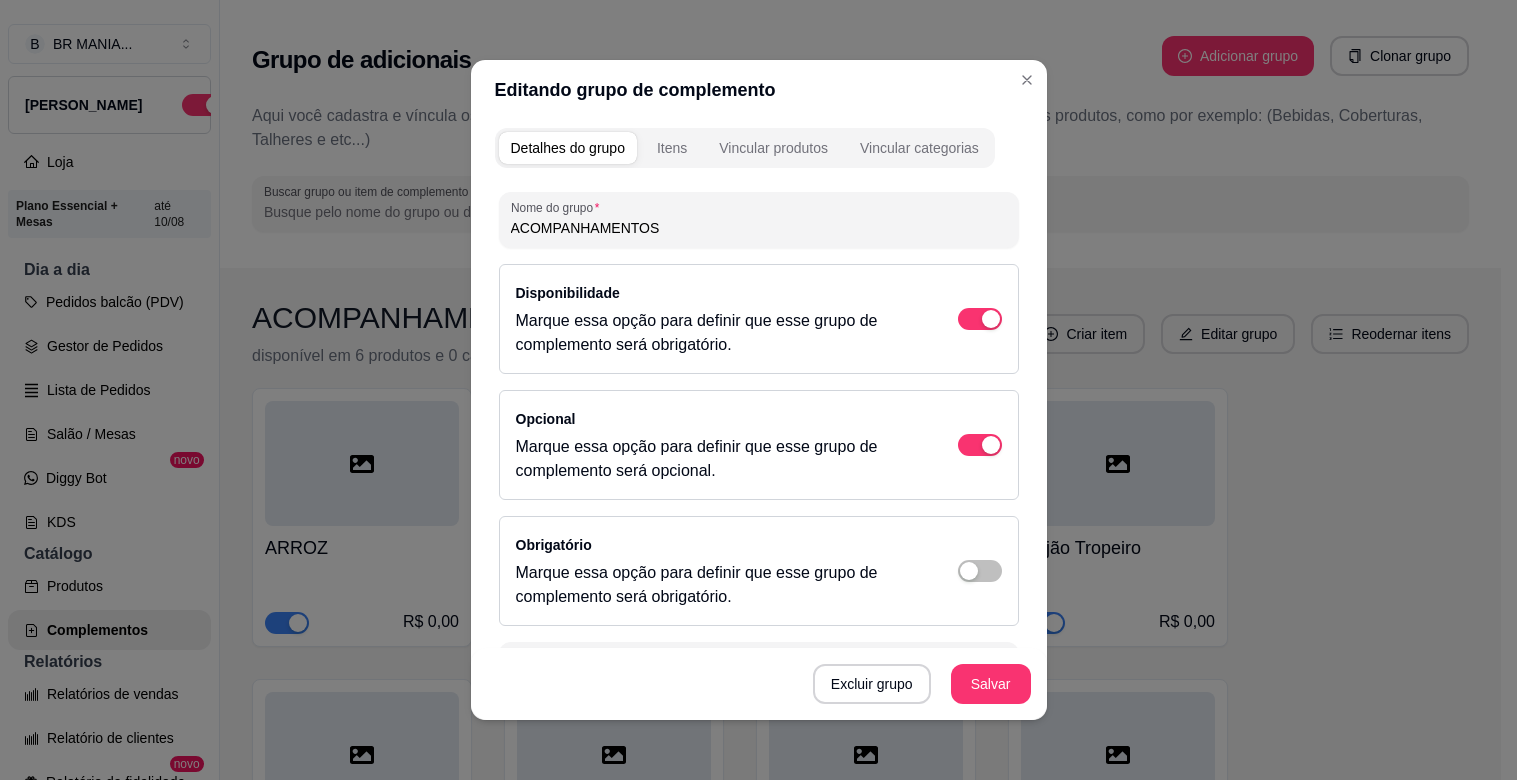 scroll, scrollTop: 0, scrollLeft: 0, axis: both 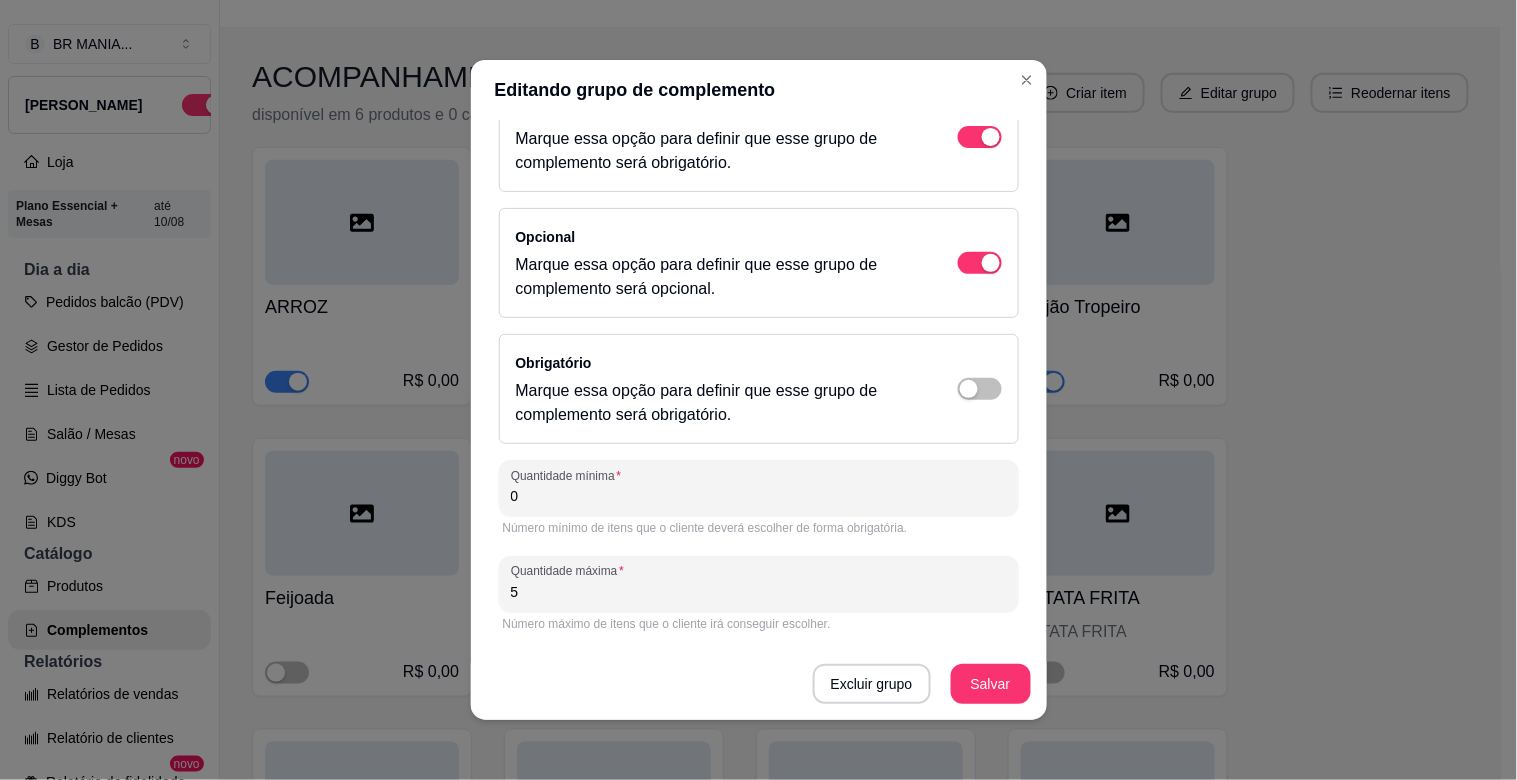 click on "Nome do grupo ACOMPANHAMENTOS Disponibilidade Marque essa opção para definir que esse grupo de complemento será obrigatório. Opcional Marque essa opção para definir que esse grupo de complemento será opcional. Obrigatório Marque essa opção para definir que esse grupo de complemento será obrigatório. Quantidade mínima 0 Número mínimo de itens que o cliente deverá escolher de forma obrigatória. Quantidade máxima 5 Número máximo de itens que o cliente irá conseguir escolher. Excluir grupo Salvar" at bounding box center (759, 355) 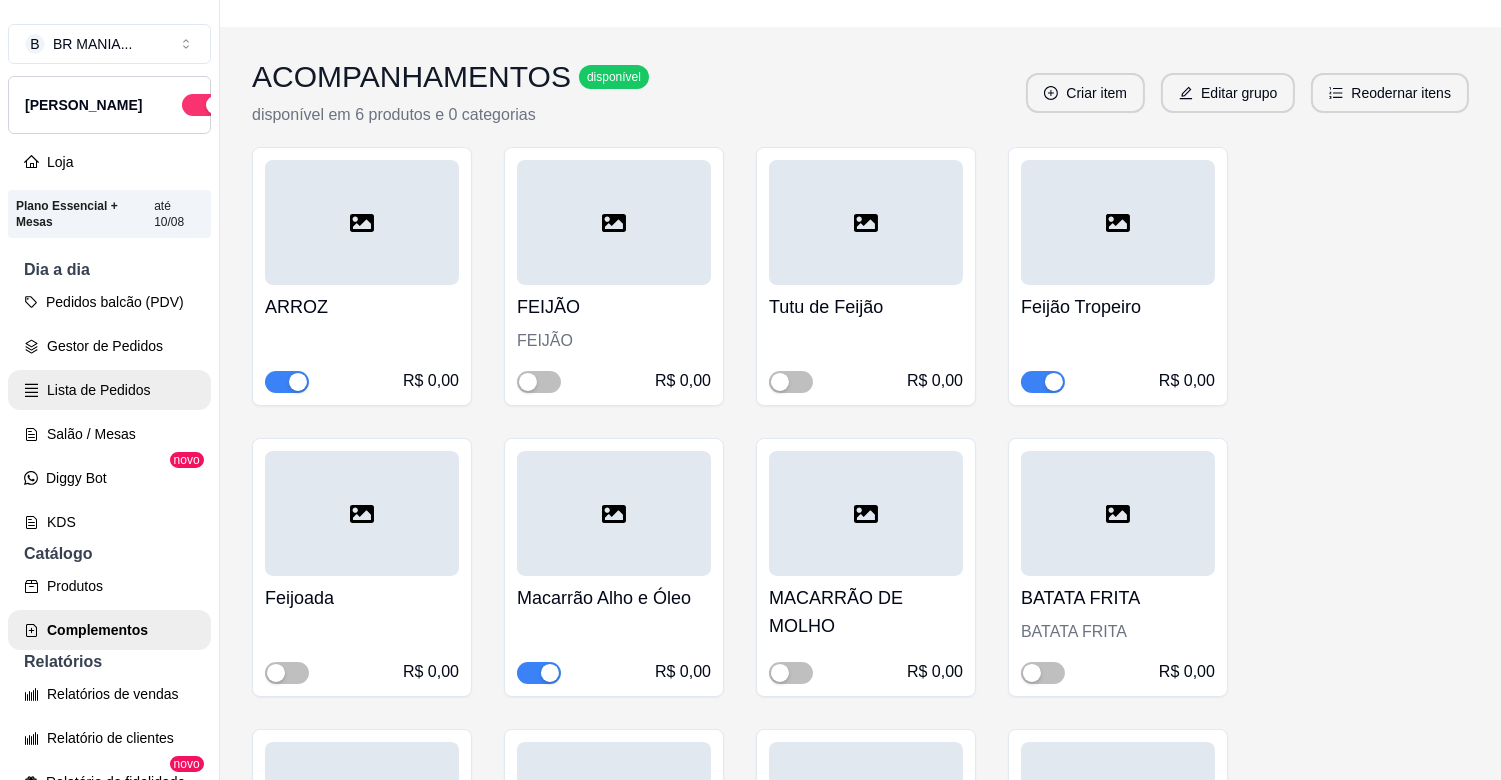 click on "Gestor de Pedidos" at bounding box center (109, 346) 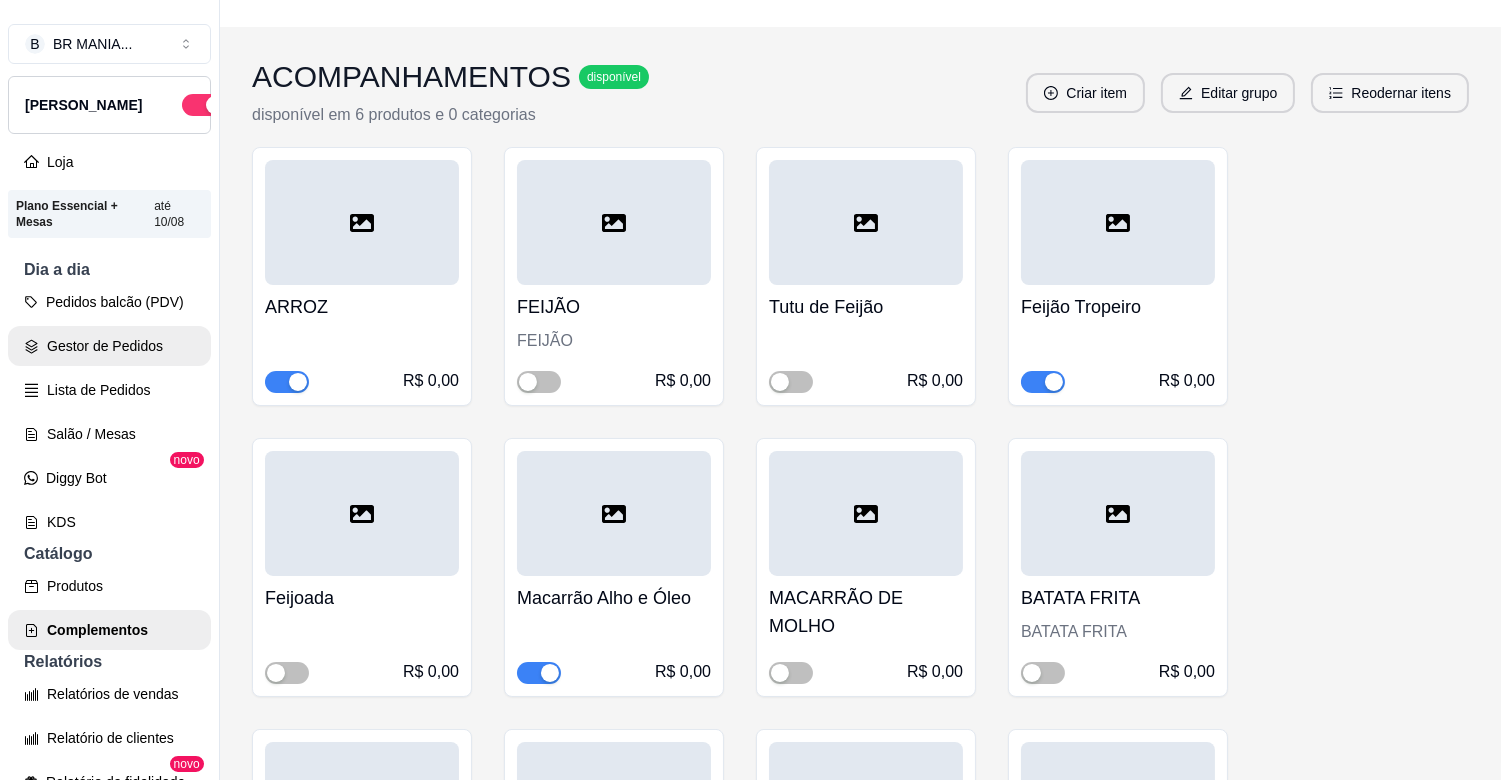 scroll, scrollTop: 0, scrollLeft: 0, axis: both 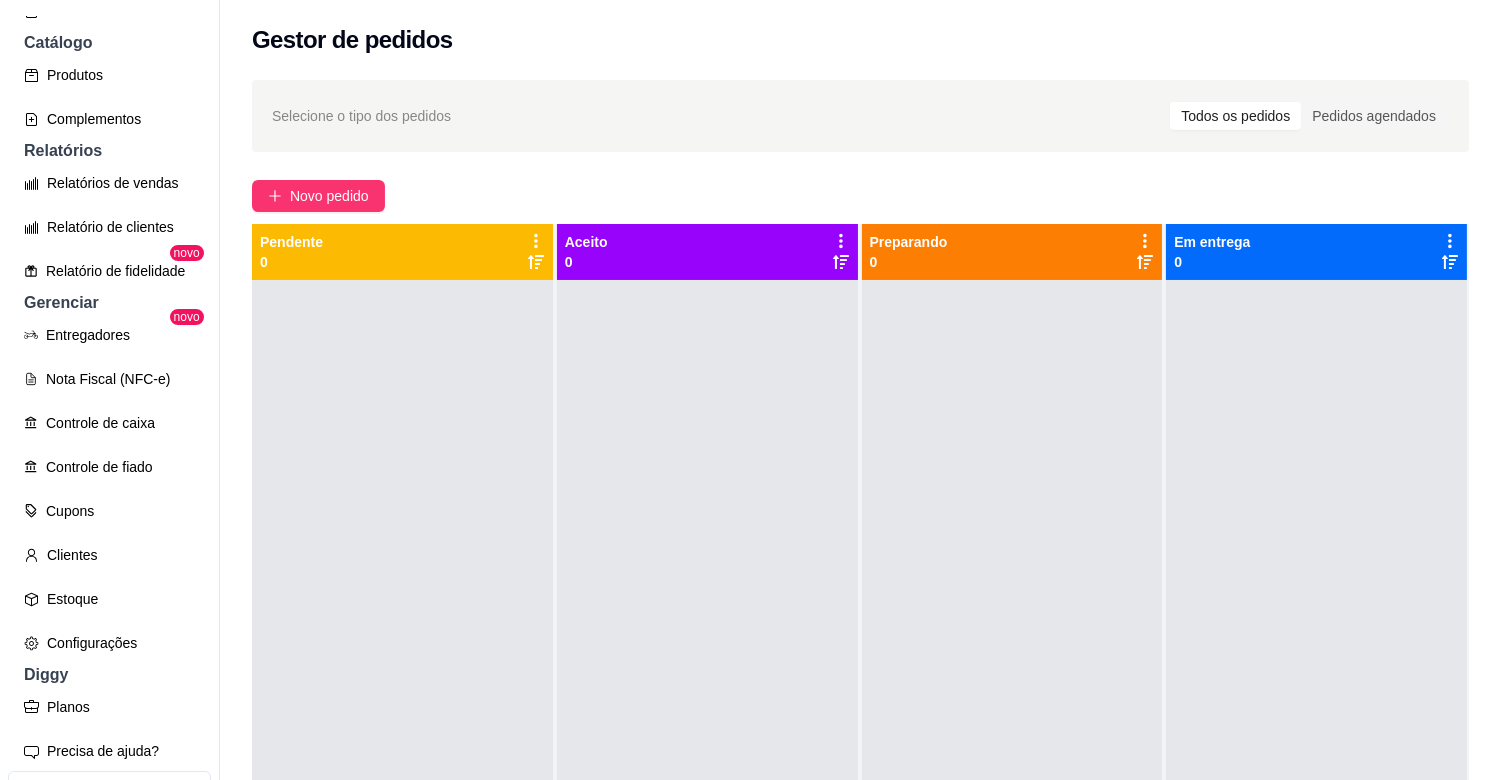 click on "B BR MANIA ... Loja Aberta Loja Plano Essencial + Mesas até 10/08   Dia a dia Pedidos balcão (PDV) Gestor de Pedidos Lista de Pedidos Salão / Mesas Diggy Bot novo KDS Catálogo Produtos Complementos Relatórios Relatórios de vendas Relatório de clientes Relatório de fidelidade novo Gerenciar Entregadores novo Nota Fiscal (NFC-e) Controle de caixa Controle de fiado Cupons Clientes Estoque Configurações Diggy Planos Precisa de ajuda? Sair" at bounding box center (109, 406) 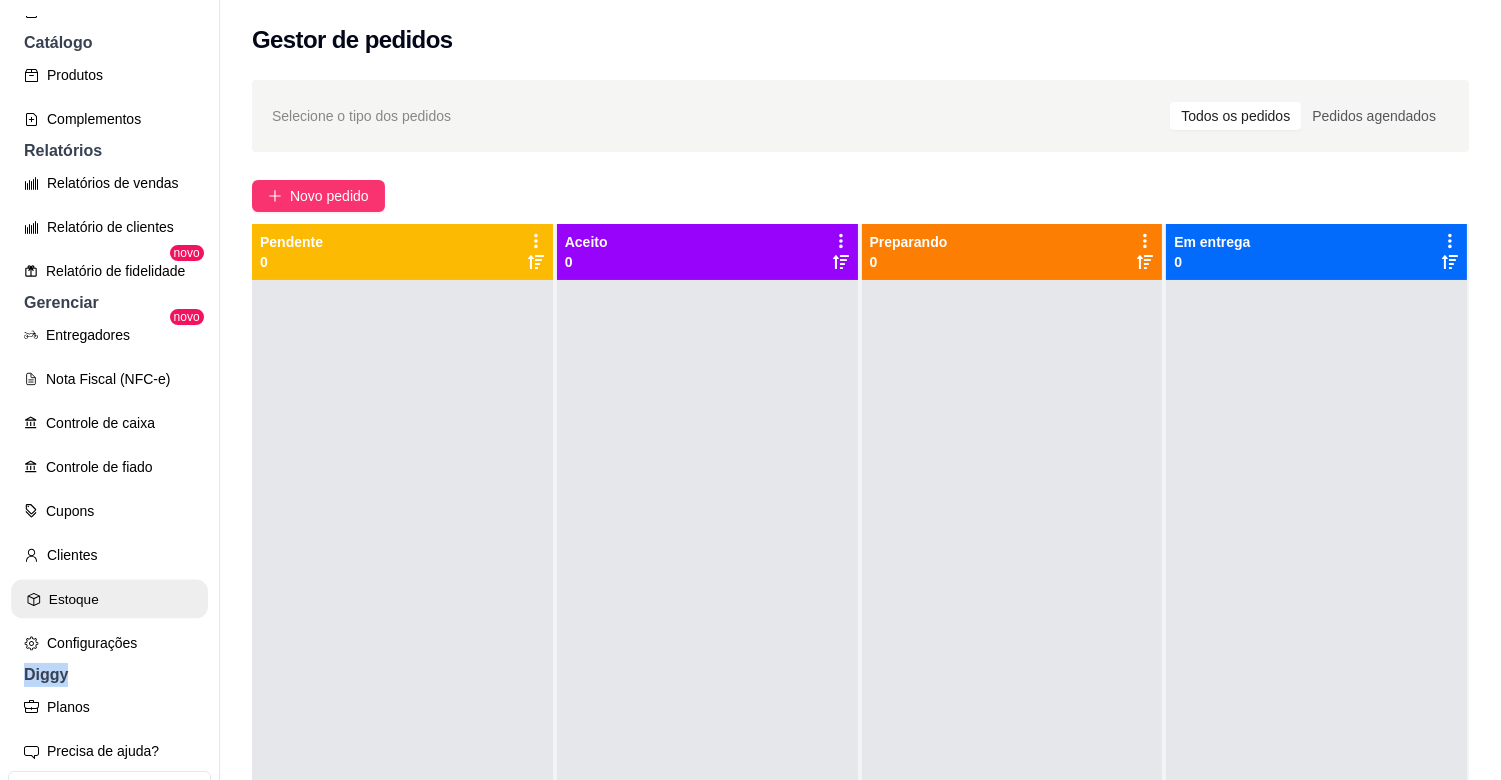 click on "Estoque" at bounding box center [109, 599] 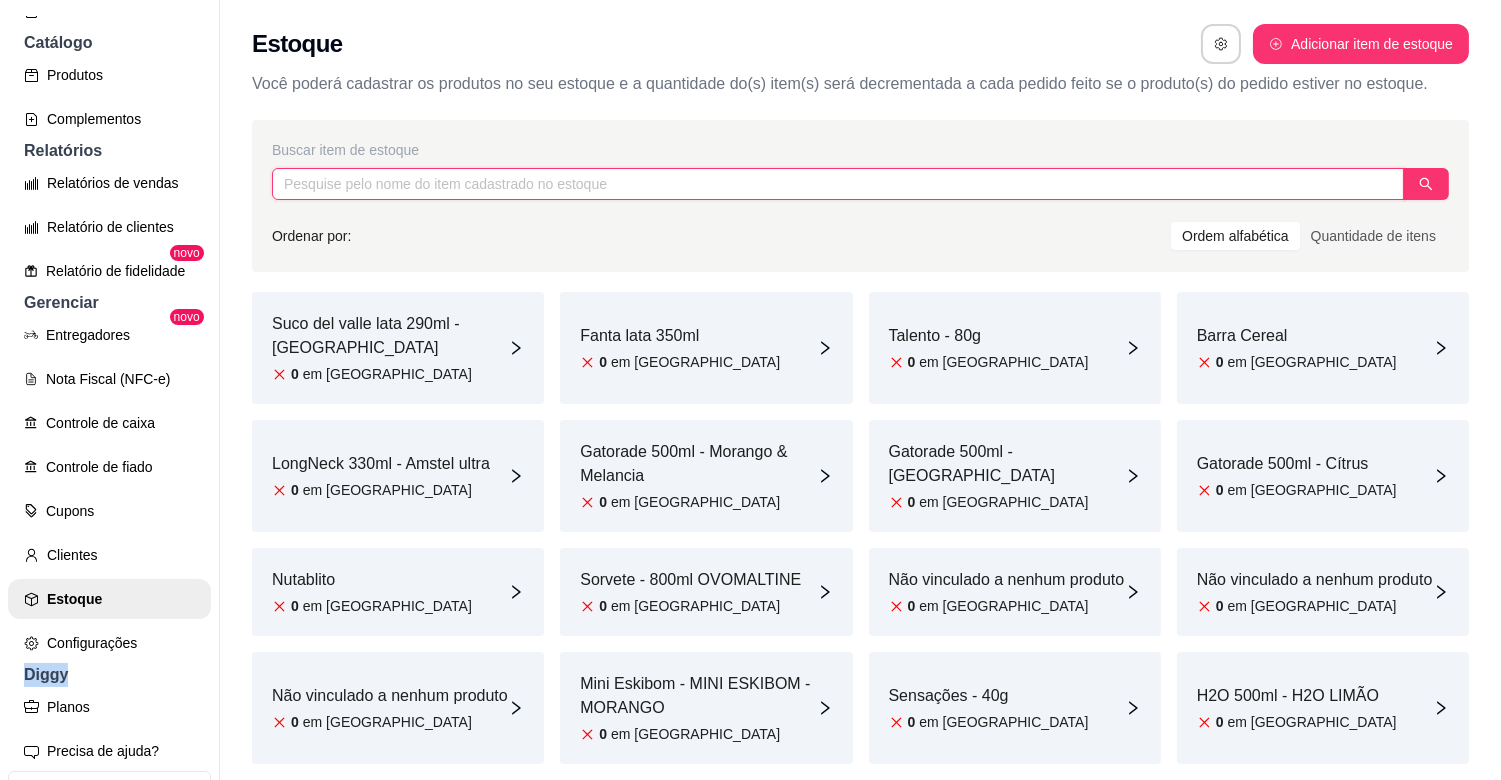 click at bounding box center (838, 184) 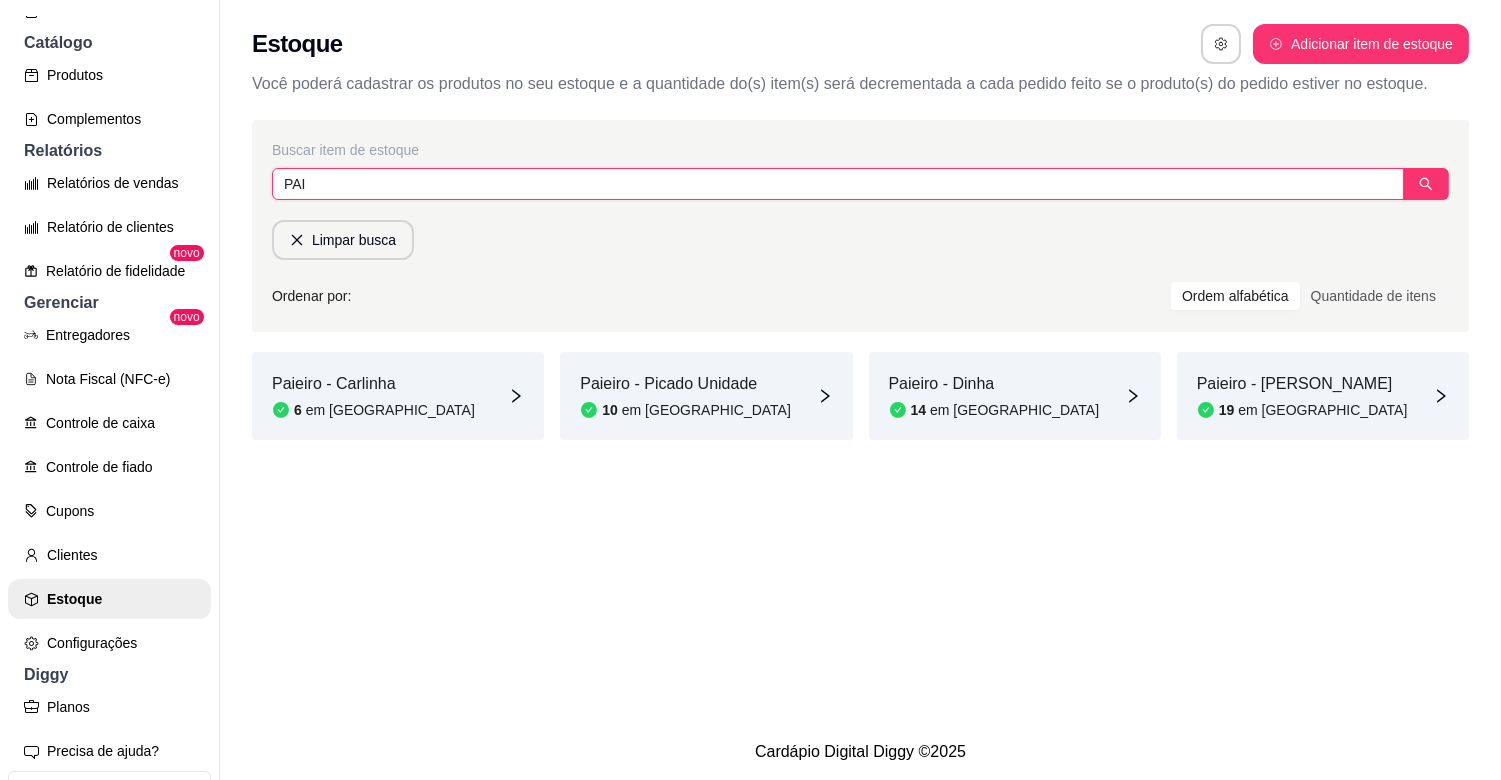 type on "PAI" 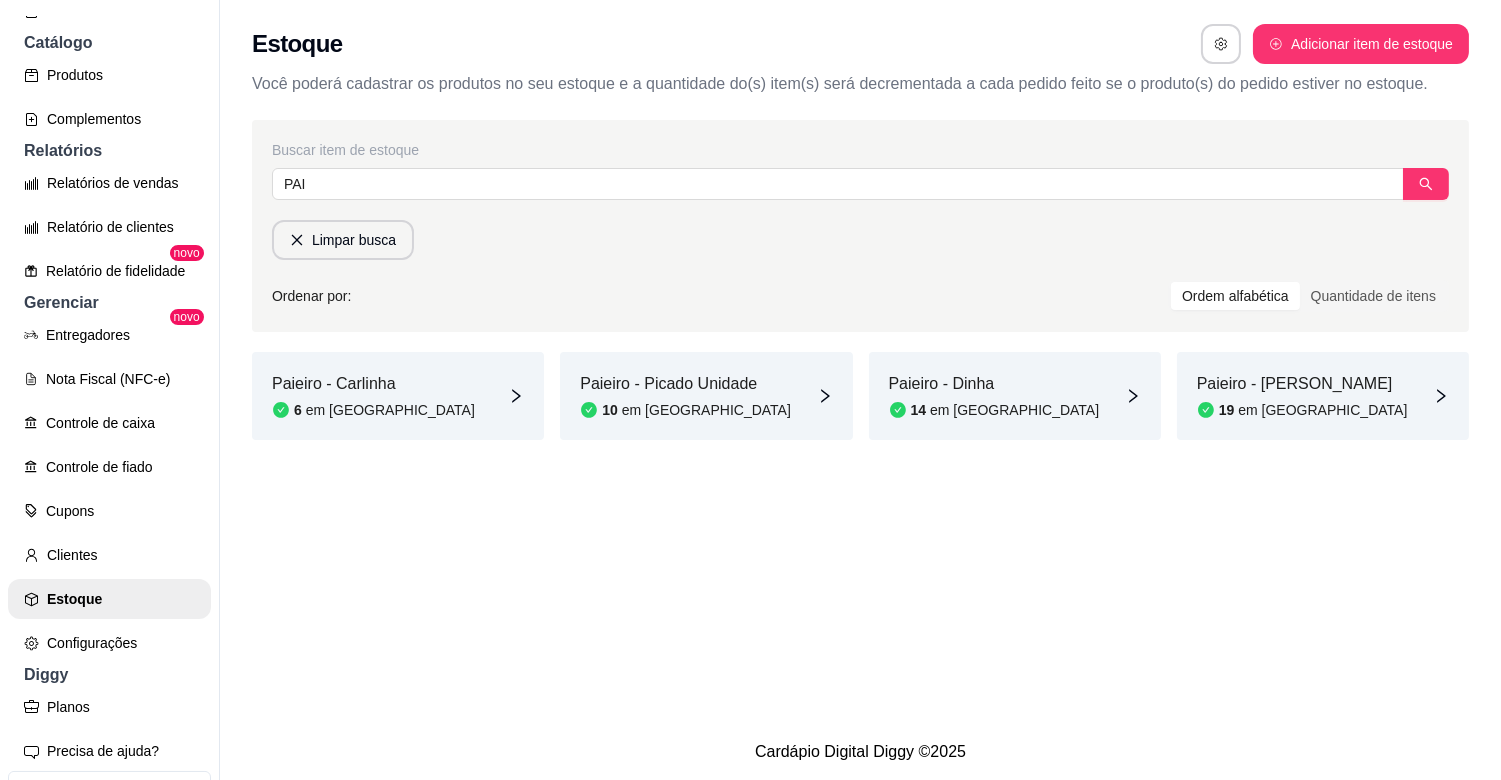 click on "Paieiro  - Dinha  14 em [GEOGRAPHIC_DATA]" at bounding box center (1015, 396) 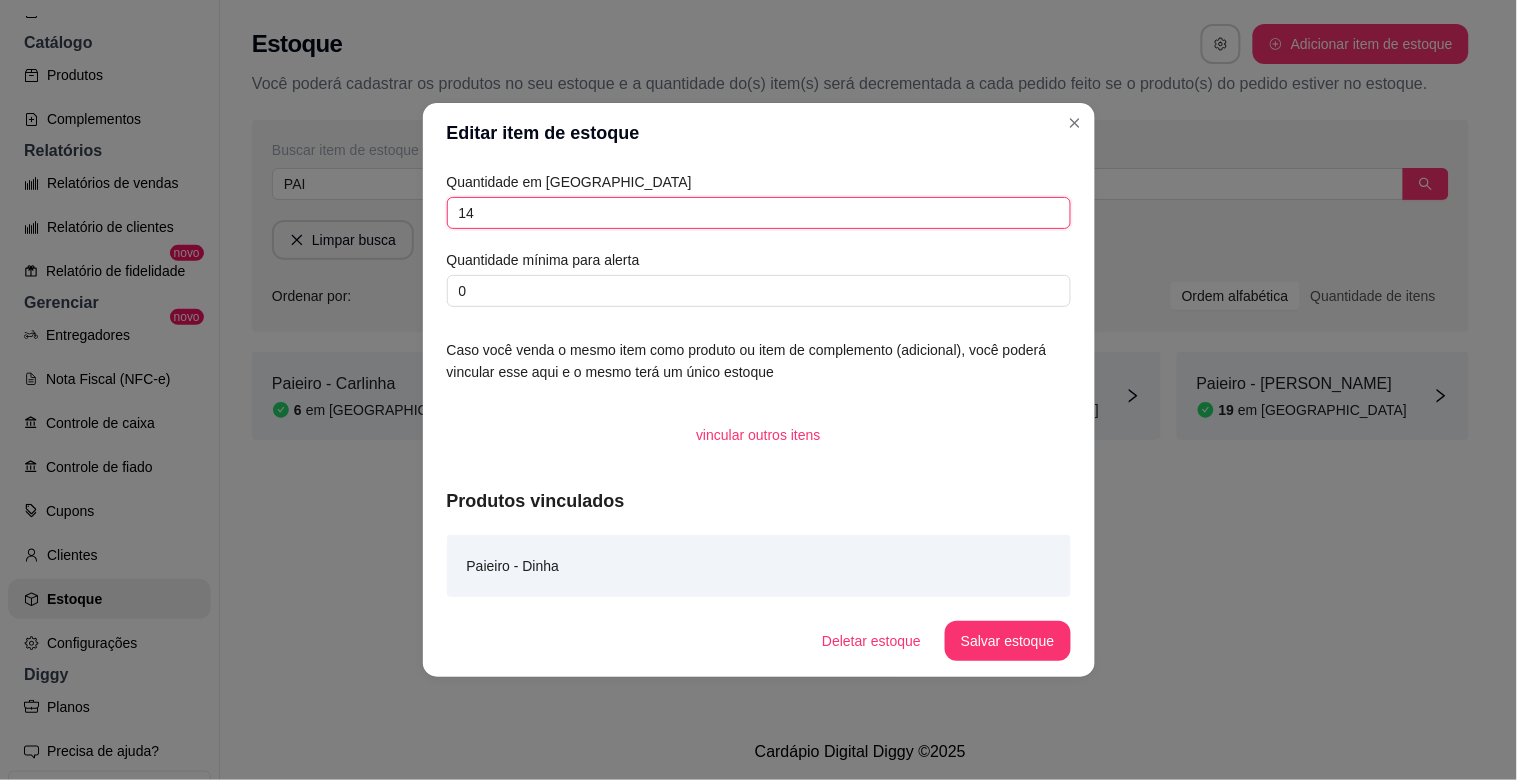 click on "14" at bounding box center (759, 213) 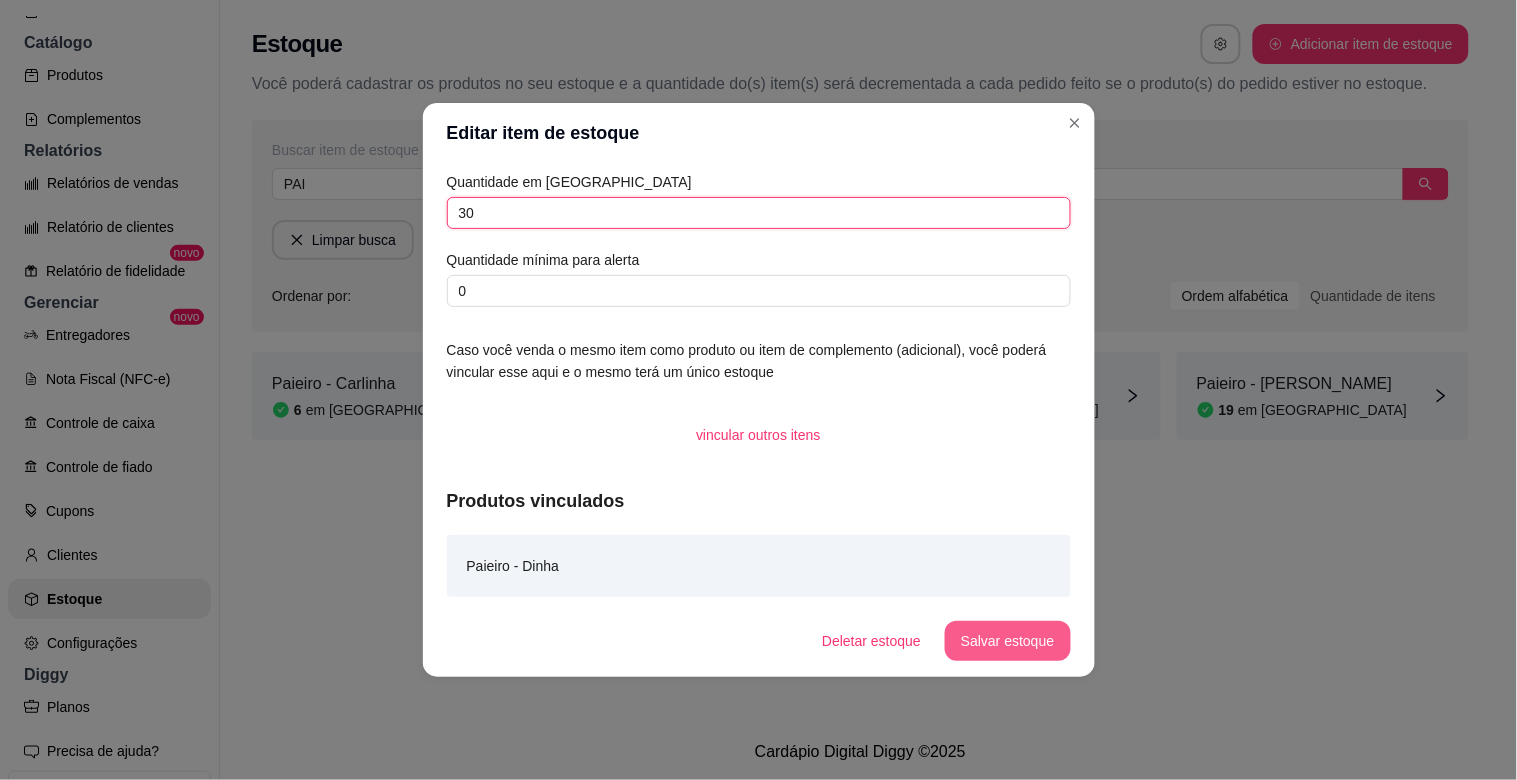 type on "30" 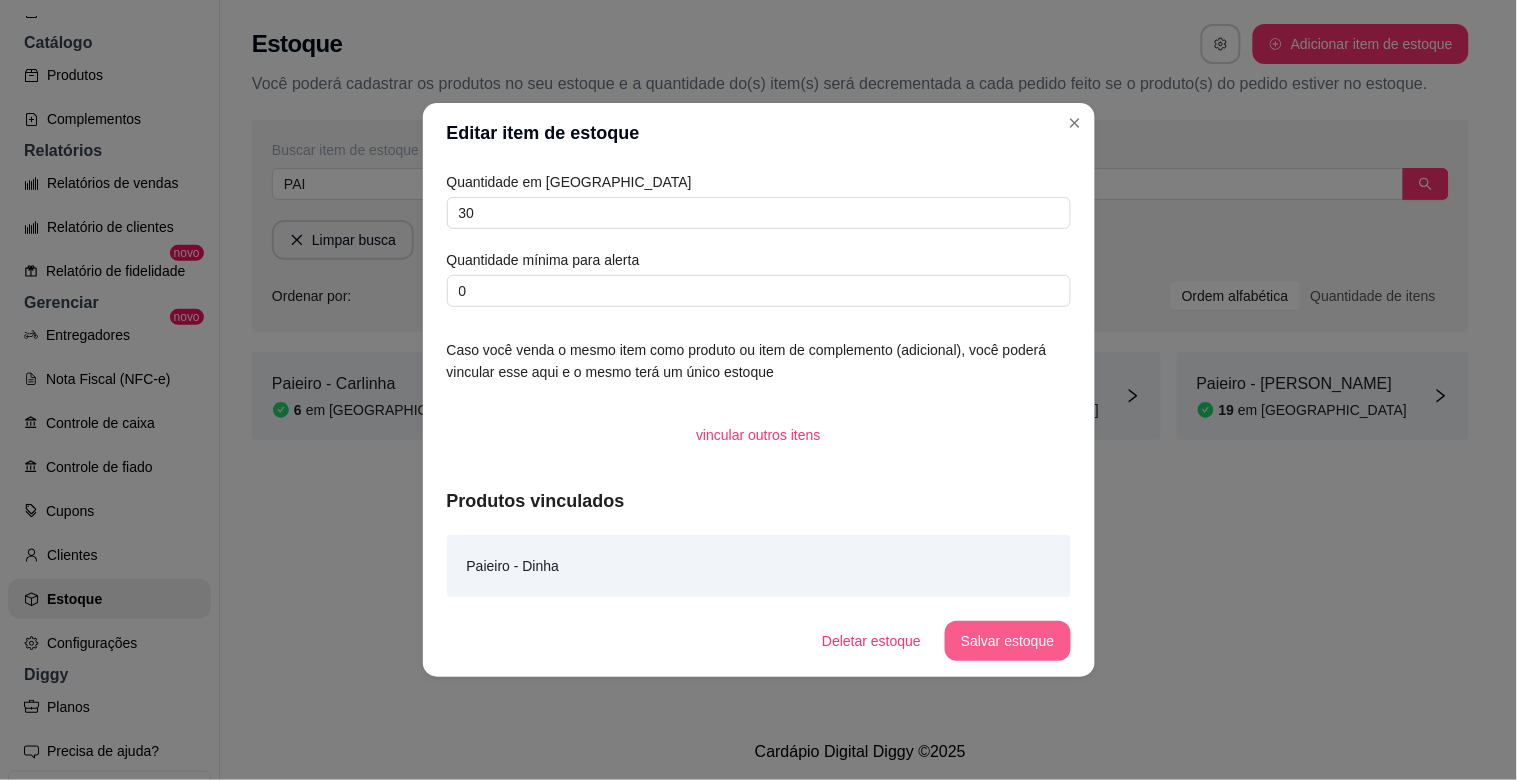 click on "Salvar estoque" at bounding box center (1007, 641) 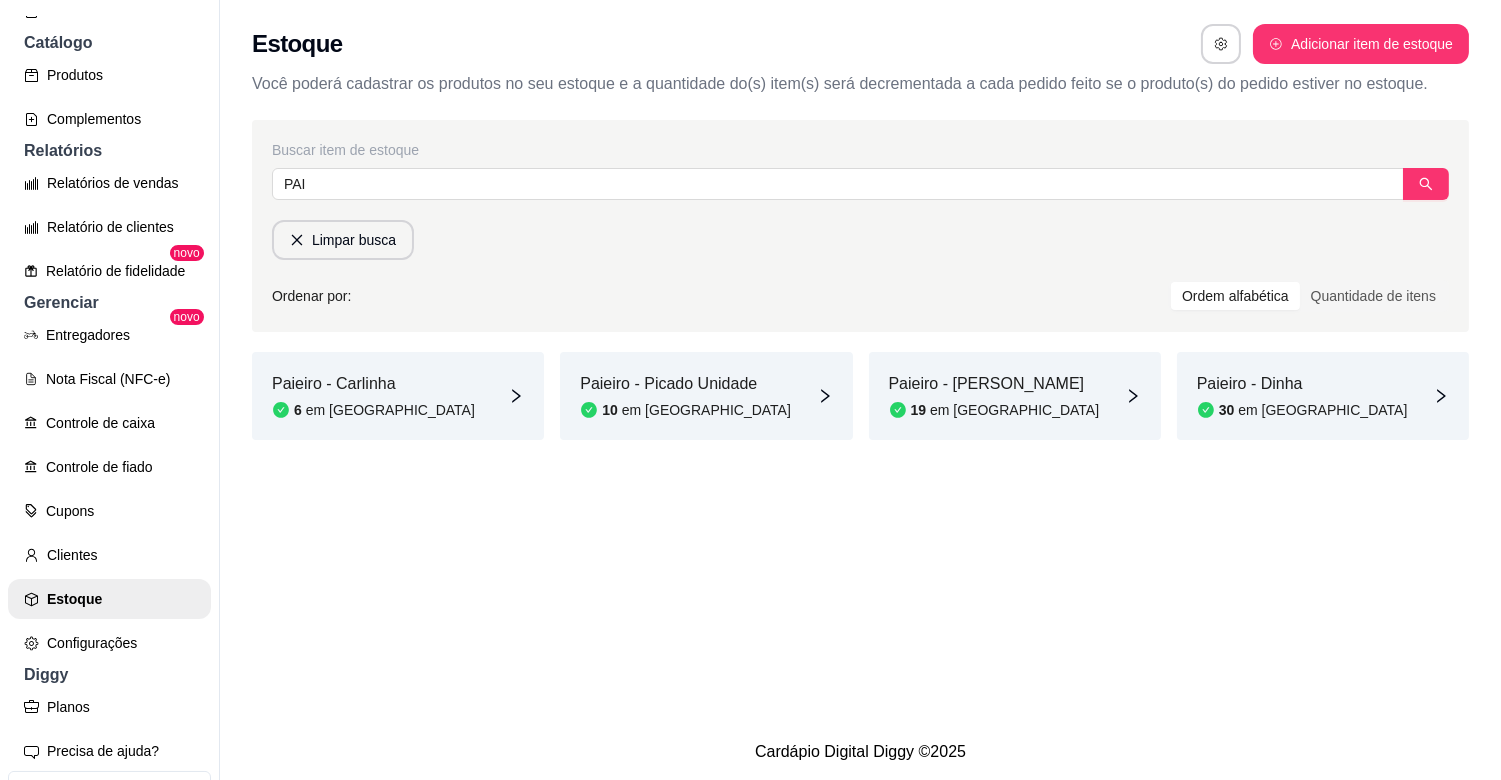 click on "B BR MANIA ... Loja Aberta Loja Plano Essencial + Mesas até 10/08   Dia a dia Pedidos balcão (PDV) Gestor de Pedidos Lista de Pedidos Salão / Mesas Diggy Bot novo KDS Catálogo Produtos Complementos Relatórios Relatórios de vendas Relatório de clientes Relatório de fidelidade novo Gerenciar Entregadores novo Nota Fiscal (NFC-e) Controle de caixa Controle de fiado Cupons Clientes Estoque Configurações Diggy Planos Precisa de ajuda? Sair" at bounding box center [109, 406] 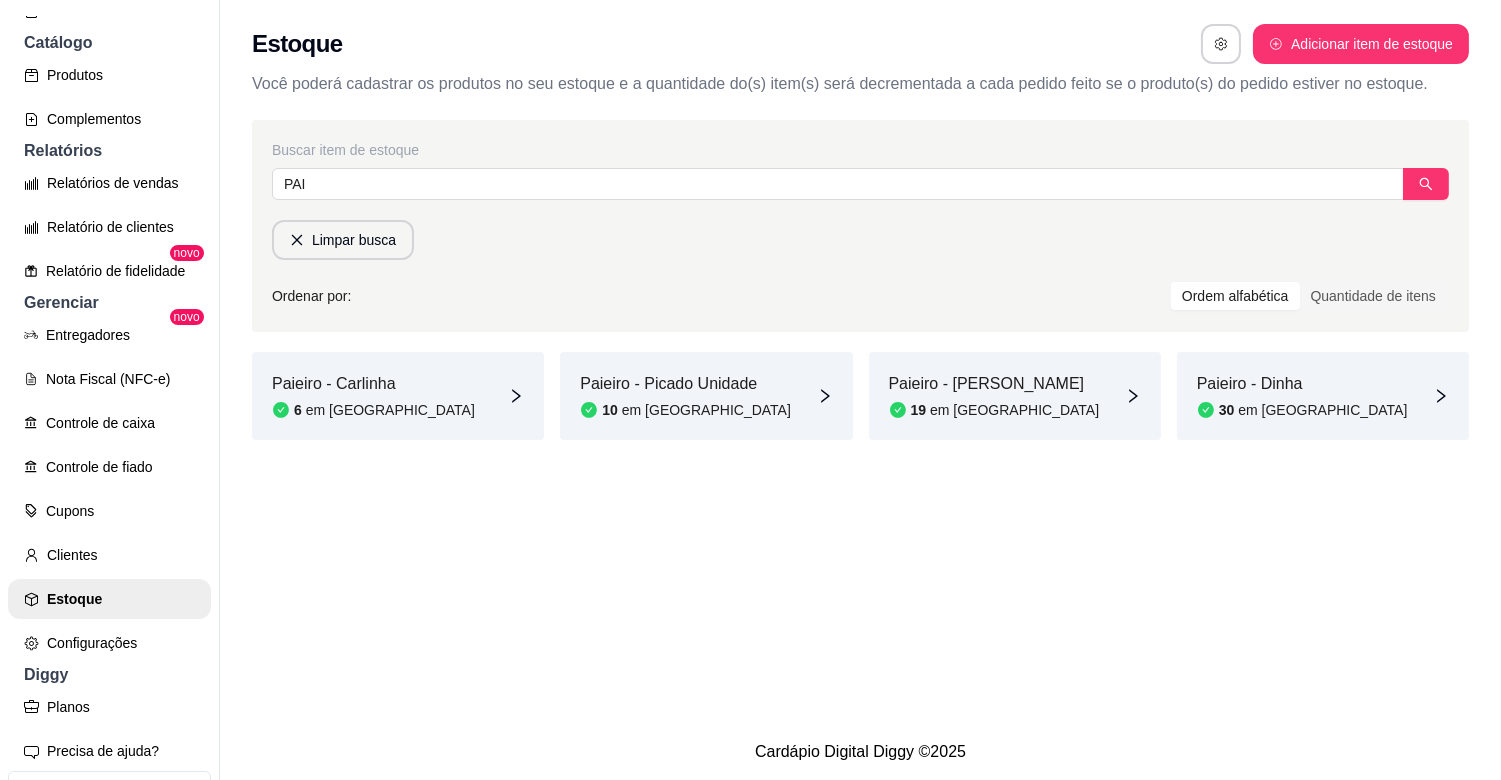 click on "Estoque Adicionar item de estoque Você poderá cadastrar os produtos no seu estoque e a quantidade do(s) item(s) será decrementada a cada pedido feito se o produto(s) do pedido estiver no estoque." at bounding box center (860, 54) 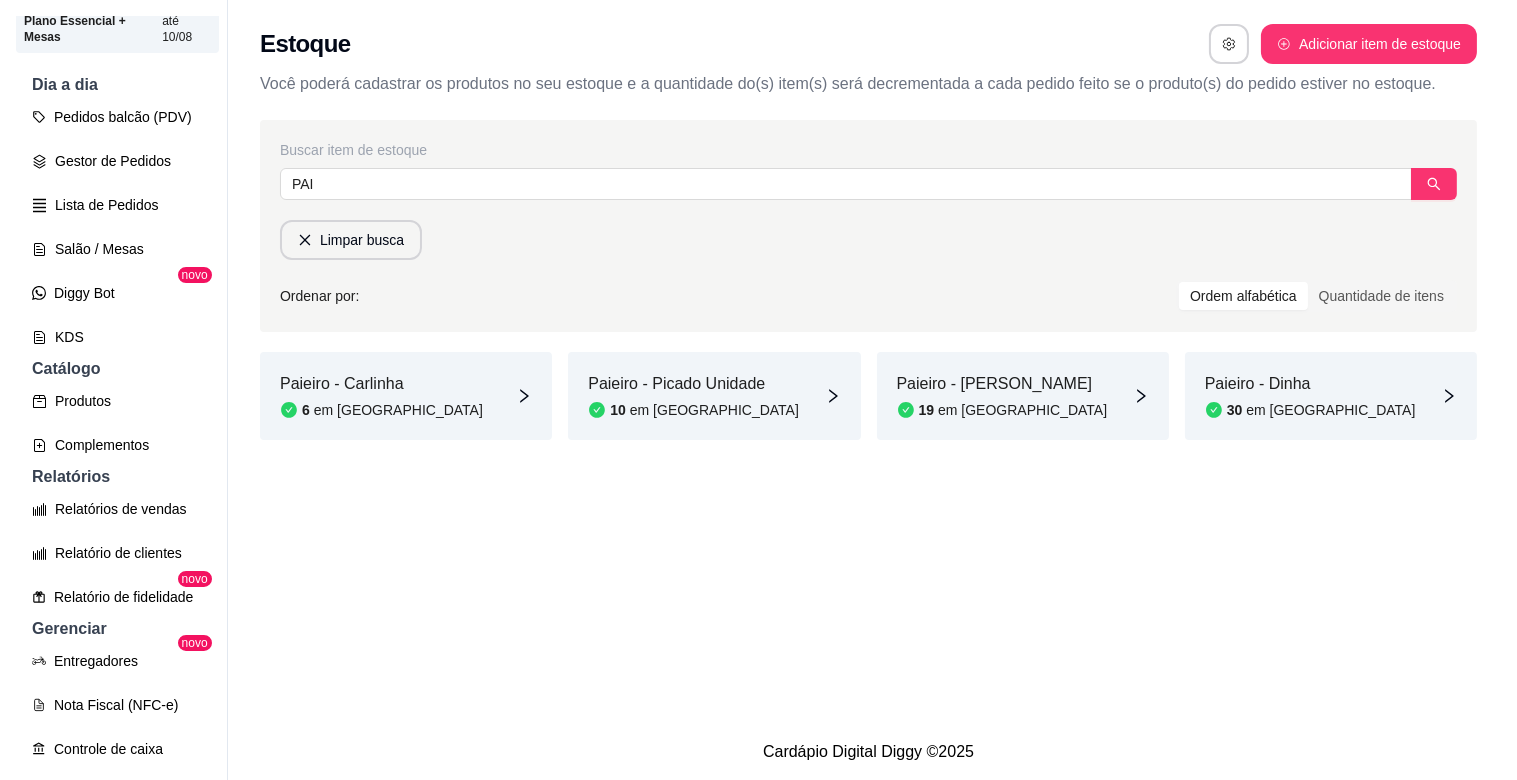 scroll, scrollTop: 0, scrollLeft: 0, axis: both 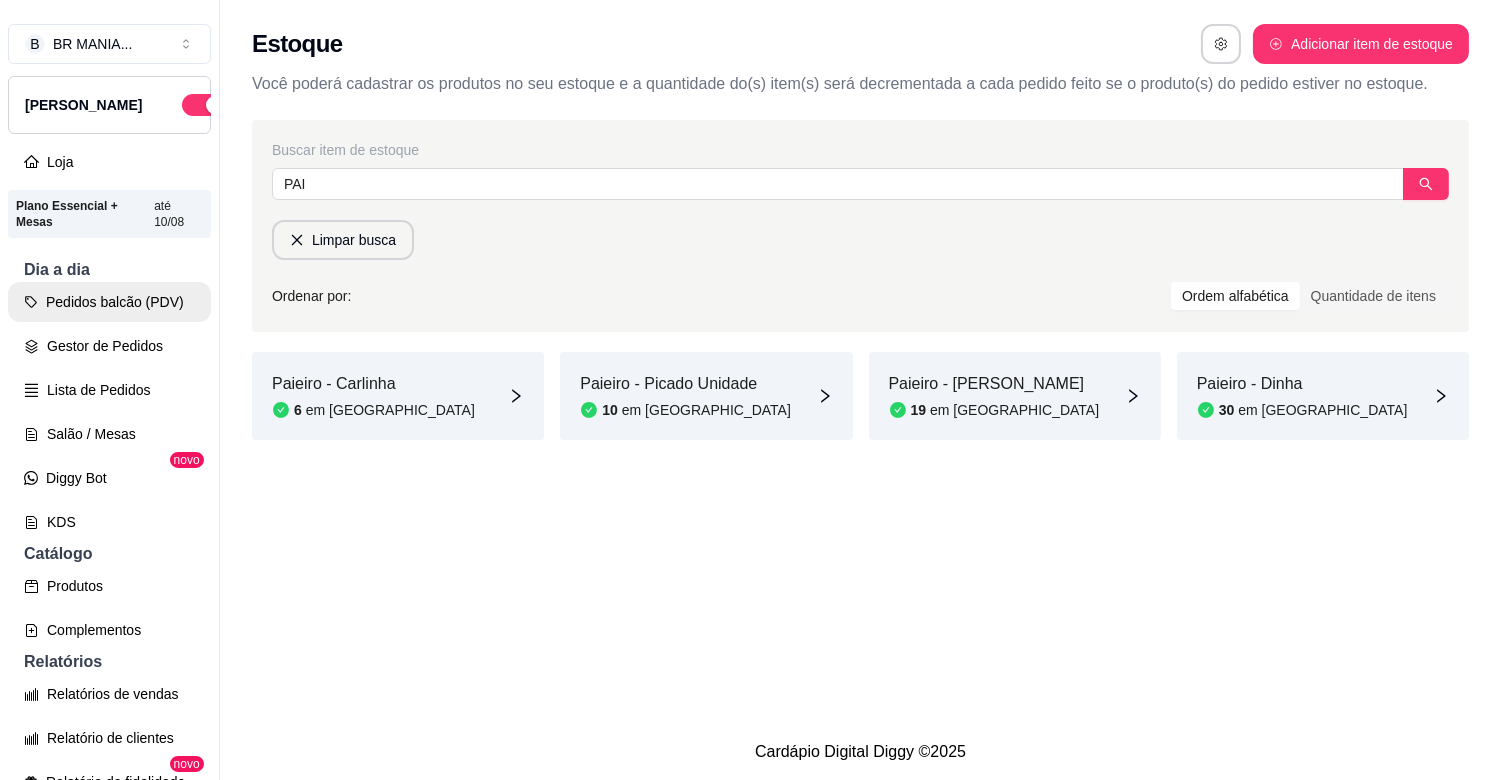 click on "Pedidos balcão (PDV)" at bounding box center (109, 302) 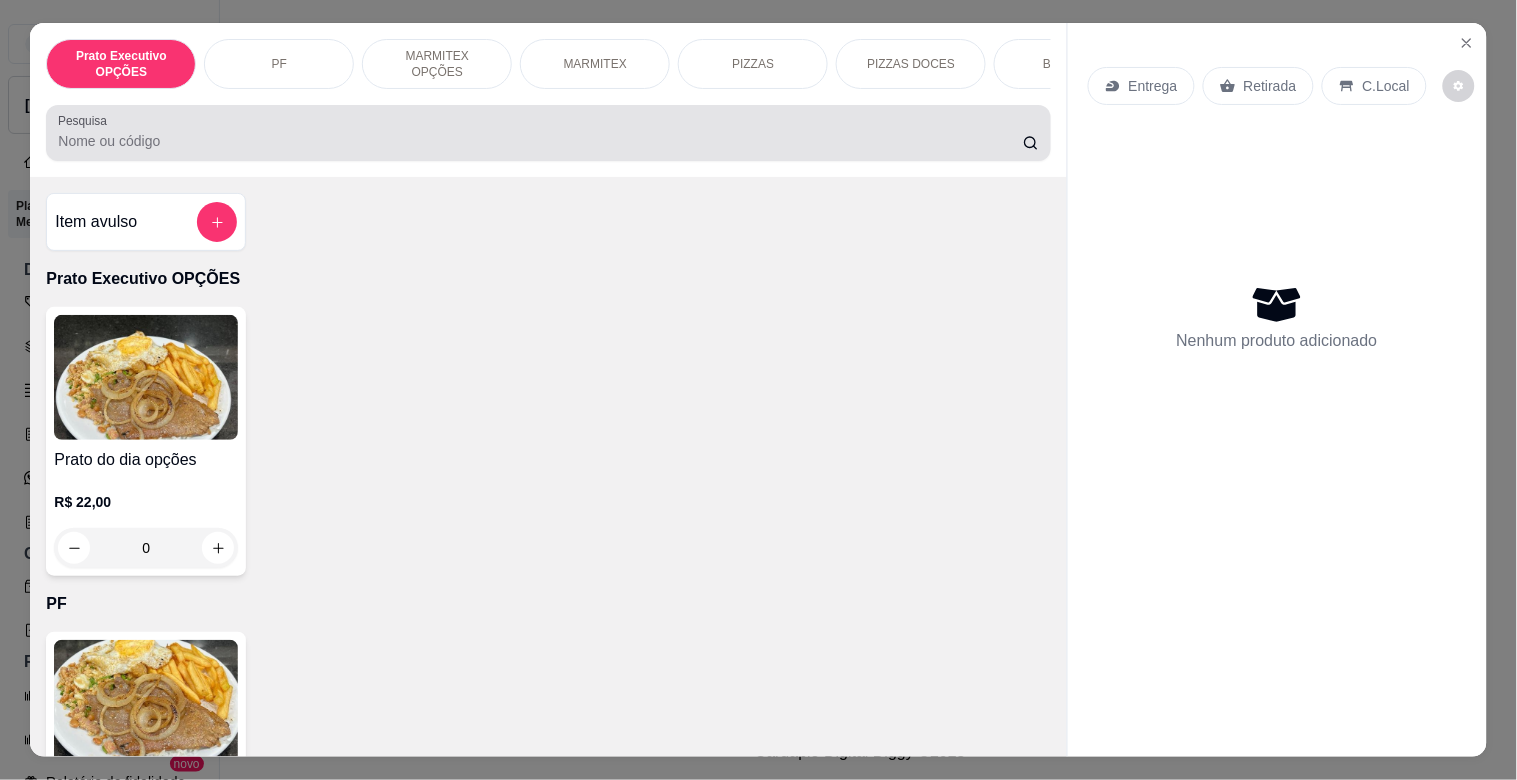 click at bounding box center (548, 133) 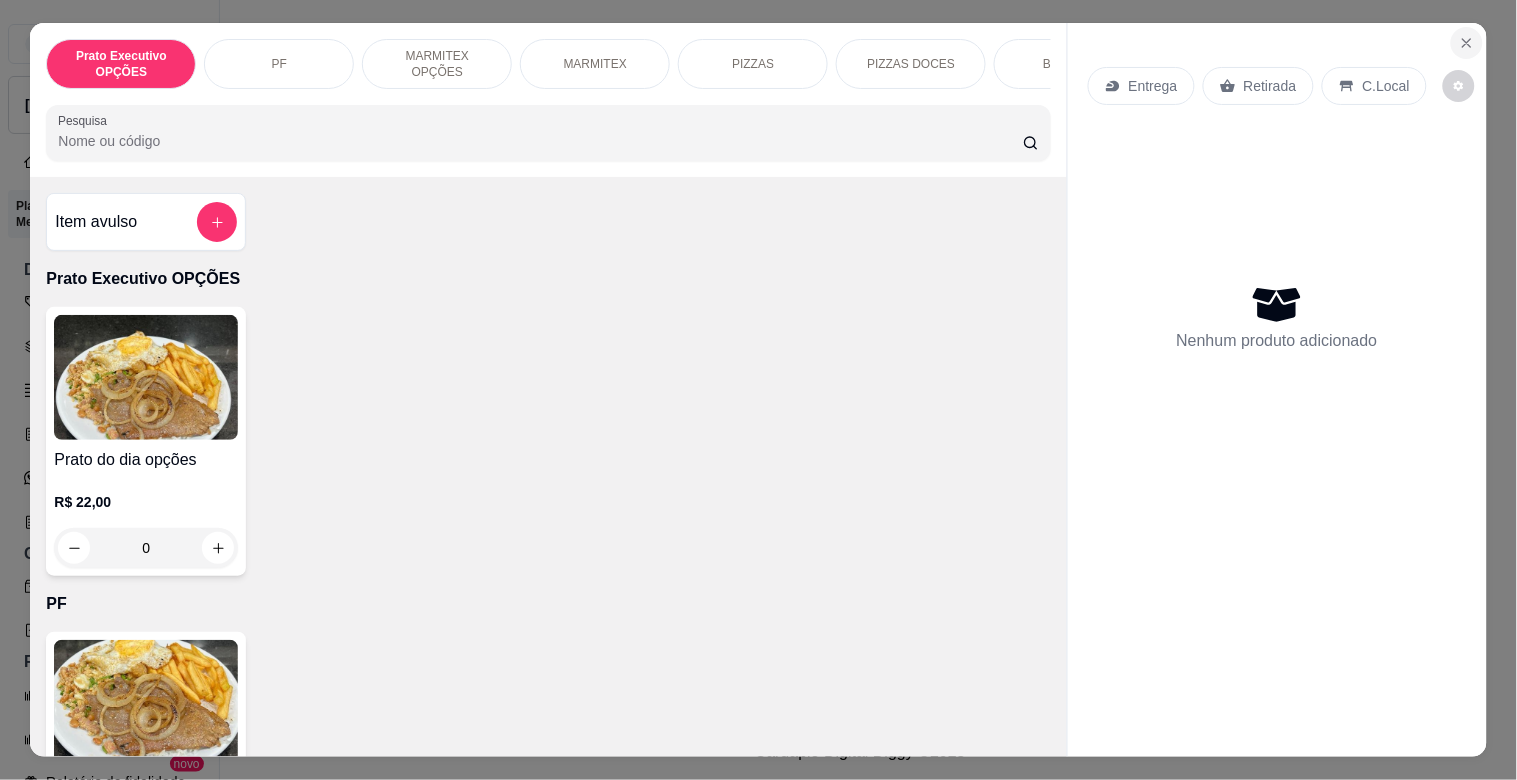 click 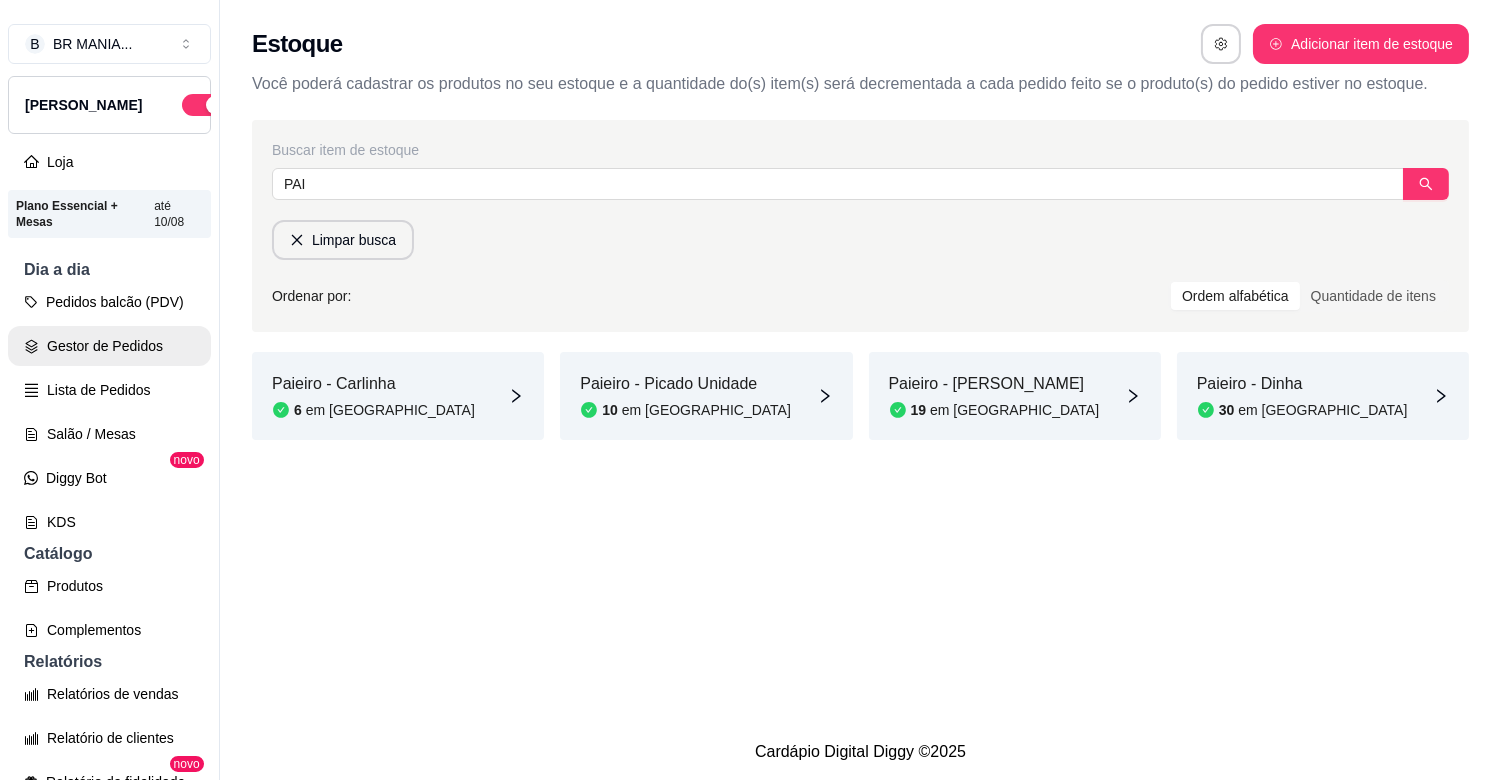 click on "Gestor de Pedidos" at bounding box center [109, 346] 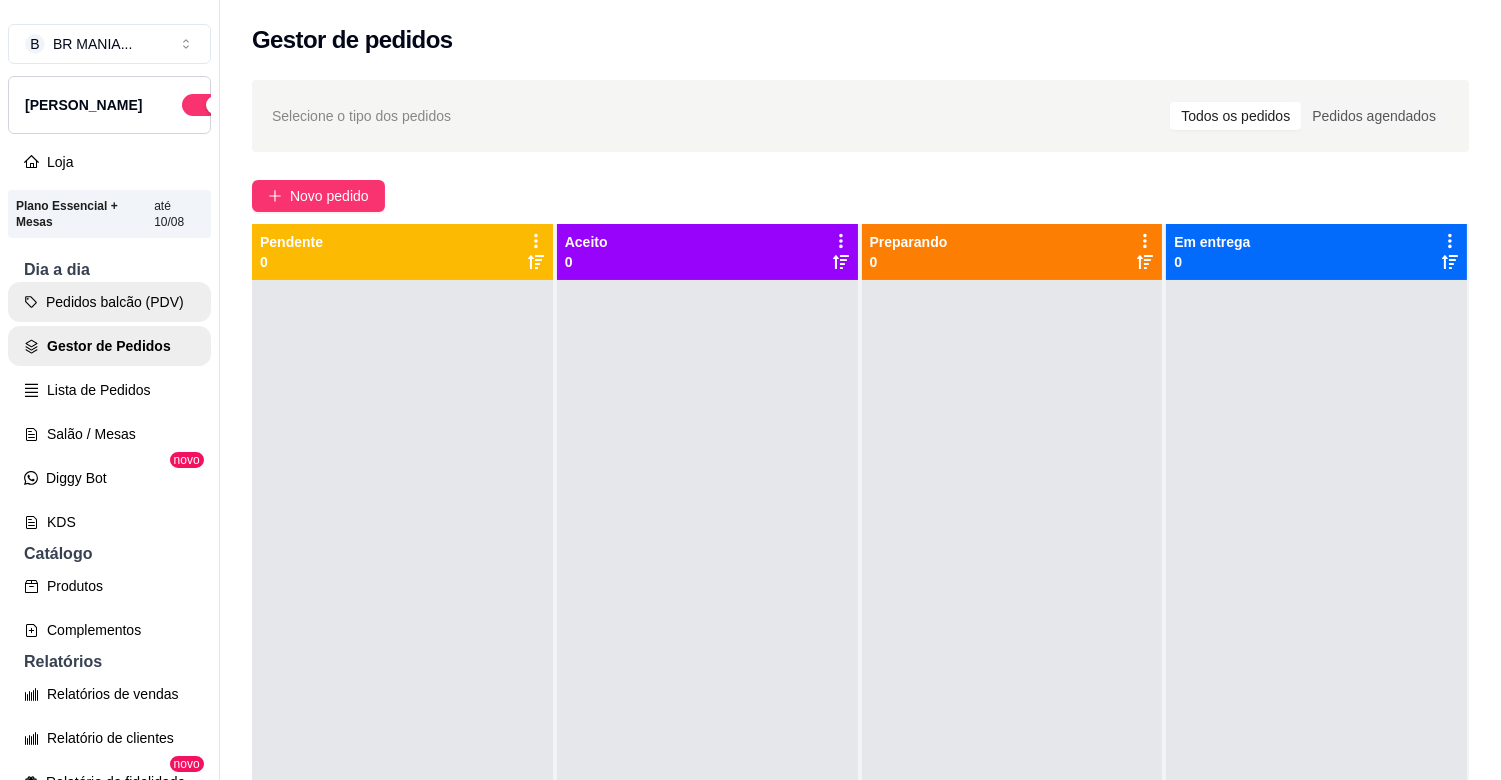 click on "Pedidos balcão (PDV)" at bounding box center (109, 302) 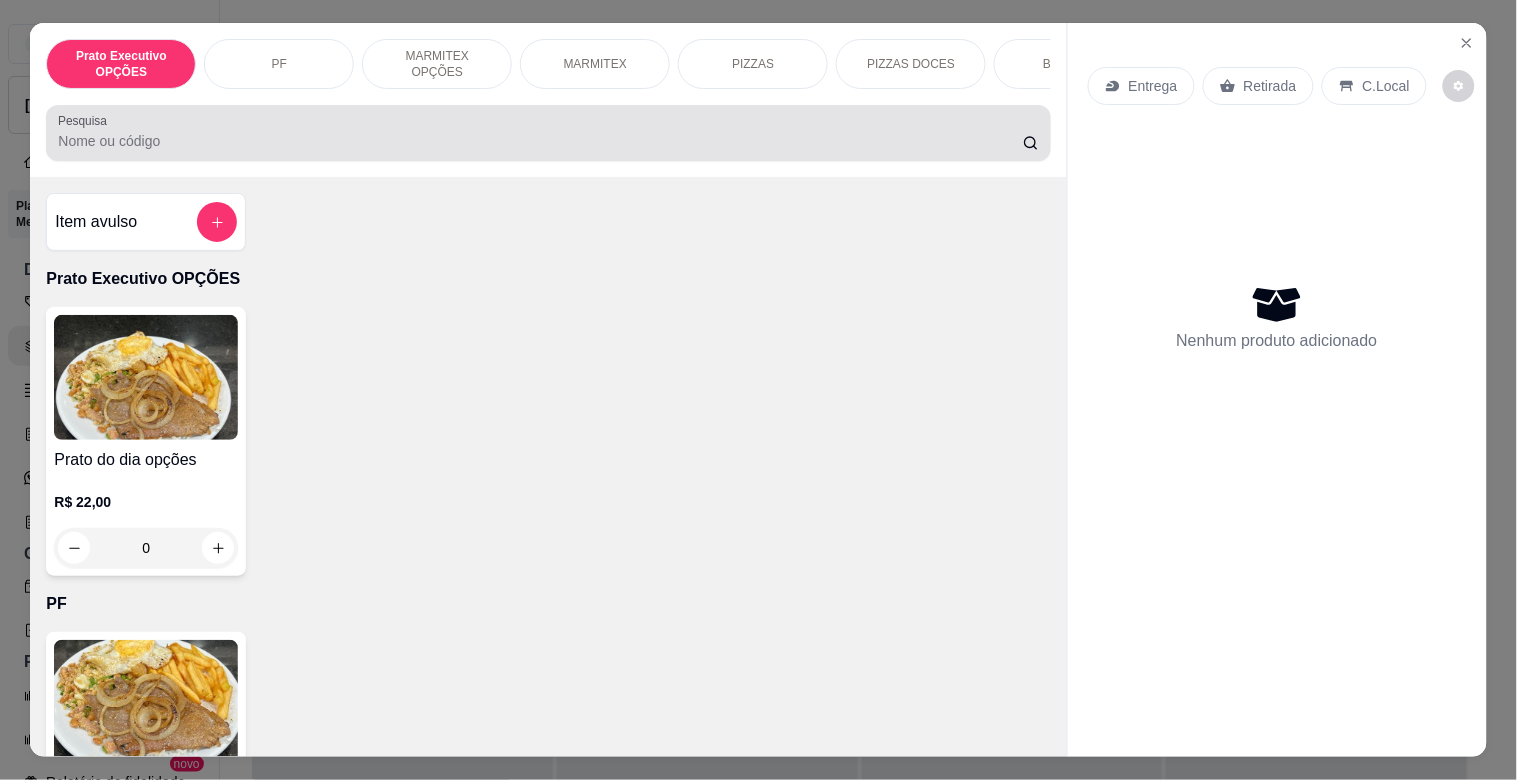 click on "Pesquisa" at bounding box center [540, 141] 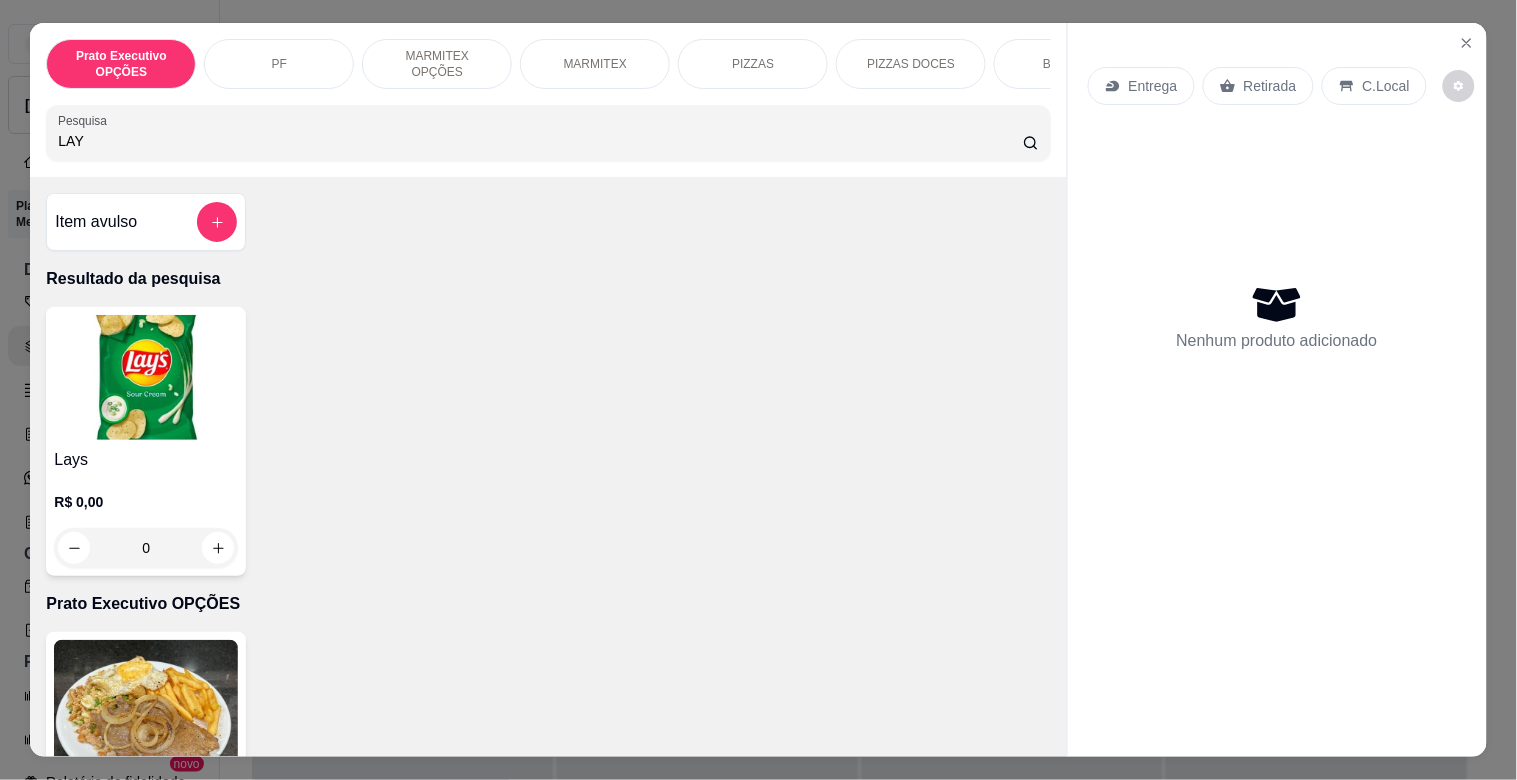 type on "LAY" 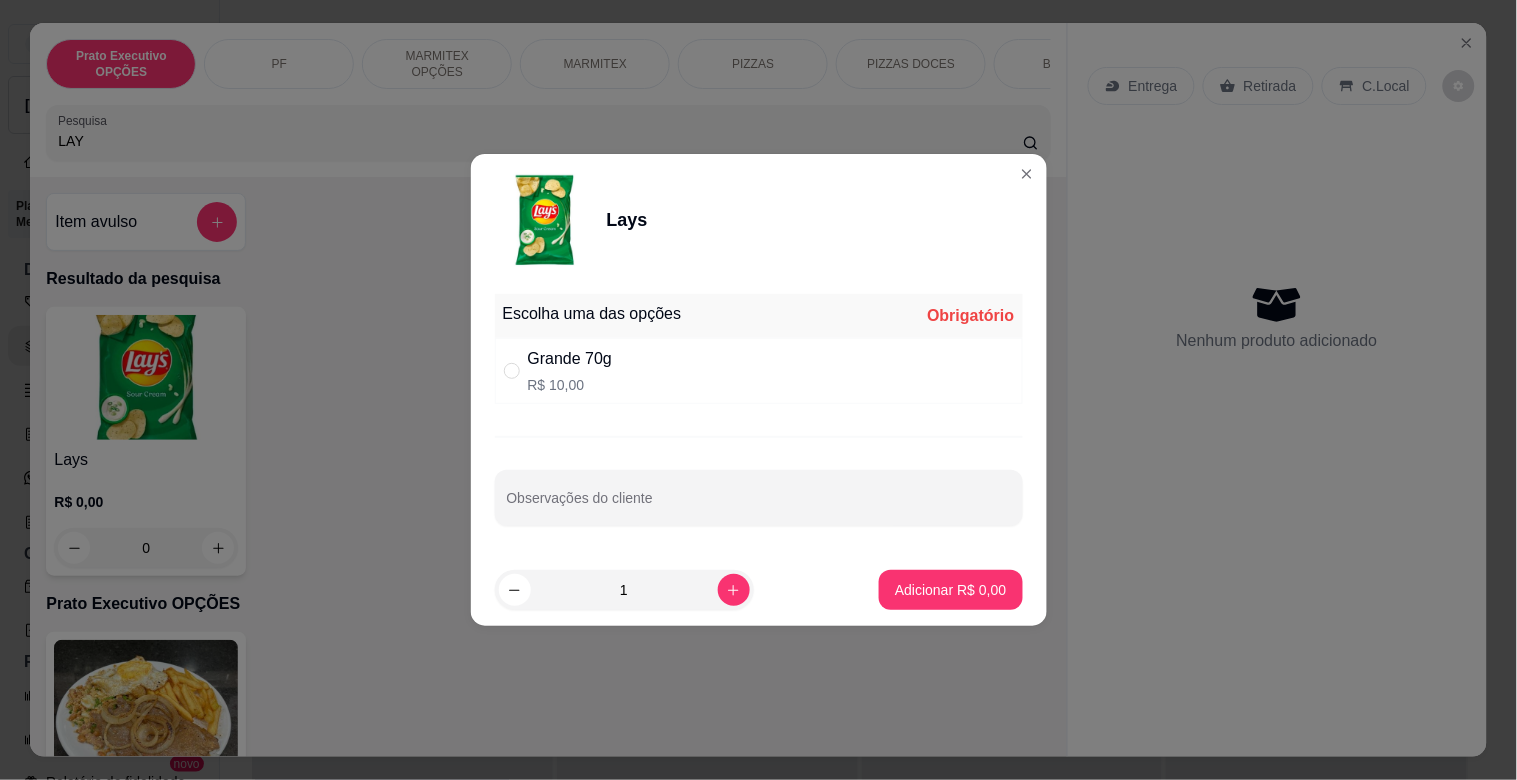 click on "Grande 70g R$ 10,00" at bounding box center [759, 371] 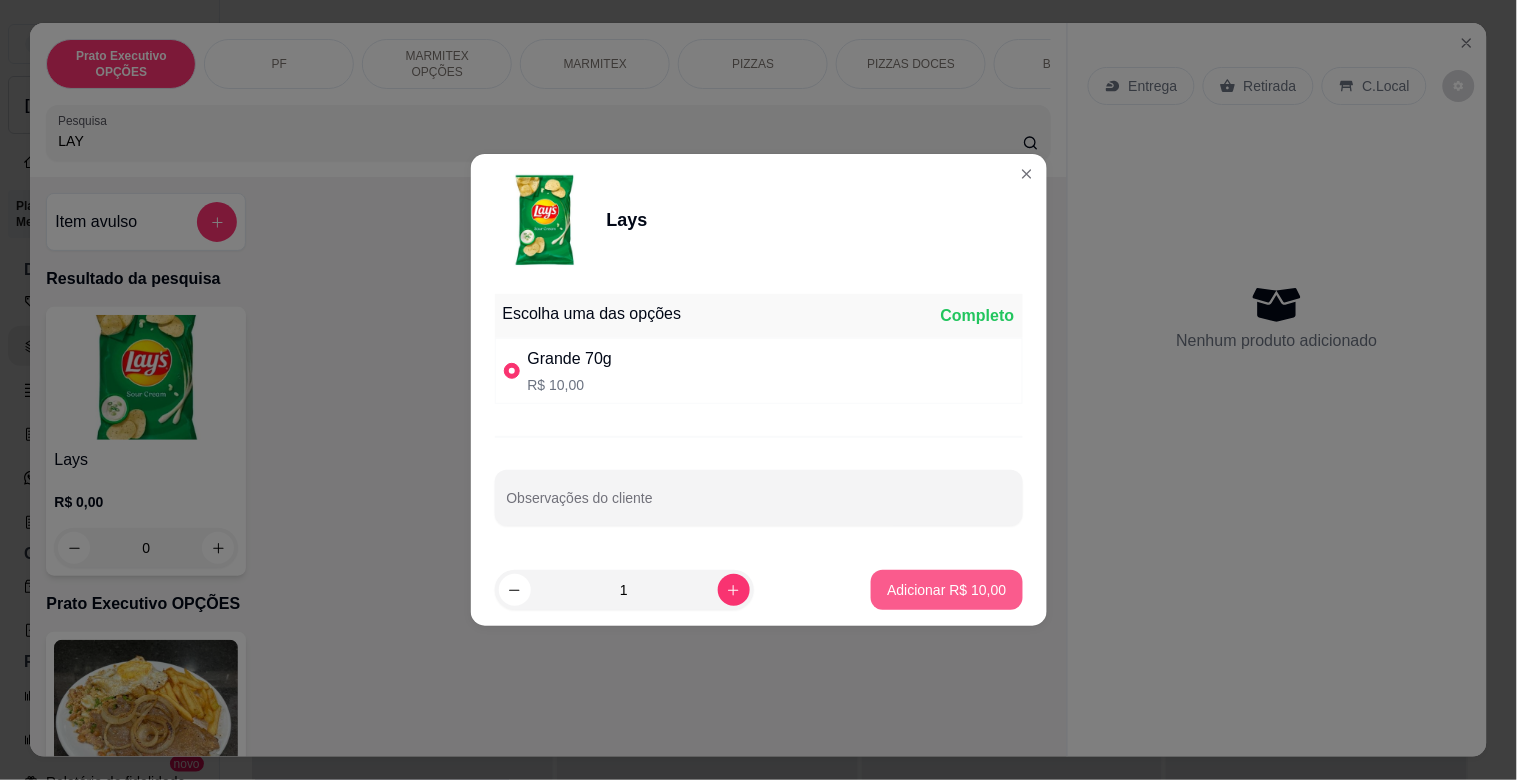click on "Adicionar   R$ 10,00" at bounding box center (946, 590) 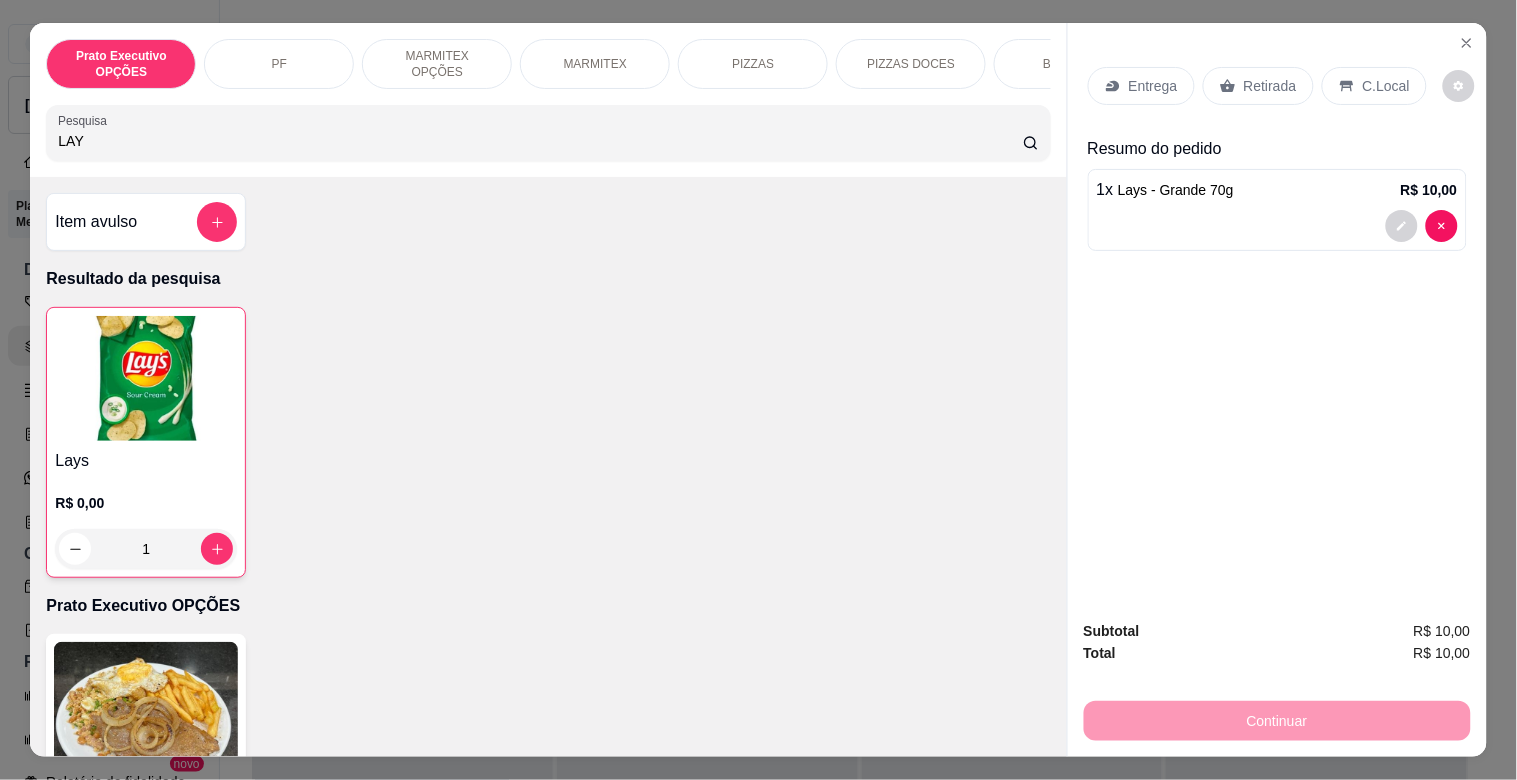click on "Retirada" at bounding box center (1258, 86) 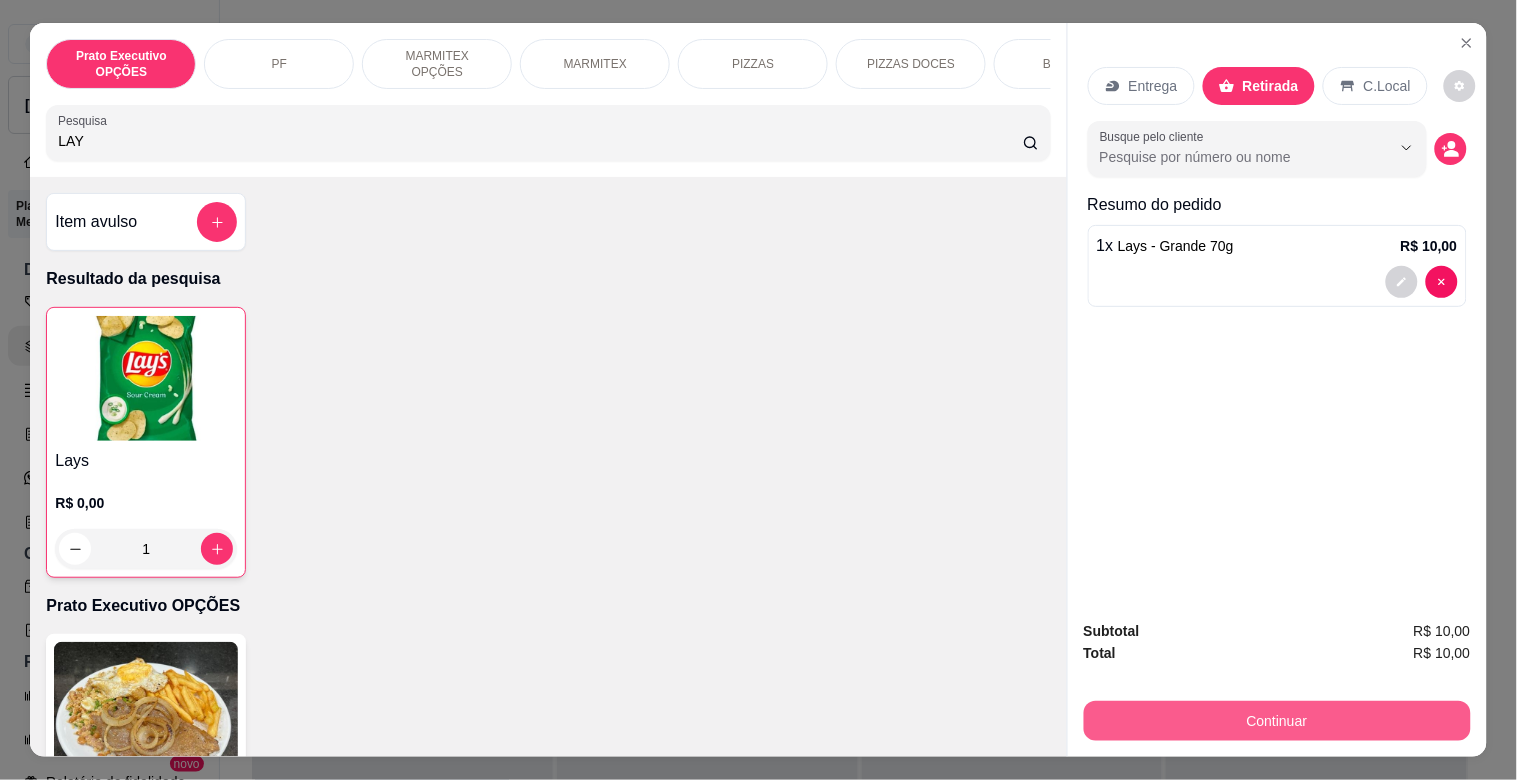 click on "Continuar" at bounding box center [1277, 721] 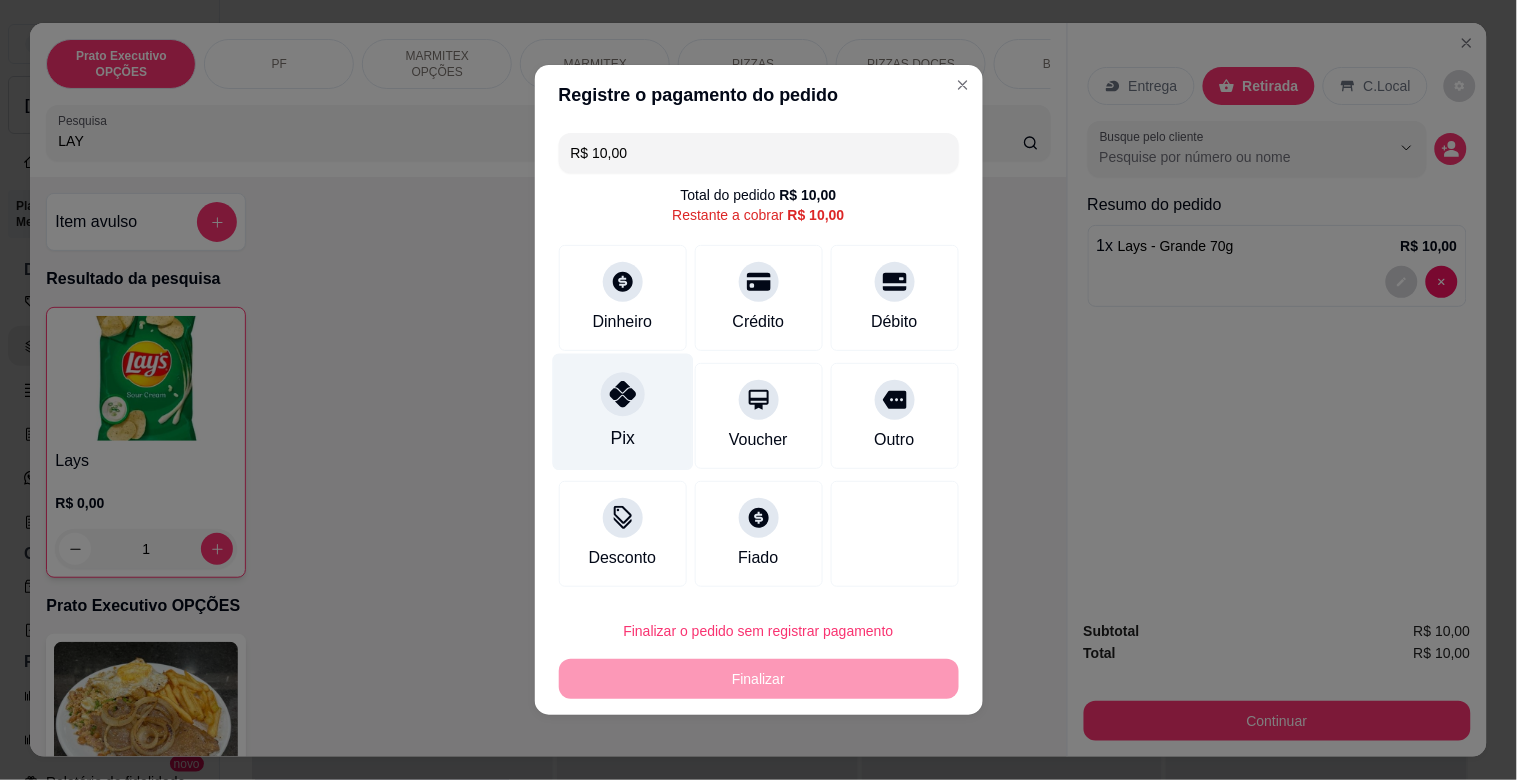 click on "Pix" at bounding box center (622, 412) 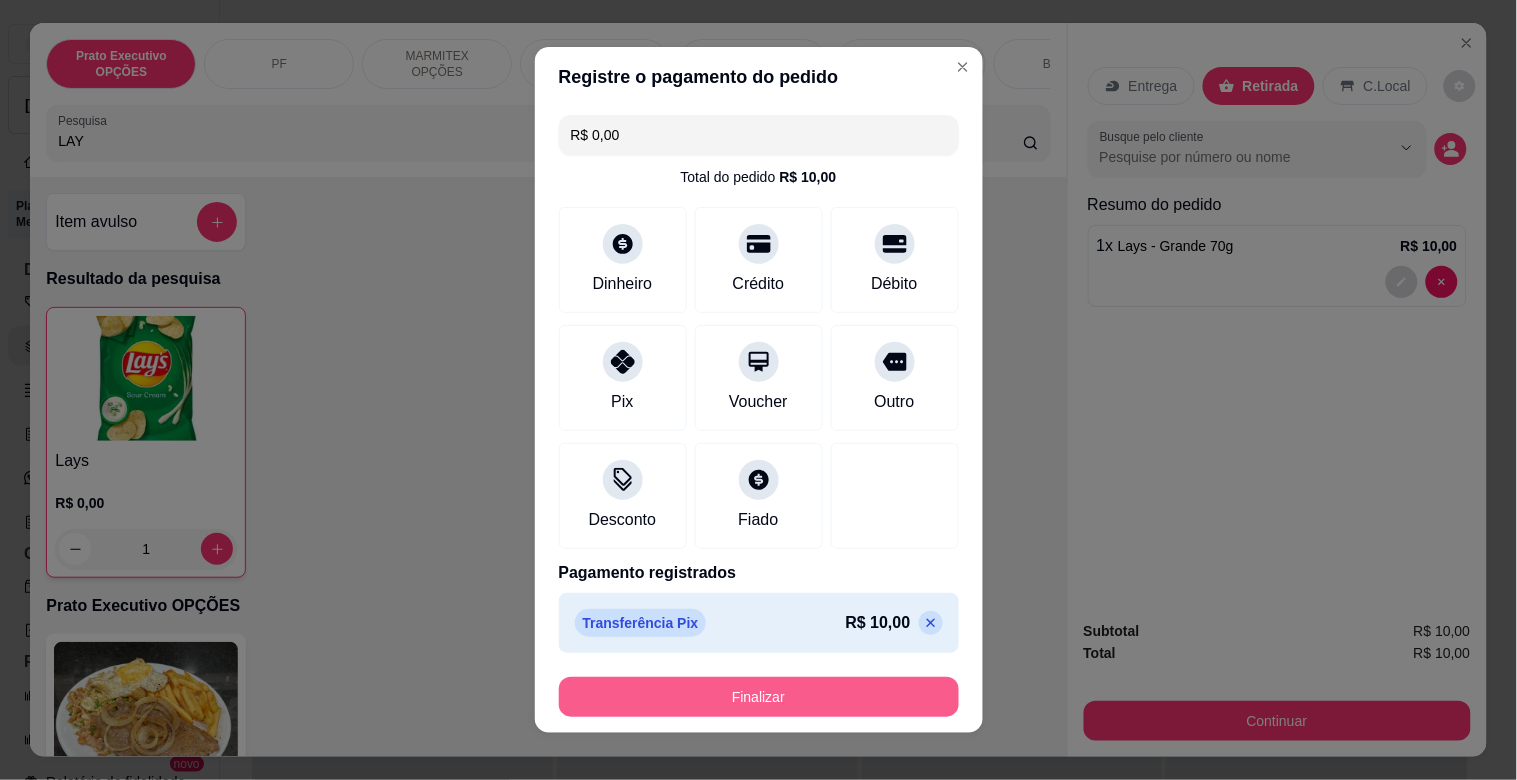 click on "Finalizar" at bounding box center [759, 697] 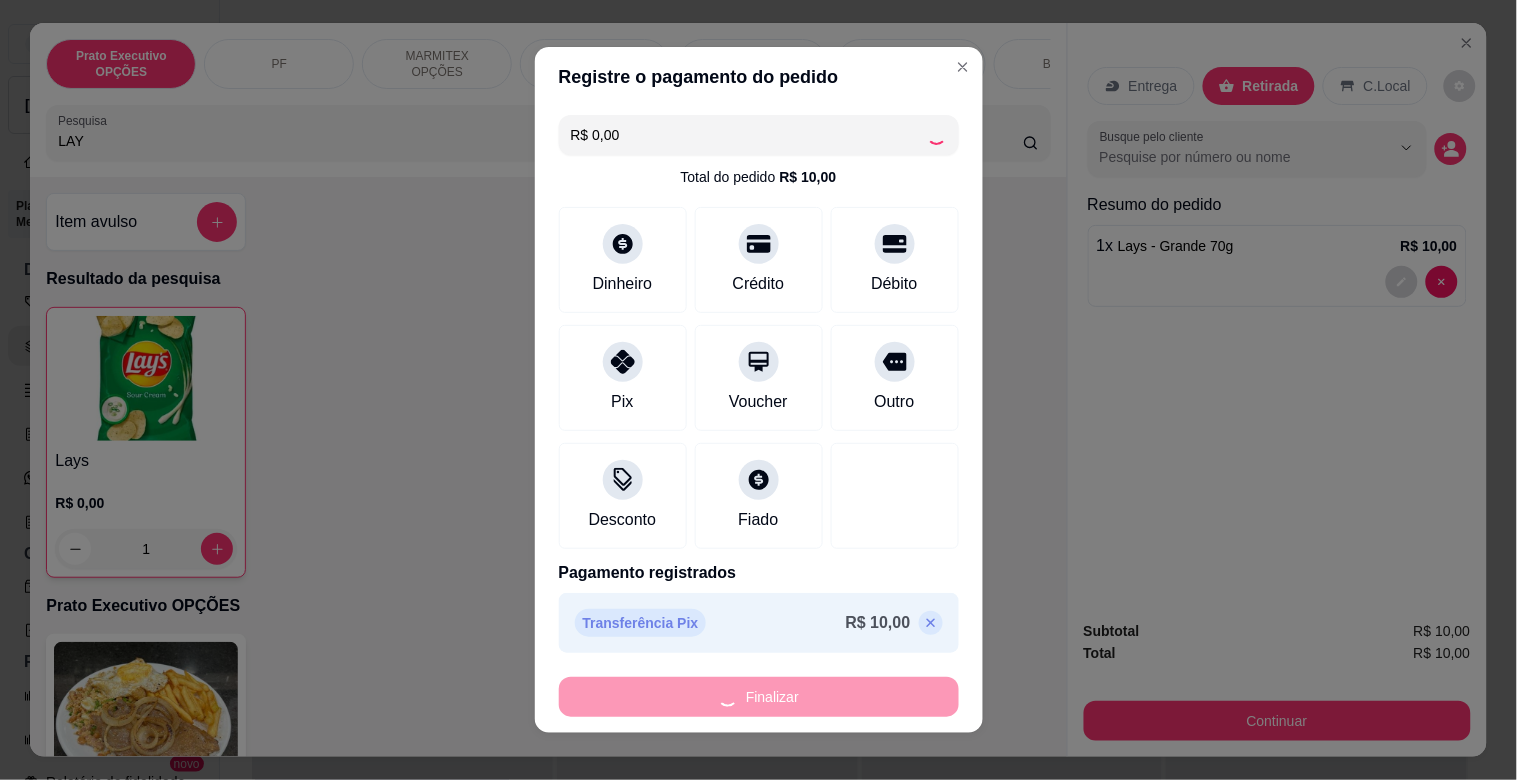 type on "0" 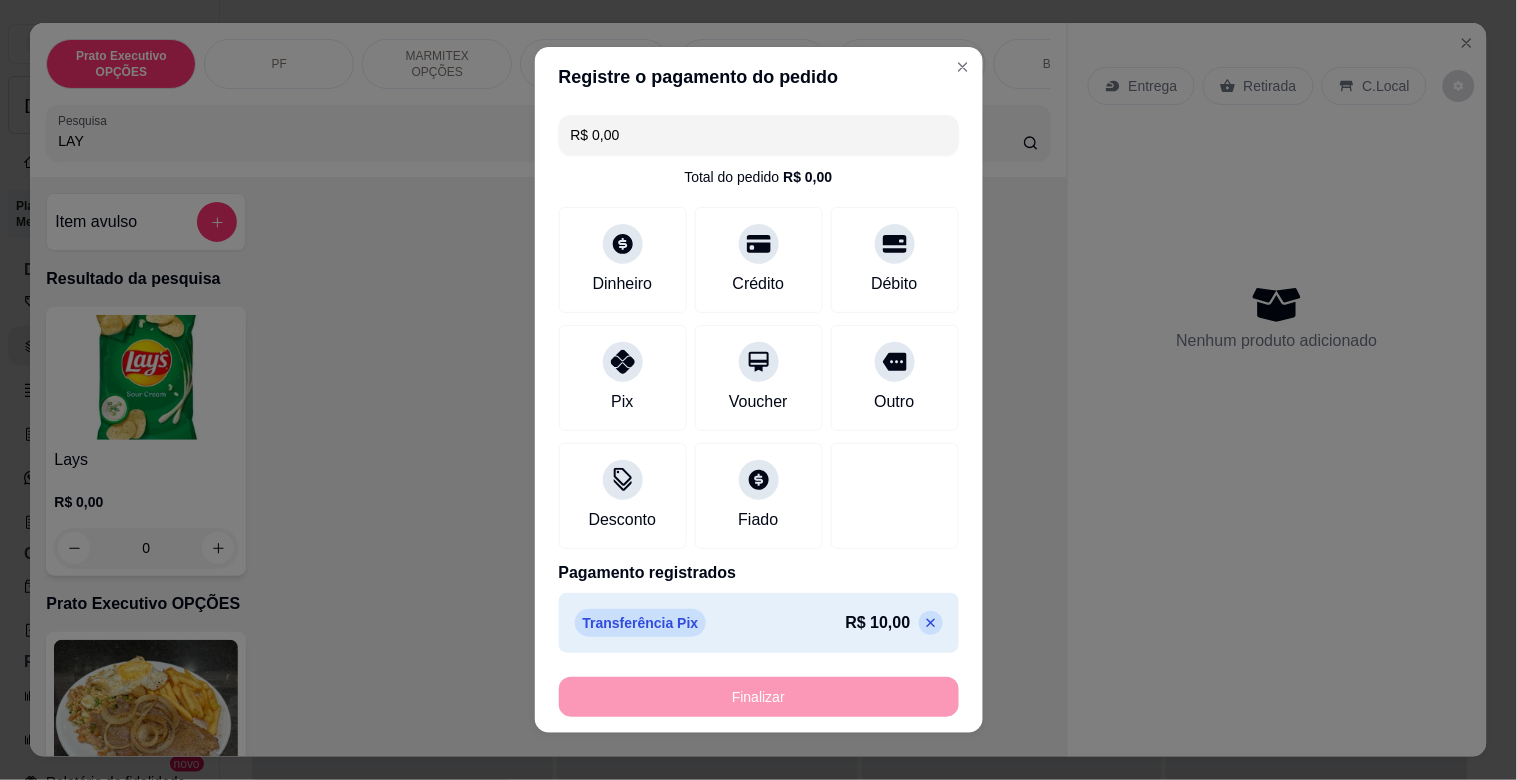 type on "-R$ 10,00" 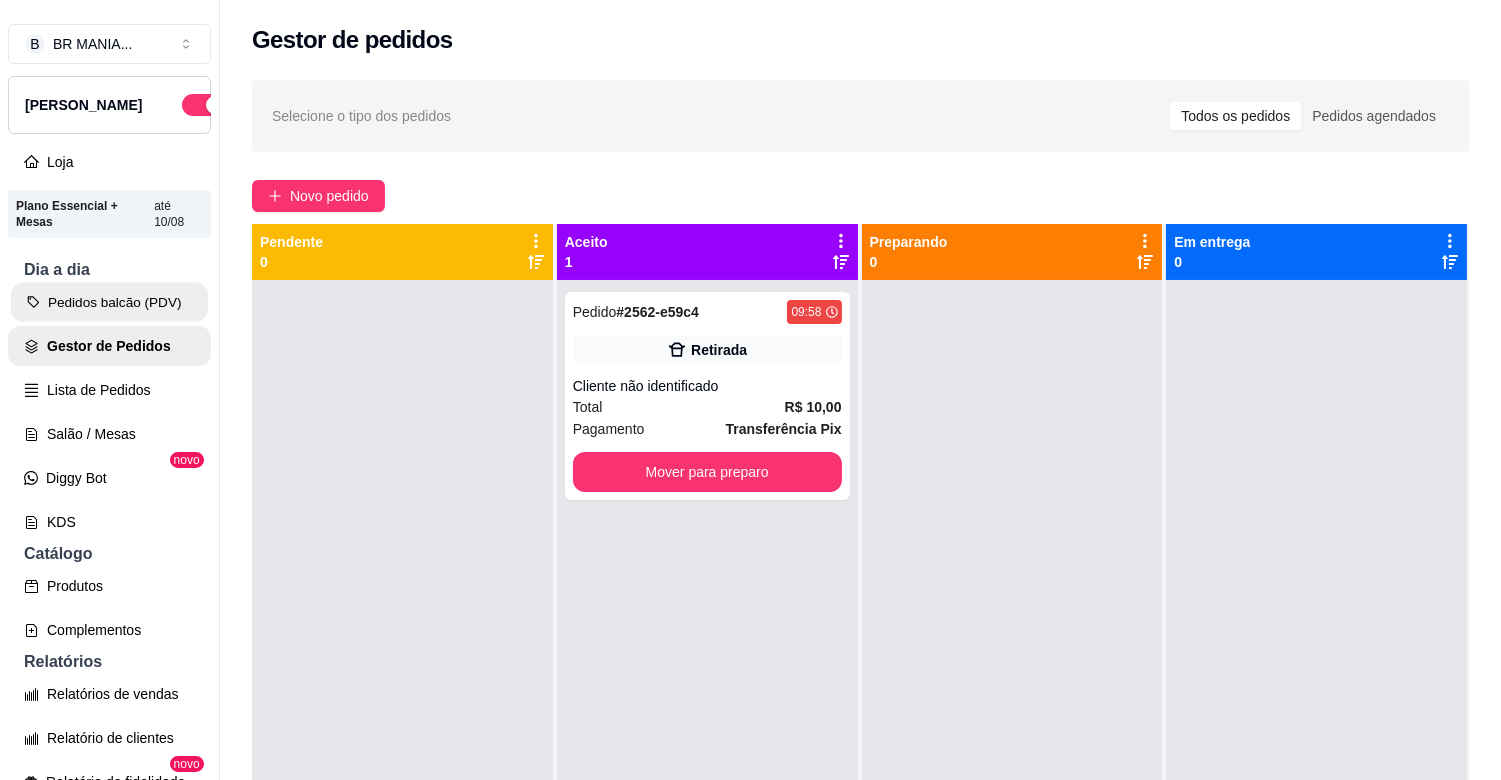 click on "Pedidos balcão (PDV)" at bounding box center (109, 302) 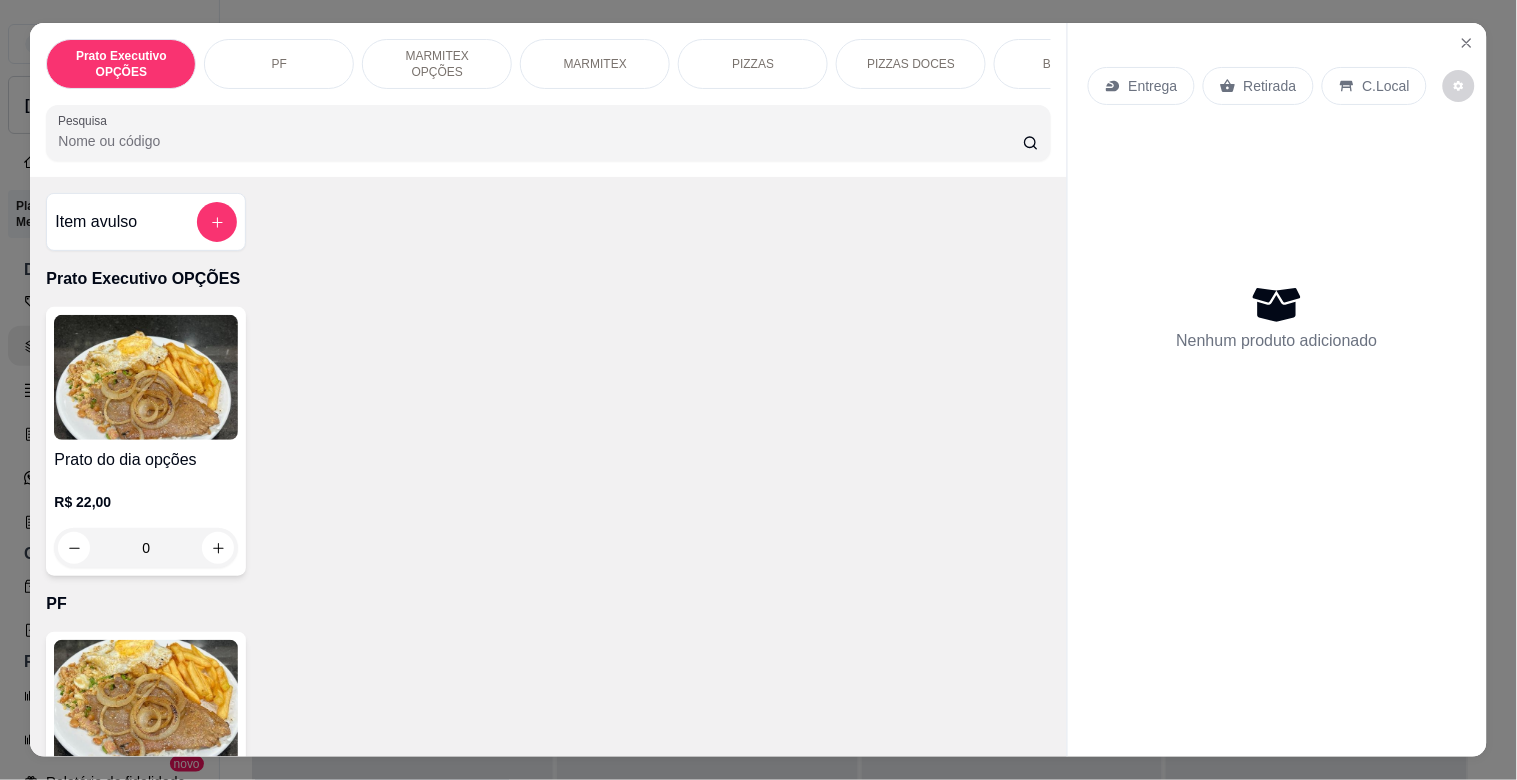 click on "Pesquisa" at bounding box center (540, 141) 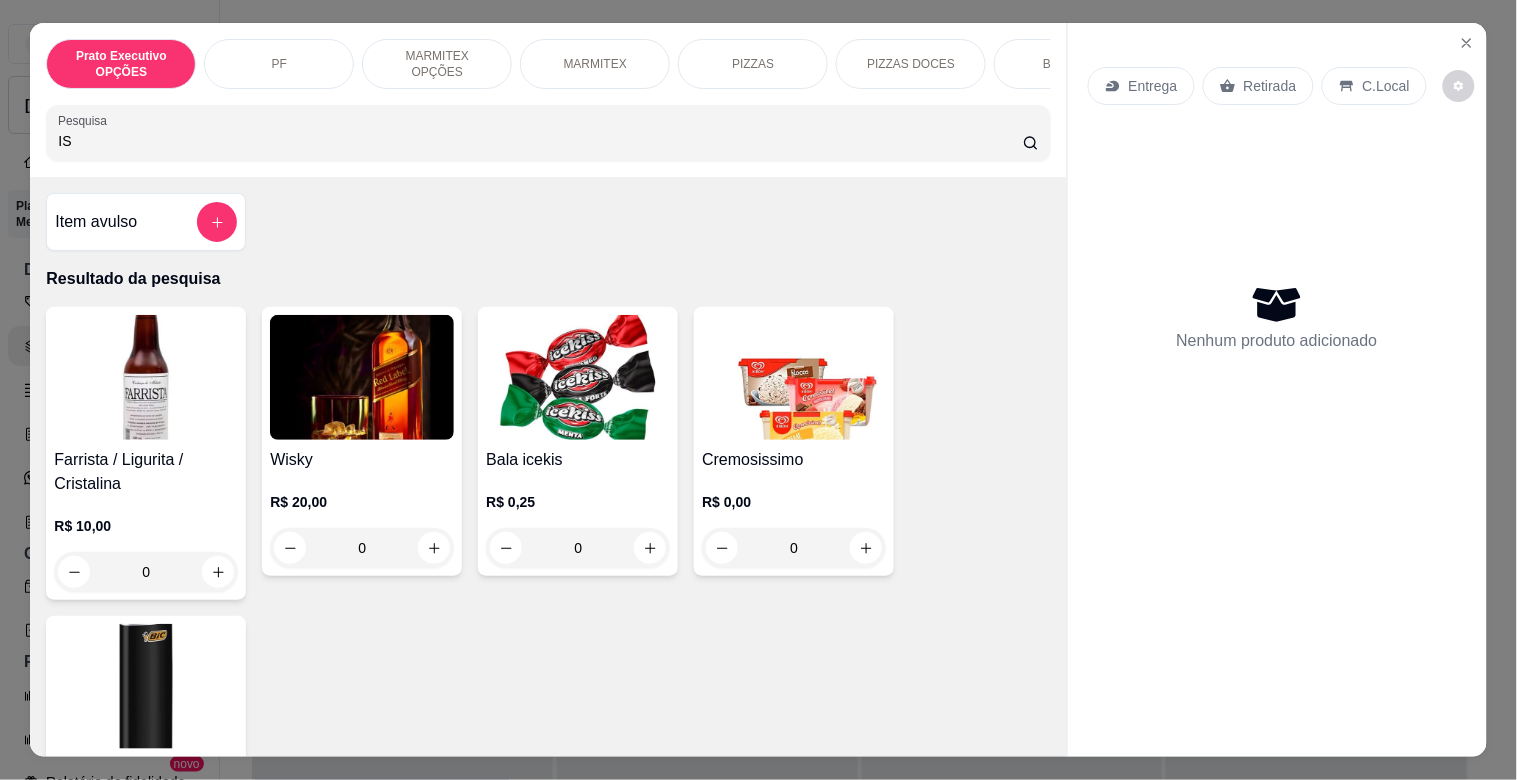 type on "IS" 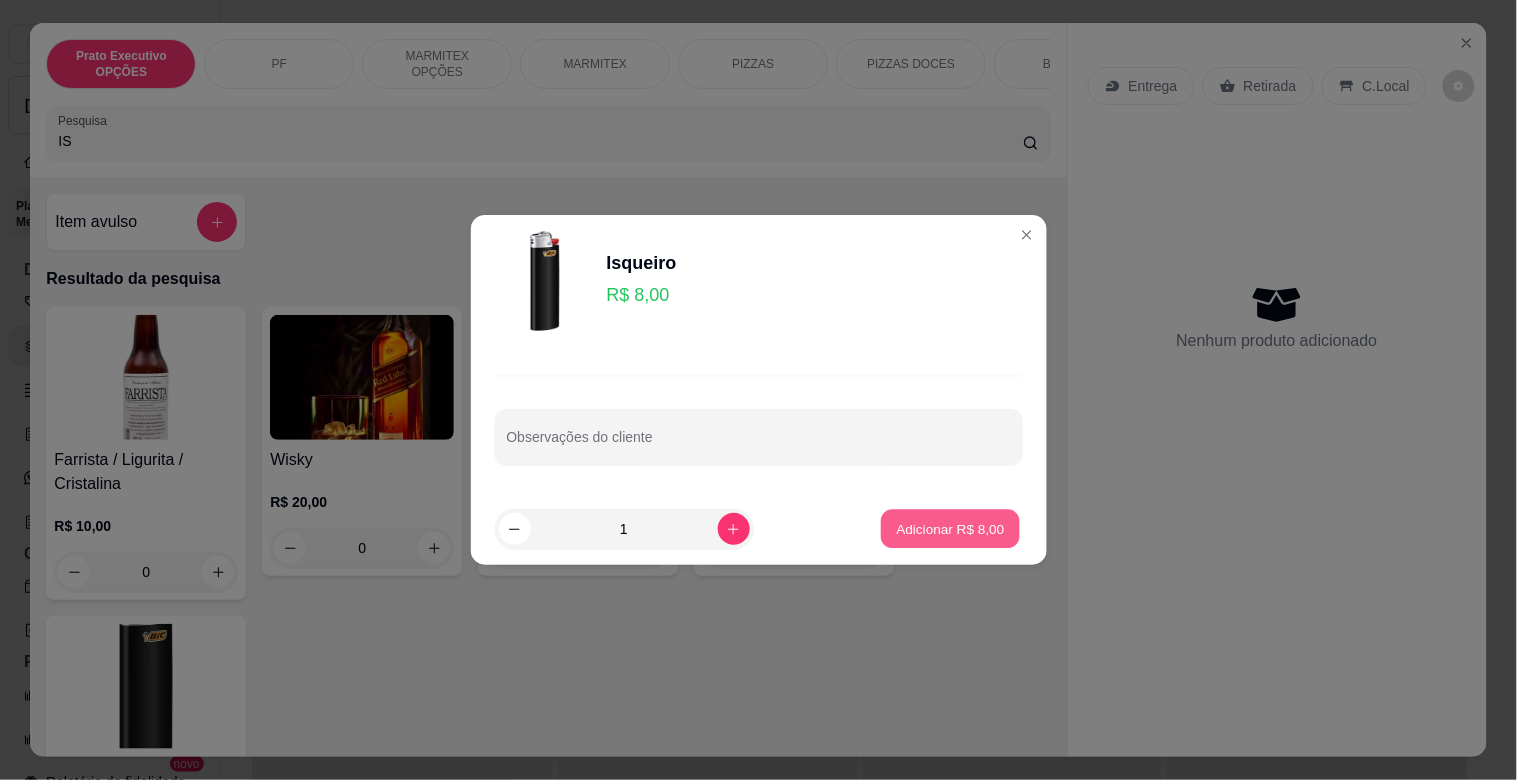 click on "Adicionar   R$ 8,00" at bounding box center [951, 528] 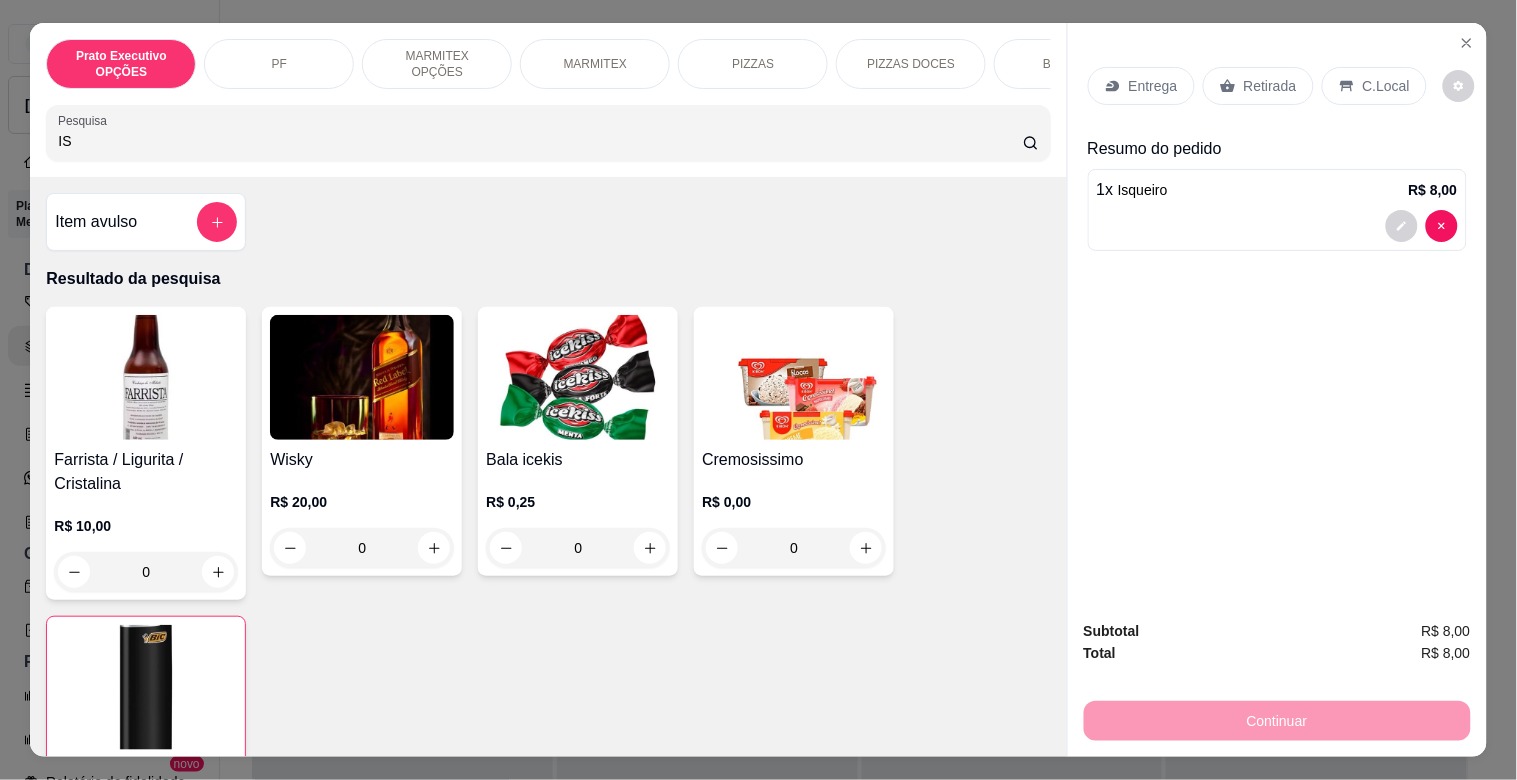 click on "Retirada" at bounding box center [1270, 86] 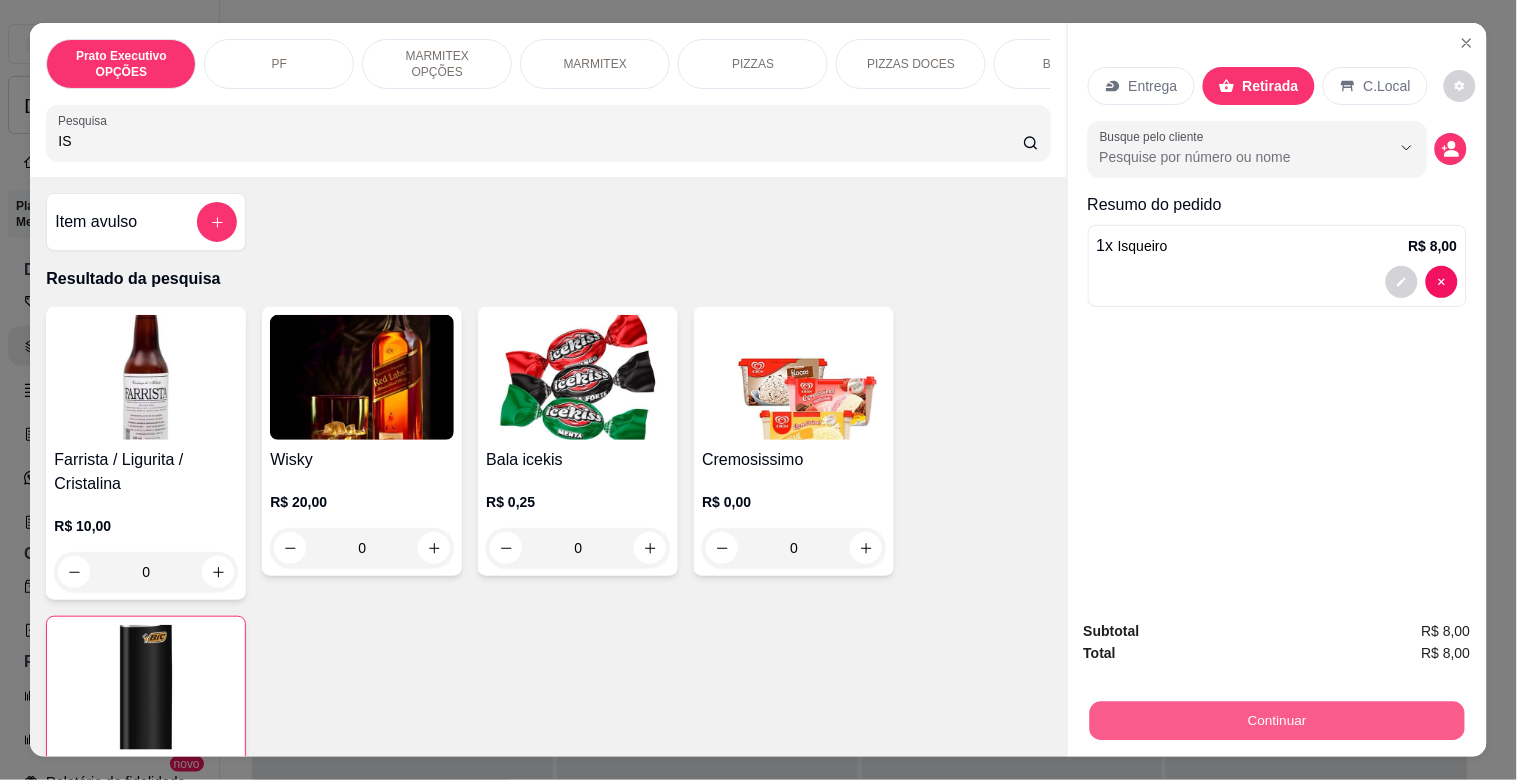 click on "Continuar" at bounding box center (1276, 720) 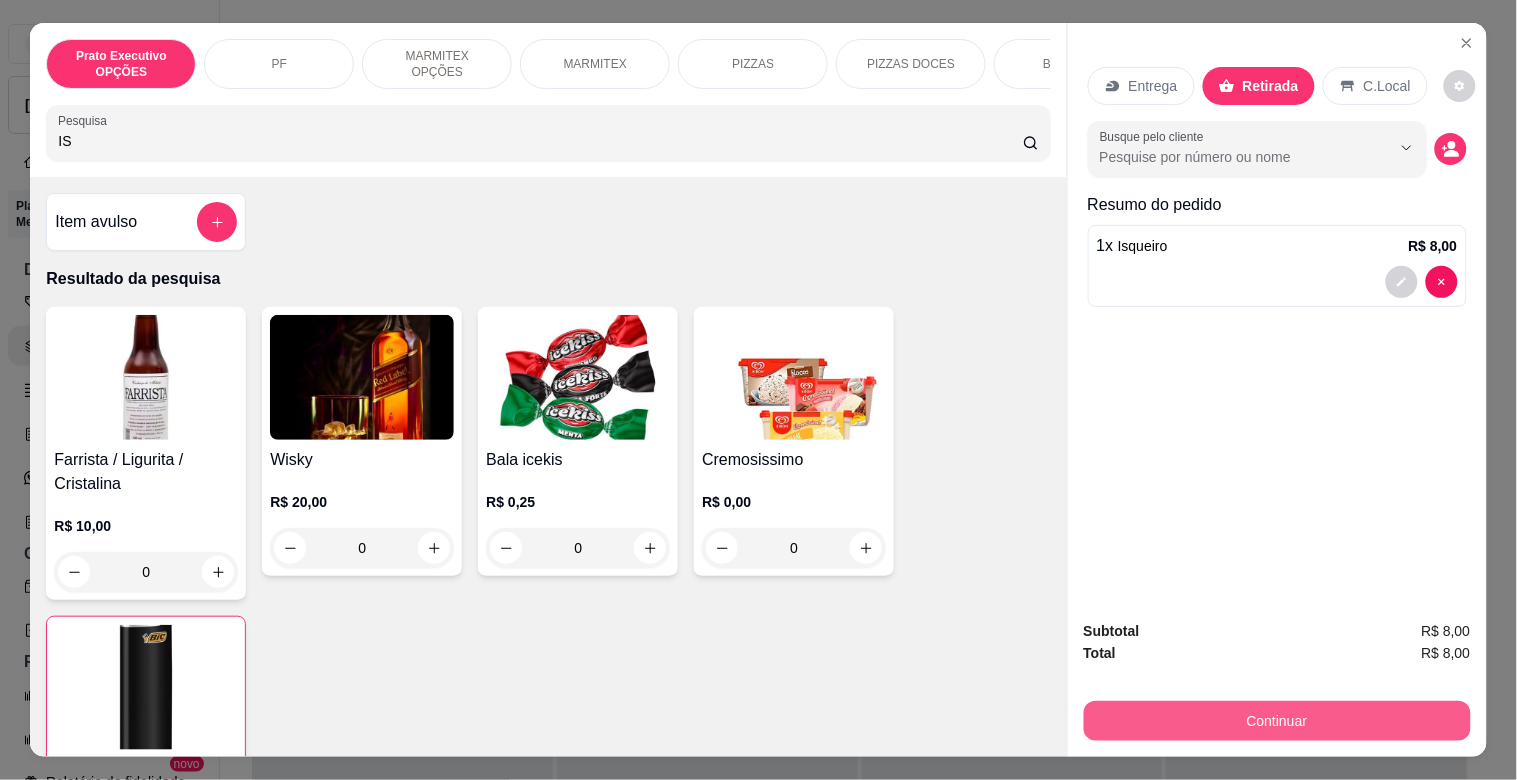 click on "Continuar" at bounding box center (1277, 721) 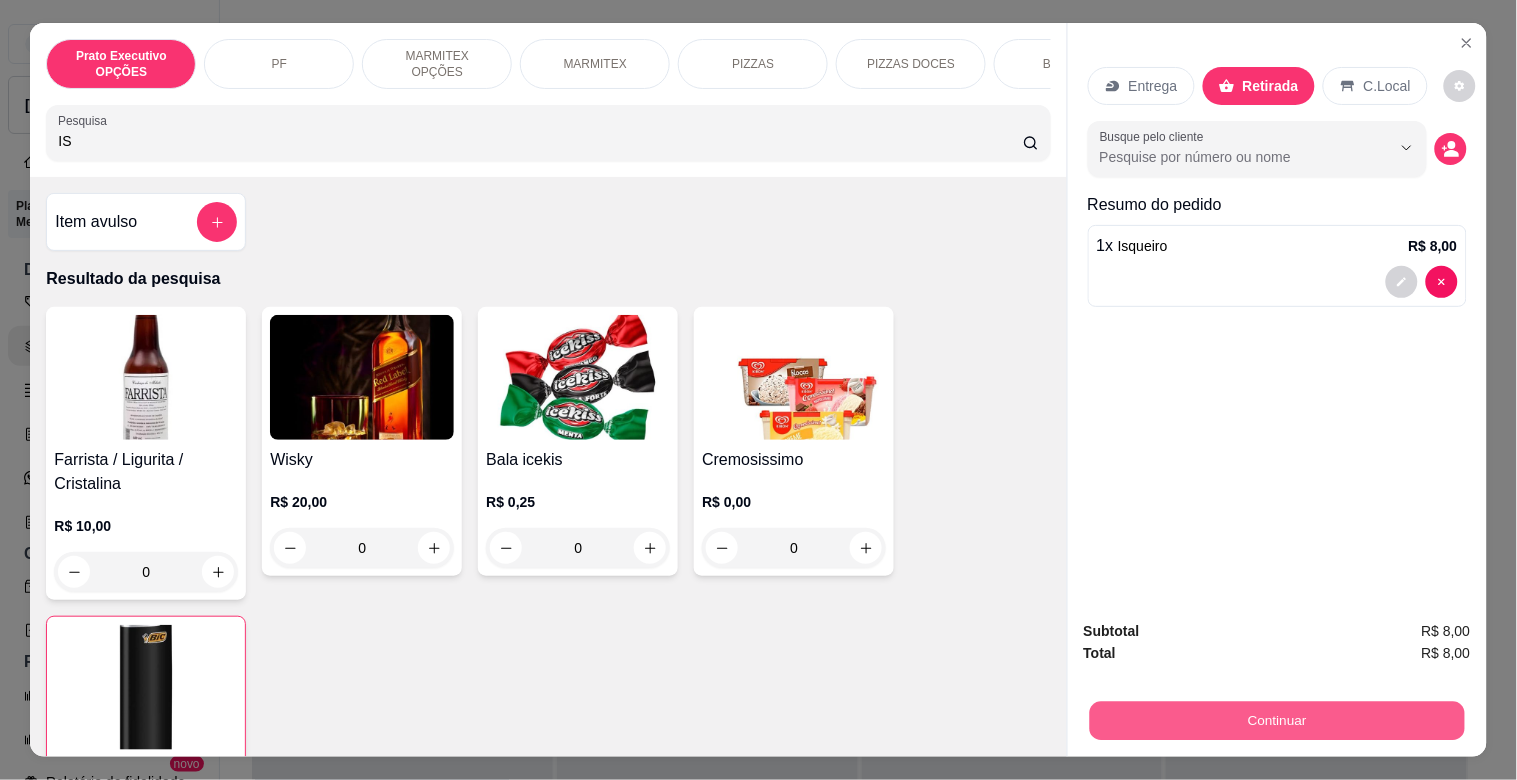 click on "Continuar" at bounding box center [1276, 720] 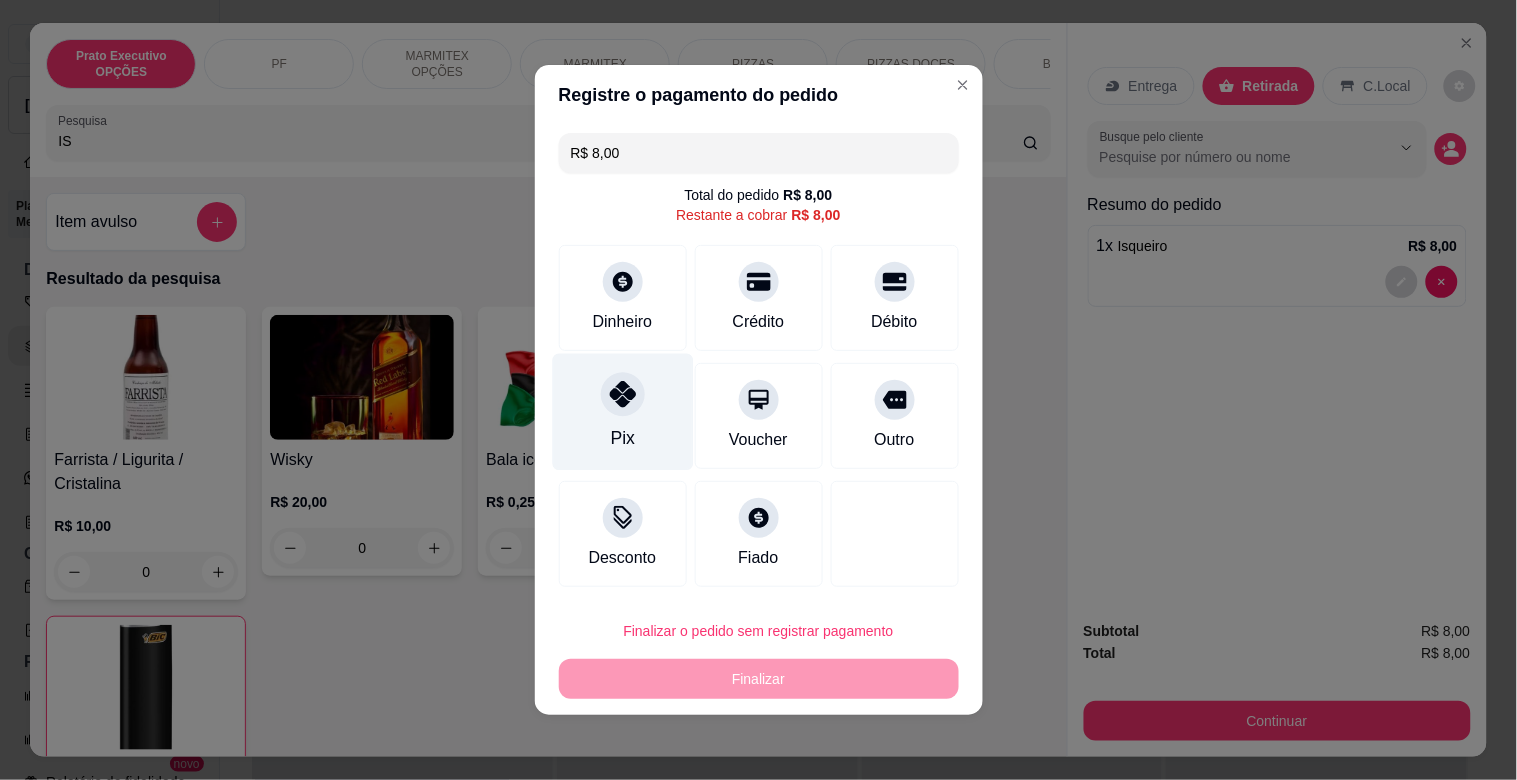 click 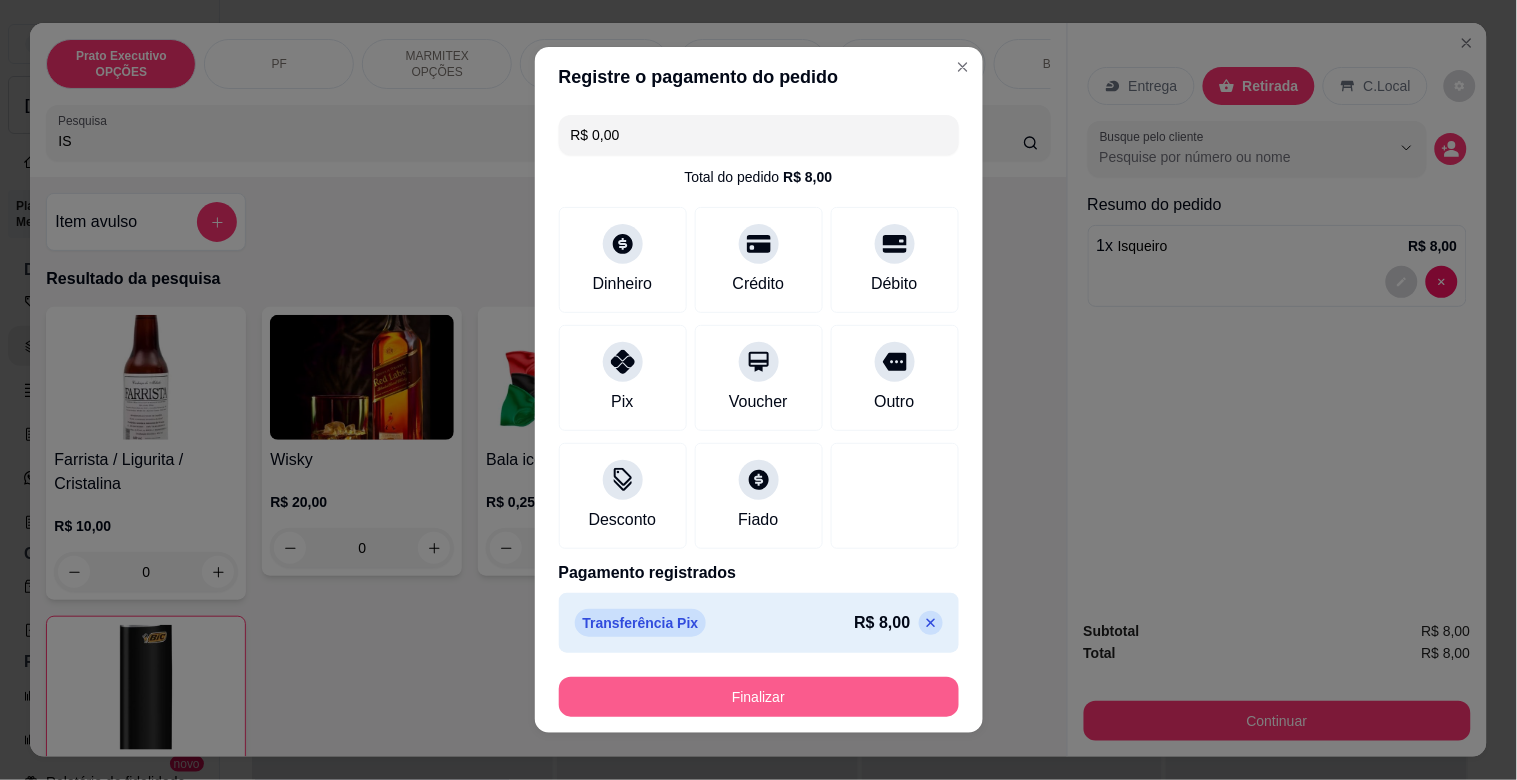 click on "Finalizar" at bounding box center (759, 697) 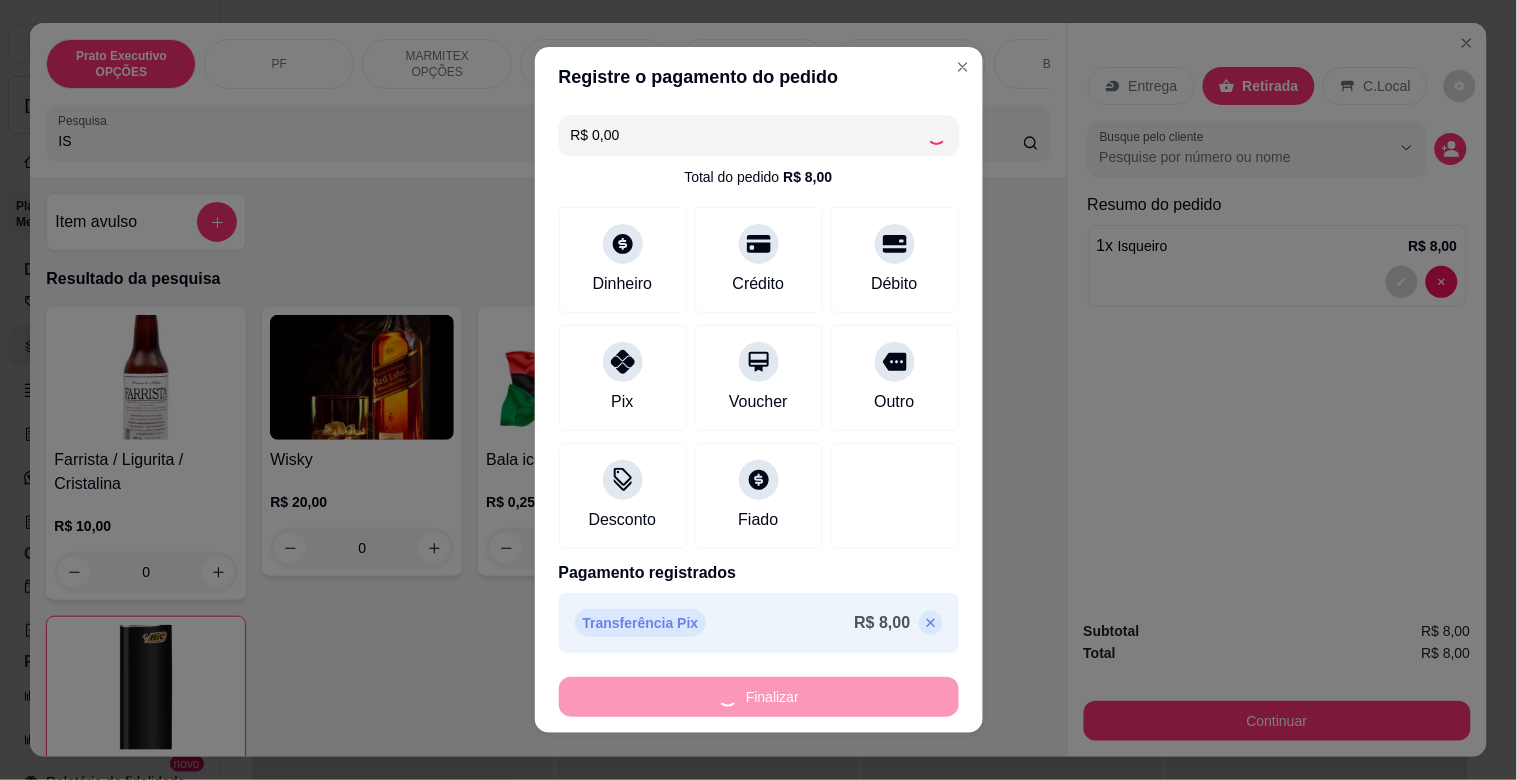 type on "0" 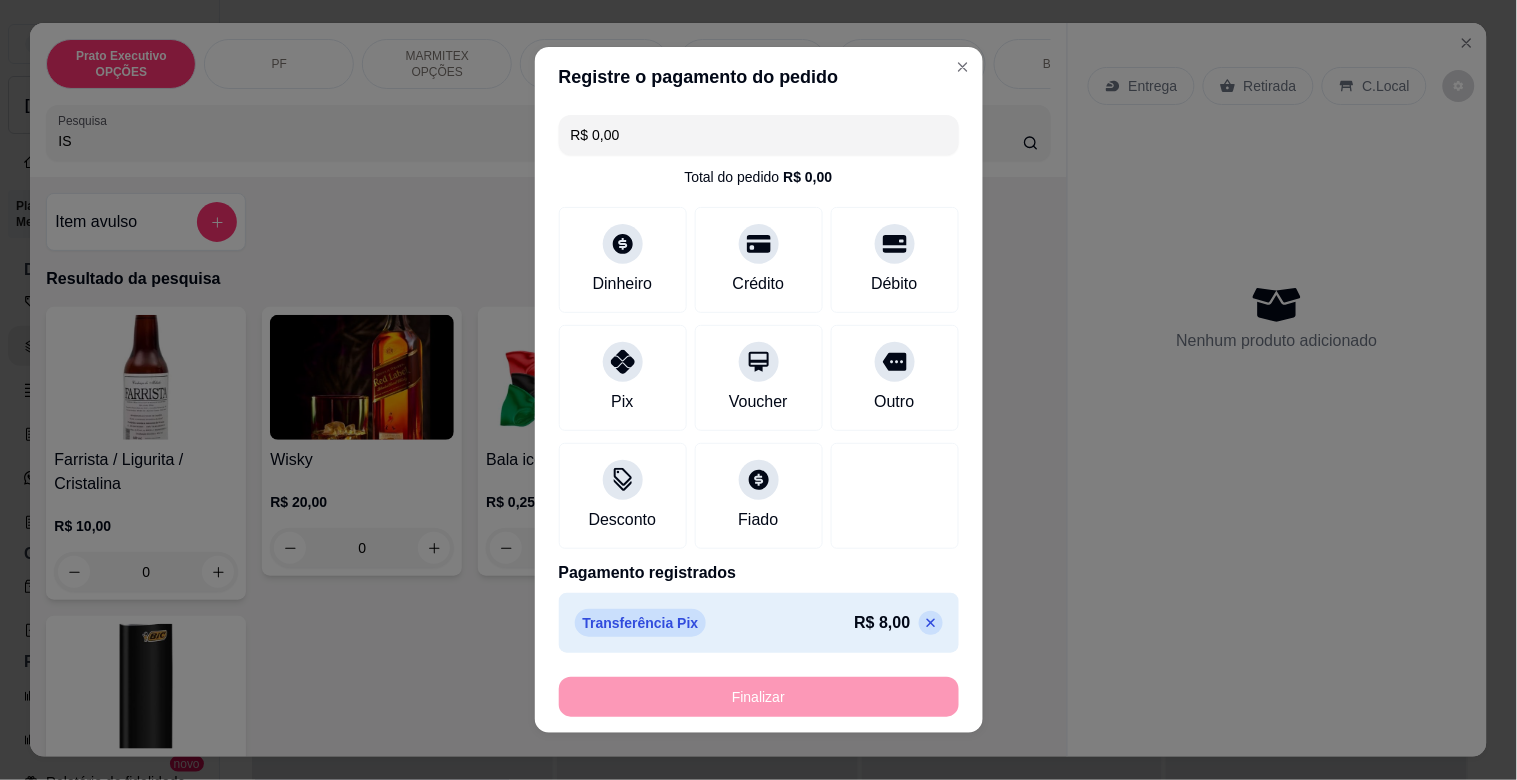 type on "-R$ 8,00" 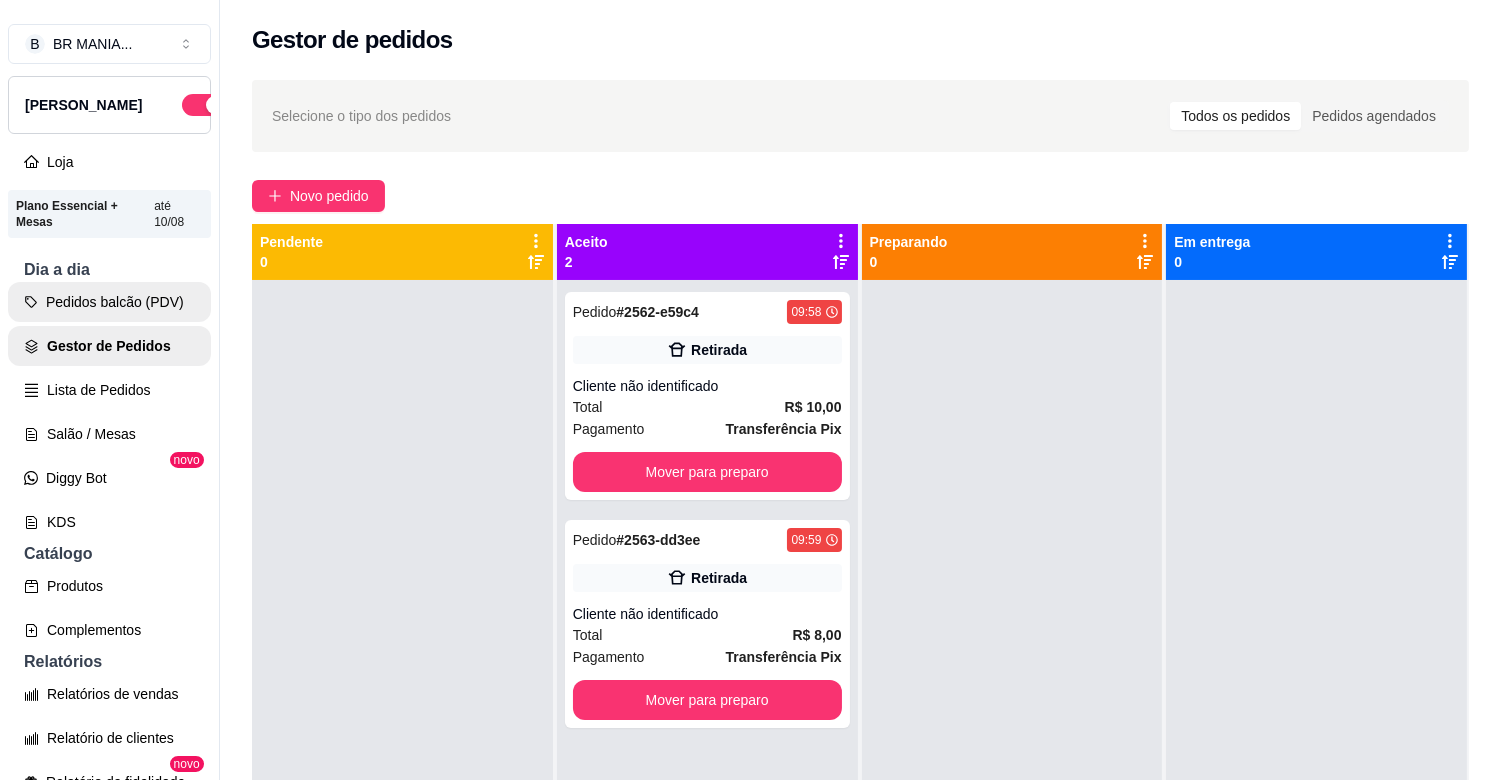 click on "Pedidos balcão (PDV)" at bounding box center [109, 302] 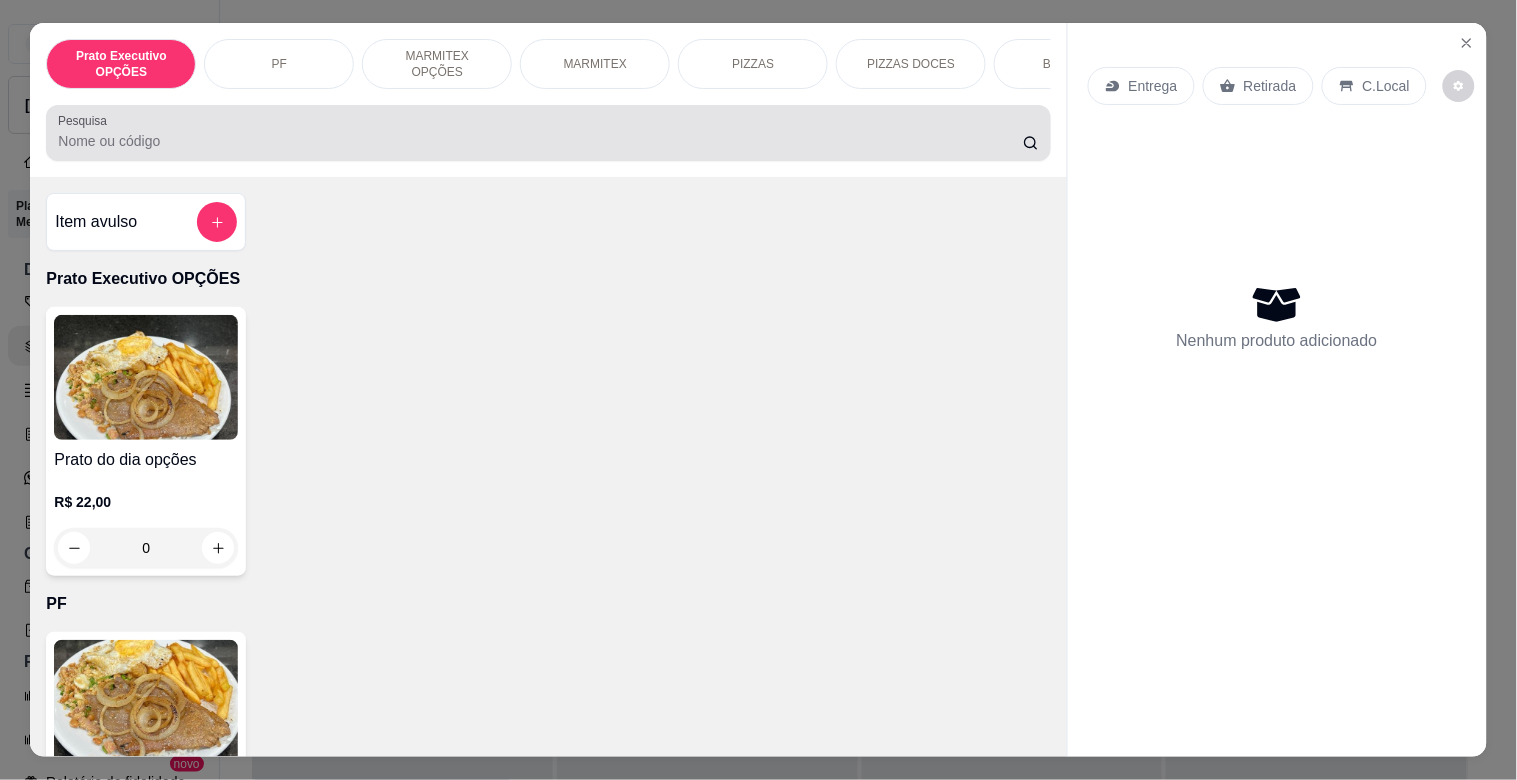 click on "Pesquisa" at bounding box center (540, 141) 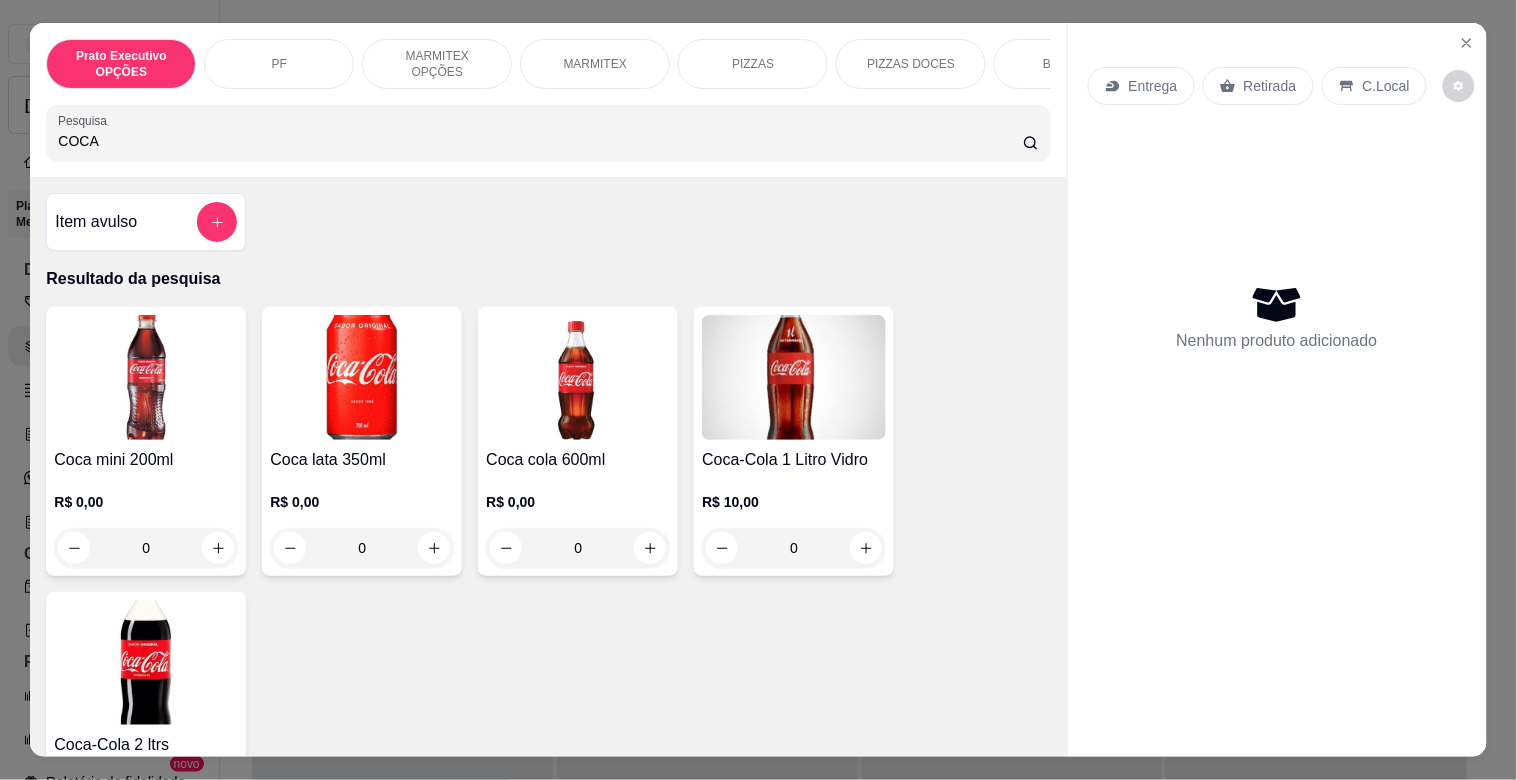 type on "COCA" 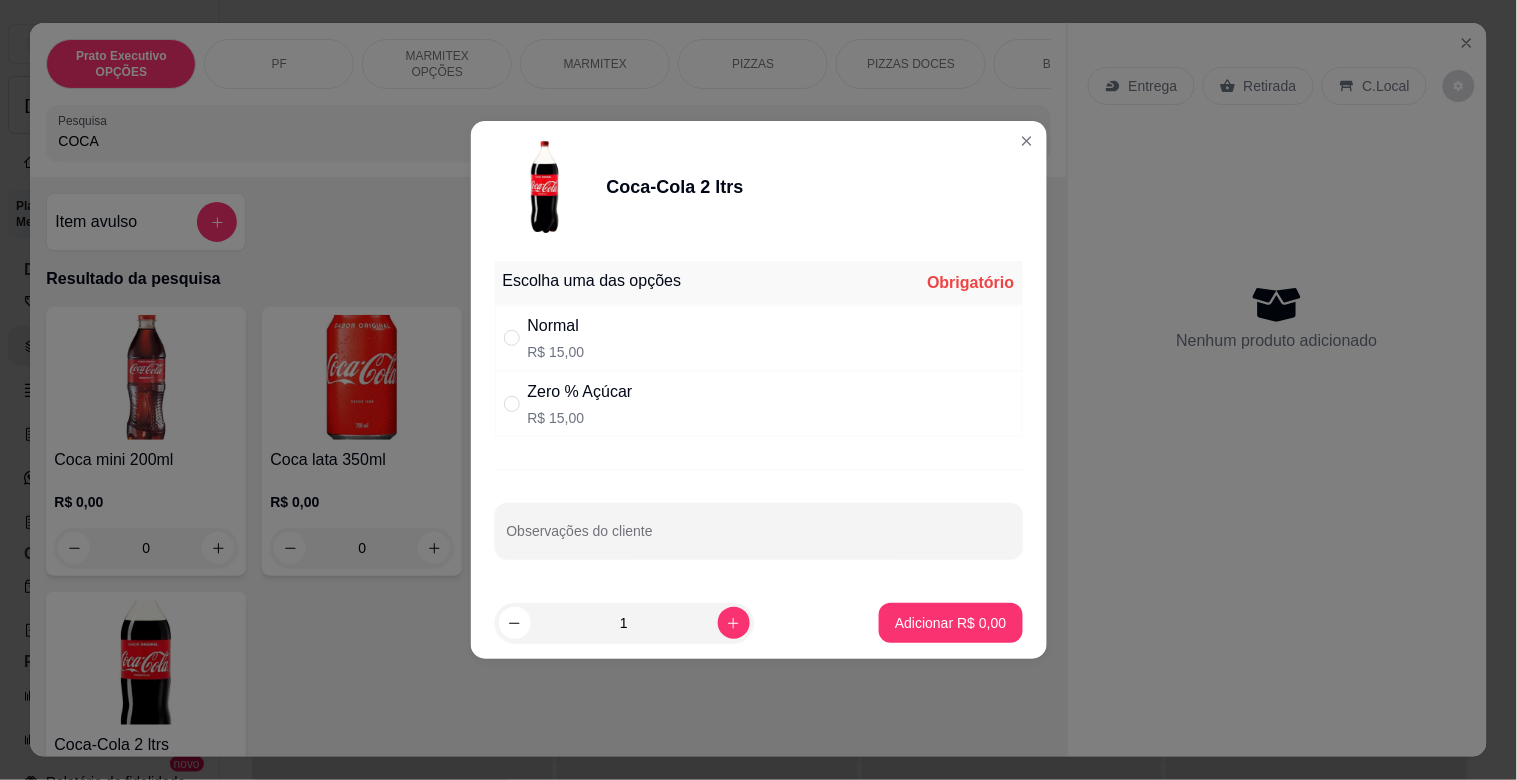 click on "R$ 15,00" at bounding box center (580, 418) 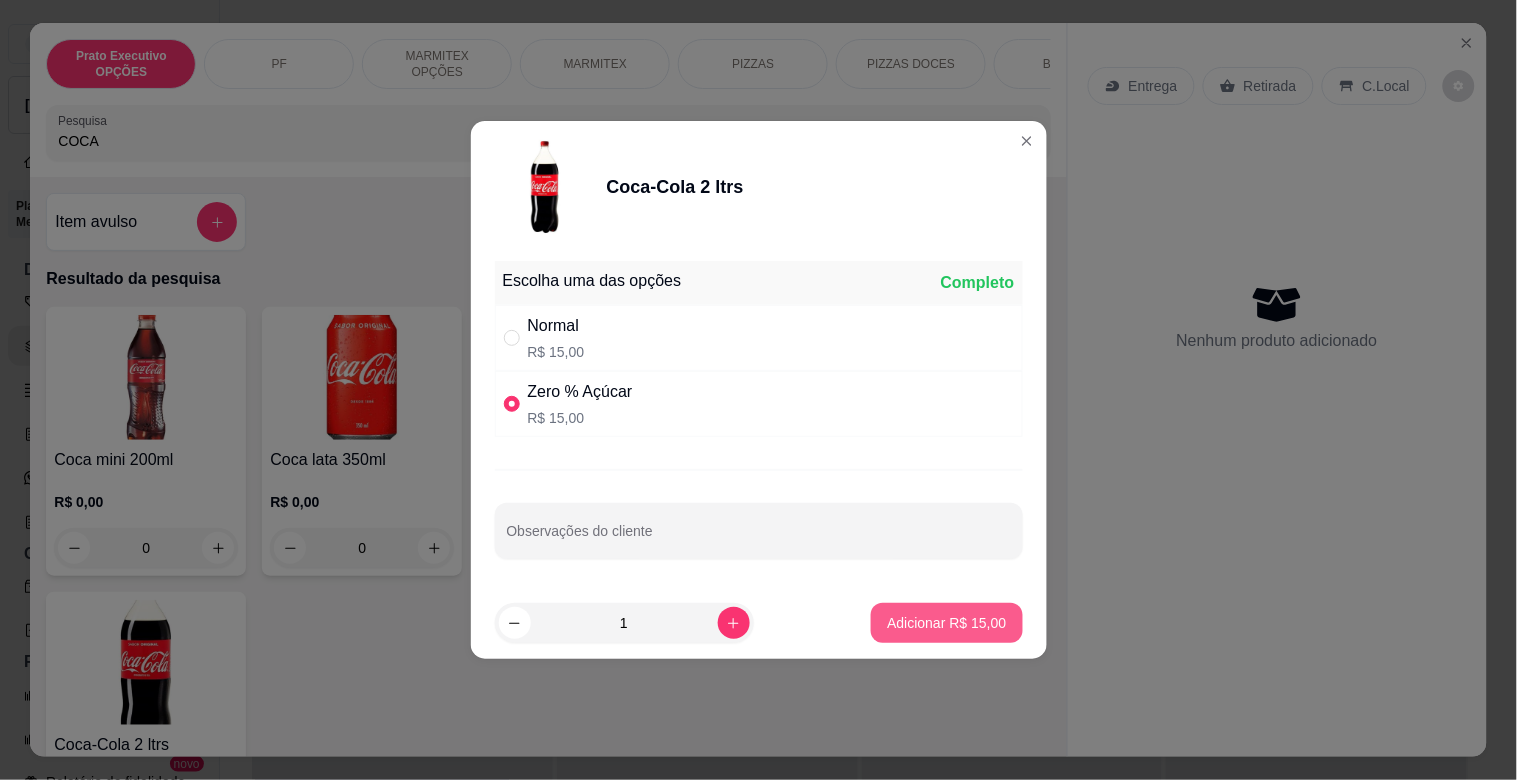 click on "Adicionar   R$ 15,00" at bounding box center (946, 623) 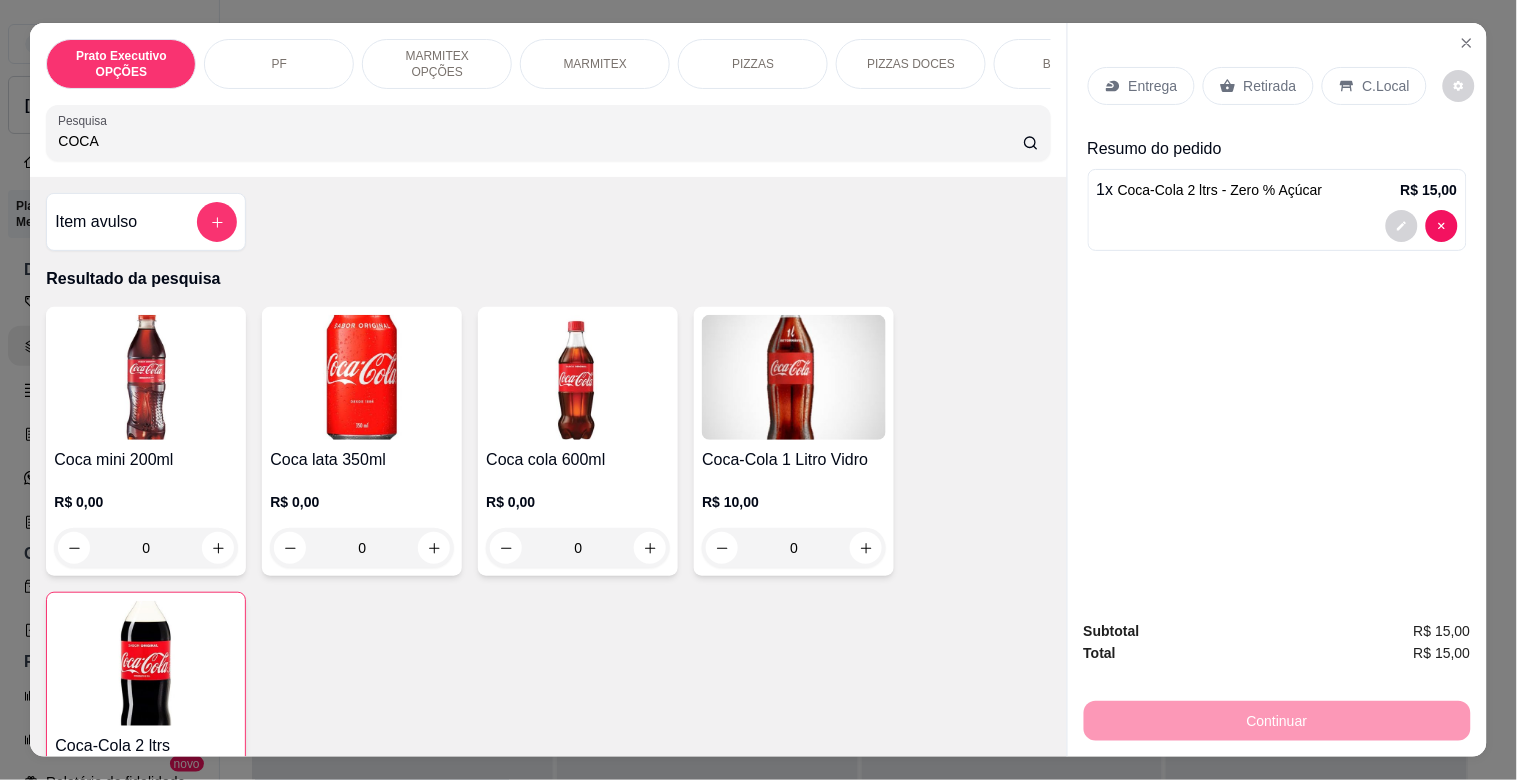 drag, startPoint x: 1234, startPoint y: 66, endPoint x: 1280, endPoint y: 65, distance: 46.010868 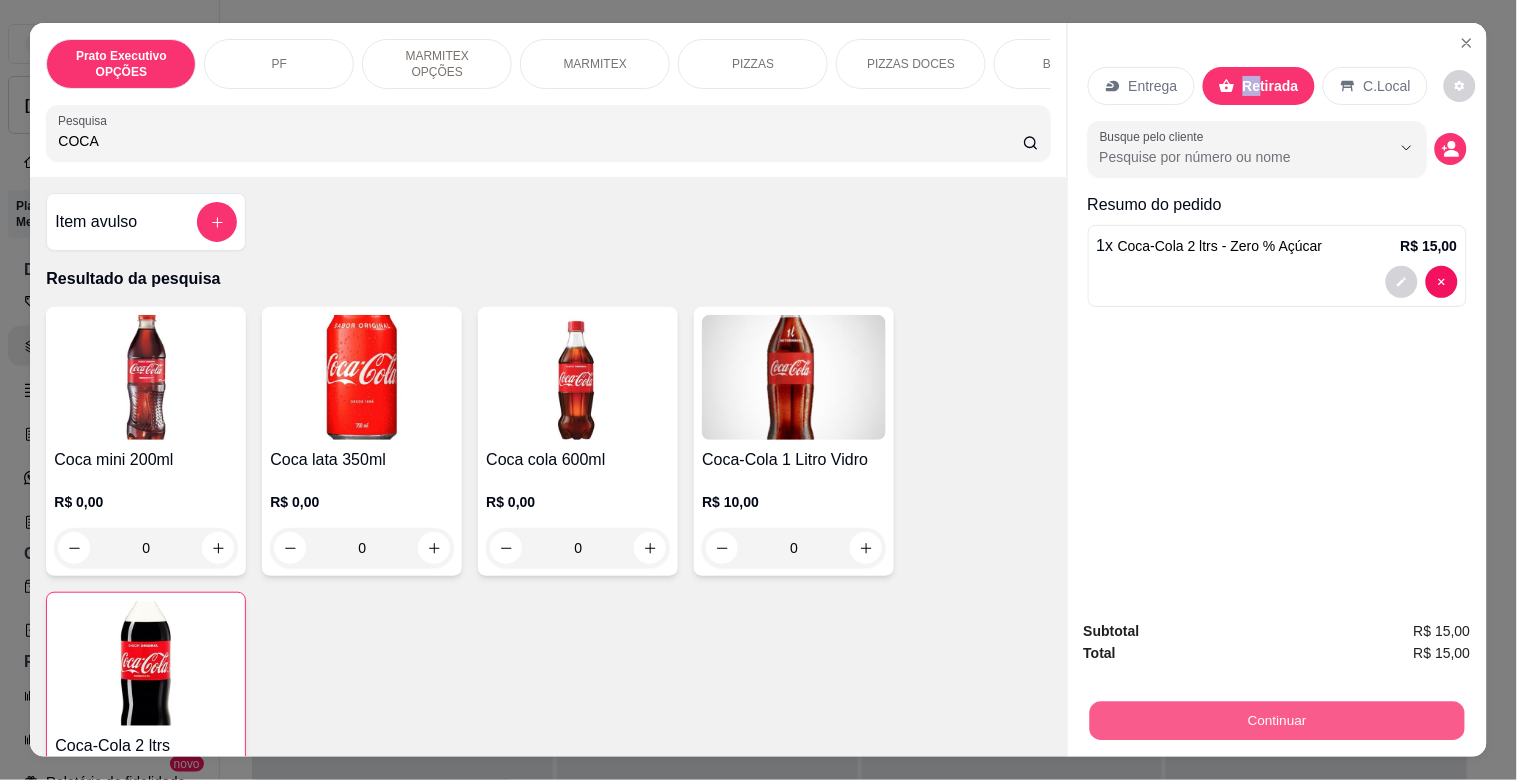 click on "Continuar" at bounding box center [1276, 720] 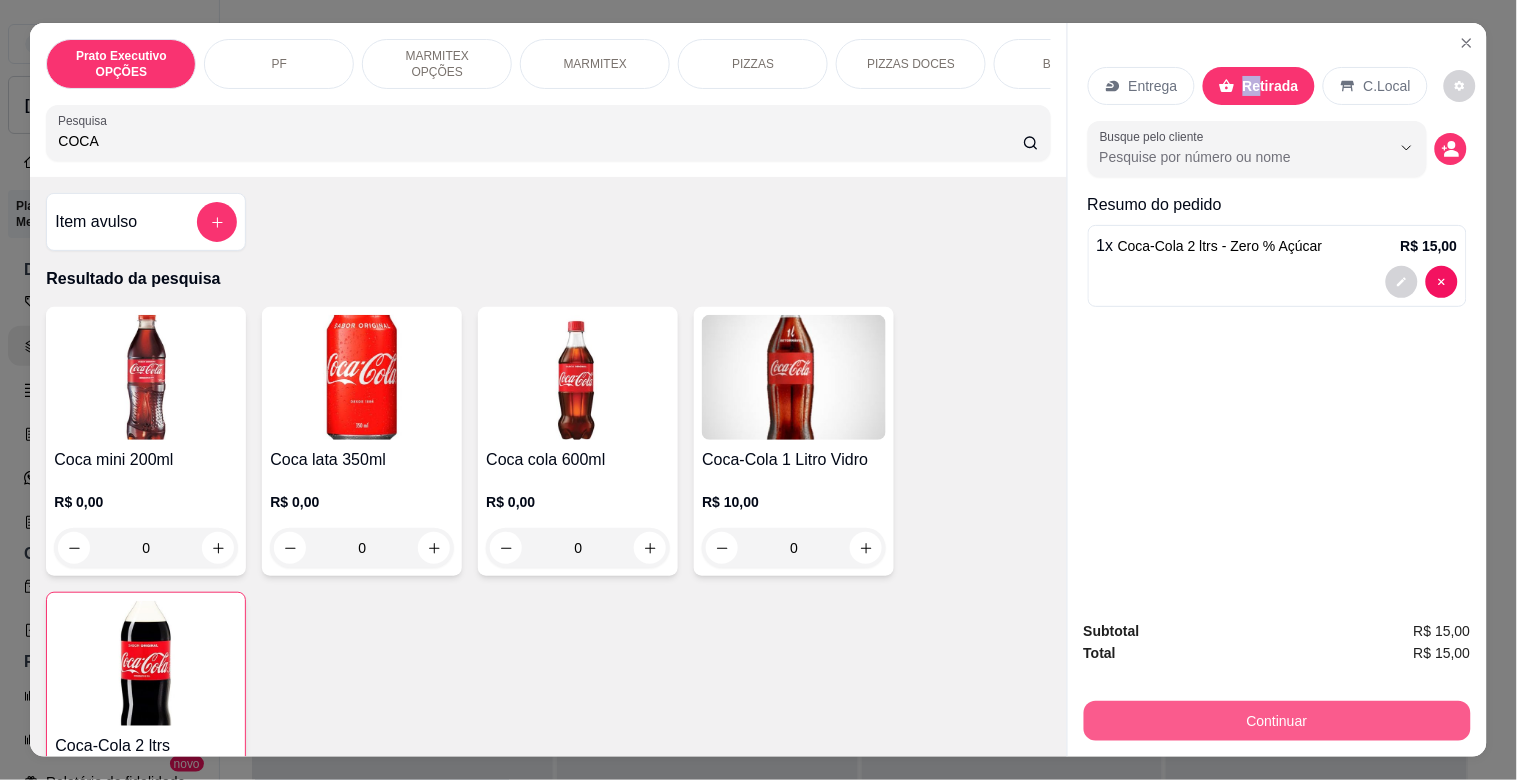 click on "Continuar" at bounding box center (1277, 721) 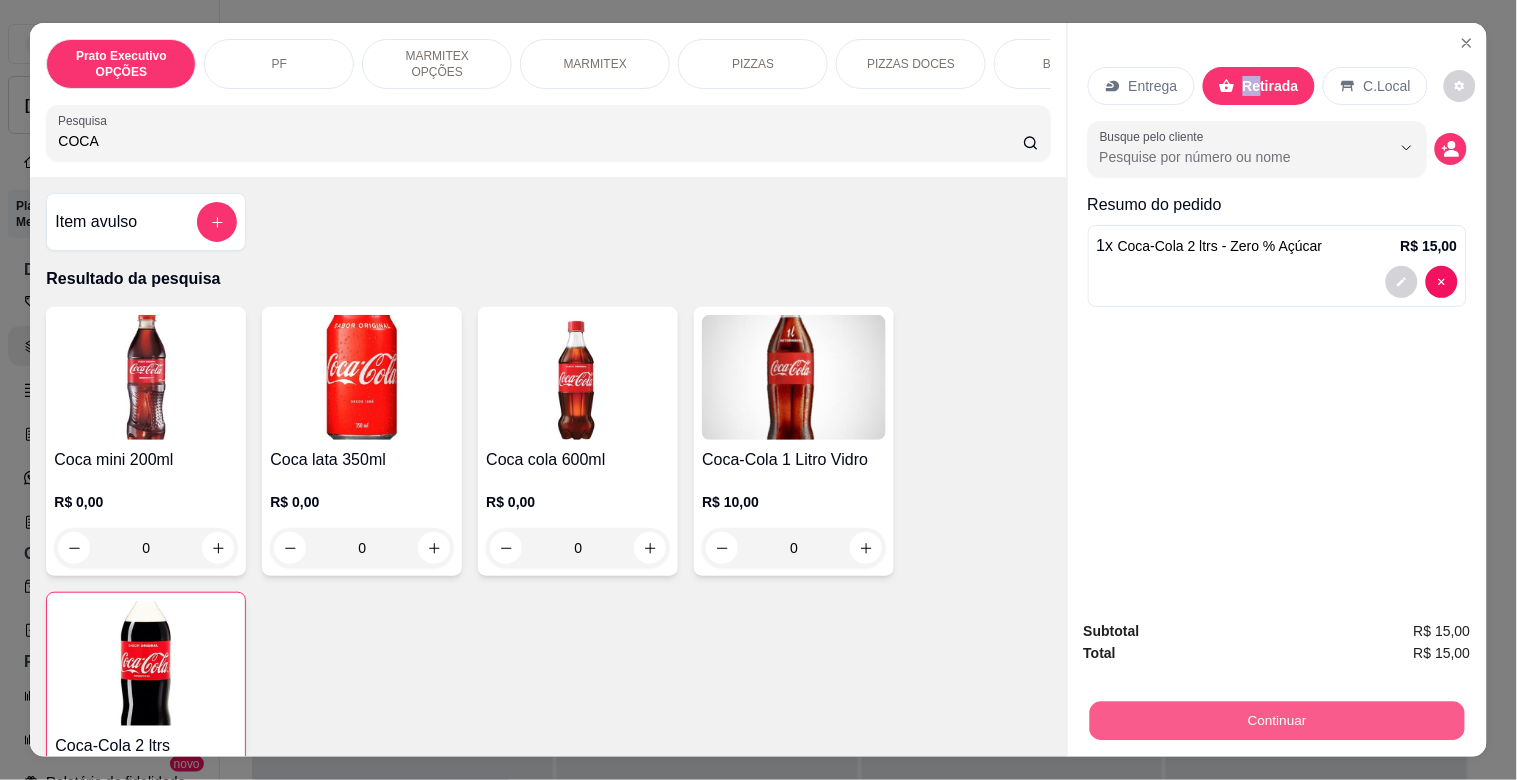 click on "Continuar" at bounding box center [1276, 720] 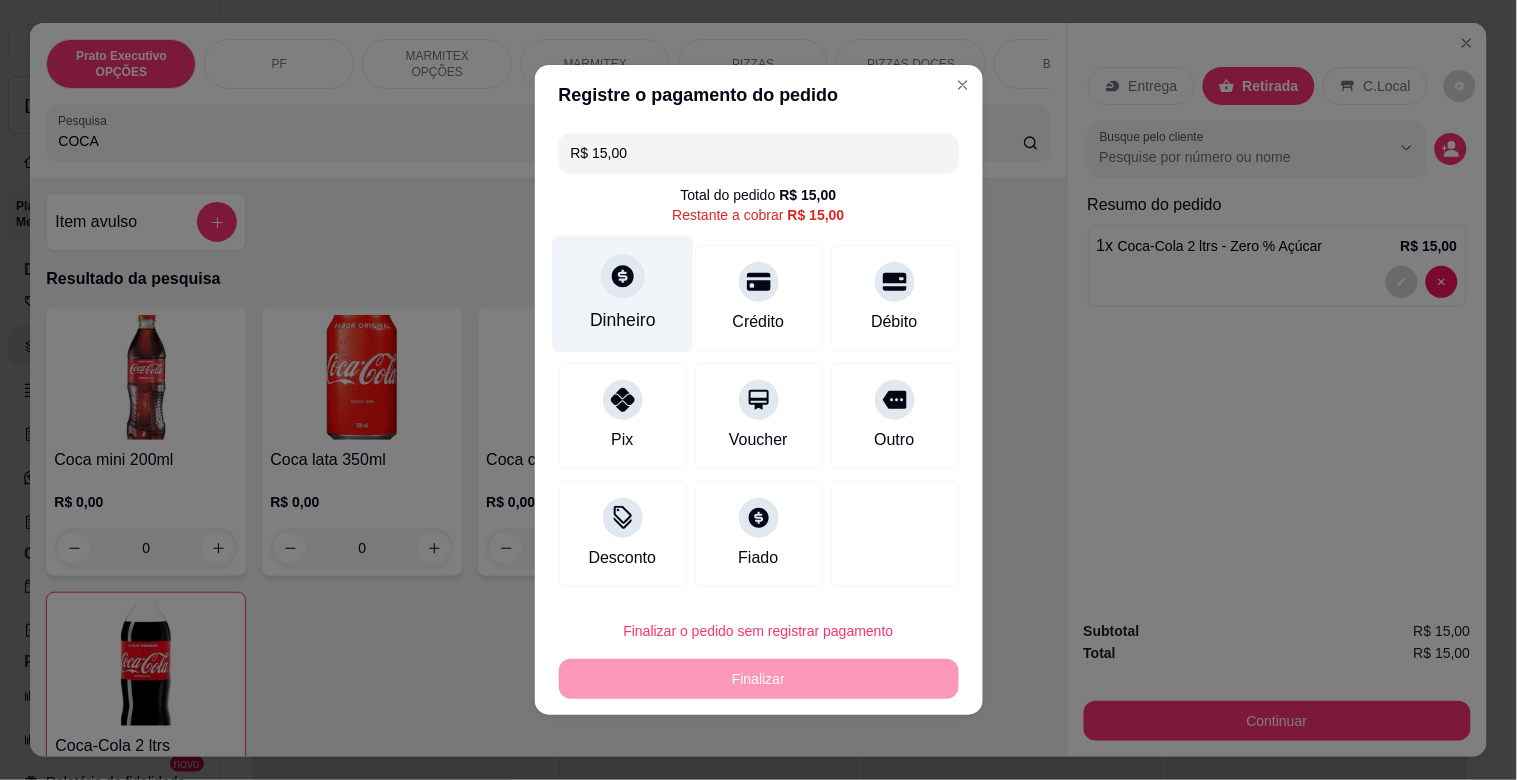 click on "Dinheiro" at bounding box center [622, 294] 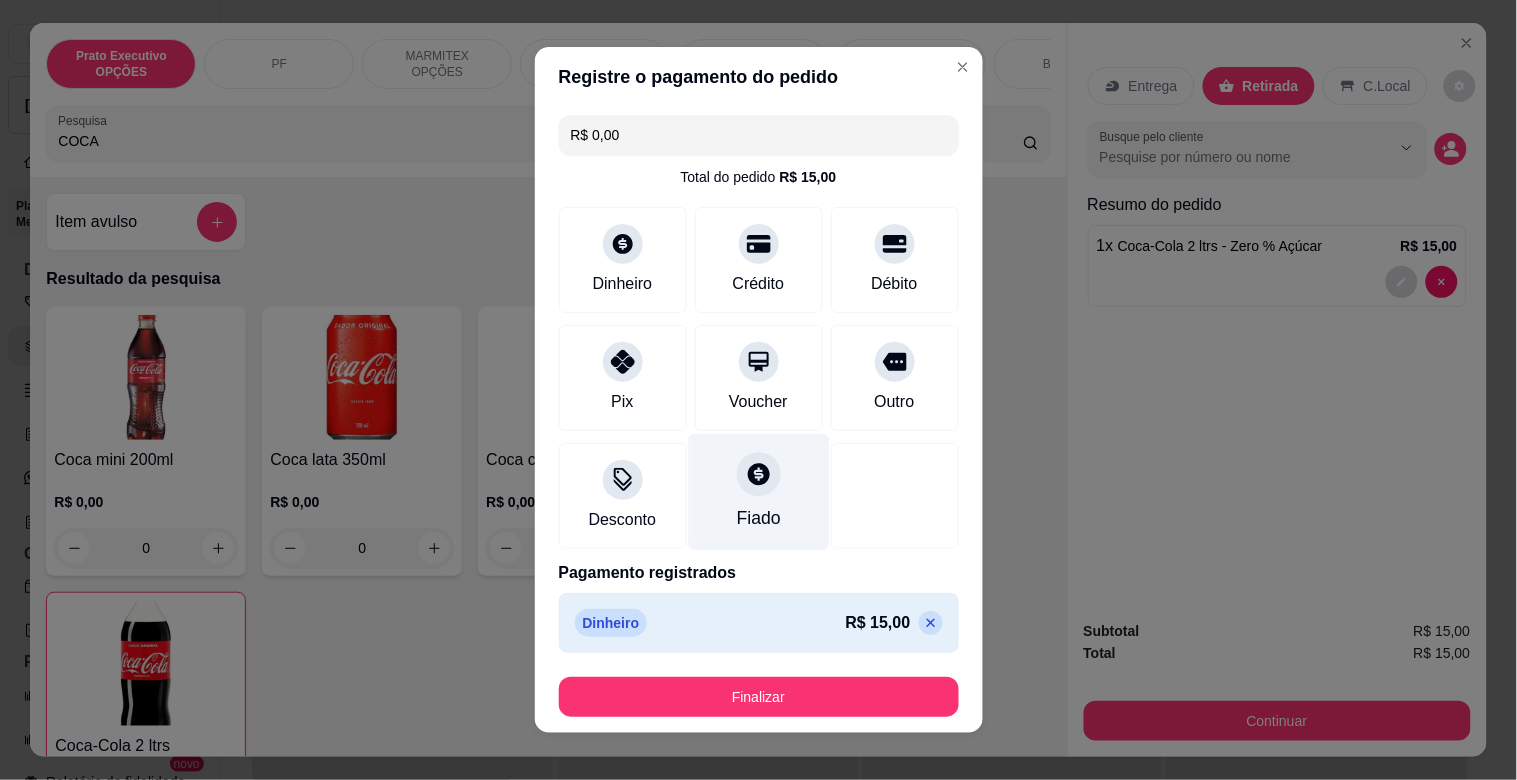 type on "R$ 0,00" 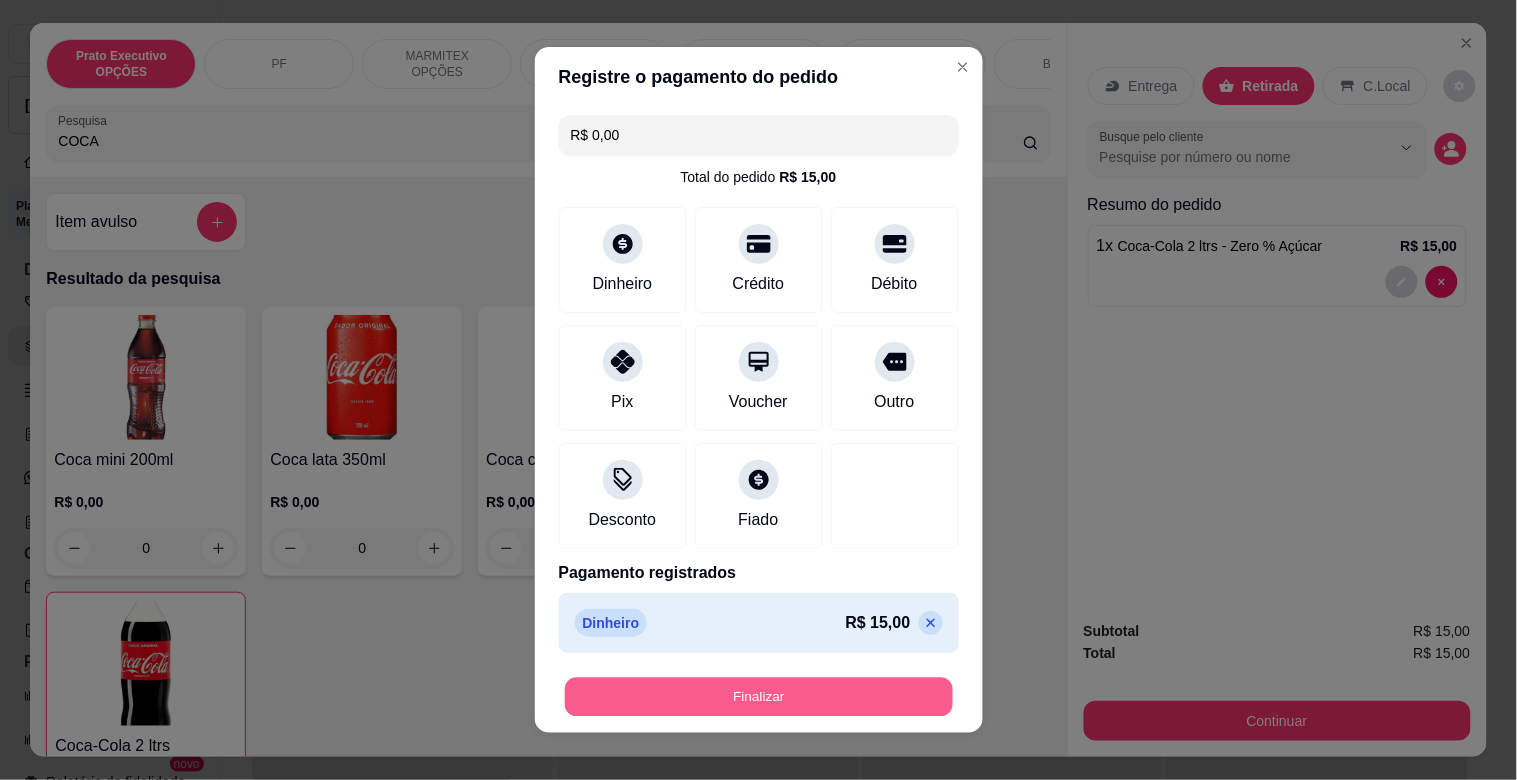 click on "Finalizar" at bounding box center (759, 697) 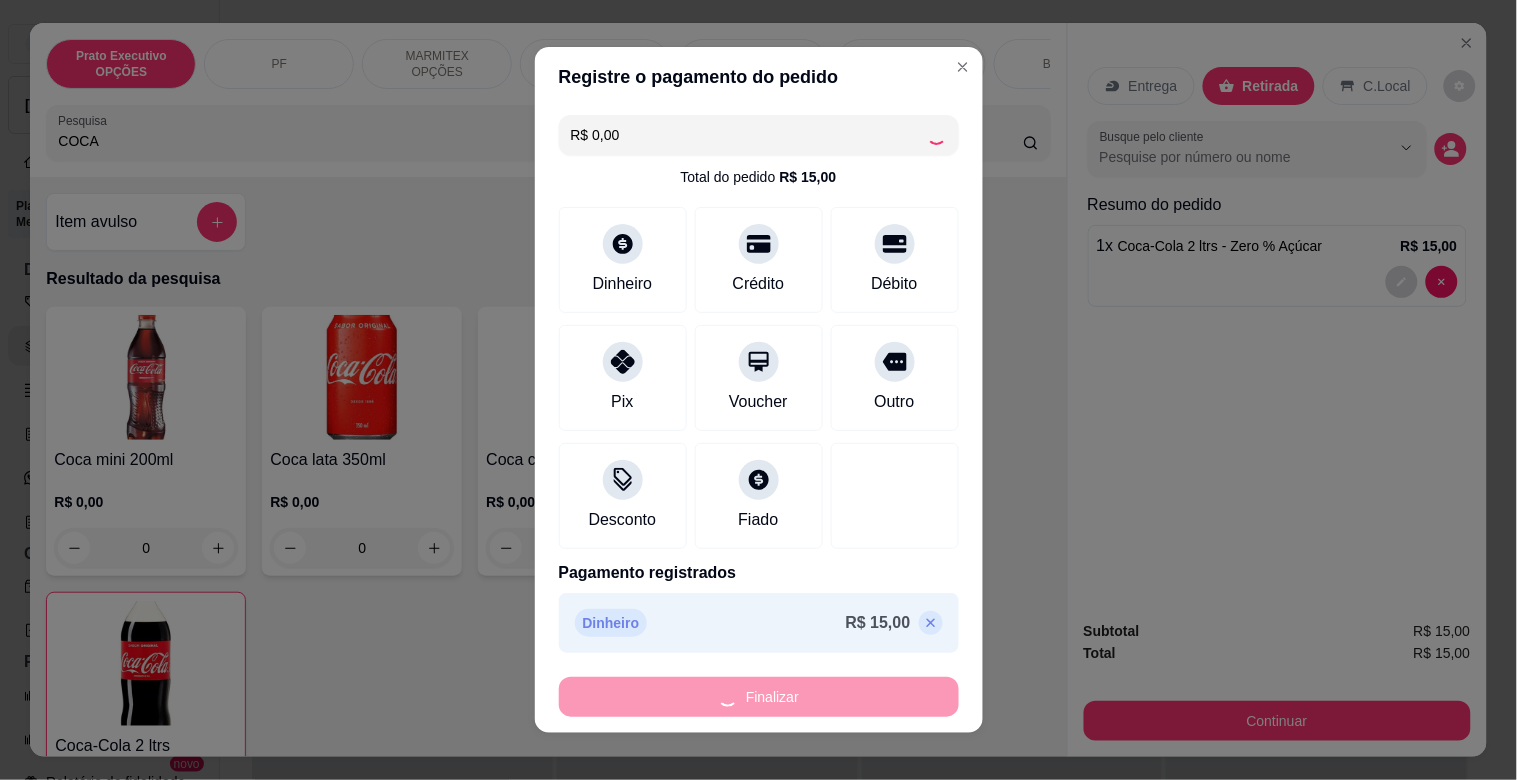 type on "0" 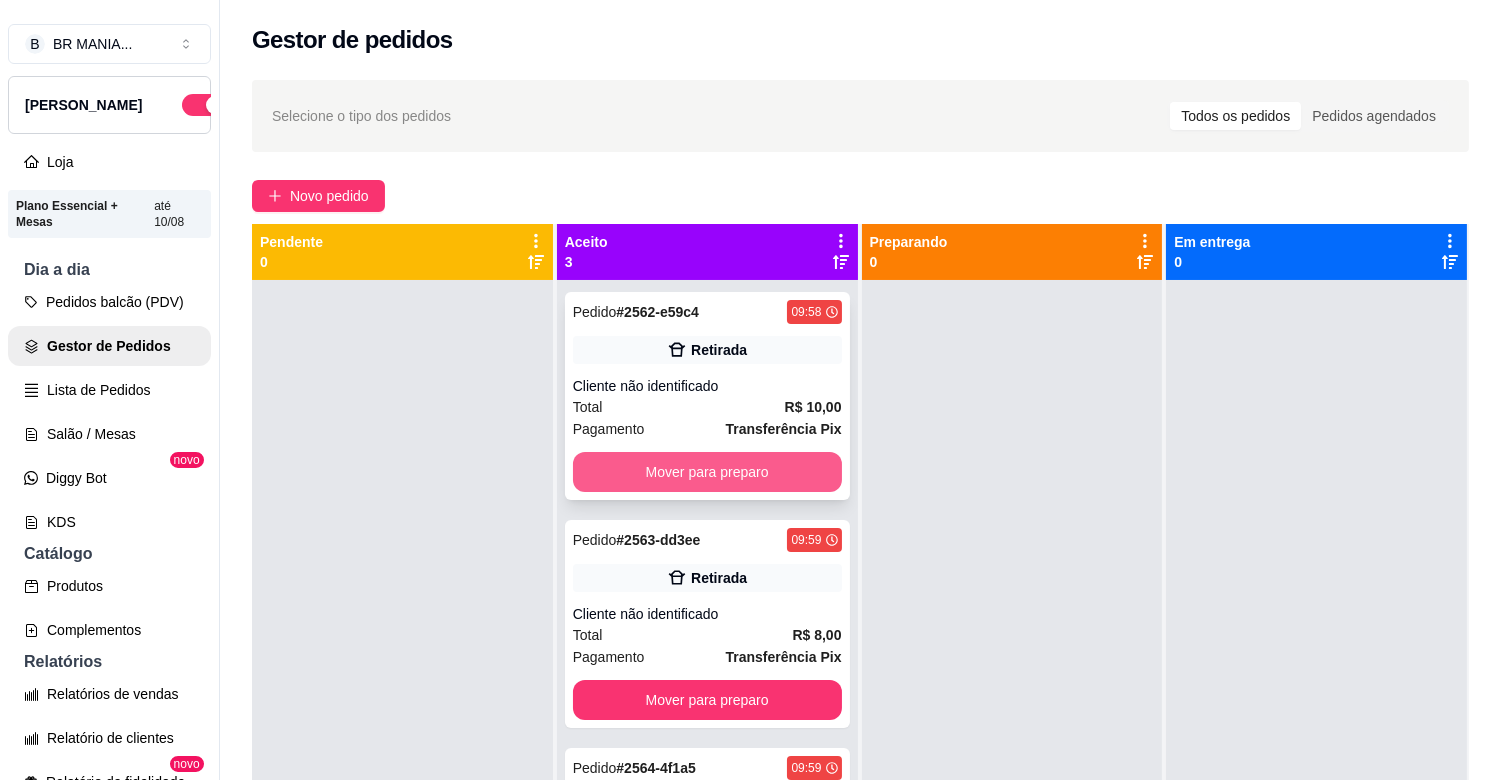 click on "Mover para preparo" at bounding box center (707, 472) 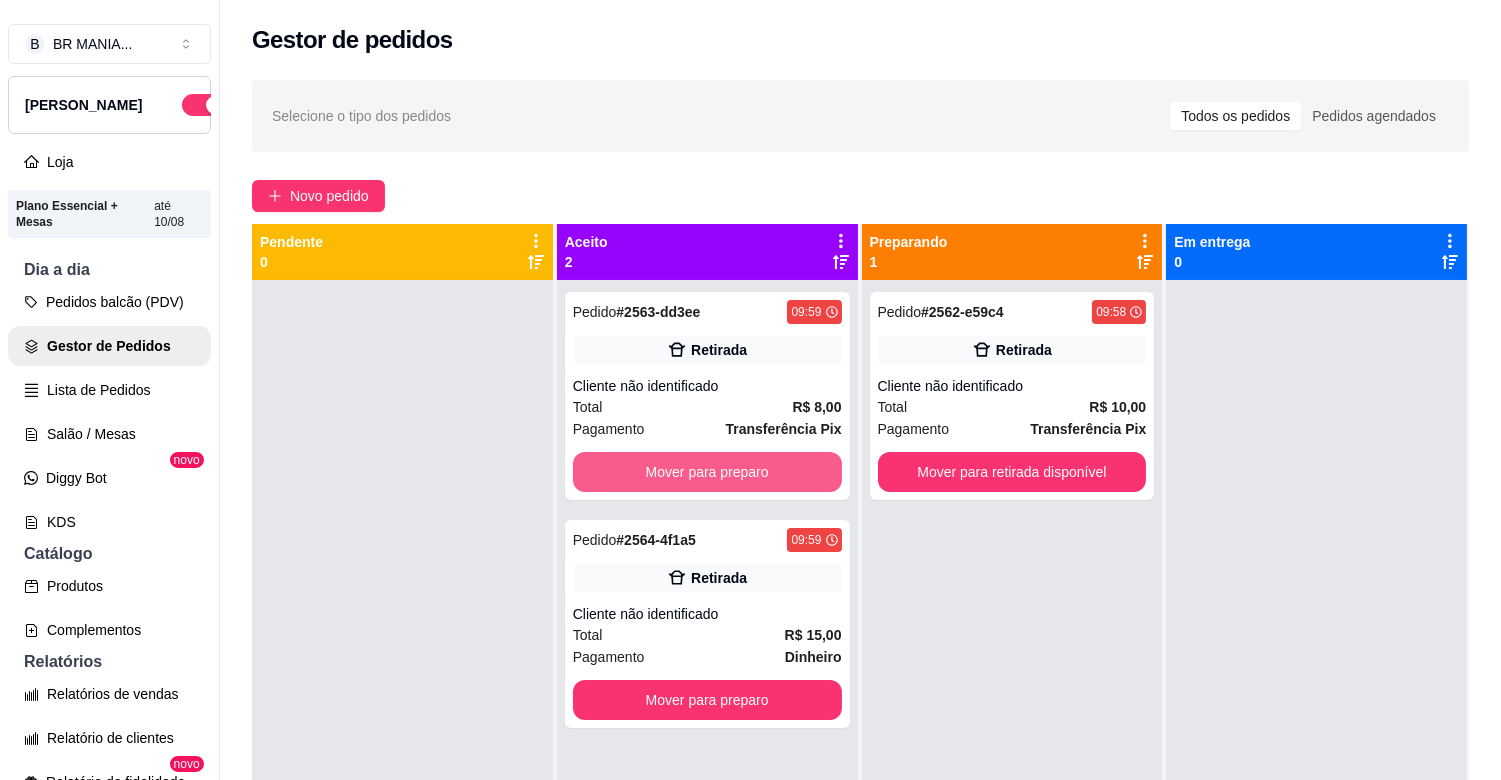 click on "Mover para preparo" at bounding box center (707, 472) 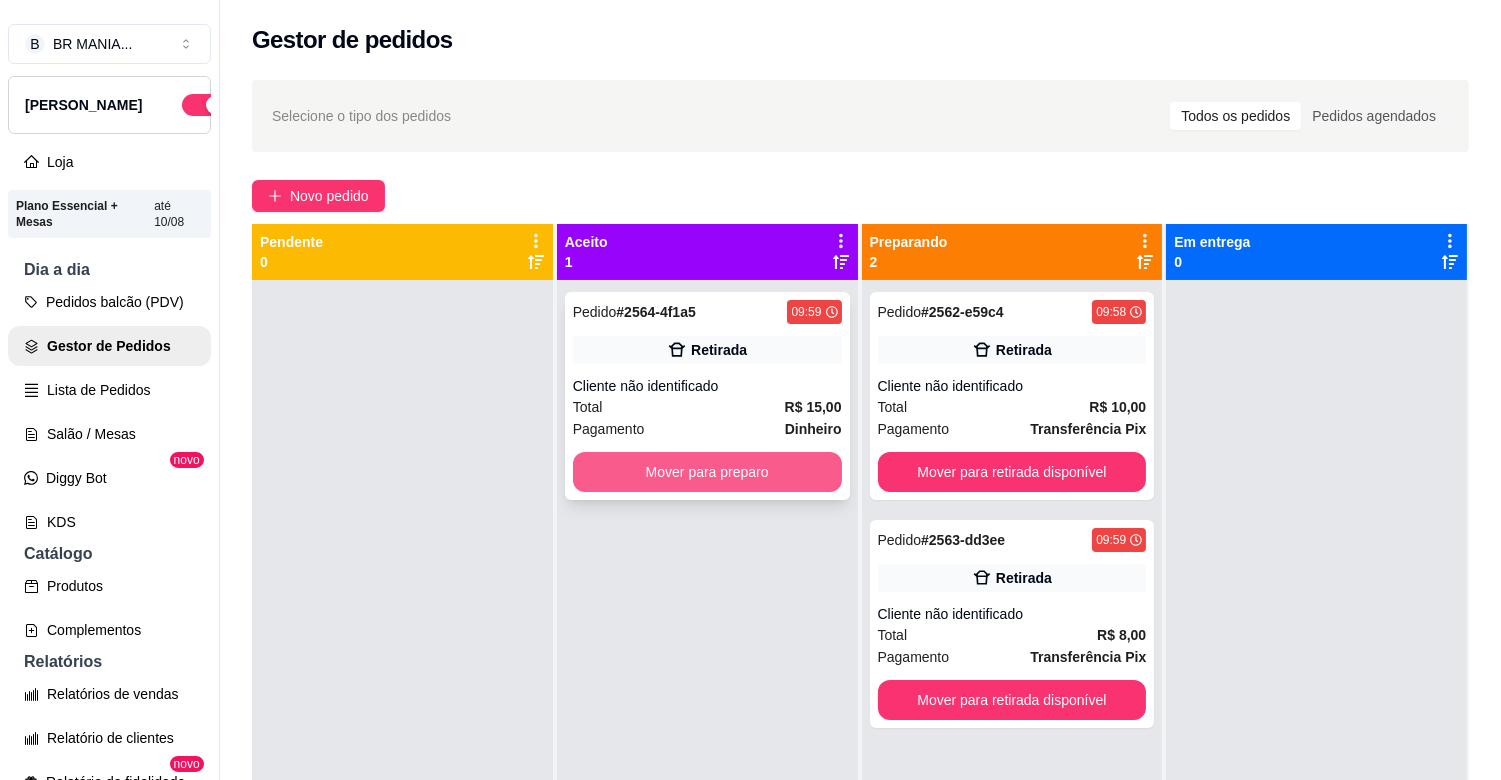 click on "Mover para preparo" at bounding box center (707, 472) 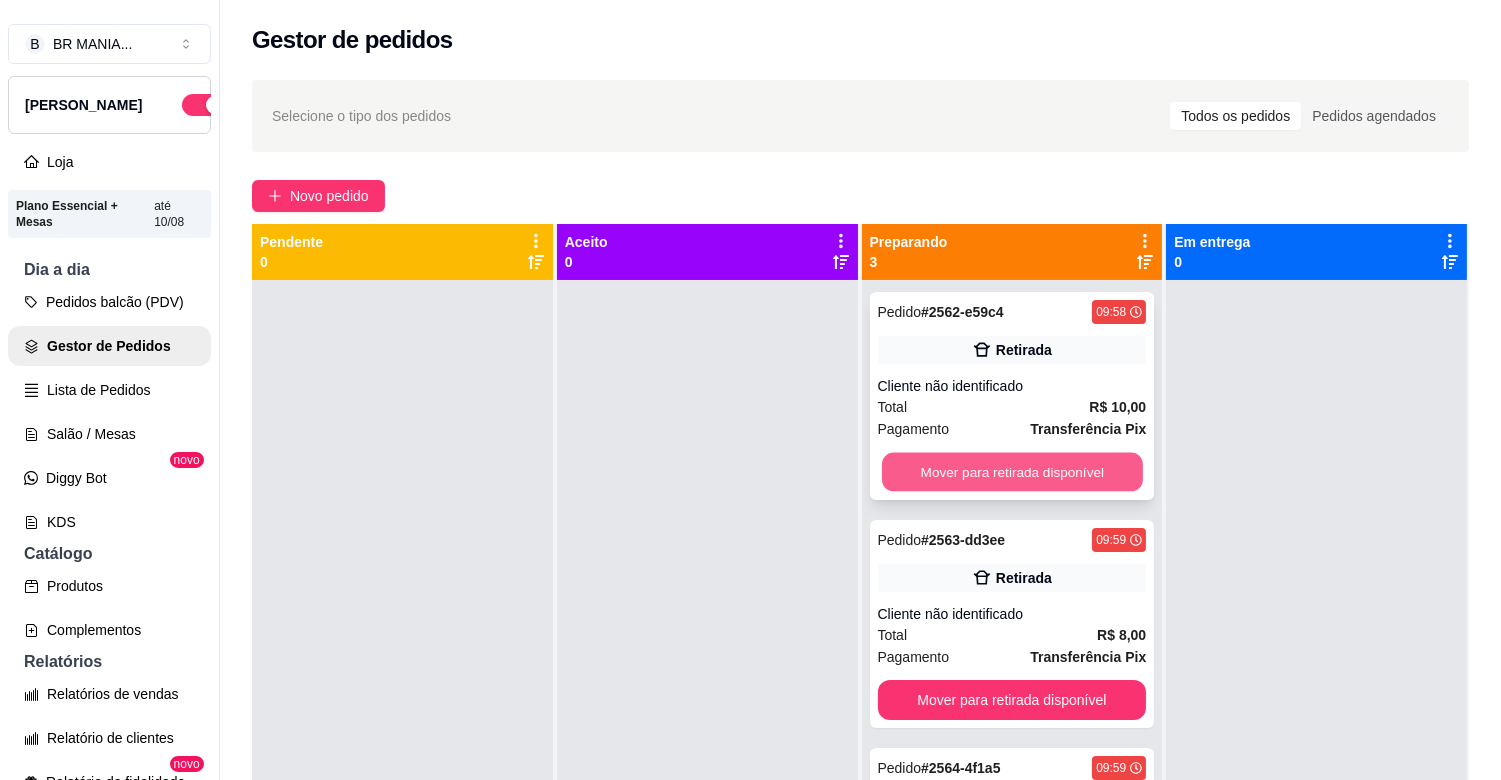 click on "Mover para retirada disponível" at bounding box center (1012, 472) 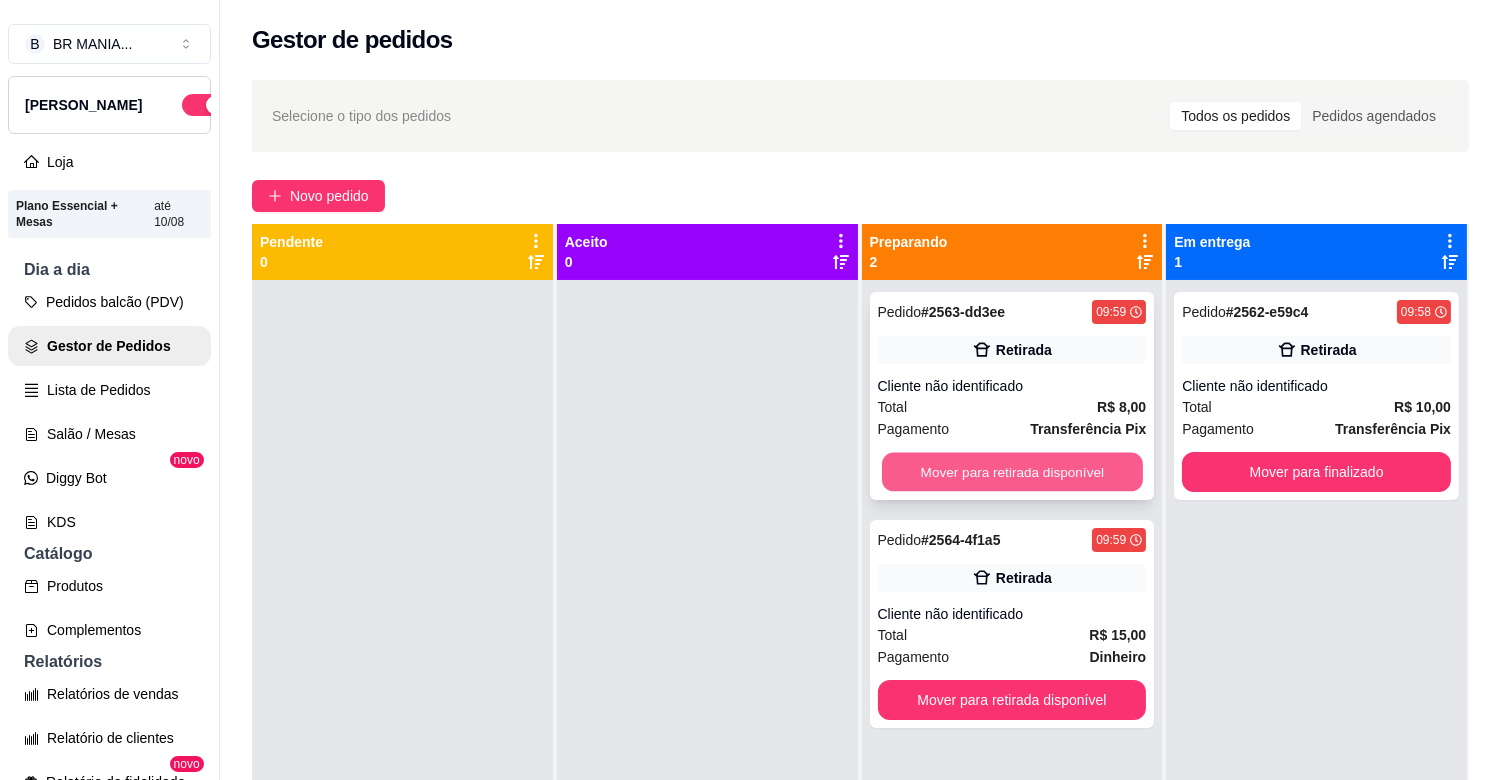 click on "Mover para retirada disponível" at bounding box center (1012, 472) 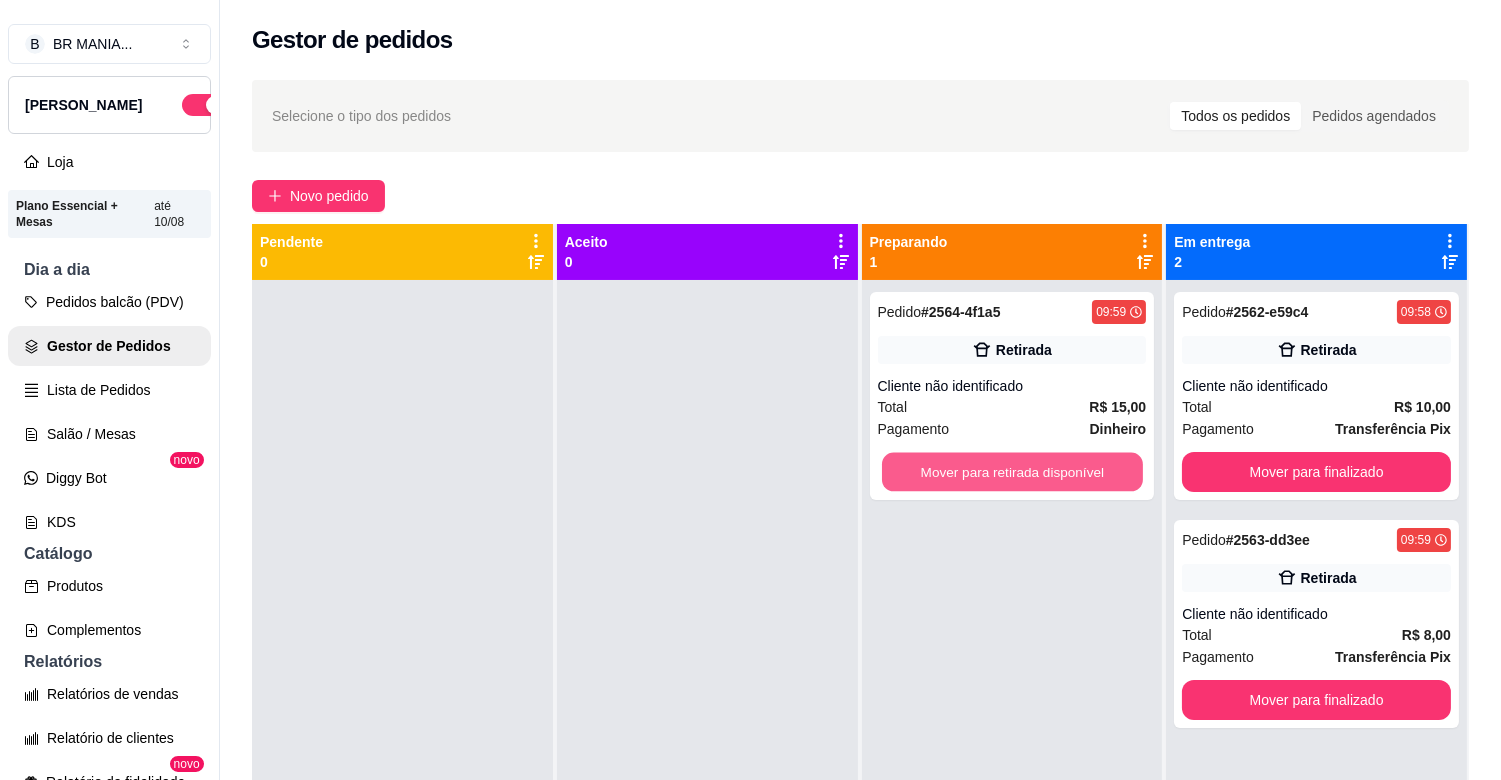 click on "Mover para retirada disponível" at bounding box center [1012, 472] 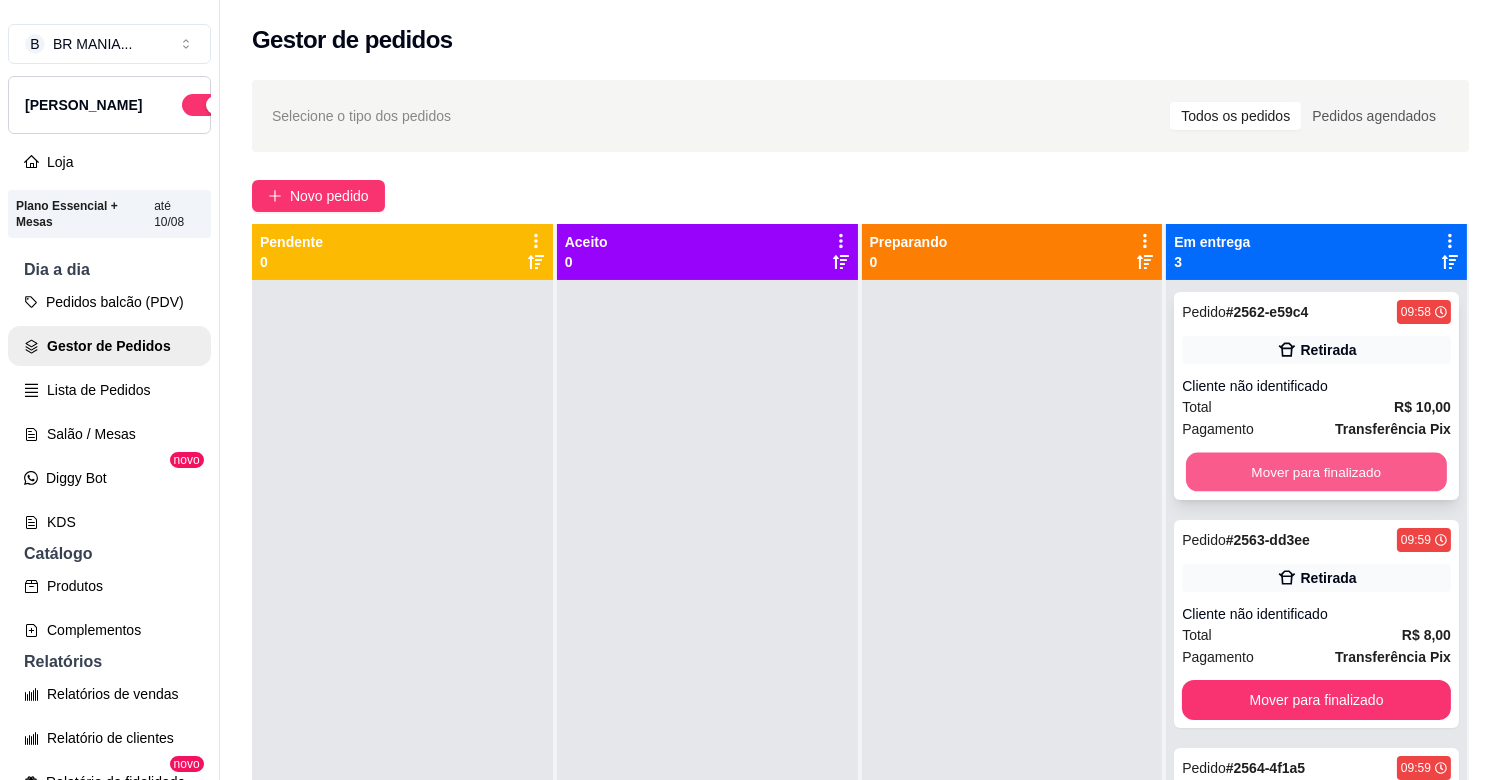click on "Mover para finalizado" at bounding box center (1316, 472) 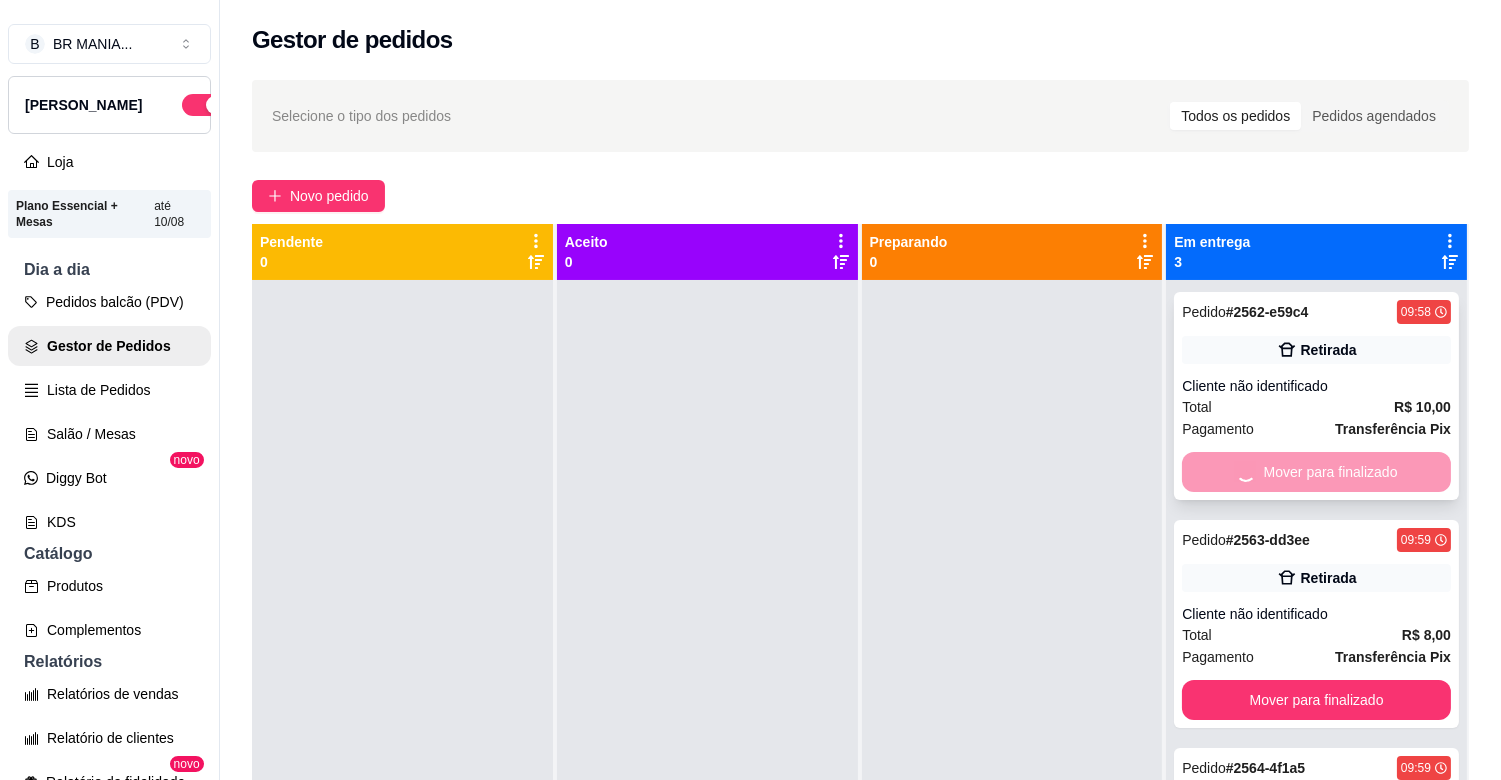 click on "Mover para finalizado" at bounding box center (1316, 700) 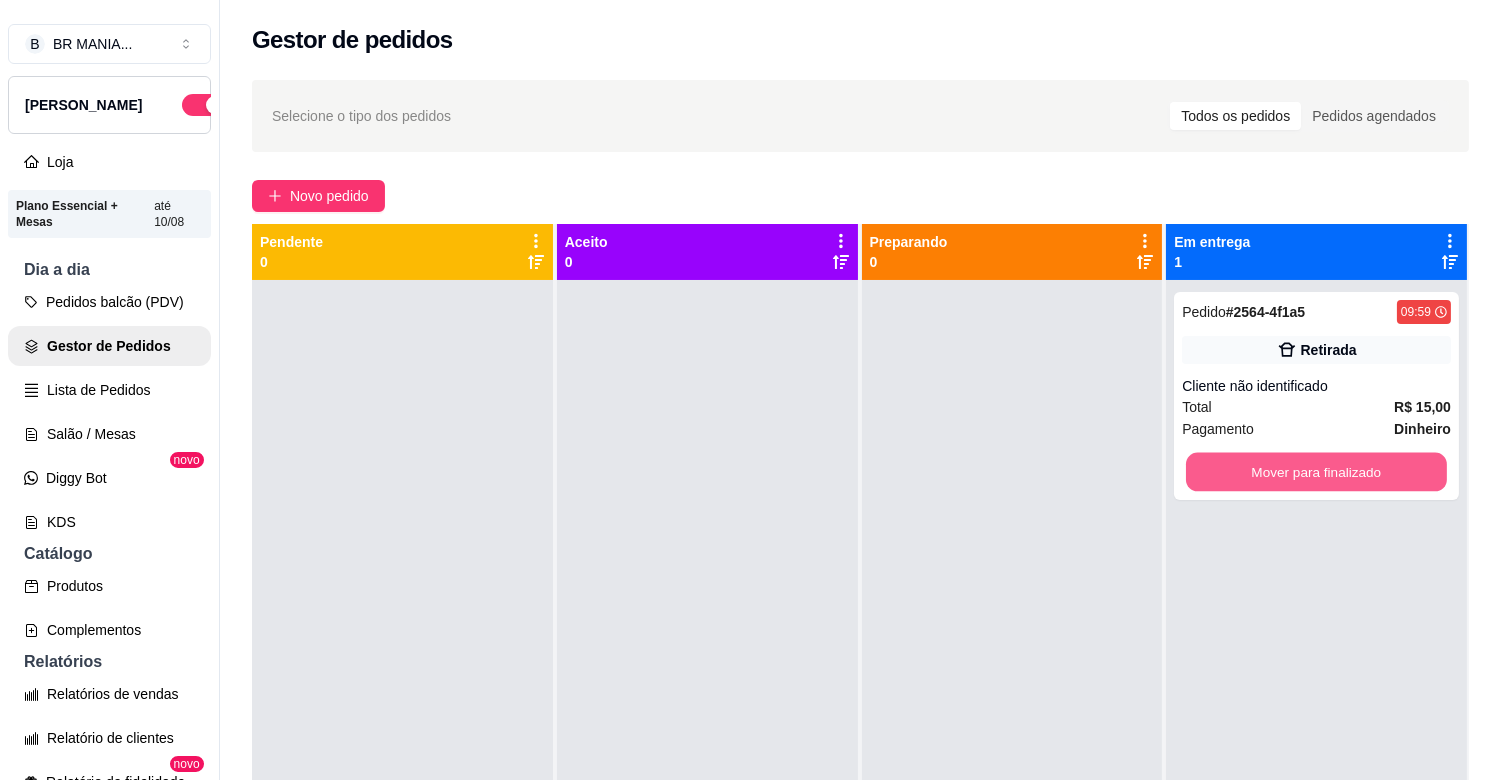 click on "Mover para finalizado" at bounding box center (1316, 472) 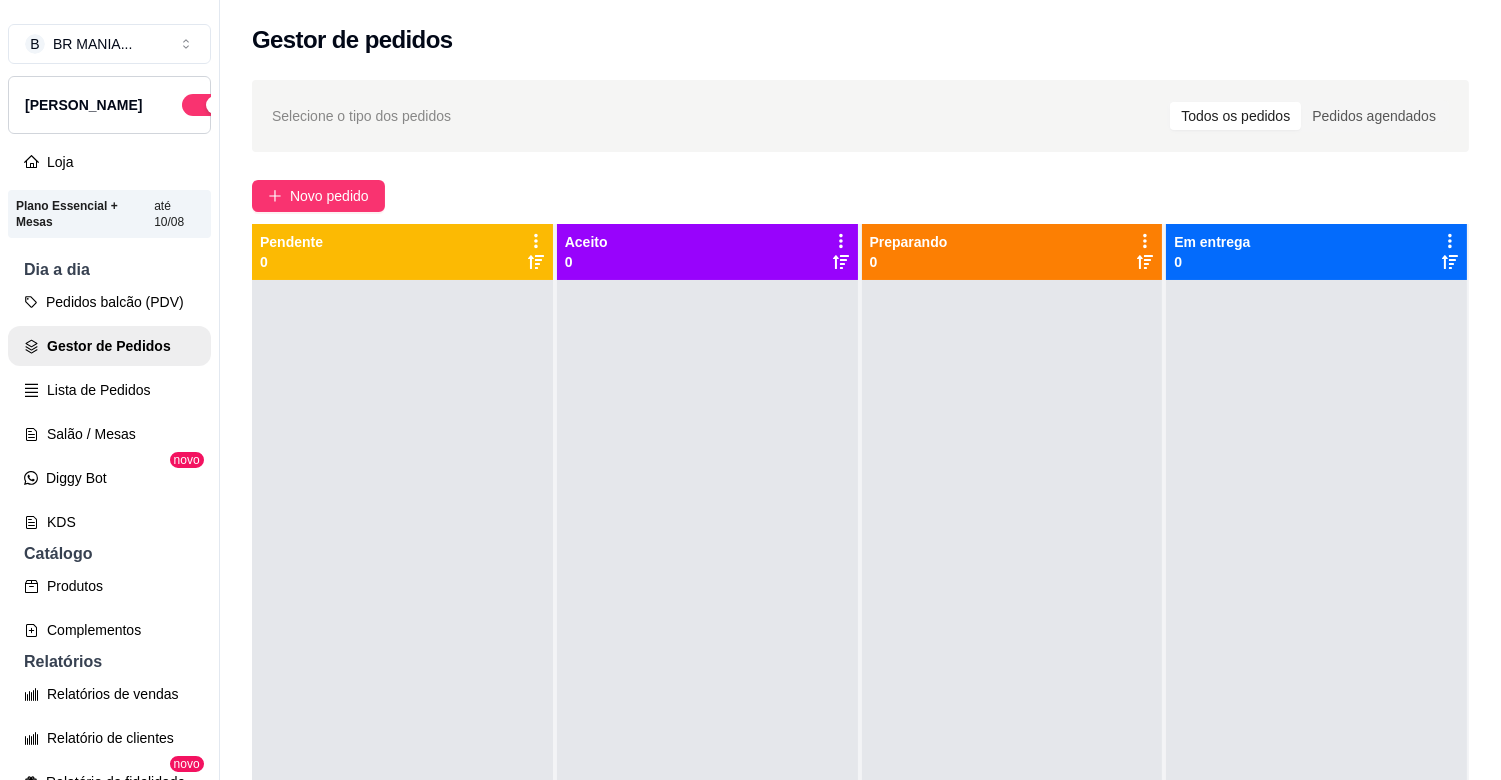 drag, startPoint x: 162, startPoint y: 302, endPoint x: 162, endPoint y: 320, distance: 18 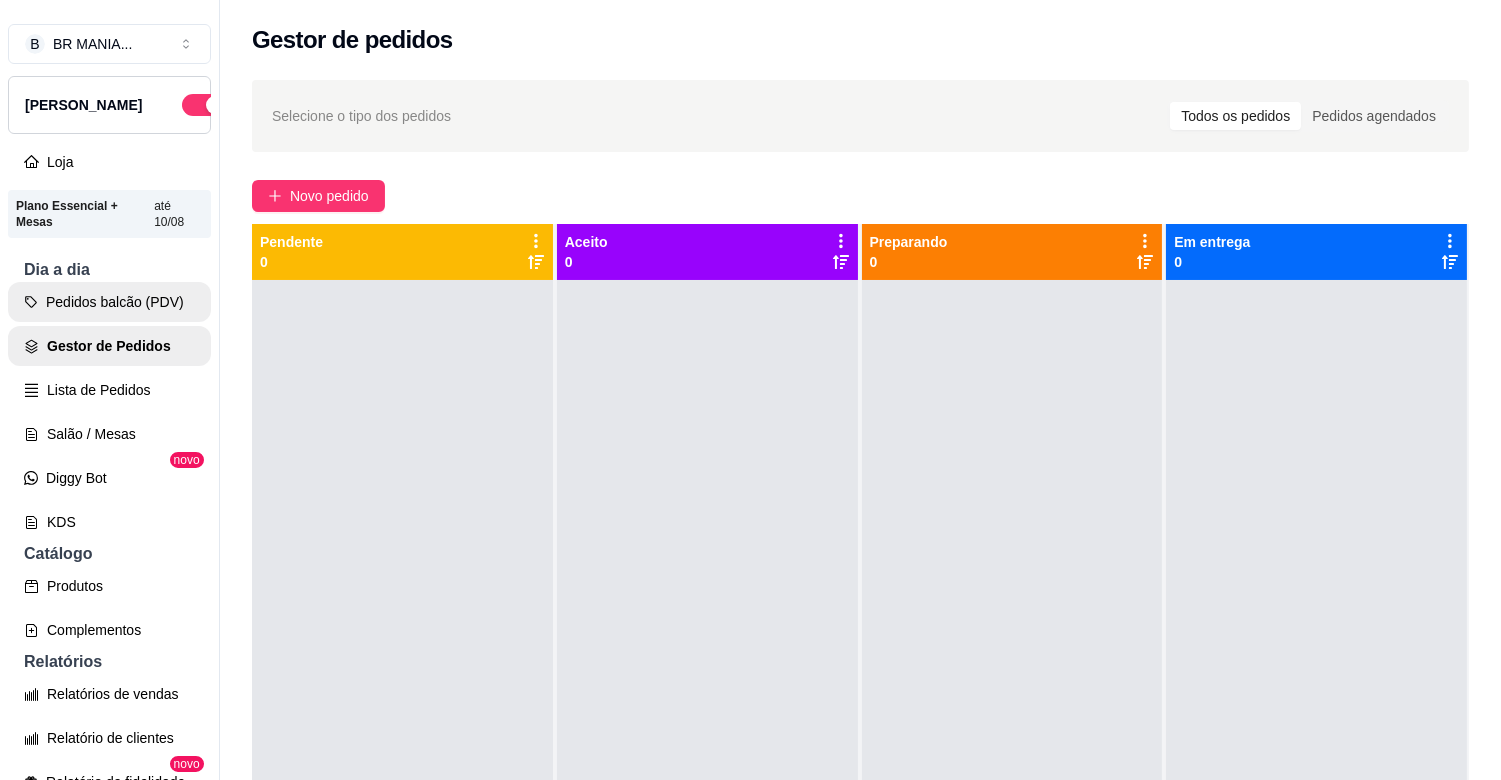click on "Pedidos balcão (PDV)" at bounding box center [109, 302] 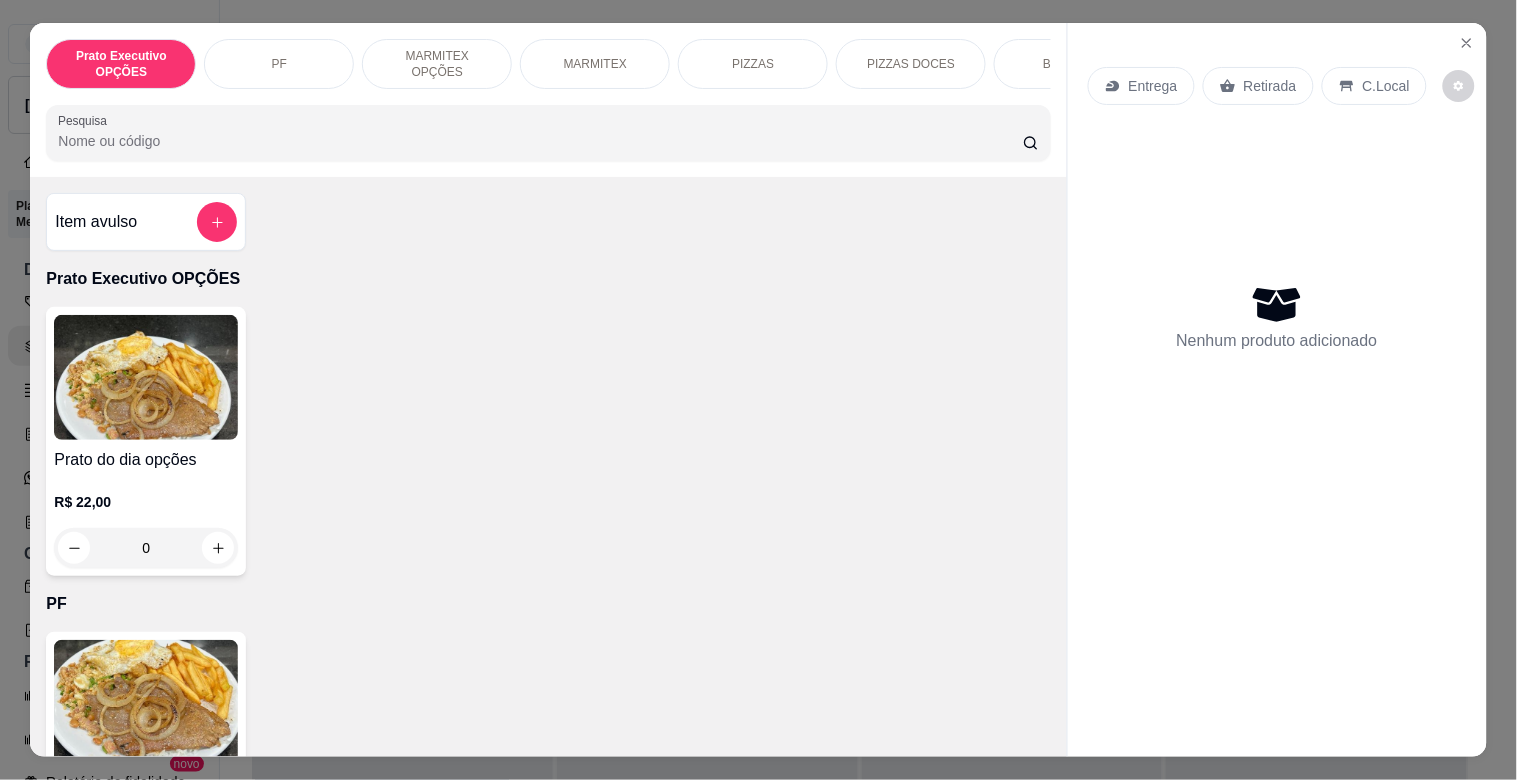 click on "MARMITEX" at bounding box center [595, 64] 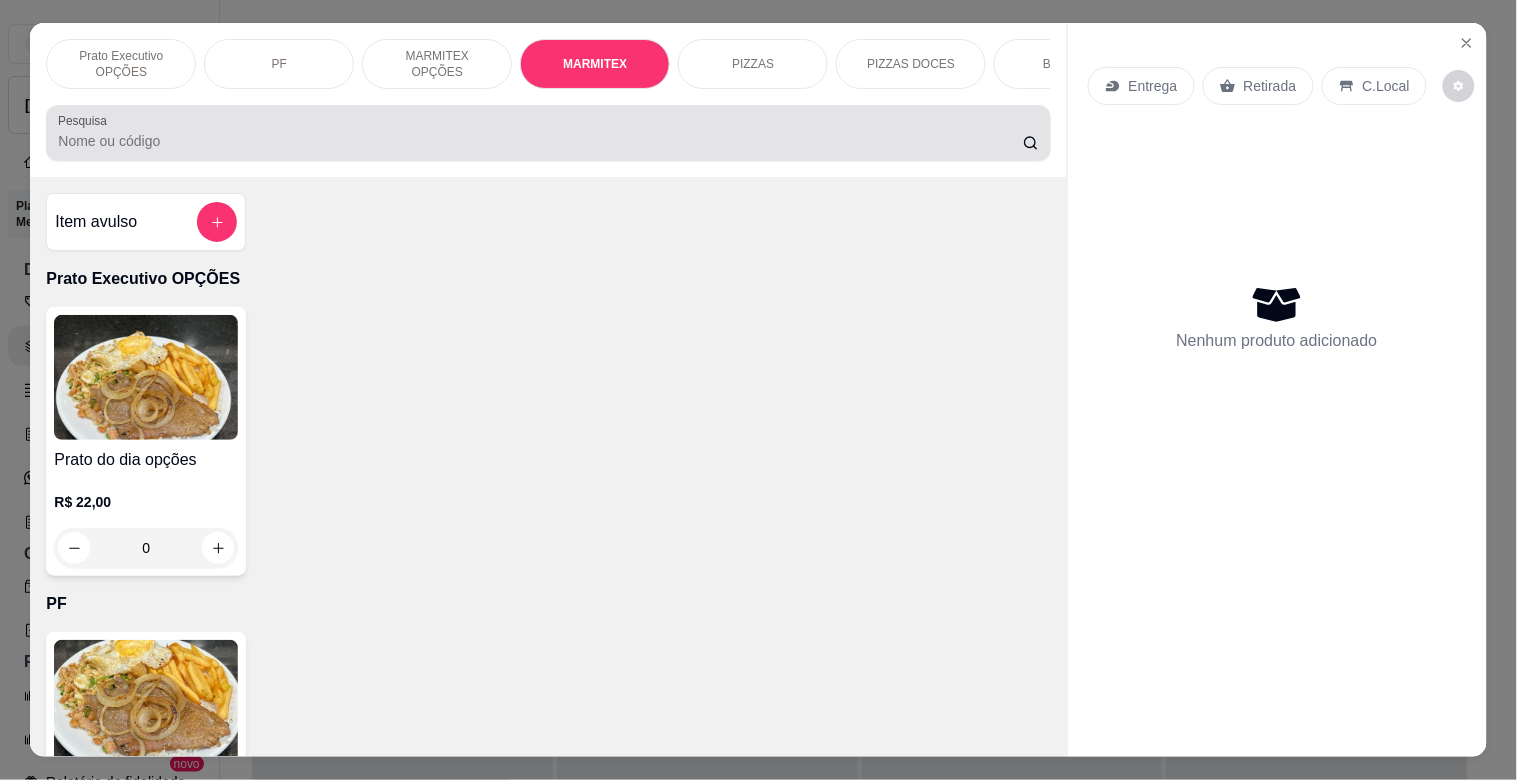 scroll, scrollTop: 1064, scrollLeft: 0, axis: vertical 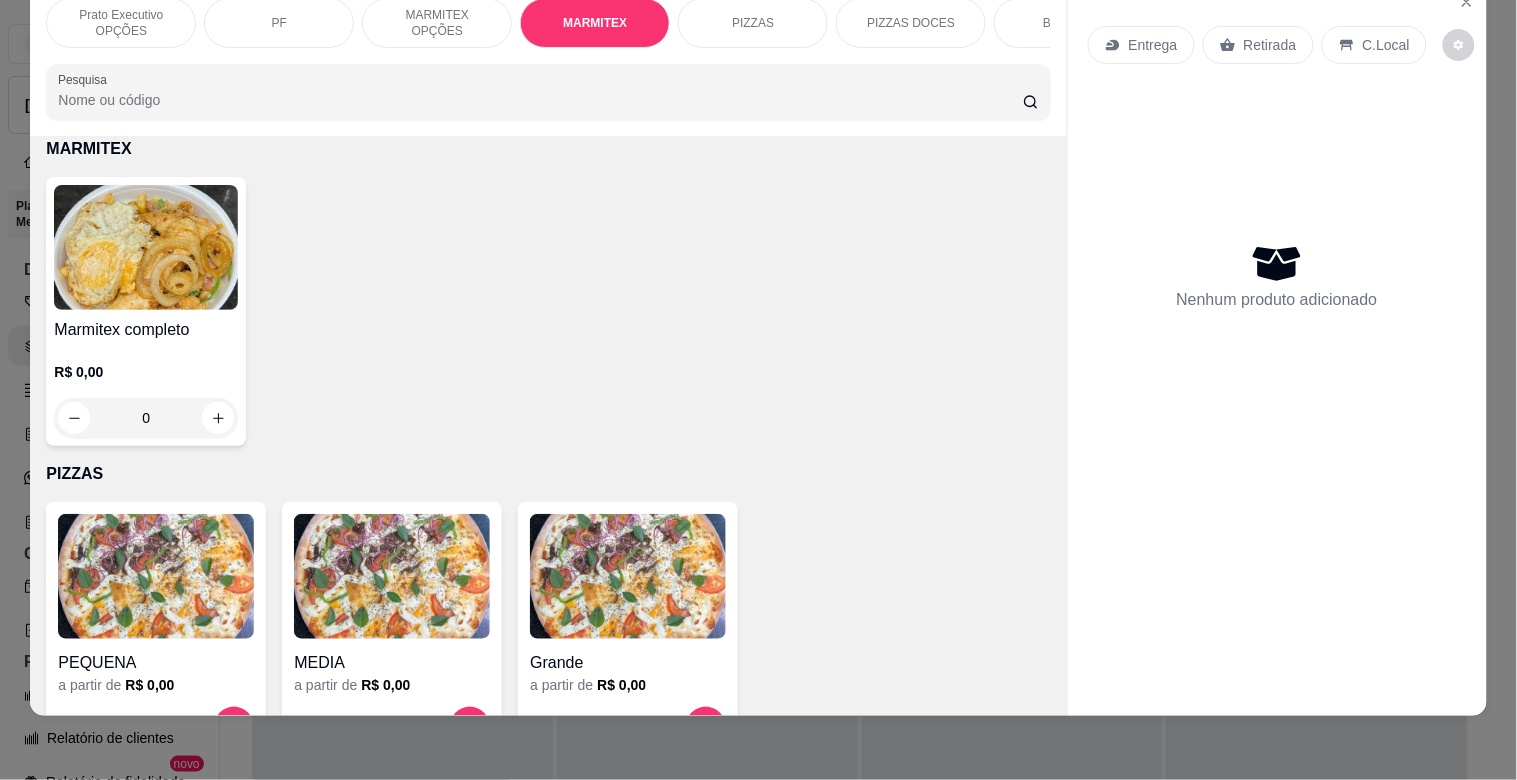 click at bounding box center (146, 247) 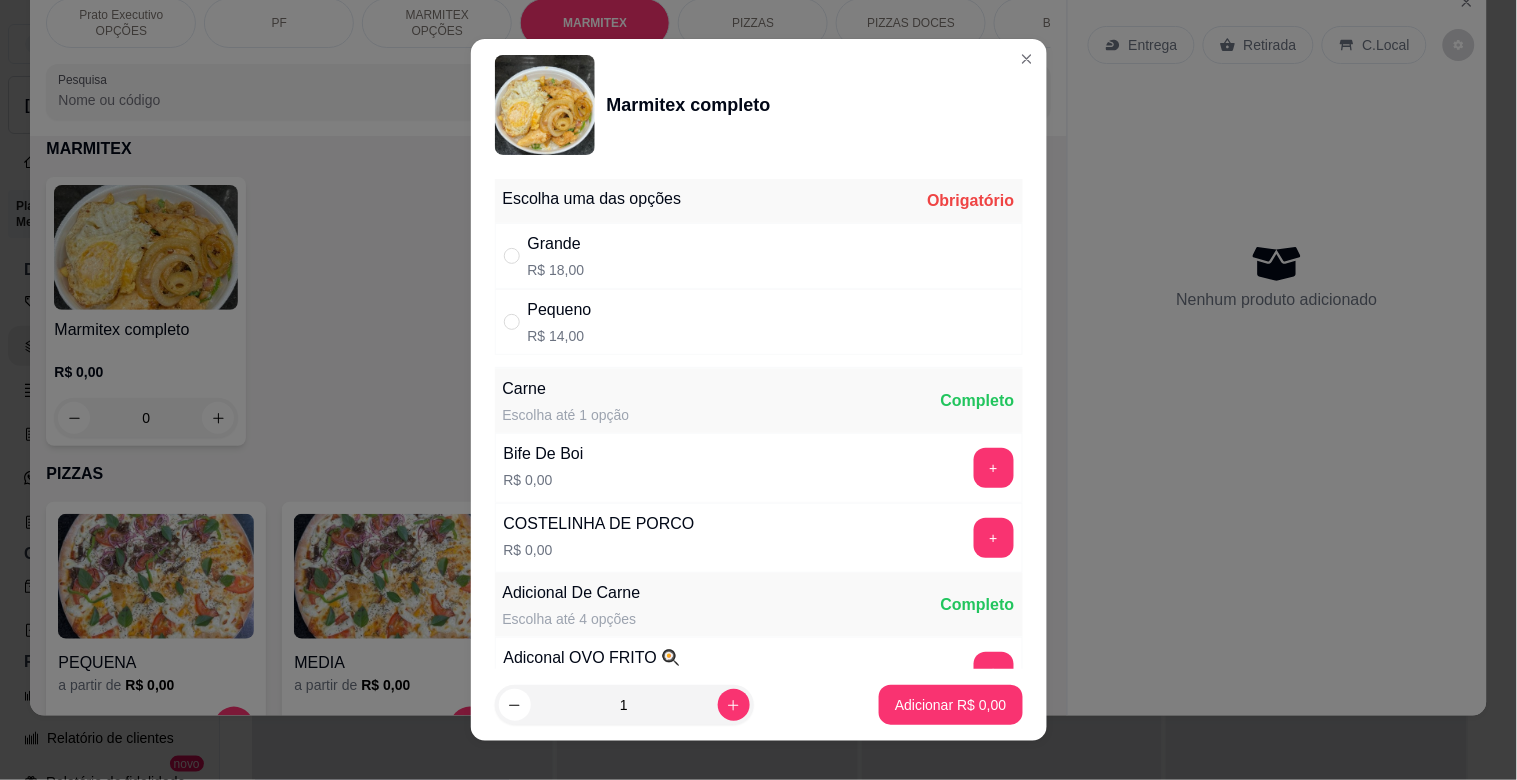 click on "Grande  R$ 18,00" at bounding box center [759, 256] 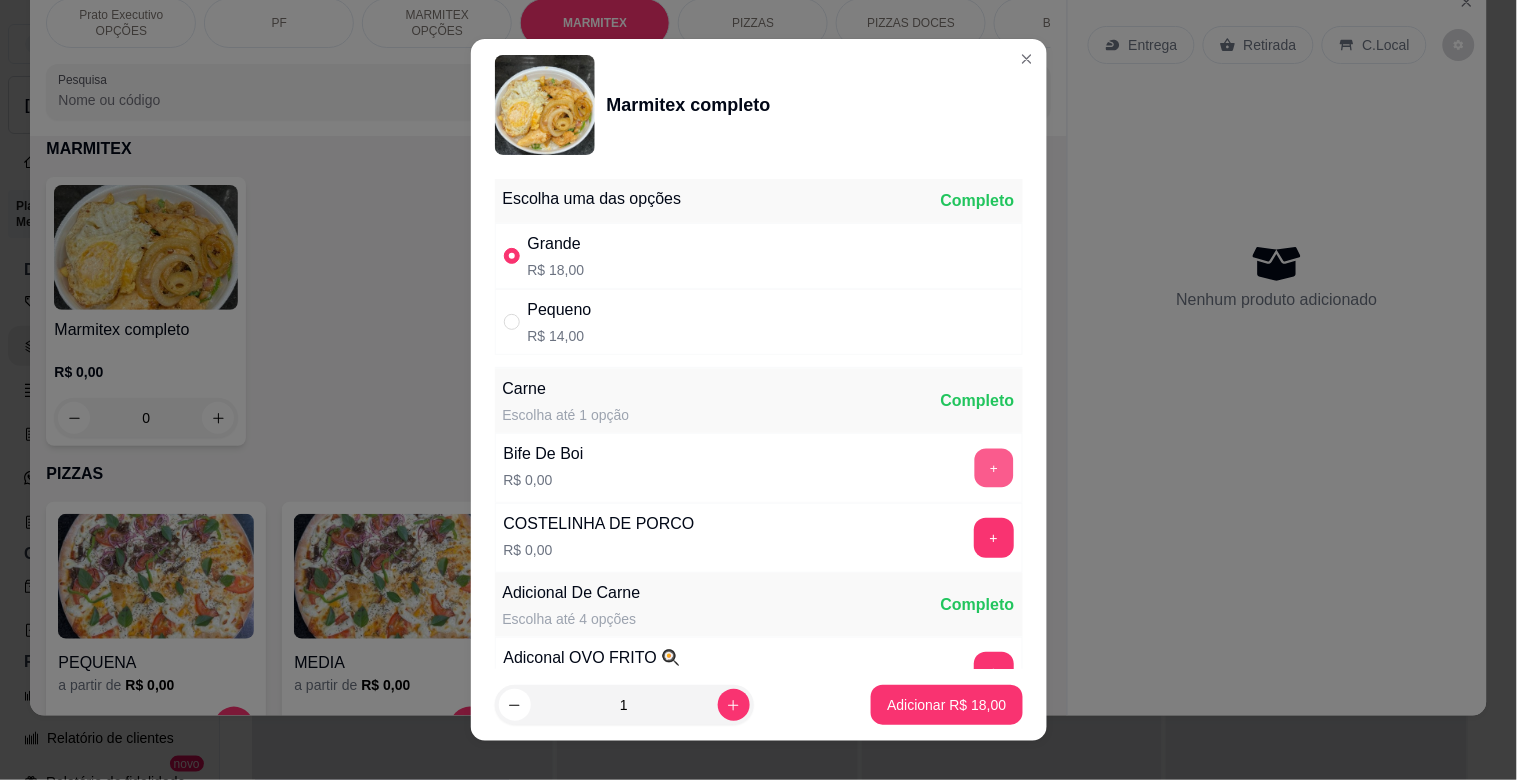 click on "+" at bounding box center (993, 468) 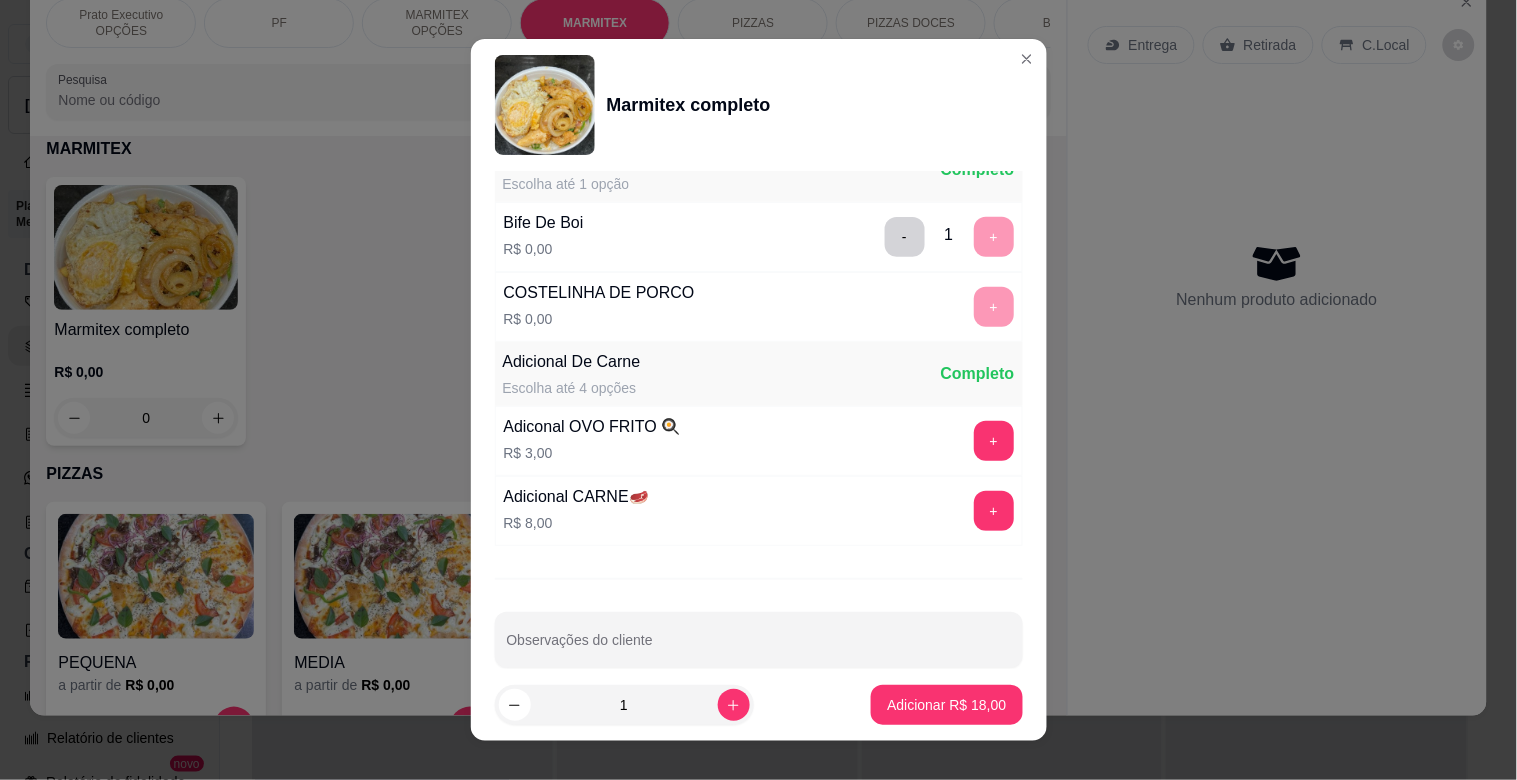 scroll, scrollTop: 280, scrollLeft: 0, axis: vertical 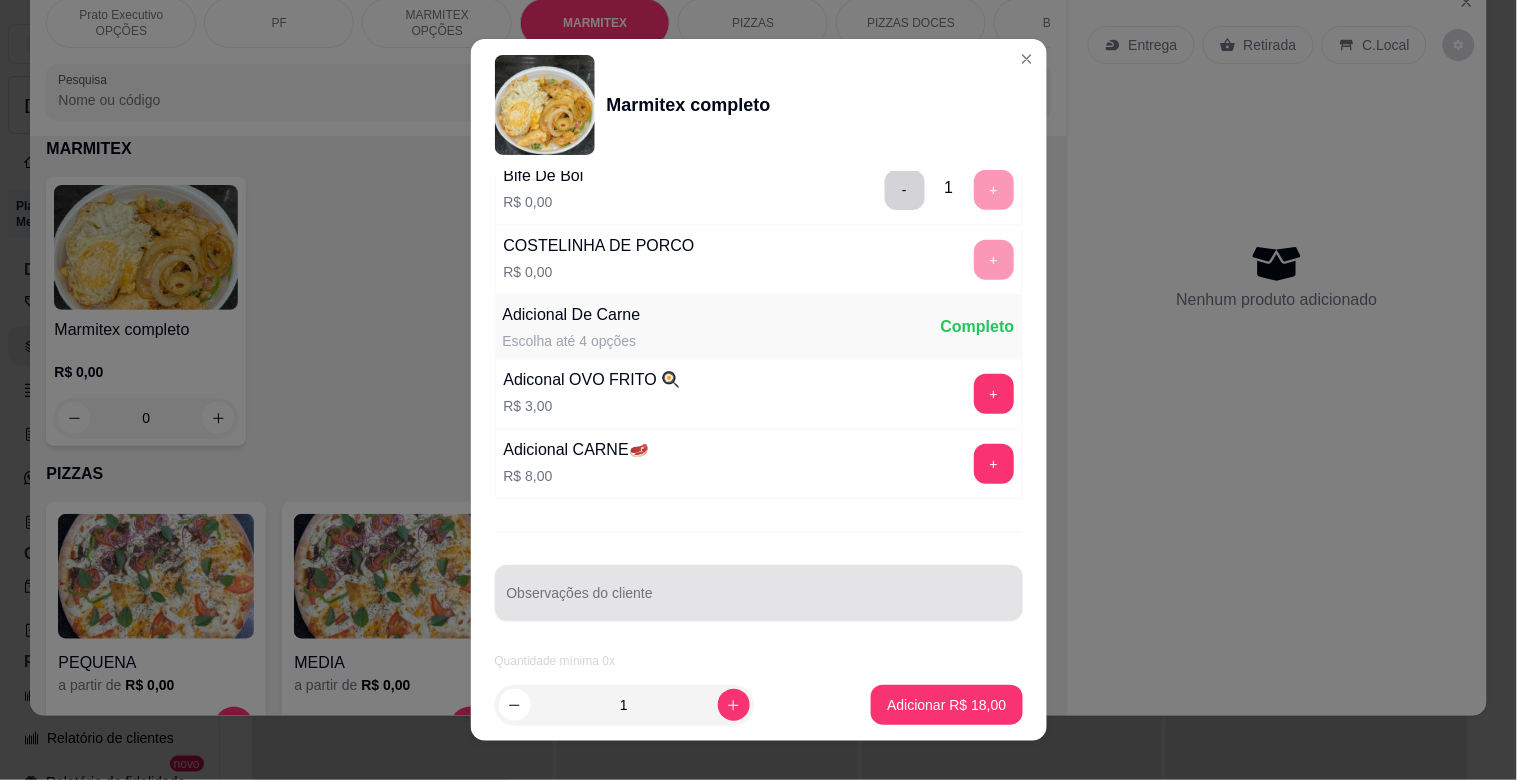 click on "Observações do cliente" at bounding box center [759, 601] 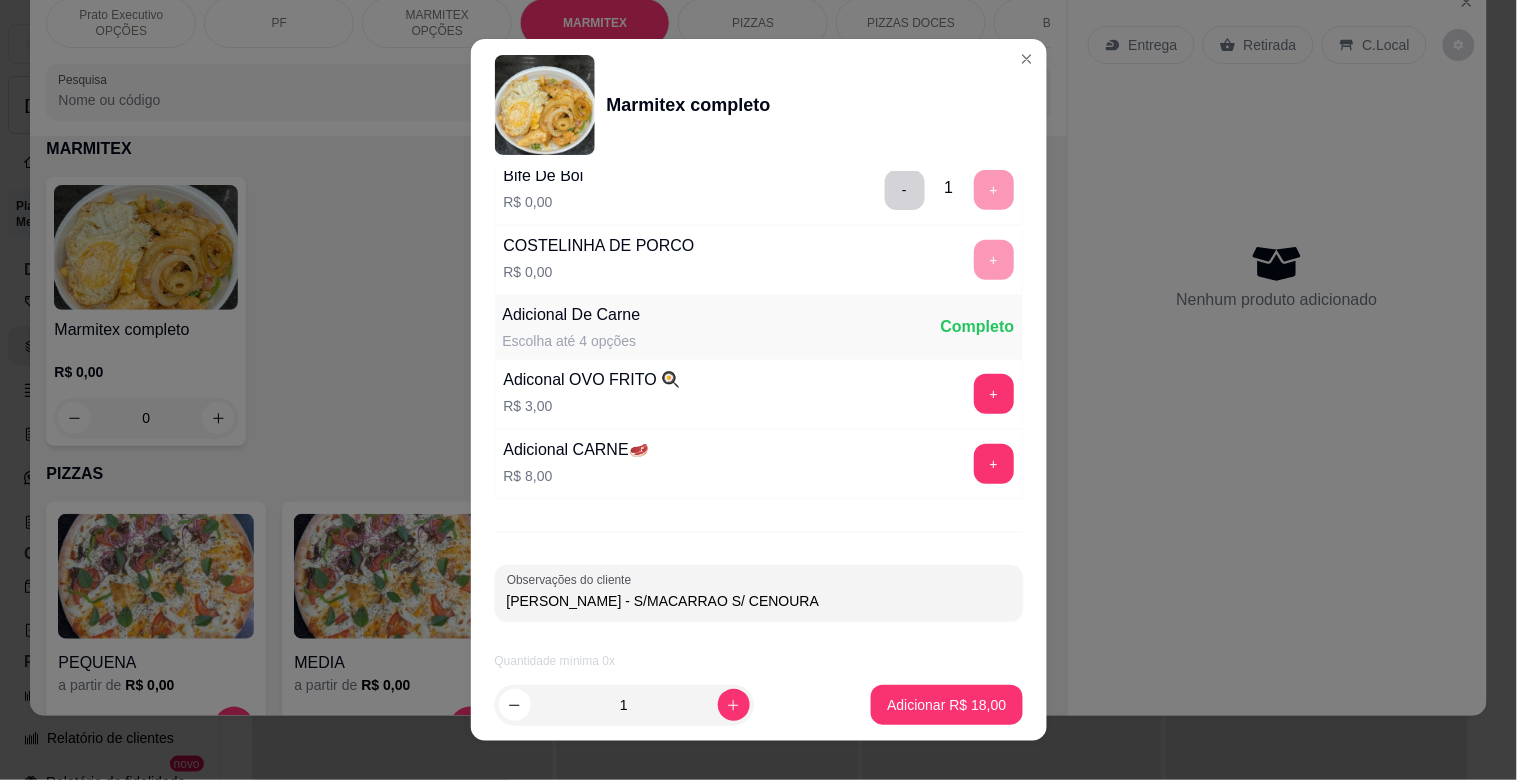 click on "[PERSON_NAME] - S/MACARRAO S/ CENOURA" at bounding box center [759, 601] 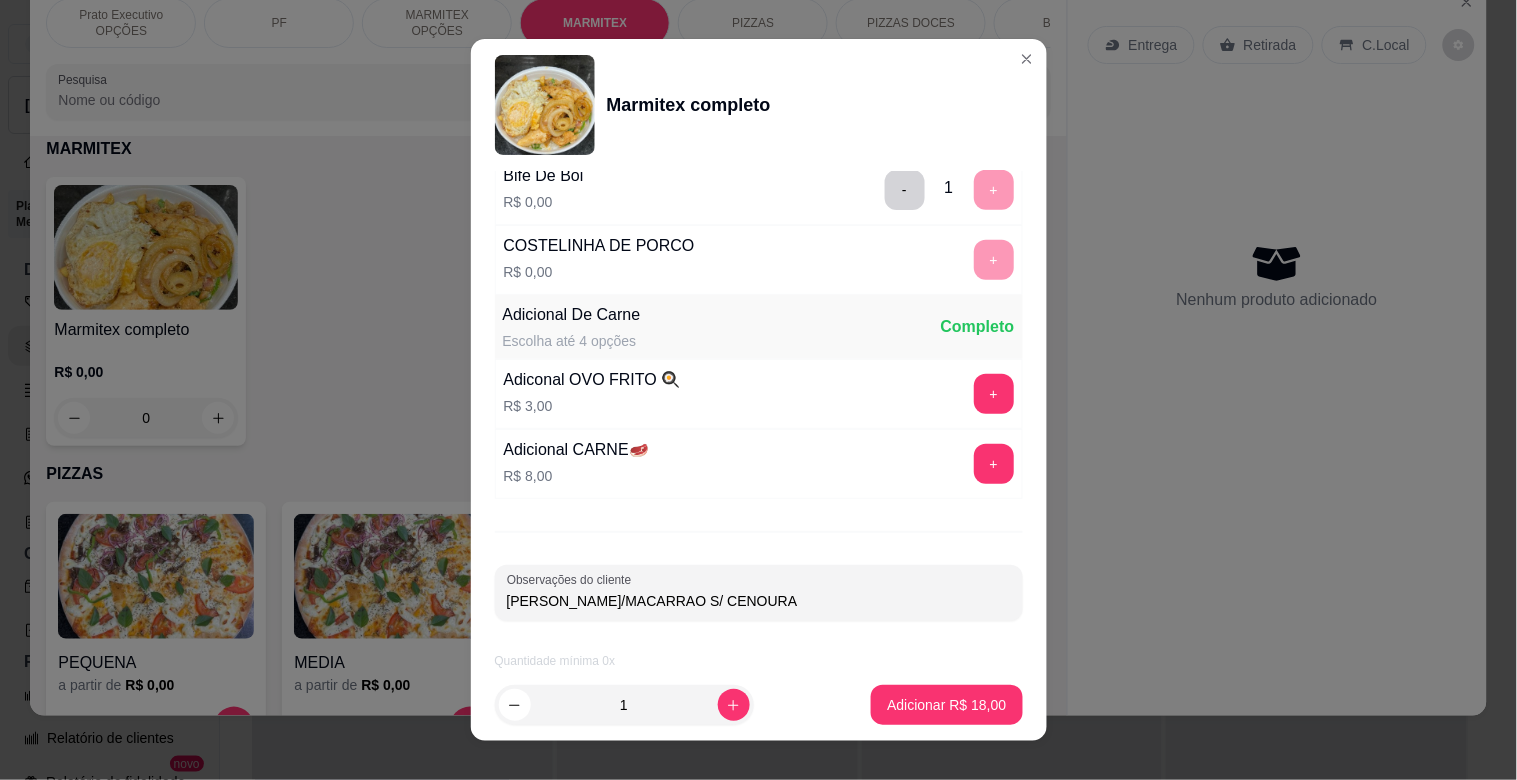 drag, startPoint x: 628, startPoint y: 597, endPoint x: 655, endPoint y: 601, distance: 27.294687 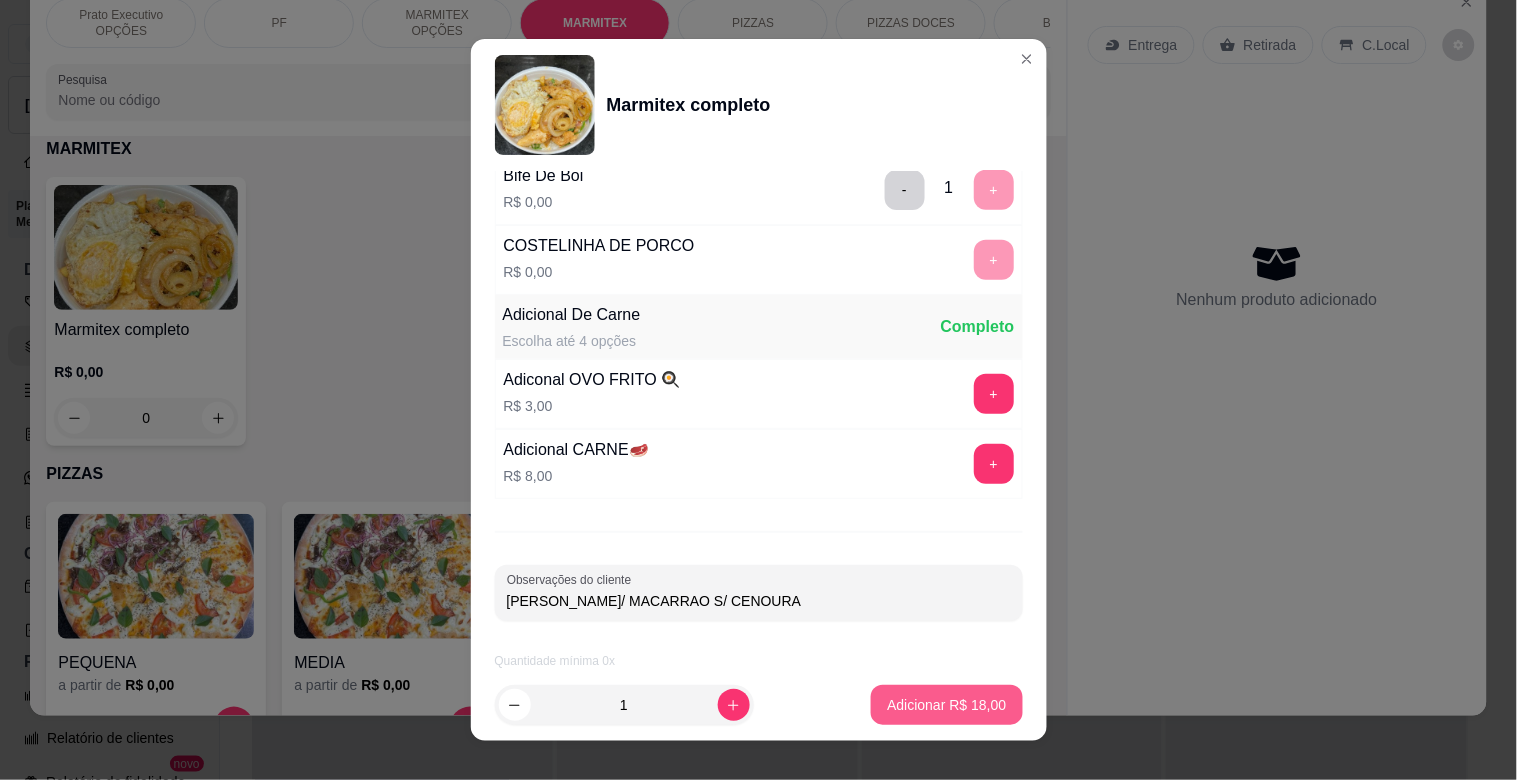 type on "[PERSON_NAME]/ MACARRAO S/ CENOURA" 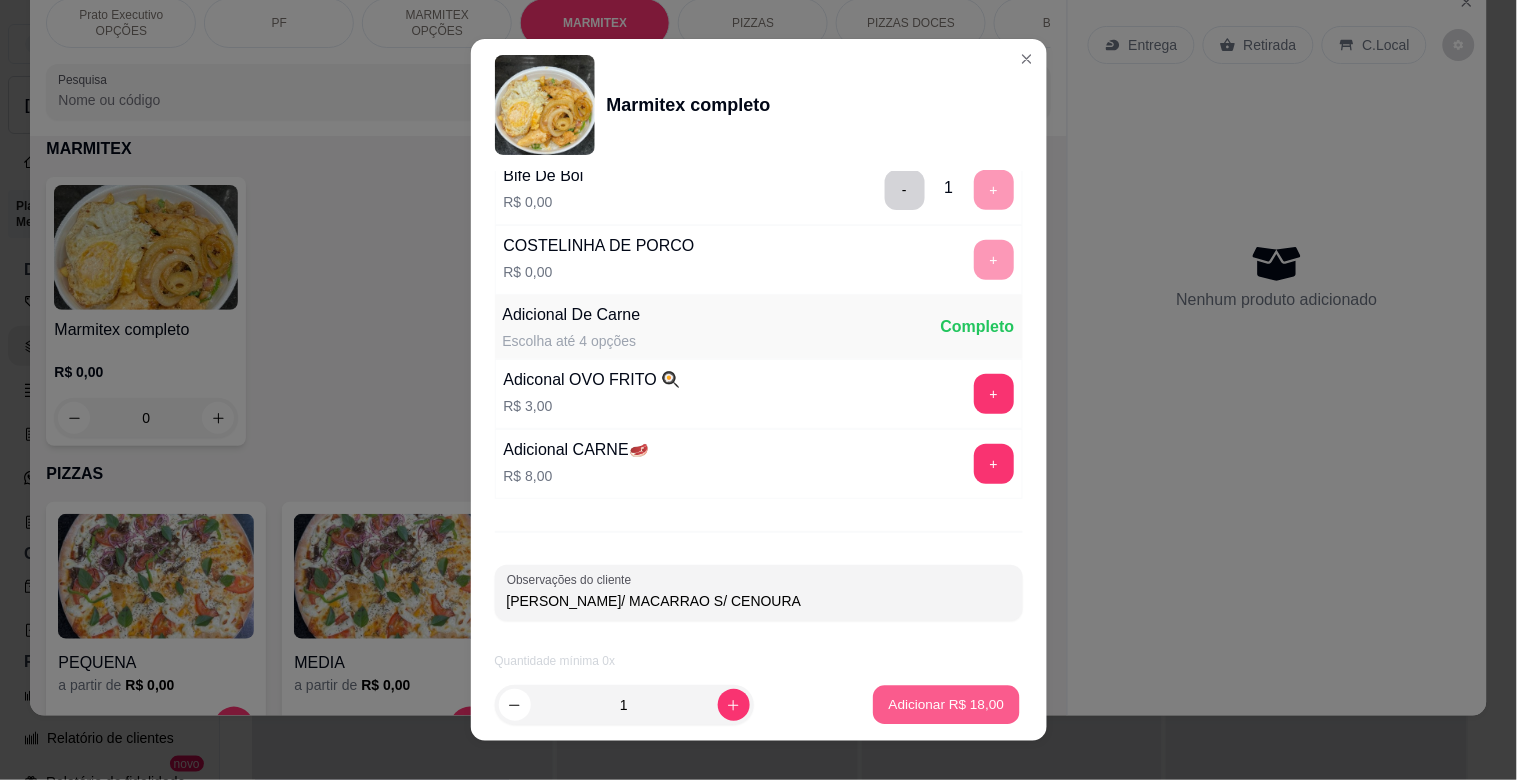 click on "Adicionar   R$ 18,00" at bounding box center [947, 705] 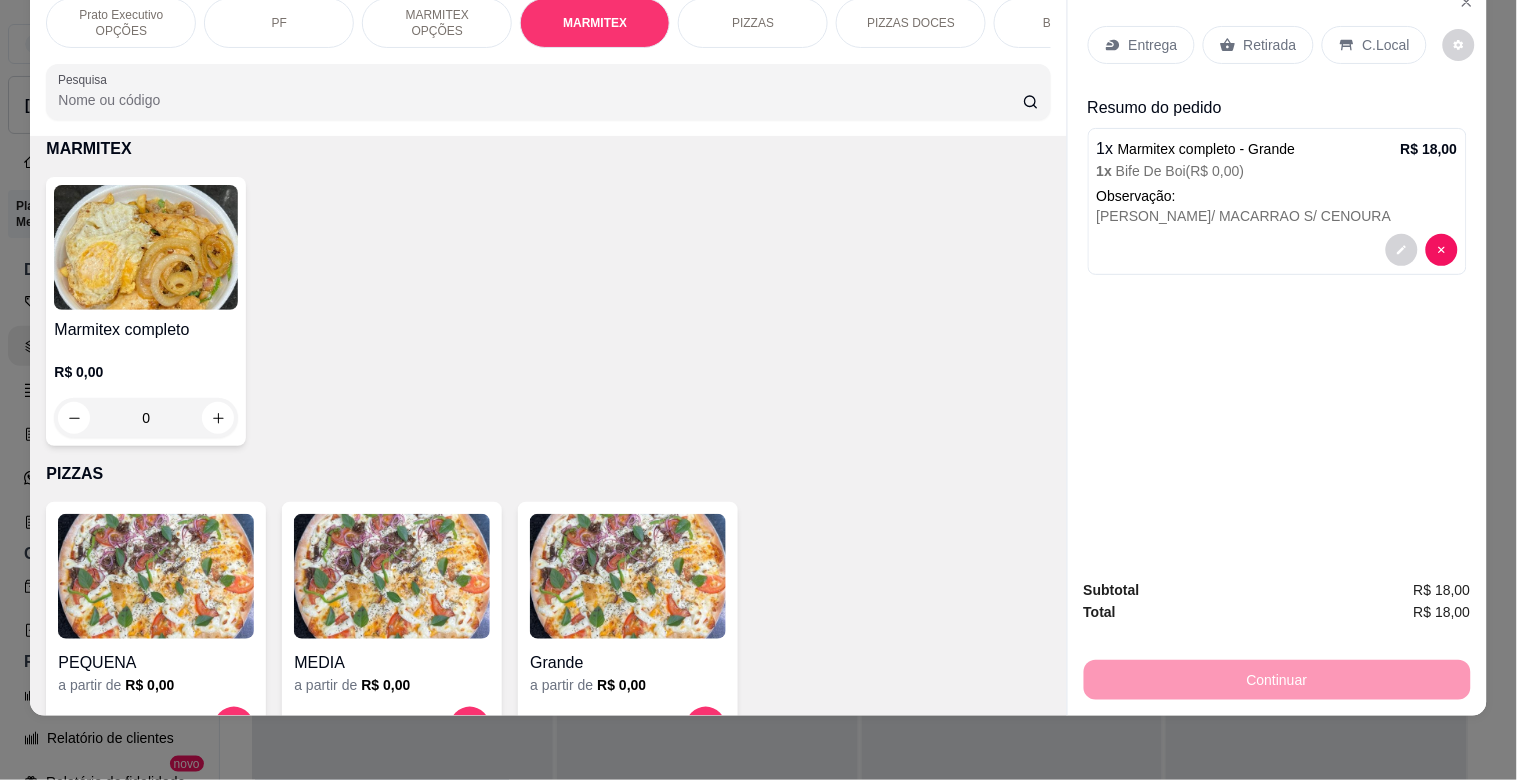 click at bounding box center (146, 247) 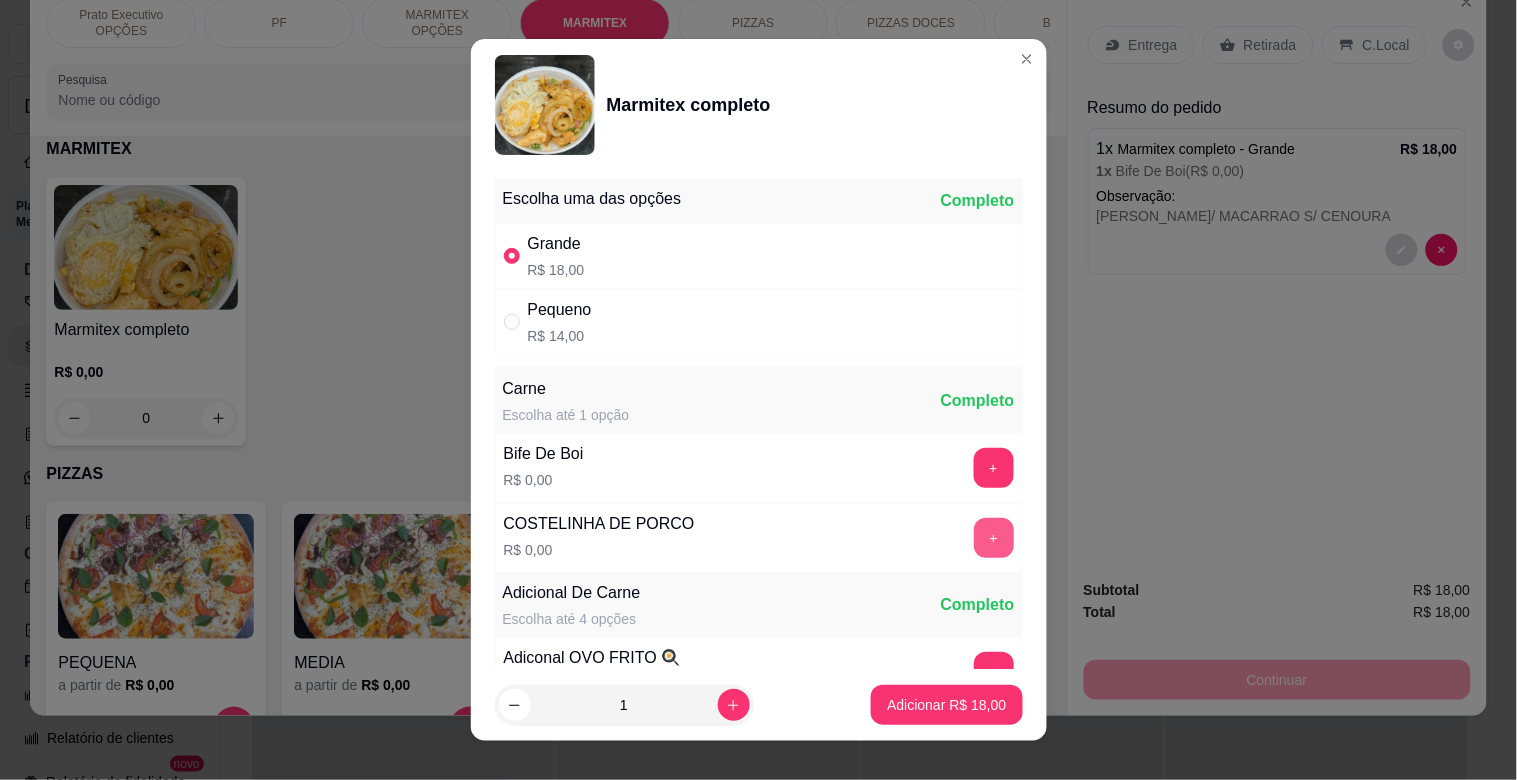 click on "+" at bounding box center [994, 538] 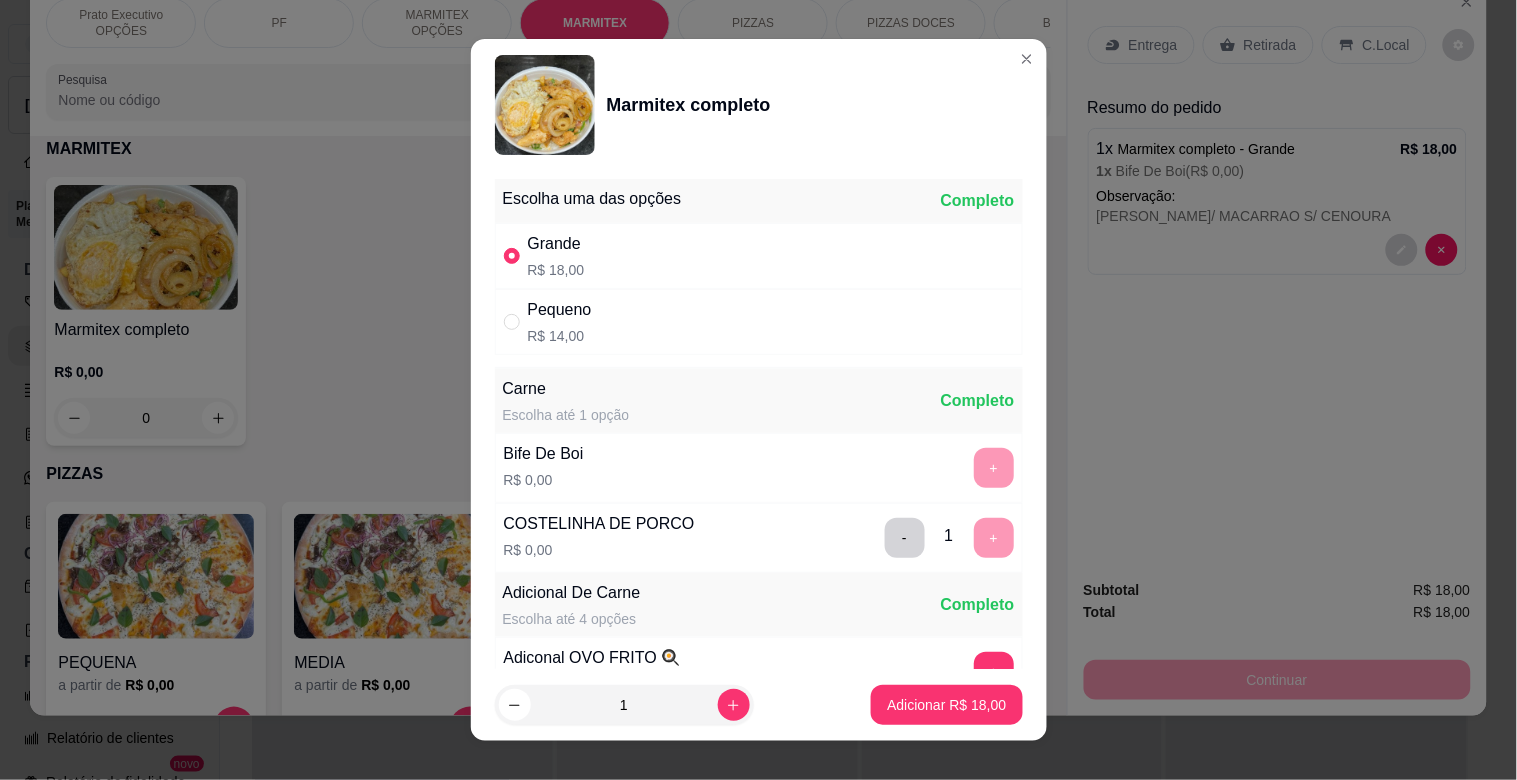 scroll, scrollTop: 280, scrollLeft: 0, axis: vertical 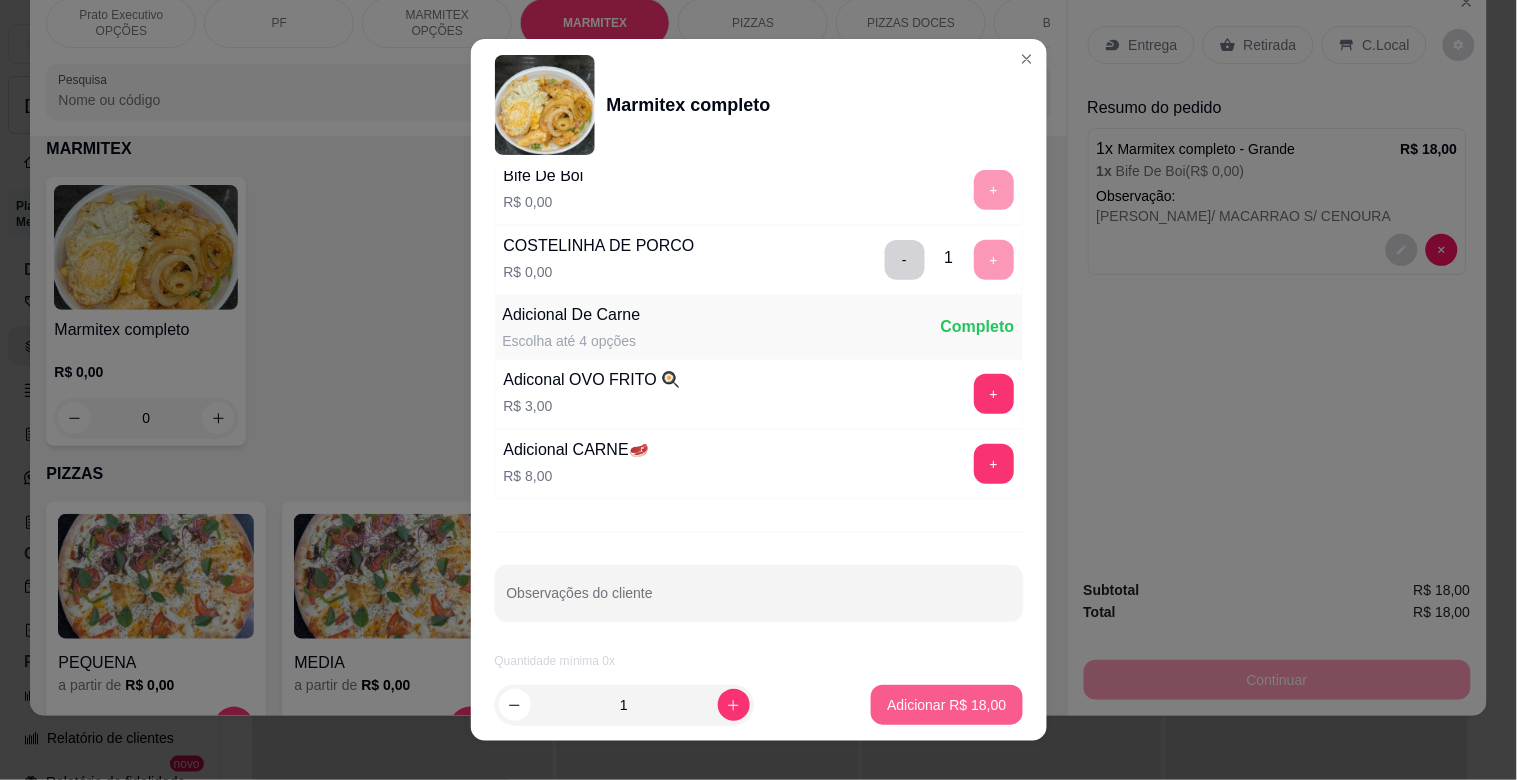 click on "Adicionar   R$ 18,00" at bounding box center [946, 705] 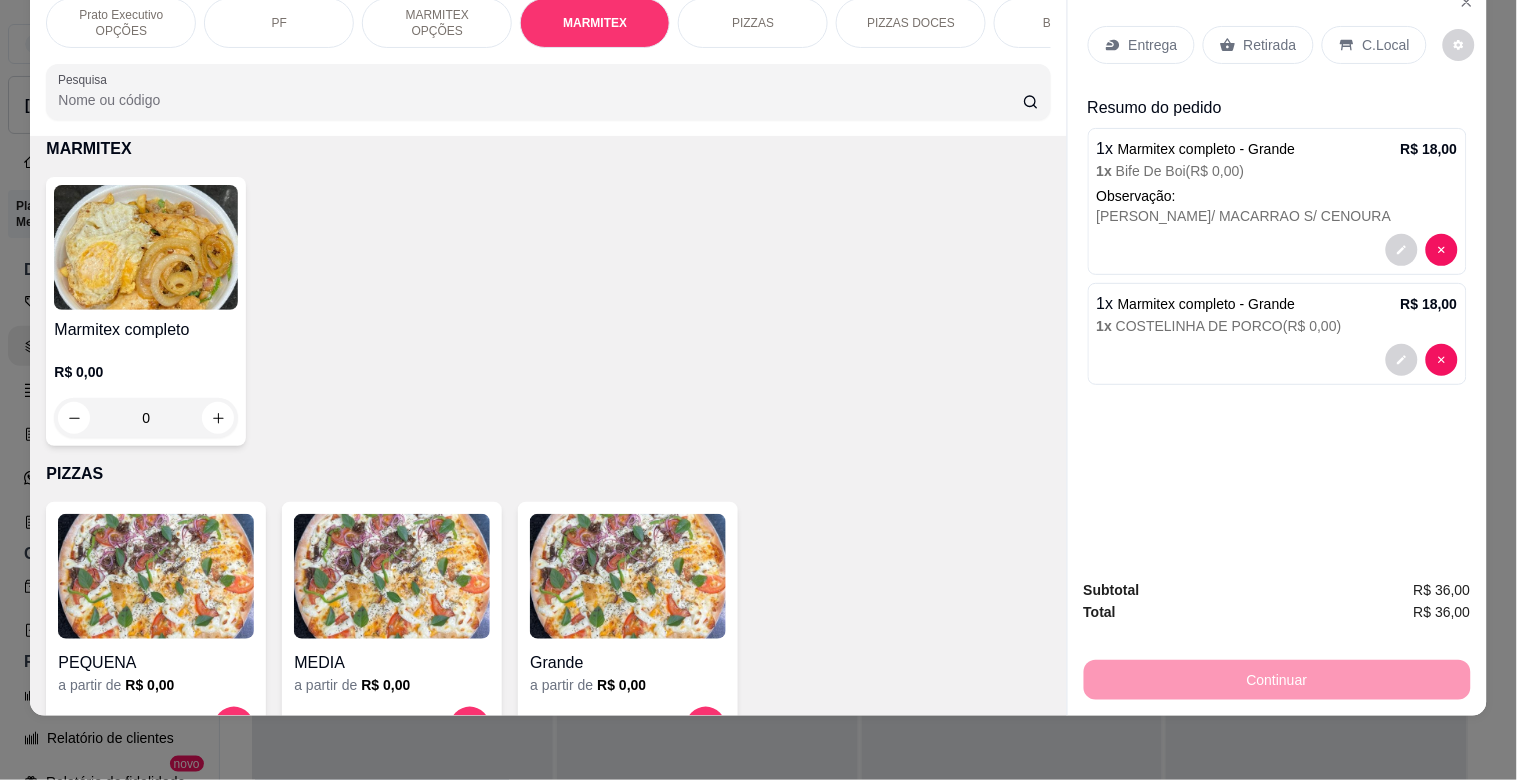 click on "Marmitex completo    R$ 0,00 0" at bounding box center [146, 311] 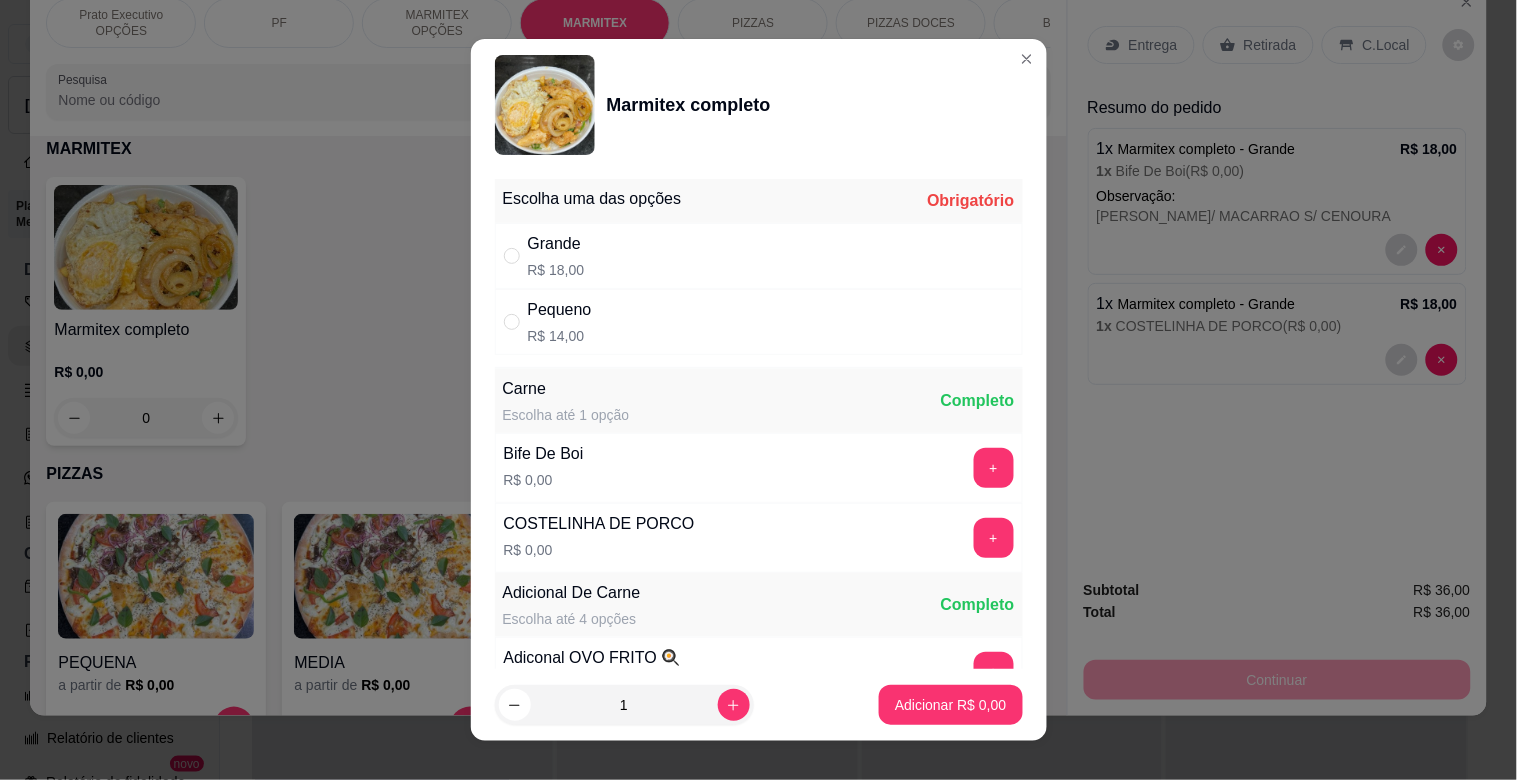 click on "Grande" at bounding box center [556, 244] 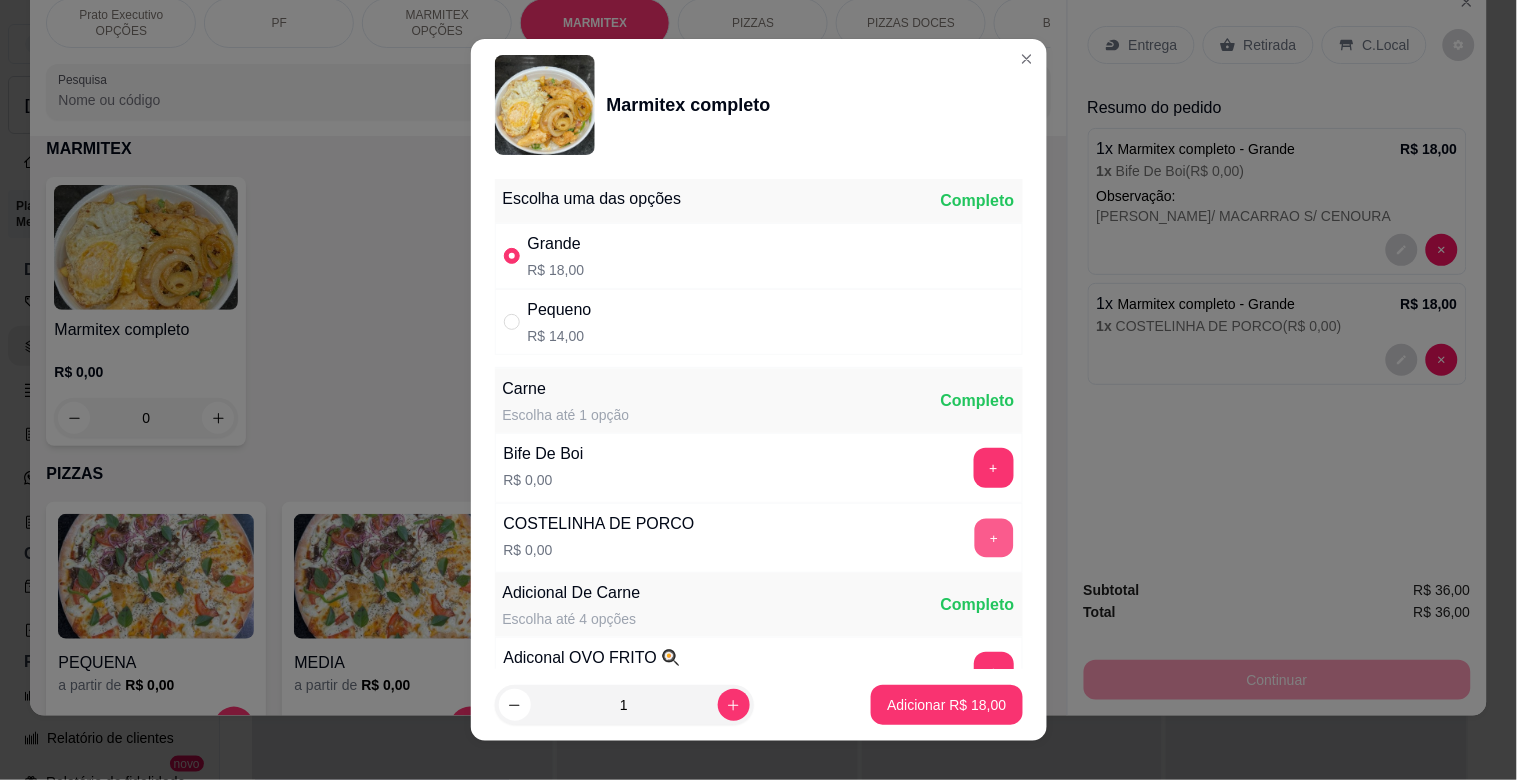 click on "+" at bounding box center (993, 538) 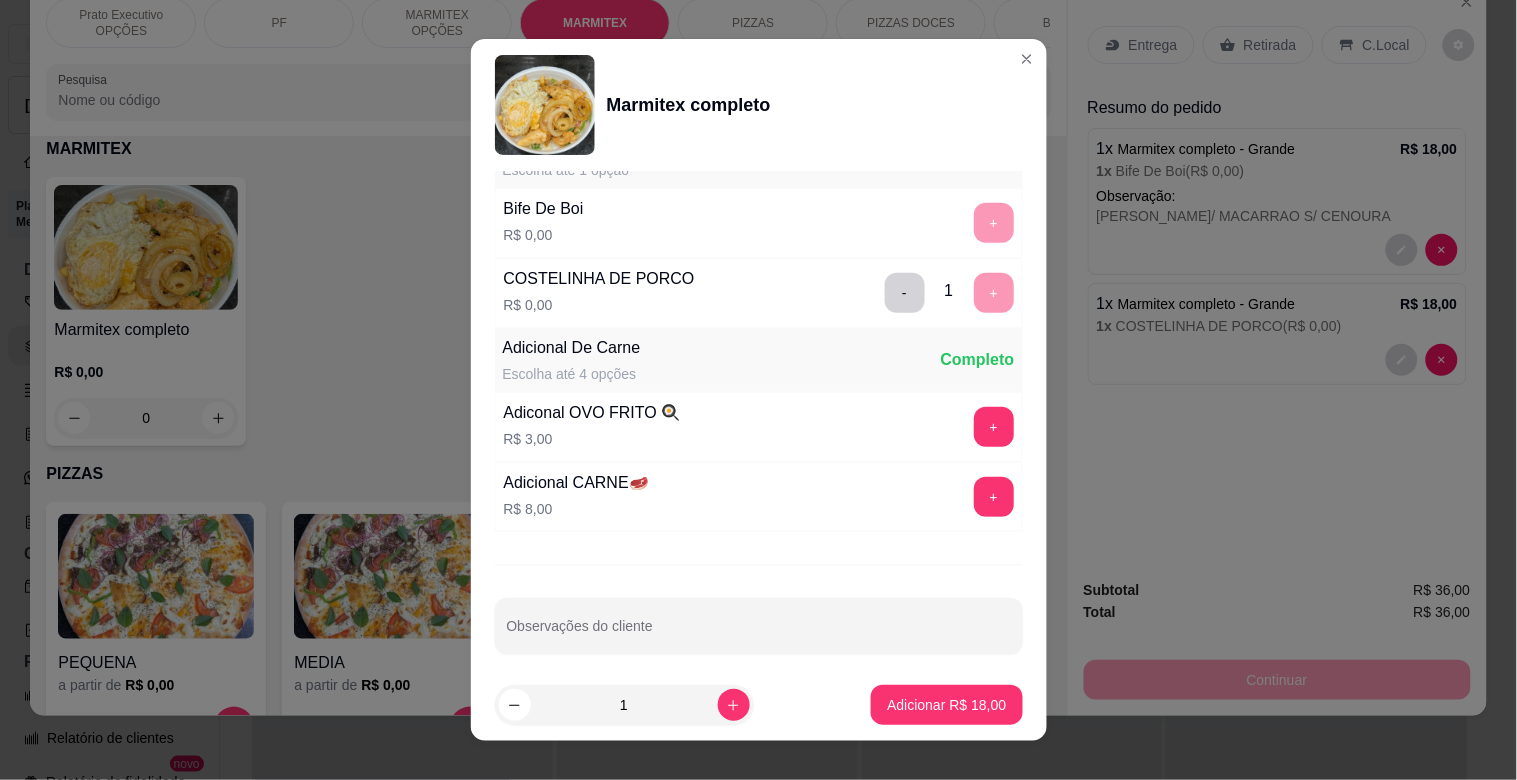 scroll, scrollTop: 280, scrollLeft: 0, axis: vertical 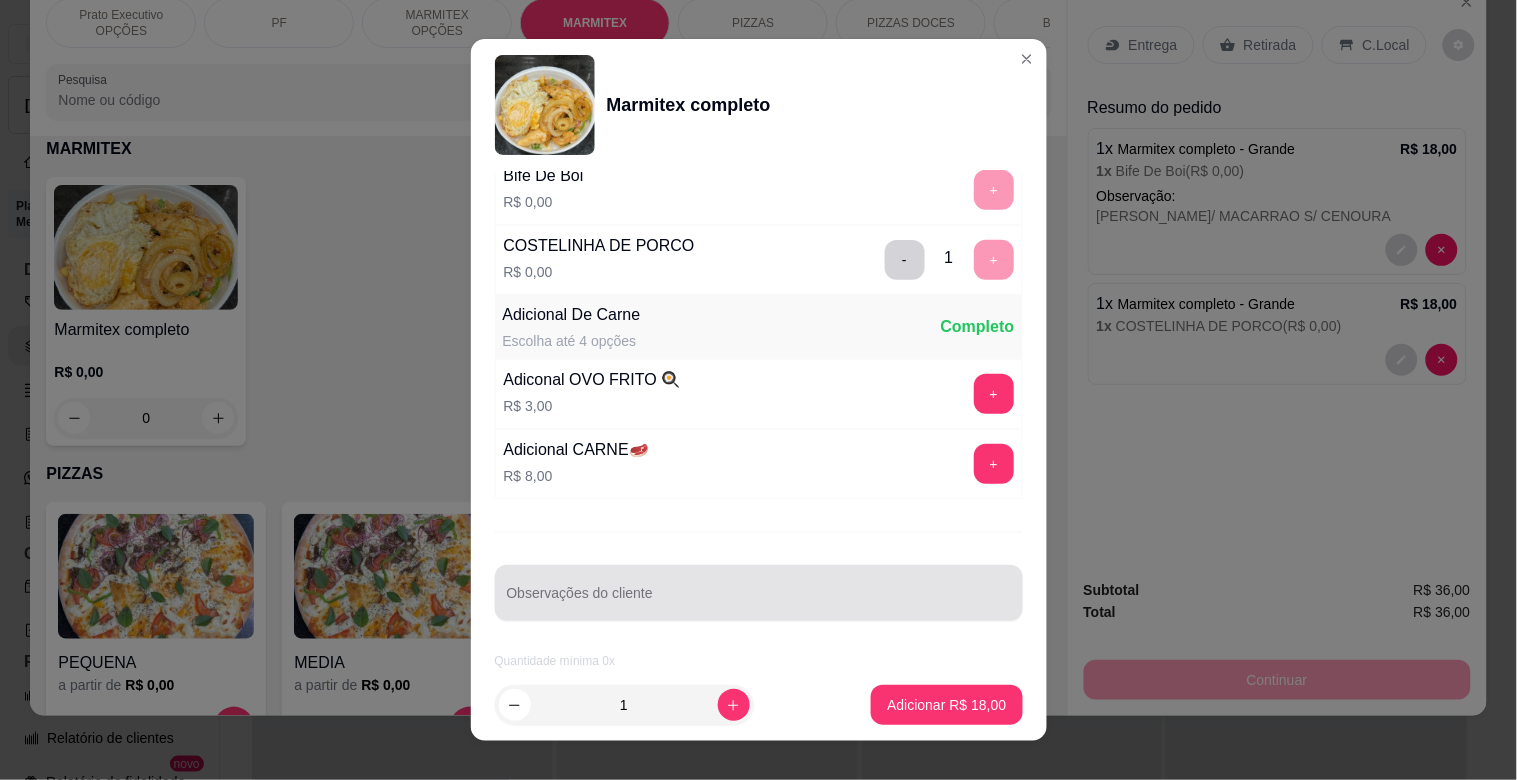 click on "Observações do cliente" at bounding box center [759, 601] 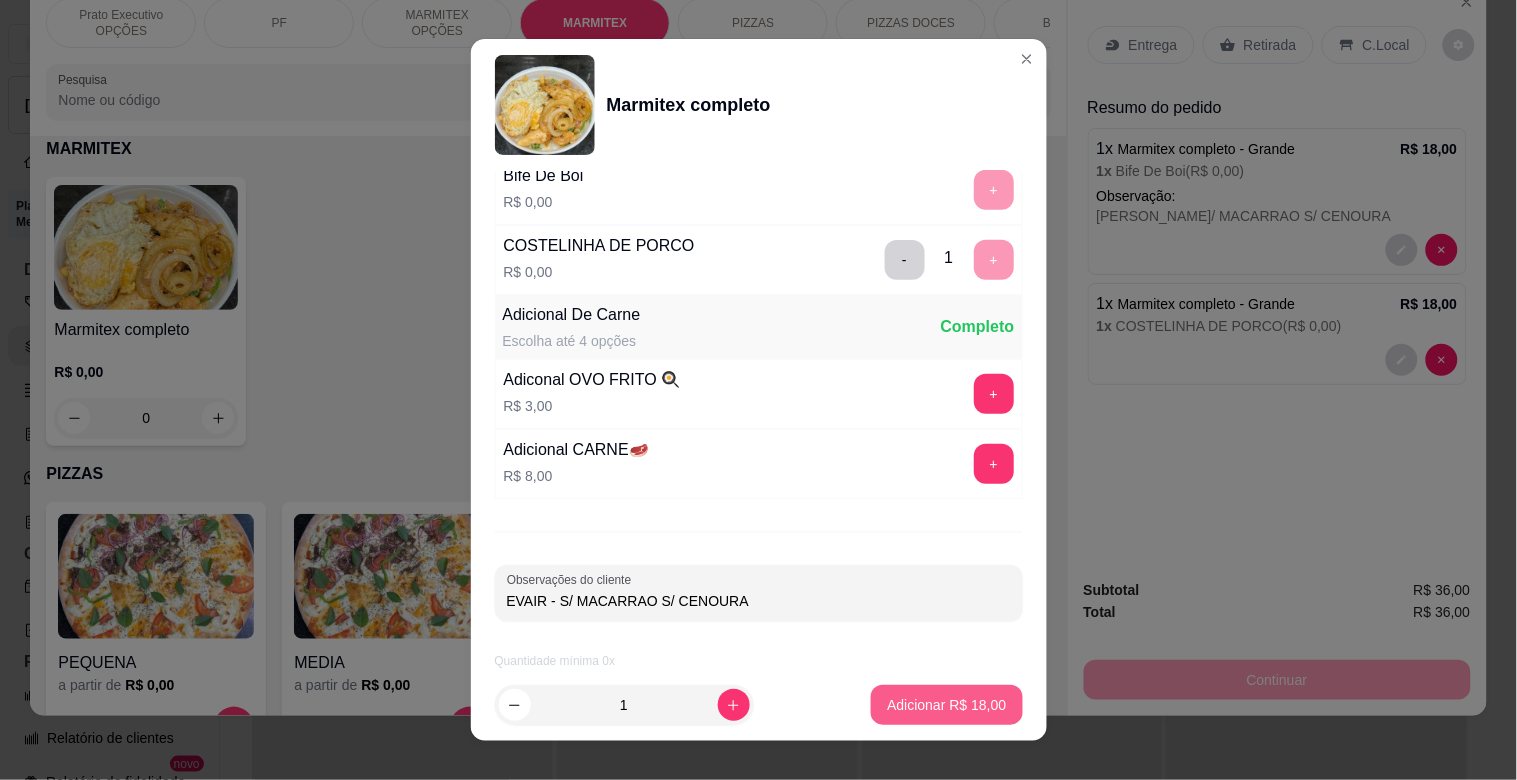 type on "EVAIR - S/ MACARRAO S/ CENOURA" 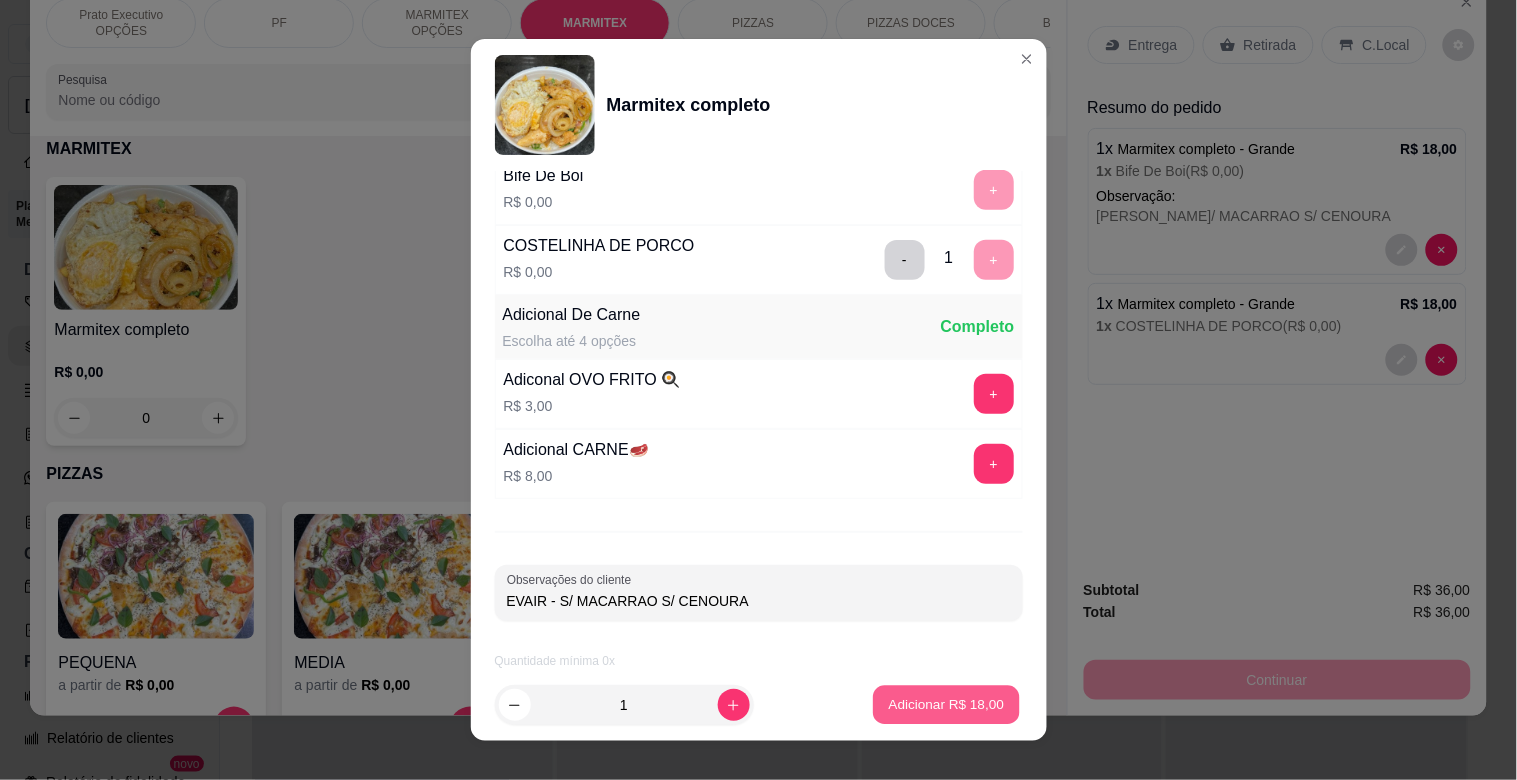 click on "Adicionar   R$ 18,00" at bounding box center (947, 704) 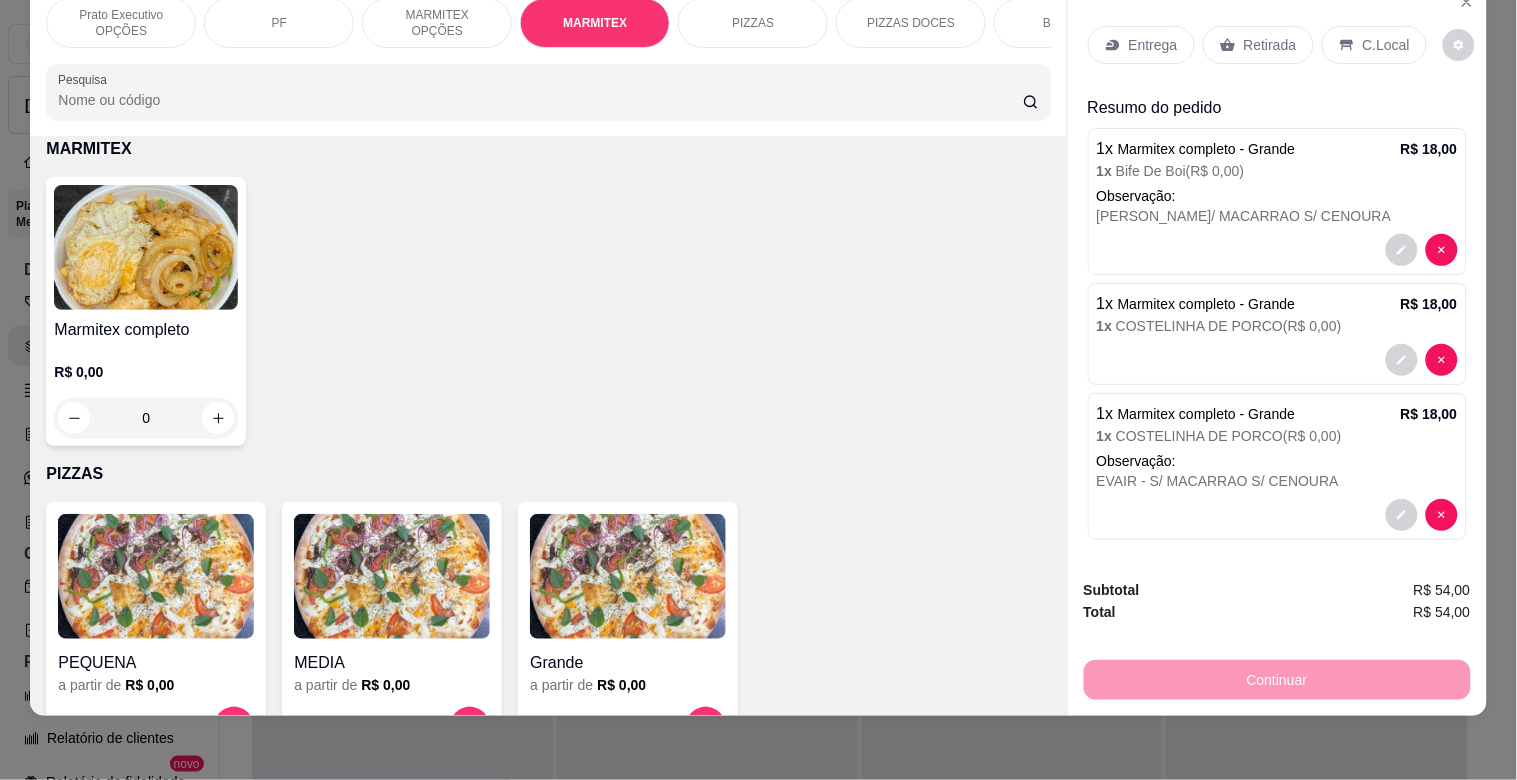 click at bounding box center (146, 247) 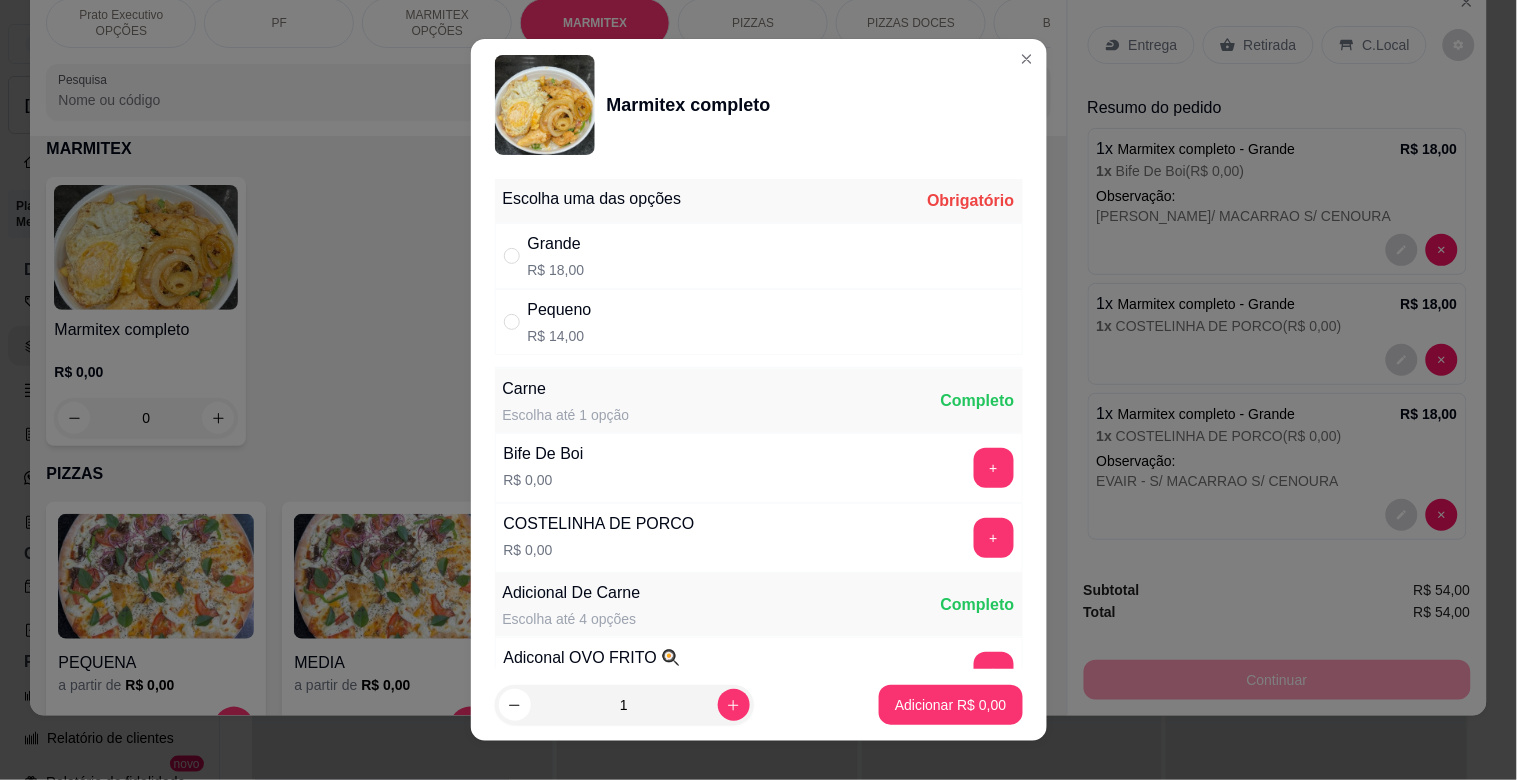 click on "Grande  R$ 18,00" at bounding box center [759, 256] 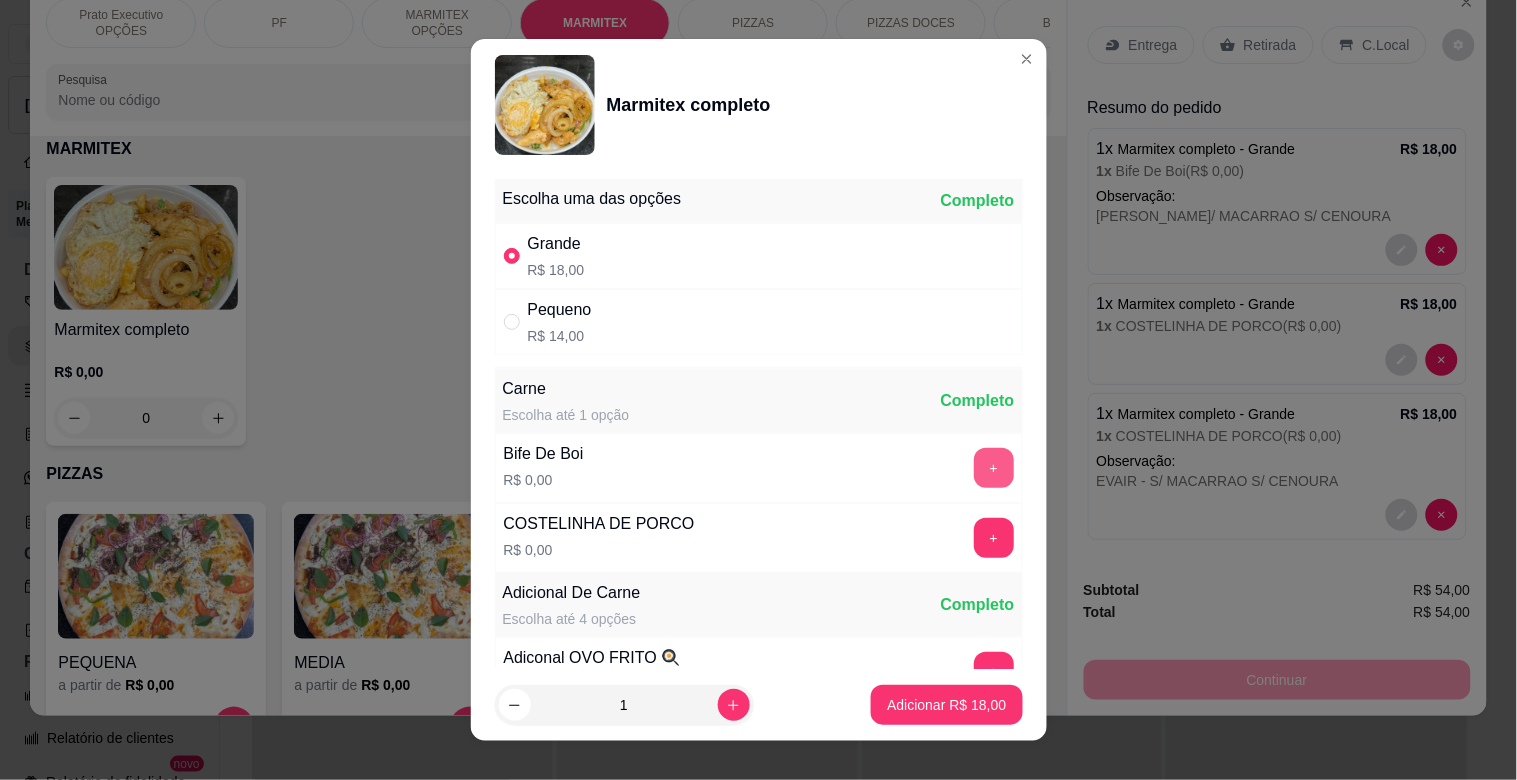 click on "+" at bounding box center [994, 468] 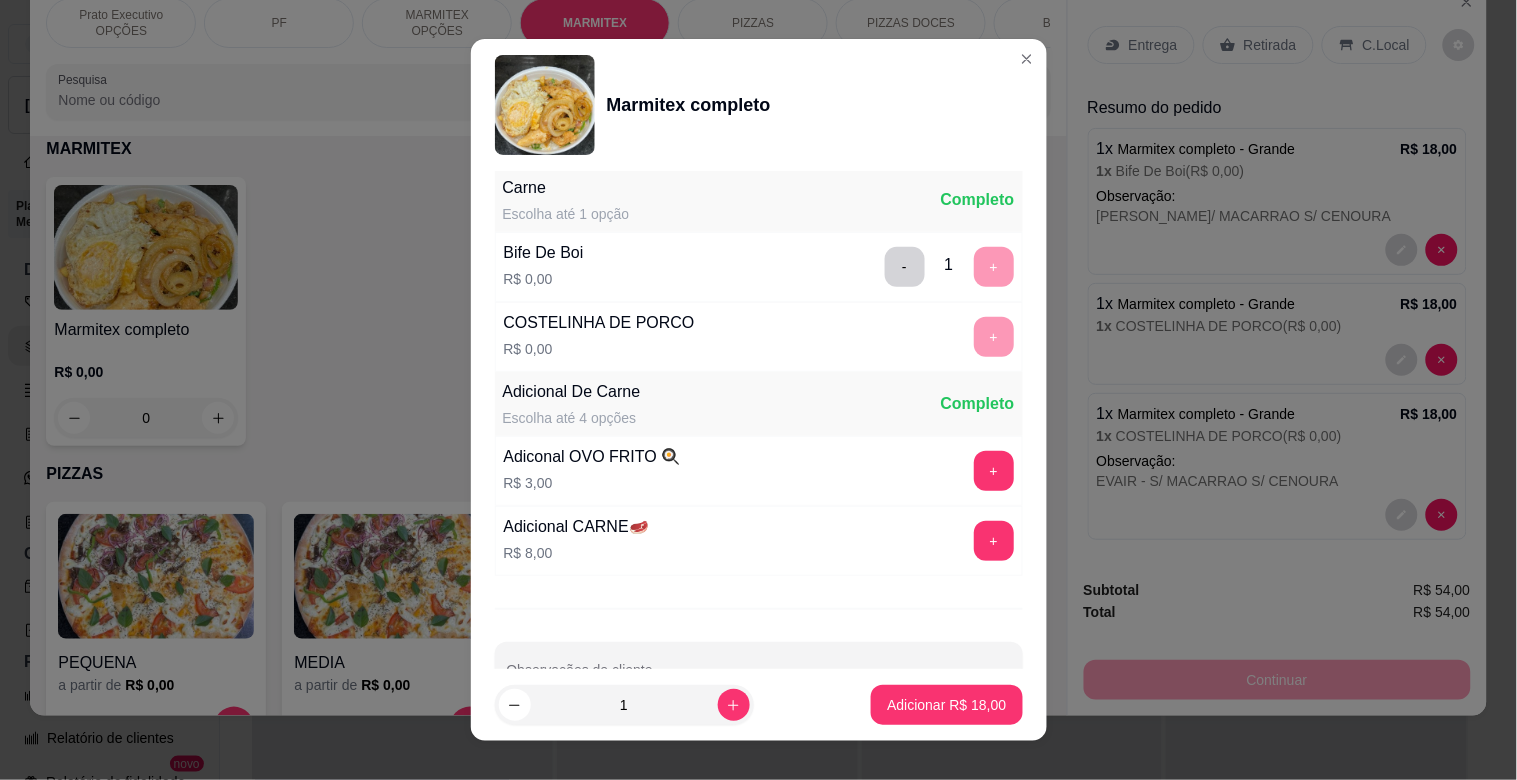 scroll, scrollTop: 280, scrollLeft: 0, axis: vertical 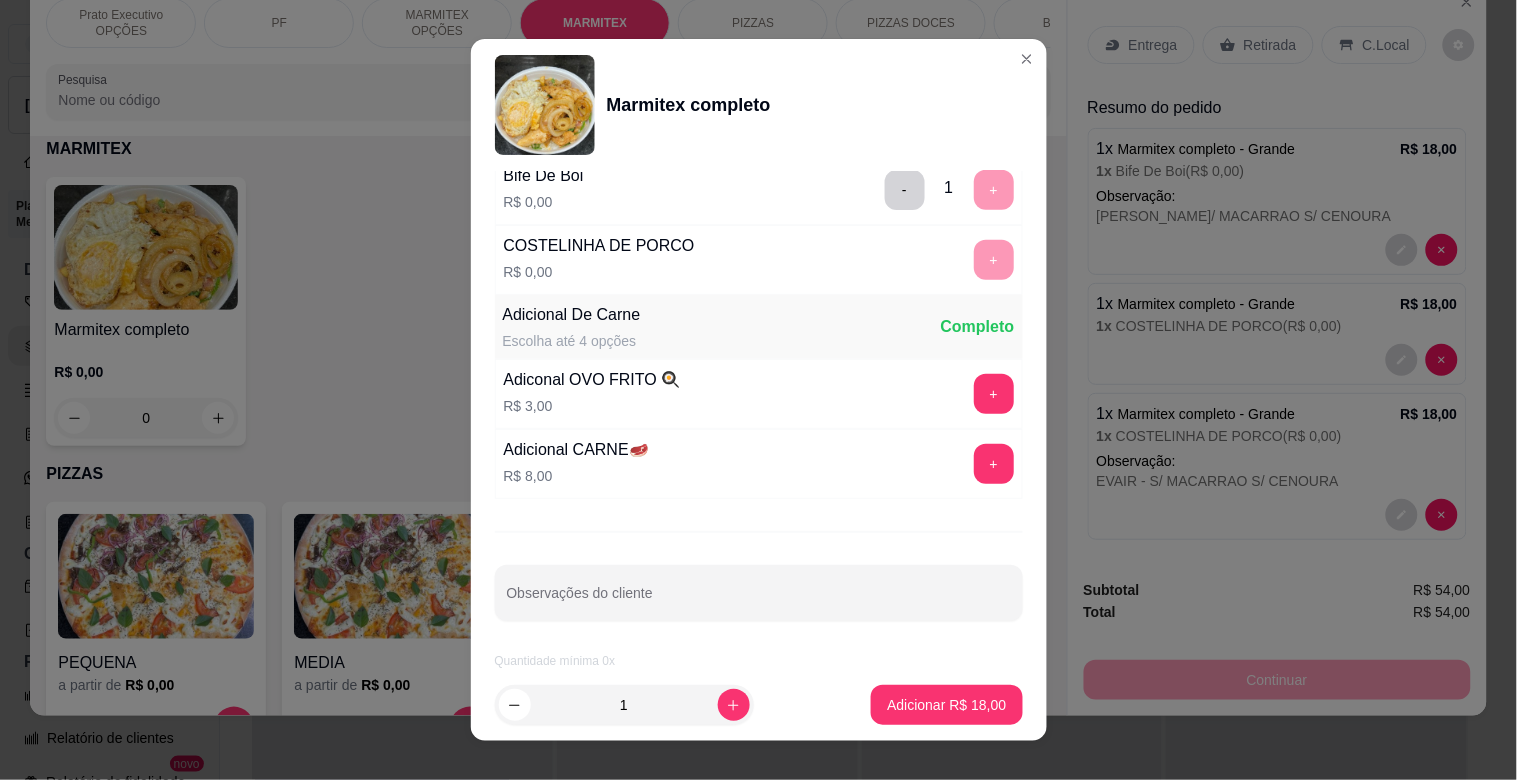 click on "1 Adicionar   R$ 18,00" at bounding box center [759, 705] 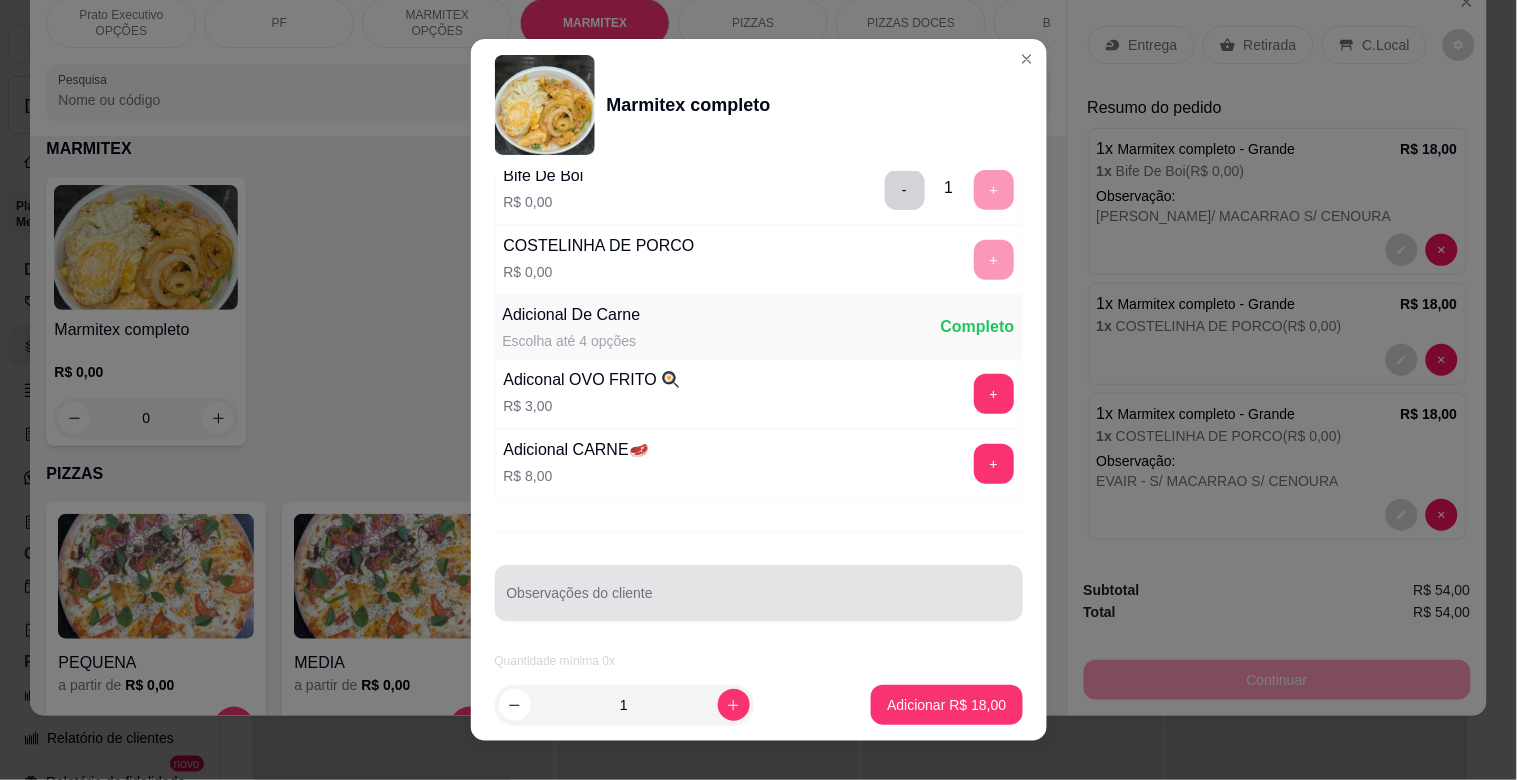 click on "Observações do cliente" at bounding box center (759, 601) 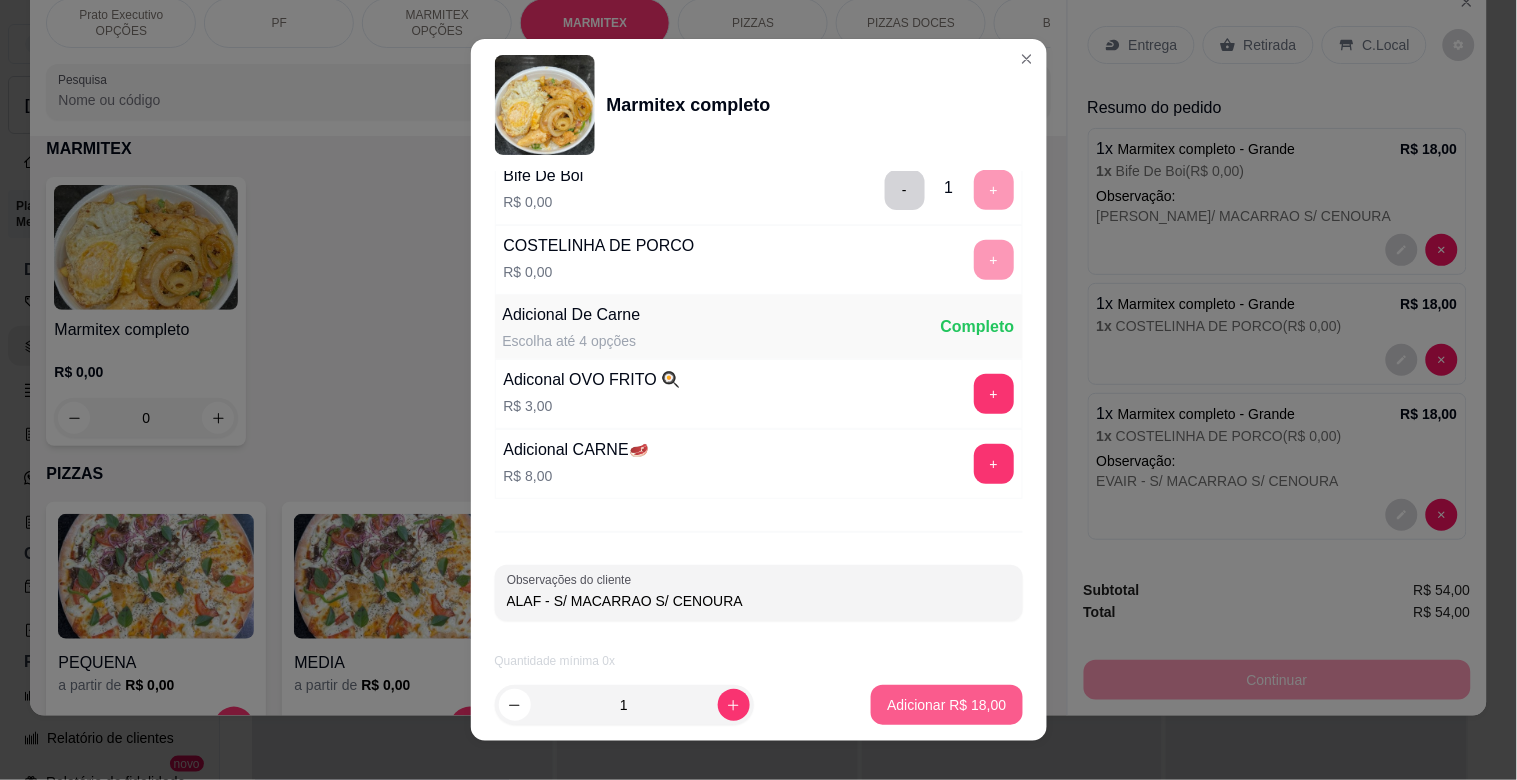 type on "ALAF - S/ MACARRAO S/ CENOURA" 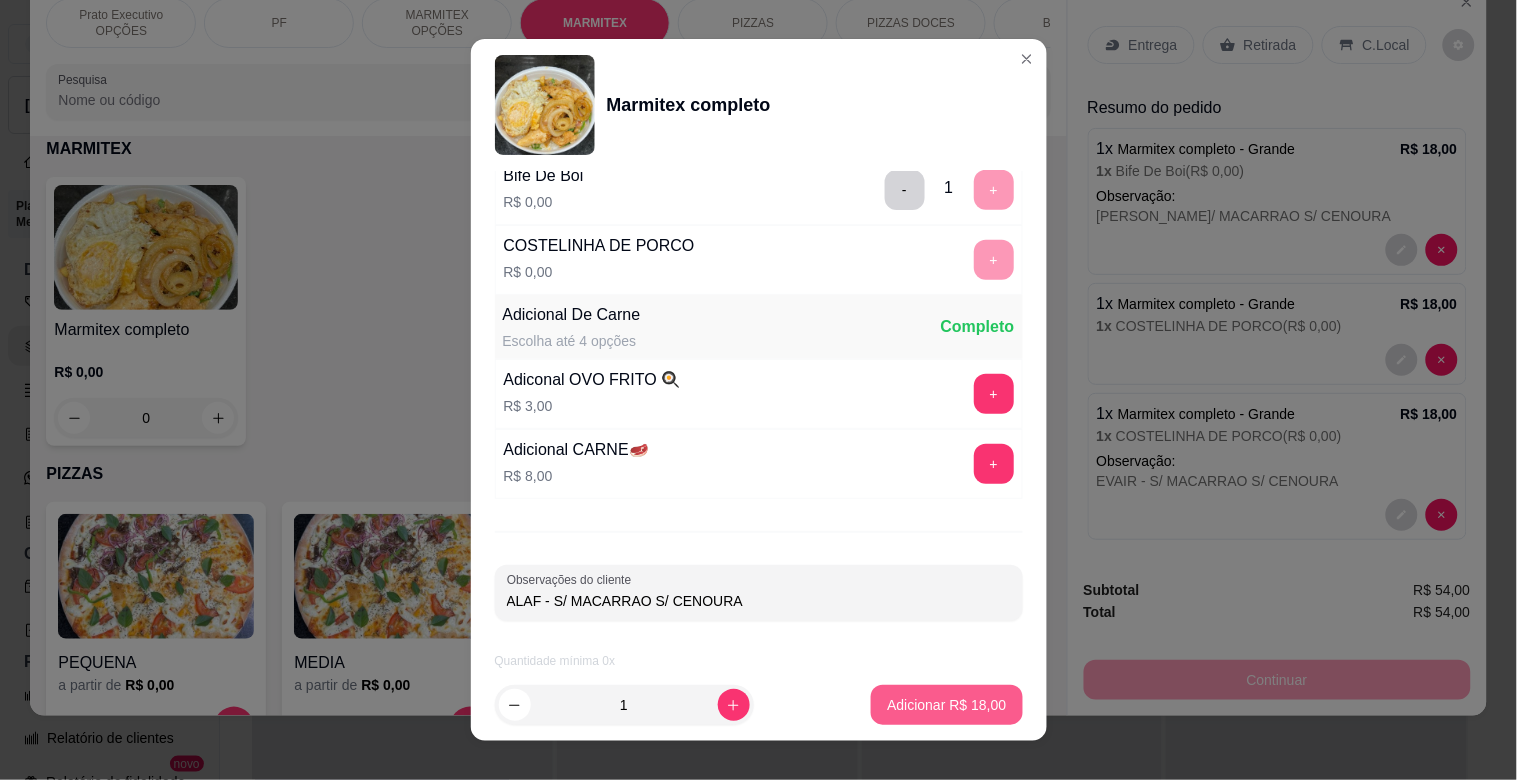 click on "Adicionar   R$ 18,00" at bounding box center (946, 705) 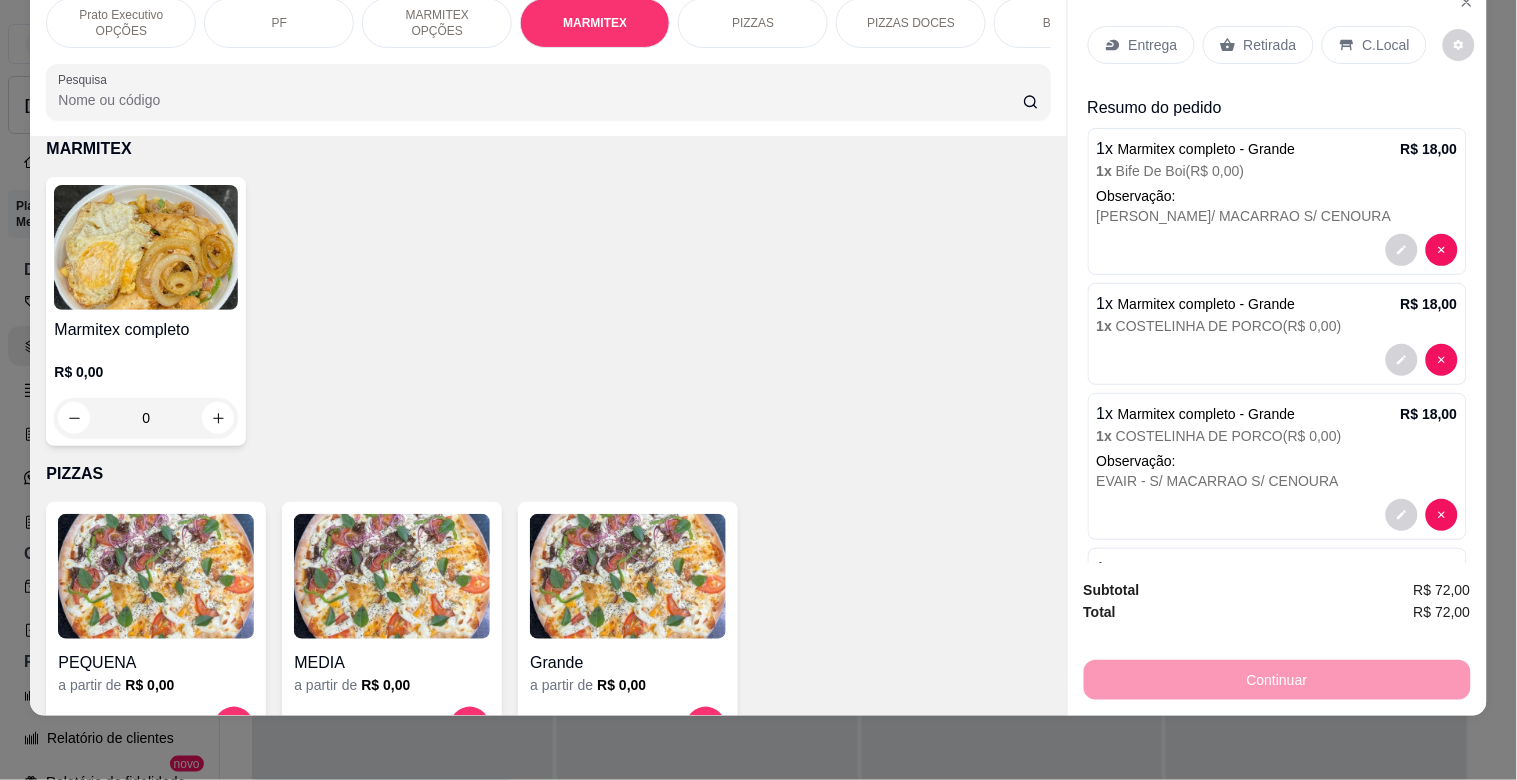 click at bounding box center [146, 247] 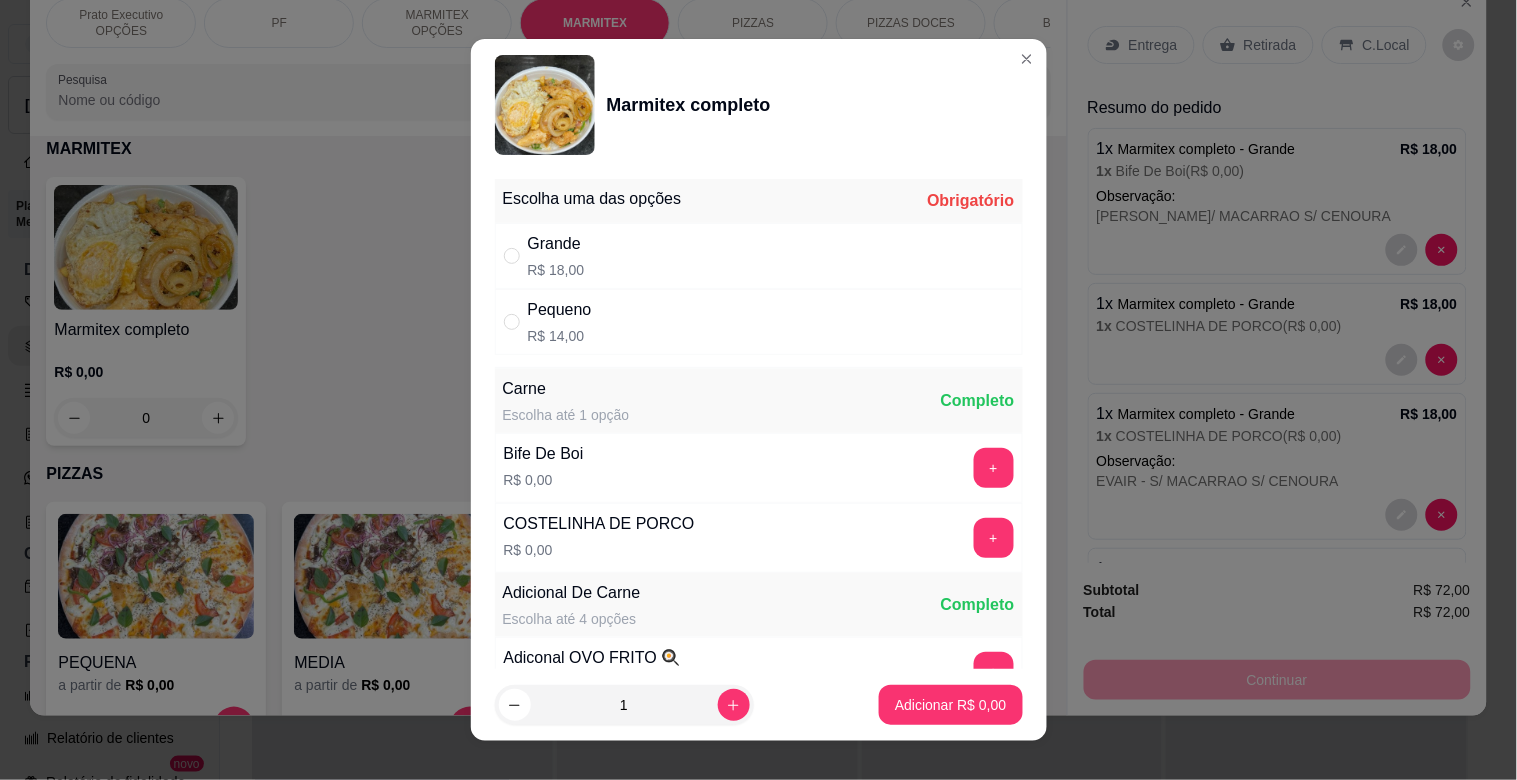 click on "Grande  R$ 18,00" at bounding box center [759, 256] 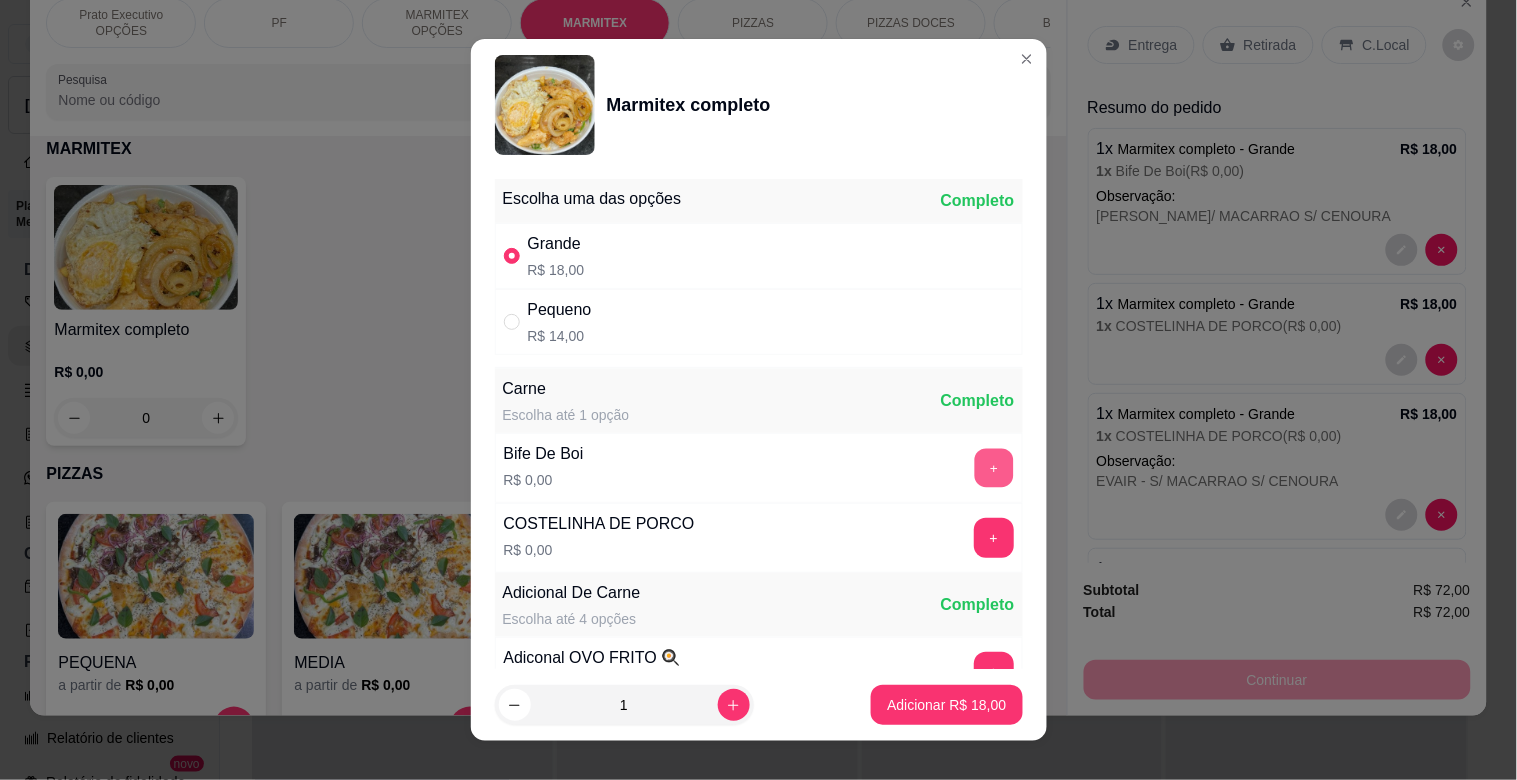 click on "+" at bounding box center (993, 468) 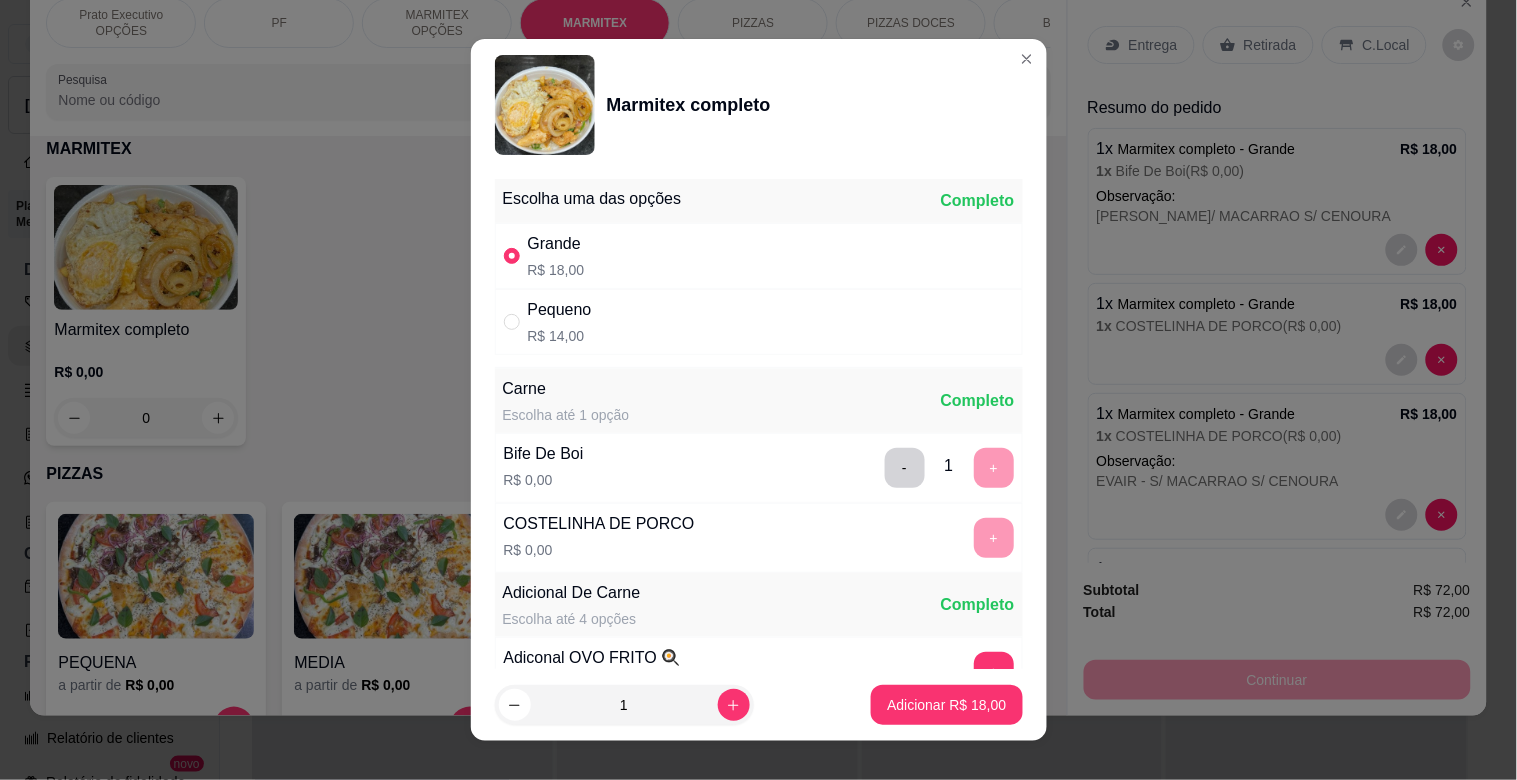 scroll, scrollTop: 280, scrollLeft: 0, axis: vertical 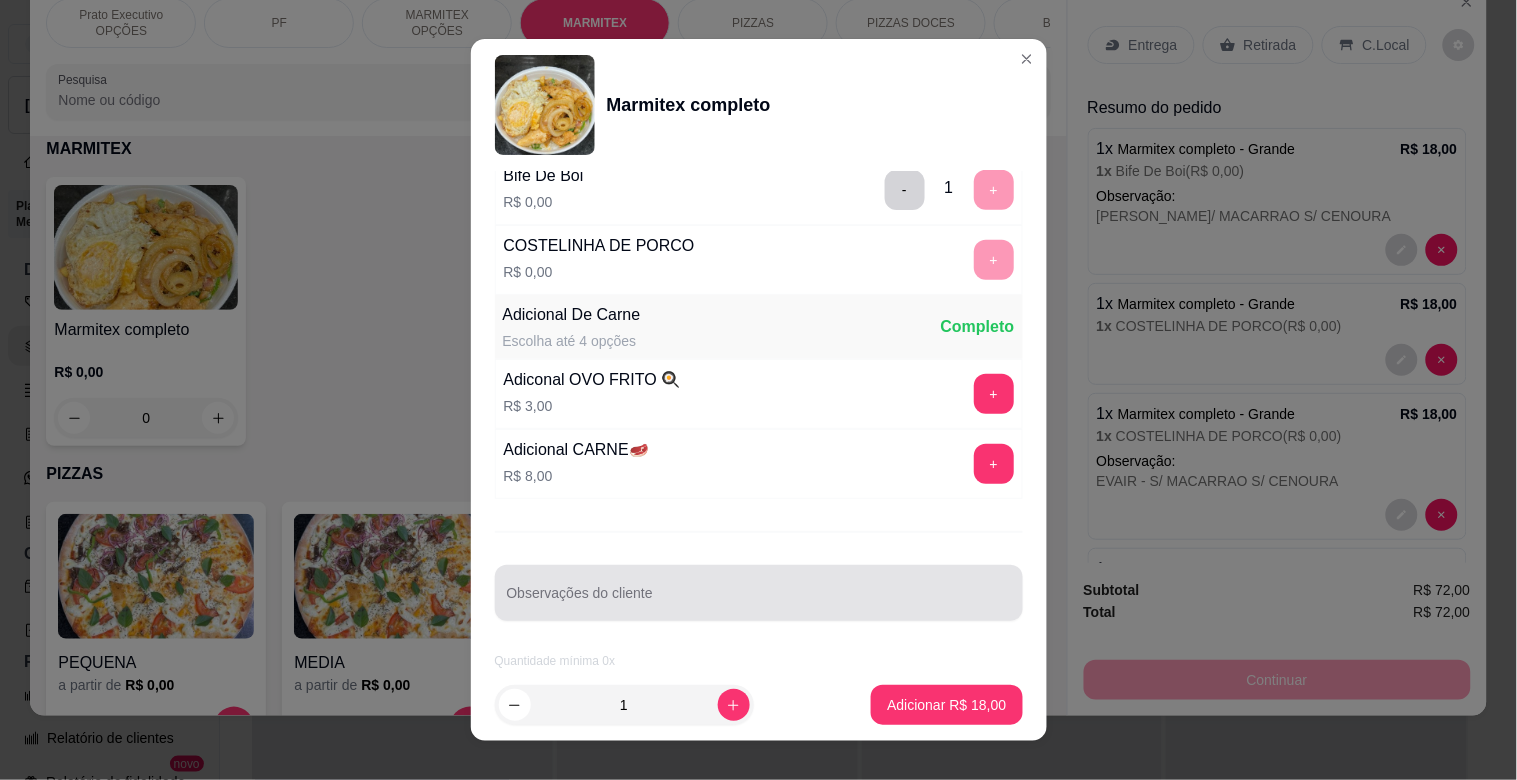 click at bounding box center (759, 593) 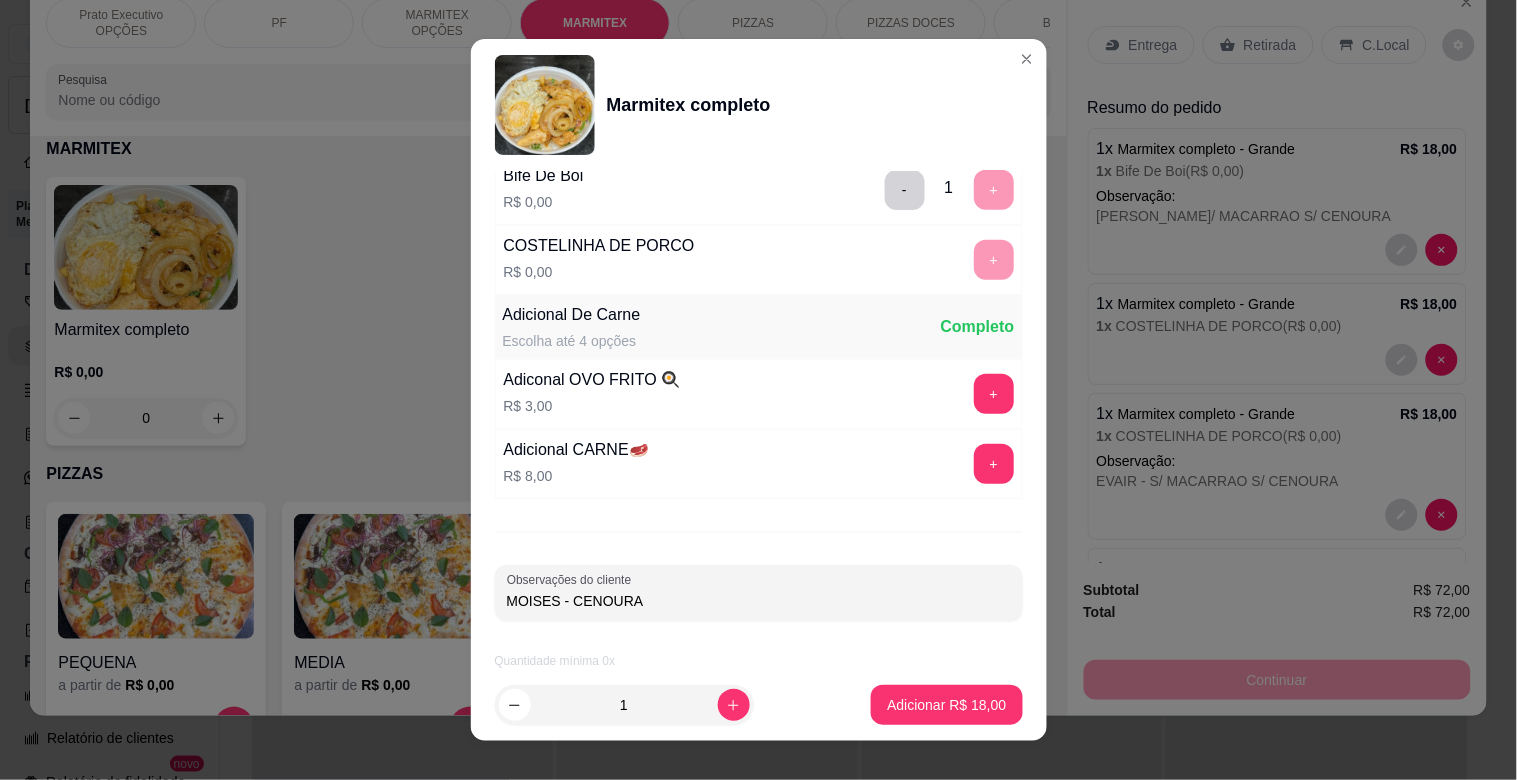 click on "MOISES - CENOURA" at bounding box center (759, 601) 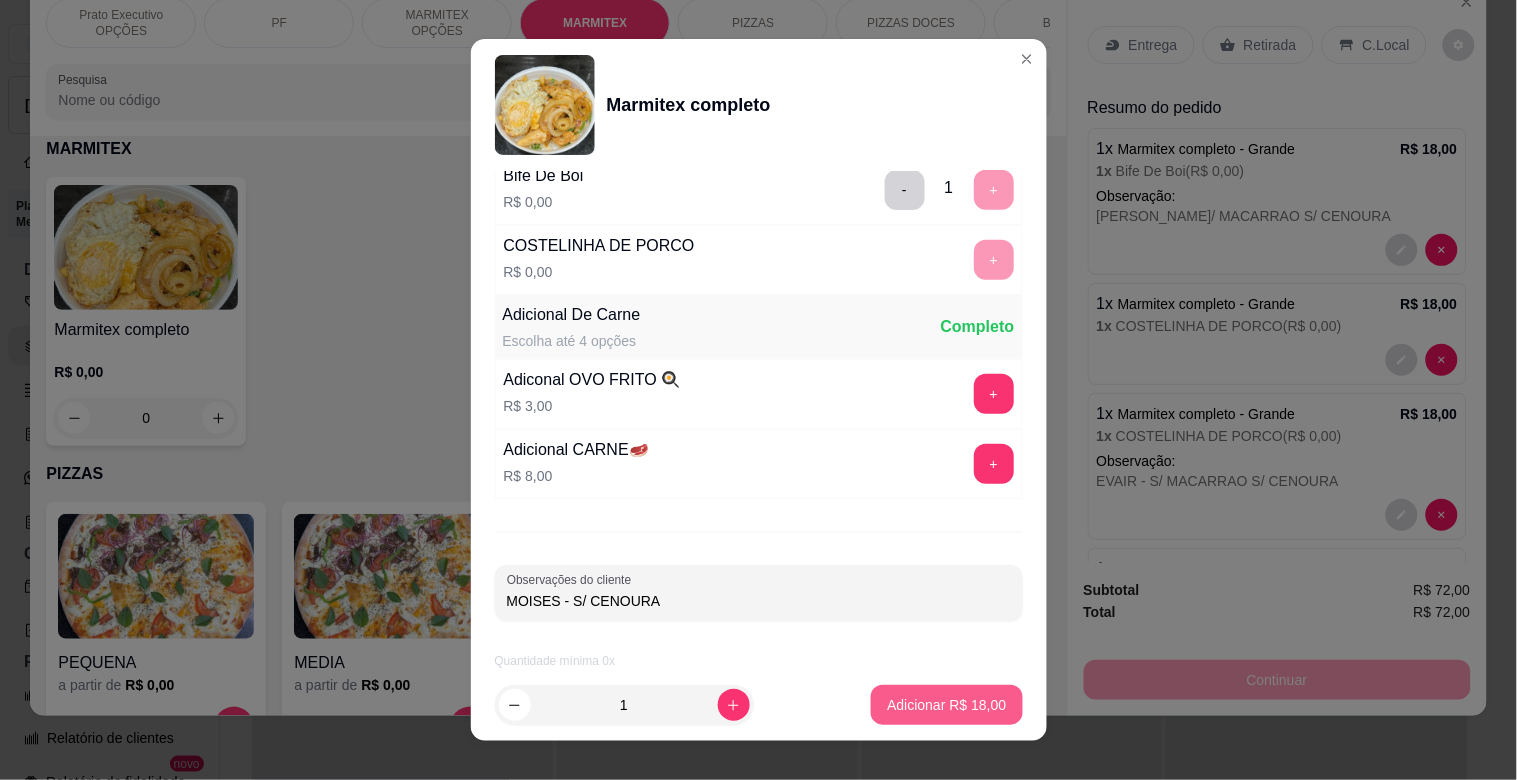 type on "MOISES - S/ CENOURA" 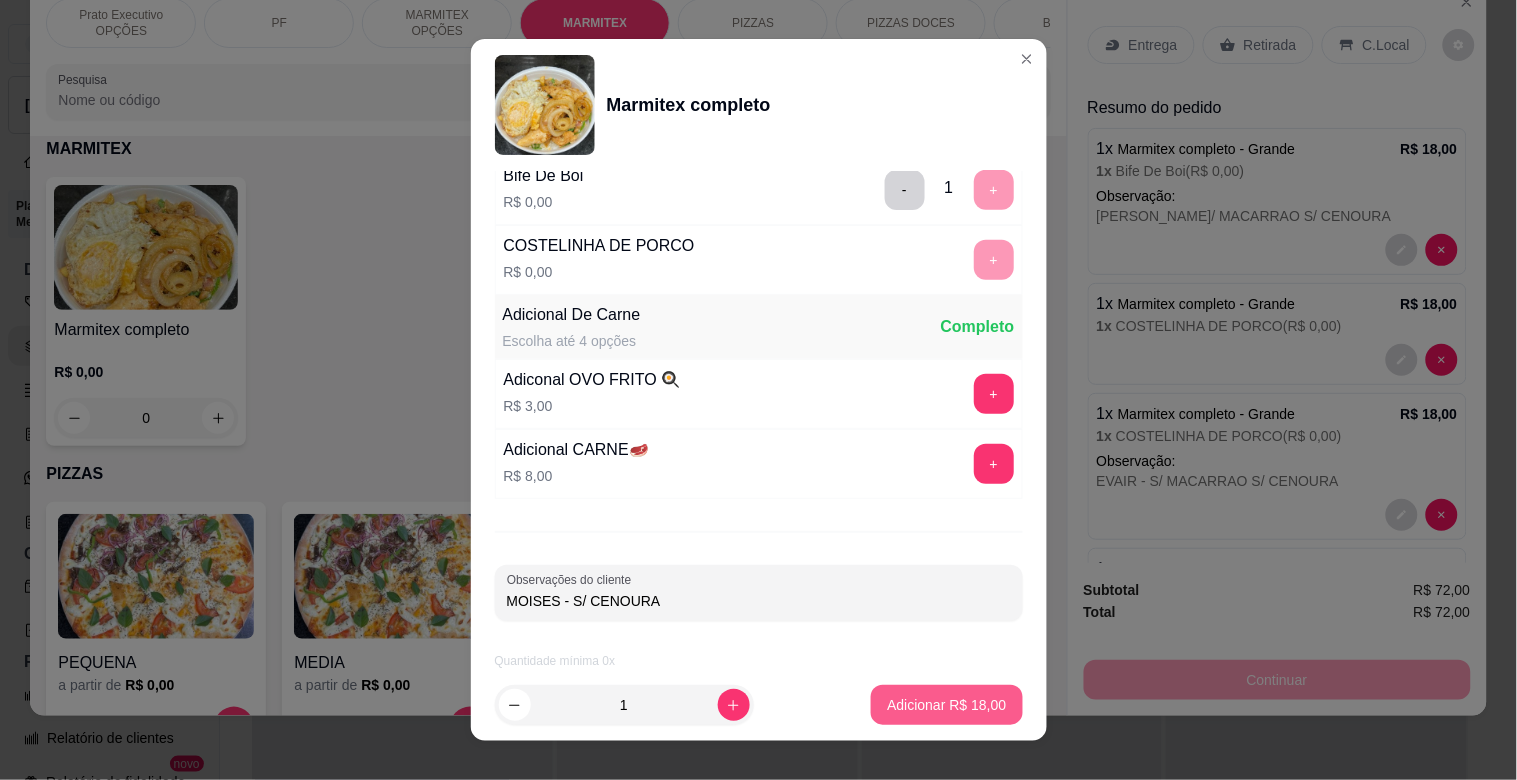click on "Adicionar   R$ 18,00" at bounding box center [946, 705] 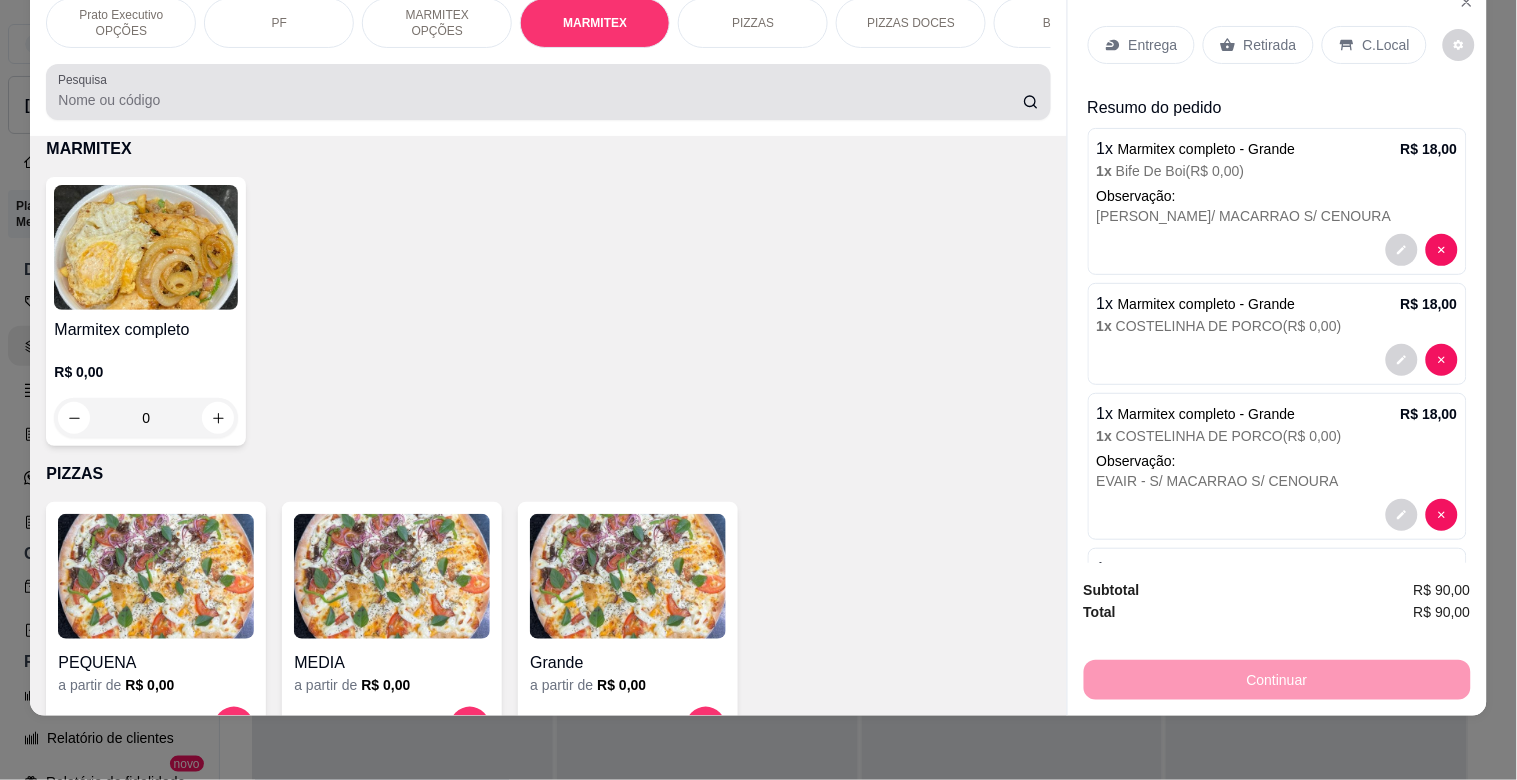 click at bounding box center (548, 92) 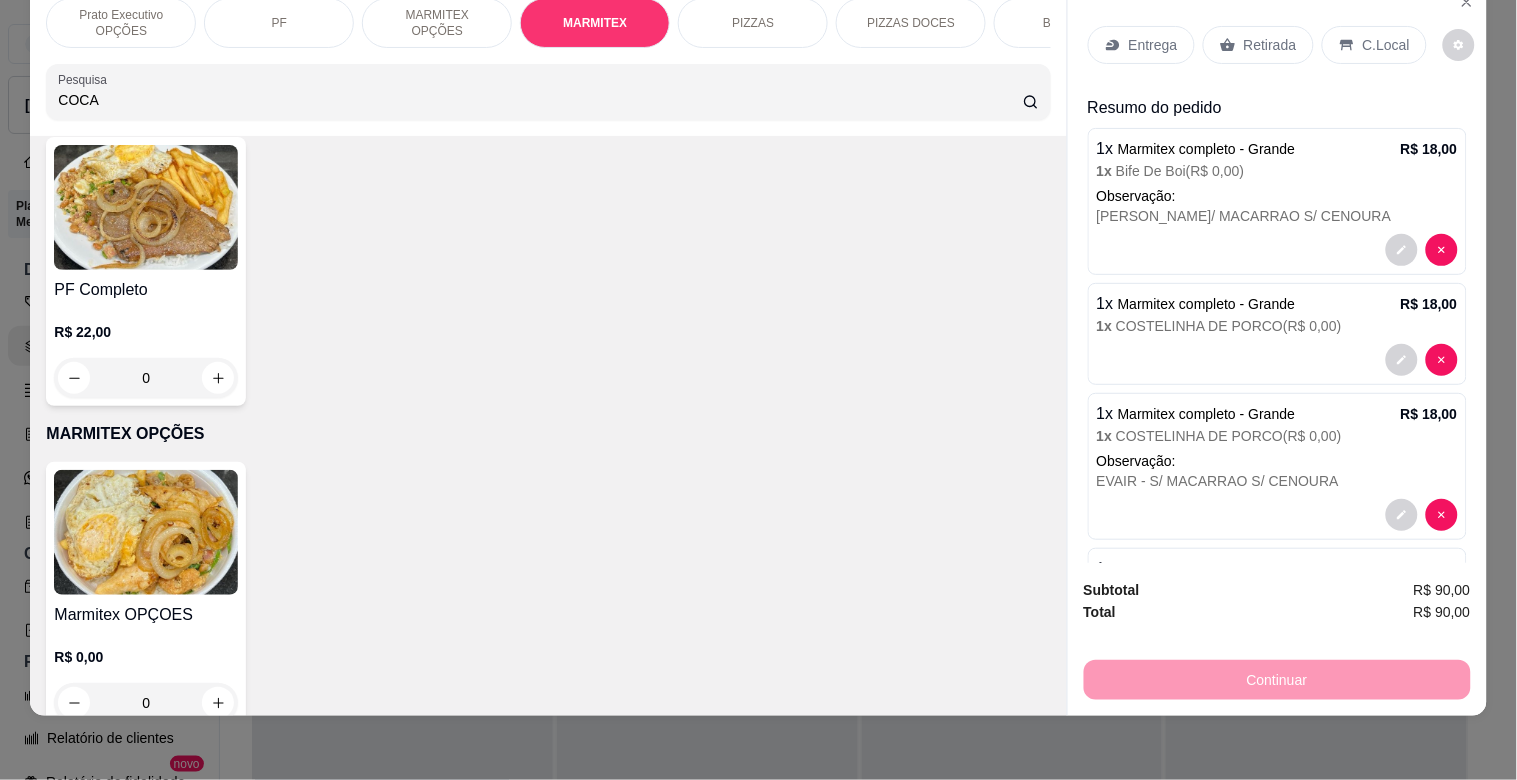 scroll, scrollTop: 1674, scrollLeft: 0, axis: vertical 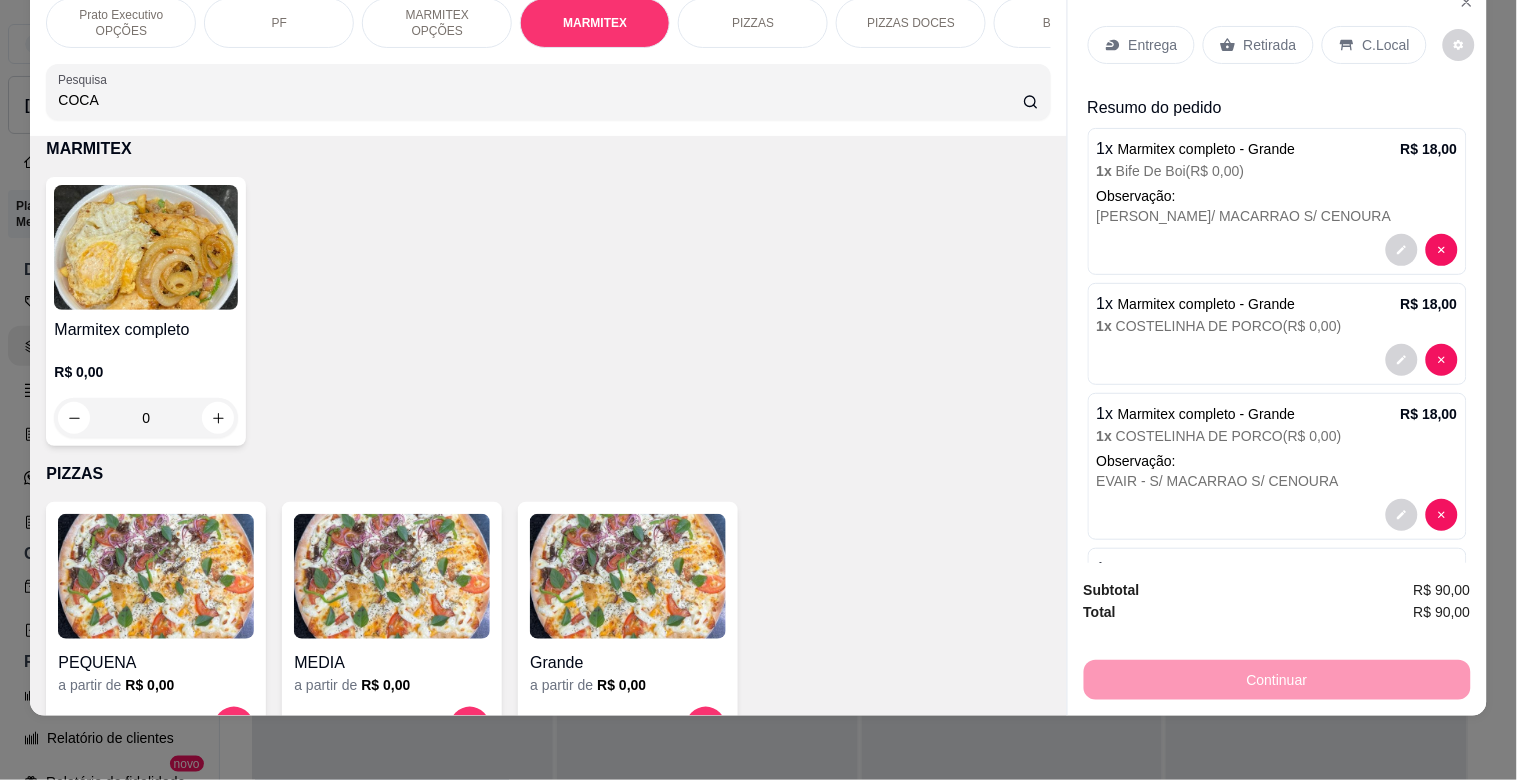 type on "COCA" 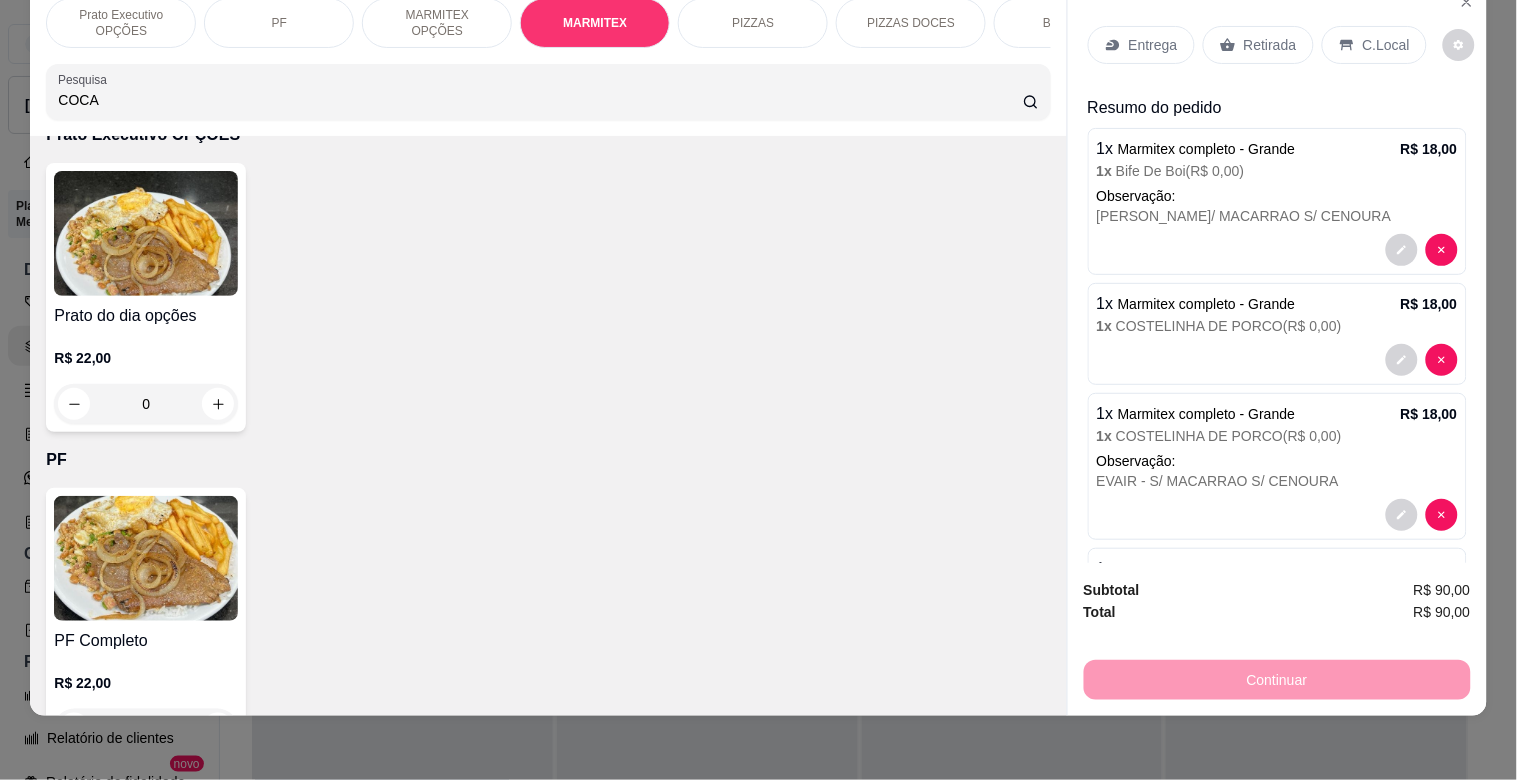 scroll, scrollTop: 0, scrollLeft: 0, axis: both 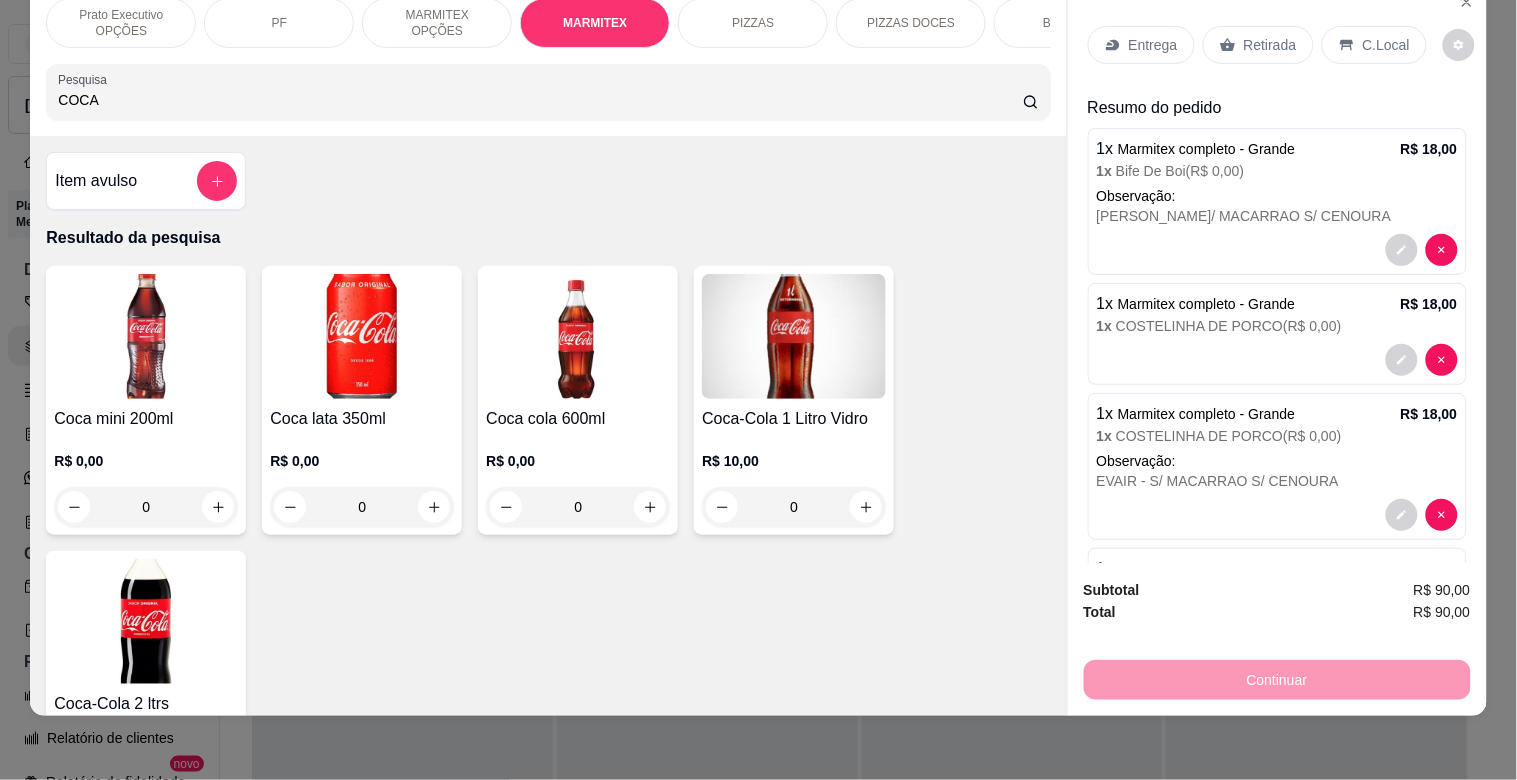 click at bounding box center [146, 621] 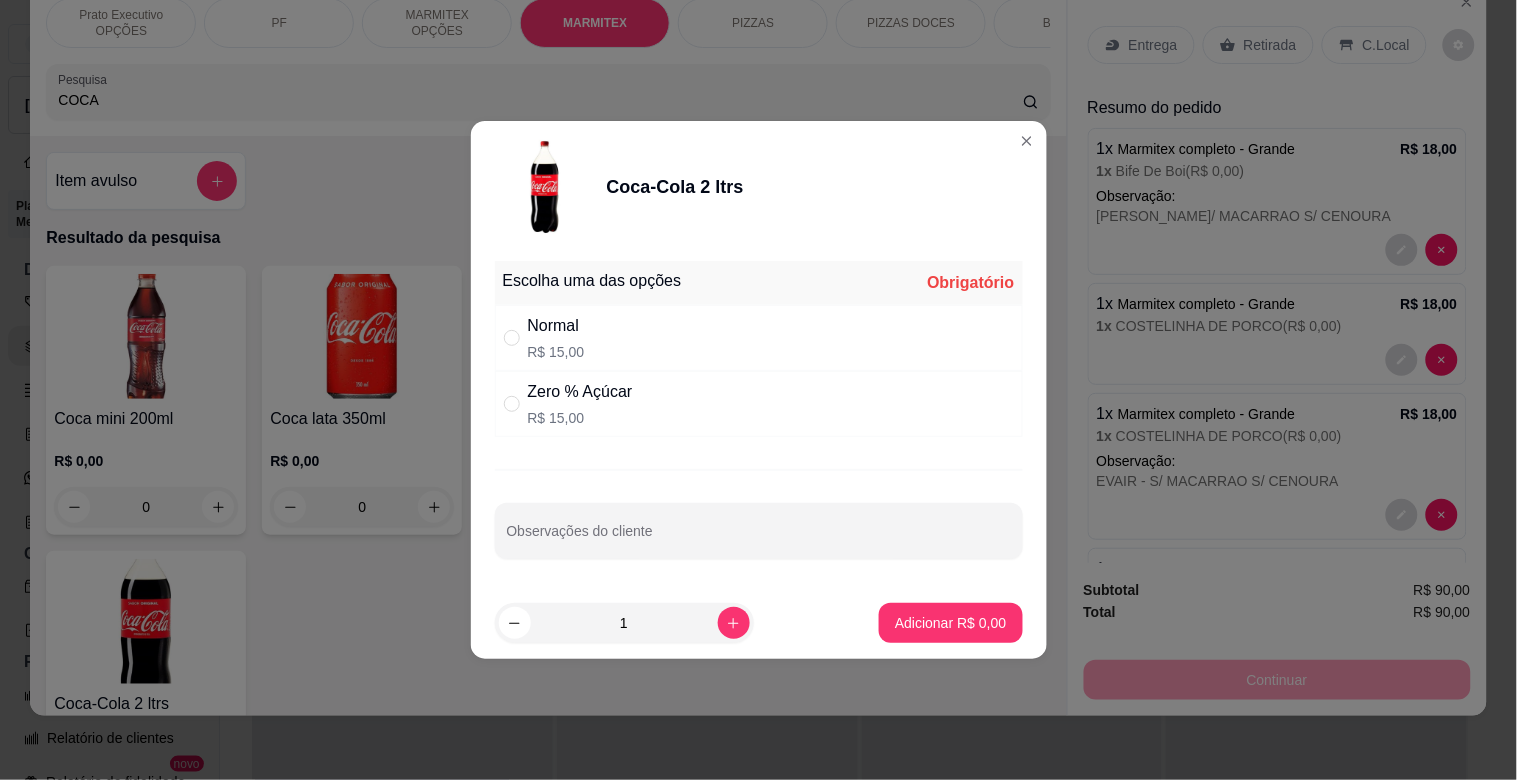 click on "Normal" at bounding box center [556, 326] 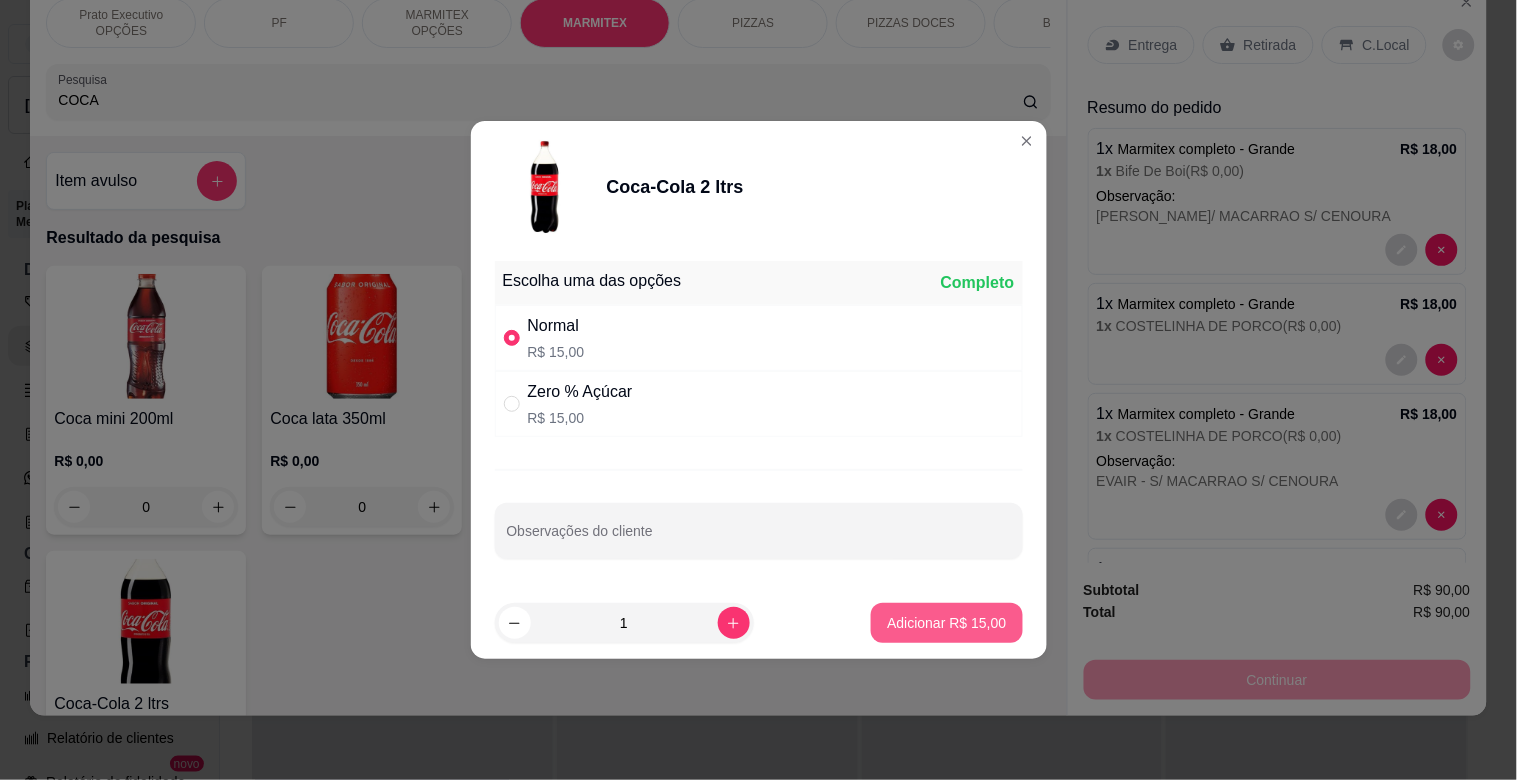 click on "Adicionar   R$ 15,00" at bounding box center (946, 623) 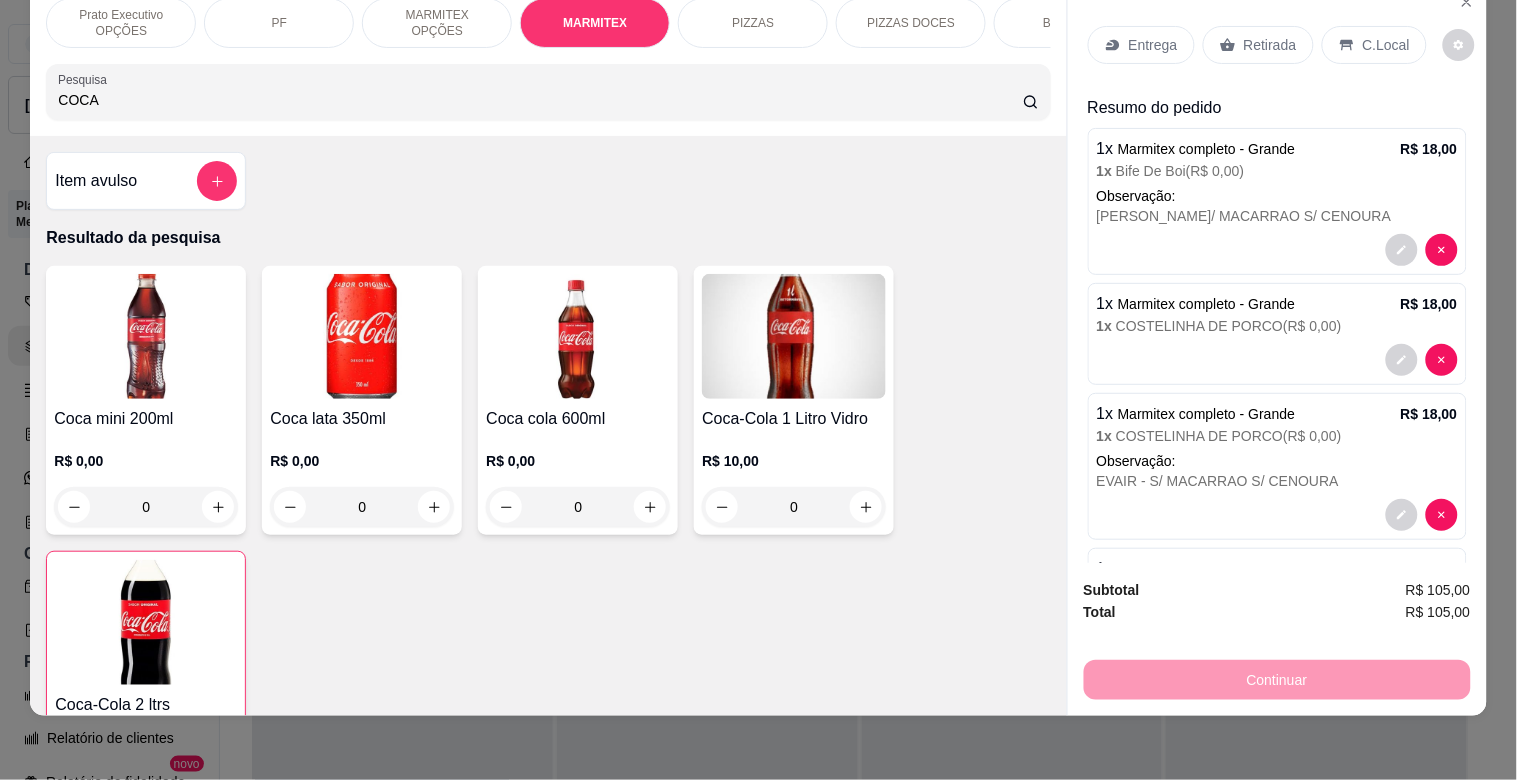 click on "Entrega" at bounding box center (1153, 45) 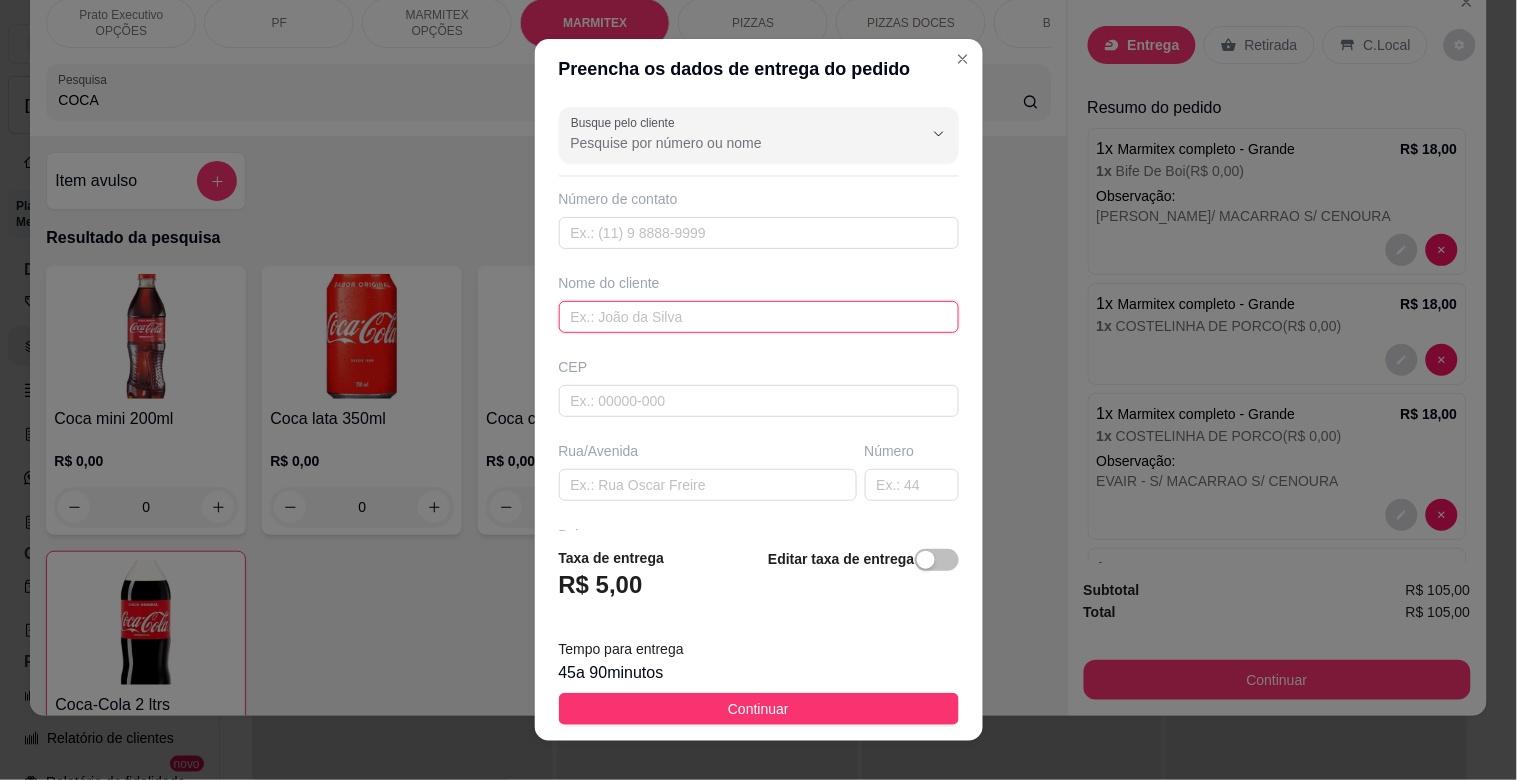 drag, startPoint x: 625, startPoint y: 313, endPoint x: 637, endPoint y: 311, distance: 12.165525 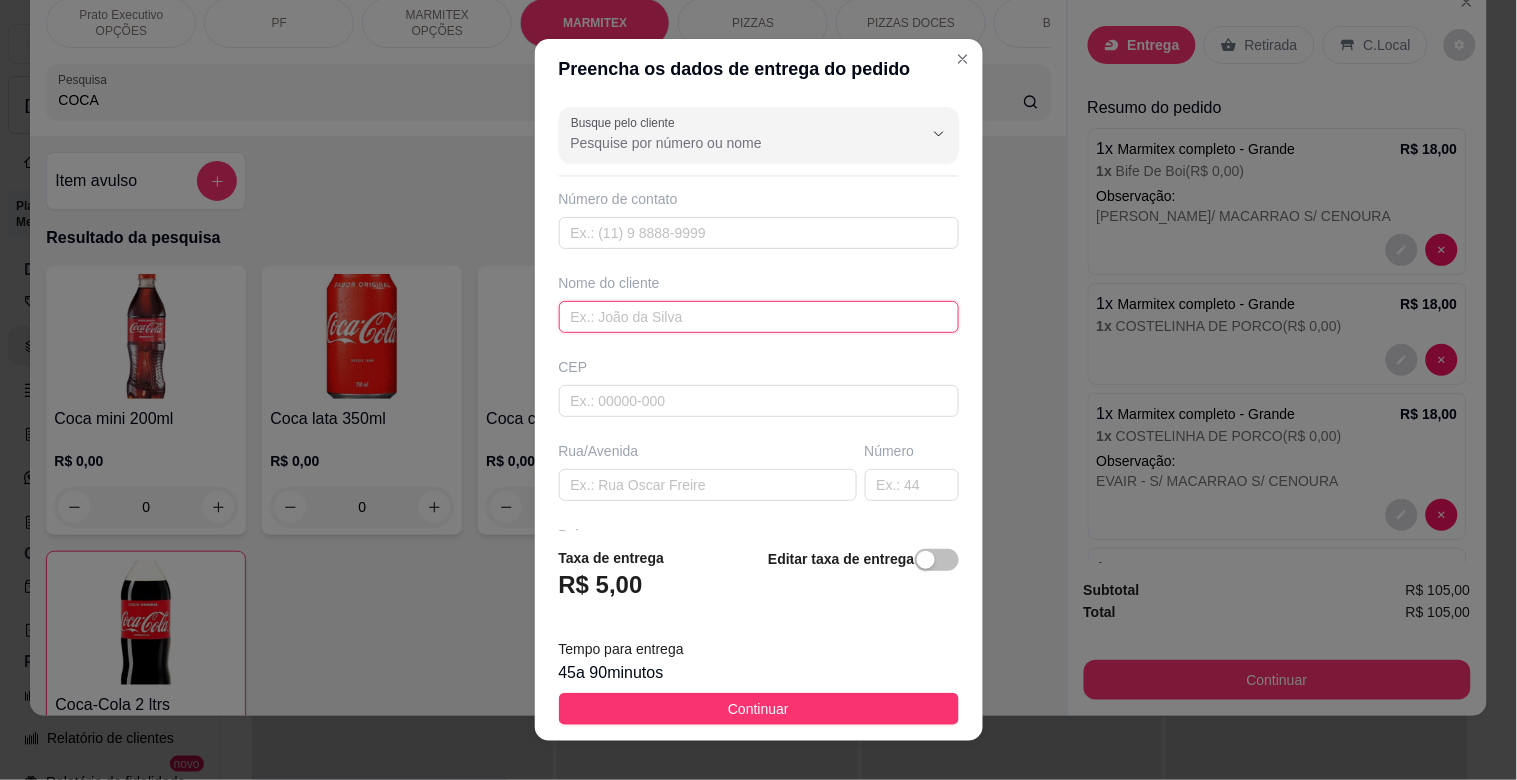 click at bounding box center [759, 317] 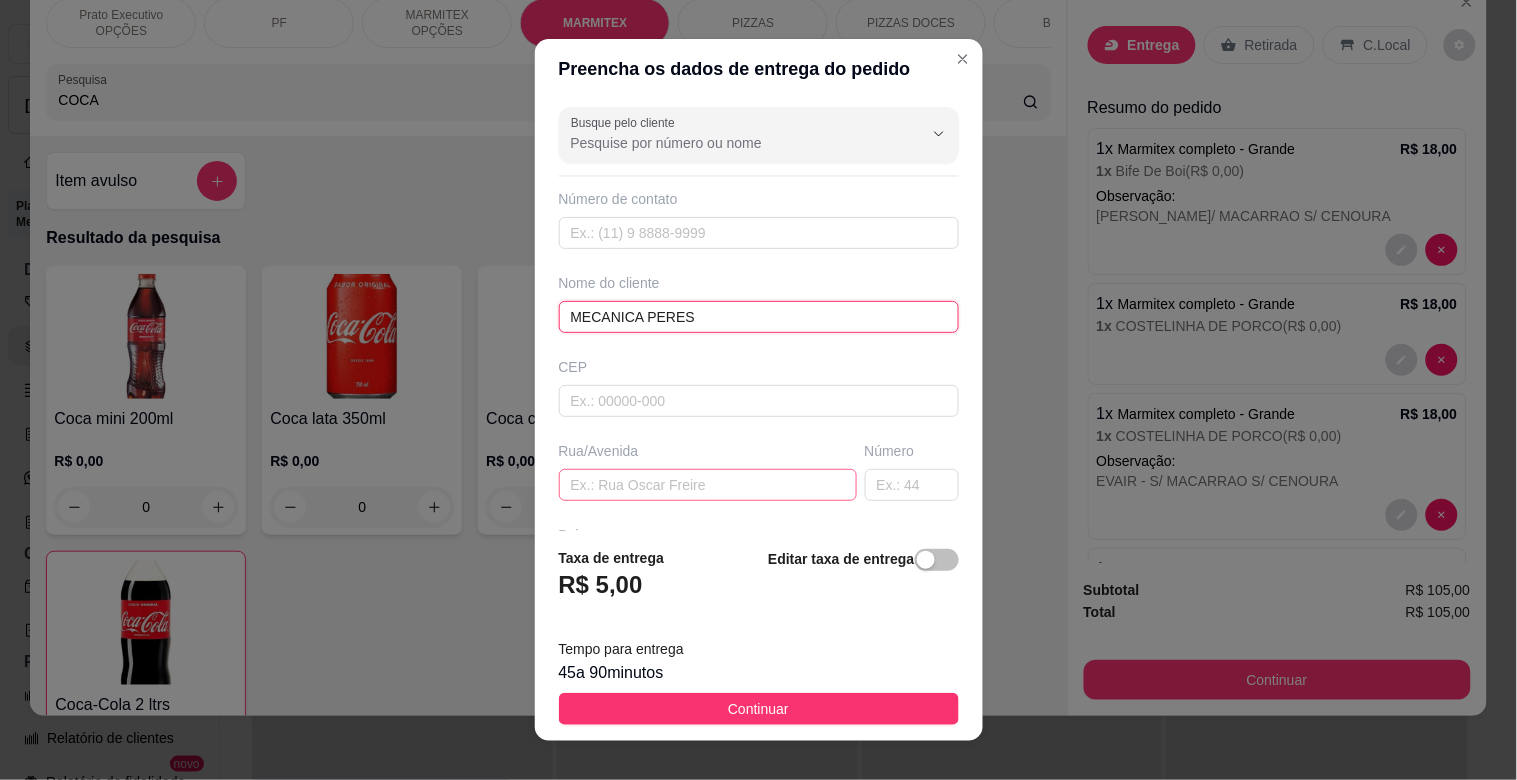 type on "MECANICA PERES" 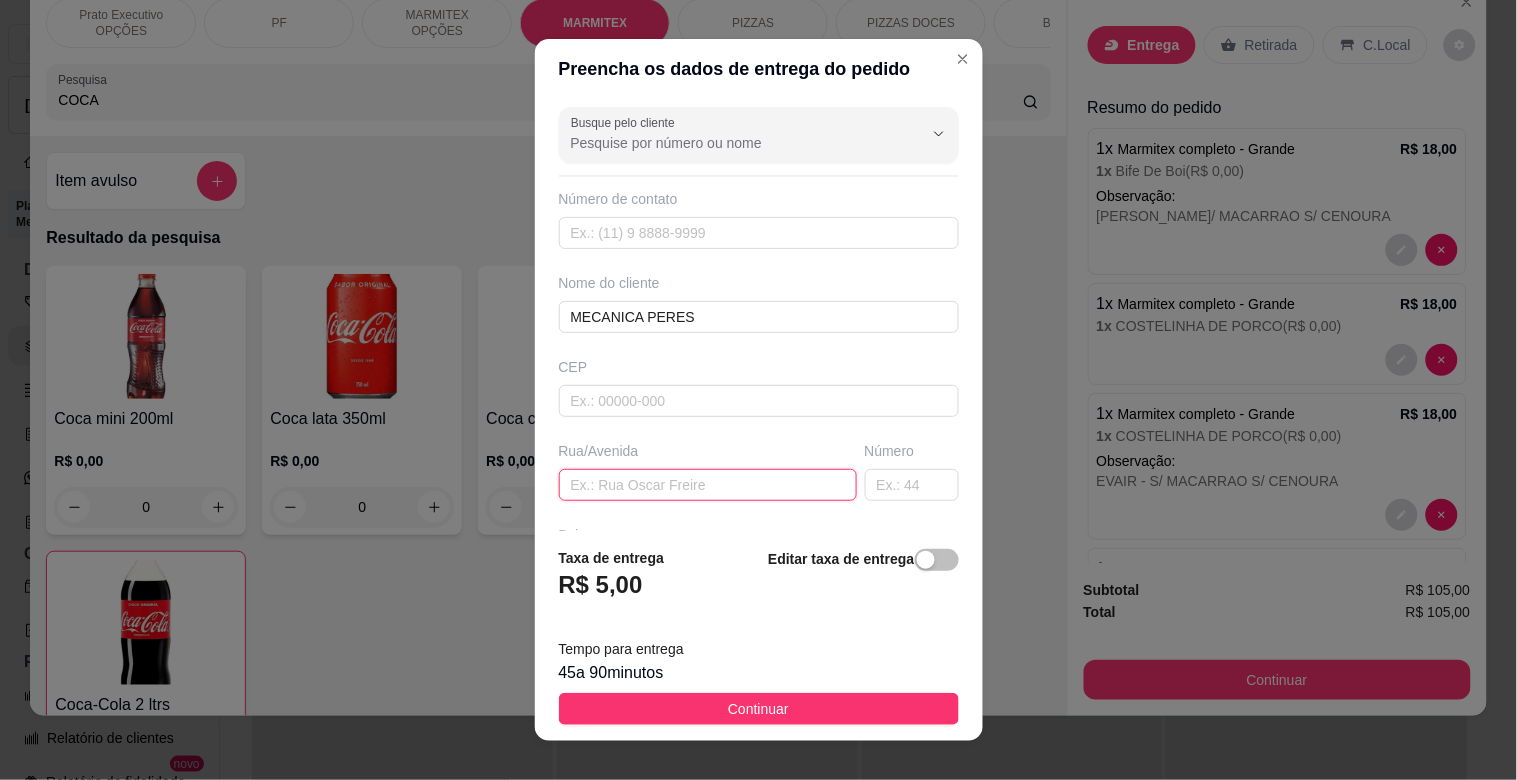 click at bounding box center [708, 485] 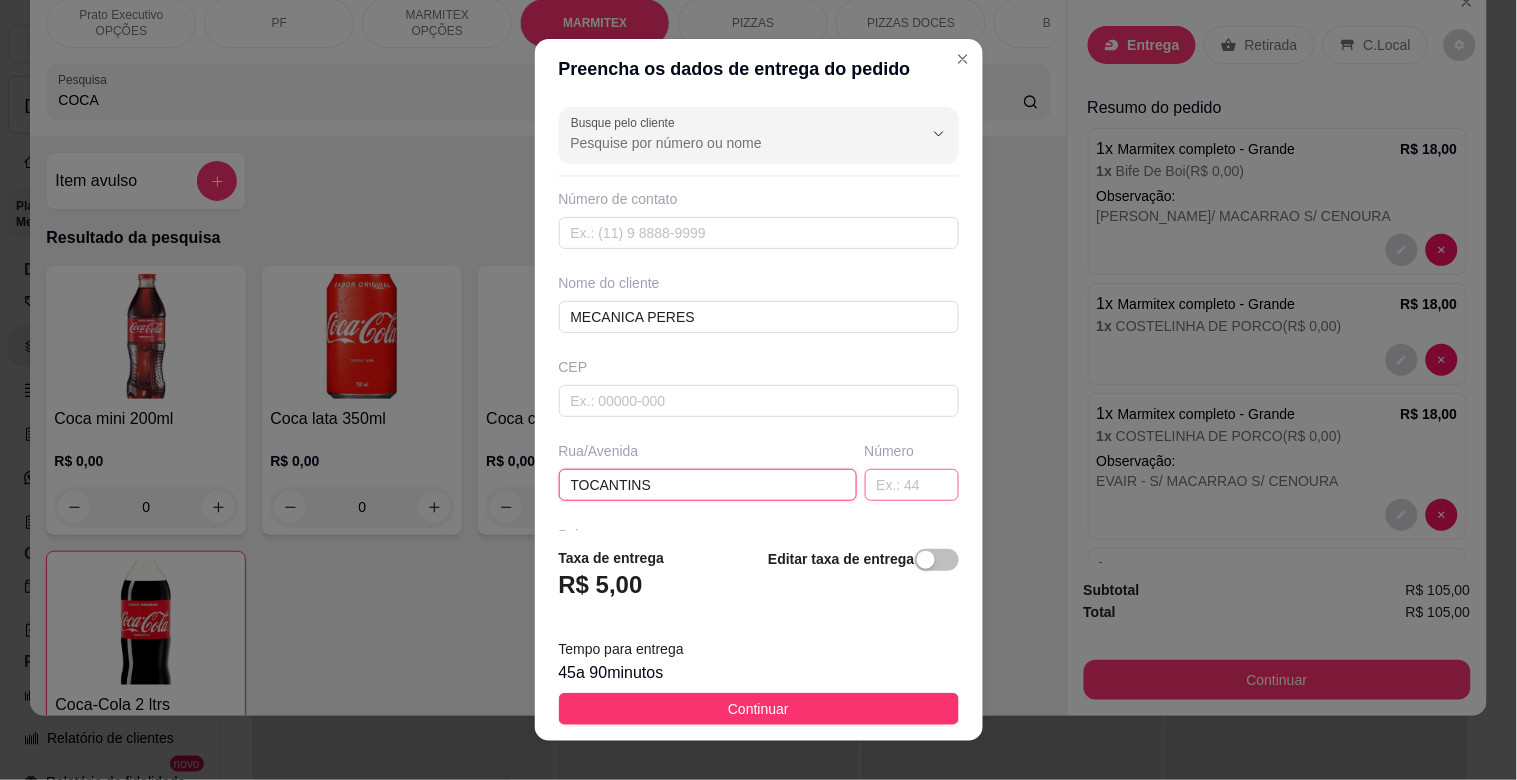 type on "TOCANTINS" 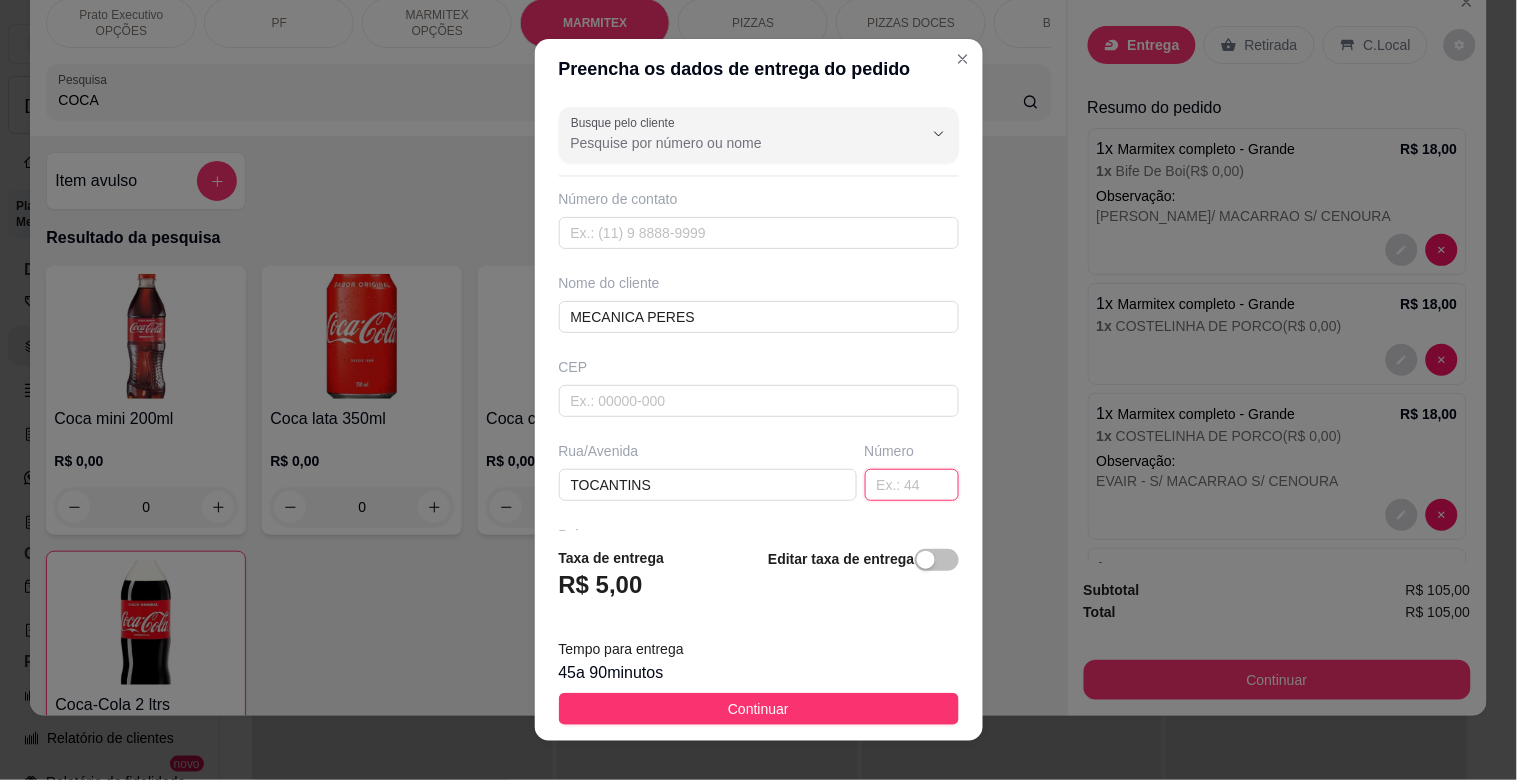 click at bounding box center (912, 485) 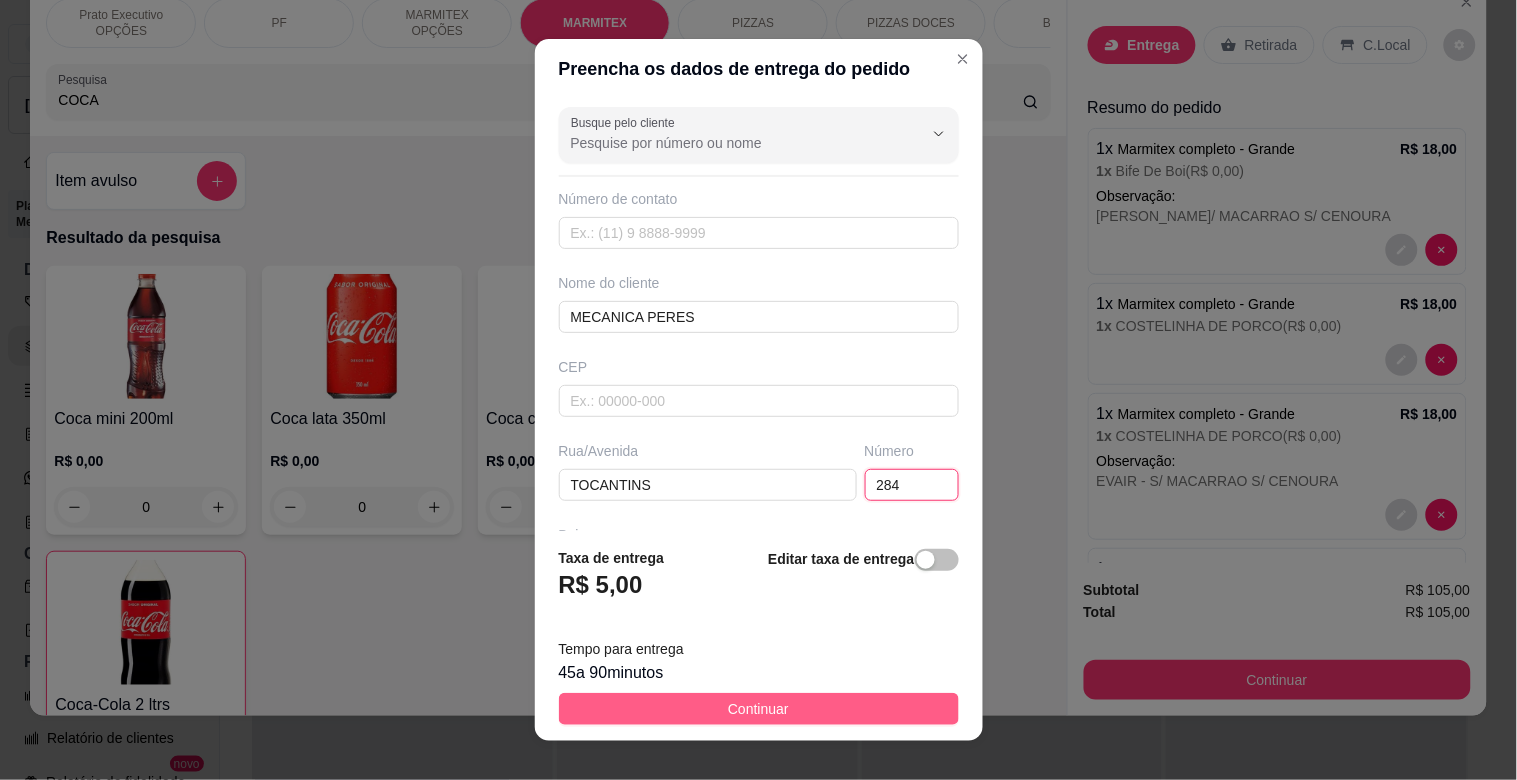 type on "284" 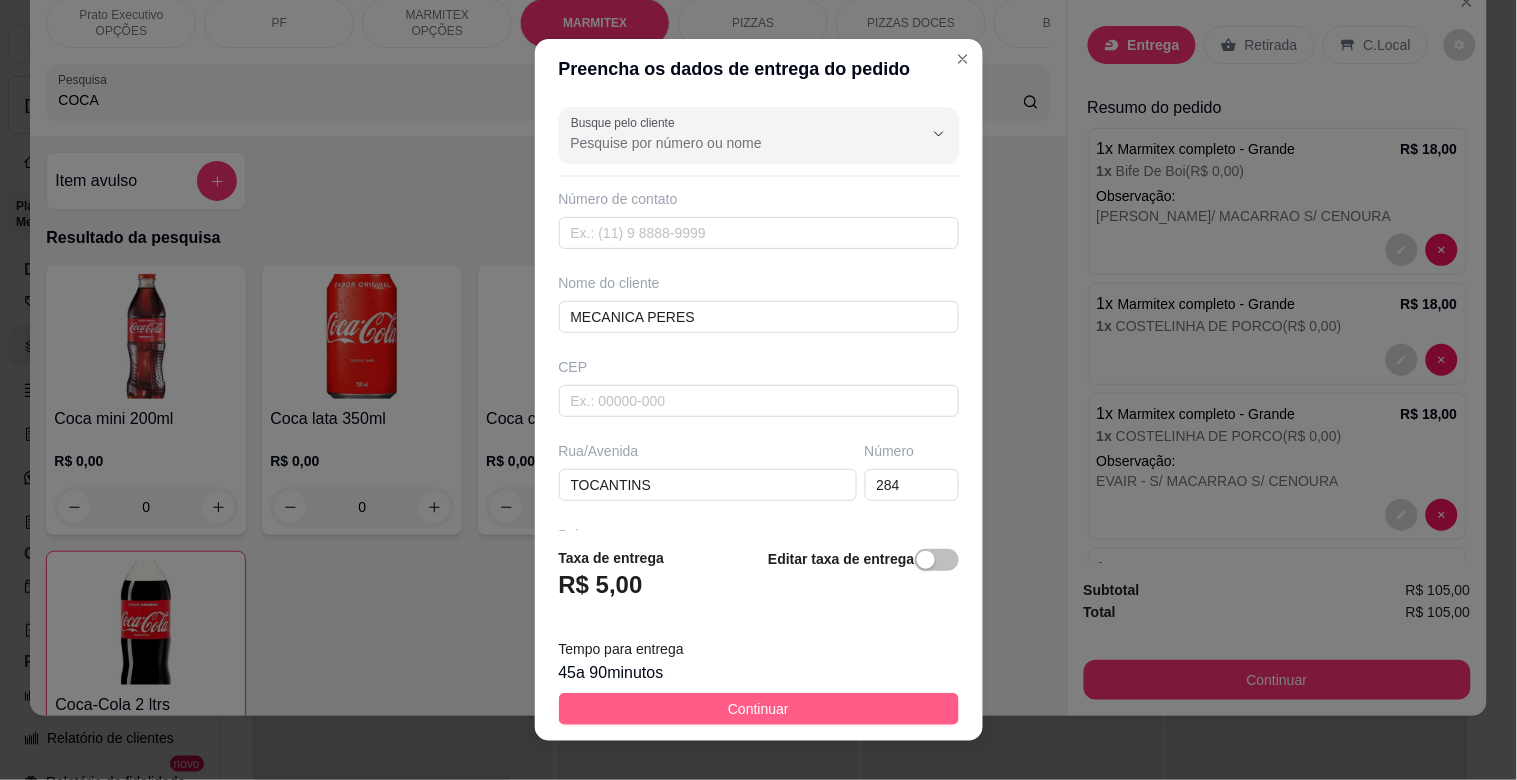 click on "Continuar" at bounding box center [758, 709] 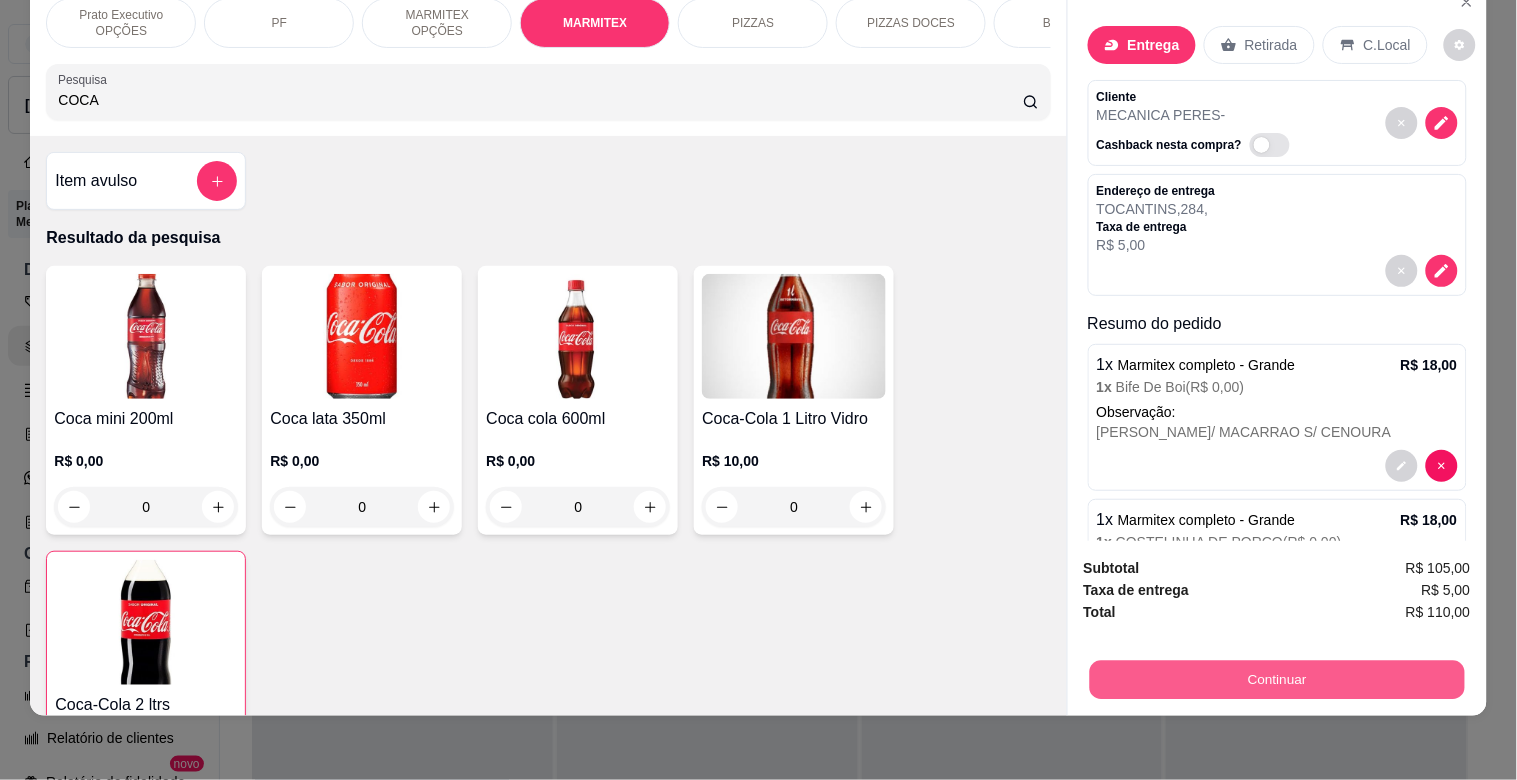 click on "Continuar" at bounding box center [1276, 679] 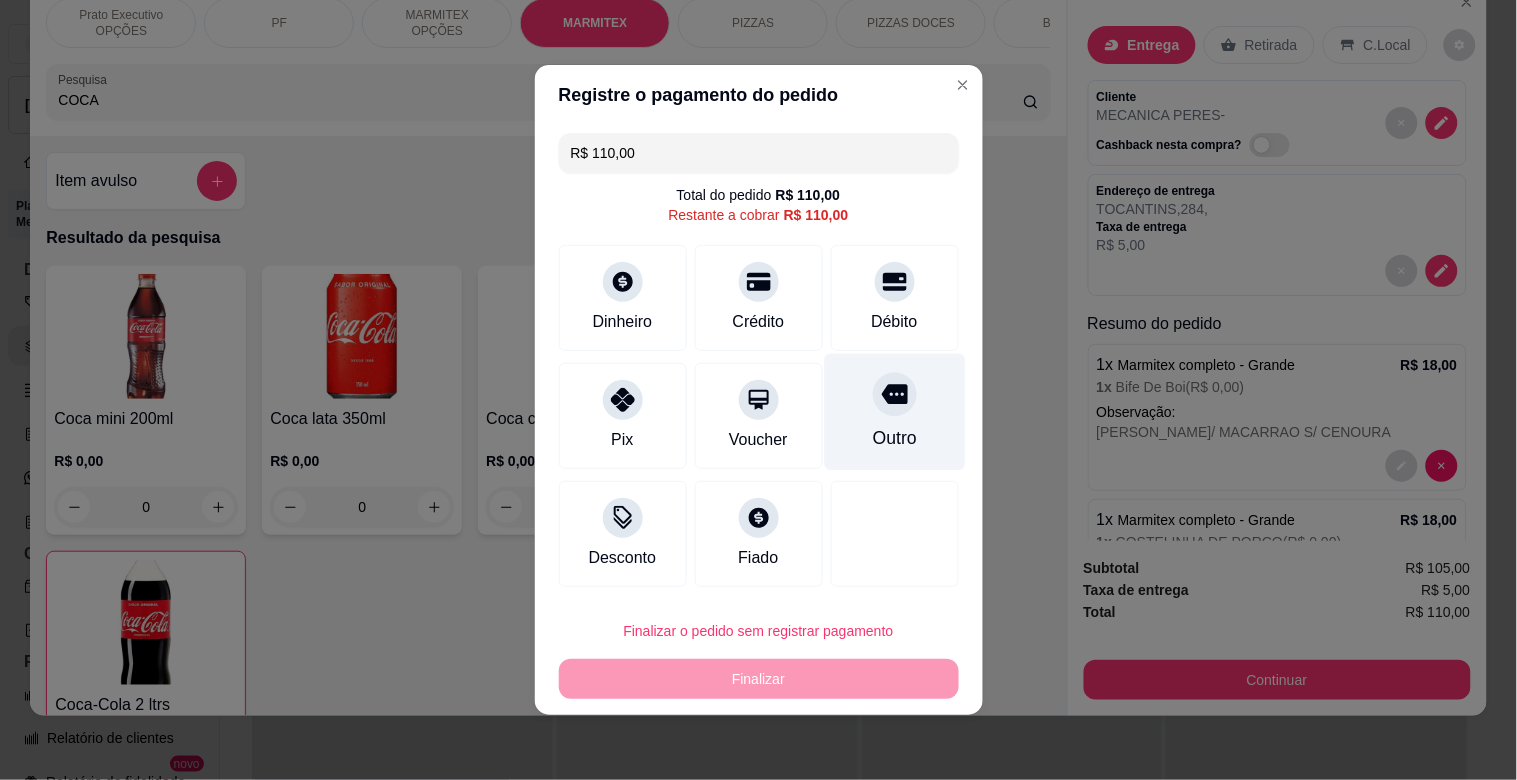 click on "Outro" at bounding box center [894, 412] 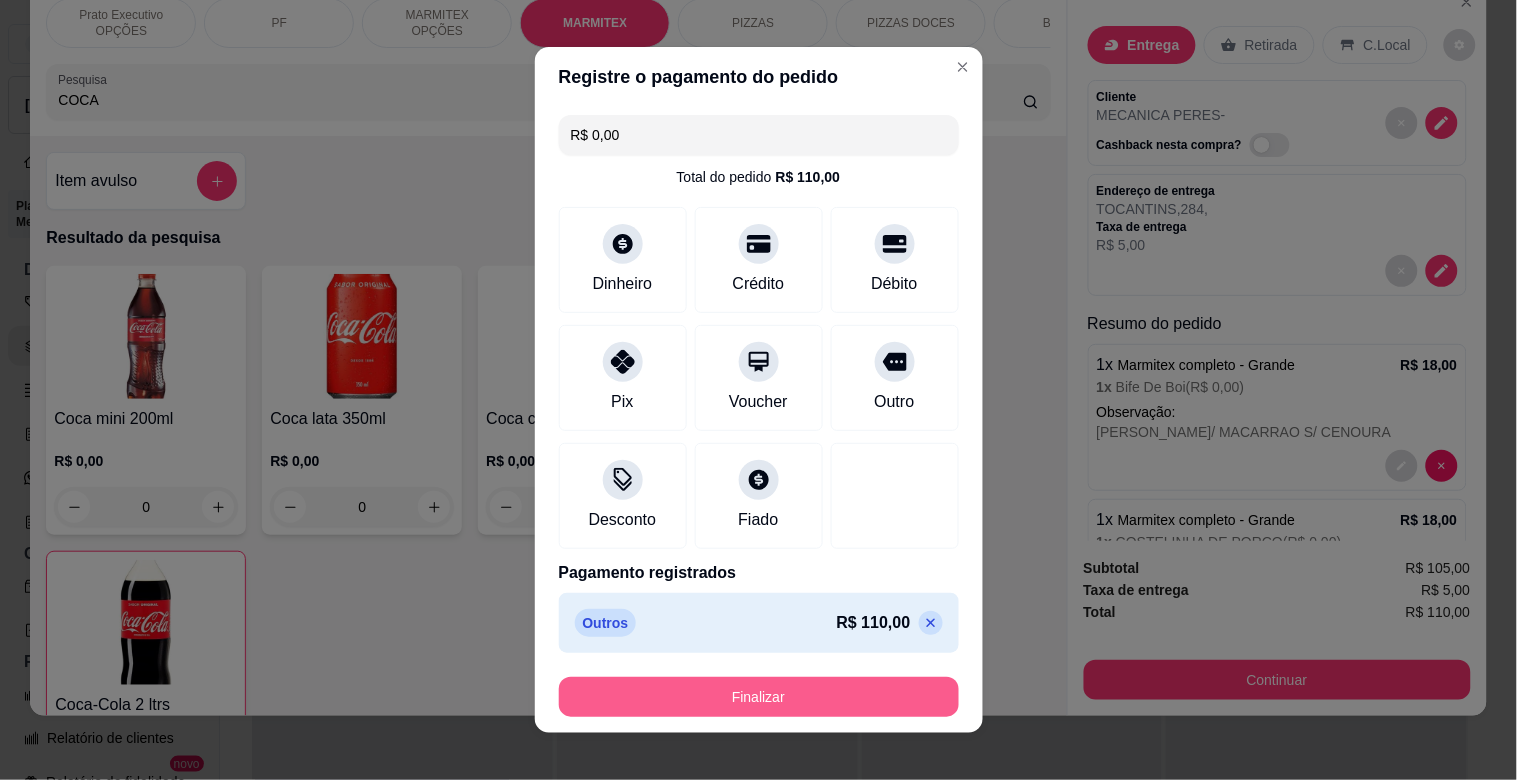 click on "Finalizar" at bounding box center (759, 697) 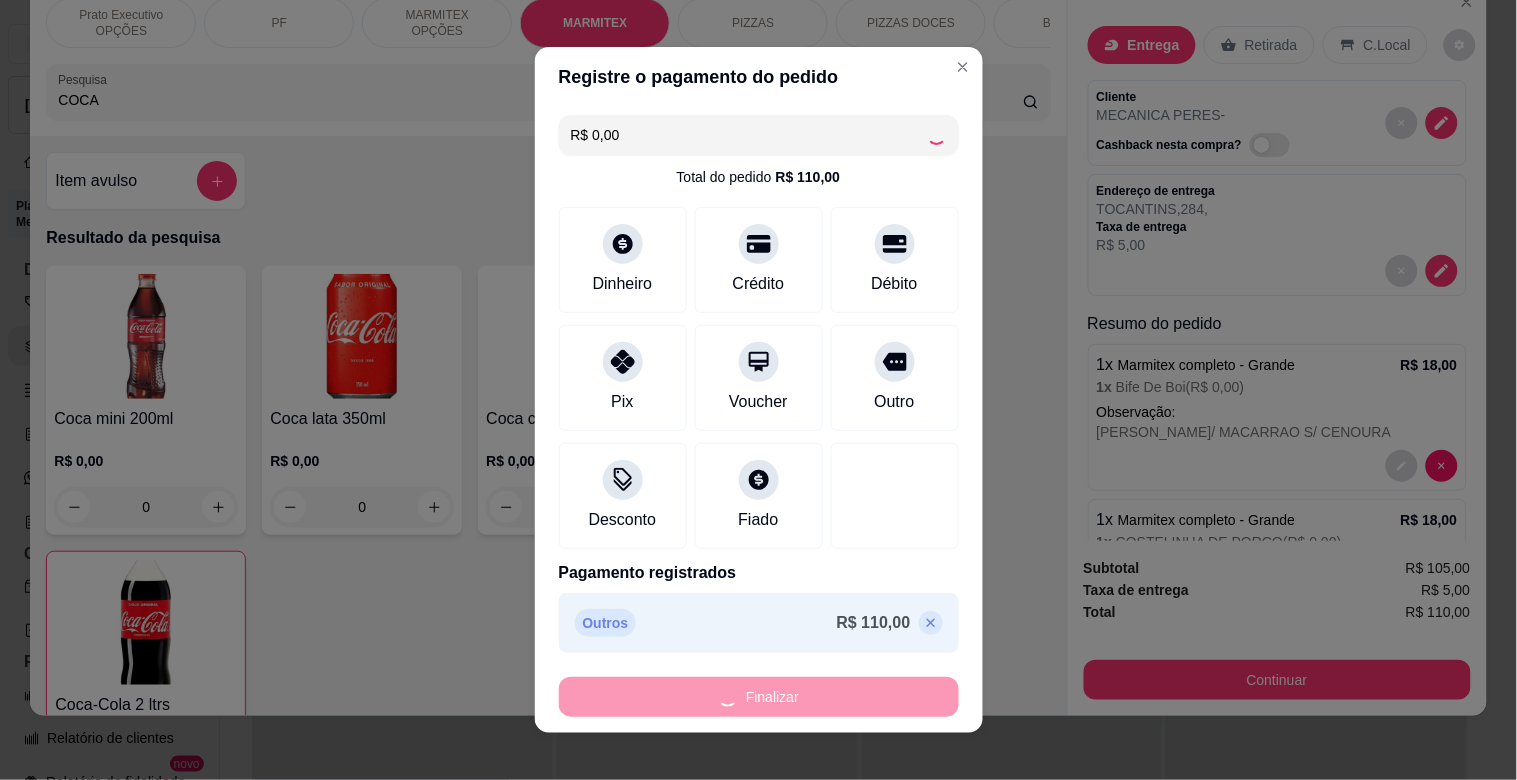 type on "0" 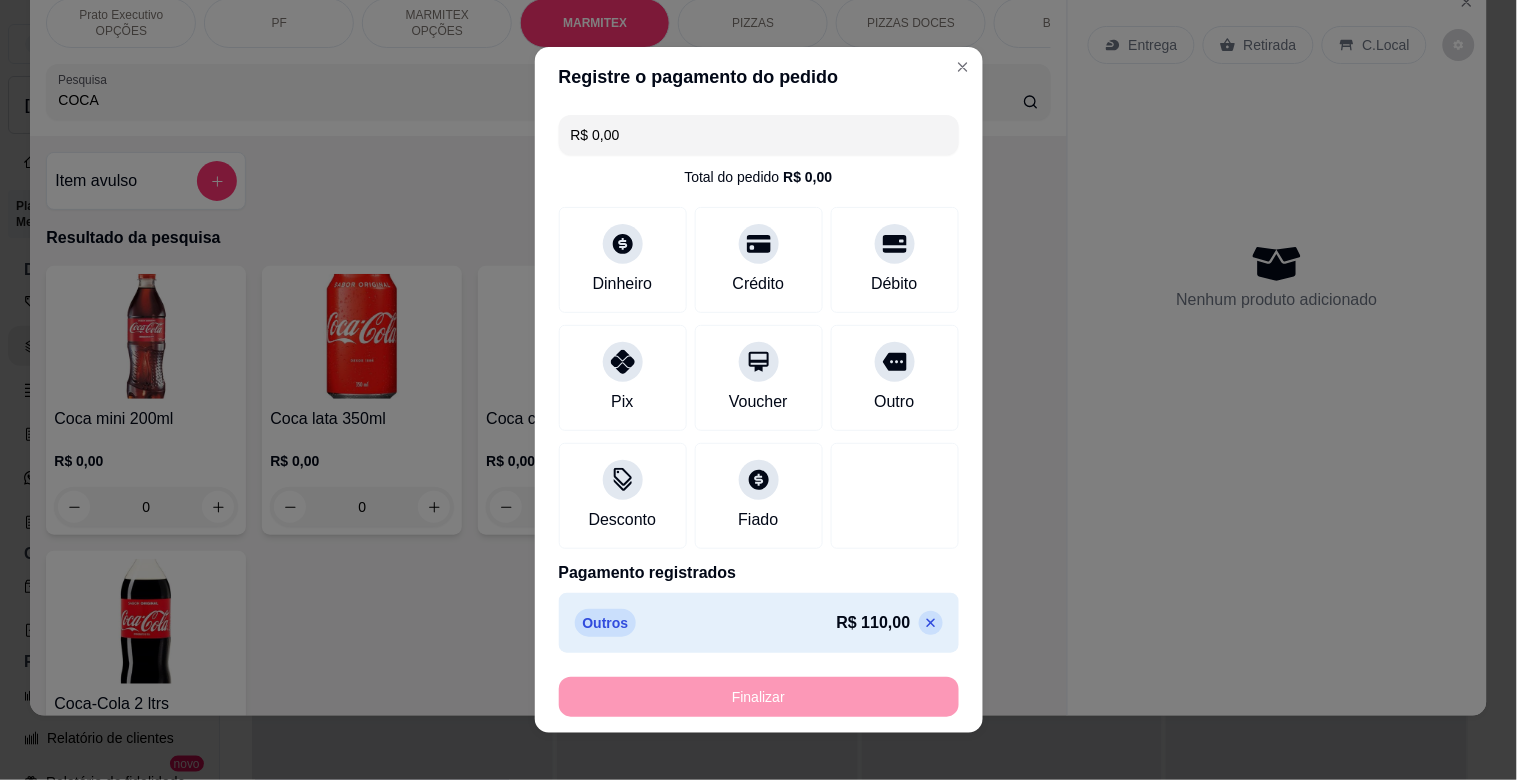 type on "-R$ 110,00" 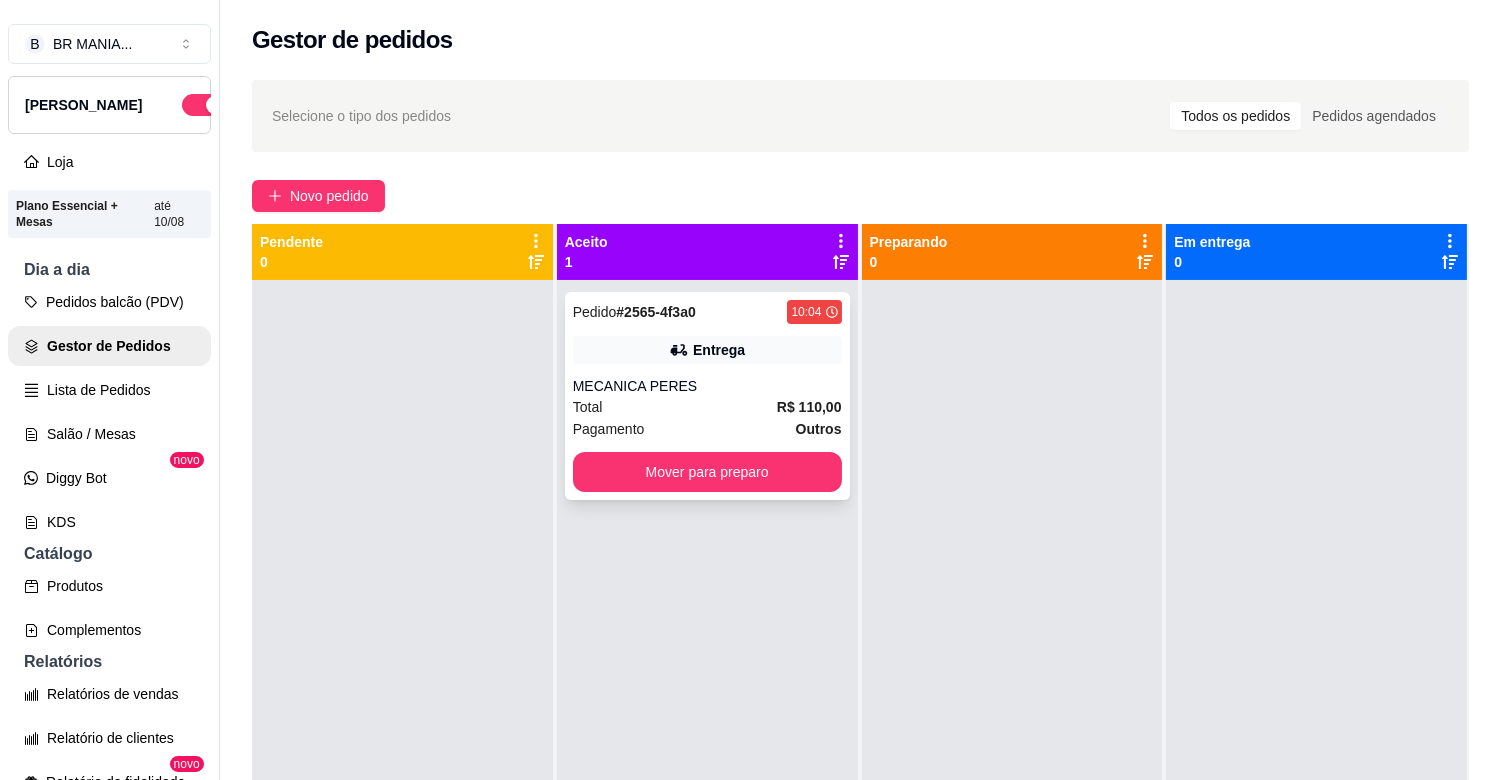 click on "MECANICA PERES" at bounding box center [707, 386] 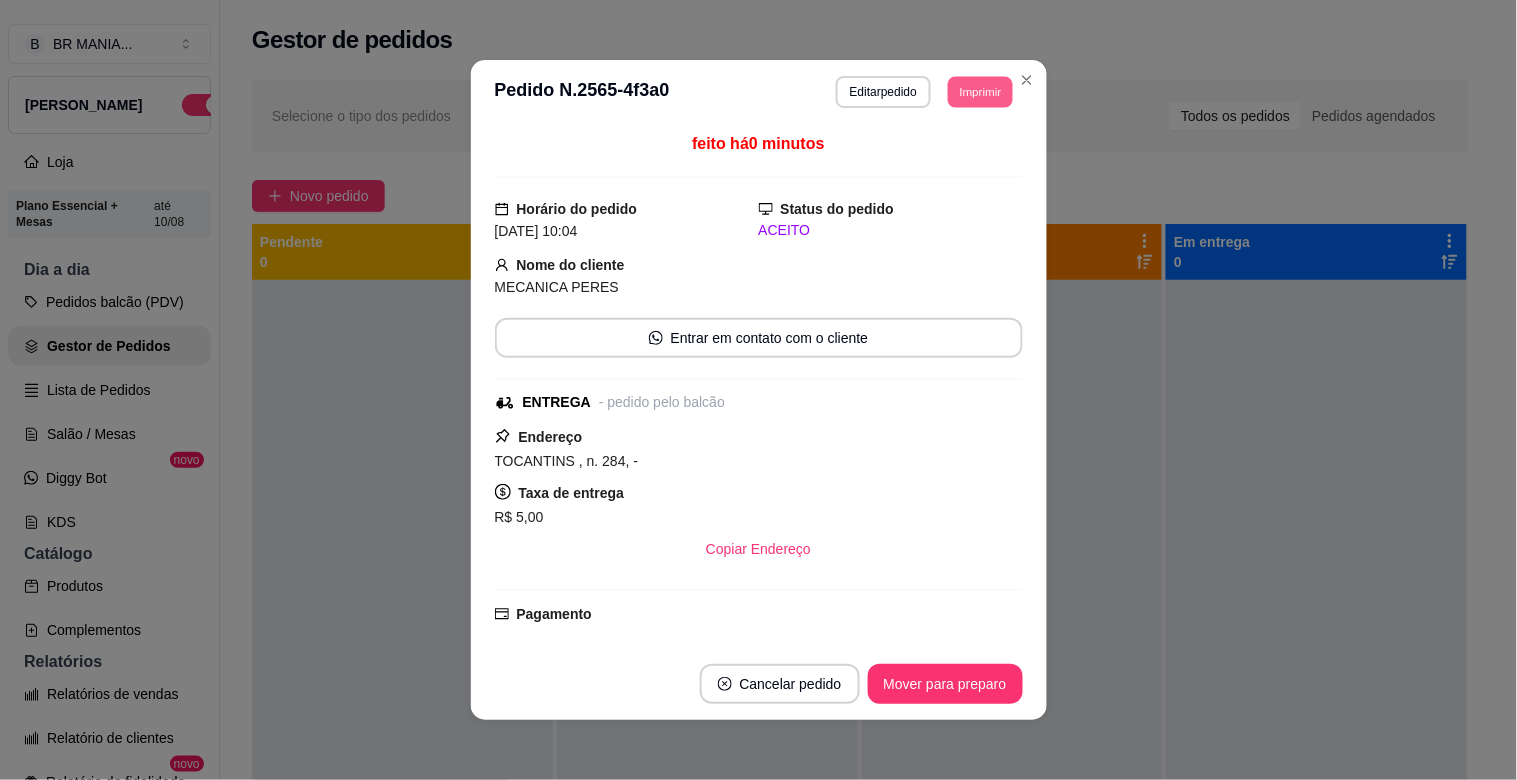 click on "Imprimir" at bounding box center (980, 91) 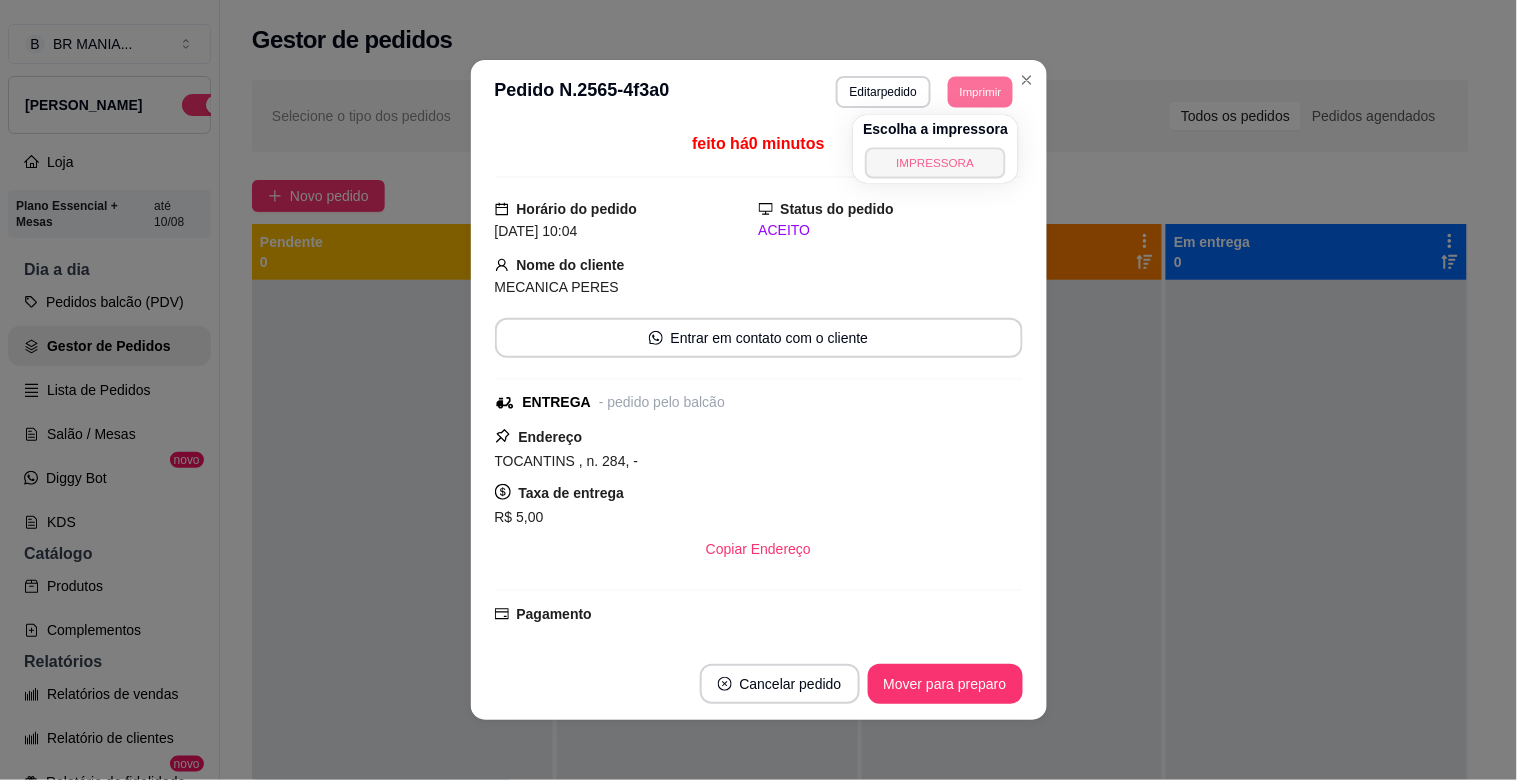 click on "IMPRESSORA" at bounding box center [936, 162] 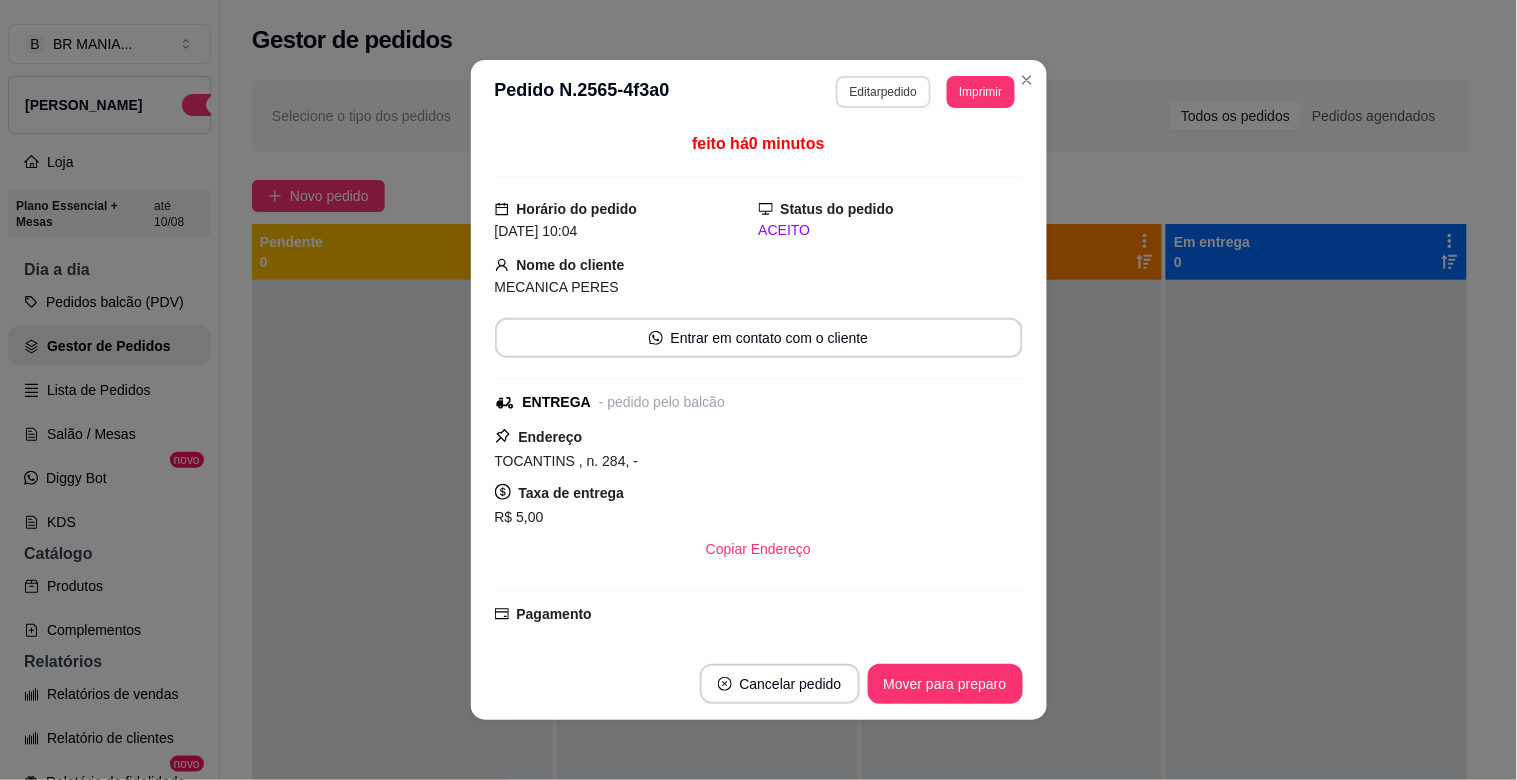 click on "Editar  pedido" at bounding box center (883, 92) 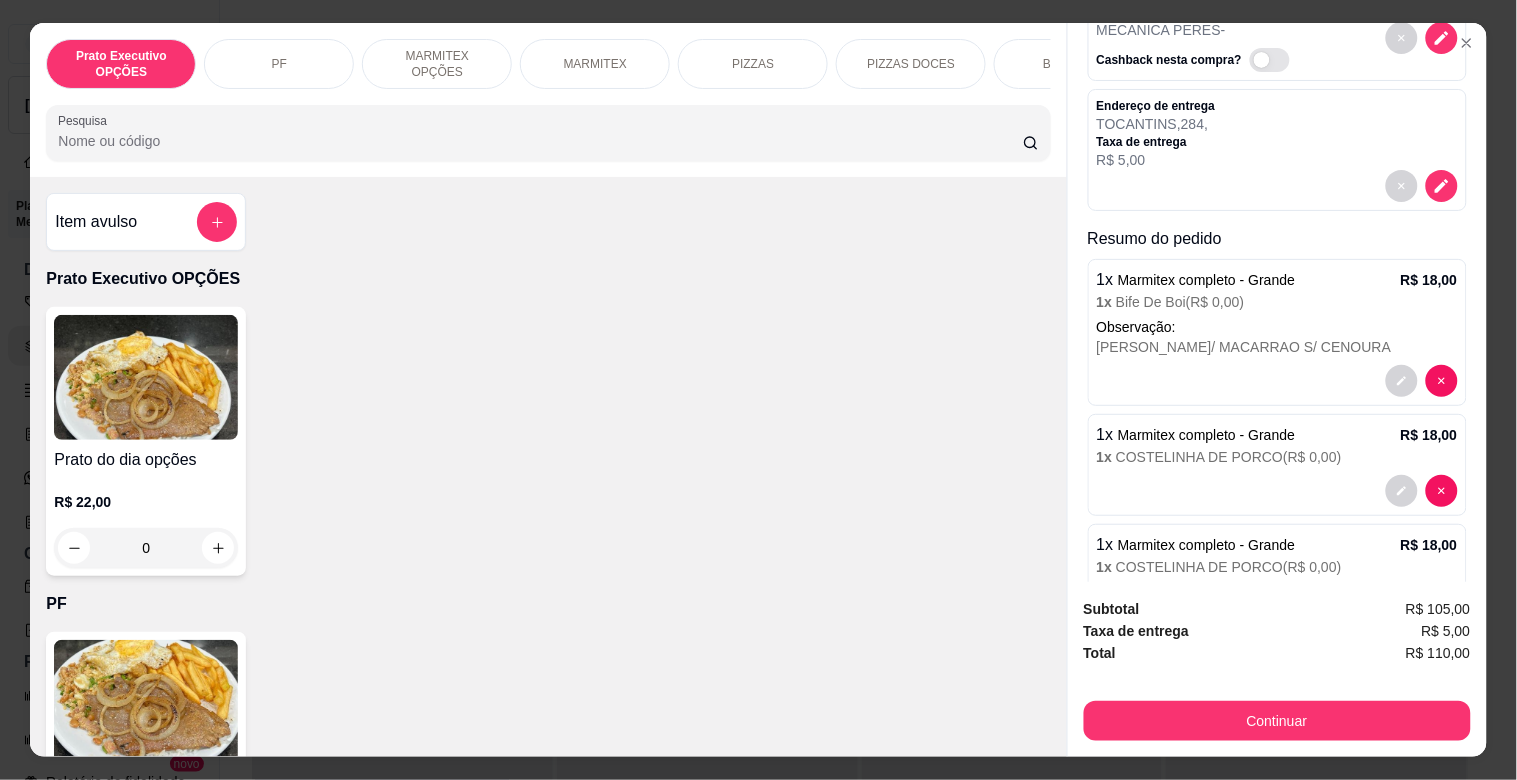 scroll, scrollTop: 152, scrollLeft: 0, axis: vertical 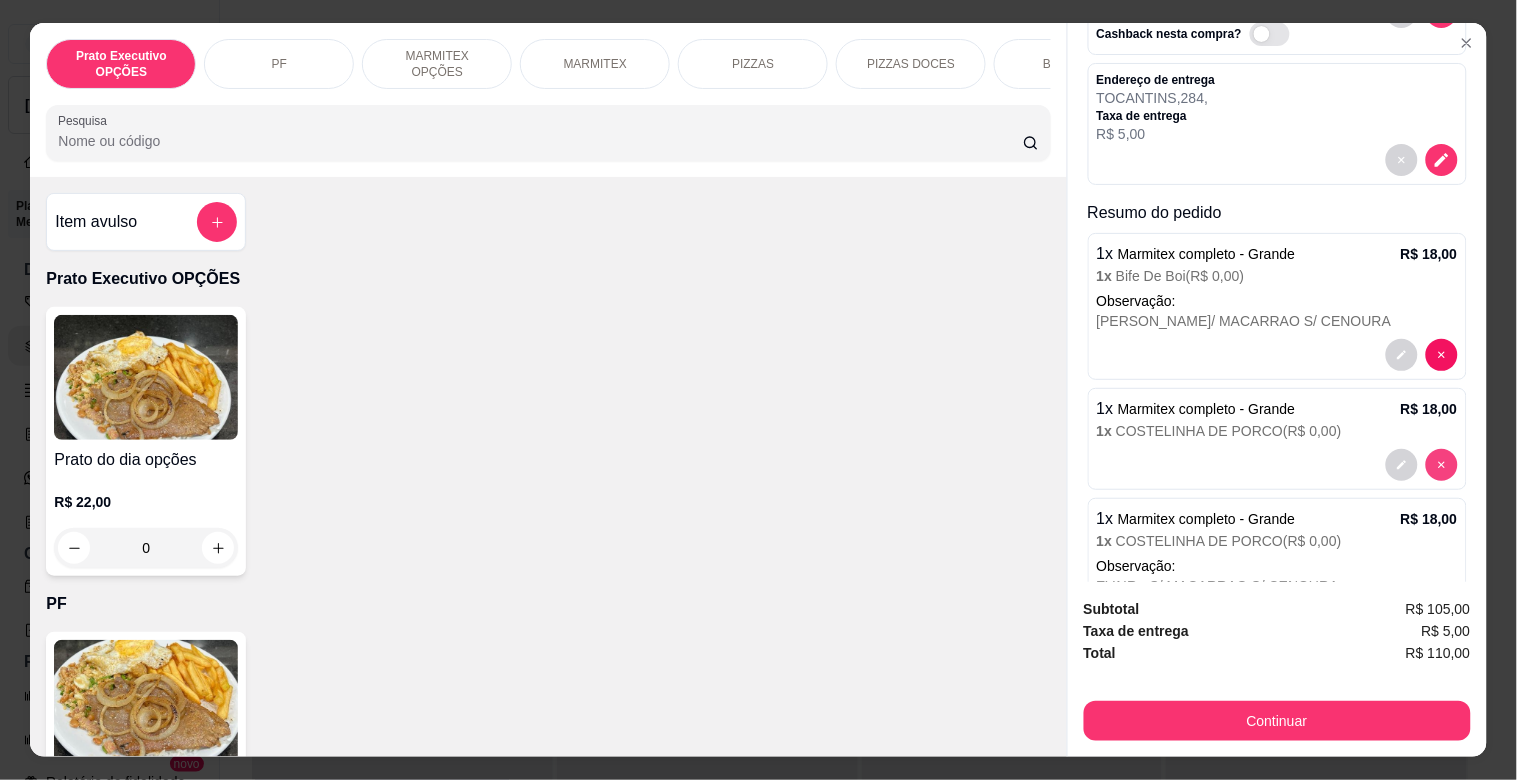 click on "Observação:" at bounding box center (1277, 566) 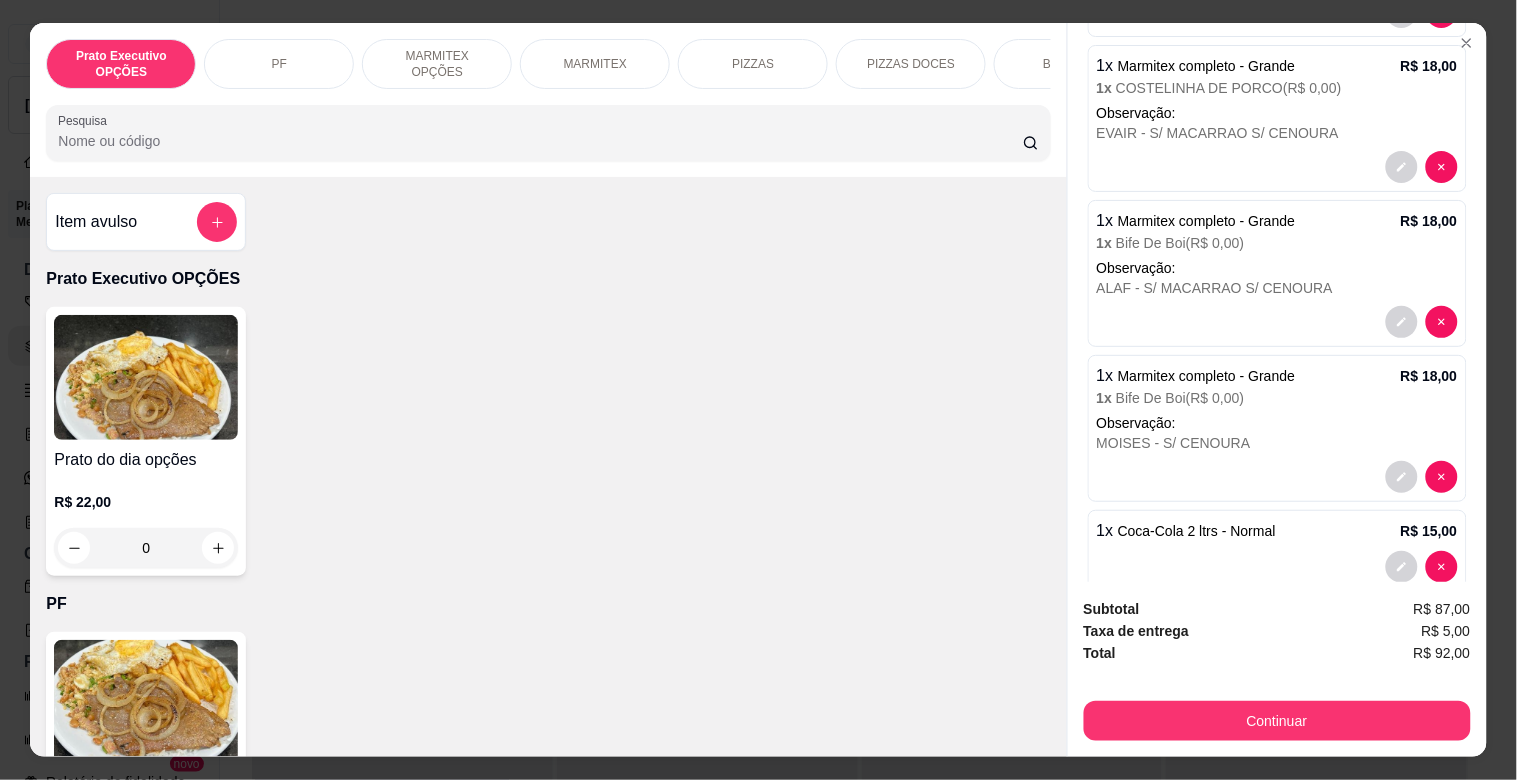 scroll, scrollTop: 535, scrollLeft: 0, axis: vertical 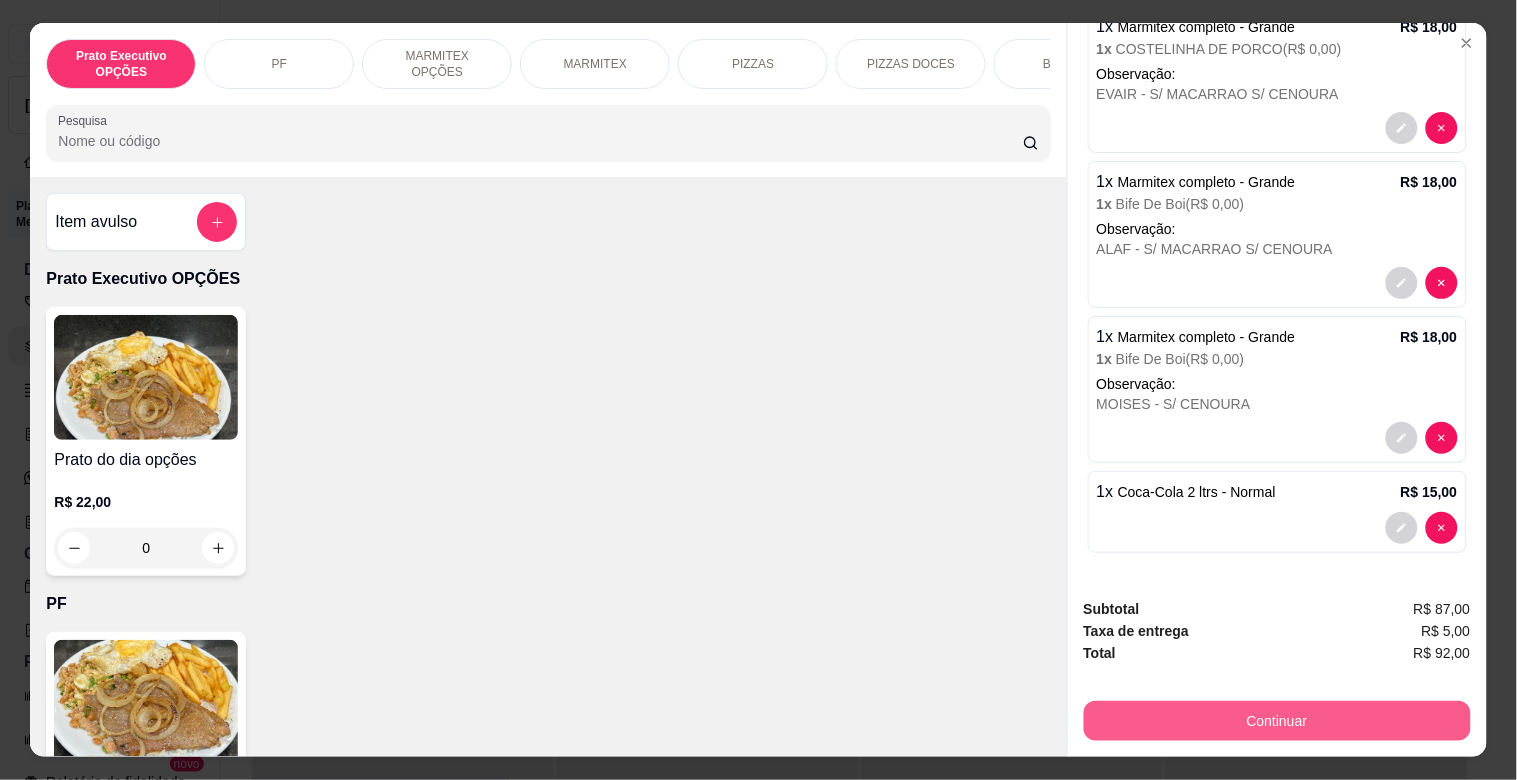 click on "Continuar" at bounding box center (1277, 721) 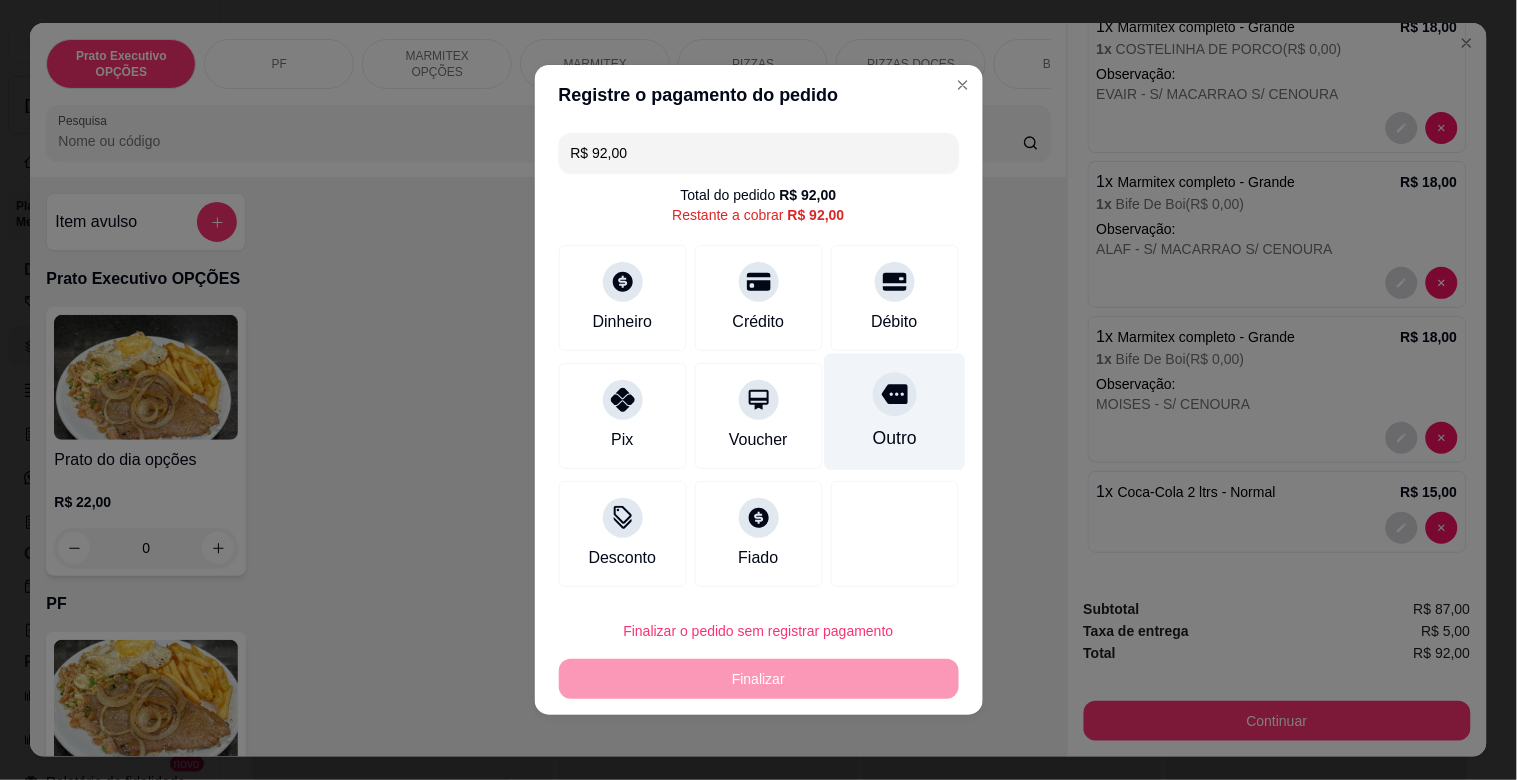 click on "Outro" at bounding box center [894, 412] 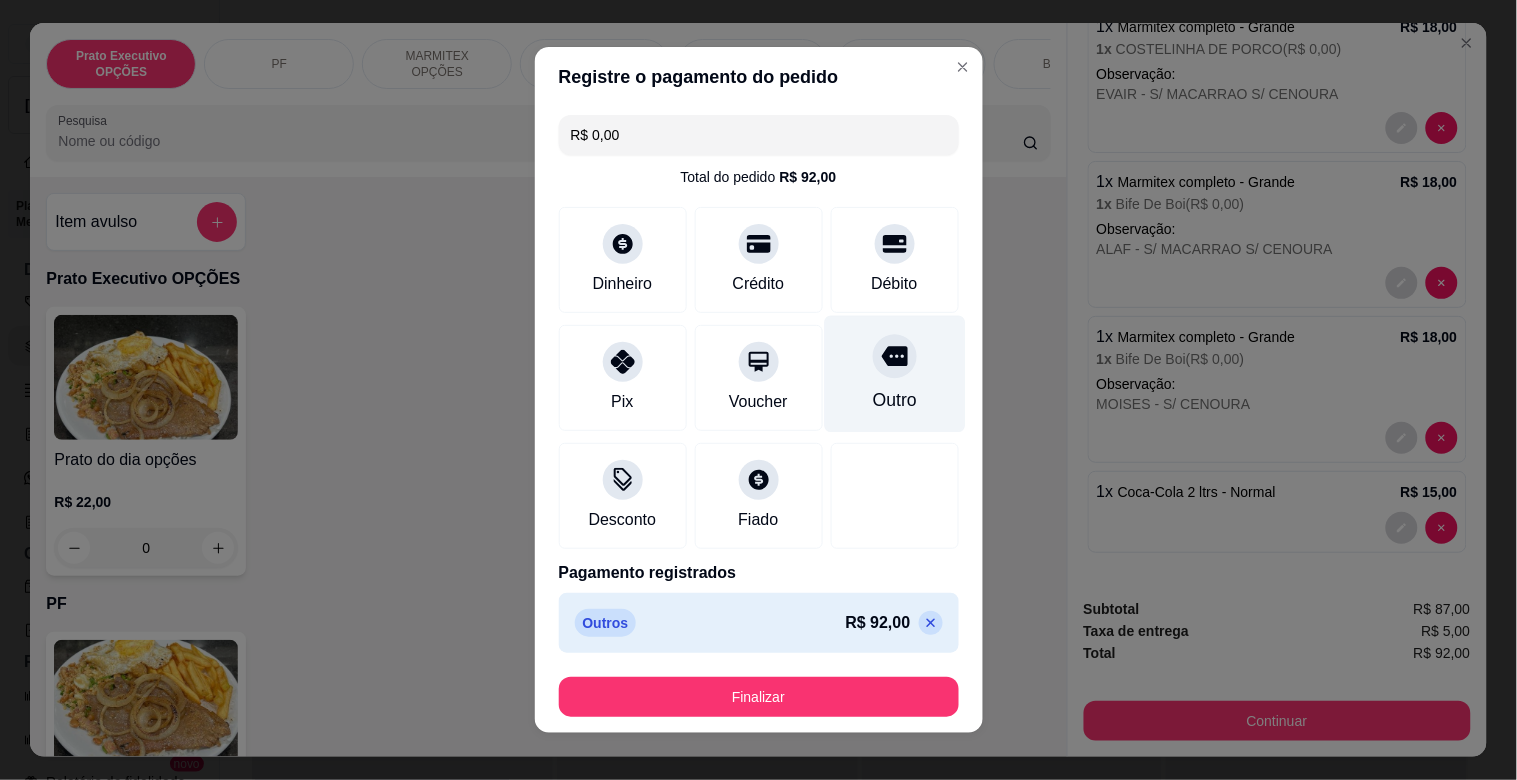 type on "R$ 0,00" 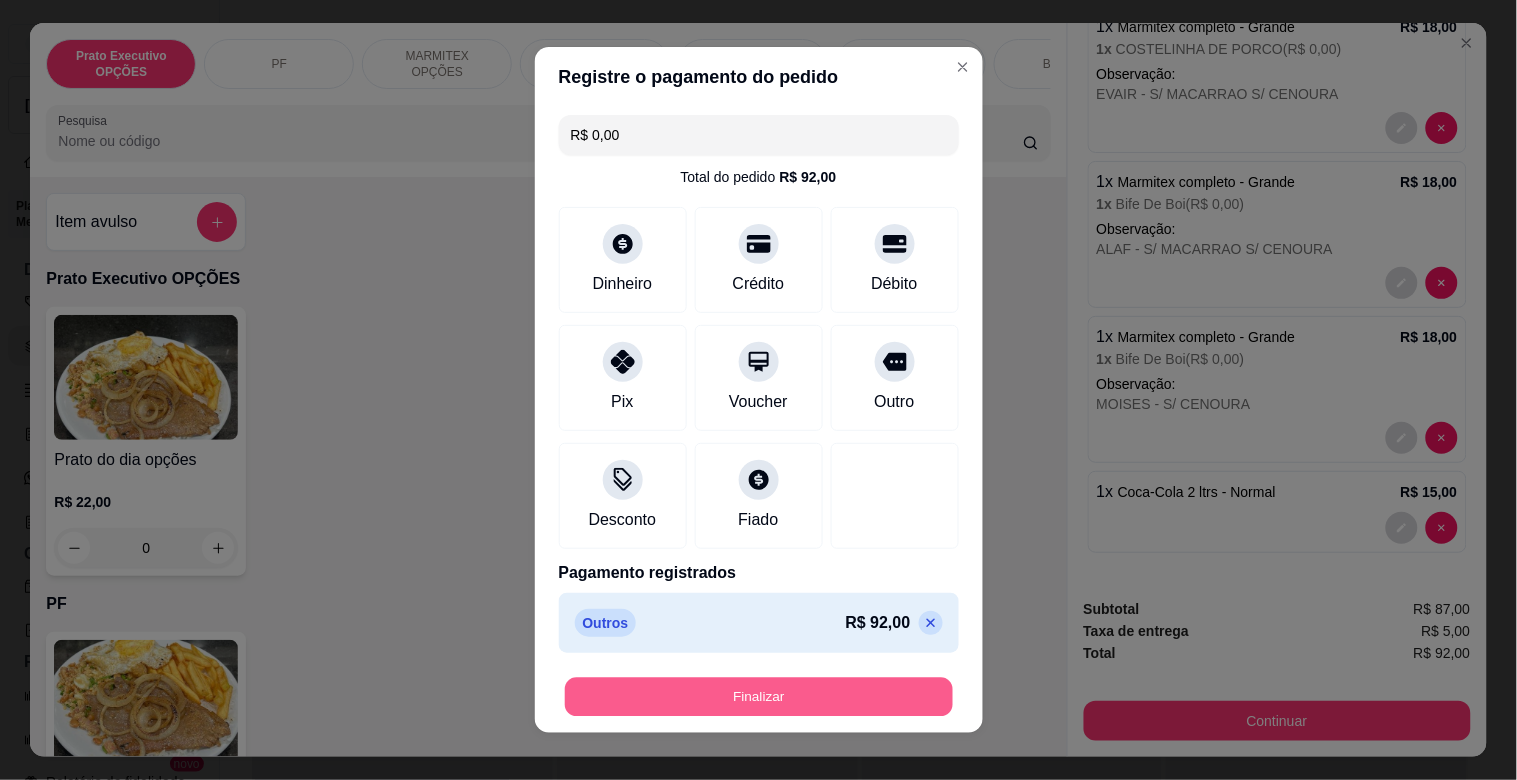 click on "Finalizar" at bounding box center [759, 697] 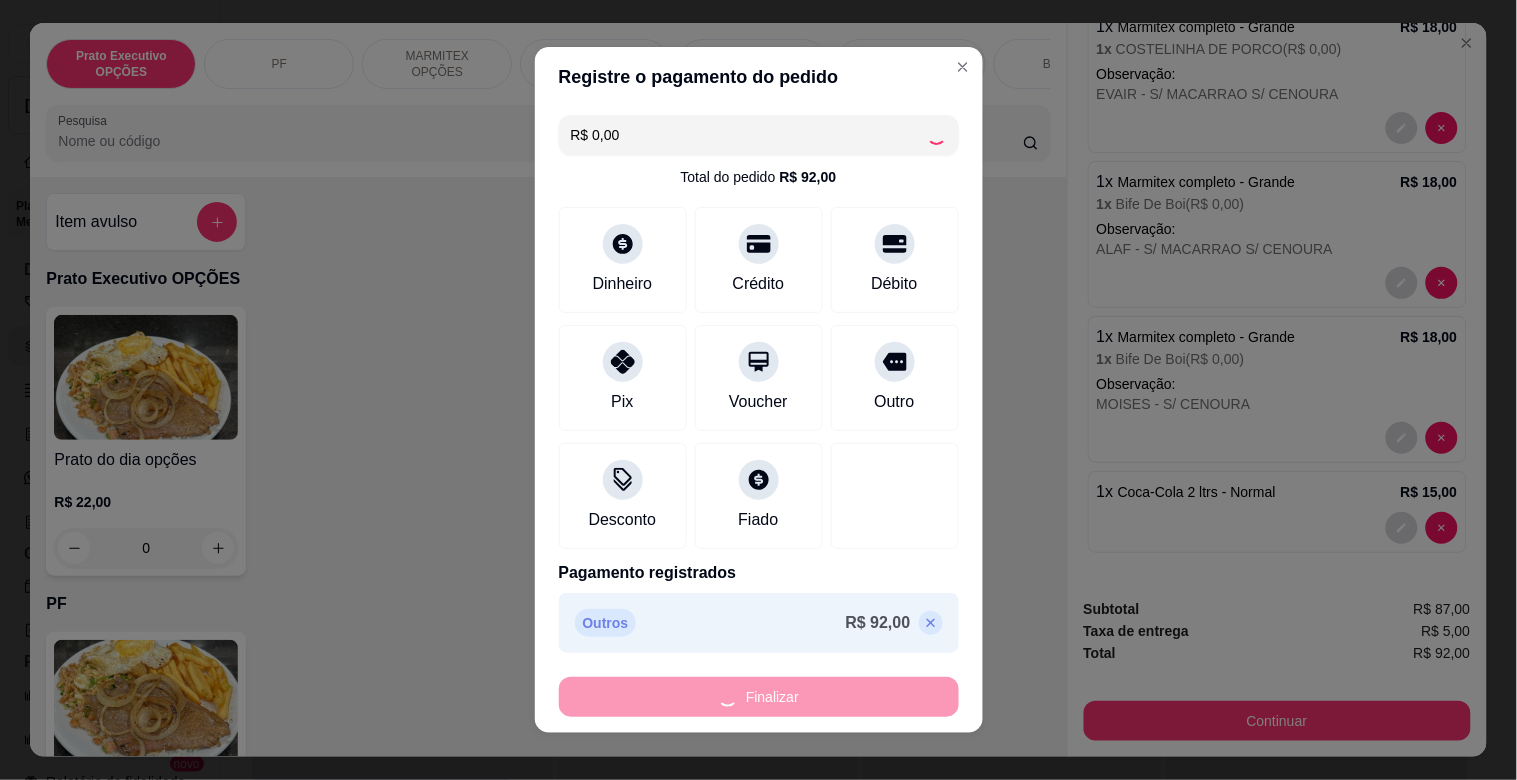 type on "0" 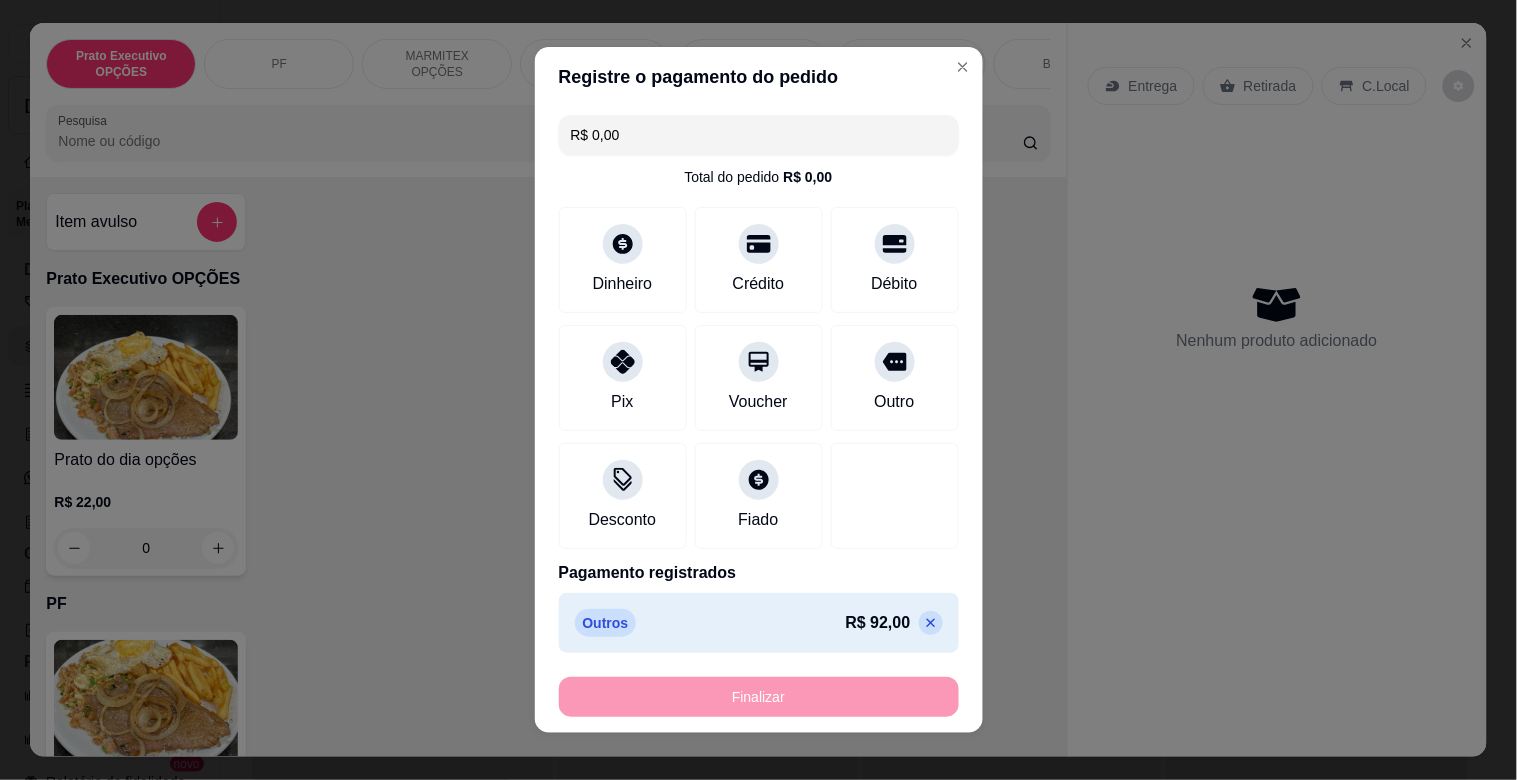 type on "-R$ 92,00" 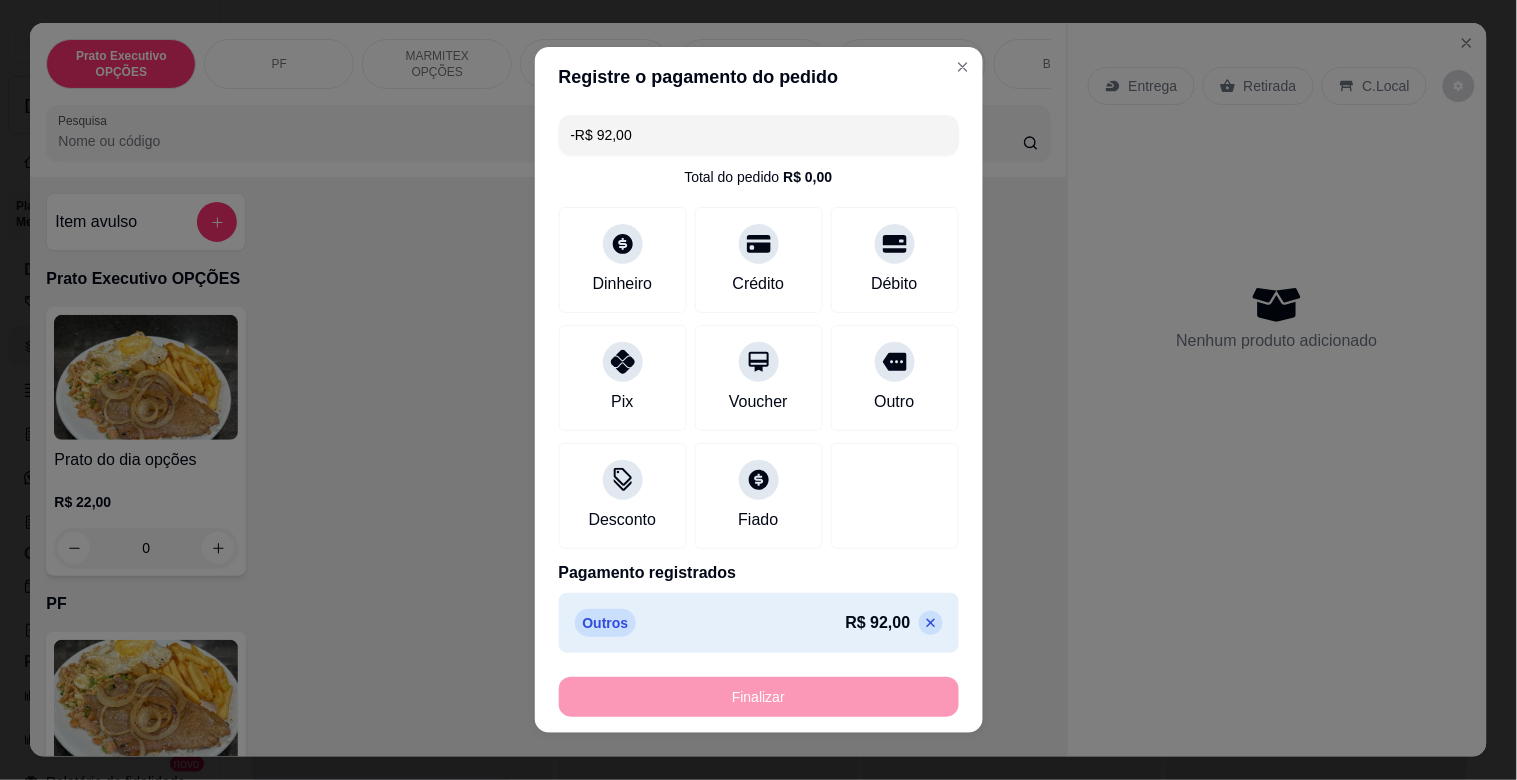 scroll, scrollTop: 0, scrollLeft: 0, axis: both 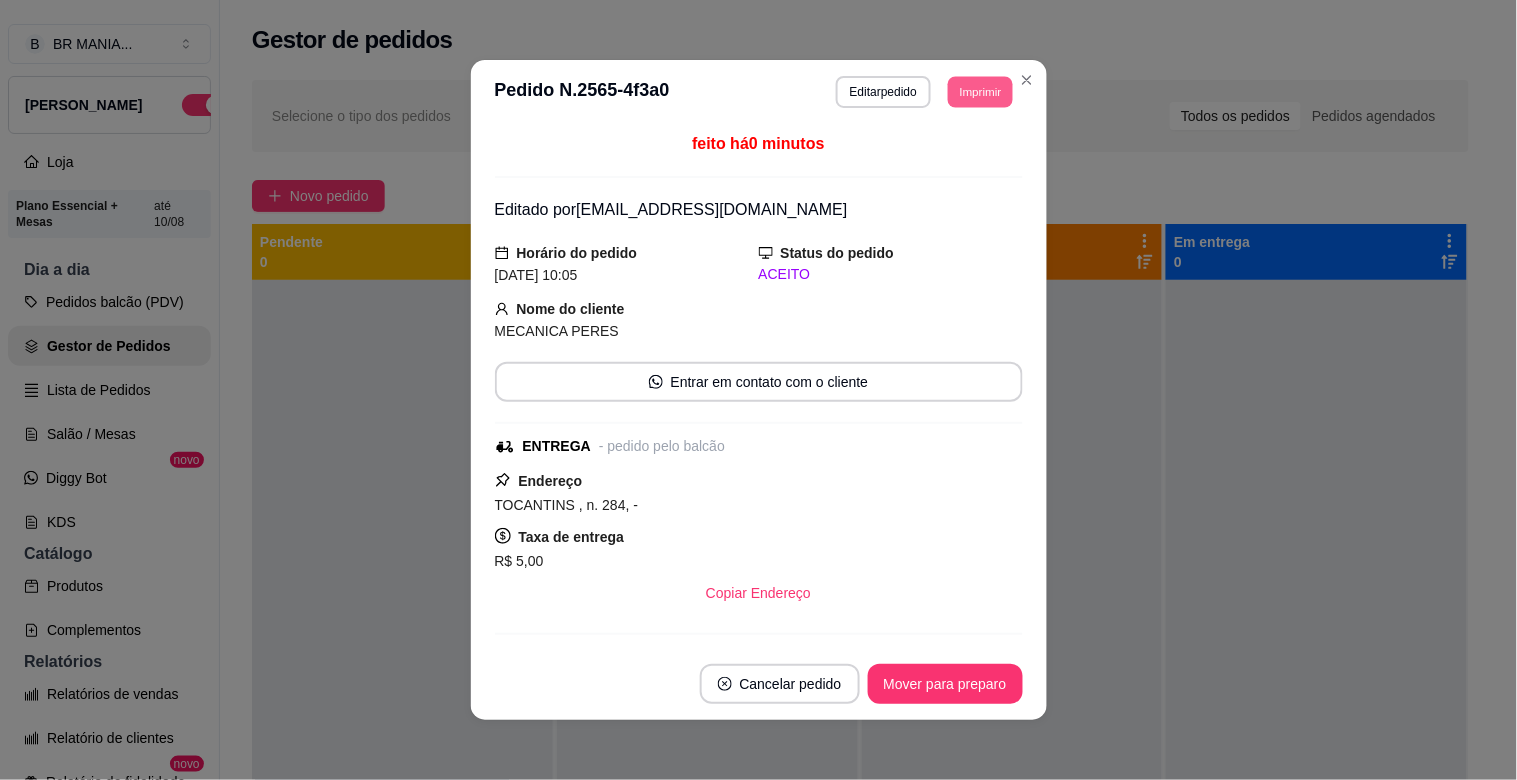 click on "Imprimir" at bounding box center (980, 91) 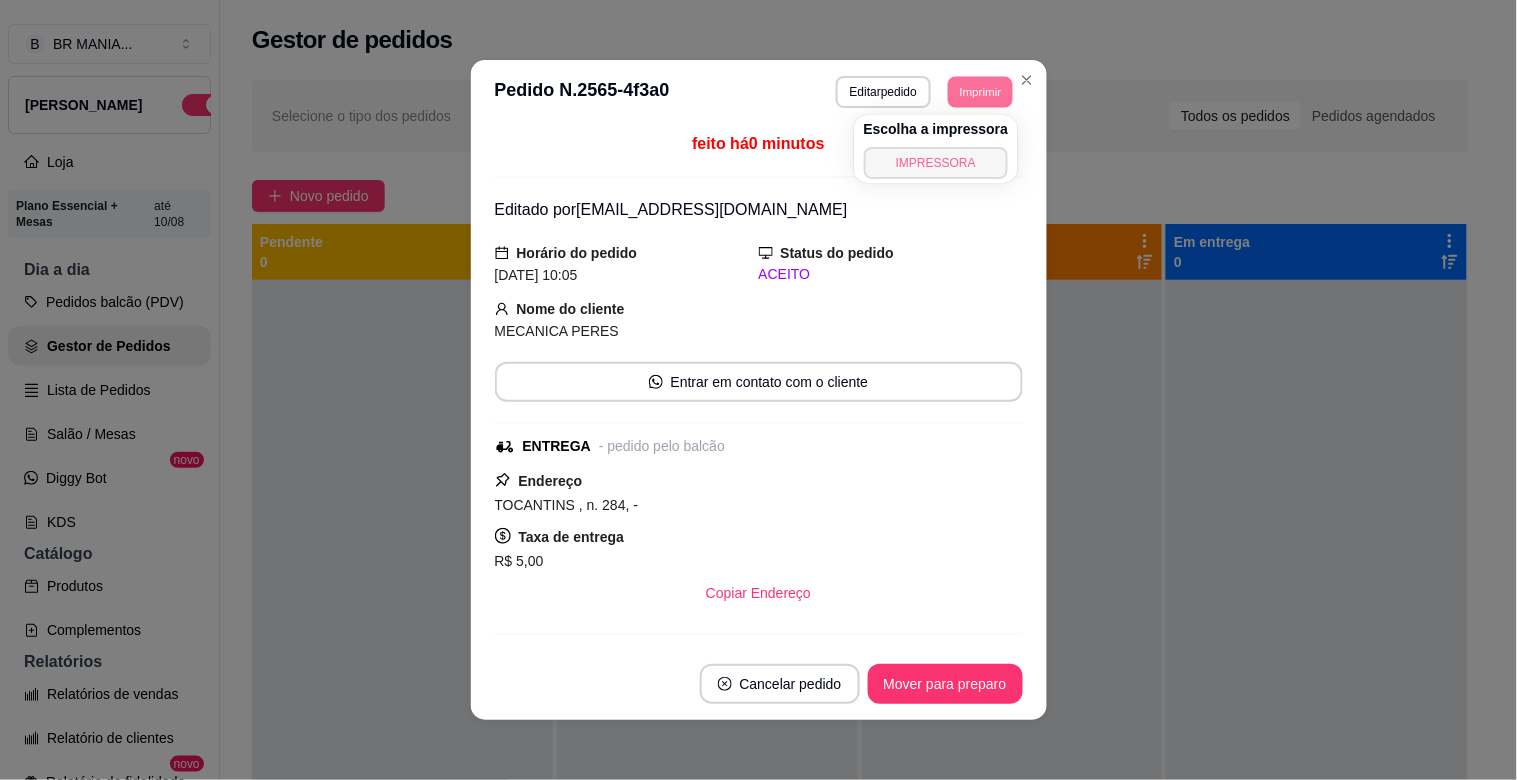 click on "IMPRESSORA" at bounding box center [936, 163] 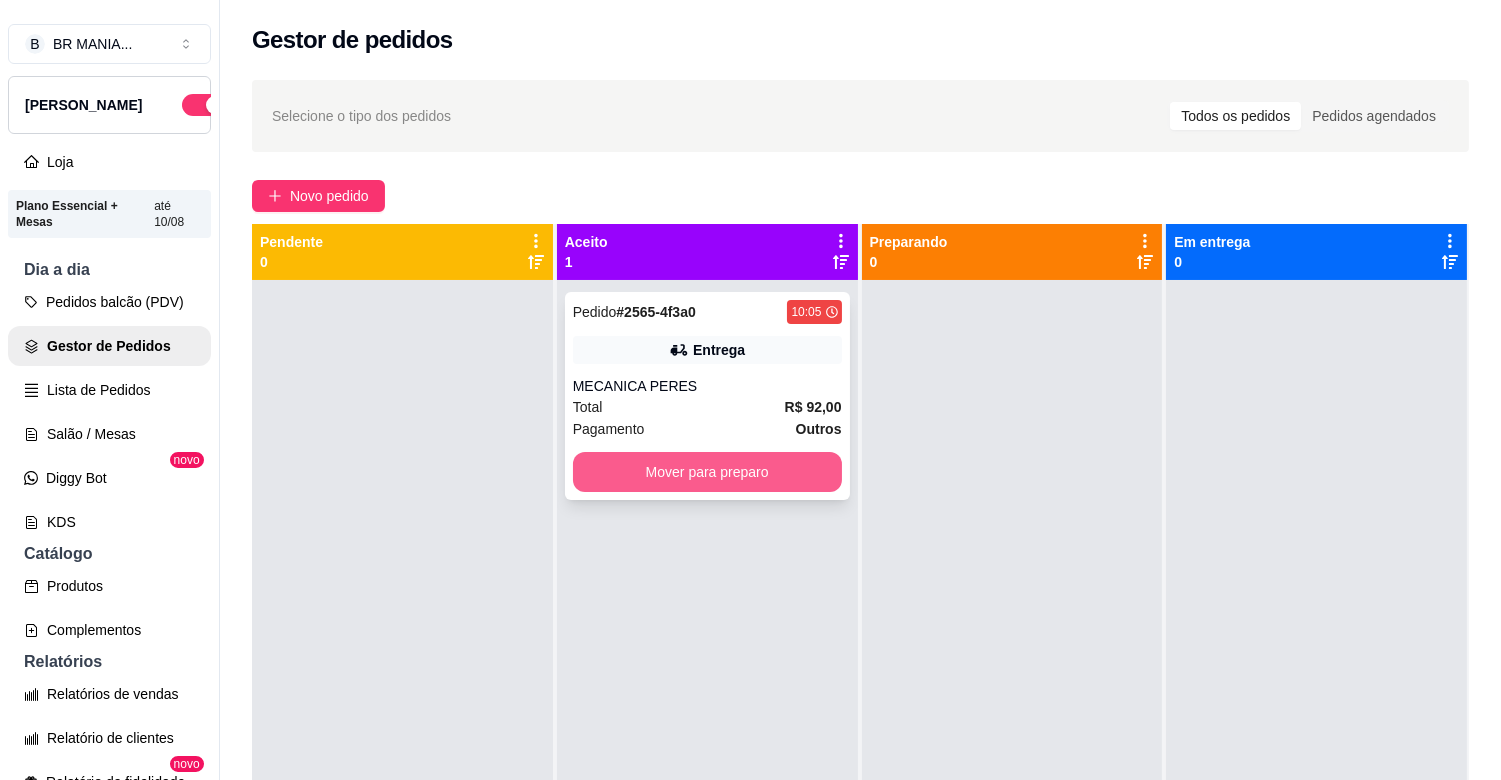 click on "Mover para preparo" at bounding box center (707, 472) 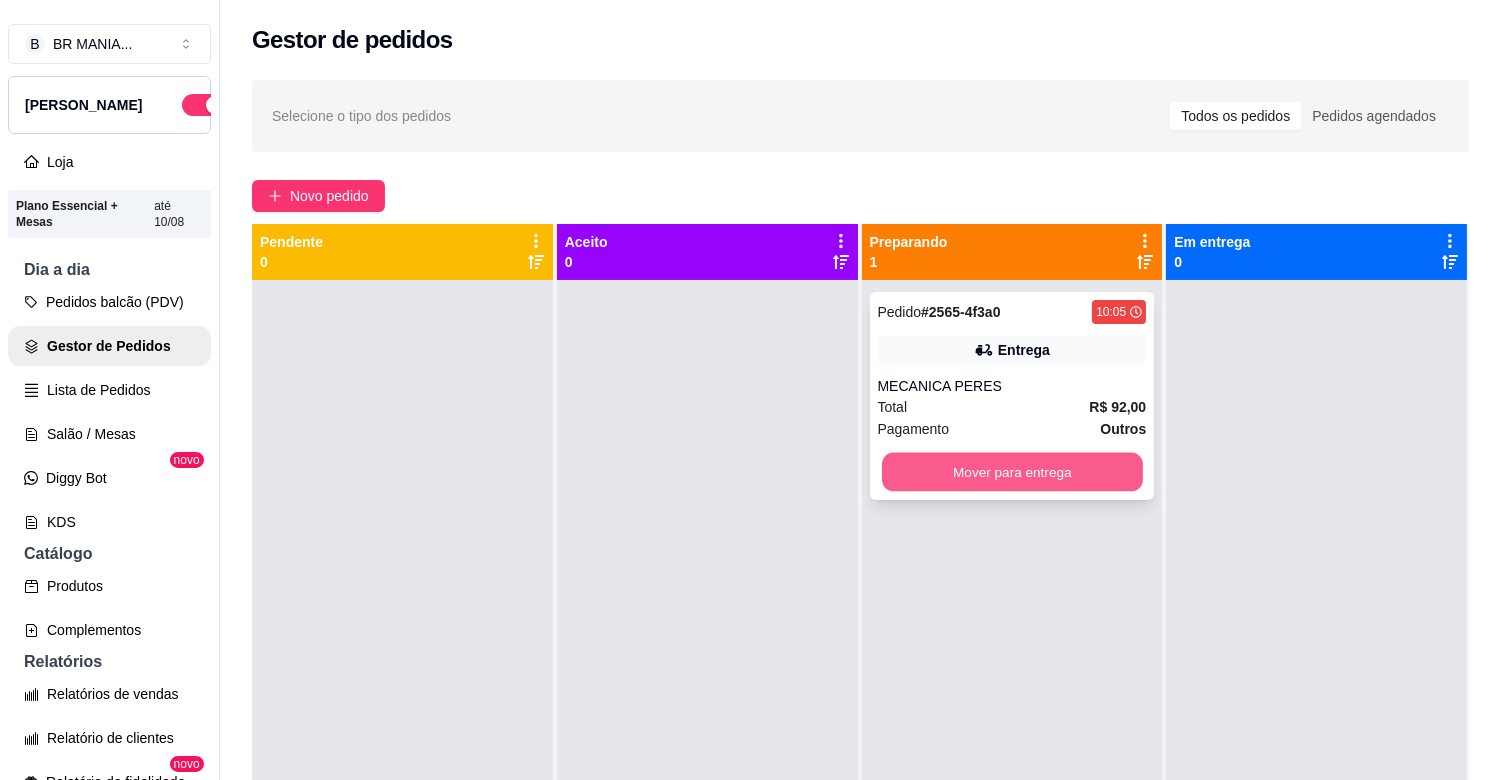 click on "Mover para entrega" at bounding box center (1012, 472) 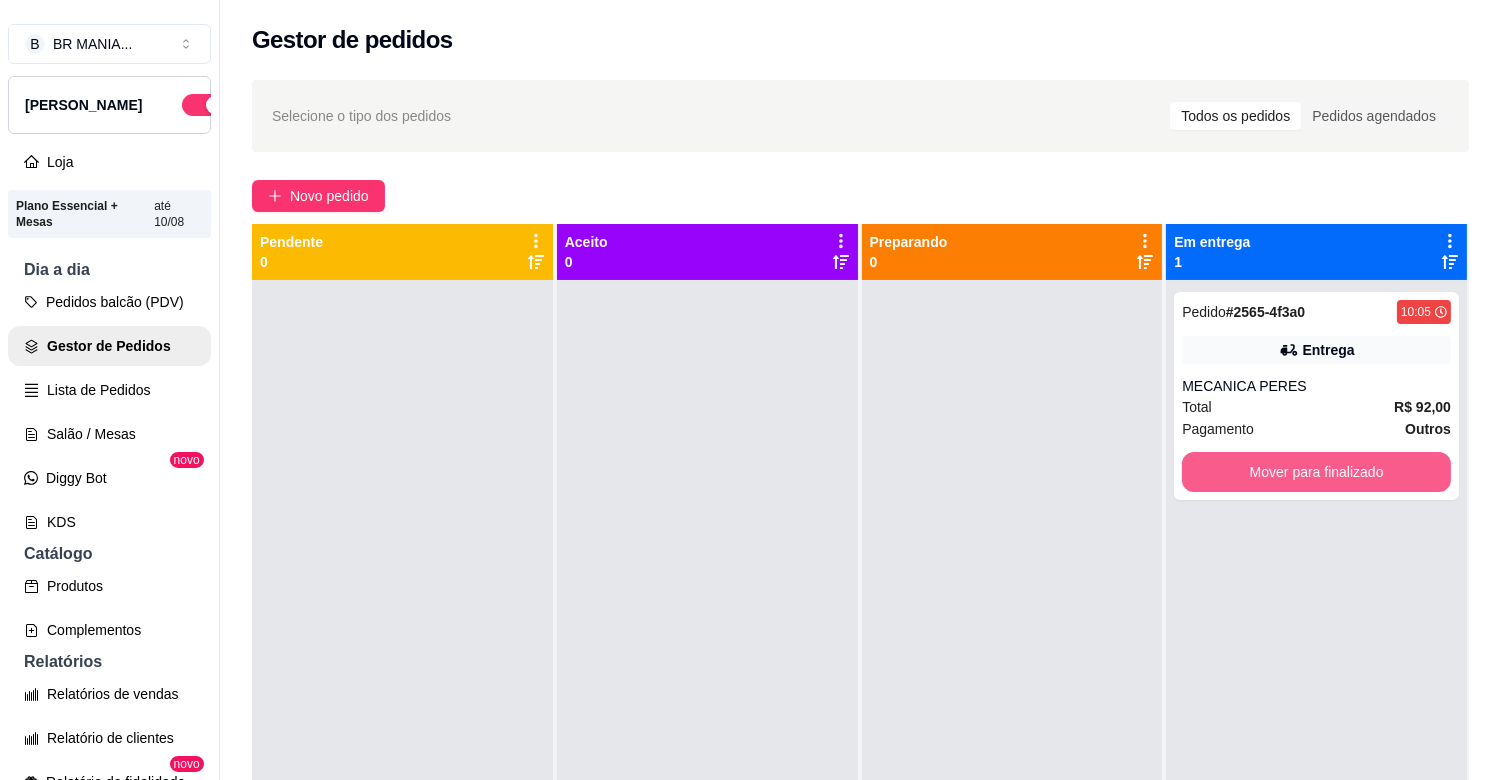 click on "Mover para finalizado" at bounding box center (1316, 472) 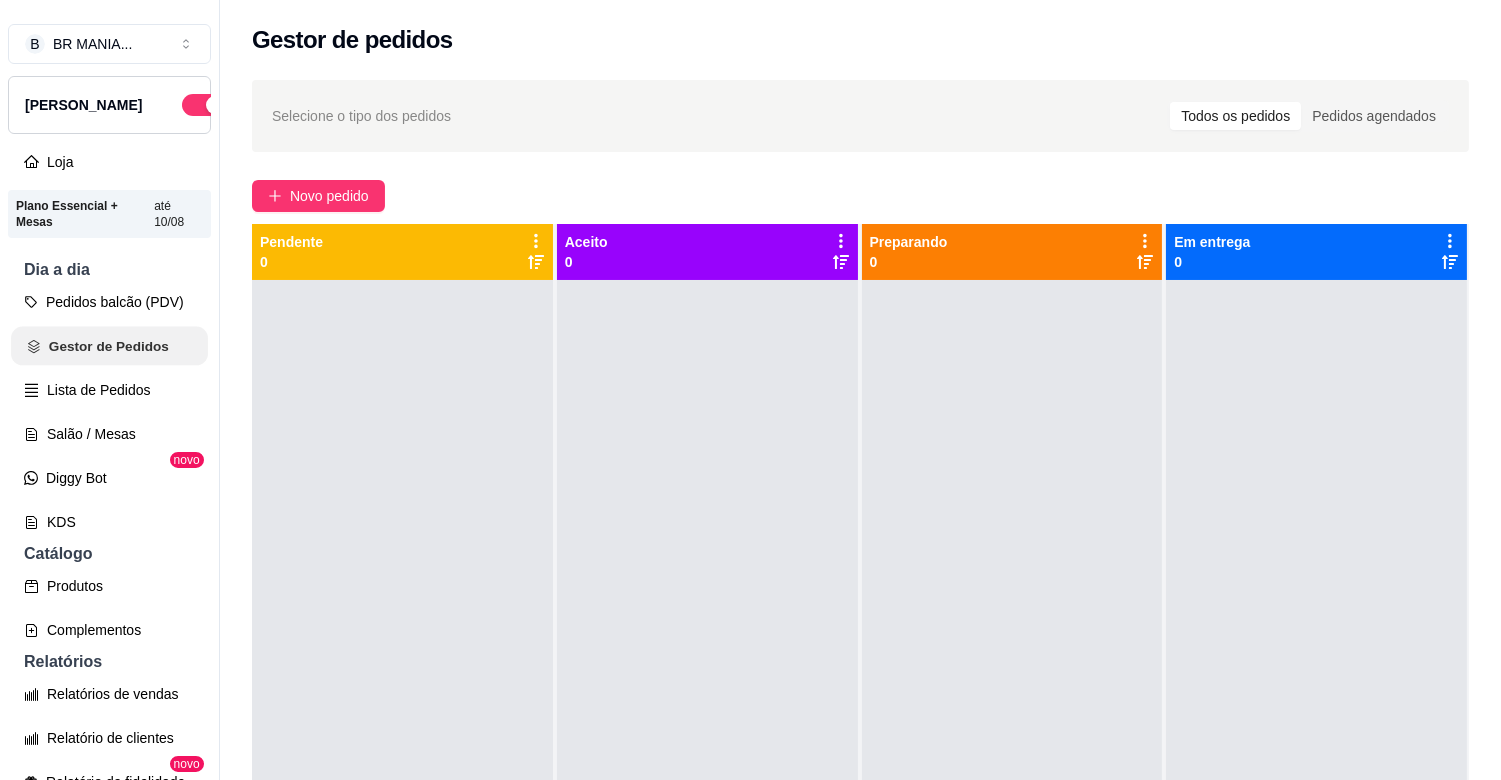click on "Gestor de Pedidos" at bounding box center [109, 346] 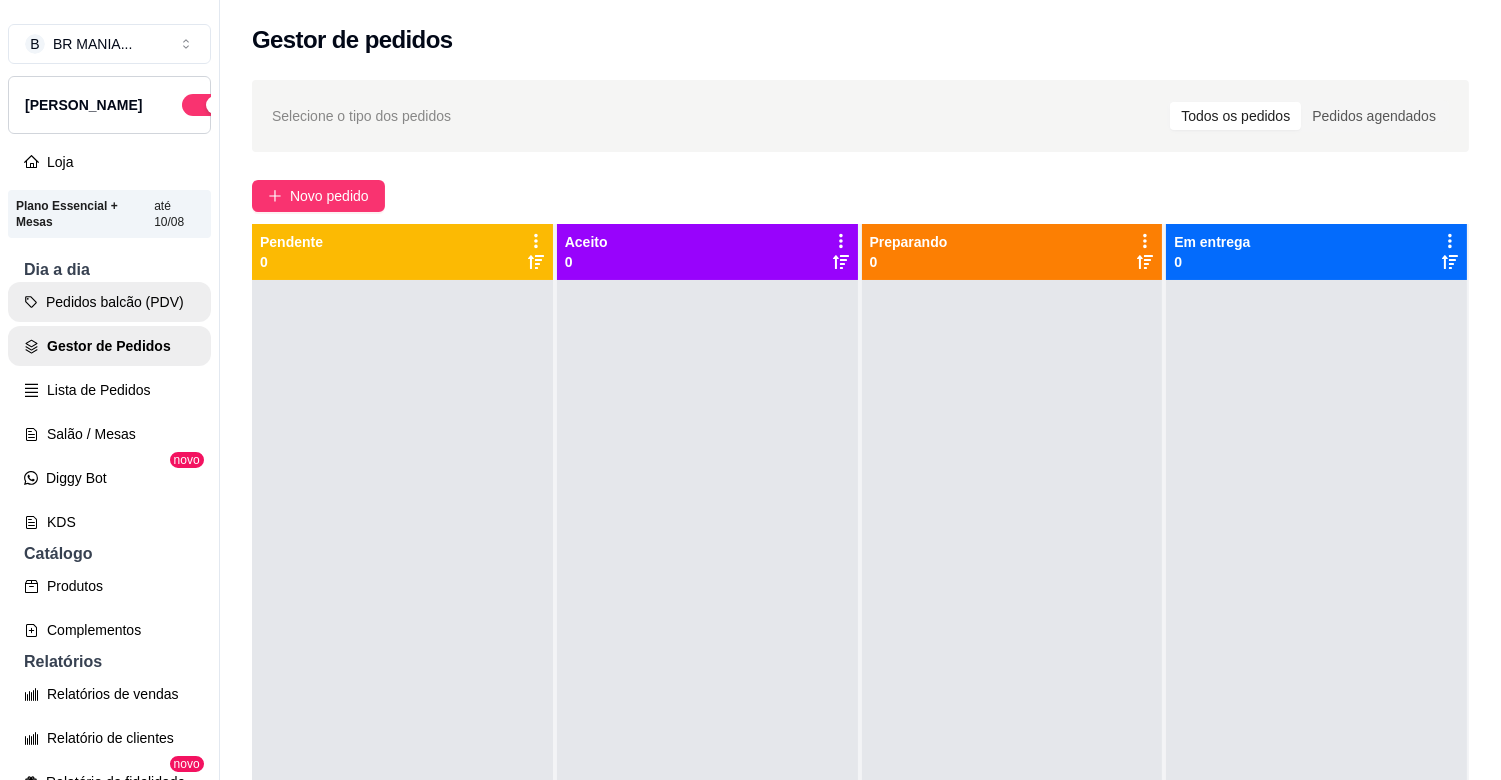 click on "Pedidos balcão (PDV)" at bounding box center [109, 302] 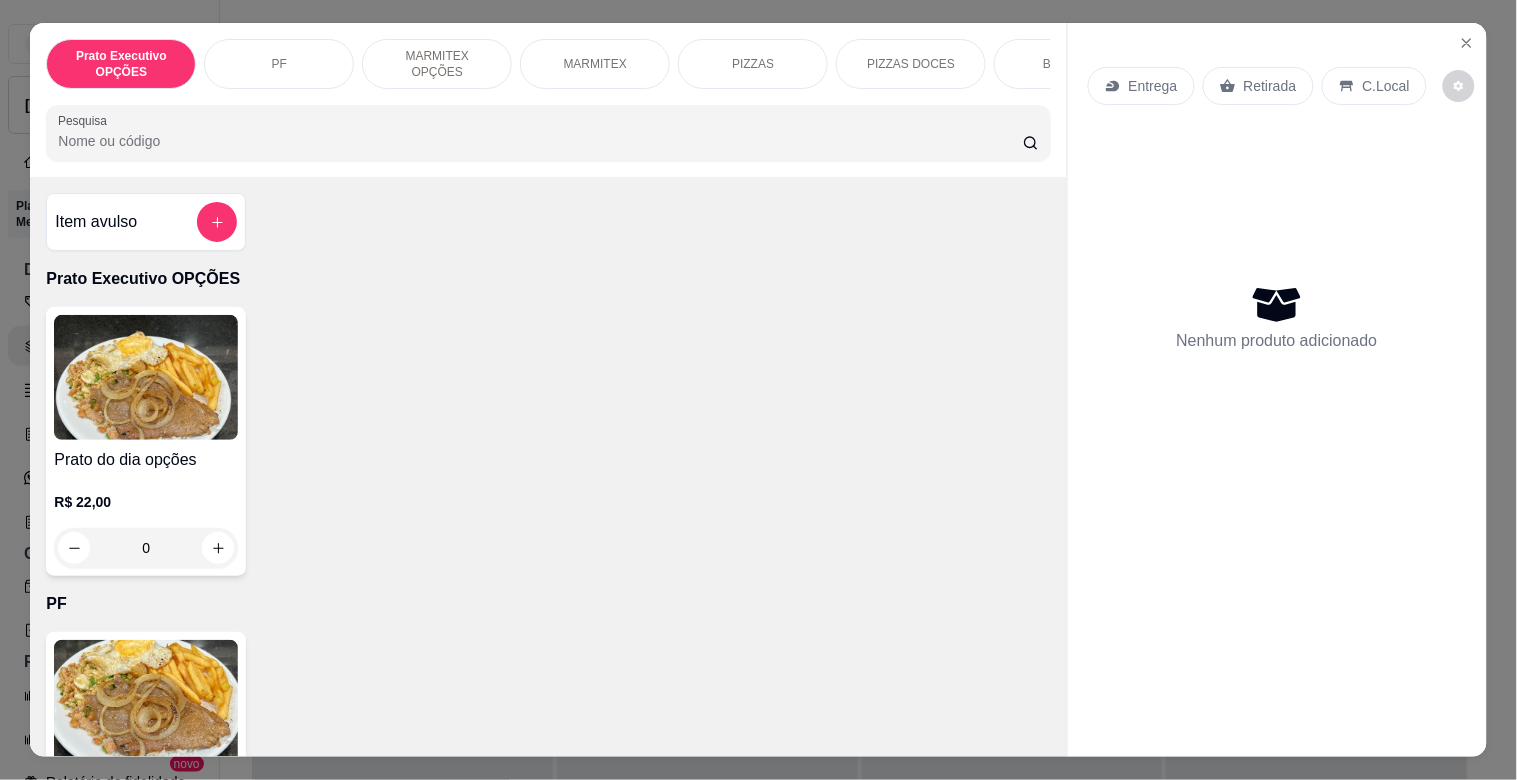 click on "MARMITEX" at bounding box center (595, 64) 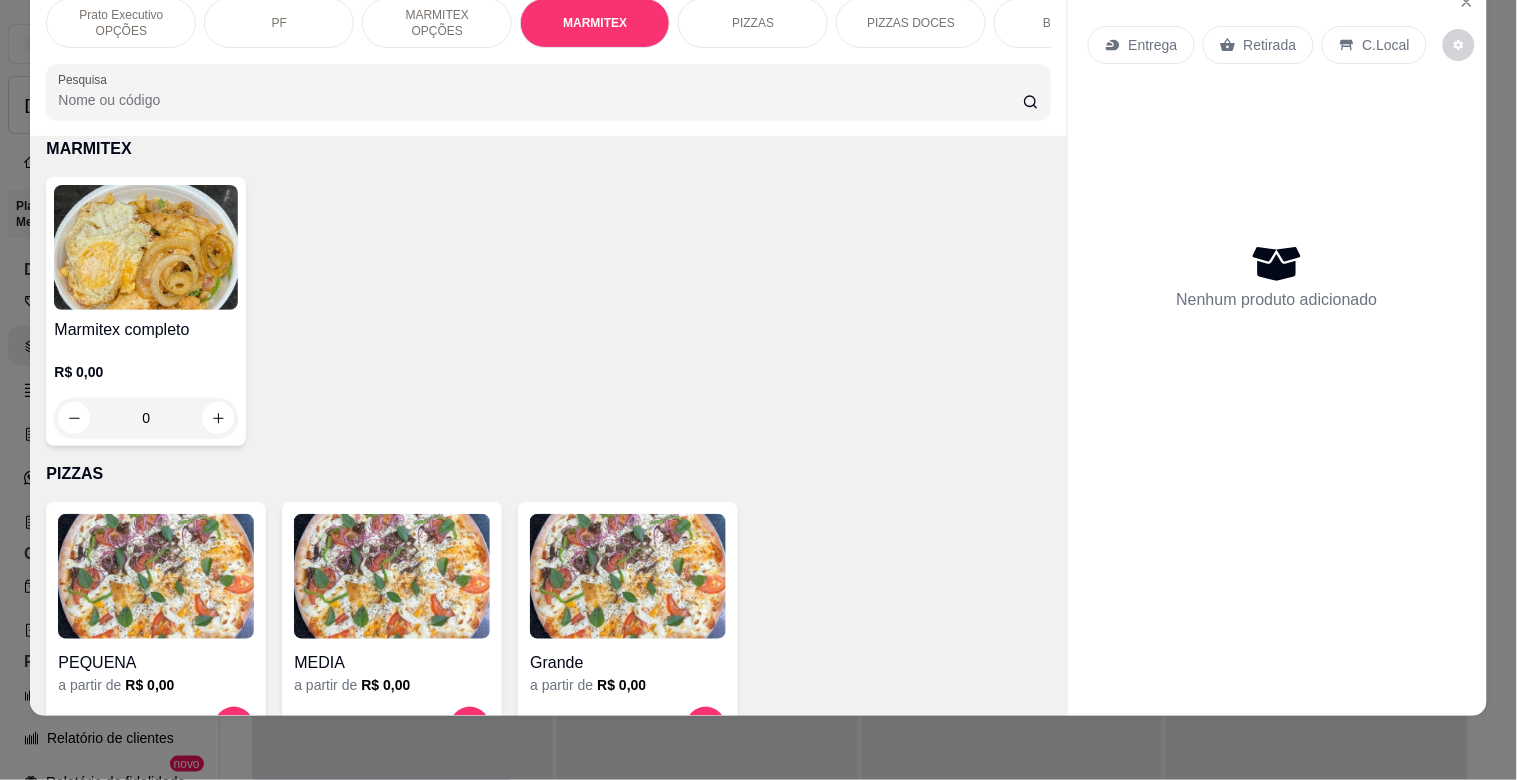 click at bounding box center [146, 247] 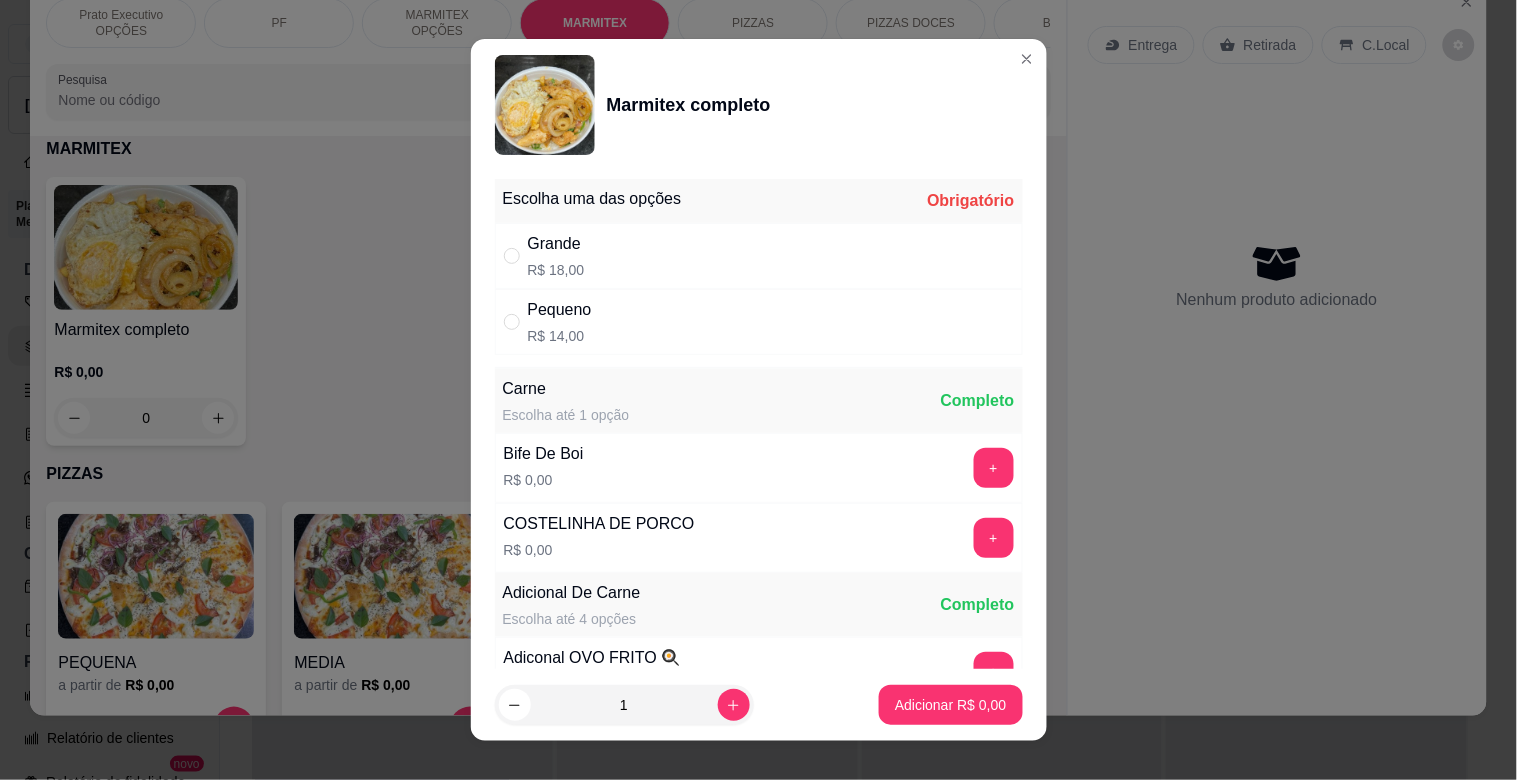 click on "Grande  R$ 18,00" at bounding box center [759, 256] 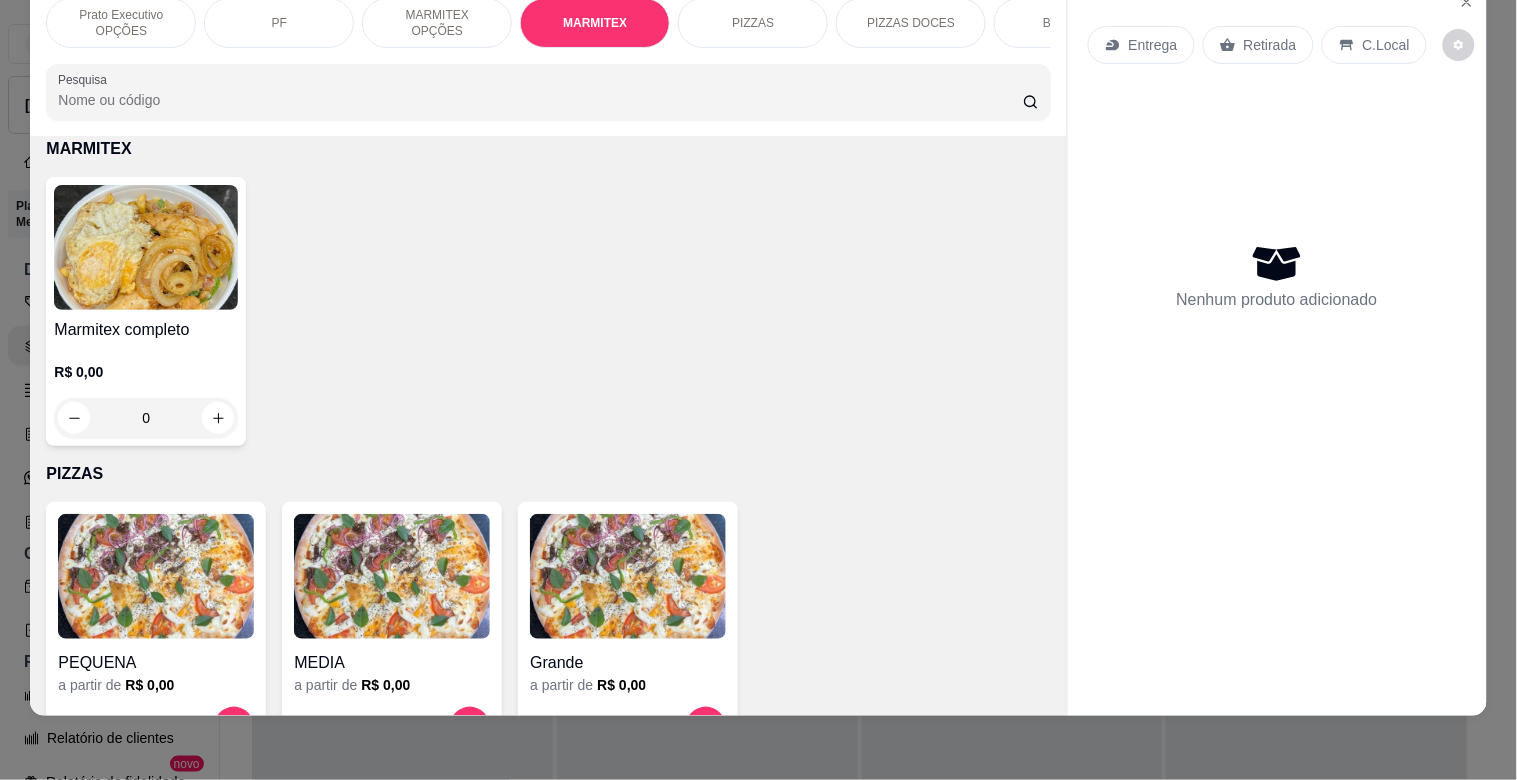 click on "PF" at bounding box center (279, 23) 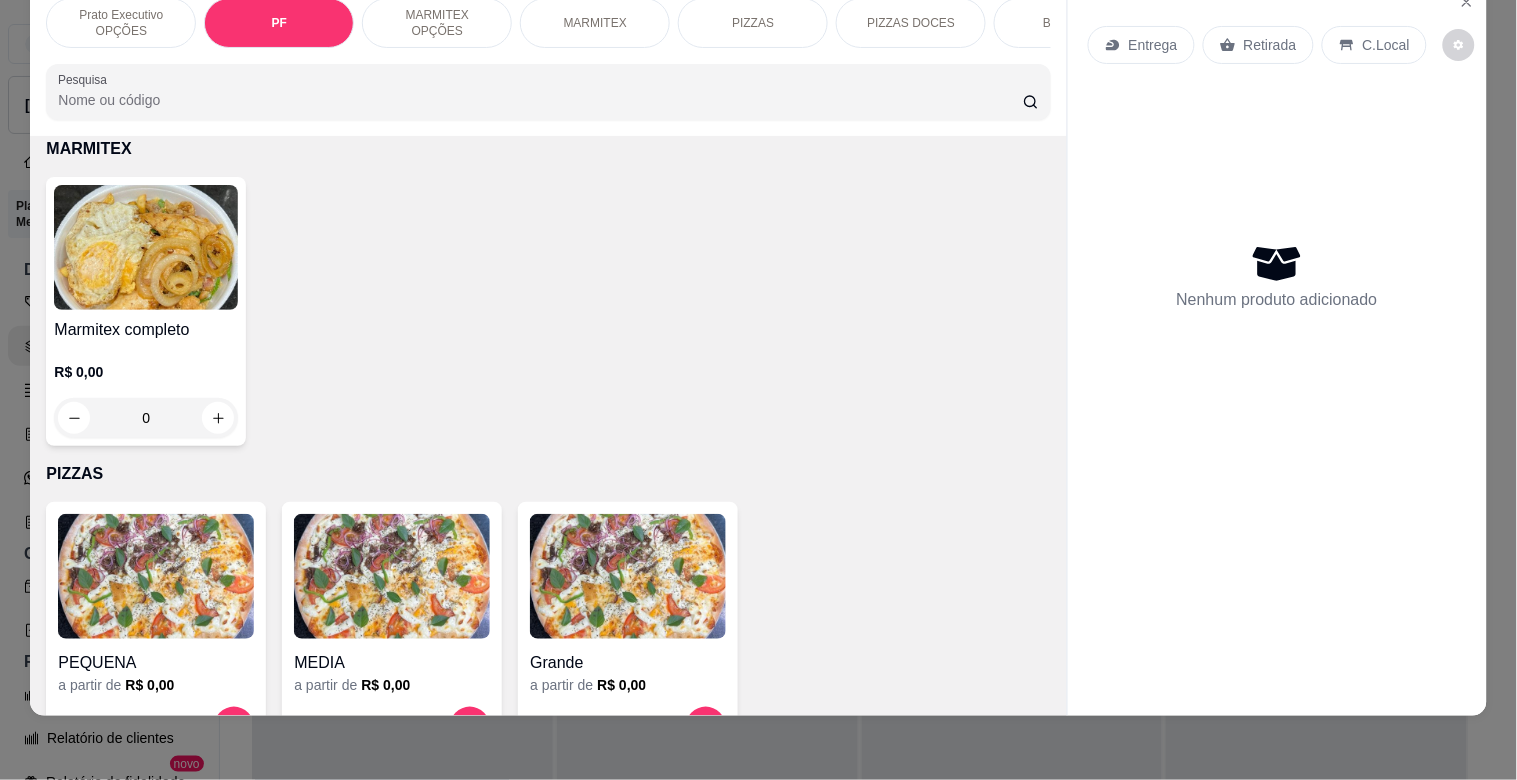 scroll, scrollTop: 415, scrollLeft: 0, axis: vertical 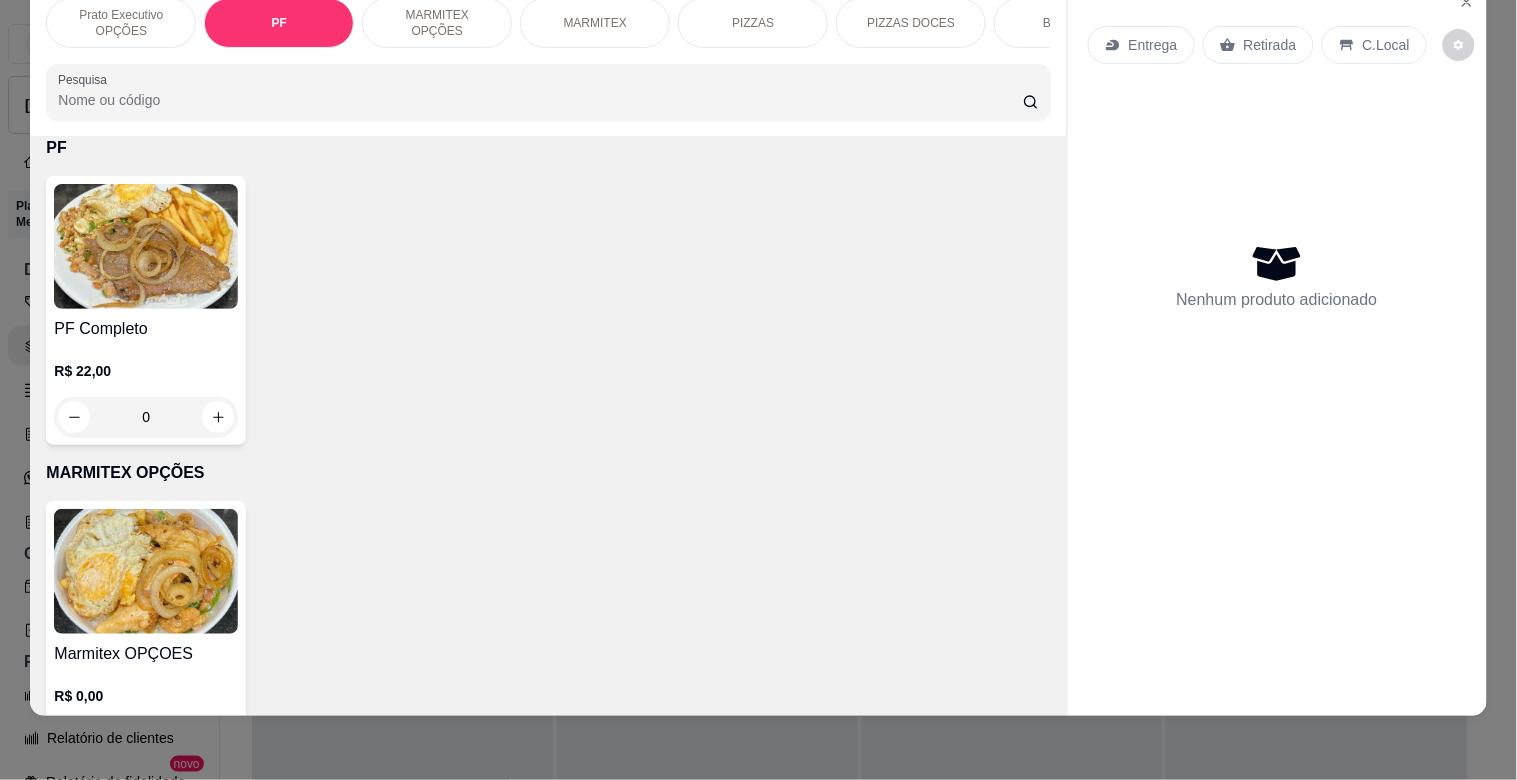 click at bounding box center [146, 246] 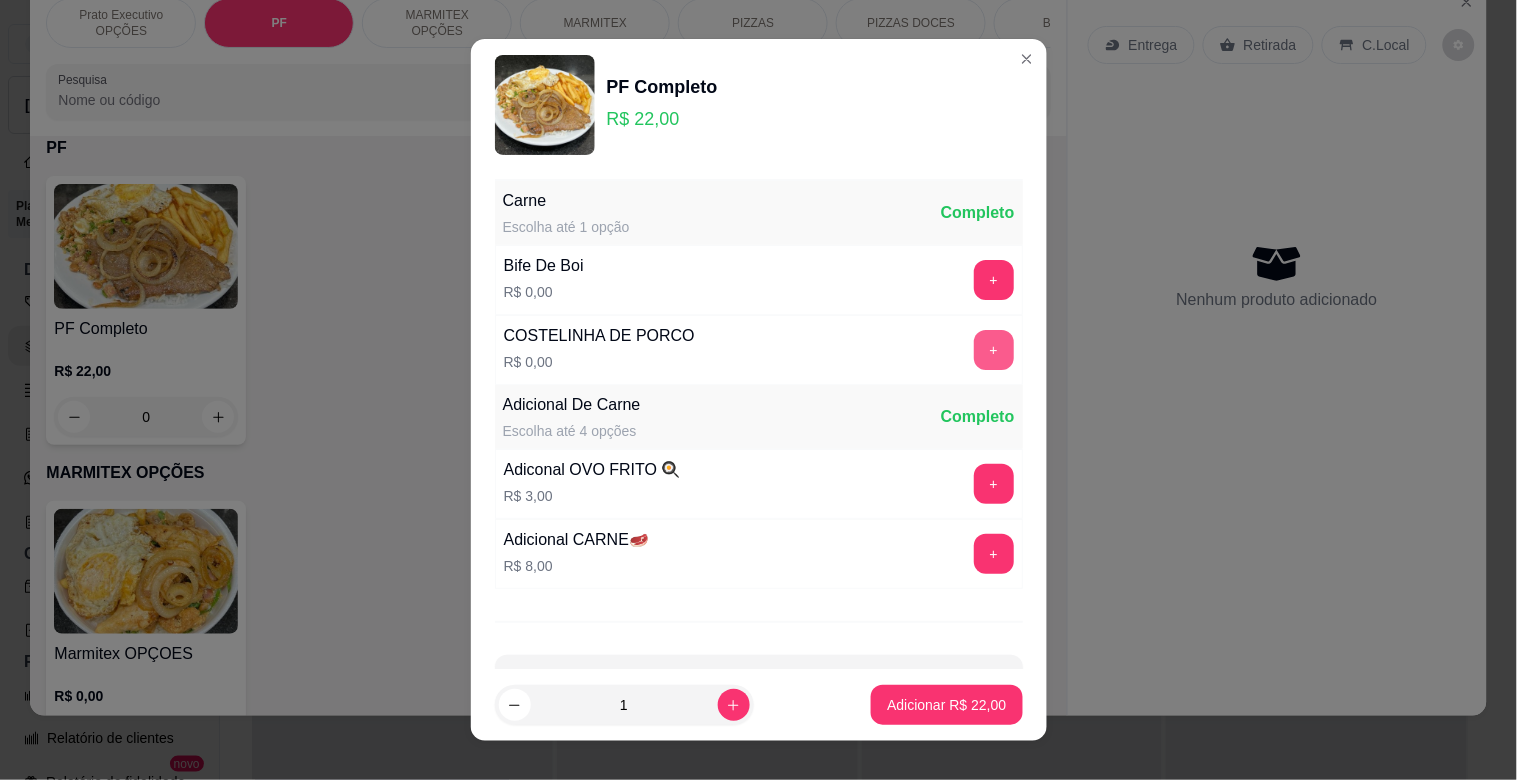 click on "+" at bounding box center [994, 350] 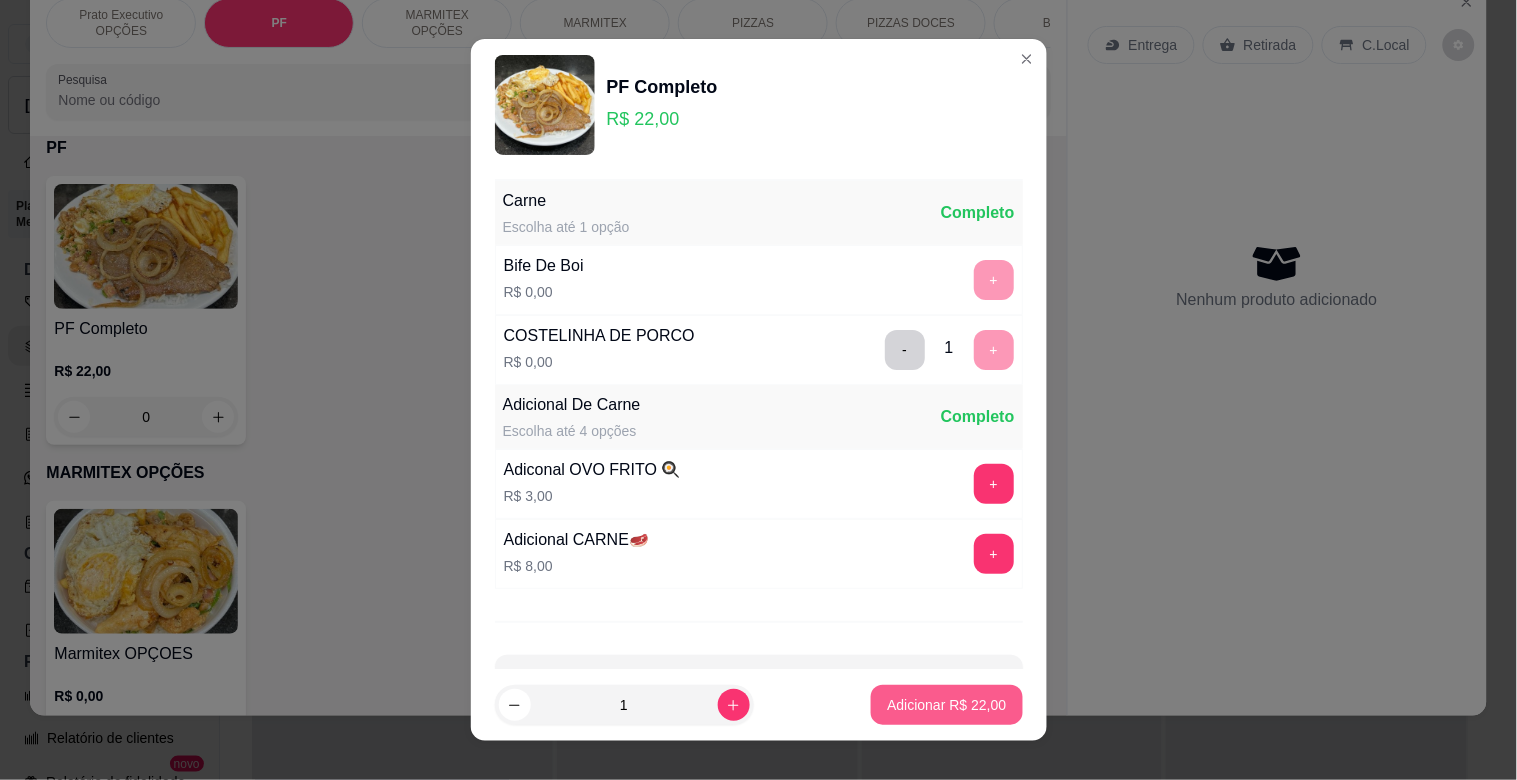 click on "Adicionar   R$ 22,00" at bounding box center (946, 705) 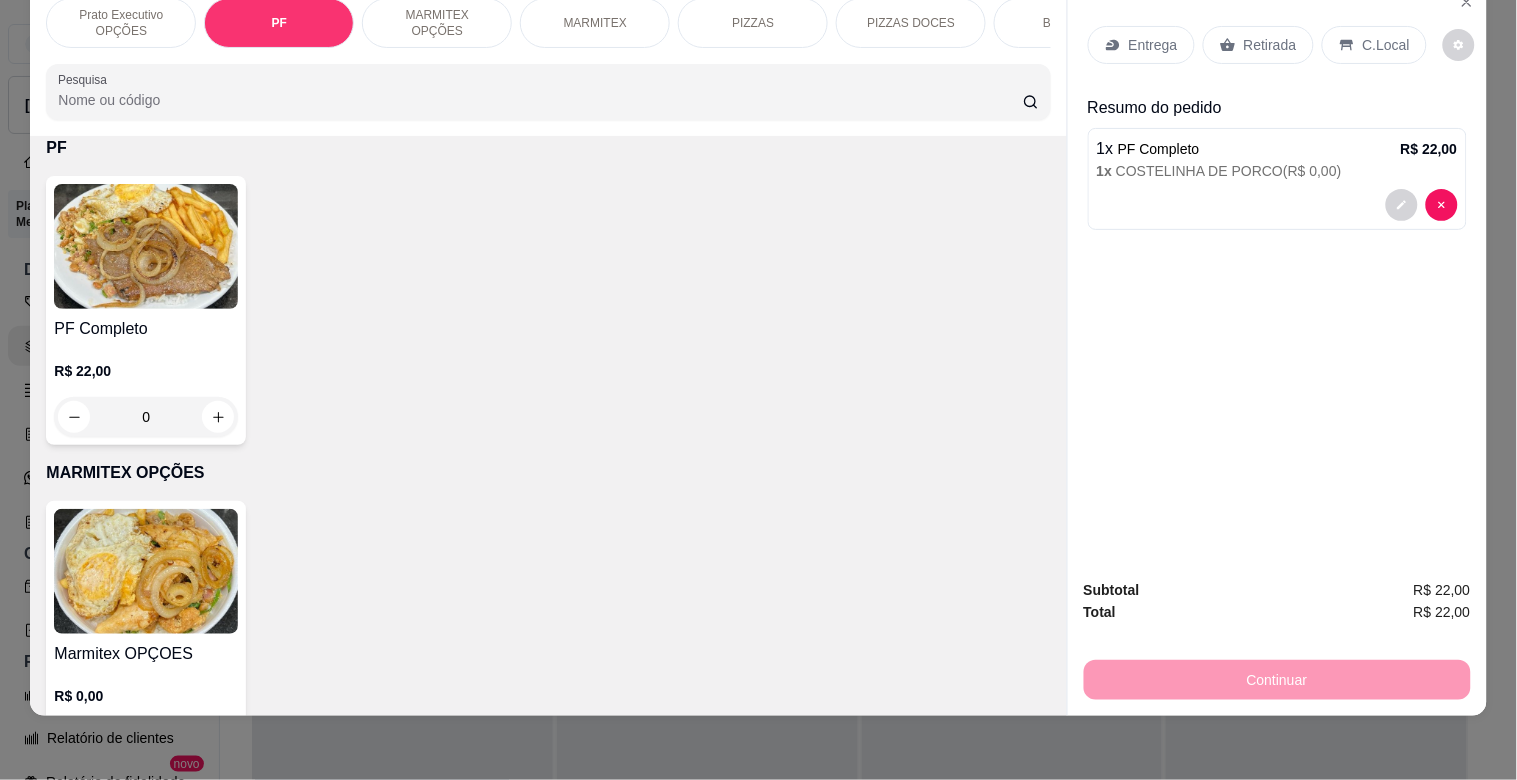 click on "Retirada" at bounding box center [1258, 45] 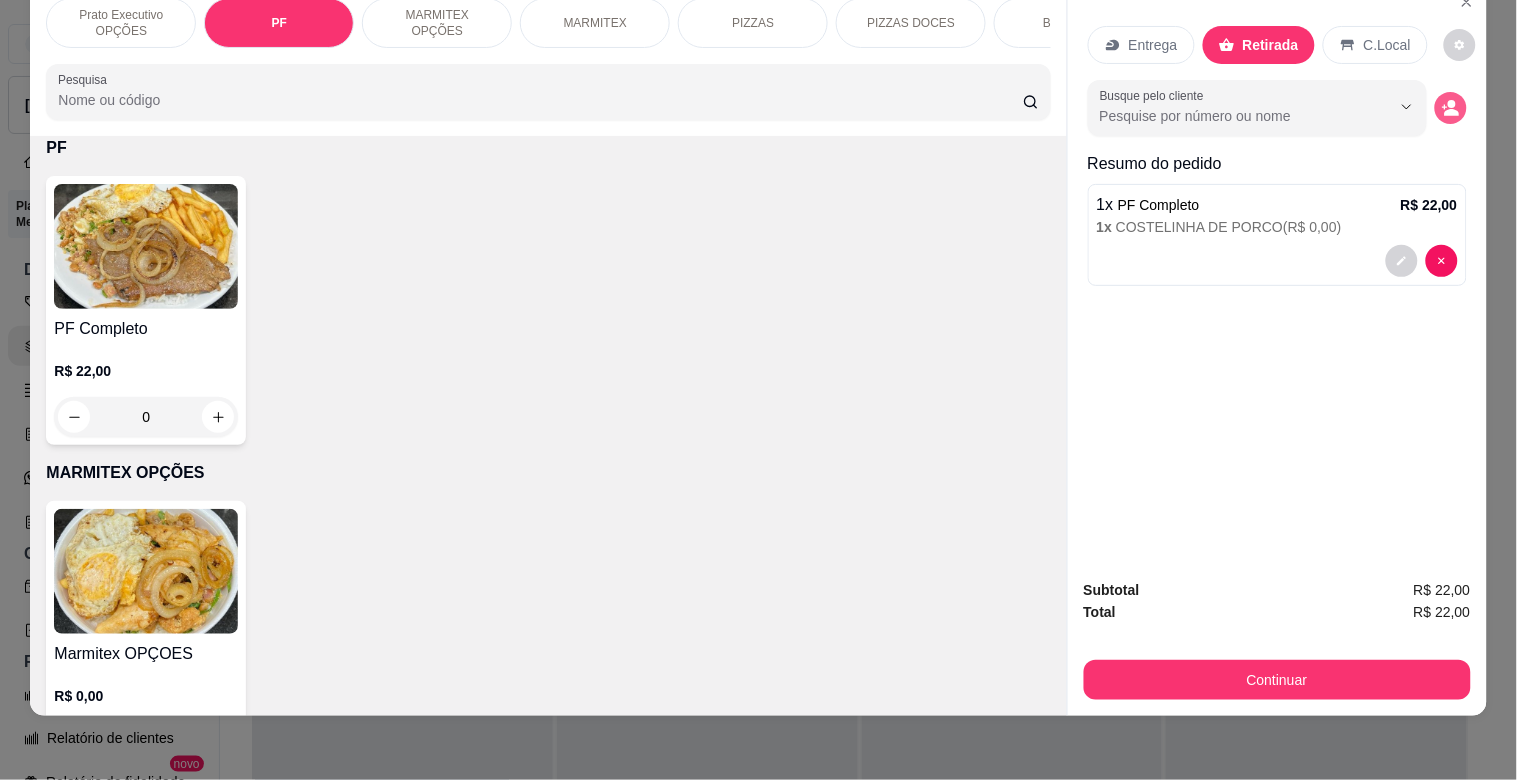 click 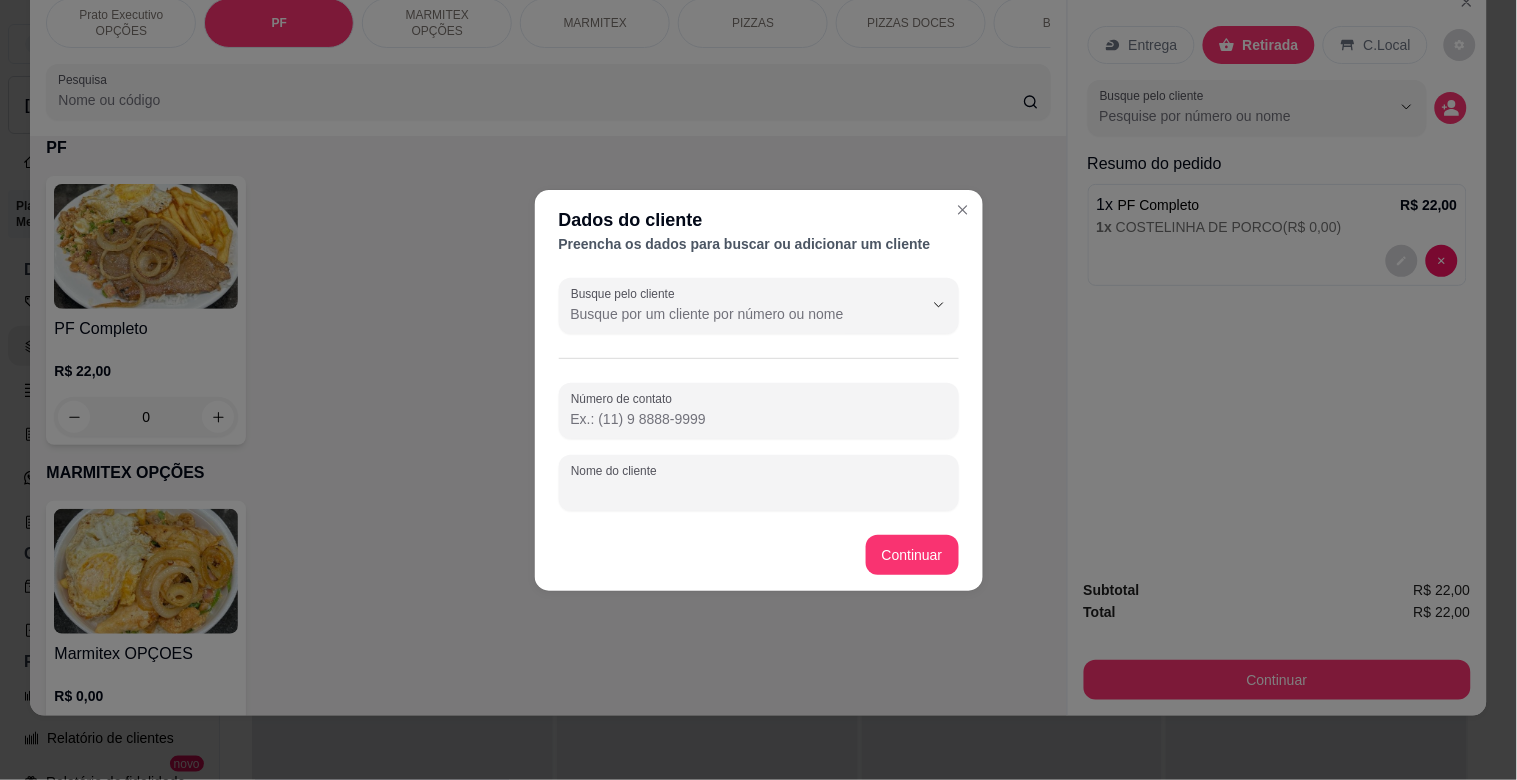 click on "Nome do cliente" at bounding box center (759, 491) 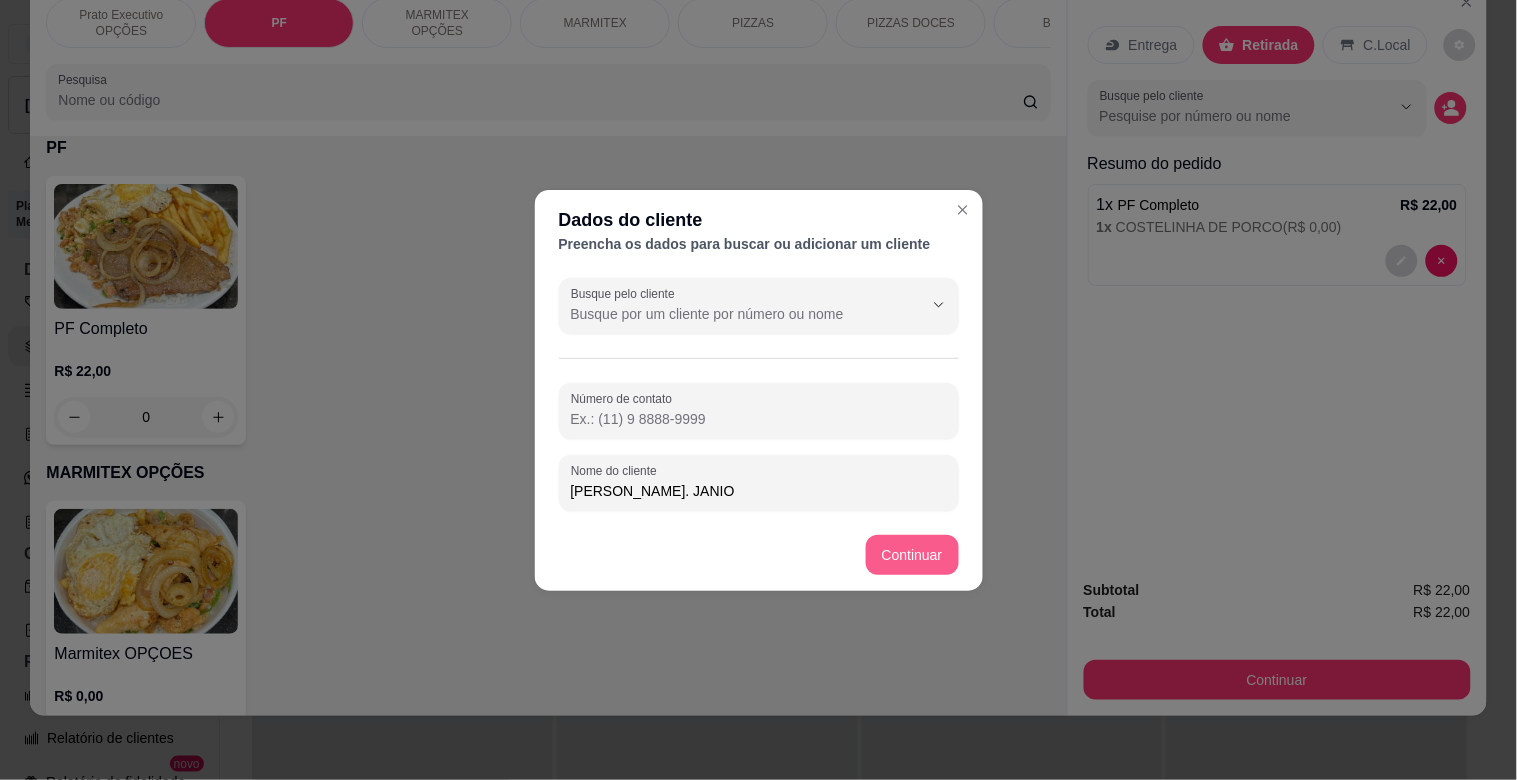 type on "[PERSON_NAME]. JANIO" 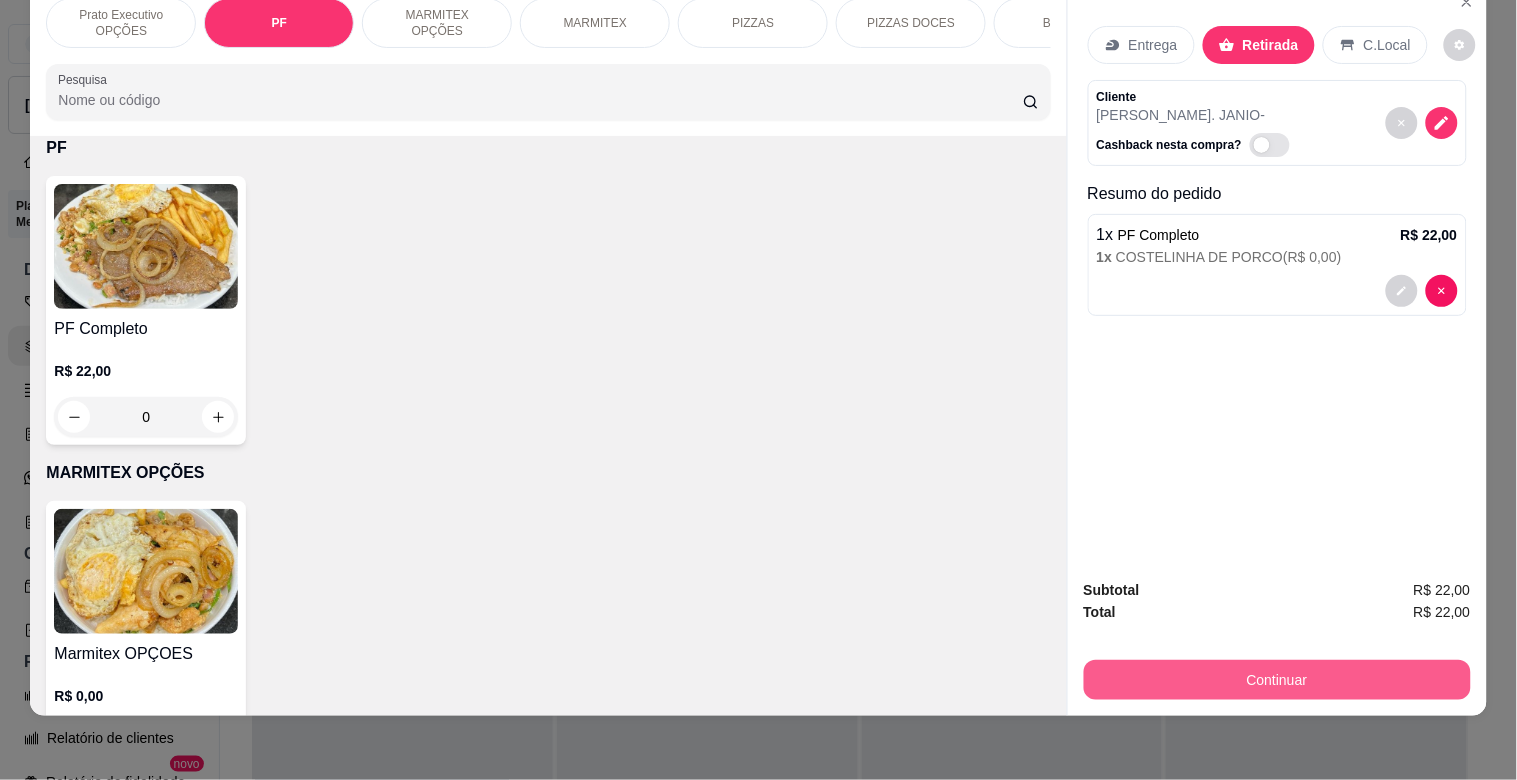 click on "Continuar" at bounding box center (1277, 680) 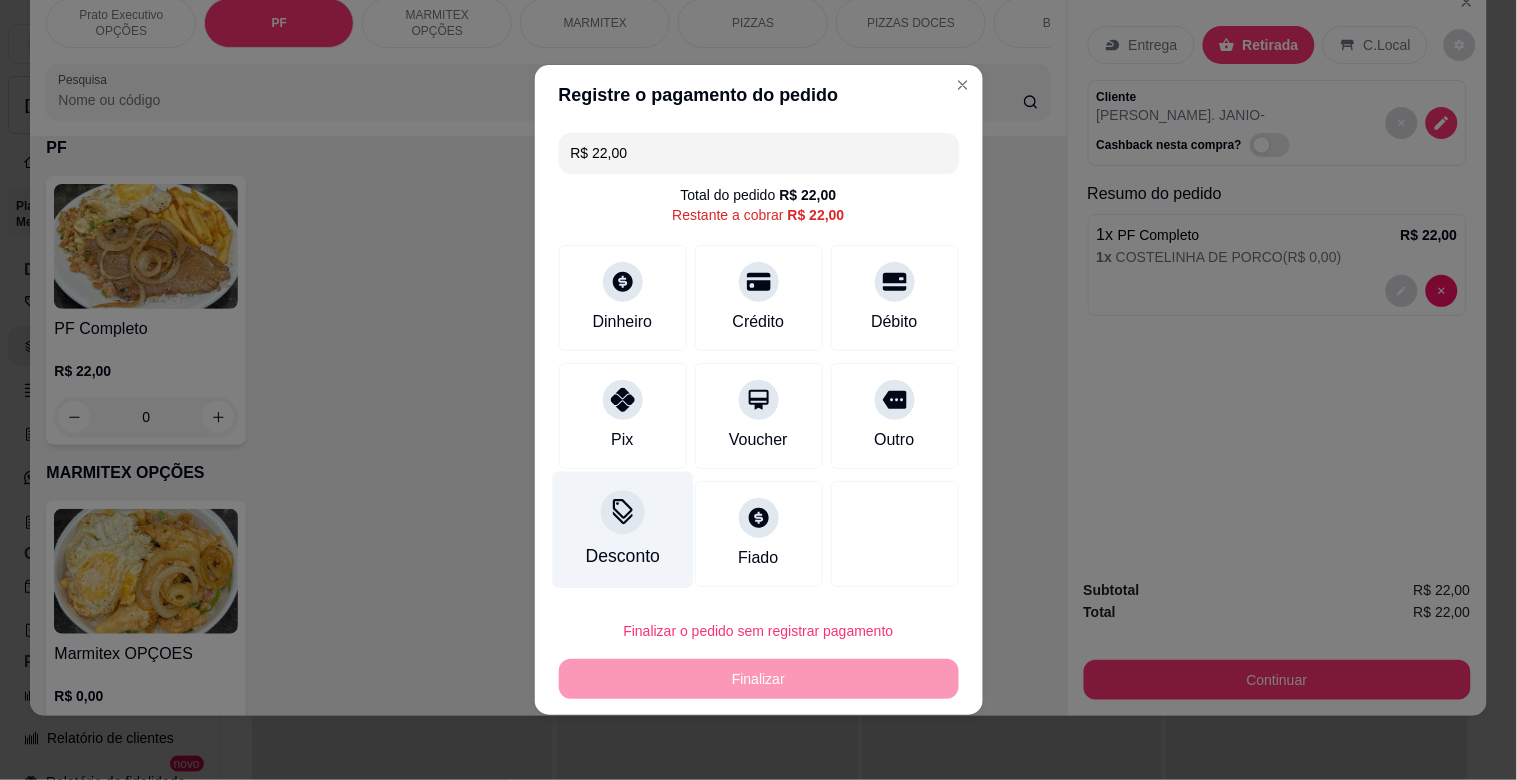 click on "Desconto" at bounding box center (622, 530) 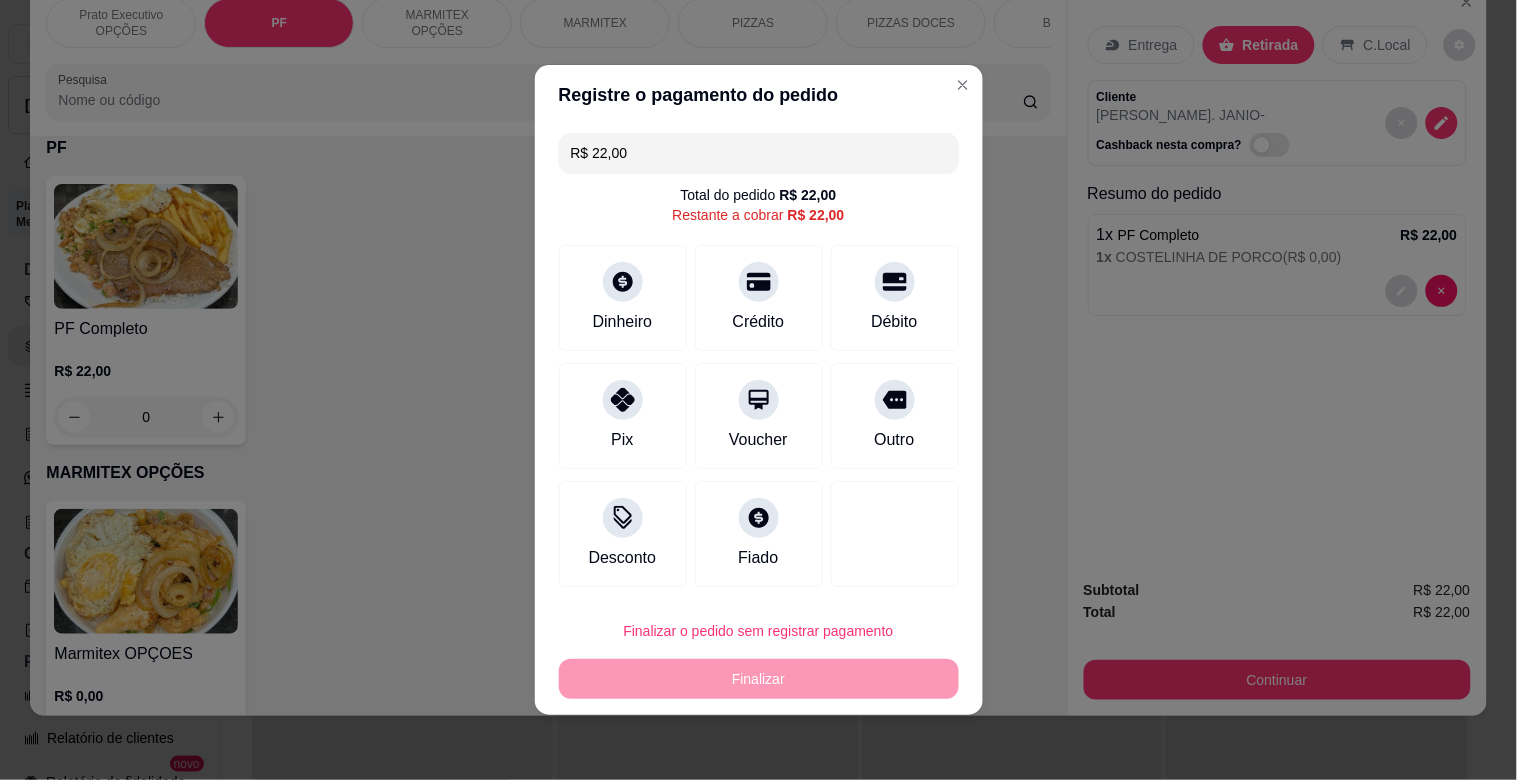click at bounding box center (758, 446) 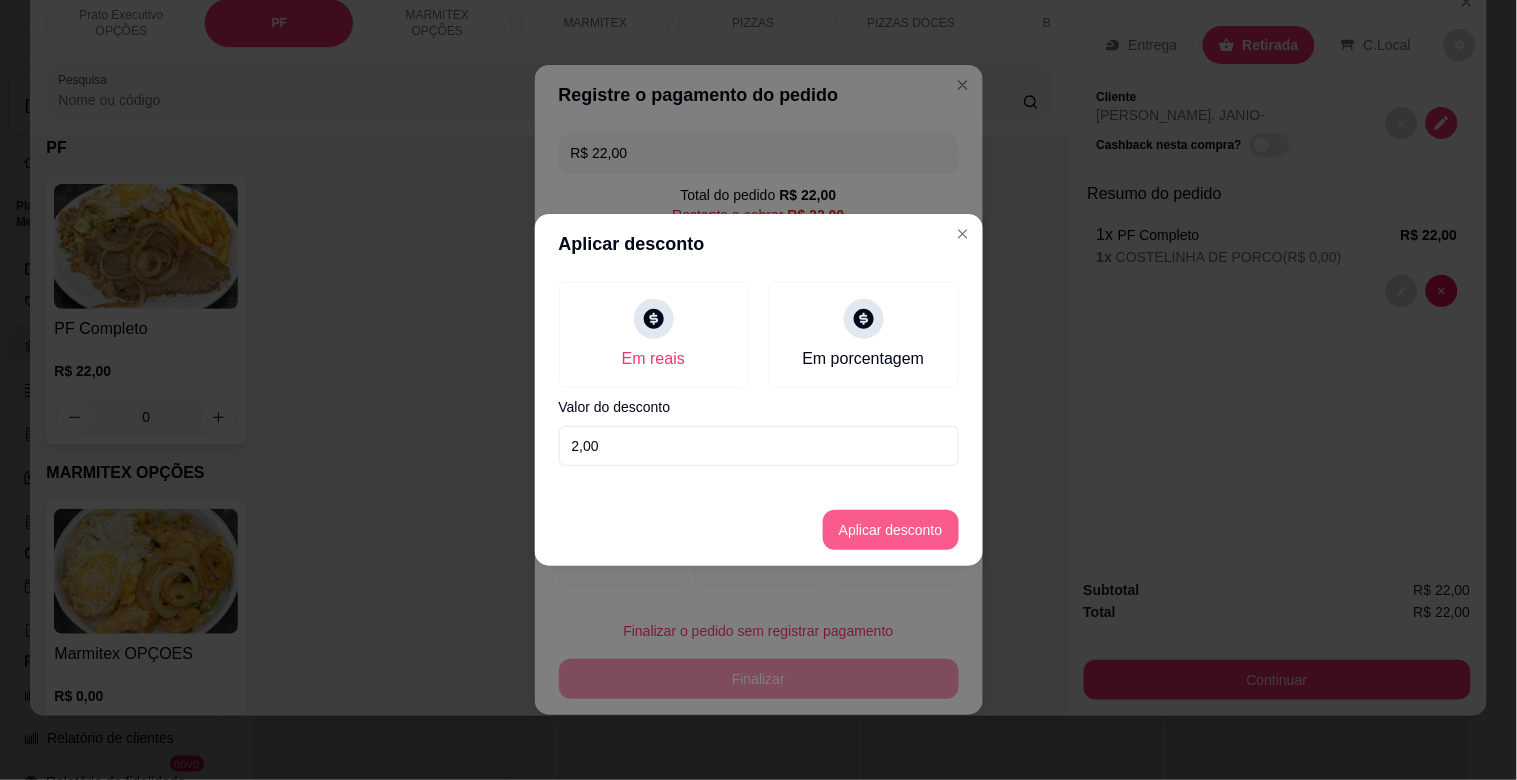 type on "2,00" 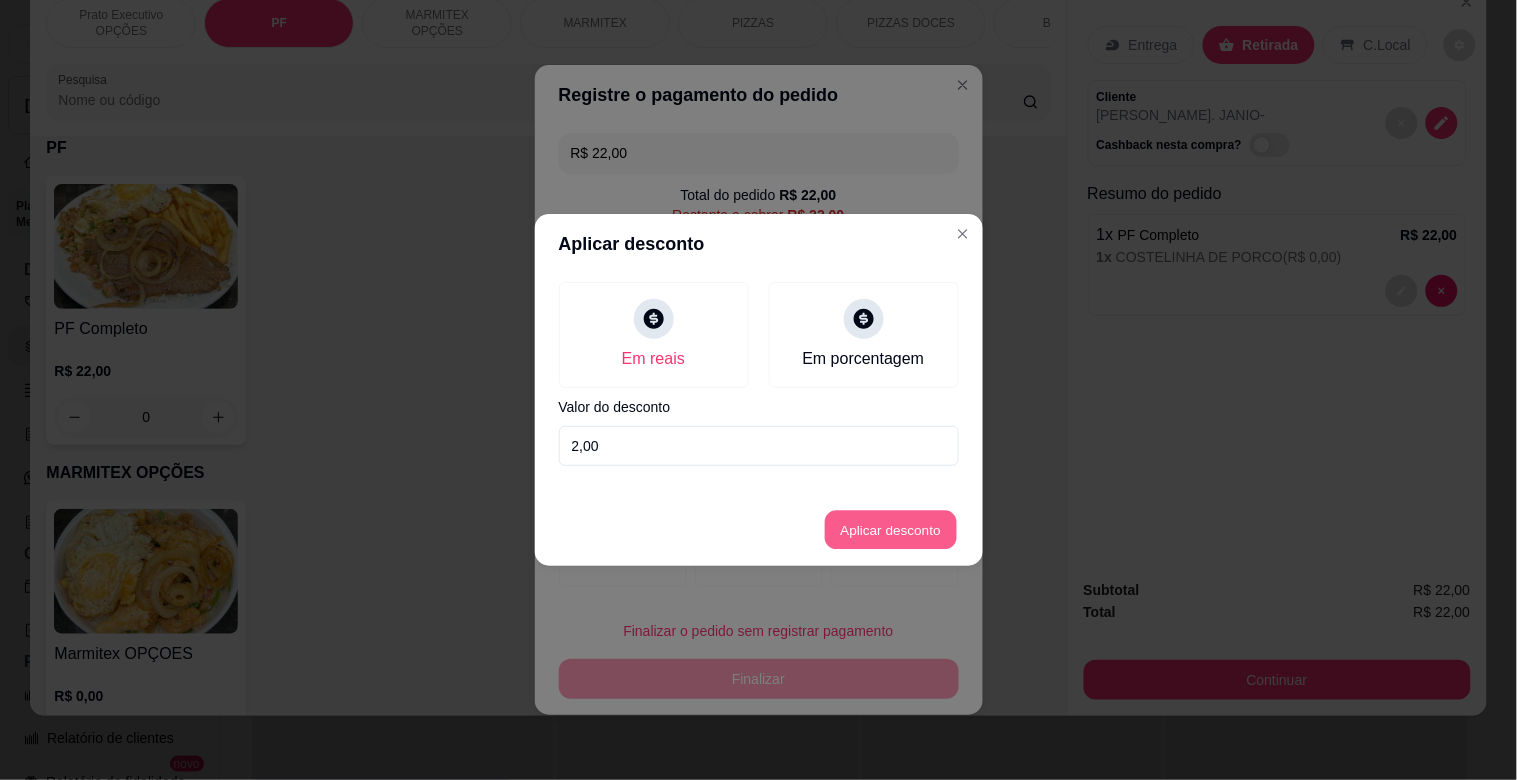 click on "Aplicar desconto" at bounding box center (890, 530) 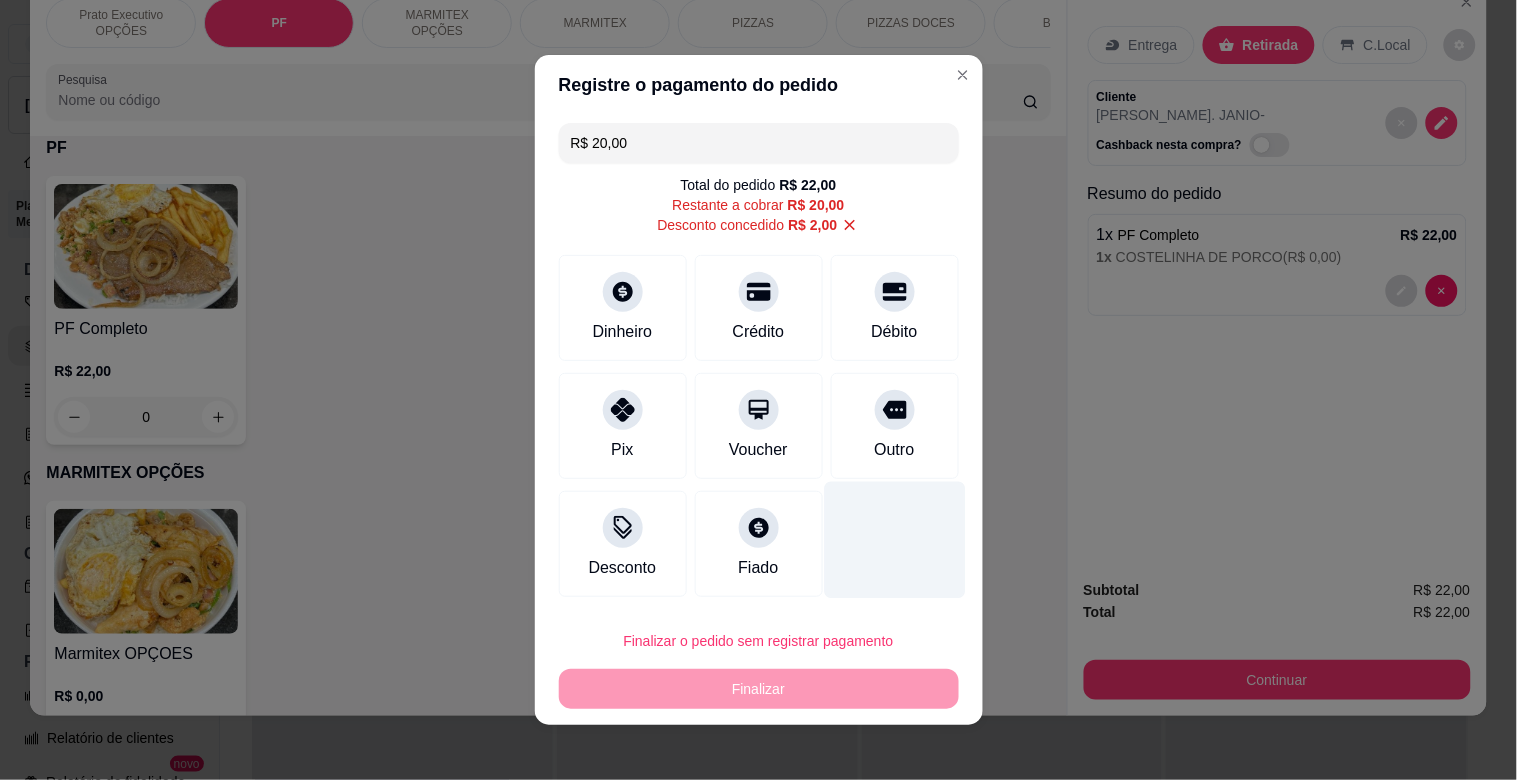 click at bounding box center (894, 540) 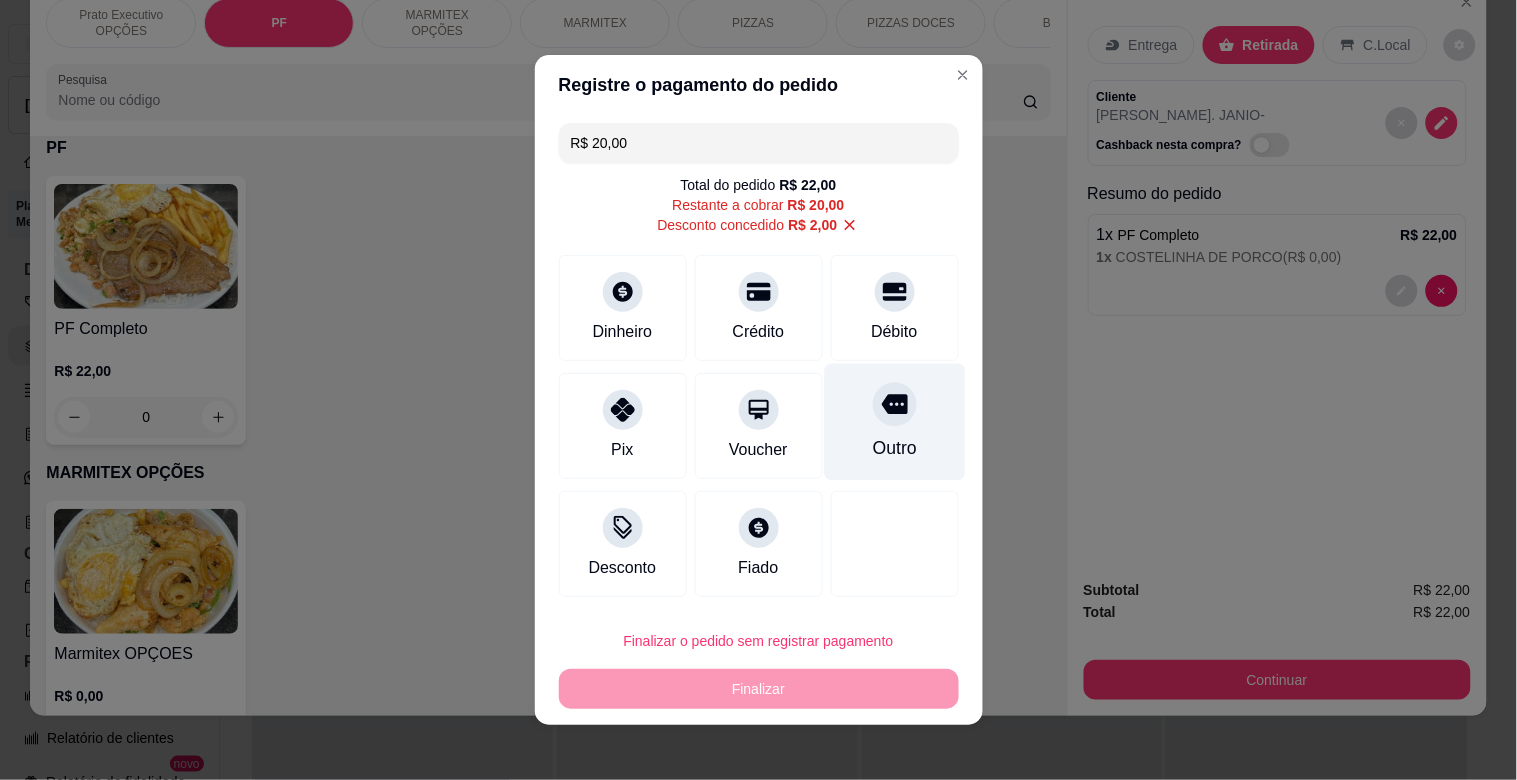 click on "Outro" at bounding box center [894, 422] 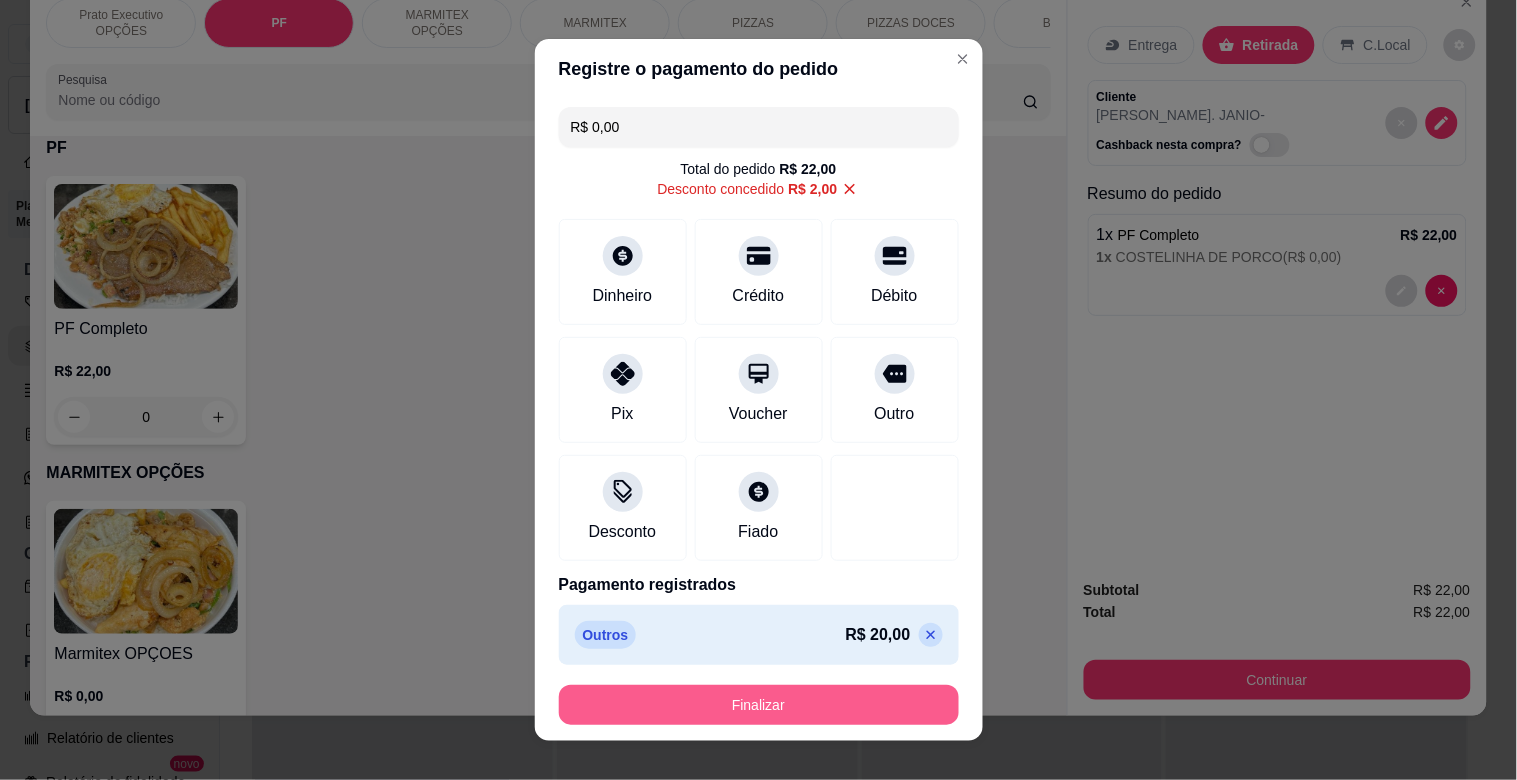 click on "Finalizar" at bounding box center (759, 705) 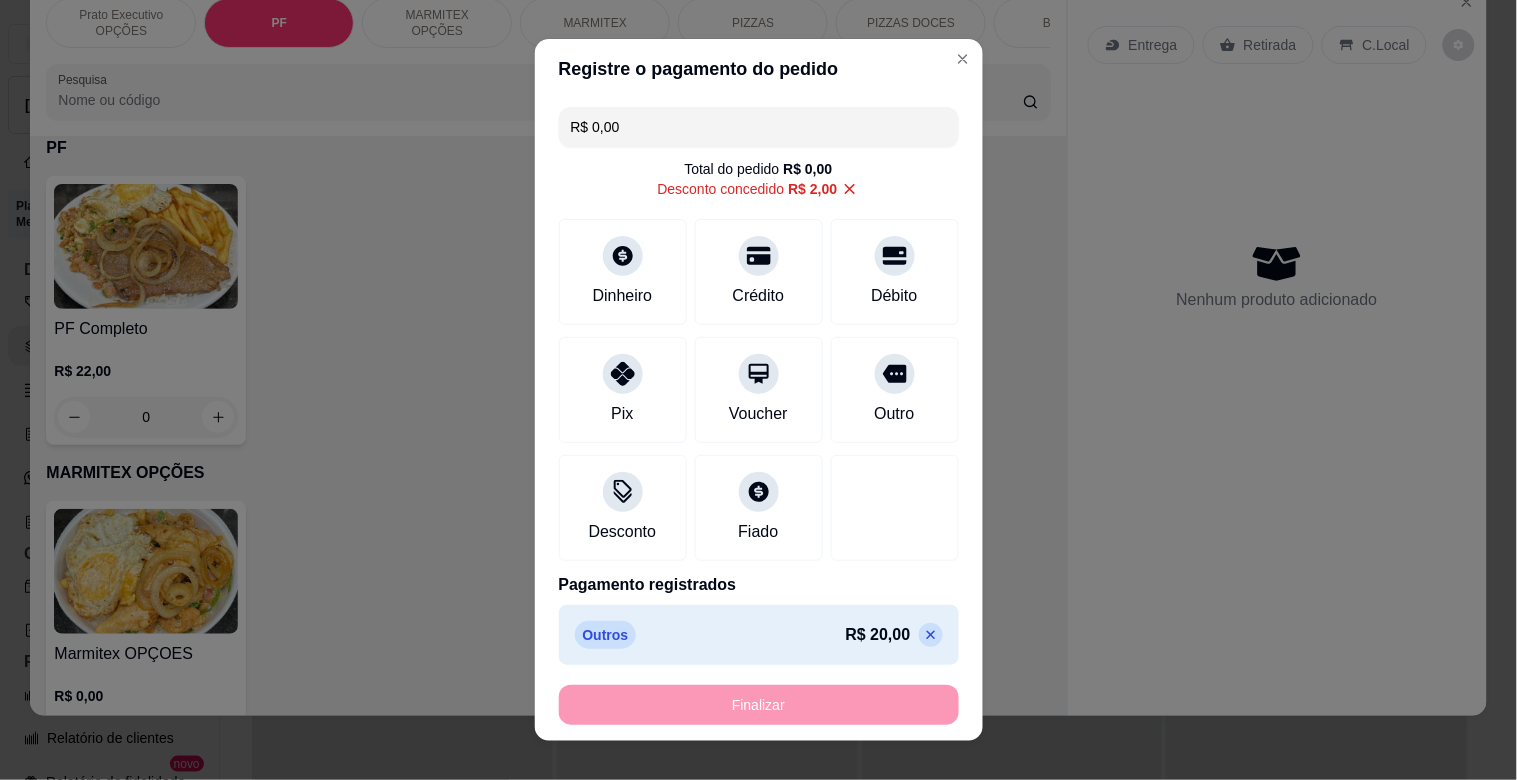 type on "-R$ 22,00" 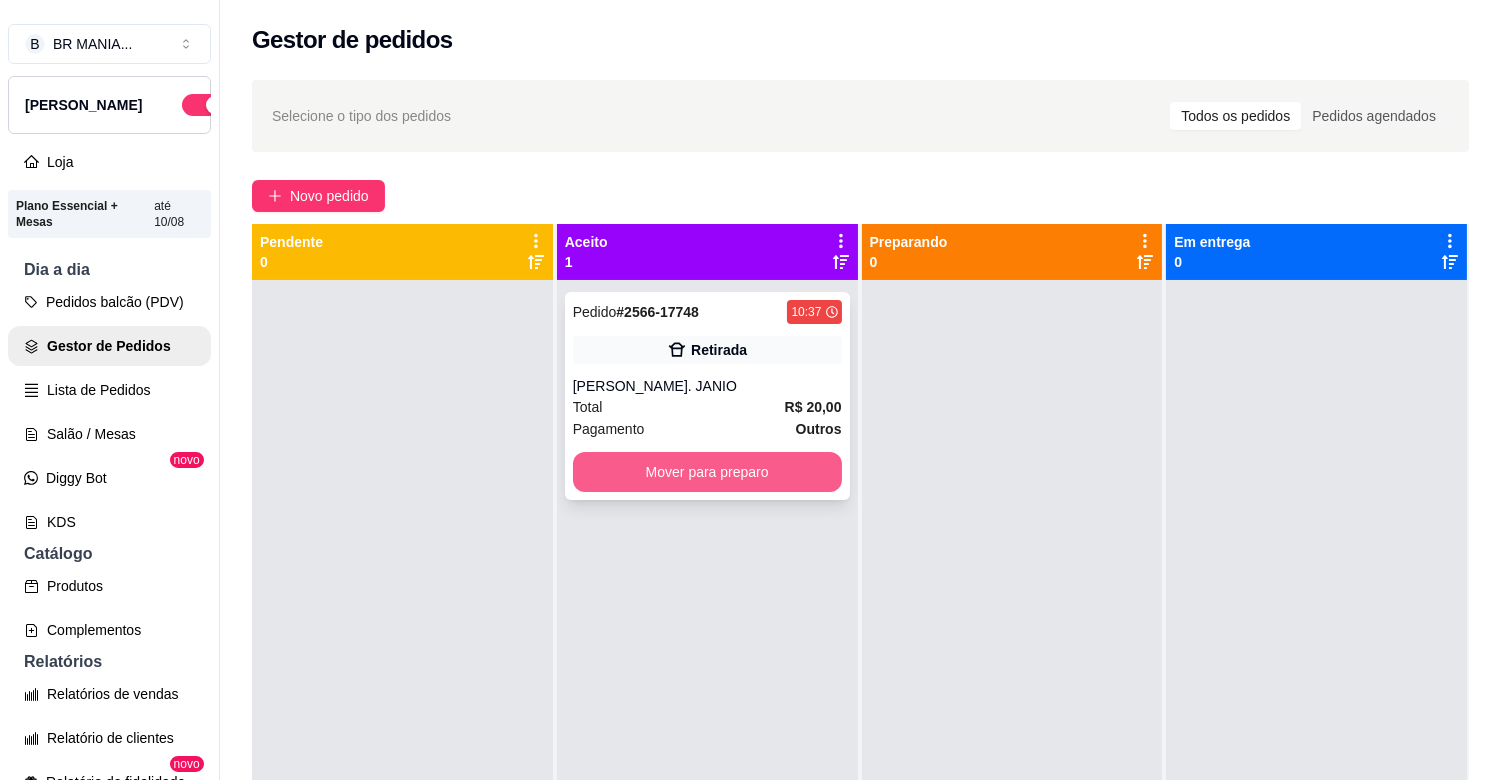 click on "Mover para preparo" at bounding box center (707, 472) 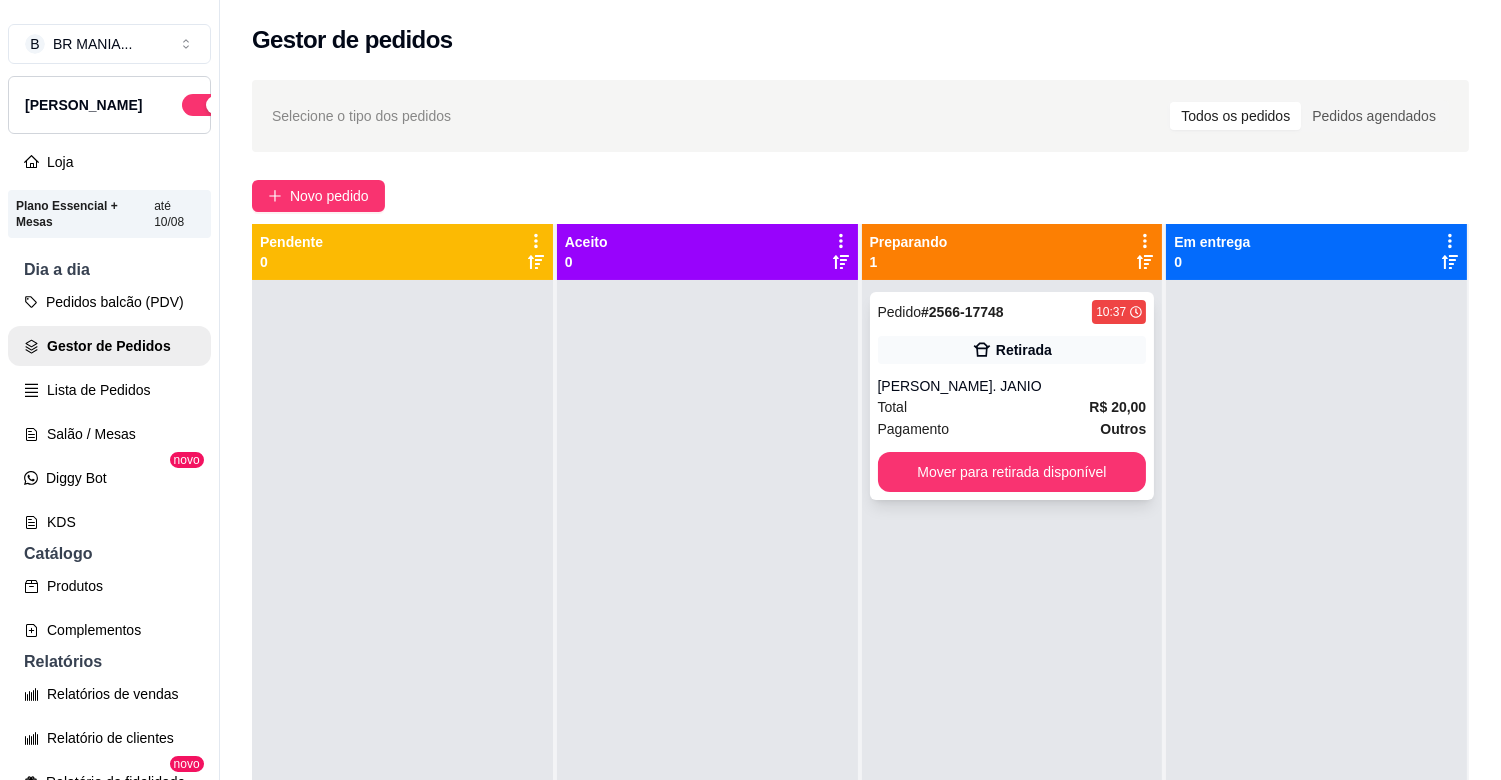 click on "[PERSON_NAME]. JANIO" at bounding box center [1012, 386] 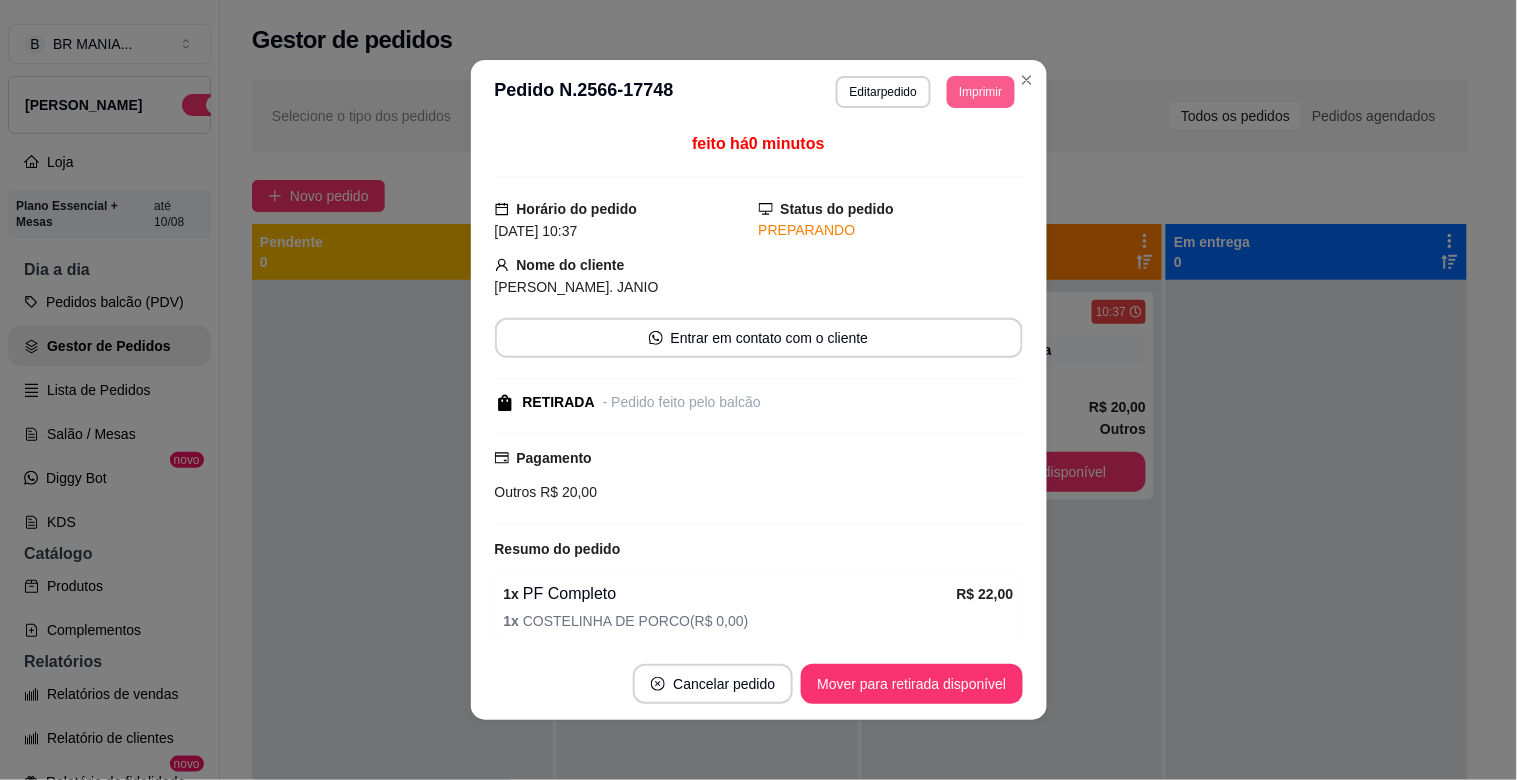 click on "Imprimir" at bounding box center (980, 92) 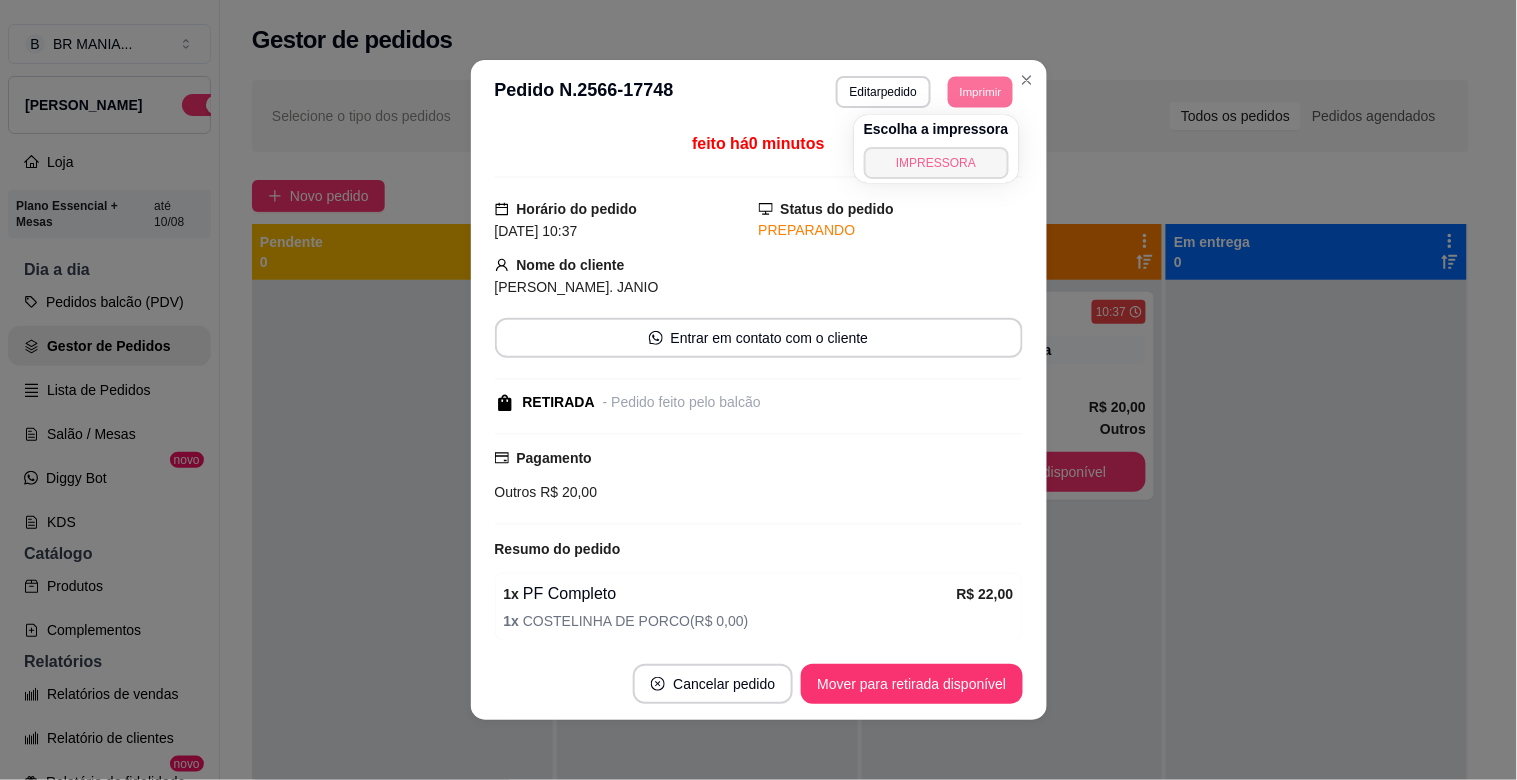 click on "IMPRESSORA" at bounding box center [936, 163] 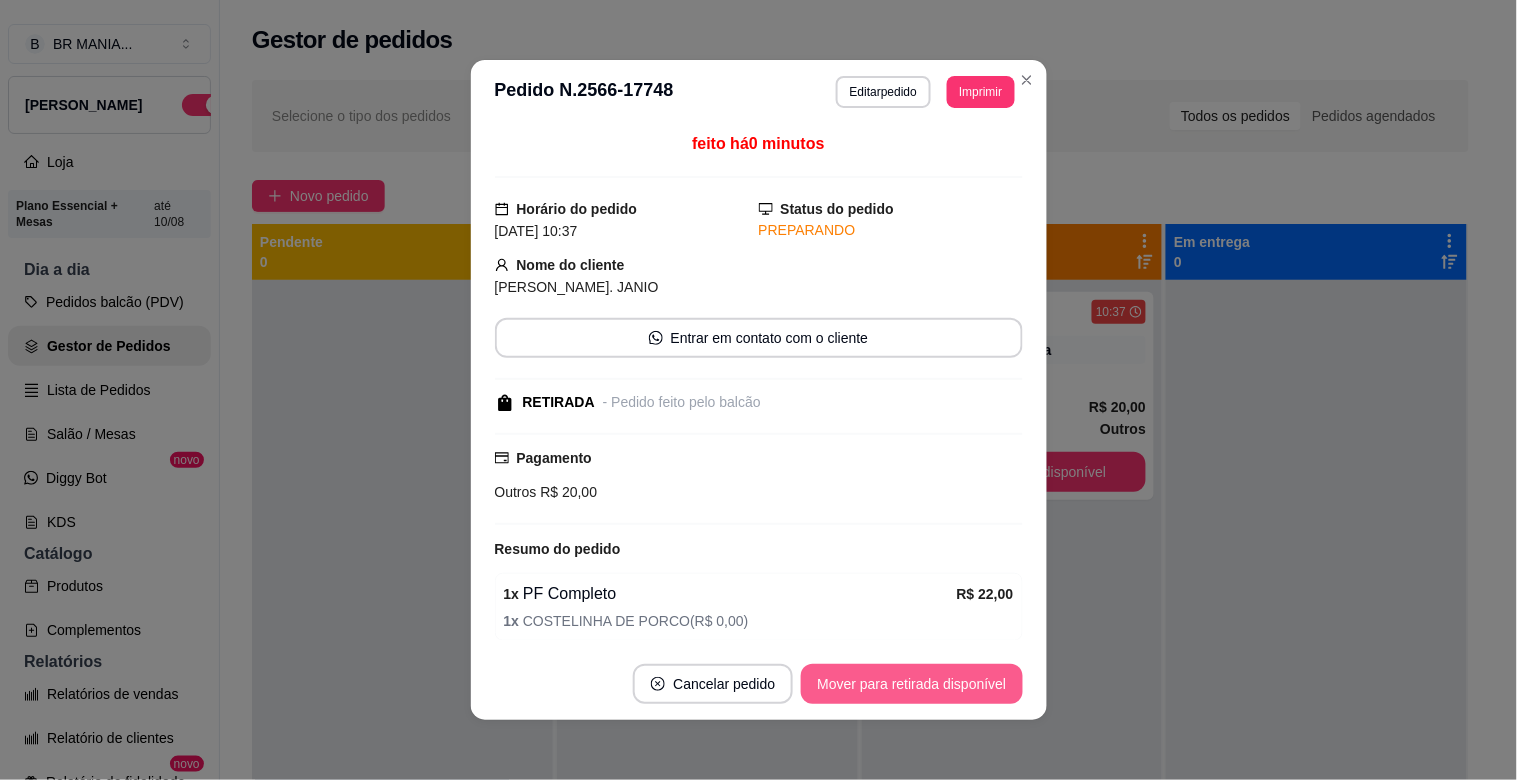 click on "Mover para retirada disponível" at bounding box center [911, 684] 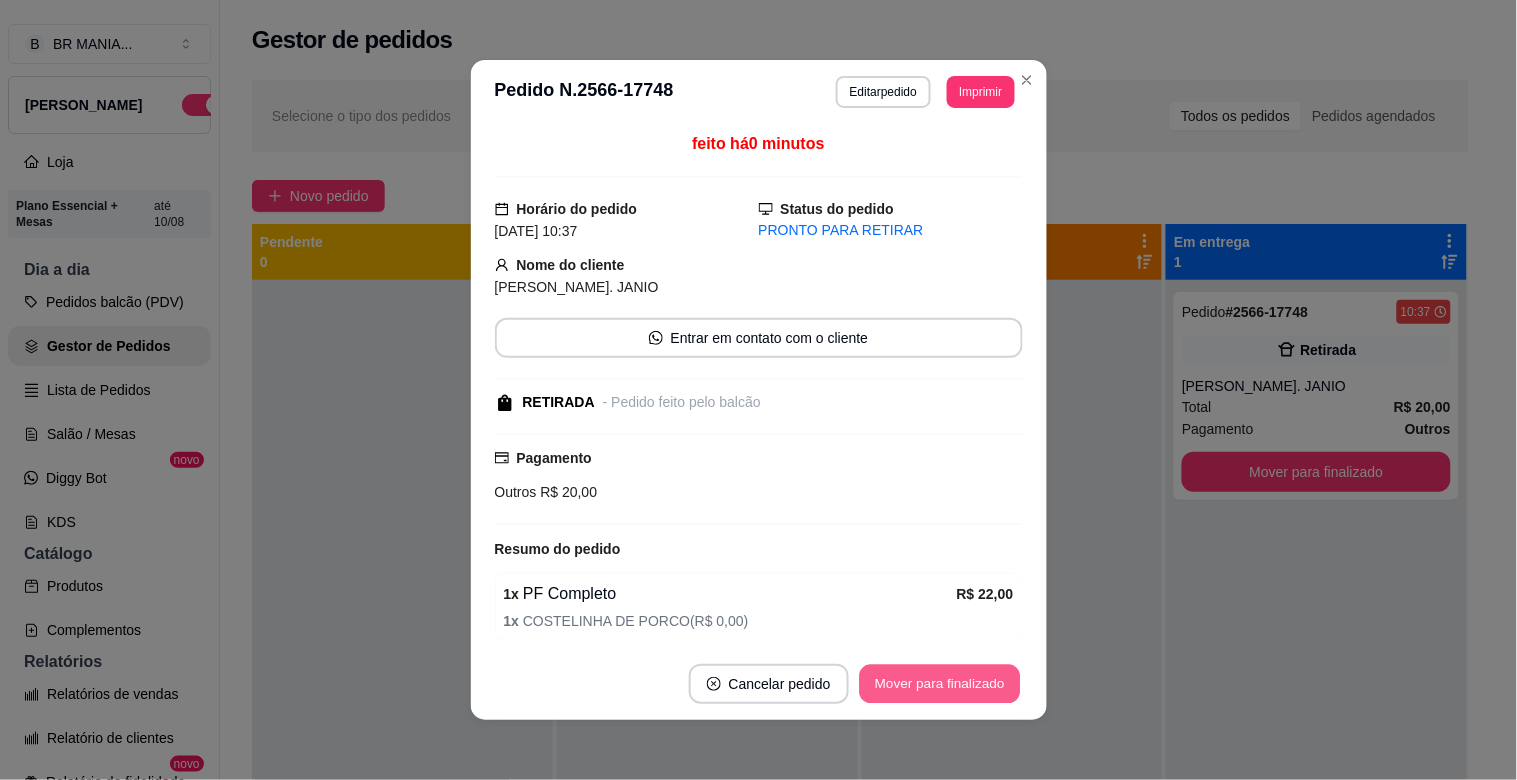 click on "Mover para finalizado" at bounding box center (939, 684) 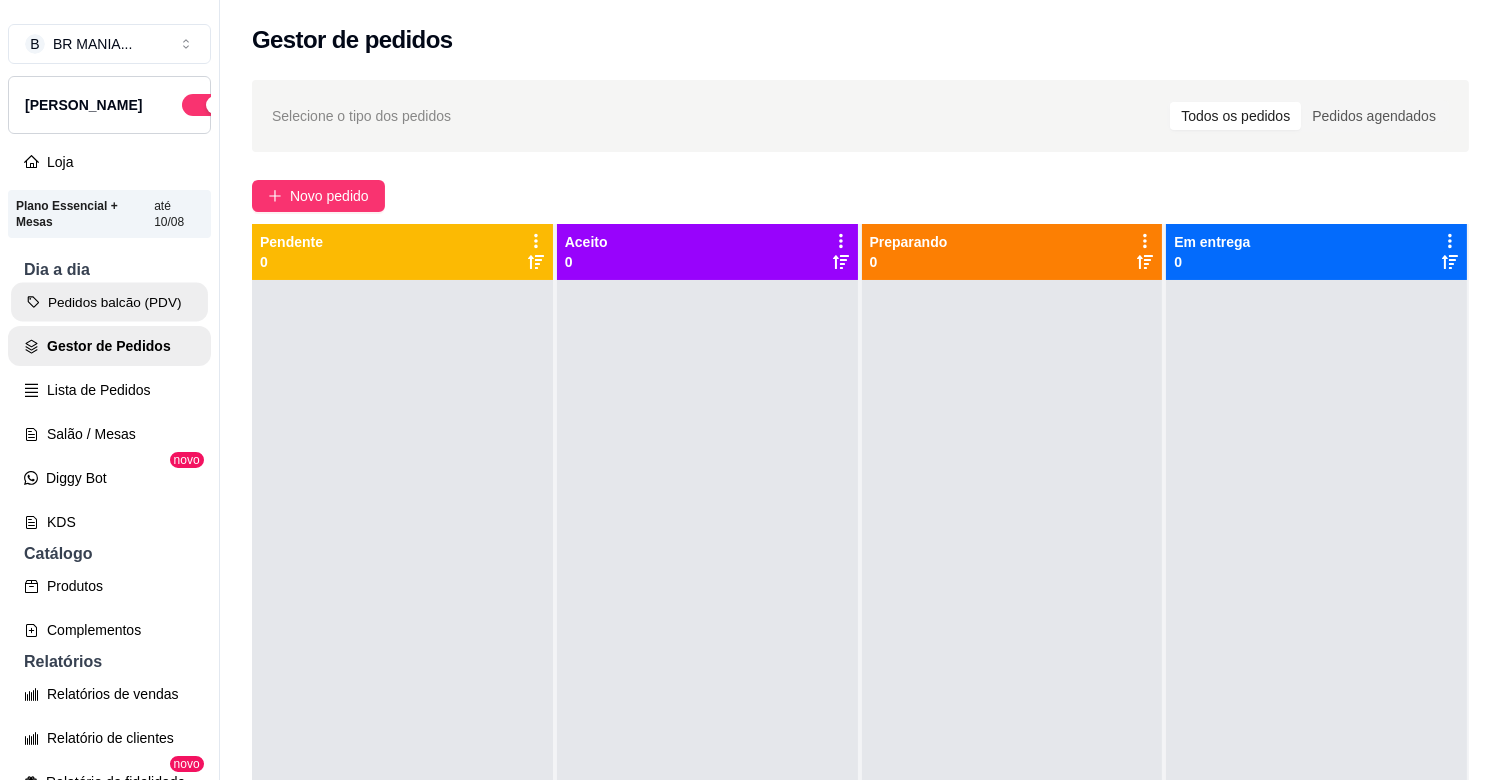 click on "Pedidos balcão (PDV)" at bounding box center [109, 302] 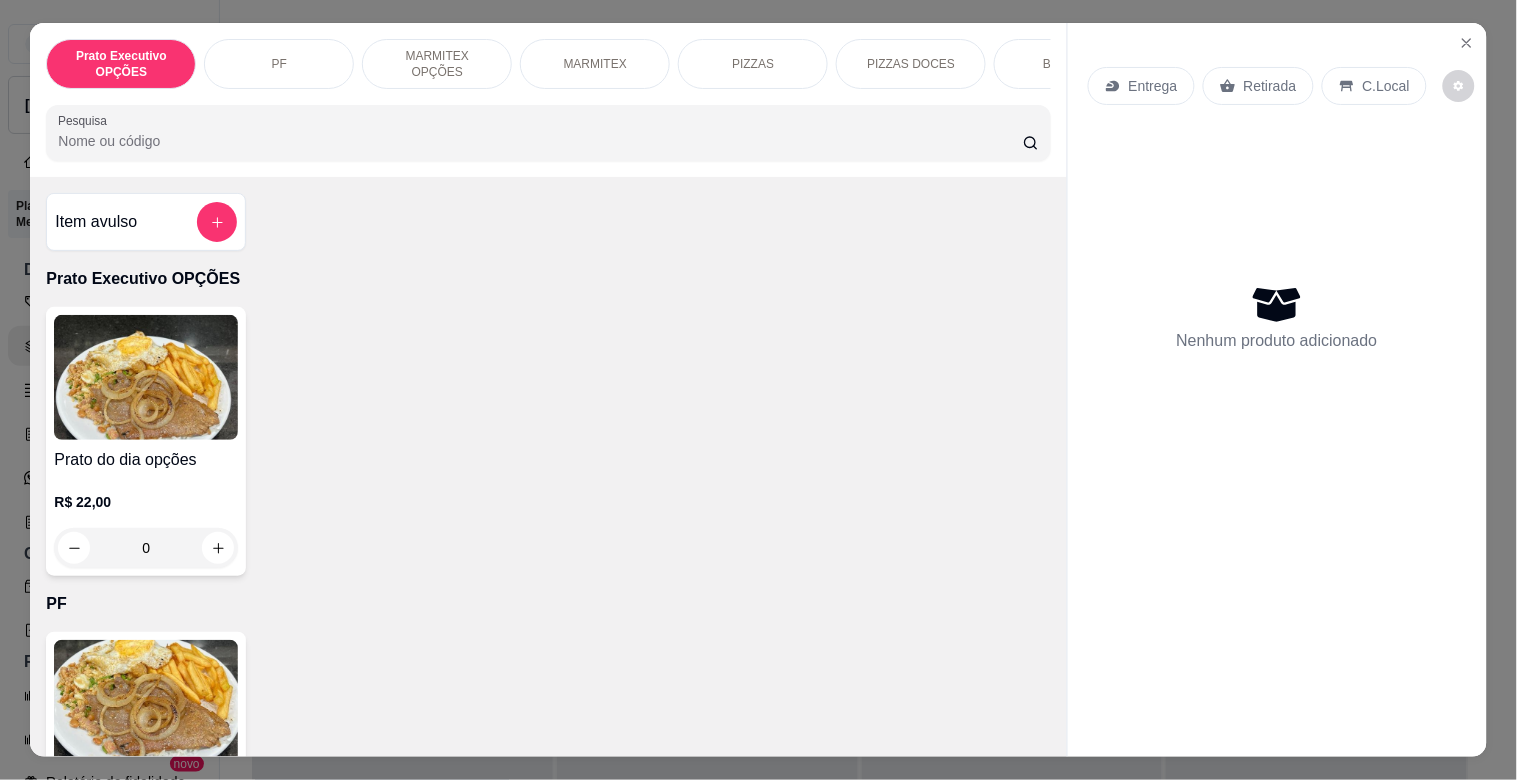 click on "MARMITEX" at bounding box center [595, 64] 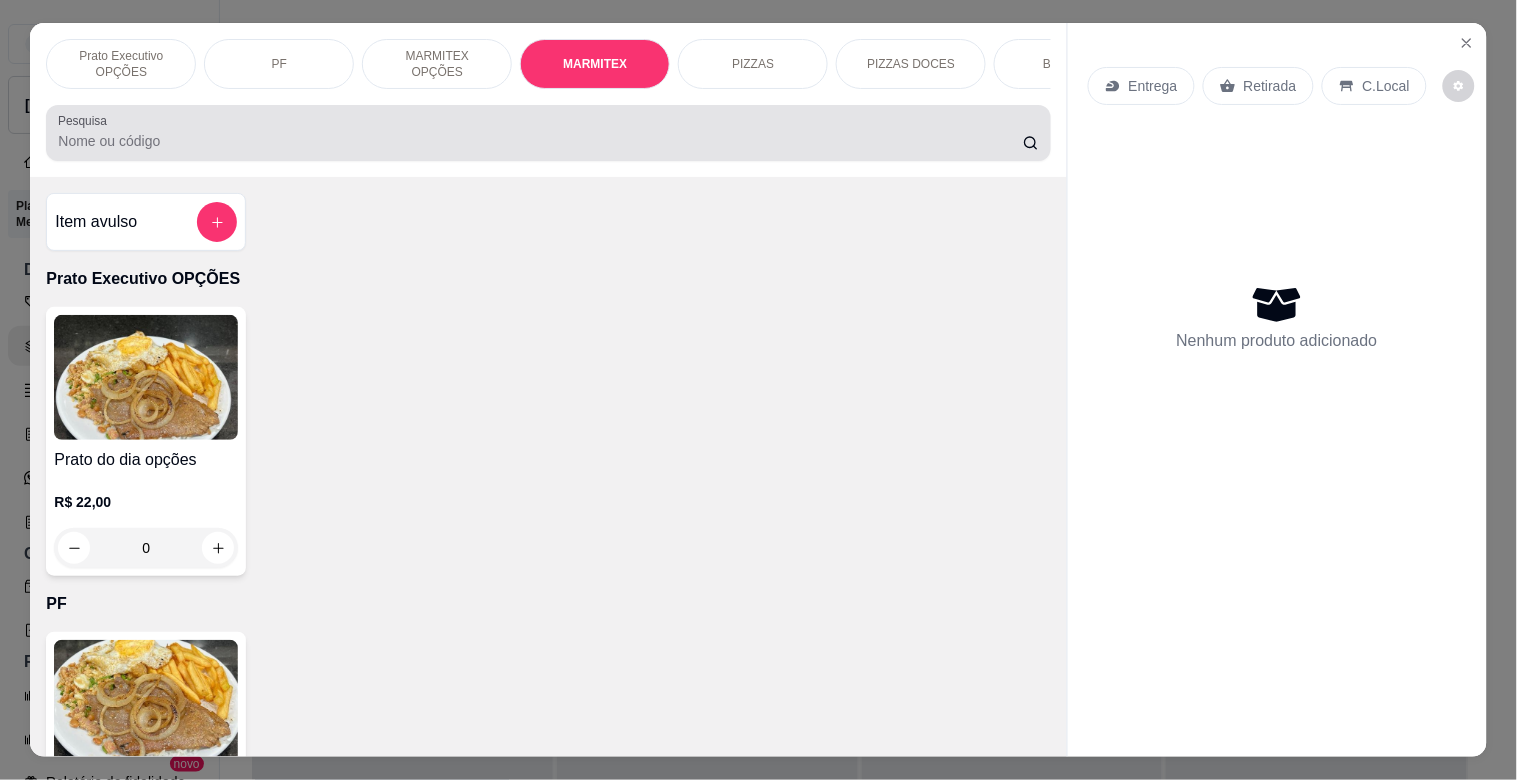 scroll, scrollTop: 1064, scrollLeft: 0, axis: vertical 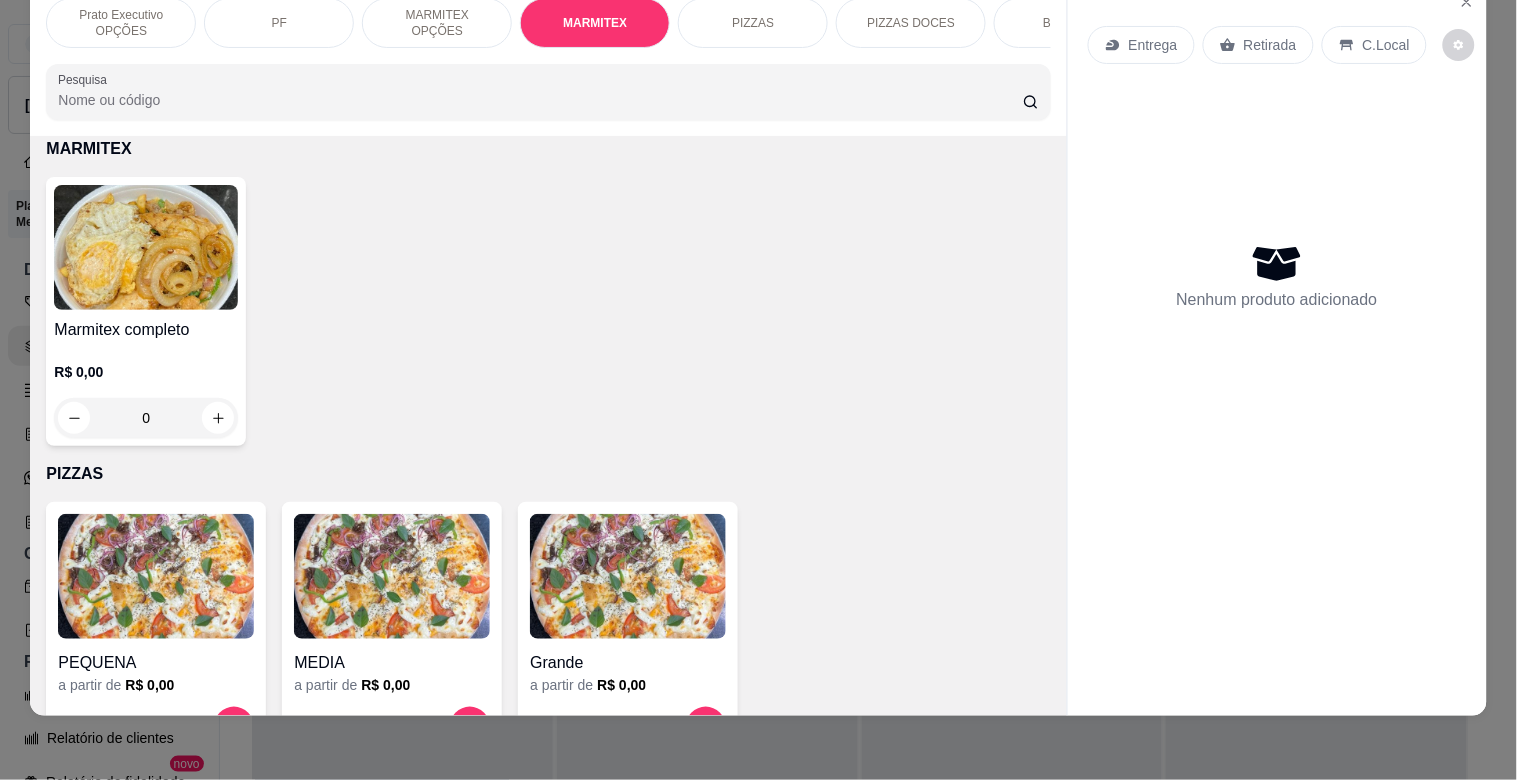 click on "Marmitex completo" at bounding box center [146, 330] 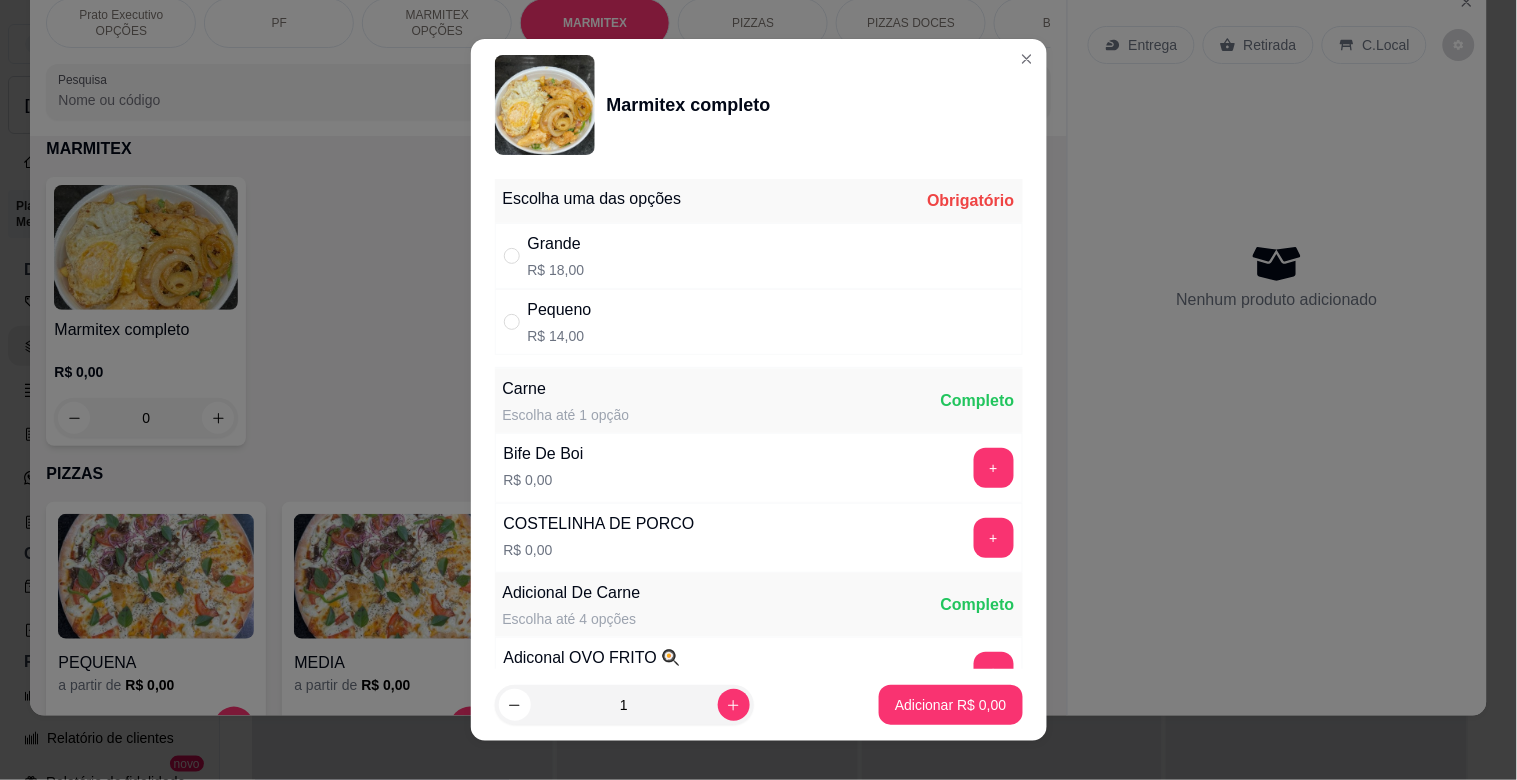 click on "Grande  R$ 18,00" at bounding box center (759, 256) 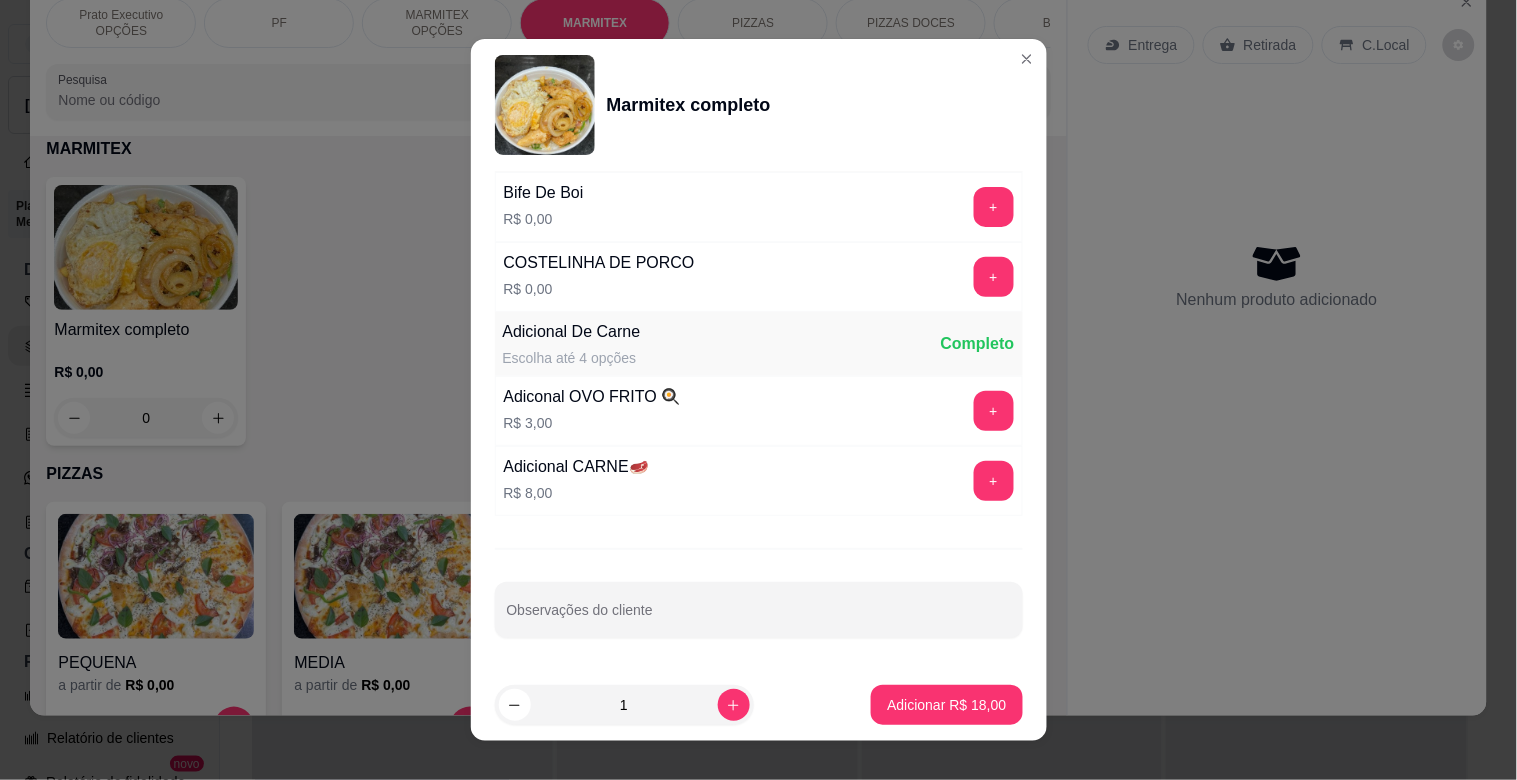 scroll, scrollTop: 280, scrollLeft: 0, axis: vertical 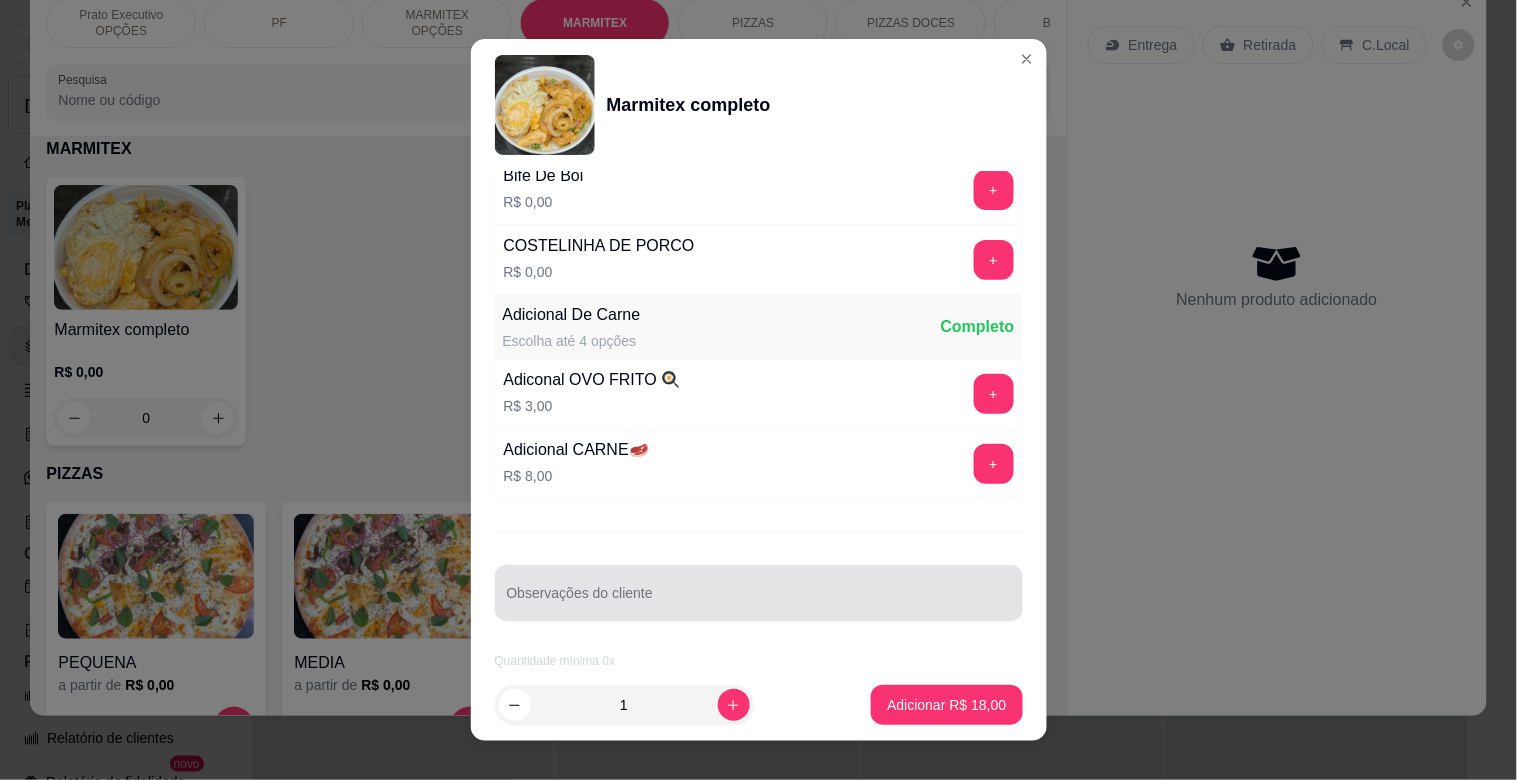 click at bounding box center [759, 593] 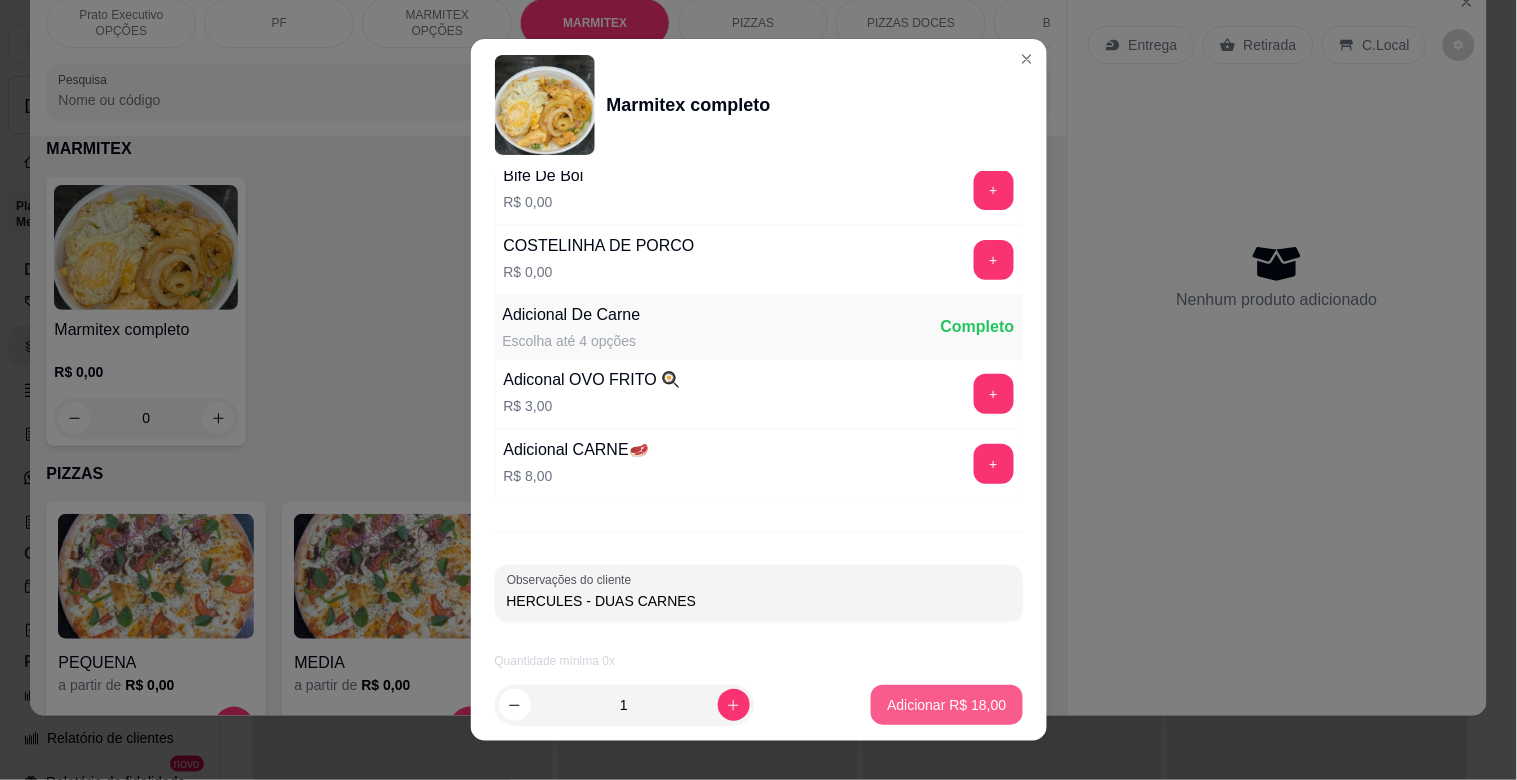 type on "HERCULES - DUAS CARNES" 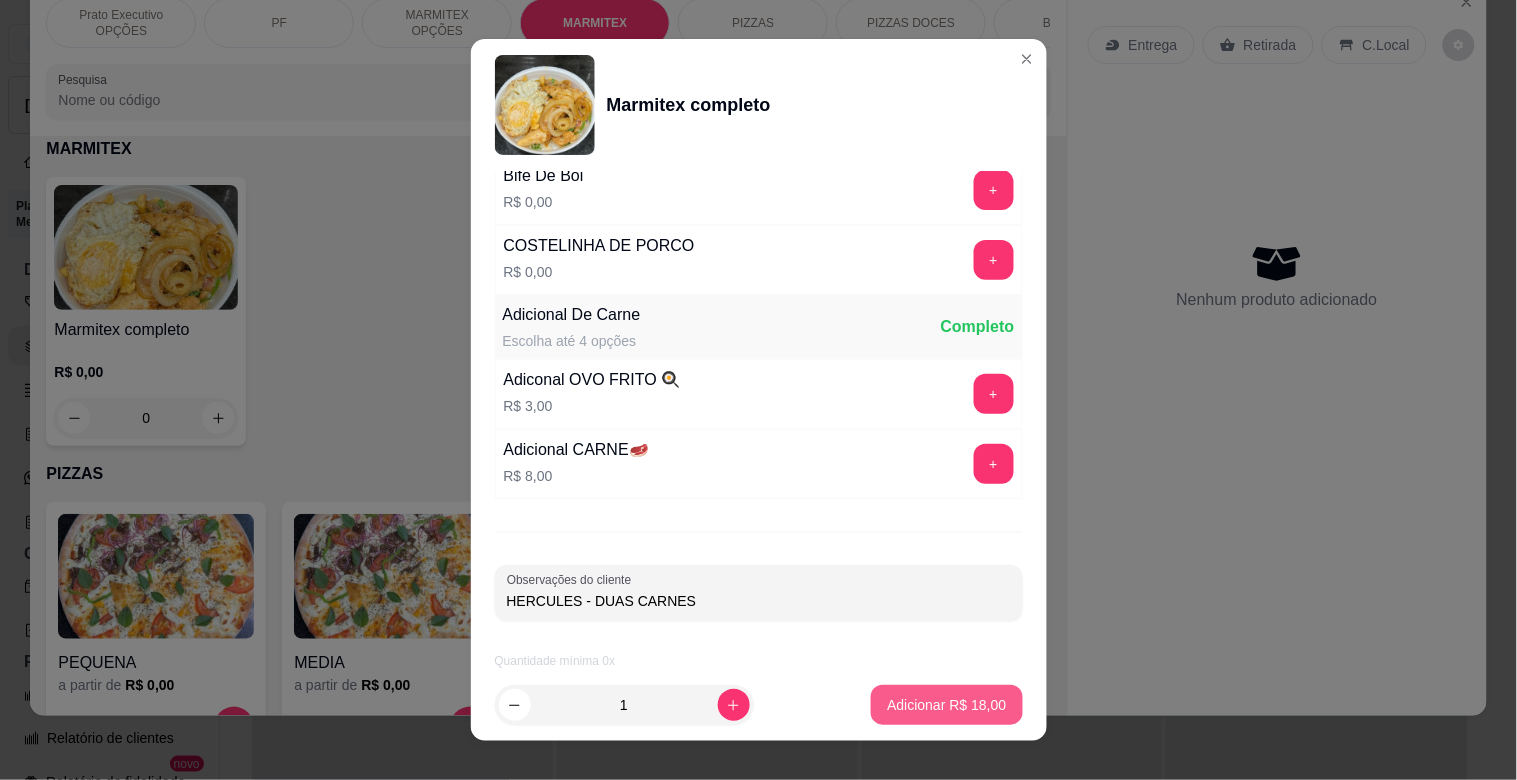click on "Adicionar   R$ 18,00" at bounding box center [946, 705] 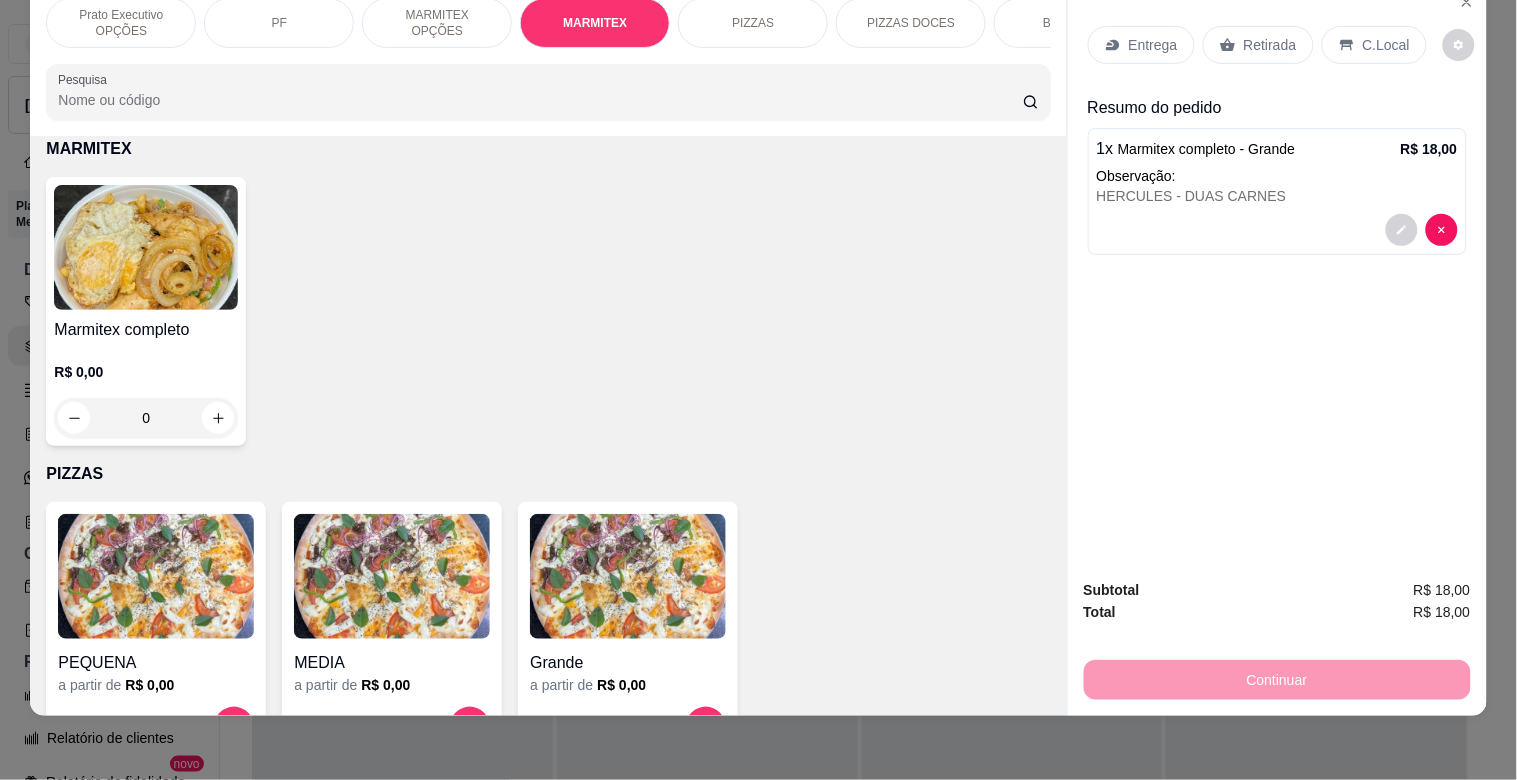 click on "Marmitex completo" at bounding box center [146, 330] 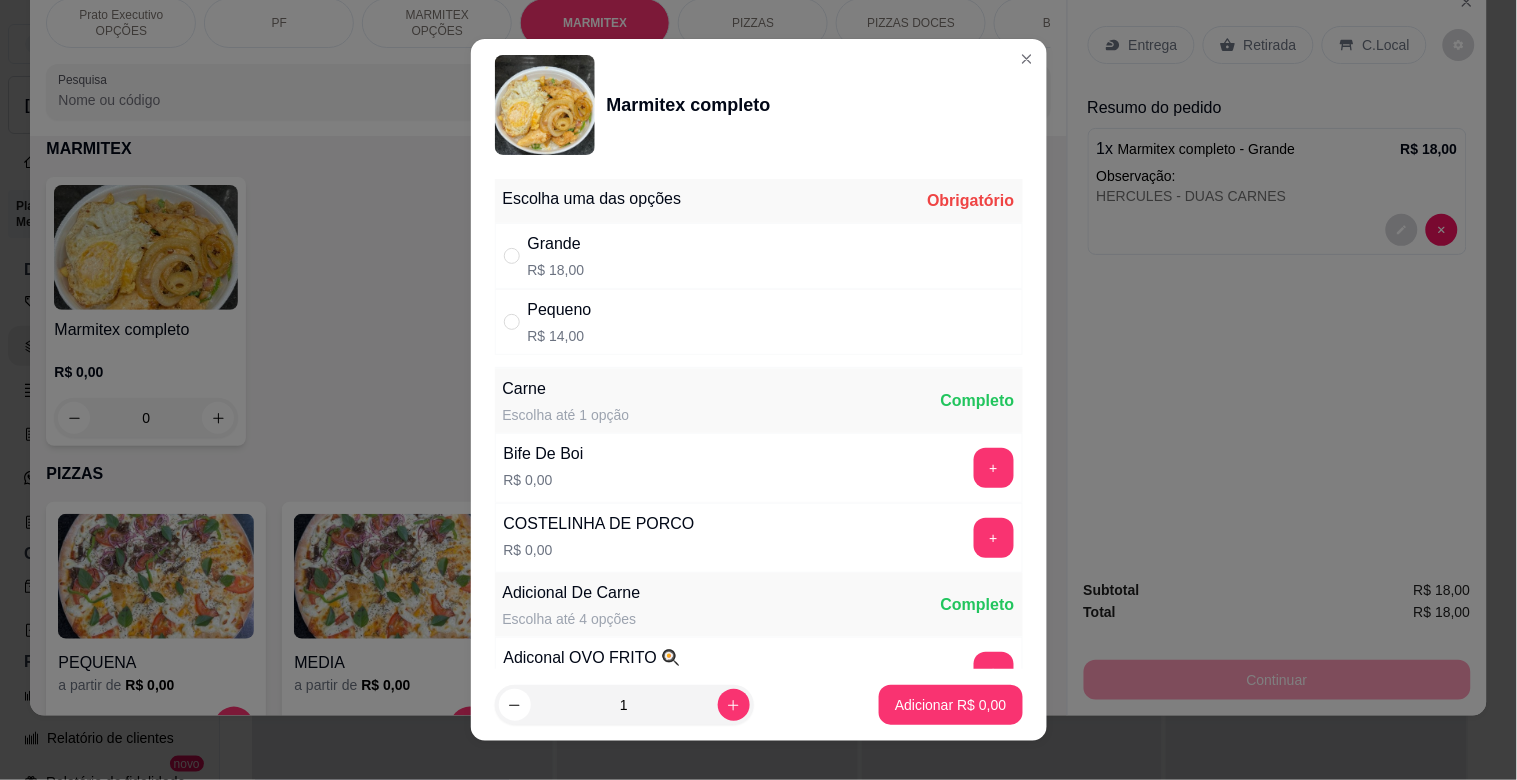 click on "Grande" at bounding box center (556, 244) 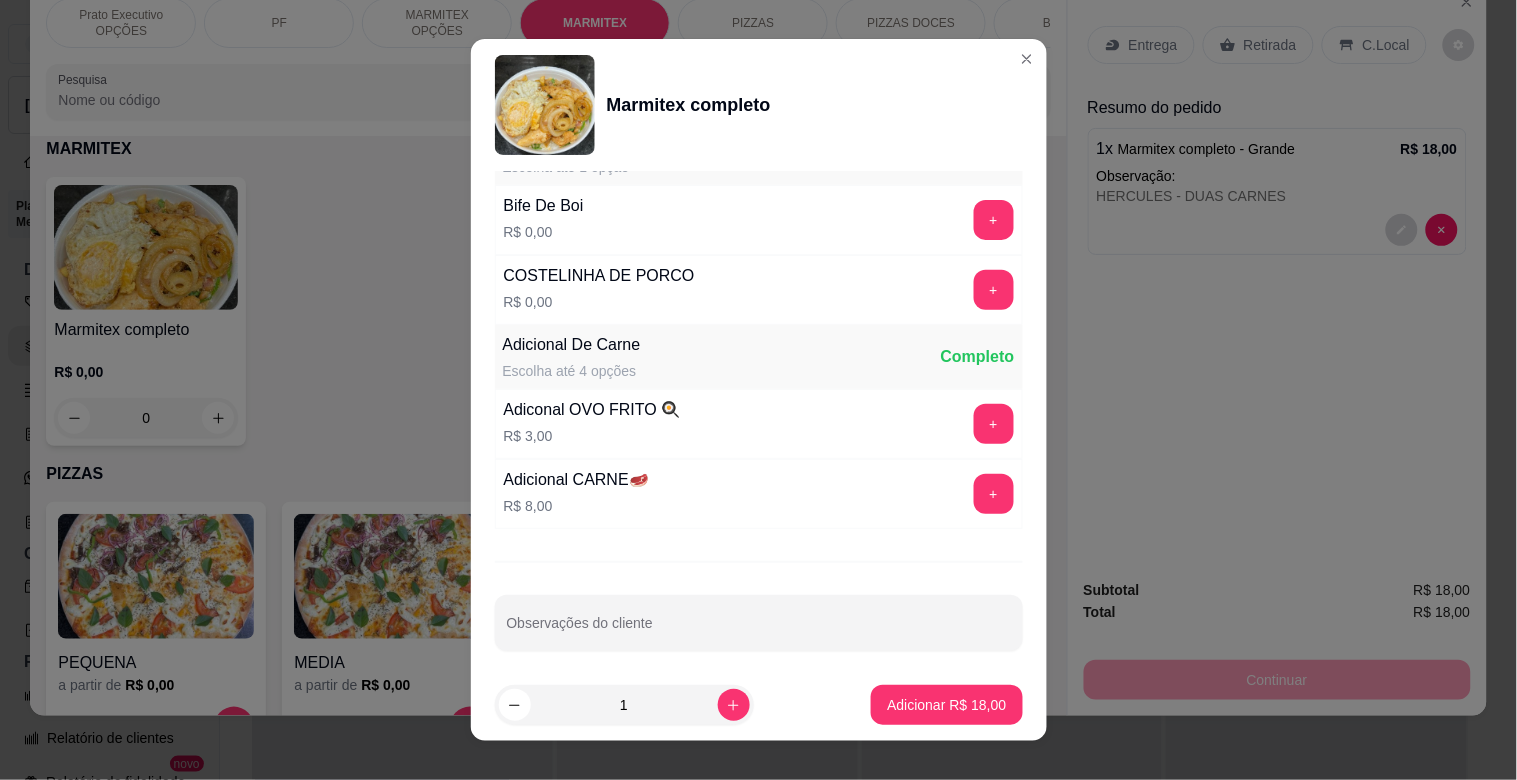 scroll, scrollTop: 280, scrollLeft: 0, axis: vertical 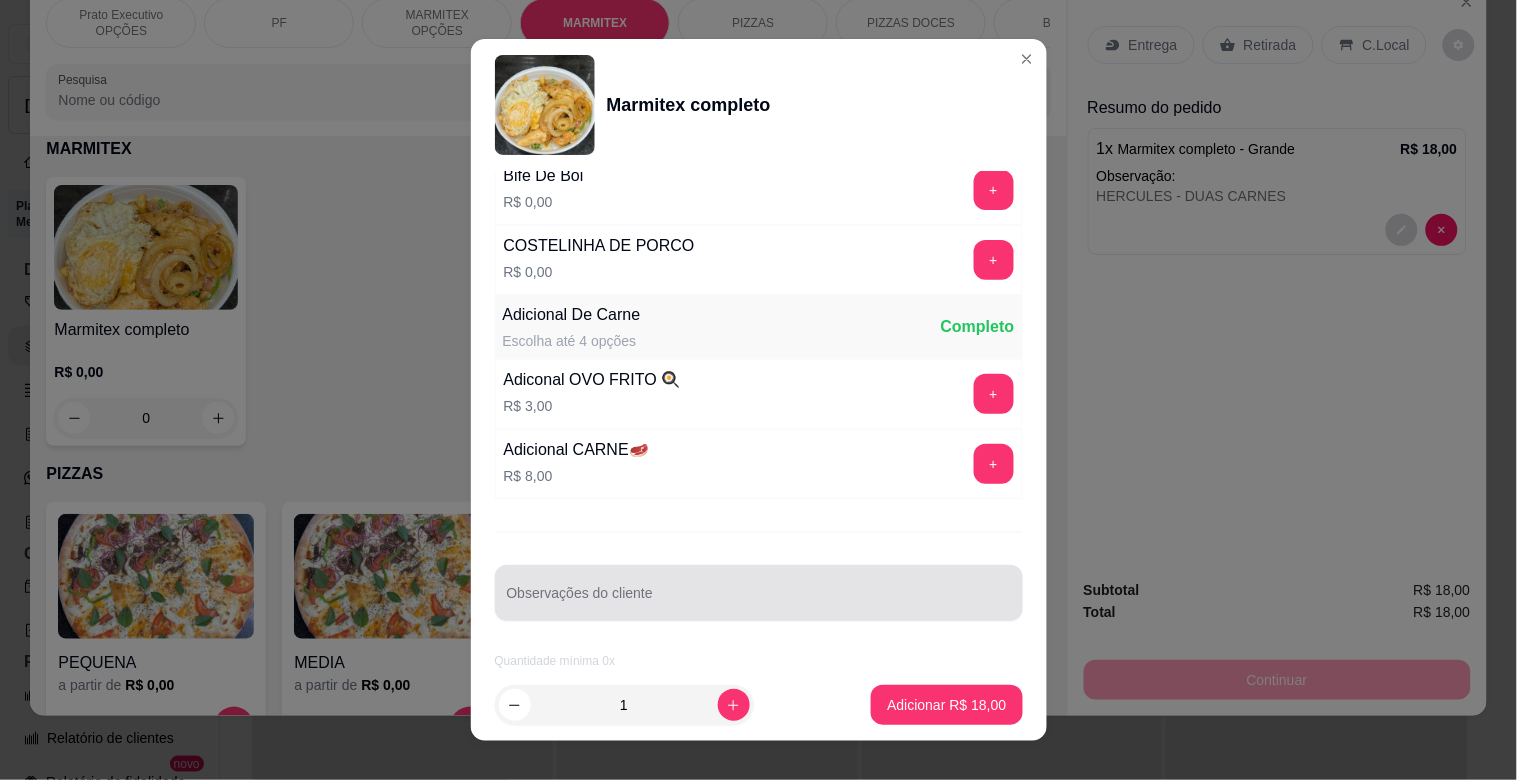 click on "Observações do cliente" at bounding box center (759, 593) 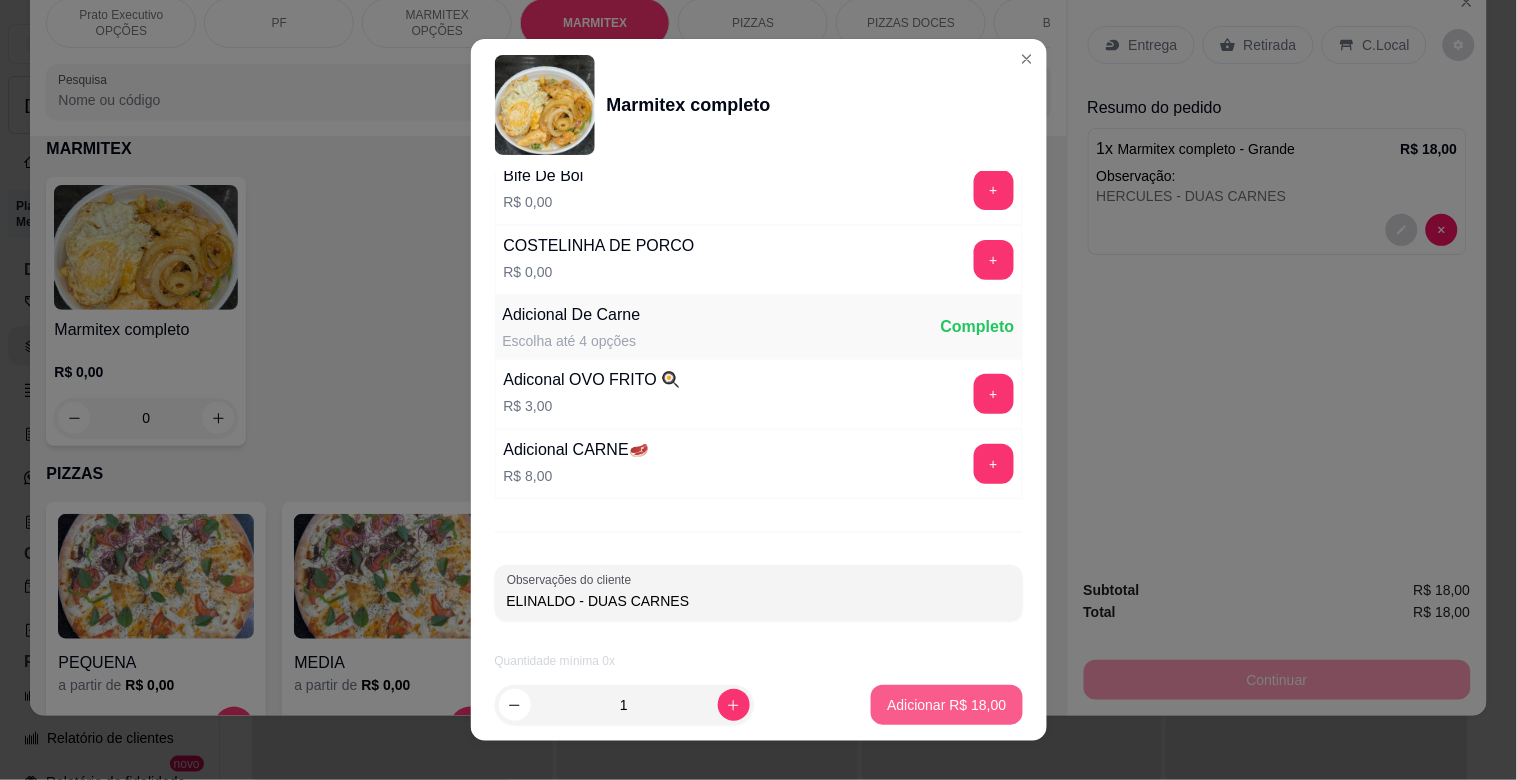 type on "ELINALDO - DUAS CARNES" 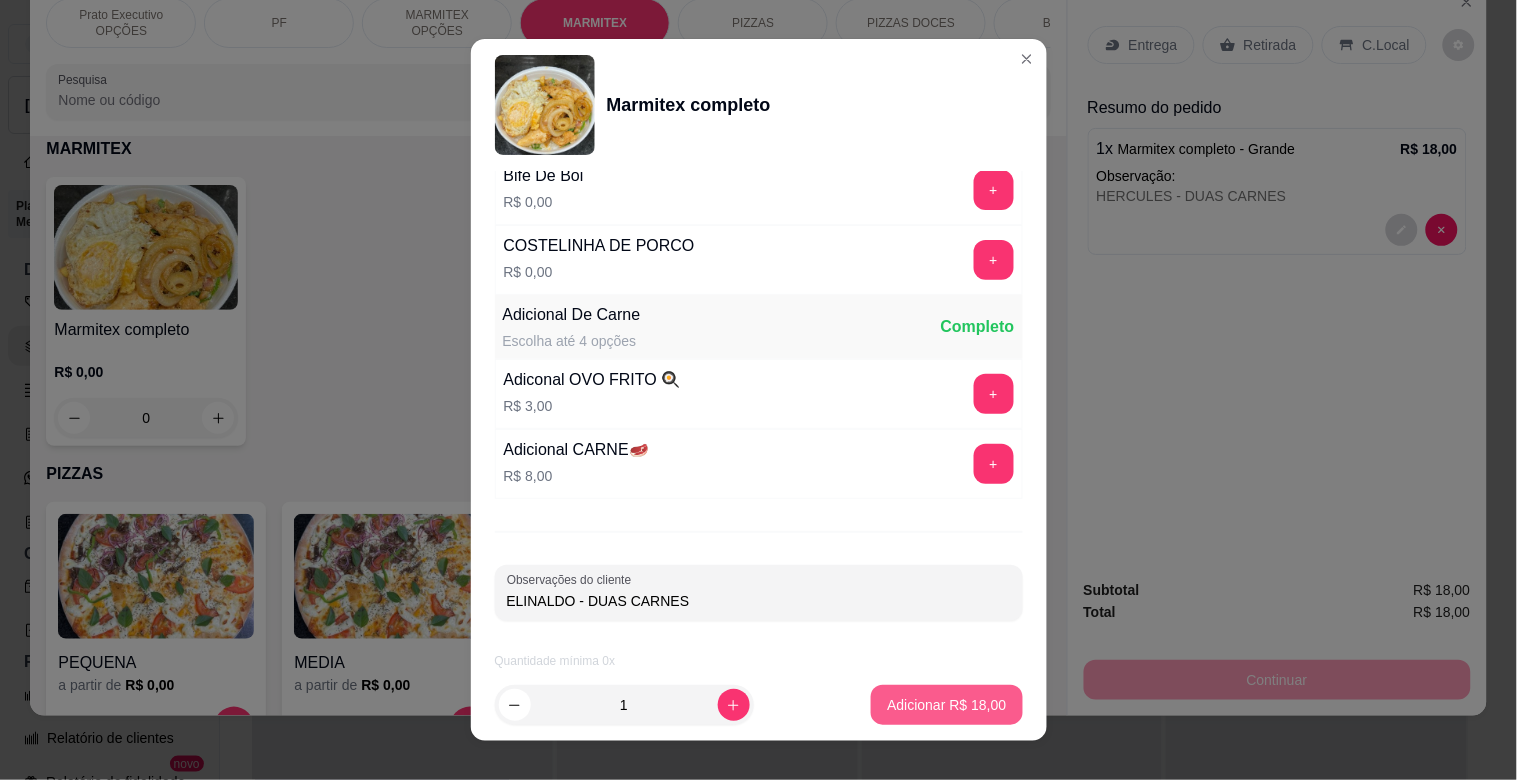 click on "Adicionar   R$ 18,00" at bounding box center (946, 705) 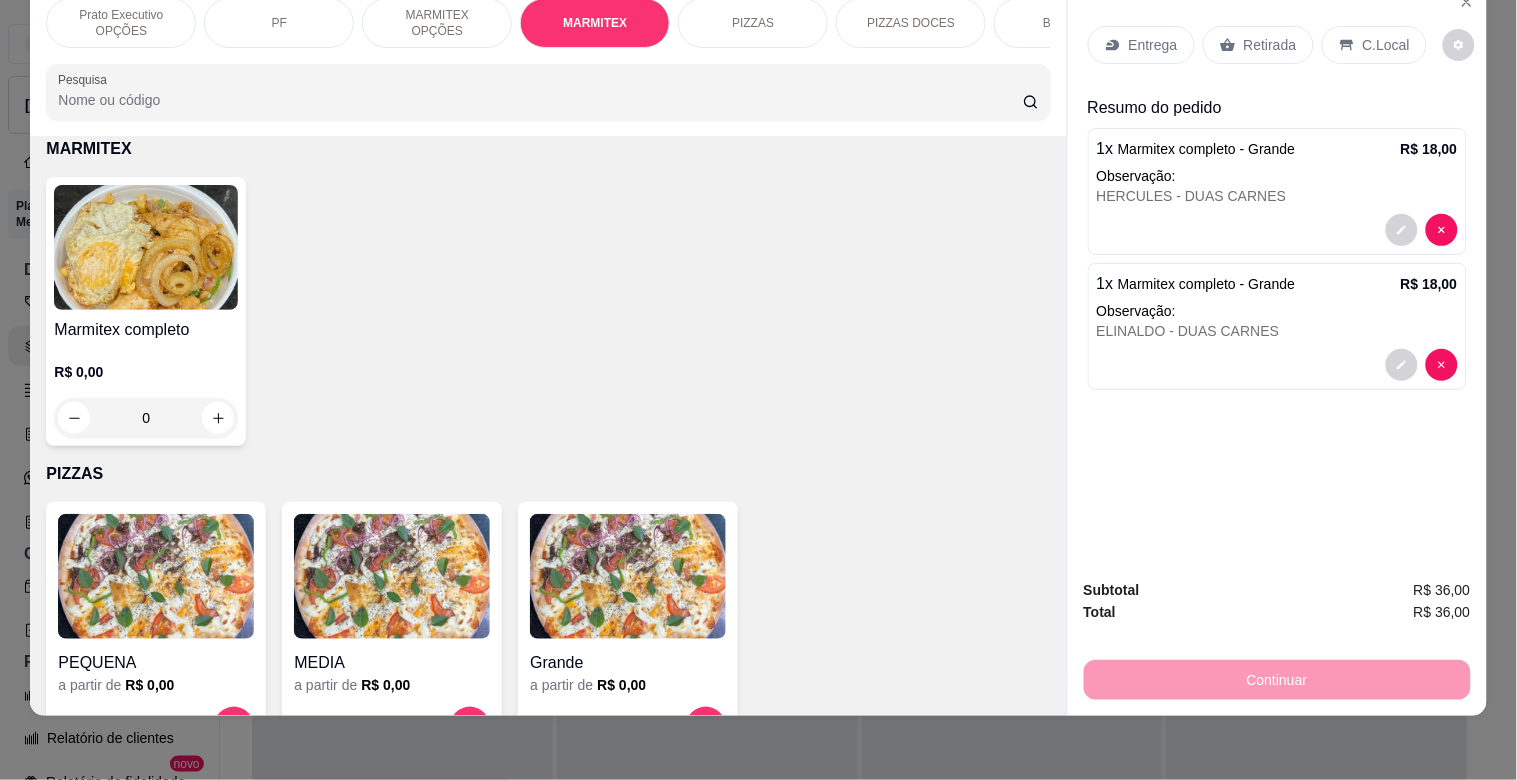 click at bounding box center (146, 247) 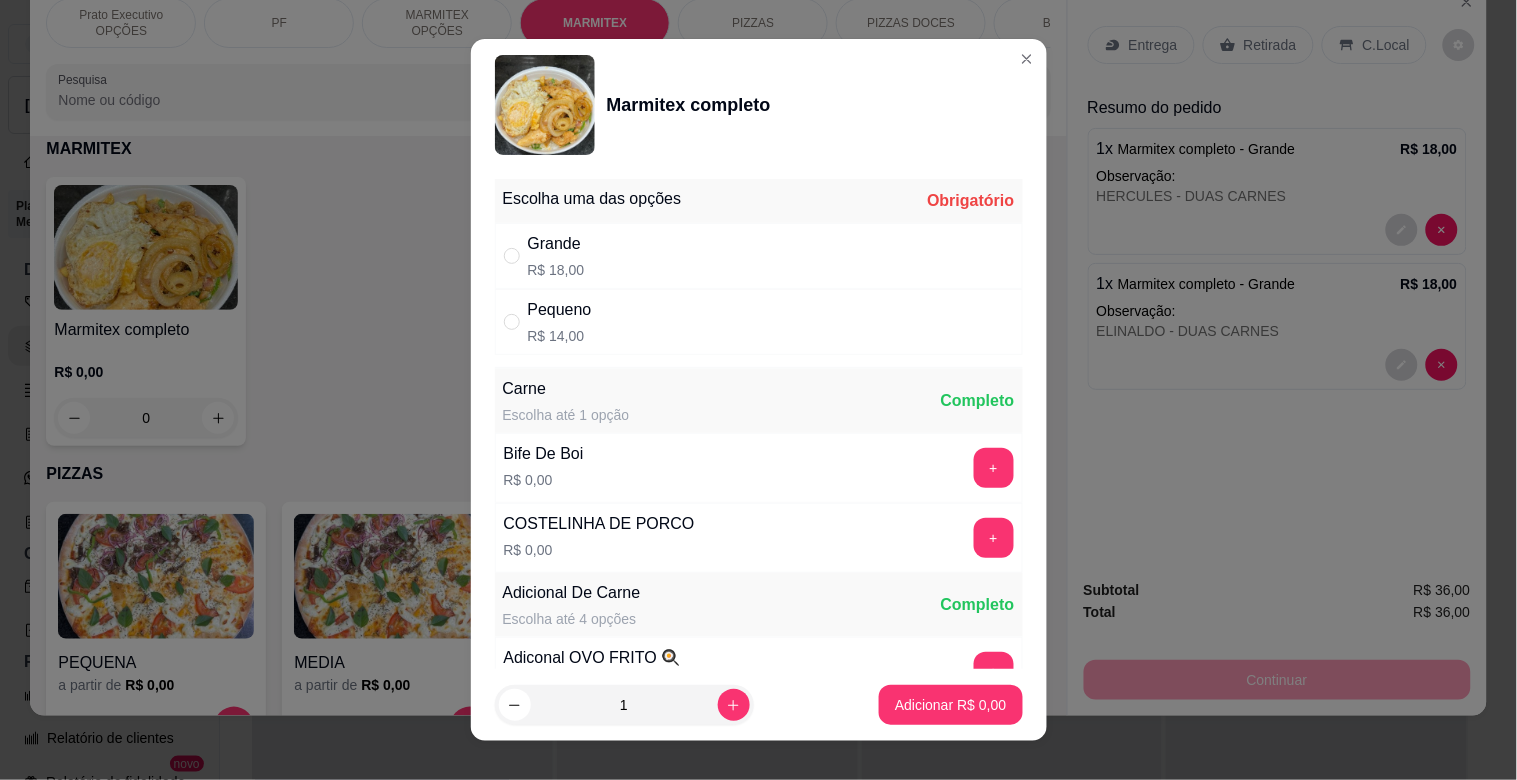click on "Grande  R$ 18,00" at bounding box center [759, 256] 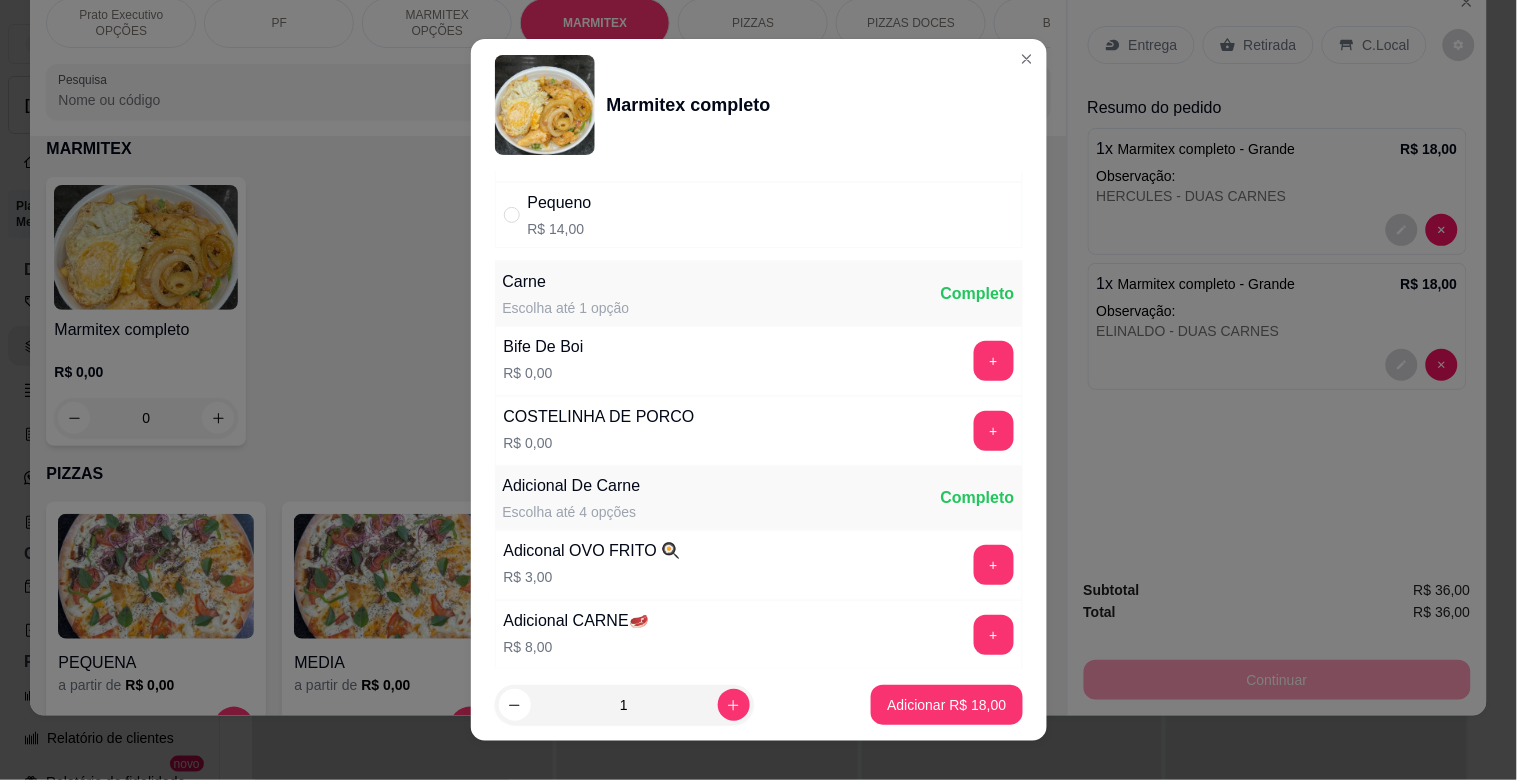 scroll, scrollTop: 122, scrollLeft: 0, axis: vertical 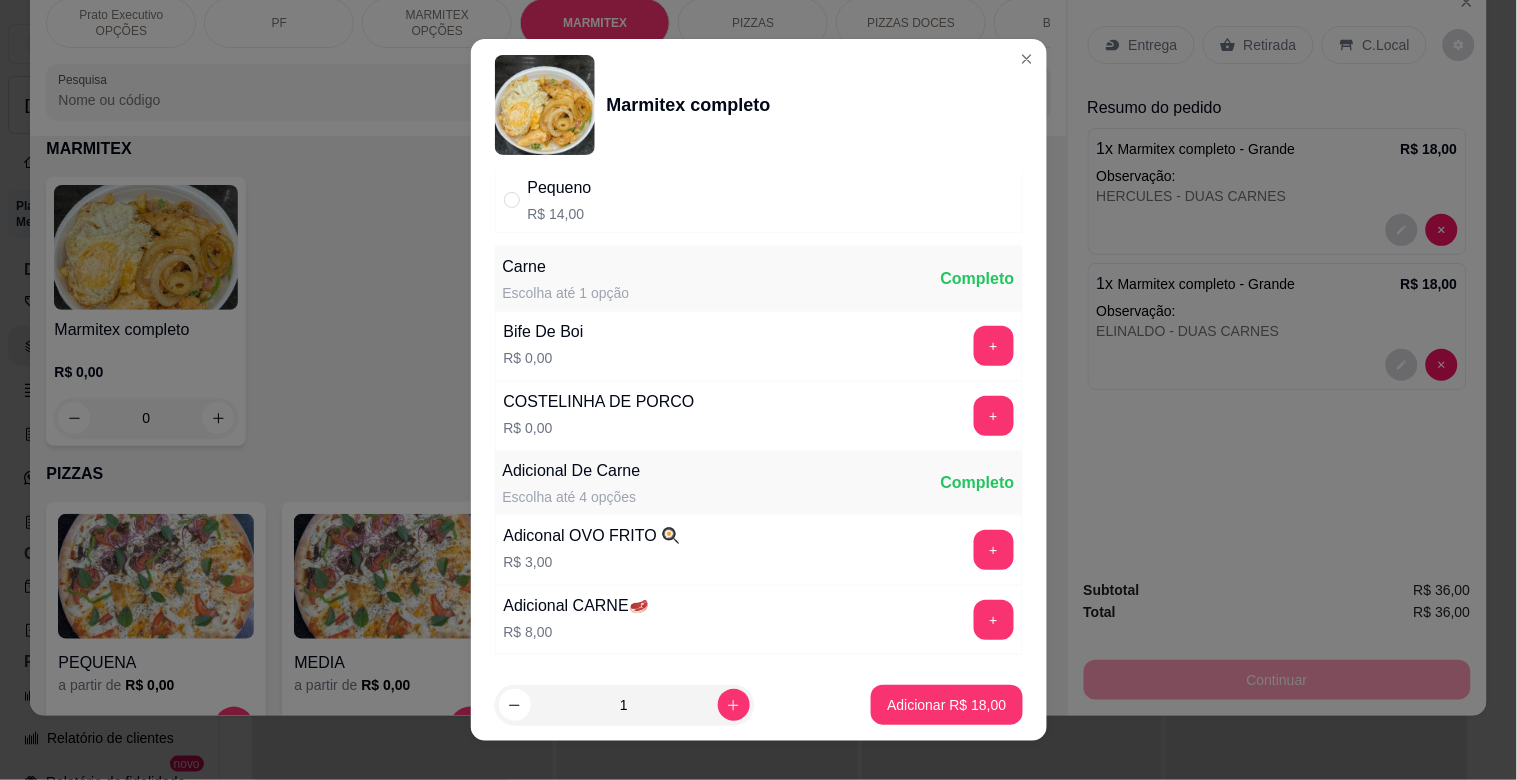 click on "+" at bounding box center (994, 416) 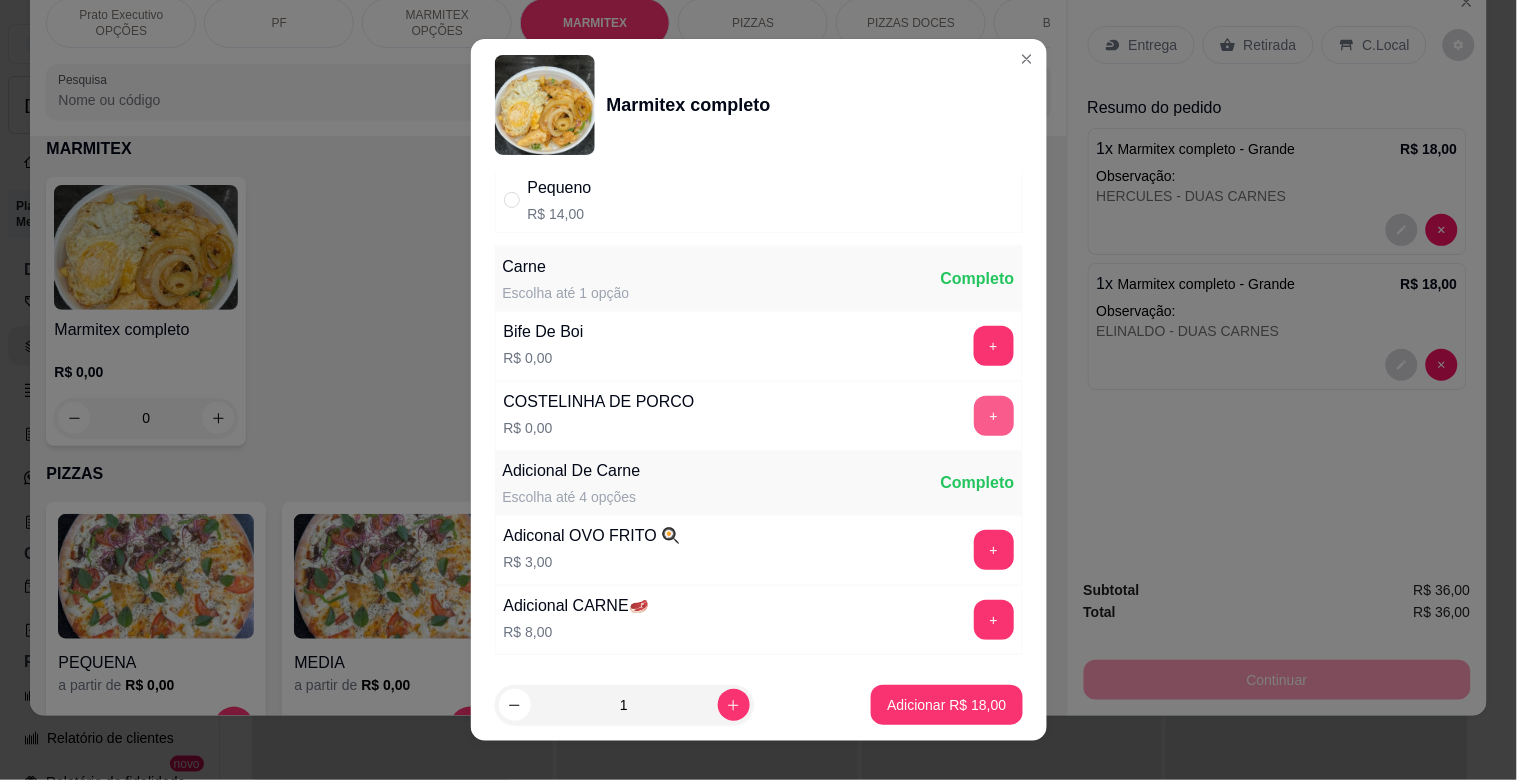 click on "+" at bounding box center [994, 416] 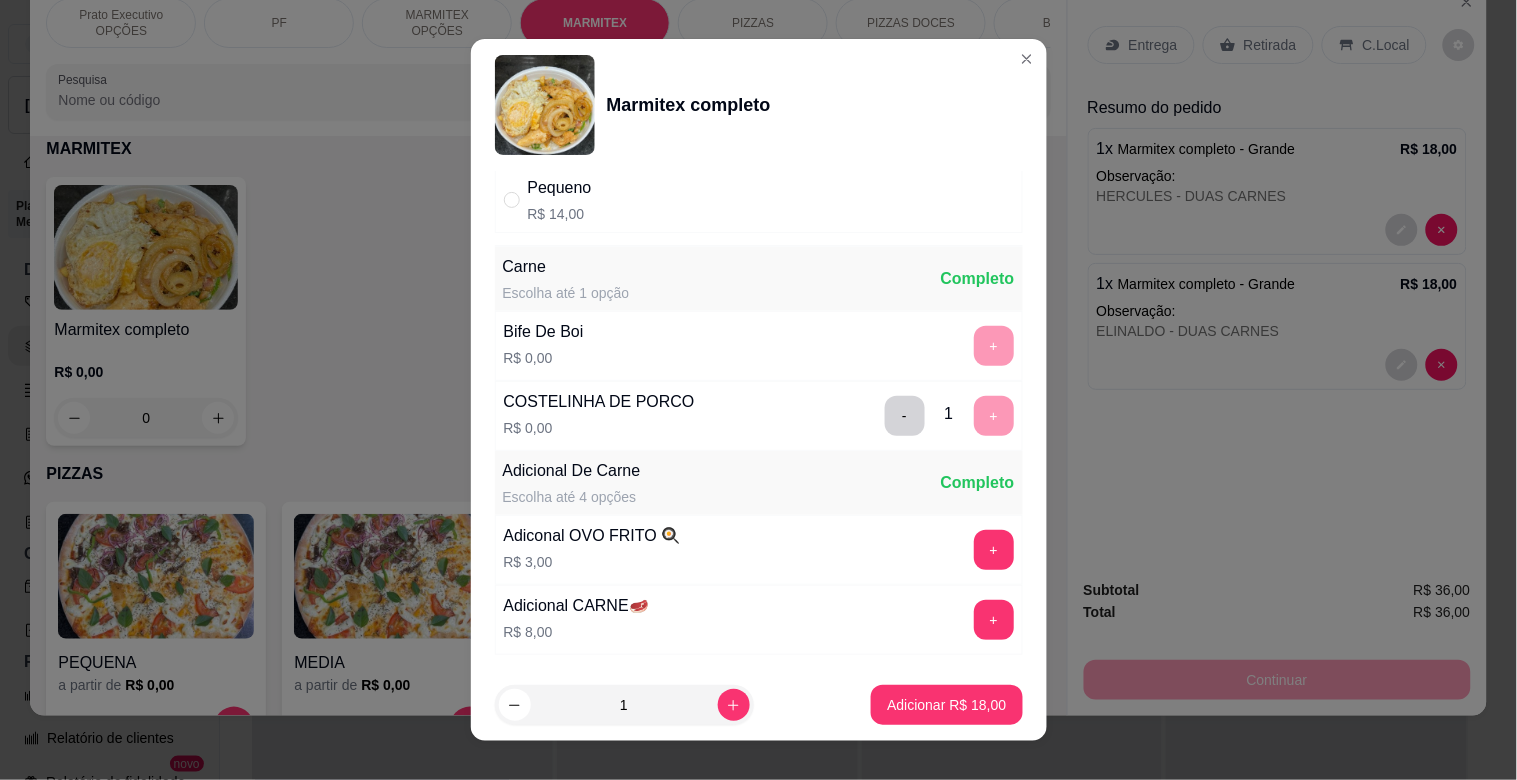 scroll, scrollTop: 280, scrollLeft: 0, axis: vertical 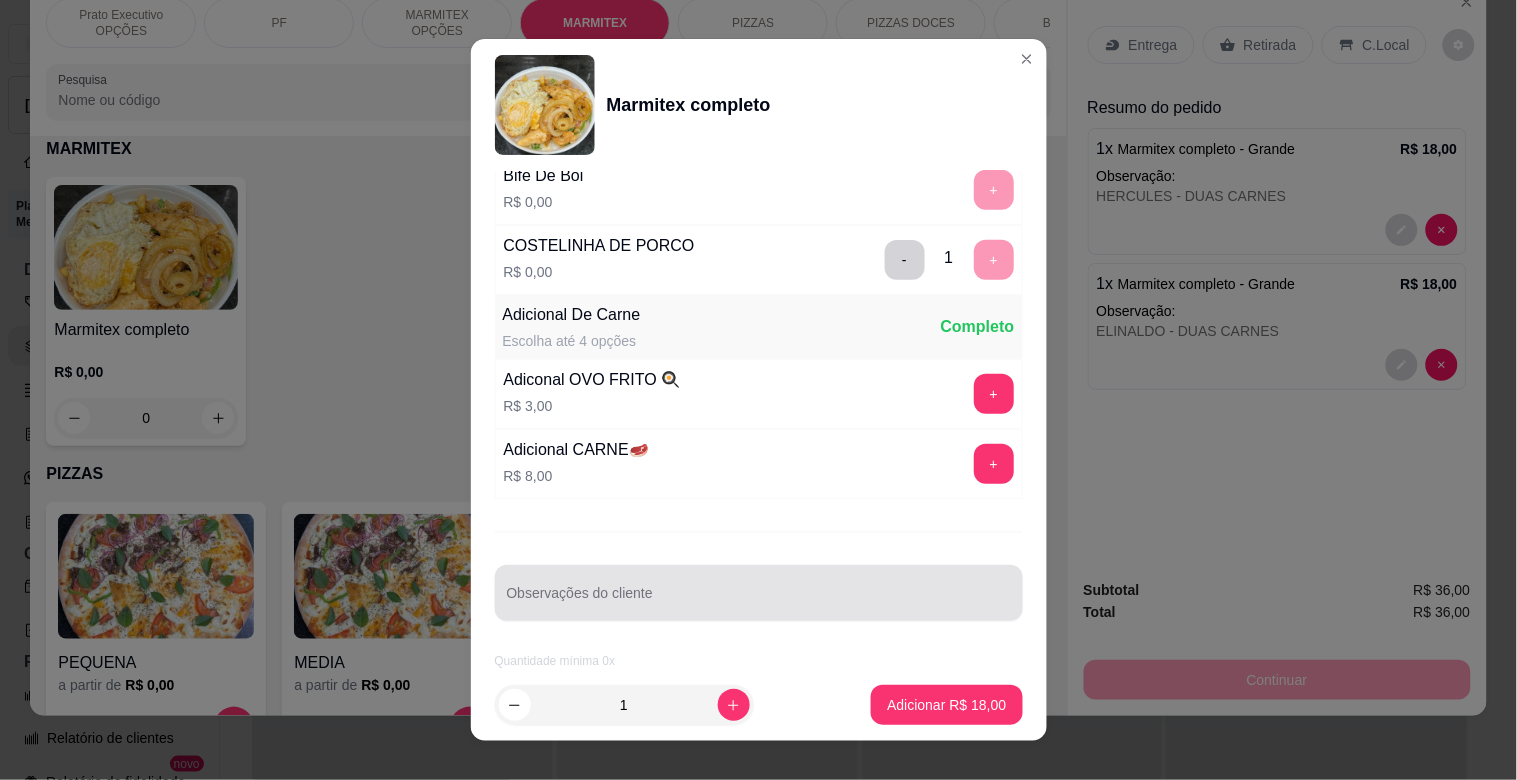click on "Observações do cliente" at bounding box center (759, 601) 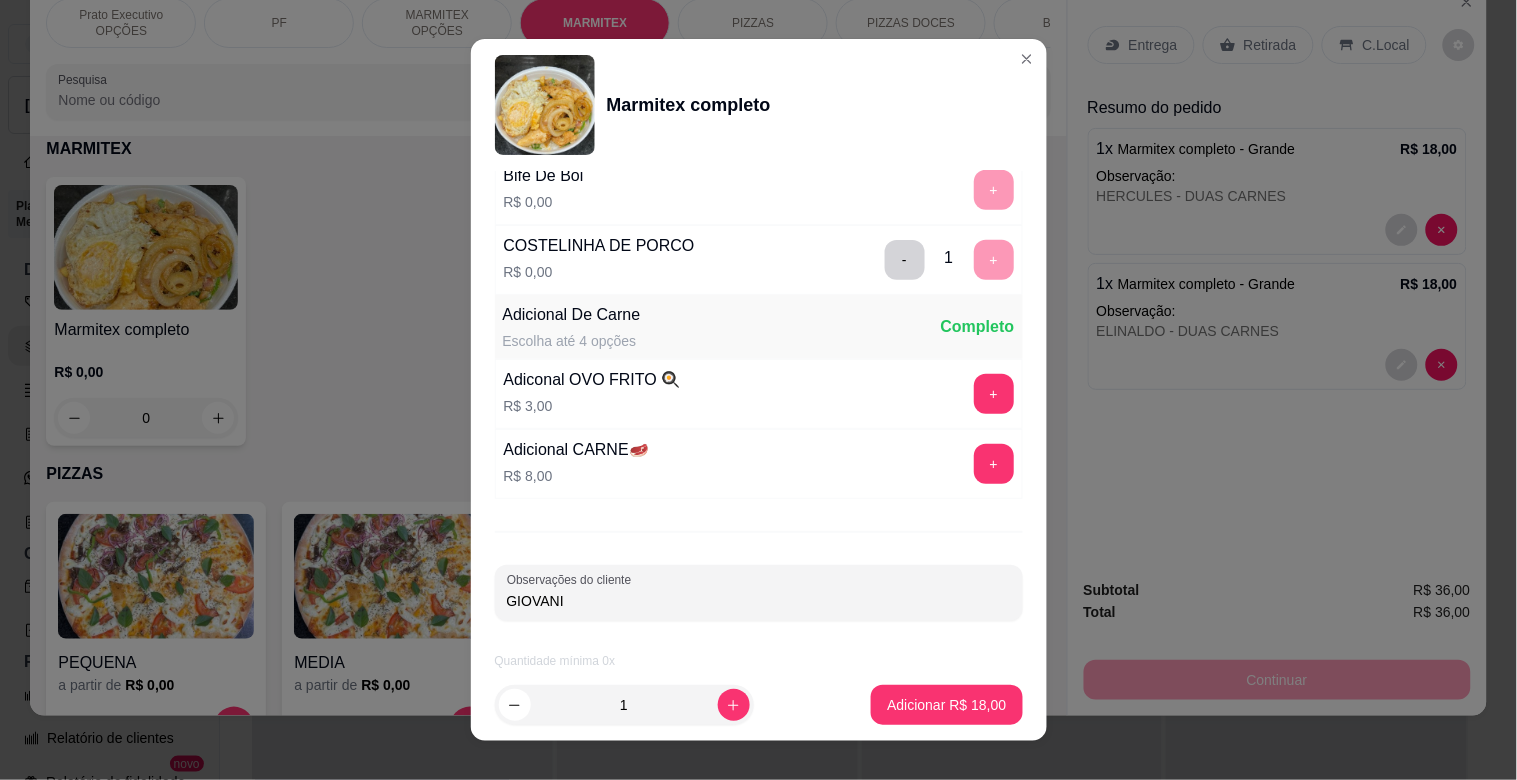 type on "GIOVANI" 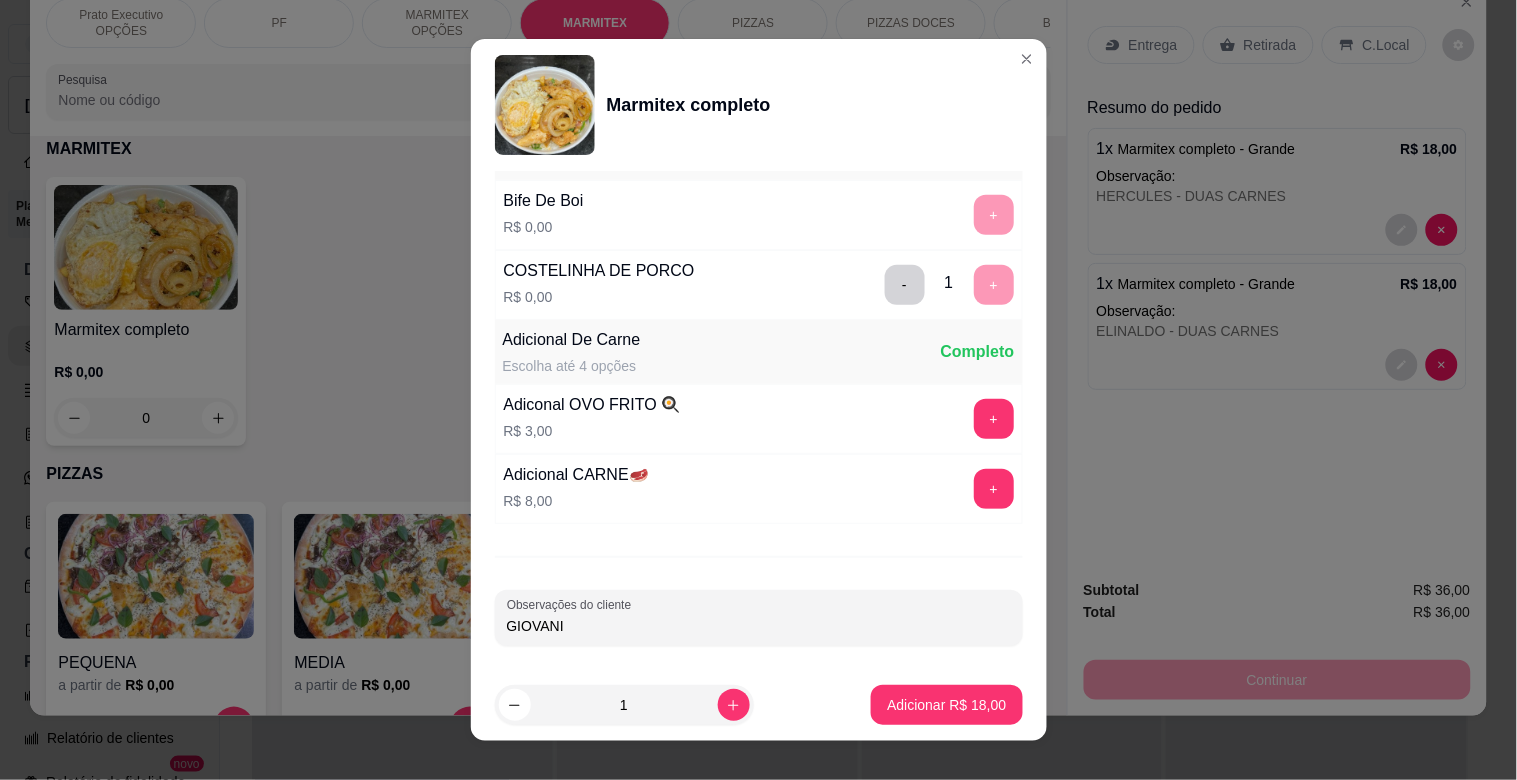 scroll, scrollTop: 280, scrollLeft: 0, axis: vertical 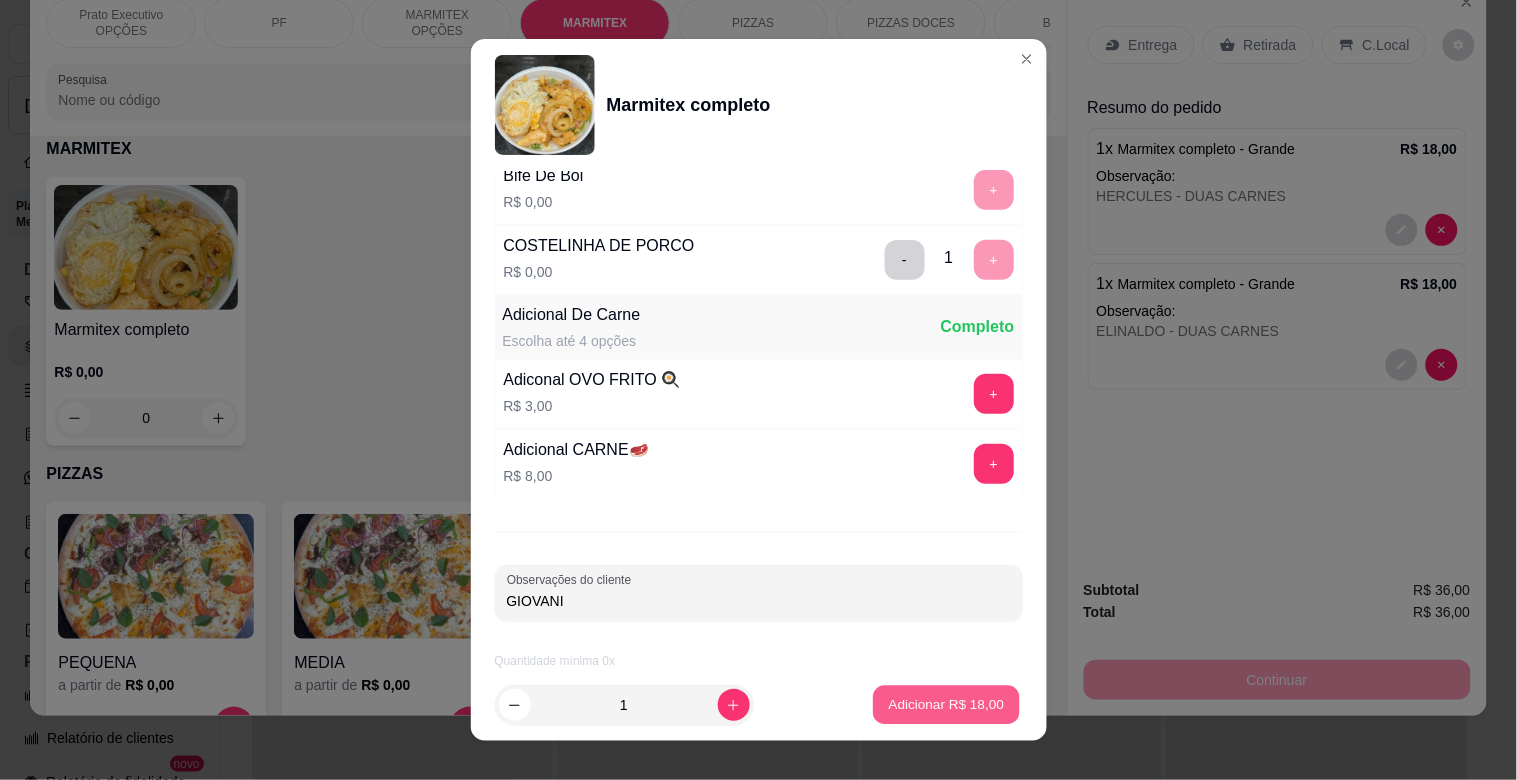 click on "Adicionar   R$ 18,00" at bounding box center (947, 704) 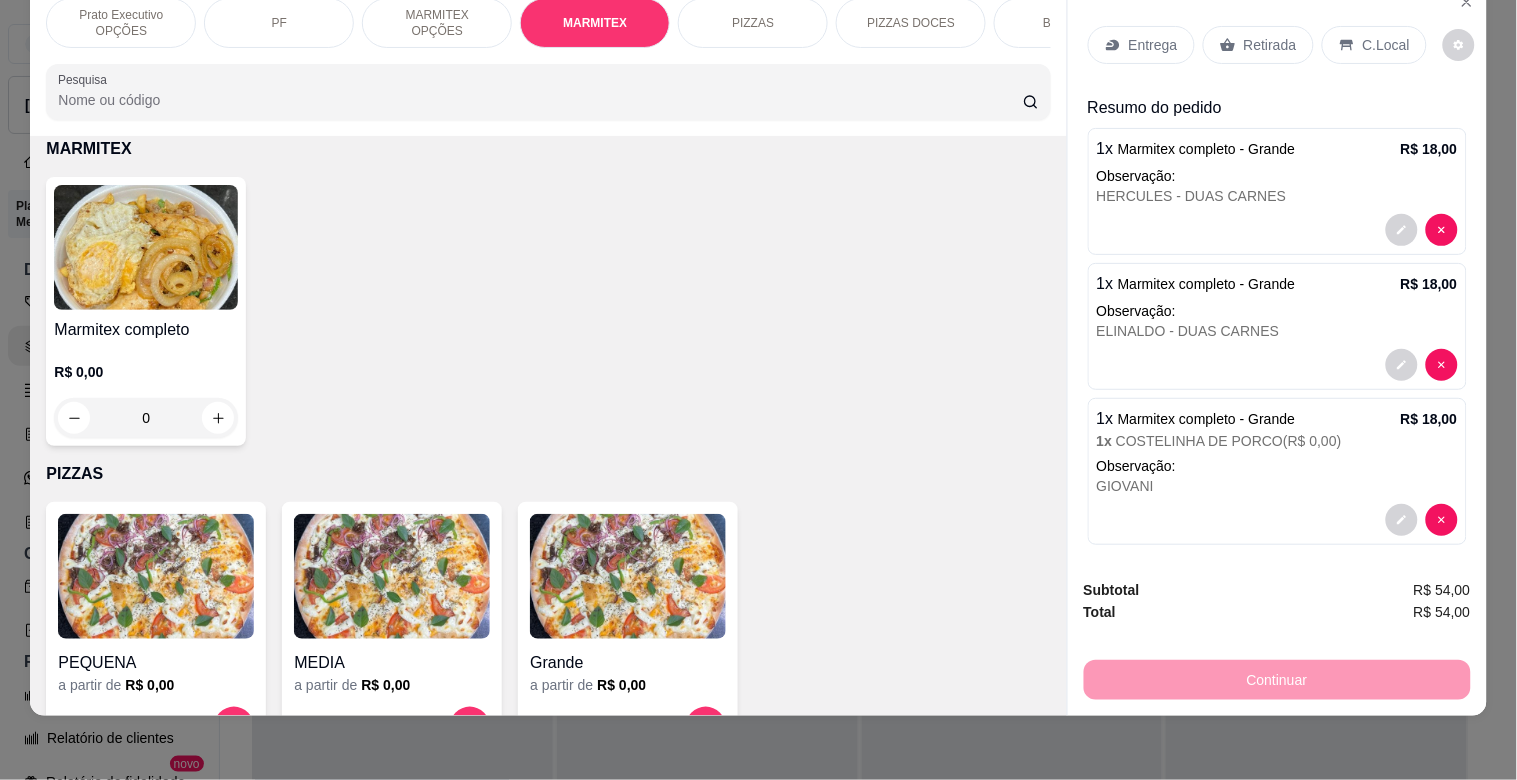 click at bounding box center (146, 247) 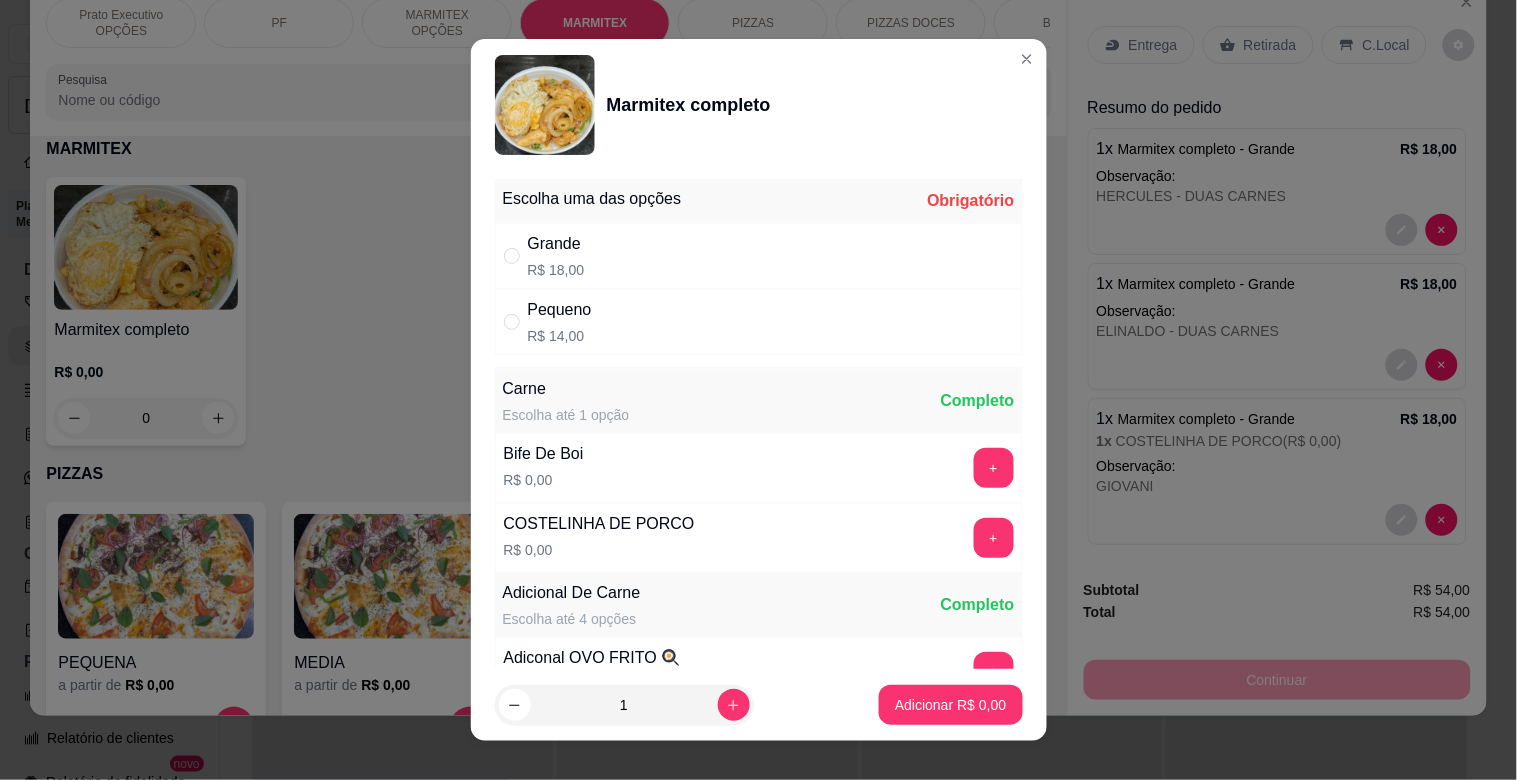 click on "Grande  R$ 18,00" at bounding box center (759, 256) 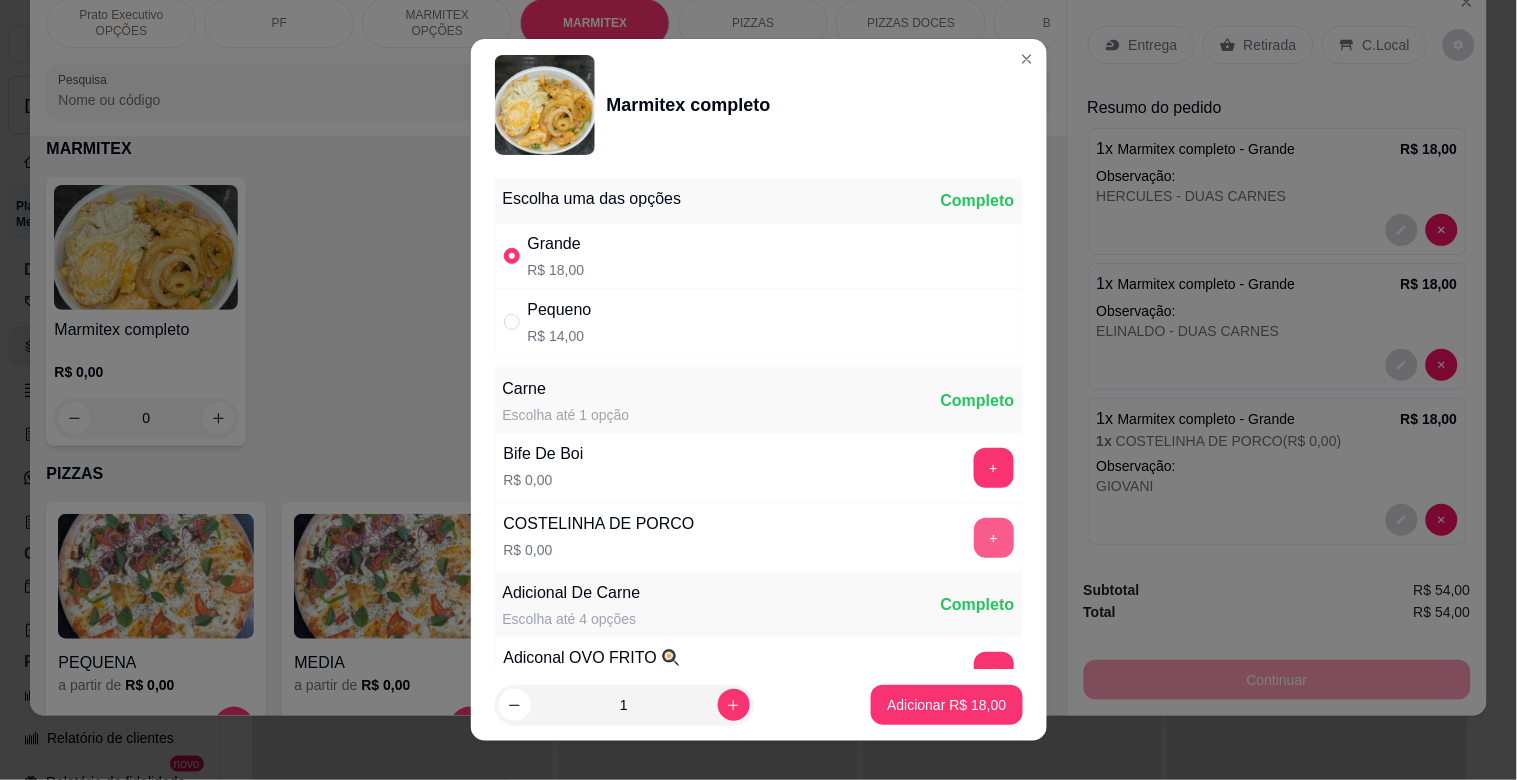click on "+" at bounding box center [994, 538] 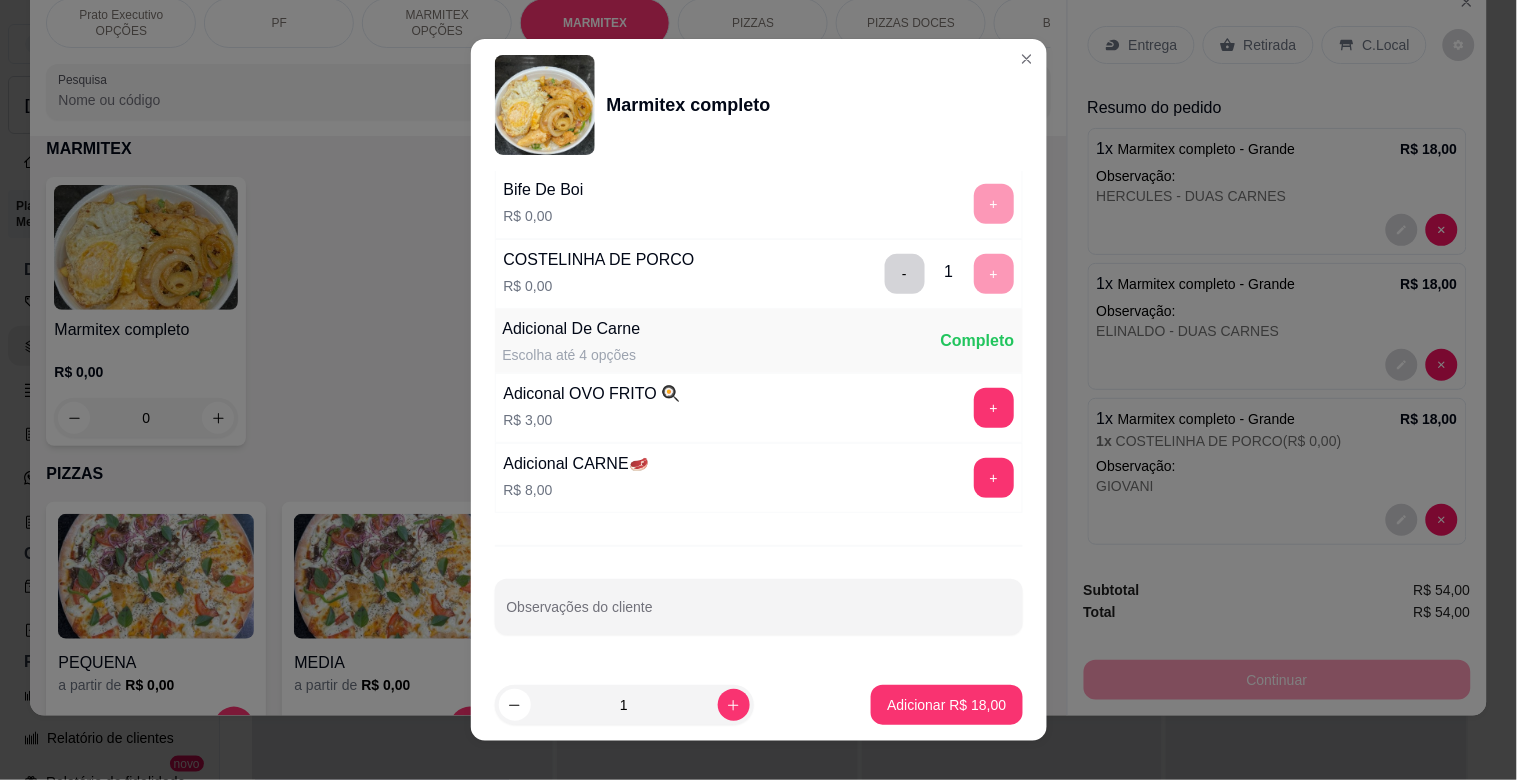 scroll, scrollTop: 280, scrollLeft: 0, axis: vertical 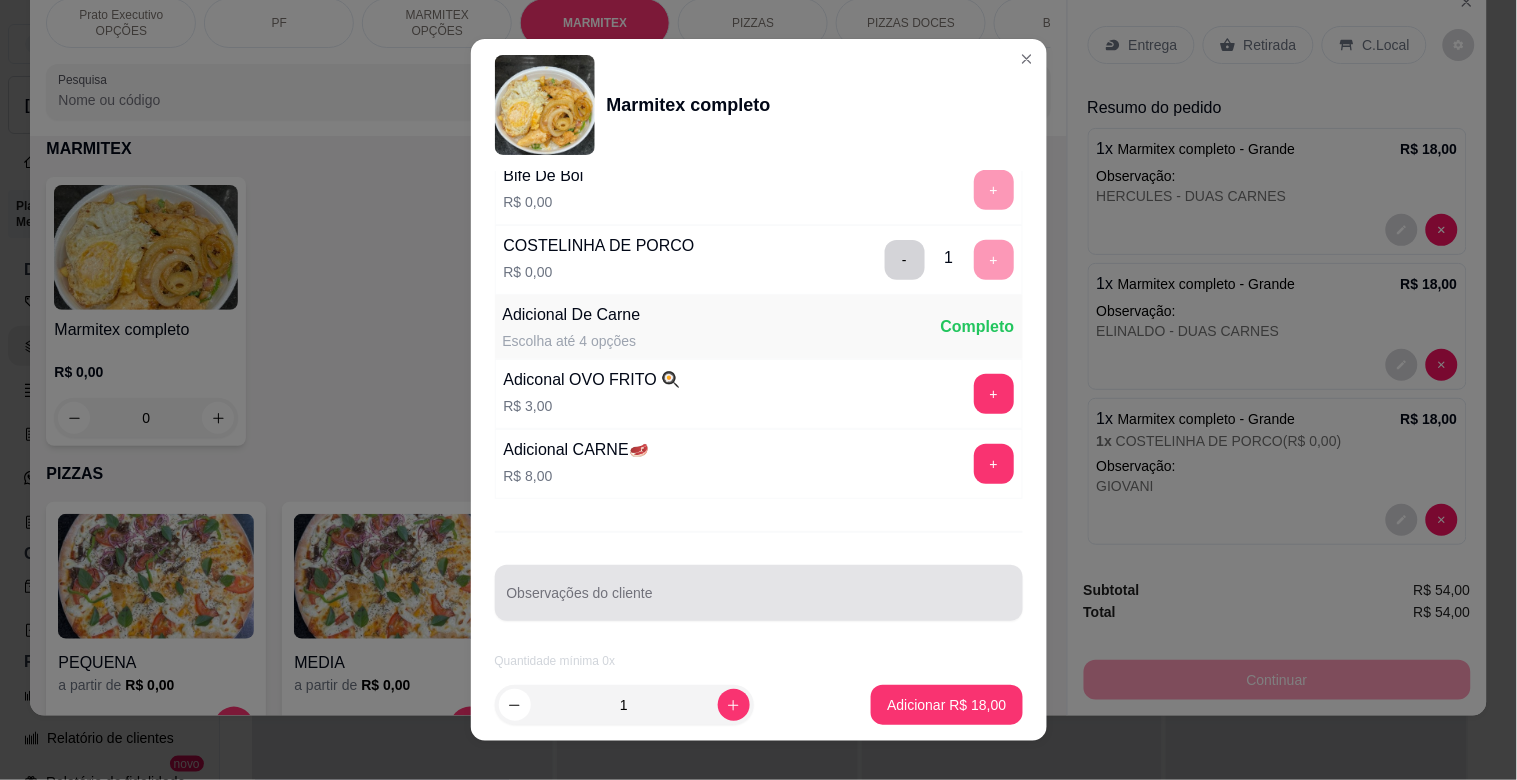 click at bounding box center (759, 593) 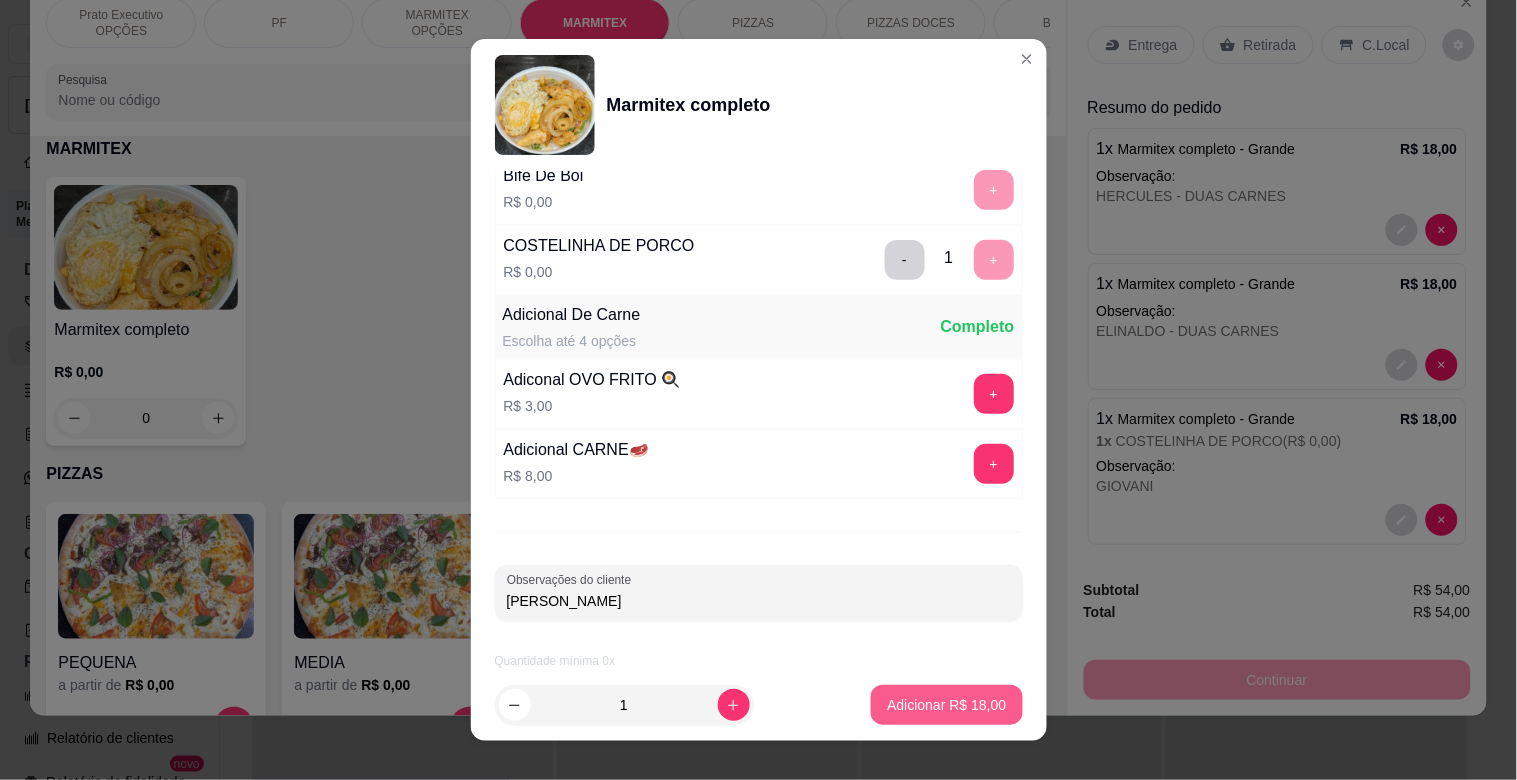 type on "[PERSON_NAME]" 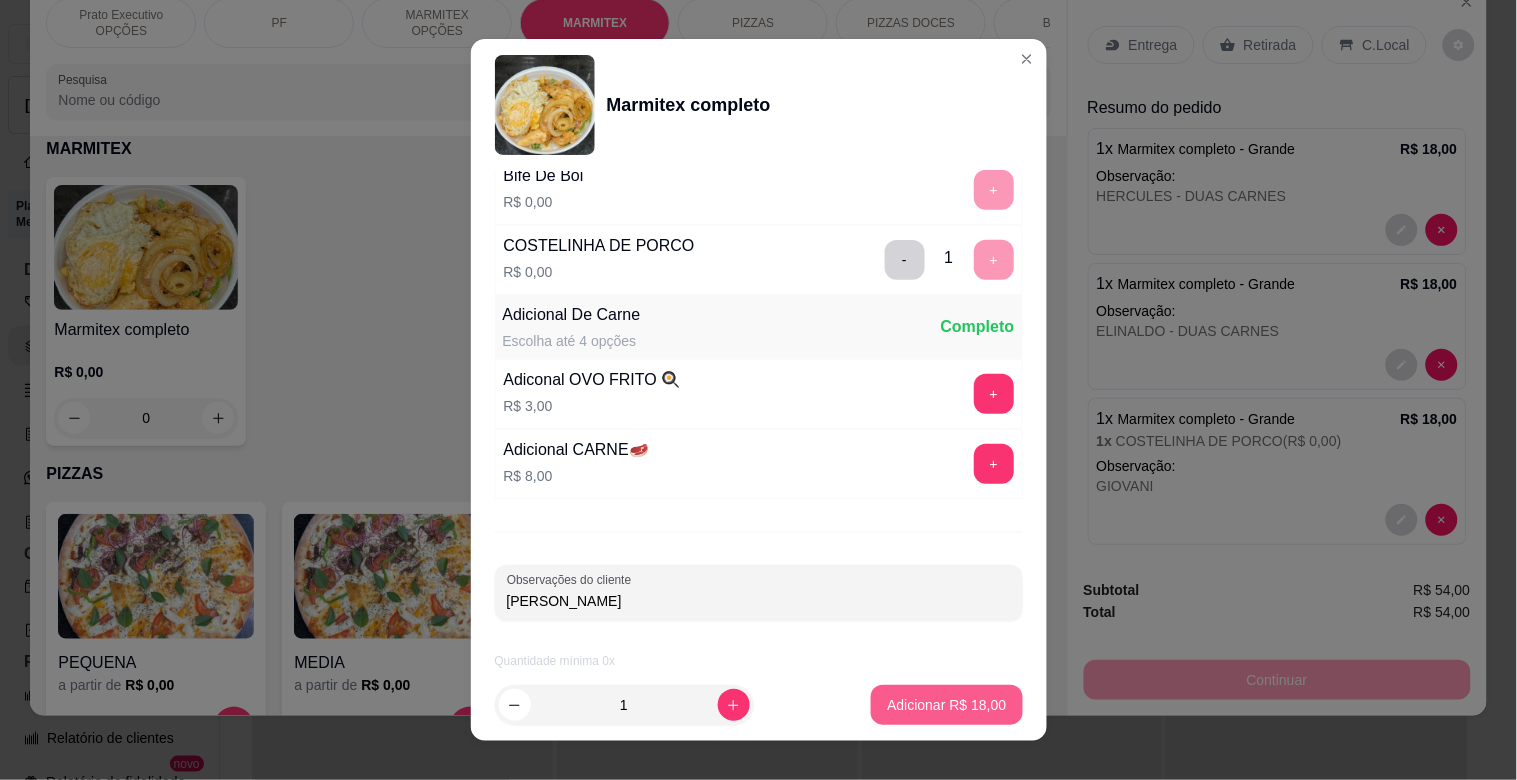 click on "Adicionar   R$ 18,00" at bounding box center [946, 705] 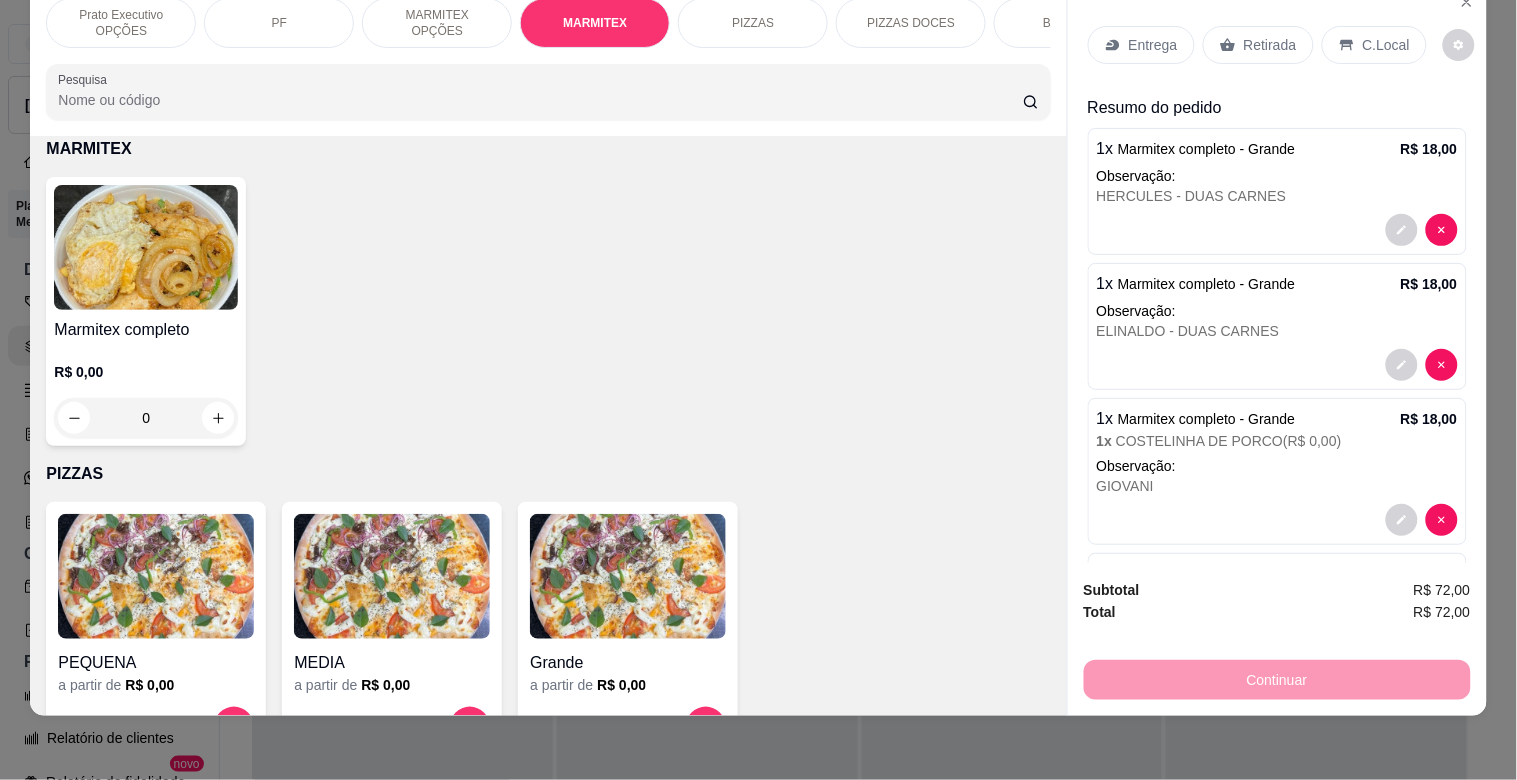 click at bounding box center [146, 247] 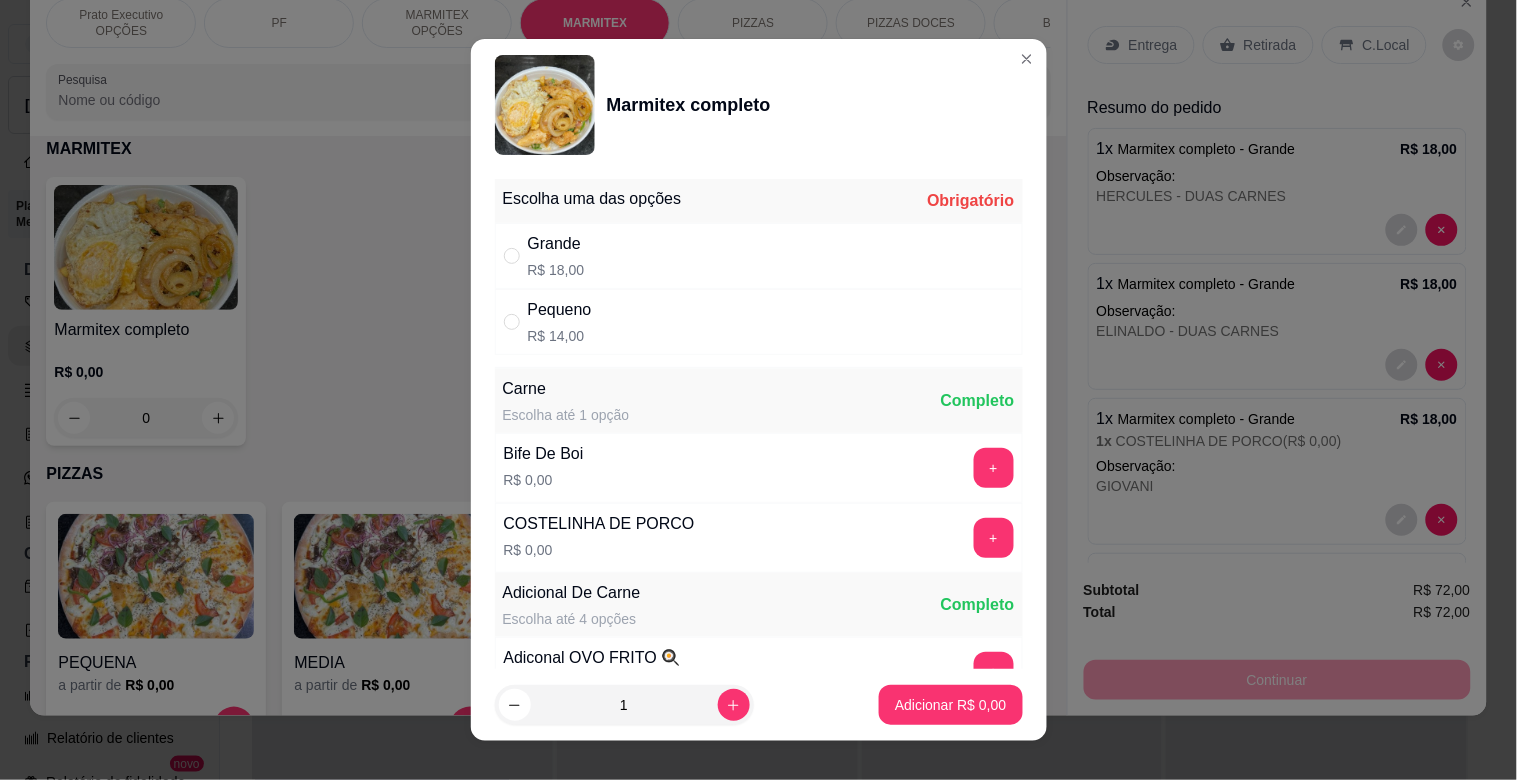 click on "Grande  R$ 18,00" at bounding box center [759, 256] 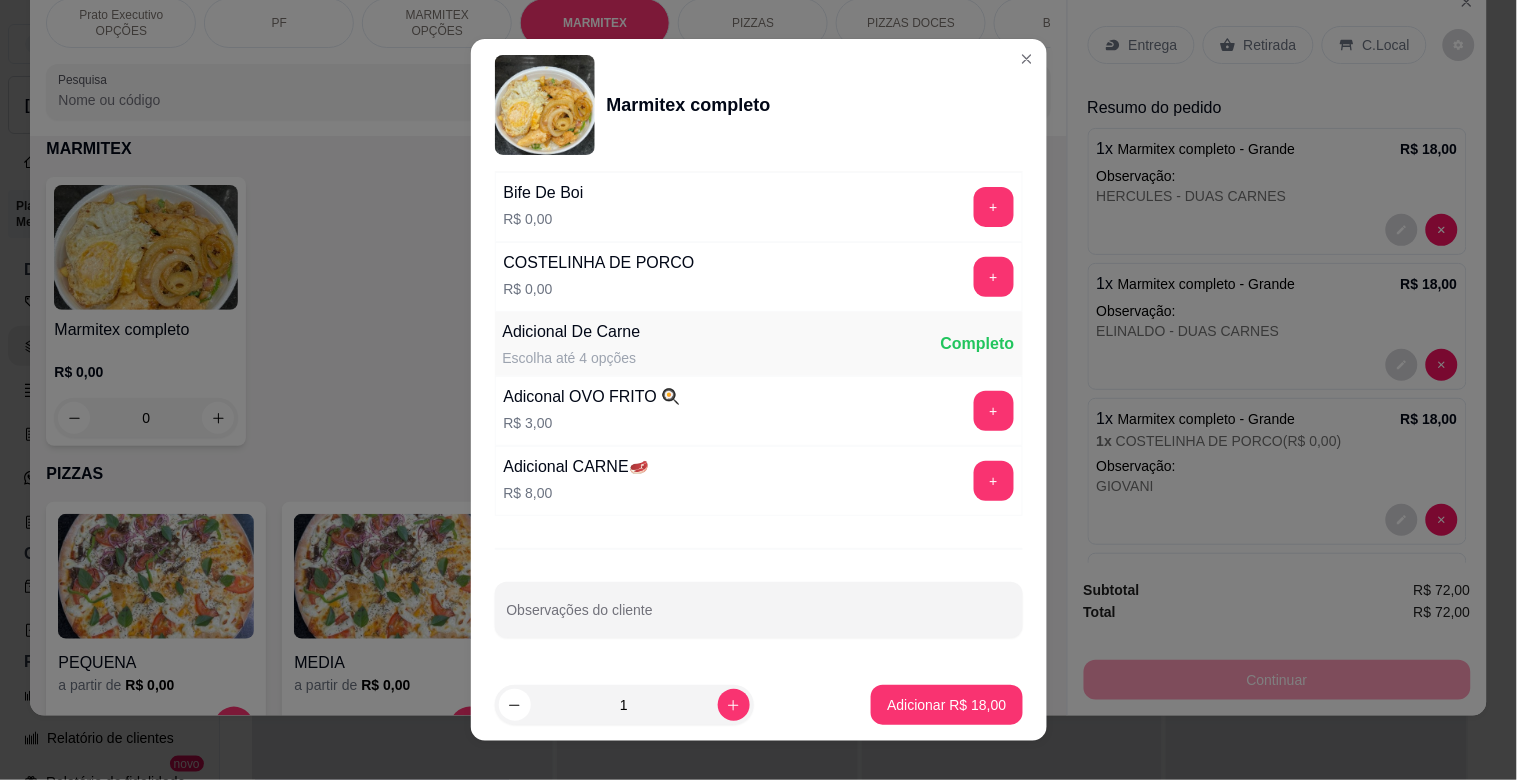scroll, scrollTop: 275, scrollLeft: 0, axis: vertical 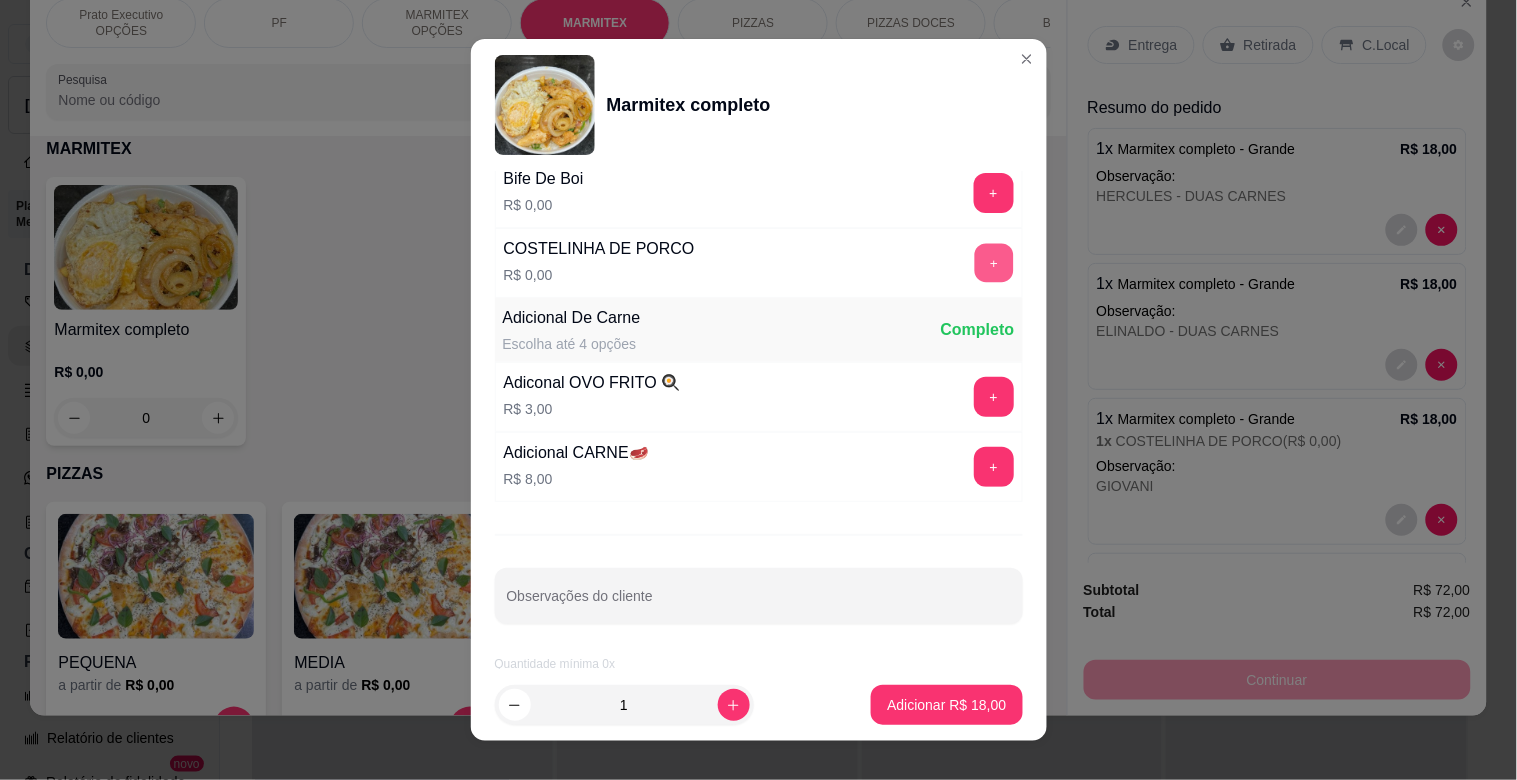 click on "+" at bounding box center [993, 263] 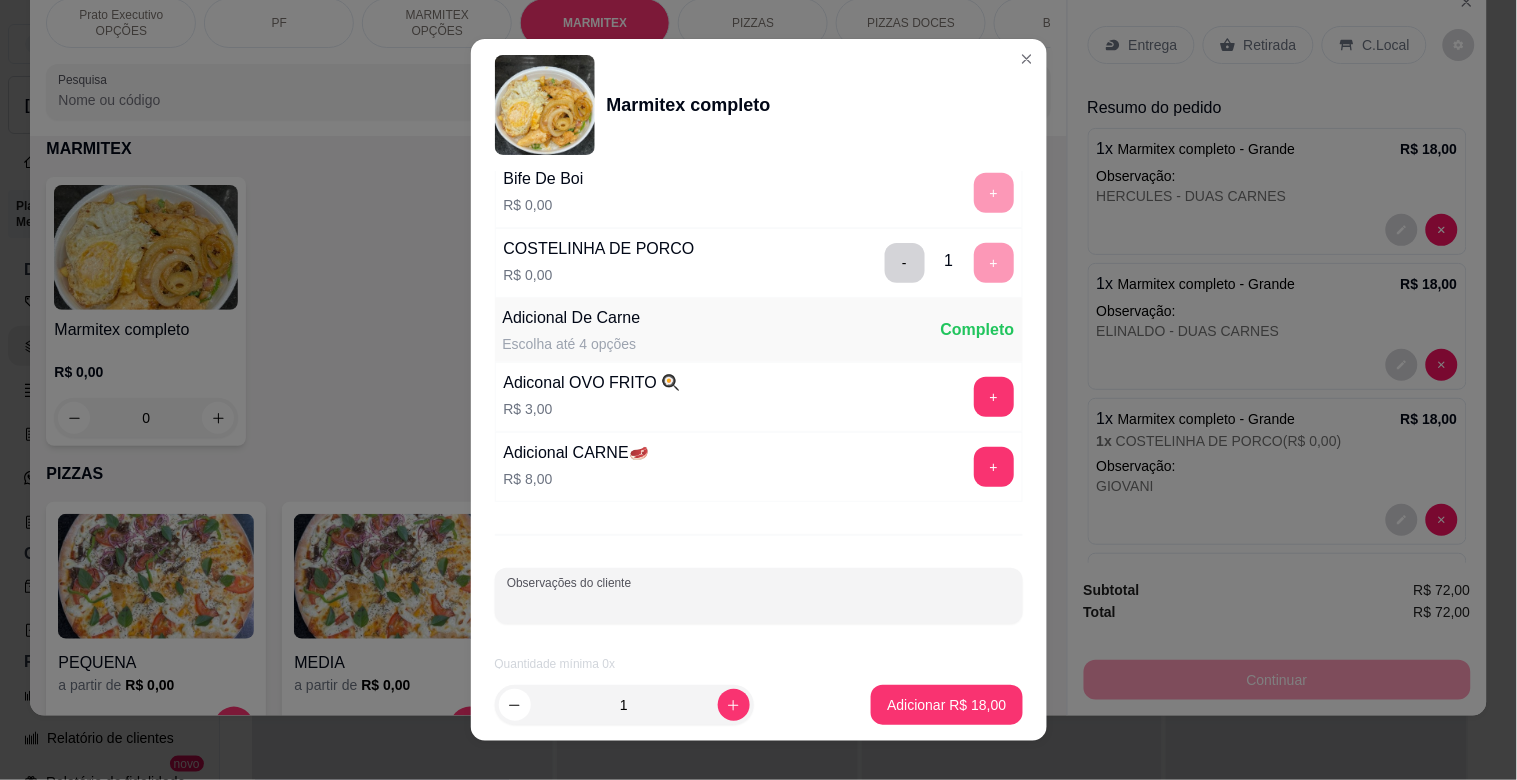 click on "Observações do cliente" at bounding box center [759, 604] 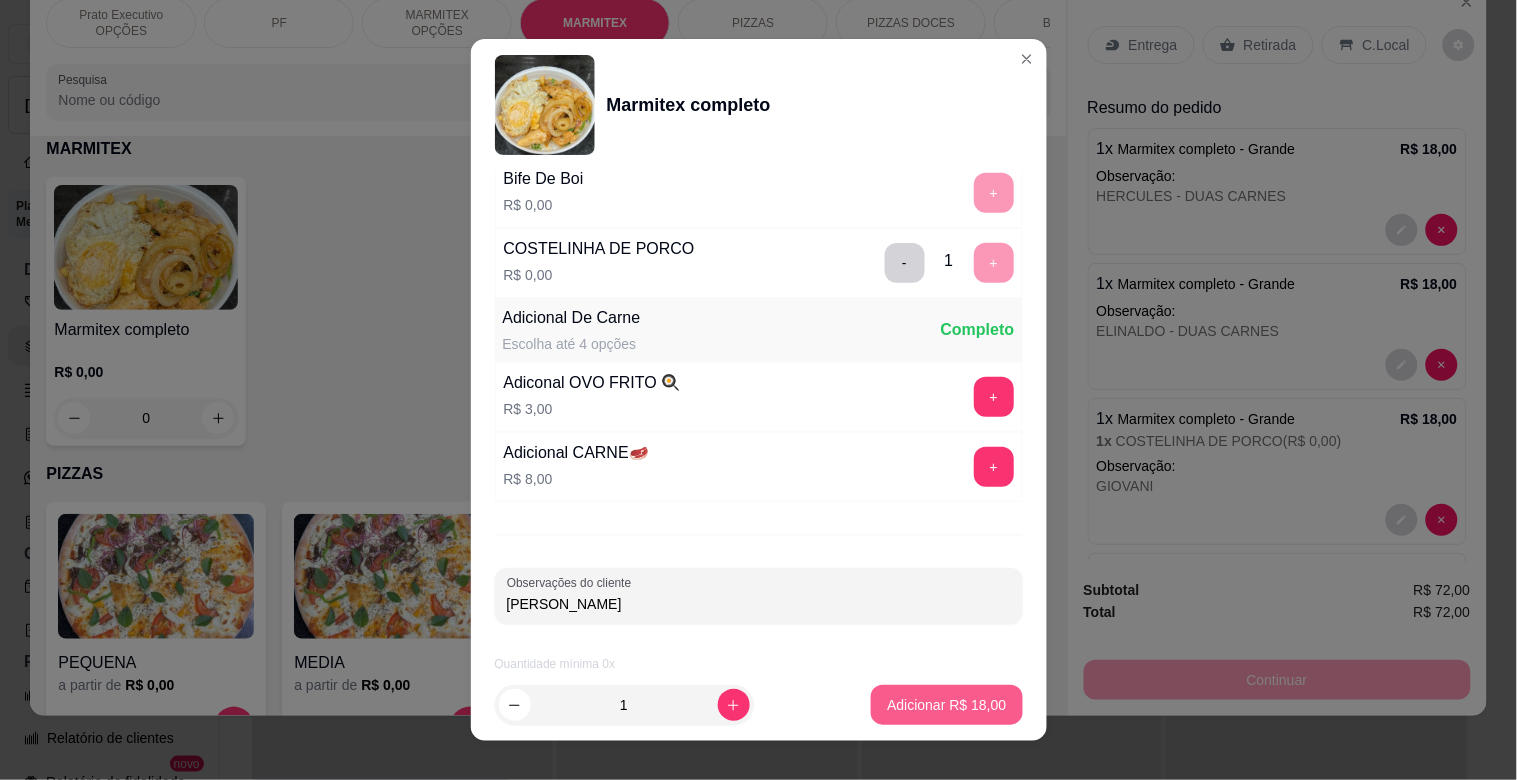 type on "[PERSON_NAME]" 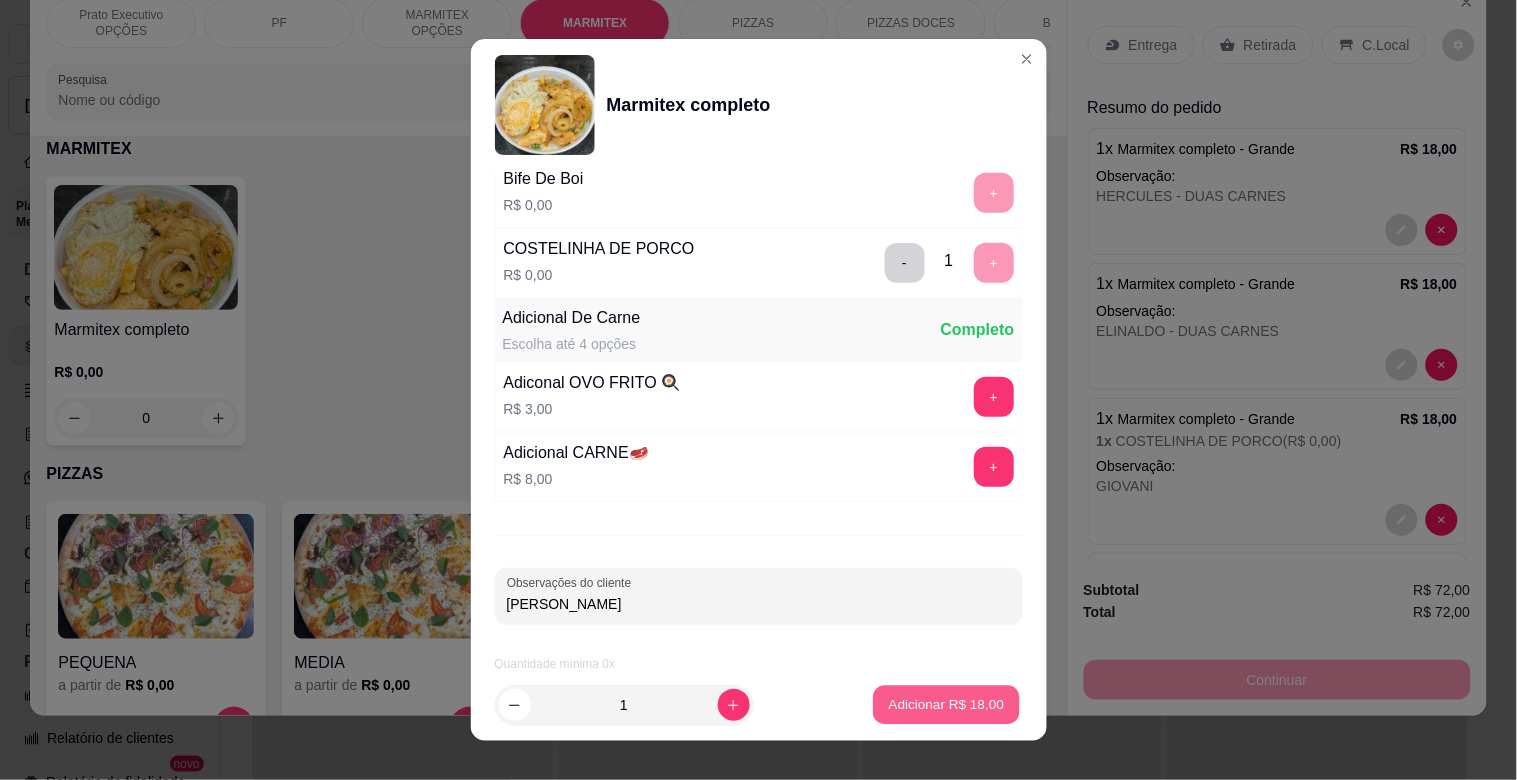 click on "Adicionar   R$ 18,00" at bounding box center (947, 704) 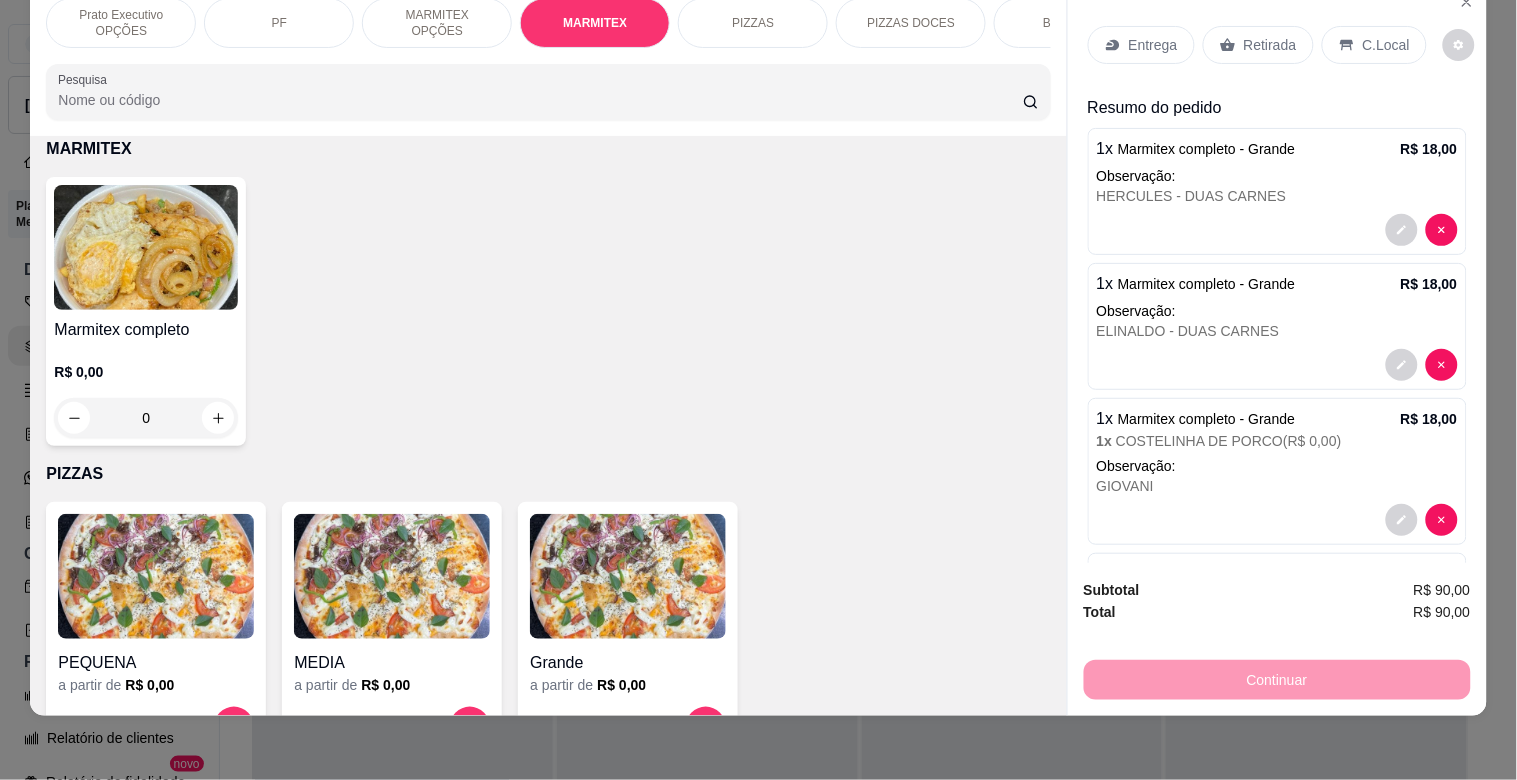 click at bounding box center [146, 247] 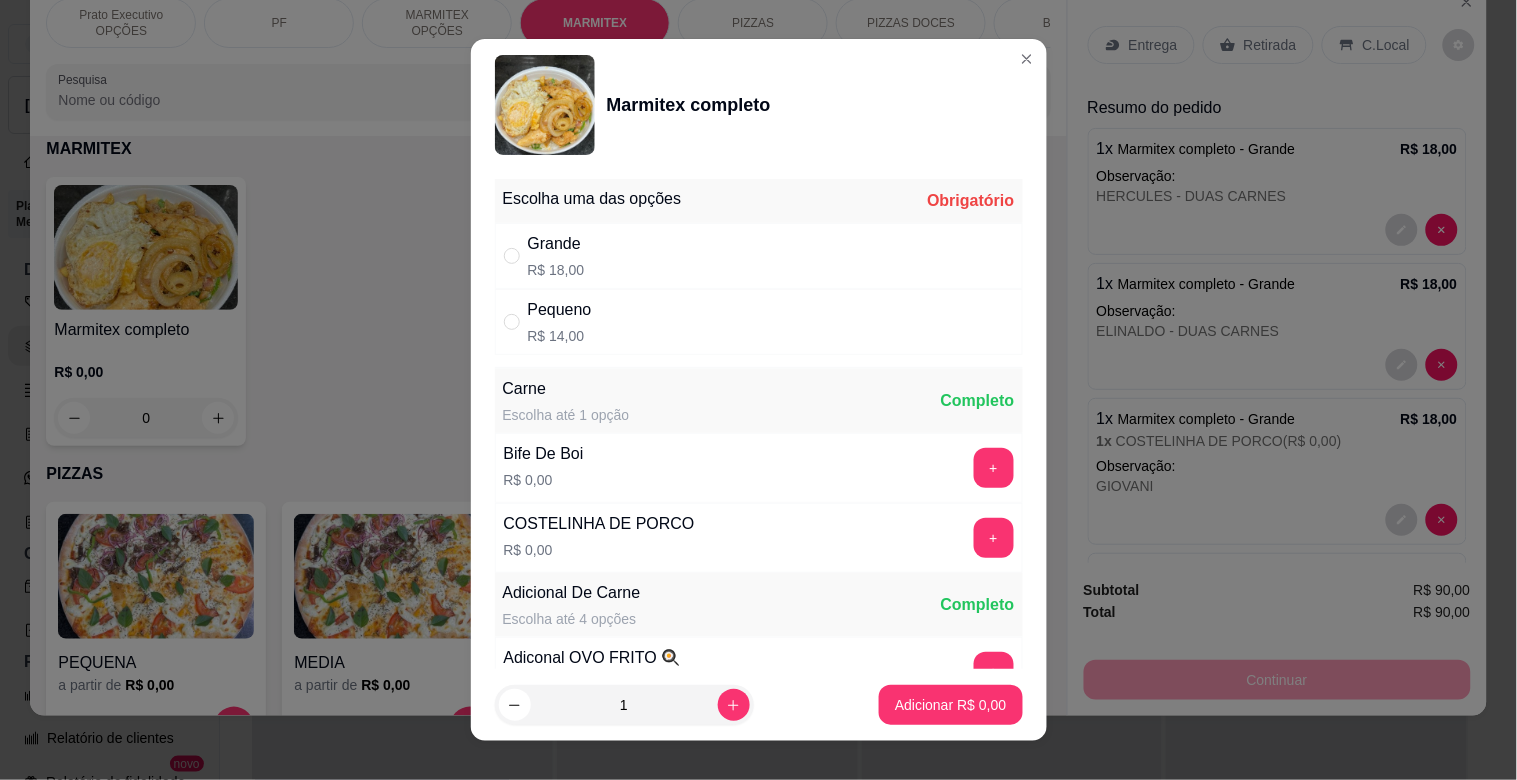 click on "R$ 14,00" at bounding box center (560, 336) 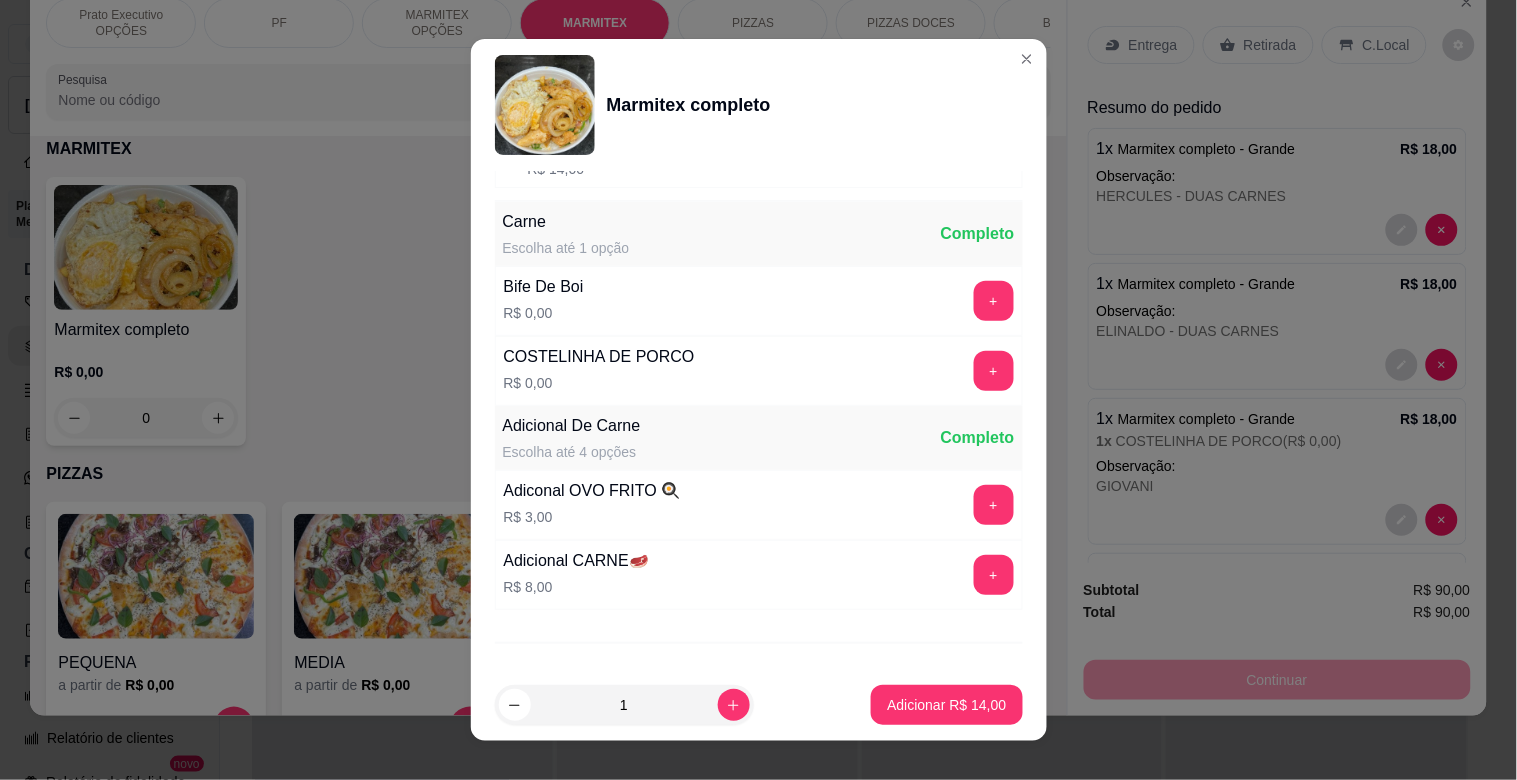 scroll, scrollTop: 170, scrollLeft: 0, axis: vertical 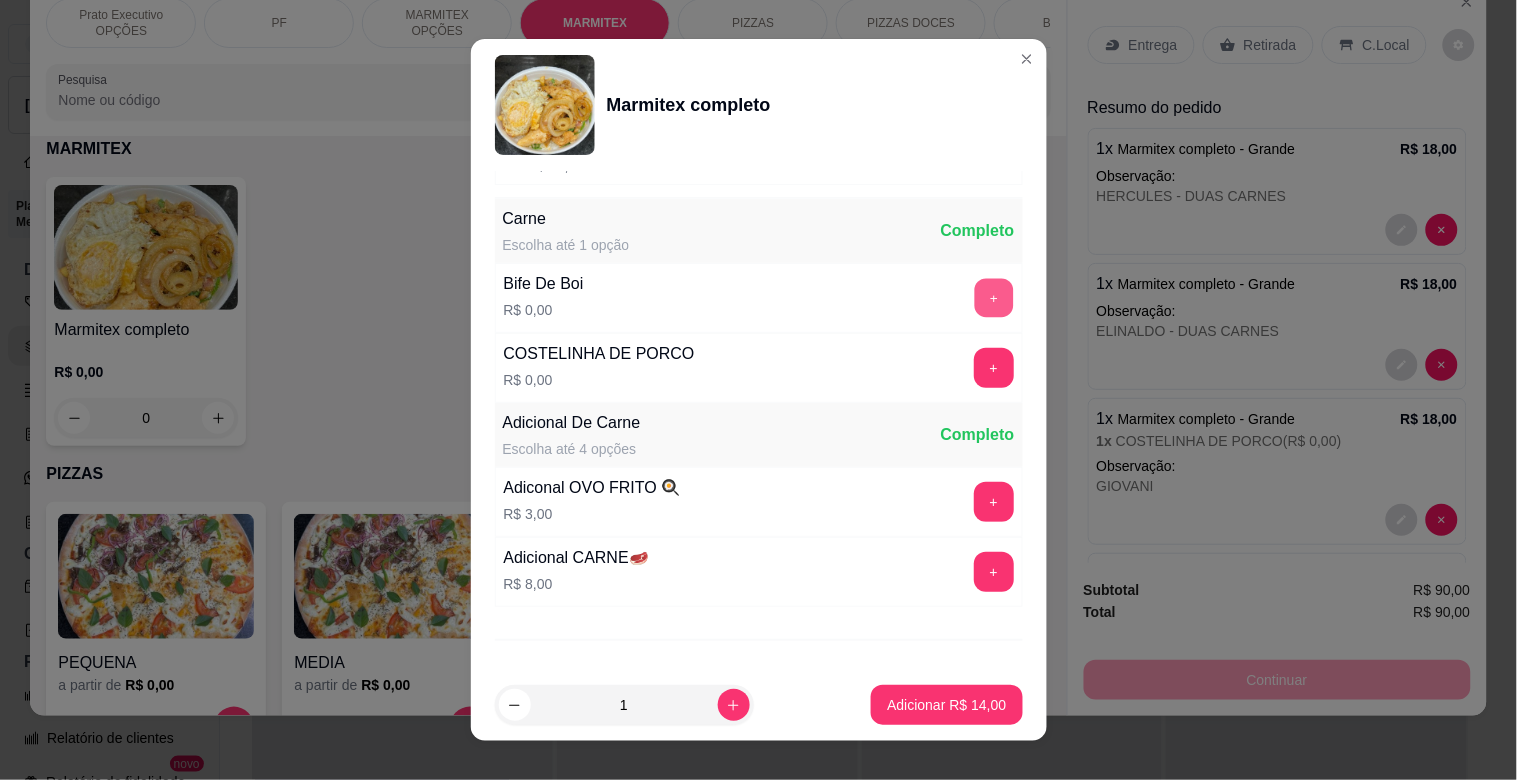 click on "+" at bounding box center (993, 298) 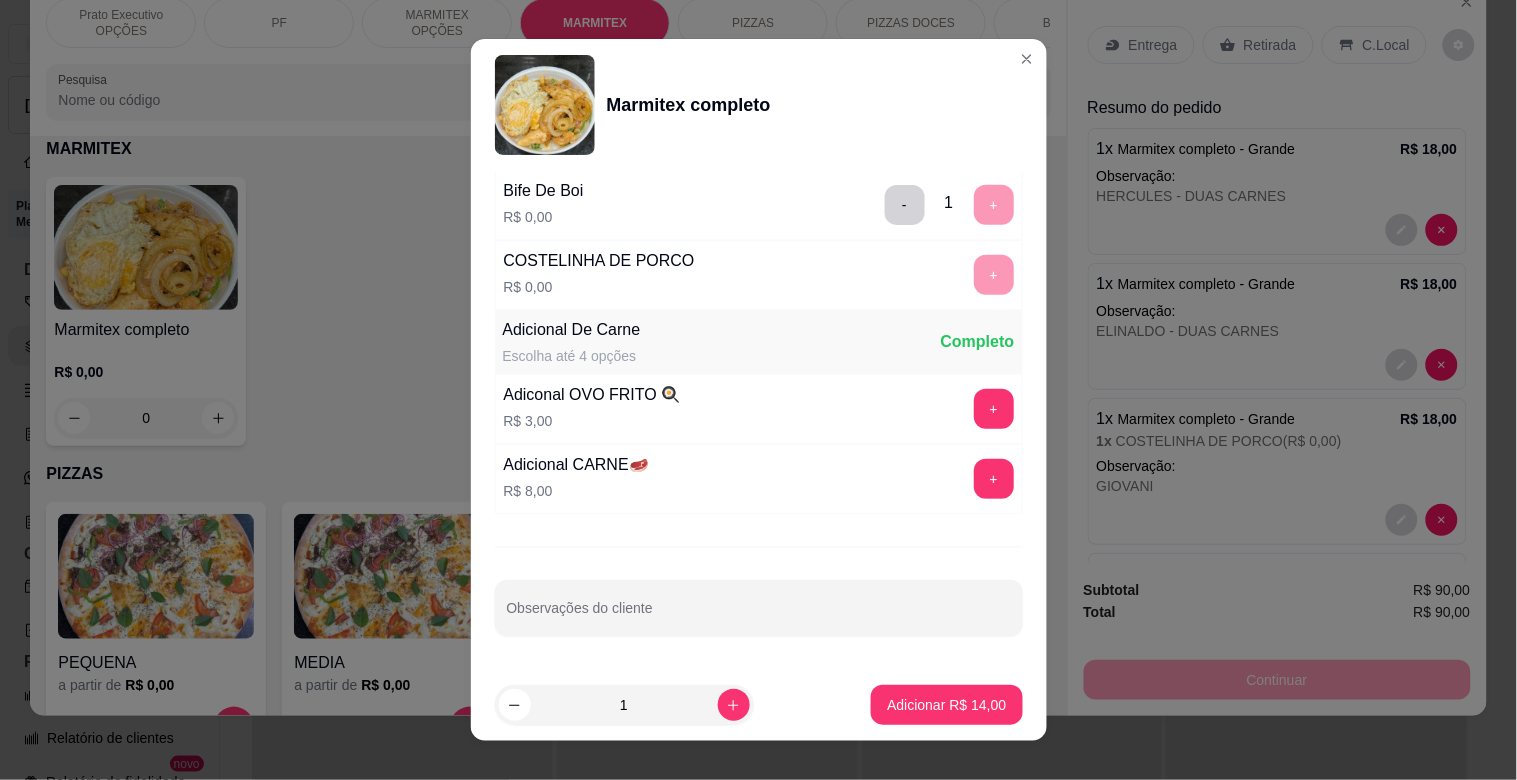 scroll, scrollTop: 280, scrollLeft: 0, axis: vertical 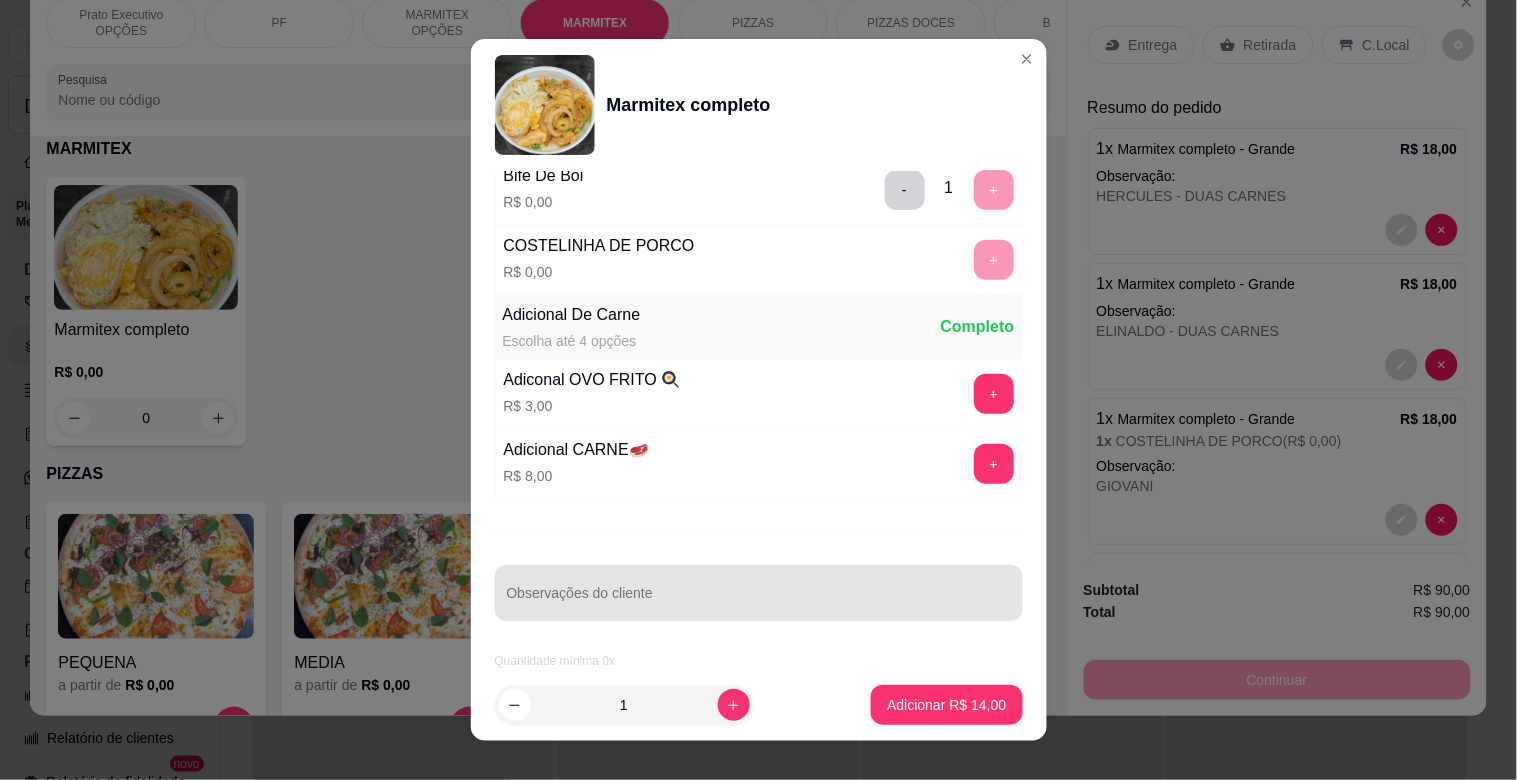 click on "Observações do cliente" at bounding box center [759, 601] 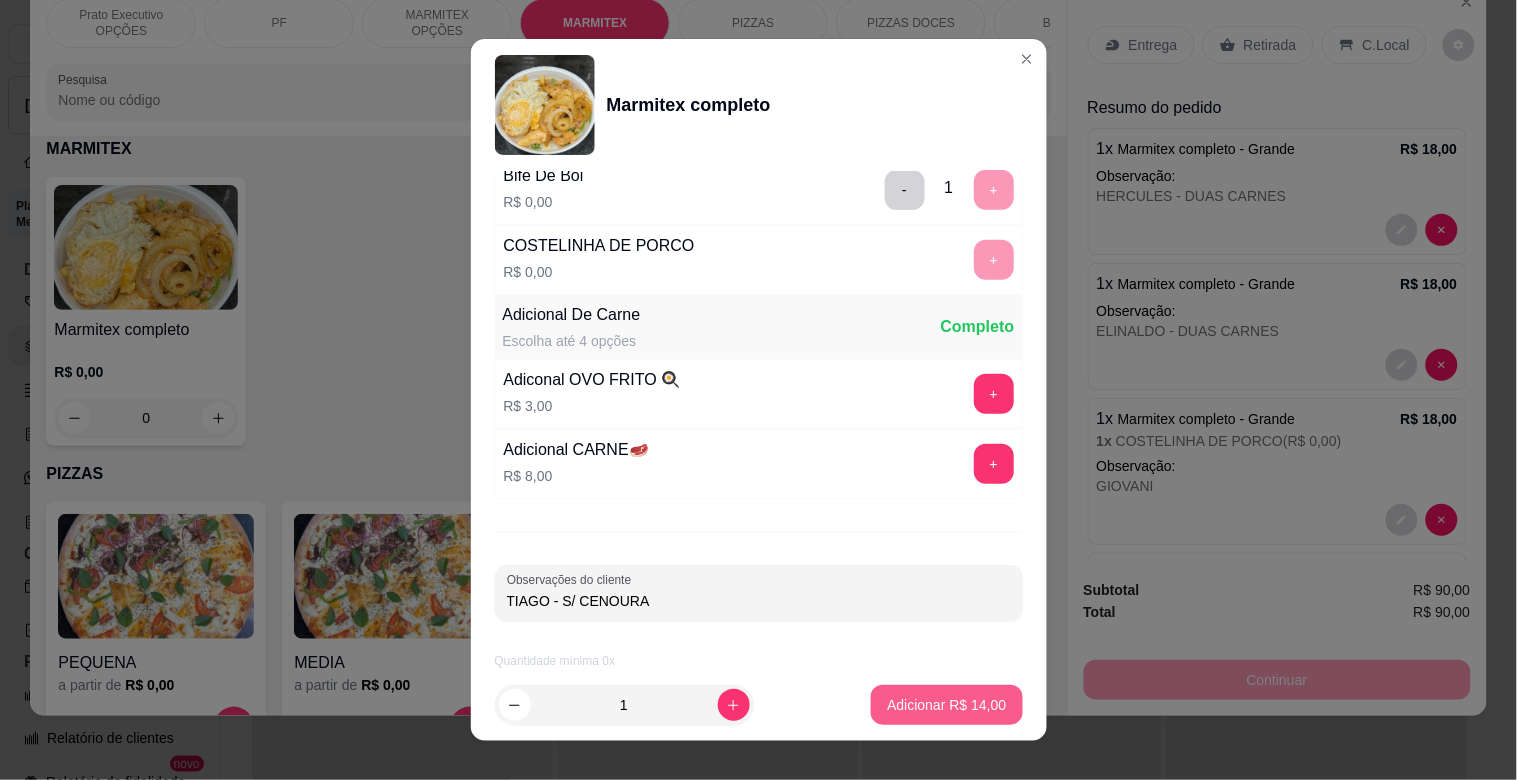 type on "TIAGO - S/ CENOURA" 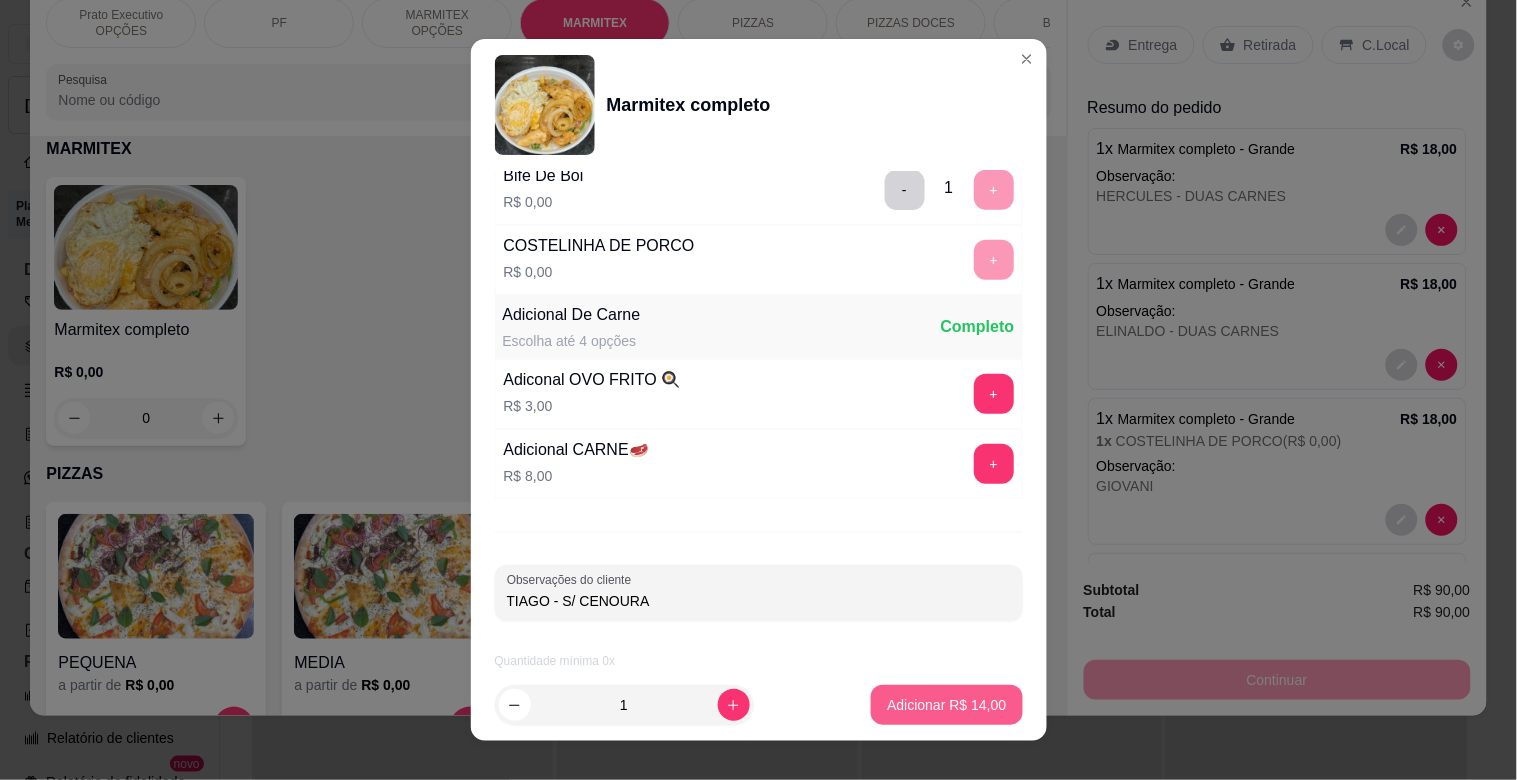 click on "Adicionar   R$ 14,00" at bounding box center (946, 705) 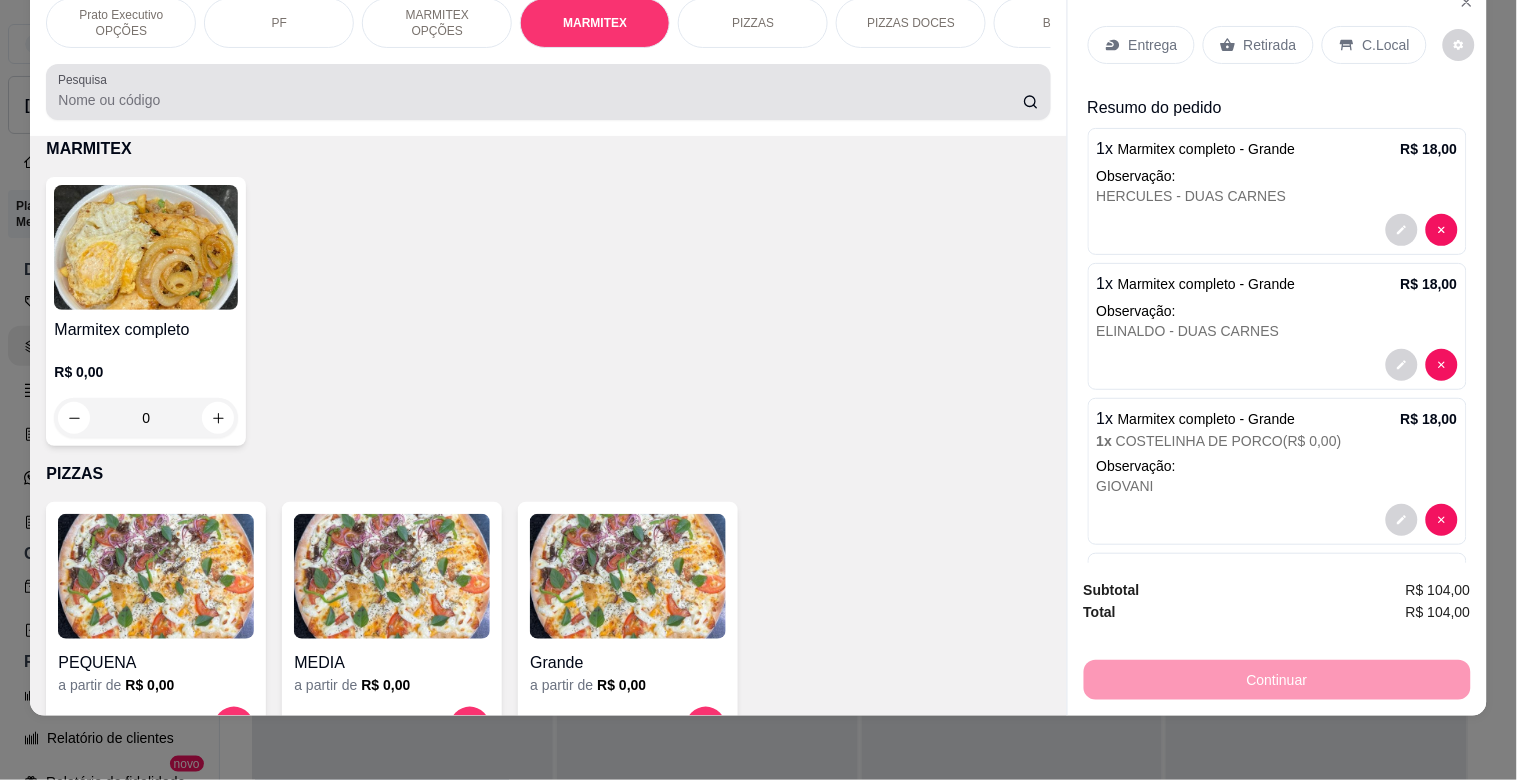 click at bounding box center [548, 92] 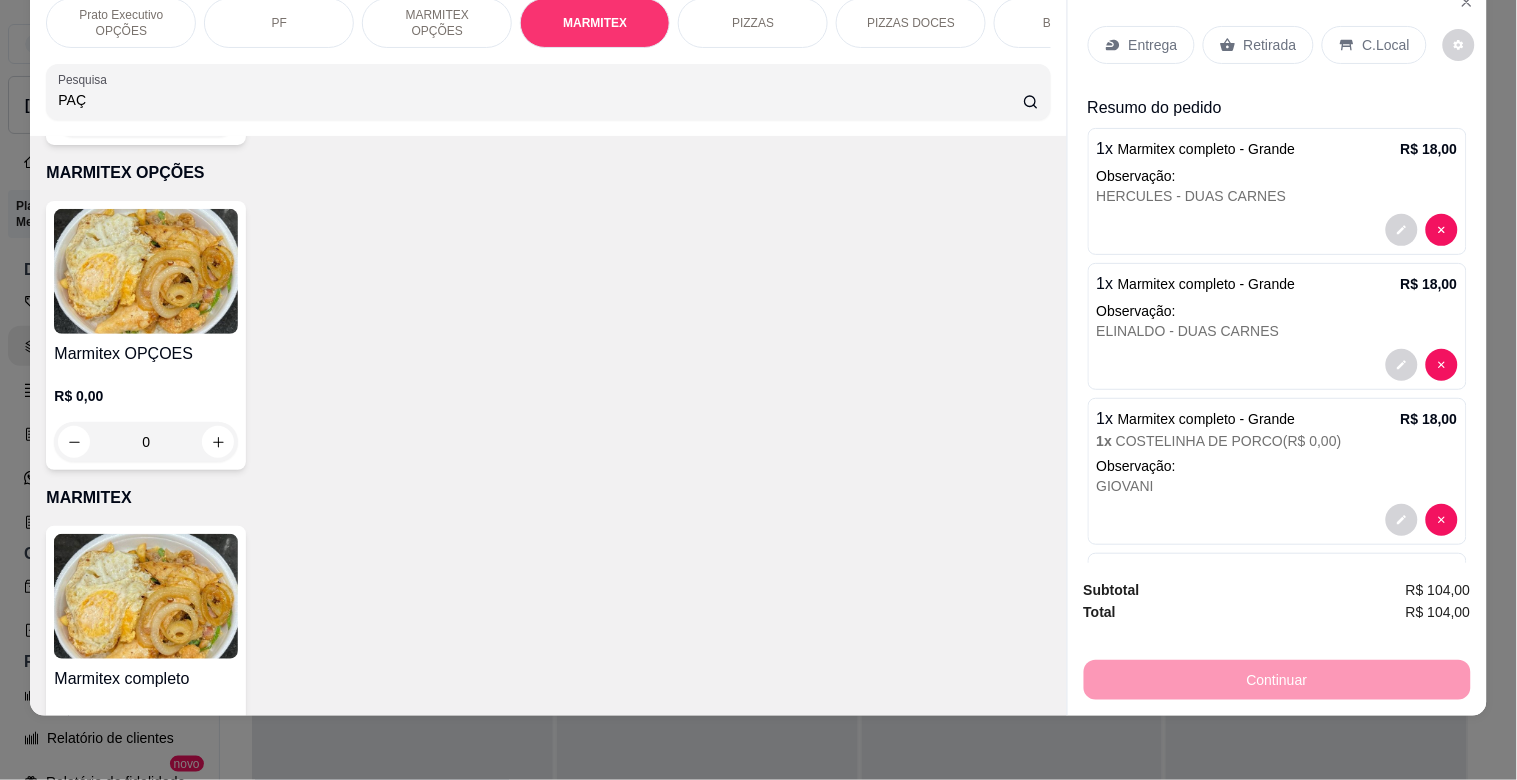 scroll, scrollTop: 1390, scrollLeft: 0, axis: vertical 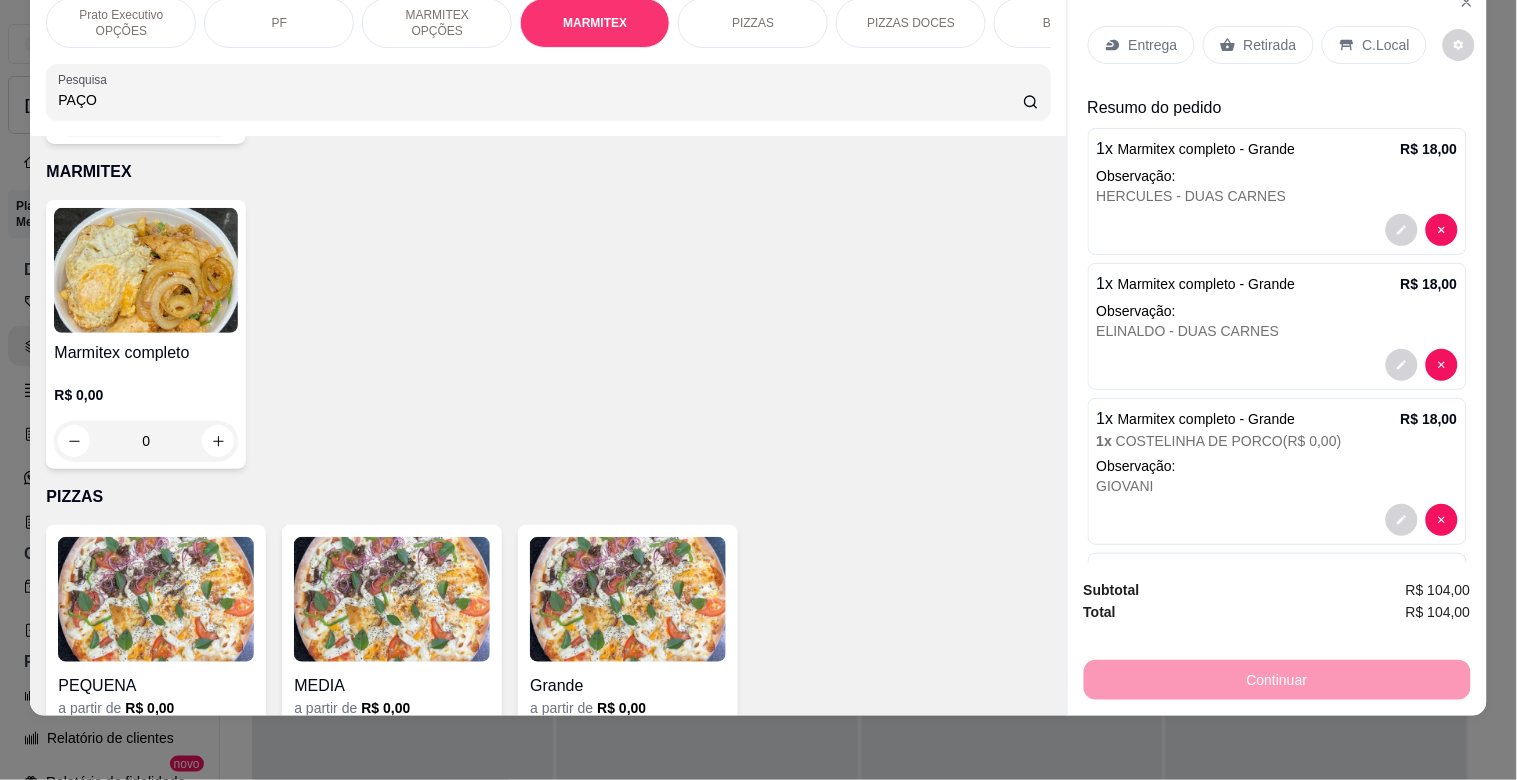type on "PAÇO" 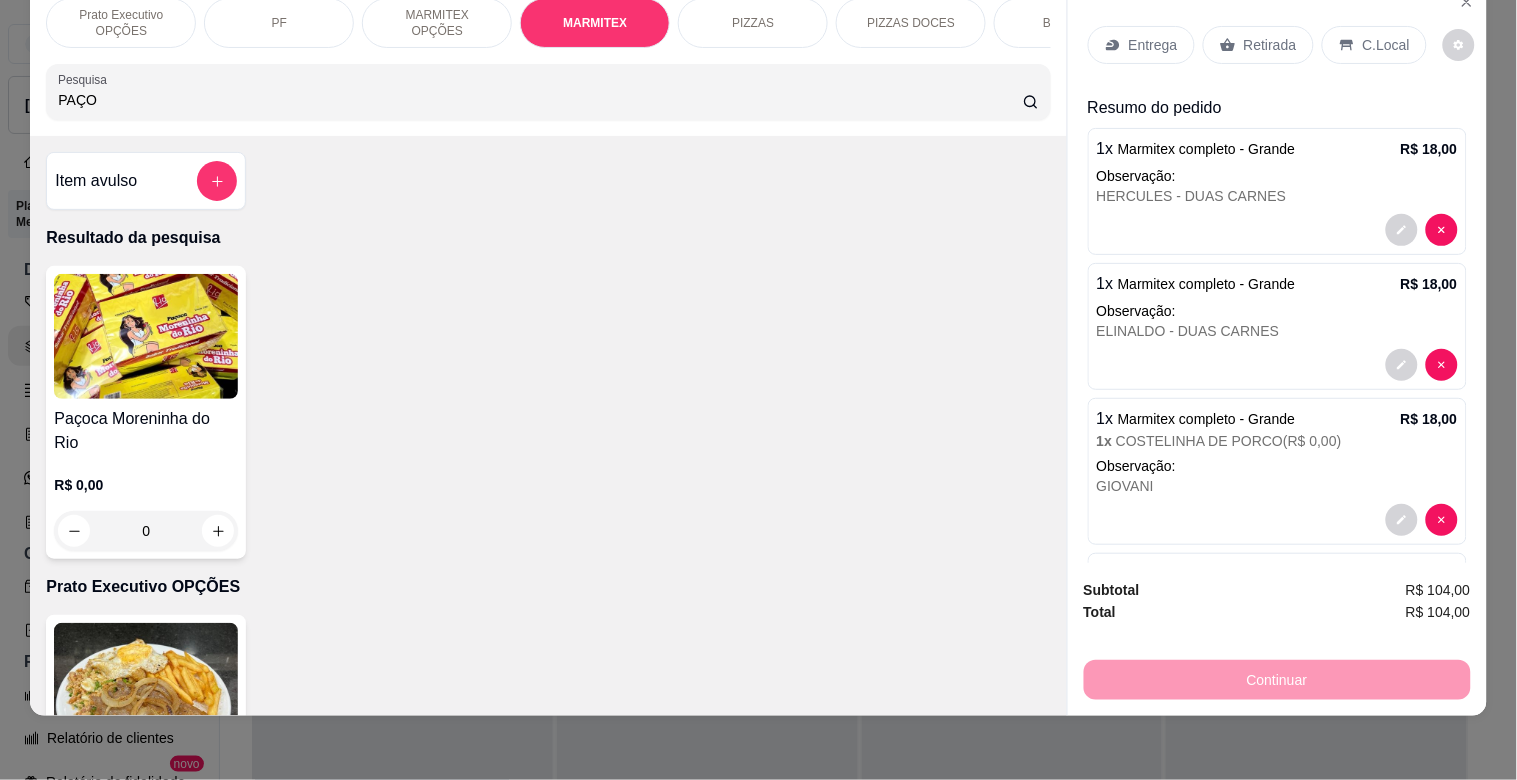 click at bounding box center [146, 336] 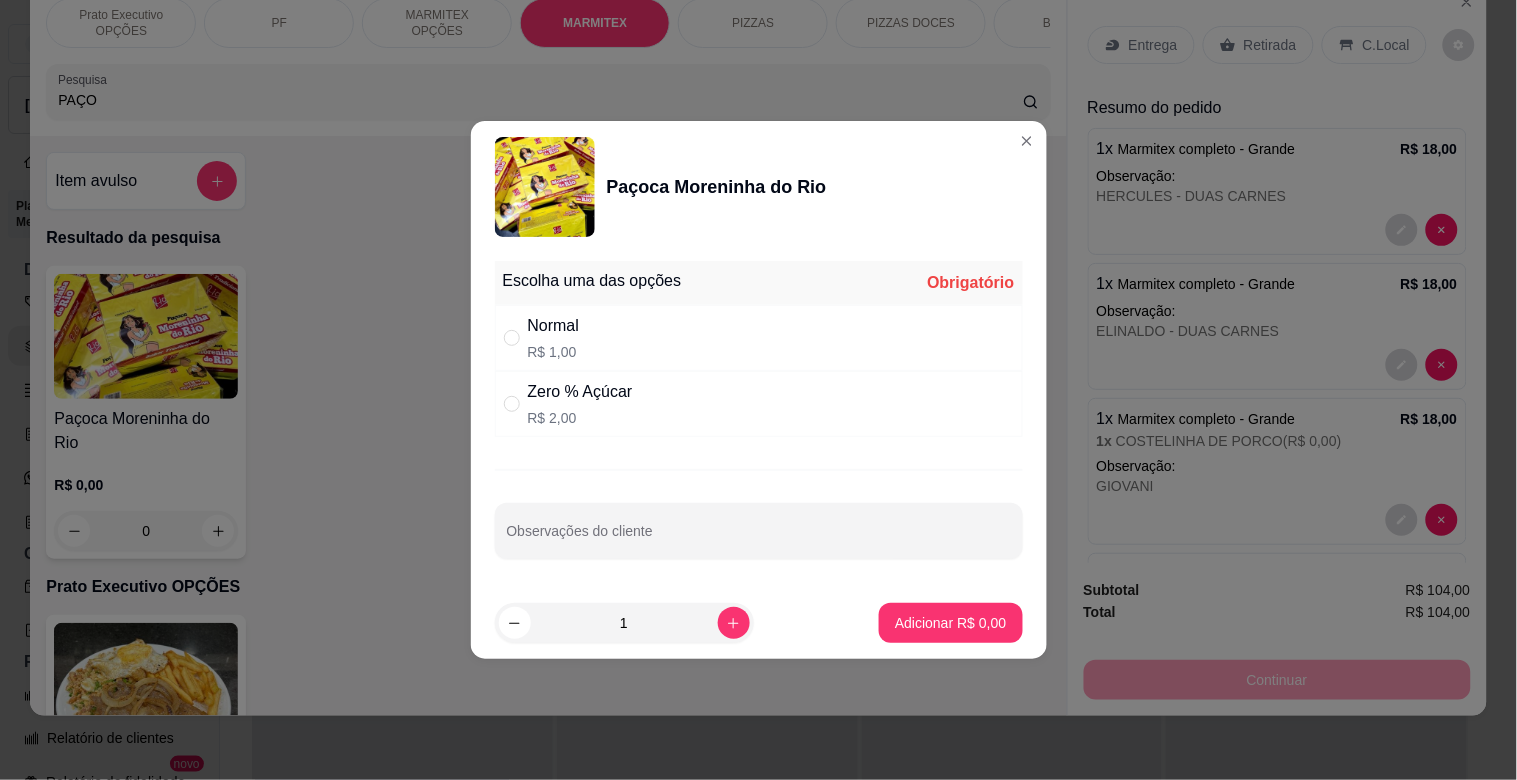 click on "Normal" at bounding box center (554, 326) 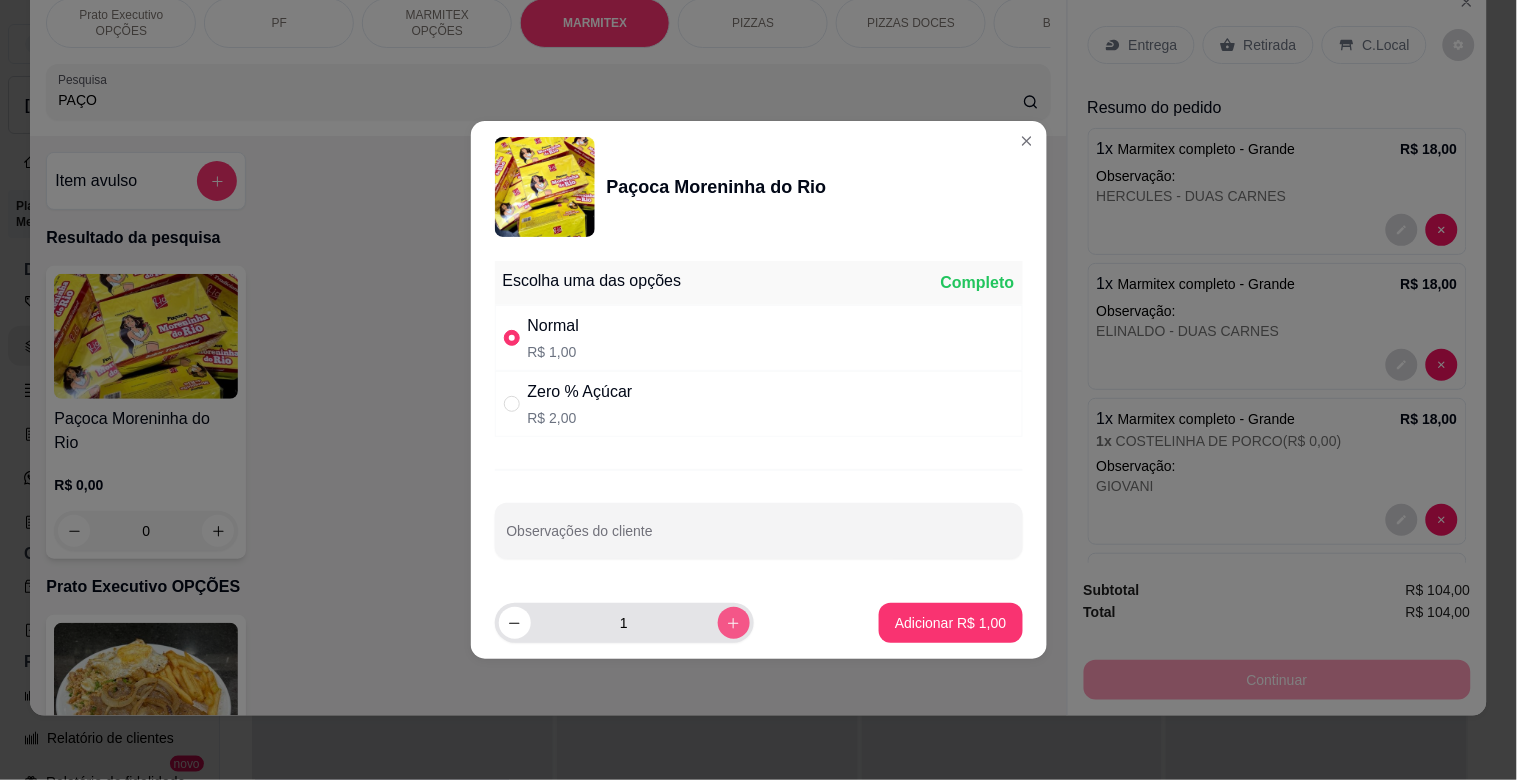 click 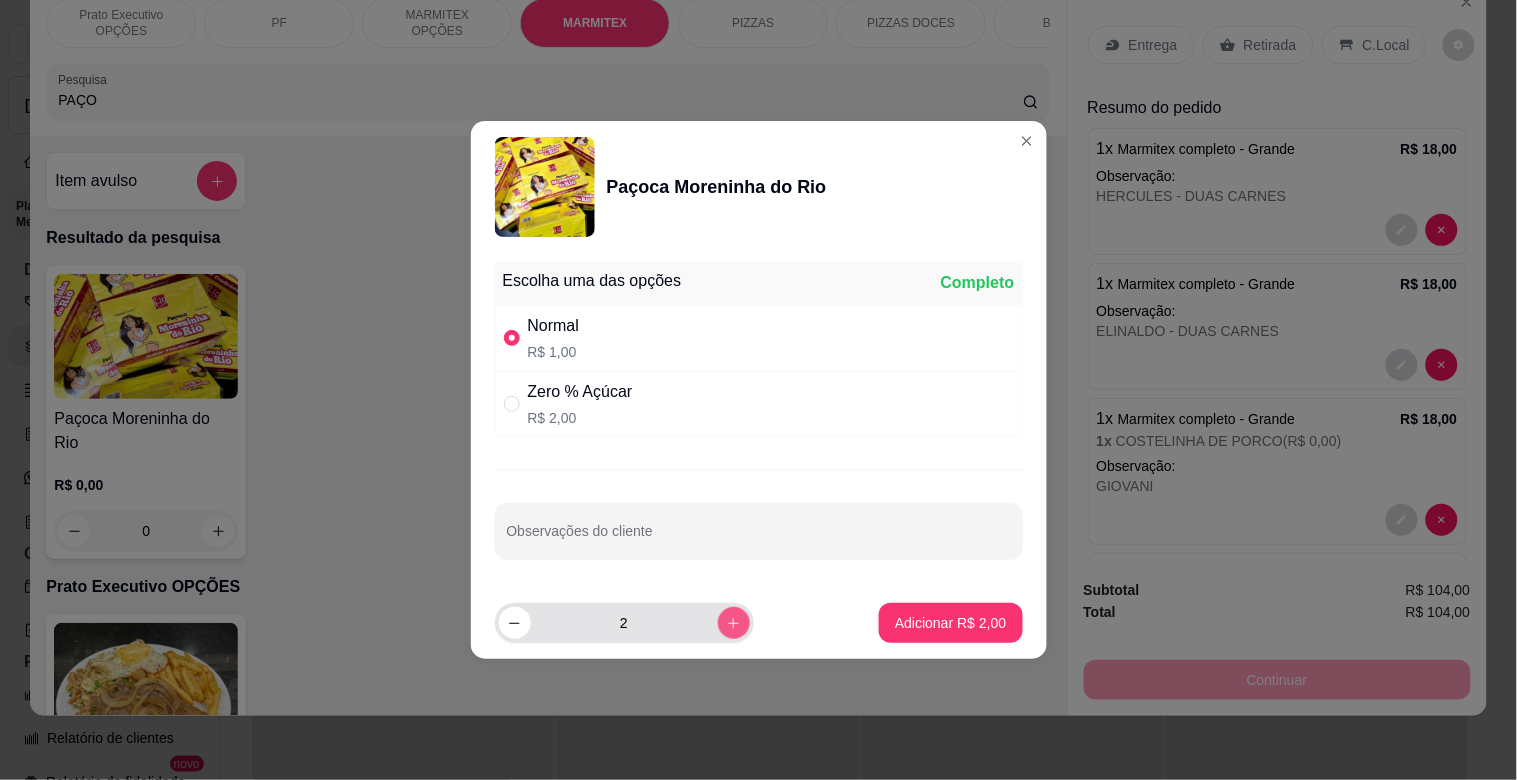 click 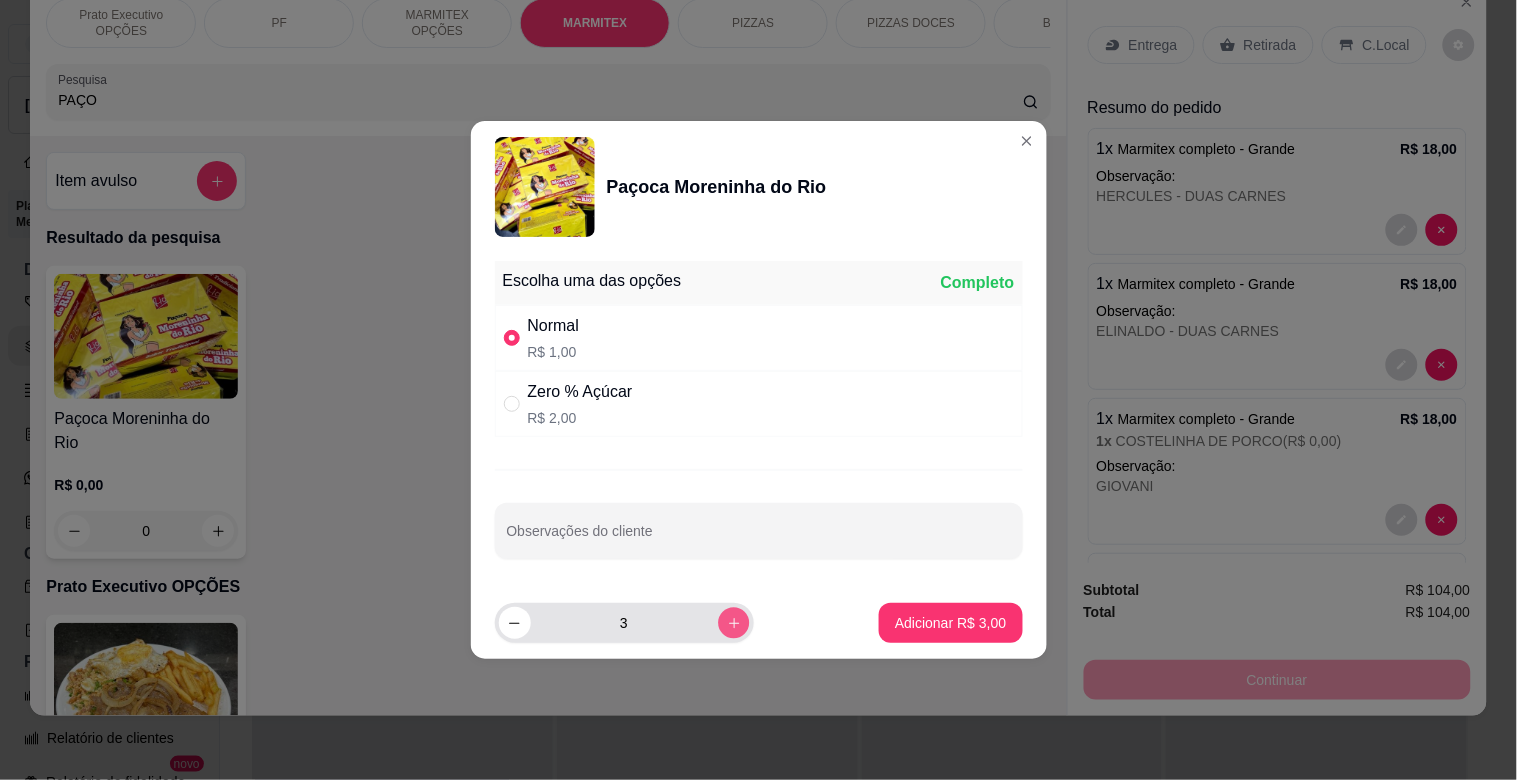 click 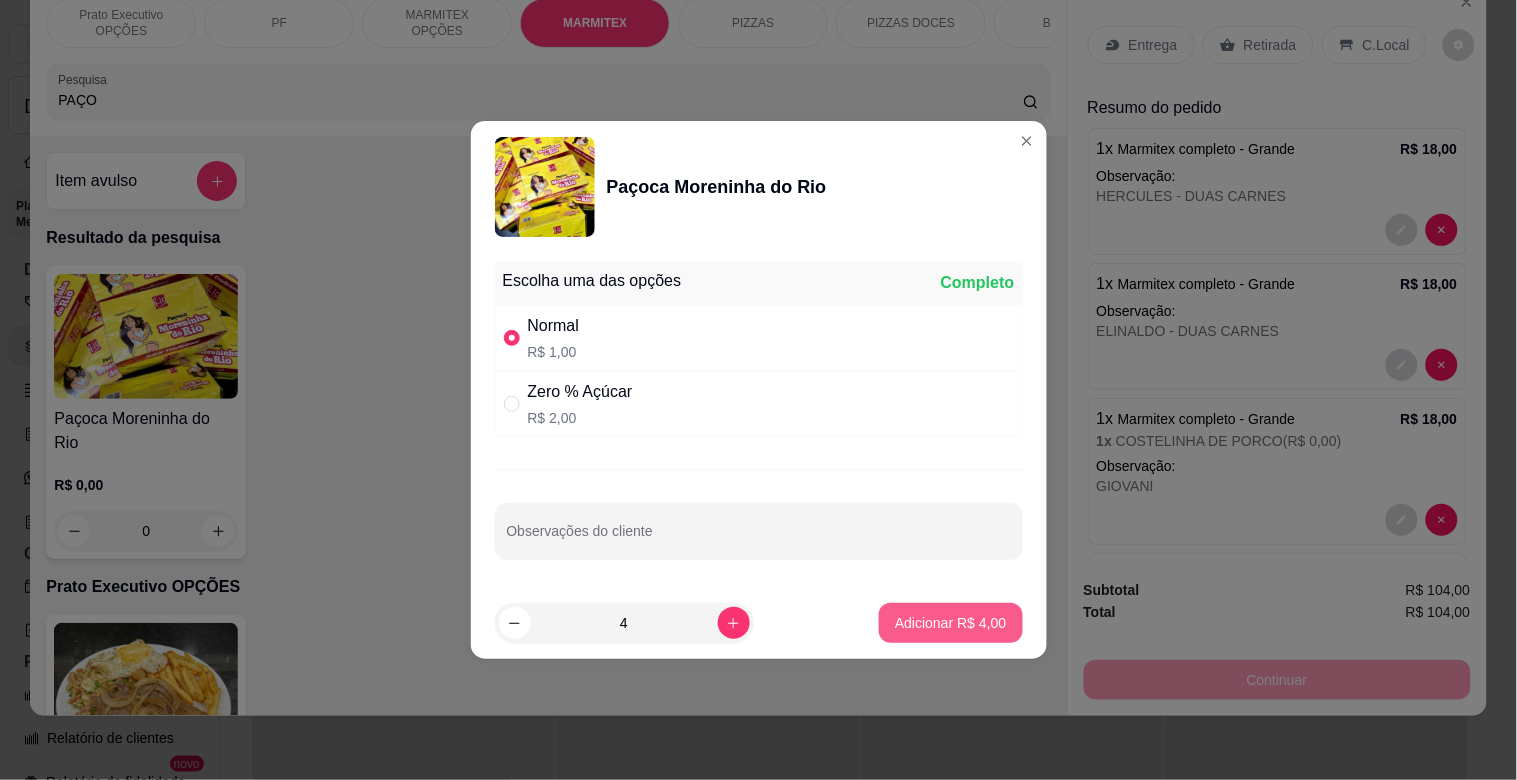 click on "Adicionar   R$ 4,00" at bounding box center (950, 623) 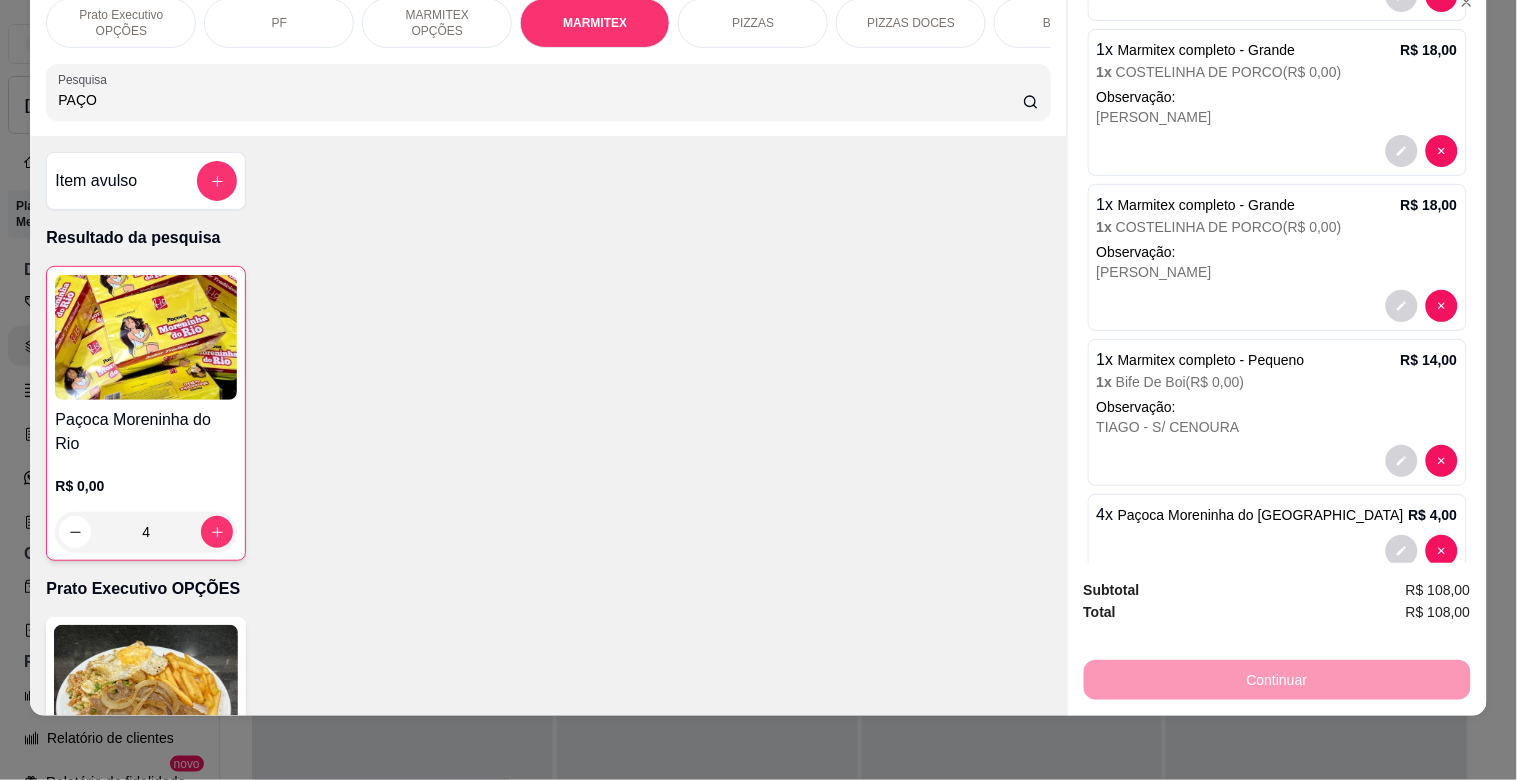 scroll, scrollTop: 566, scrollLeft: 0, axis: vertical 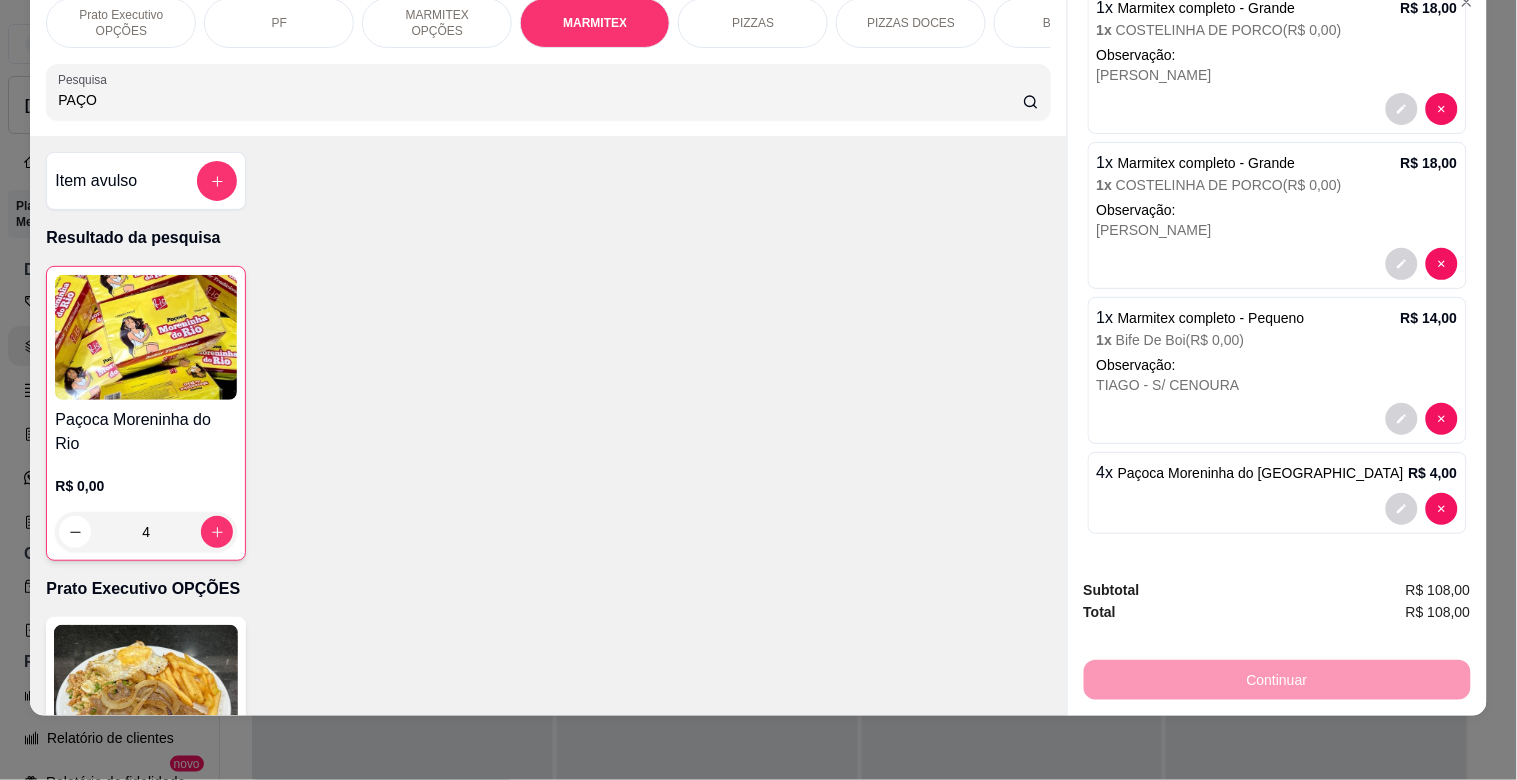 click at bounding box center [1277, 509] 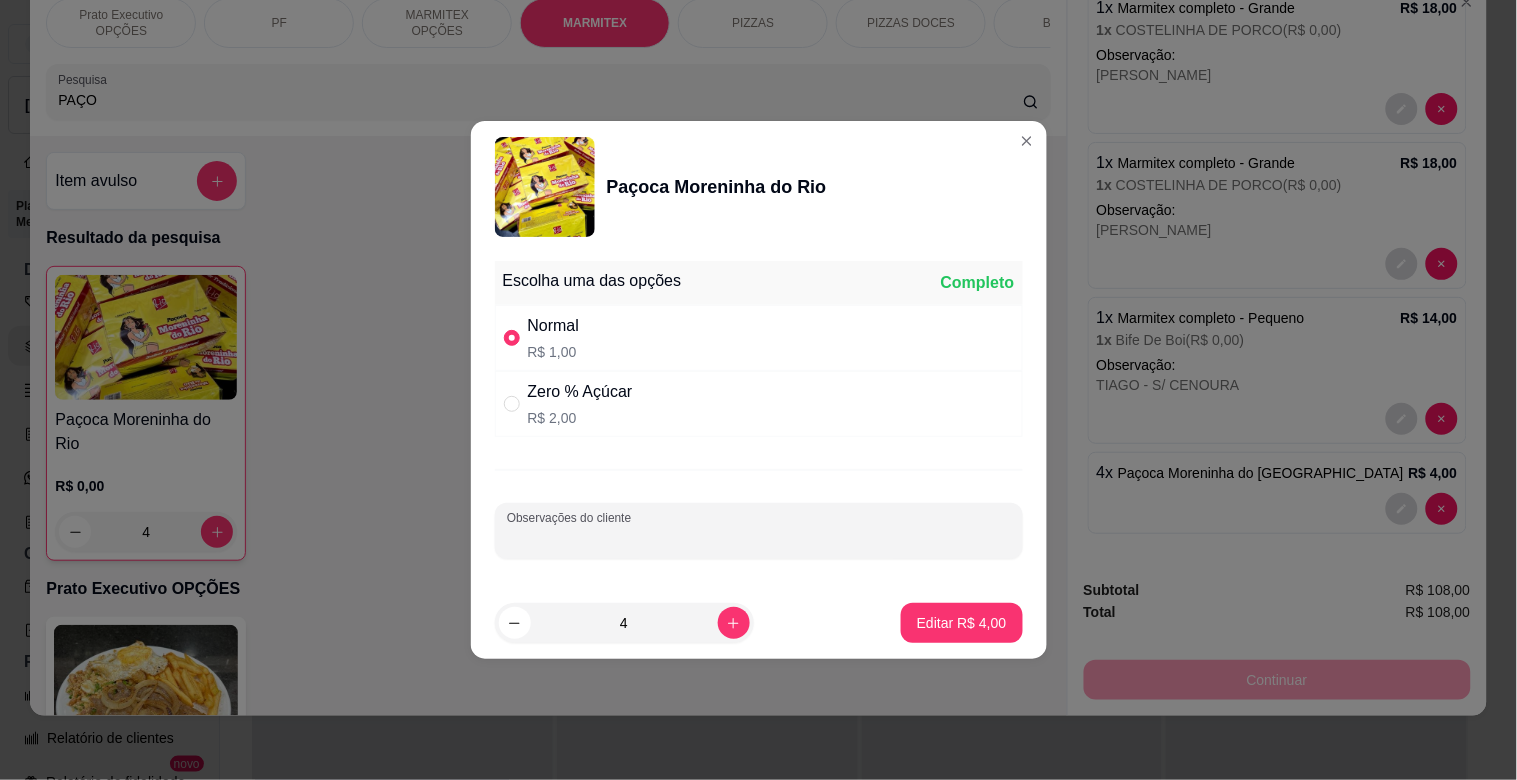 click on "Observações do cliente" at bounding box center (759, 539) 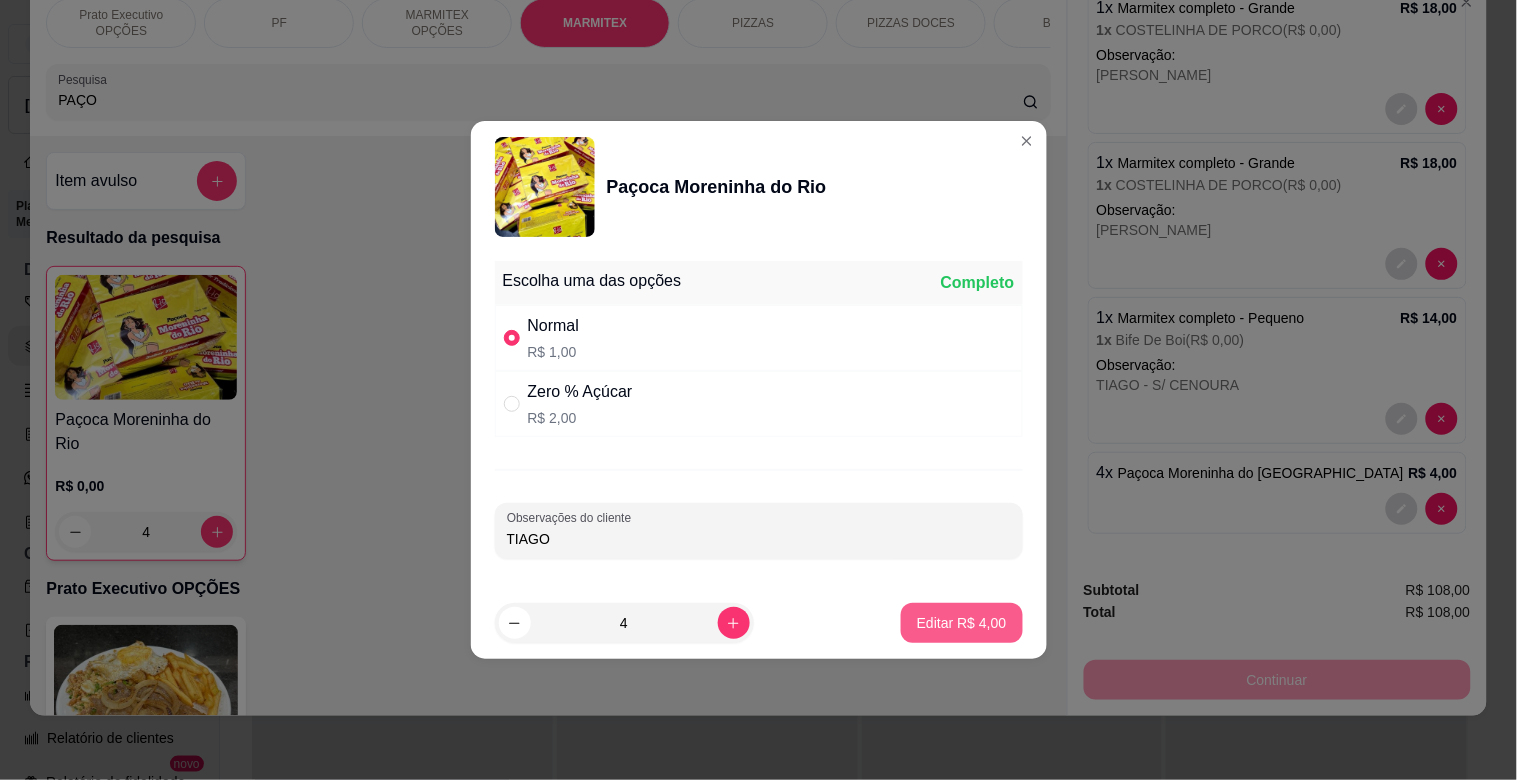 type on "TIAGO" 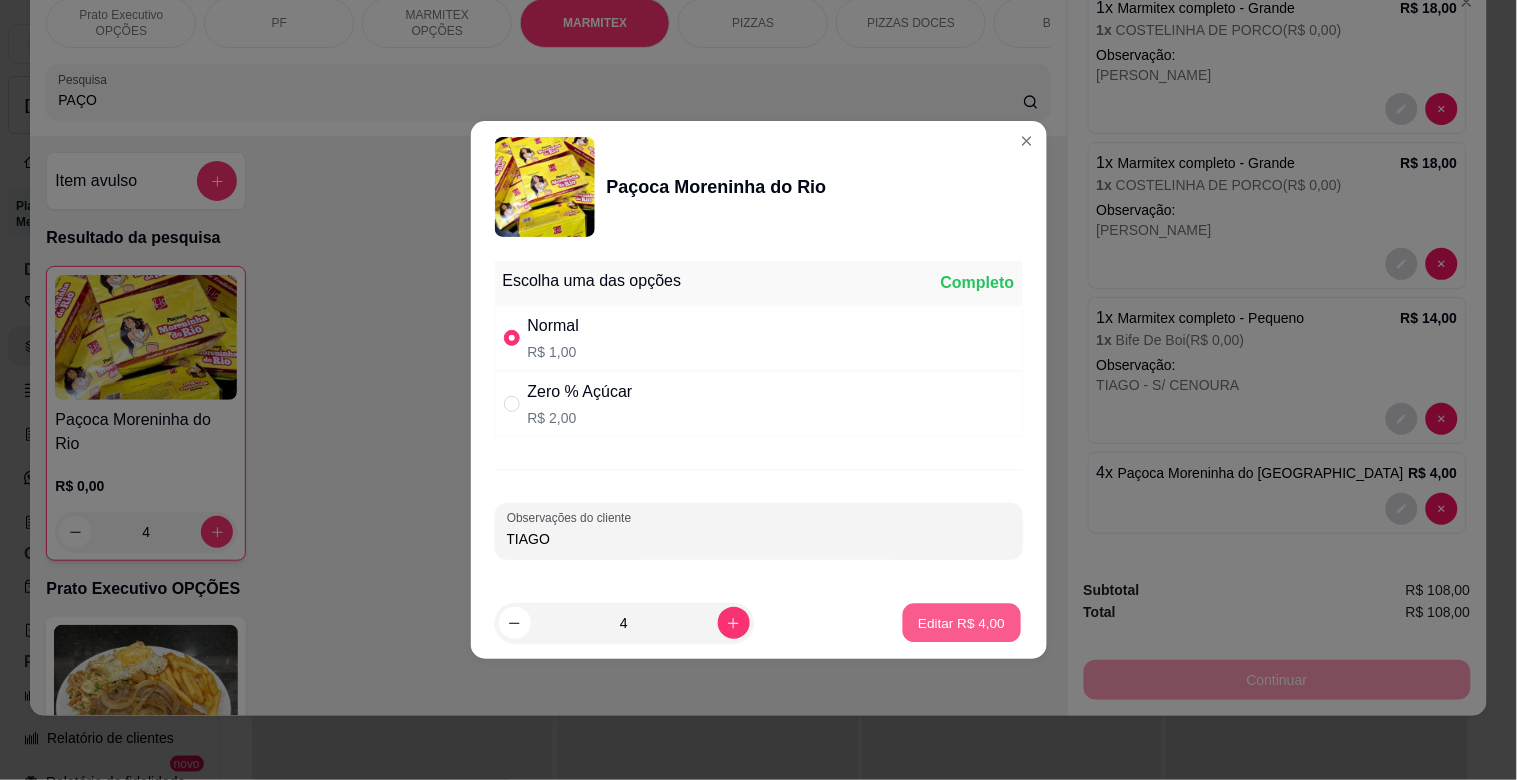 click on "Editar   R$ 4,00" at bounding box center [961, 622] 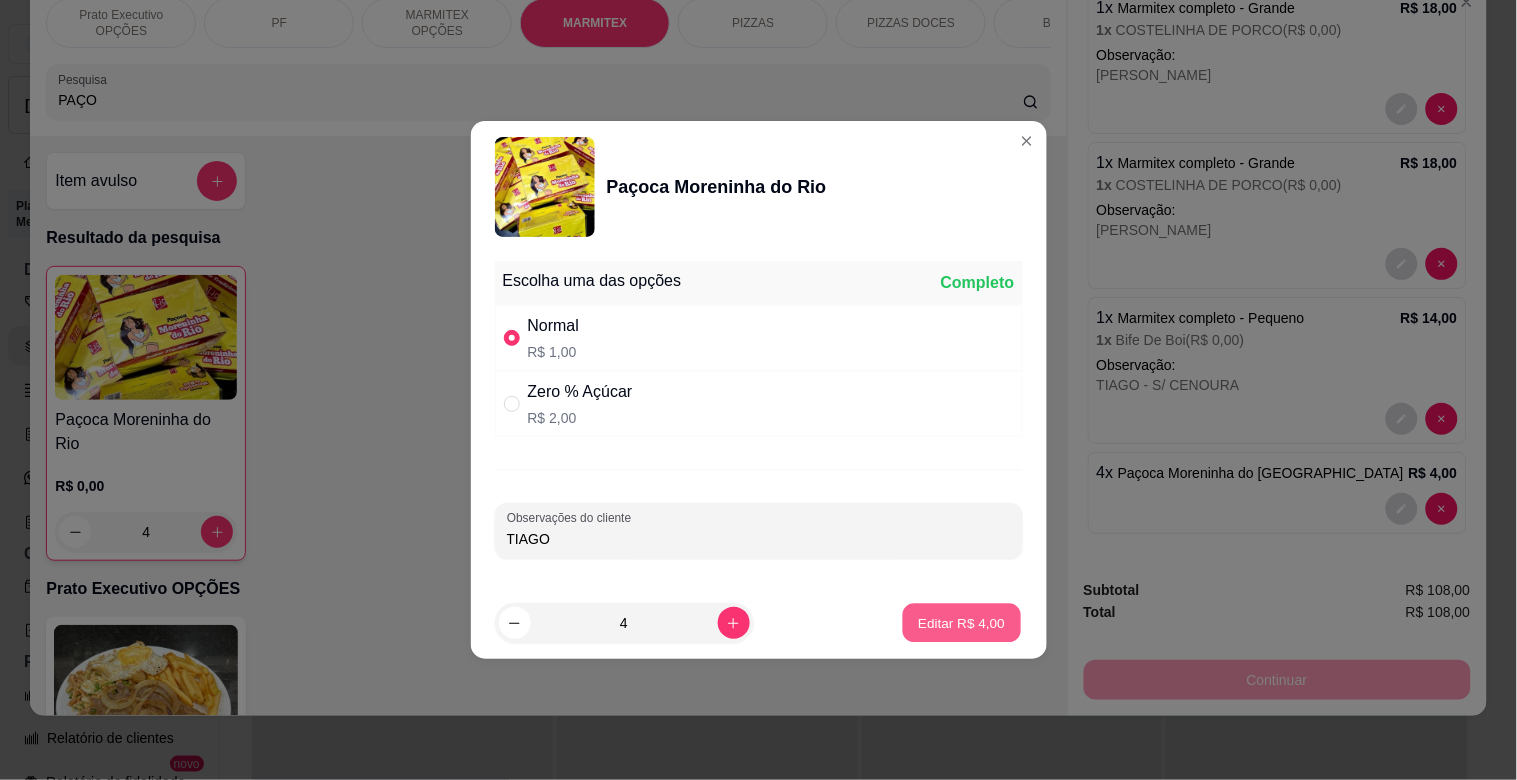 type on "0" 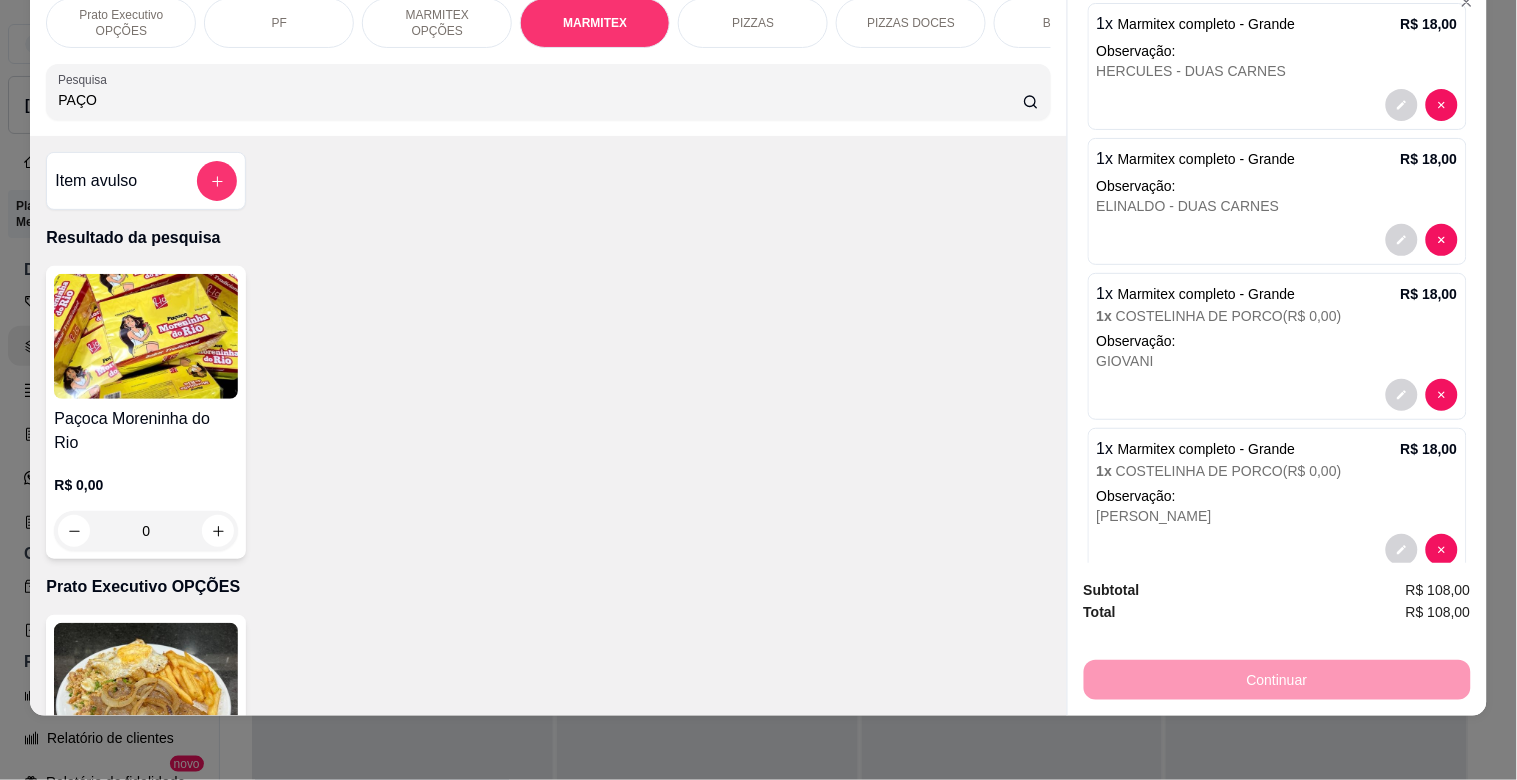 scroll, scrollTop: 0, scrollLeft: 0, axis: both 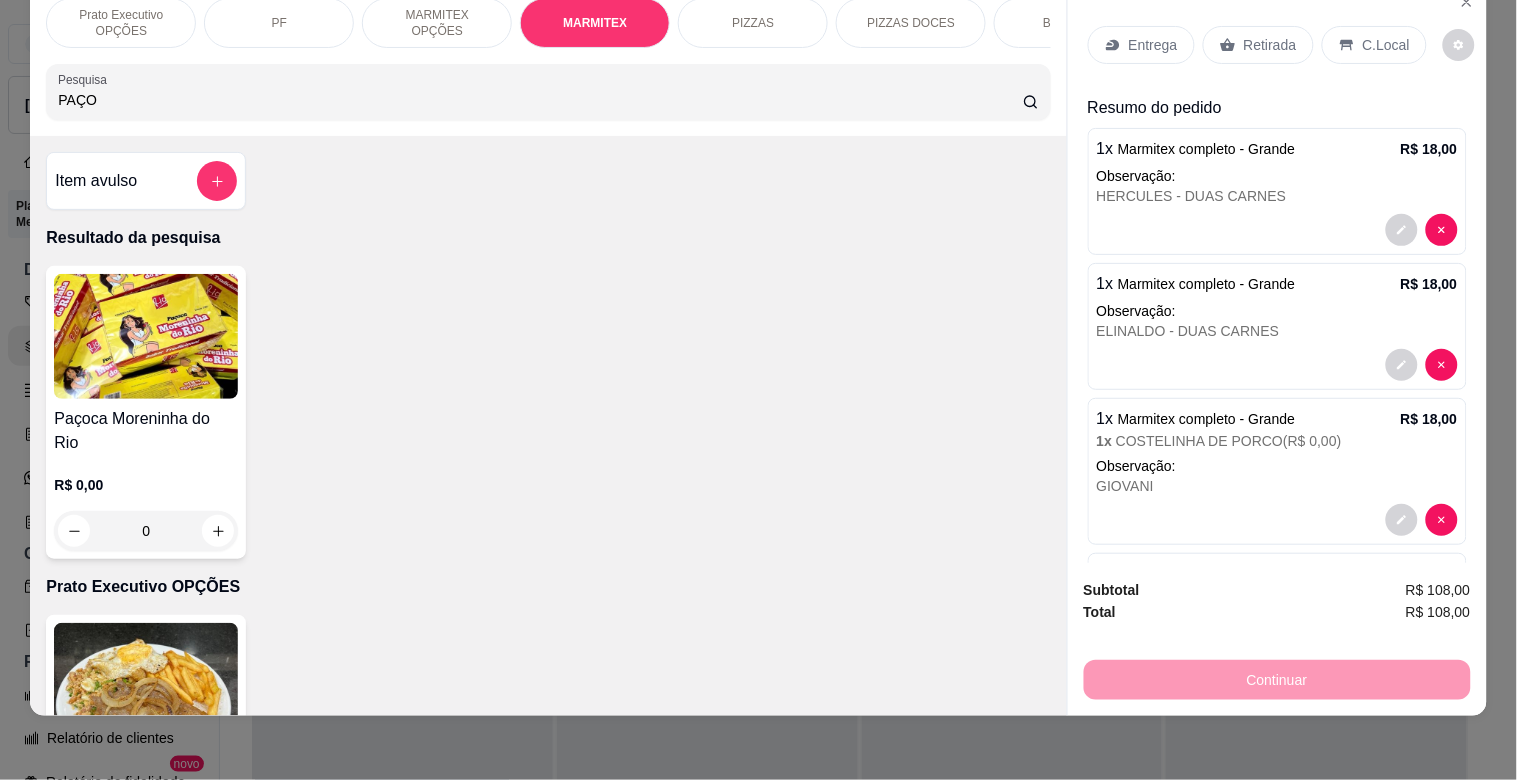 click on "Entrega" at bounding box center (1141, 45) 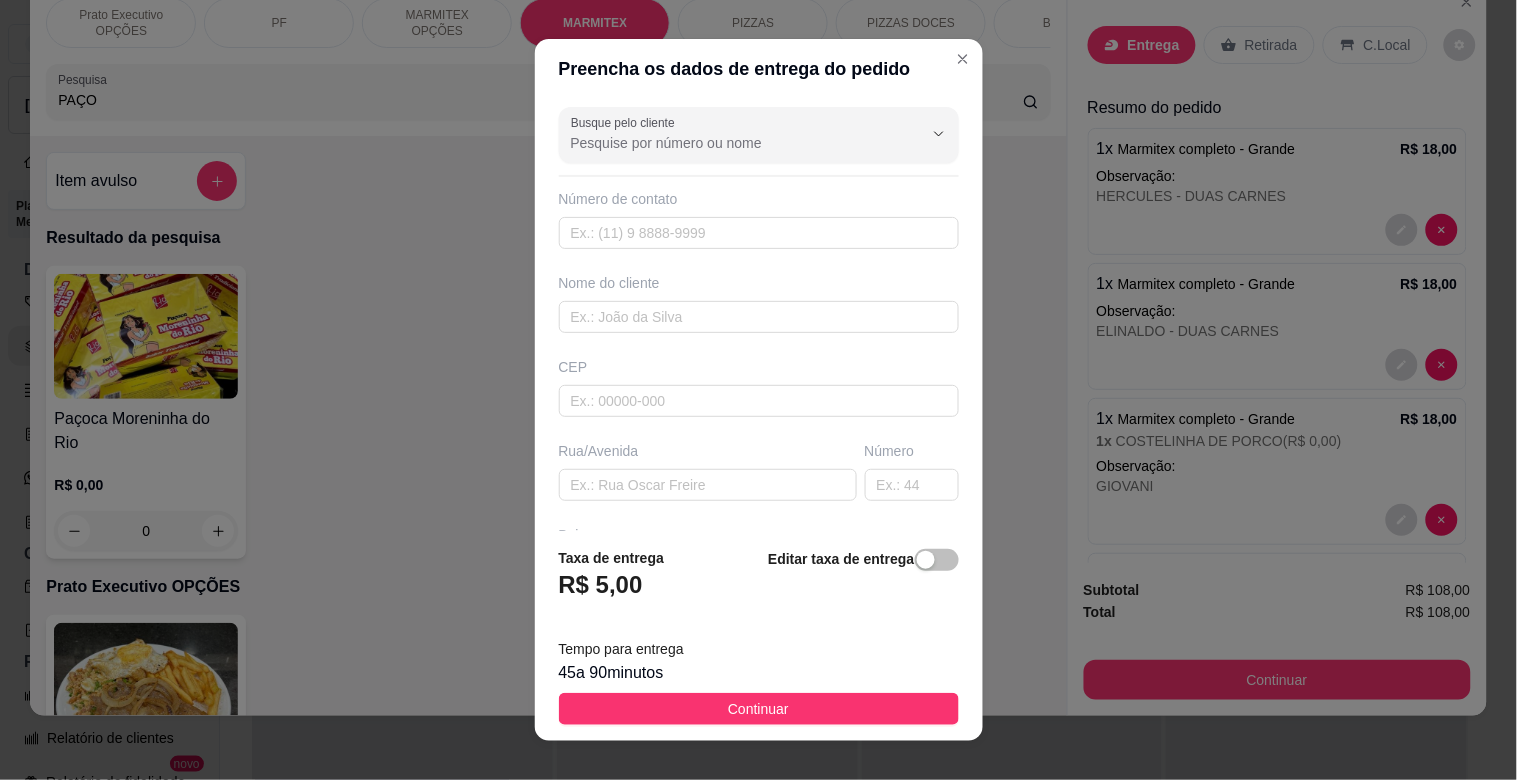 click on "Busque pelo cliente Número de contato Nome do cliente CEP Rua/[GEOGRAPHIC_DATA]" at bounding box center [759, 315] 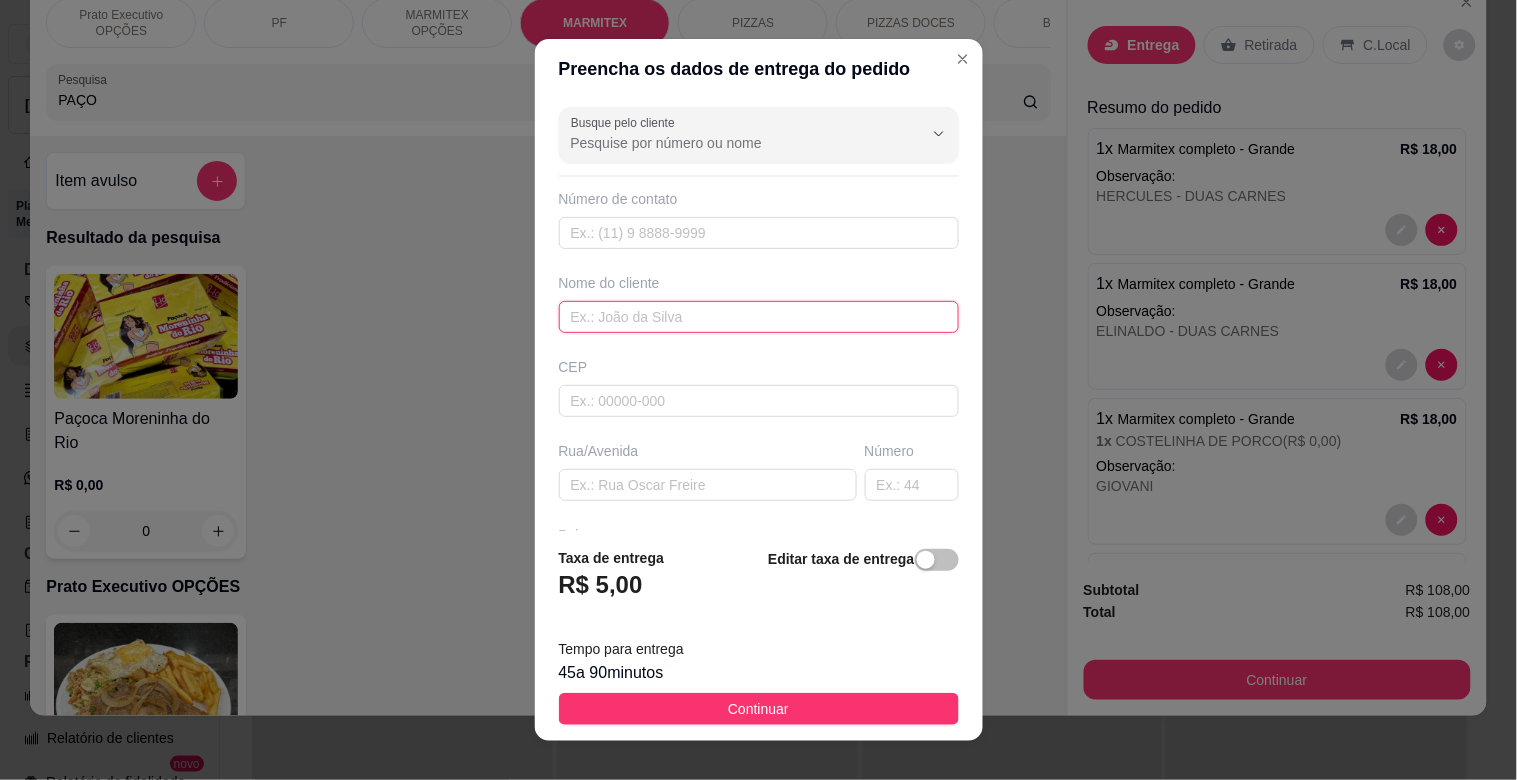 click at bounding box center [759, 317] 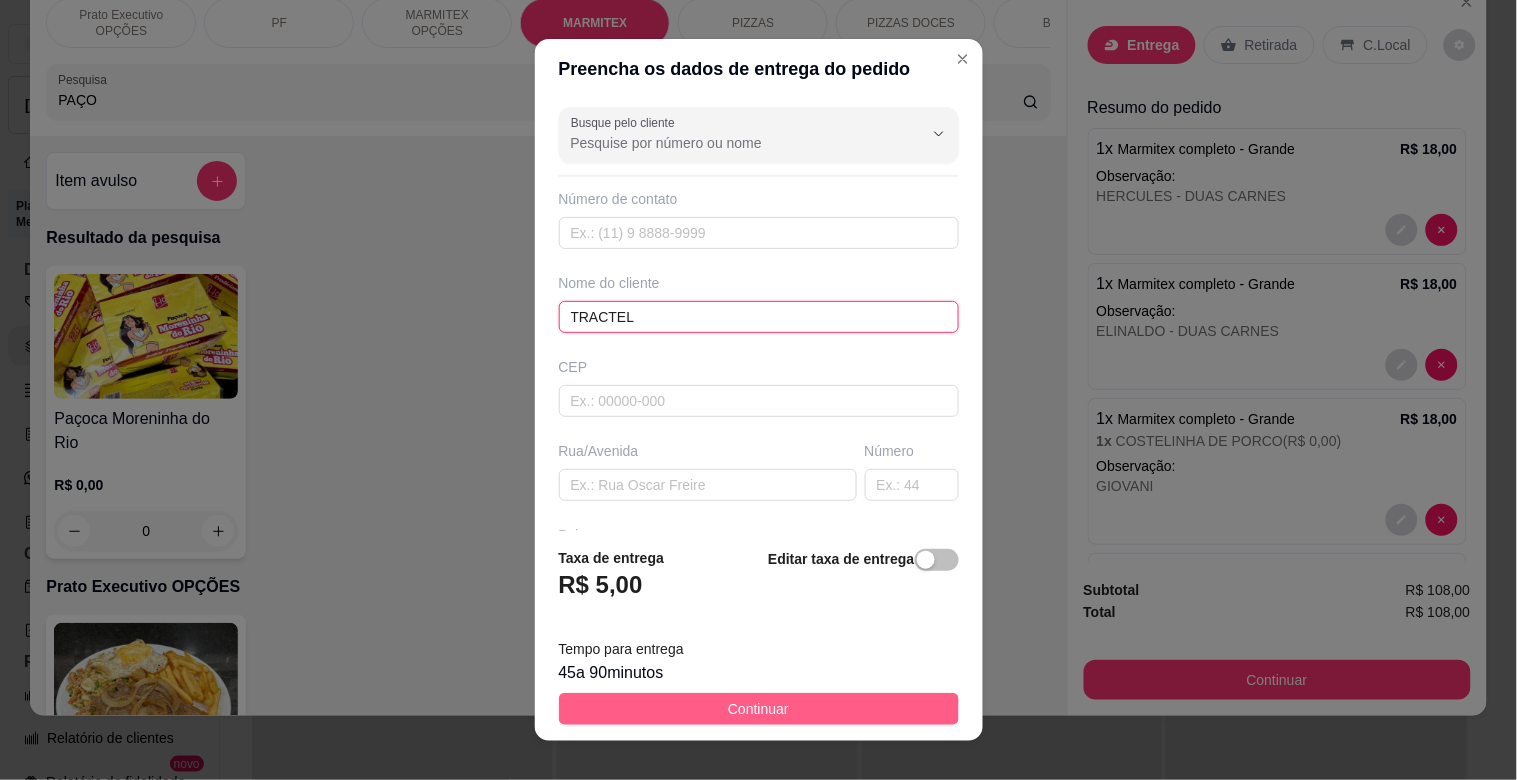 type on "TRACTEL" 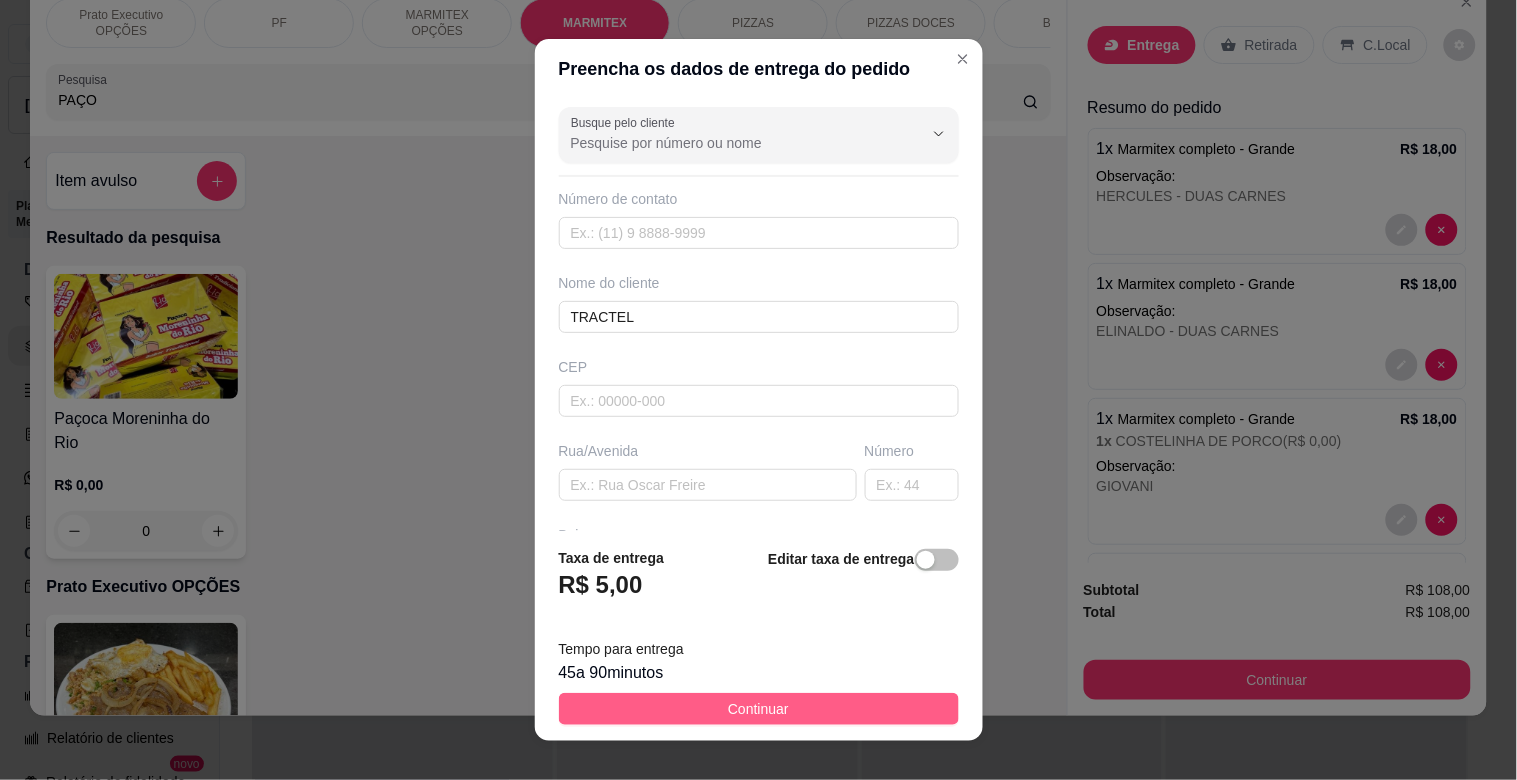click on "Continuar" at bounding box center (759, 709) 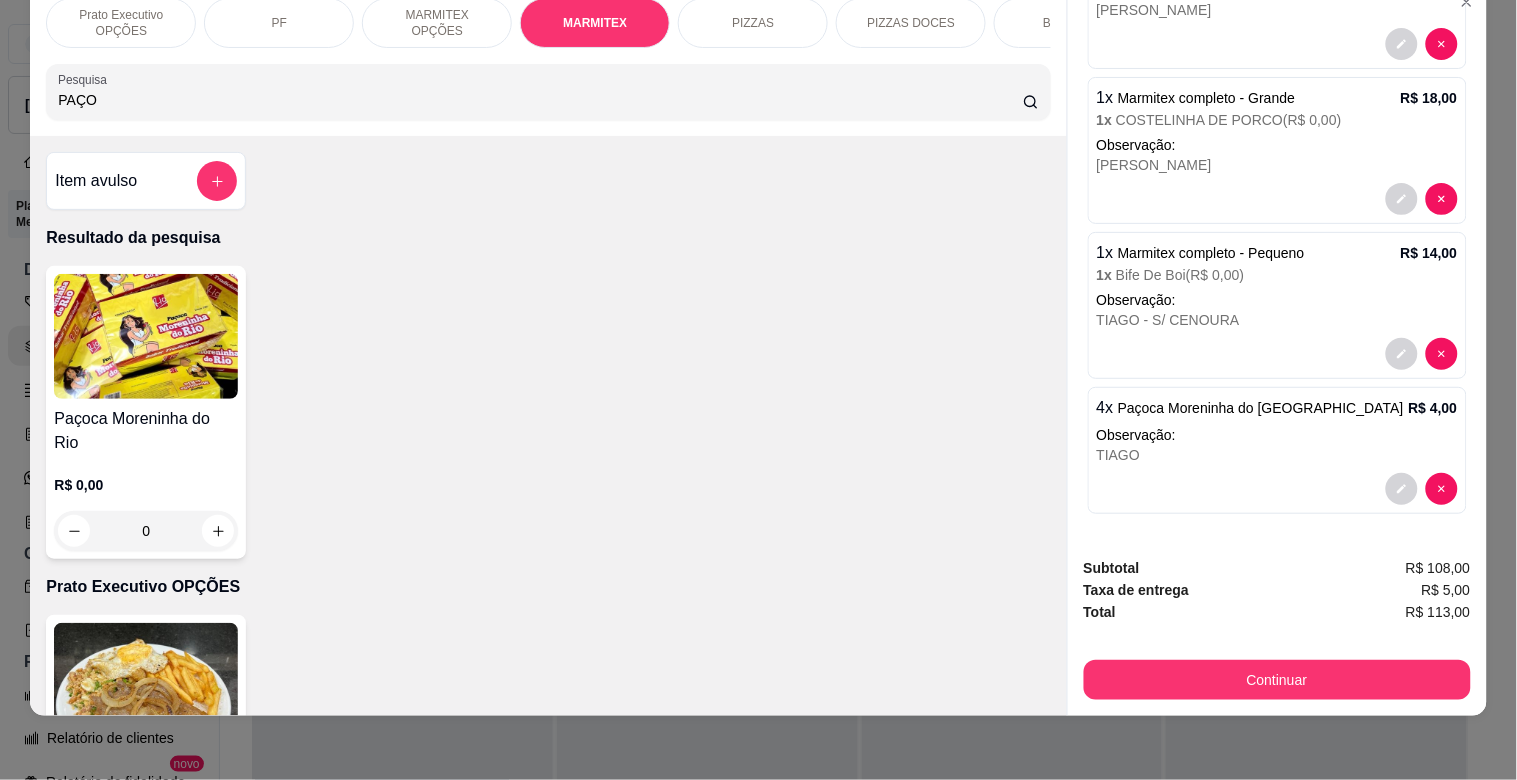 scroll, scrollTop: 850, scrollLeft: 0, axis: vertical 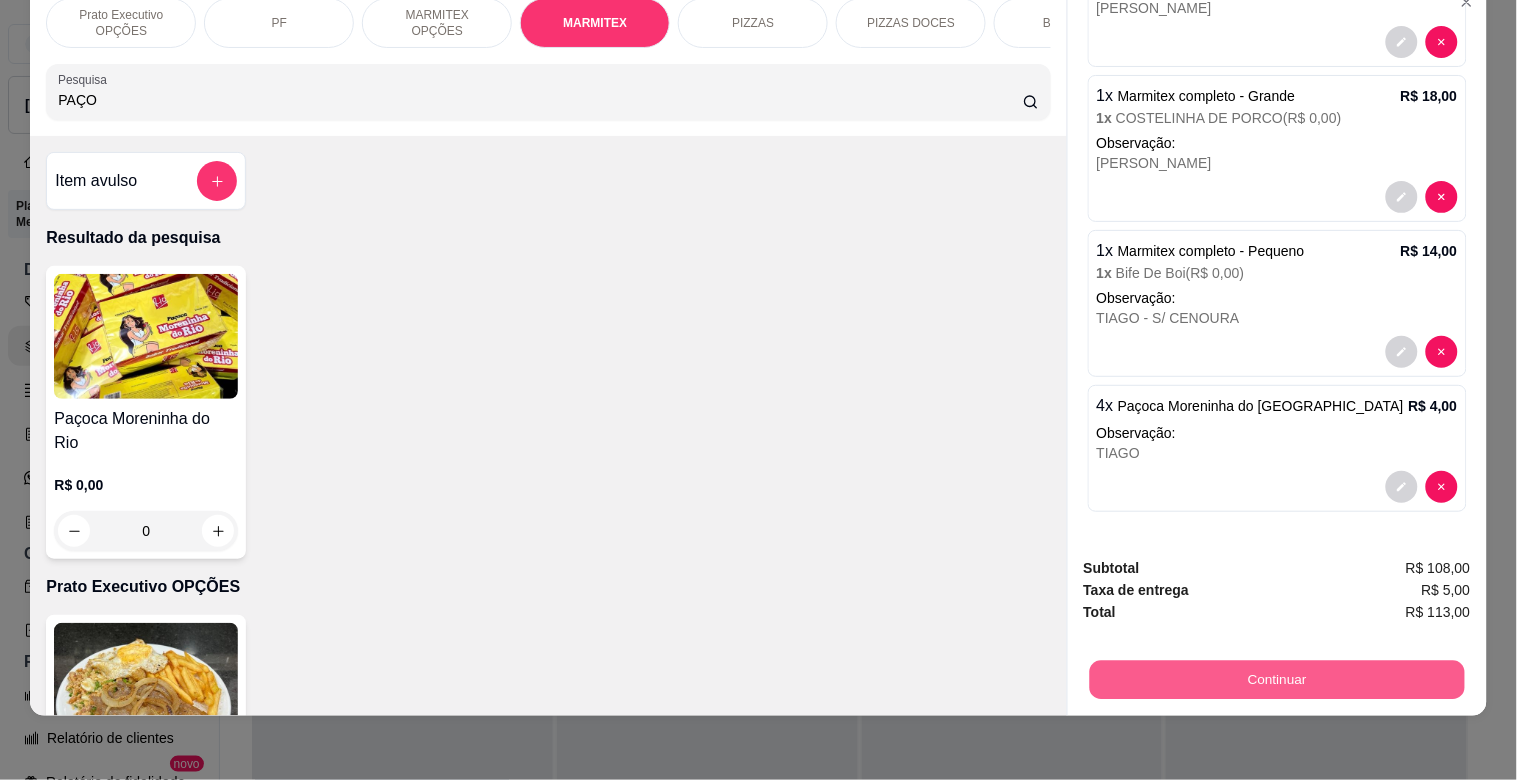 click on "Continuar" at bounding box center (1276, 679) 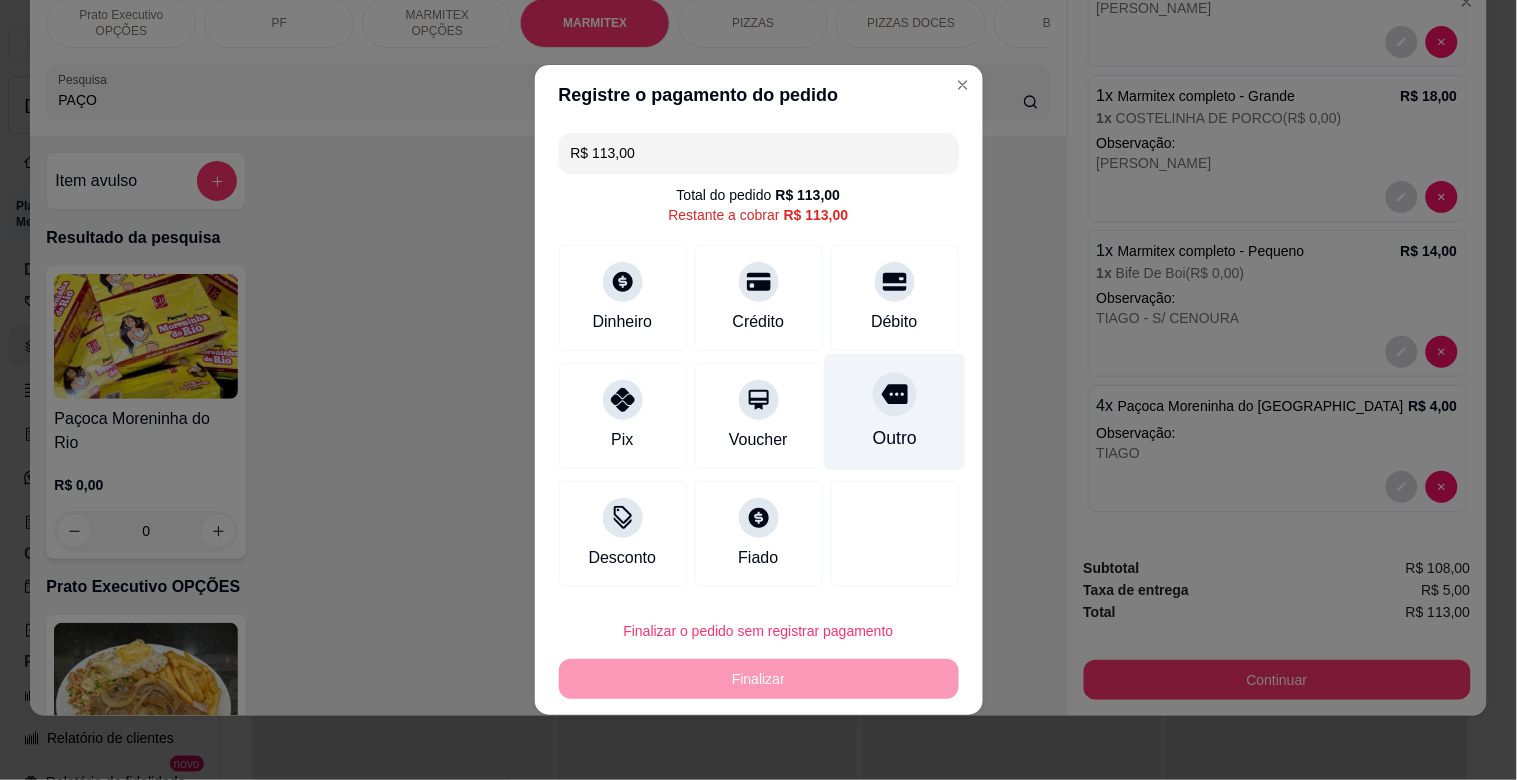 click on "Outro" at bounding box center (894, 412) 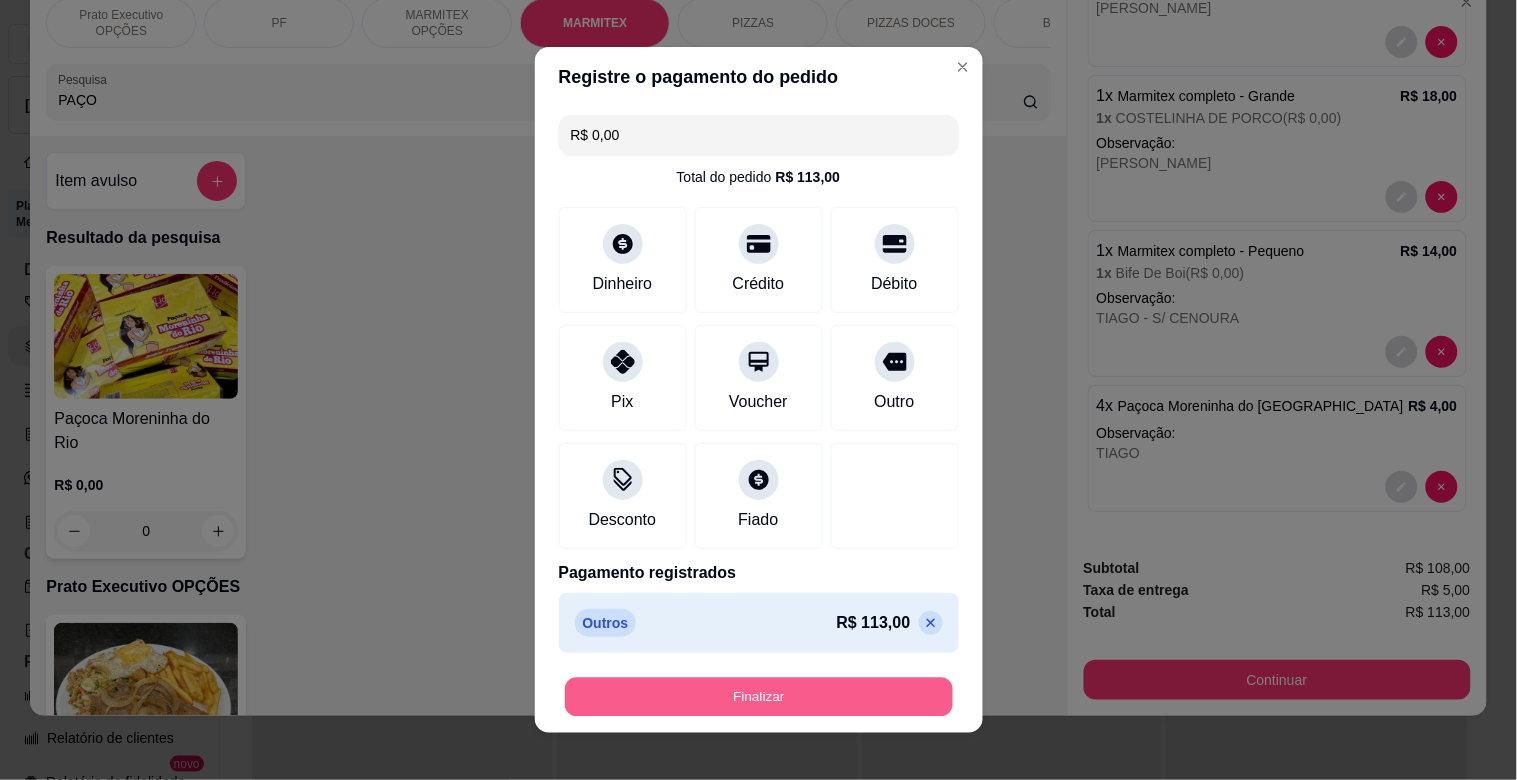 click on "Finalizar" at bounding box center (759, 697) 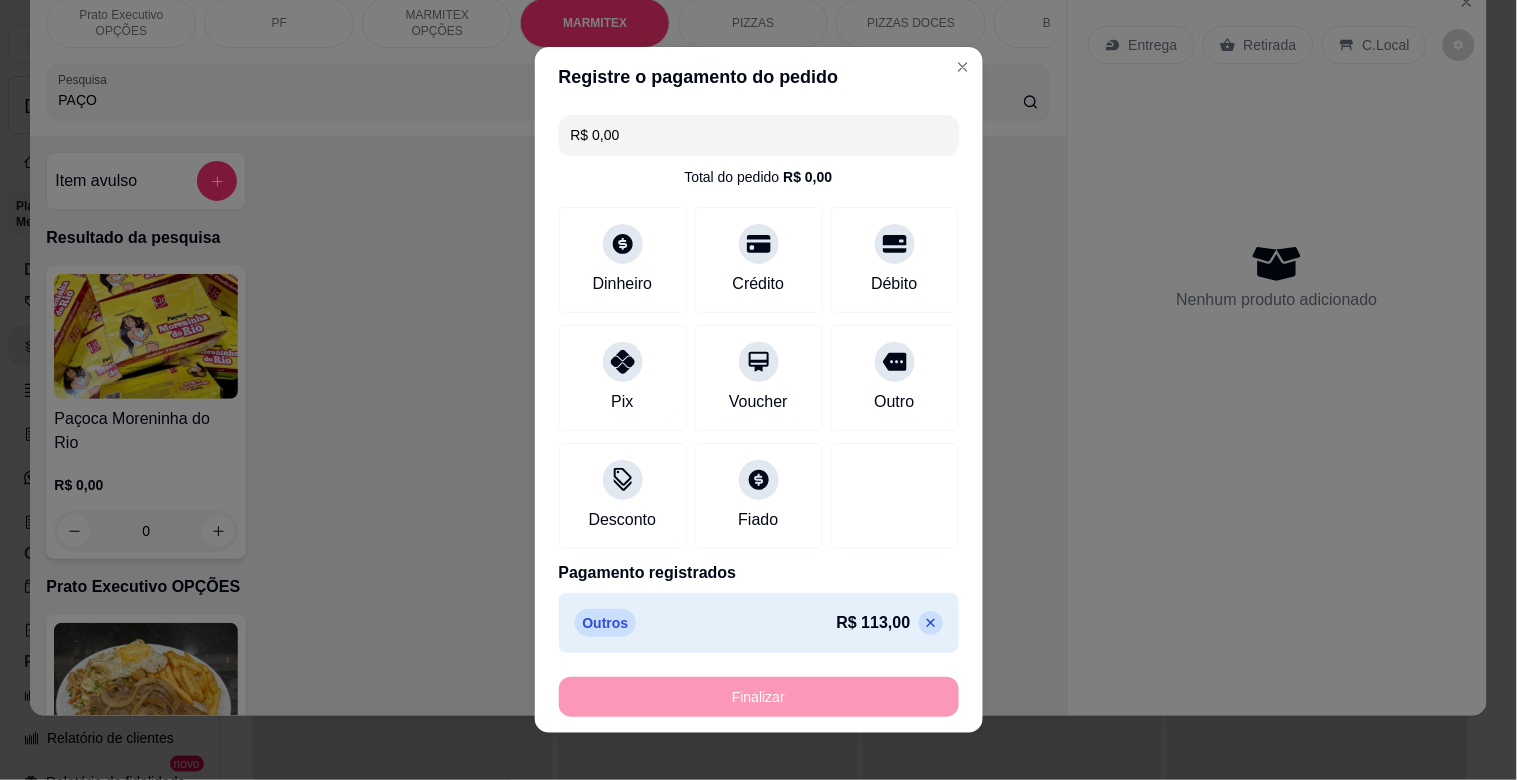 type on "-R$ 113,00" 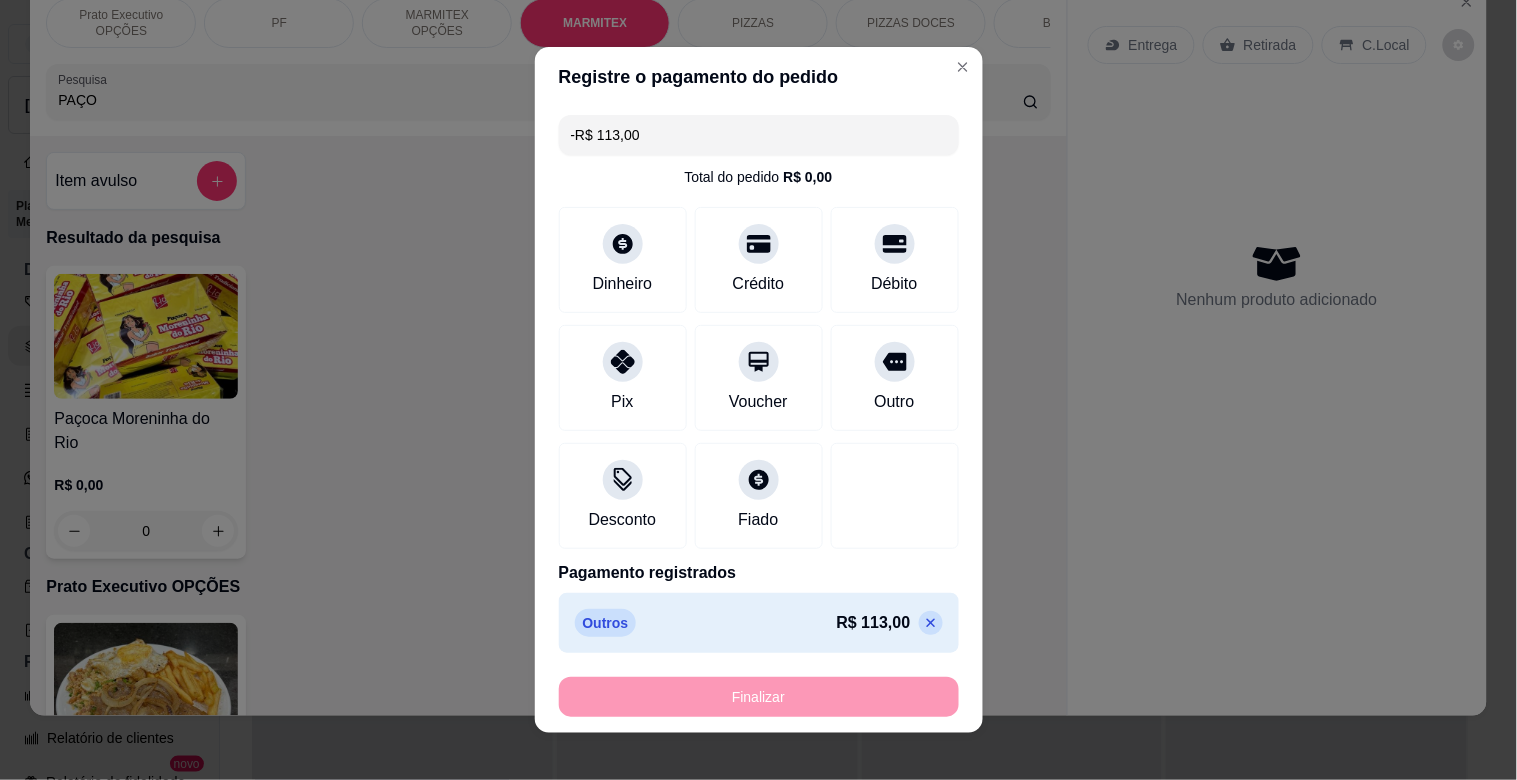 scroll, scrollTop: 0, scrollLeft: 0, axis: both 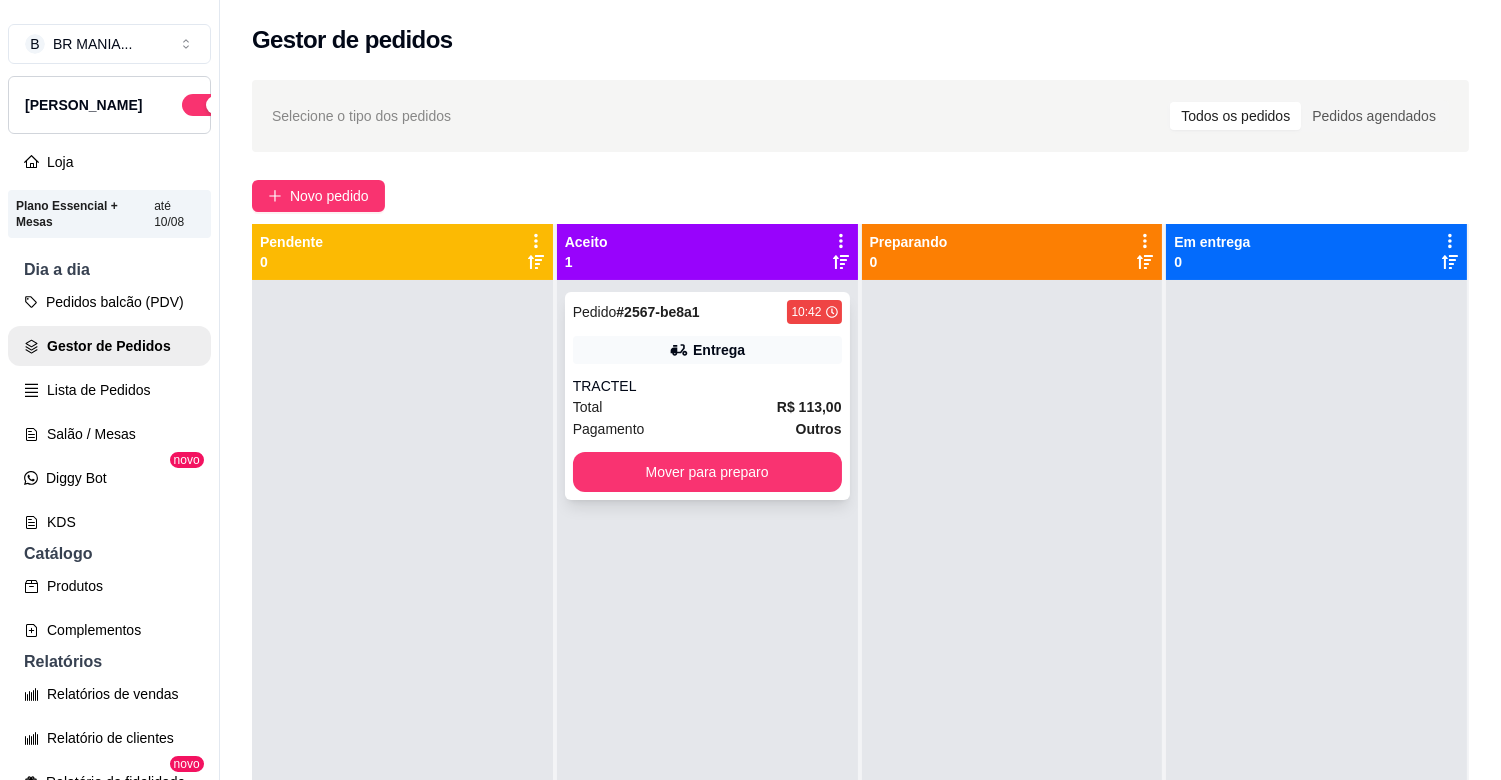 click on "TRACTEL" at bounding box center [707, 386] 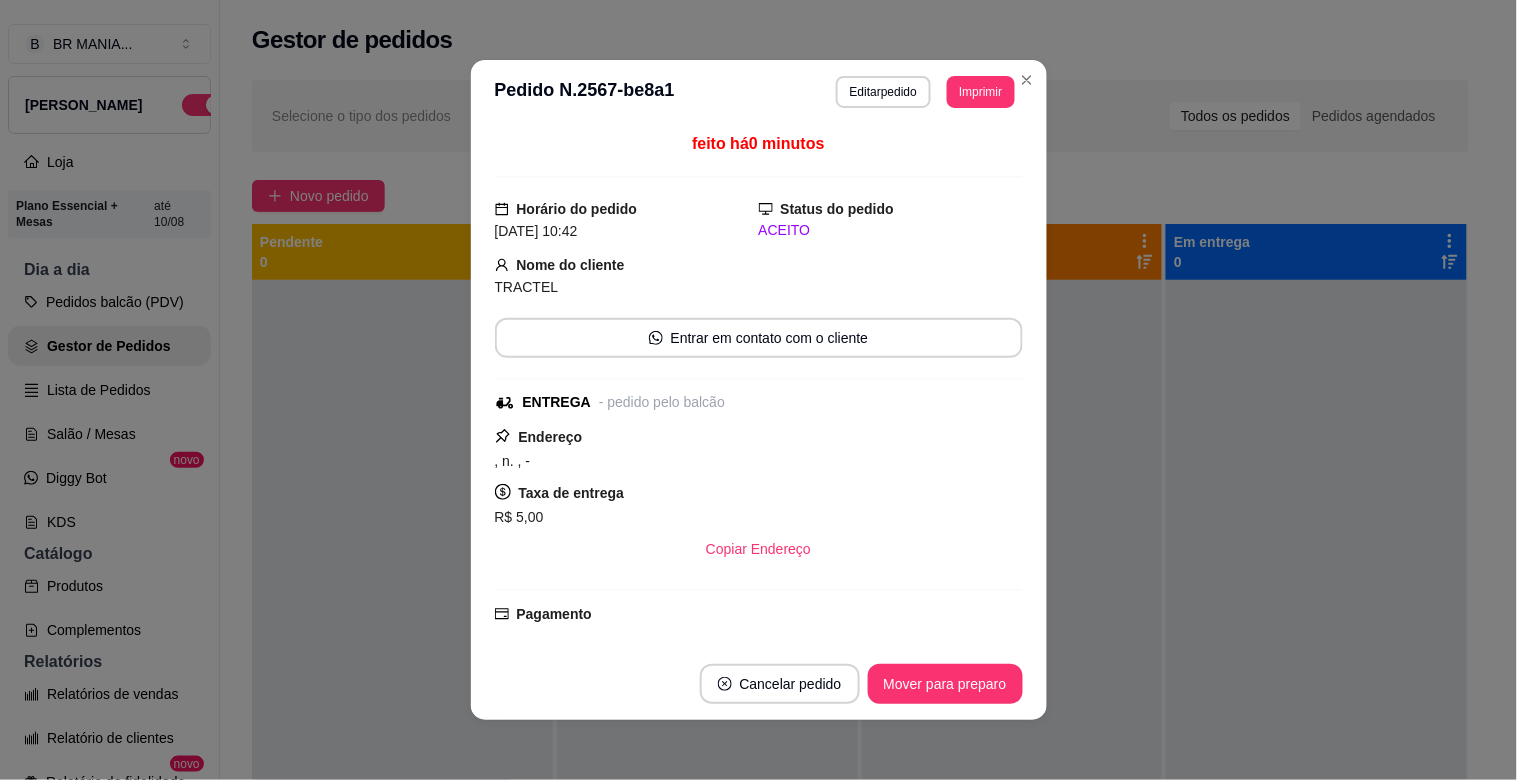 click on "Imprimir" at bounding box center [980, 92] 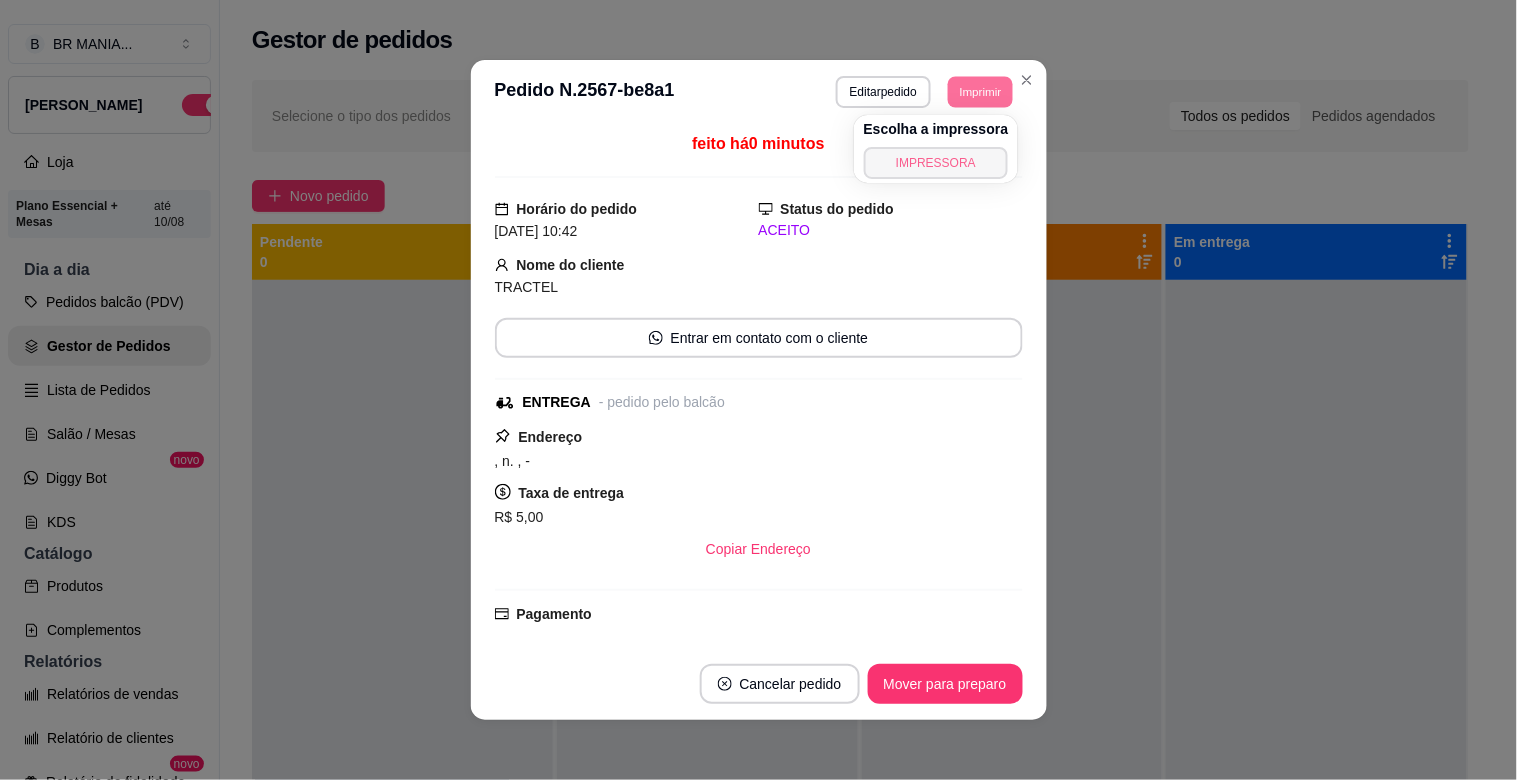 click on "IMPRESSORA" at bounding box center (936, 163) 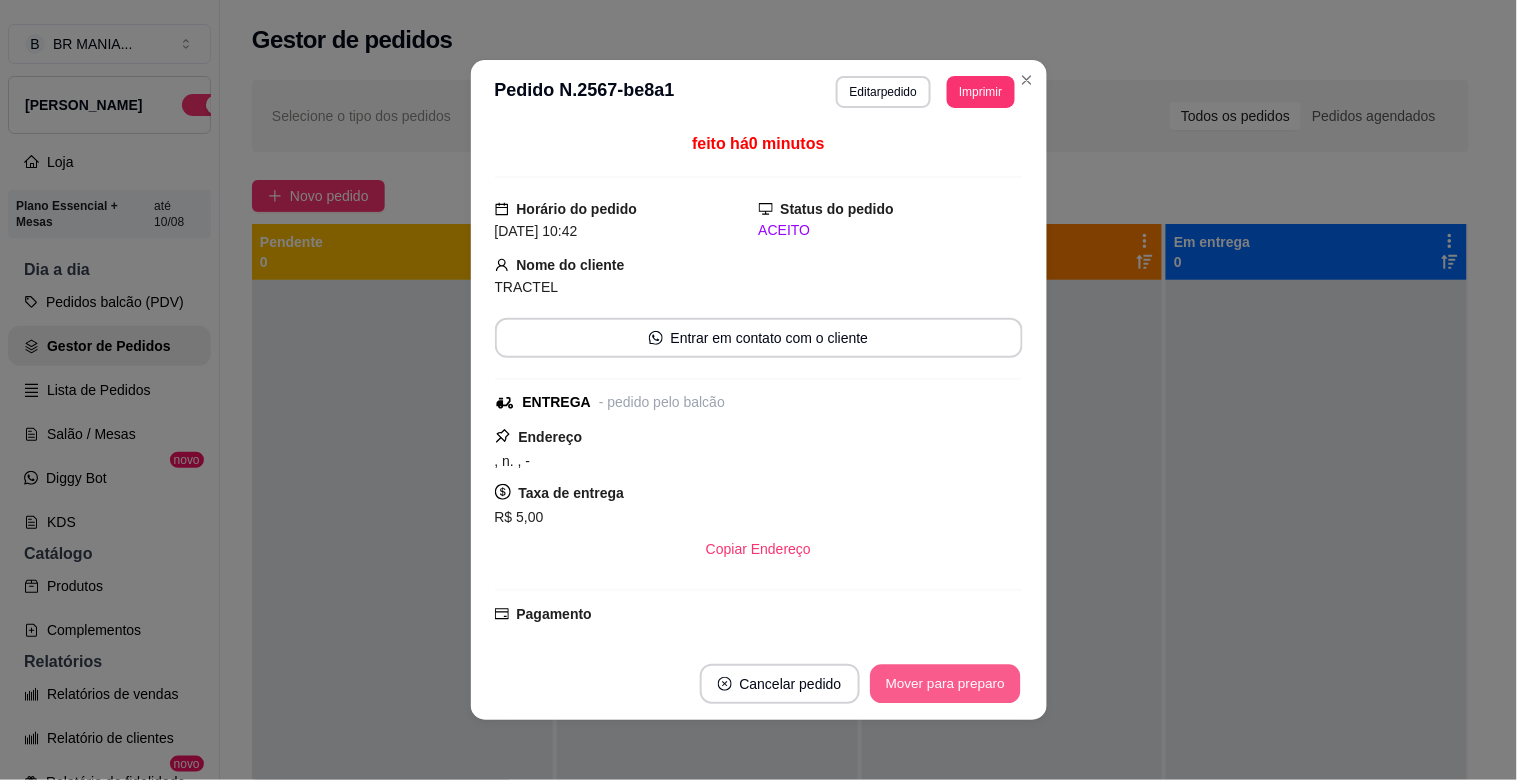 click on "Mover para preparo" at bounding box center [945, 684] 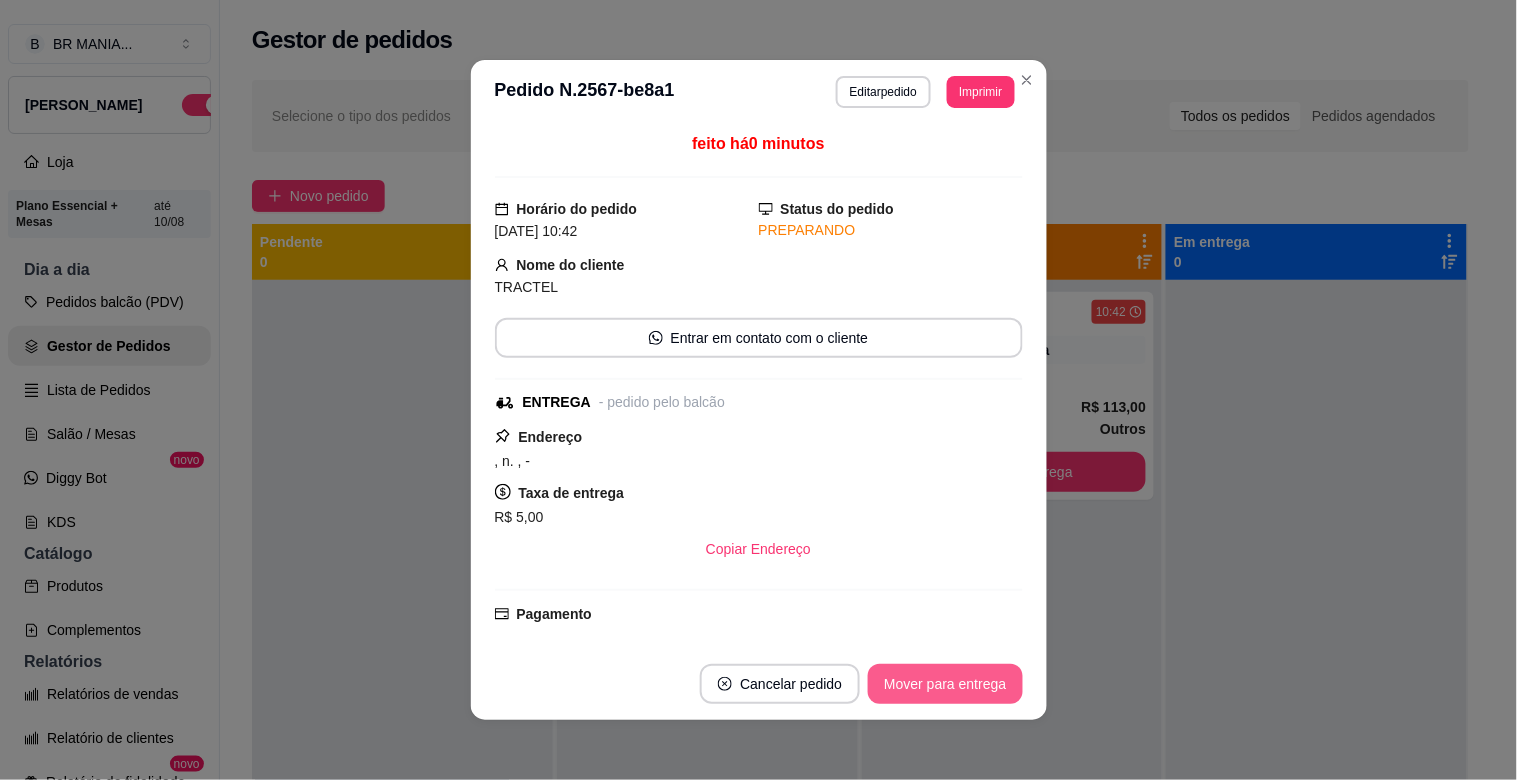 click on "Mover para entrega" at bounding box center [945, 684] 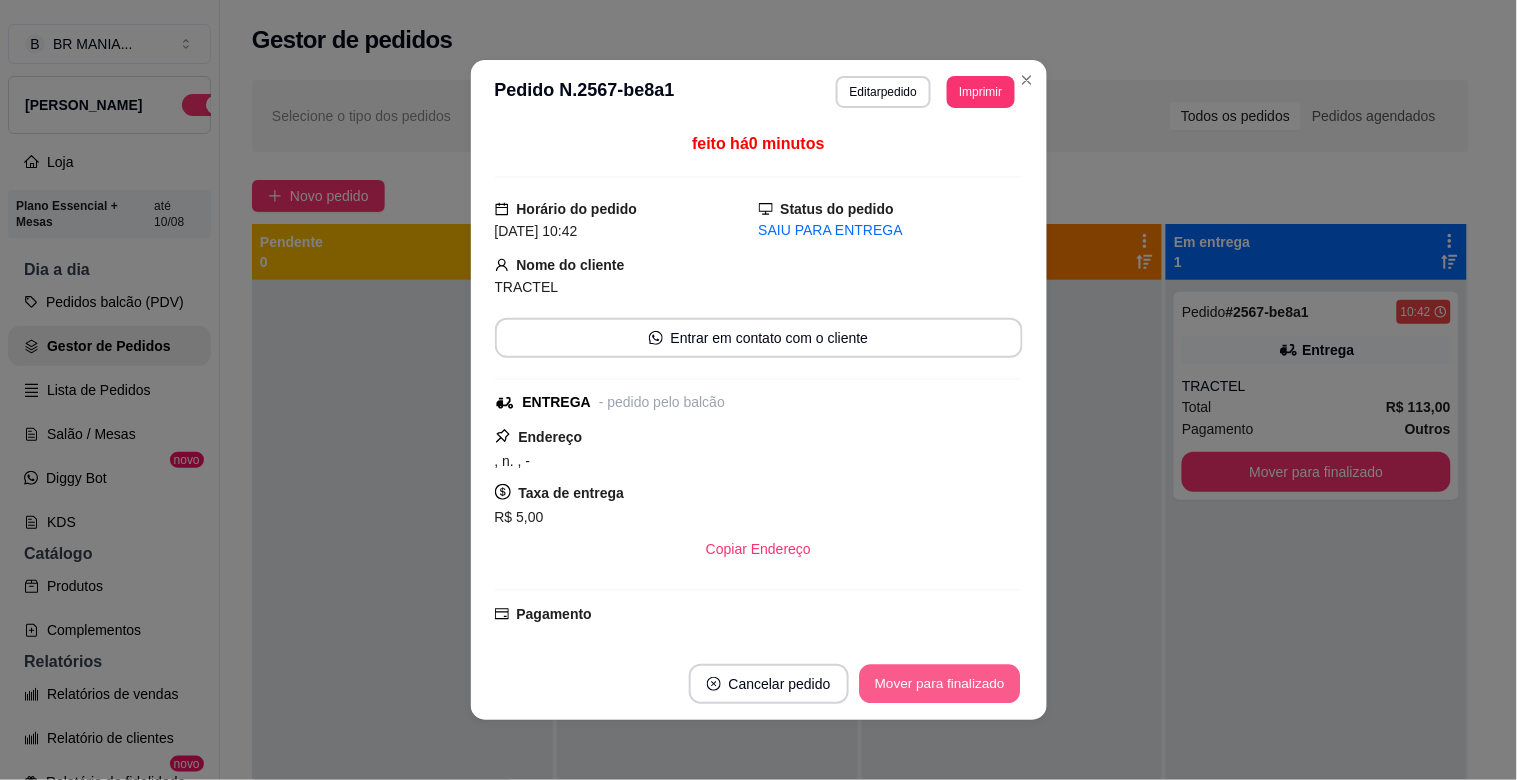 click on "Mover para finalizado" at bounding box center (939, 684) 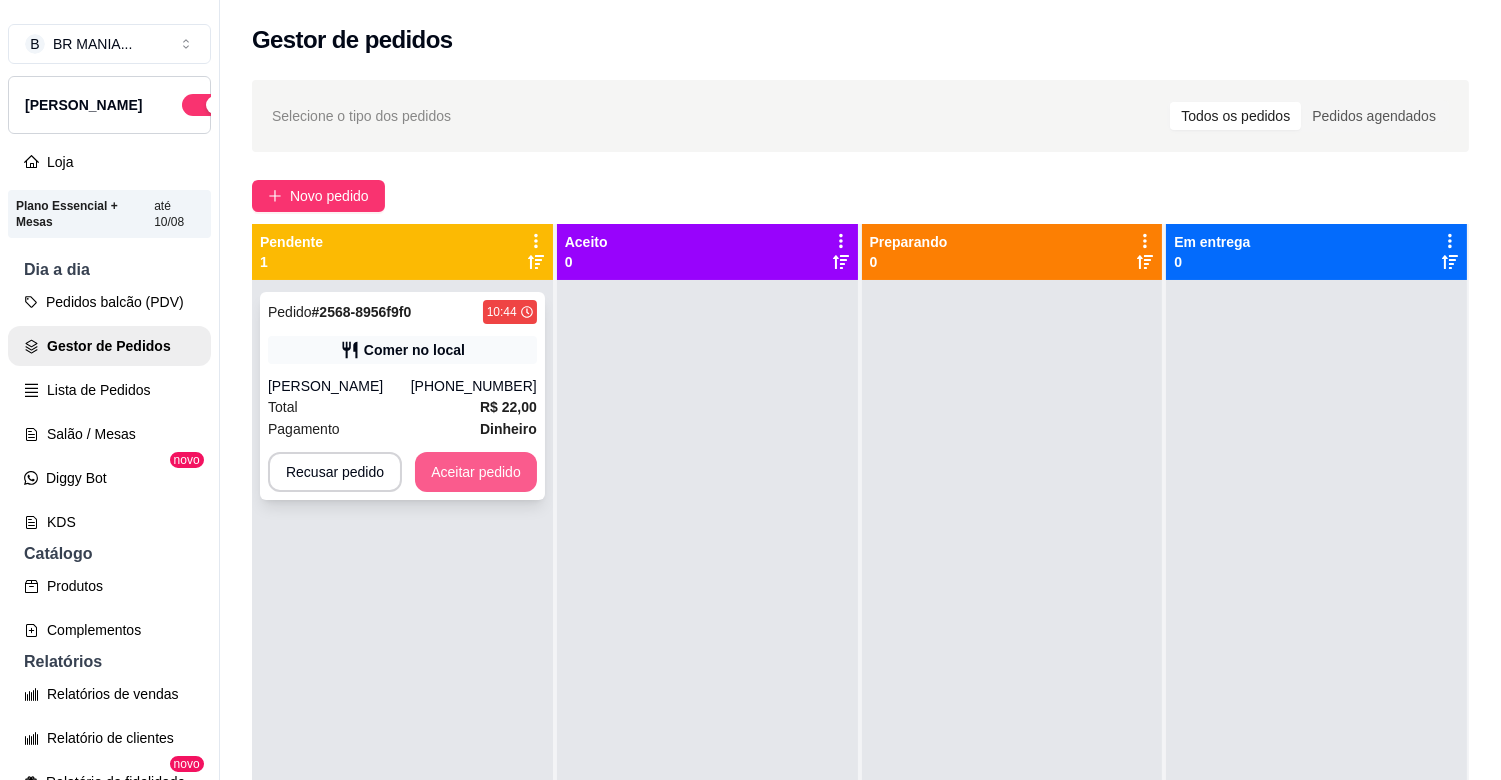 click on "Aceitar pedido" at bounding box center (476, 472) 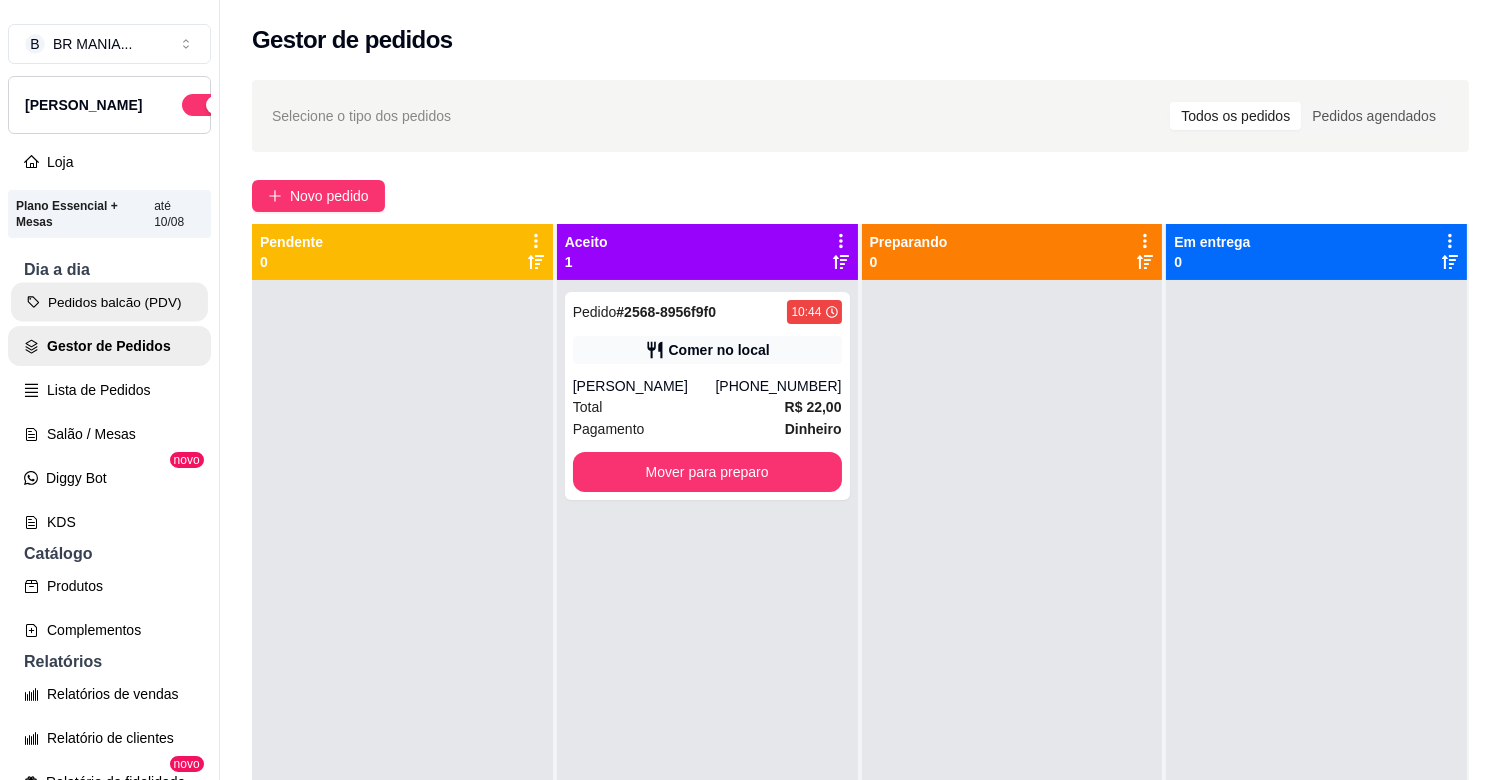 click on "Pedidos balcão (PDV)" at bounding box center [109, 302] 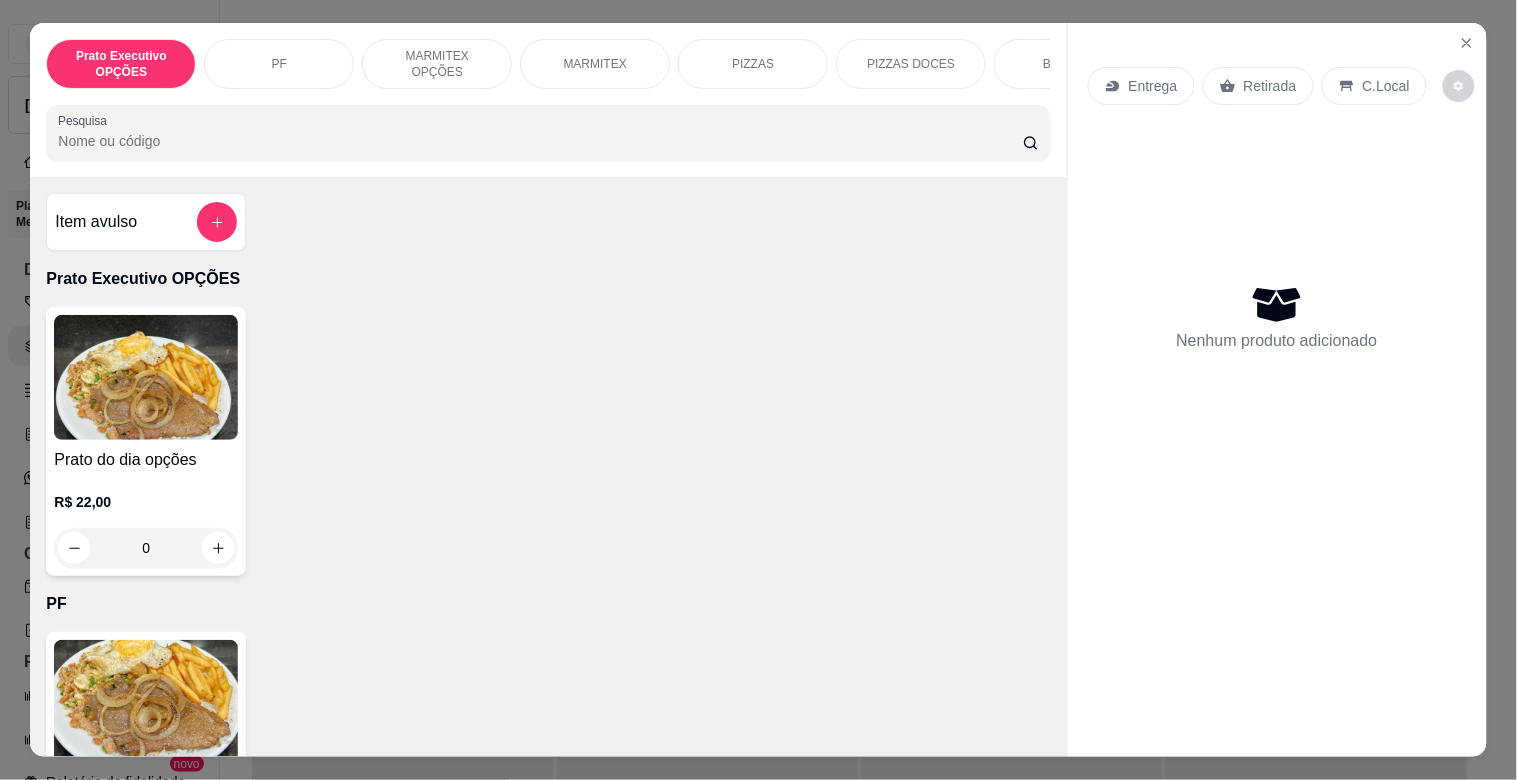 click on "MARMITEX" at bounding box center [595, 64] 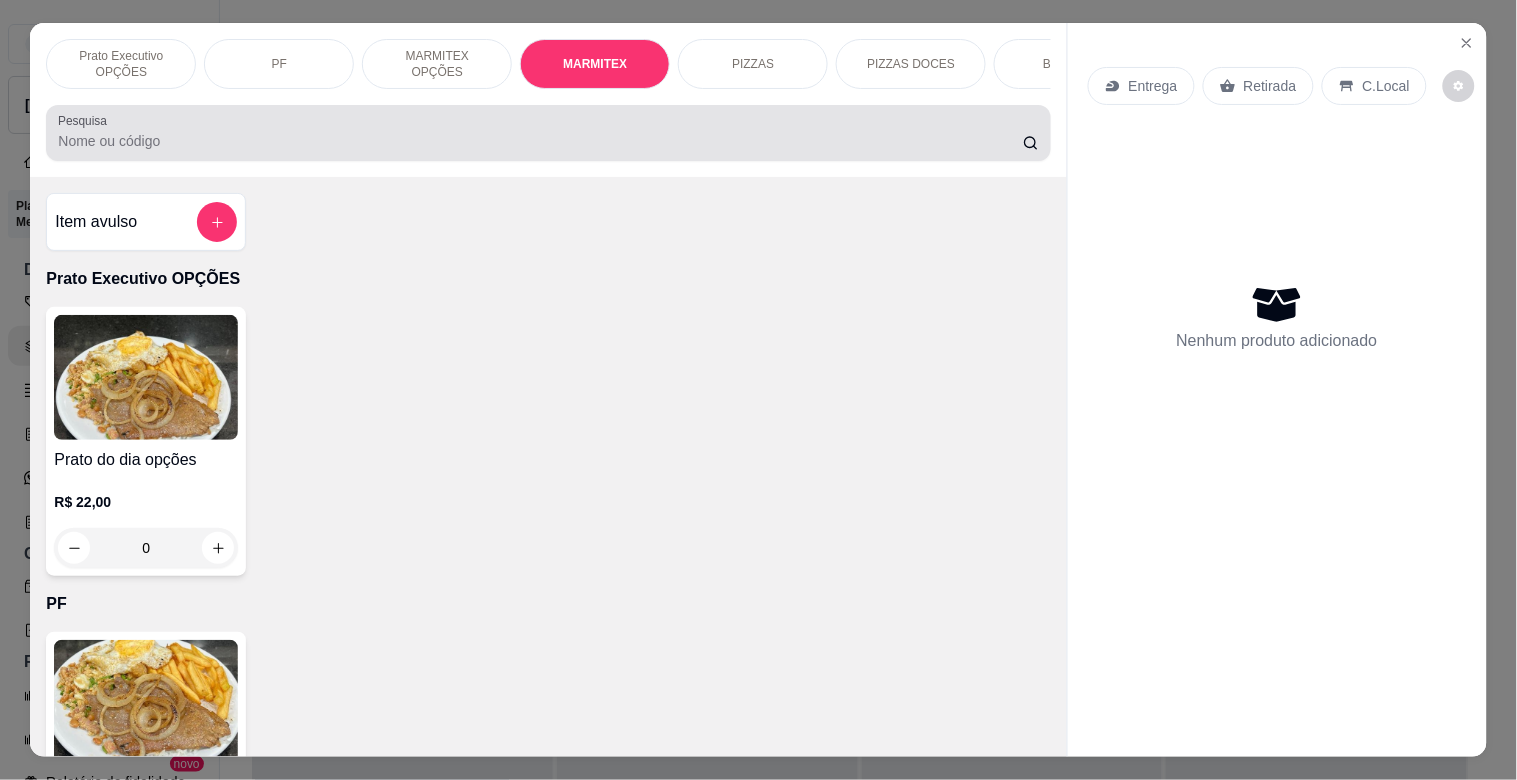 scroll, scrollTop: 1064, scrollLeft: 0, axis: vertical 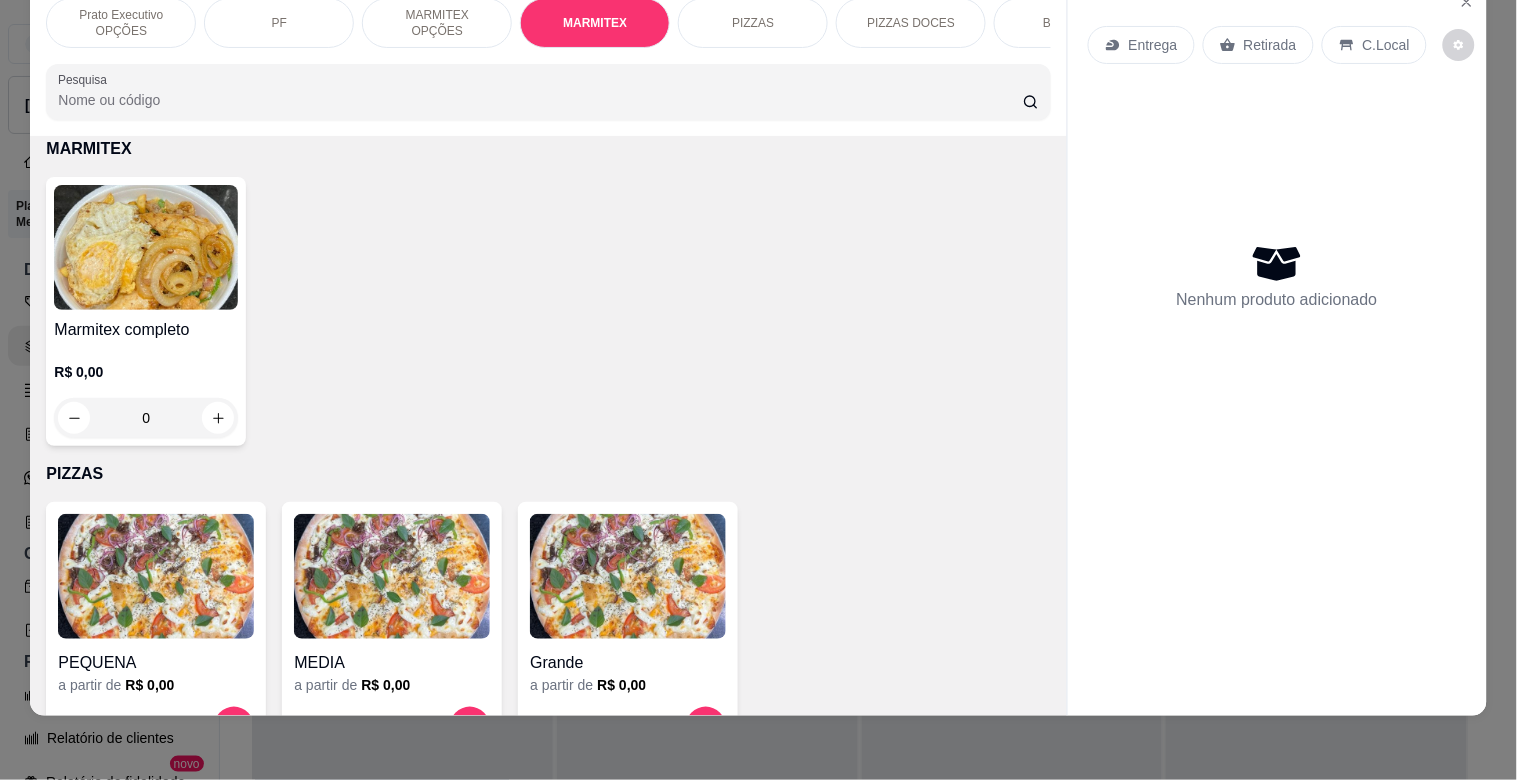 click at bounding box center [146, 247] 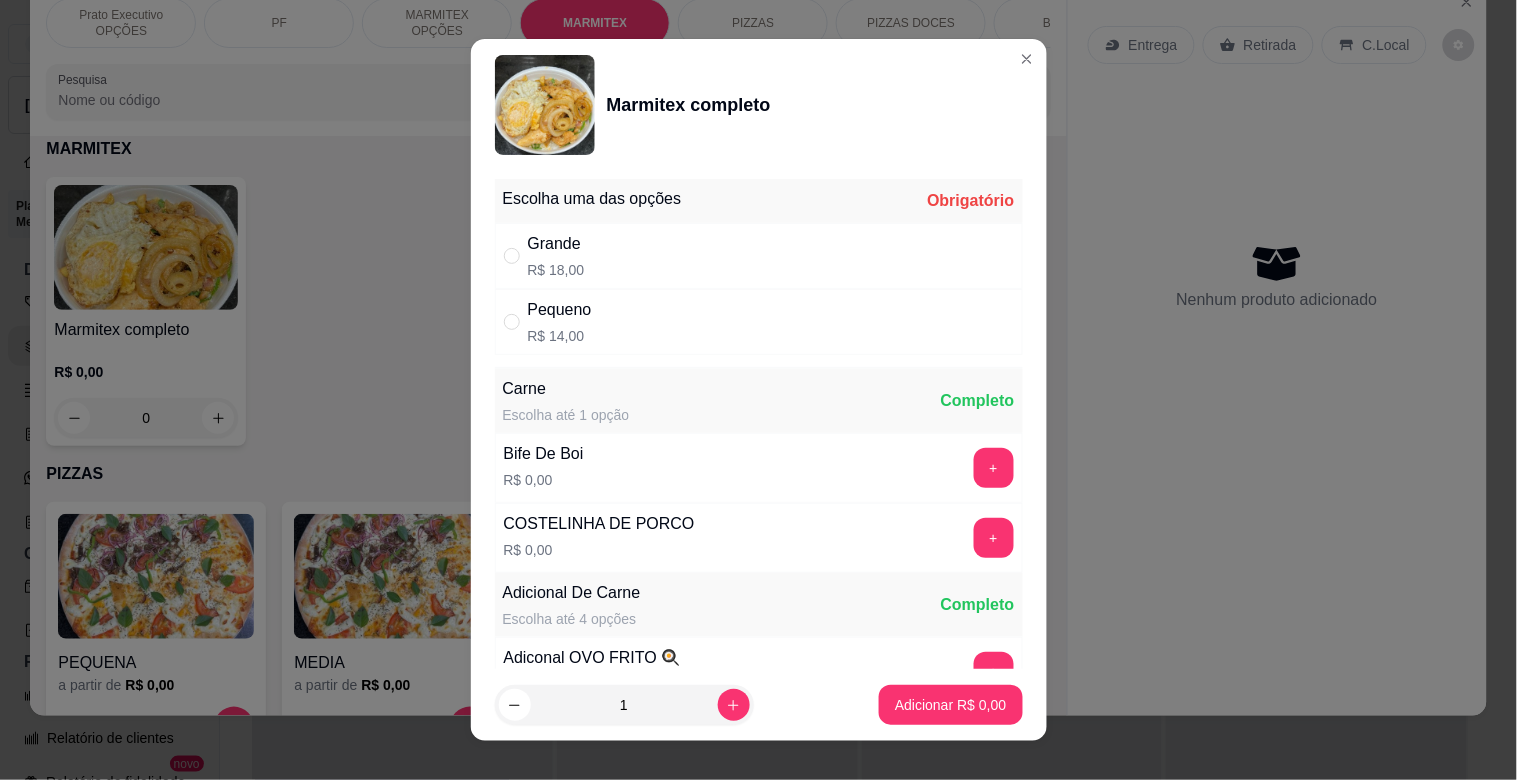 click on "Grande  R$ 18,00" at bounding box center (759, 256) 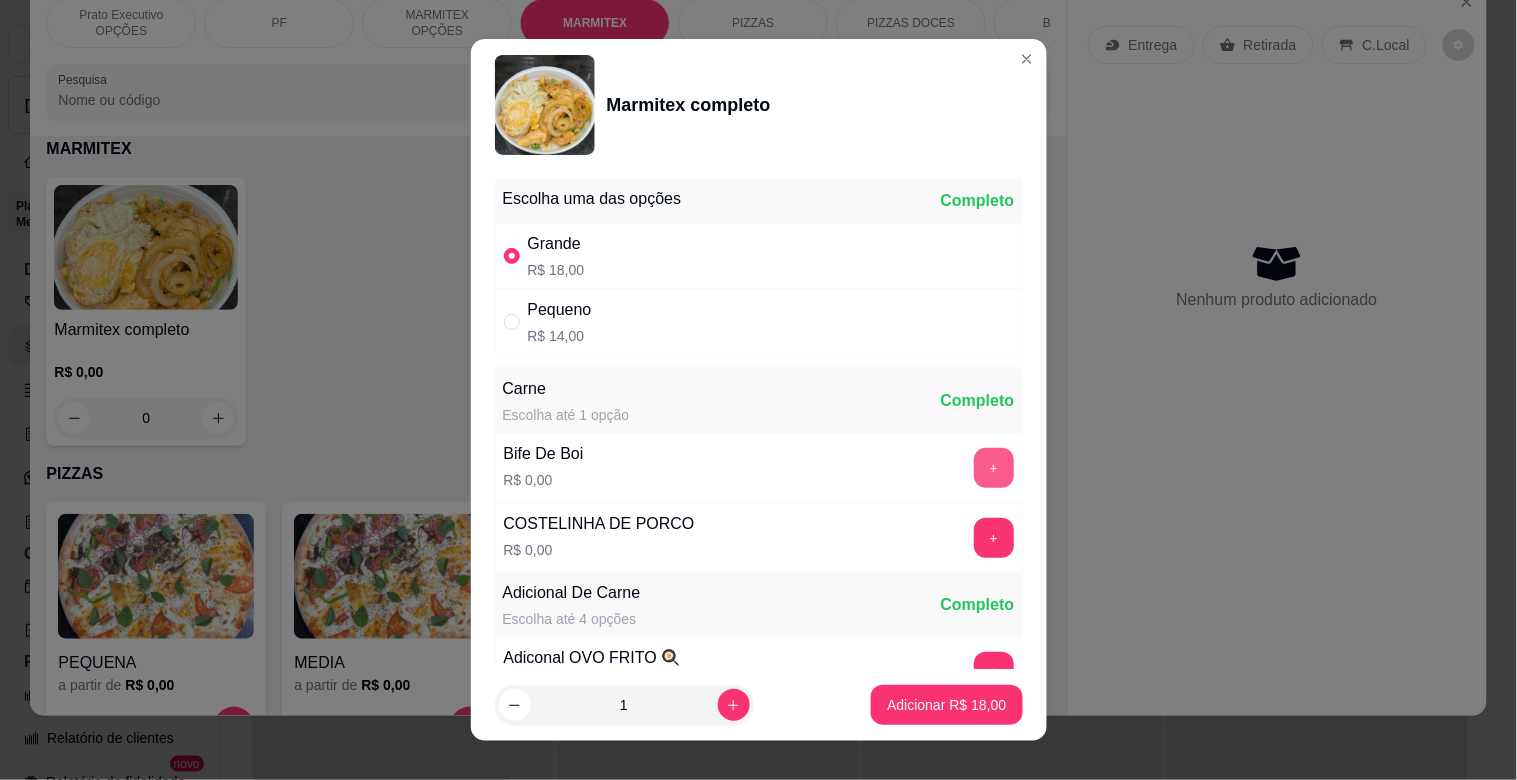 click on "+" at bounding box center [994, 468] 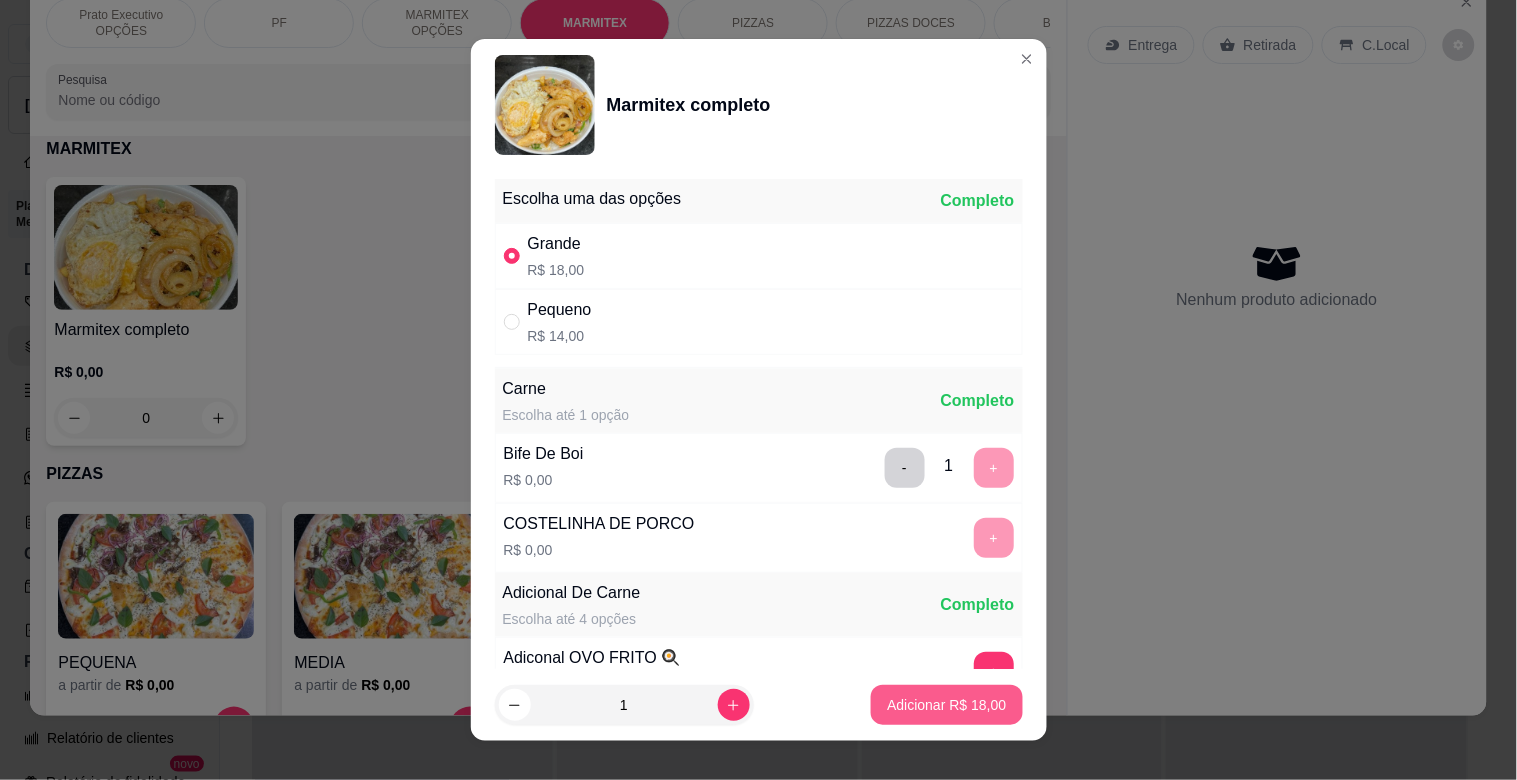 click on "Adicionar   R$ 18,00" at bounding box center (946, 705) 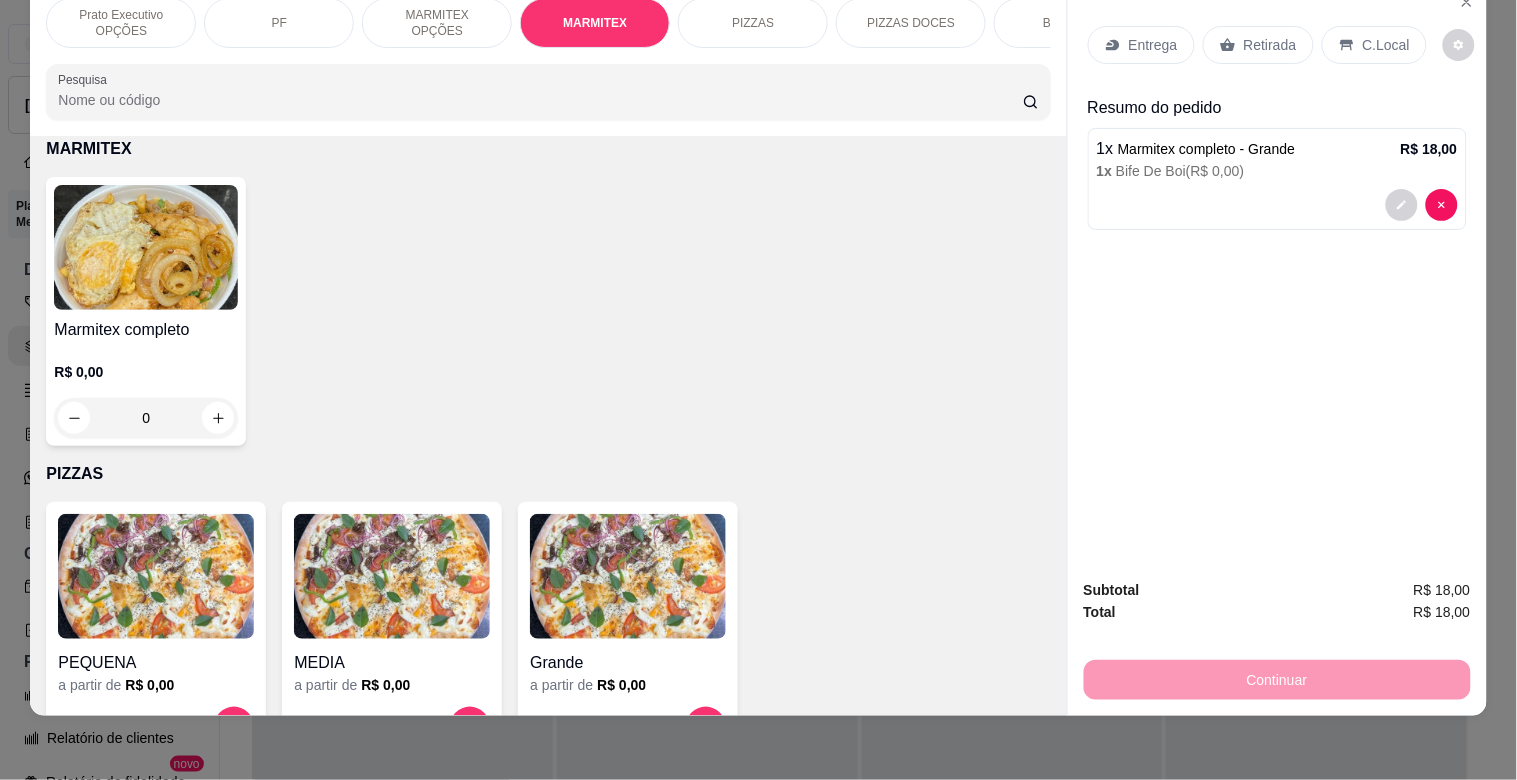 click on "Marmitex completo    R$ 0,00 0" at bounding box center [146, 311] 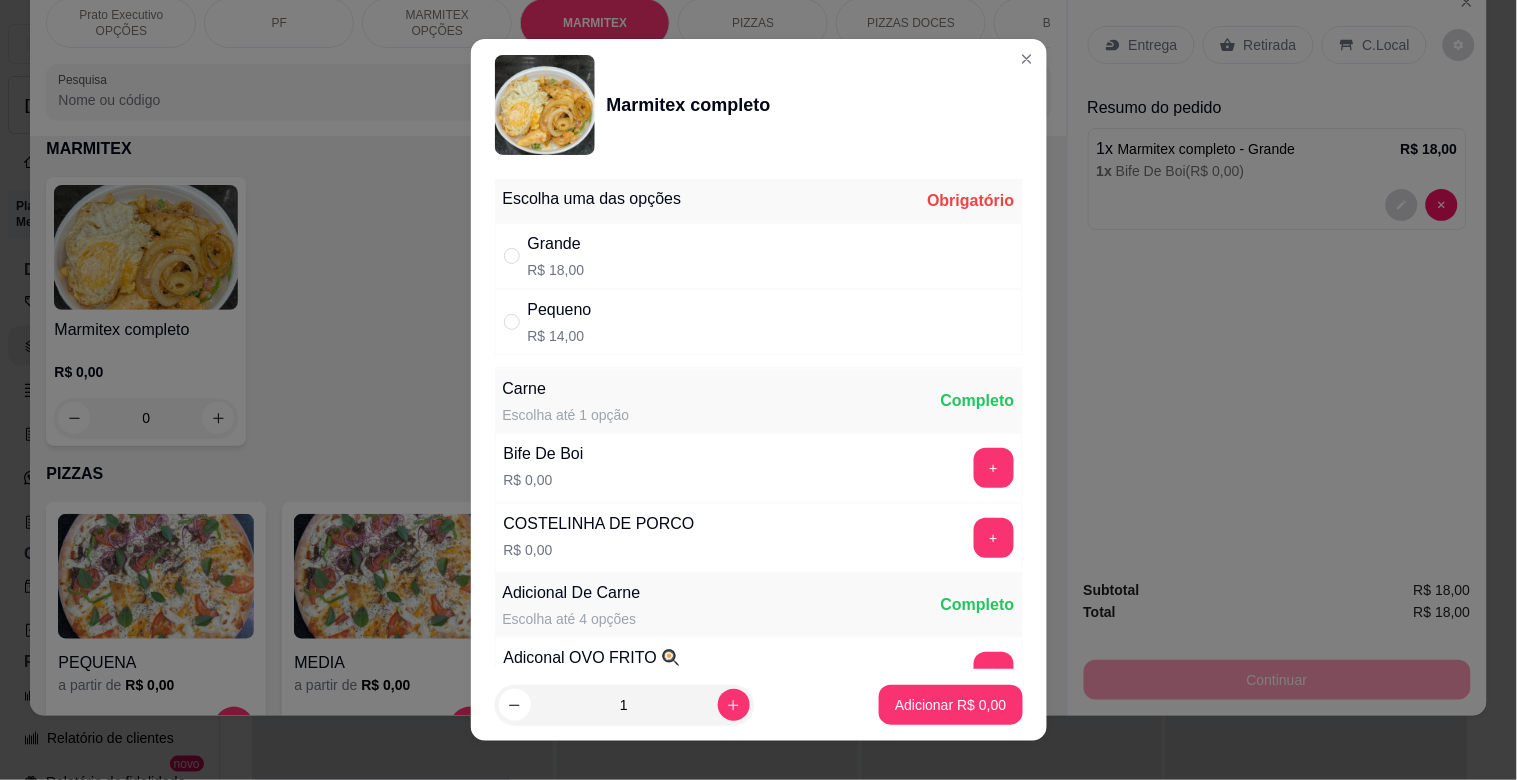 click on "Grande  R$ 18,00" at bounding box center (759, 256) 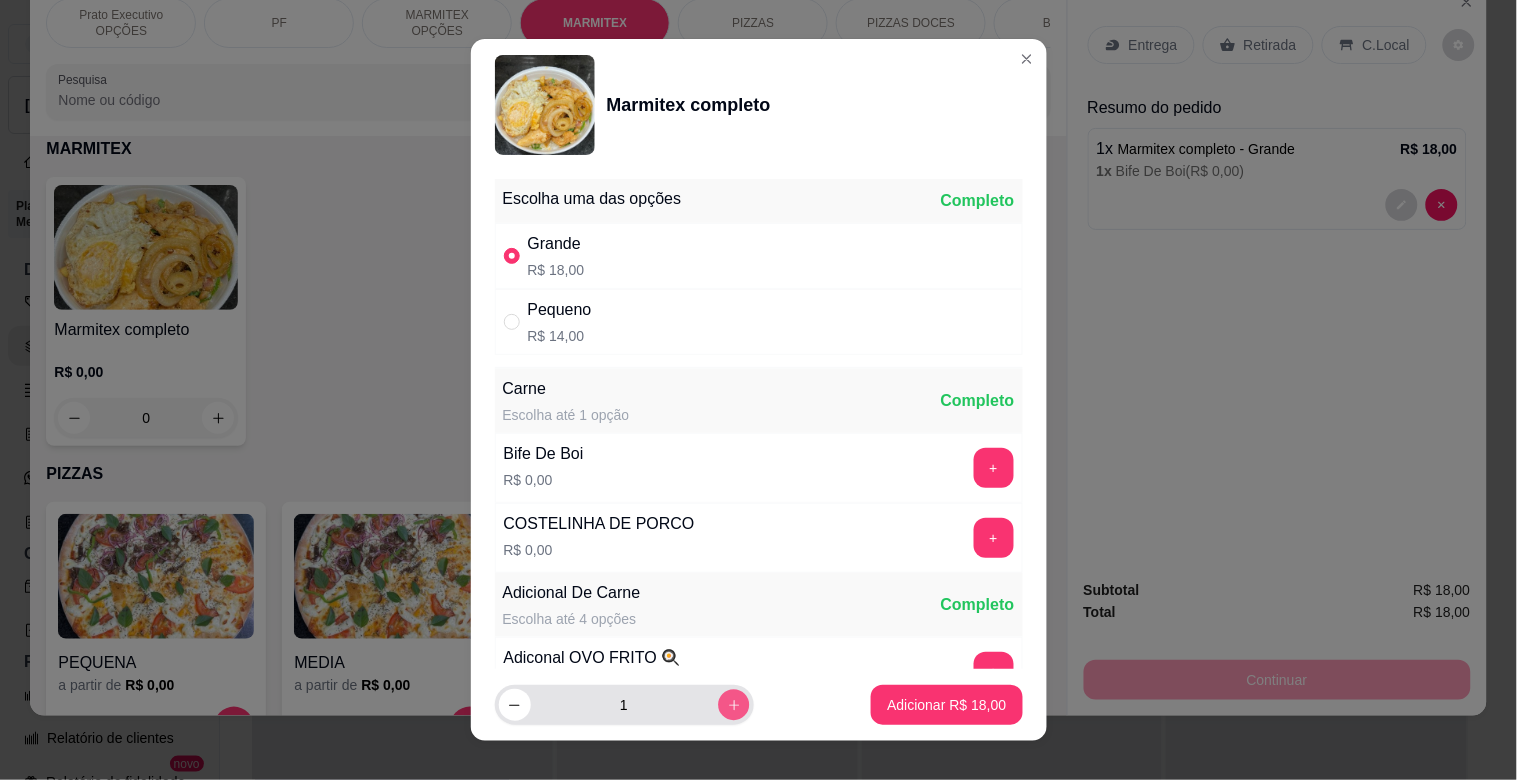 click at bounding box center [733, 704] 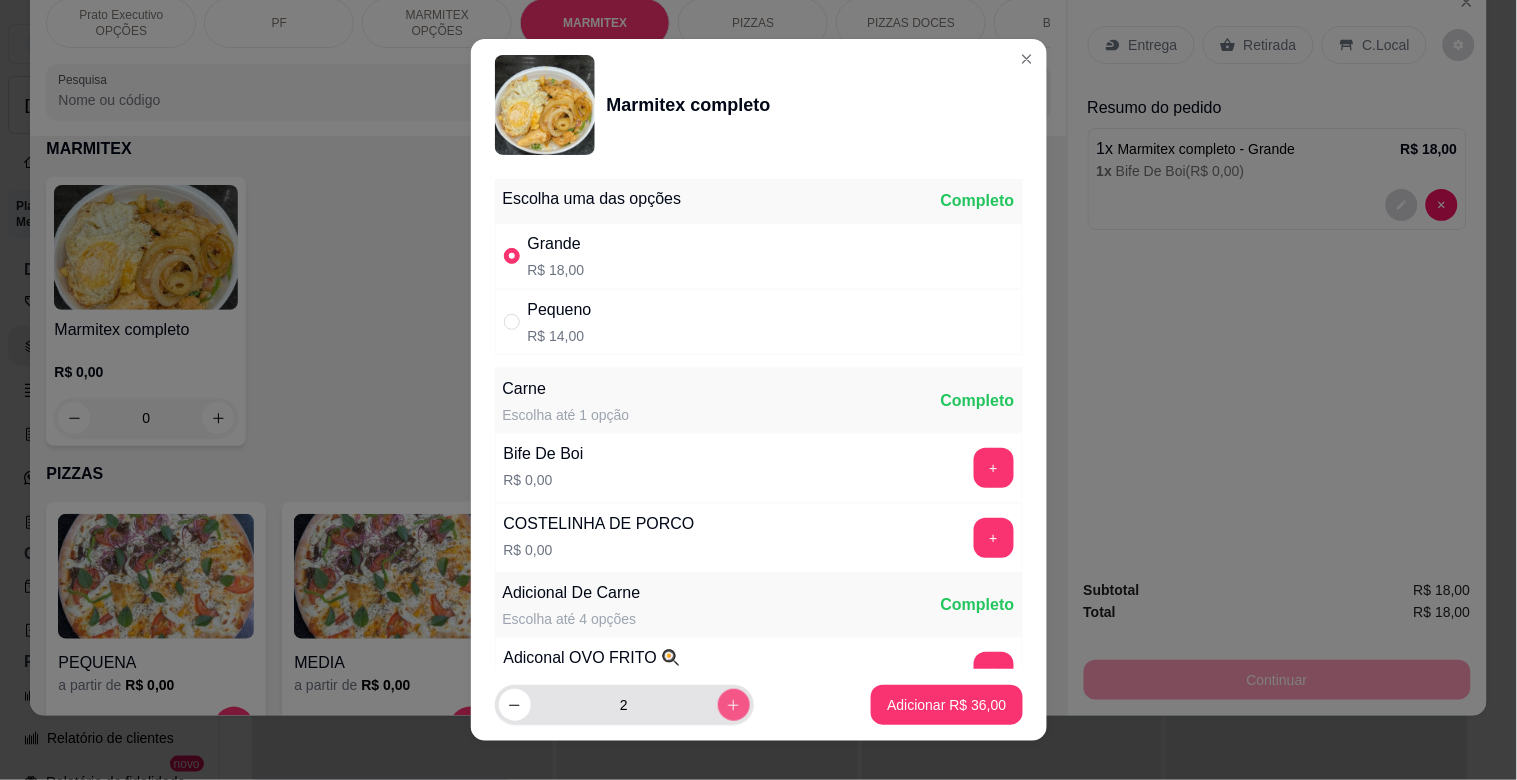 click at bounding box center (734, 705) 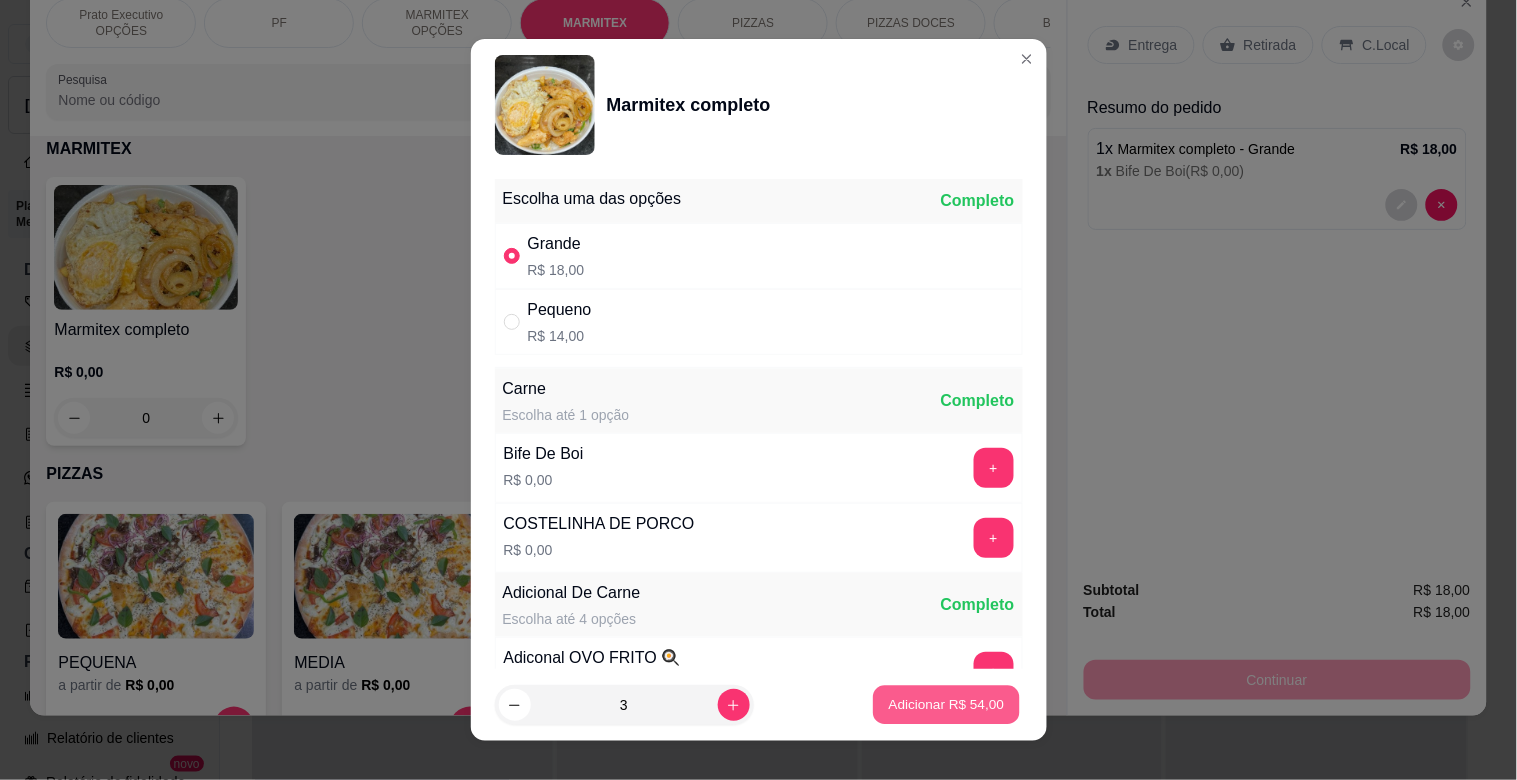 click on "Adicionar   R$ 54,00" at bounding box center (947, 704) 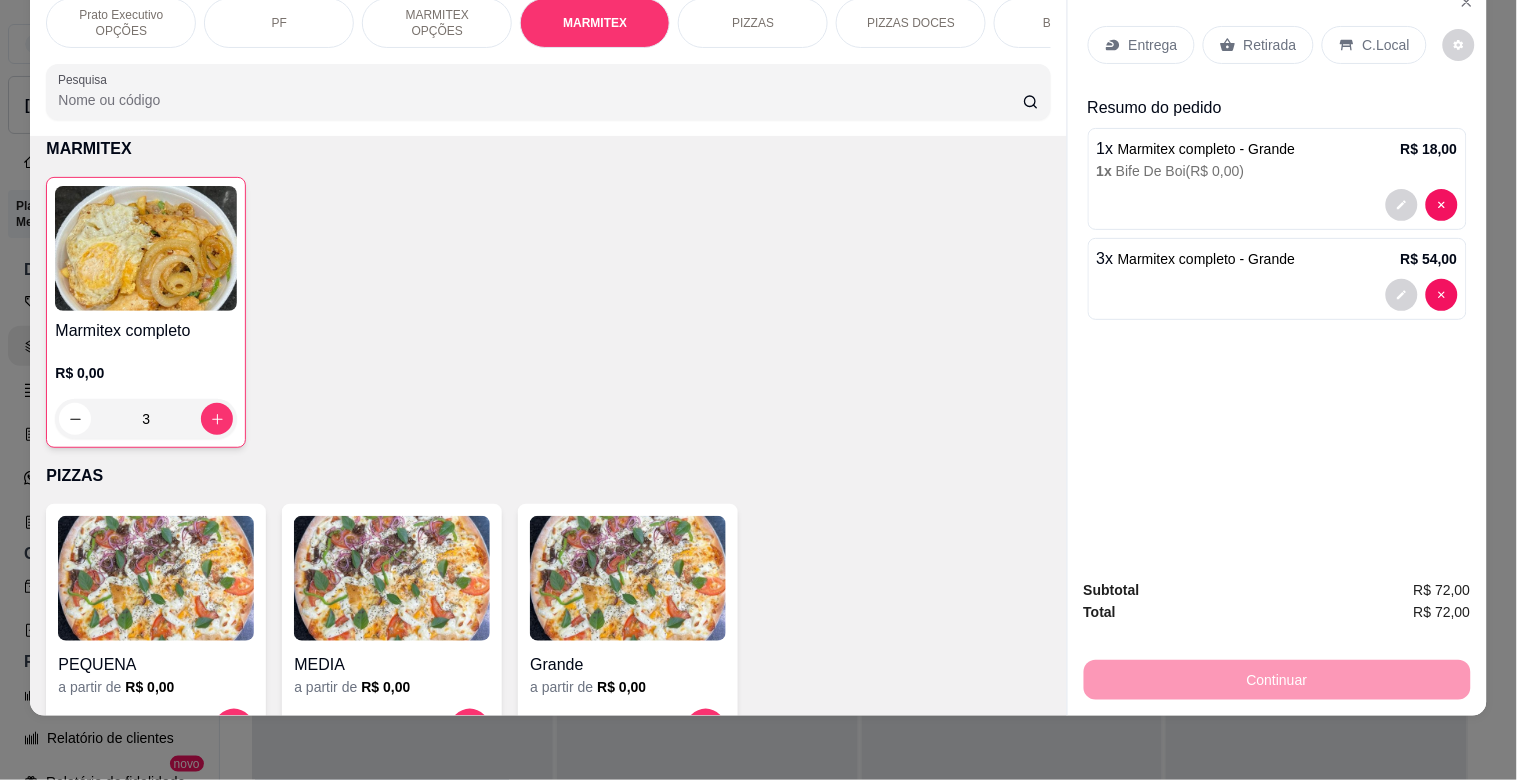 click on "Entrega Retirada C.Local" at bounding box center [1277, 45] 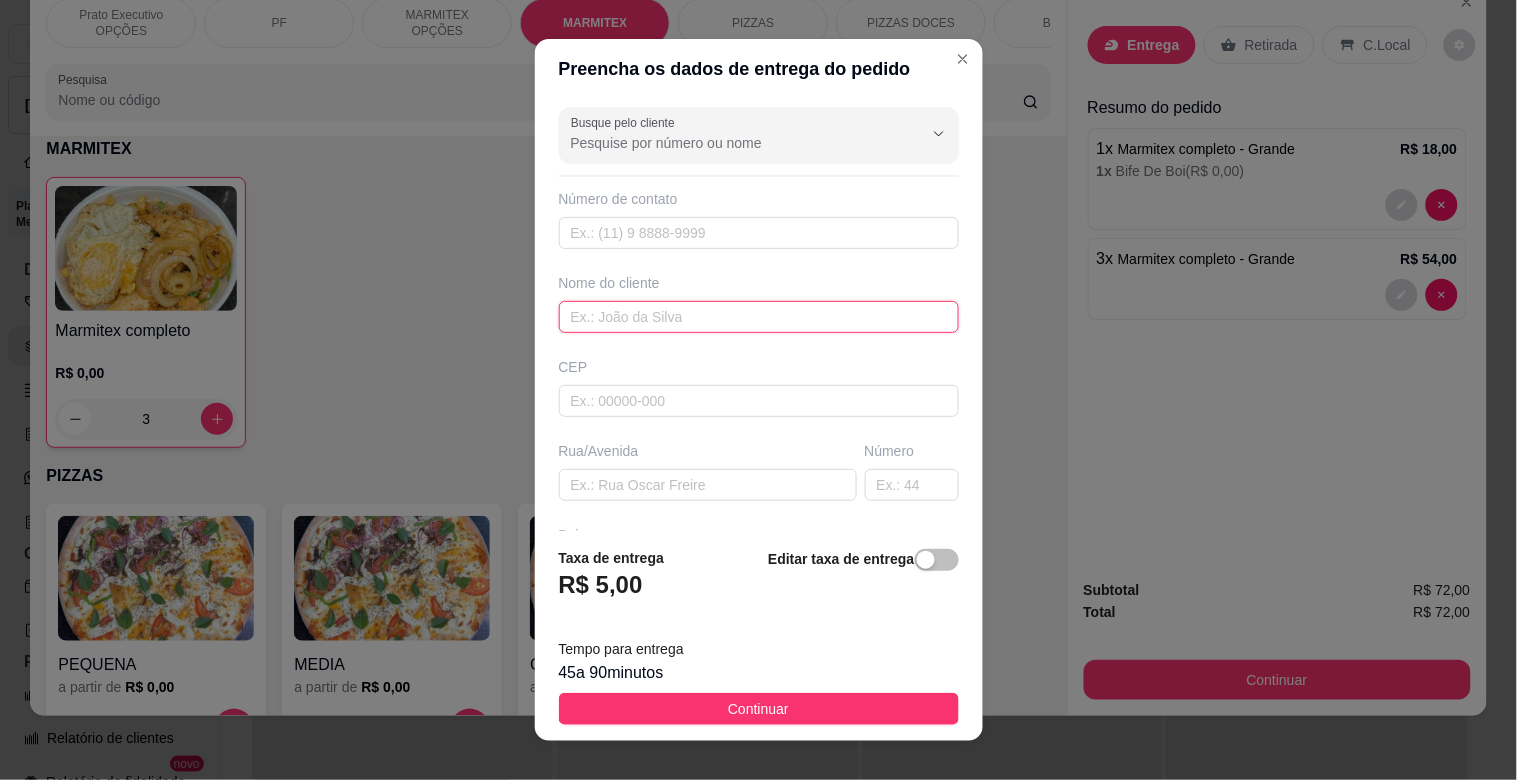 click at bounding box center (759, 317) 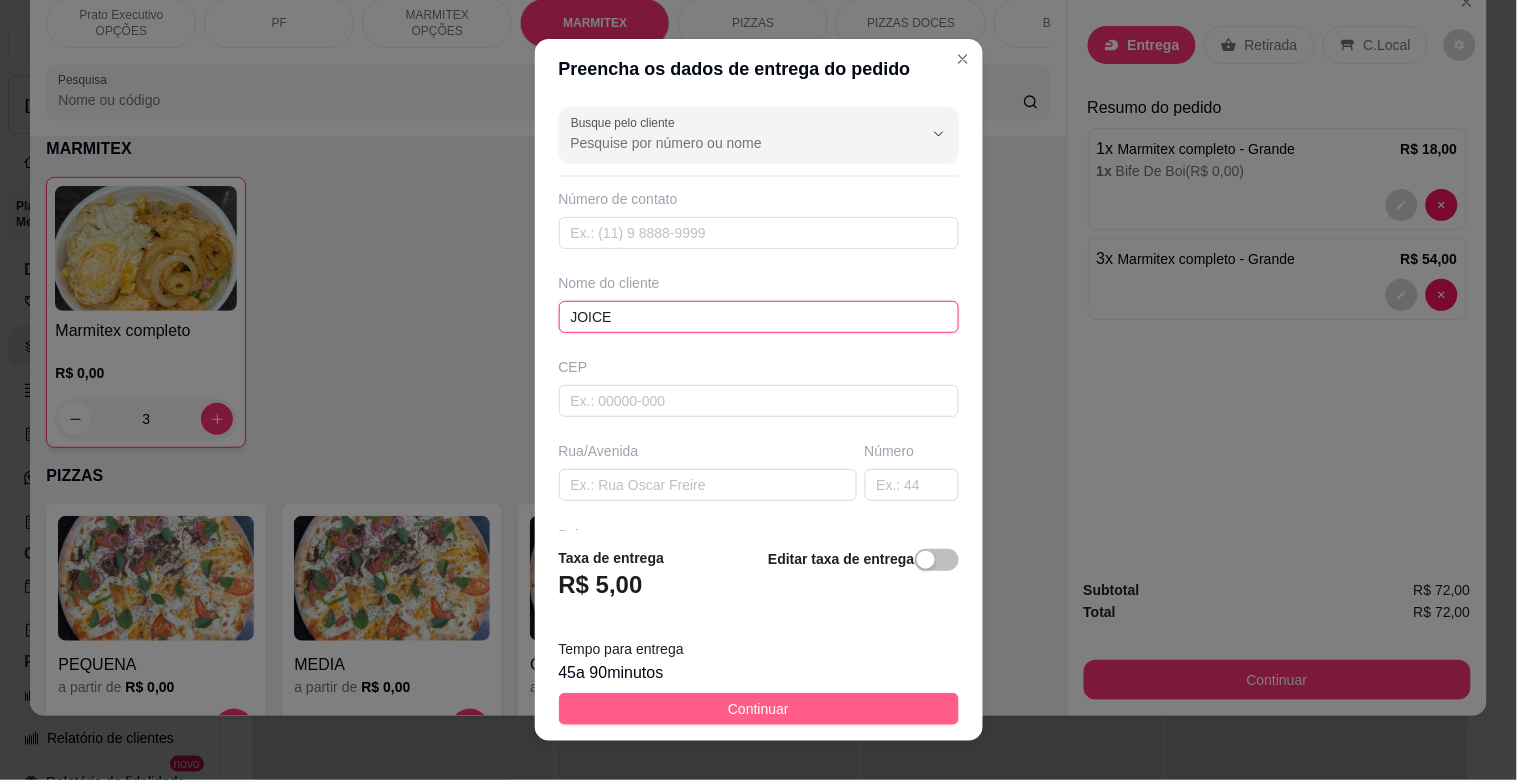 type on "JOICE" 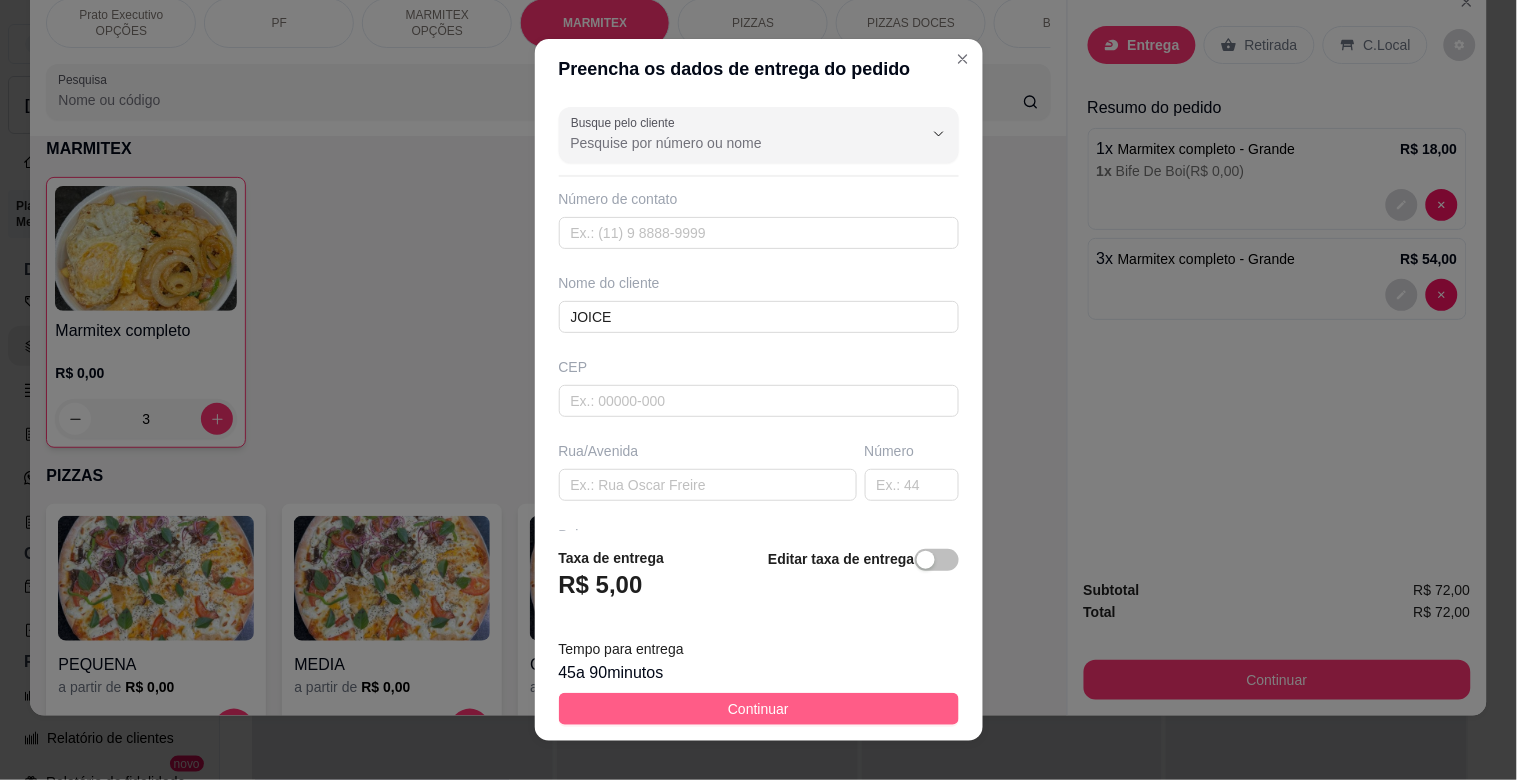 click on "Continuar" at bounding box center (759, 709) 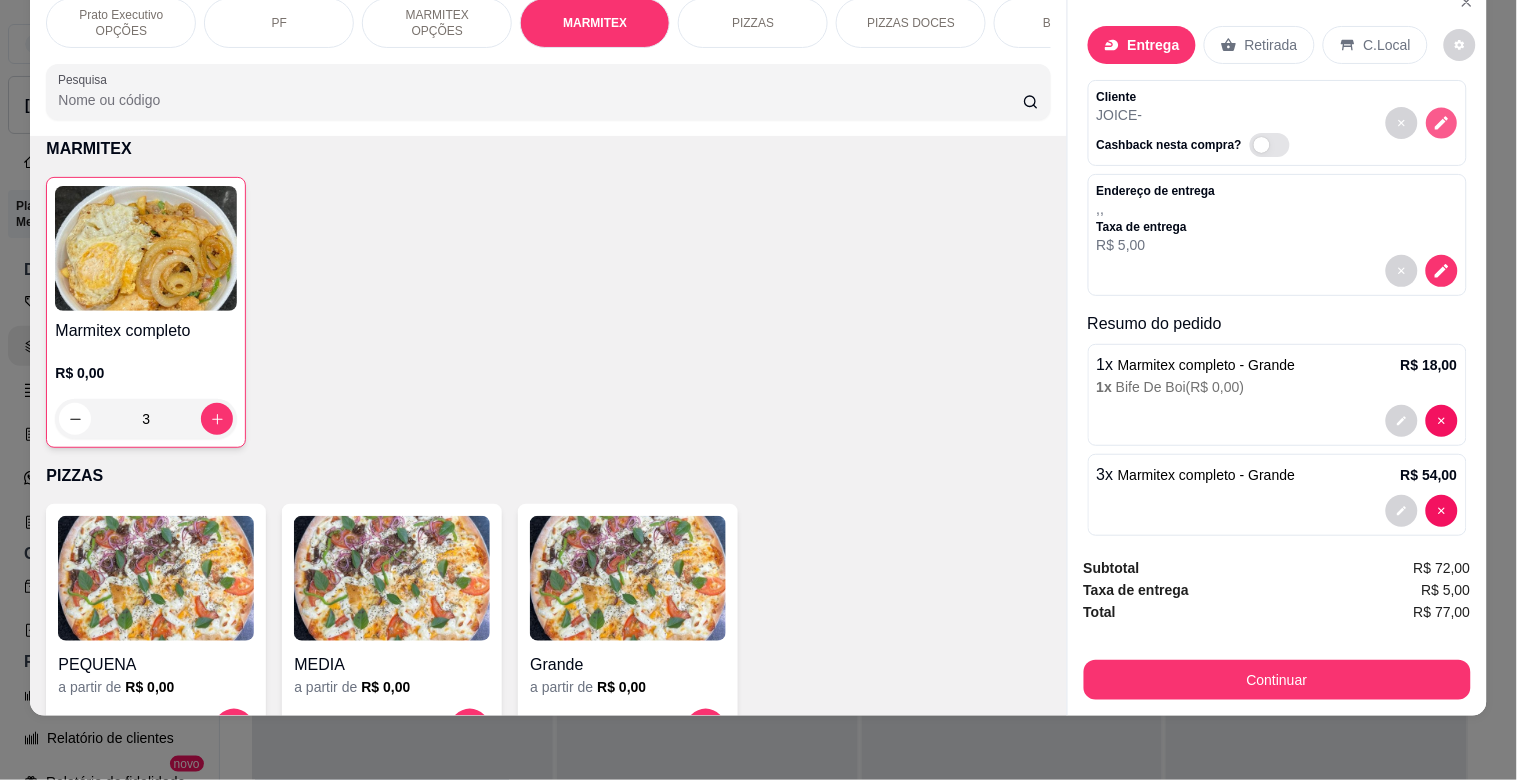 click 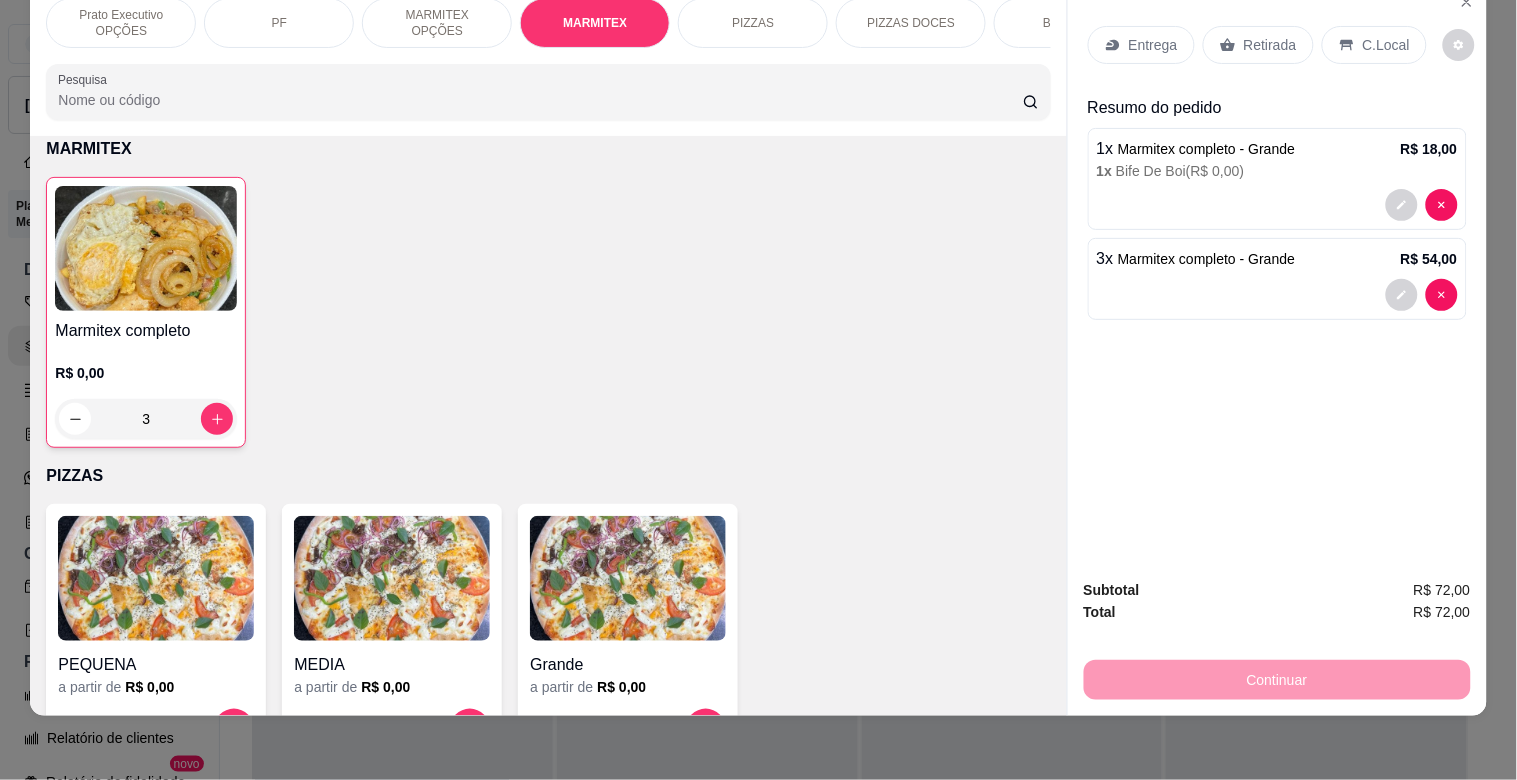 click on "R$ 54,00" at bounding box center [1429, 259] 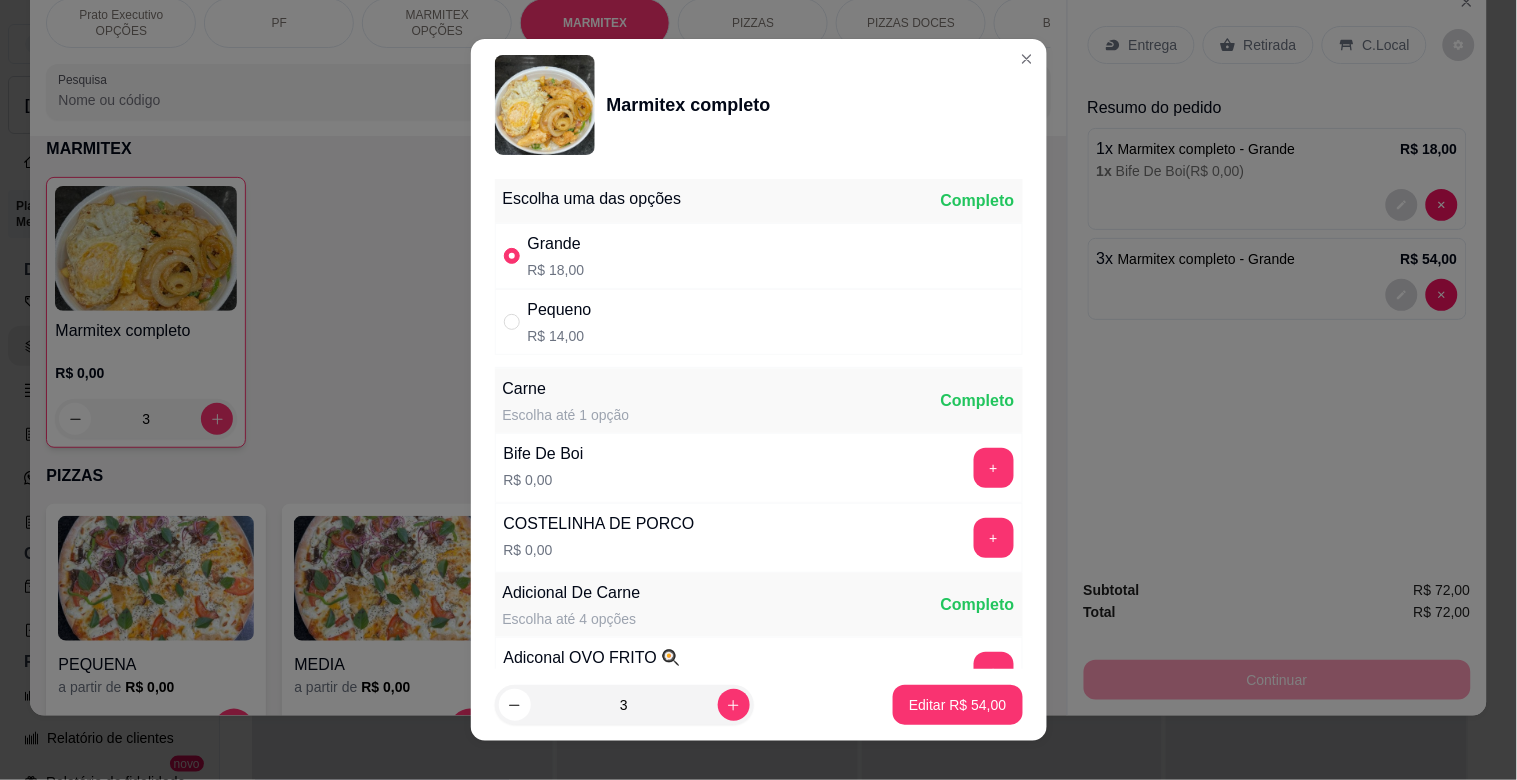 scroll, scrollTop: 280, scrollLeft: 0, axis: vertical 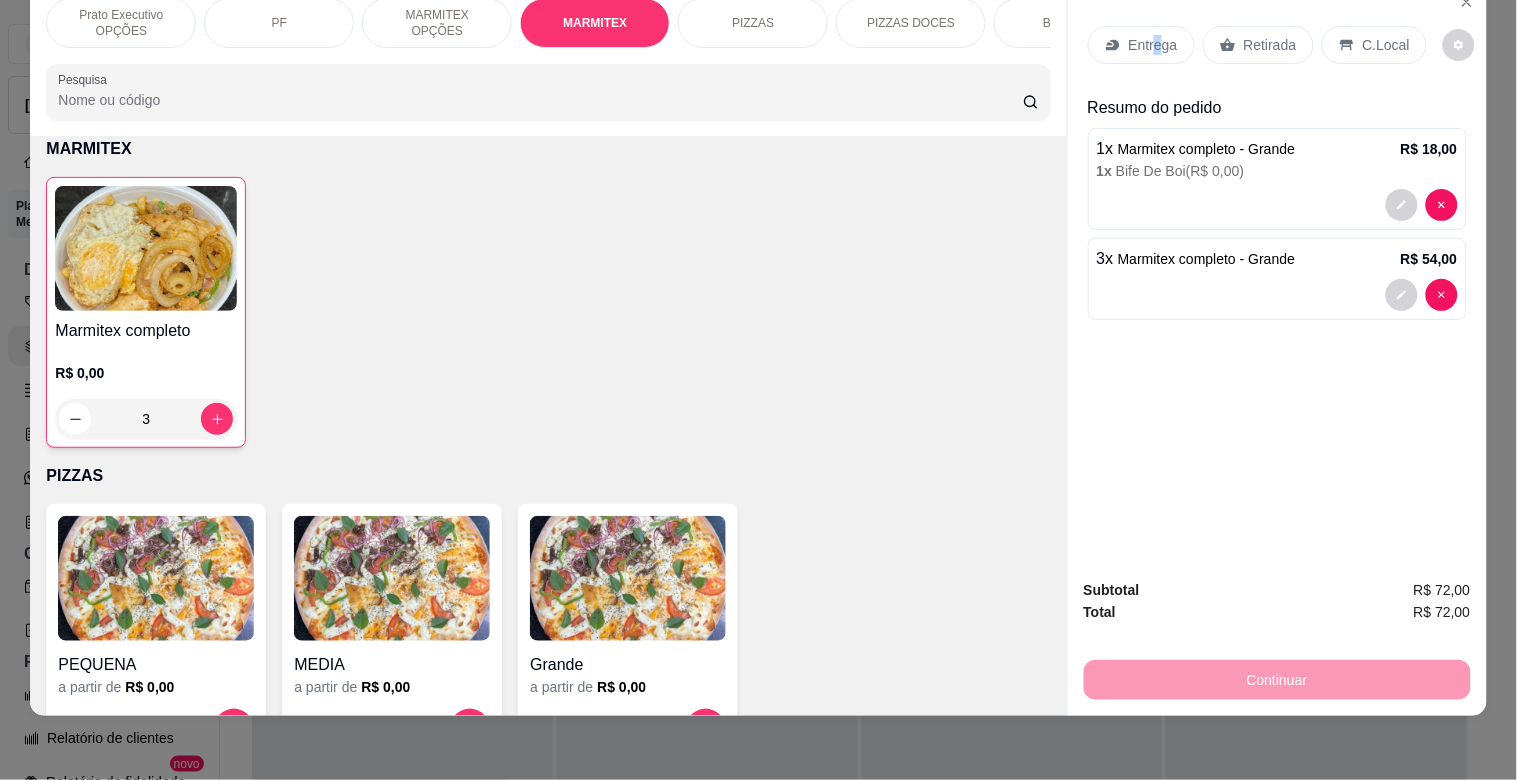 click on "Entrega" at bounding box center (1141, 45) 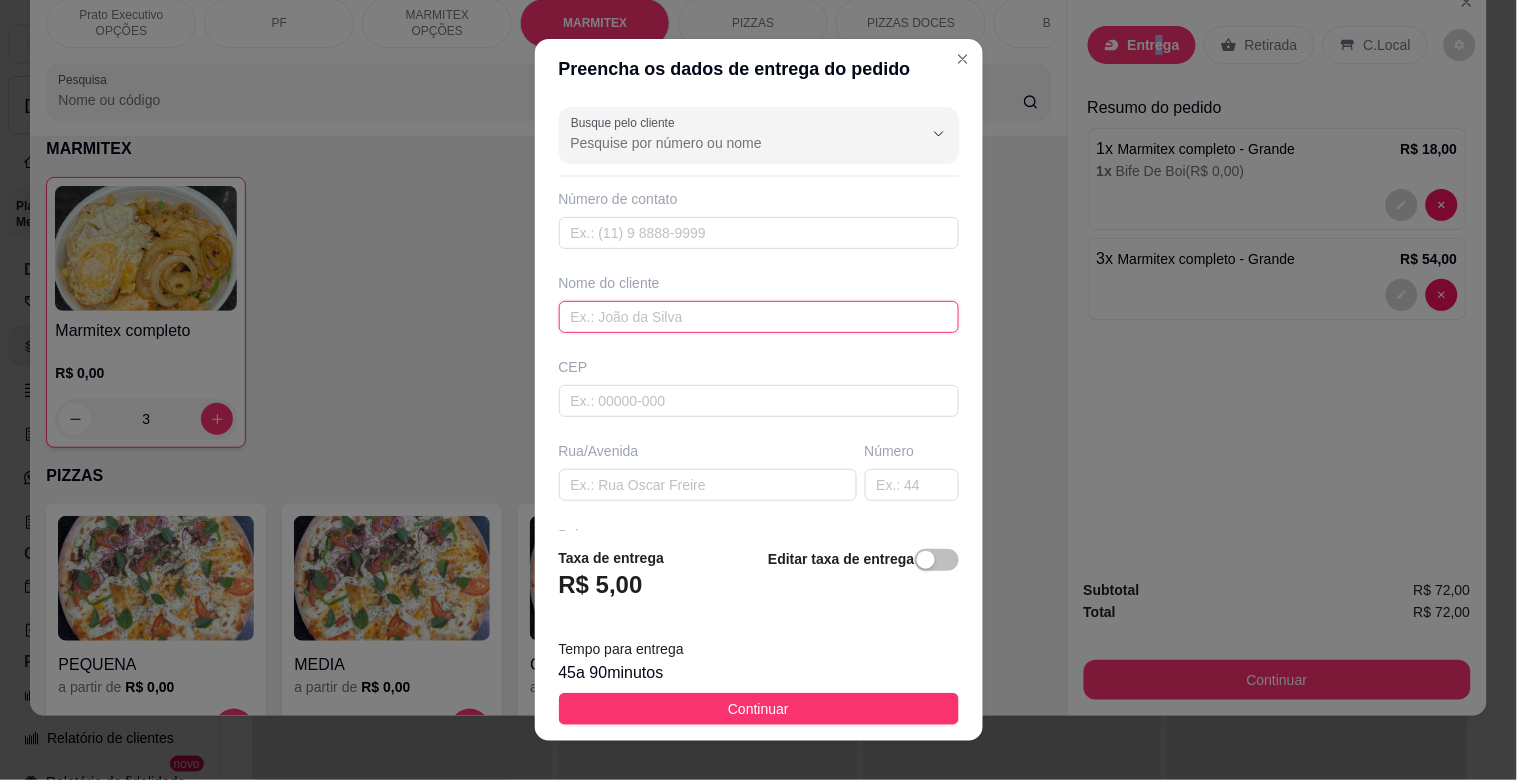 click at bounding box center (759, 317) 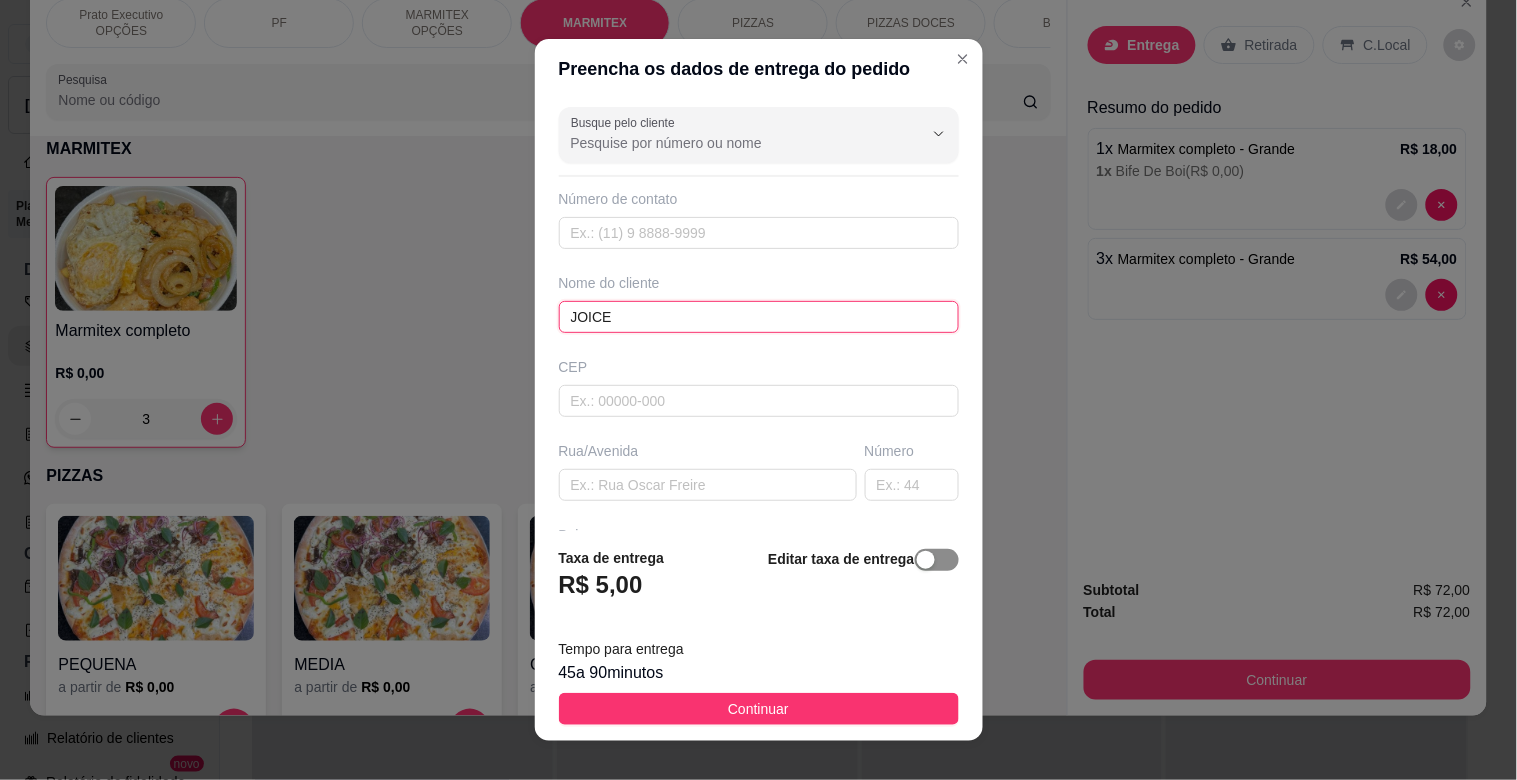 type on "JOICE" 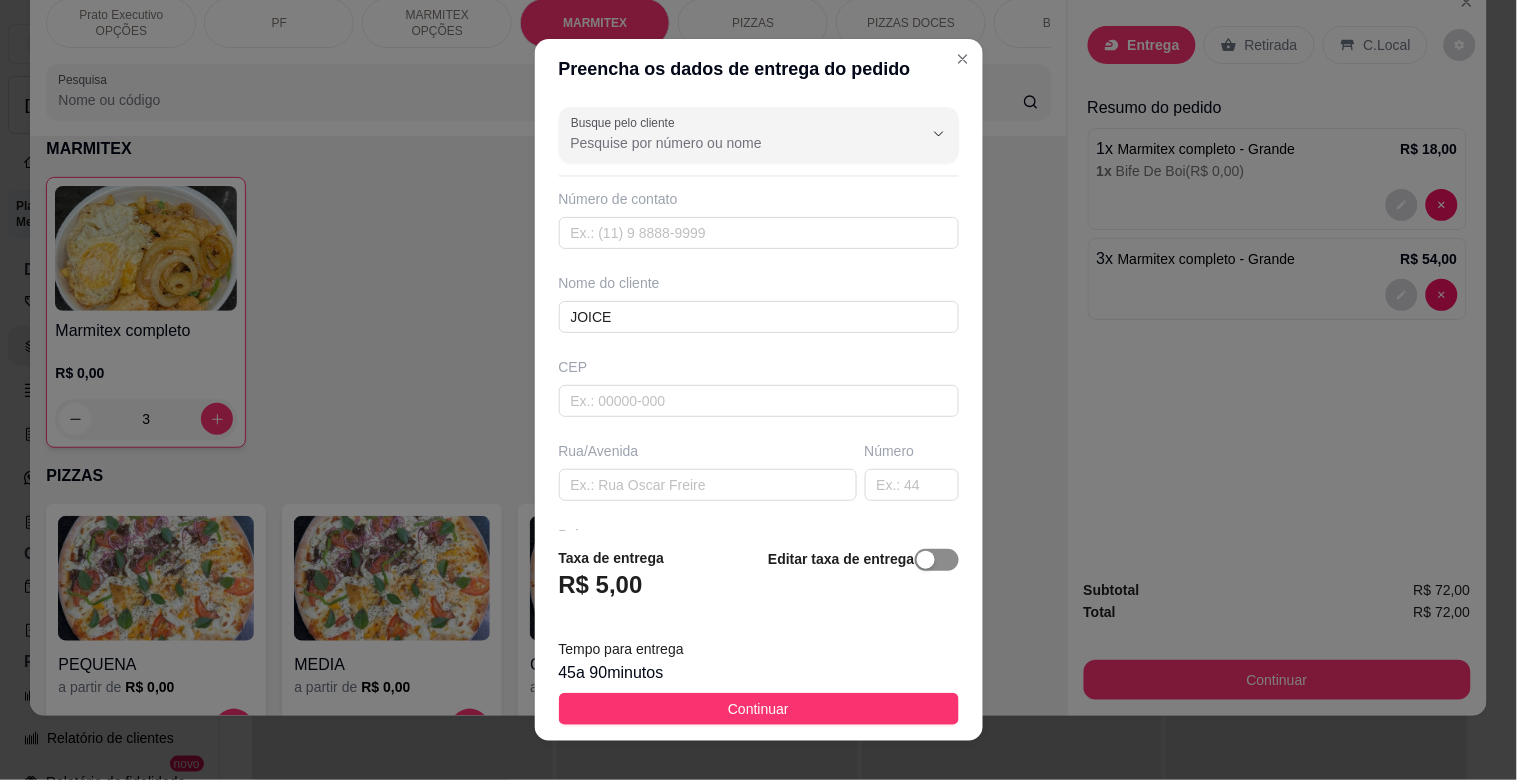 click at bounding box center [926, 560] 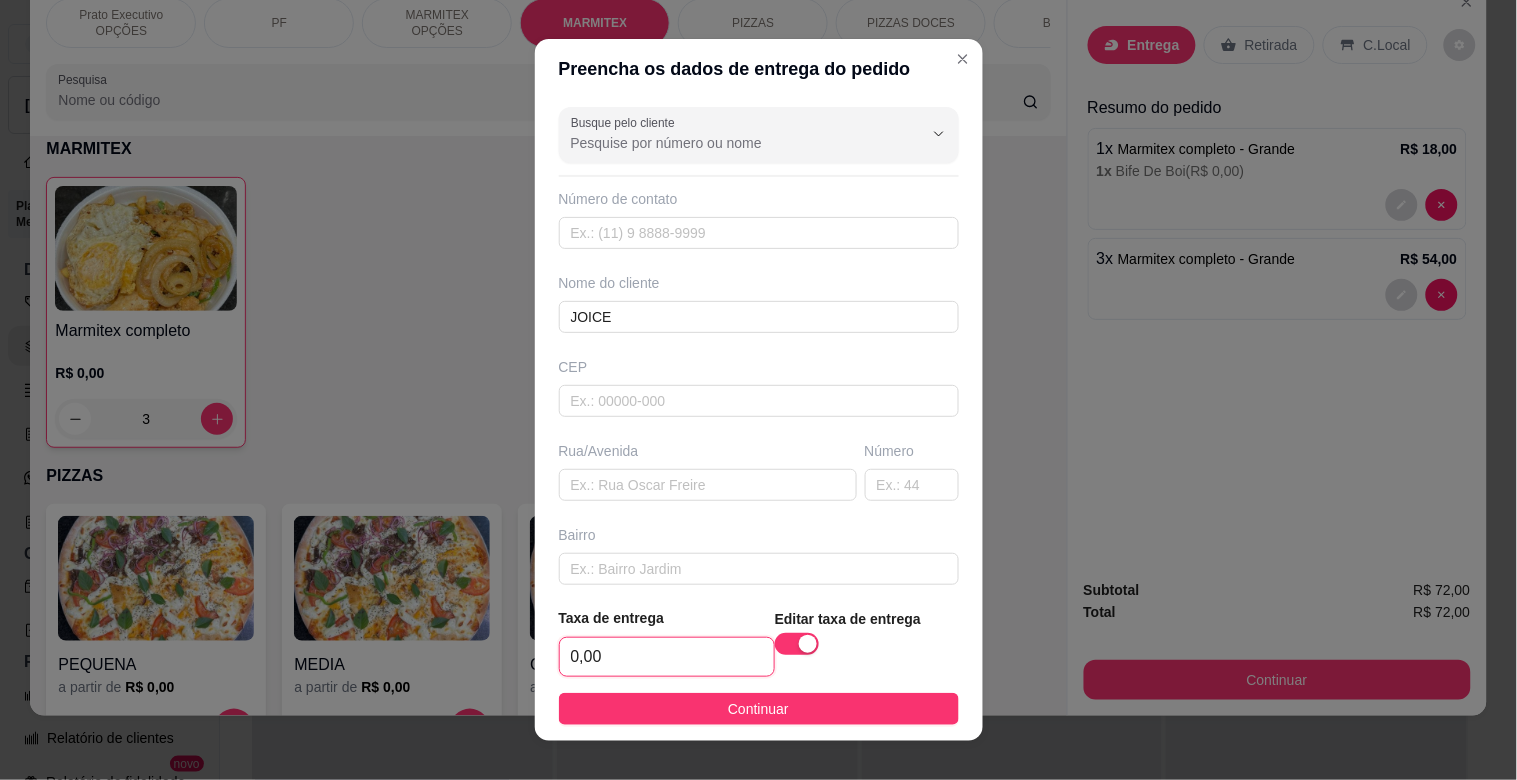 click on "0,00" at bounding box center (667, 657) 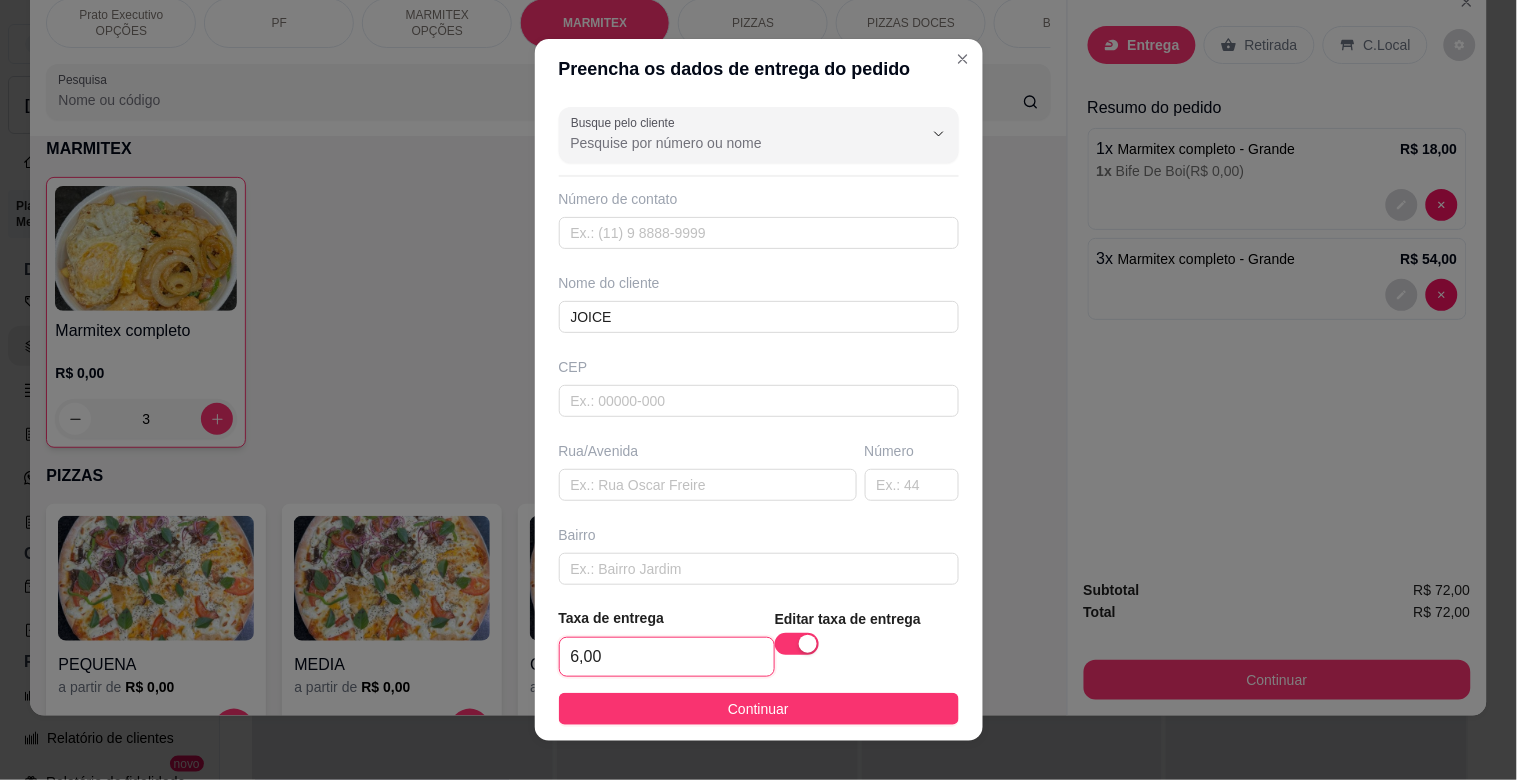 type on "6,00" 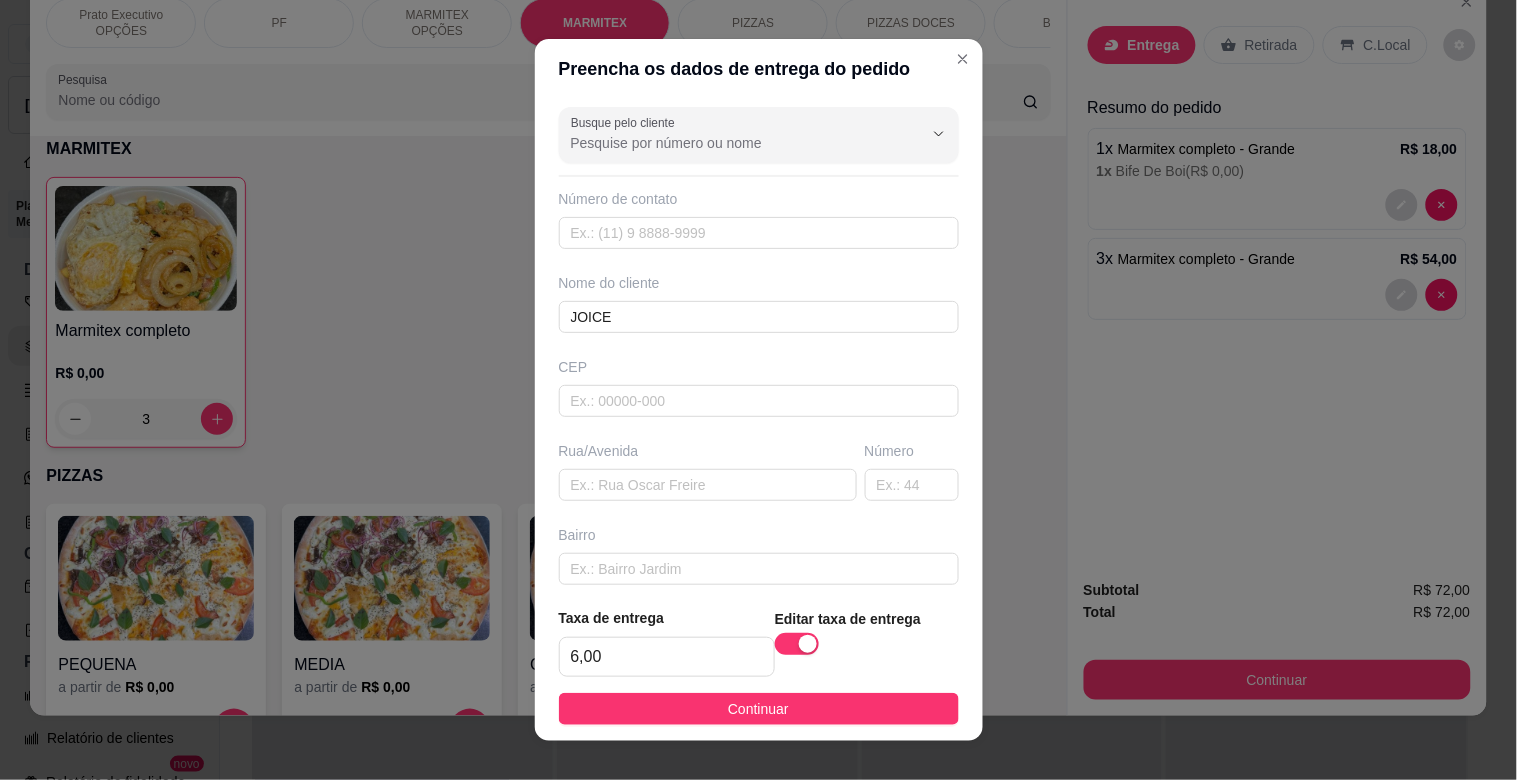 click on "Taxa de entrega 6,00 Editar taxa de entrega  Continuar" at bounding box center [759, 666] 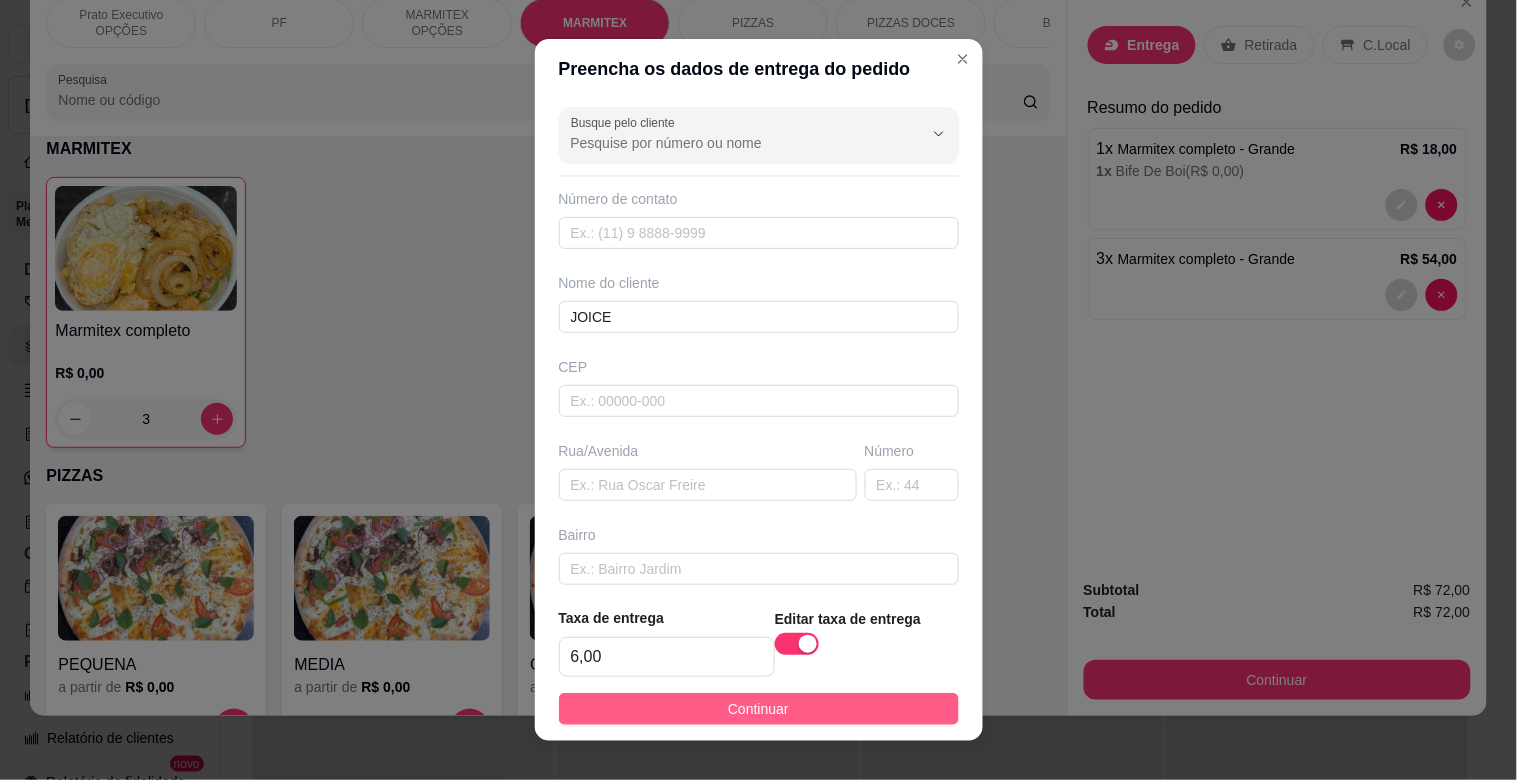 click on "Continuar" at bounding box center [759, 709] 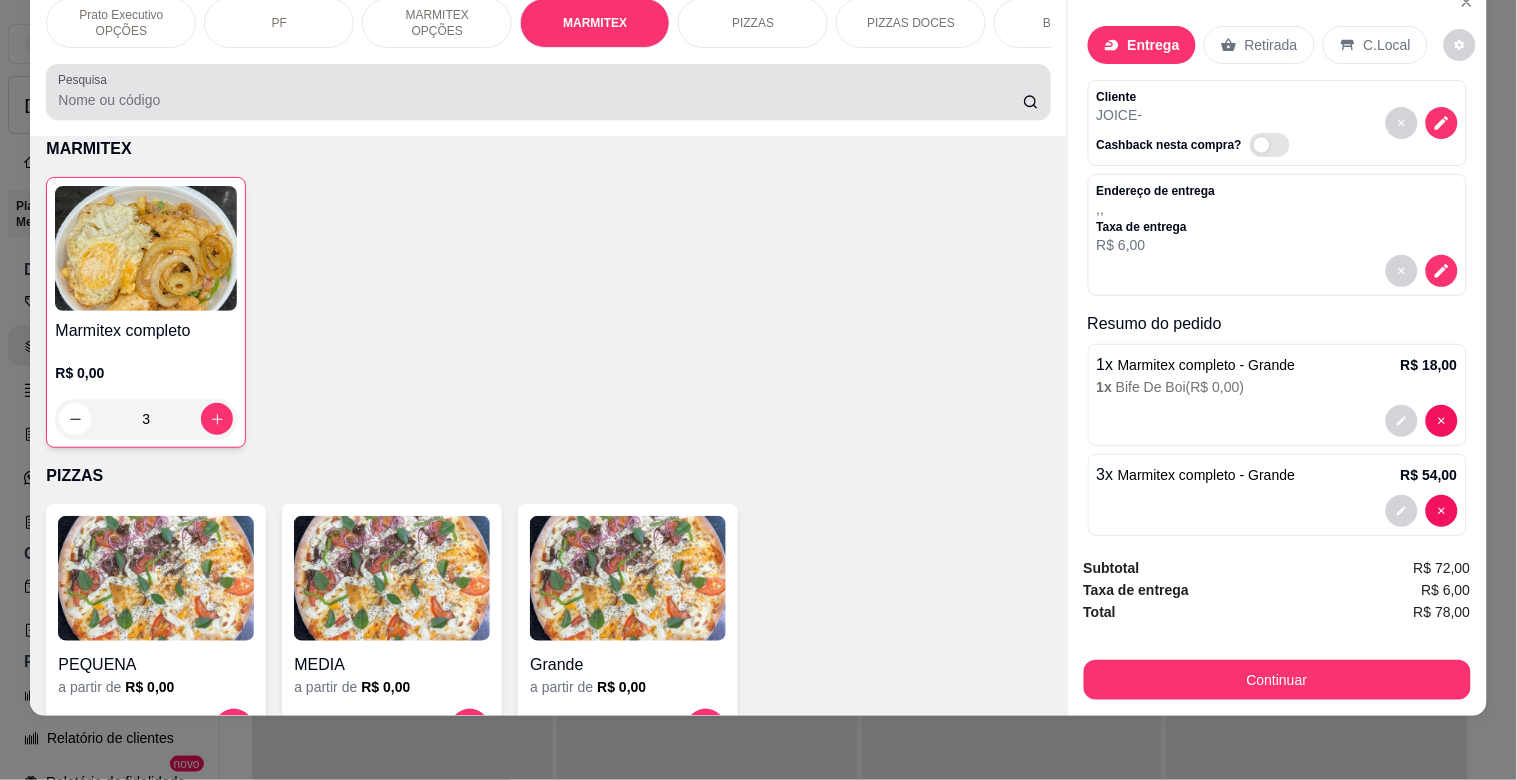 click at bounding box center [548, 92] 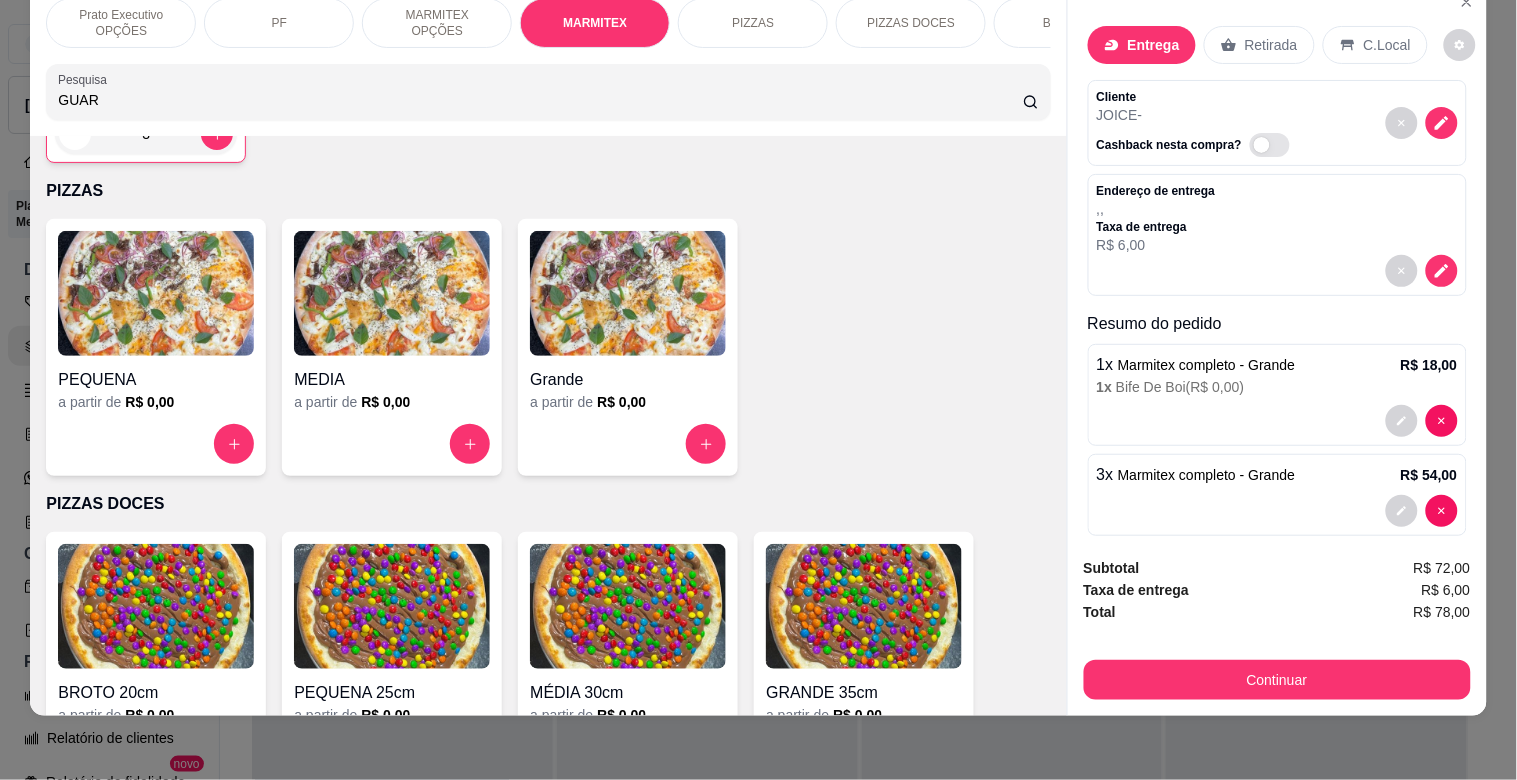 scroll, scrollTop: 1390, scrollLeft: 0, axis: vertical 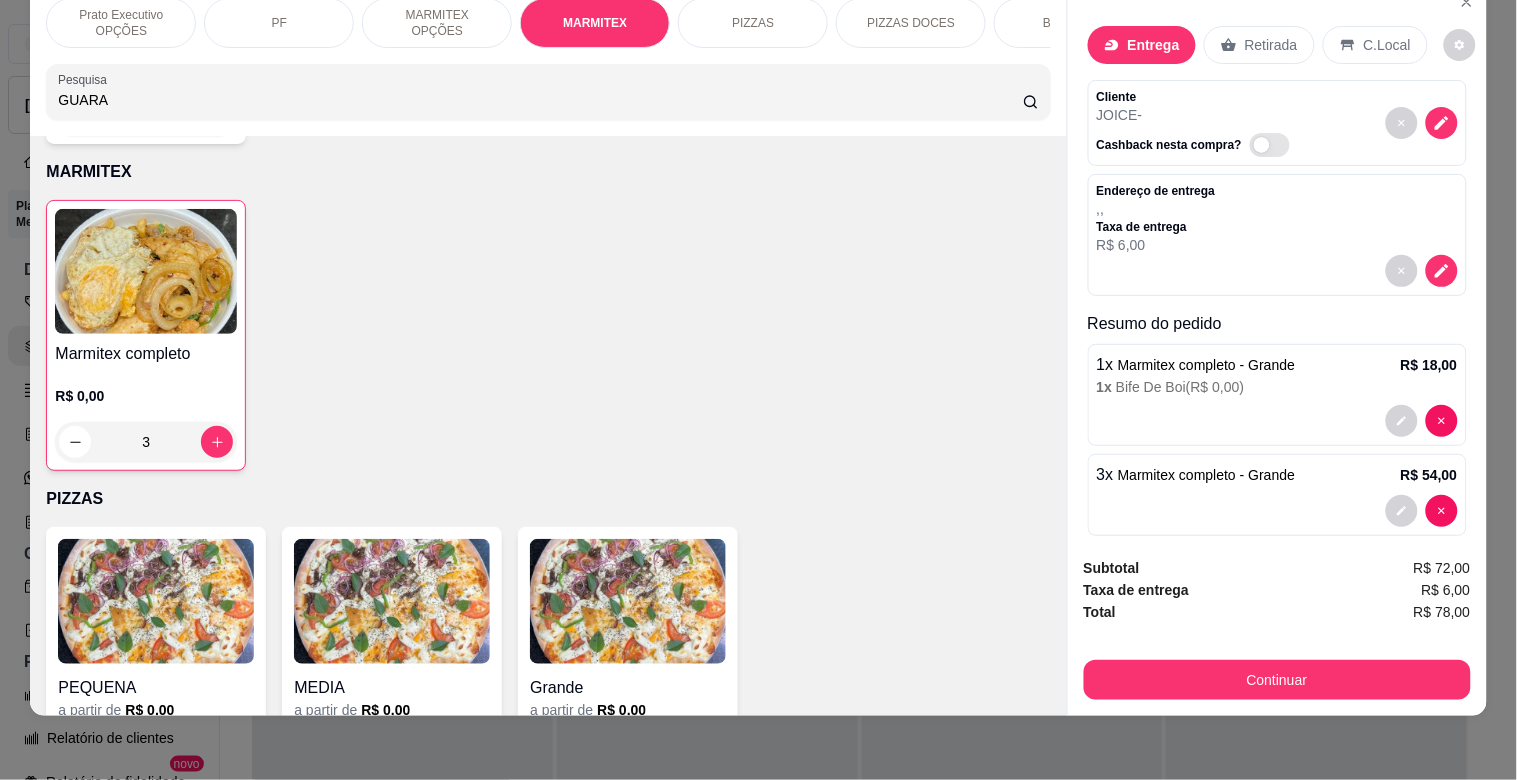 type on "GUARA" 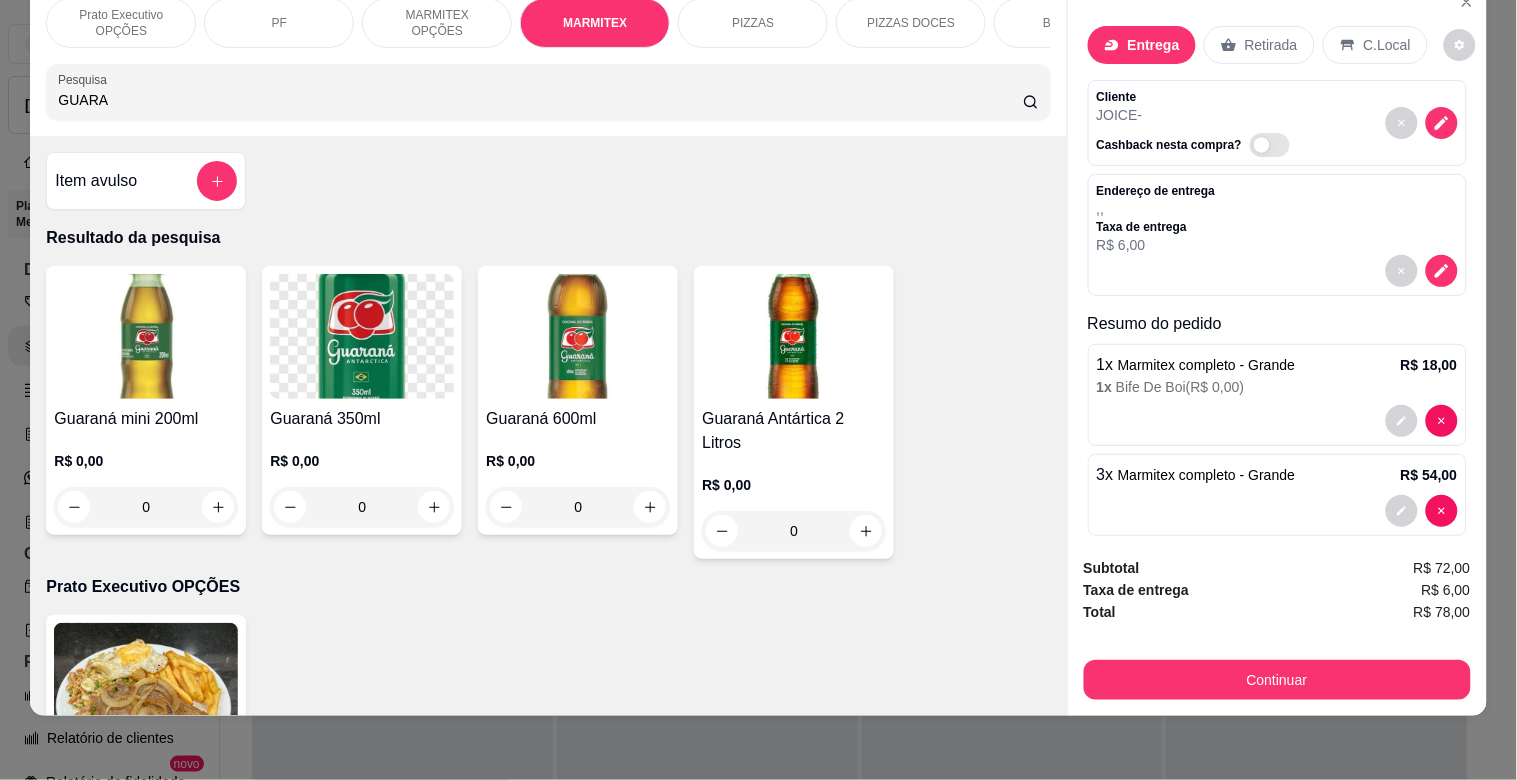 click at bounding box center (146, 336) 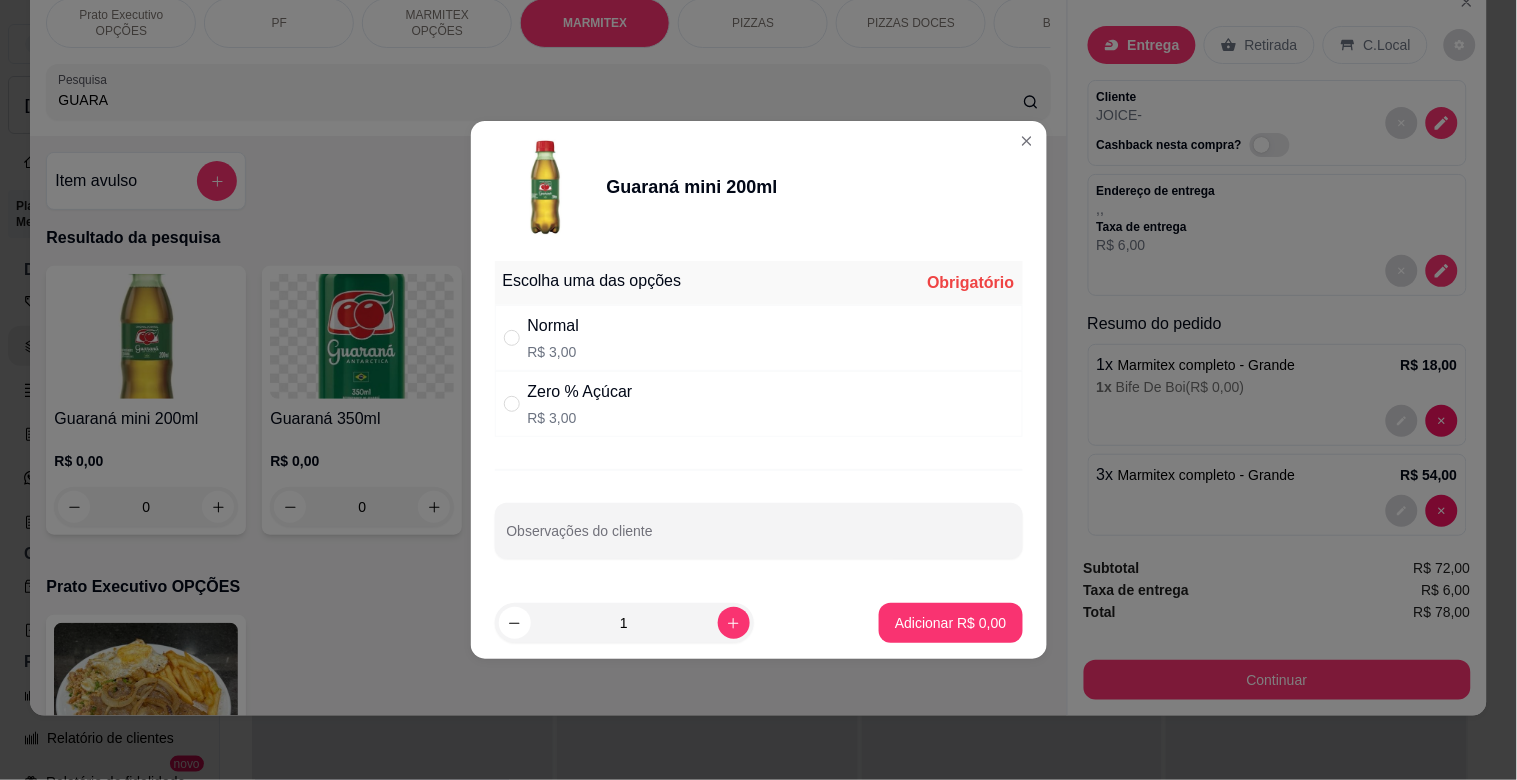 drag, startPoint x: 557, startPoint y: 317, endPoint x: 652, endPoint y: 358, distance: 103.4698 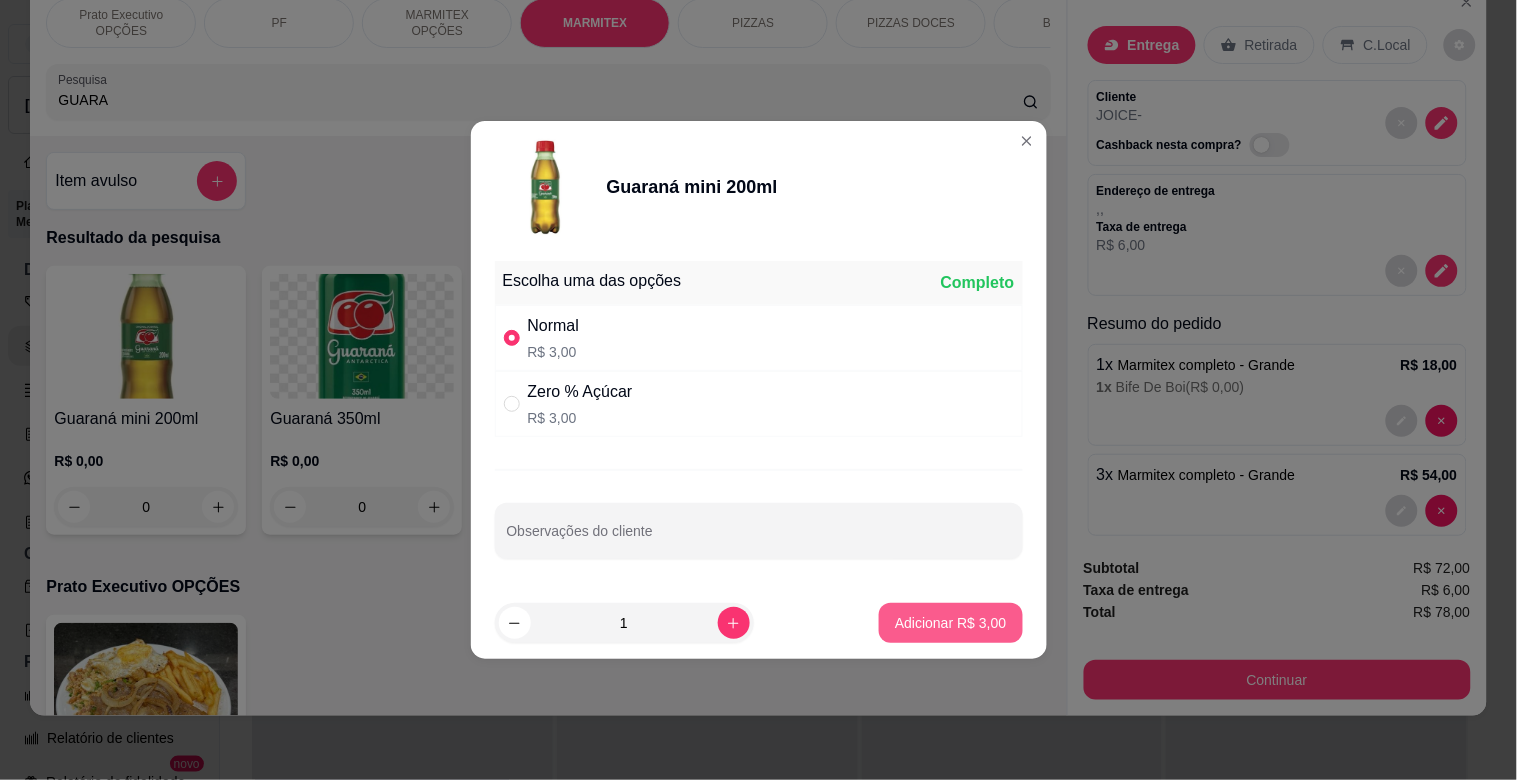 click on "Adicionar   R$ 3,00" at bounding box center [950, 623] 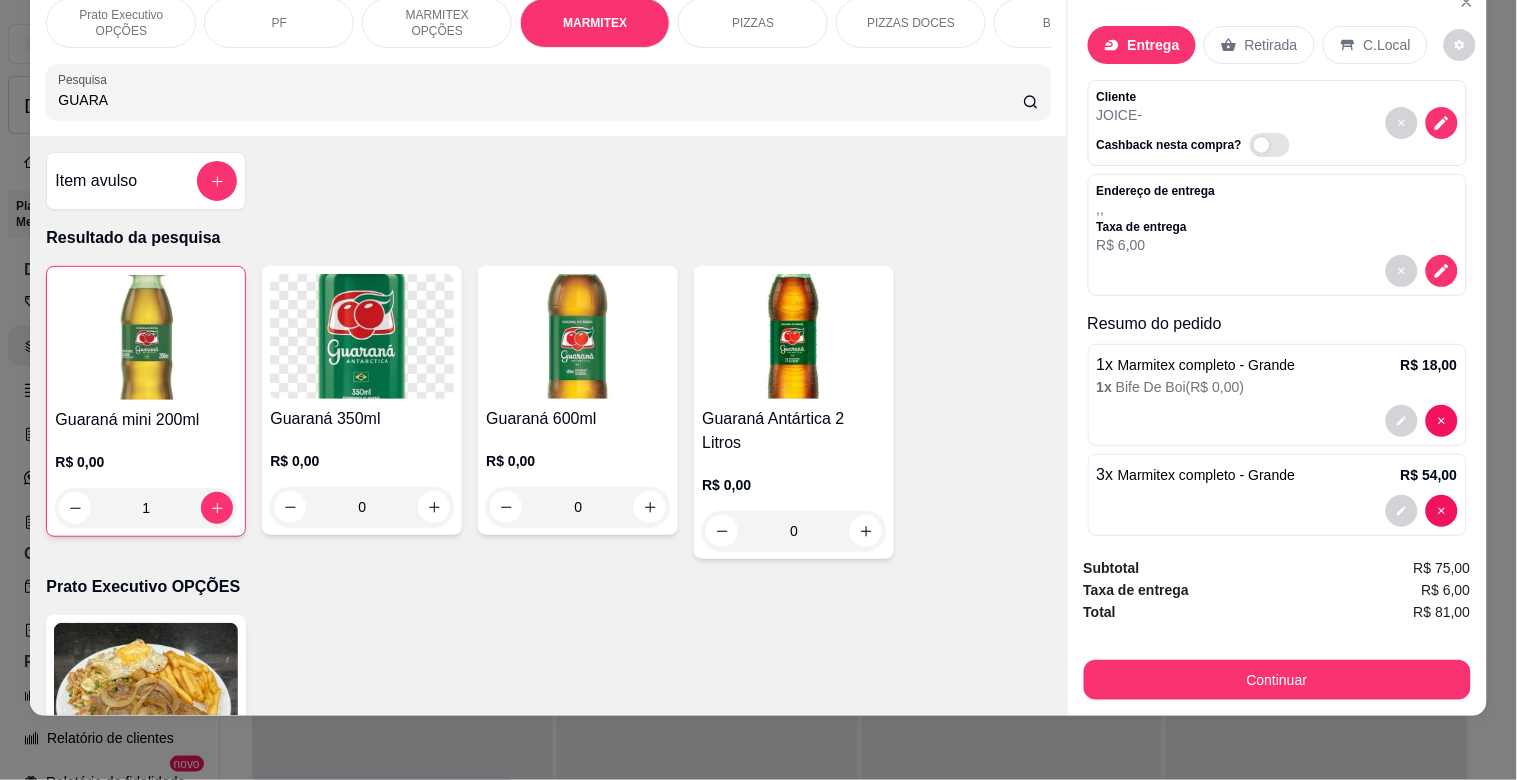 scroll, scrollTop: 0, scrollLeft: 0, axis: both 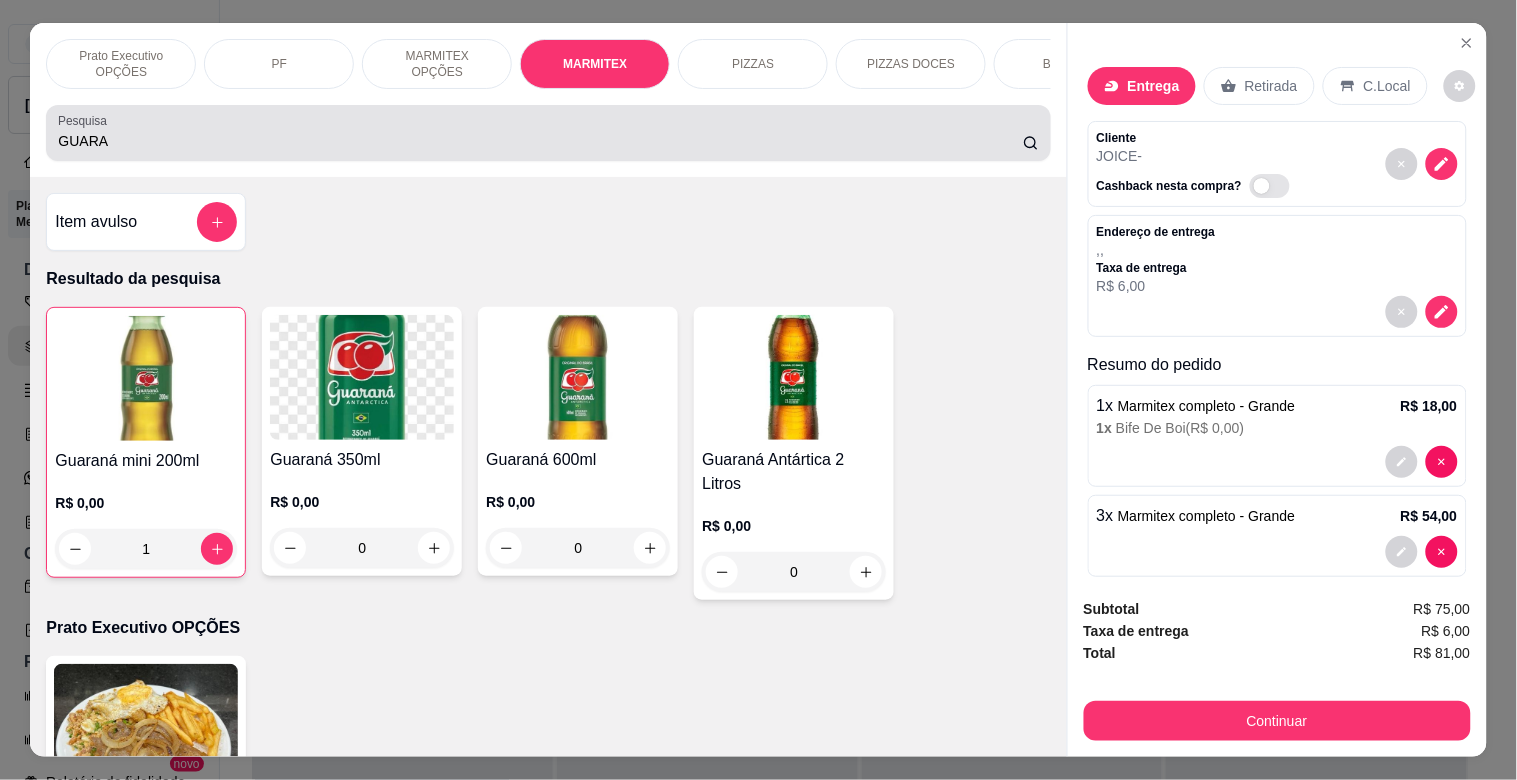click on "Pesquisa GUARA" at bounding box center (548, 133) 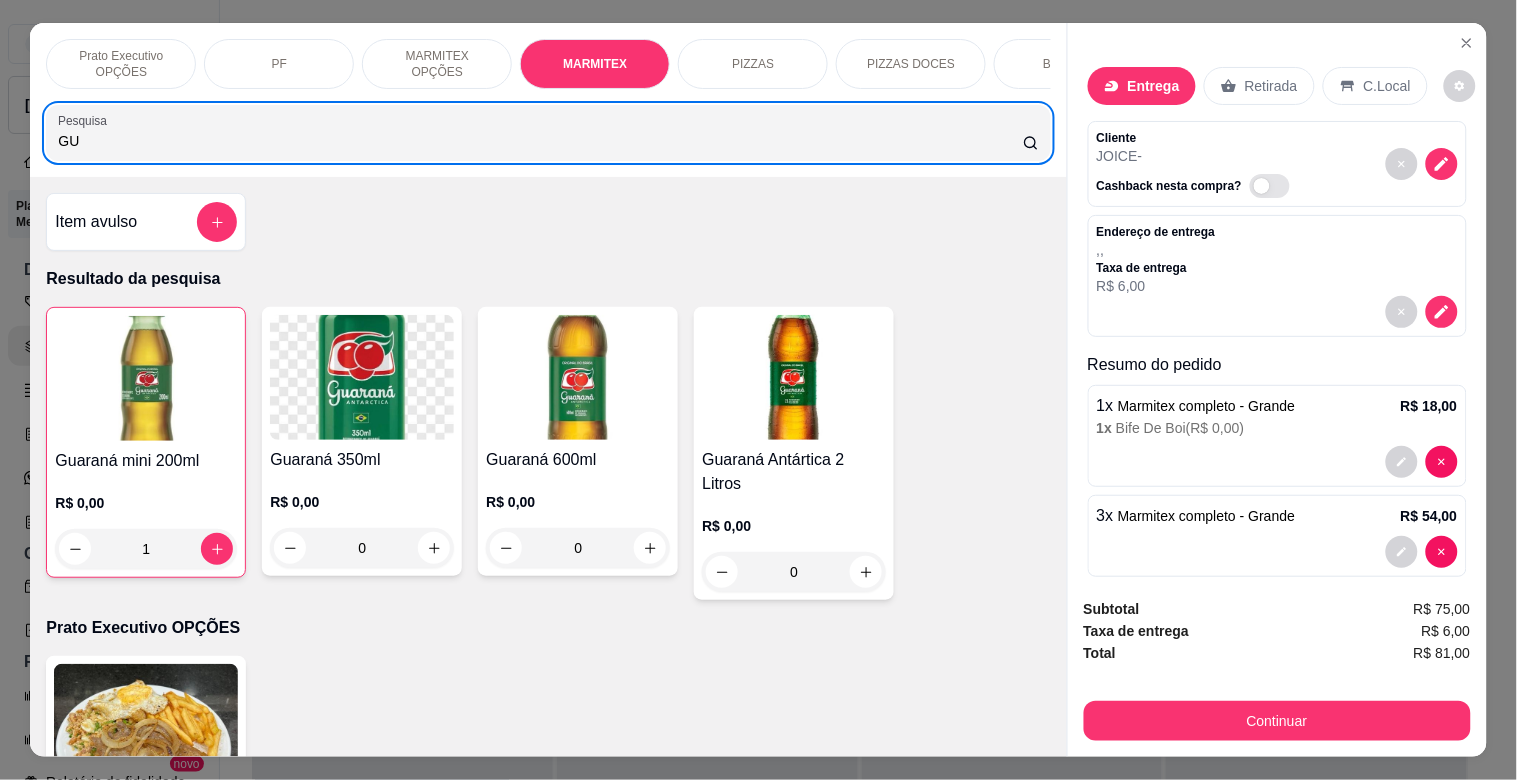 type on "G" 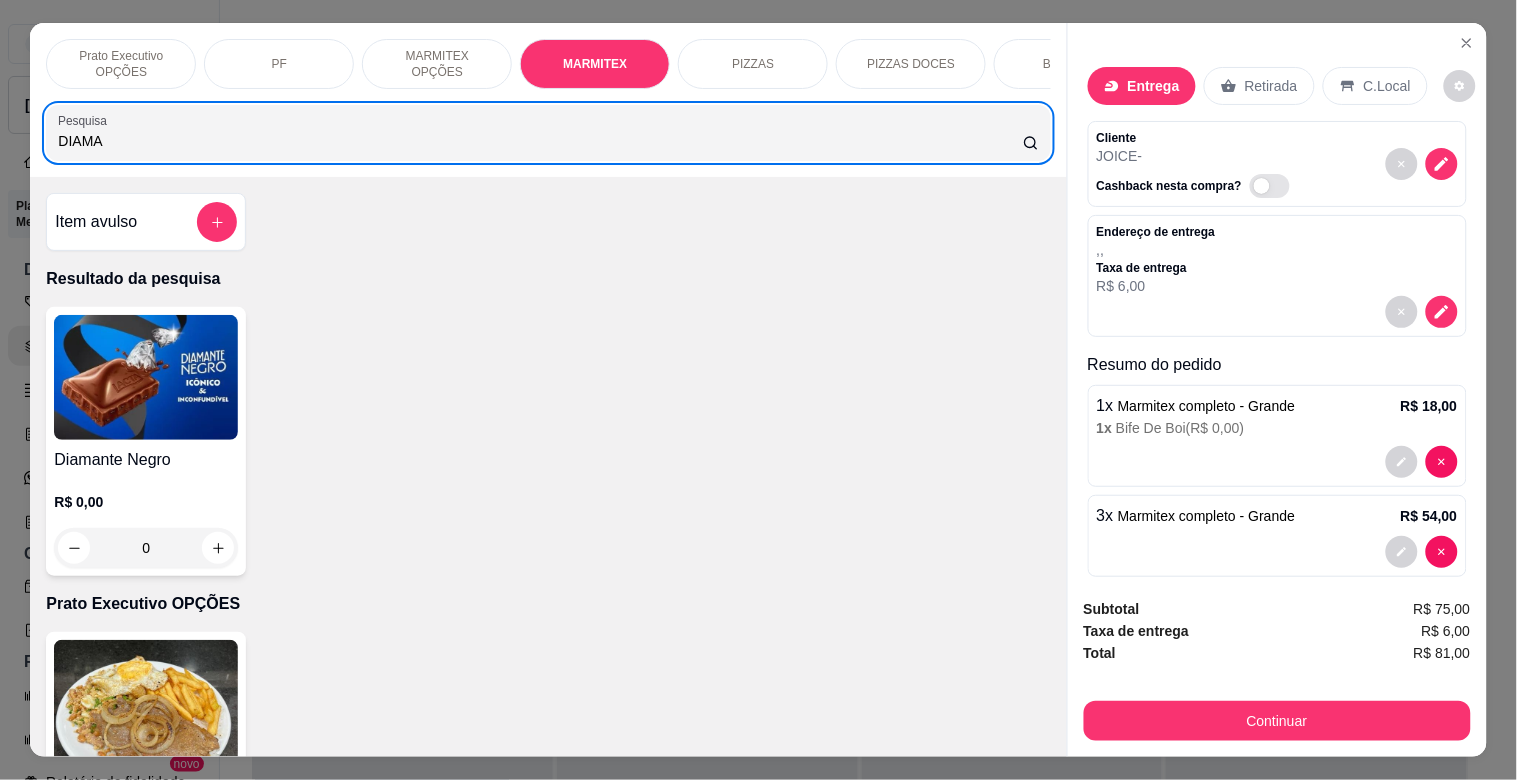 type on "DIAMA" 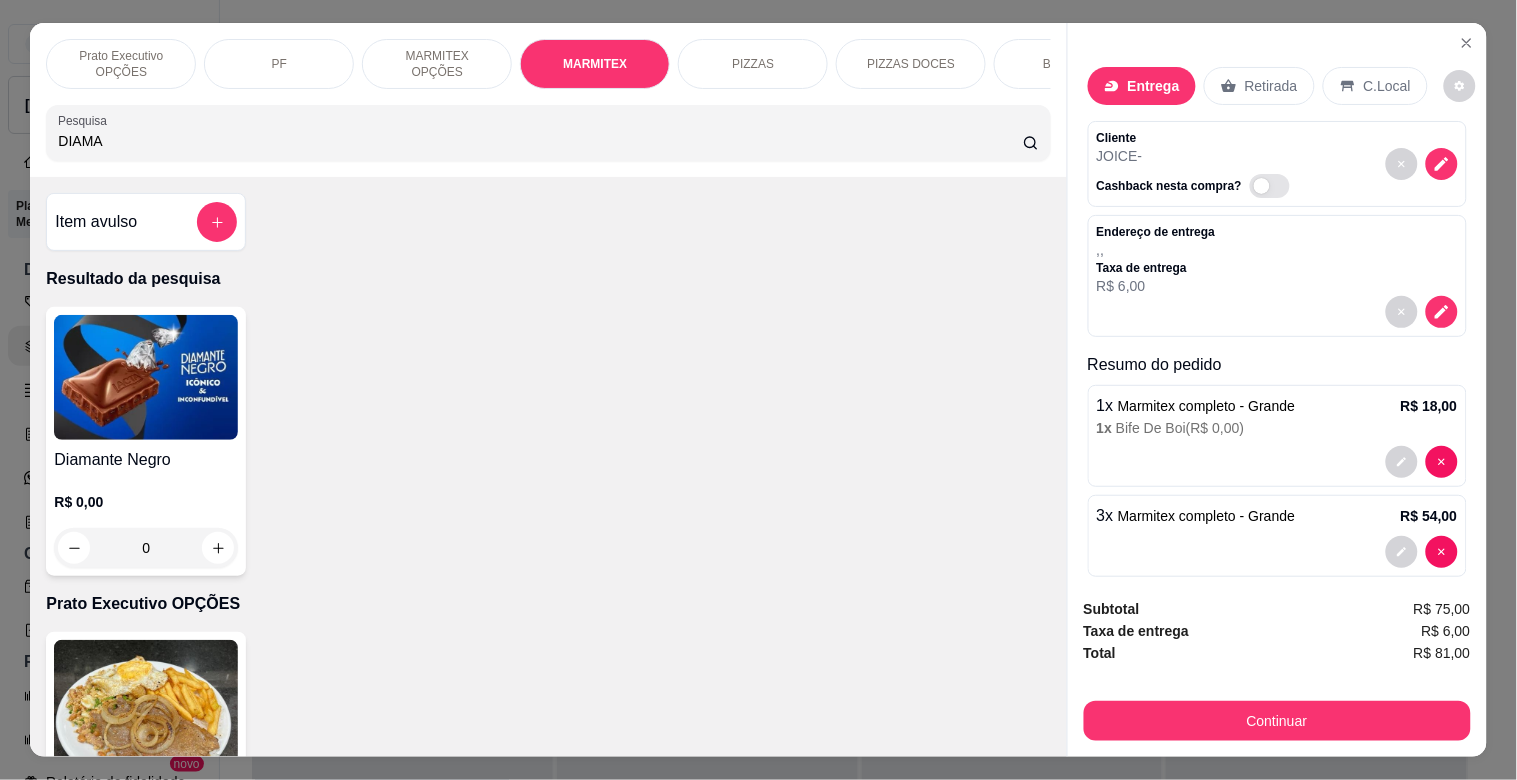 click at bounding box center (146, 377) 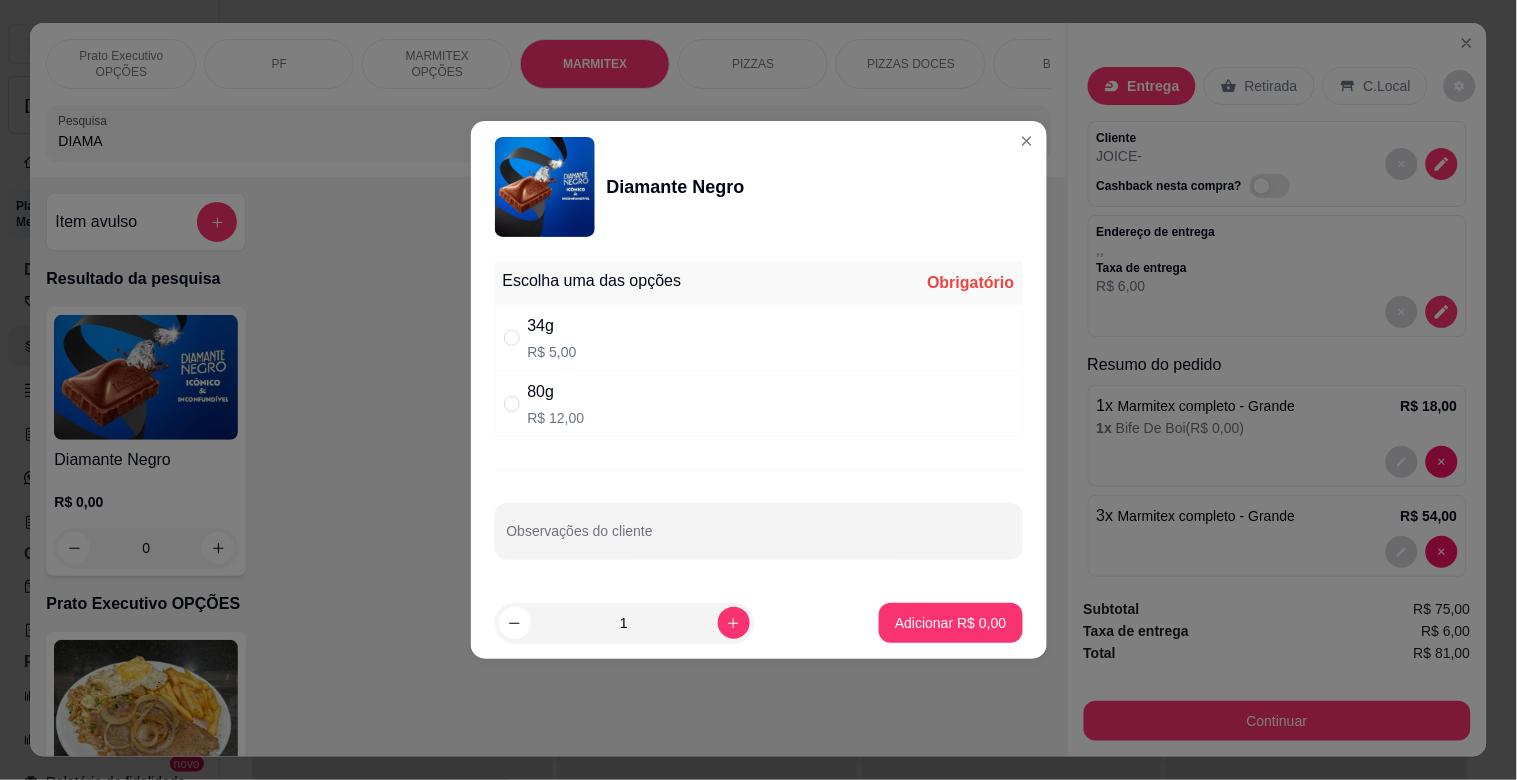 click on "34g R$ 5,00" at bounding box center [759, 338] 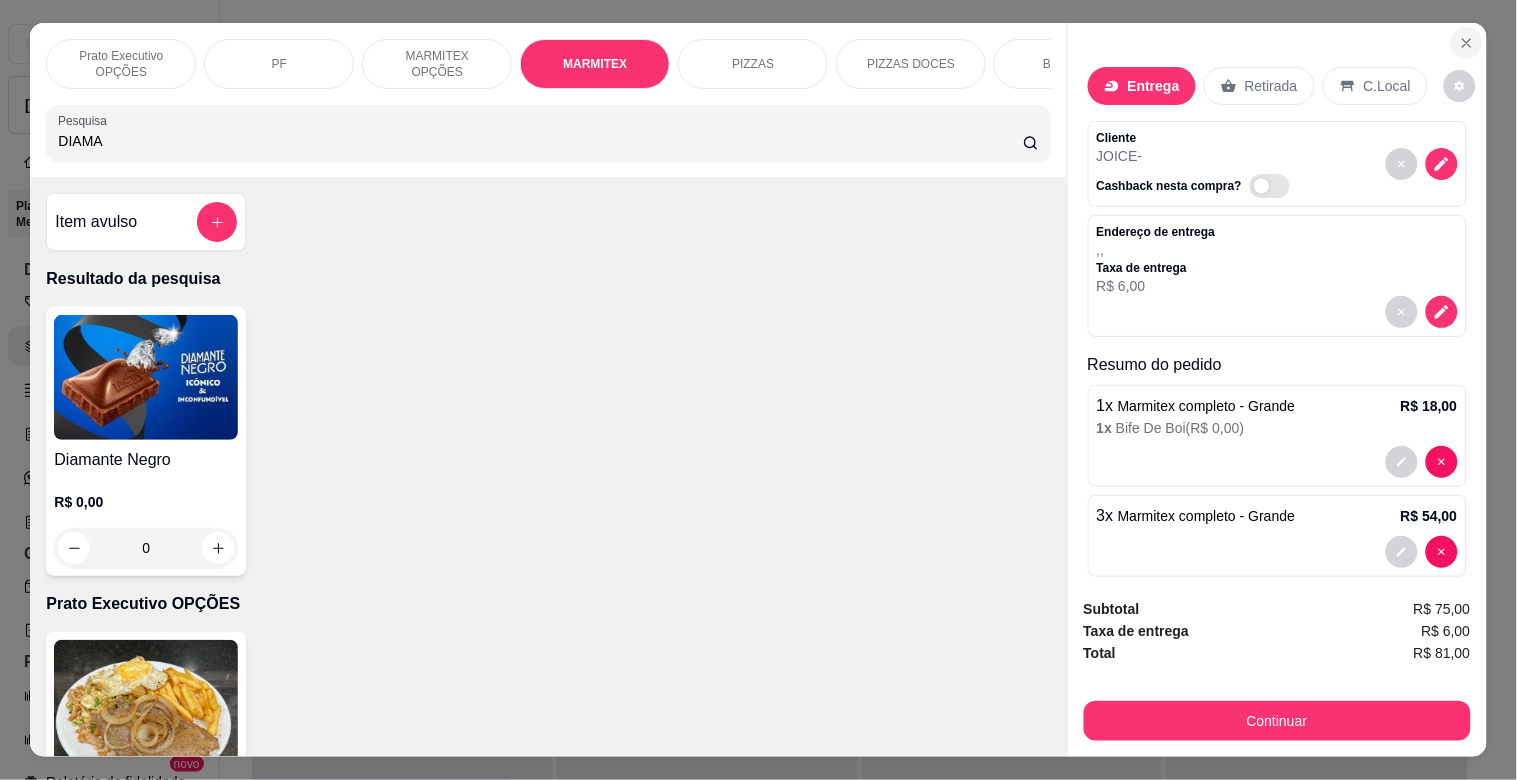 click 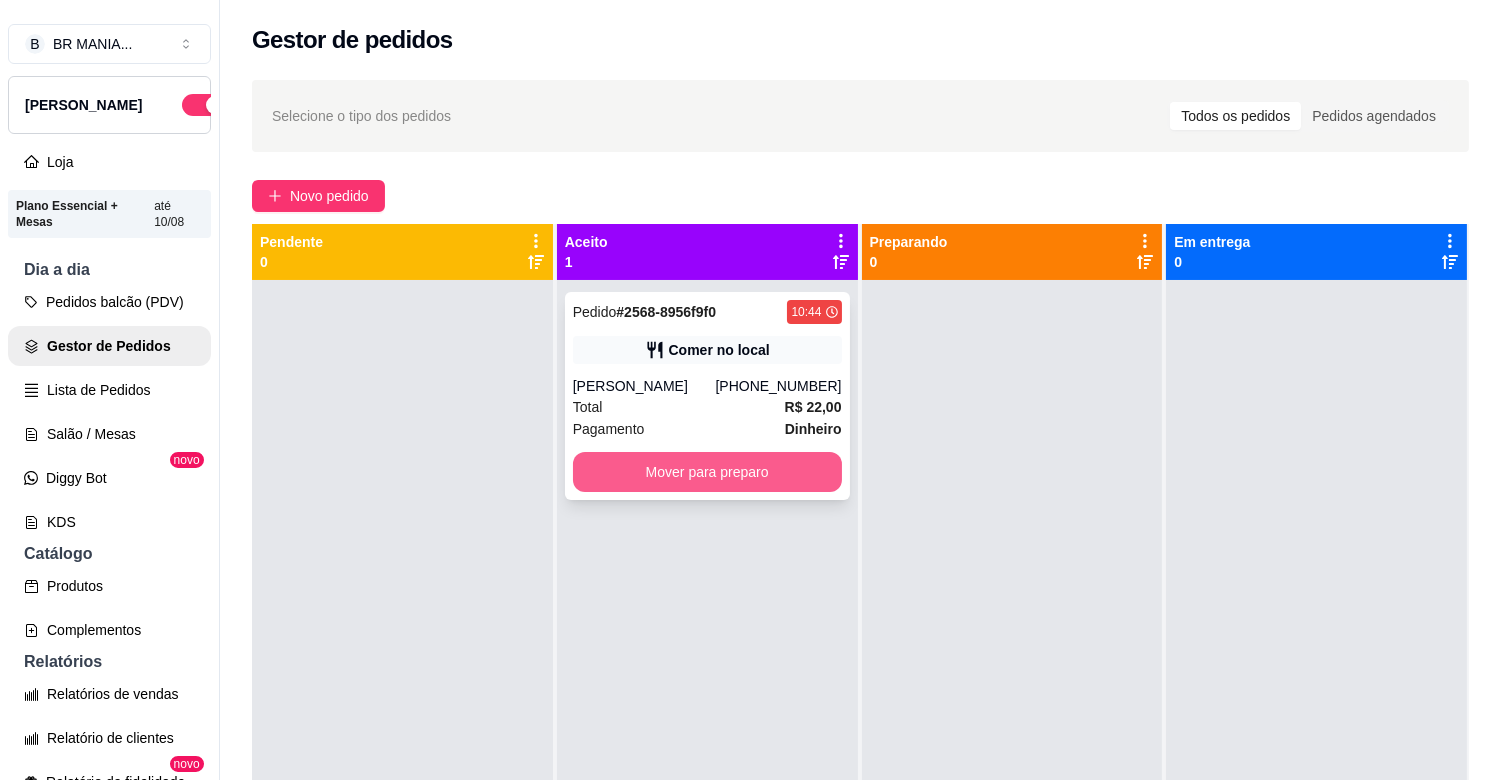 click on "Mover para preparo" at bounding box center [707, 472] 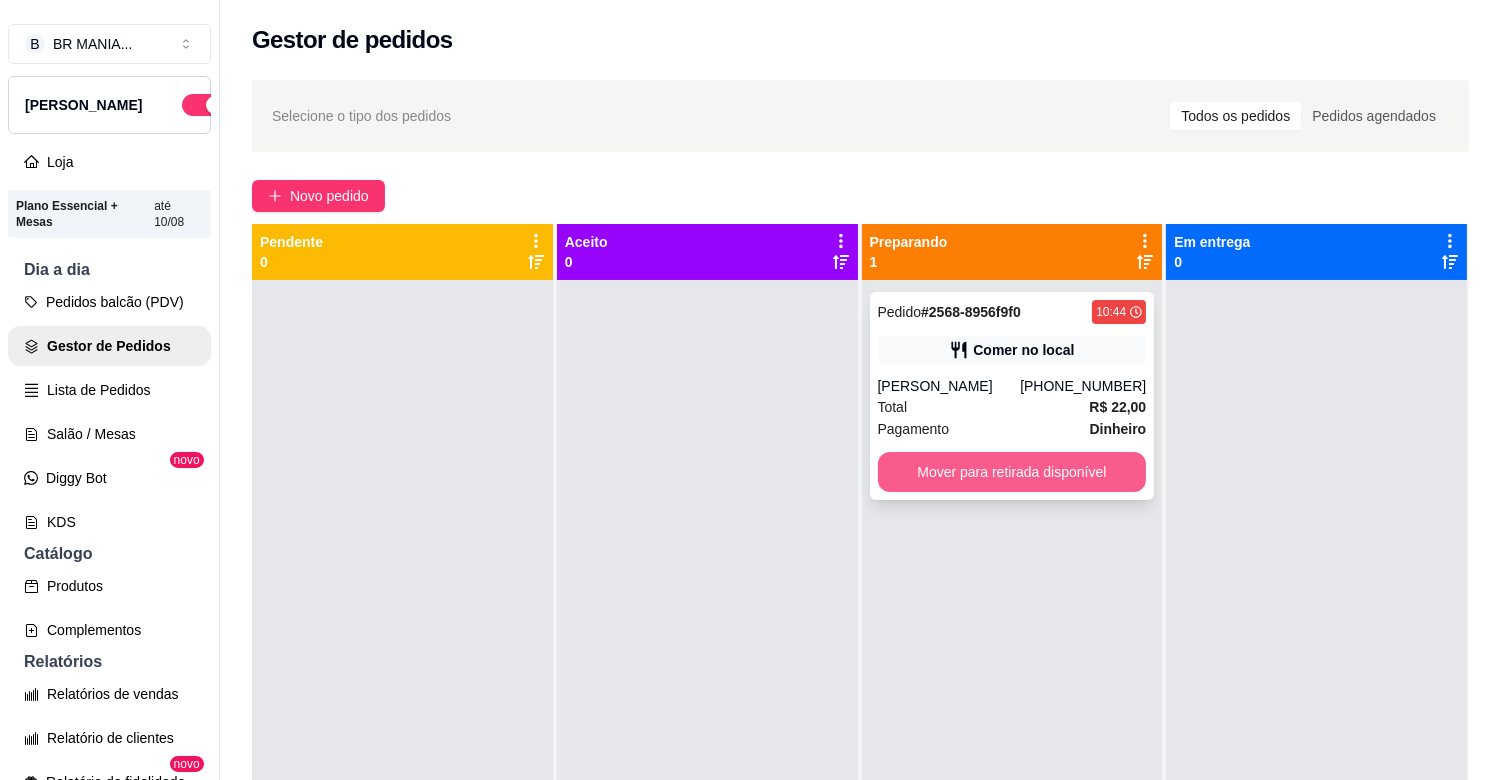 click on "Mover para retirada disponível" at bounding box center [1012, 472] 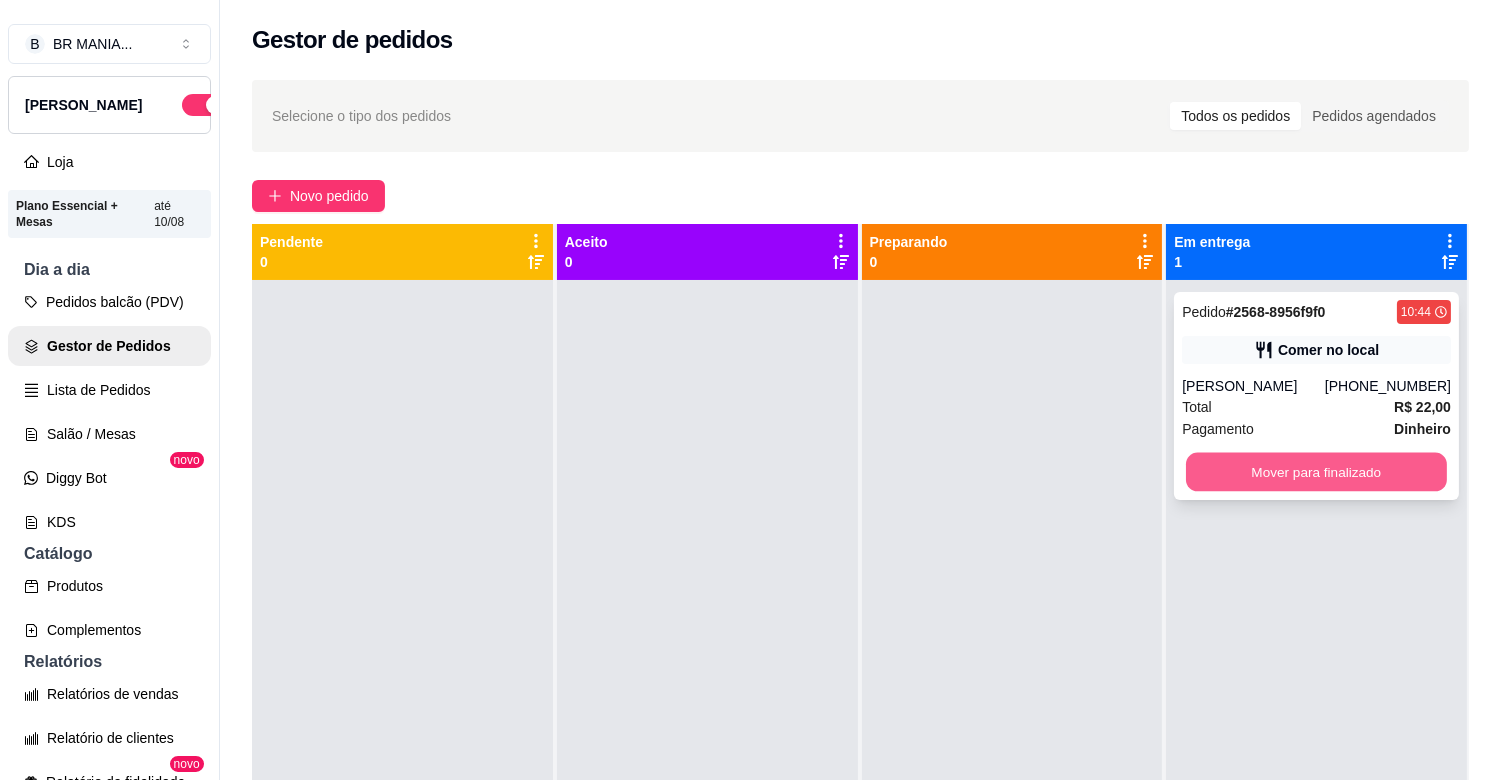 click on "Mover para finalizado" at bounding box center [1316, 472] 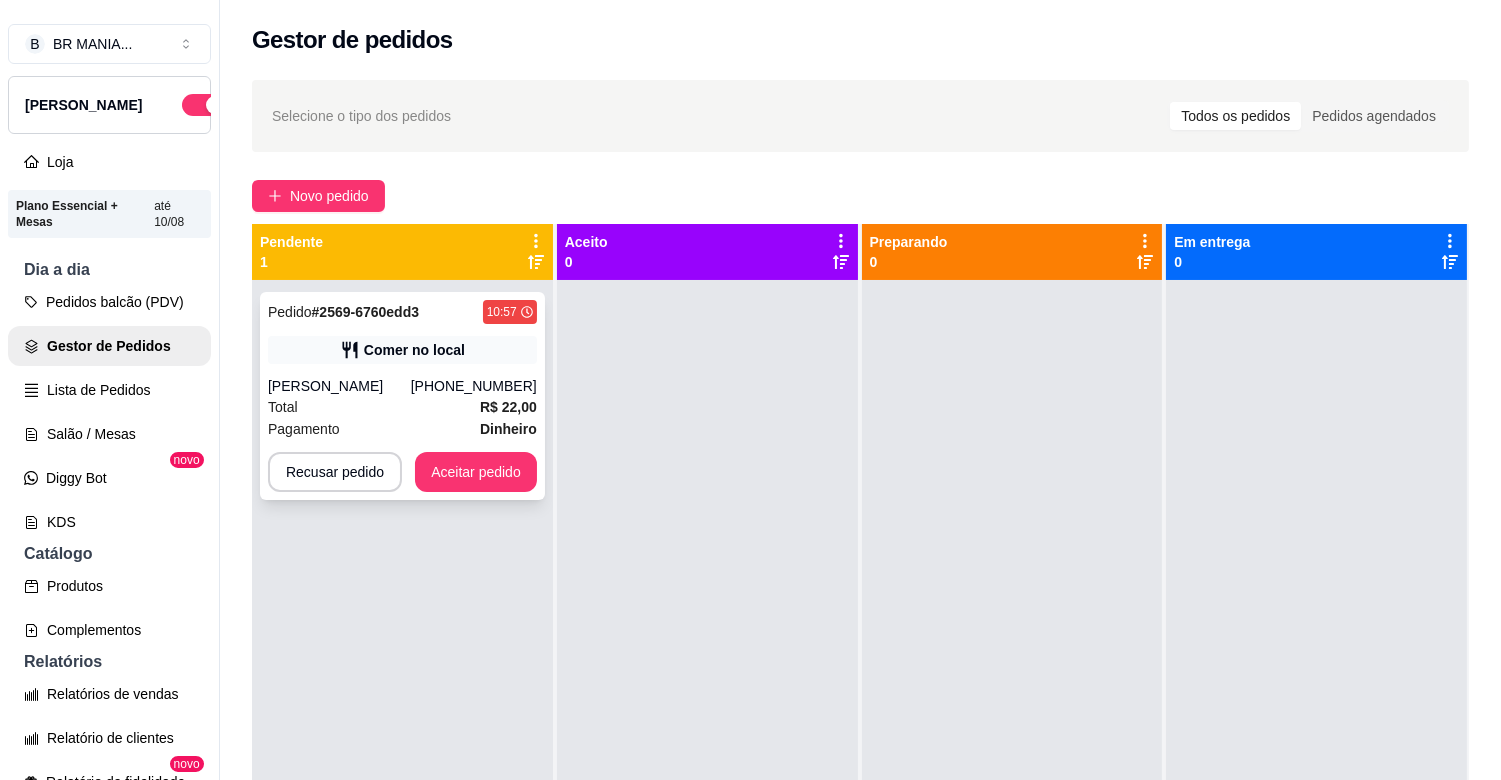 click on "Pedido  # 2569-6760edd3 10:57 Comer no local [PERSON_NAME]  [PHONE_NUMBER] Total R$ 22,00 Pagamento Dinheiro Recusar pedido Aceitar pedido" at bounding box center (402, 396) 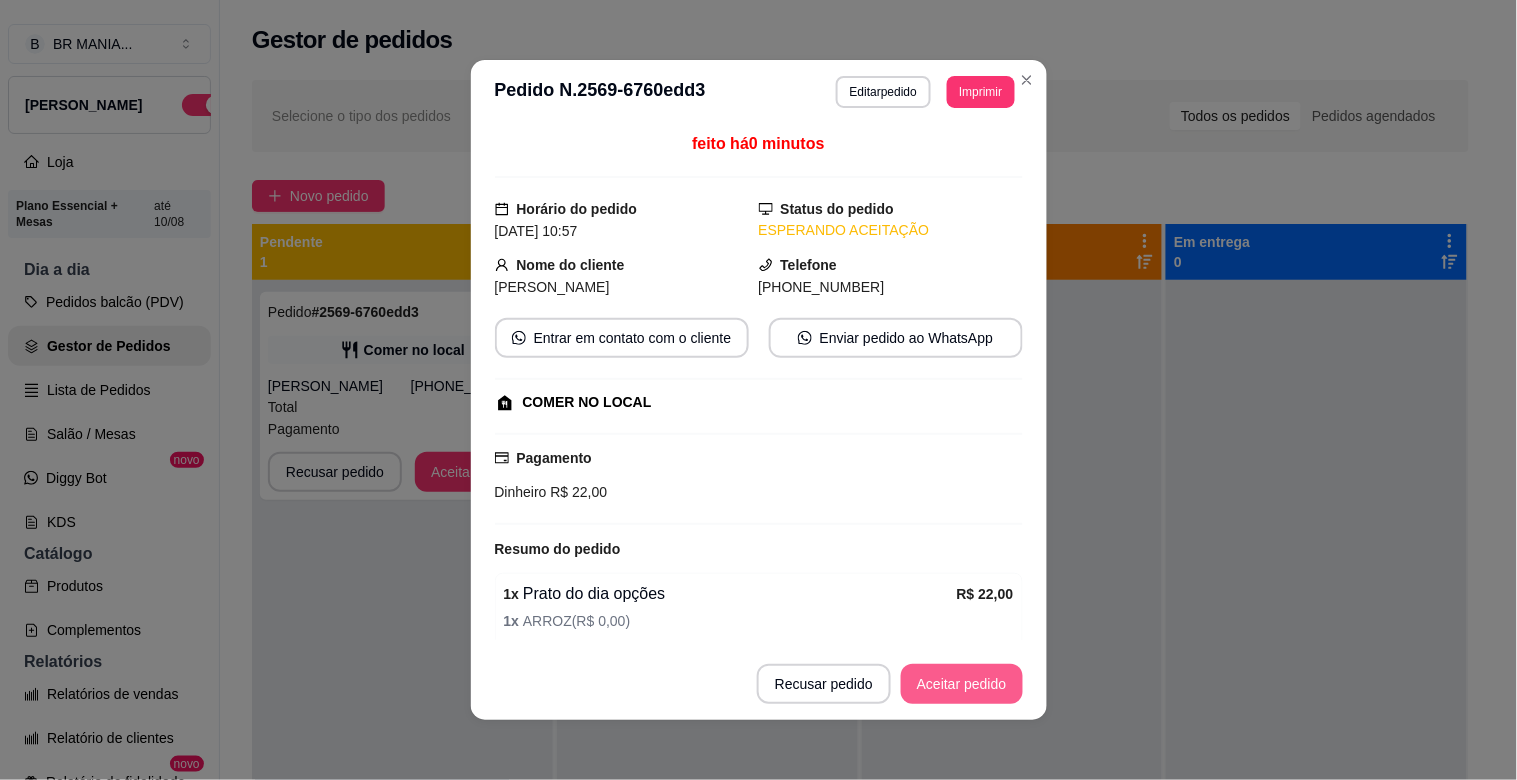 click on "Aceitar pedido" at bounding box center [962, 684] 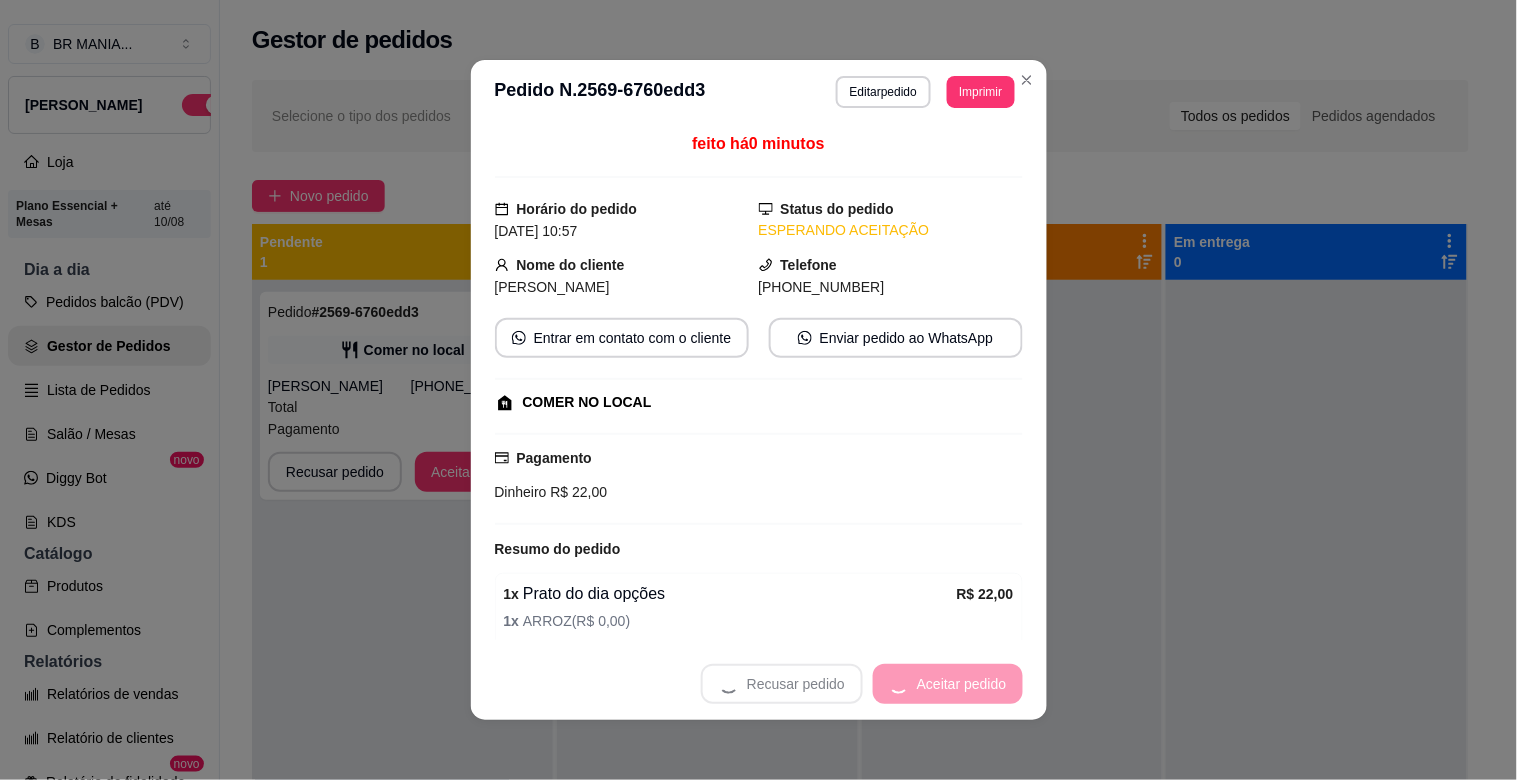 click on "Recusar pedido Aceitar pedido" at bounding box center [862, 684] 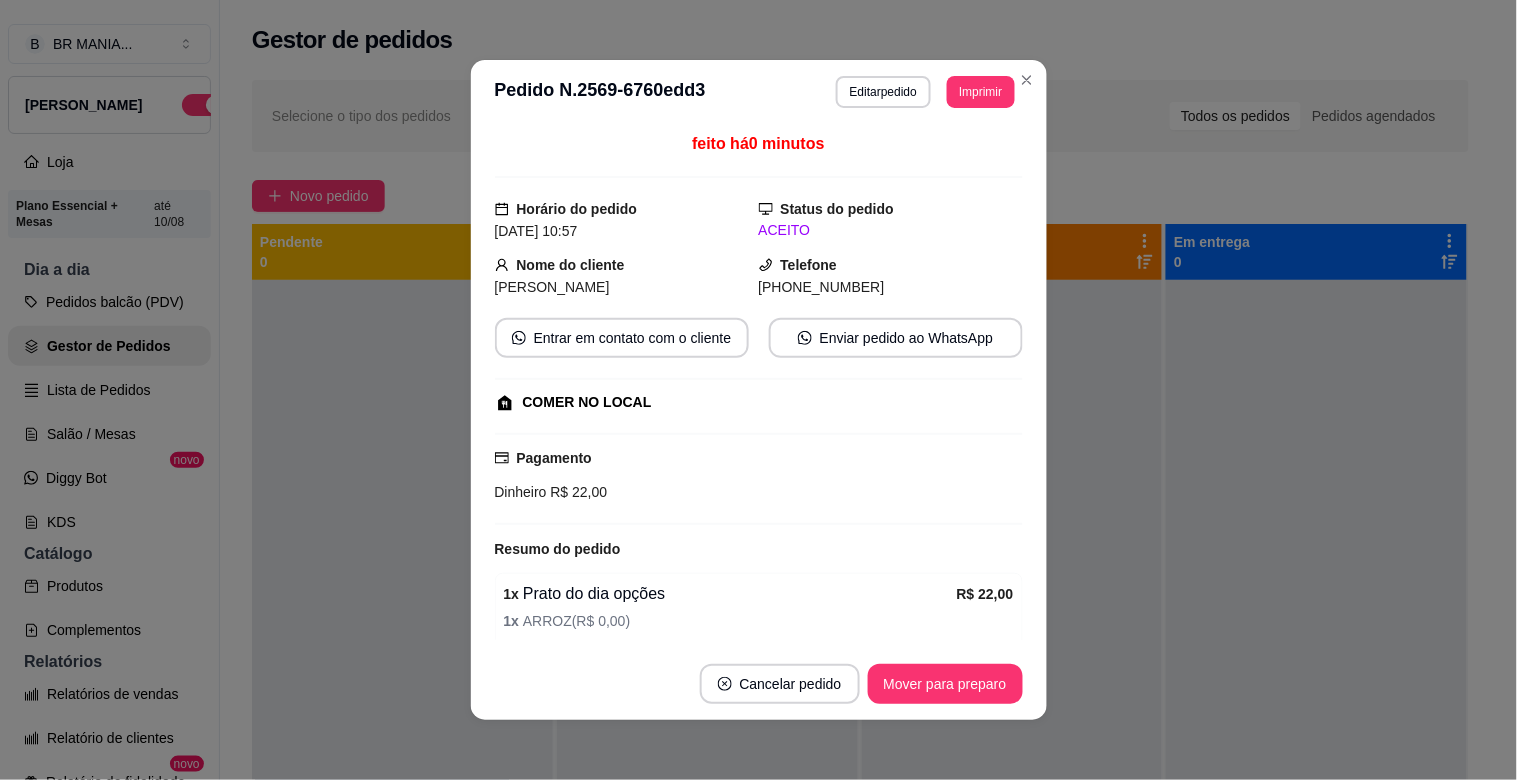 click on "Mover para preparo" at bounding box center [945, 684] 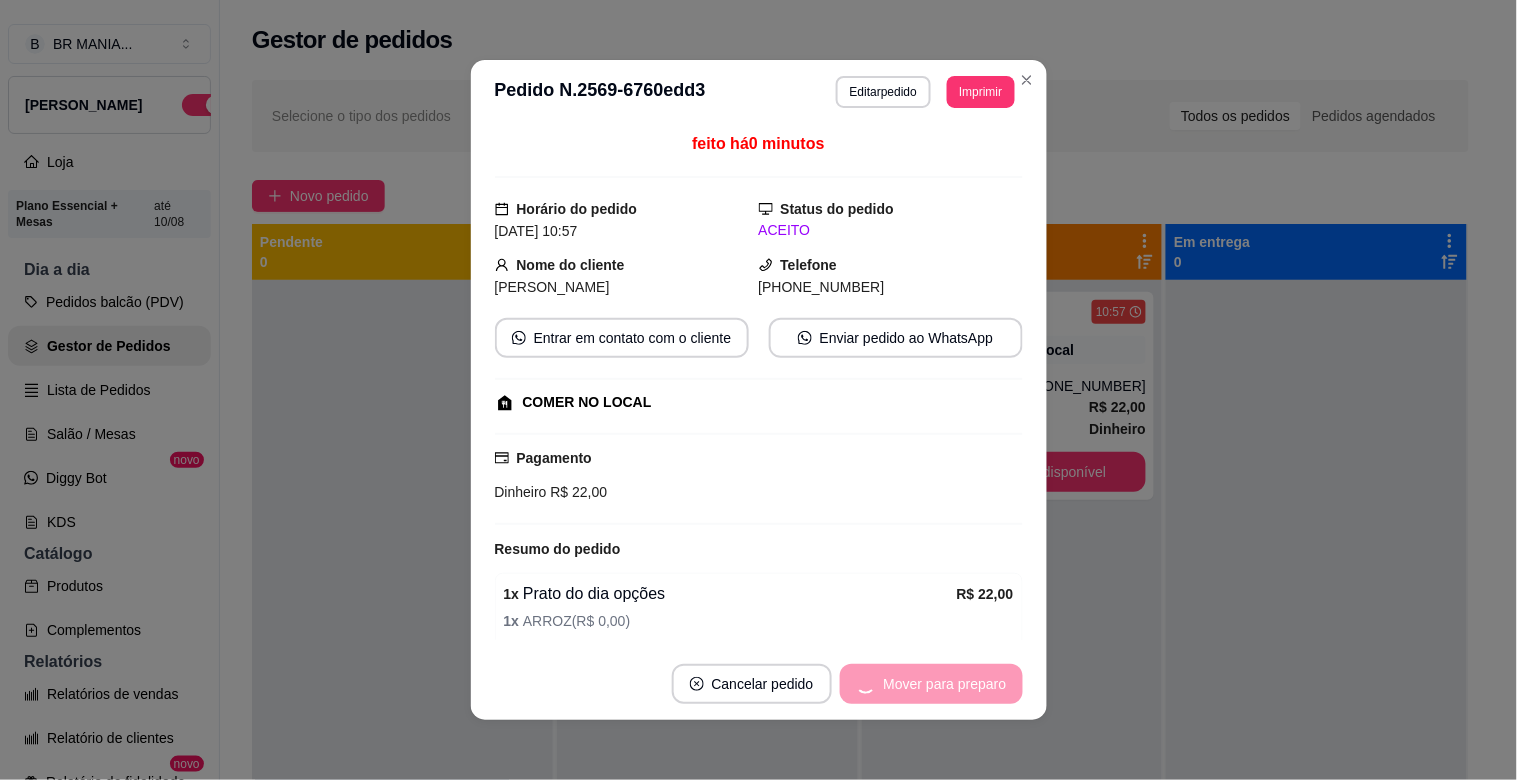 click on "Mover para preparo" at bounding box center [931, 684] 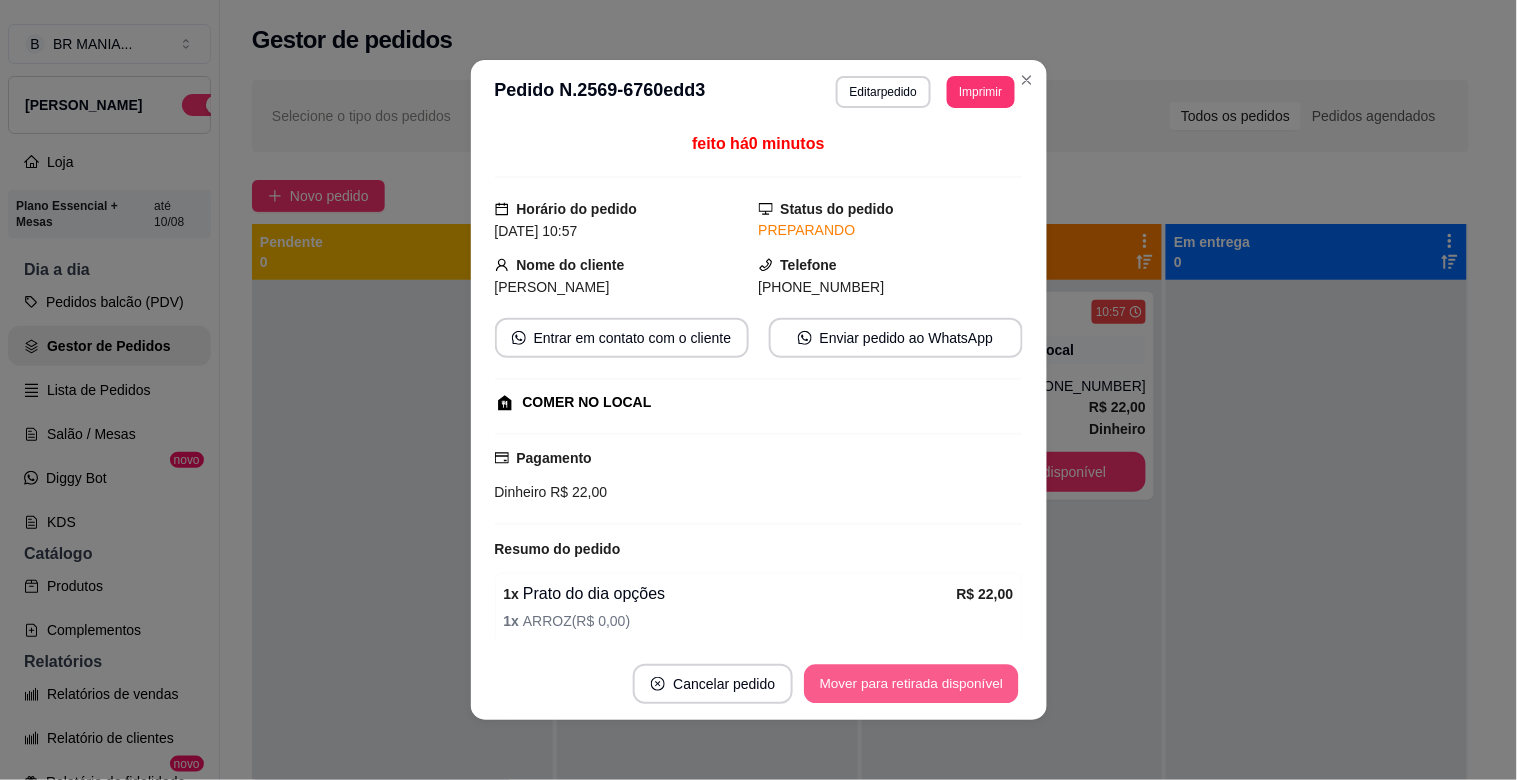 click on "Mover para retirada disponível" at bounding box center (912, 684) 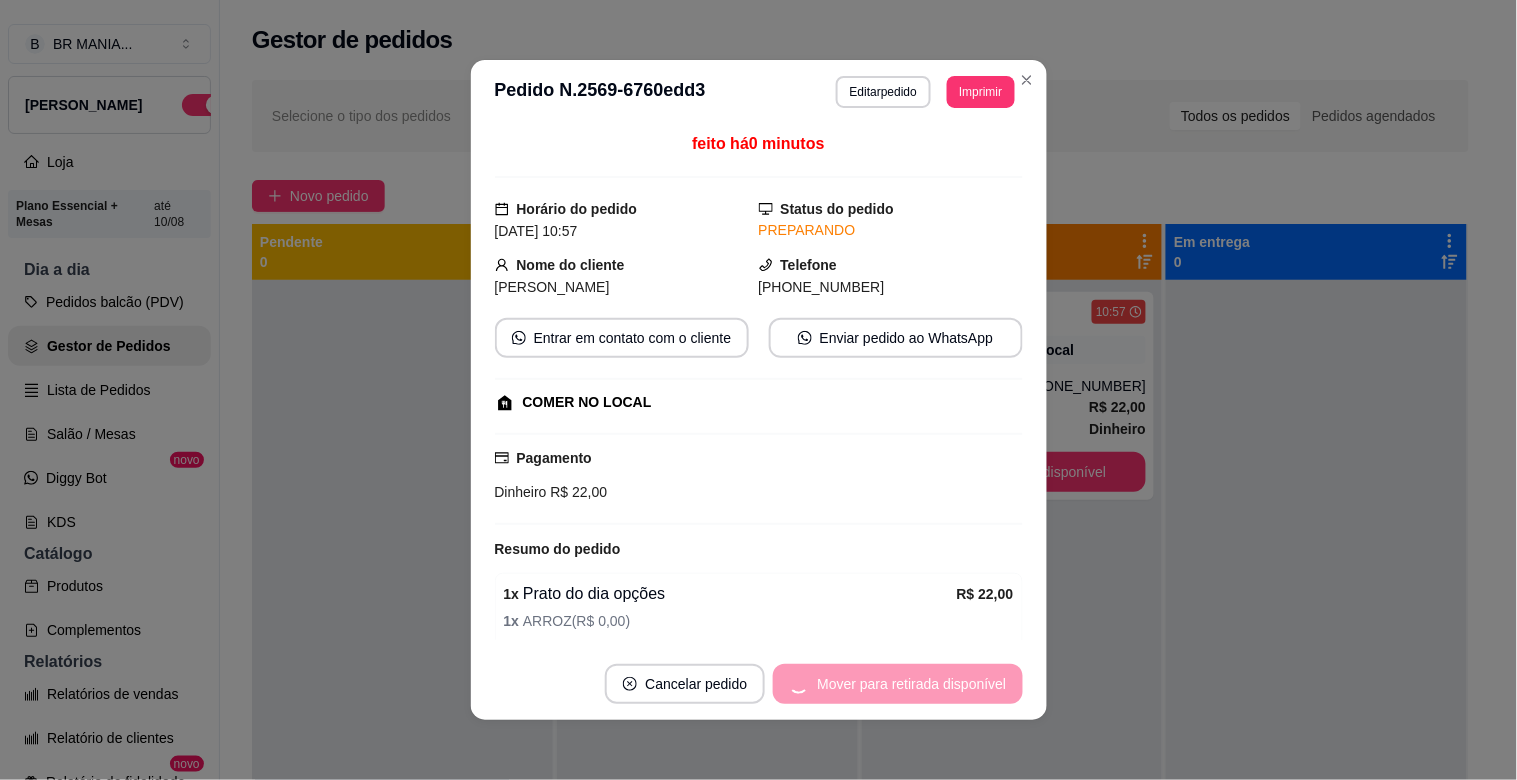 click on "Mover para retirada disponível" at bounding box center (897, 684) 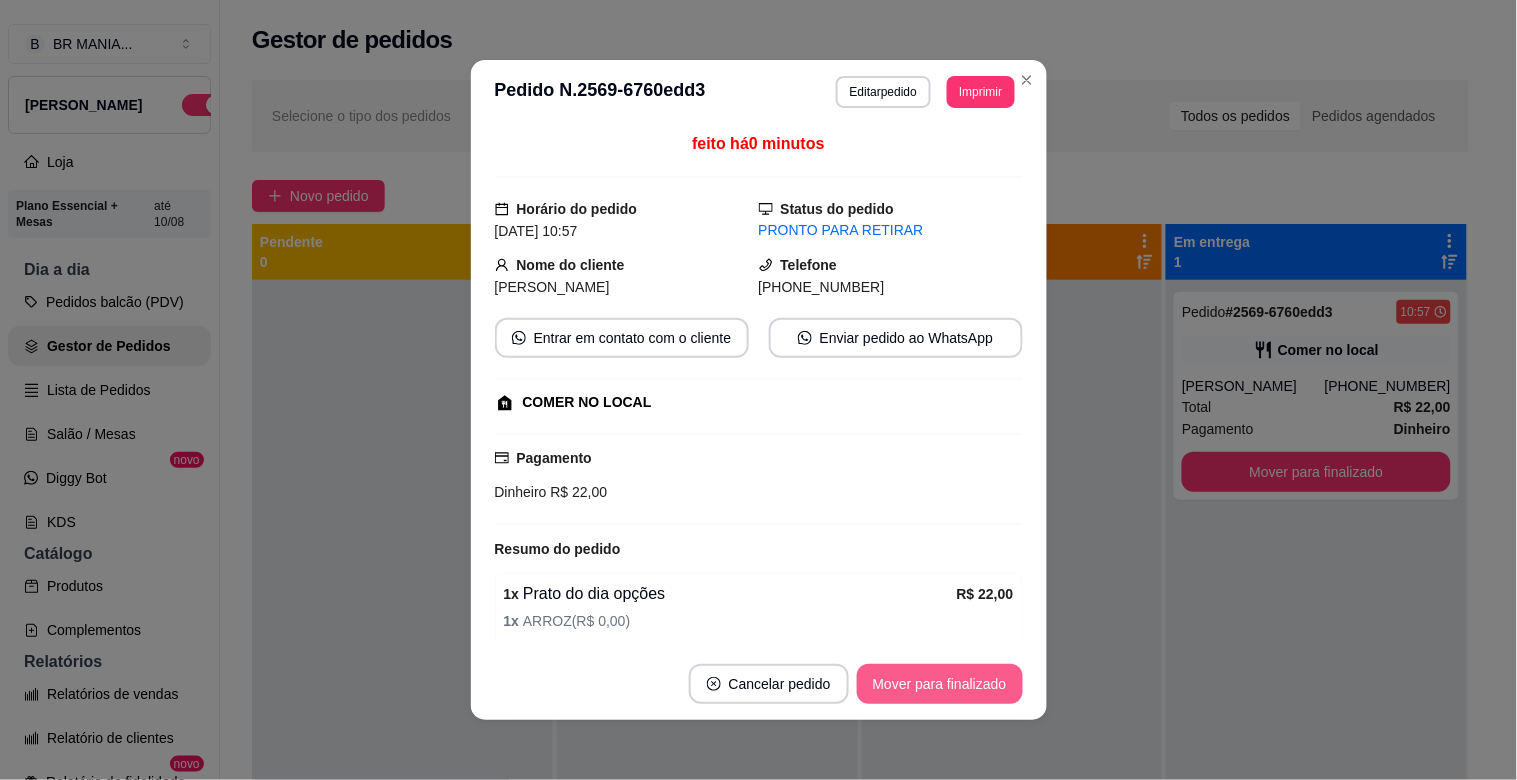 click on "Mover para finalizado" at bounding box center [940, 684] 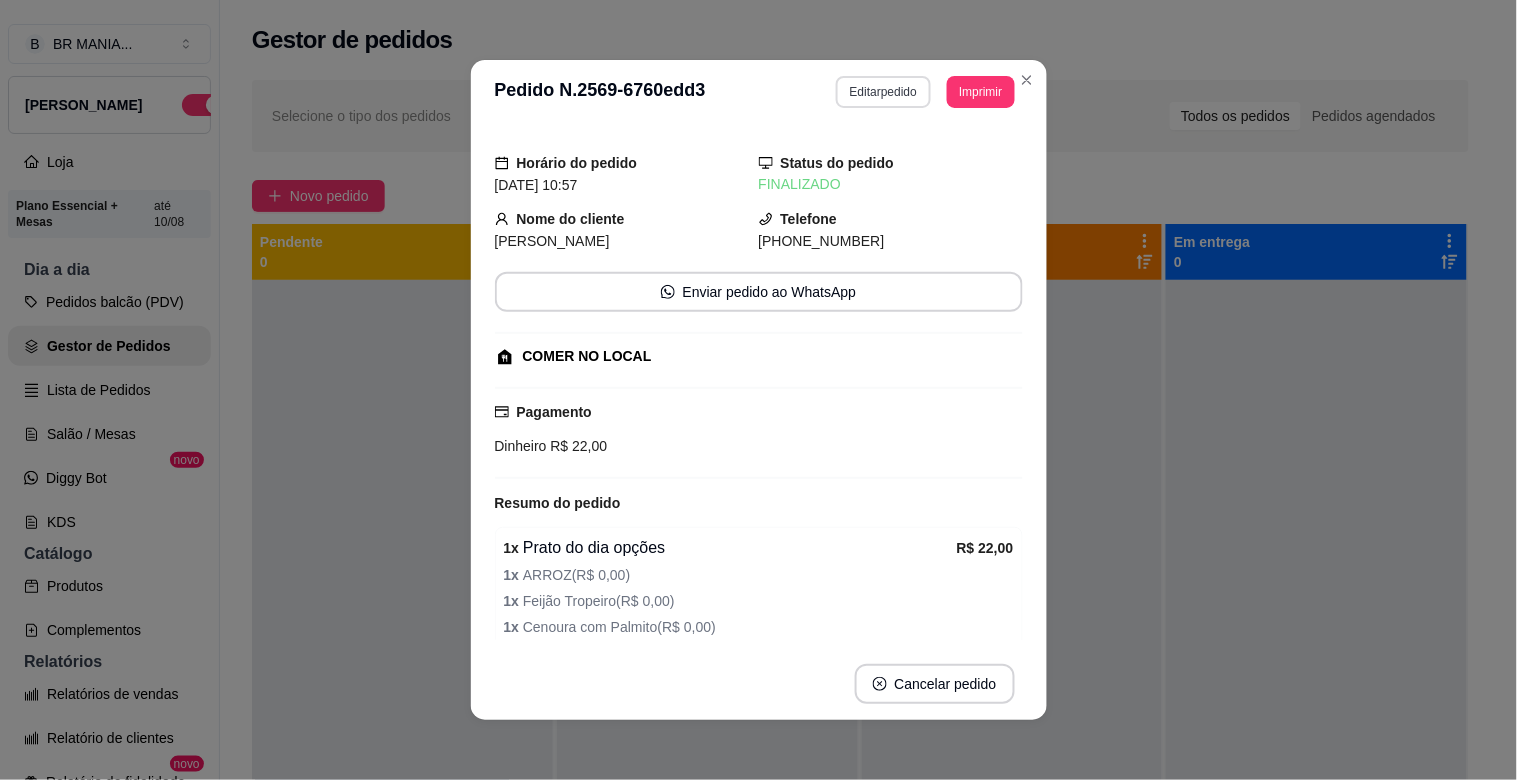 click on "Editar  pedido" at bounding box center [883, 92] 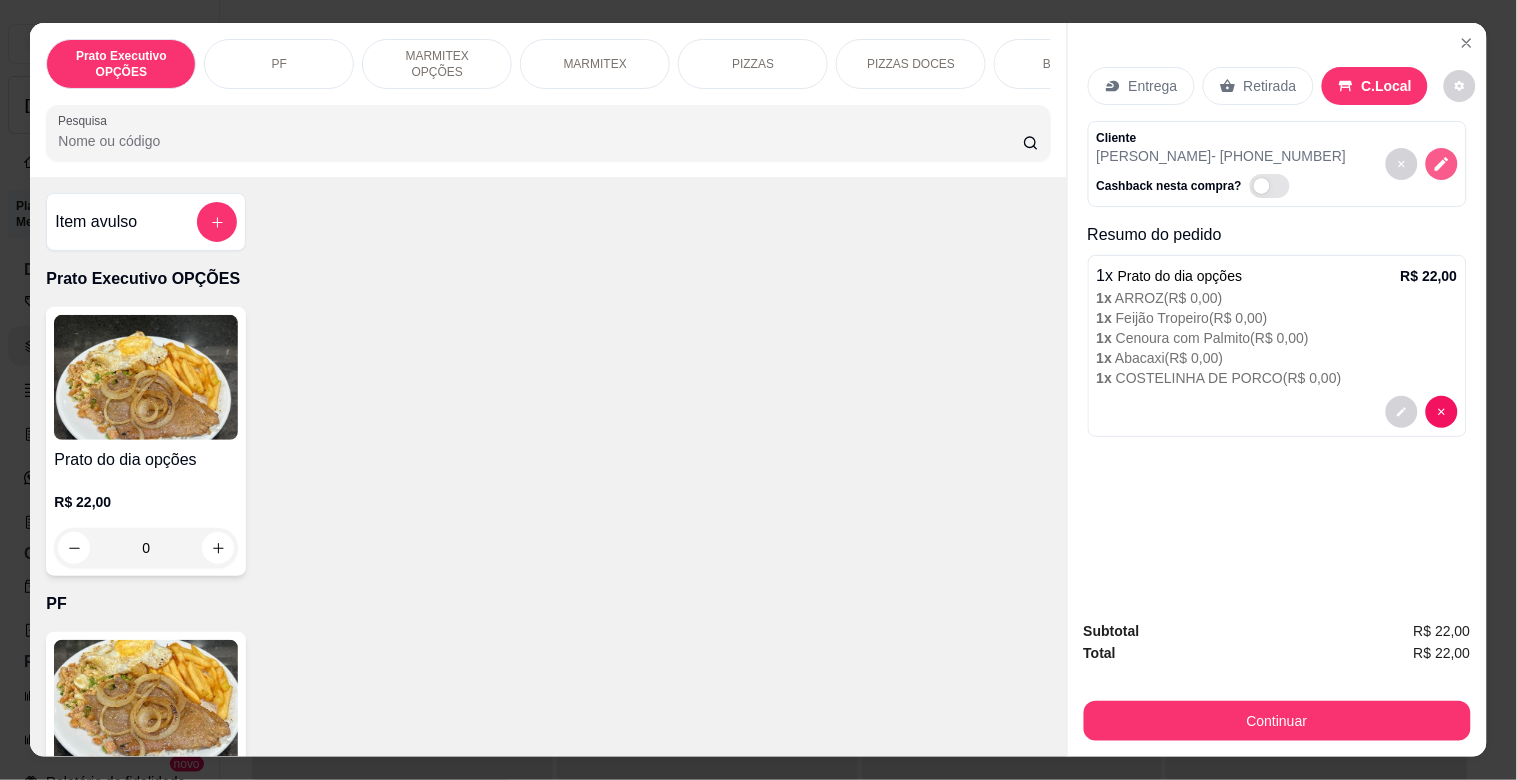 click 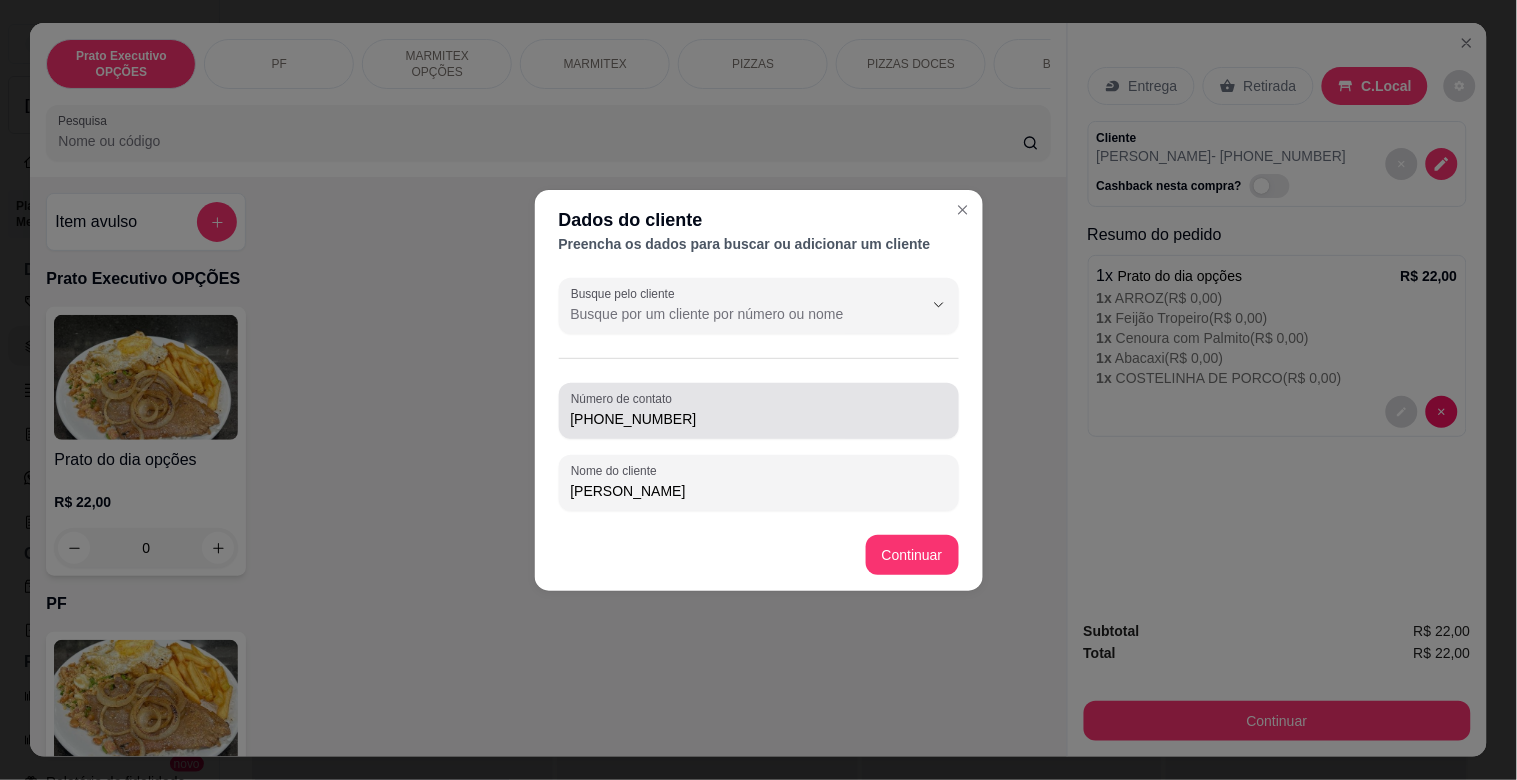 click on "[PHONE_NUMBER]" at bounding box center [759, 419] 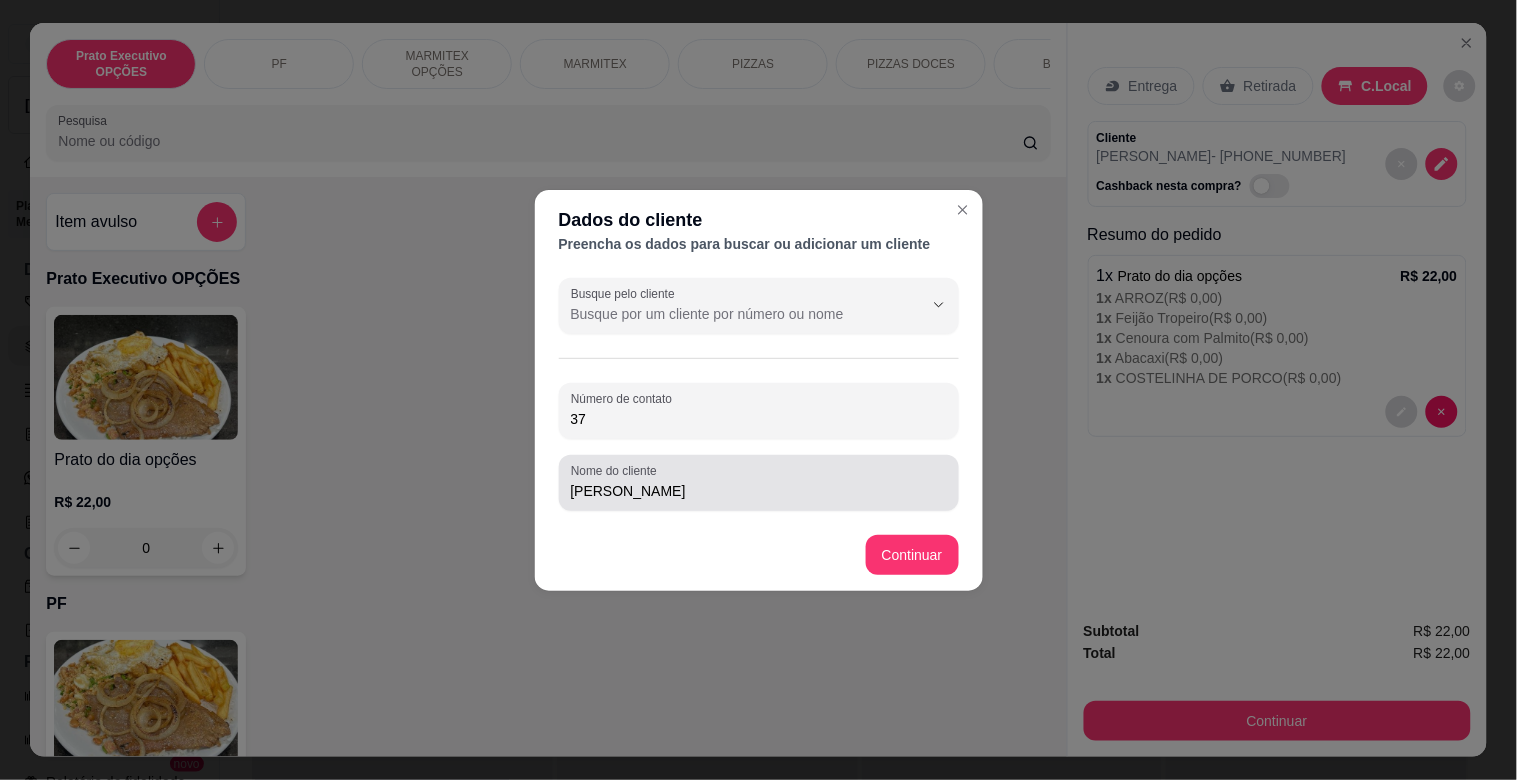 type on "3" 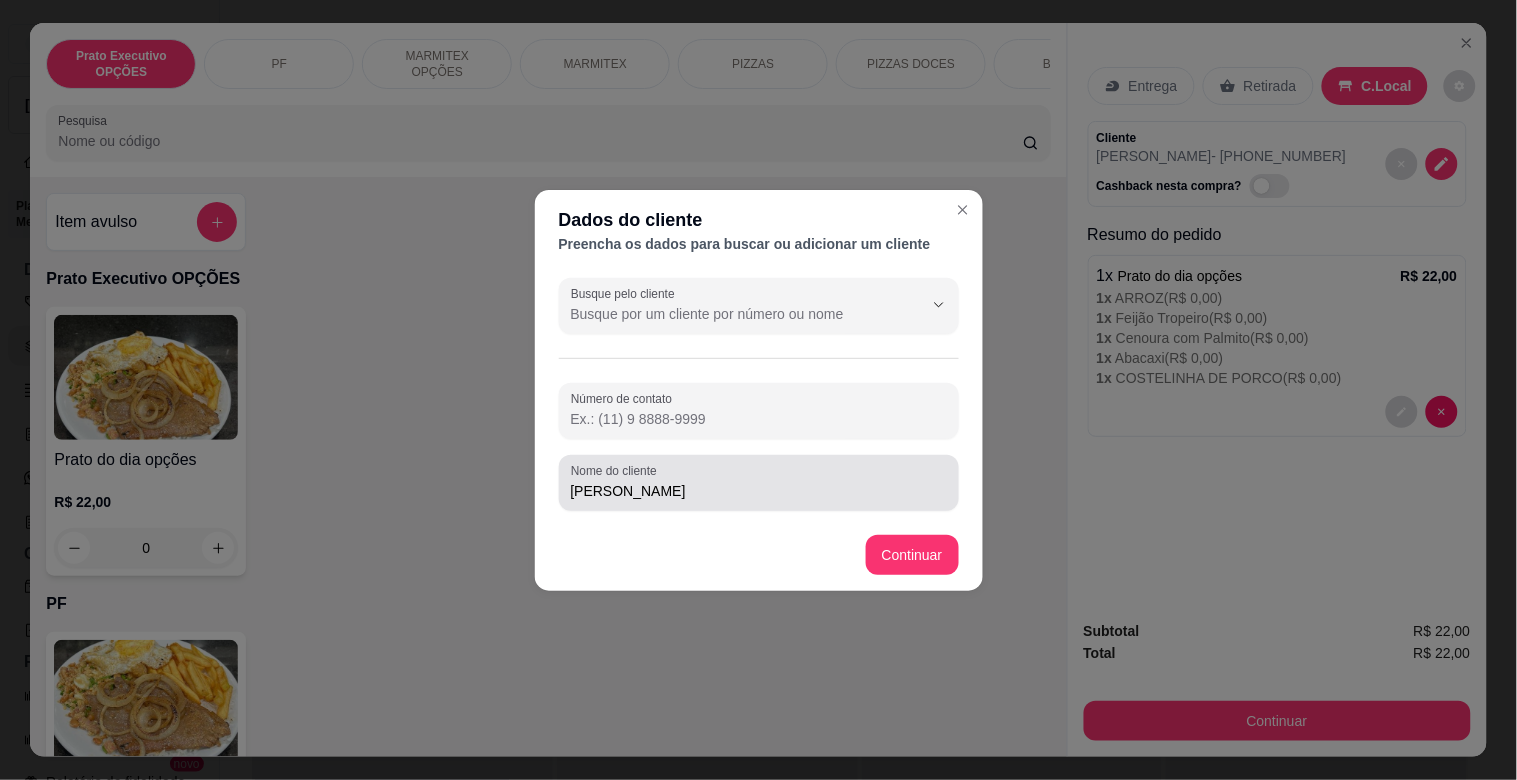 type 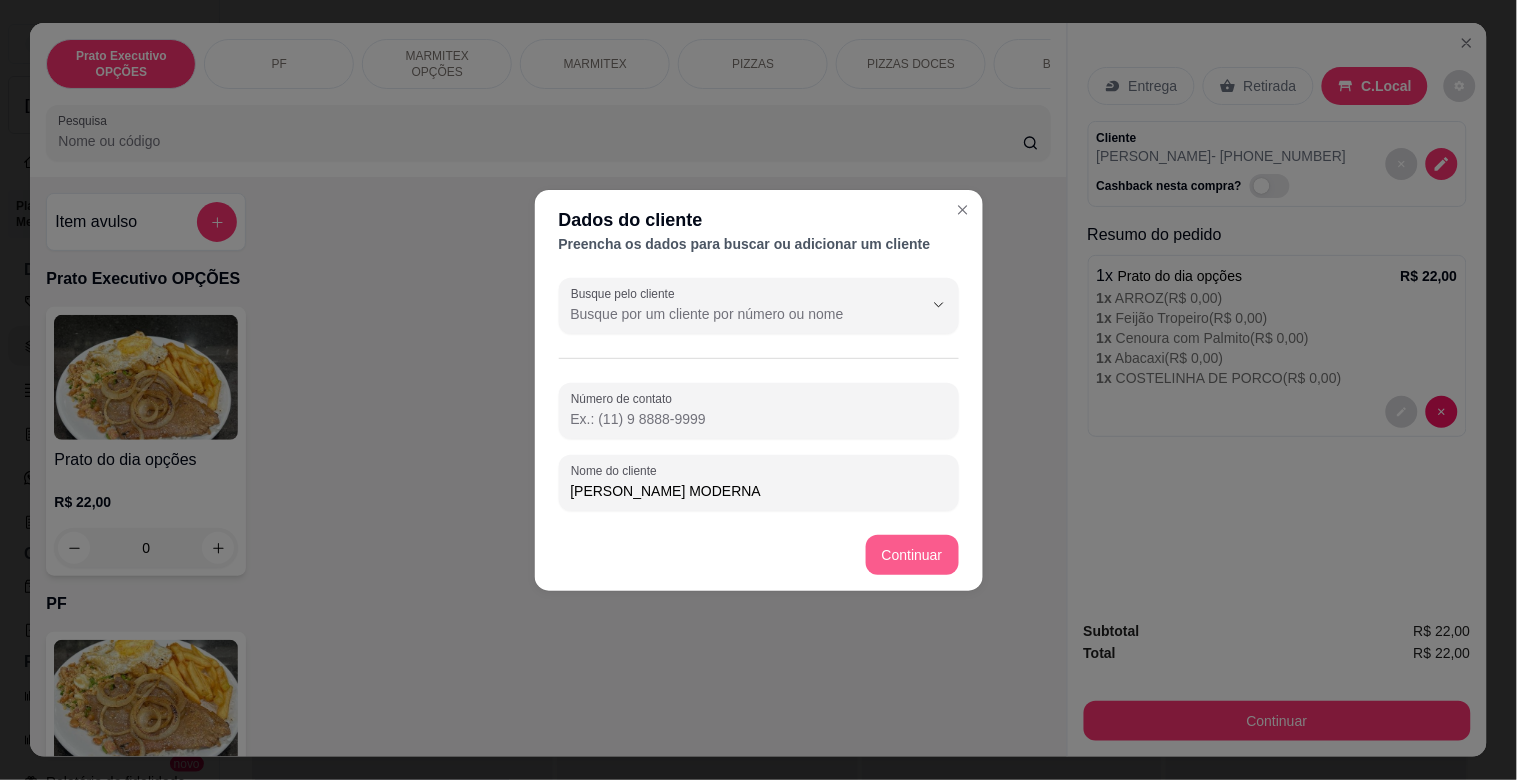 type on "[PERSON_NAME] MODERNA" 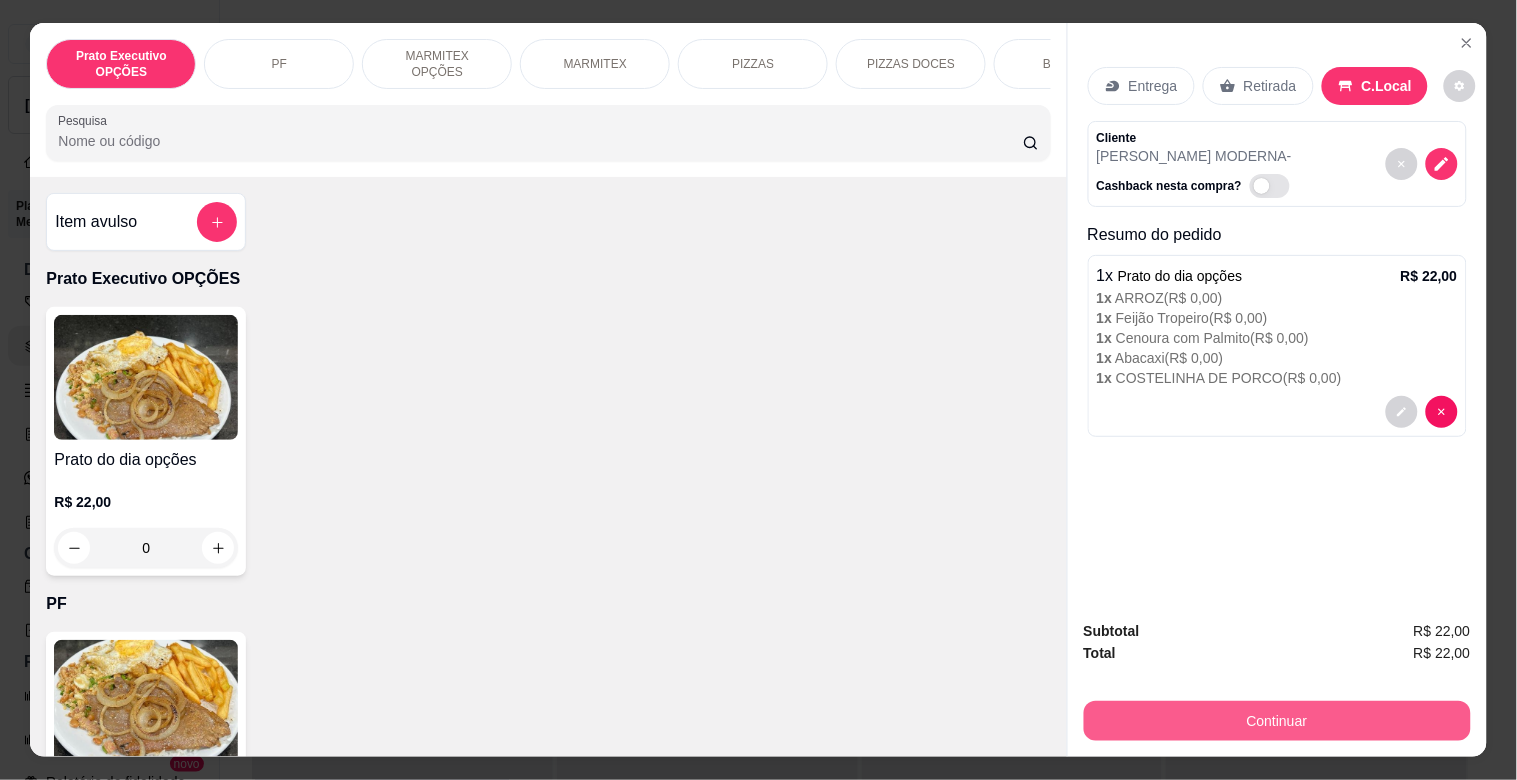 click on "Continuar" at bounding box center (1277, 721) 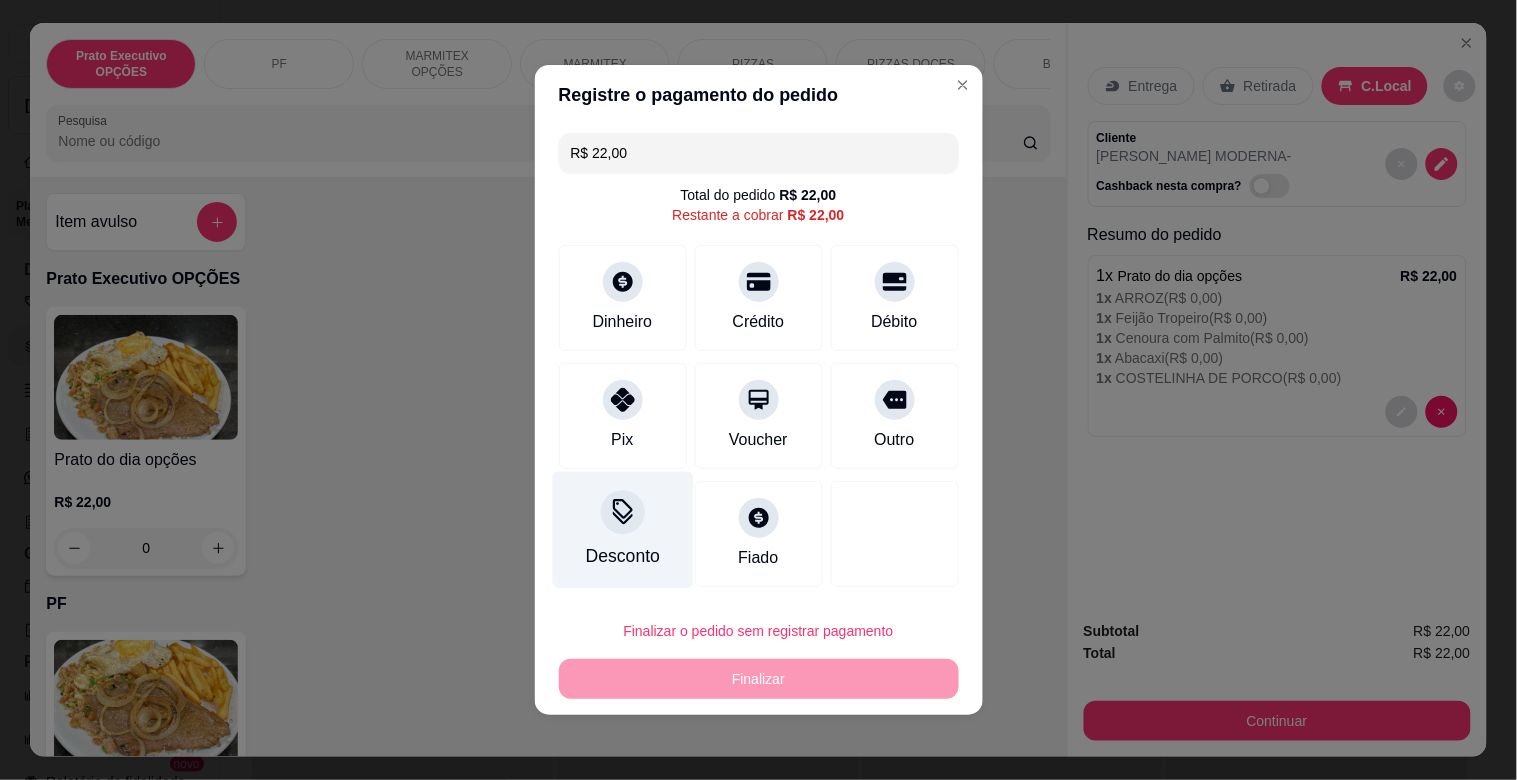 click on "Desconto" at bounding box center [622, 556] 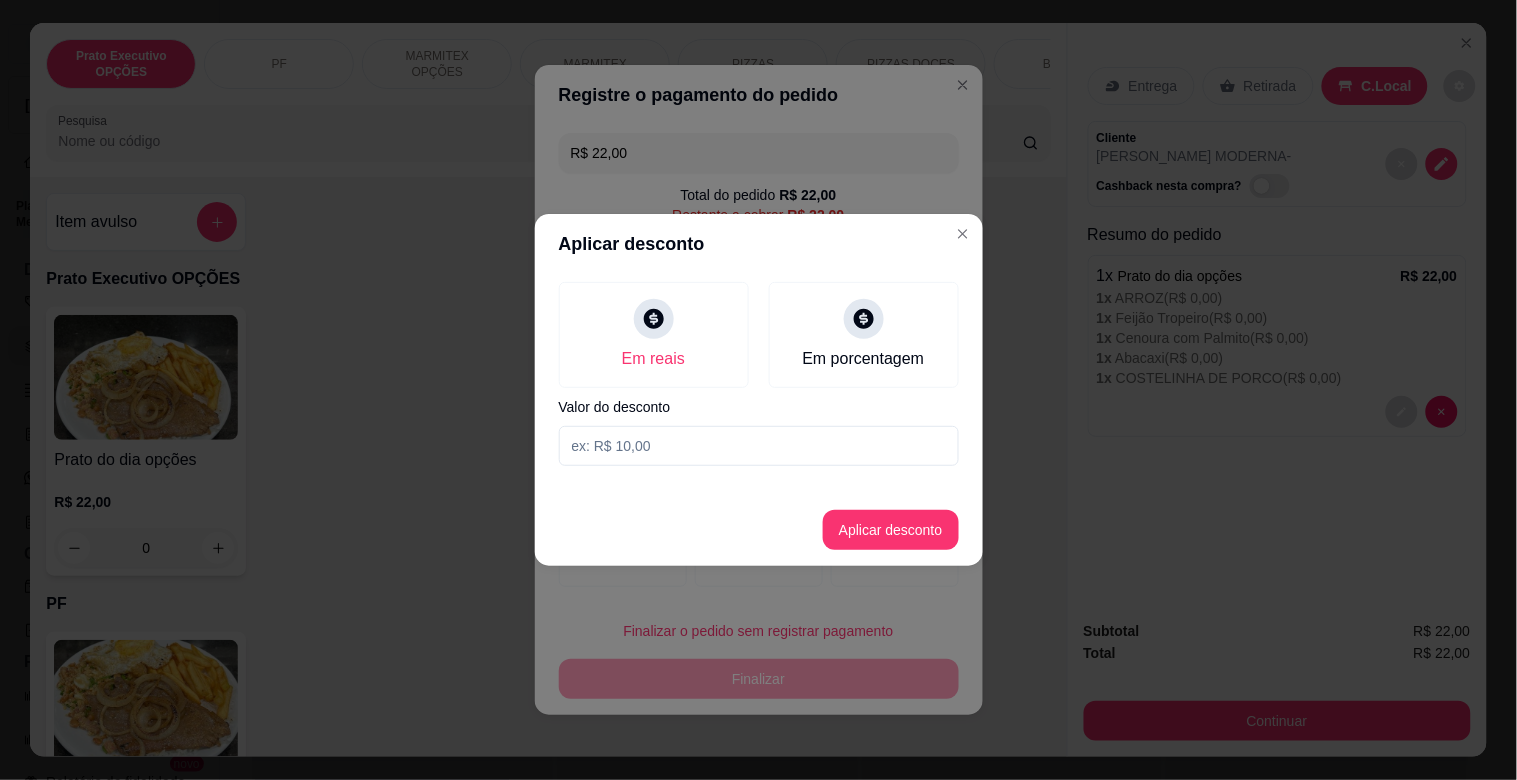 click at bounding box center [759, 446] 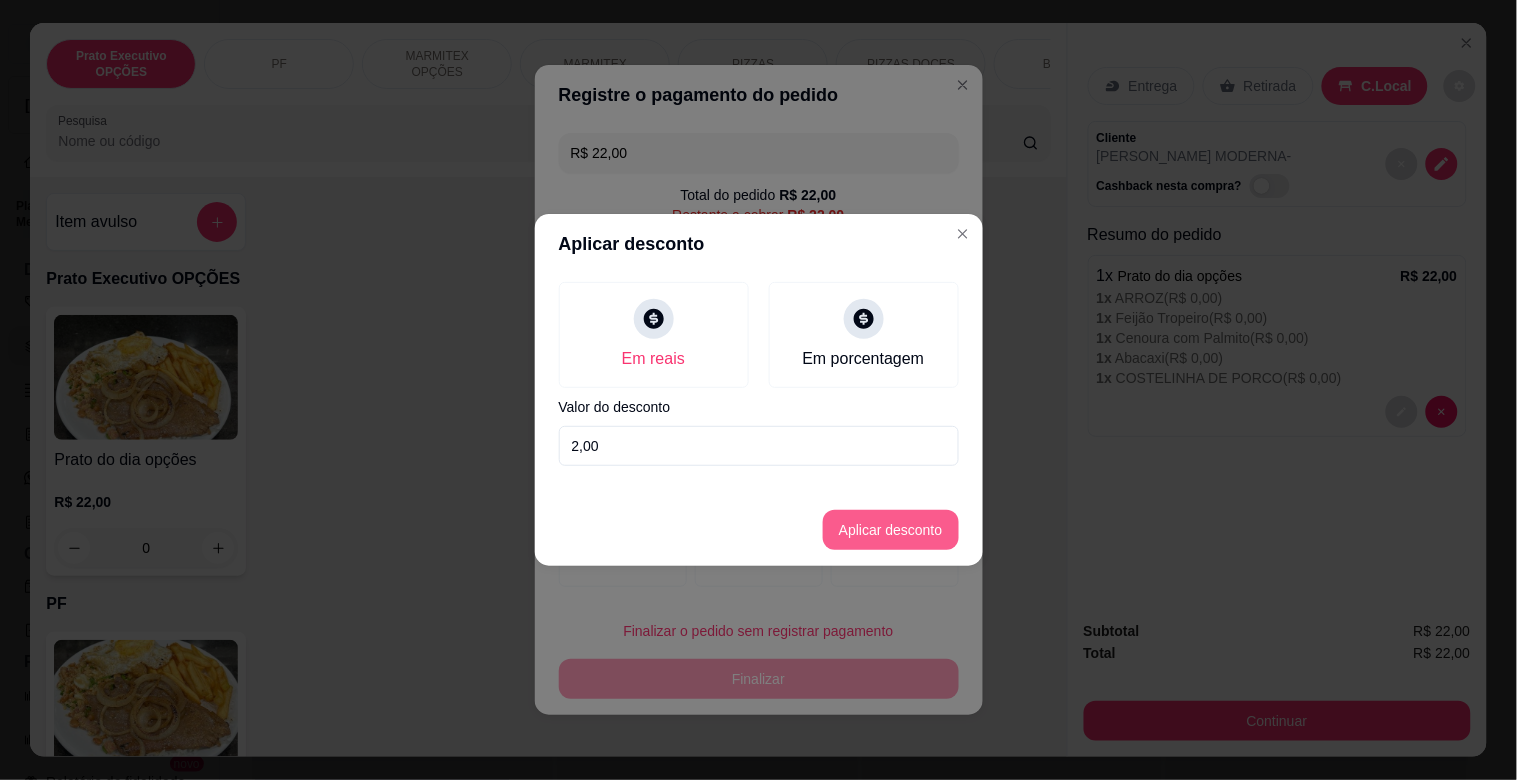 type on "2,00" 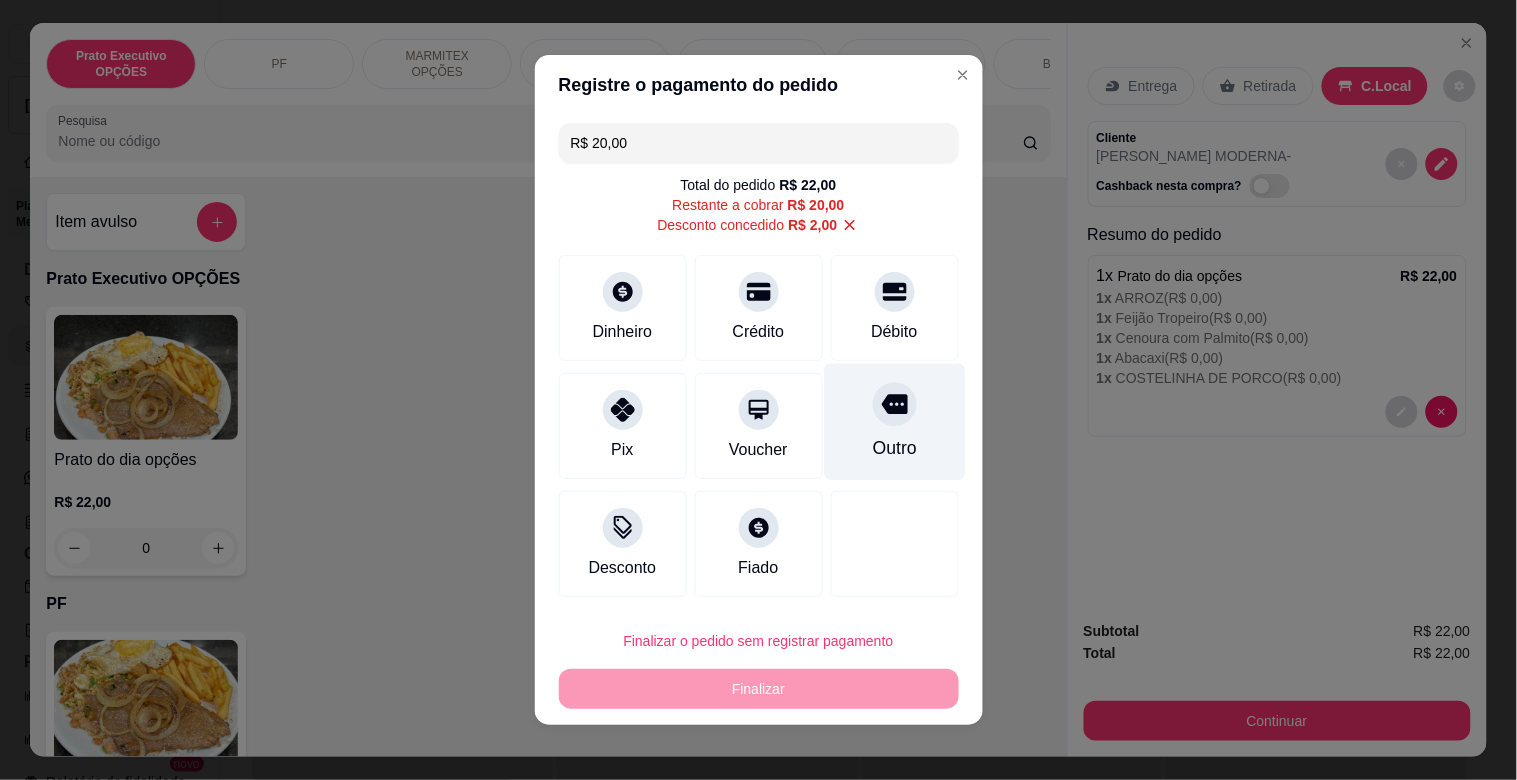 click 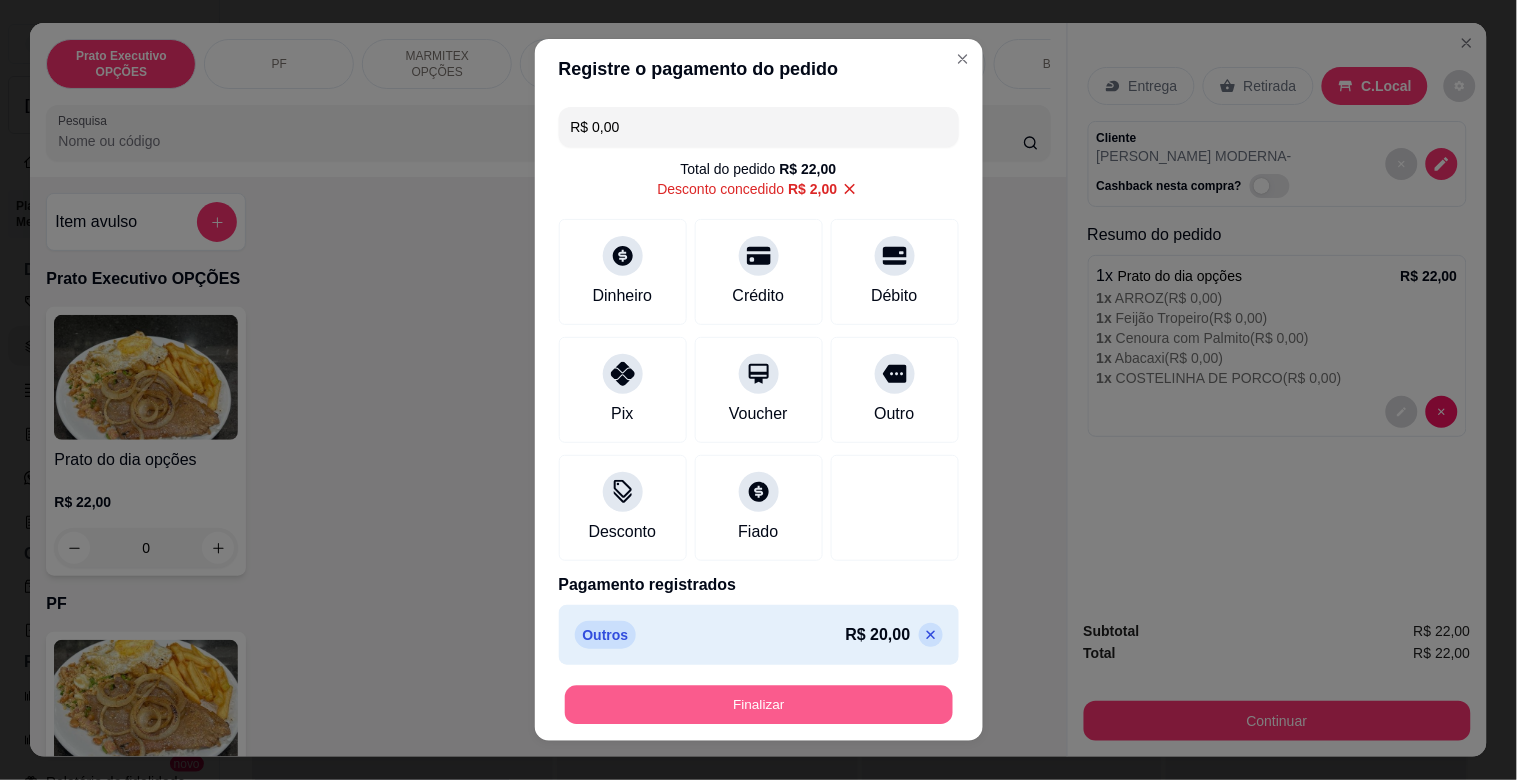 click on "Finalizar" at bounding box center [759, 705] 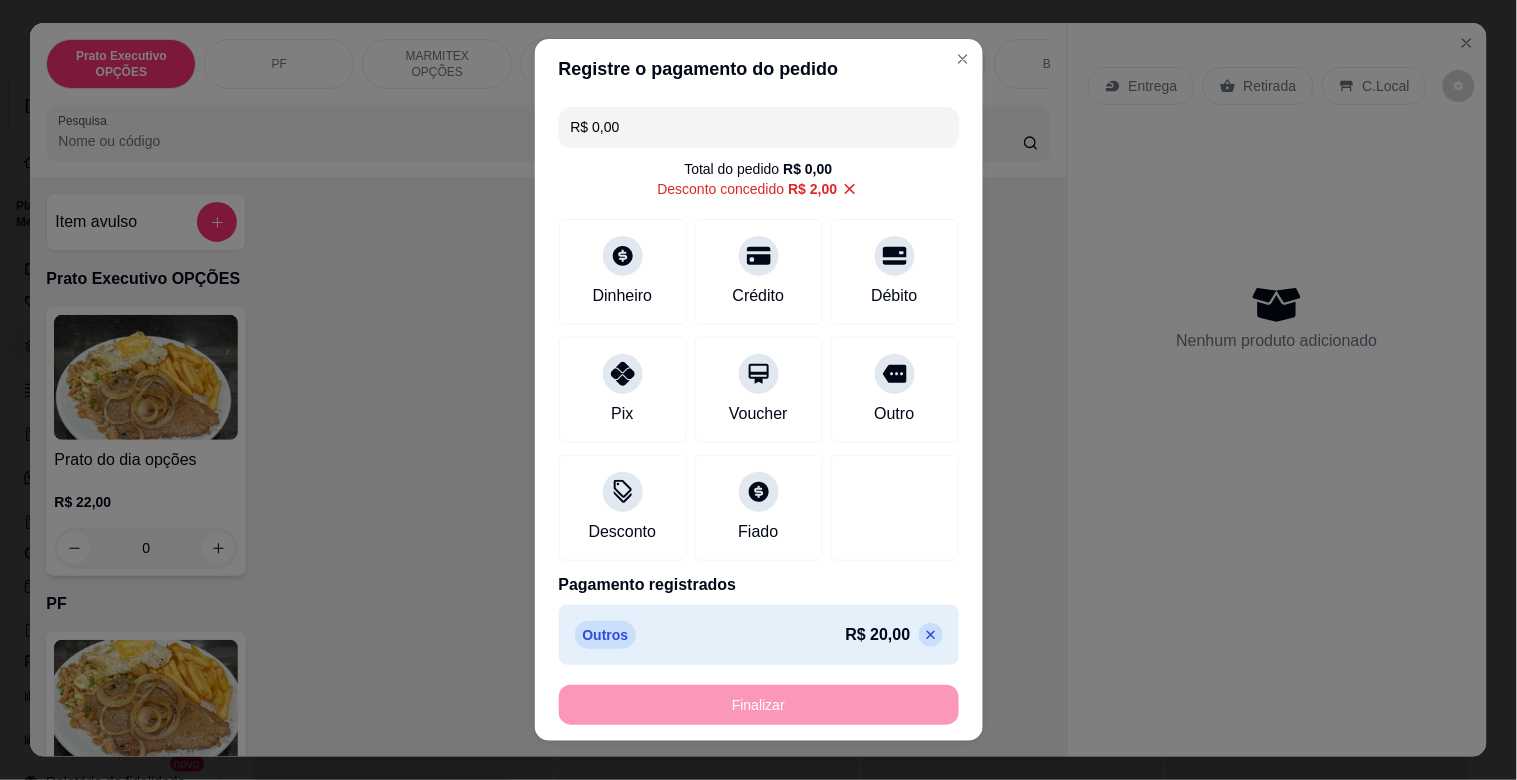 type on "-R$ 22,00" 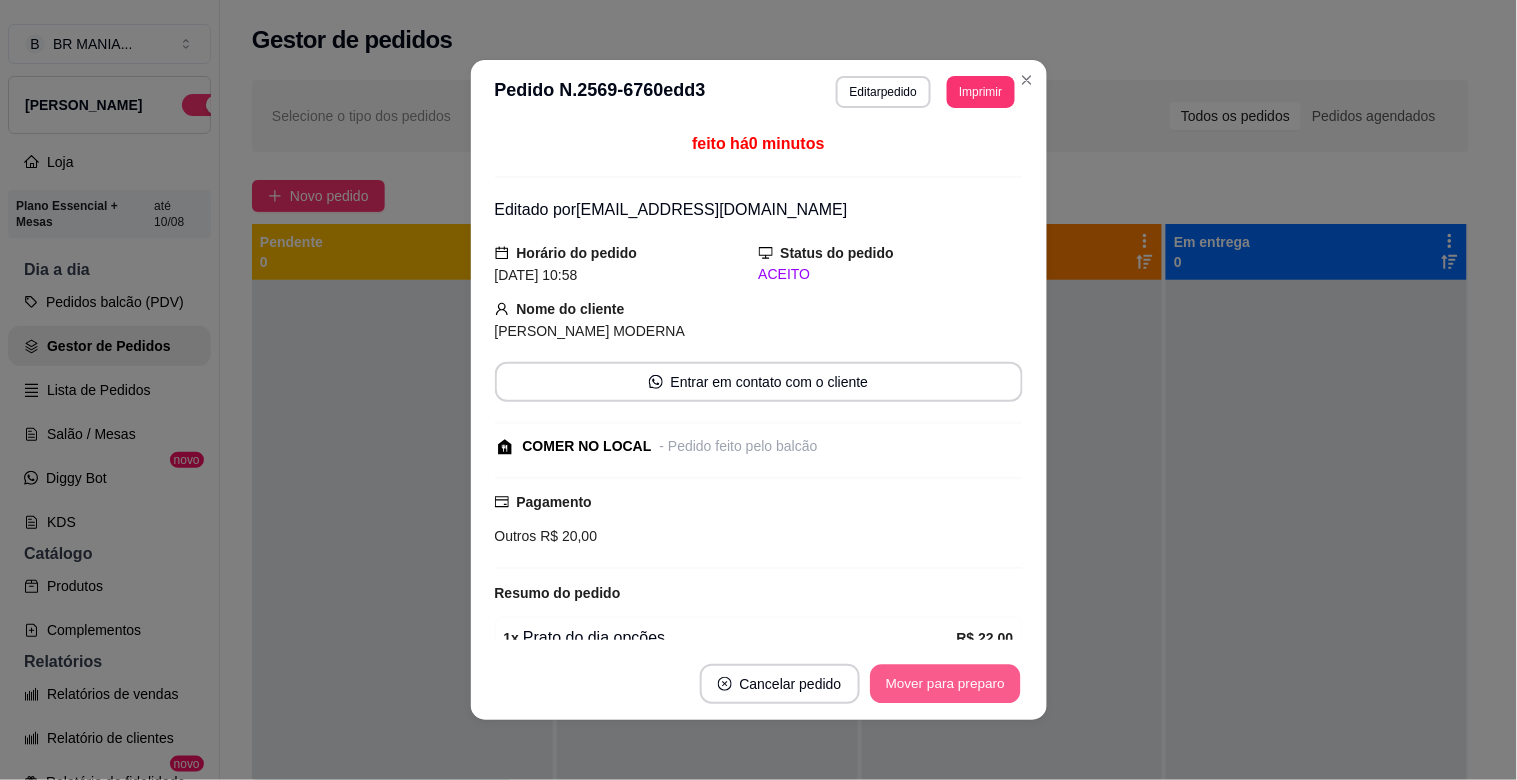 click on "Mover para preparo" at bounding box center [945, 684] 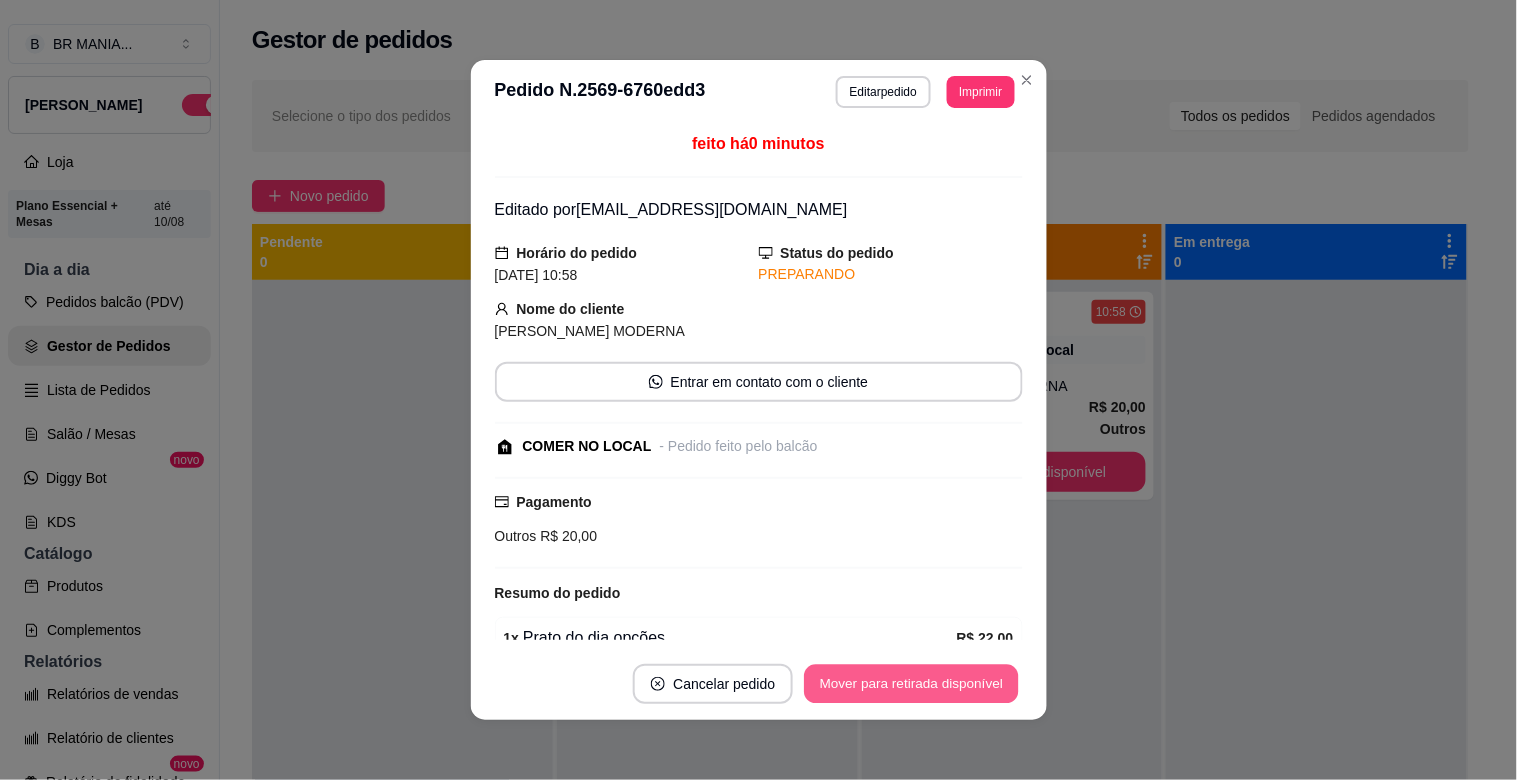 click on "Mover para retirada disponível" at bounding box center (912, 684) 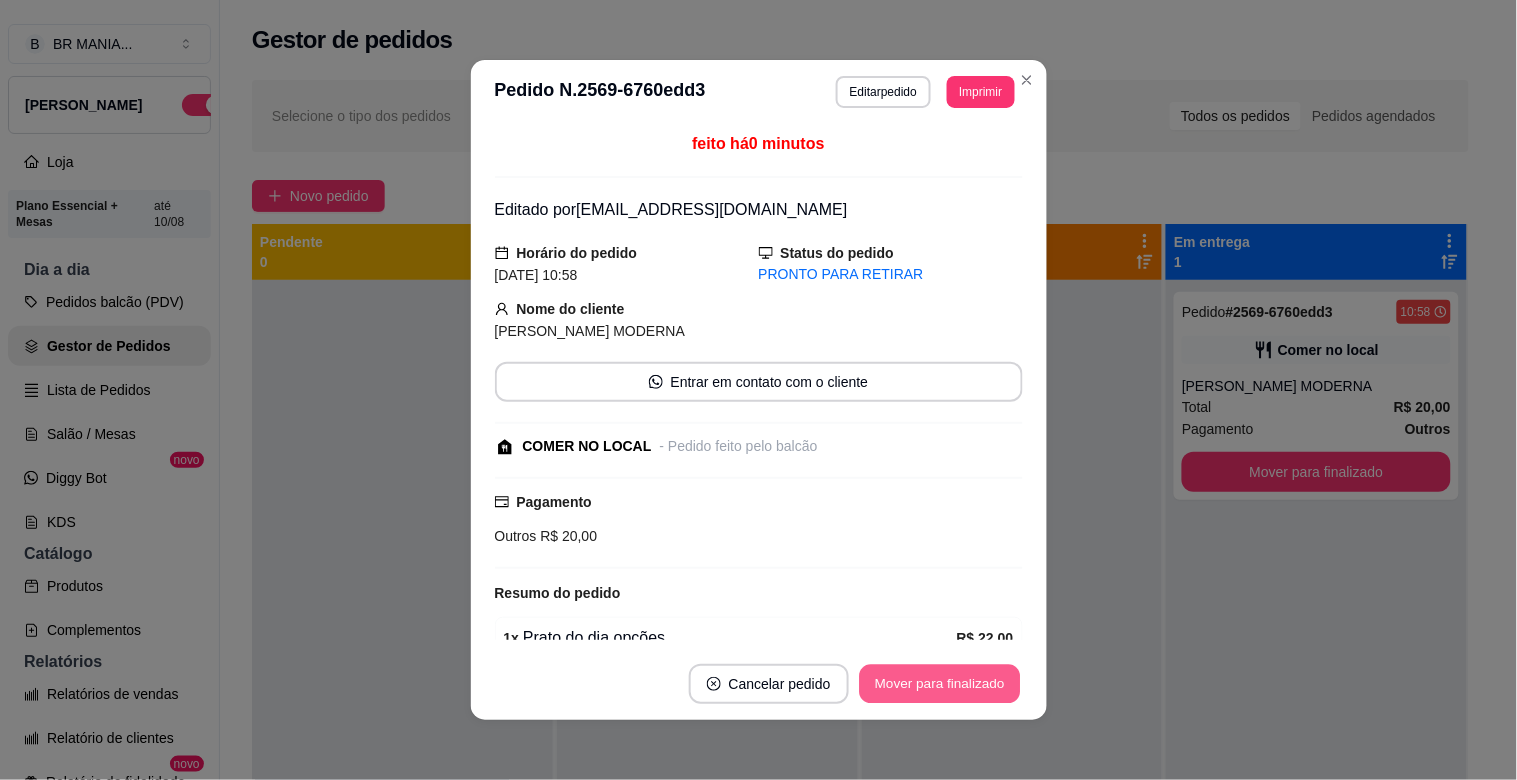 click on "Mover para finalizado" at bounding box center [939, 684] 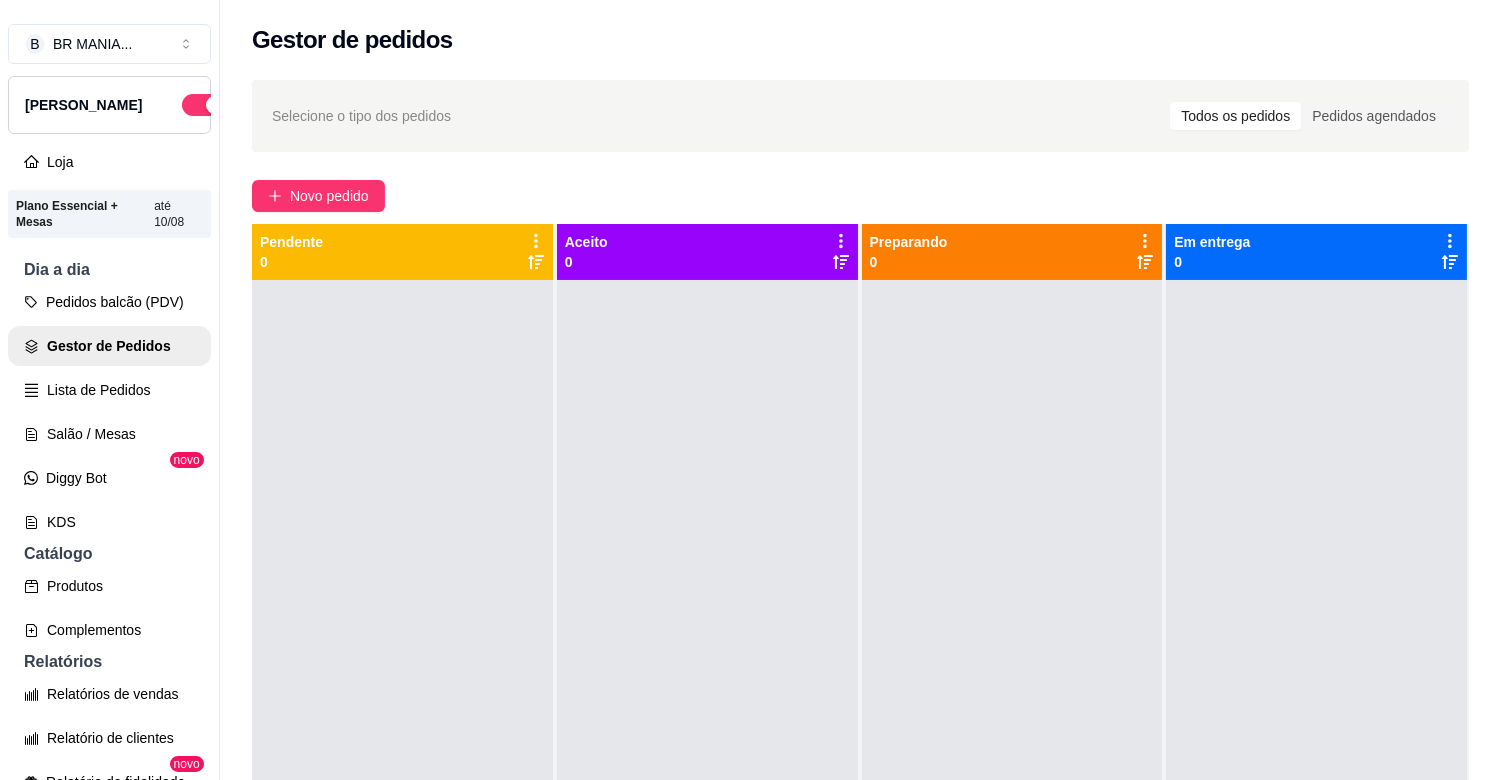 click on "Pedidos balcão (PDV) Gestor de Pedidos Lista de Pedidos Salão / Mesas Diggy Bot novo KDS" at bounding box center (109, 412) 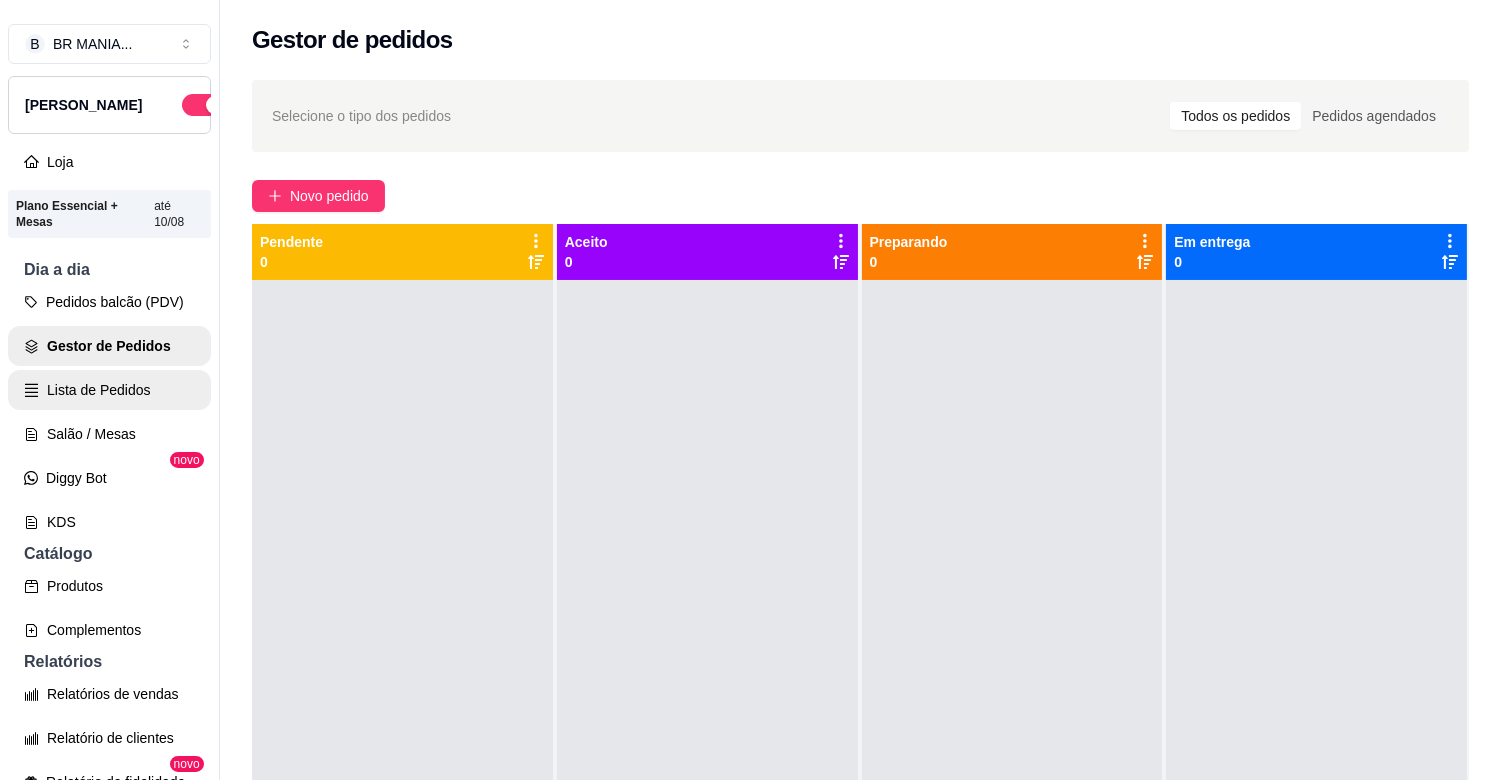 click on "Lista de Pedidos" at bounding box center [109, 390] 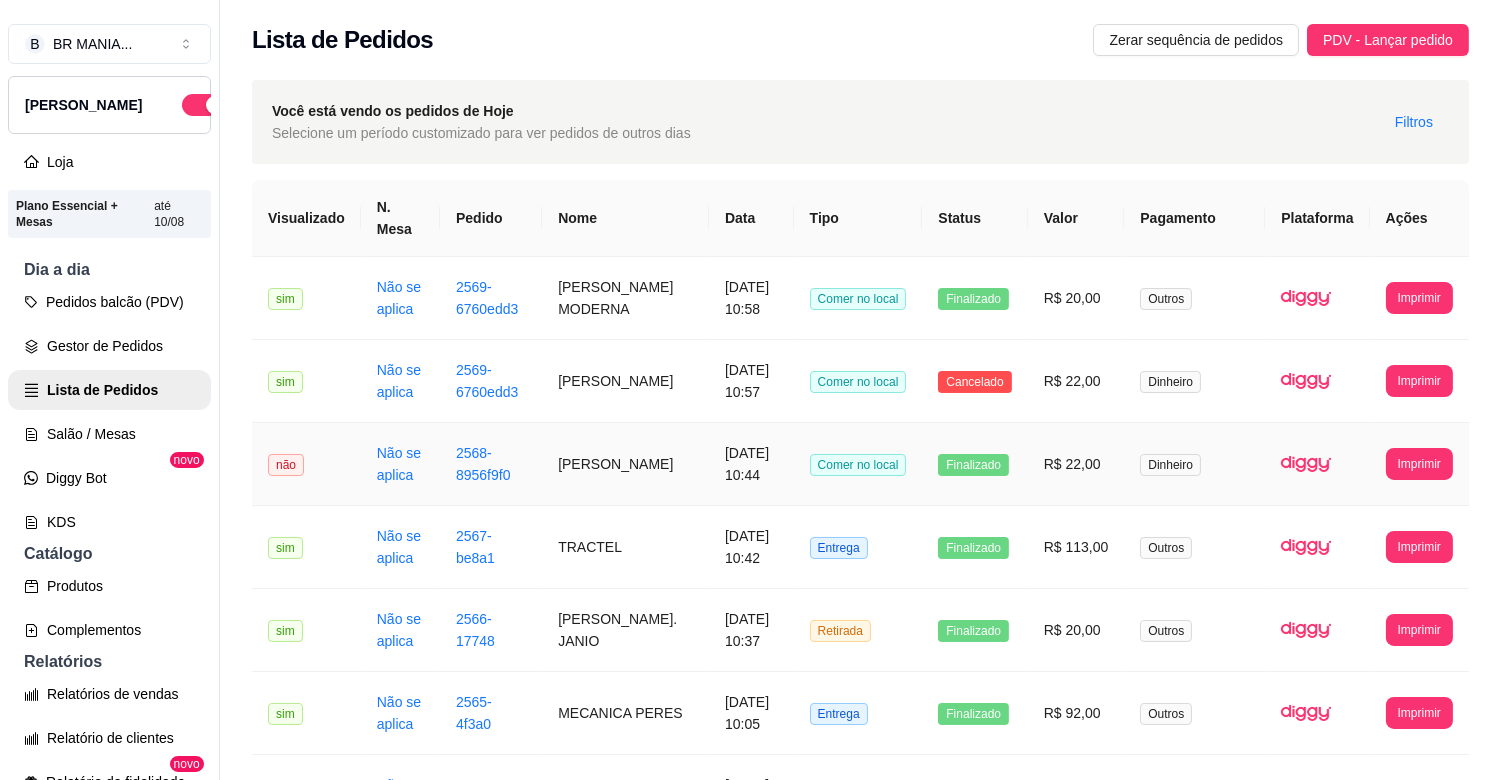 click on "[PERSON_NAME]" at bounding box center (625, 464) 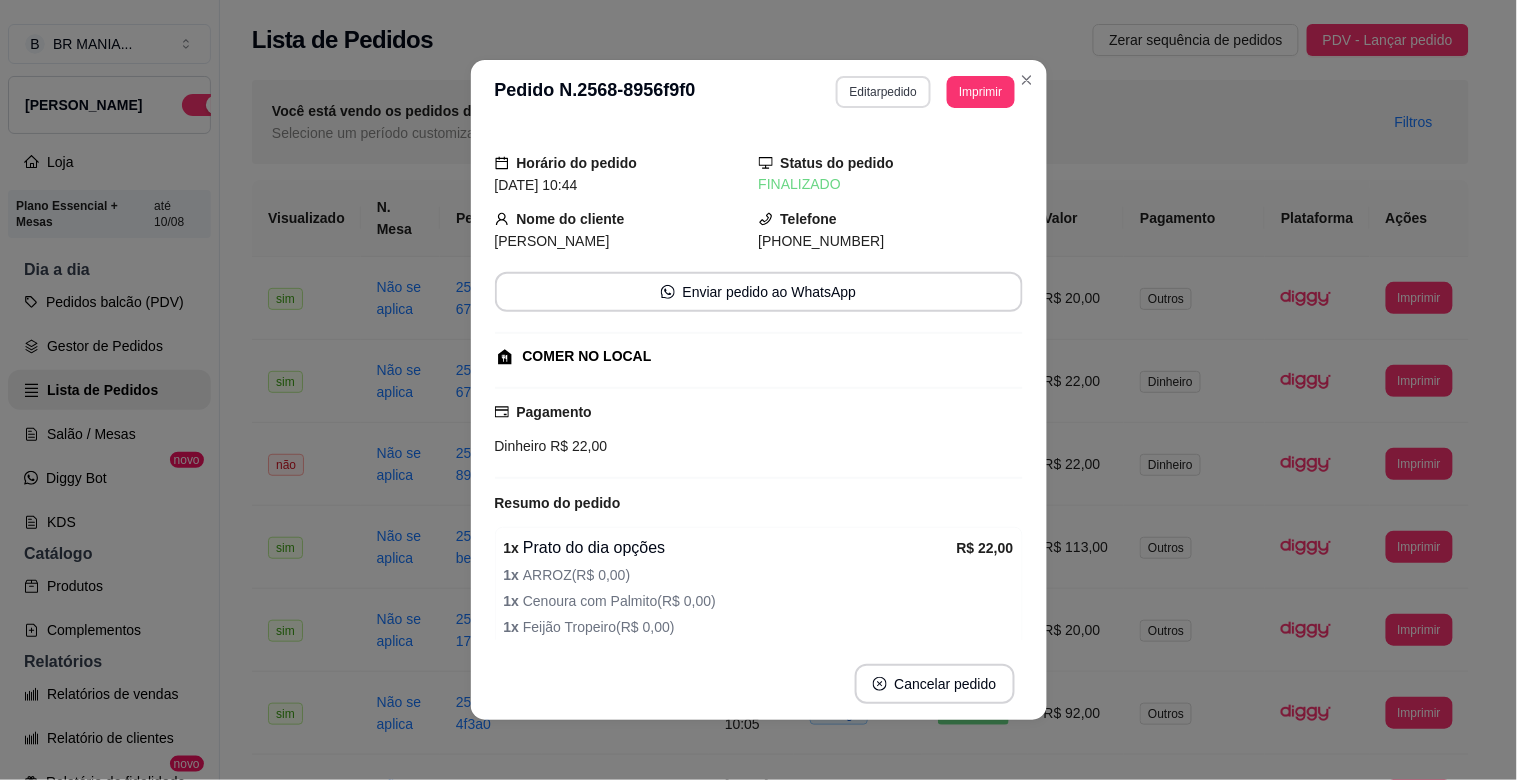 click on "Editar  pedido" at bounding box center [883, 92] 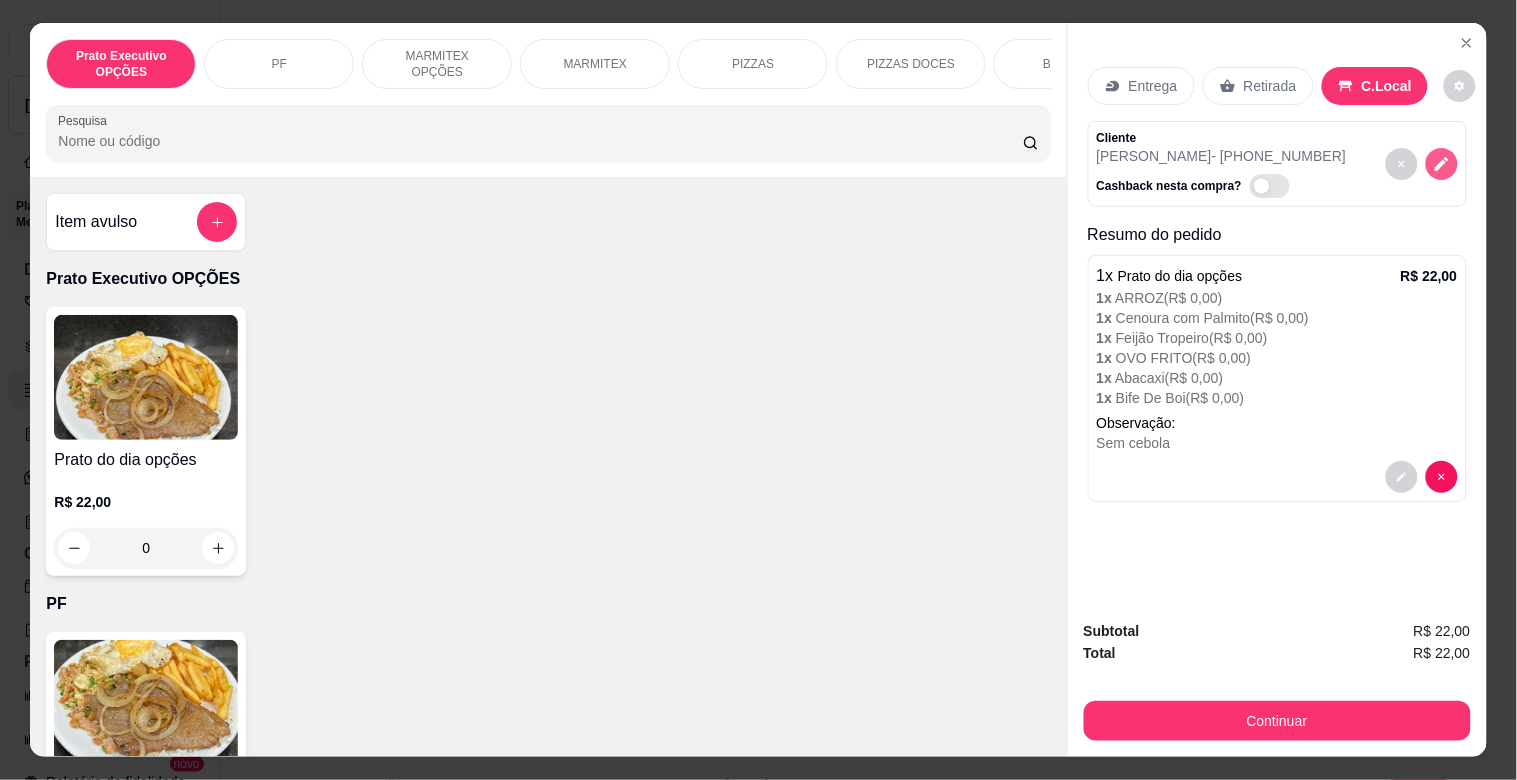 click 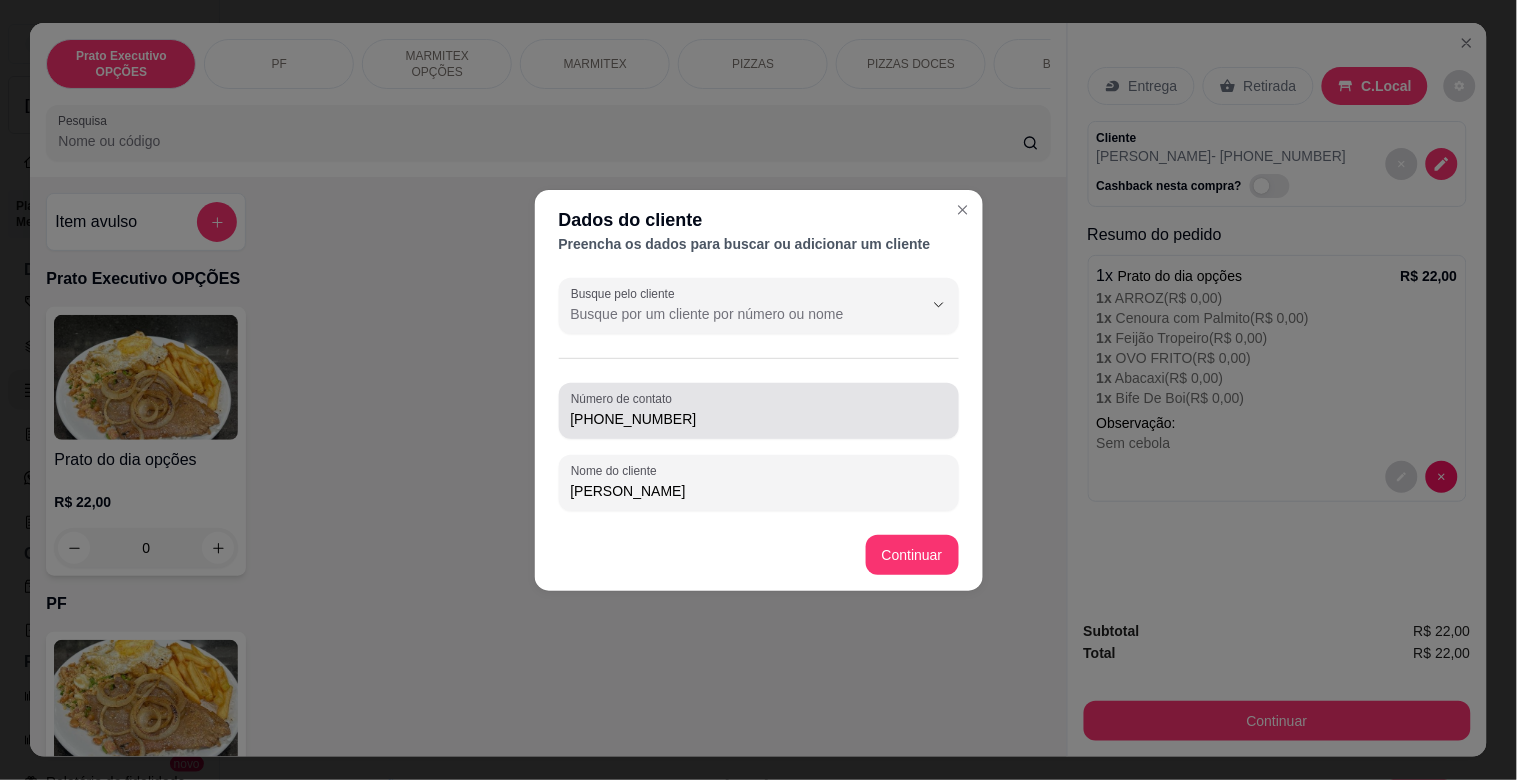 click on "Número de contato [PHONE_NUMBER]" at bounding box center [759, 411] 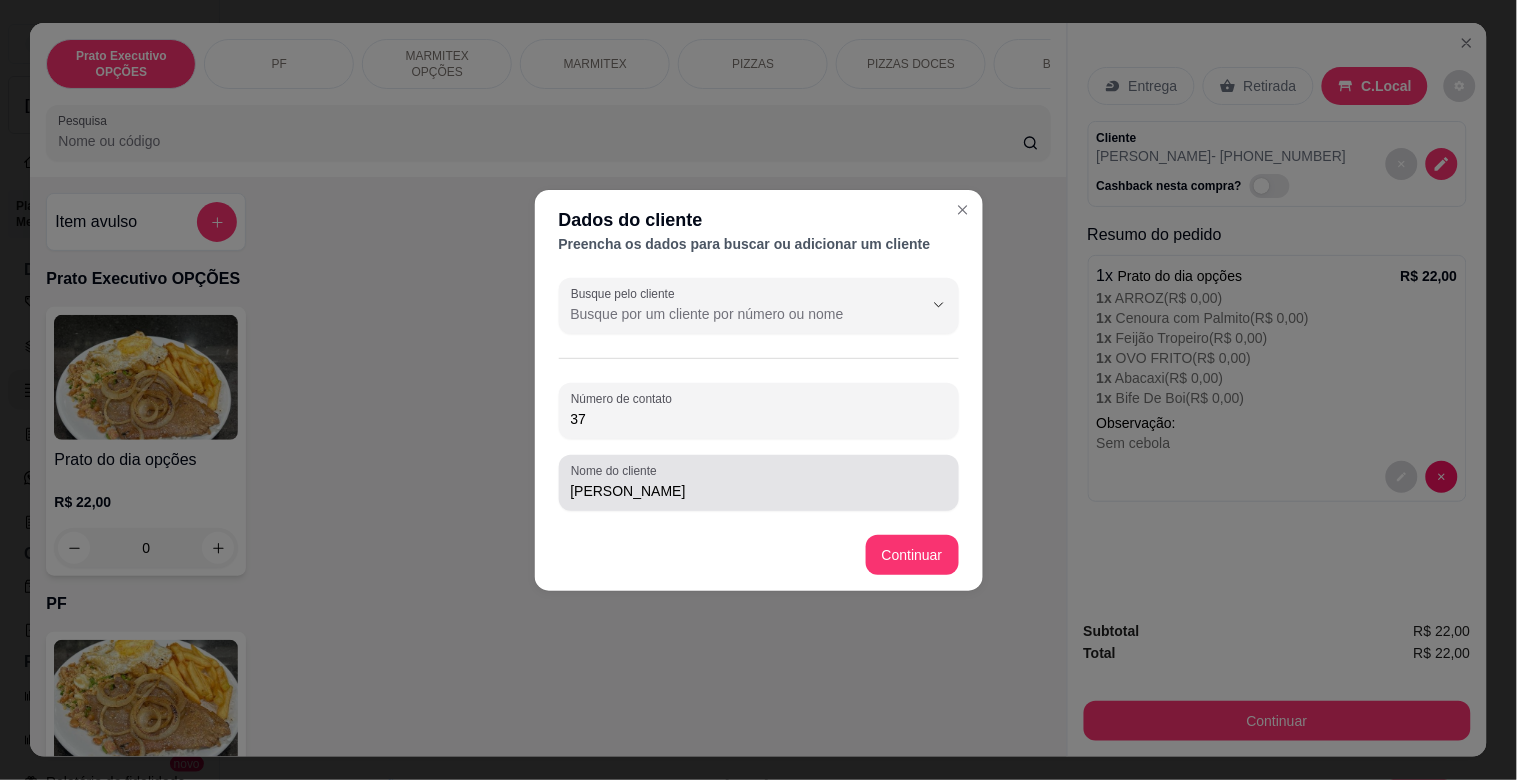 type on "3" 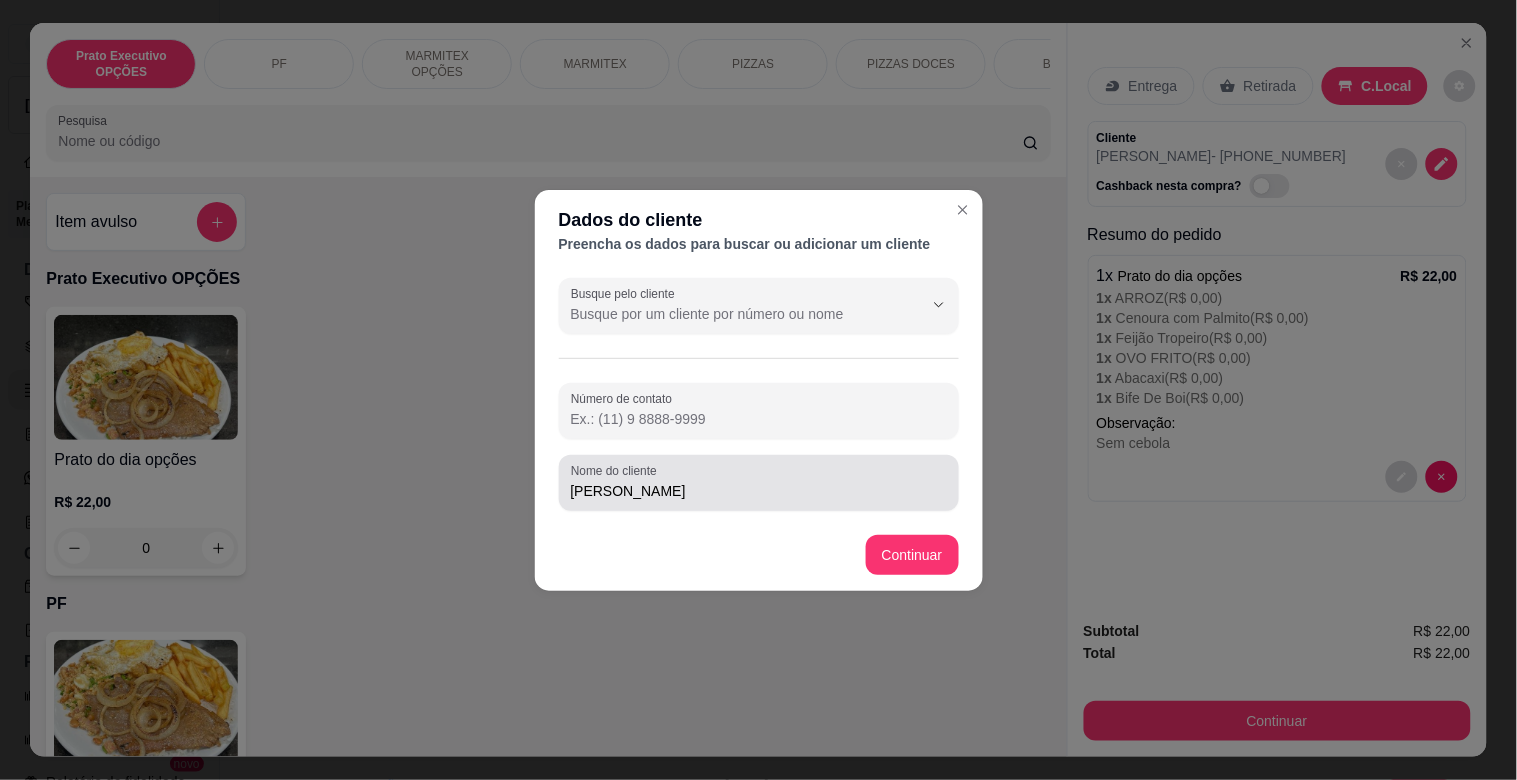 type 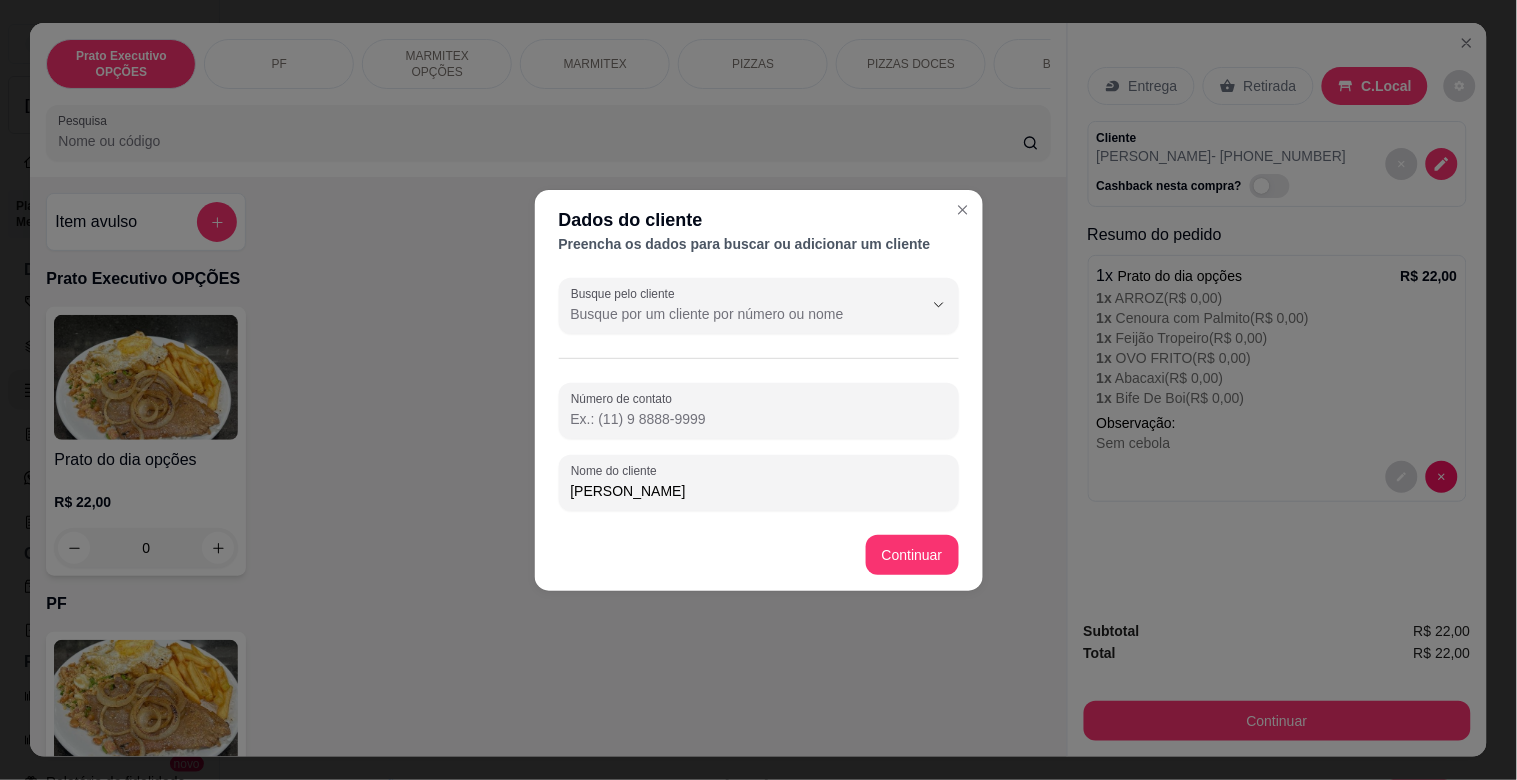 click on "[PERSON_NAME]" at bounding box center (759, 491) 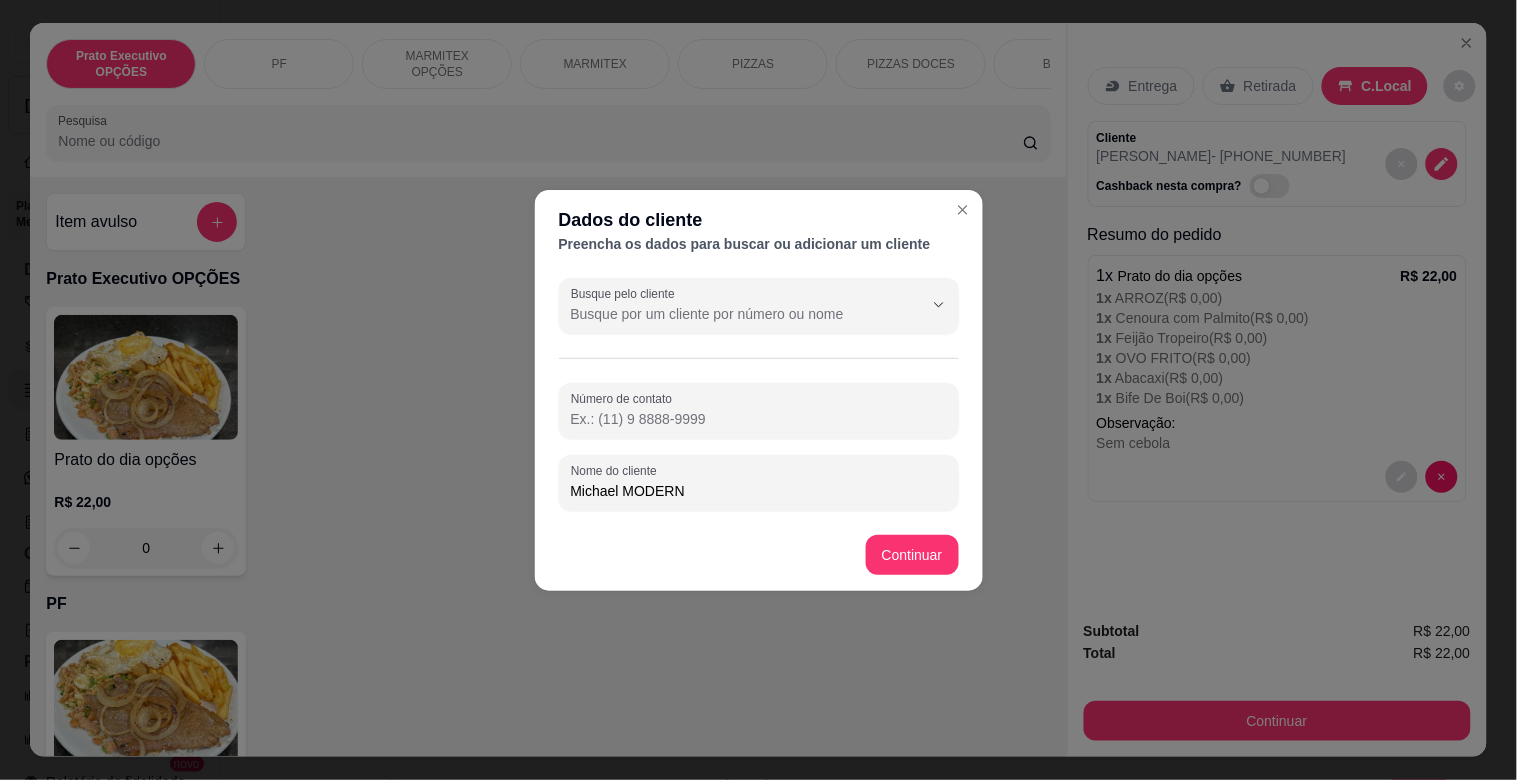 type on "Michael MODERNA" 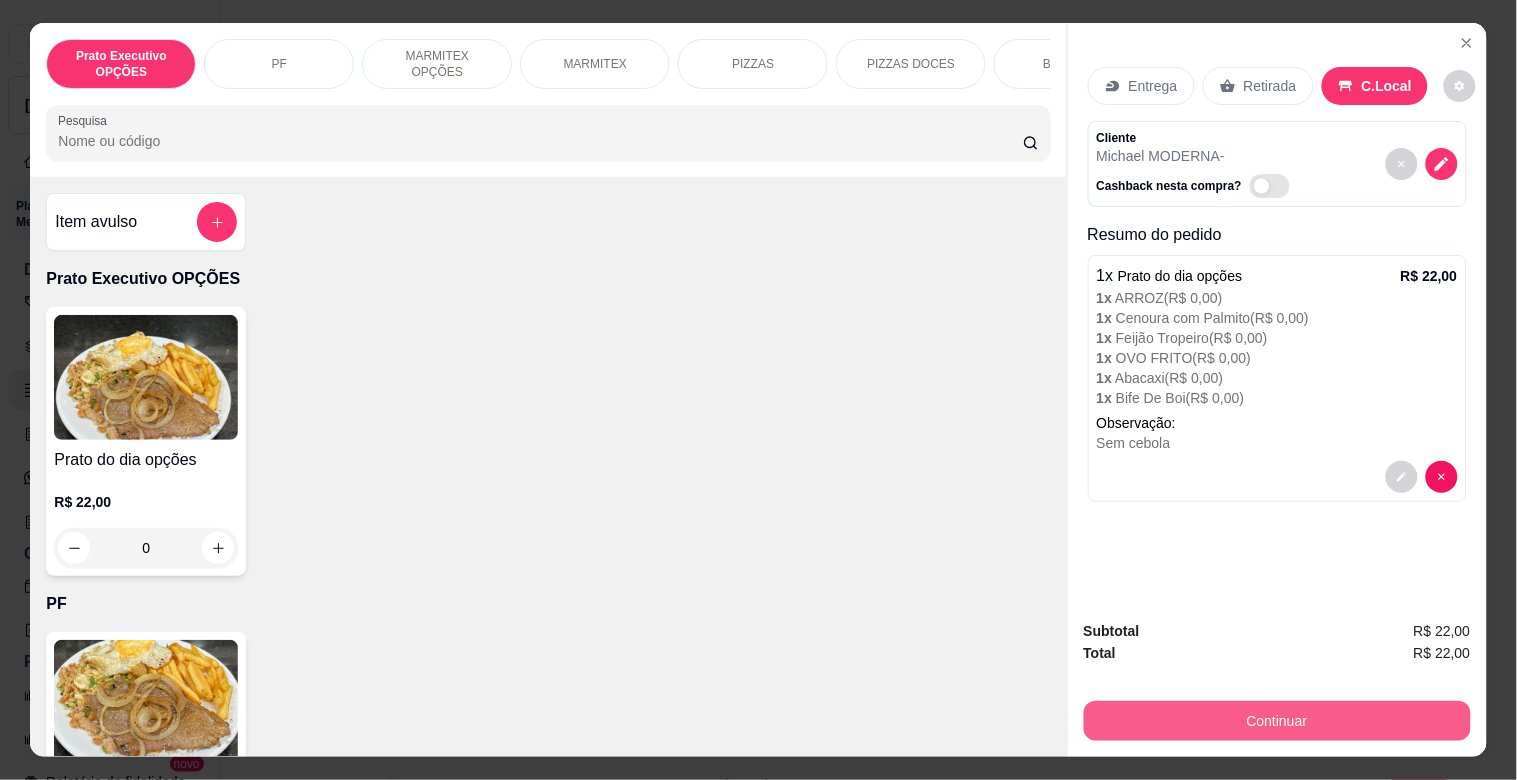 click on "Continuar" at bounding box center (1277, 721) 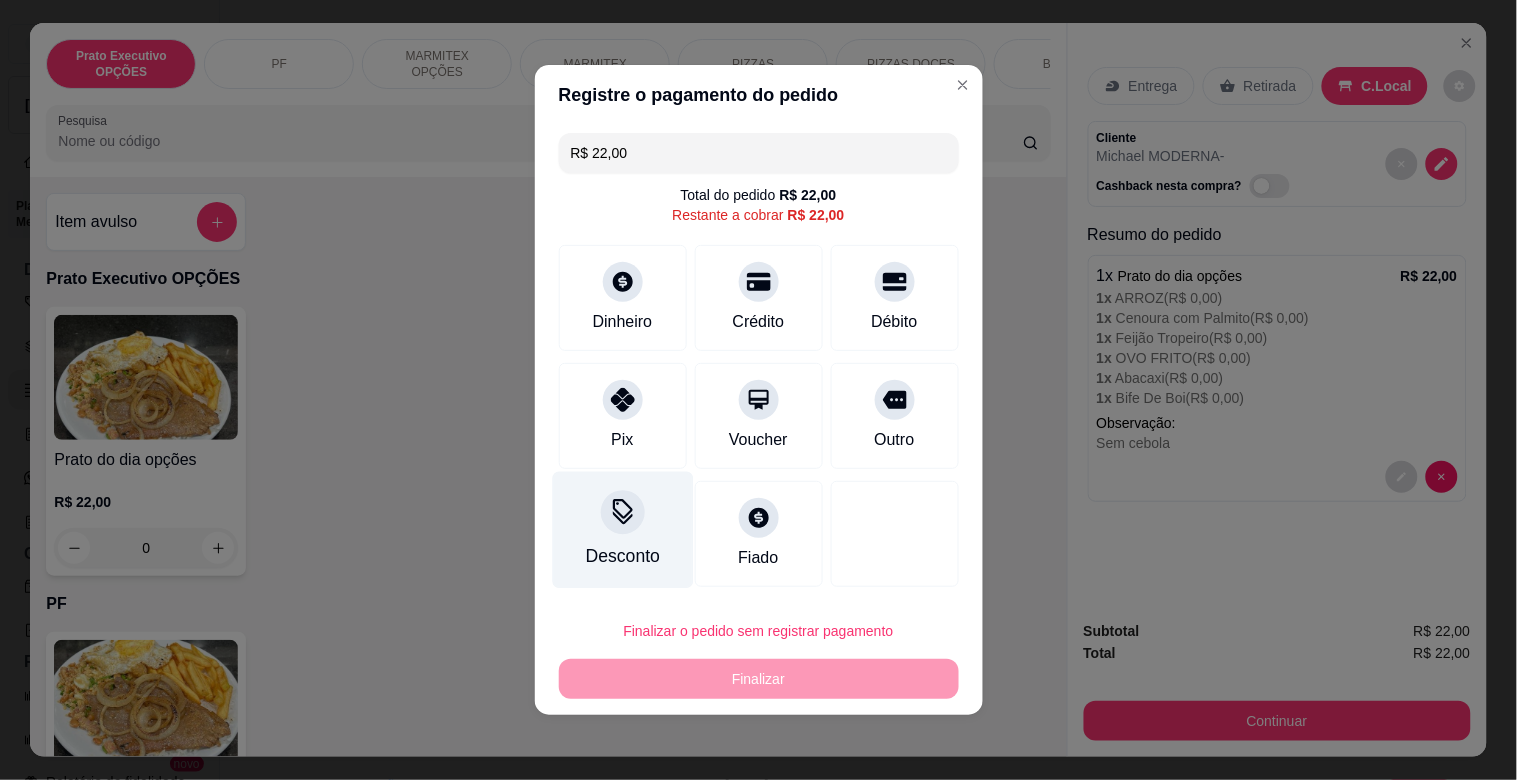 click at bounding box center [623, 512] 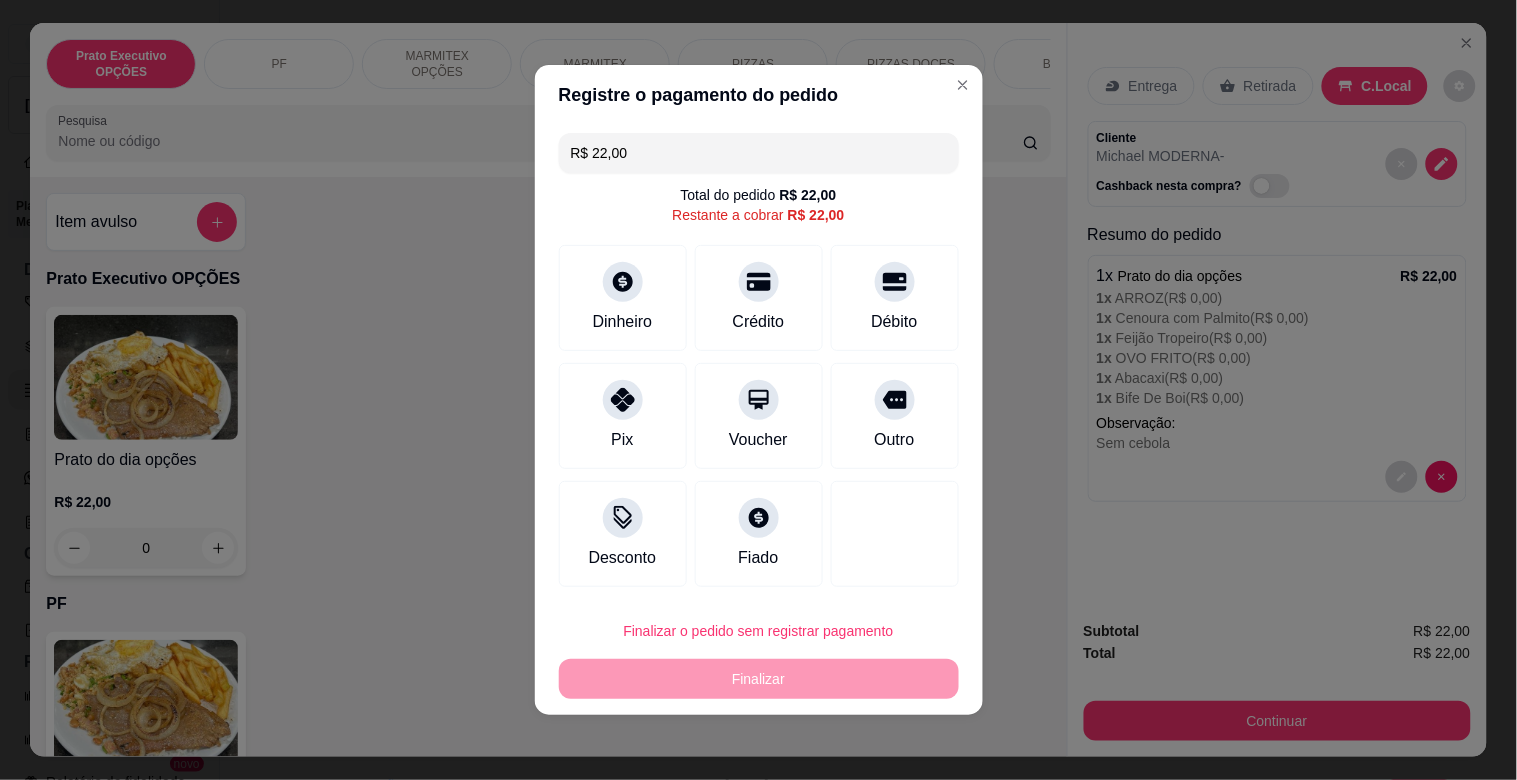 click at bounding box center (759, 446) 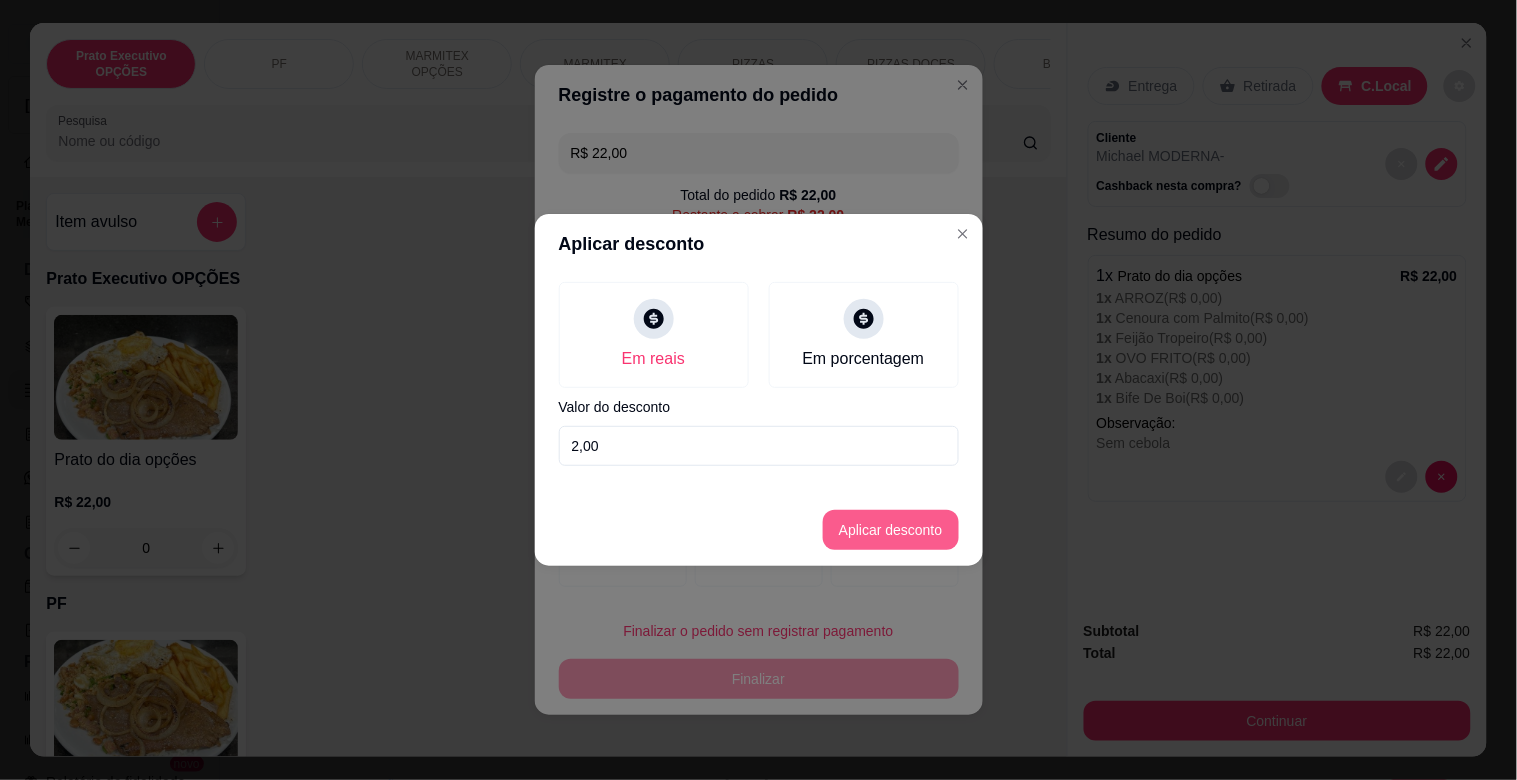 type on "2,00" 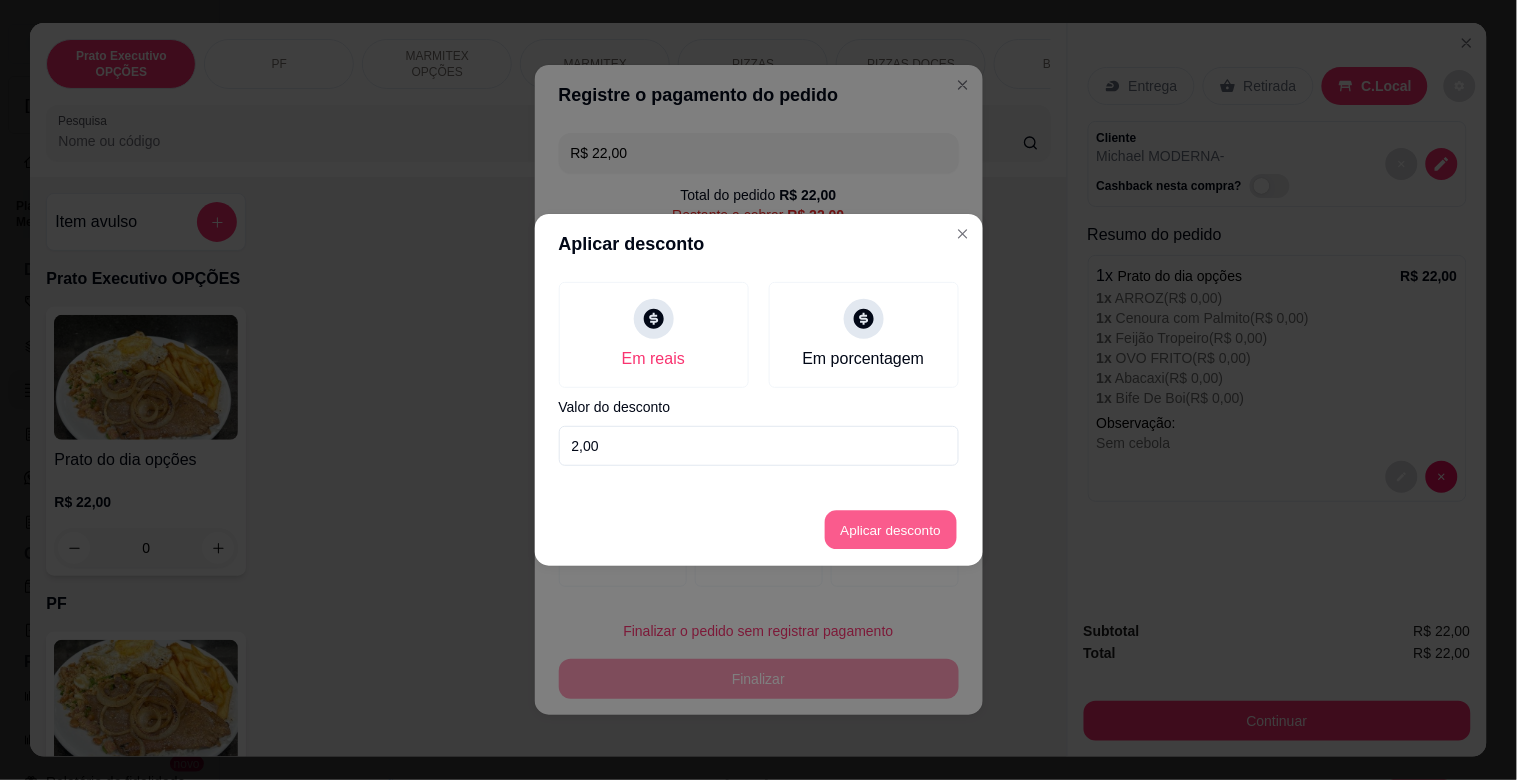 click on "Aplicar desconto" at bounding box center [890, 530] 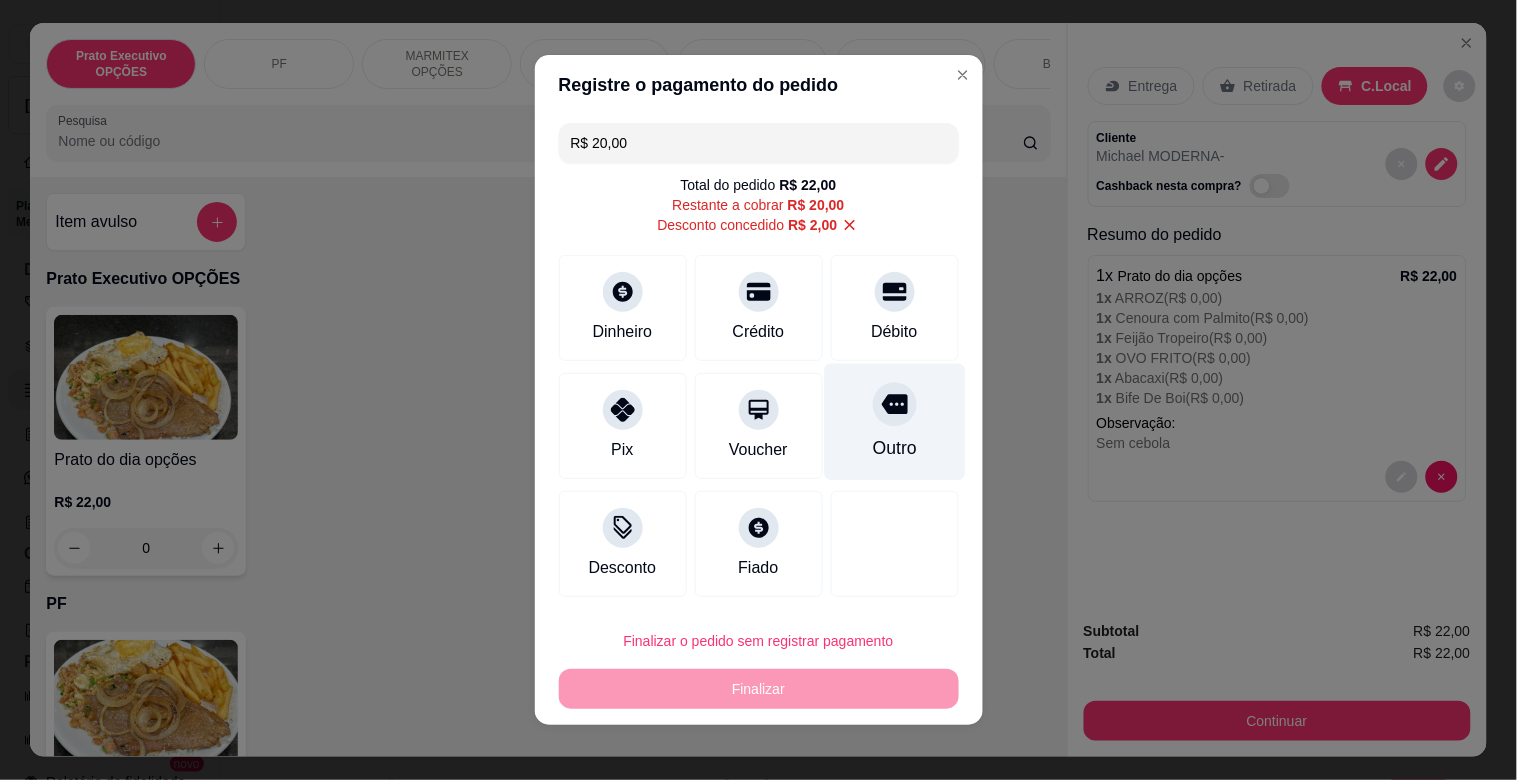 click 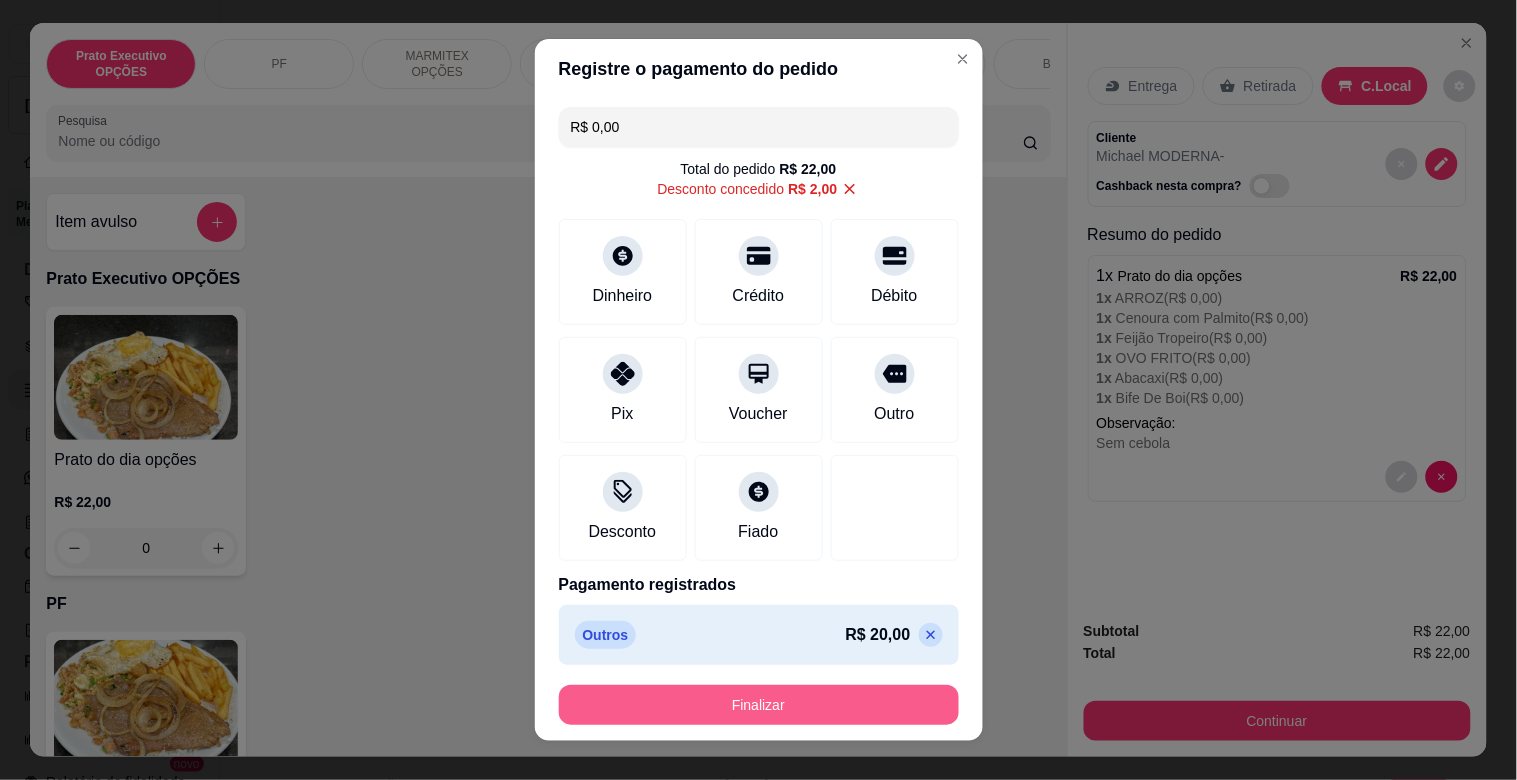 click on "Finalizar" at bounding box center (759, 705) 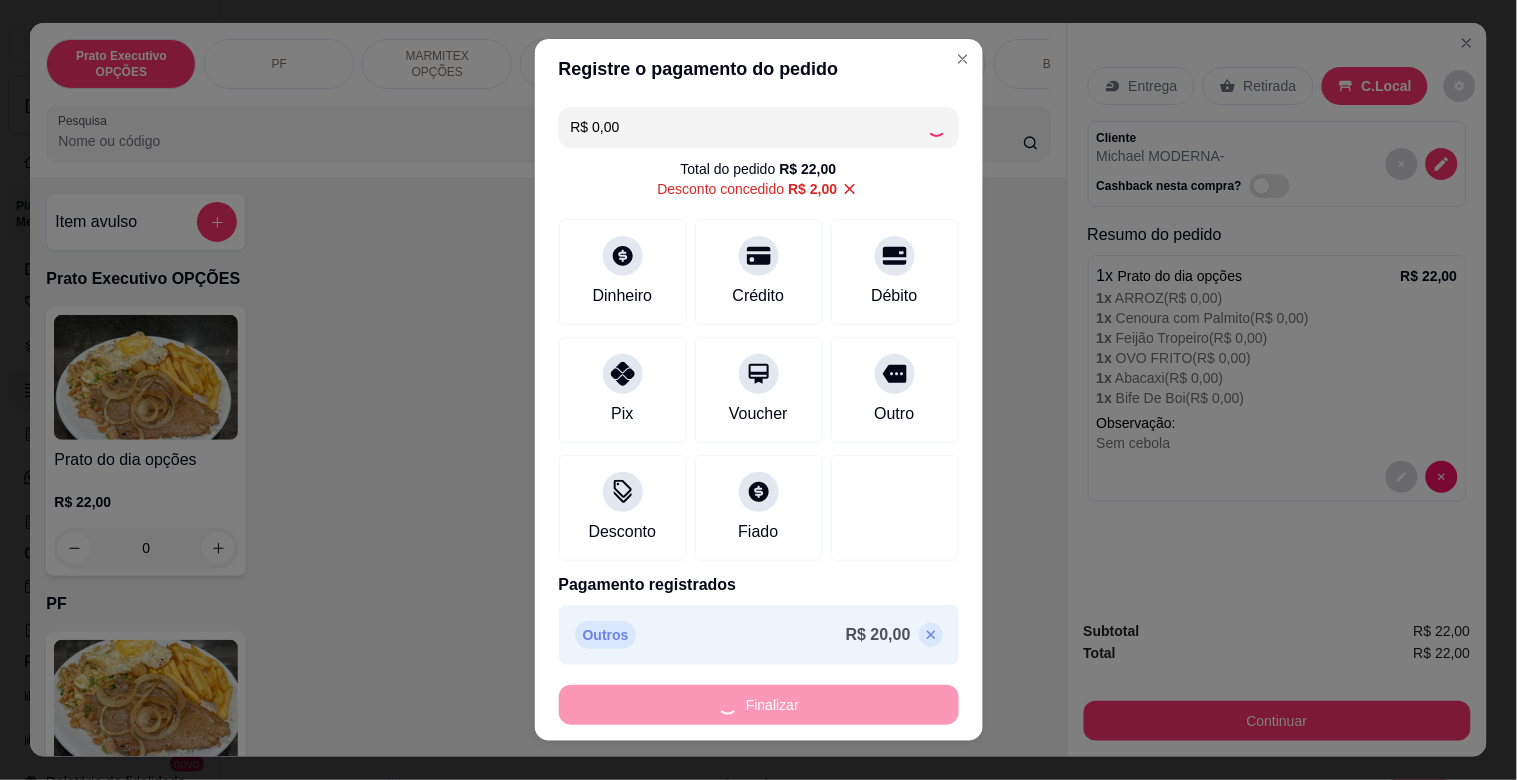 type on "-R$ 22,00" 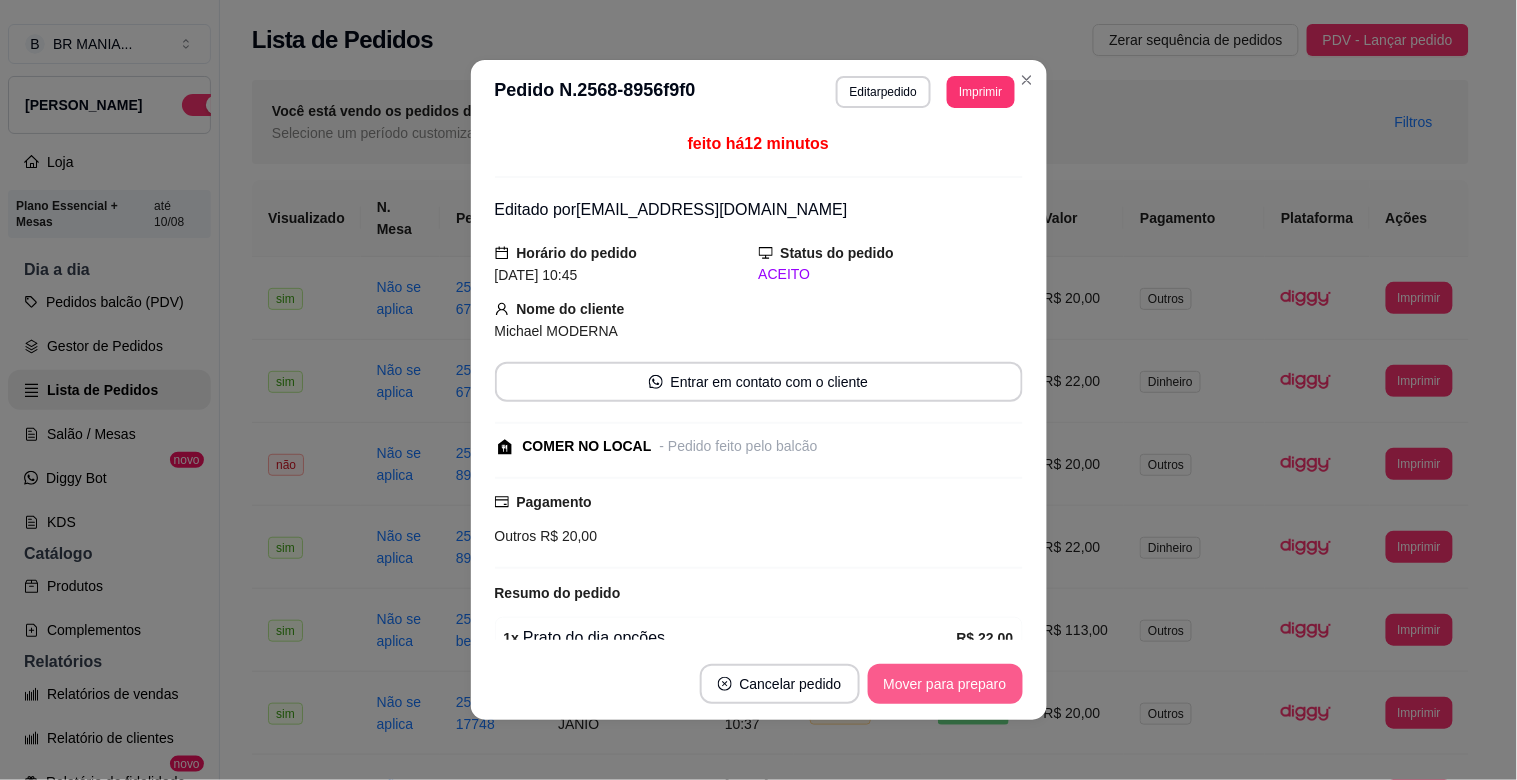 click on "Mover para preparo" at bounding box center (945, 684) 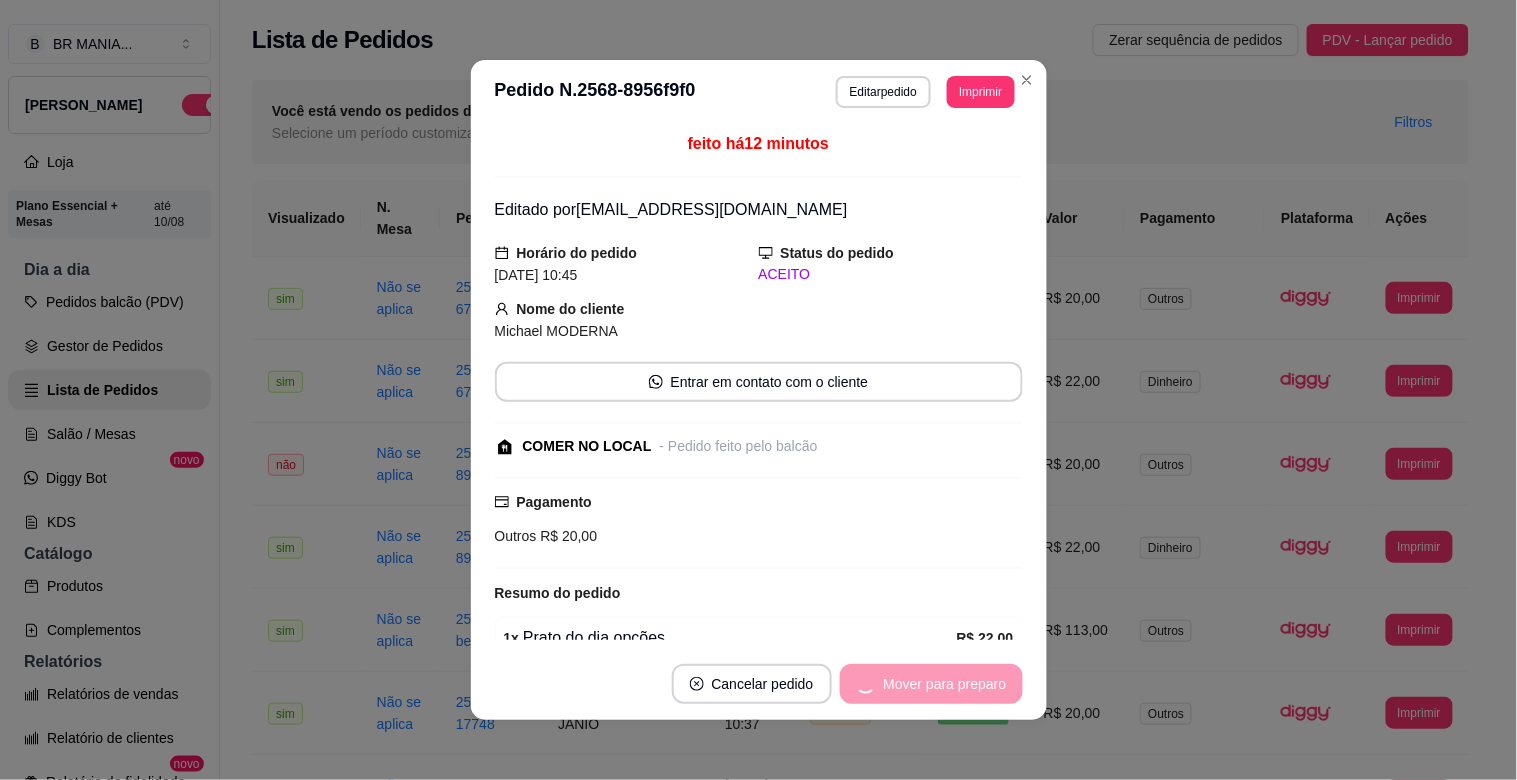 click on "Mover para preparo" at bounding box center [931, 684] 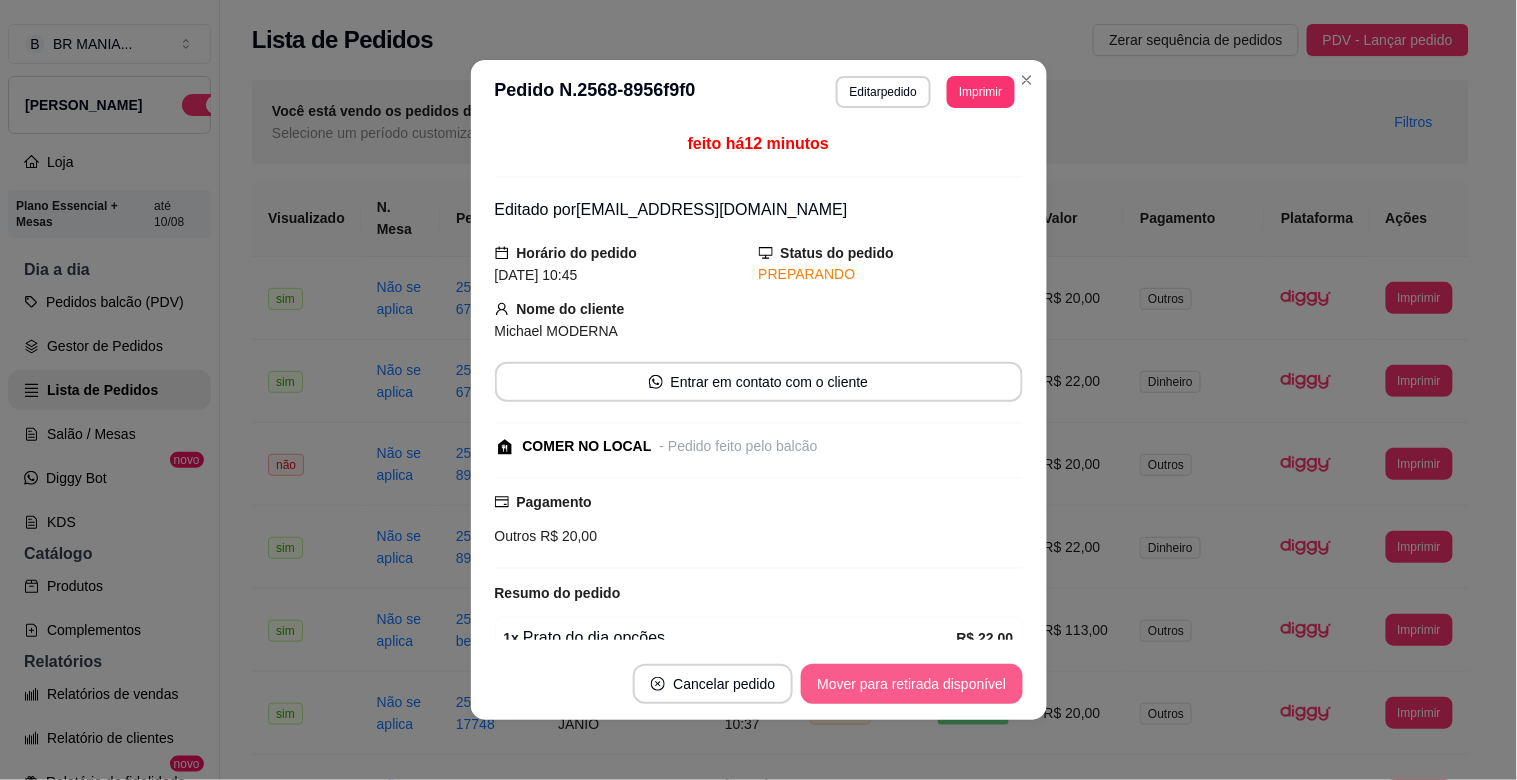 click on "Mover para retirada disponível" at bounding box center [911, 684] 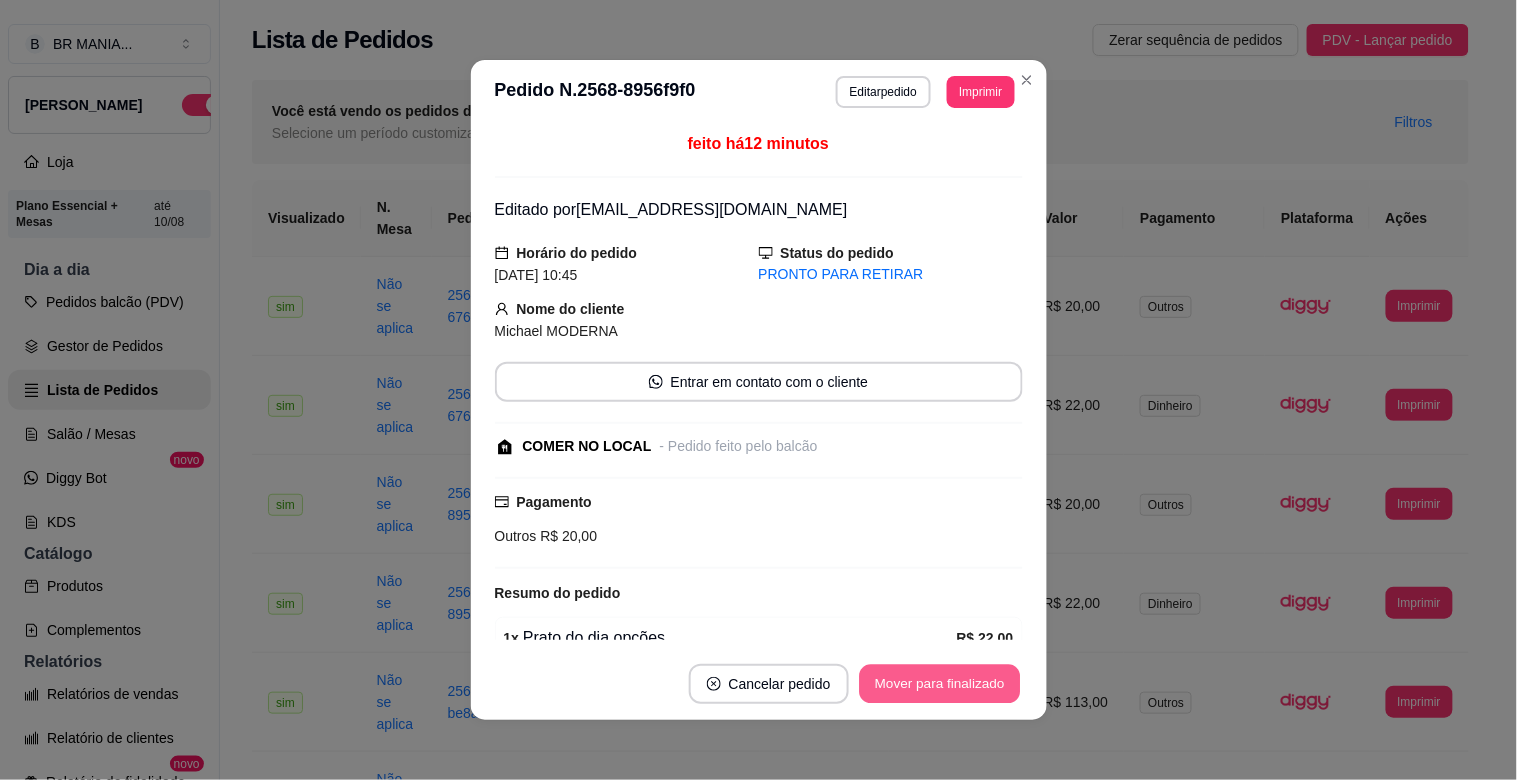 click on "Mover para finalizado" at bounding box center (939, 684) 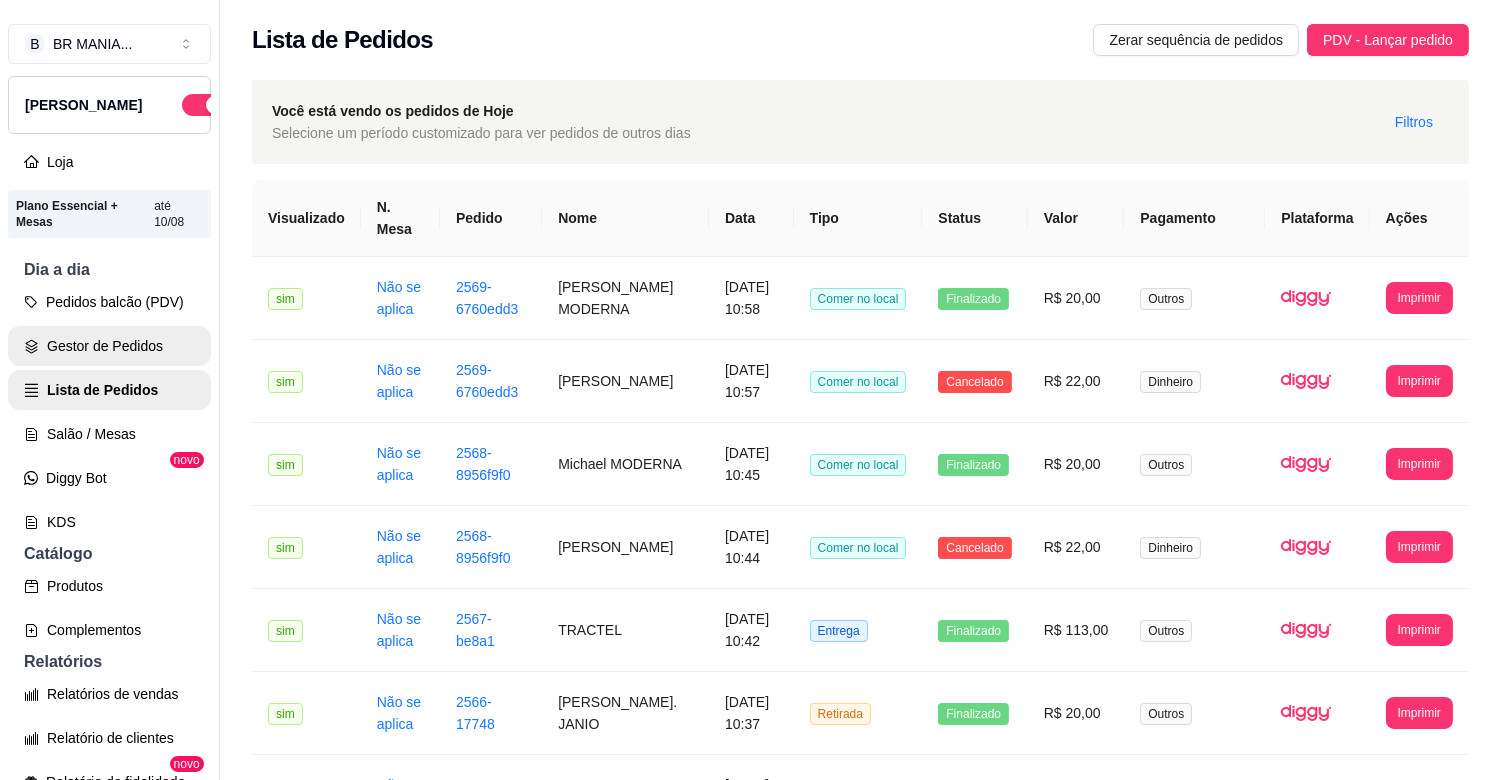 click on "Gestor de Pedidos" at bounding box center [109, 346] 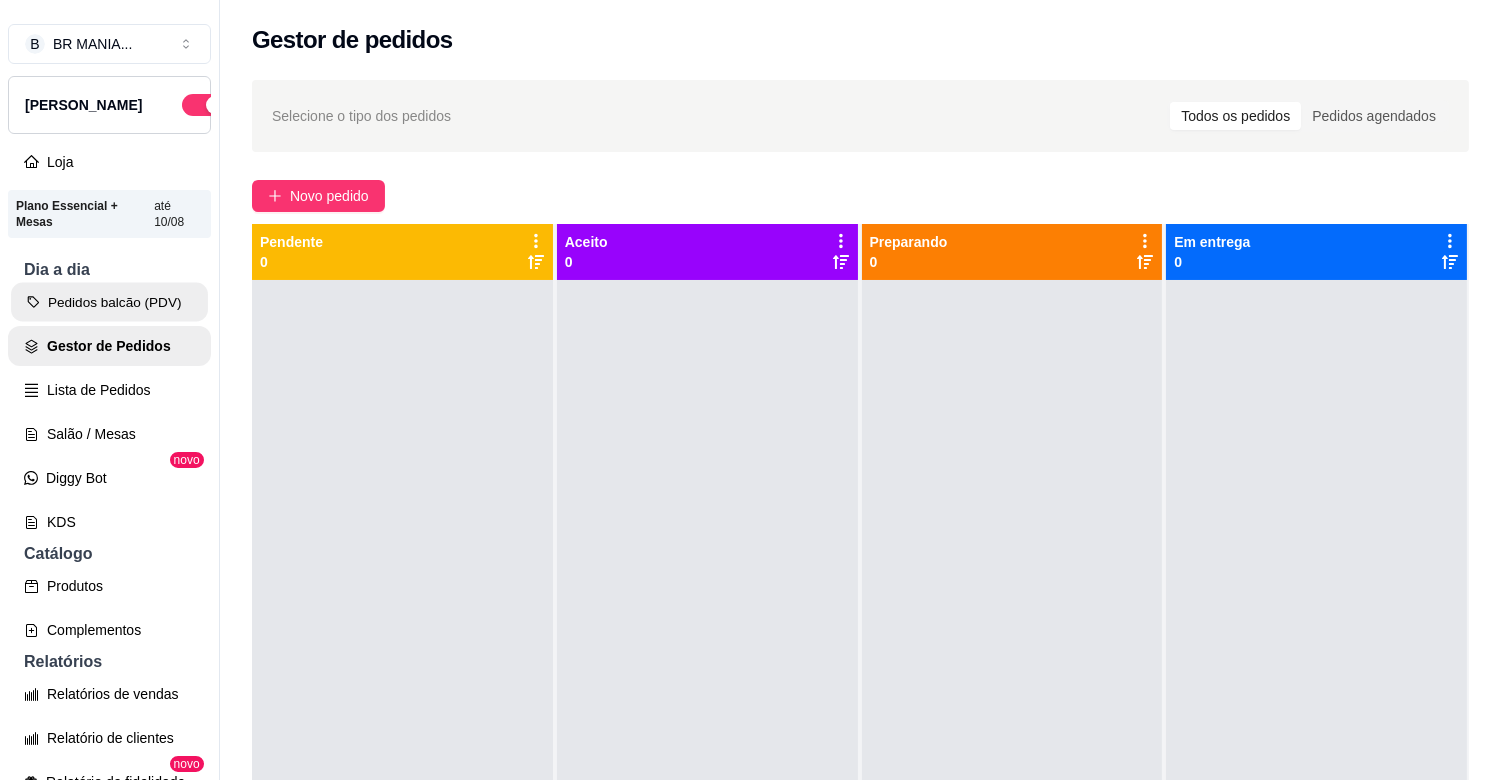 click on "Pedidos balcão (PDV)" at bounding box center [109, 302] 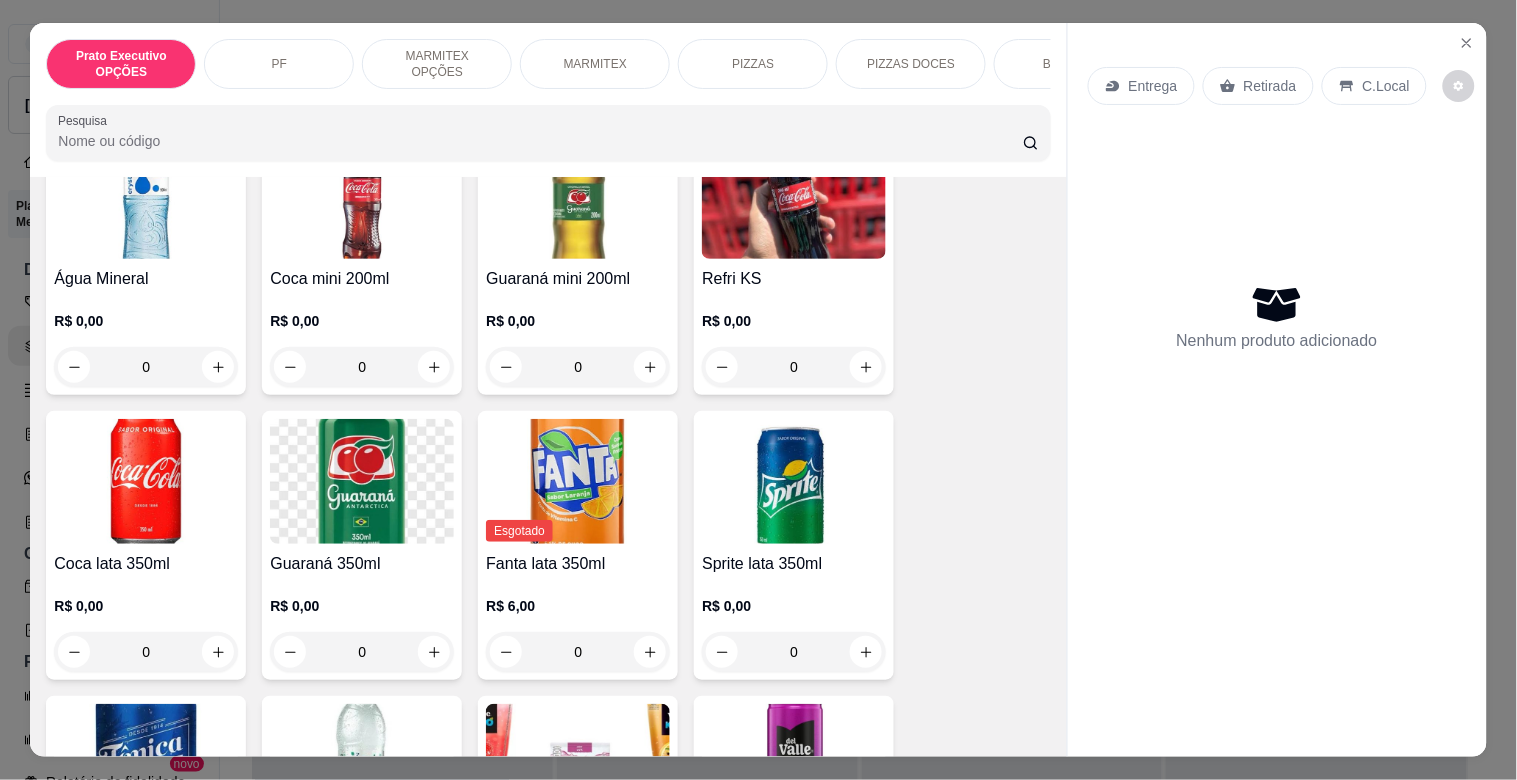 scroll, scrollTop: 1983, scrollLeft: 0, axis: vertical 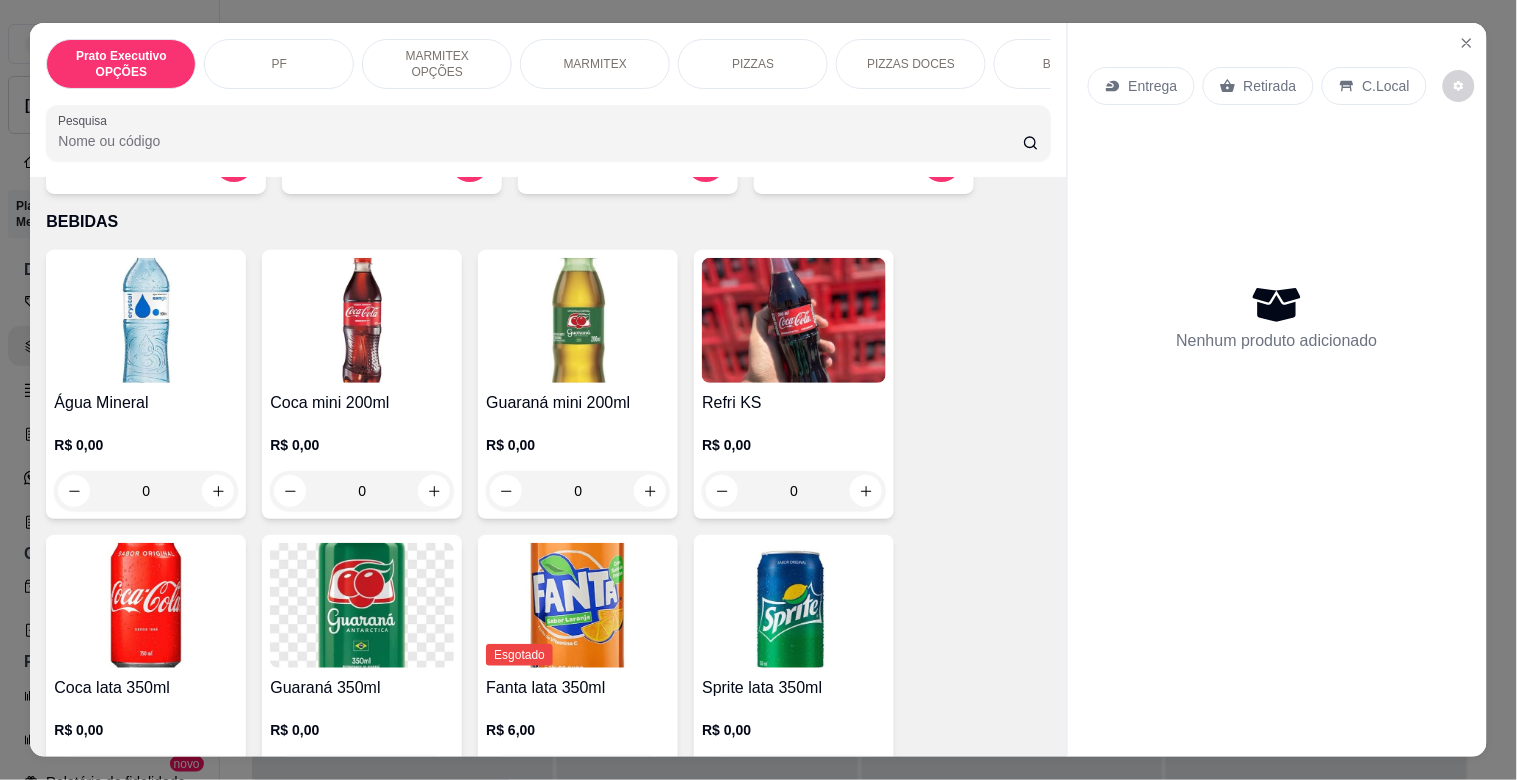click at bounding box center [146, 320] 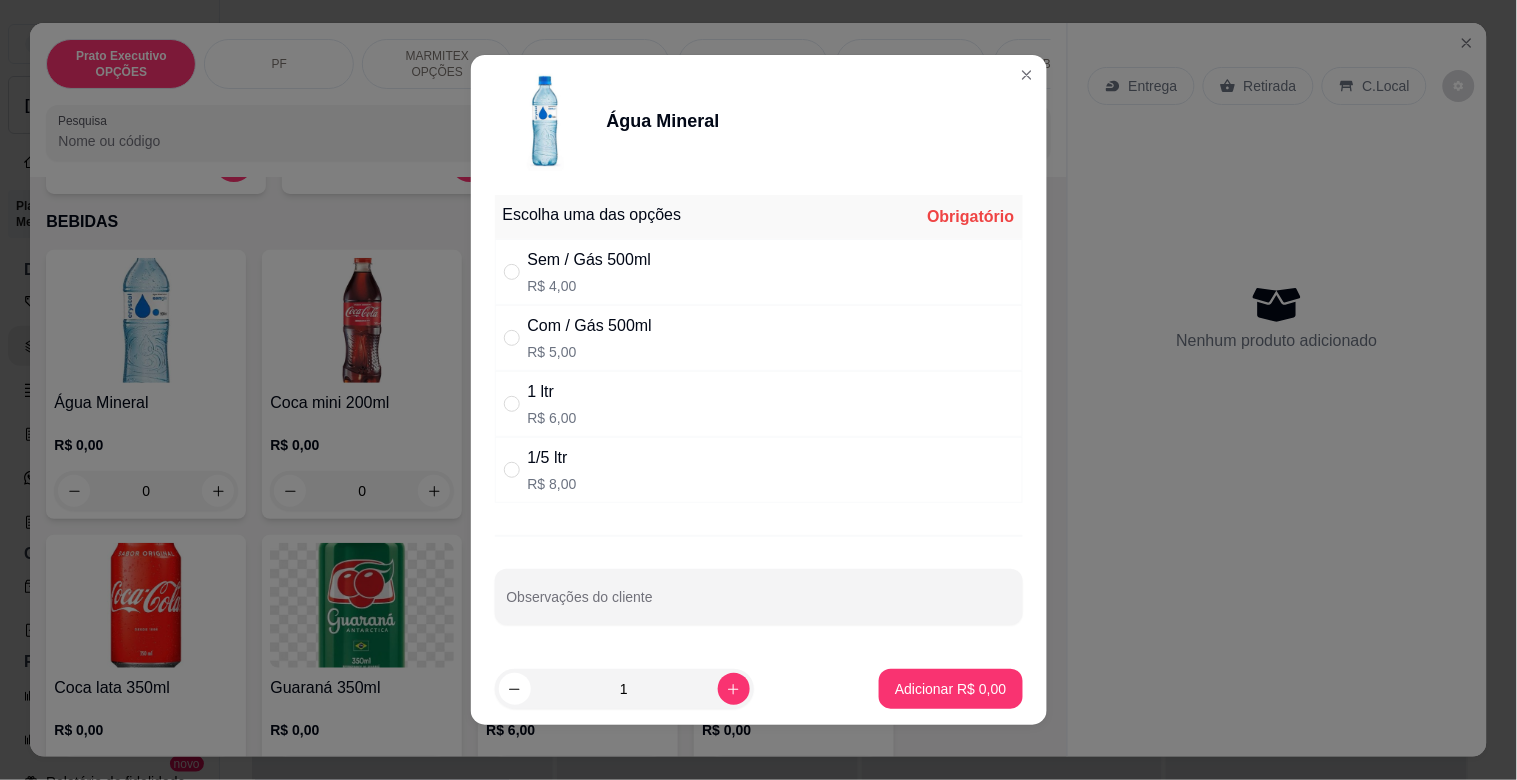 click on "R$ 5,00" at bounding box center (590, 352) 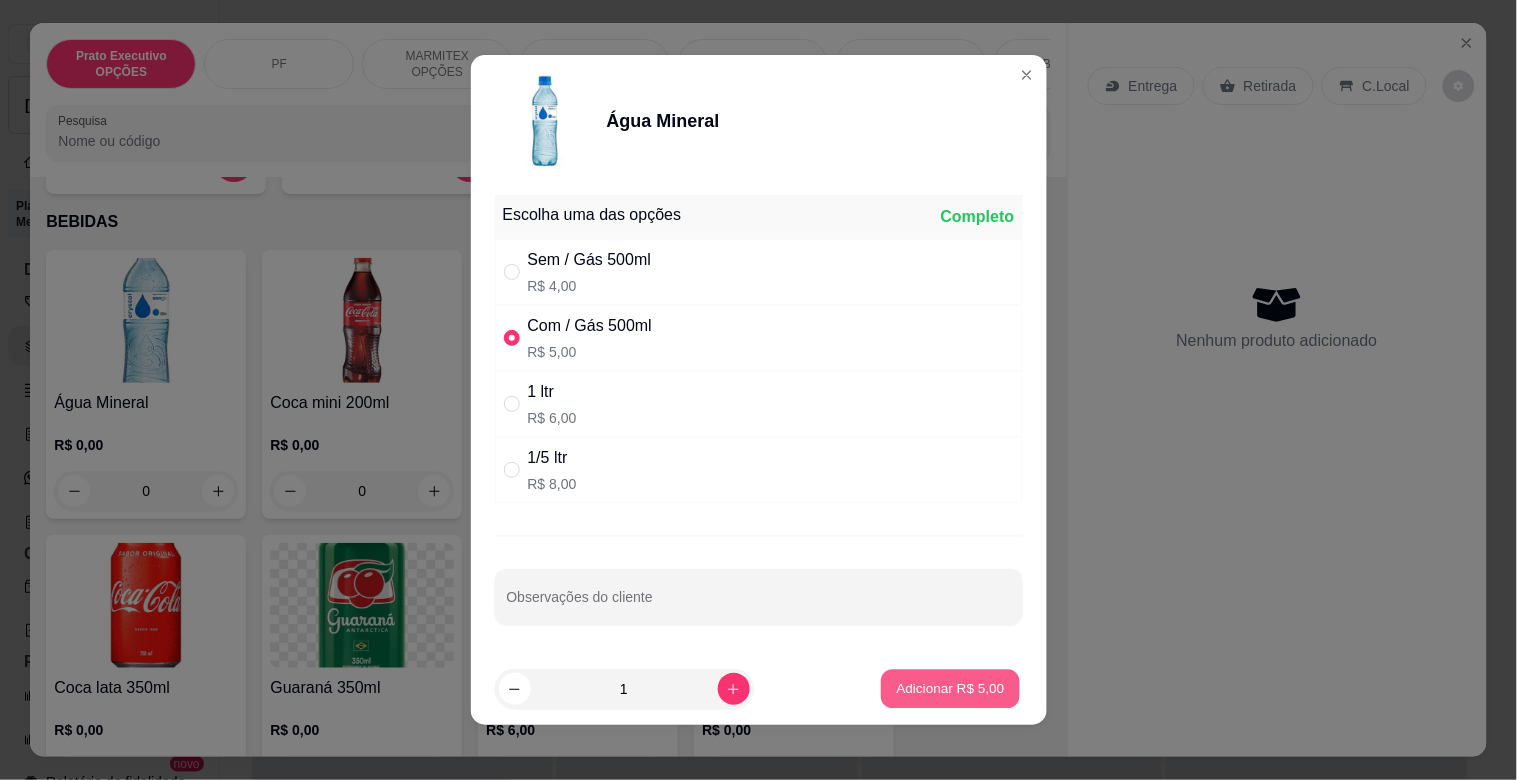 click on "Adicionar   R$ 5,00" at bounding box center [951, 688] 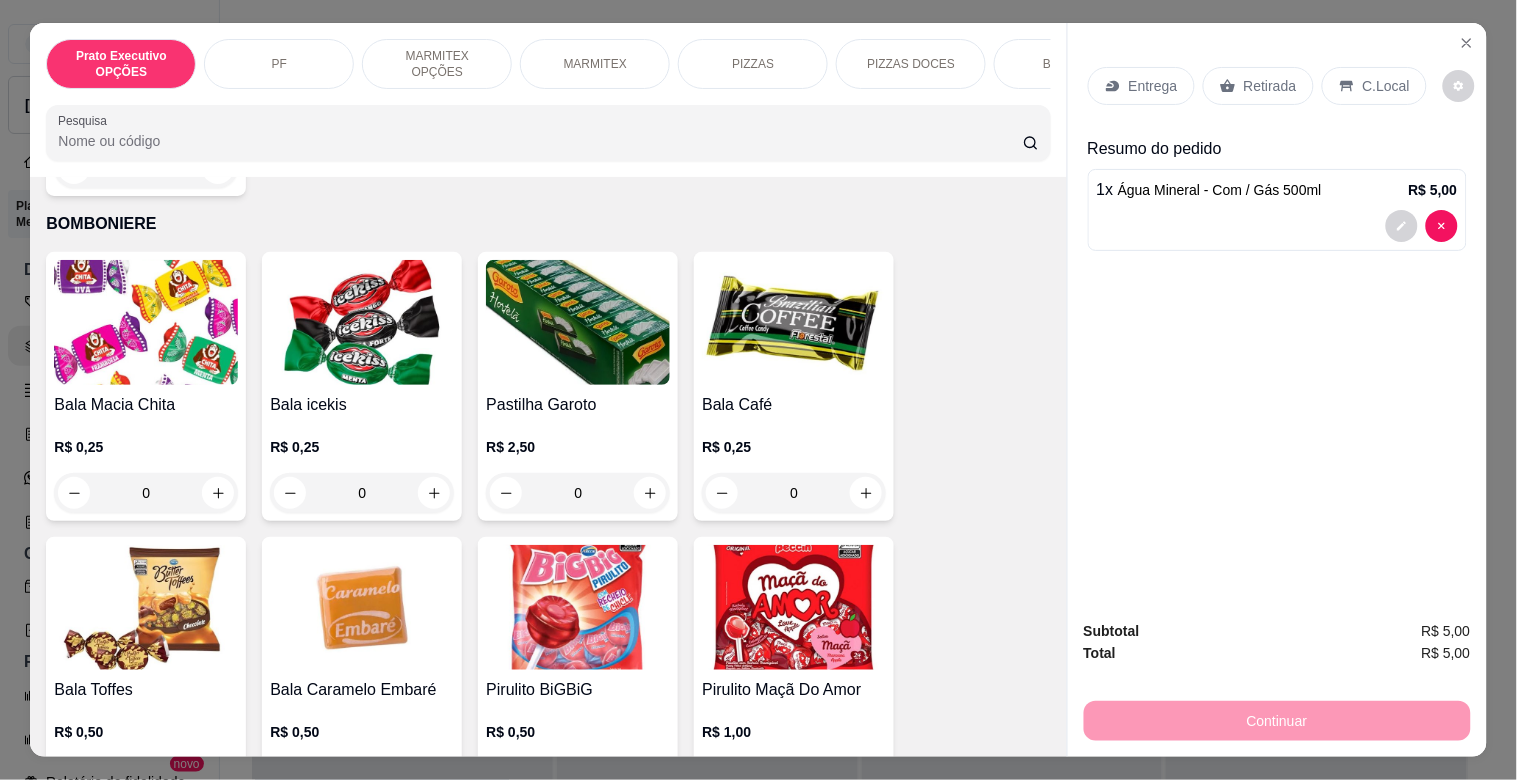 scroll, scrollTop: 5974, scrollLeft: 0, axis: vertical 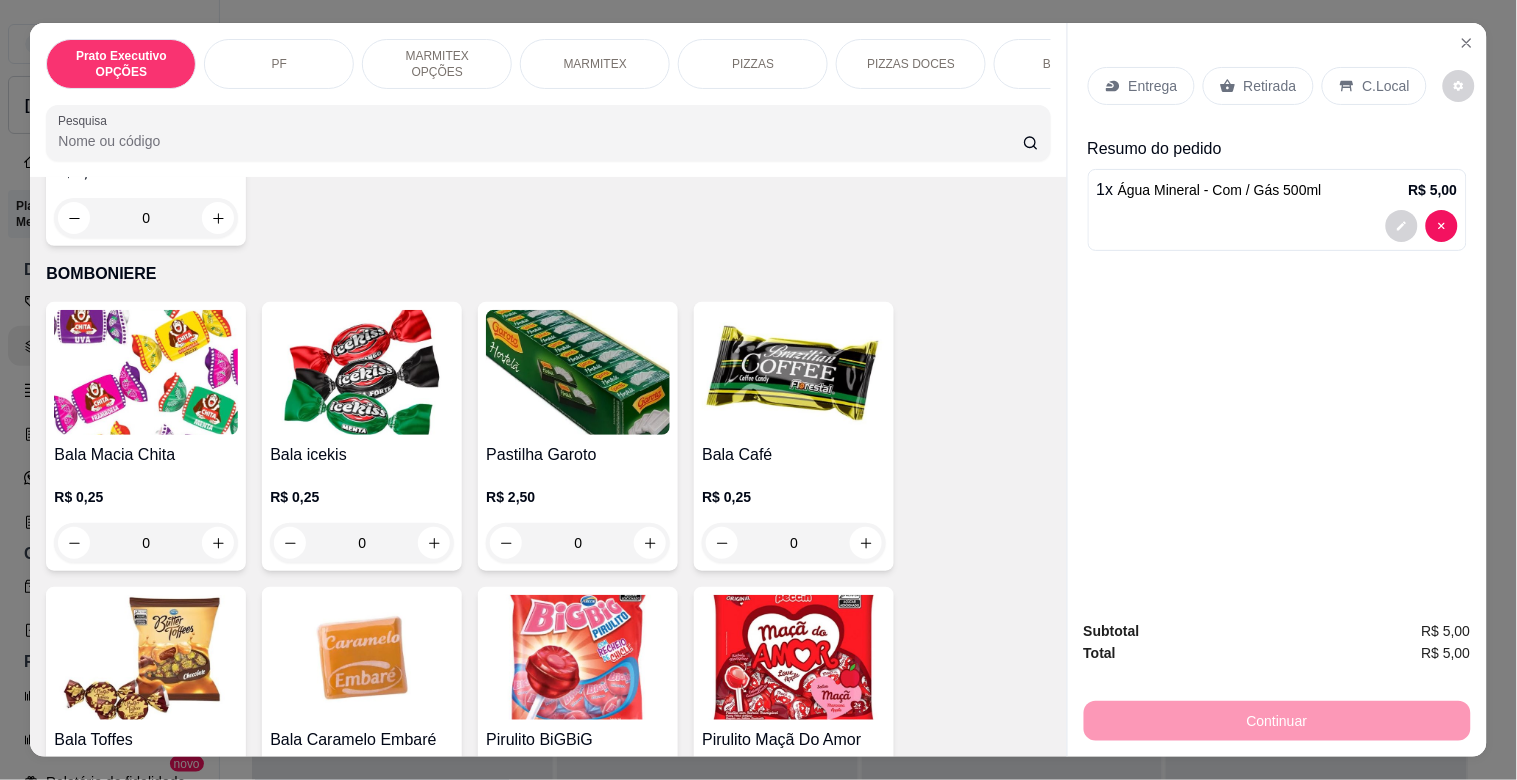 click at bounding box center (146, 657) 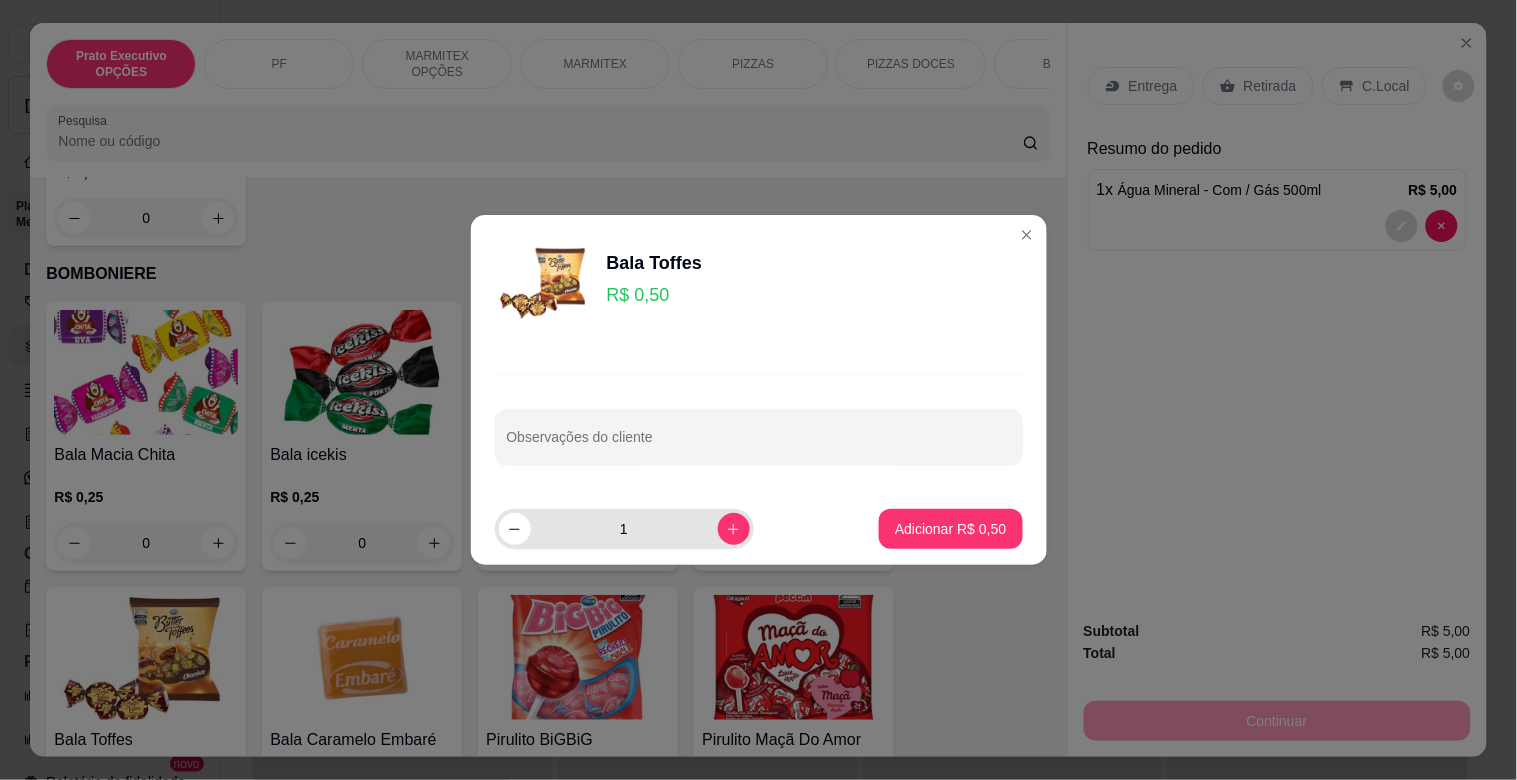 click on "1" at bounding box center (624, 529) 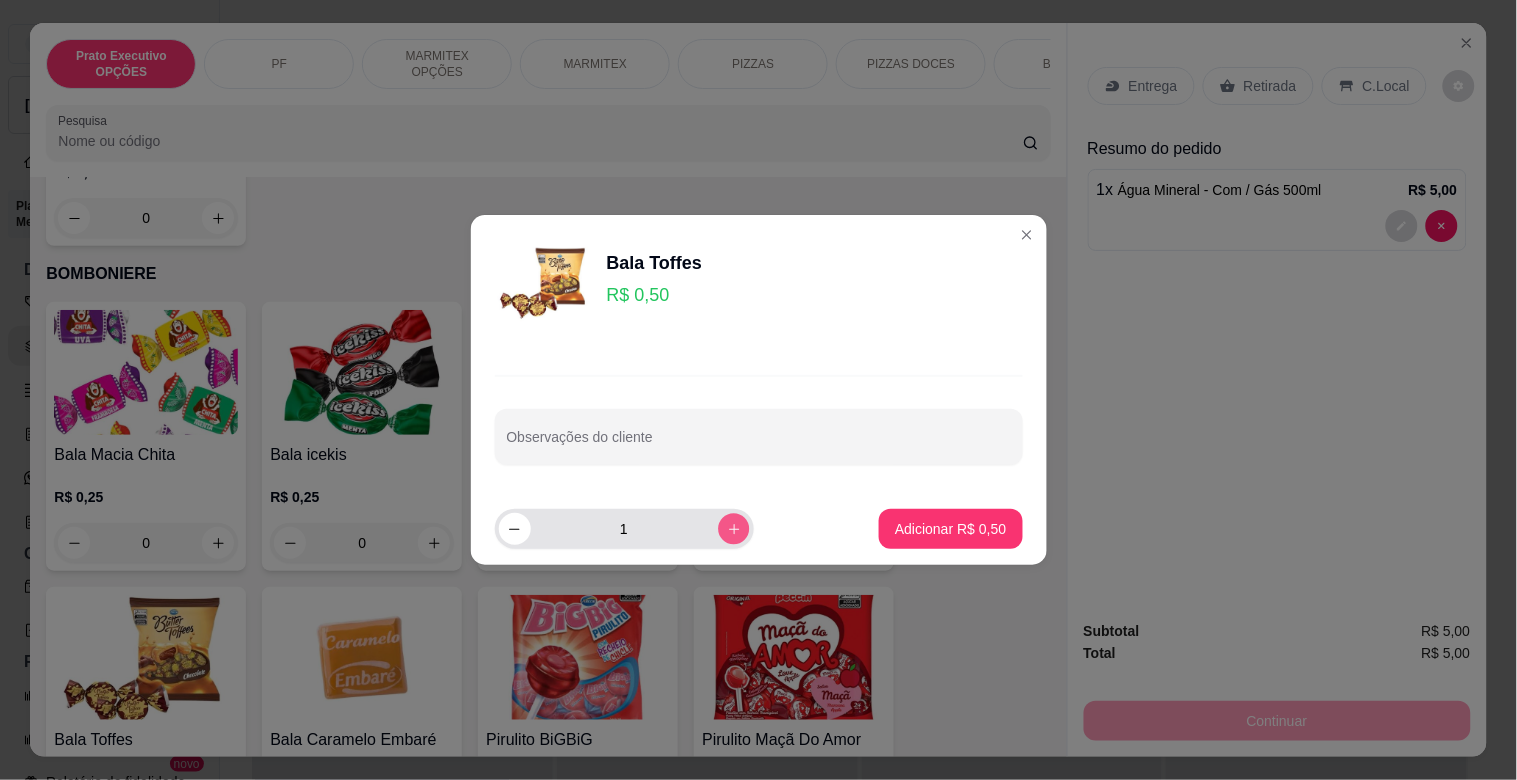 click 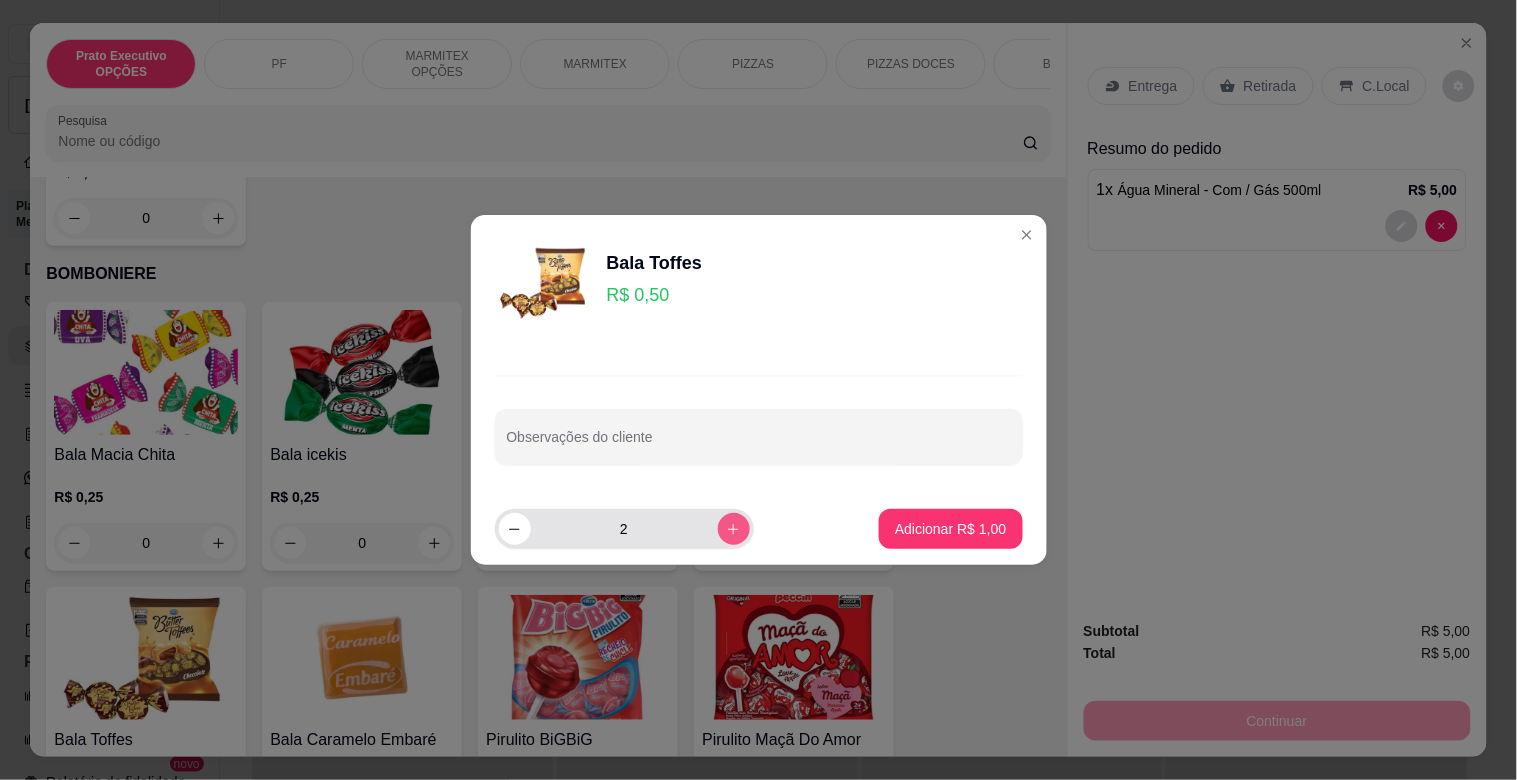 click 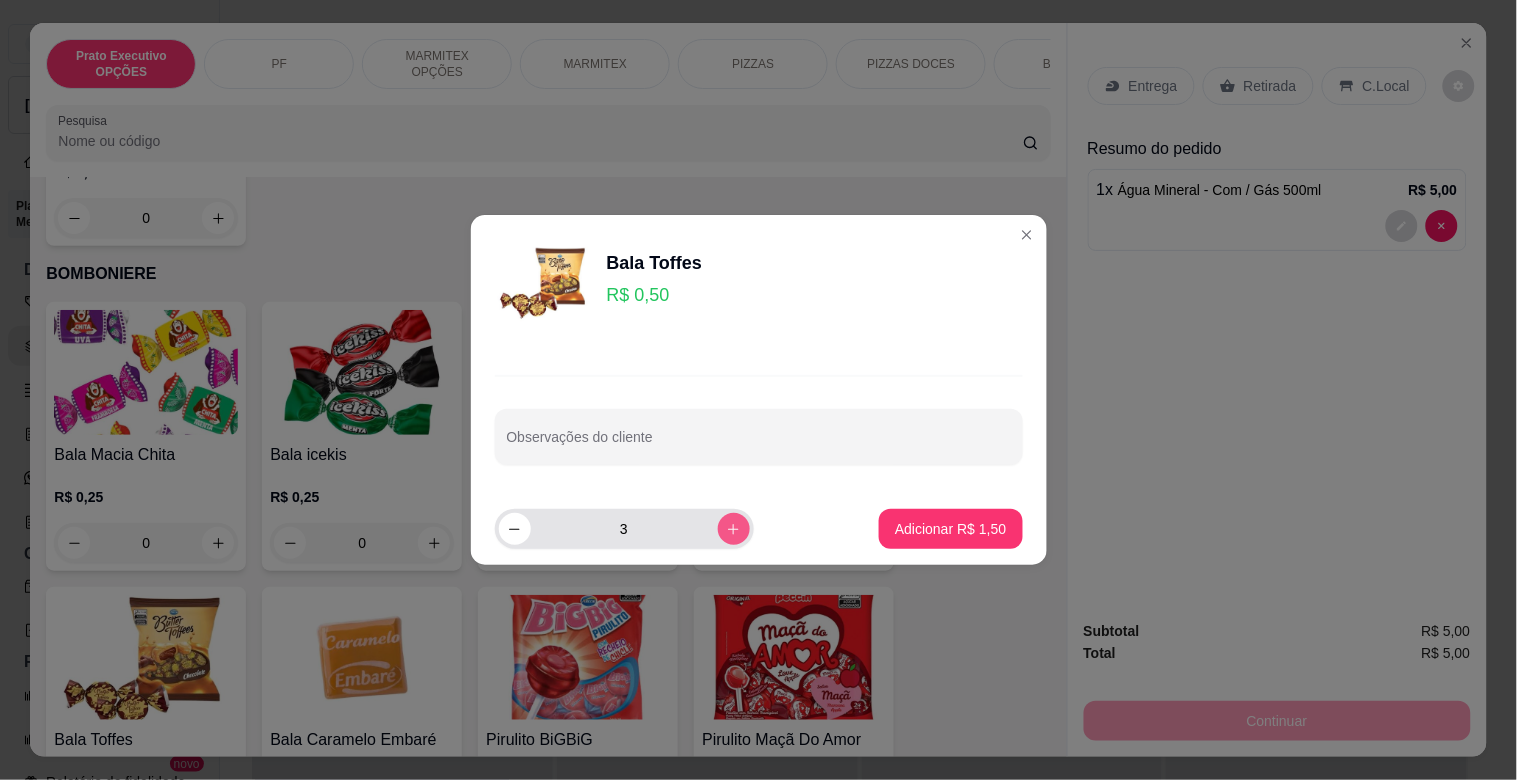 click 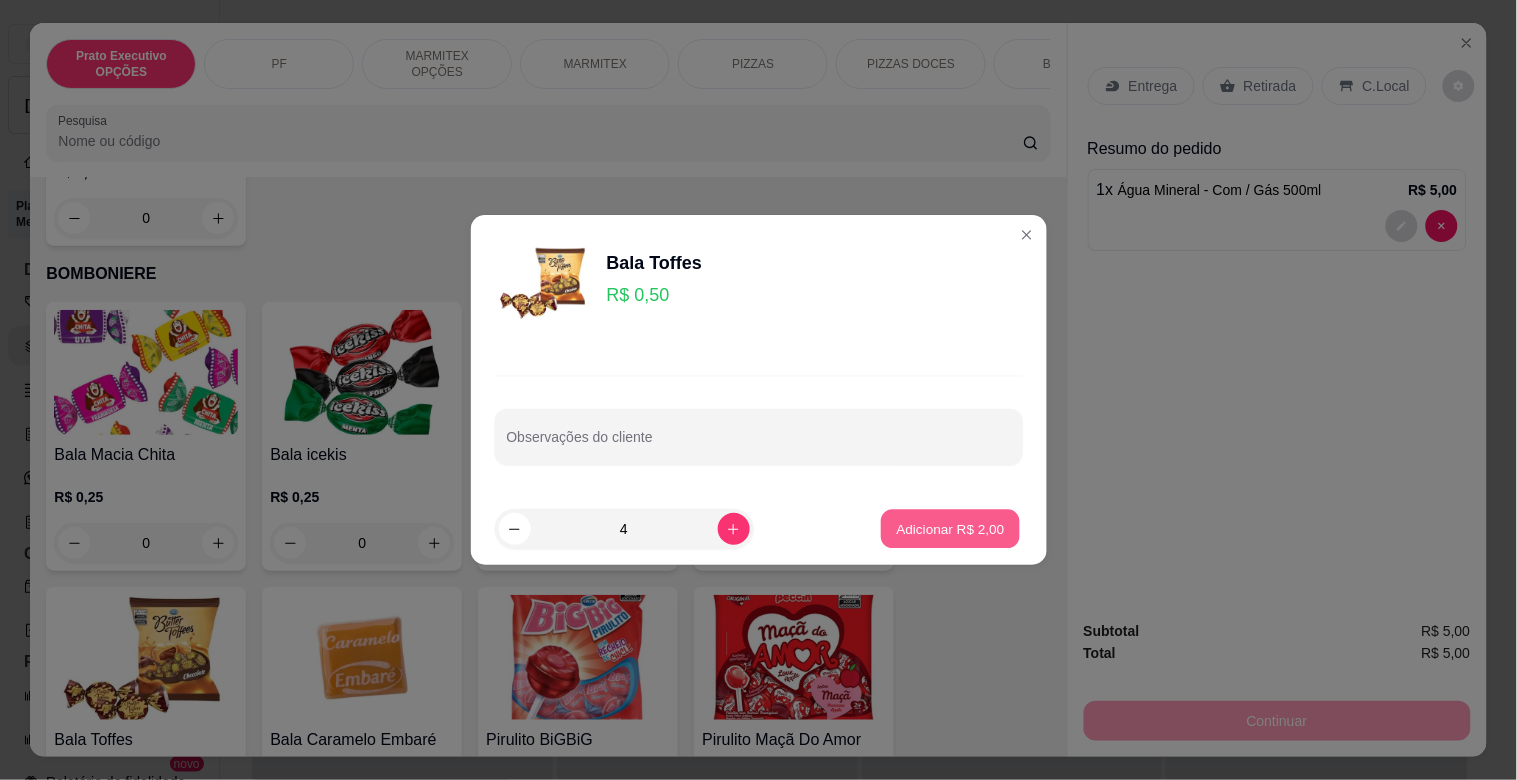 click on "Adicionar   R$ 2,00" at bounding box center [951, 528] 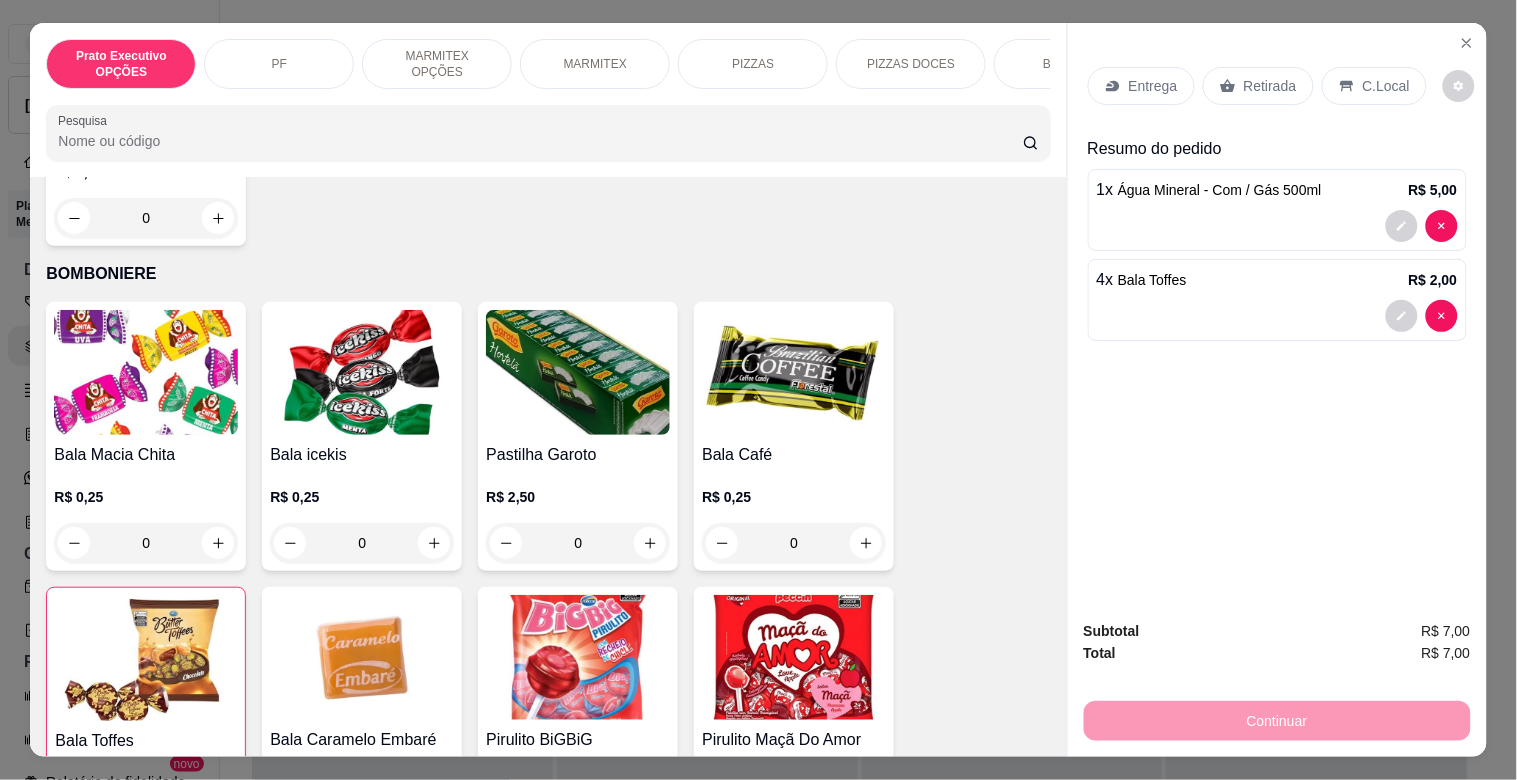 click on "Retirada" at bounding box center [1270, 86] 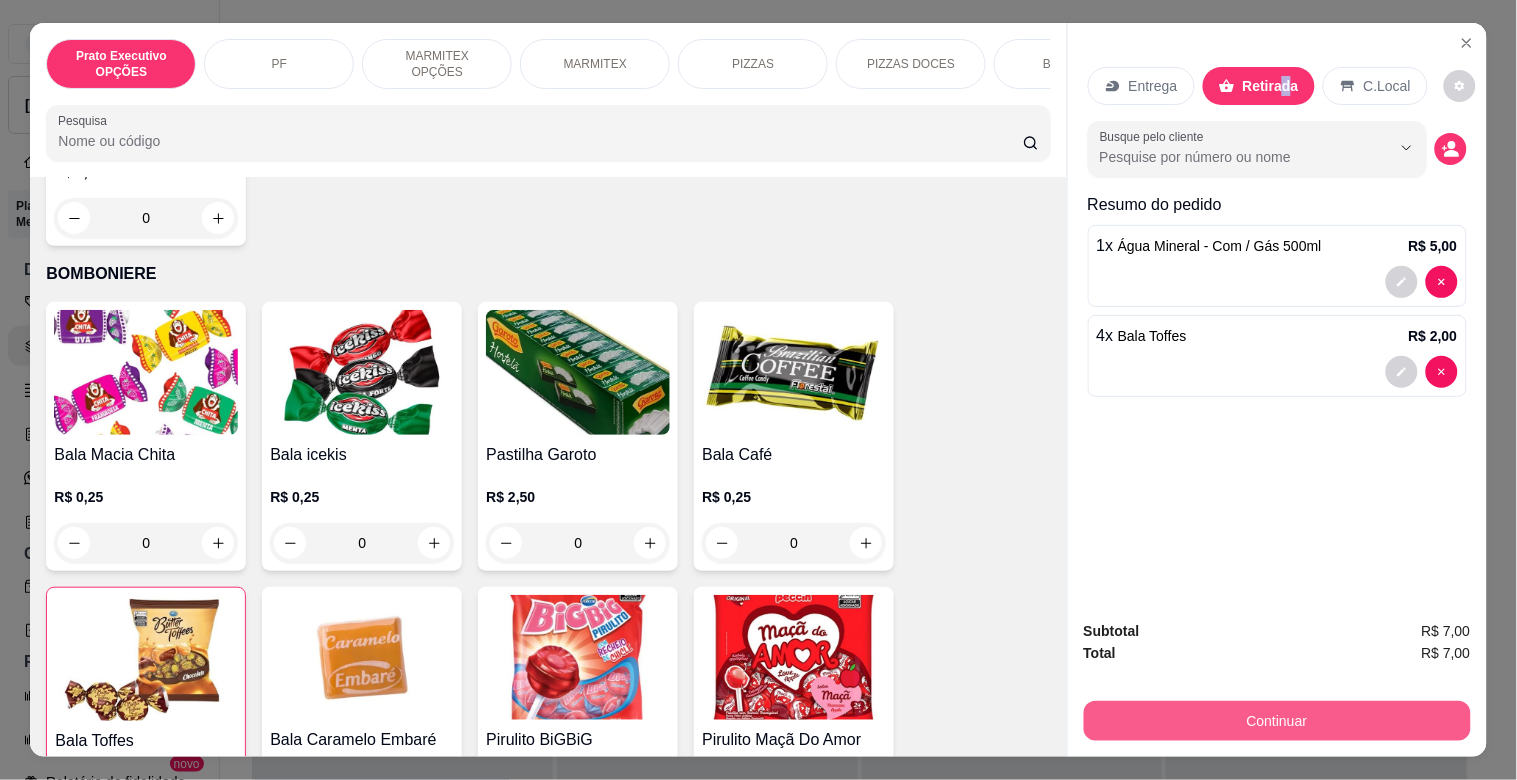 click on "Continuar" at bounding box center (1277, 721) 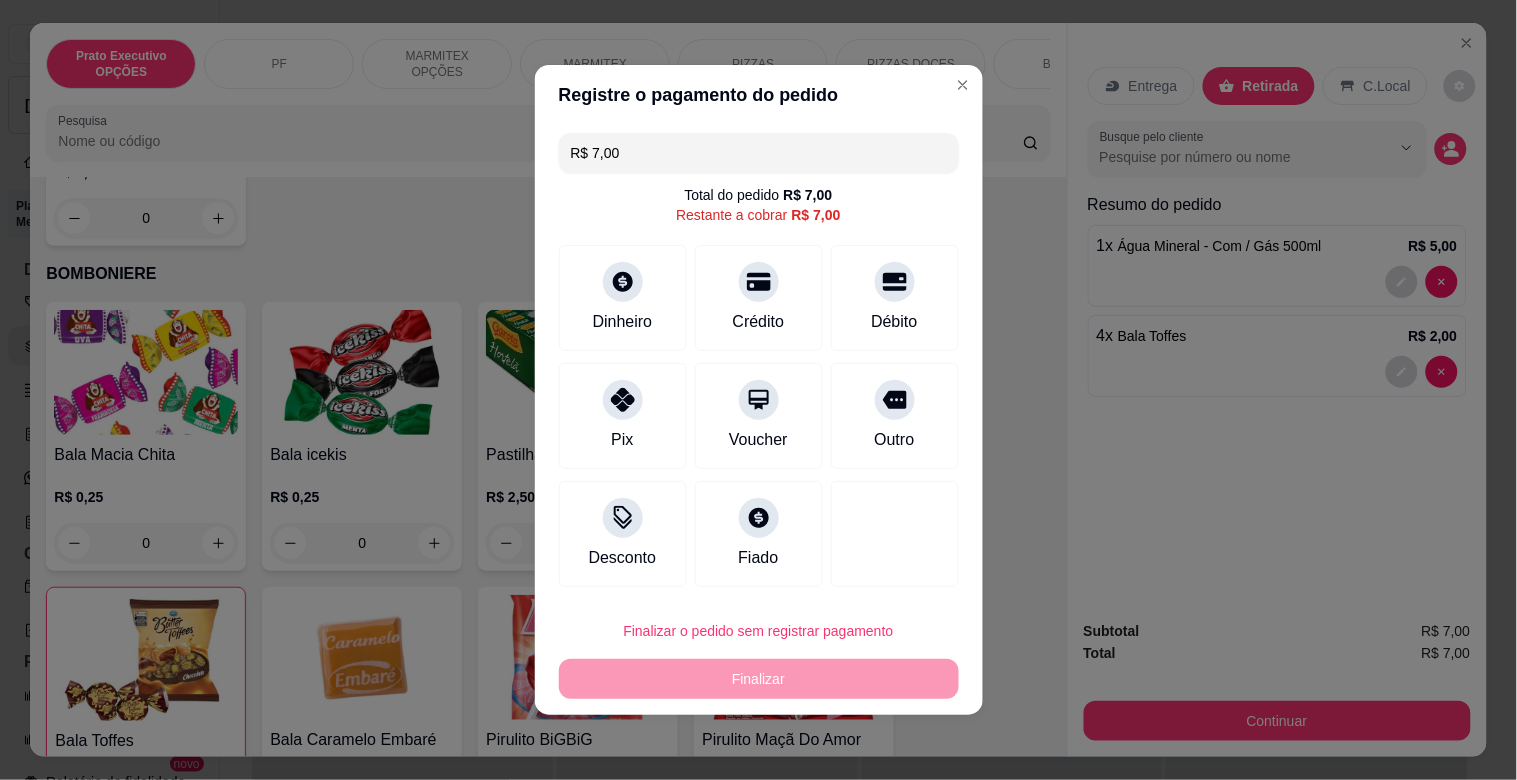 click on "Débito" at bounding box center (895, 298) 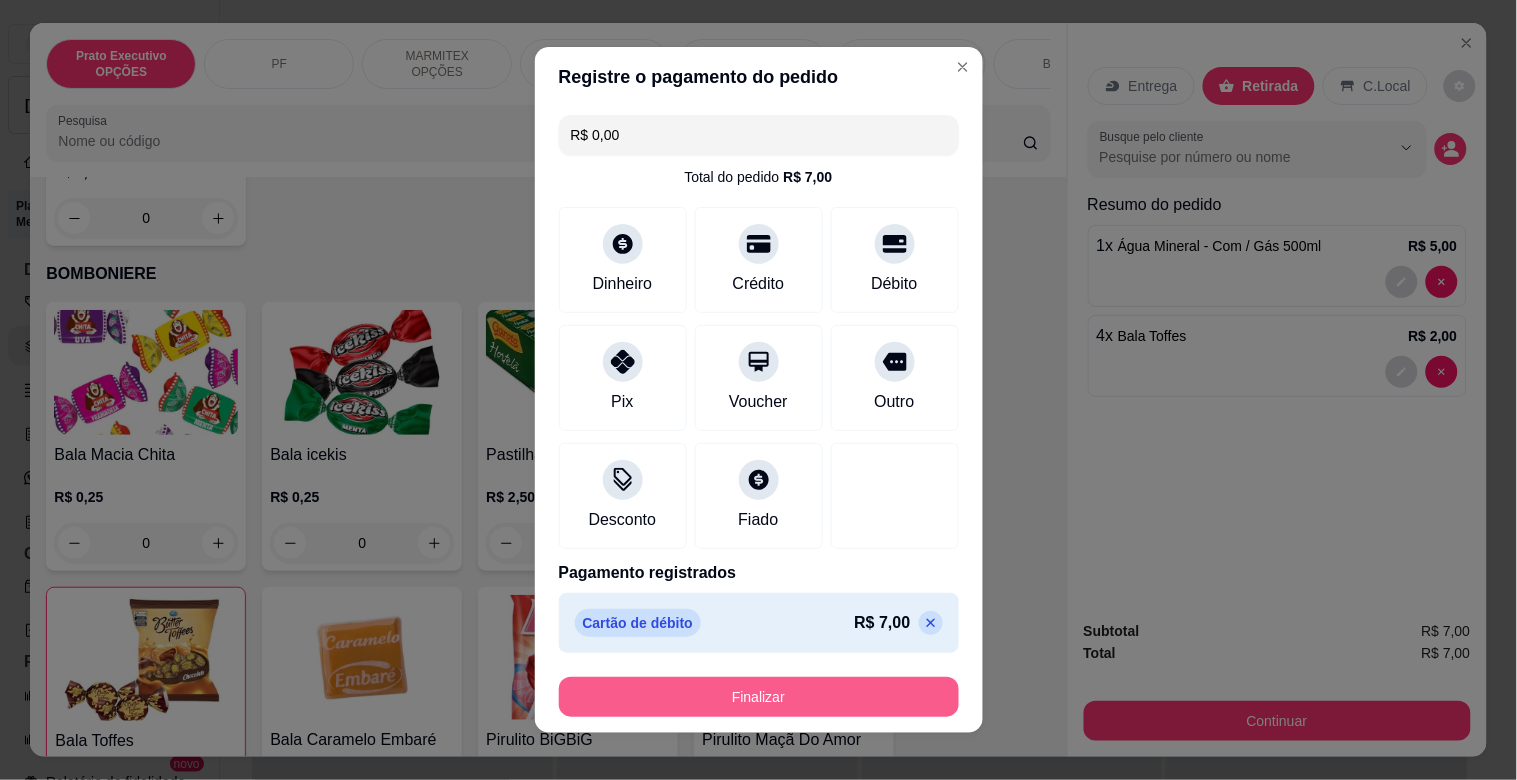 click on "Finalizar" at bounding box center (759, 697) 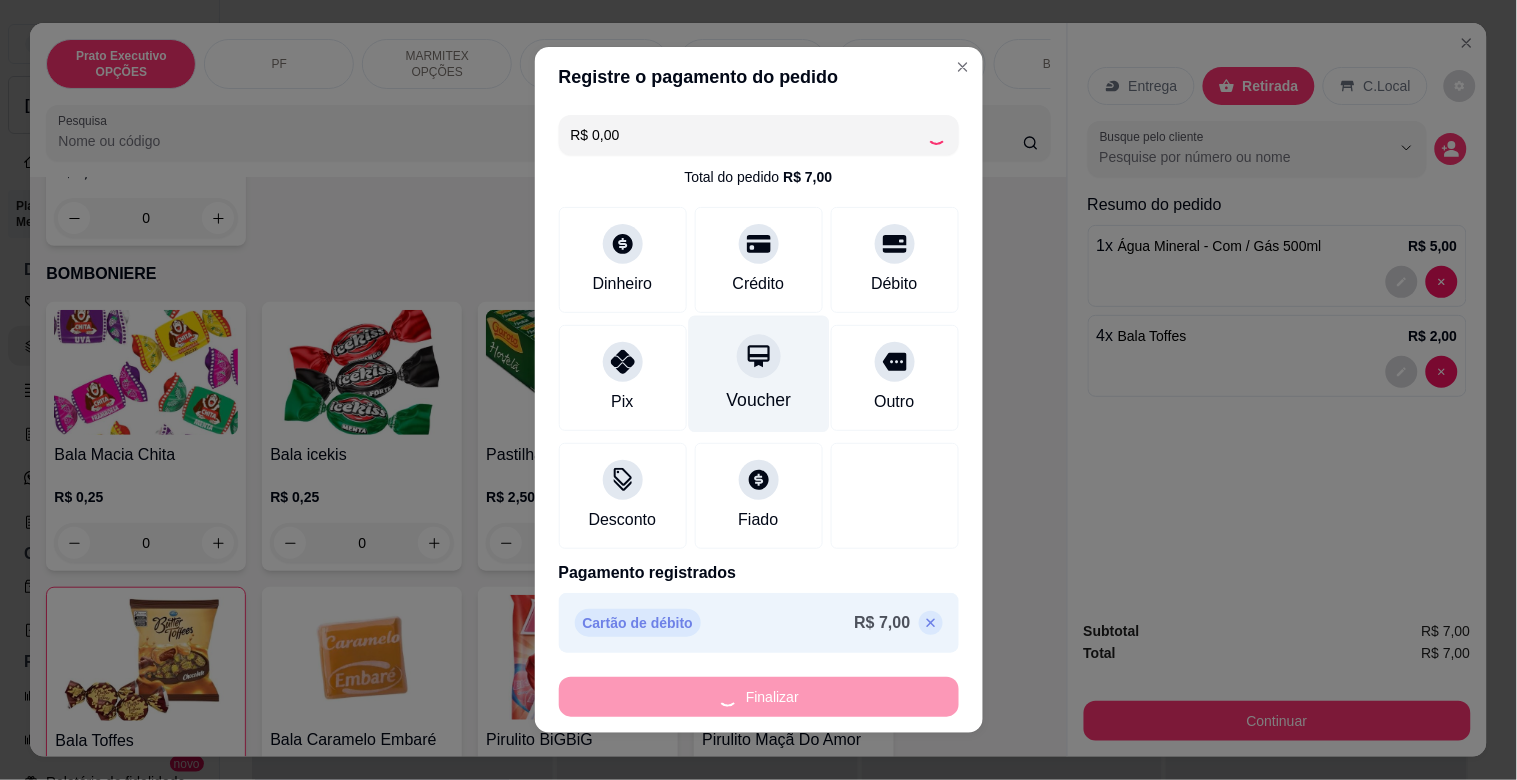 type on "0" 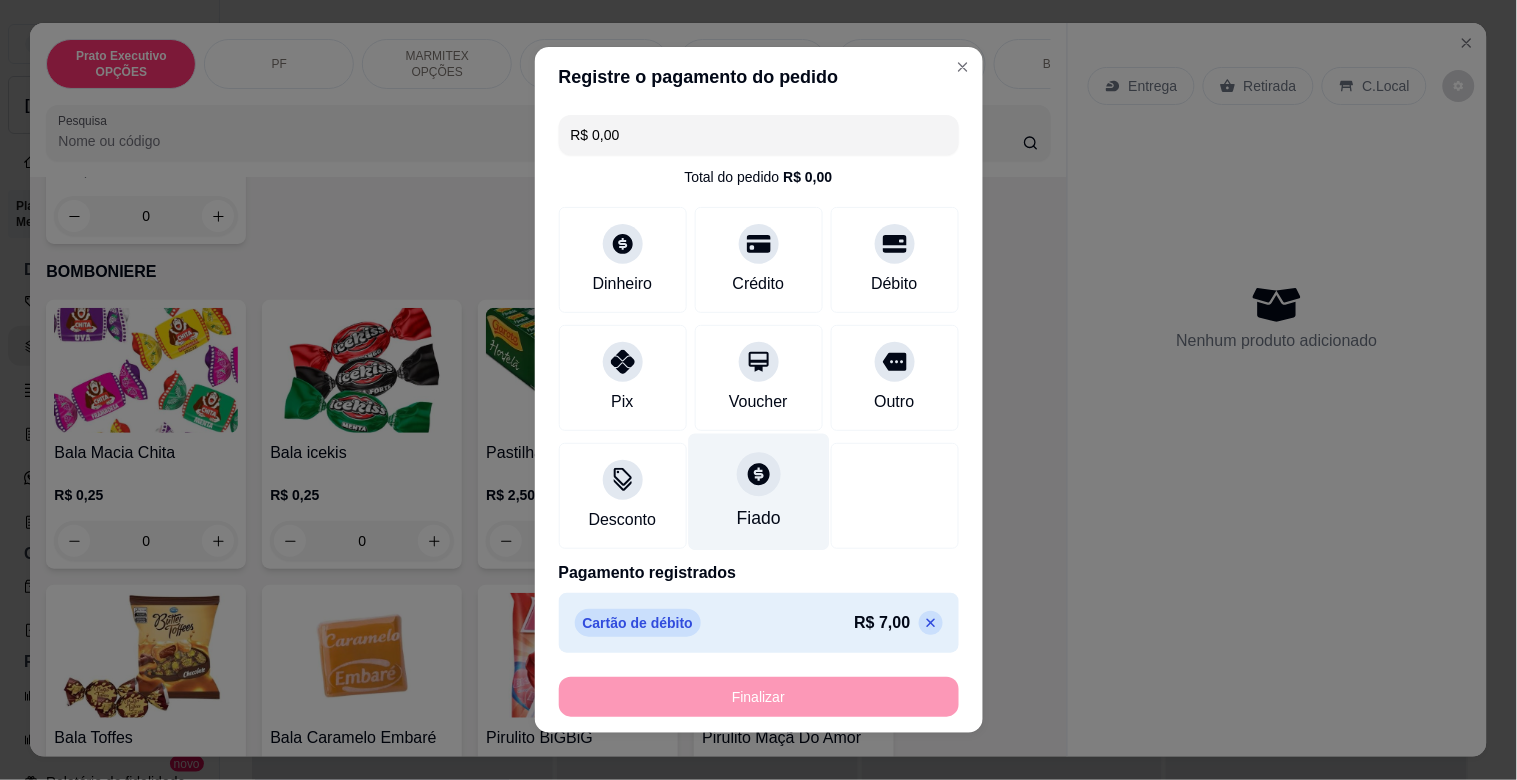 type on "-R$ 7,00" 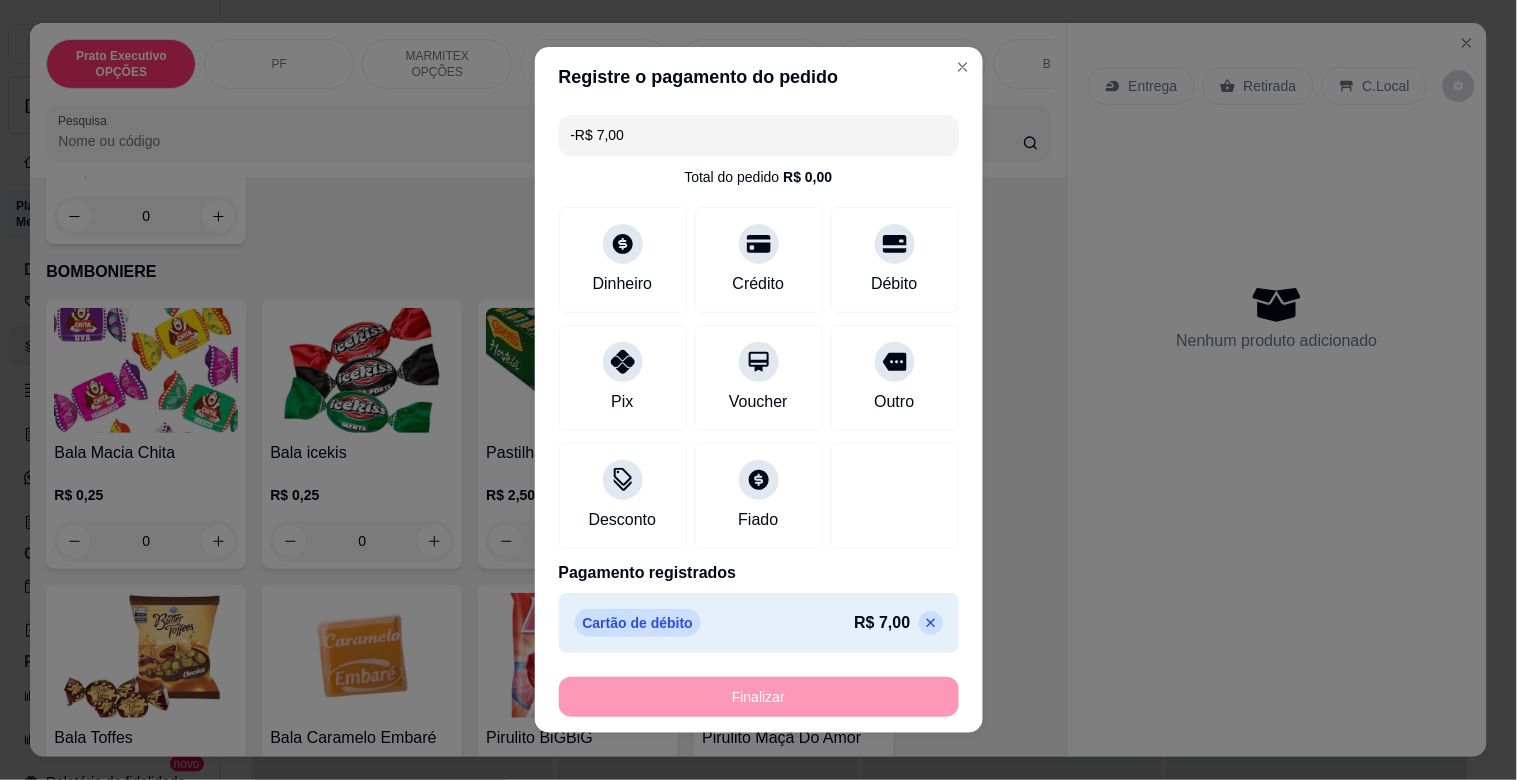 scroll, scrollTop: 5972, scrollLeft: 0, axis: vertical 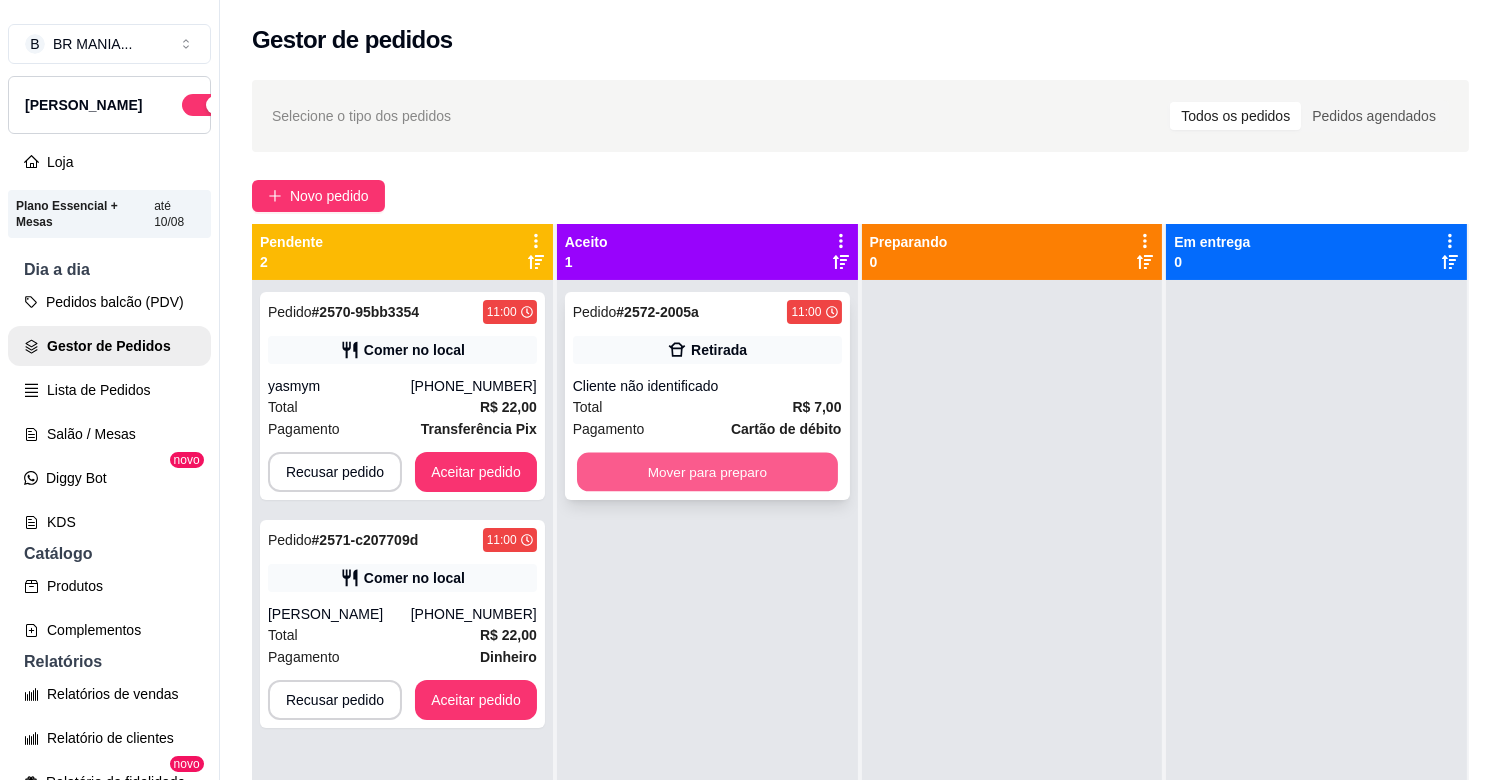 click on "Mover para preparo" at bounding box center [707, 472] 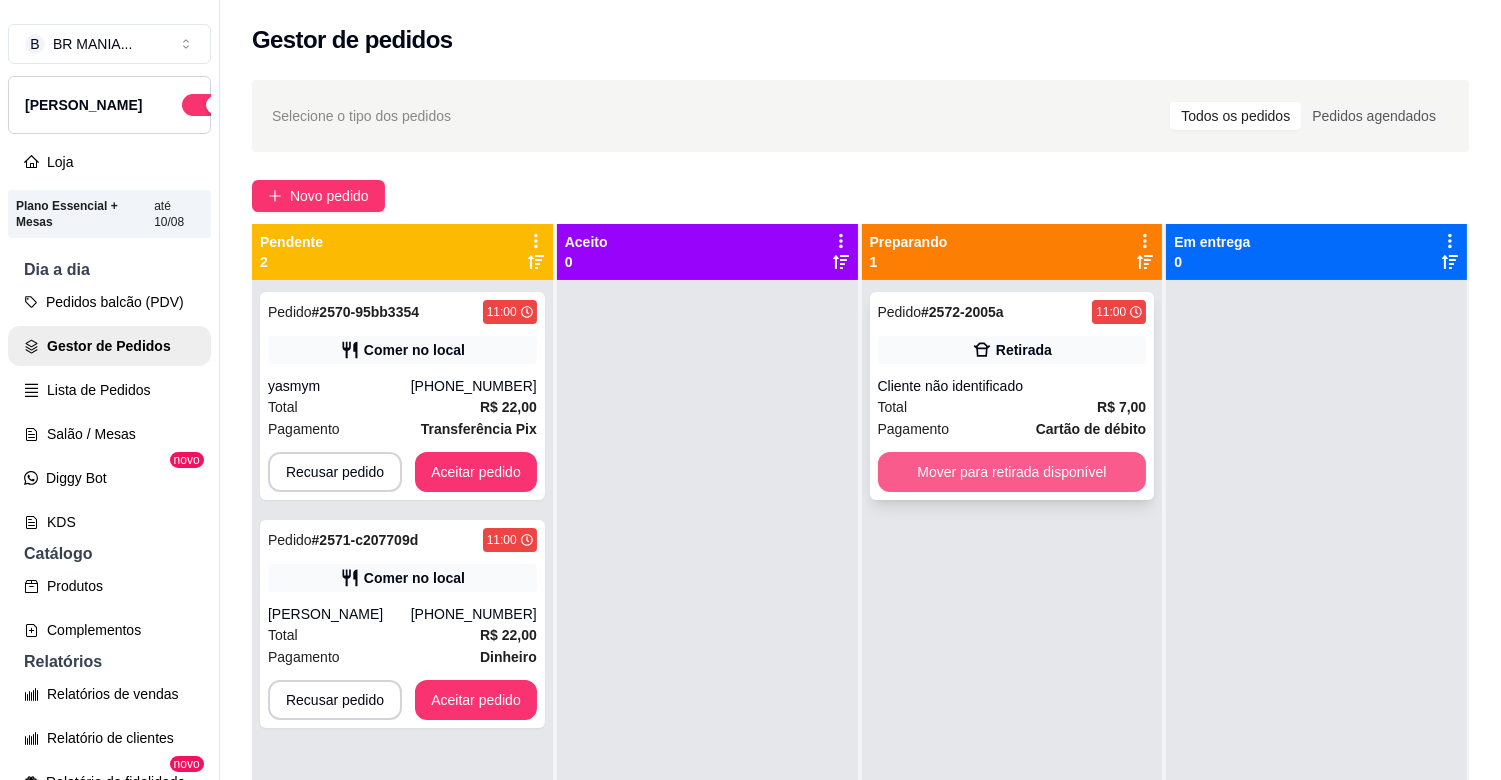 click on "Mover para retirada disponível" at bounding box center (1012, 472) 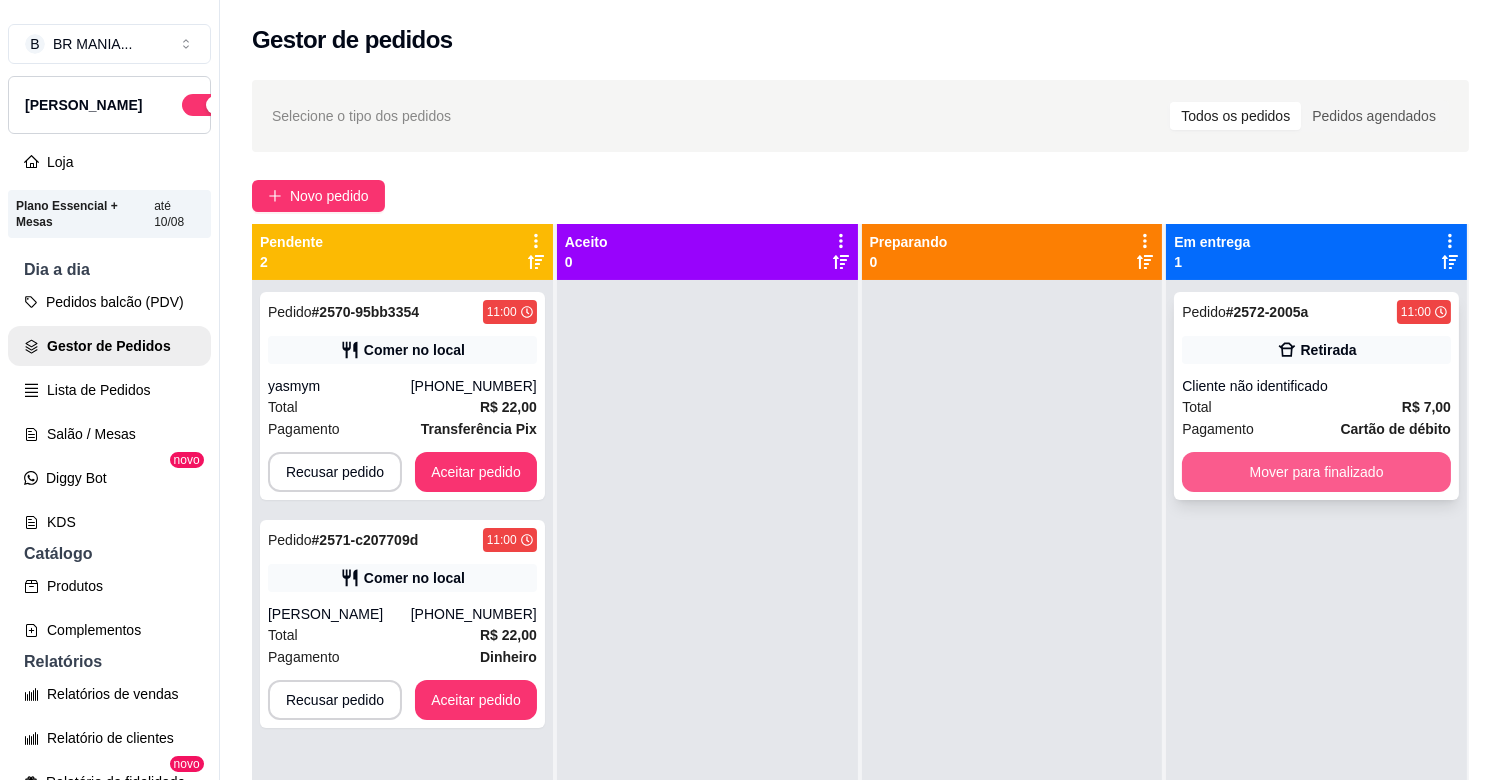click on "Mover para finalizado" at bounding box center (1316, 472) 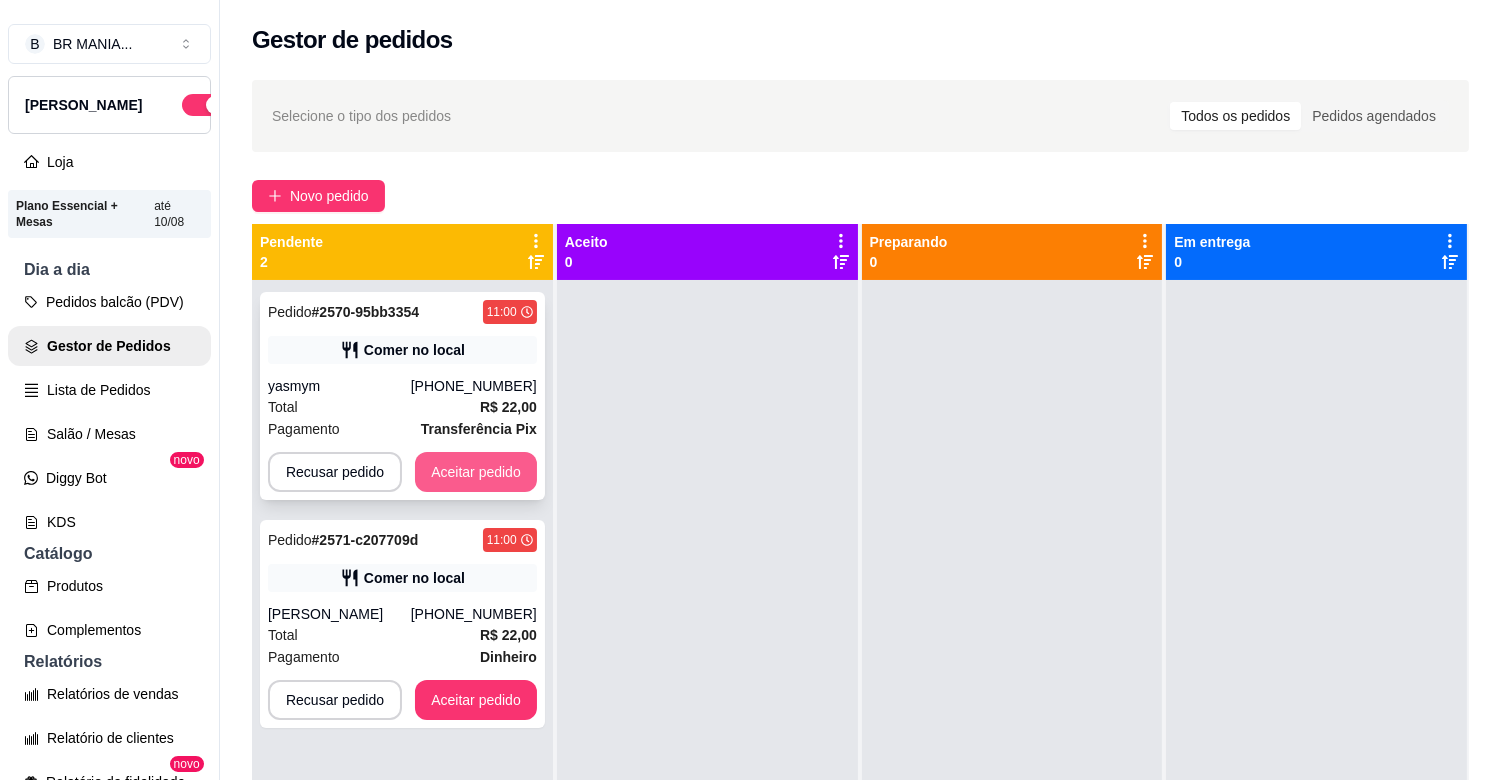 click on "Aceitar pedido" at bounding box center (476, 472) 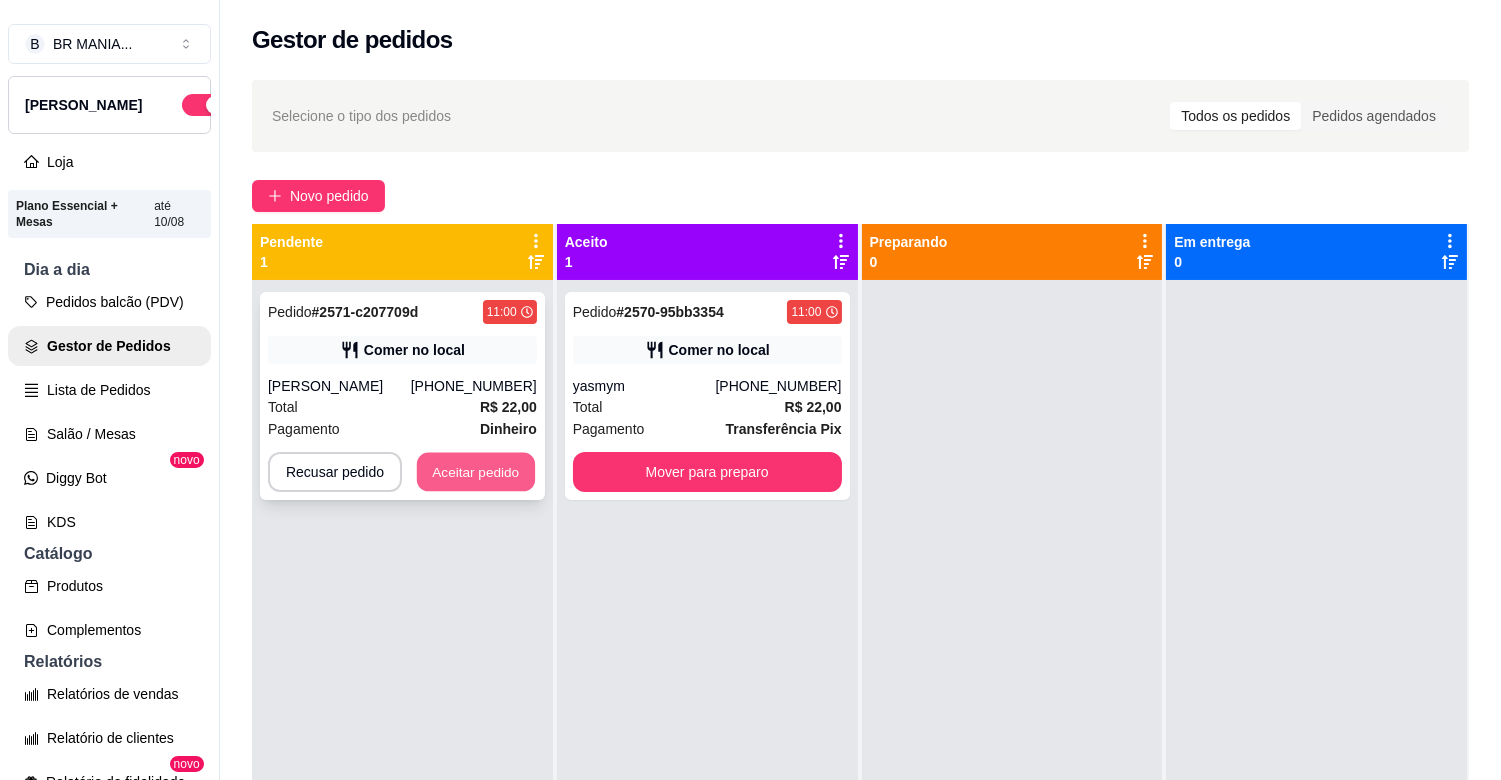 click on "Aceitar pedido" at bounding box center (476, 472) 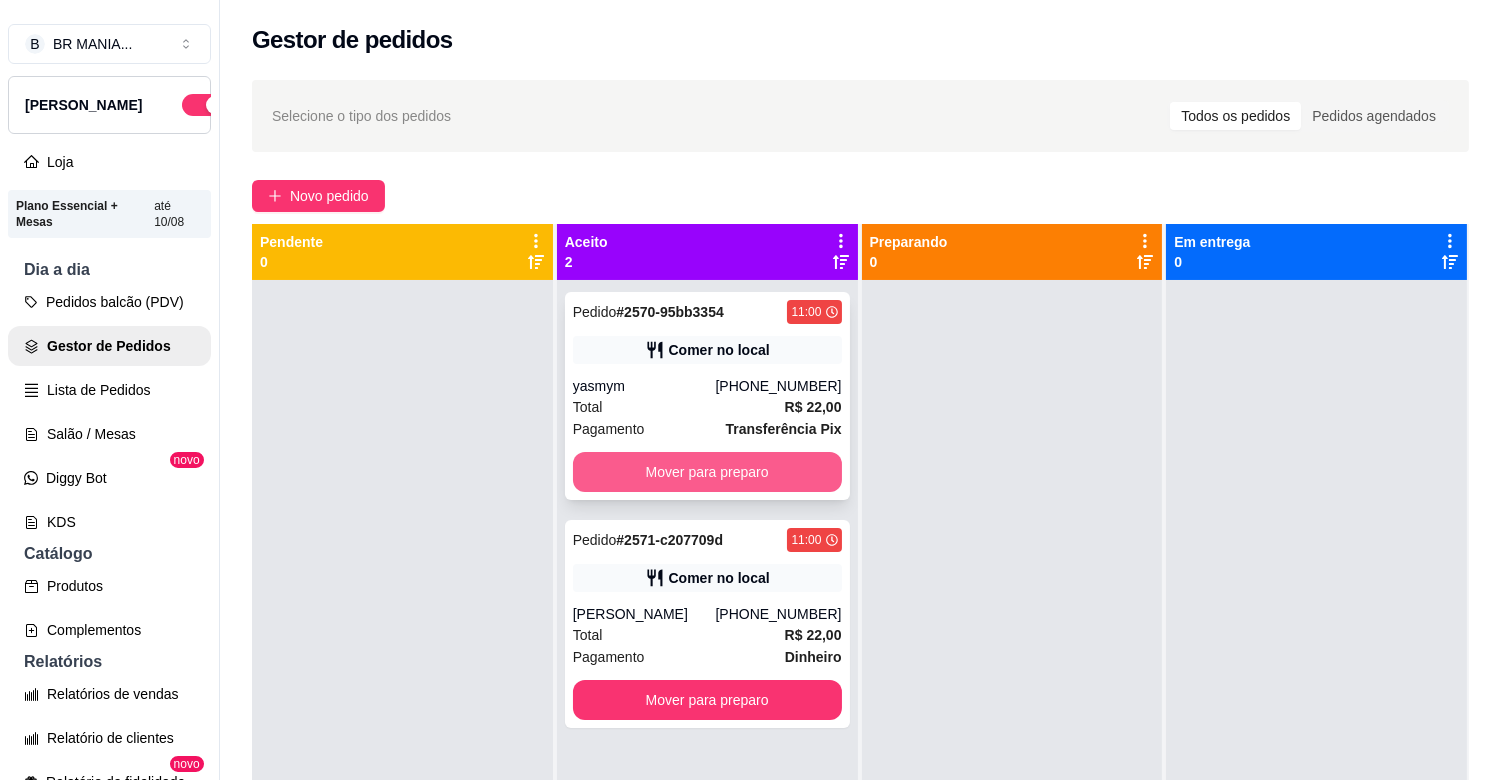 click on "Mover para preparo" at bounding box center [707, 472] 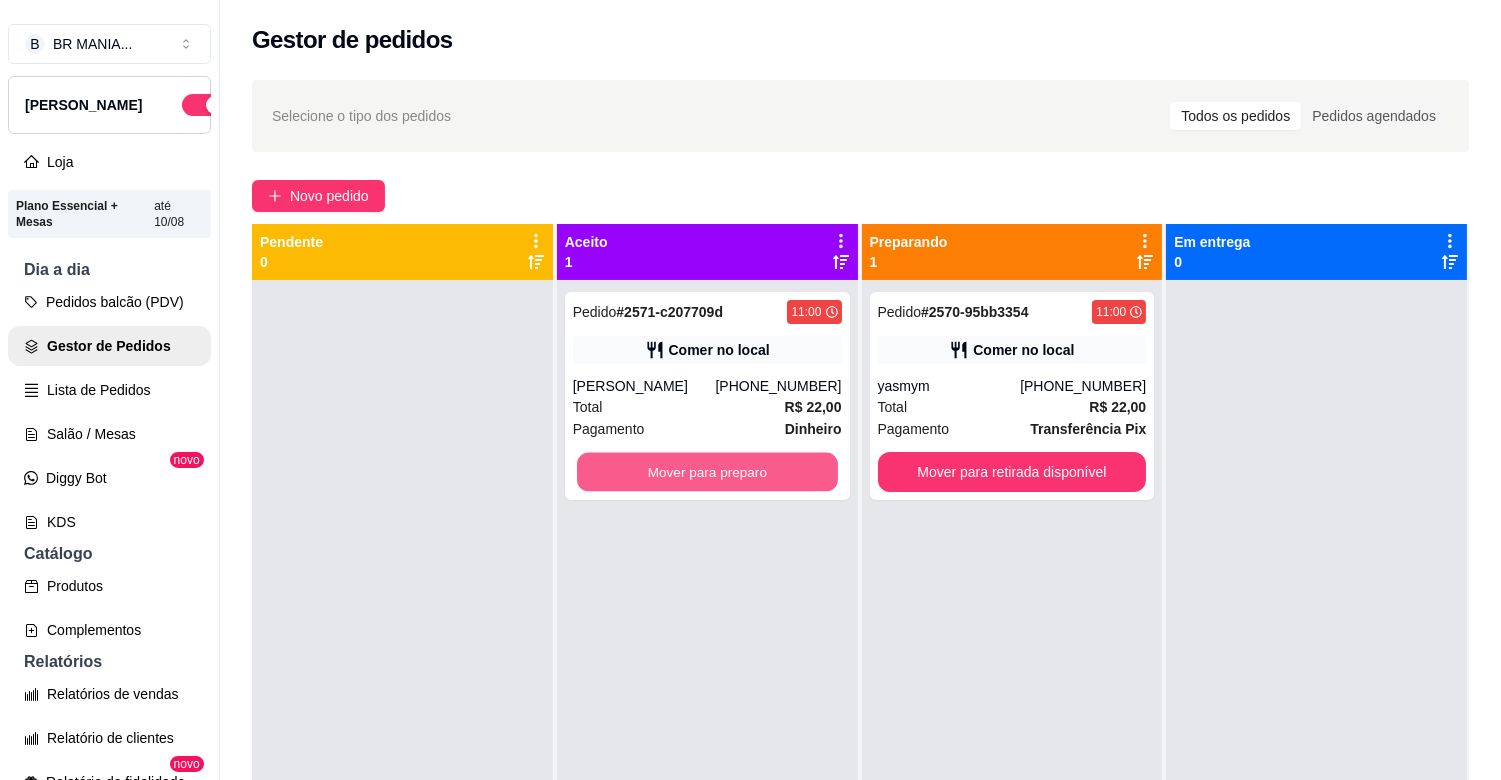 click on "Mover para preparo" at bounding box center (707, 472) 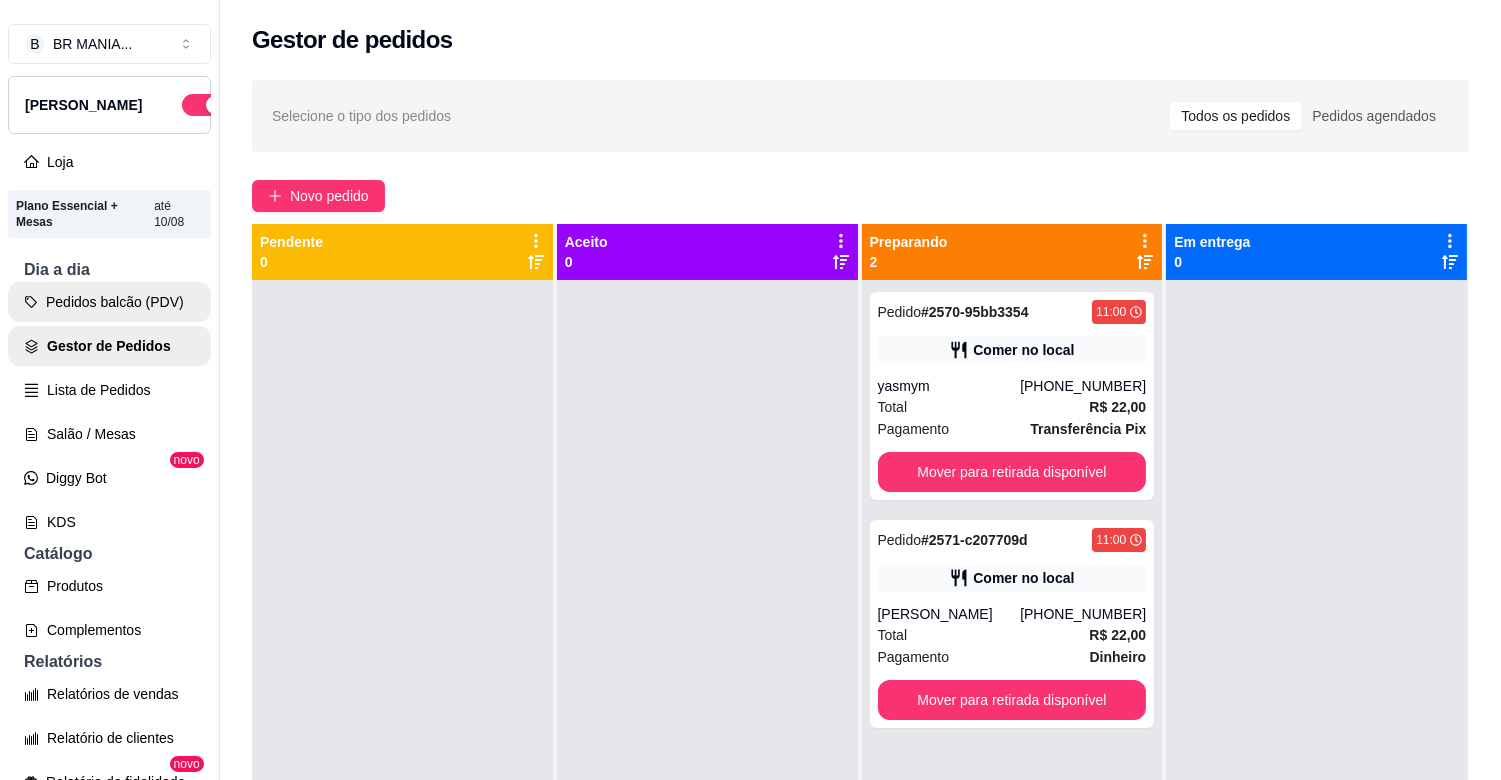 click on "Pedidos balcão (PDV)" at bounding box center [109, 302] 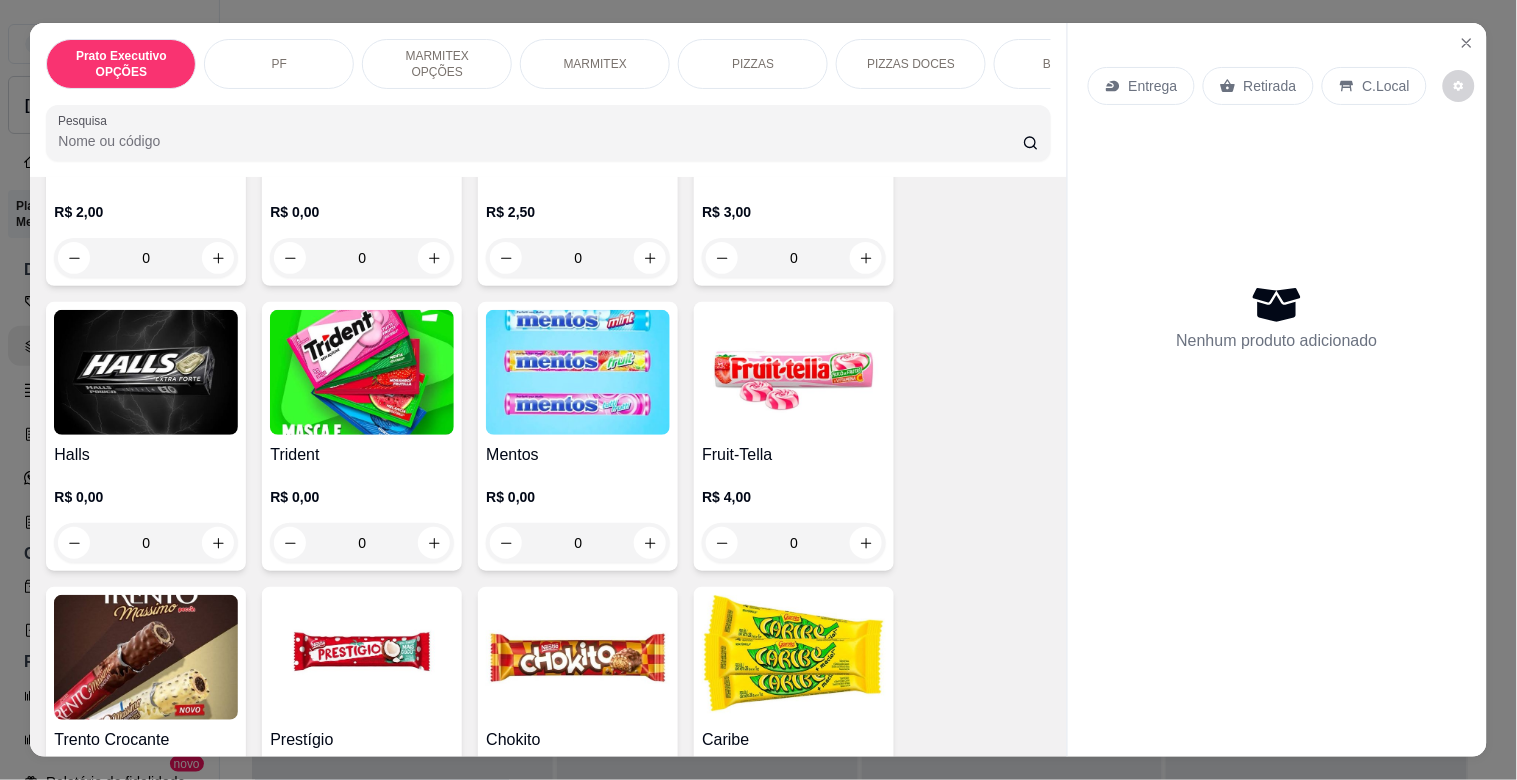 scroll, scrollTop: 6801, scrollLeft: 0, axis: vertical 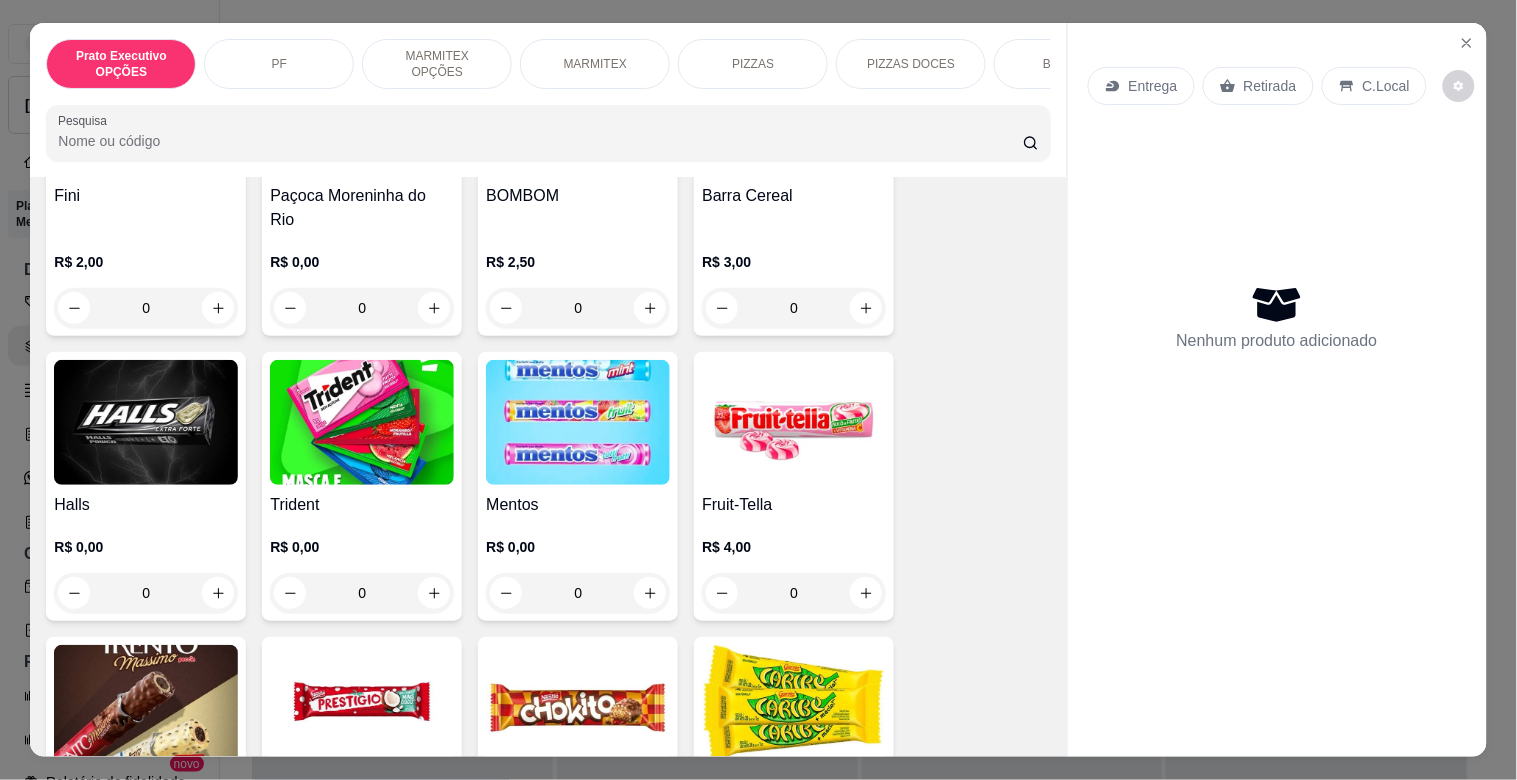 click at bounding box center [578, 422] 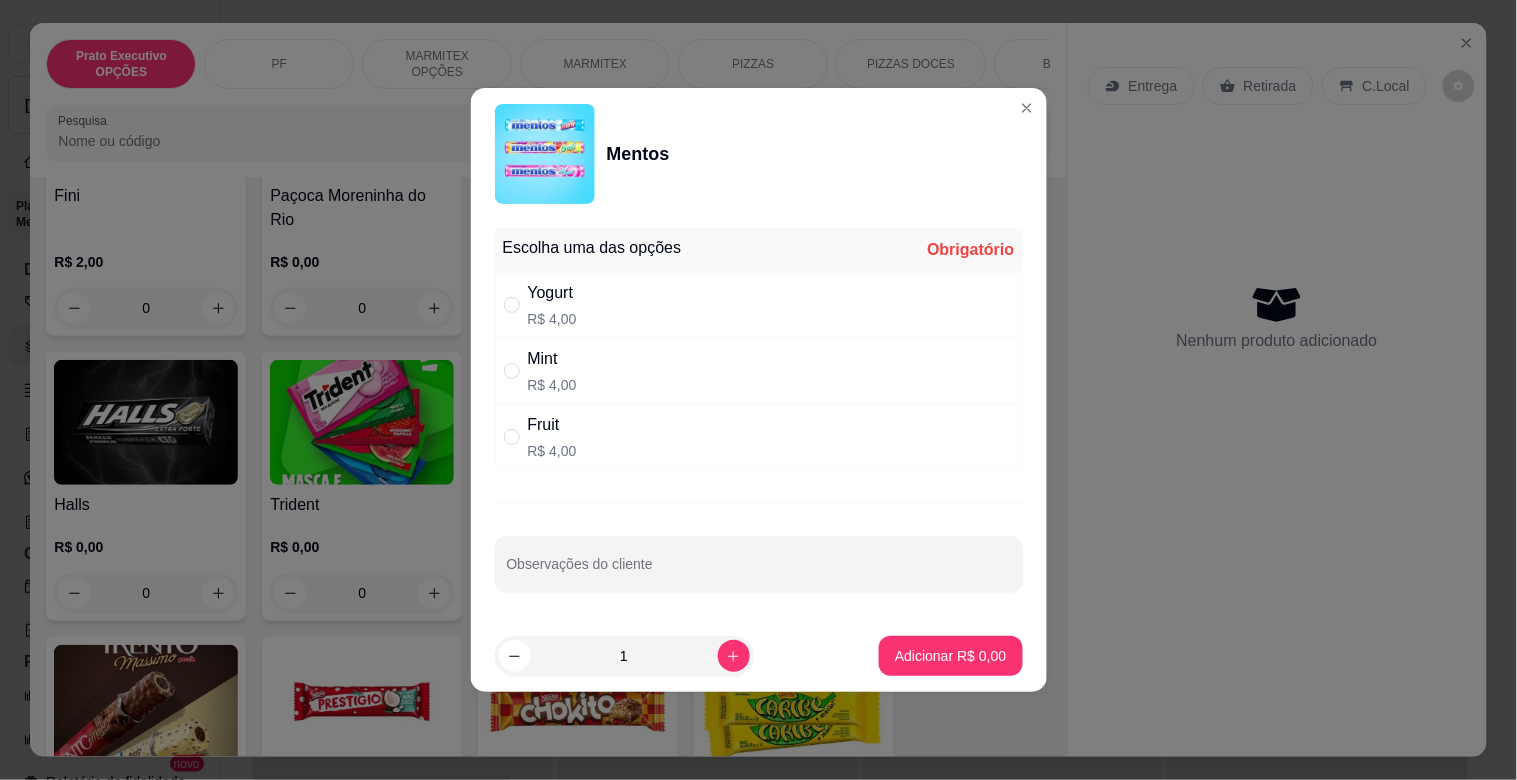 click on "R$ 4,00" at bounding box center (552, 451) 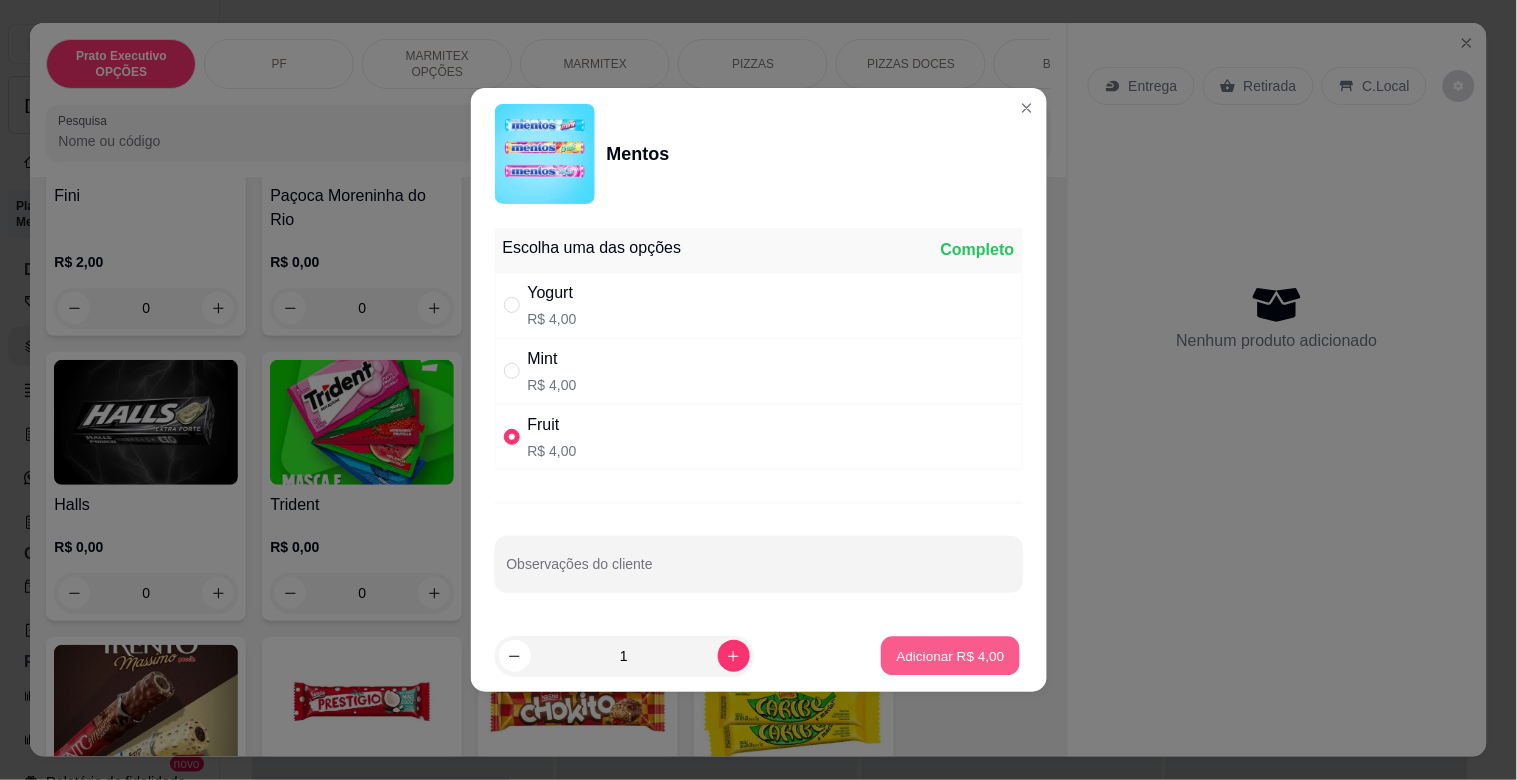 click on "Adicionar   R$ 4,00" at bounding box center [951, 655] 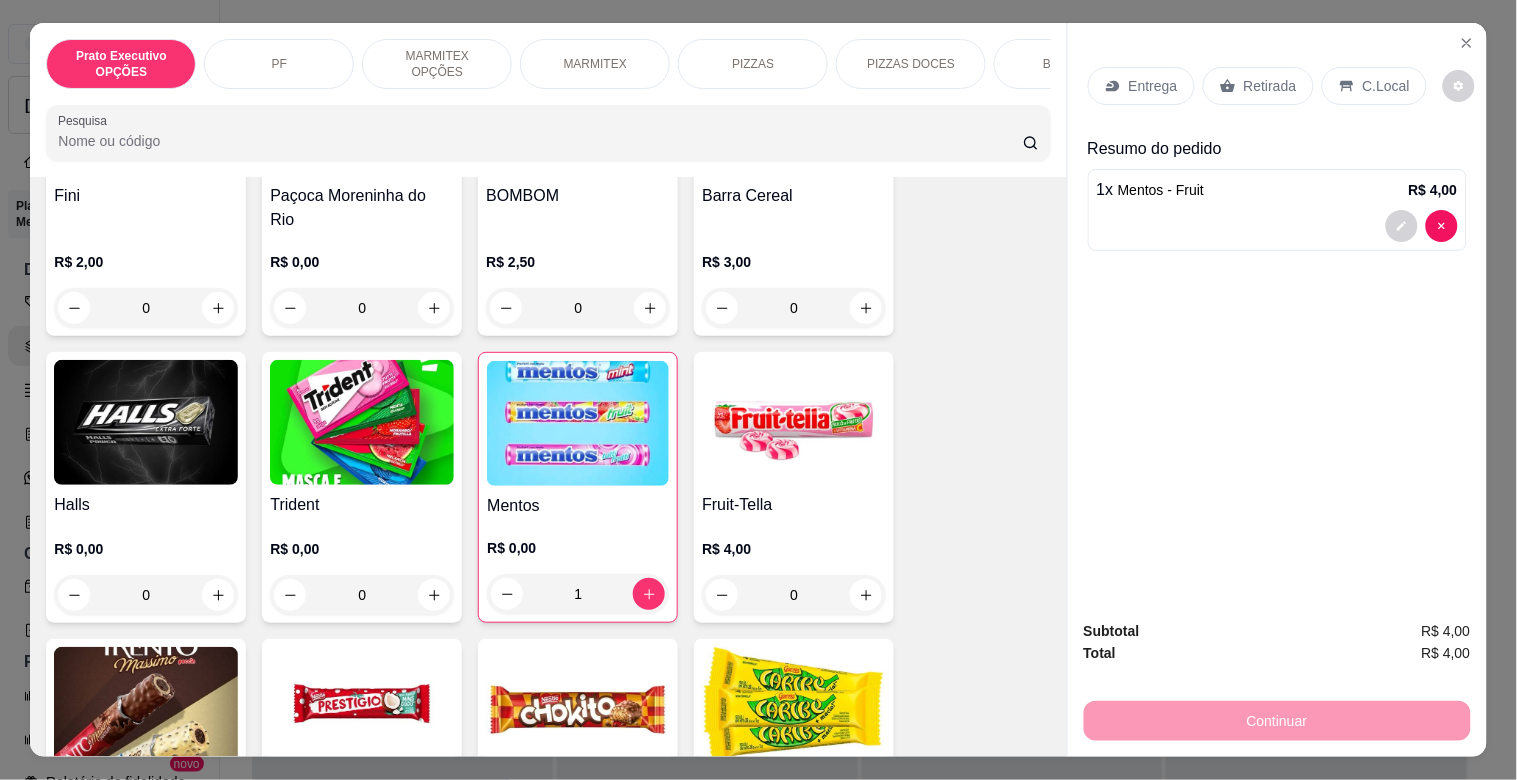 click on "Trident    R$ 0,00 0" at bounding box center (362, 487) 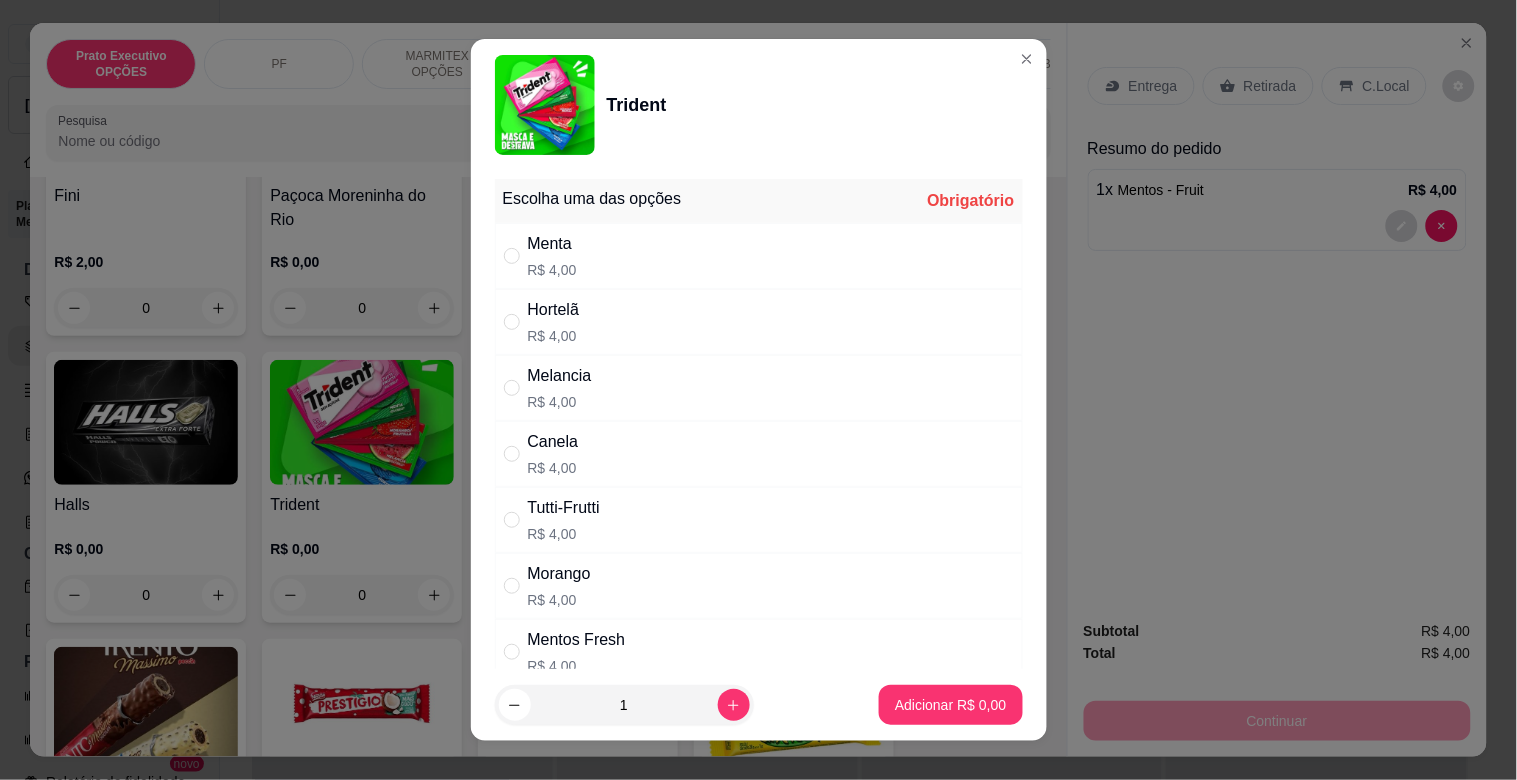 click on "R$ 4,00" at bounding box center (564, 534) 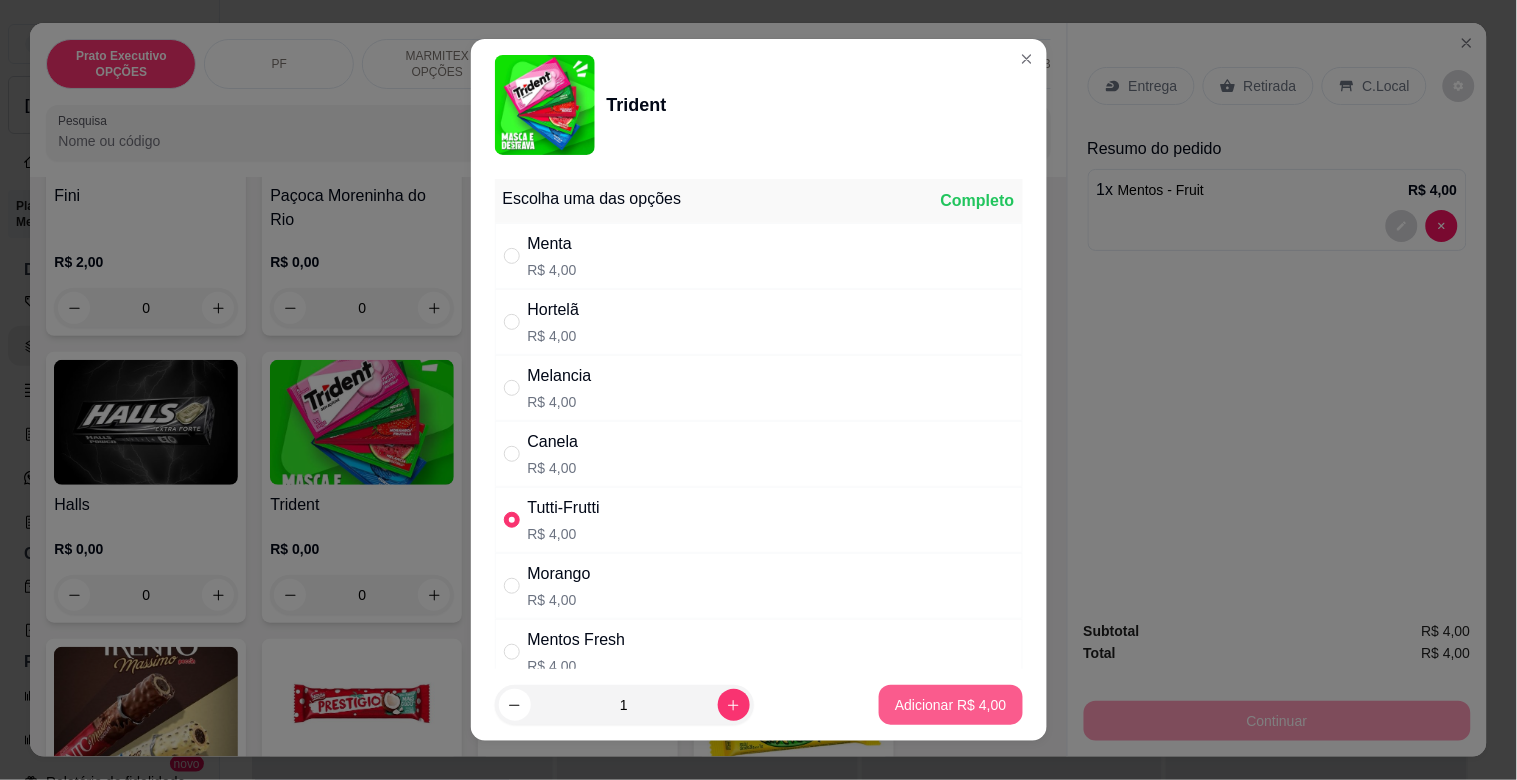 click on "Adicionar   R$ 4,00" at bounding box center (950, 705) 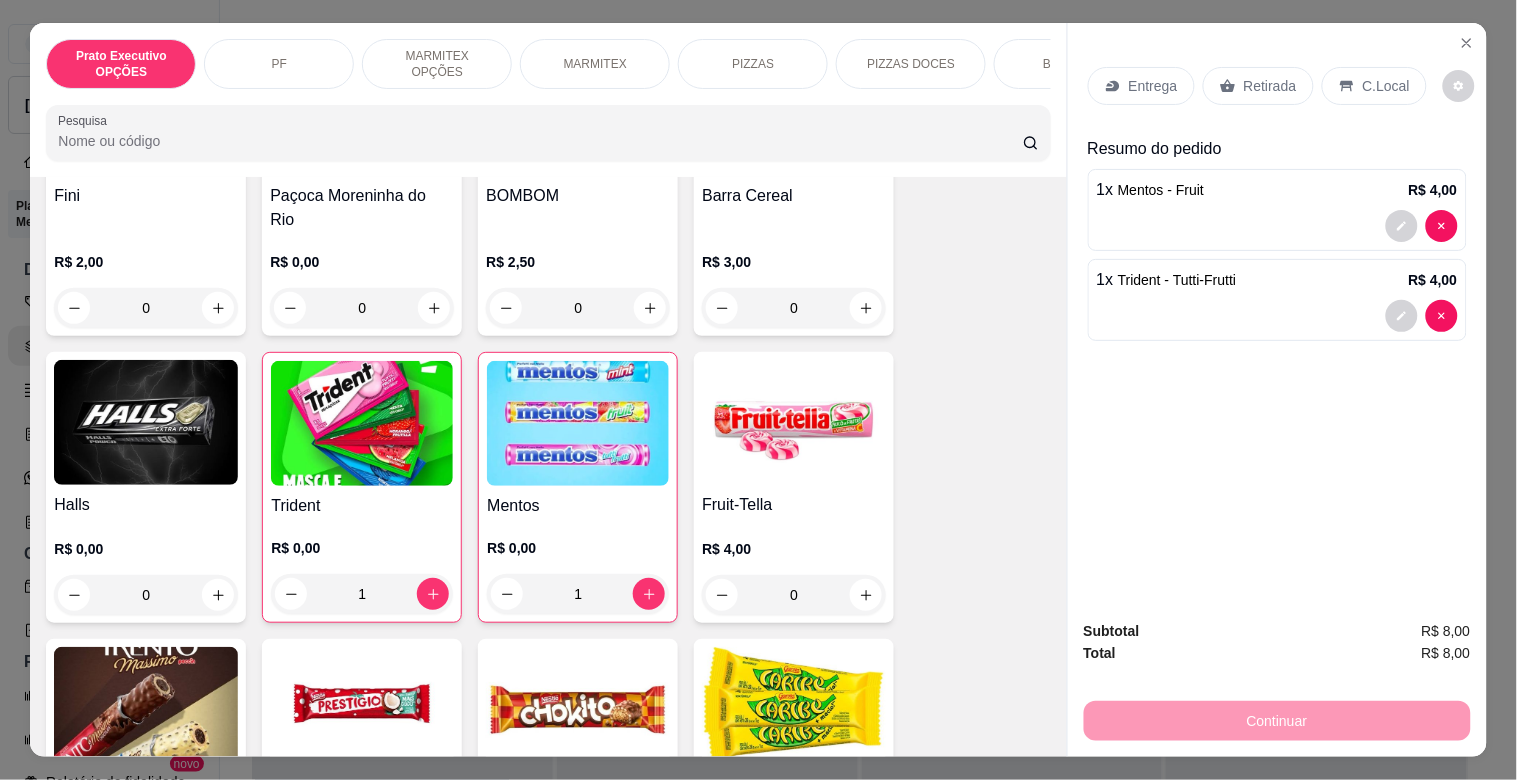 click on "Retirada" at bounding box center [1270, 86] 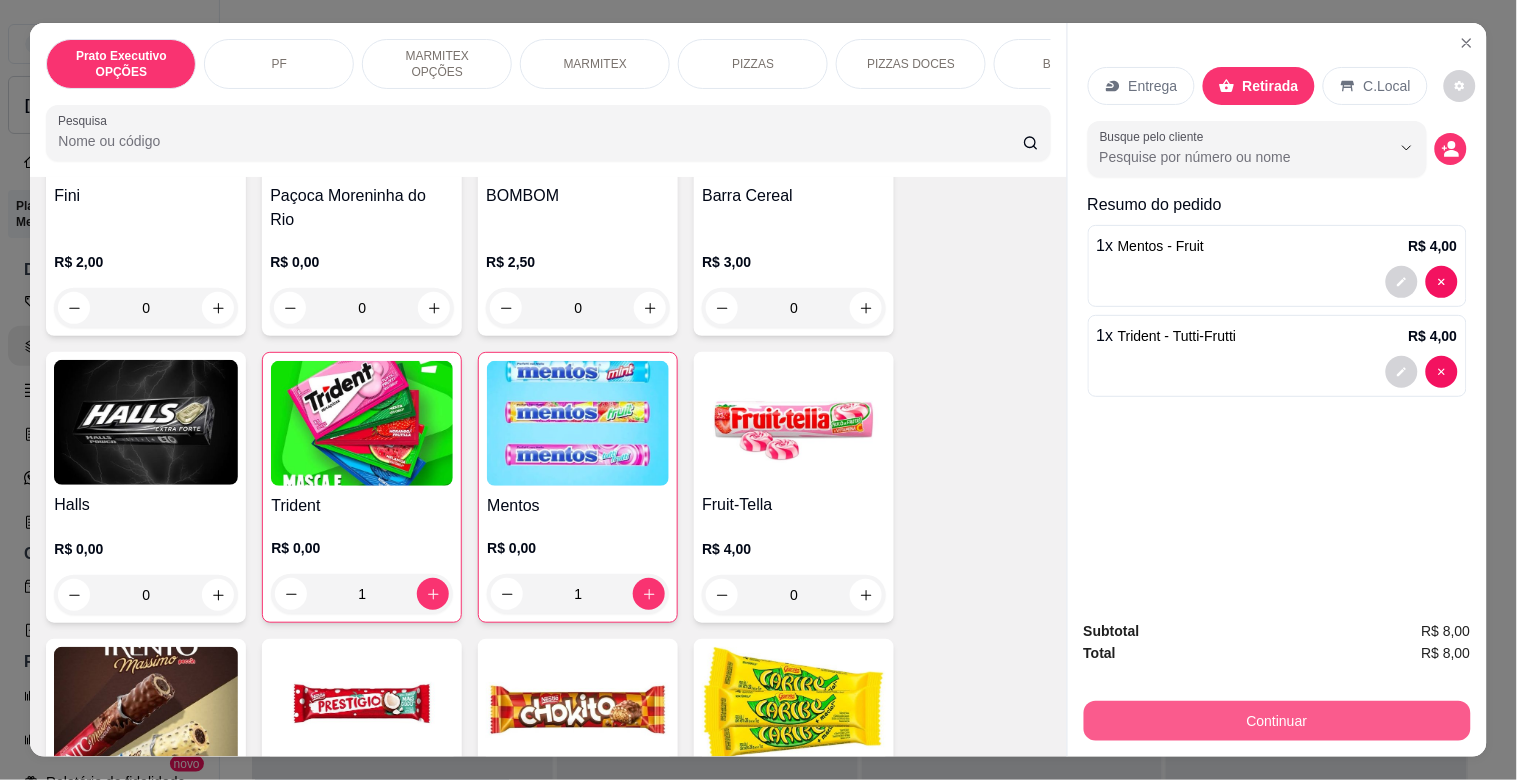 click on "Continuar" at bounding box center [1277, 721] 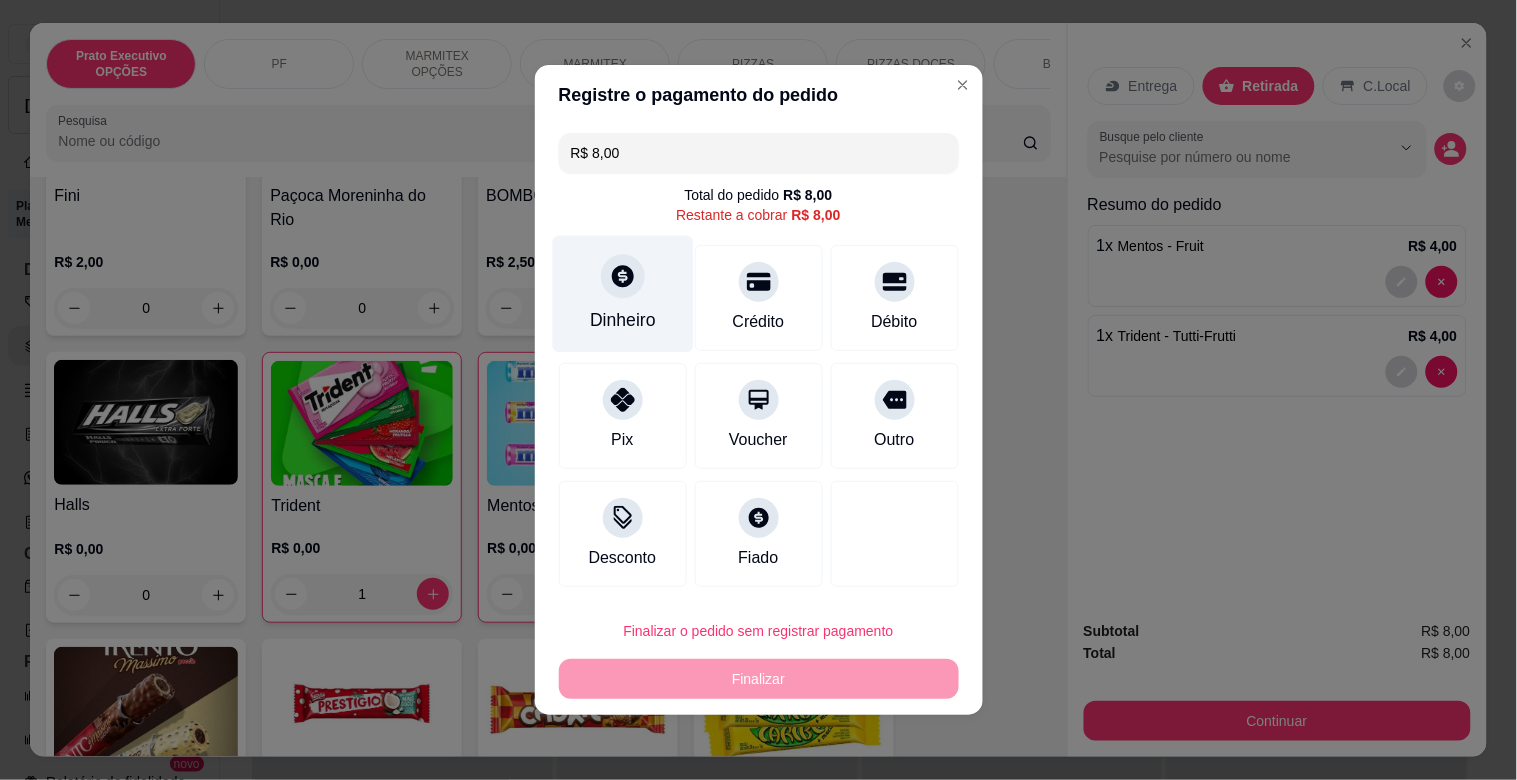 click on "Dinheiro" at bounding box center [623, 320] 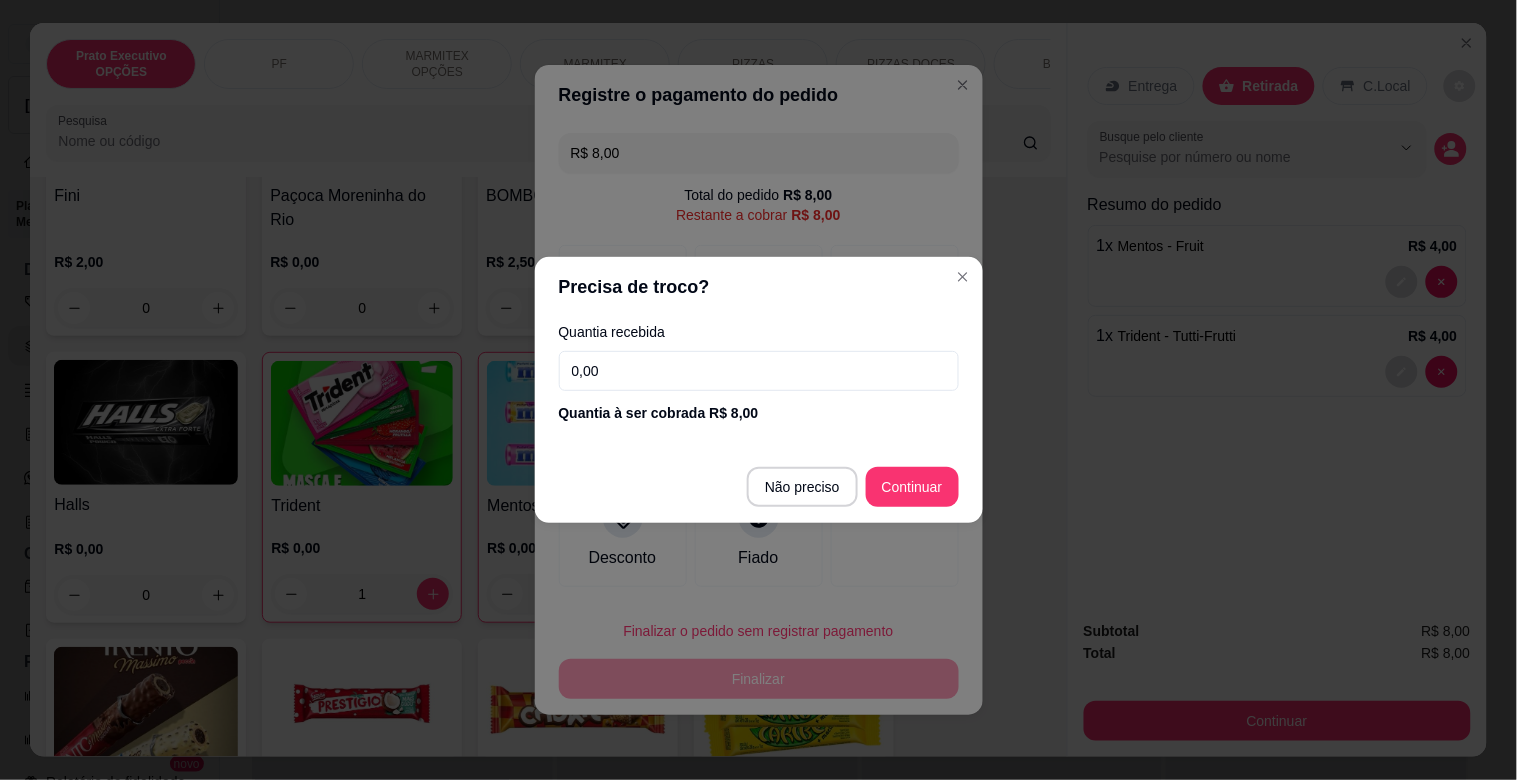 drag, startPoint x: 615, startPoint y: 357, endPoint x: 616, endPoint y: 371, distance: 14.035668 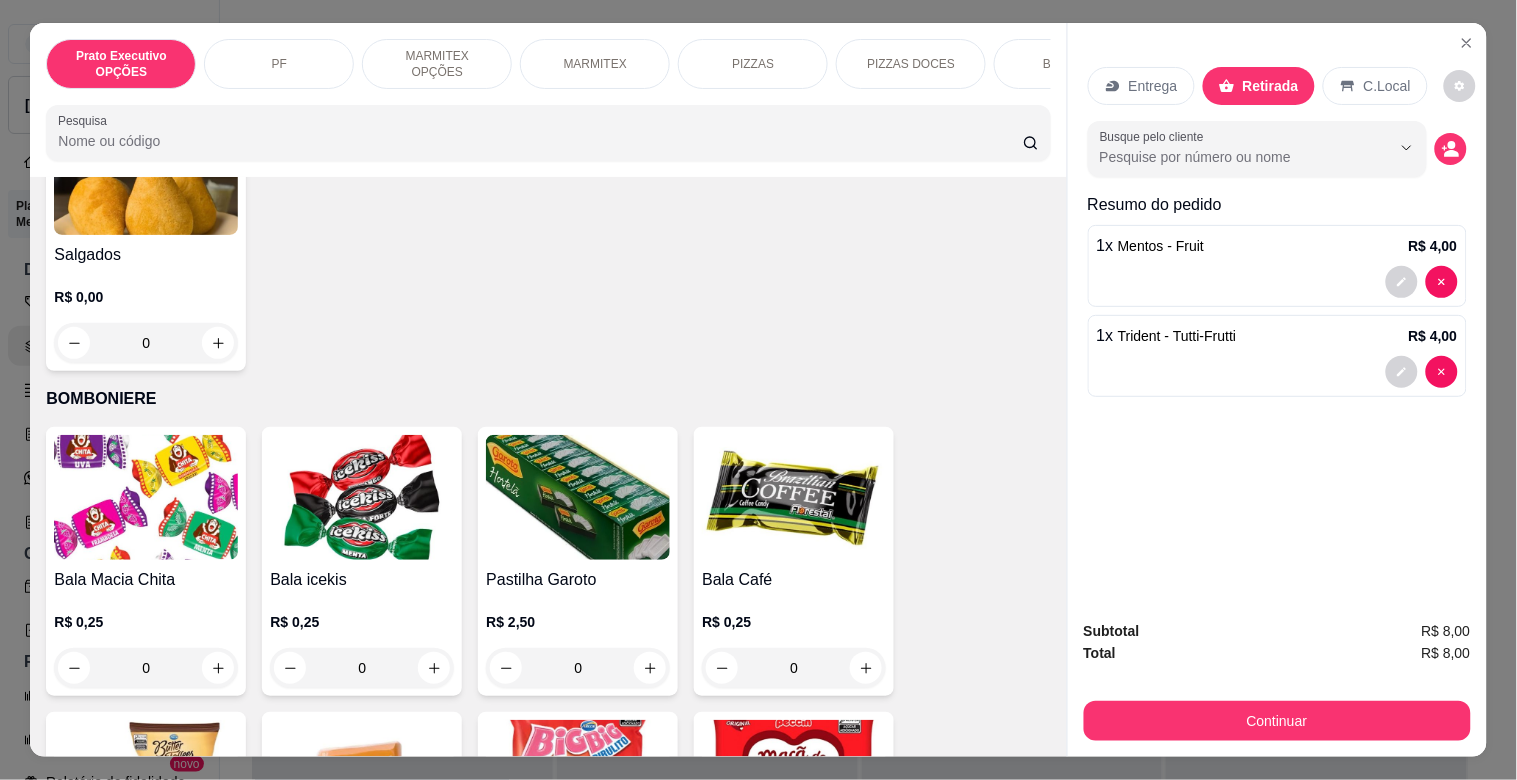 scroll, scrollTop: 5723, scrollLeft: 0, axis: vertical 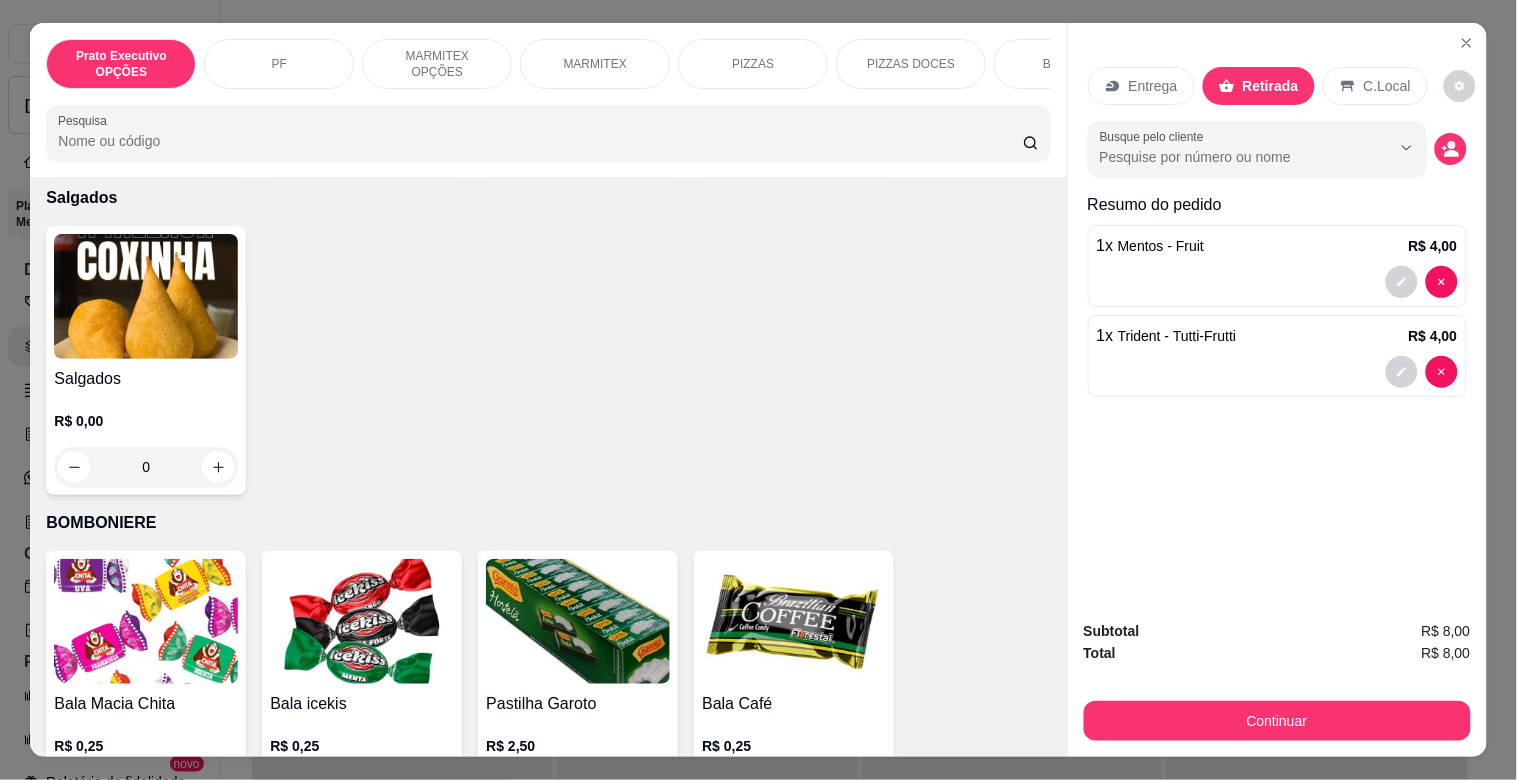 click at bounding box center (794, 621) 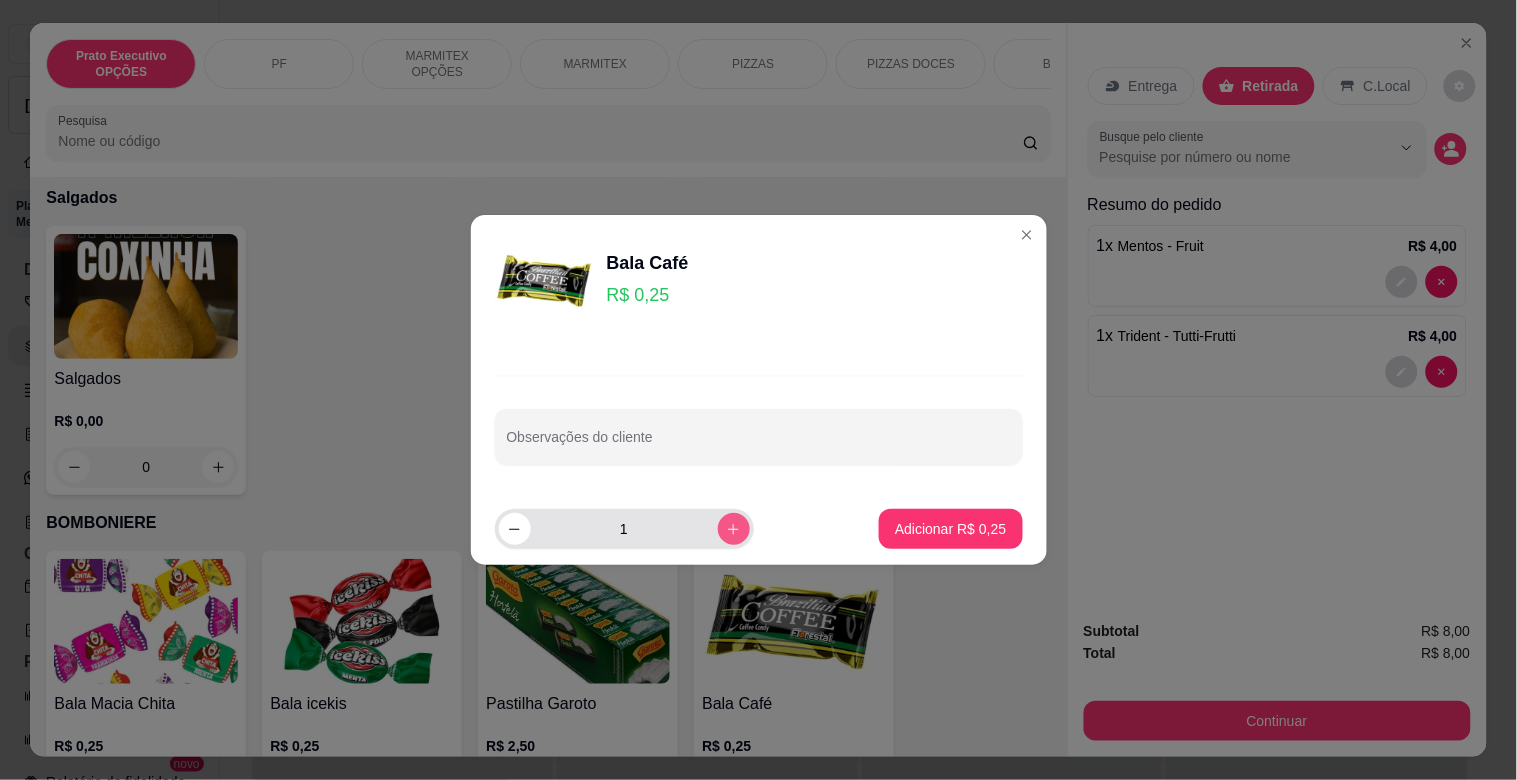click 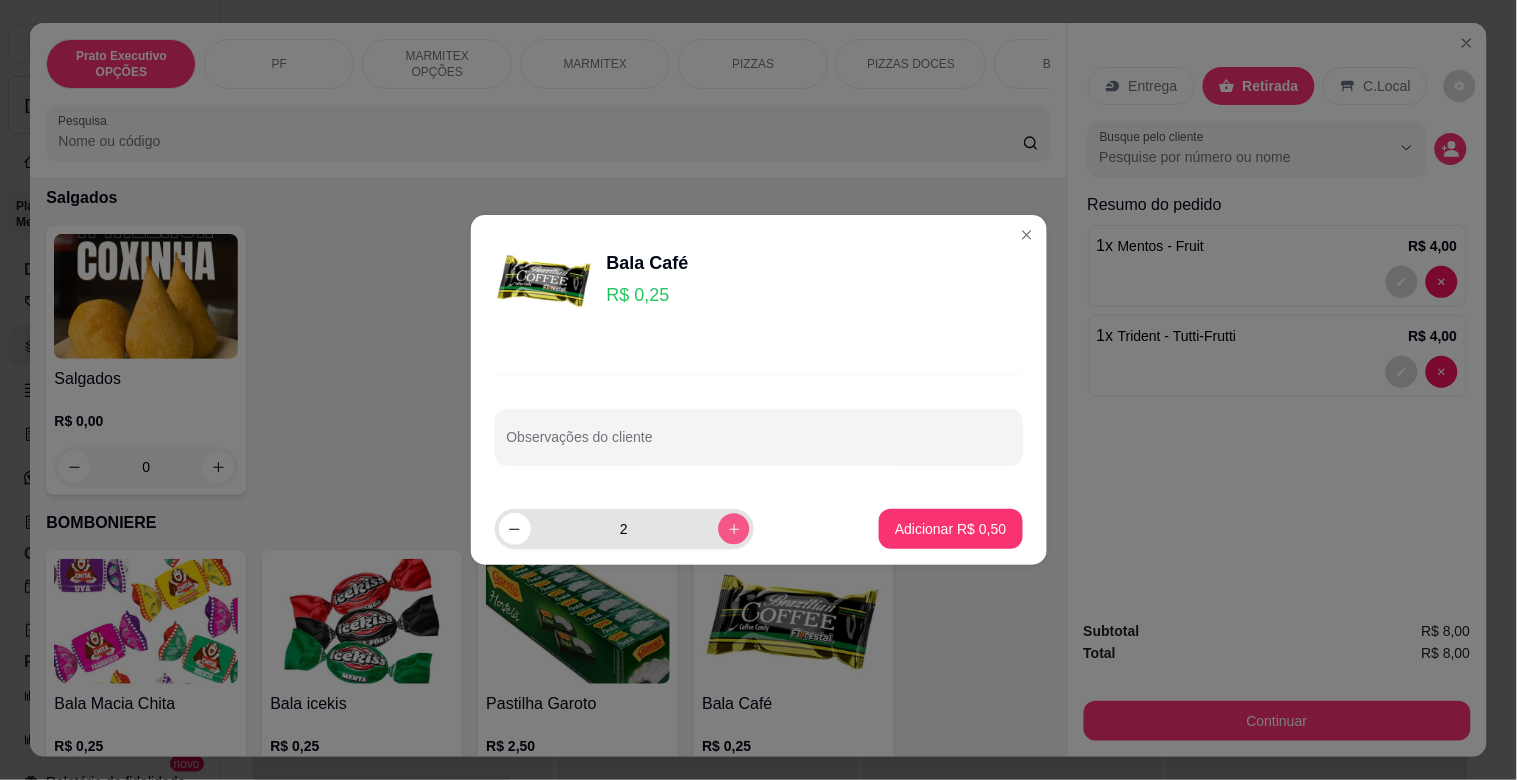 click 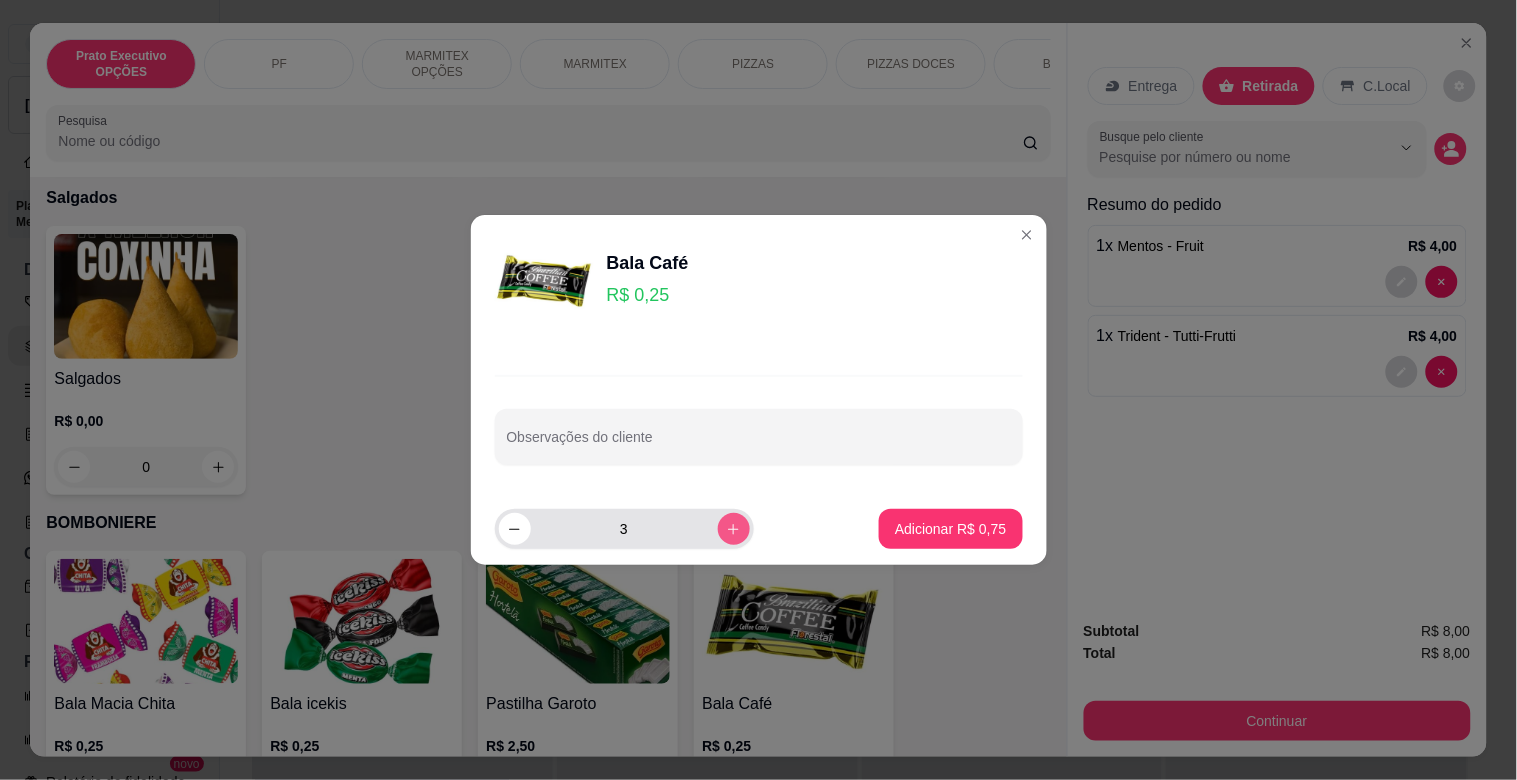 click 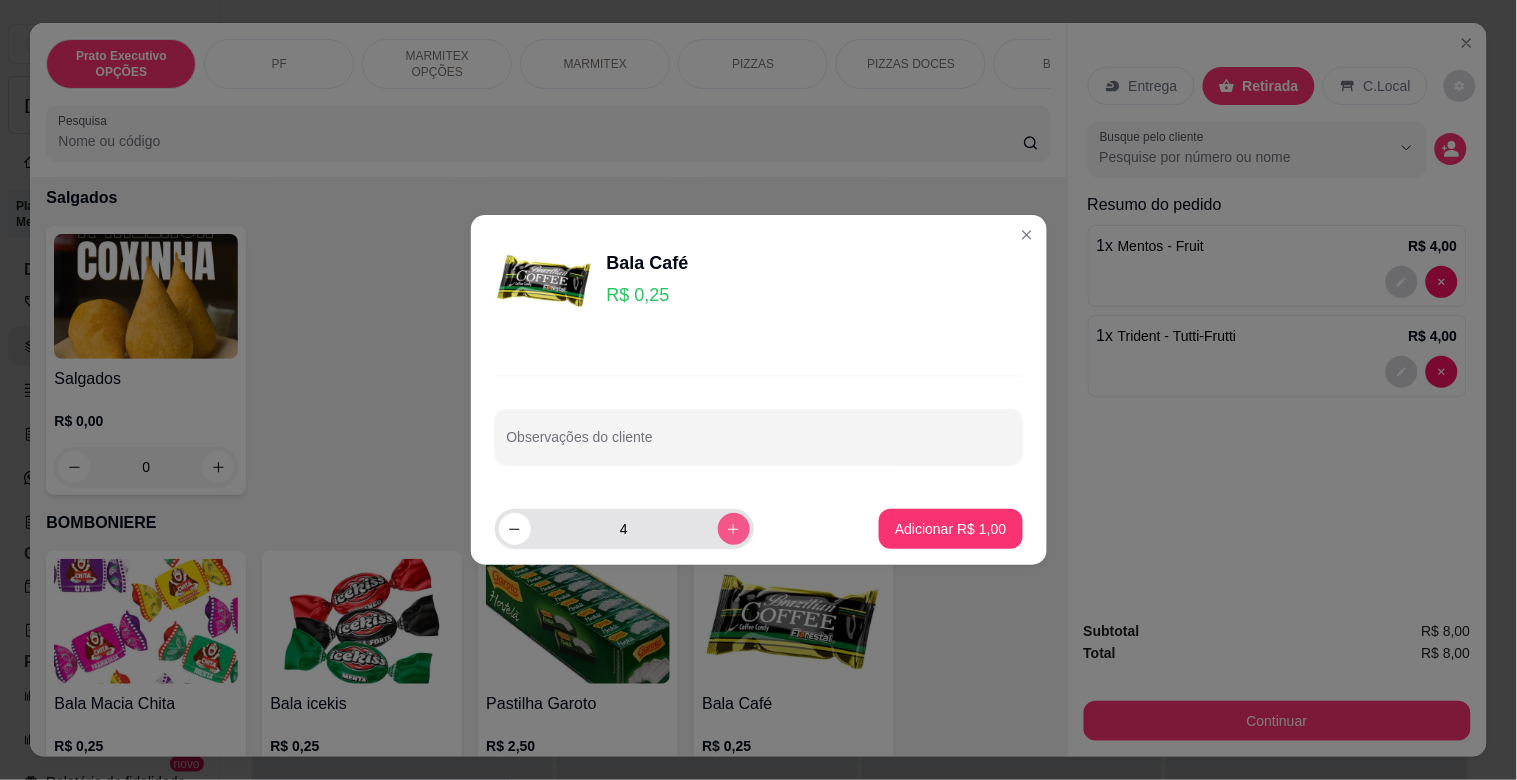 click 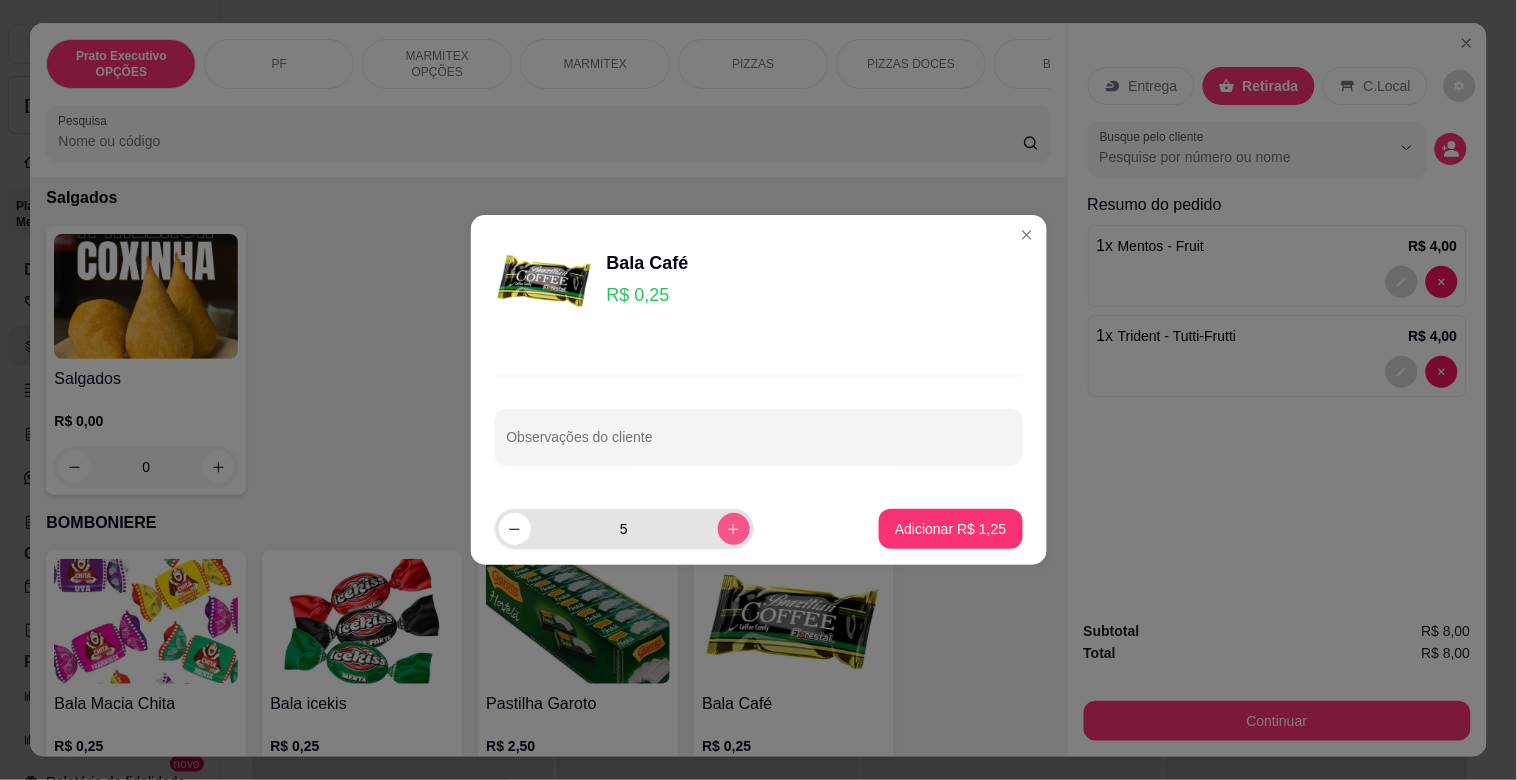 click 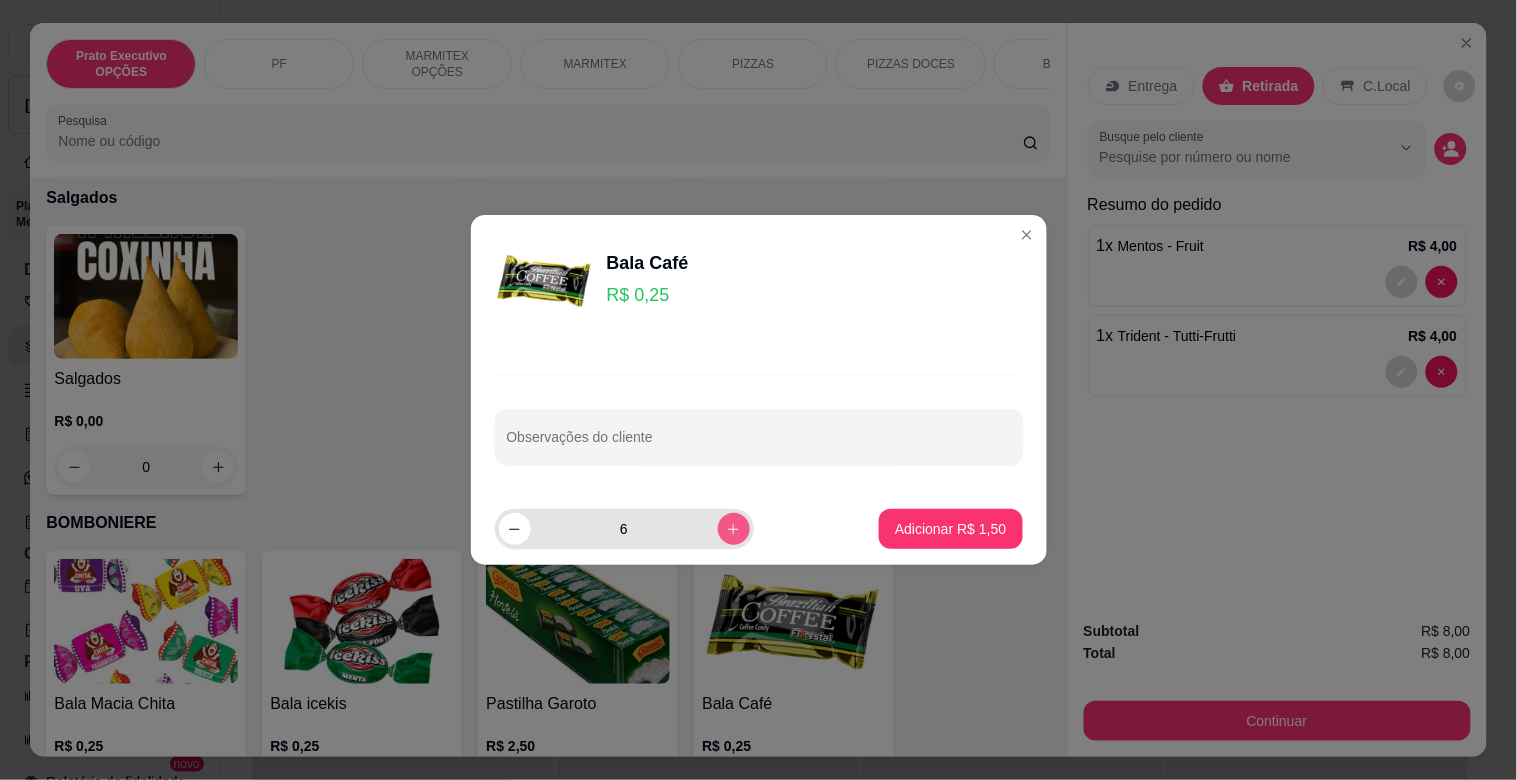 click 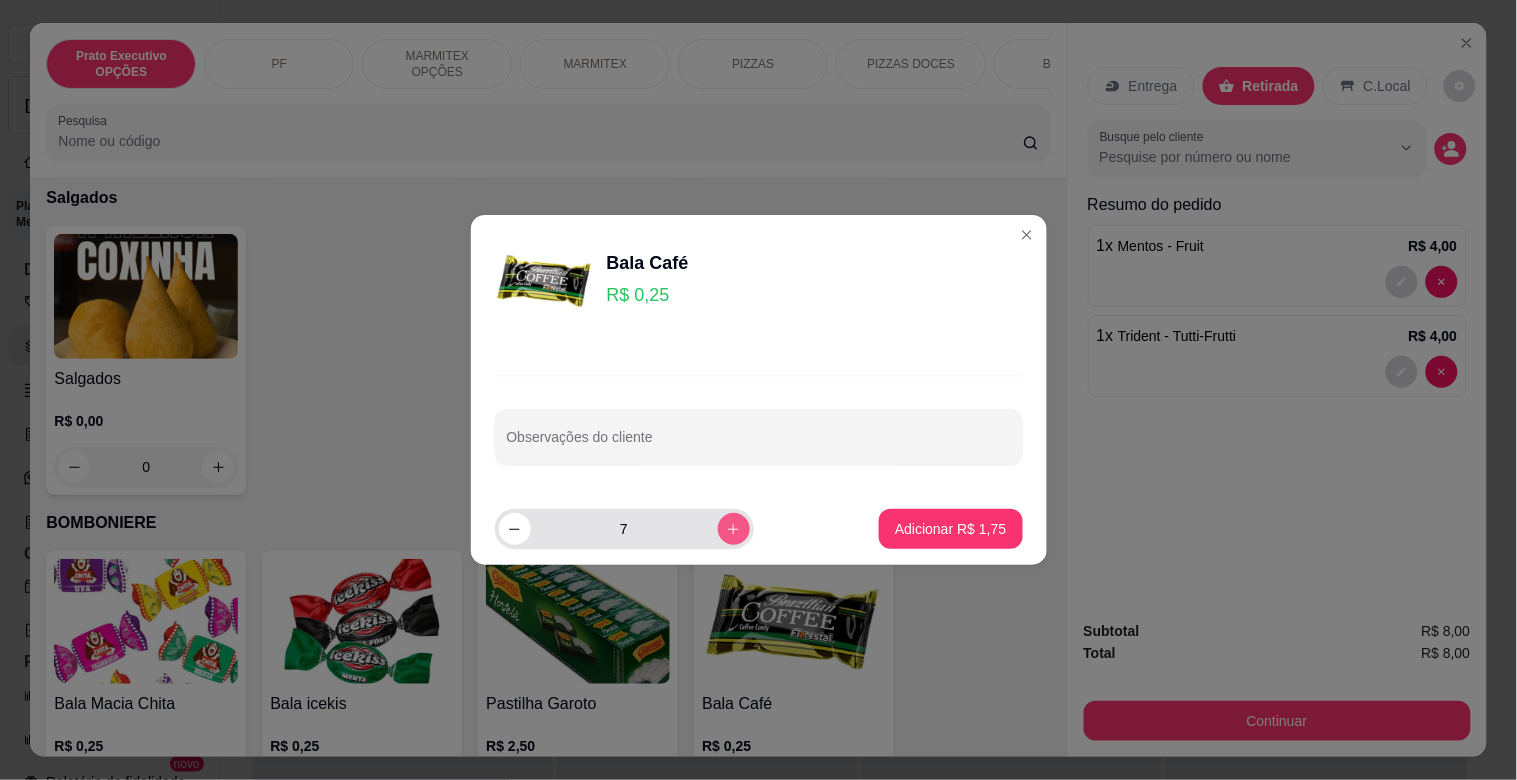 click 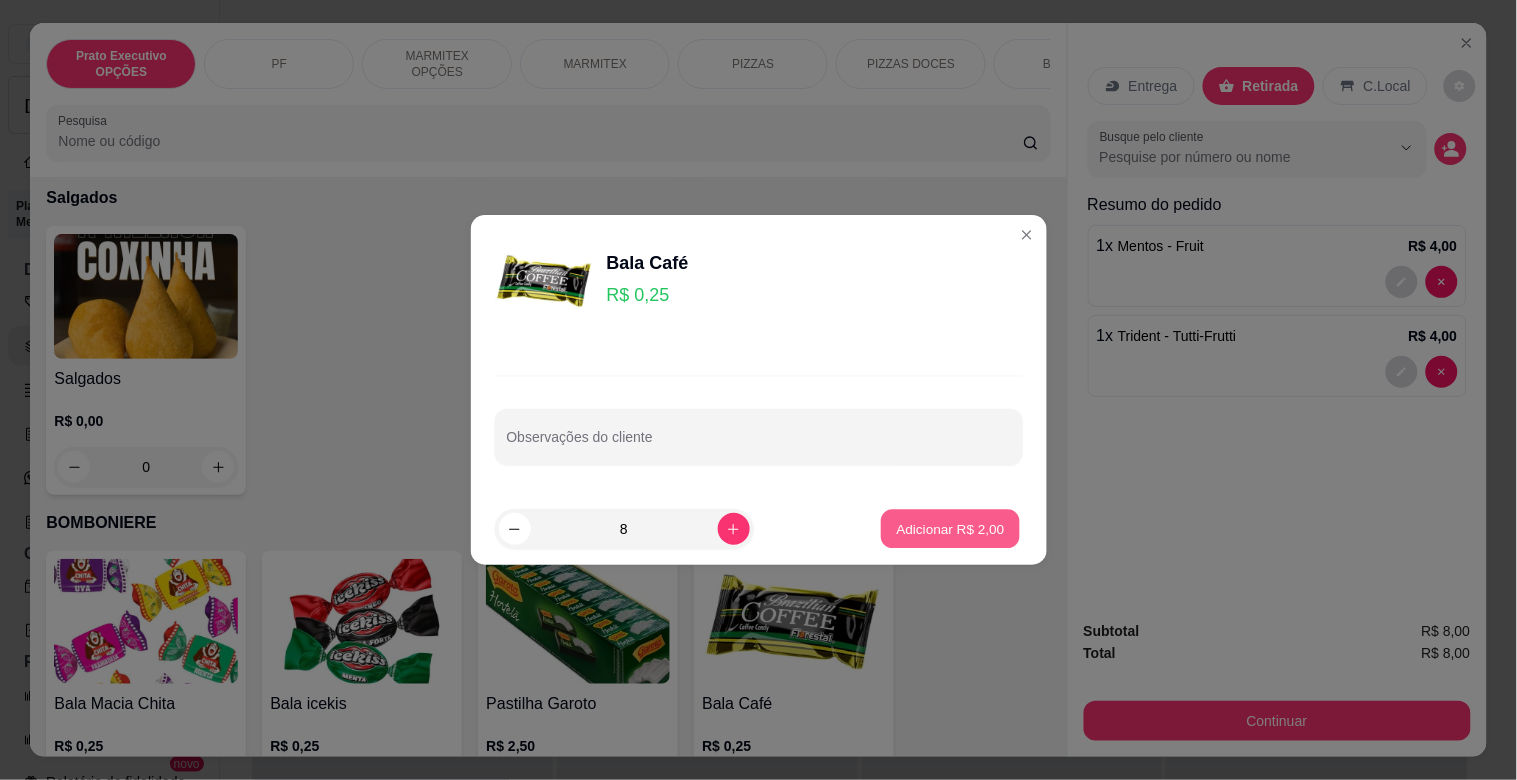 click on "Adicionar   R$ 2,00" at bounding box center [951, 528] 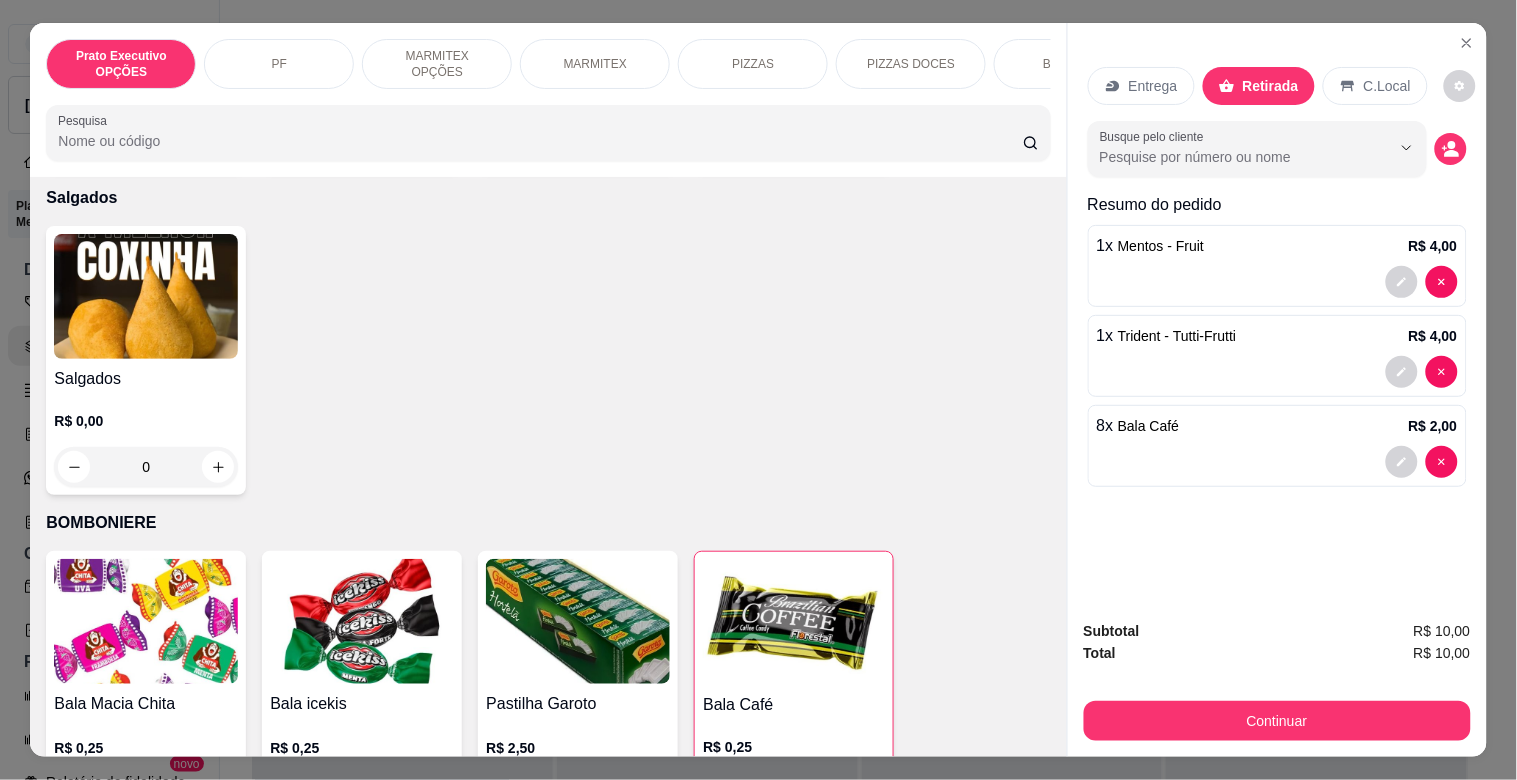 click at bounding box center (794, 622) 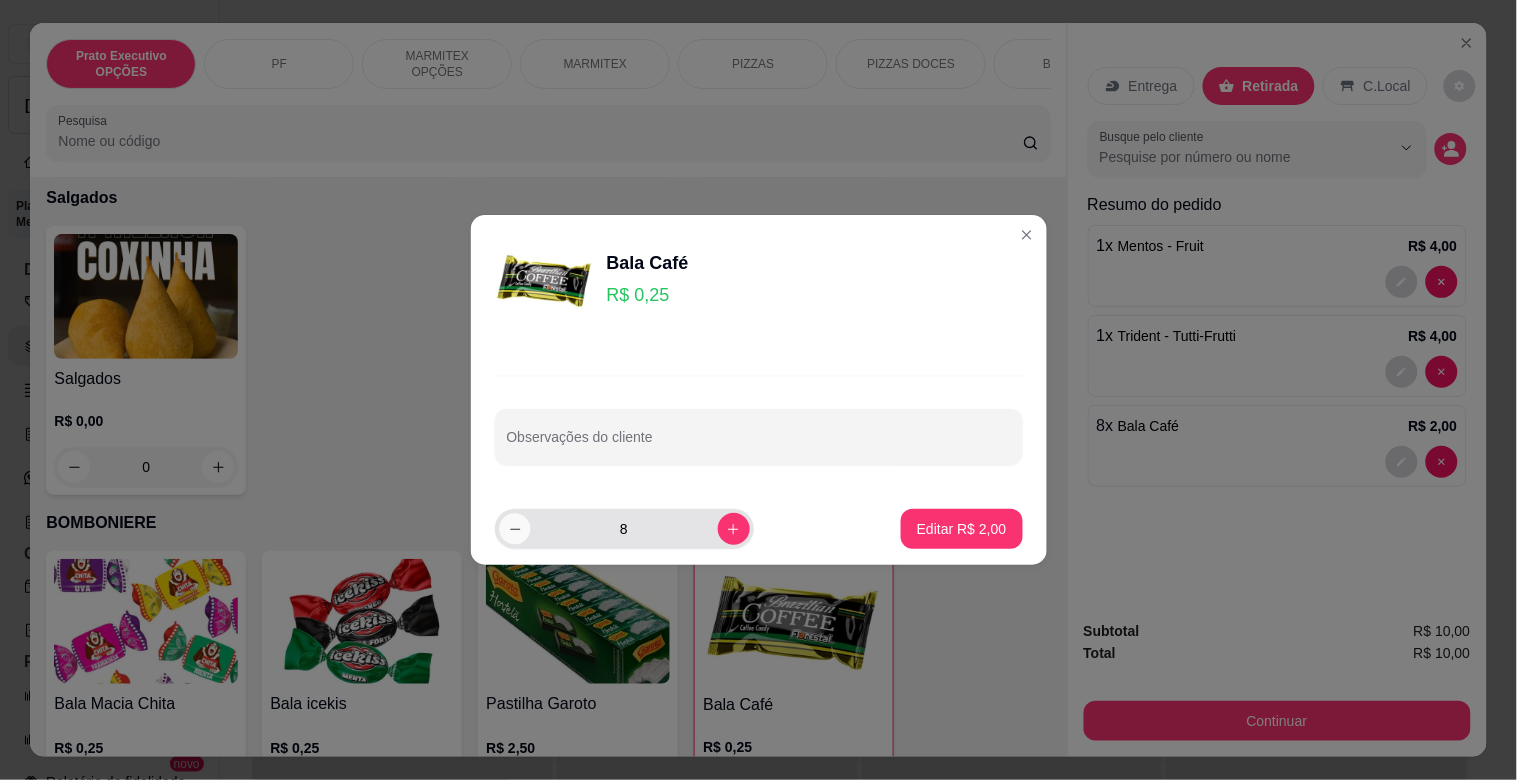 click 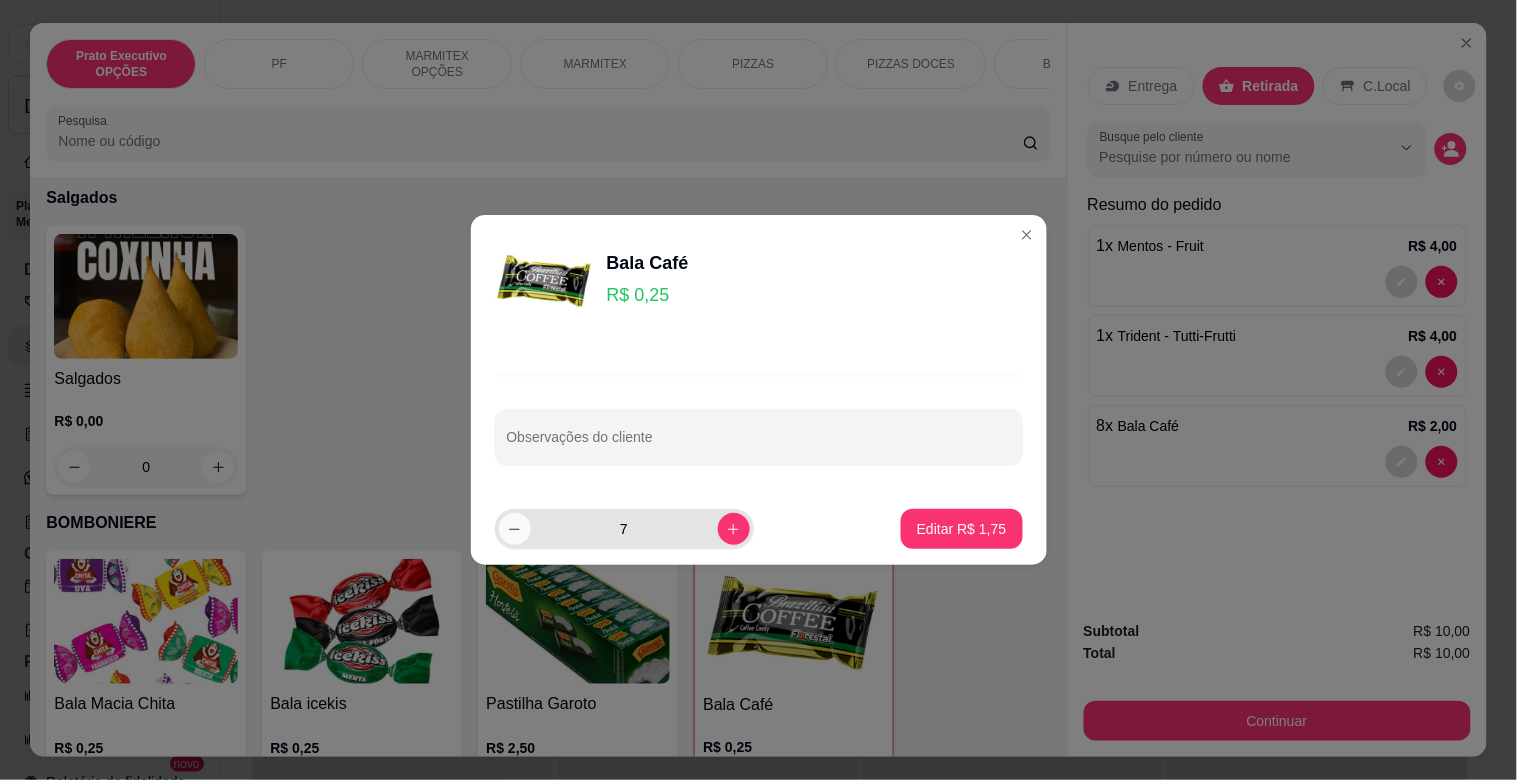 click 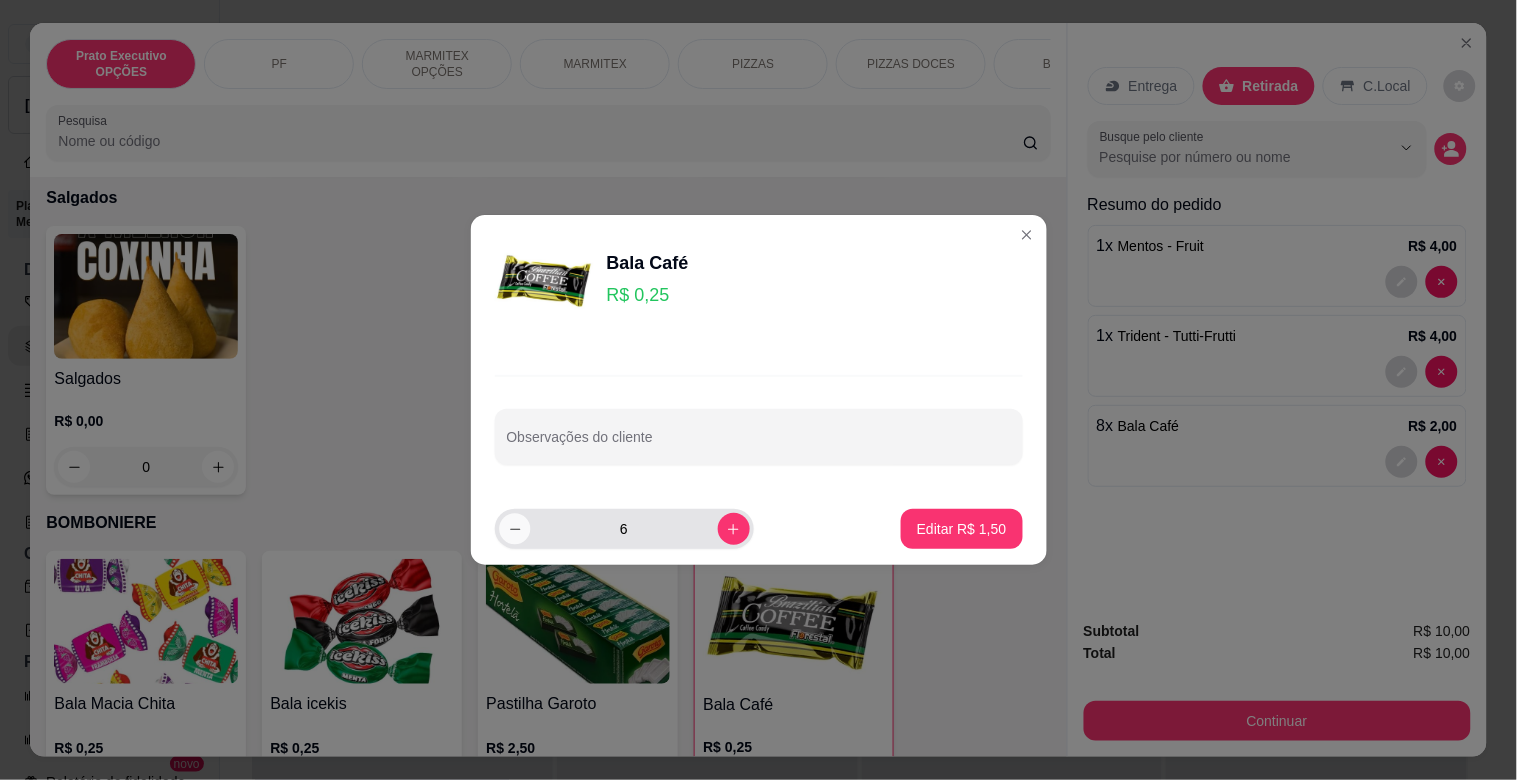 click 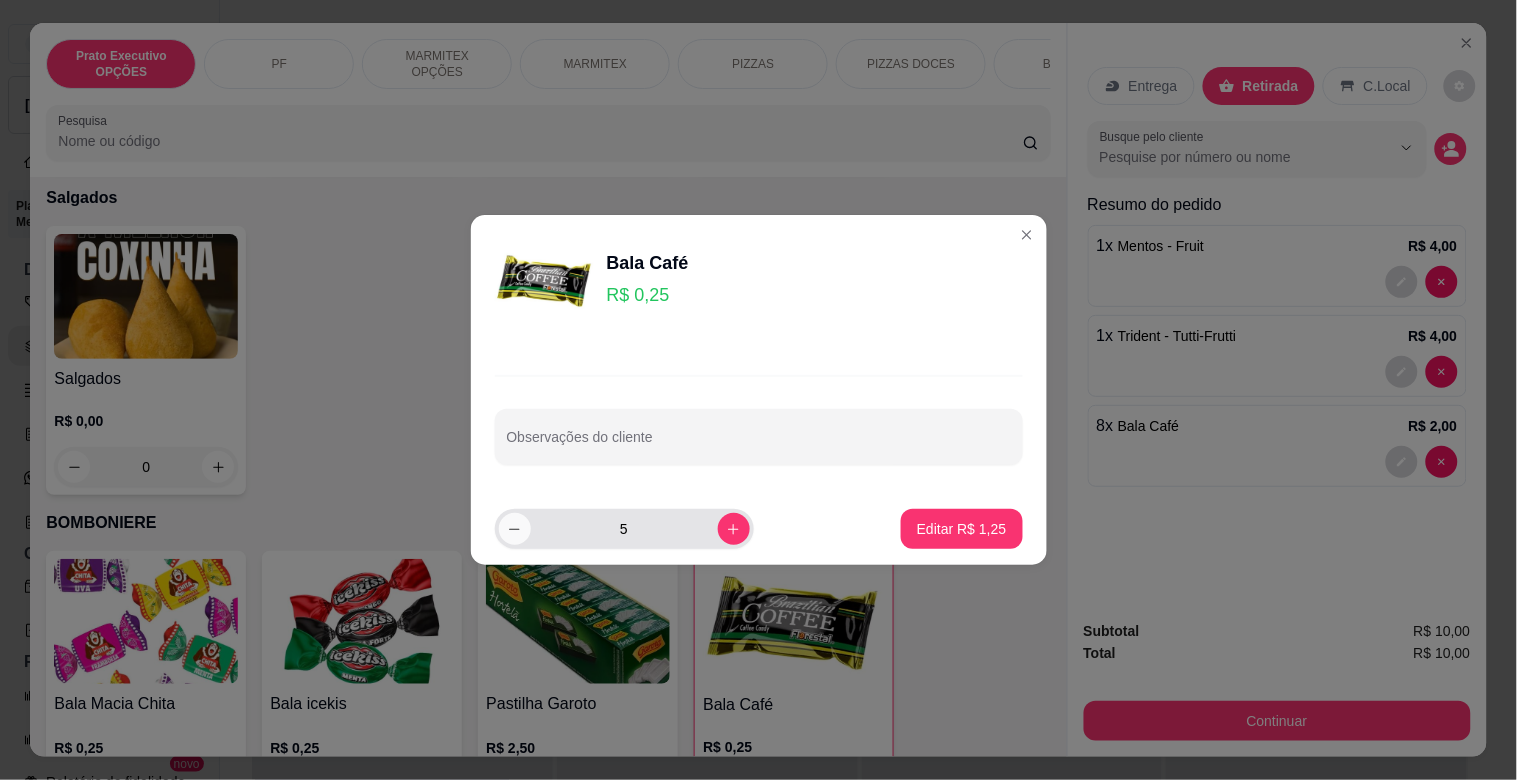 click 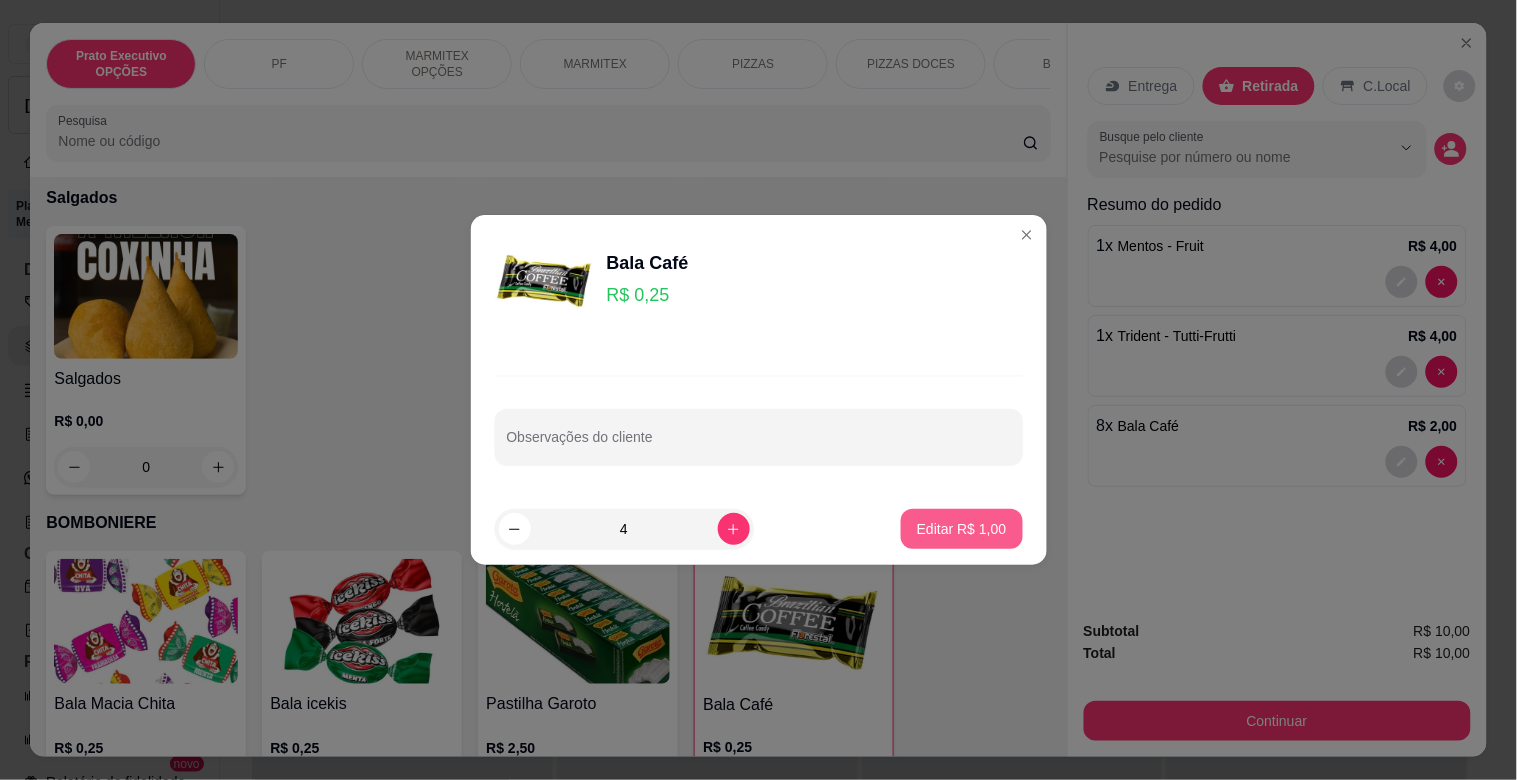 click on "Editar   R$ 1,00" at bounding box center (962, 529) 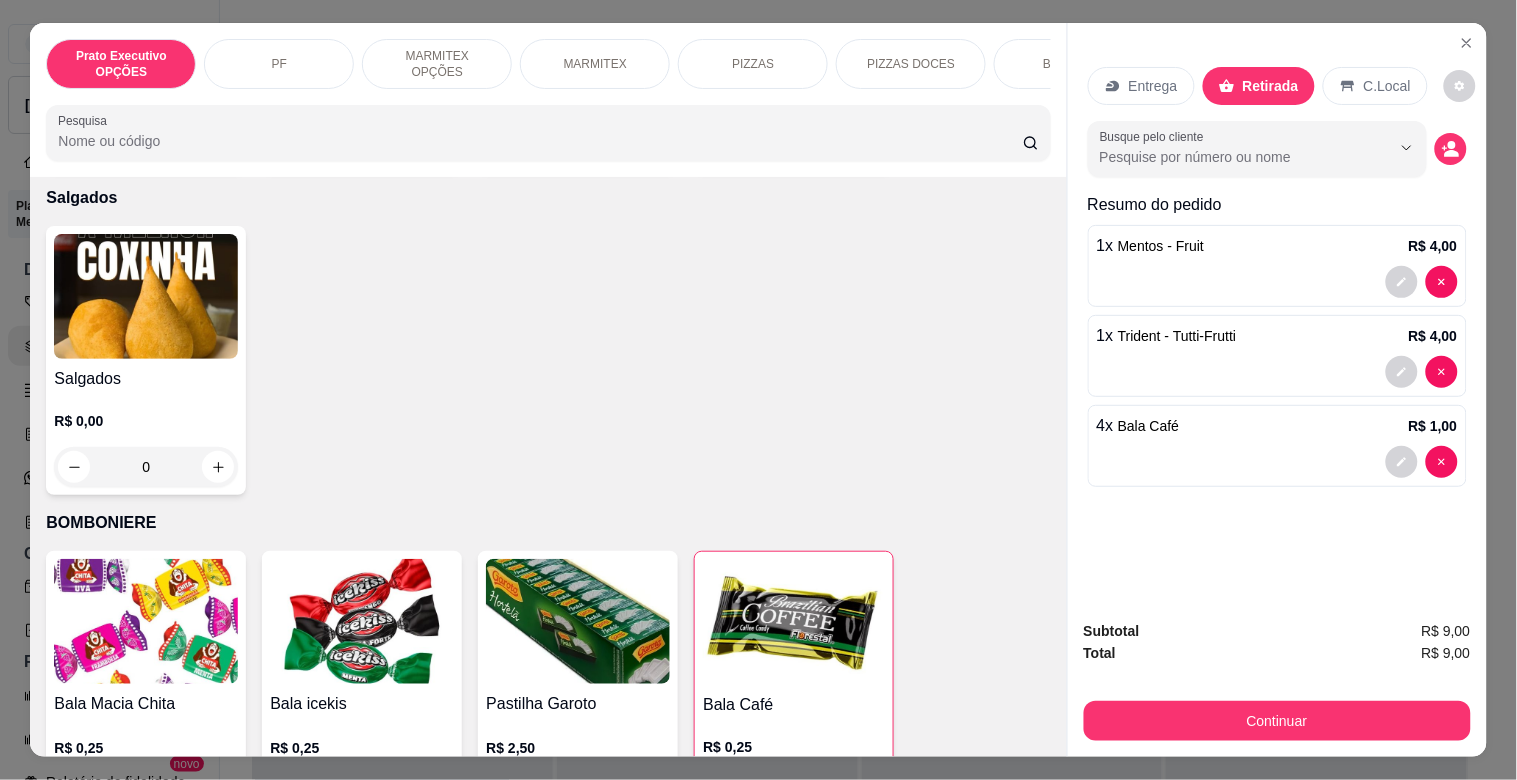 click at bounding box center (362, 621) 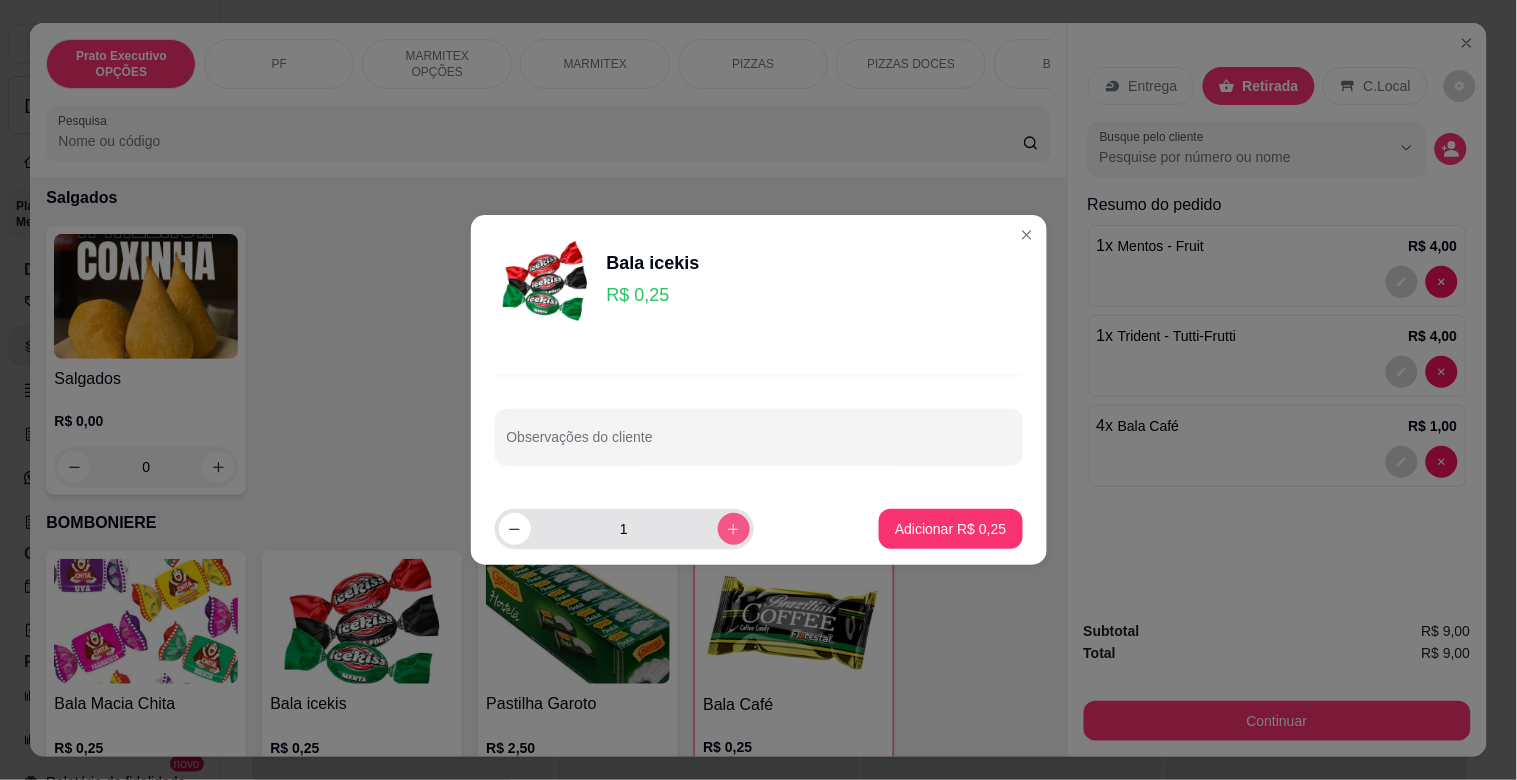 click at bounding box center (734, 529) 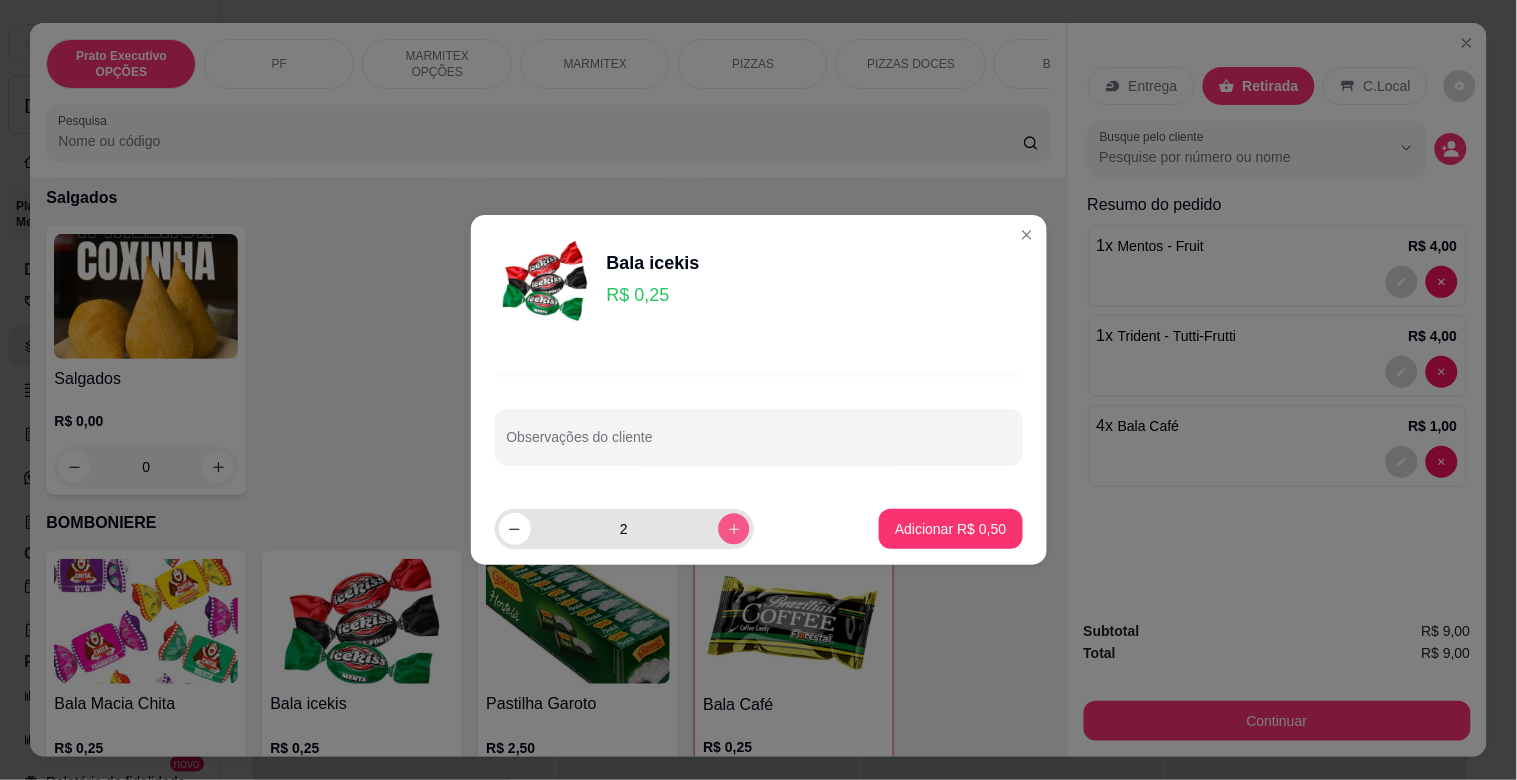 click at bounding box center [733, 528] 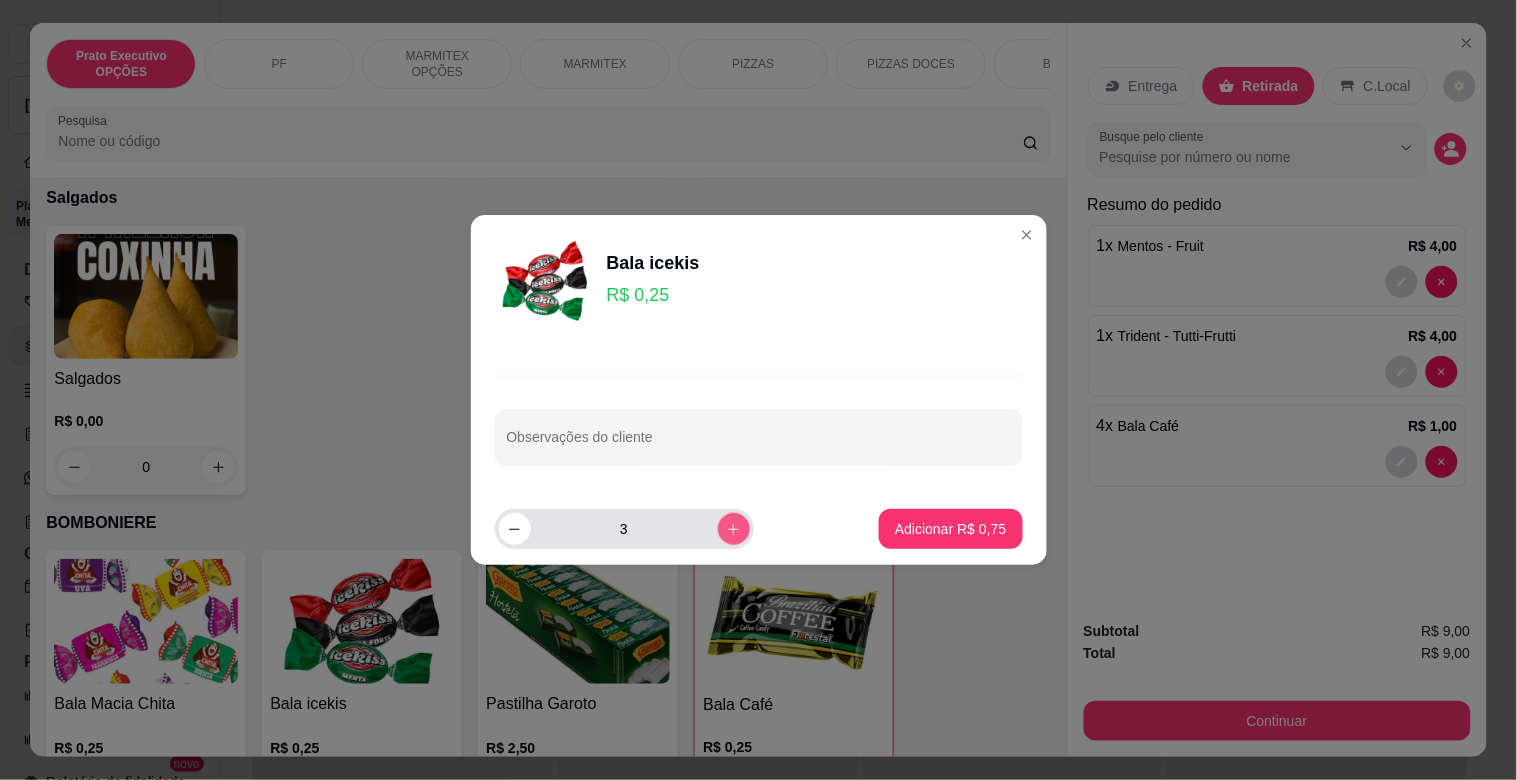 click at bounding box center [734, 529] 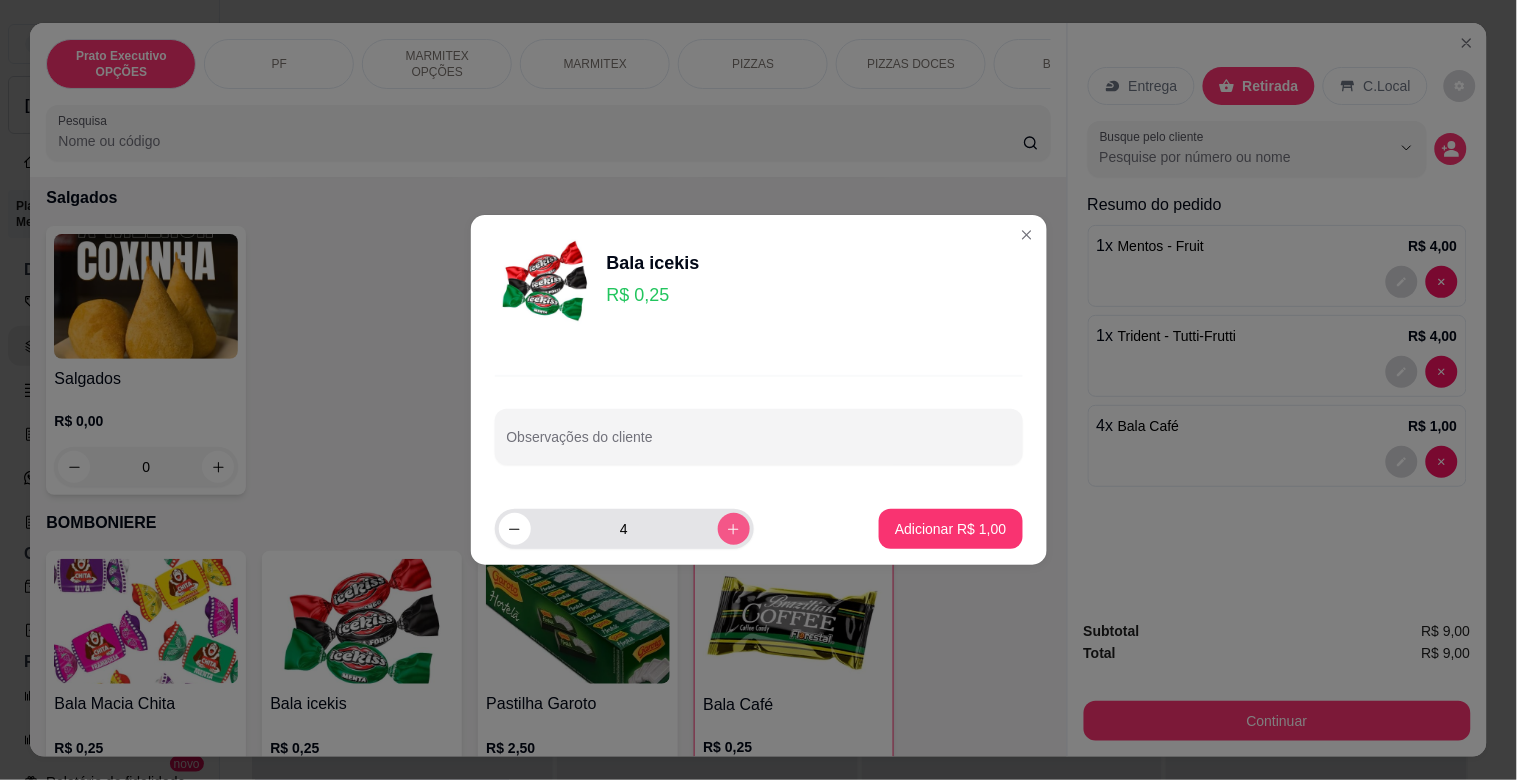 click at bounding box center (734, 529) 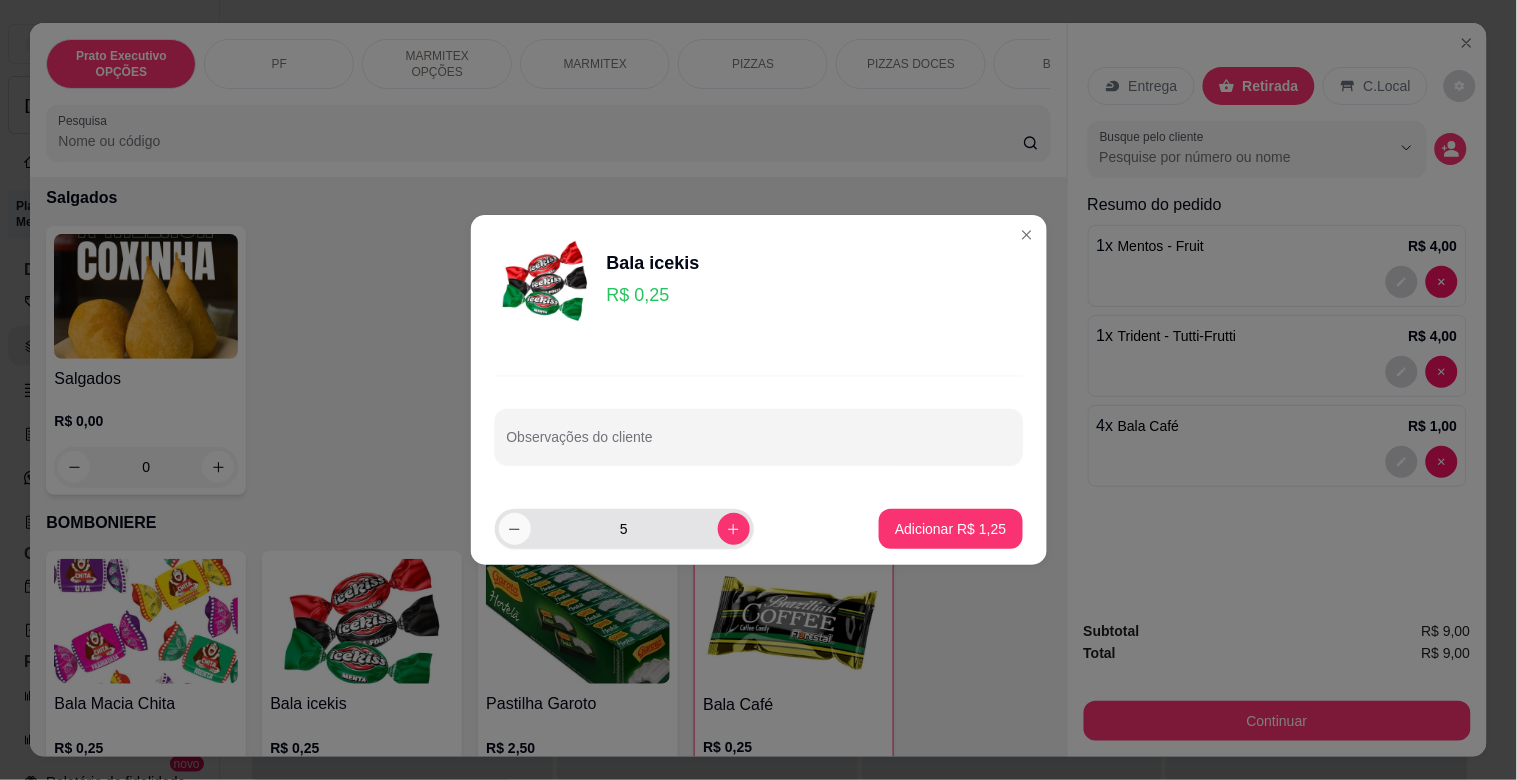 click 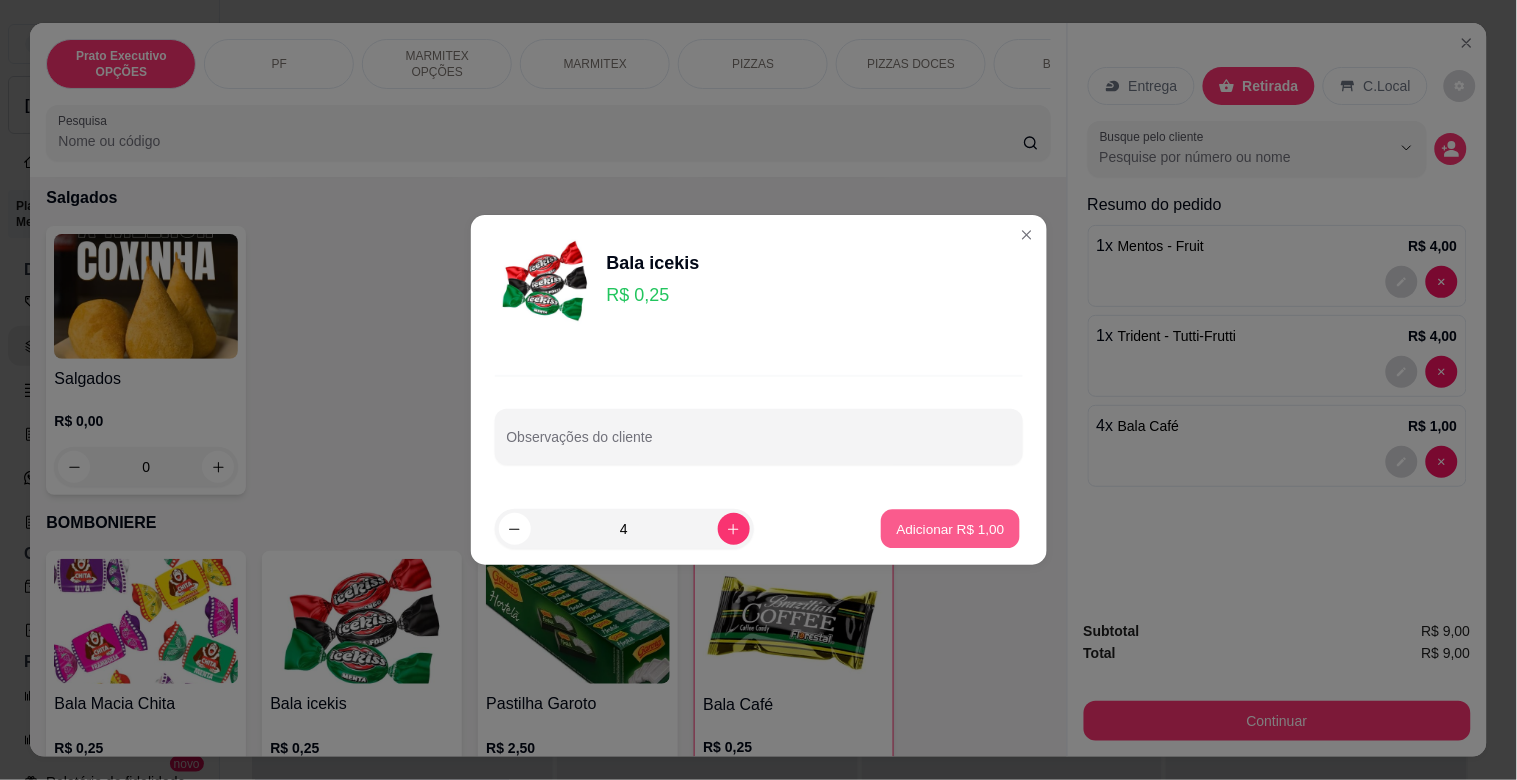 click on "Adicionar   R$ 1,00" at bounding box center [951, 528] 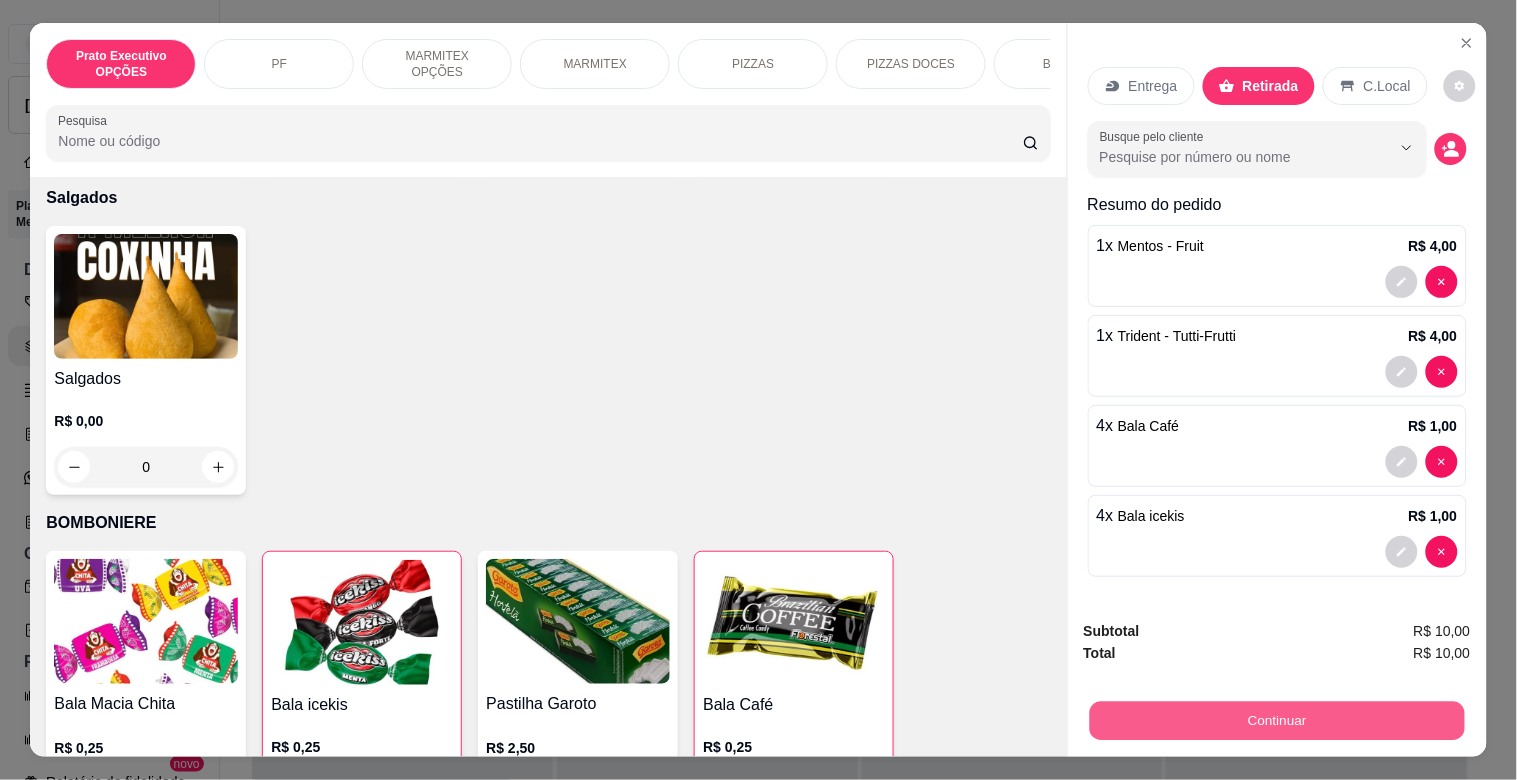 click on "Continuar" at bounding box center (1276, 720) 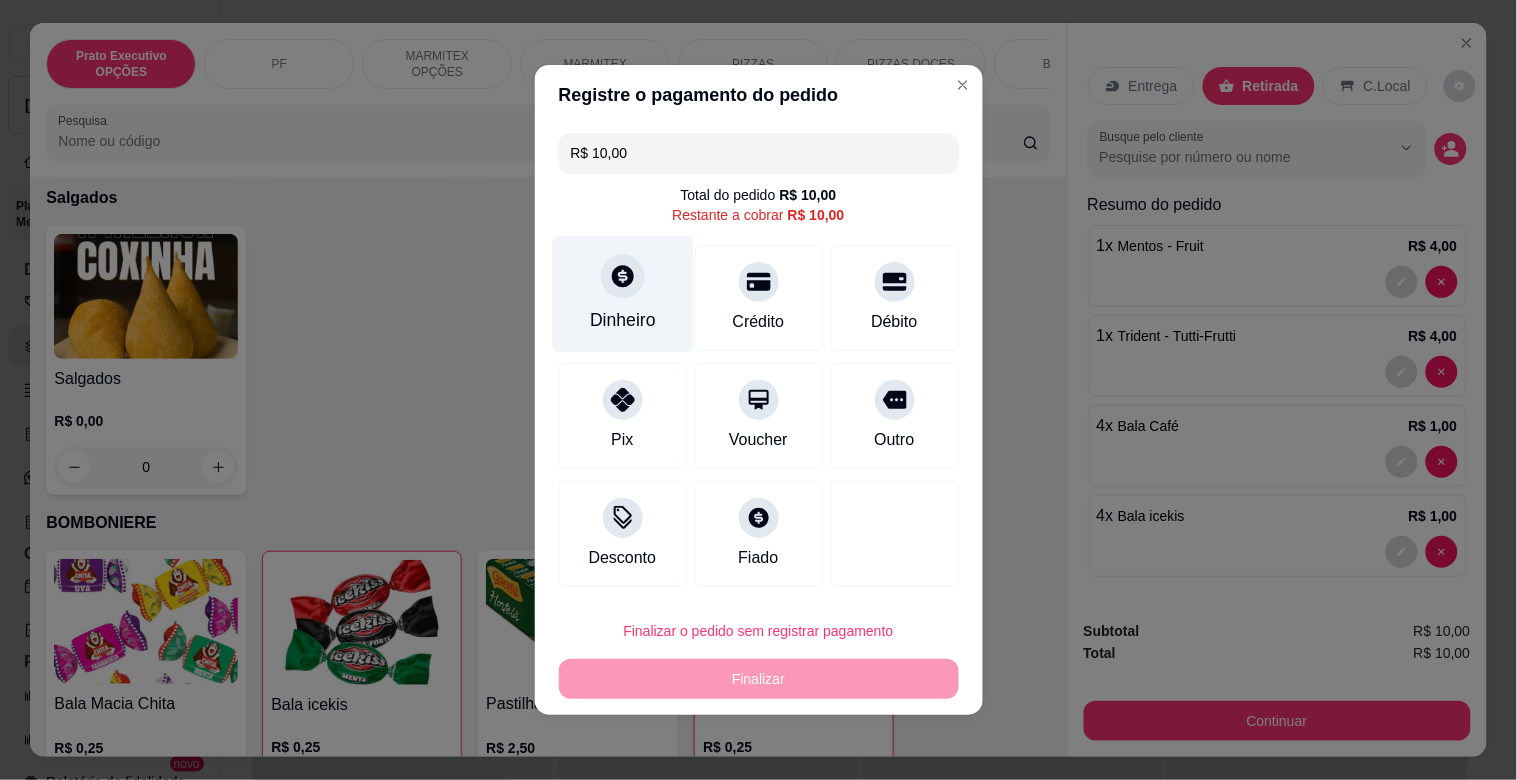 click on "Dinheiro" at bounding box center [622, 294] 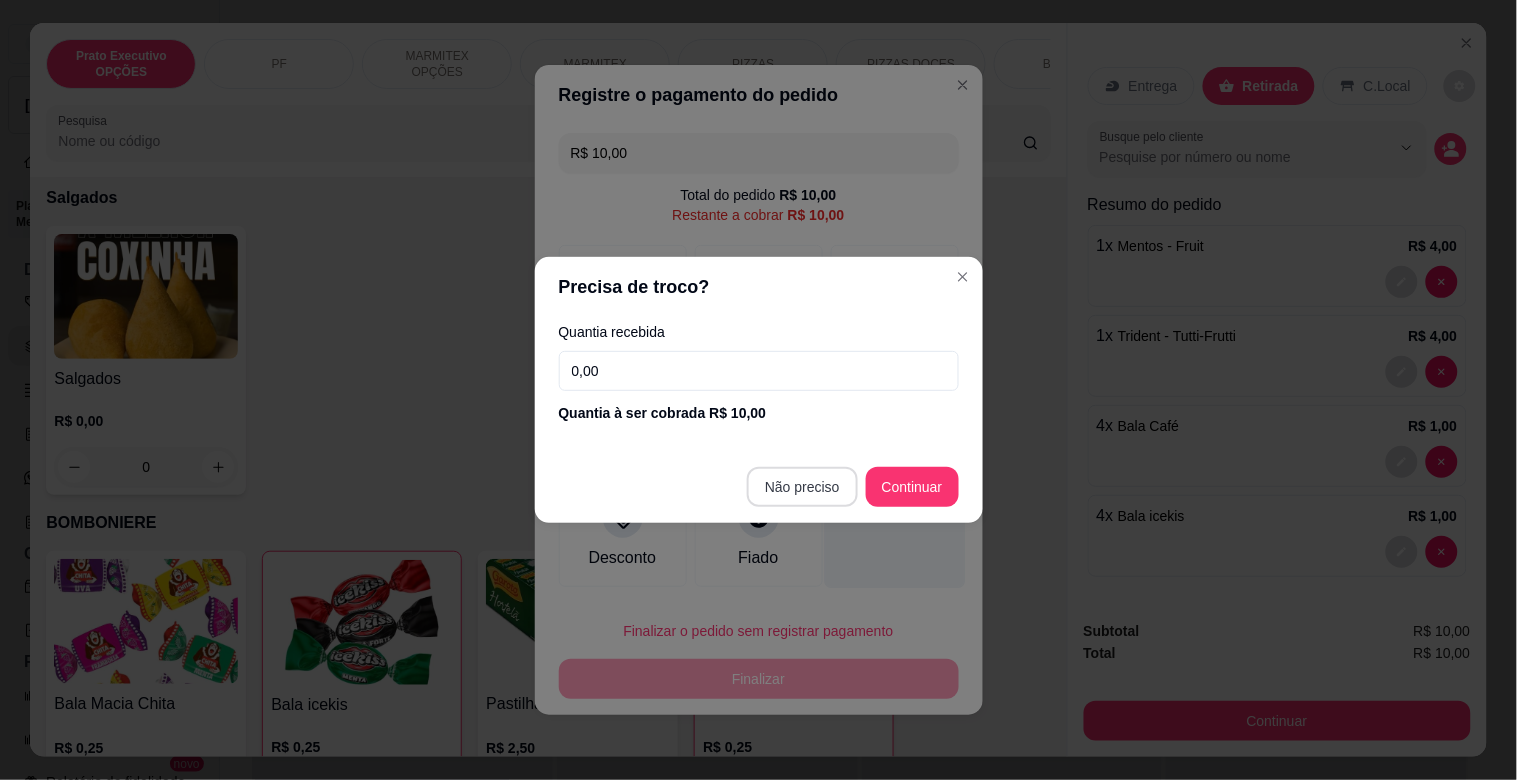 type on "R$ 0,00" 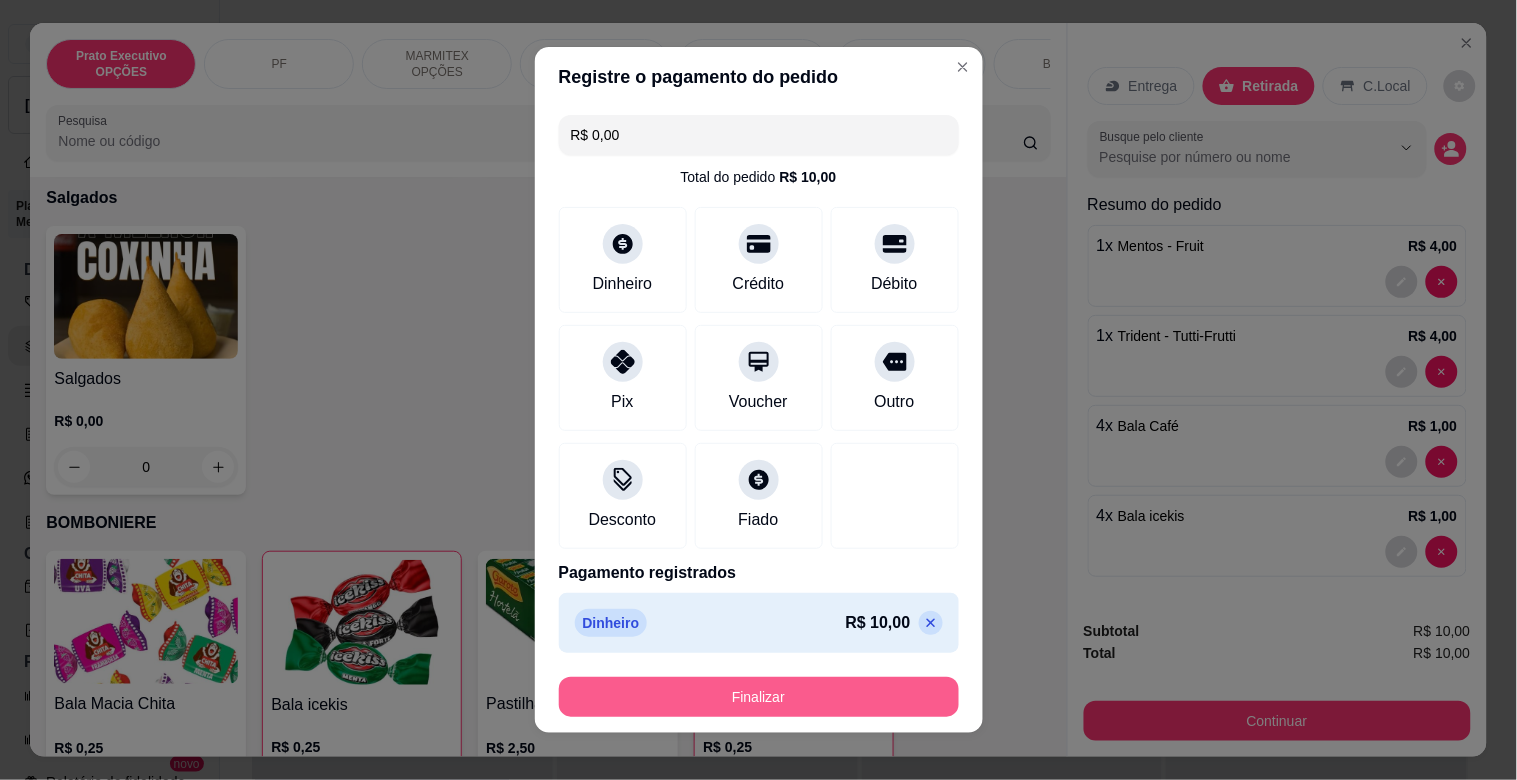 click on "Finalizar" at bounding box center [759, 697] 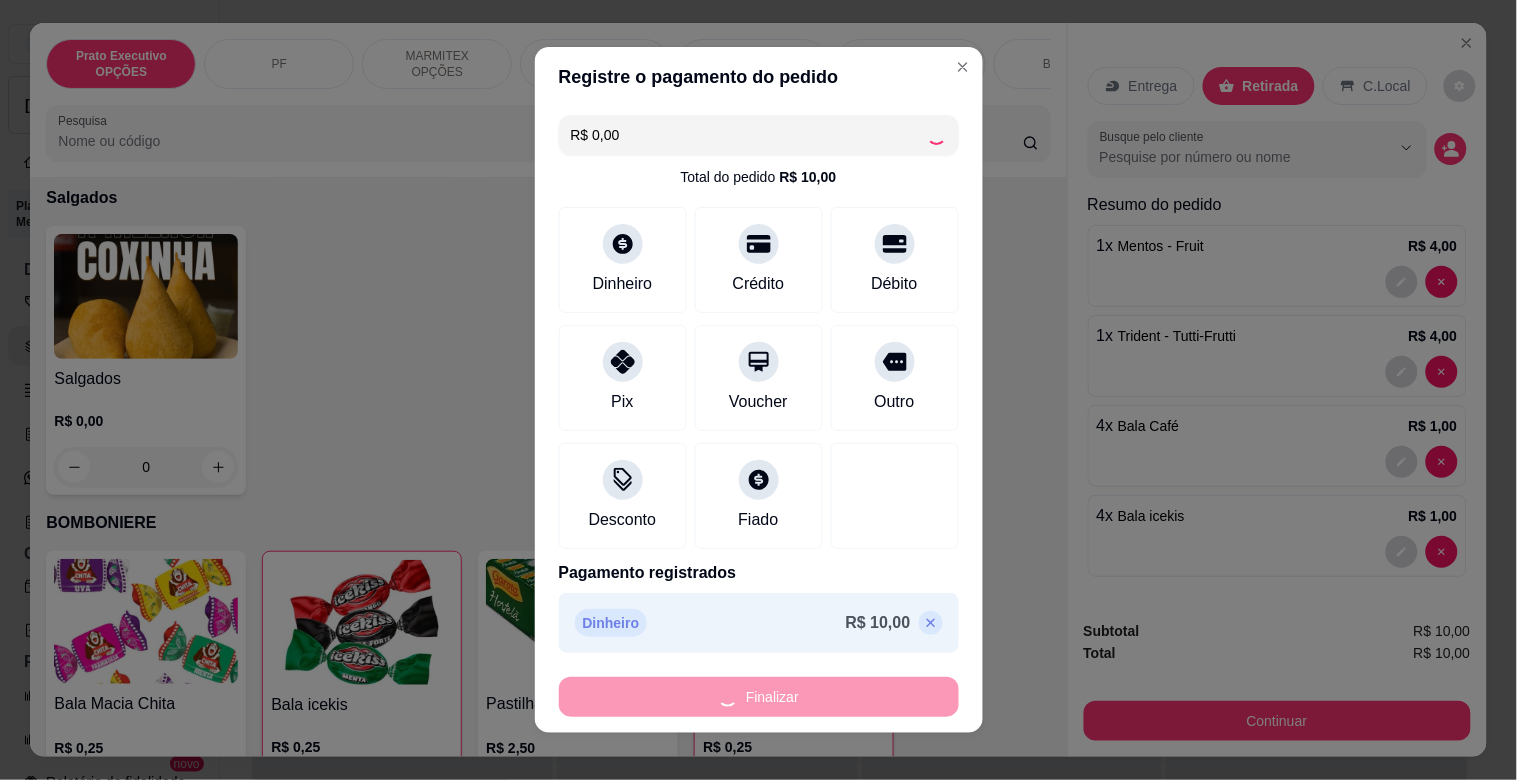 type on "0" 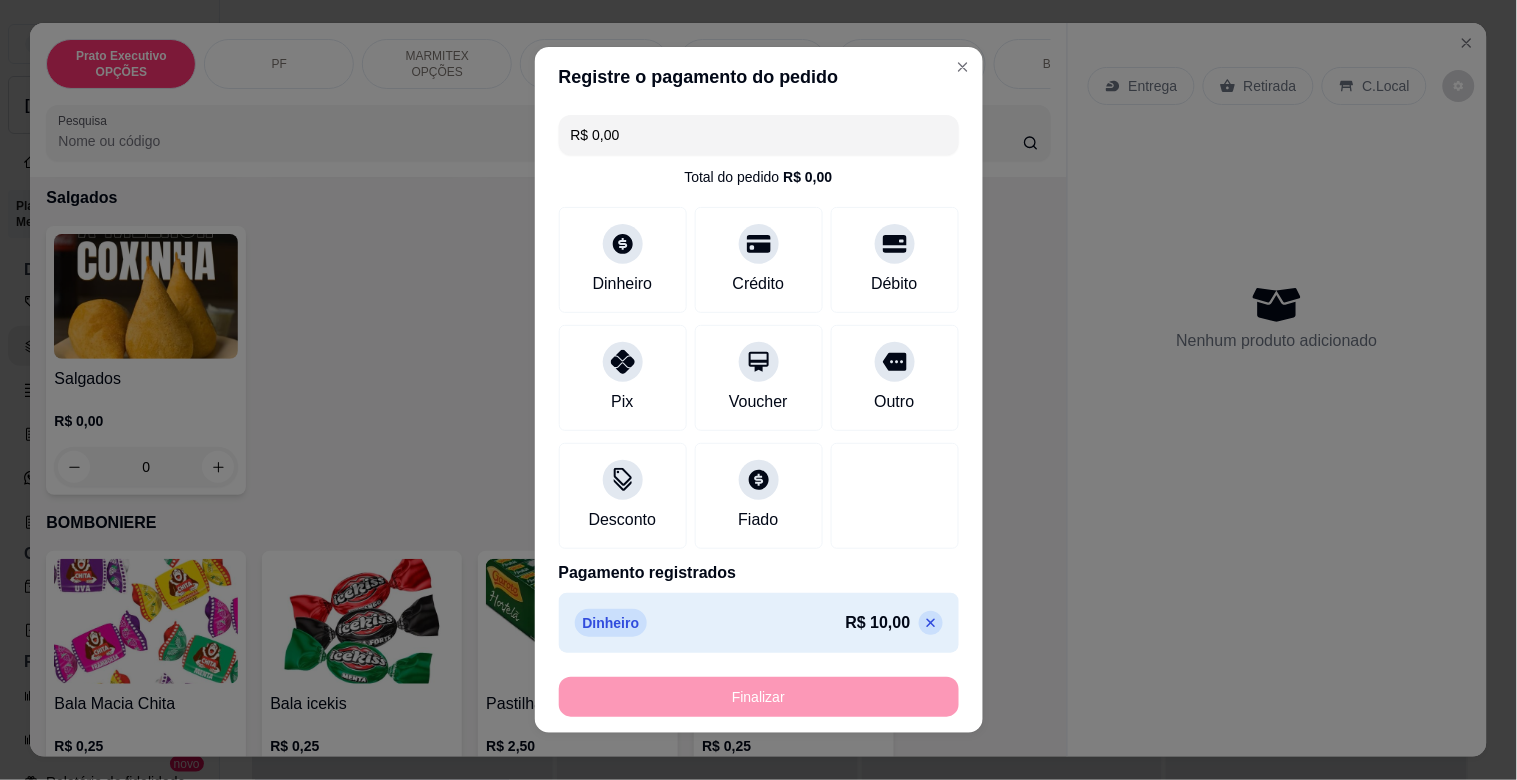 type on "-R$ 10,00" 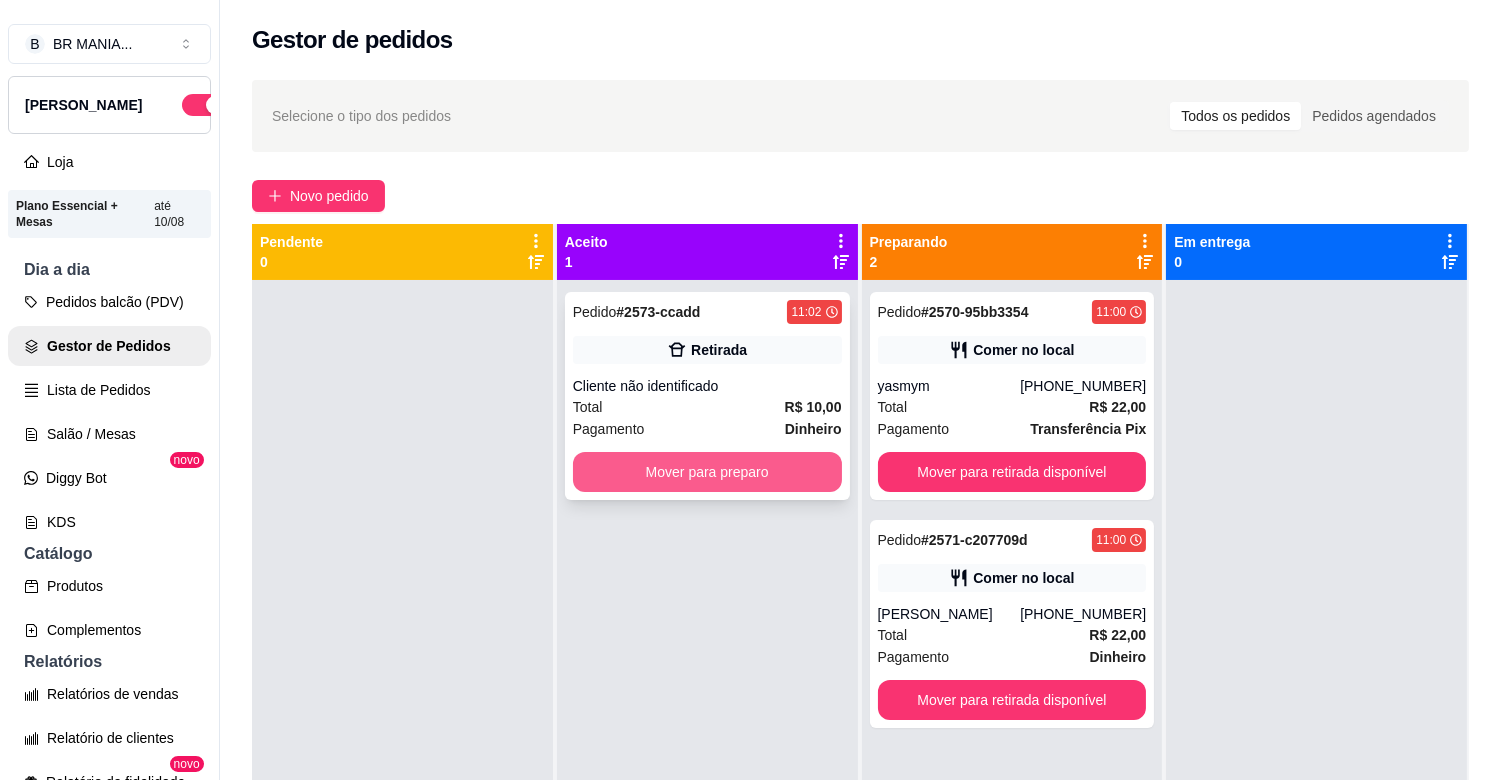 click on "Mover para preparo" at bounding box center [707, 472] 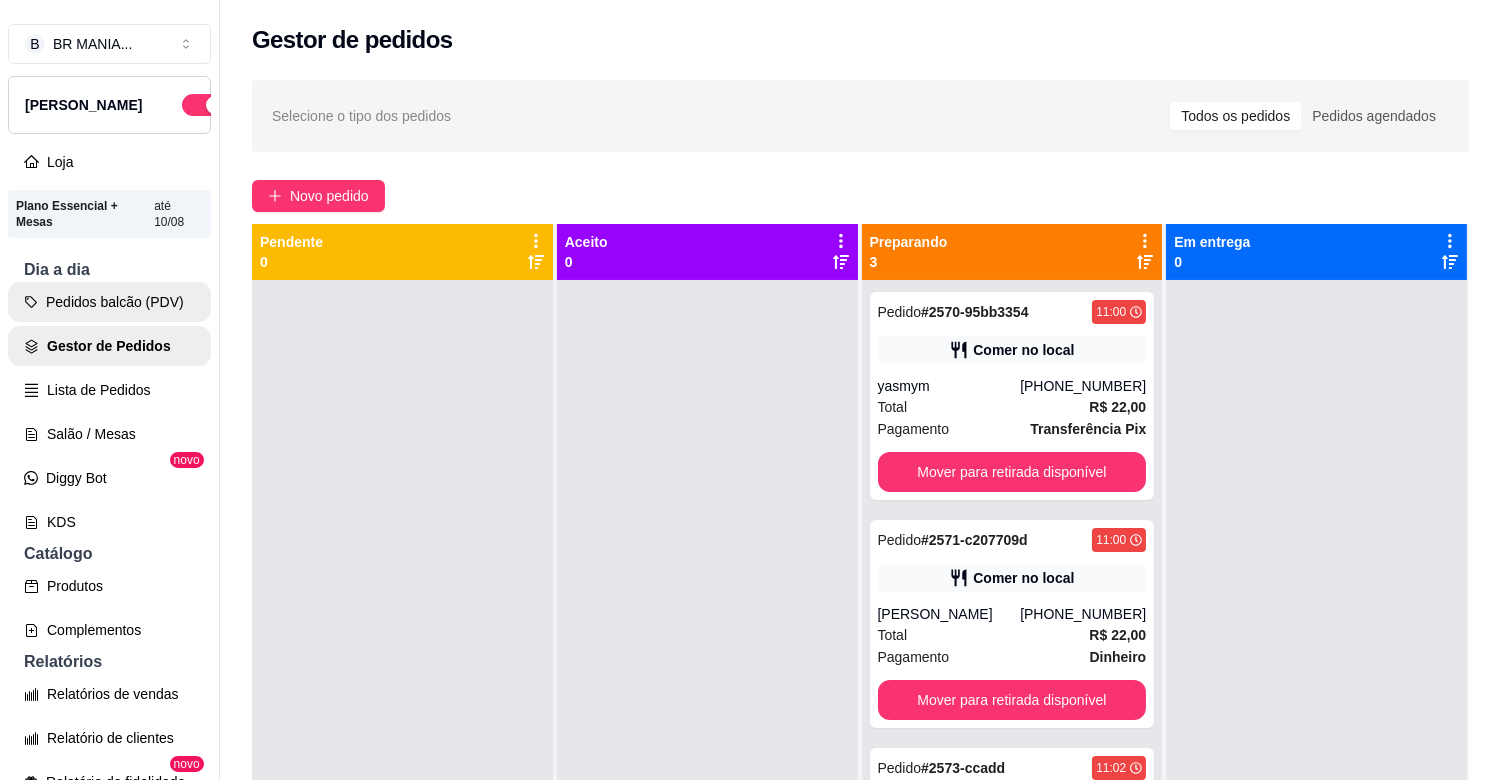 click on "Pedidos balcão (PDV)" at bounding box center (109, 302) 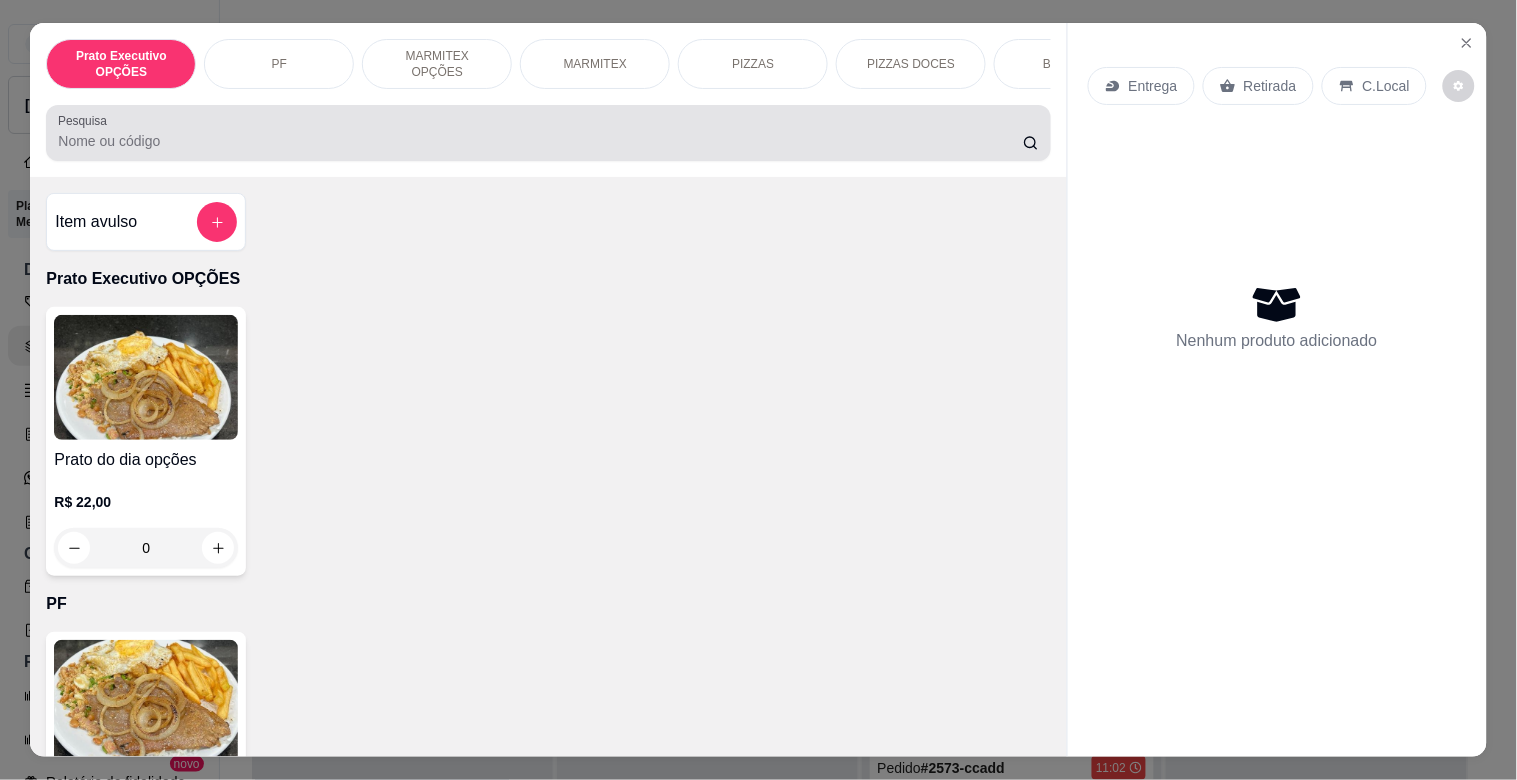 click on "Pesquisa" at bounding box center [540, 141] 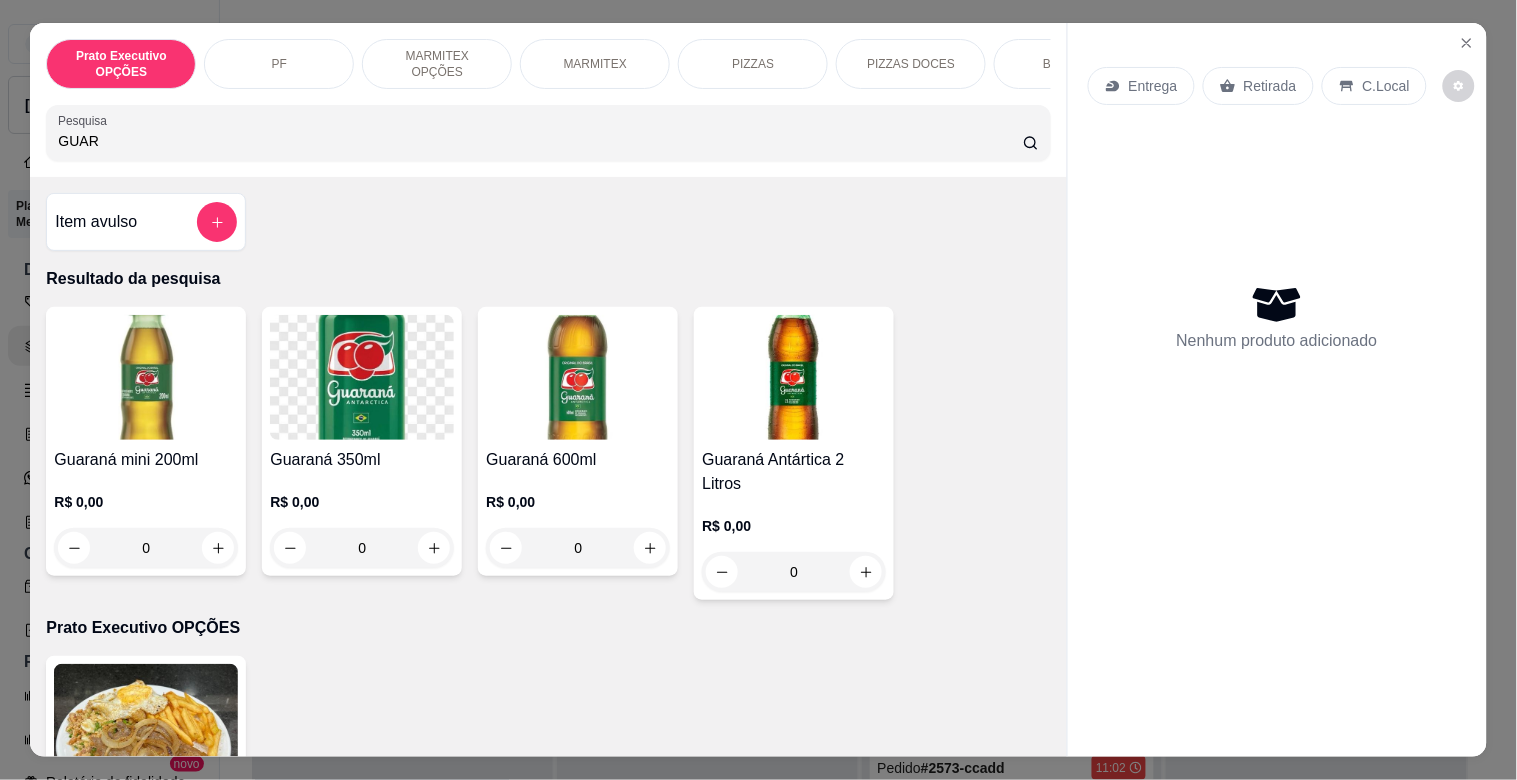 type on "GUAR" 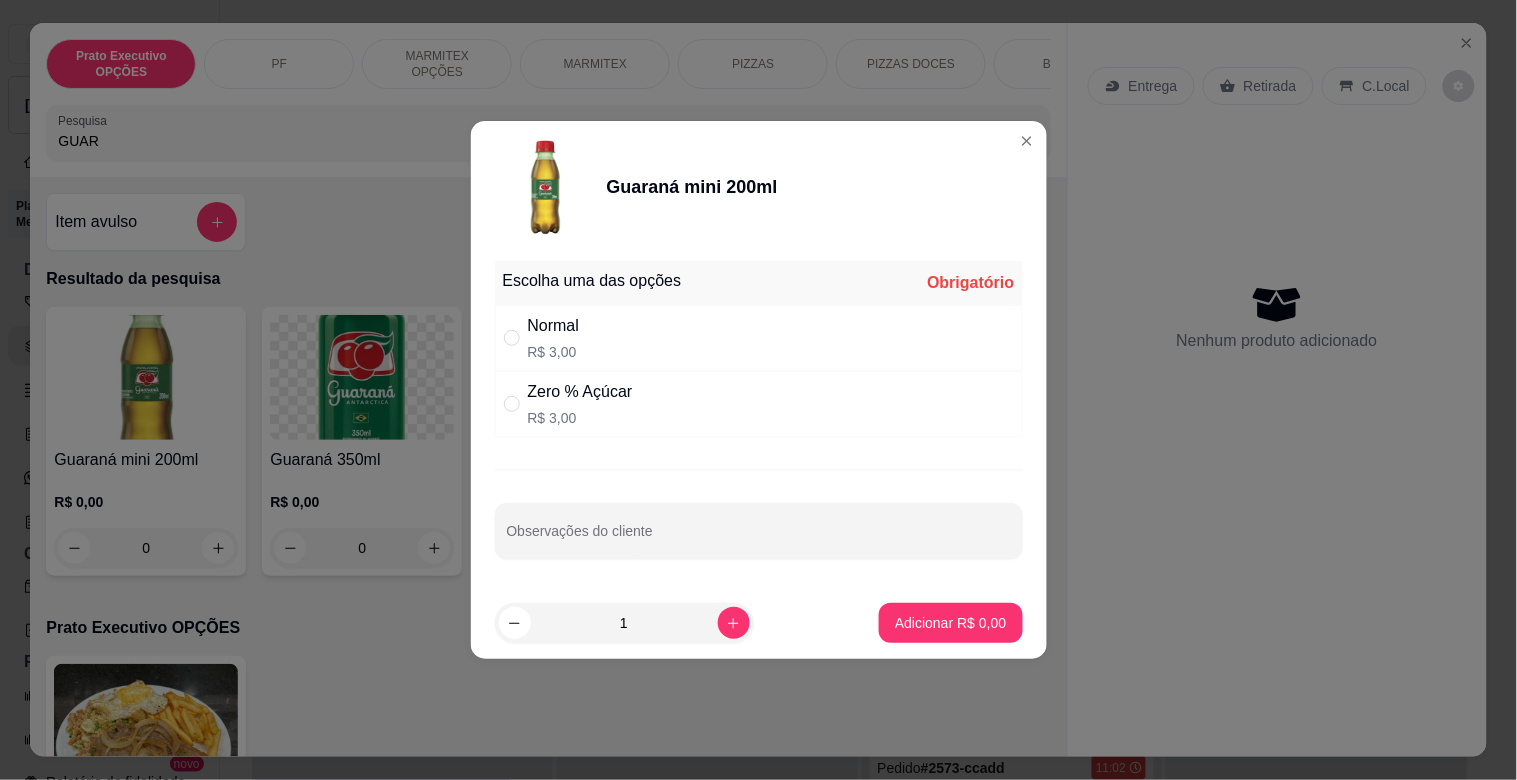 drag, startPoint x: 692, startPoint y: 317, endPoint x: 823, endPoint y: 484, distance: 212.24985 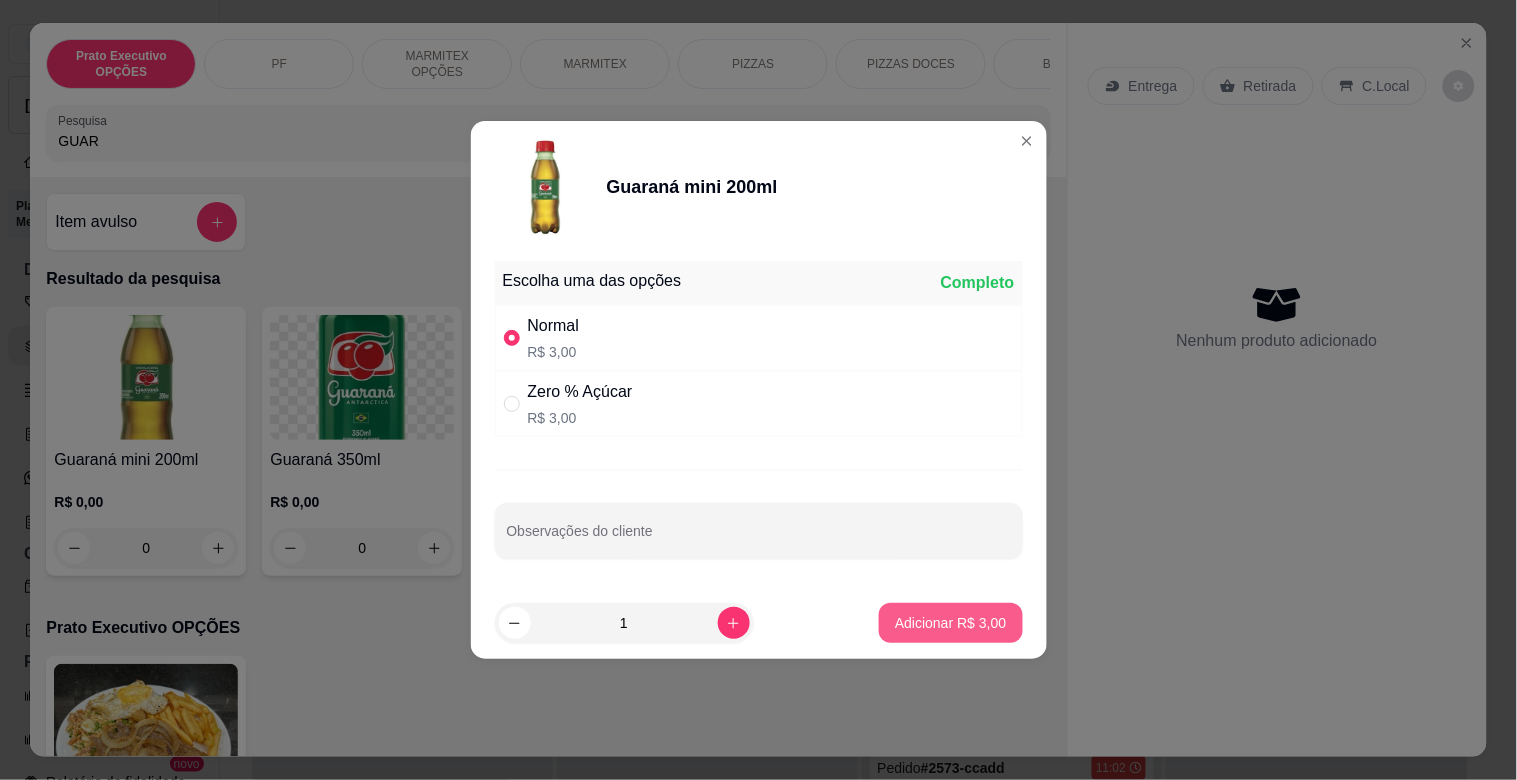 click on "Adicionar   R$ 3,00" at bounding box center [950, 623] 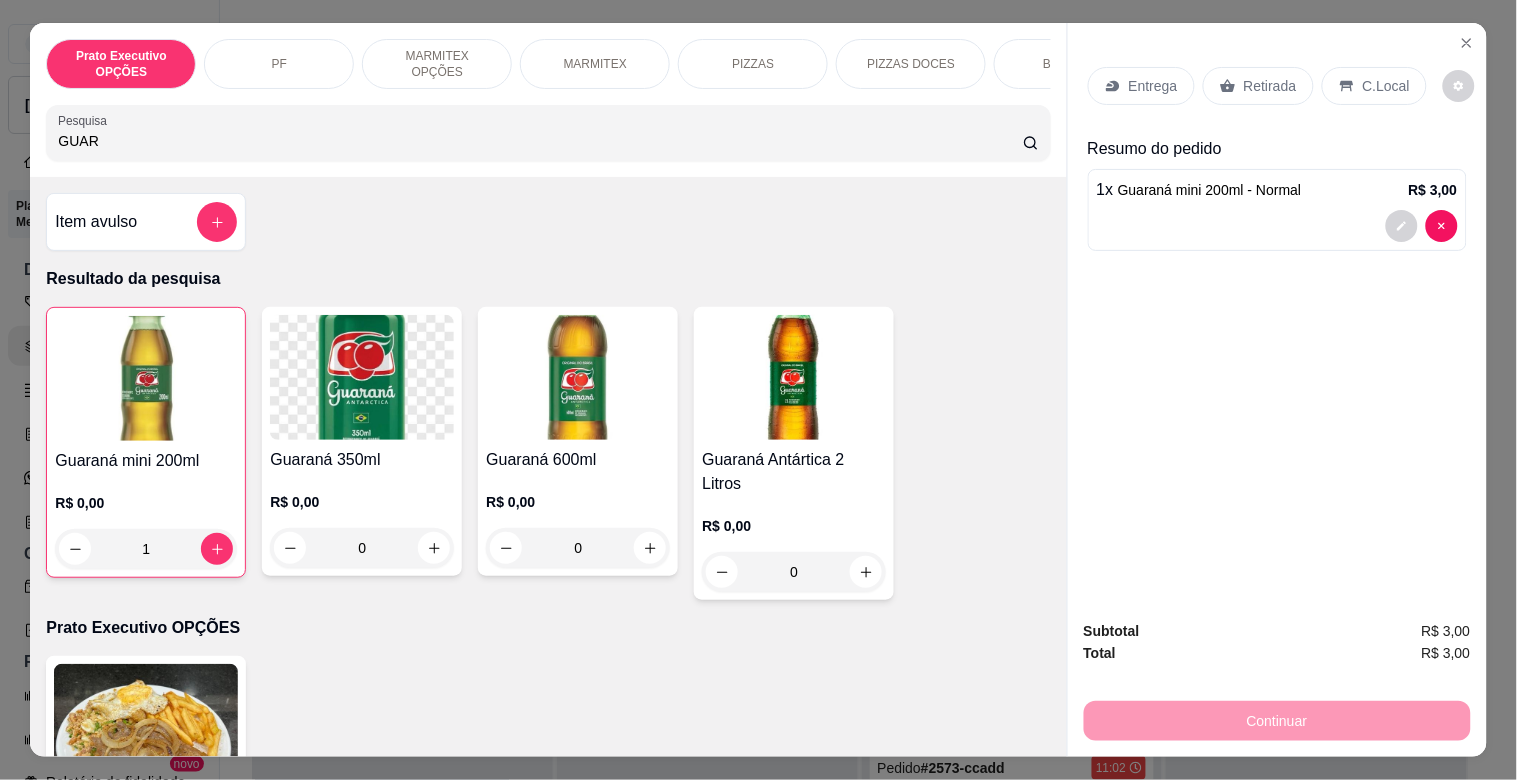 click on "Item avulso" at bounding box center [146, 222] 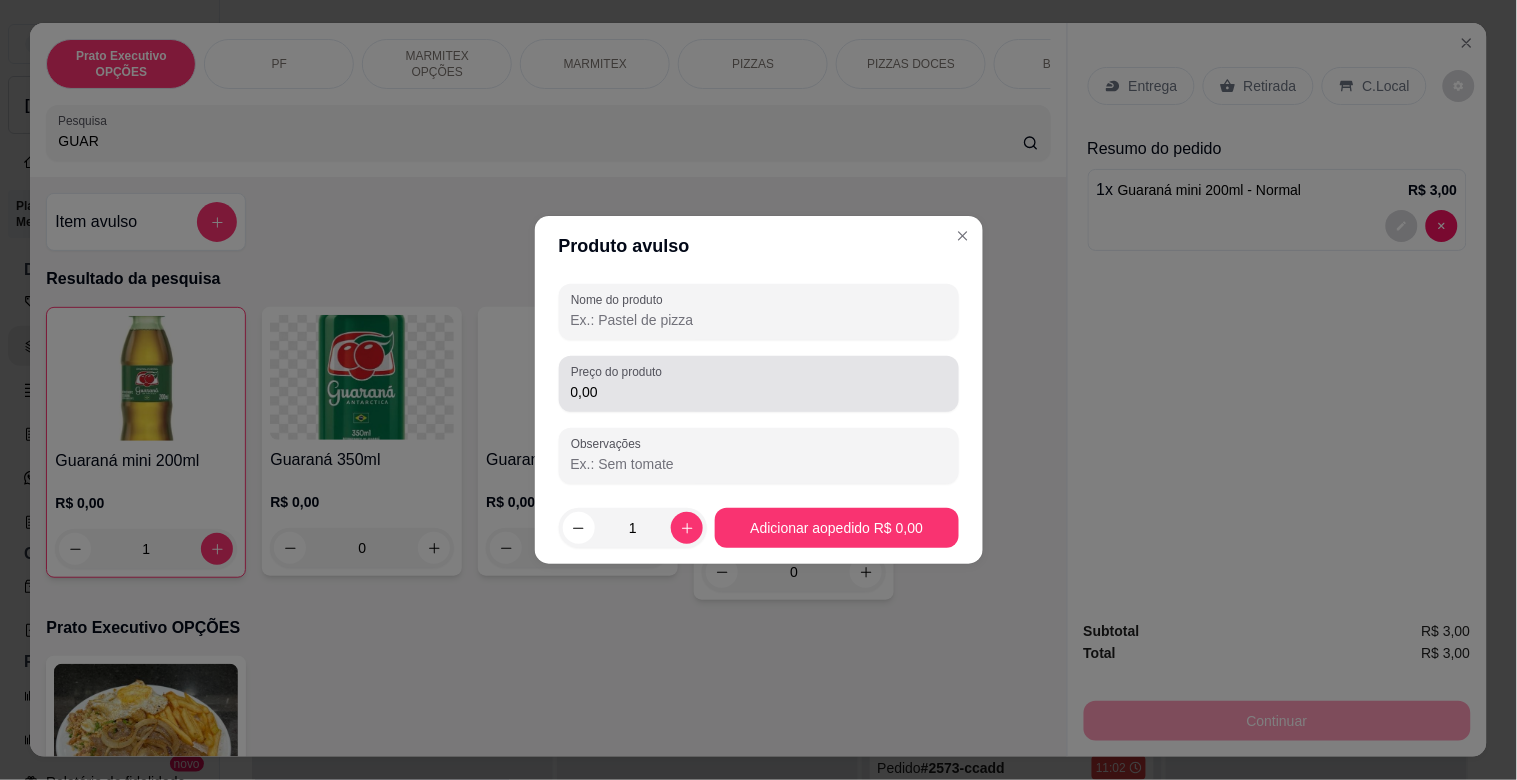 click on "Preço do produto 0,00" at bounding box center [759, 384] 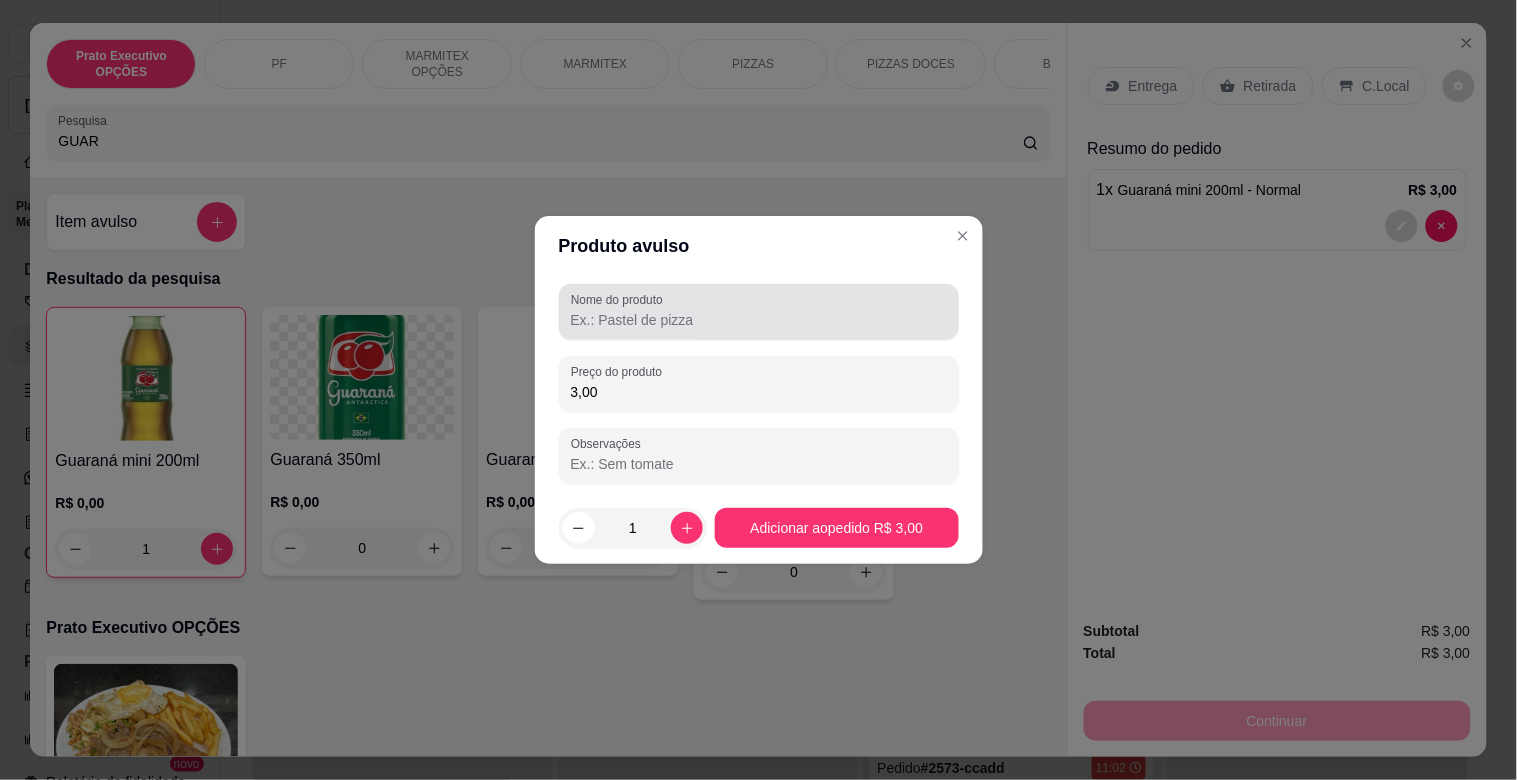 type on "3,00" 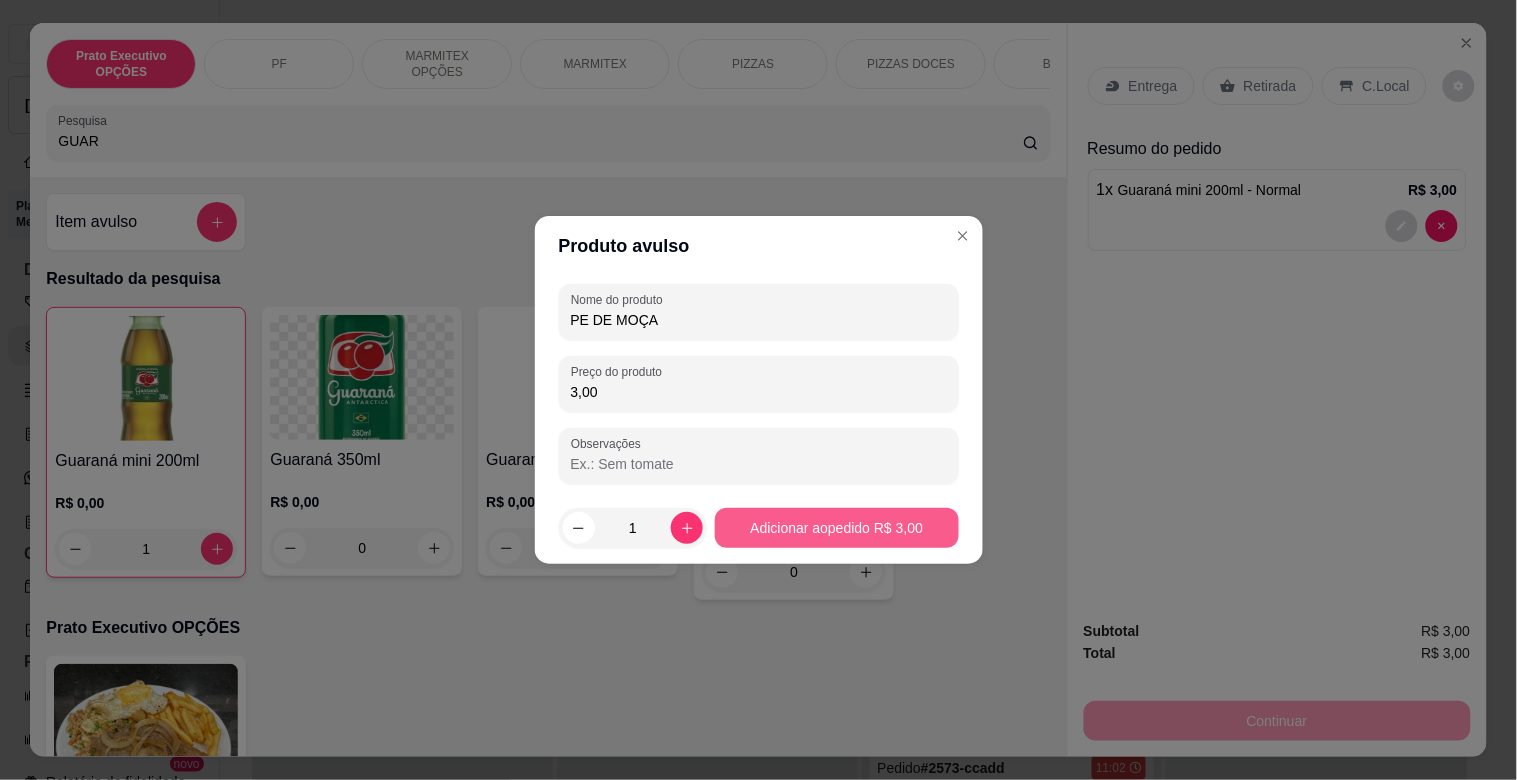 type on "PE DE MOÇA" 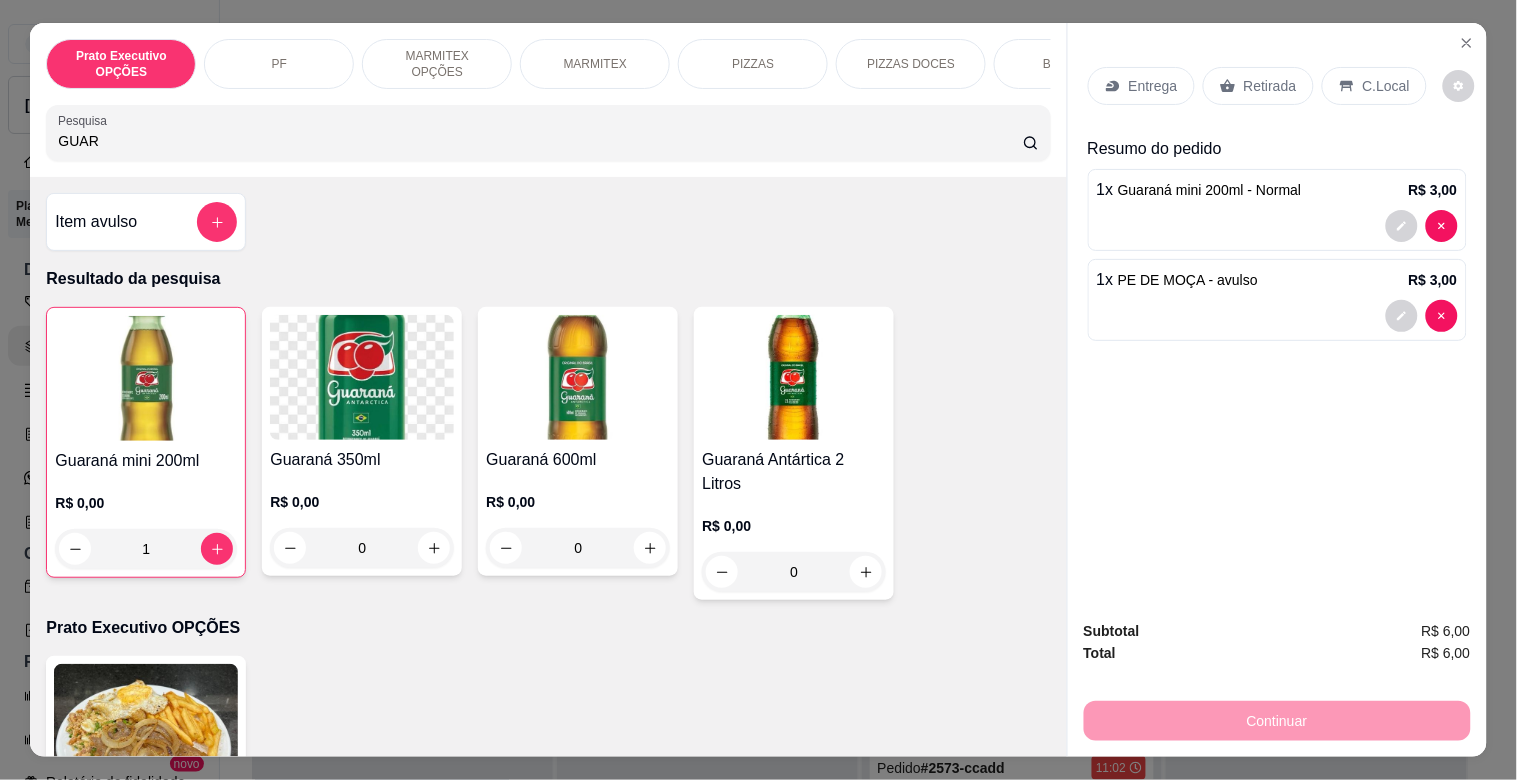 drag, startPoint x: 1266, startPoint y: 64, endPoint x: 1271, endPoint y: 184, distance: 120.10412 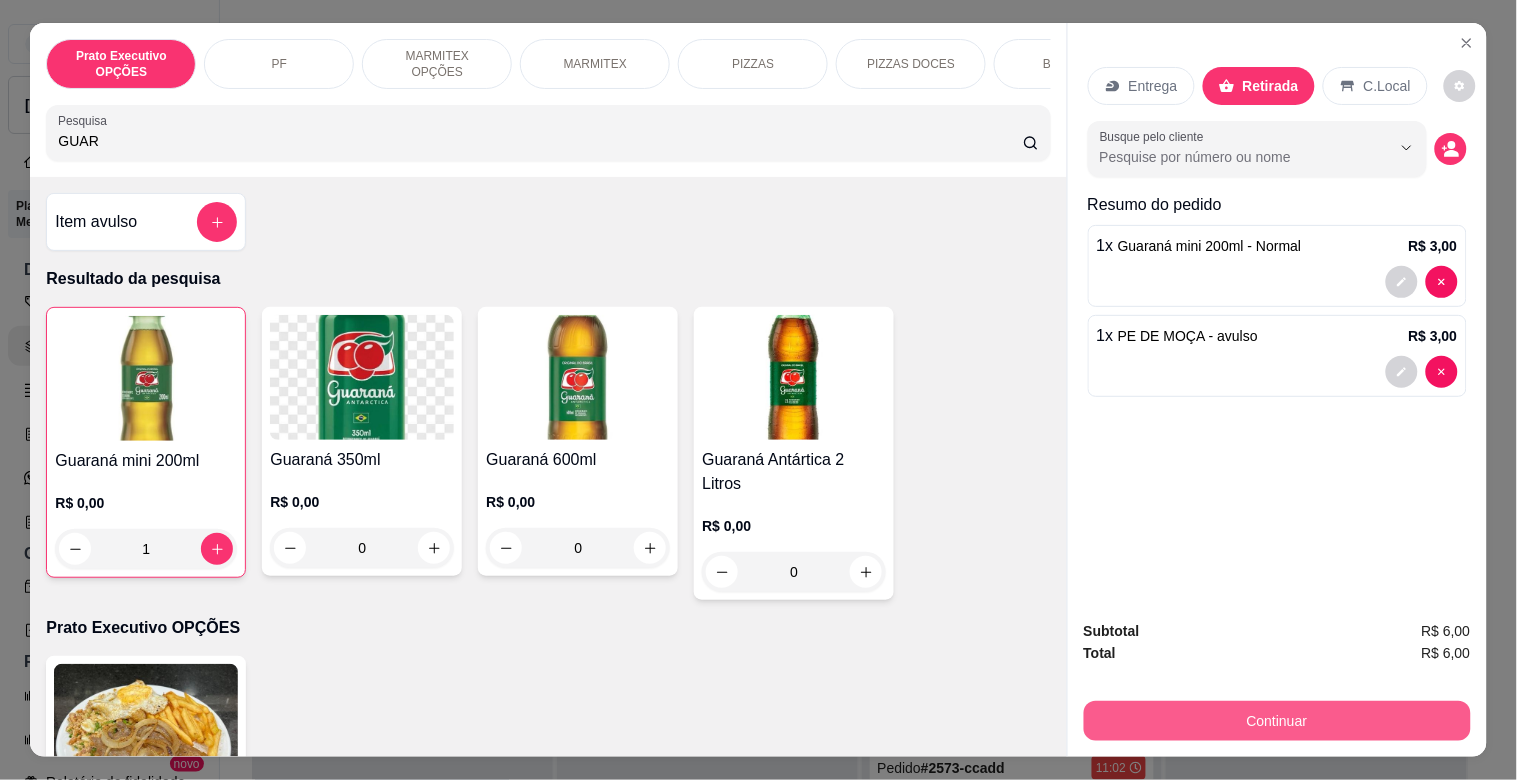 click on "Continuar" at bounding box center (1277, 721) 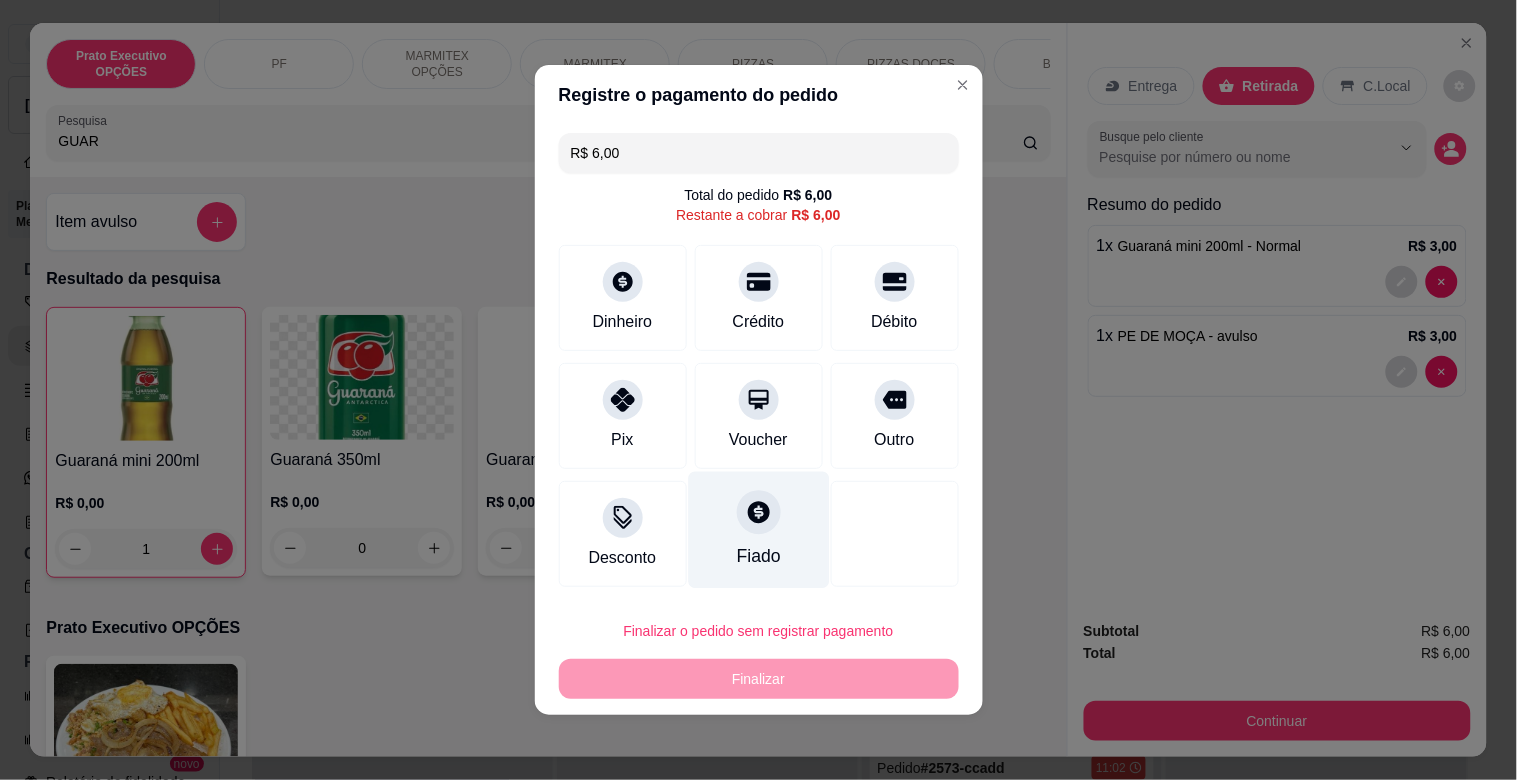 drag, startPoint x: 743, startPoint y: 291, endPoint x: 797, endPoint y: 477, distance: 193.68015 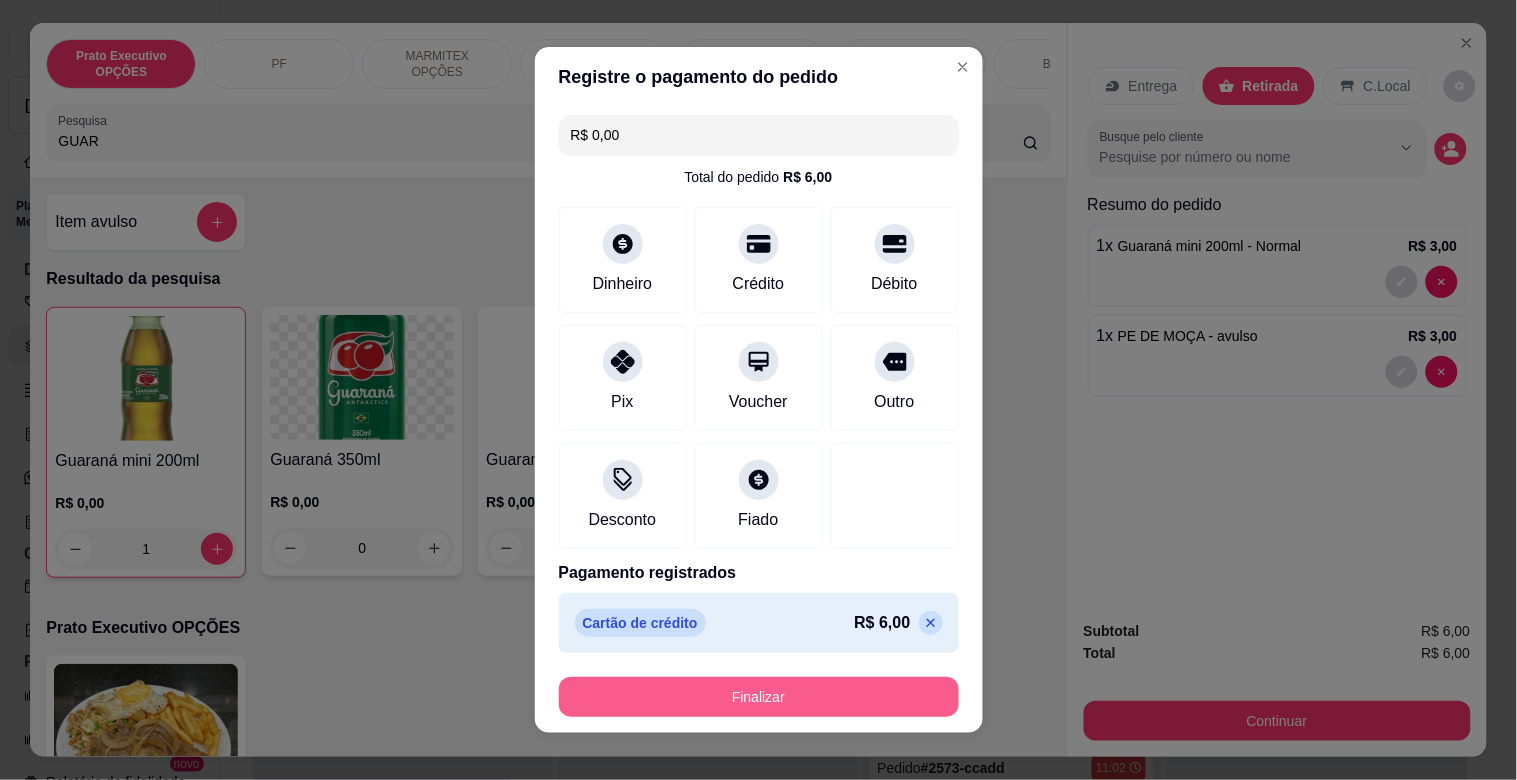 click on "Finalizar" at bounding box center (759, 697) 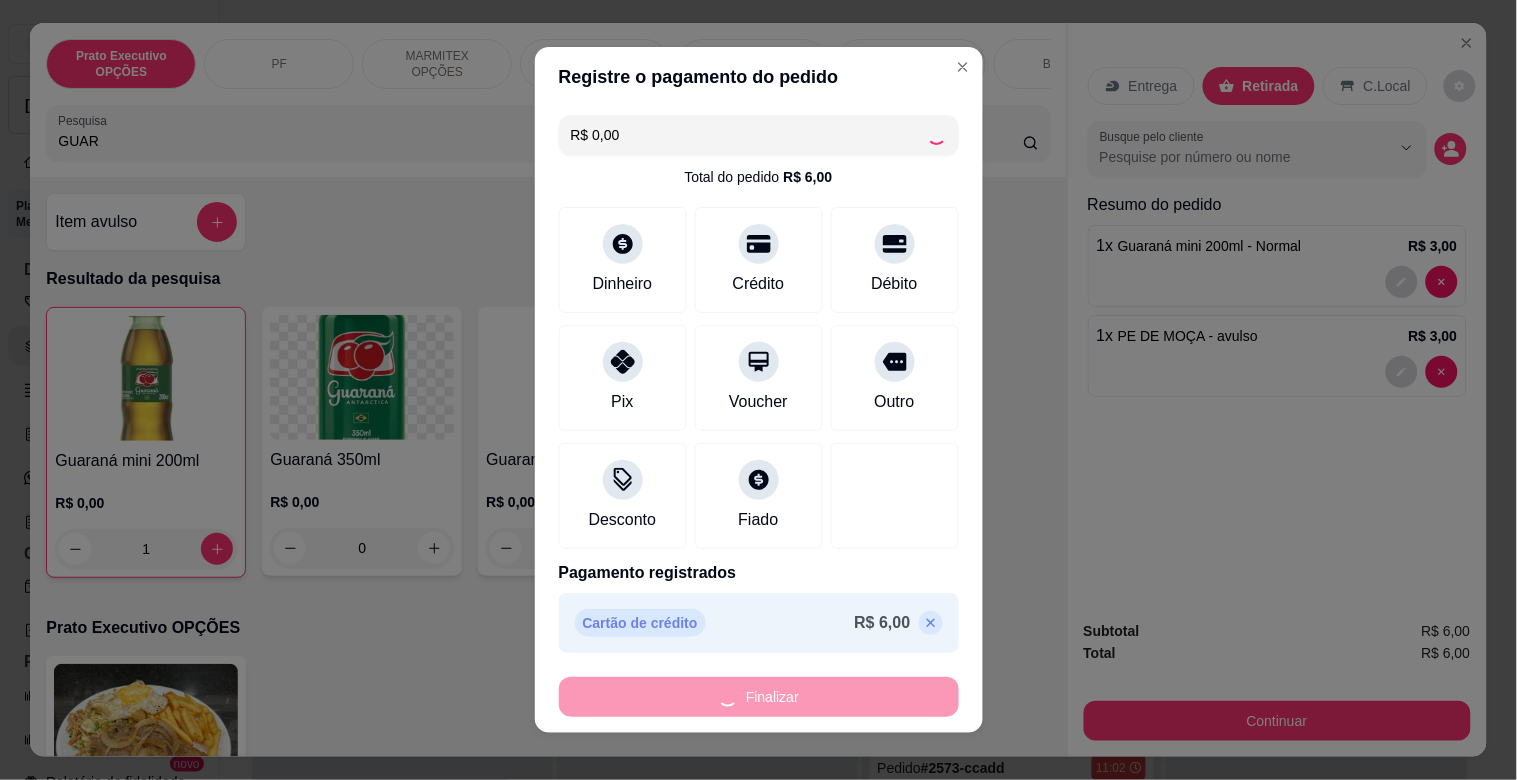 type on "0" 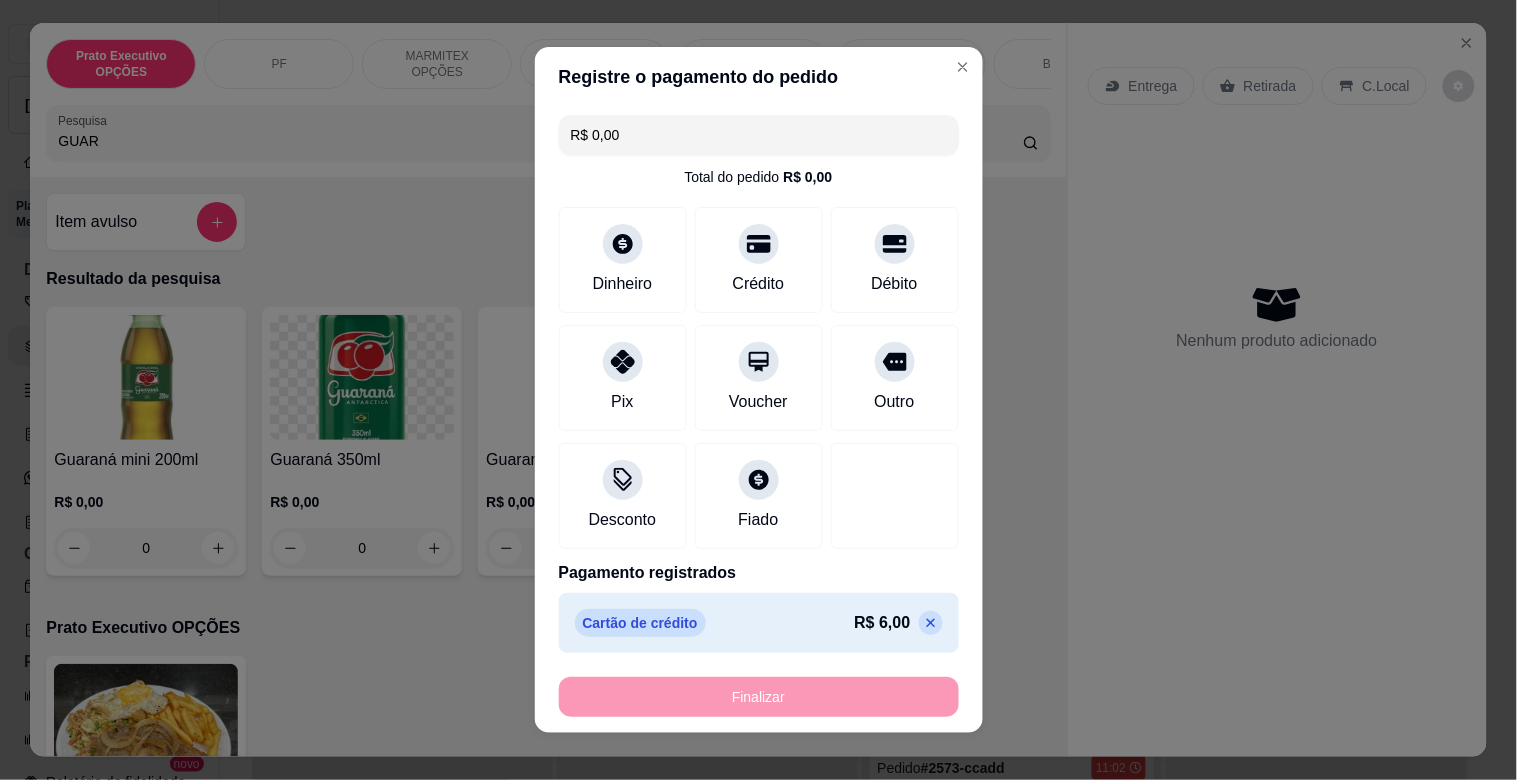 type on "-R$ 6,00" 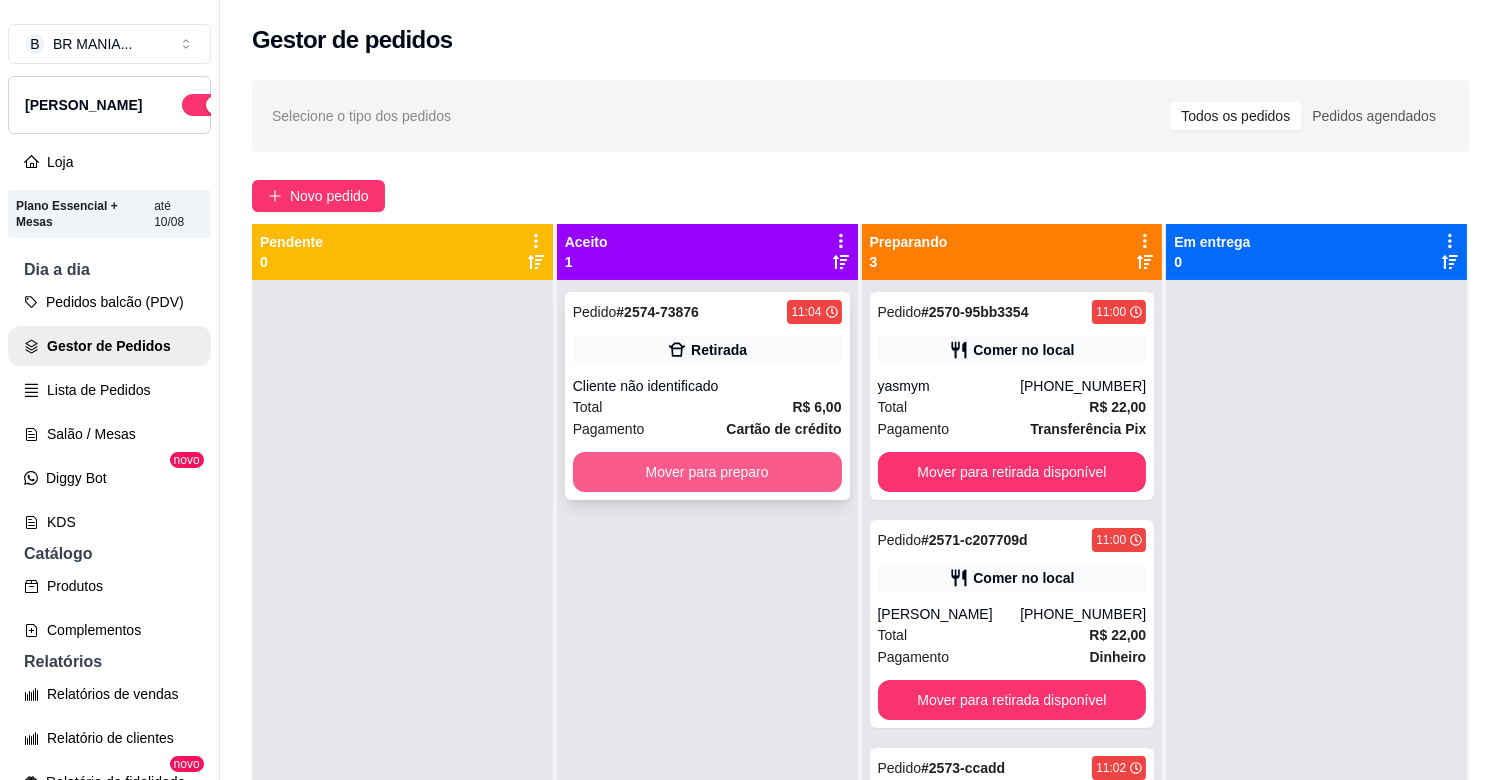 click on "Mover para preparo" at bounding box center [707, 472] 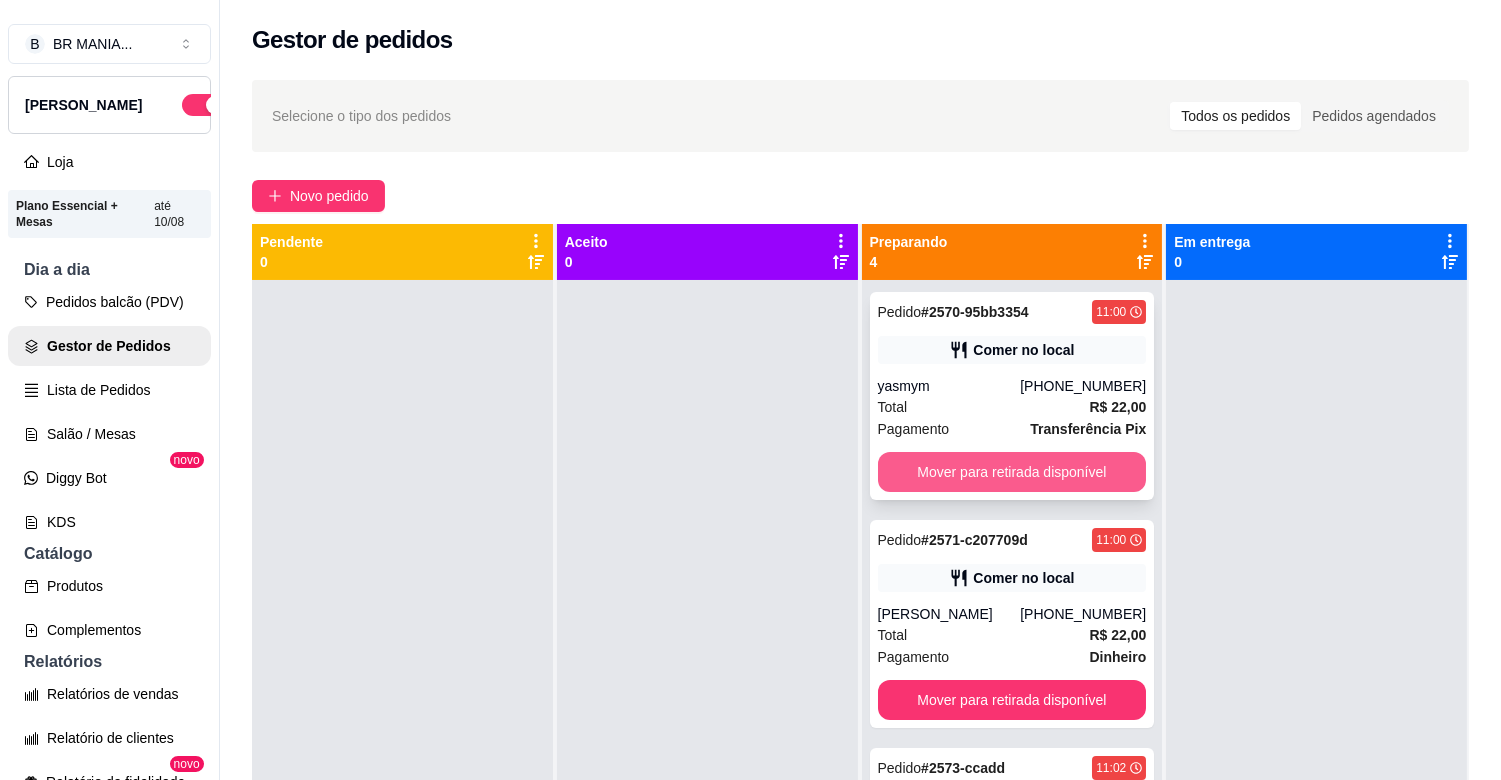click on "Mover para retirada disponível" at bounding box center (1012, 472) 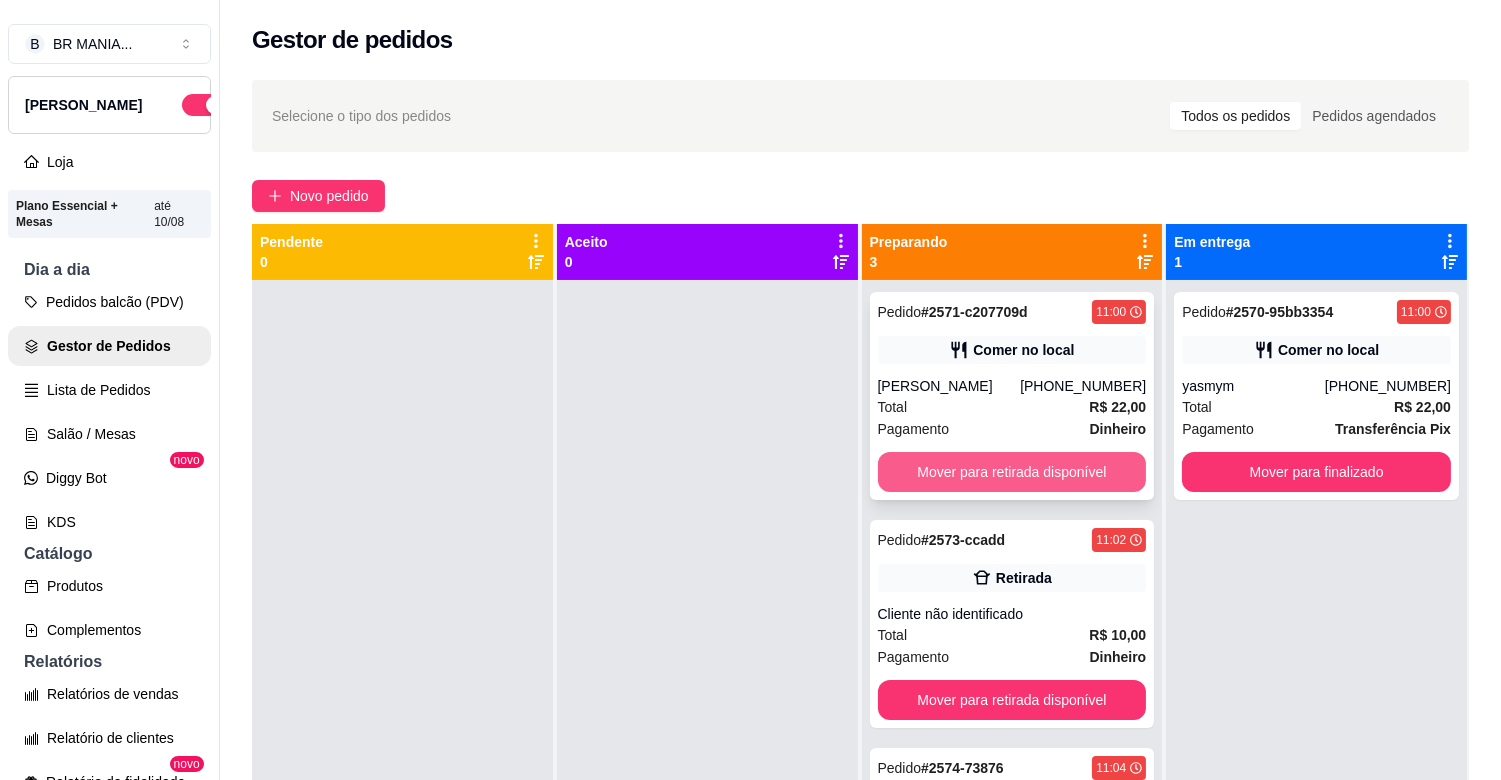 click on "Mover para retirada disponível" at bounding box center (1012, 472) 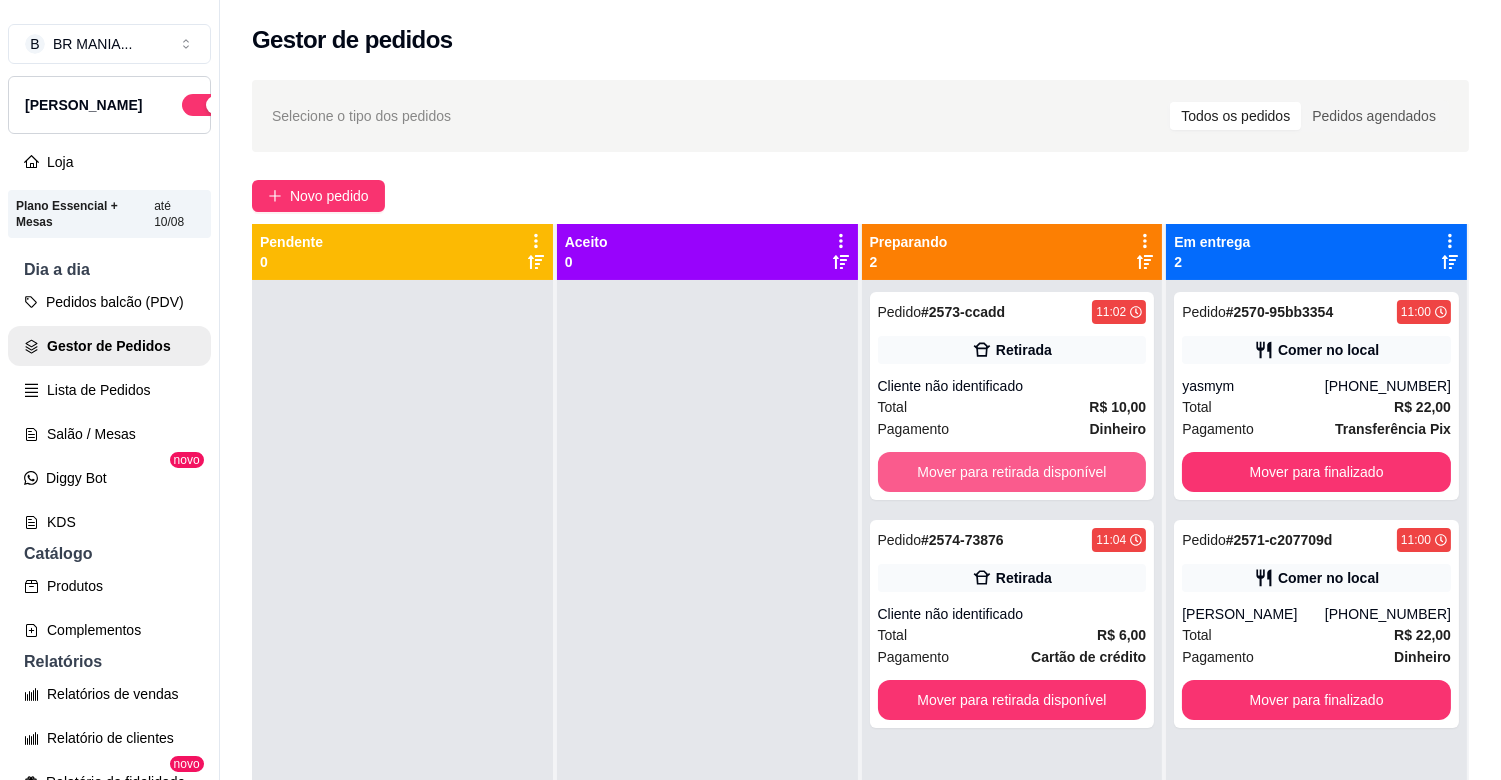 click on "Mover para retirada disponível" at bounding box center (1012, 472) 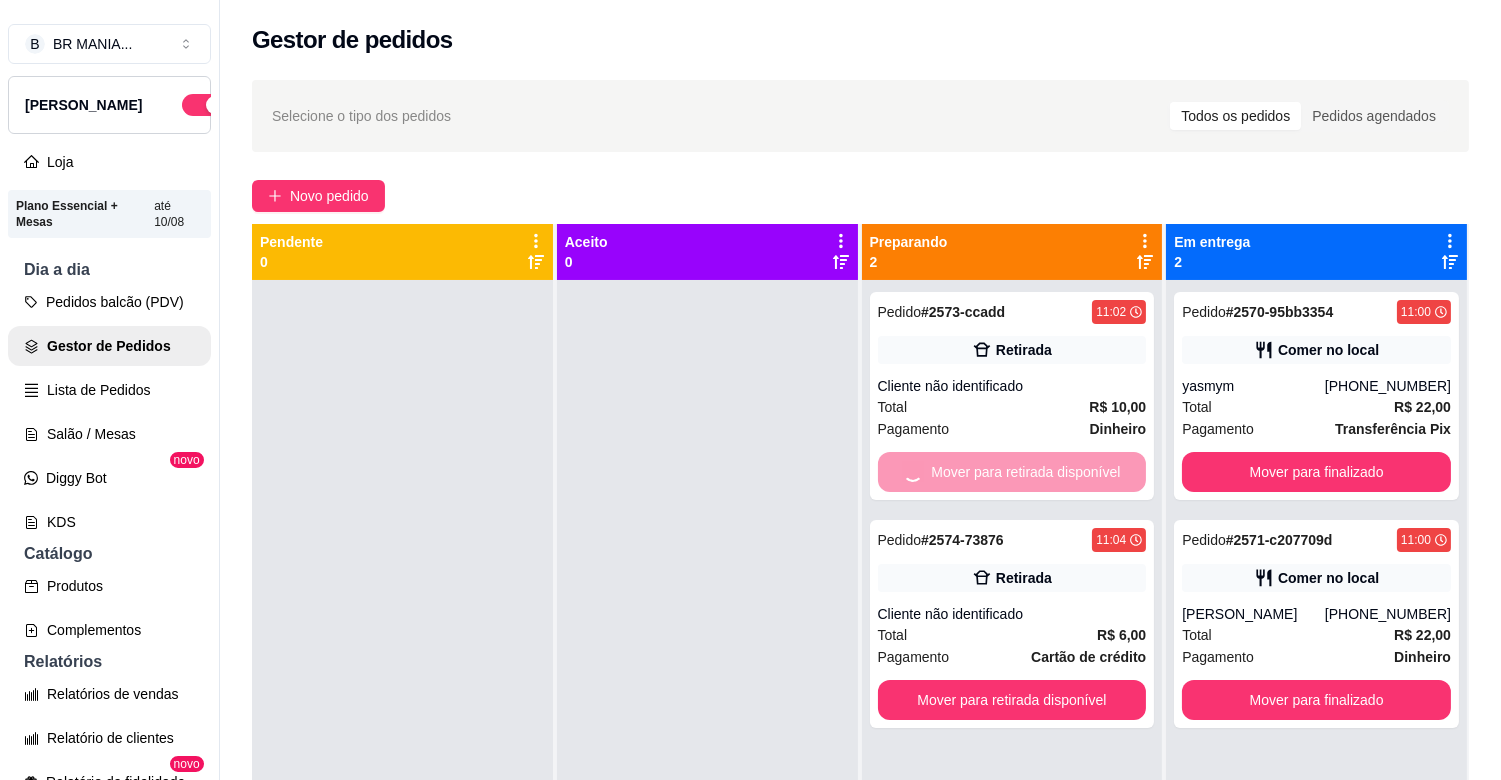 click on "Mover para retirada disponível" at bounding box center [1012, 700] 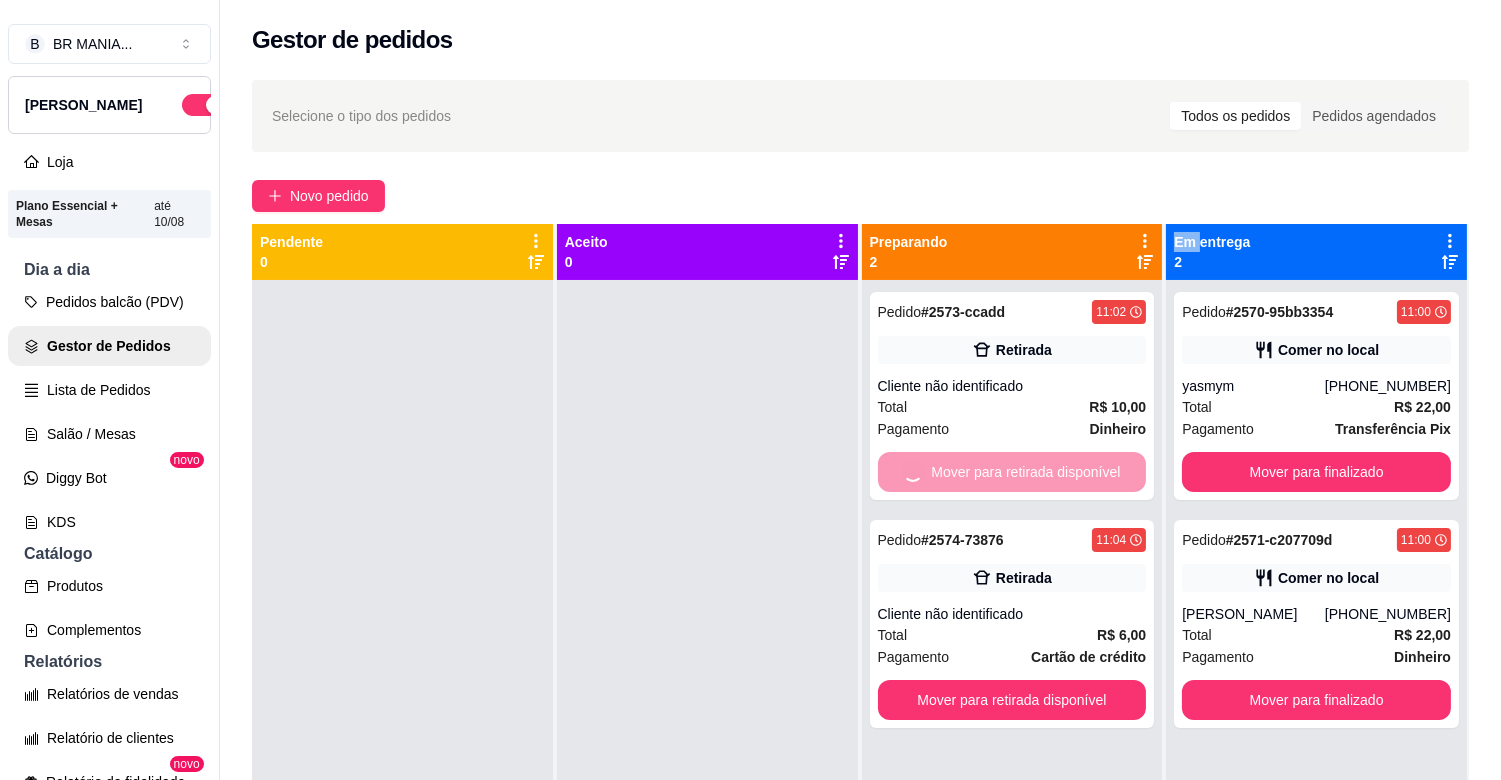 click on "Mover para retirada disponível" at bounding box center [1012, 700] 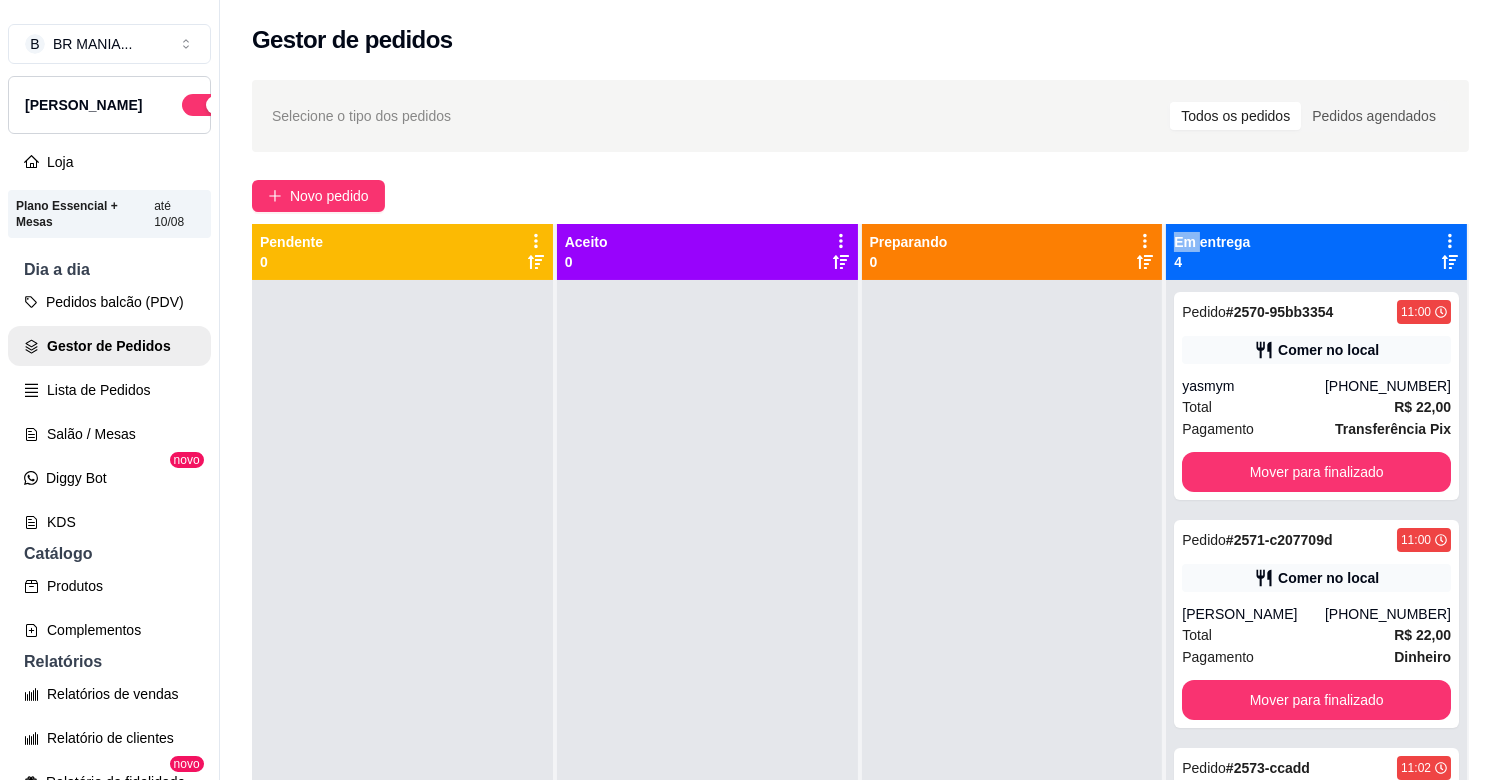 click on "Pedidos balcão (PDV)" at bounding box center [109, 302] 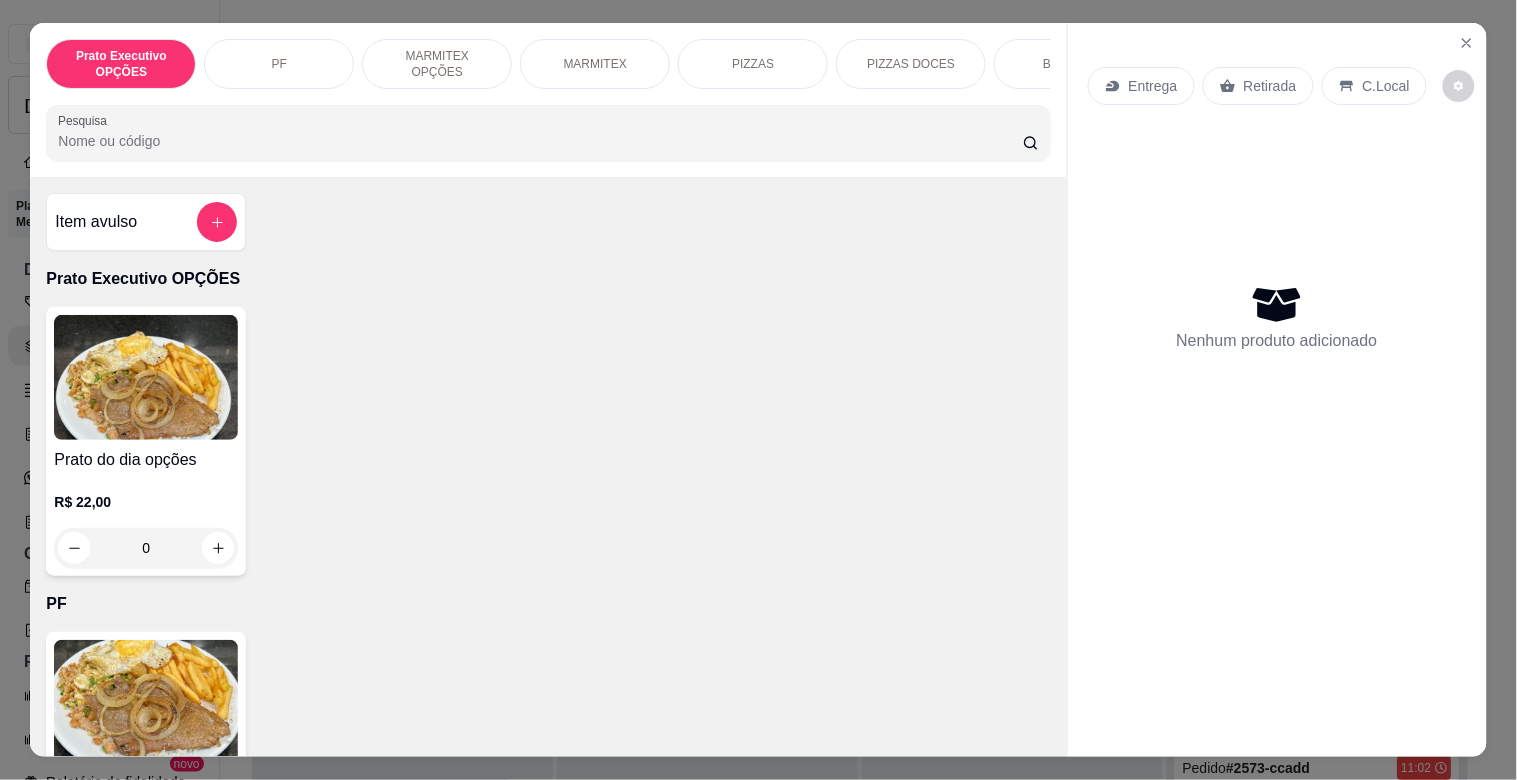 click on "Pesquisa" at bounding box center (540, 141) 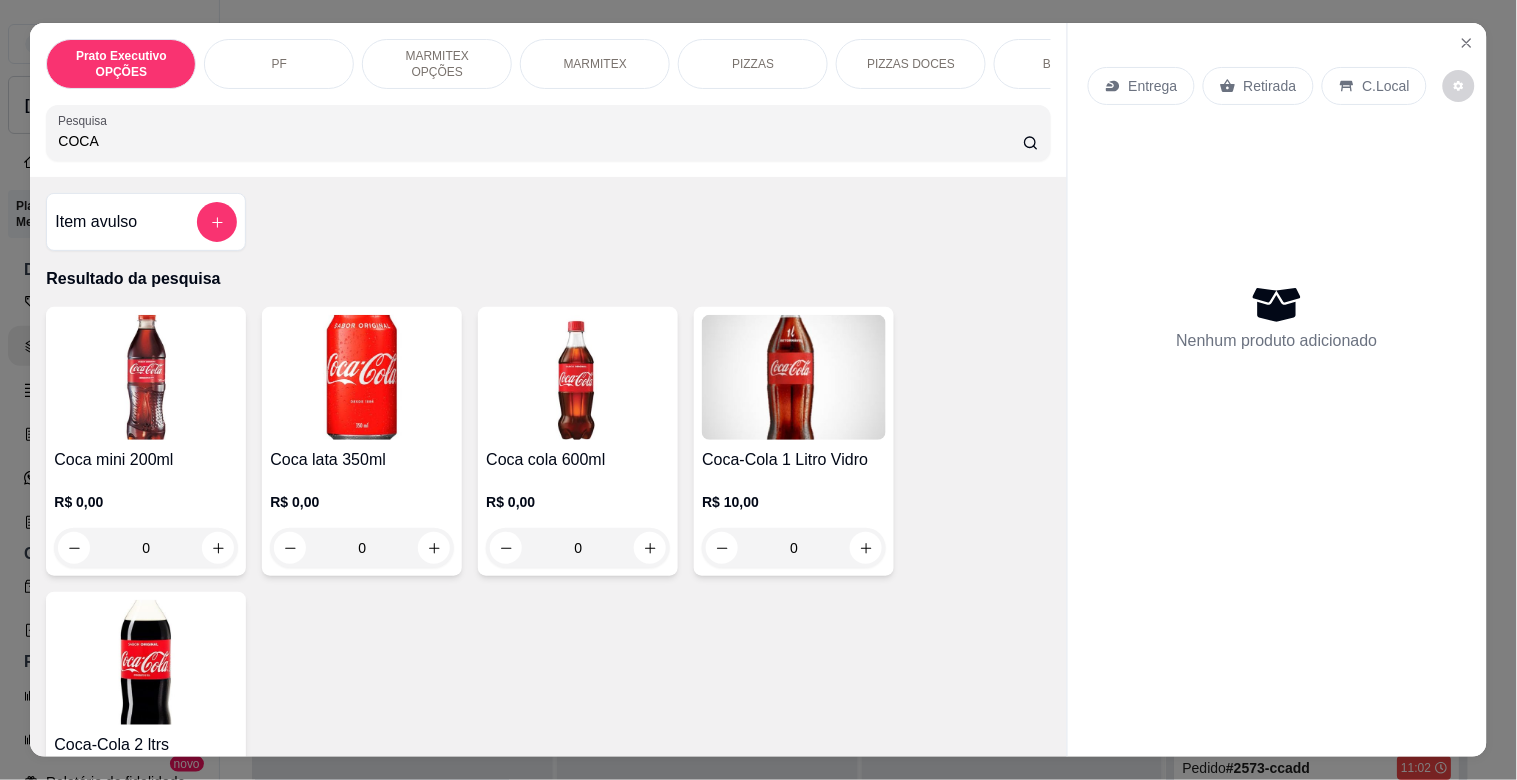 type on "COCA" 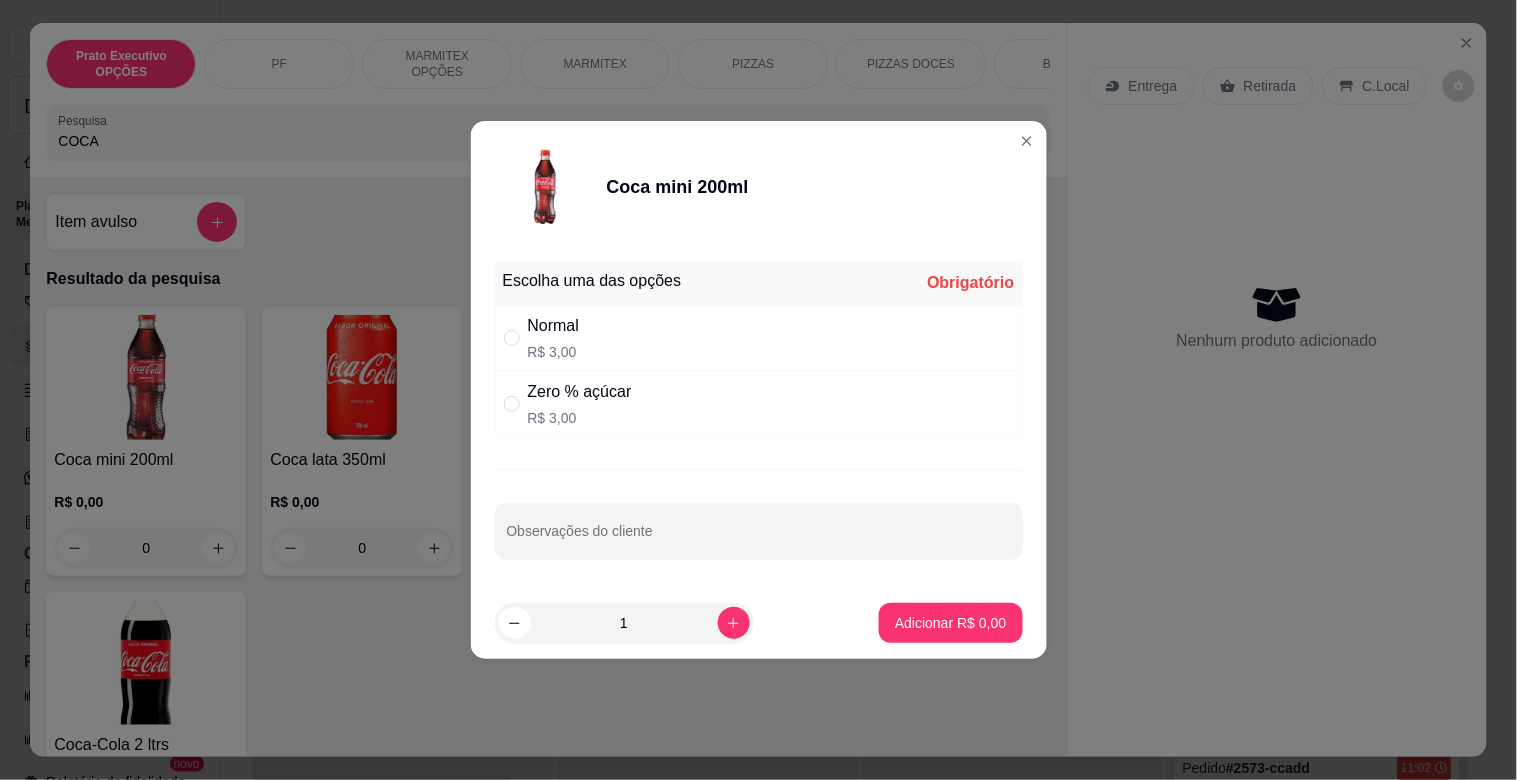 click on "Normal   R$ 3,00" at bounding box center [759, 338] 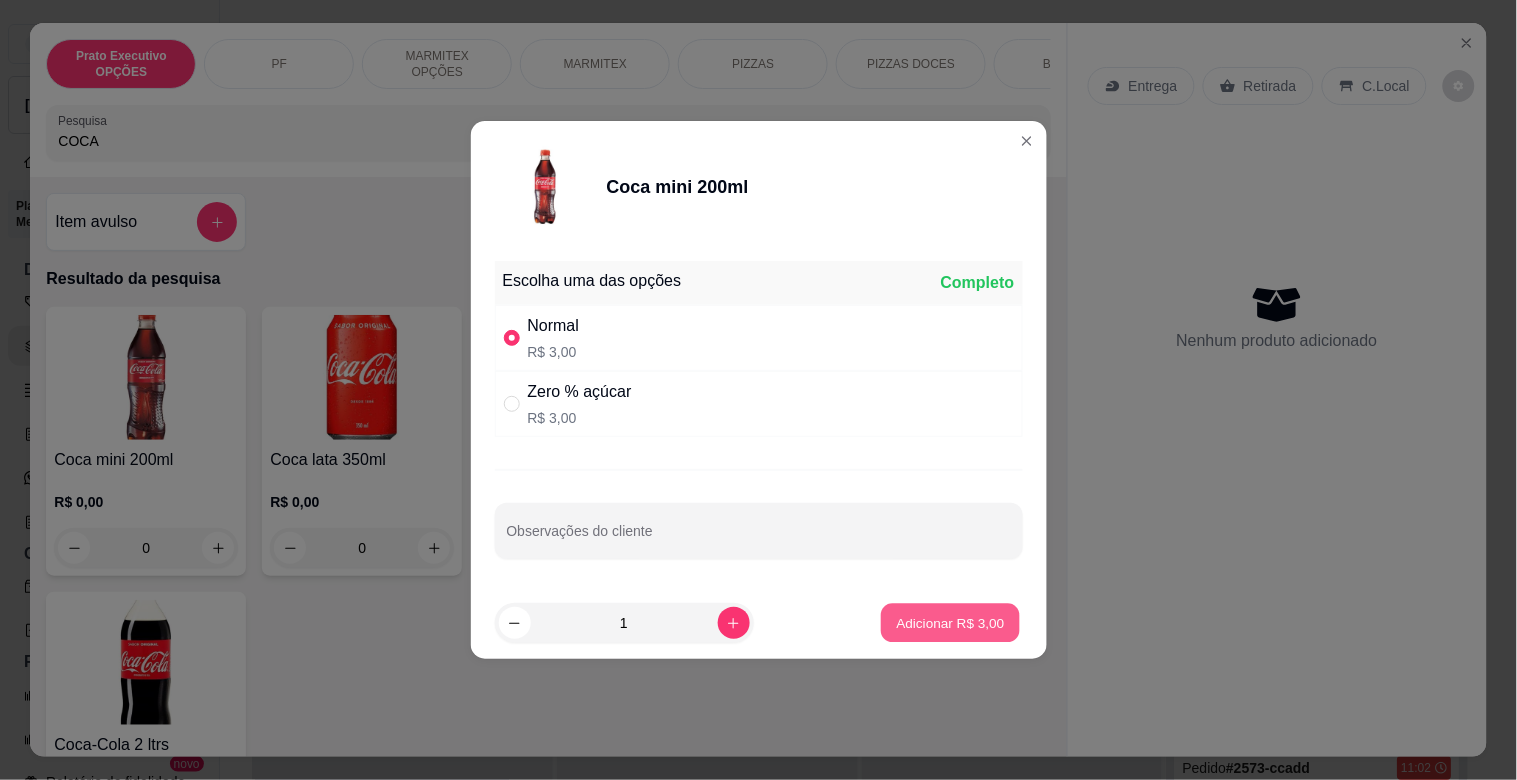click on "Adicionar   R$ 3,00" at bounding box center (951, 622) 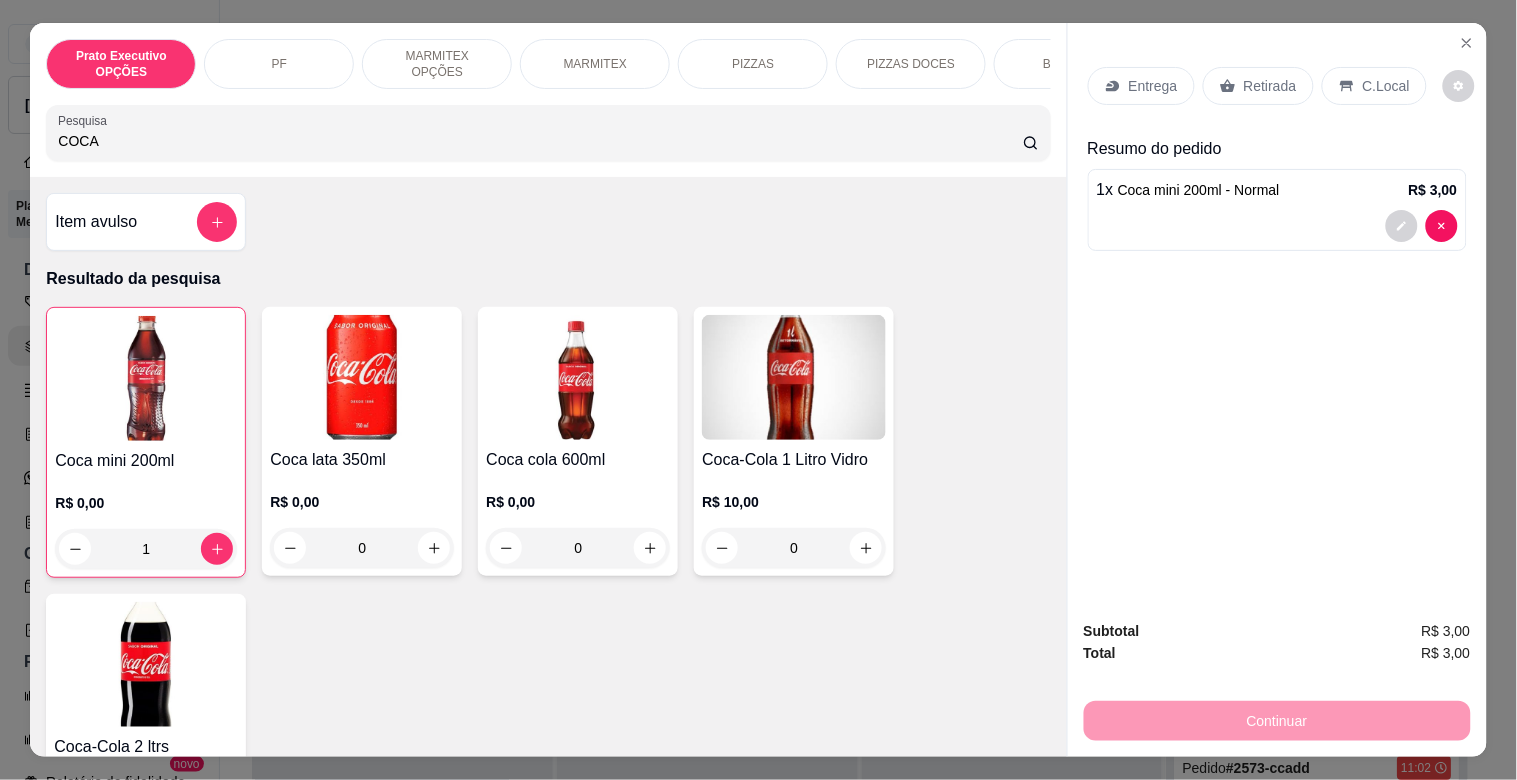 click on "Retirada" at bounding box center [1258, 86] 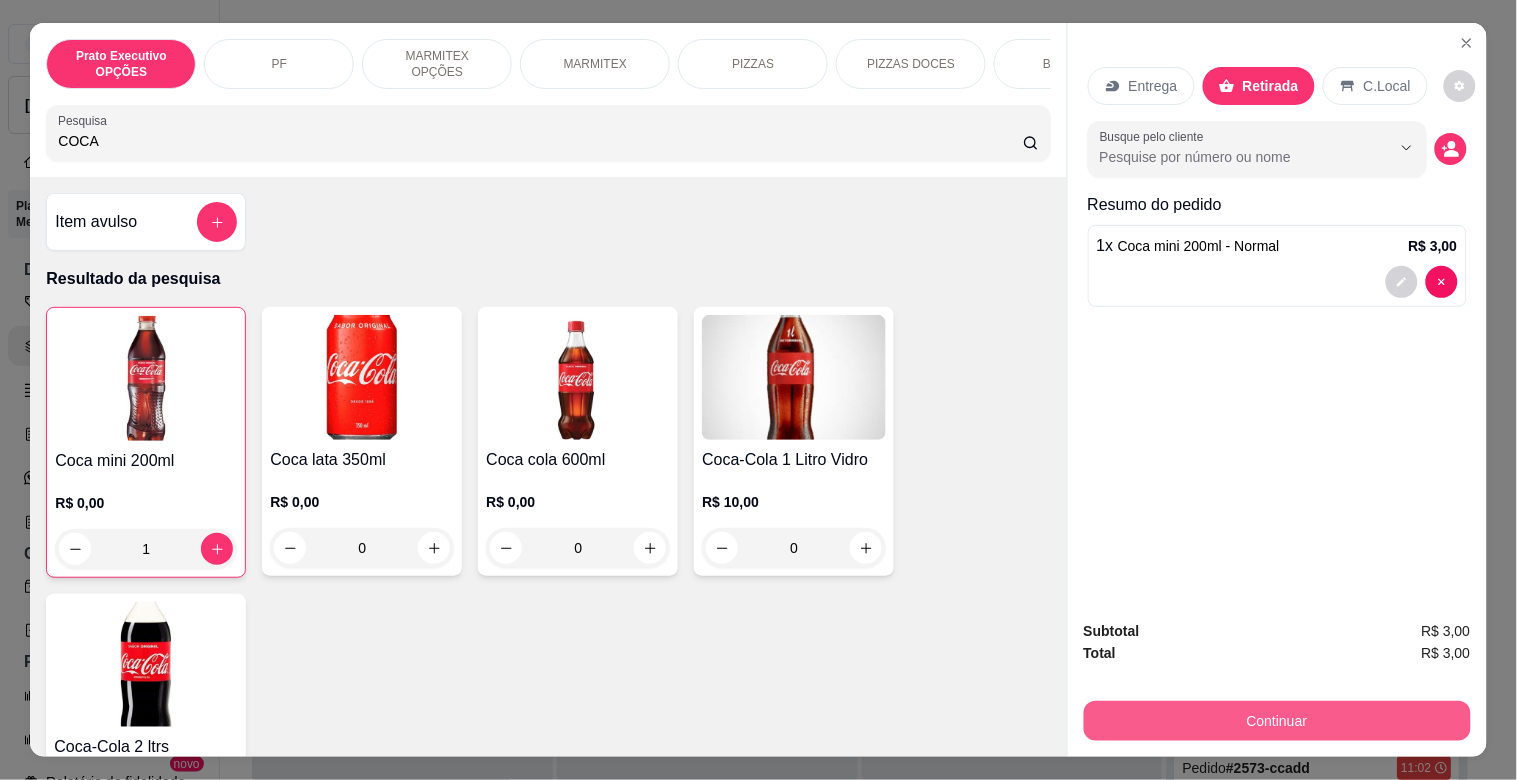 click on "Continuar" at bounding box center (1277, 721) 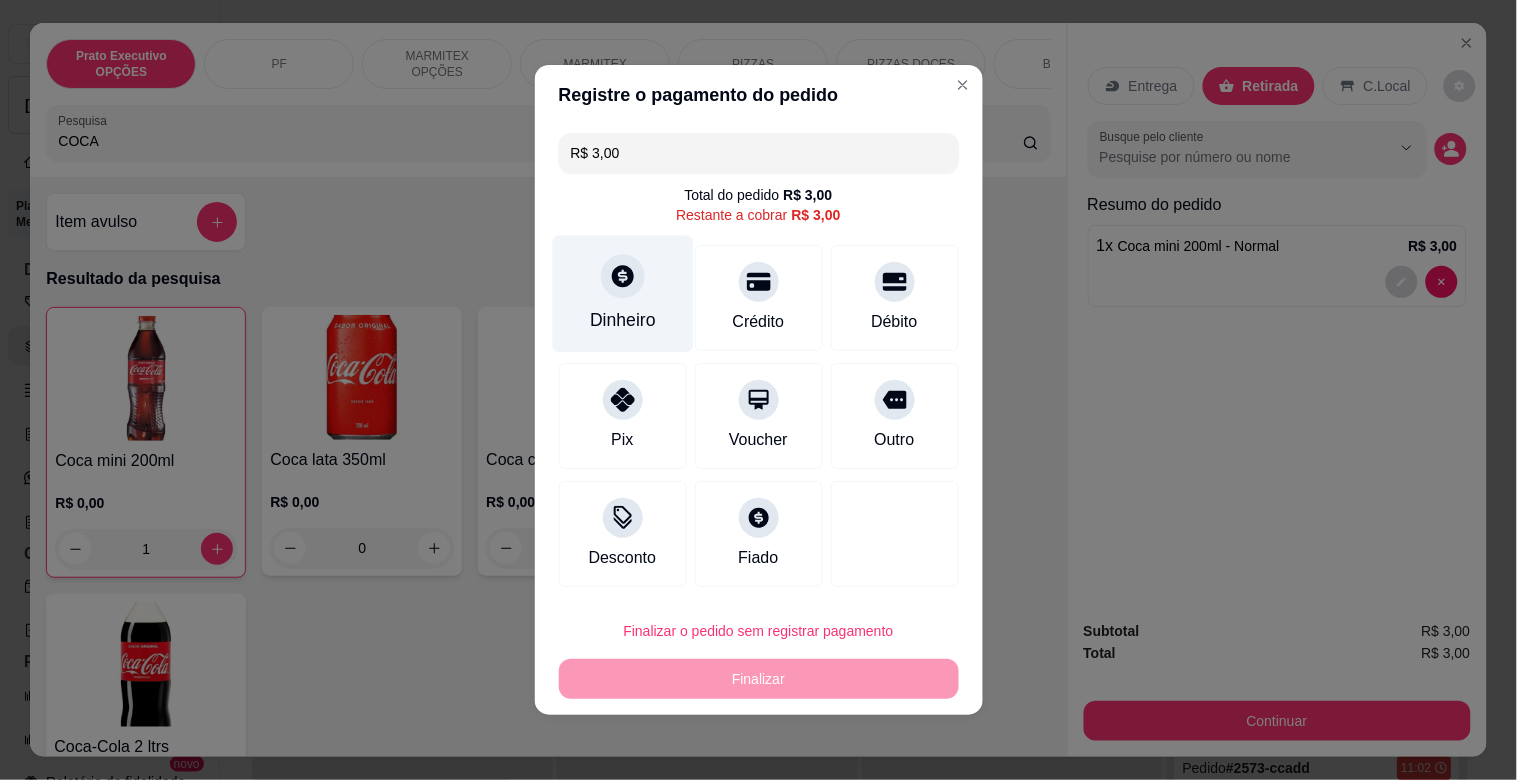click on "Dinheiro" at bounding box center [623, 320] 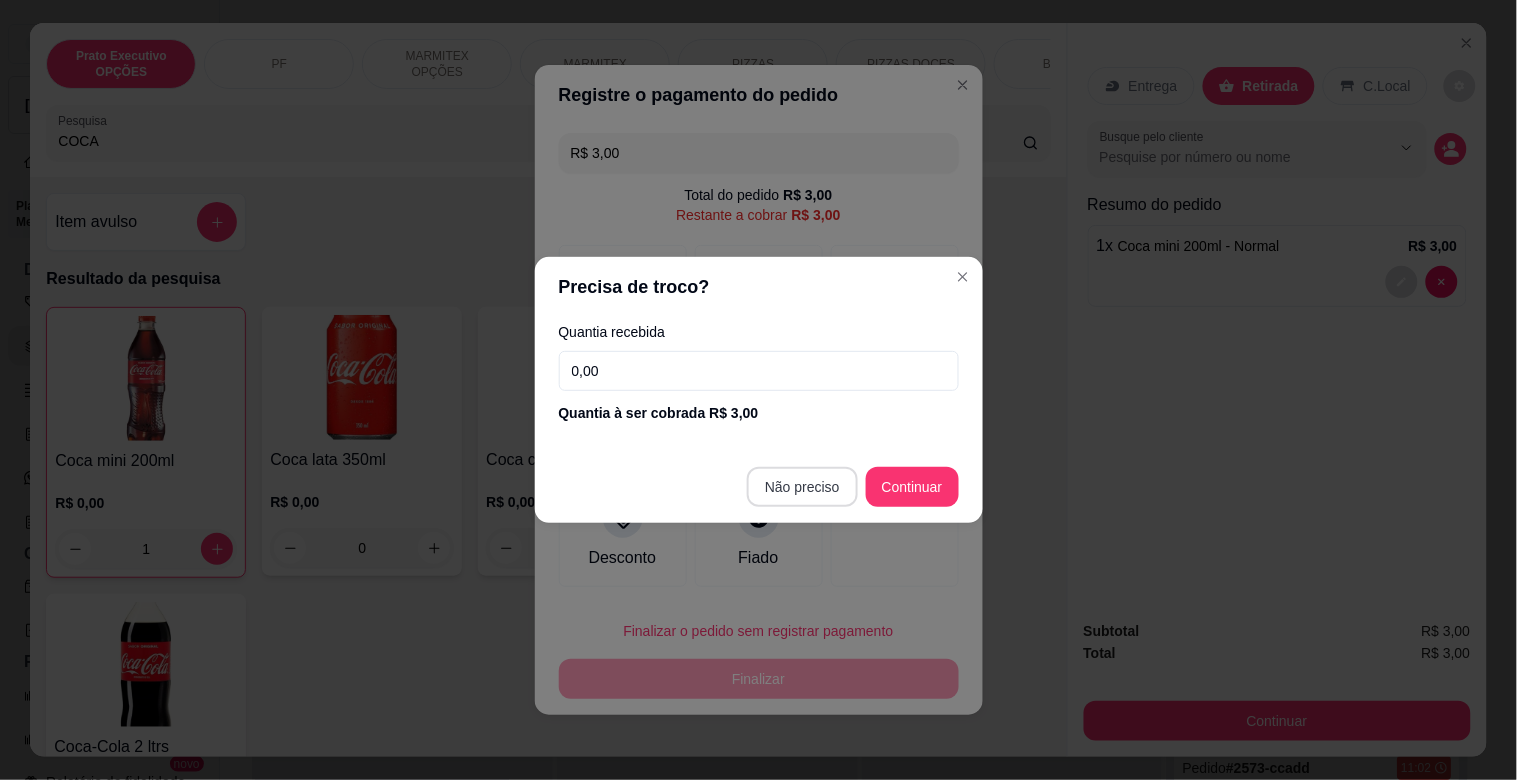 type on "R$ 0,00" 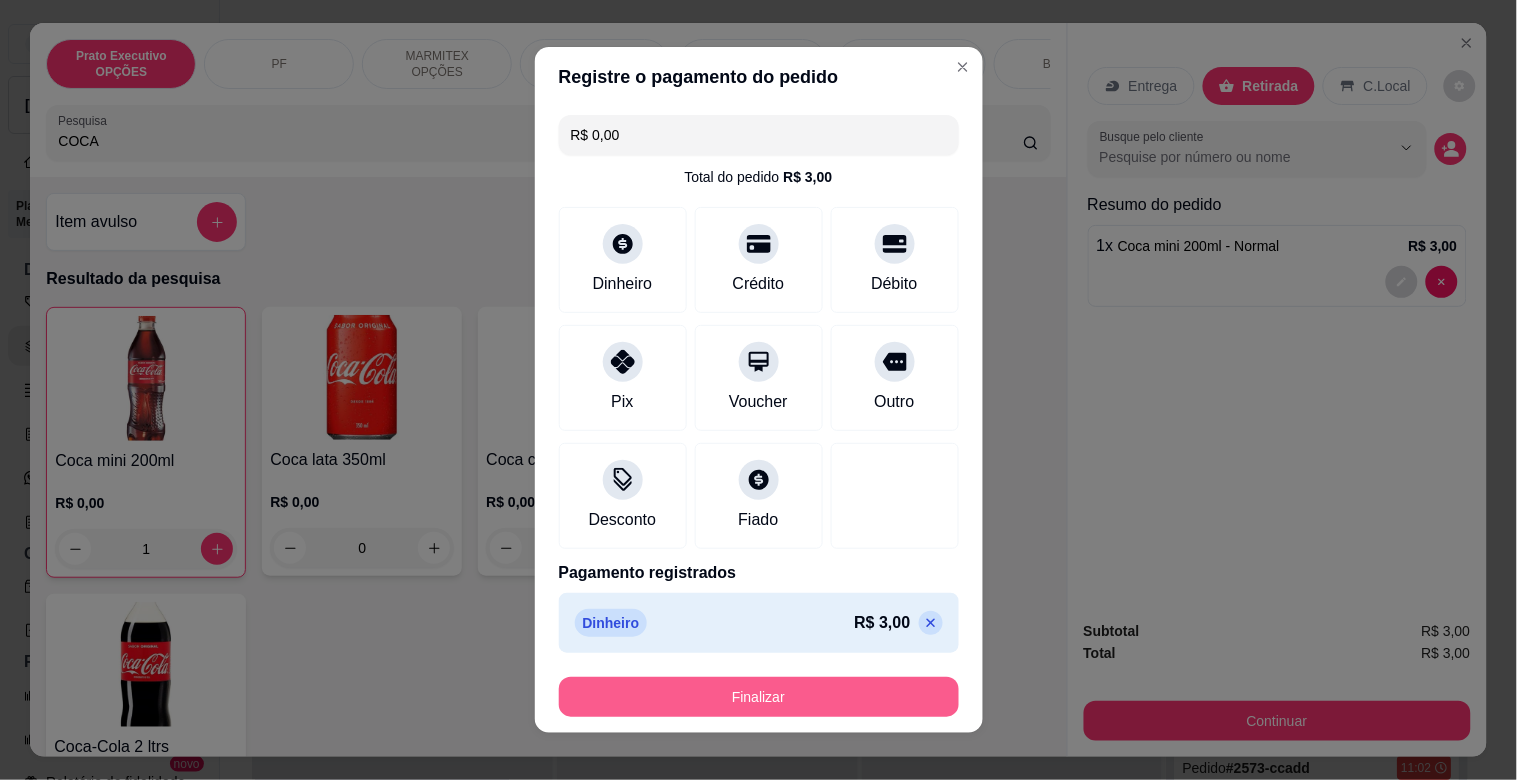 click on "Finalizar" at bounding box center (759, 697) 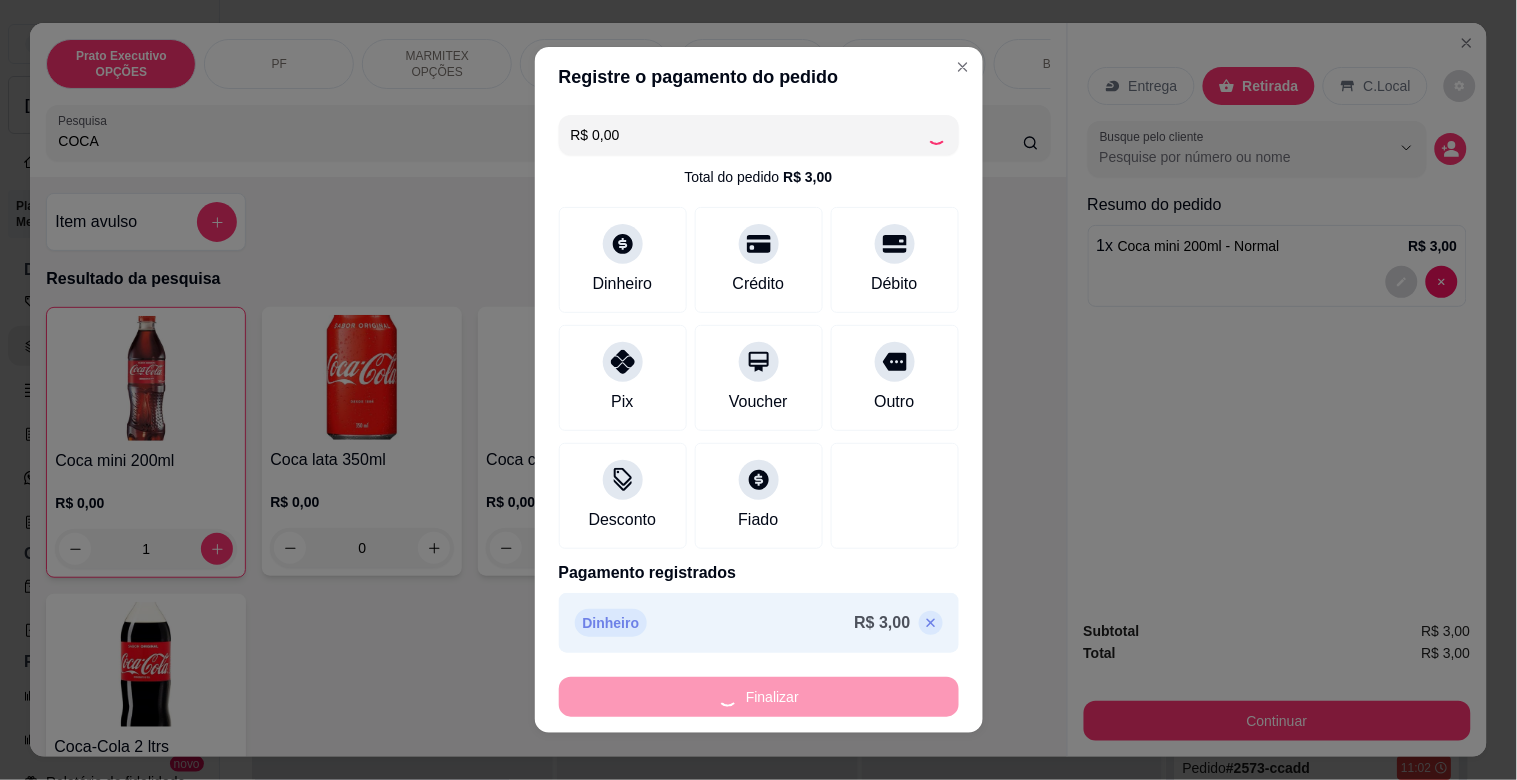 type on "0" 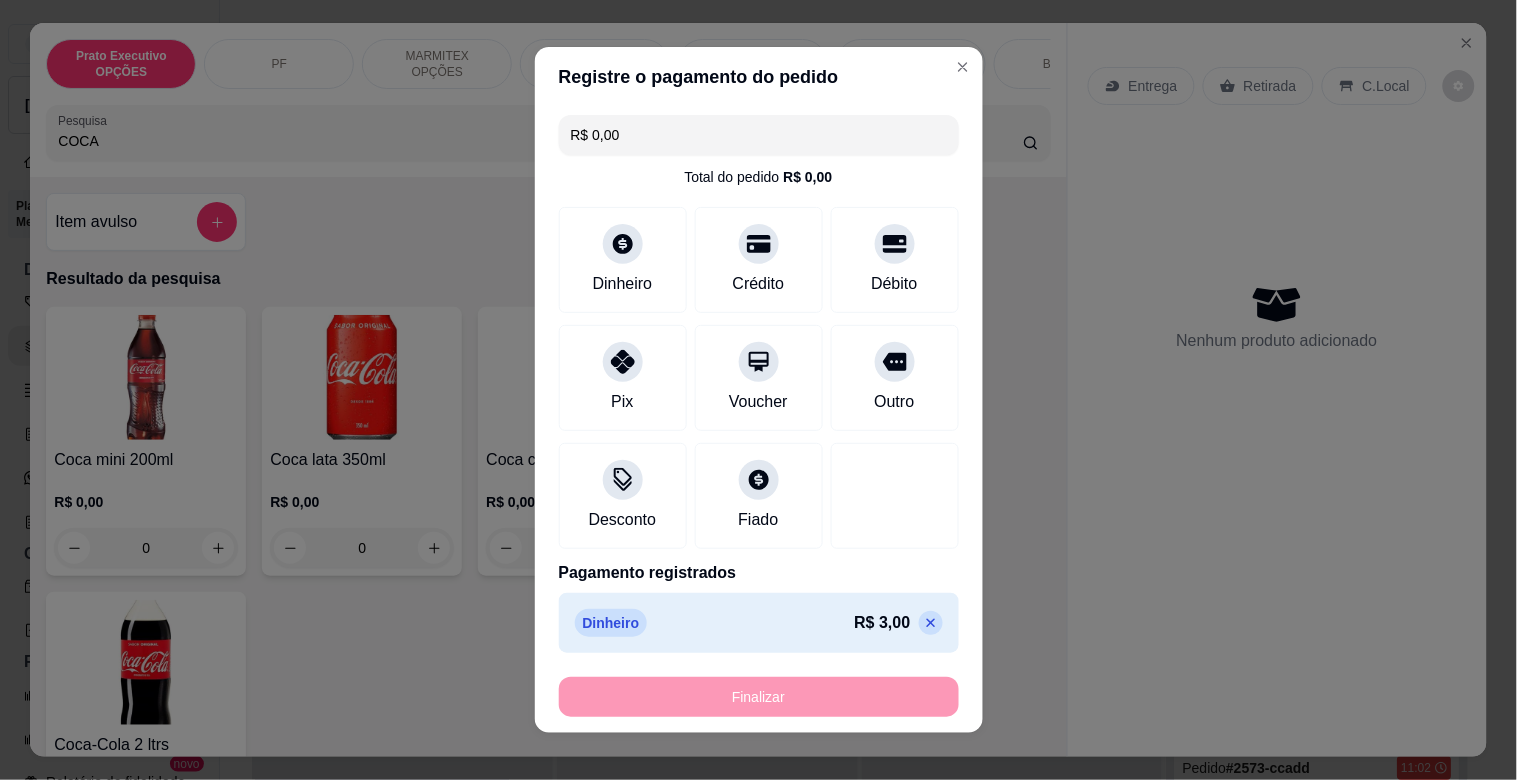type on "-R$ 3,00" 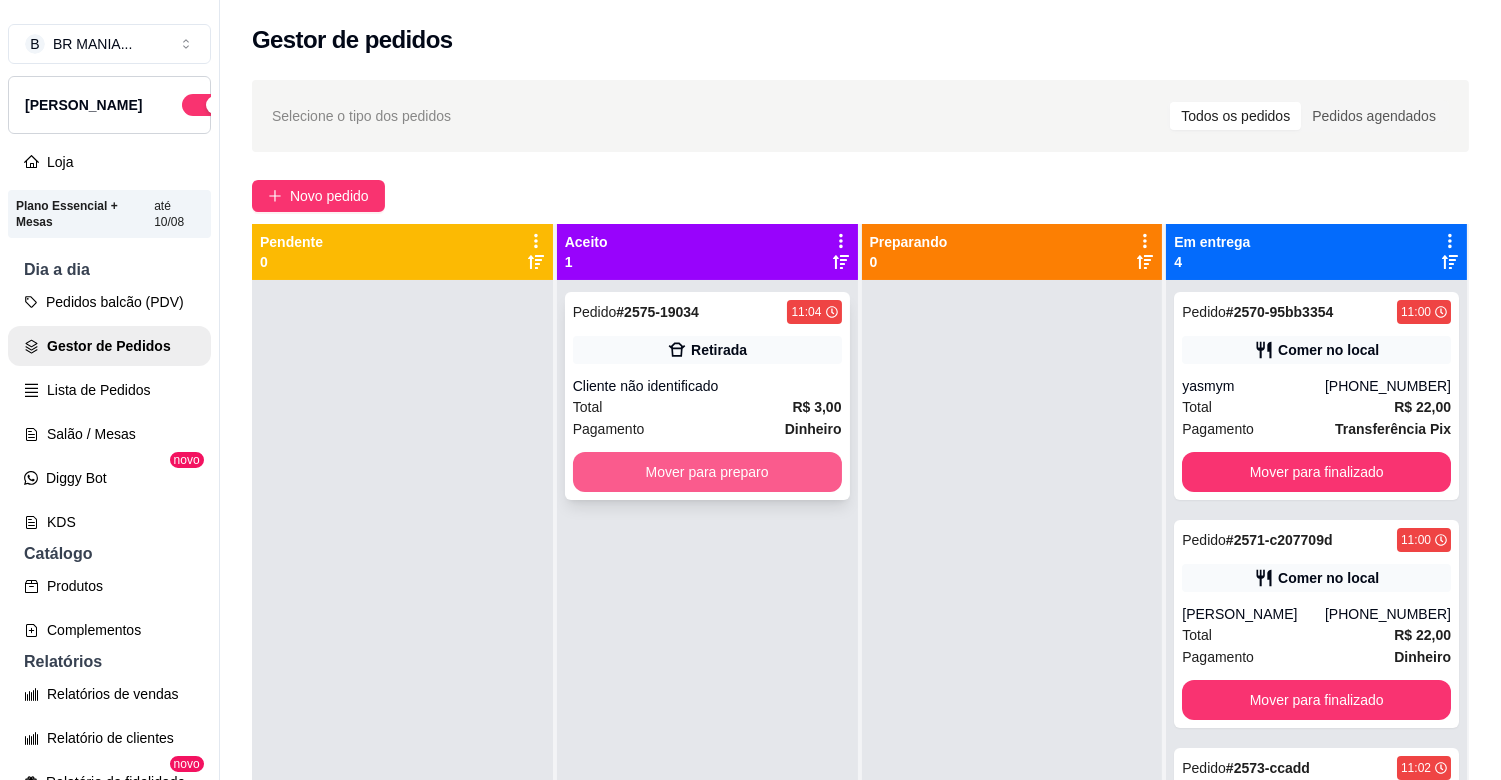 click on "Mover para preparo" at bounding box center [707, 472] 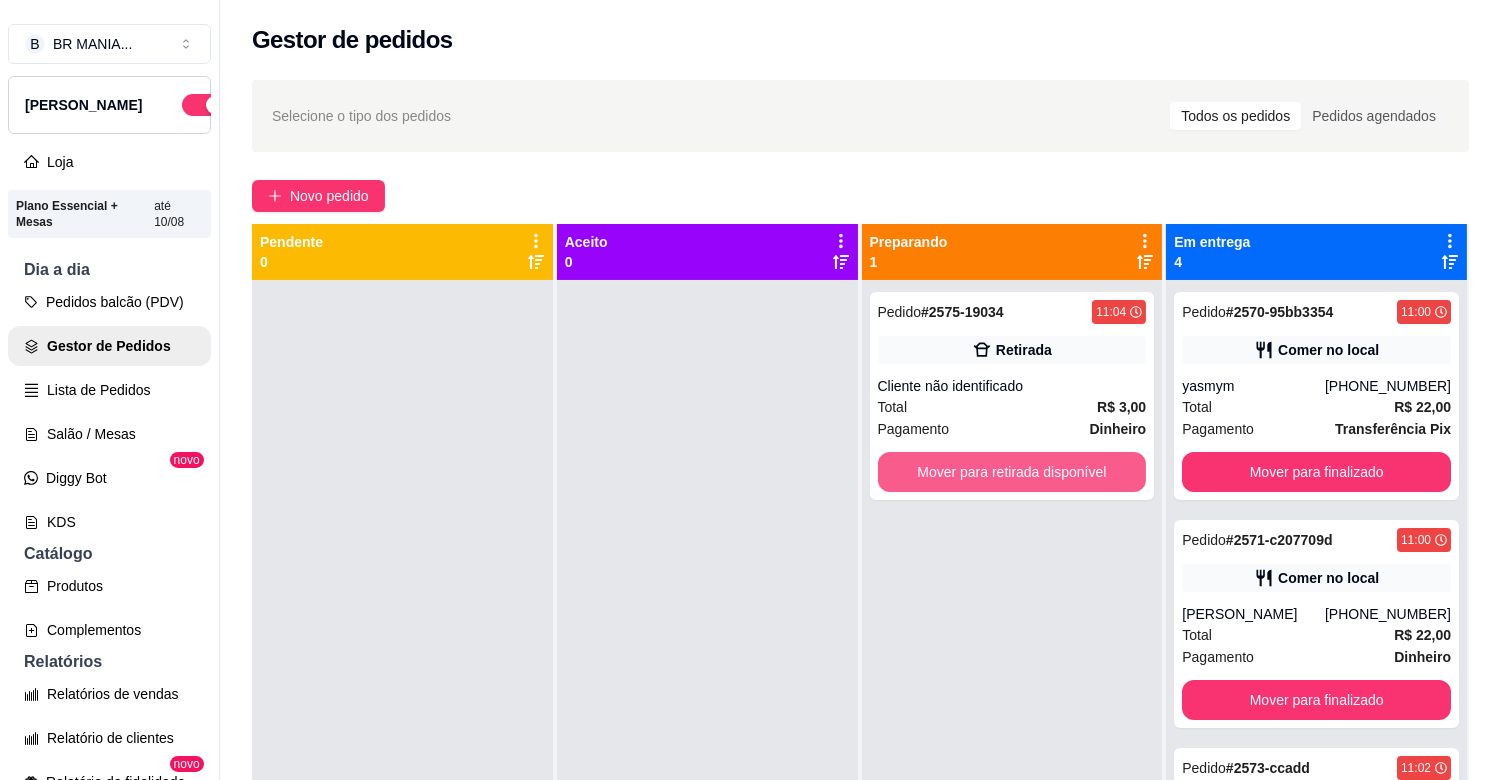 click on "Mover para retirada disponível" at bounding box center [1012, 472] 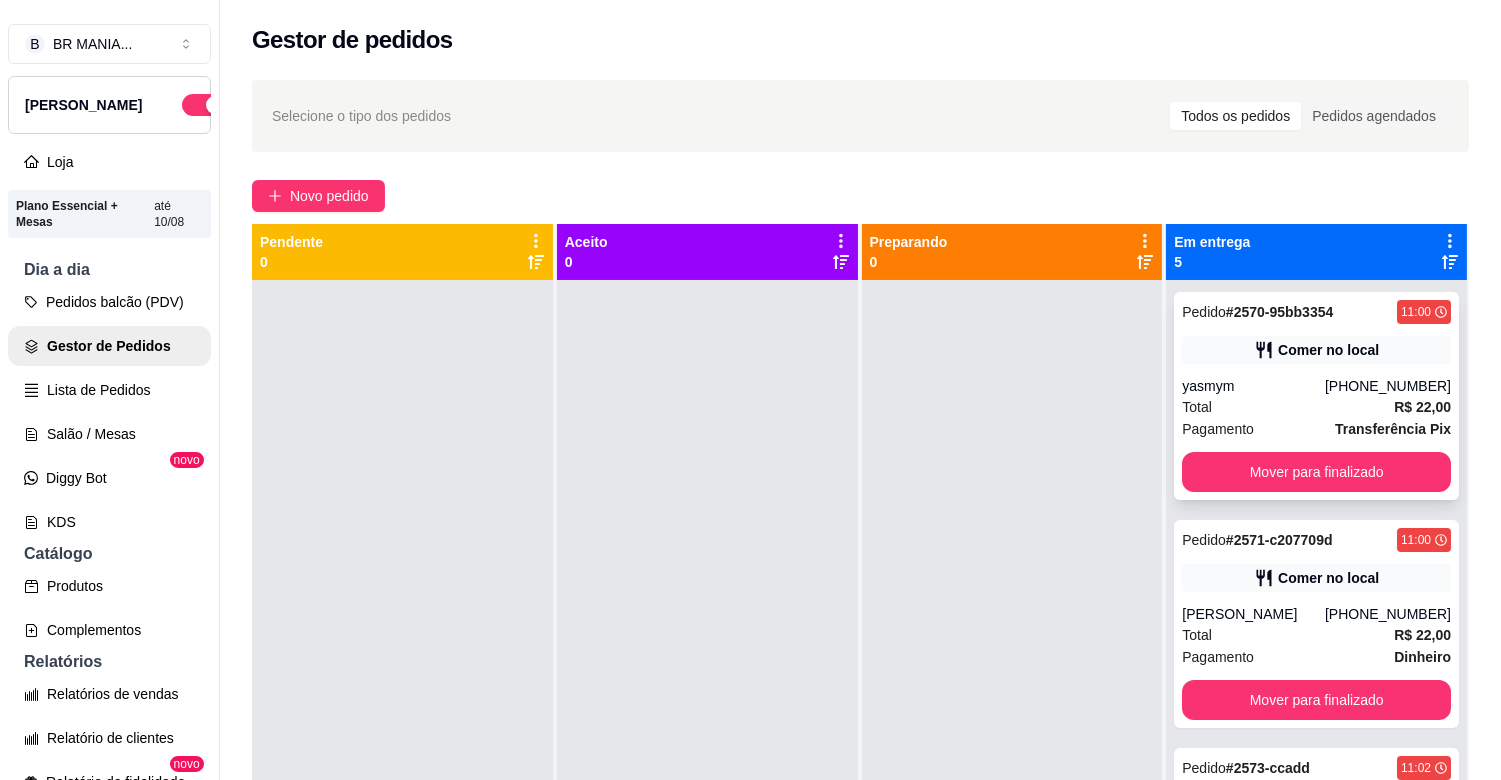 click on "yasmym" at bounding box center [1253, 386] 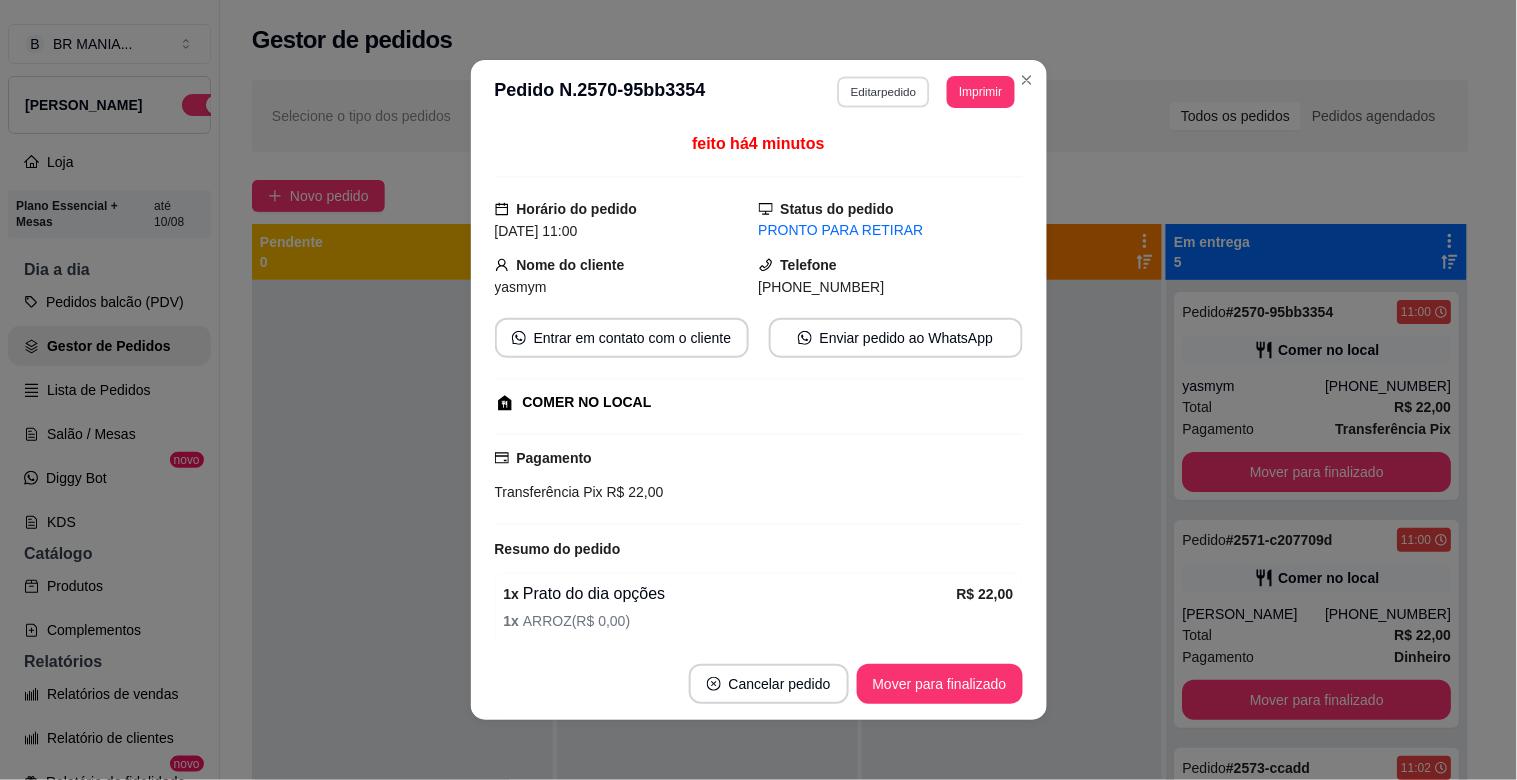 click on "Editar  pedido" at bounding box center [883, 91] 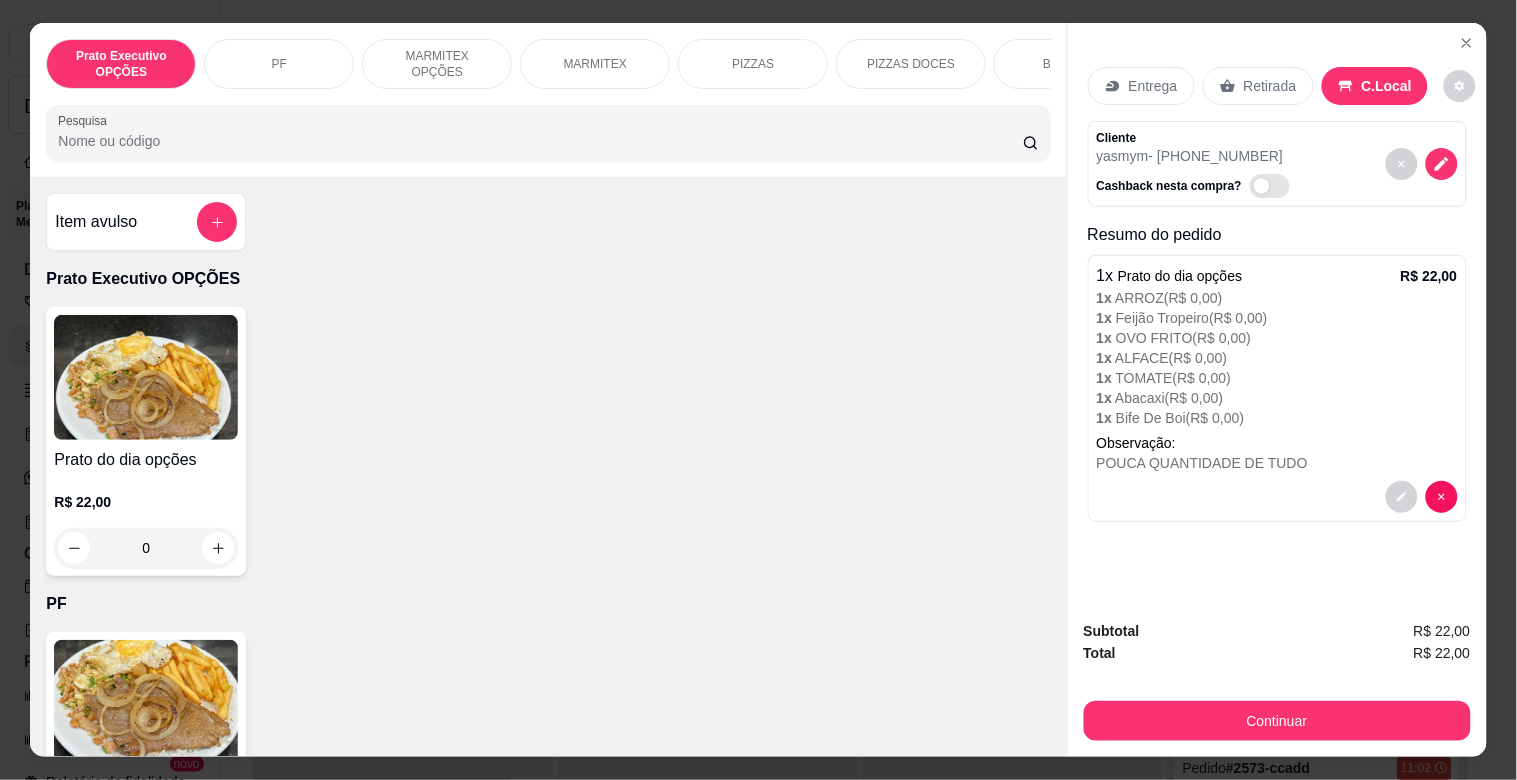 click 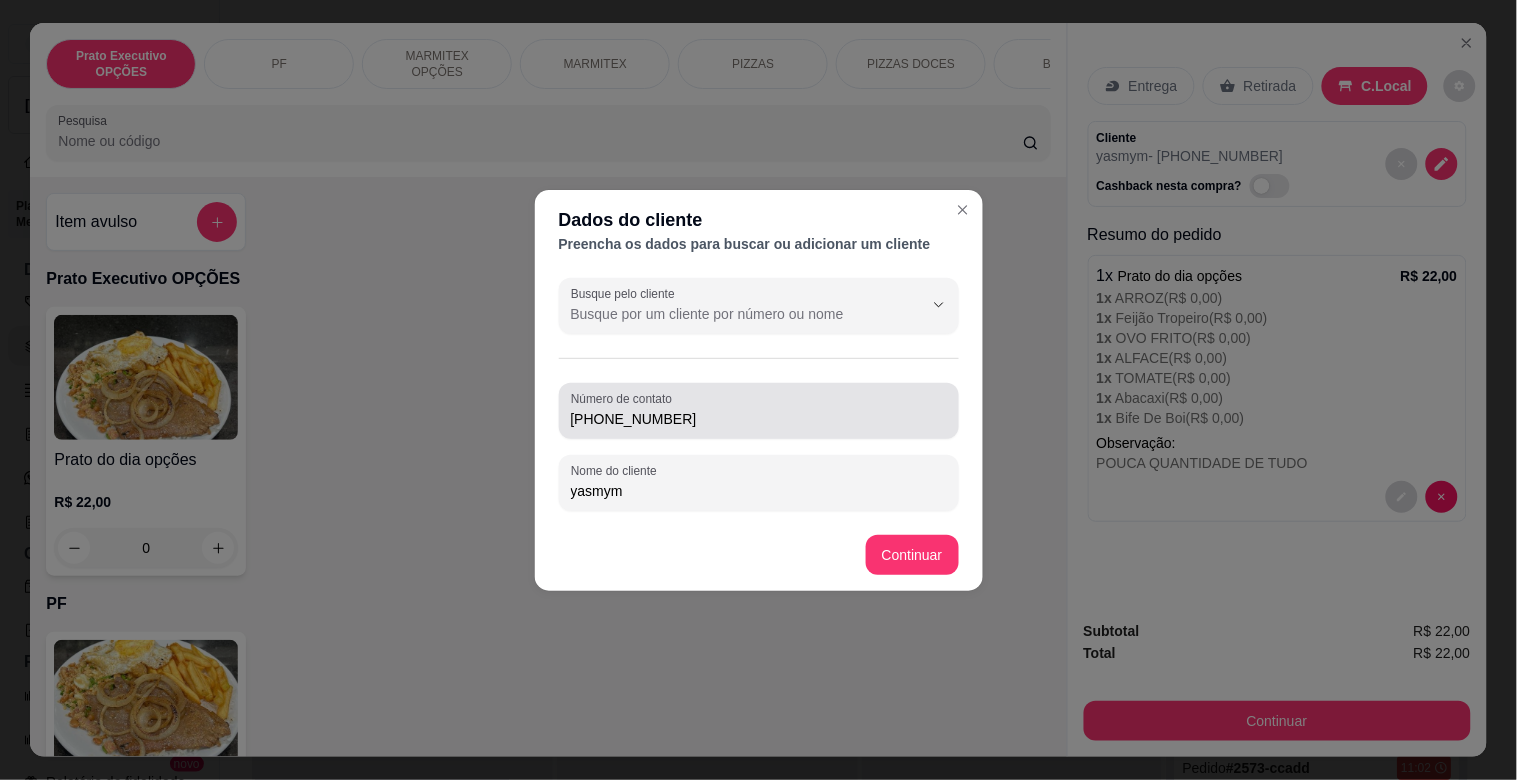 click on "[PHONE_NUMBER]" at bounding box center (759, 411) 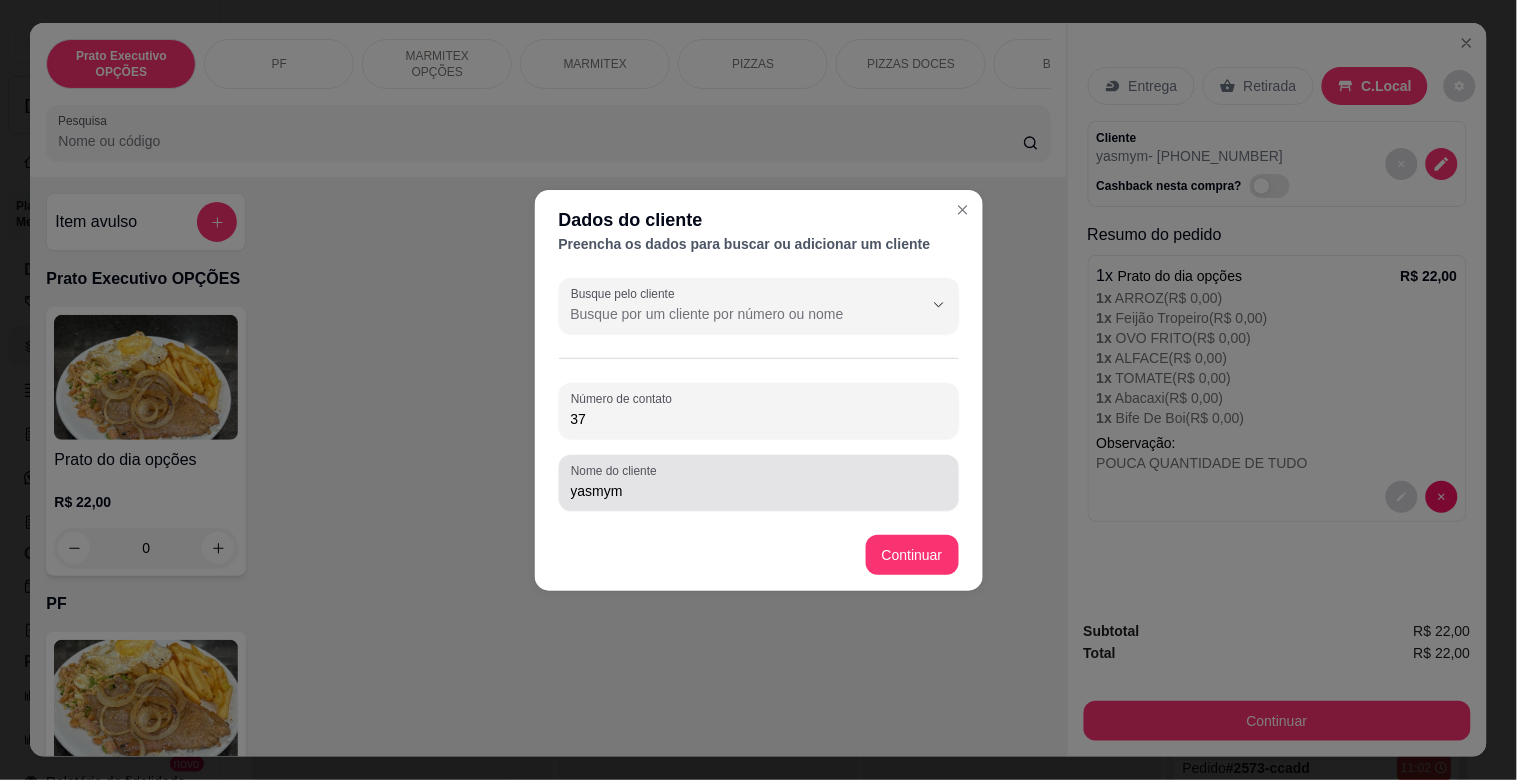 type on "3" 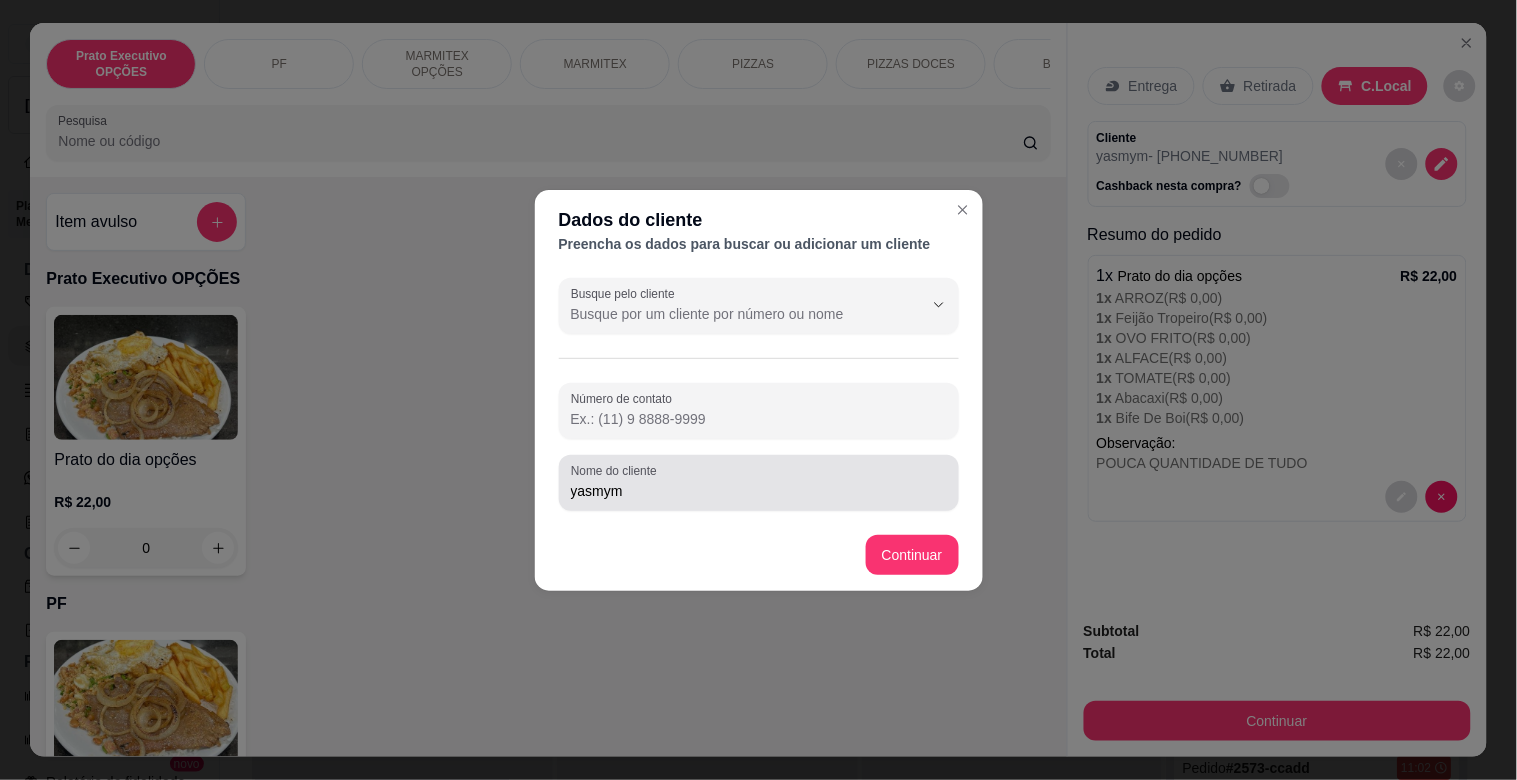 type 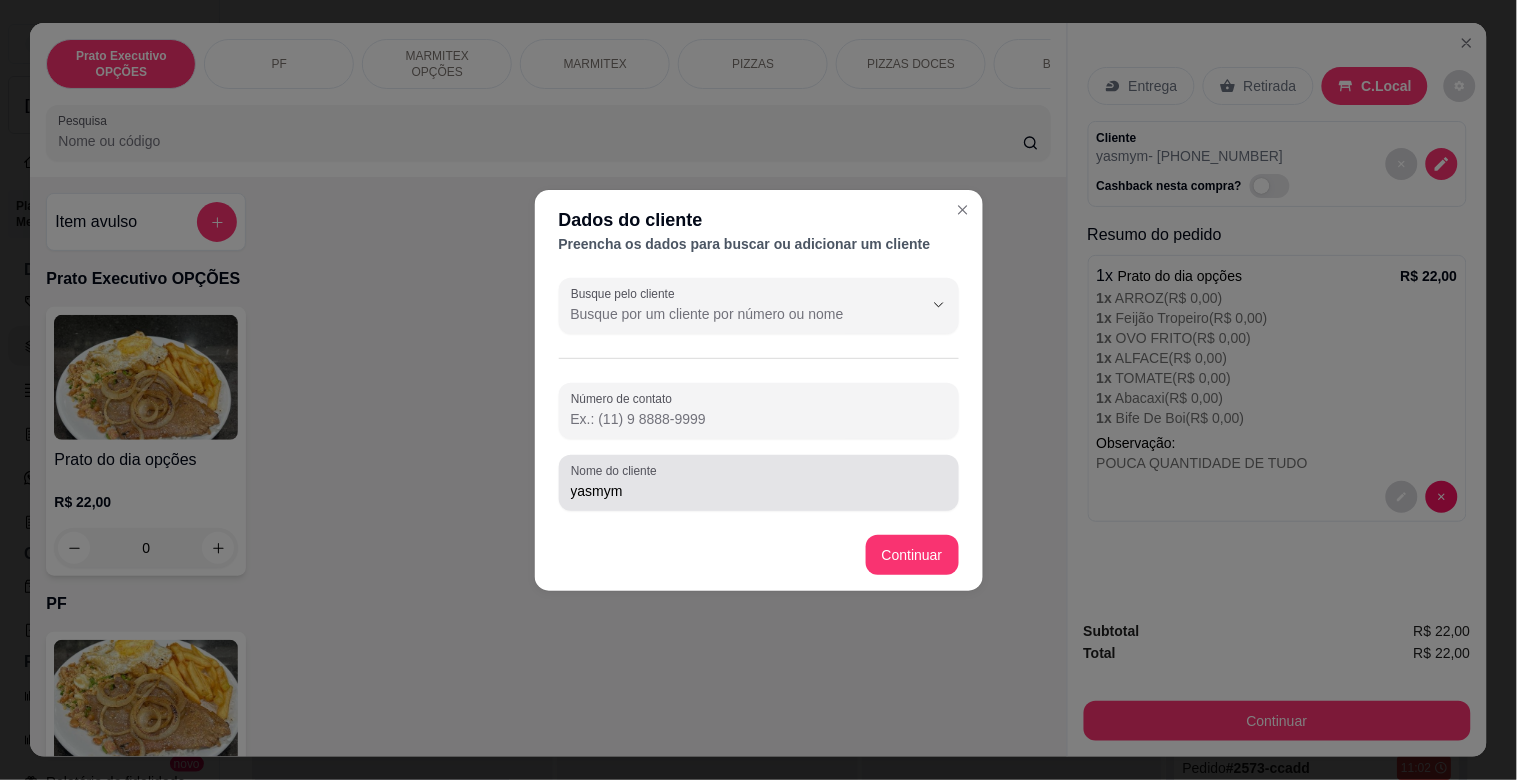 click on "yasmym" at bounding box center [759, 491] 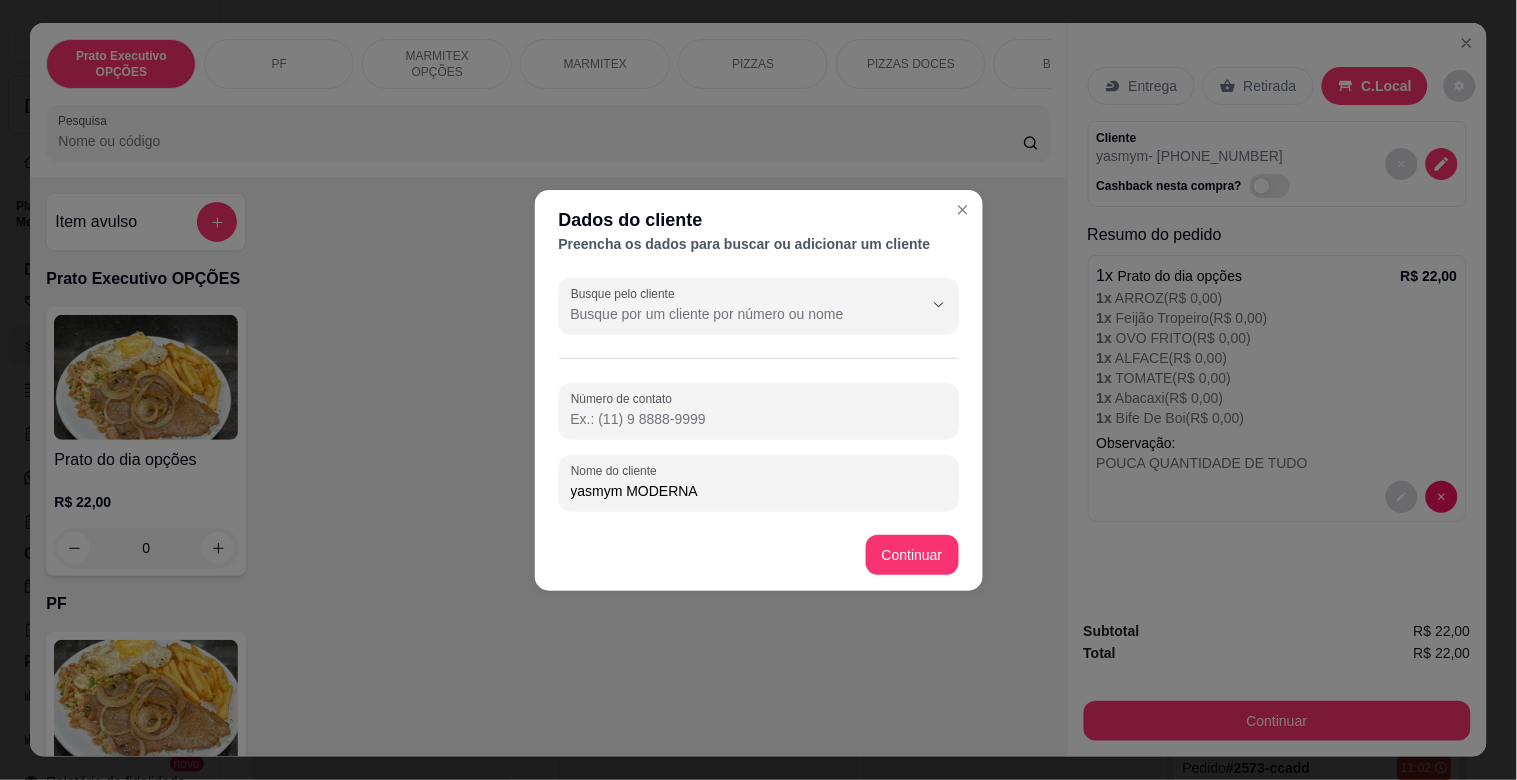 type on "yasmym MODERNA" 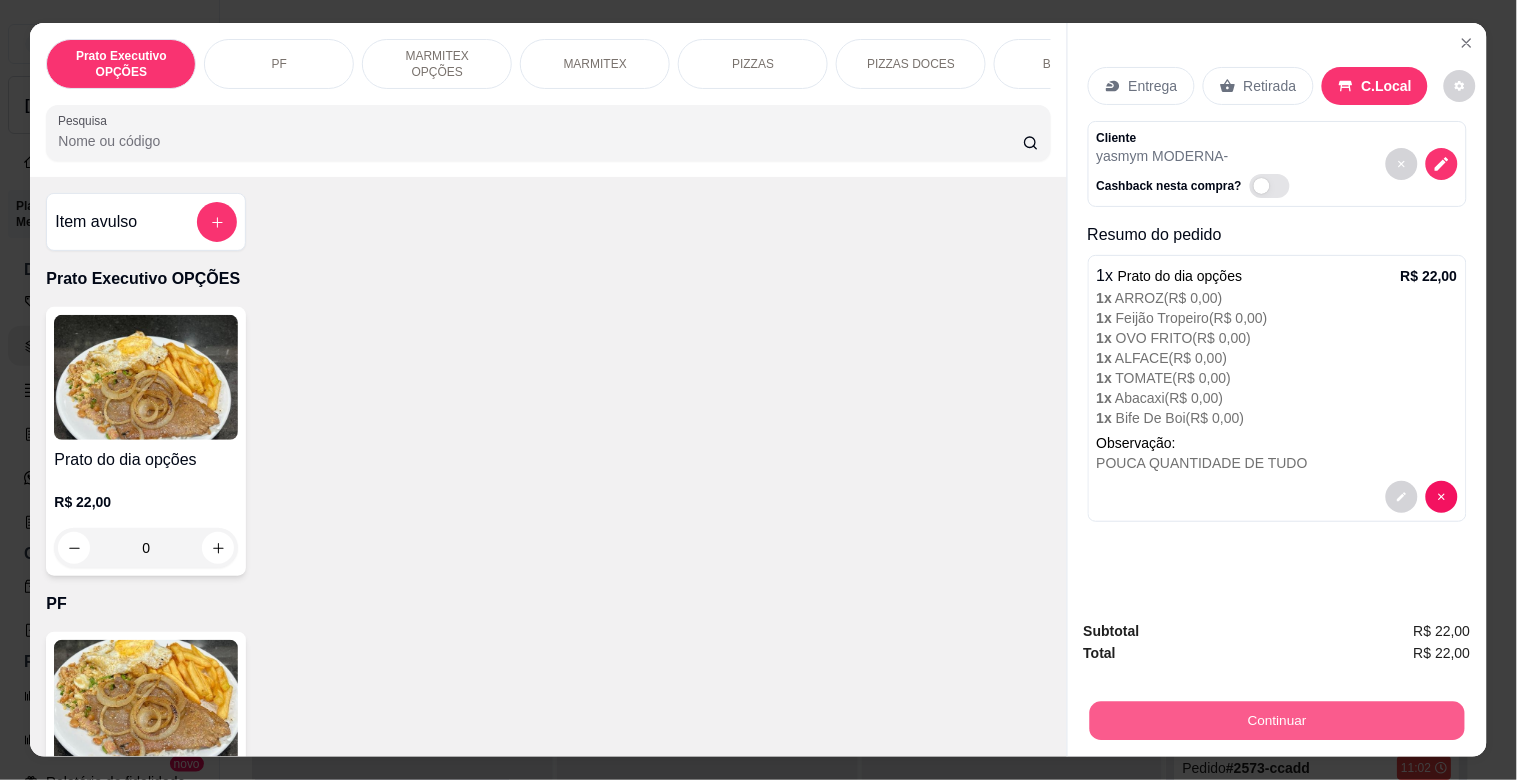click on "Continuar" at bounding box center (1276, 720) 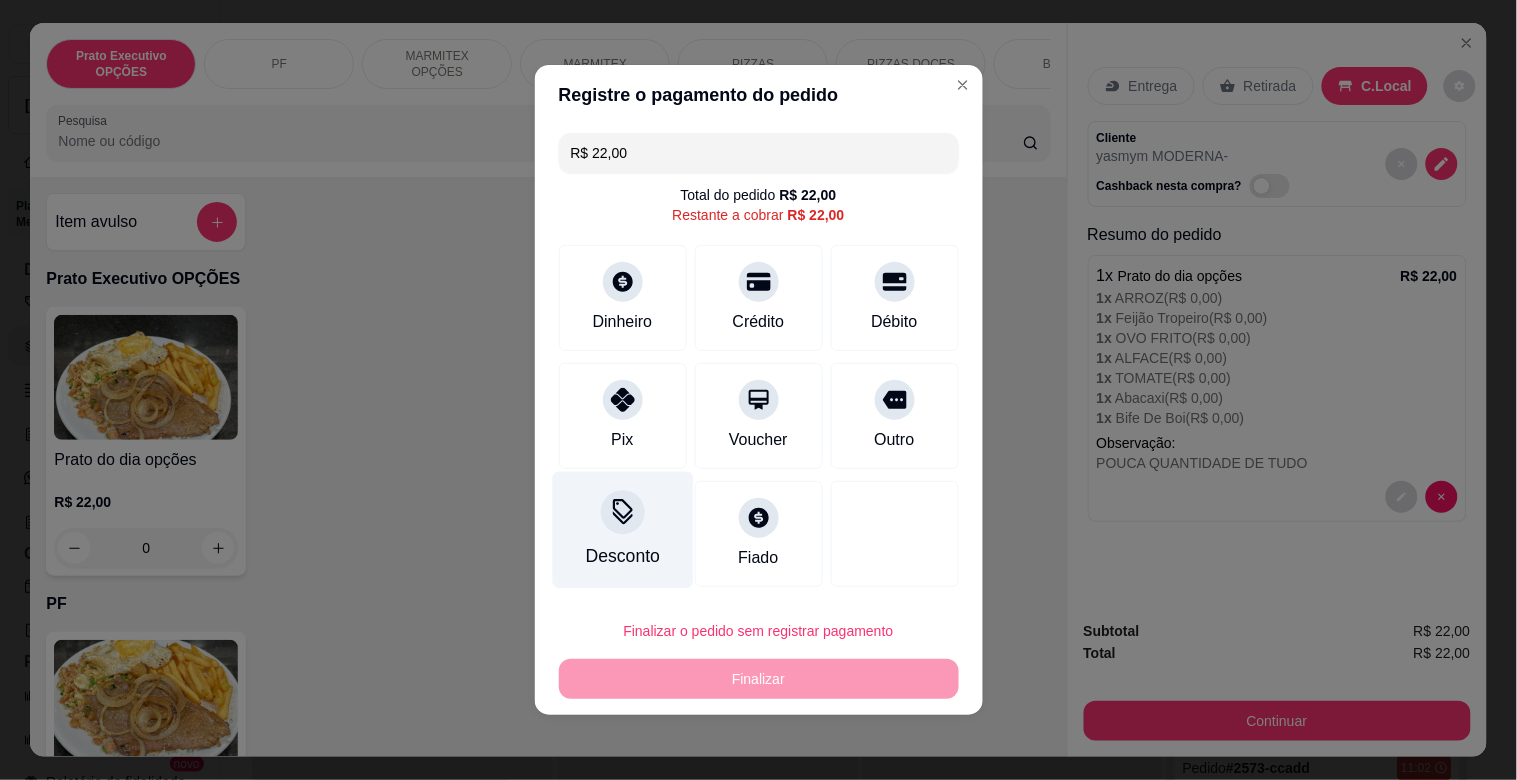 click on "Desconto" at bounding box center (622, 556) 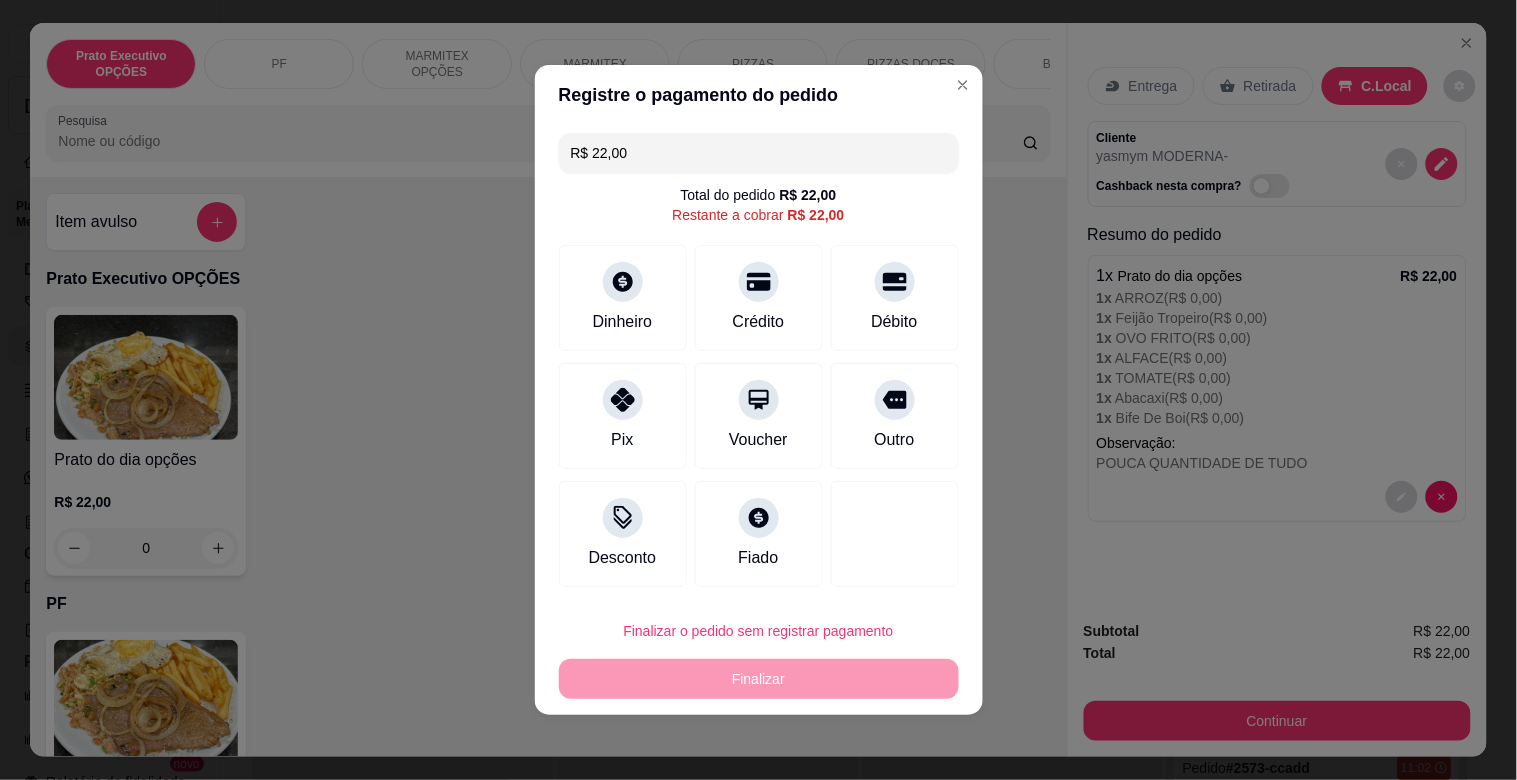 click at bounding box center [758, 446] 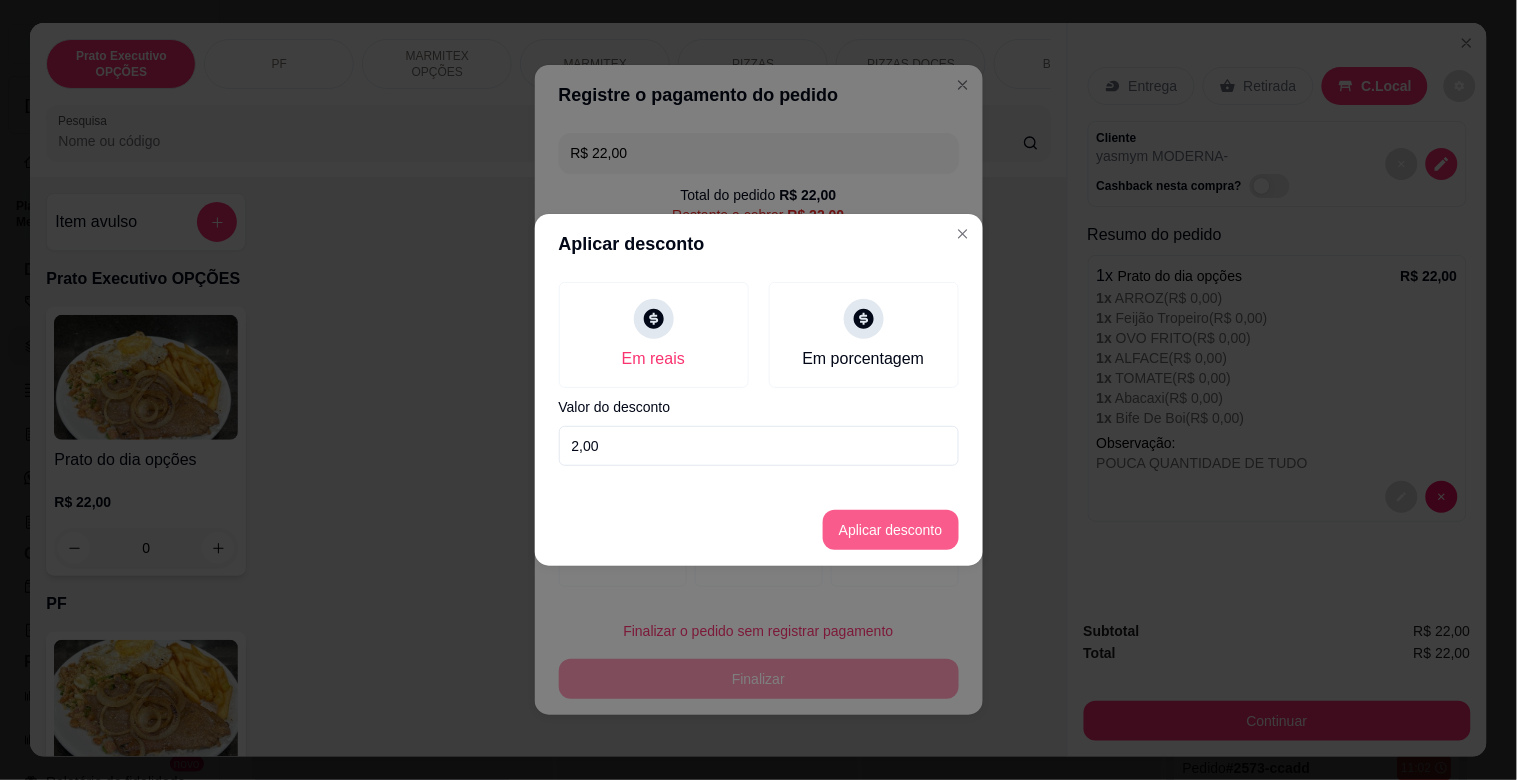 type on "2,00" 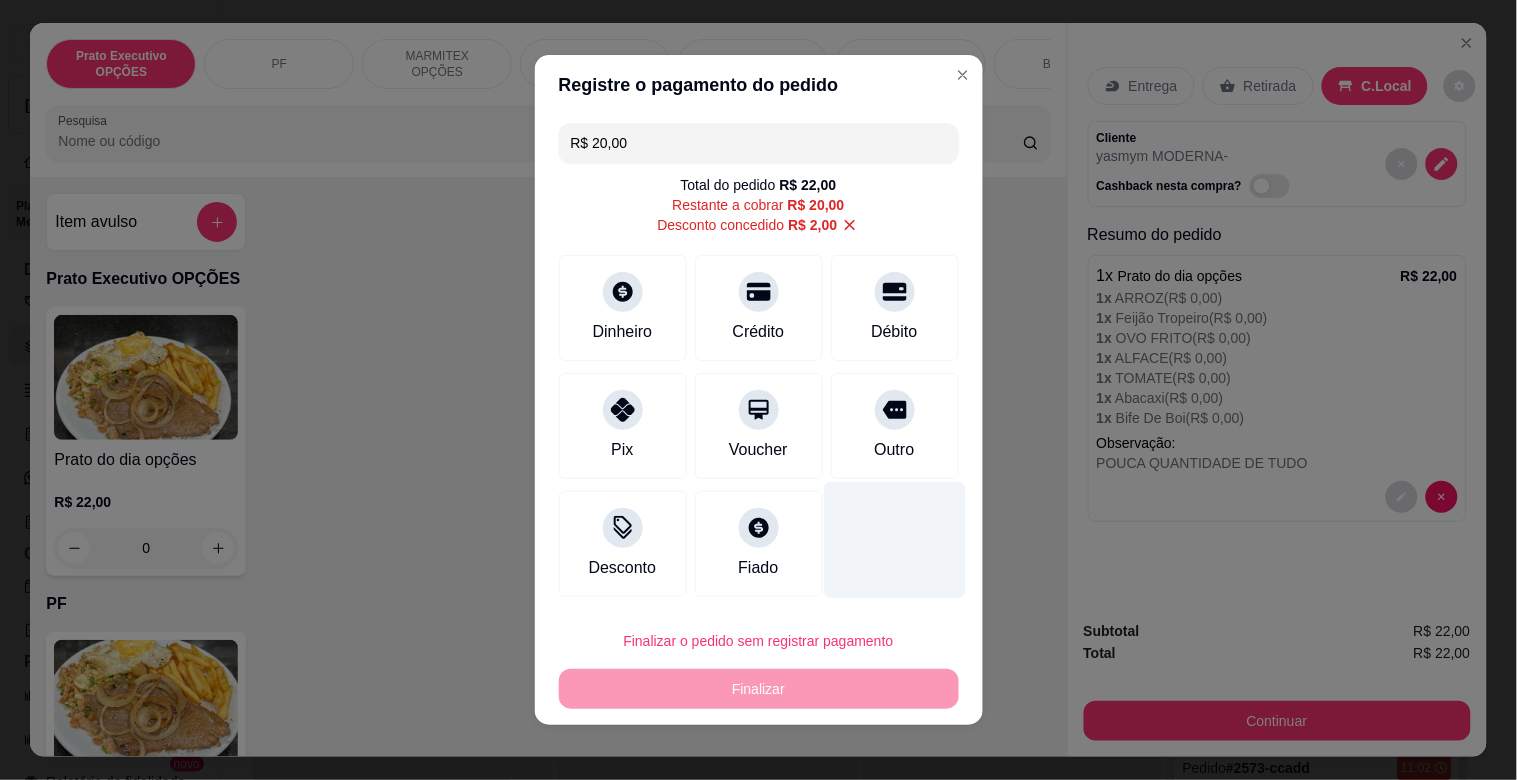 drag, startPoint x: 861, startPoint y: 385, endPoint x: 886, endPoint y: 556, distance: 172.81783 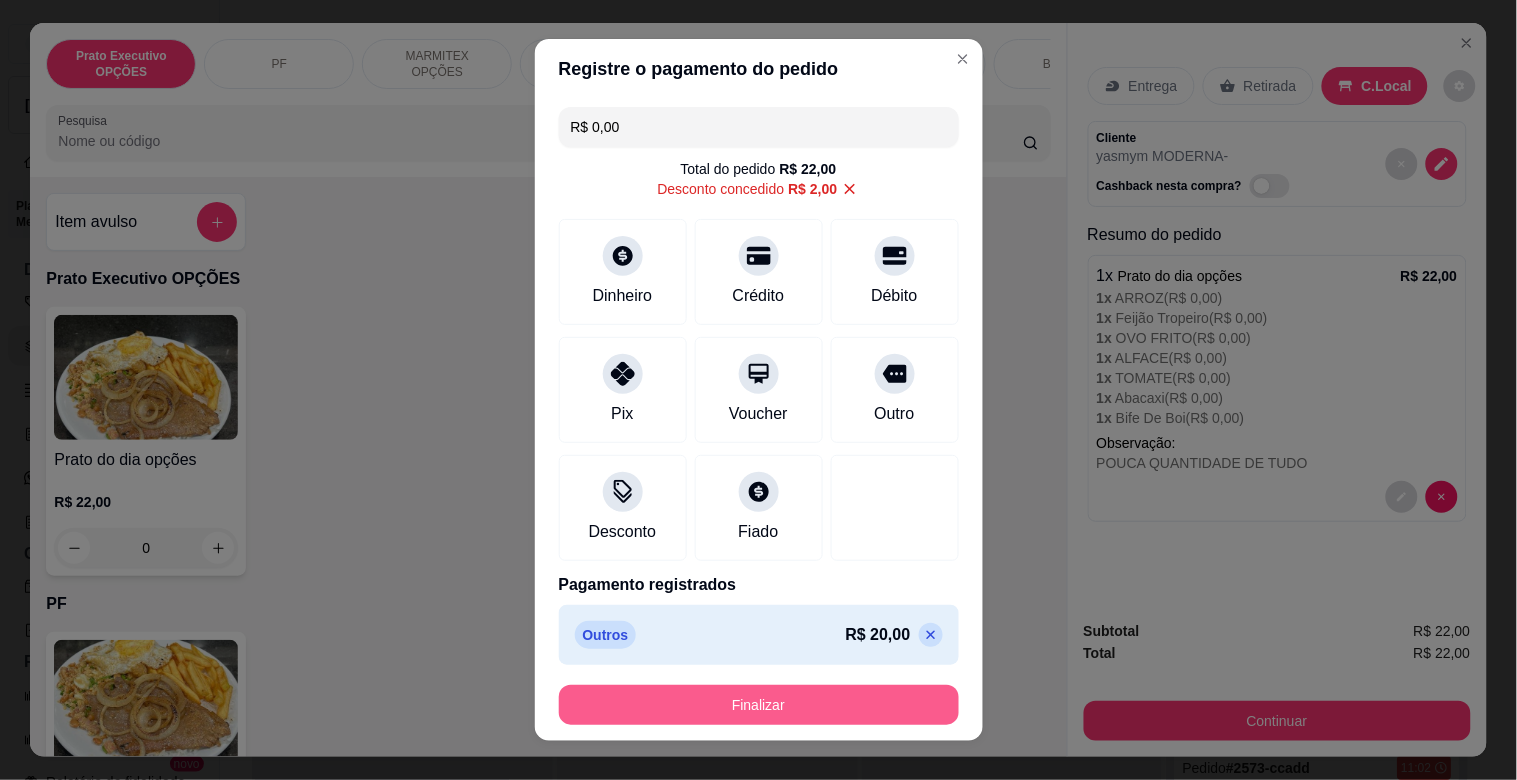 click on "Finalizar" at bounding box center (759, 705) 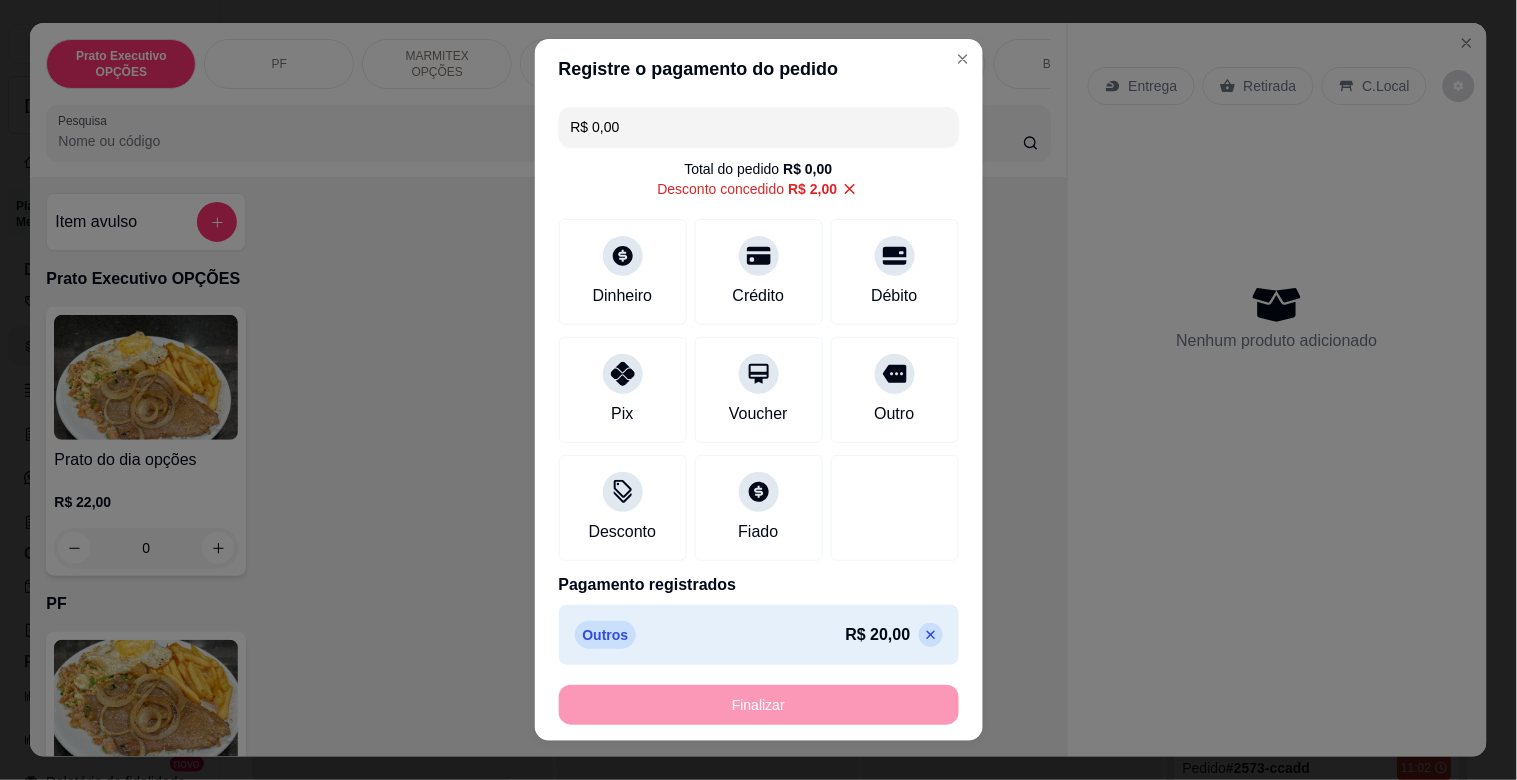 type on "-R$ 22,00" 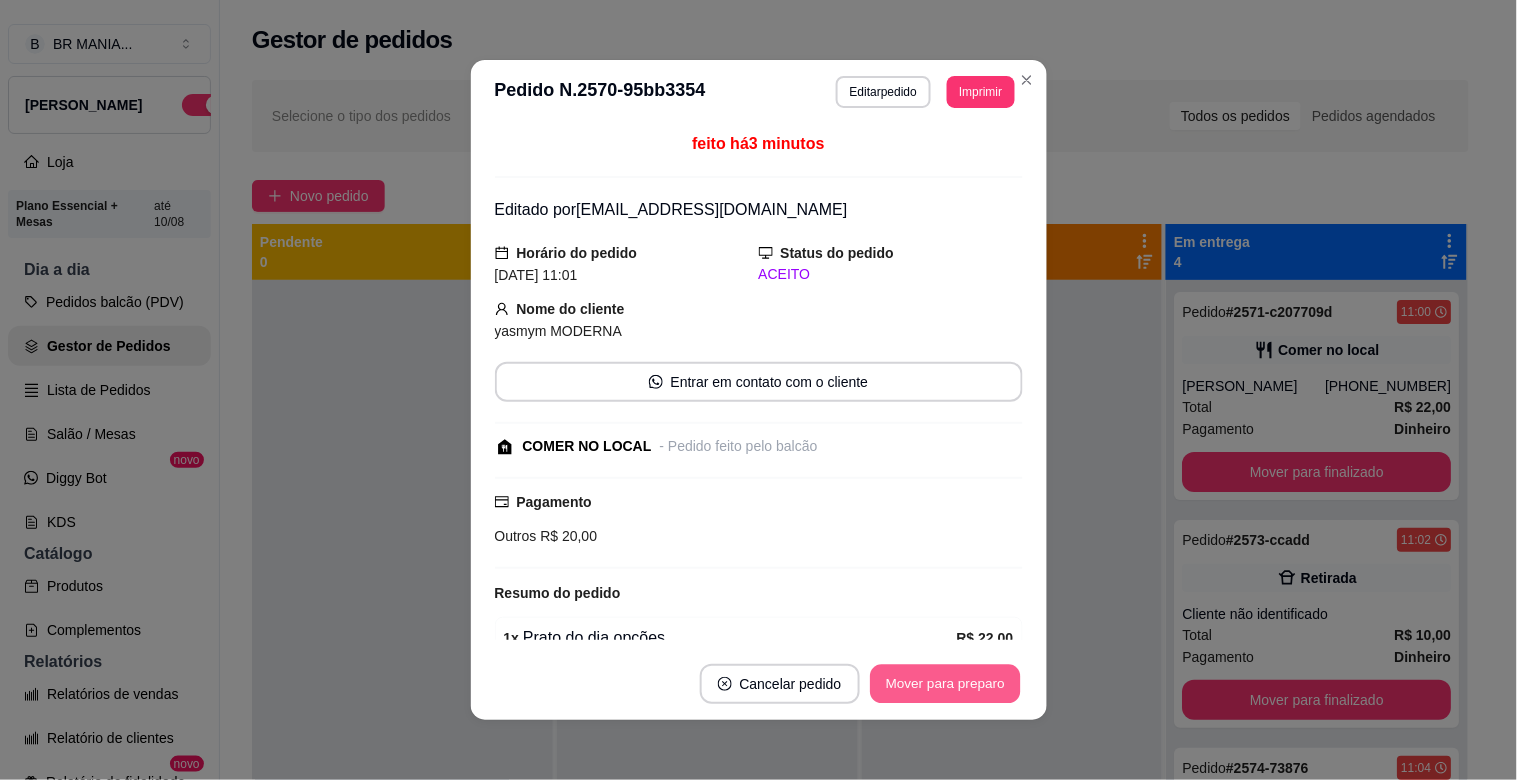 click on "Mover para preparo" at bounding box center [945, 684] 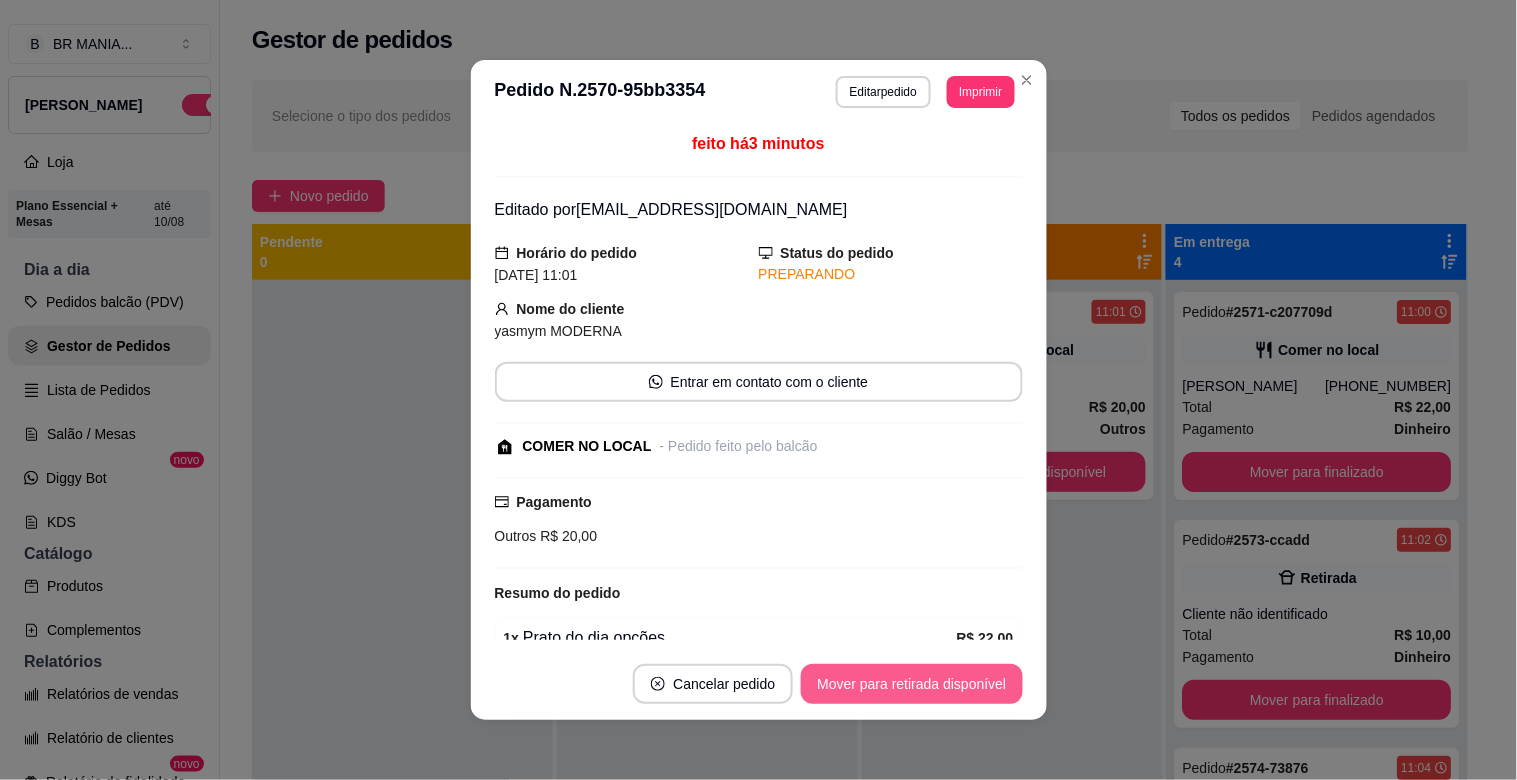 click on "Mover para retirada disponível" at bounding box center [911, 684] 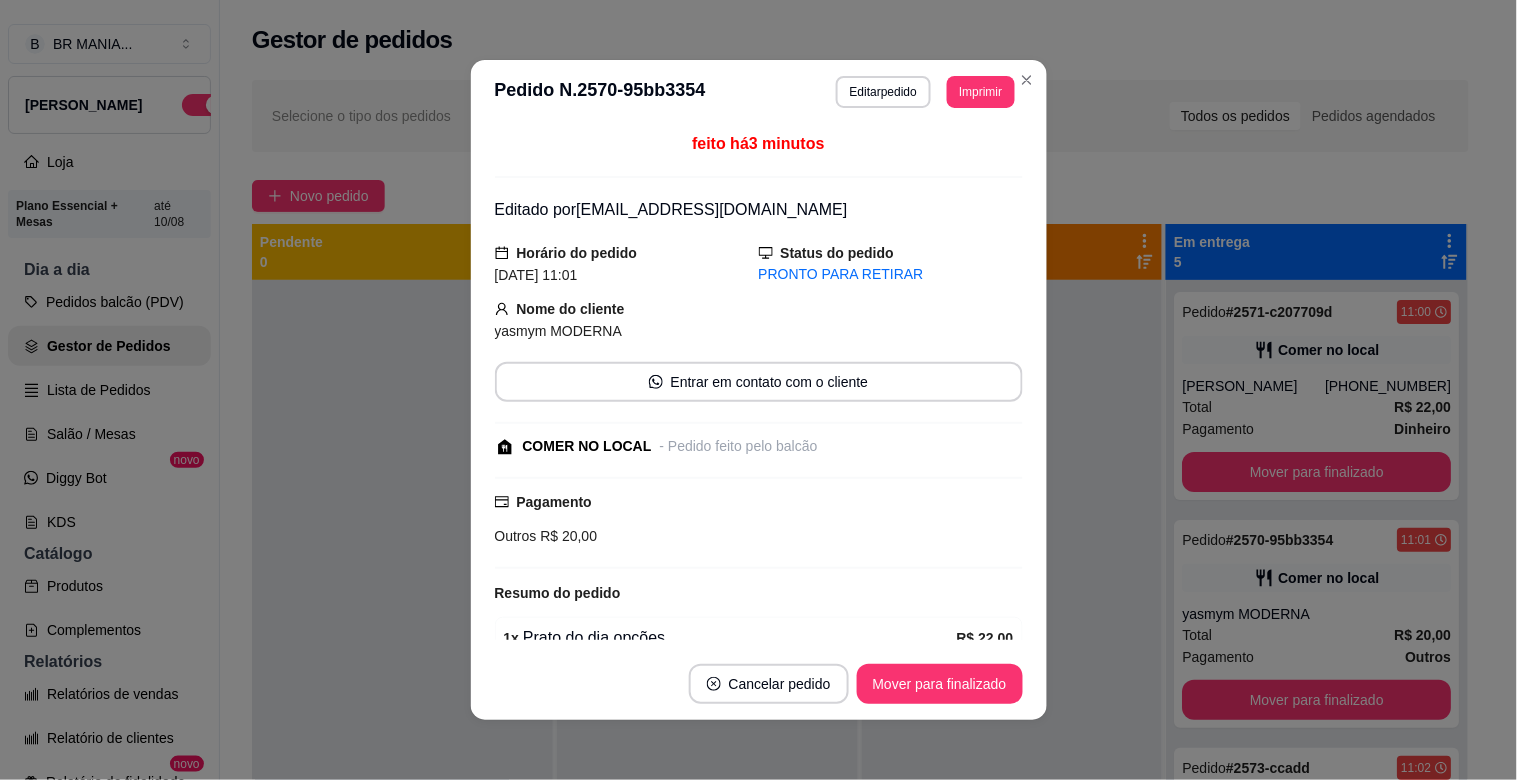 click on "Mover para finalizado" at bounding box center (940, 684) 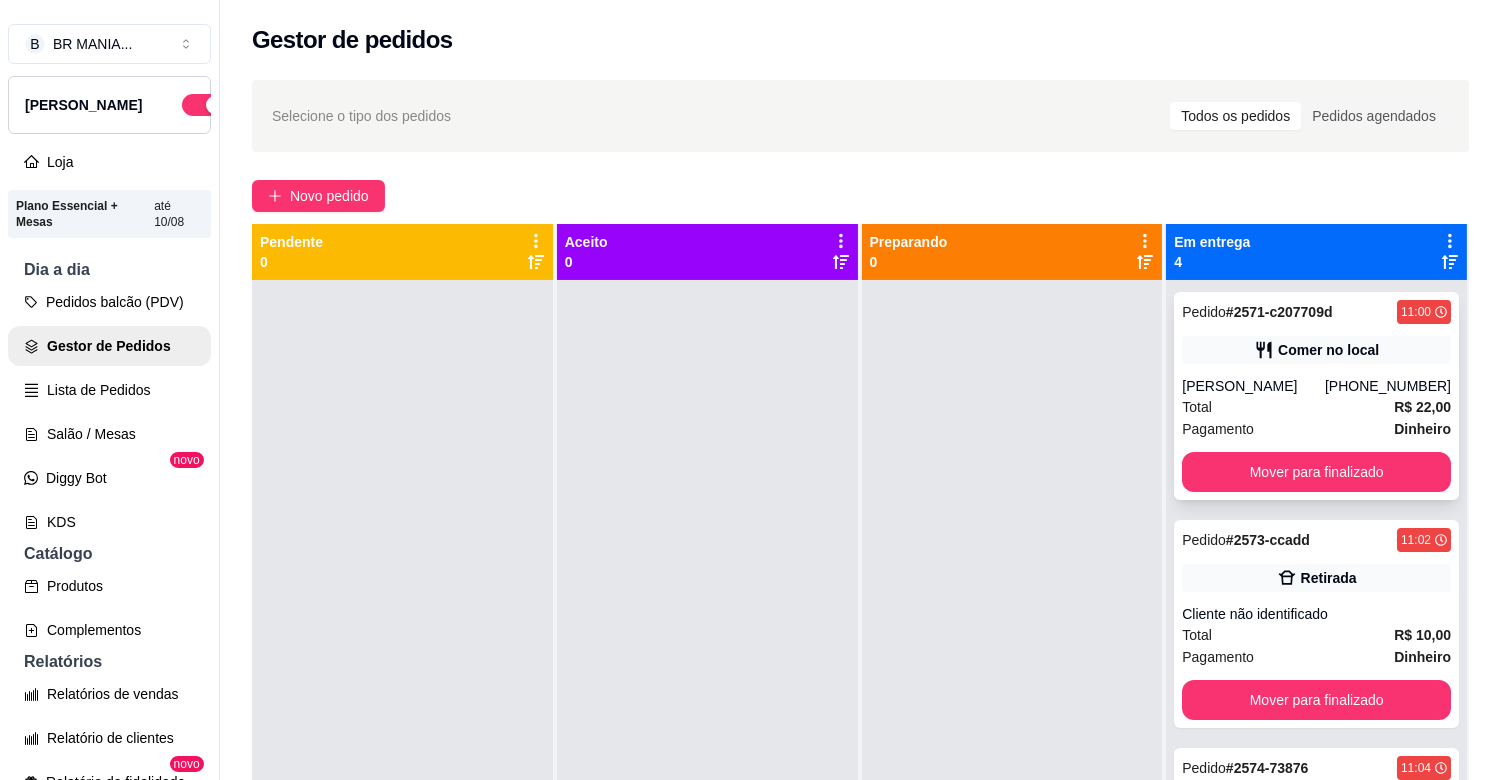 click on "Total R$ 22,00" at bounding box center (1316, 407) 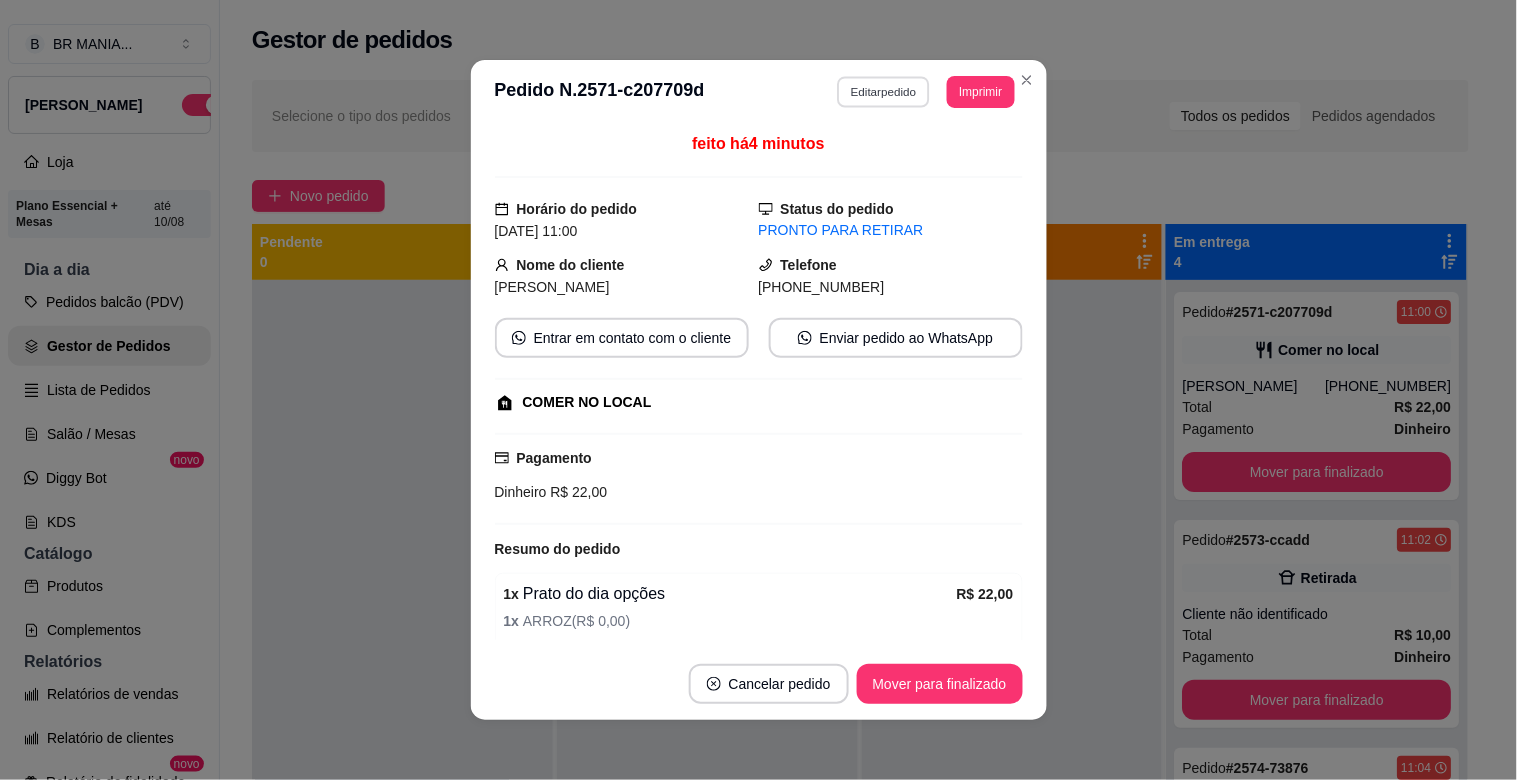 click on "Editar  pedido" at bounding box center [883, 91] 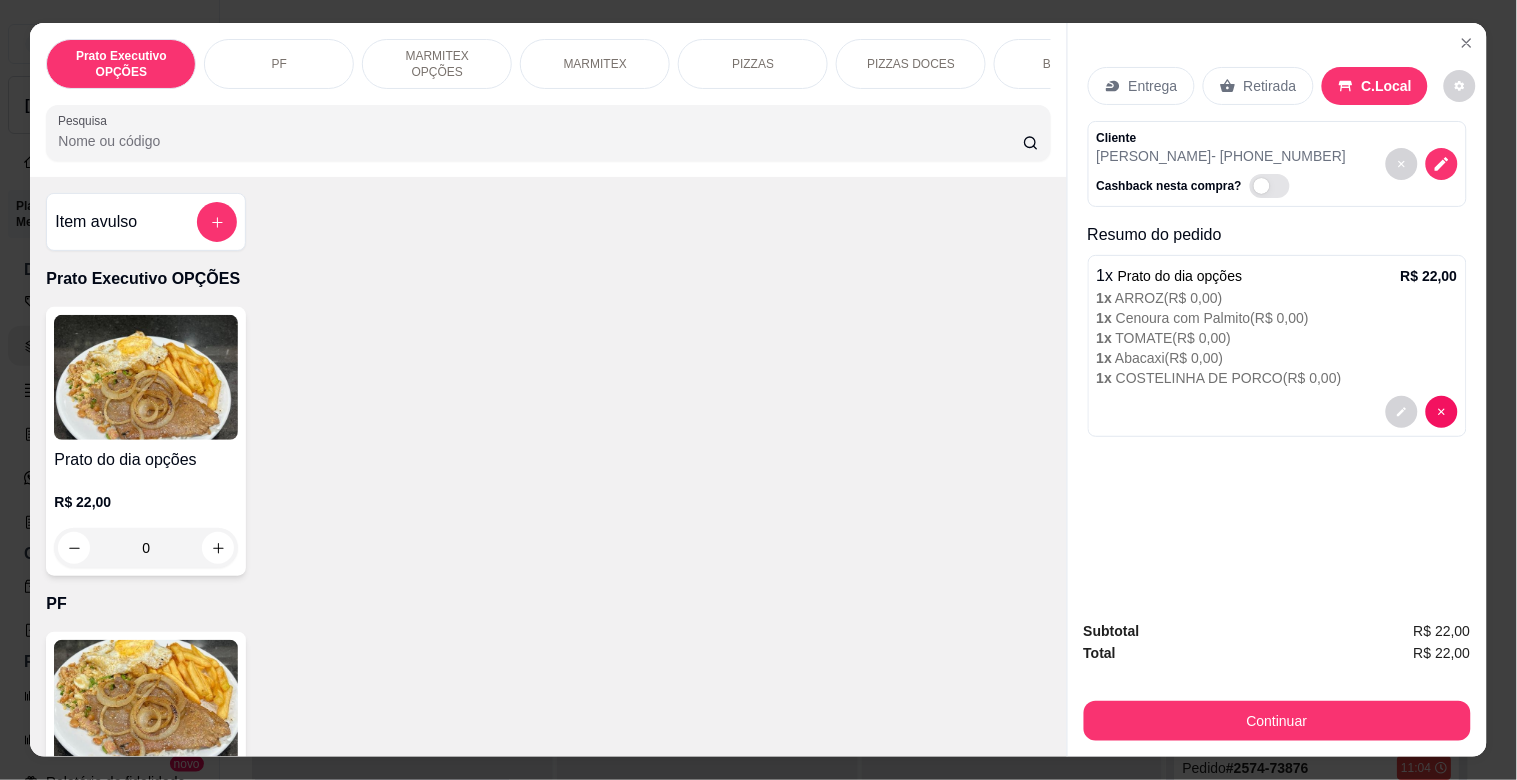 click 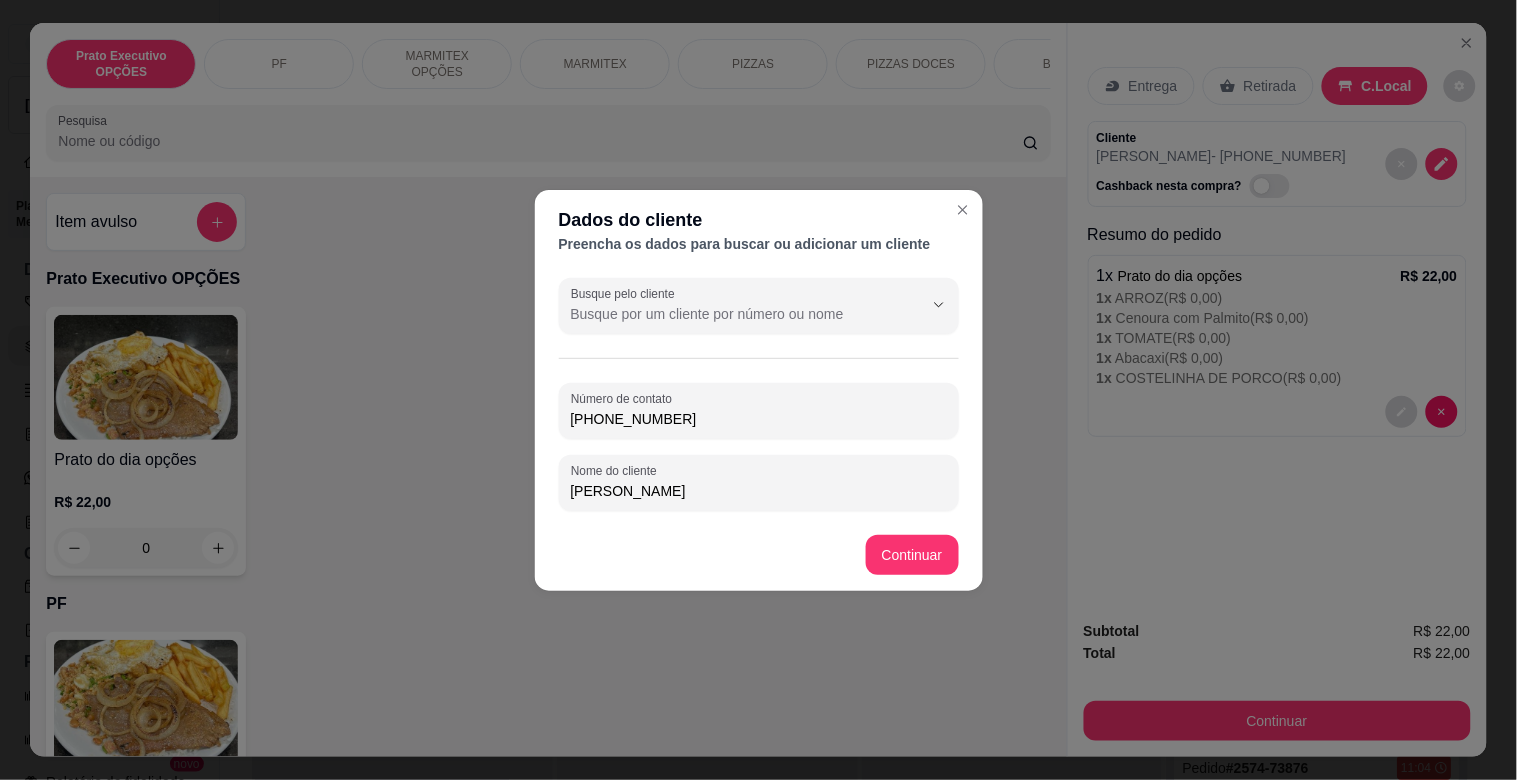 click on "[PHONE_NUMBER]" at bounding box center (759, 419) 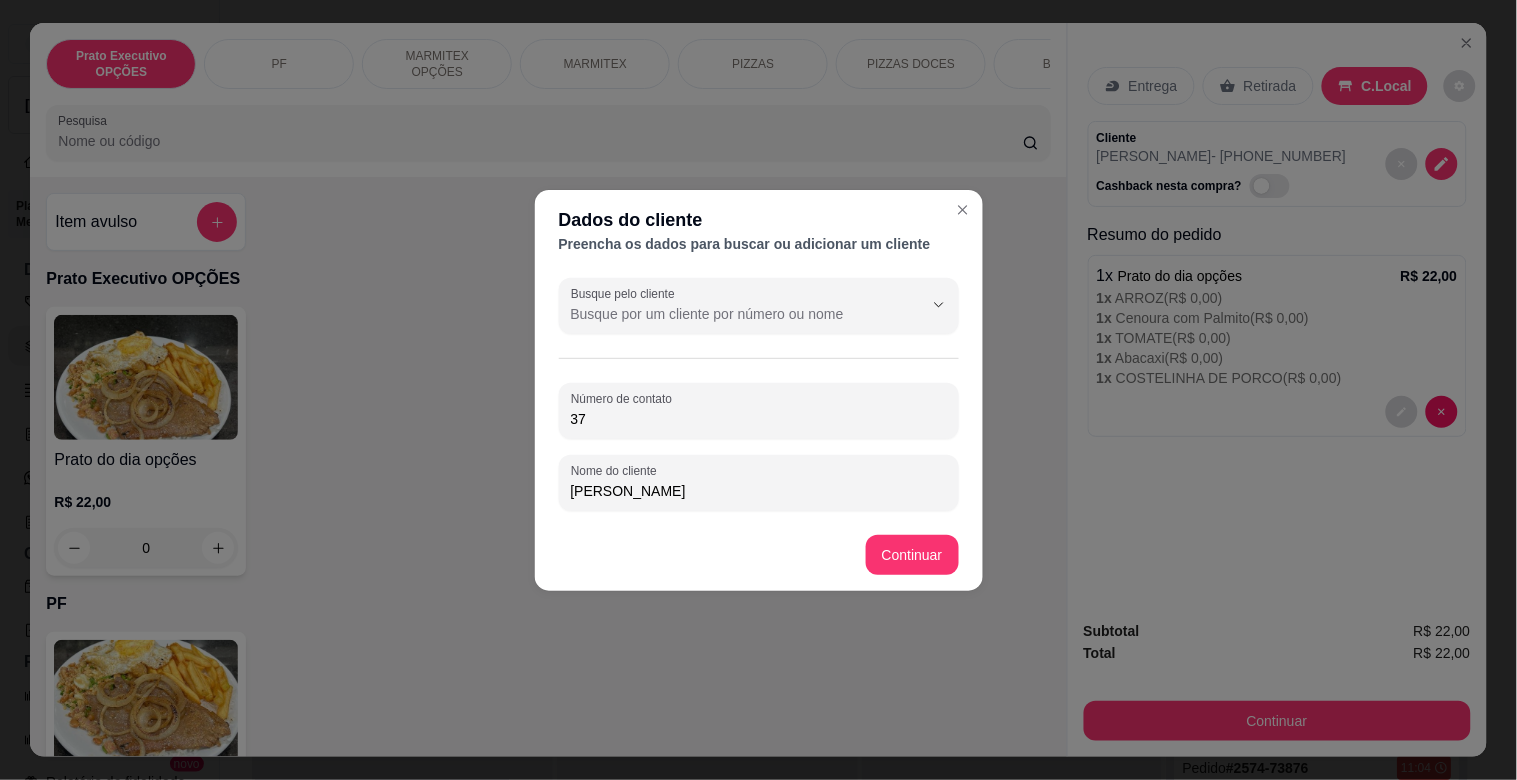 type on "3" 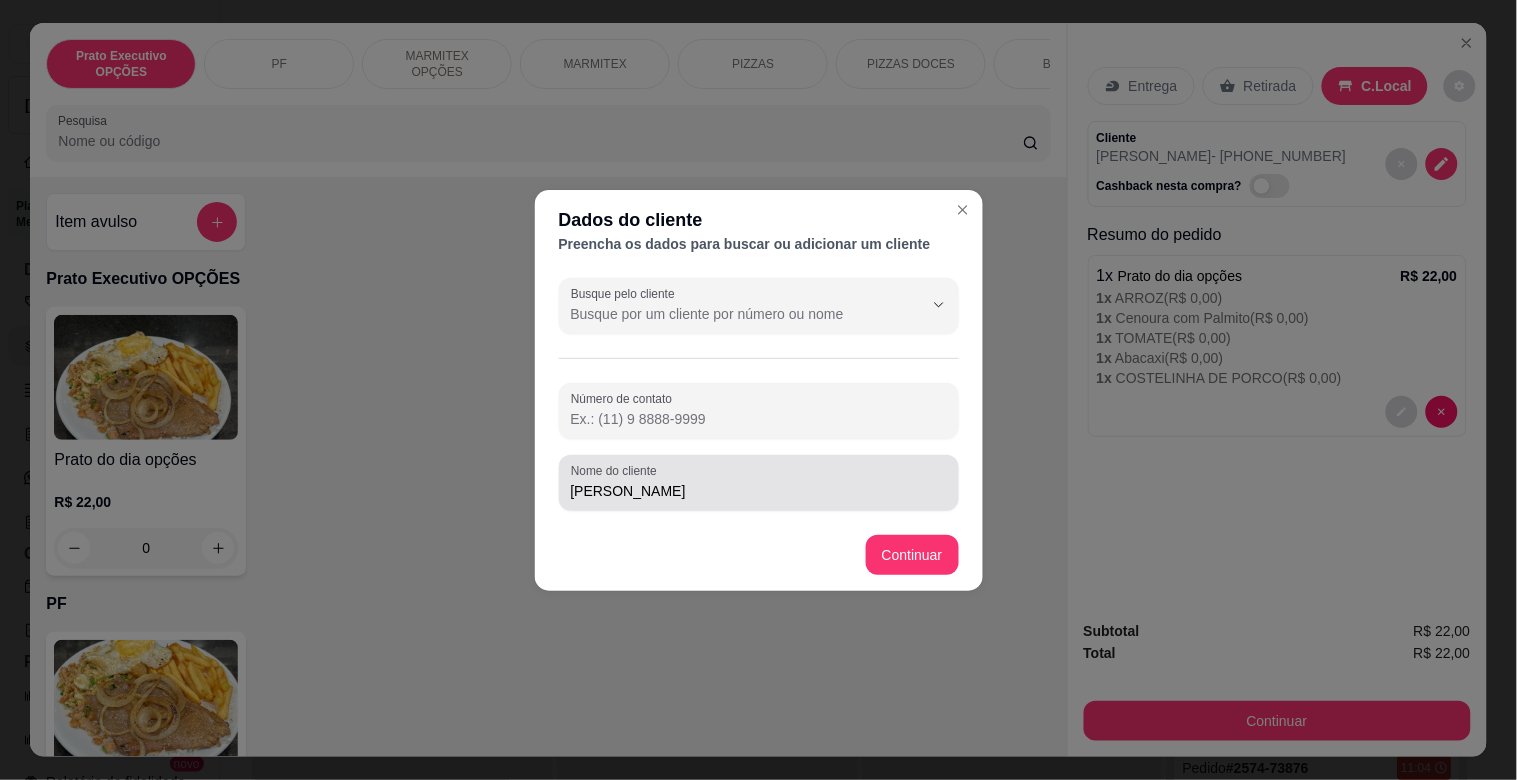 type 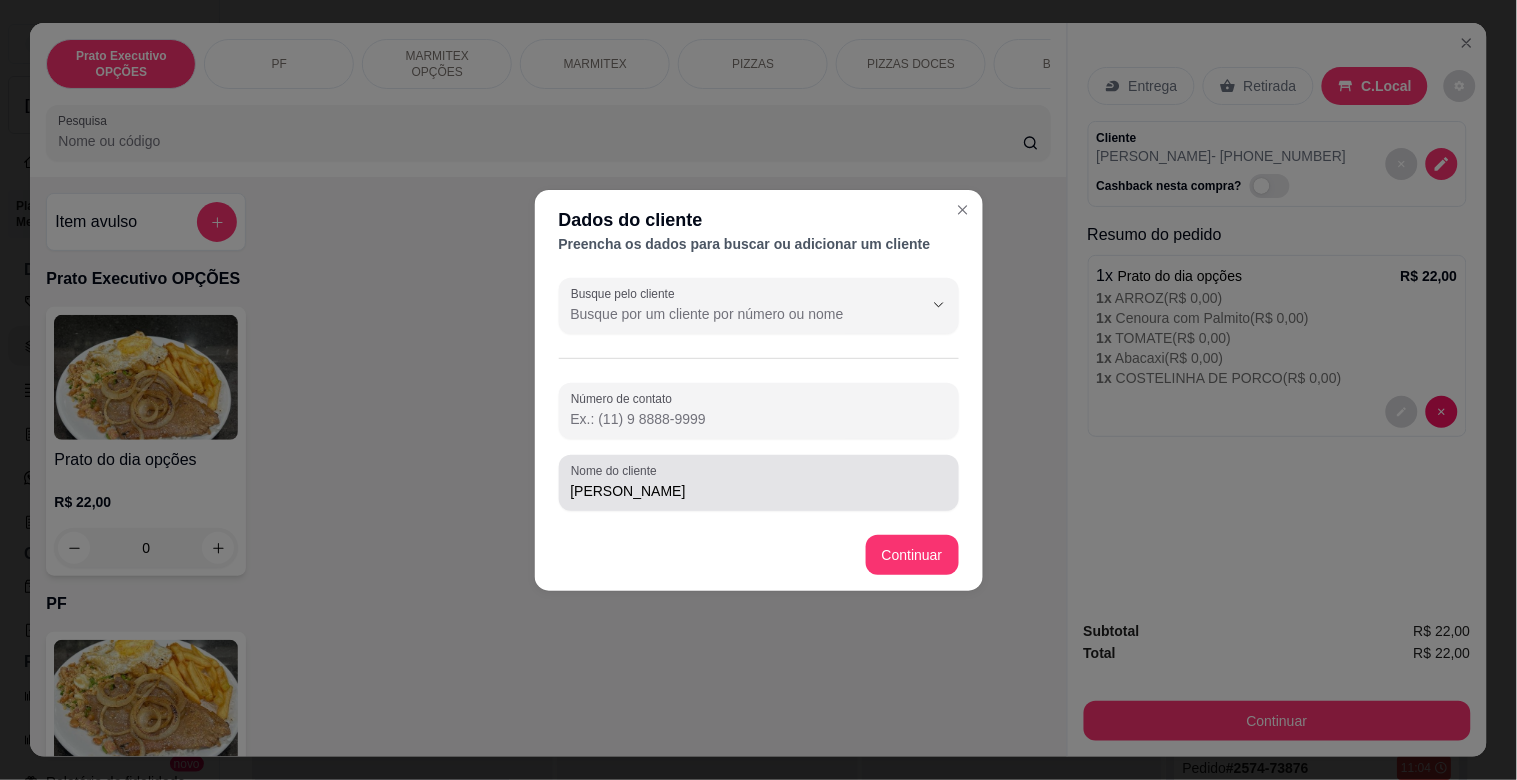 click on "Nome do cliente [PERSON_NAME]" at bounding box center (759, 483) 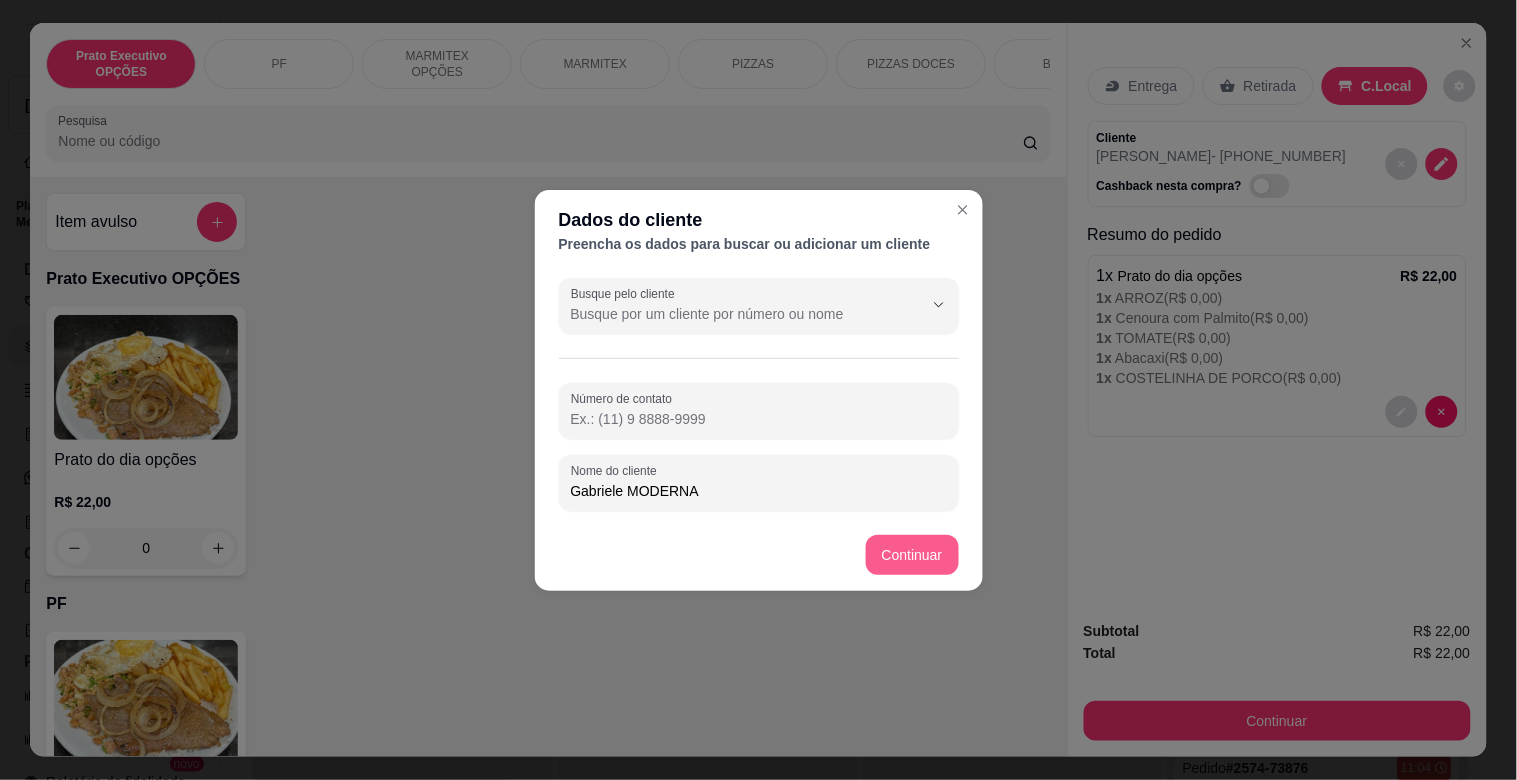 type on "Gabriele MODERNA" 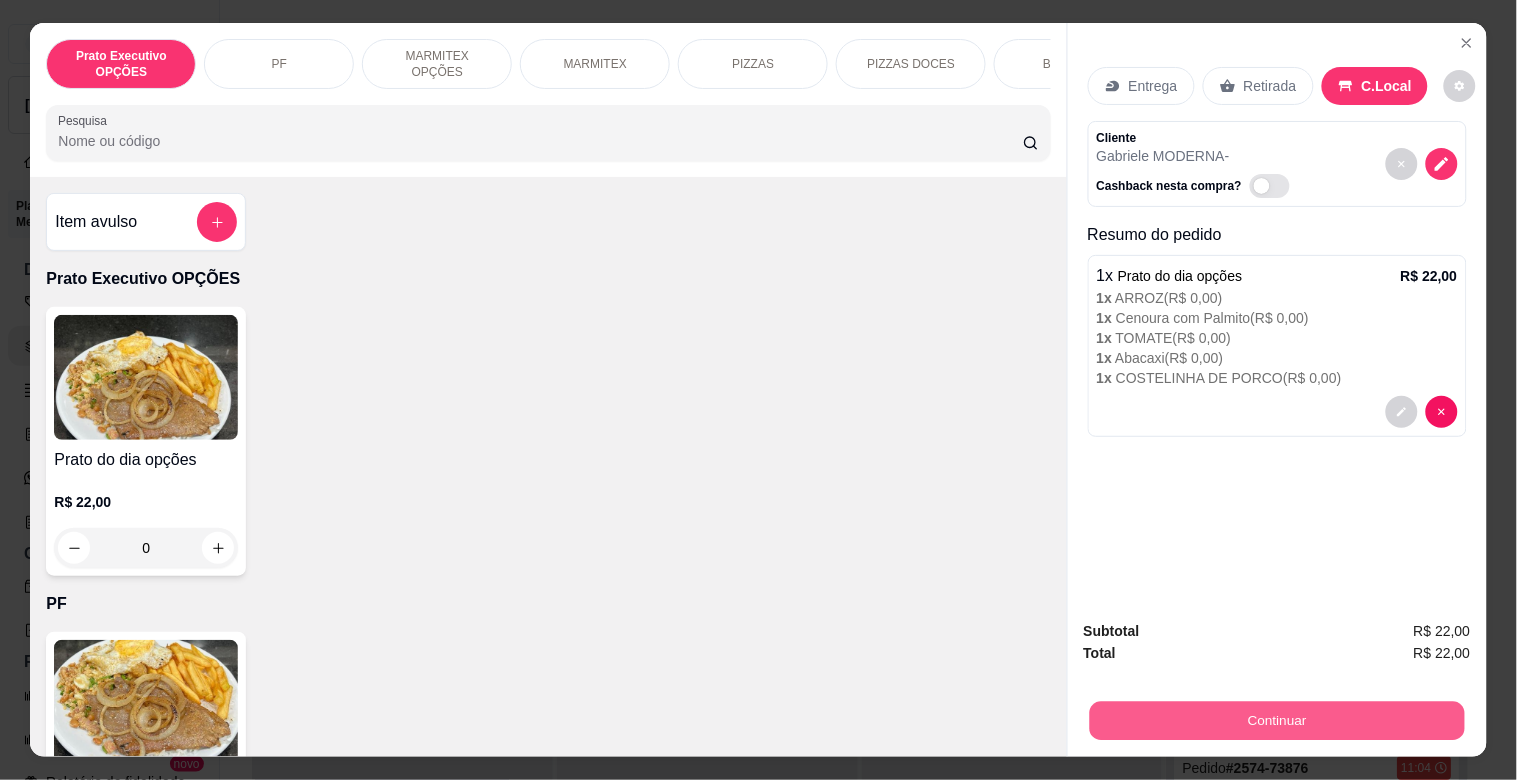 click on "Continuar" at bounding box center (1276, 720) 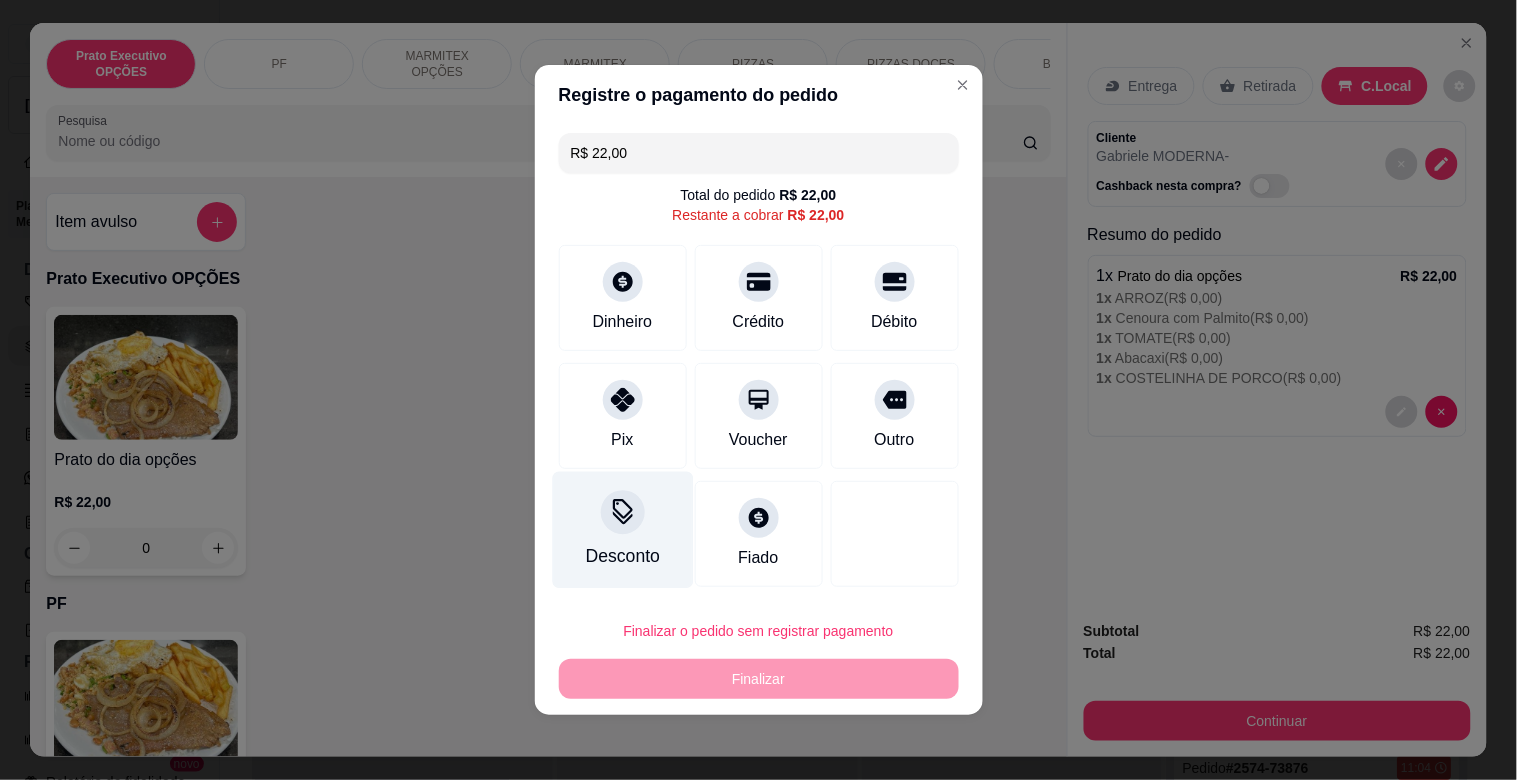 click 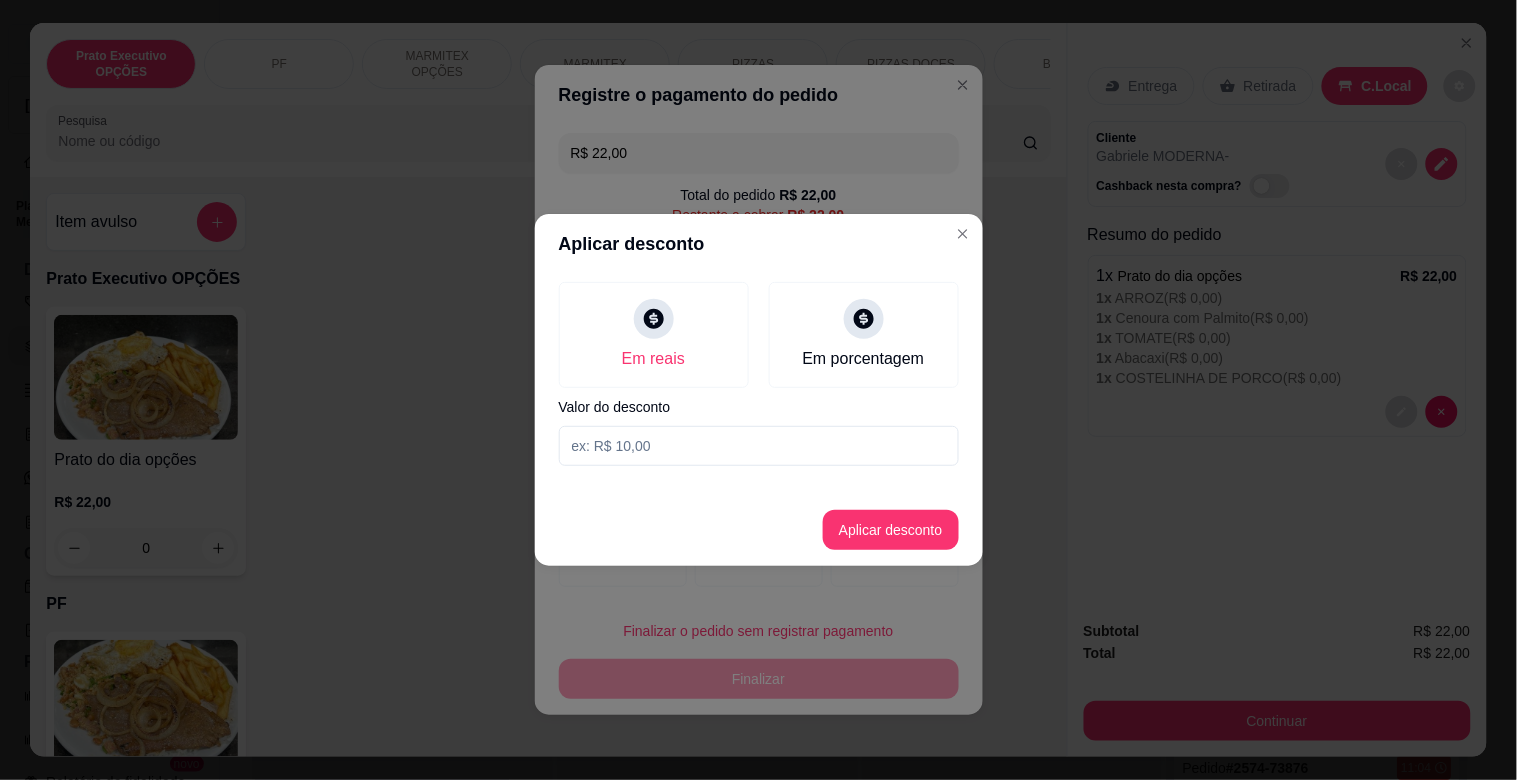 click at bounding box center (759, 446) 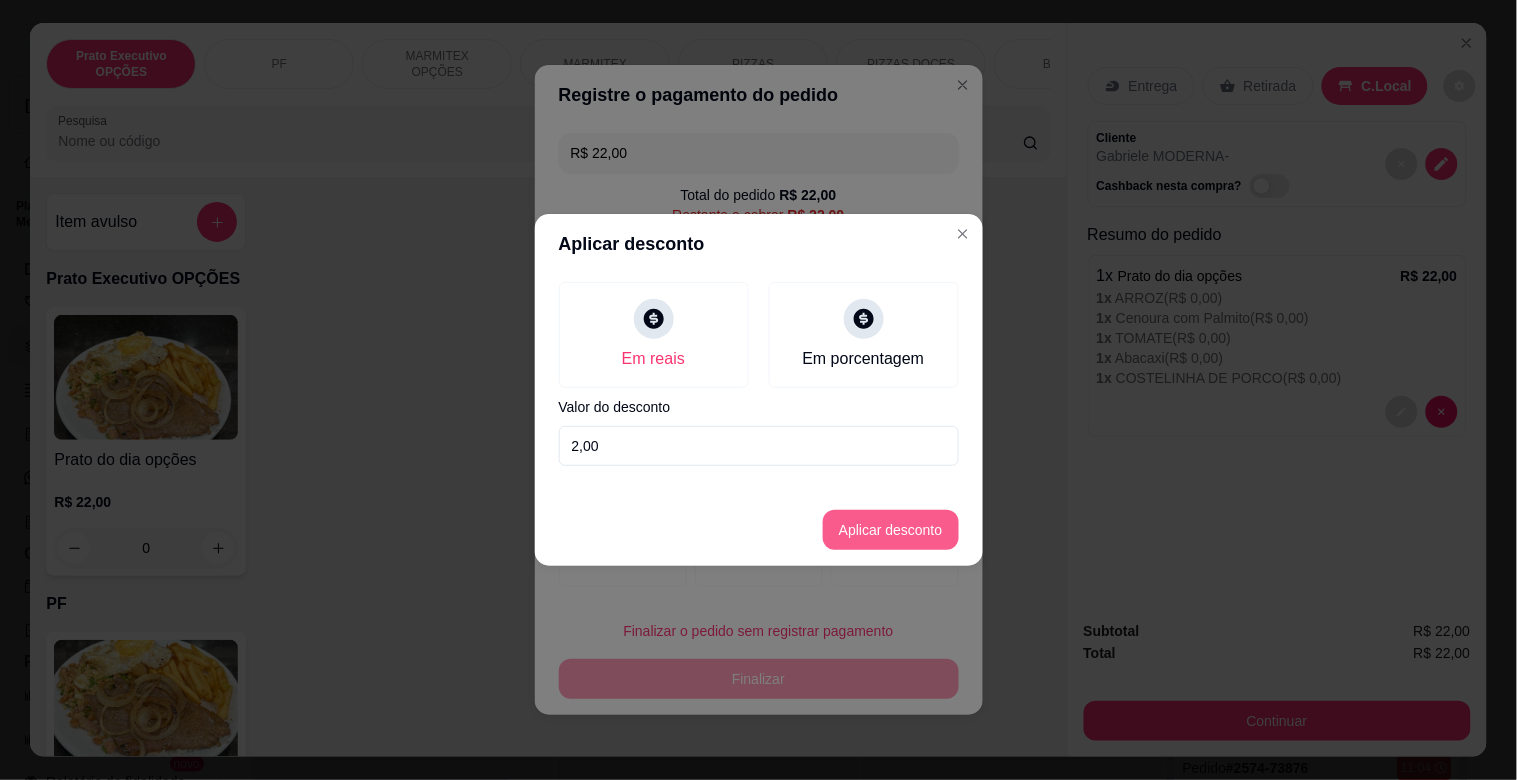 type on "2,00" 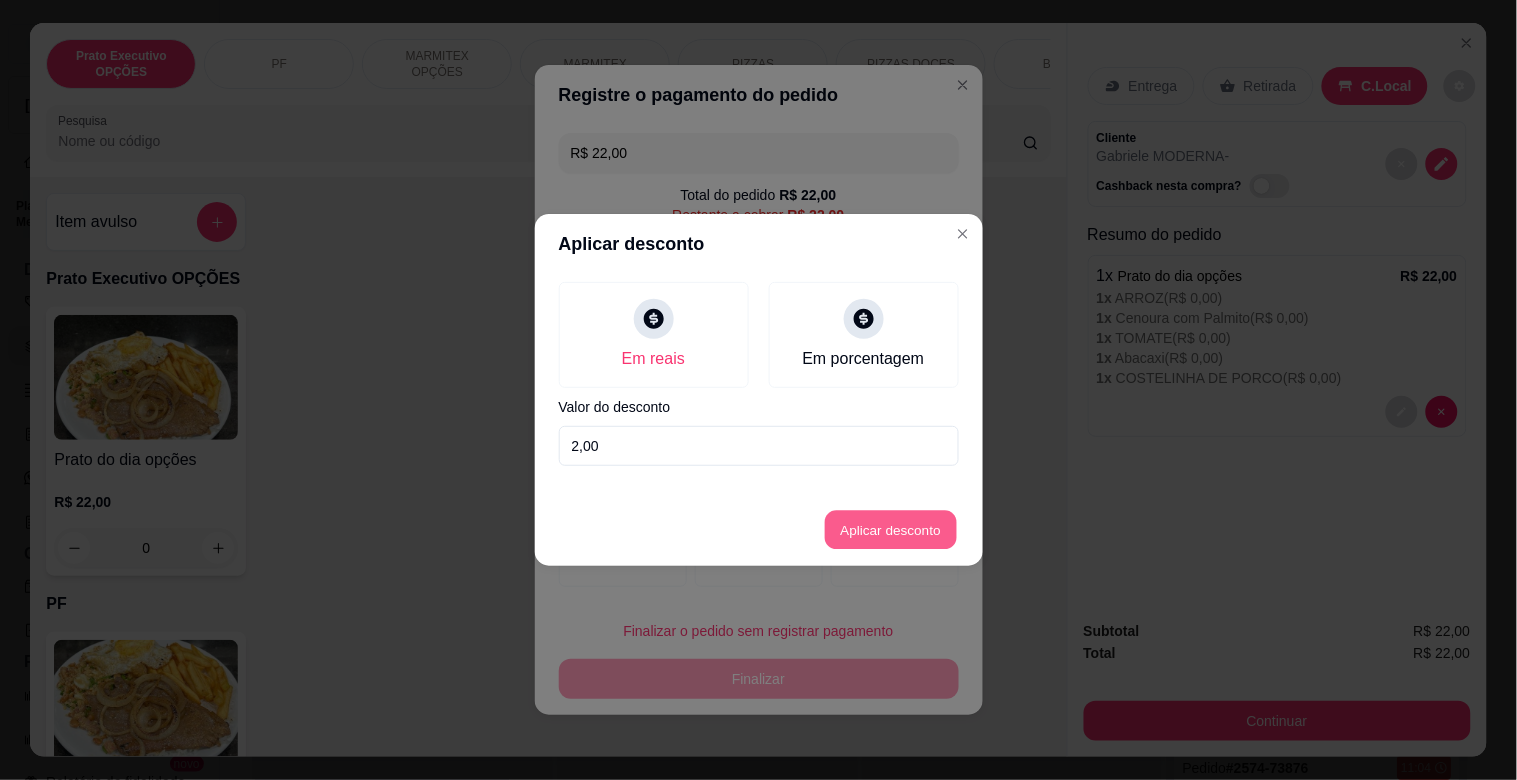click on "Aplicar desconto" at bounding box center [890, 530] 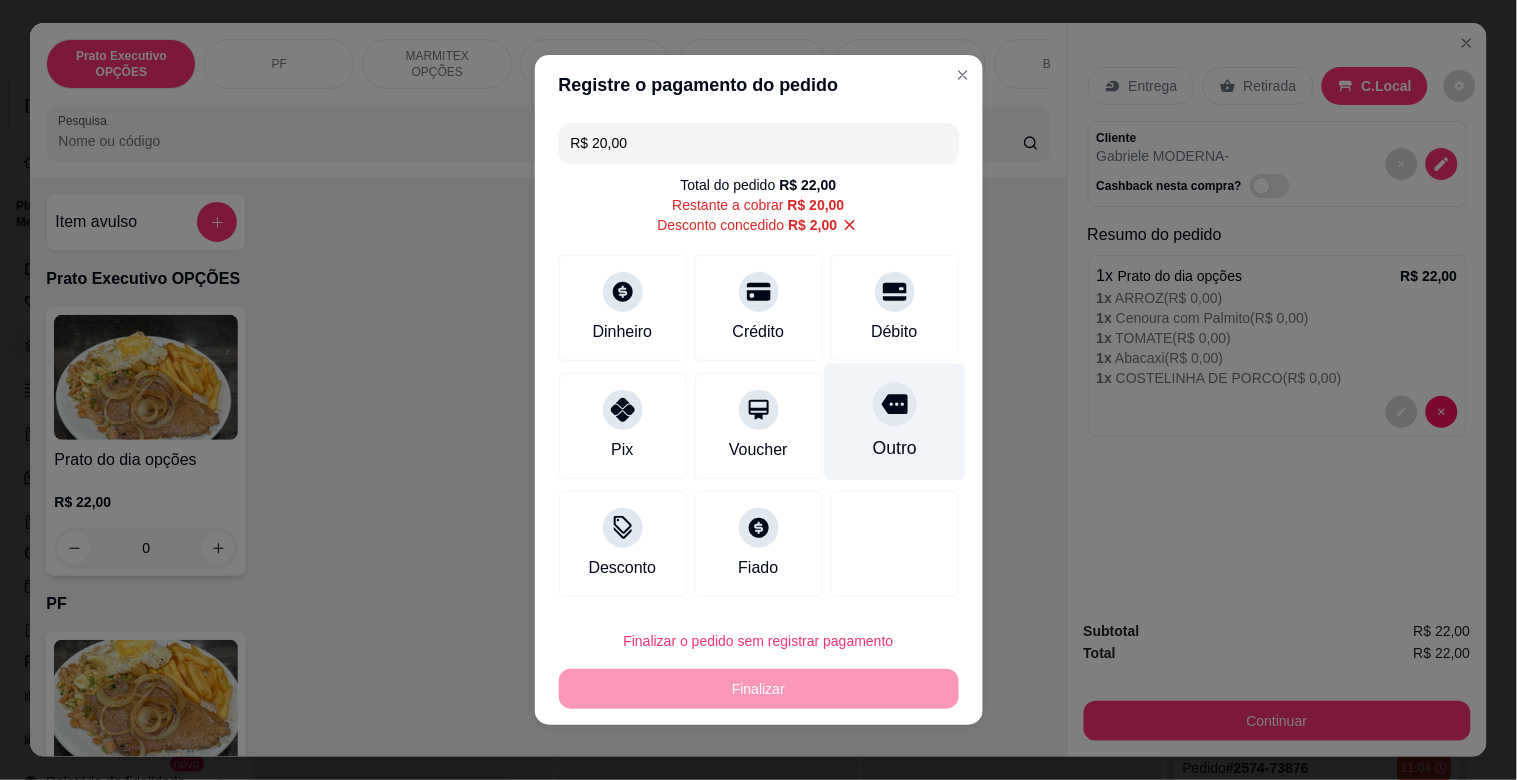 click on "Outro" at bounding box center (894, 422) 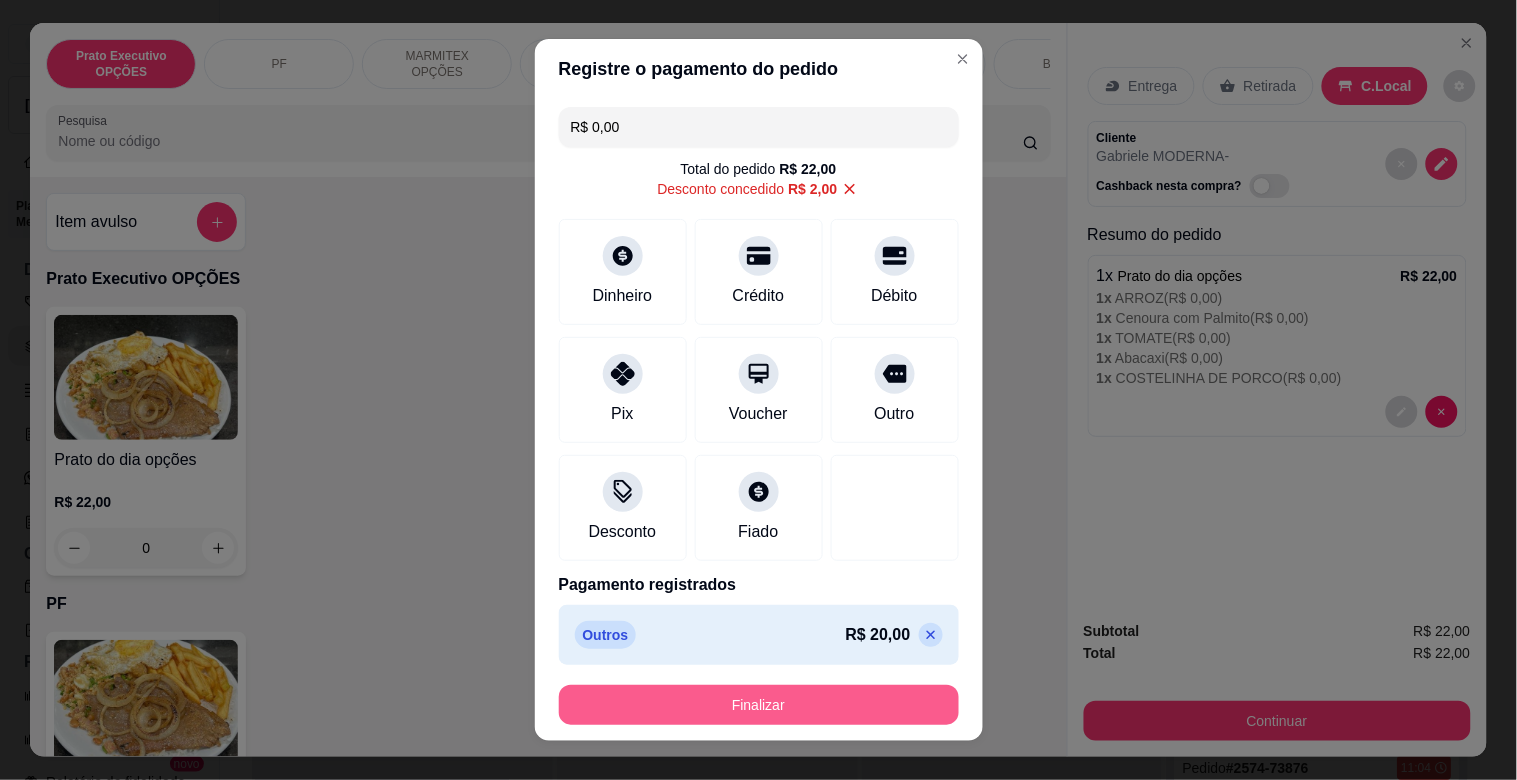 click on "Finalizar" at bounding box center [759, 705] 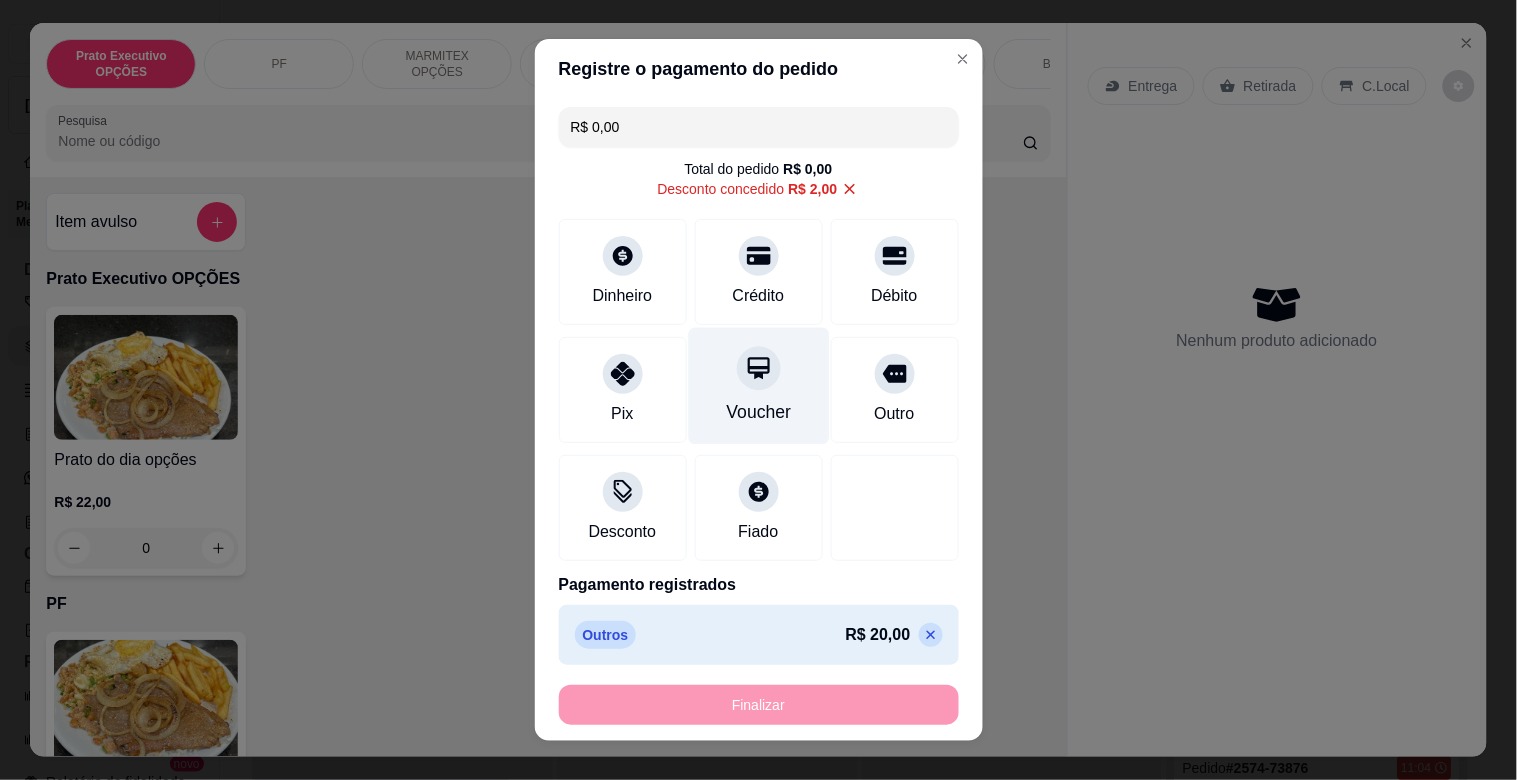 type on "-R$ 22,00" 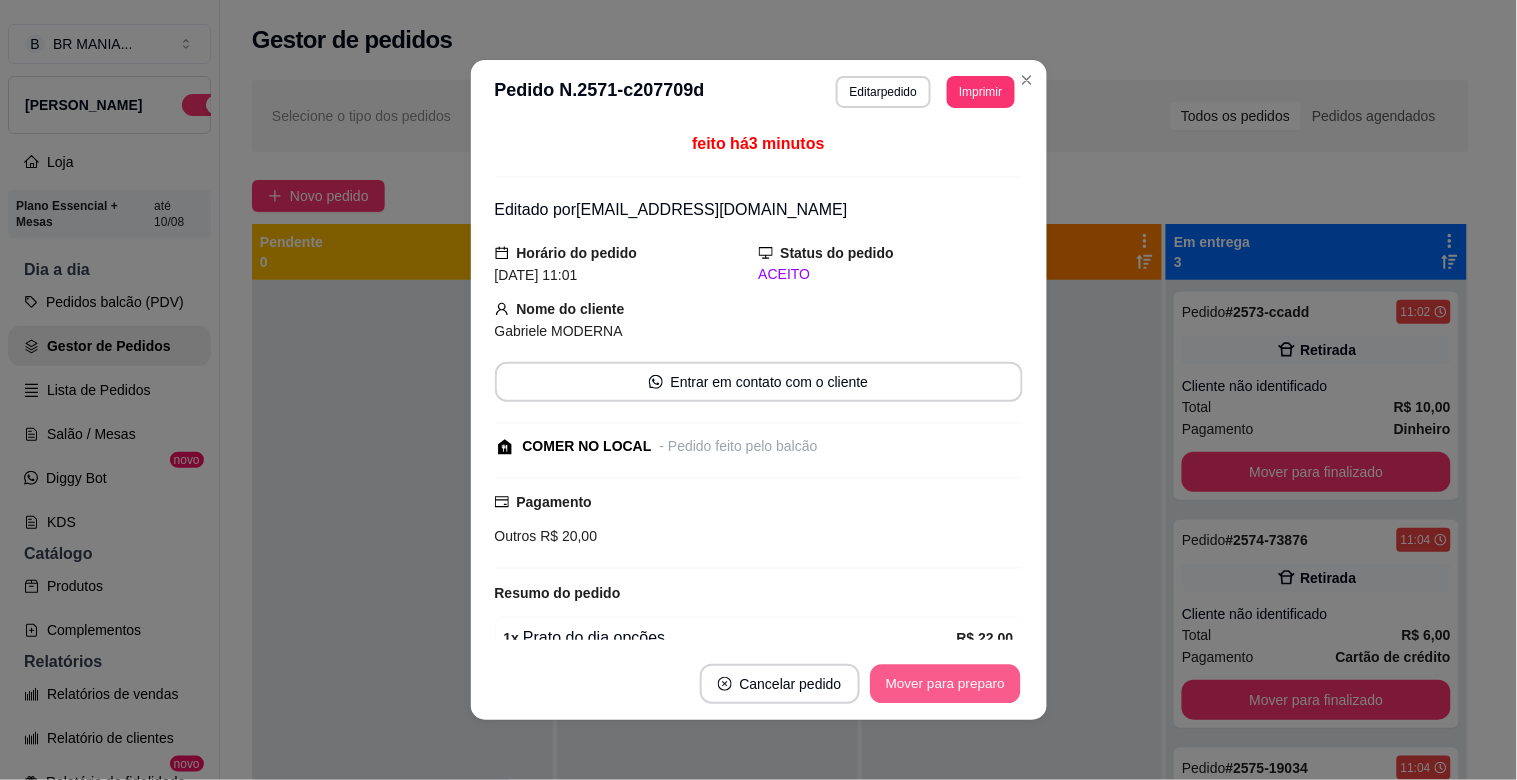 click on "Mover para preparo" at bounding box center (945, 684) 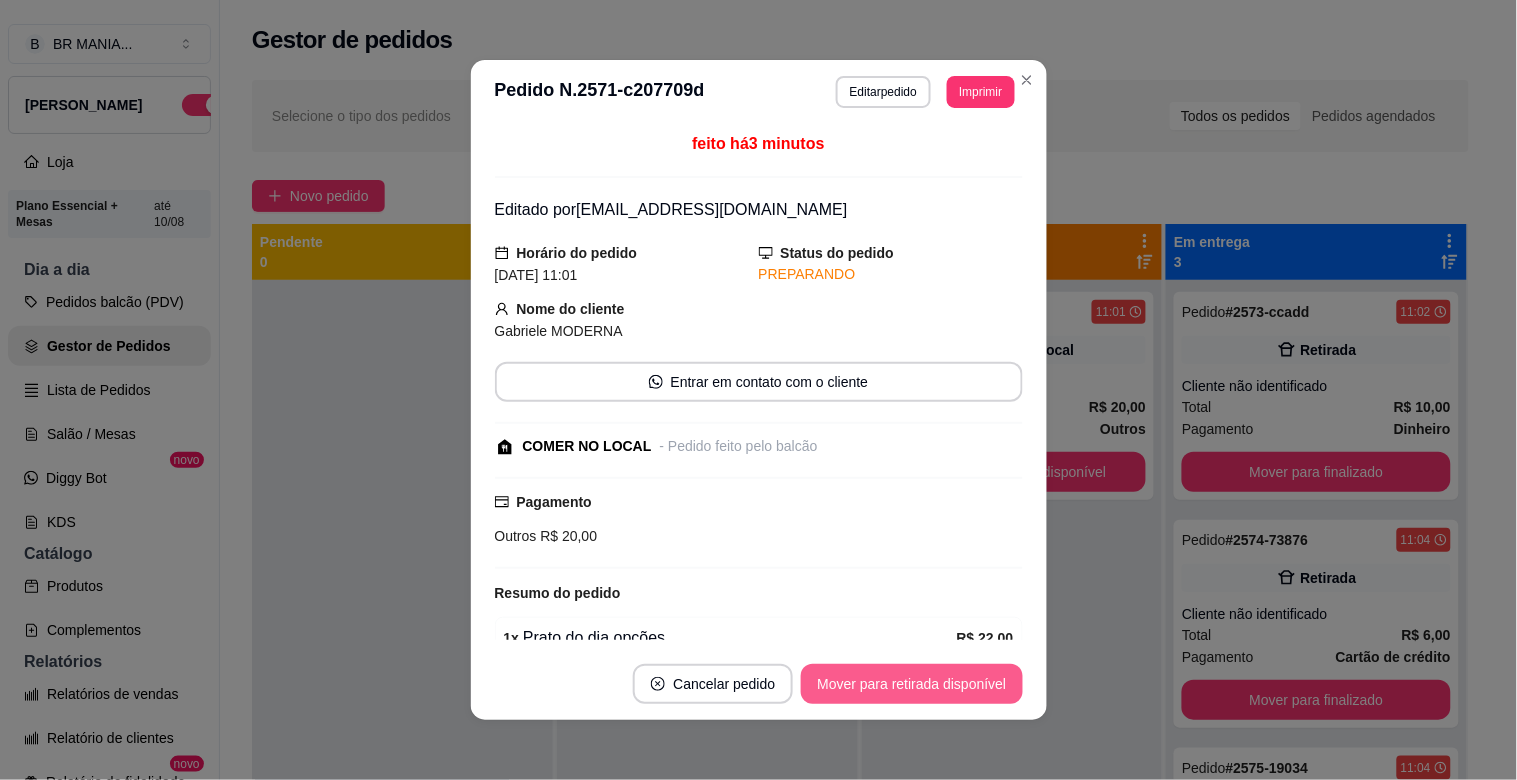 click on "Mover para retirada disponível" at bounding box center (911, 684) 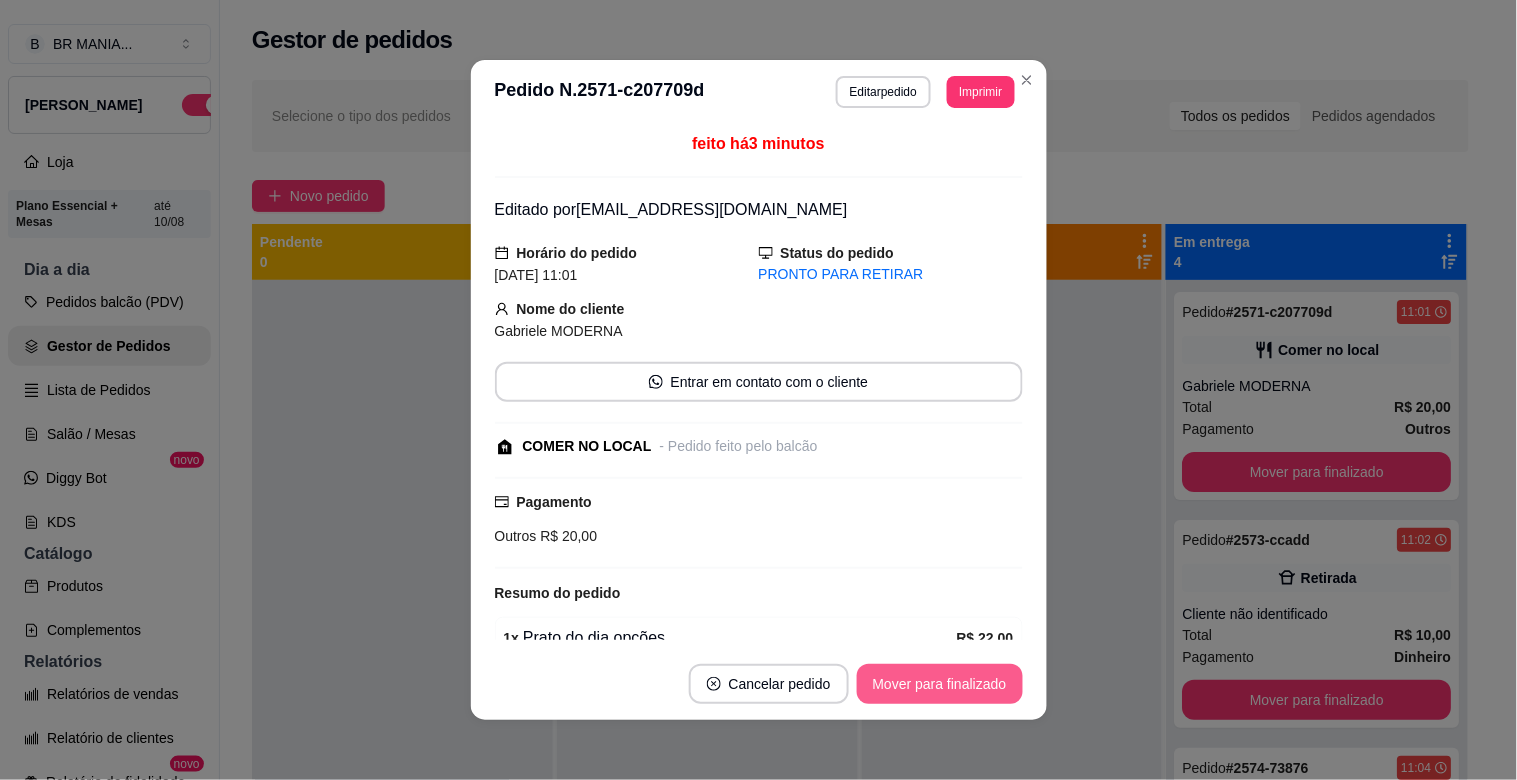click on "**********" at bounding box center (758, 390) 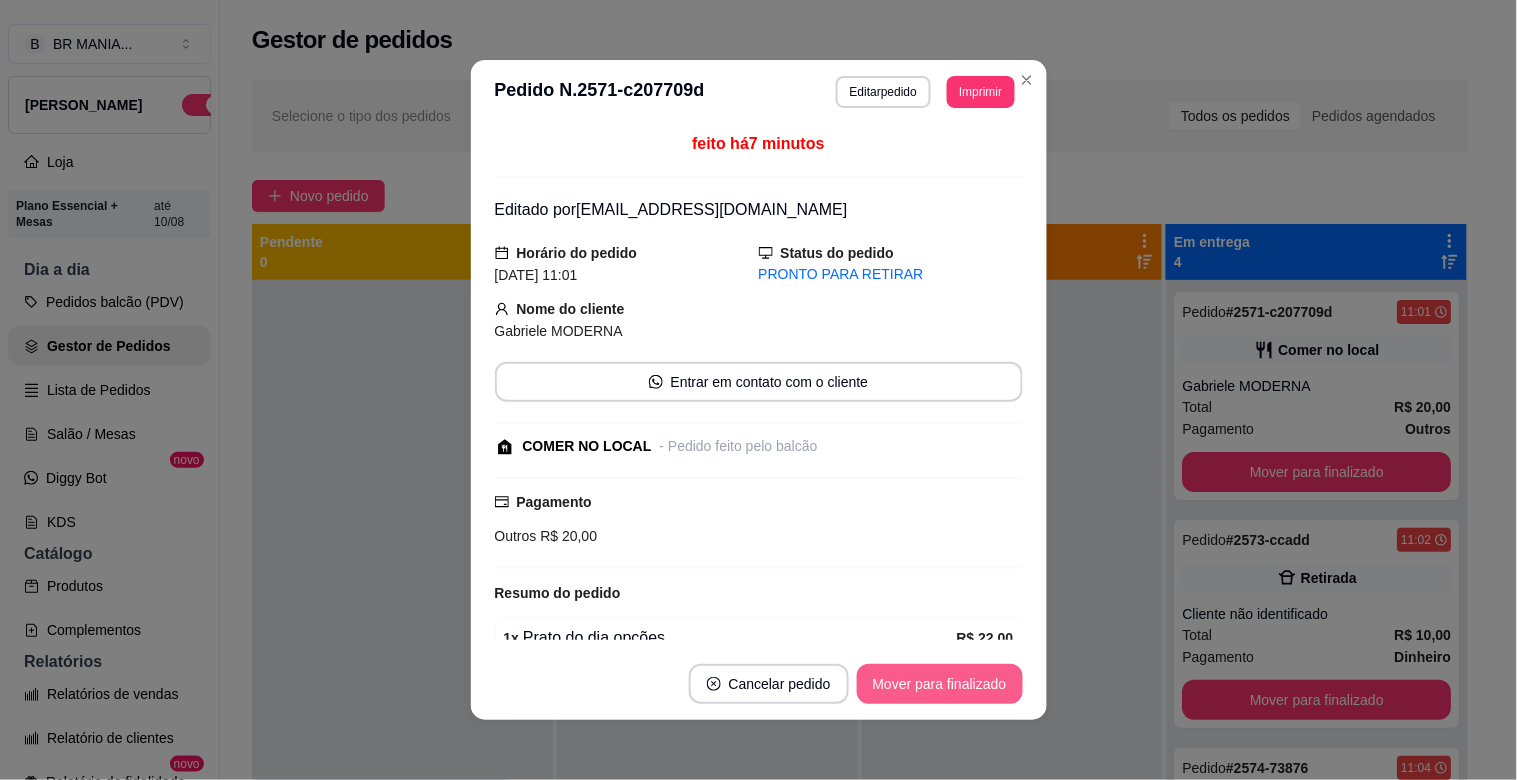 click on "Mover para finalizado" at bounding box center [940, 684] 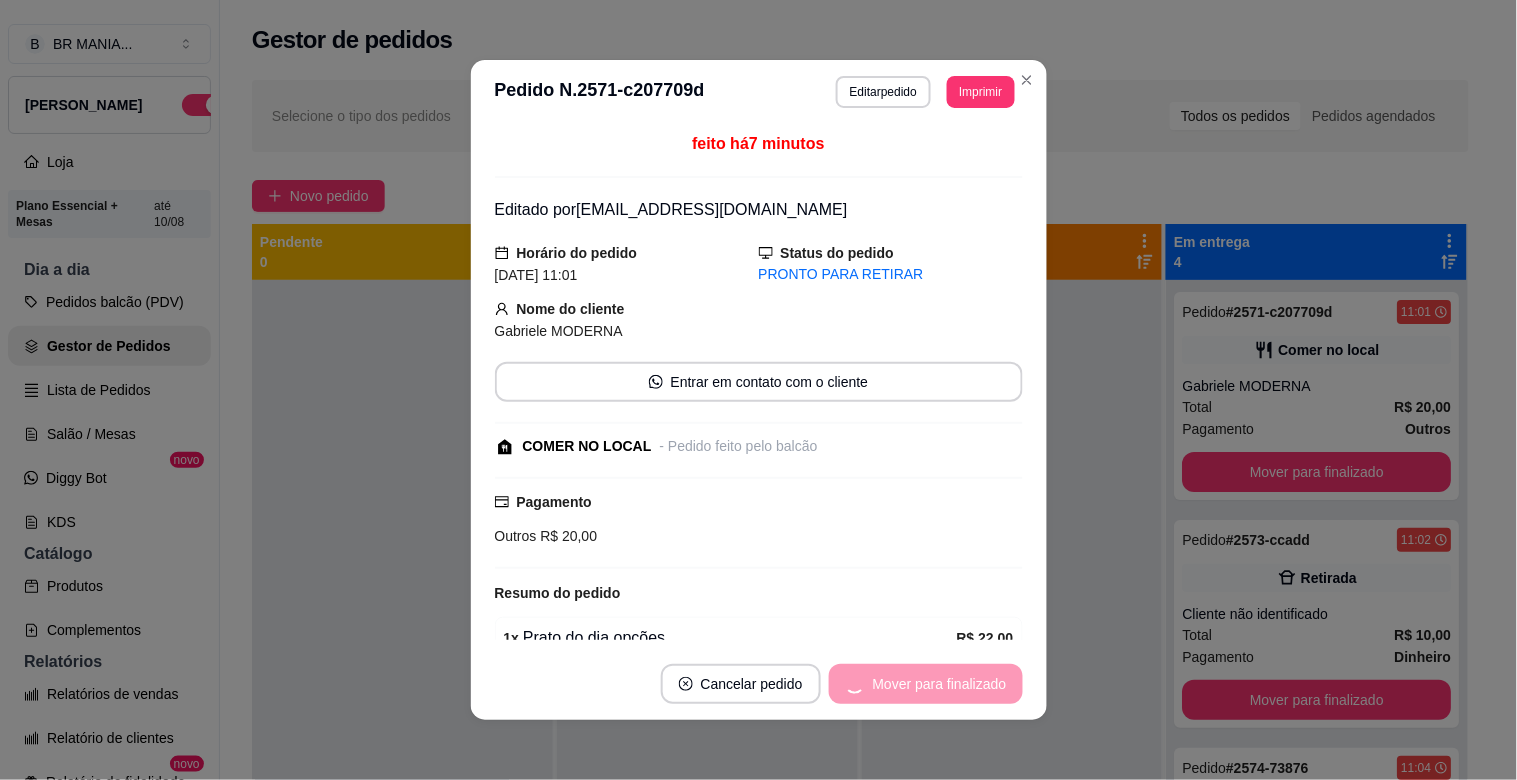 click on "Mover para finalizado" at bounding box center (926, 684) 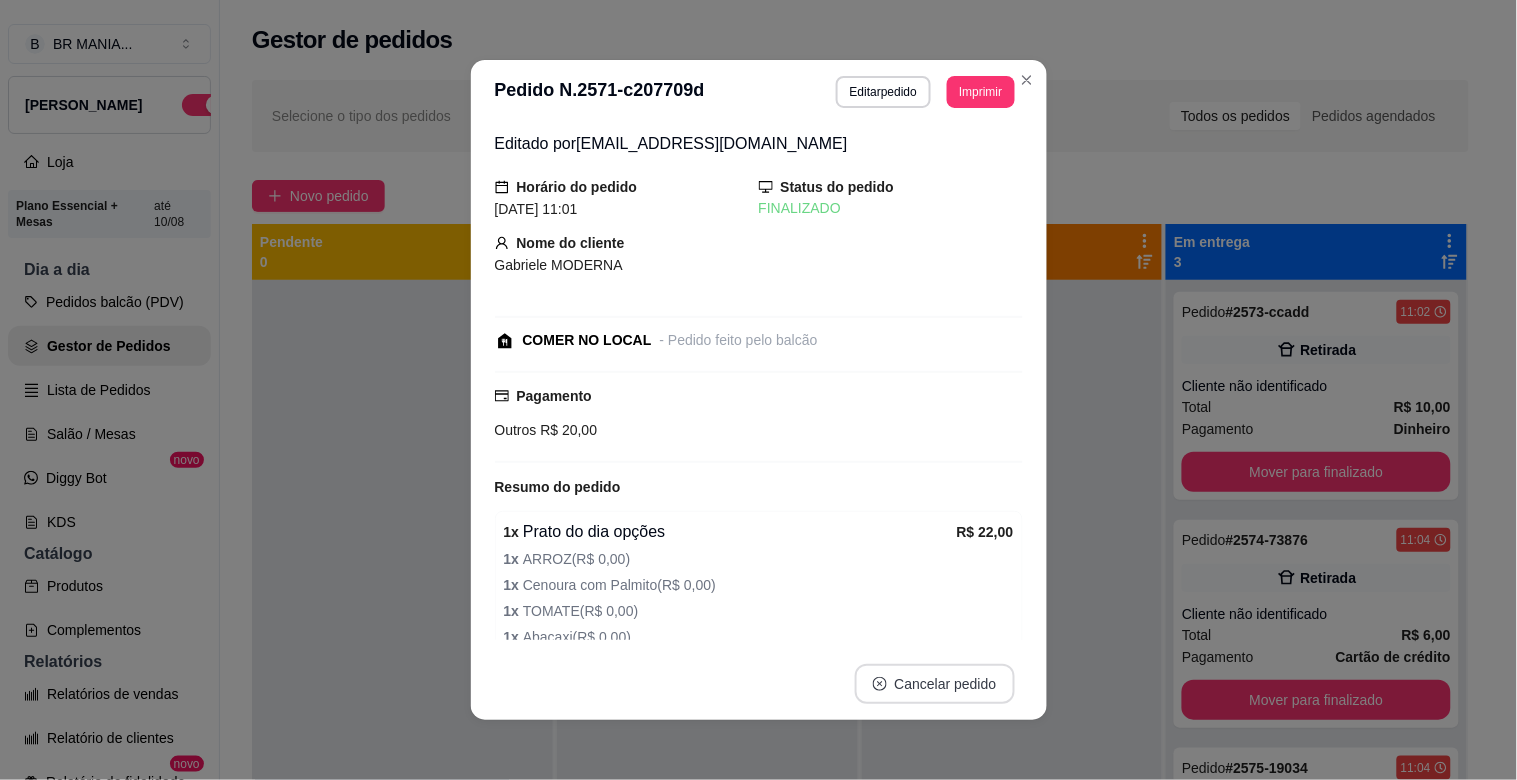 click on "Cancelar pedido" at bounding box center (935, 684) 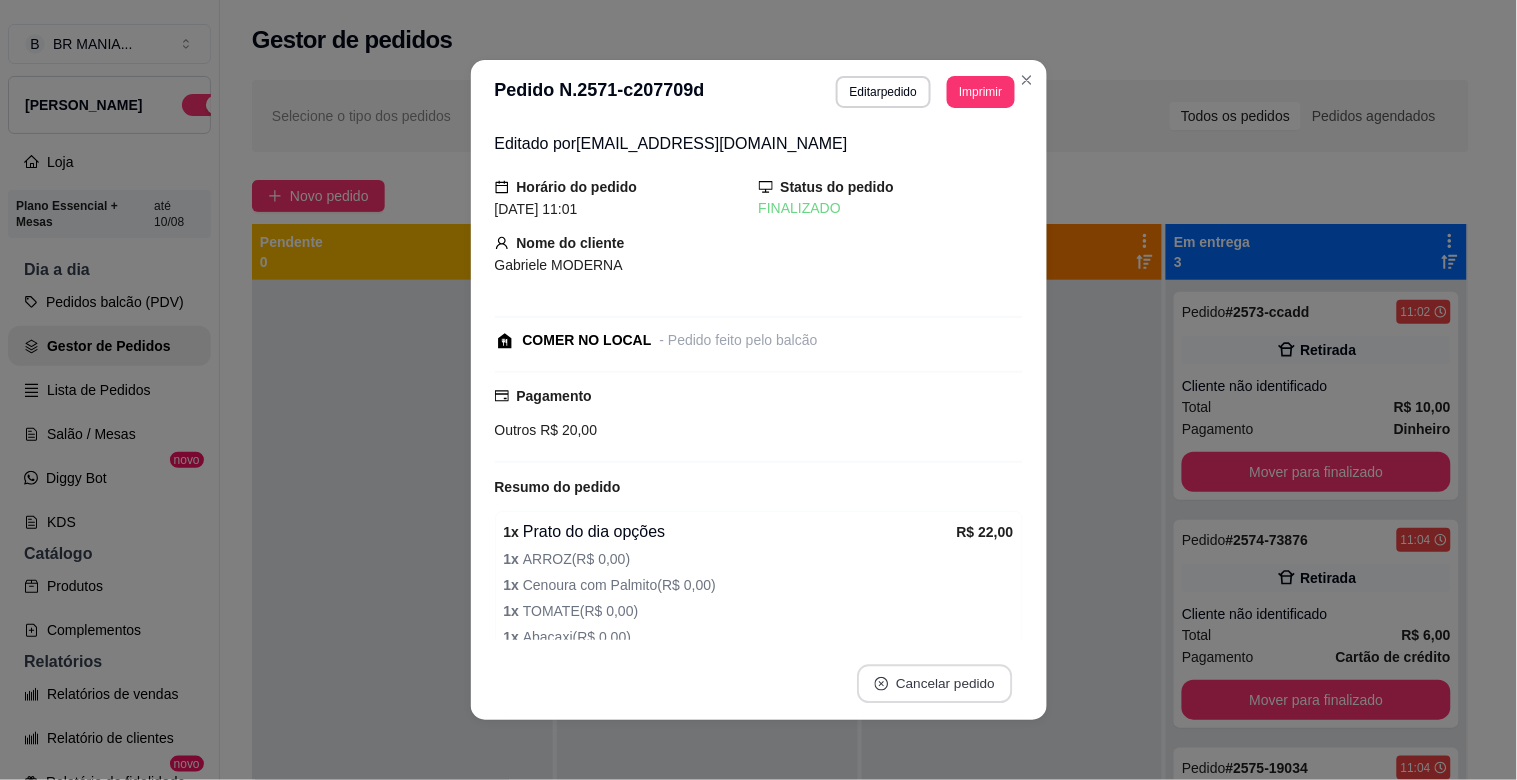 click on "Cancelar pedido" at bounding box center [934, 684] 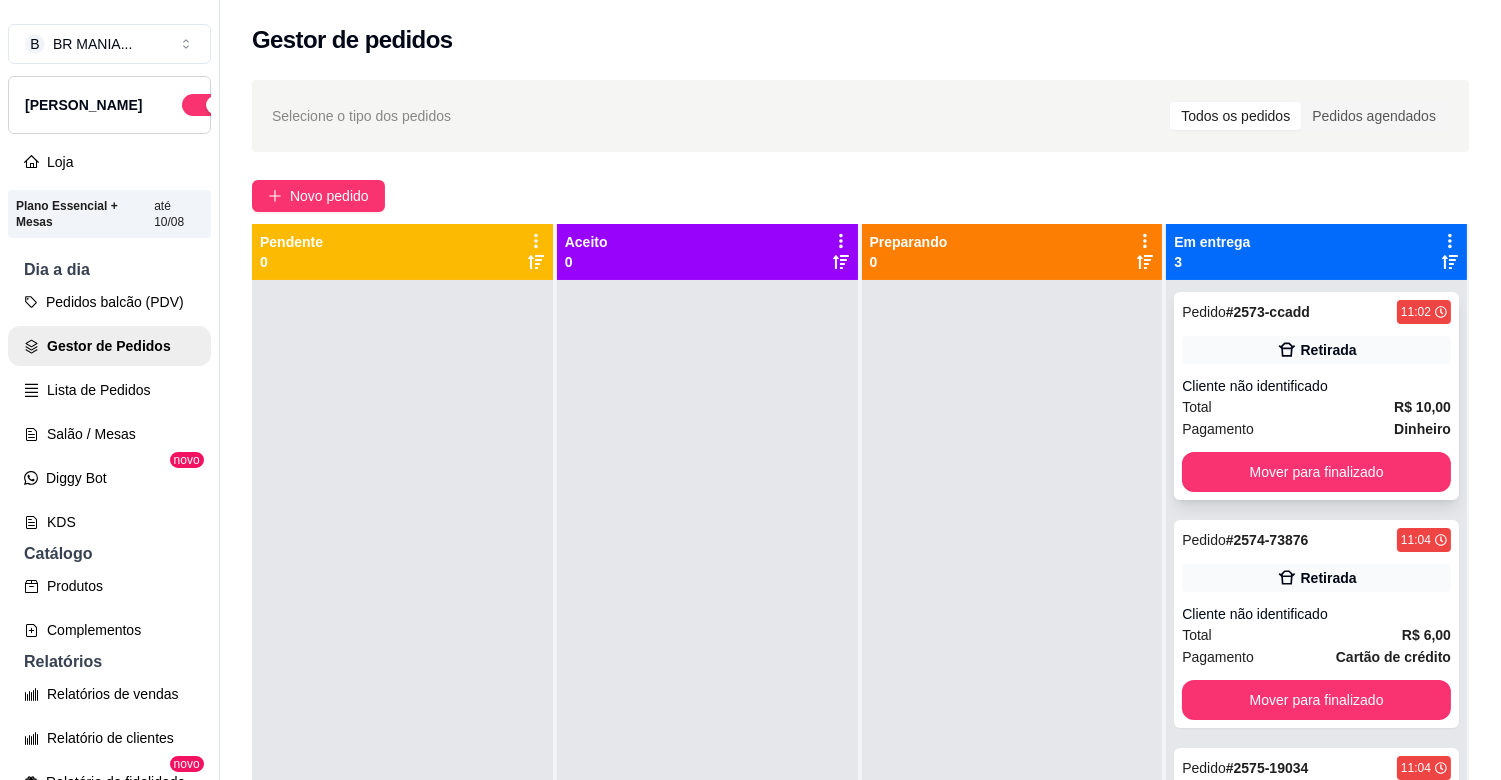 click on "Mover para finalizado" at bounding box center [1316, 472] 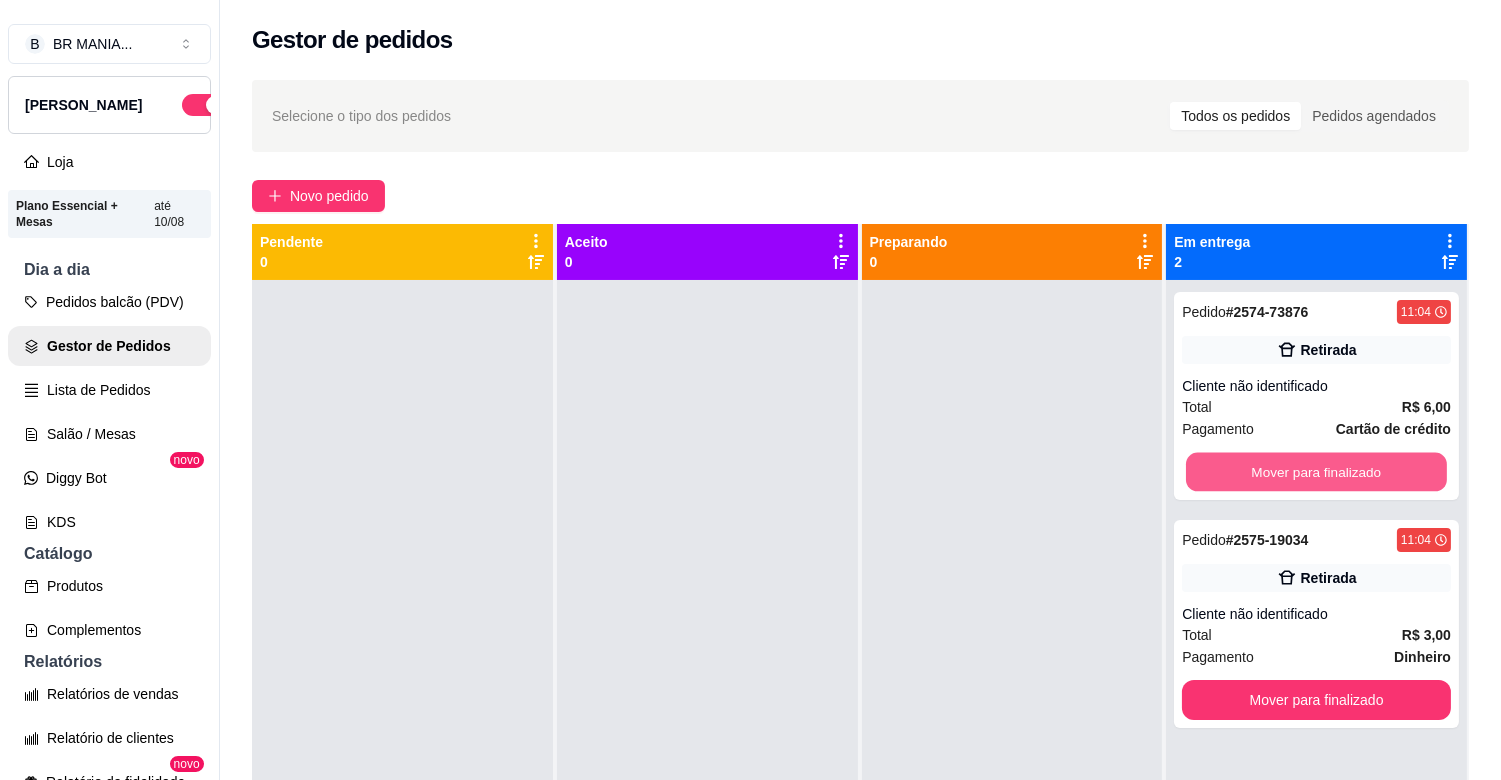 click on "Mover para finalizado" at bounding box center (1316, 472) 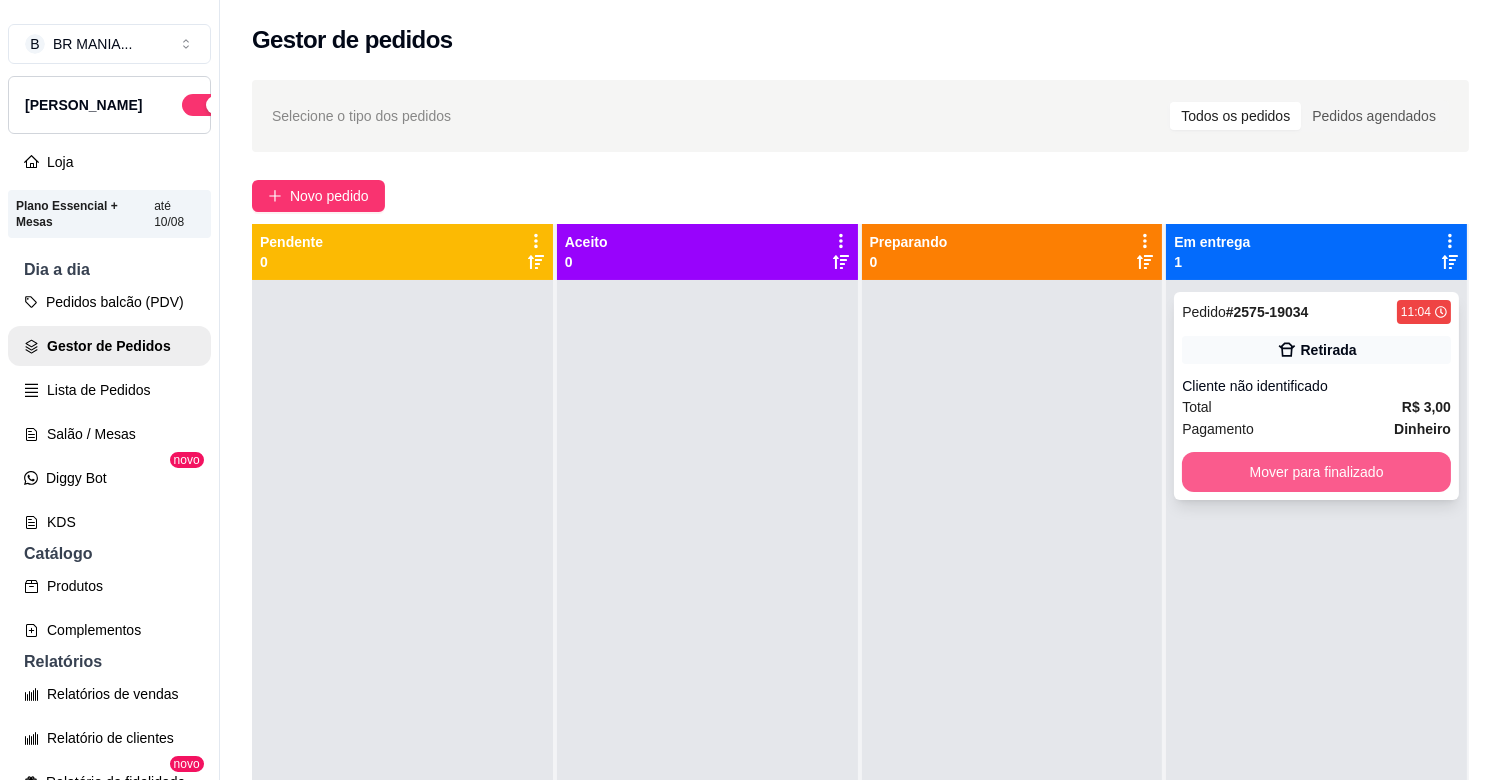 click on "Mover para finalizado" at bounding box center (1316, 472) 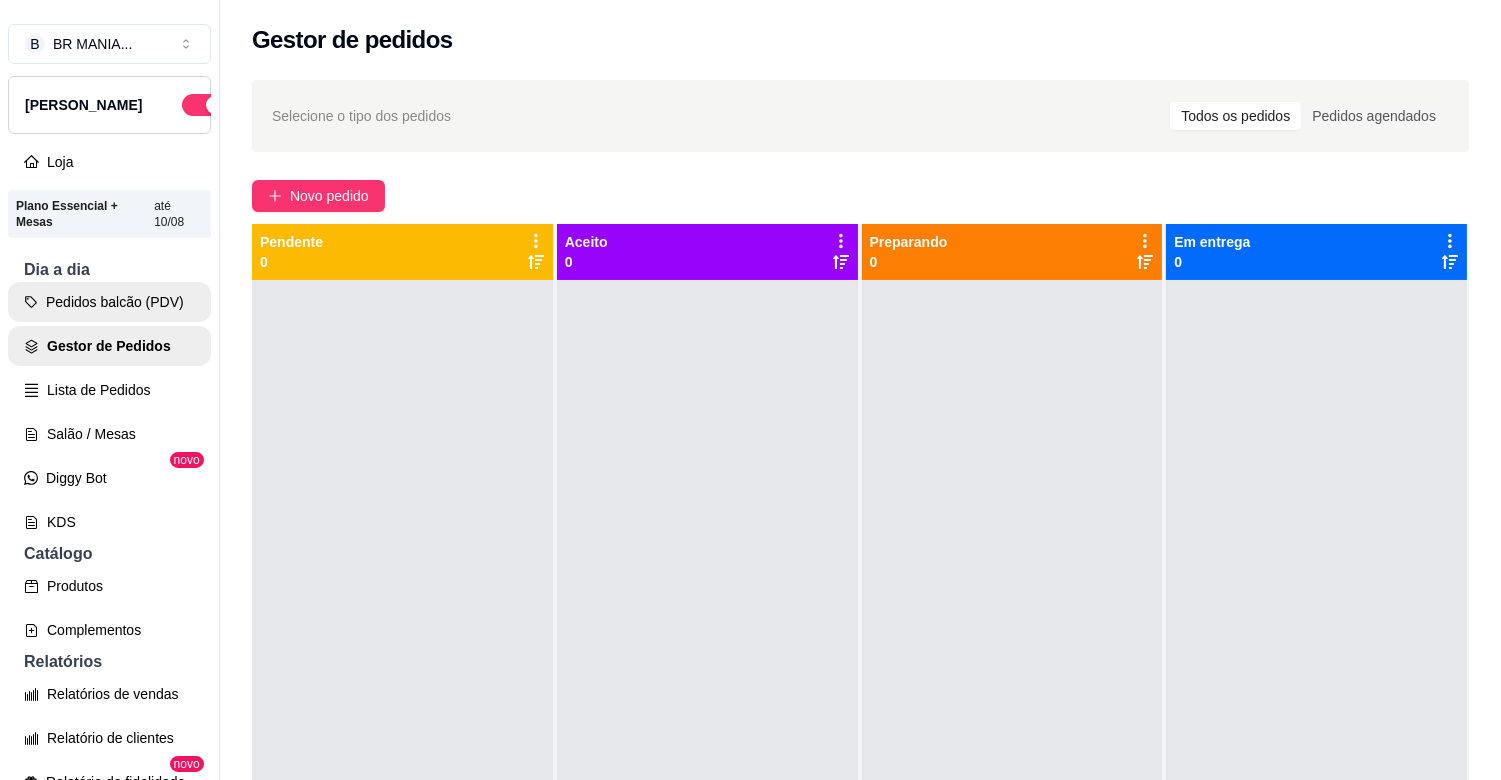 click on "Pedidos balcão (PDV)" at bounding box center (109, 302) 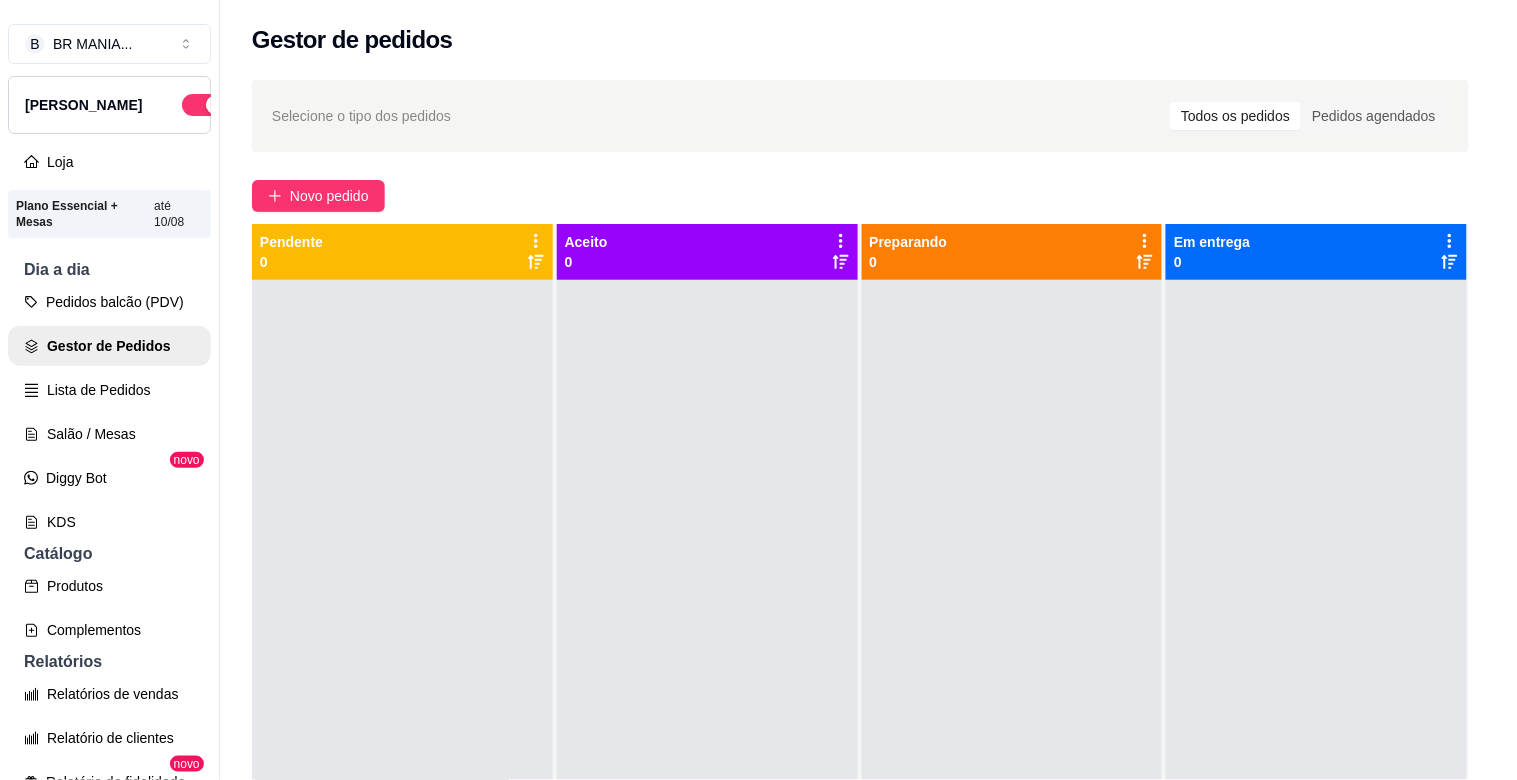 click on "MARMITEX" at bounding box center [595, 64] 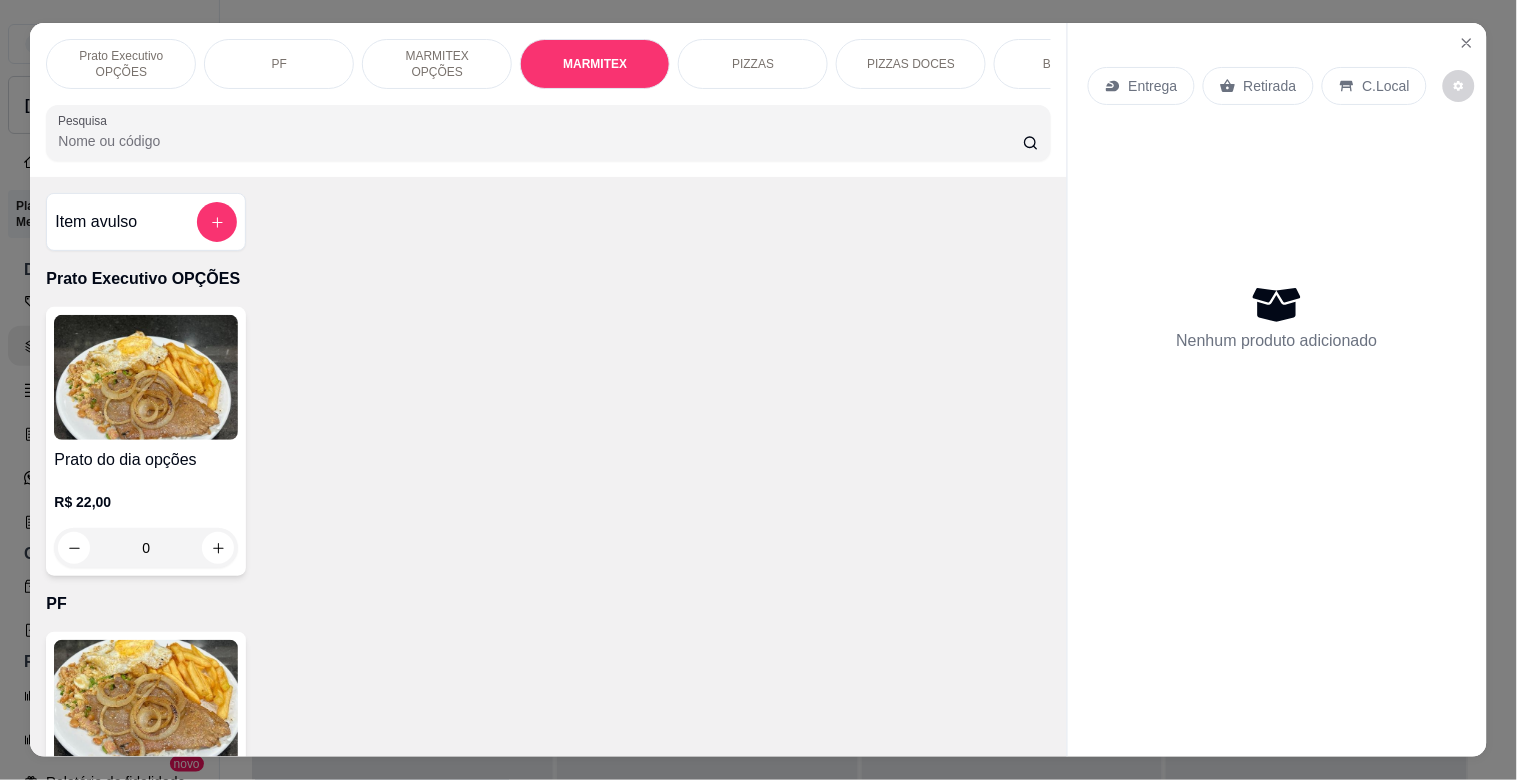 scroll, scrollTop: 1064, scrollLeft: 0, axis: vertical 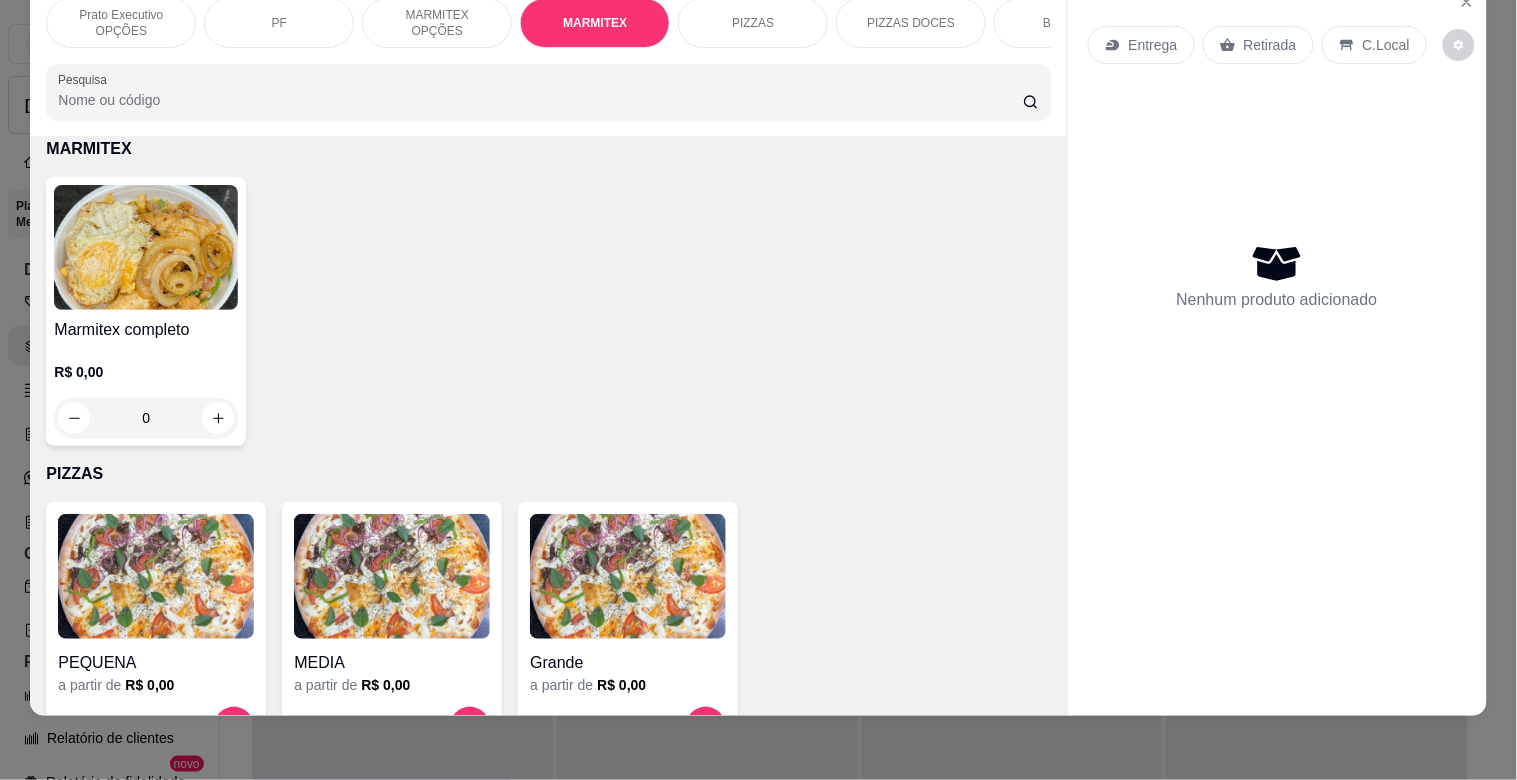 click at bounding box center (146, 247) 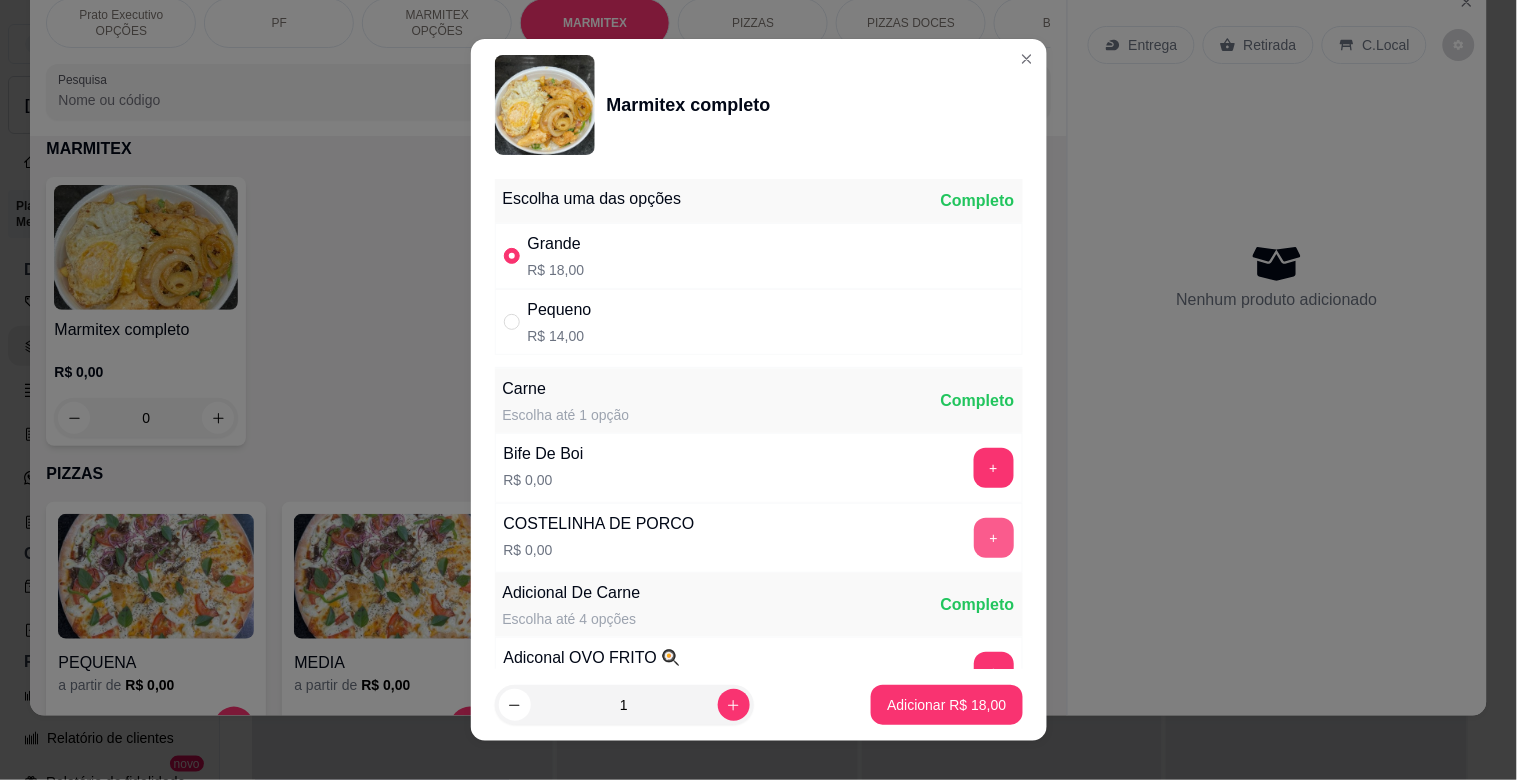 click on "+" at bounding box center (994, 538) 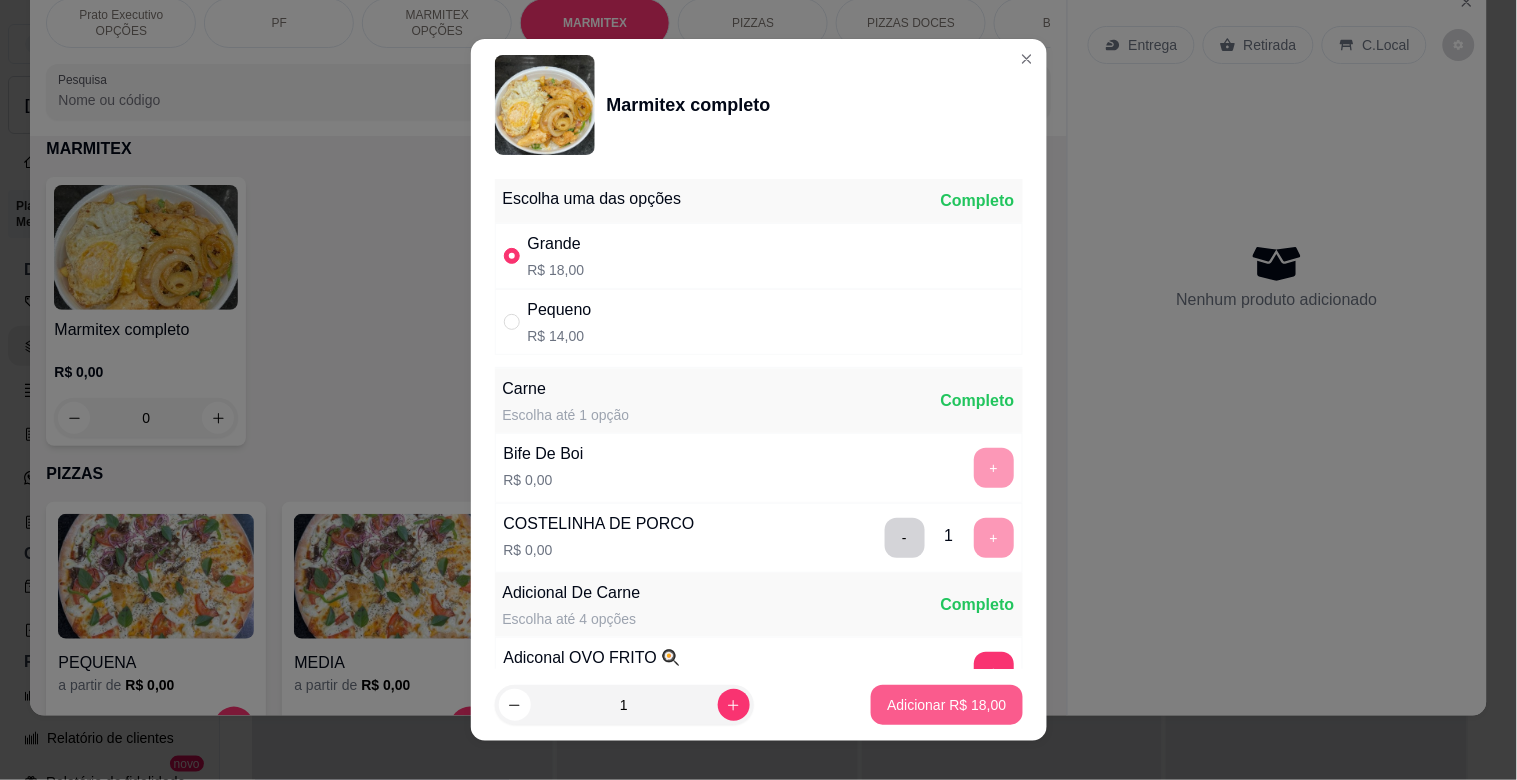 click on "Adicionar   R$ 18,00" at bounding box center [946, 705] 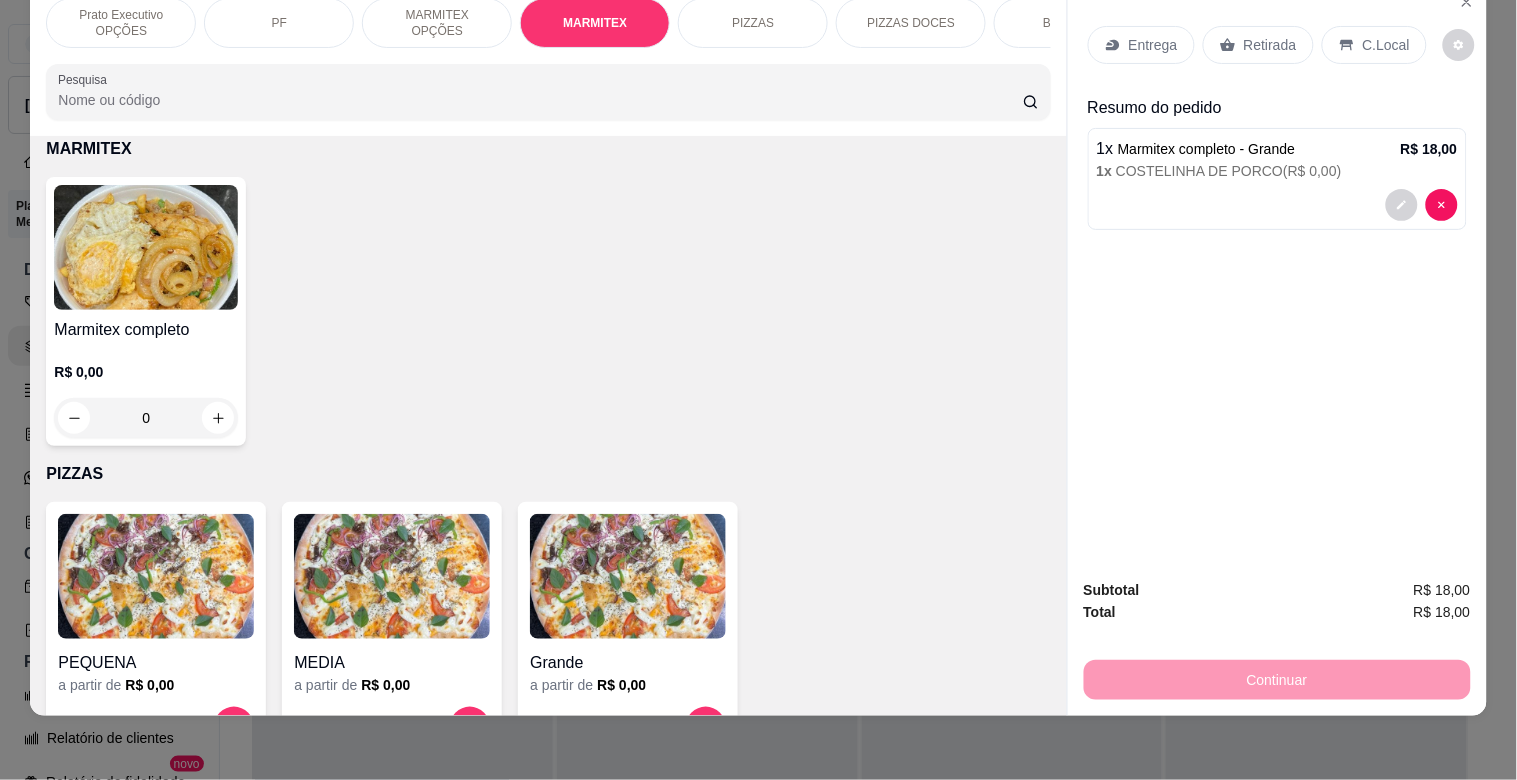 click at bounding box center [146, 247] 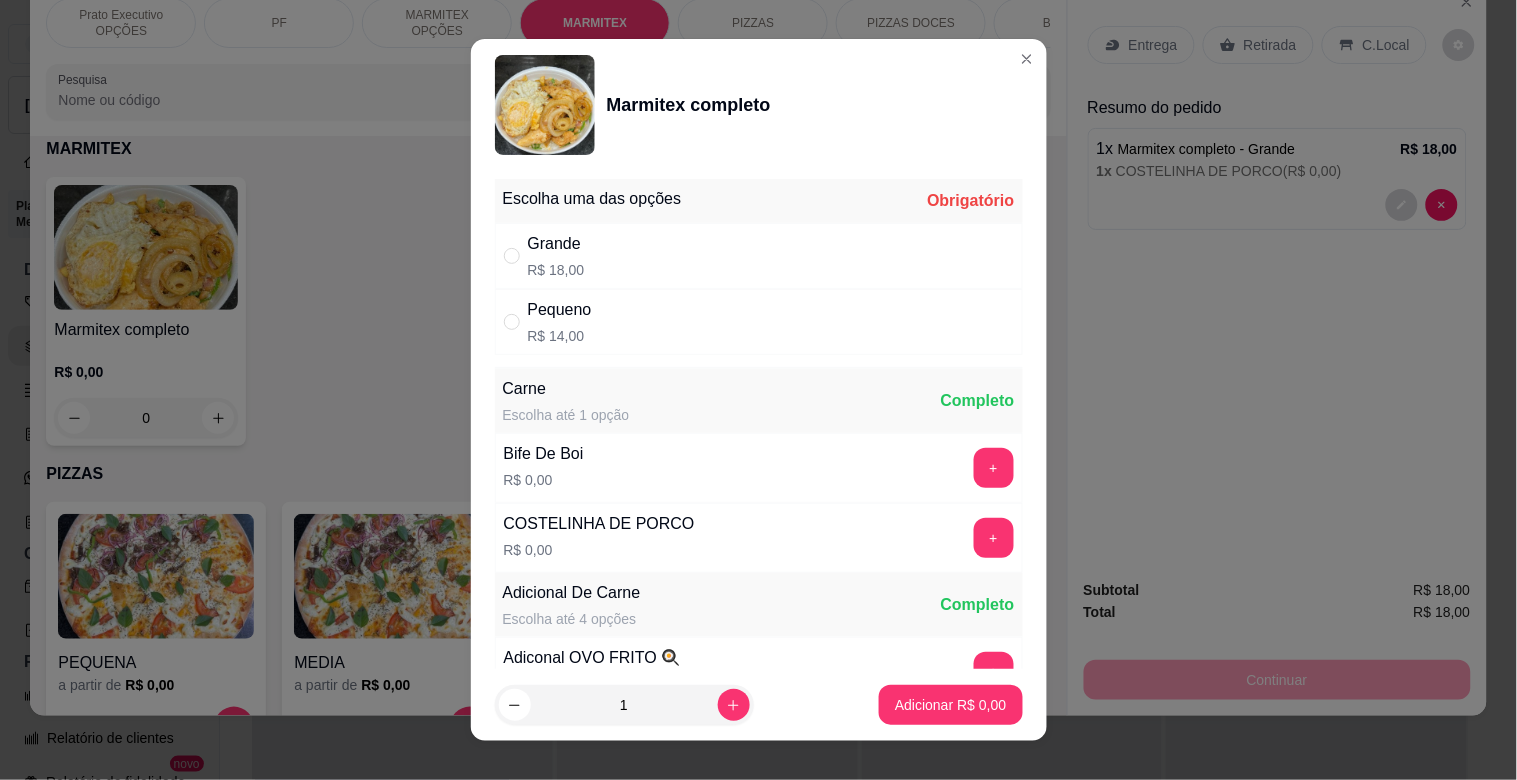 click on "Grande  R$ 18,00" at bounding box center [759, 256] 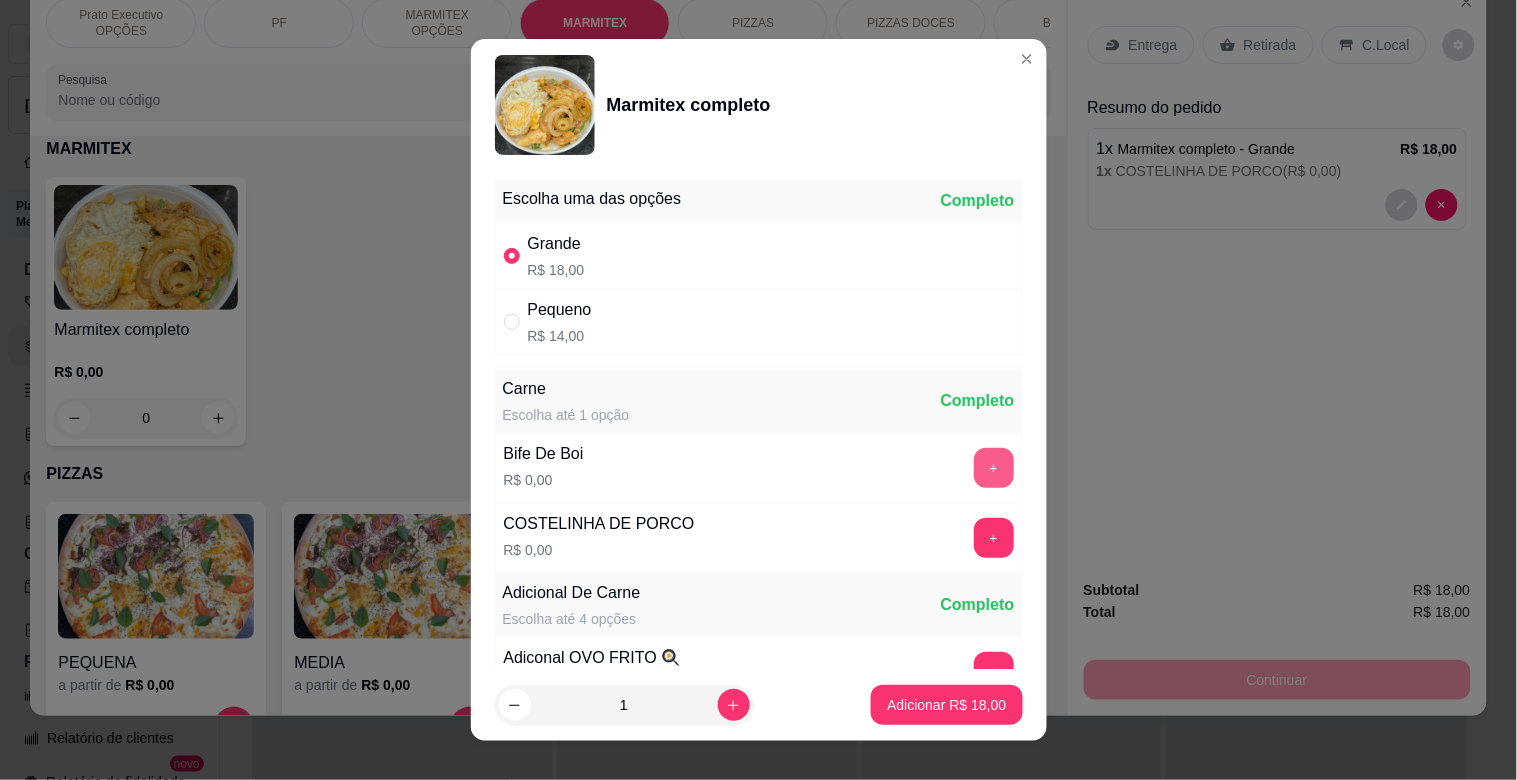 click on "+" at bounding box center (994, 468) 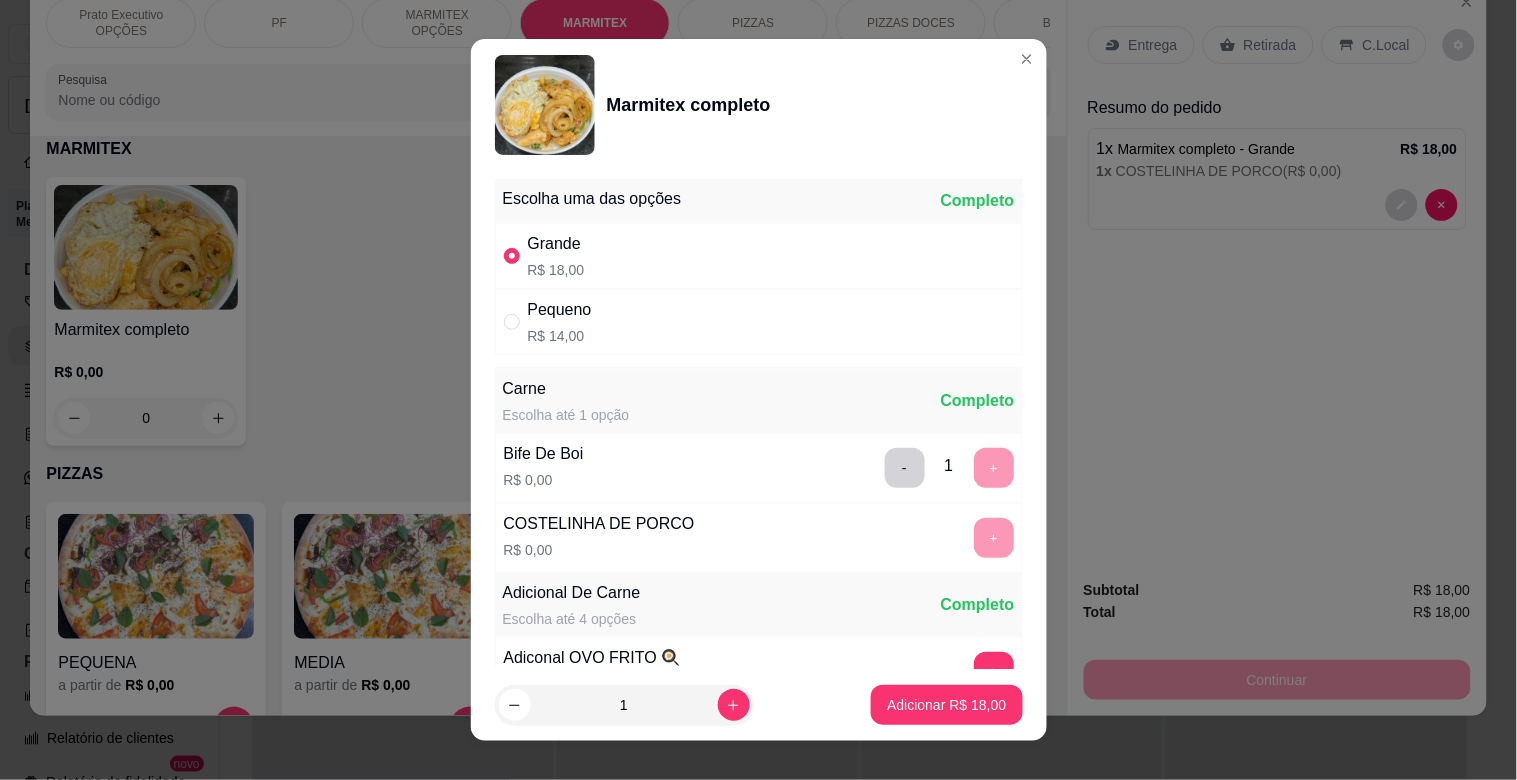 click on "Adicionar   R$ 18,00" at bounding box center [946, 705] 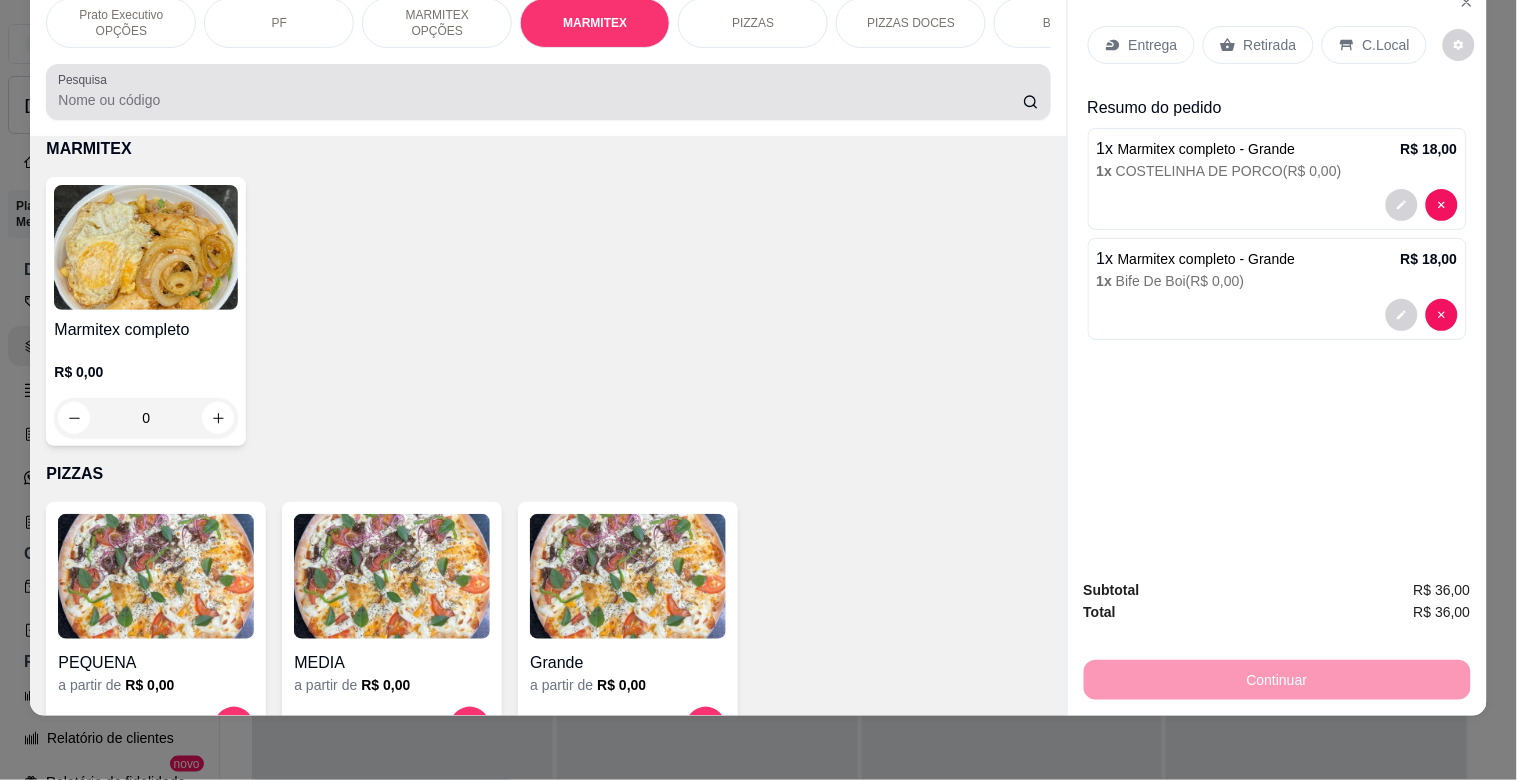 click on "Pesquisa" at bounding box center [540, 100] 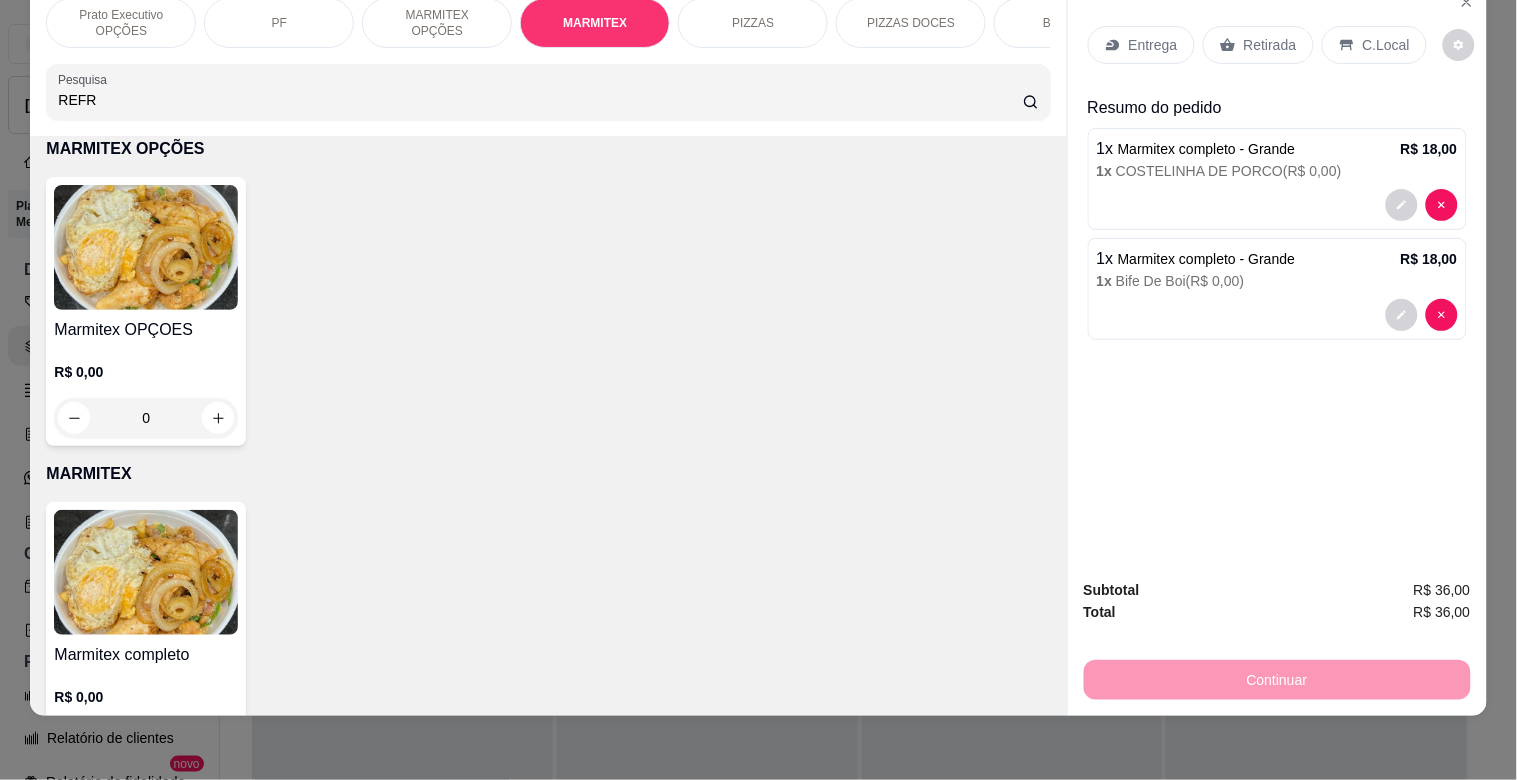 scroll, scrollTop: 1390, scrollLeft: 0, axis: vertical 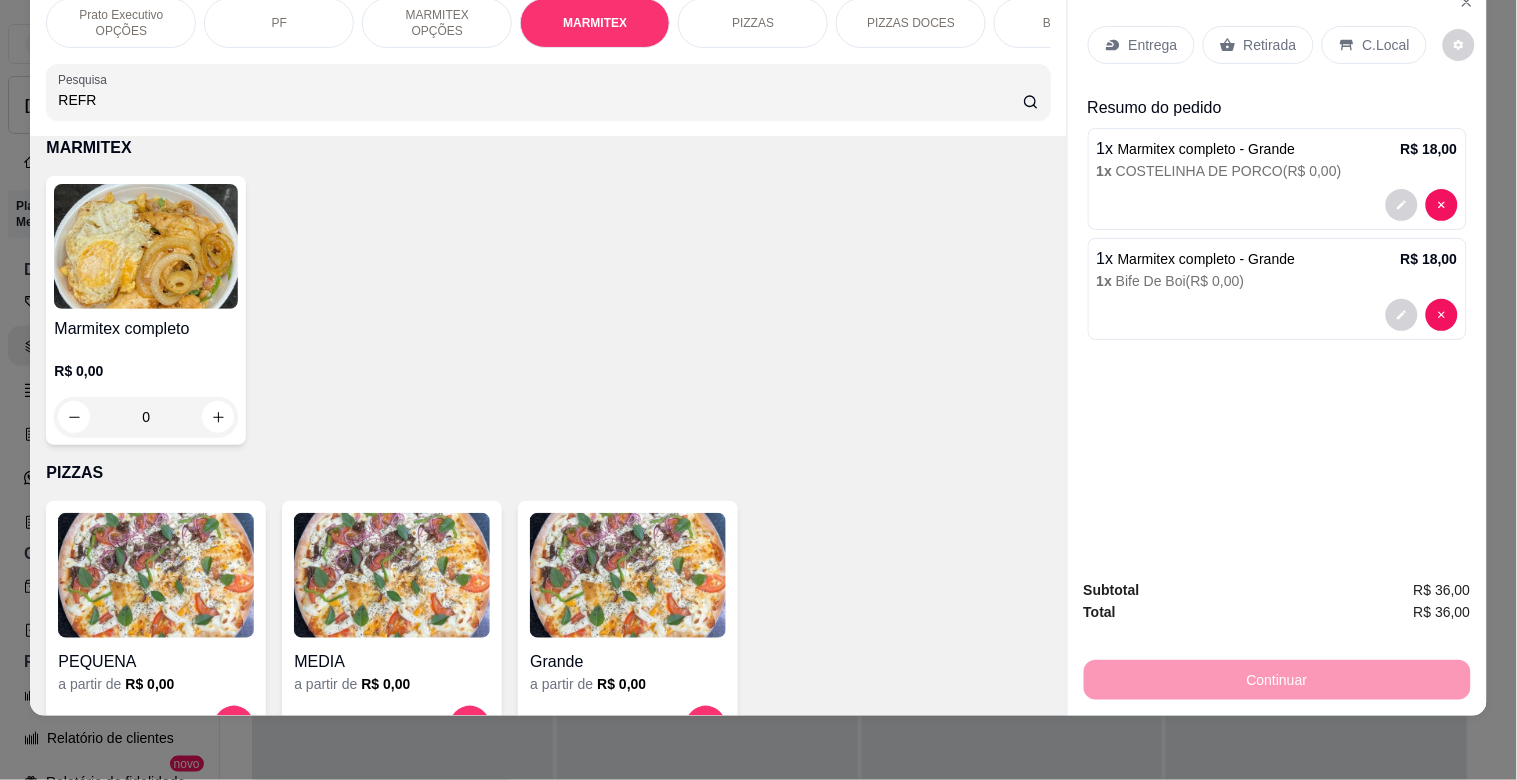 type on "REFR" 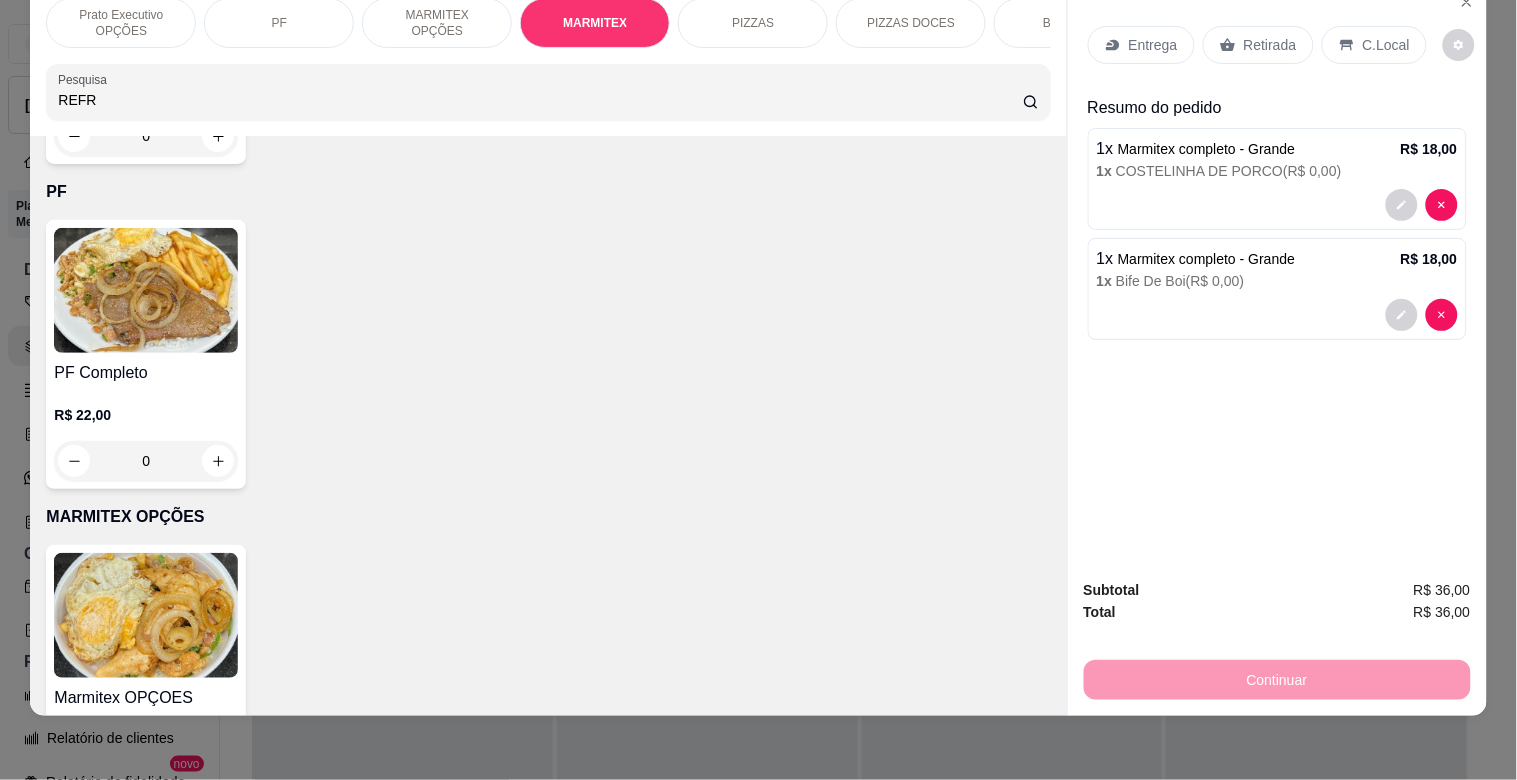 scroll, scrollTop: 0, scrollLeft: 0, axis: both 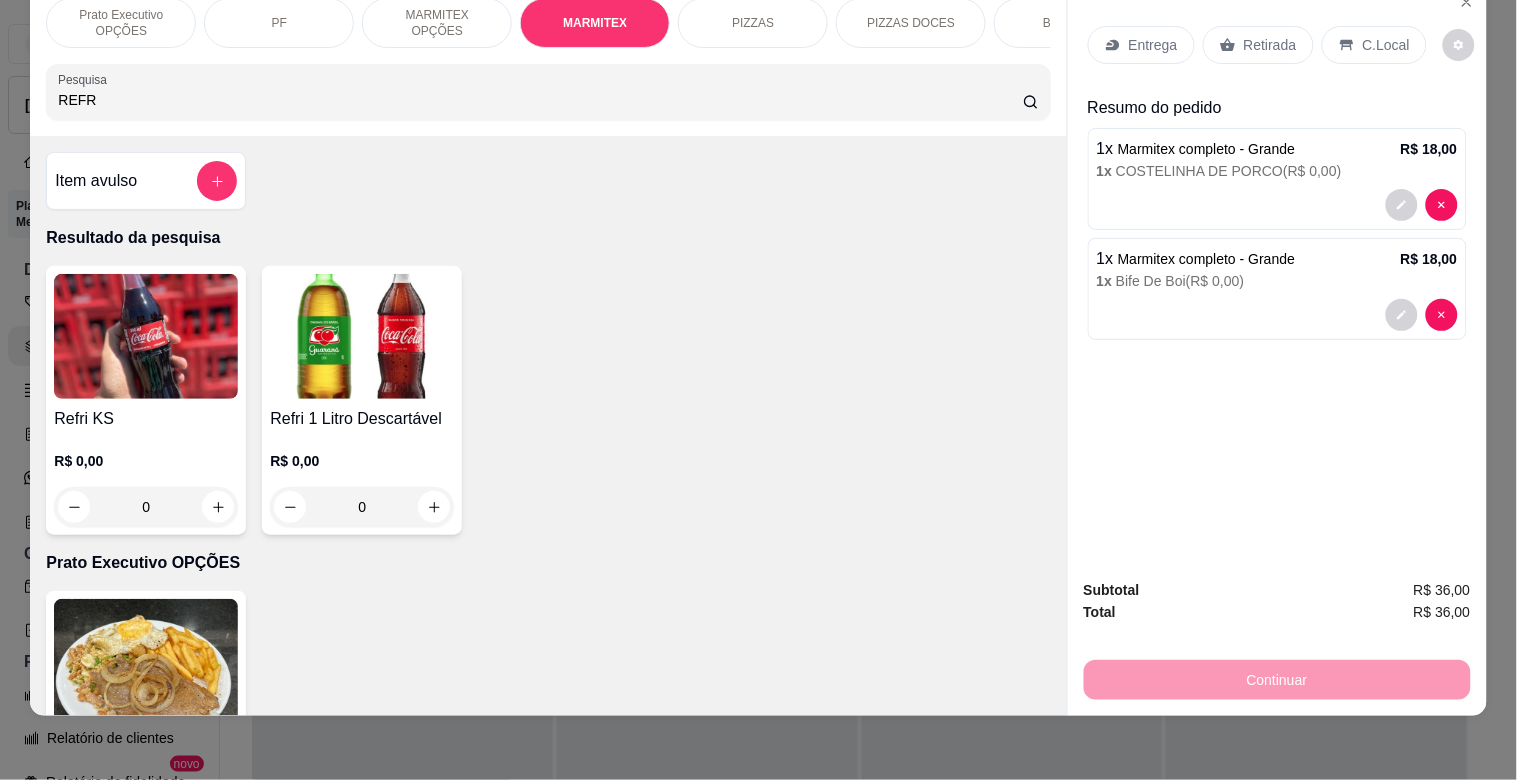 click at bounding box center [362, 336] 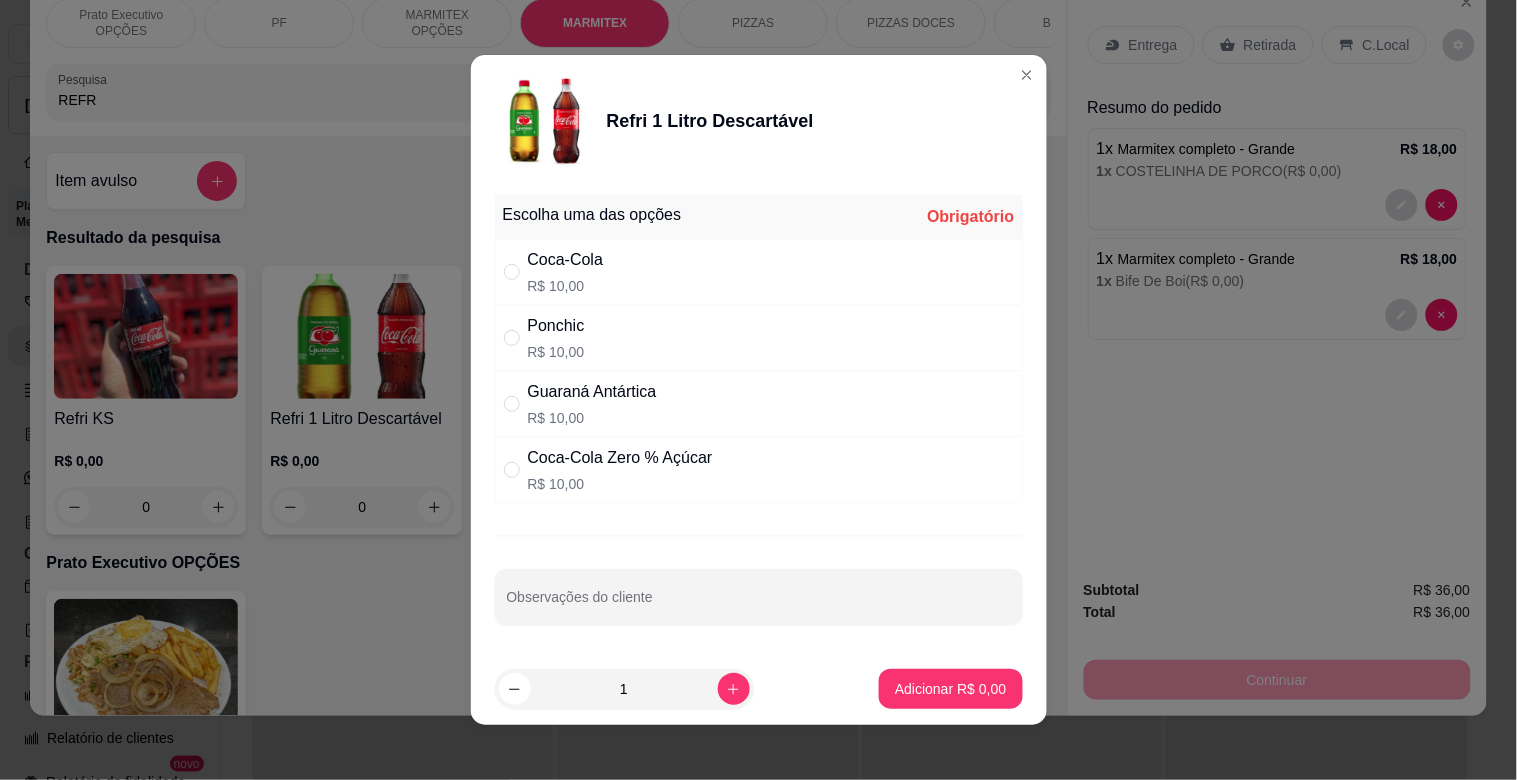 click on "Coca-Cola Zero % Açúcar" at bounding box center [620, 458] 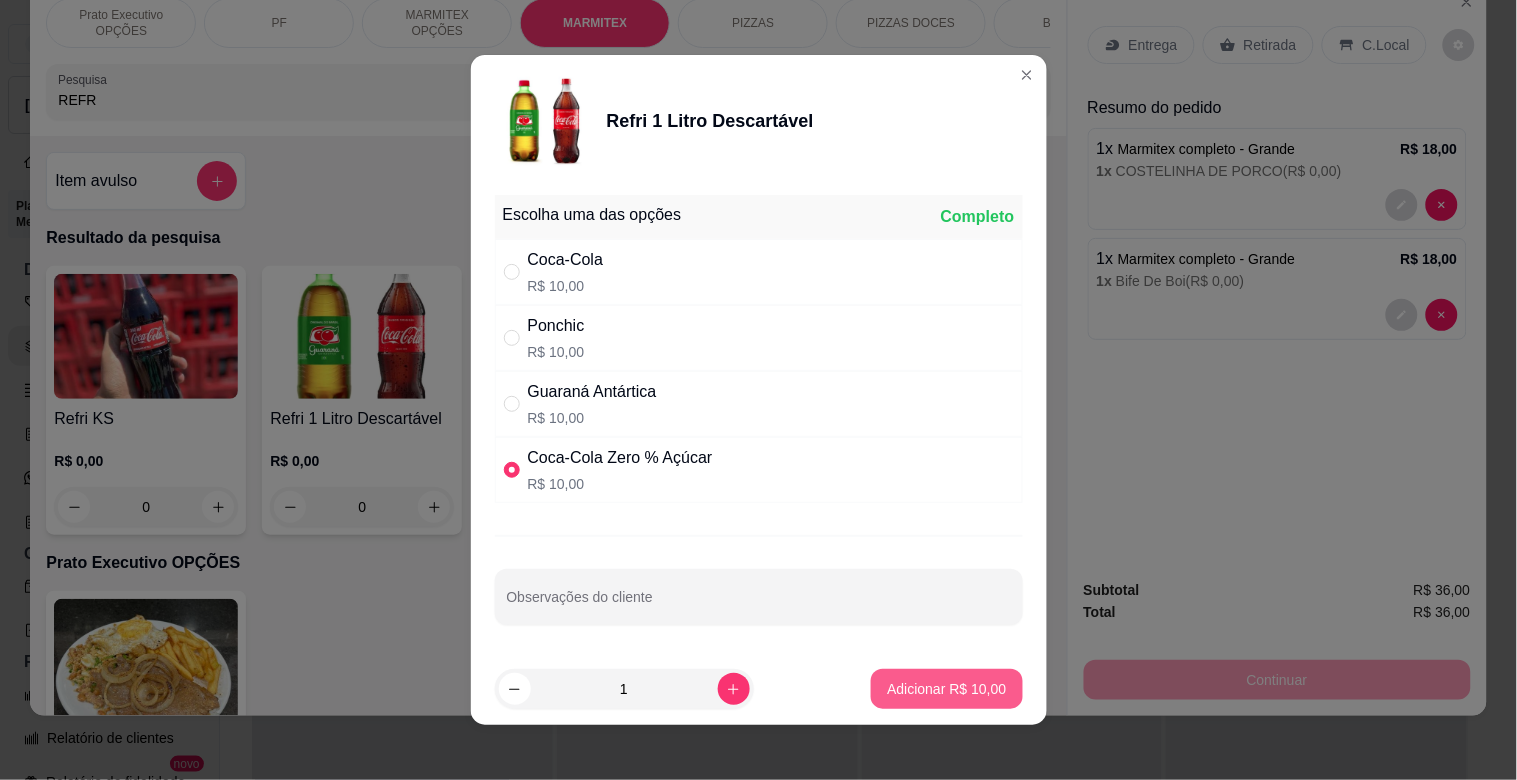 click on "Adicionar   R$ 10,00" at bounding box center (946, 689) 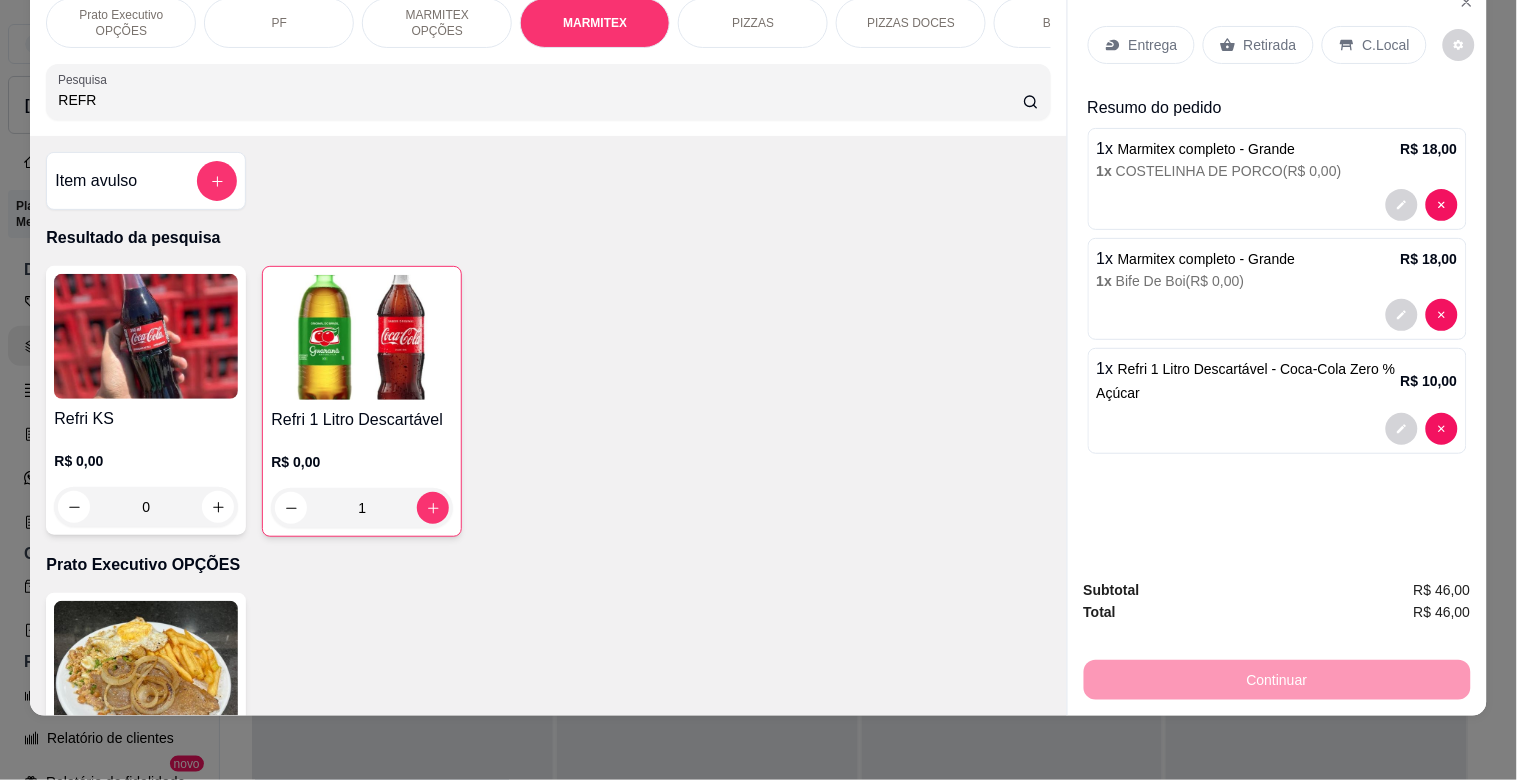 click on "Entrega" at bounding box center [1153, 45] 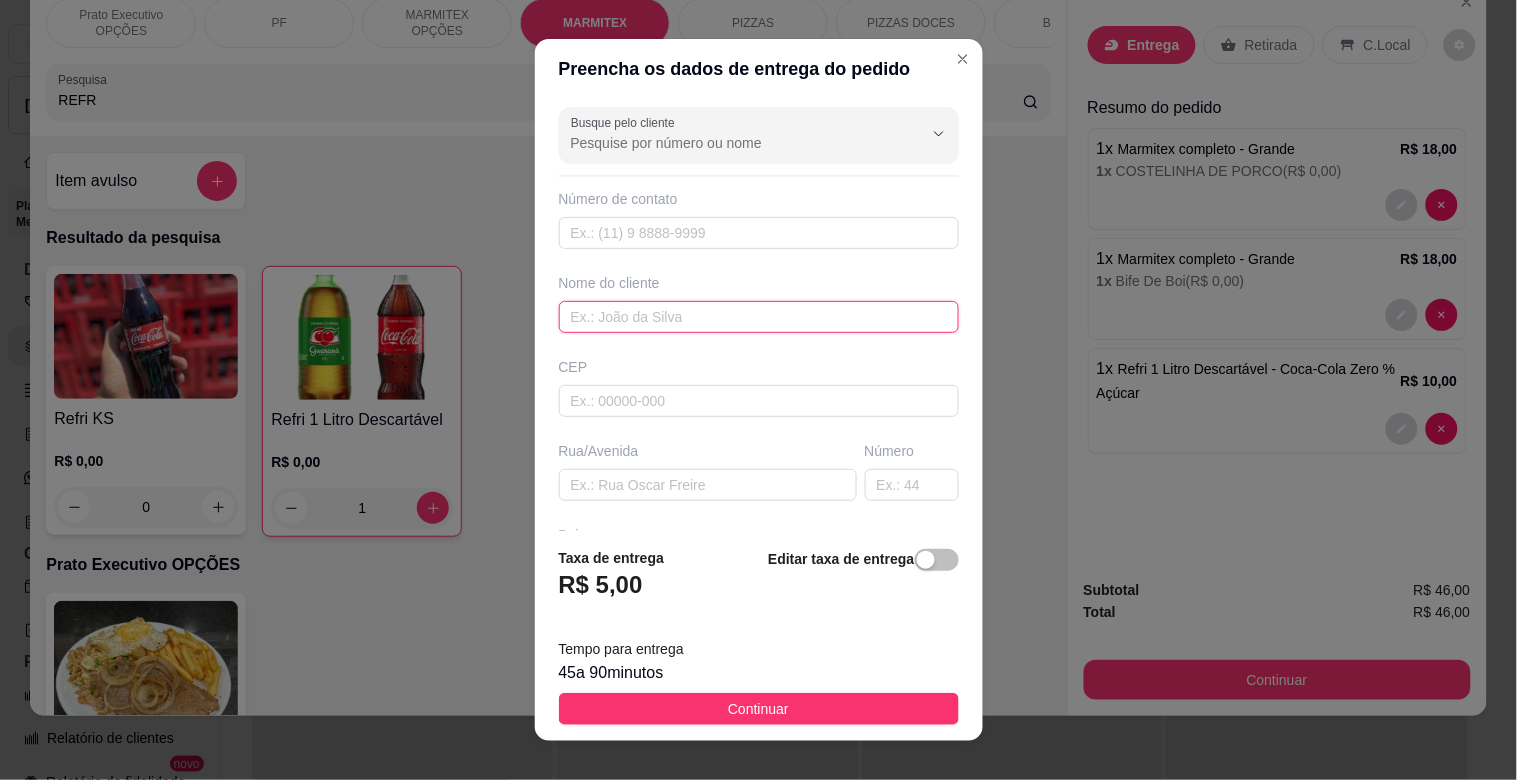 click at bounding box center (759, 317) 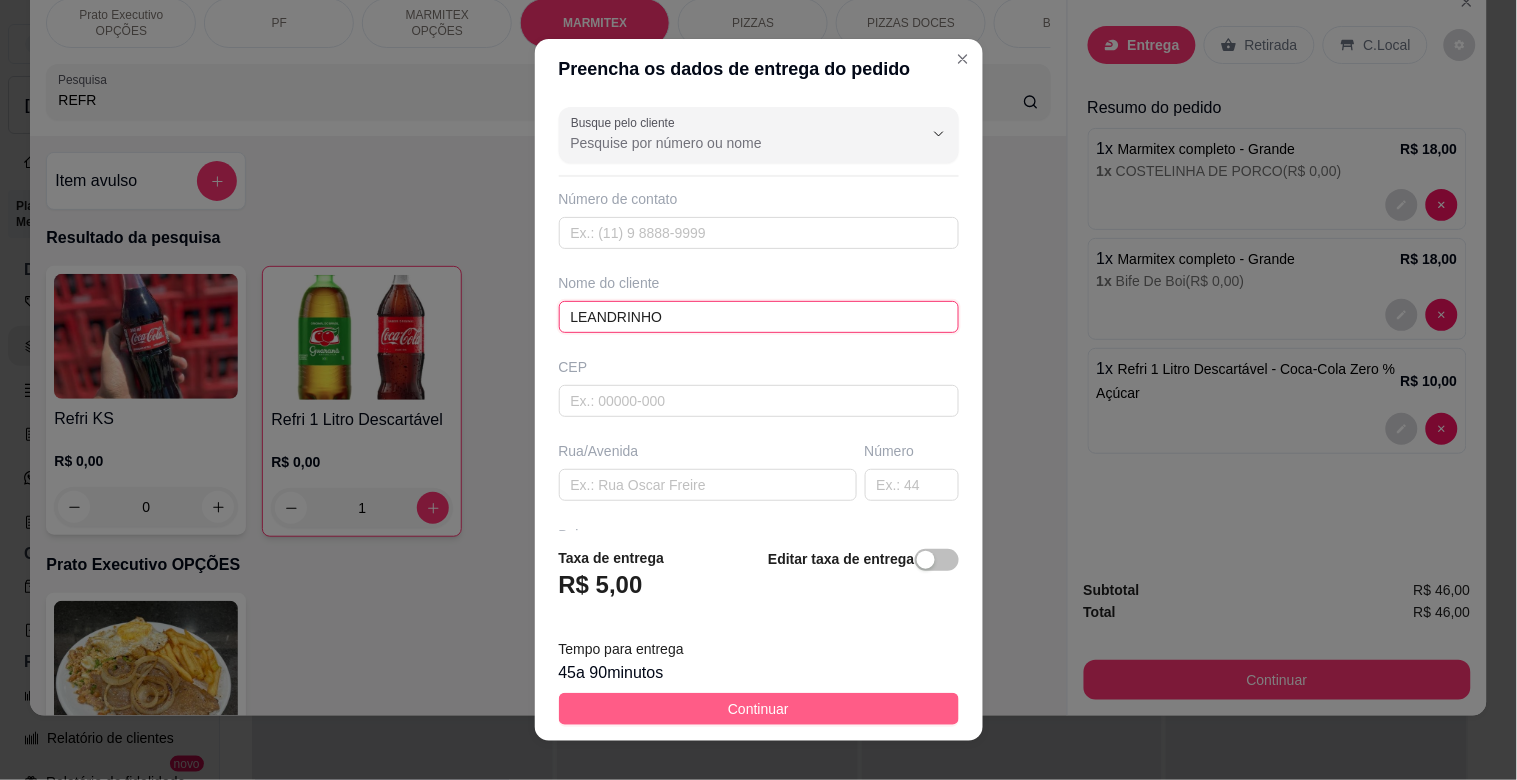 type on "LEANDRINHO" 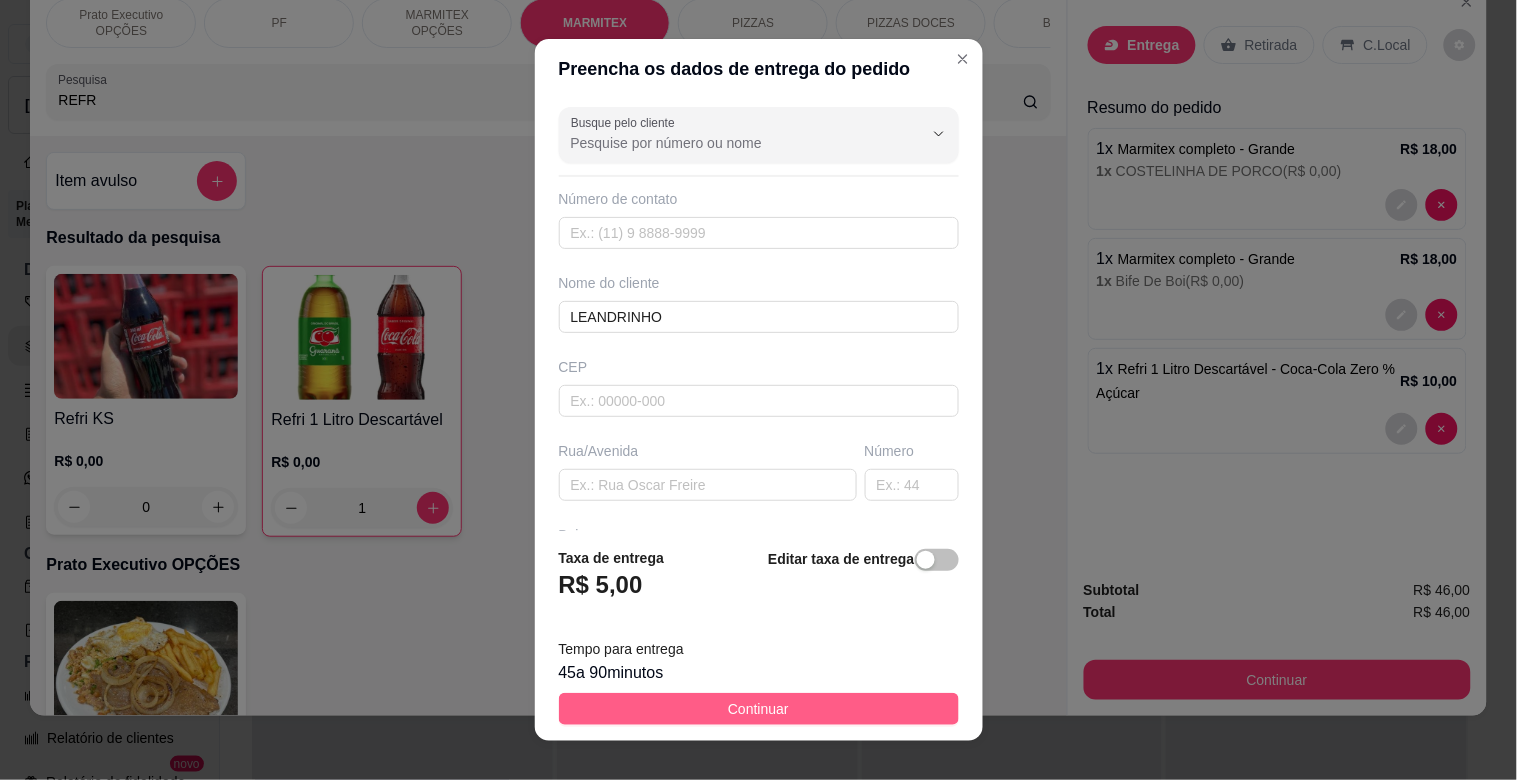 click on "Continuar" at bounding box center [758, 709] 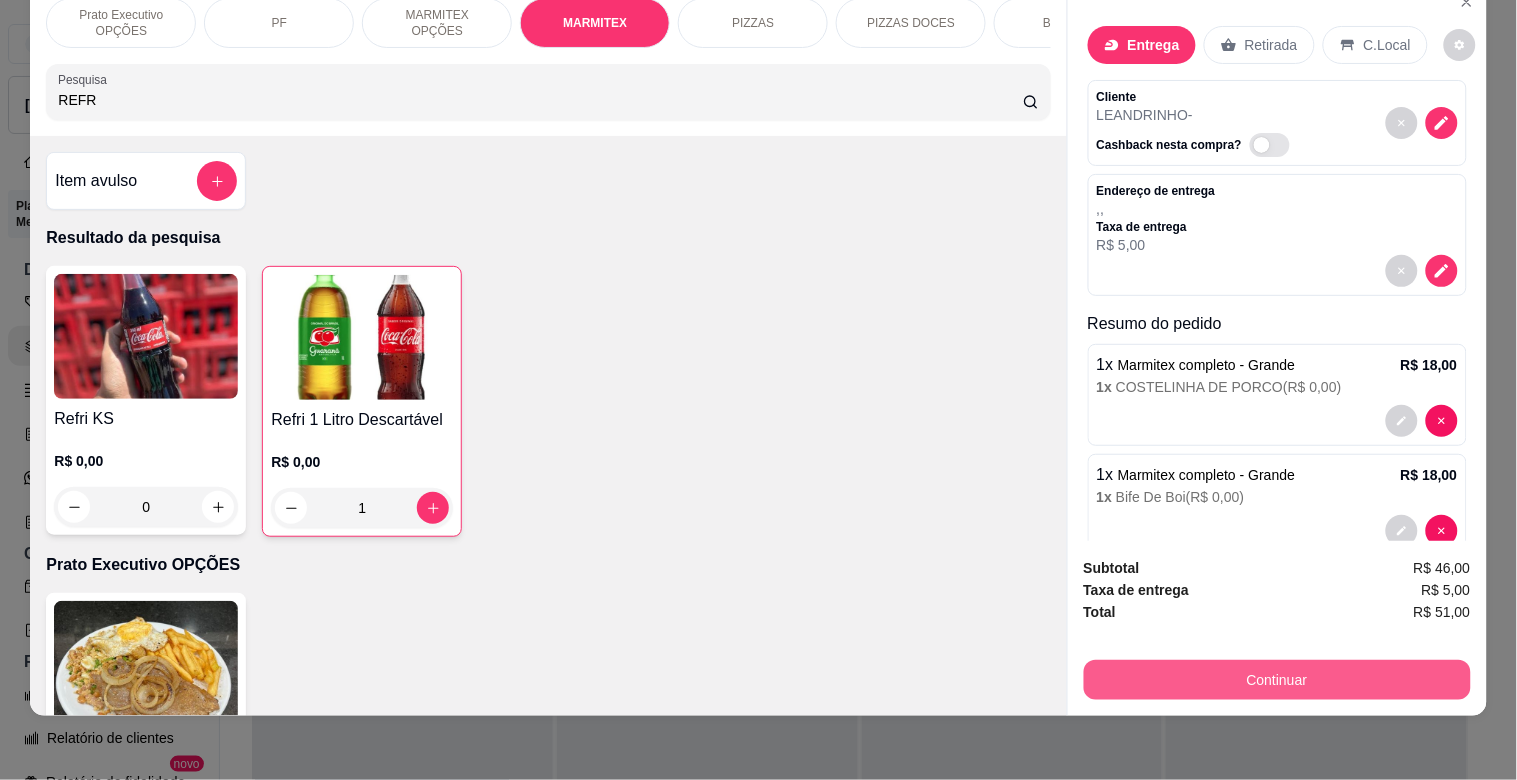 click on "Continuar" at bounding box center [1277, 680] 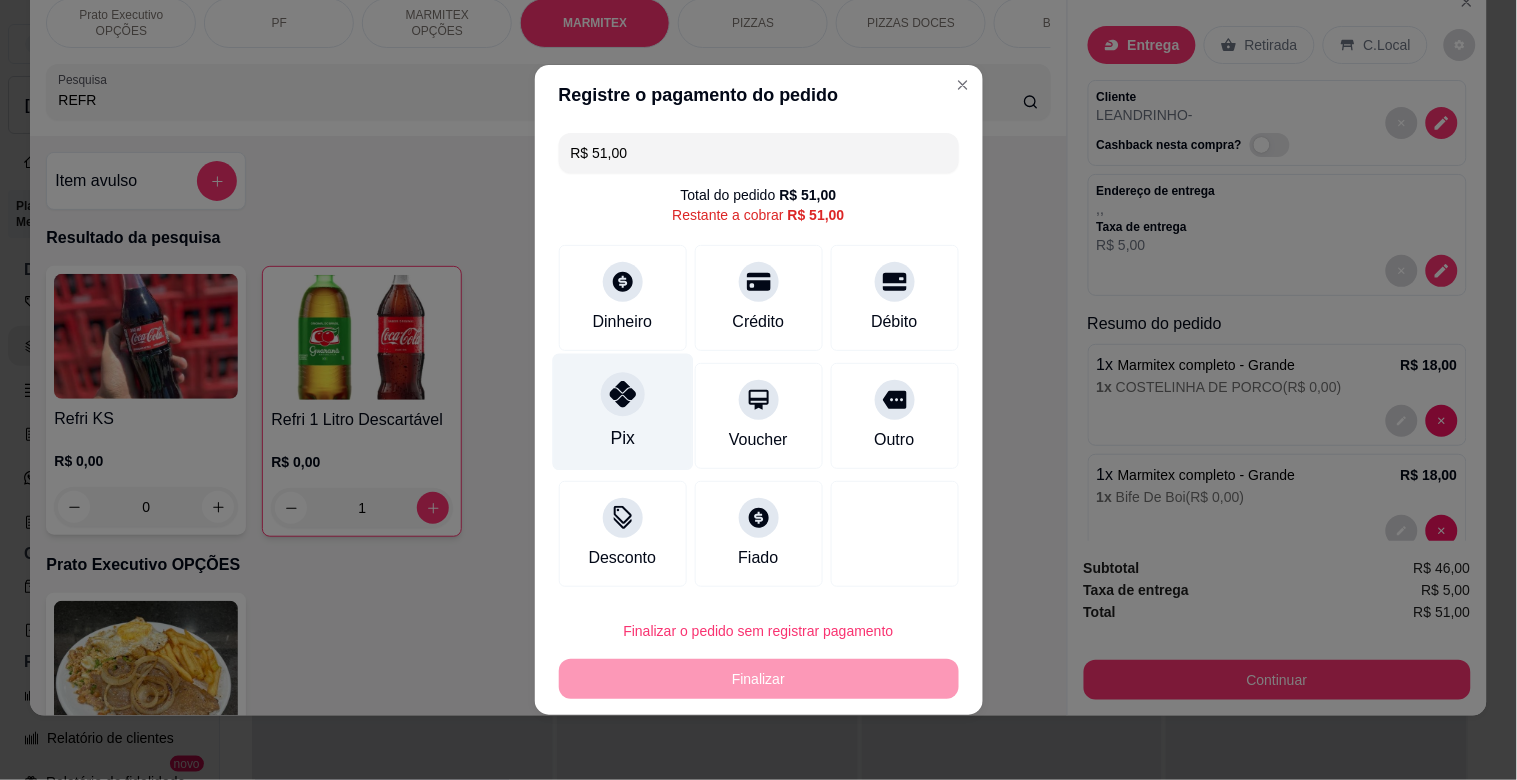 click on "Pix" at bounding box center (622, 412) 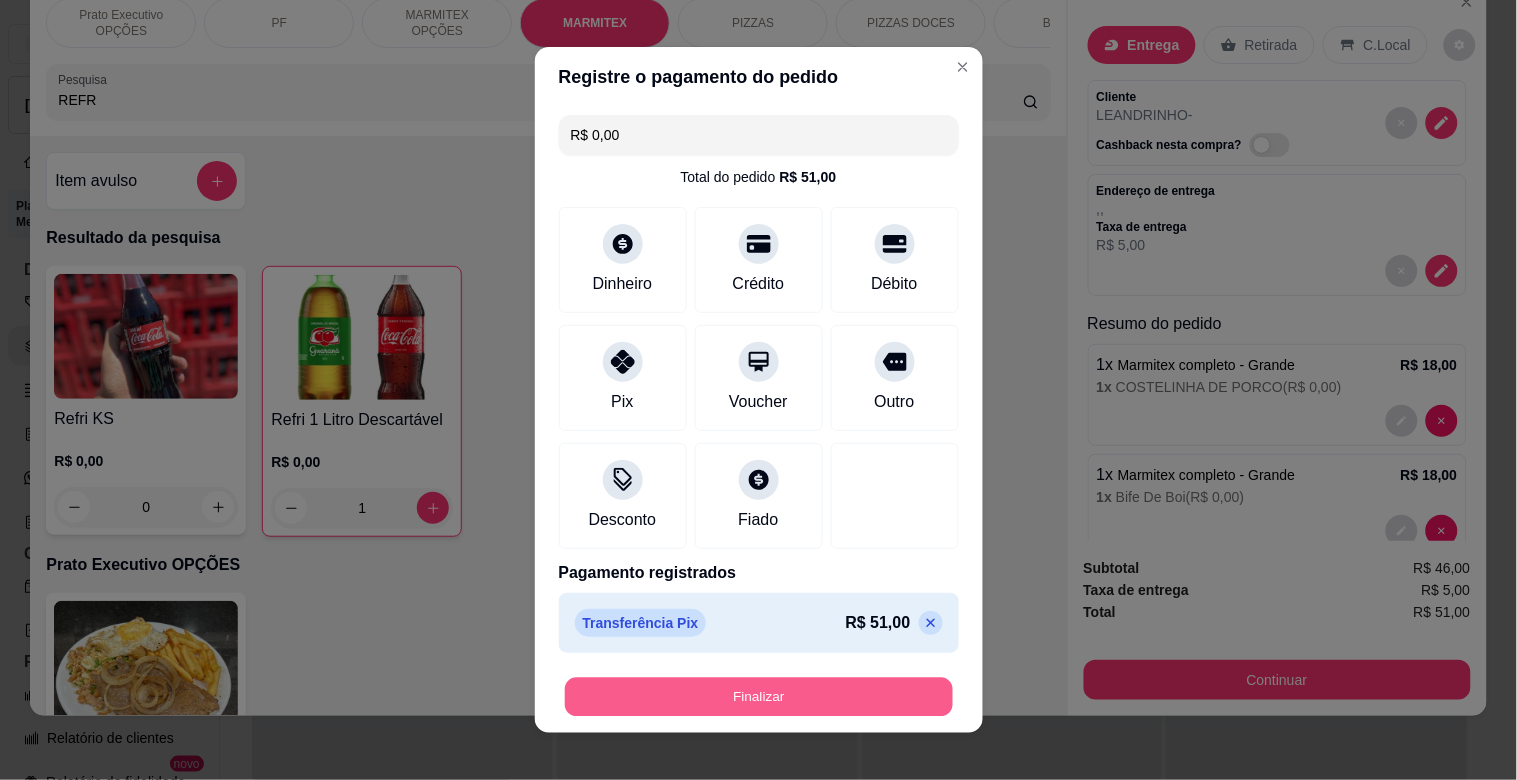 click on "Finalizar" at bounding box center [759, 697] 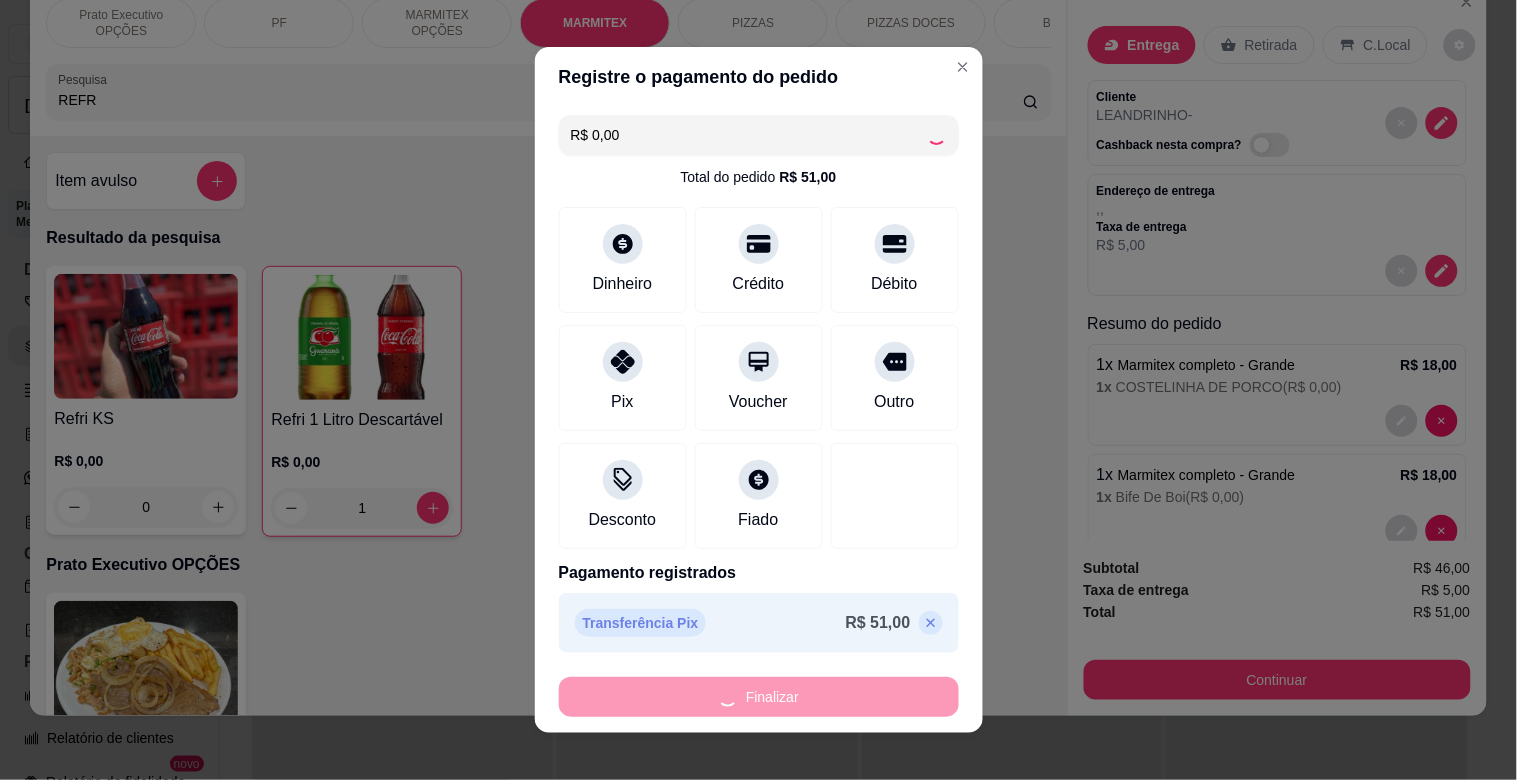 type on "0" 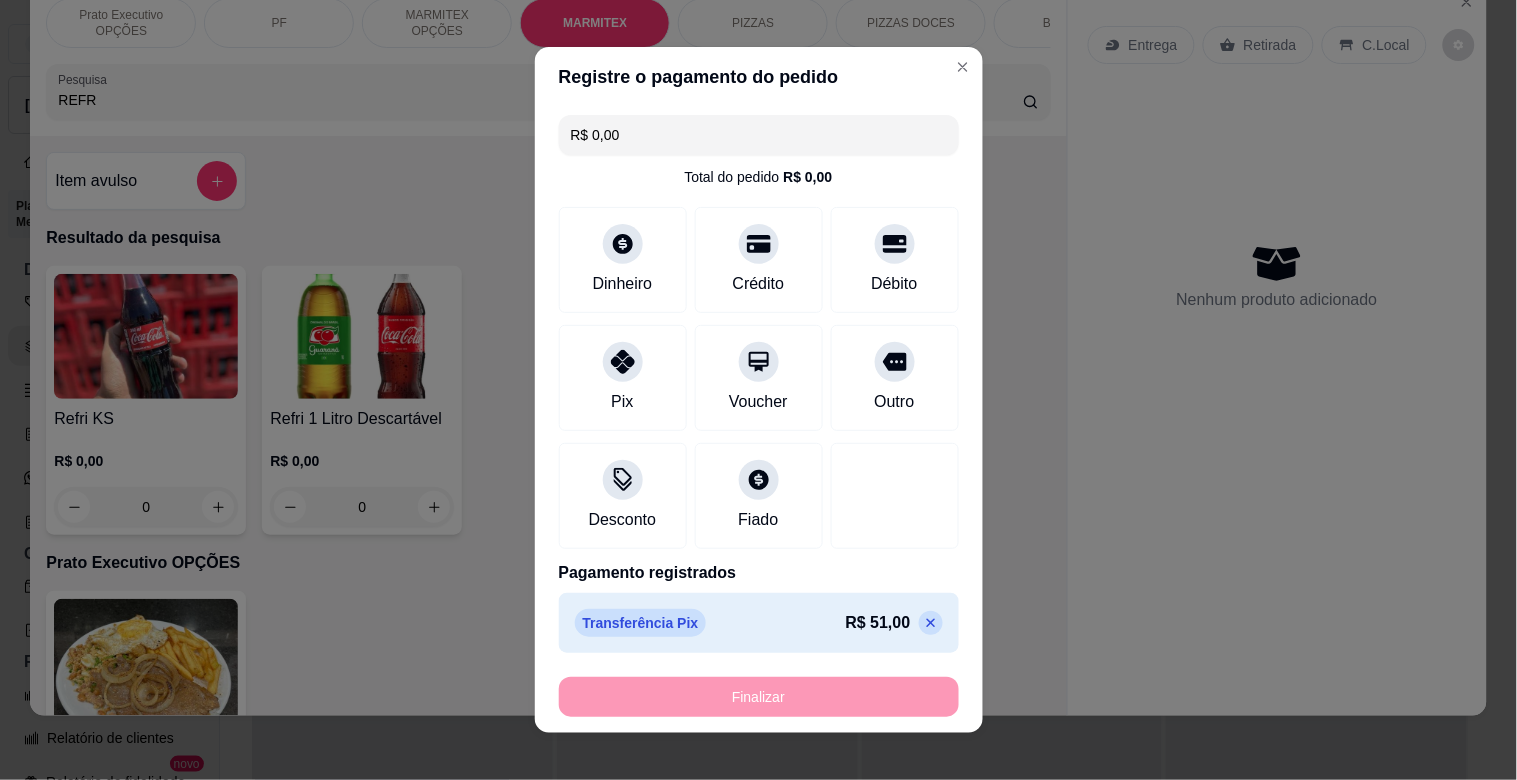 type on "-R$ 51,00" 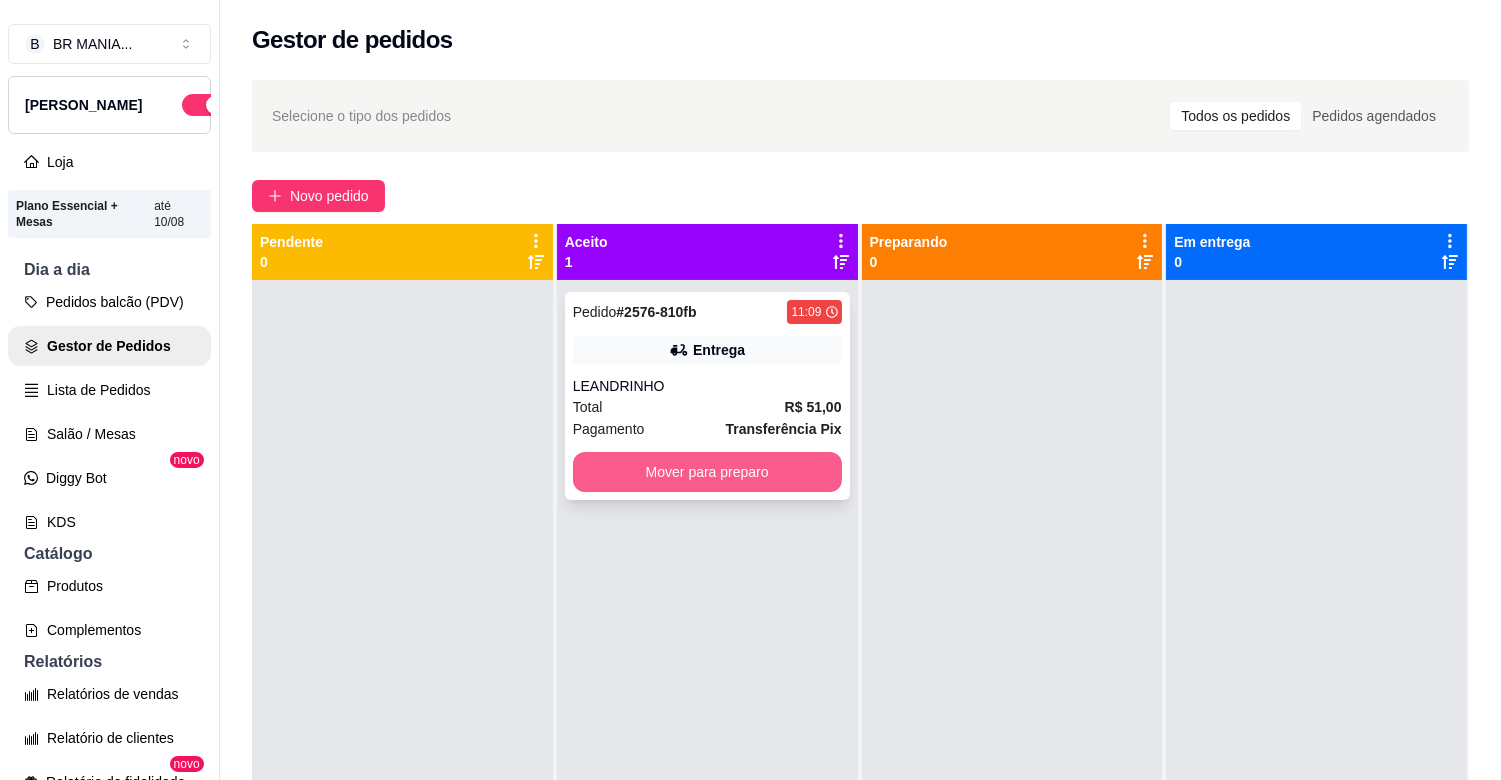 click on "Mover para preparo" at bounding box center [707, 472] 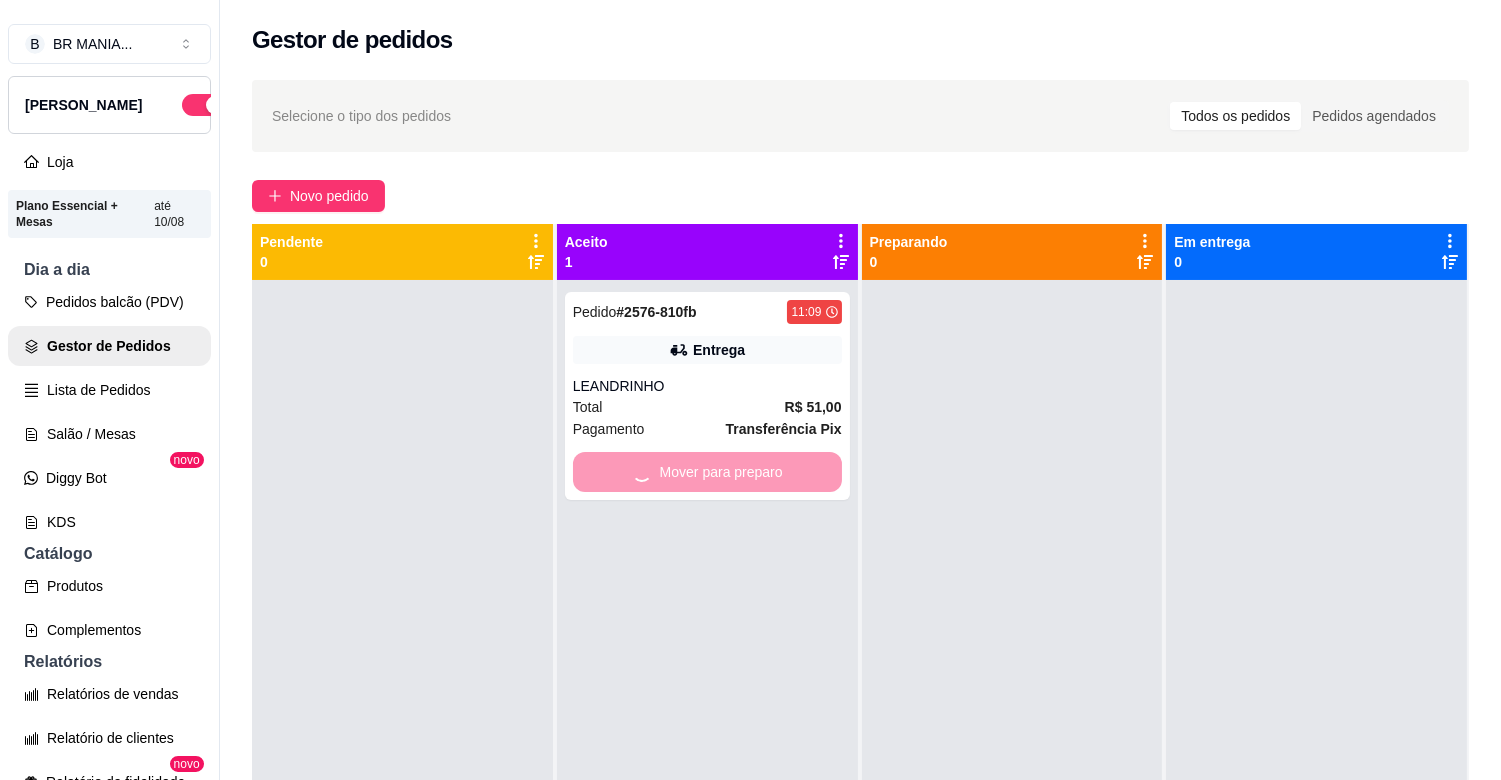 click at bounding box center (1012, 670) 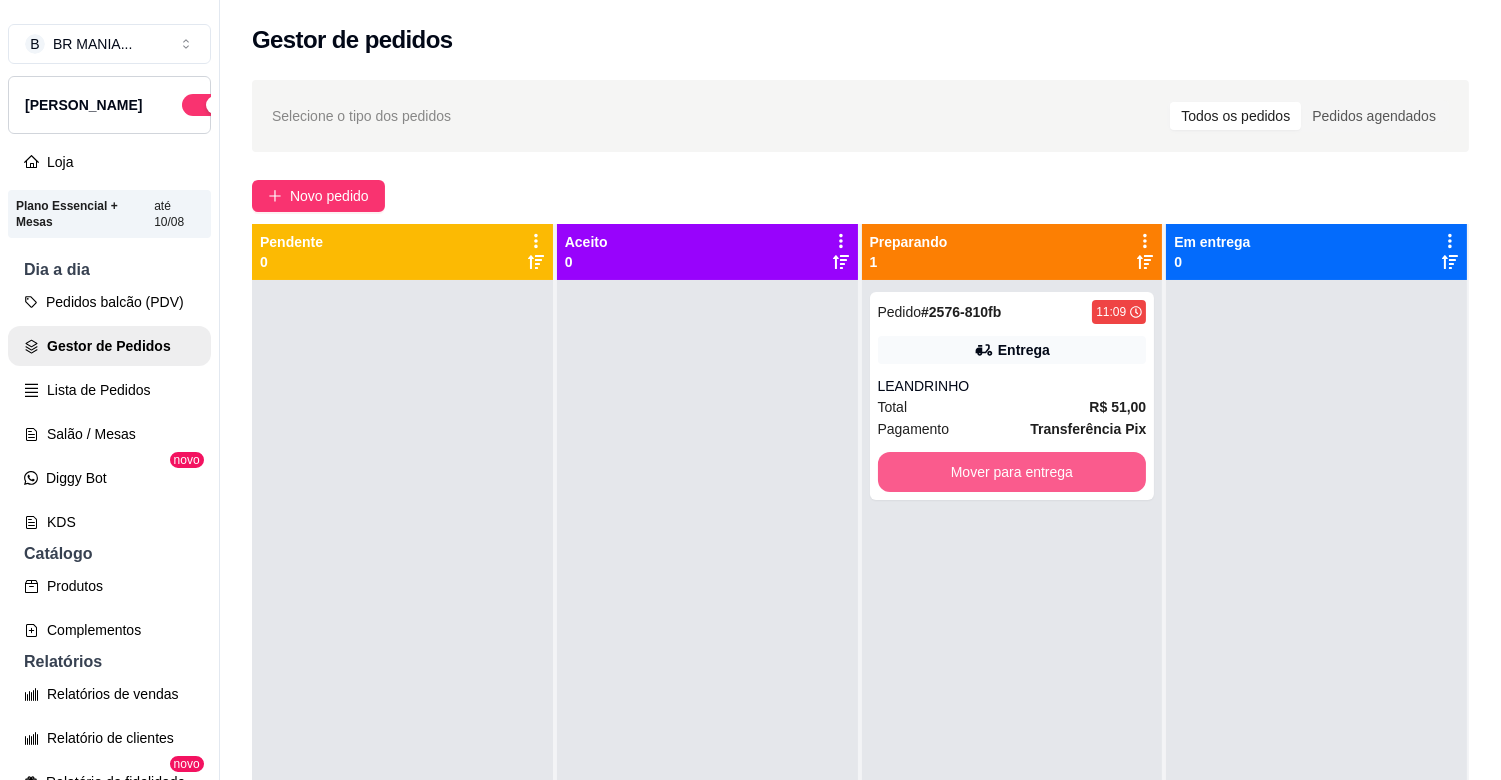 click on "Mover para entrega" at bounding box center [1012, 472] 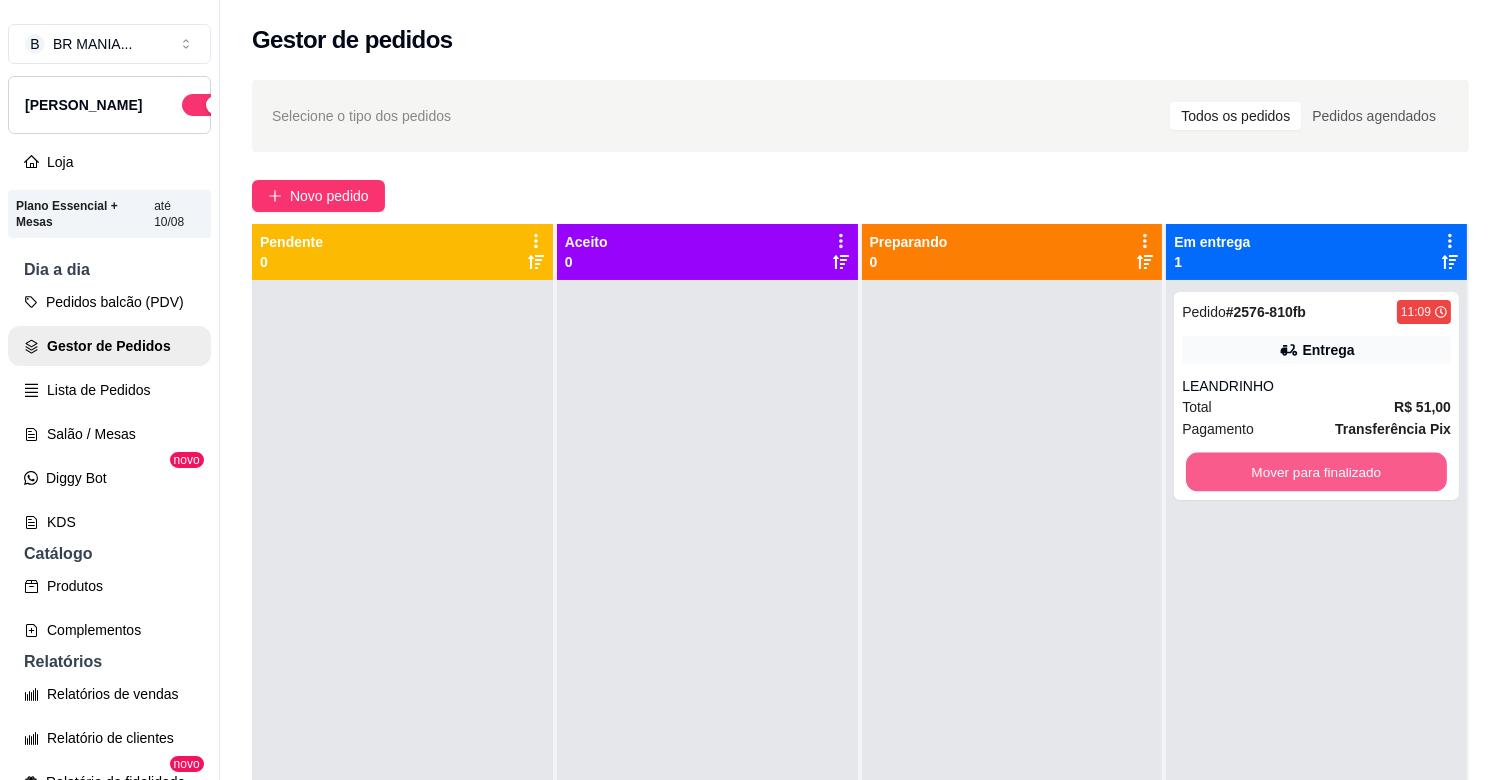 click on "Mover para finalizado" at bounding box center (1316, 472) 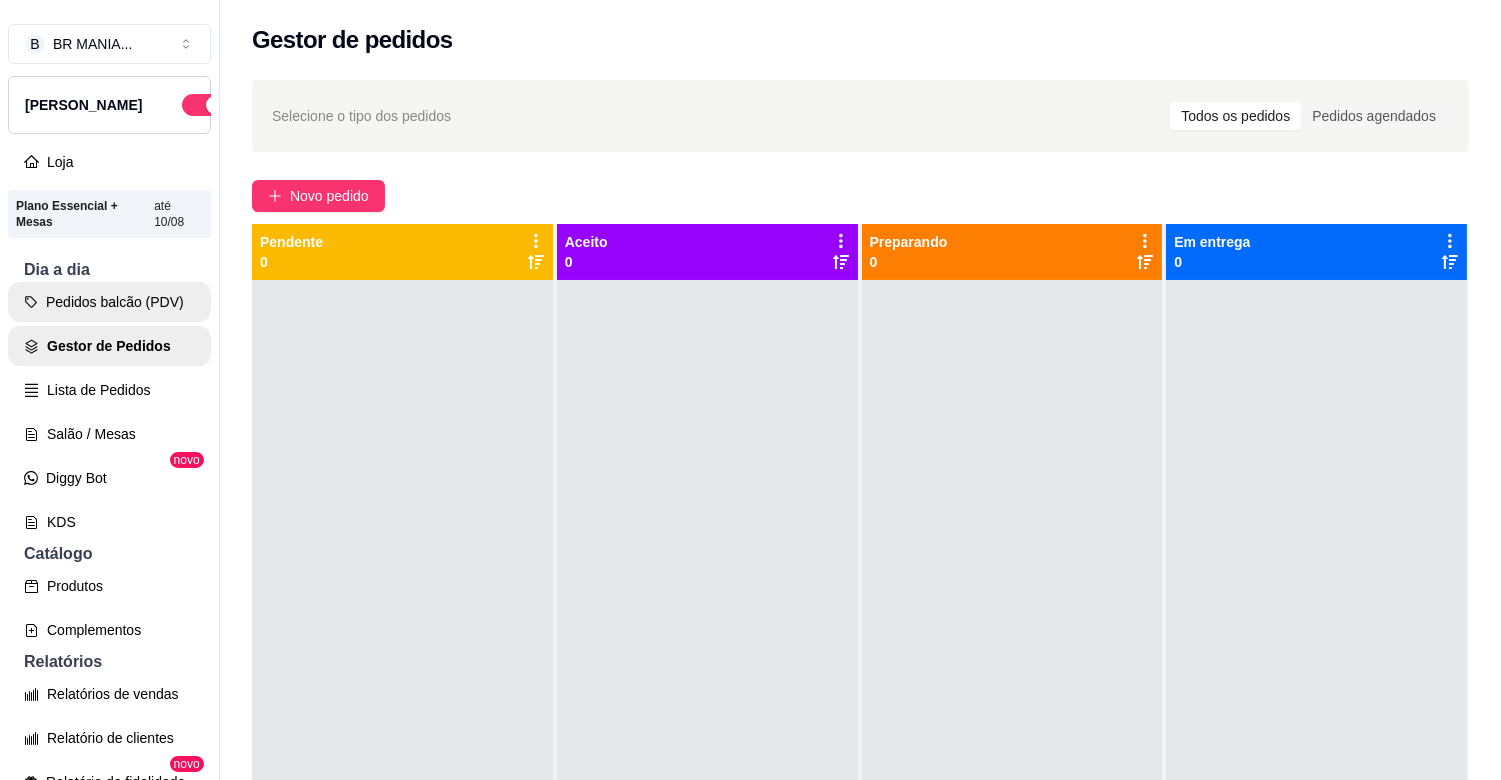 click on "Pedidos balcão (PDV)" at bounding box center (109, 302) 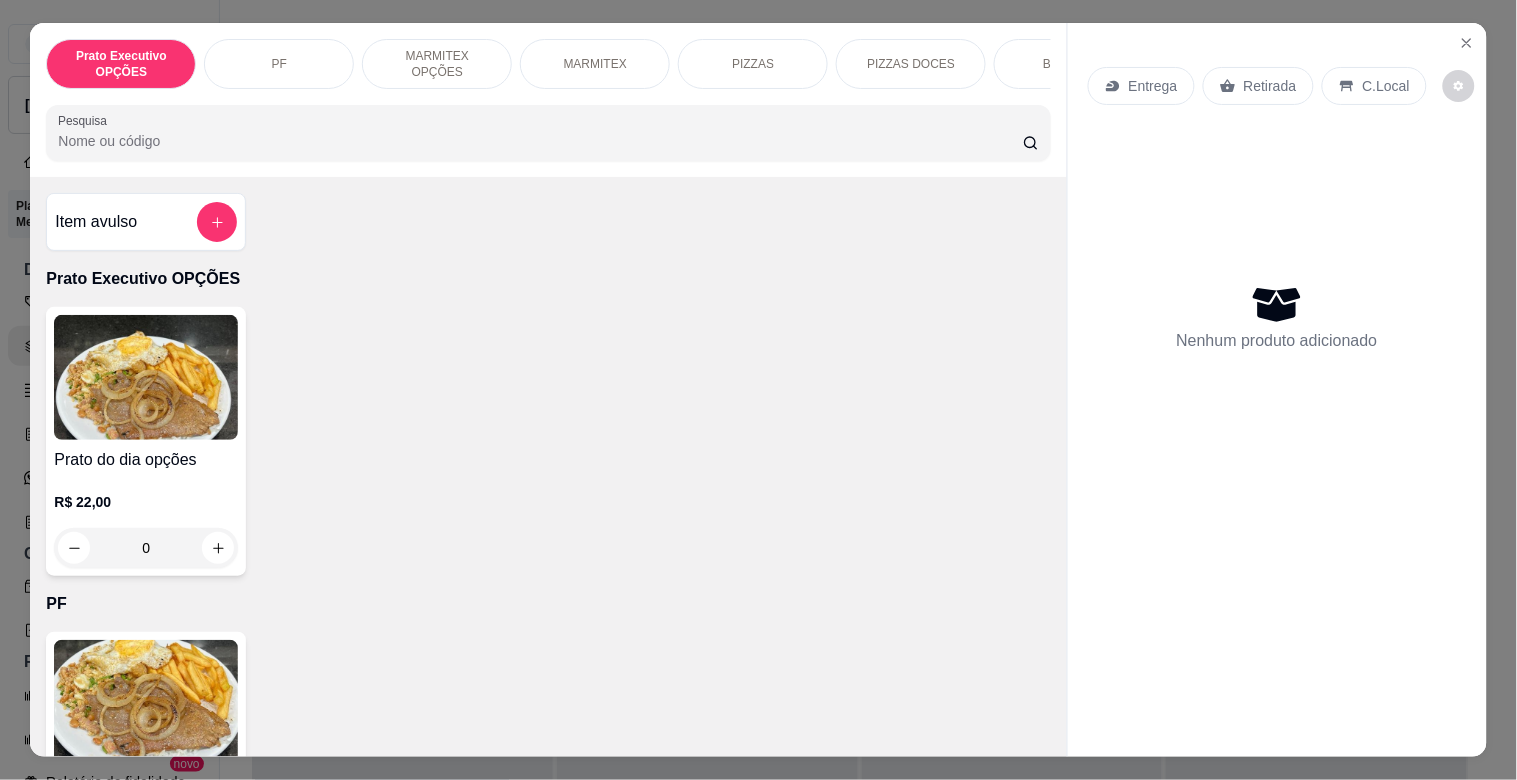 click on "Pesquisa" at bounding box center (540, 141) 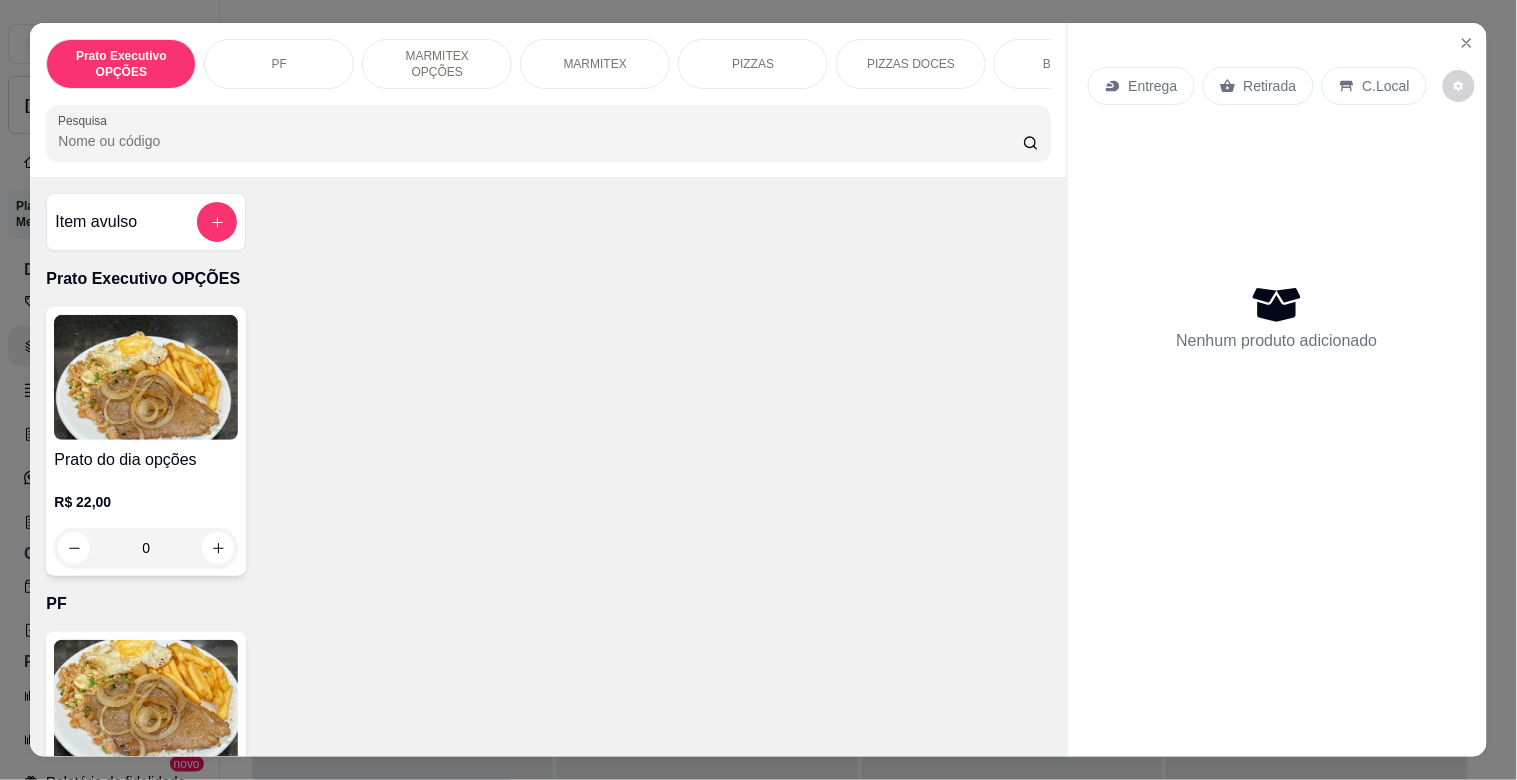 click on "MARMITEX" at bounding box center [595, 64] 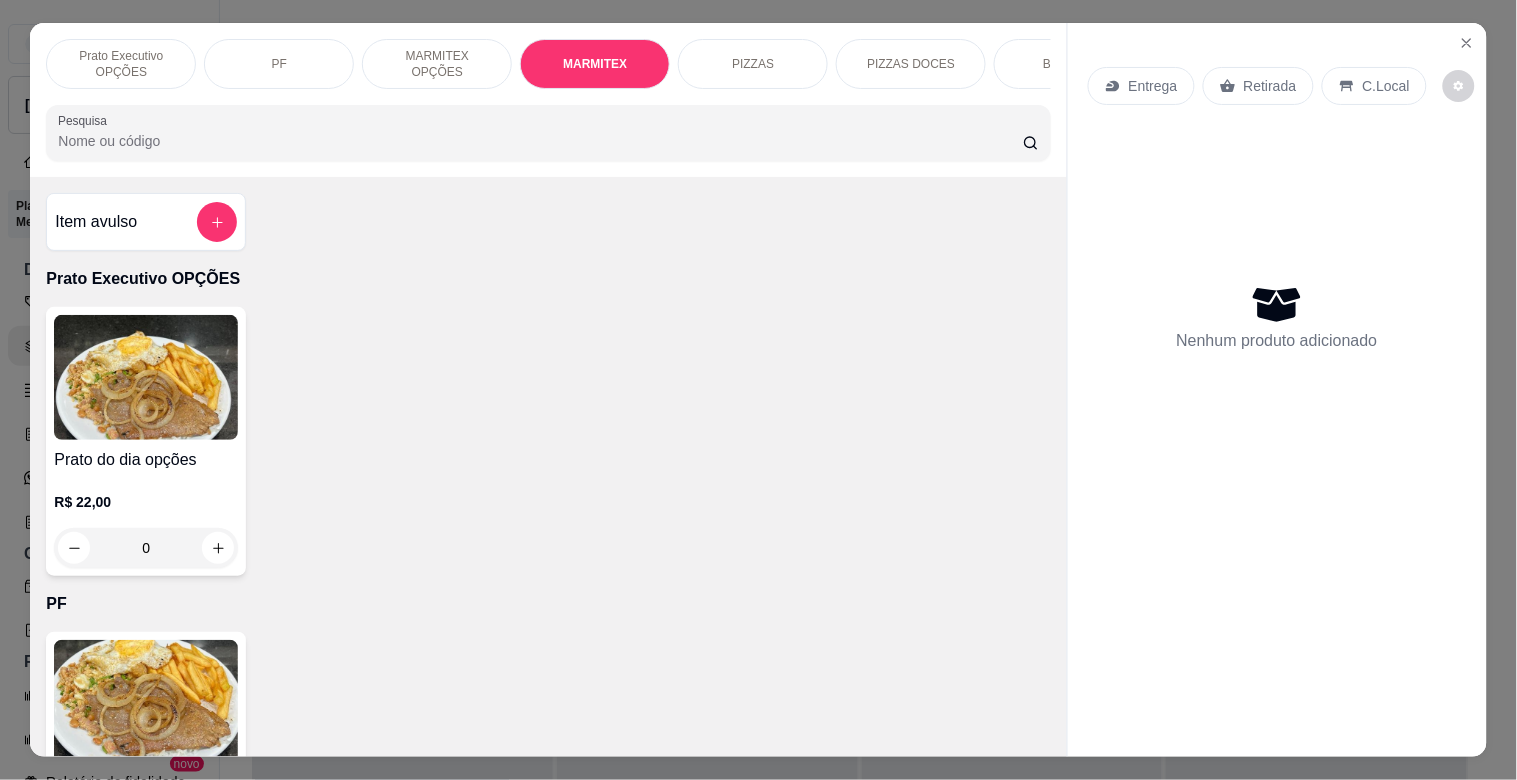 scroll, scrollTop: 1064, scrollLeft: 0, axis: vertical 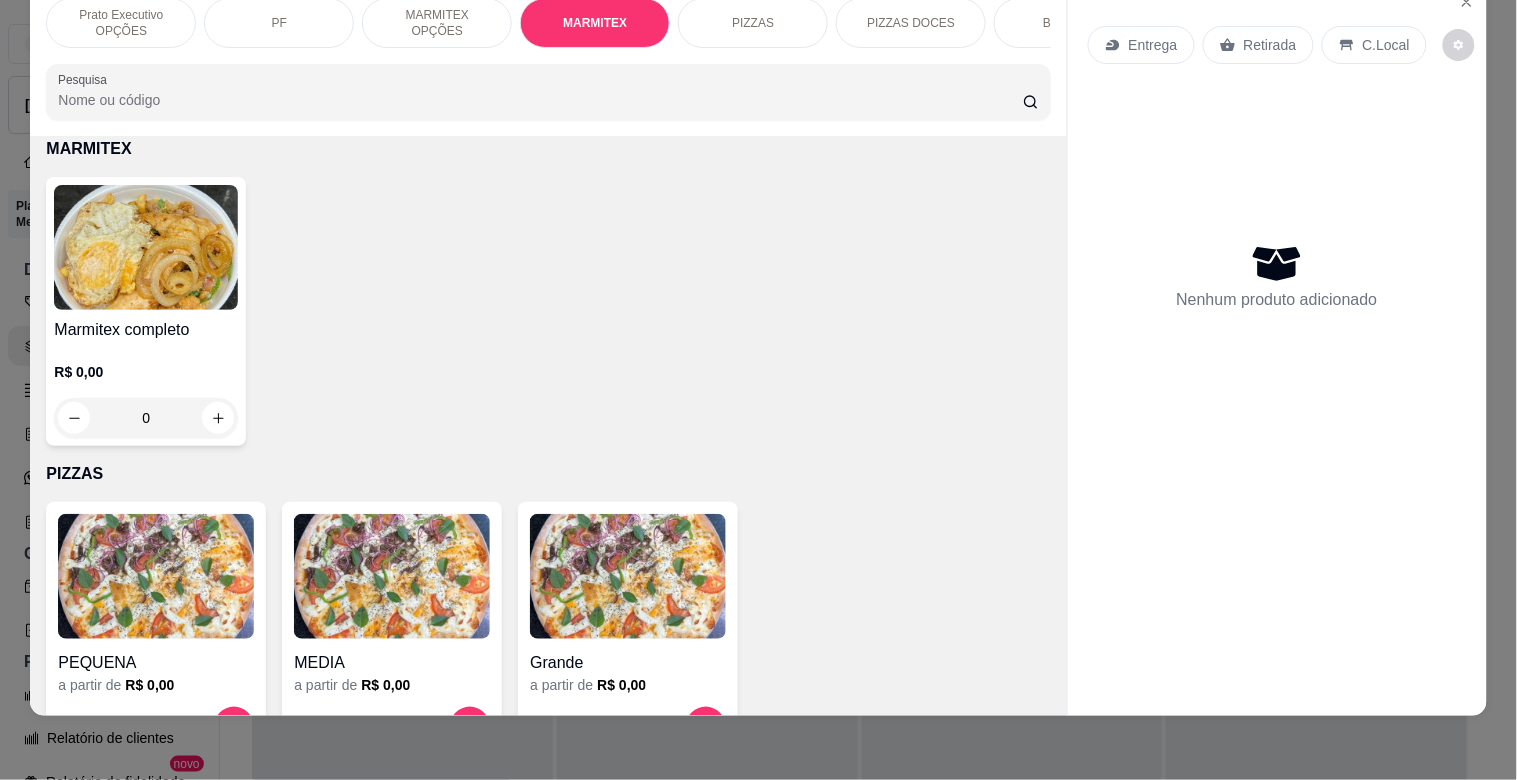 click at bounding box center [146, 247] 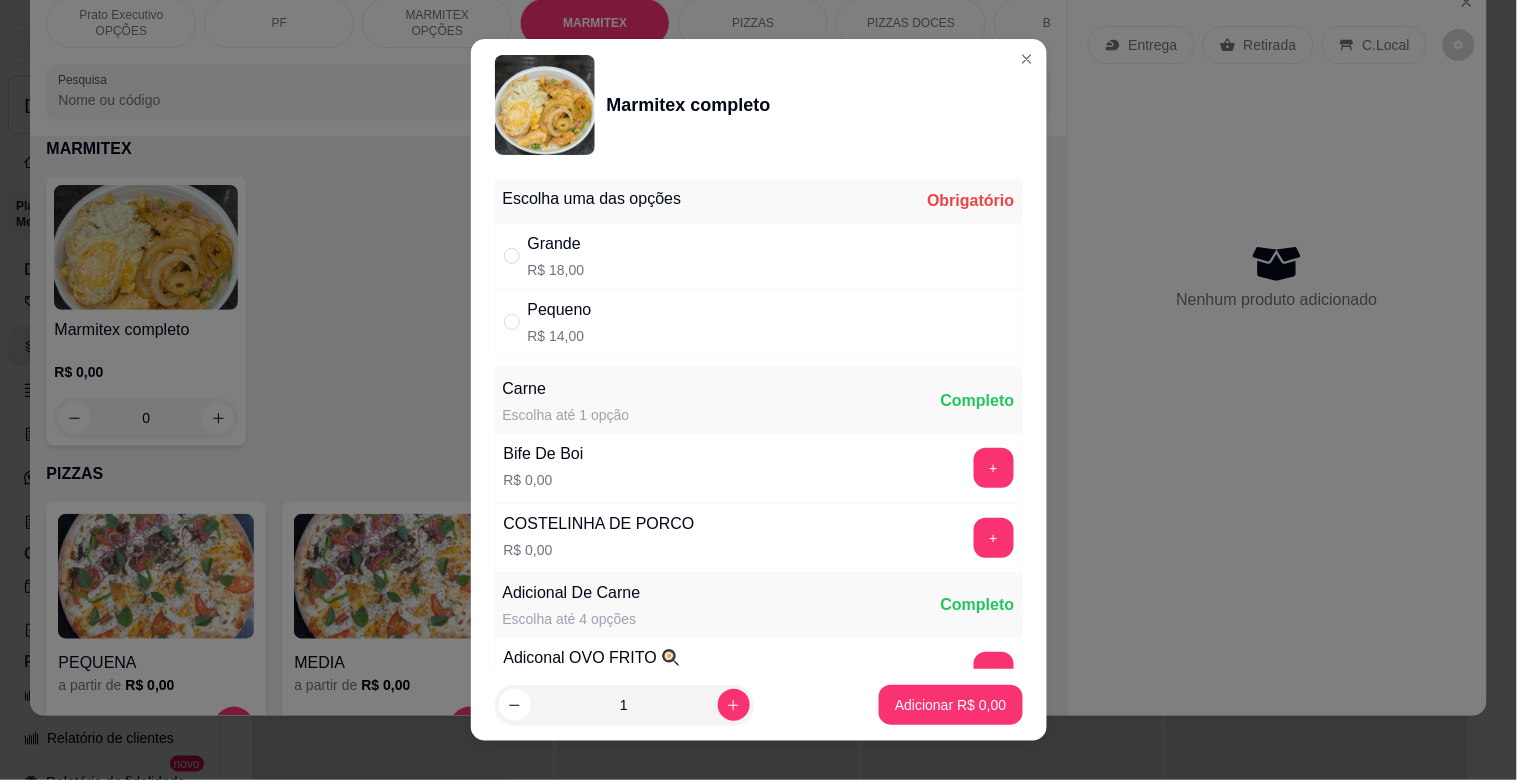 click on "Grande  R$ 18,00" at bounding box center (759, 256) 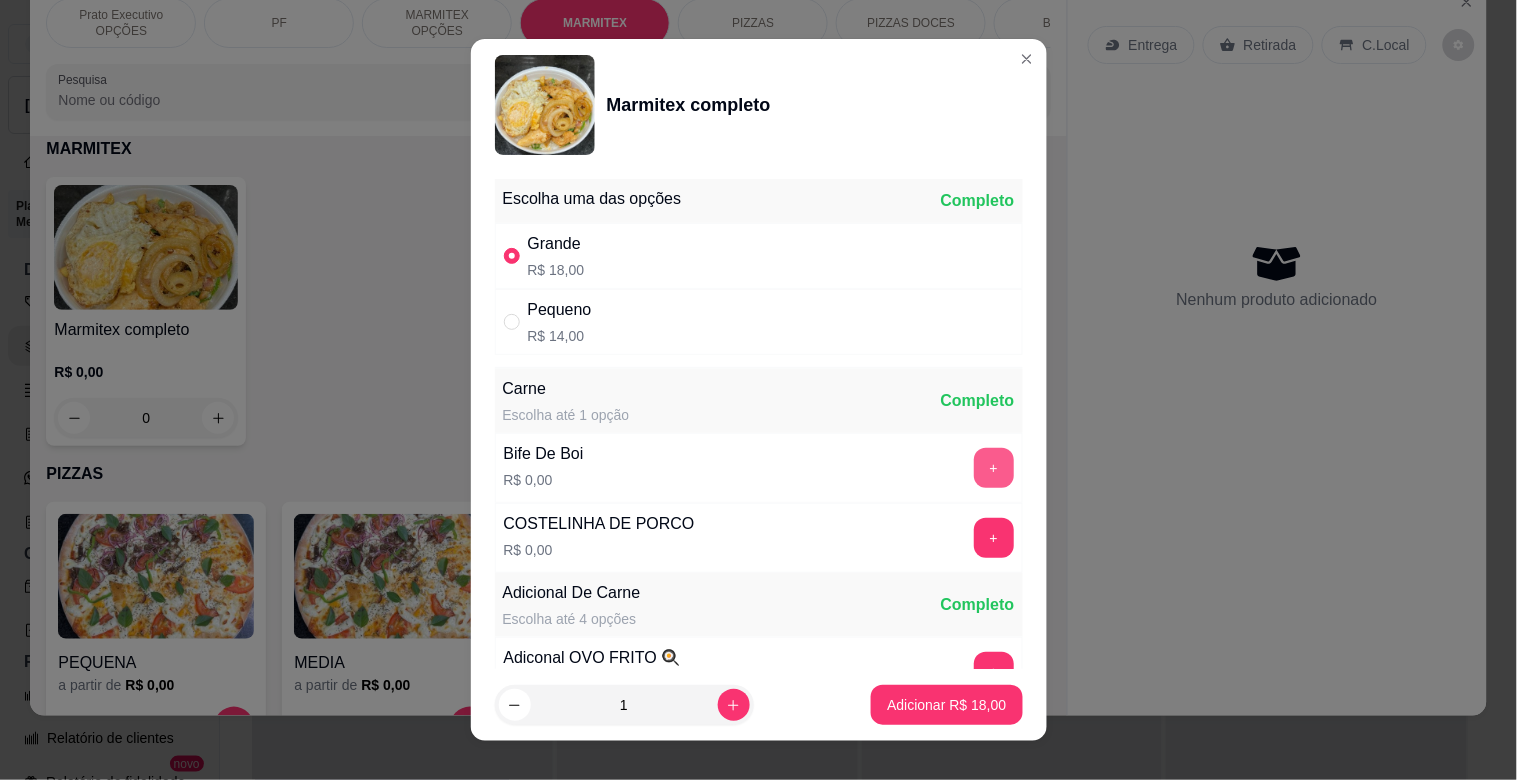 click on "+" at bounding box center (994, 468) 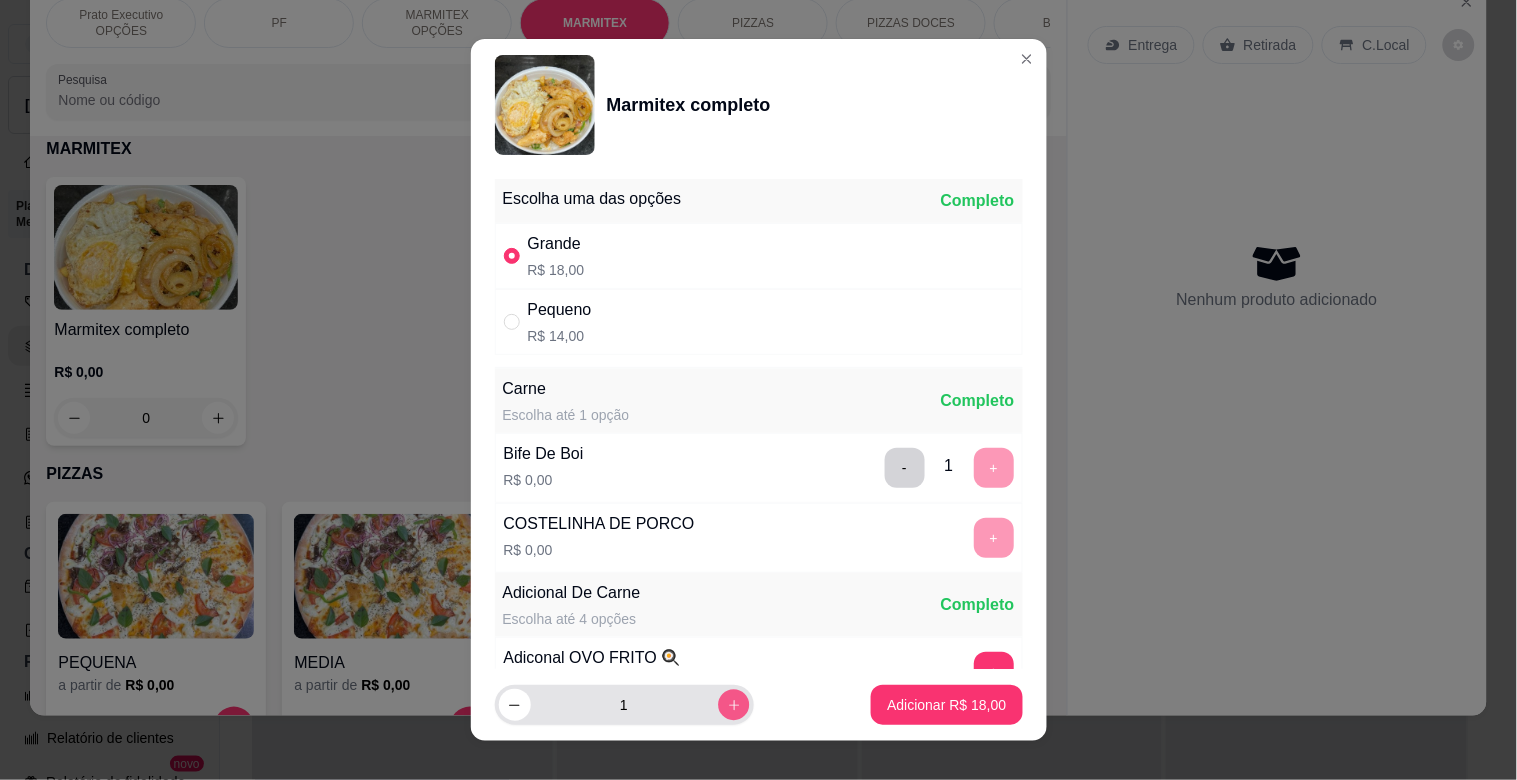 click 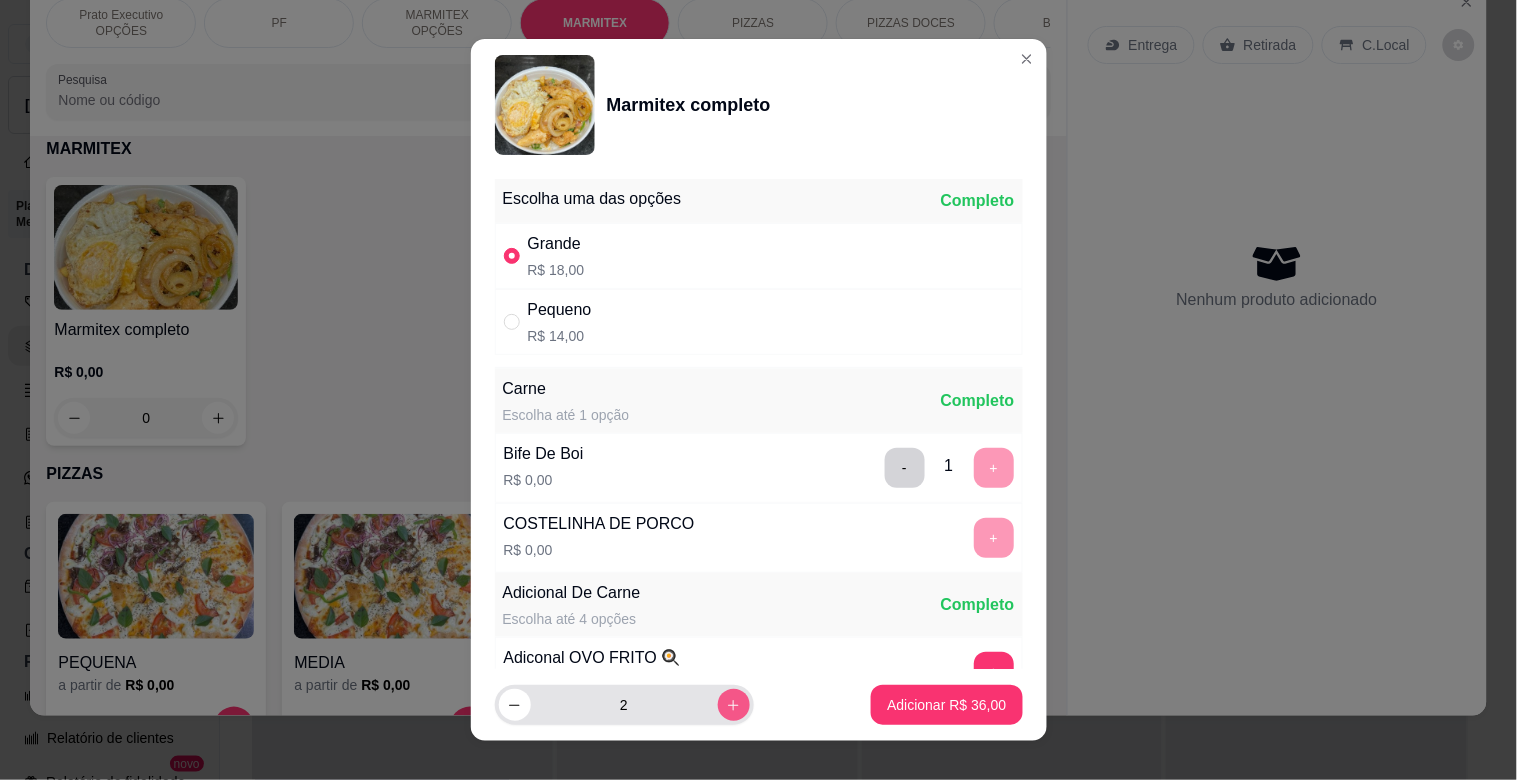 click 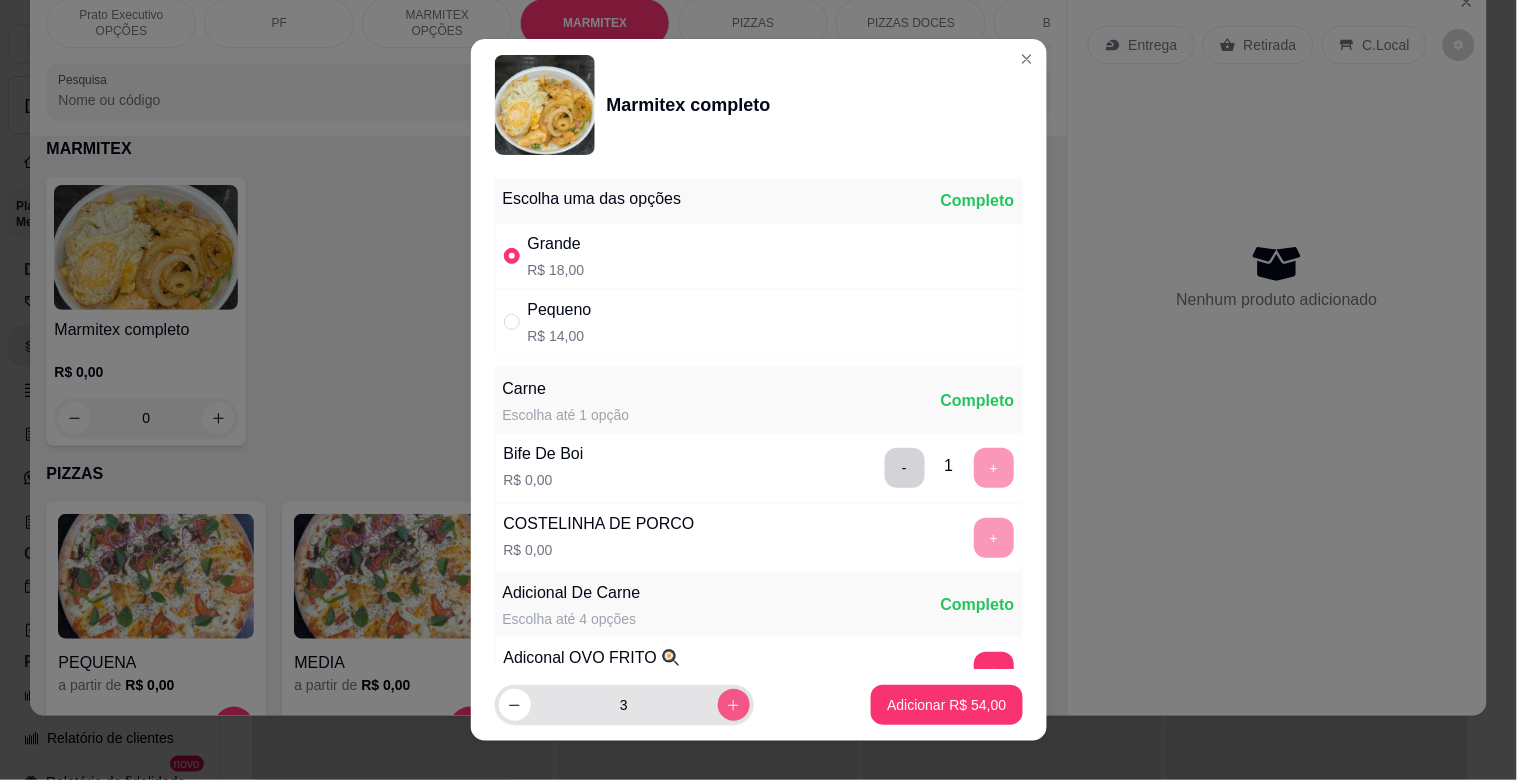 click 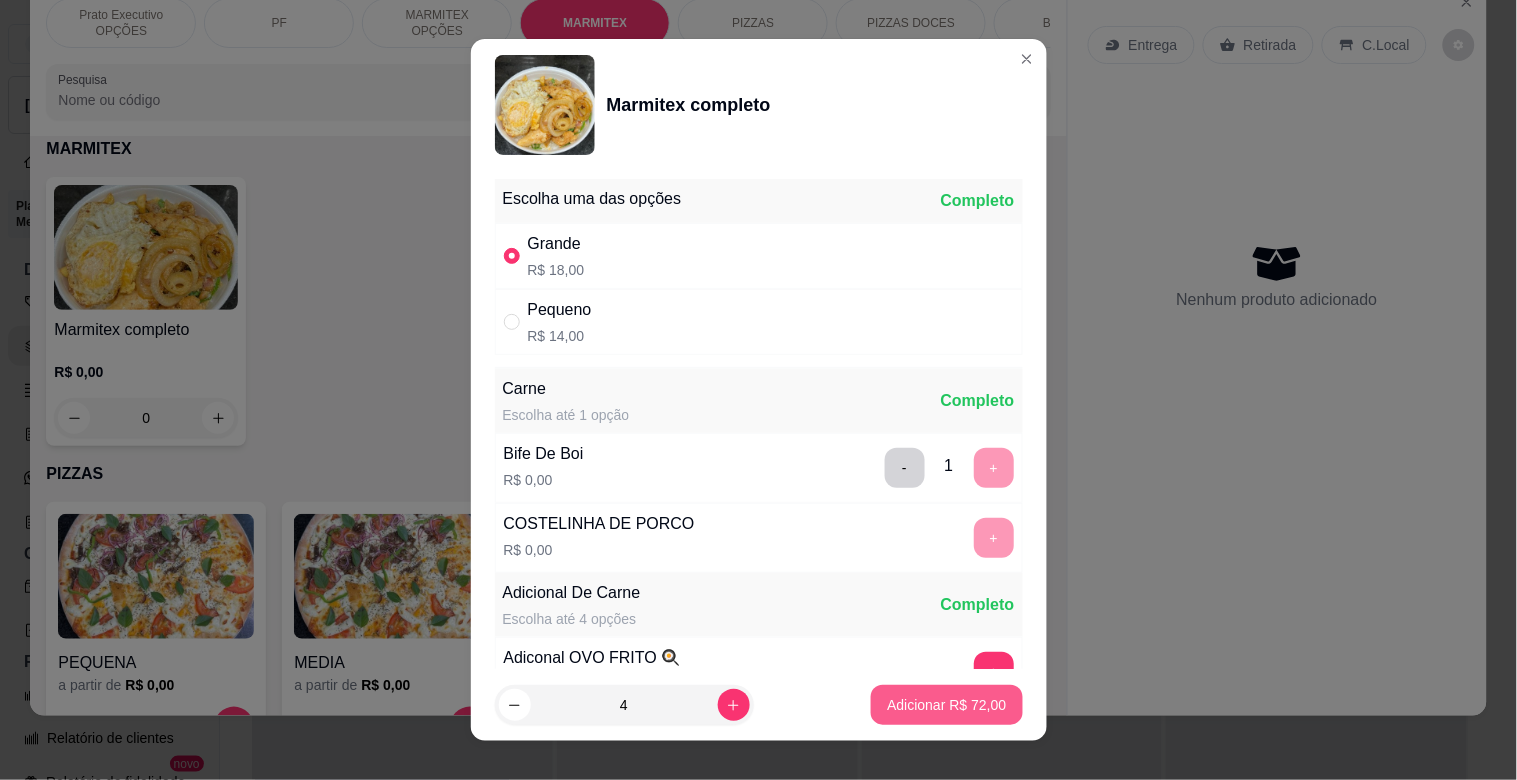 click on "Adicionar   R$ 72,00" at bounding box center [946, 705] 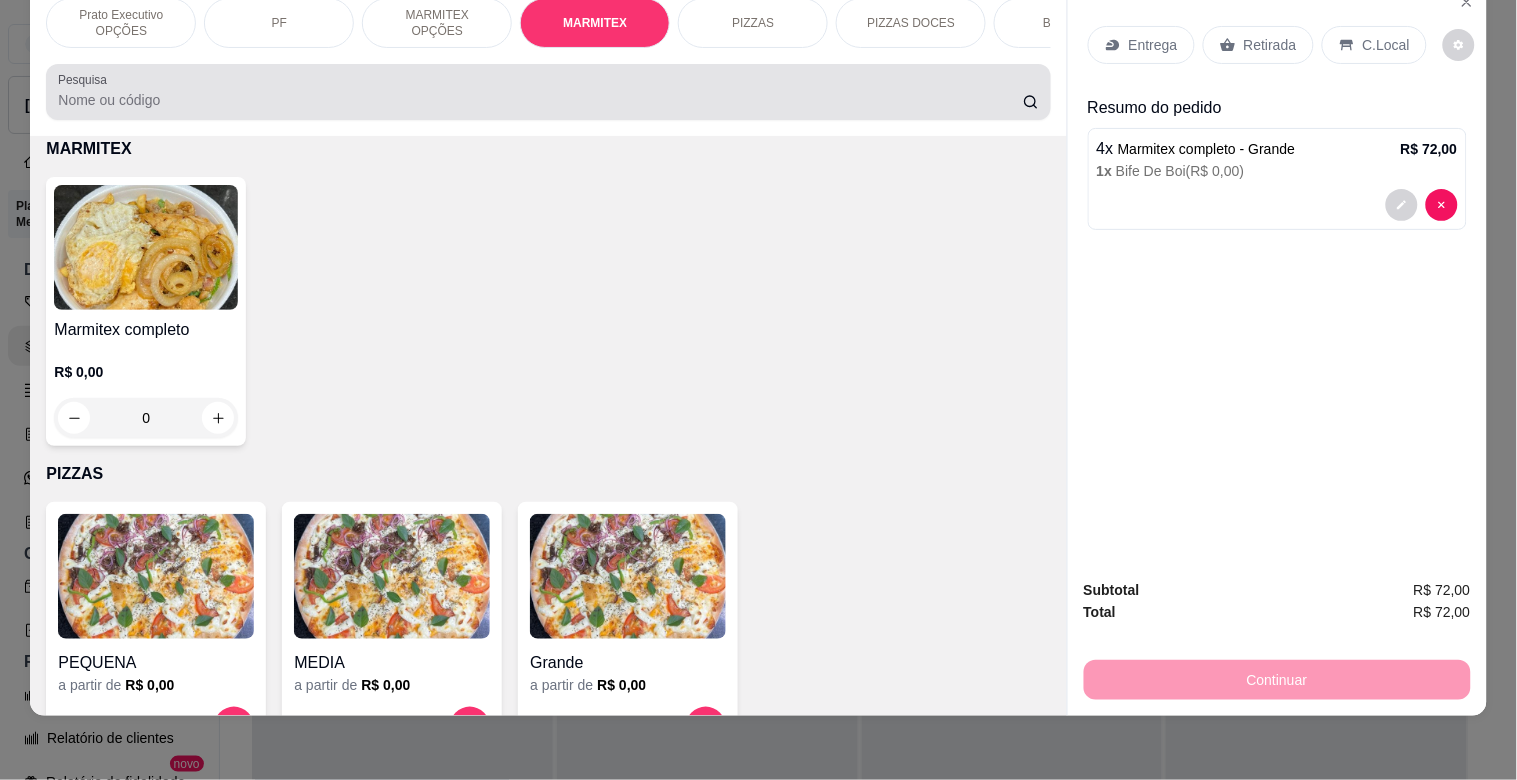 click at bounding box center [548, 92] 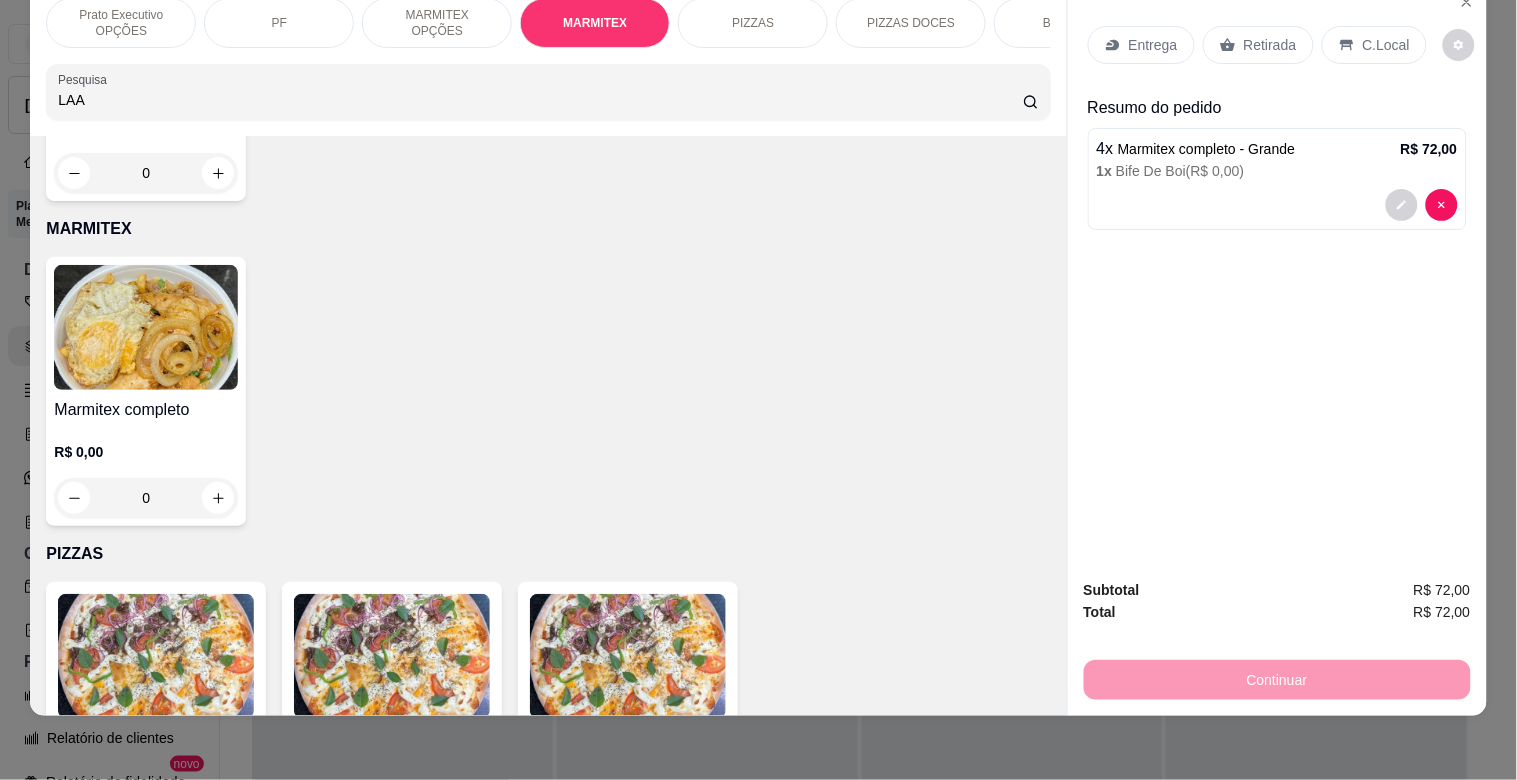 scroll, scrollTop: 1144, scrollLeft: 0, axis: vertical 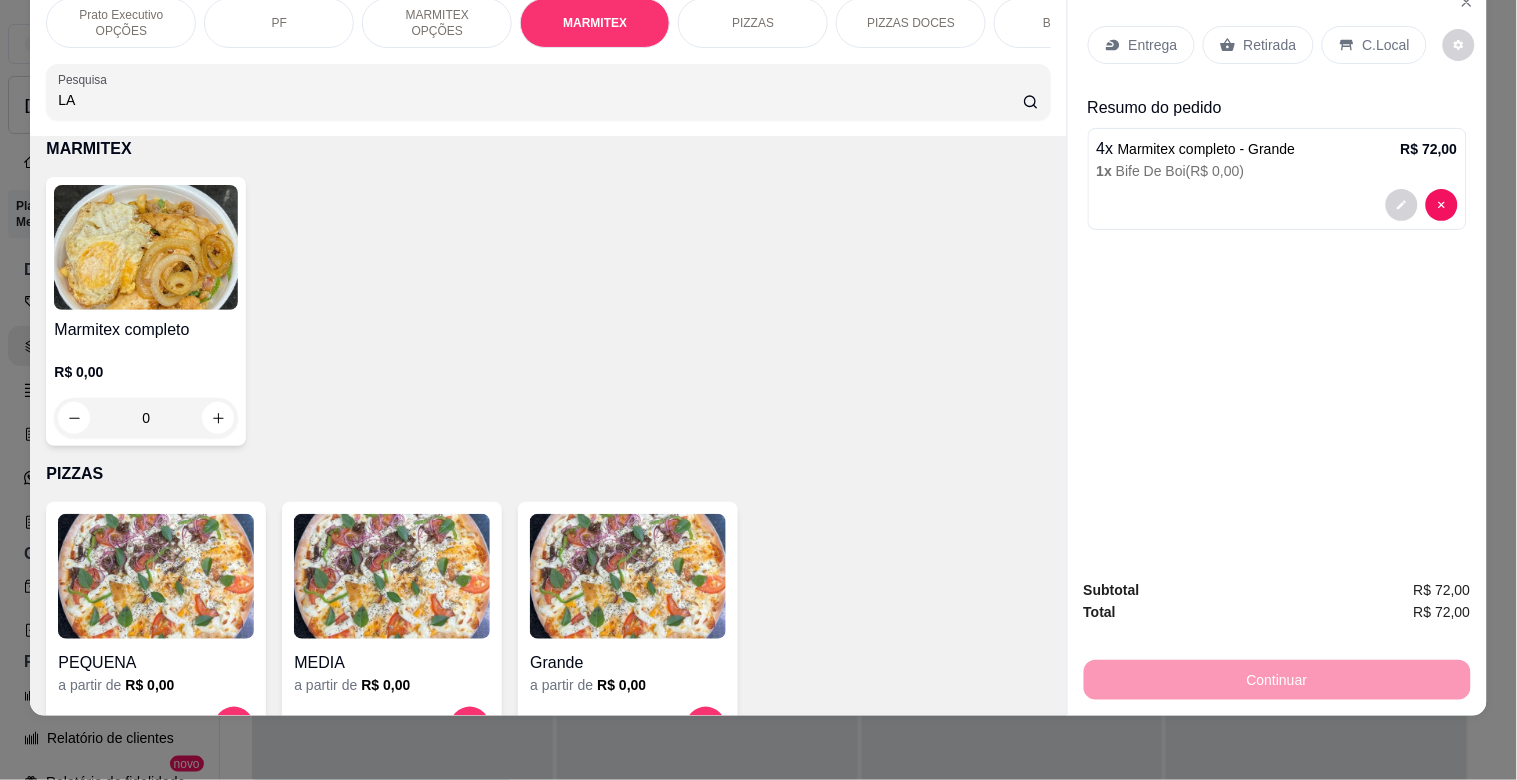 type on "L" 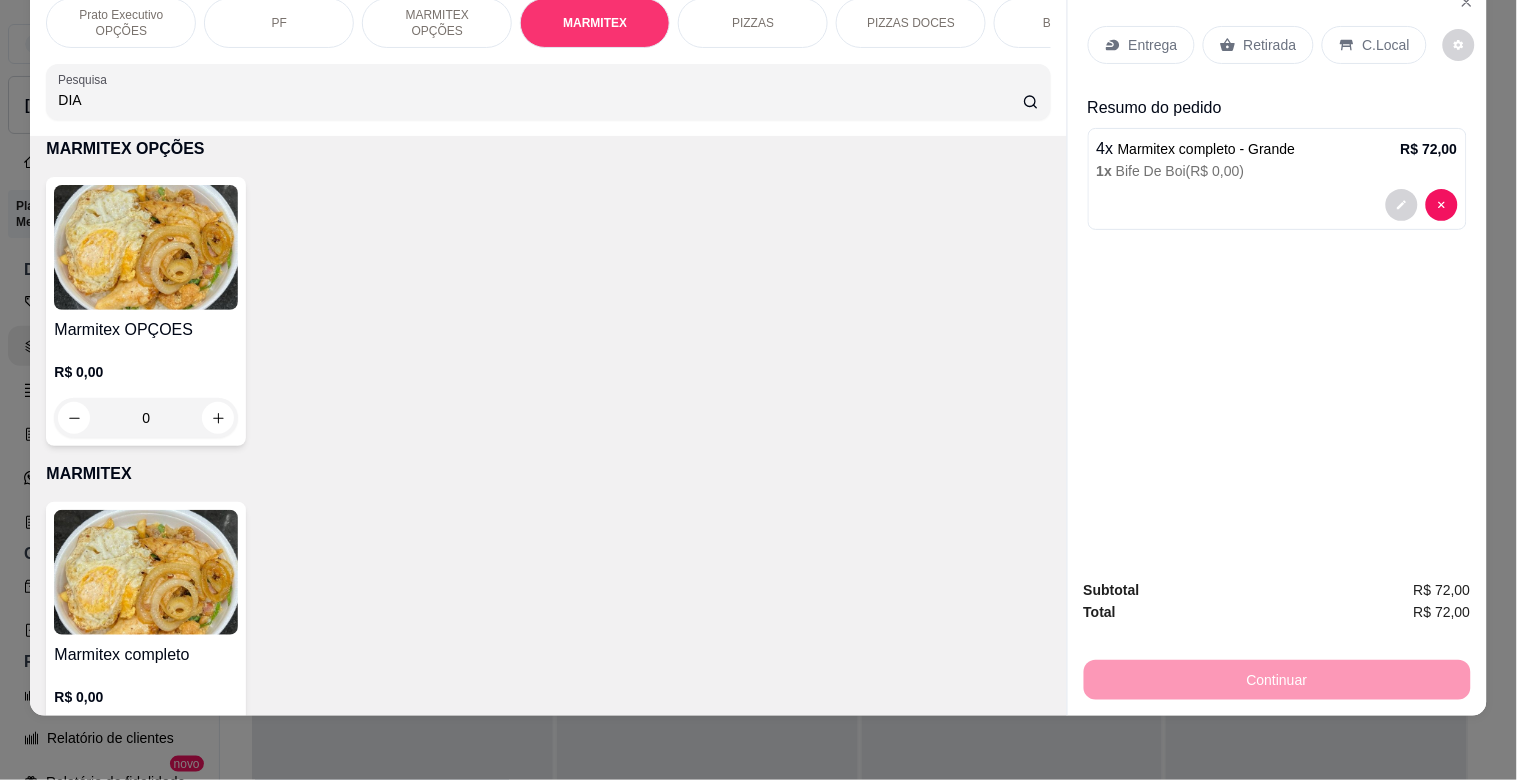 scroll, scrollTop: 1390, scrollLeft: 0, axis: vertical 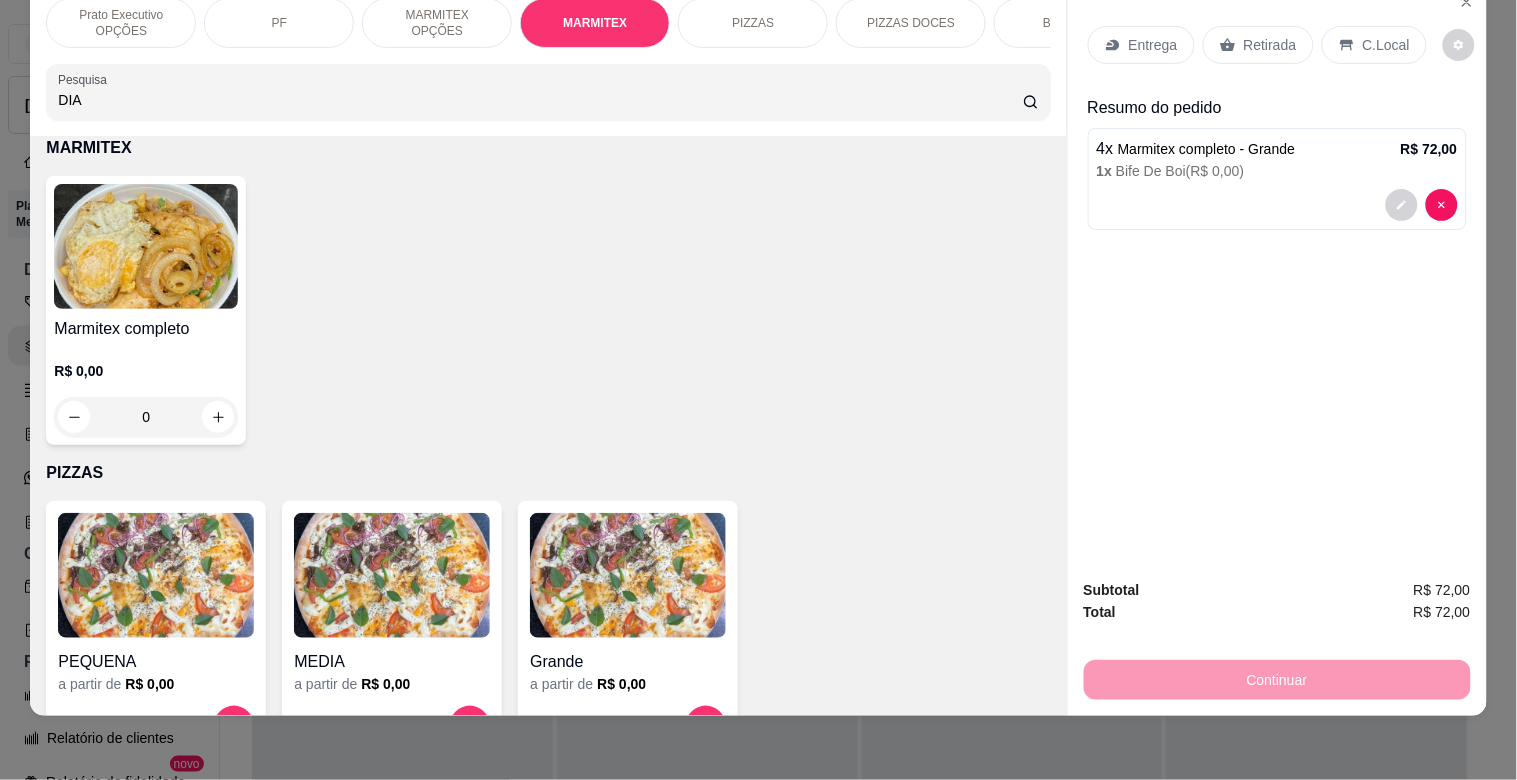 type on "DIA" 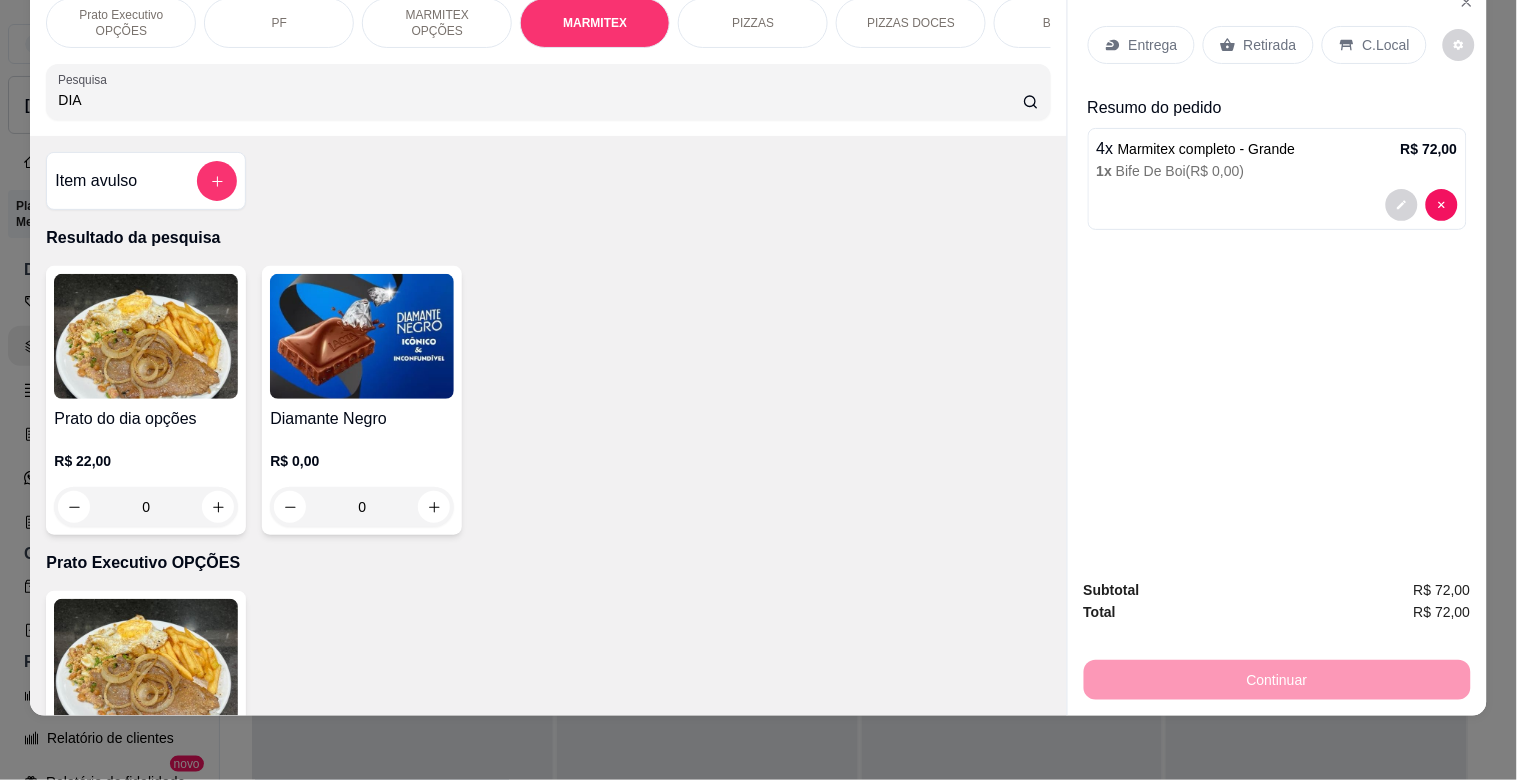 click at bounding box center [362, 336] 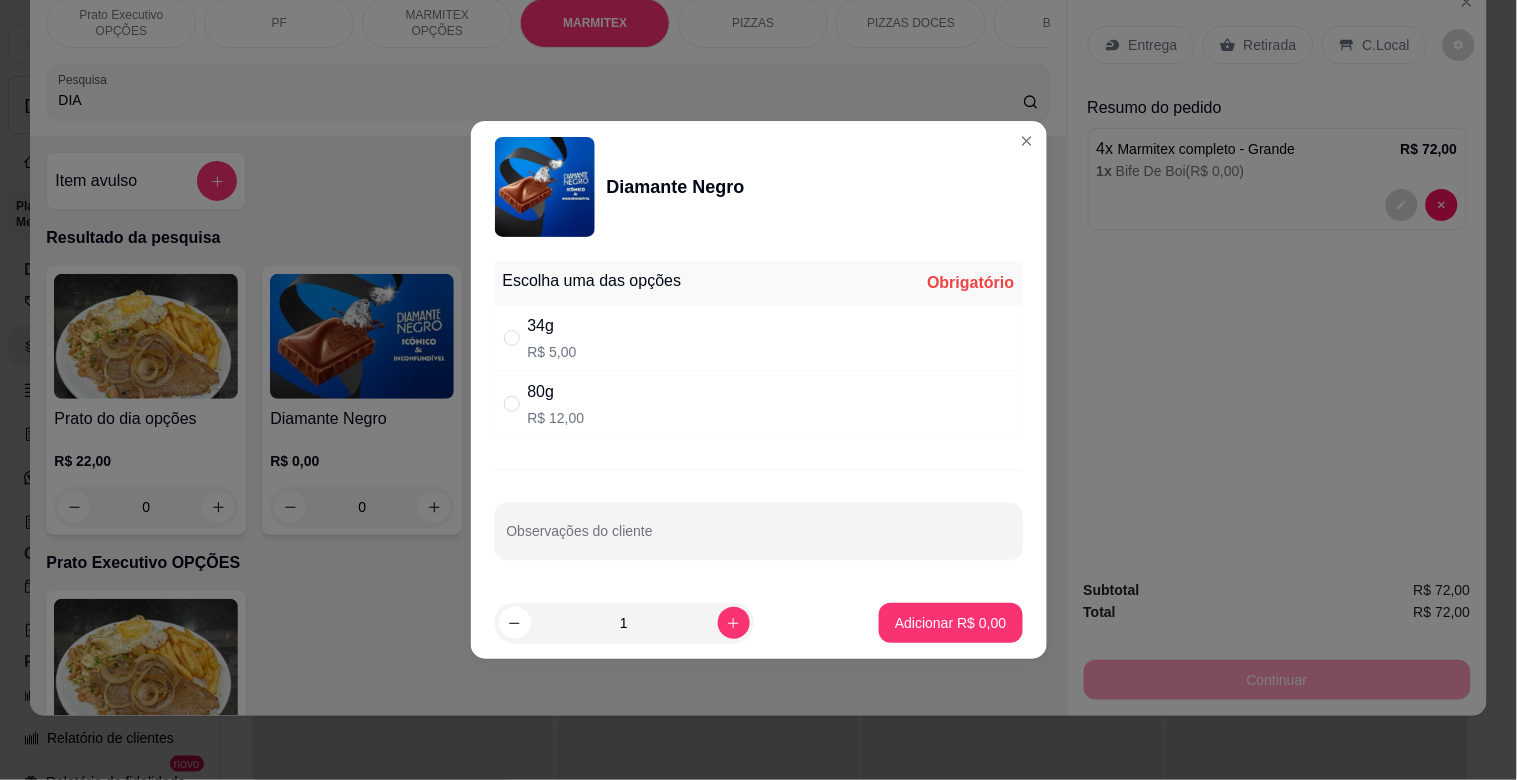 click on "34g R$ 5,00" at bounding box center (759, 338) 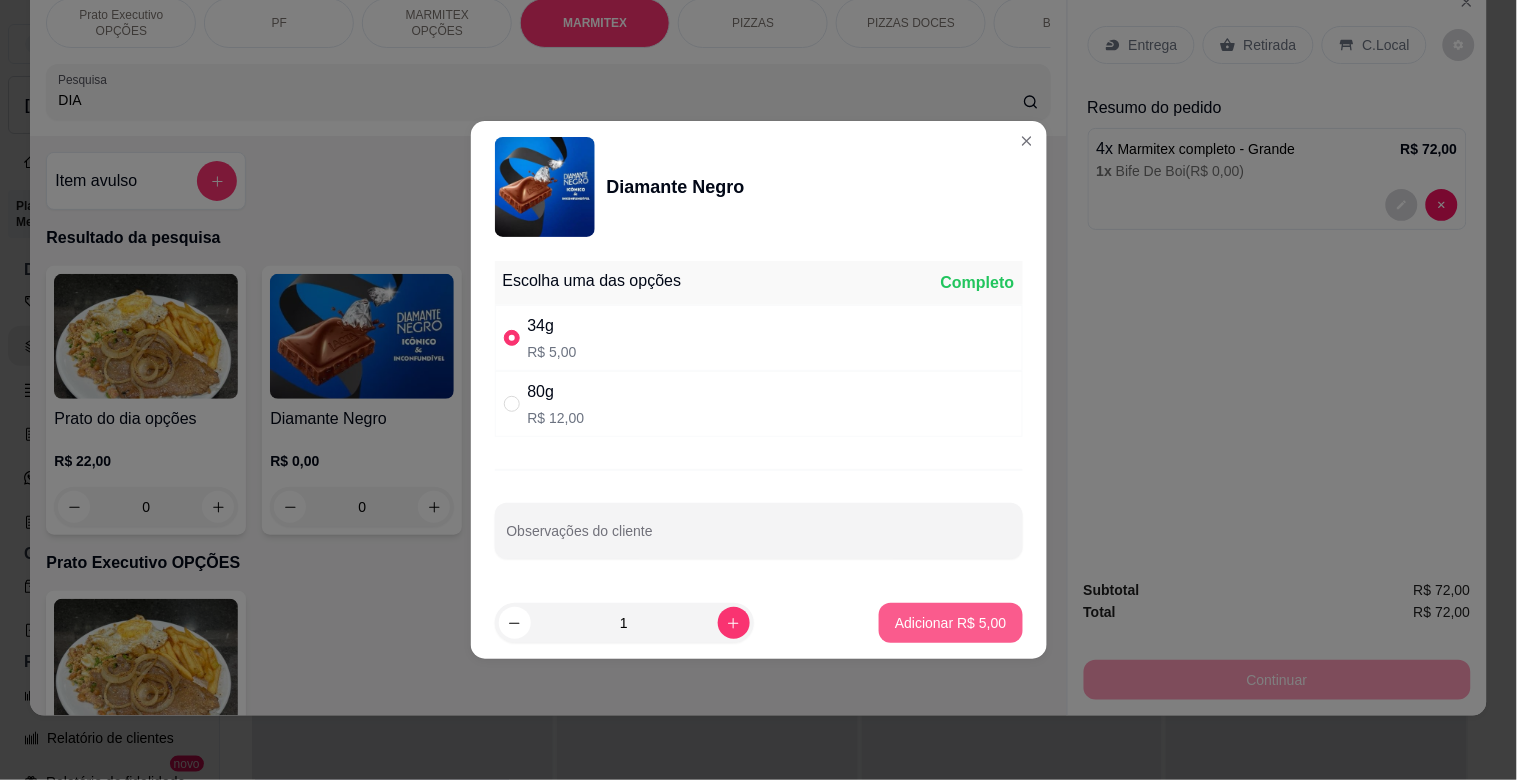 click on "Adicionar   R$ 5,00" at bounding box center [950, 623] 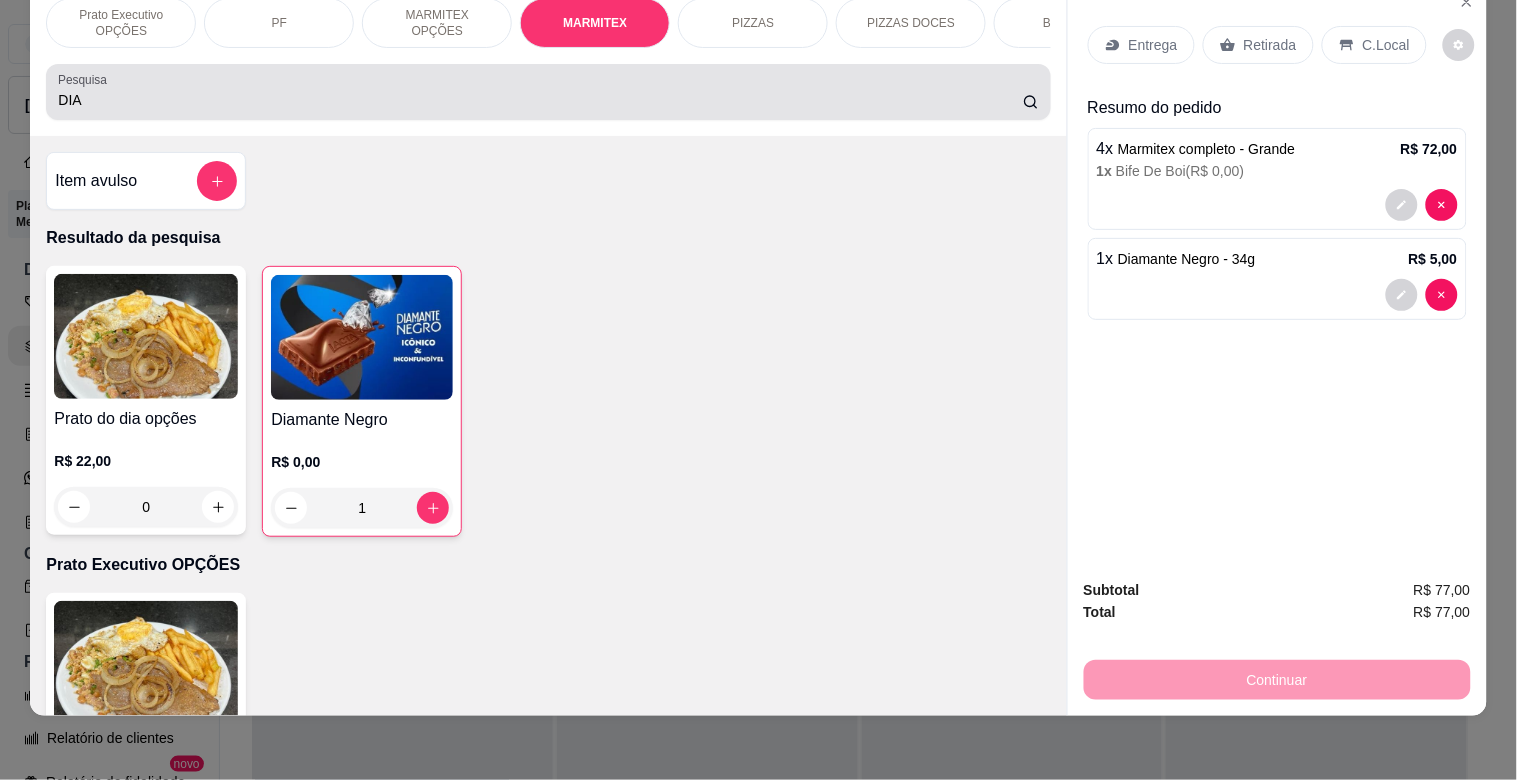 click on "DIA" at bounding box center (540, 100) 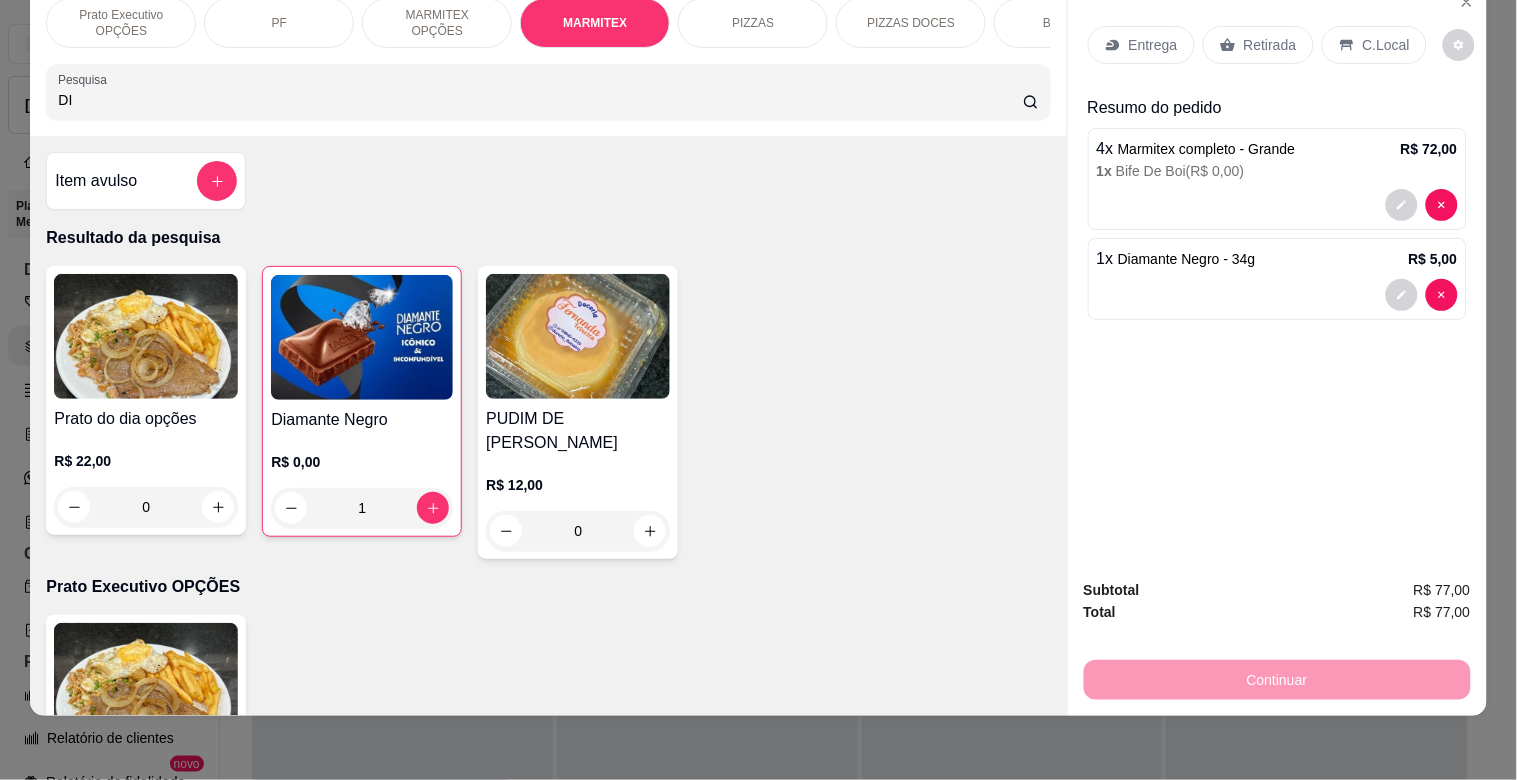 type on "D" 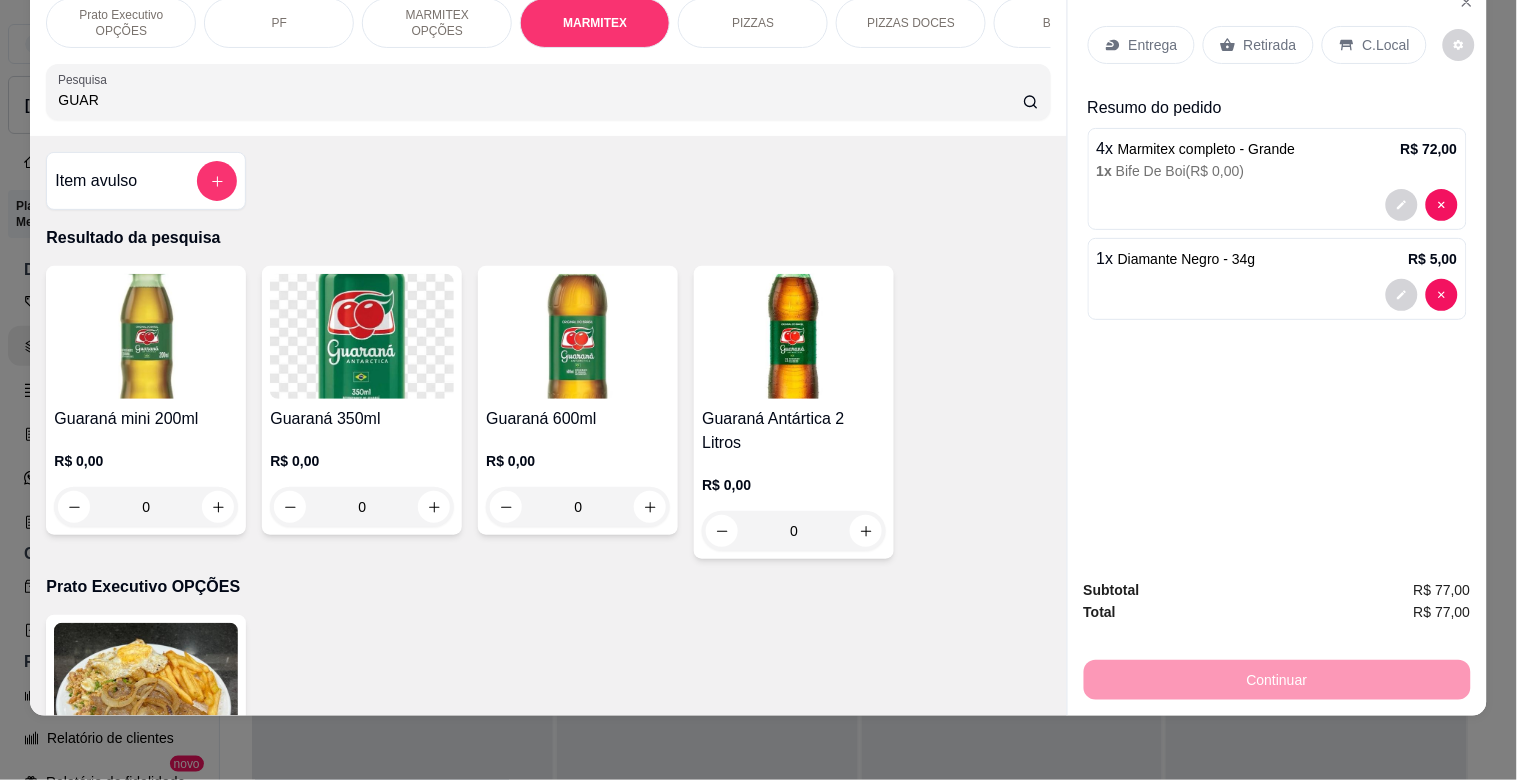 type on "GUAR" 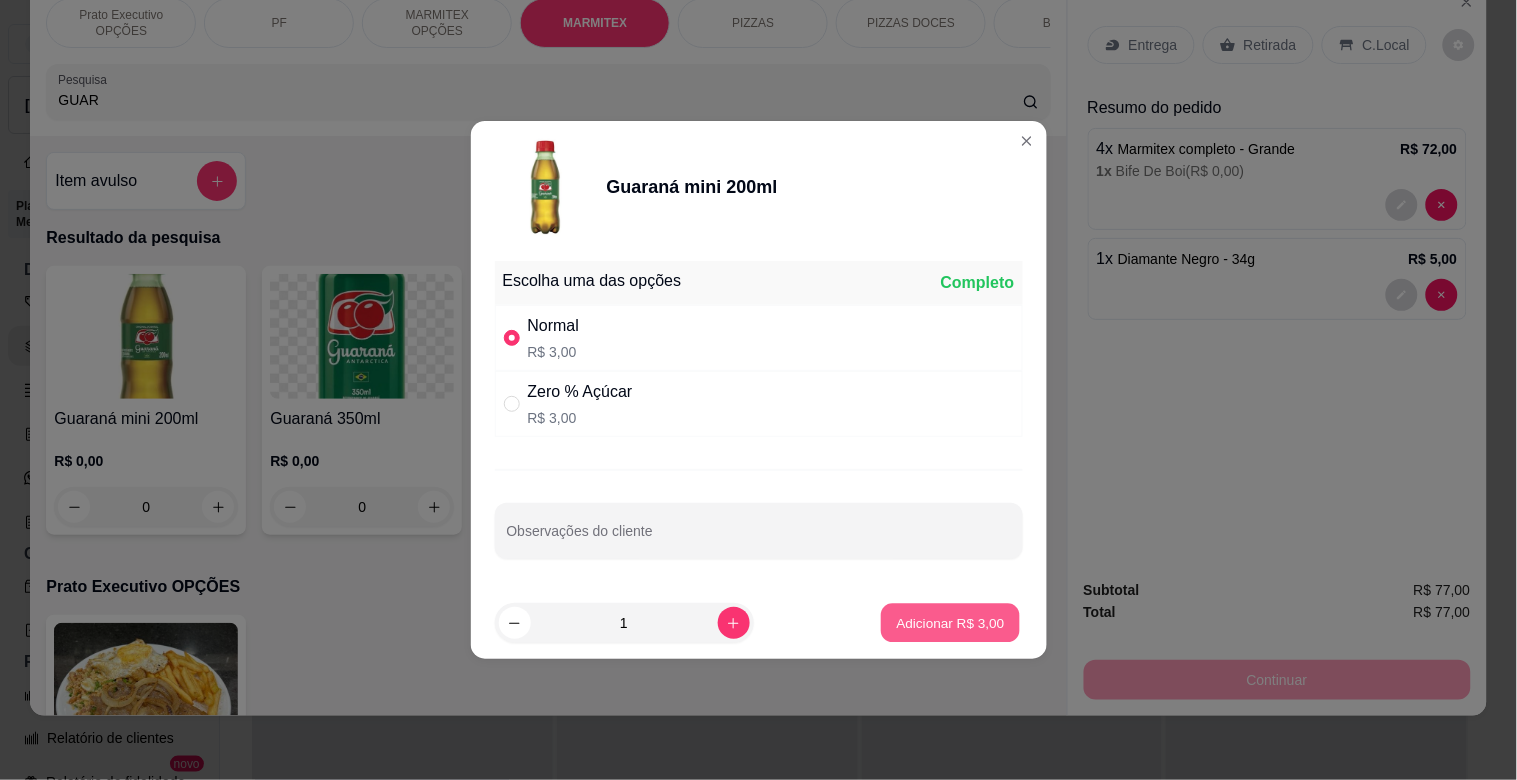 click on "Adicionar   R$ 3,00" at bounding box center [951, 622] 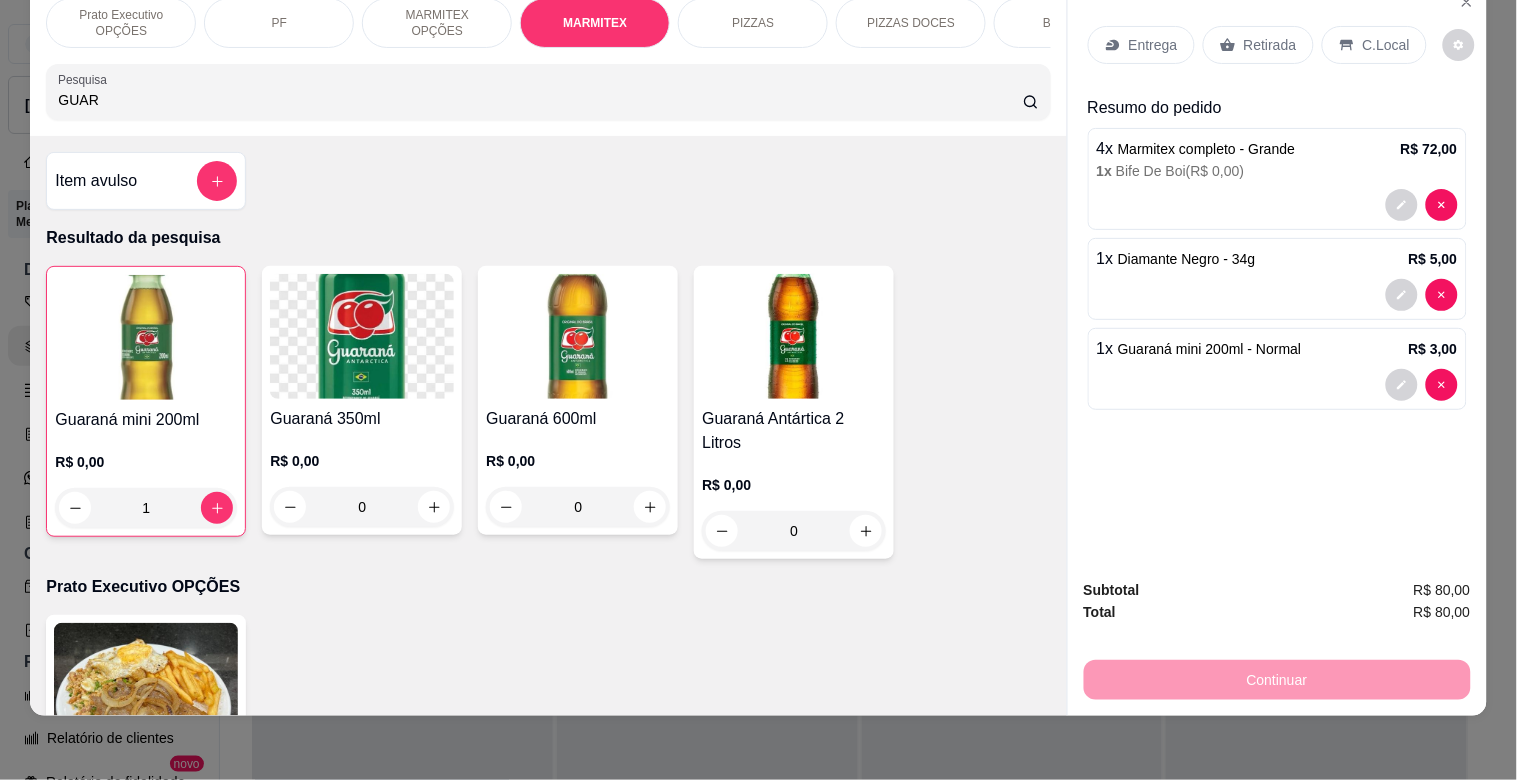 click on "Prato Executivo OPÇÕES PF  MARMITEX OPÇÕES  MARMITEX  PIZZAS PIZZAS DOCES BEBIDAS  Bebidas Alcoólicas  Bebidas Não alcoólicas  Energético  ELMA CHIPS Salgados  BOMBONIERE  Chup chup Rose Gourmet  Chup chup Lets  KIBOM Gelo  Paieiro  Isqueiro BIC Grande  Seda ZOMO  Doceria [PERSON_NAME]  Pesquisa GUAR" at bounding box center [548, 59] 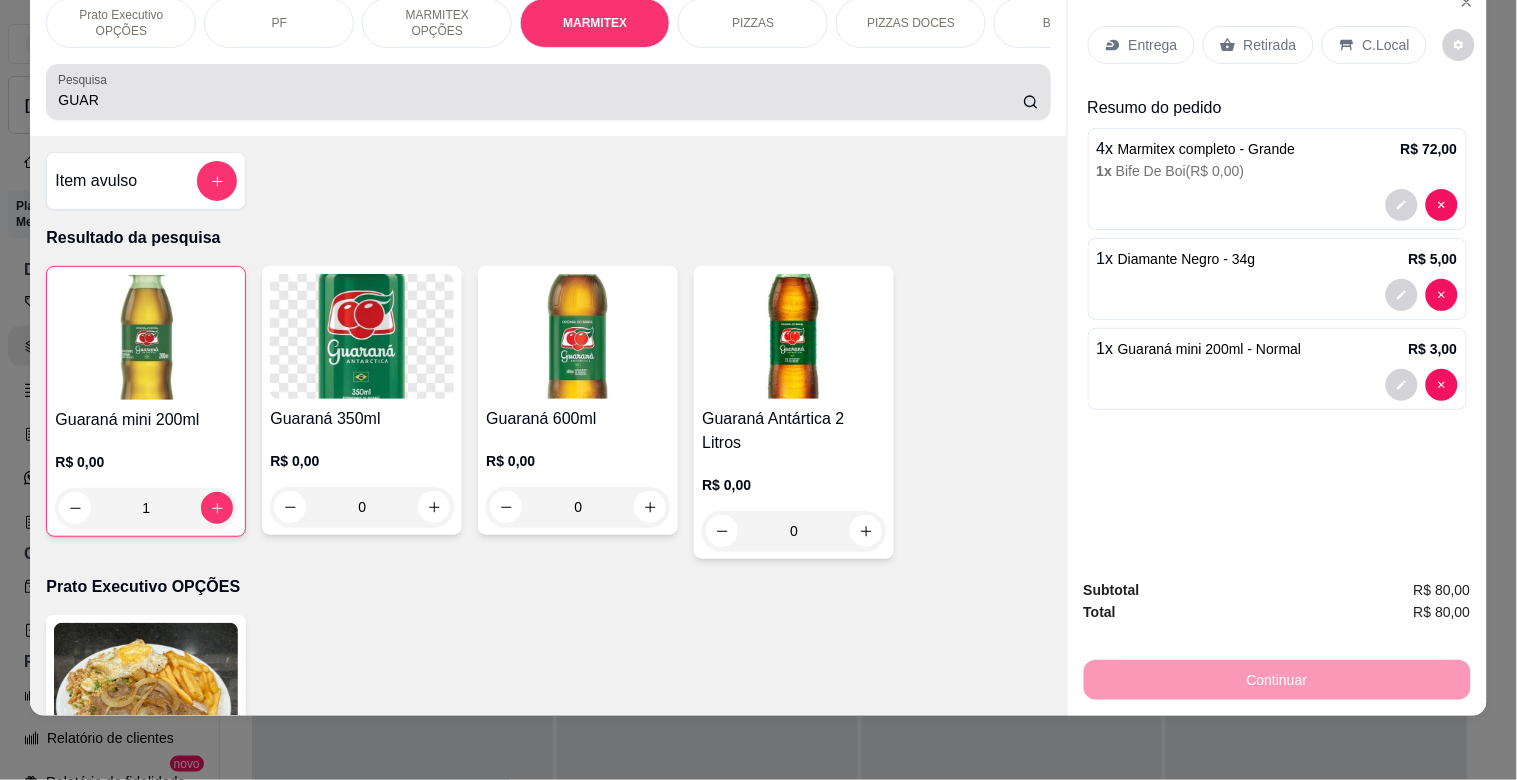 click on "GUAR" at bounding box center (548, 92) 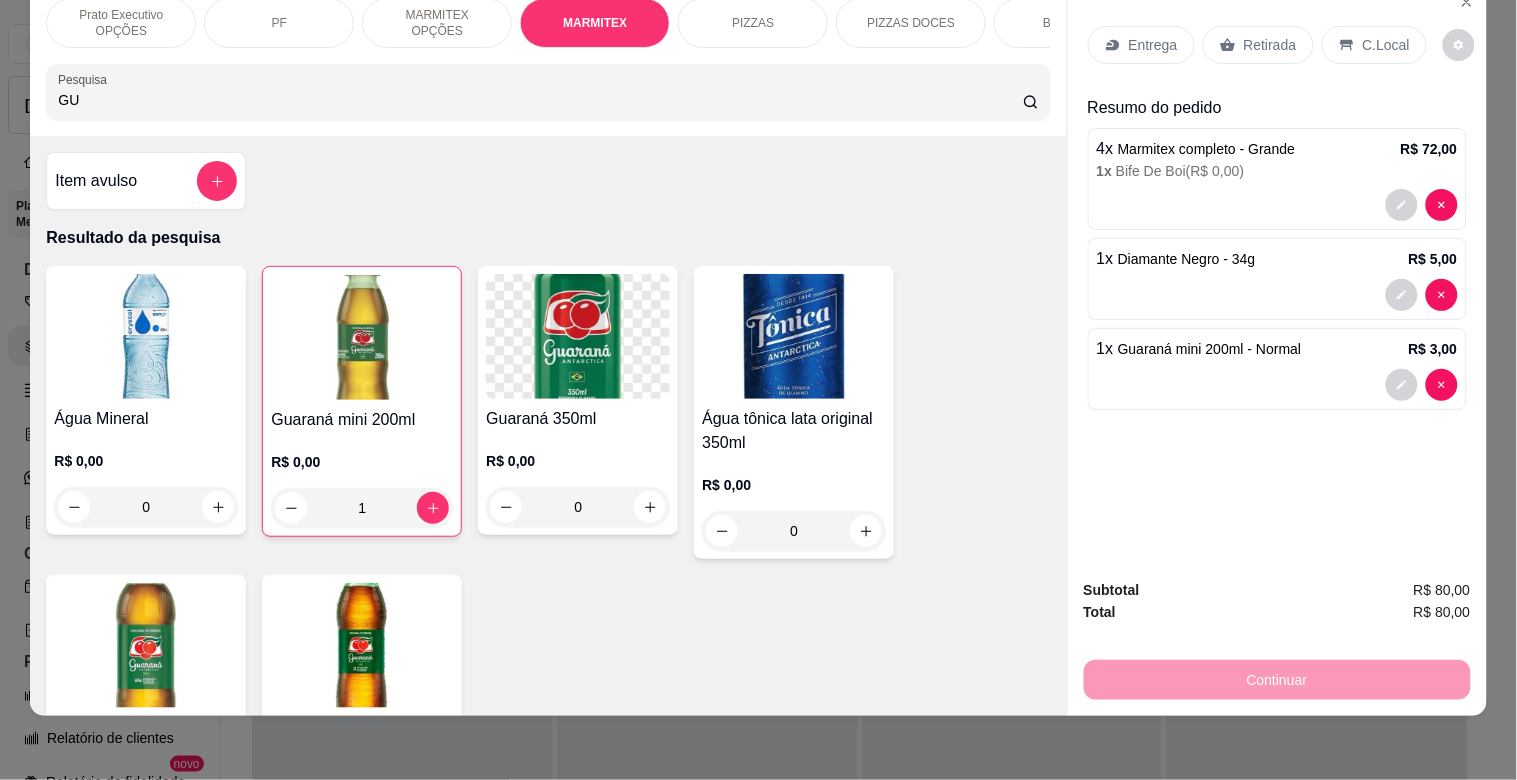 type on "G" 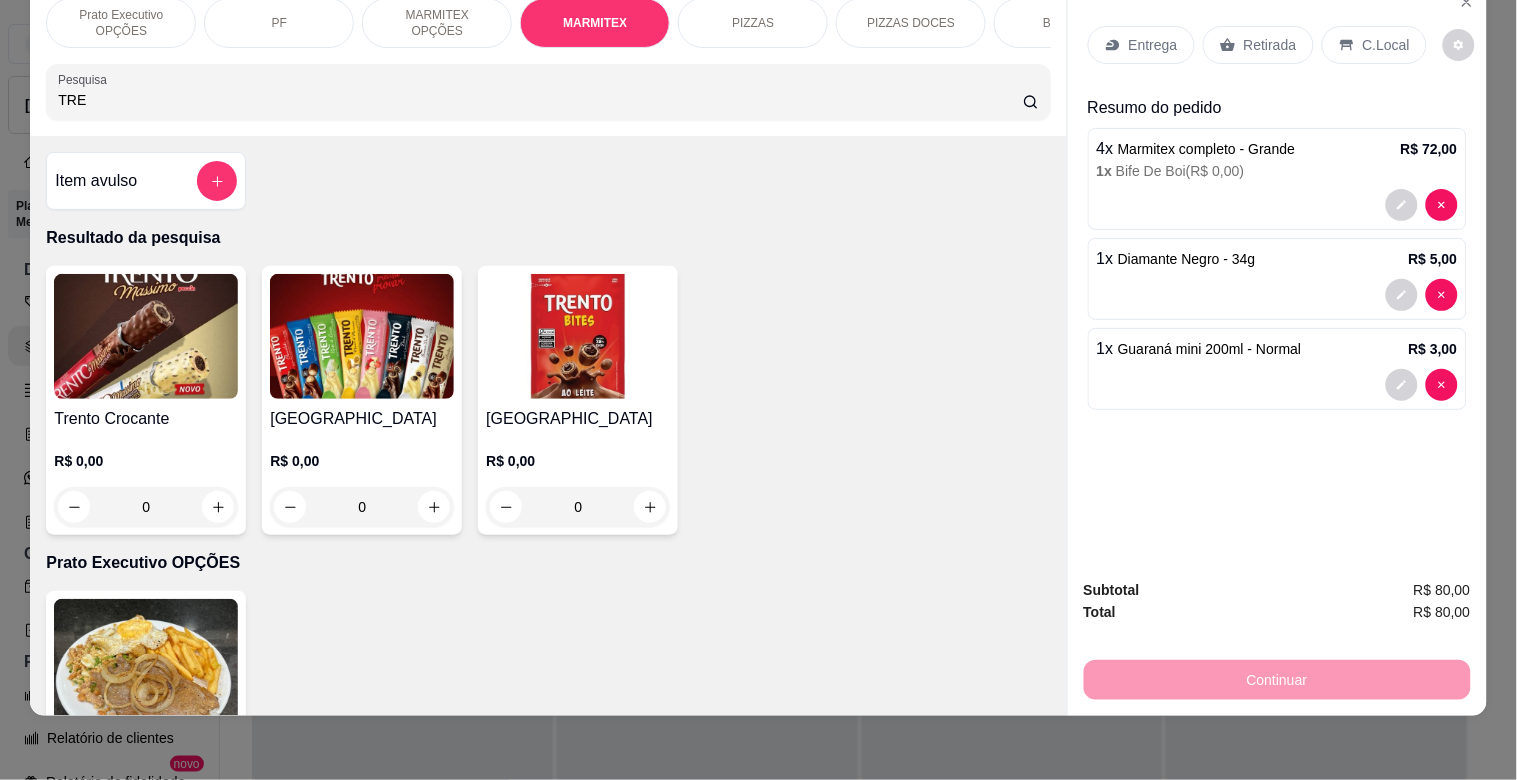 type on "TRE" 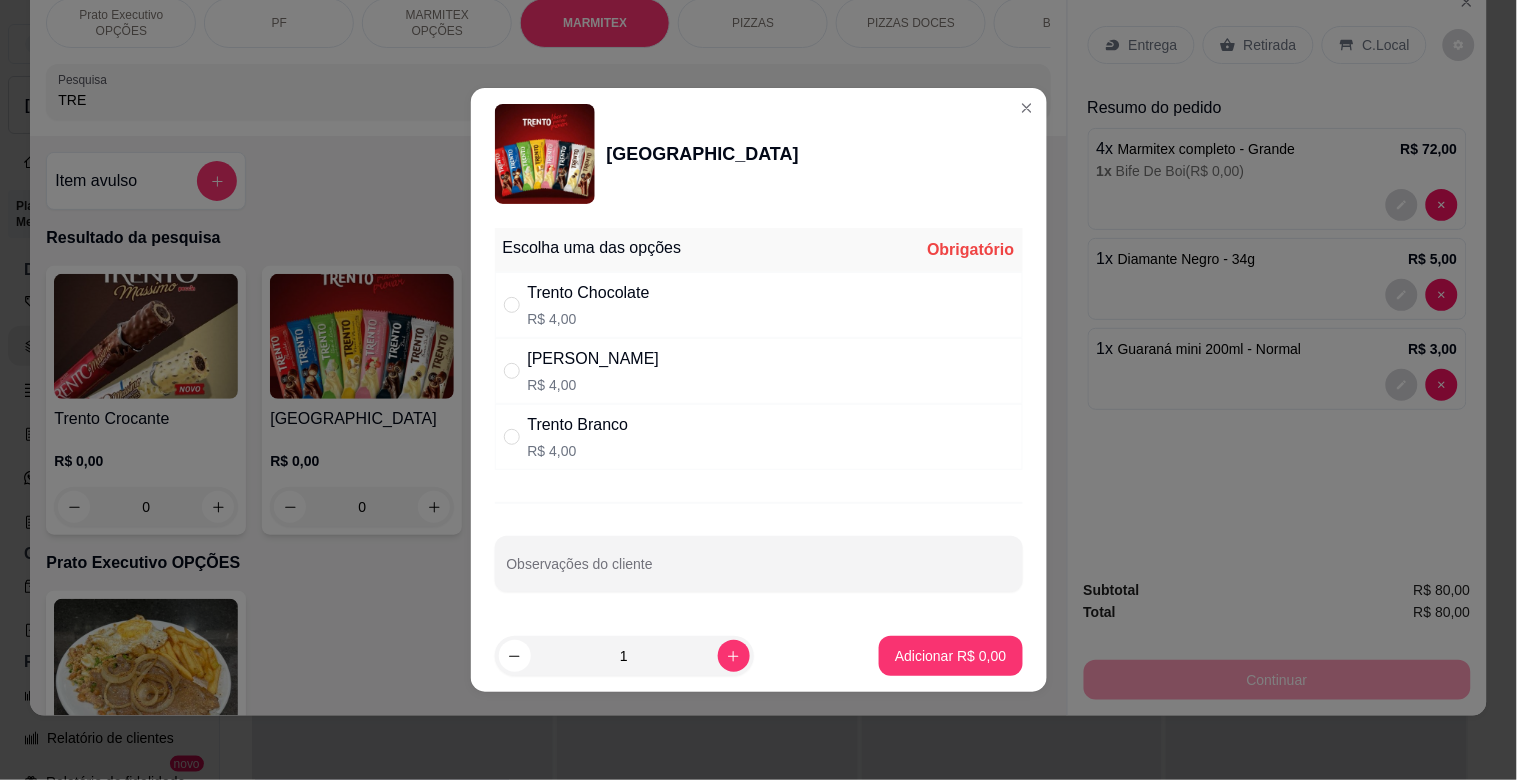 click on "Trento Chocolate" at bounding box center (589, 293) 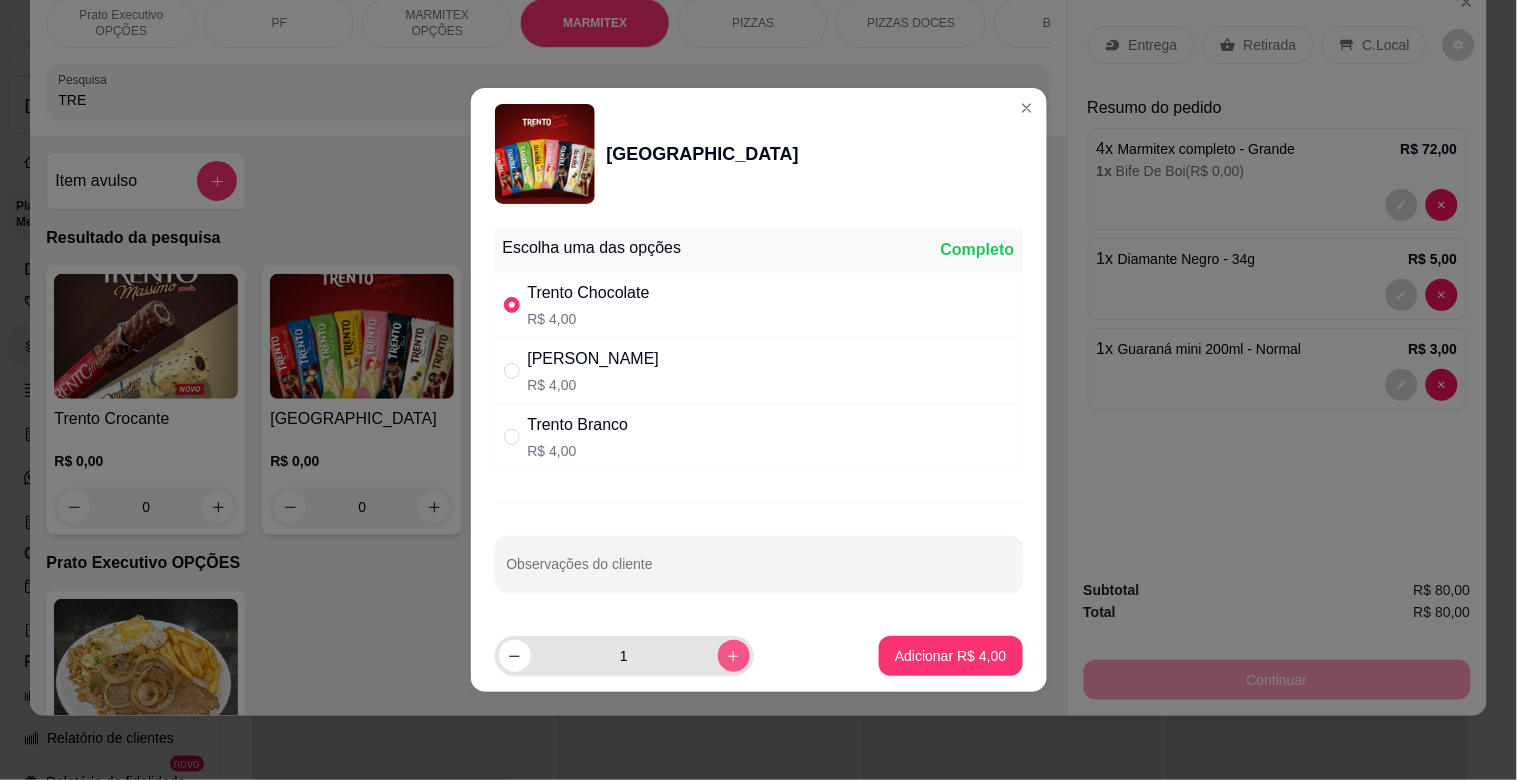 click 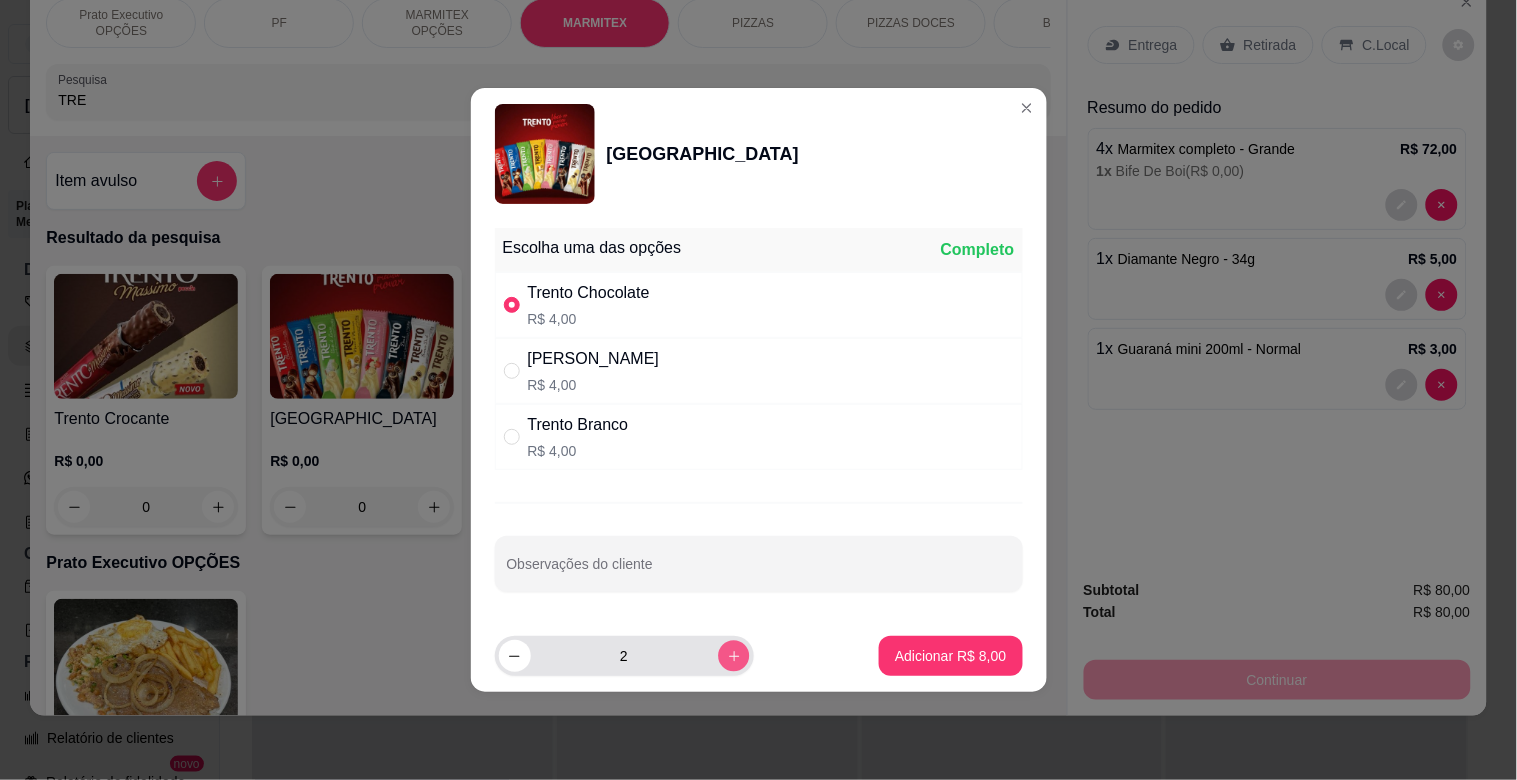 click 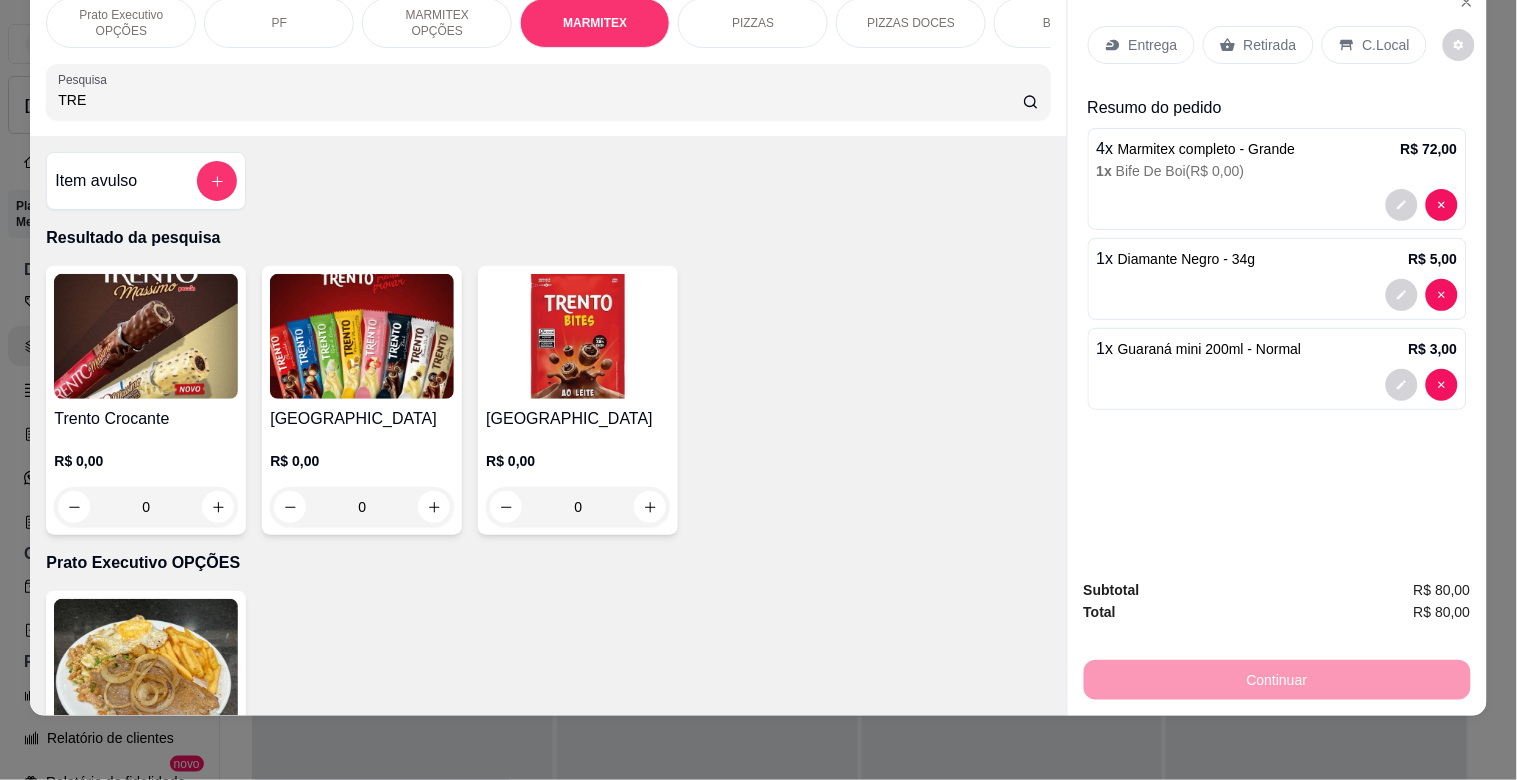click at bounding box center [362, 336] 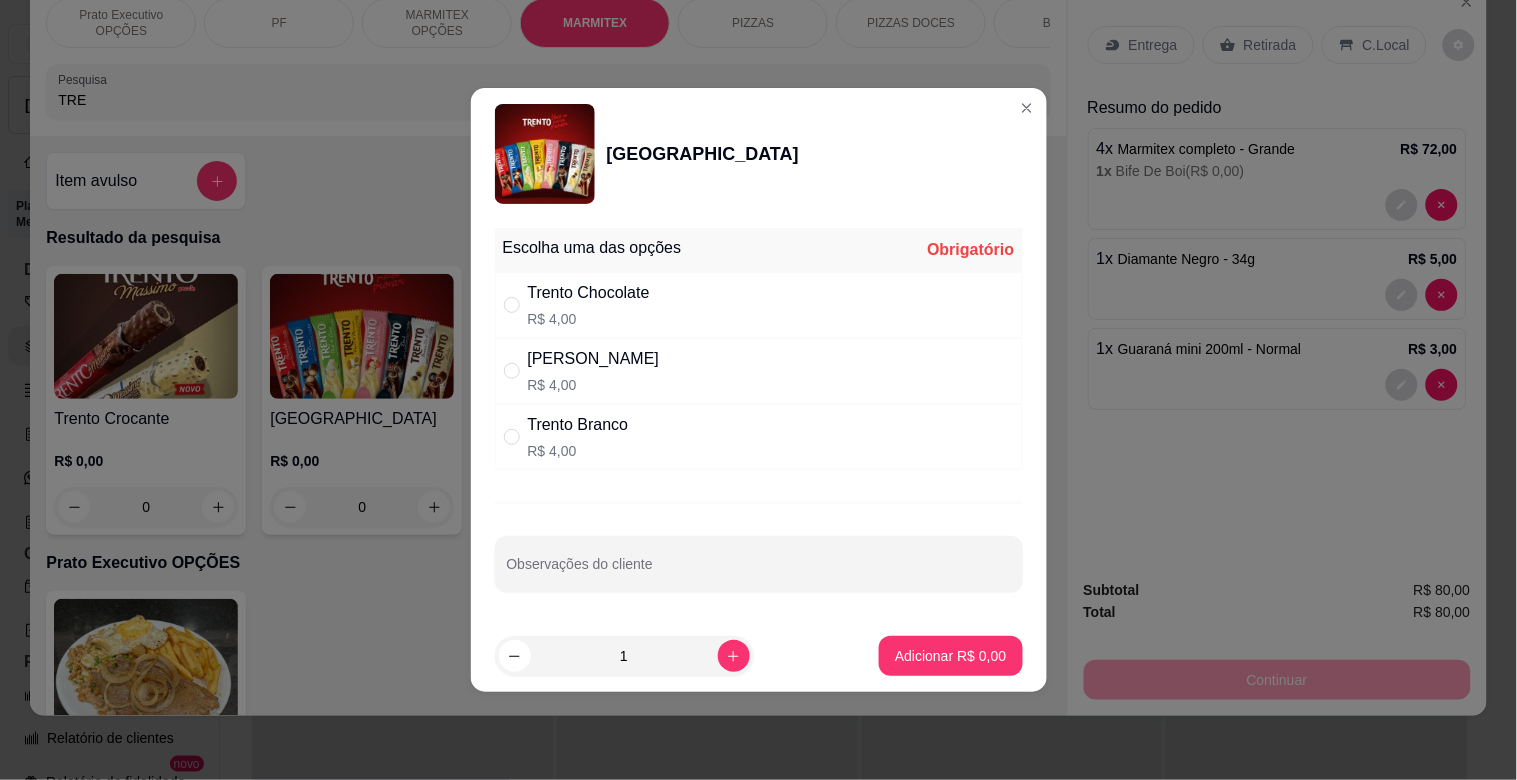 click on "Trento Chocolate  R$ 4,00" at bounding box center [759, 305] 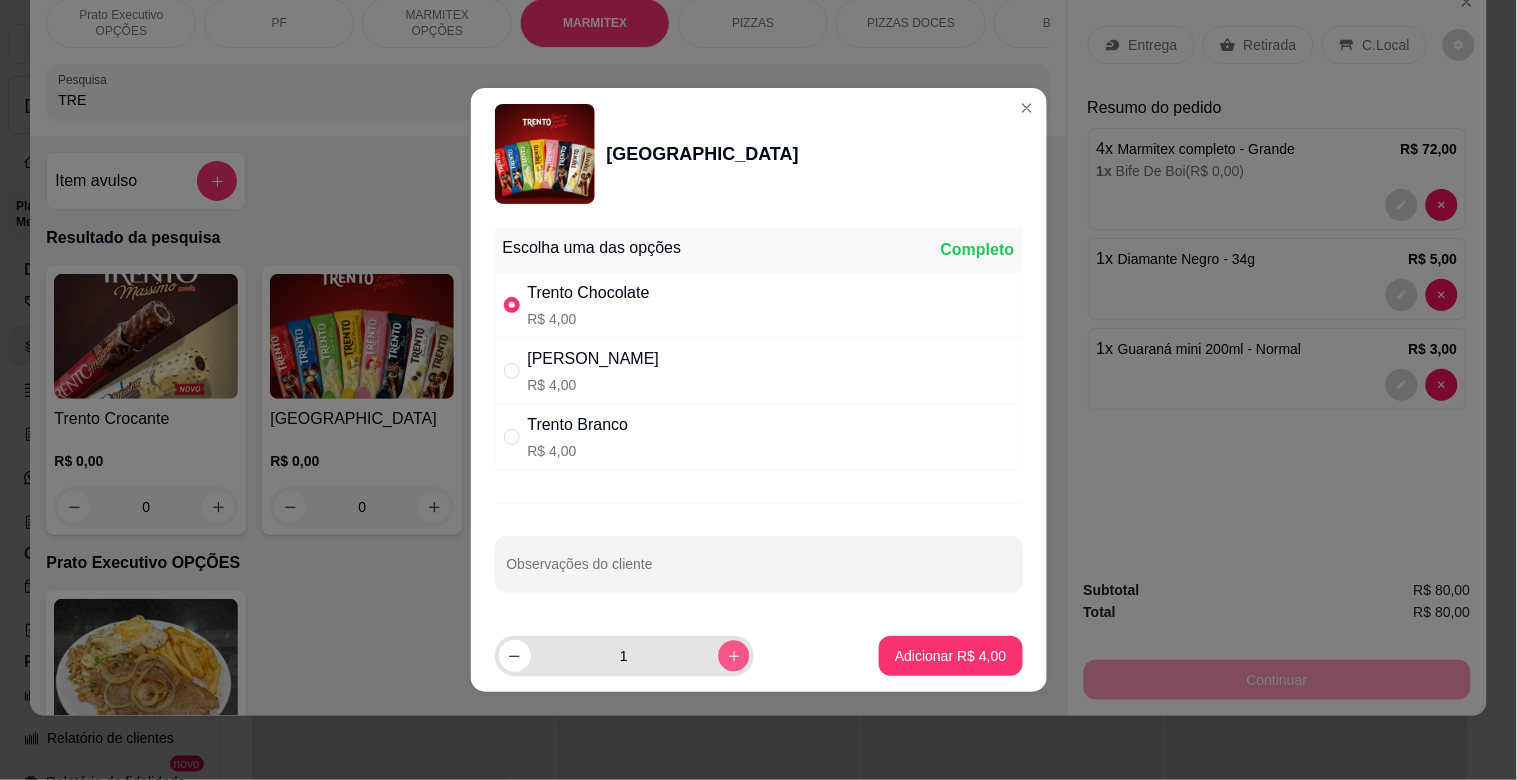 click at bounding box center (733, 655) 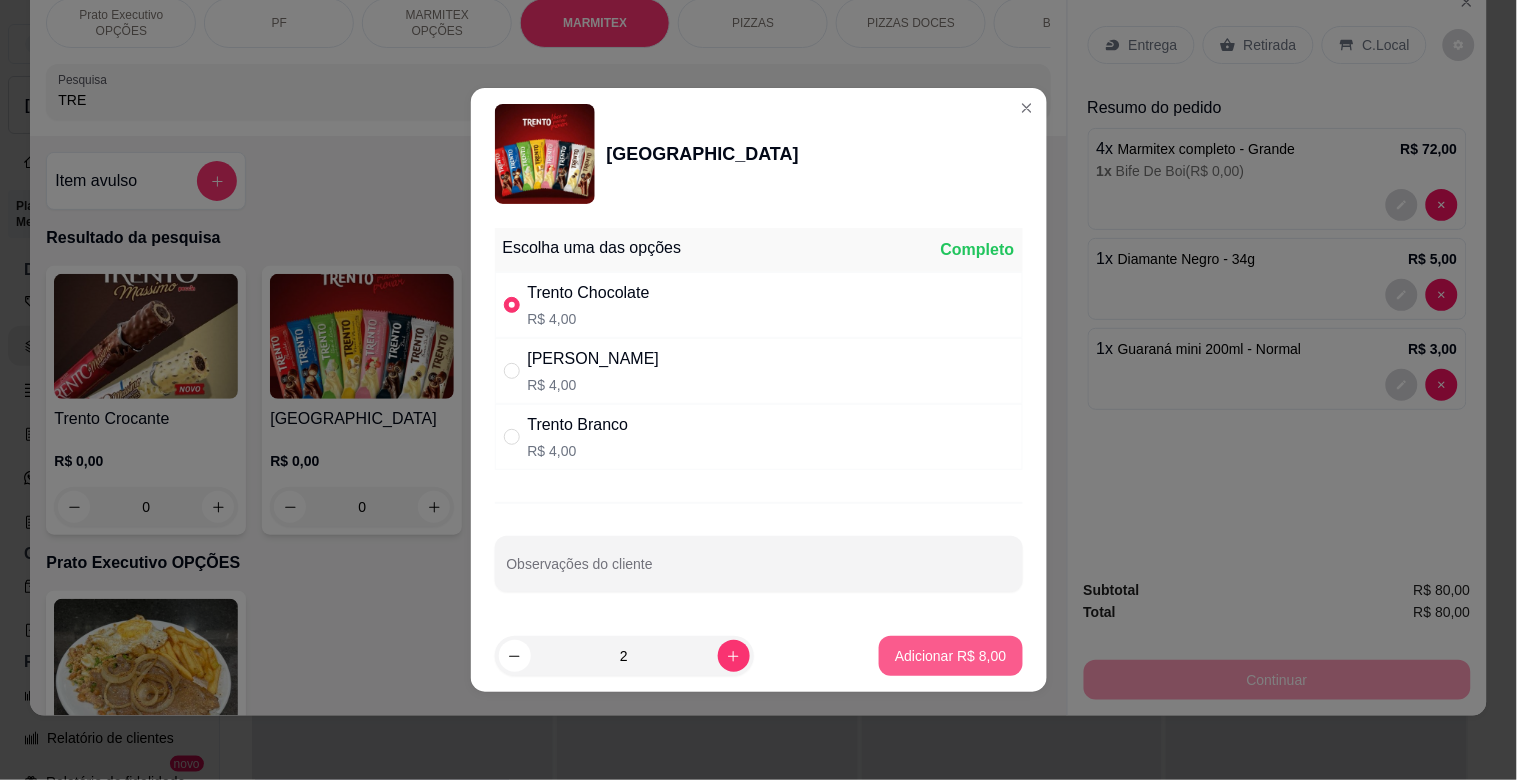 click on "Adicionar   R$ 8,00" at bounding box center (950, 656) 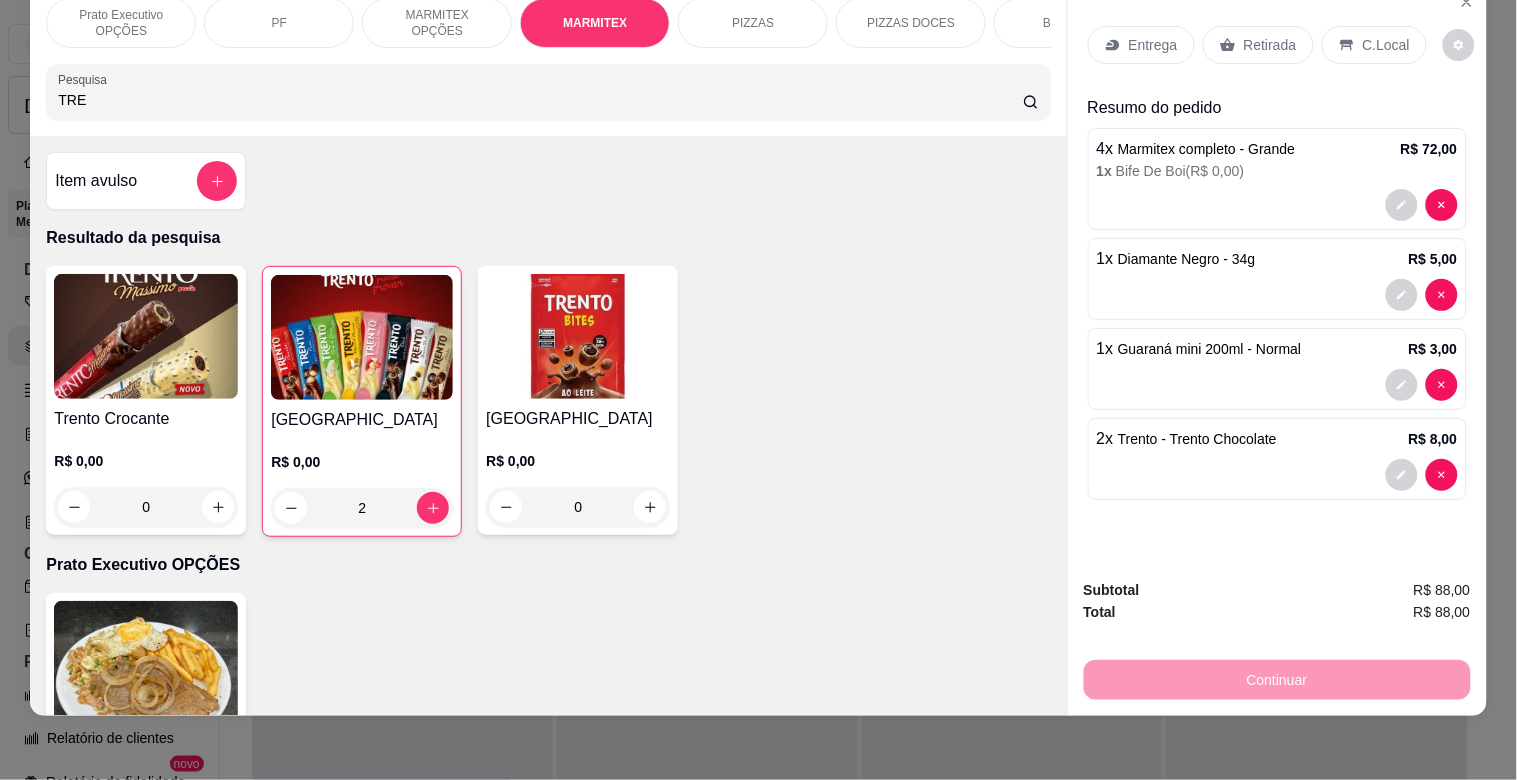 click at bounding box center [362, 337] 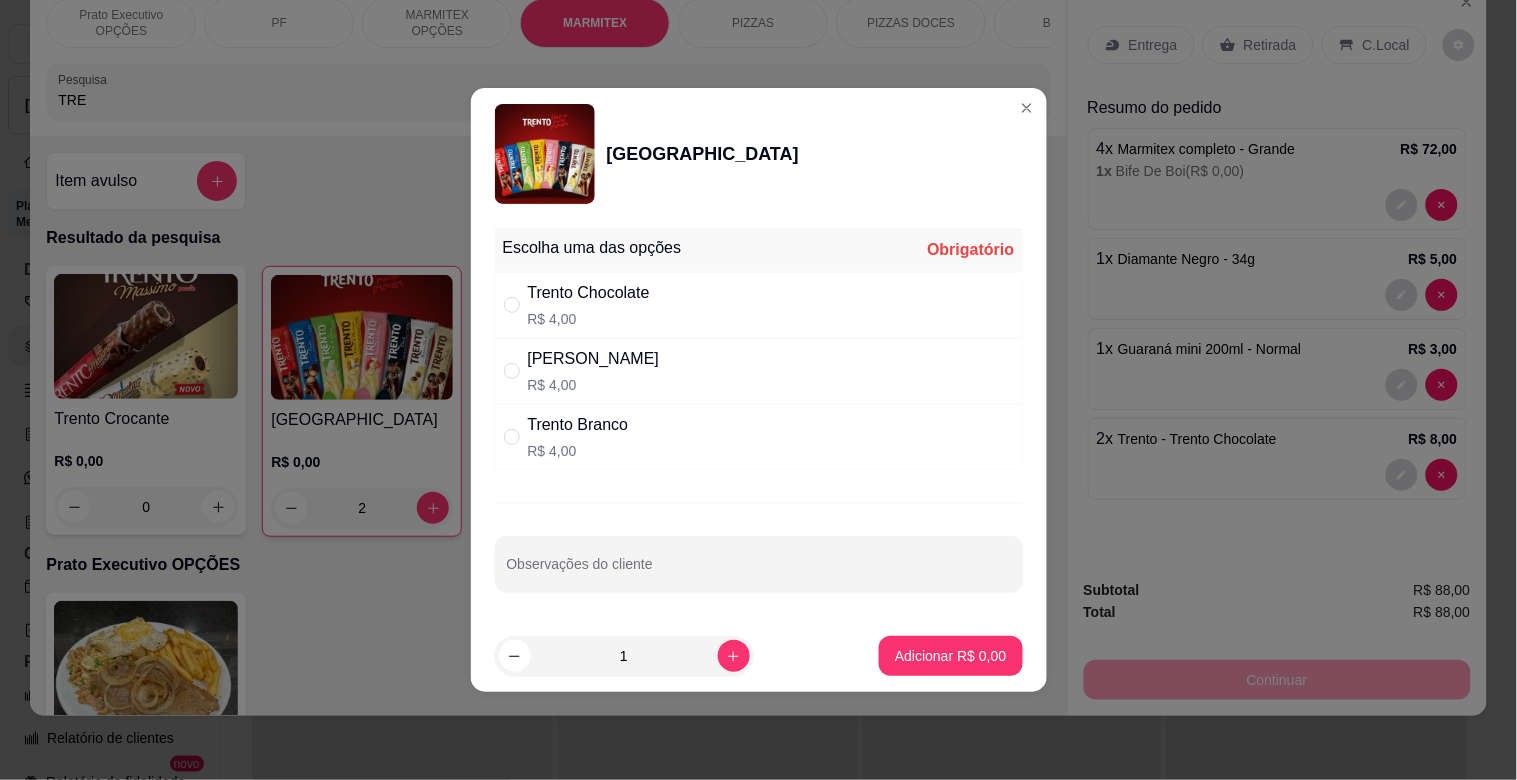 click on "Trento Branco R$ 4,00" at bounding box center (759, 437) 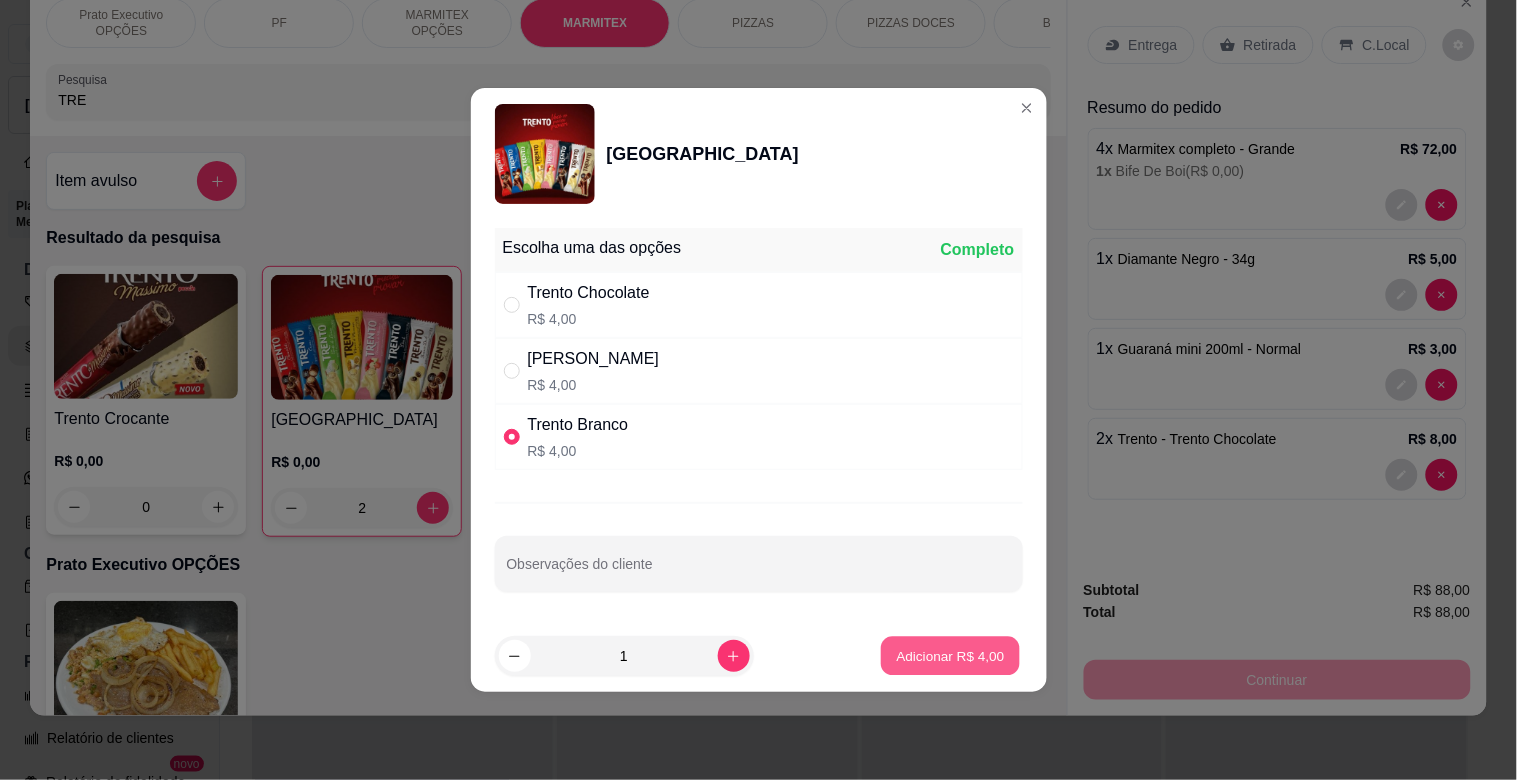 click on "Adicionar   R$ 4,00" at bounding box center [951, 655] 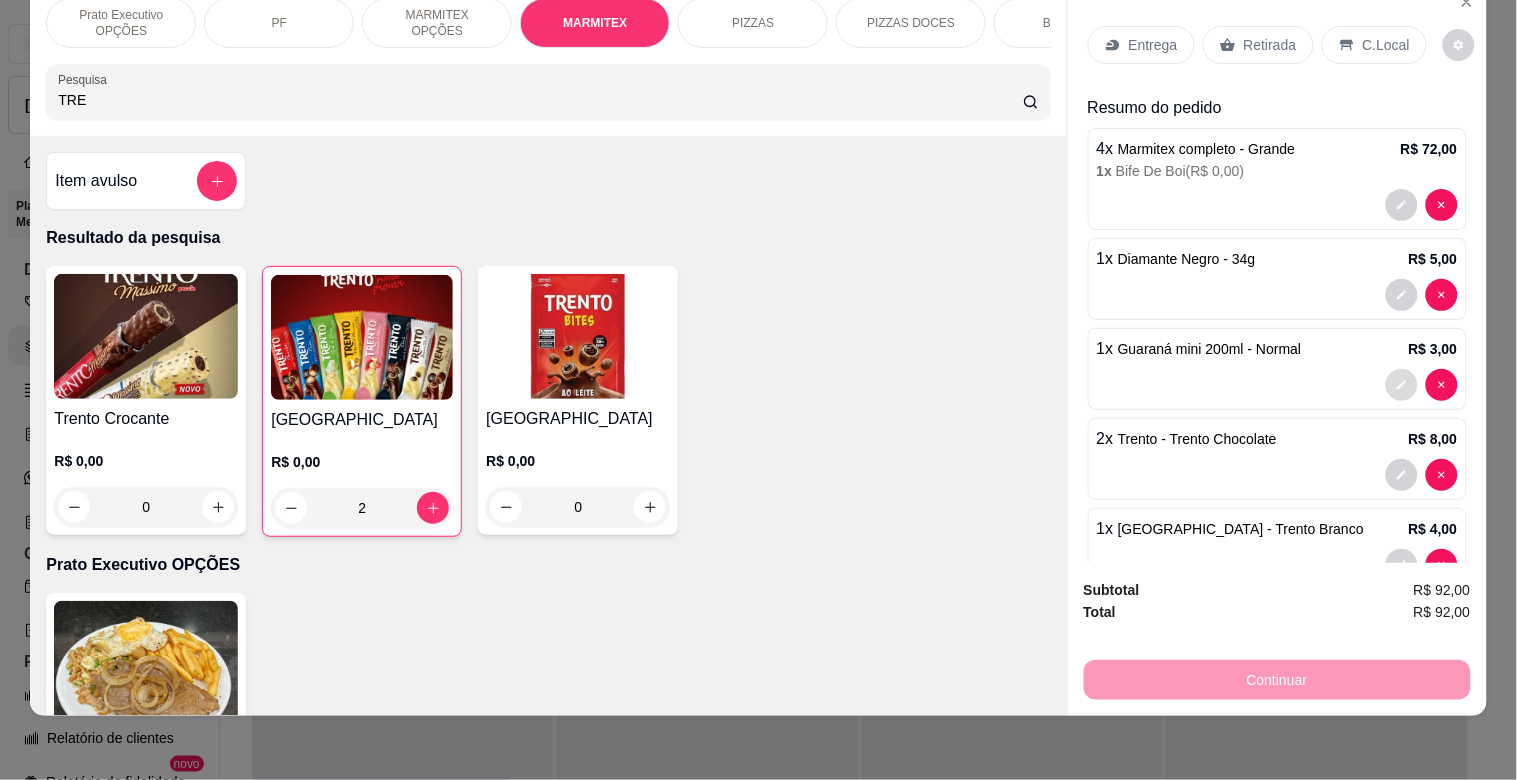 click 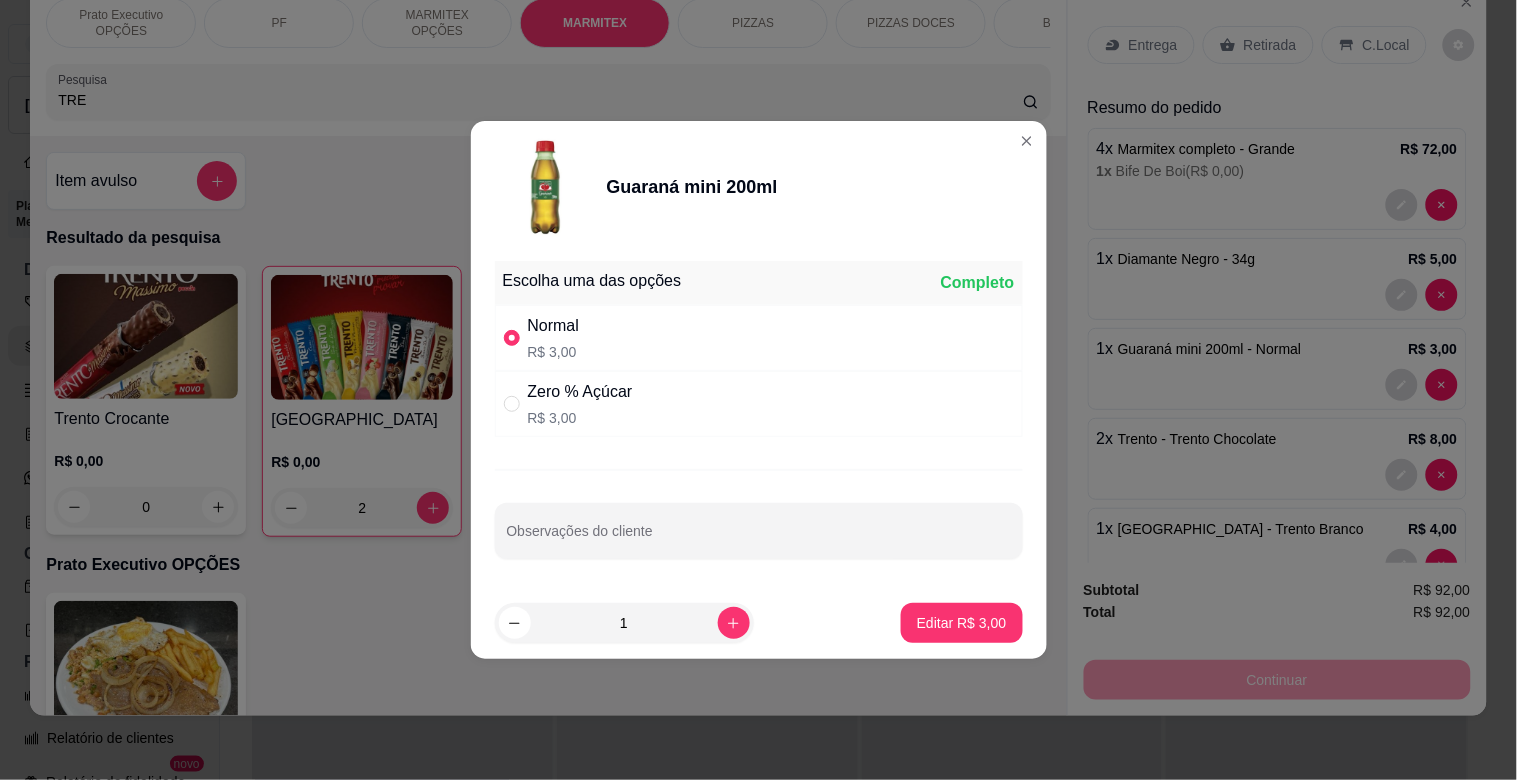 drag, startPoint x: 566, startPoint y: 402, endPoint x: 580, endPoint y: 402, distance: 14 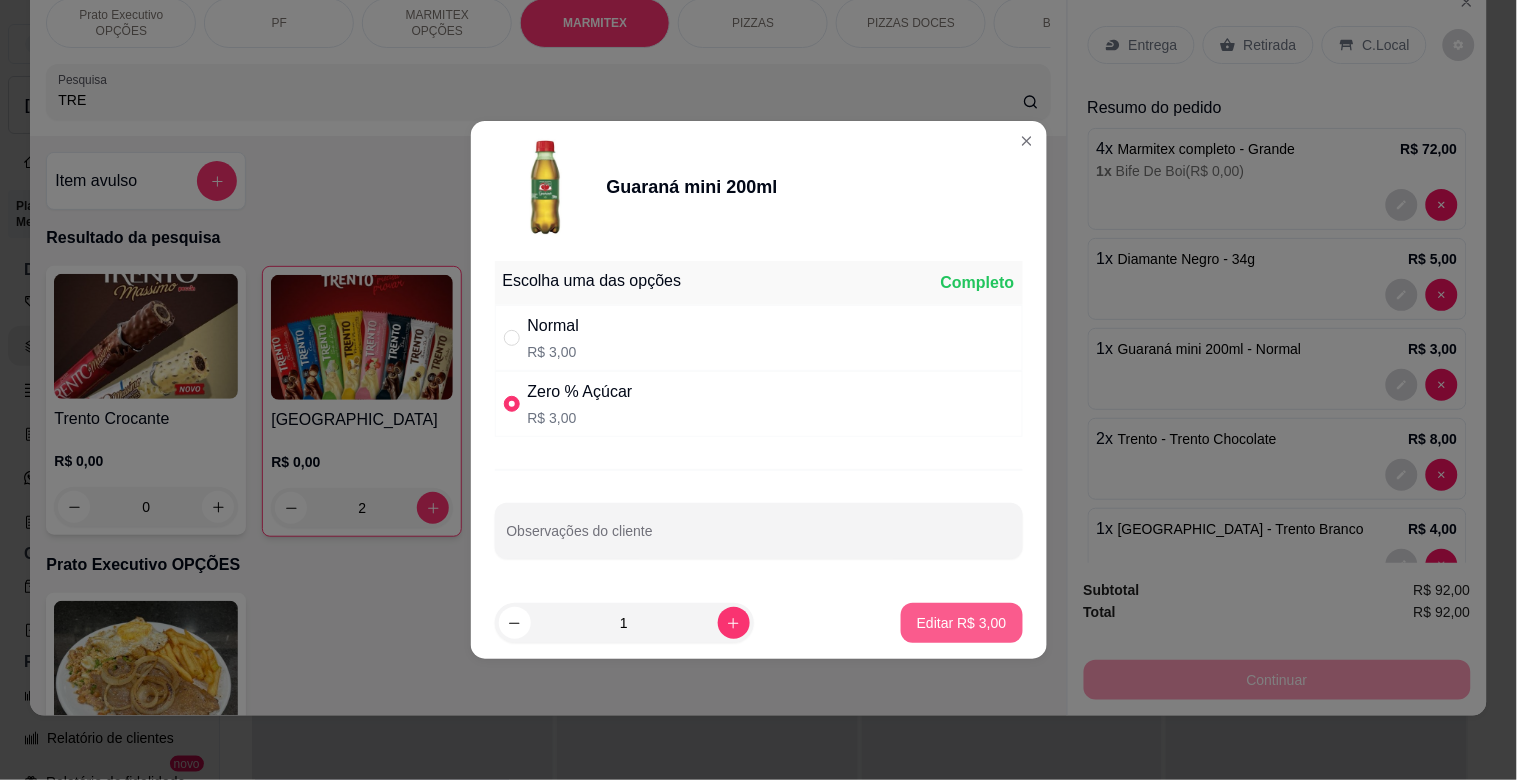 click on "Editar   R$ 3,00" at bounding box center (962, 623) 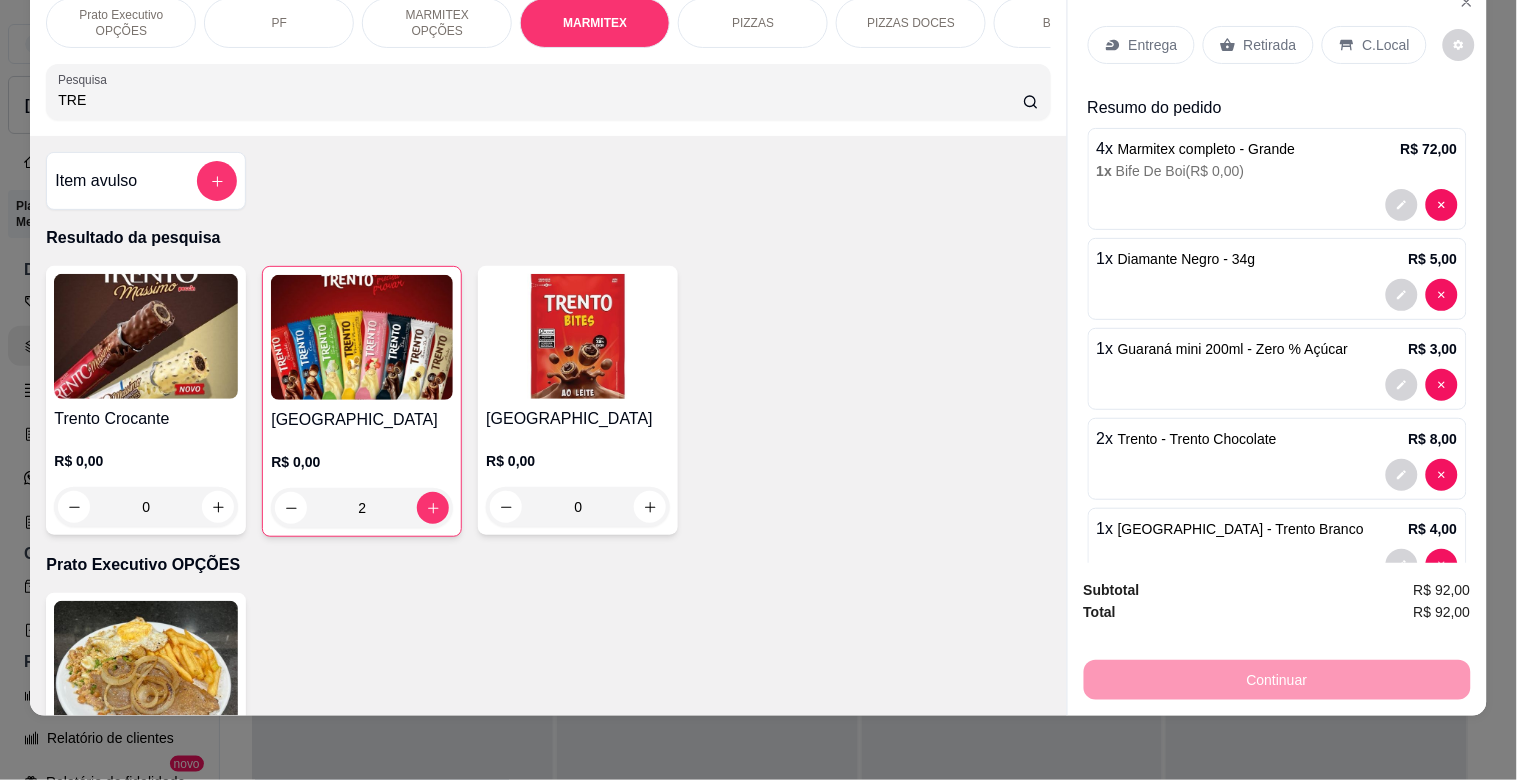 click on "Entrega" at bounding box center [1153, 45] 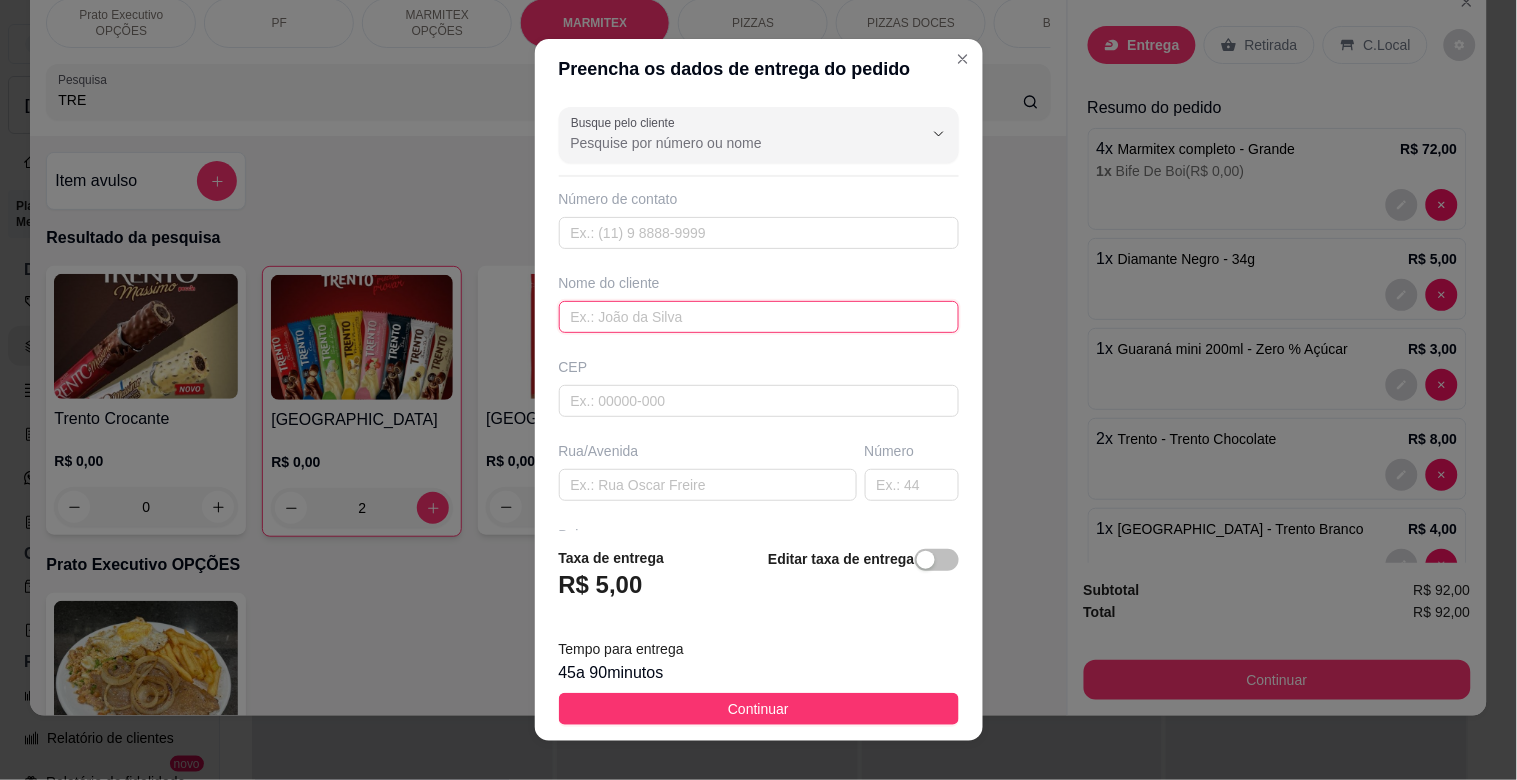 click at bounding box center (759, 317) 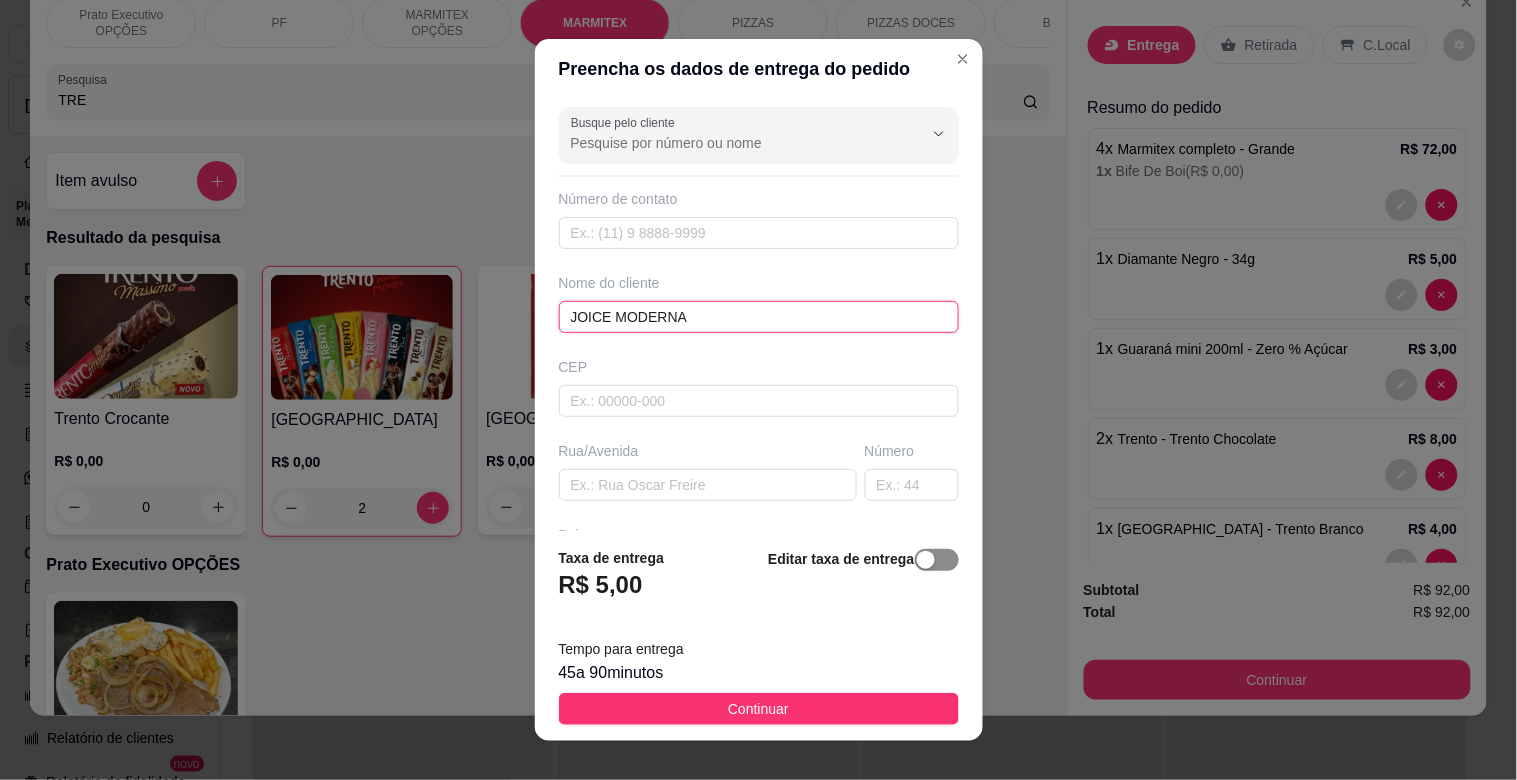 type on "JOICE MODERNA" 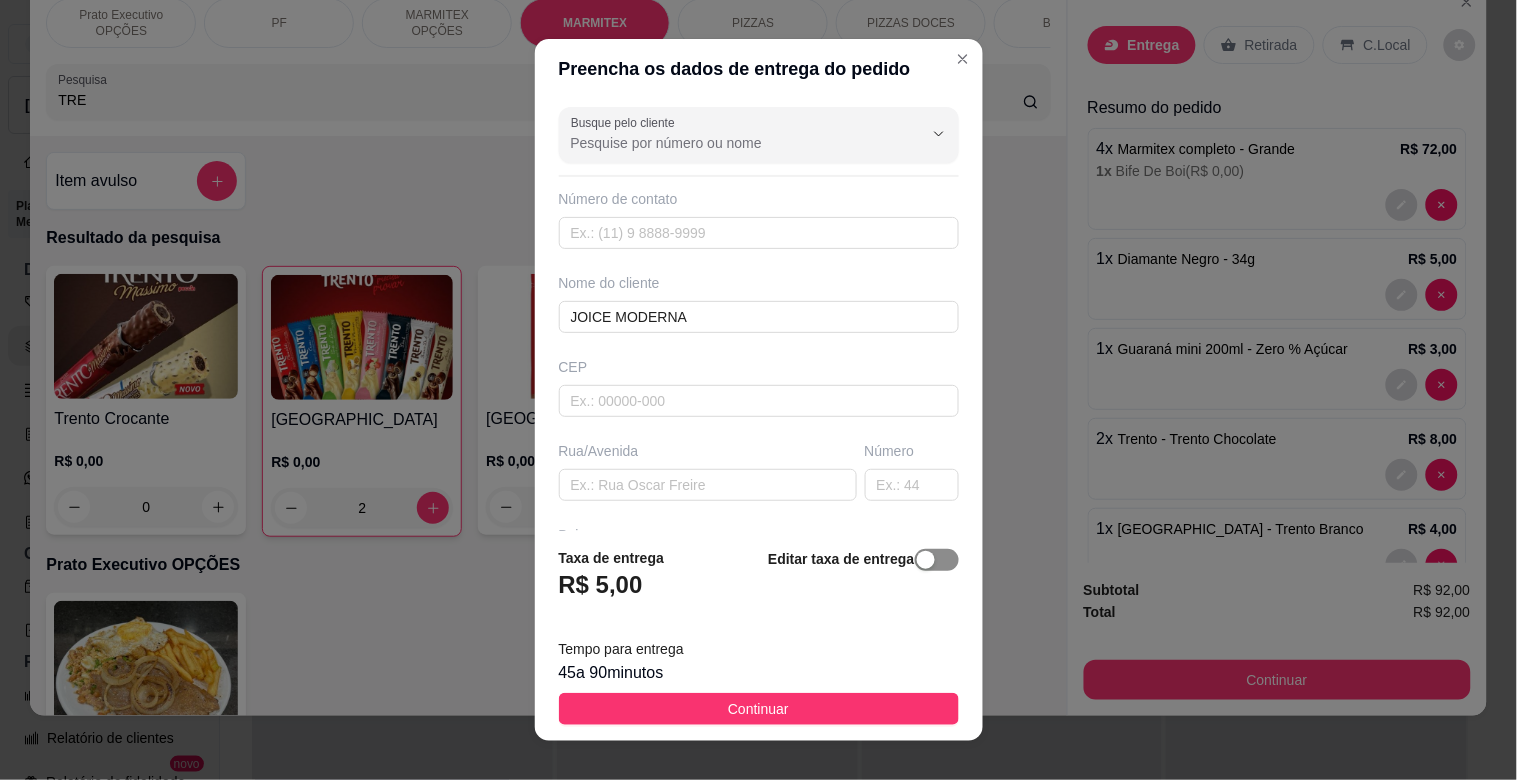 click at bounding box center [937, 560] 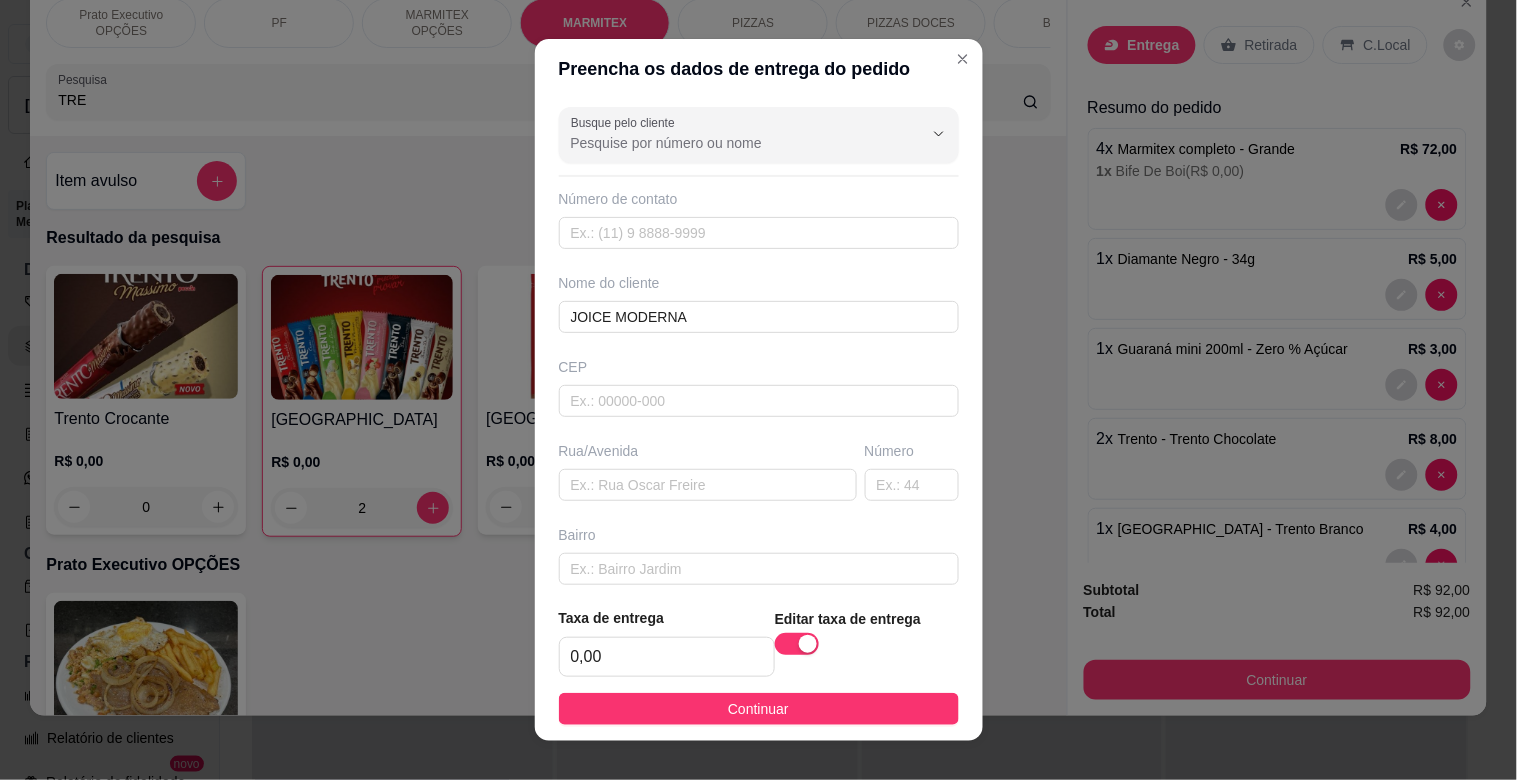 click on "Taxa de entrega 0,00" at bounding box center (667, 642) 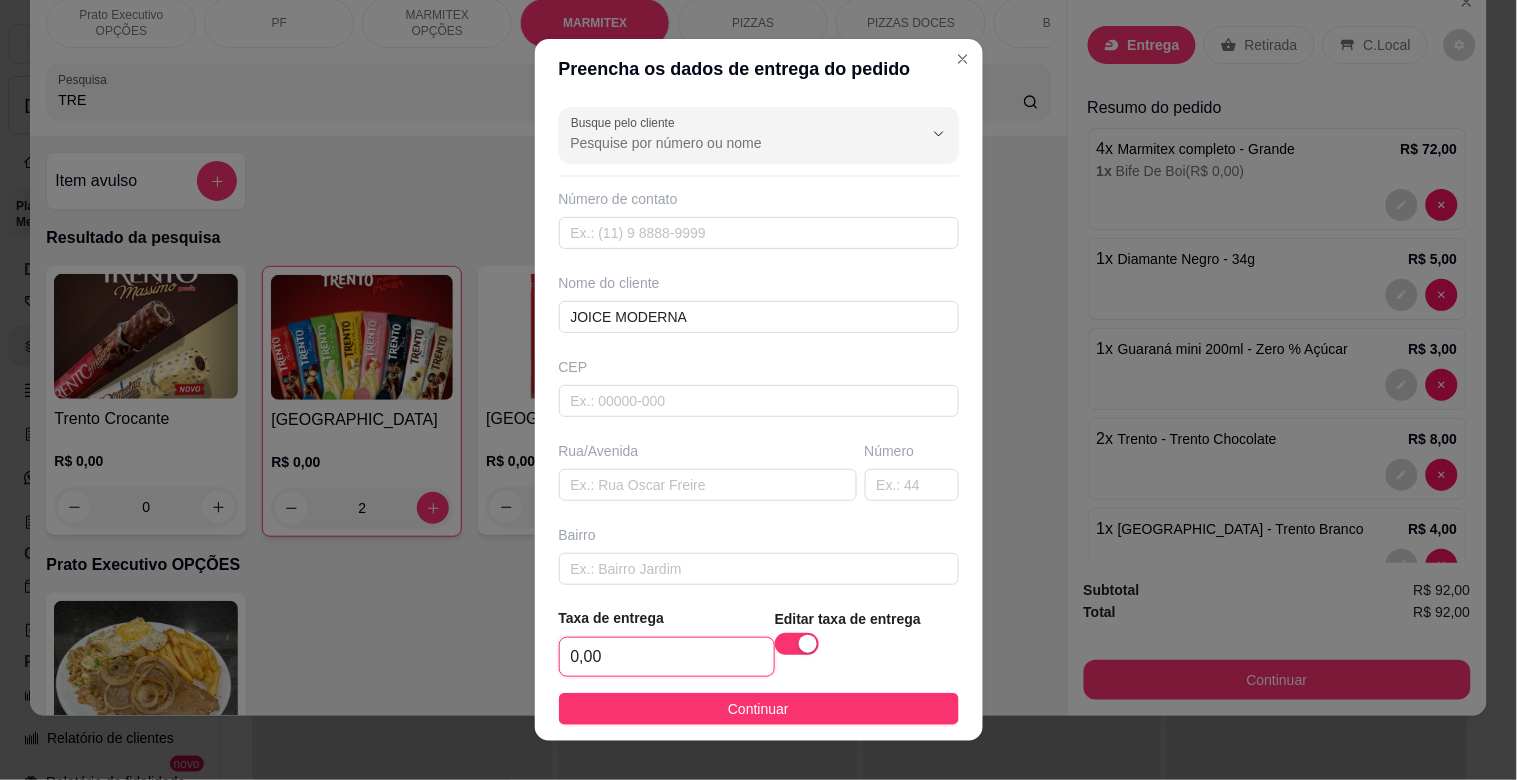 click on "0,00" at bounding box center [667, 657] 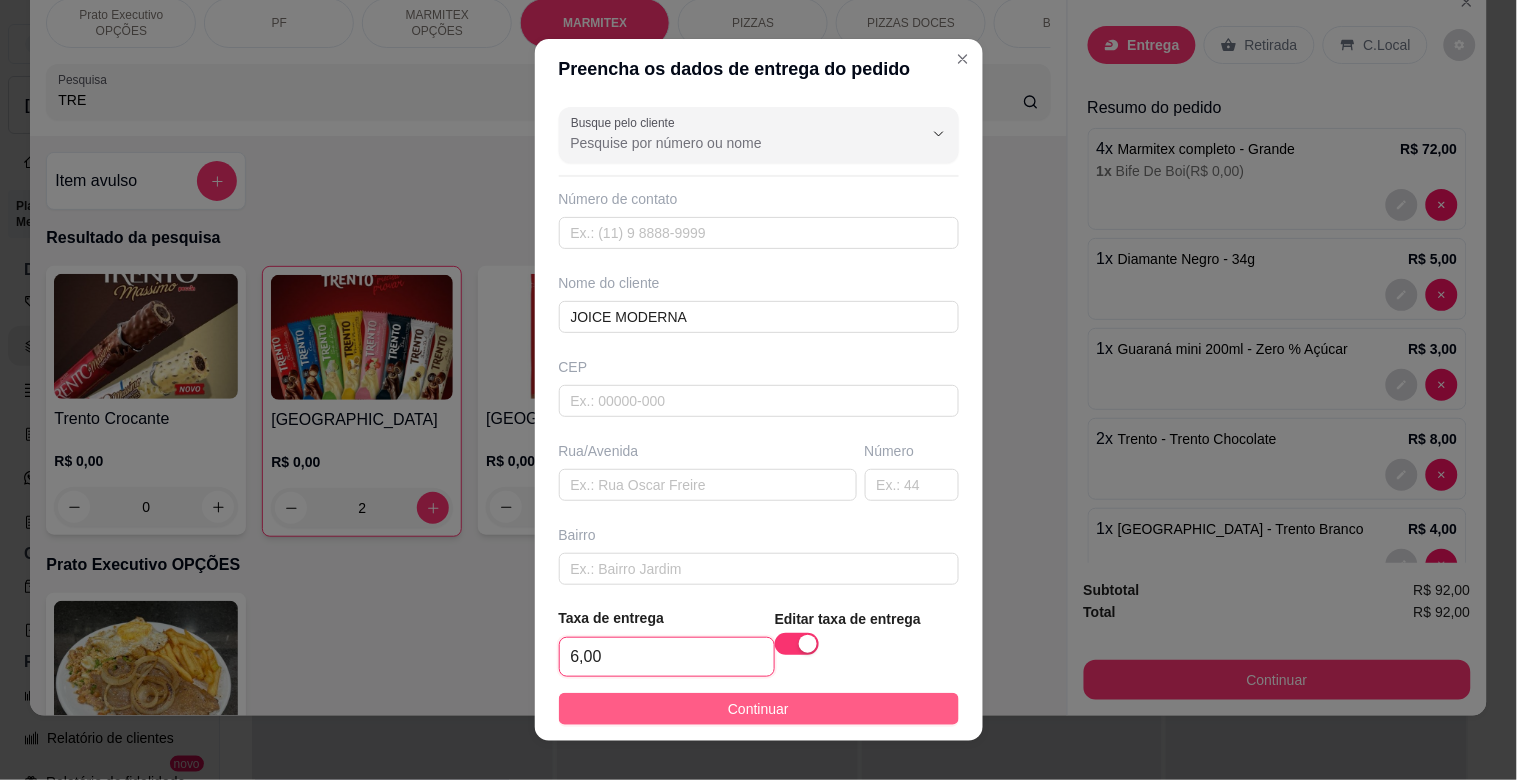 type on "6,00" 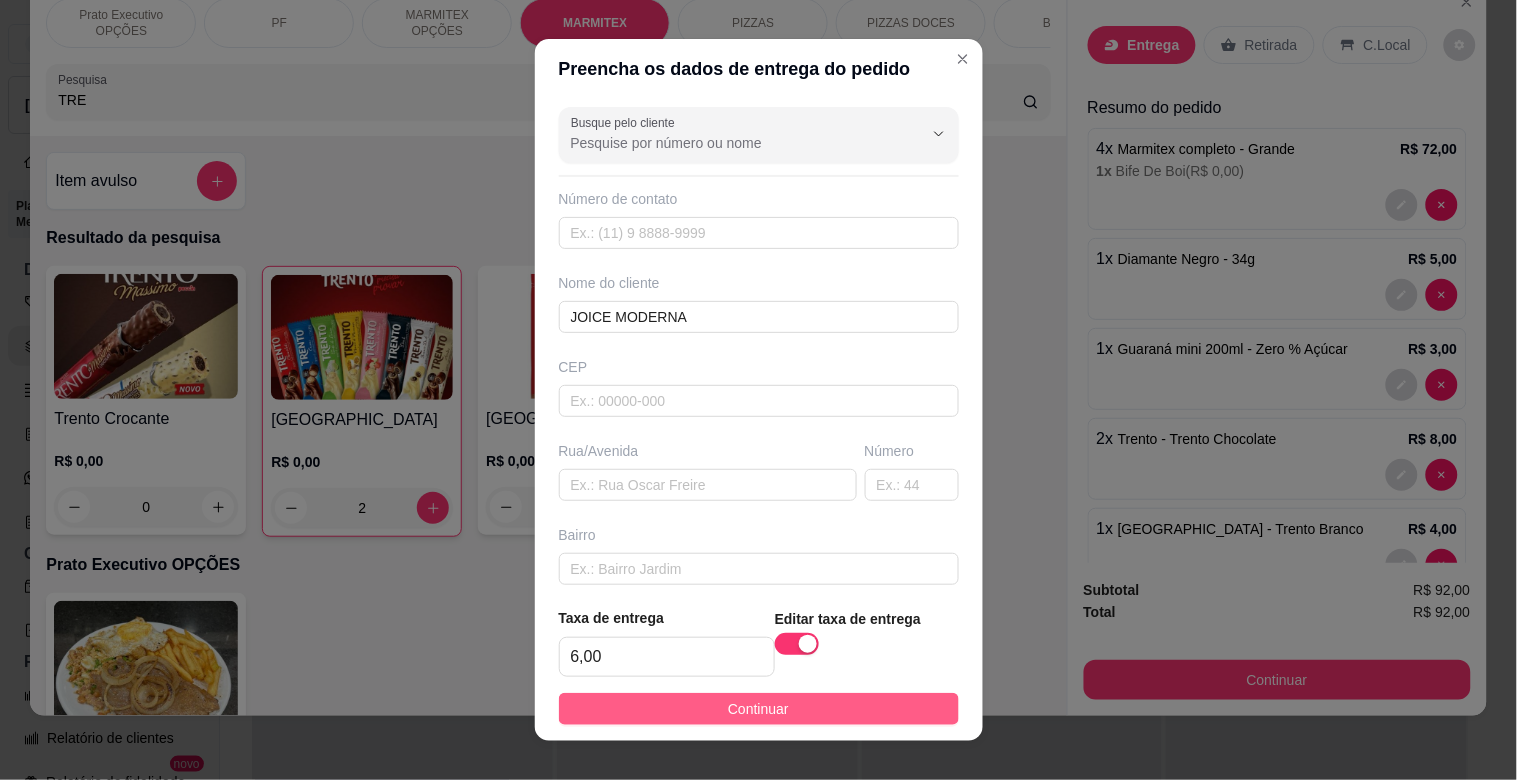click on "Continuar" at bounding box center [759, 709] 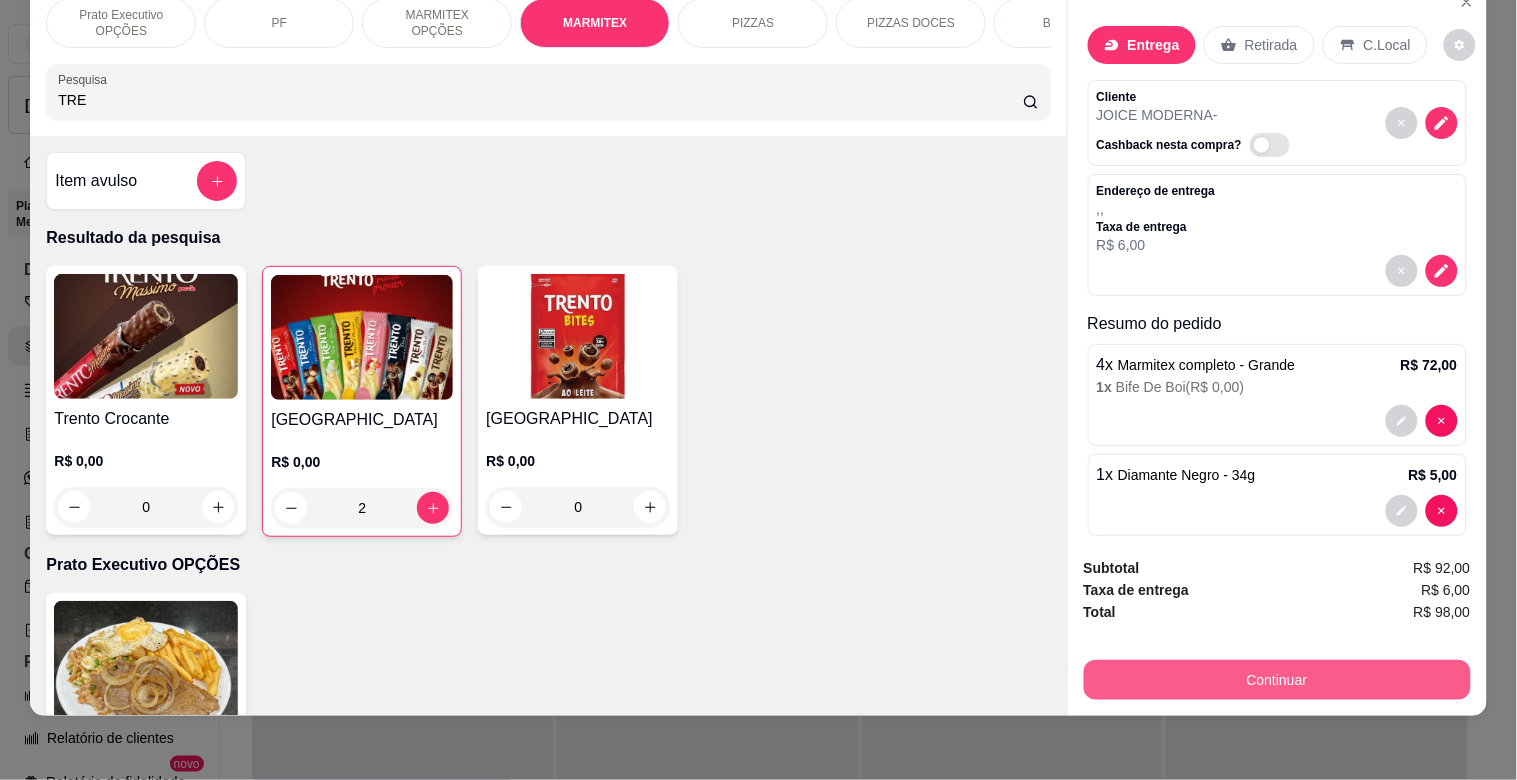 click on "Continuar" at bounding box center [1277, 680] 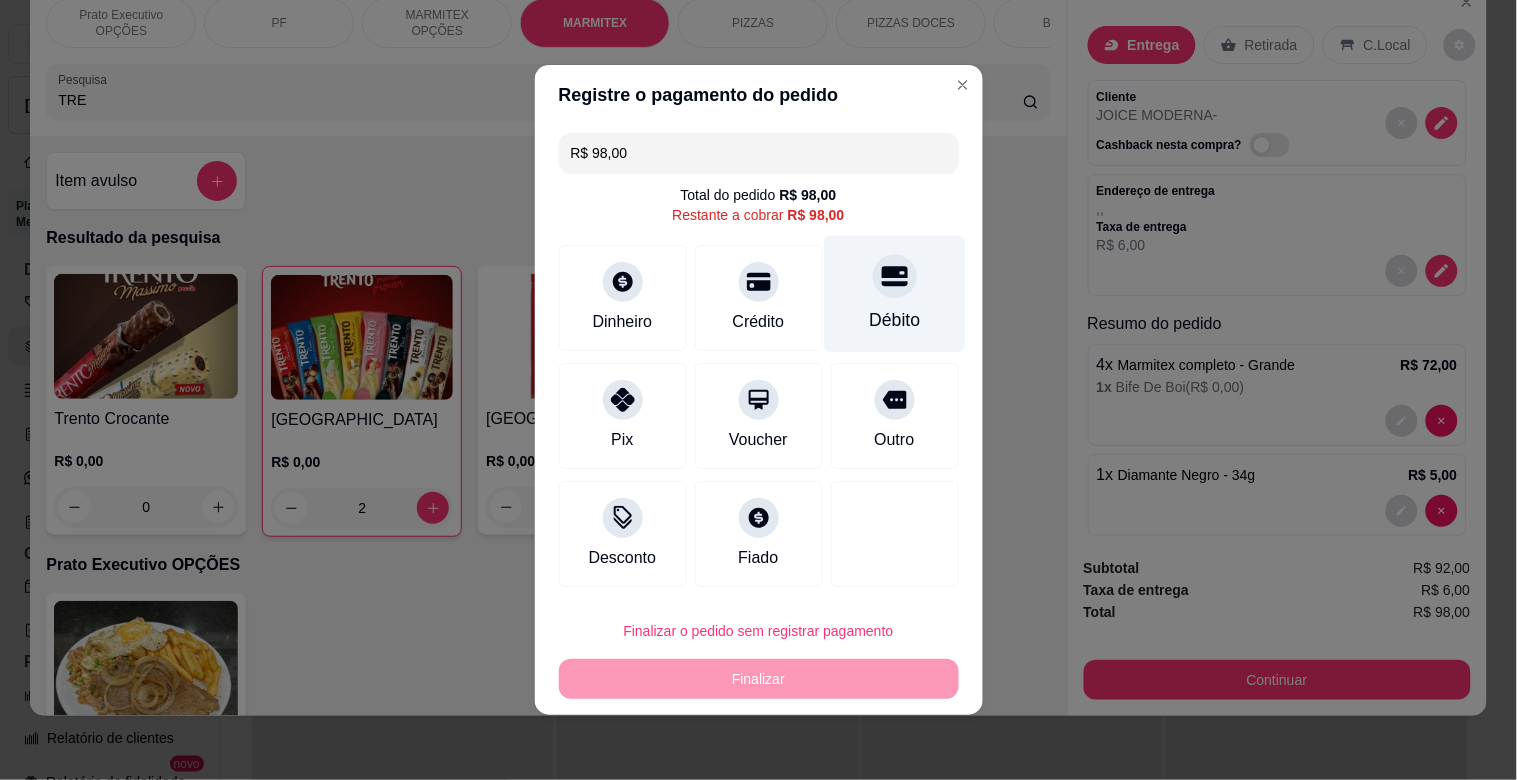 click on "Débito" at bounding box center [894, 320] 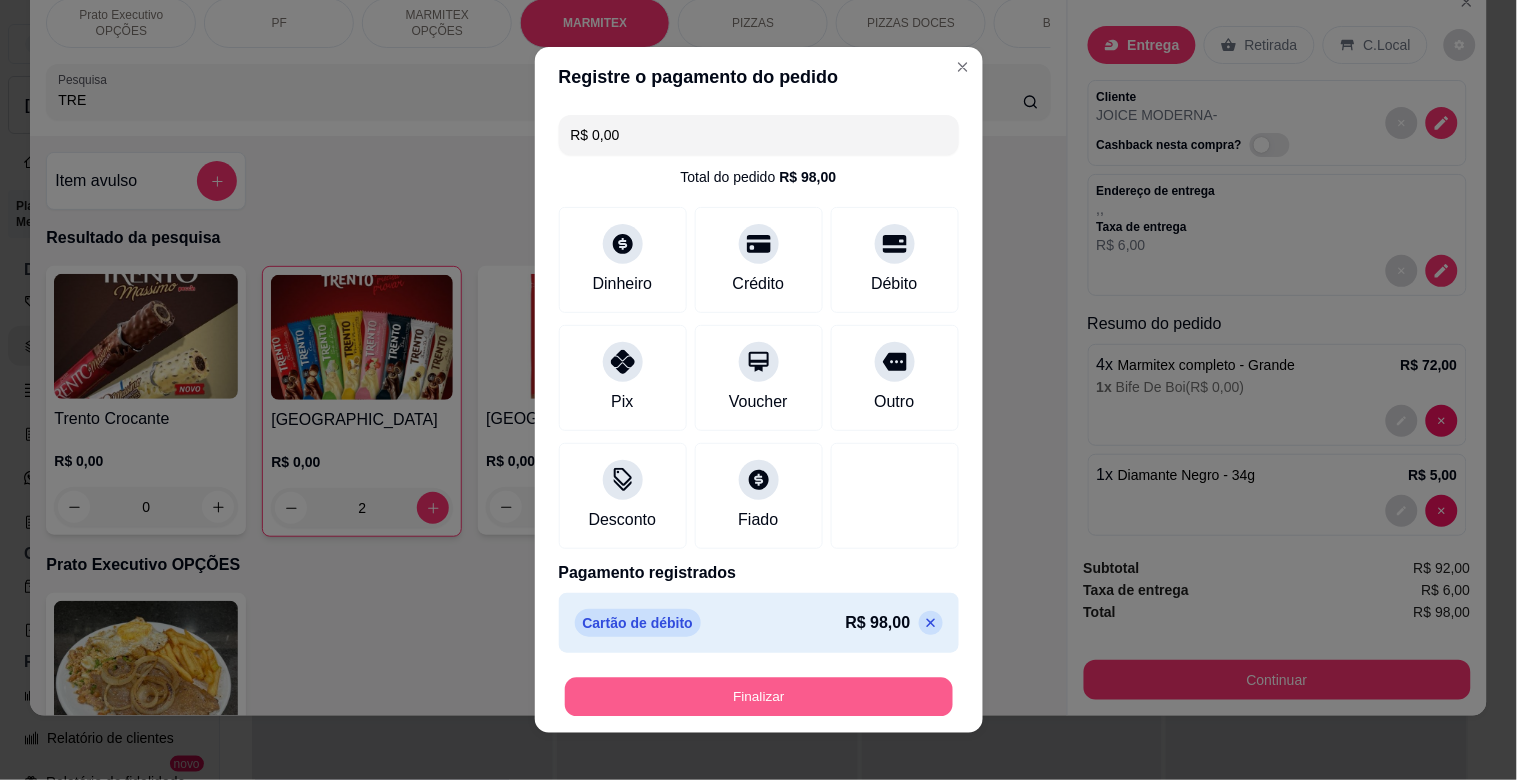 click on "Finalizar" at bounding box center (759, 697) 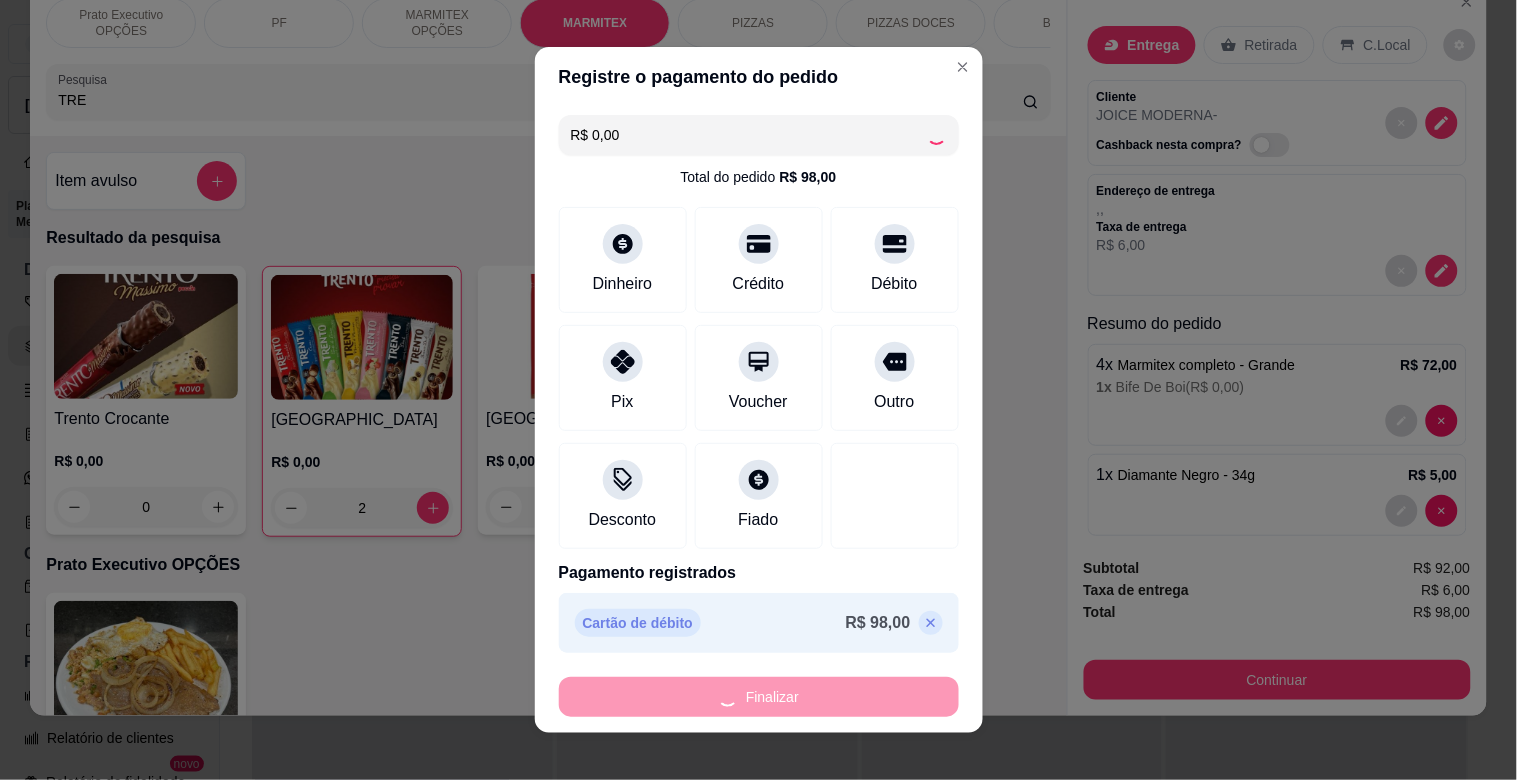 type on "0" 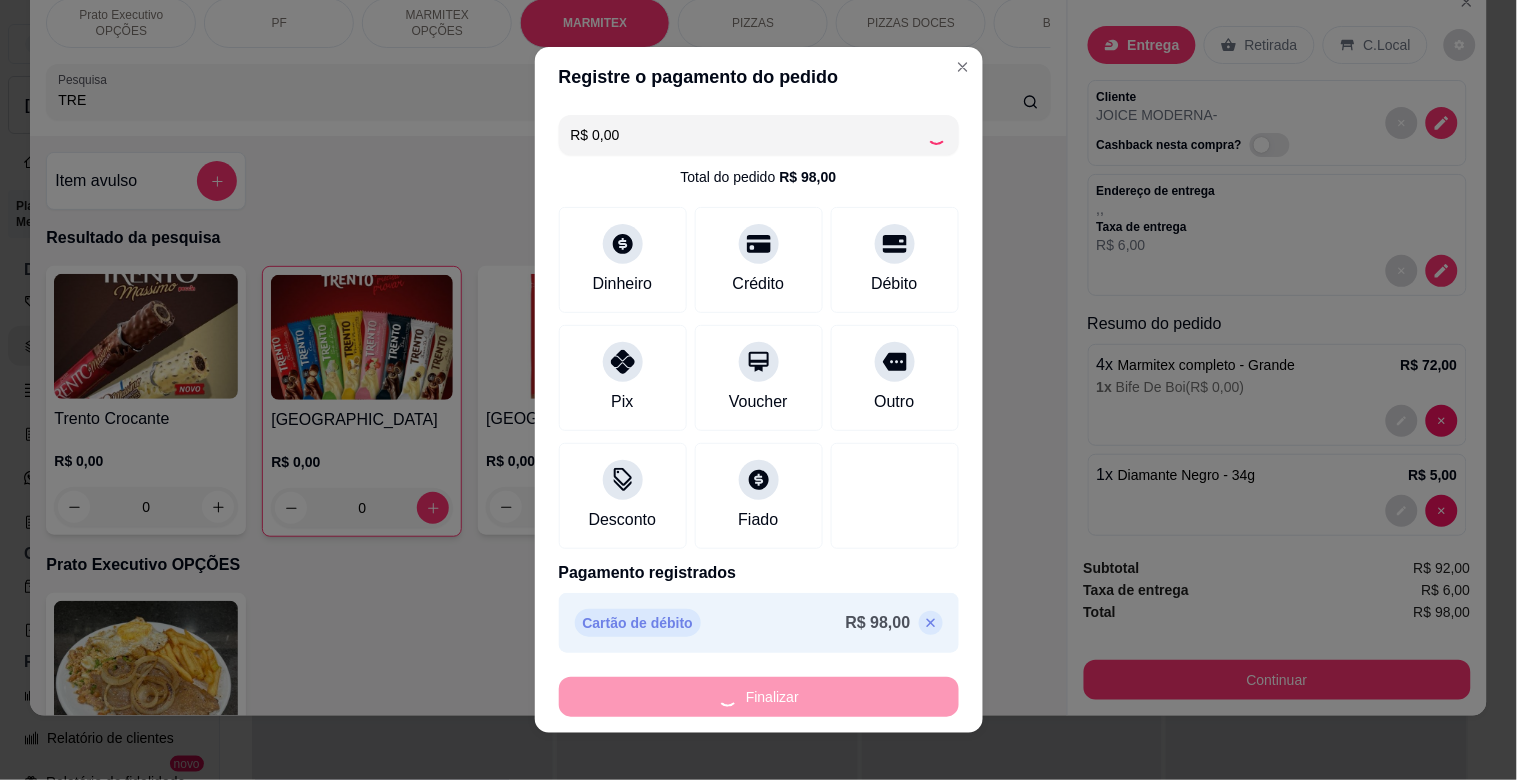type on "-R$ 98,00" 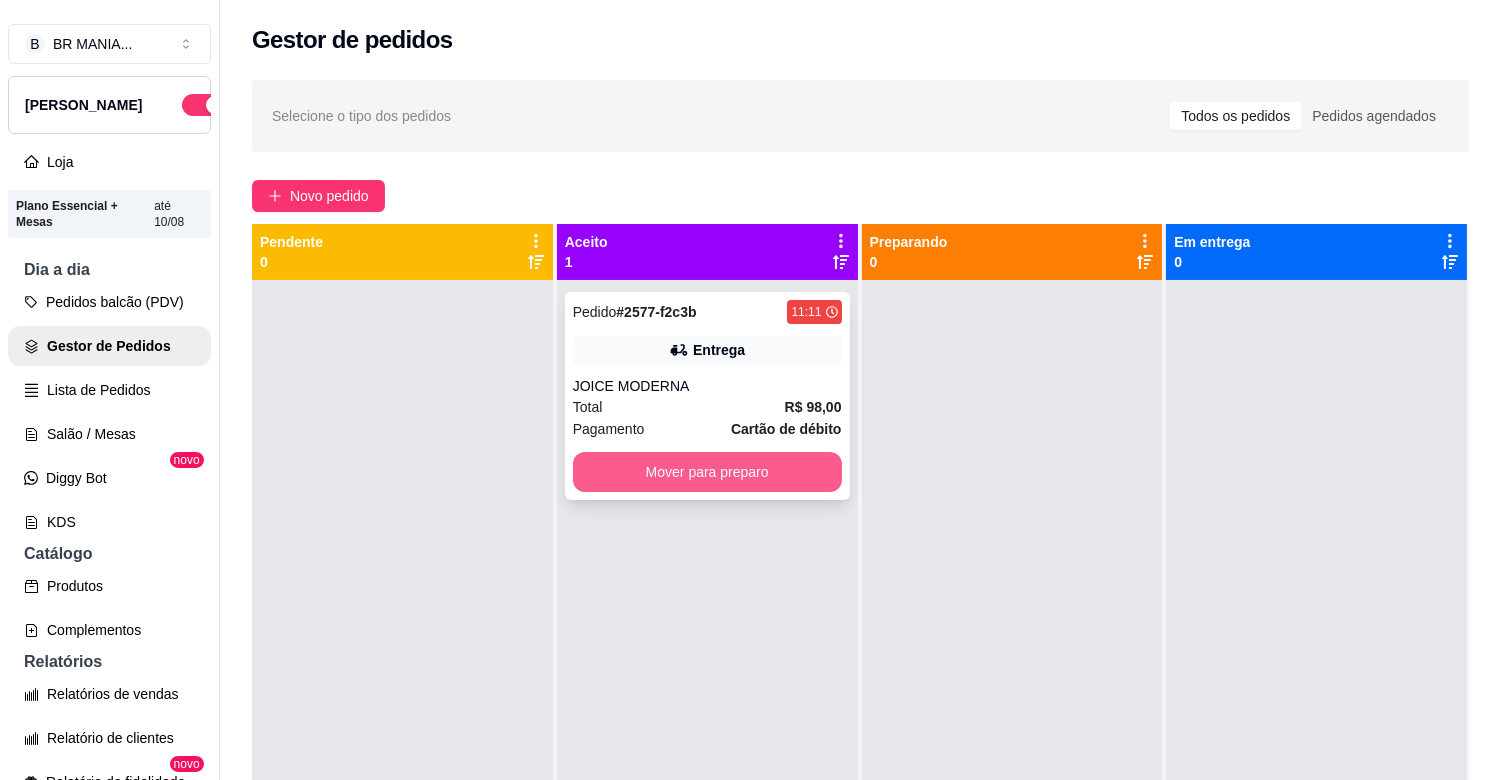 click on "Mover para preparo" at bounding box center (707, 472) 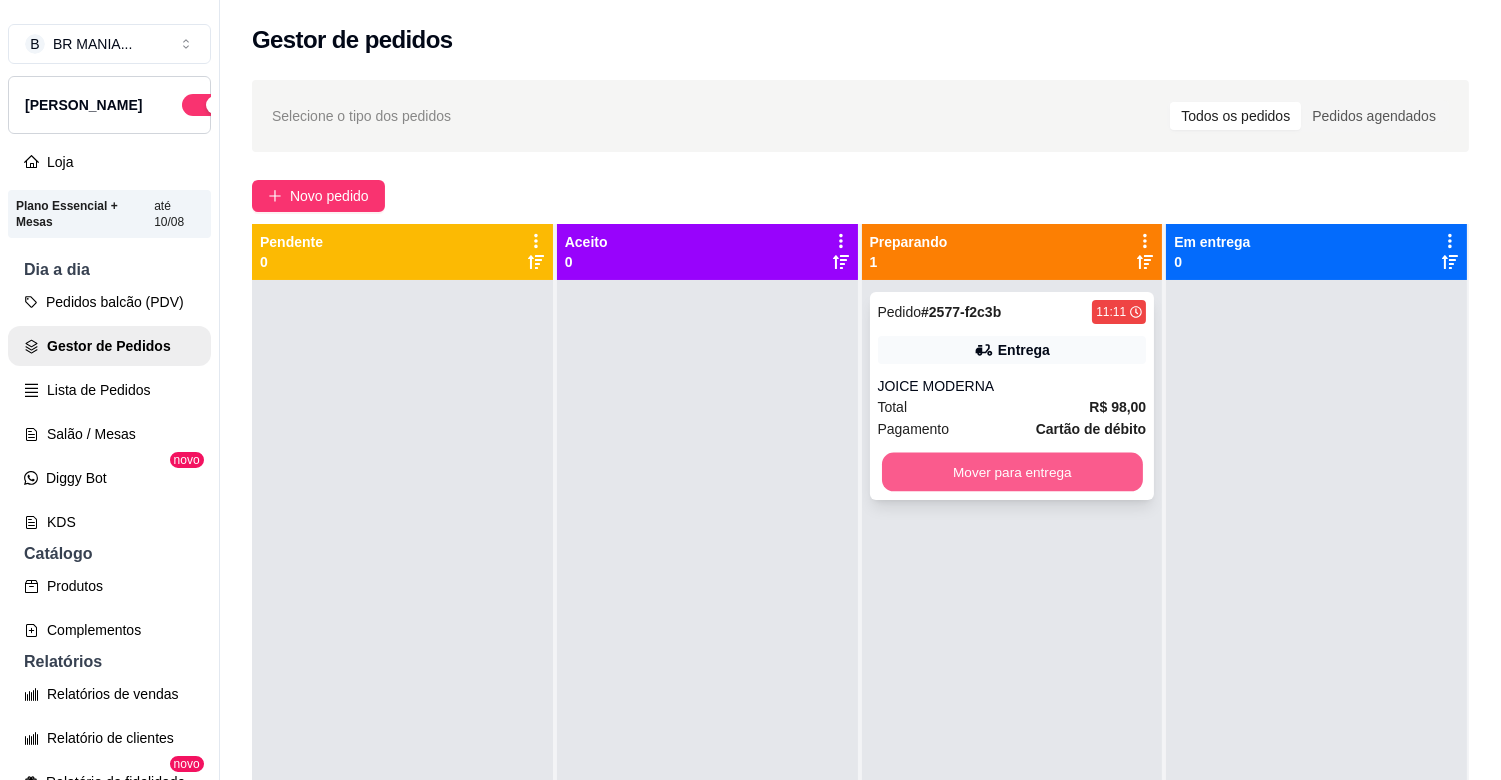 click on "Mover para entrega" at bounding box center (1012, 472) 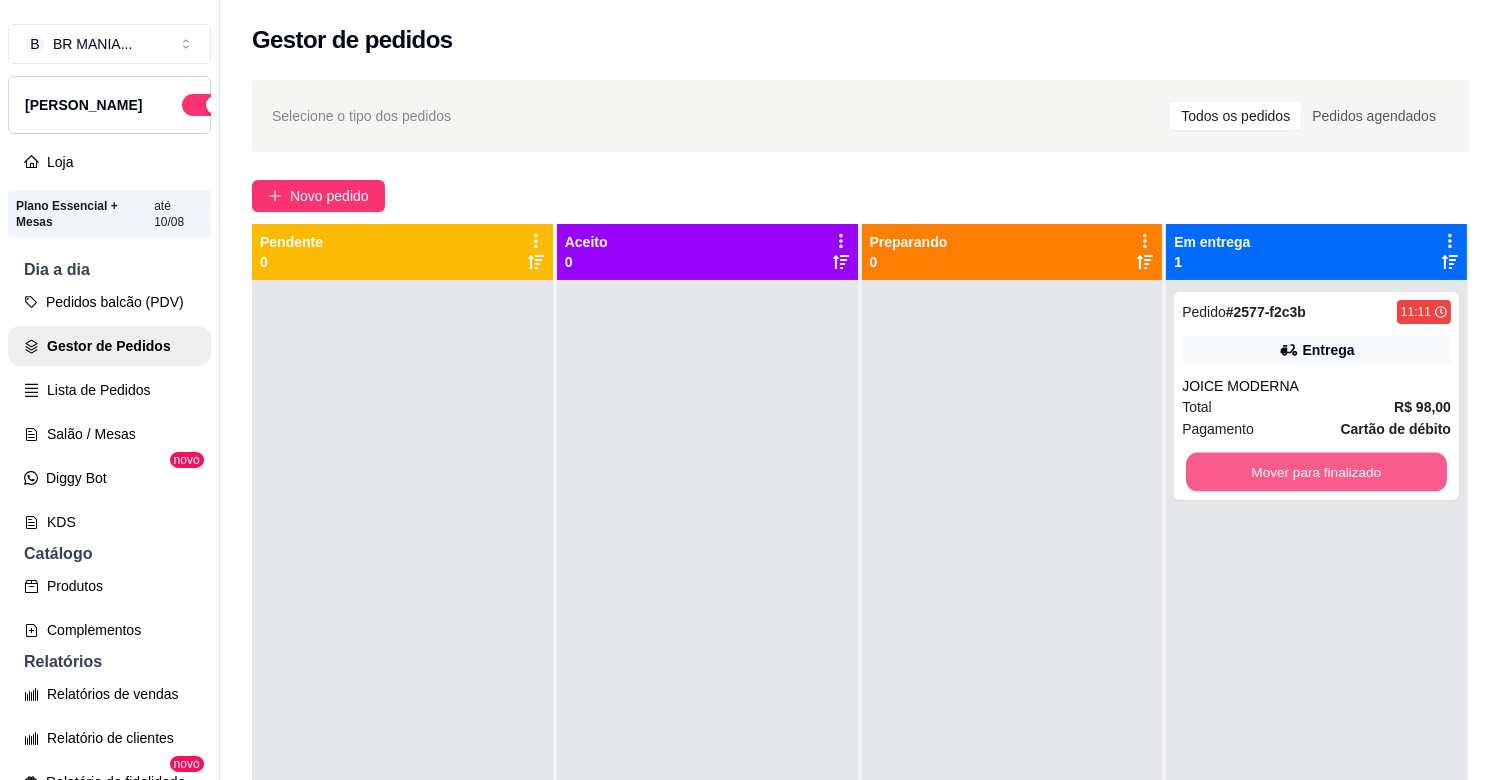 click on "Mover para finalizado" at bounding box center [1316, 472] 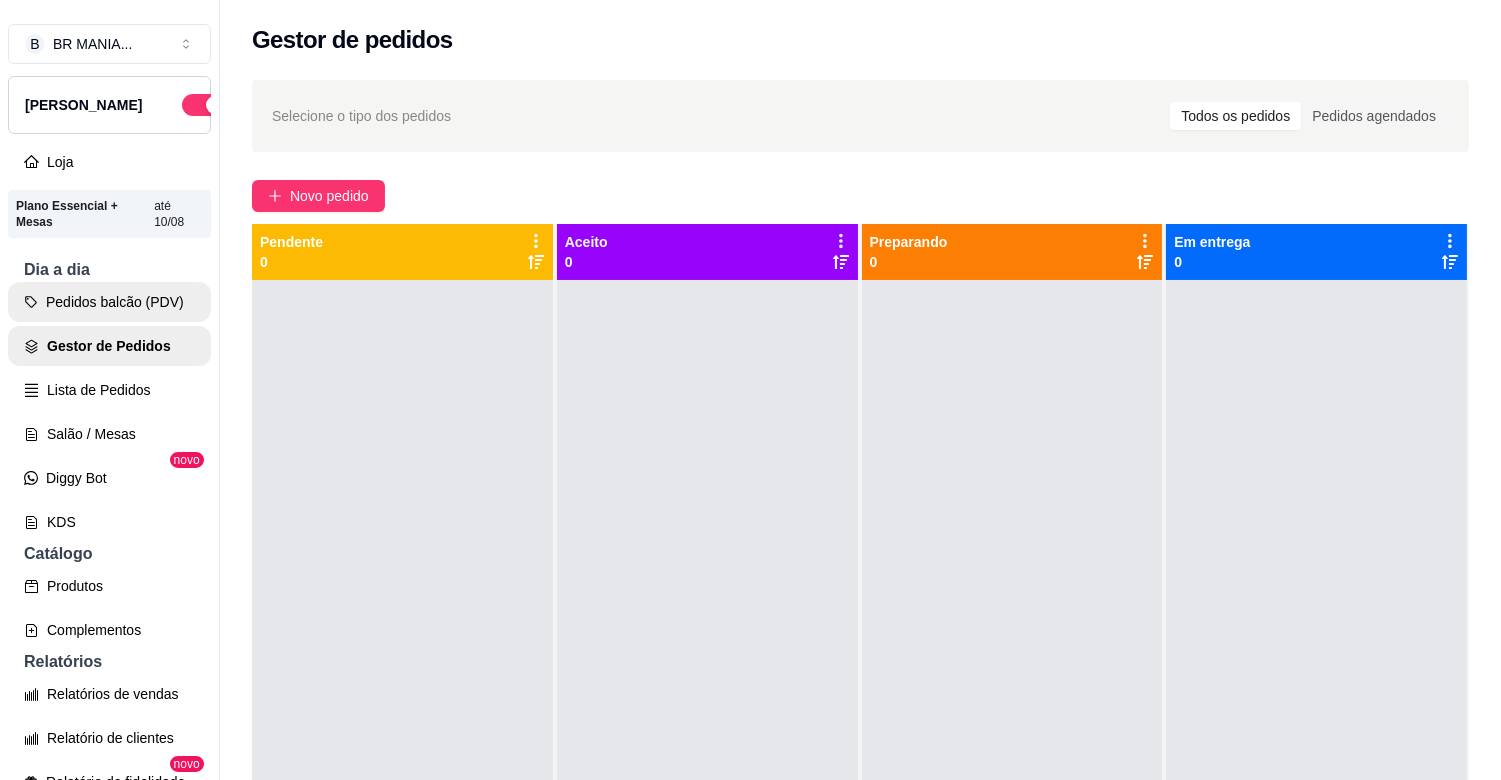 click on "Pedidos balcão (PDV)" at bounding box center (109, 302) 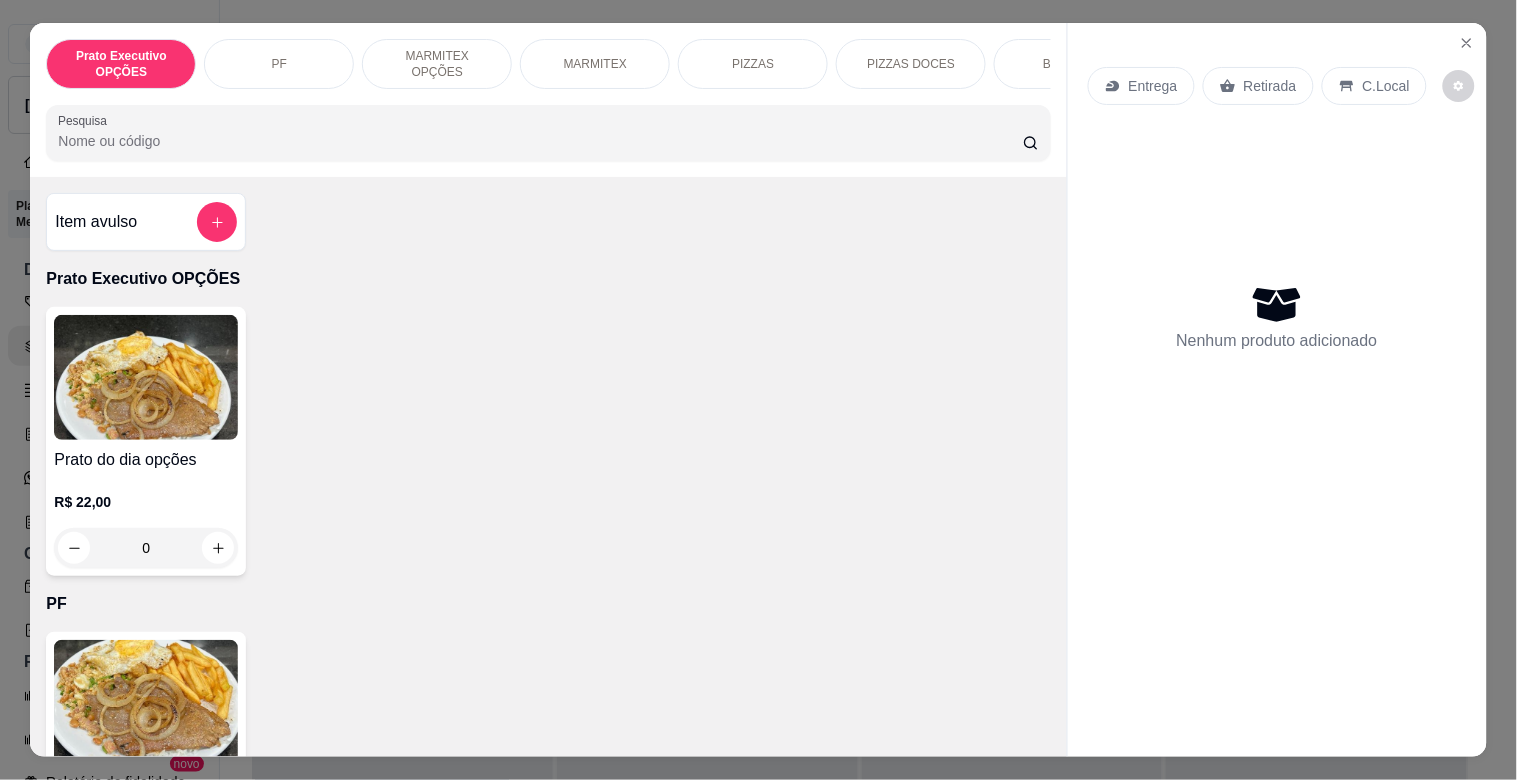 click at bounding box center [146, 702] 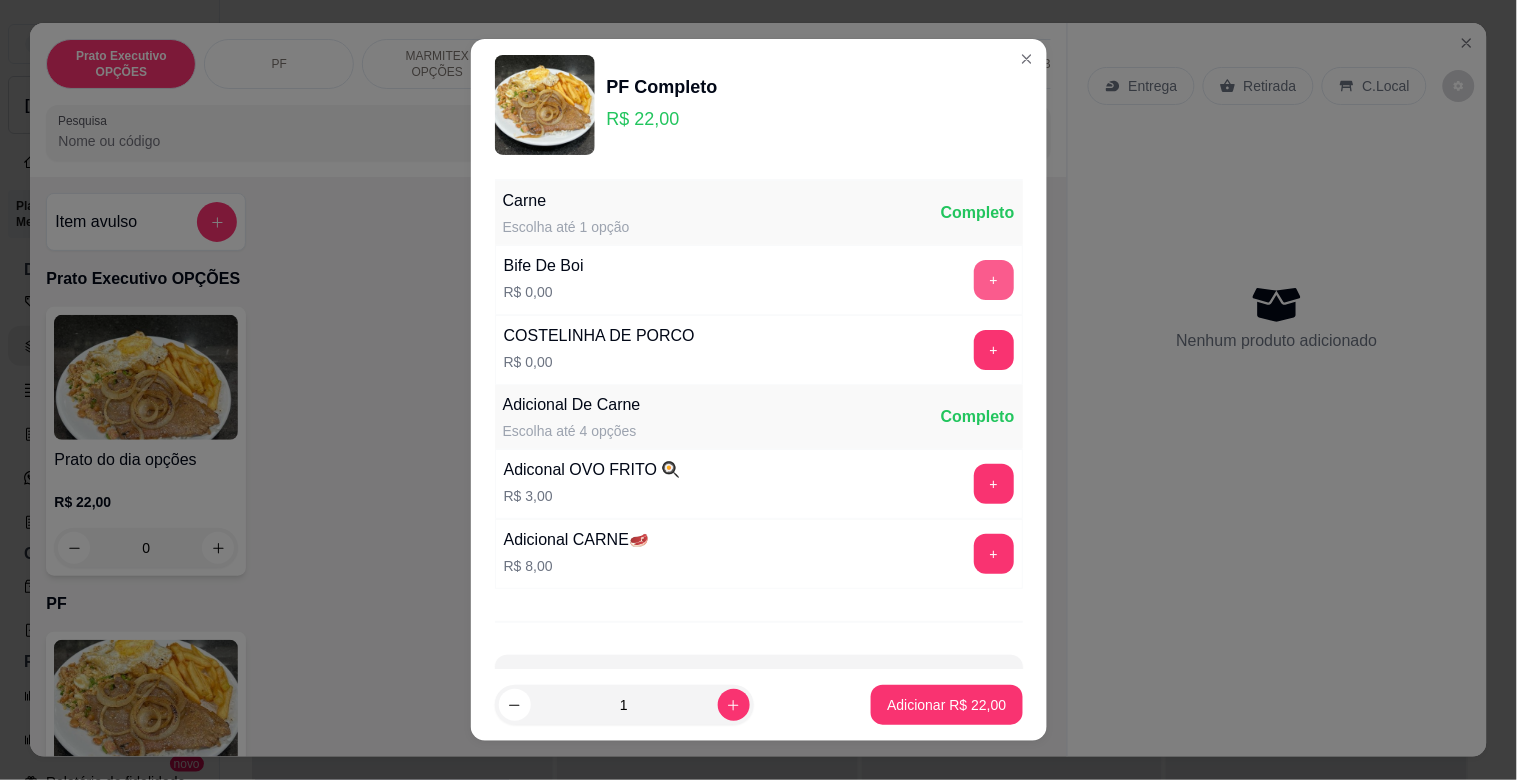 click on "+" at bounding box center (994, 280) 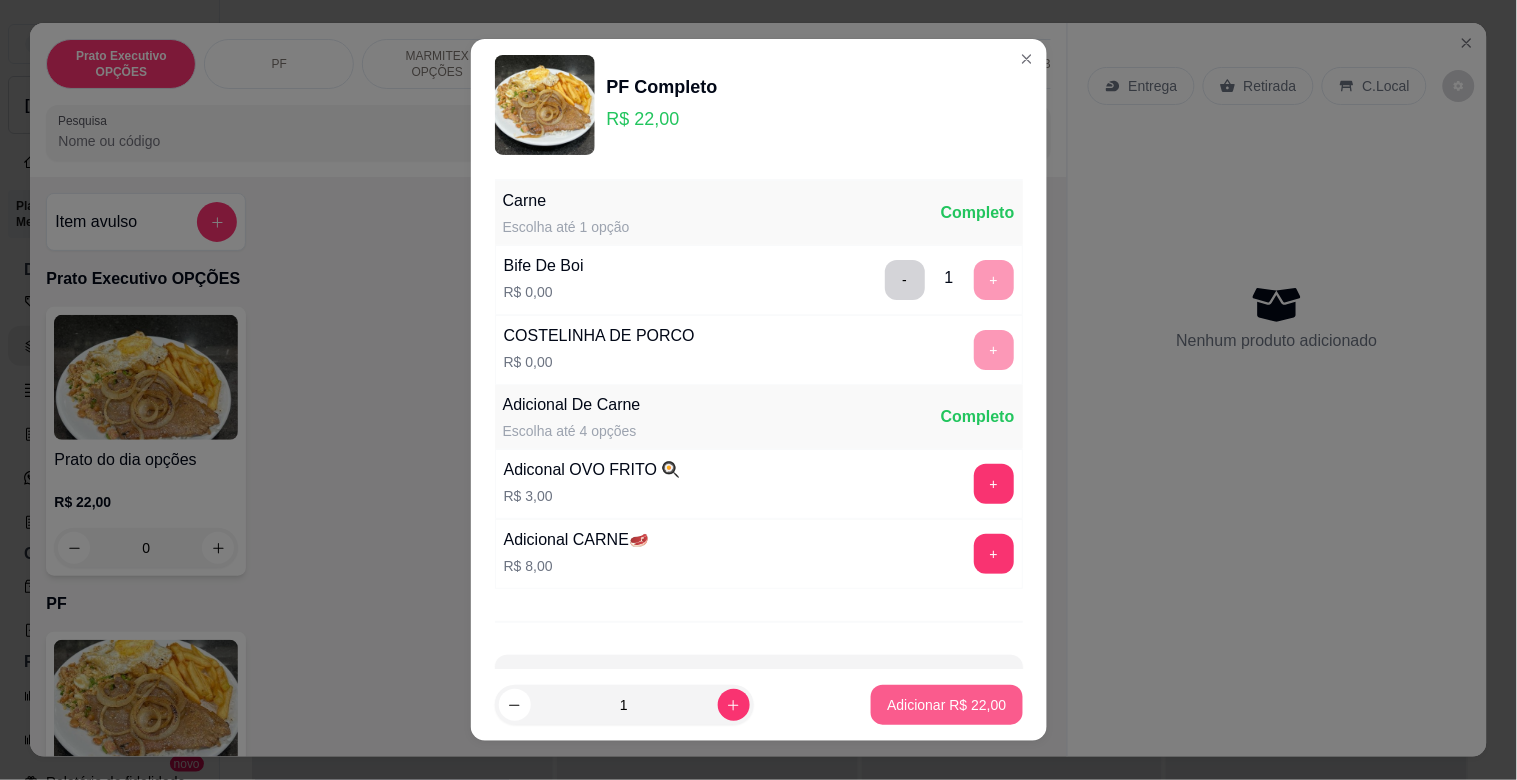 click on "Adicionar   R$ 22,00" at bounding box center (946, 705) 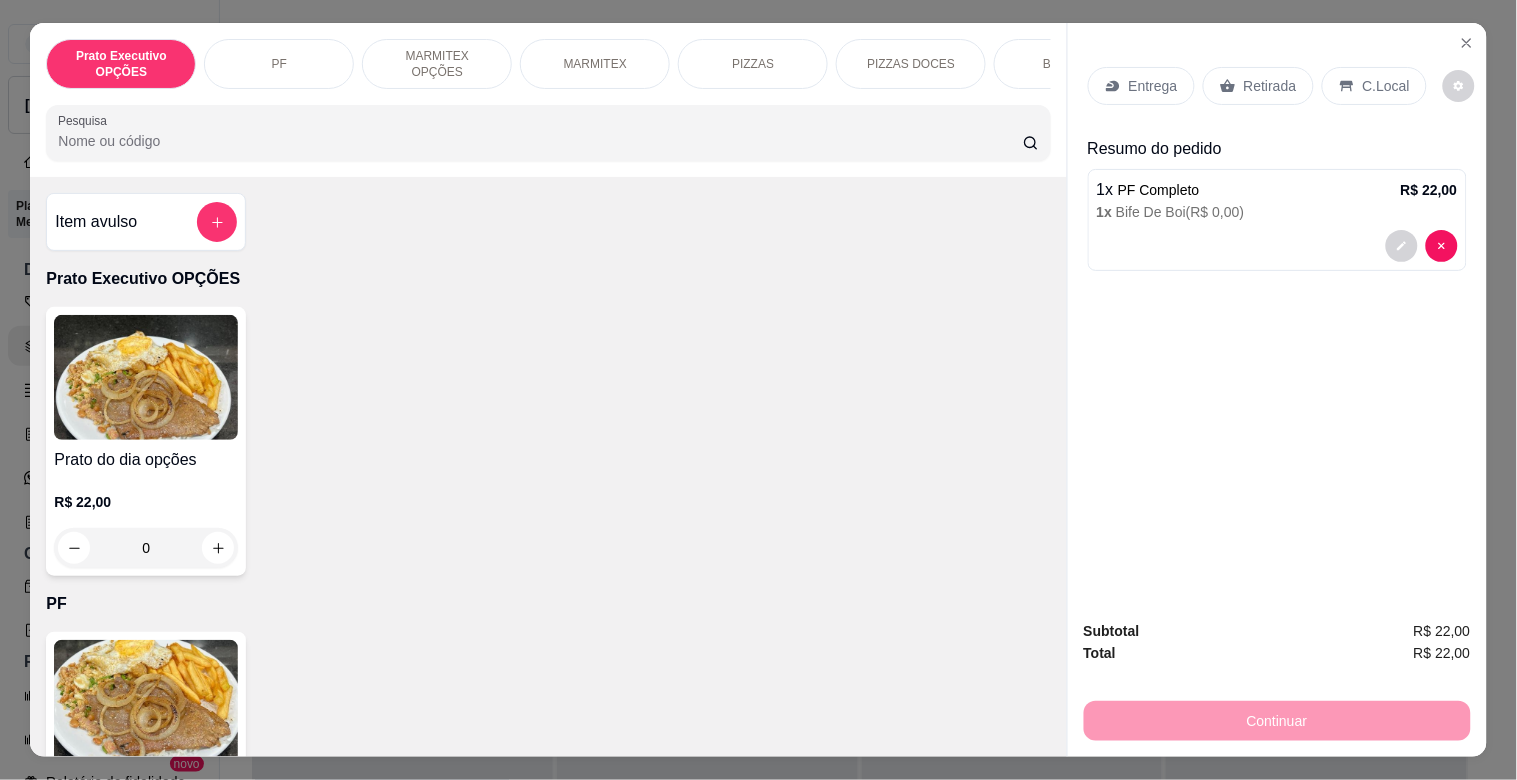 click on "C.Local" at bounding box center (1386, 86) 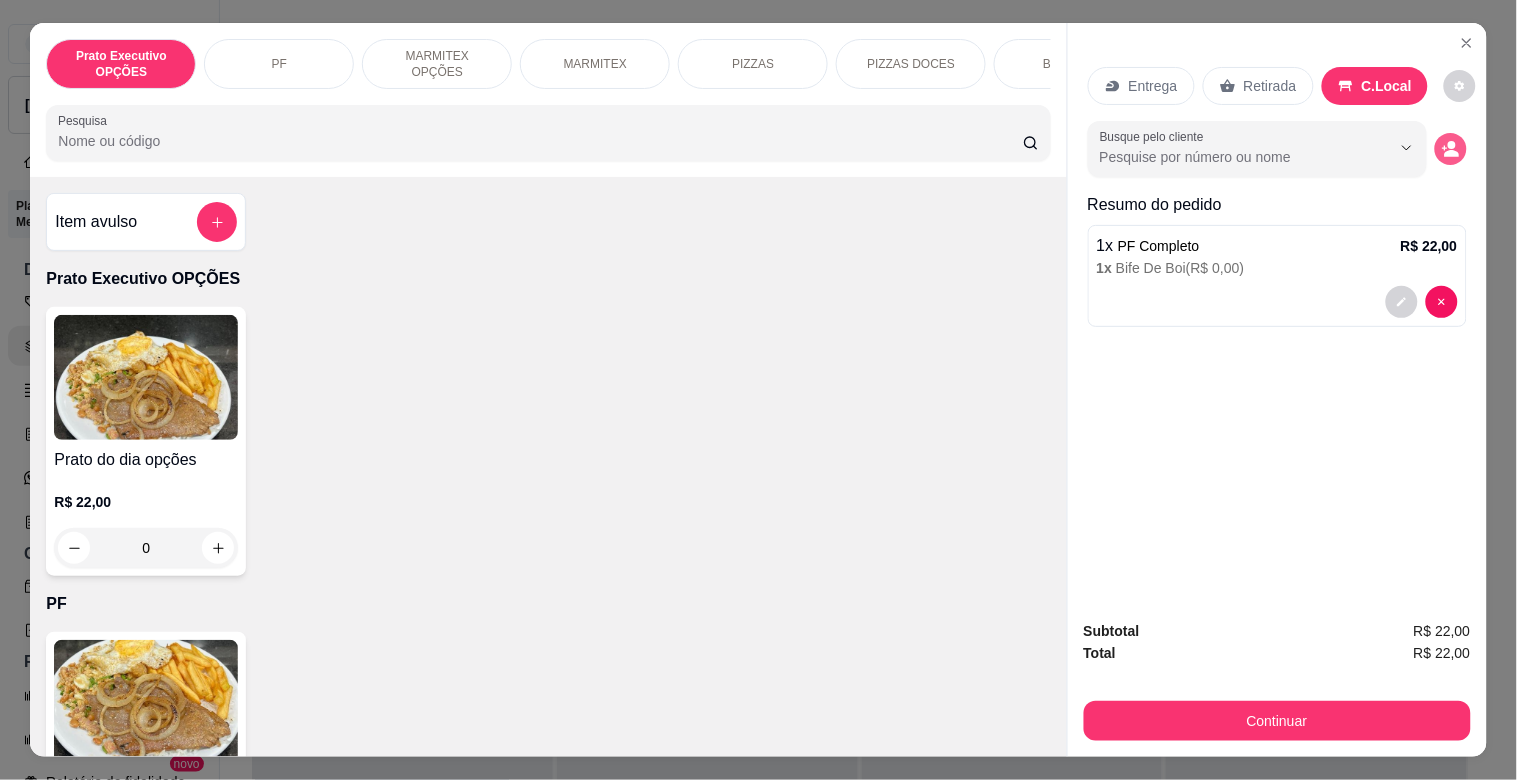 click 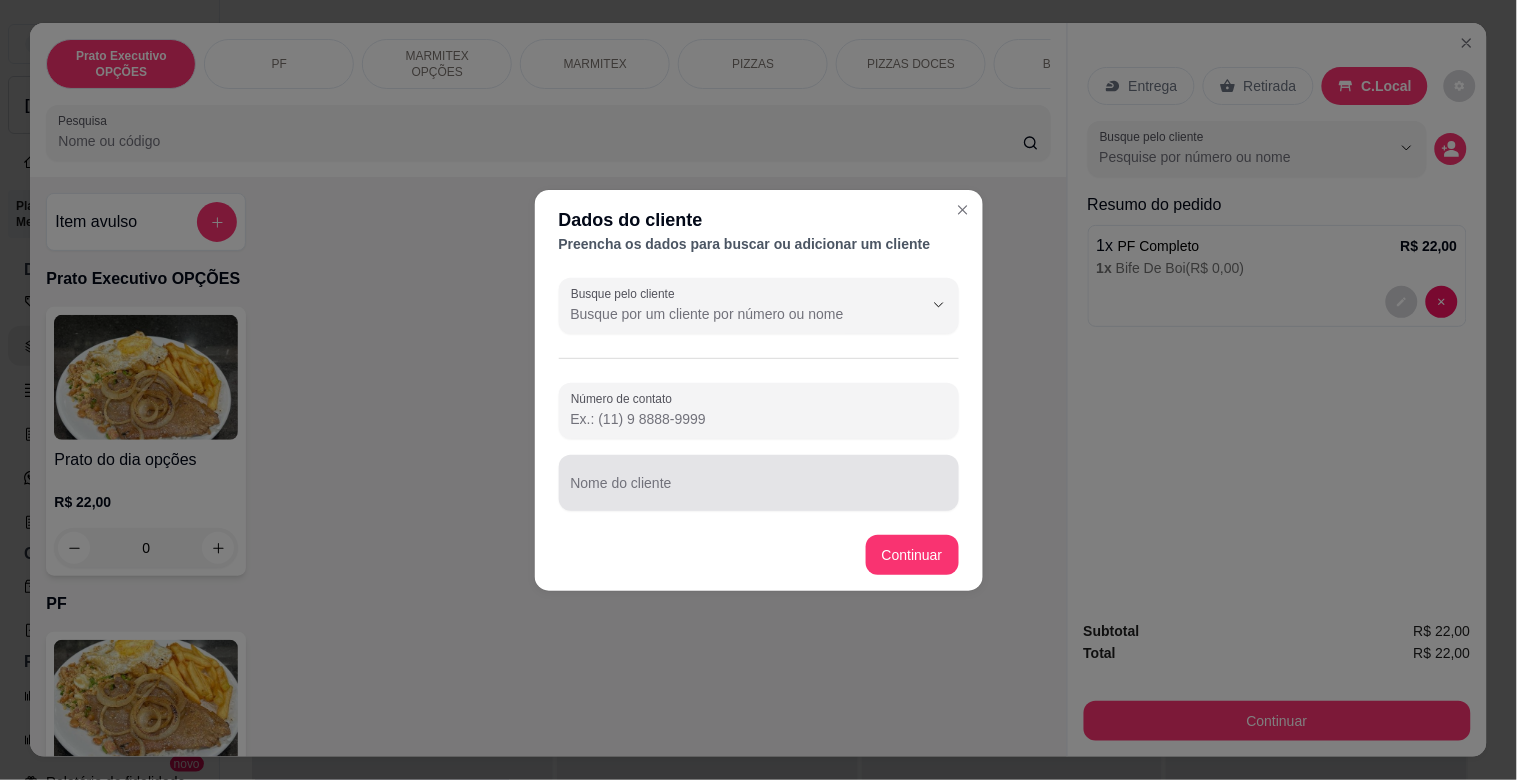 click at bounding box center (759, 483) 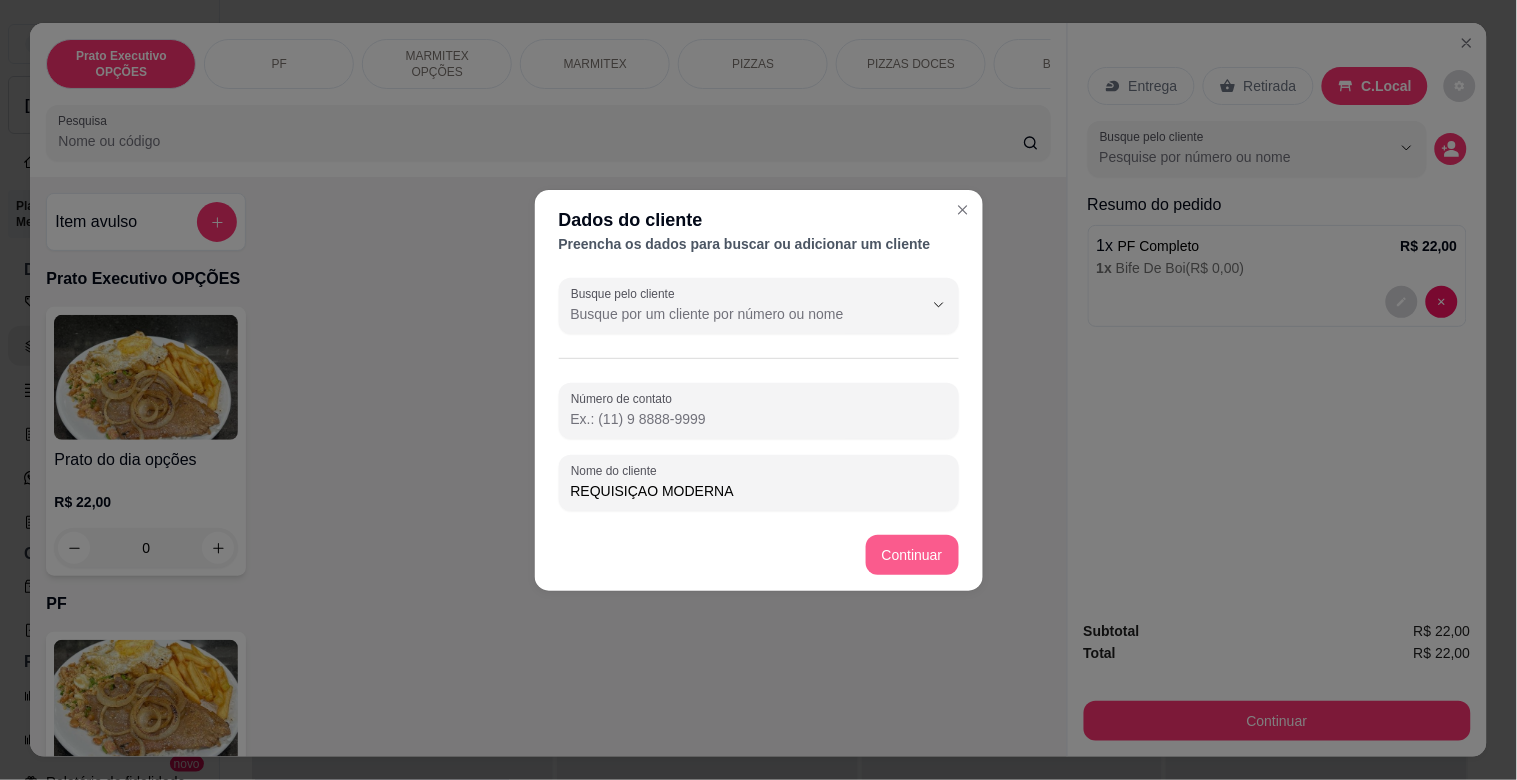 type on "REQUISIÇAO MODERNA" 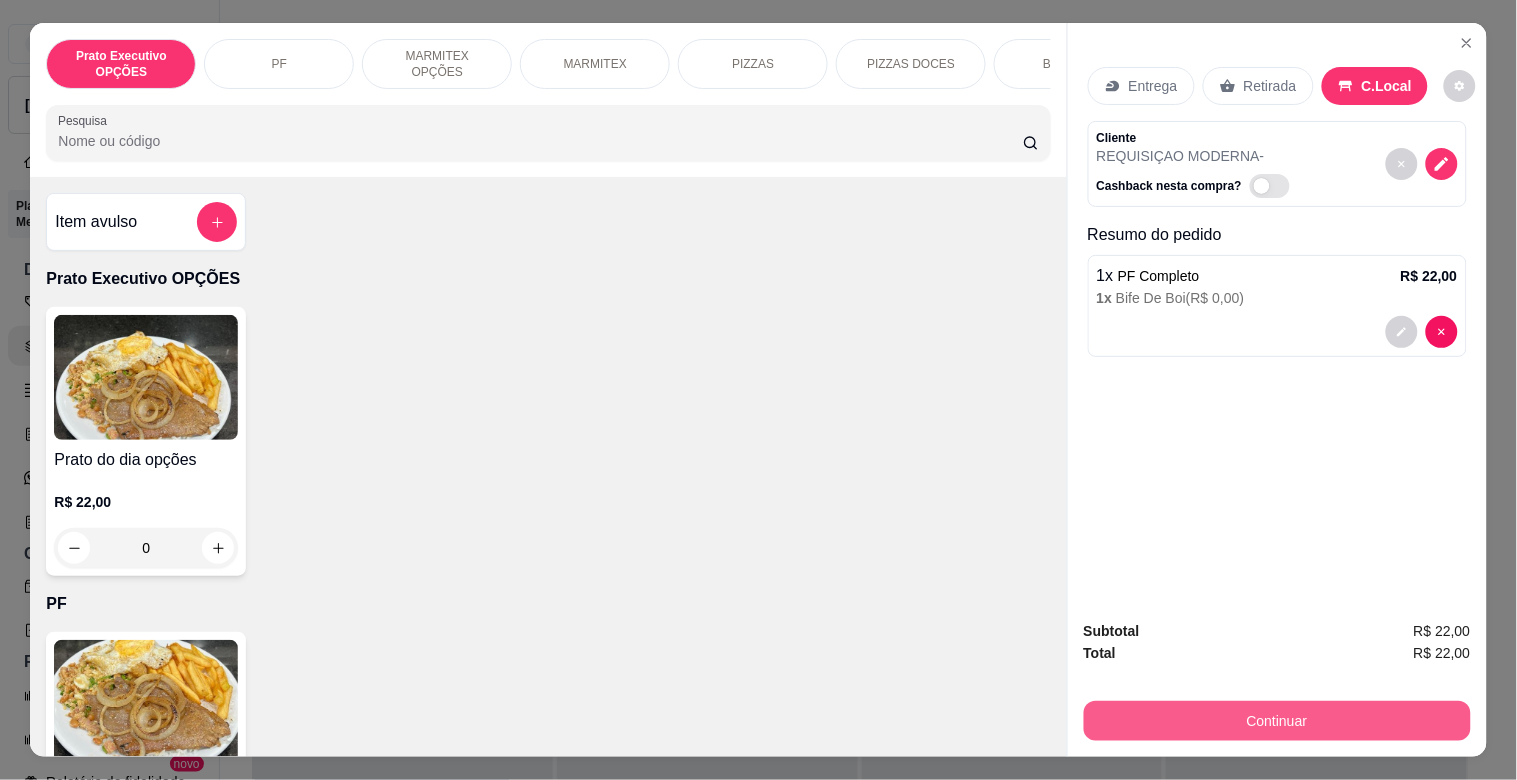 click on "Continuar" at bounding box center [1277, 721] 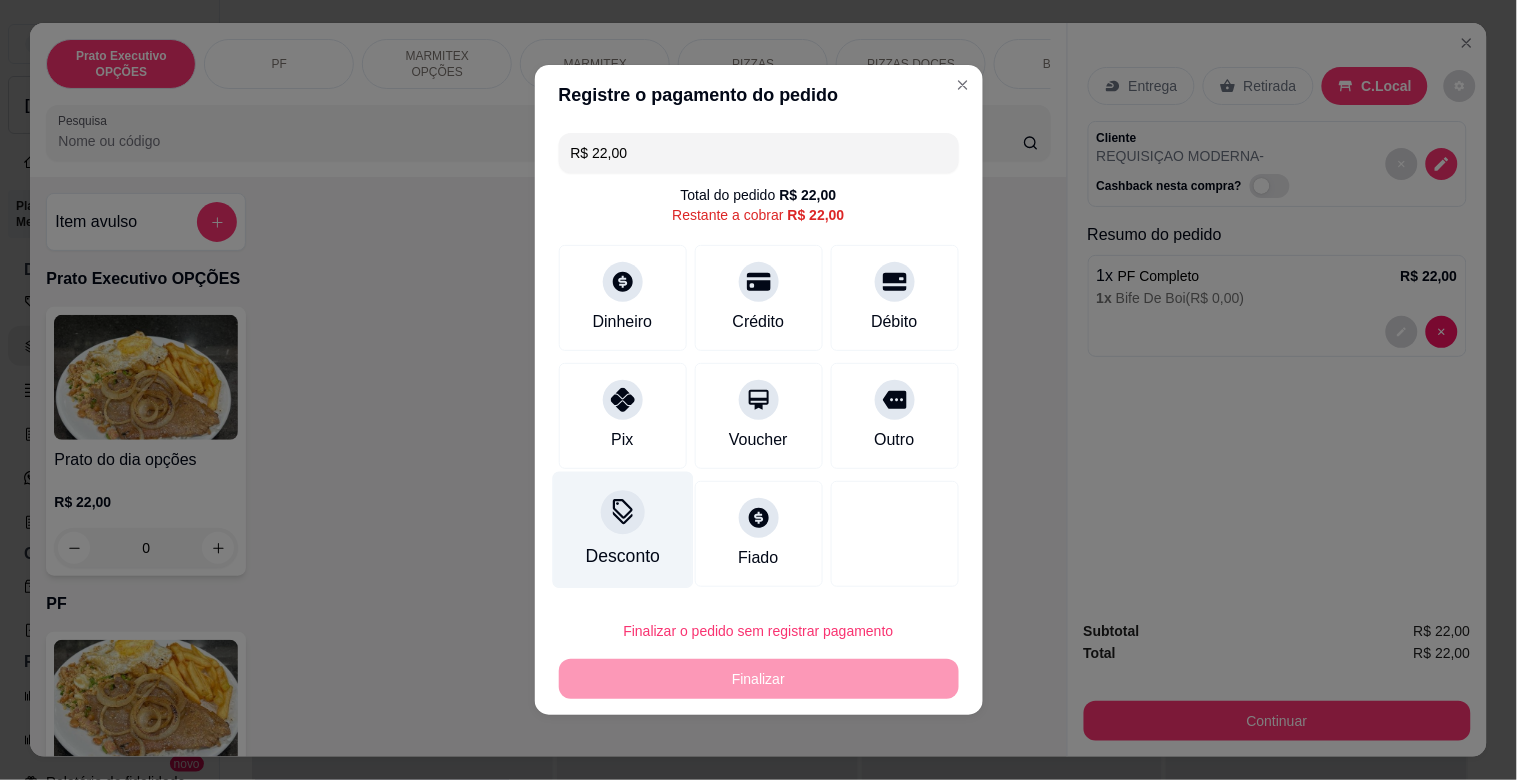 click on "Desconto" at bounding box center [622, 530] 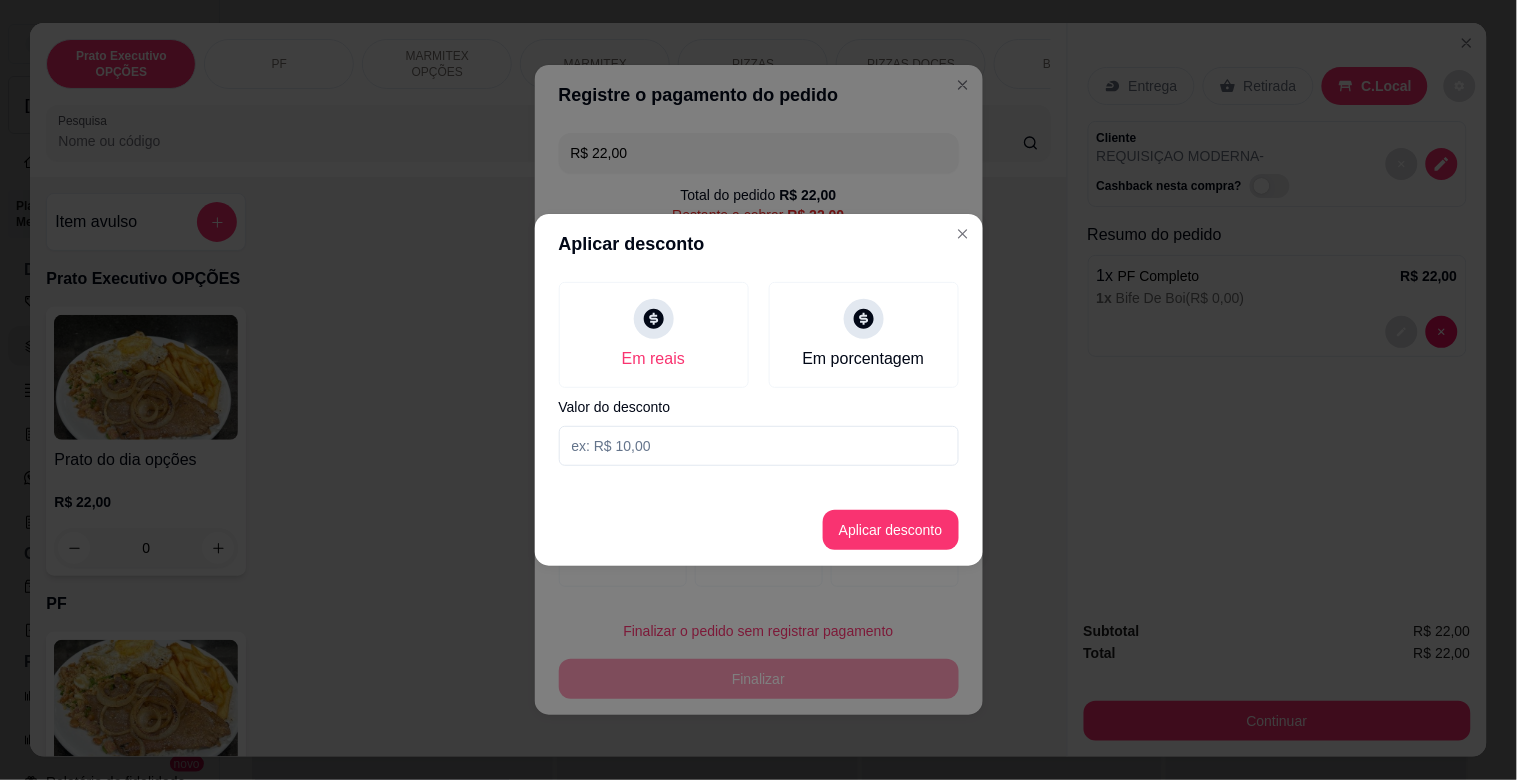 click at bounding box center (759, 446) 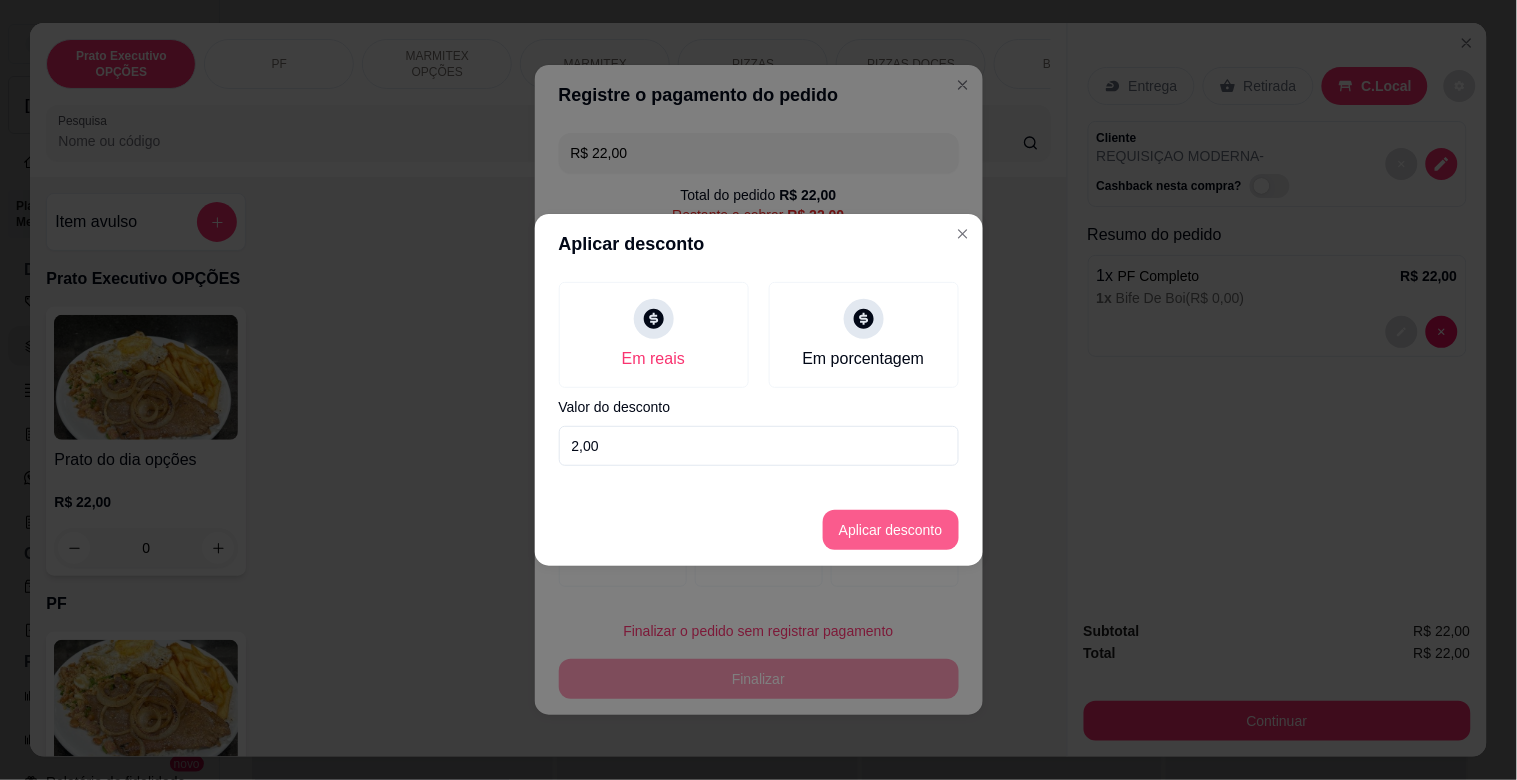 type on "2,00" 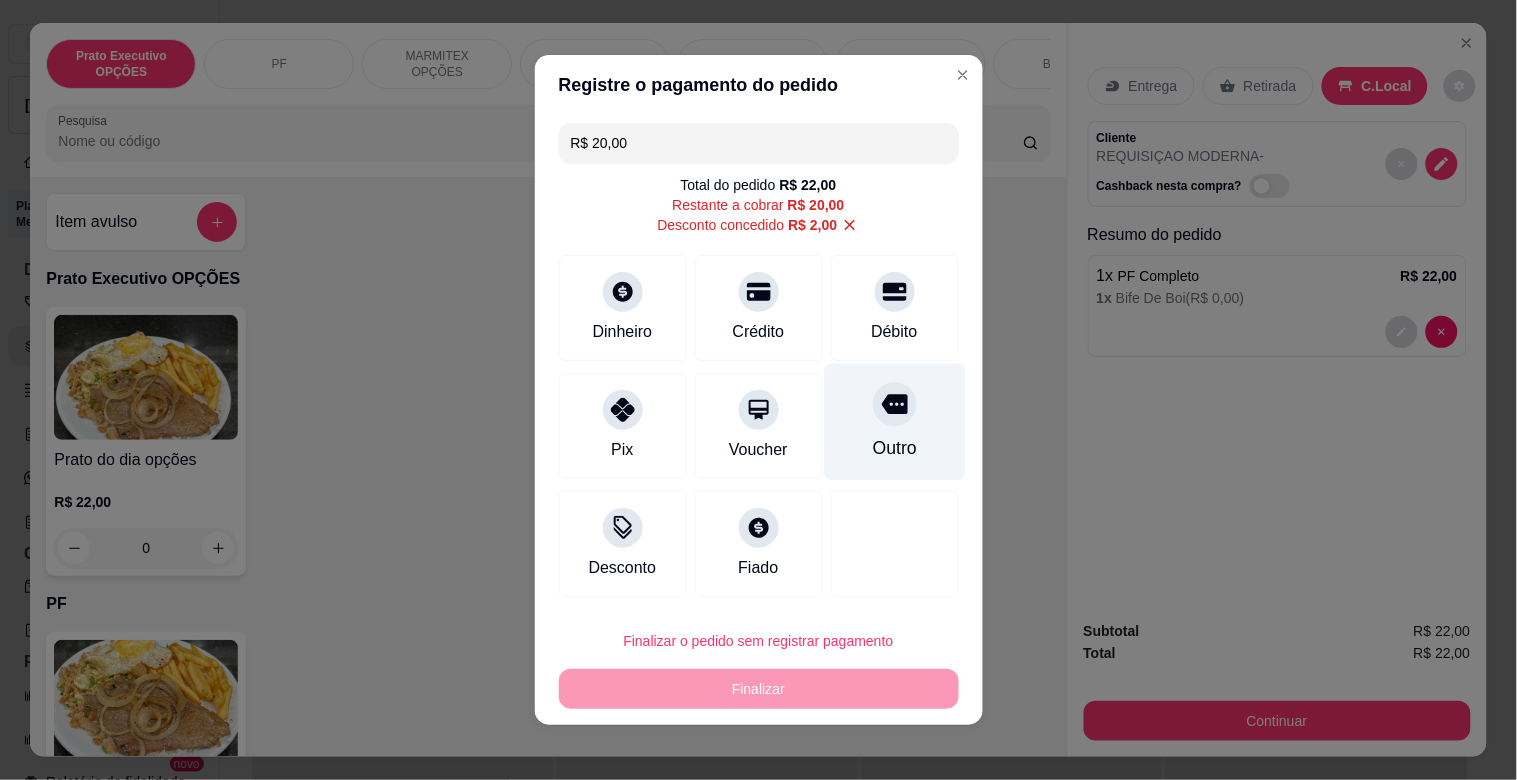 click on "Outro" at bounding box center (894, 422) 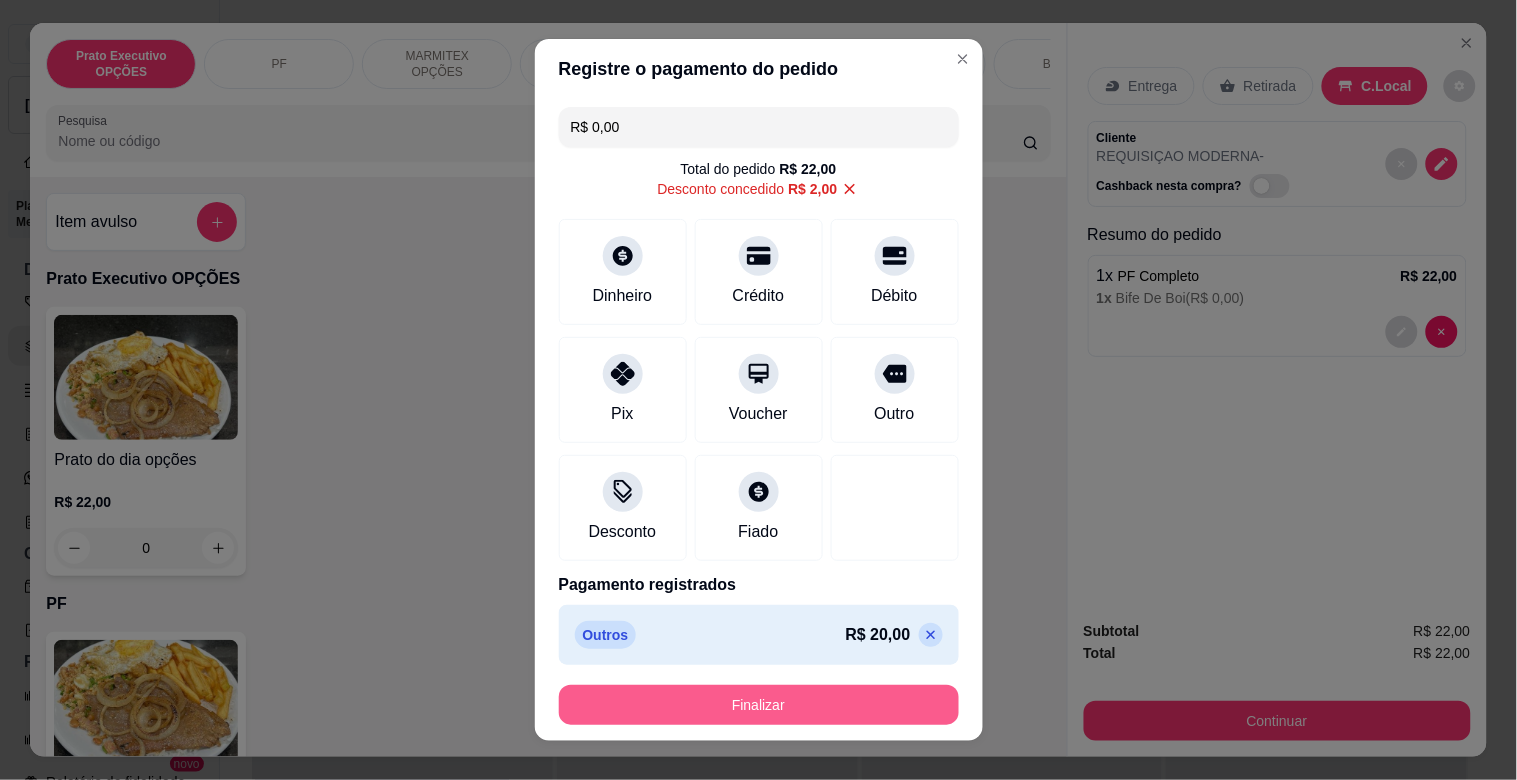 click on "Finalizar" at bounding box center [759, 705] 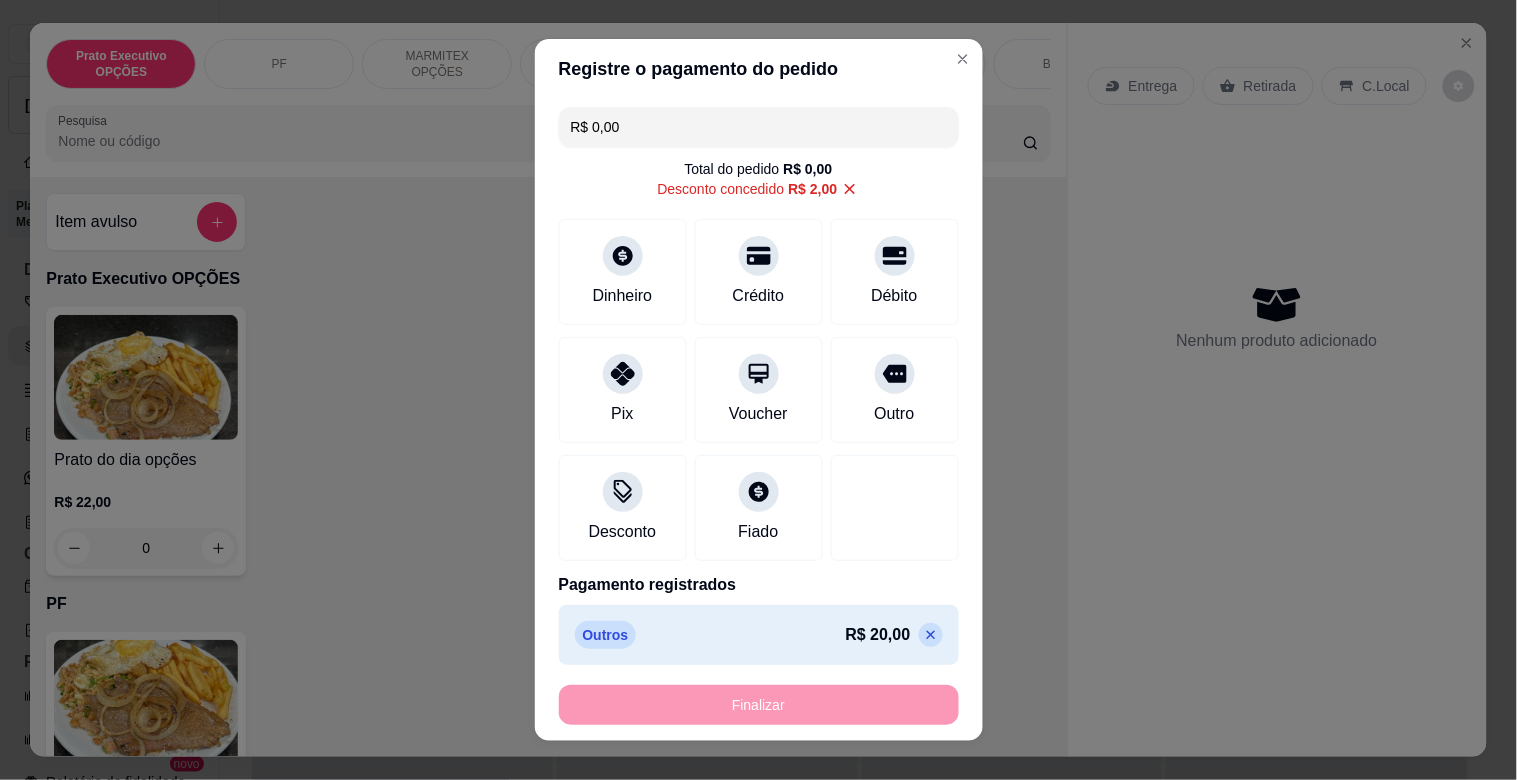 type on "-R$ 22,00" 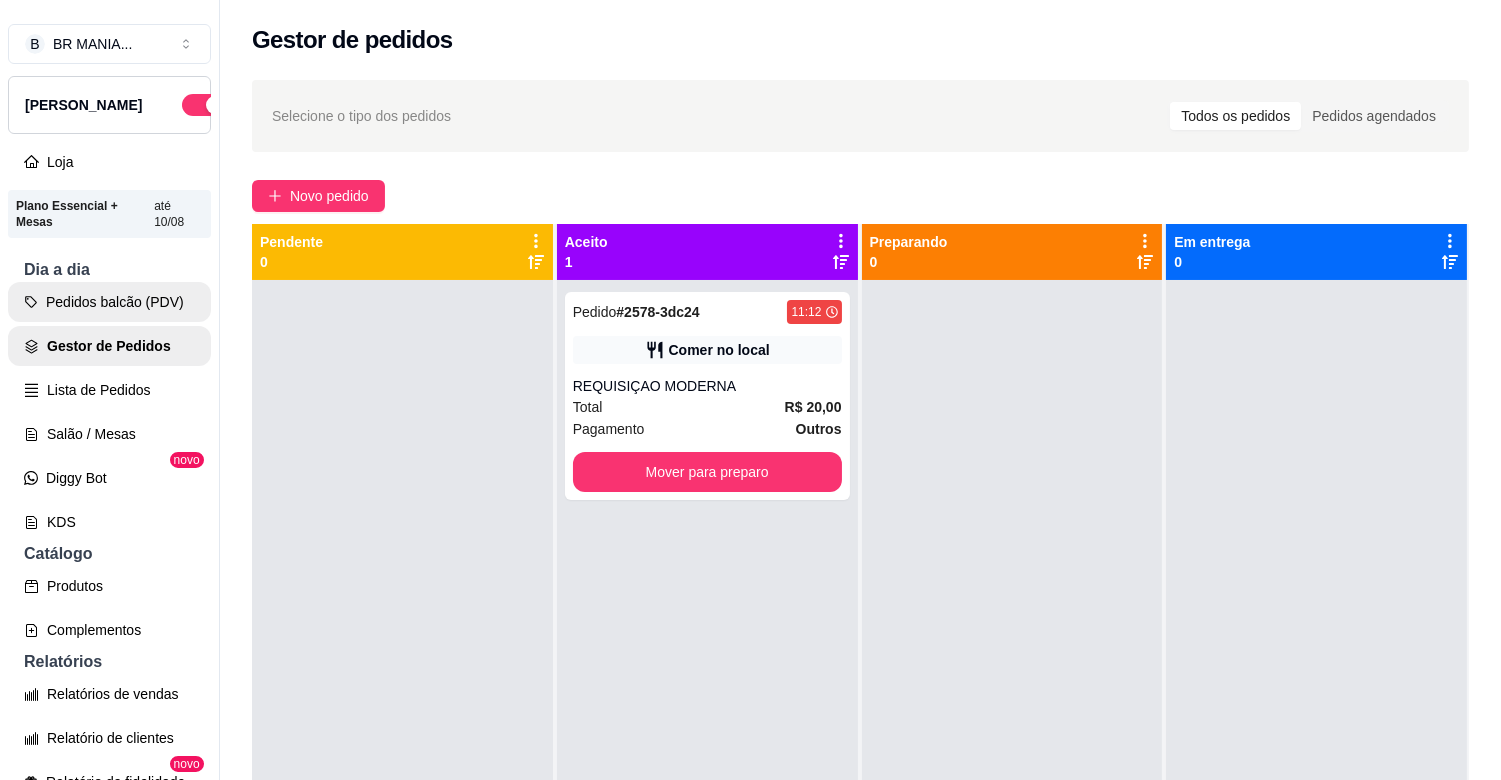 click on "Pedidos balcão (PDV)" at bounding box center (109, 302) 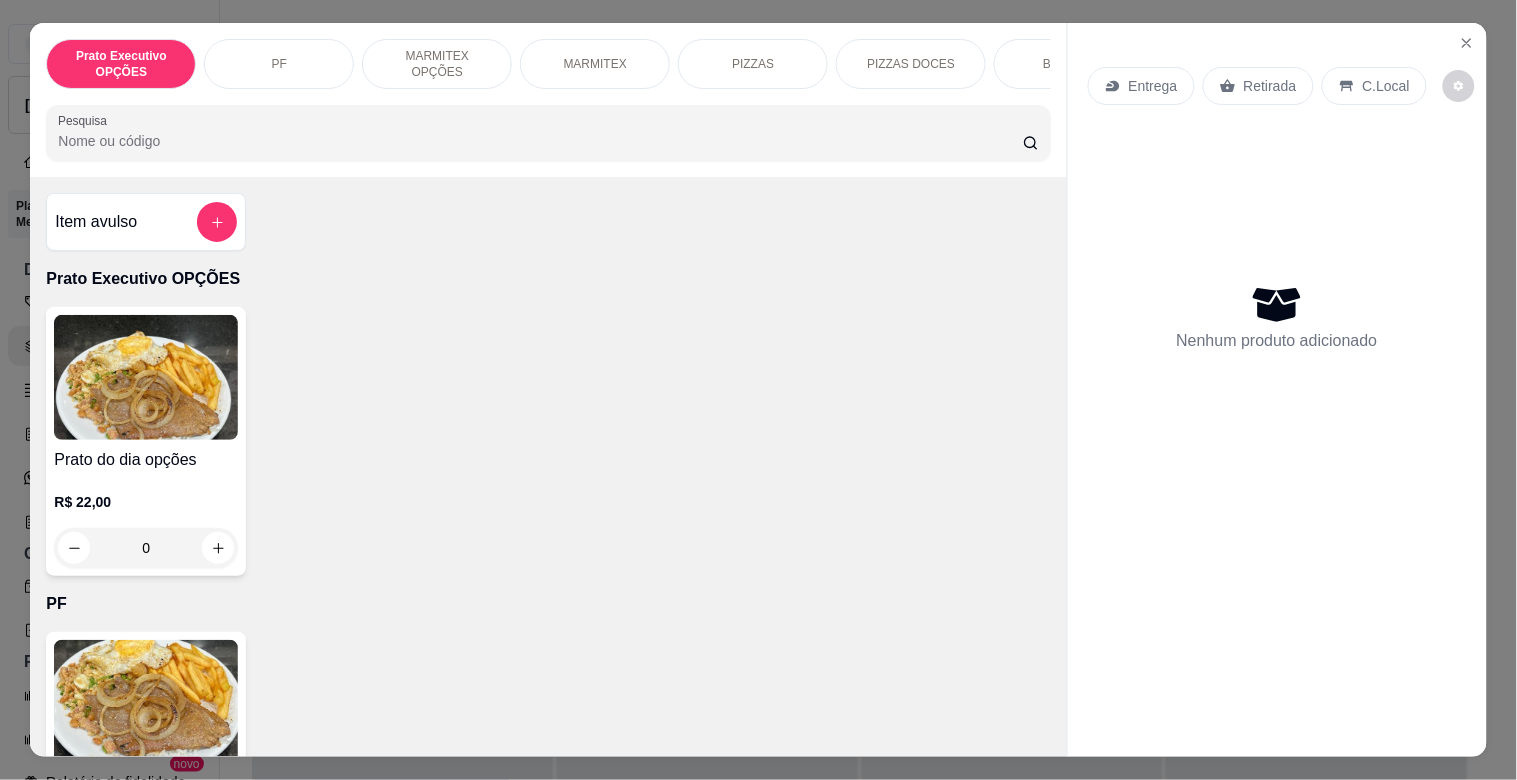 click at bounding box center (146, 702) 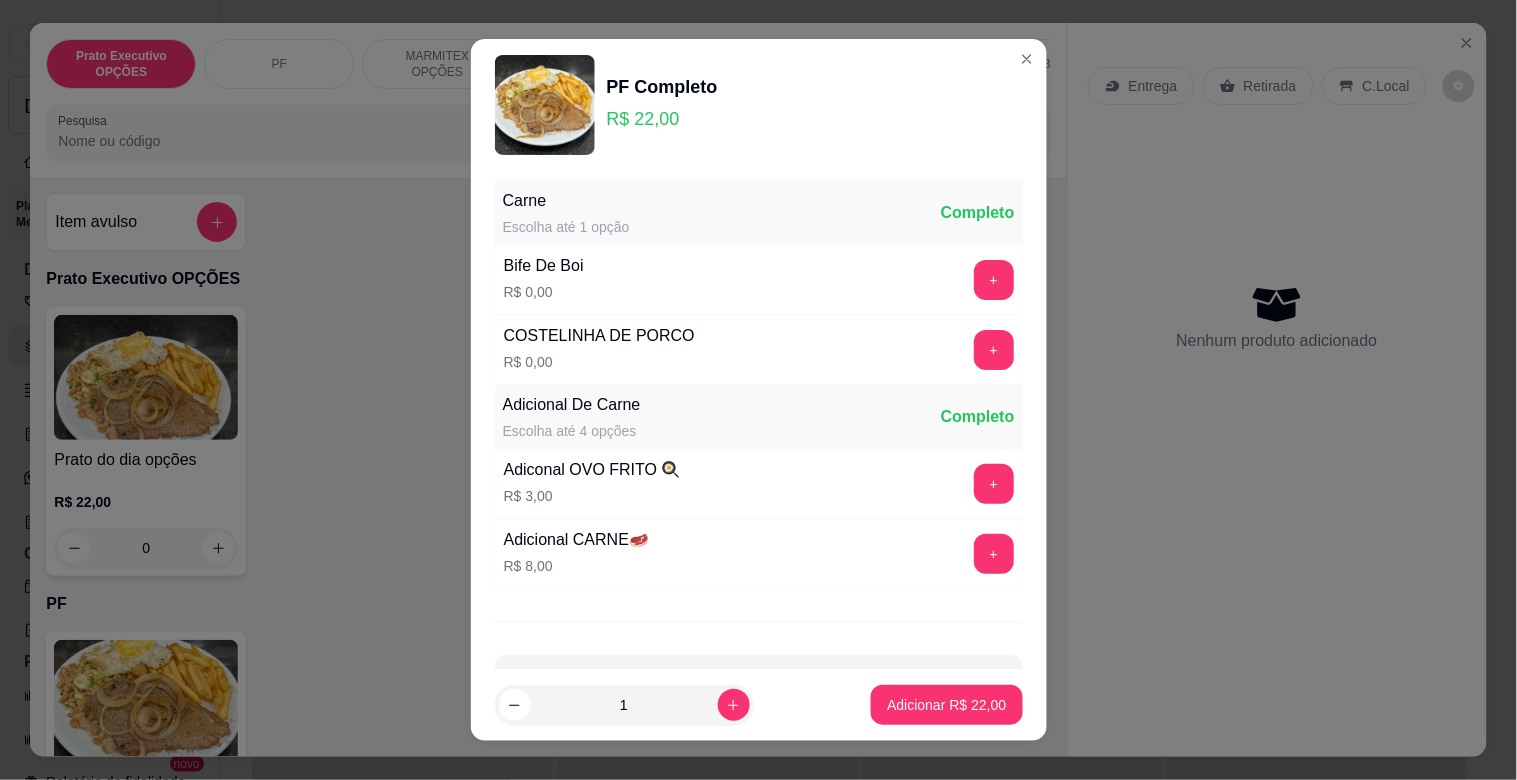 click on "+" at bounding box center [994, 280] 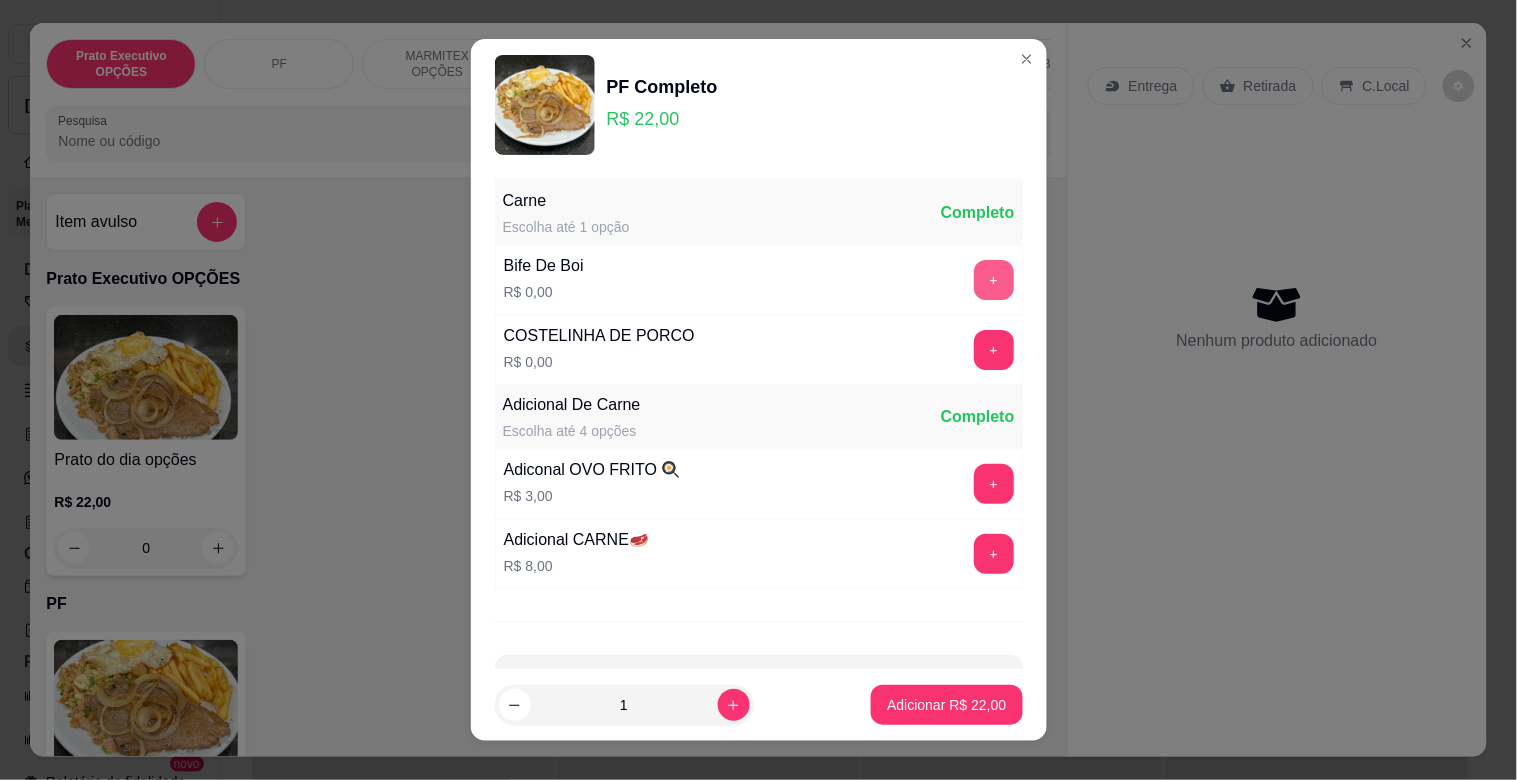 click on "+" at bounding box center [994, 280] 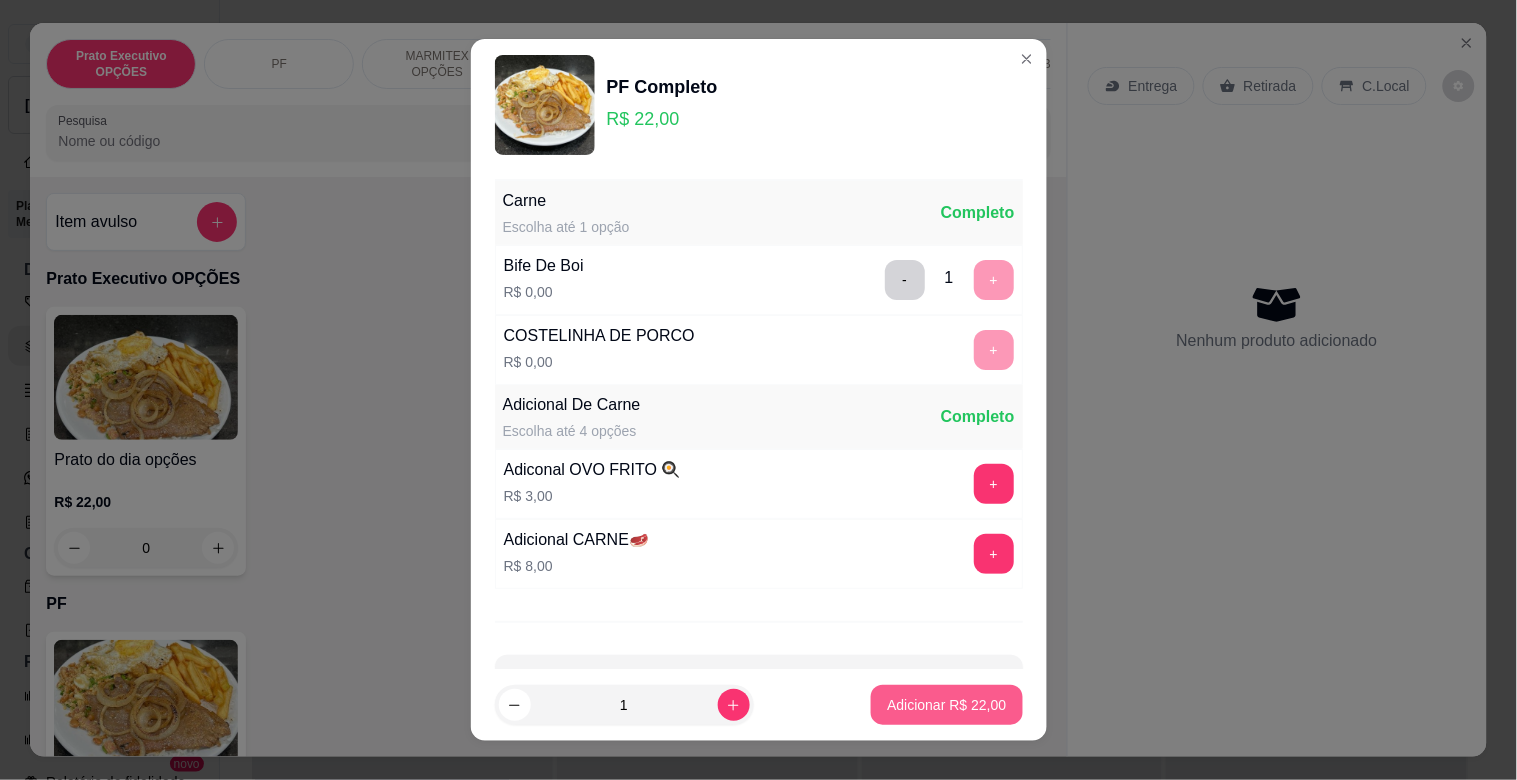 click on "Adicionar   R$ 22,00" at bounding box center [946, 705] 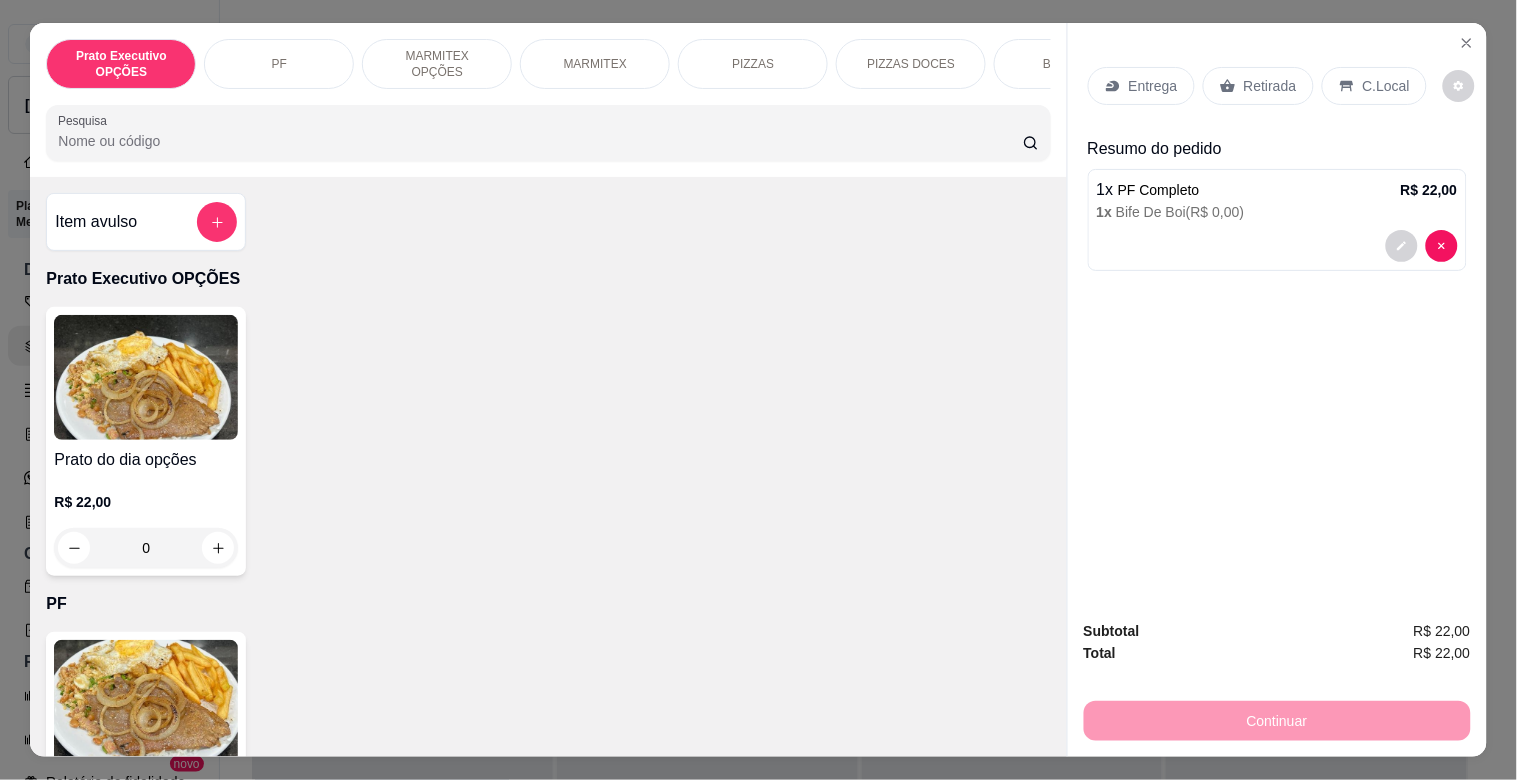 click on "C.Local" at bounding box center [1386, 86] 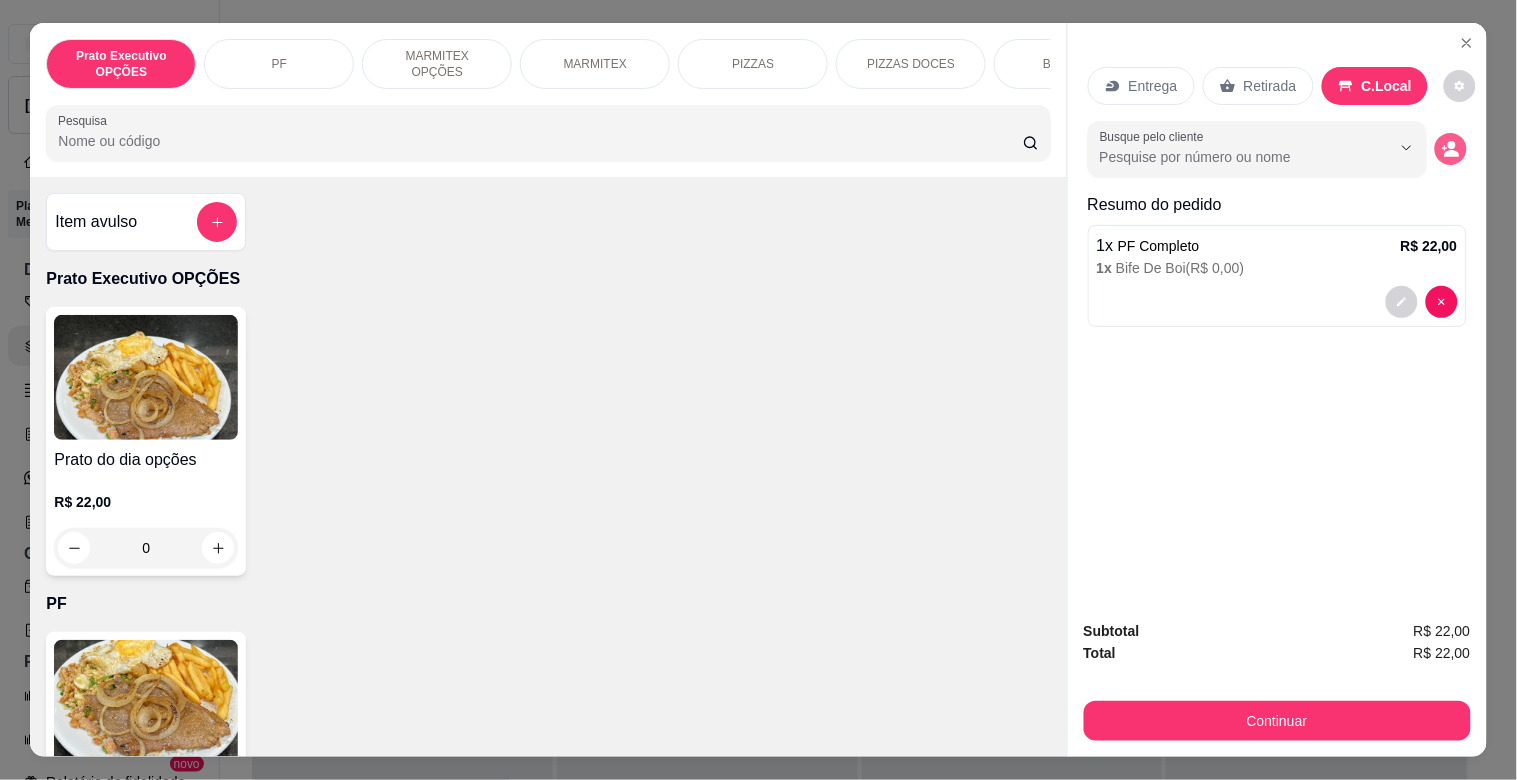 click at bounding box center (1451, 149) 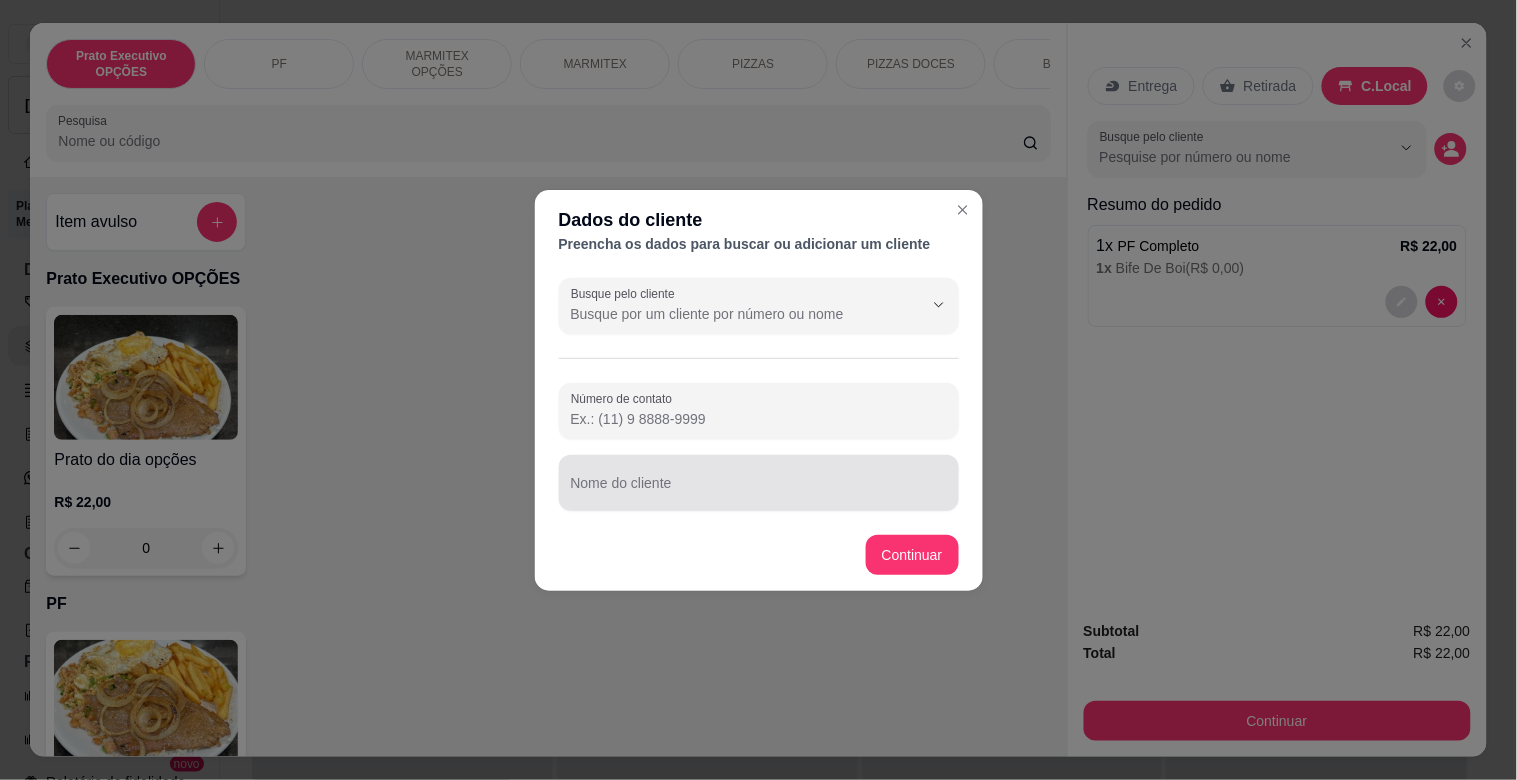click on "Nome do cliente" at bounding box center (759, 491) 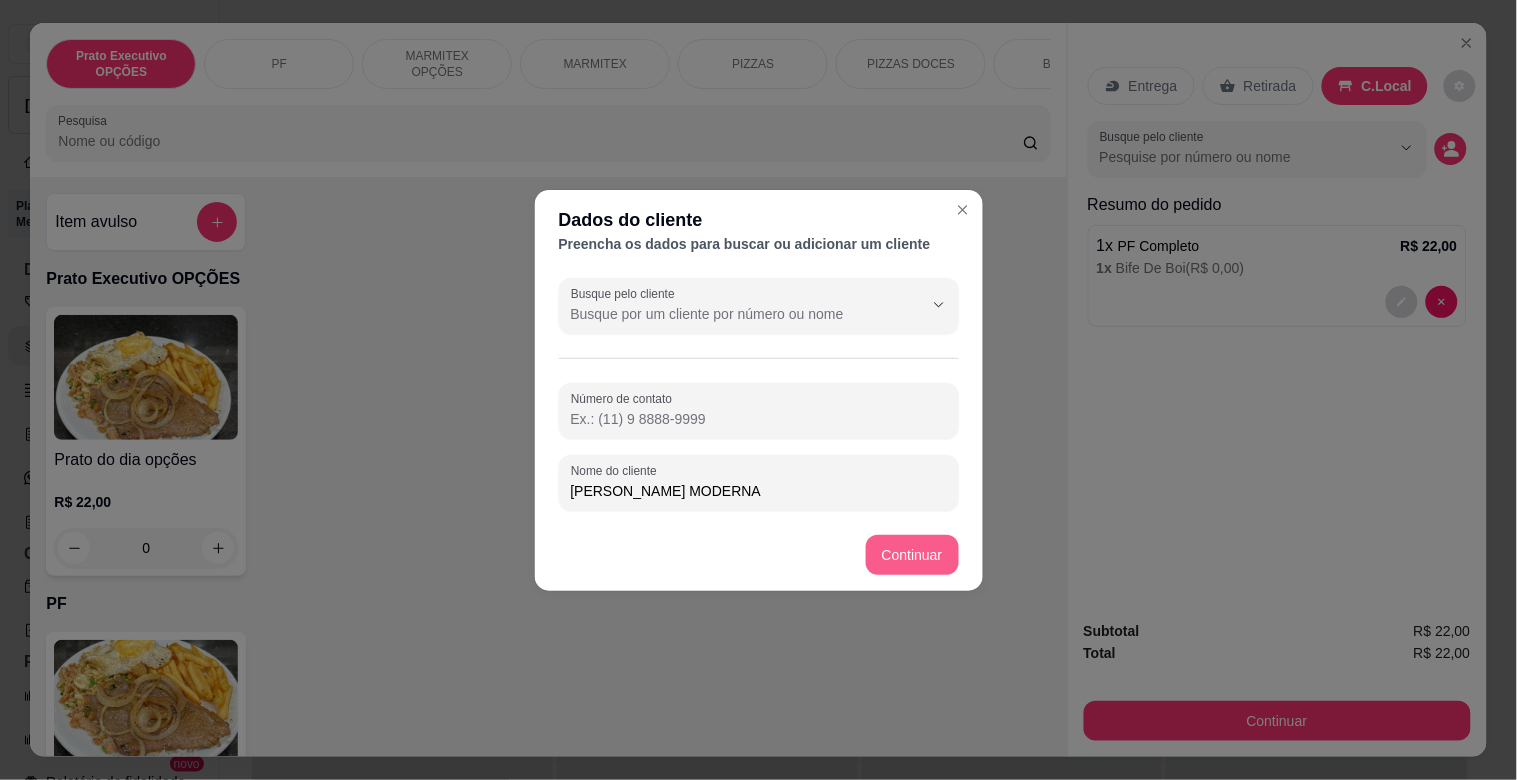 type on "[PERSON_NAME] MODERNA" 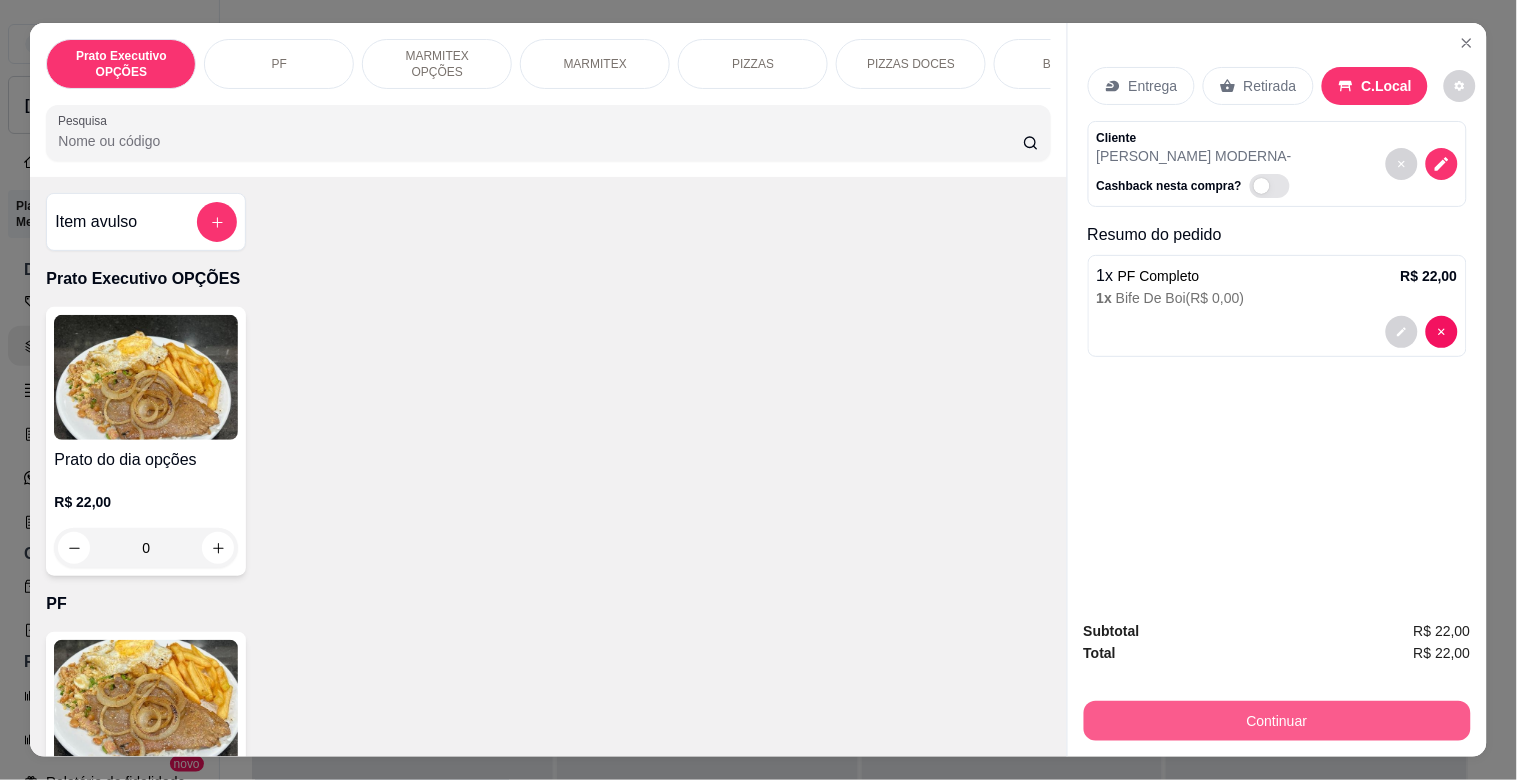 click on "Continuar" at bounding box center (1277, 721) 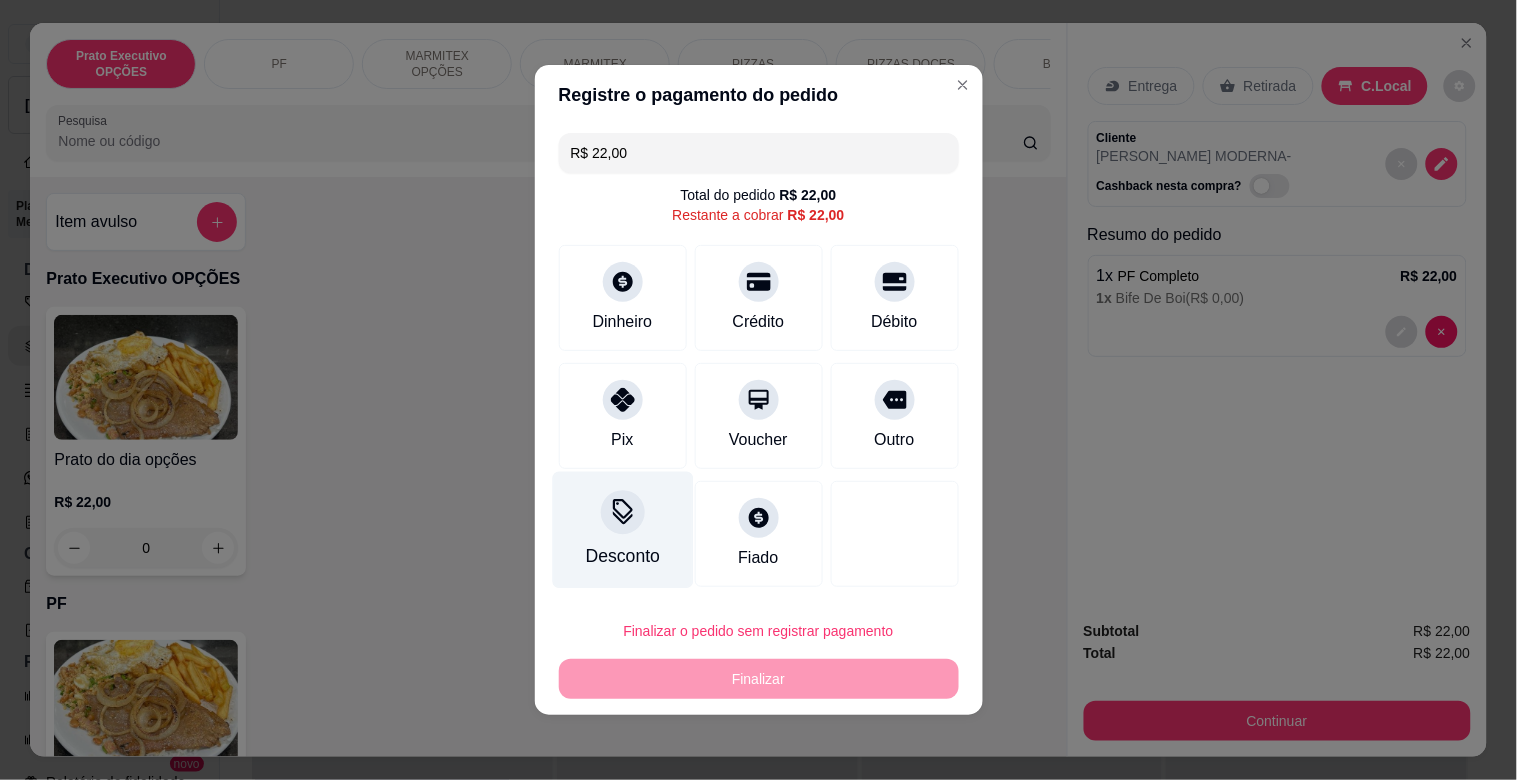 click at bounding box center (623, 512) 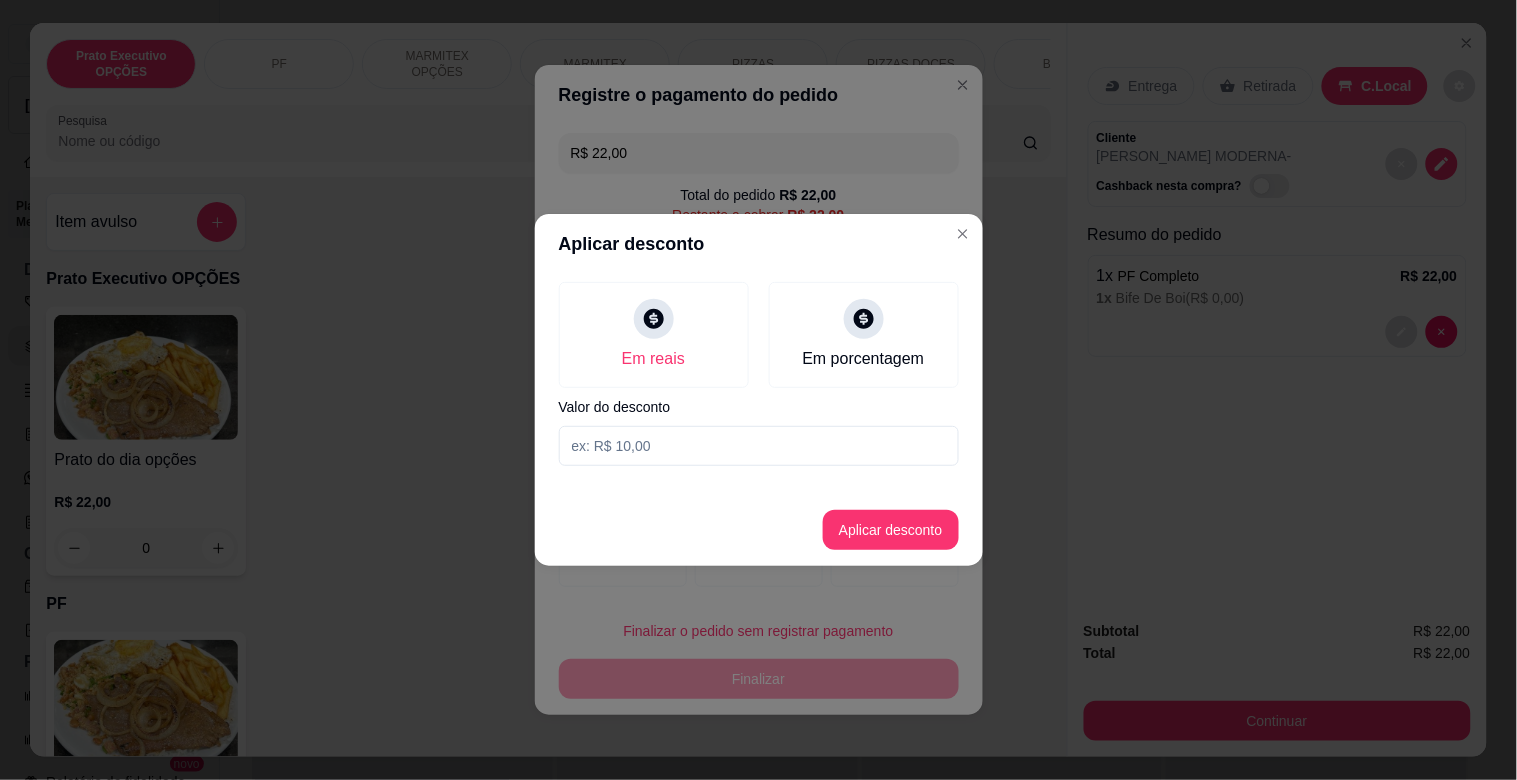 click at bounding box center (759, 446) 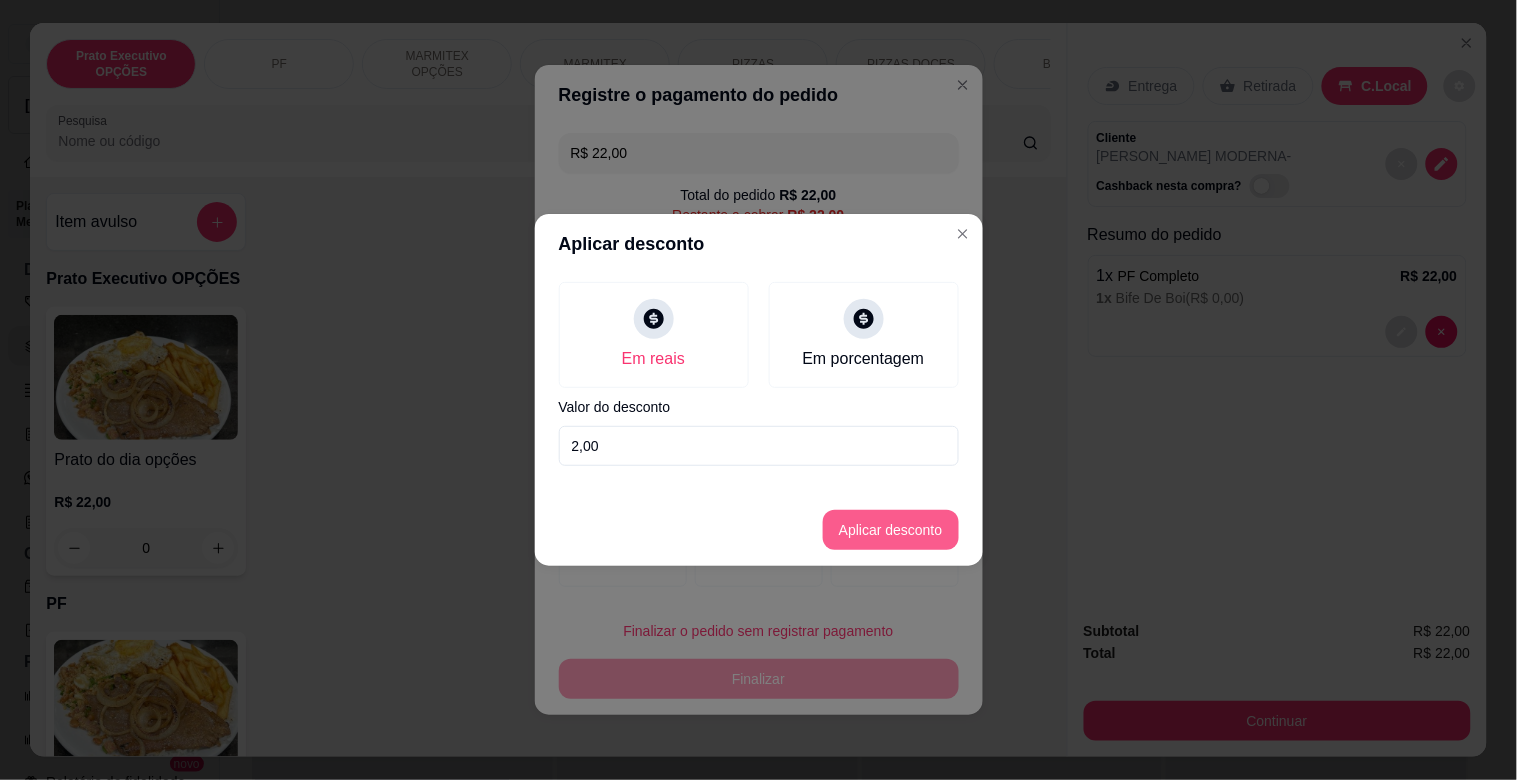 type on "2,00" 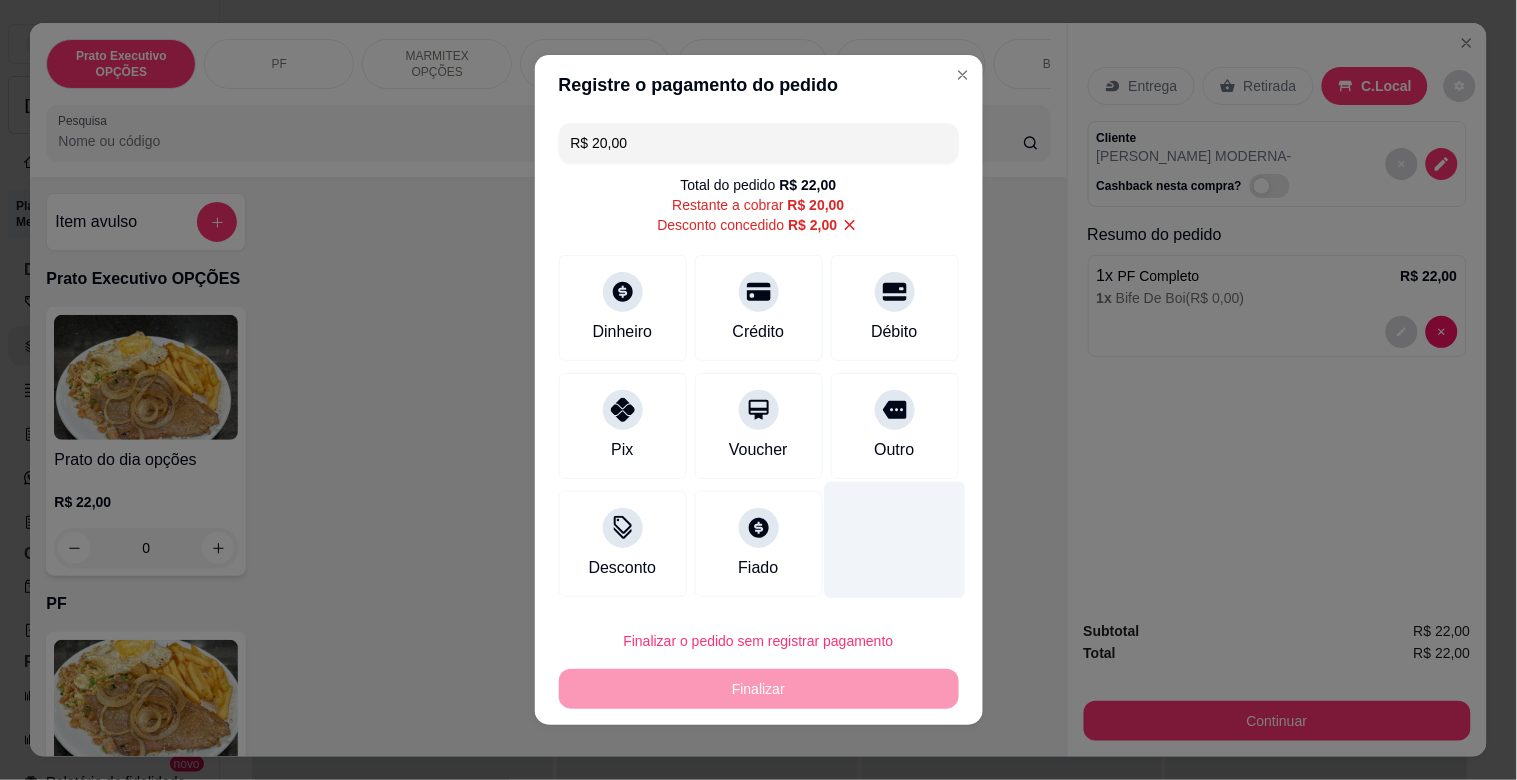 click on "Outro" at bounding box center [895, 426] 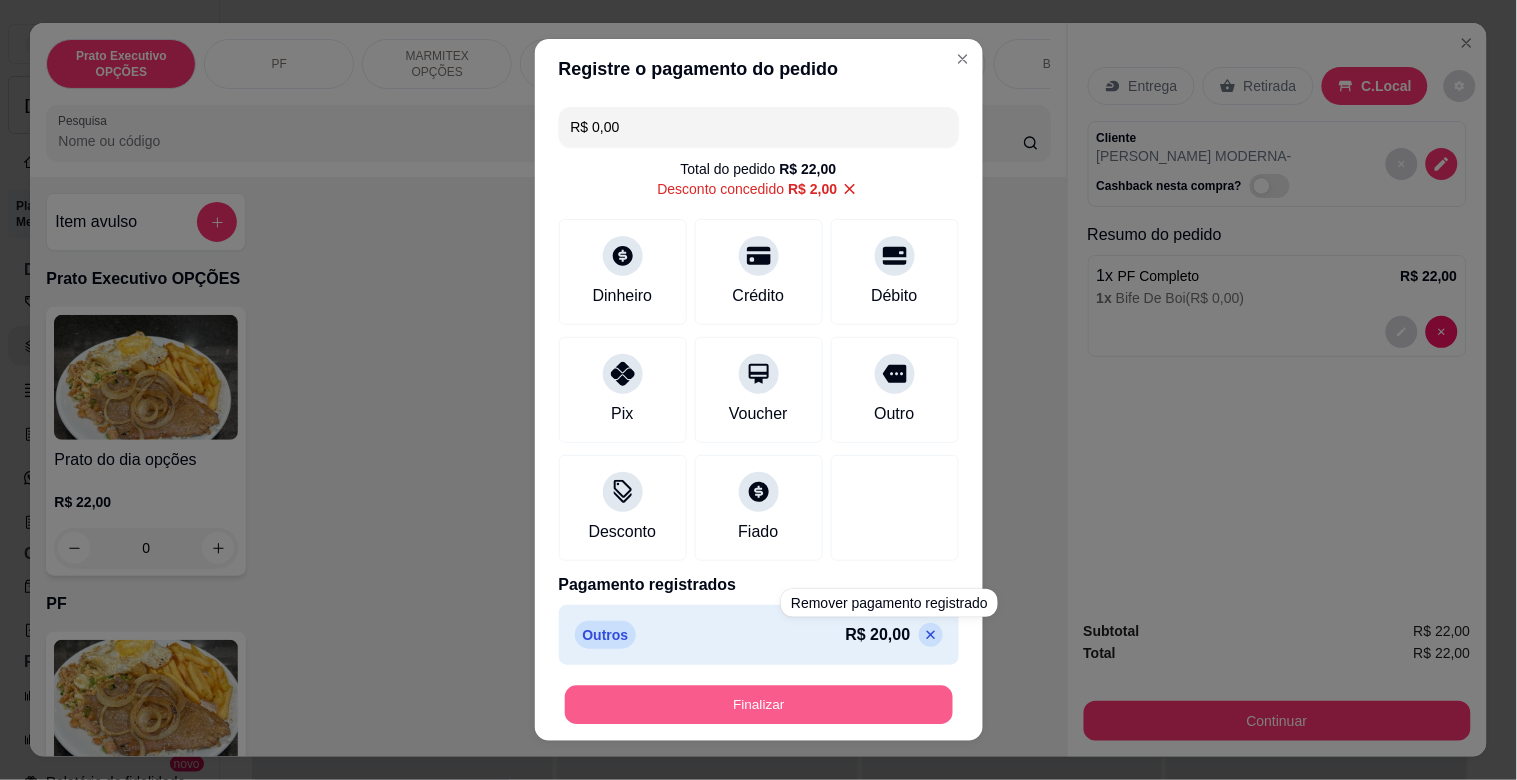 click on "Finalizar" at bounding box center (759, 705) 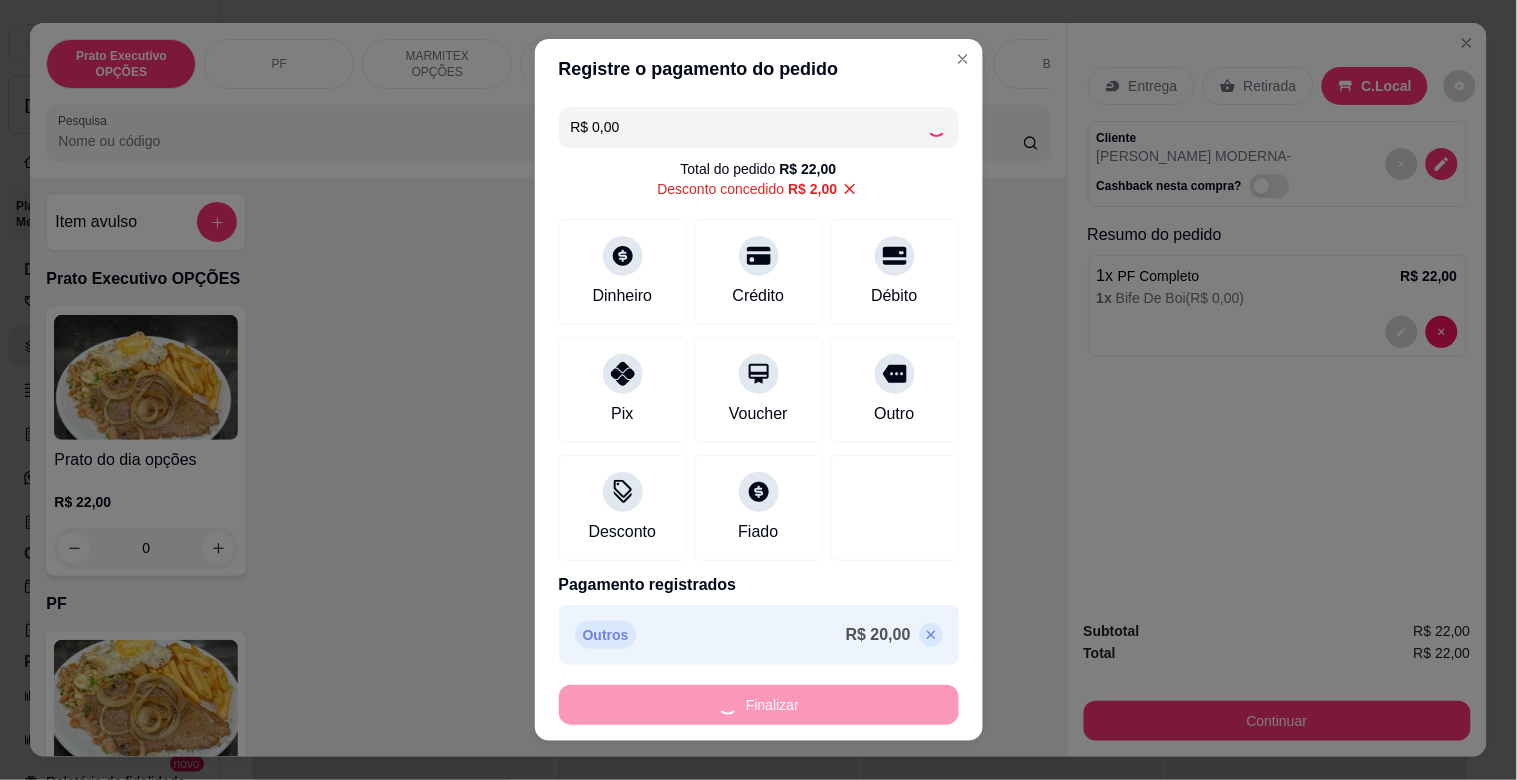 type on "-R$ 22,00" 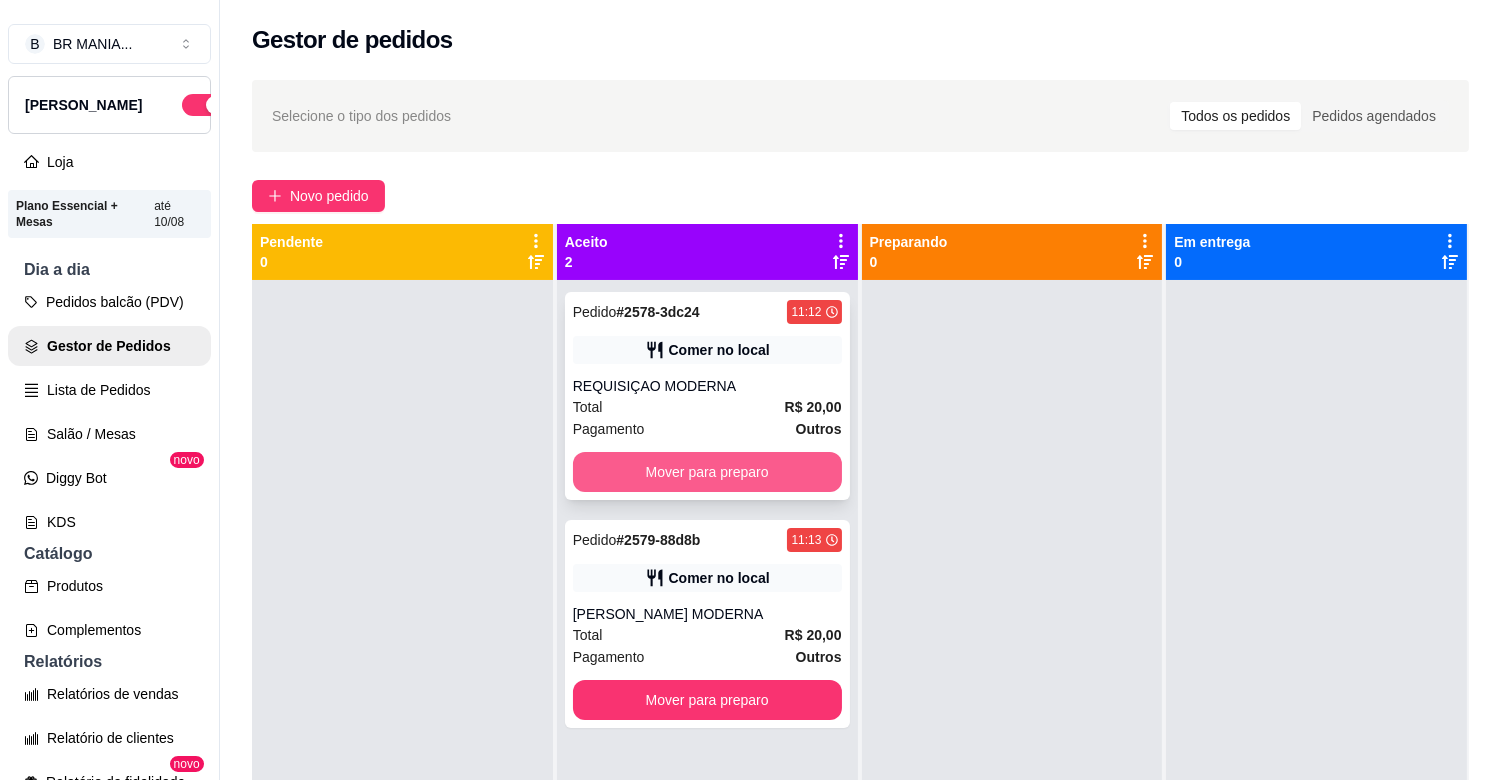 click on "Mover para preparo" at bounding box center [707, 472] 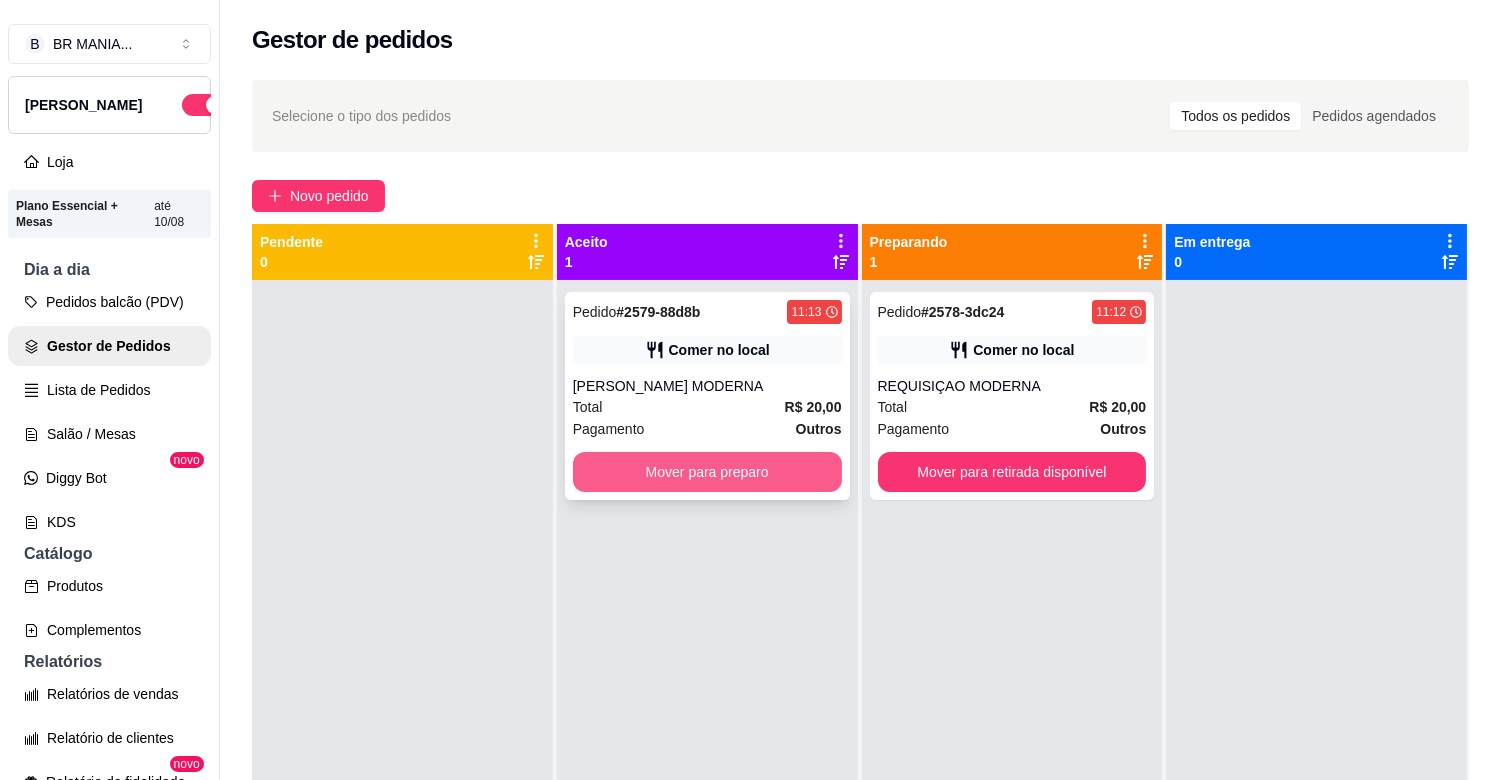 click on "Mover para preparo" at bounding box center [707, 472] 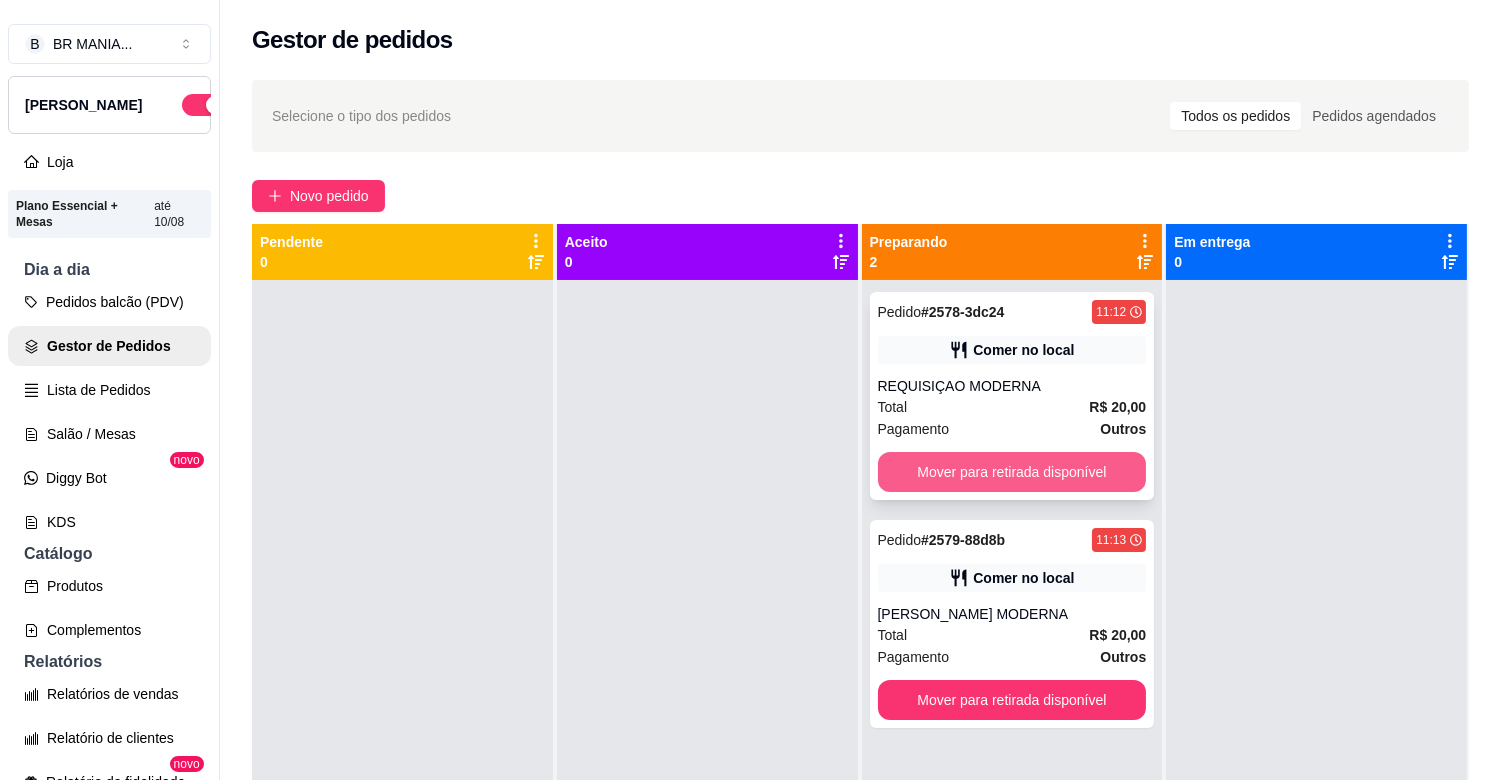click on "Mover para retirada disponível" at bounding box center [1012, 472] 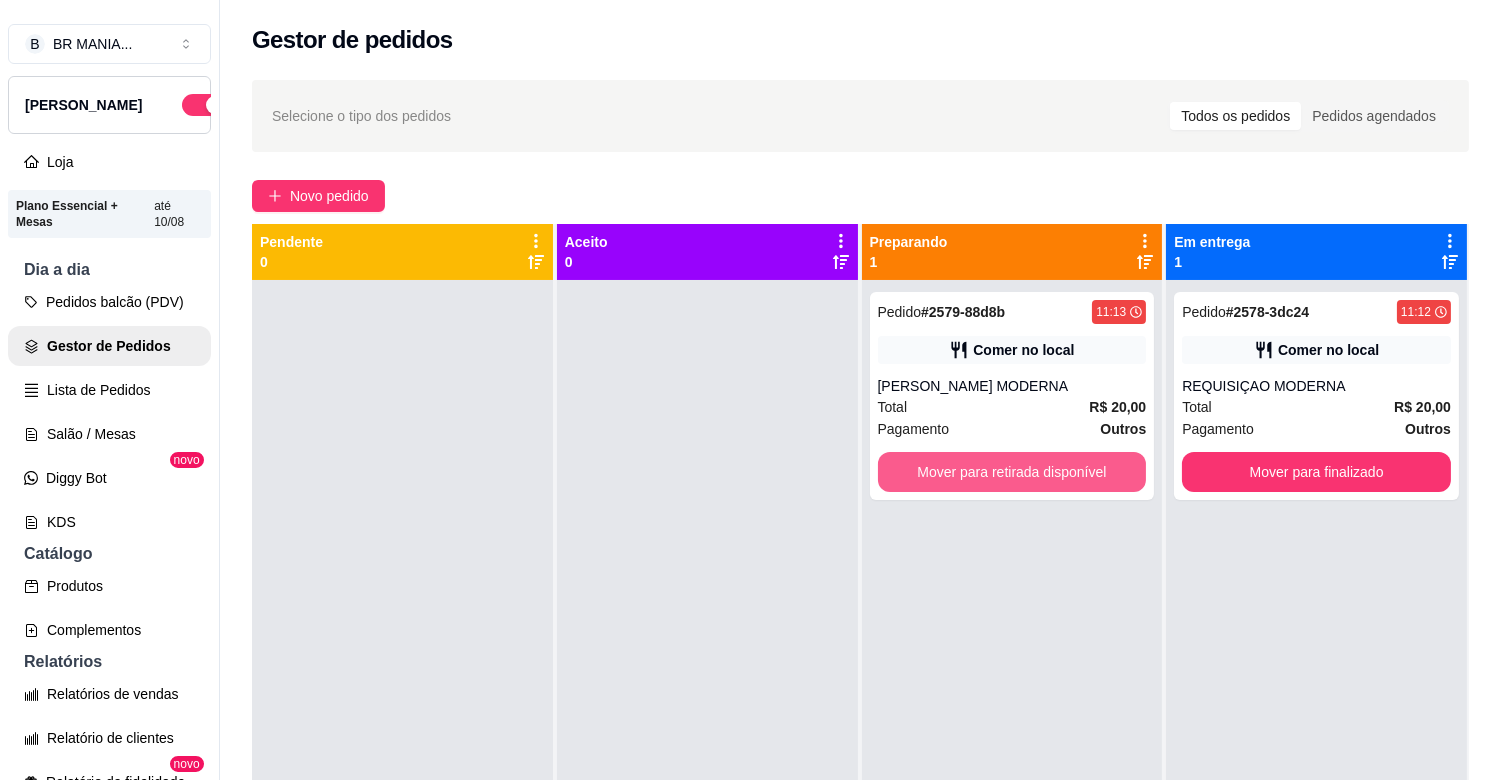 click on "Mover para retirada disponível" at bounding box center [1012, 472] 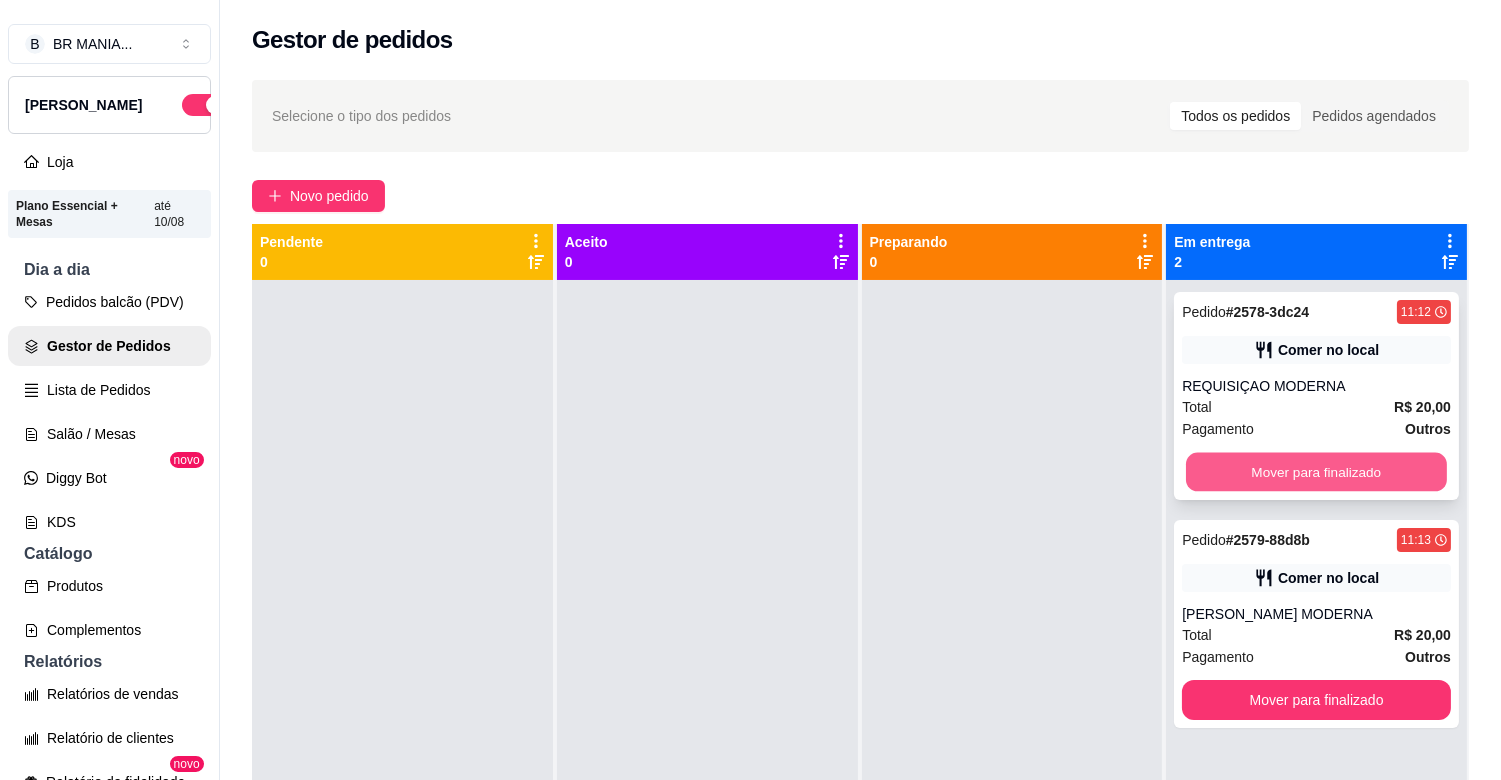 click on "Mover para finalizado" at bounding box center [1316, 472] 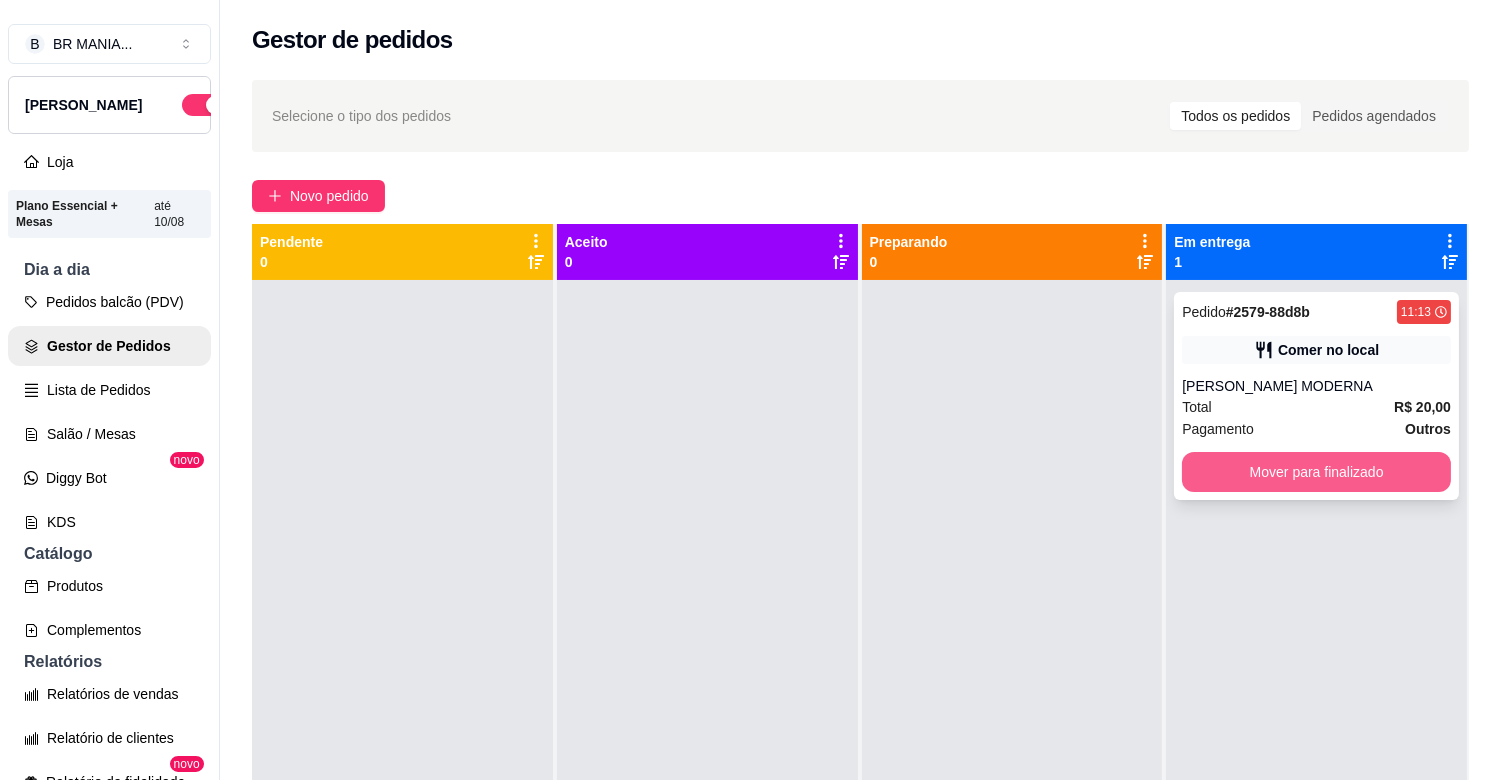 click on "Mover para finalizado" at bounding box center (1316, 472) 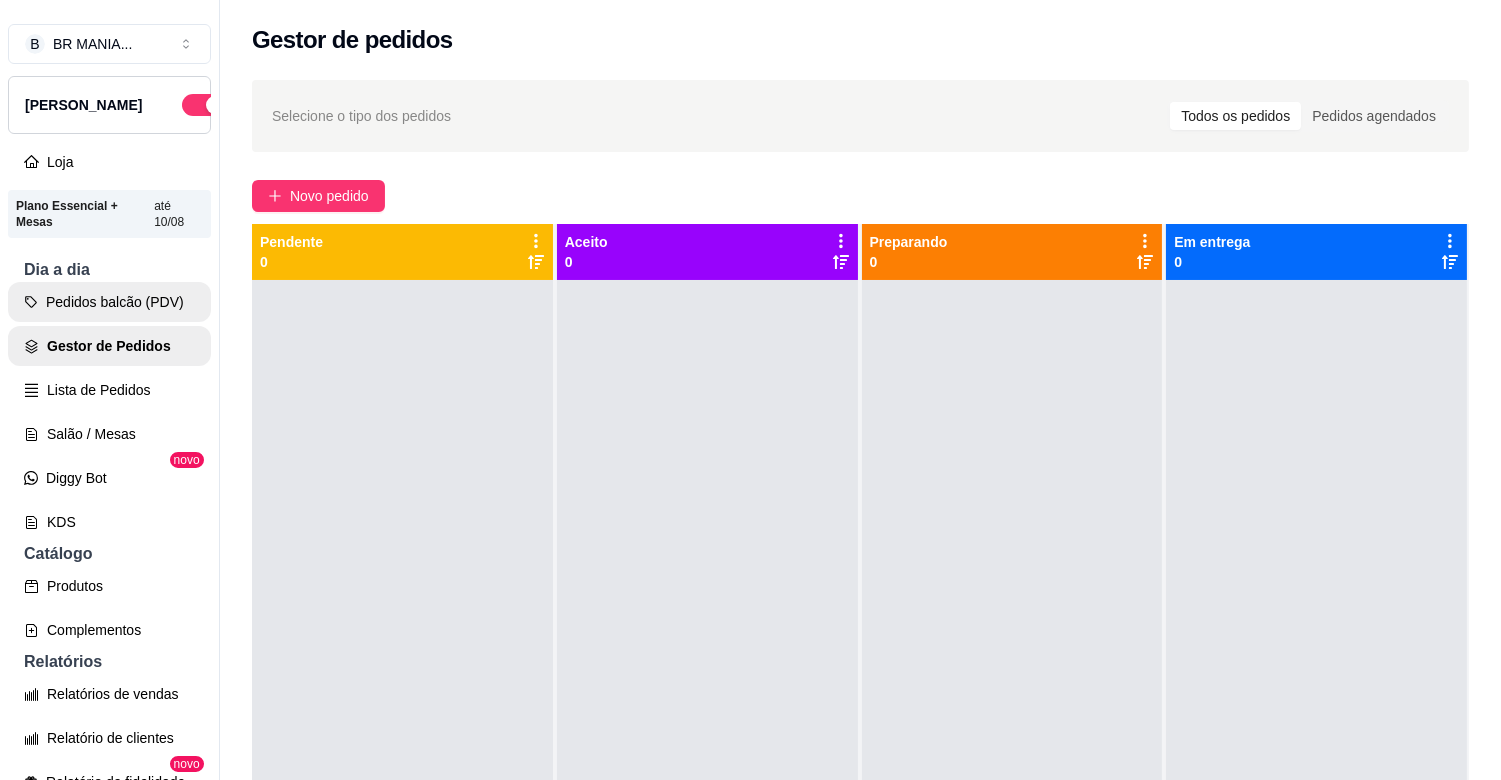 click on "Pedidos balcão (PDV)" at bounding box center (109, 302) 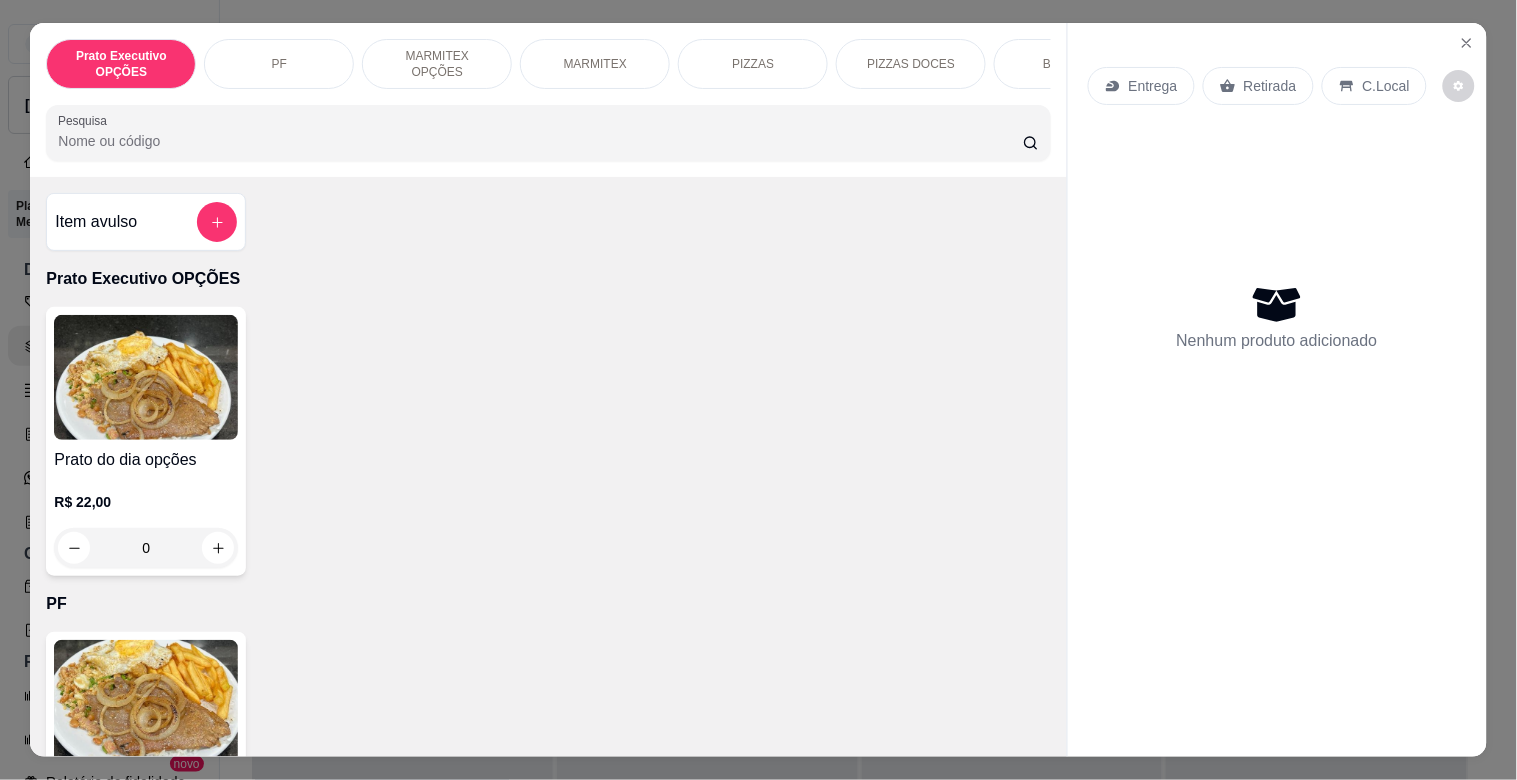click at bounding box center [146, 702] 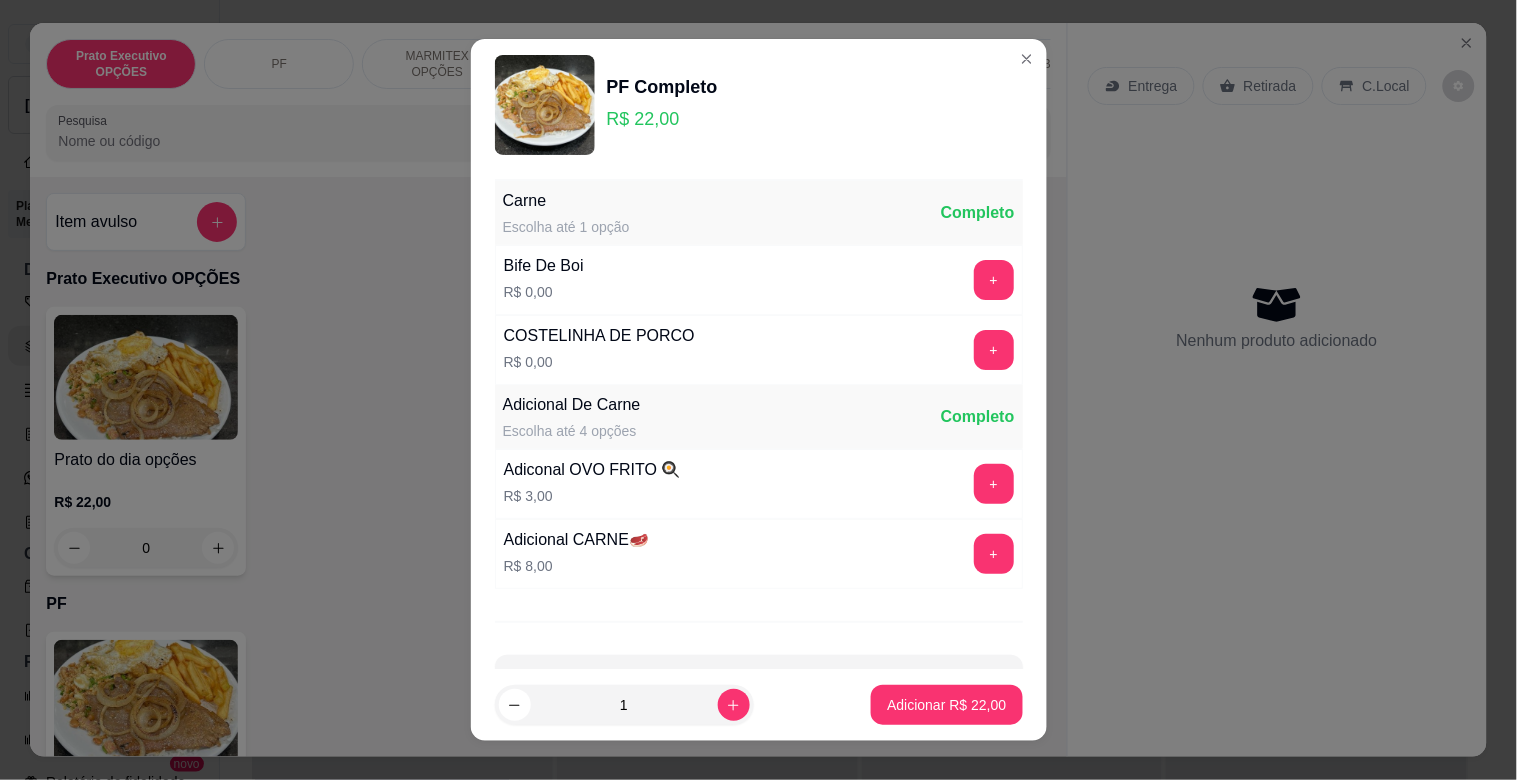 click on "COSTELINHA DE PORCO R$ 0,00 +" at bounding box center [759, 350] 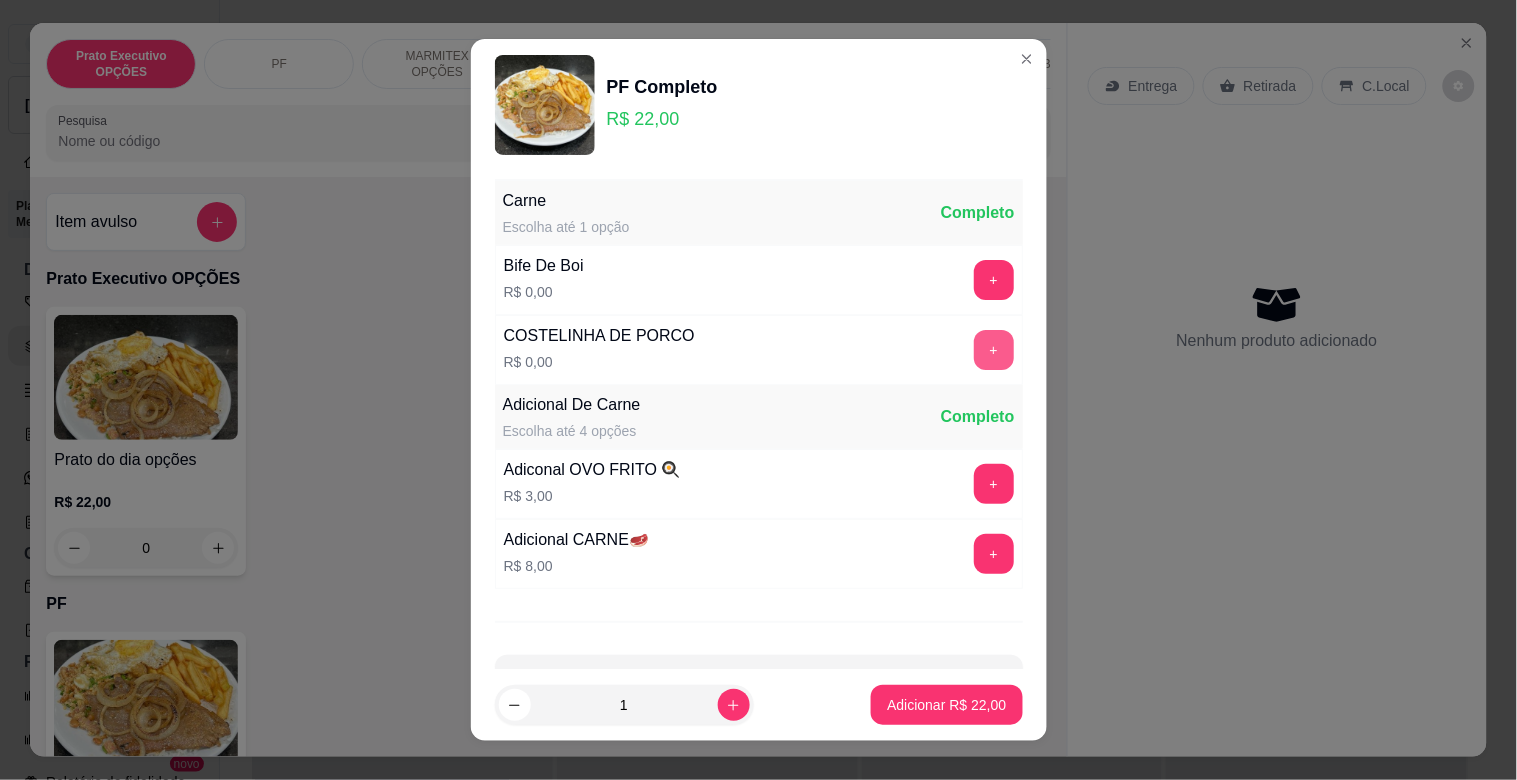 click on "+" at bounding box center (994, 350) 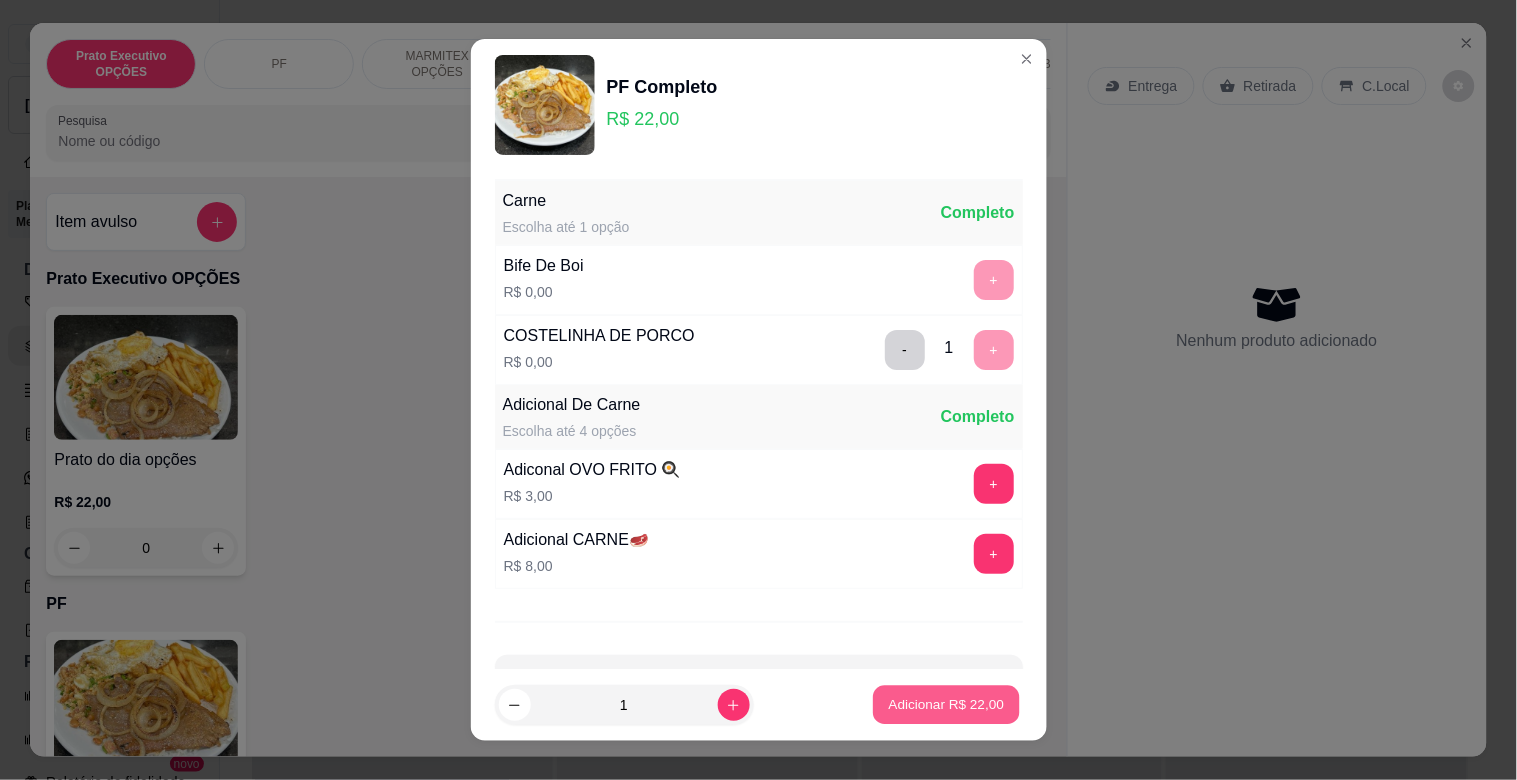 click on "Adicionar   R$ 22,00" at bounding box center (947, 704) 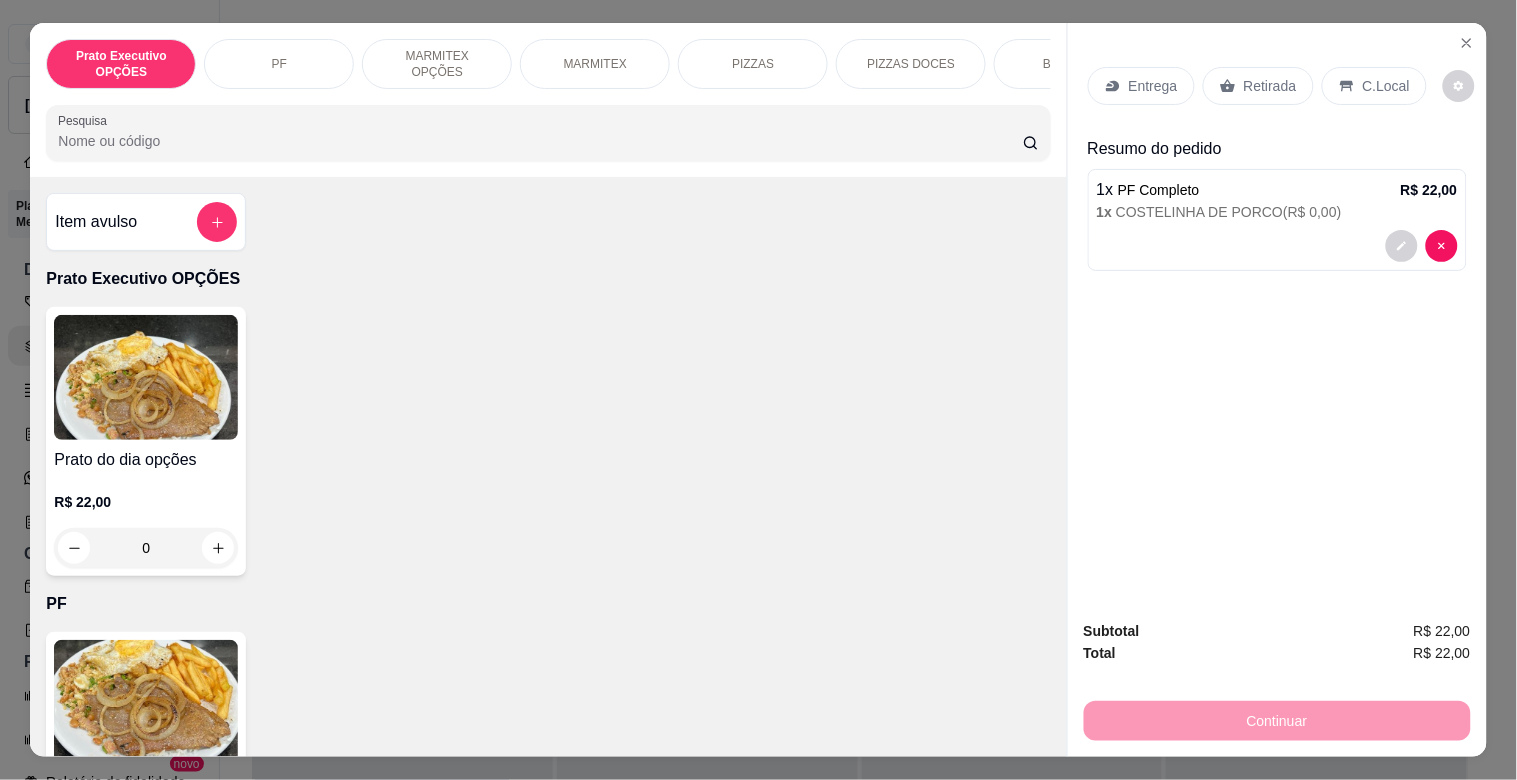 drag, startPoint x: 1356, startPoint y: 80, endPoint x: 1396, endPoint y: 108, distance: 48.82622 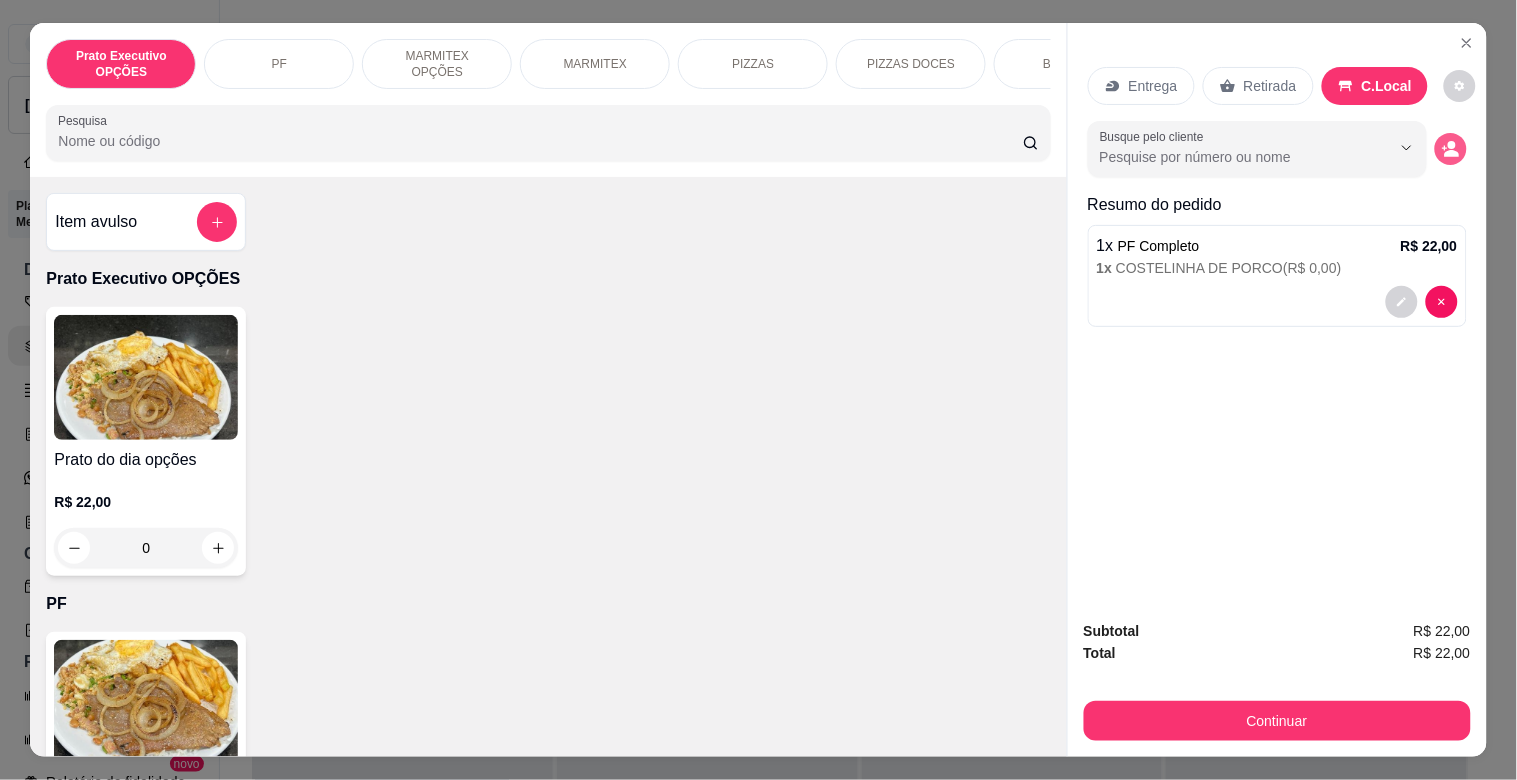 click 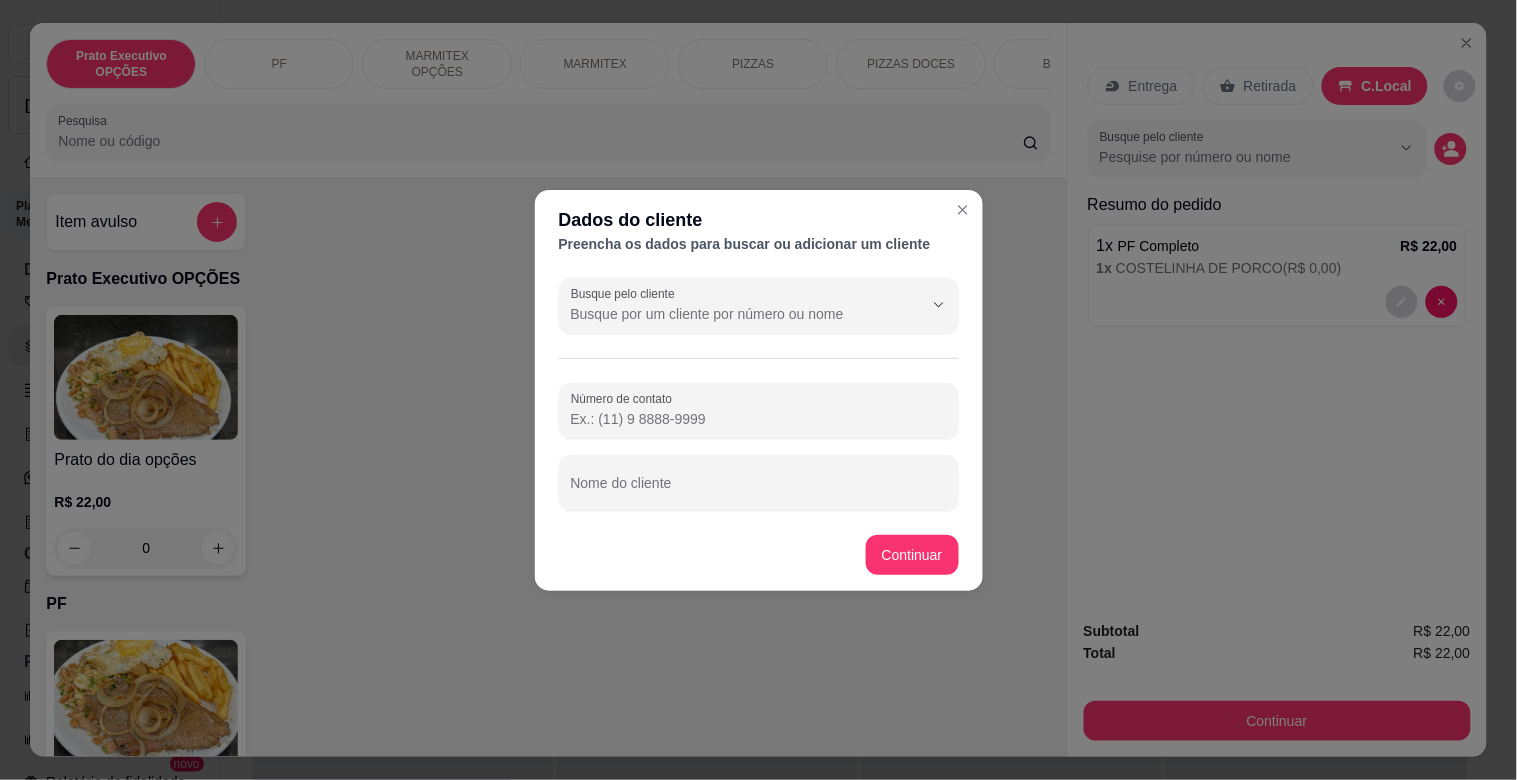click on "Nome do cliente" at bounding box center (759, 491) 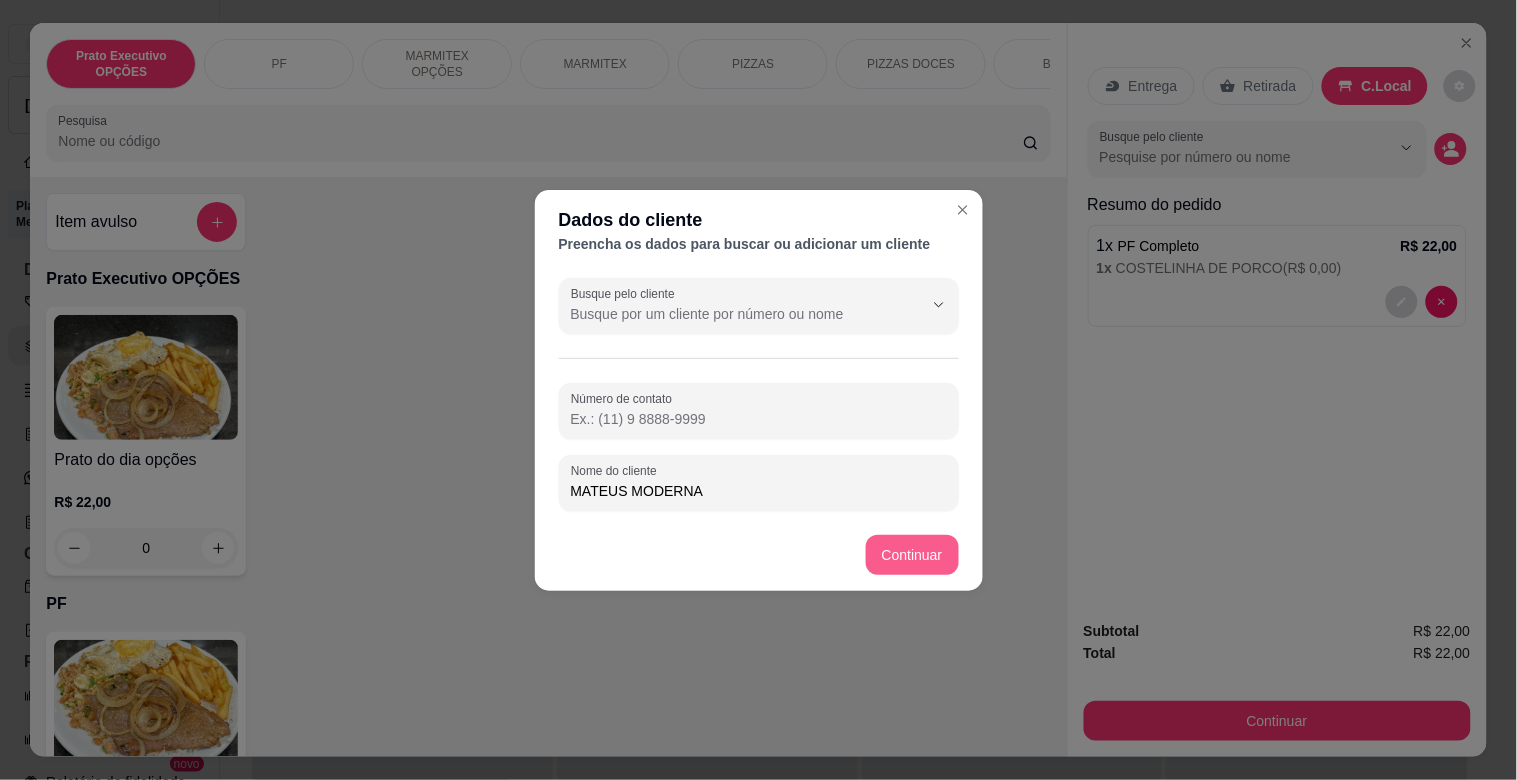 type on "MATEUS MODERNA" 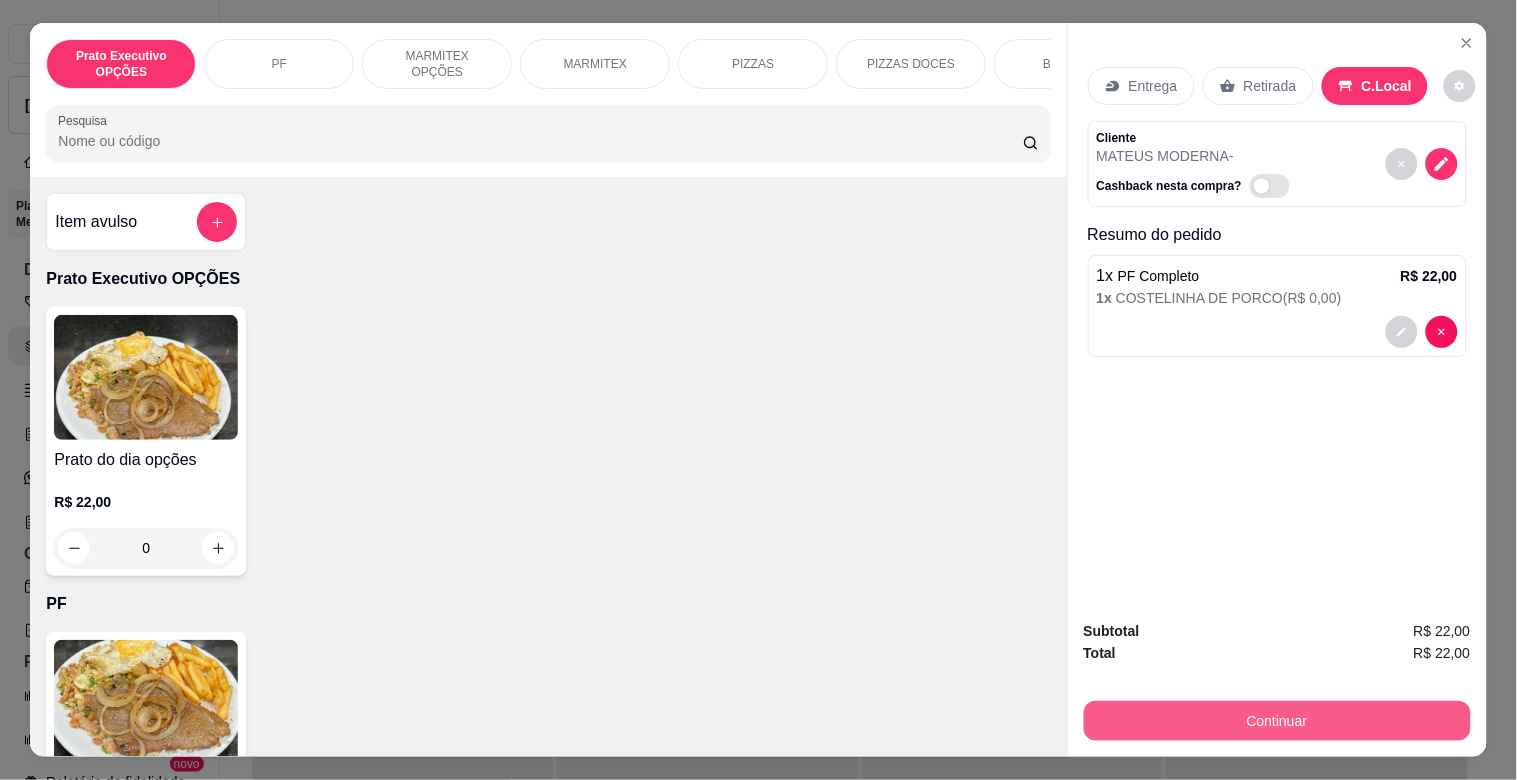 click on "Continuar" at bounding box center [1277, 721] 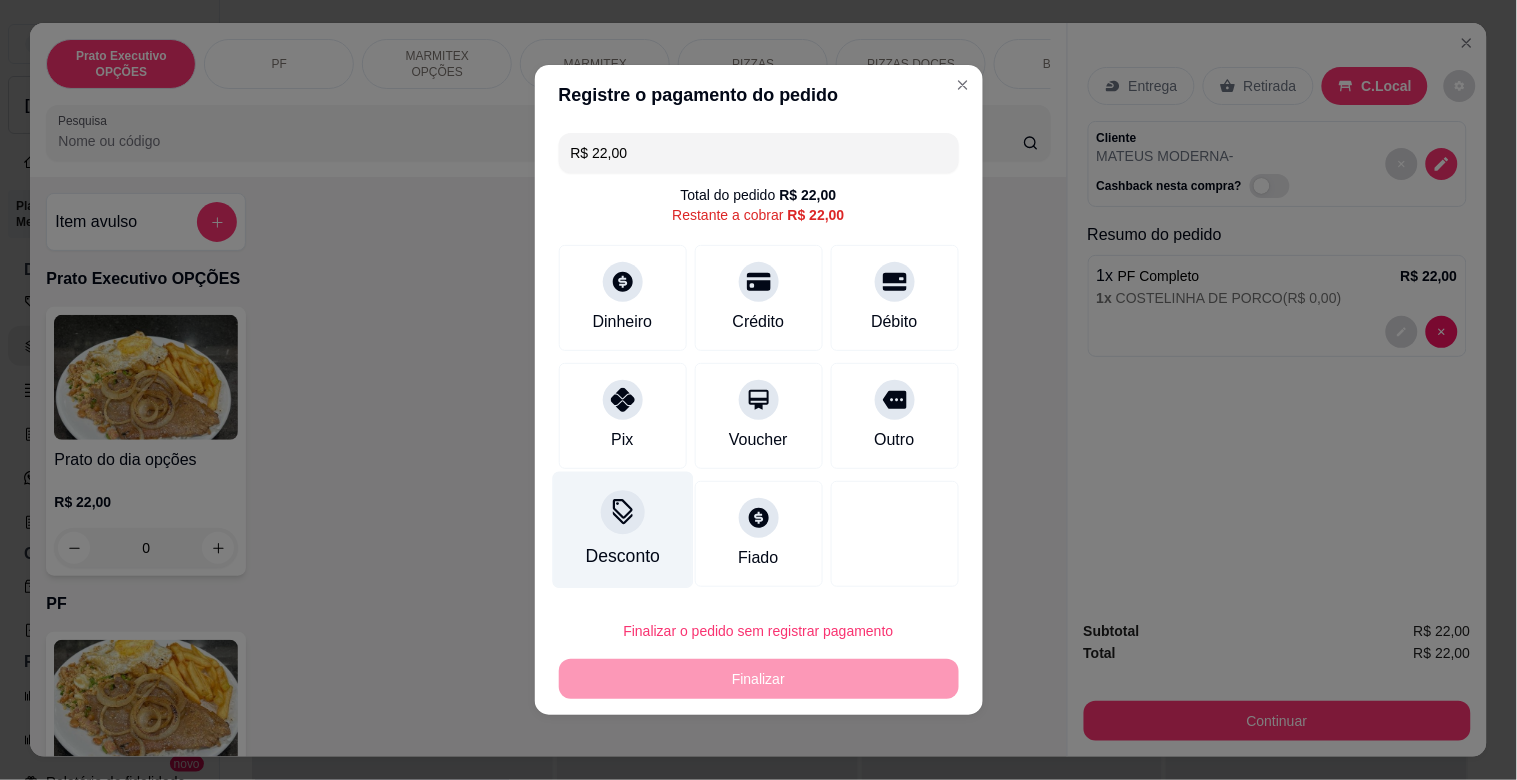click on "Desconto" at bounding box center [622, 530] 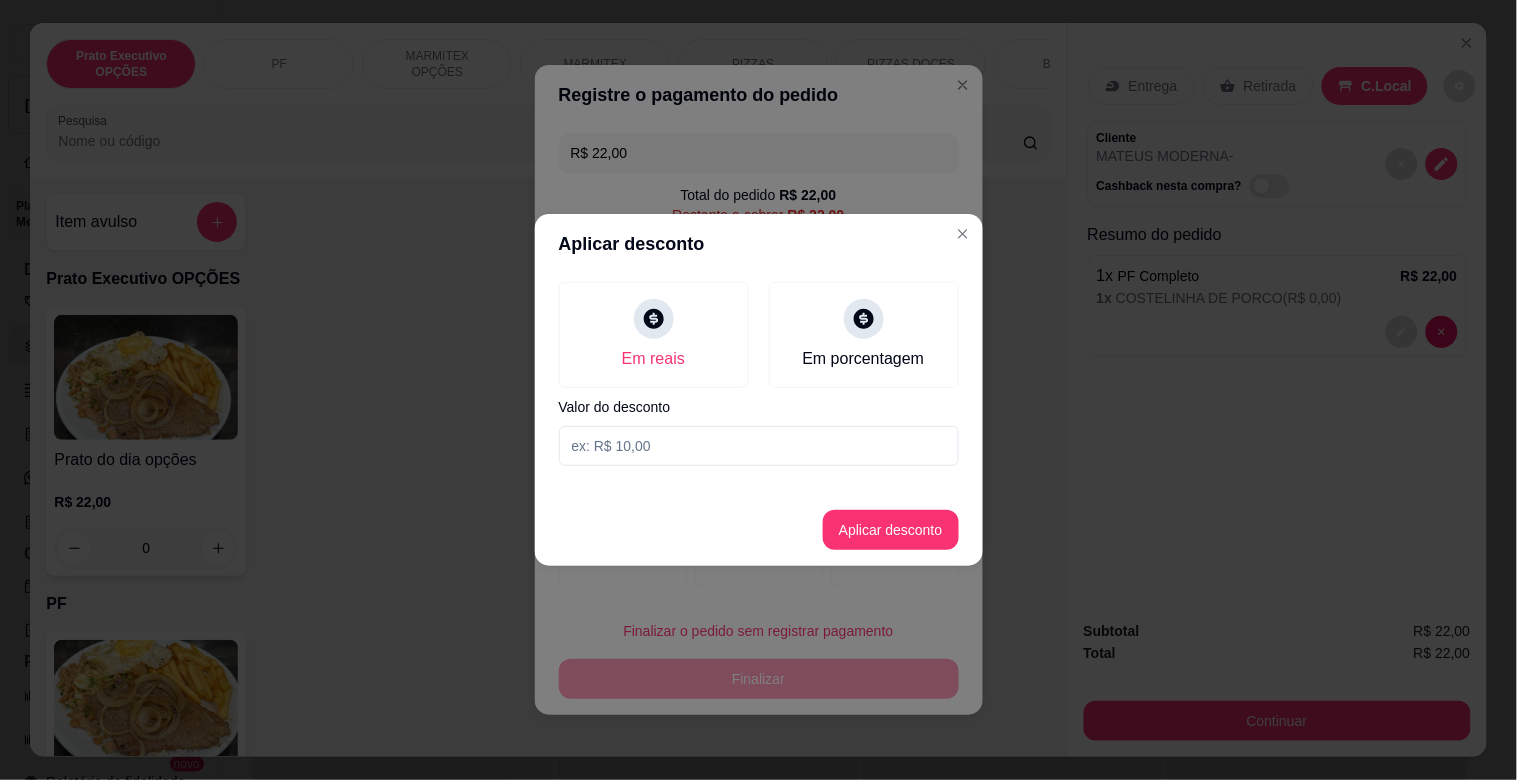 click at bounding box center (759, 446) 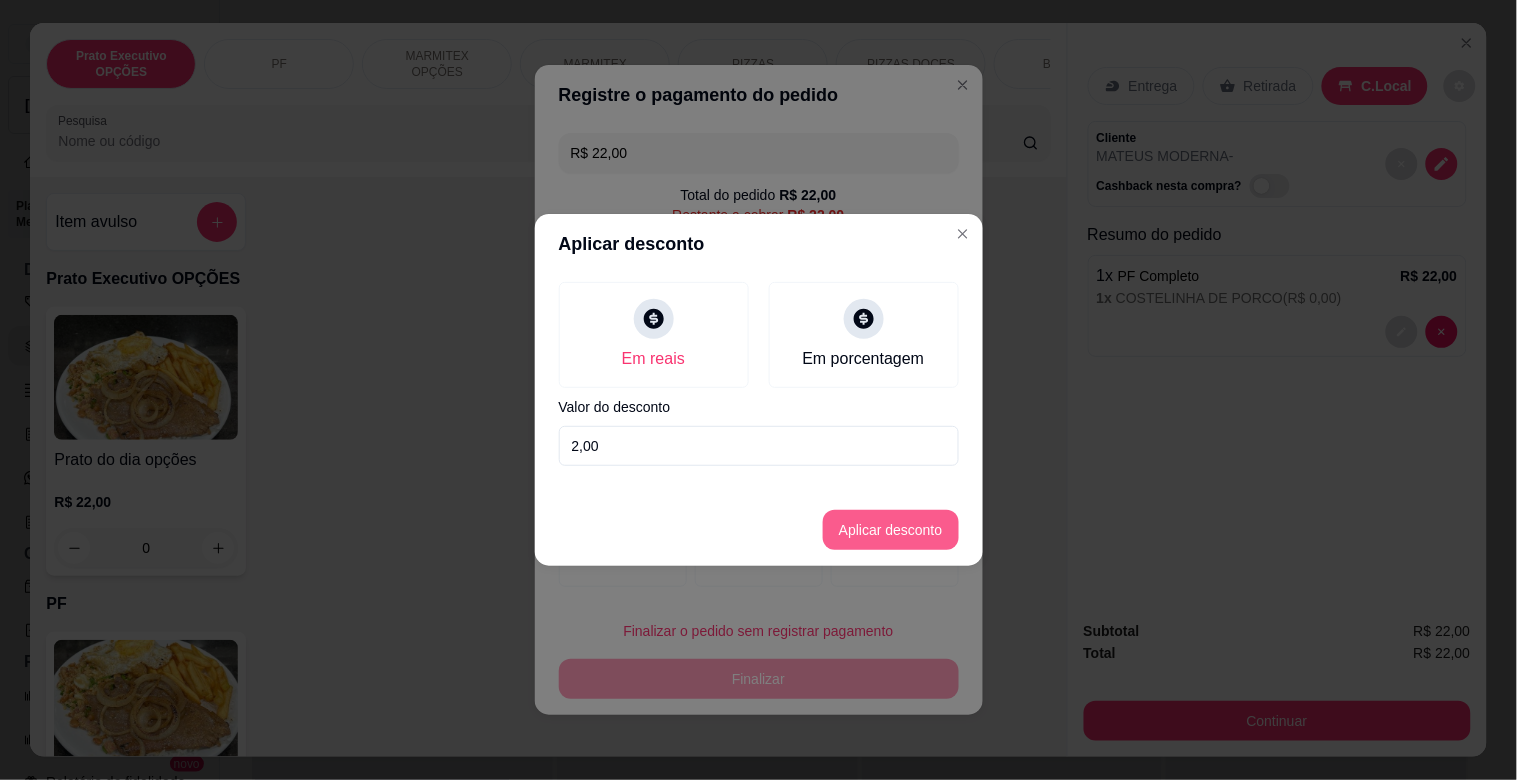 type on "2,00" 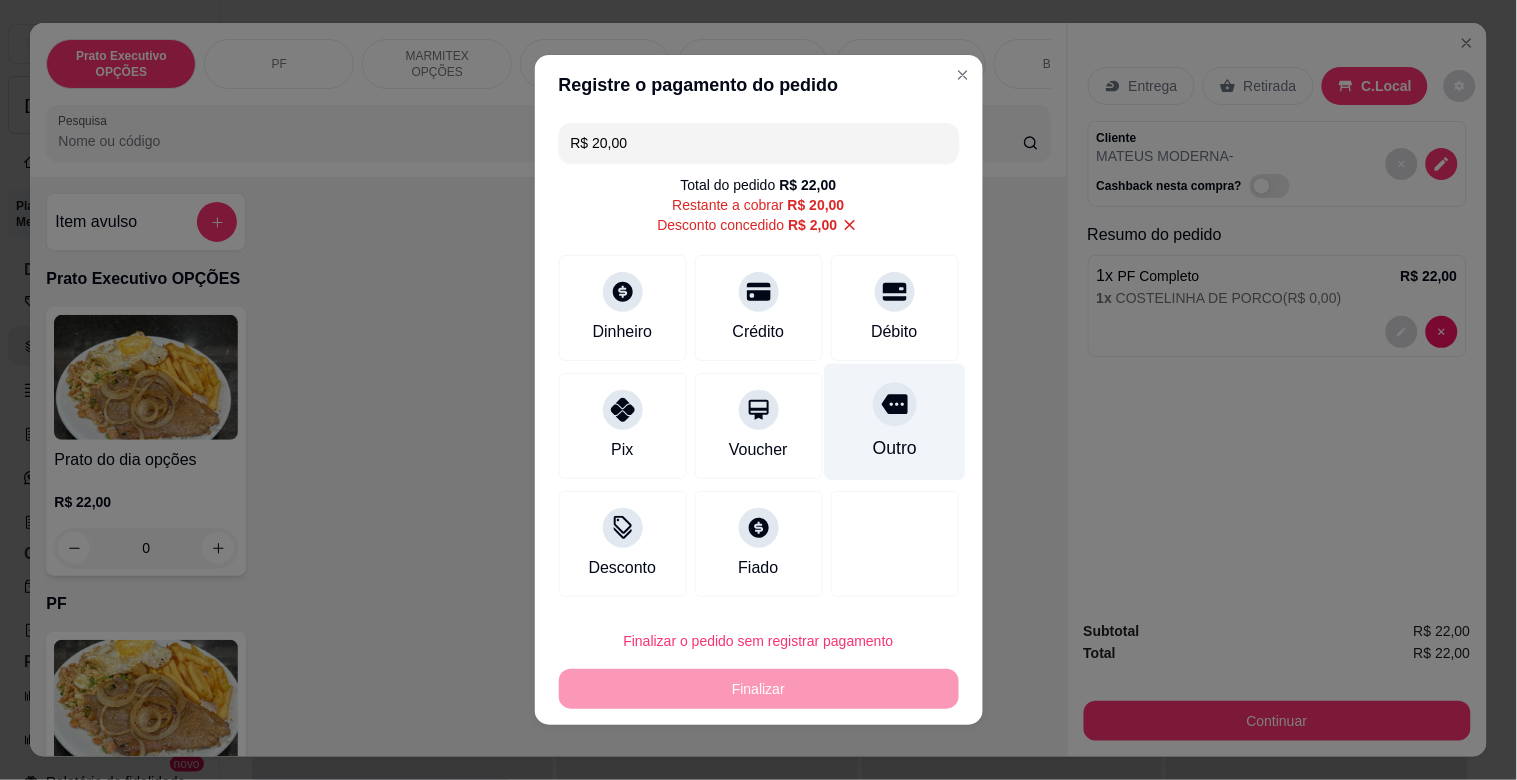 click on "Outro" at bounding box center (894, 422) 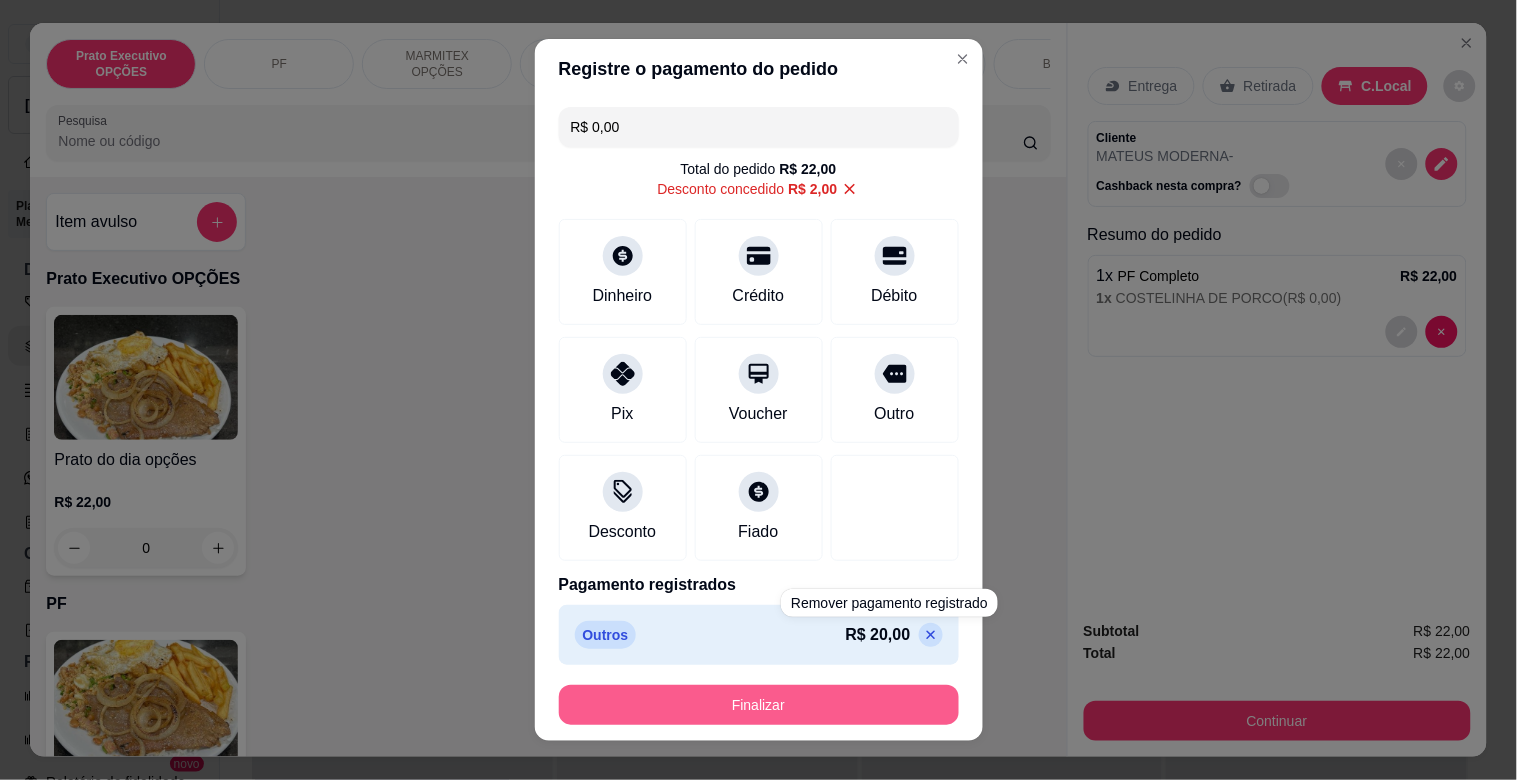 click on "Finalizar" at bounding box center [759, 705] 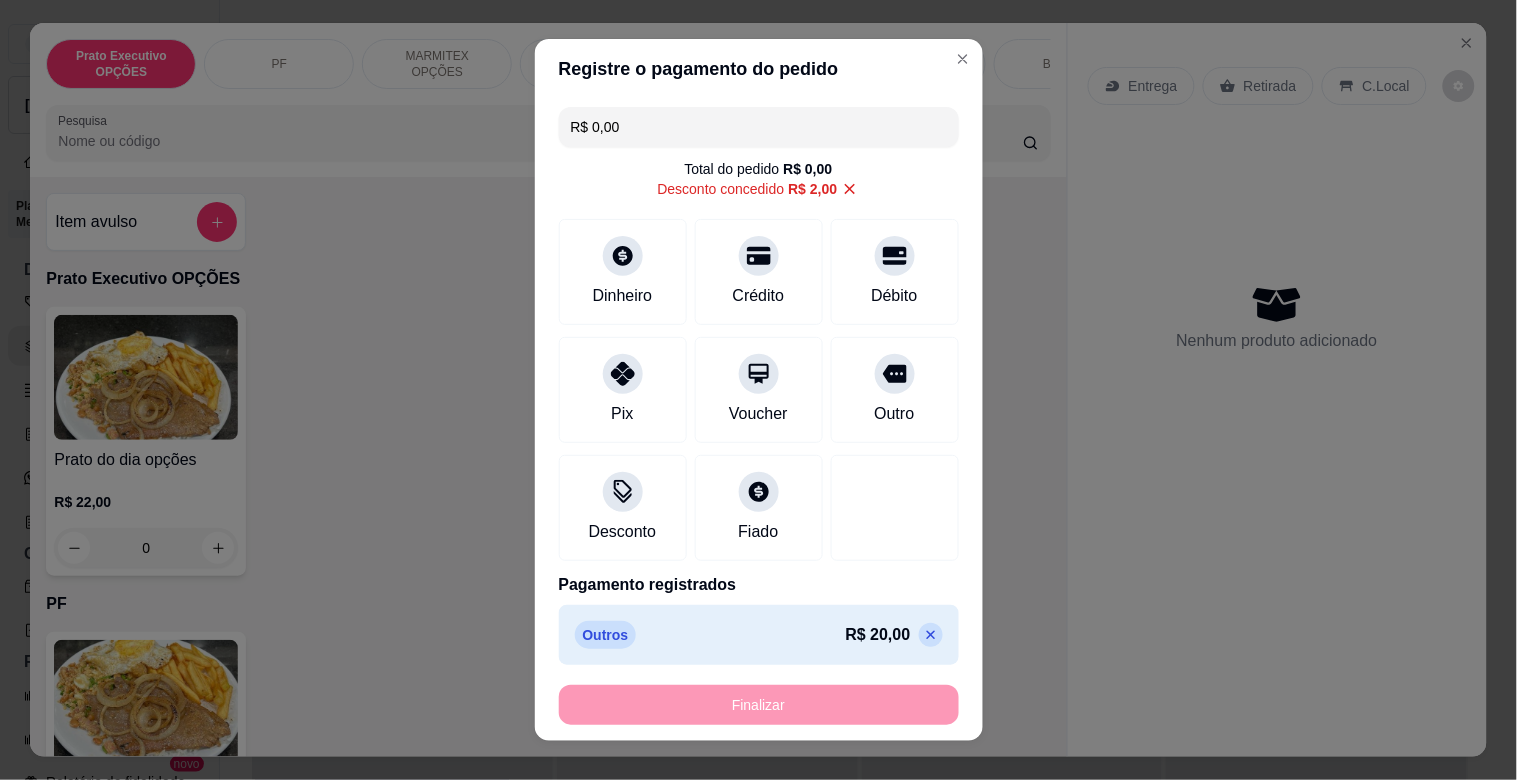 type 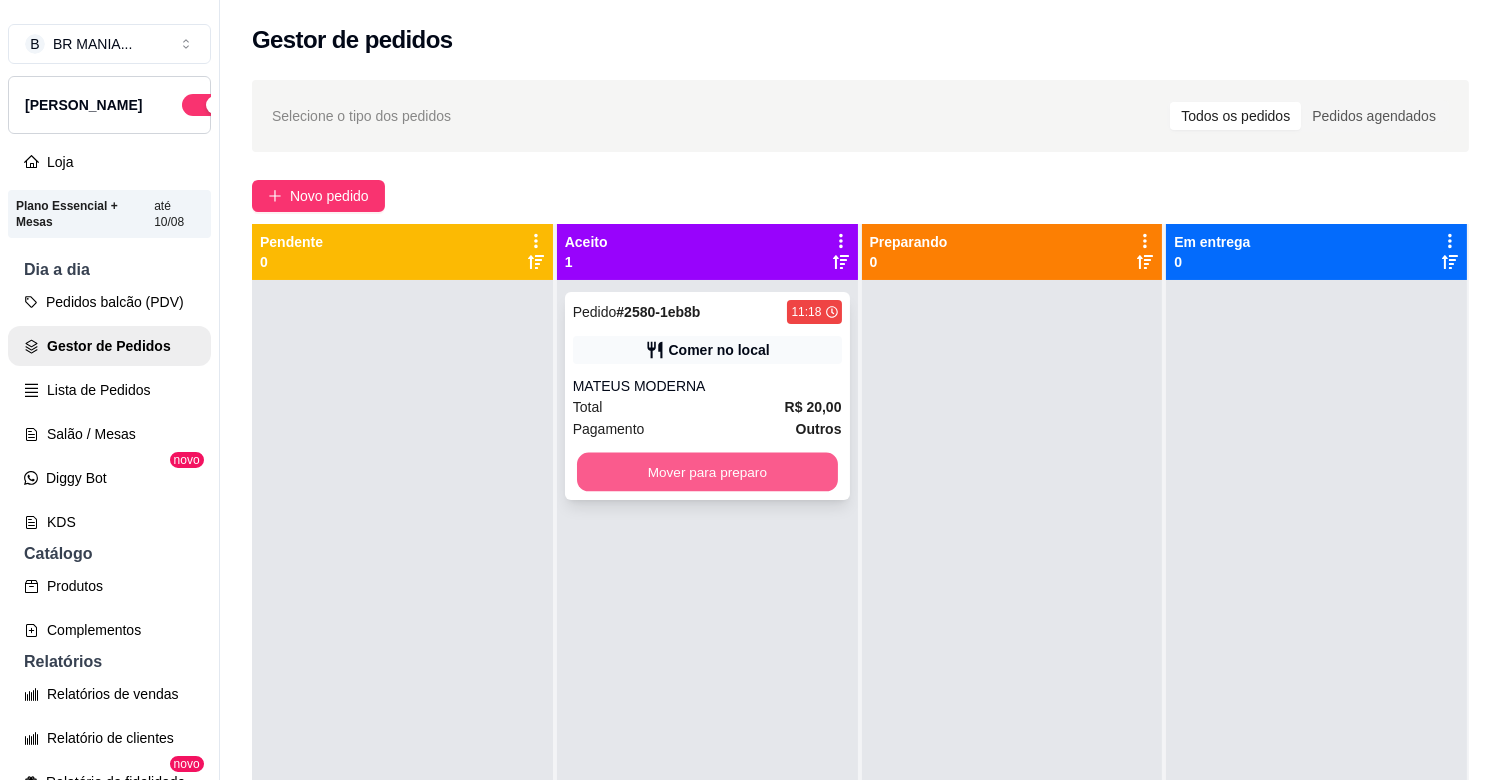 click on "Mover para preparo" at bounding box center [707, 472] 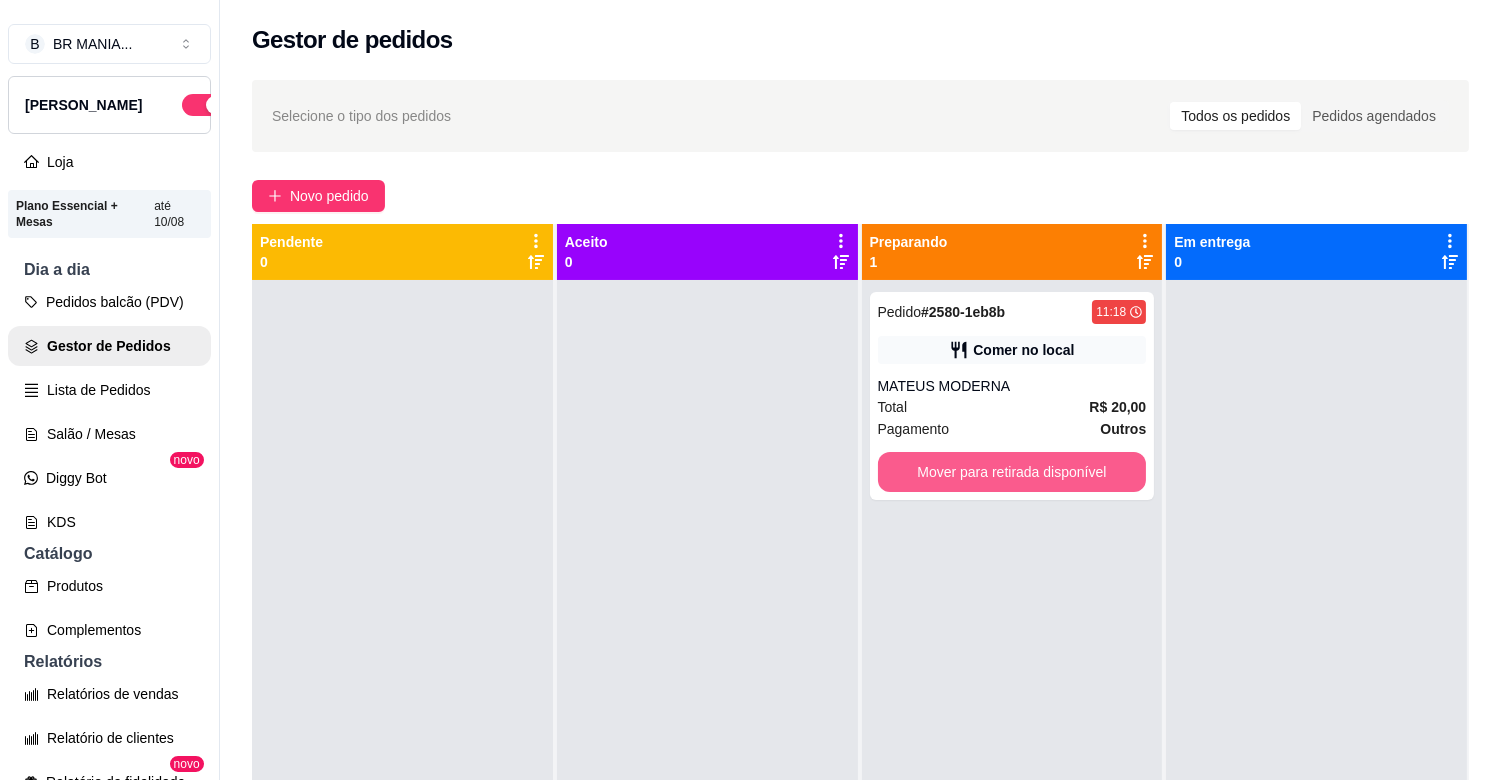click on "Mover para retirada disponível" at bounding box center (1012, 472) 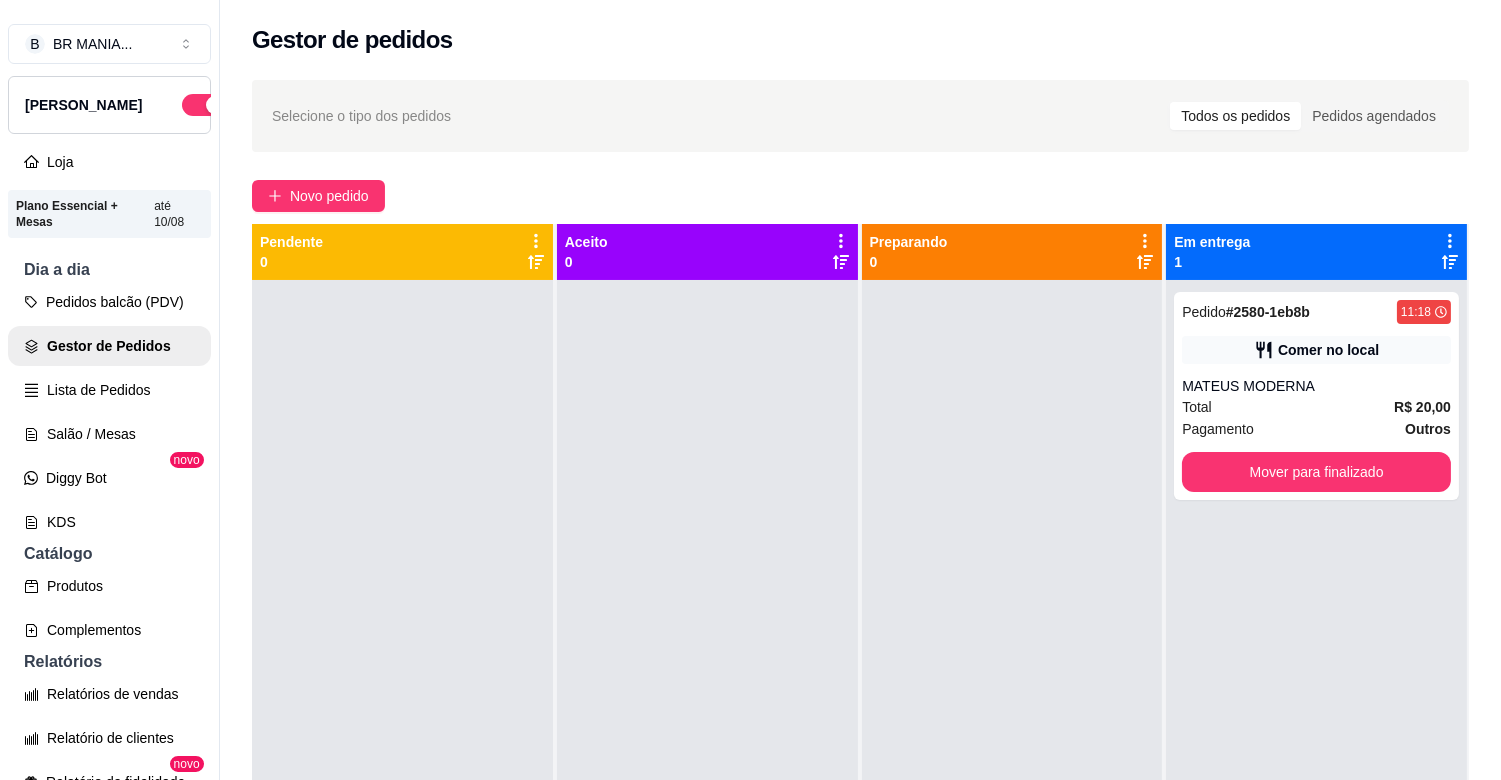 click on "Pedido  # 2580-1eb8b 11:18 Comer no local MATEUS MODERNA Total R$ 20,00 Pagamento Outros Mover para finalizado" at bounding box center (1316, 396) 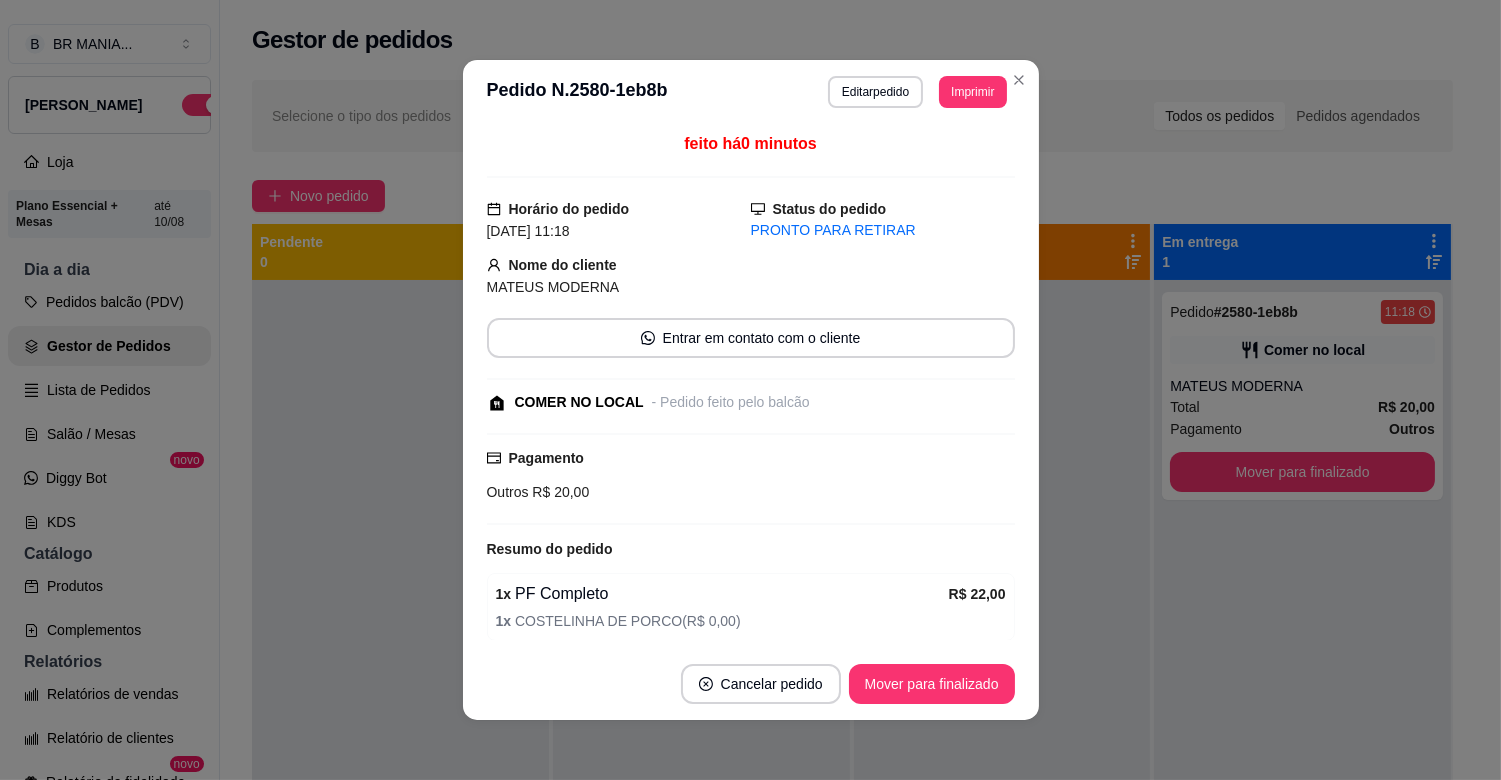 click on "Mover para finalizado" at bounding box center [1302, 472] 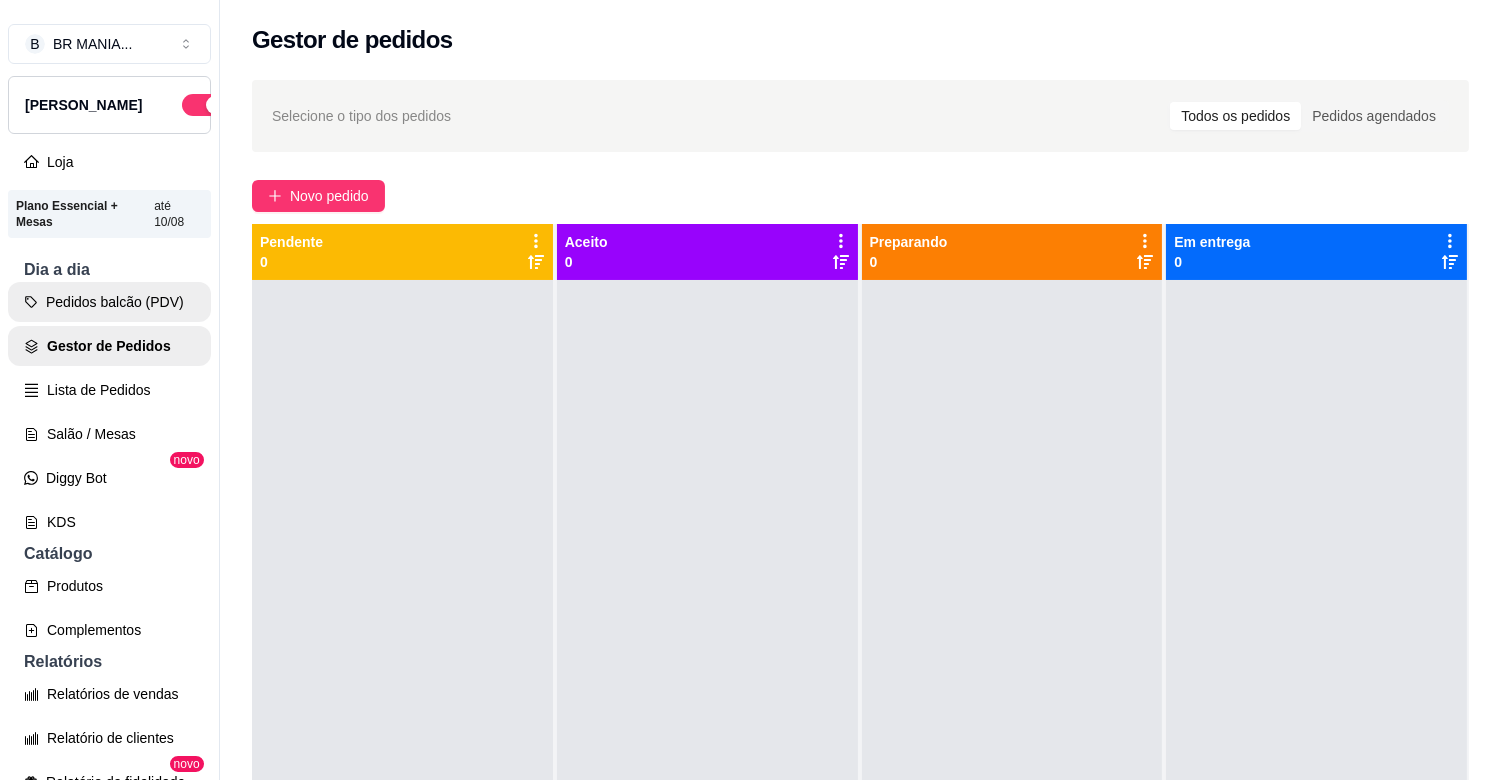 click on "Pedidos balcão (PDV)" at bounding box center (109, 302) 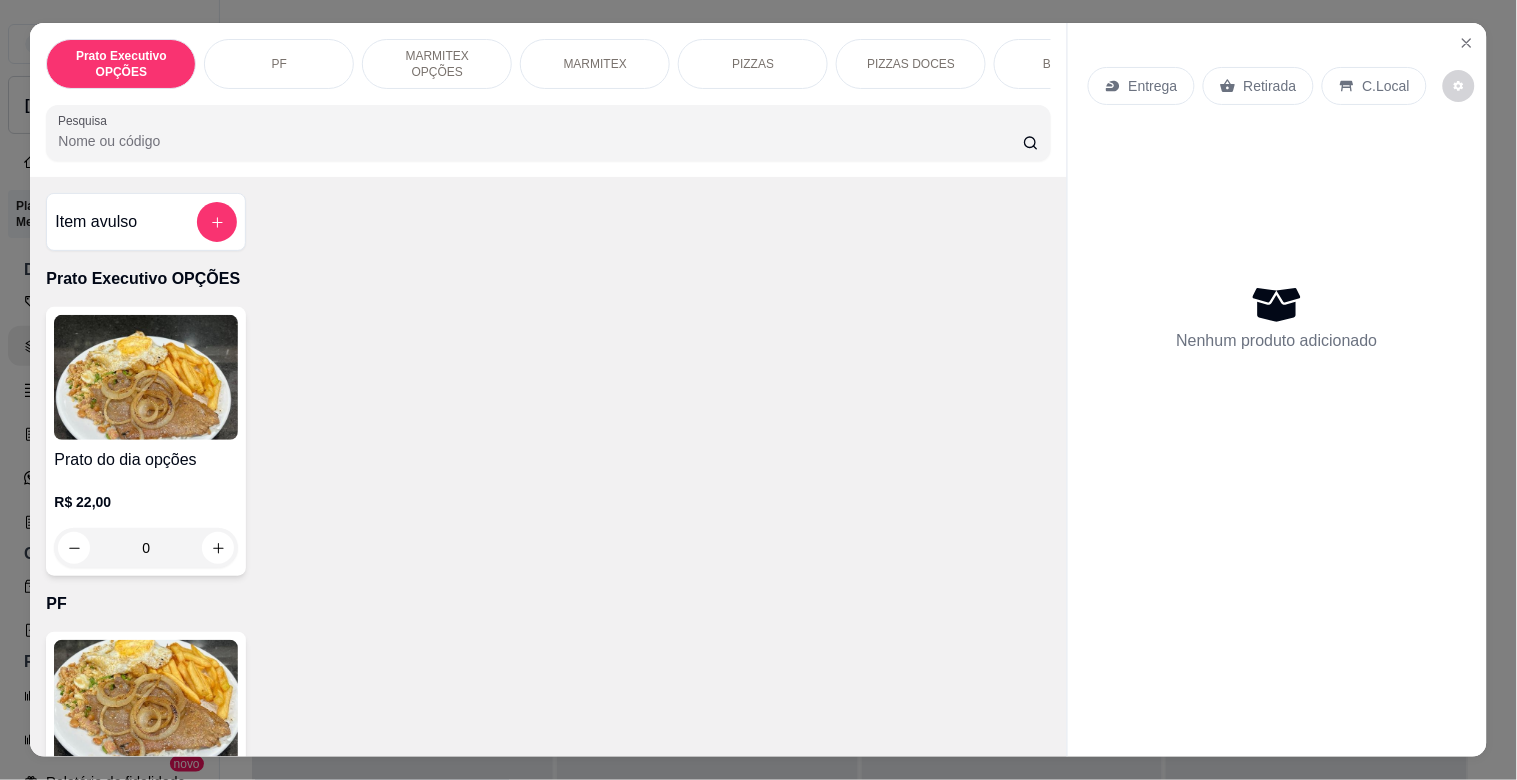 drag, startPoint x: 217, startPoint y: 158, endPoint x: 207, endPoint y: 152, distance: 11.661903 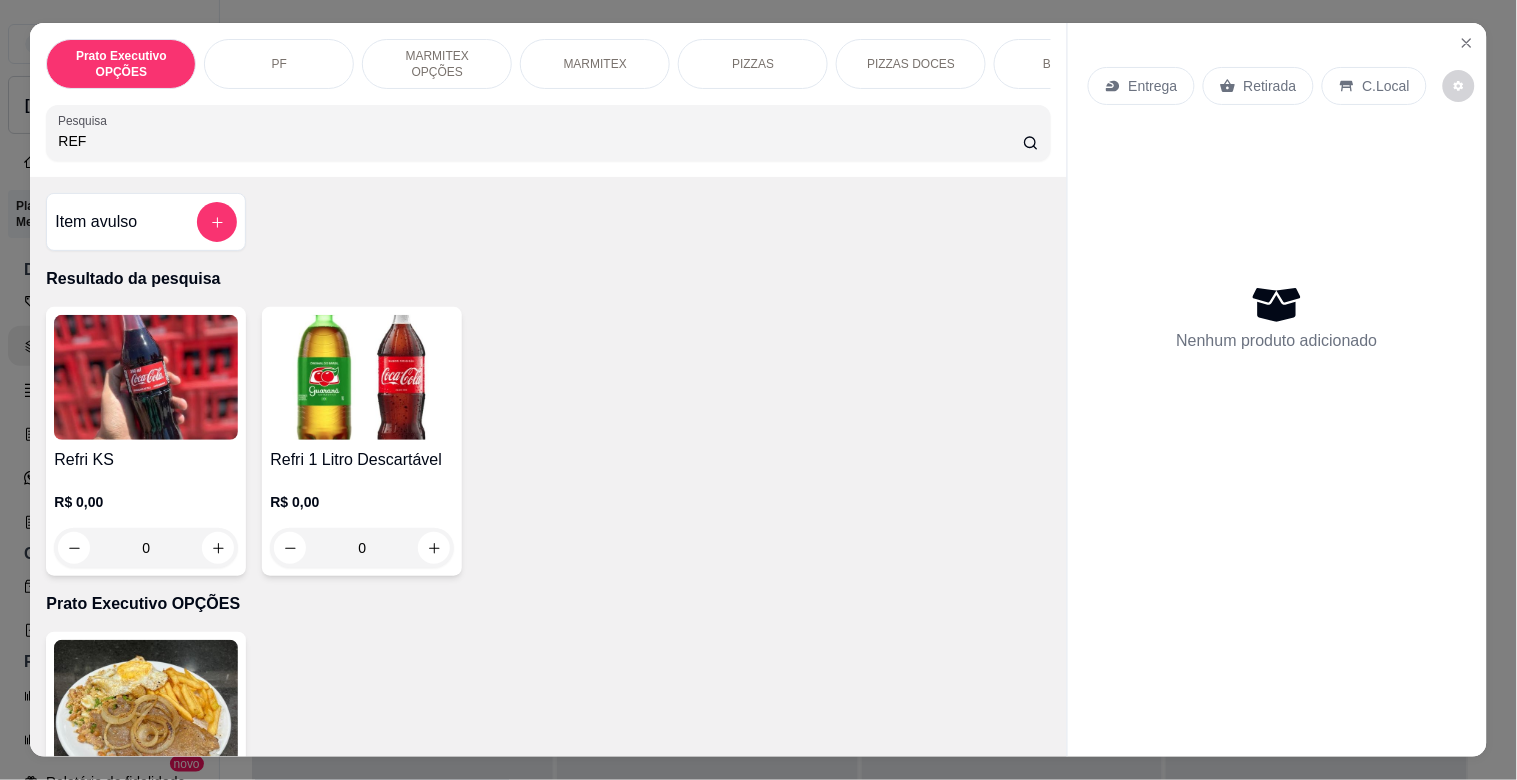 click at bounding box center (362, 377) 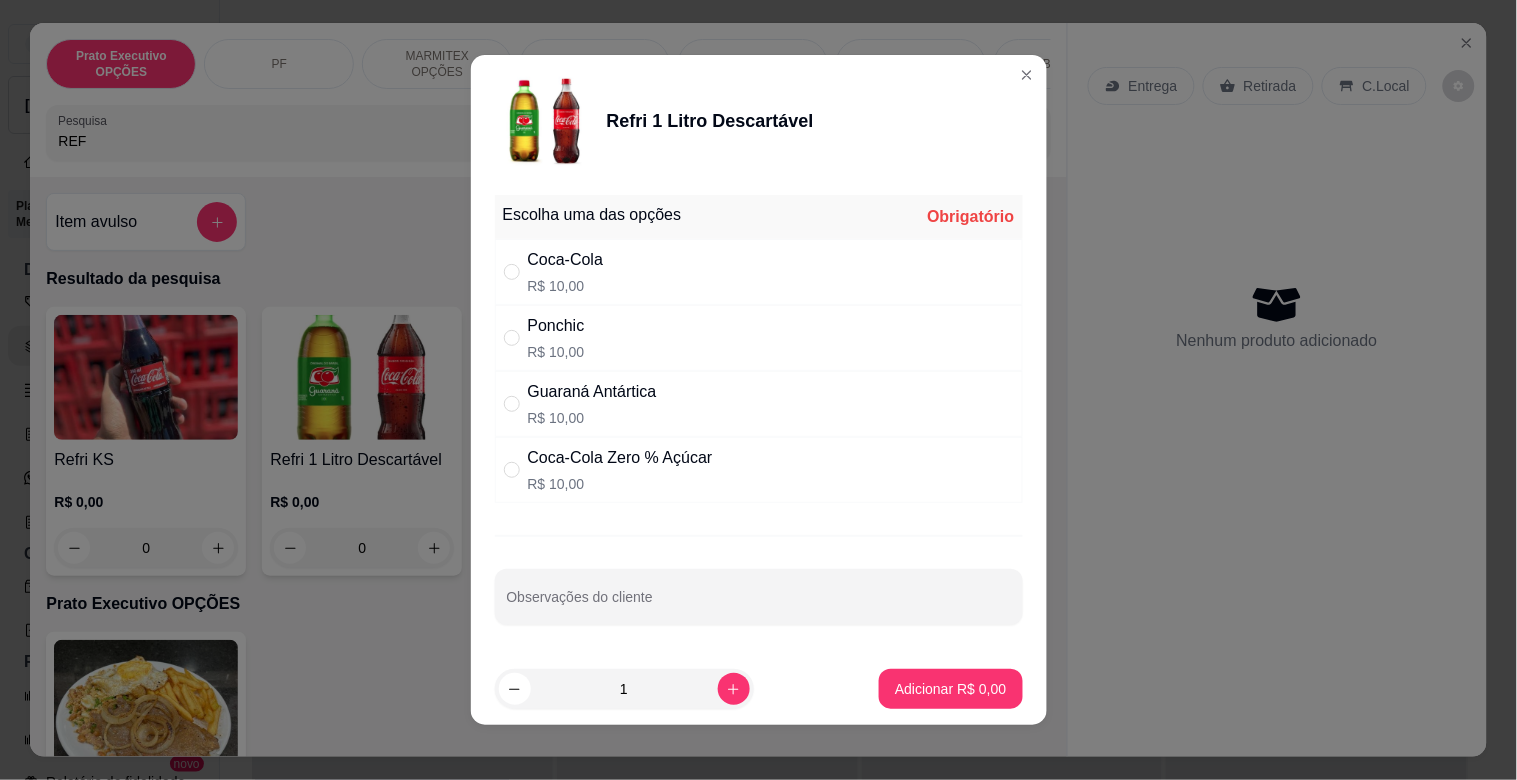 click on "Ponchic  R$ 10,00" at bounding box center (759, 338) 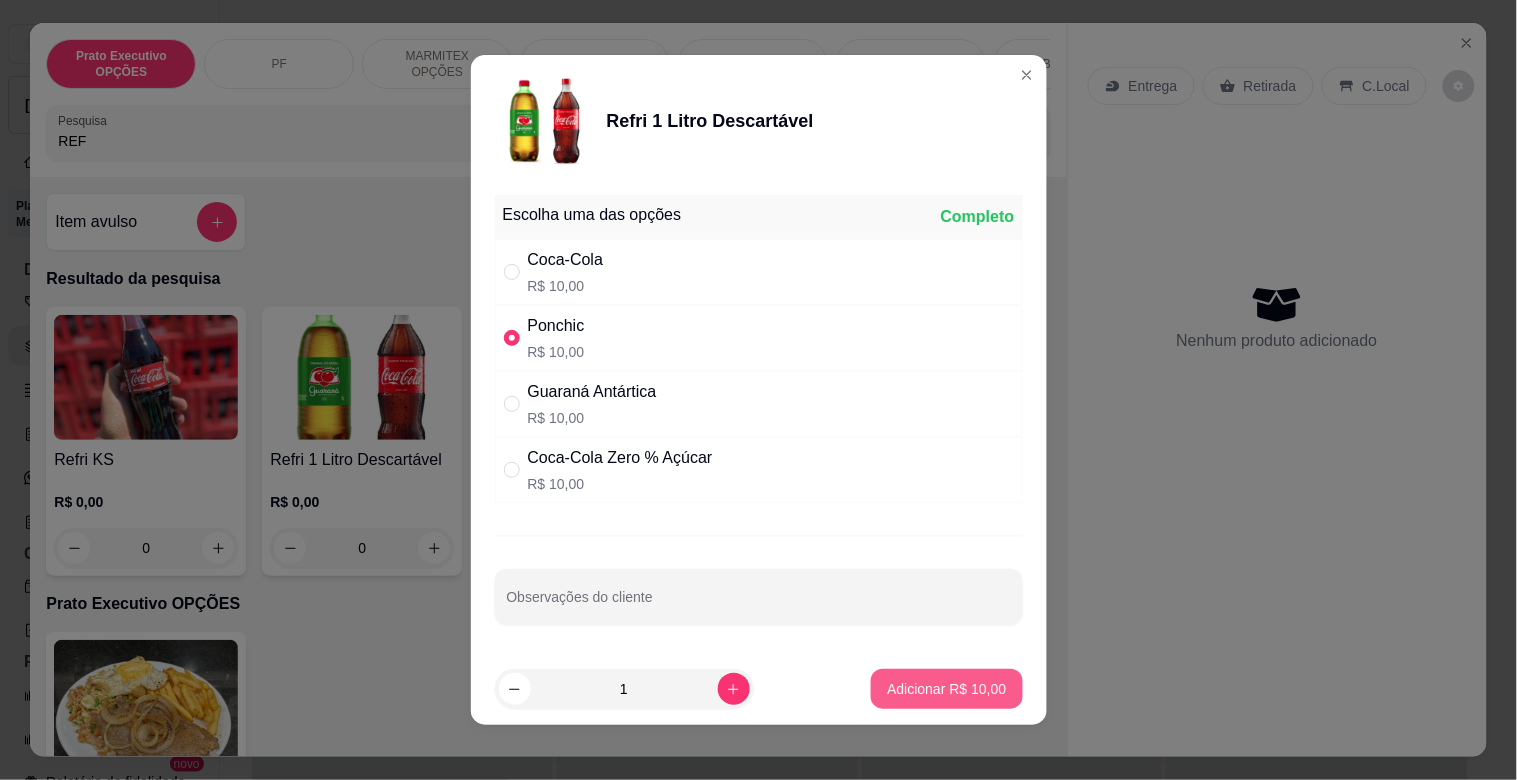 click on "Adicionar   R$ 10,00" at bounding box center (946, 689) 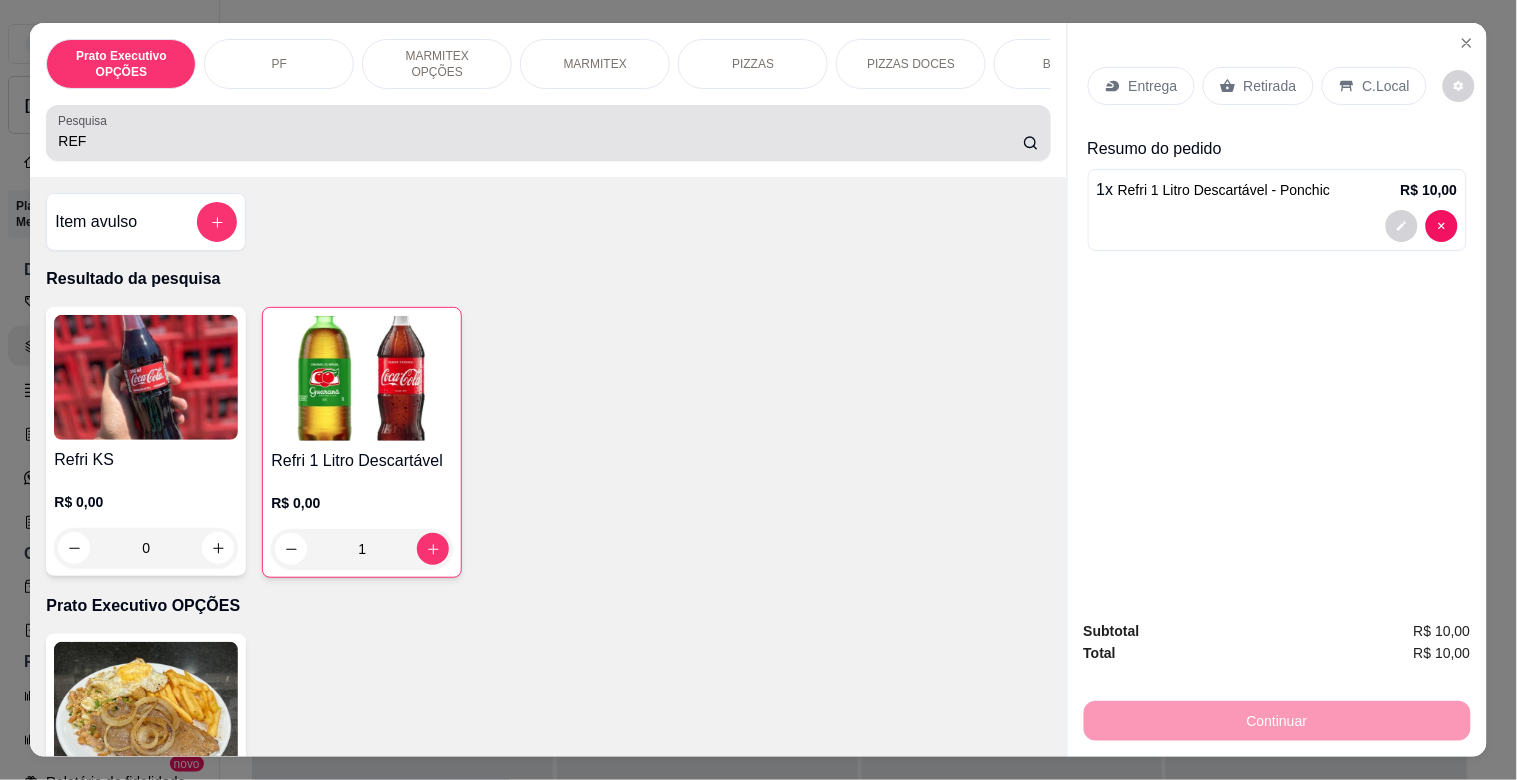 click on "REF" at bounding box center [540, 141] 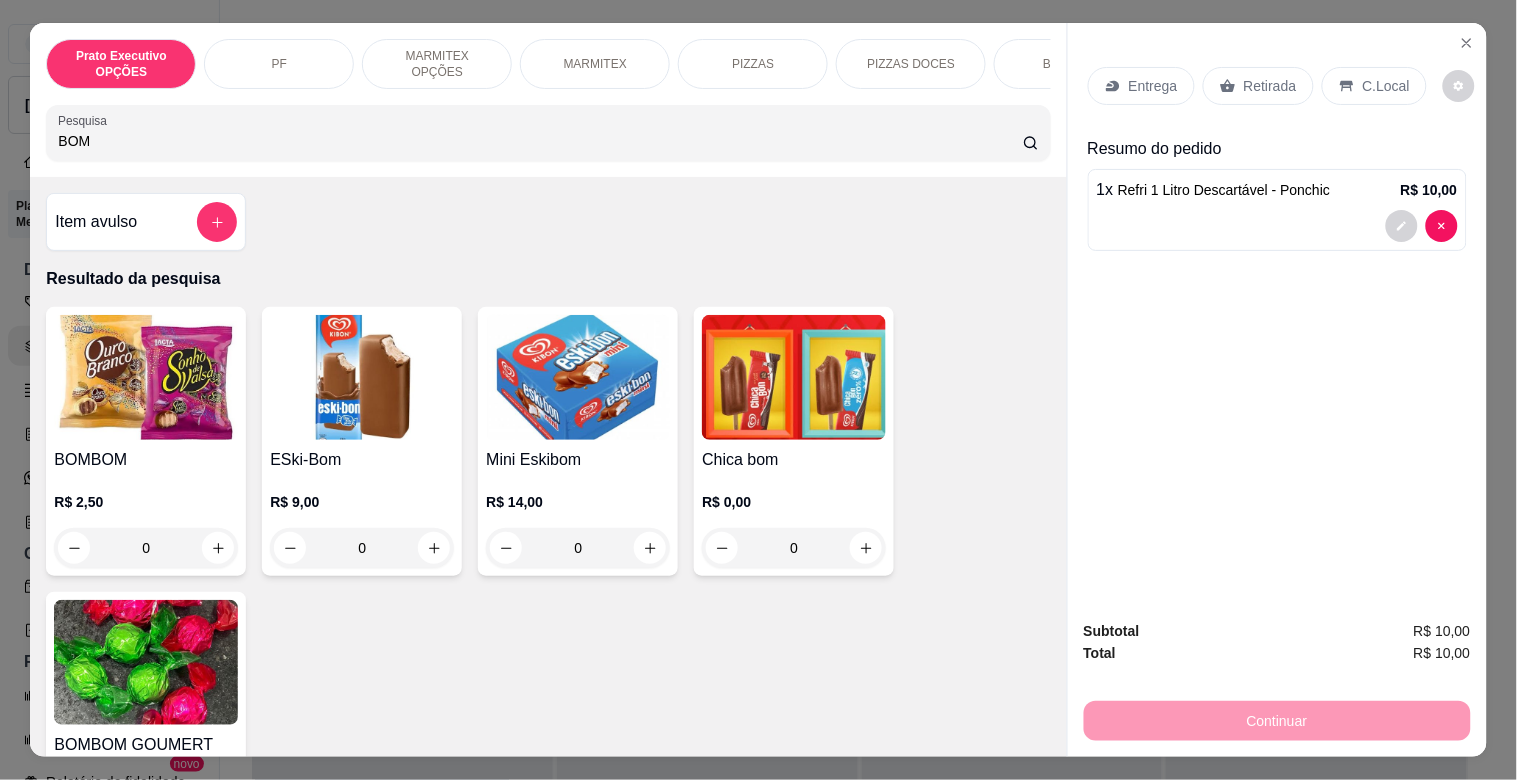 click at bounding box center (146, 377) 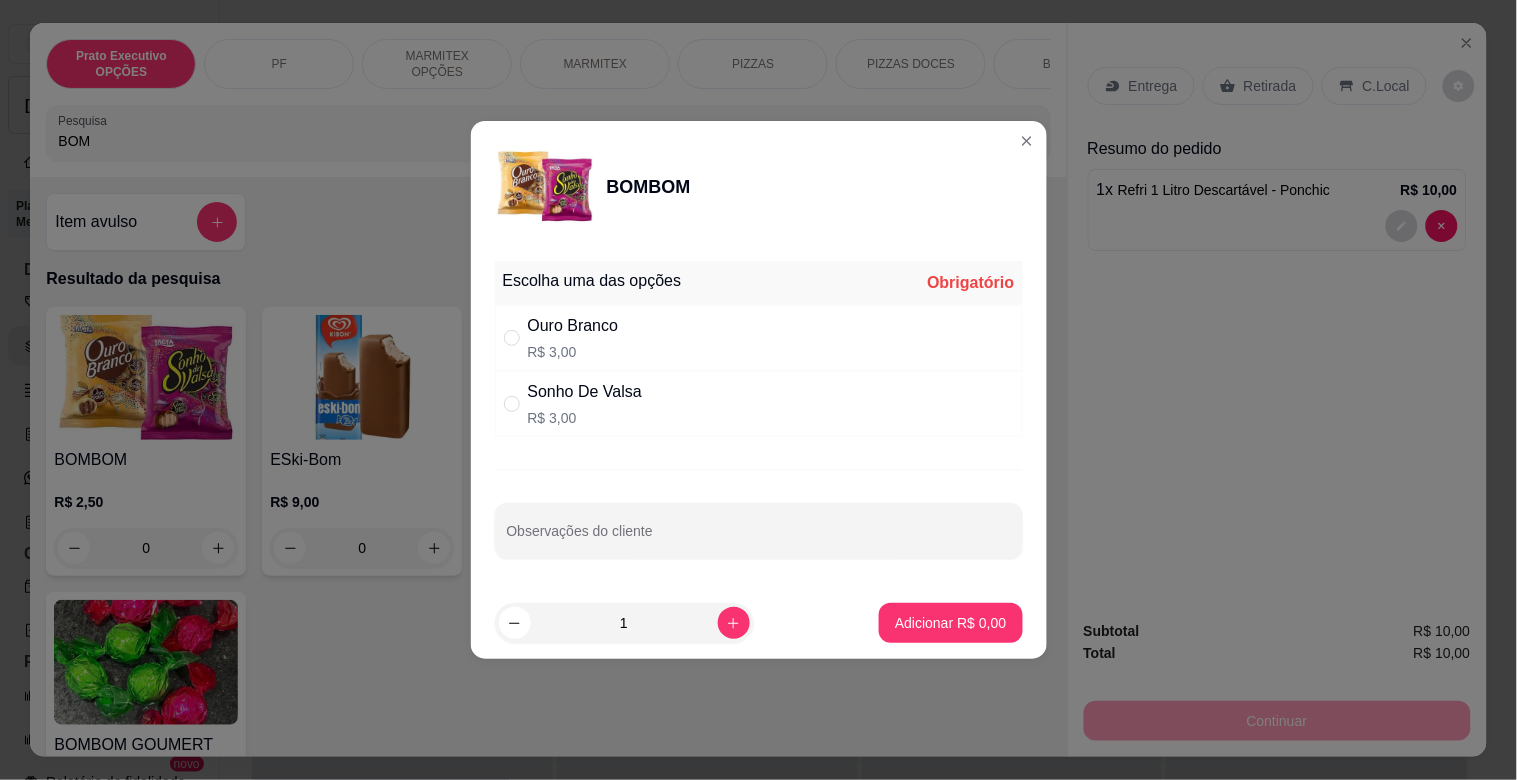 click on "Ouro Branco  R$ 3,00" at bounding box center (759, 338) 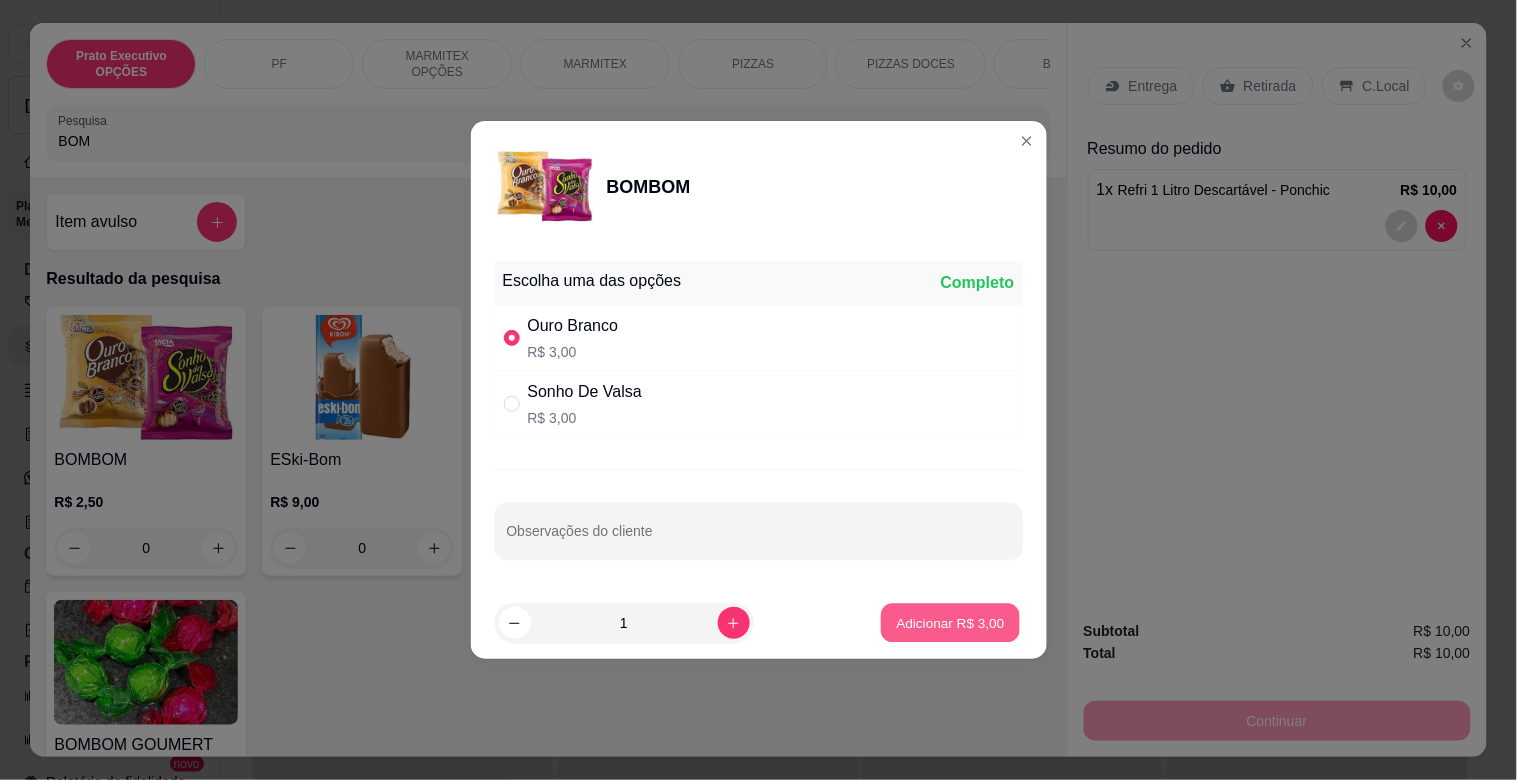 click on "Adicionar   R$ 3,00" at bounding box center (951, 622) 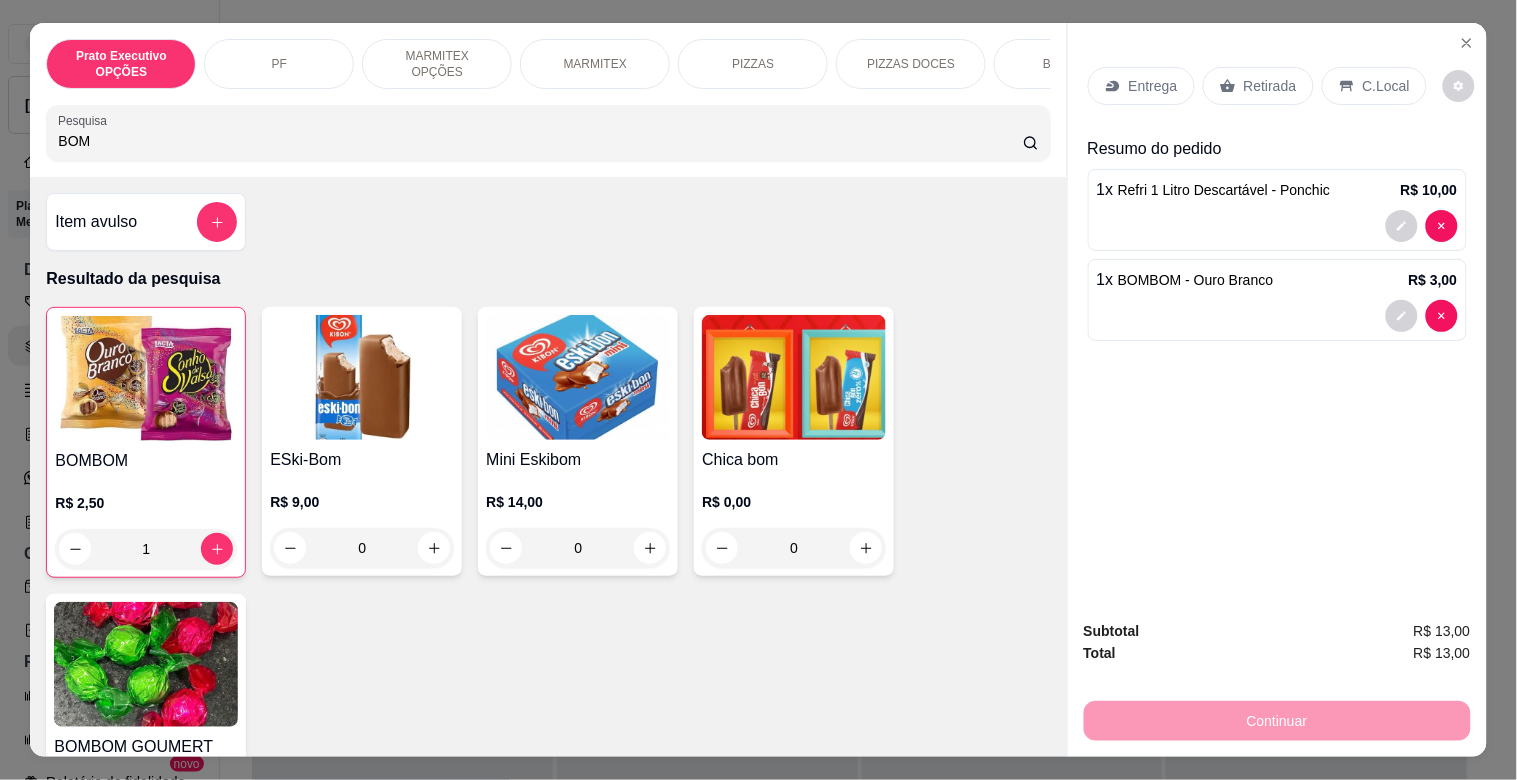 click on "Retirada" at bounding box center (1258, 86) 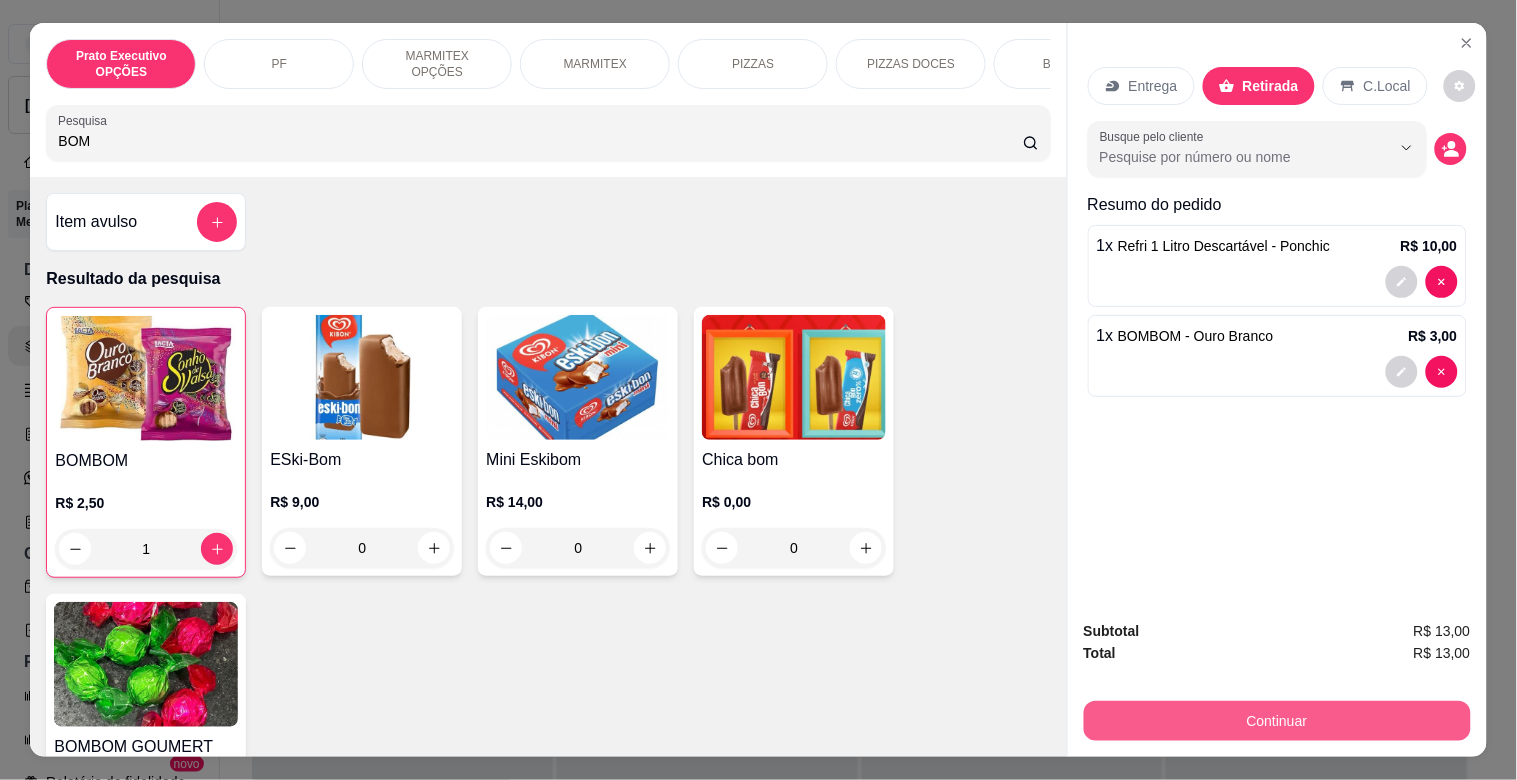 click on "Continuar" at bounding box center (1277, 721) 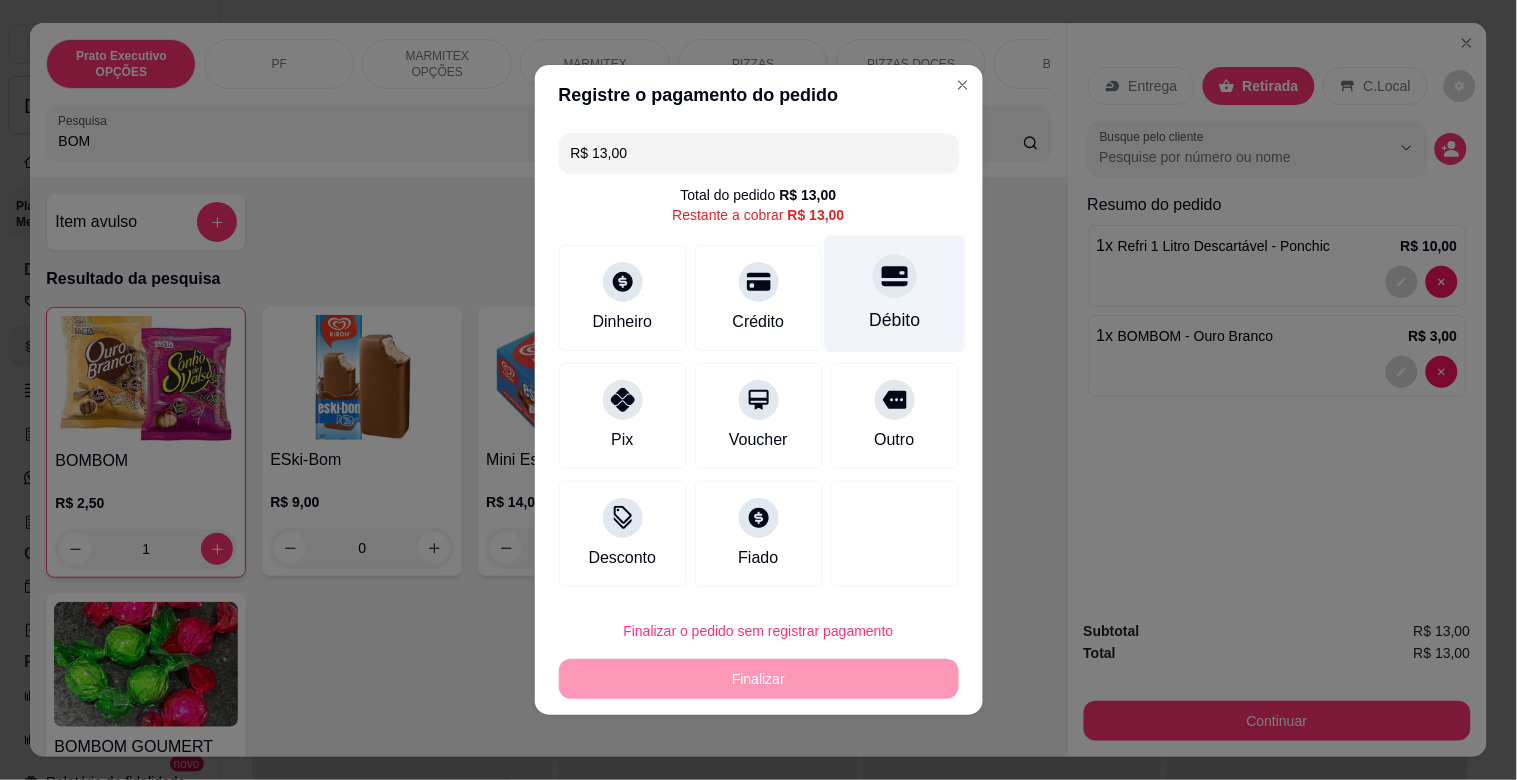 click on "Débito" at bounding box center [894, 320] 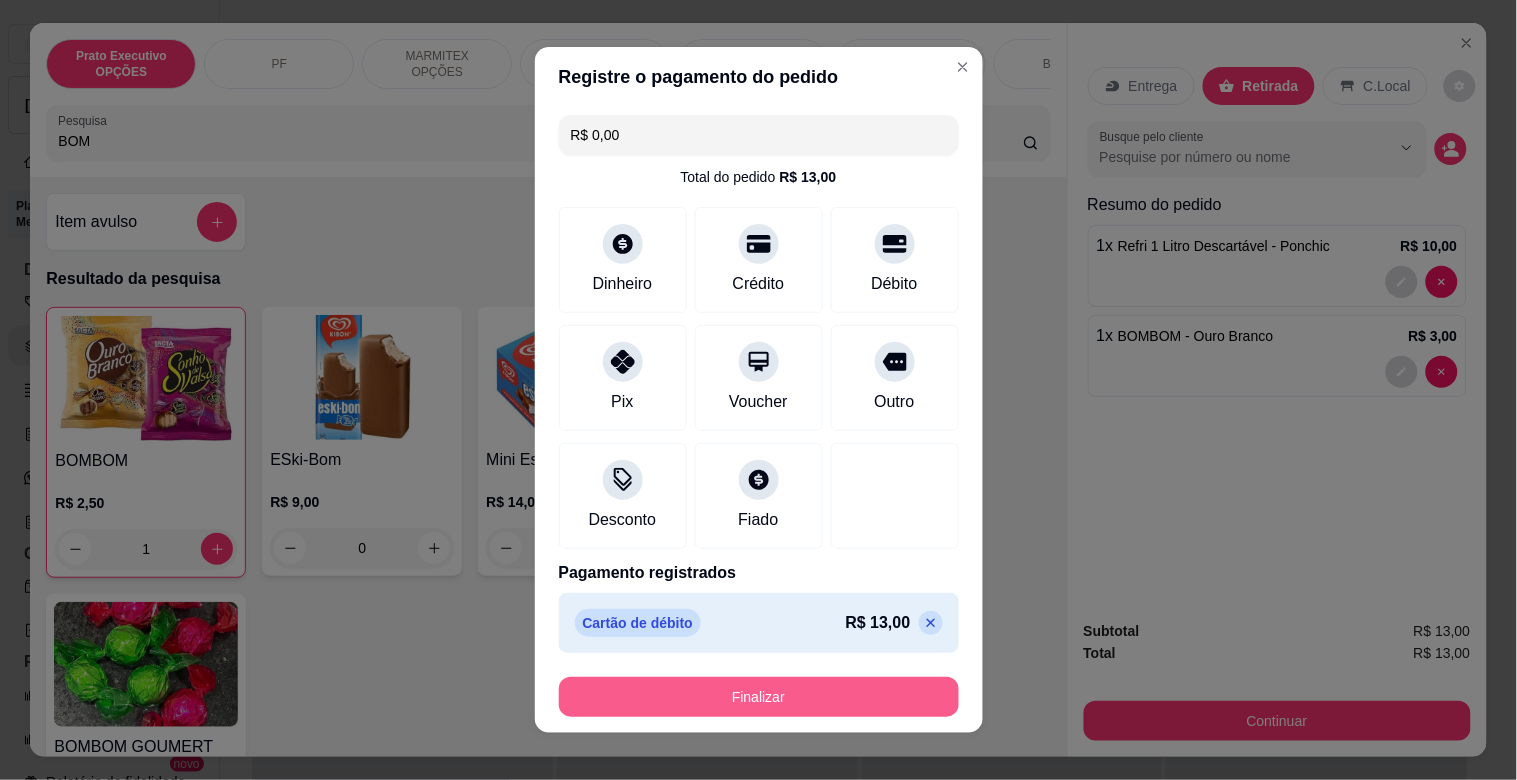 click on "Finalizar" at bounding box center [759, 697] 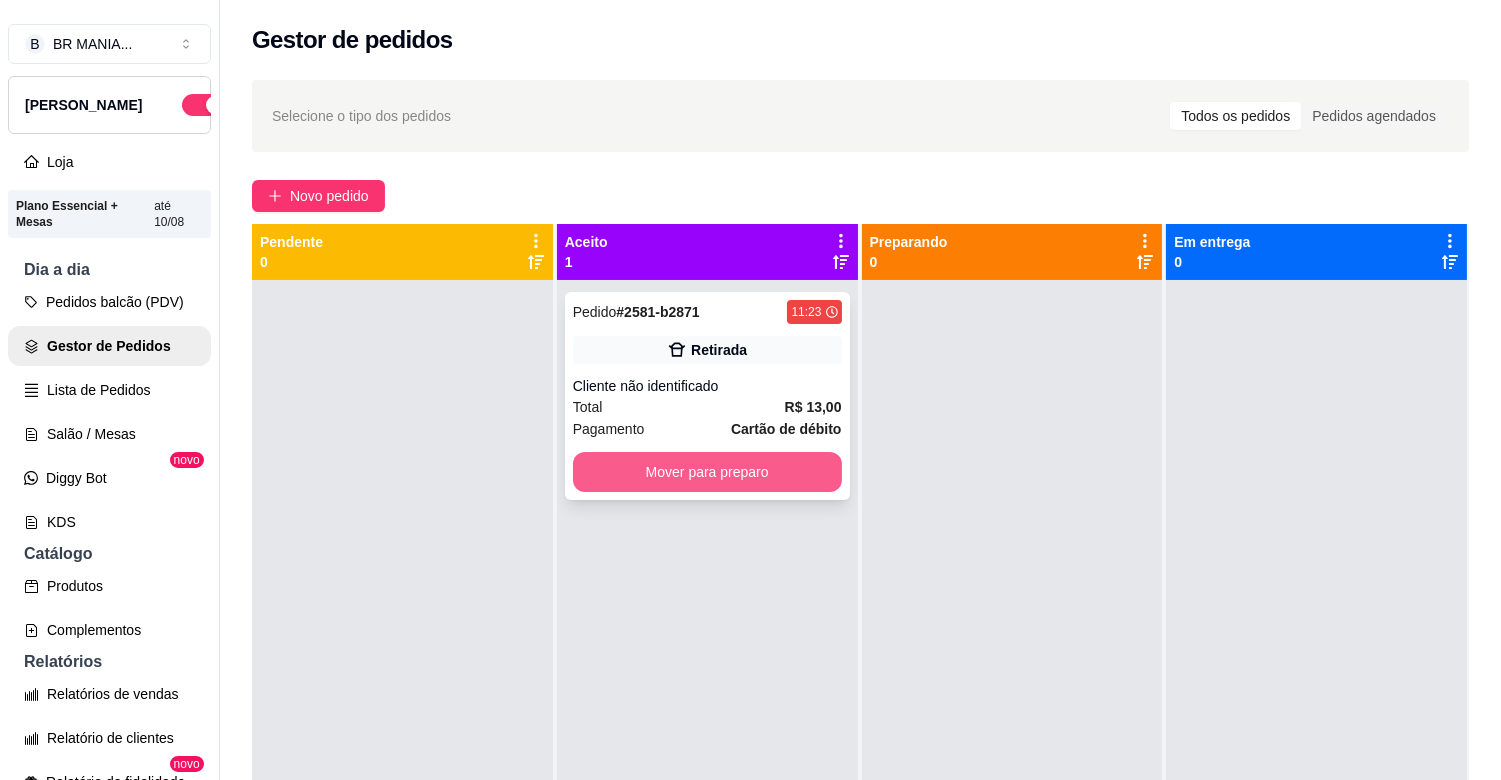 click on "Mover para preparo" at bounding box center [707, 472] 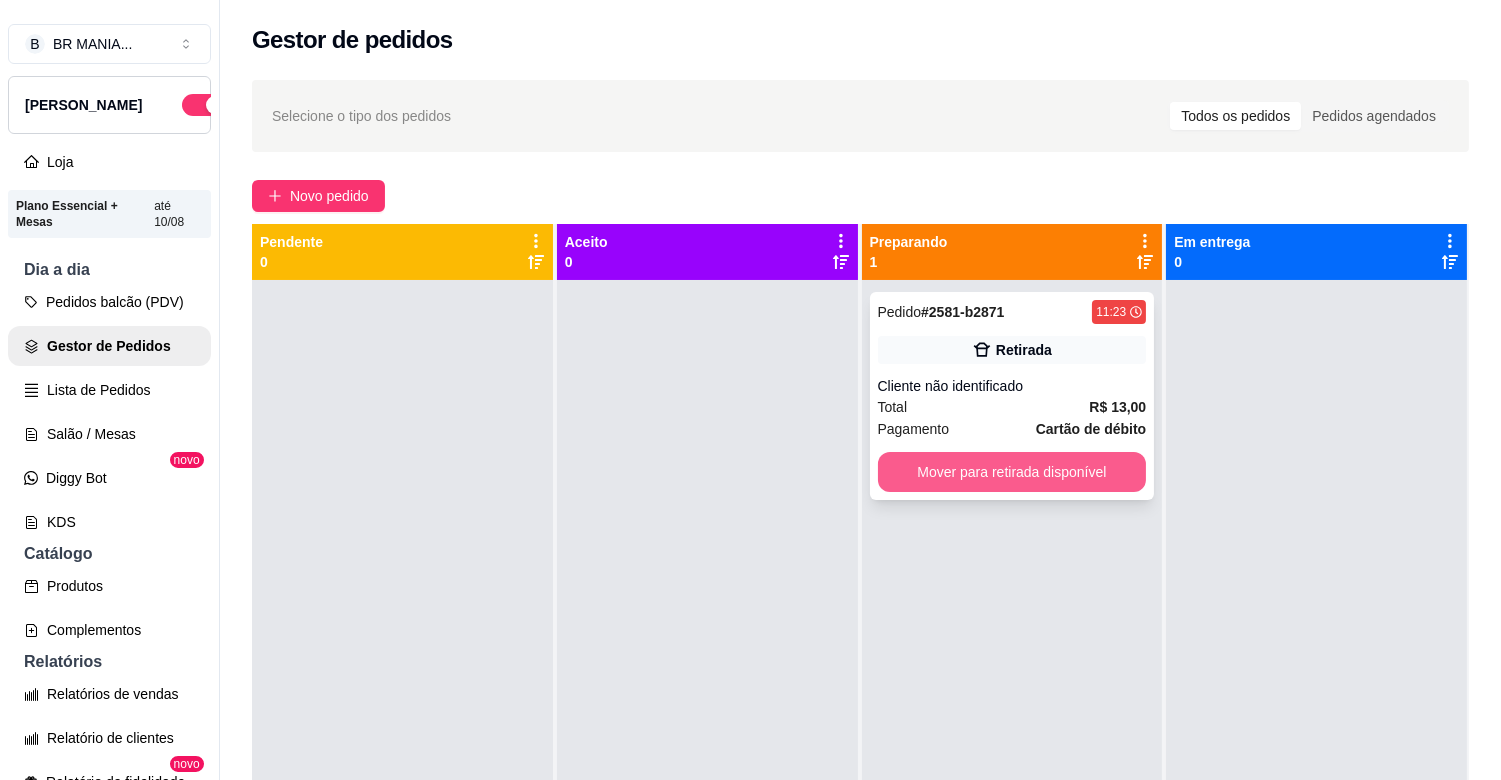 click on "Mover para retirada disponível" at bounding box center (1012, 472) 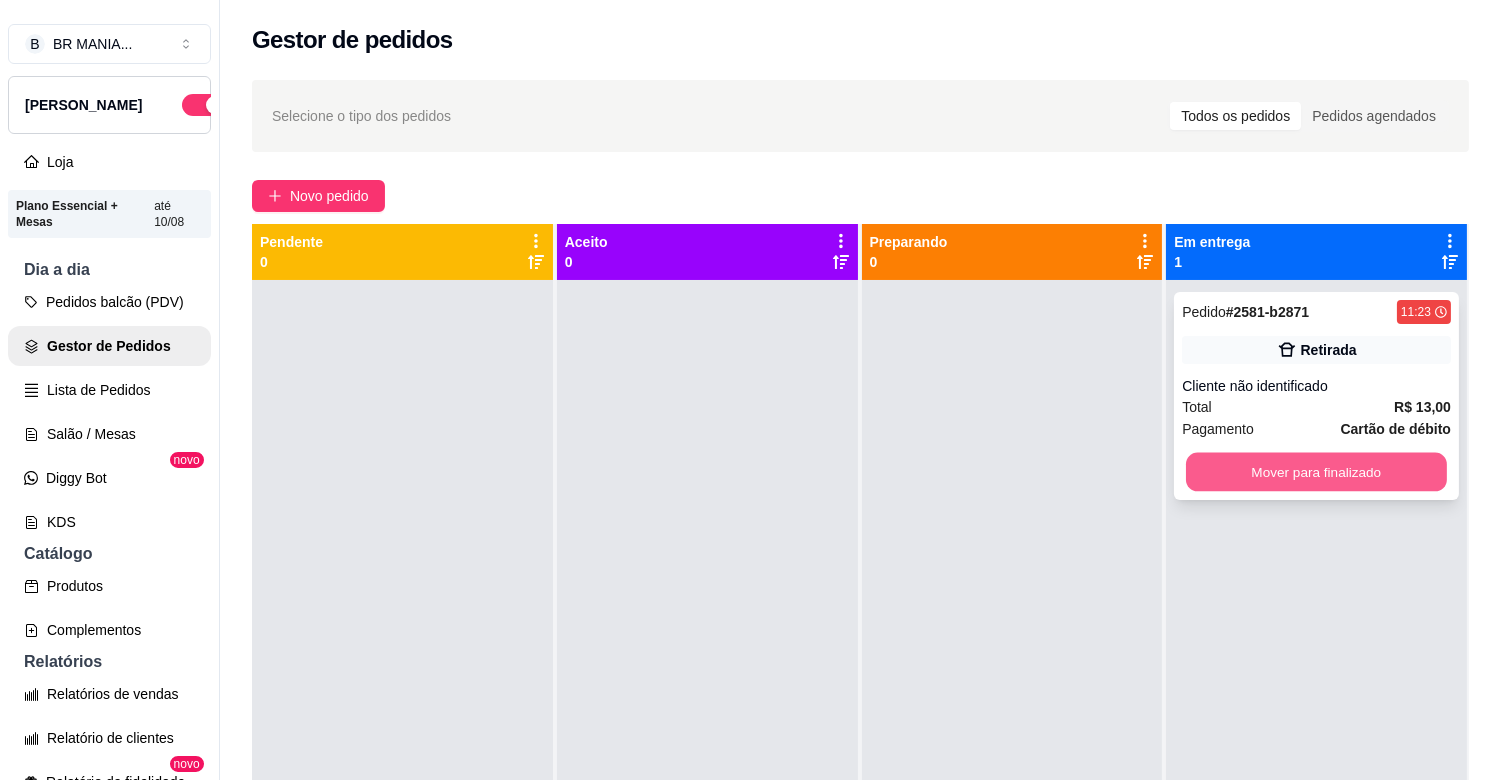 click on "Mover para finalizado" at bounding box center (1316, 472) 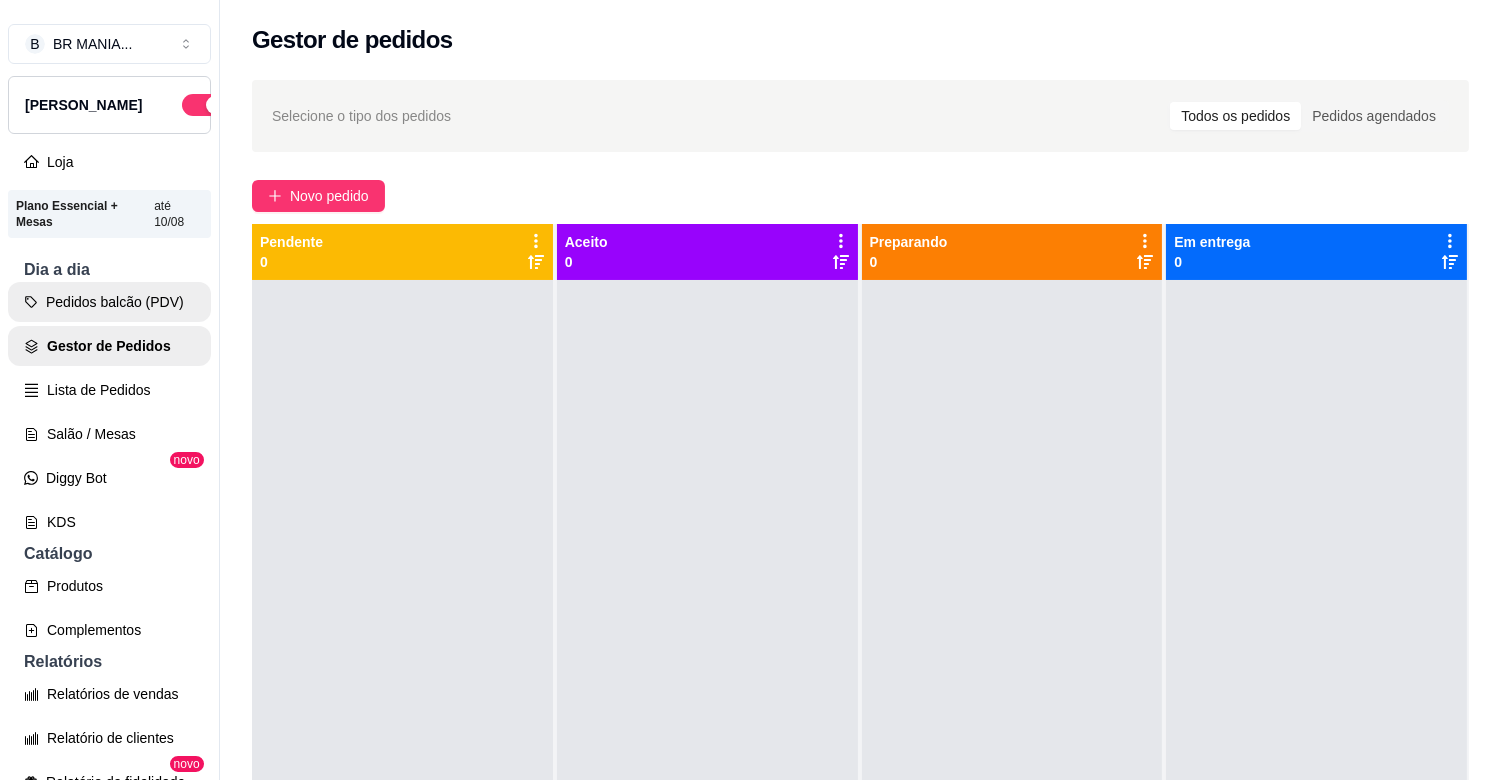 click on "Pedidos balcão (PDV)" at bounding box center (109, 302) 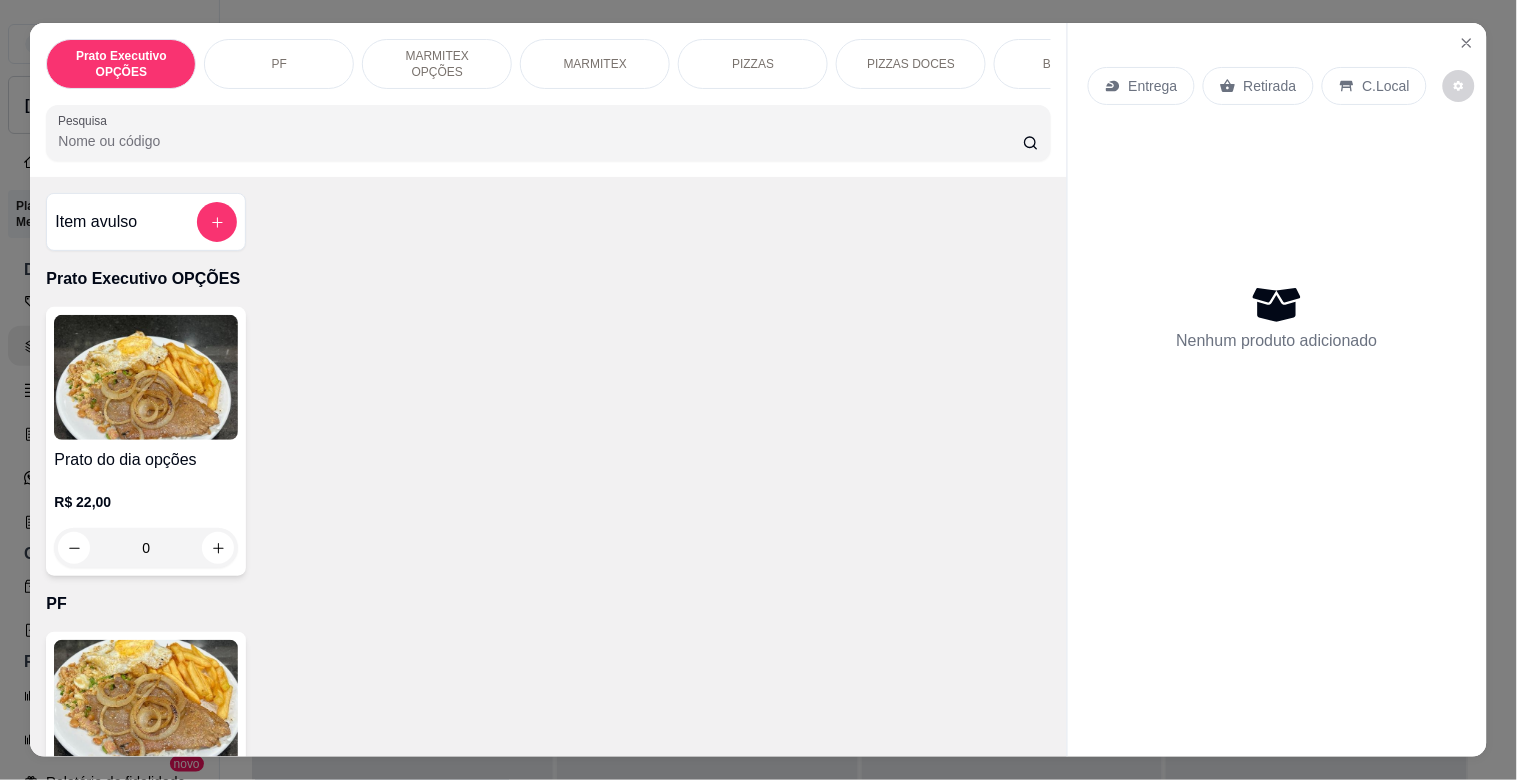 click on "MARMITEX" at bounding box center [595, 64] 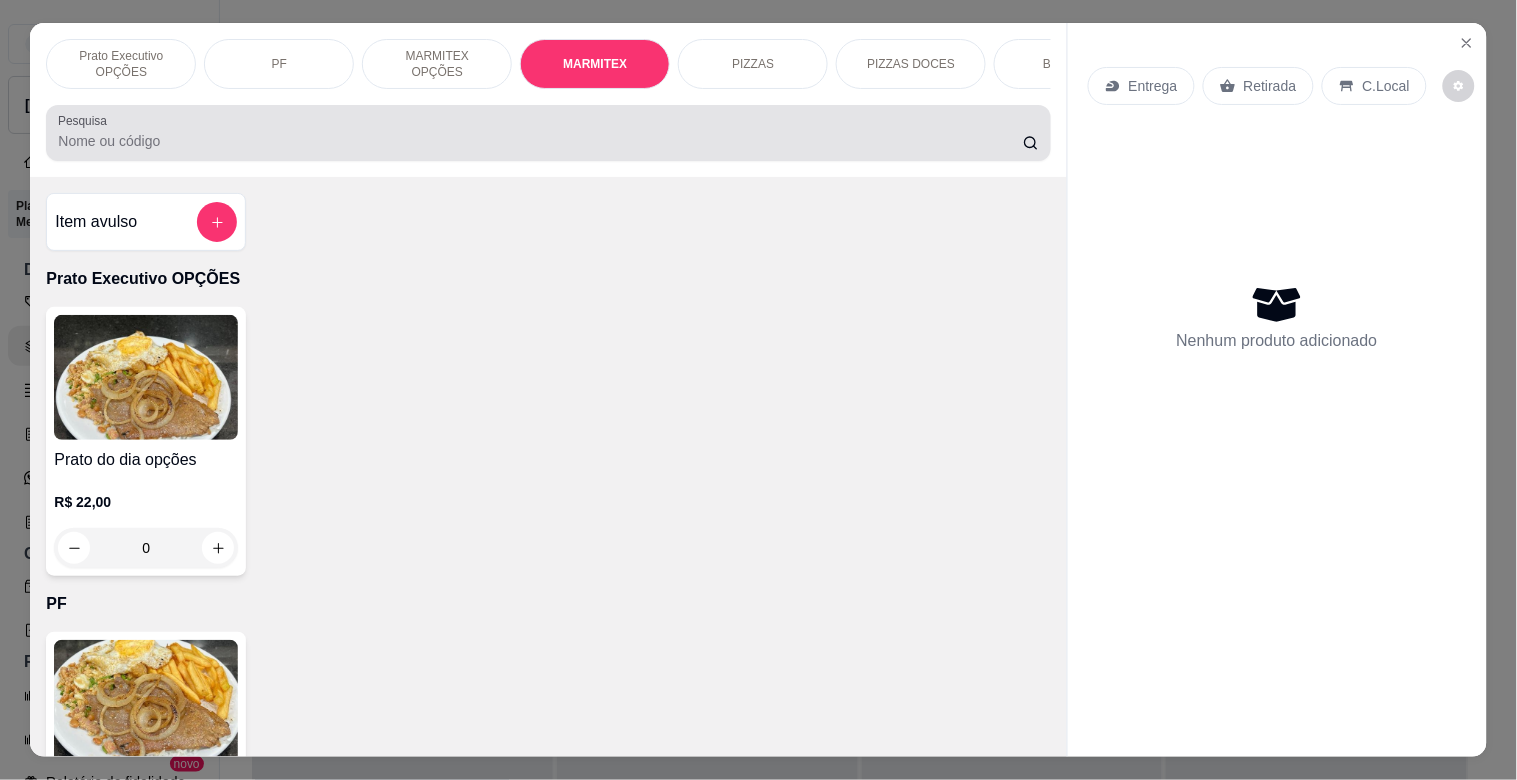 scroll, scrollTop: 1064, scrollLeft: 0, axis: vertical 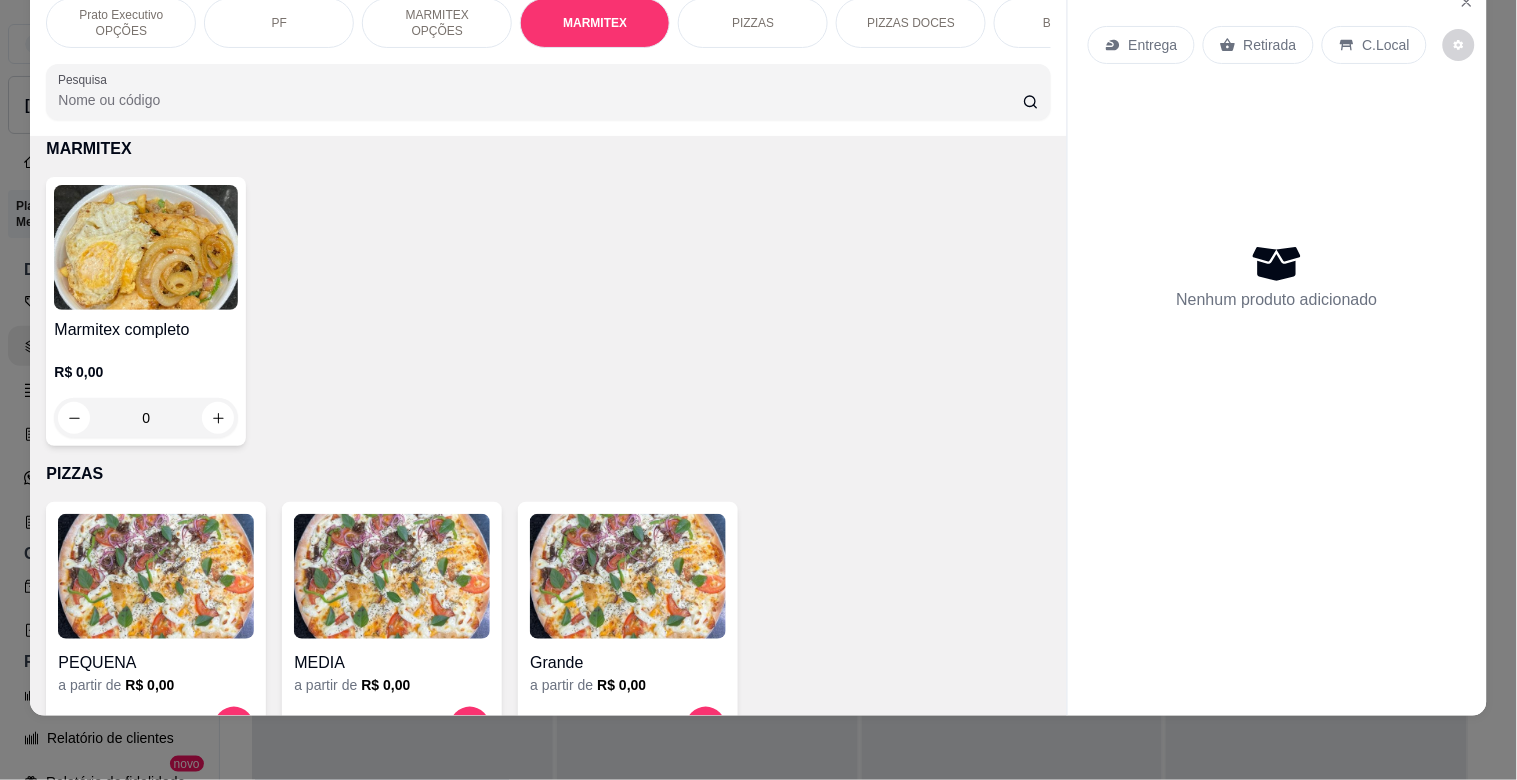 click at bounding box center (146, 247) 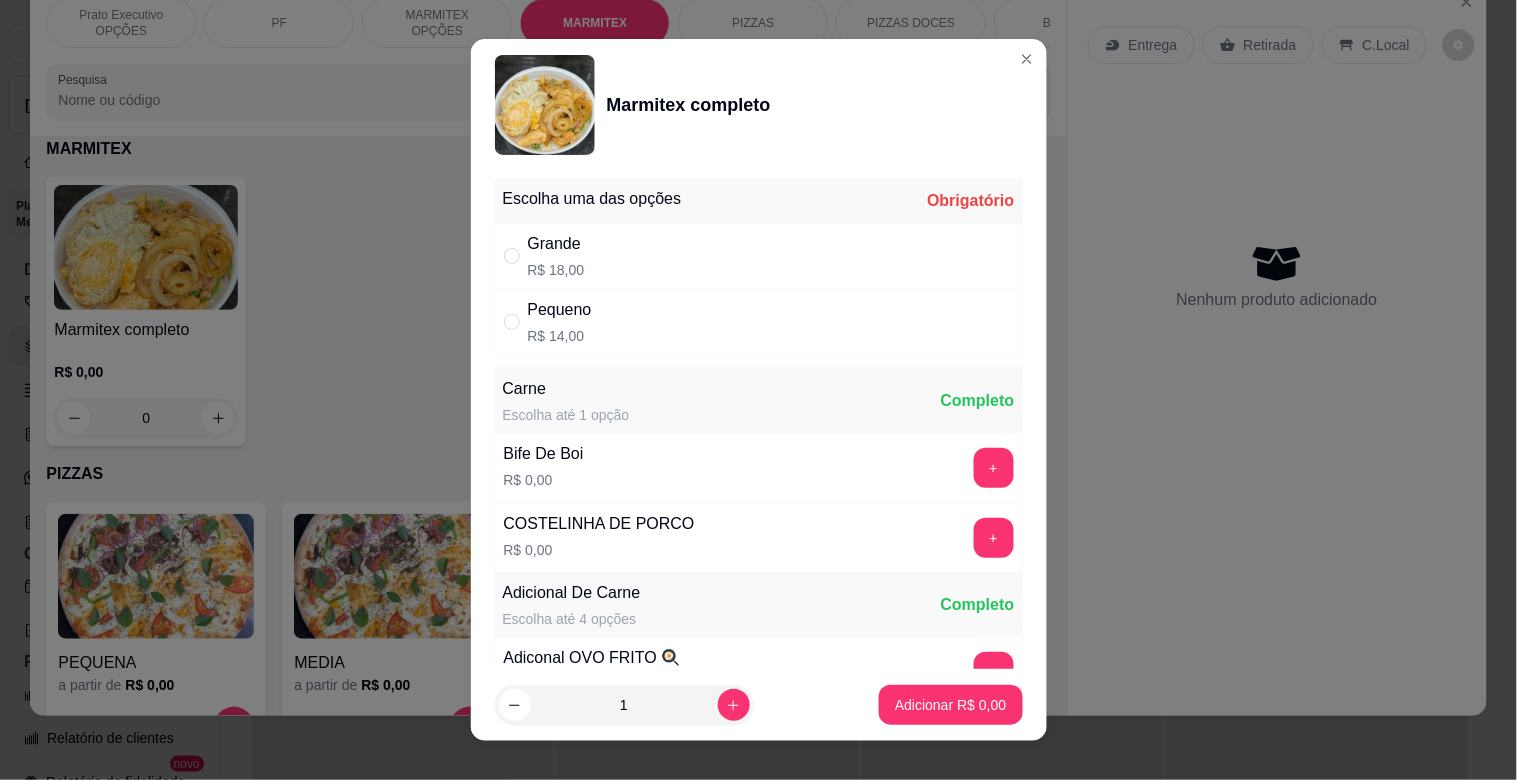 click on "Pequeno  R$ 14,00" at bounding box center [759, 322] 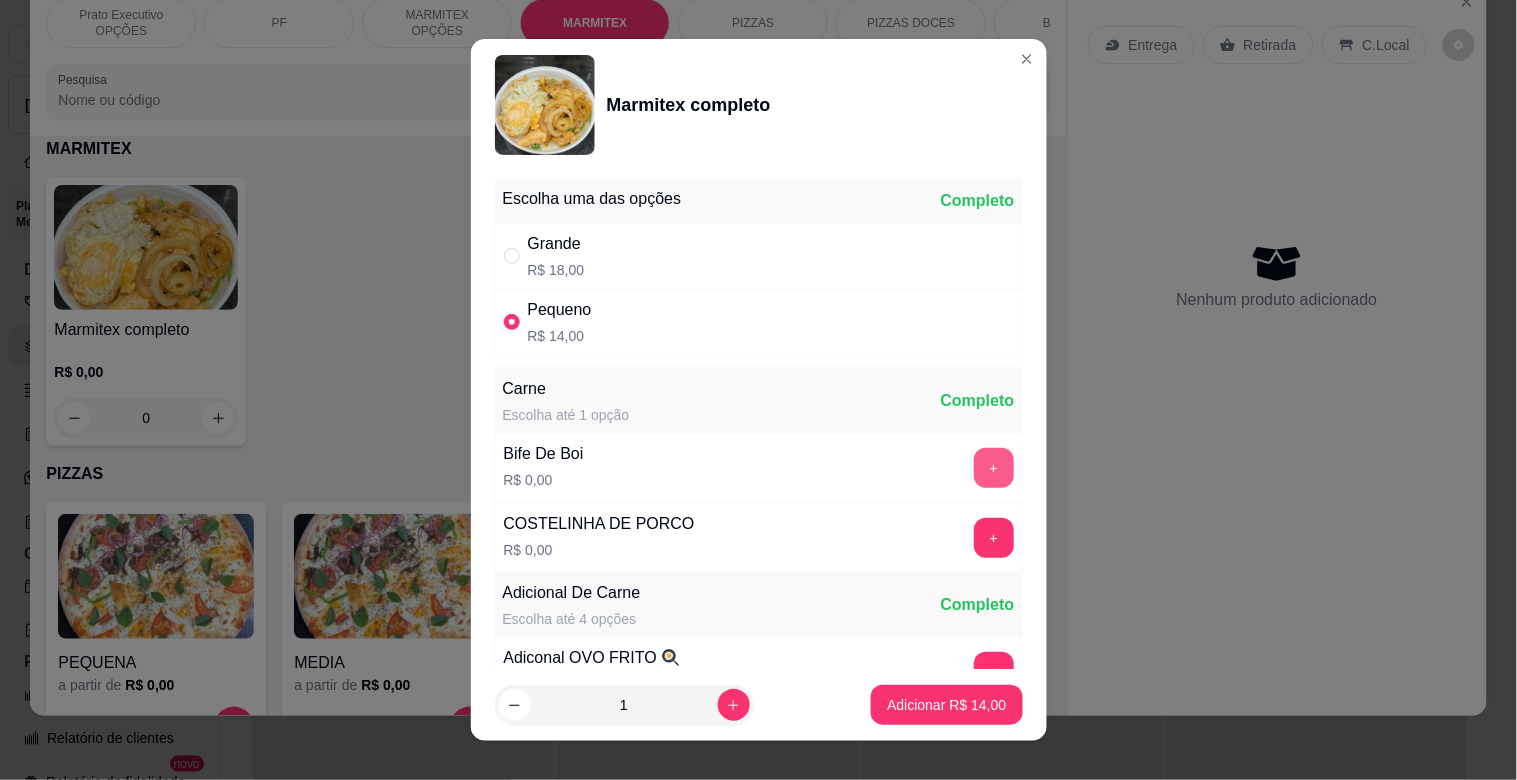 click on "+" at bounding box center [994, 468] 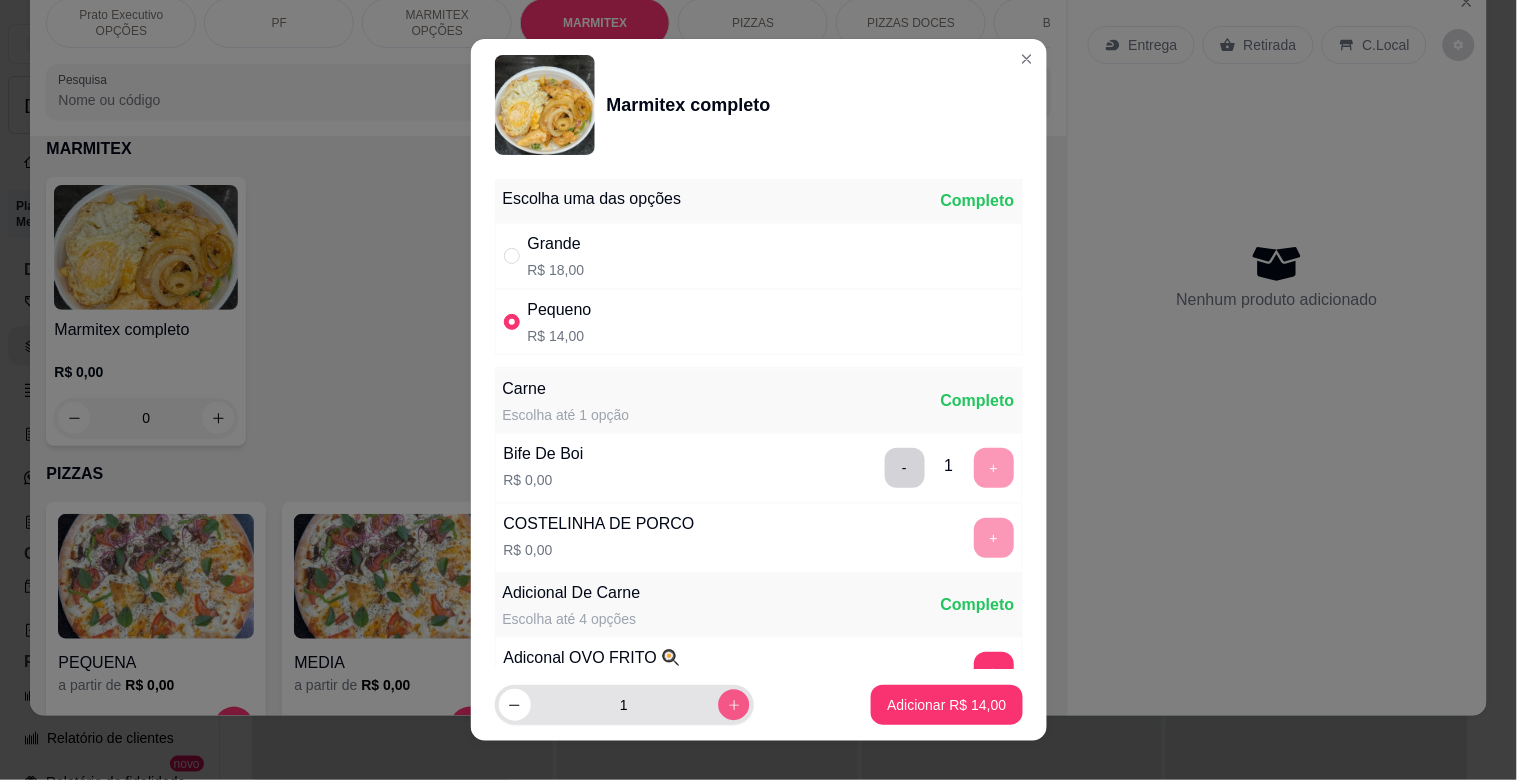 click 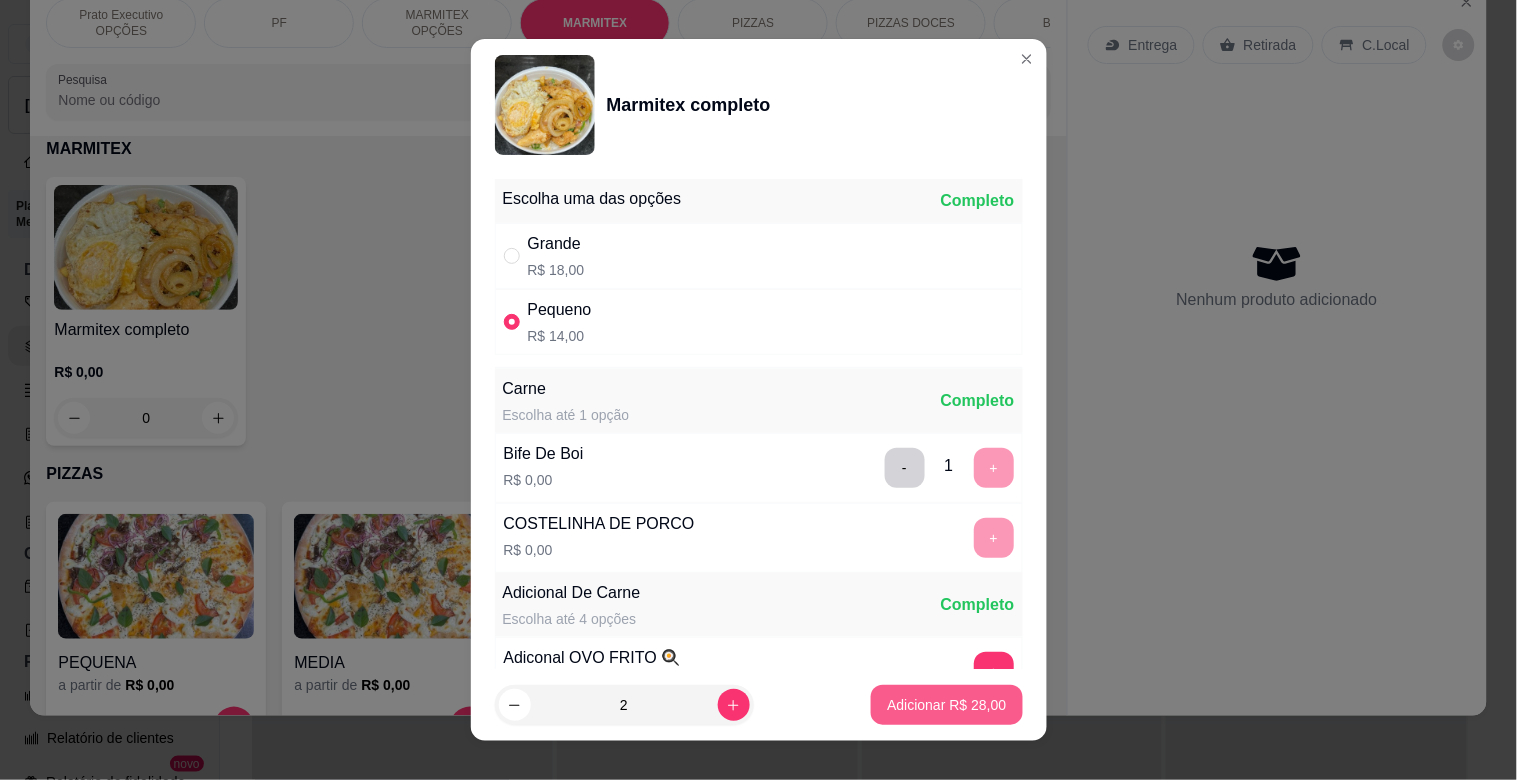 click on "Adicionar   R$ 28,00" at bounding box center (946, 705) 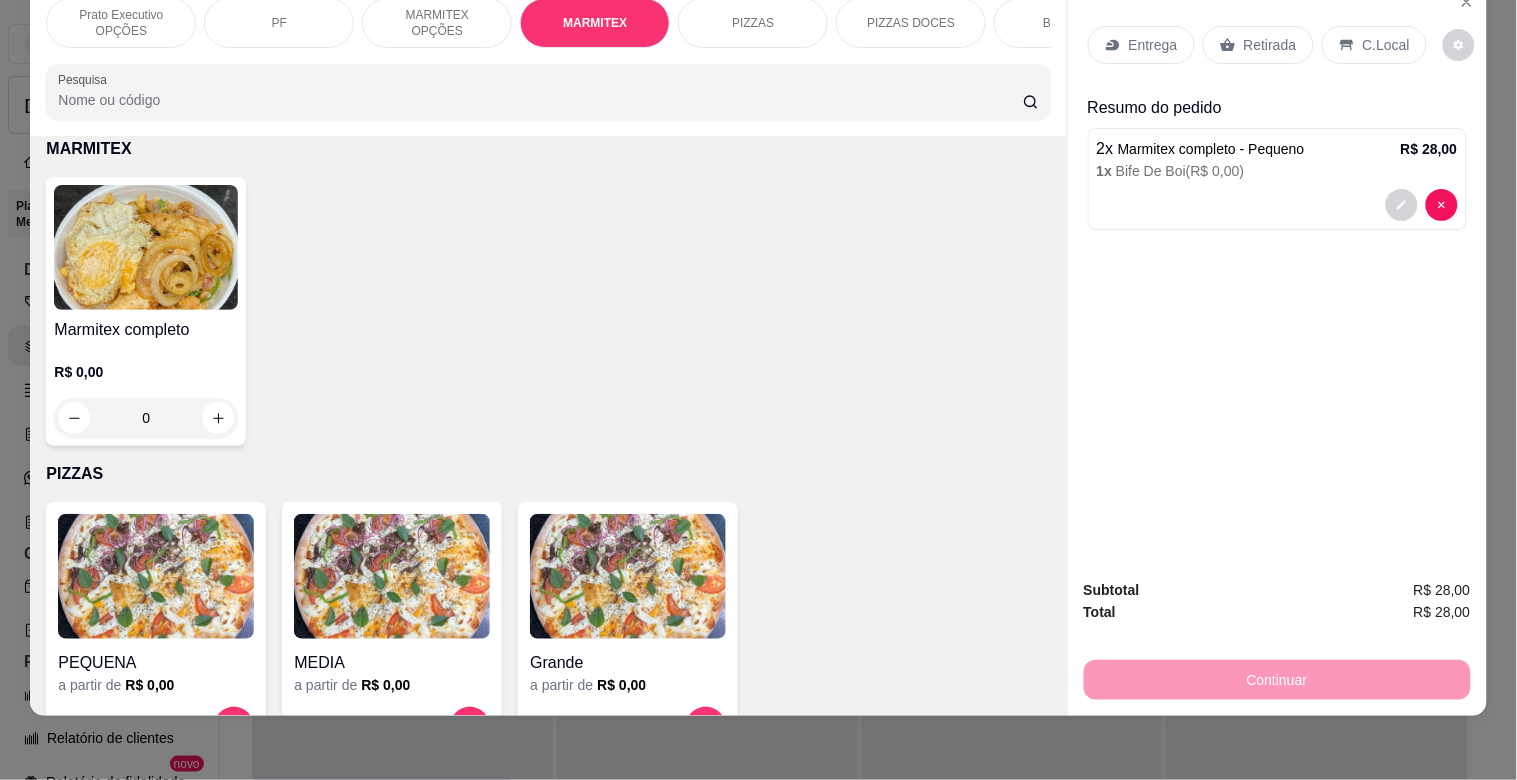 click on "Retirada" at bounding box center [1270, 45] 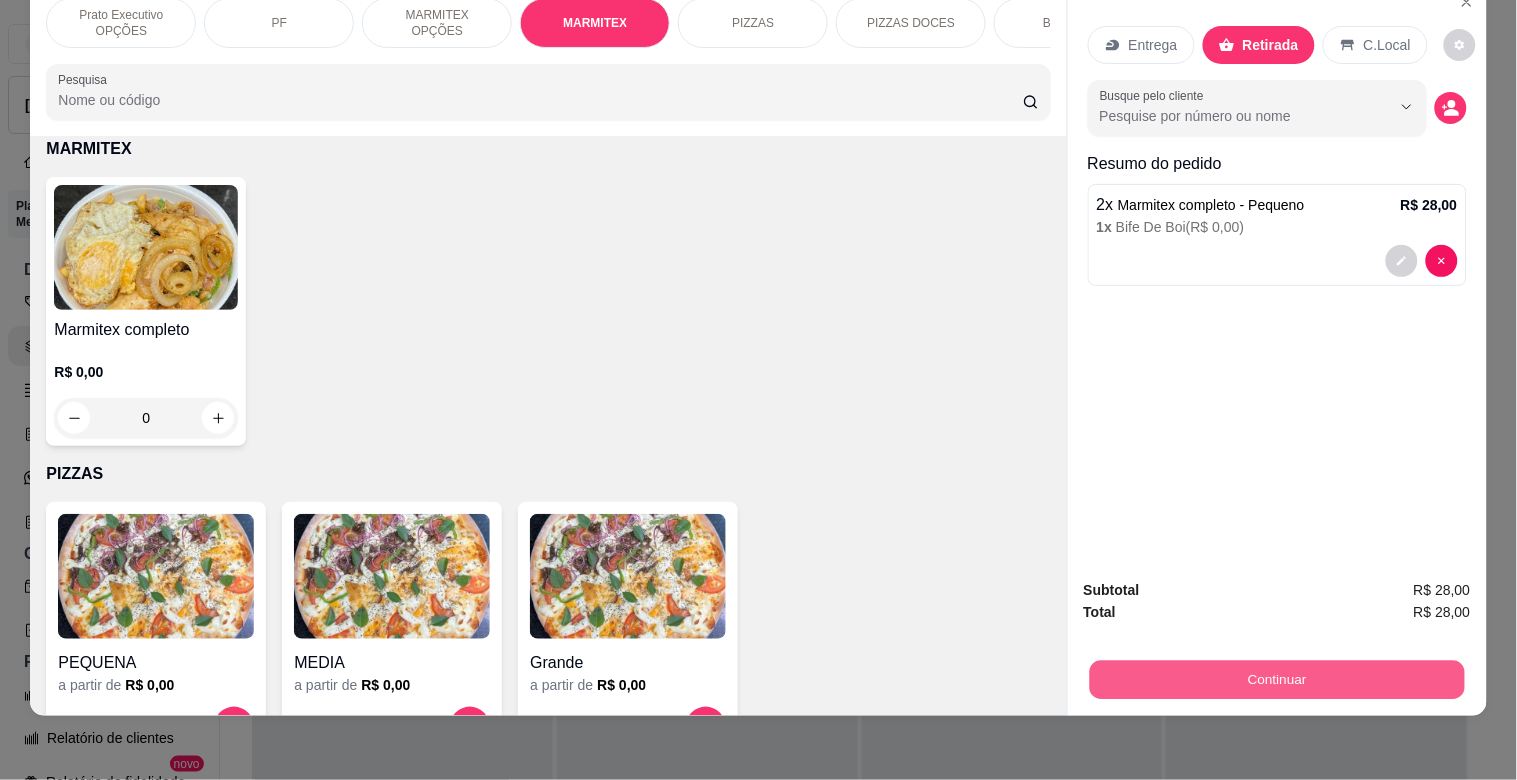 click on "Continuar" at bounding box center [1276, 679] 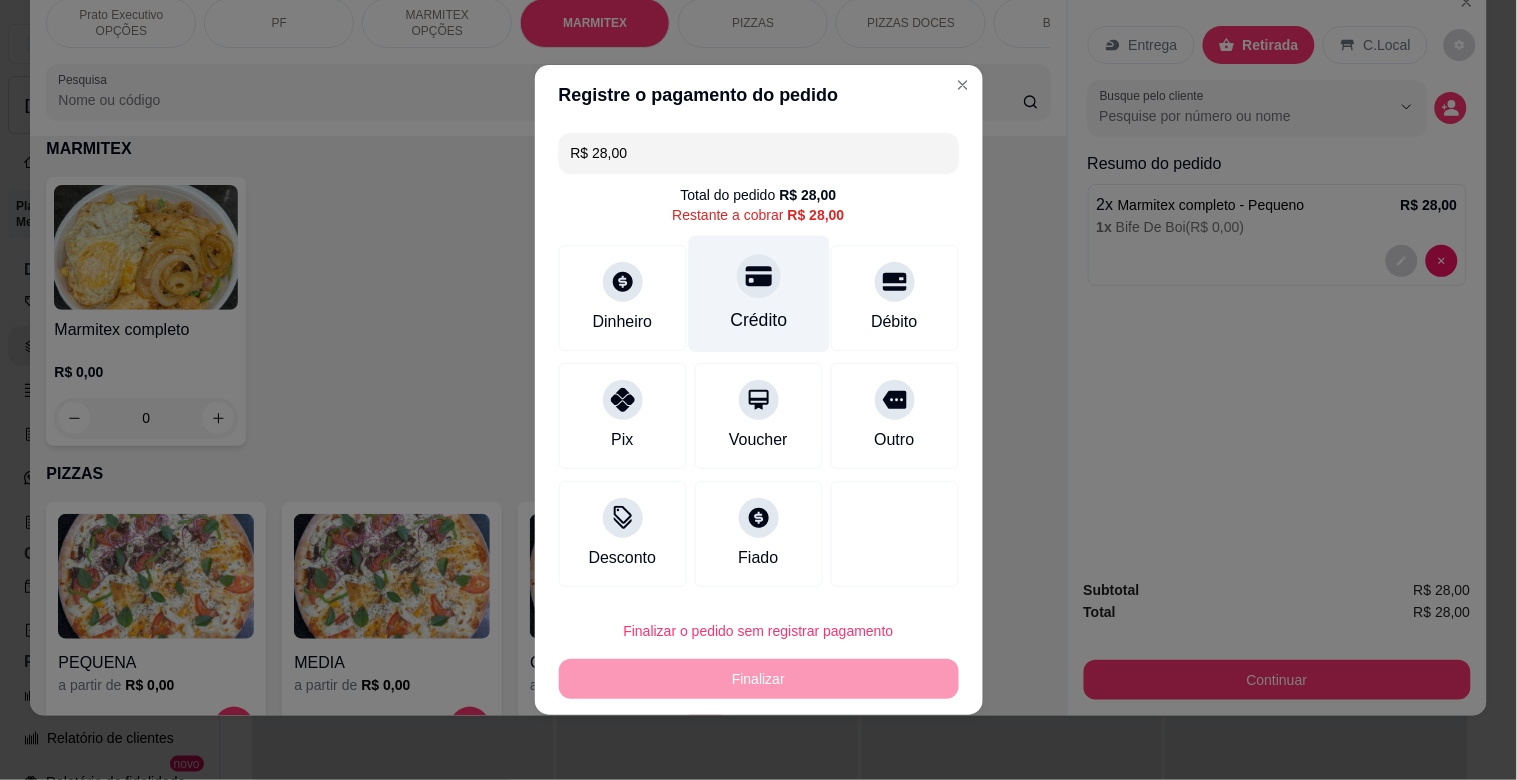 click on "Crédito" at bounding box center [758, 294] 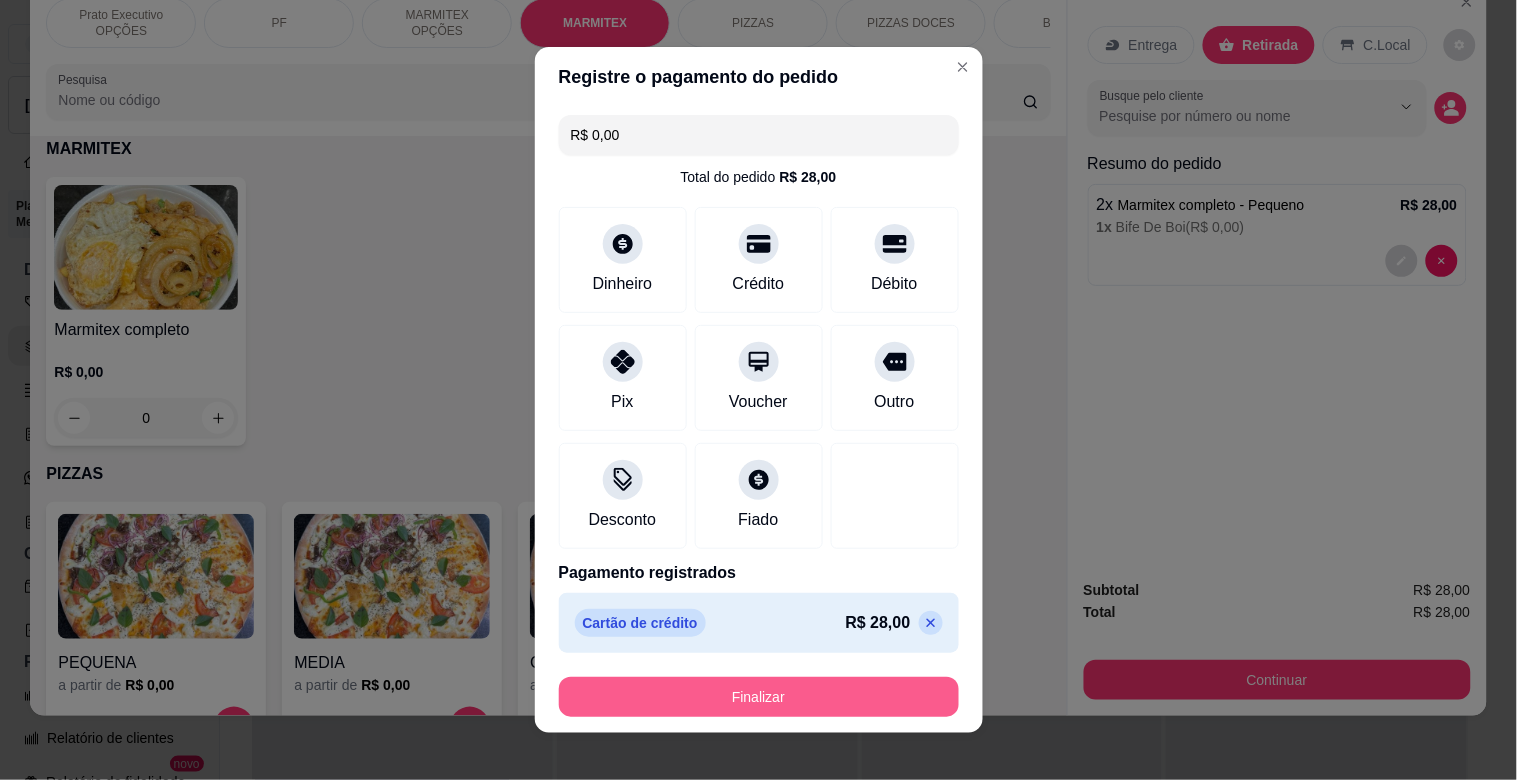 click on "Finalizar" at bounding box center [759, 697] 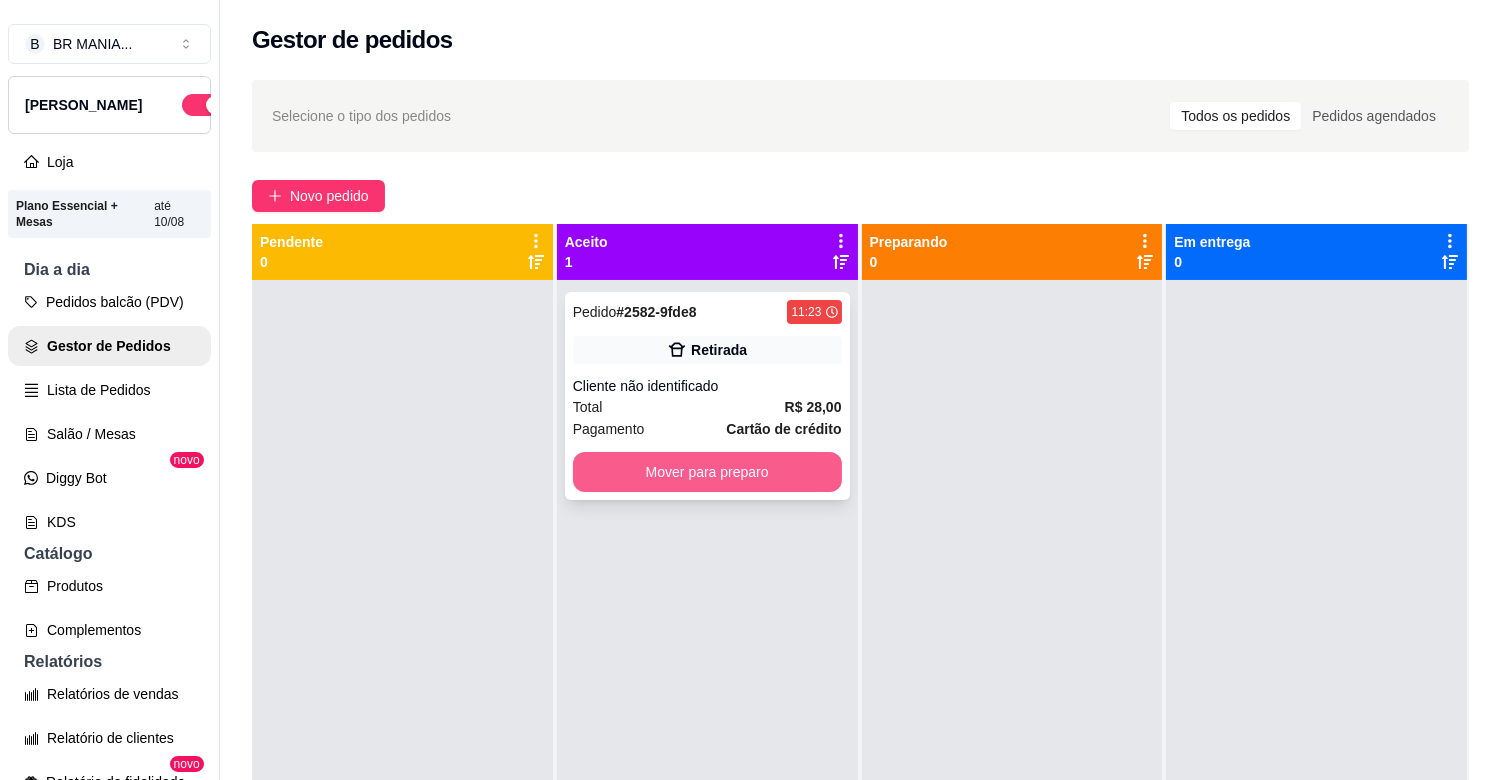 click on "Mover para preparo" at bounding box center [707, 472] 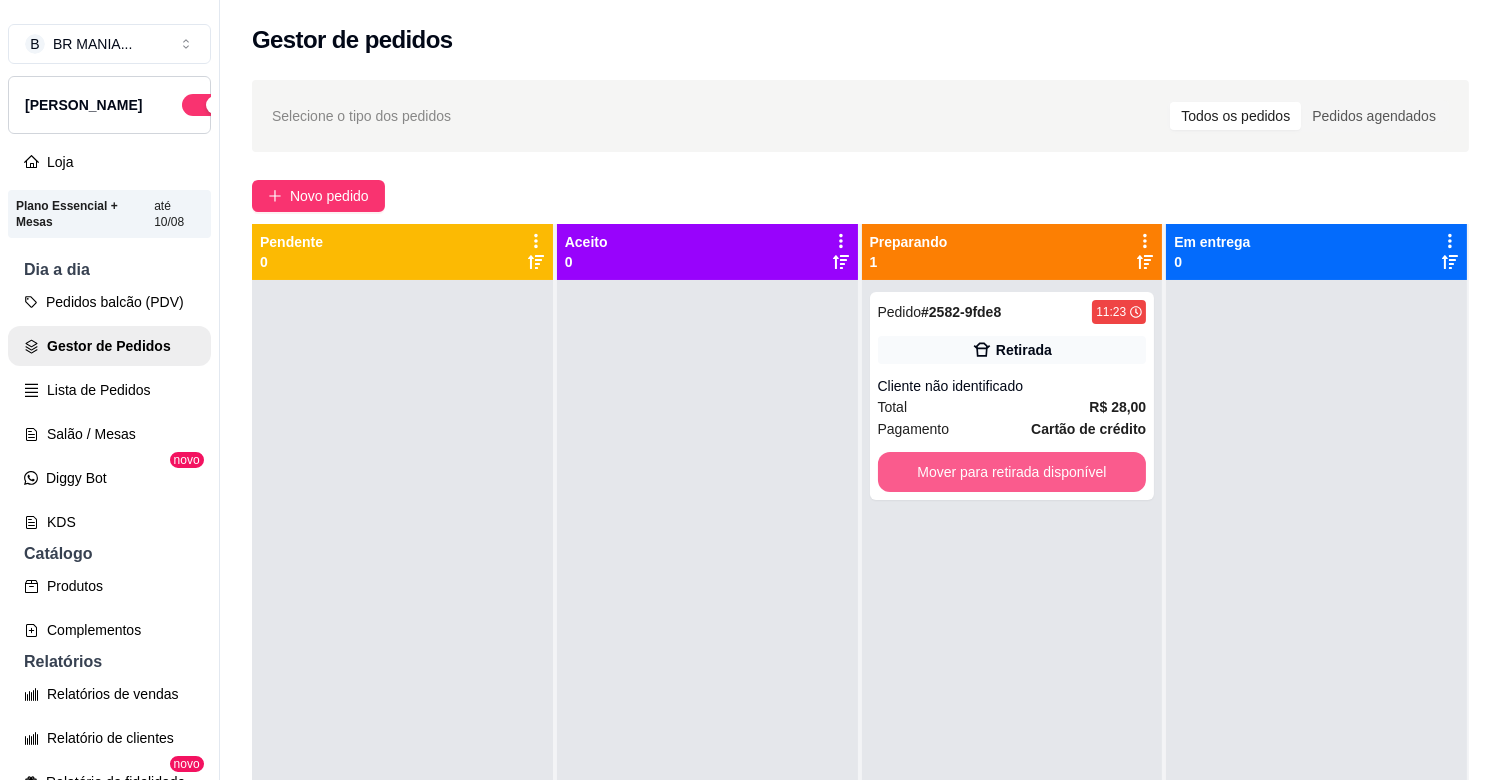 click on "Mover para retirada disponível" at bounding box center (1012, 472) 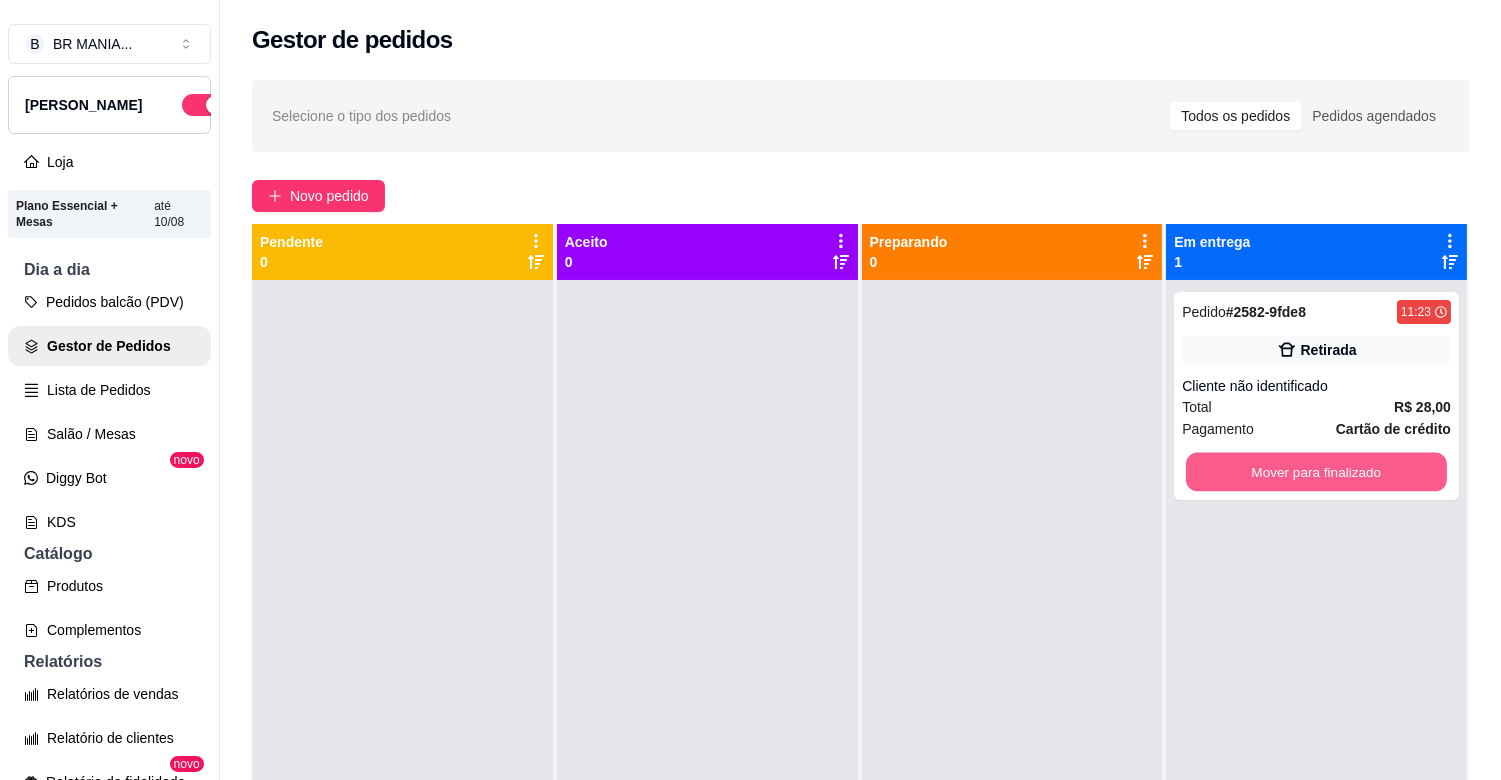 click on "Mover para finalizado" at bounding box center [1316, 472] 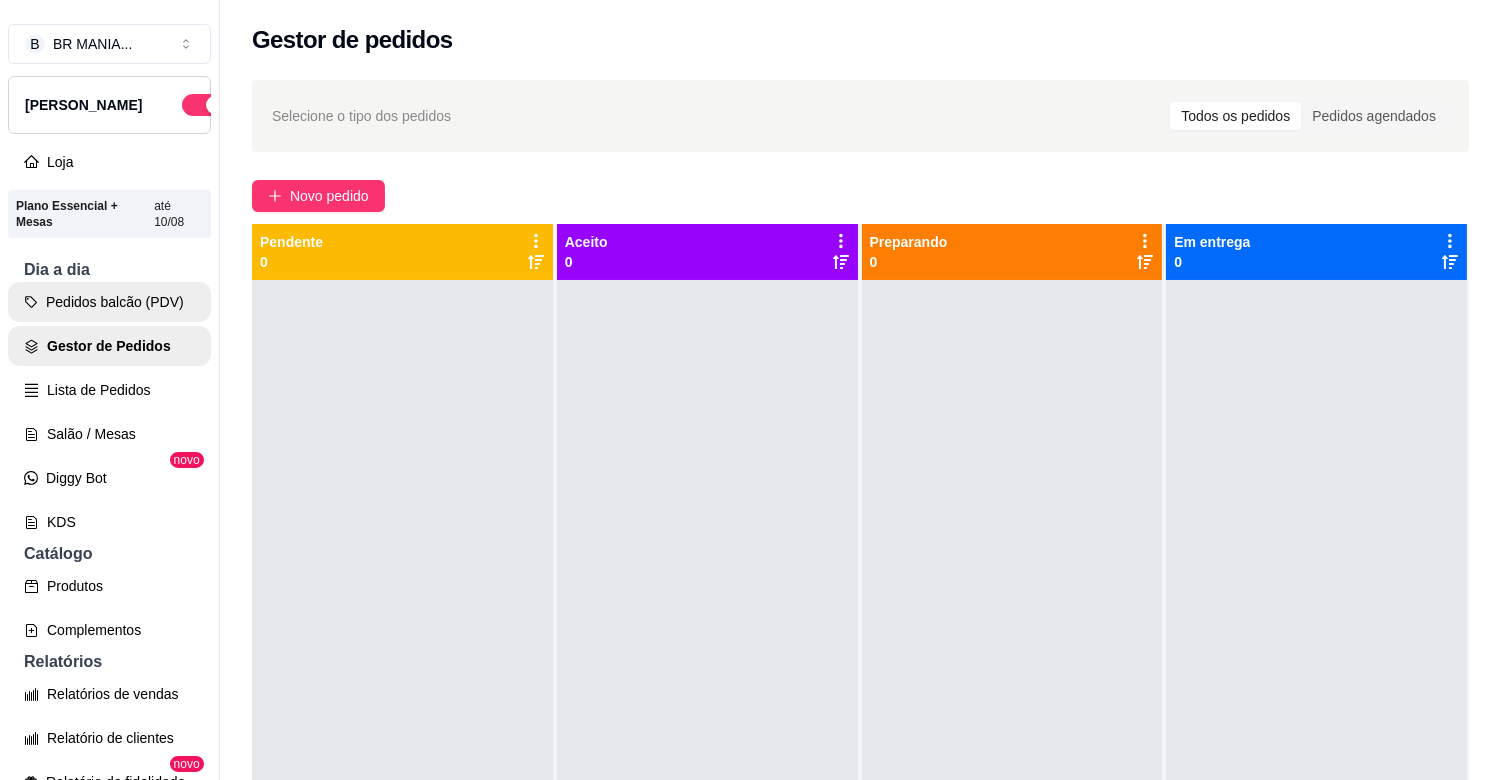 click on "Pedidos balcão (PDV)" at bounding box center [109, 302] 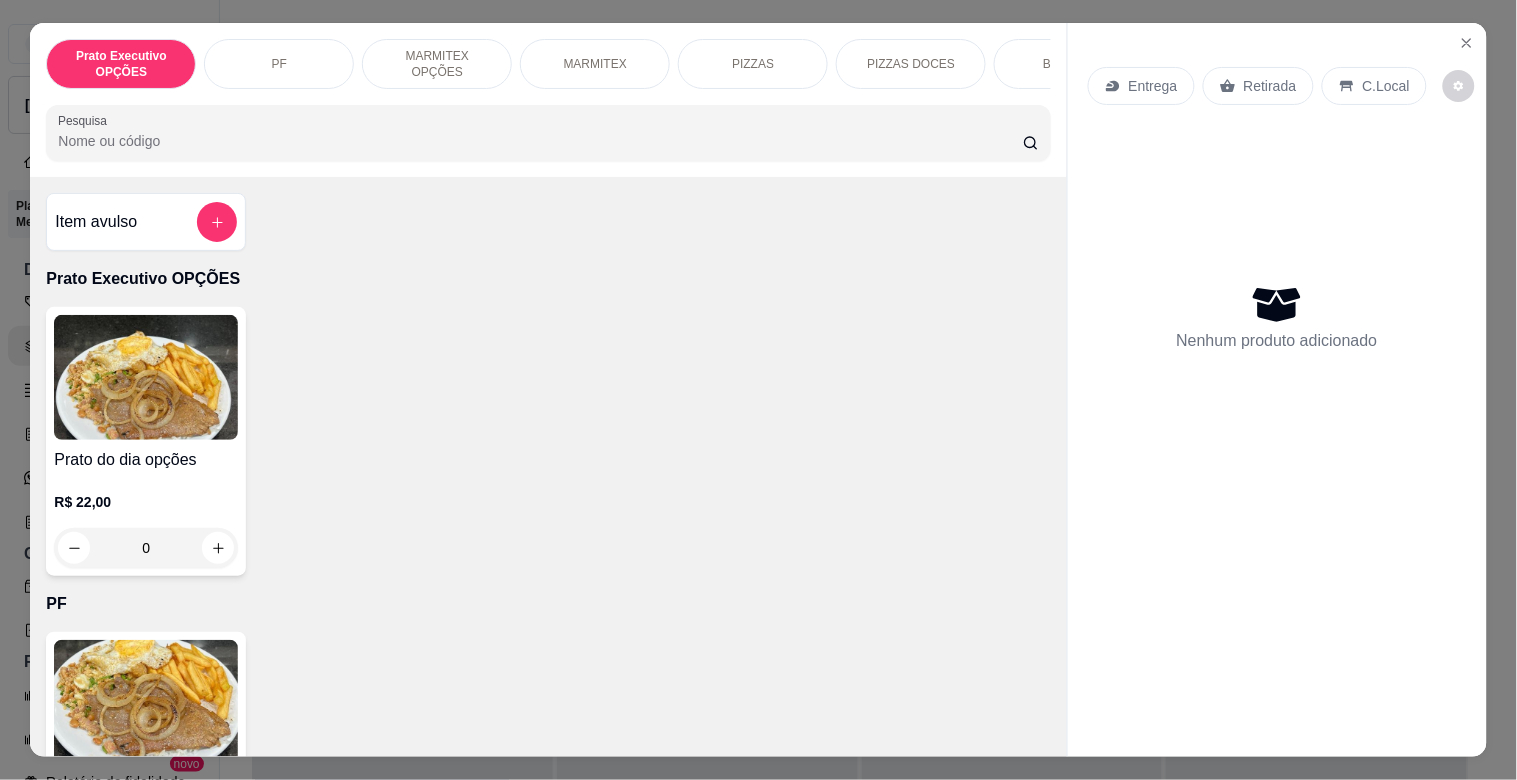 click at bounding box center (146, 702) 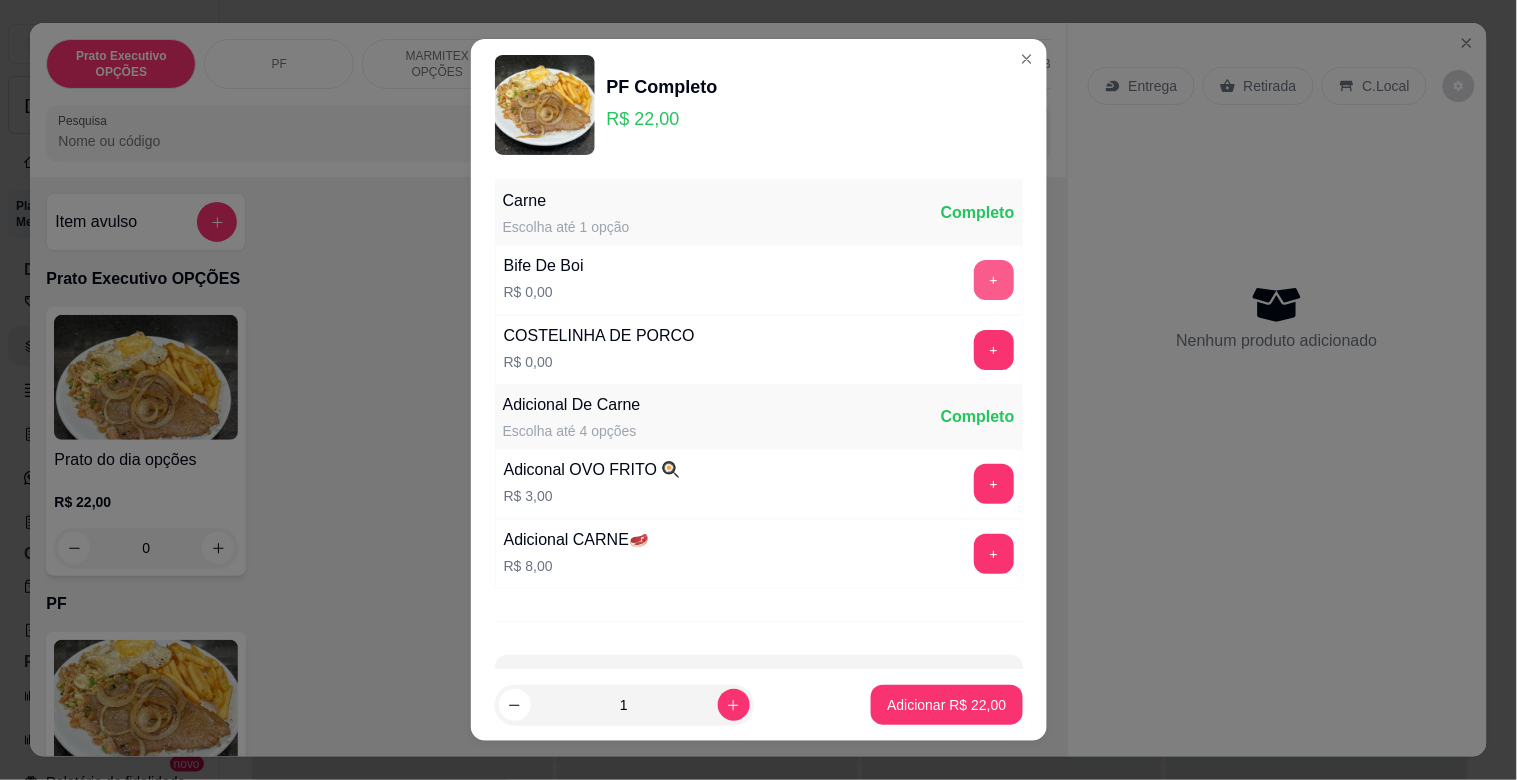 click on "+" at bounding box center (994, 280) 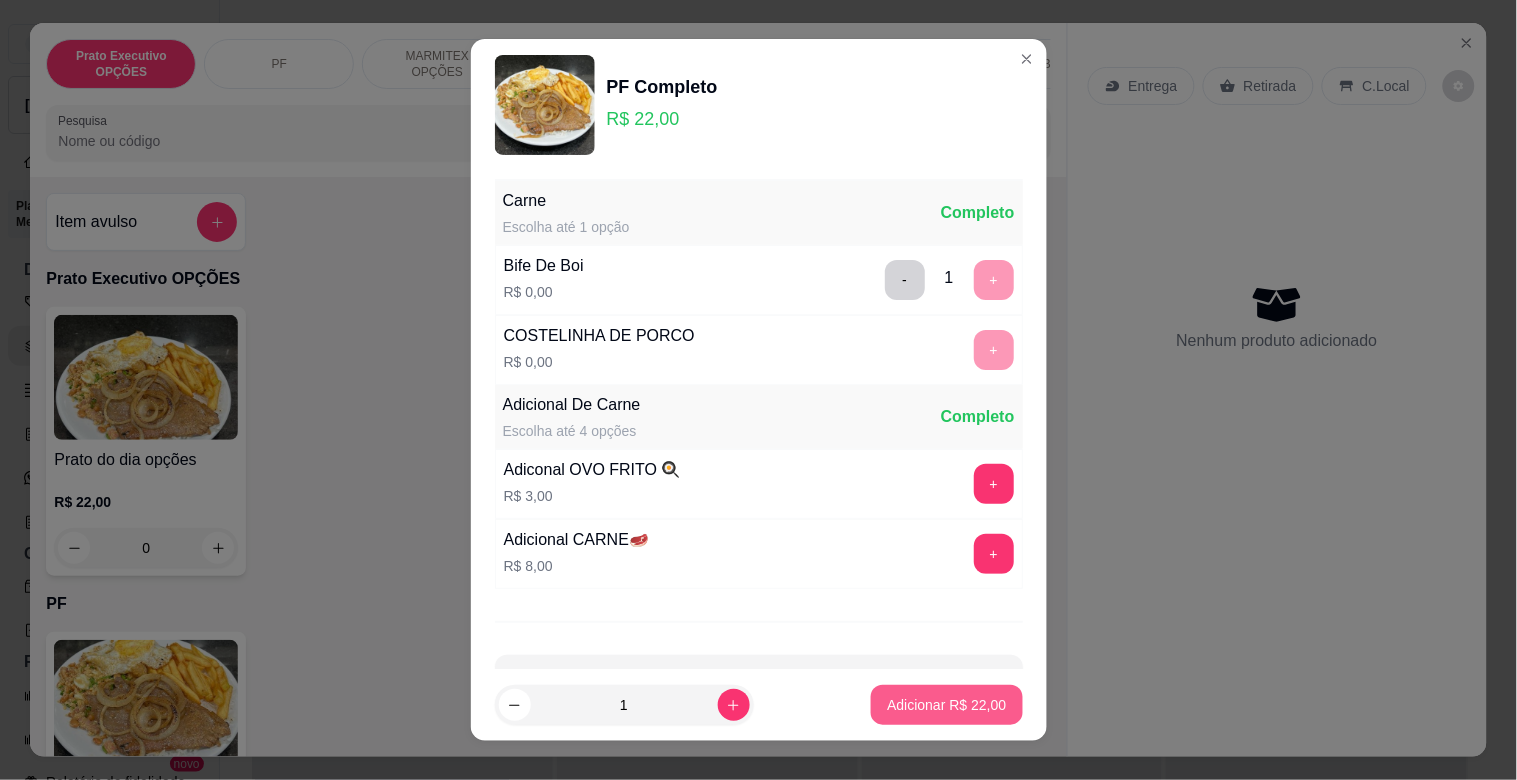 click on "Adicionar   R$ 22,00" at bounding box center (946, 705) 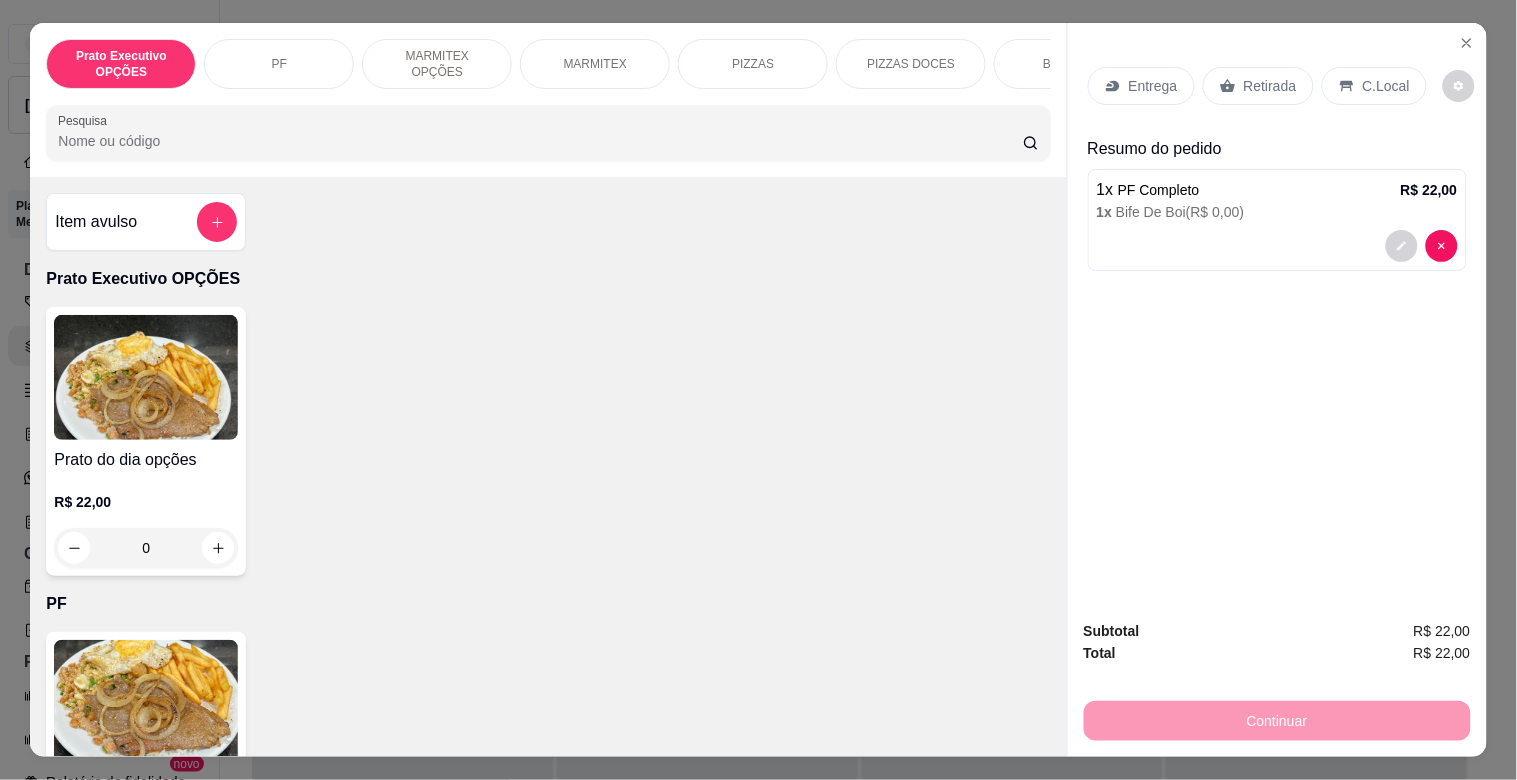 click on "C.Local" at bounding box center [1374, 86] 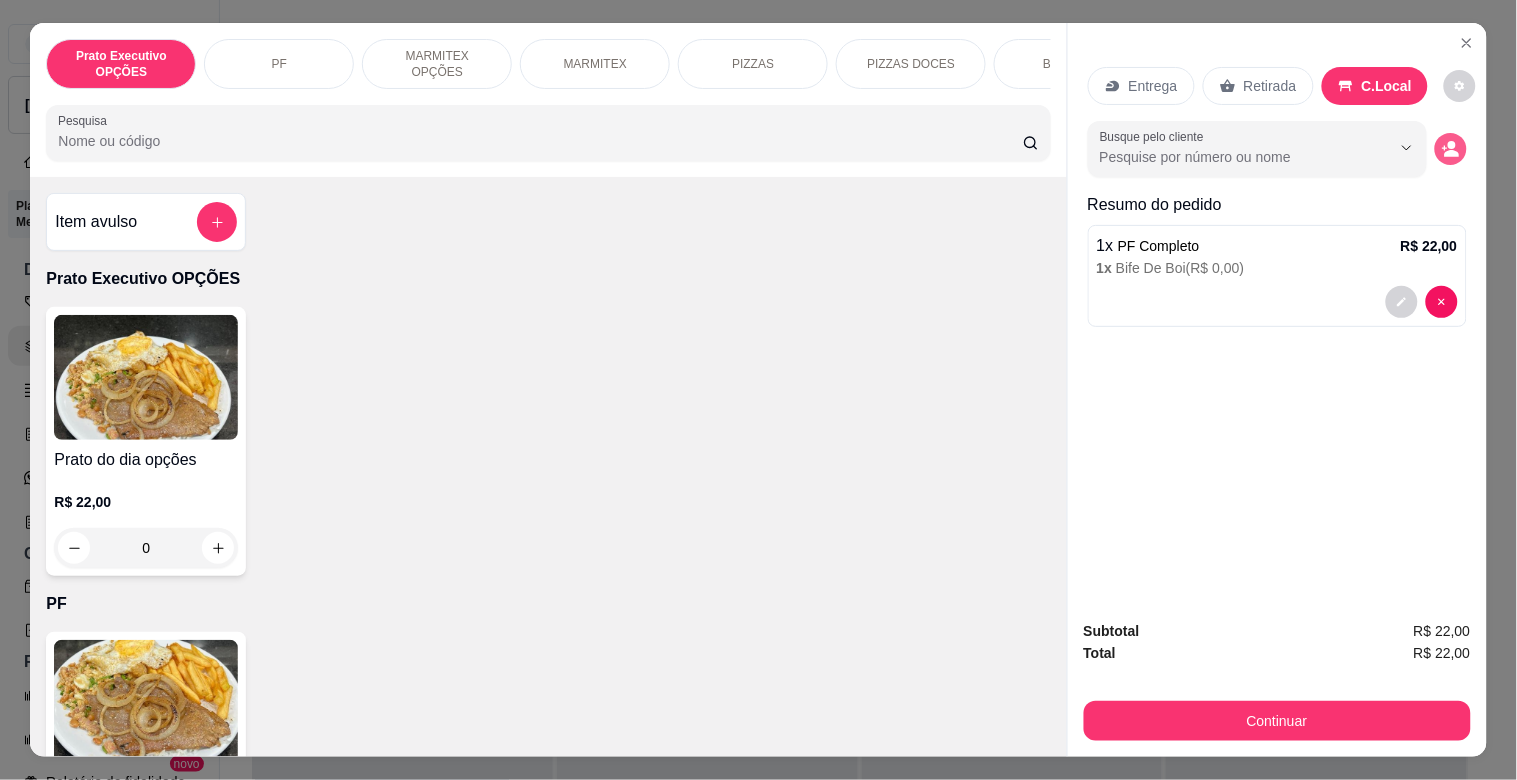 click 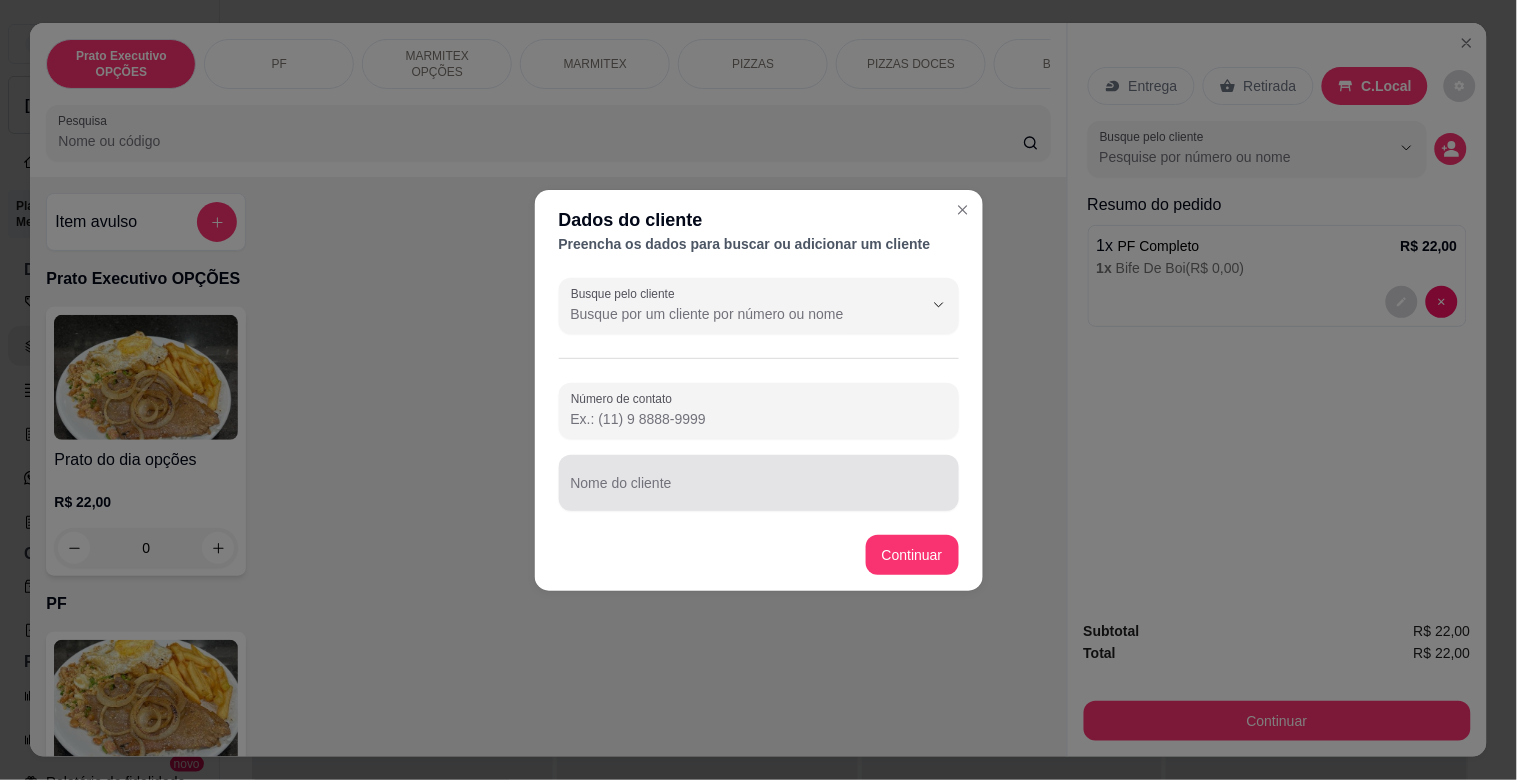 click on "Nome do cliente" at bounding box center (759, 483) 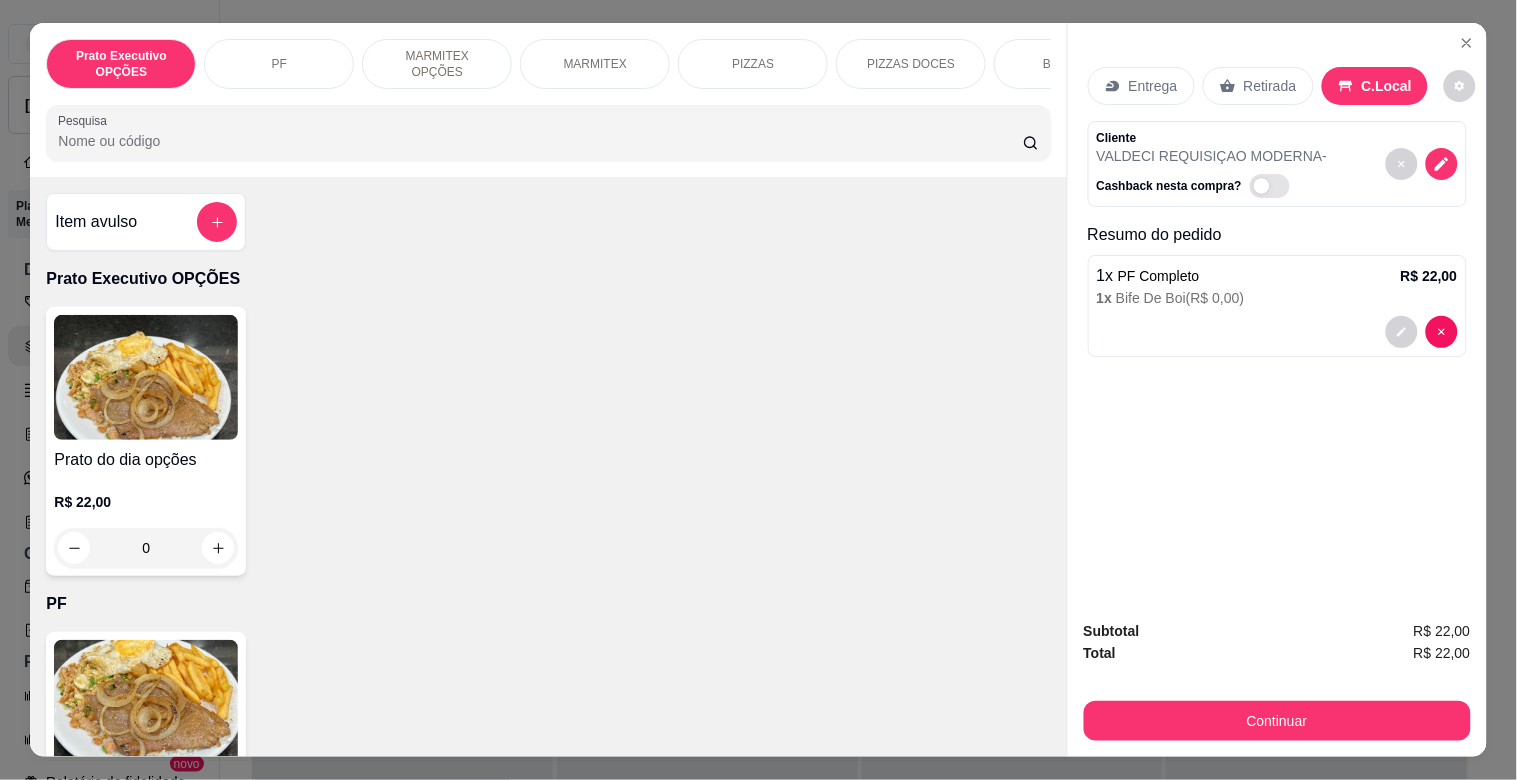 drag, startPoint x: 1232, startPoint y: 691, endPoint x: 1237, endPoint y: 703, distance: 13 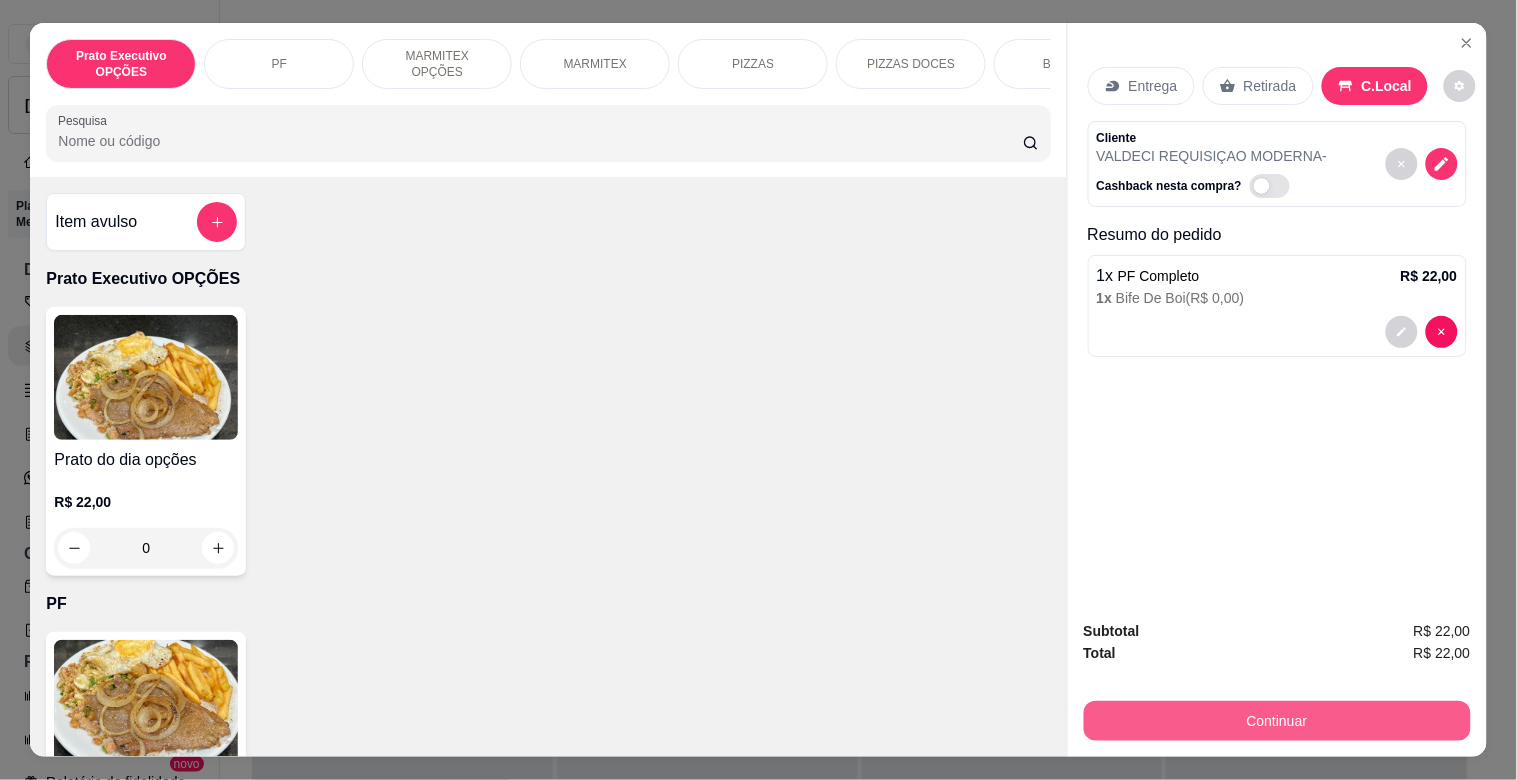 click on "Continuar" at bounding box center (1277, 721) 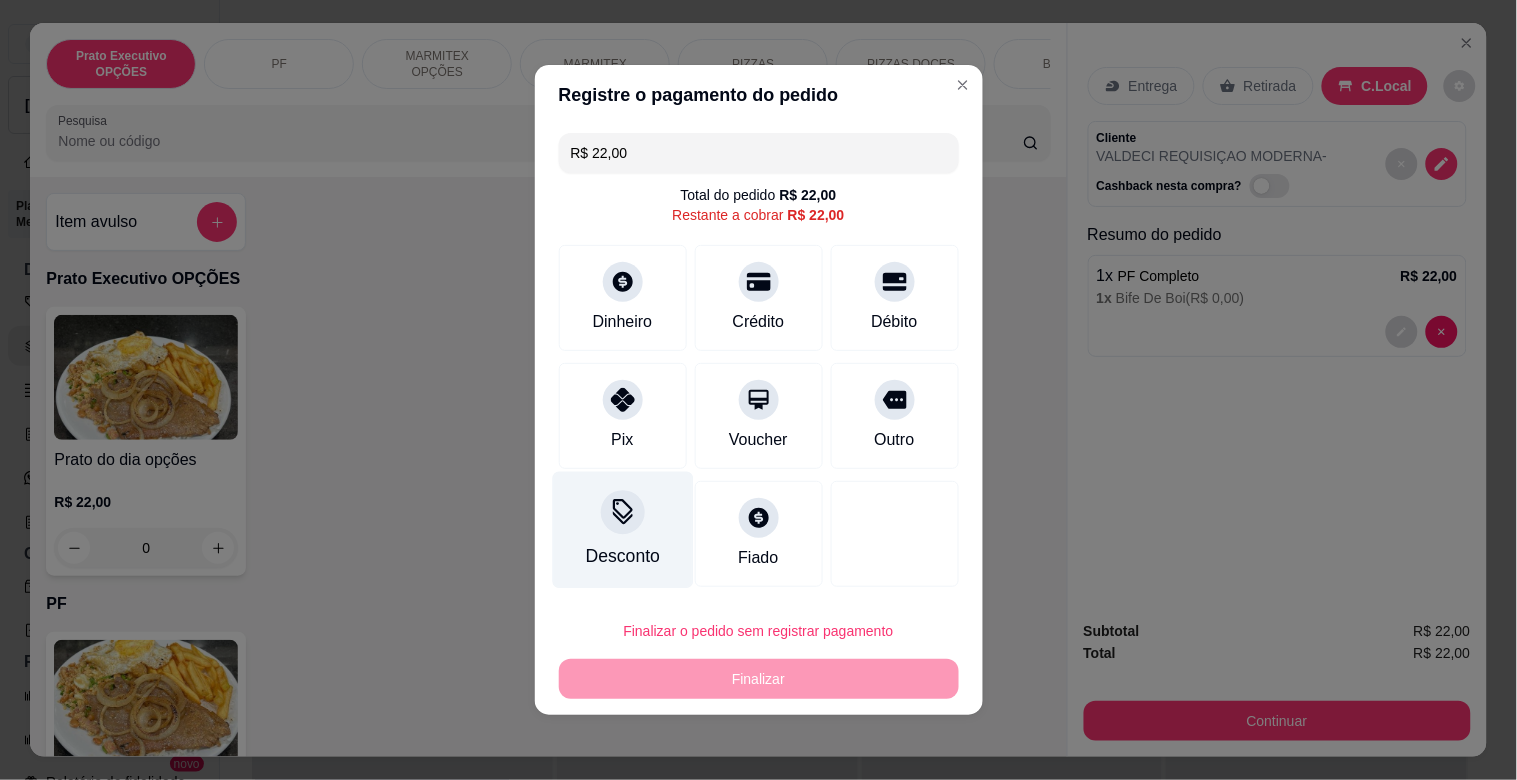 click on "Desconto" at bounding box center (622, 530) 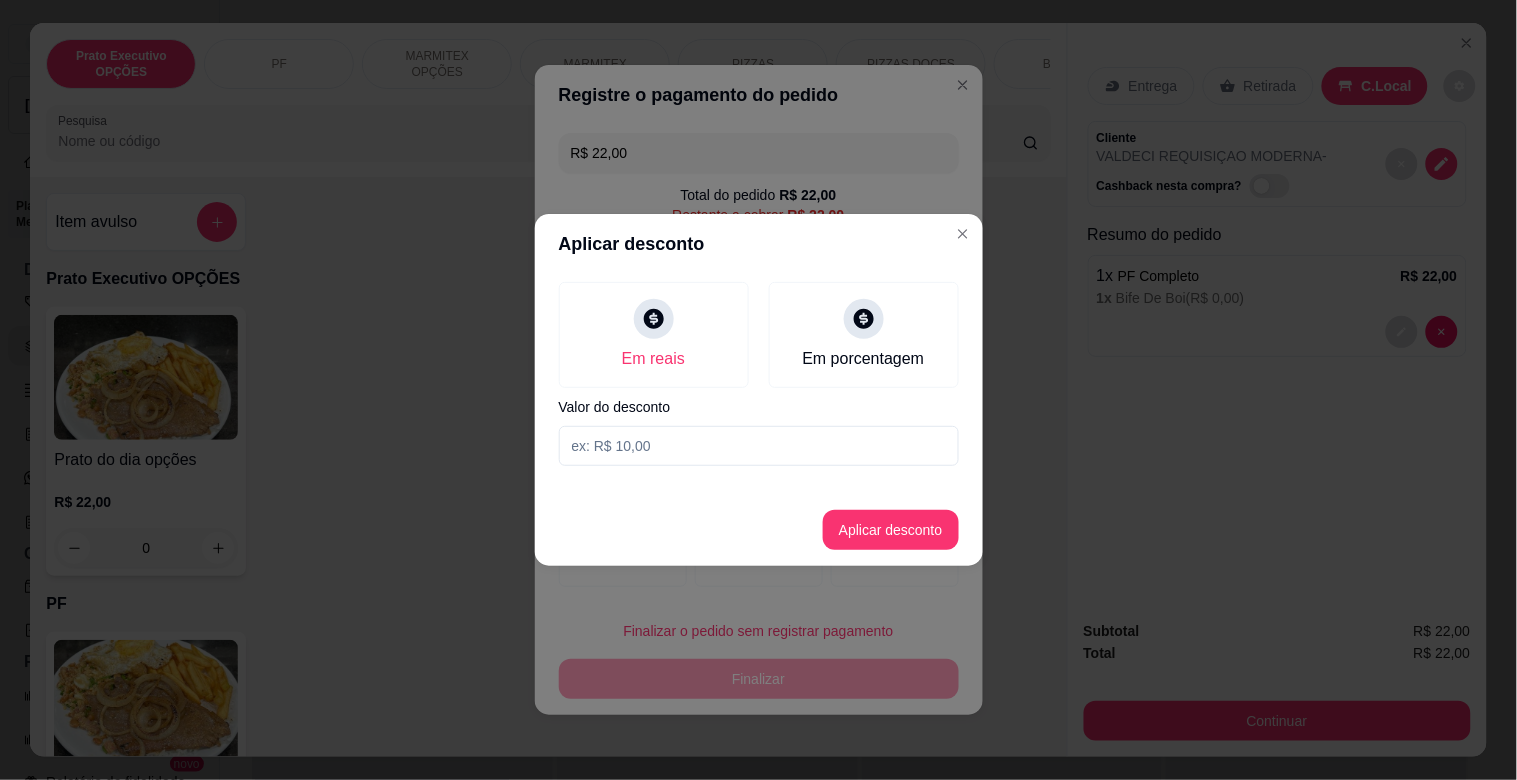 click at bounding box center (759, 446) 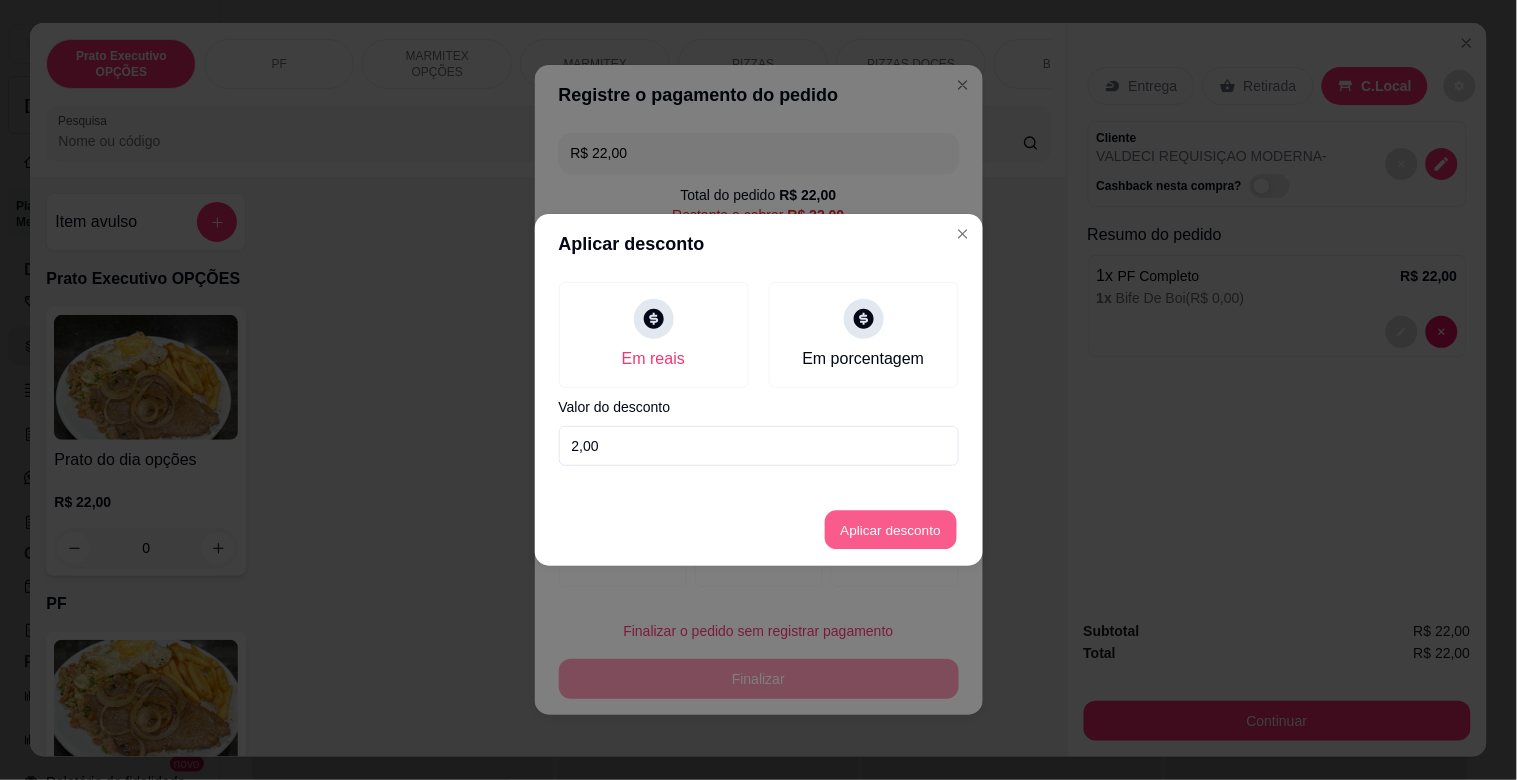click on "Aplicar desconto" at bounding box center (890, 530) 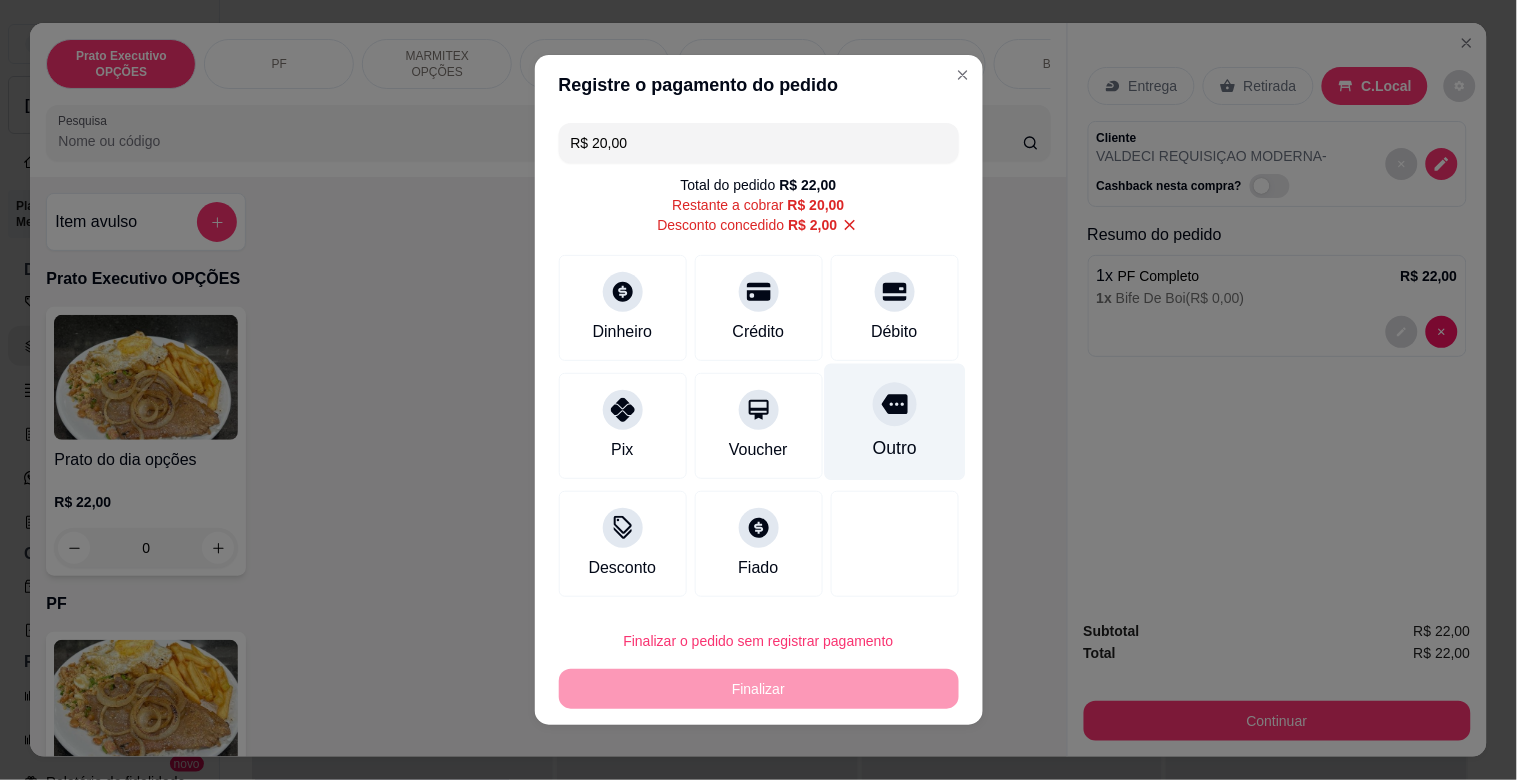 click on "Outro" at bounding box center (894, 448) 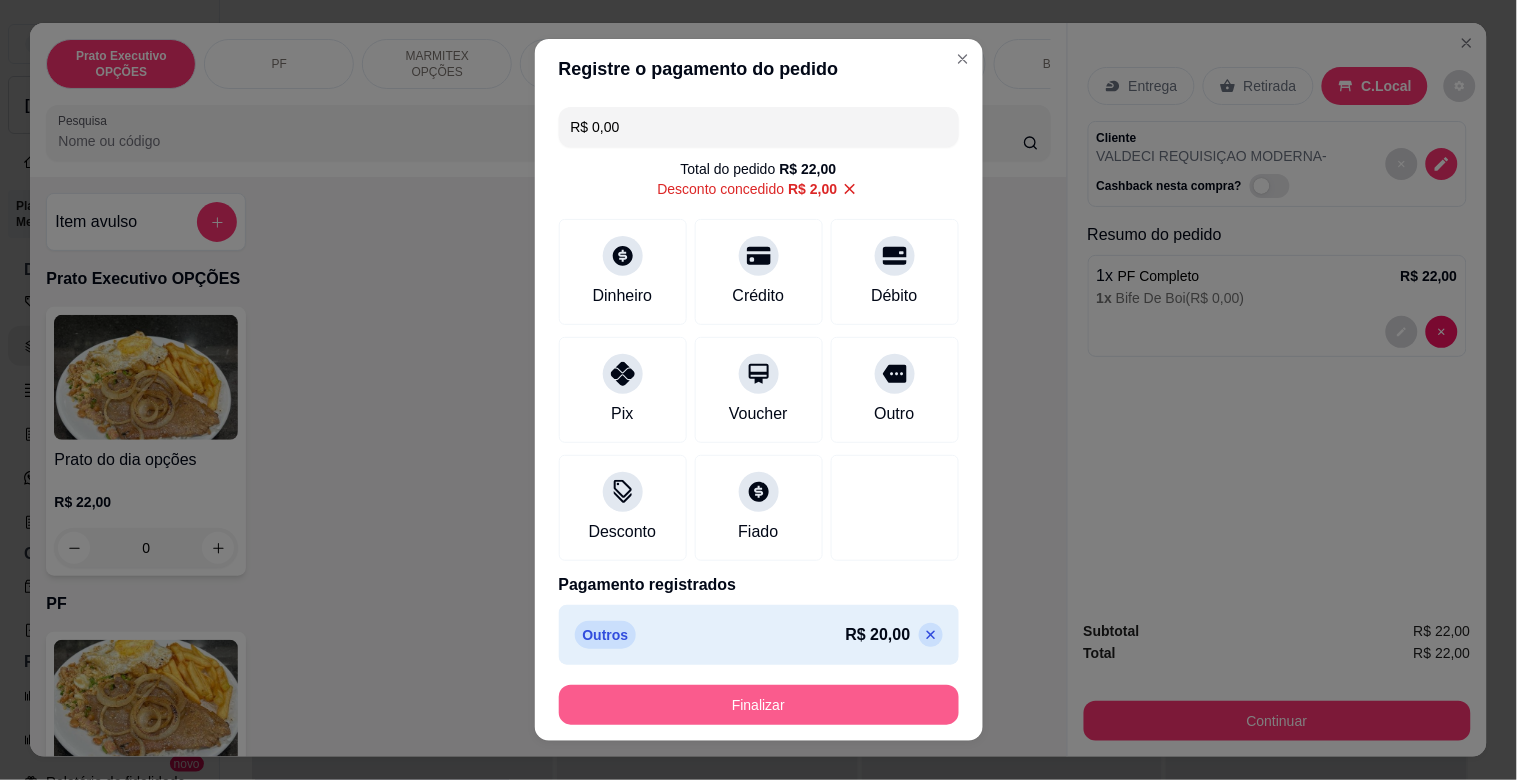 click on "Finalizar" at bounding box center (759, 705) 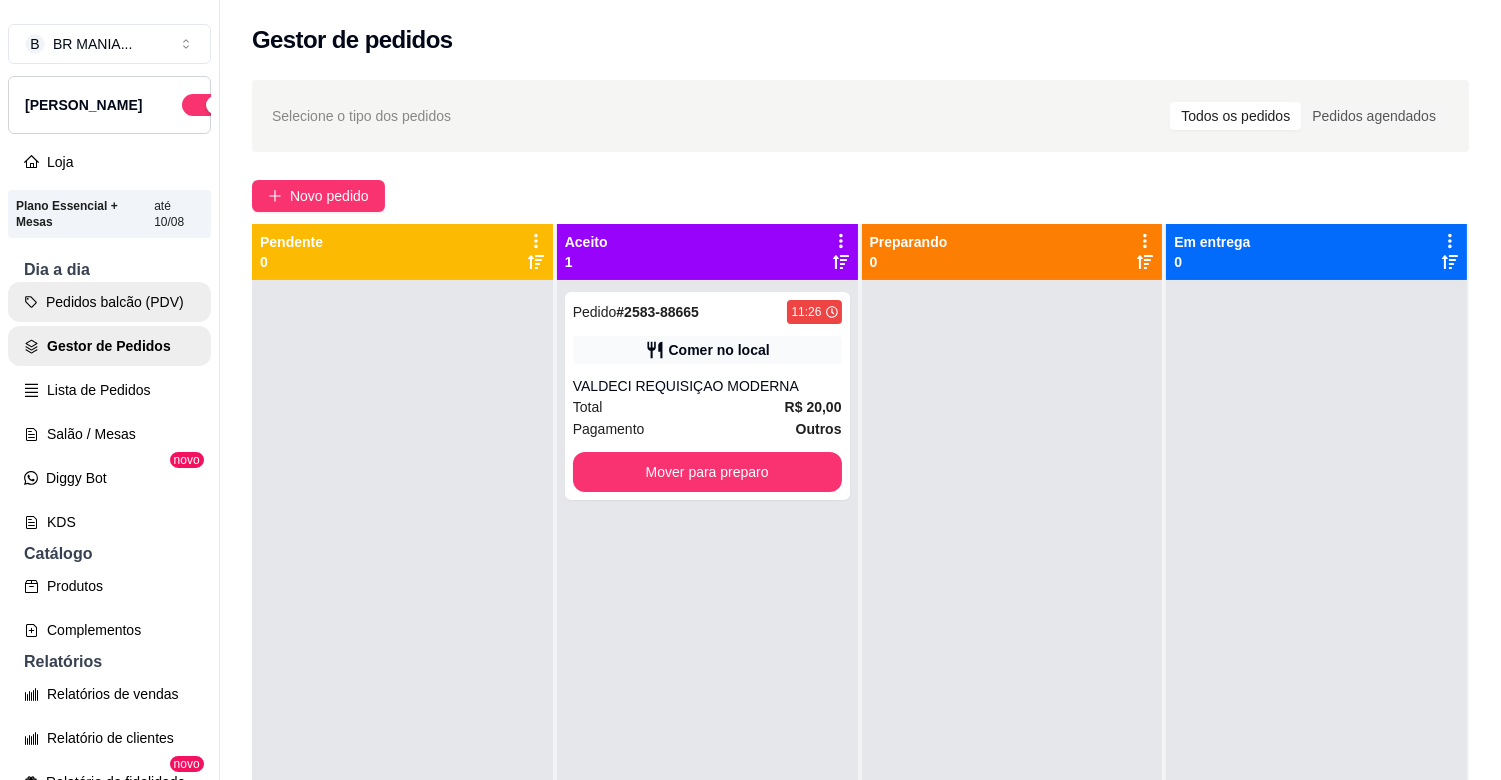 click on "Pedidos balcão (PDV)" at bounding box center [109, 302] 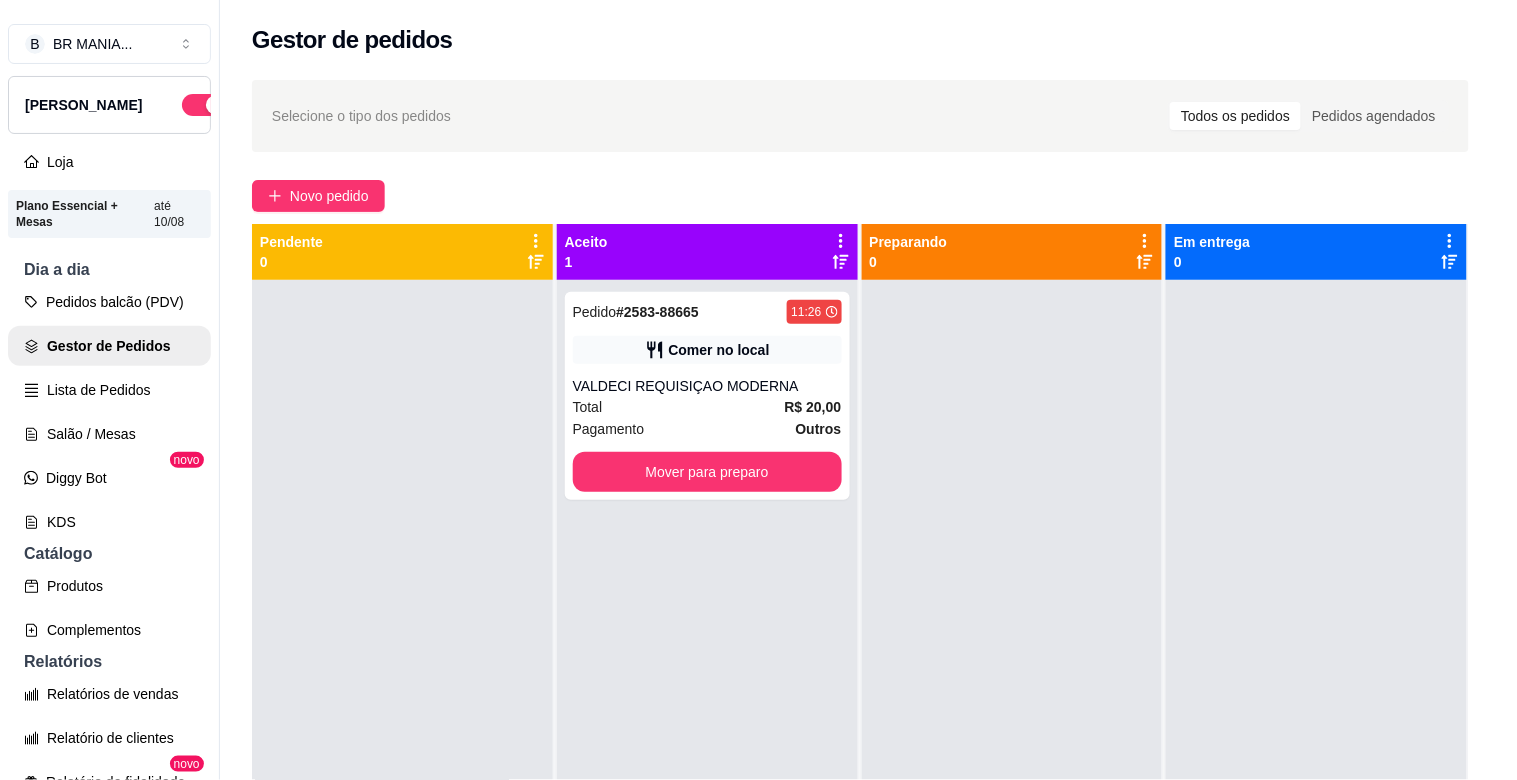 click at bounding box center [146, 702] 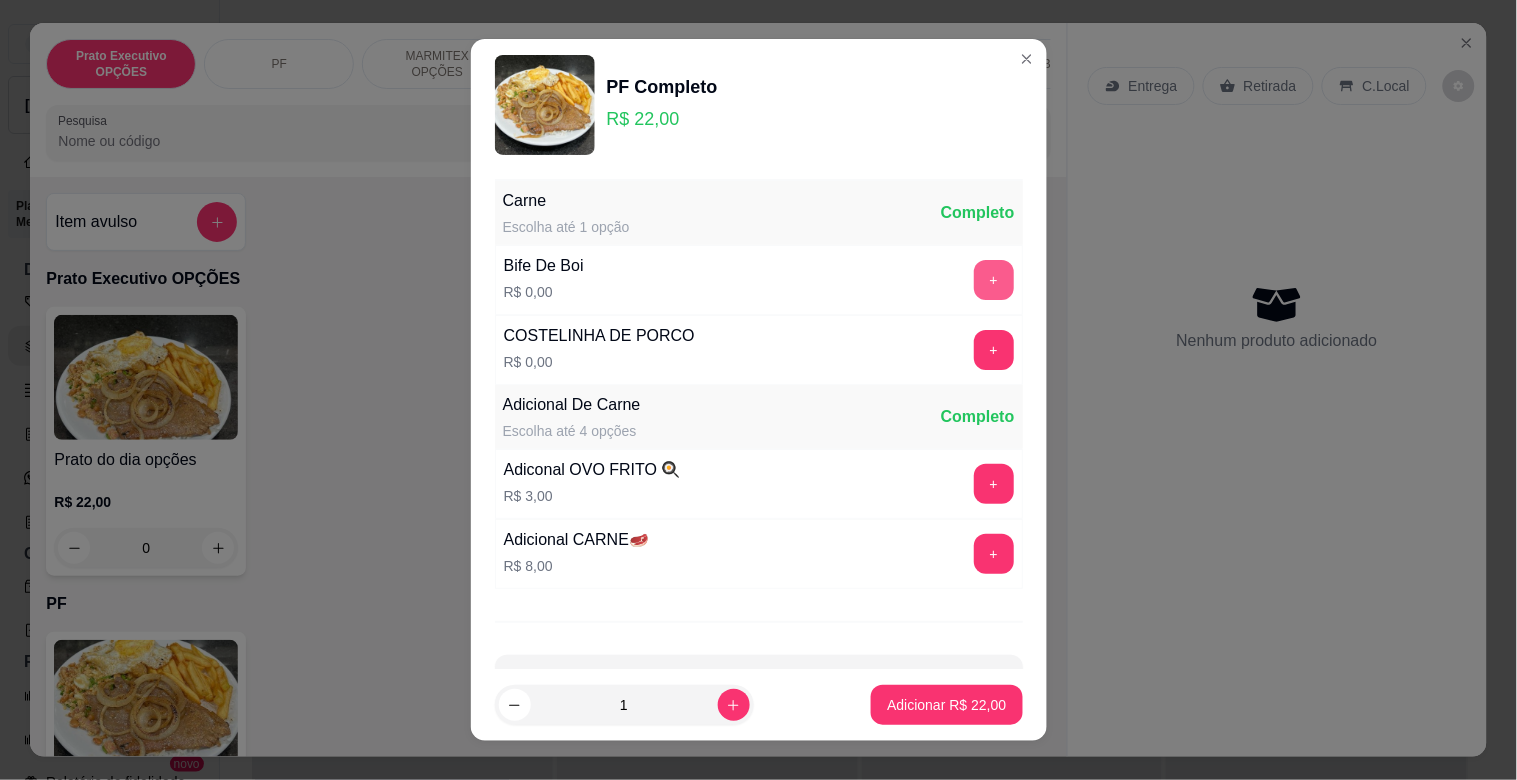 click on "+" at bounding box center (994, 280) 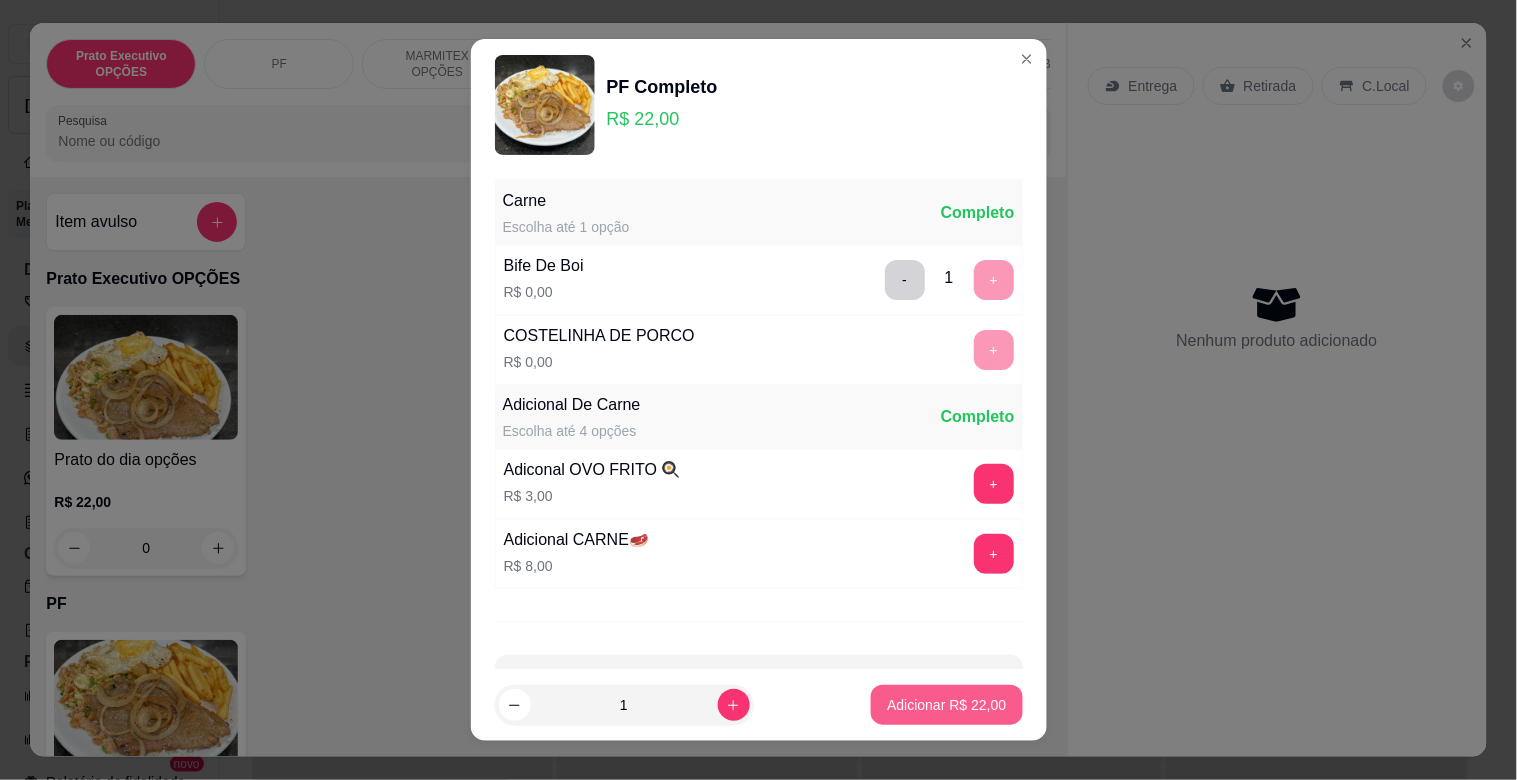 click on "Adicionar   R$ 22,00" at bounding box center [946, 705] 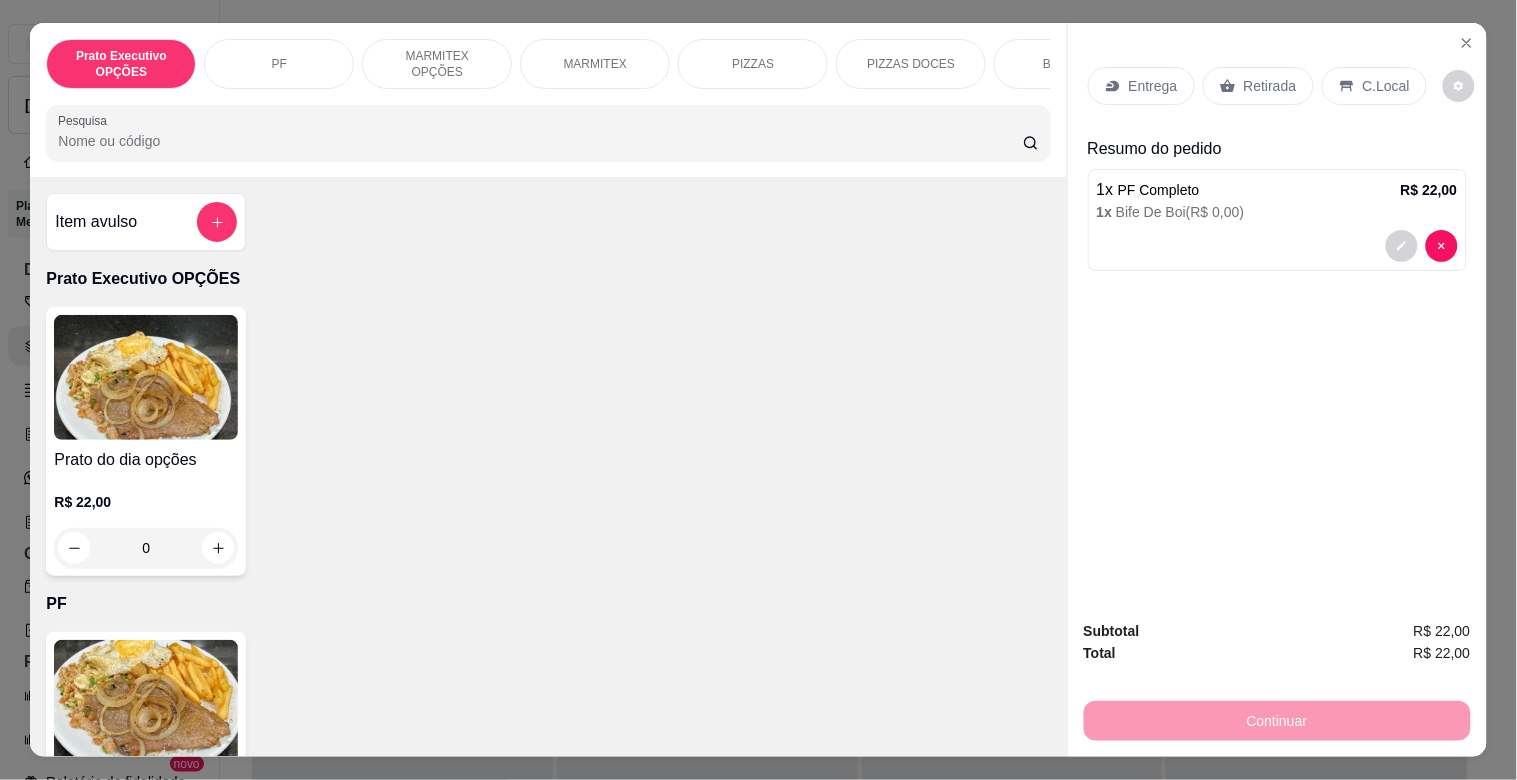 click on "C.Local" at bounding box center [1374, 86] 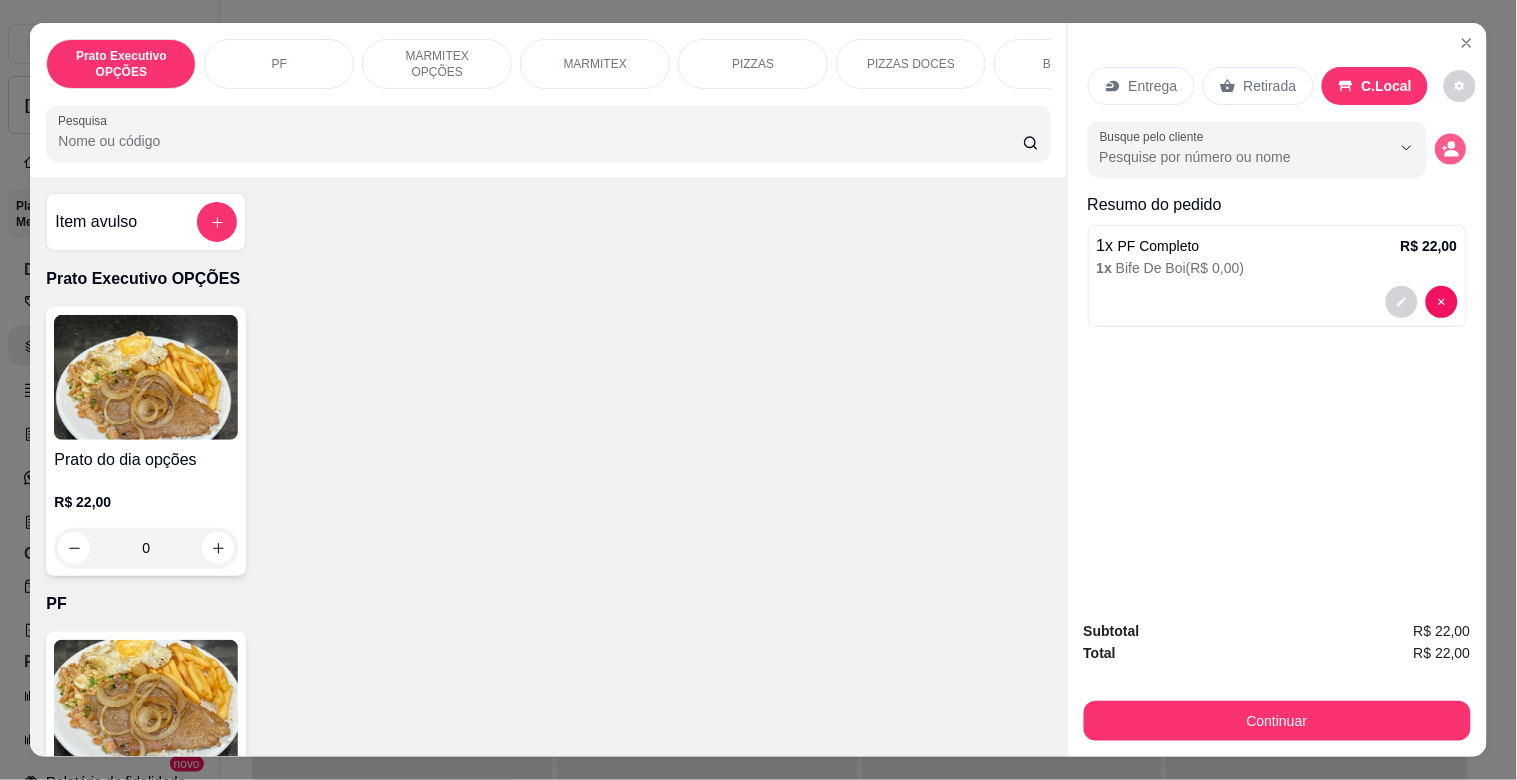 click 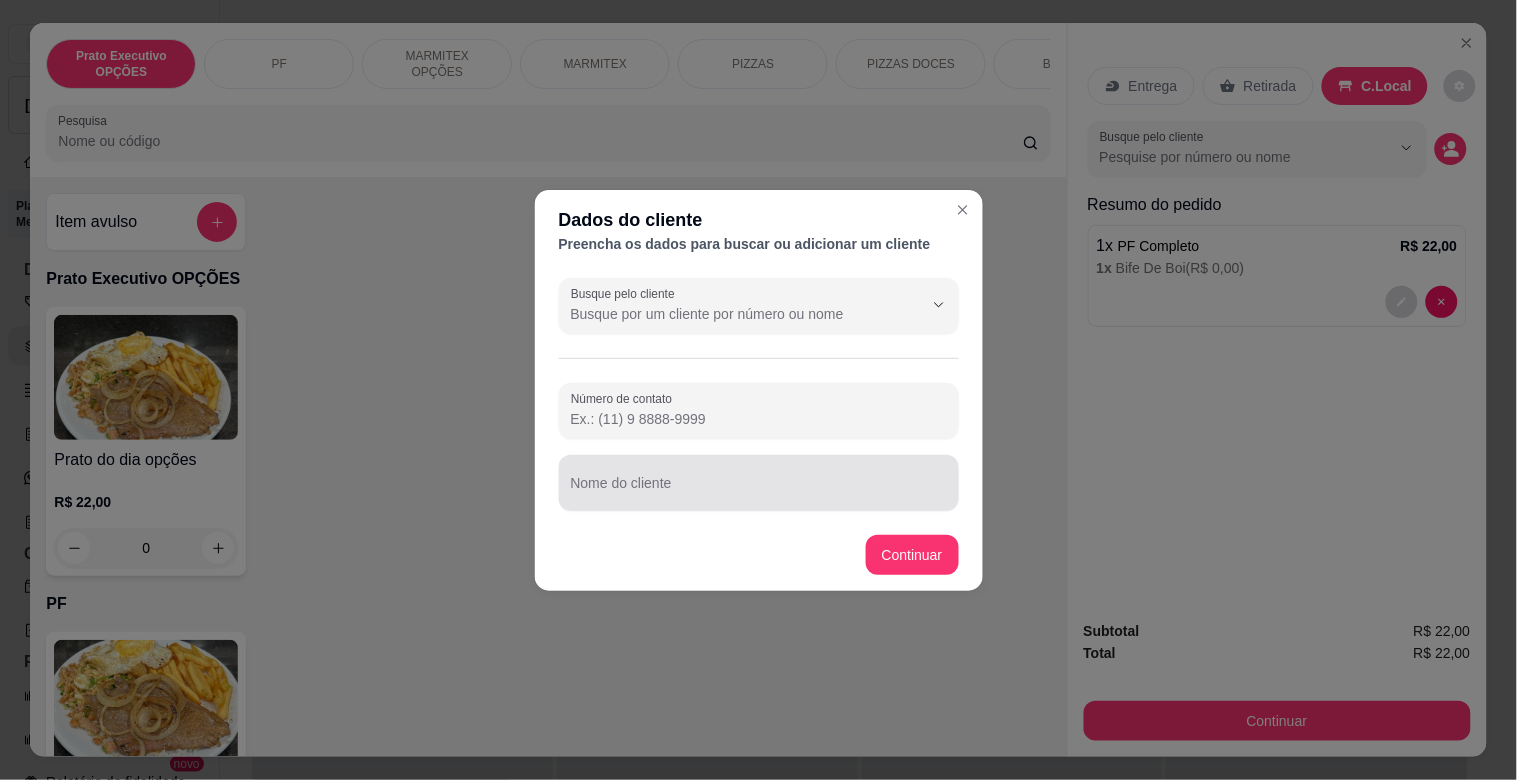click at bounding box center [759, 483] 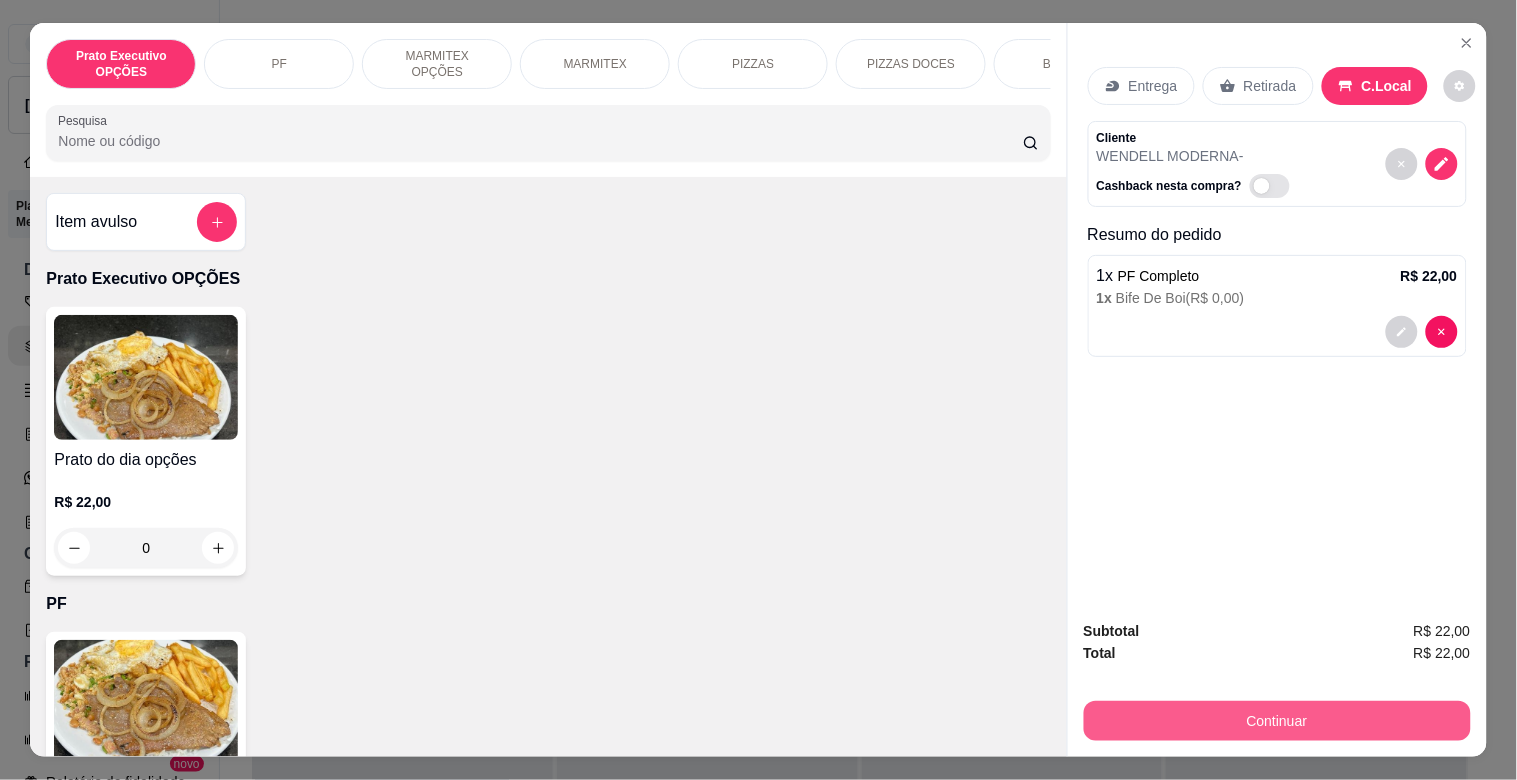 click on "Continuar" at bounding box center [1277, 721] 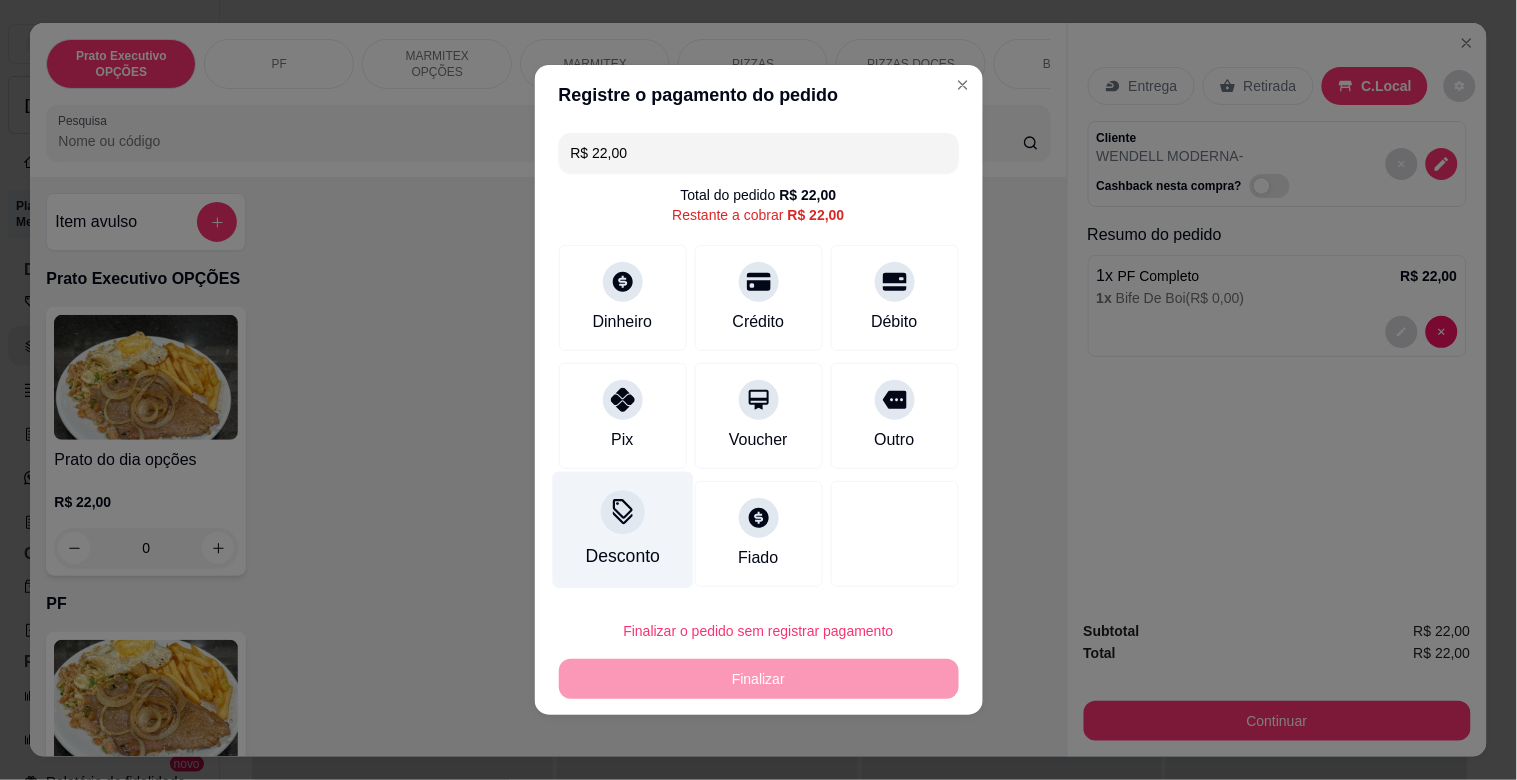 click on "Desconto" at bounding box center [622, 530] 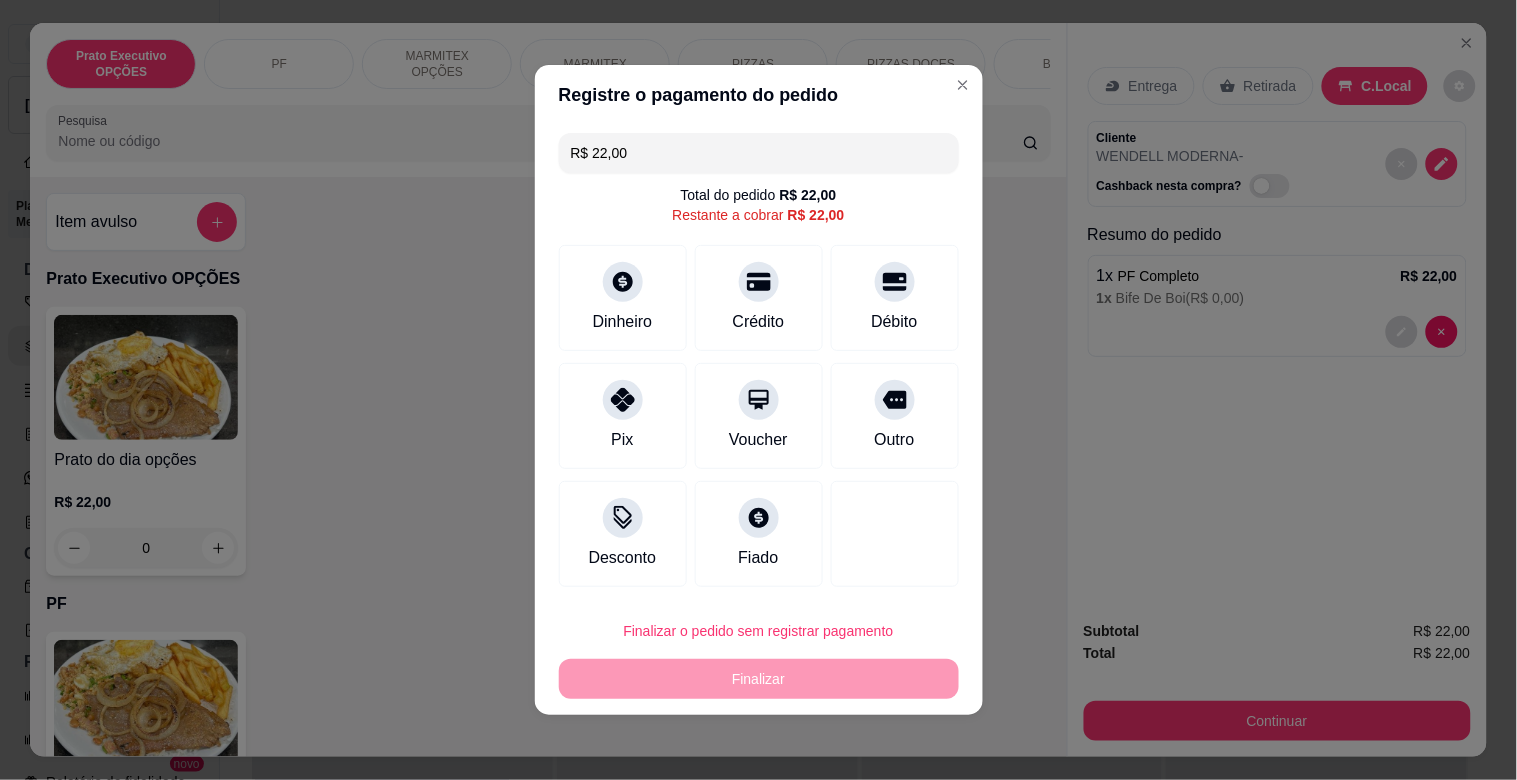 drag, startPoint x: 696, startPoint y: 440, endPoint x: 714, endPoint y: 438, distance: 18.110771 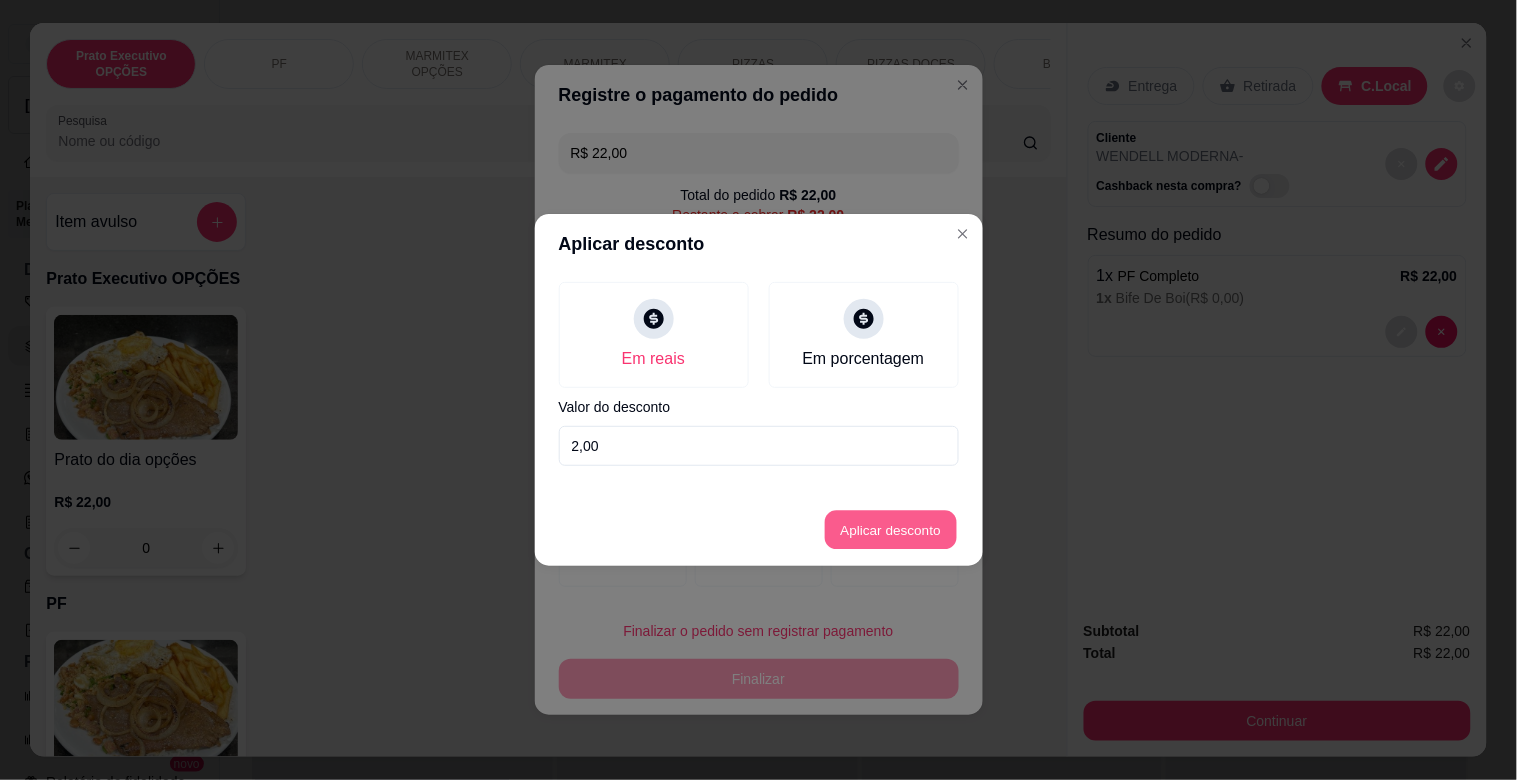 click on "Aplicar desconto" at bounding box center (890, 530) 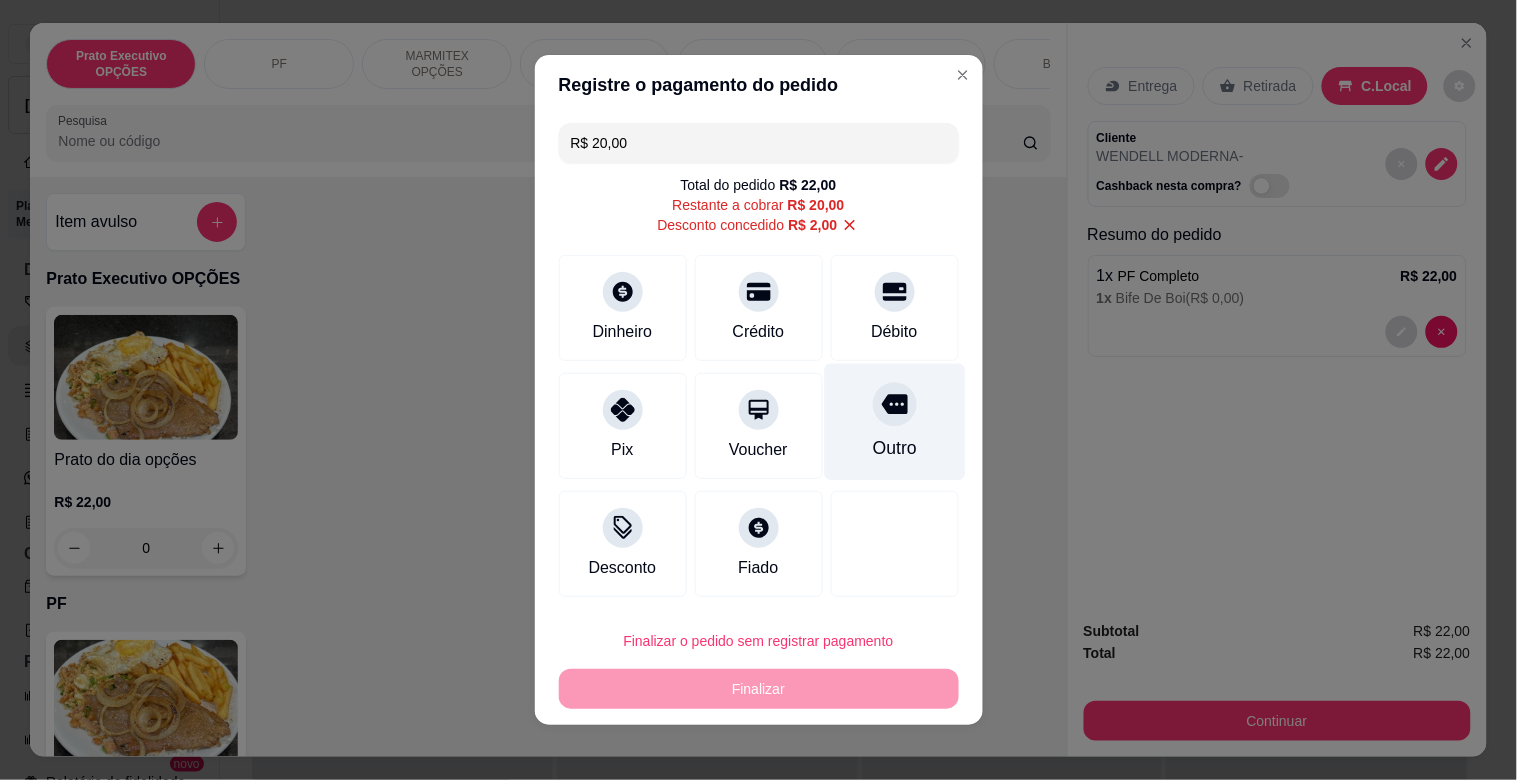 drag, startPoint x: 884, startPoint y: 394, endPoint x: 895, endPoint y: 413, distance: 21.954498 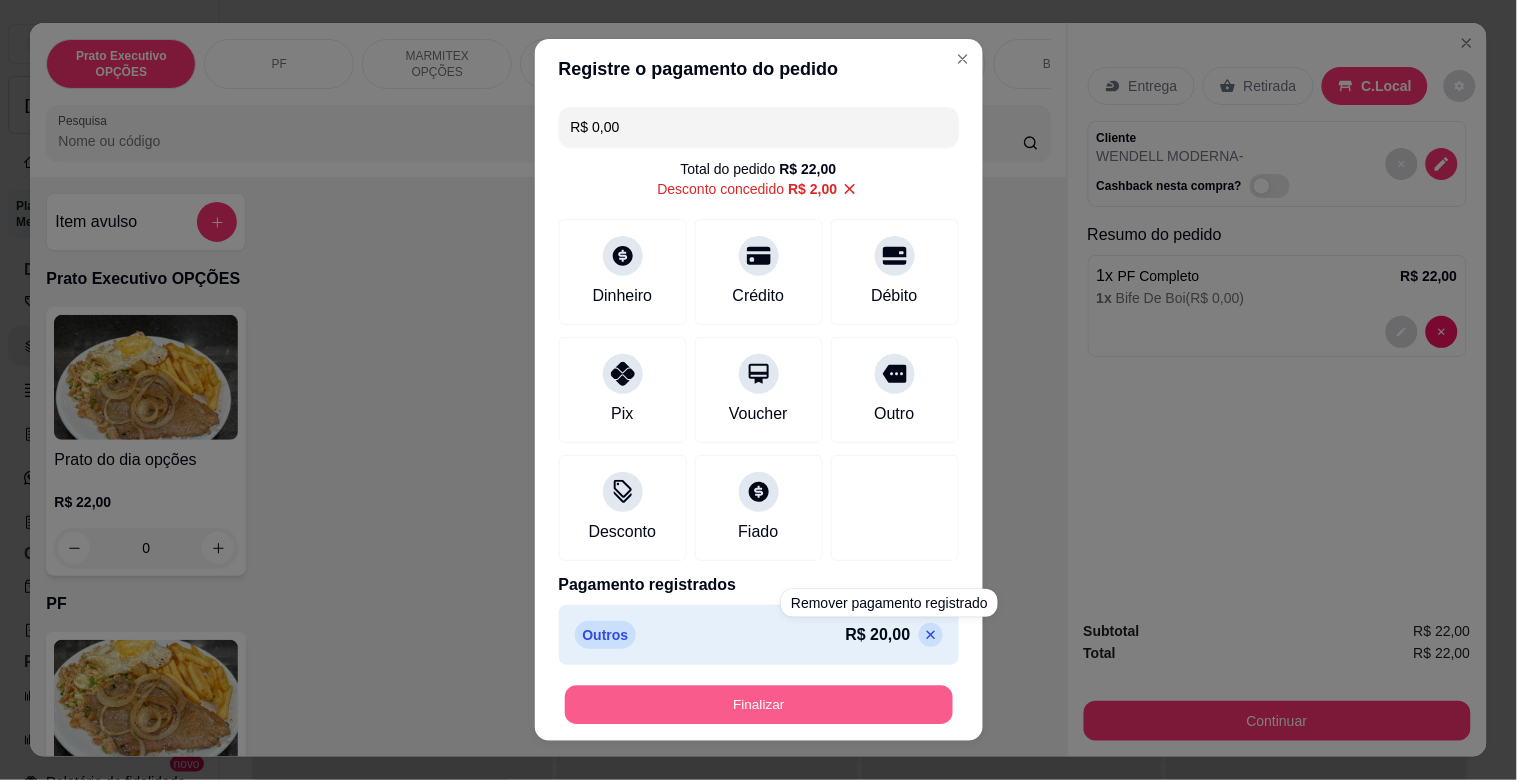 click on "Finalizar" at bounding box center (759, 705) 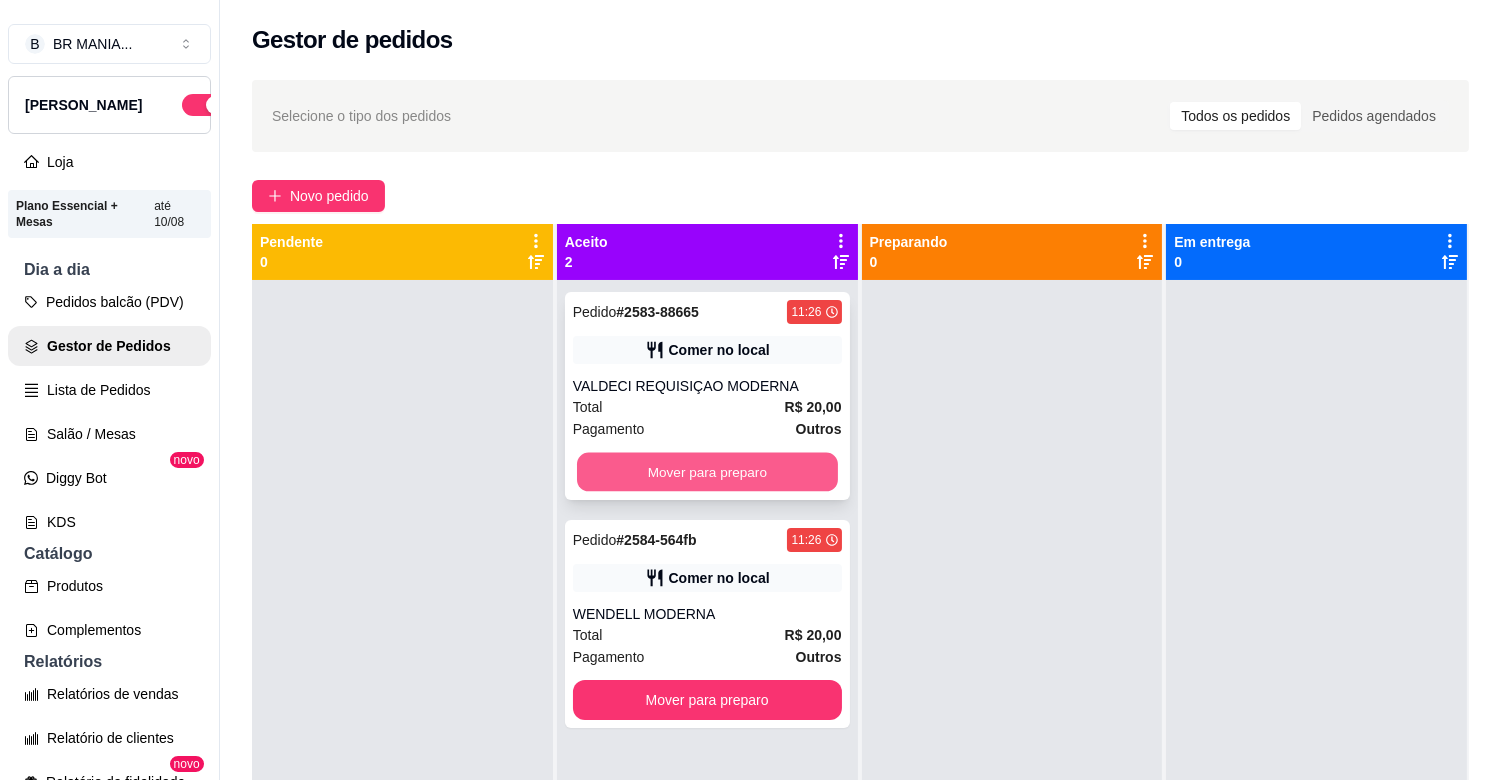 click on "Mover para preparo" at bounding box center (707, 472) 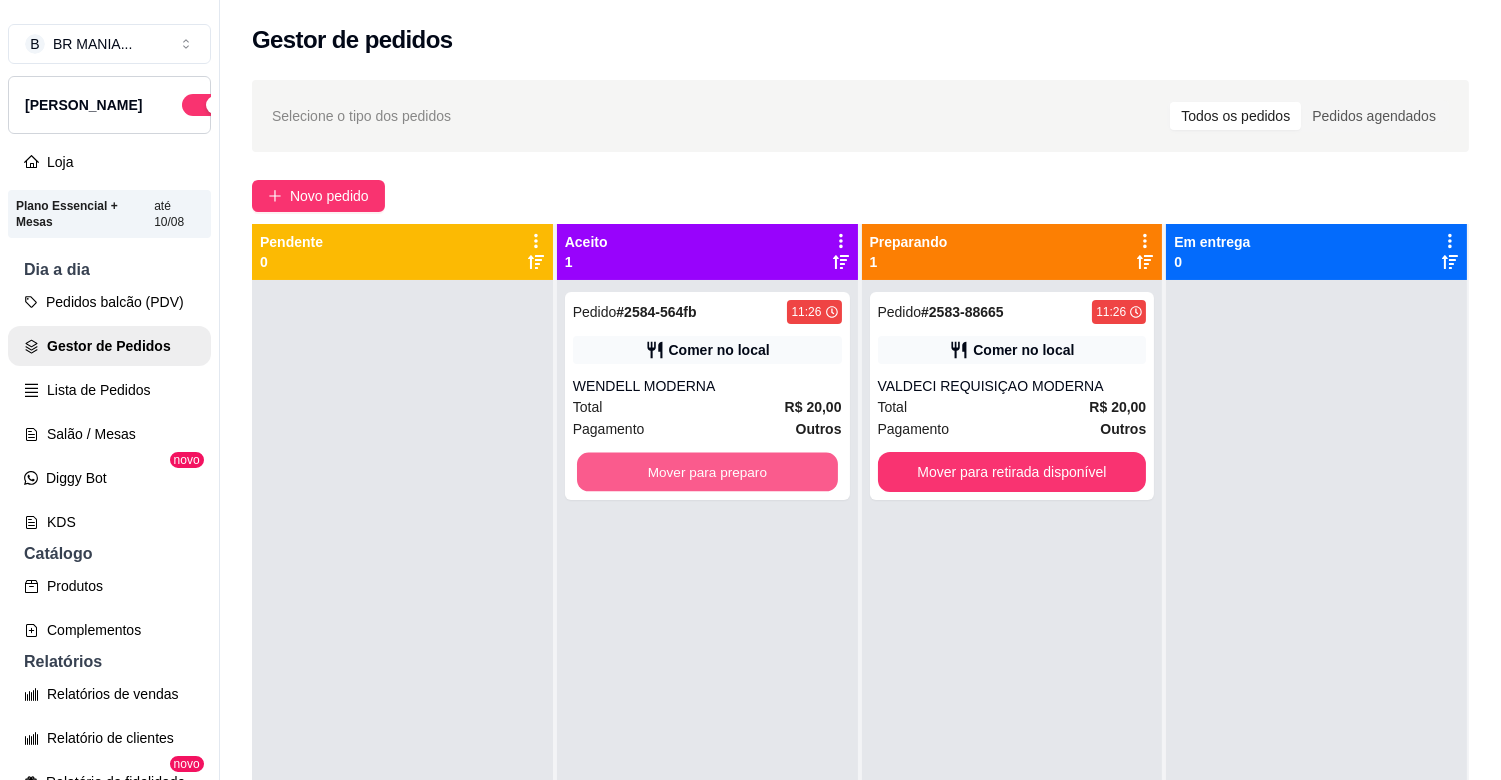 click on "Mover para preparo" at bounding box center [707, 472] 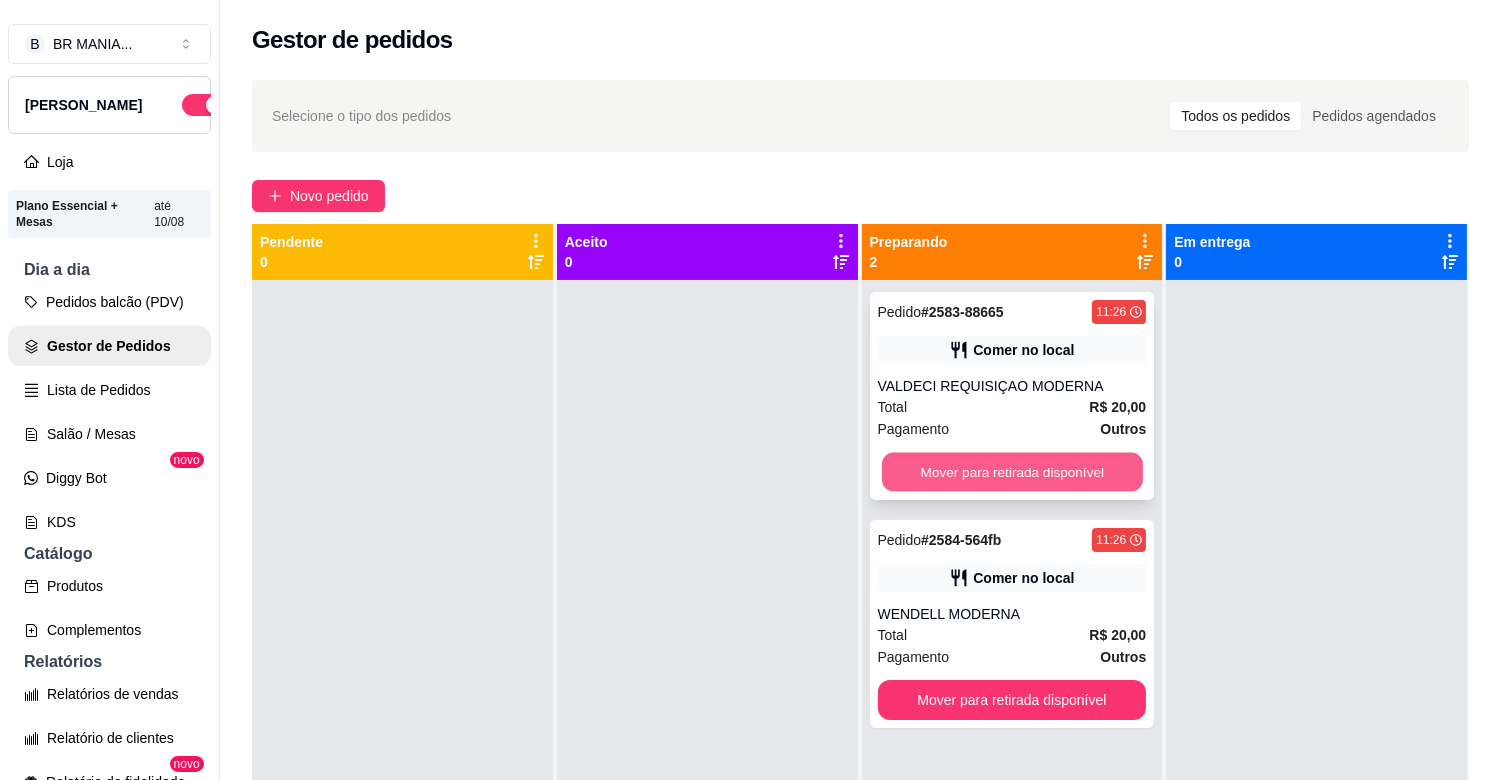 click on "Mover para retirada disponível" at bounding box center (1012, 472) 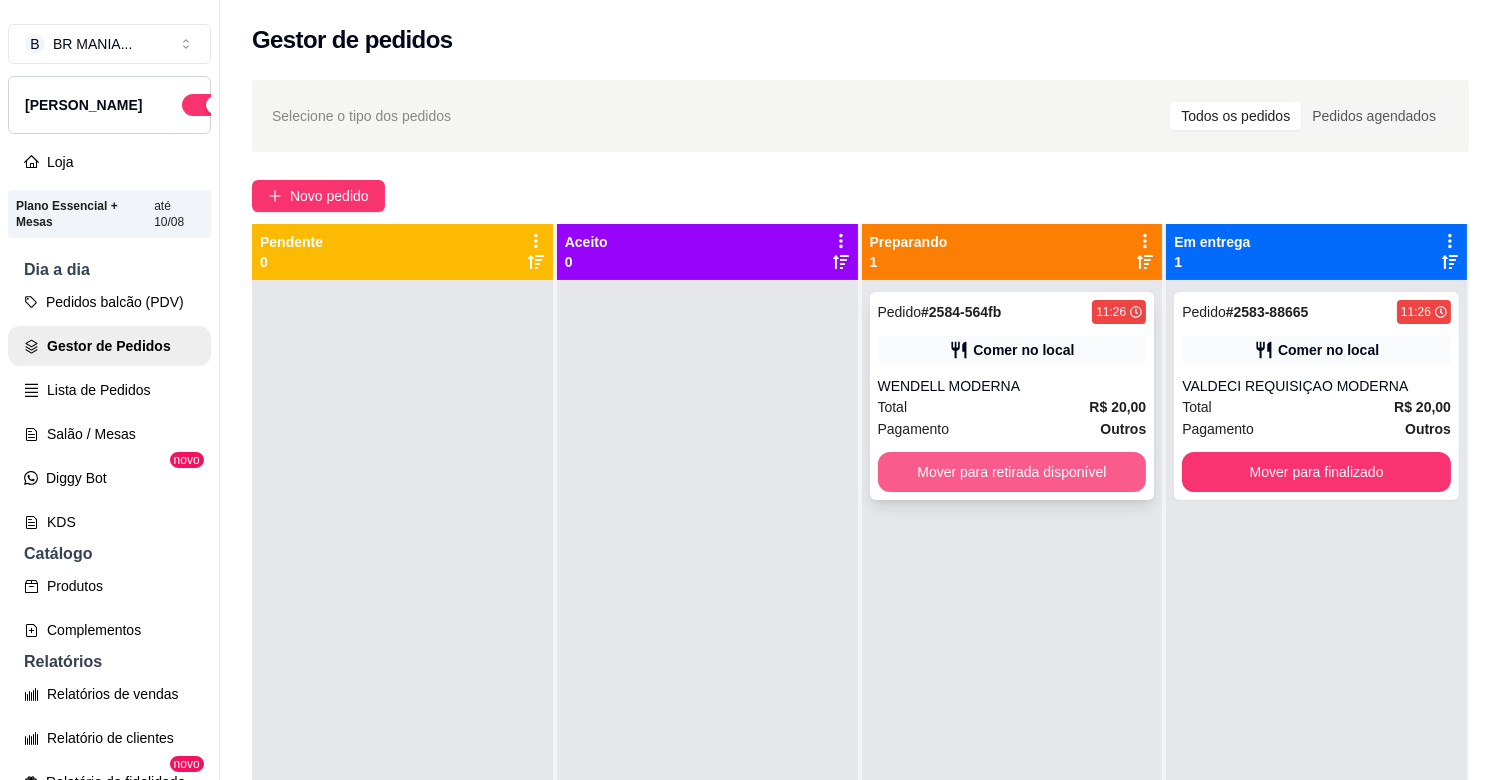 click on "Mover para retirada disponível" at bounding box center (1012, 472) 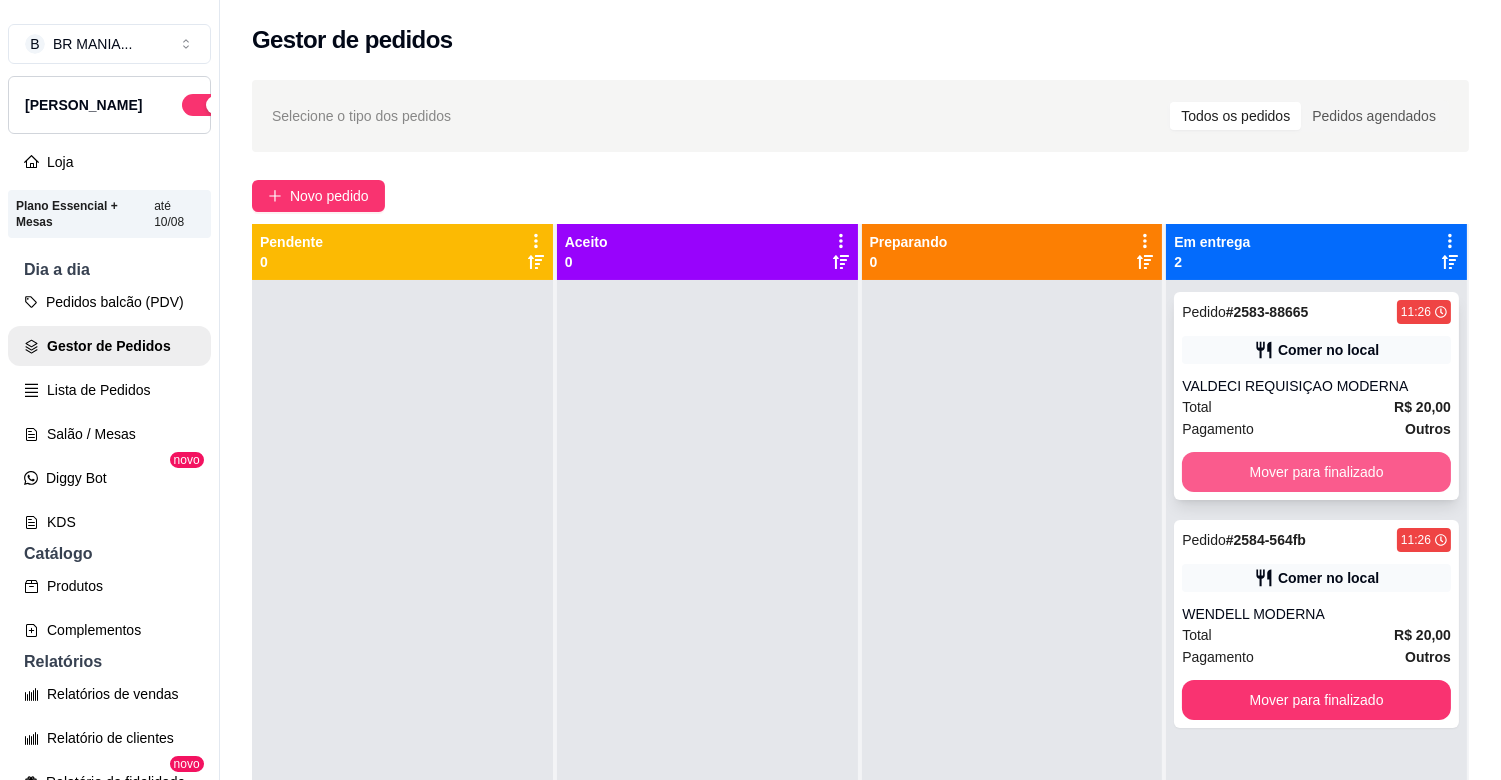 click on "Mover para finalizado" at bounding box center (1316, 472) 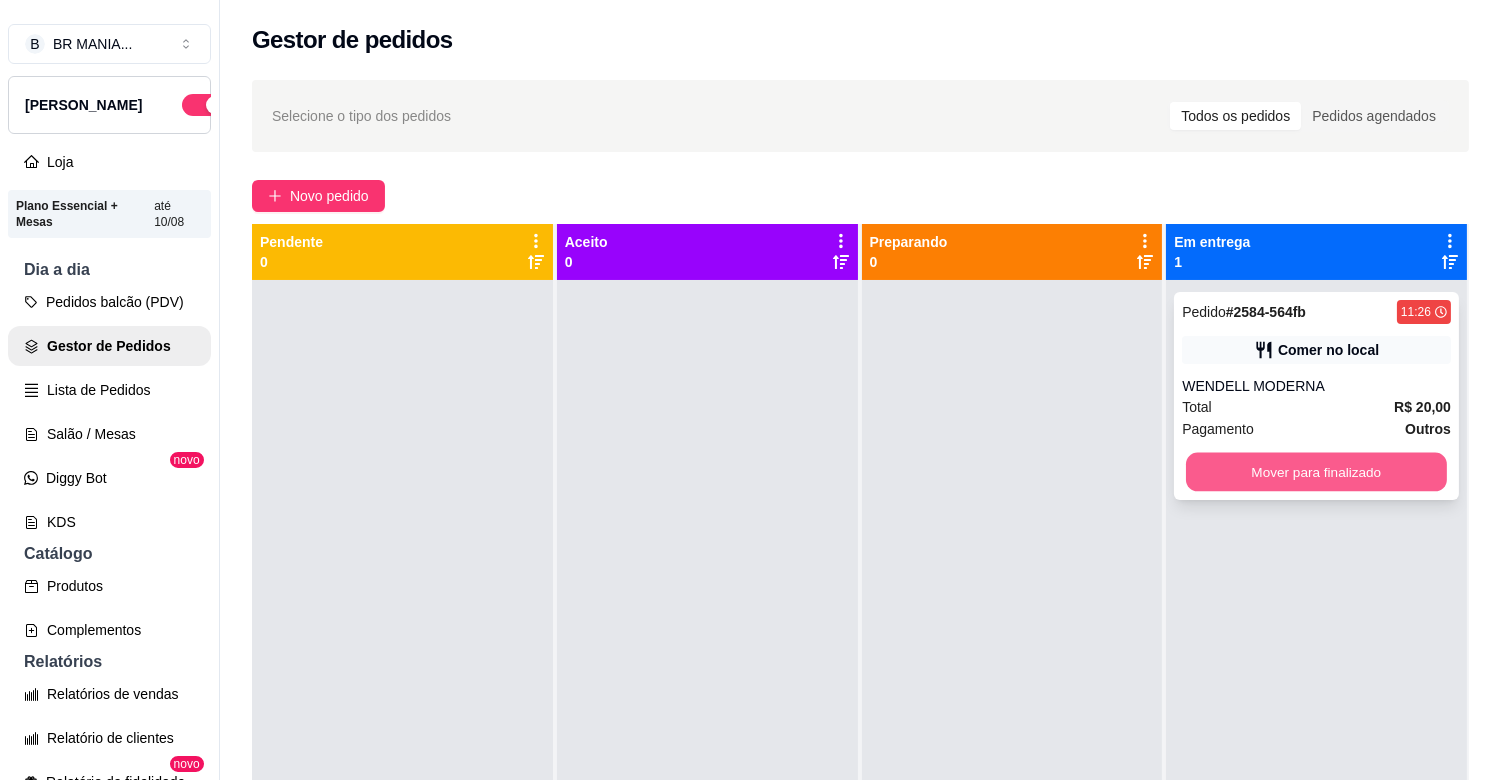 click on "Mover para finalizado" at bounding box center [1316, 472] 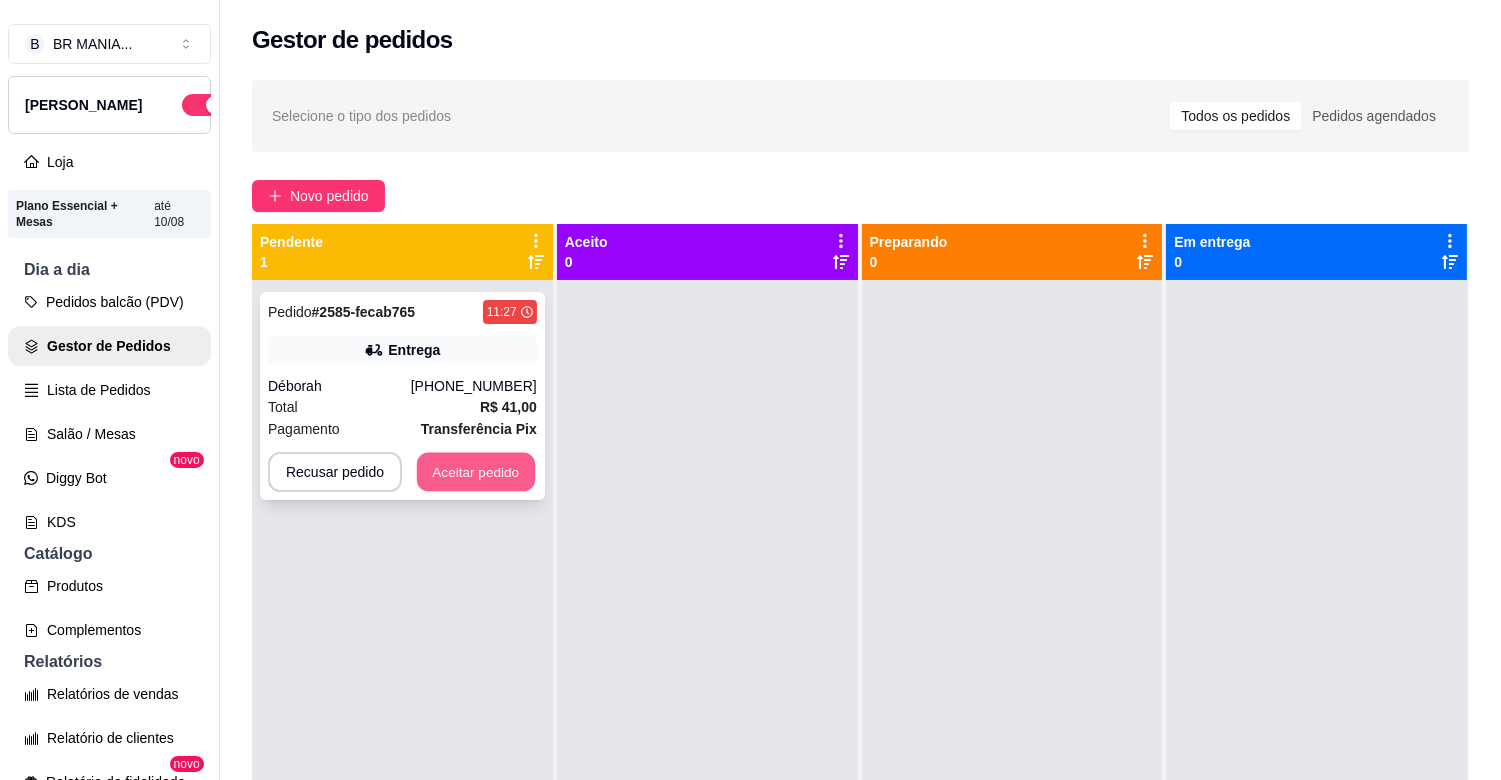 click on "Aceitar pedido" at bounding box center (476, 472) 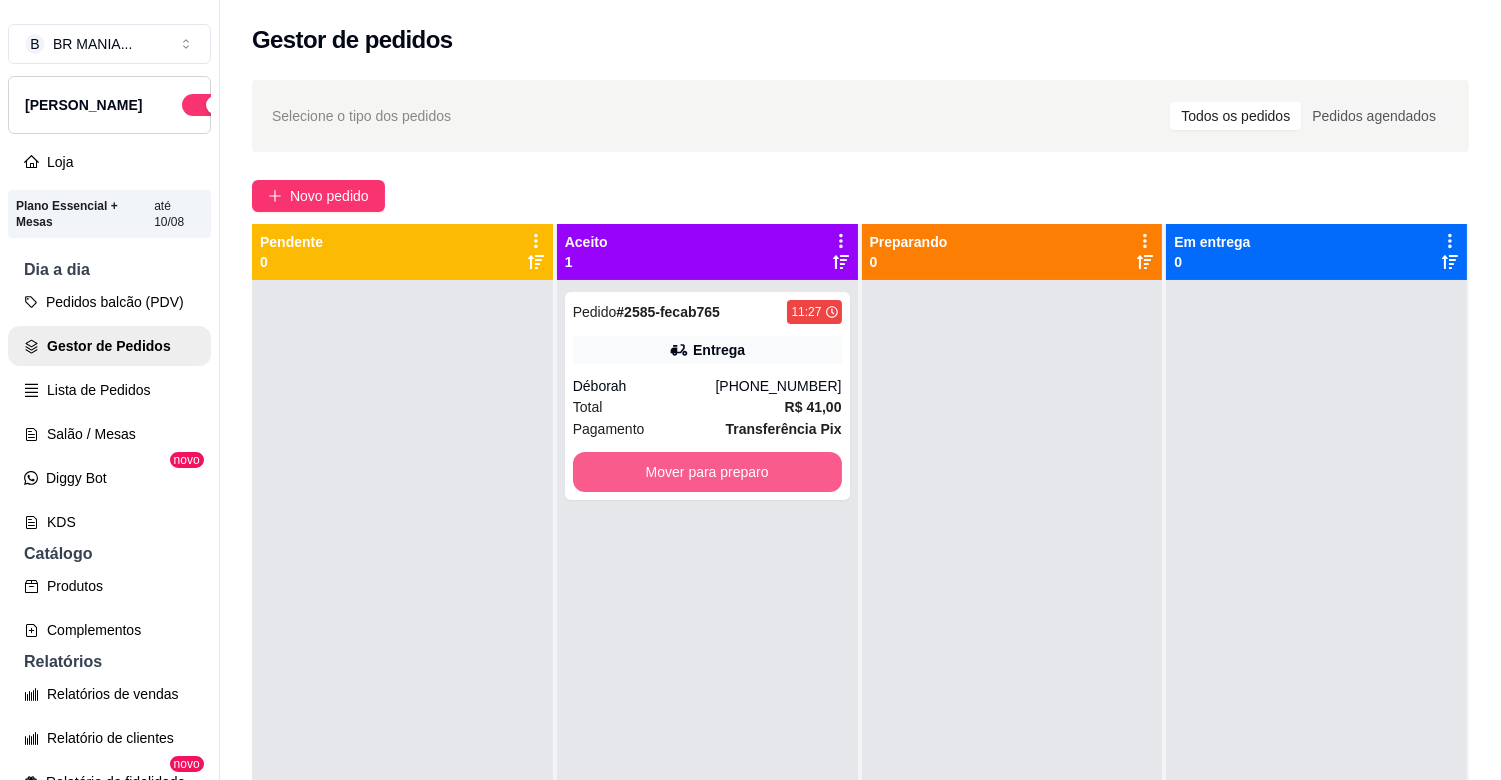 click on "Mover para preparo" at bounding box center [707, 472] 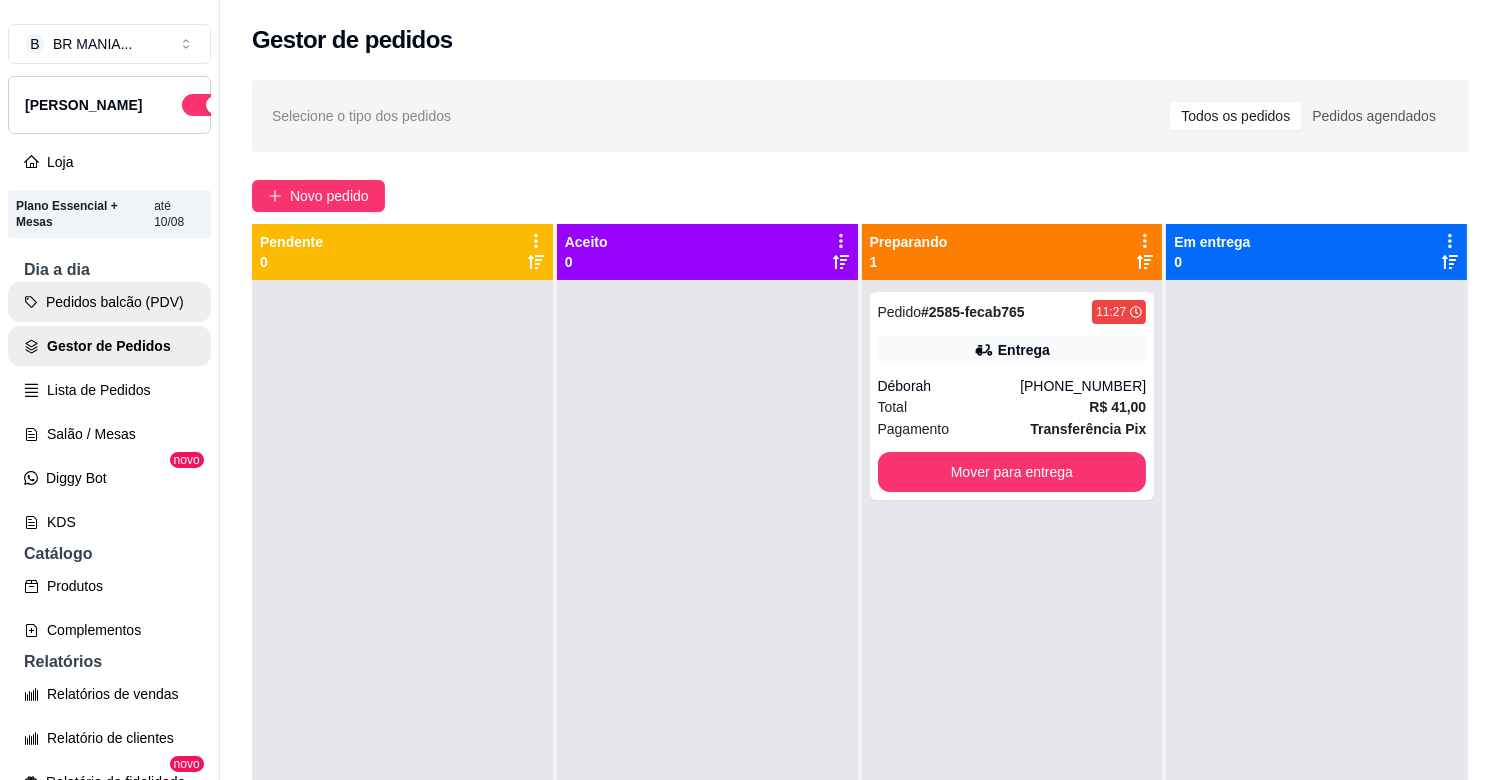click on "Pedidos balcão (PDV)" at bounding box center (109, 302) 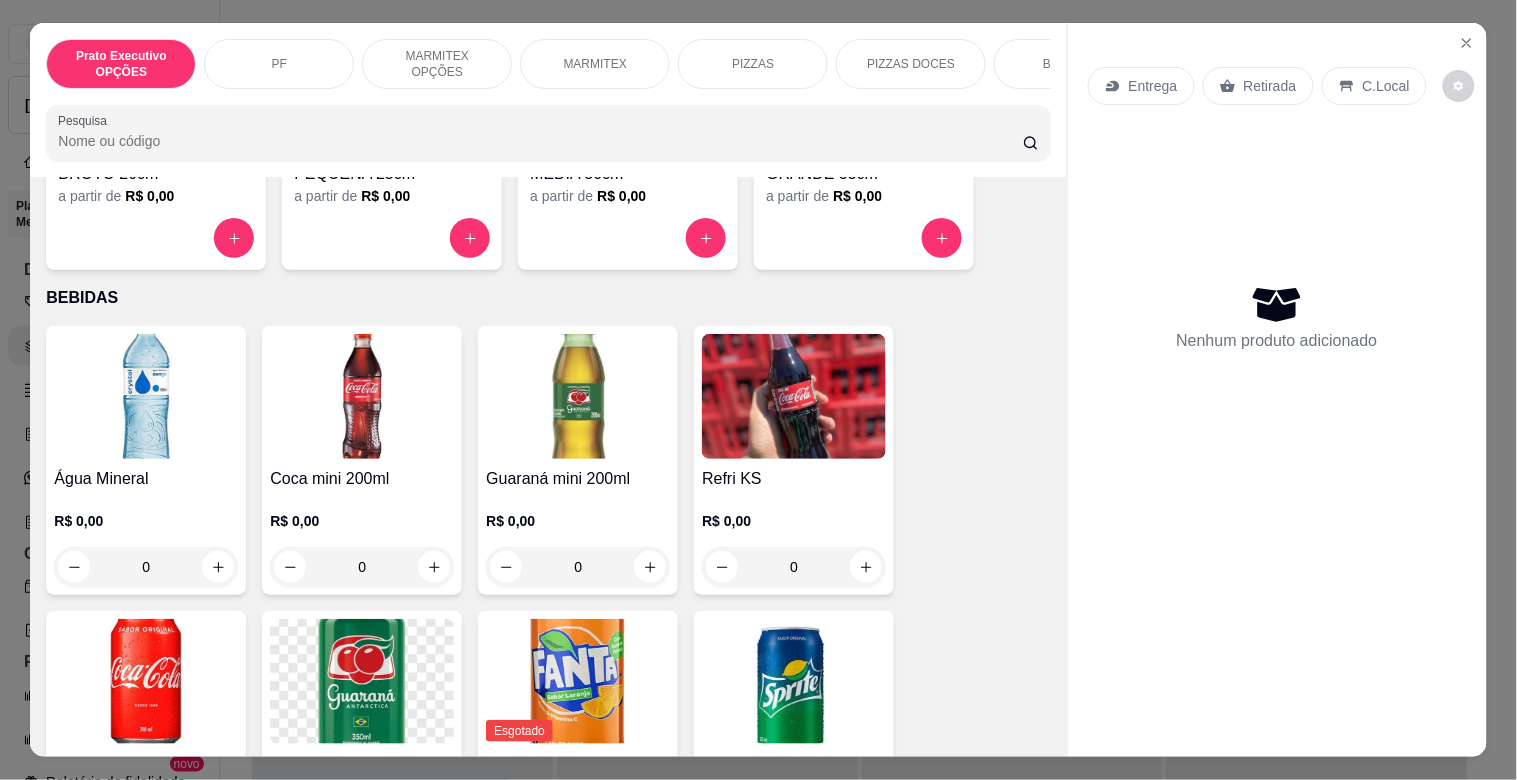 scroll, scrollTop: 2033, scrollLeft: 0, axis: vertical 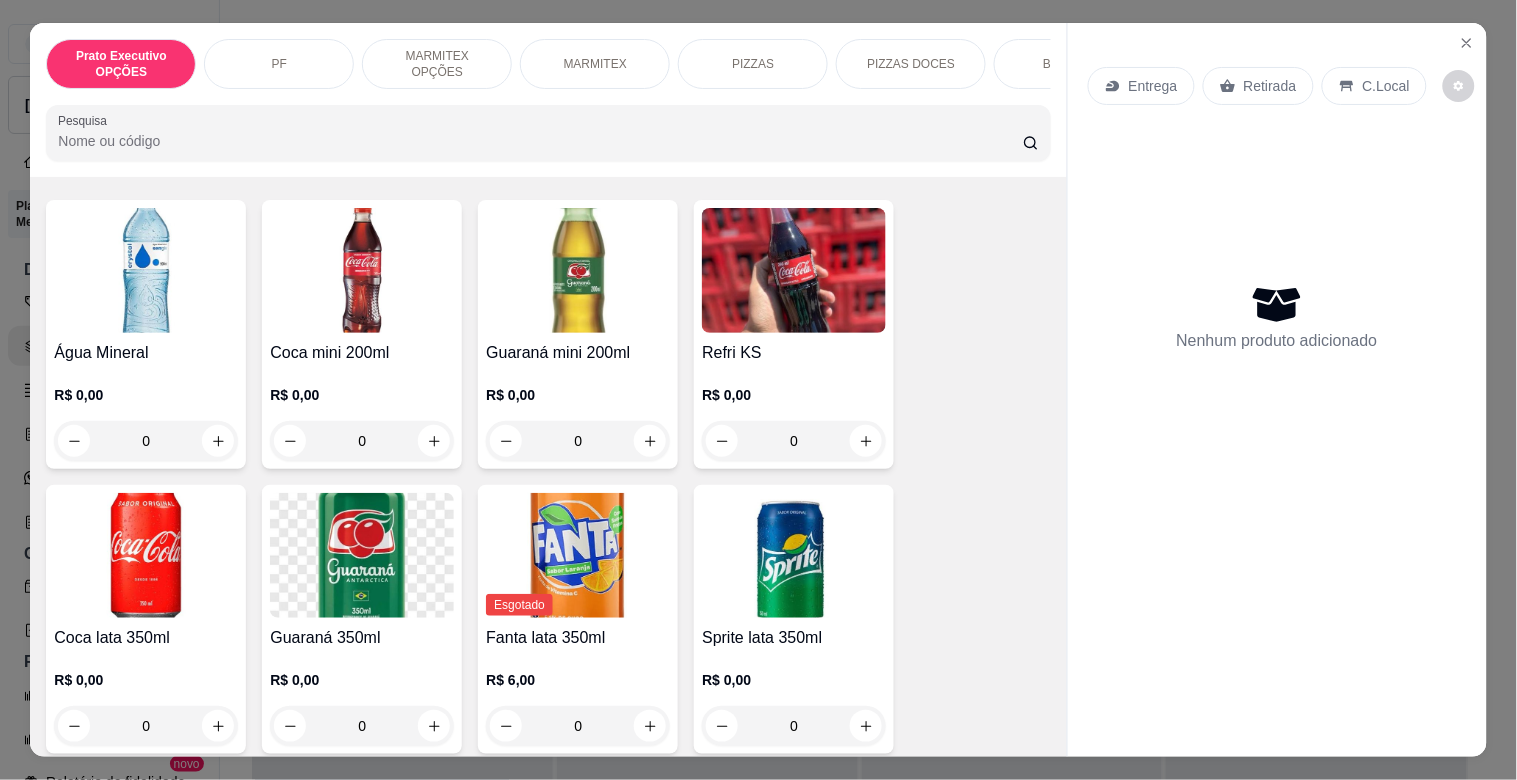 click at bounding box center (362, 270) 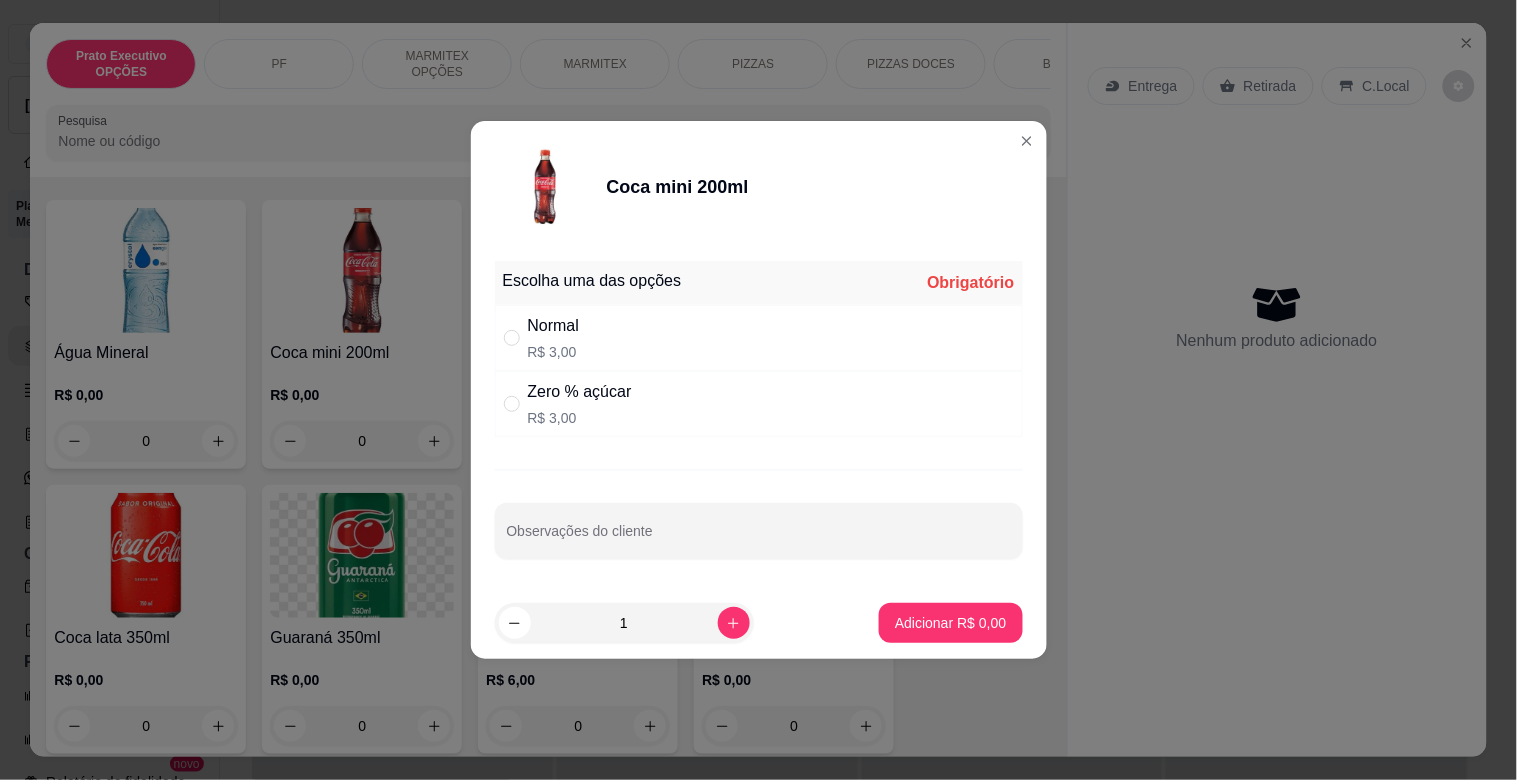 click on "Normal   R$ 3,00" at bounding box center (759, 338) 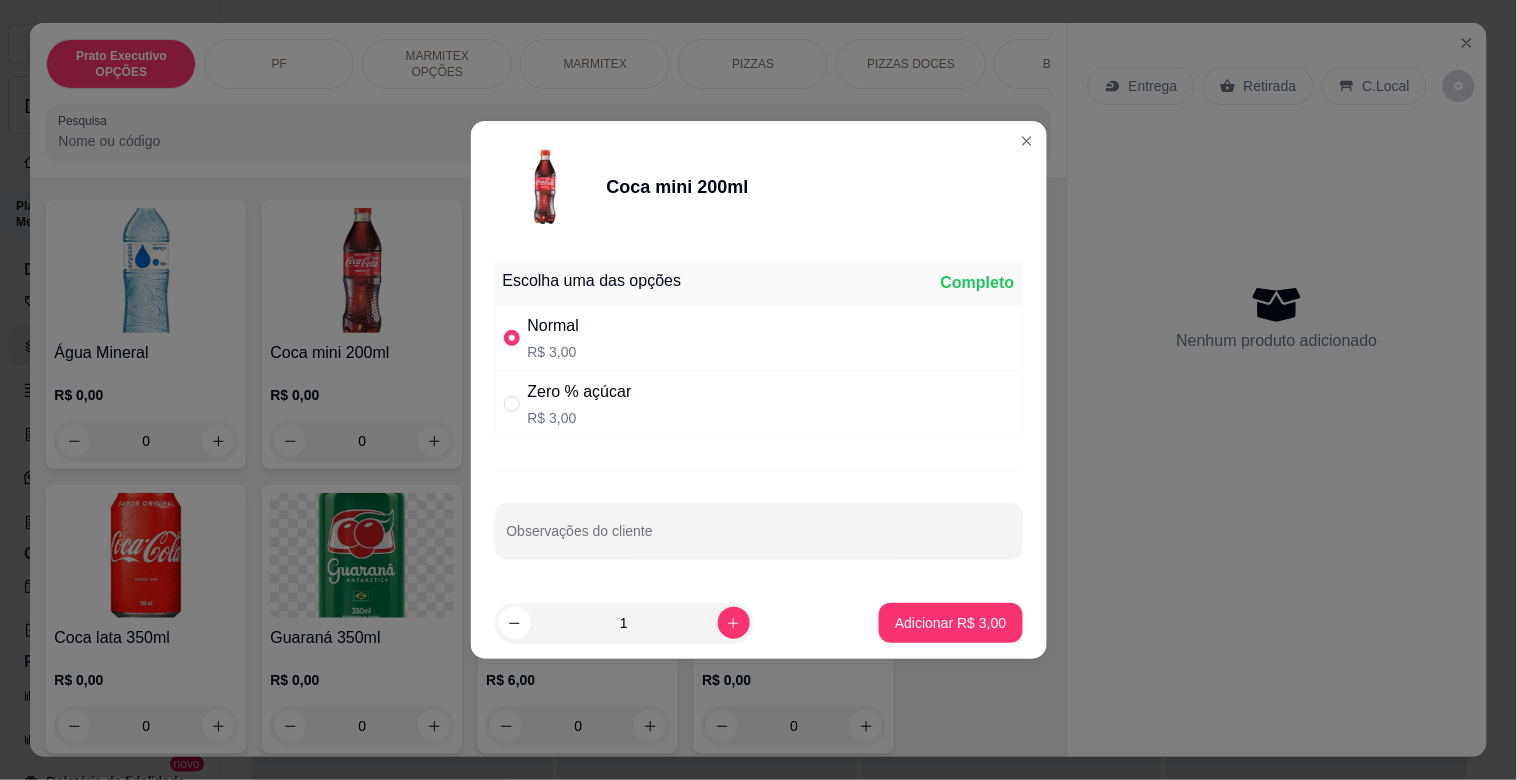 click on "Zero % açúcar  R$ 3,00" at bounding box center (759, 404) 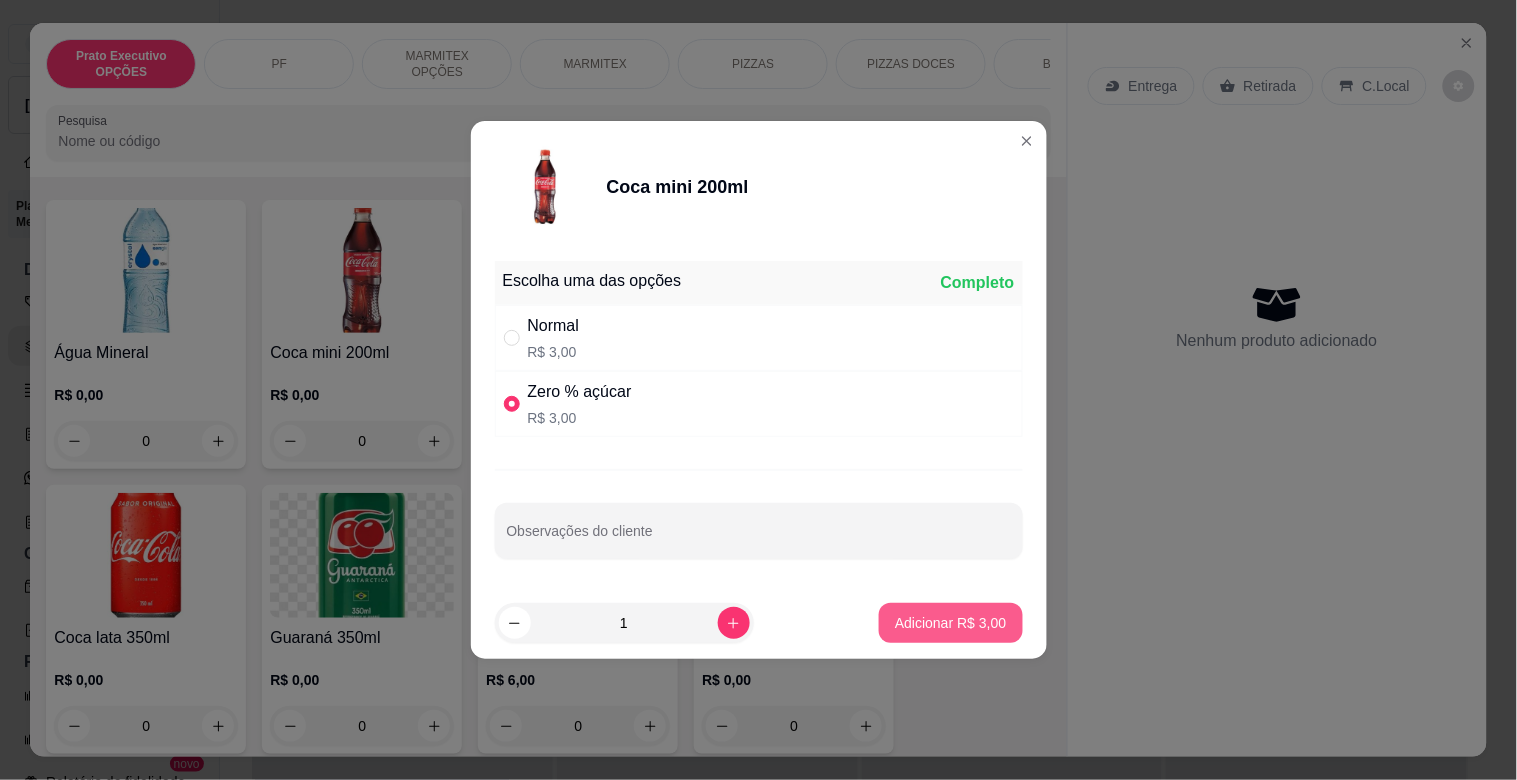 click on "Adicionar   R$ 3,00" at bounding box center (950, 623) 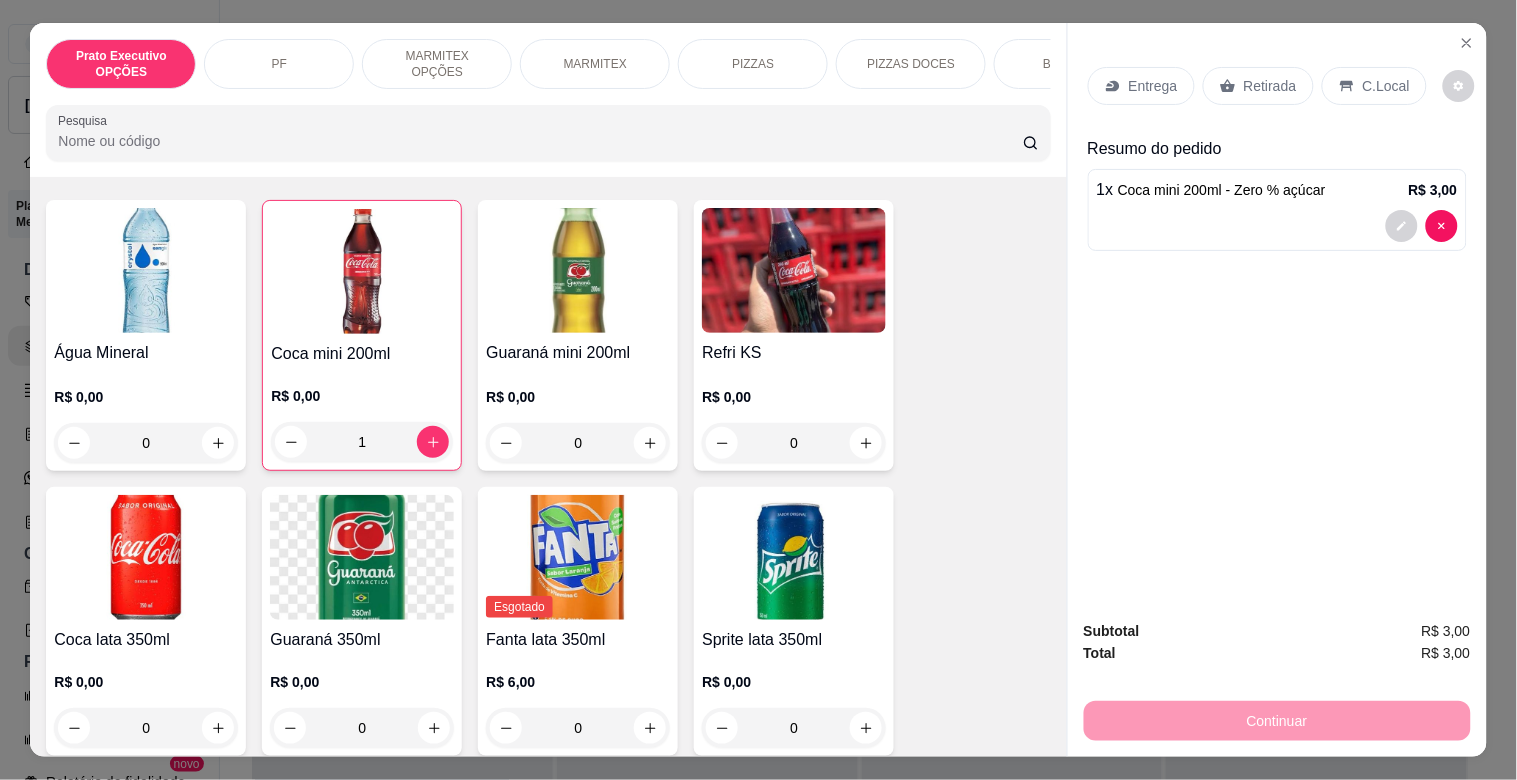 click on "Retirada" at bounding box center [1270, 86] 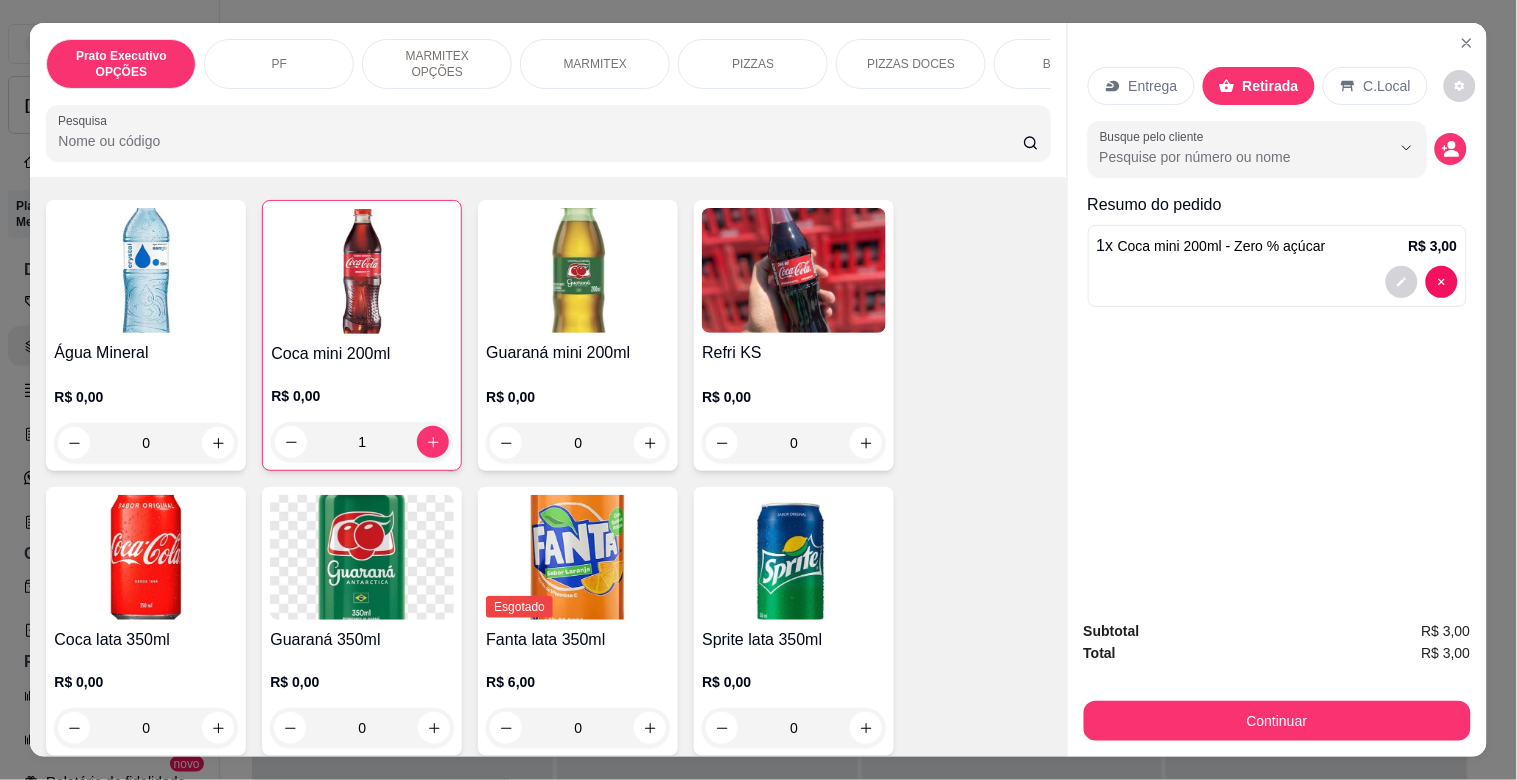 click on "C.Local" at bounding box center [1375, 86] 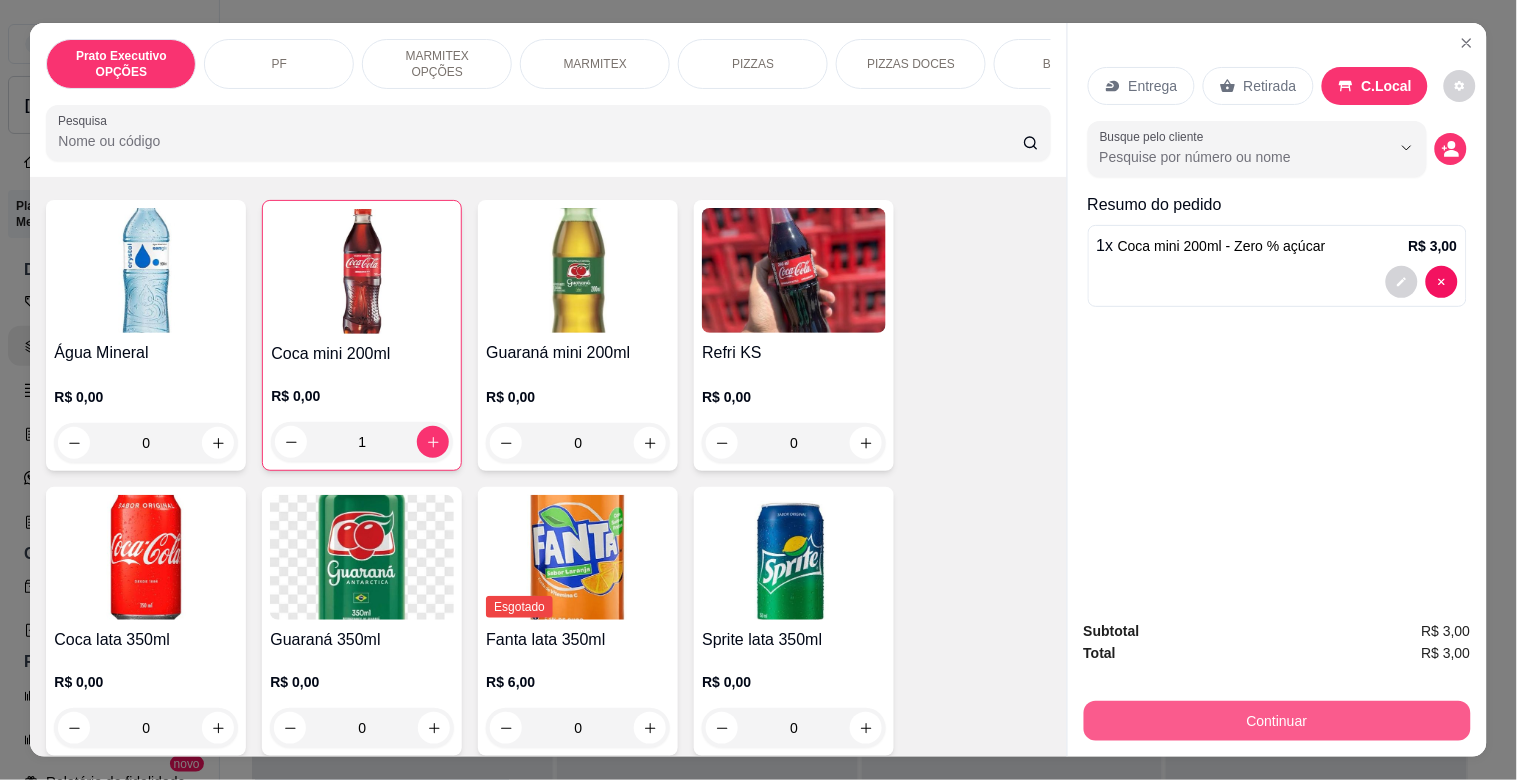 click on "Continuar" at bounding box center [1277, 721] 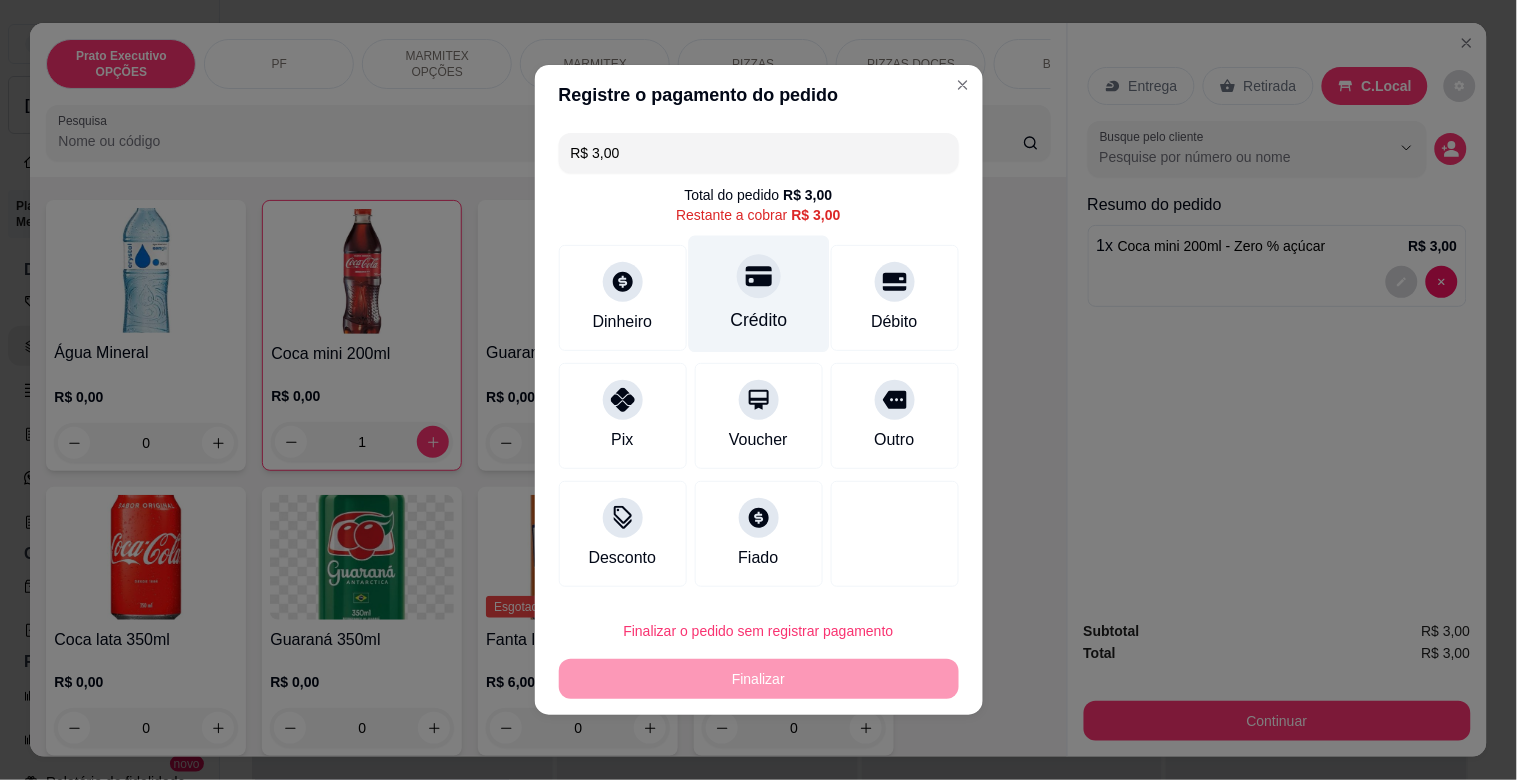 click on "Crédito" at bounding box center (758, 320) 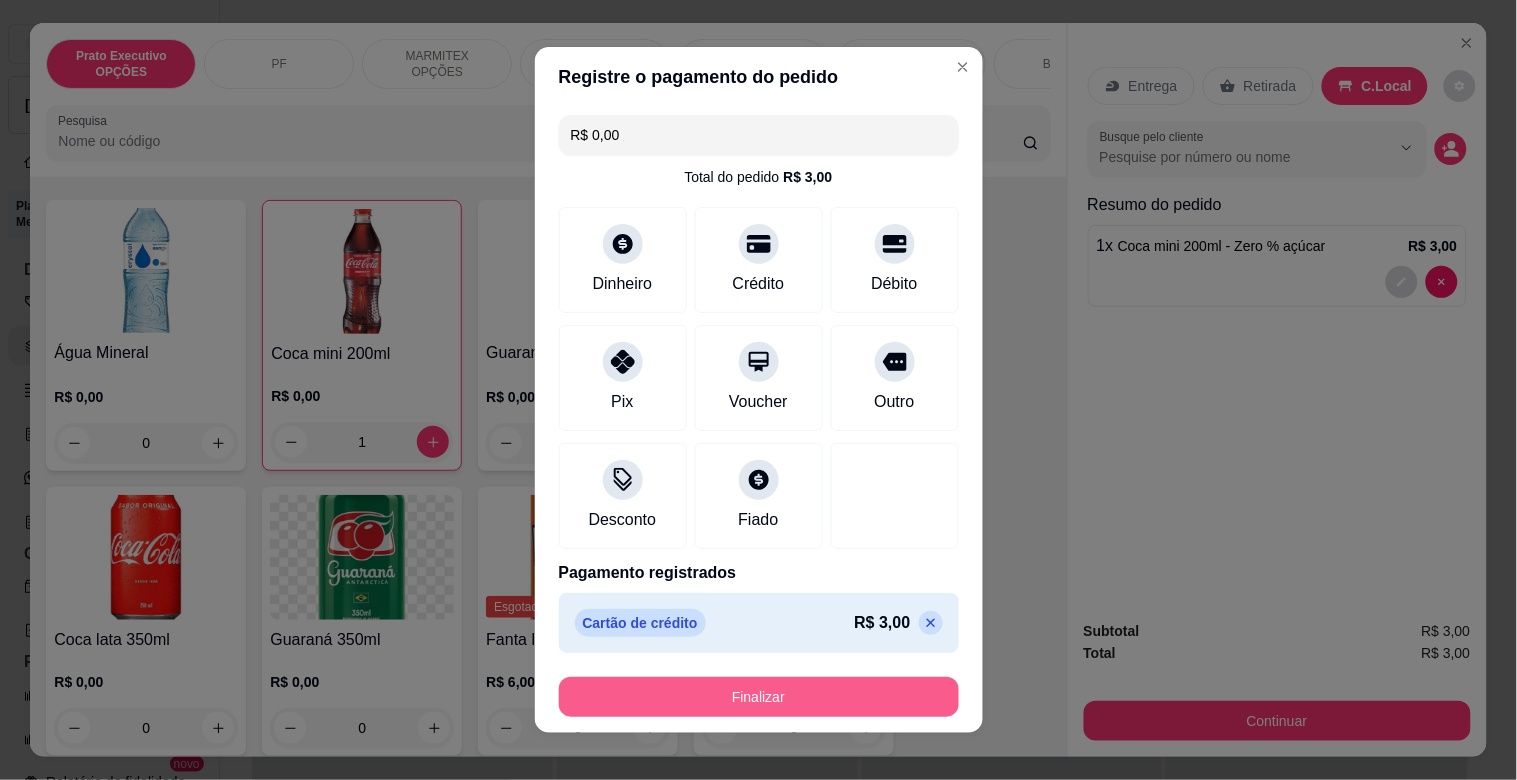 click on "Finalizar" at bounding box center (759, 697) 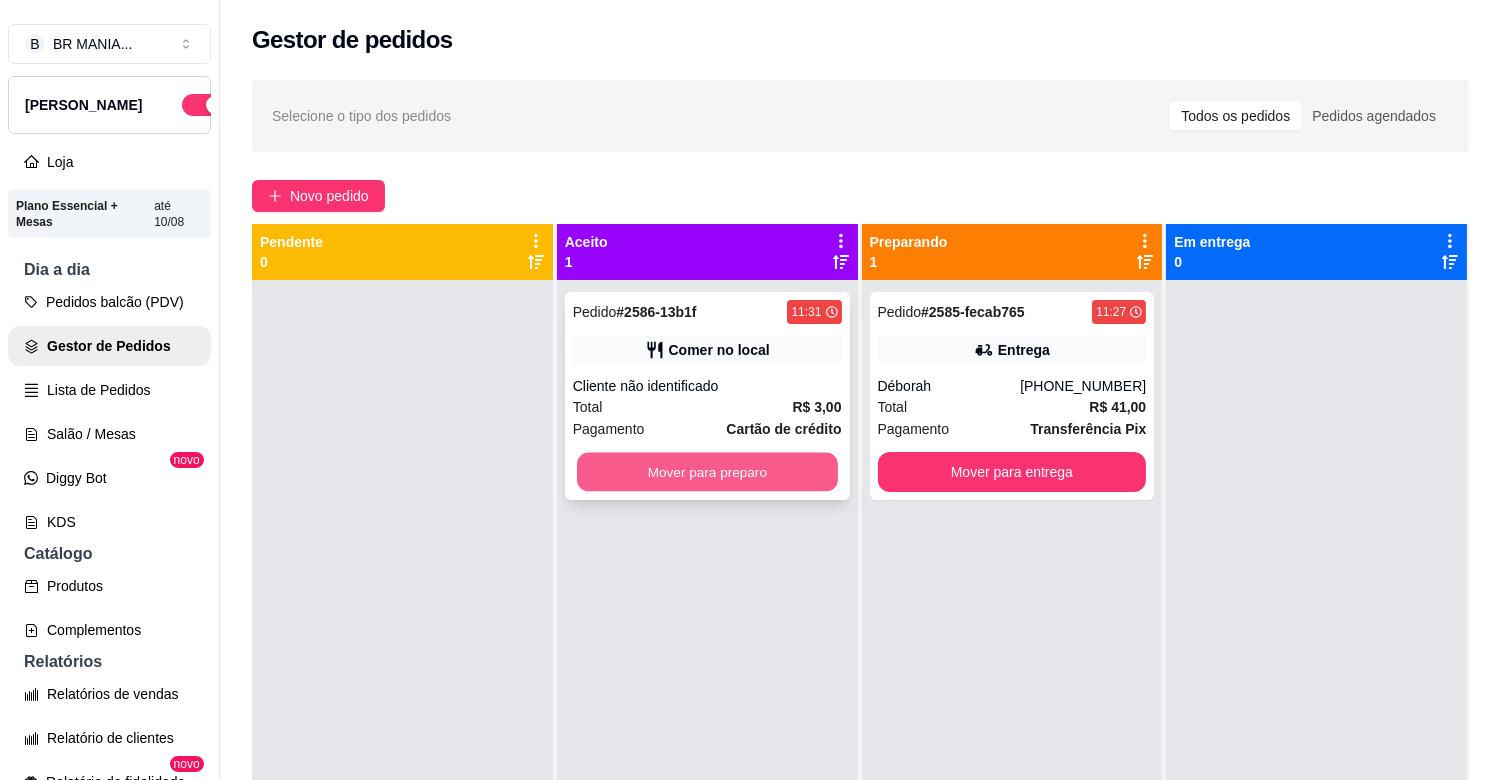 click on "Mover para preparo" at bounding box center [707, 472] 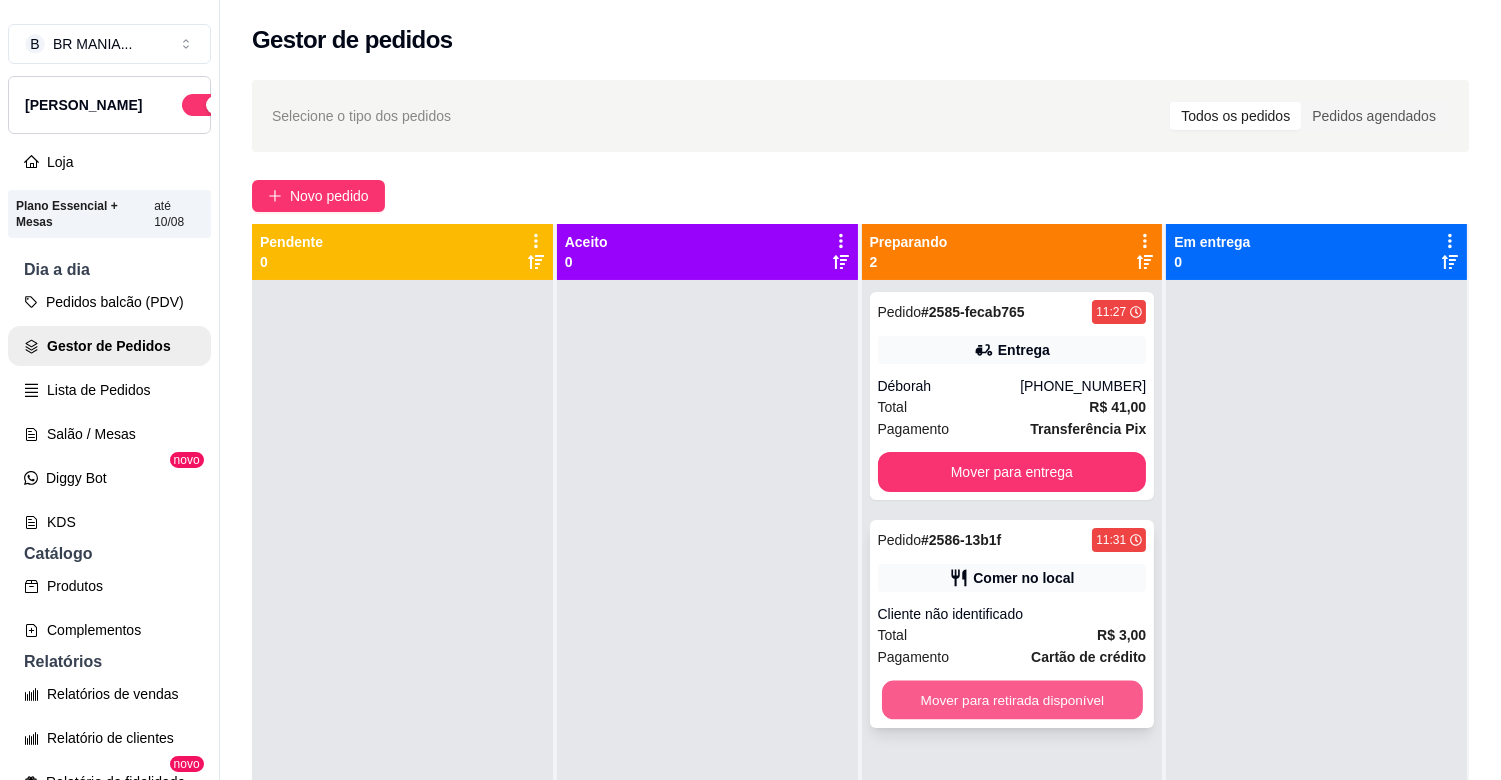 click on "Mover para retirada disponível" at bounding box center [1012, 700] 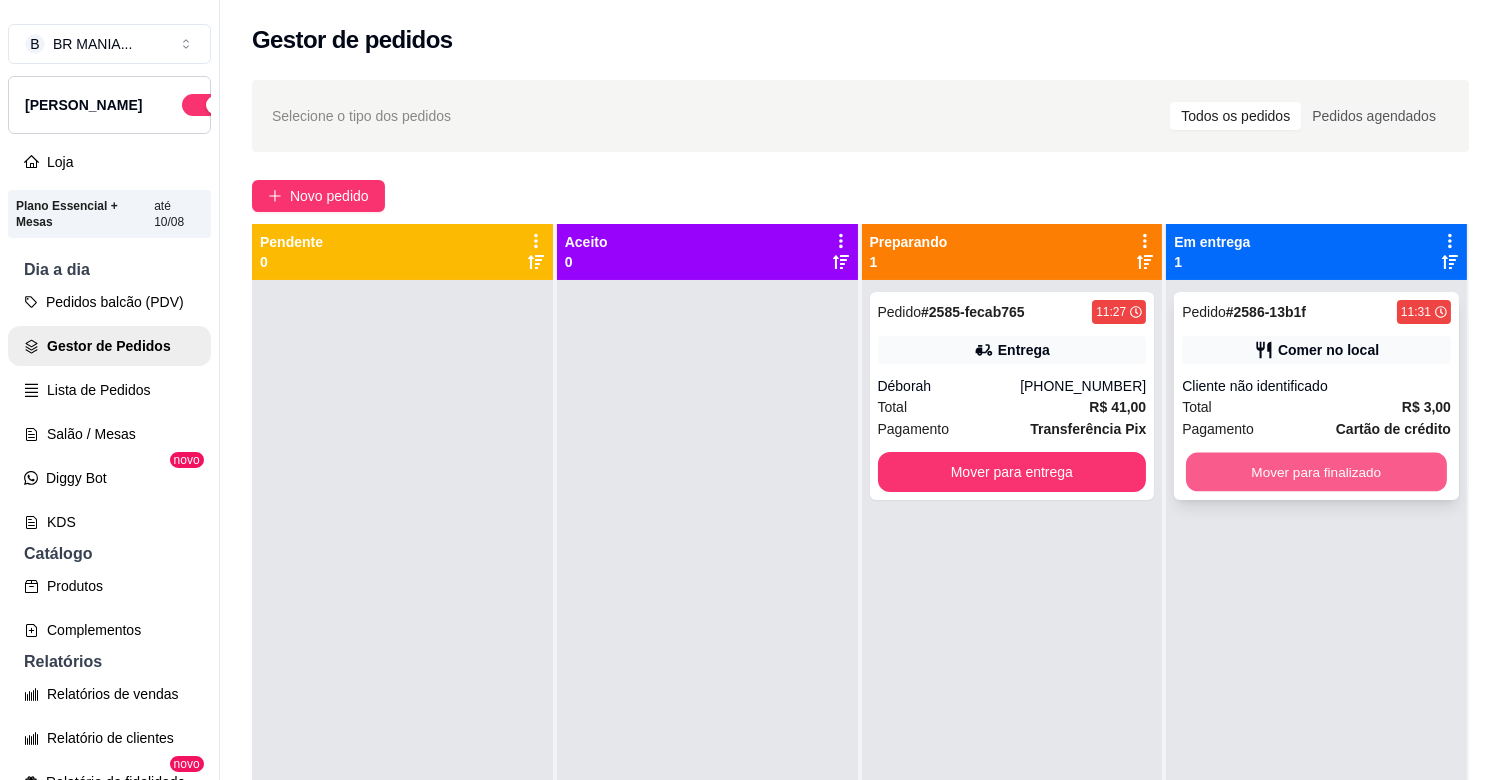 click on "Mover para finalizado" at bounding box center [1316, 472] 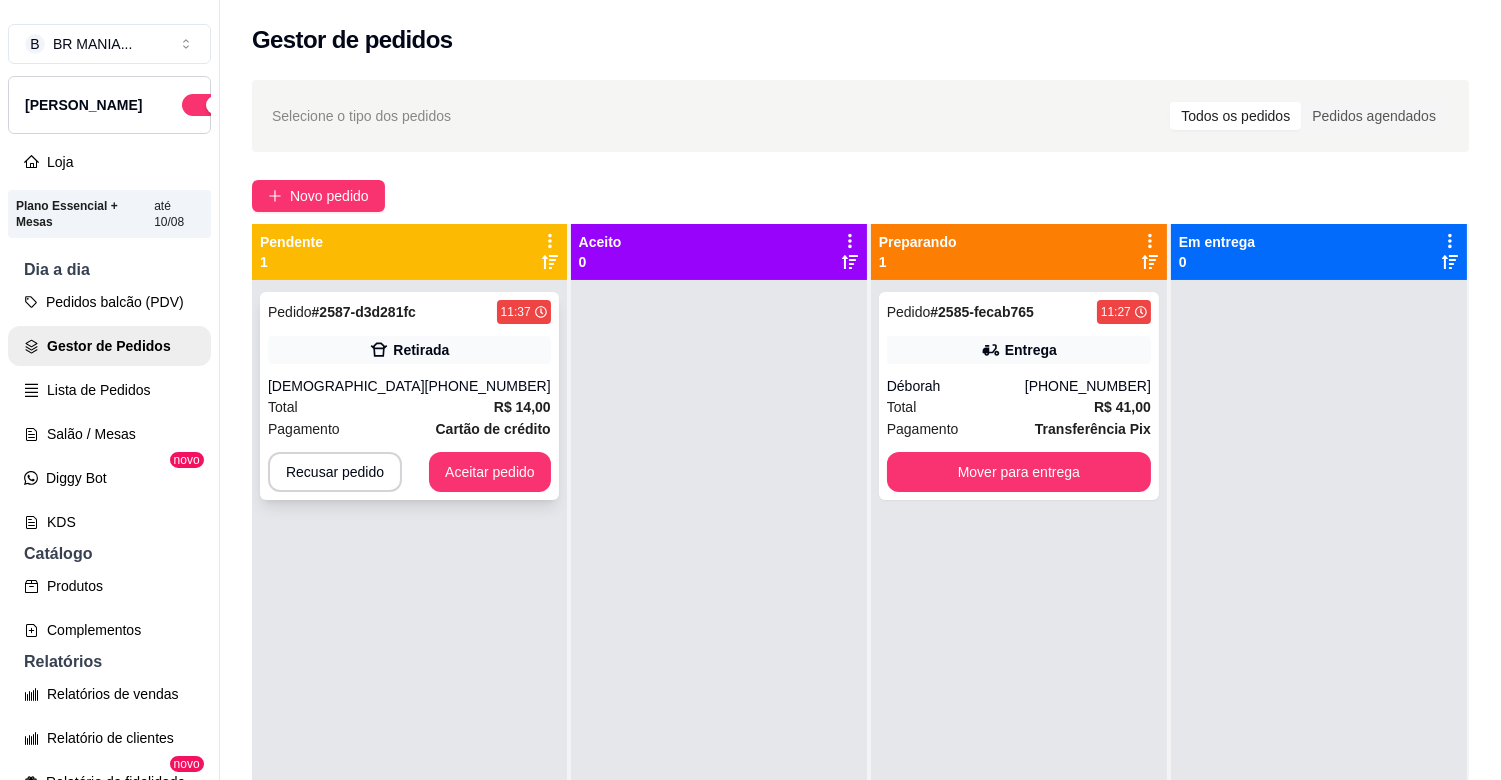 click on "Pedido  # 2587-d3d281fc 11:37 Retirada Sinara [PHONE_NUMBER] Total R$ 14,00 Pagamento Cartão de crédito Recusar pedido Aceitar pedido" at bounding box center (409, 396) 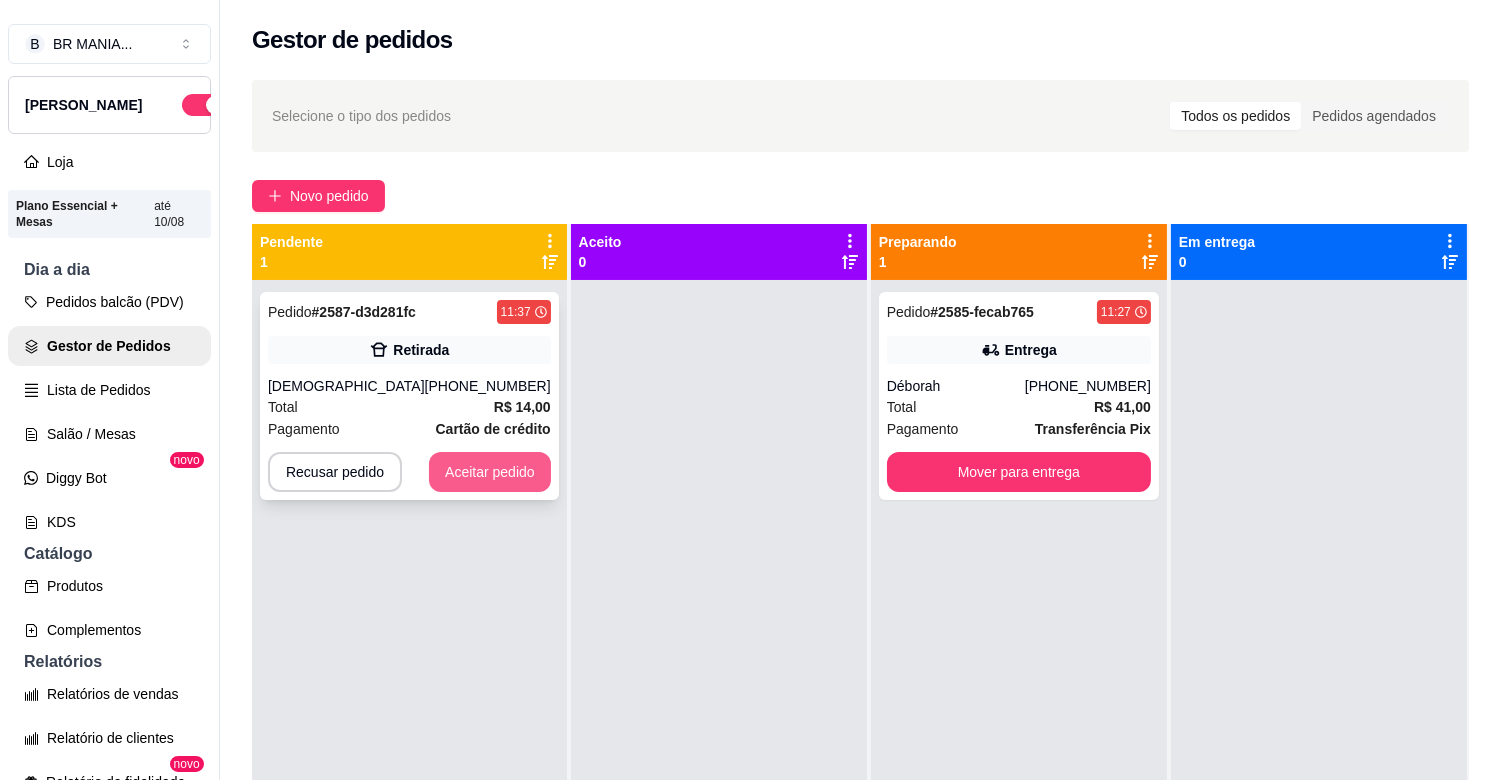 click on "Aceitar pedido" at bounding box center (490, 472) 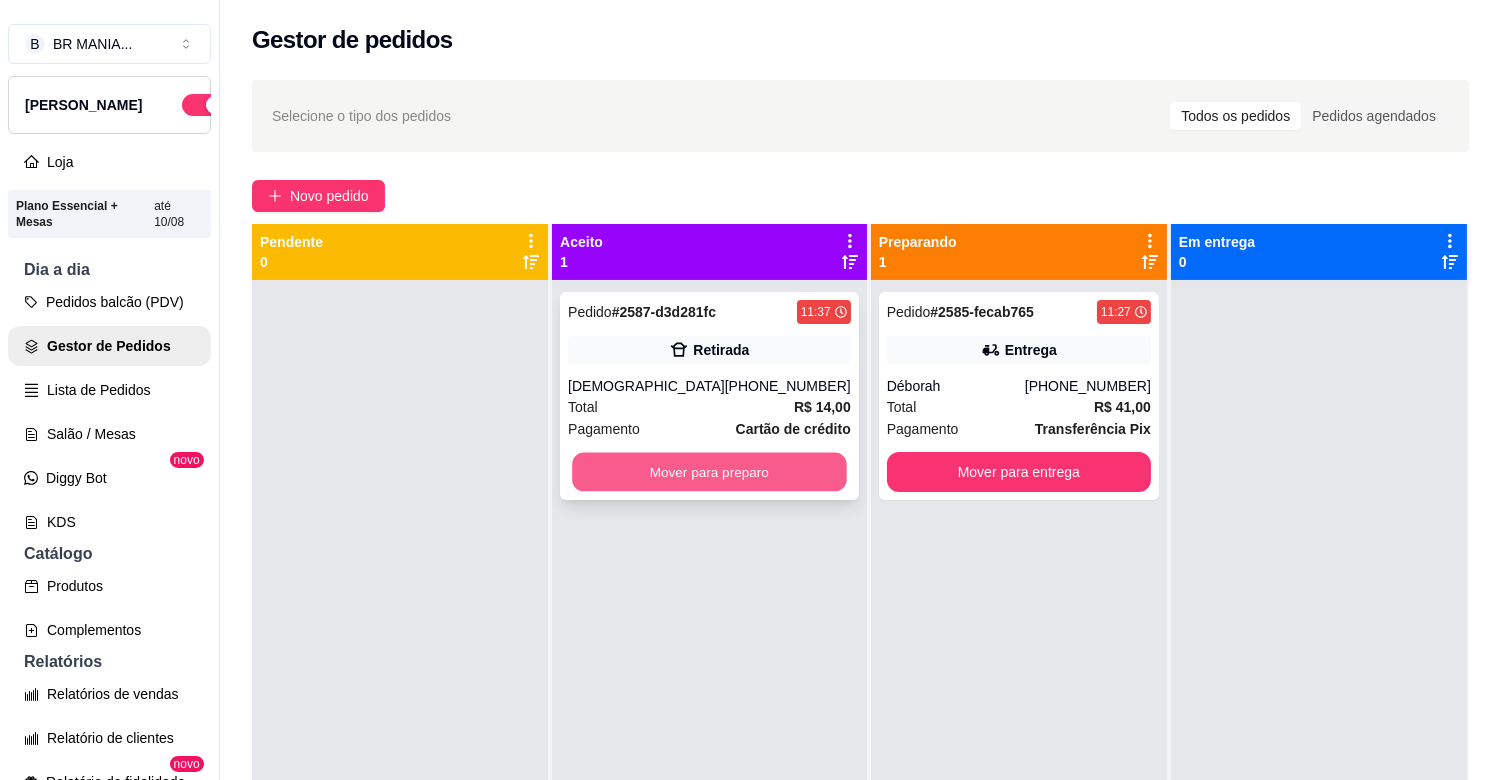 click on "Mover para preparo" at bounding box center [709, 472] 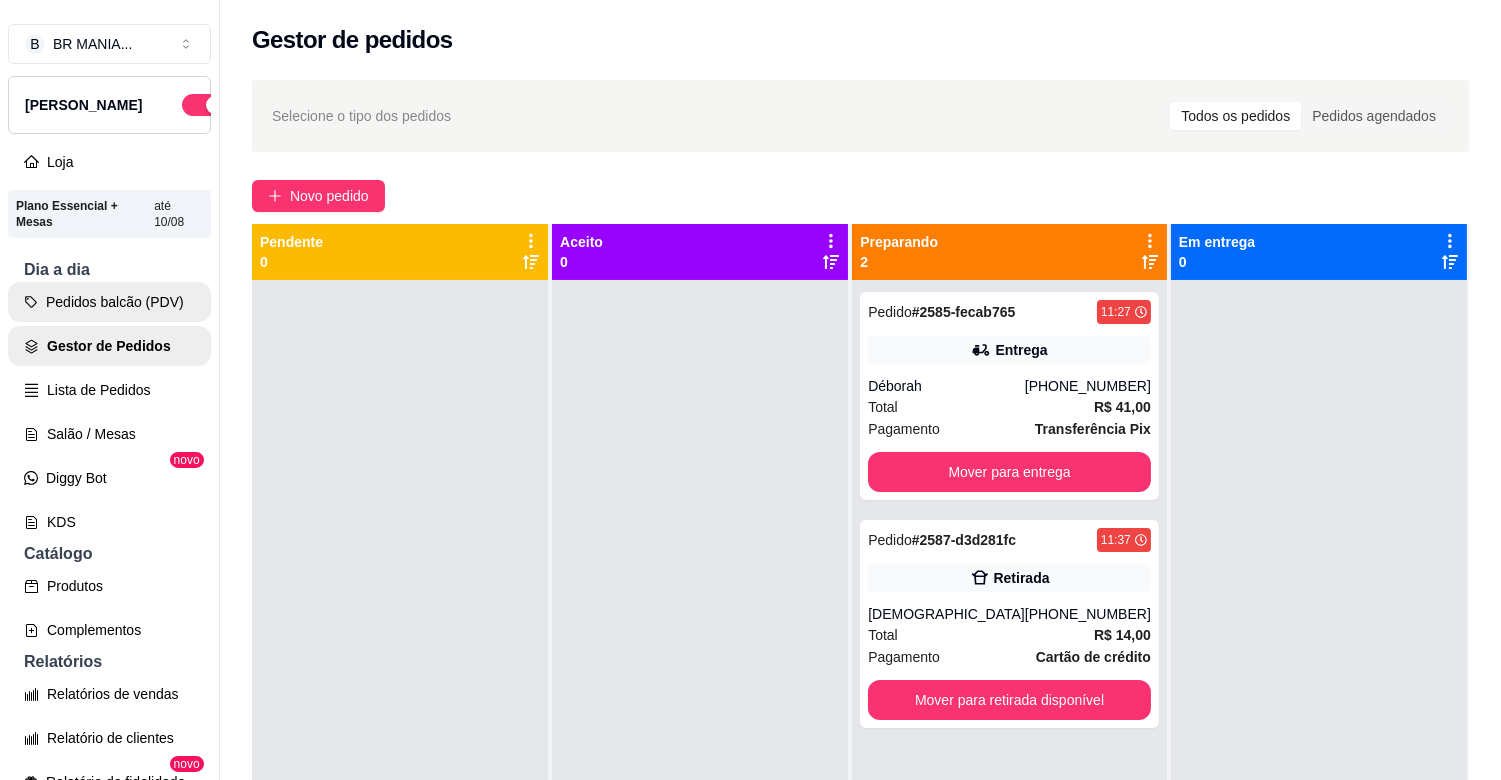 click on "Pedidos balcão (PDV)" at bounding box center [109, 302] 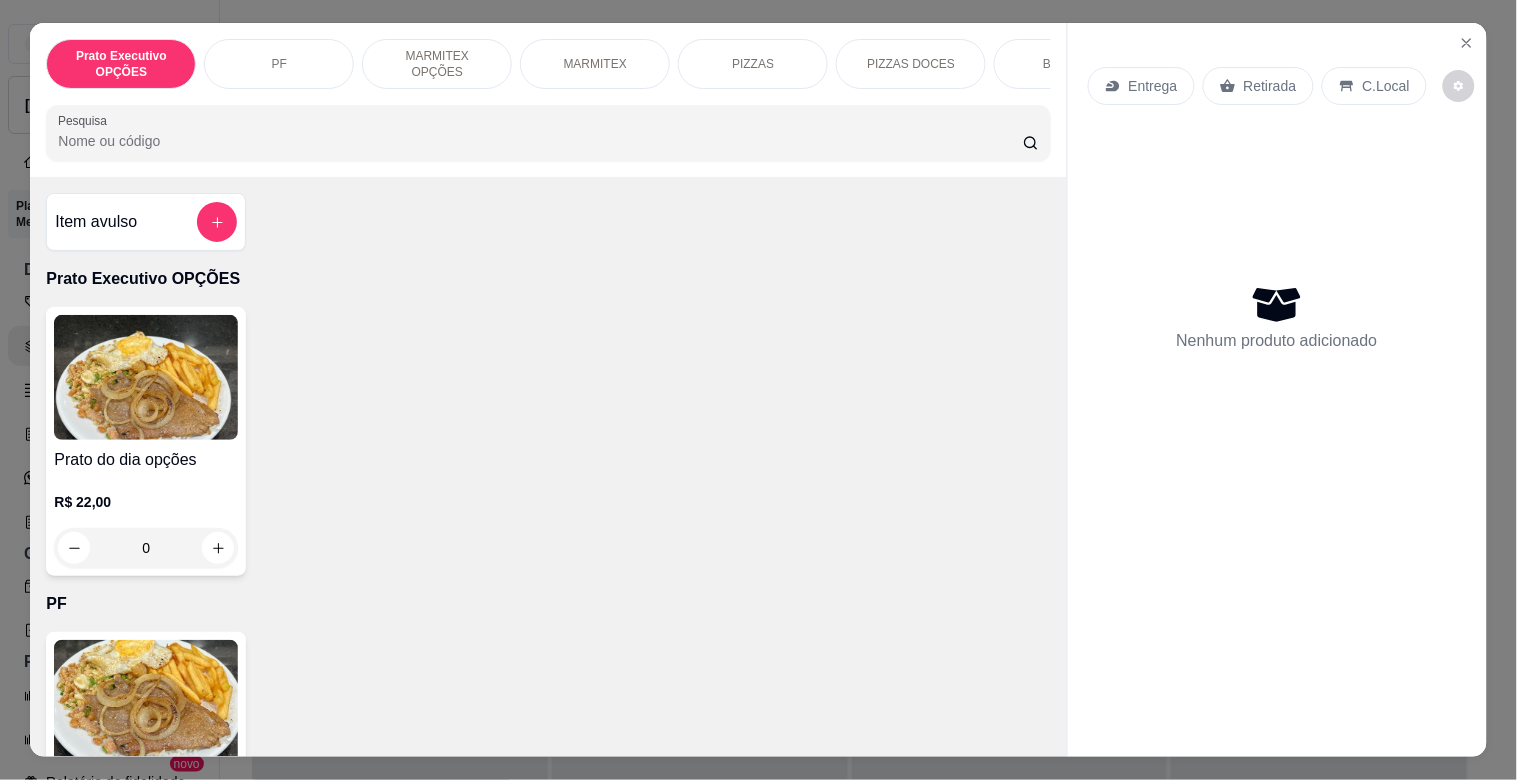 click at bounding box center (146, 702) 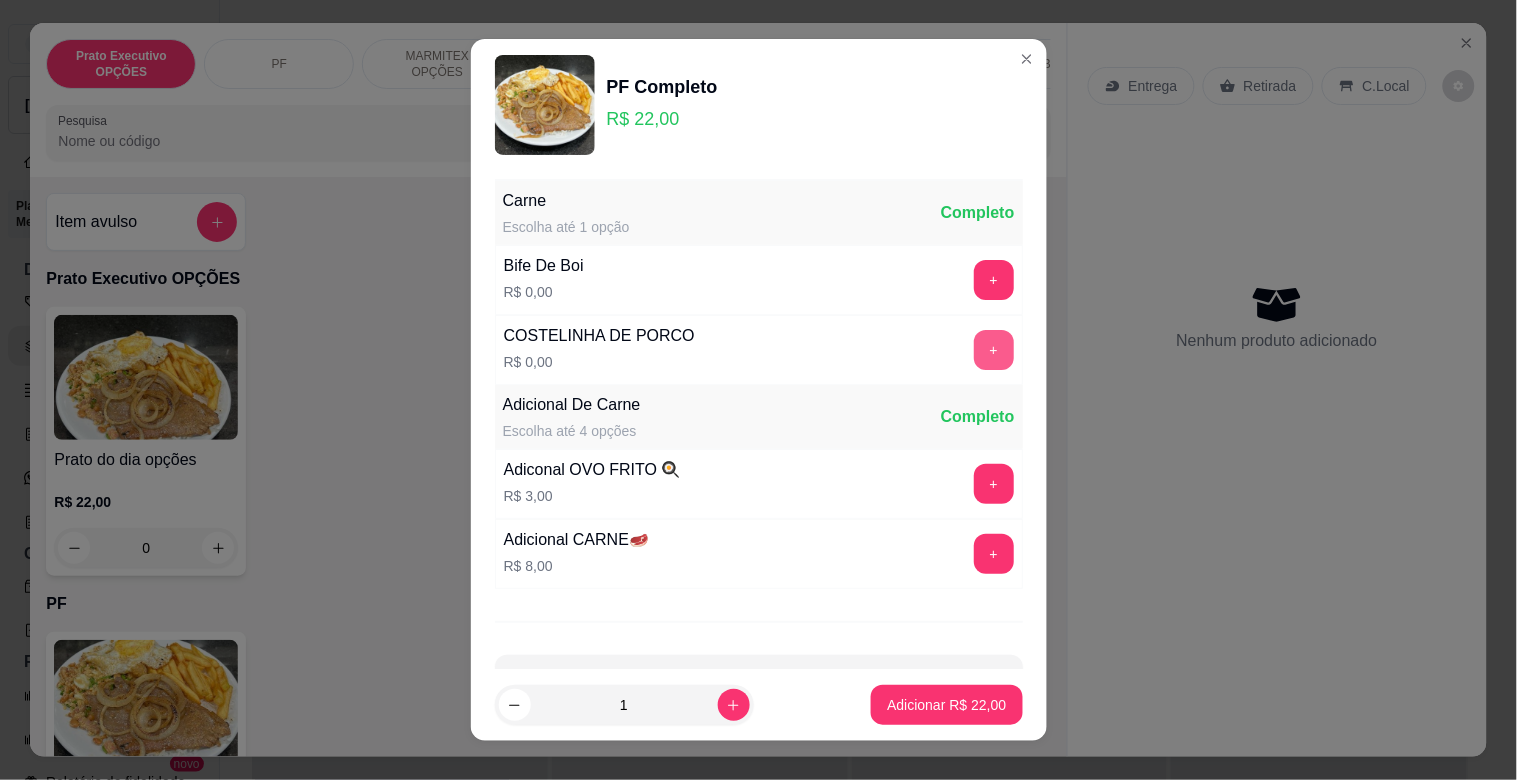 click on "+" at bounding box center (994, 350) 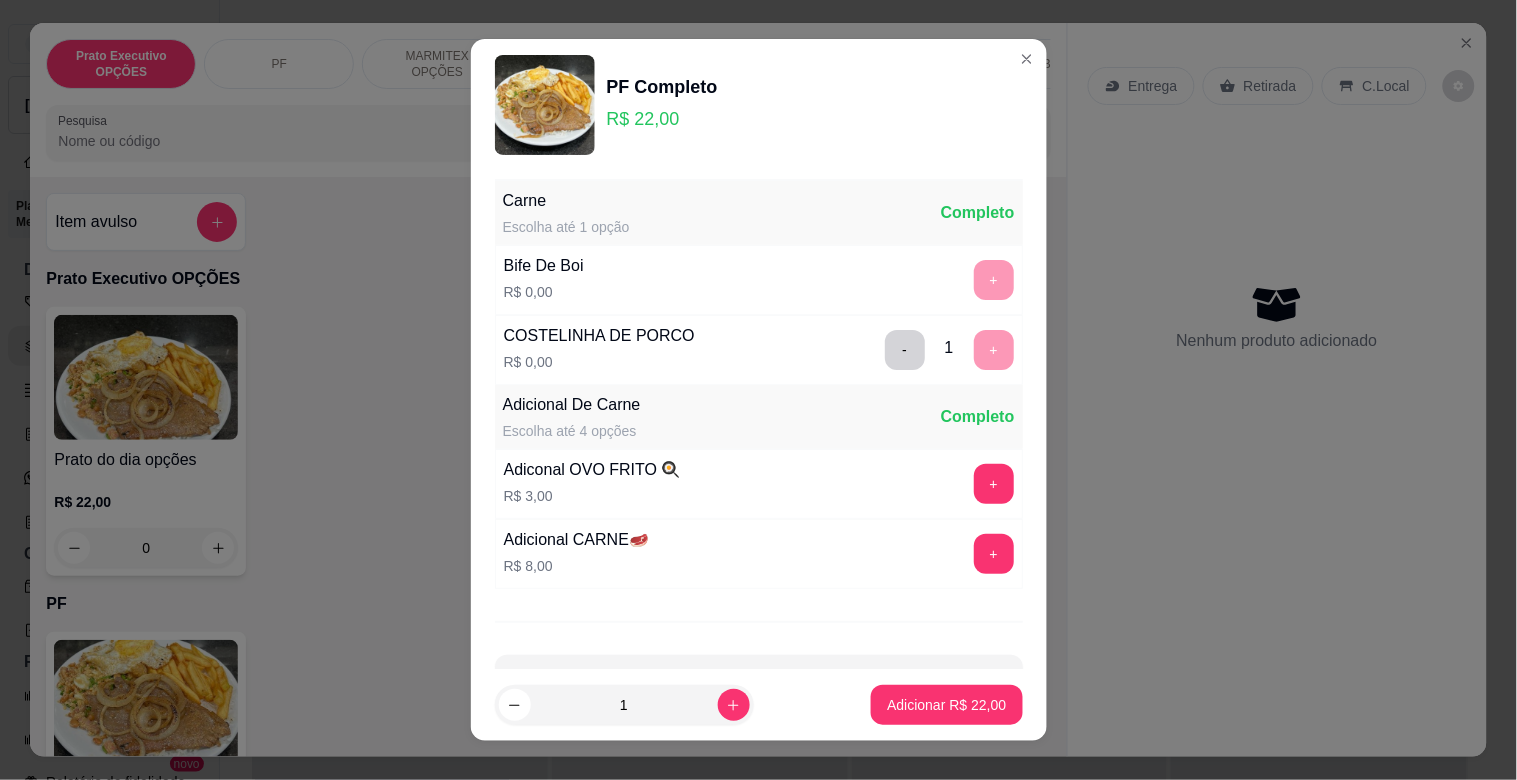 click on "Carne Escolha até 1 opção Completo Bife De Boi  R$ 0,00 + COSTELINHA DE PORCO R$ 0,00 - 1 + Adicional De Carne  Escolha até 4 opções Completo Adiconal OVO FRITO 🍳 R$ 3,00 + Adicional CARNE🥩 R$ 8,00 + Observações do cliente" at bounding box center [759, 420] 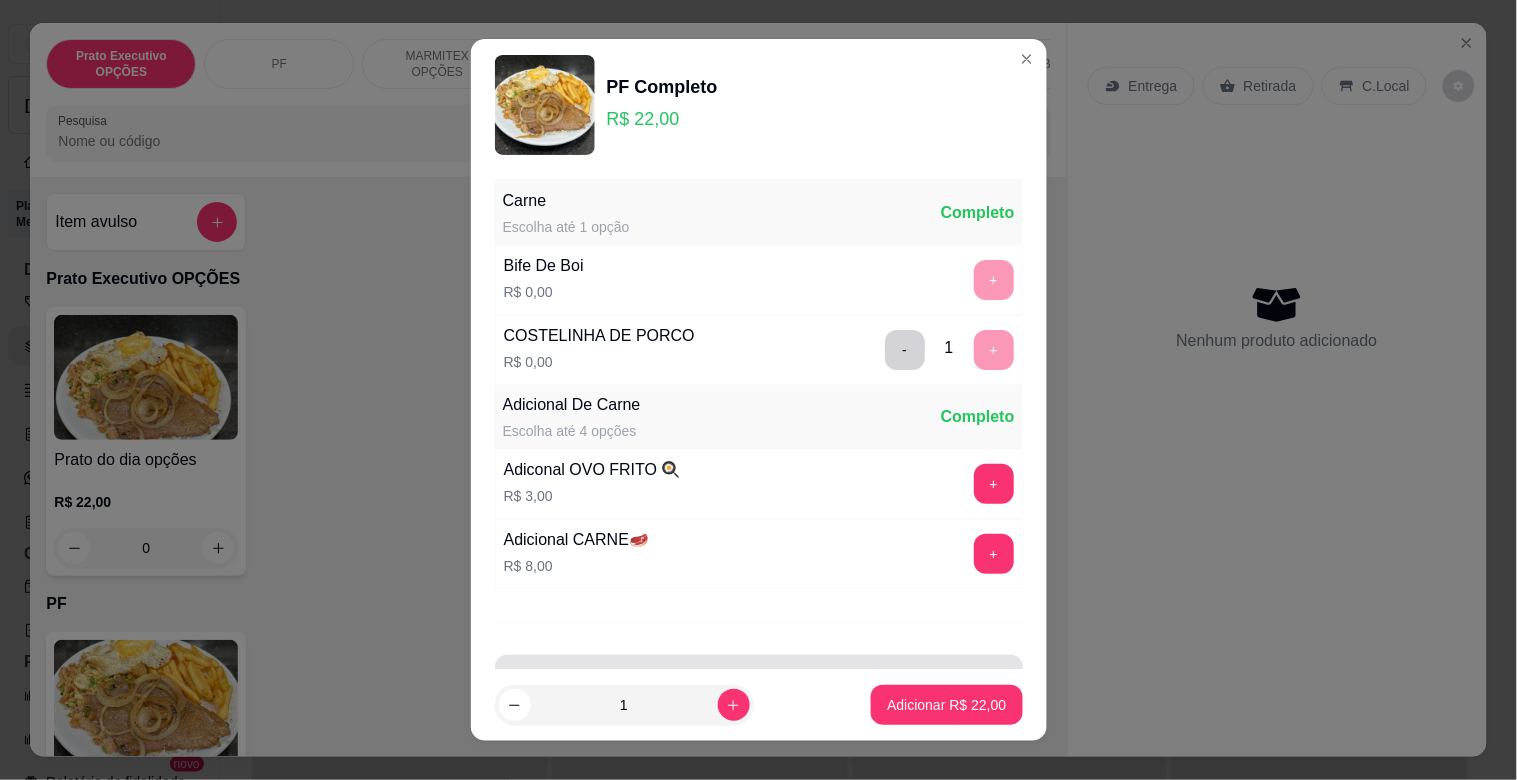 click on "Observações do cliente" at bounding box center (759, 683) 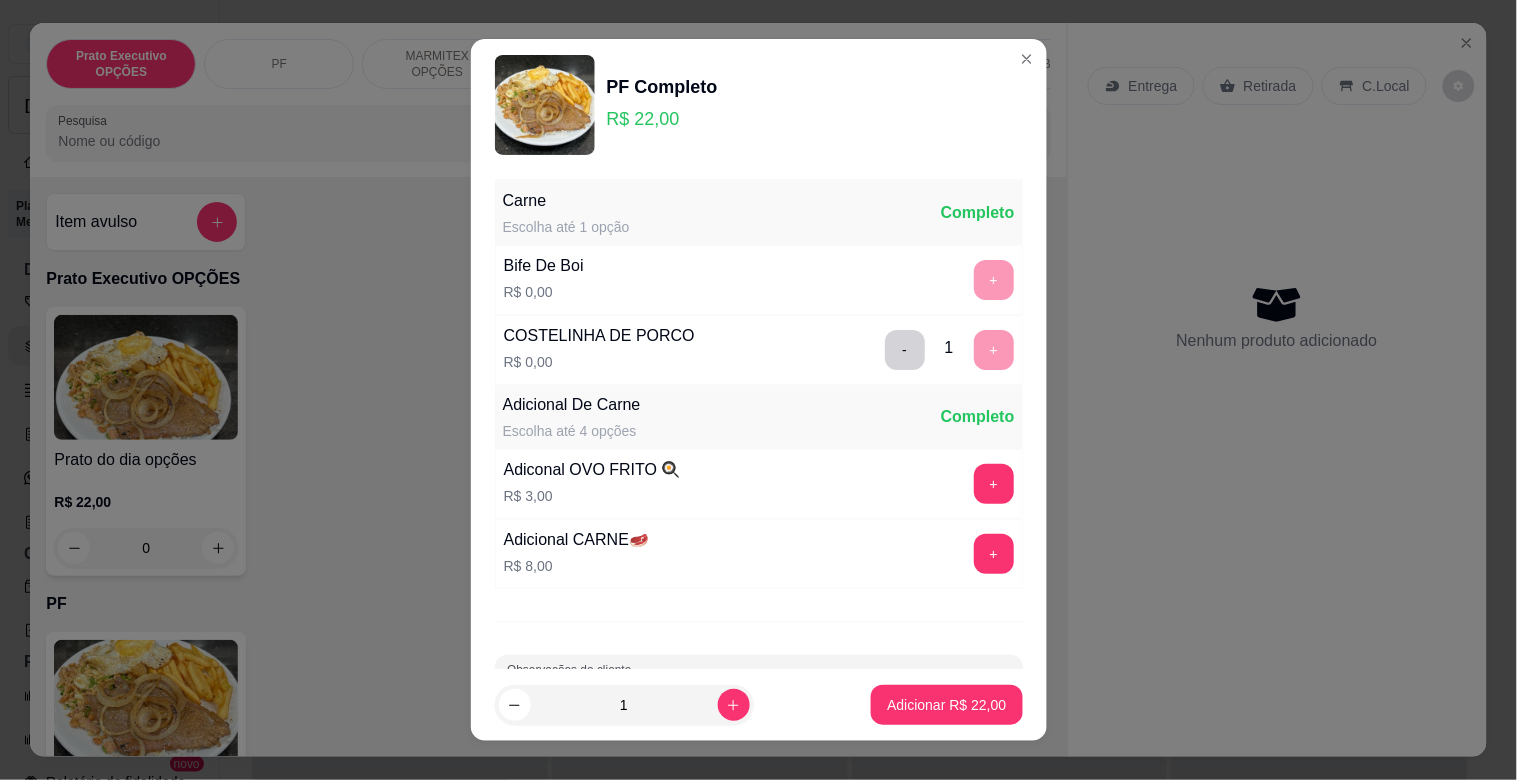 scroll, scrollTop: 71, scrollLeft: 0, axis: vertical 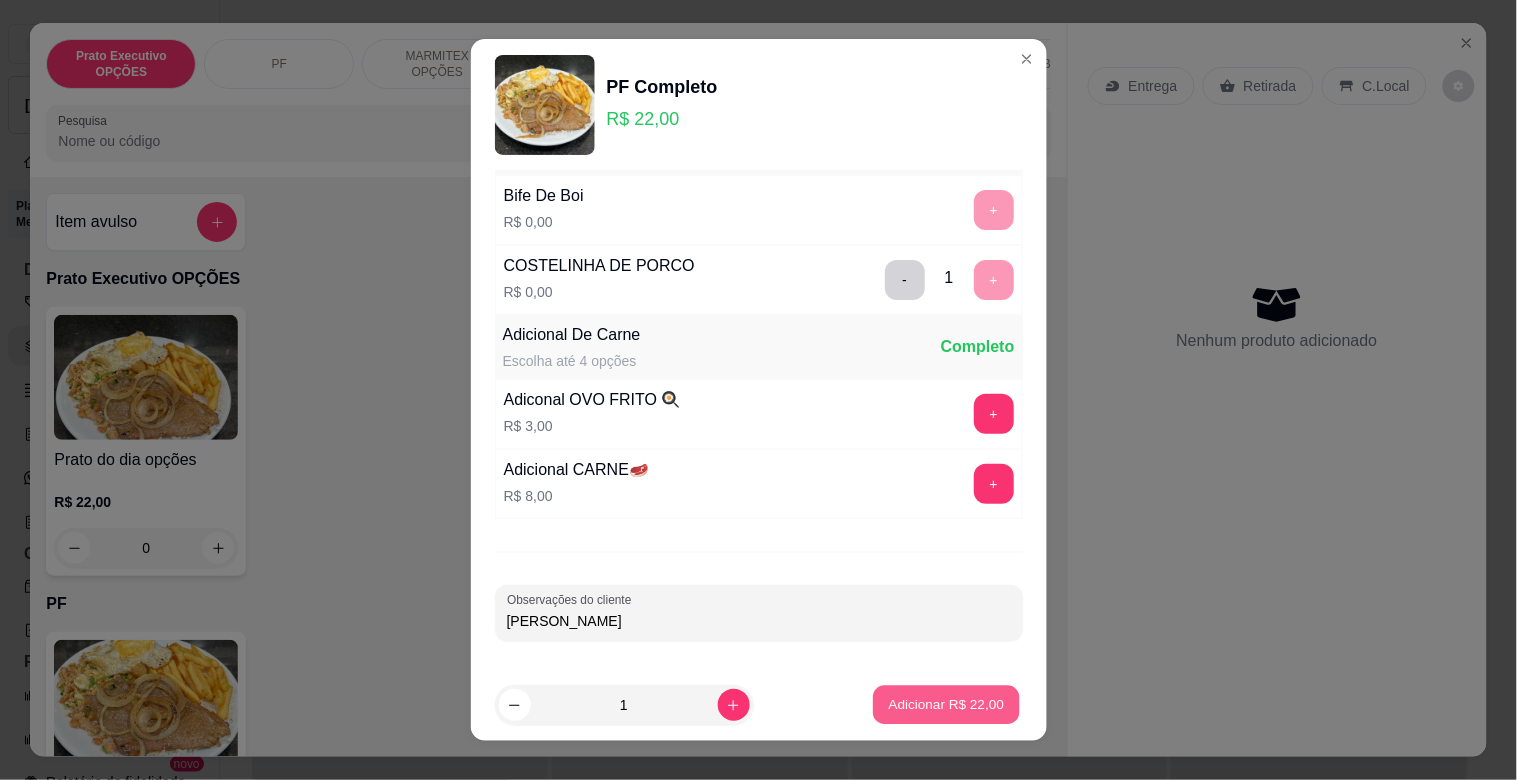 click on "Adicionar   R$ 22,00" at bounding box center [947, 704] 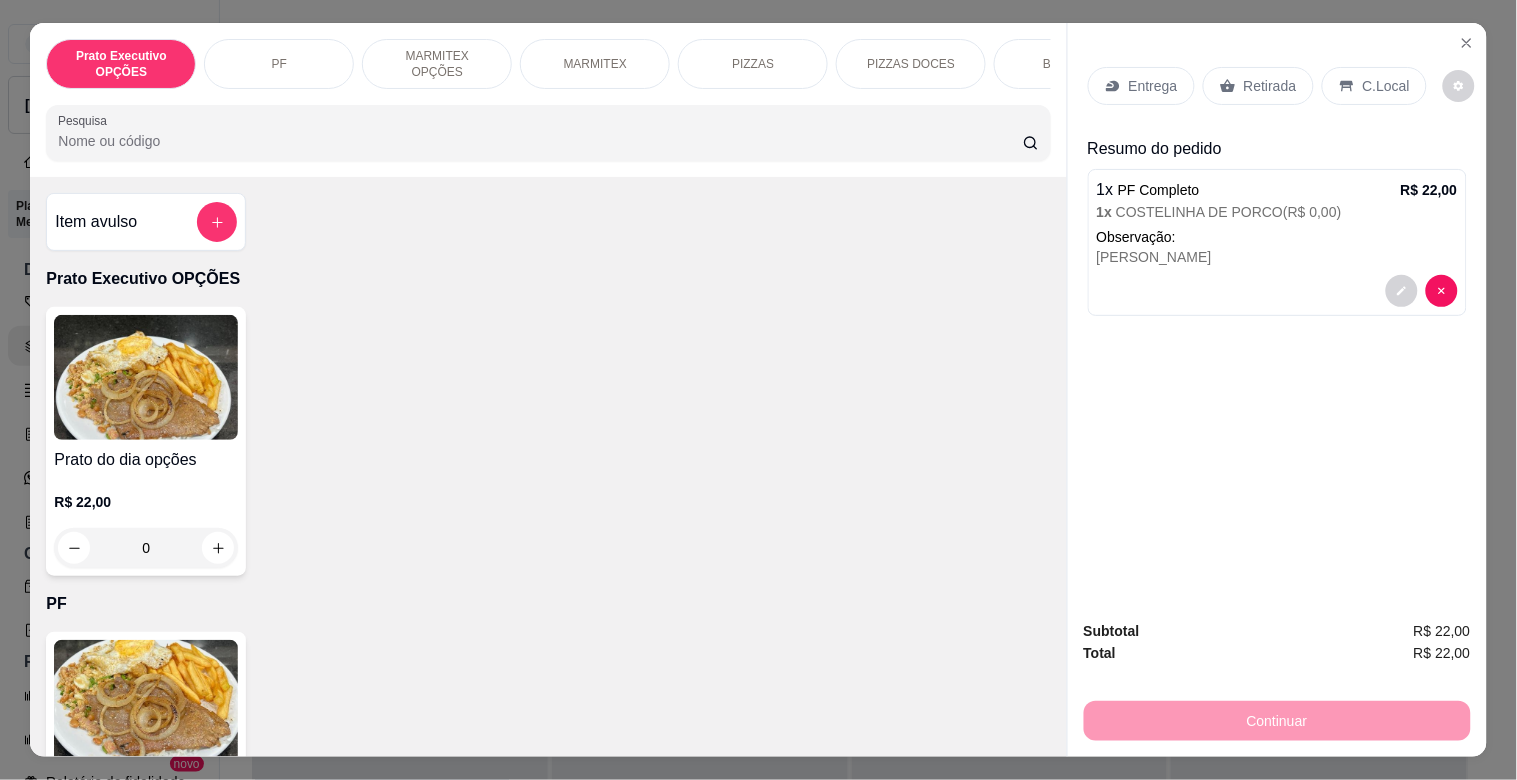 click at bounding box center [146, 702] 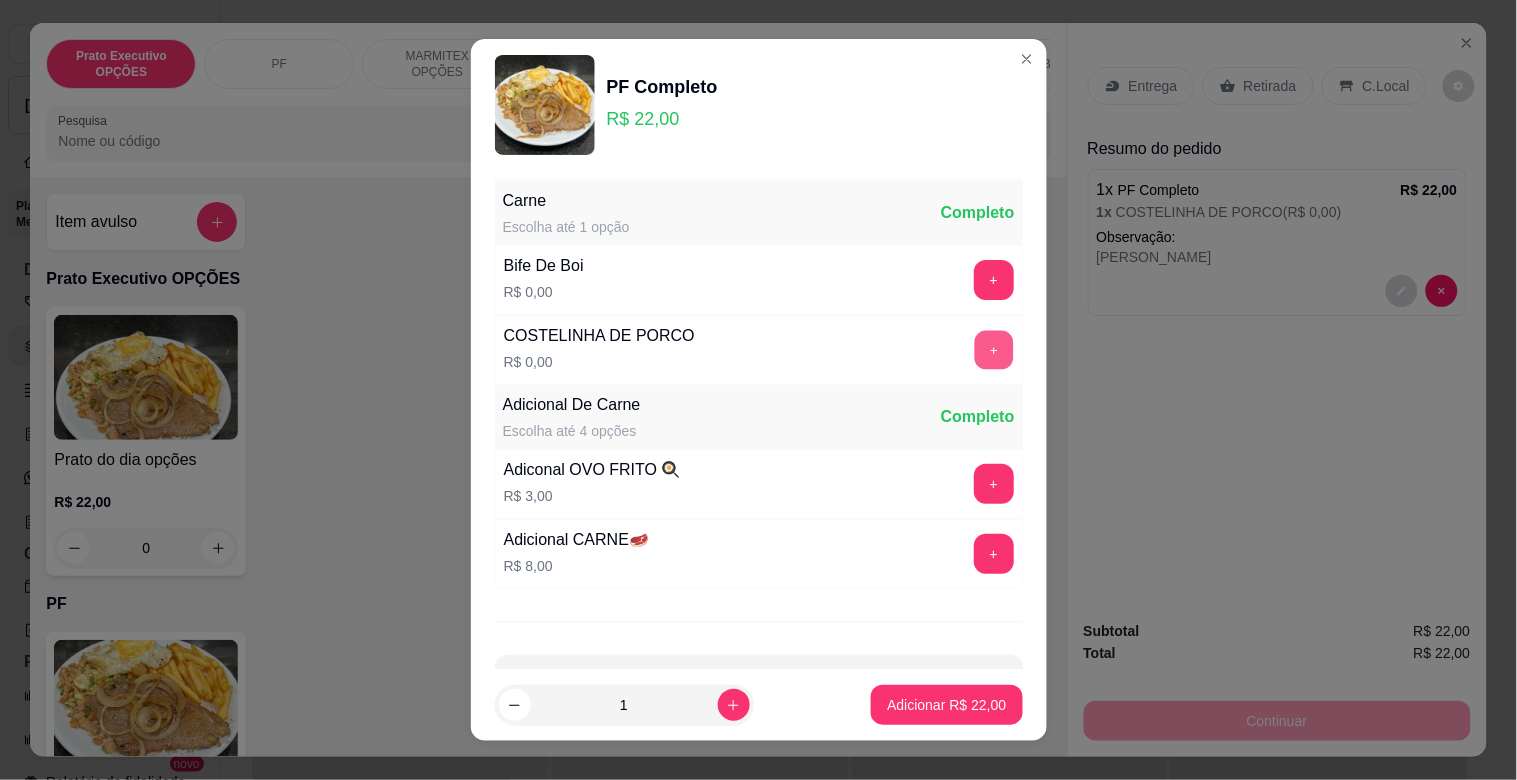 click on "+" at bounding box center [993, 350] 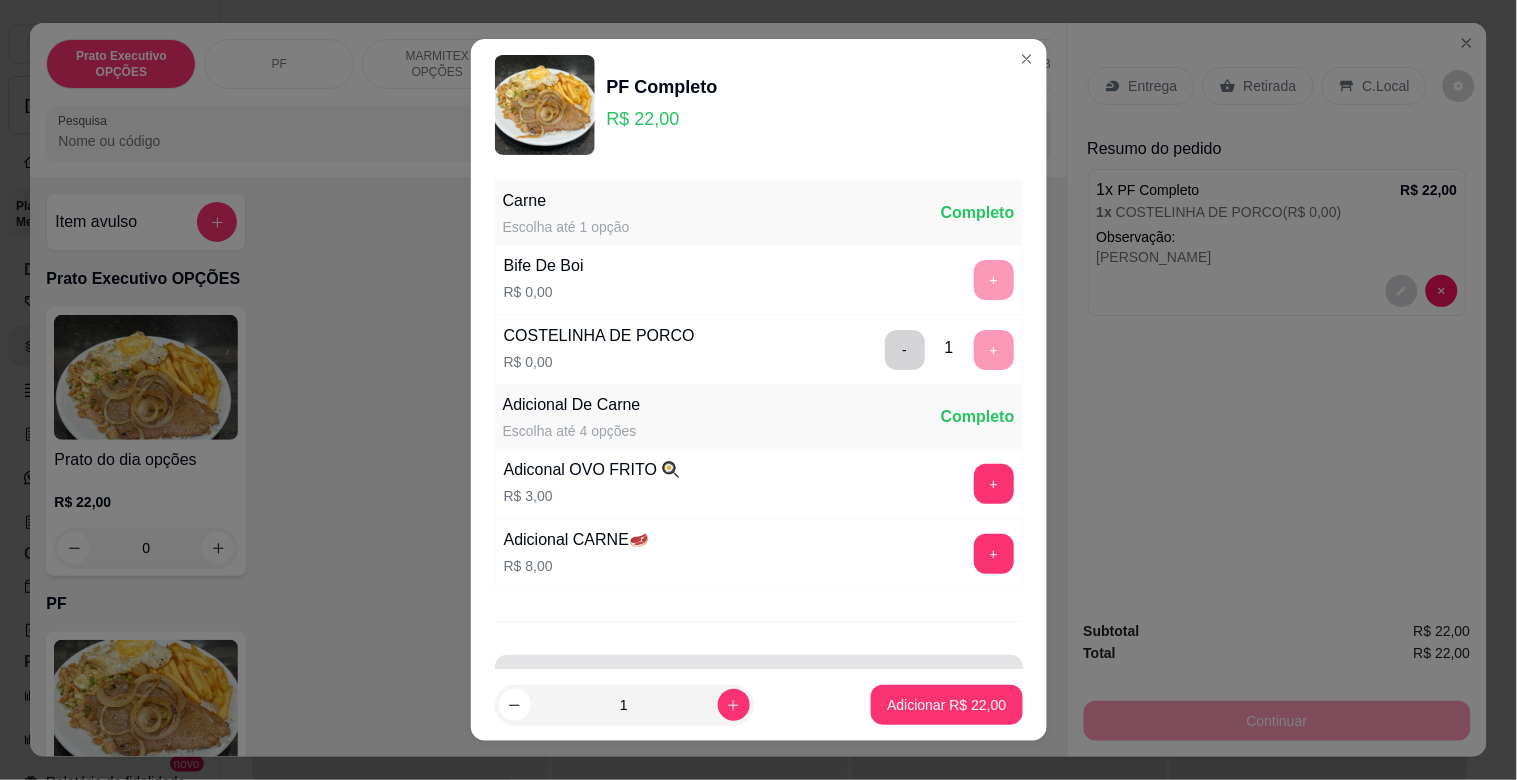 click on "Observações do cliente" at bounding box center [759, 683] 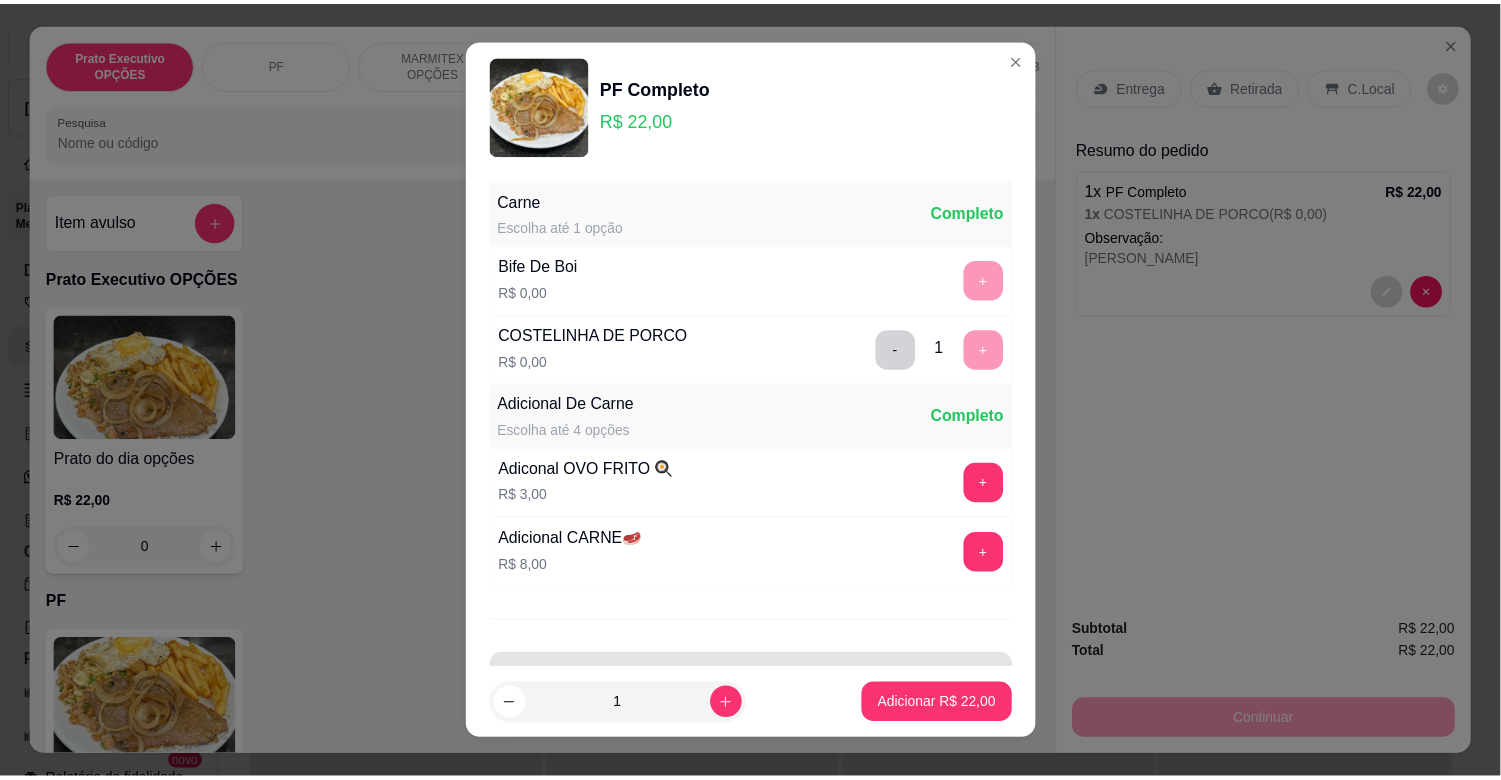 scroll, scrollTop: 71, scrollLeft: 0, axis: vertical 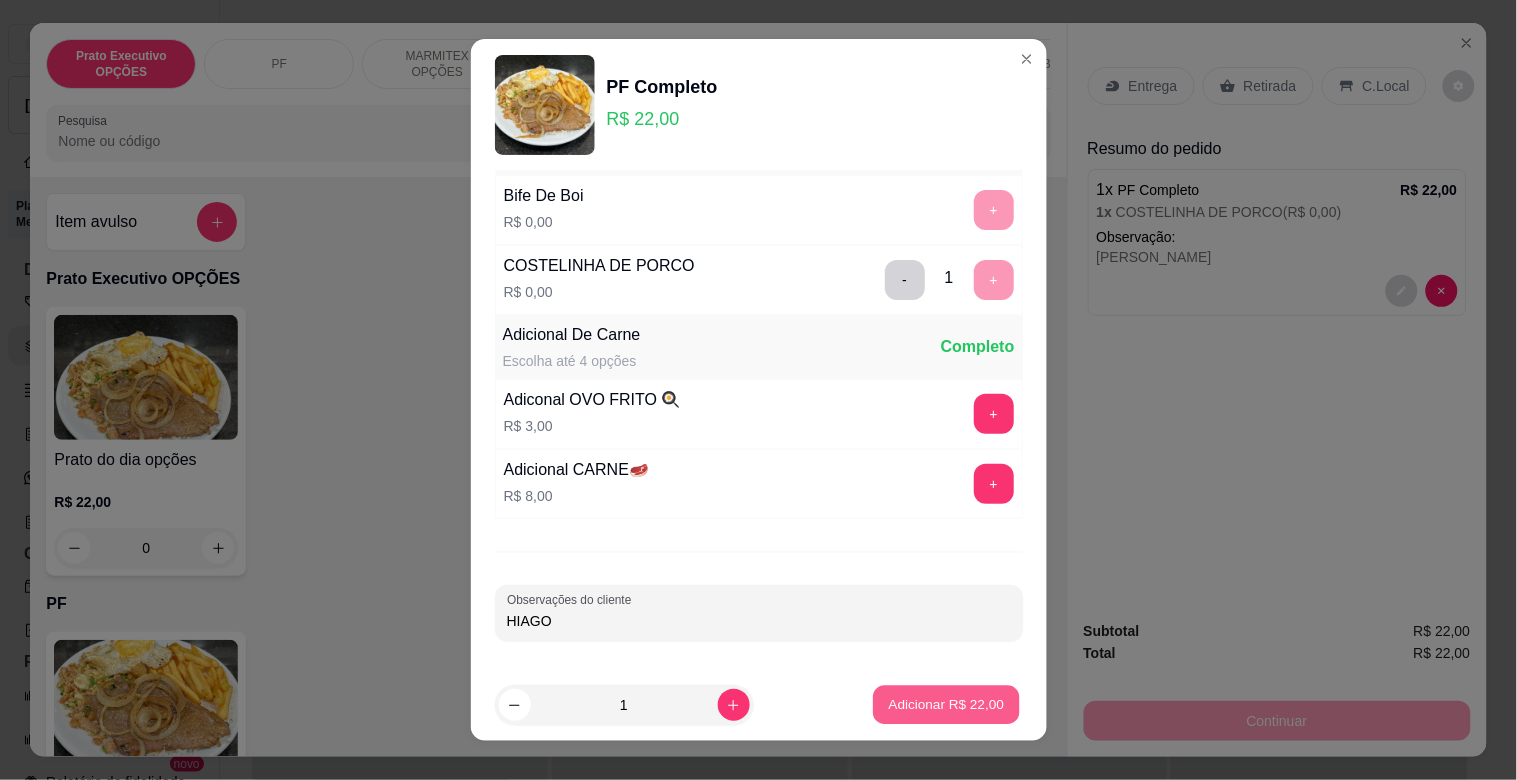 click on "Adicionar   R$ 22,00" at bounding box center (947, 704) 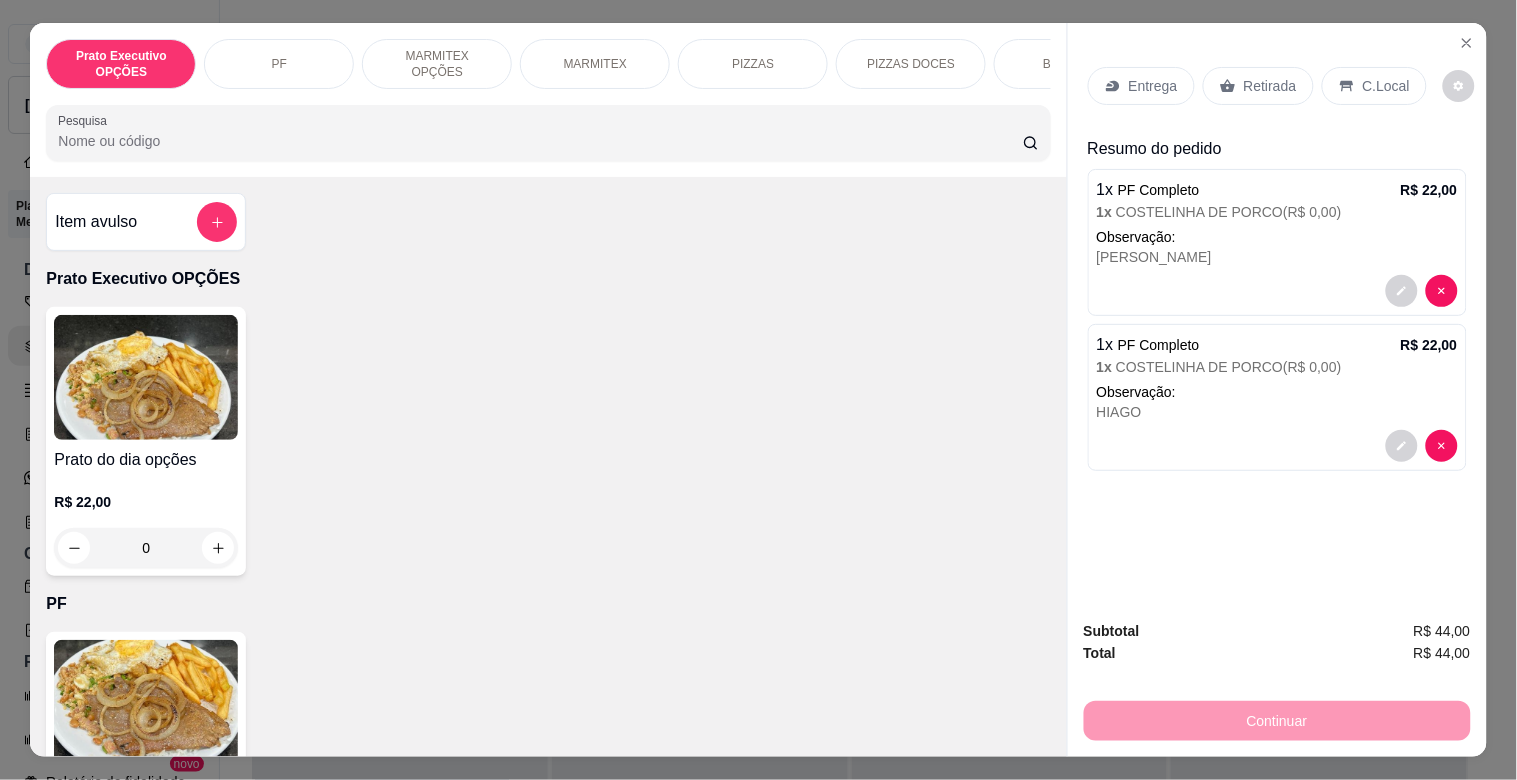 click on "Retirada" at bounding box center (1270, 86) 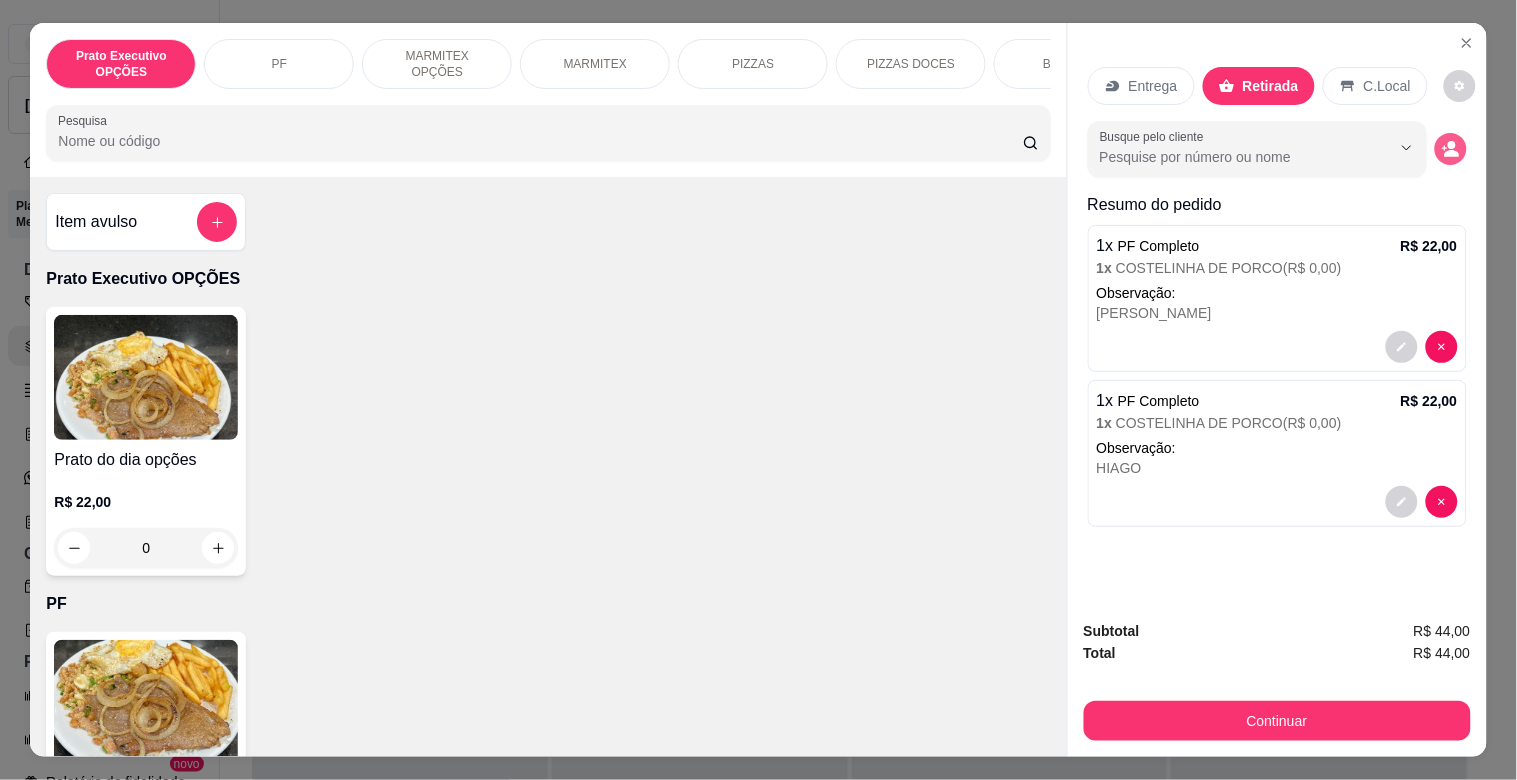 click 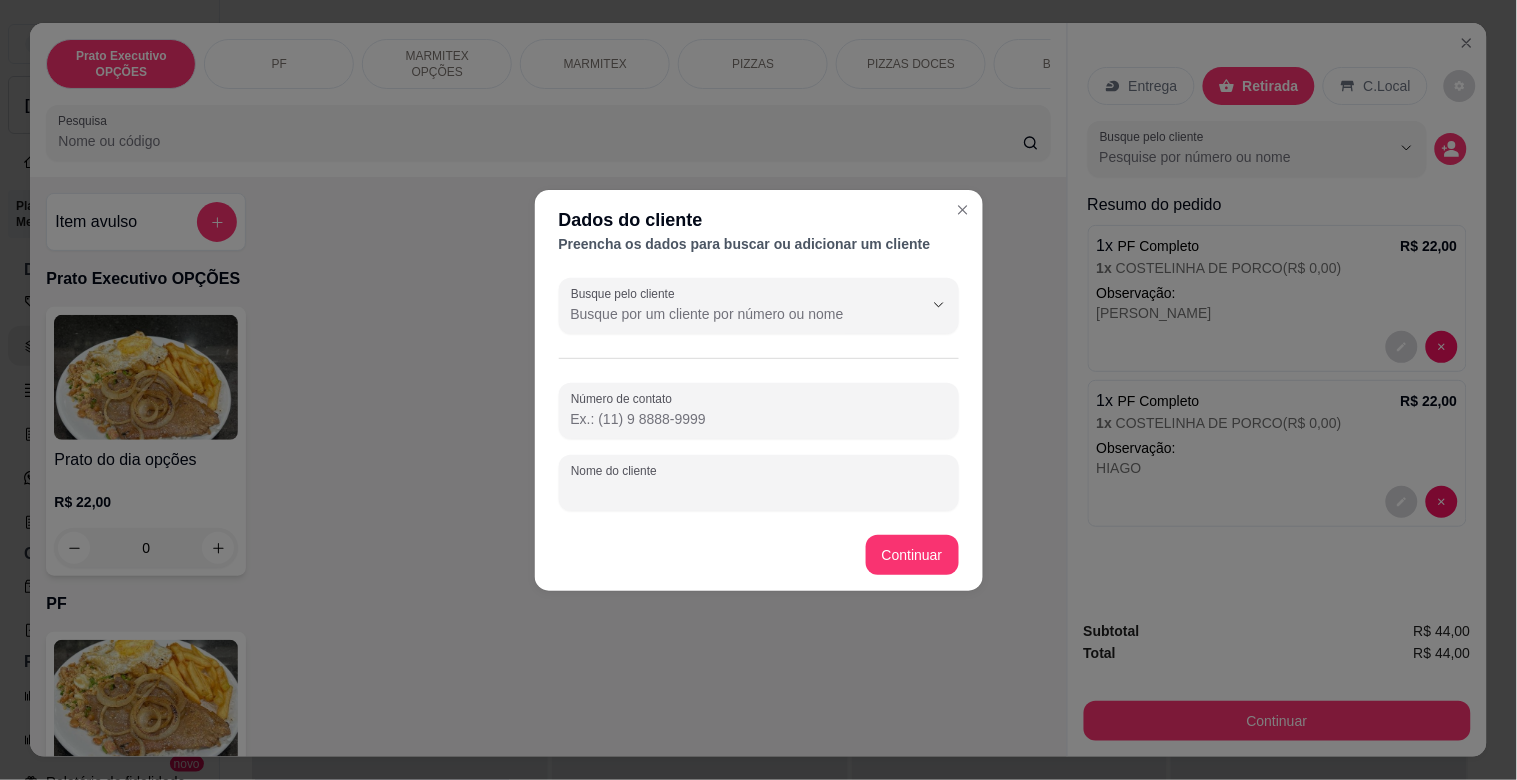 click on "Nome do cliente" at bounding box center [759, 491] 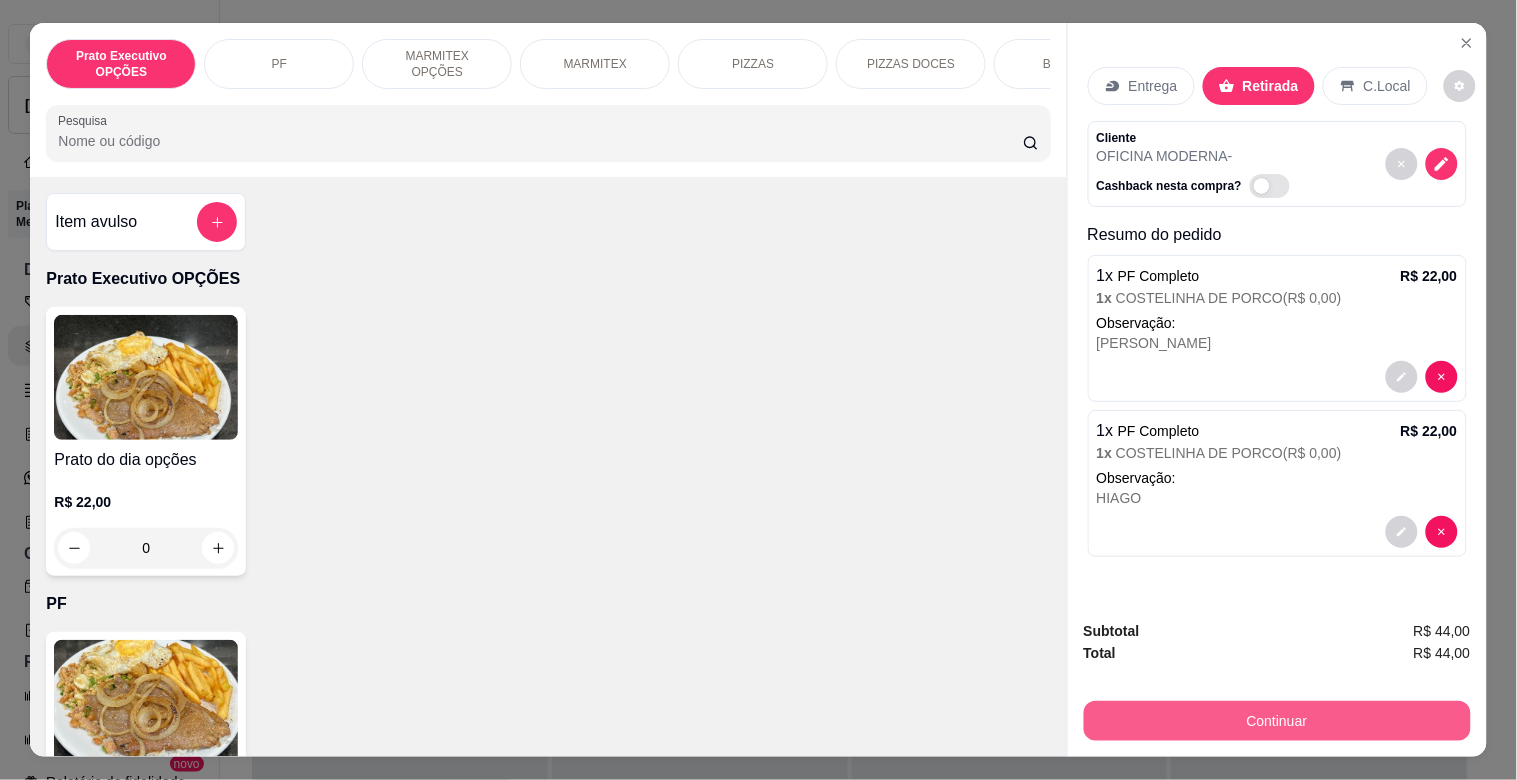 click on "Continuar" at bounding box center [1277, 721] 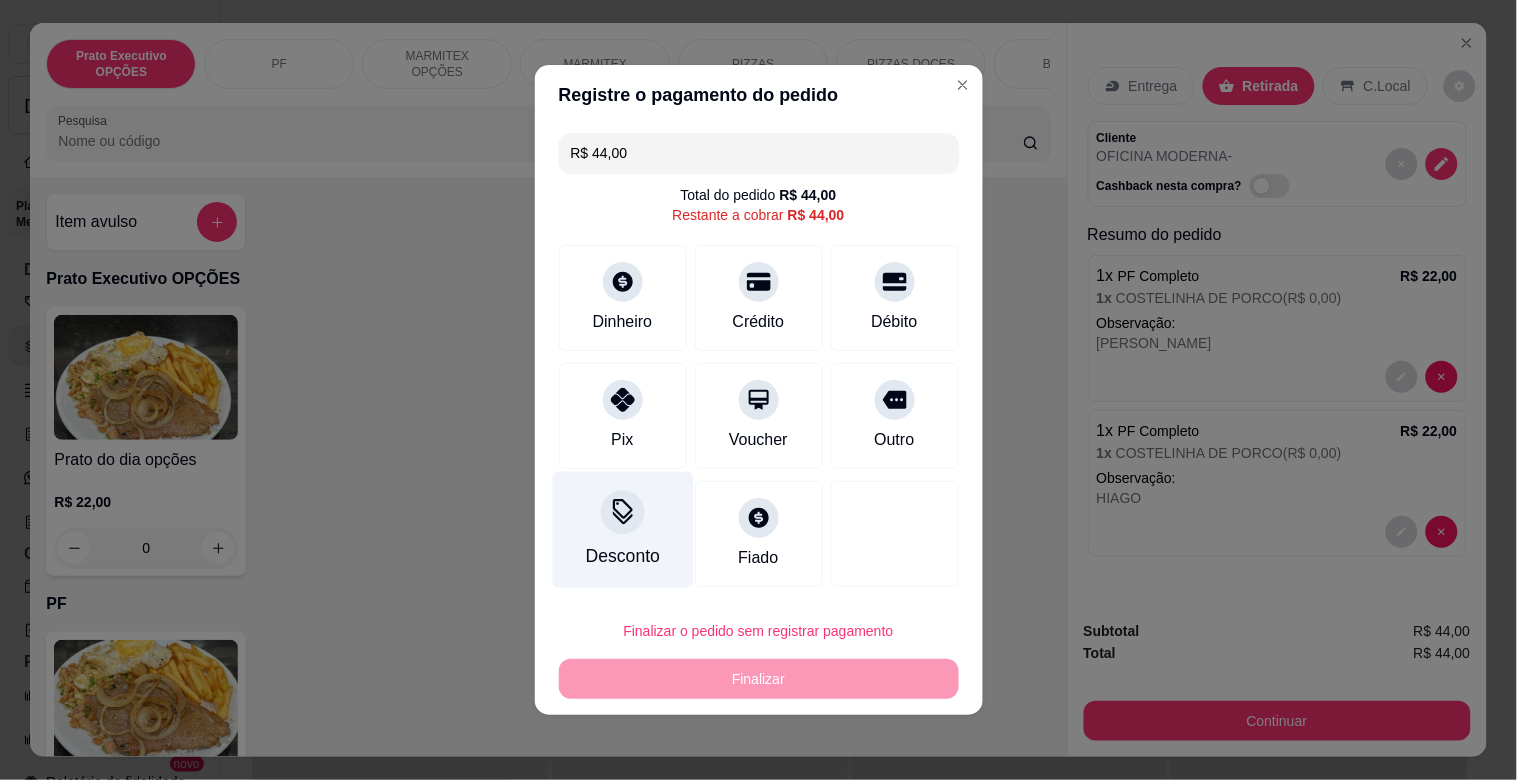 click on "Desconto" at bounding box center [622, 530] 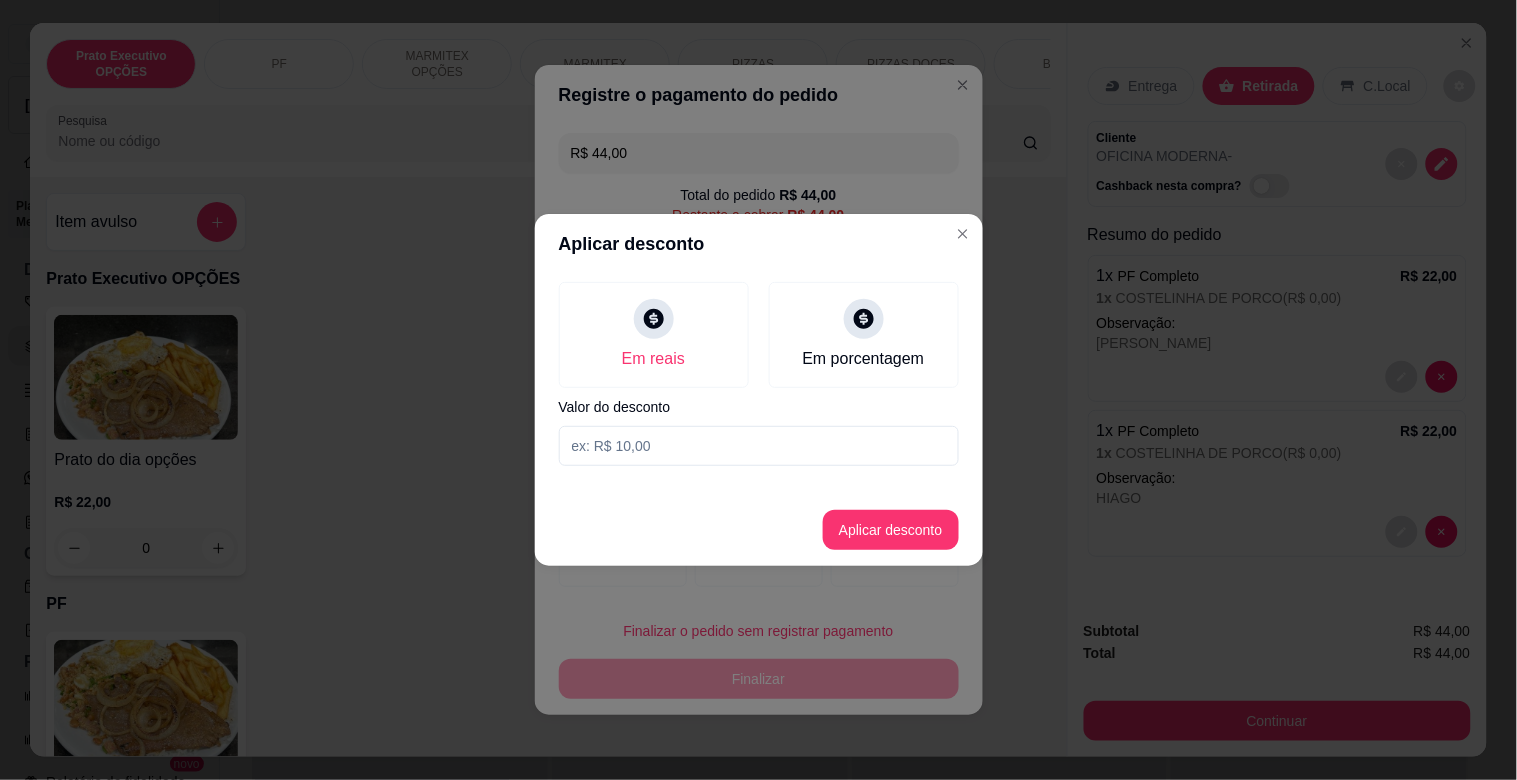 drag, startPoint x: 607, startPoint y: 447, endPoint x: 652, endPoint y: 442, distance: 45.276924 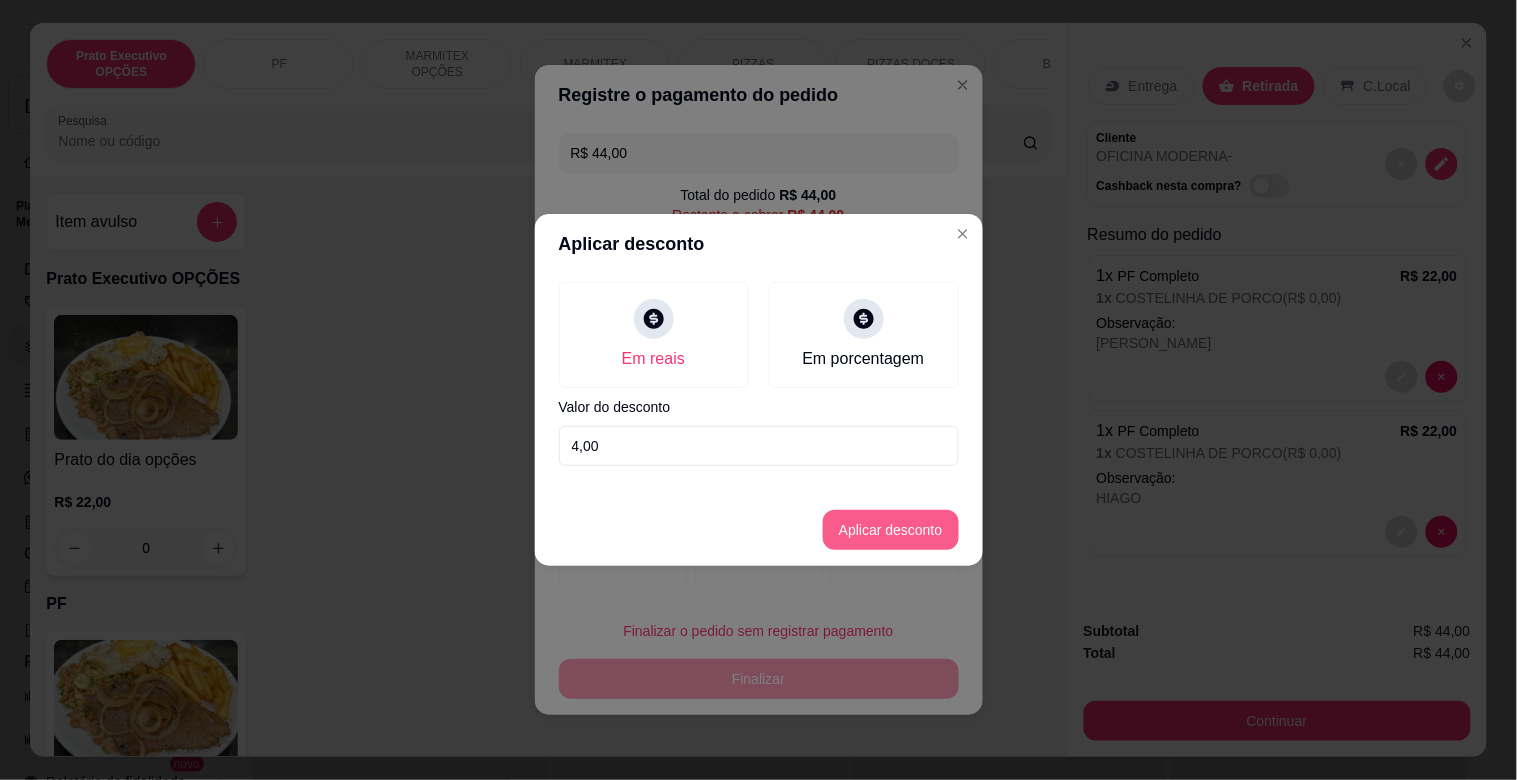 click on "Aplicar desconto" at bounding box center [891, 530] 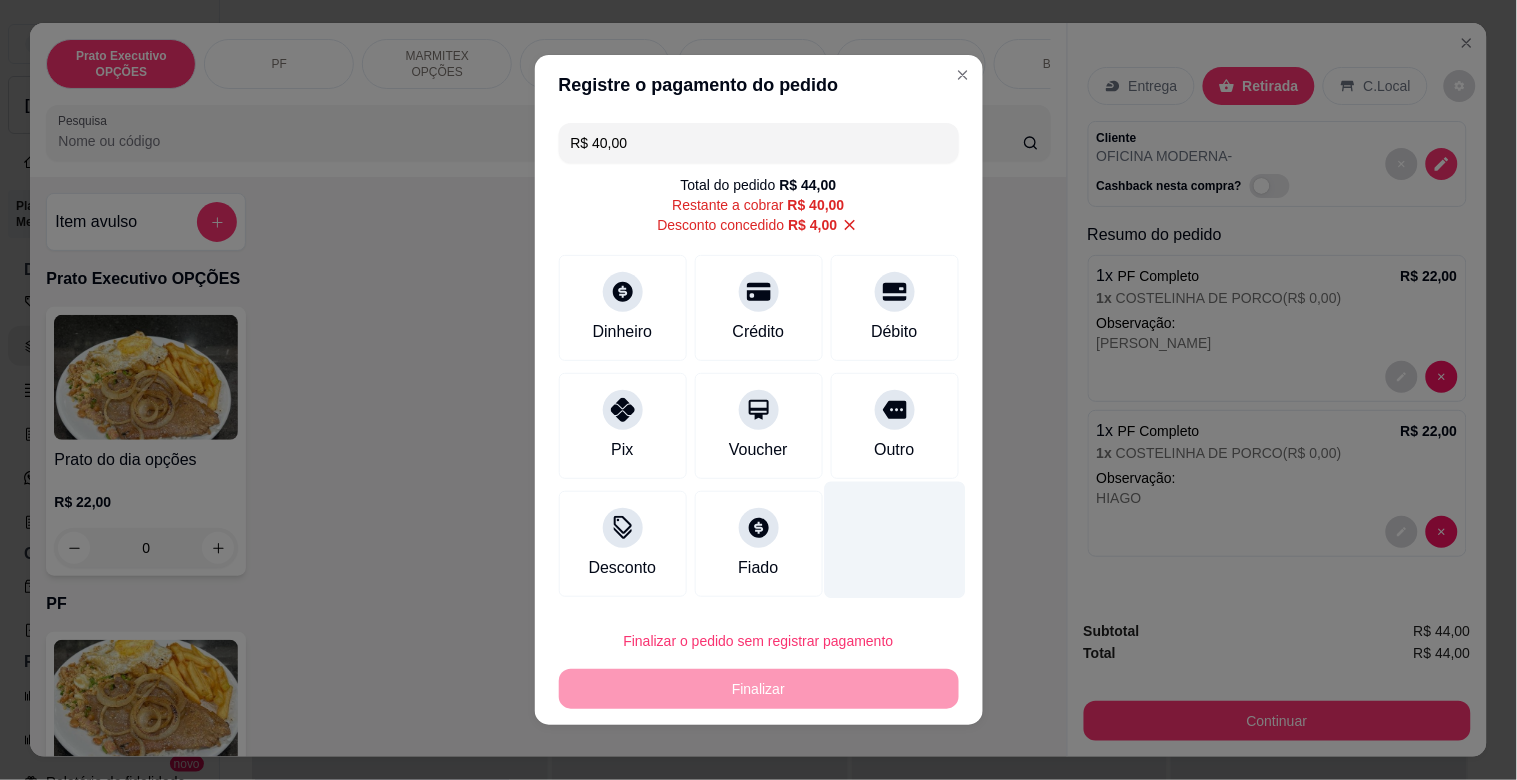 click on "Outro" at bounding box center (894, 450) 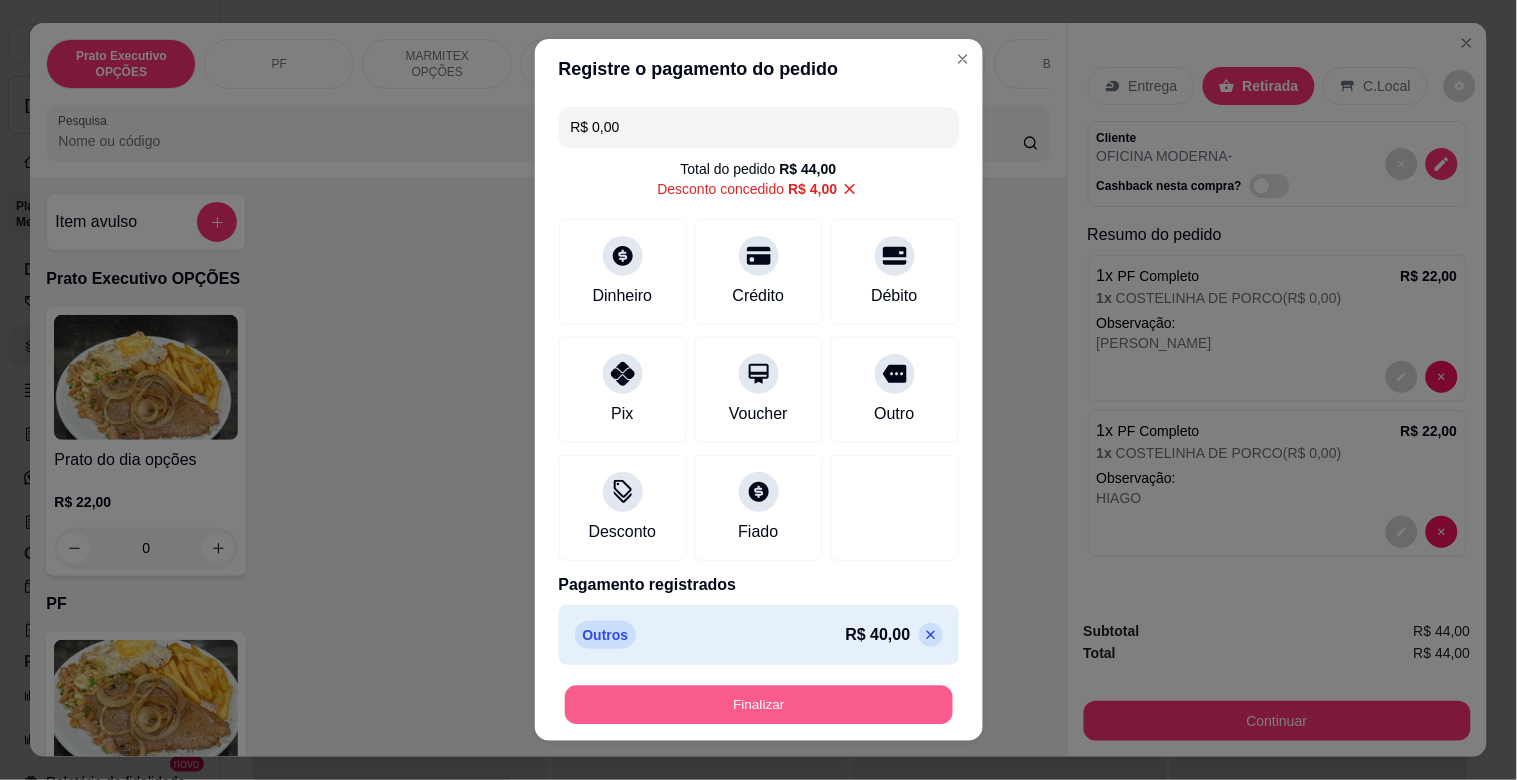 click on "Finalizar" at bounding box center [759, 705] 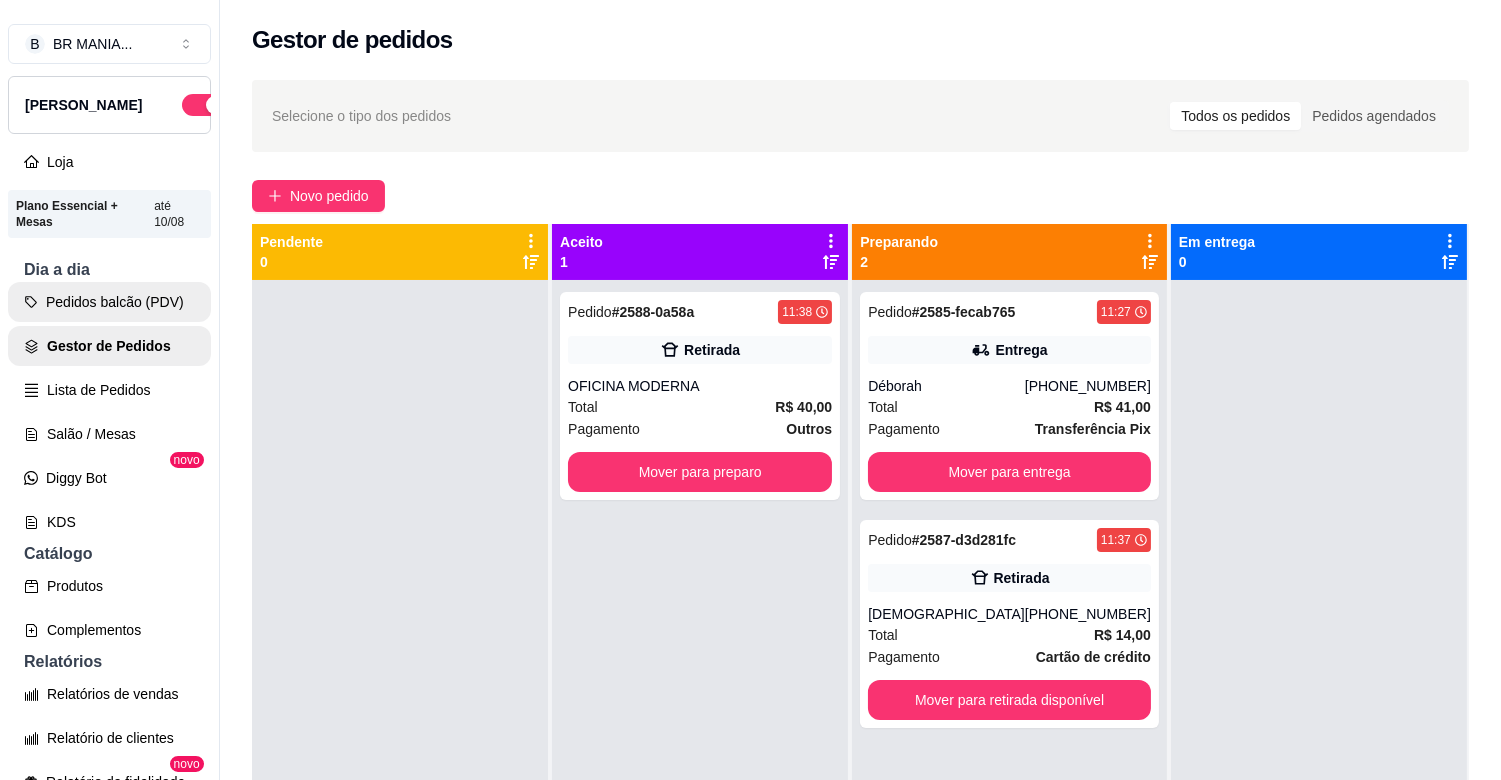 click on "Pedidos balcão (PDV)" at bounding box center [109, 302] 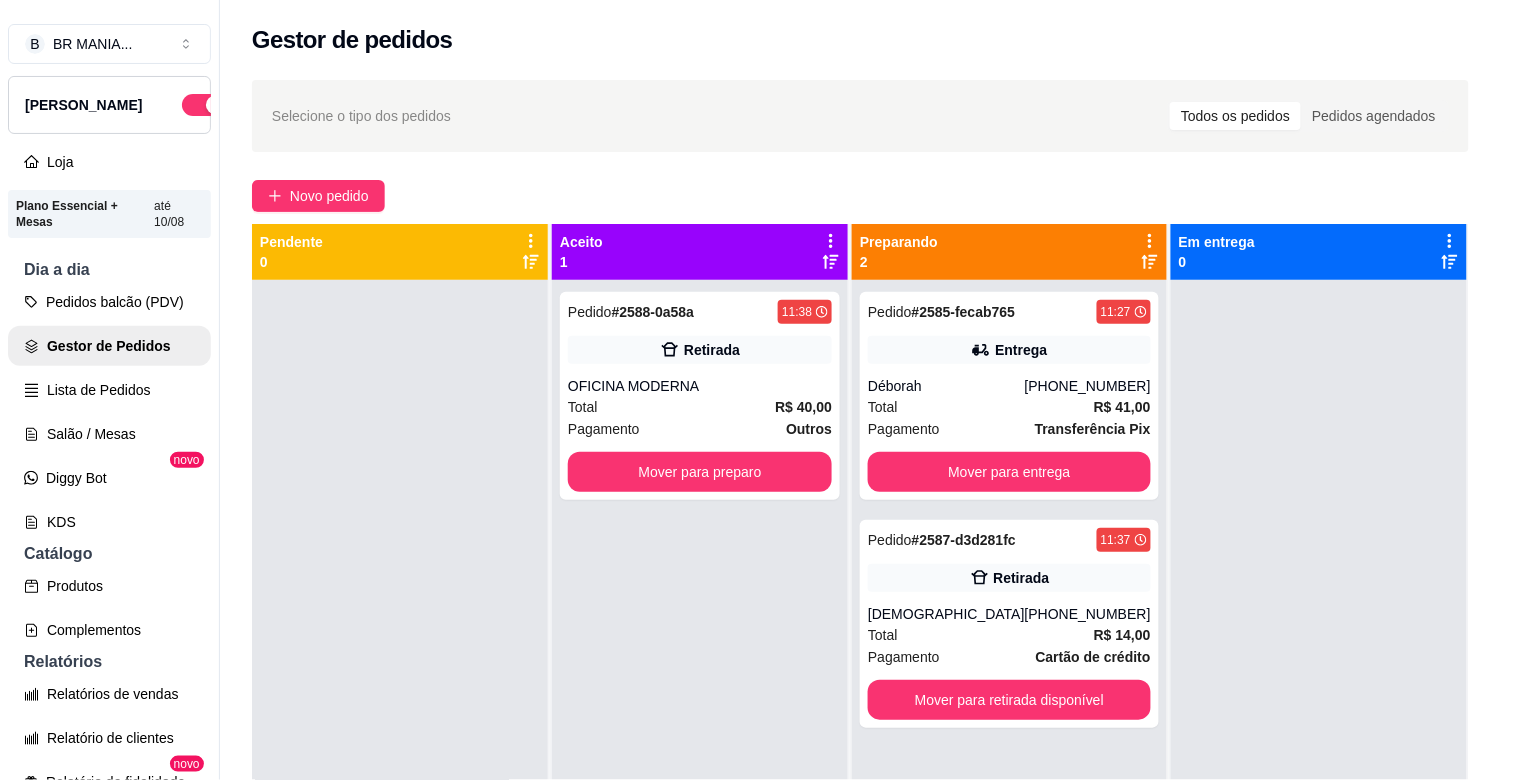 click at bounding box center (146, 703) 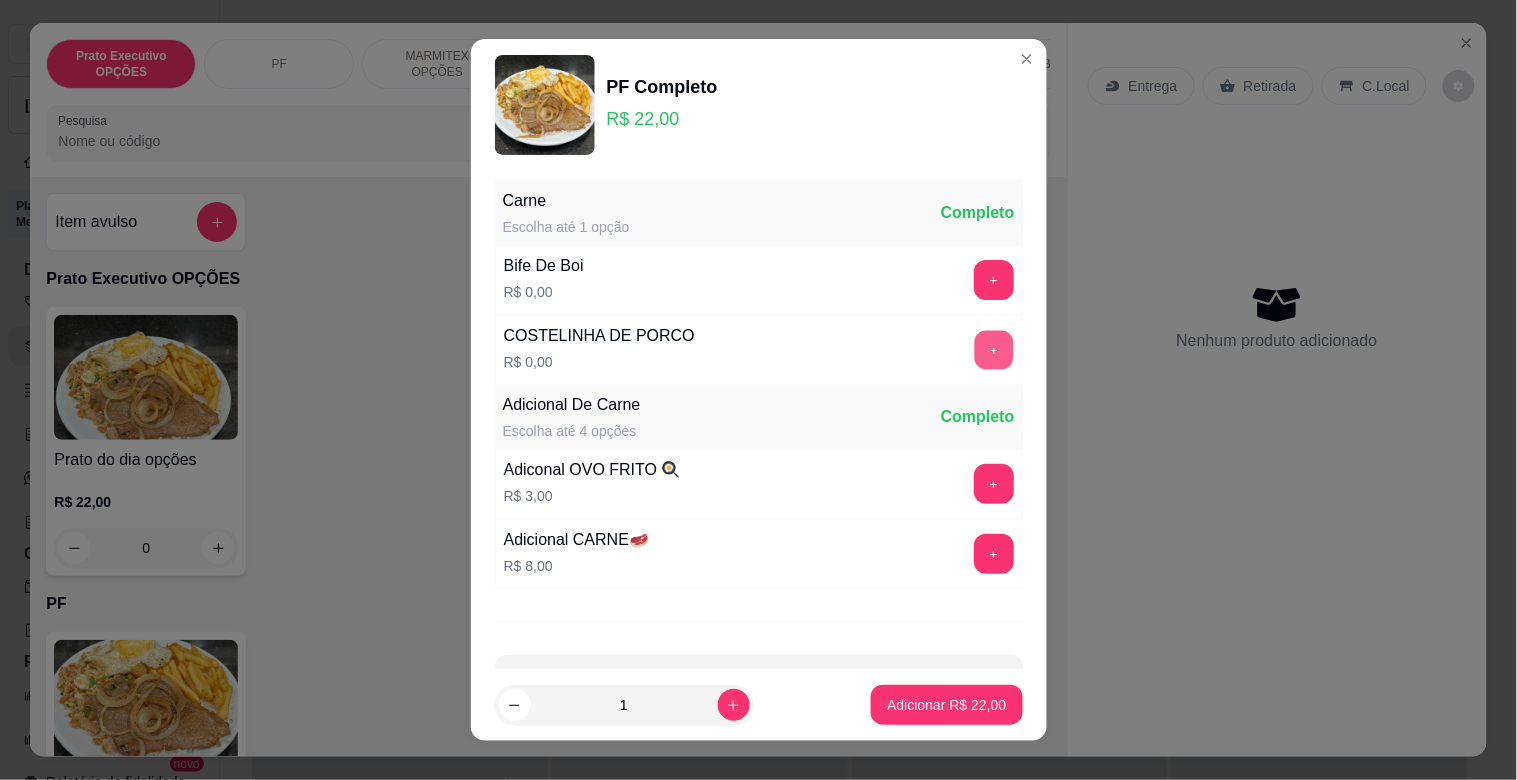 click on "+" at bounding box center (993, 350) 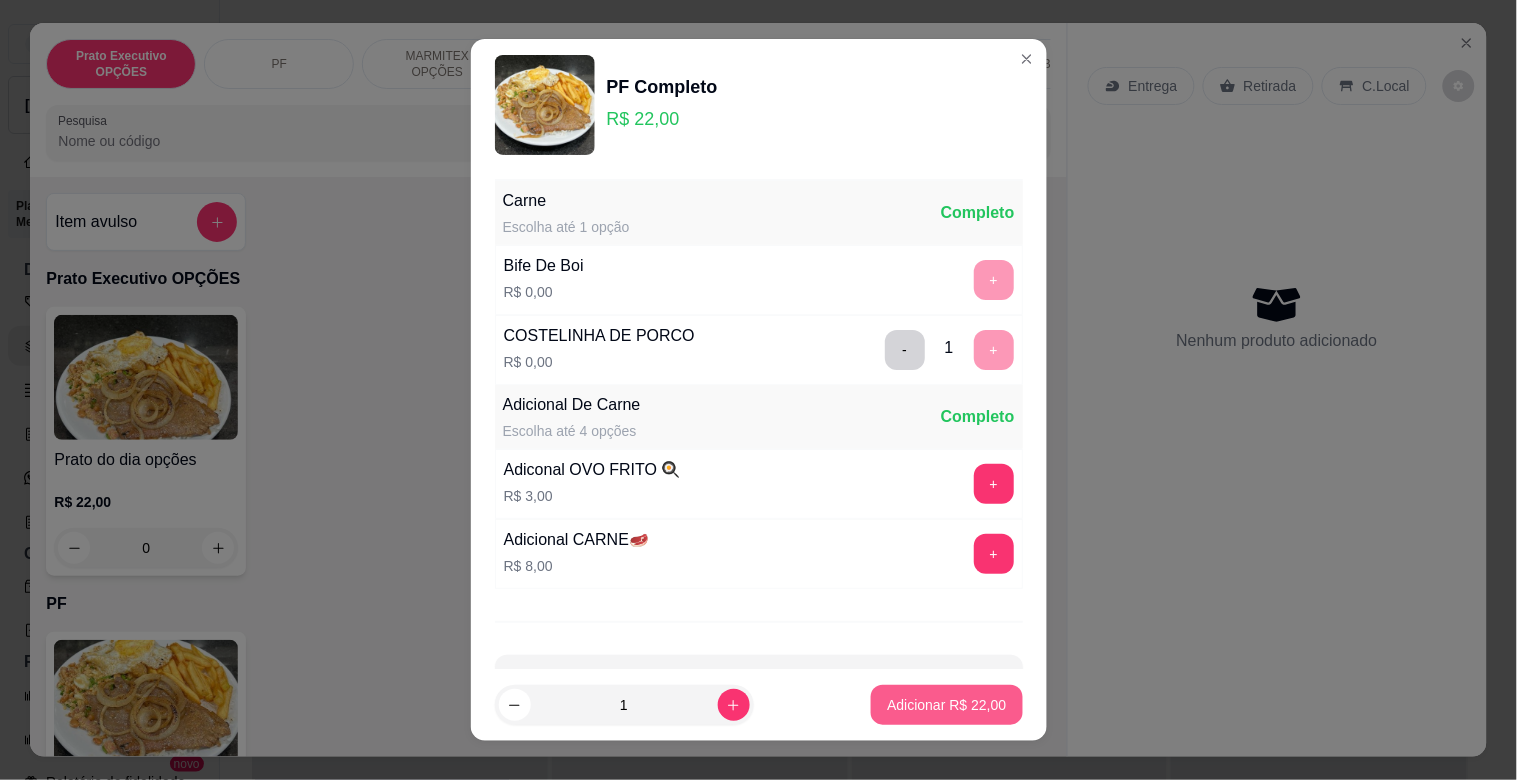 click on "Adicionar   R$ 22,00" at bounding box center [946, 705] 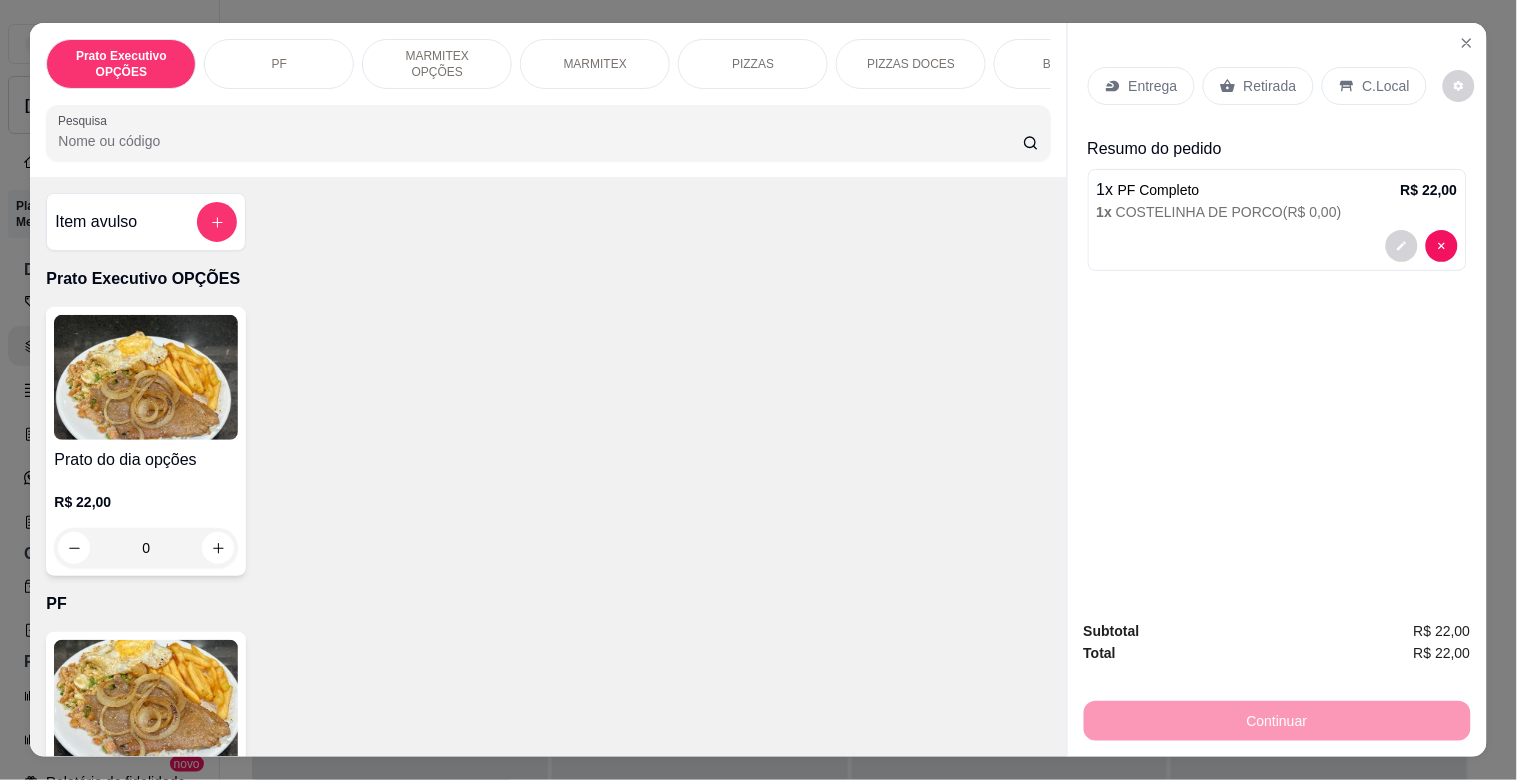 drag, startPoint x: 1253, startPoint y: 64, endPoint x: 1323, endPoint y: 97, distance: 77.388626 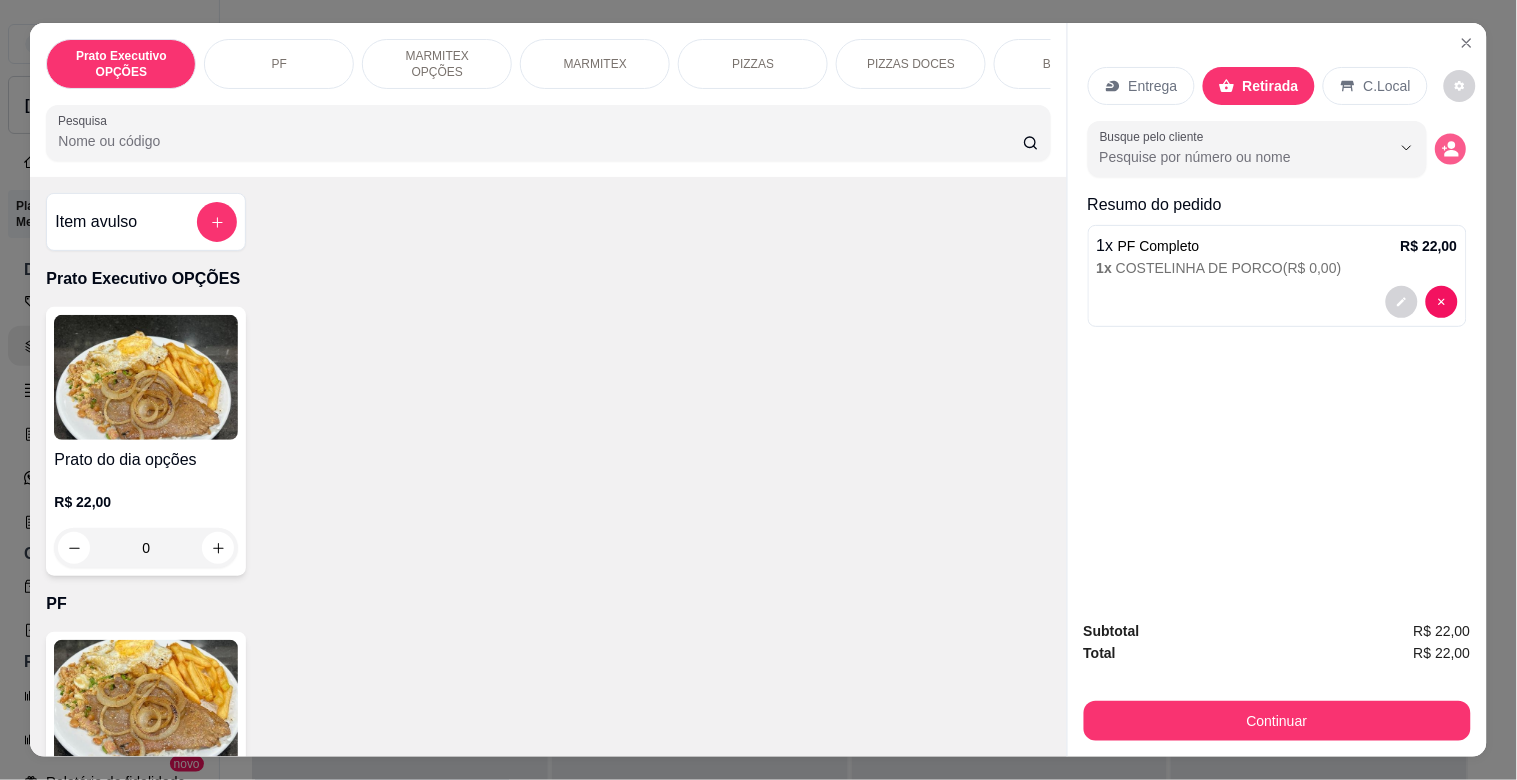 click 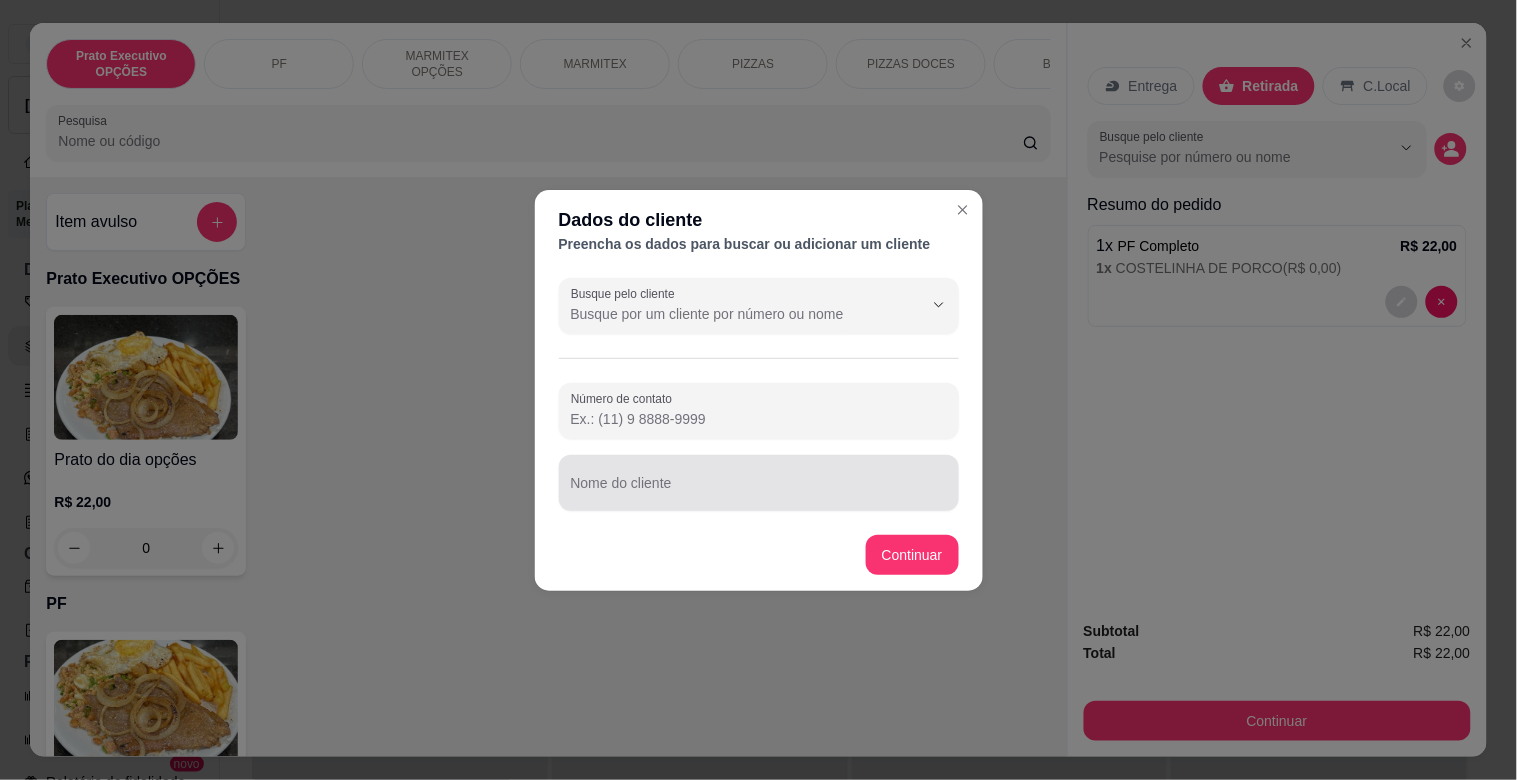 click on "Nome do cliente" at bounding box center [759, 483] 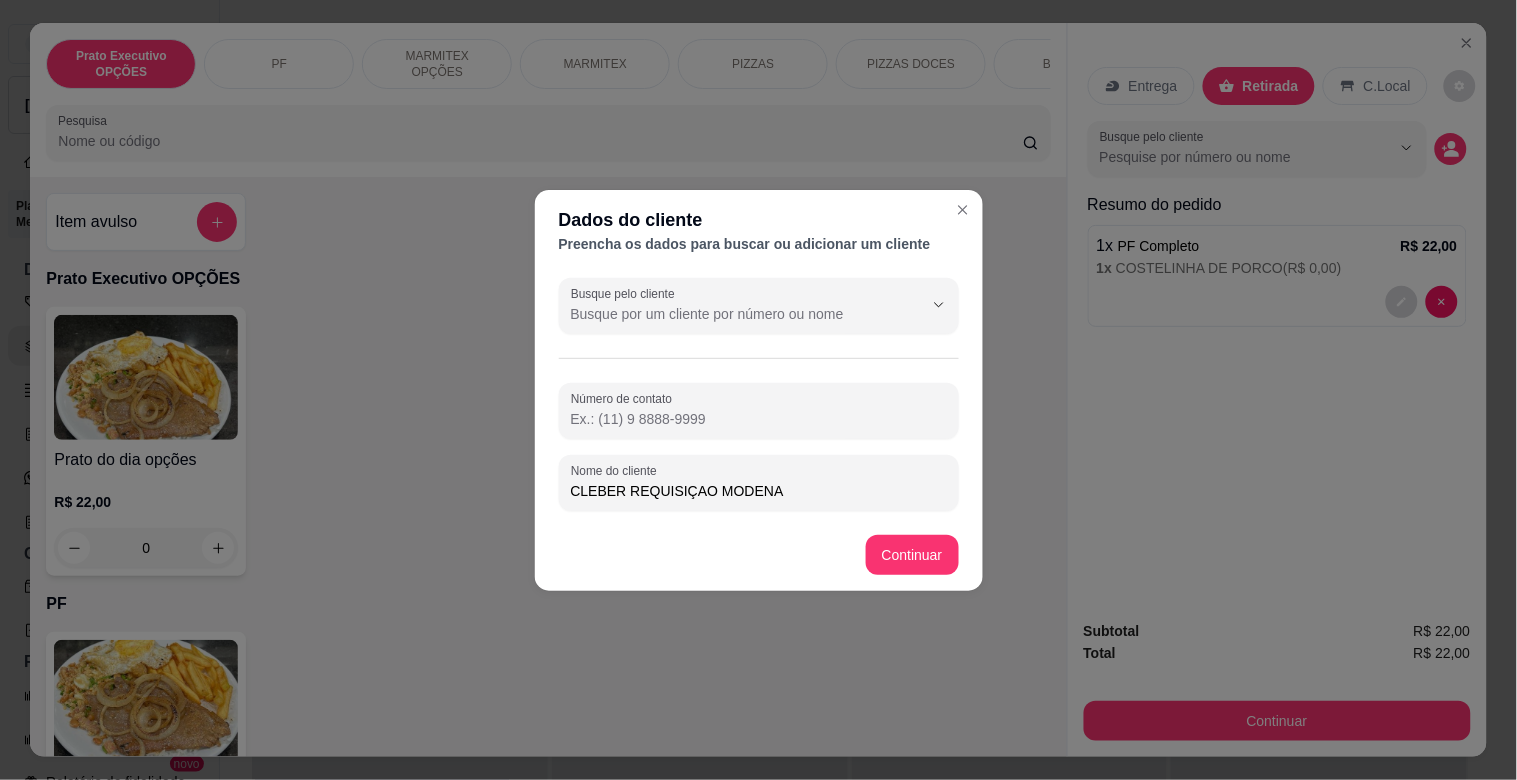 click on "CLEBER REQUISIÇAO MODENA" at bounding box center (759, 491) 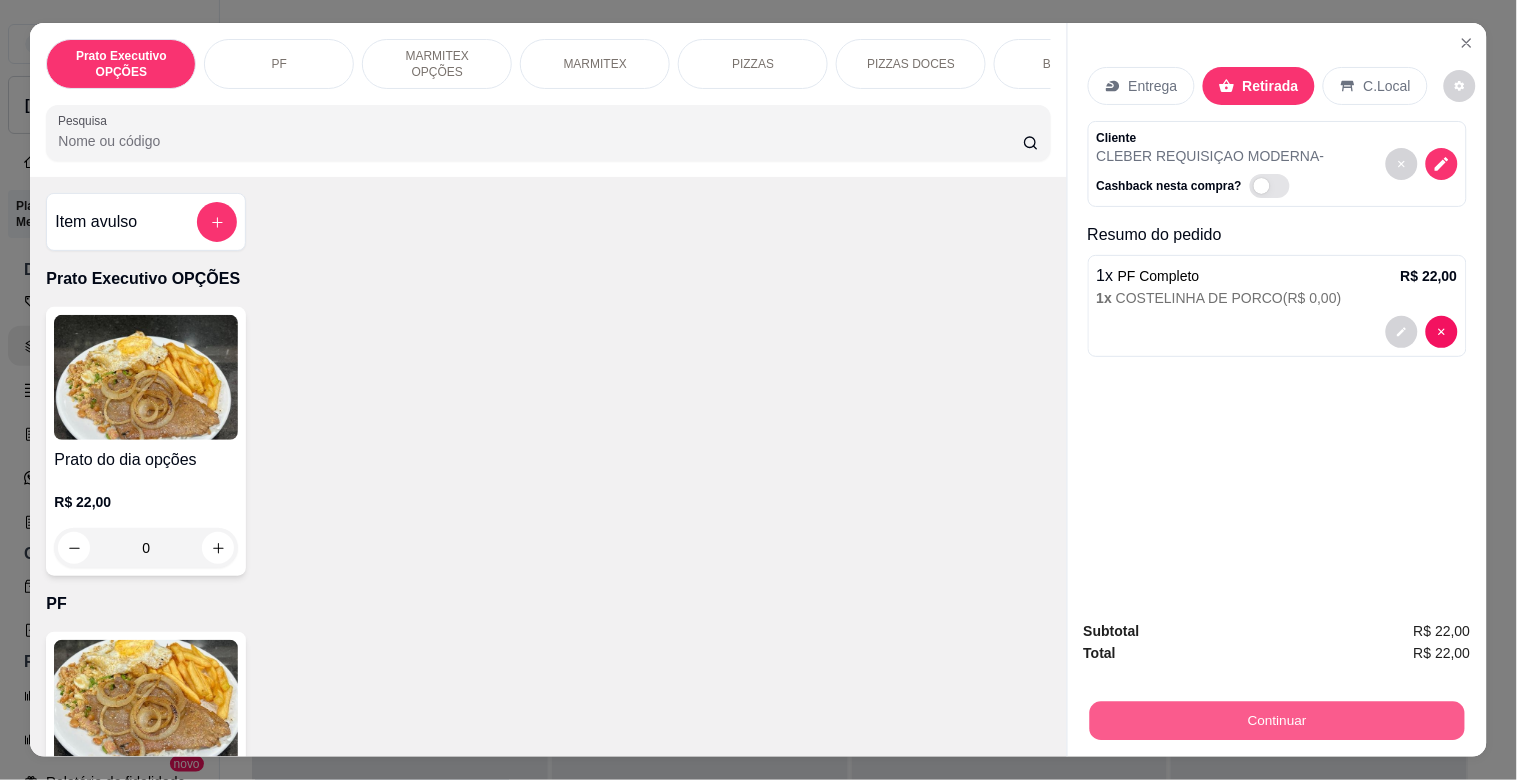 click on "Continuar" at bounding box center [1276, 720] 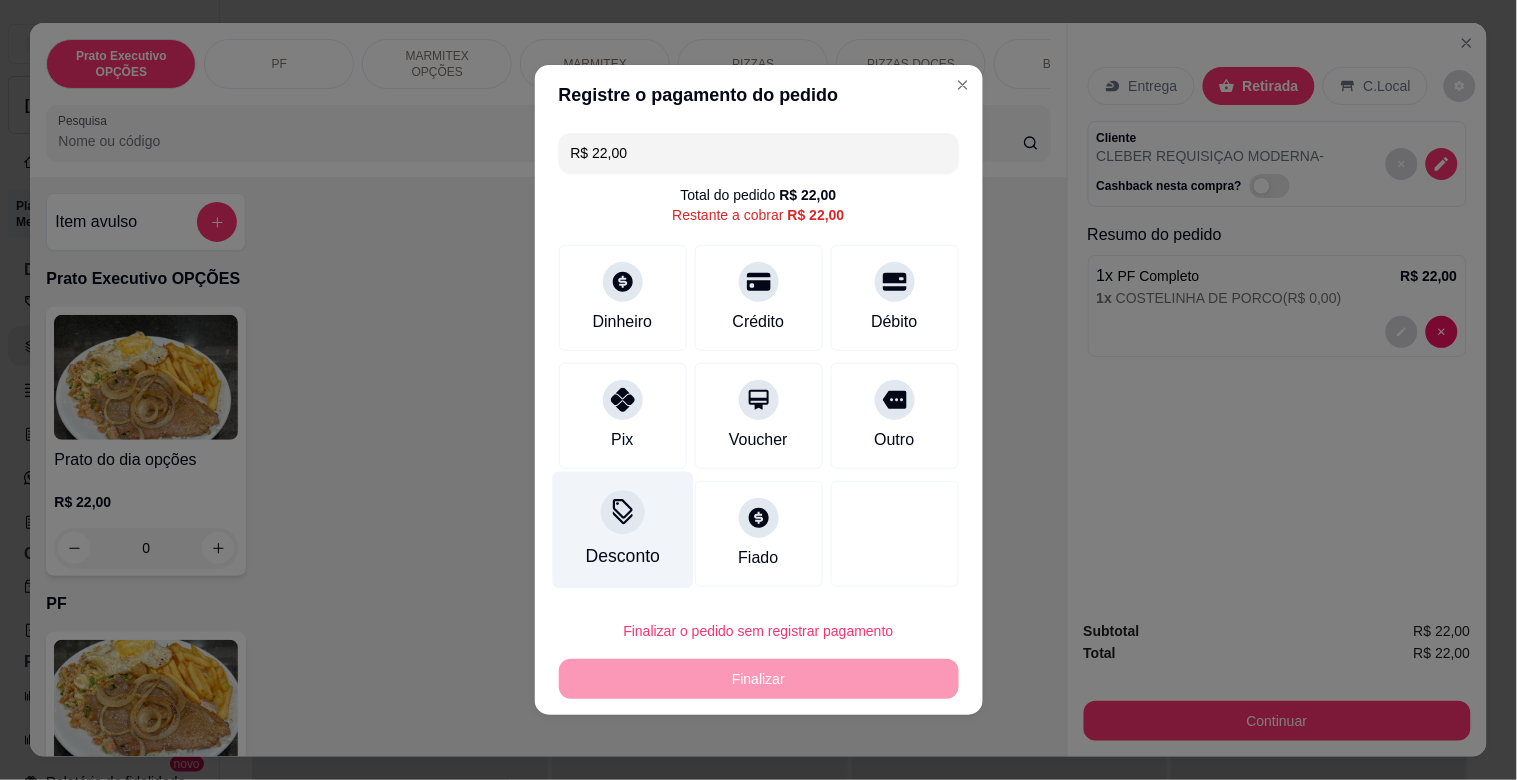 click on "Desconto" at bounding box center [622, 530] 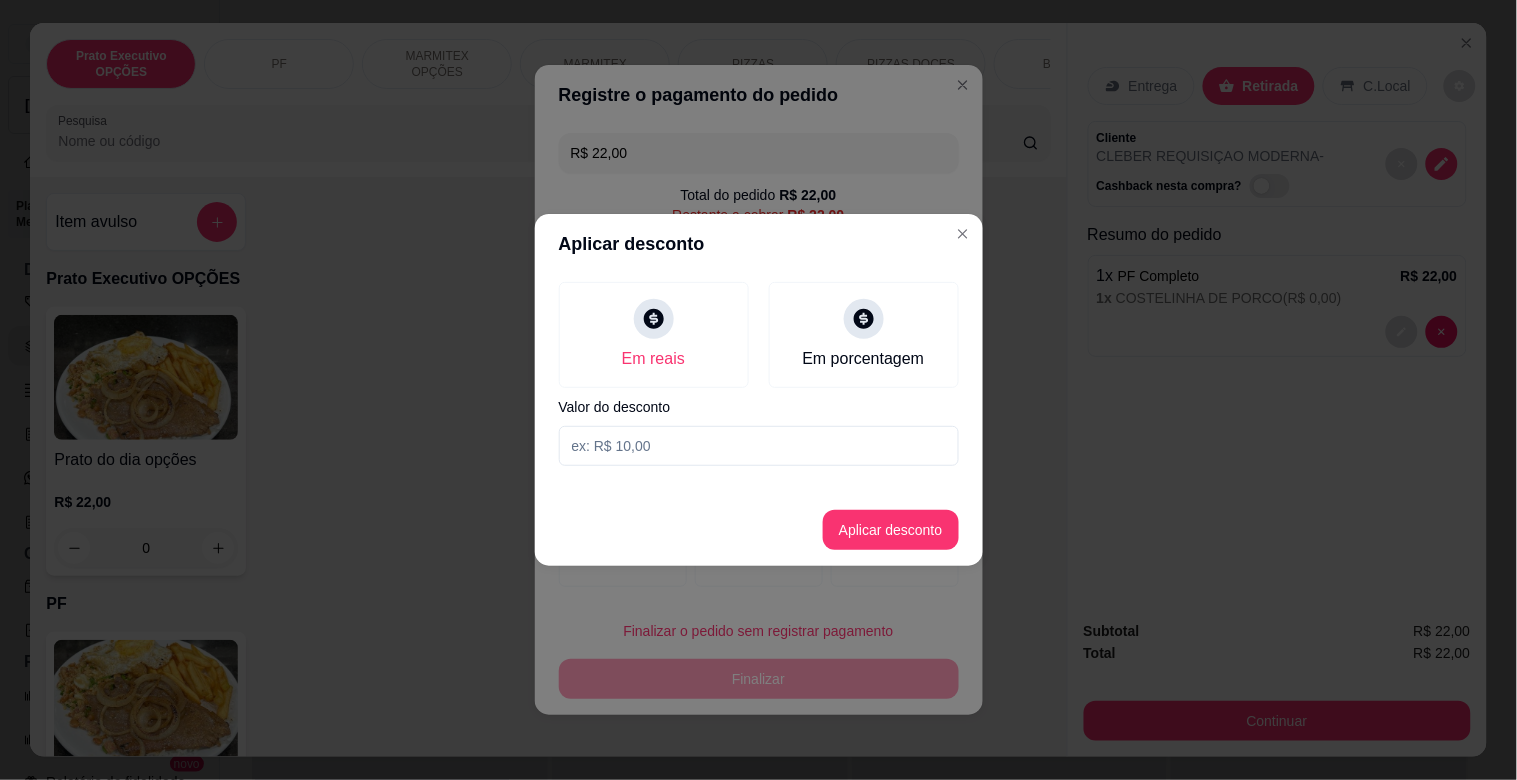 click on "Em reais Em porcentagem Valor do desconto" at bounding box center [759, 374] 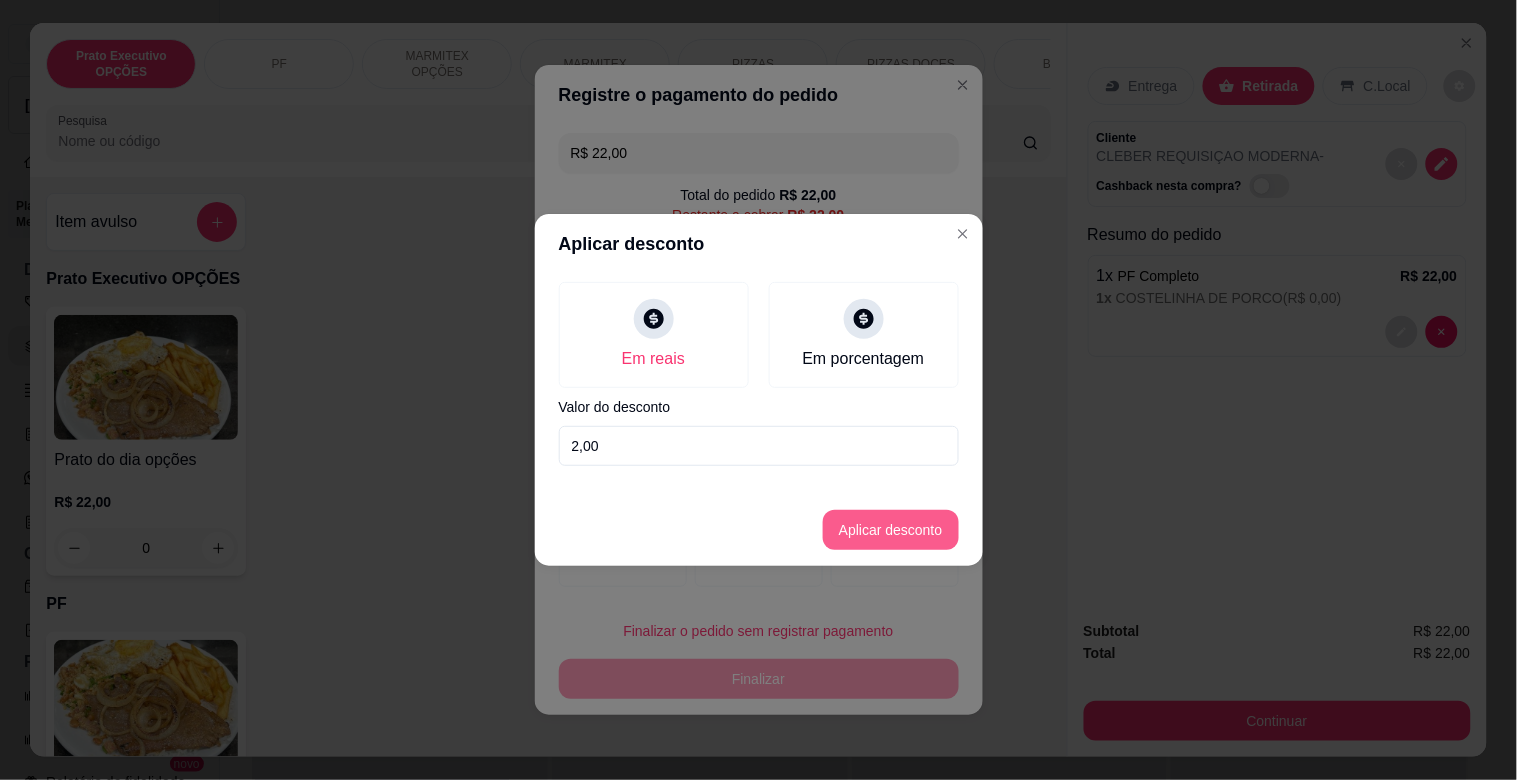 click on "Aplicar desconto" at bounding box center [891, 530] 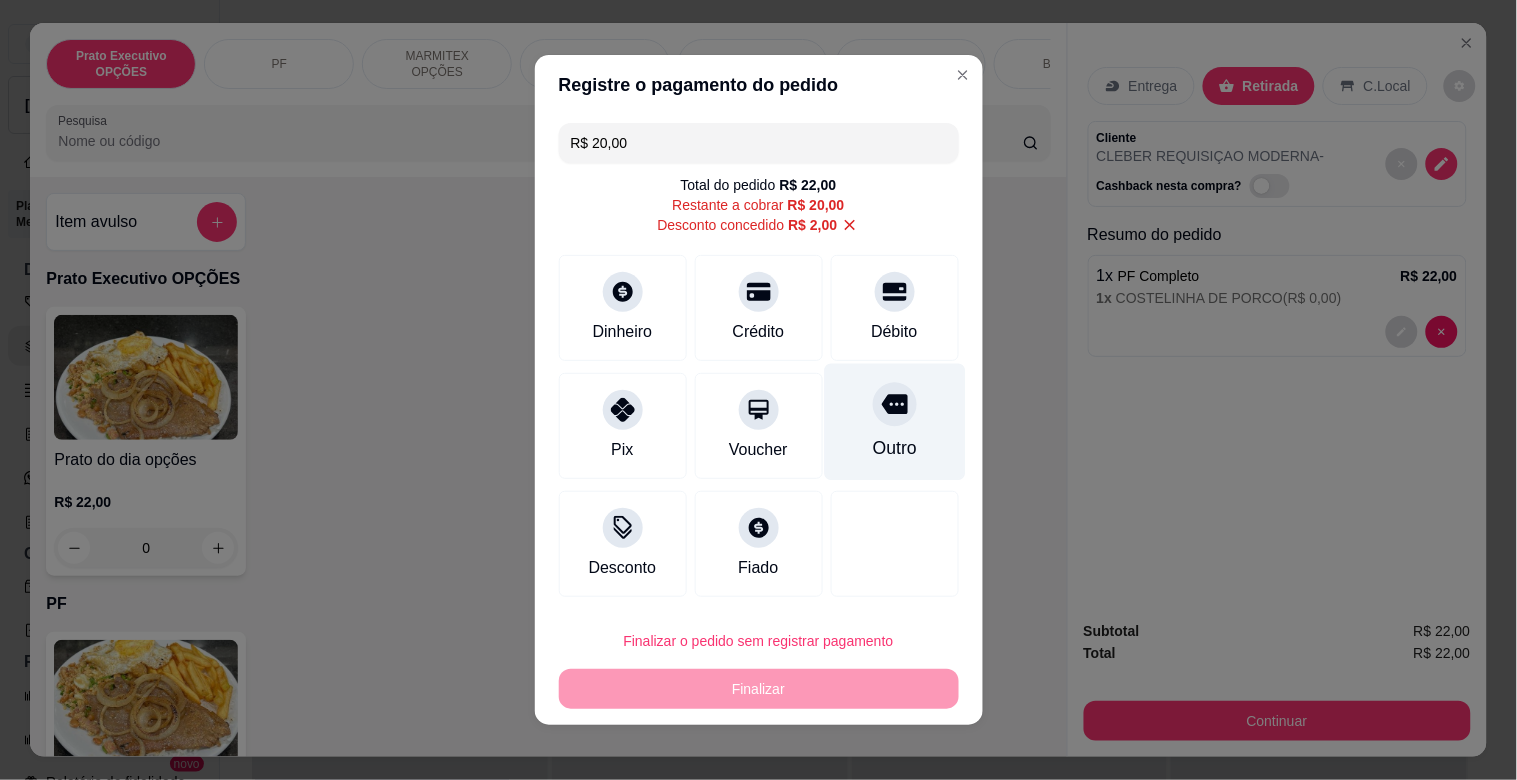 click on "Outro" at bounding box center (894, 422) 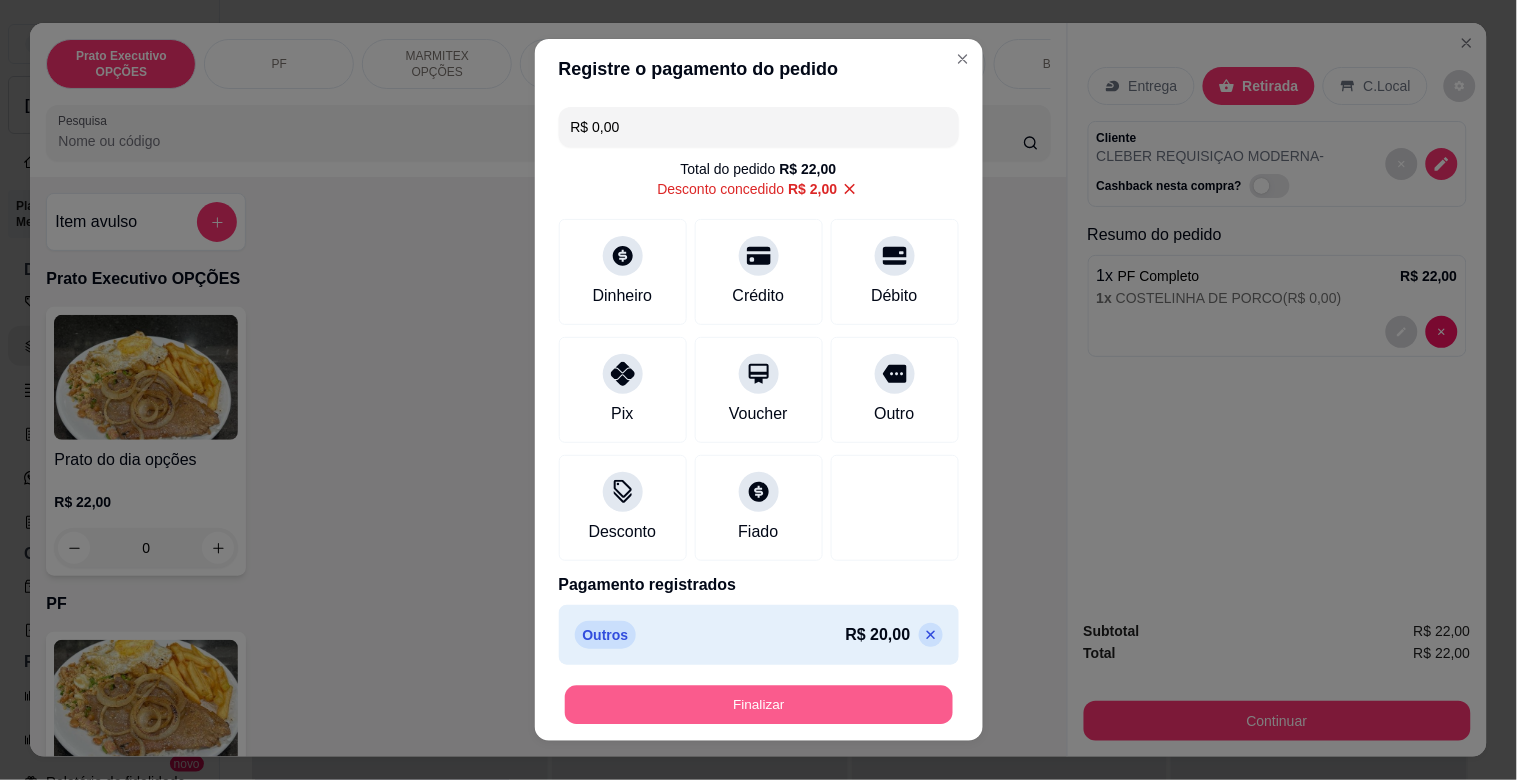 click on "Finalizar" at bounding box center (759, 705) 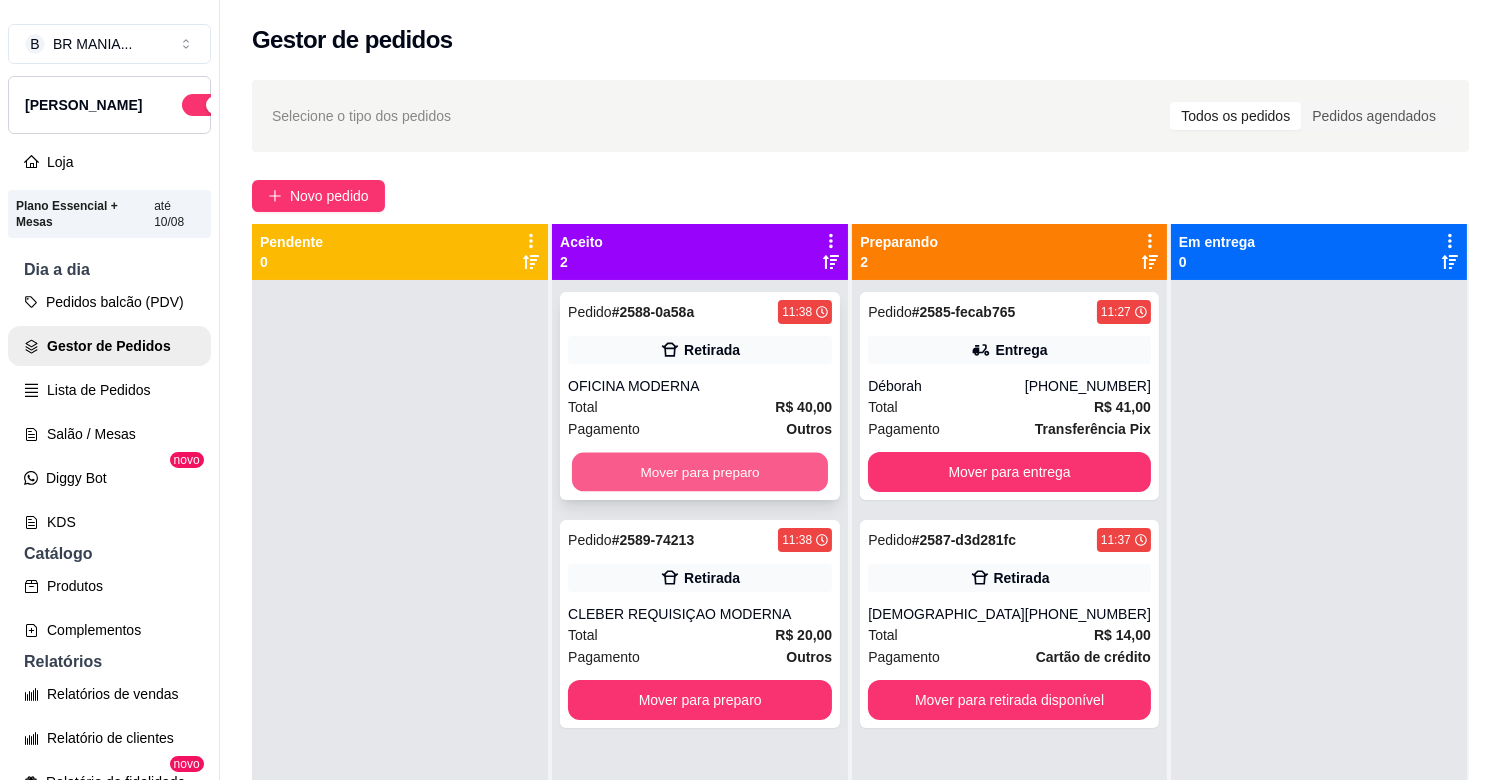 click on "Mover para preparo" at bounding box center (700, 472) 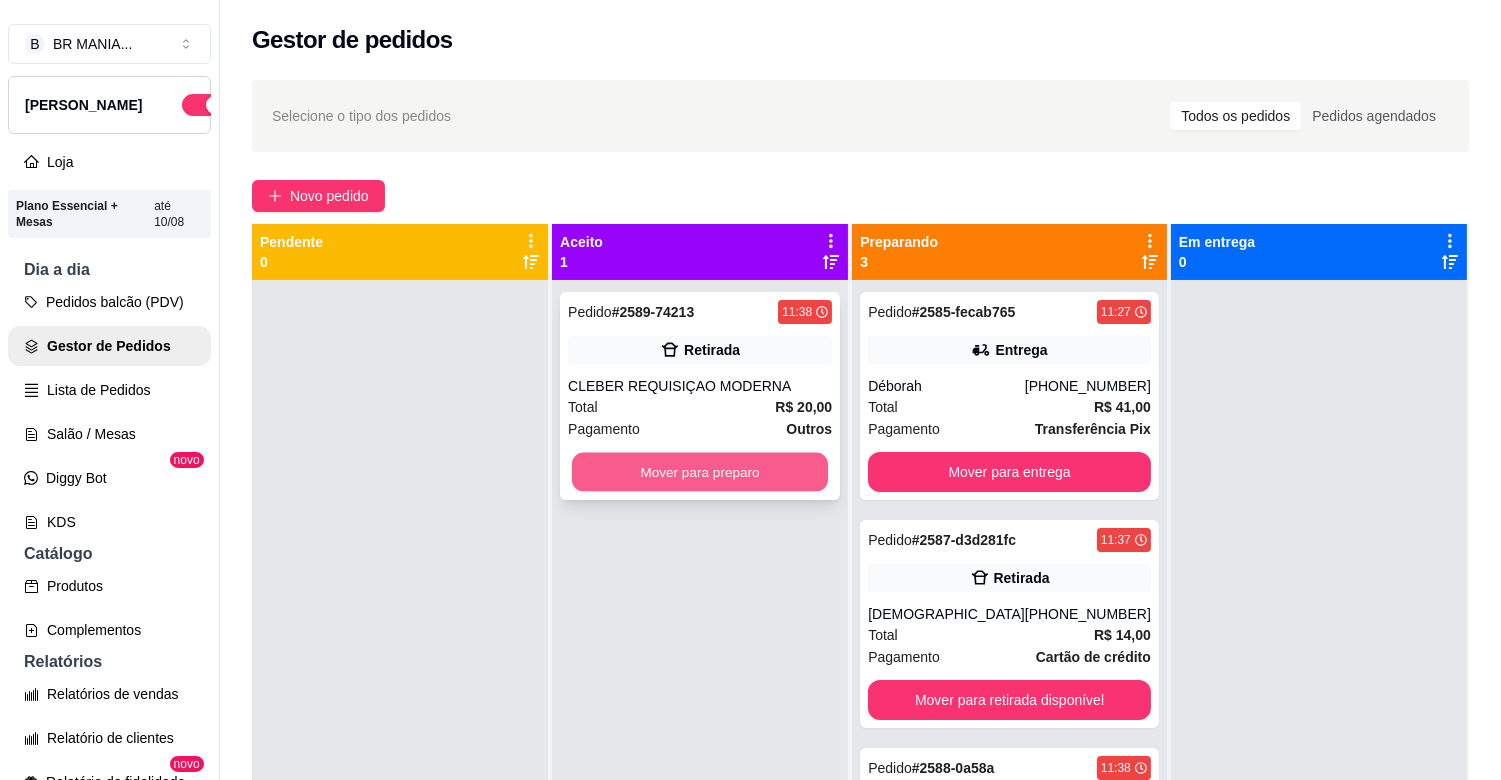 click on "Mover para preparo" at bounding box center (700, 472) 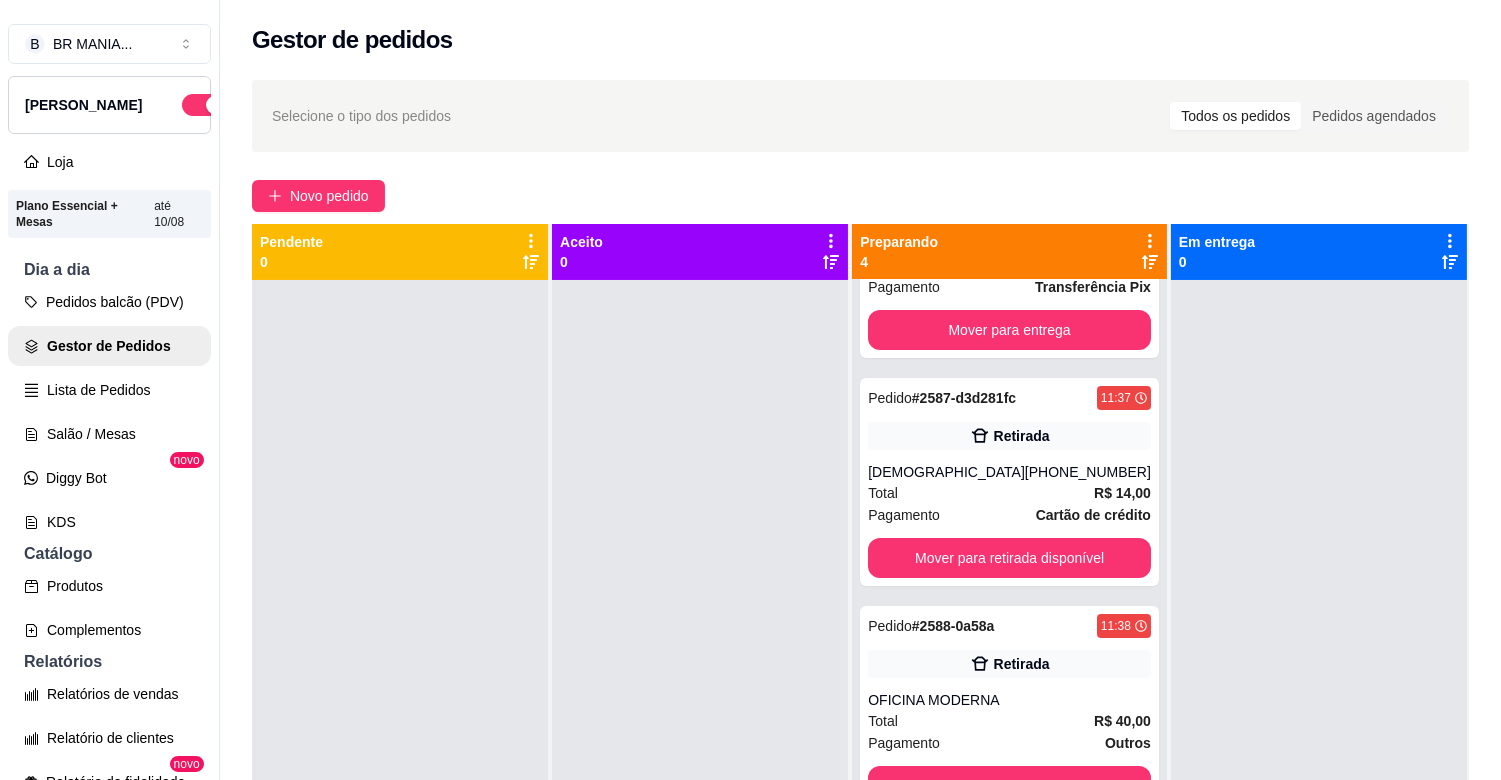 scroll, scrollTop: 151, scrollLeft: 0, axis: vertical 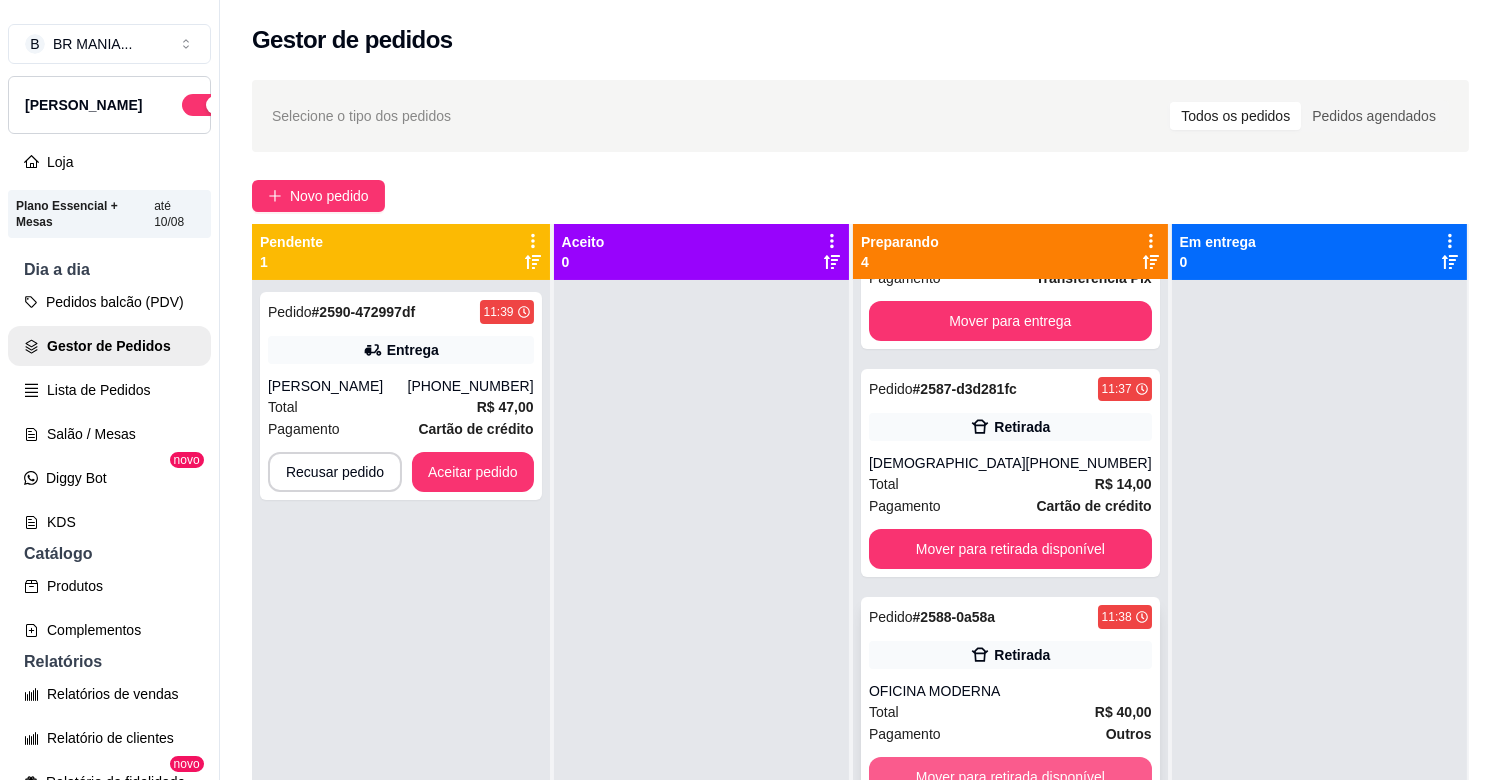click on "Mover para retirada disponível" at bounding box center (1010, 777) 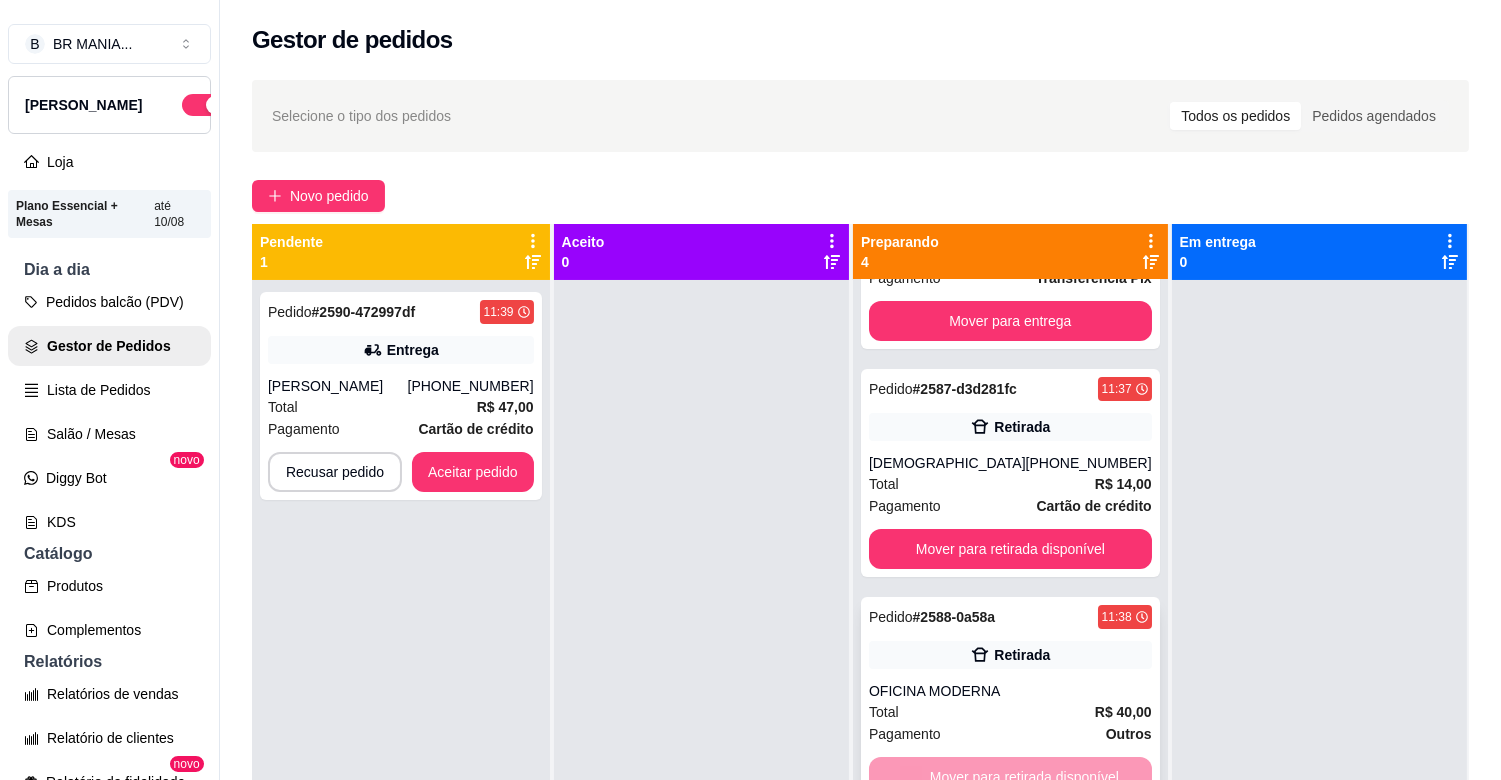 scroll, scrollTop: 0, scrollLeft: 0, axis: both 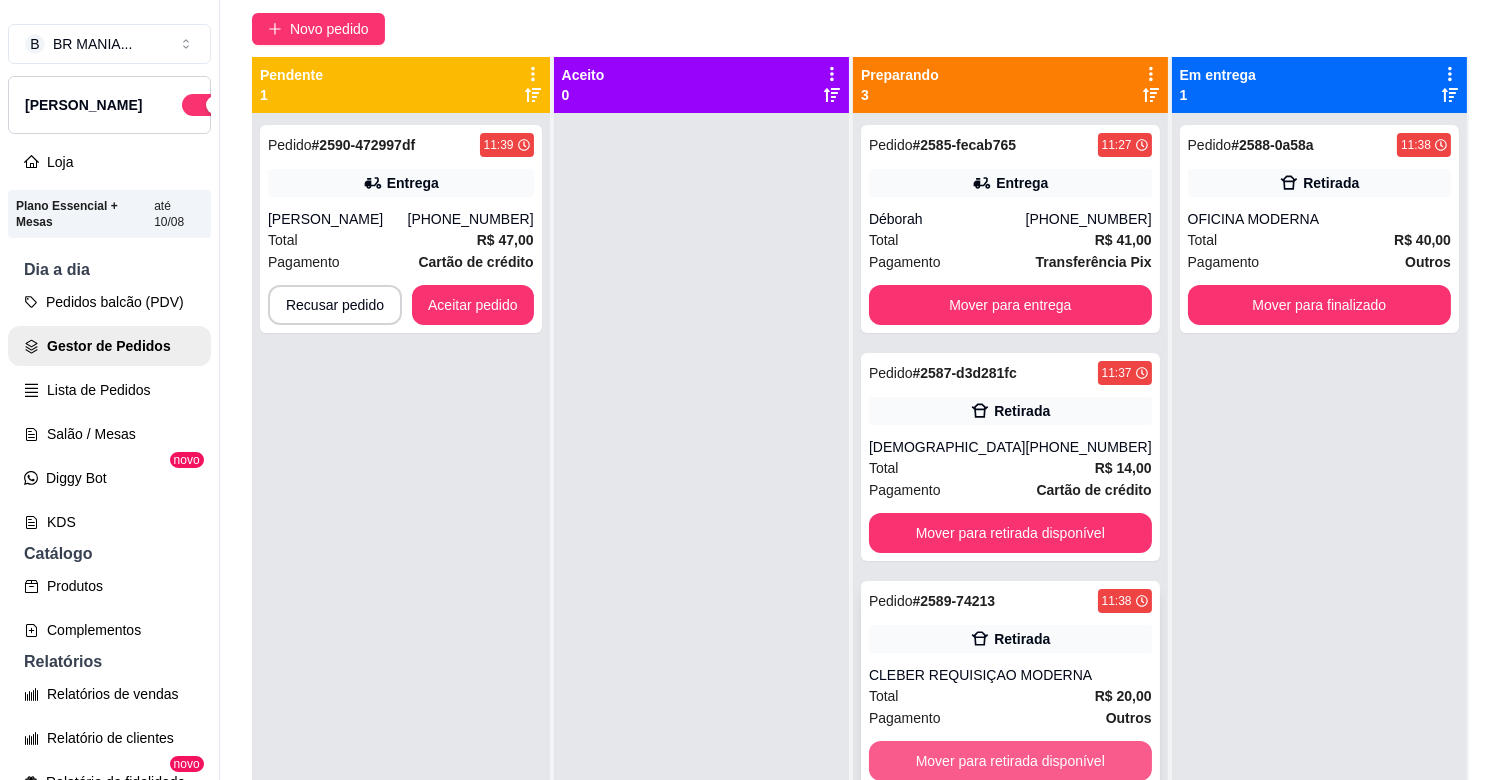 click on "Mover para retirada disponível" at bounding box center [1010, 761] 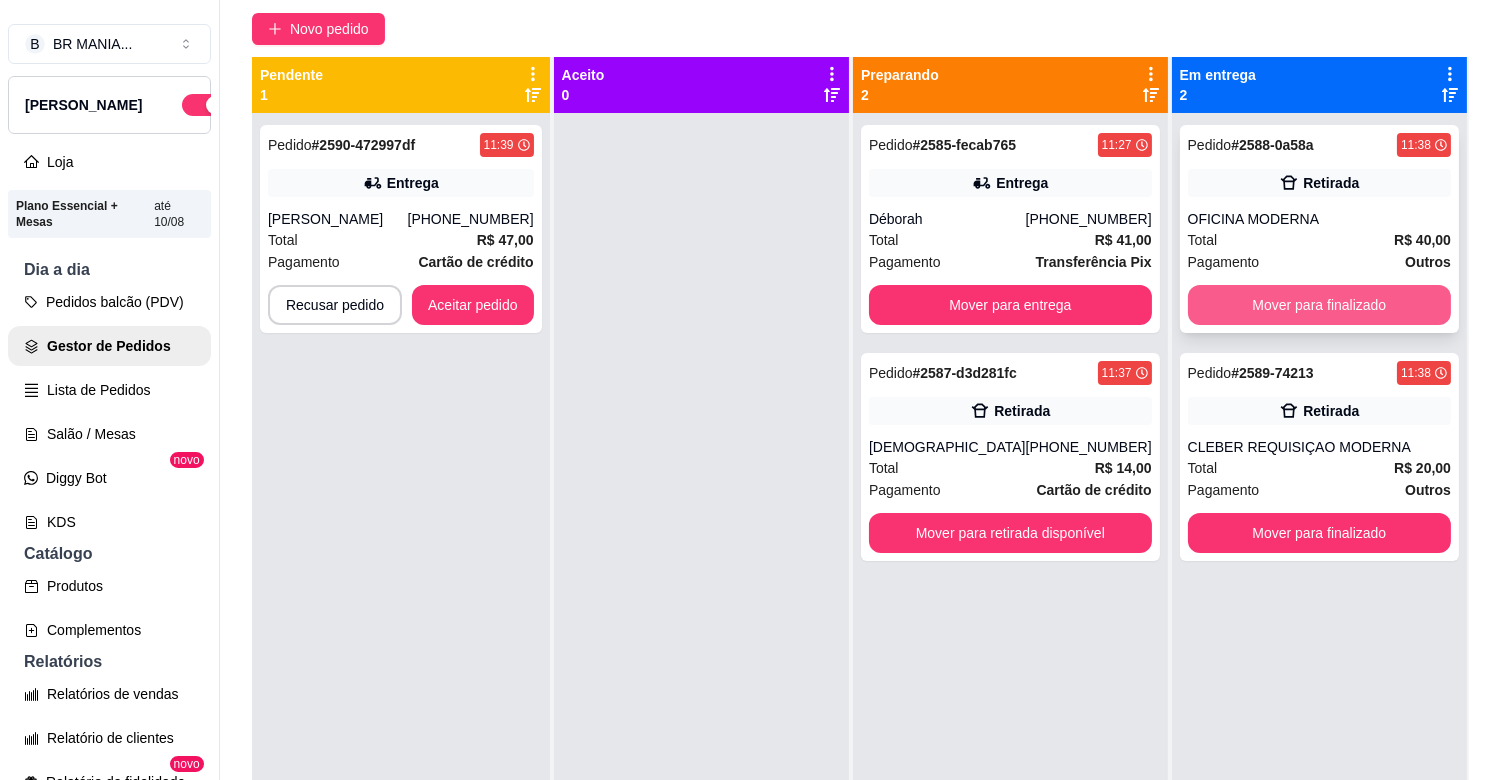 click on "Mover para finalizado" at bounding box center (1319, 305) 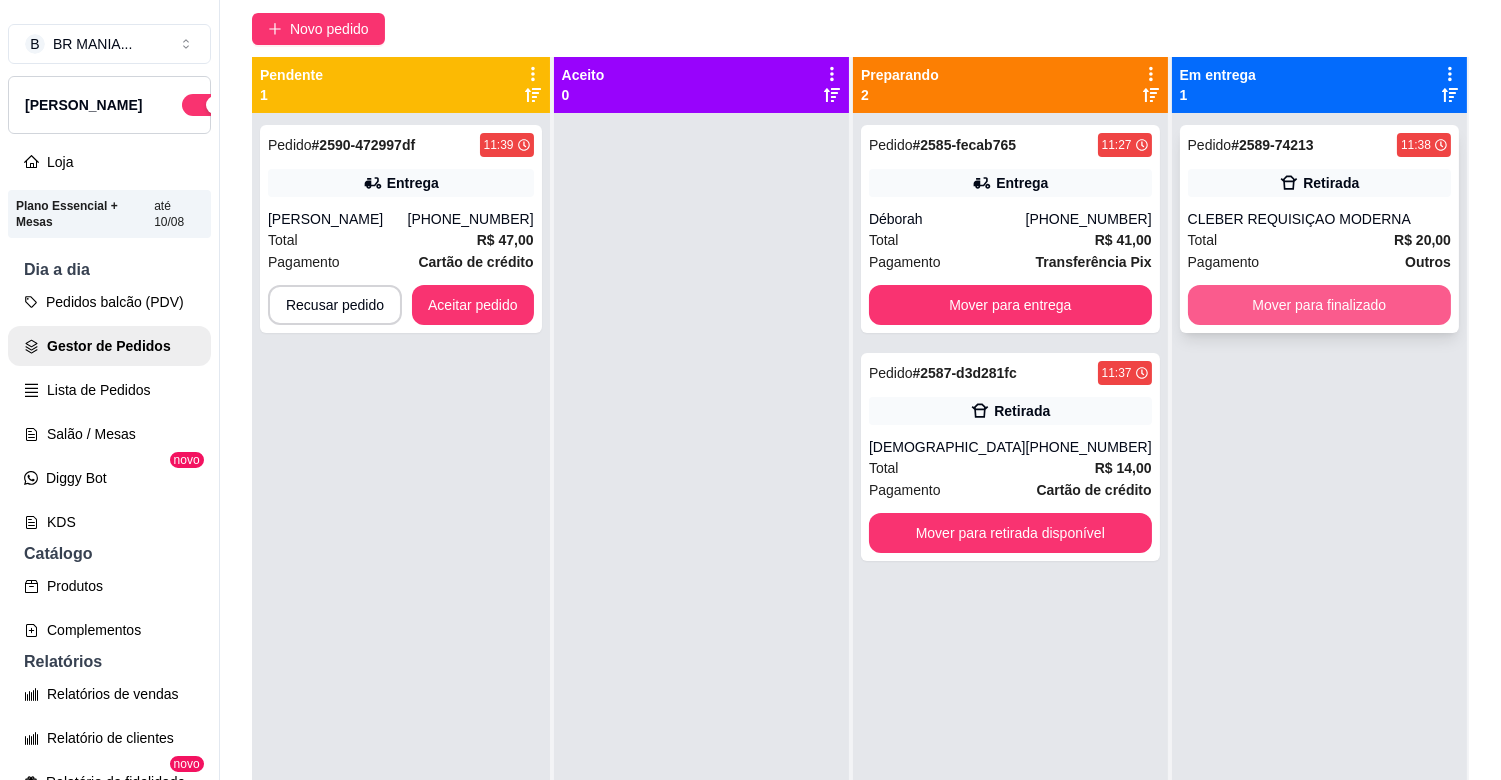 click on "Mover para finalizado" at bounding box center (1319, 305) 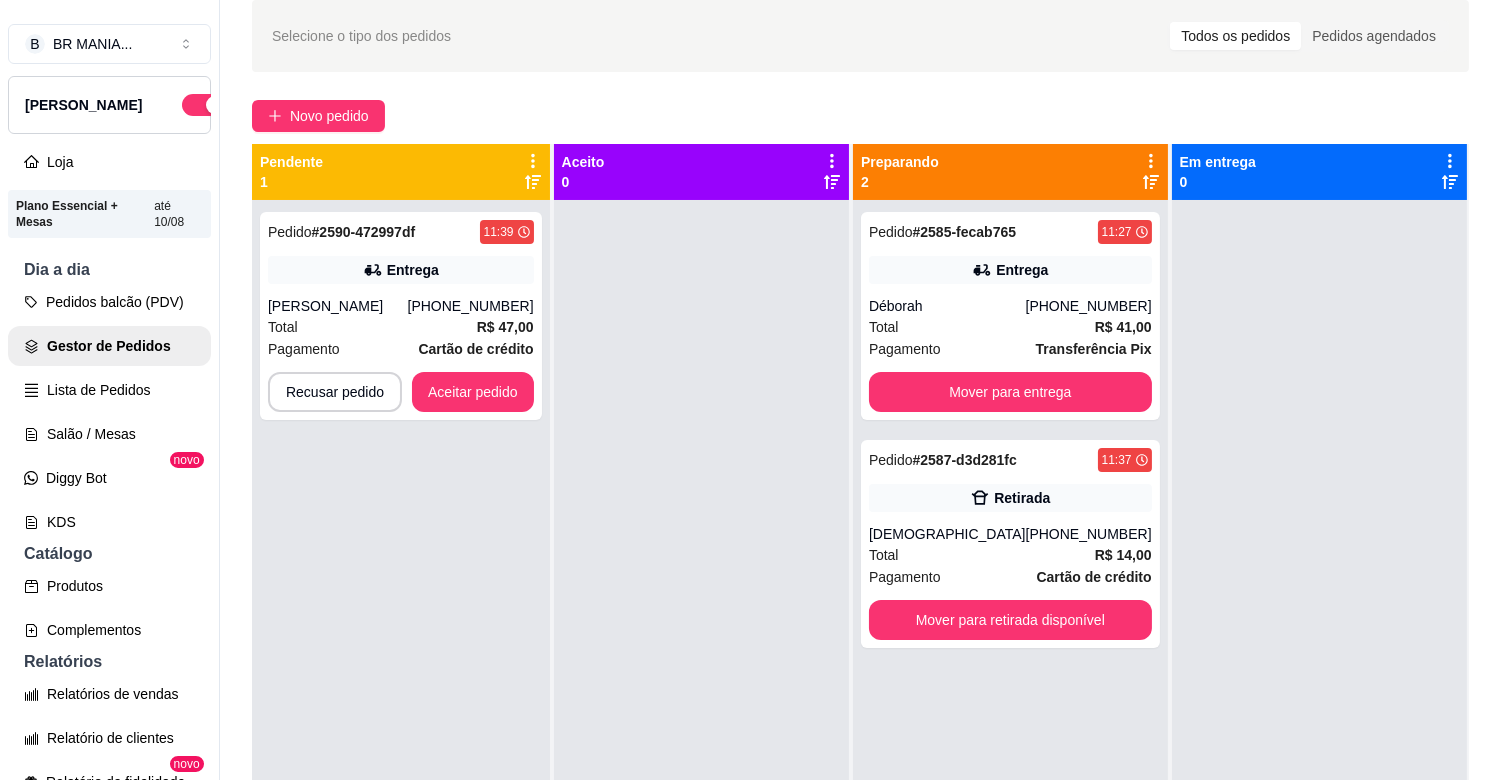 scroll, scrollTop: 0, scrollLeft: 0, axis: both 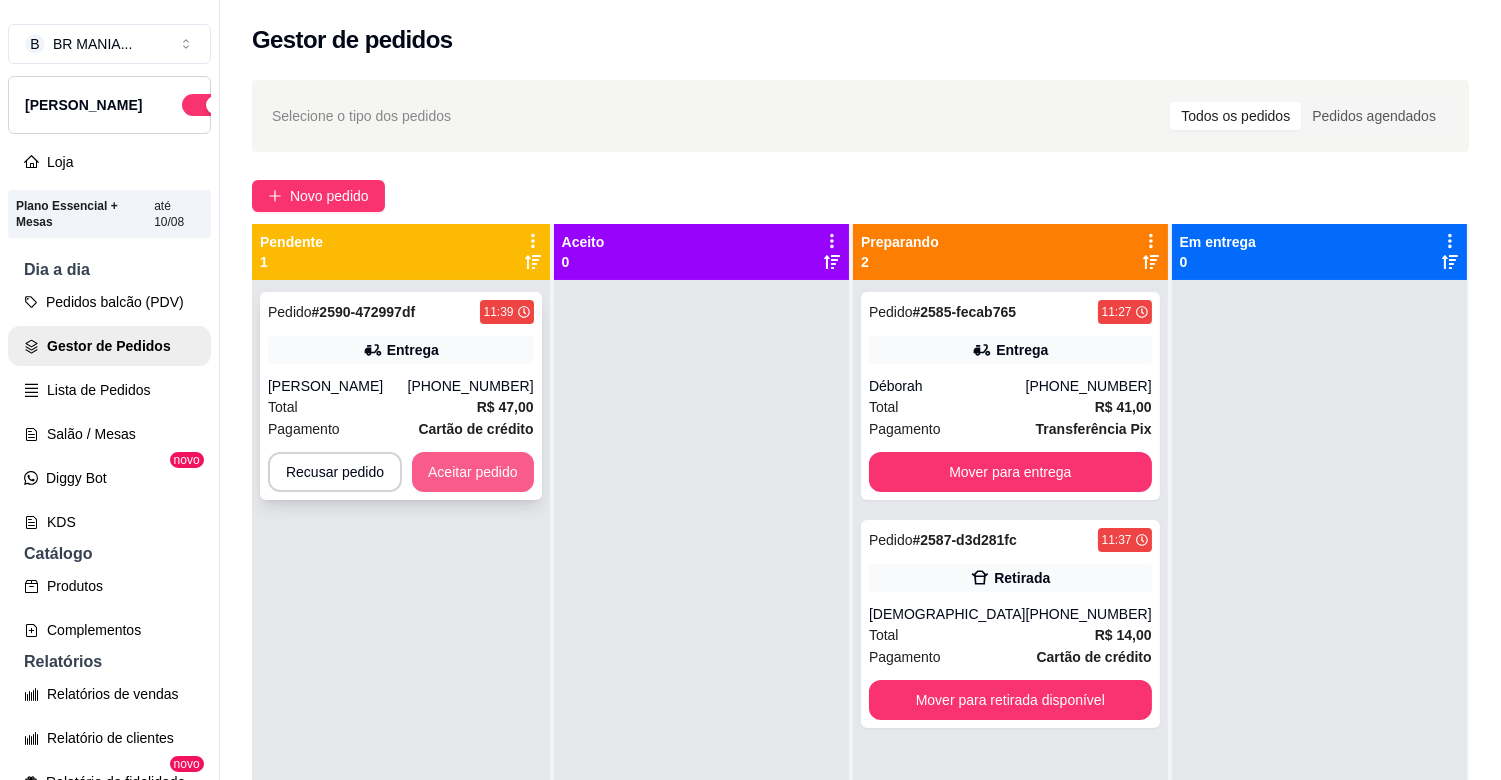click on "Aceitar pedido" at bounding box center (473, 472) 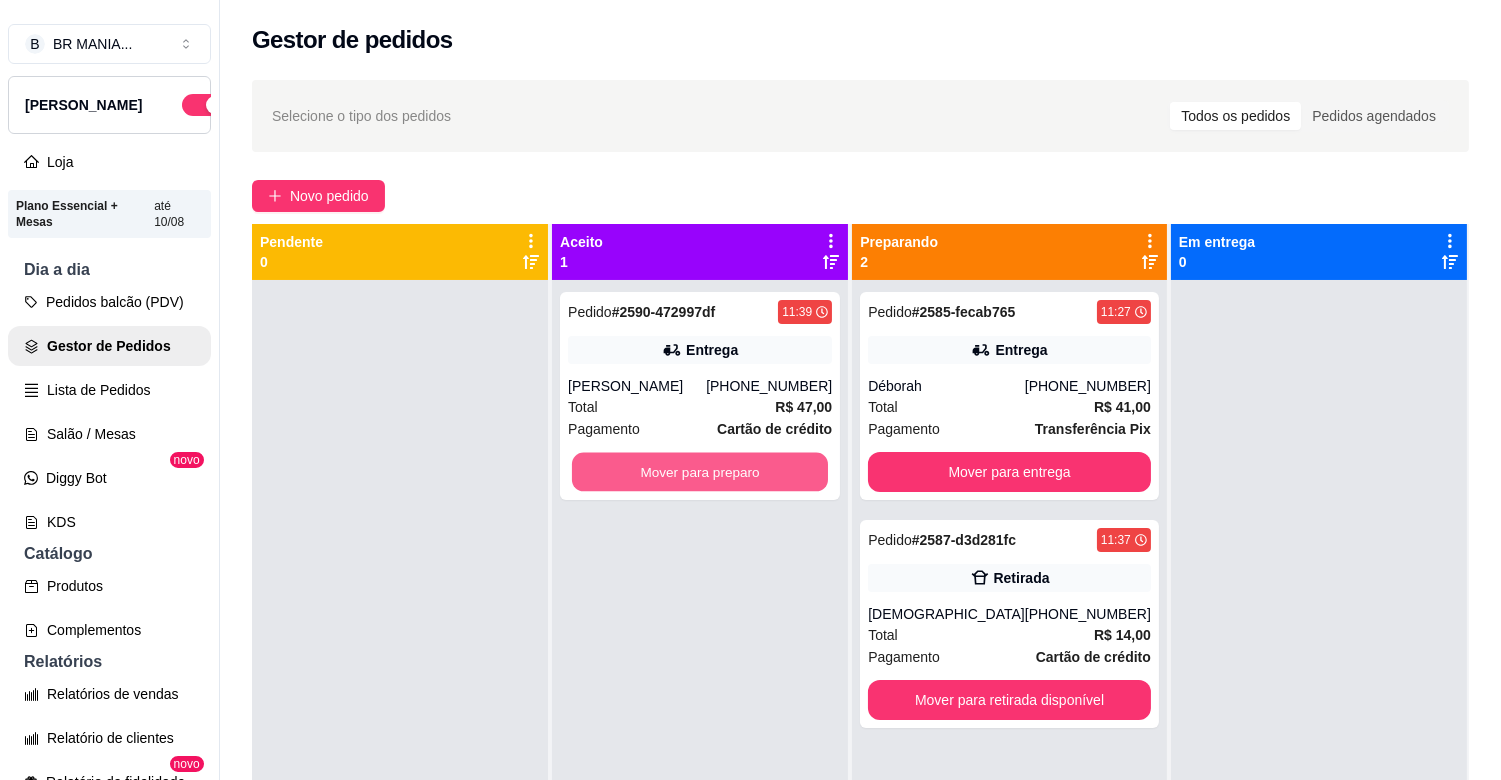 click on "Mover para preparo" at bounding box center [700, 472] 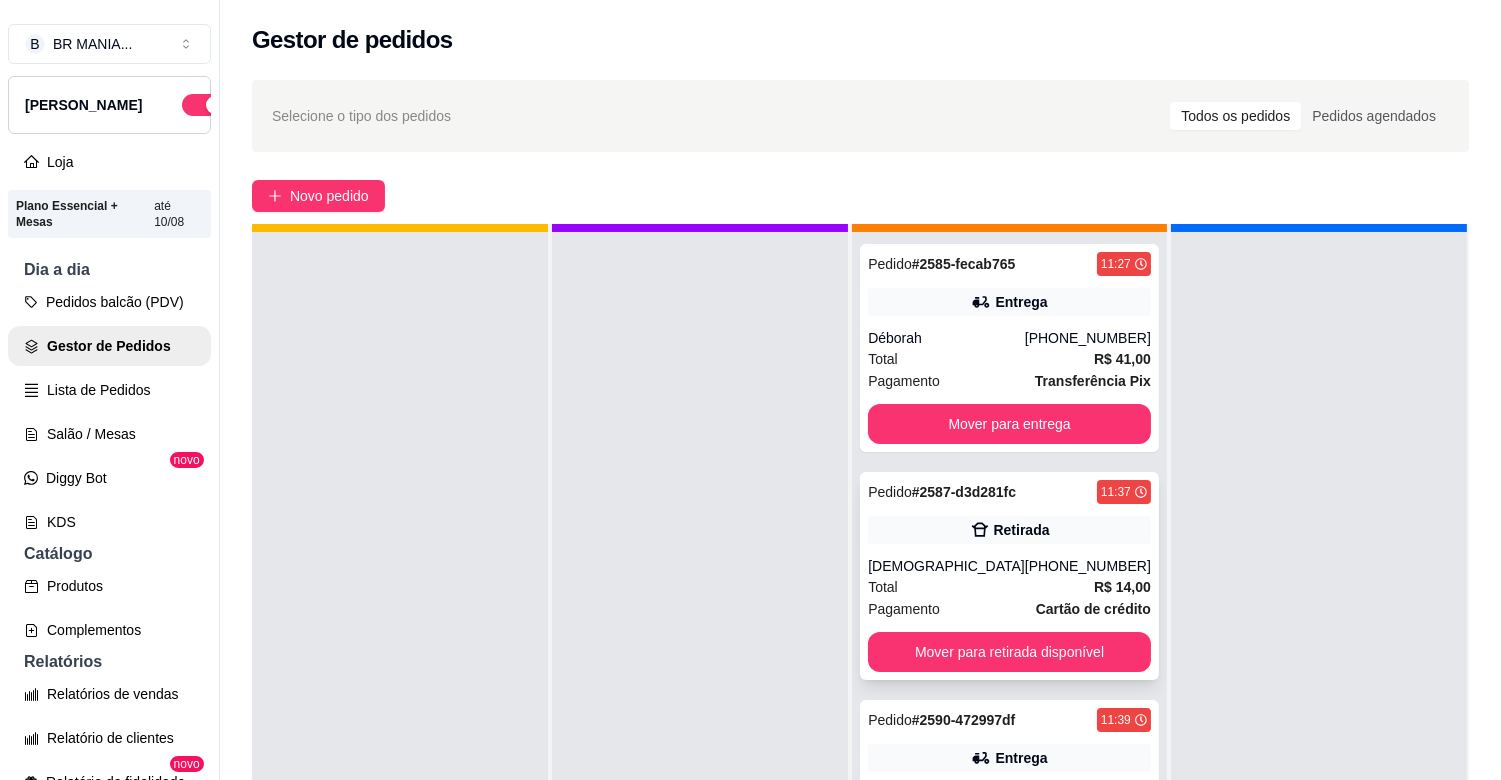 scroll, scrollTop: 55, scrollLeft: 0, axis: vertical 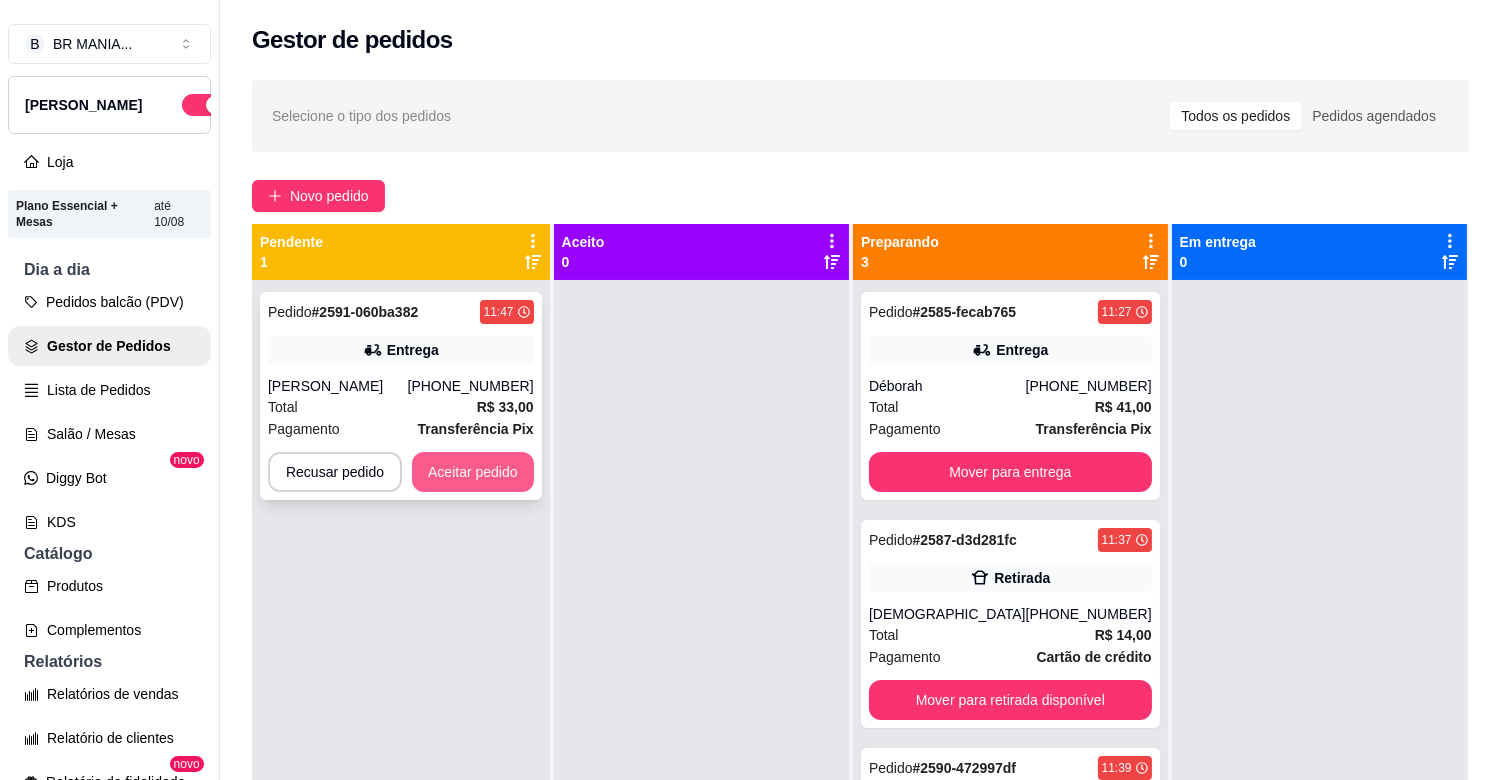 click on "Aceitar pedido" at bounding box center (473, 472) 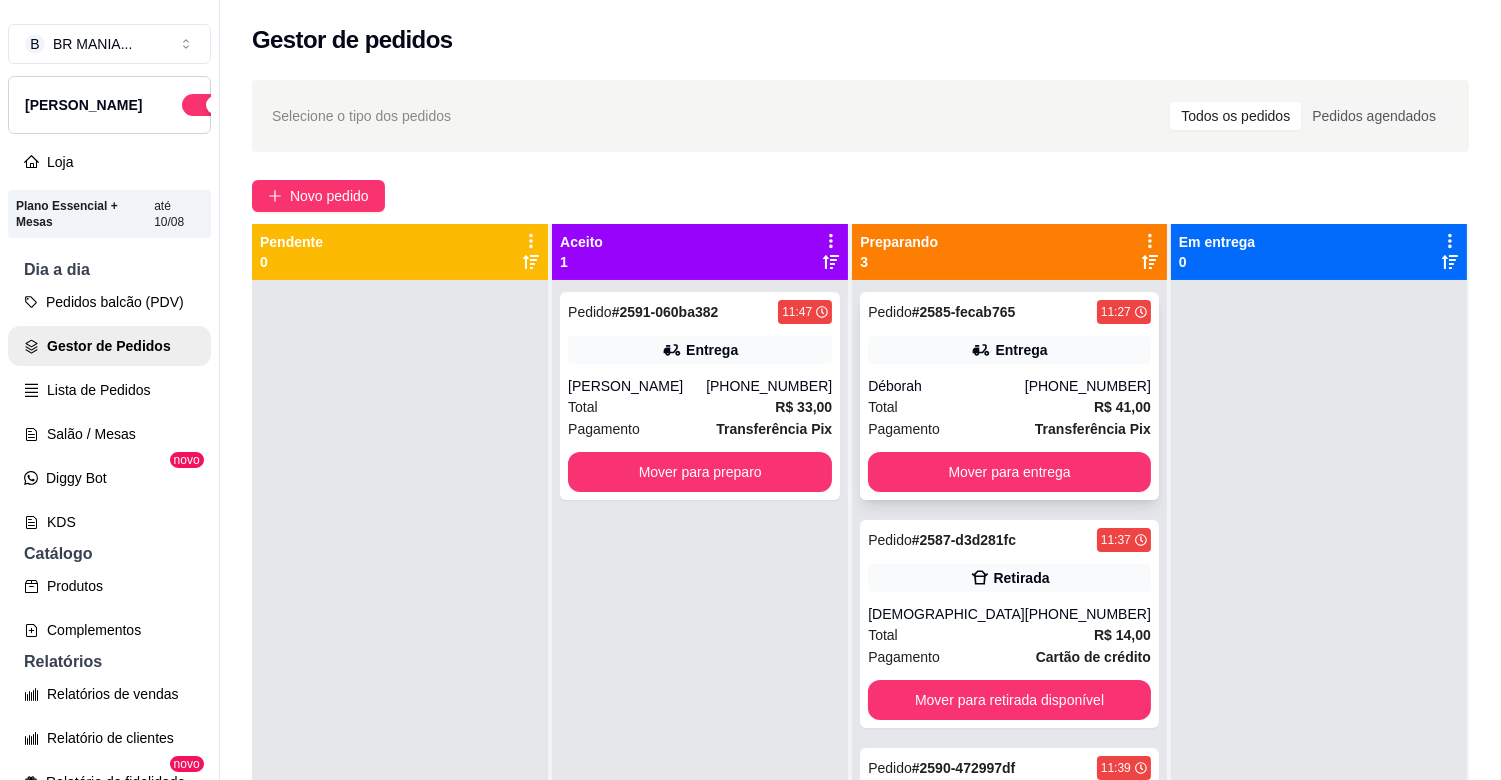 click on "Mover para entrega" at bounding box center [1009, 472] 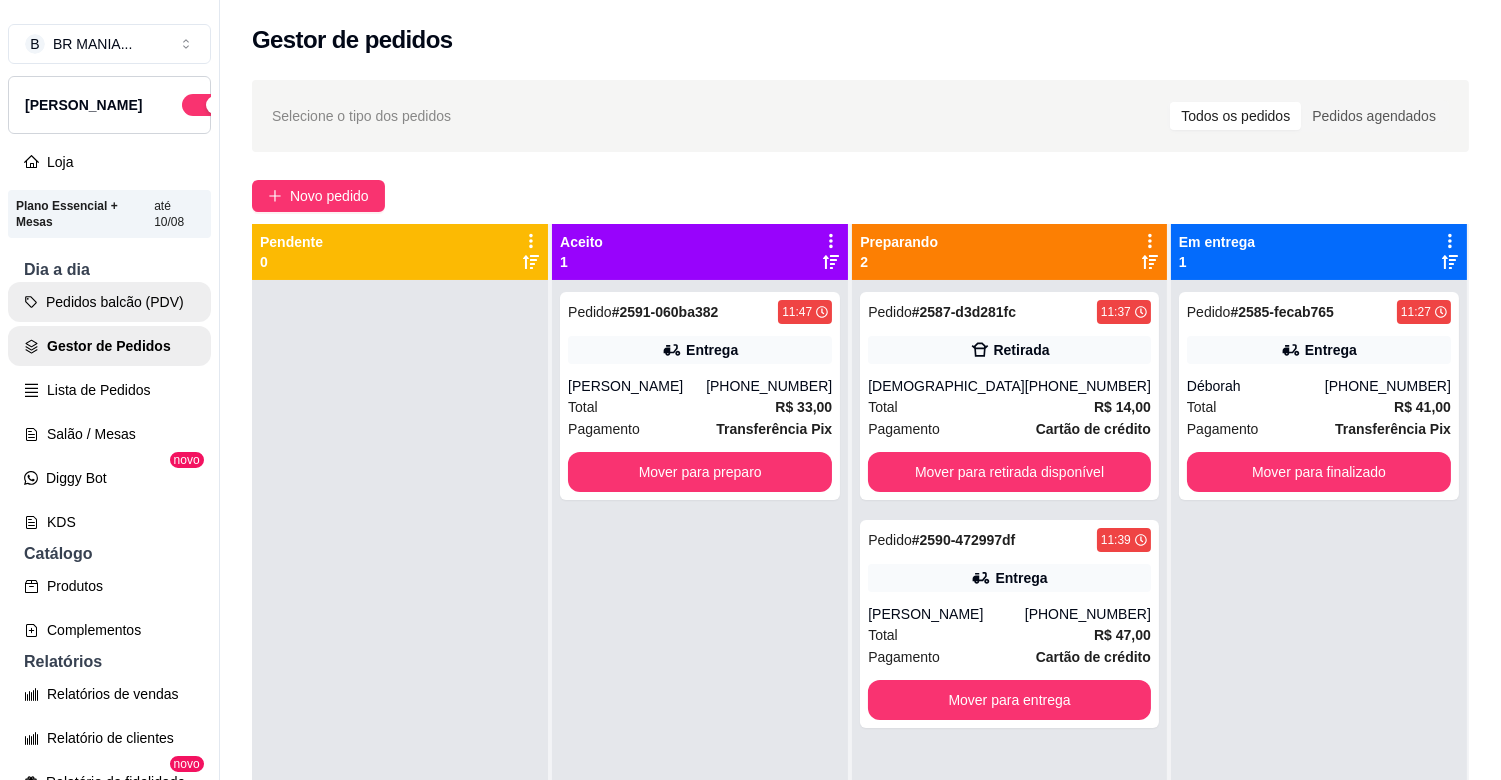 click on "Pedidos balcão (PDV)" at bounding box center [109, 302] 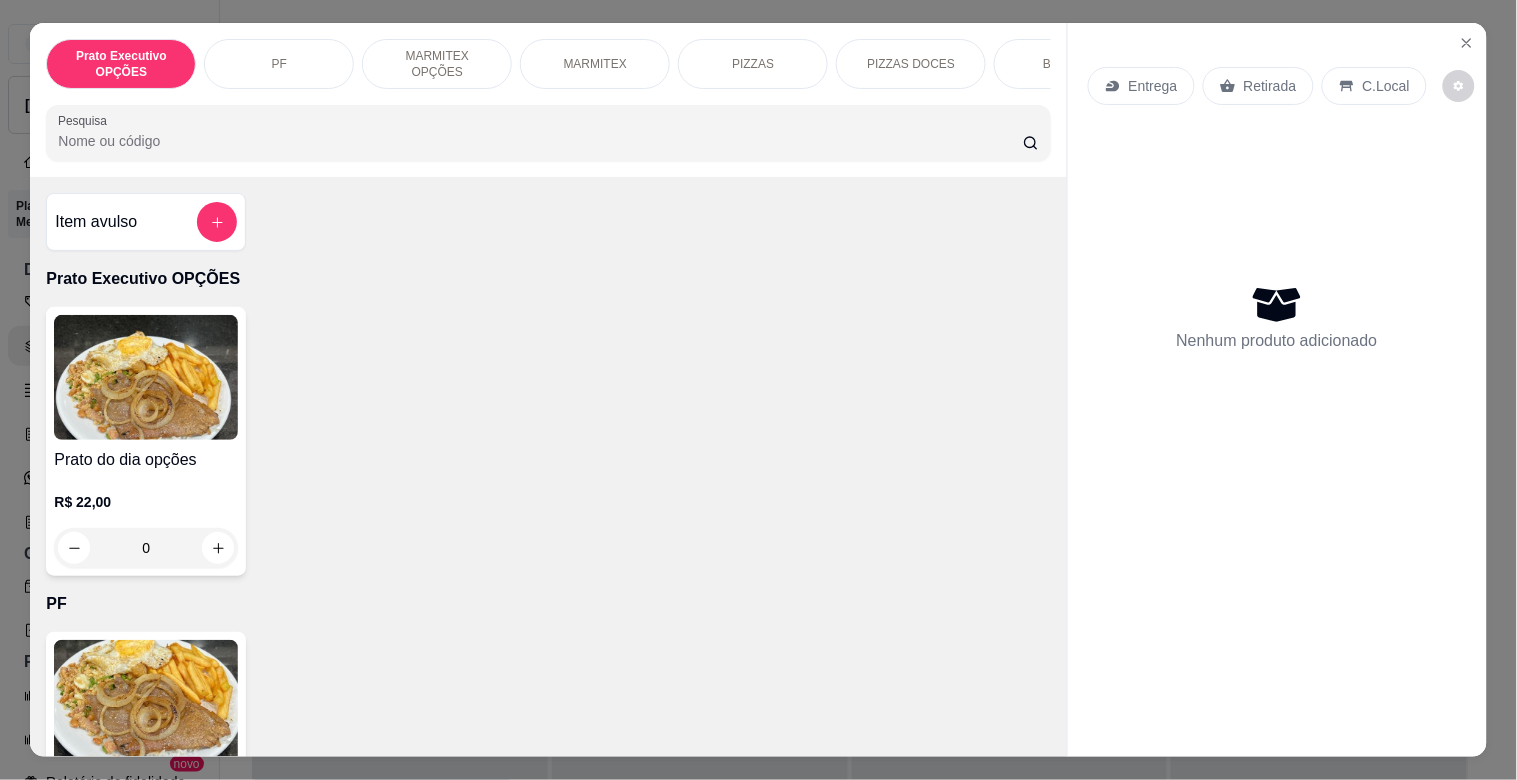 click on "MARMITEX" at bounding box center (595, 64) 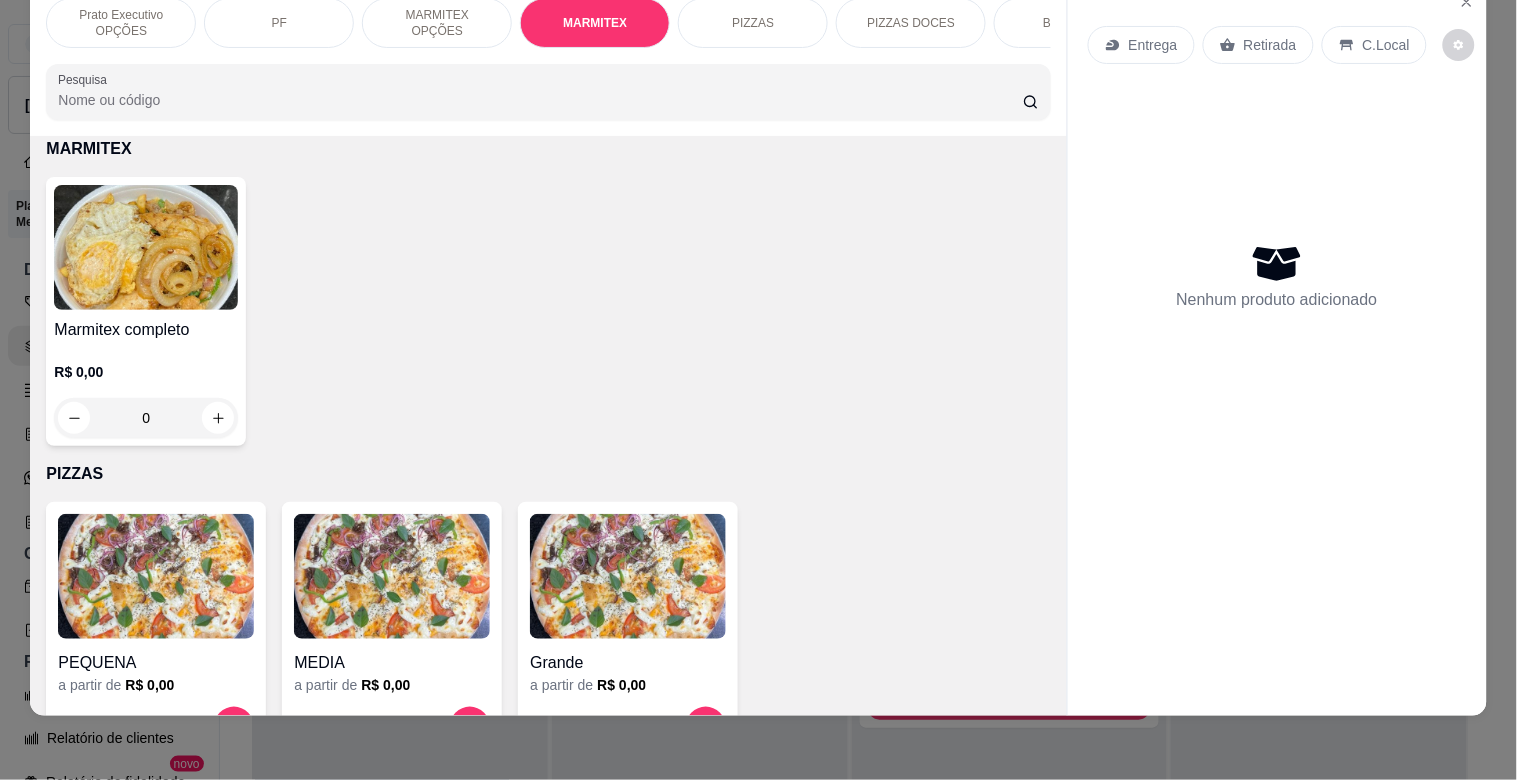 click at bounding box center (146, 247) 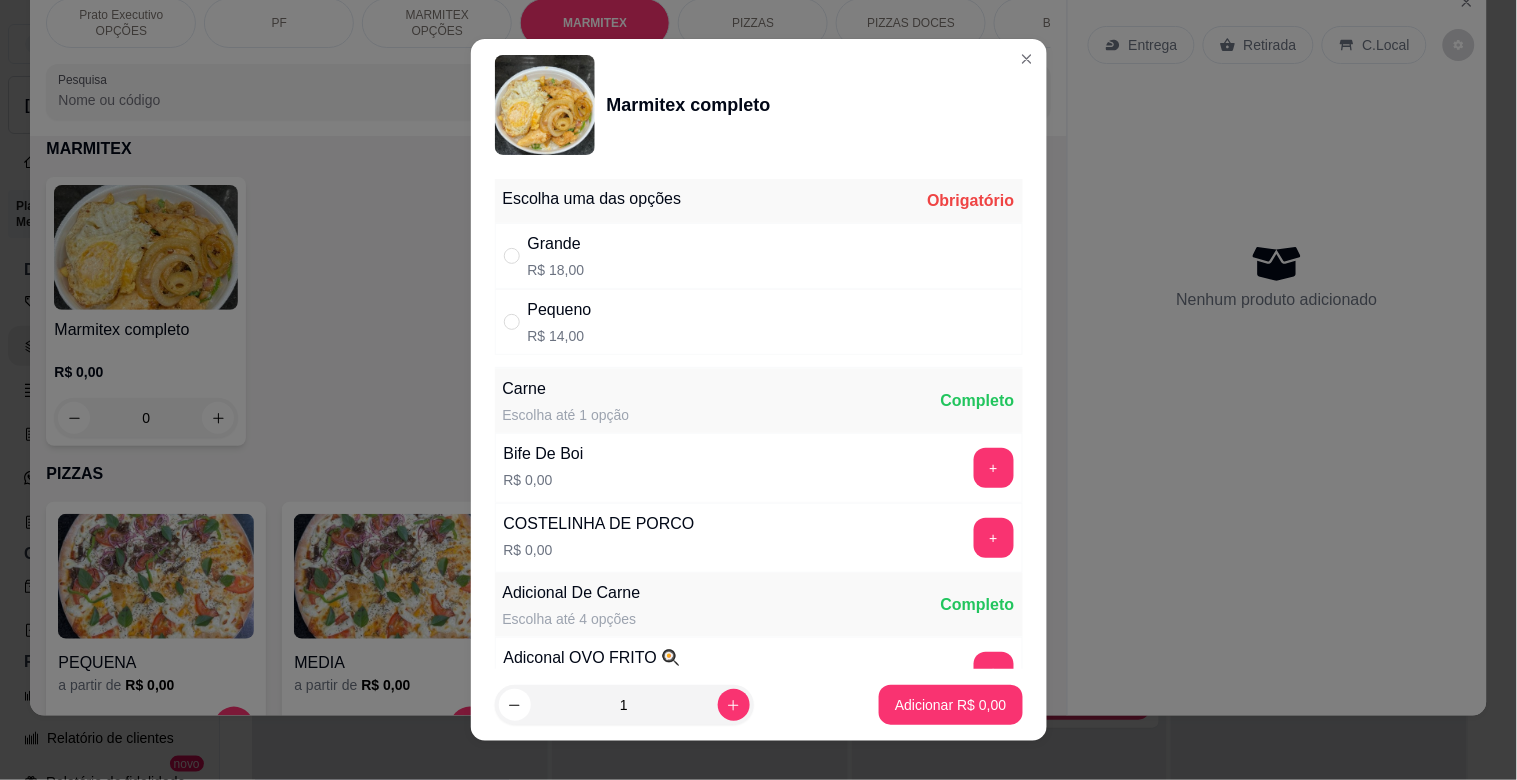 click on "Pequeno  R$ 14,00" at bounding box center (759, 322) 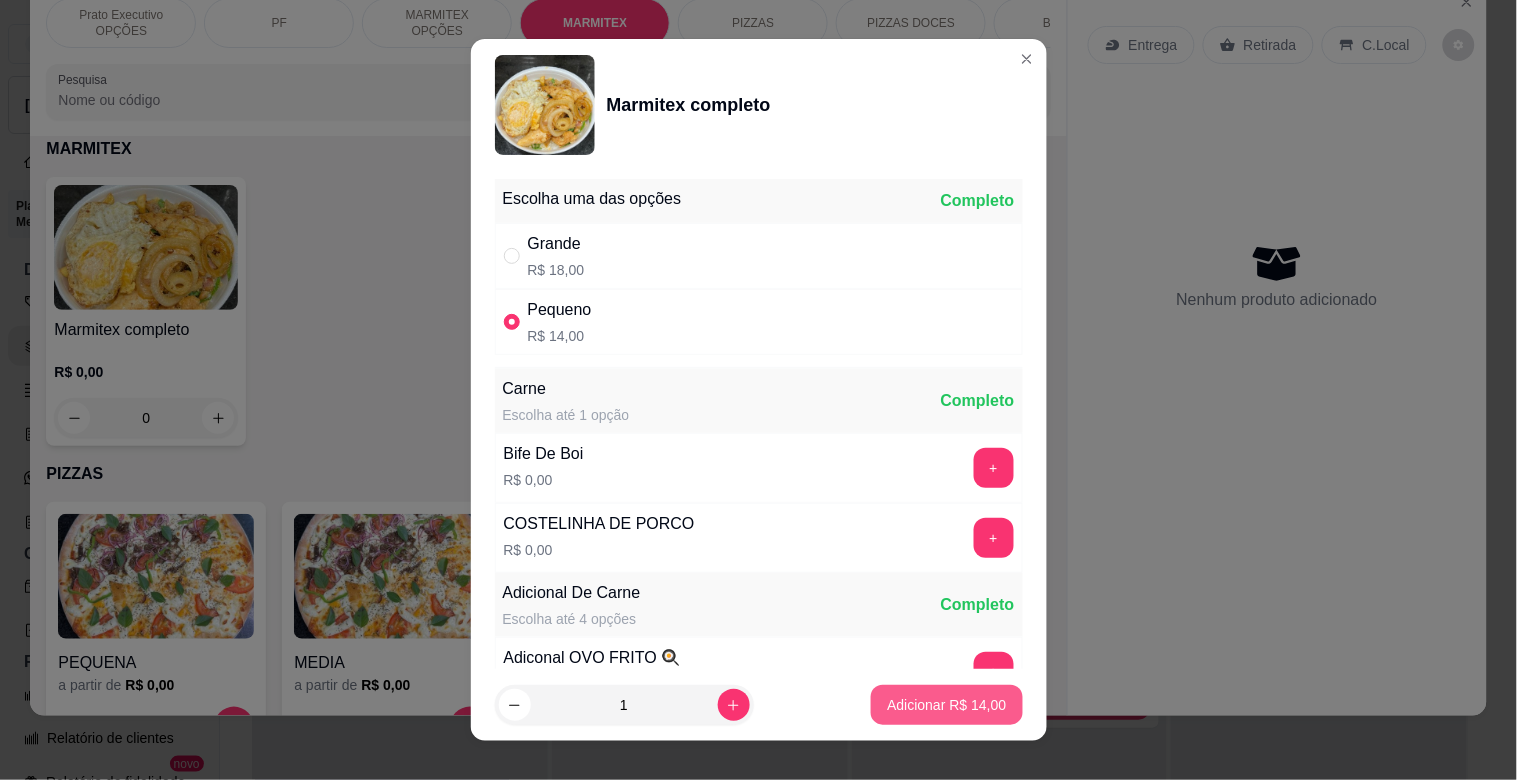 click on "Adicionar   R$ 14,00" at bounding box center (946, 705) 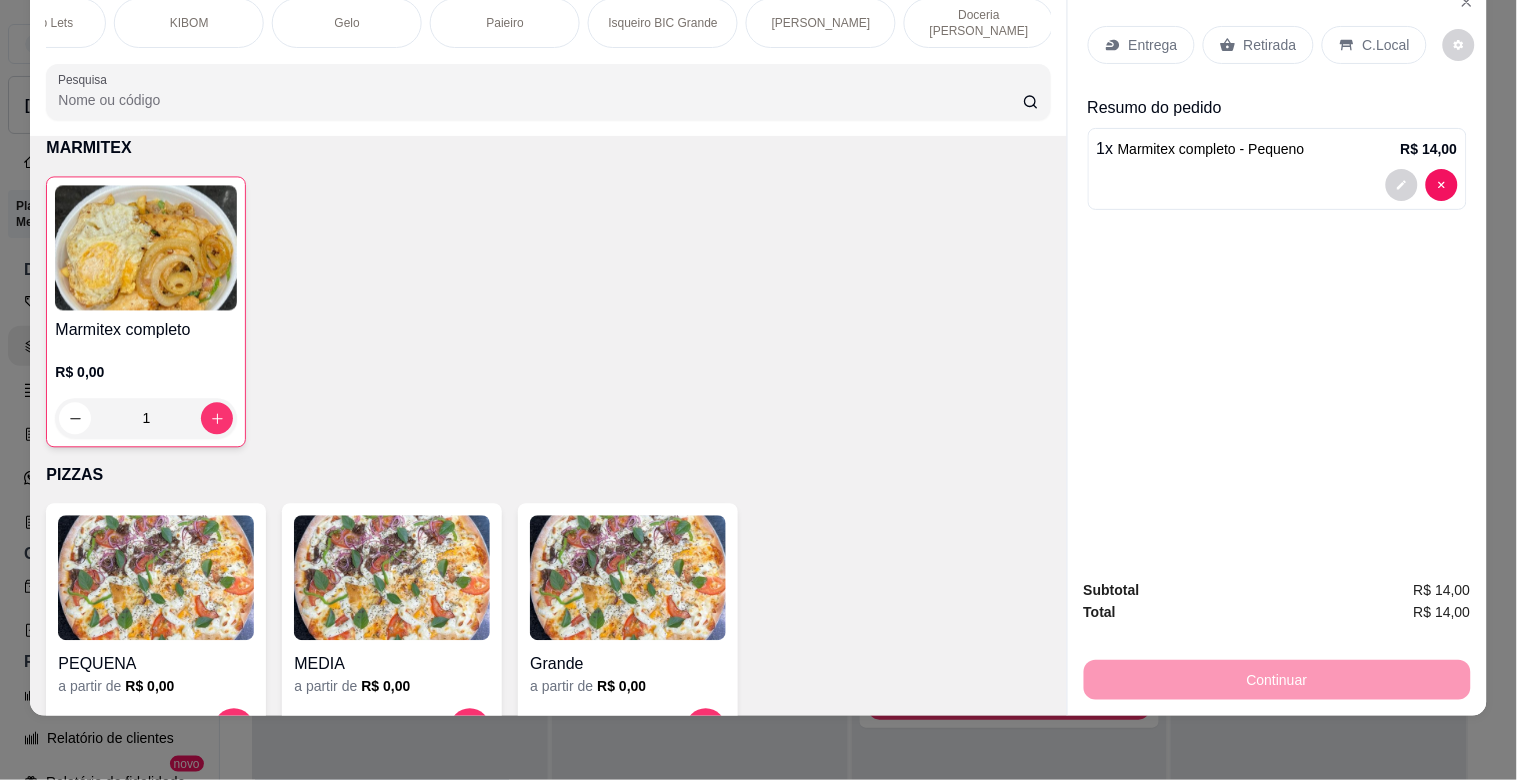 scroll, scrollTop: 0, scrollLeft: 2304, axis: horizontal 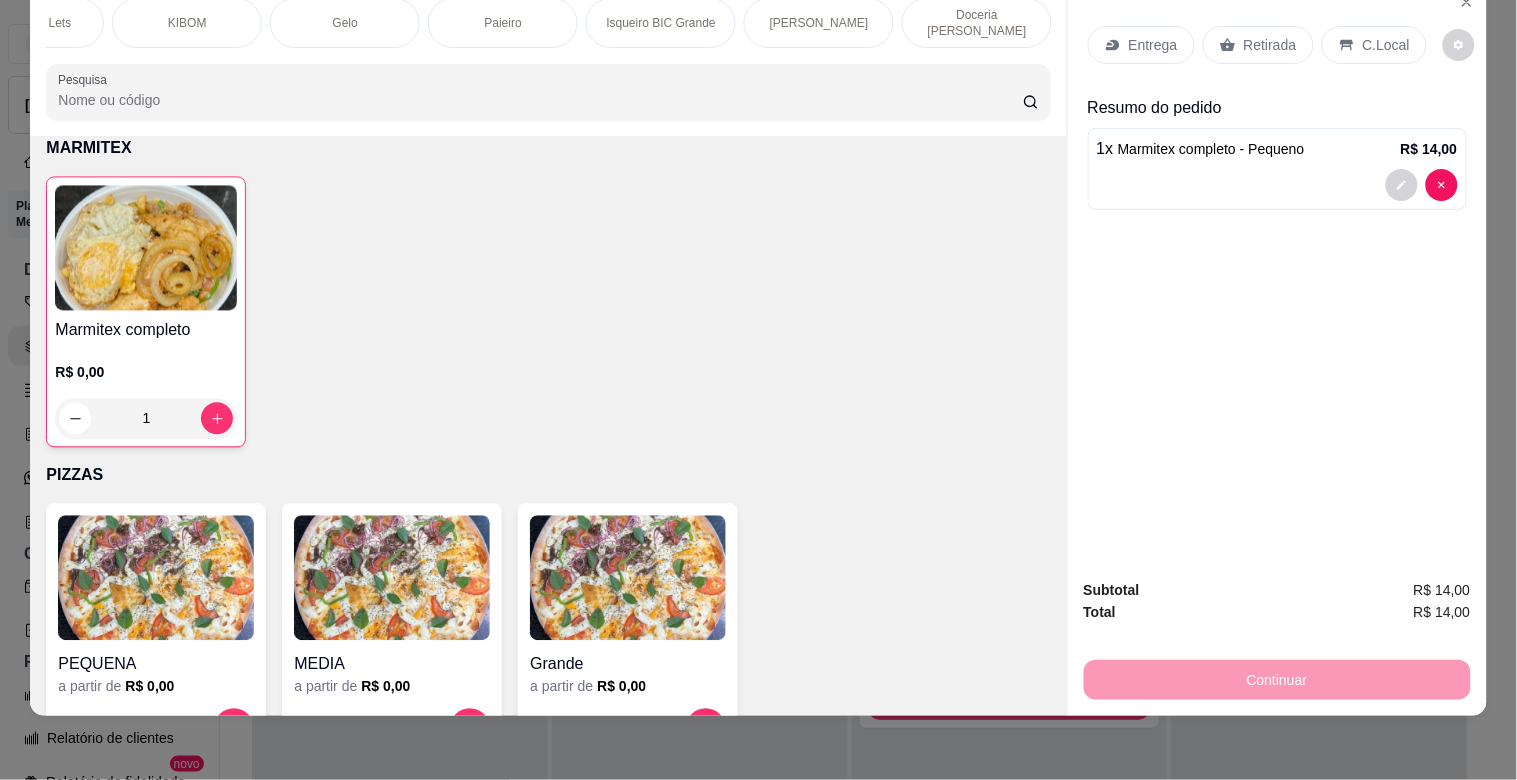 click on "Doceria [PERSON_NAME]" at bounding box center (977, 23) 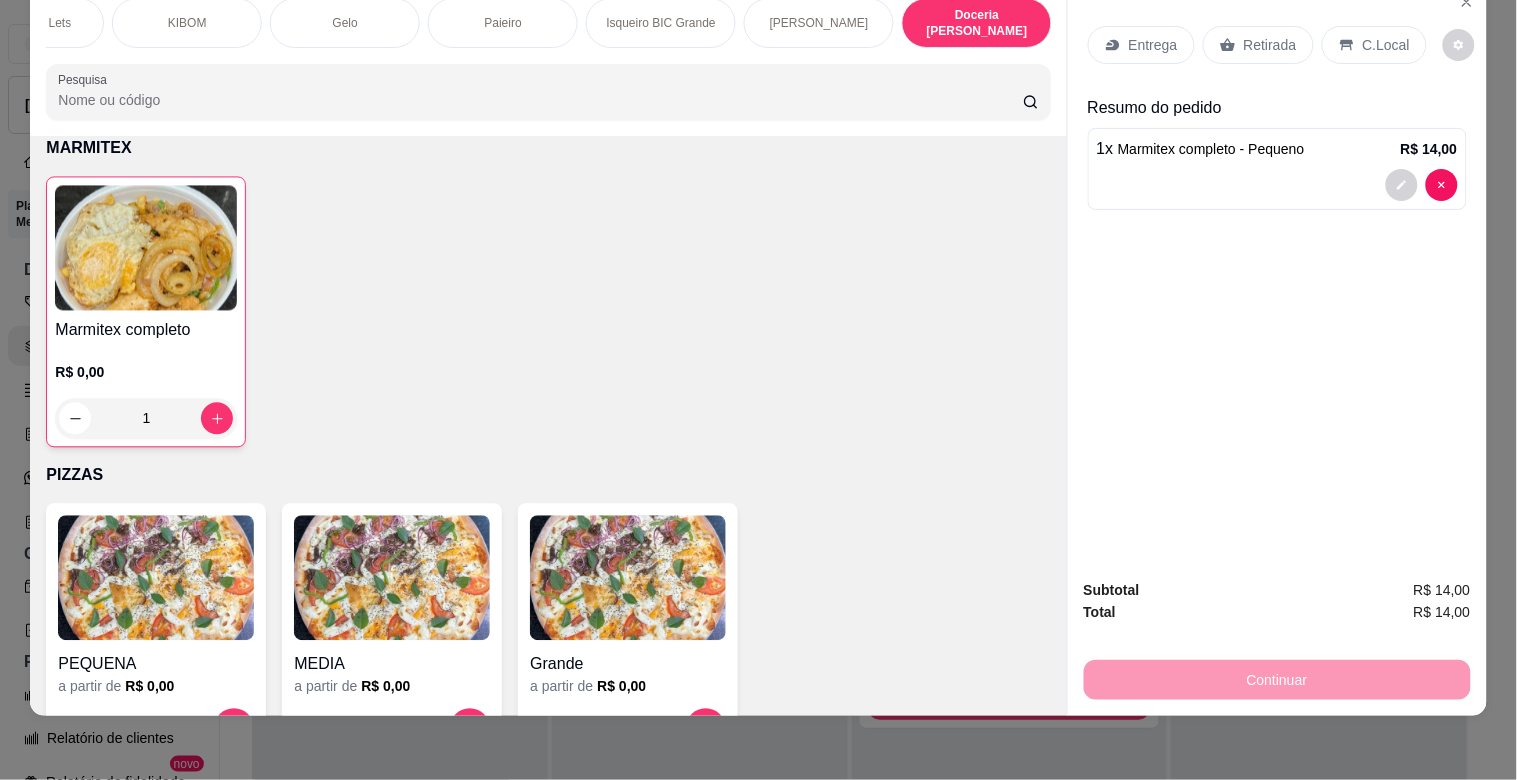 scroll, scrollTop: 11245, scrollLeft: 0, axis: vertical 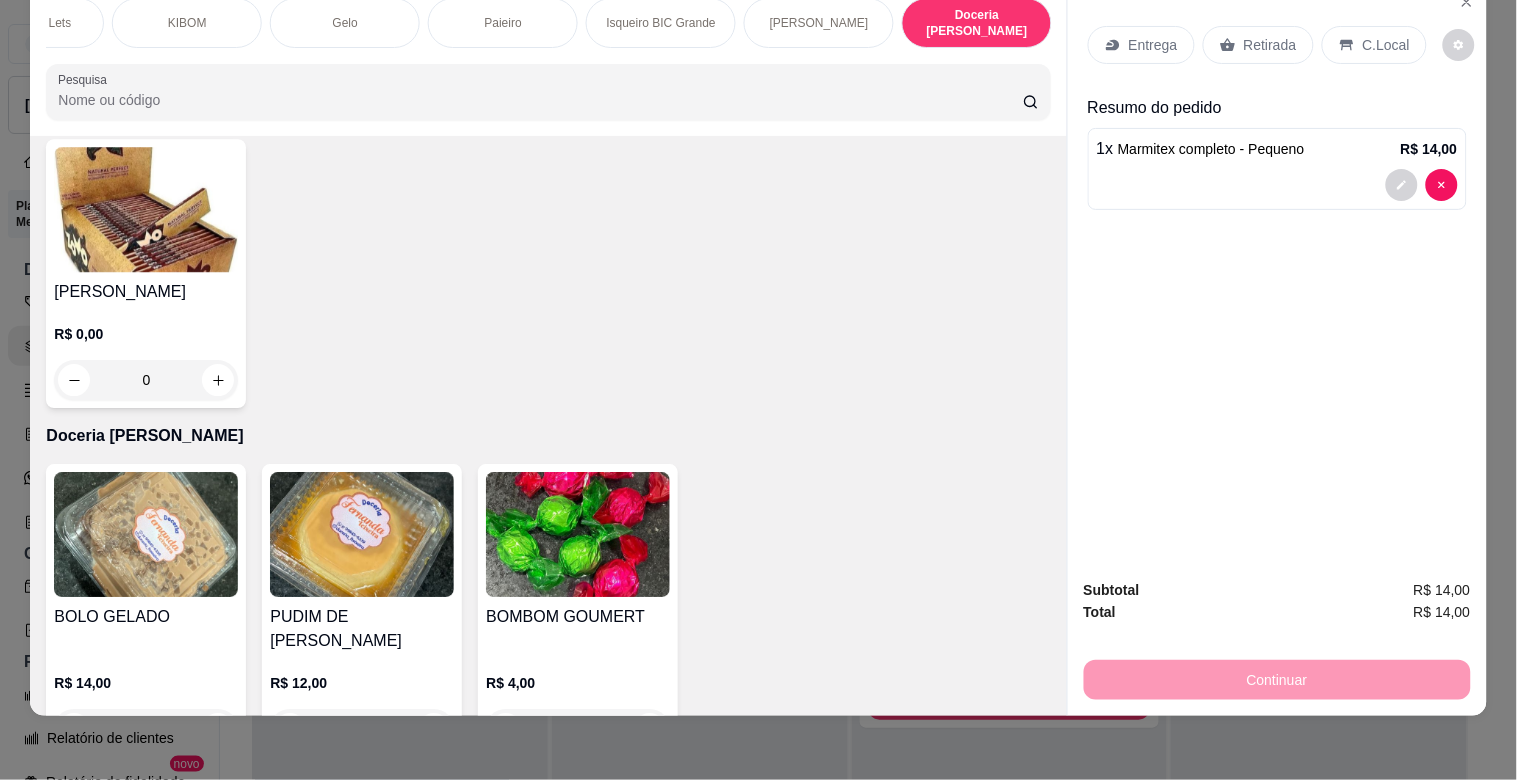 click at bounding box center (146, 534) 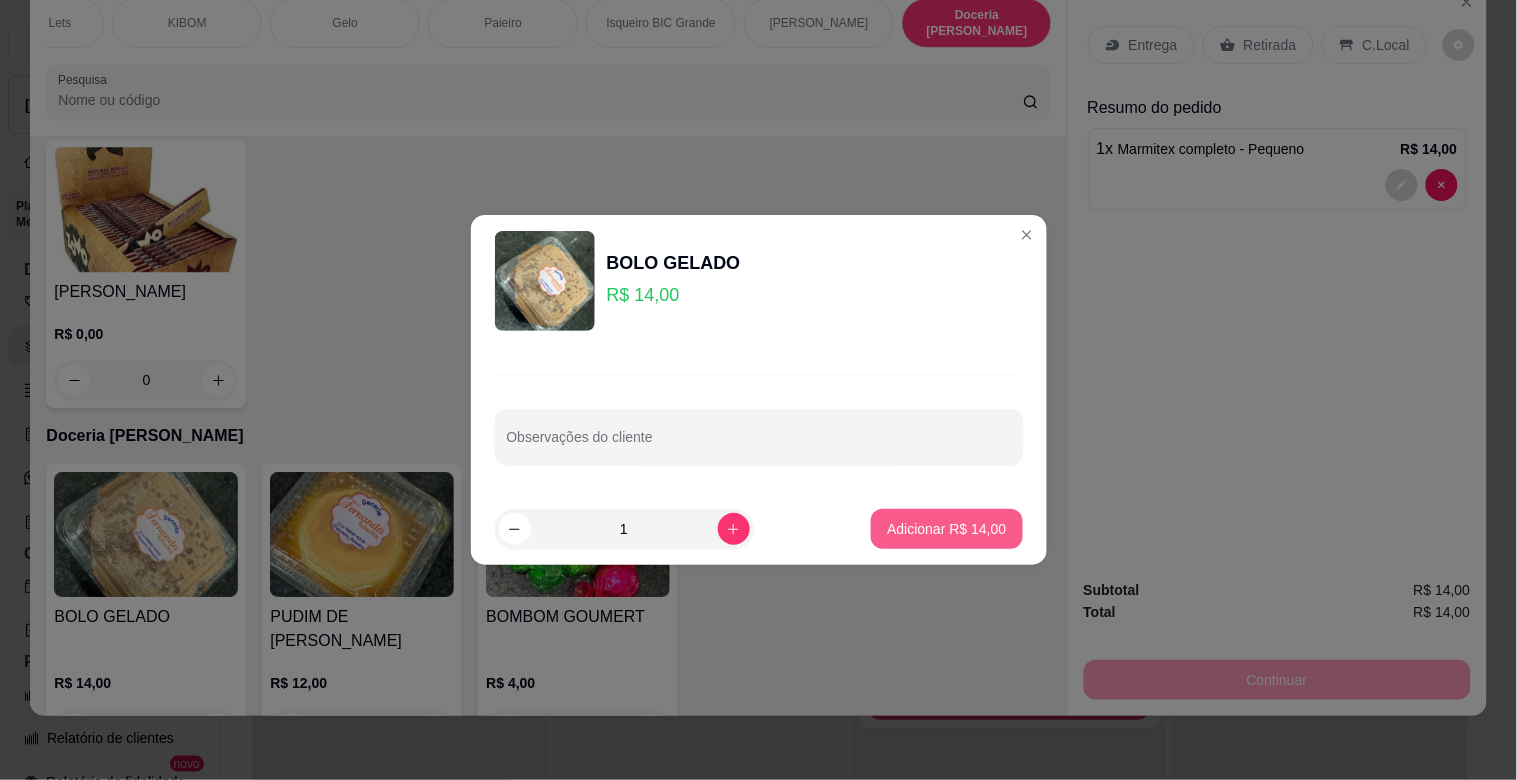 click on "Adicionar   R$ 14,00" at bounding box center [946, 529] 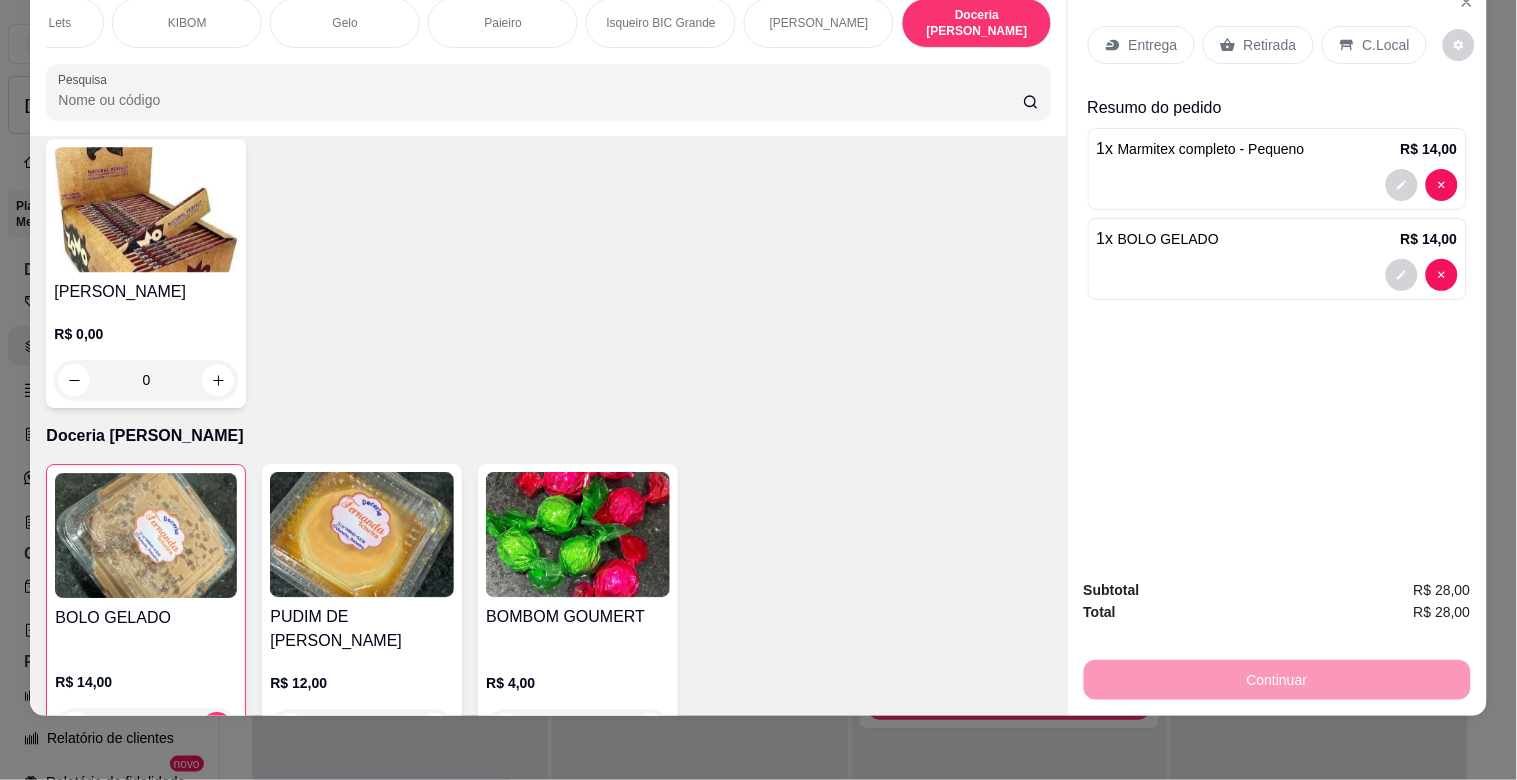 click on "C.Local" at bounding box center [1386, 45] 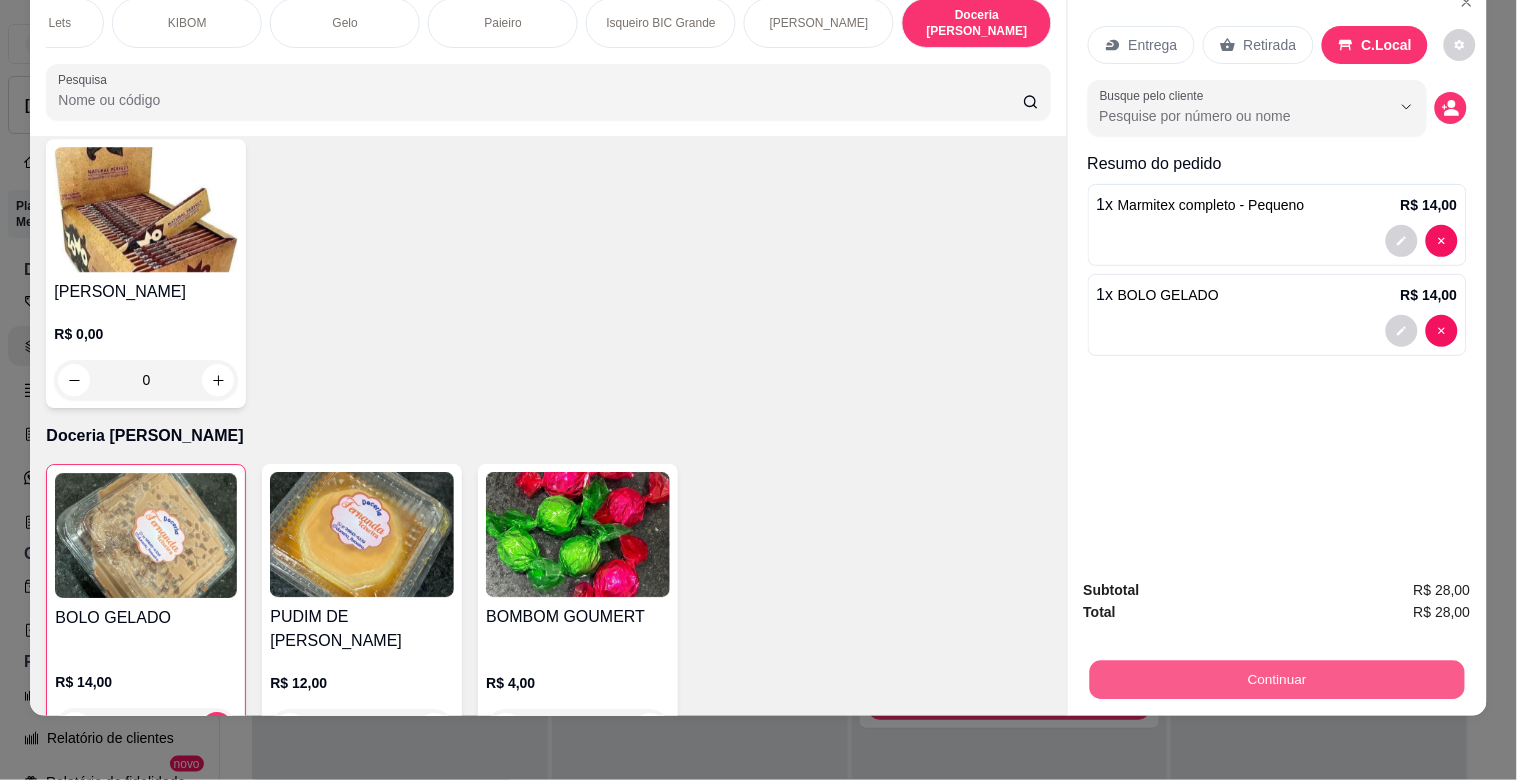 click on "Continuar" at bounding box center (1276, 679) 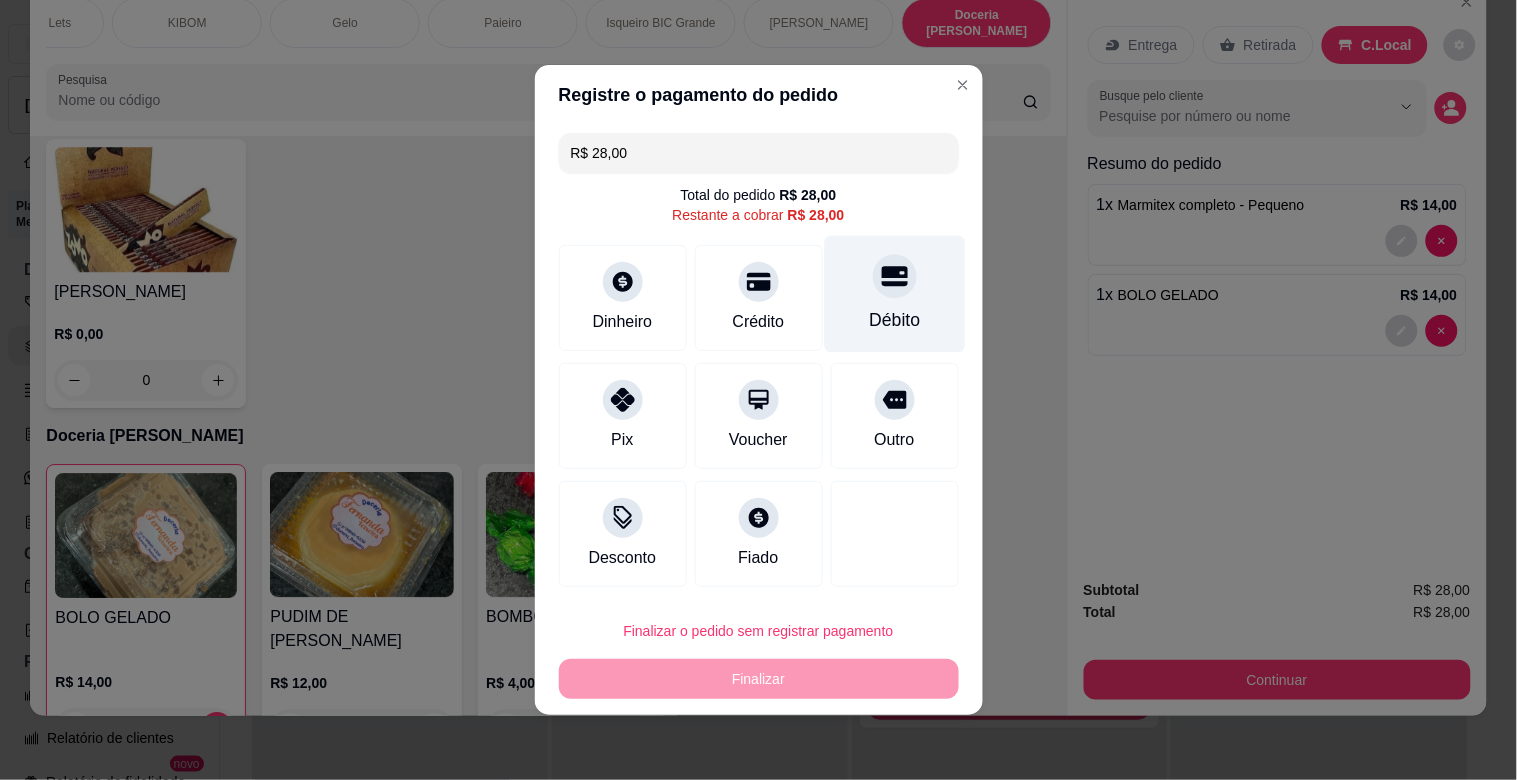 click on "Débito" at bounding box center [894, 294] 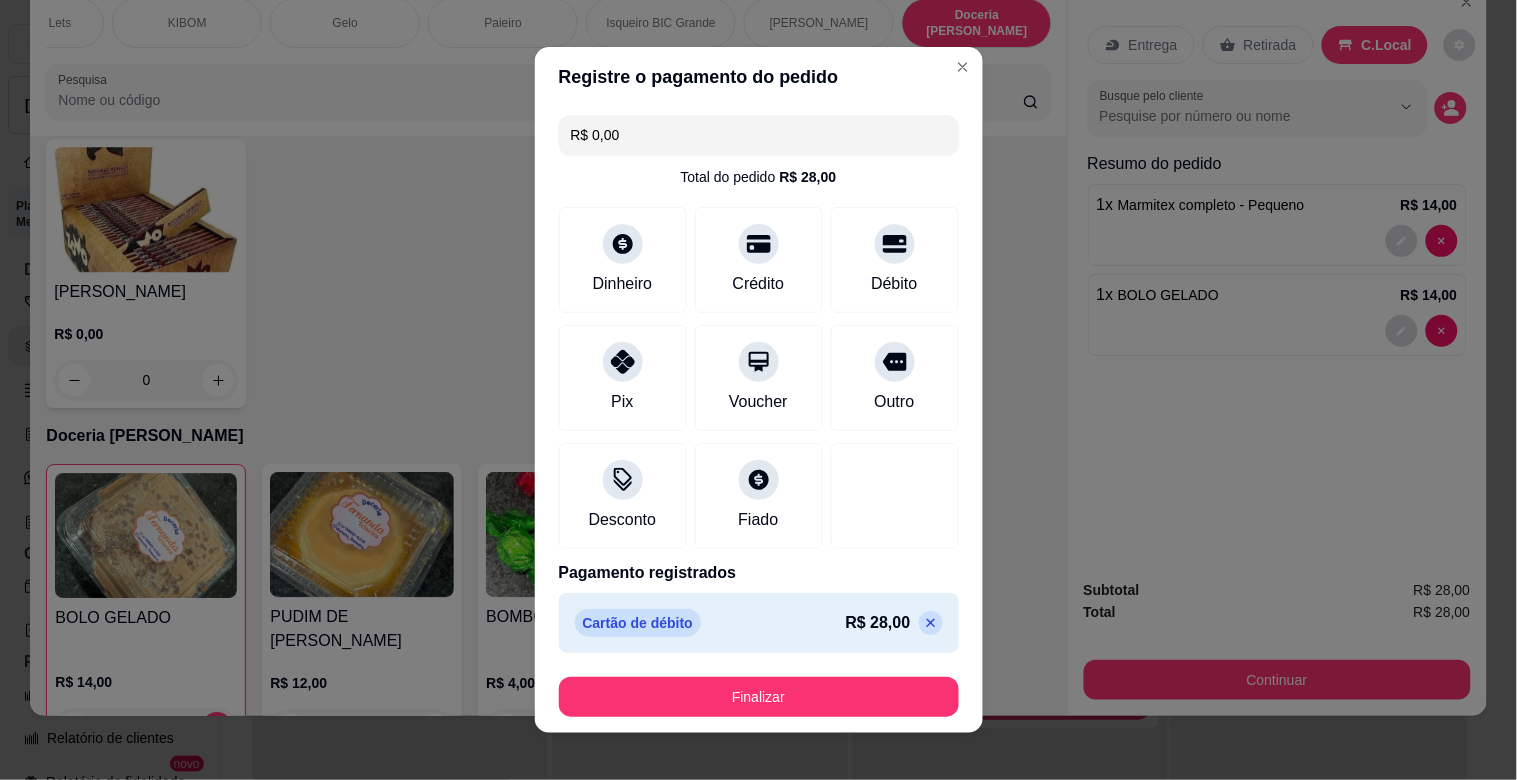 click on "Finalizar" at bounding box center [759, 697] 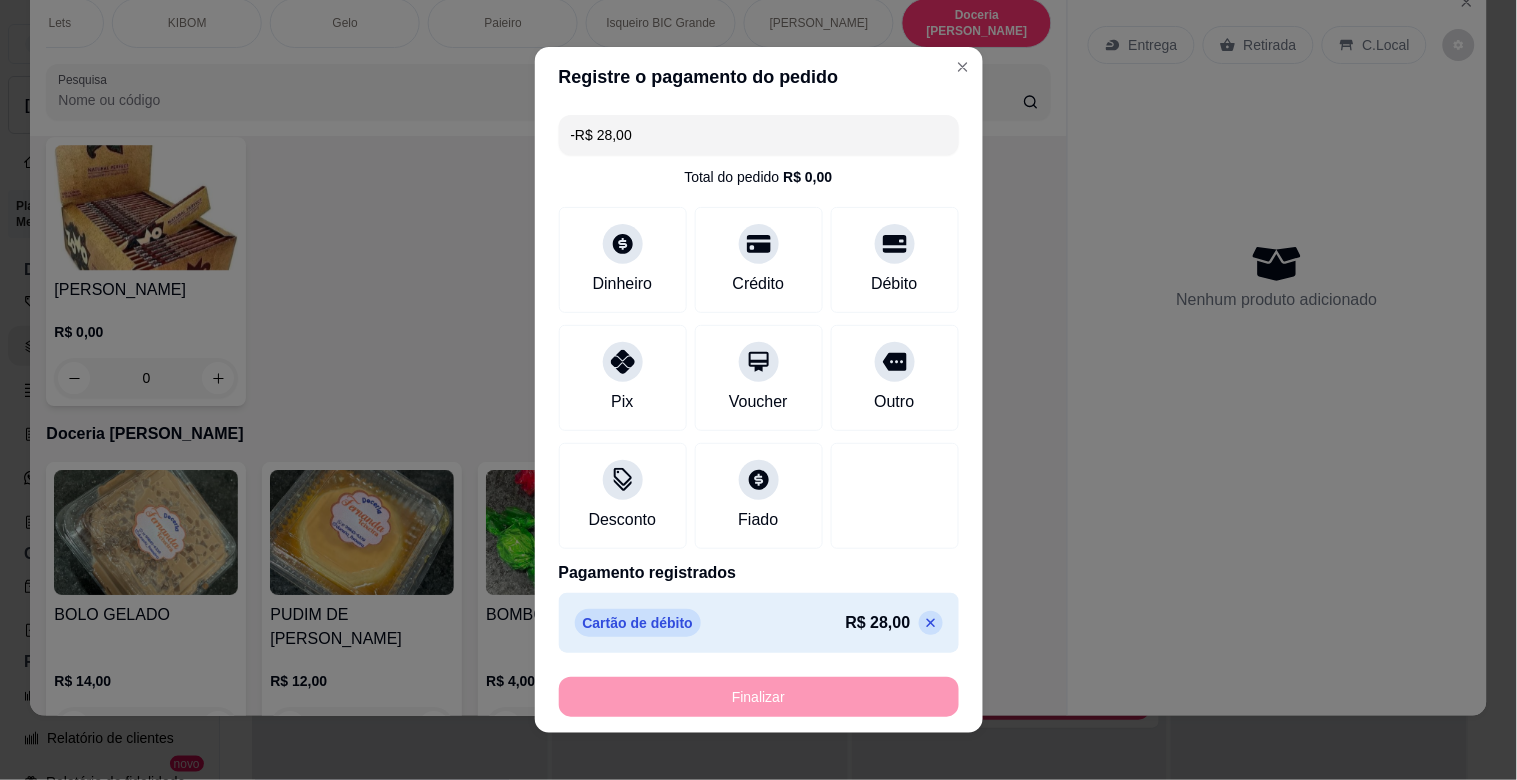 scroll, scrollTop: 11243, scrollLeft: 0, axis: vertical 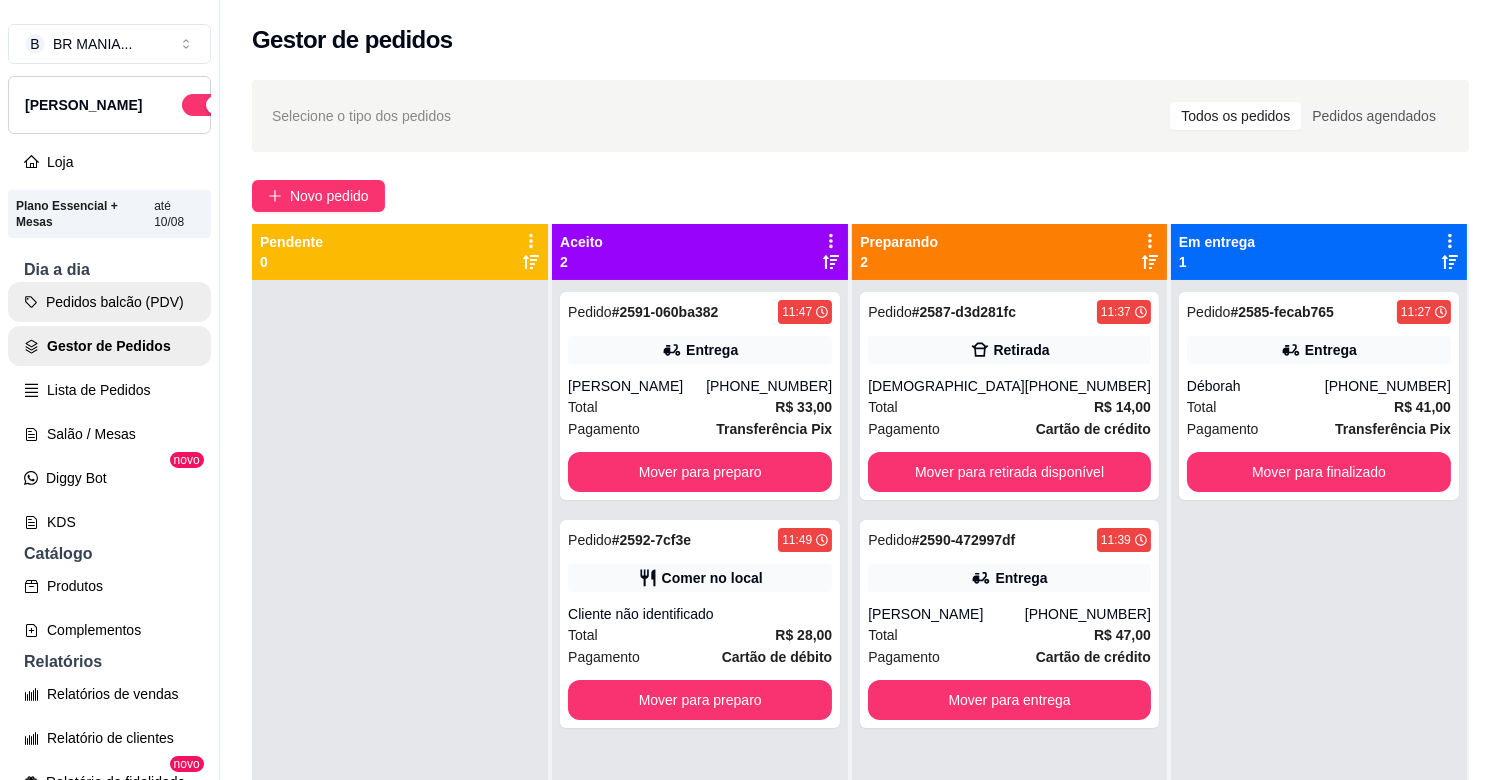 click on "Pedidos balcão (PDV)" at bounding box center (109, 302) 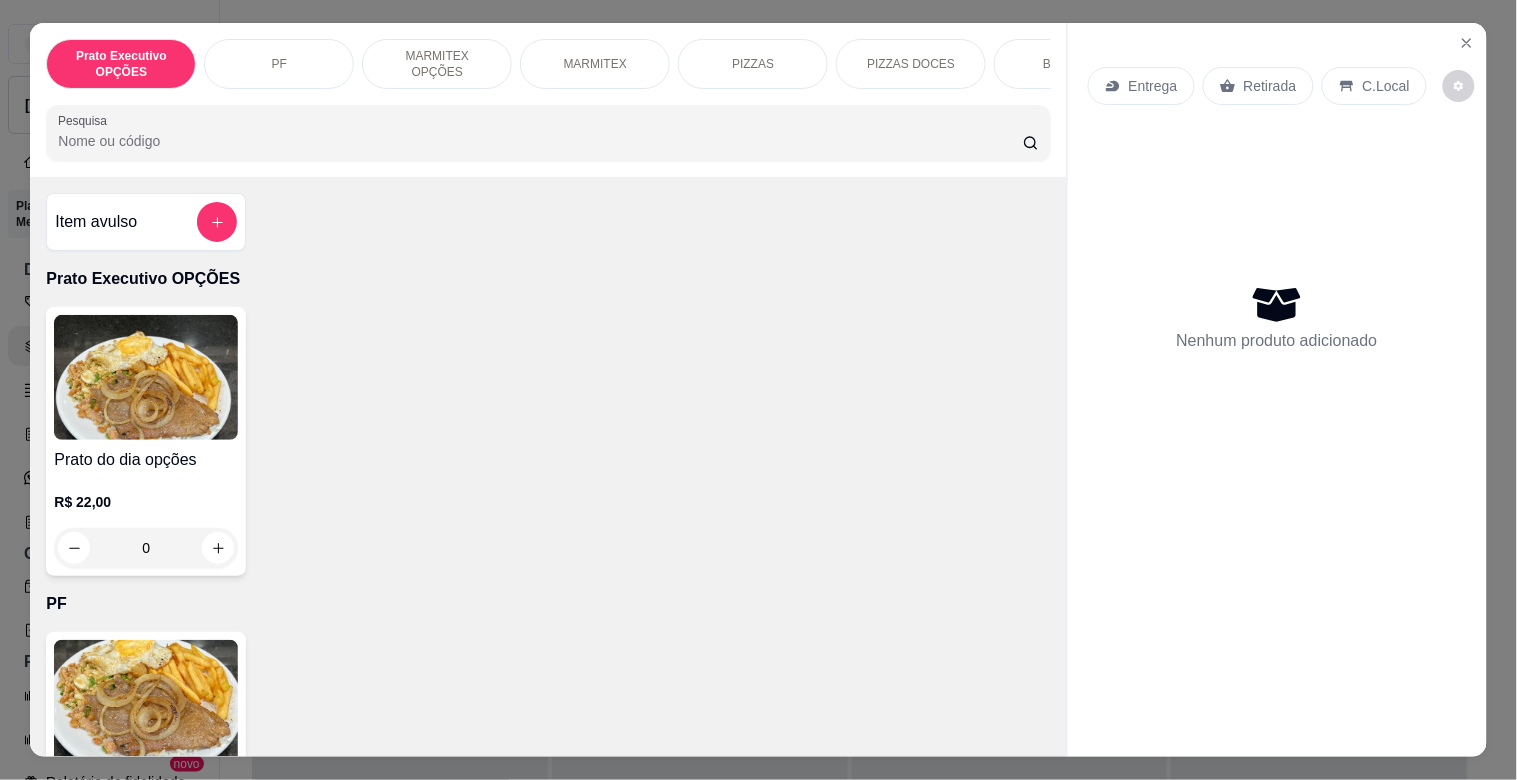 click on "MARMITEX" at bounding box center (595, 64) 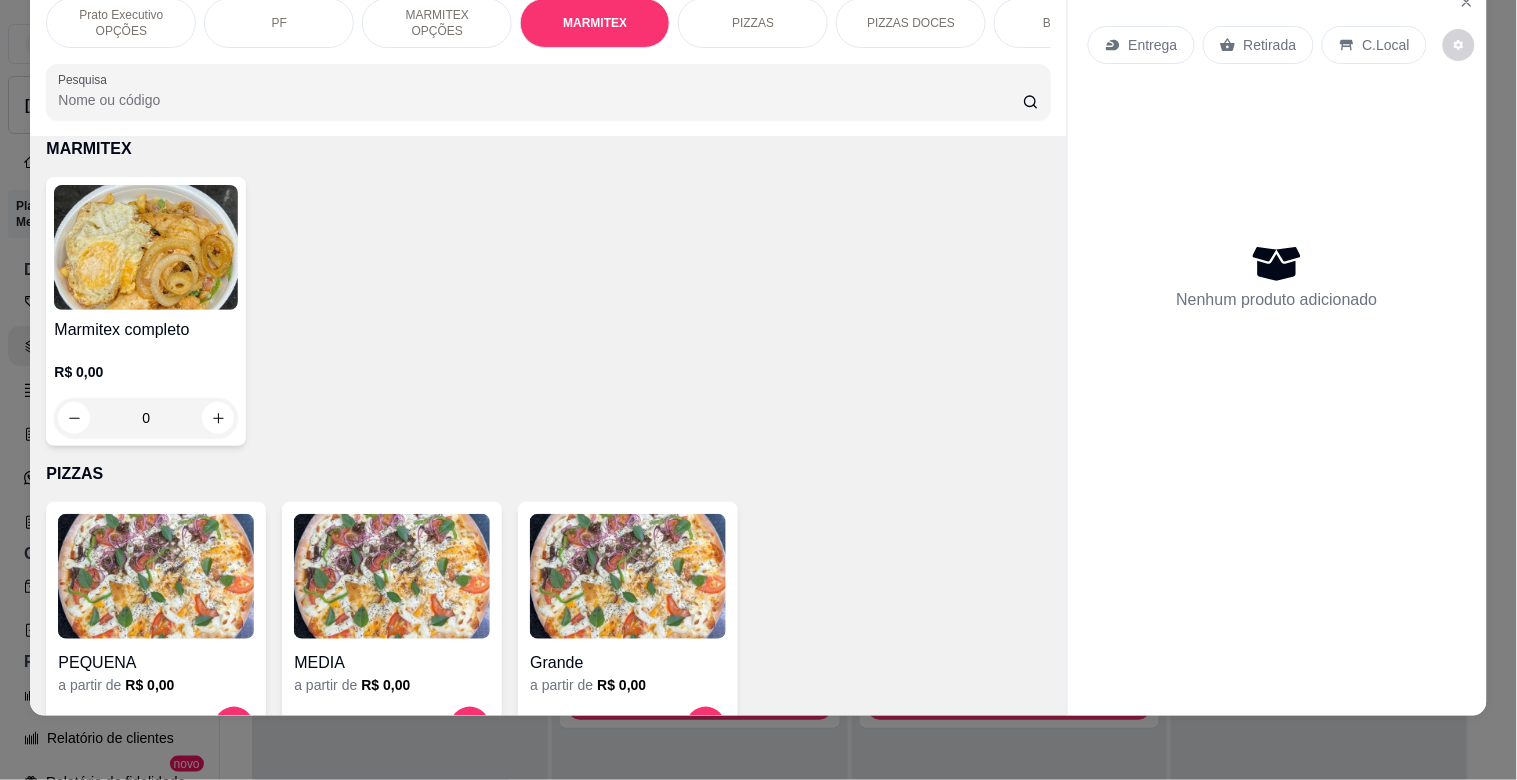 click at bounding box center (146, 247) 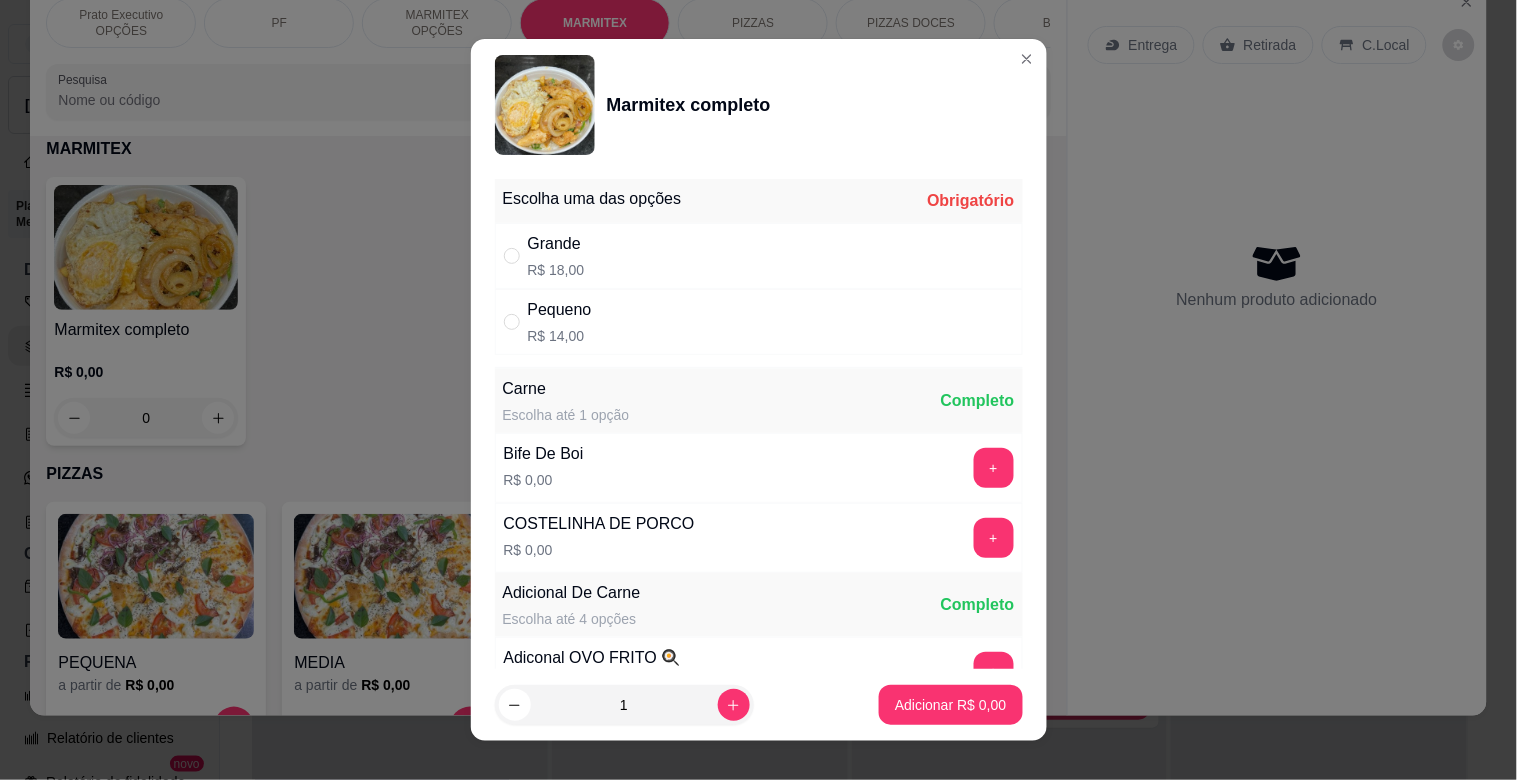 click on "R$ 18,00" at bounding box center (556, 270) 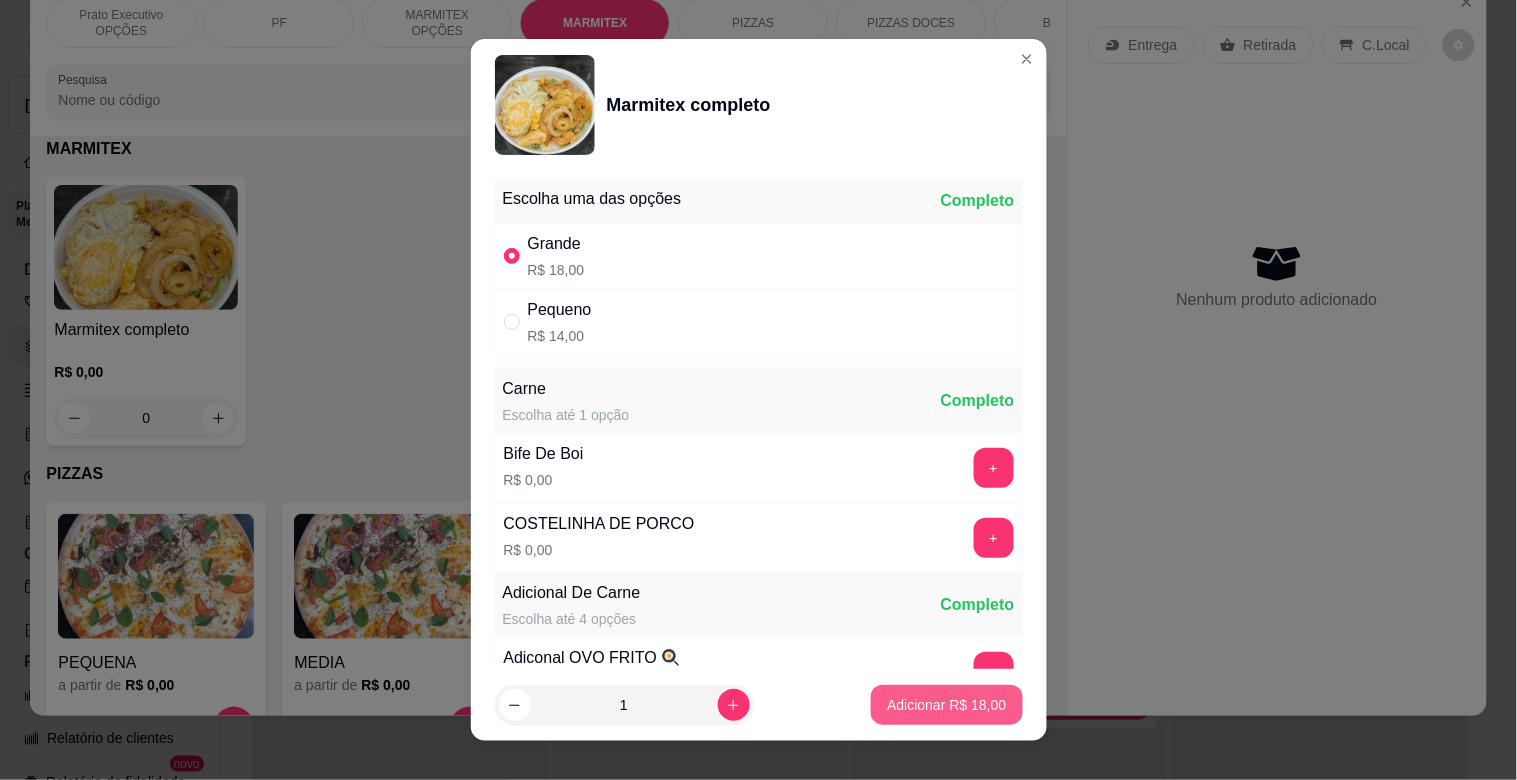 click on "Adicionar   R$ 18,00" at bounding box center [946, 705] 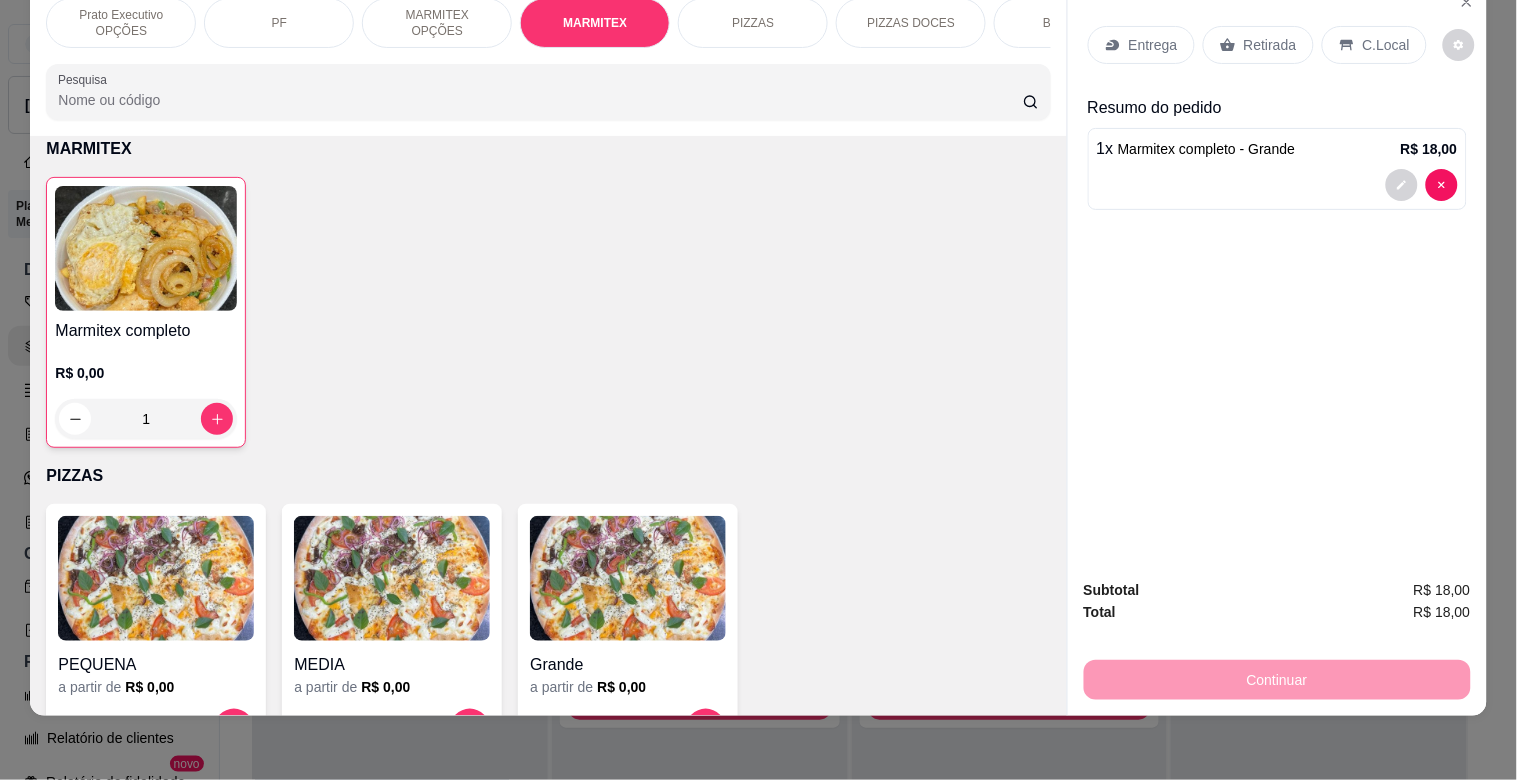 click 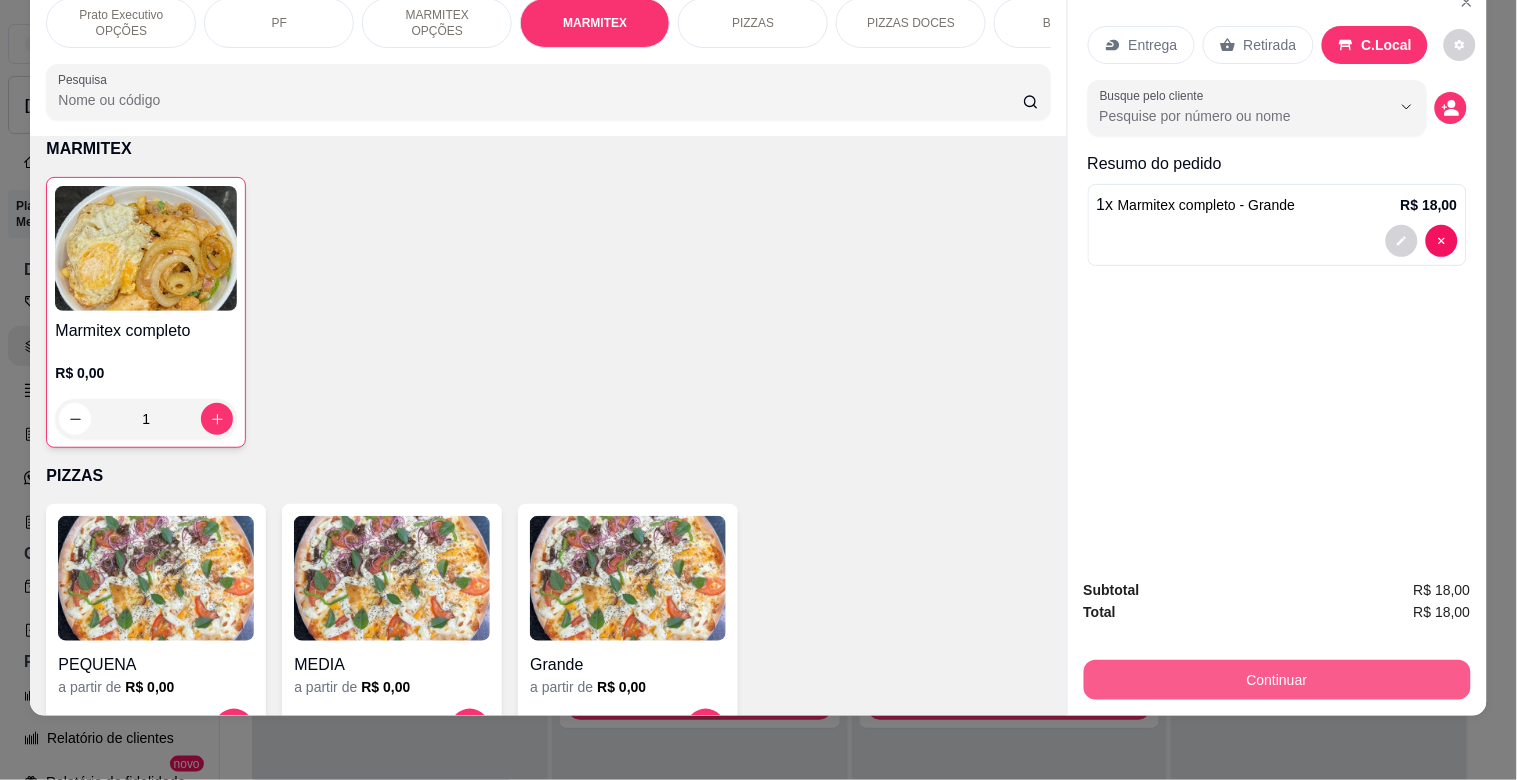 click on "Continuar" at bounding box center [1277, 680] 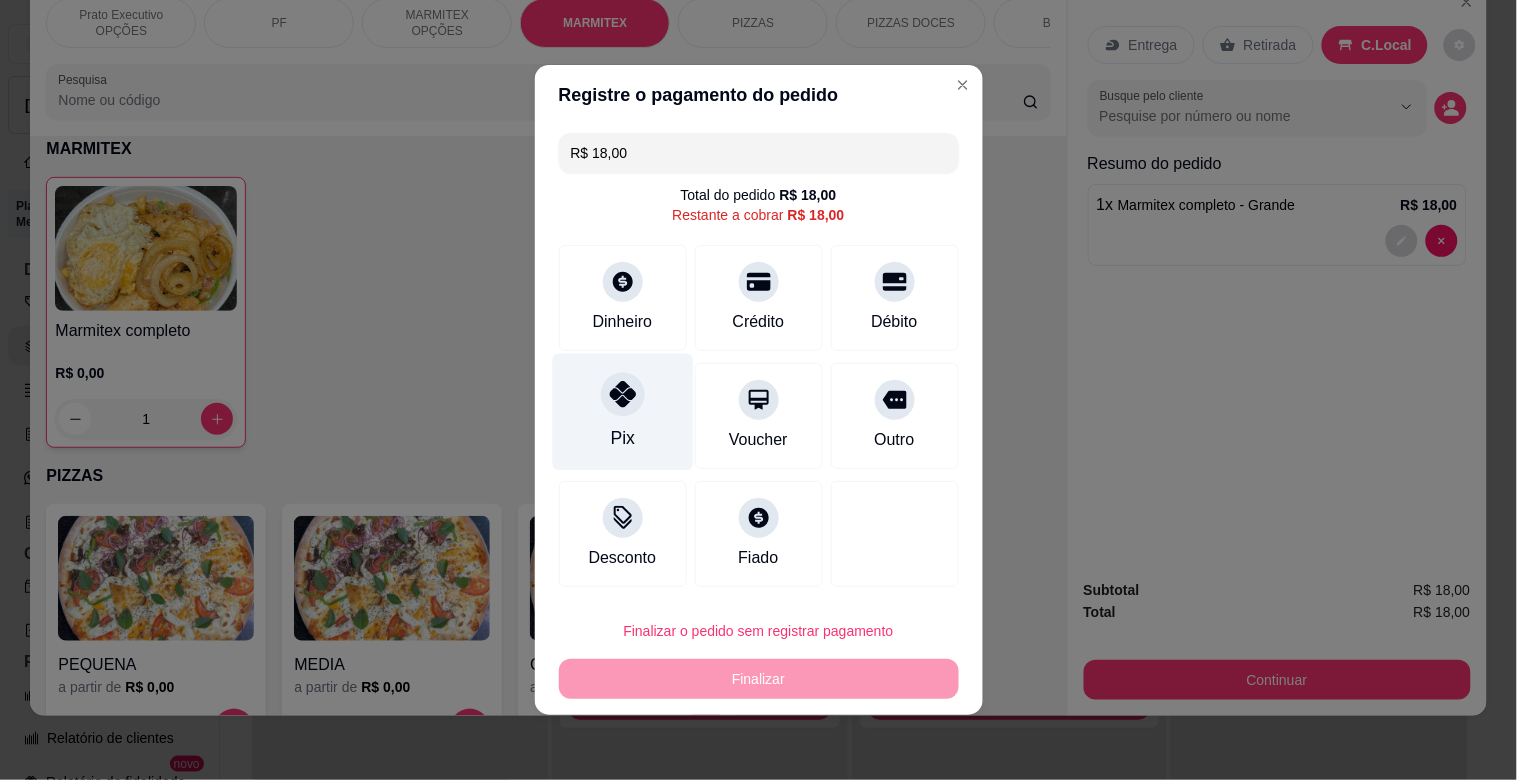 click at bounding box center (623, 394) 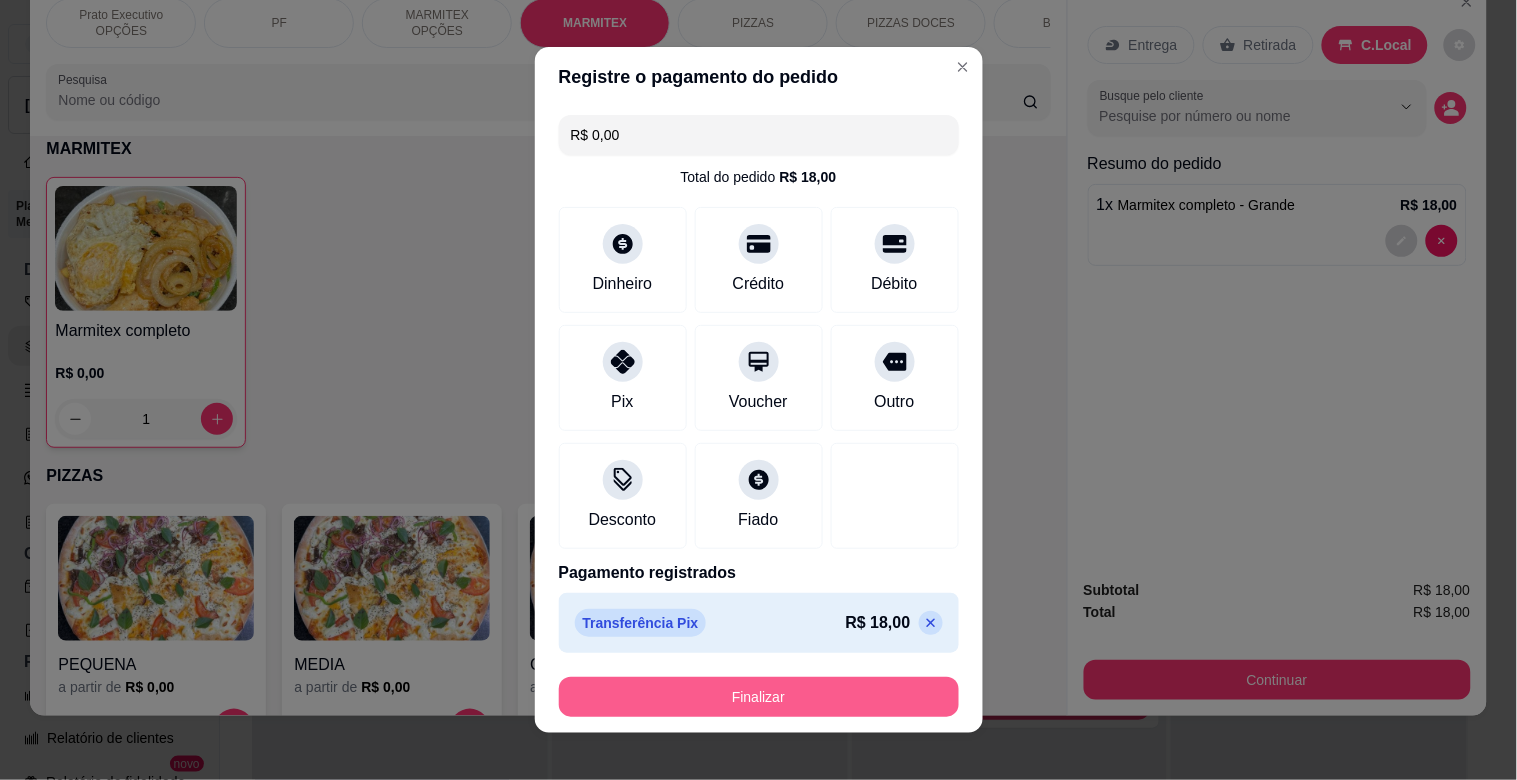 click on "Finalizar" at bounding box center (759, 697) 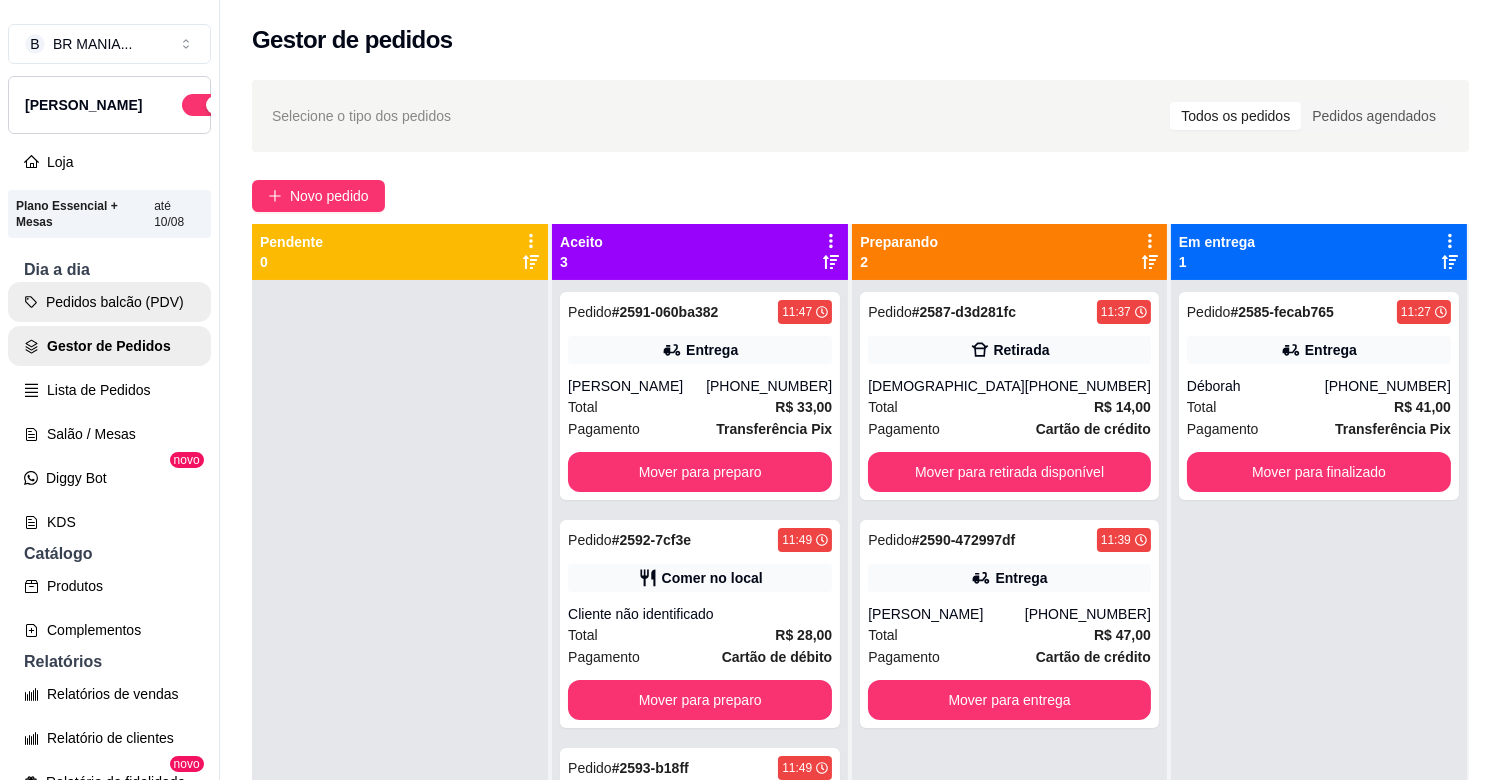 click on "Pedidos balcão (PDV)" at bounding box center [109, 302] 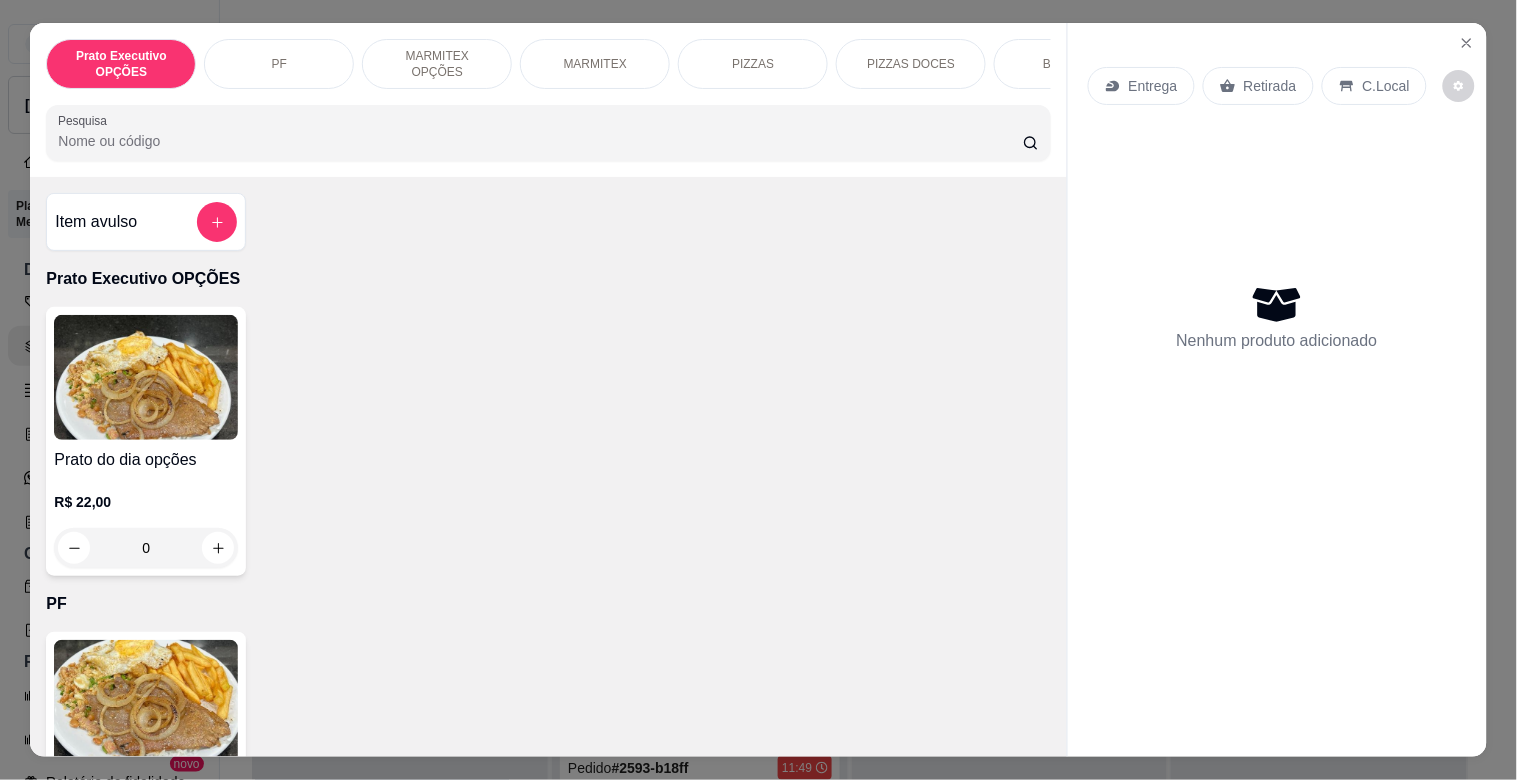 click on "BEBIDAS" at bounding box center [1069, 64] 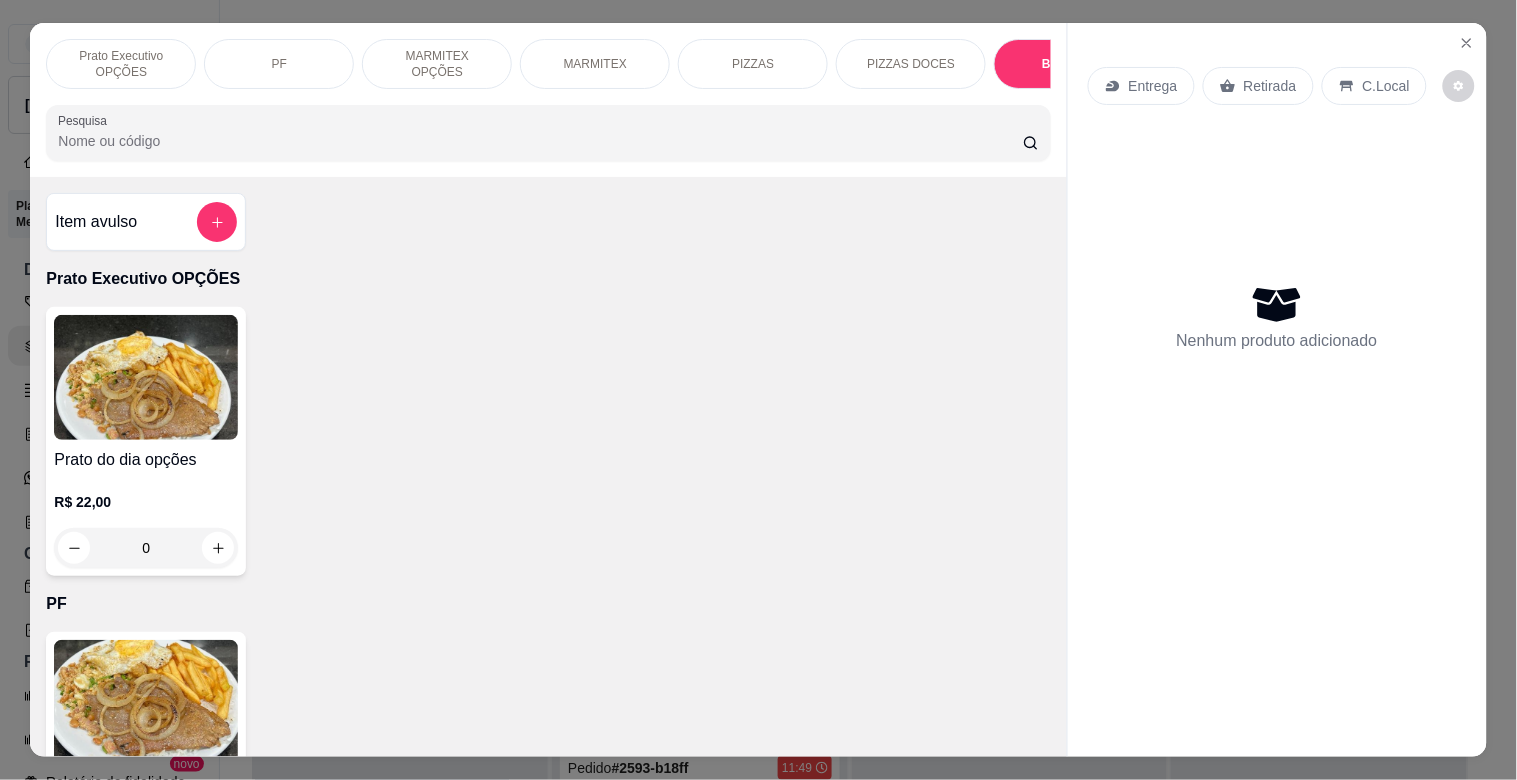 scroll, scrollTop: 2015, scrollLeft: 0, axis: vertical 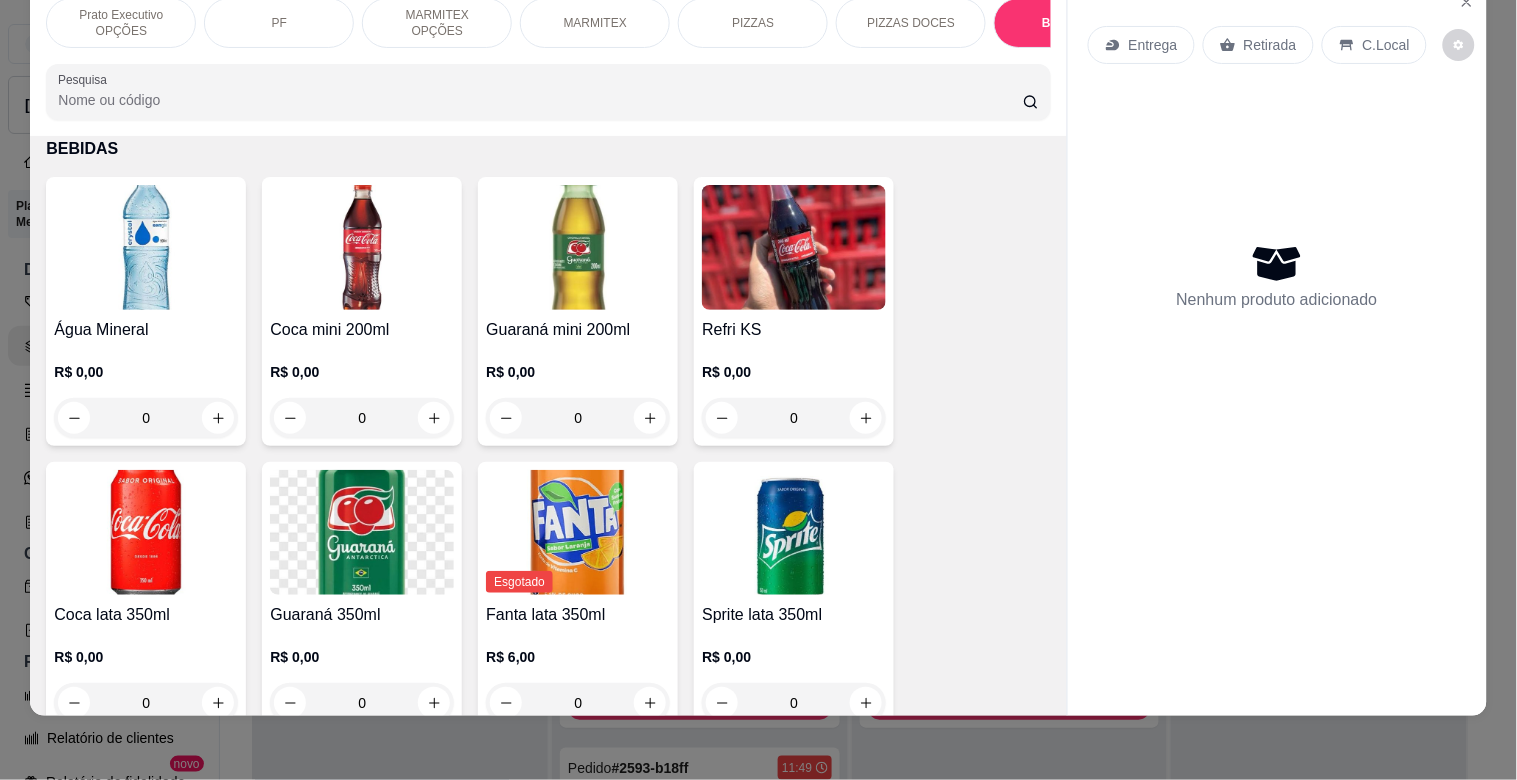 click at bounding box center [794, 247] 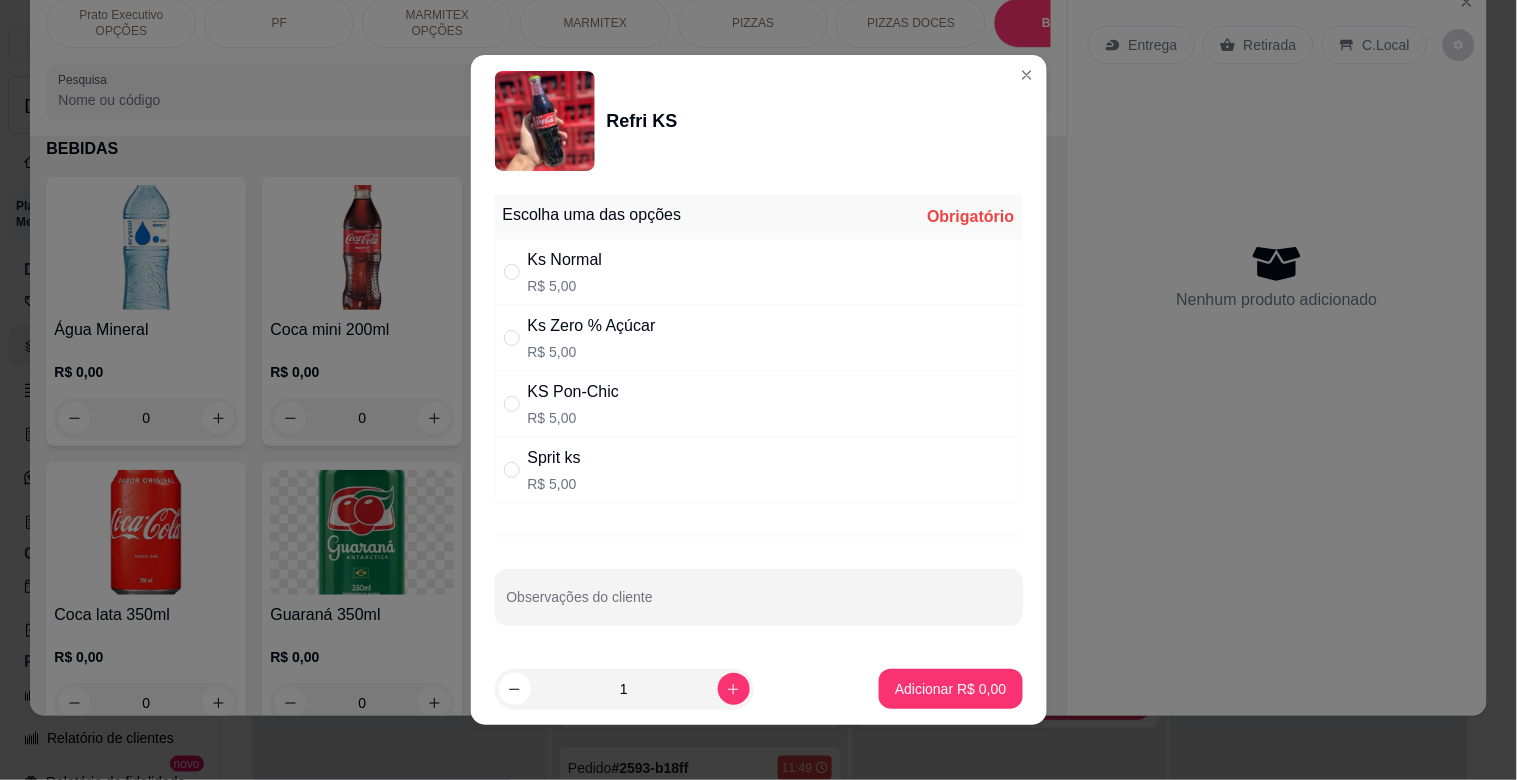 drag, startPoint x: 566, startPoint y: 255, endPoint x: 594, endPoint y: 282, distance: 38.8973 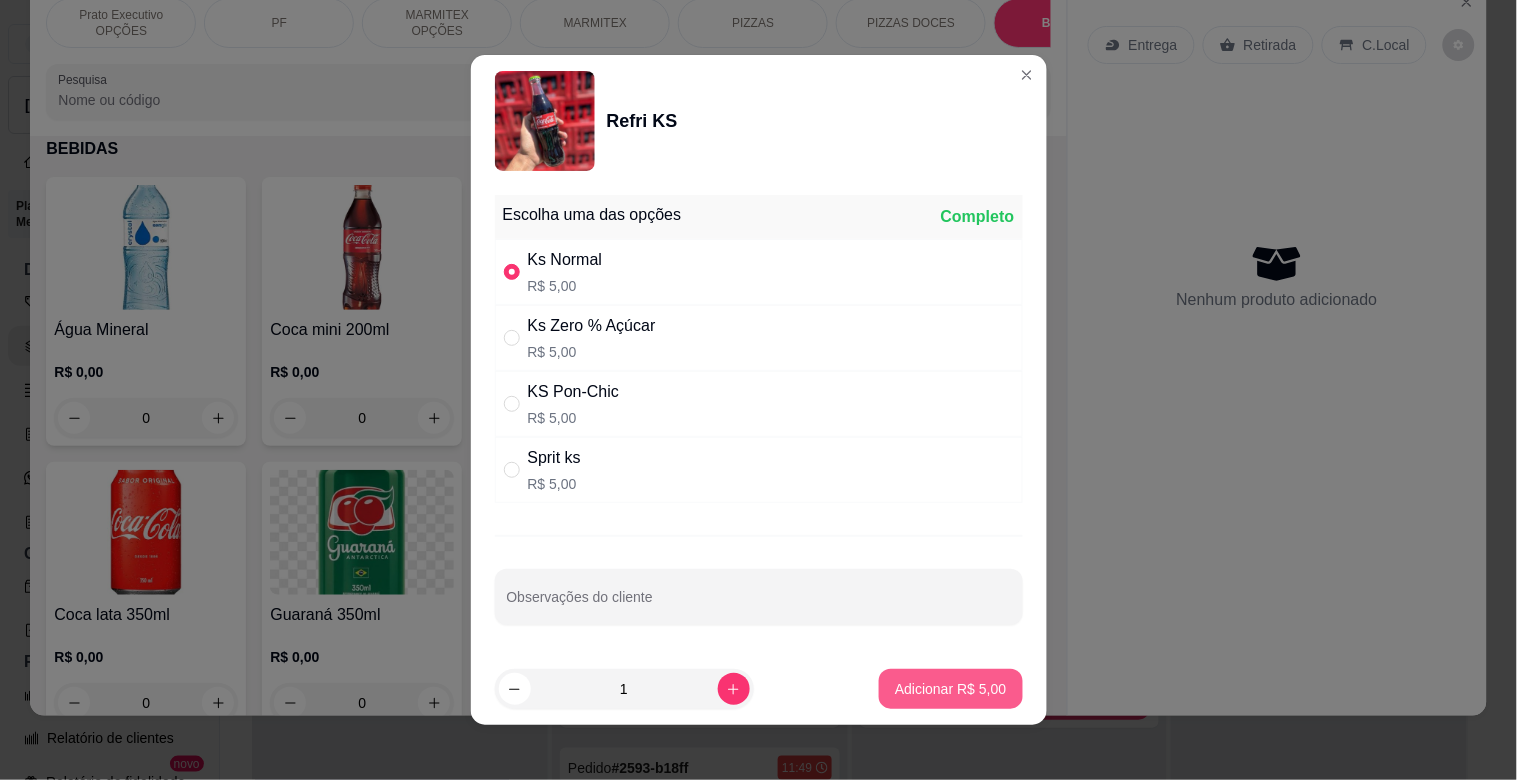 click on "Adicionar   R$ 5,00" at bounding box center [950, 689] 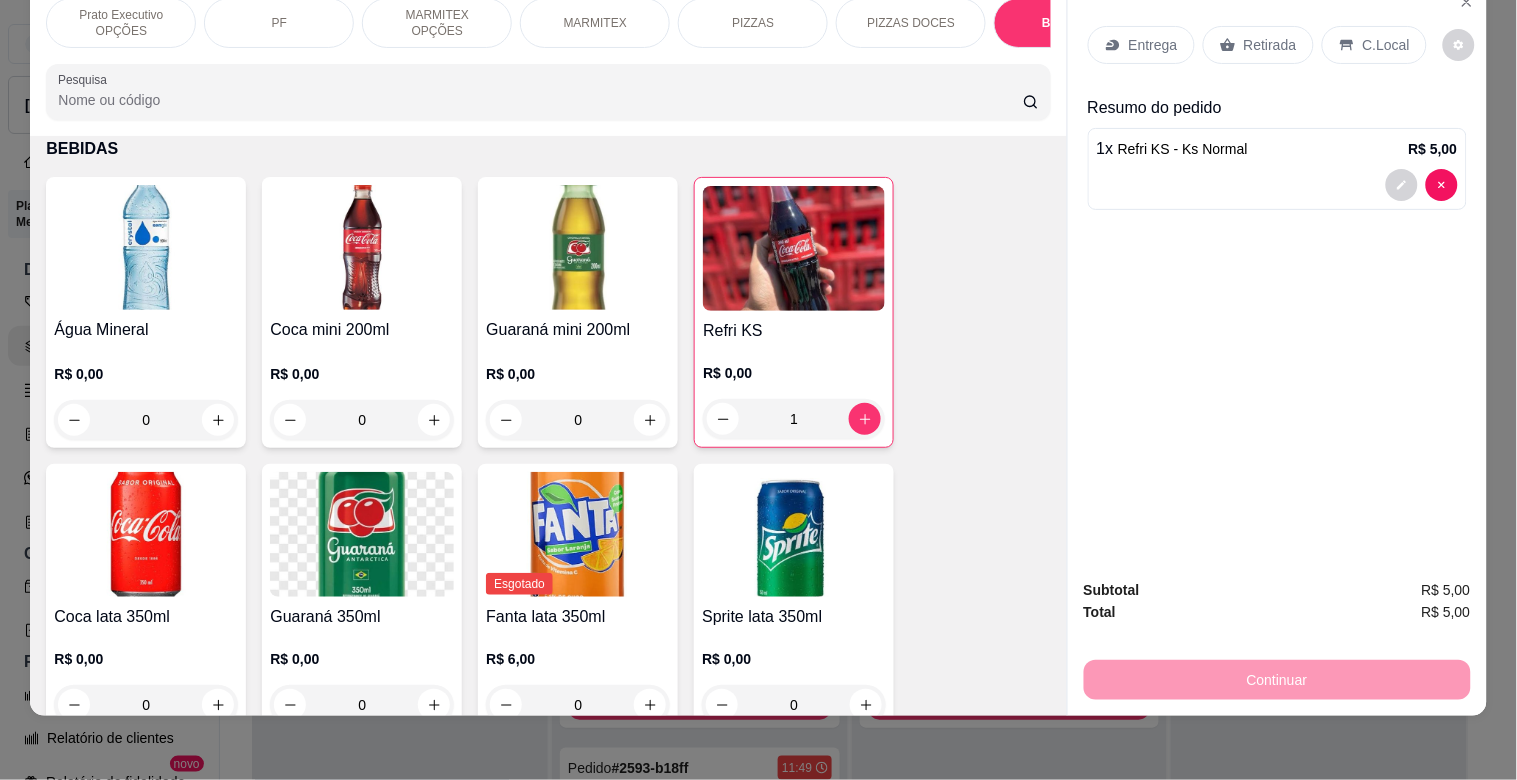 drag, startPoint x: 1383, startPoint y: 6, endPoint x: 1381, endPoint y: 22, distance: 16.124516 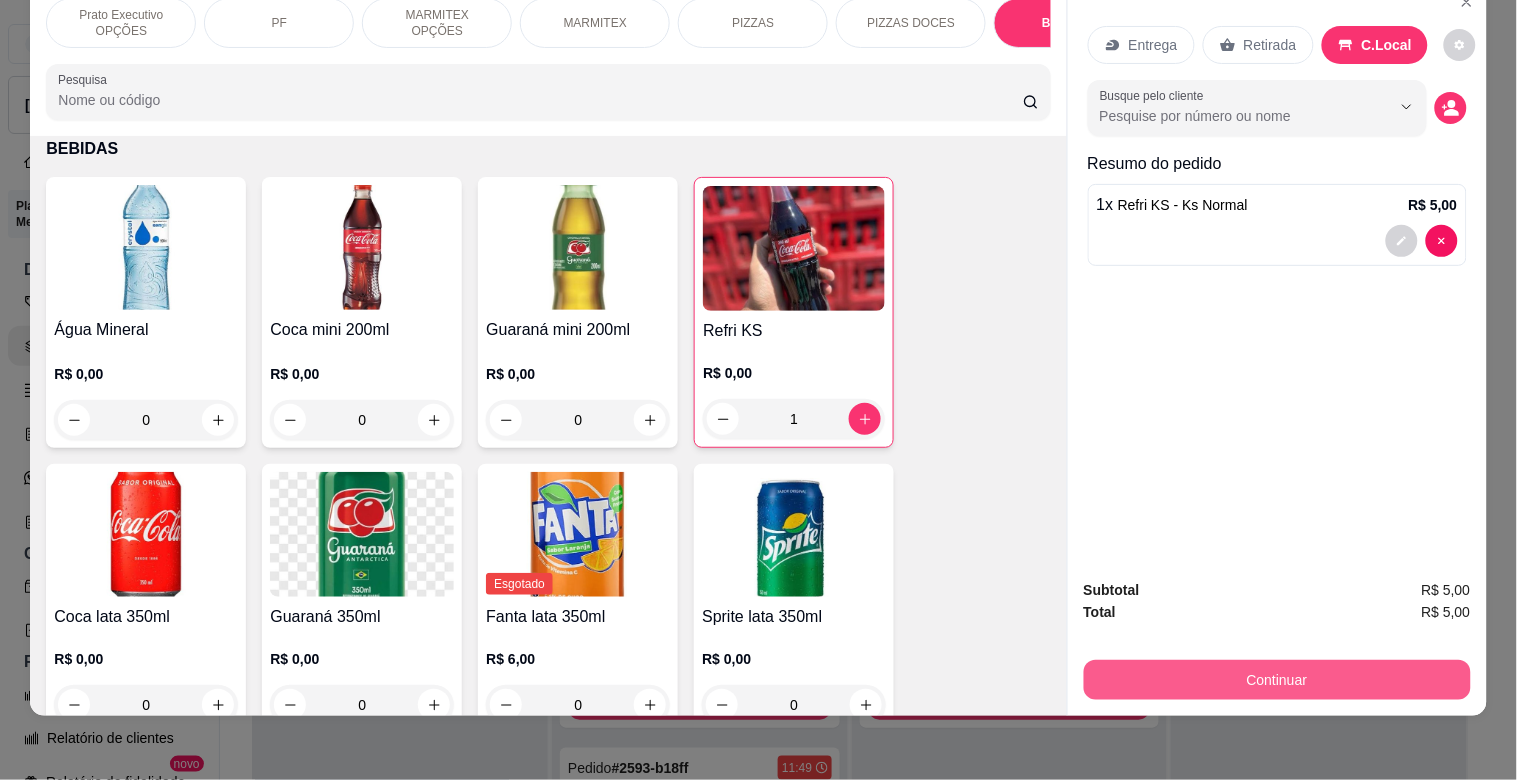 click on "Continuar" at bounding box center (1277, 680) 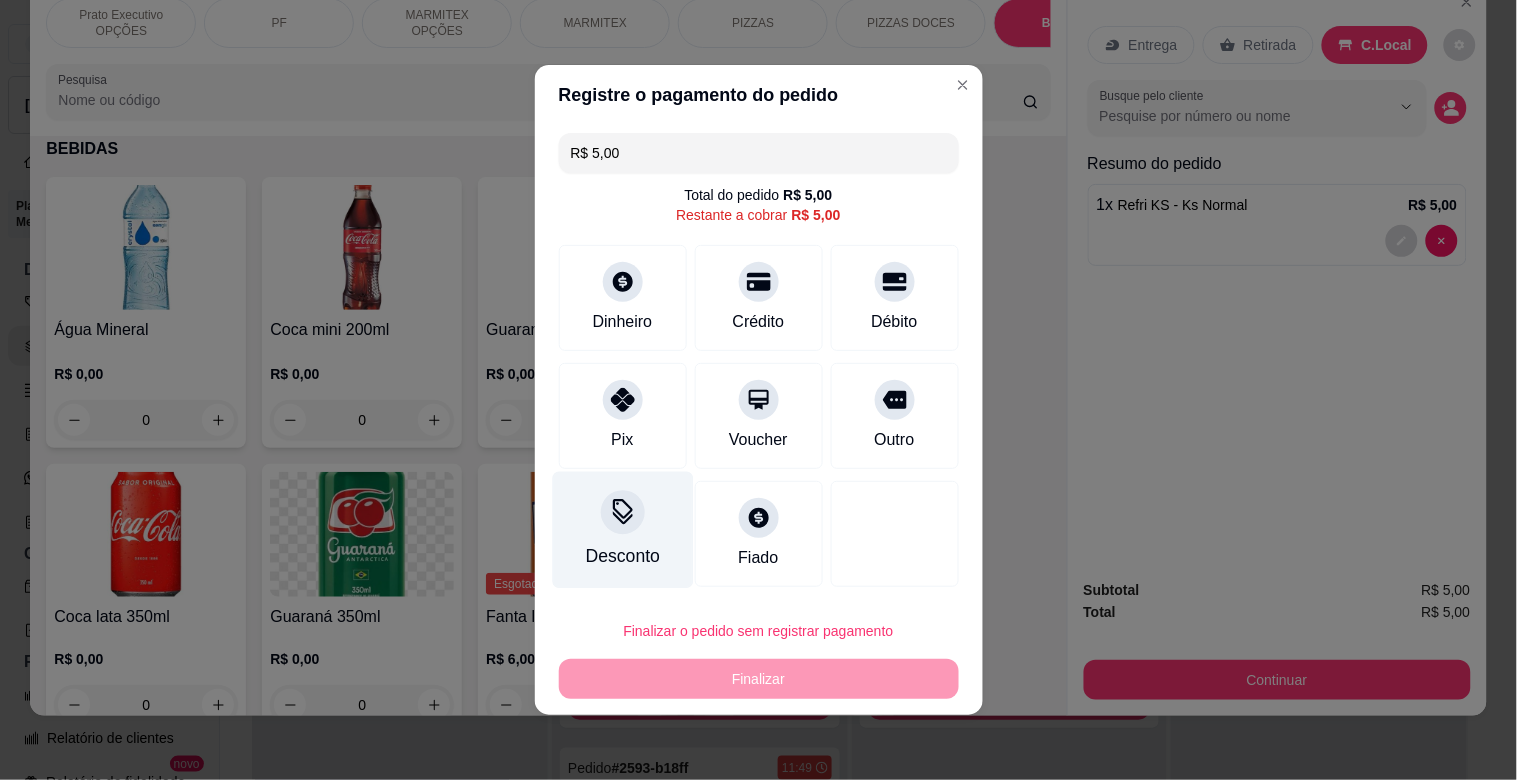 drag, startPoint x: 622, startPoint y: 418, endPoint x: 634, endPoint y: 453, distance: 37 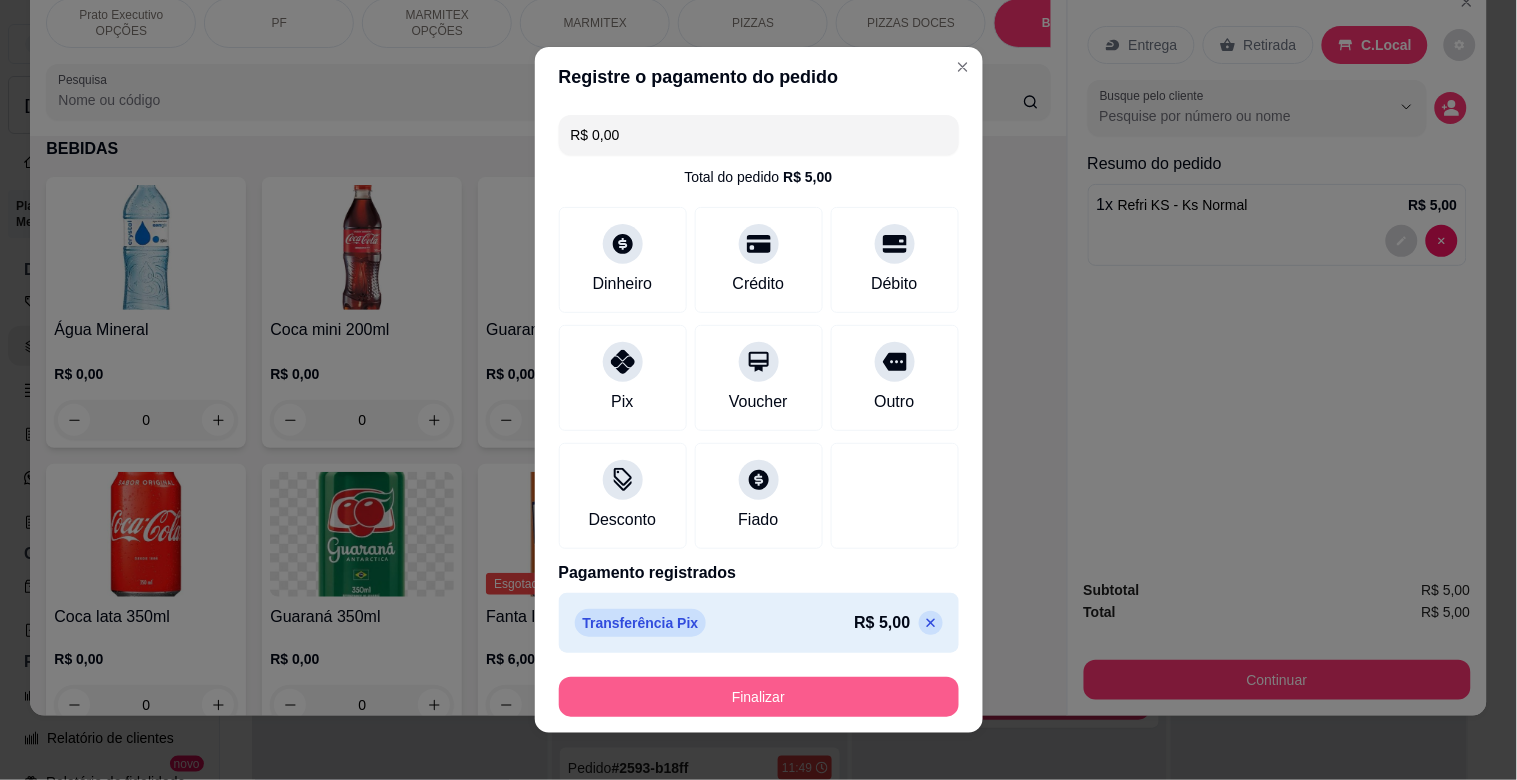 click on "Finalizar" at bounding box center [759, 697] 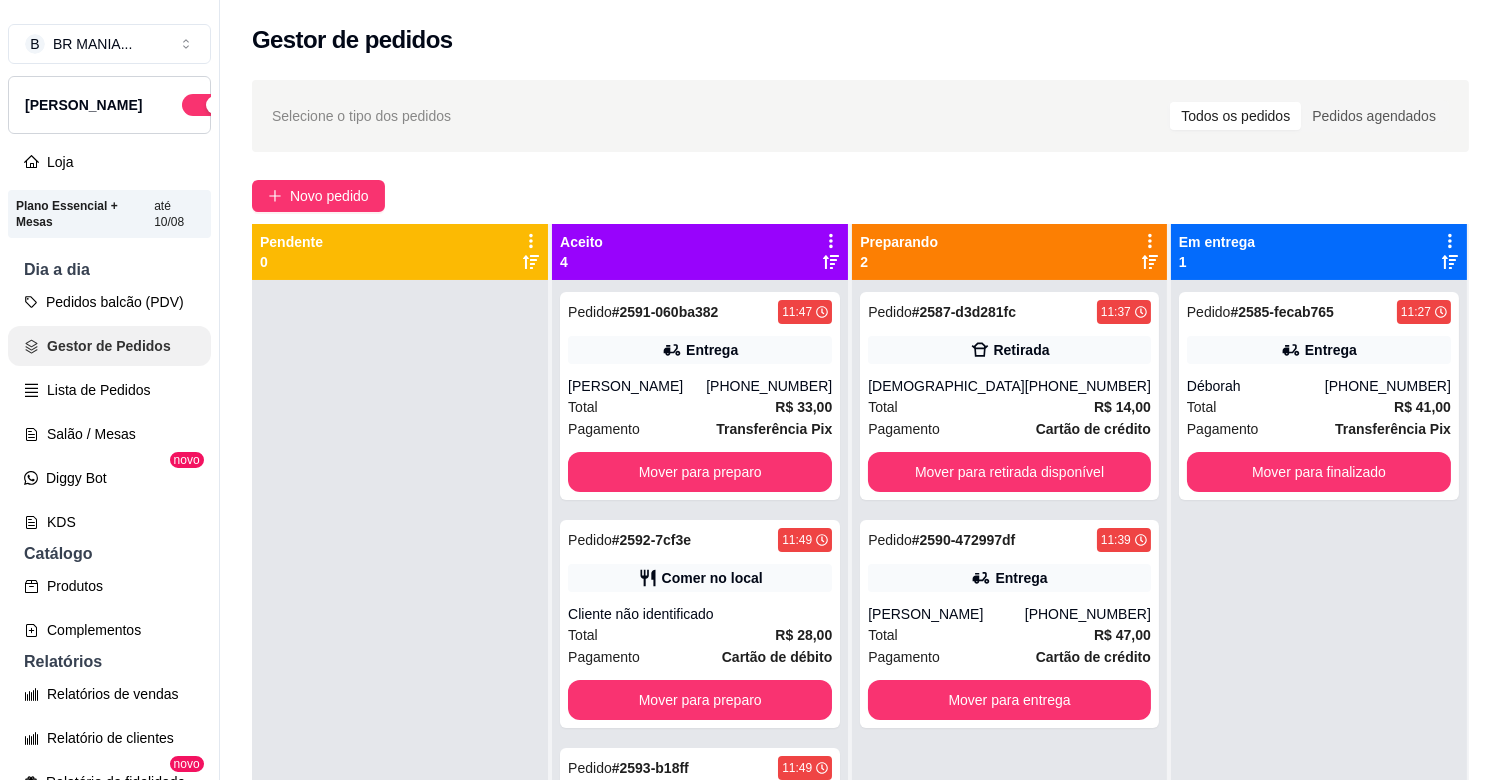 click on "Gestor de Pedidos" at bounding box center [109, 346] 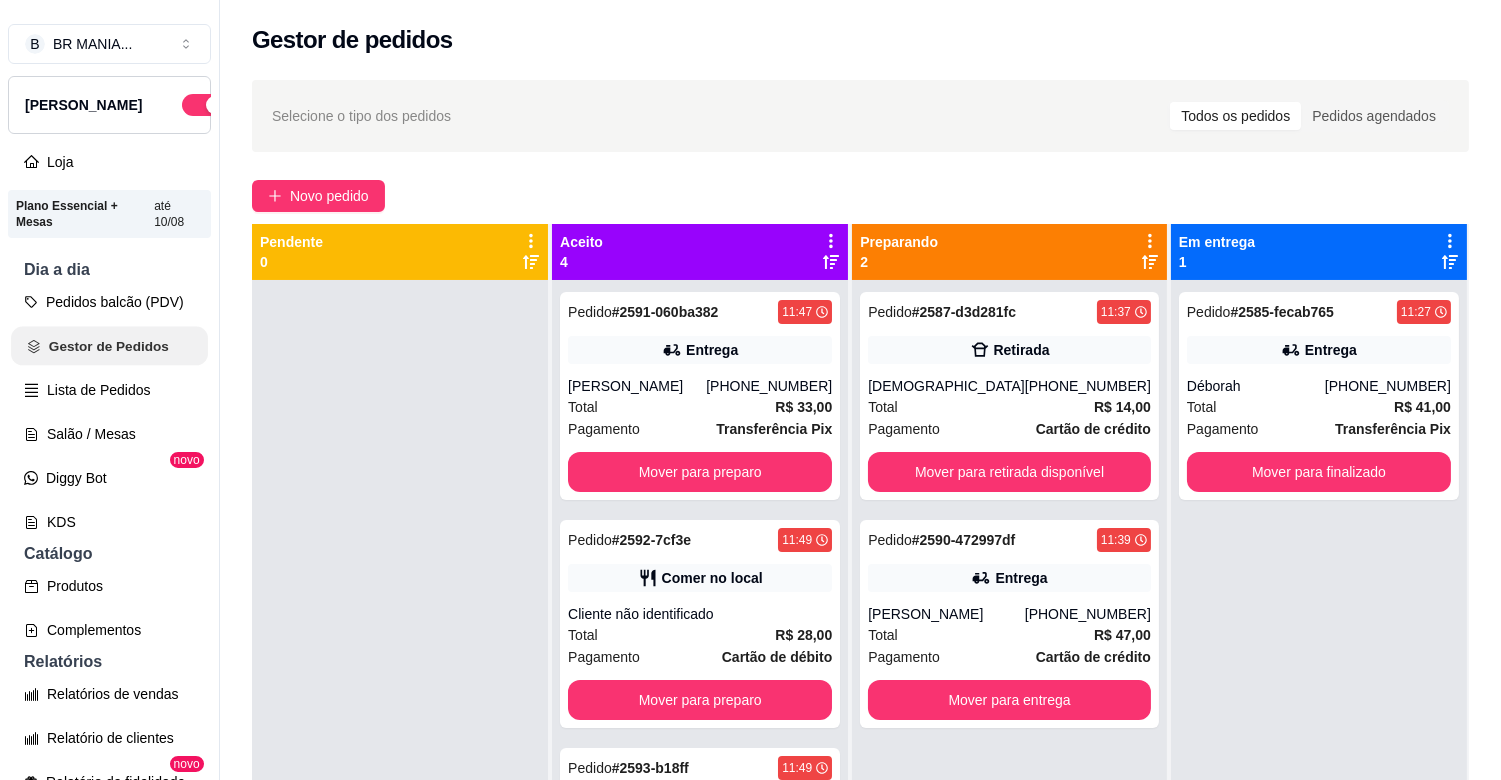 click on "Gestor de Pedidos" at bounding box center [109, 346] 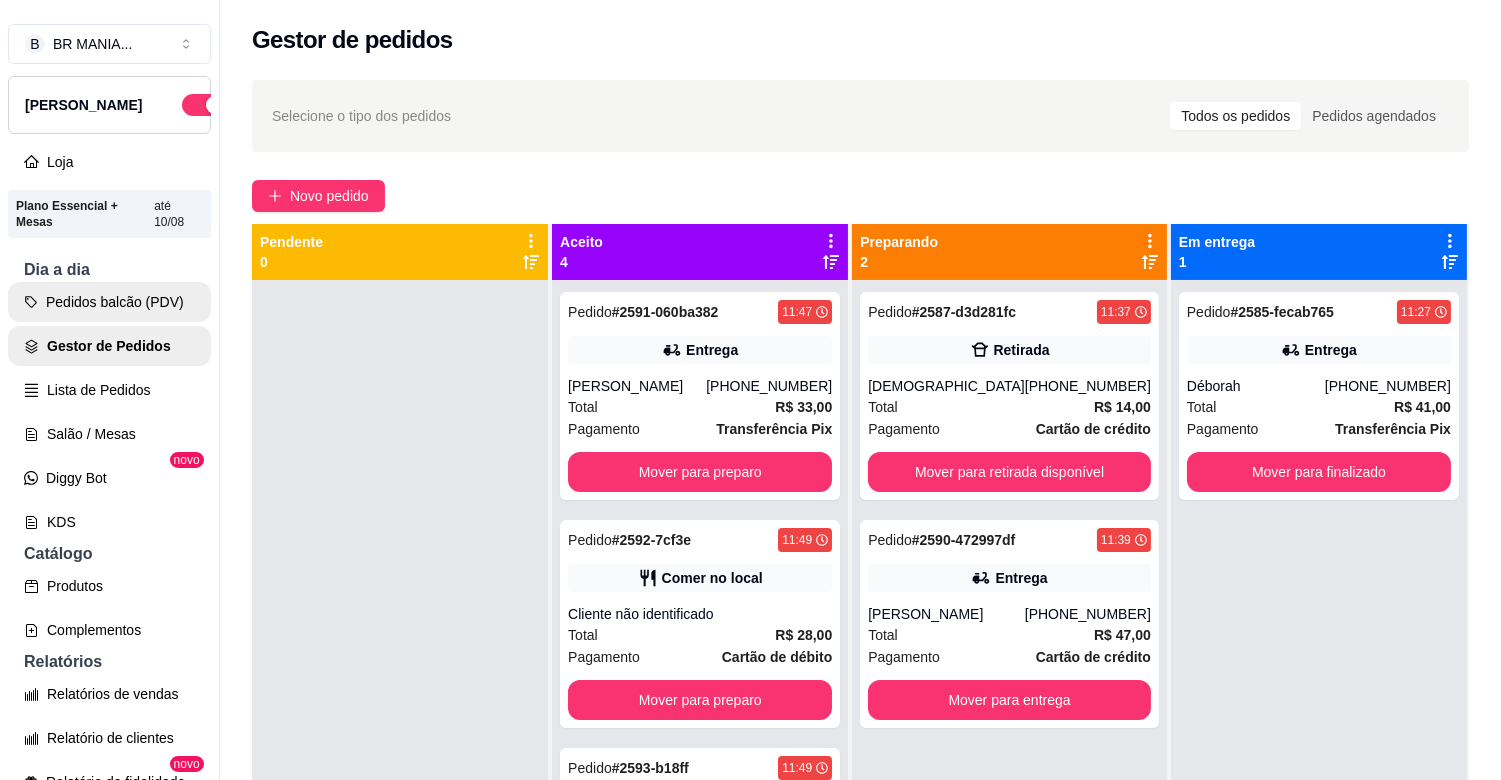 click on "Pedidos balcão (PDV)" at bounding box center (109, 302) 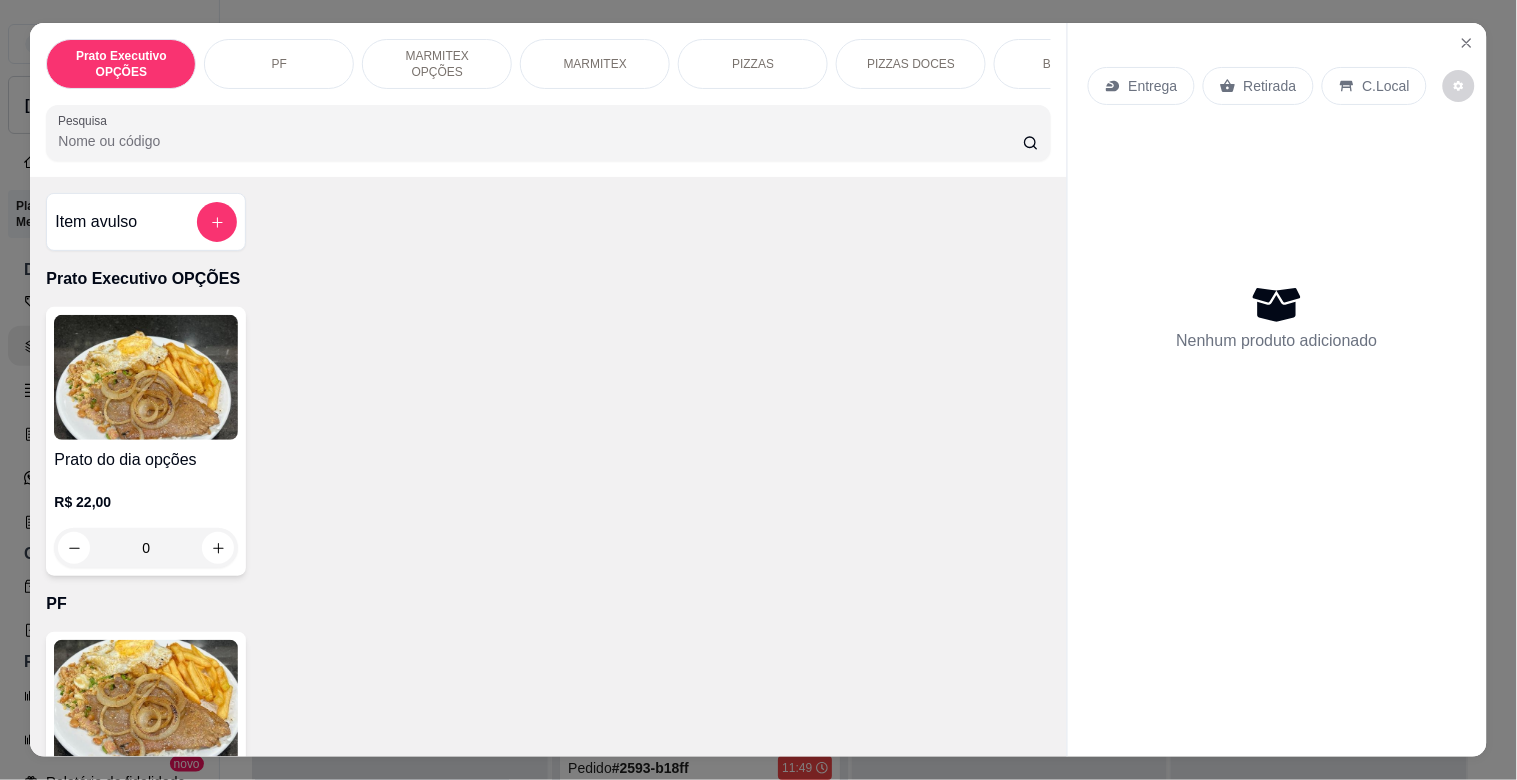 click on "MARMITEX" at bounding box center (595, 64) 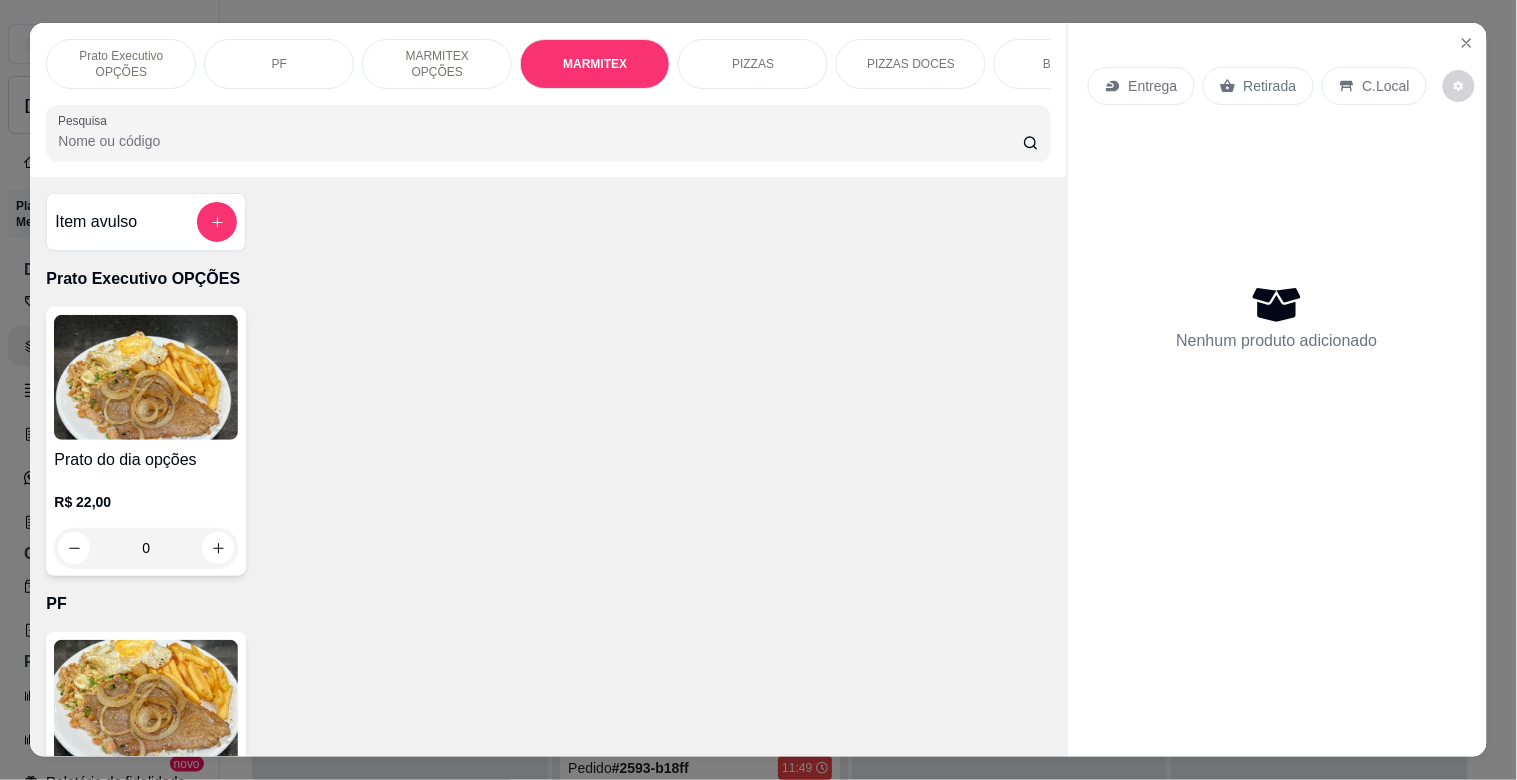 scroll, scrollTop: 1064, scrollLeft: 0, axis: vertical 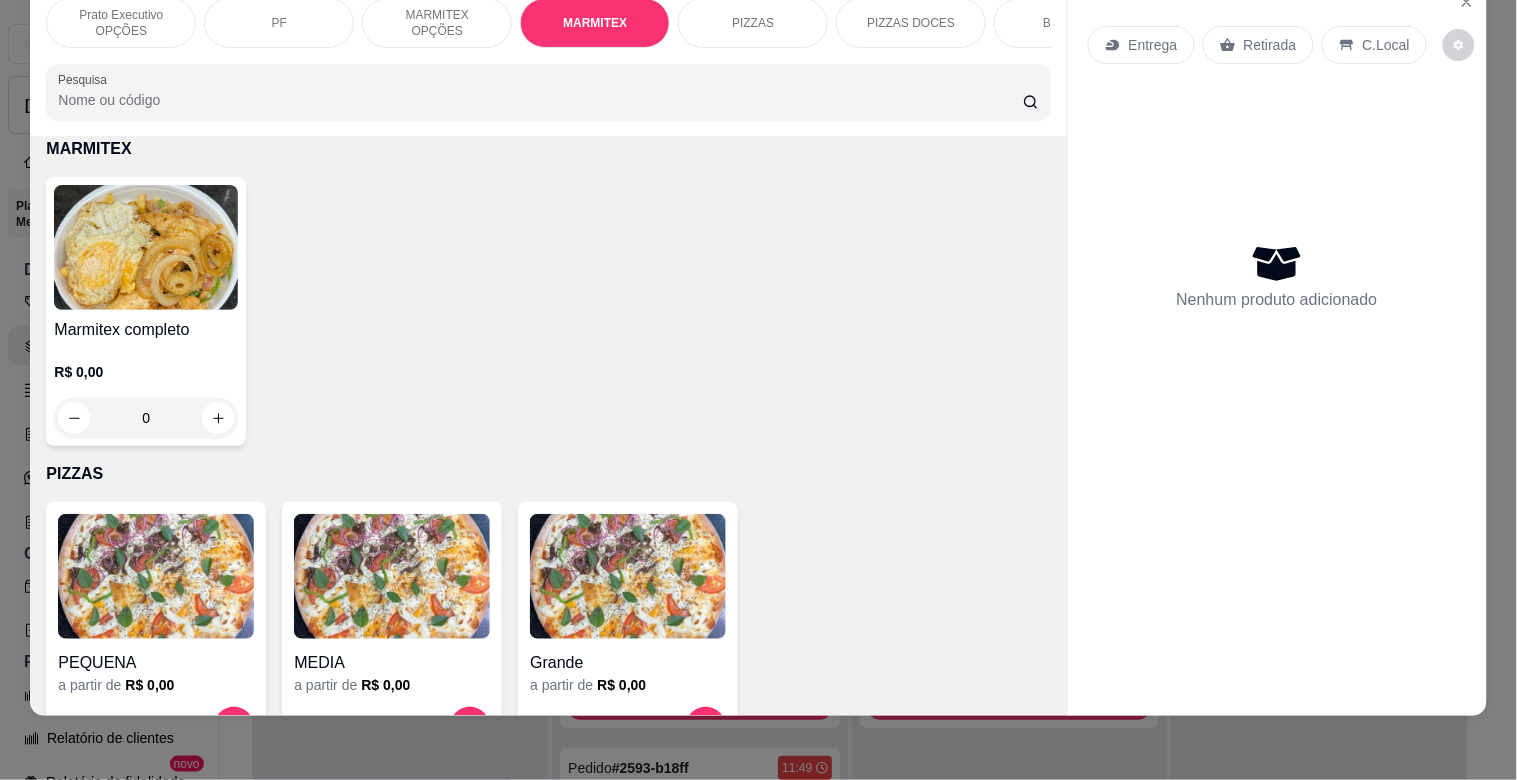 click at bounding box center [146, 247] 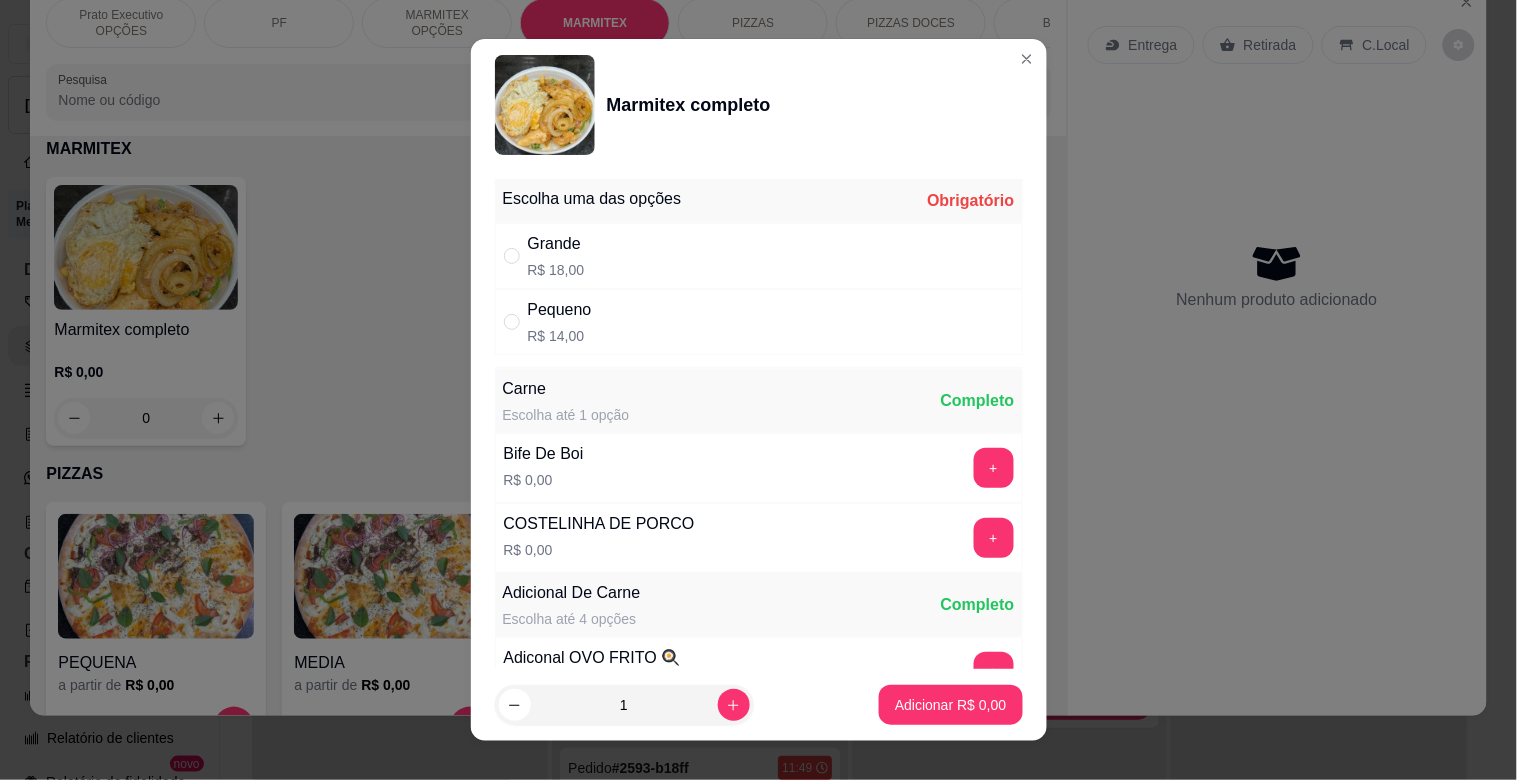 click on "Pequeno" at bounding box center (560, 310) 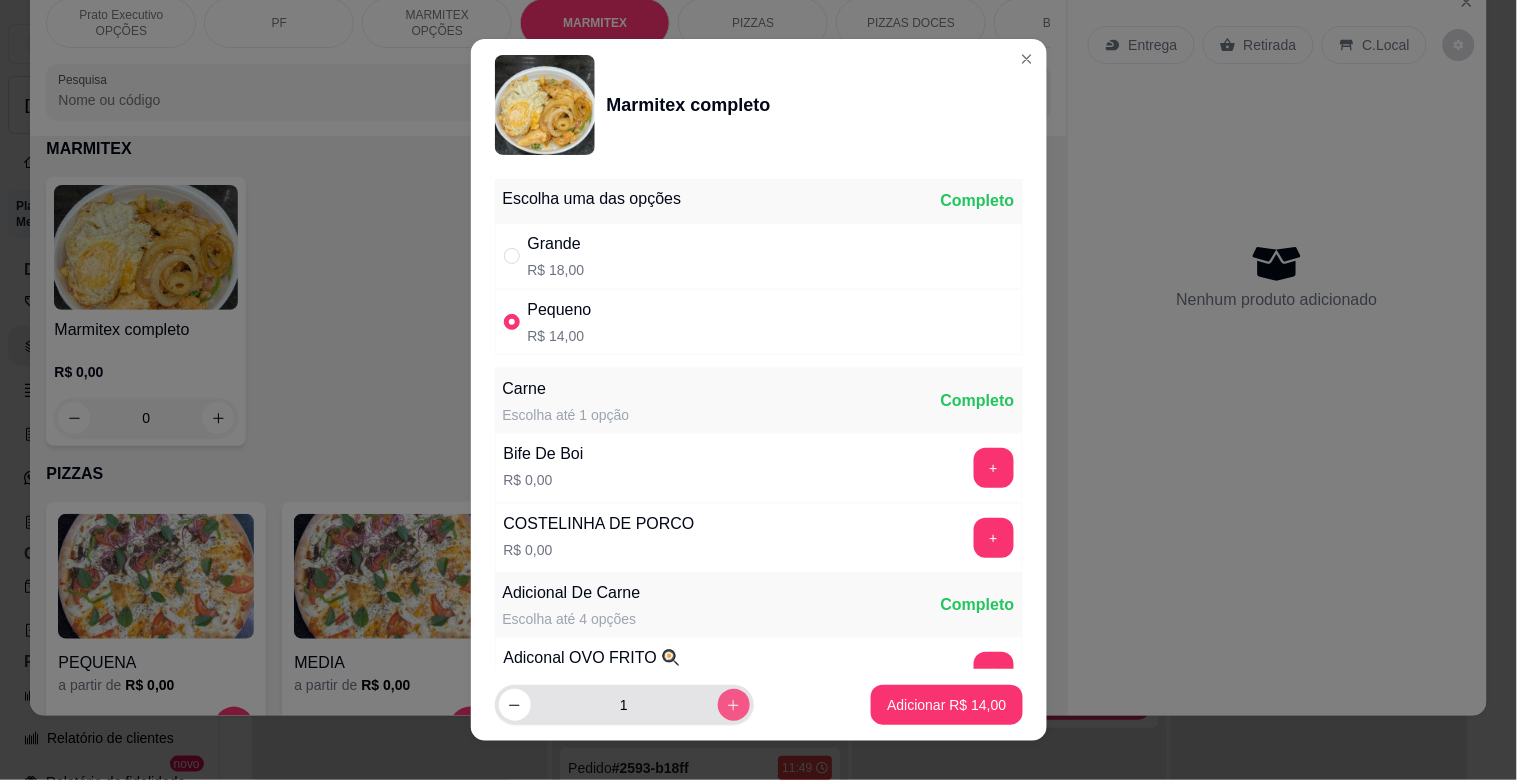 click at bounding box center [734, 705] 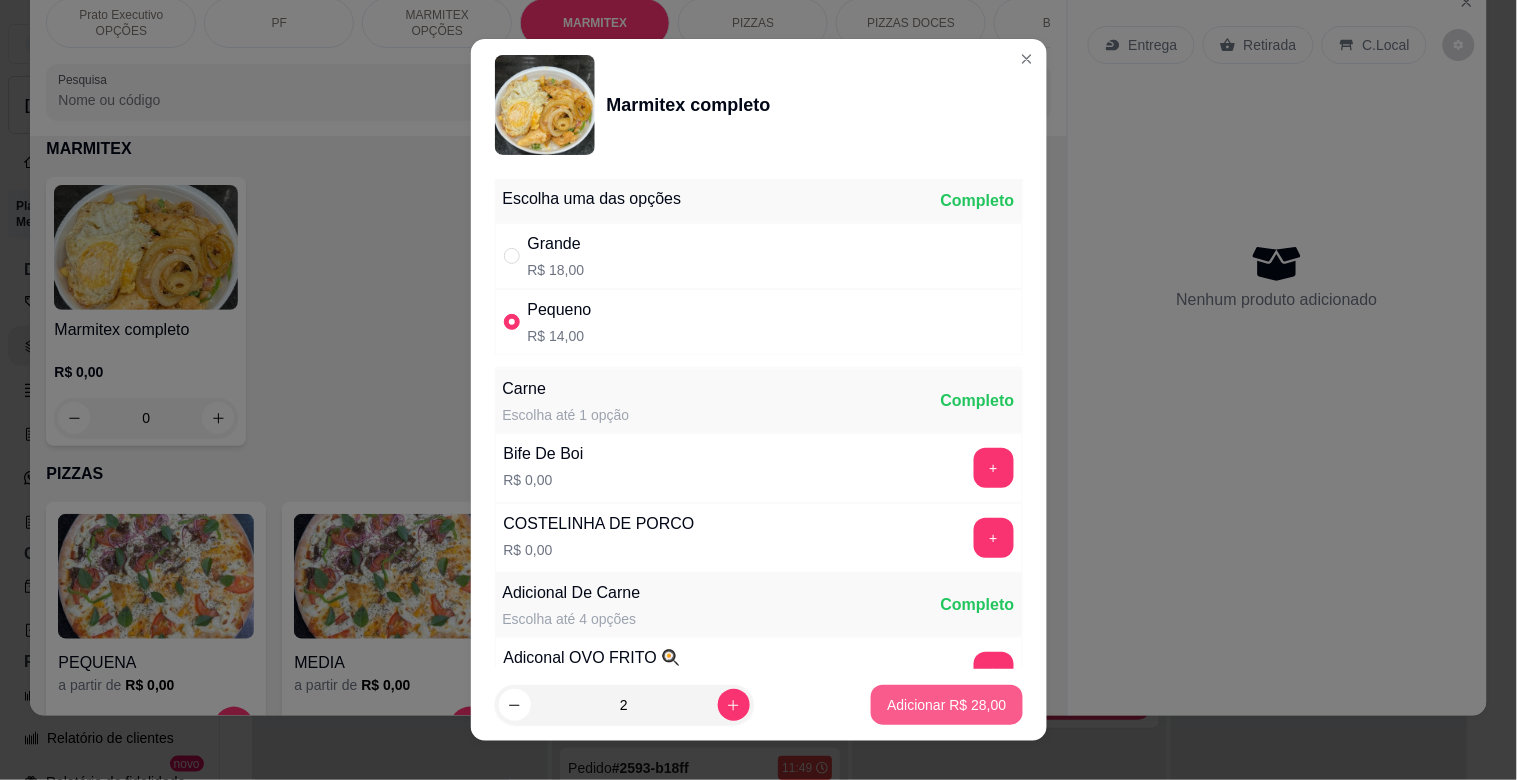click on "Adicionar   R$ 28,00" at bounding box center [946, 705] 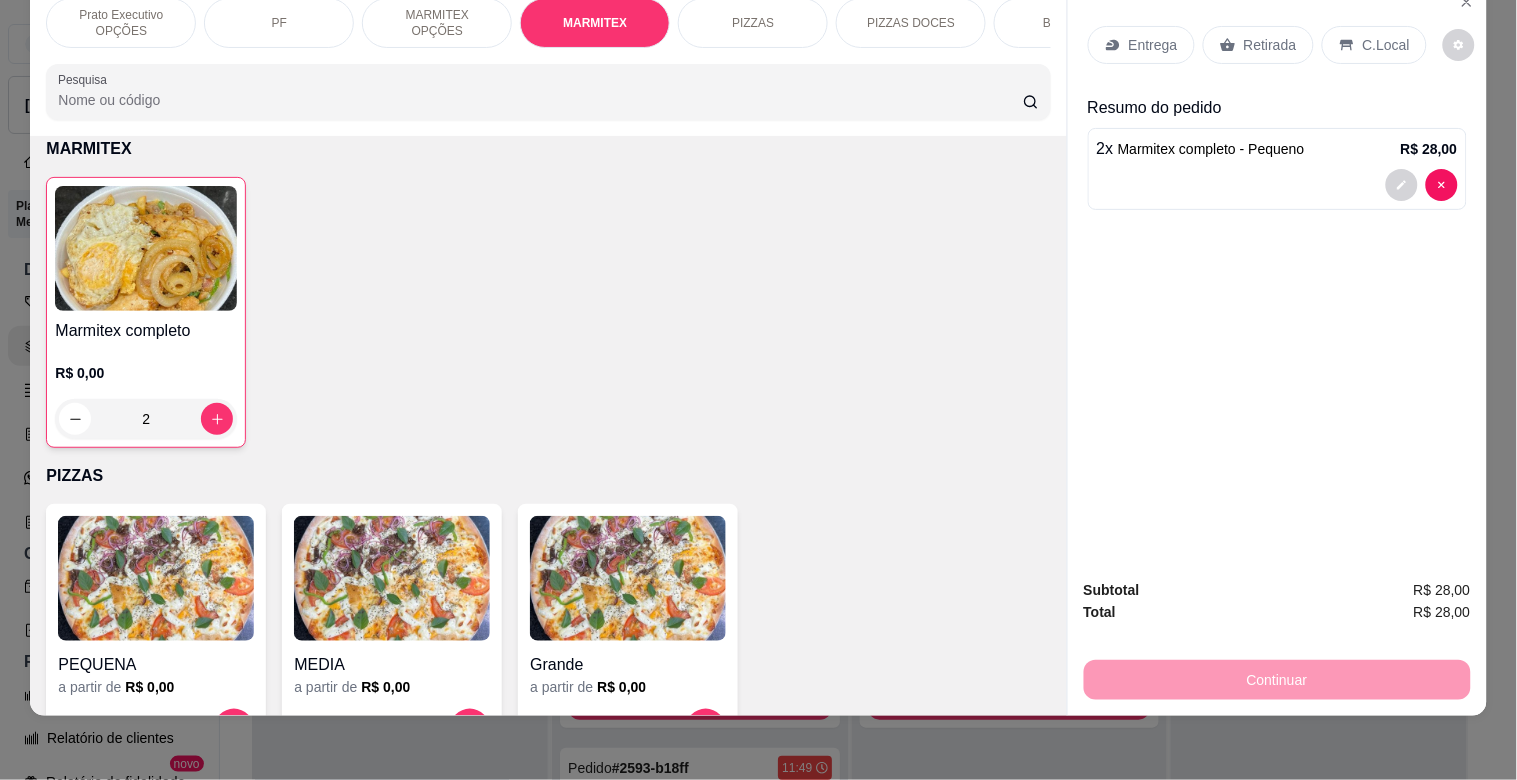 click on "C.Local" at bounding box center [1386, 45] 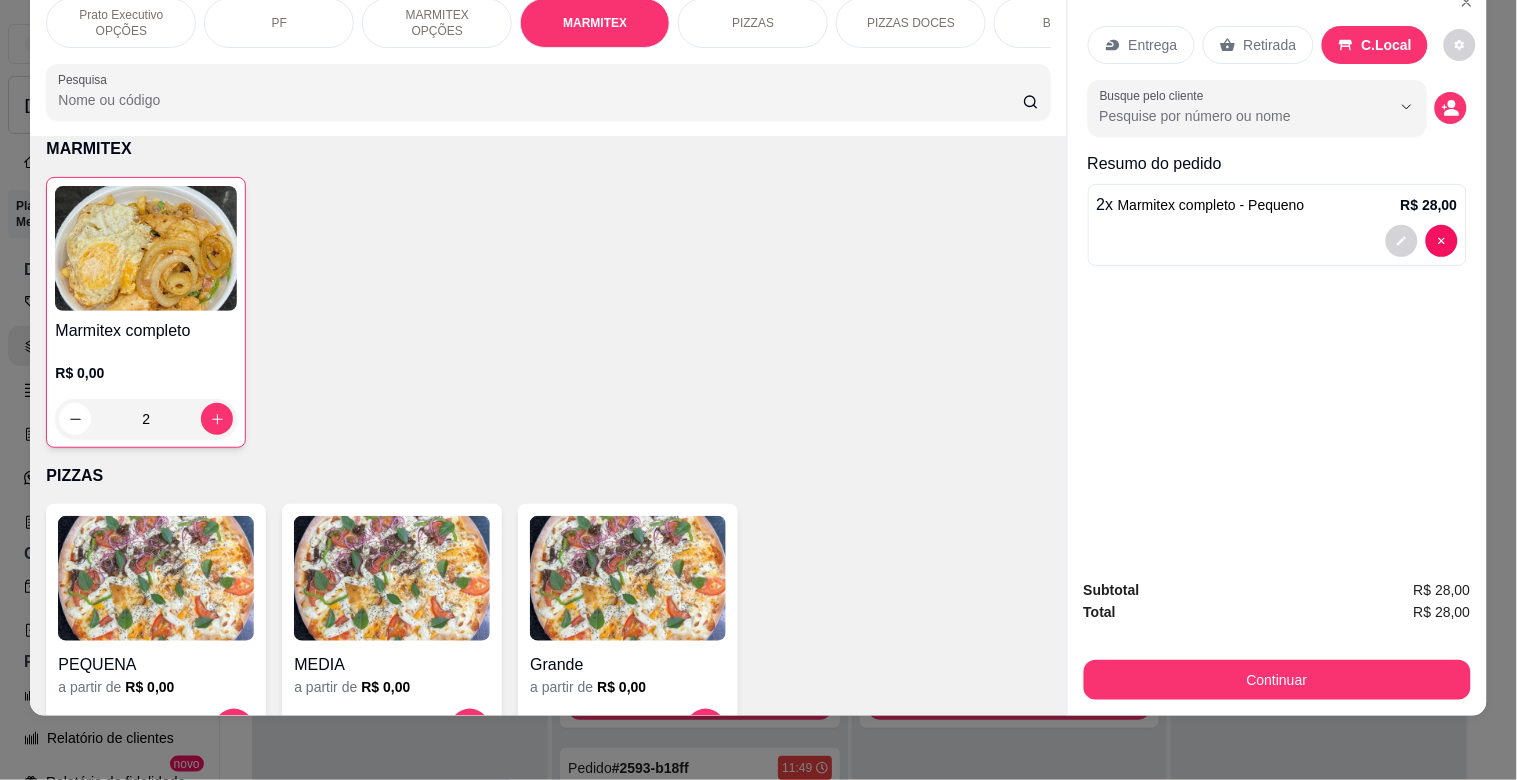 click on "Continuar" at bounding box center [1277, 677] 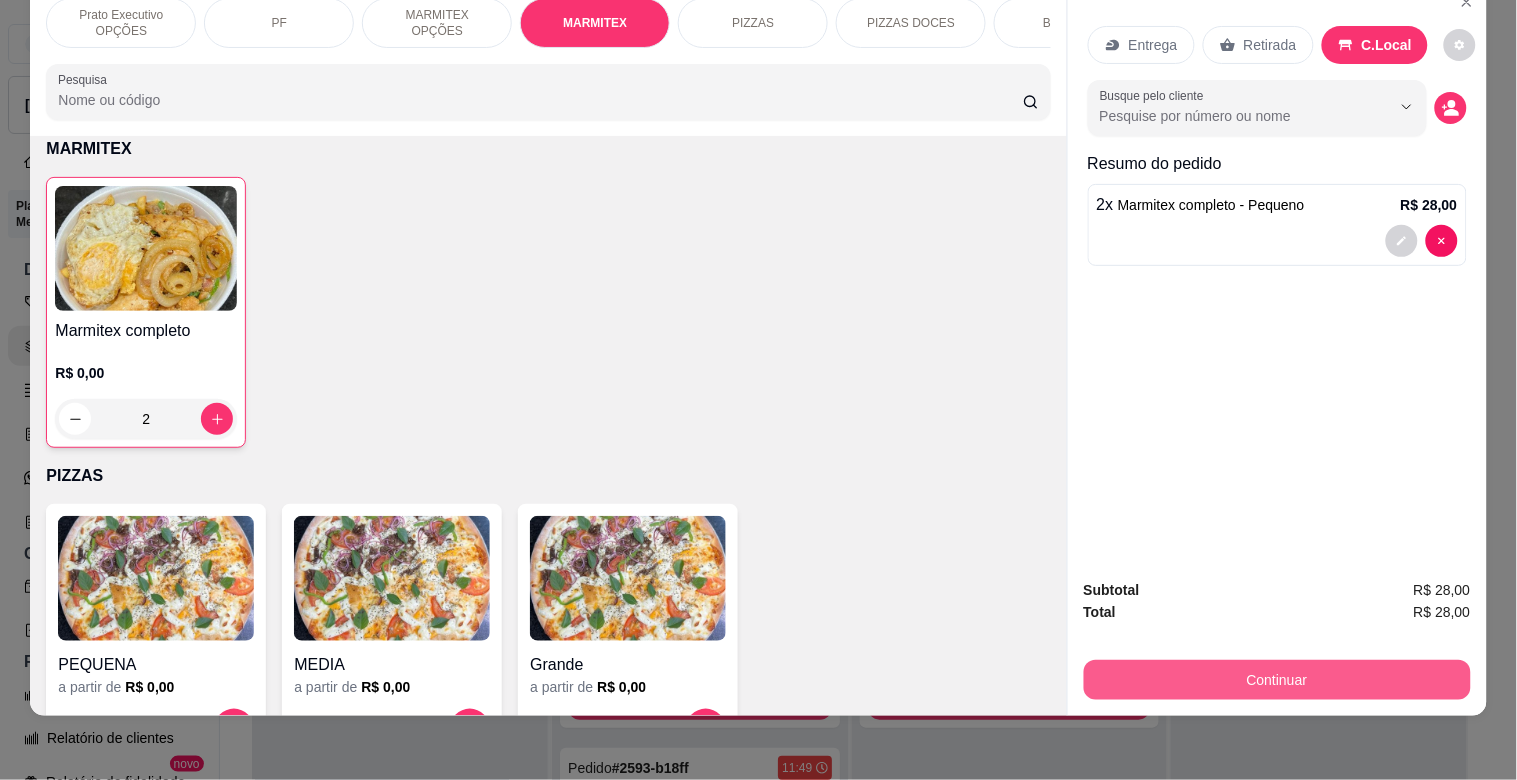 click on "Continuar" at bounding box center (1277, 680) 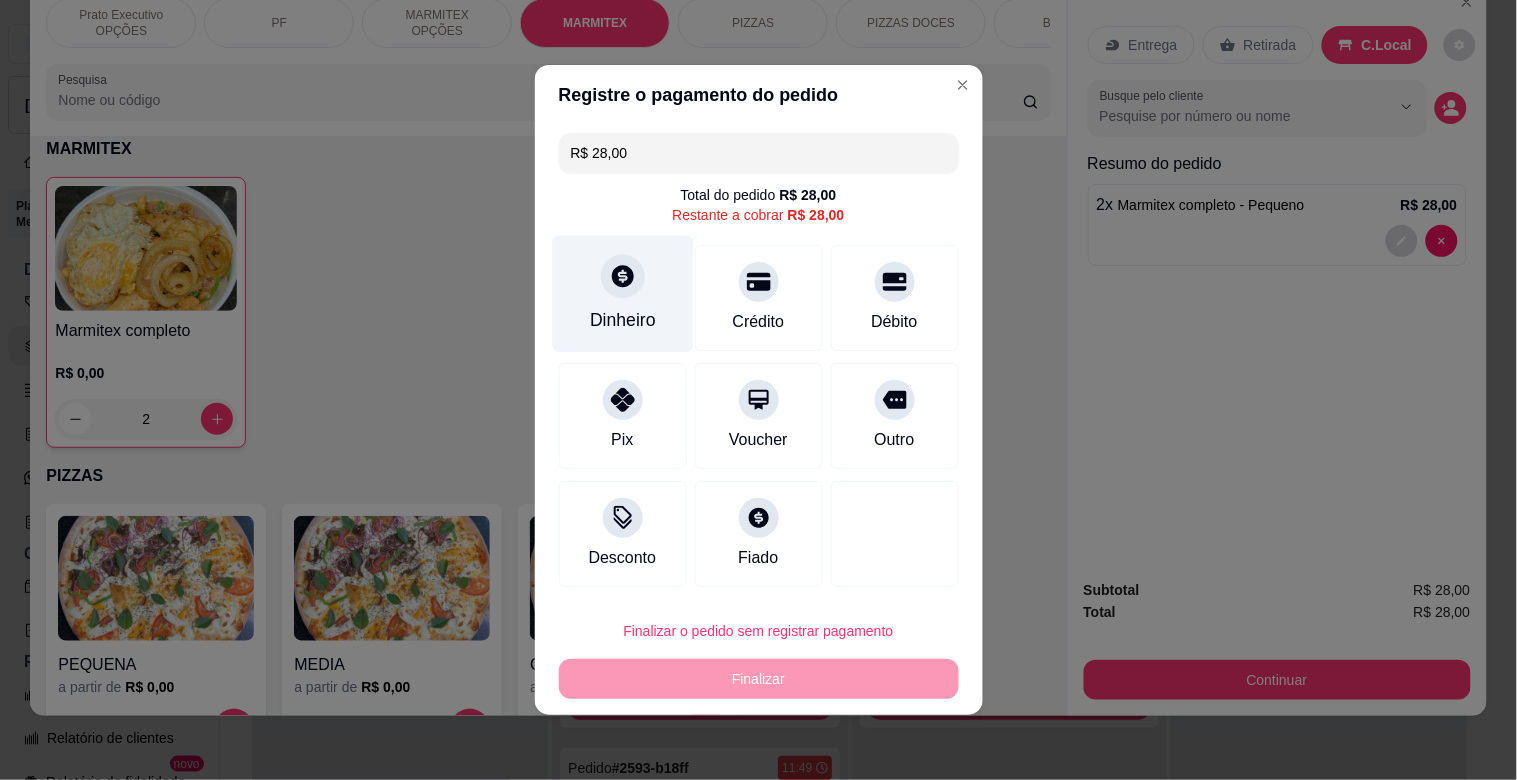 drag, startPoint x: 633, startPoint y: 315, endPoint x: 637, endPoint y: 332, distance: 17.464249 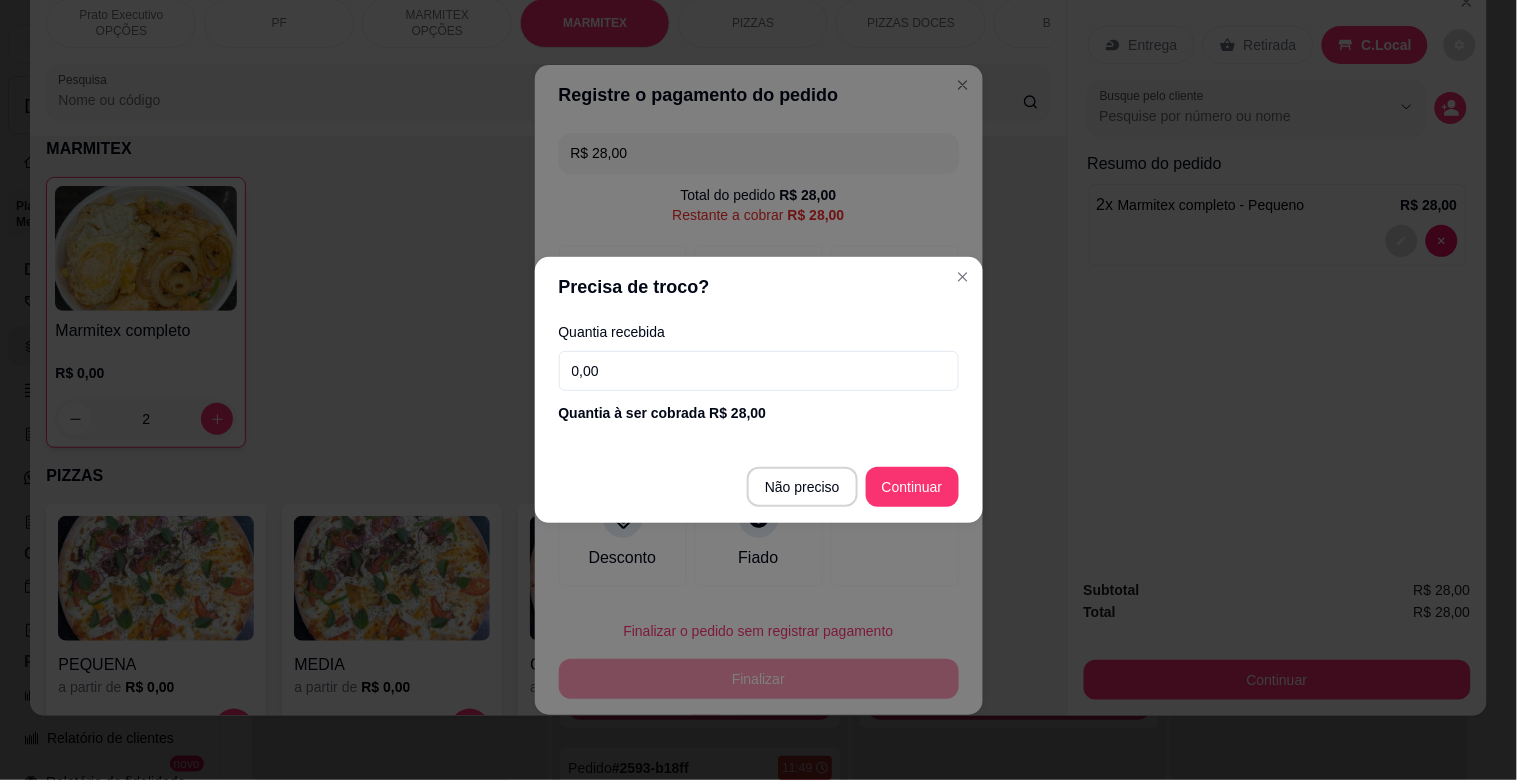 click on "0,00" at bounding box center [759, 371] 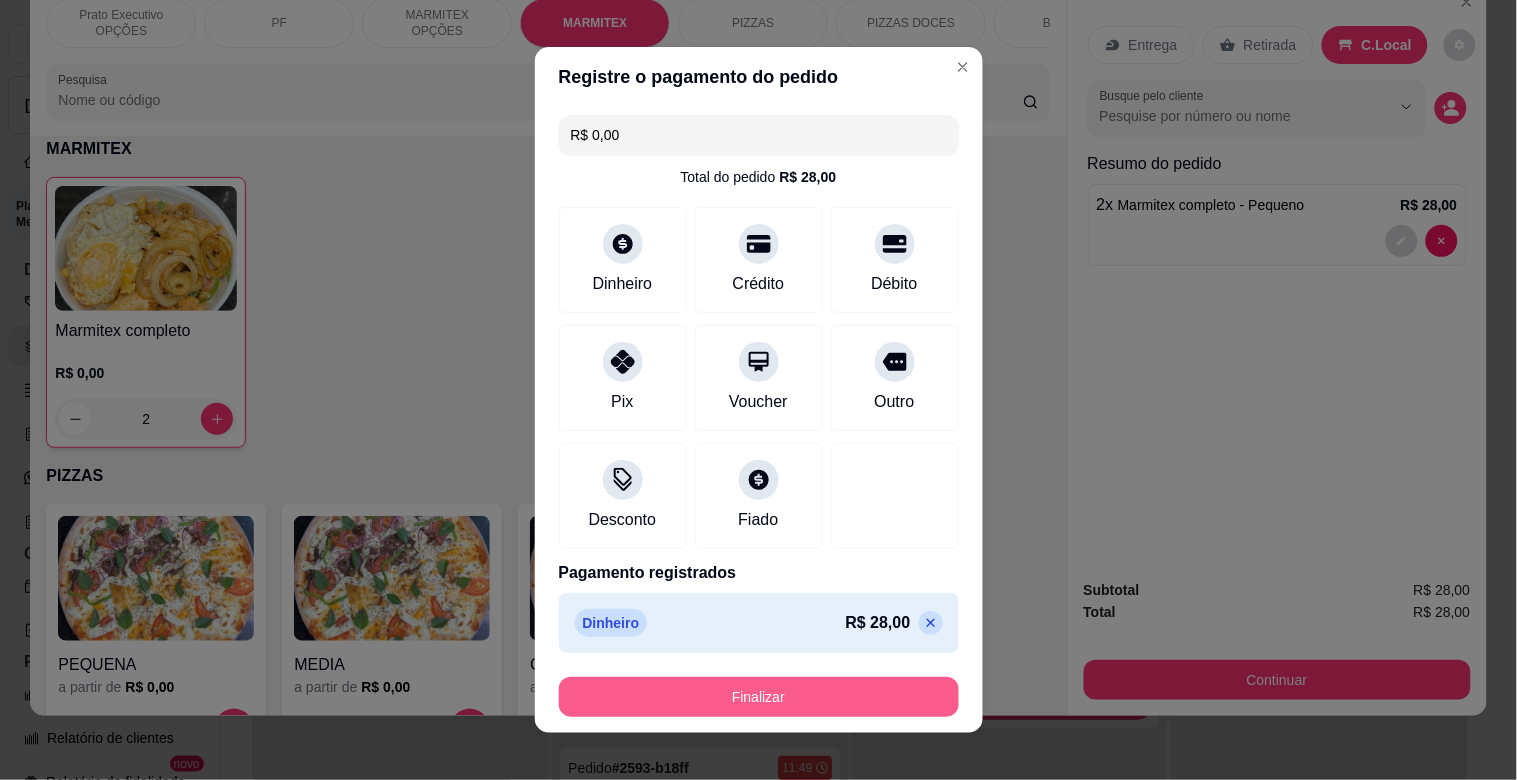 click on "Finalizar" at bounding box center [759, 697] 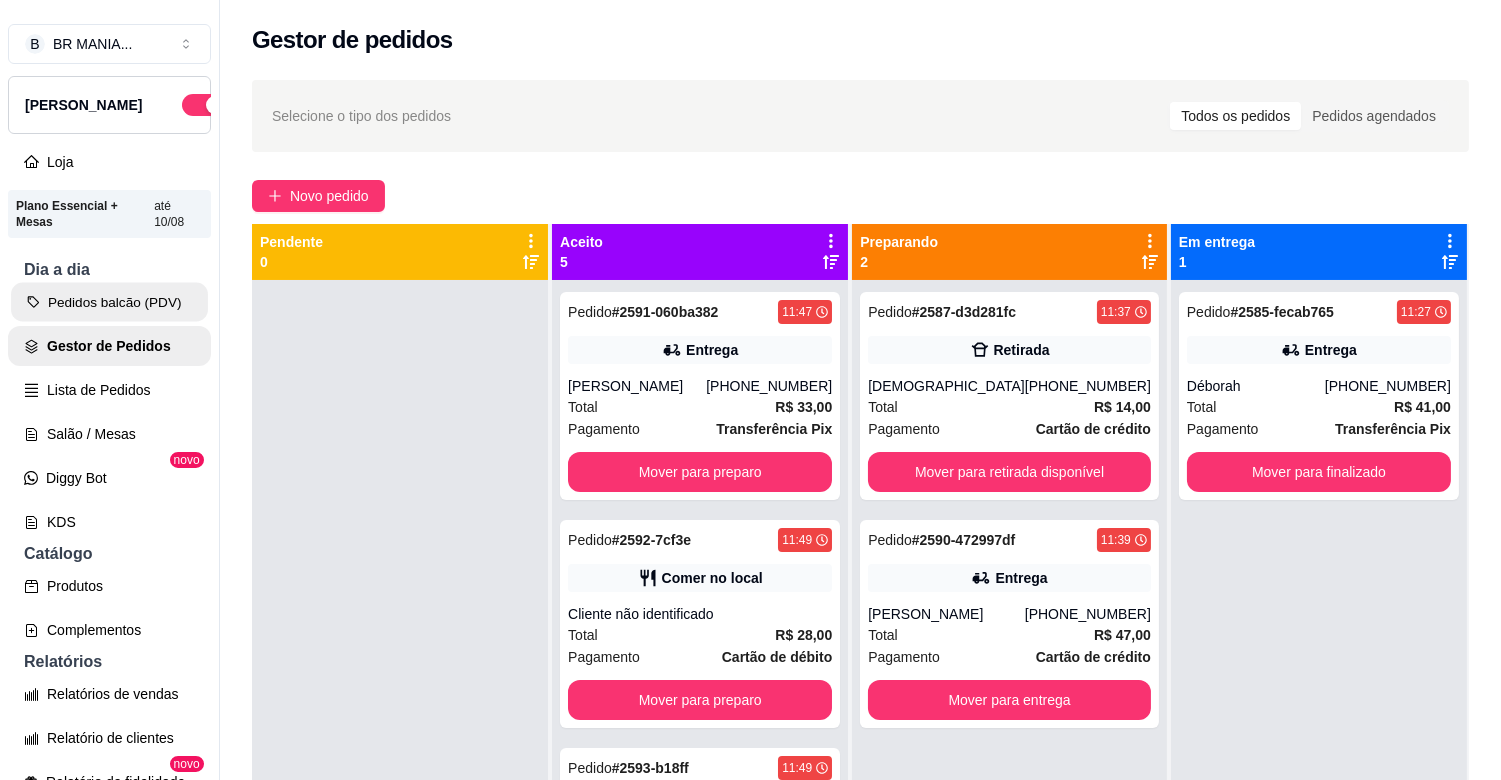 click on "Pedidos balcão (PDV)" at bounding box center (109, 302) 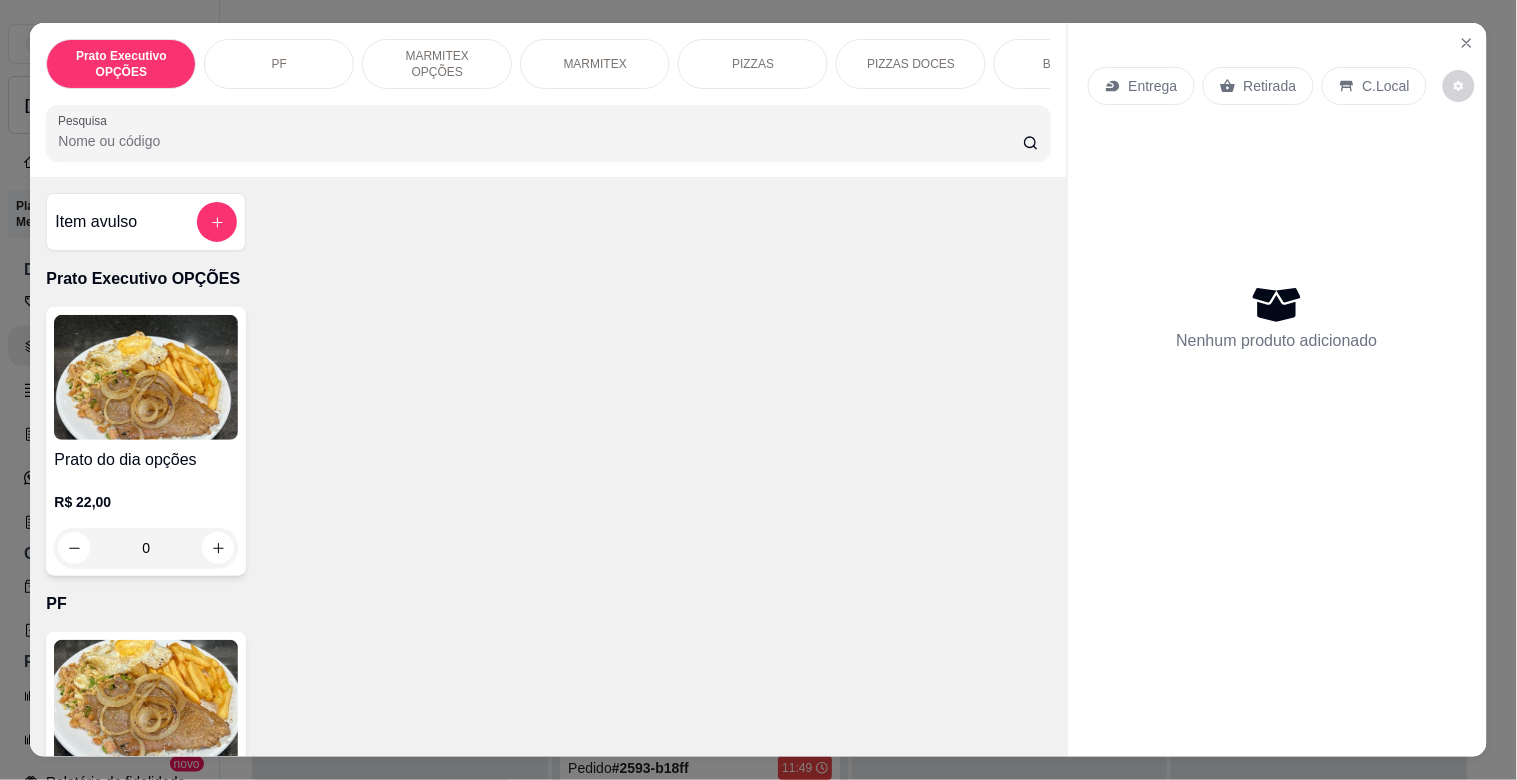 click on "MARMITEX" at bounding box center (595, 64) 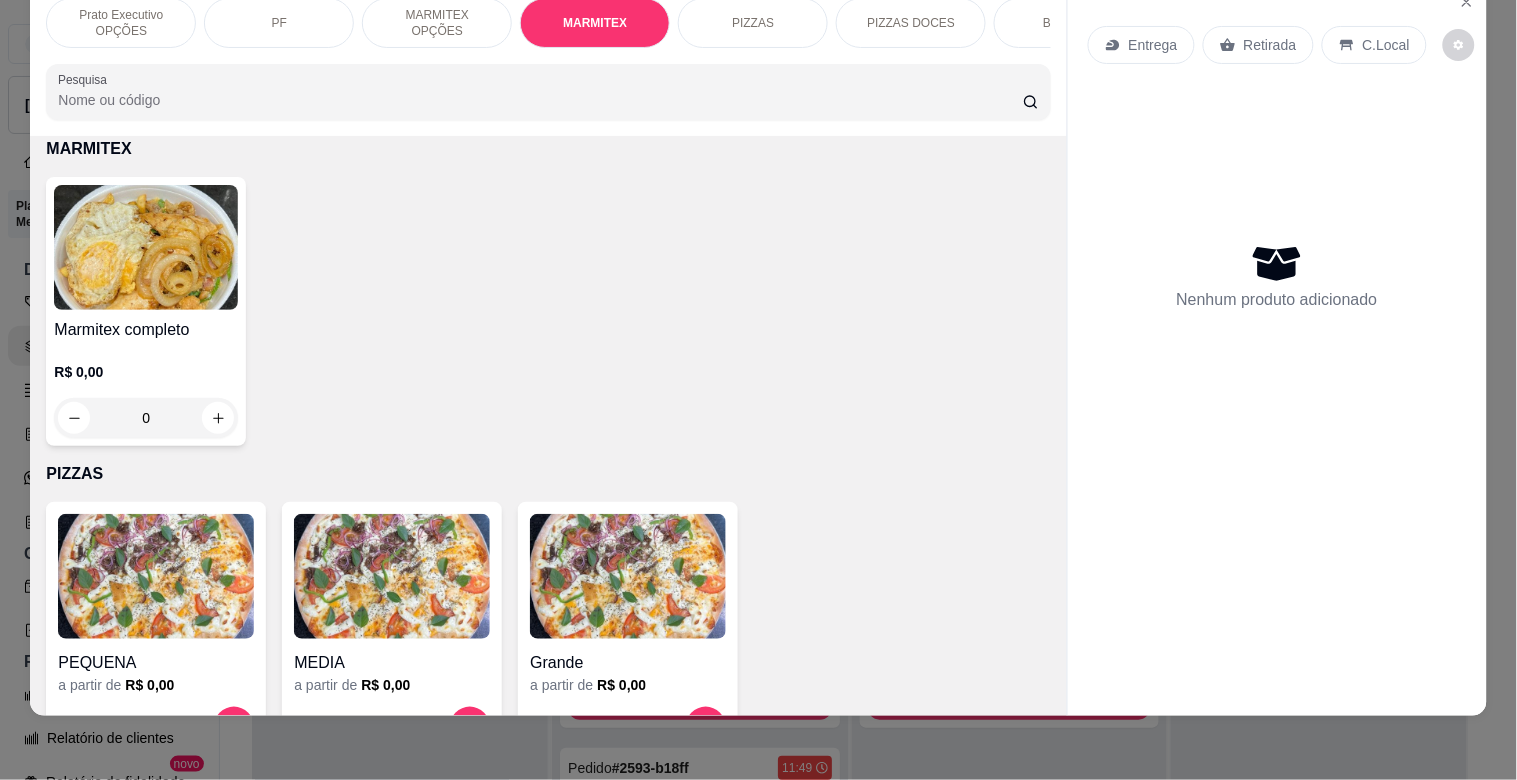click at bounding box center (146, 247) 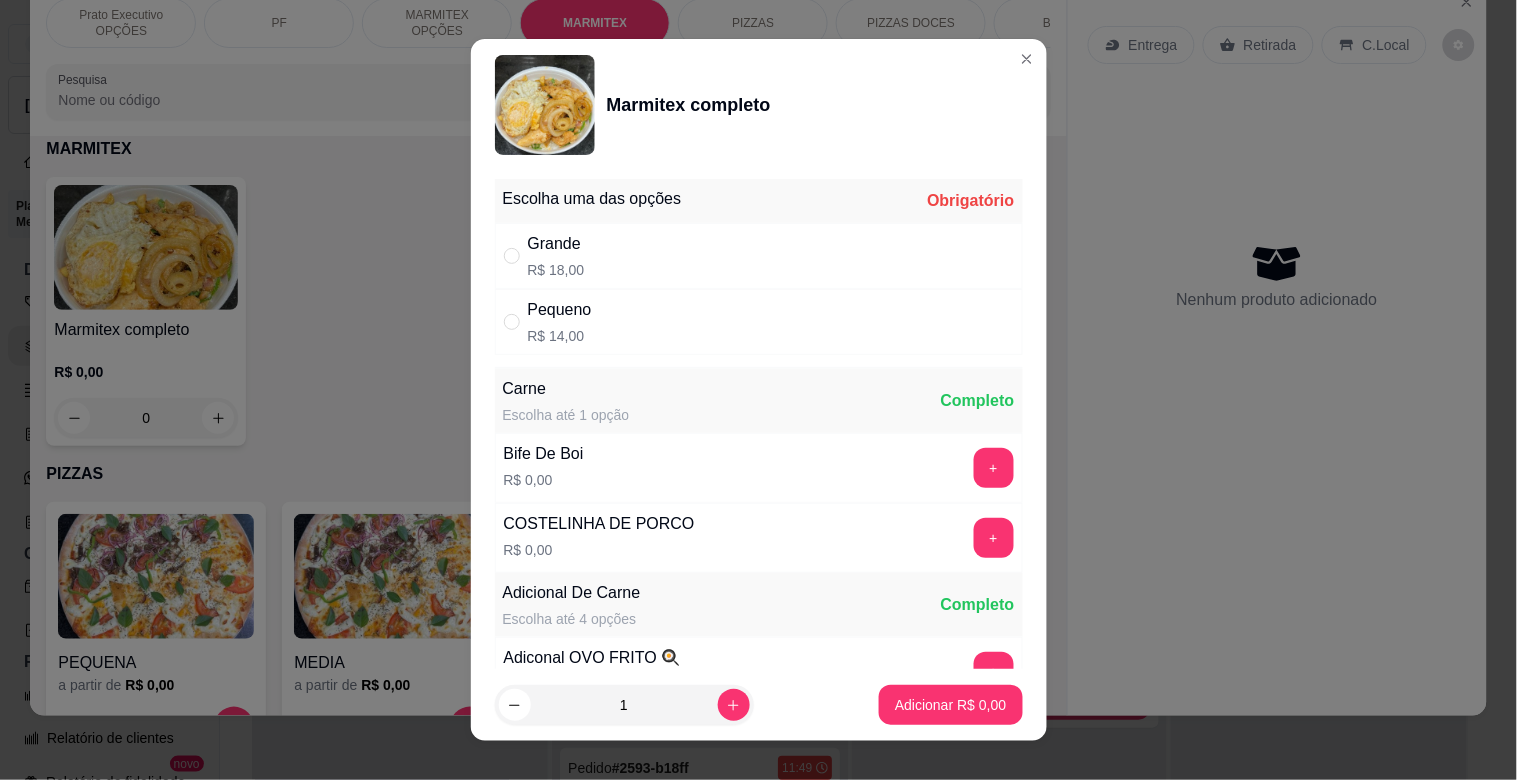 click on "Grande  R$ 18,00" at bounding box center [759, 256] 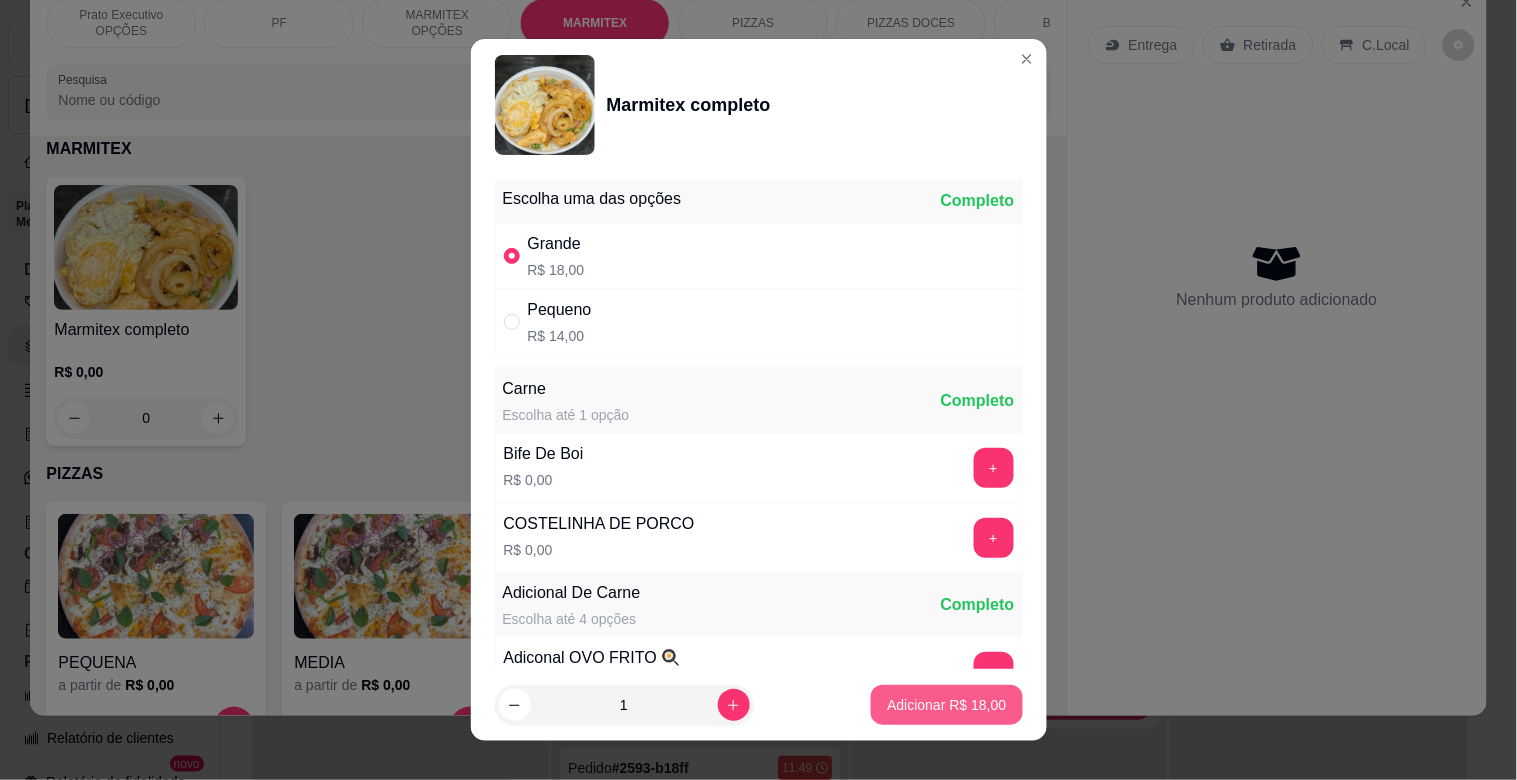 click on "Adicionar   R$ 18,00" at bounding box center [946, 705] 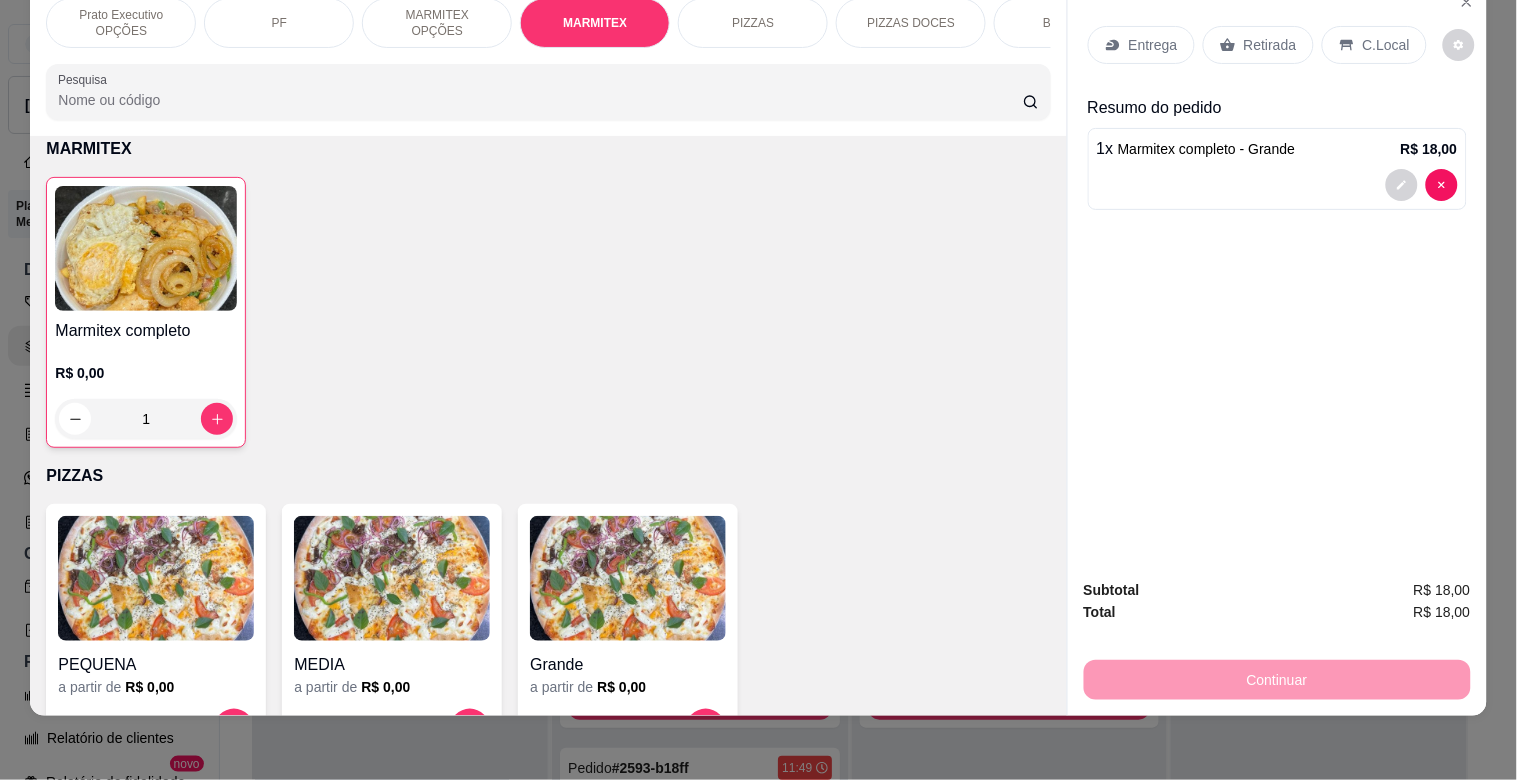 click on "C.Local" at bounding box center (1386, 45) 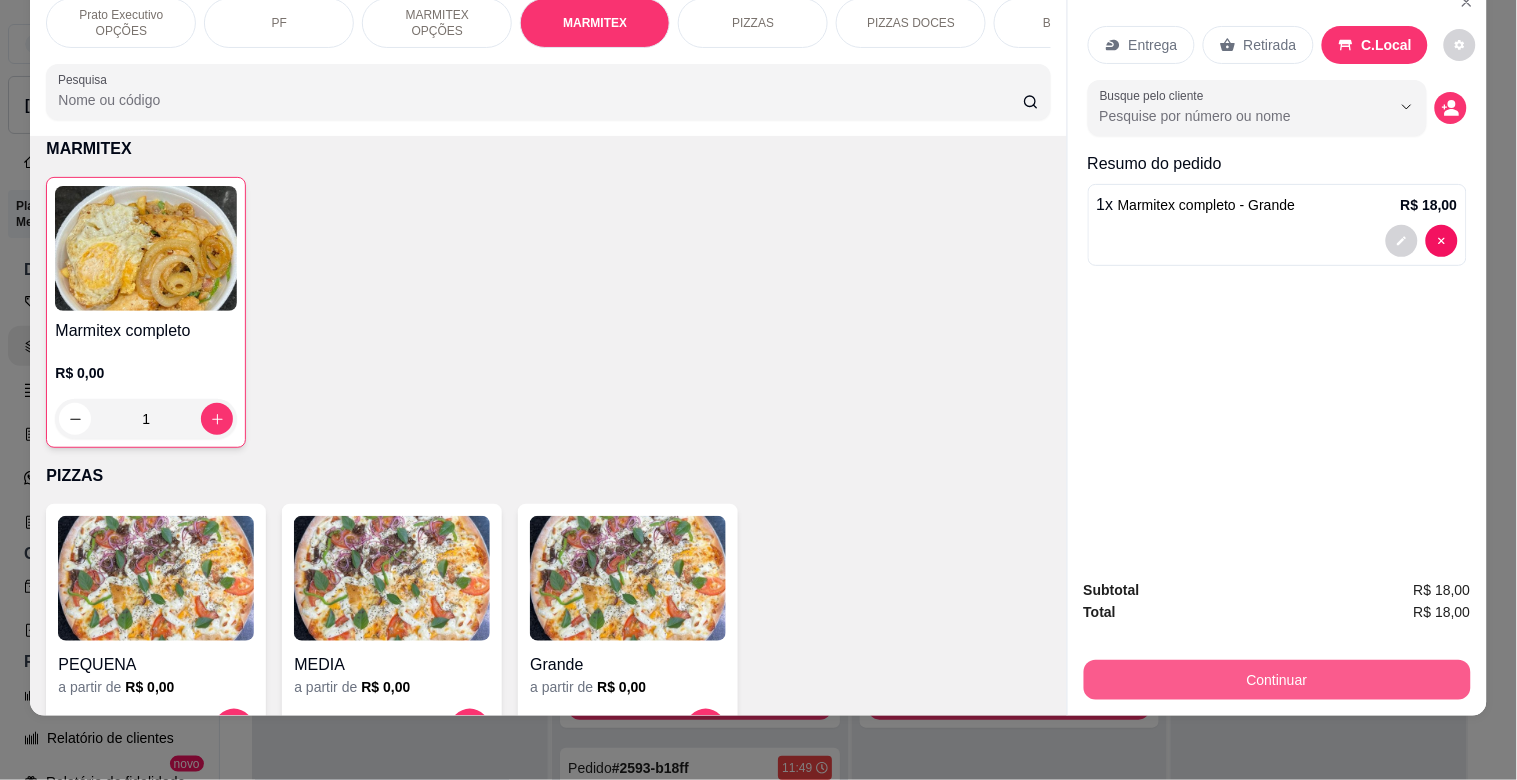 click on "Continuar" at bounding box center (1277, 680) 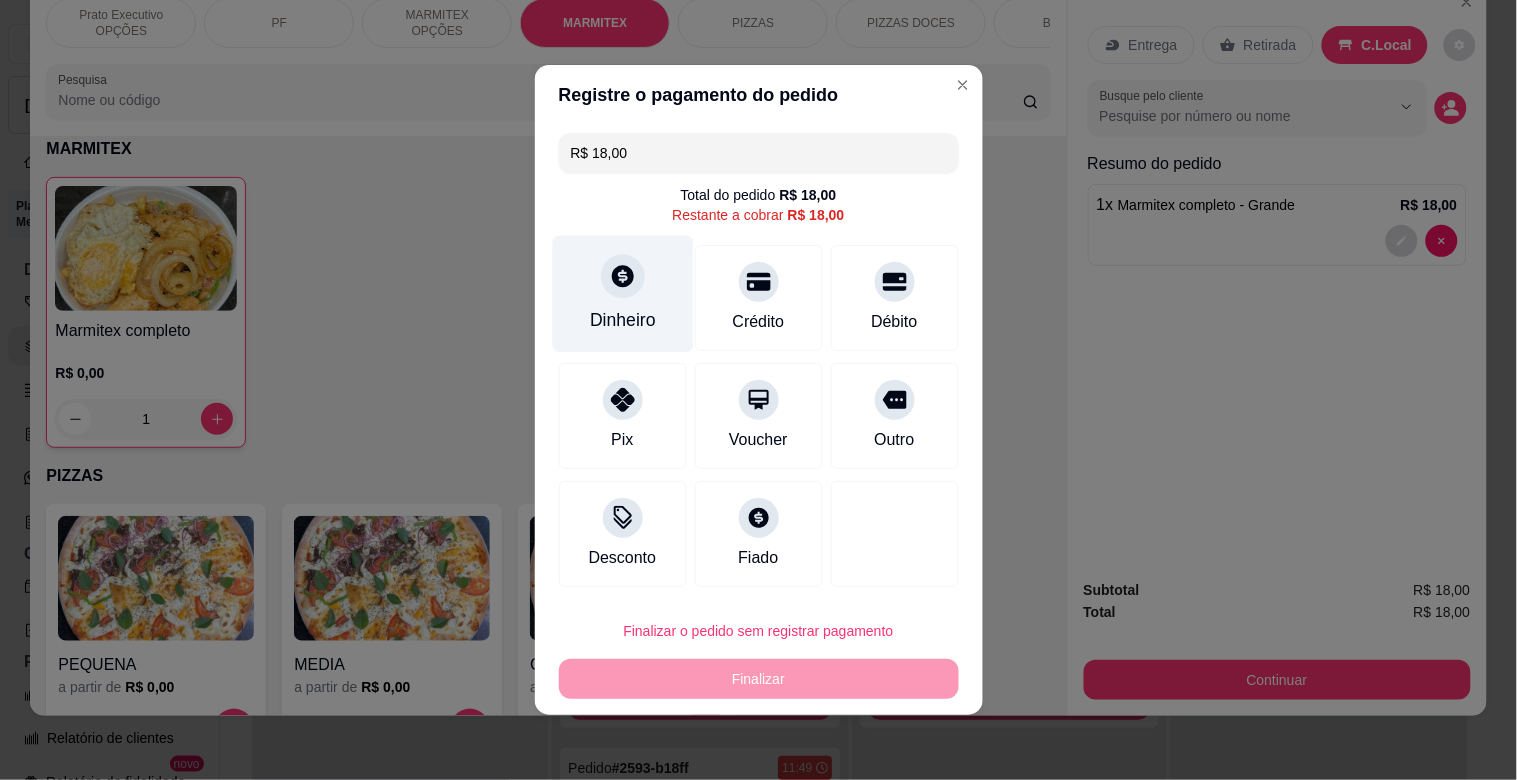 click on "Dinheiro" at bounding box center [622, 294] 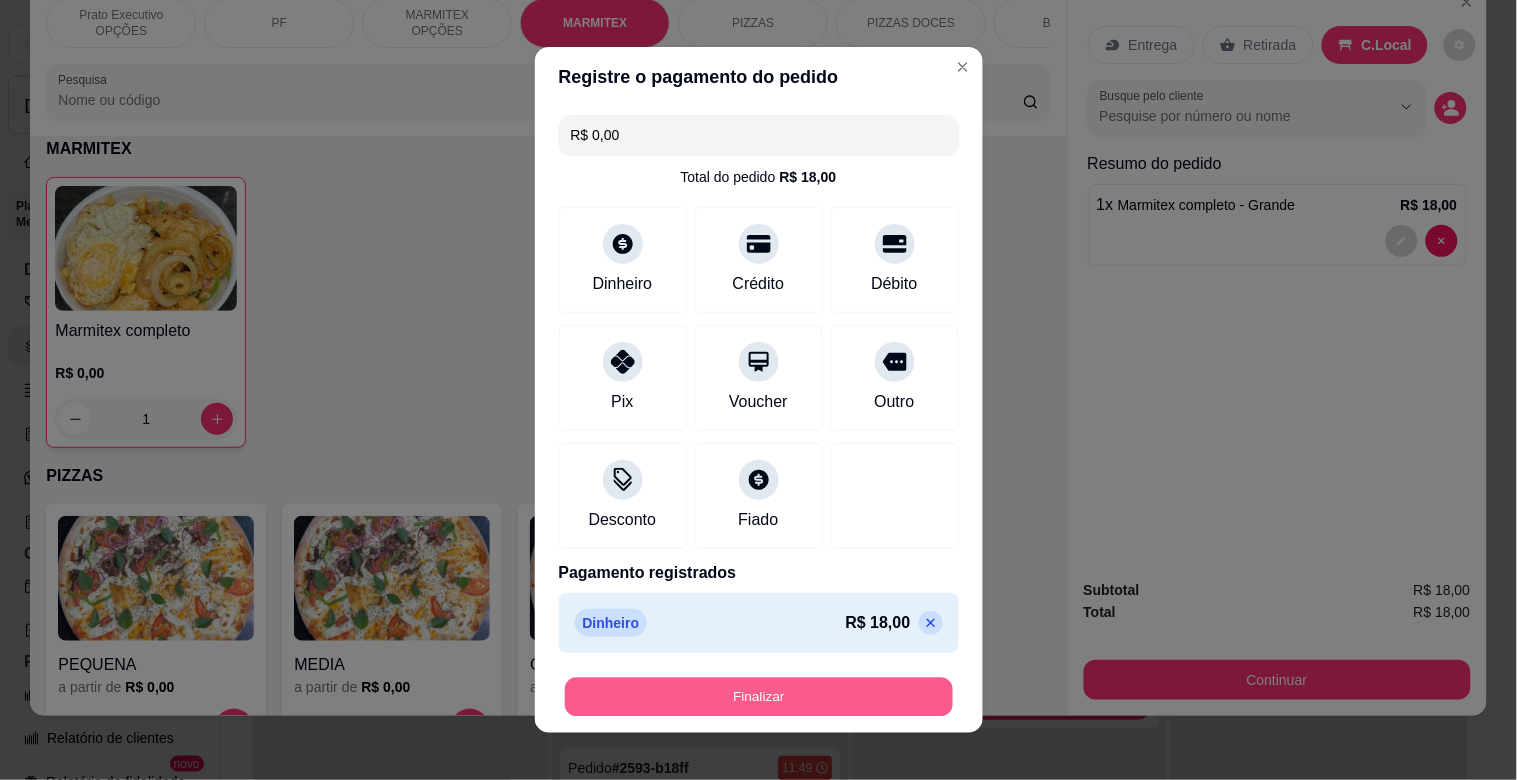 click on "Finalizar" at bounding box center [759, 697] 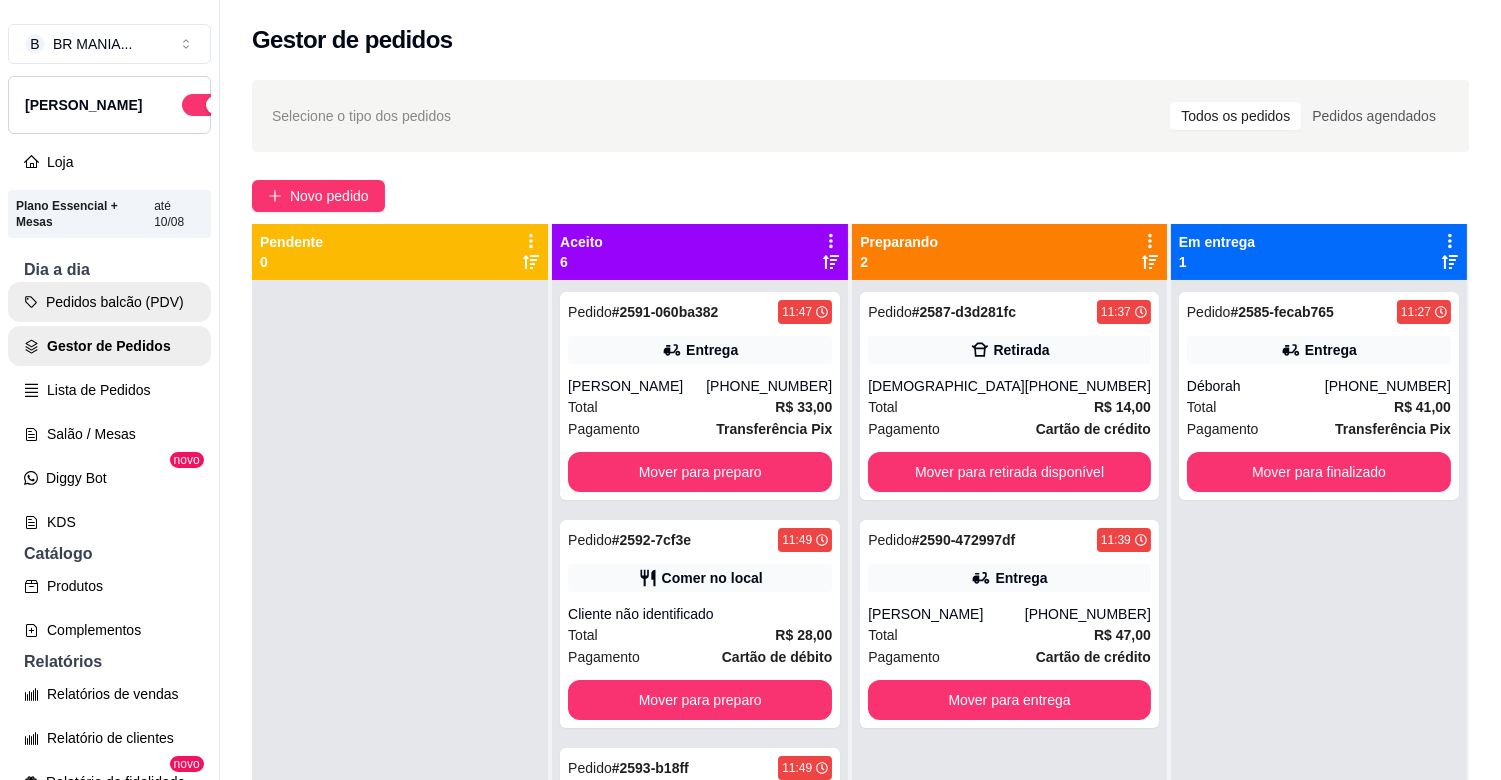 click on "Pedidos balcão (PDV)" at bounding box center (109, 302) 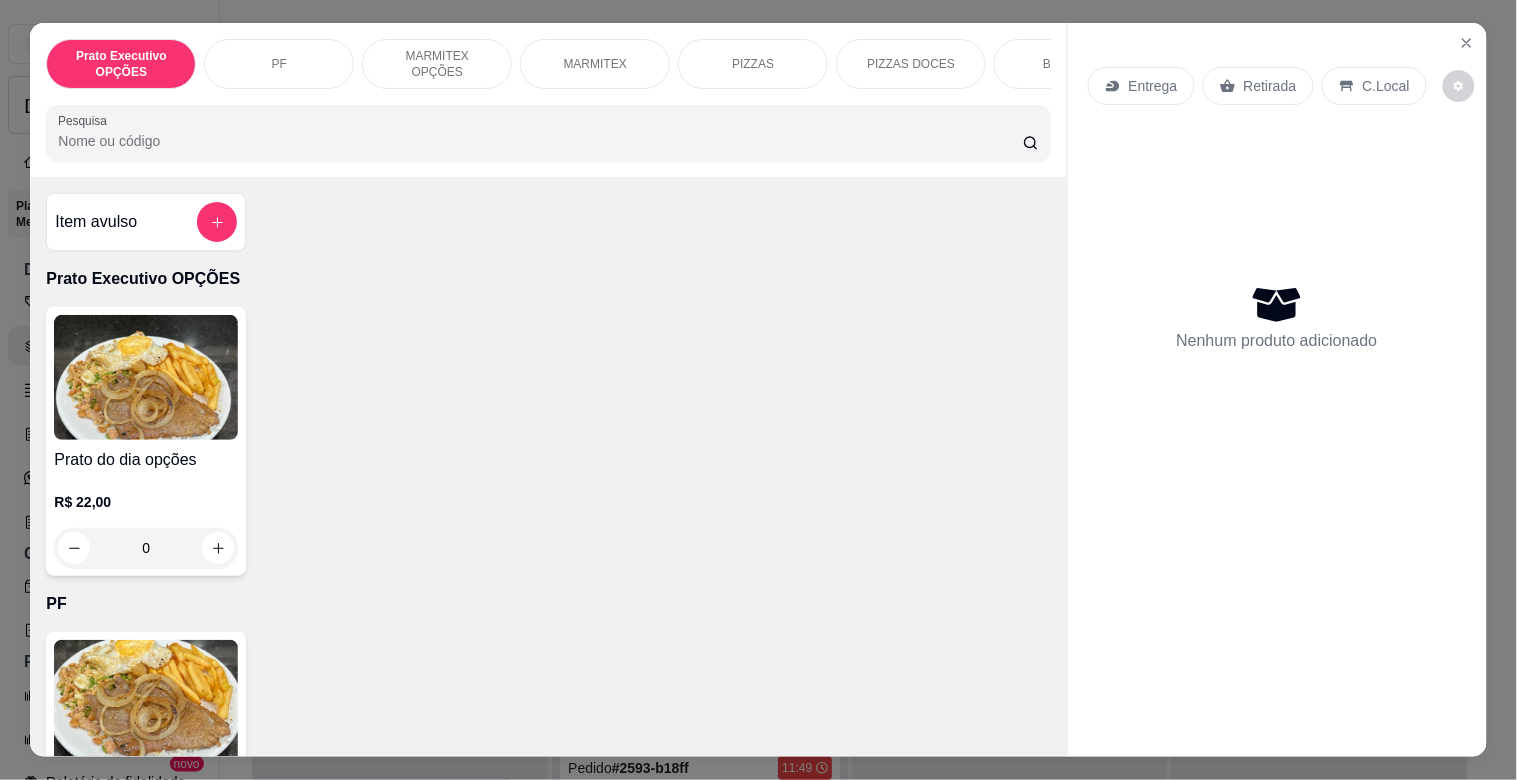 drag, startPoint x: 300, startPoint y: 60, endPoint x: 393, endPoint y: 104, distance: 102.88343 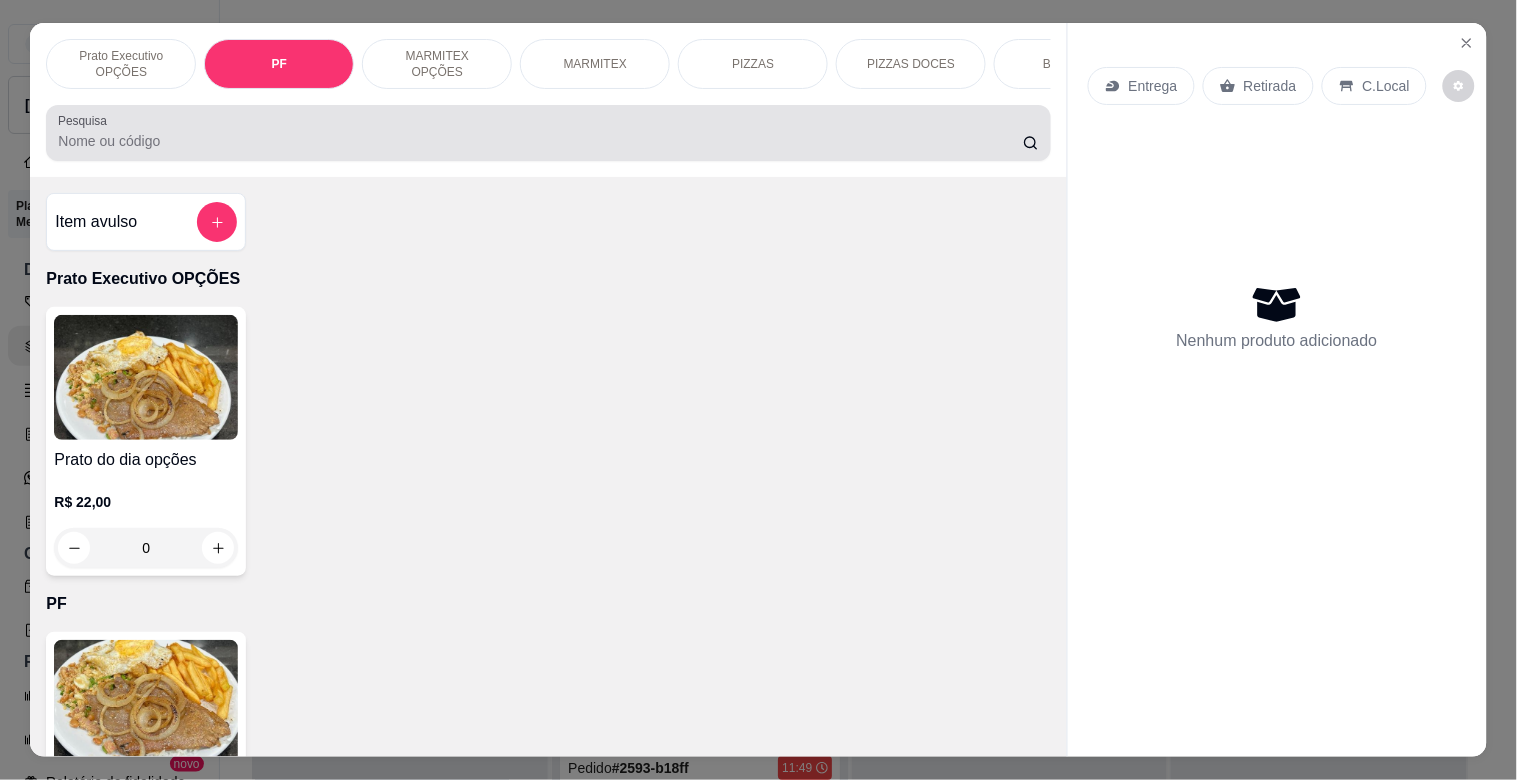 scroll, scrollTop: 415, scrollLeft: 0, axis: vertical 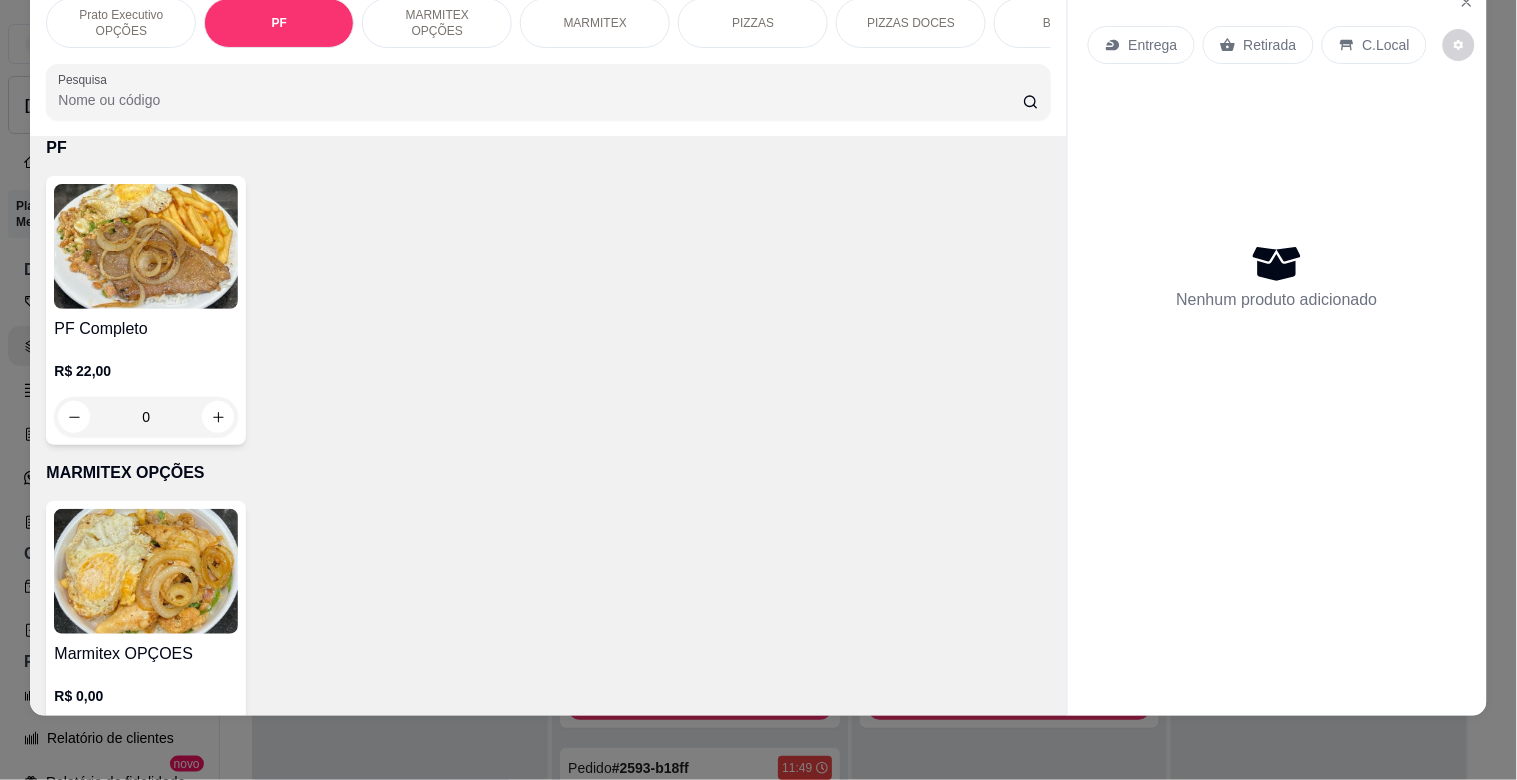click at bounding box center (146, 246) 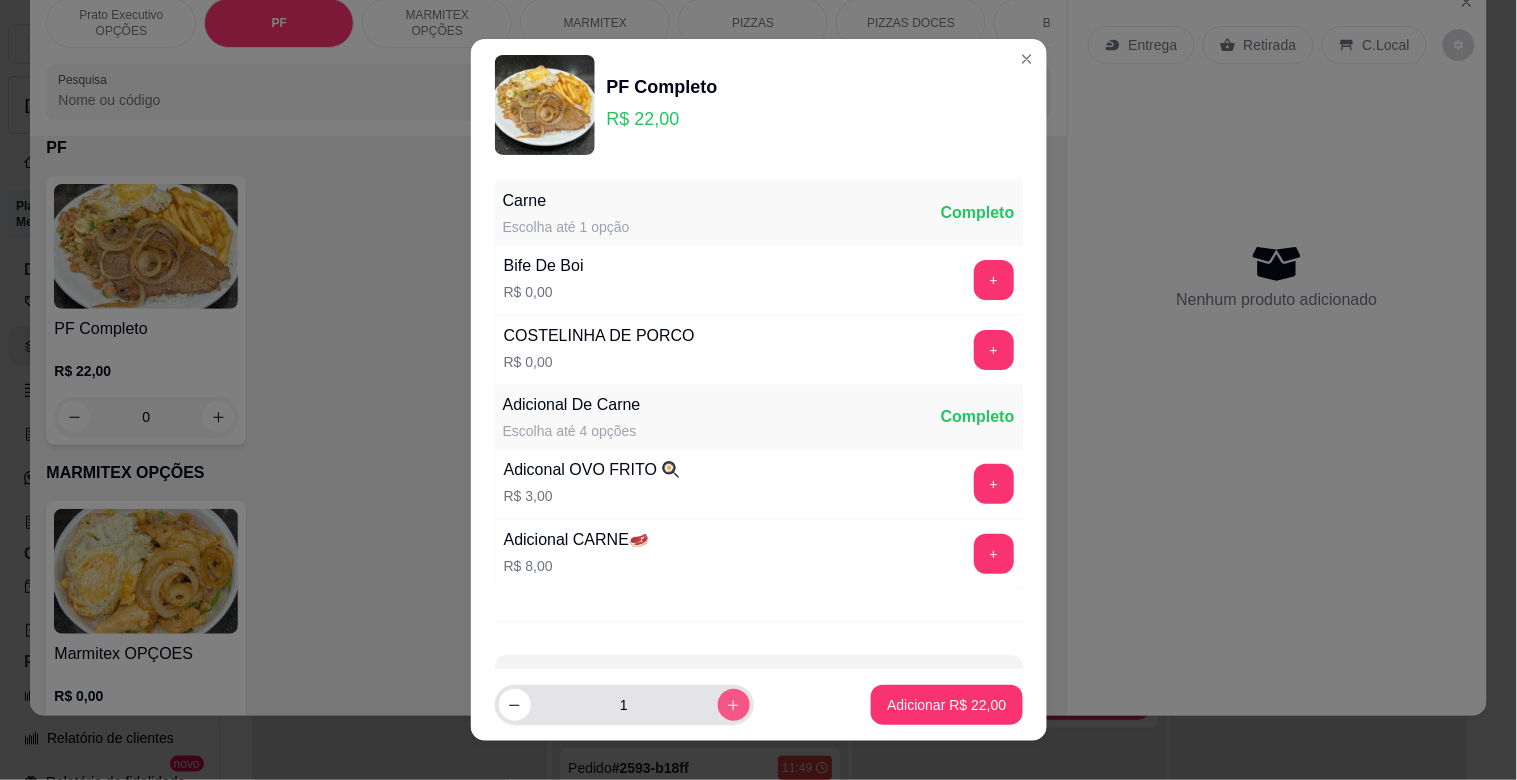 click at bounding box center [734, 705] 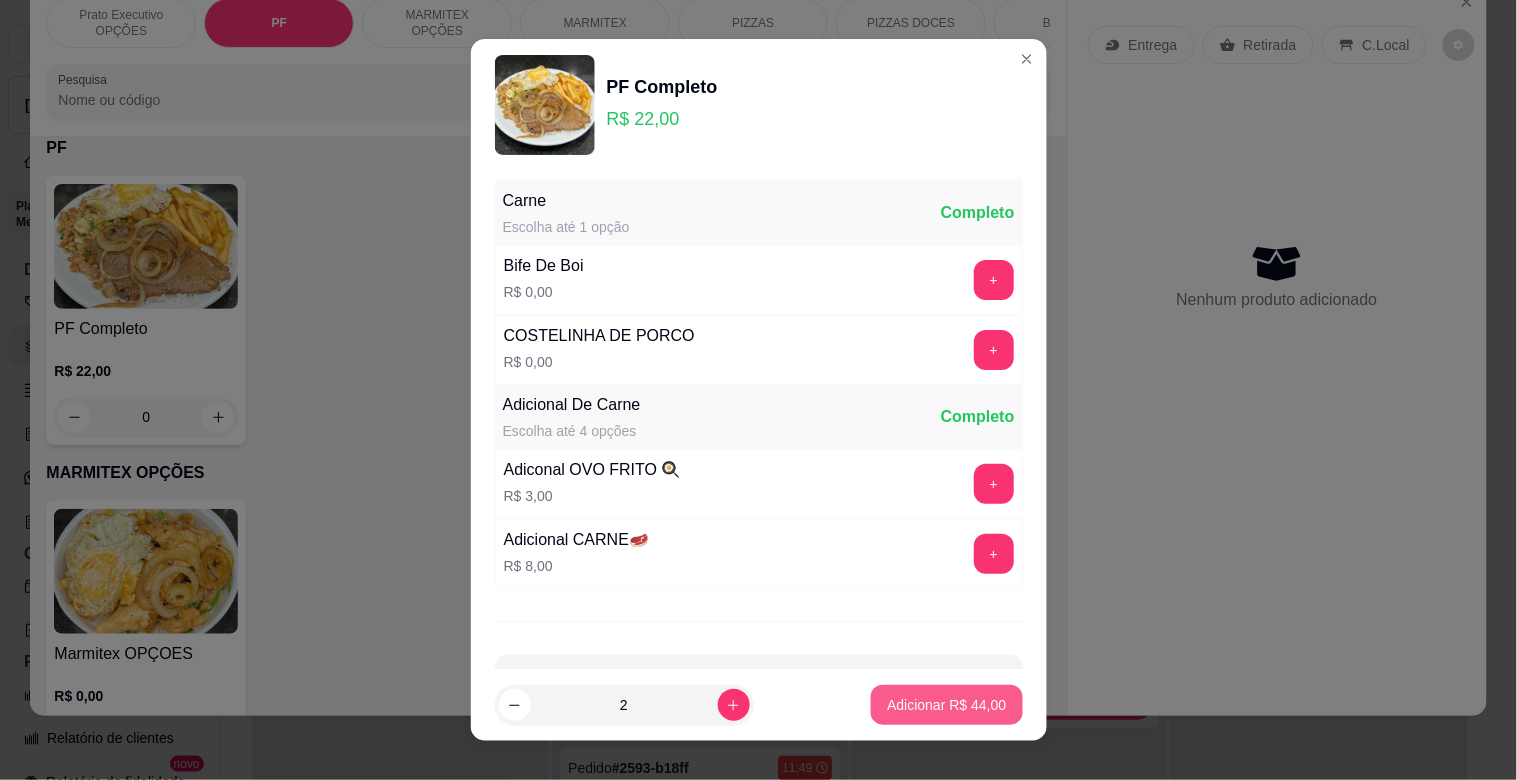 click on "Adicionar   R$ 44,00" at bounding box center (946, 705) 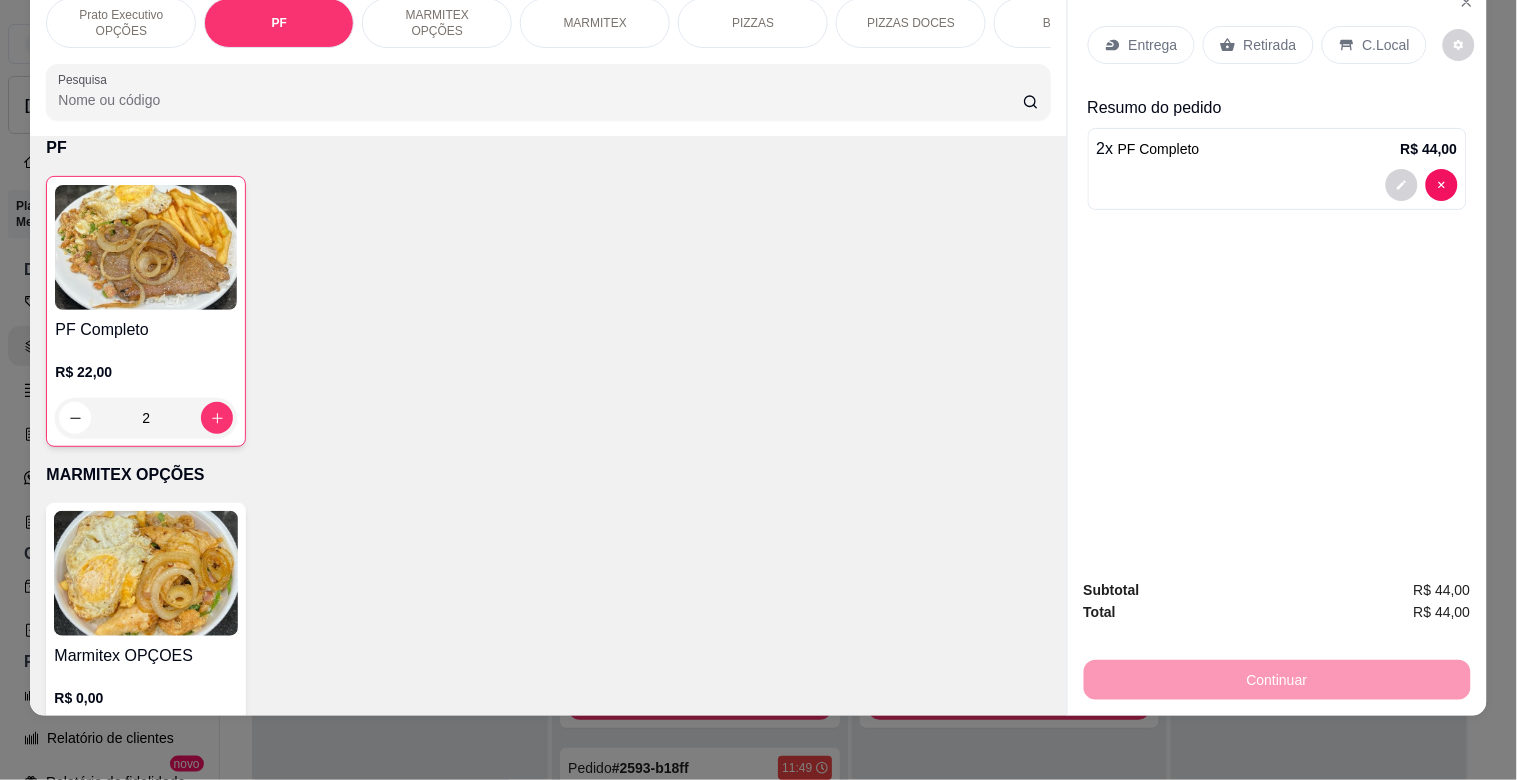 click on "BEBIDAS" at bounding box center [1069, 23] 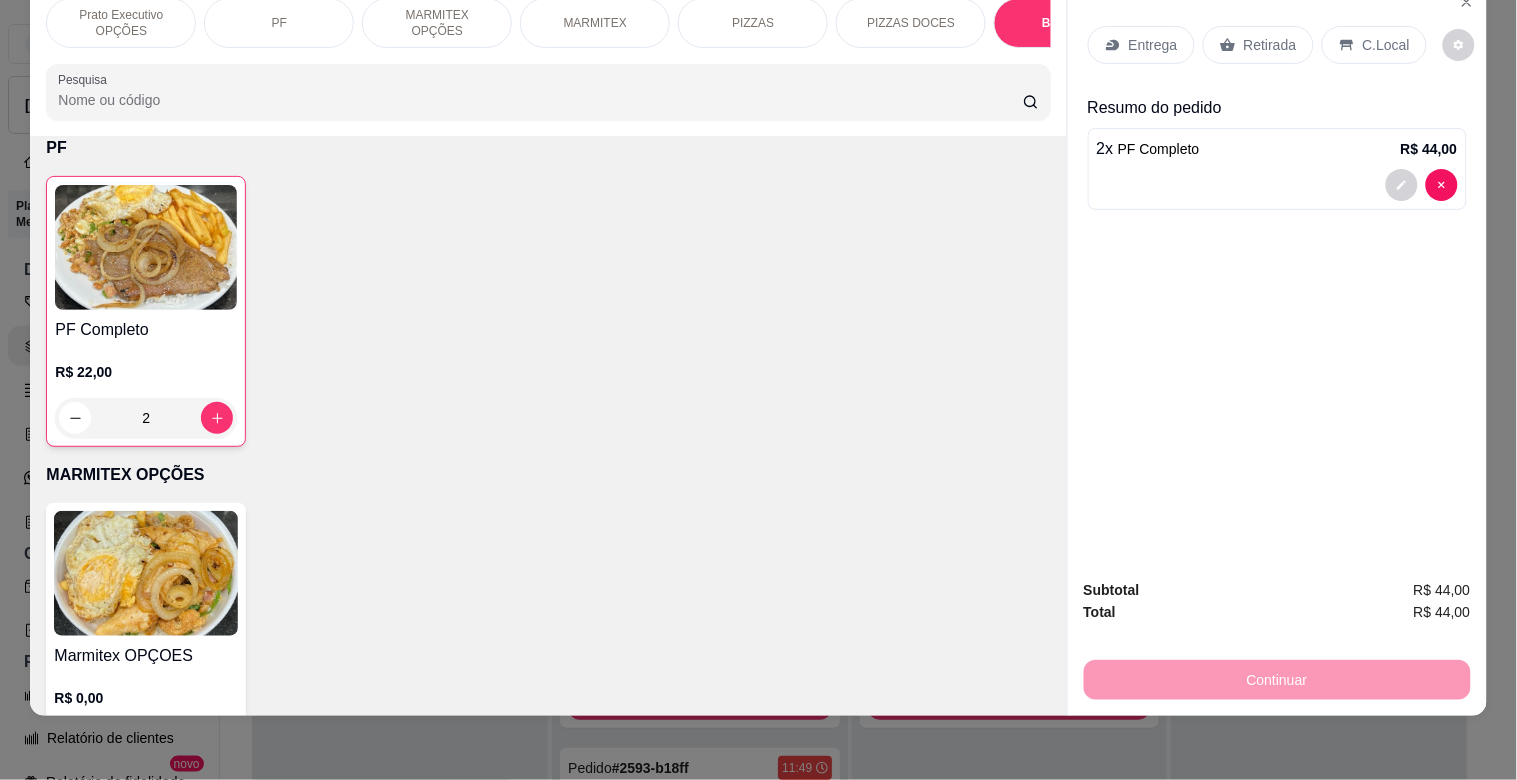 scroll, scrollTop: 2017, scrollLeft: 0, axis: vertical 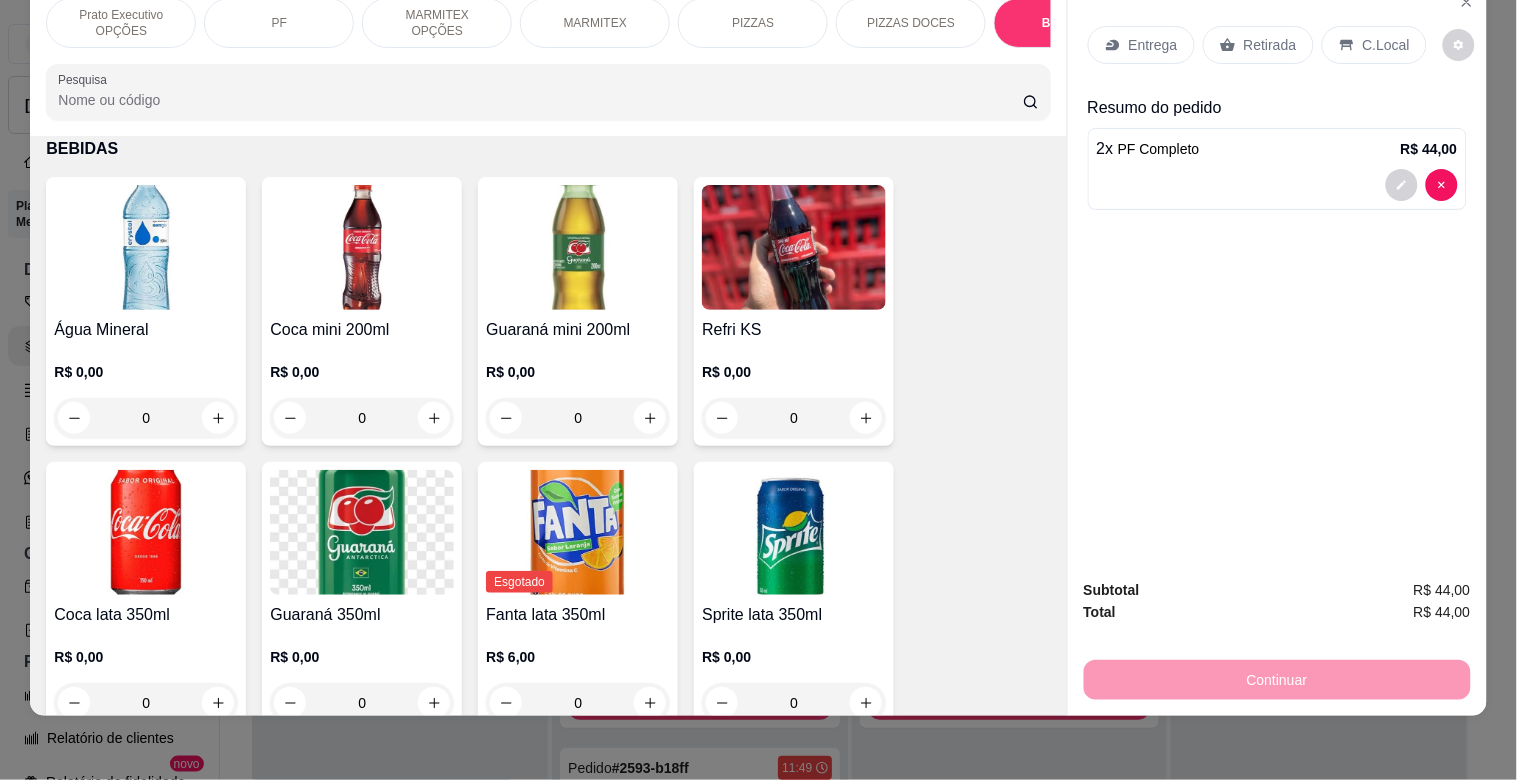 click on "Item avulso Prato Executivo OPÇÕES Prato do dia opções    R$ 22,00 0 PF  PF Completo    R$ 22,00 2 MARMITEX OPÇÕES  Marmitex OPÇOES    R$ 0,00 0 MARMITEX  Marmitex completo    R$ 0,00 0 PIZZAS PEQUENA a partir de     R$ 0,00 MEDIA  a partir de     R$ 0,00 Grande a partir de     R$ 0,00 PIZZAS DOCES BROTO  20cm a partir de     R$ 0,00 PEQUENA 25cm a partir de     R$ 0,00 MÉDIA 30cm a partir de     R$ 0,00 GRANDE 35cm a partir de     R$ 0,00 BEBIDAS  Água Mineral    R$ 0,00 0 Coca mini 200ml    R$ 0,00 0 Guaraná mini 200ml   R$ 0,00 0 Refri KS   R$ 0,00 0 Coca lata 350ml    R$ 0,00 0 Guaraná 350ml   R$ 0,00 0 Esgotado Fanta lata 350ml   R$ 6,00 0 Sprite lata 350ml   R$ 0,00 0 Água tônica lata original 350ml   R$ 0,00 0 H2O 500ml   R$ 7,00 0 Suco Kapo   R$ 0,00 0 Suco del valle lata 290ml   R$ 0,00 0 Suco del valle 1 litro   R$ 0,00 0 Coca cola 600ml   R$ 0,00 0 Guaraná 600ml   R$ 0,00 0 Fanta 600ml   R$ 8,00 0 Sprite 600ml   R$ 8,00 0 Gatorade 500ml   R$ 0,00 0   0   0" at bounding box center [548, 425] 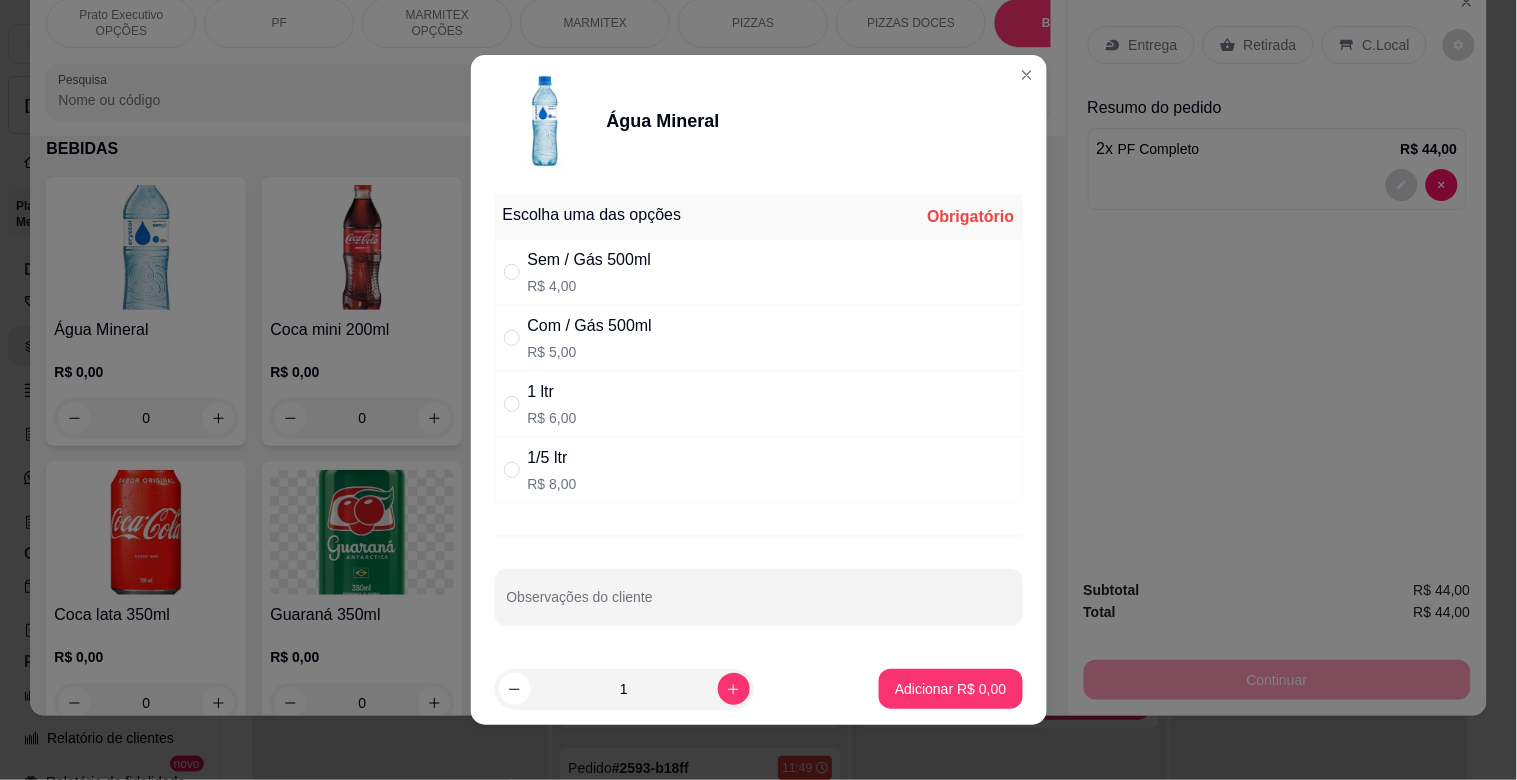drag, startPoint x: 590, startPoint y: 335, endPoint x: 984, endPoint y: 484, distance: 421.23273 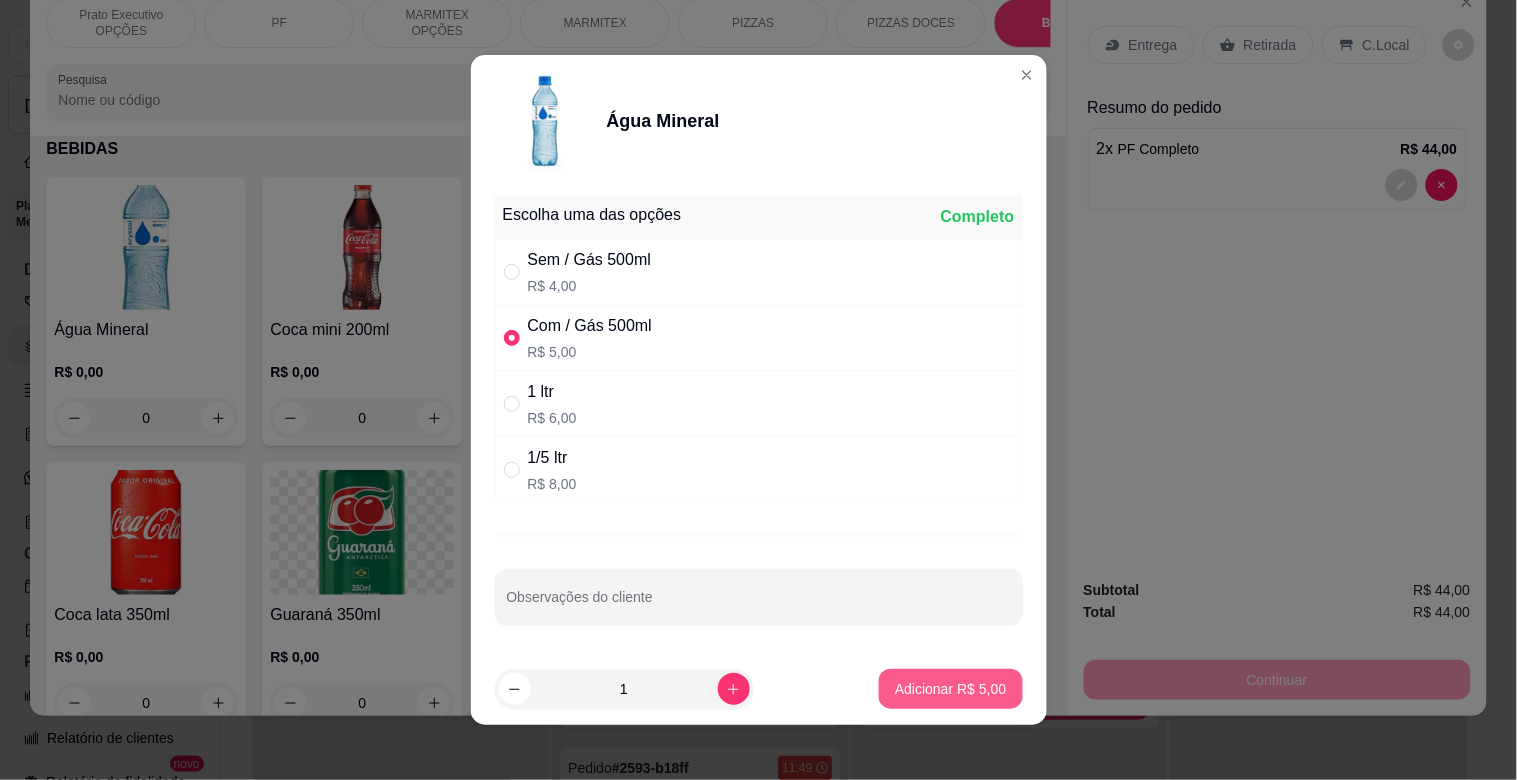 click on "Adicionar   R$ 5,00" at bounding box center (950, 689) 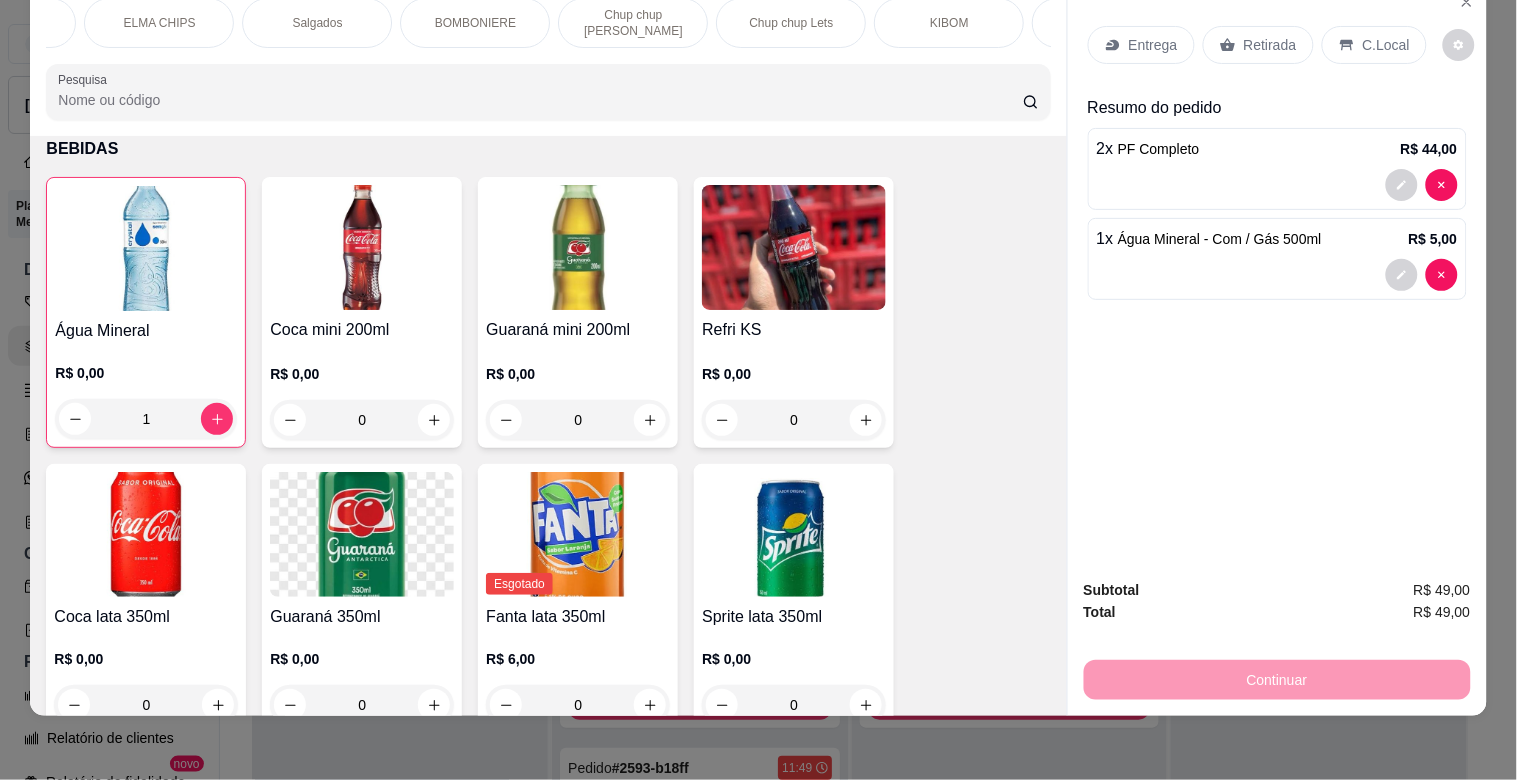 scroll, scrollTop: 0, scrollLeft: 1555, axis: horizontal 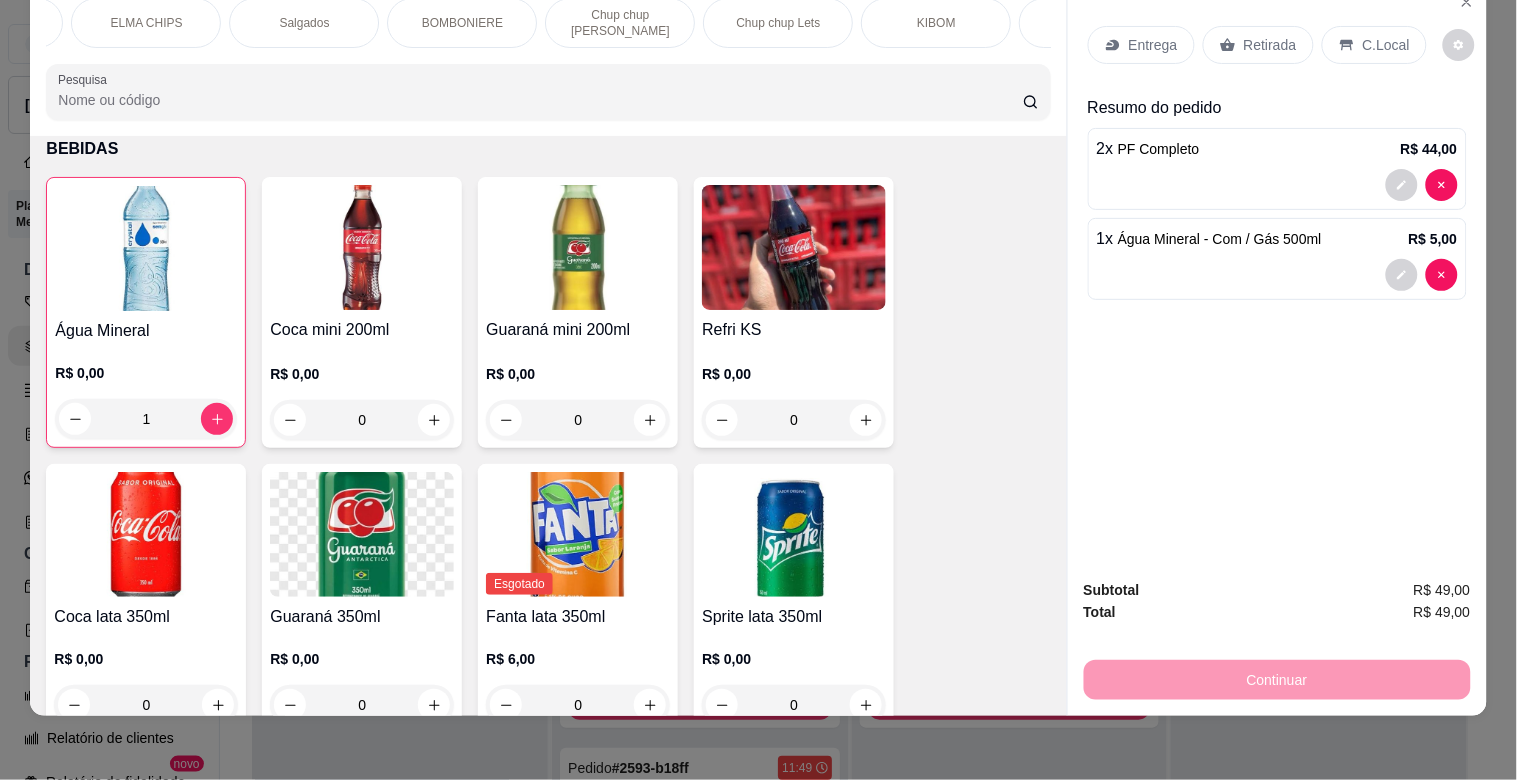 click on "KIBOM" at bounding box center (936, 23) 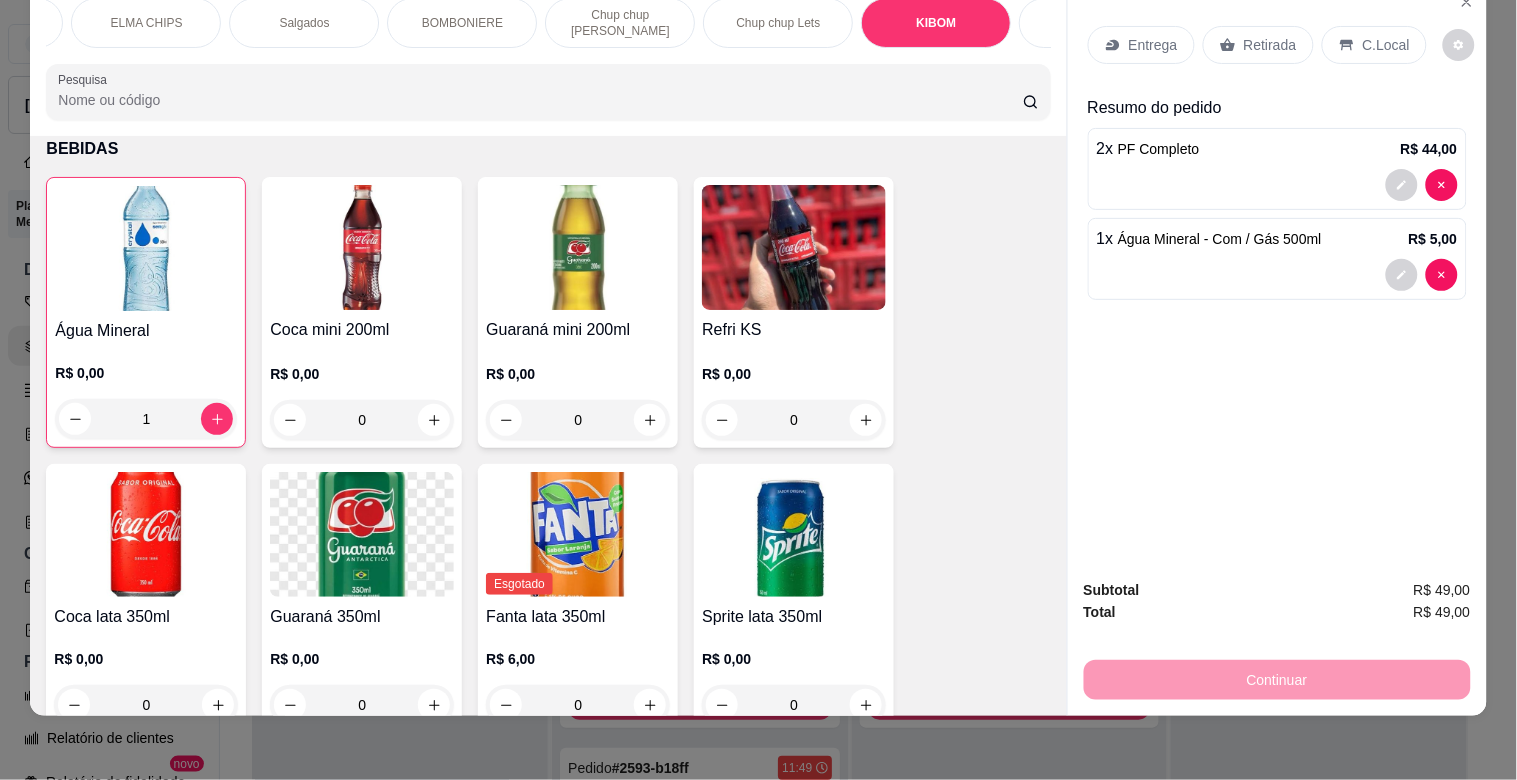 scroll, scrollTop: 9005, scrollLeft: 0, axis: vertical 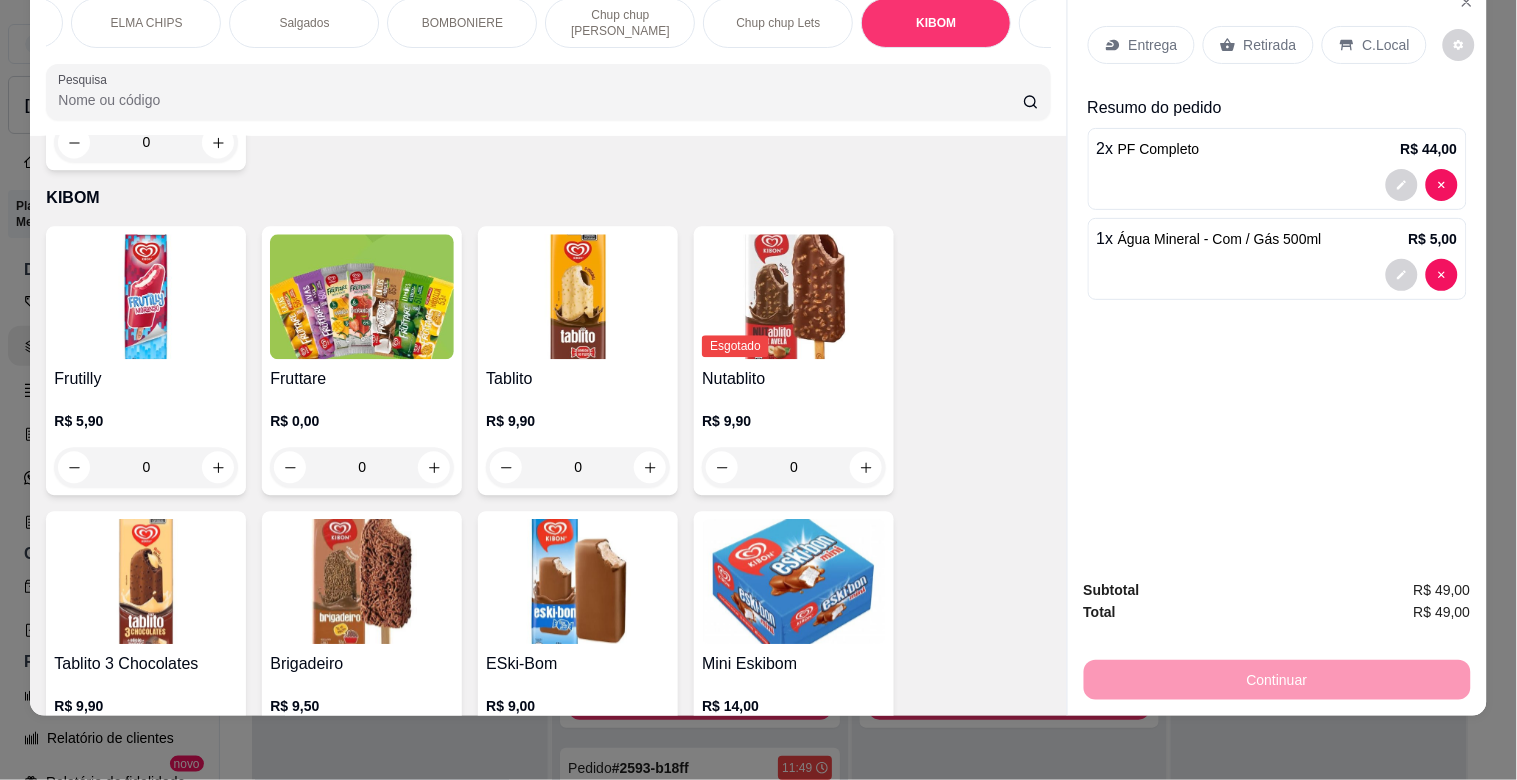 click at bounding box center [146, 296] 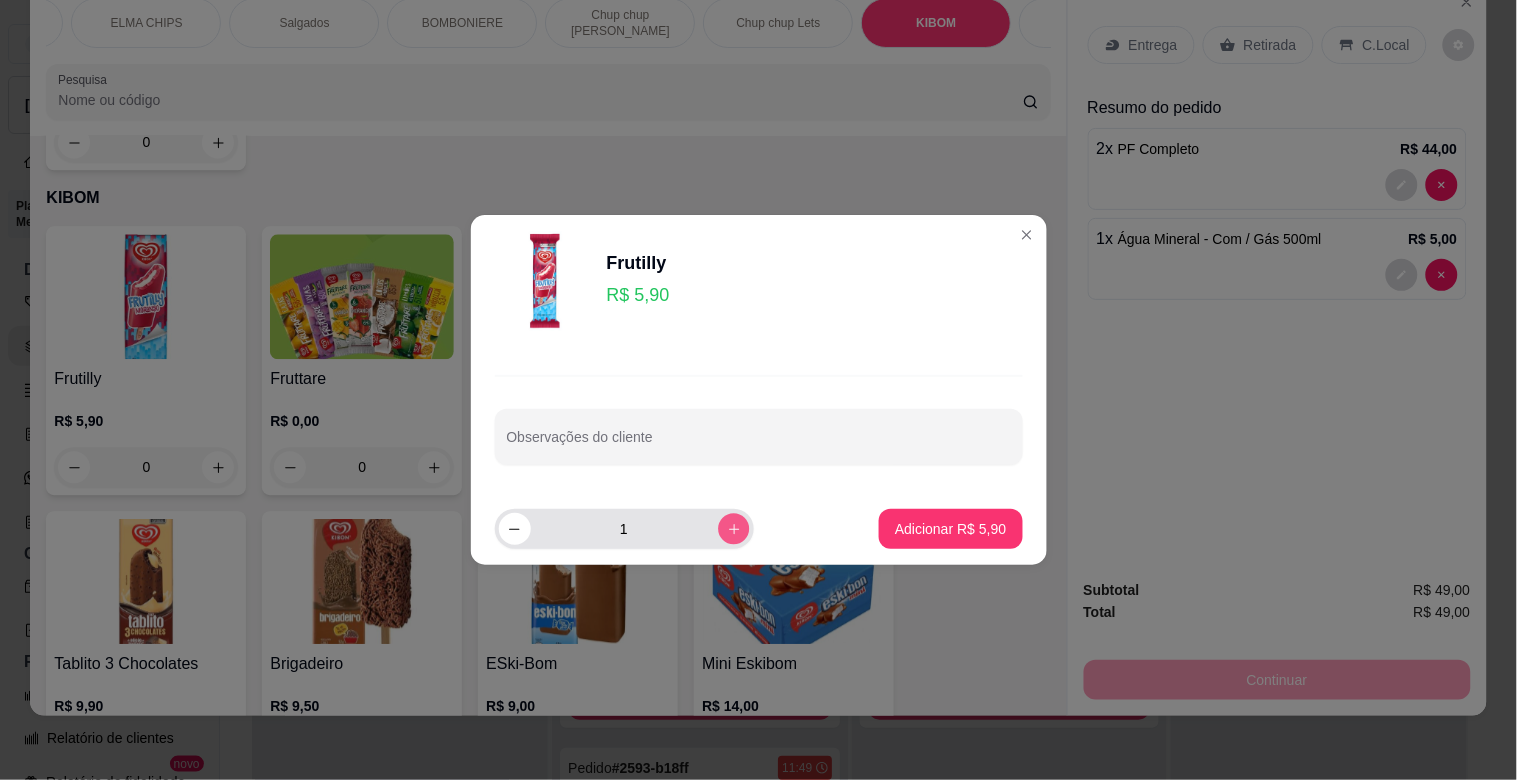 click 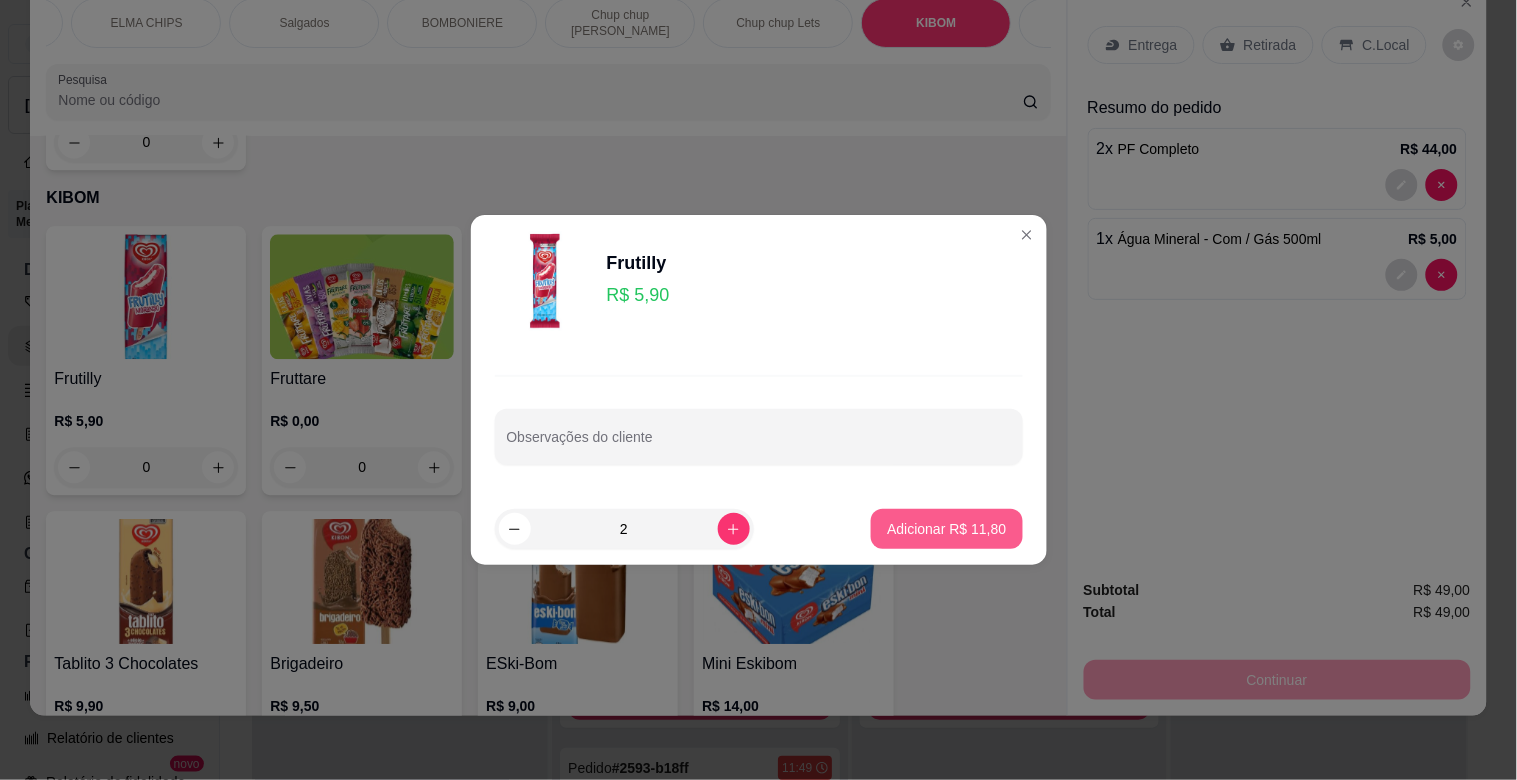 click on "Adicionar   R$ 11,80" at bounding box center (946, 529) 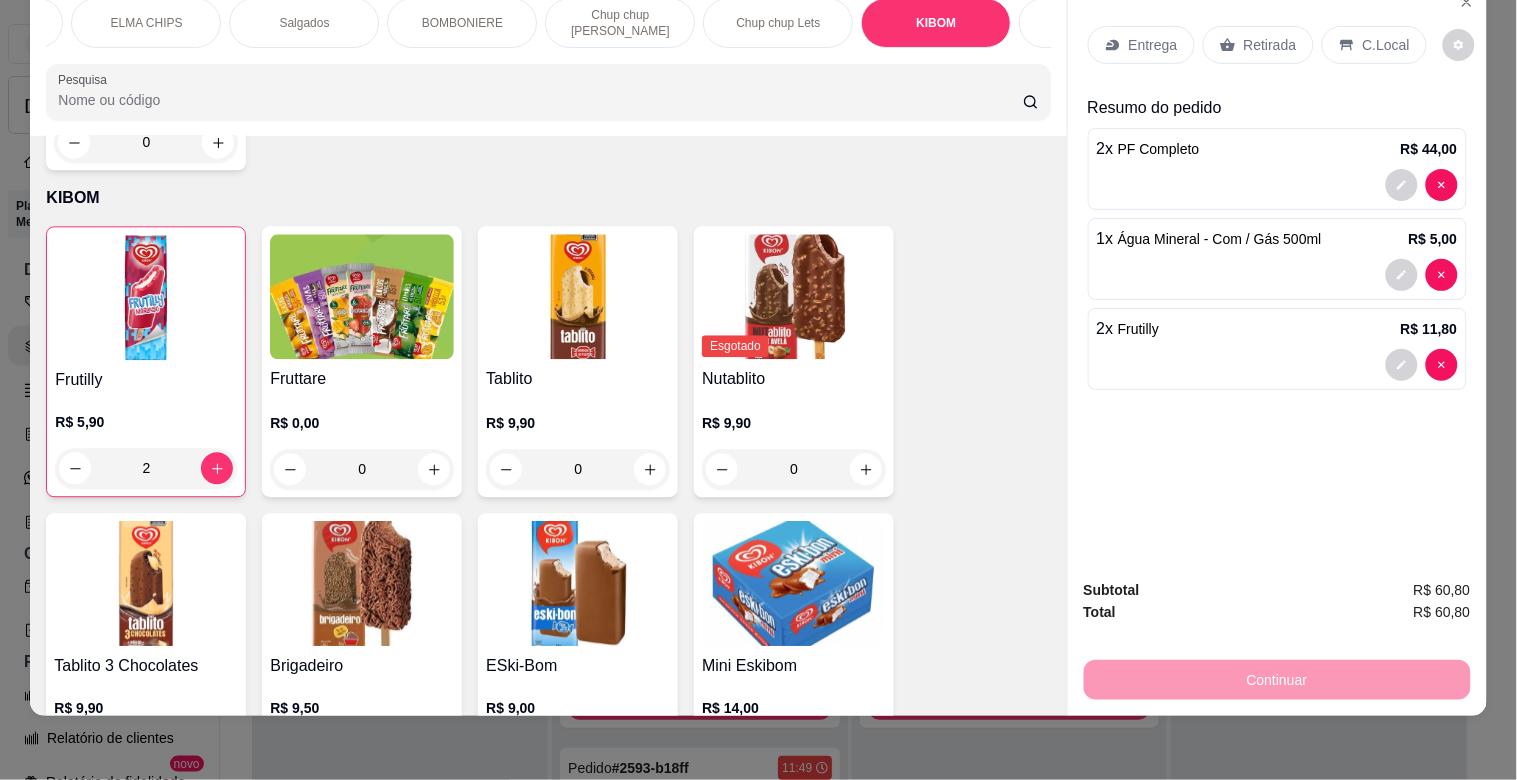 click on "Continuar" at bounding box center (1277, 677) 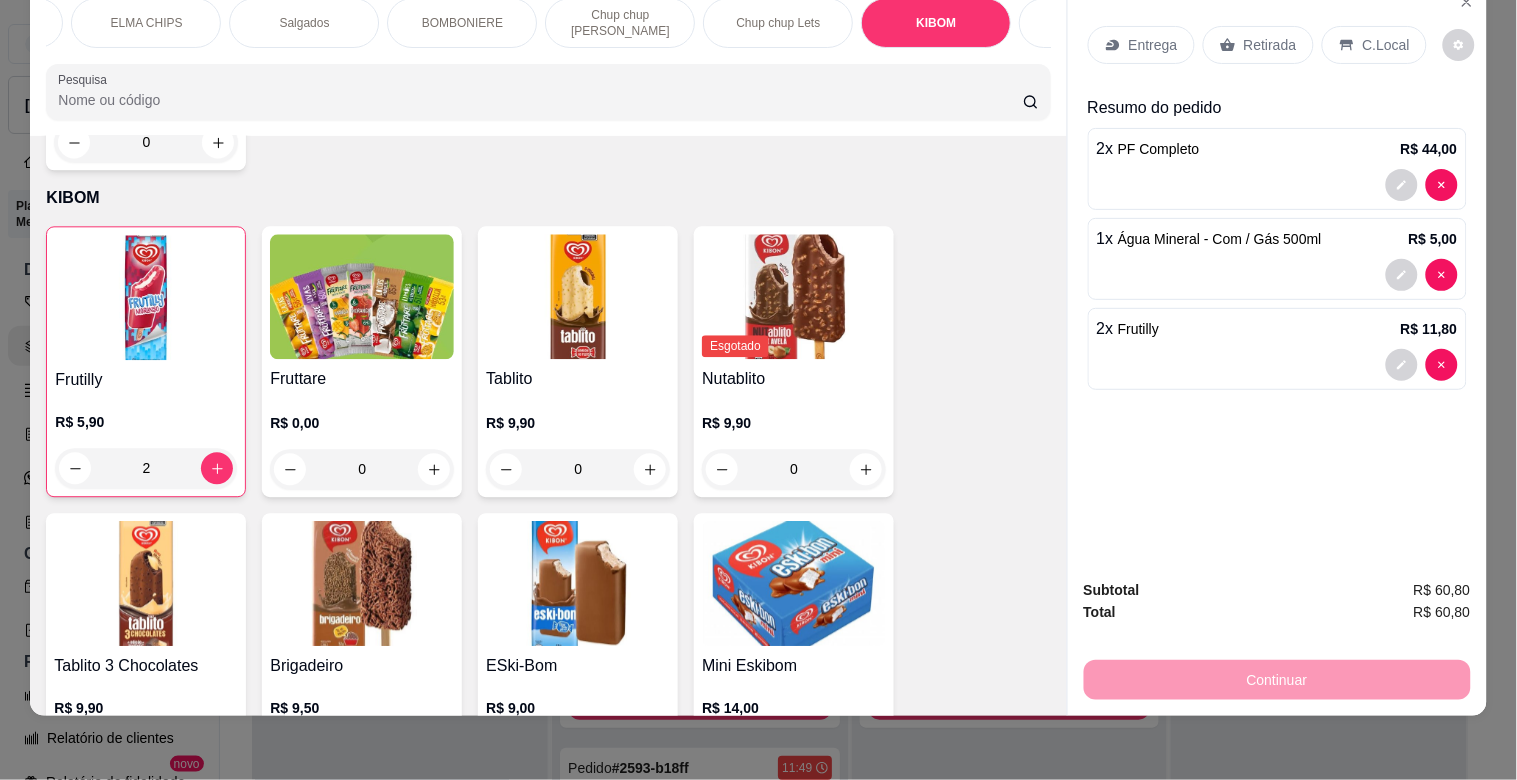 click on "C.Local" at bounding box center [1386, 45] 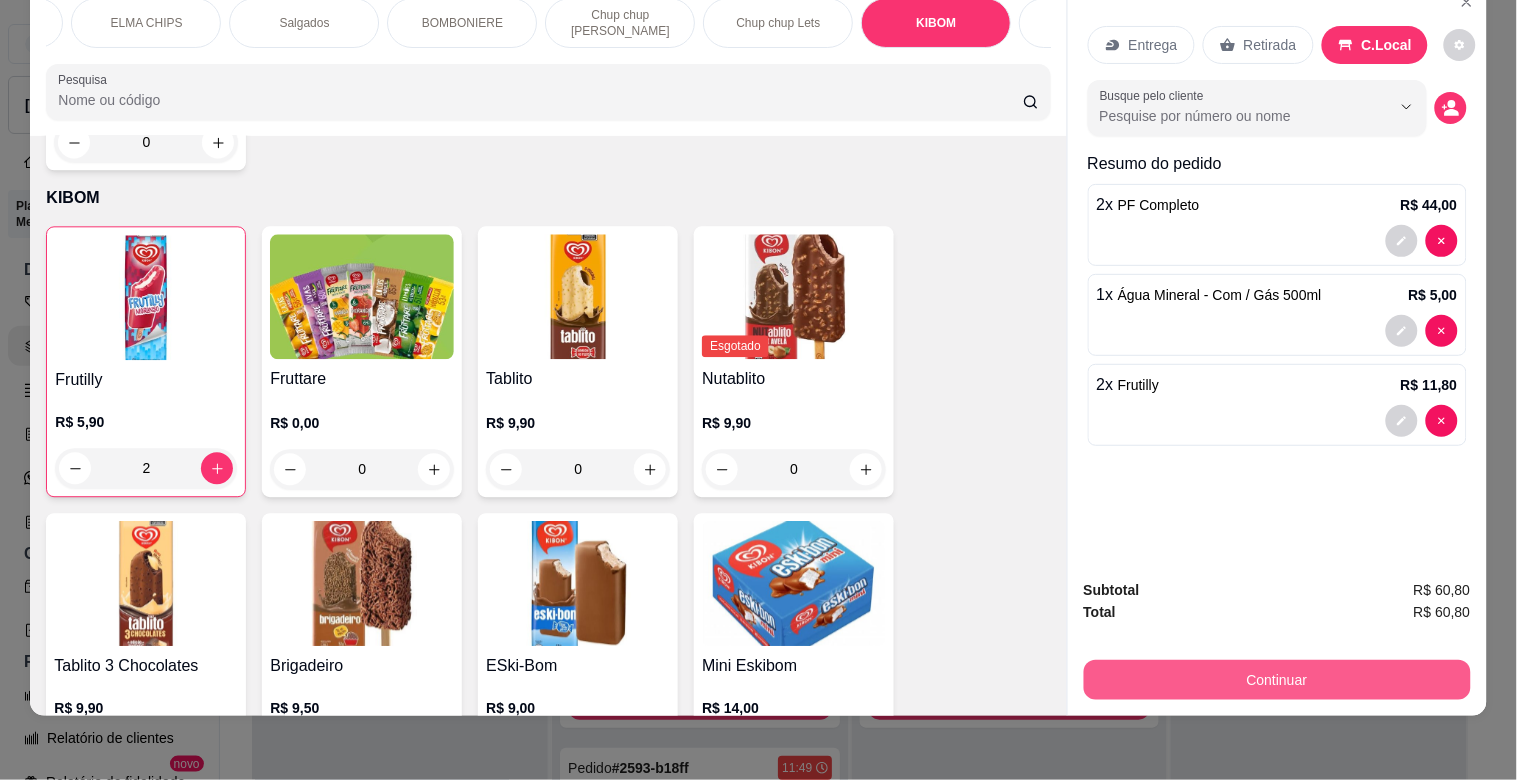 click on "Continuar" at bounding box center (1277, 680) 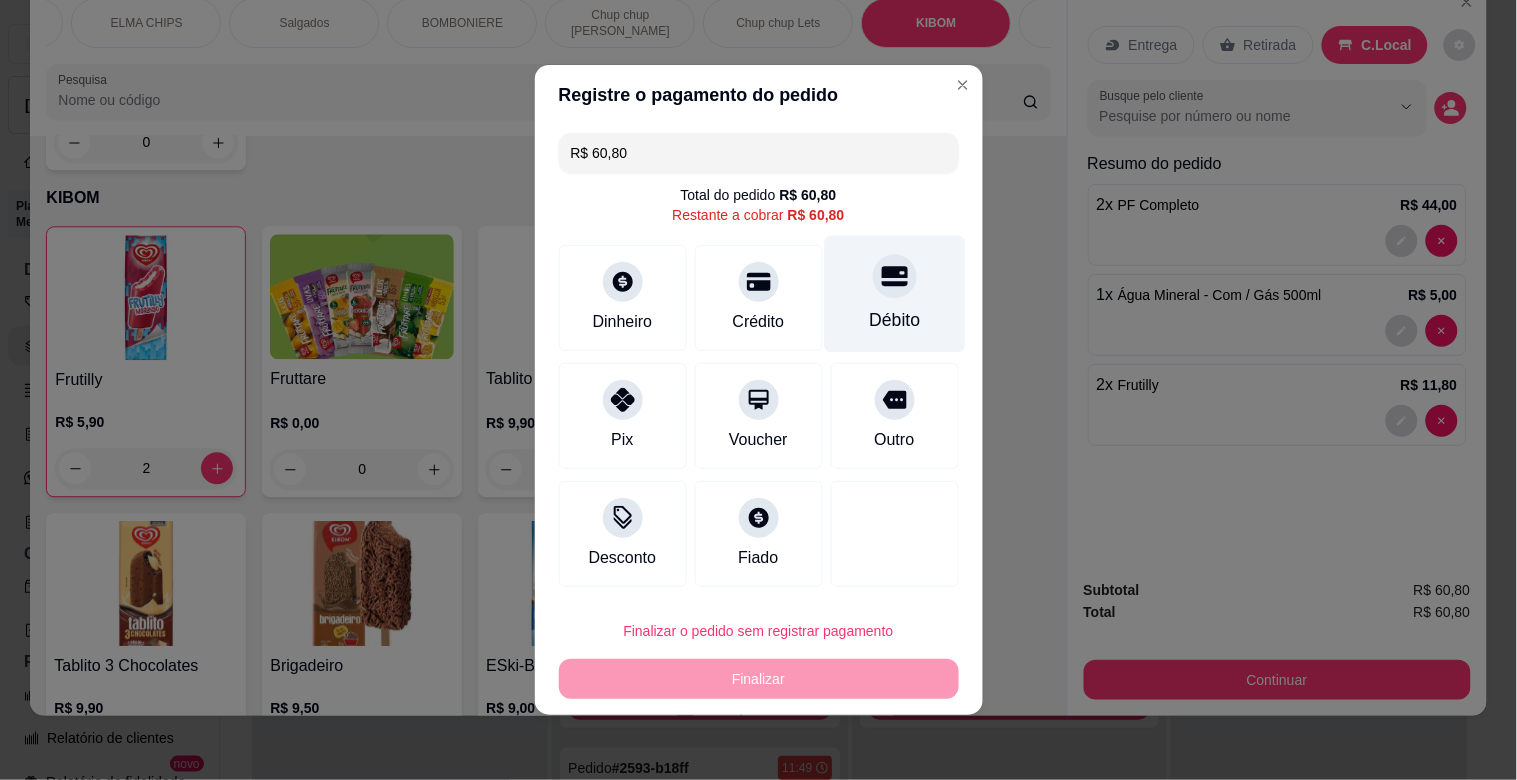 click on "Débito" at bounding box center [894, 294] 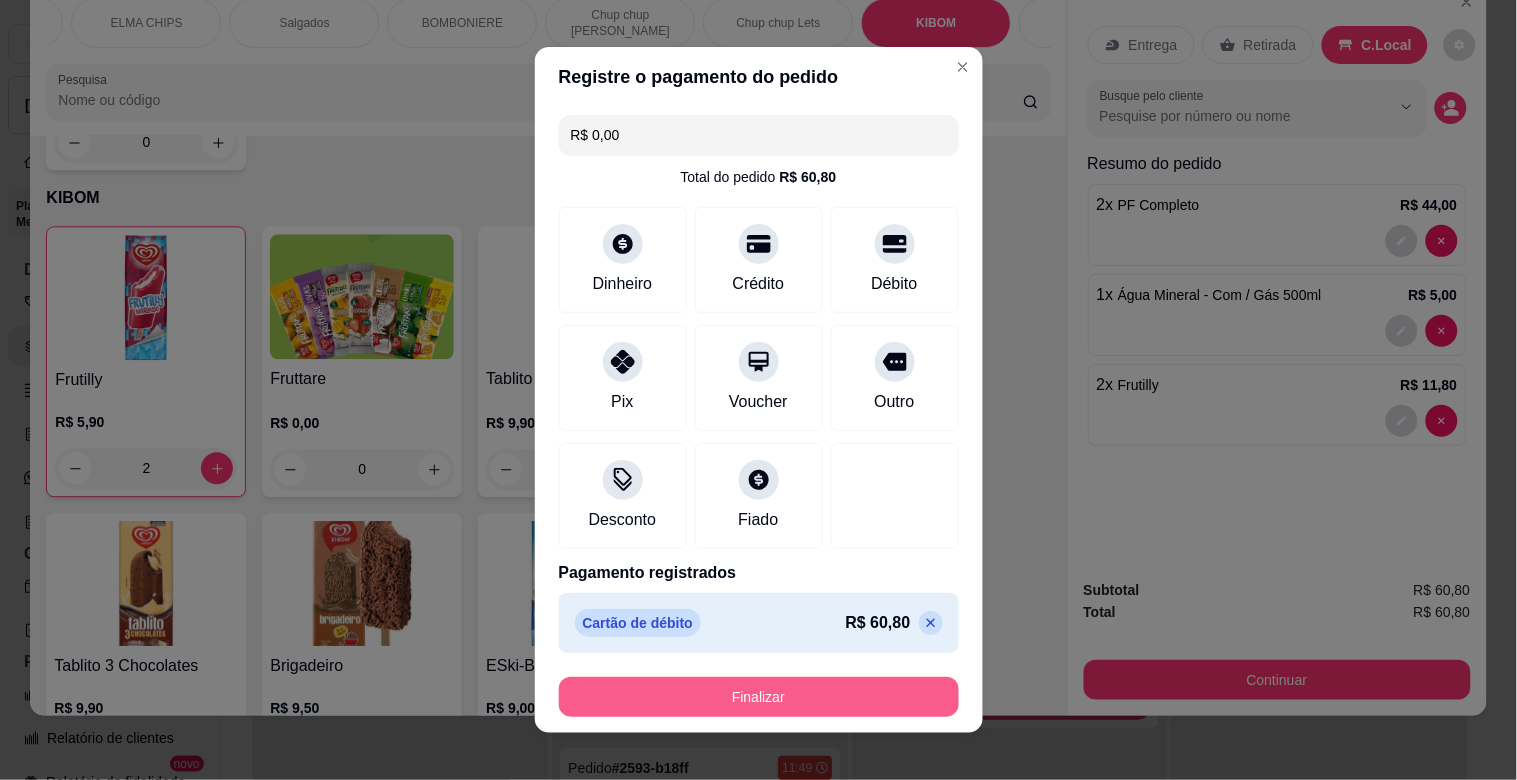 click on "Finalizar" at bounding box center [759, 697] 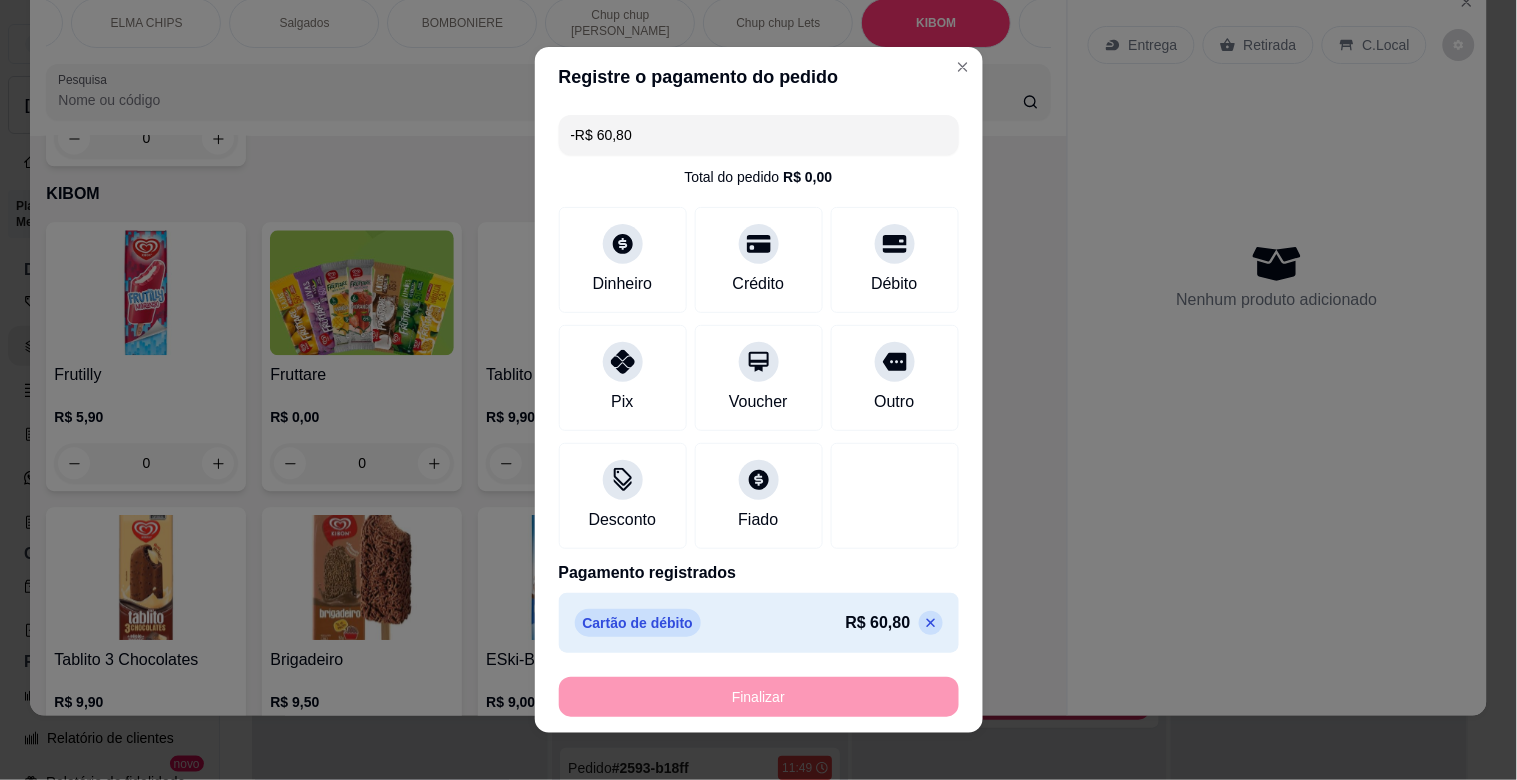scroll, scrollTop: 9001, scrollLeft: 0, axis: vertical 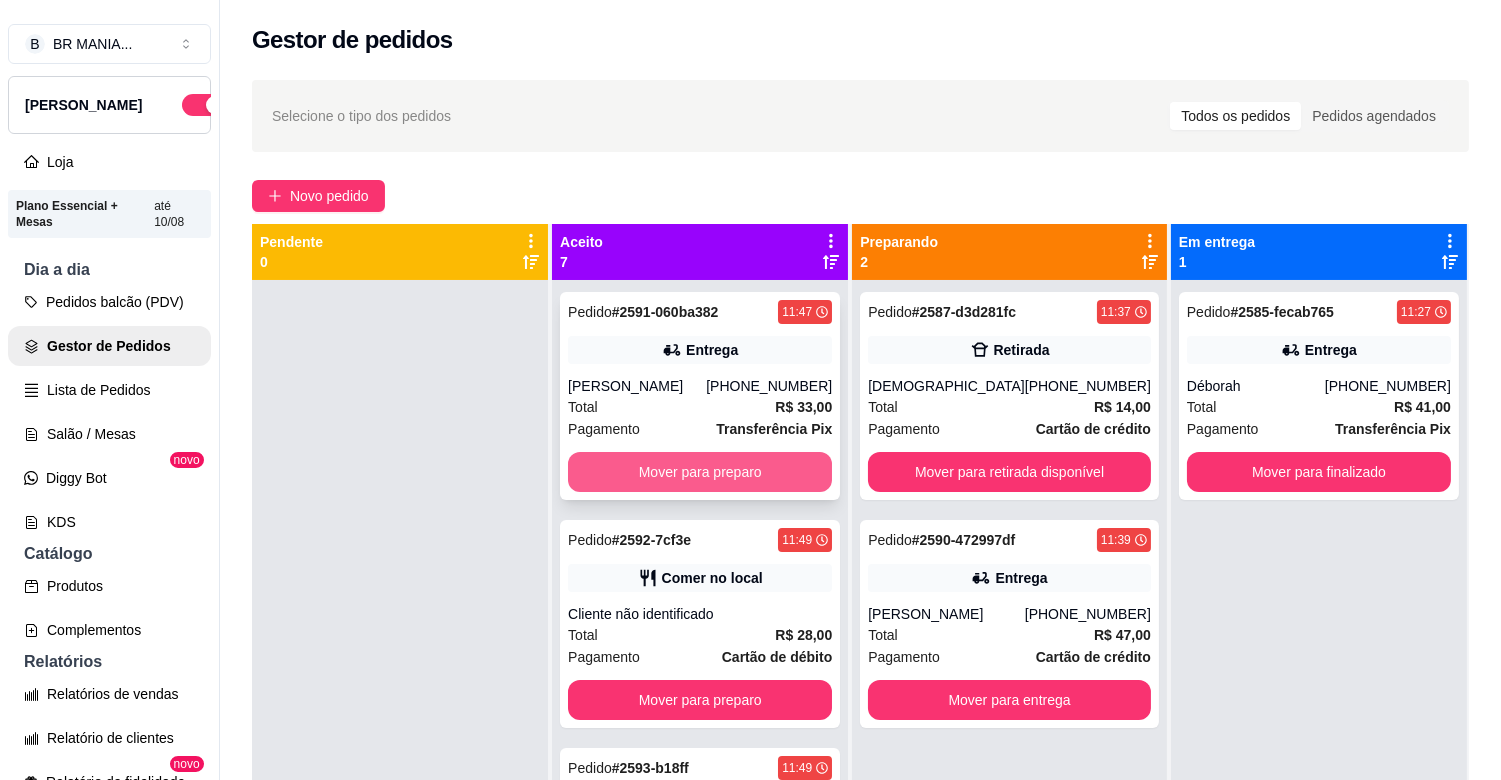 click on "Mover para preparo" at bounding box center [700, 472] 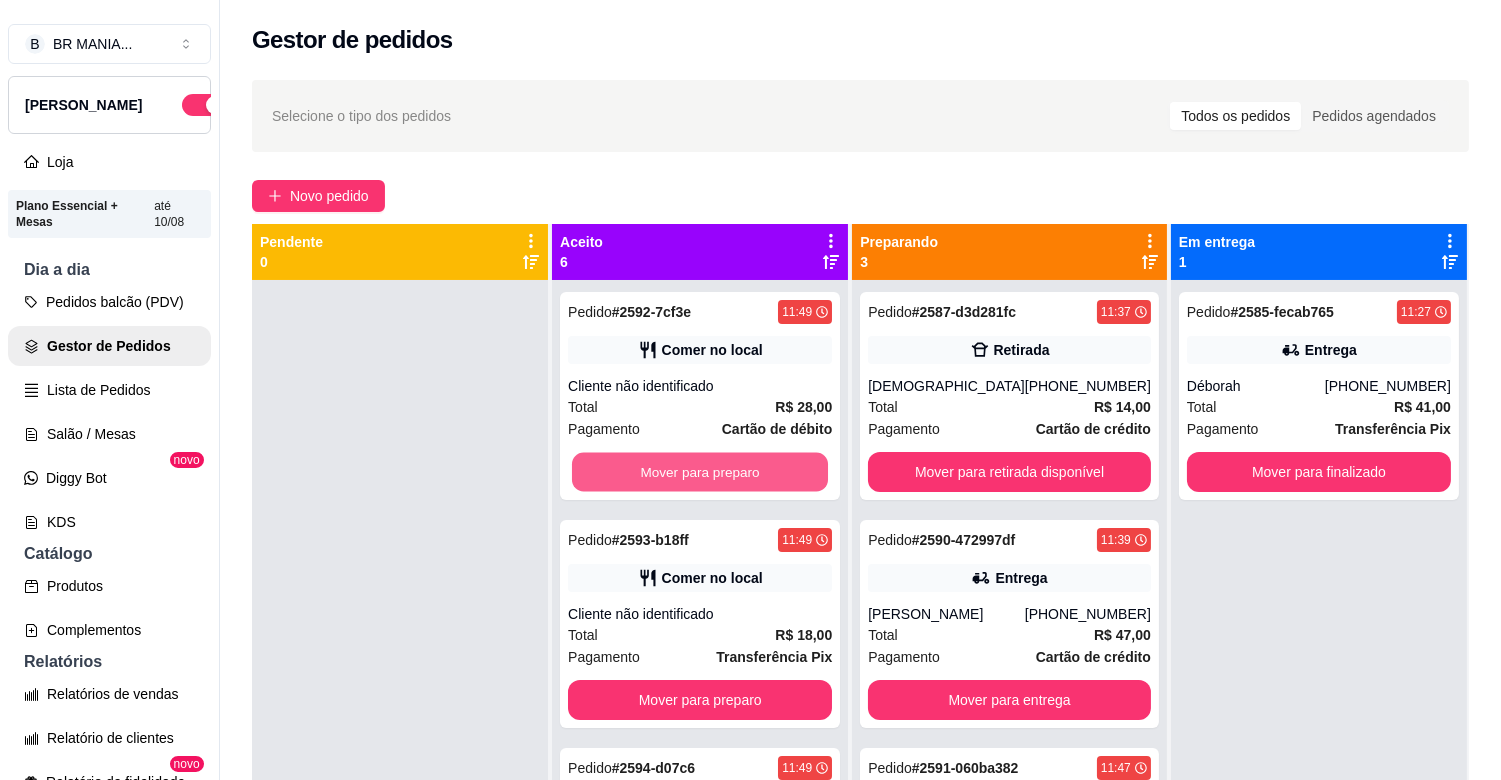 click on "Mover para preparo" at bounding box center (700, 472) 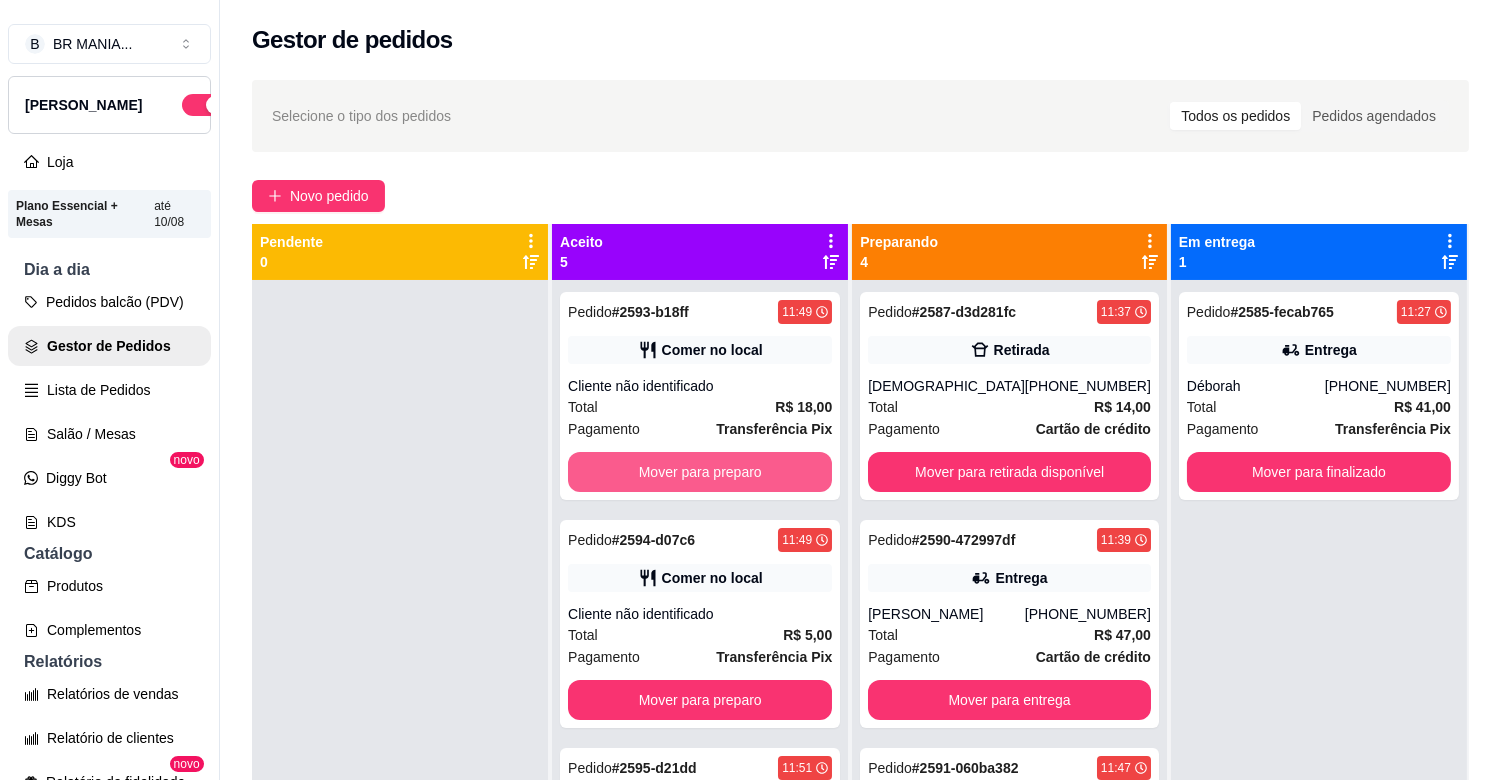 click on "Mover para preparo" at bounding box center [700, 472] 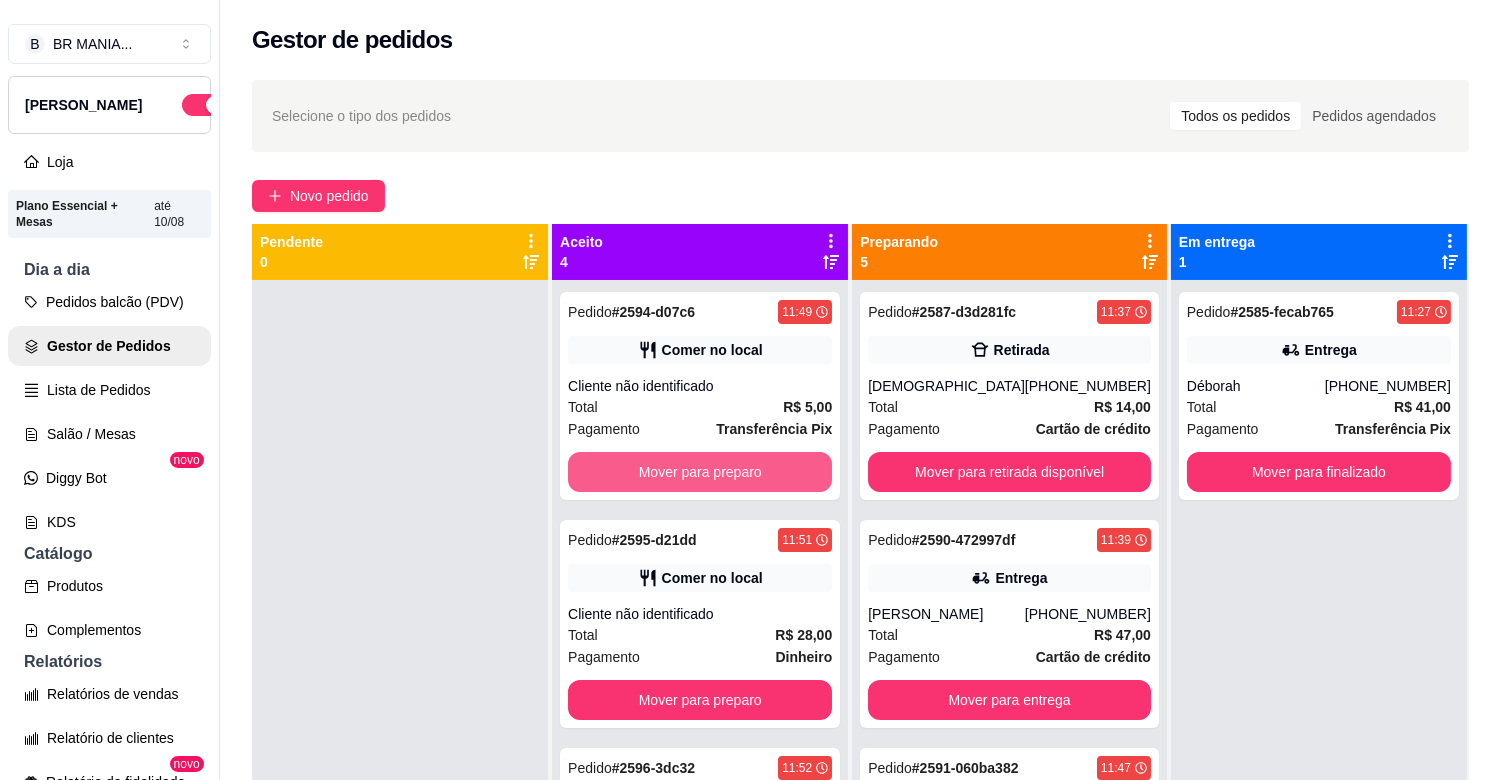 click on "Mover para preparo" at bounding box center [700, 472] 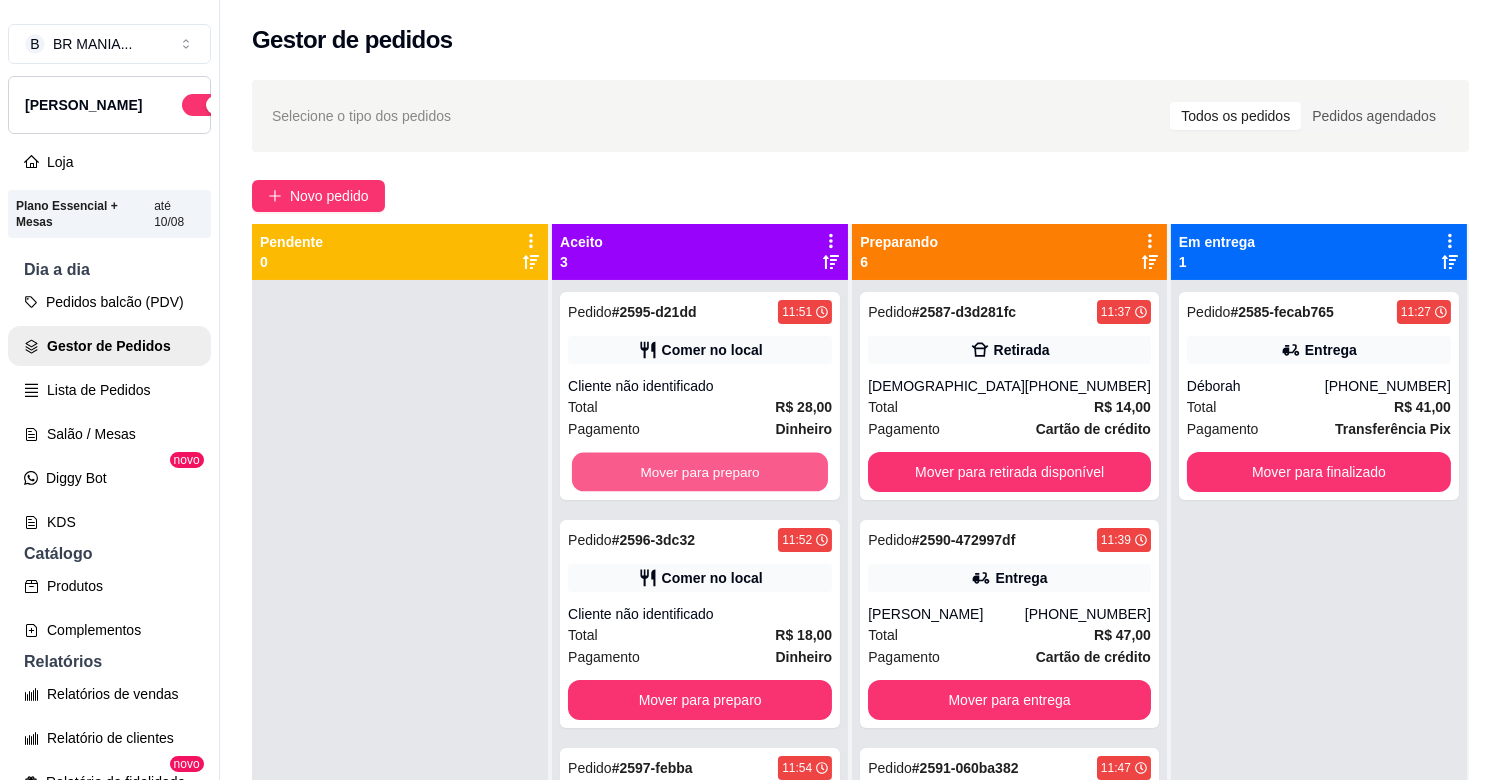 click on "Mover para preparo" at bounding box center (700, 472) 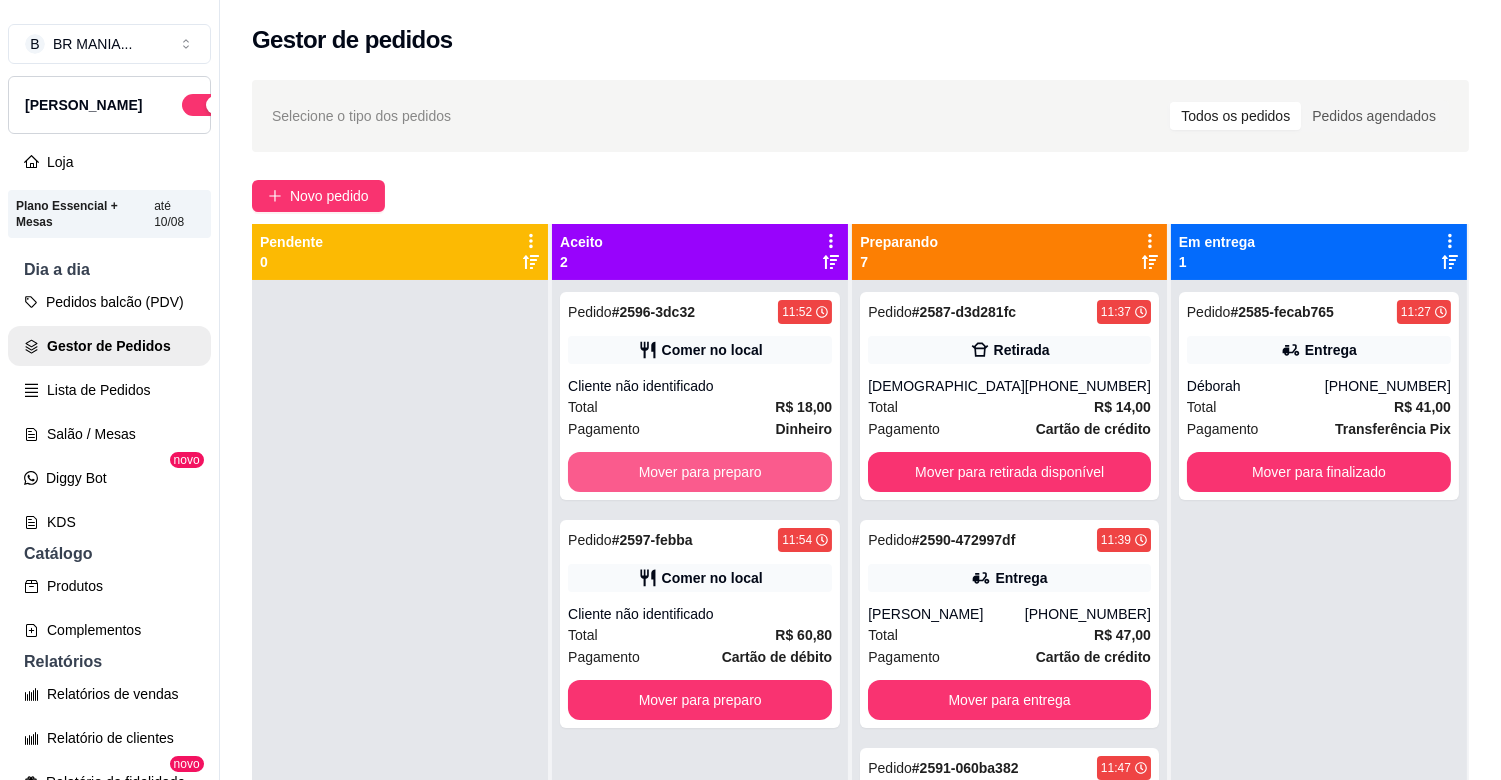 click on "Mover para preparo" at bounding box center [700, 472] 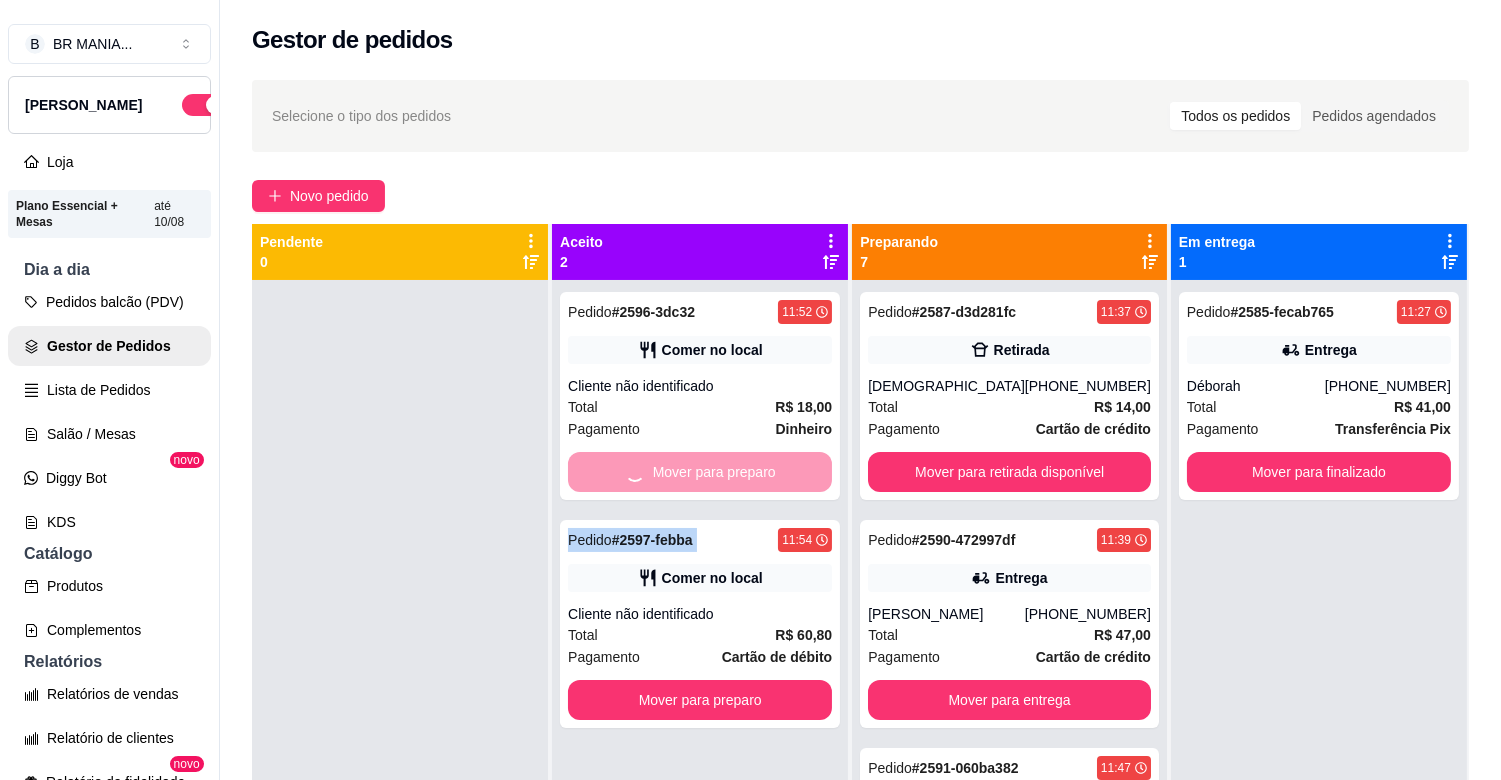 click on "Mover para preparo" at bounding box center [700, 472] 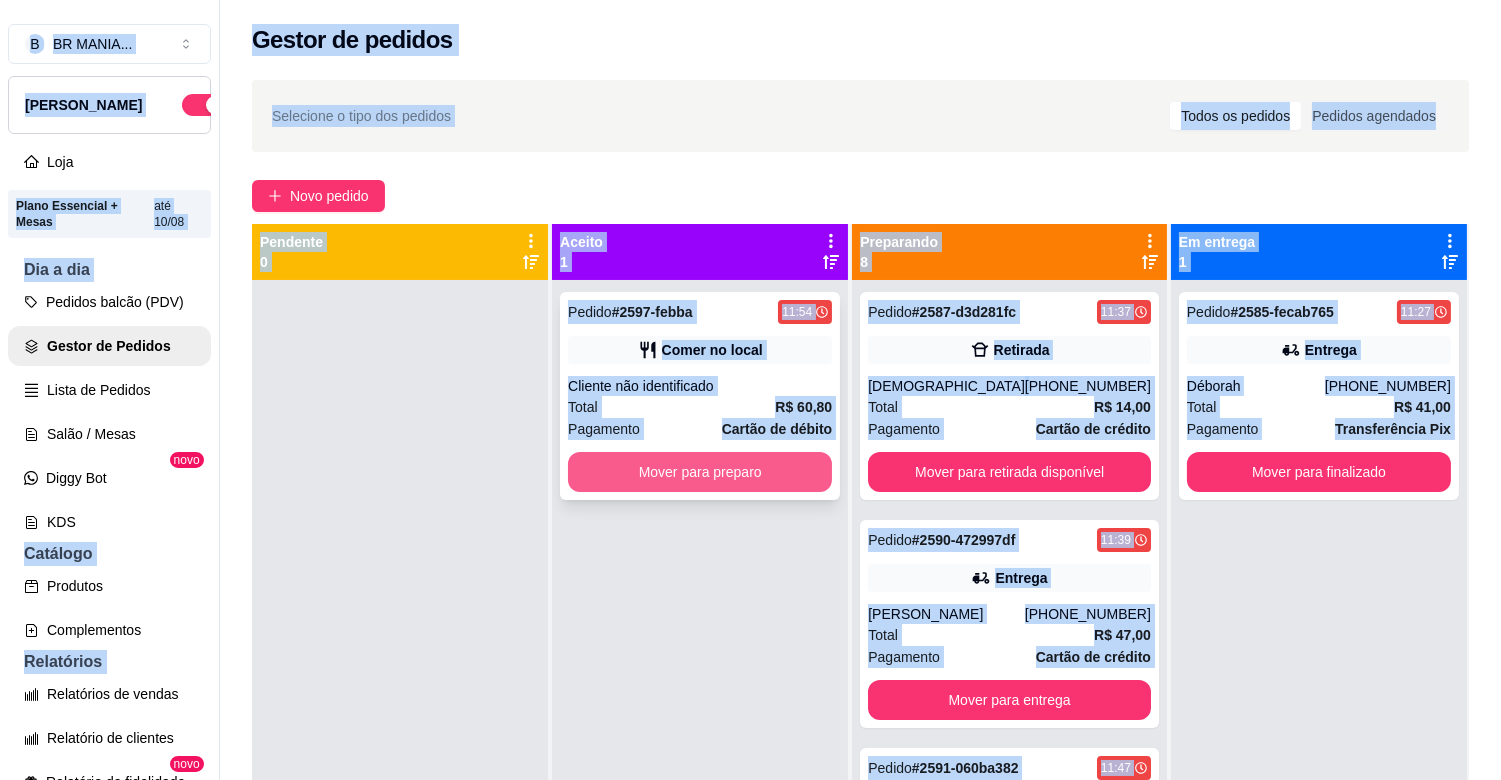 click on "Mover para preparo" at bounding box center (700, 472) 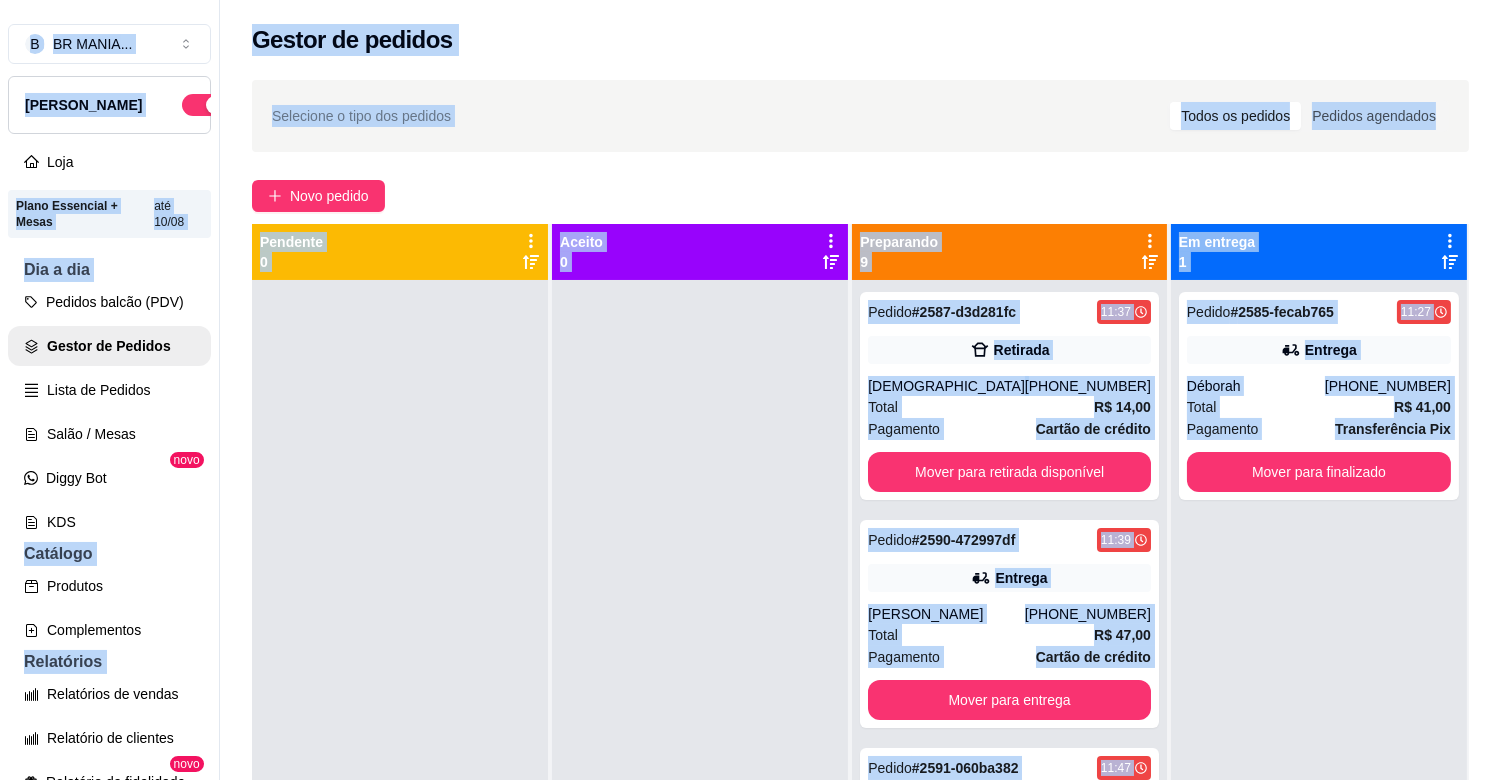 drag, startPoint x: 407, startPoint y: 358, endPoint x: 288, endPoint y: 352, distance: 119.15116 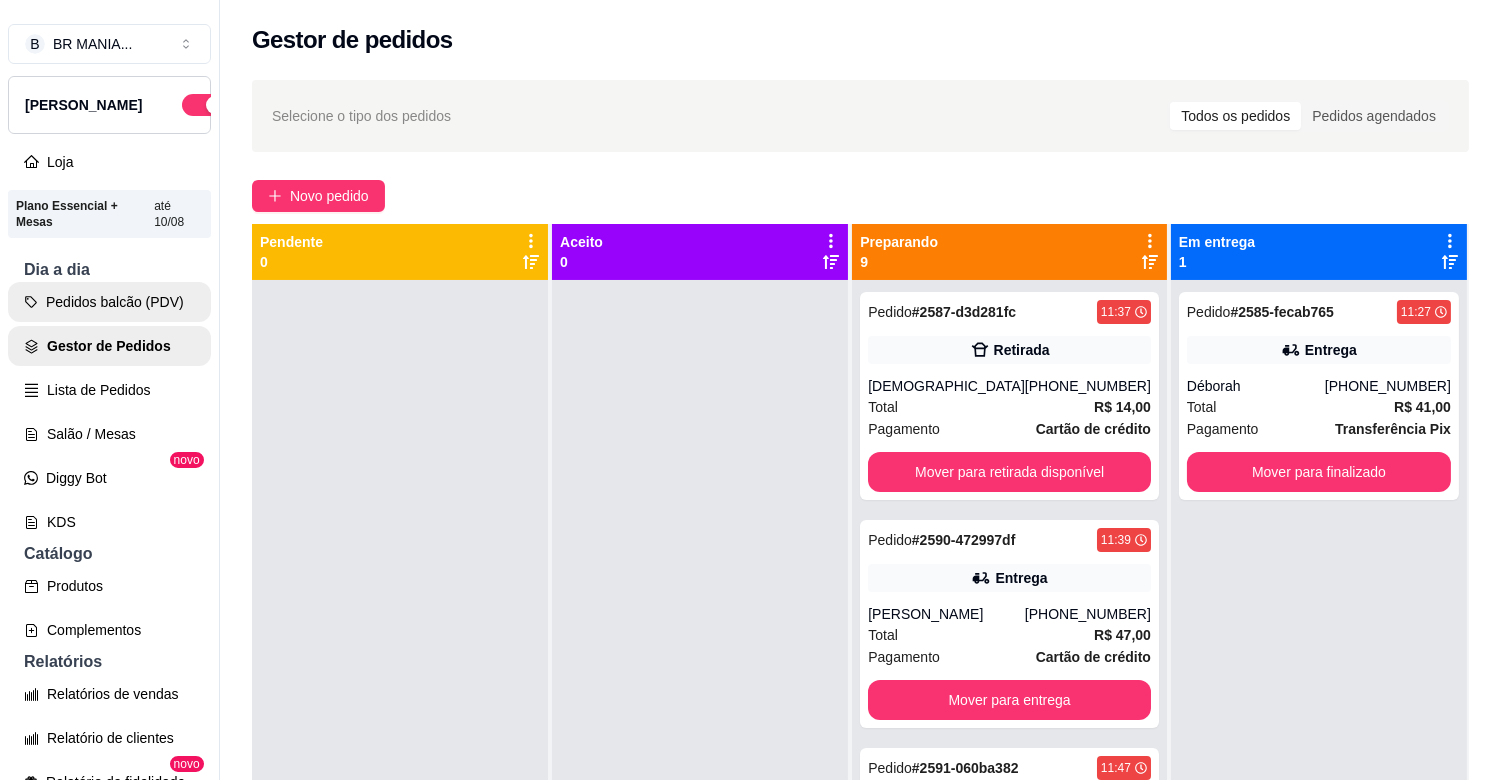 click on "Pedidos balcão (PDV)" at bounding box center (109, 302) 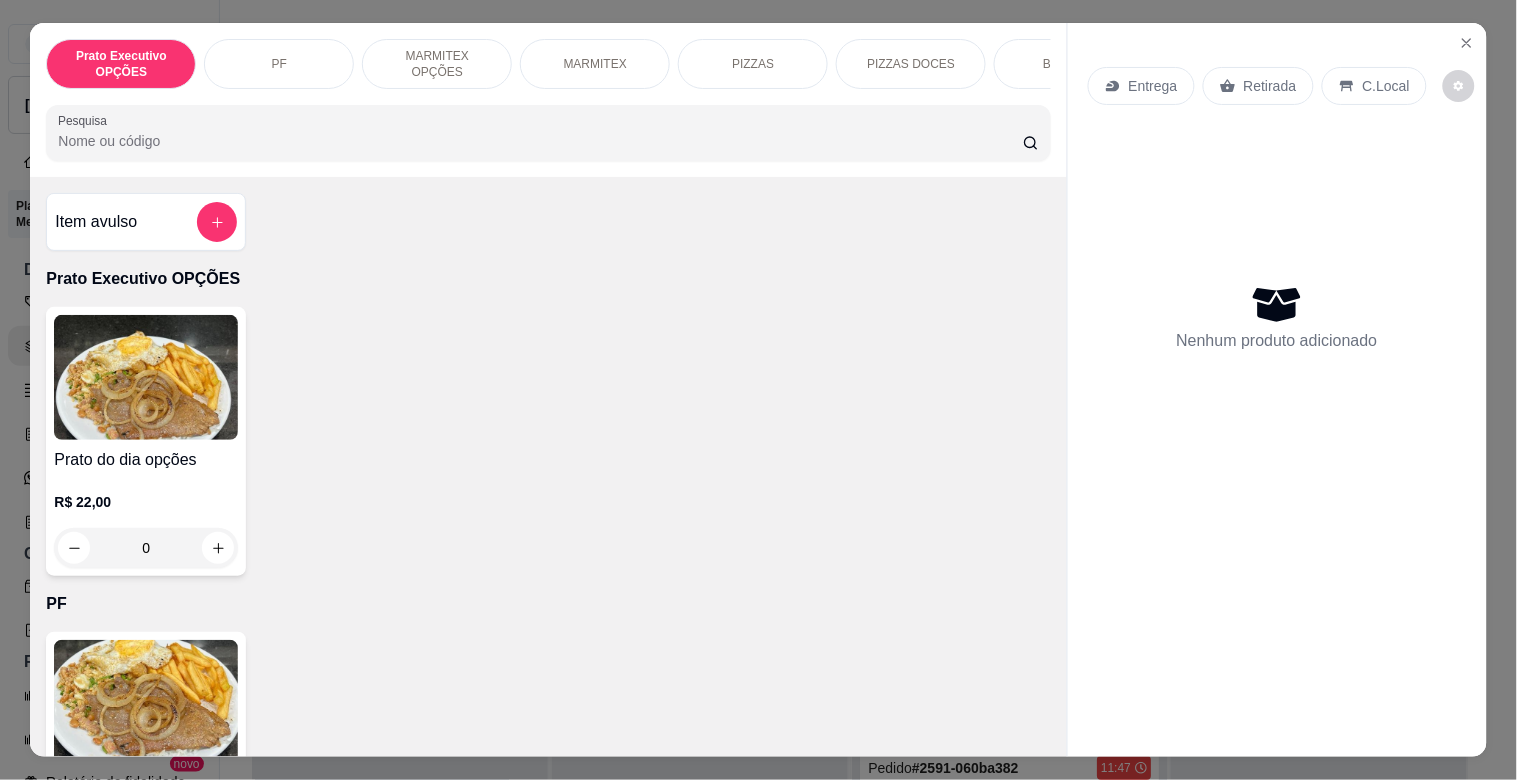 click on "MARMITEX" at bounding box center [595, 64] 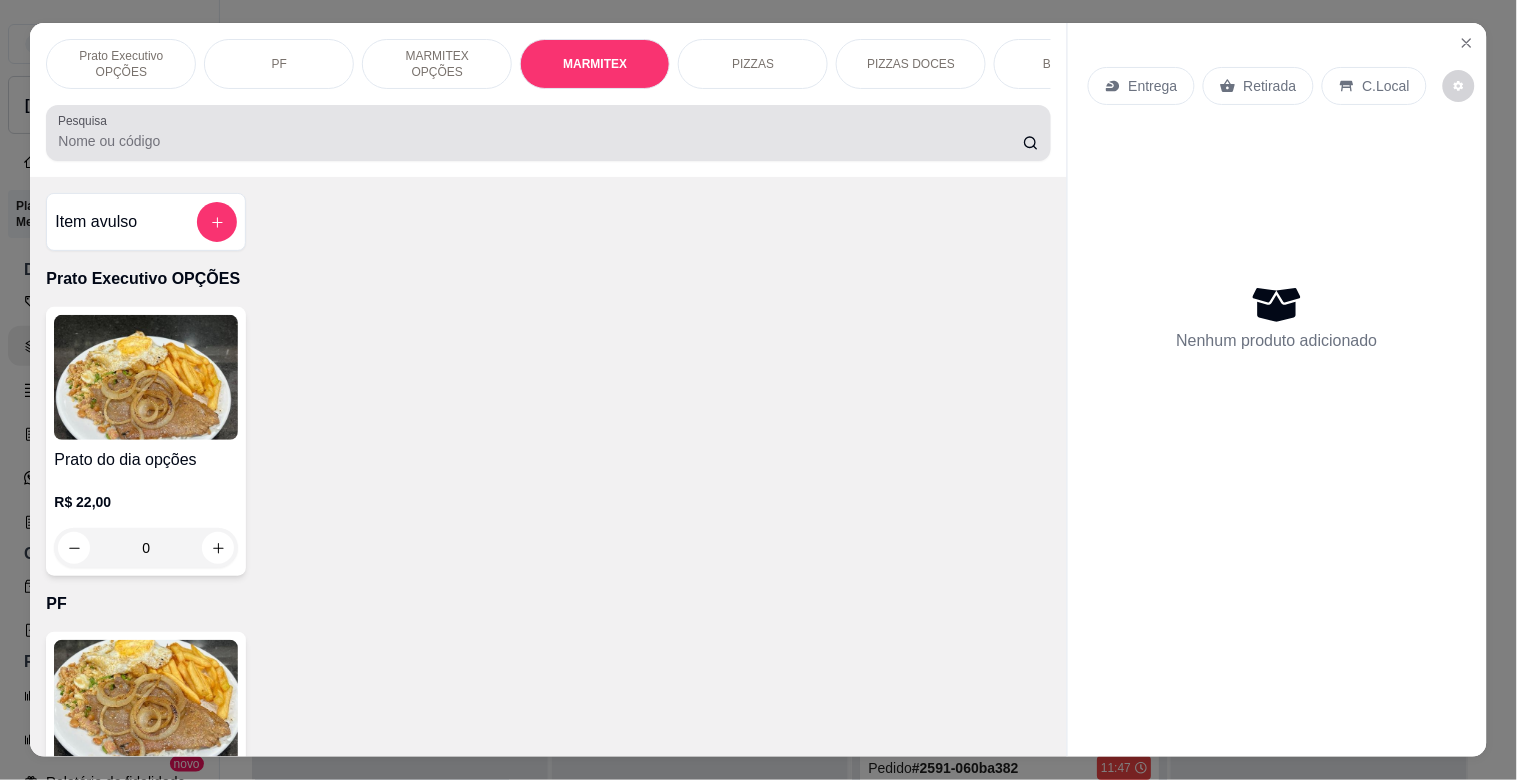 scroll, scrollTop: 1064, scrollLeft: 0, axis: vertical 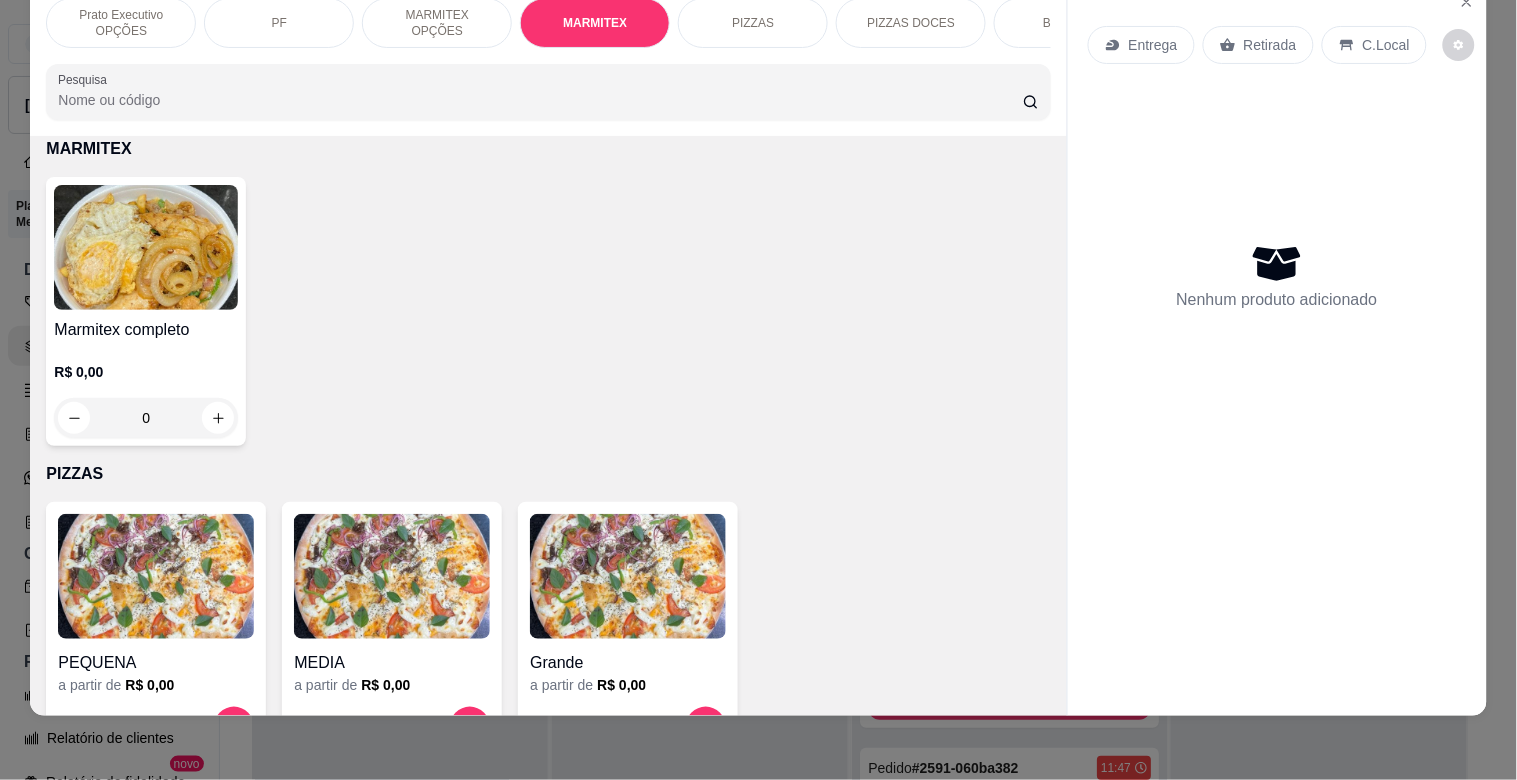 click at bounding box center (146, 247) 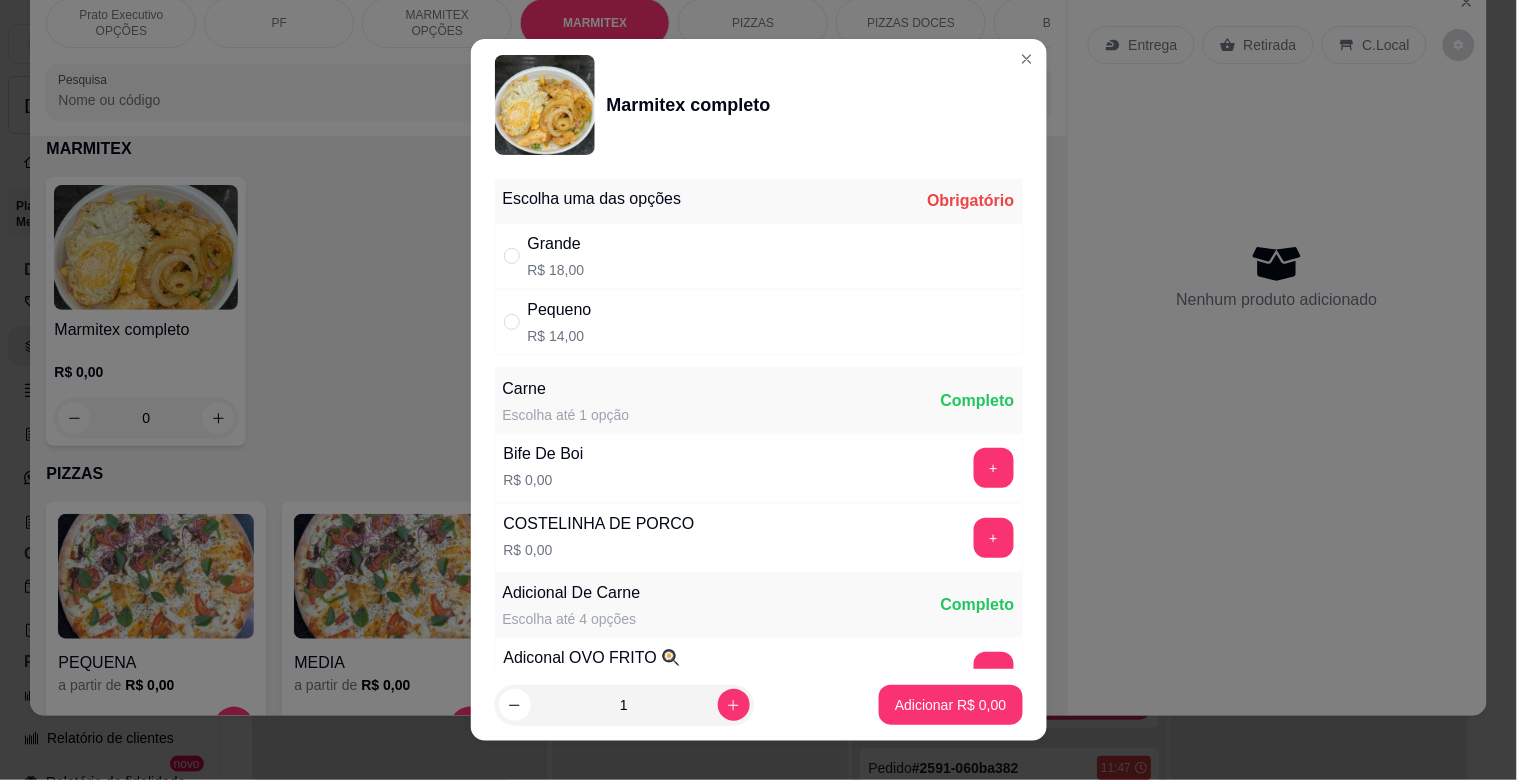 click on "R$ 18,00" at bounding box center (556, 270) 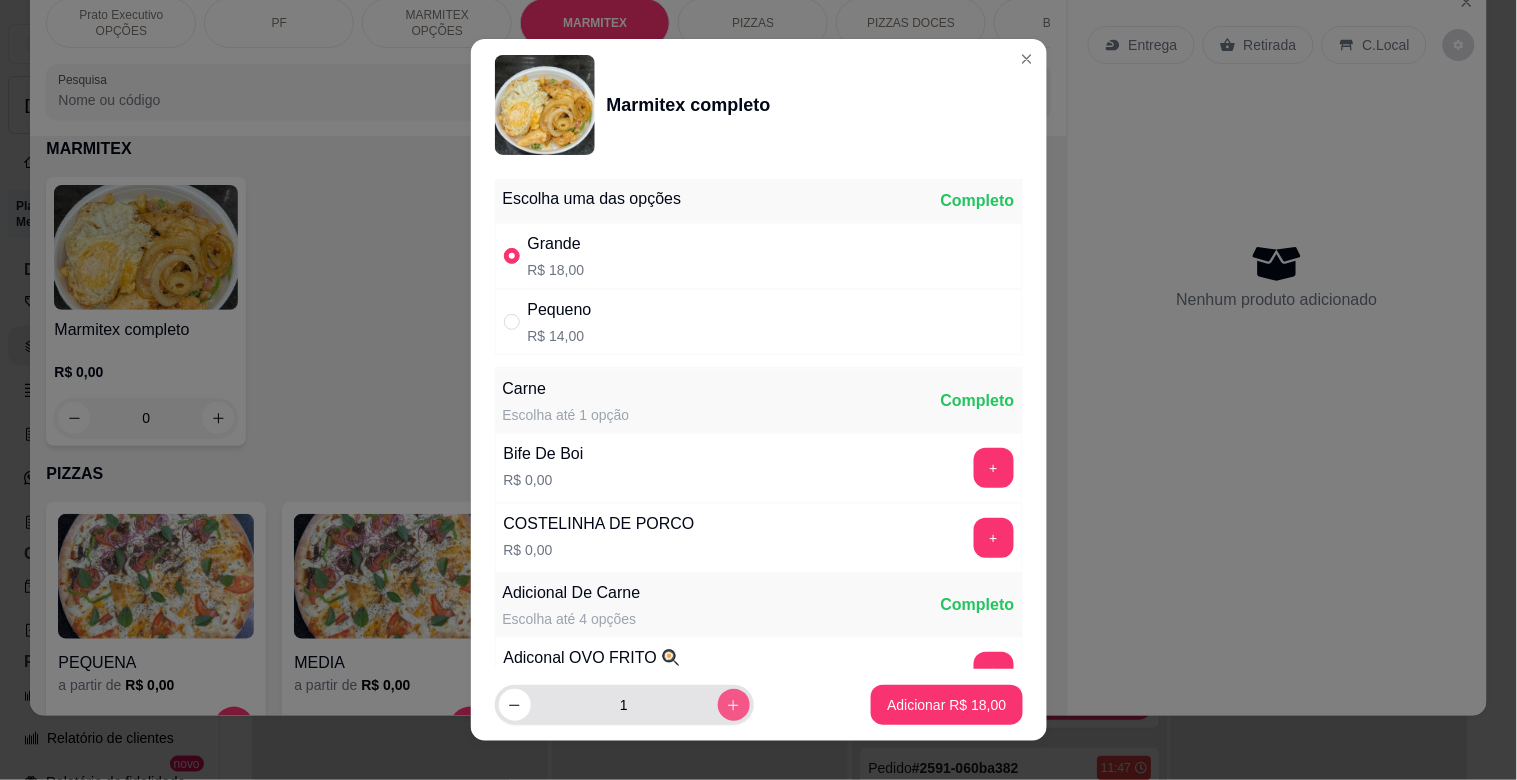 click 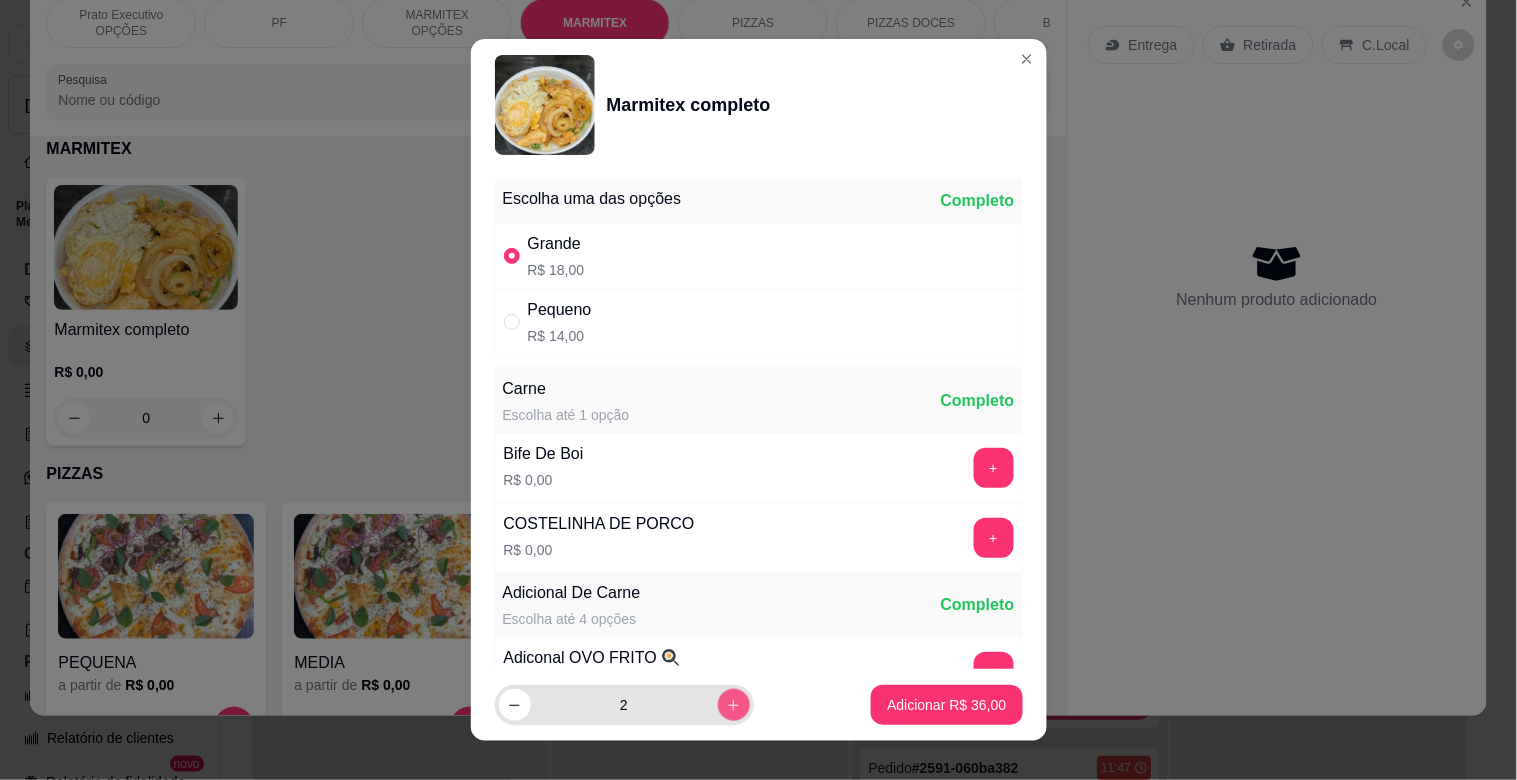 click 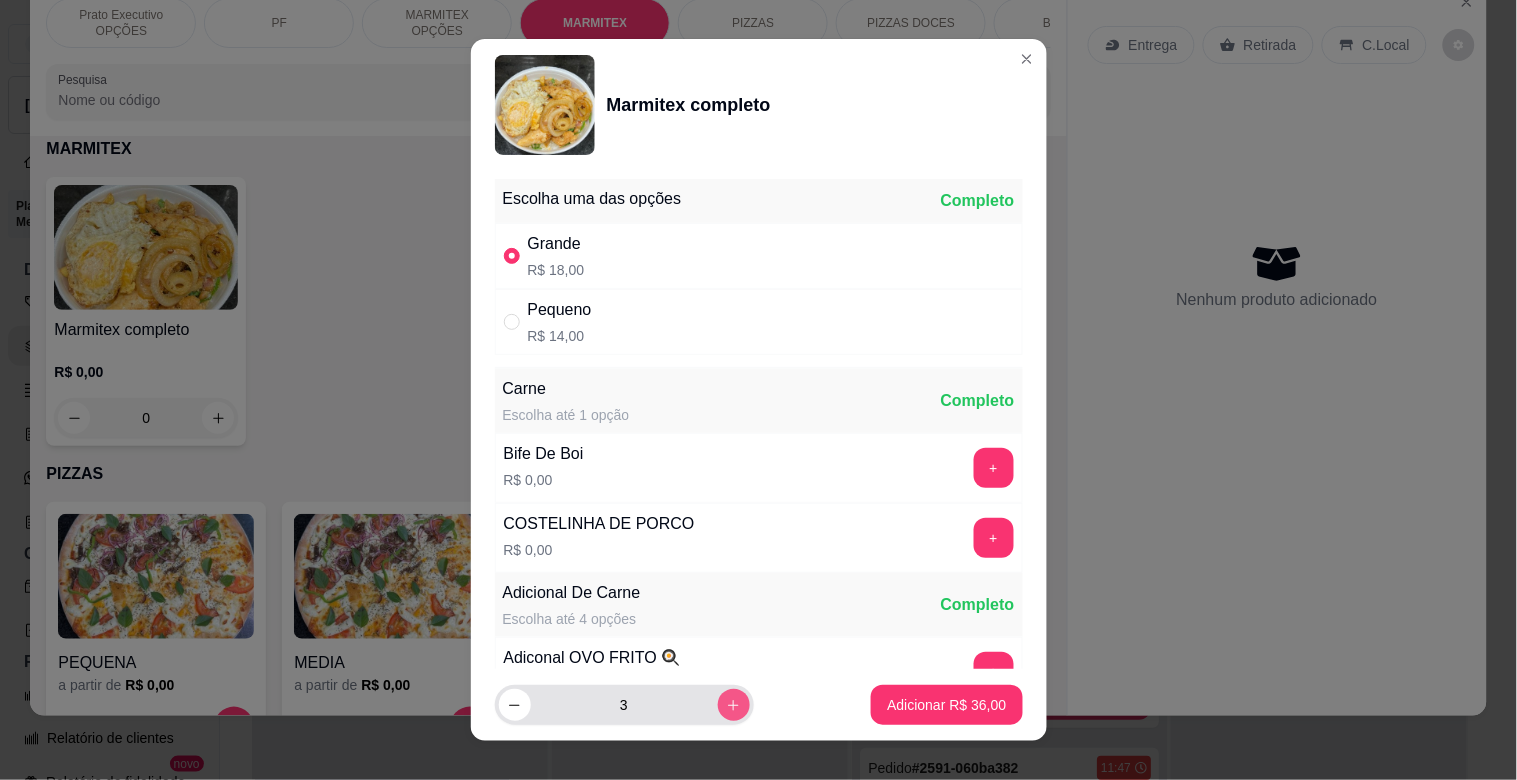 click 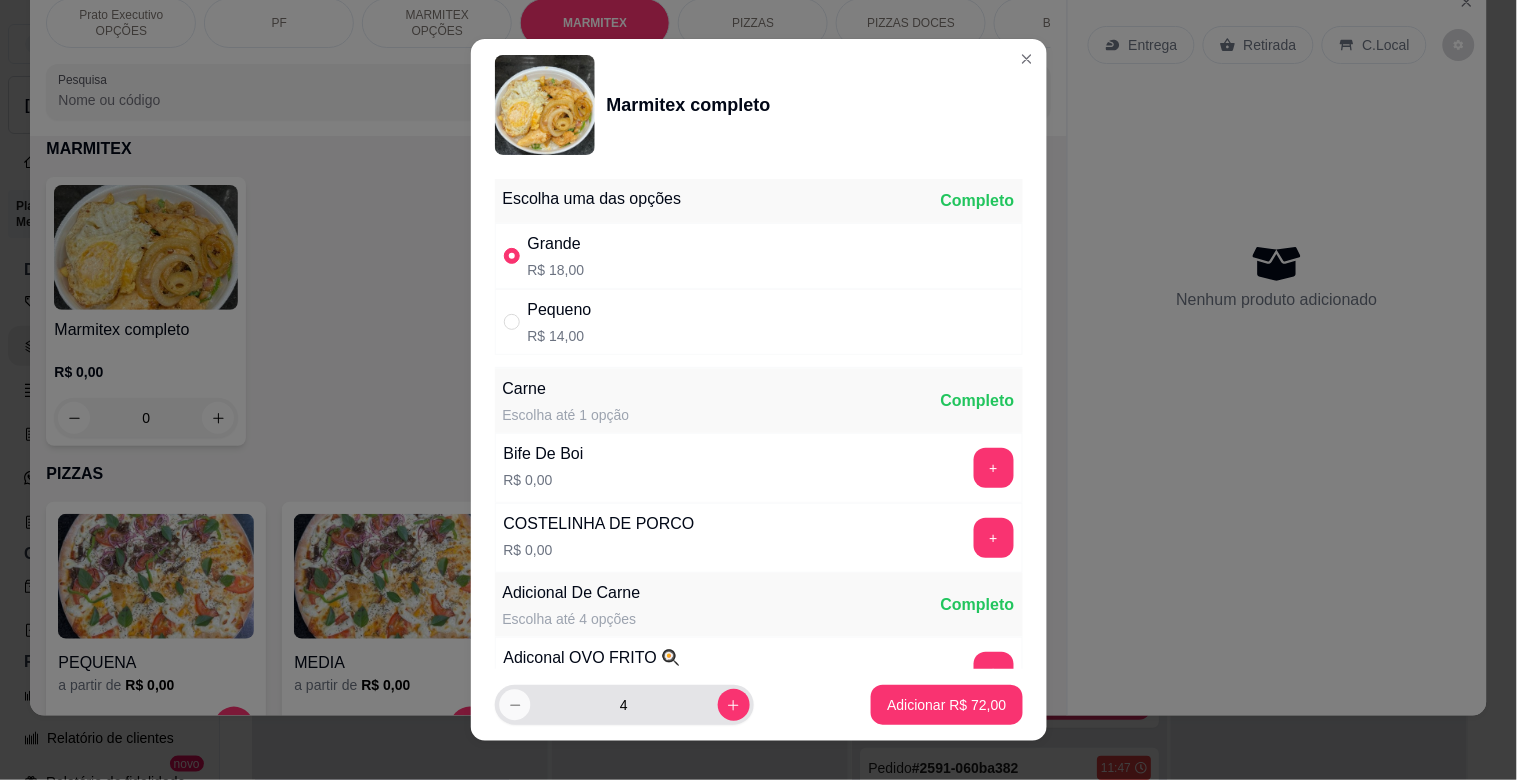 click 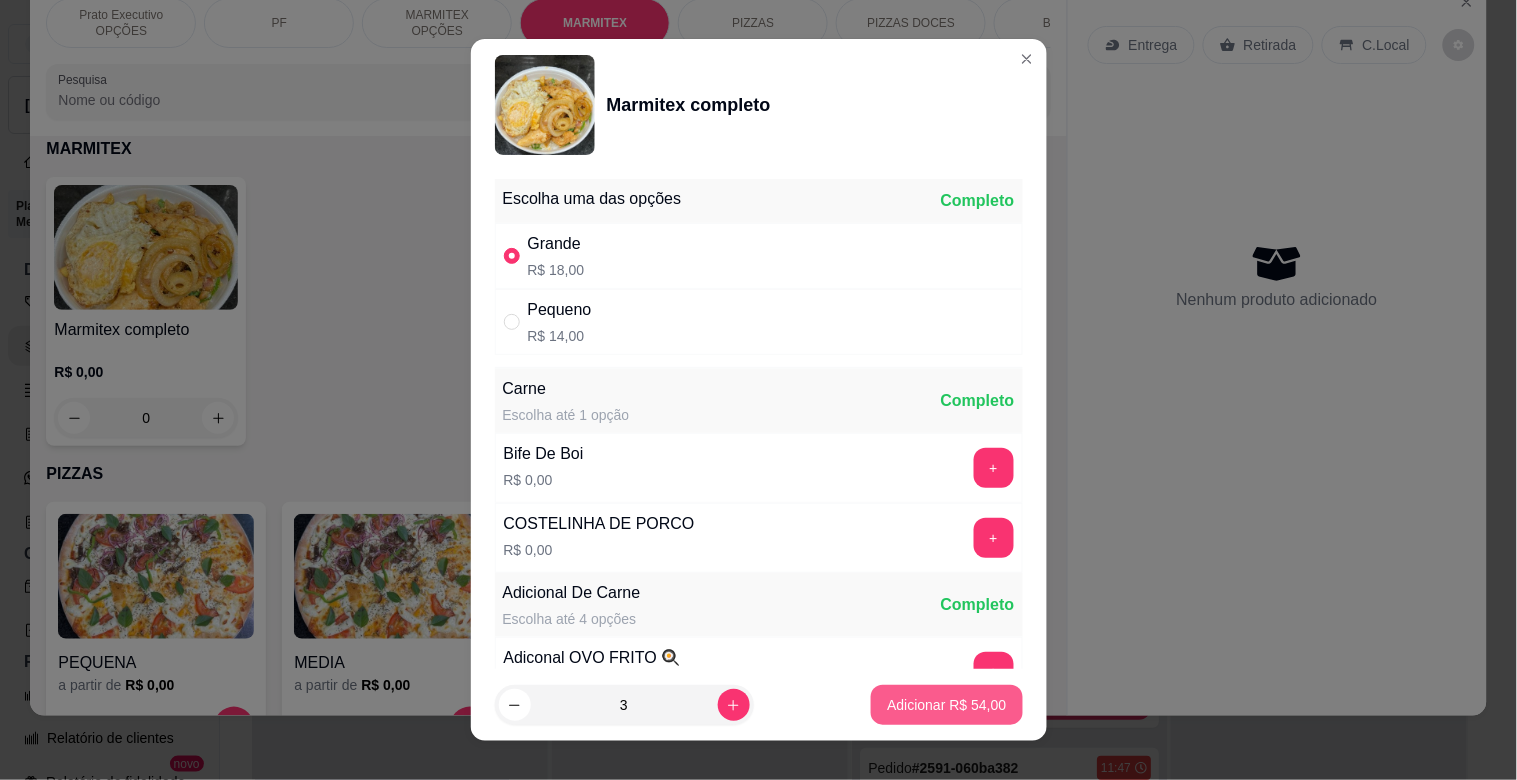 click on "Adicionar   R$ 54,00" at bounding box center (946, 705) 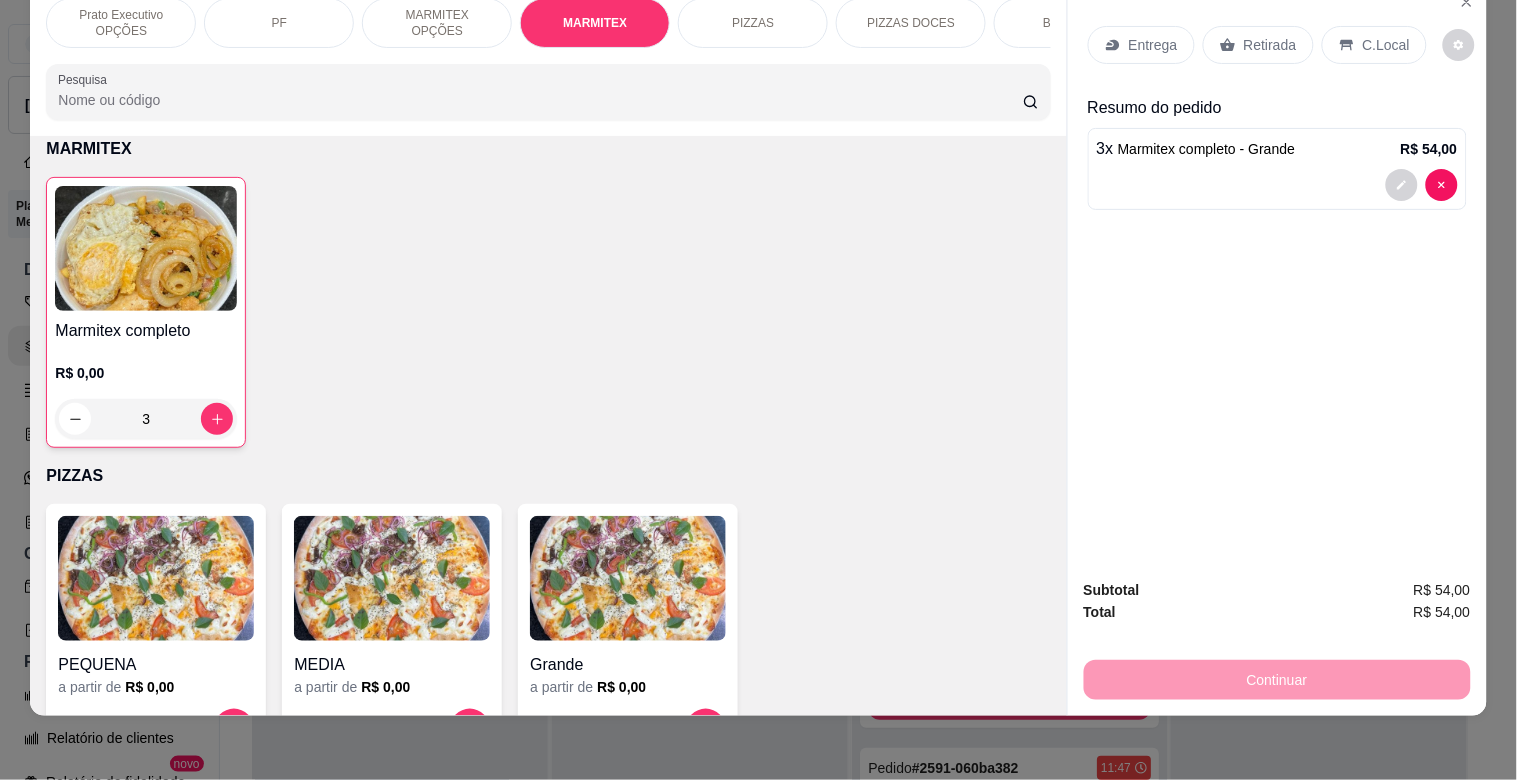 drag, startPoint x: 1355, startPoint y: 31, endPoint x: 1334, endPoint y: 182, distance: 152.45328 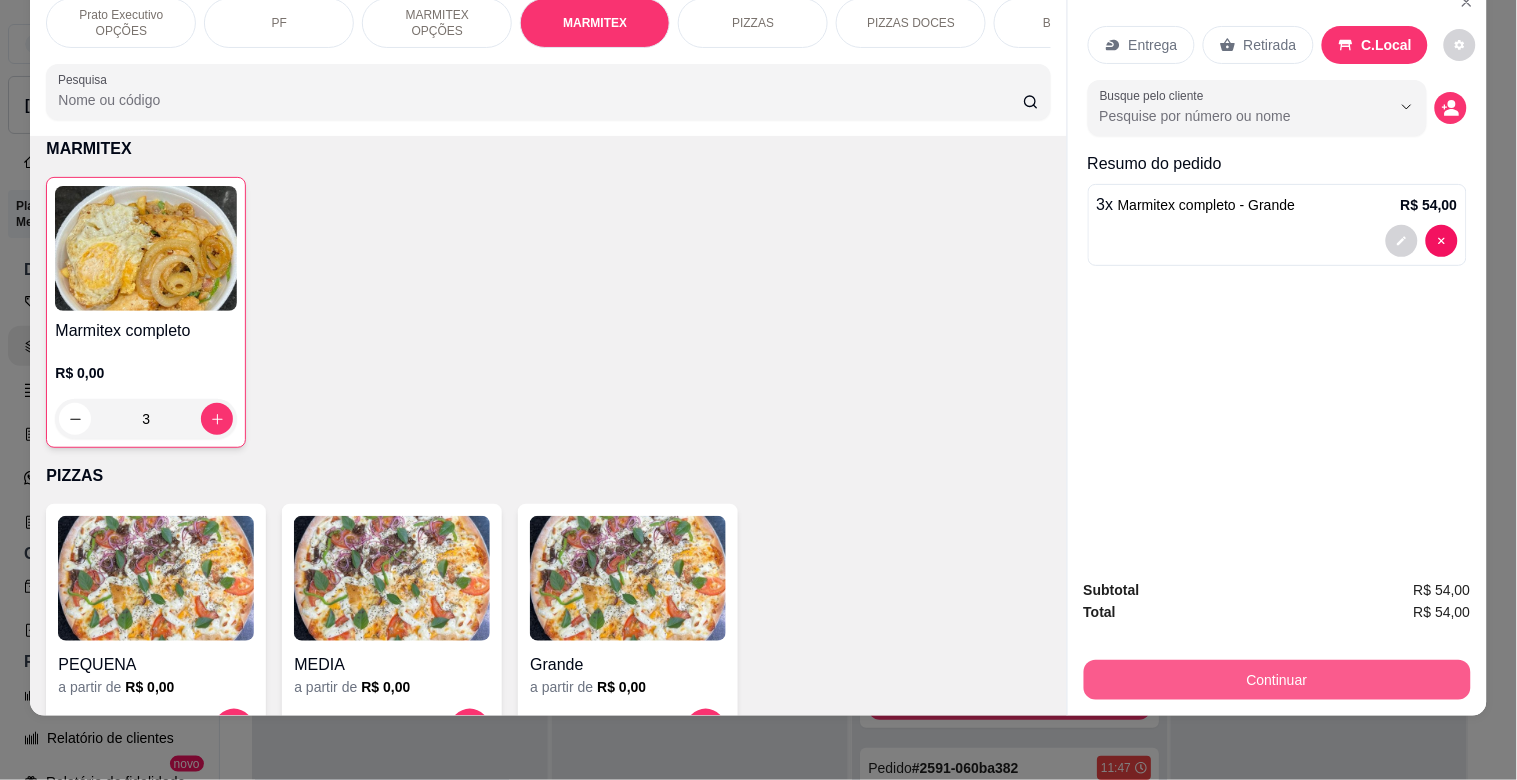 click on "Continuar" at bounding box center [1277, 680] 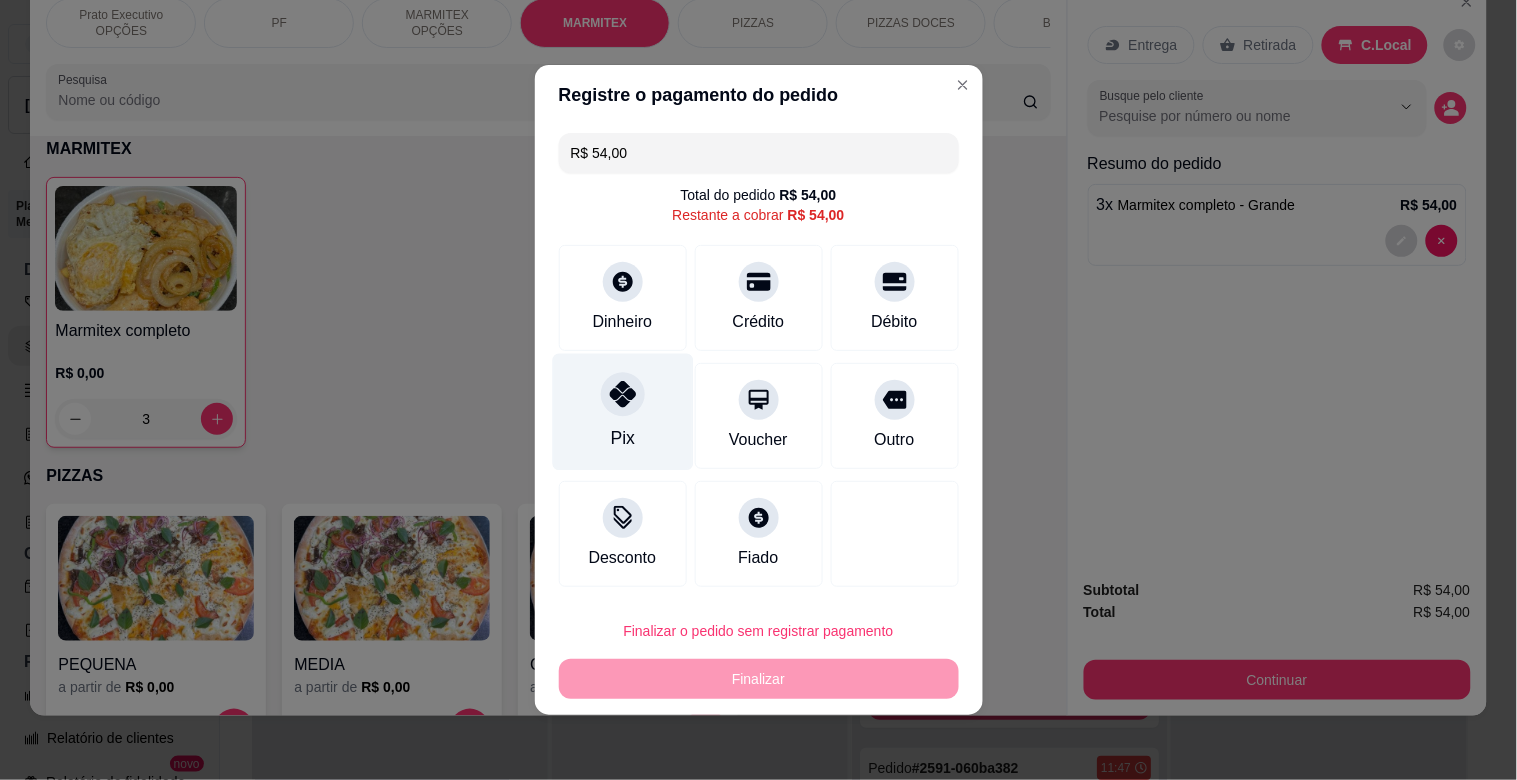 click 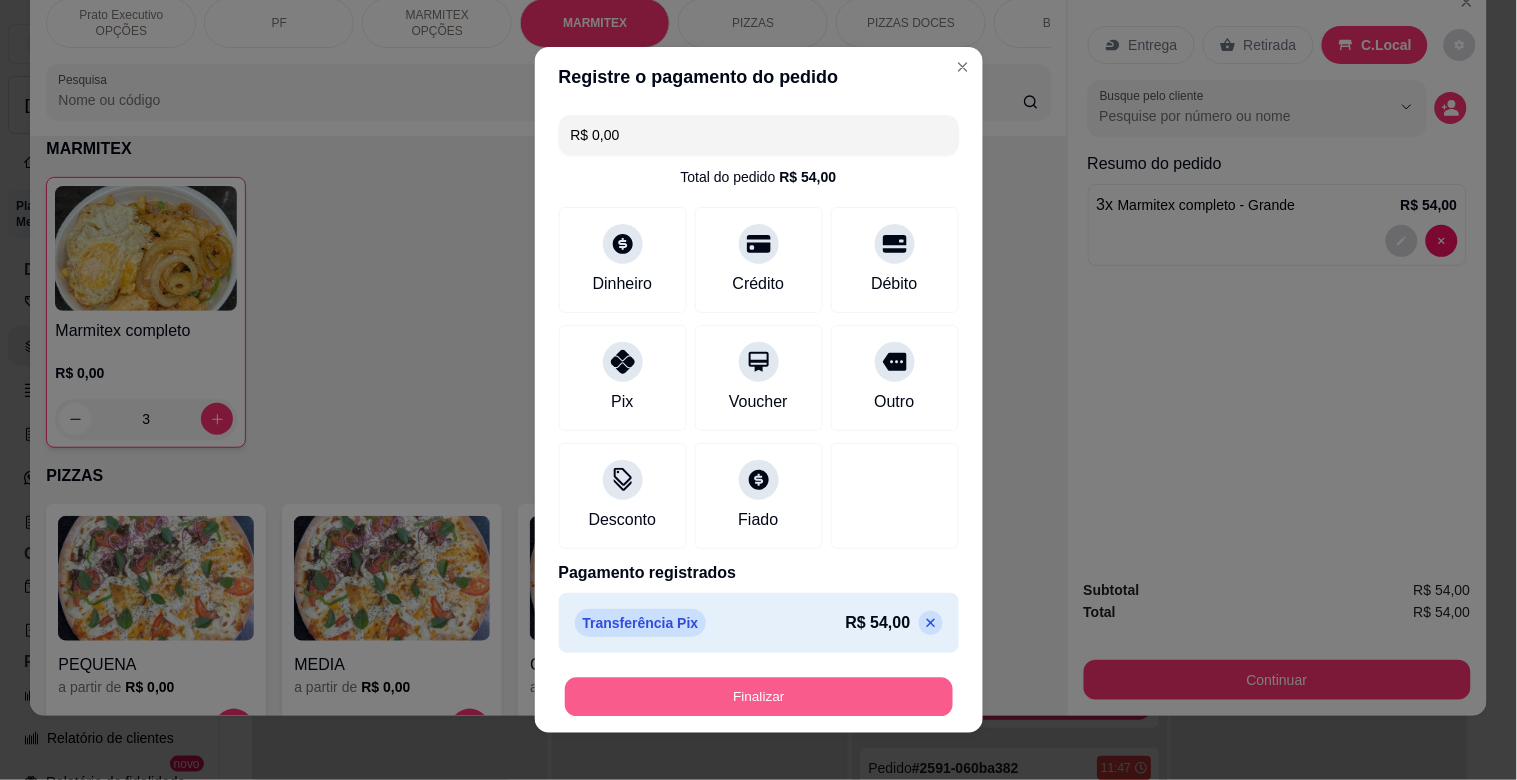 click on "Finalizar" at bounding box center (759, 697) 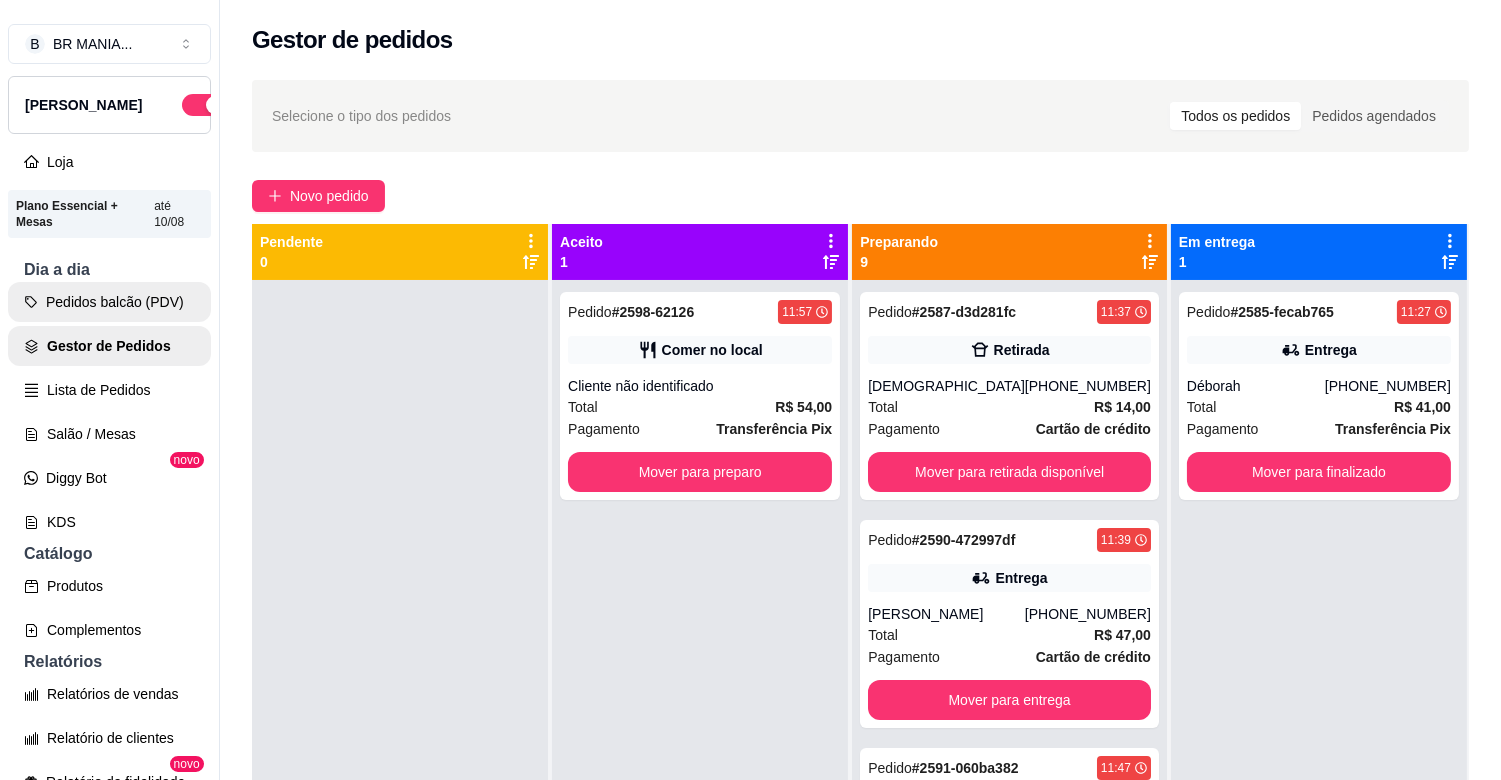 click on "Pedidos balcão (PDV)" at bounding box center [109, 302] 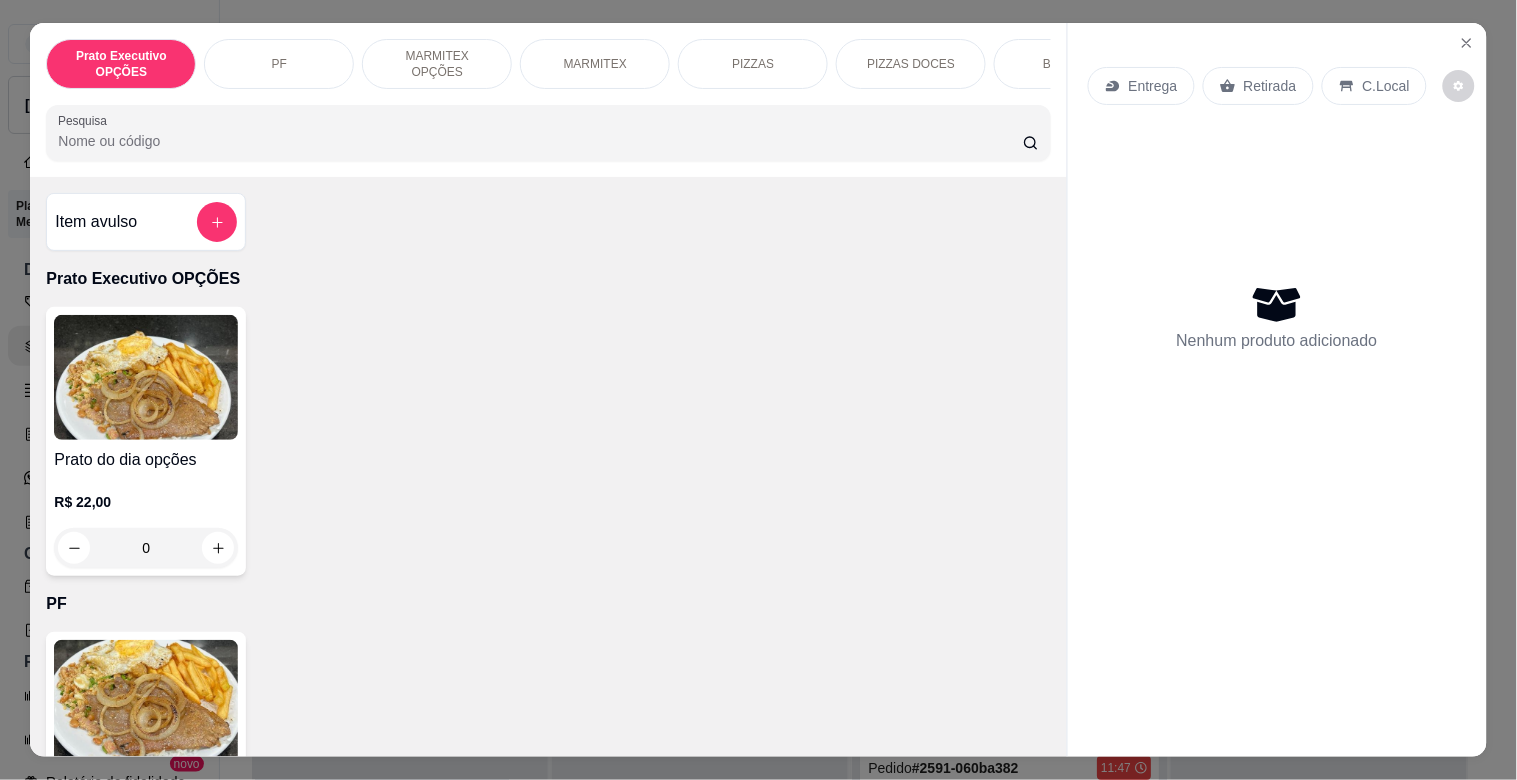 click on "MARMITEX" at bounding box center (595, 64) 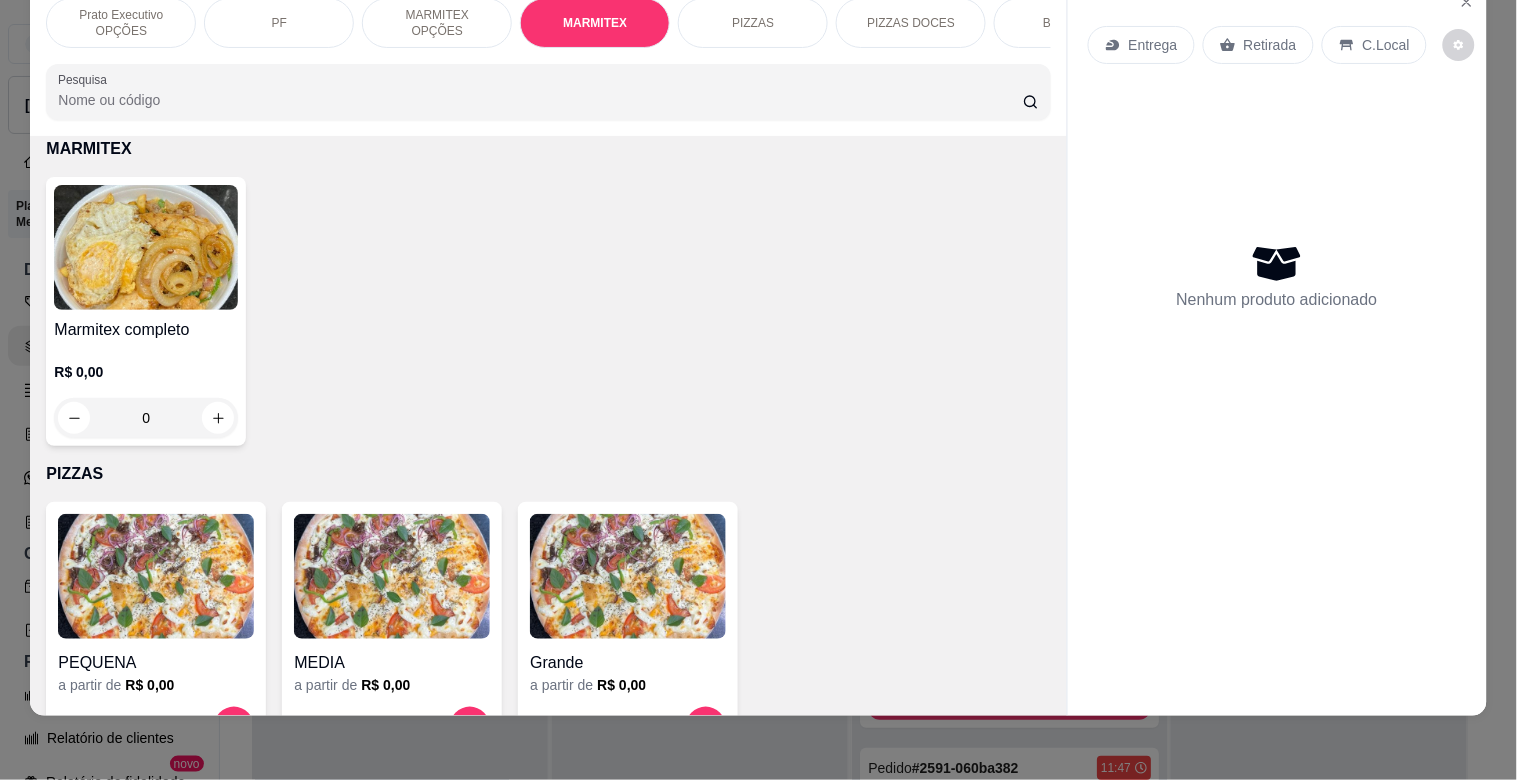 click at bounding box center (146, 247) 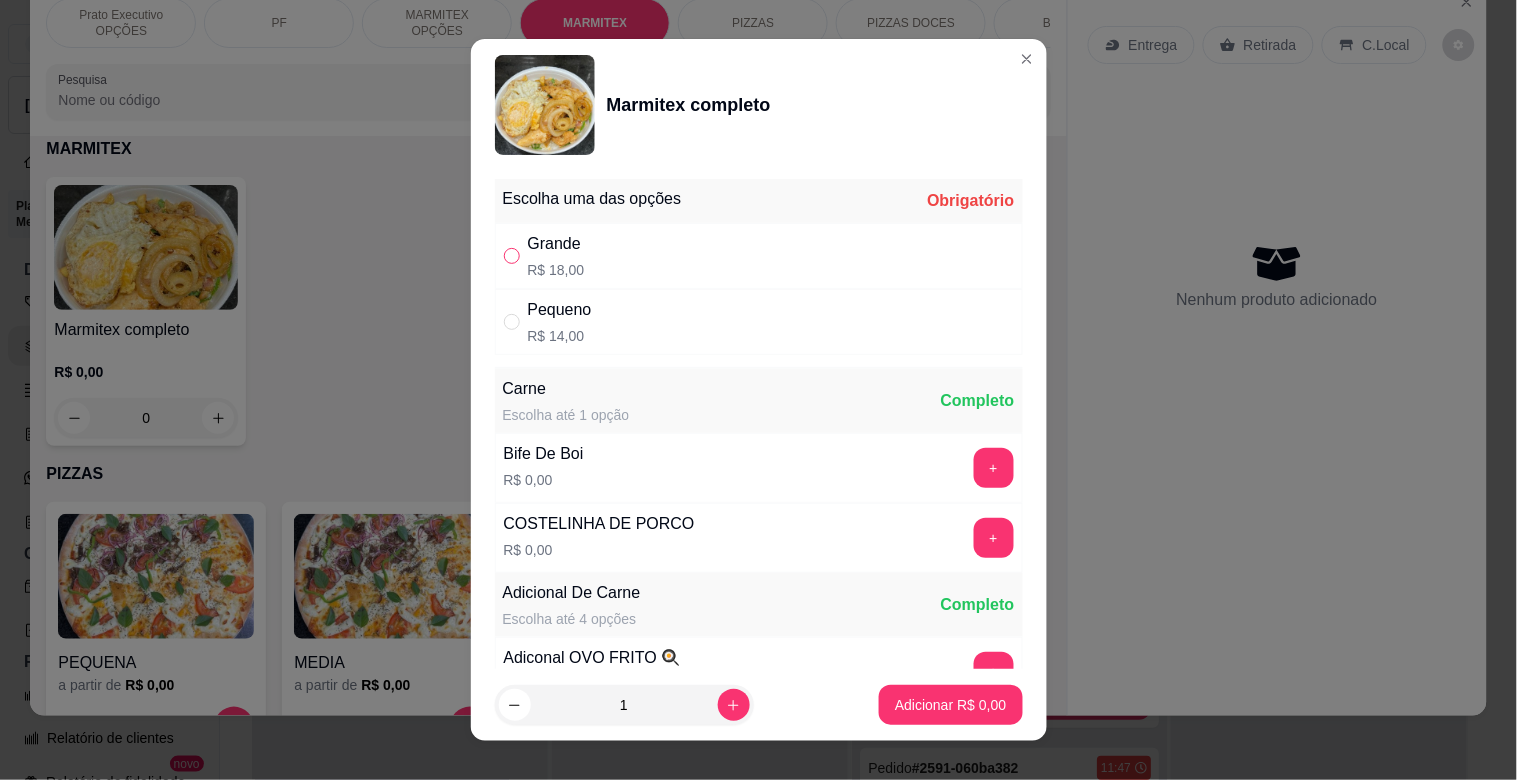 click at bounding box center (512, 256) 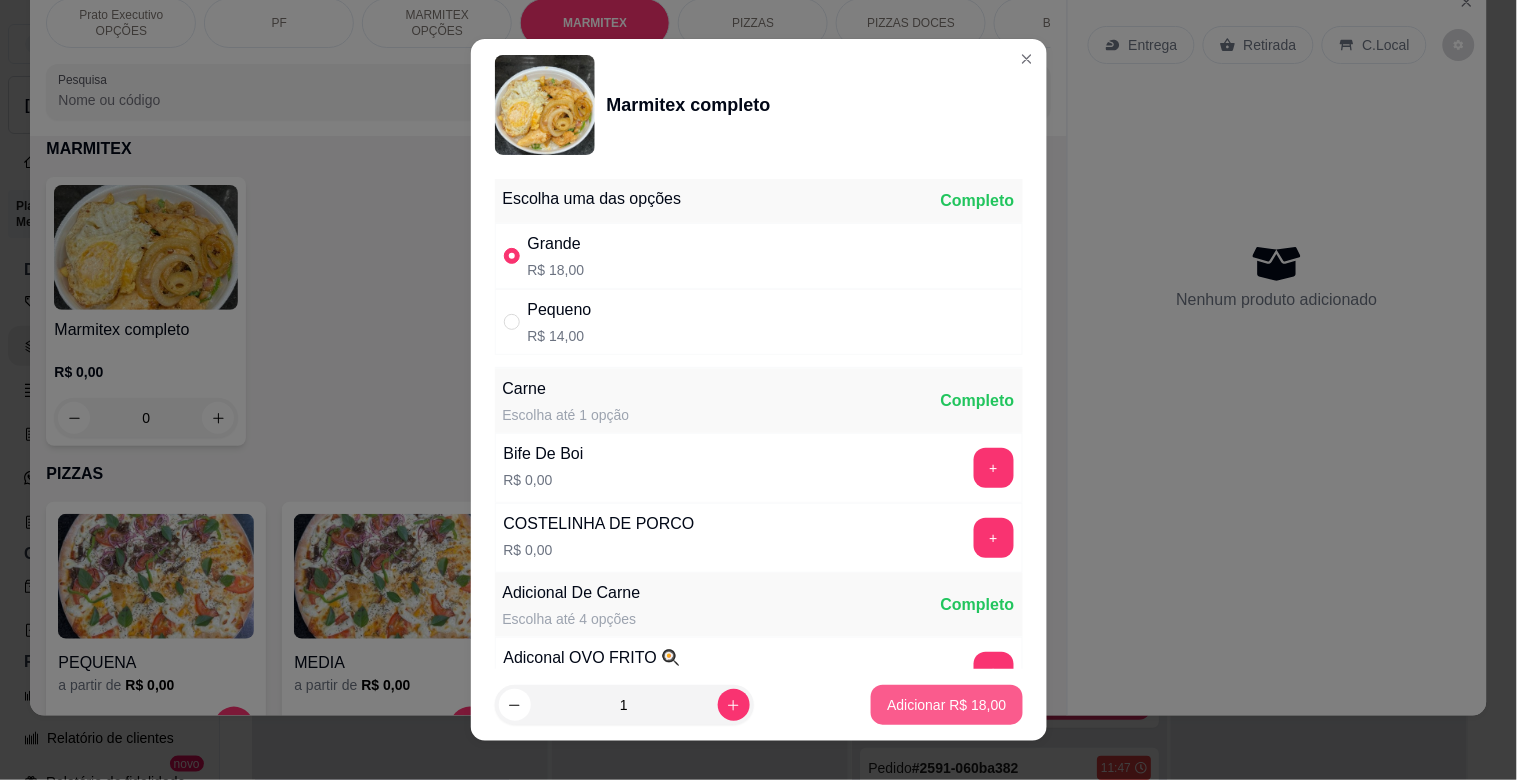 click on "Adicionar   R$ 18,00" at bounding box center (946, 705) 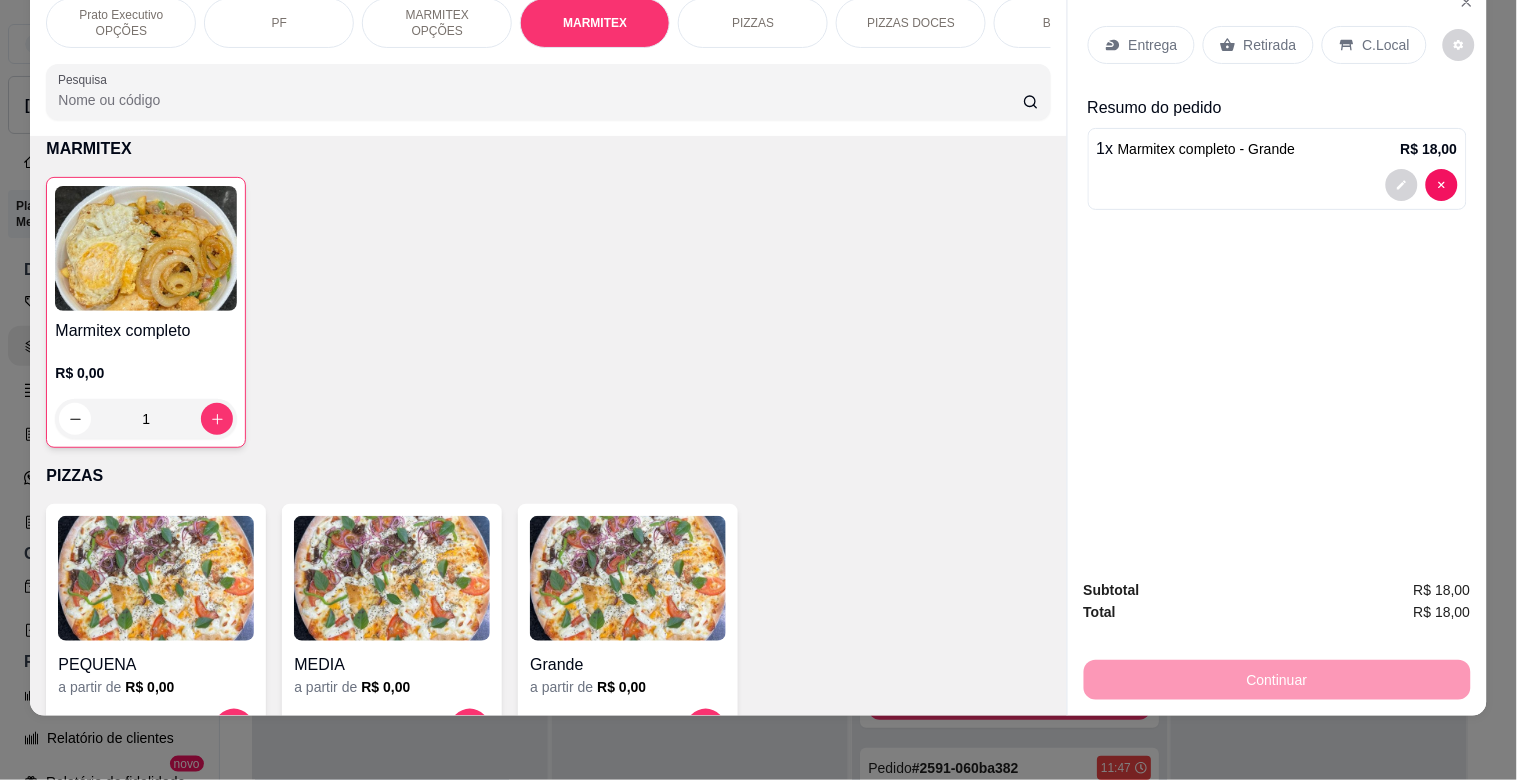 click on "C.Local" at bounding box center (1374, 45) 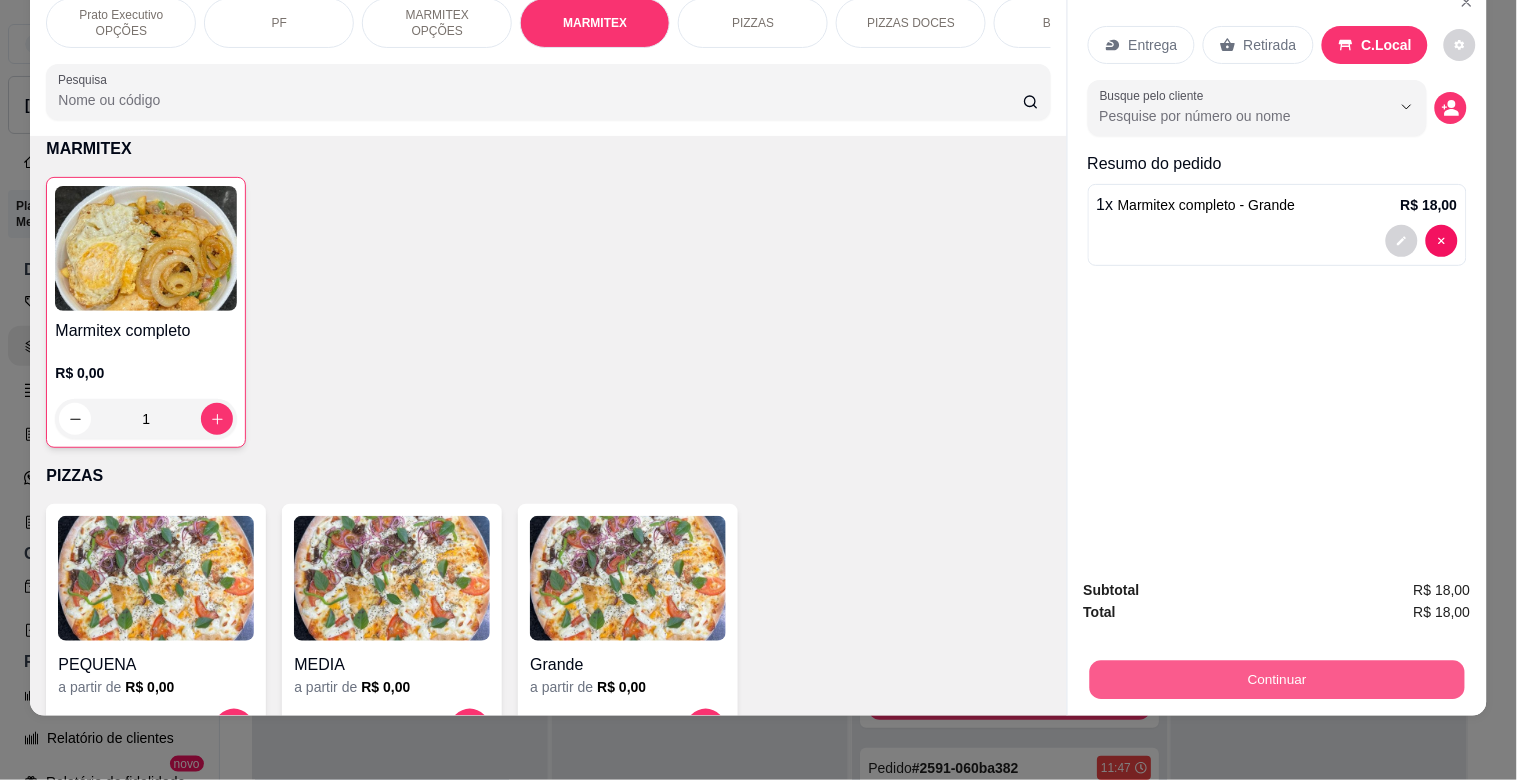 click on "Continuar" at bounding box center [1276, 679] 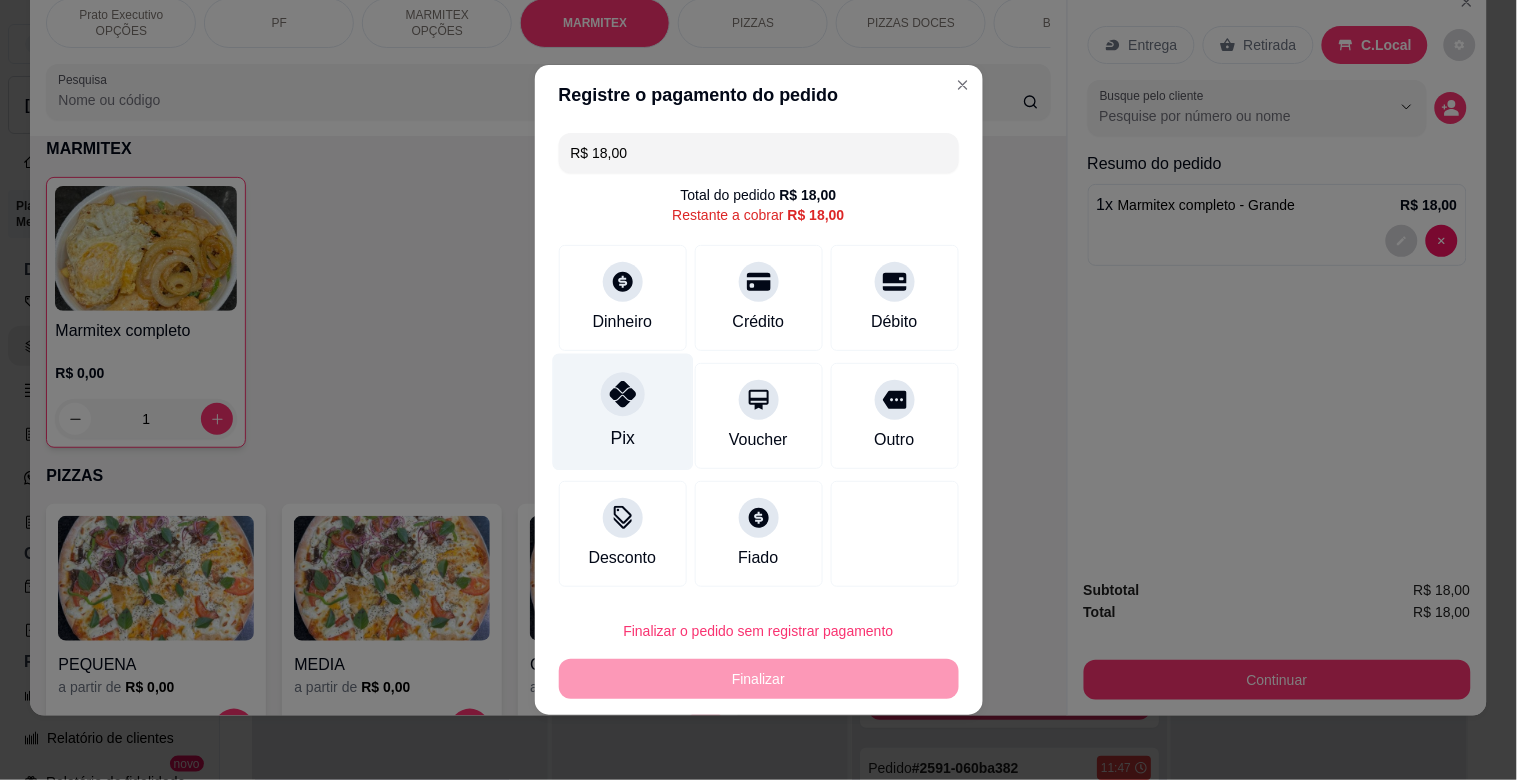 click 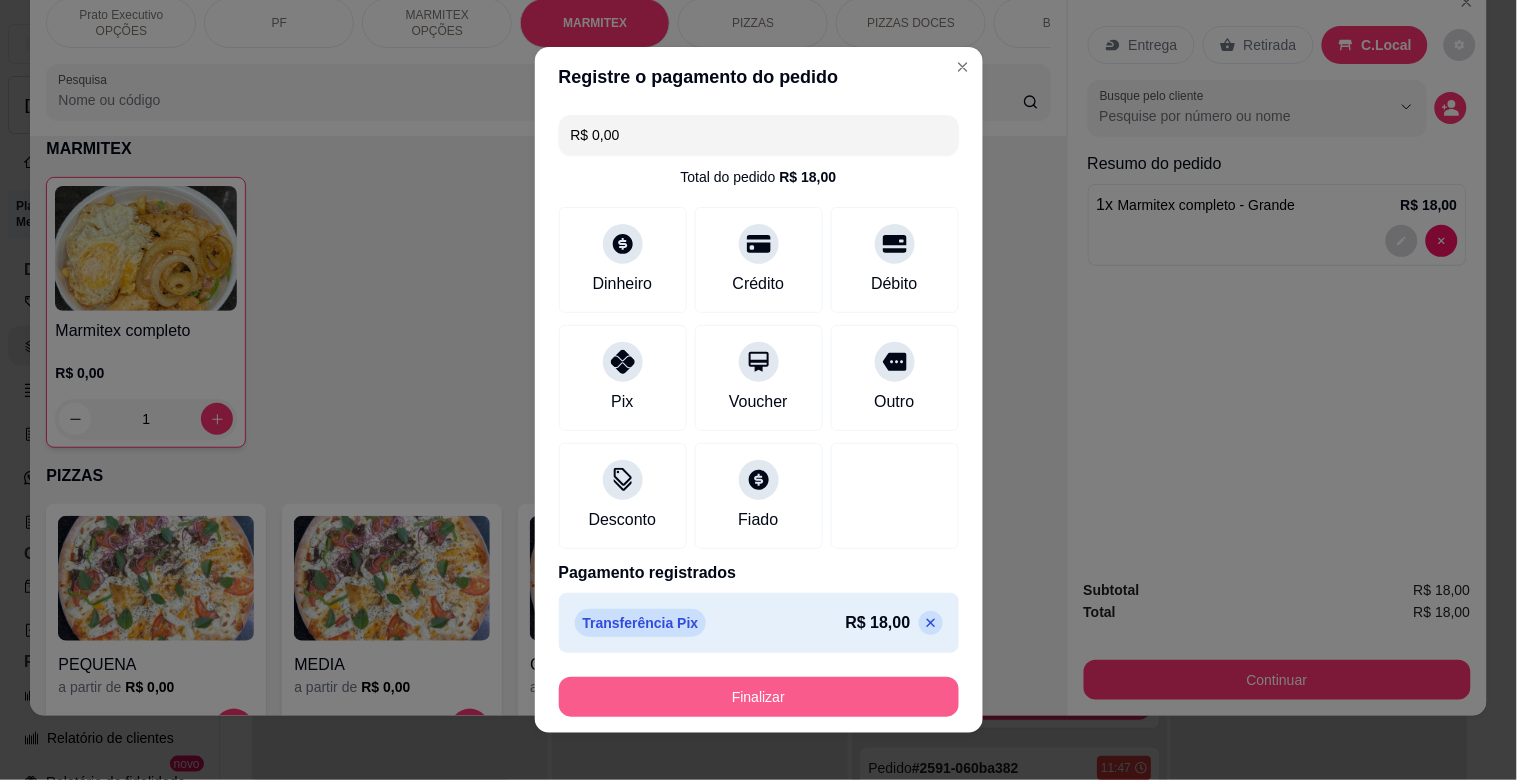 click on "Finalizar" at bounding box center [759, 697] 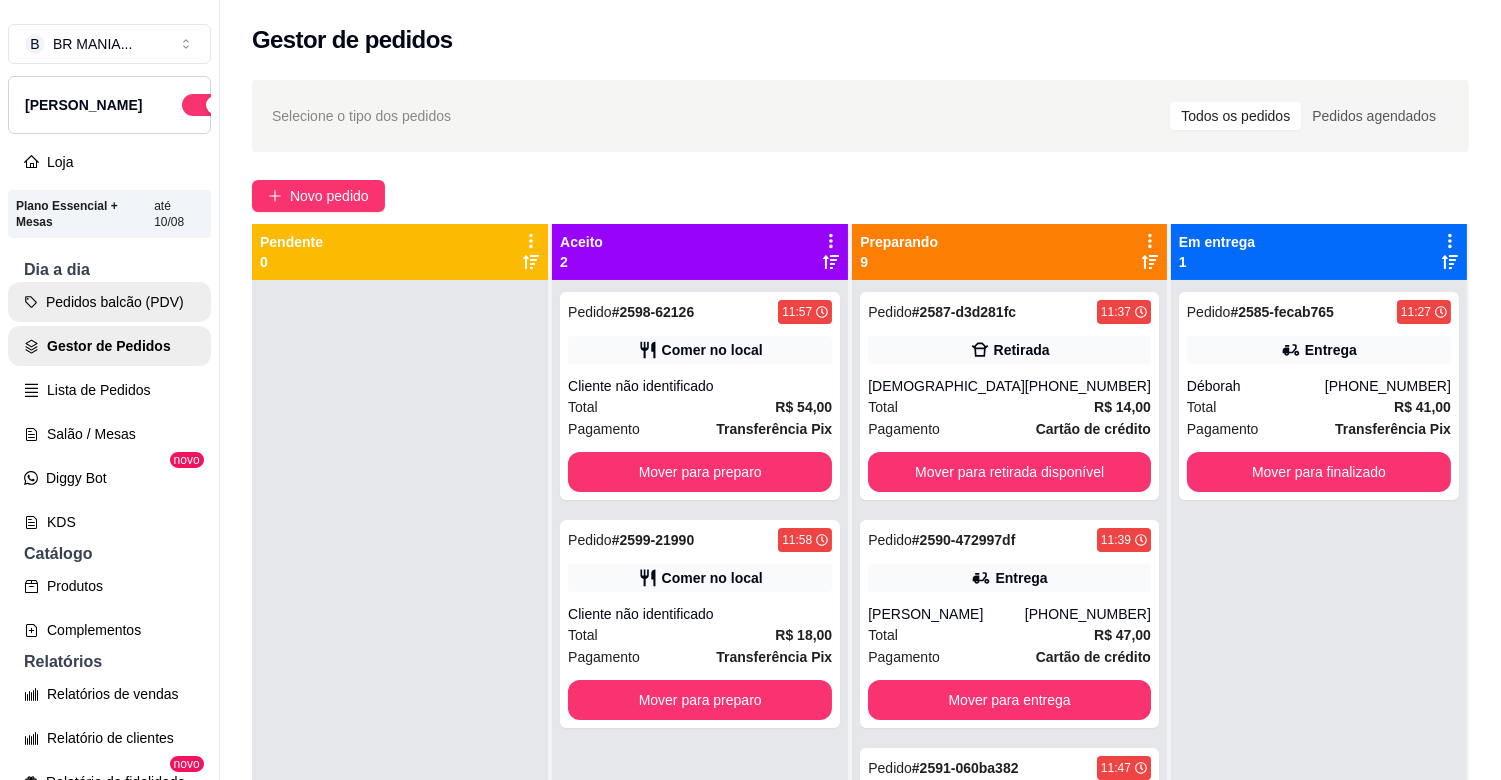 click on "Pedidos balcão (PDV)" at bounding box center (109, 302) 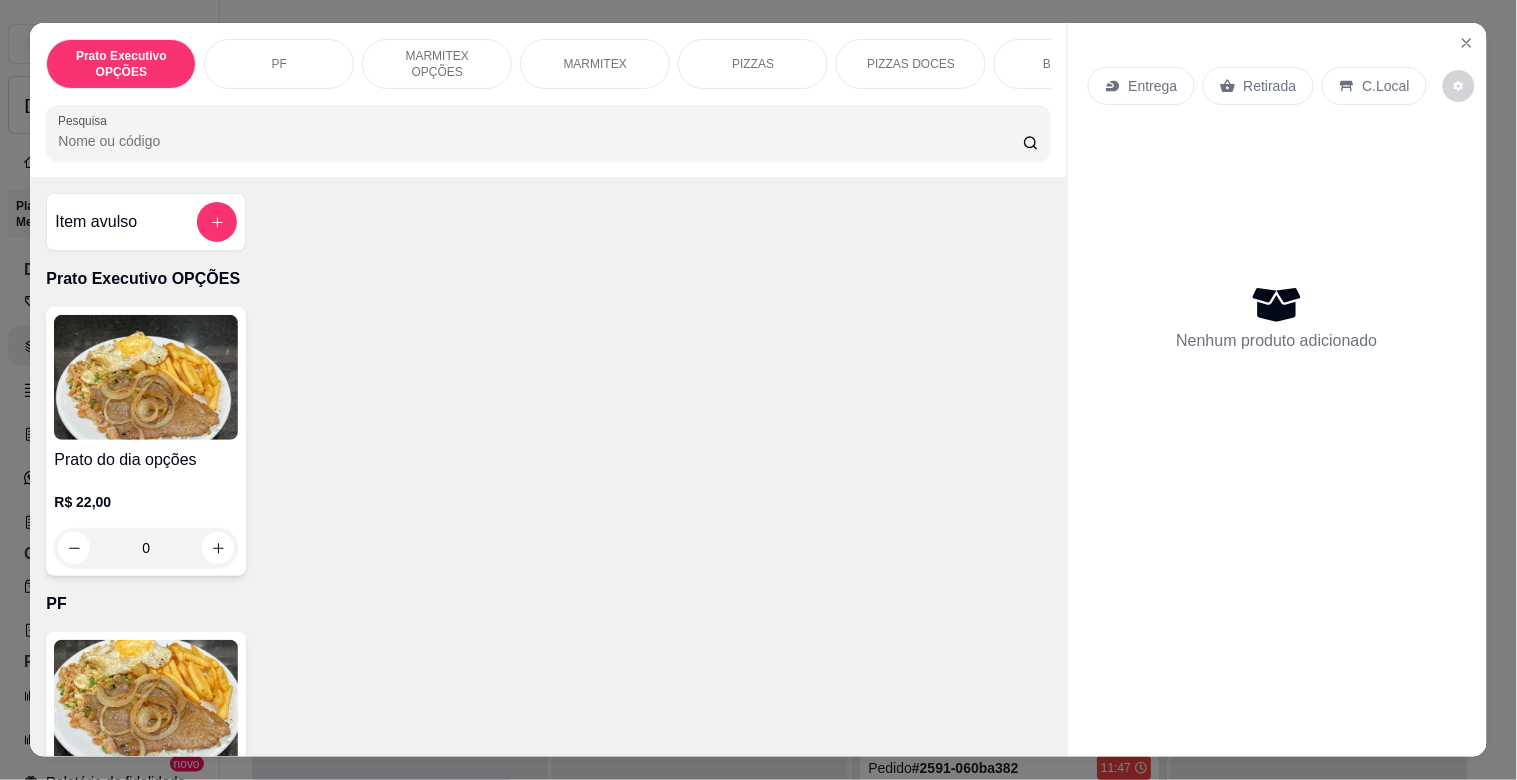 drag, startPoint x: 278, startPoint y: 57, endPoint x: 278, endPoint y: 75, distance: 18 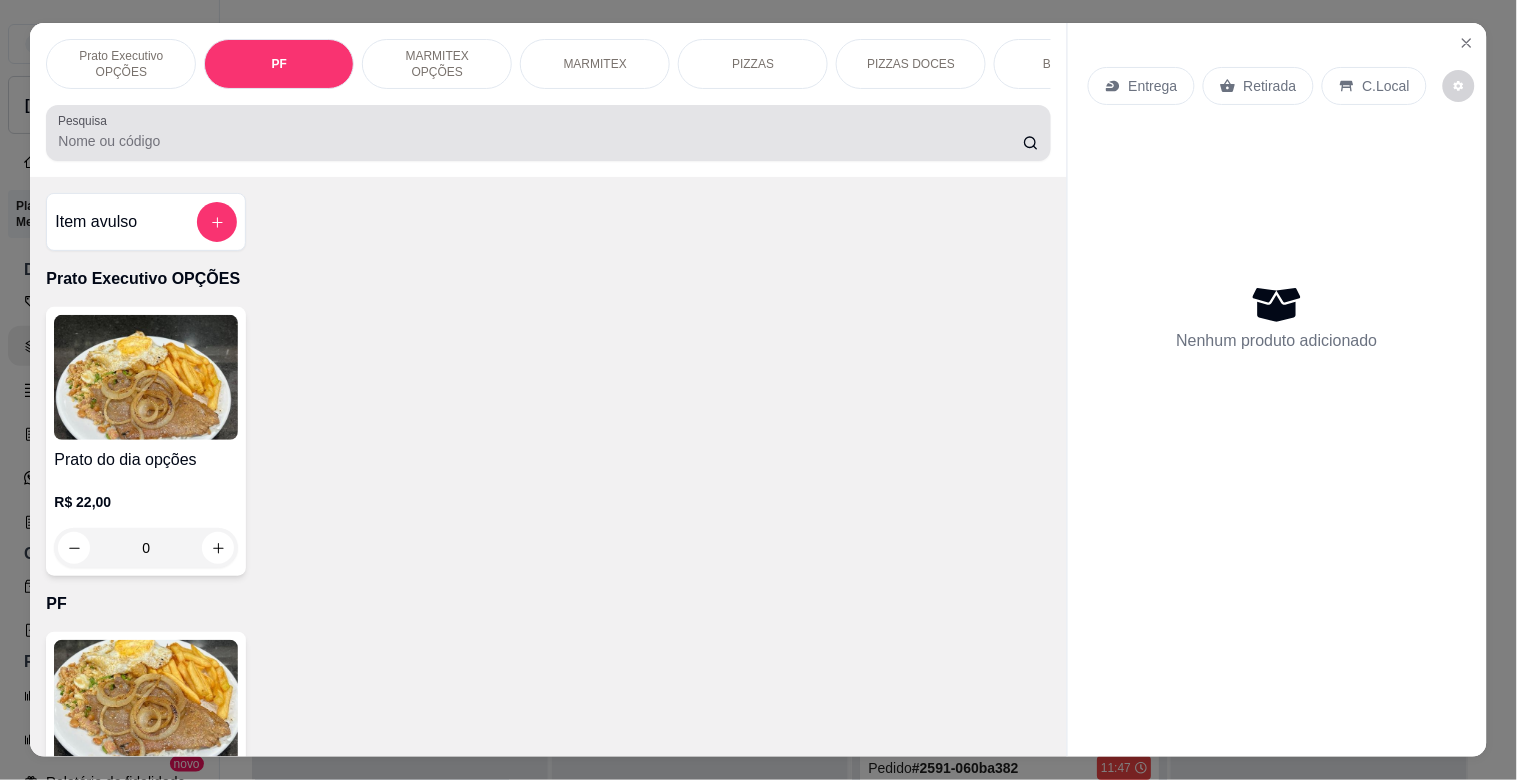 scroll, scrollTop: 415, scrollLeft: 0, axis: vertical 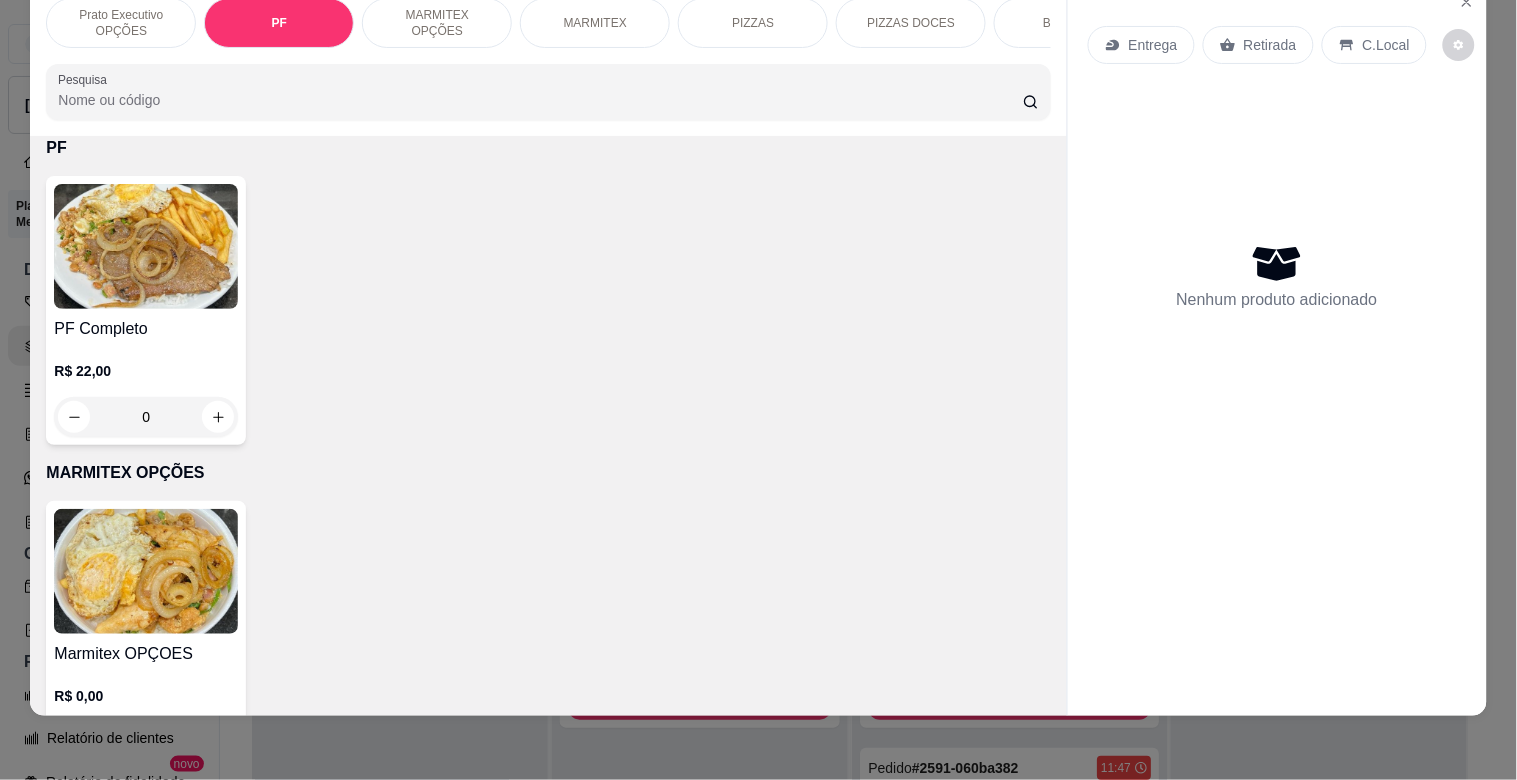 click on "MARMITEX" at bounding box center [595, 23] 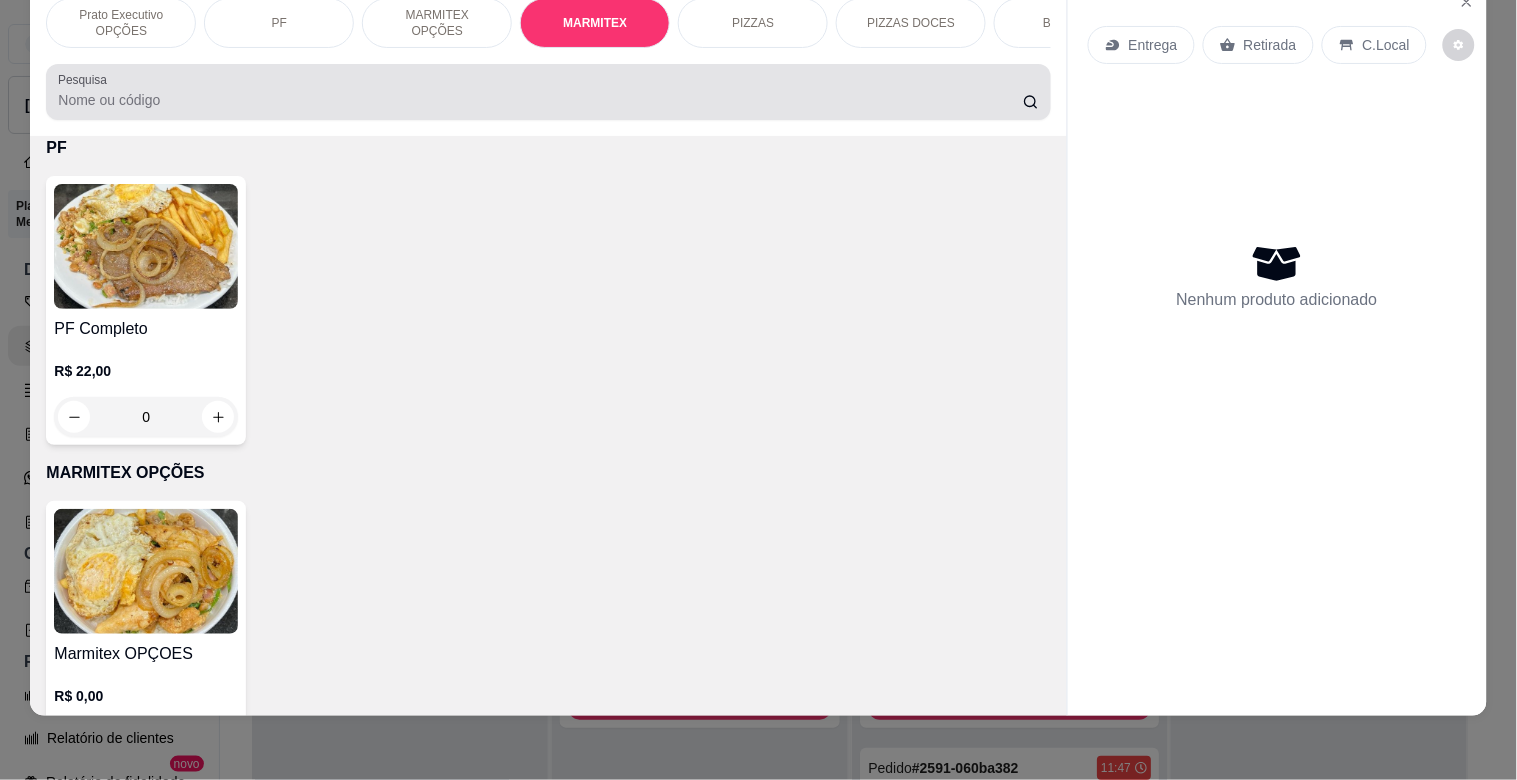 scroll, scrollTop: 1064, scrollLeft: 0, axis: vertical 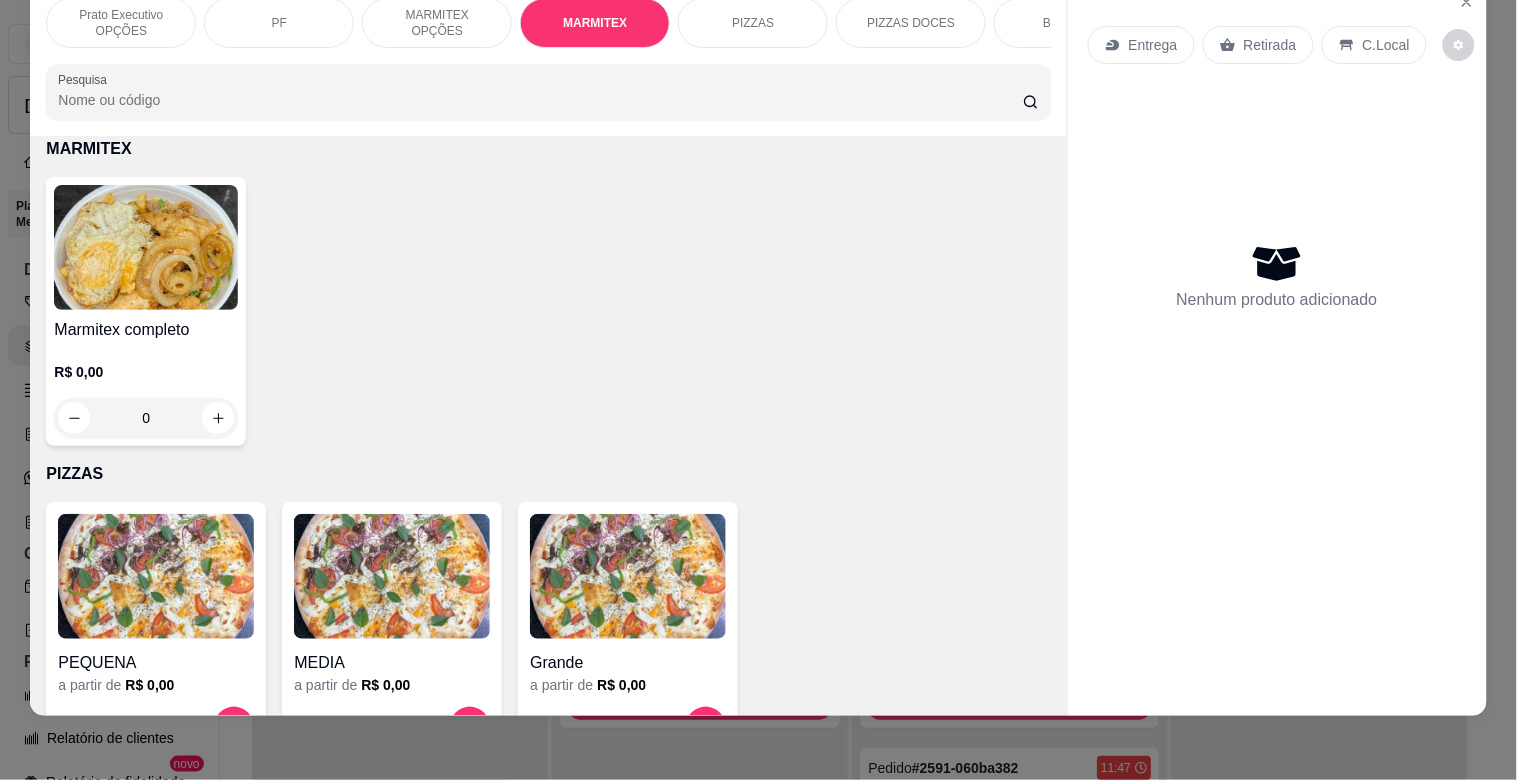 click at bounding box center [146, 247] 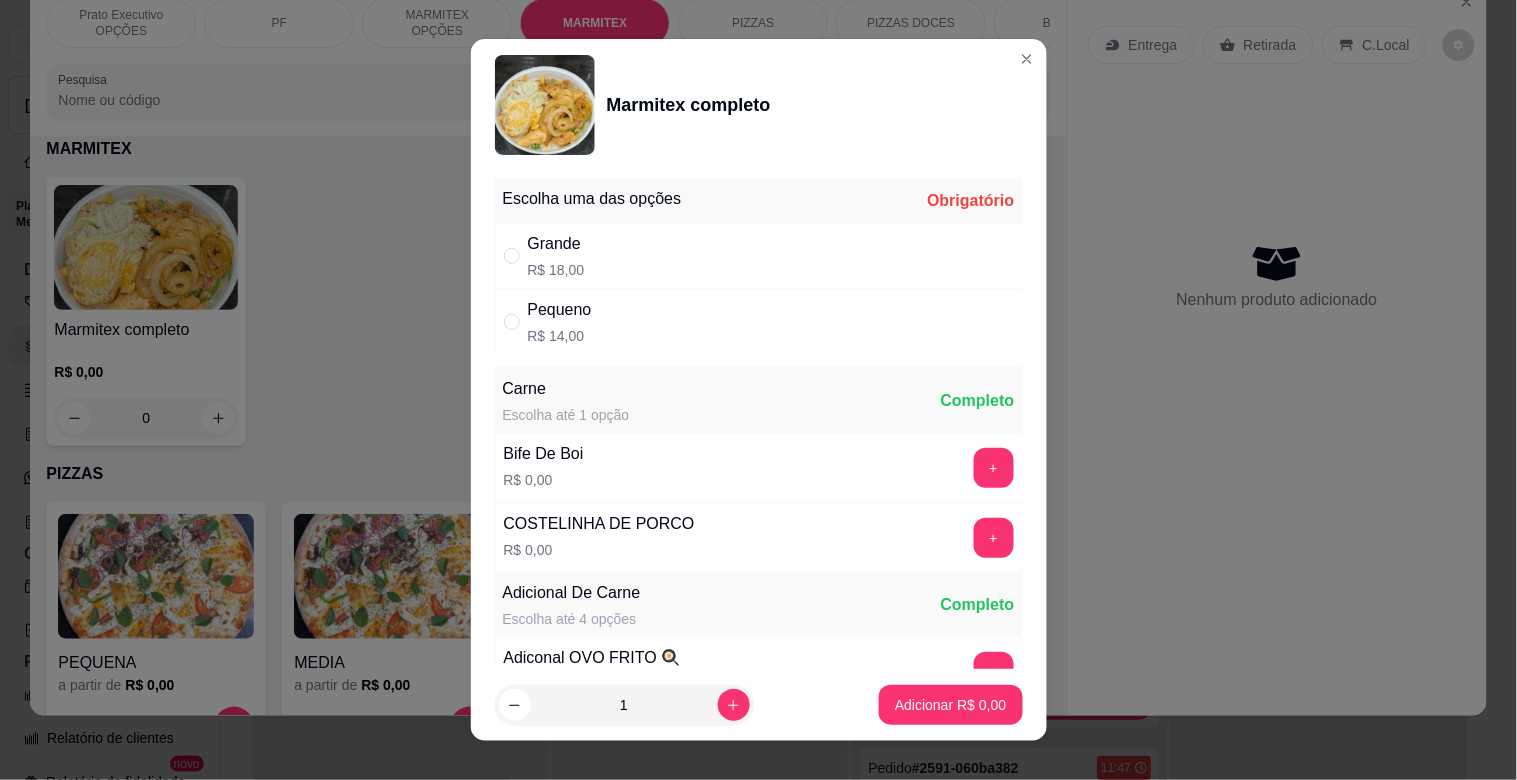 click on "Grande" at bounding box center (556, 244) 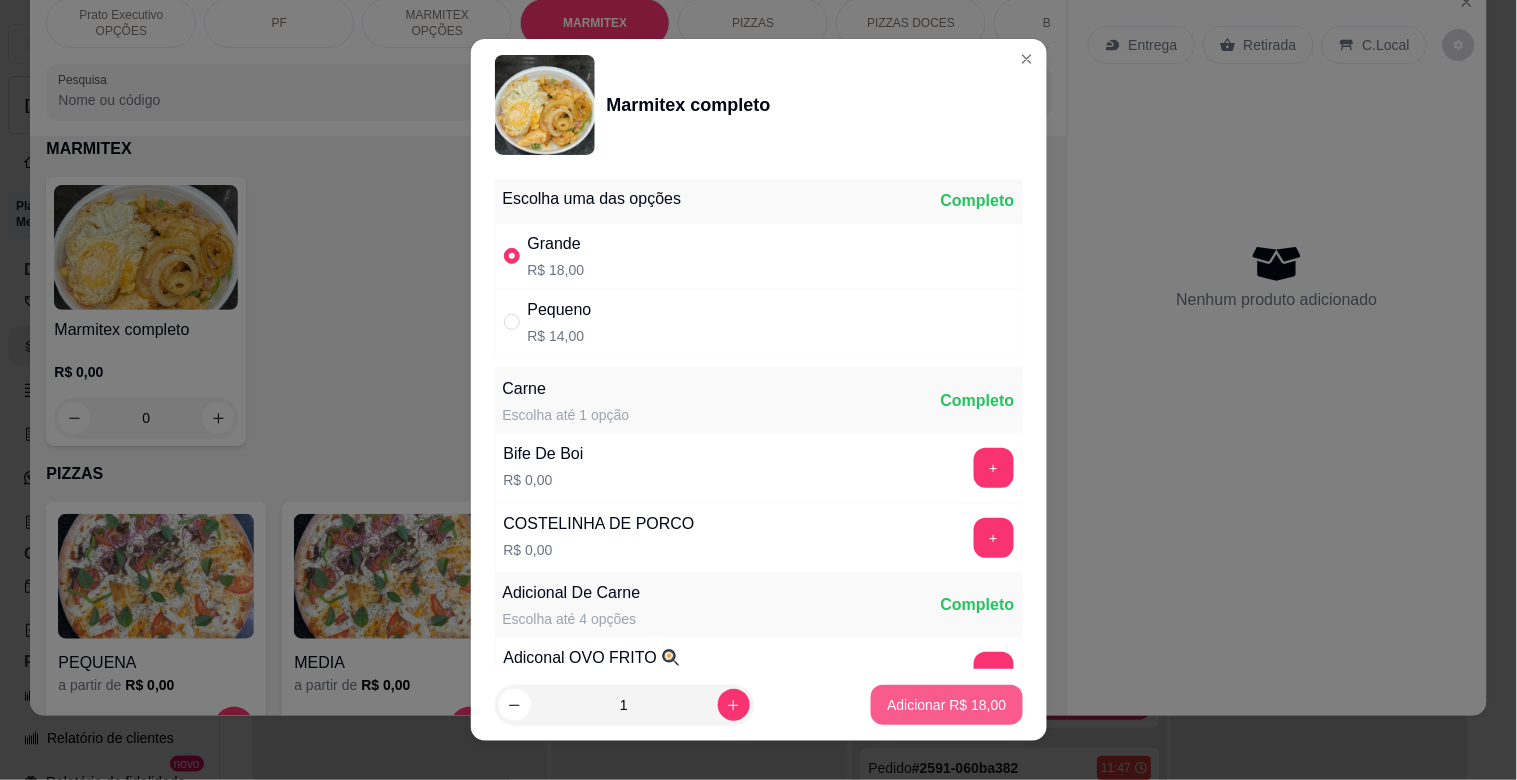 click on "Adicionar   R$ 18,00" at bounding box center [946, 705] 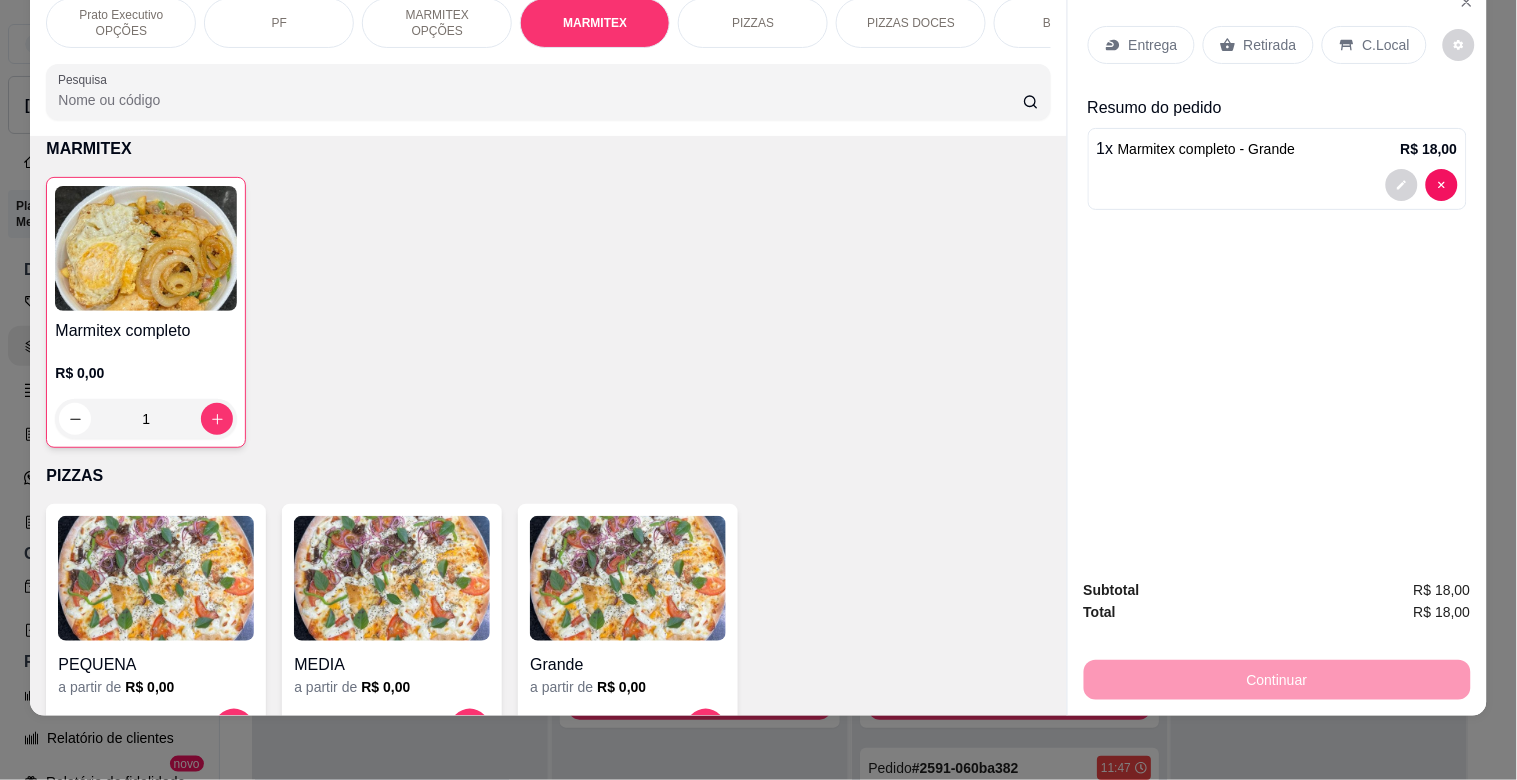 click on "C.Local" at bounding box center (1386, 45) 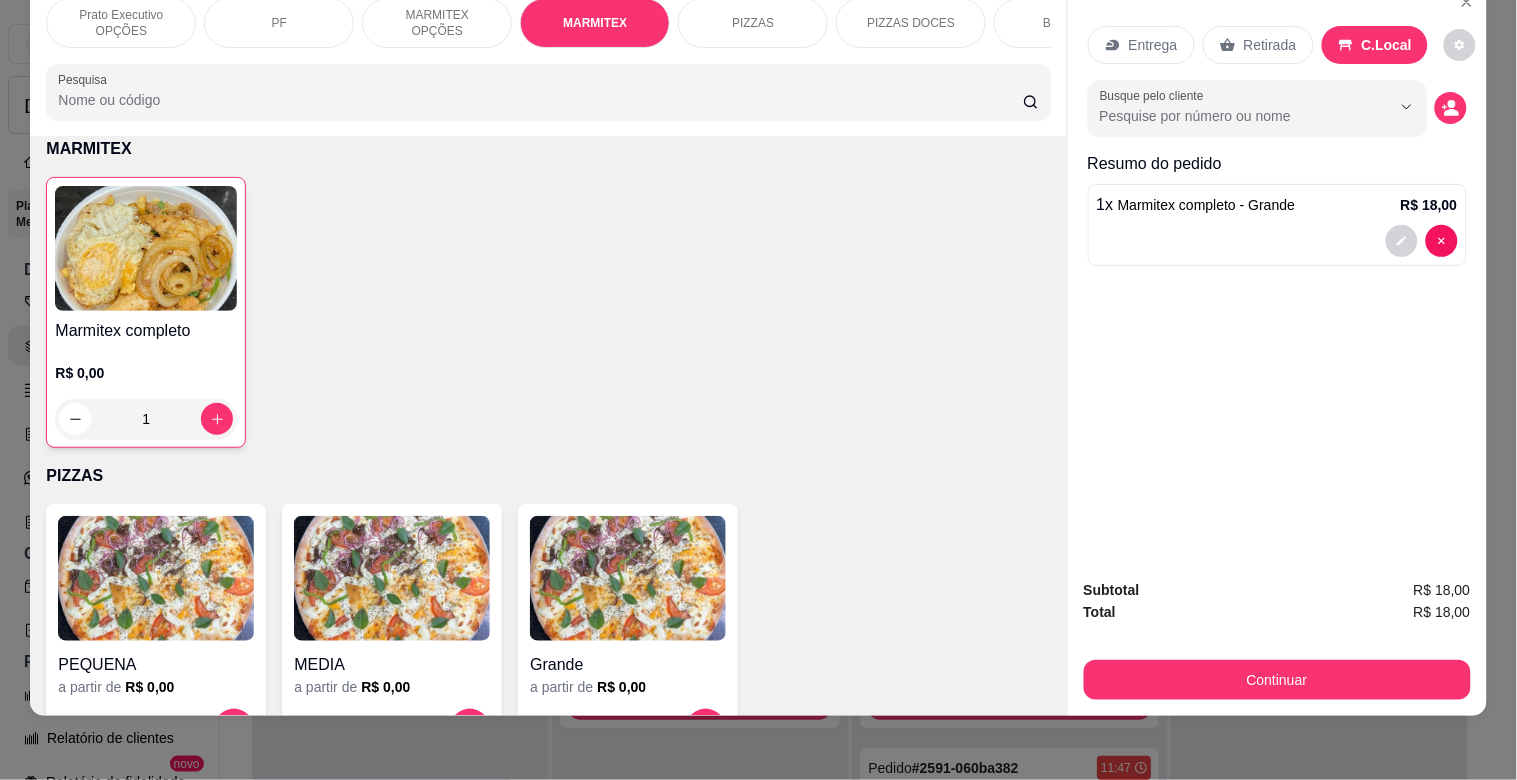 click on "Continuar" at bounding box center [1277, 680] 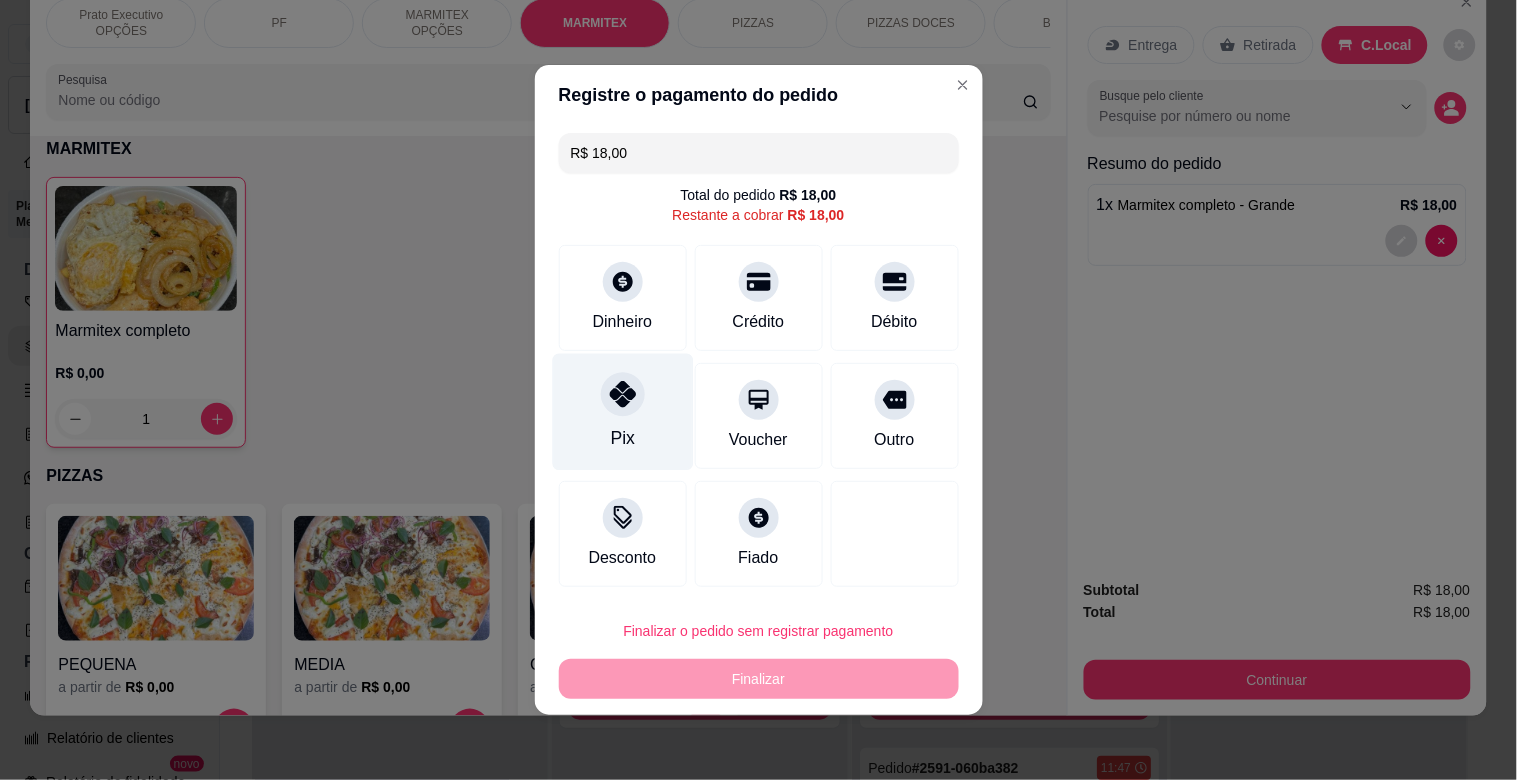 click at bounding box center (623, 394) 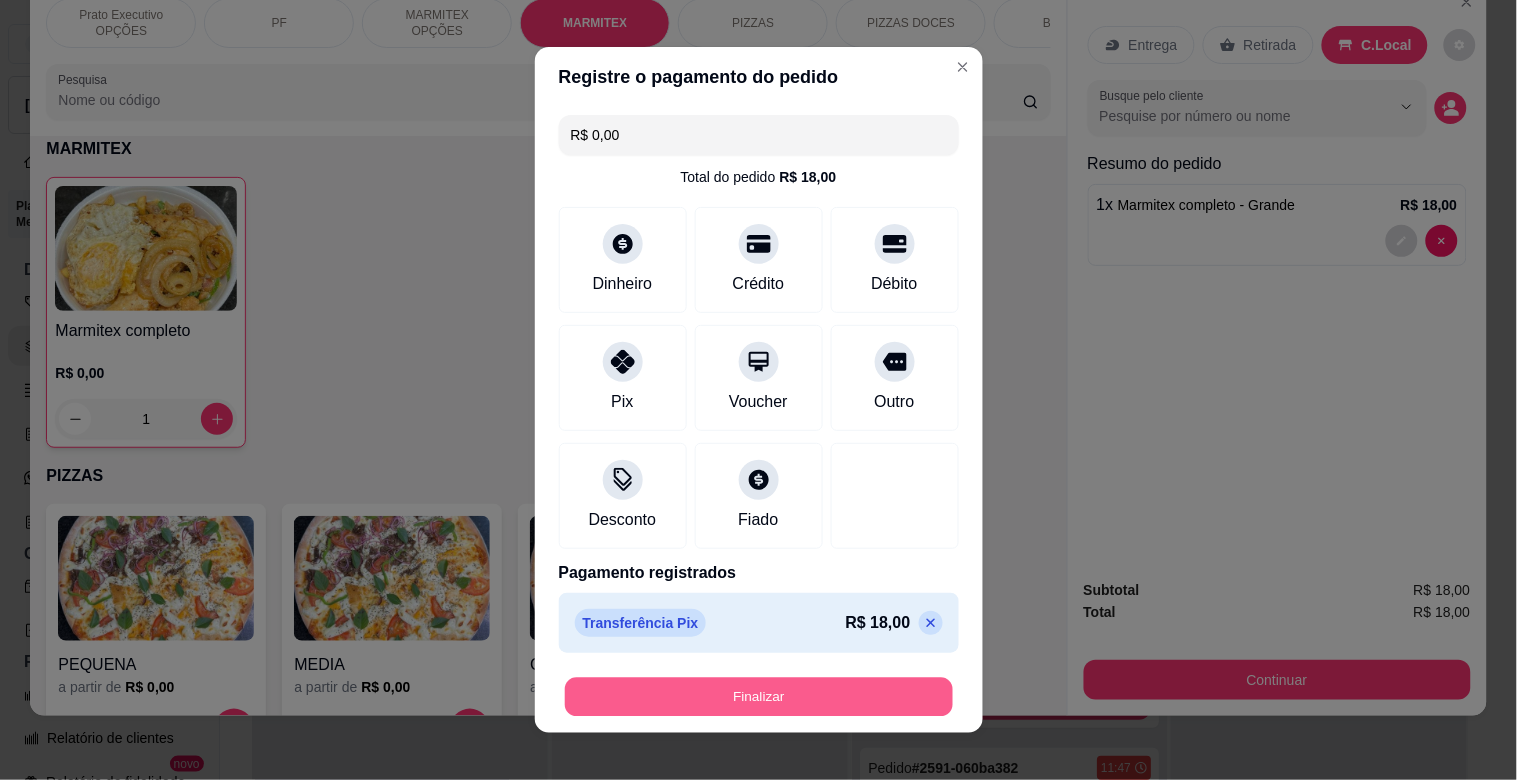 click on "Finalizar" at bounding box center (759, 697) 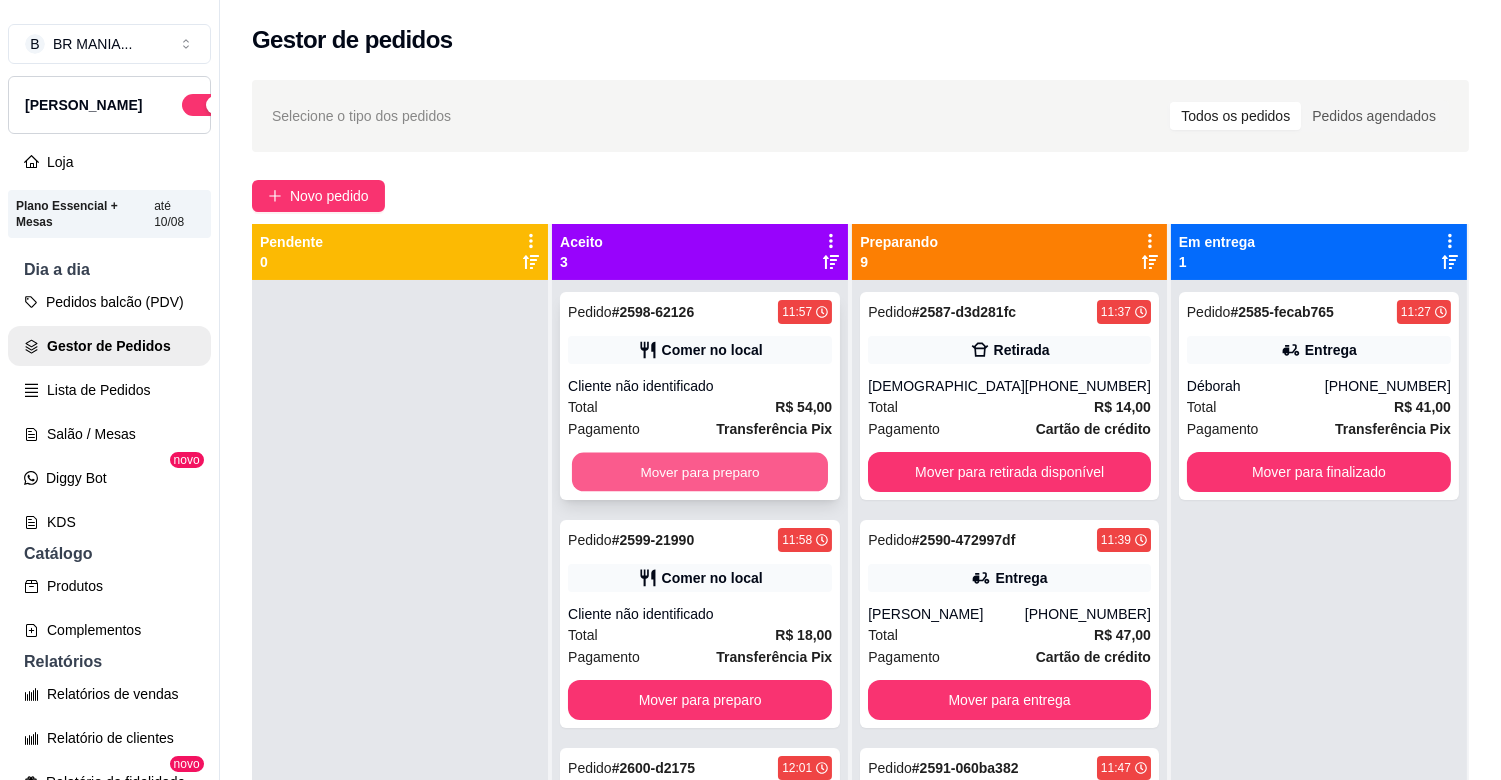 click on "Mover para preparo" at bounding box center [700, 472] 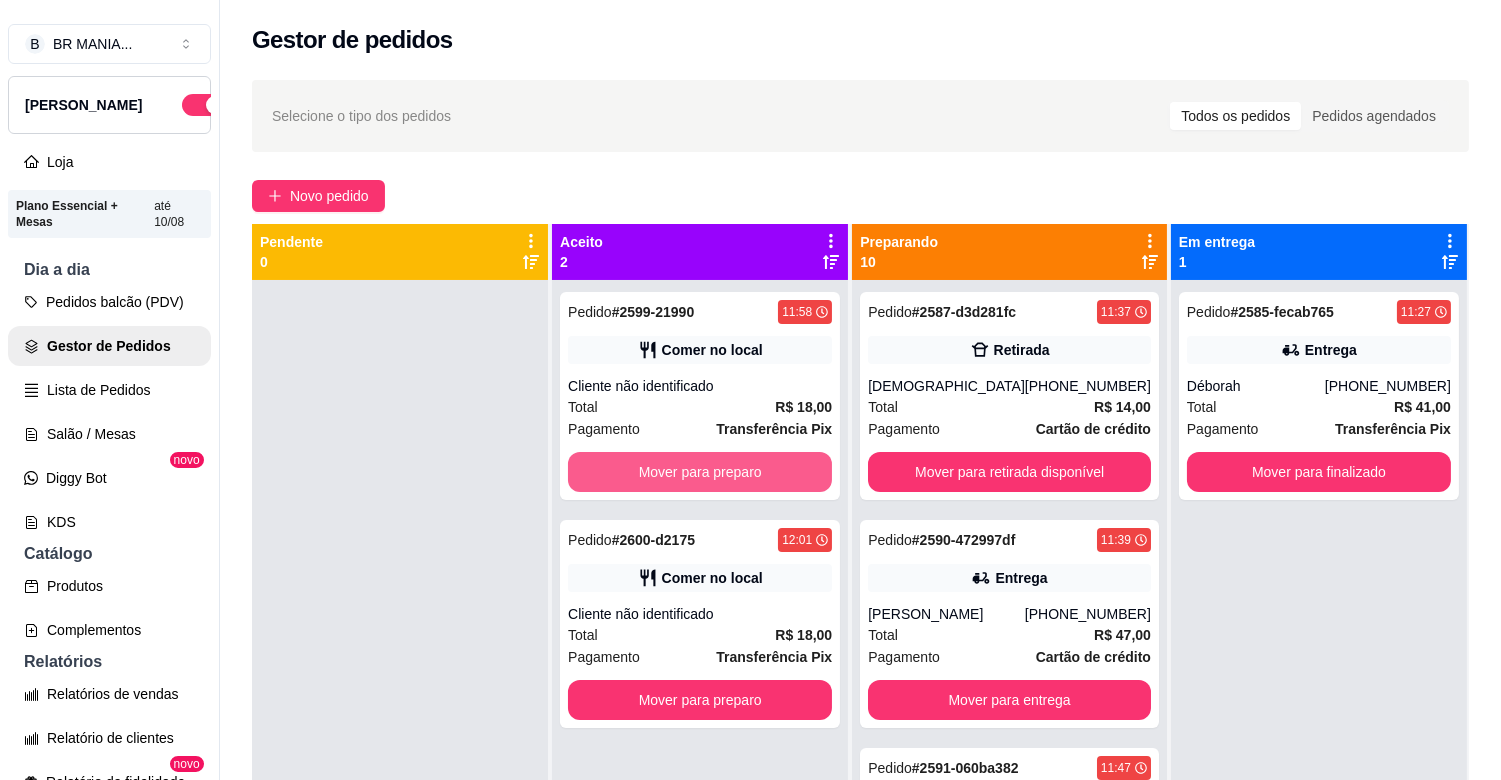click on "Mover para preparo" at bounding box center [700, 472] 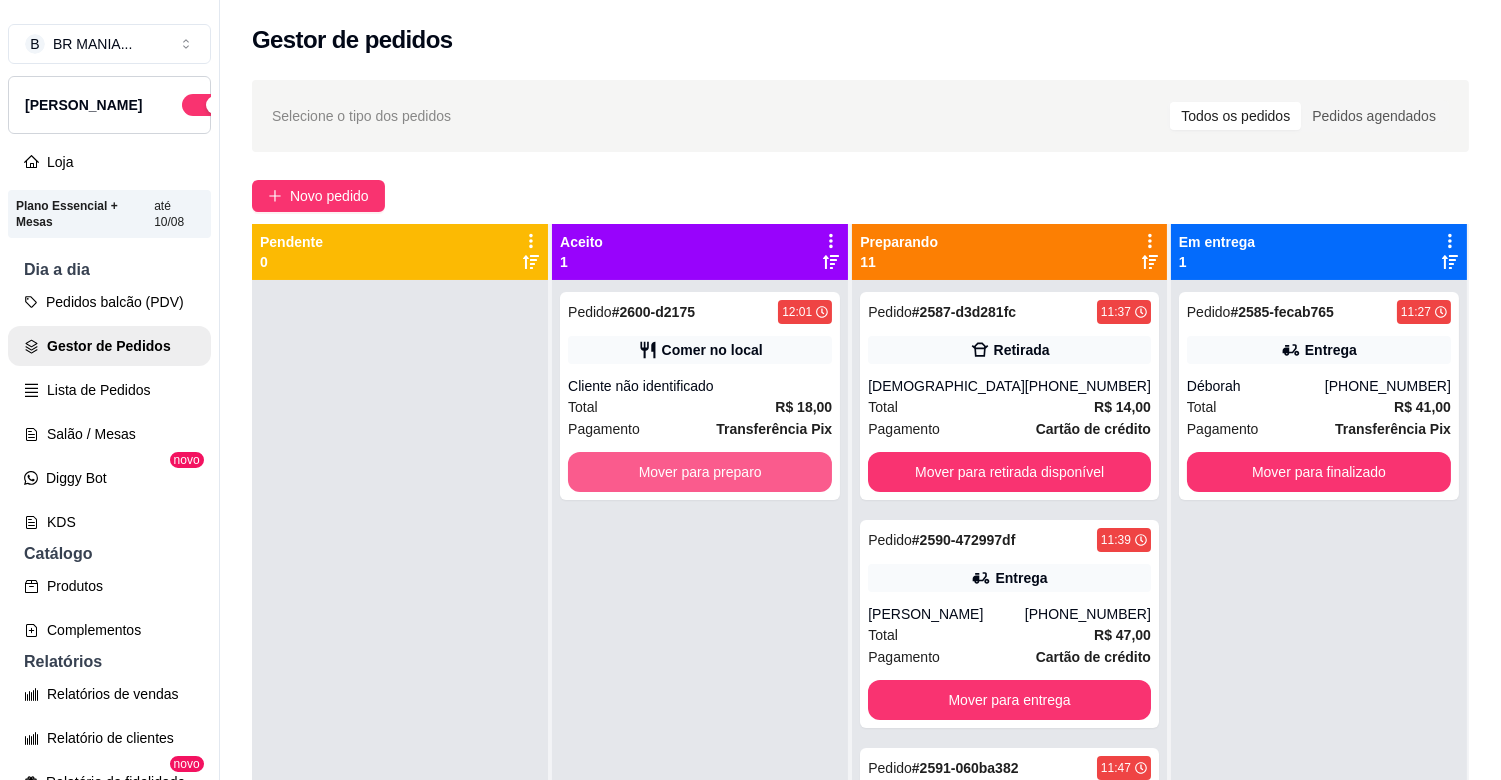 click on "Mover para preparo" at bounding box center (700, 472) 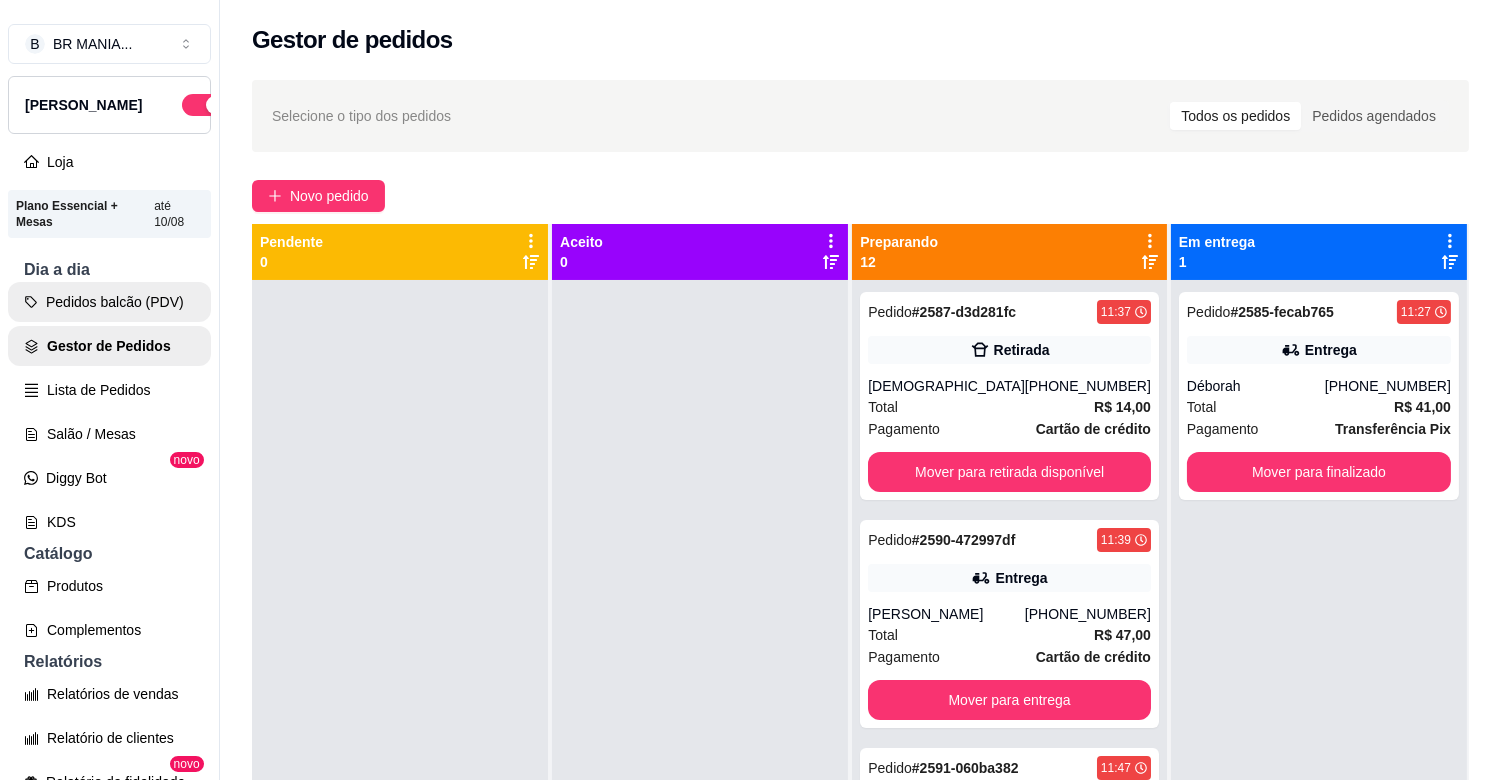 click on "Pedidos balcão (PDV)" at bounding box center [109, 302] 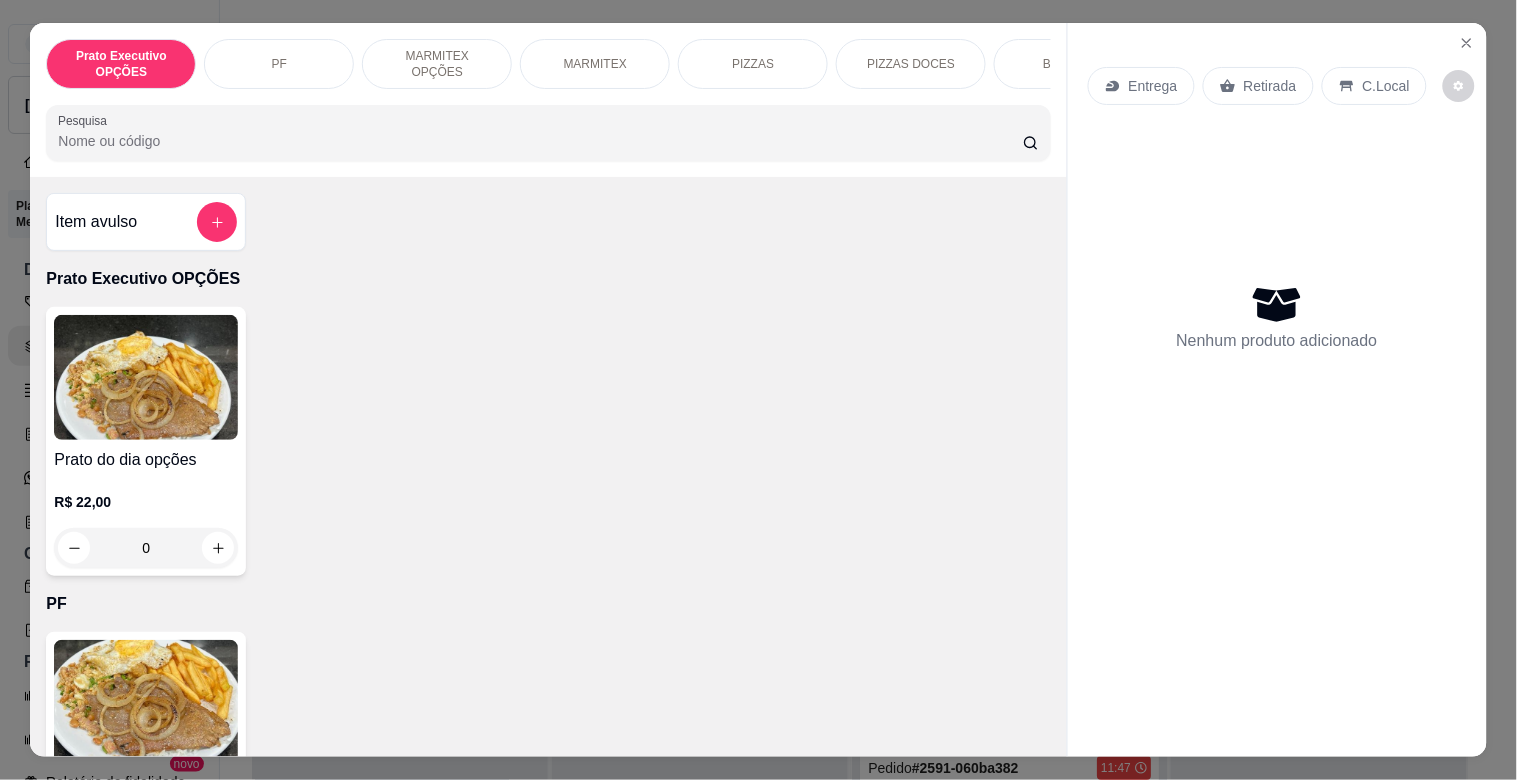 click on "MARMITEX" at bounding box center (595, 64) 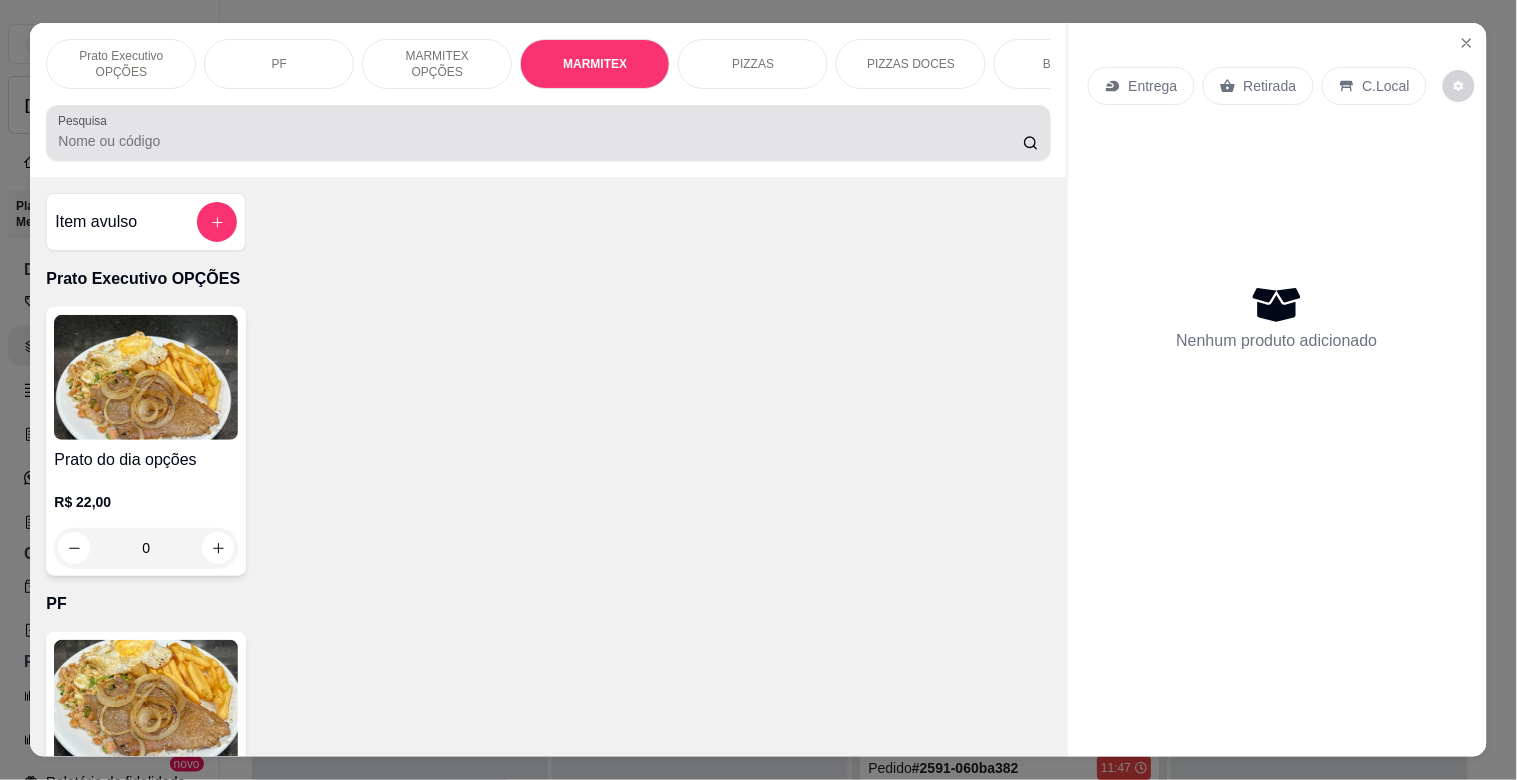 scroll, scrollTop: 1064, scrollLeft: 0, axis: vertical 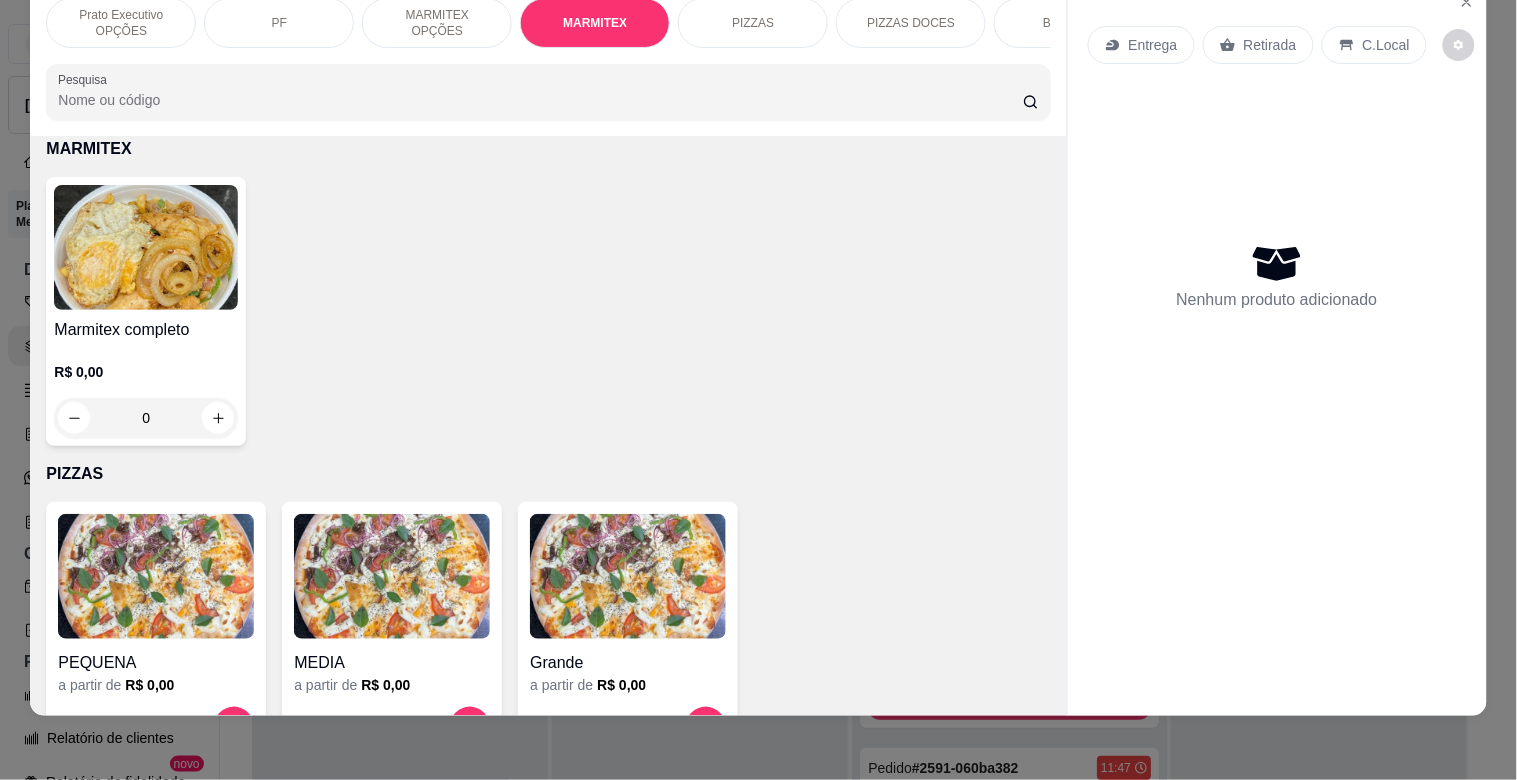 click at bounding box center (146, 247) 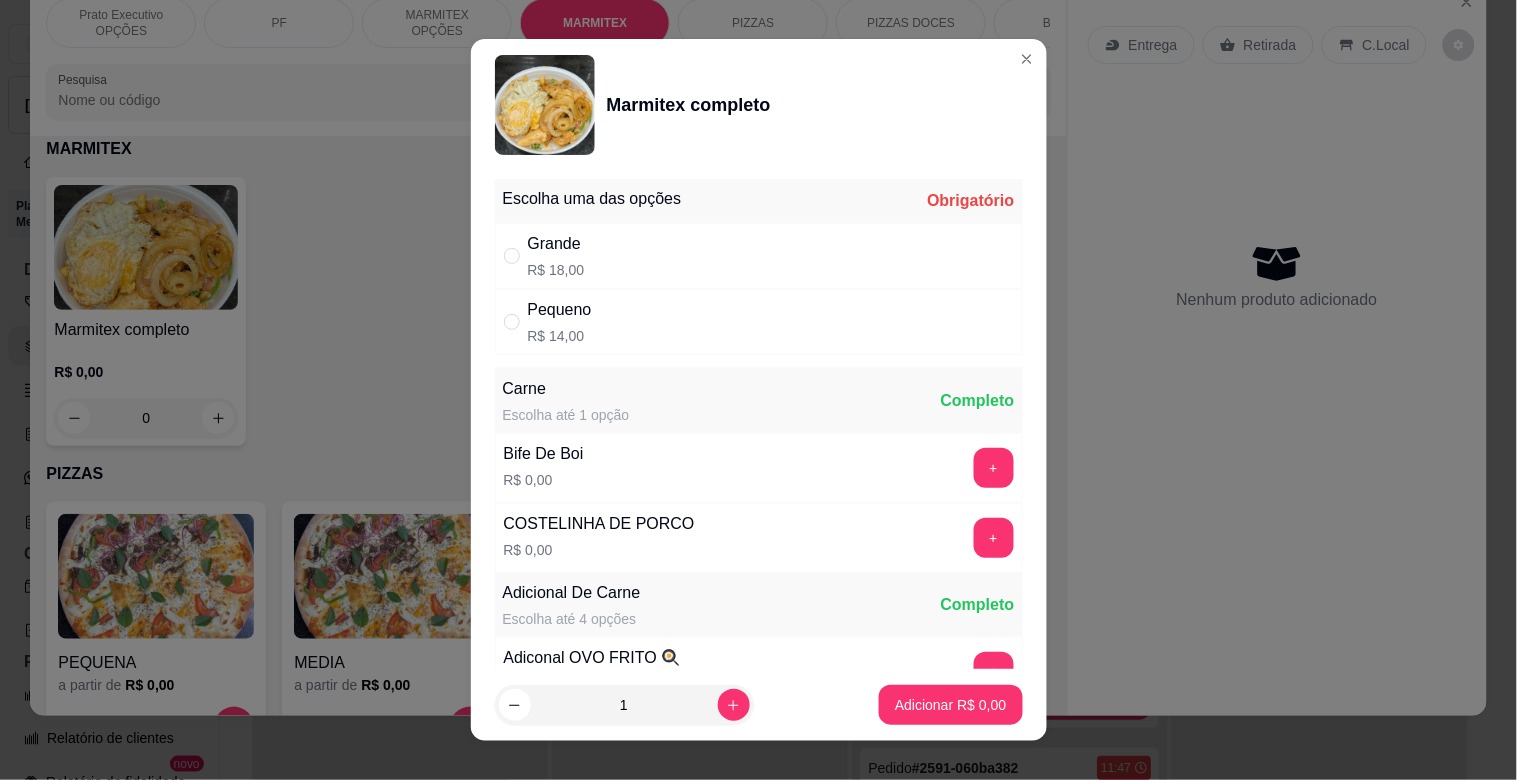click on "Pequeno  R$ 14,00" at bounding box center (759, 322) 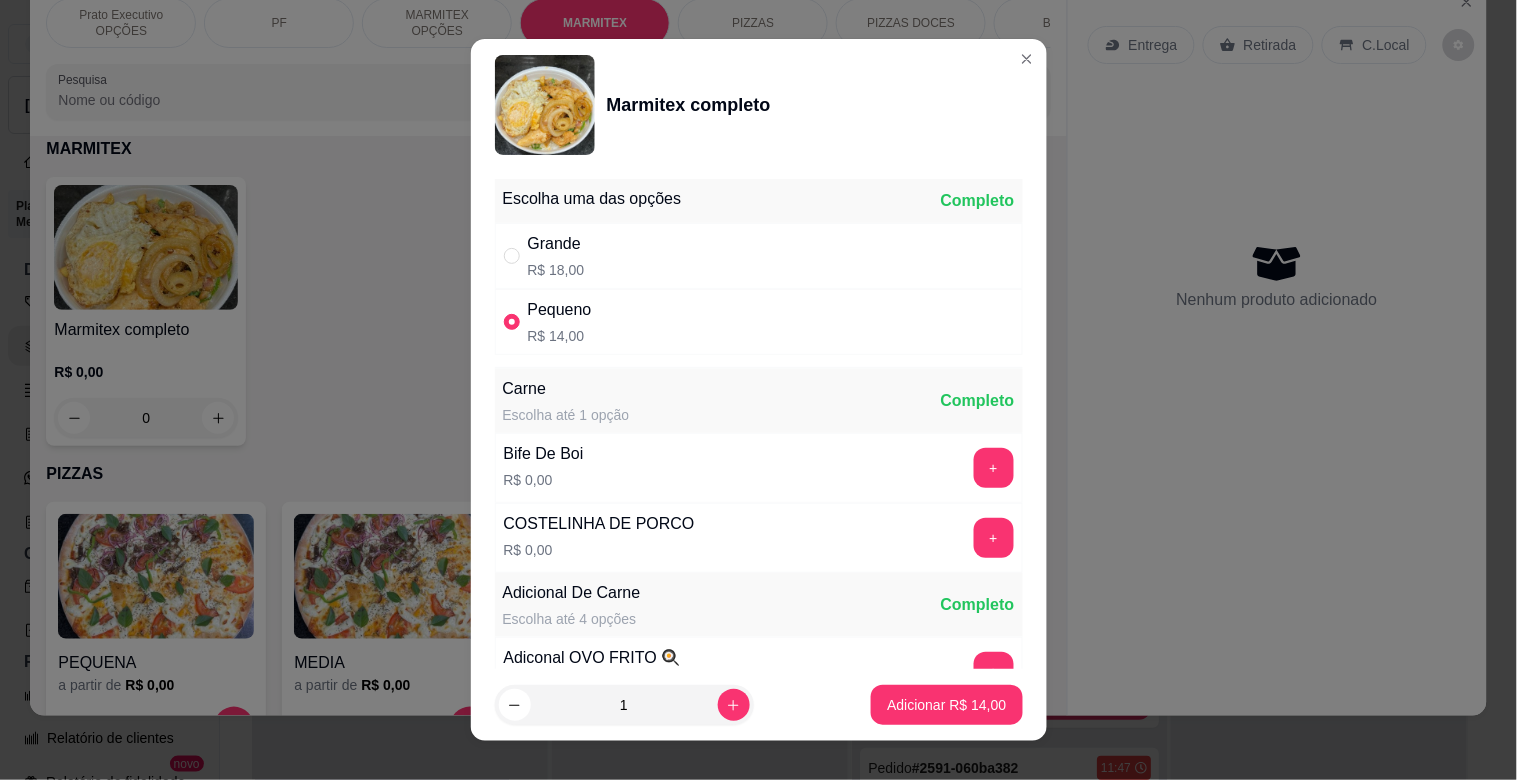 click on "1 Adicionar   R$ 14,00" at bounding box center [759, 705] 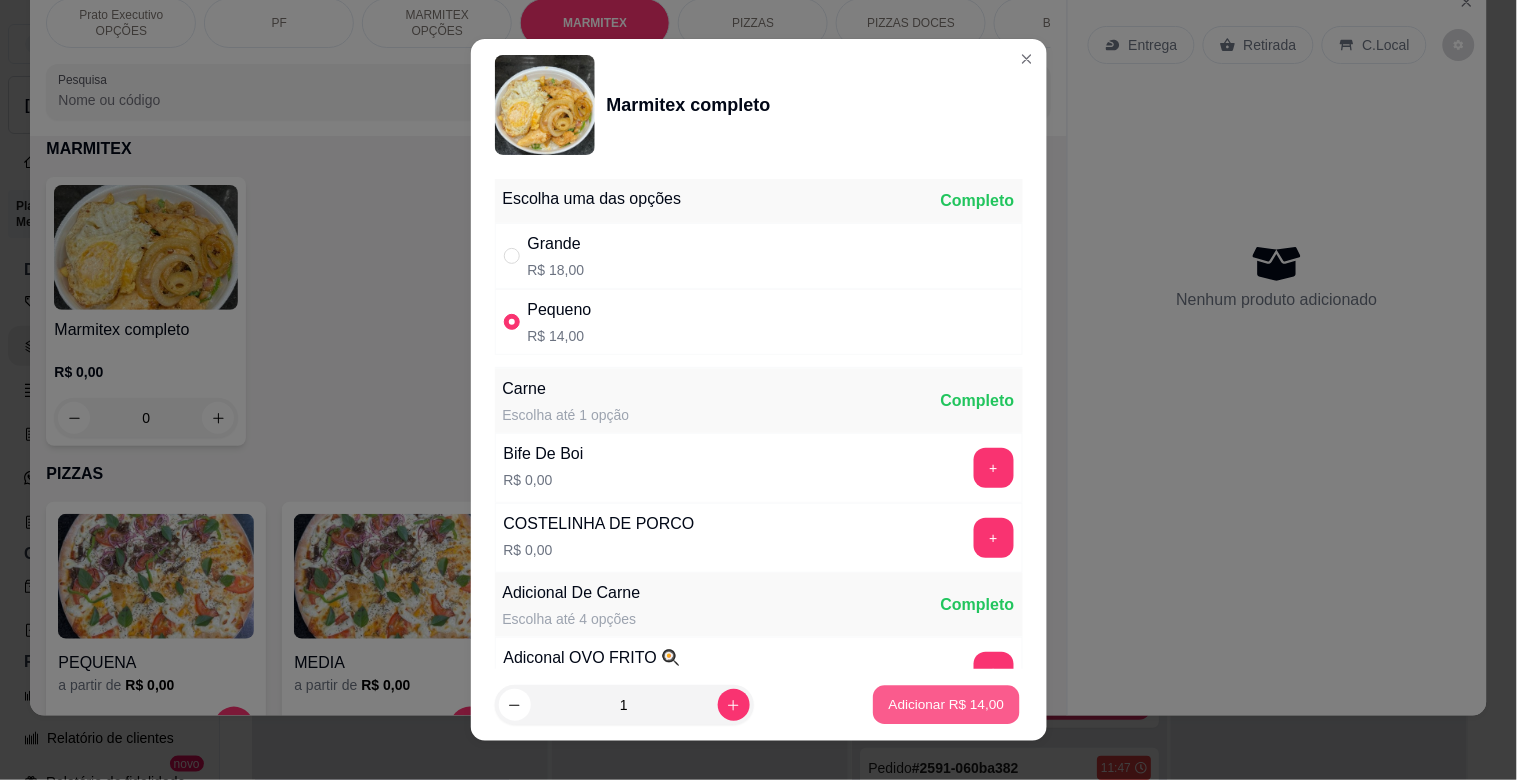click on "Adicionar   R$ 14,00" at bounding box center (947, 705) 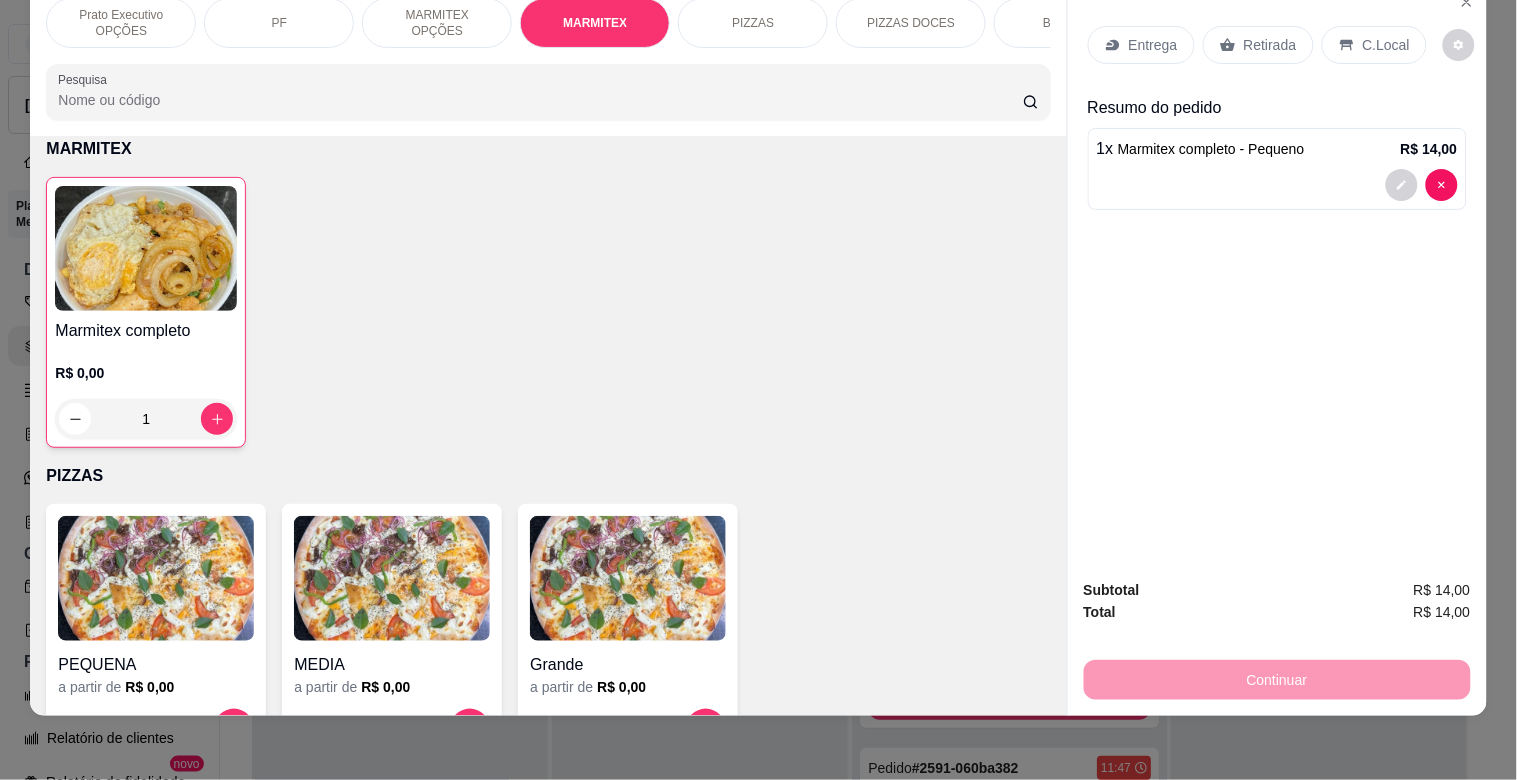click on "BEBIDAS" at bounding box center (1069, 23) 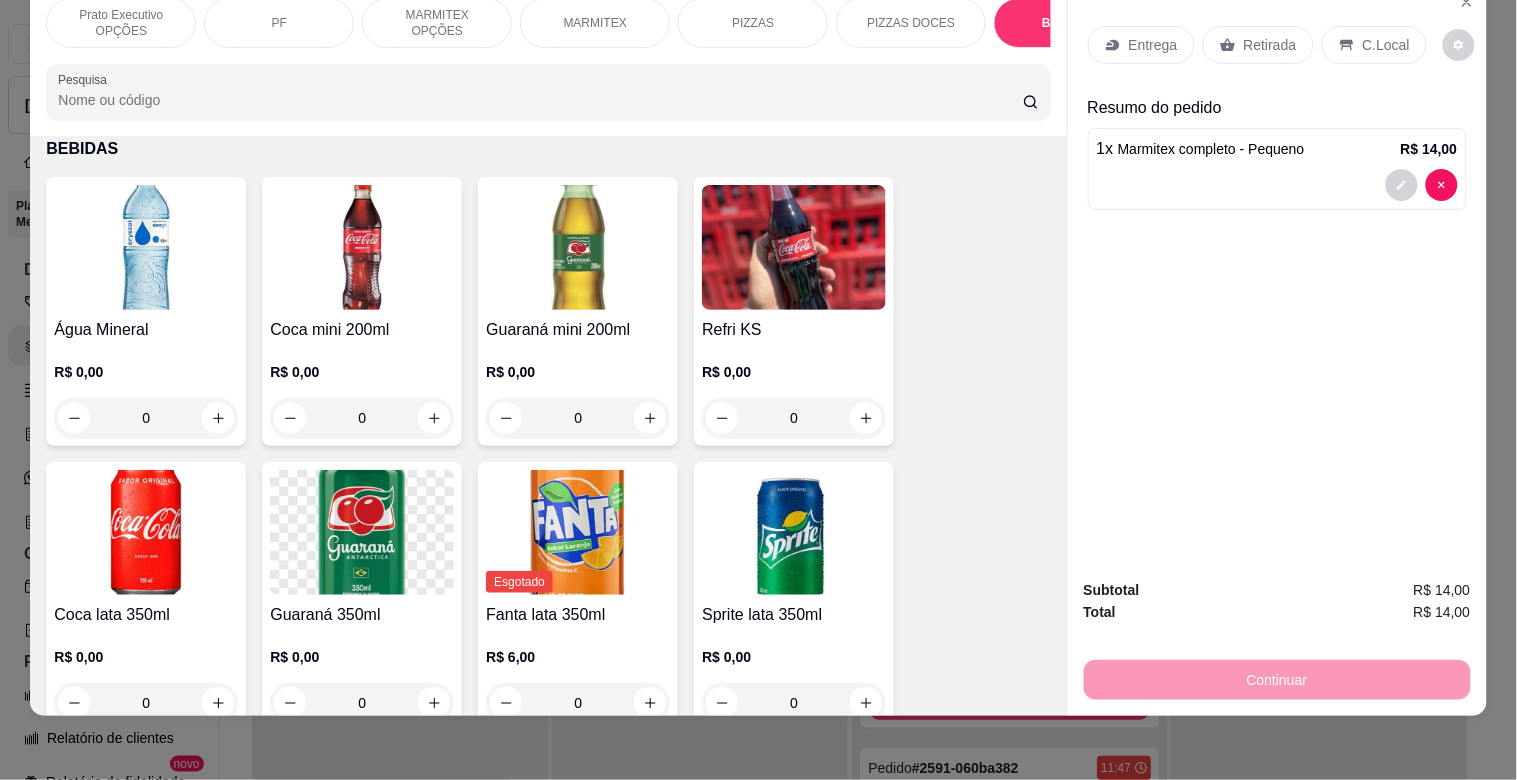 click on "Coca mini 200ml    R$ 0,00 0" at bounding box center [362, 311] 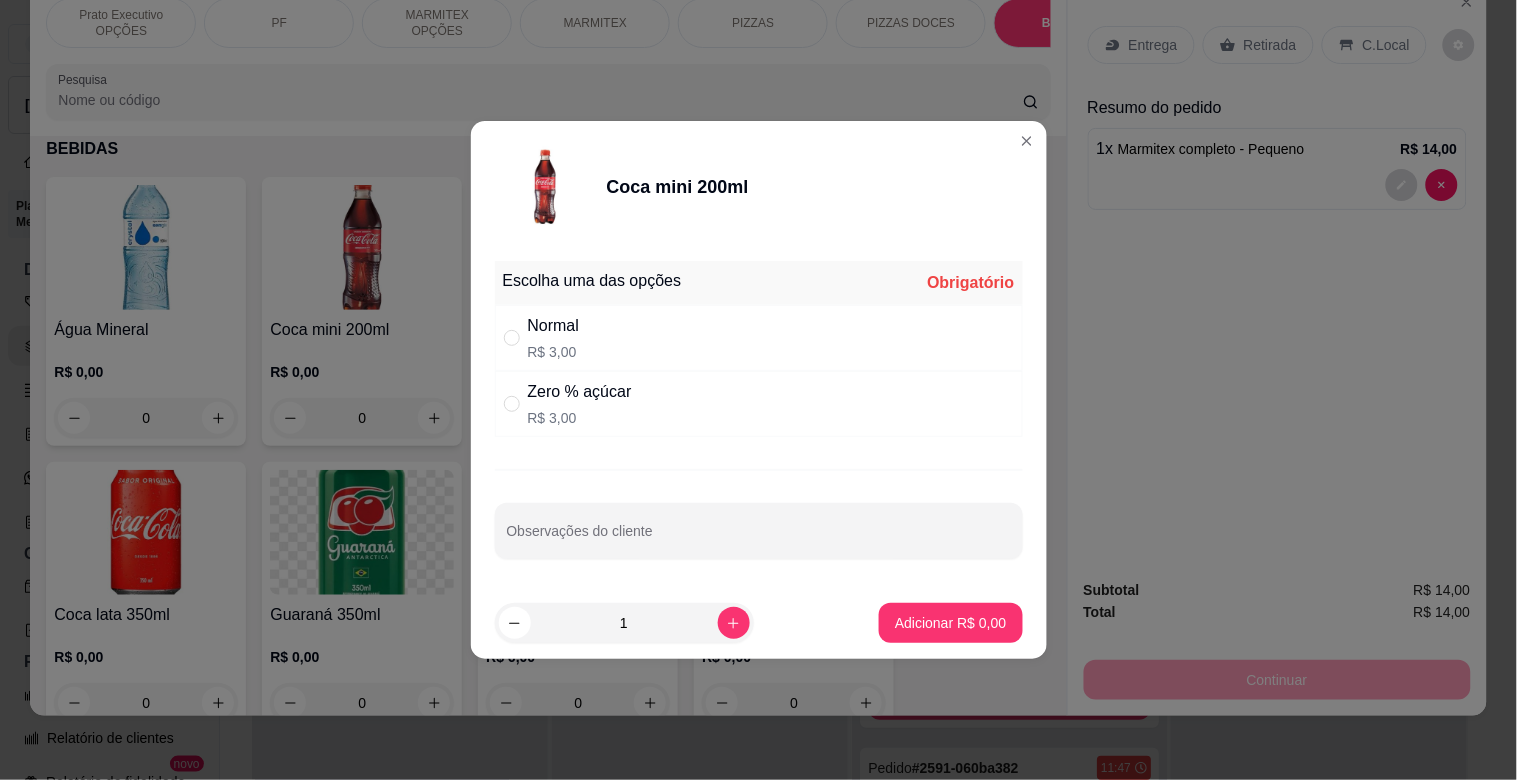 drag, startPoint x: 574, startPoint y: 393, endPoint x: 694, endPoint y: 460, distance: 137.43726 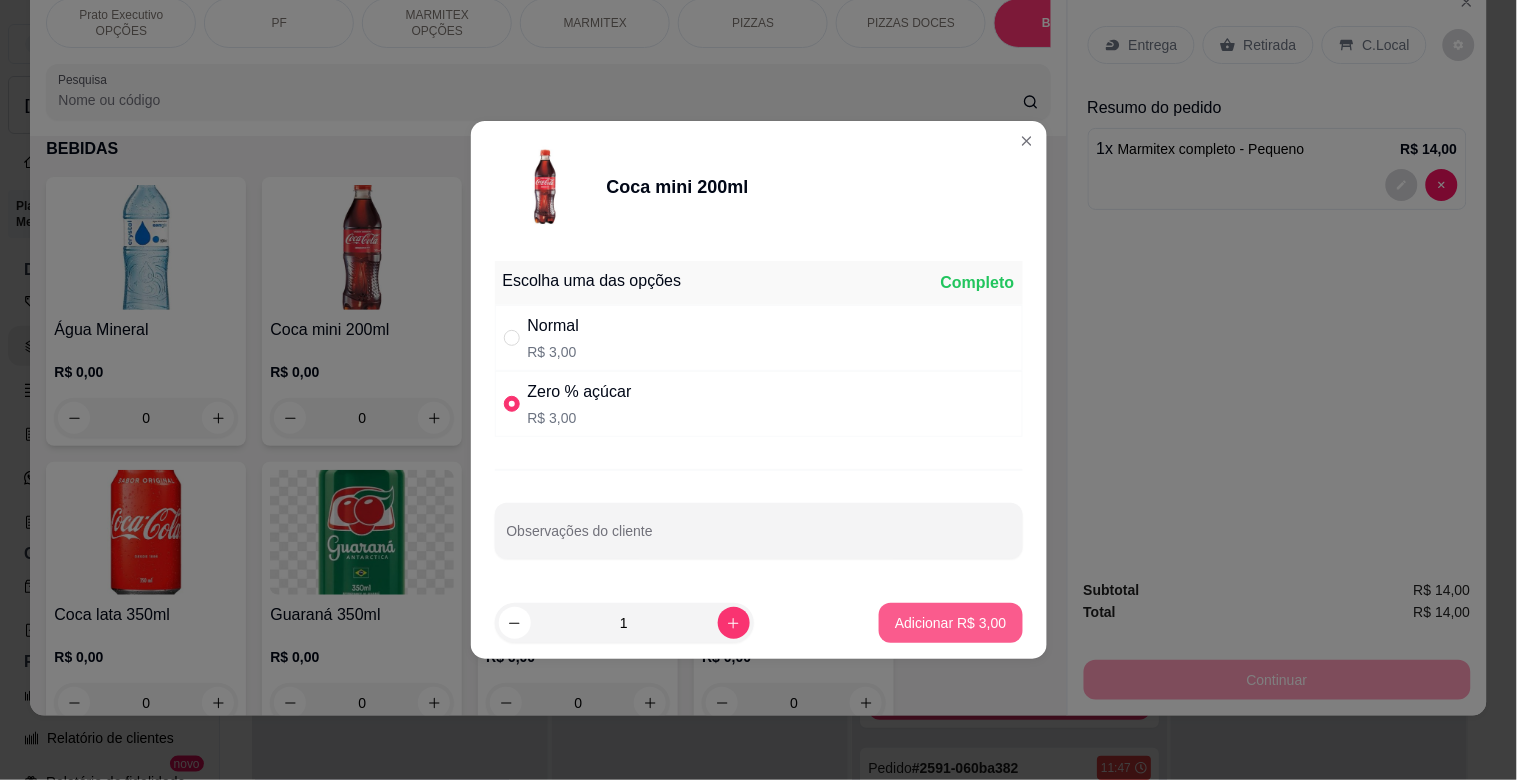 click on "Adicionar   R$ 3,00" at bounding box center [950, 623] 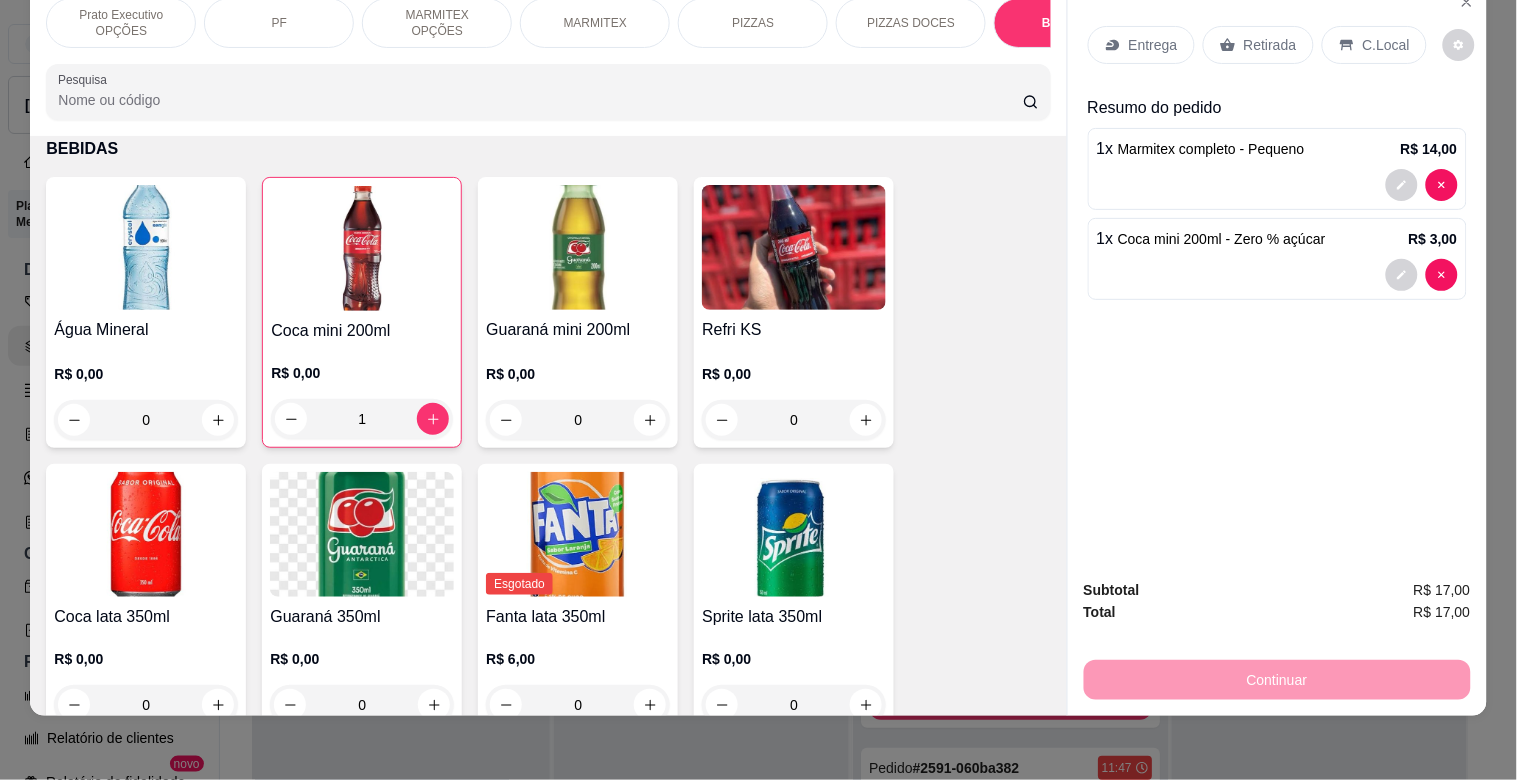 click on "C.Local" at bounding box center [1386, 45] 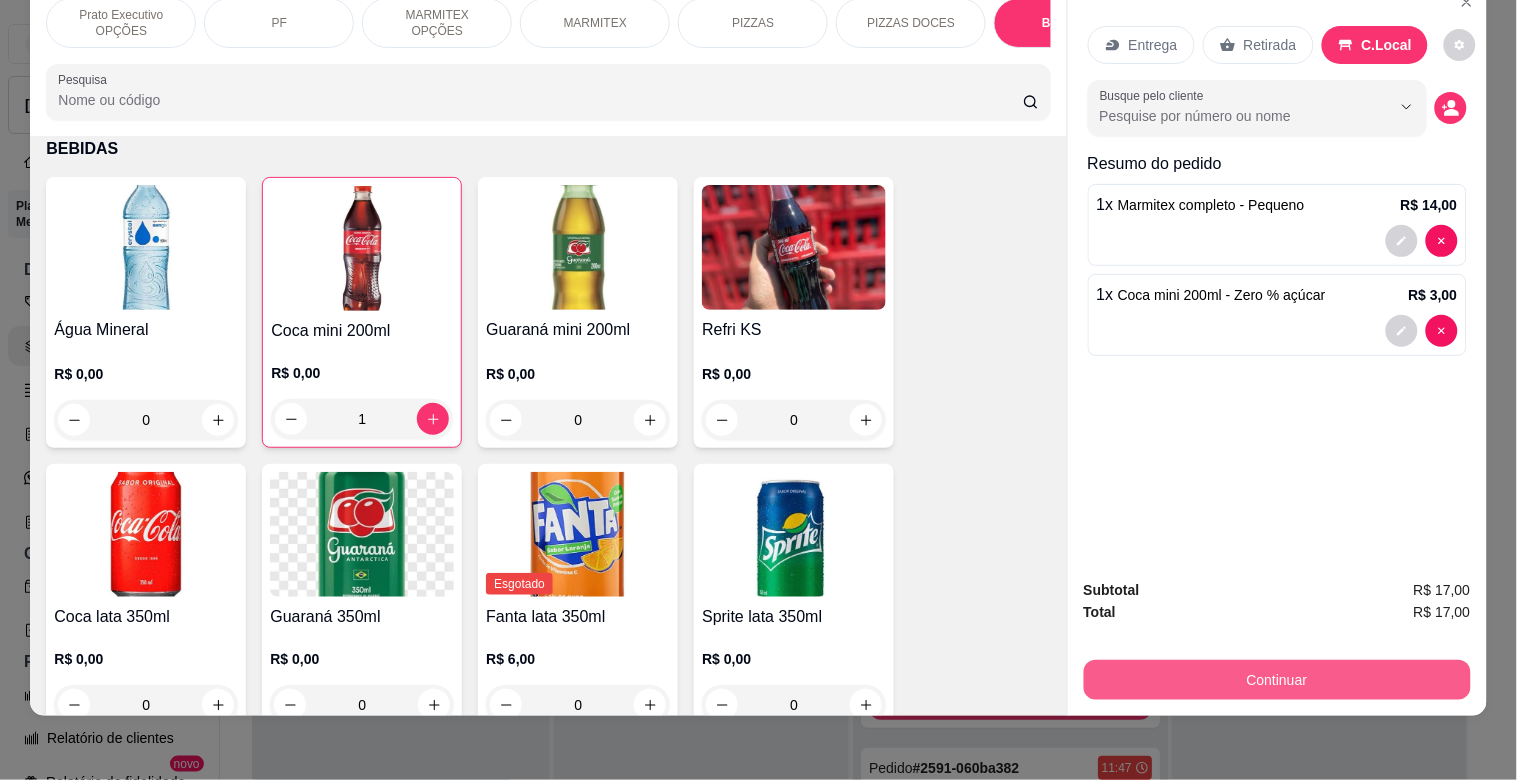 click on "Continuar" at bounding box center [1277, 680] 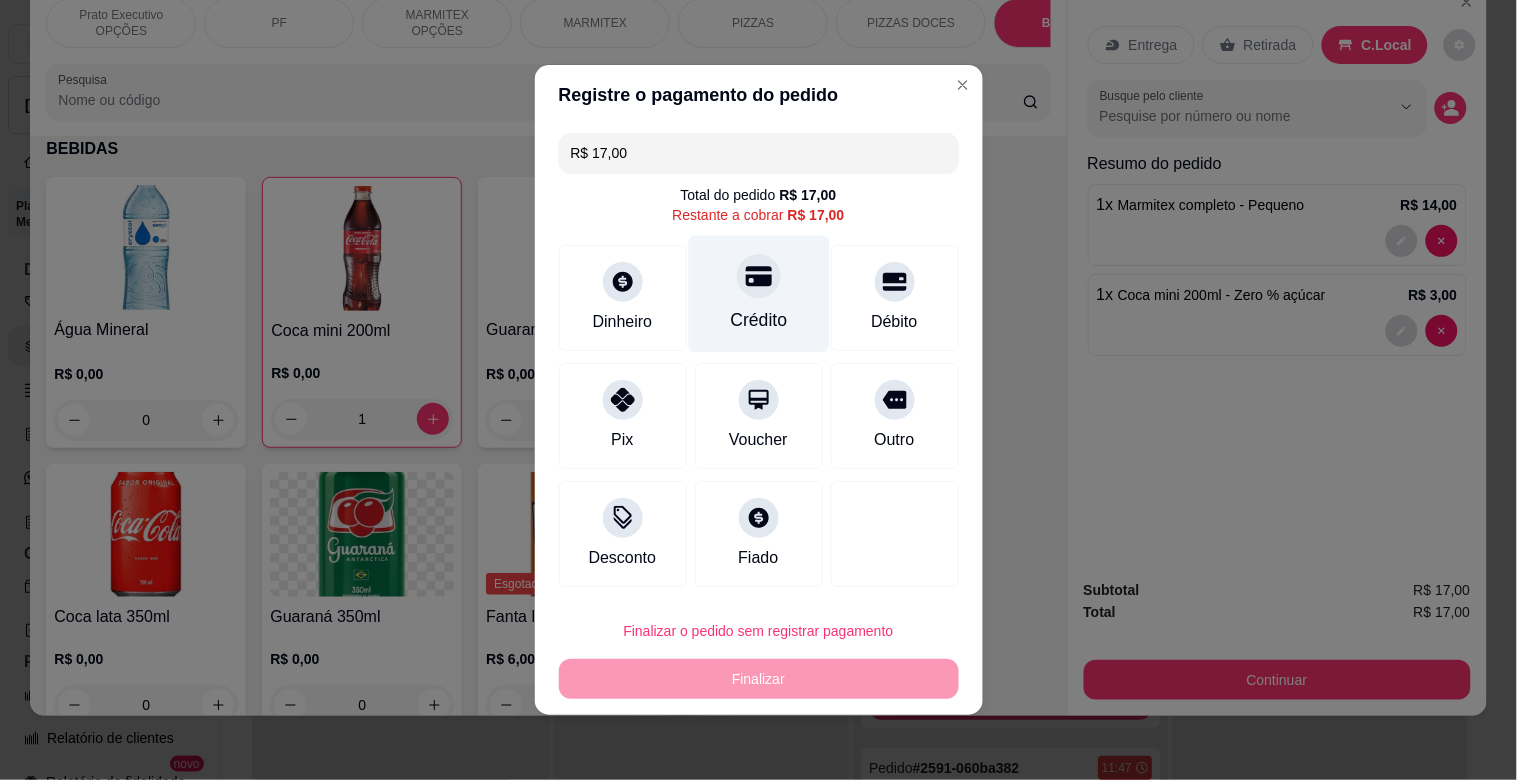 click on "Crédito" at bounding box center [758, 320] 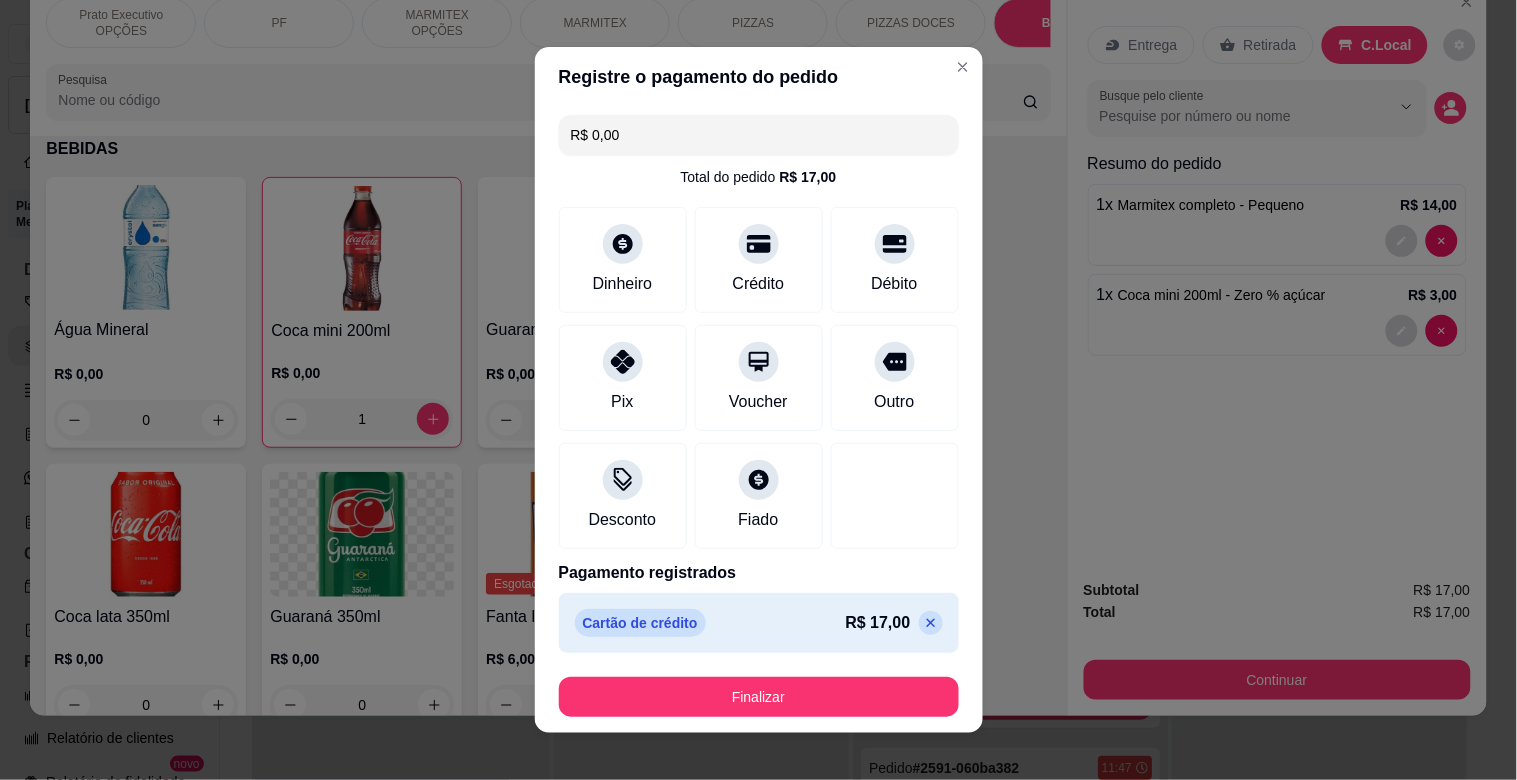 click on "Finalizar" at bounding box center [759, 697] 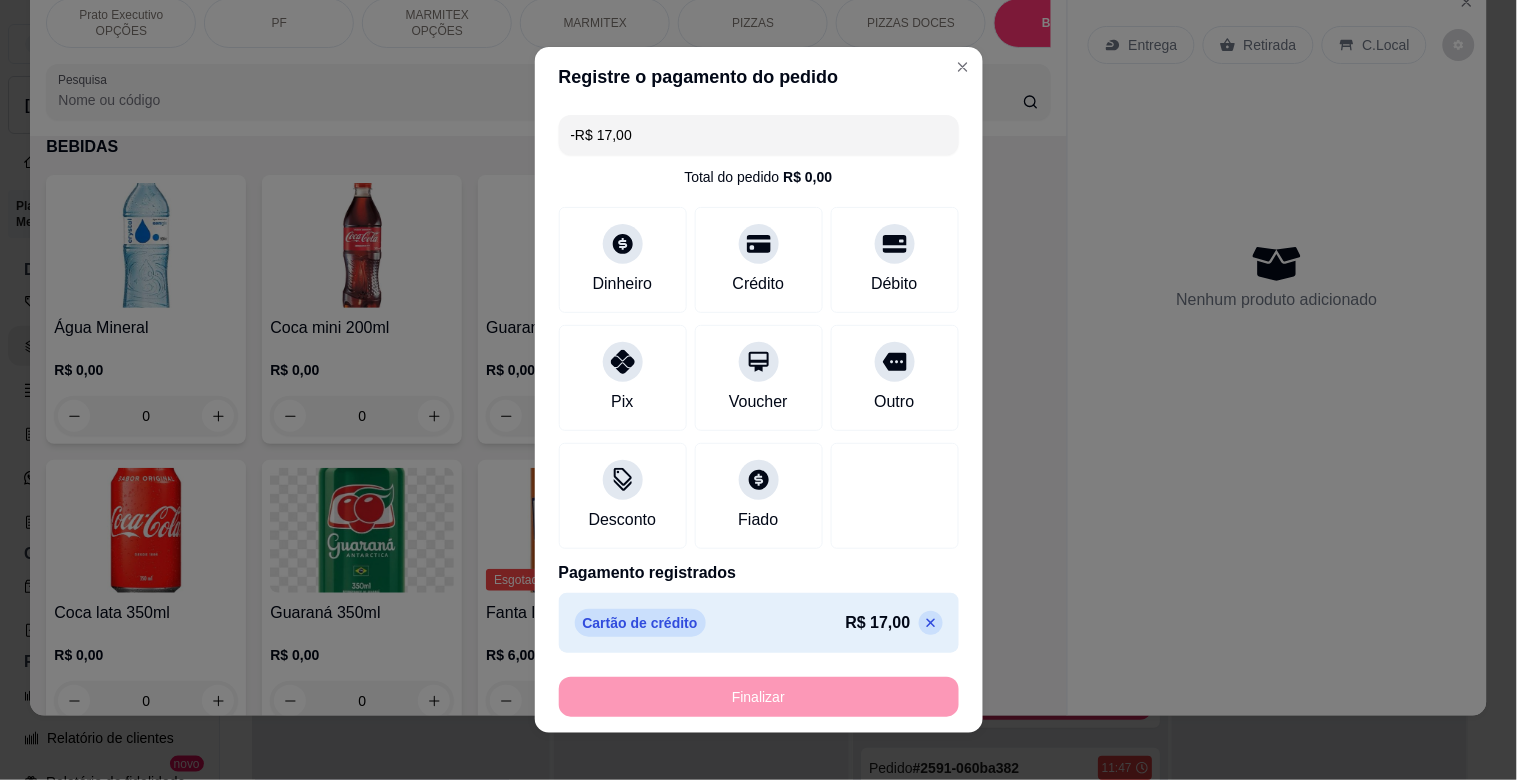 scroll, scrollTop: 2015, scrollLeft: 0, axis: vertical 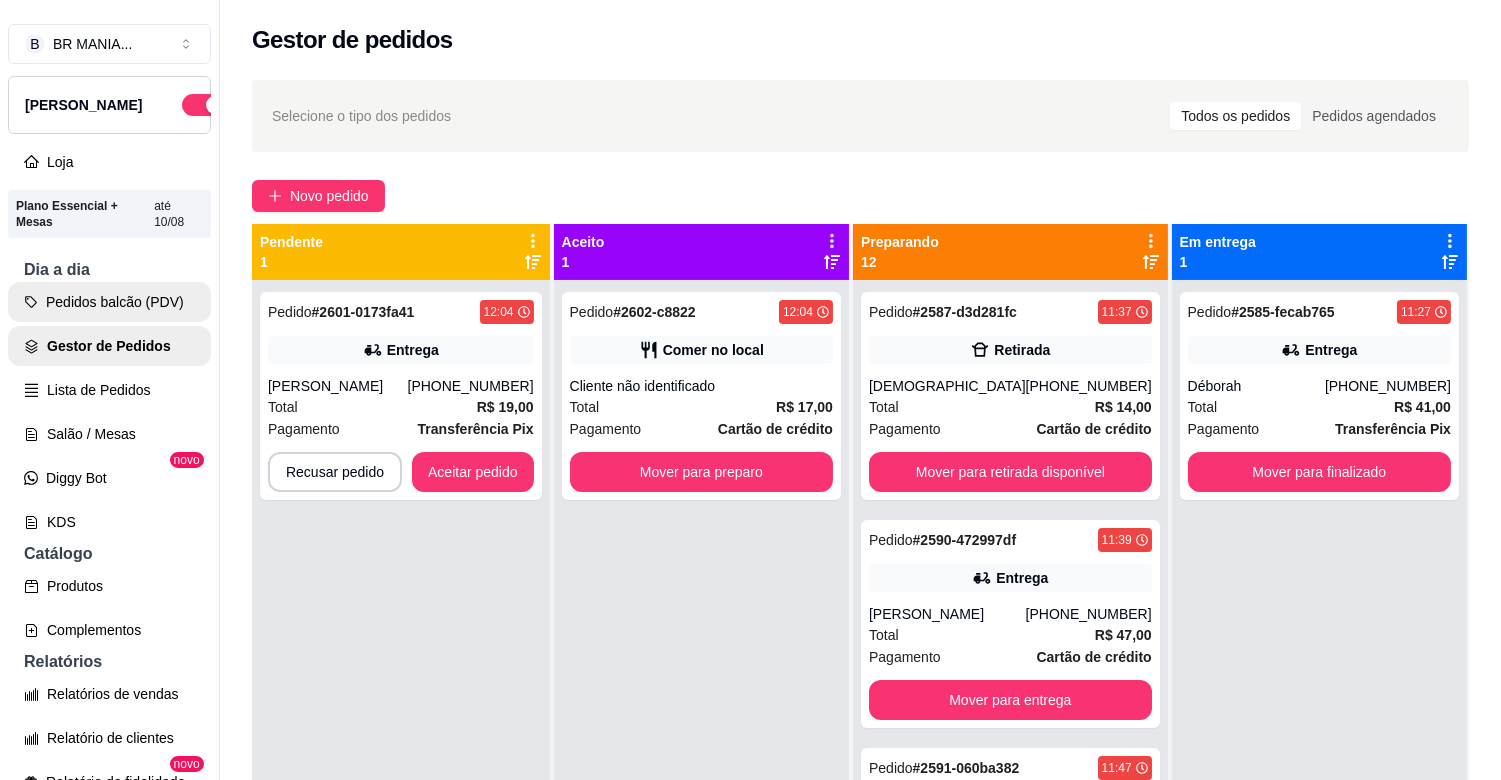 click on "Pedidos balcão (PDV)" at bounding box center (109, 302) 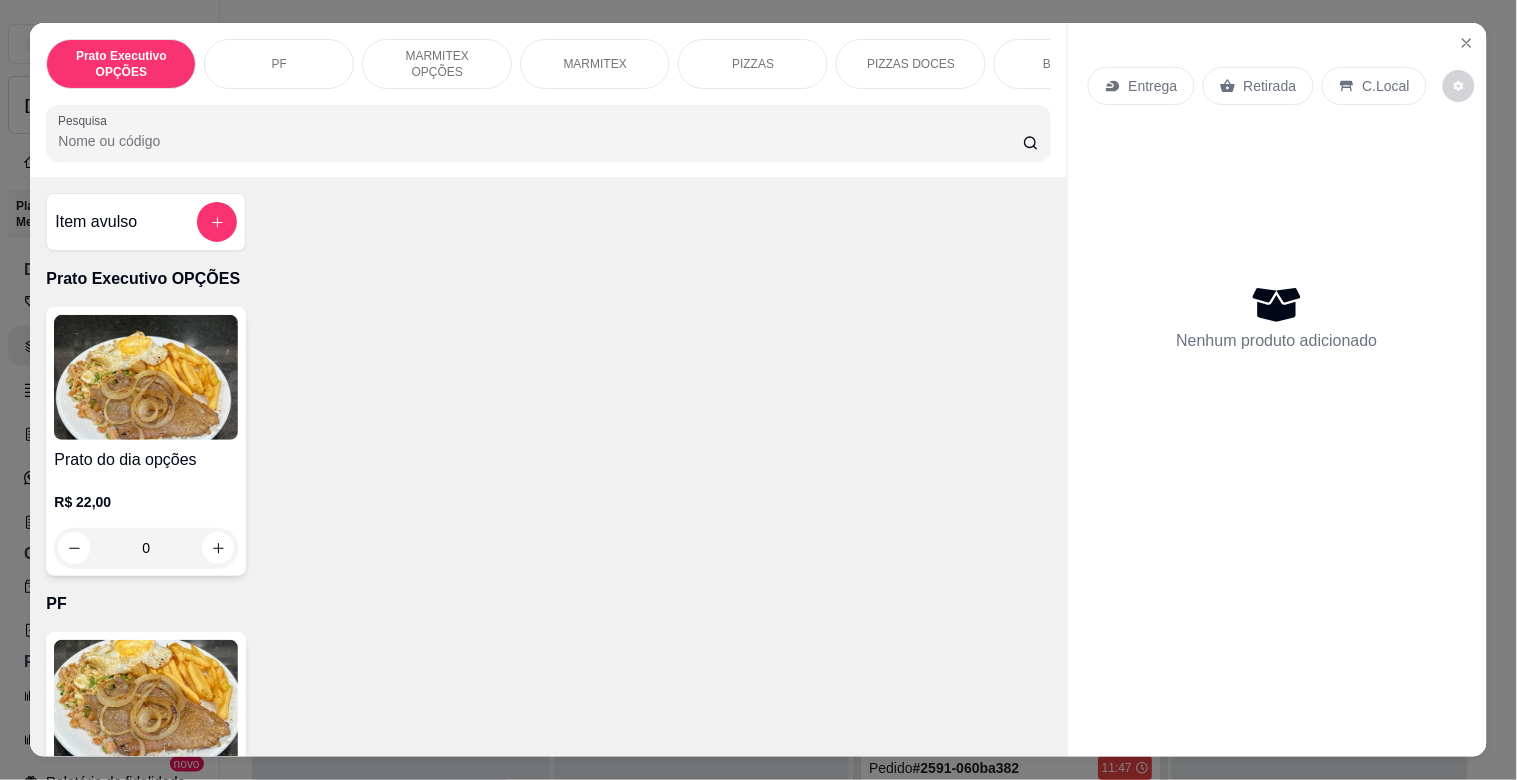 click on "BEBIDAS" at bounding box center (1069, 64) 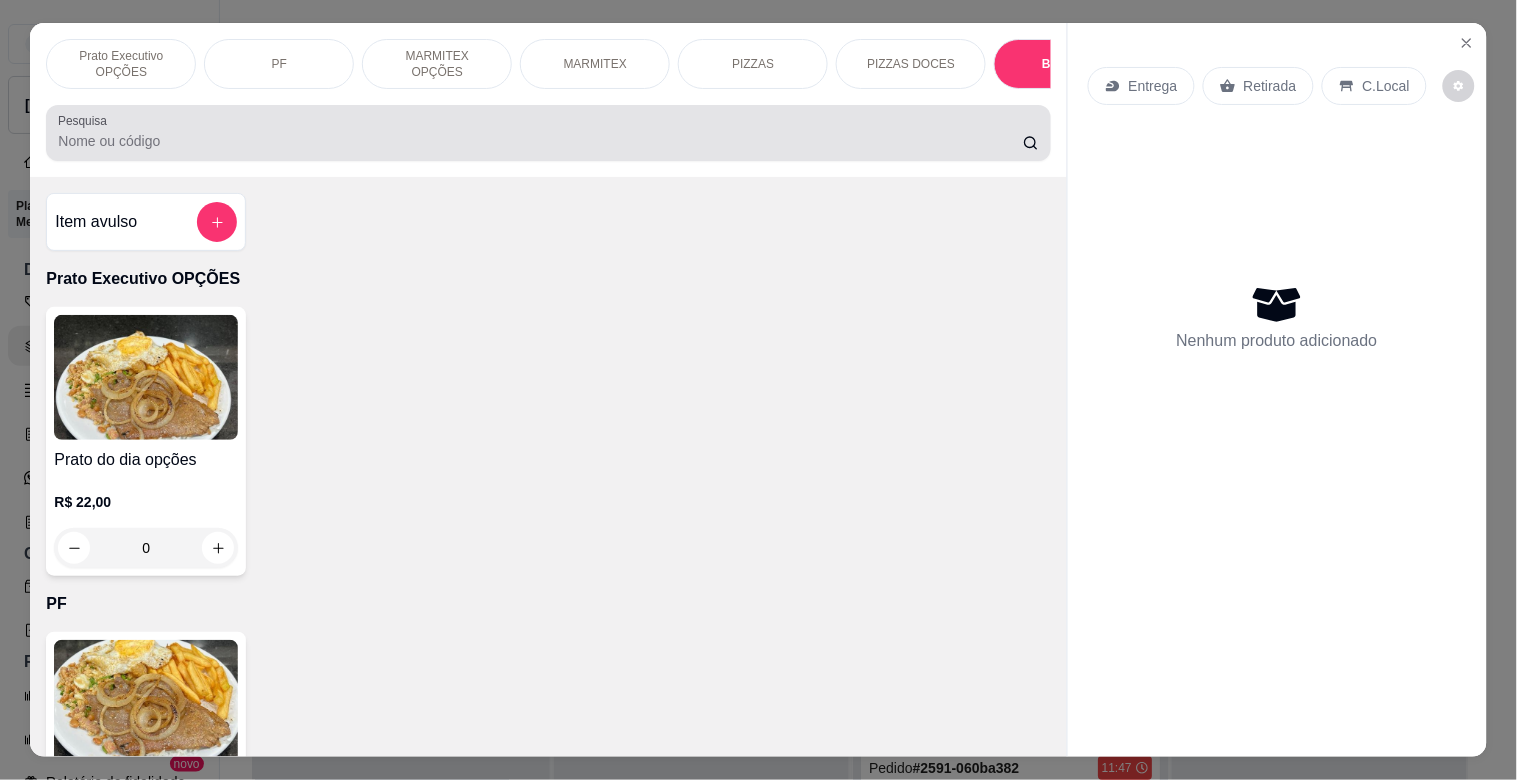 scroll, scrollTop: 2015, scrollLeft: 0, axis: vertical 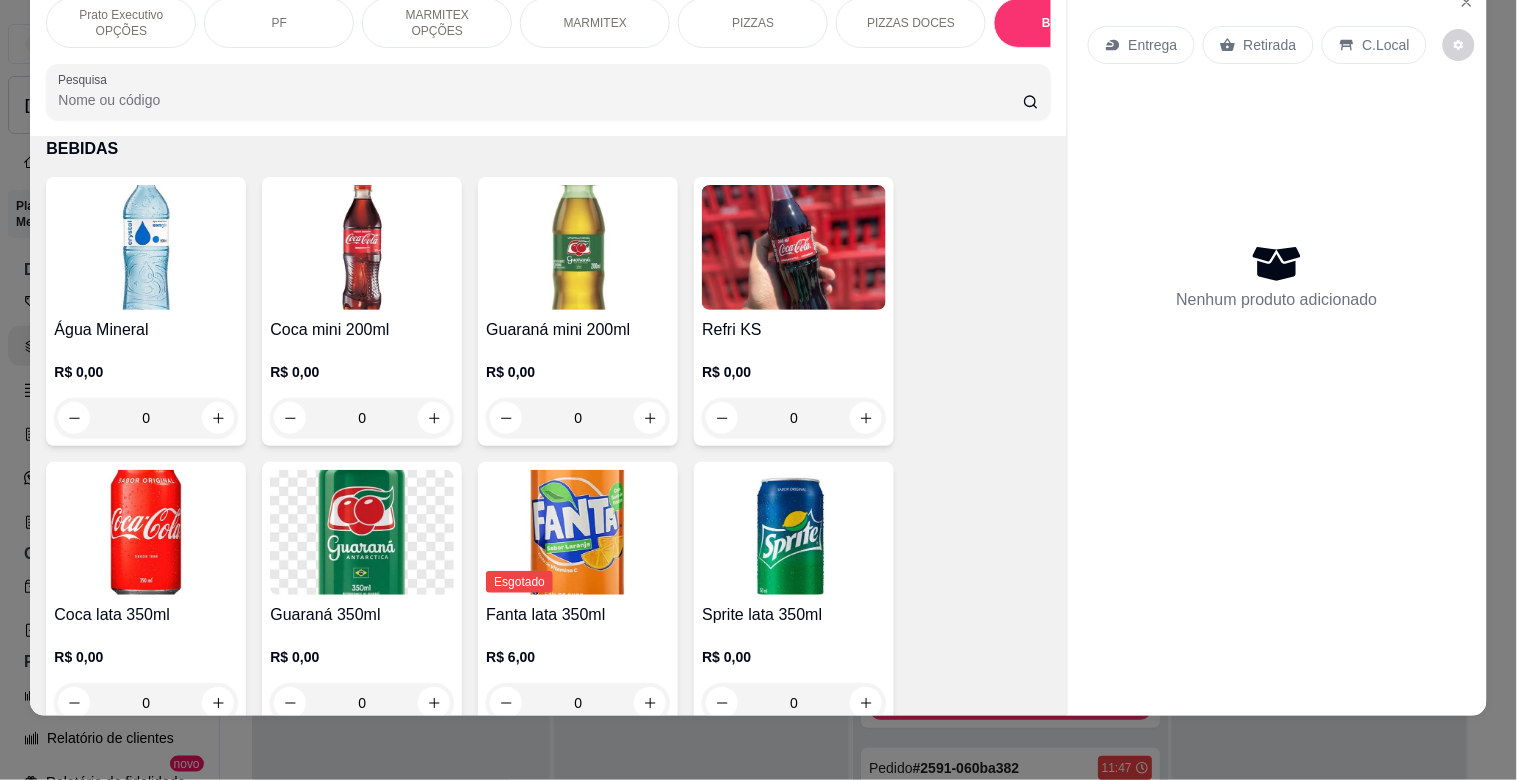 click at bounding box center (794, 247) 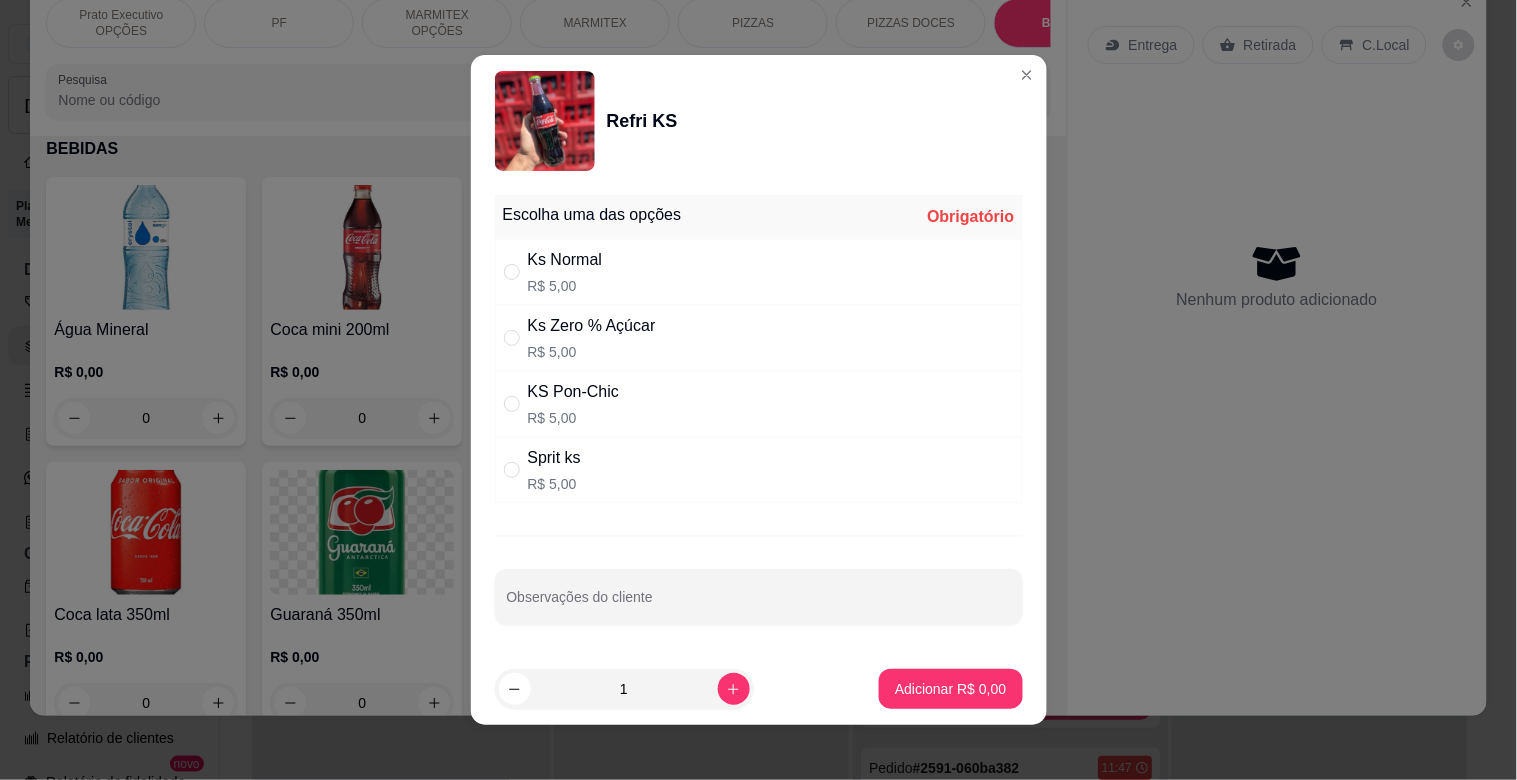 drag, startPoint x: 553, startPoint y: 263, endPoint x: 588, endPoint y: 293, distance: 46.09772 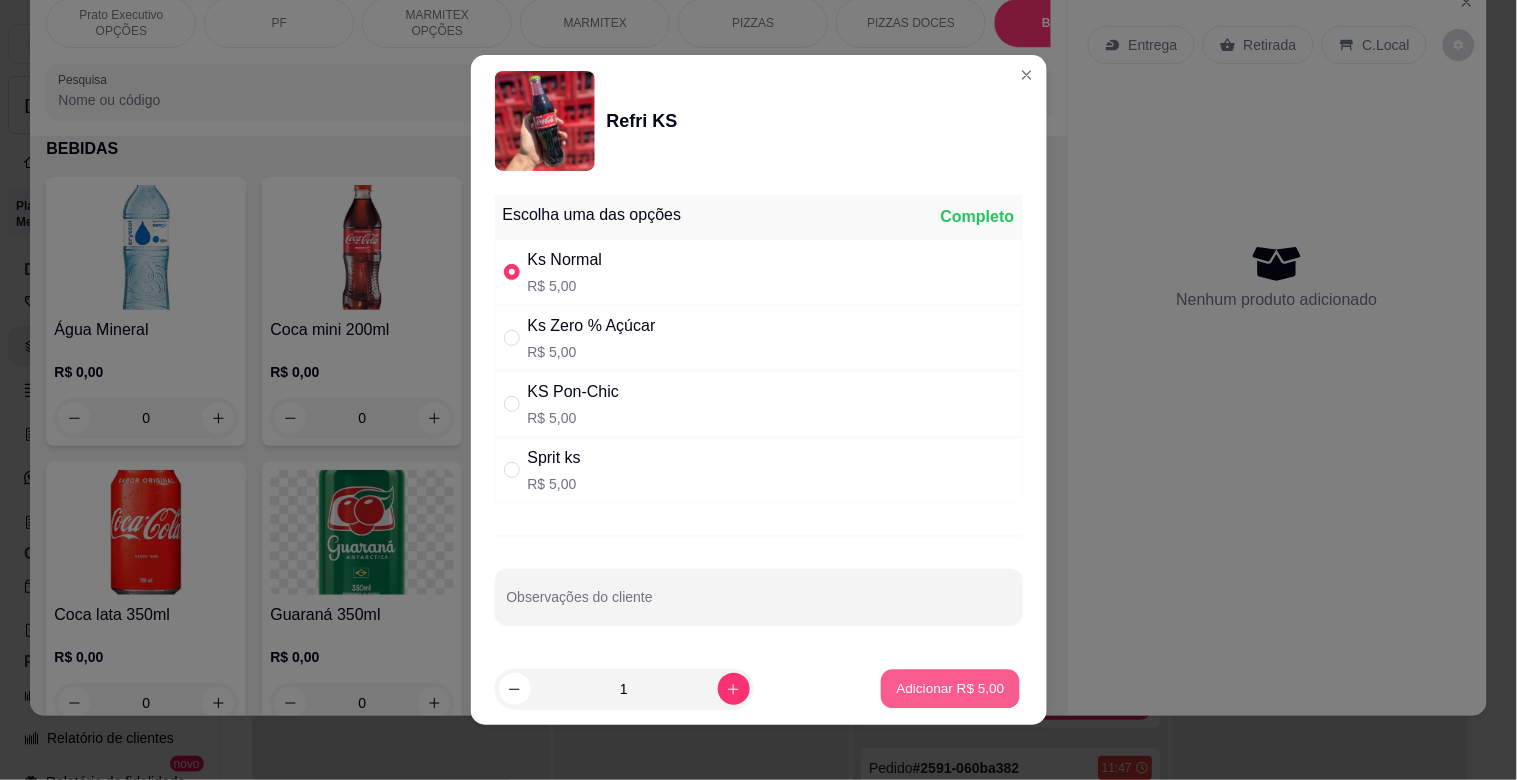 click on "Adicionar   R$ 5,00" at bounding box center [951, 688] 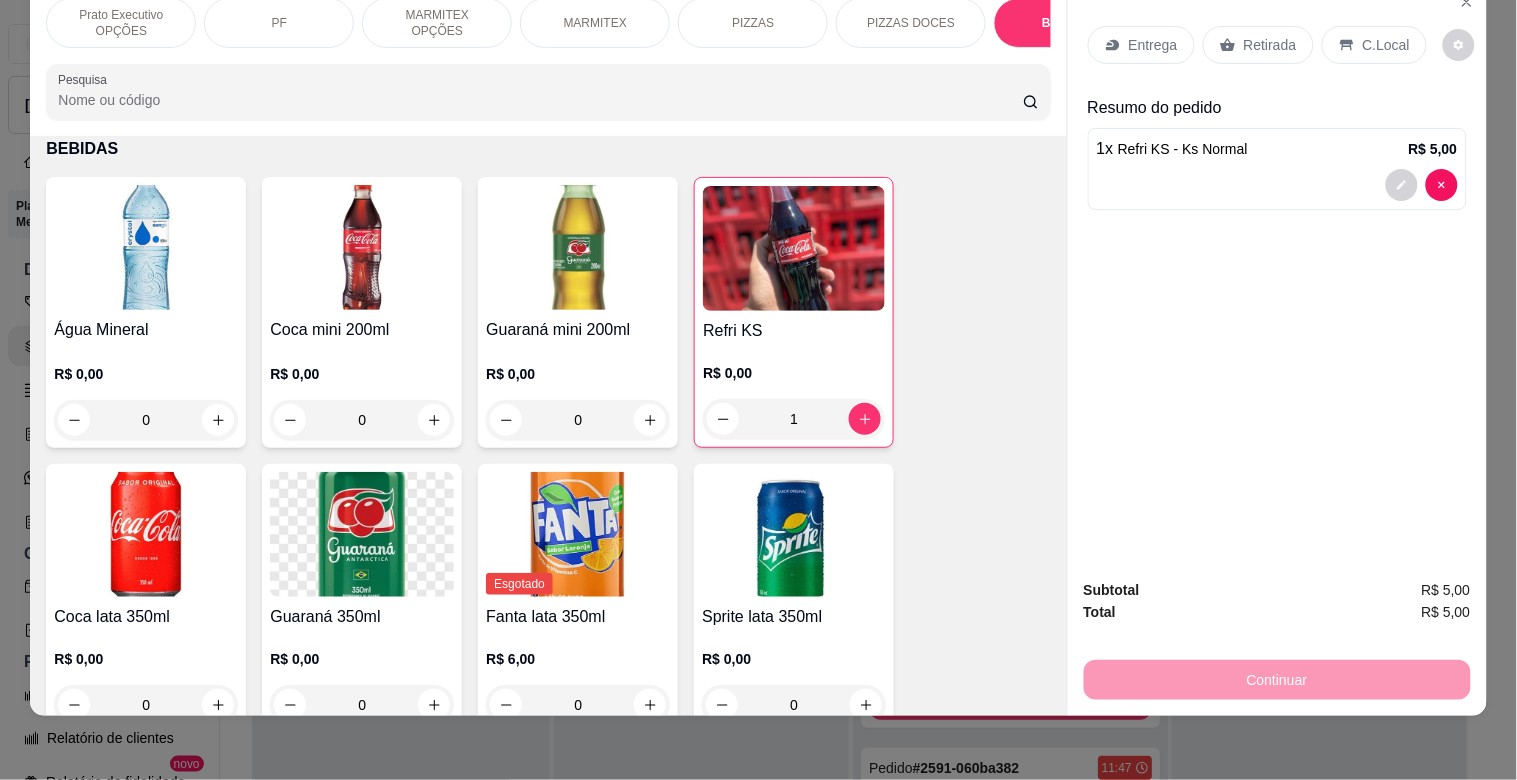 click on "PF" at bounding box center (279, 23) 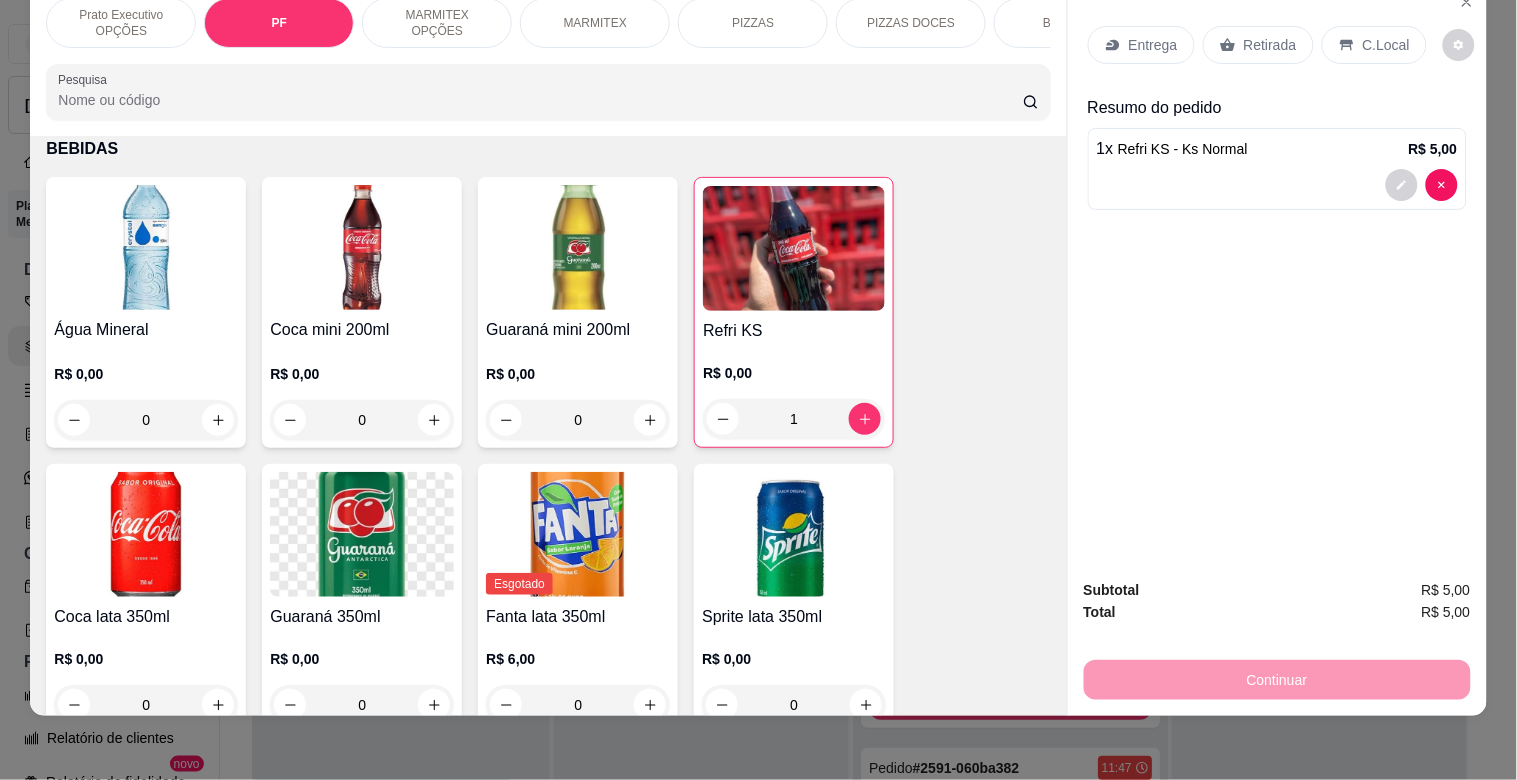 scroll, scrollTop: 415, scrollLeft: 0, axis: vertical 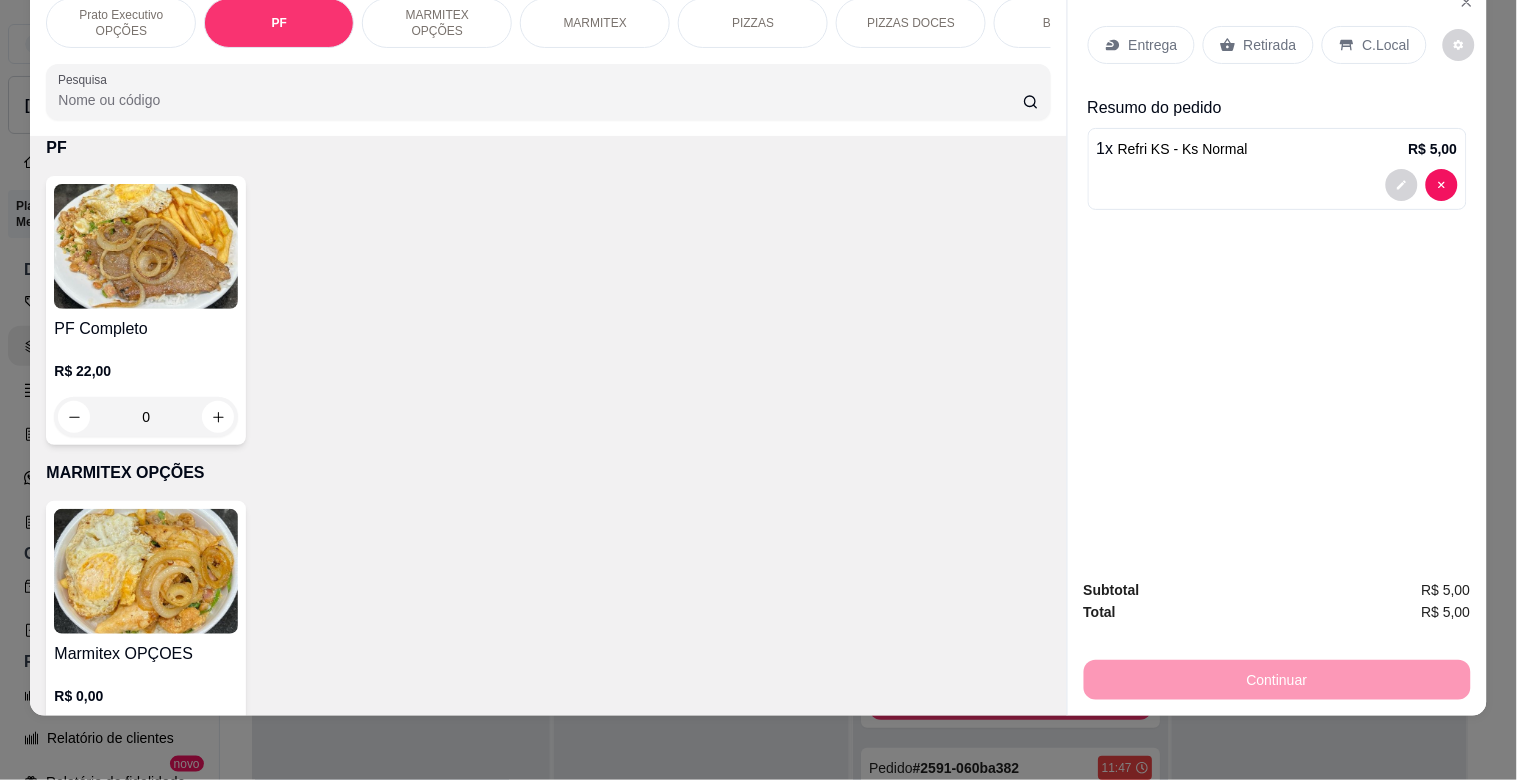 click at bounding box center [146, 246] 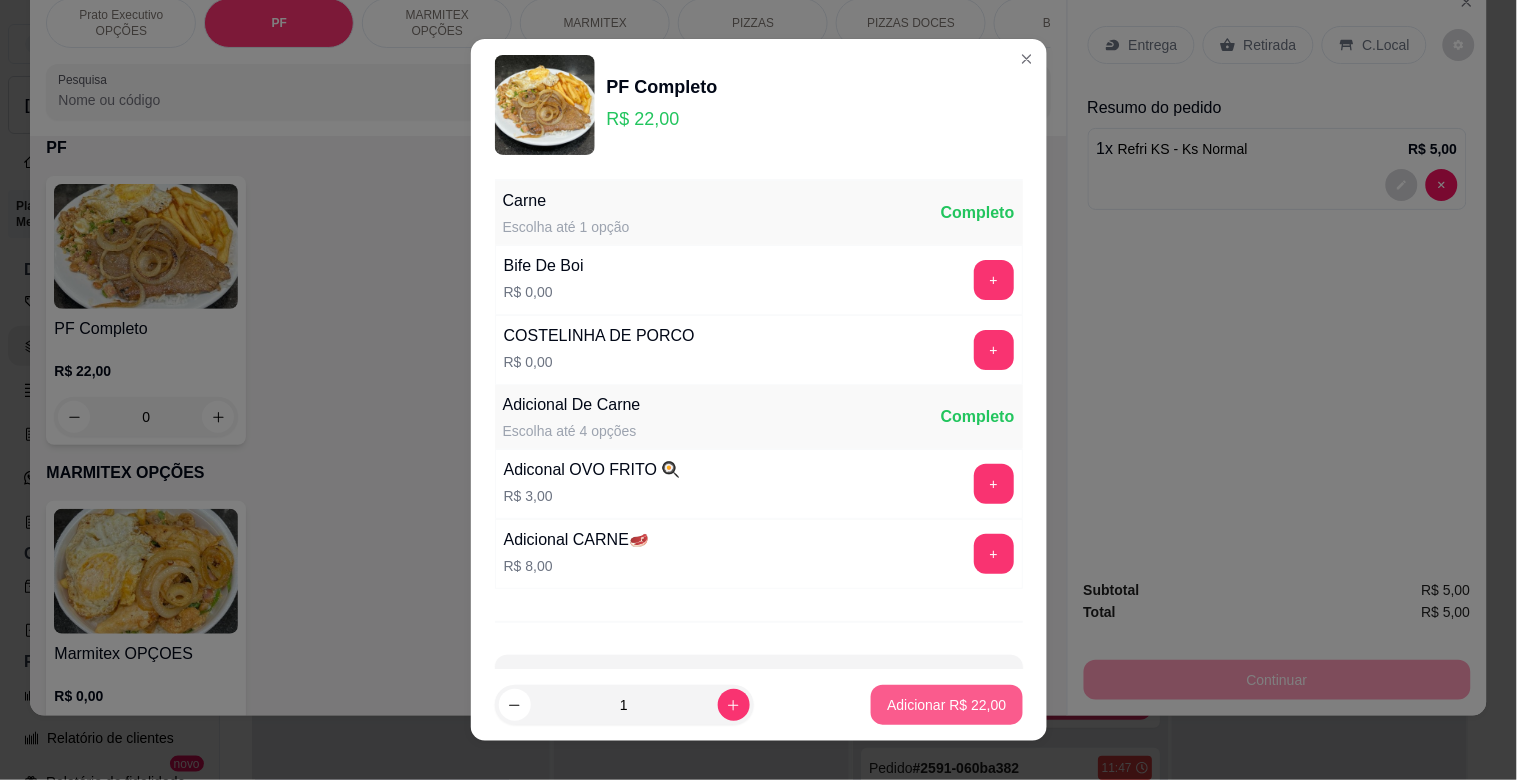 click on "Adicionar   R$ 22,00" at bounding box center (946, 705) 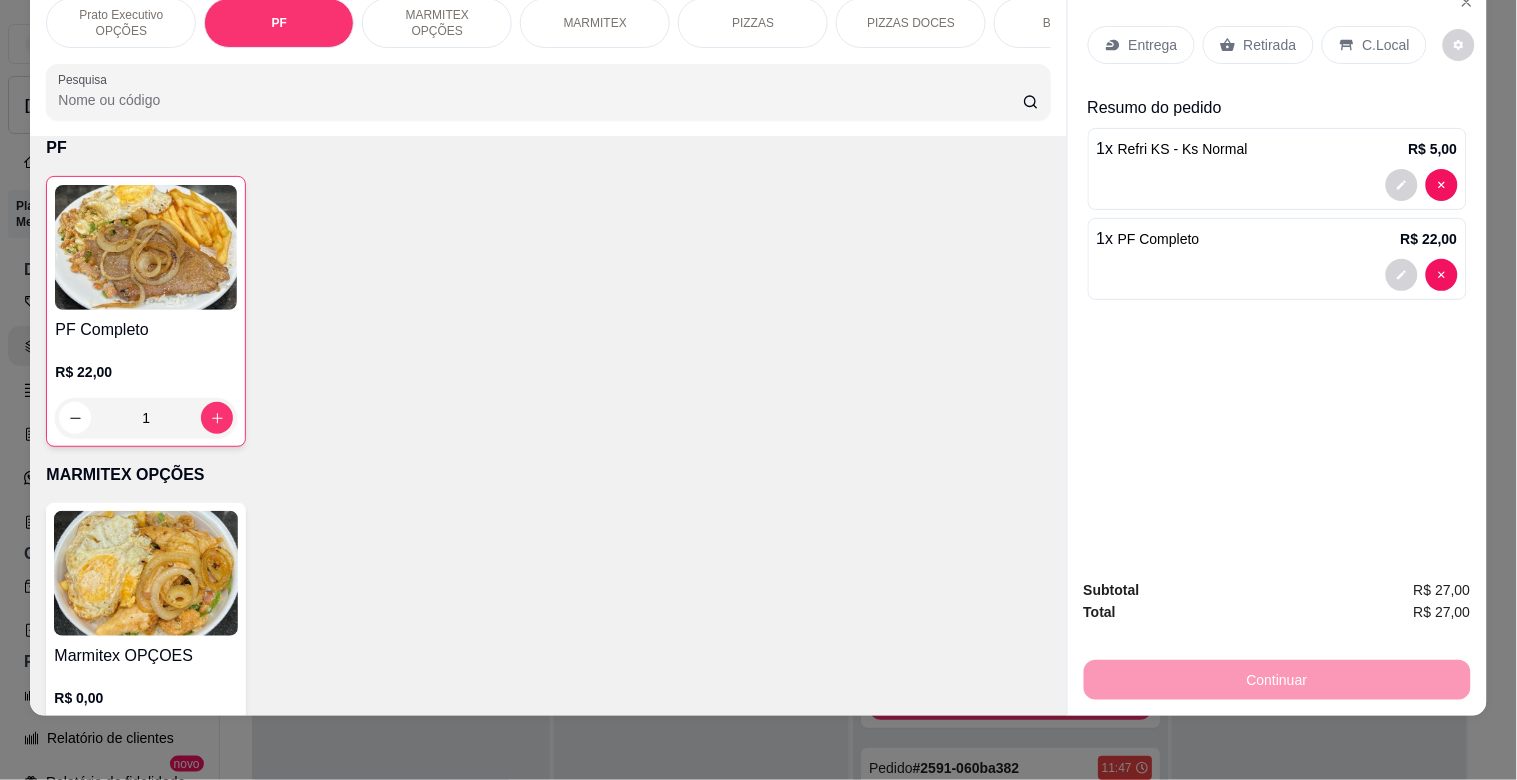 drag, startPoint x: 1388, startPoint y: 25, endPoint x: 1206, endPoint y: 441, distance: 454.07047 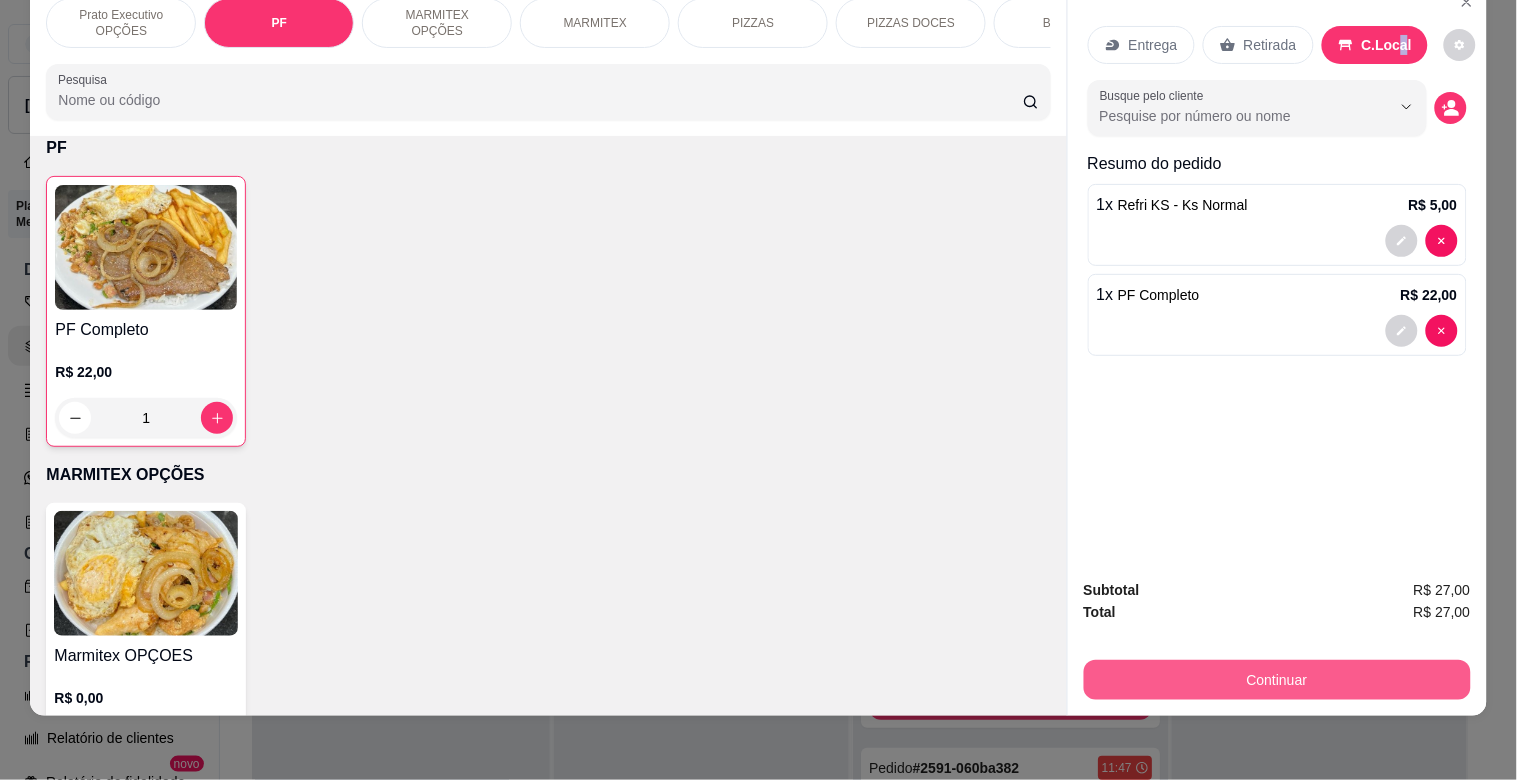 click on "Continuar" at bounding box center (1277, 680) 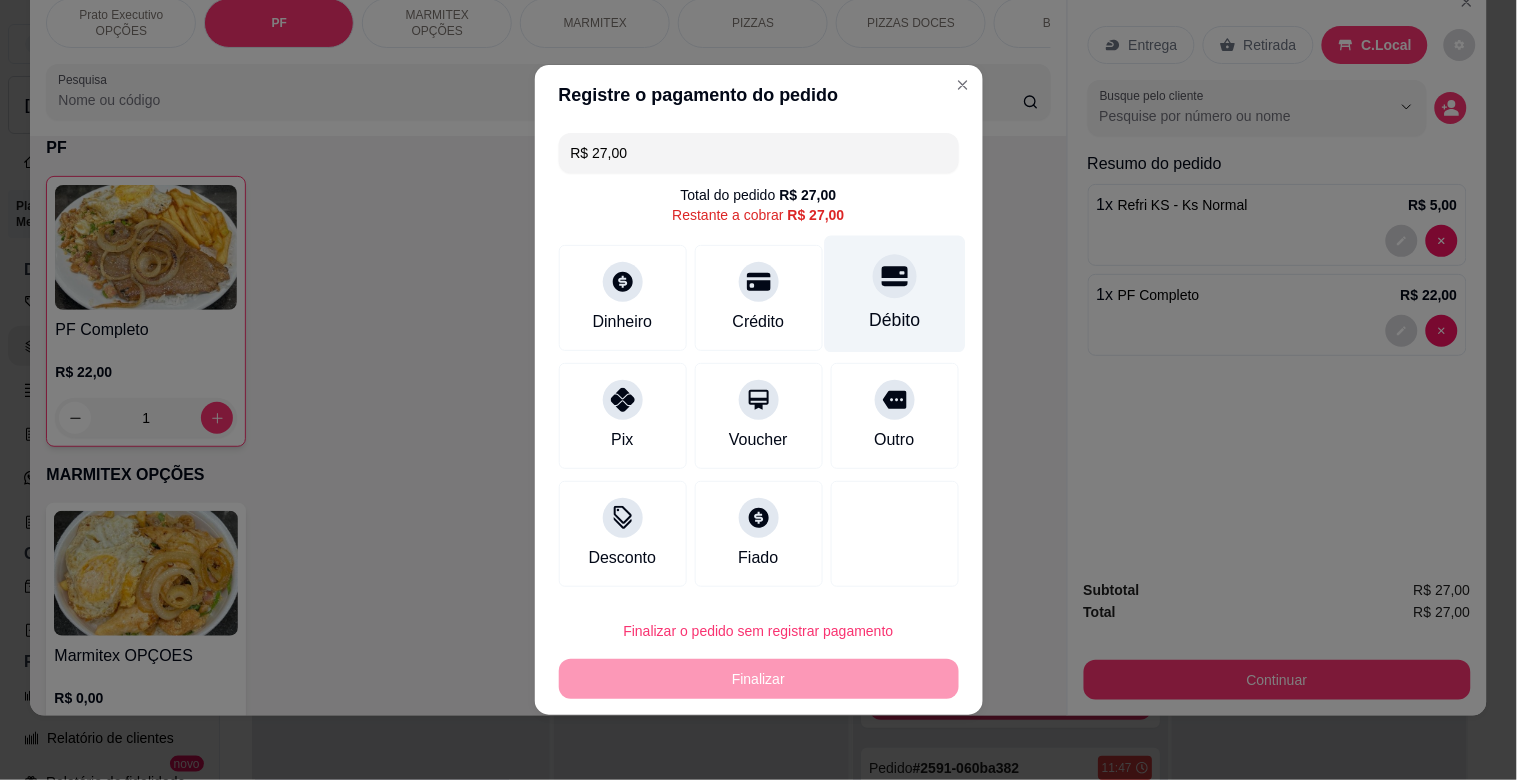 click on "Débito" at bounding box center (894, 320) 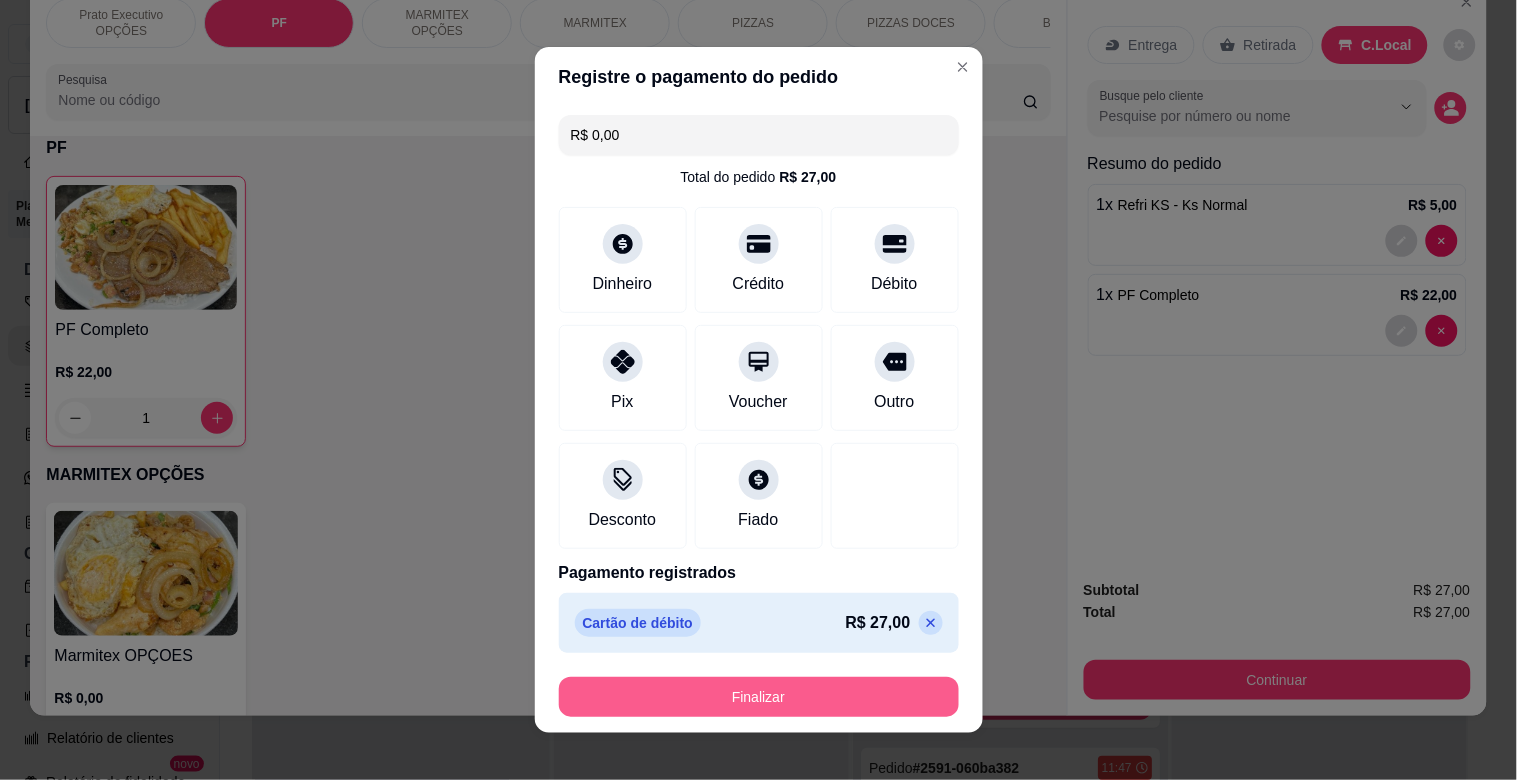 click on "Finalizar" at bounding box center [759, 697] 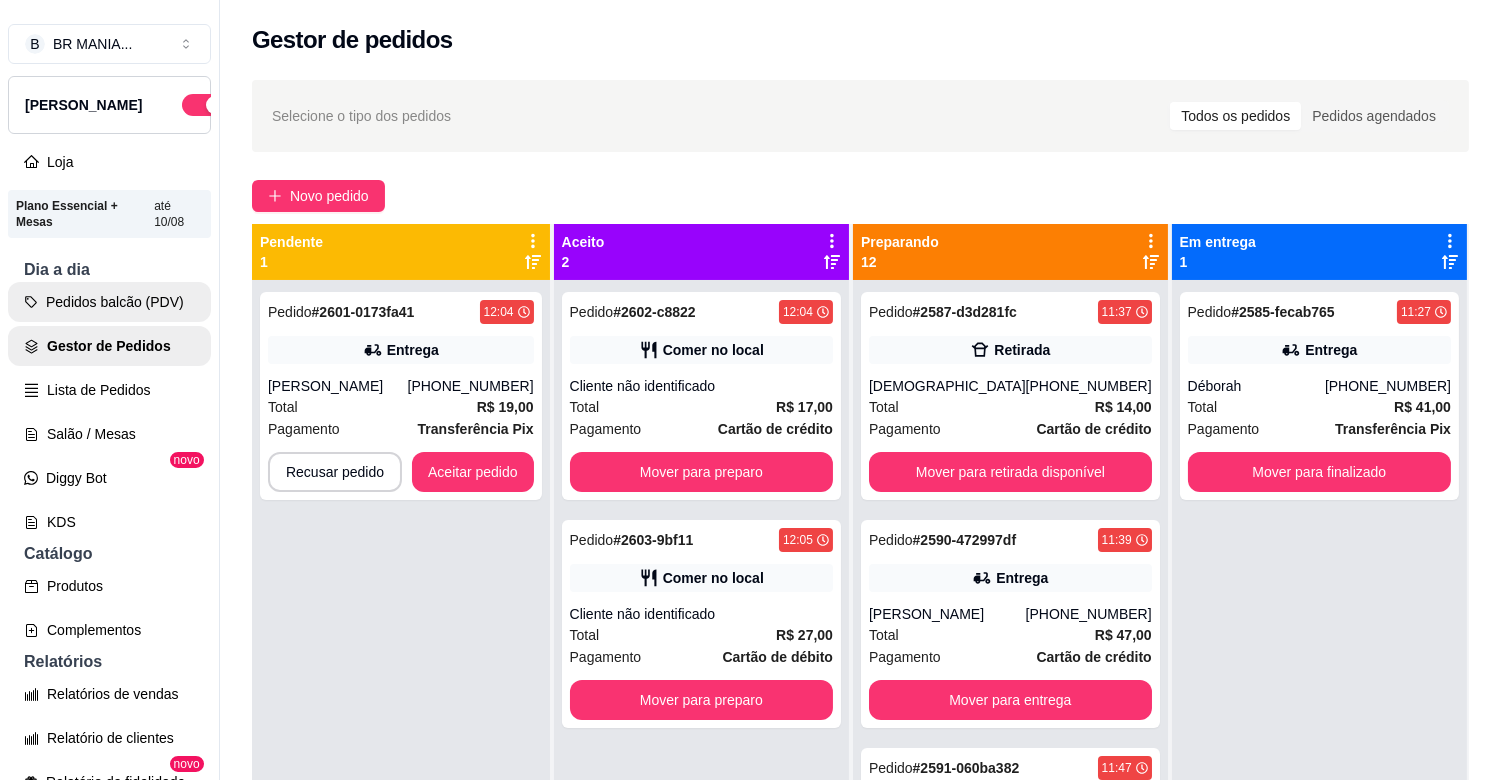 click on "Pedidos balcão (PDV)" at bounding box center [109, 302] 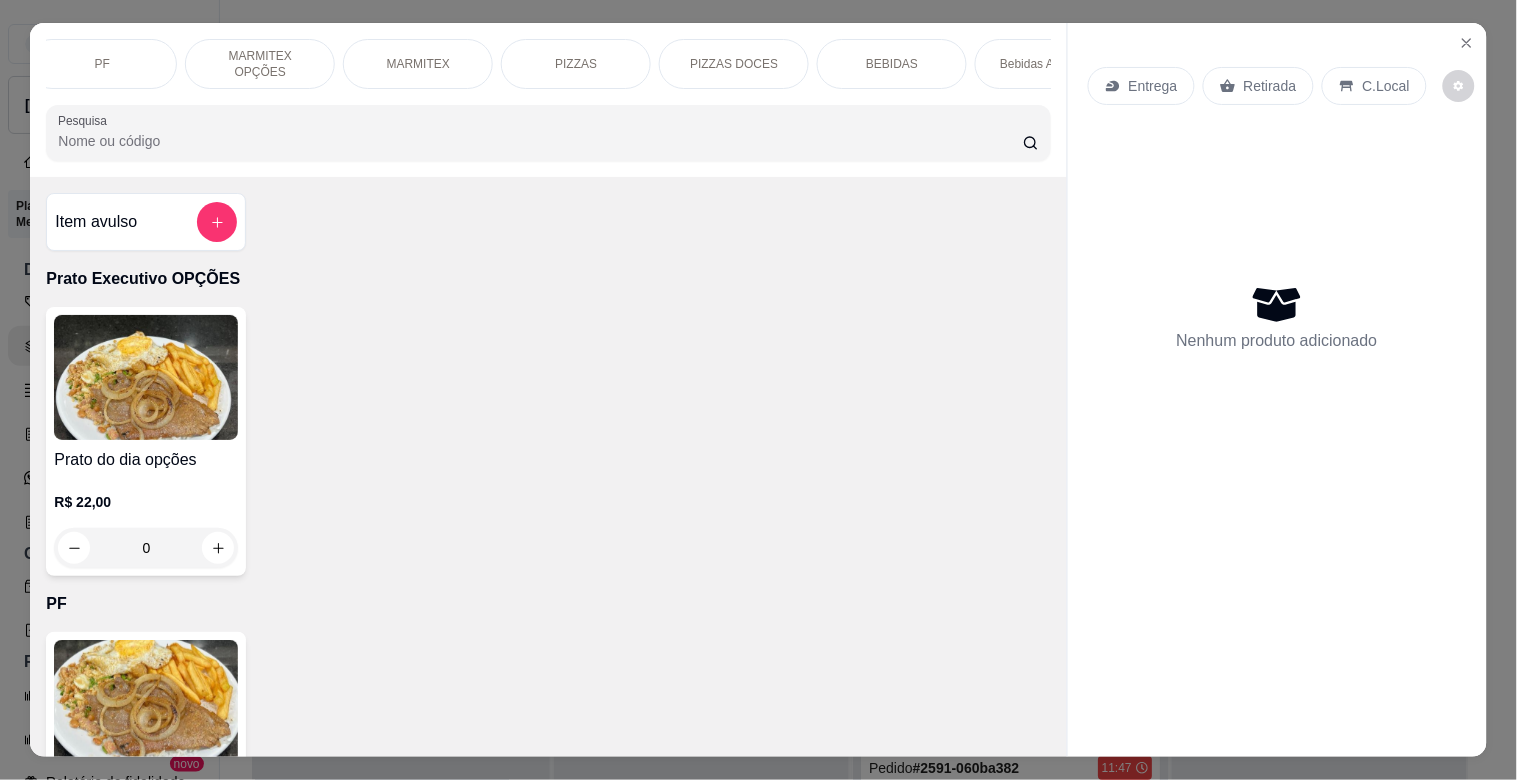 scroll, scrollTop: 0, scrollLeft: 1057, axis: horizontal 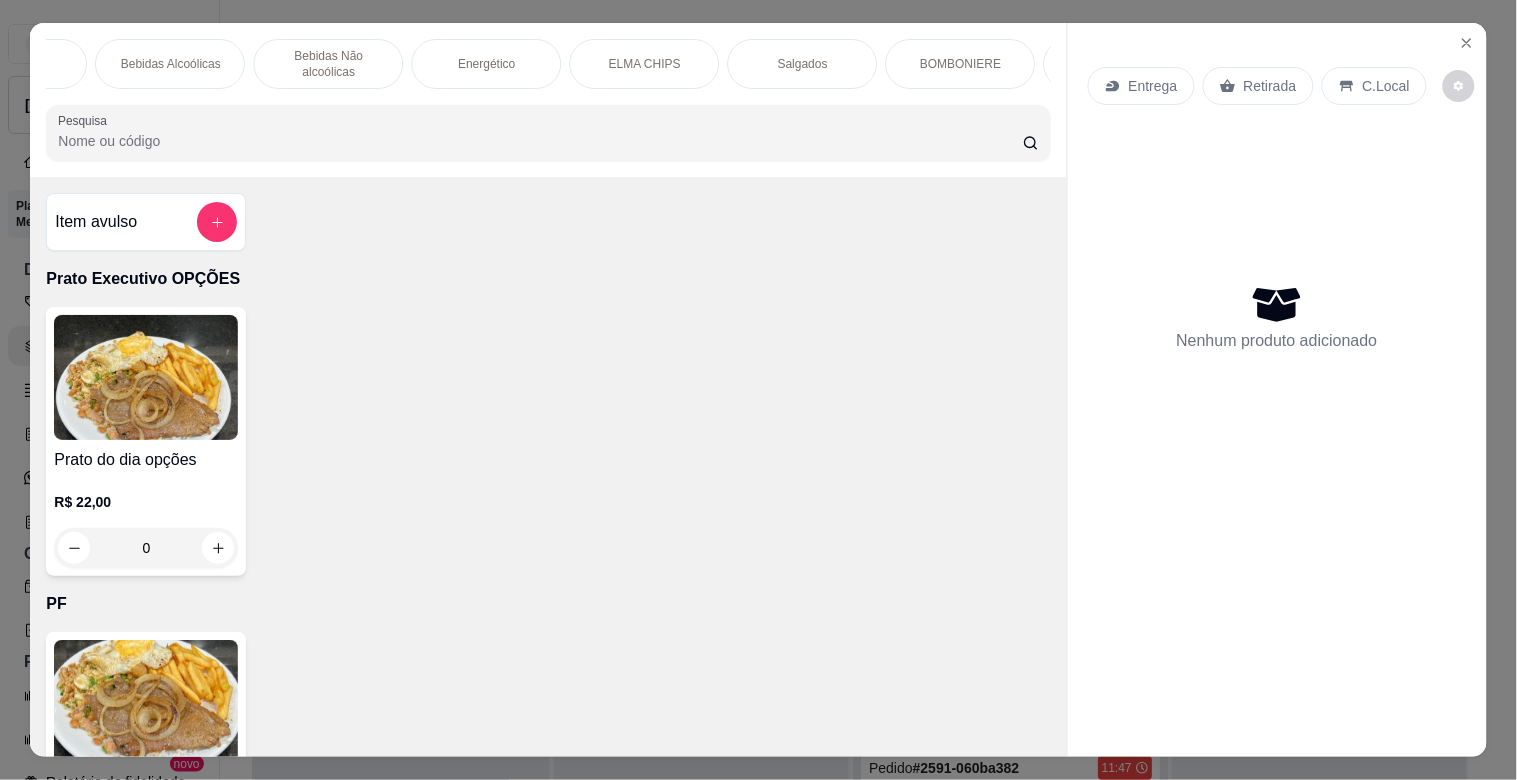 click on "BOMBONIERE" at bounding box center (960, 64) 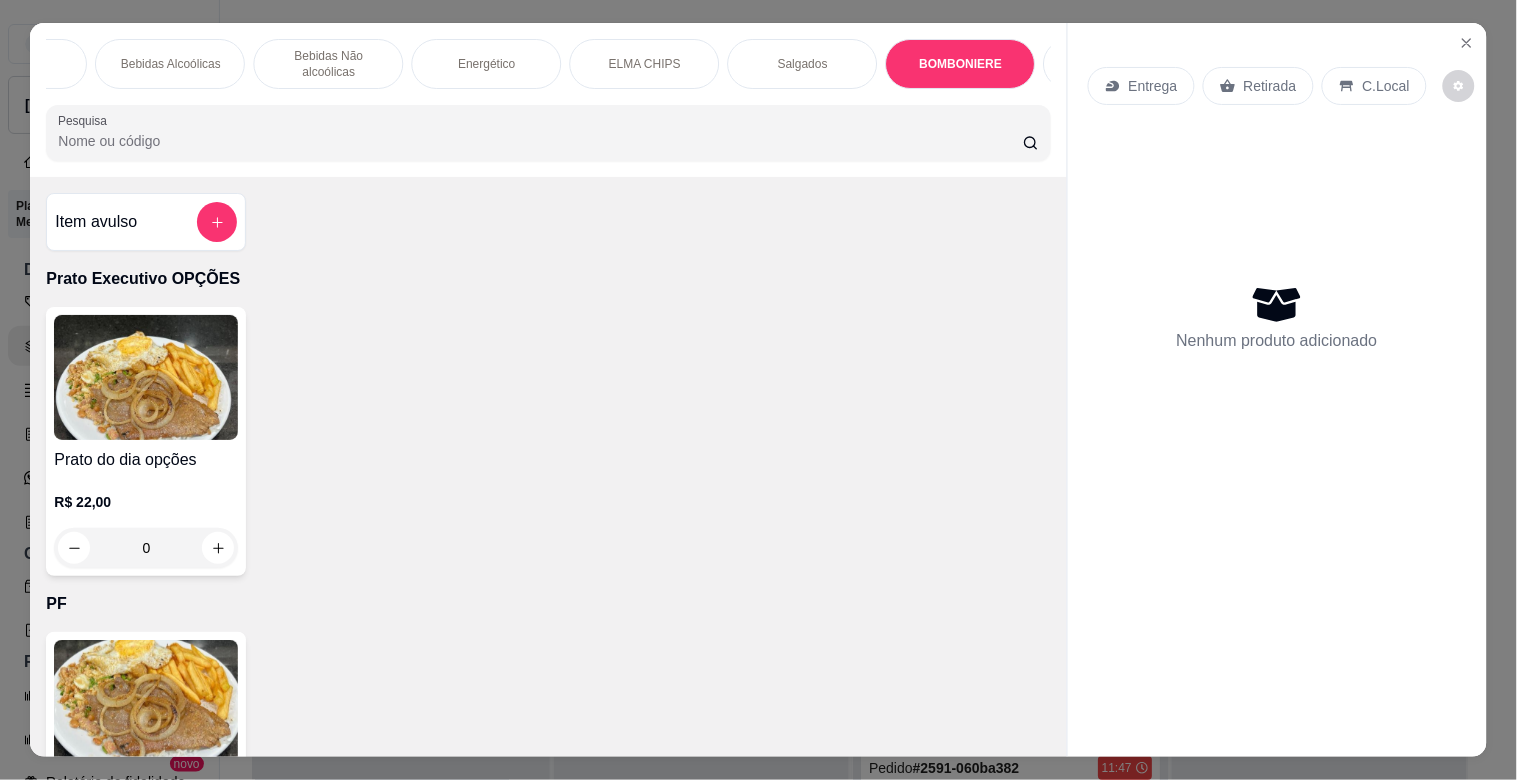 scroll, scrollTop: 6032, scrollLeft: 0, axis: vertical 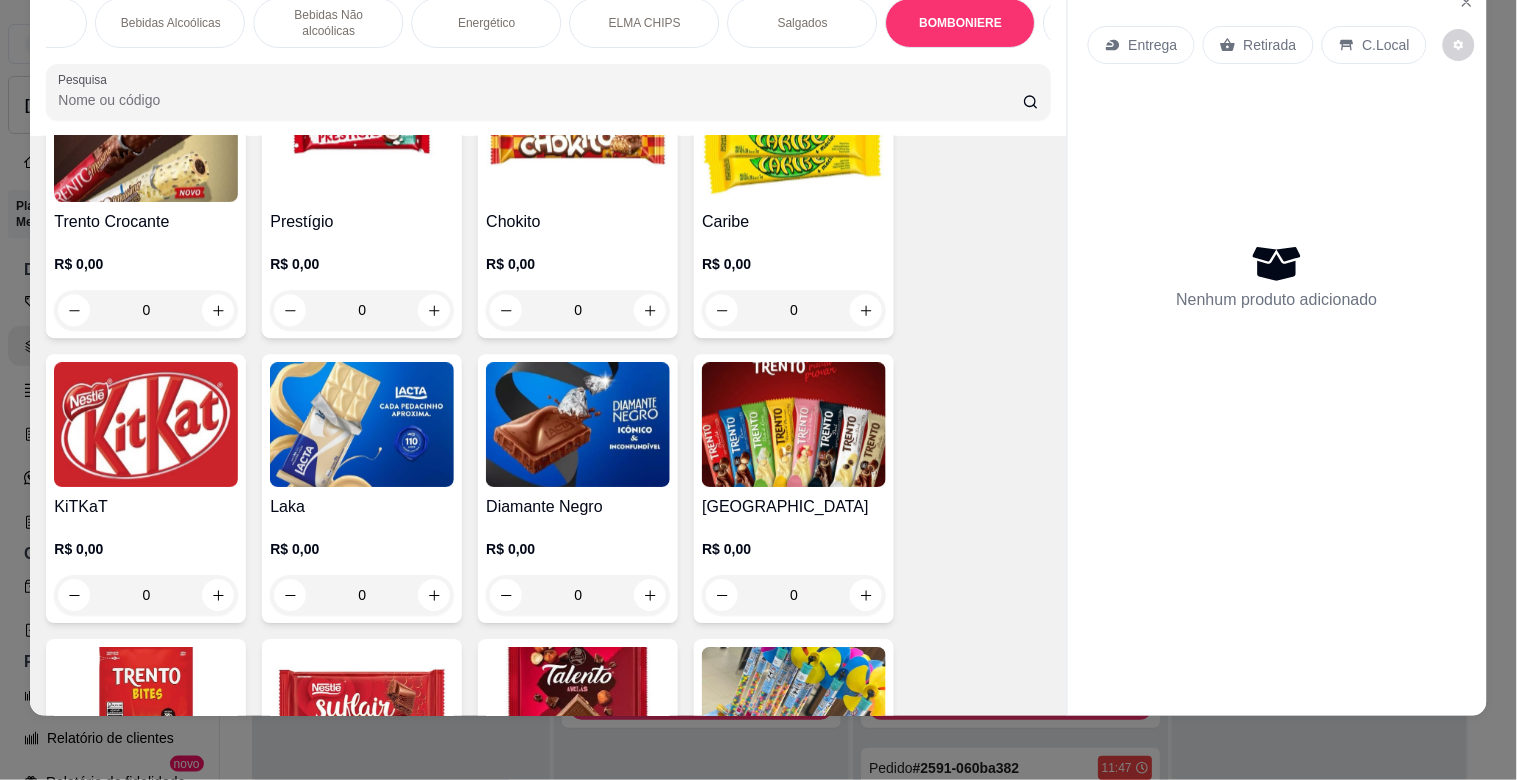 click on "Bala Macia Chita   R$ 0,25 0 Bala icekis    R$ 0,25 0 Pastilha Garoto    R$ 2,50 0 Bala Café    R$ 0,25 0 Bala Toffes   R$ 0,50 0 Bala Caramelo Embaré    R$ 0,50 0 Pirulito BiGBiG   R$ 0,50 0 Pirulito Maçã Do Amor    R$ 1,00 0 Fini    R$ 2,00 0 Paçoca Moreninha do Rio    R$ 0,00 0 BOMBOM   R$ 2,50 0 Esgotado Barra Cereal    R$ 3,00 0 Halls   R$ 0,00 0 Trident    R$ 0,00 0 Mentos    R$ 0,00 0 Fruit-Tella   R$ 4,00 0 Trento Crocante    R$ 0,00 0 Prestígio    R$ 0,00 0 Chokito    R$ 0,00 0 Caribe    R$ 0,00 0 KiTKaT   R$ 0,00 0 Laka   R$ 0,00 0 Diamante Negro   R$ 0,00 0 Trento    R$ 0,00 0 Trento    R$ 0,00 0 Suflair    R$ 0,00 0 Esgotado Talento    R$ 0,00 0 Cata Vento    R$ 5,00 0 Crocante   R$ 0,00 0" at bounding box center (548, 49) 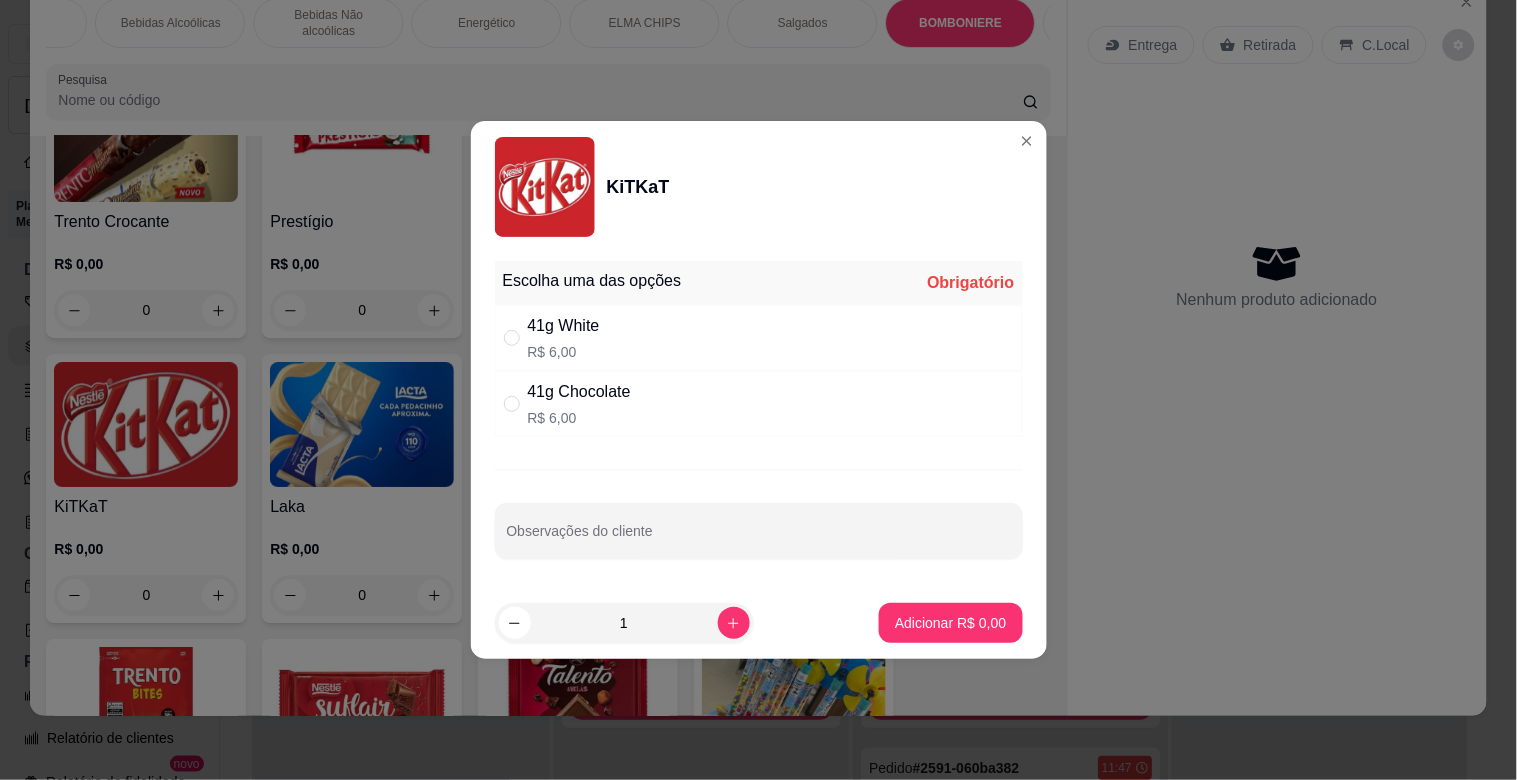 click on "41g Chocolate" at bounding box center (579, 392) 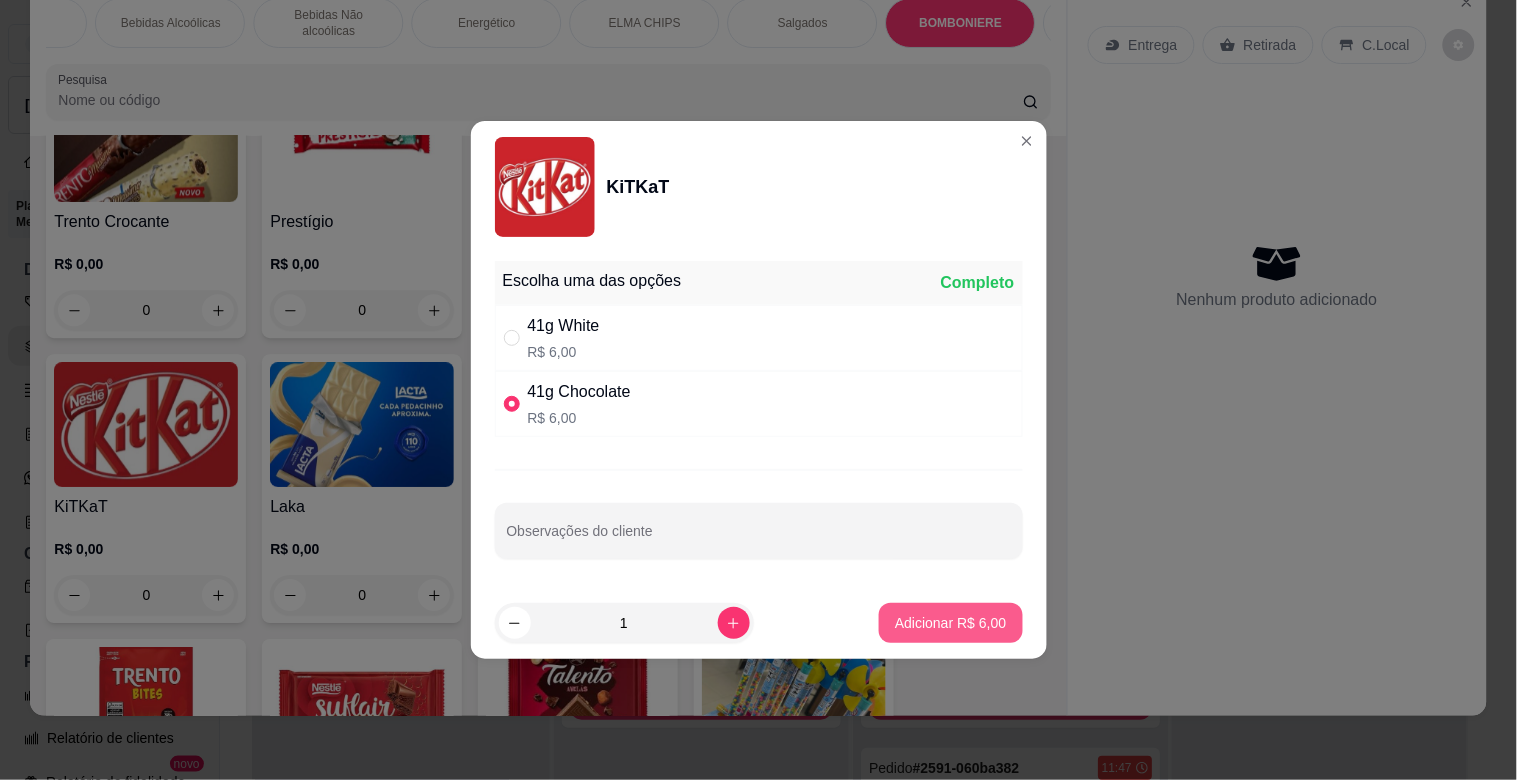 click on "Adicionar   R$ 6,00" at bounding box center (950, 623) 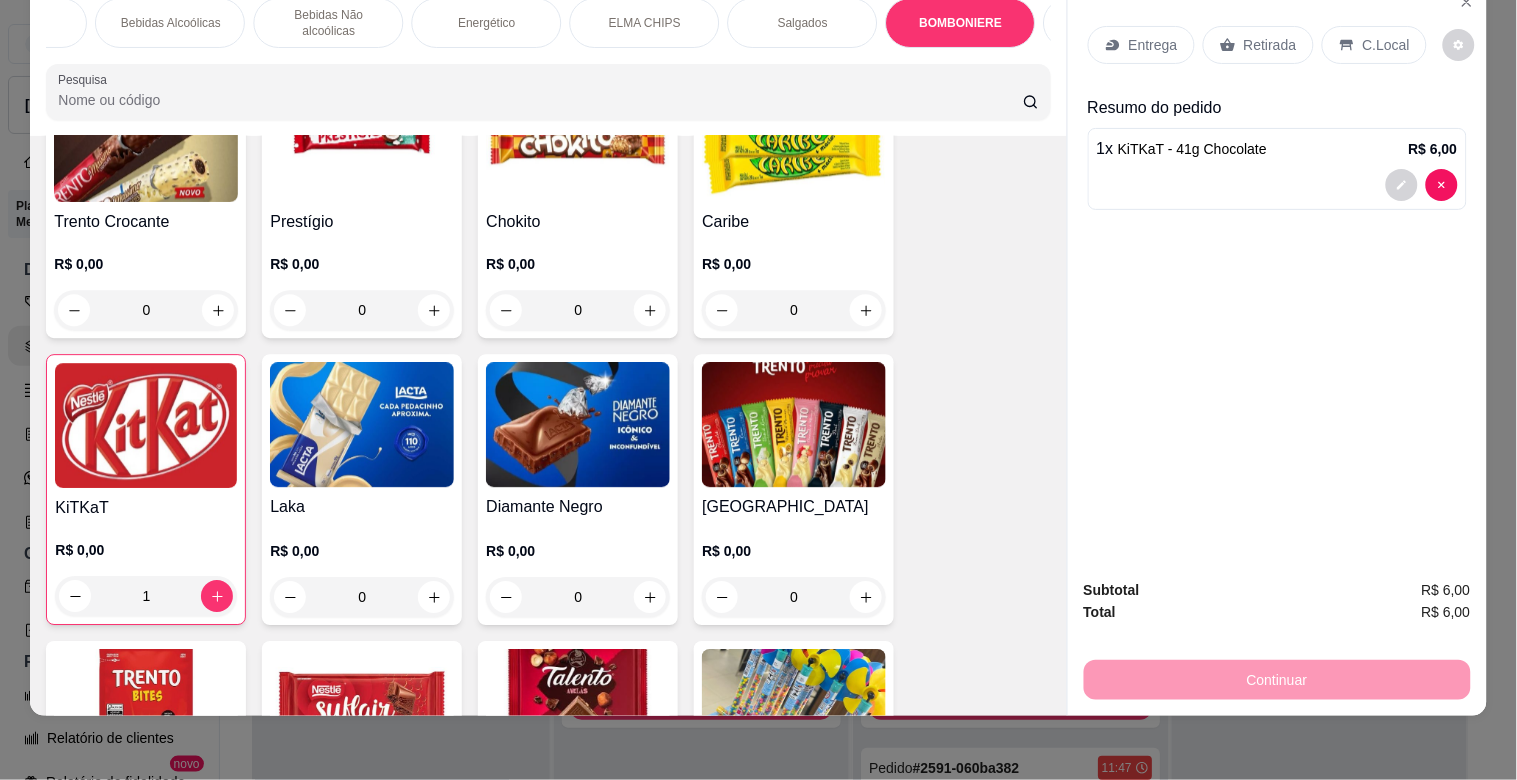 drag, startPoint x: 1352, startPoint y: 26, endPoint x: 1272, endPoint y: 164, distance: 159.51175 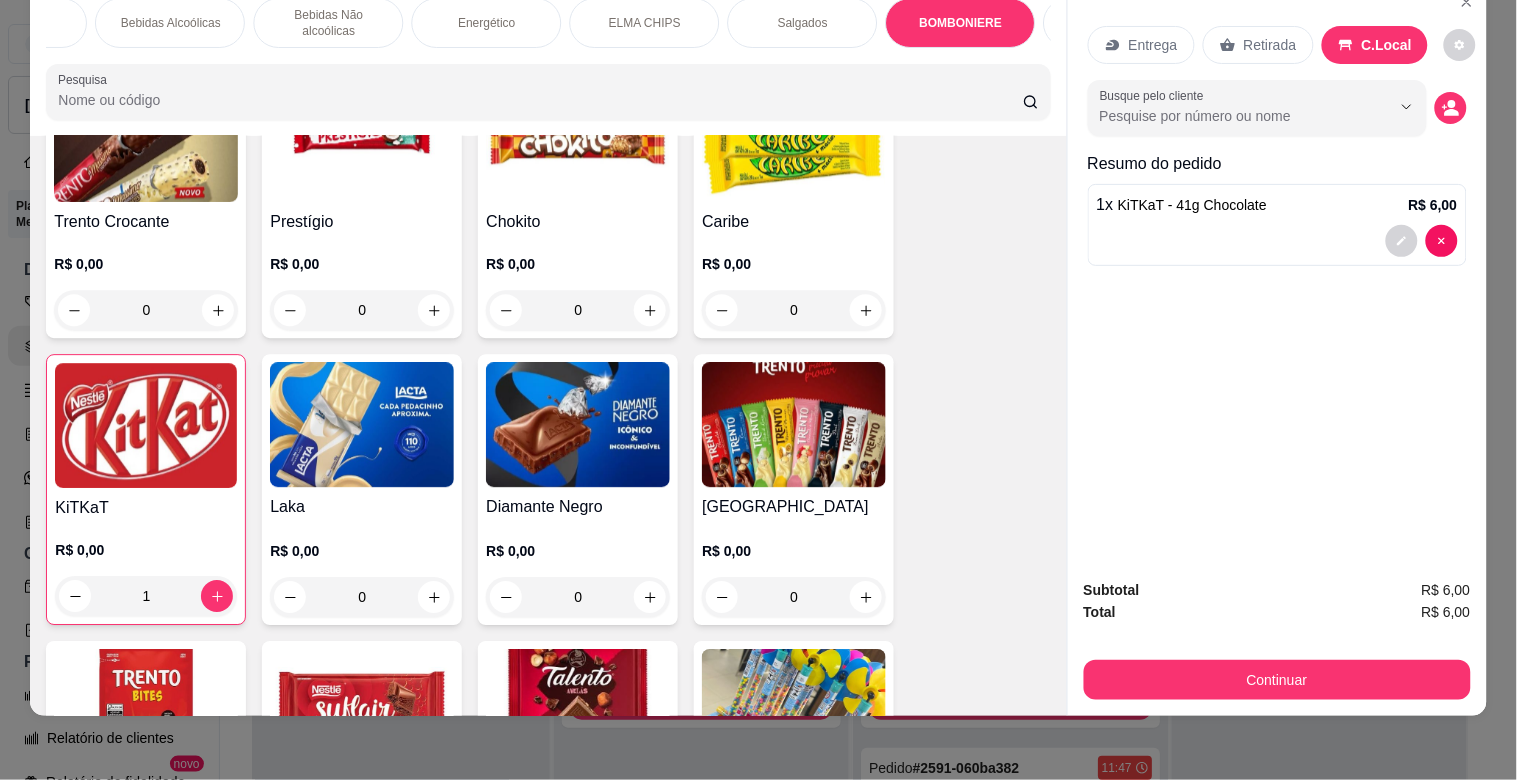 click on "Continuar" at bounding box center [1277, 680] 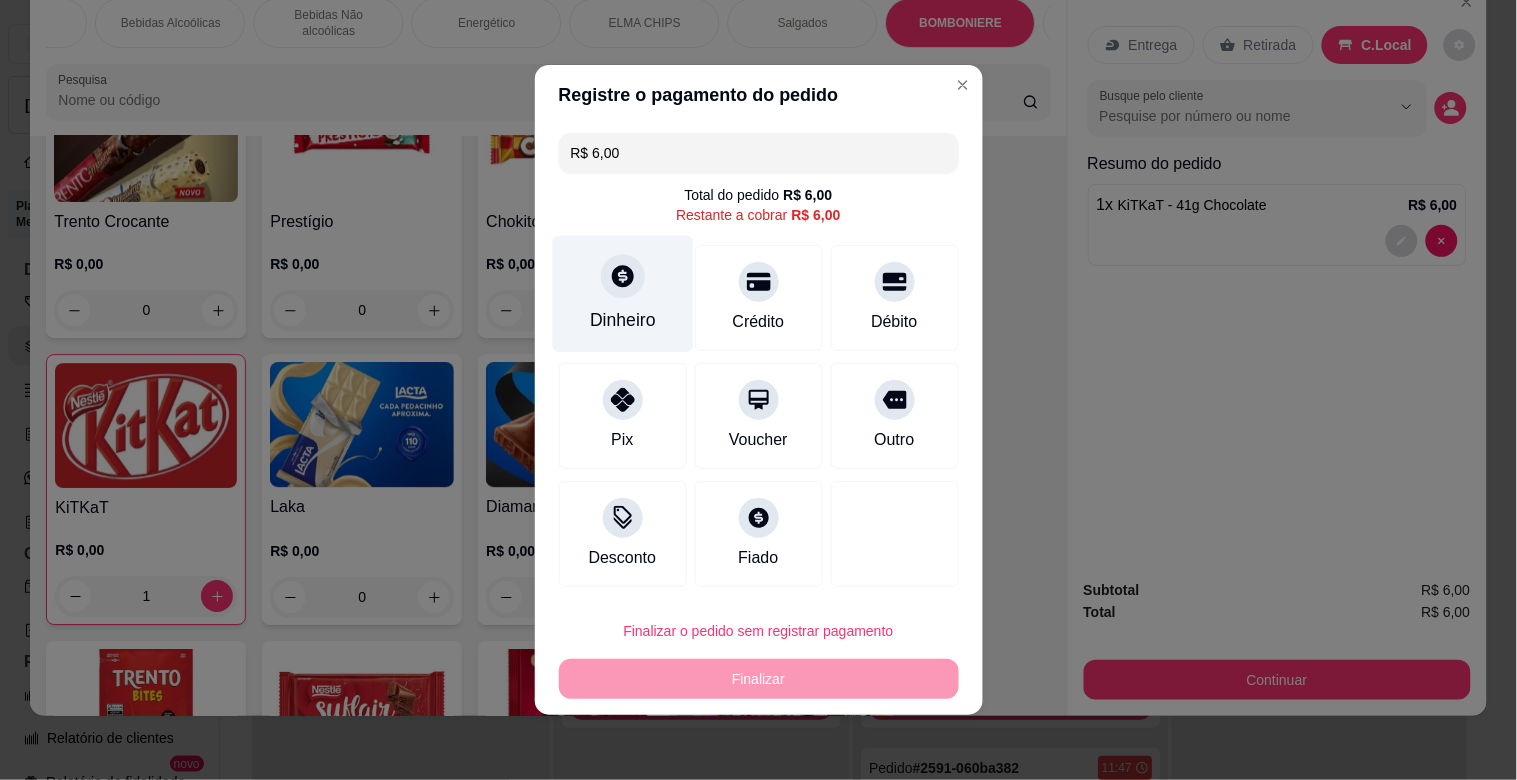 click on "Dinheiro" at bounding box center (622, 294) 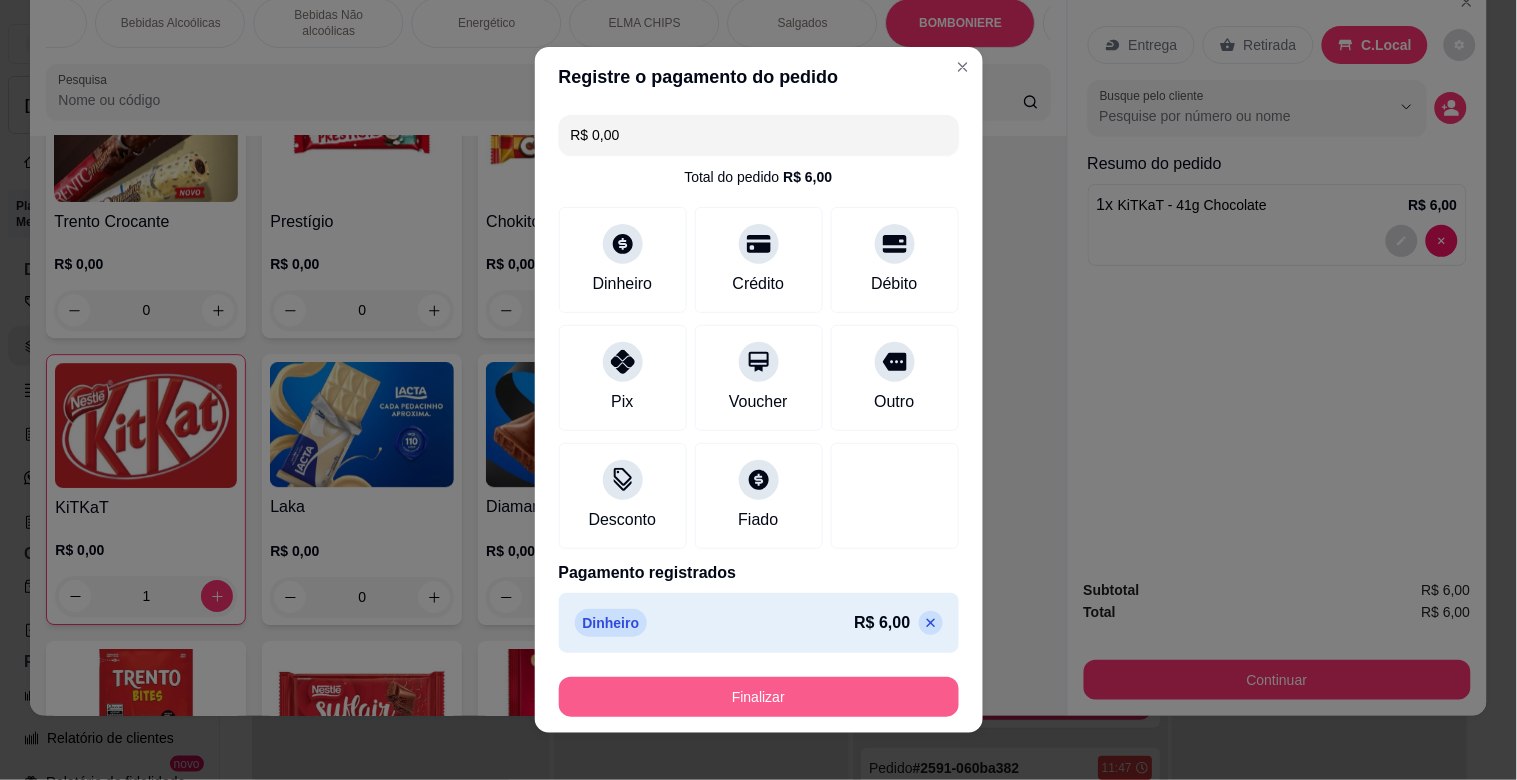 click on "Finalizar" at bounding box center [759, 697] 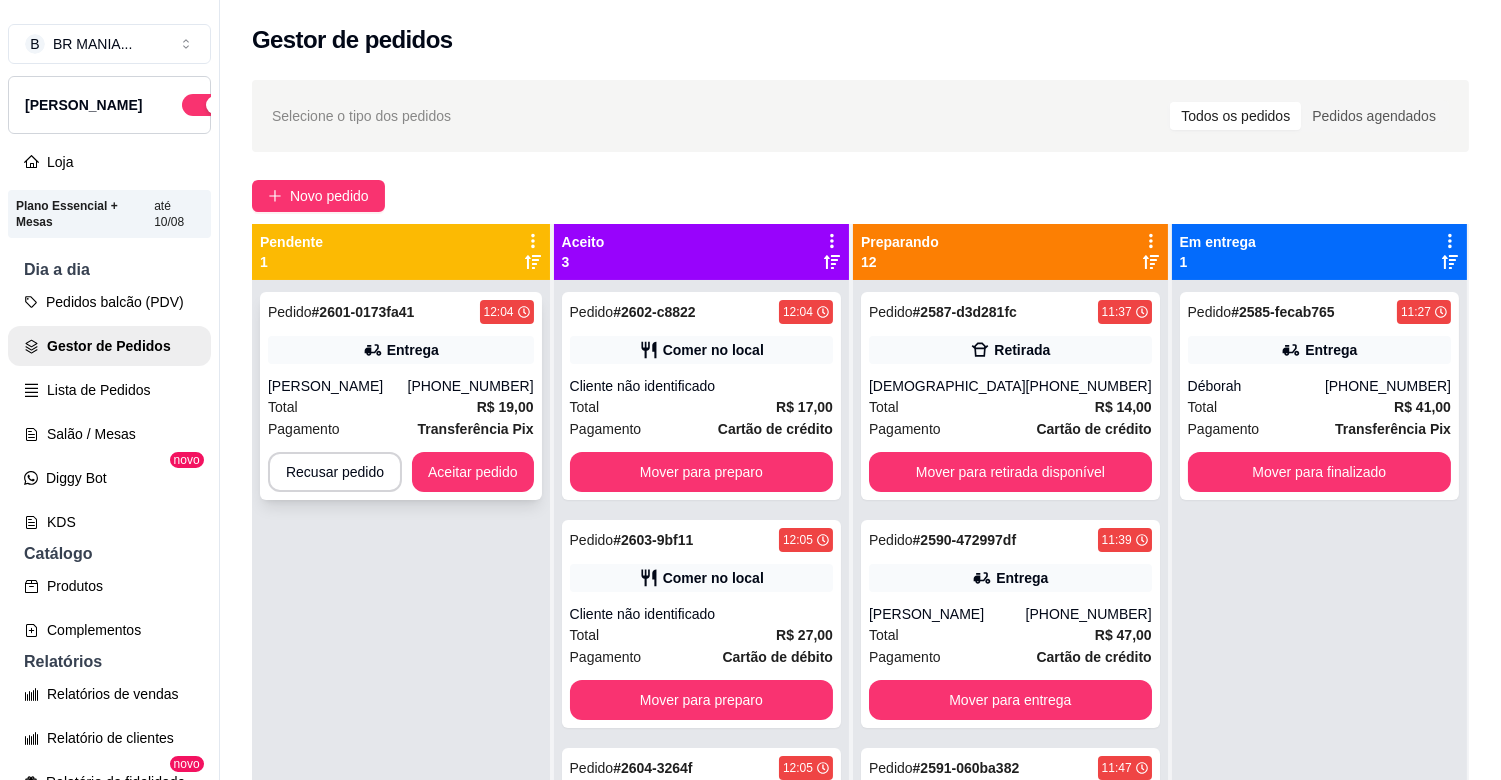 click on "Pedido  # 2601-0173fa41 12:04 Entrega [PERSON_NAME] [PHONE_NUMBER] Total R$ 19,00 Pagamento Transferência Pix Recusar pedido Aceitar pedido" at bounding box center [401, 396] 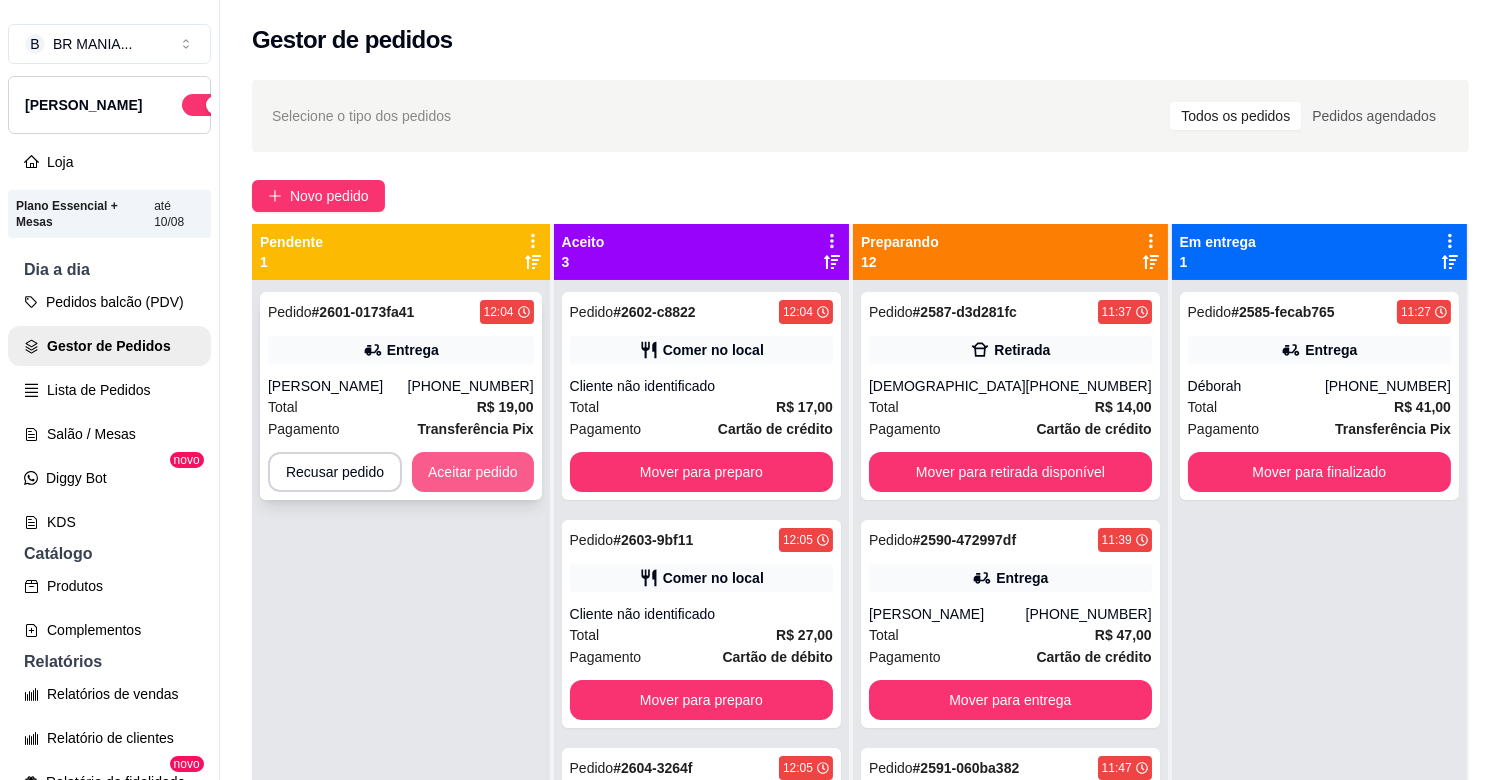 click on "Aceitar pedido" at bounding box center (473, 472) 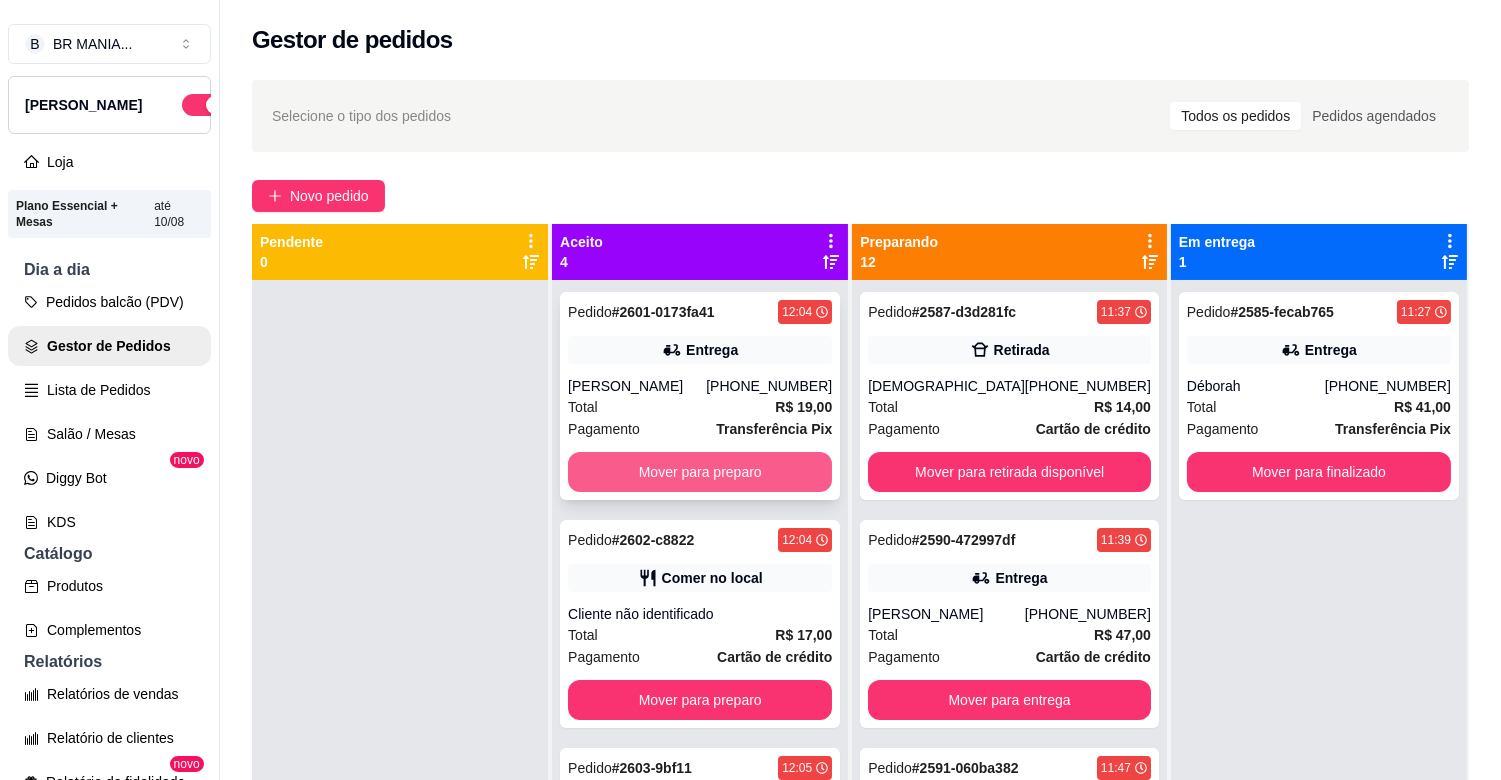 click on "Mover para preparo" at bounding box center [700, 472] 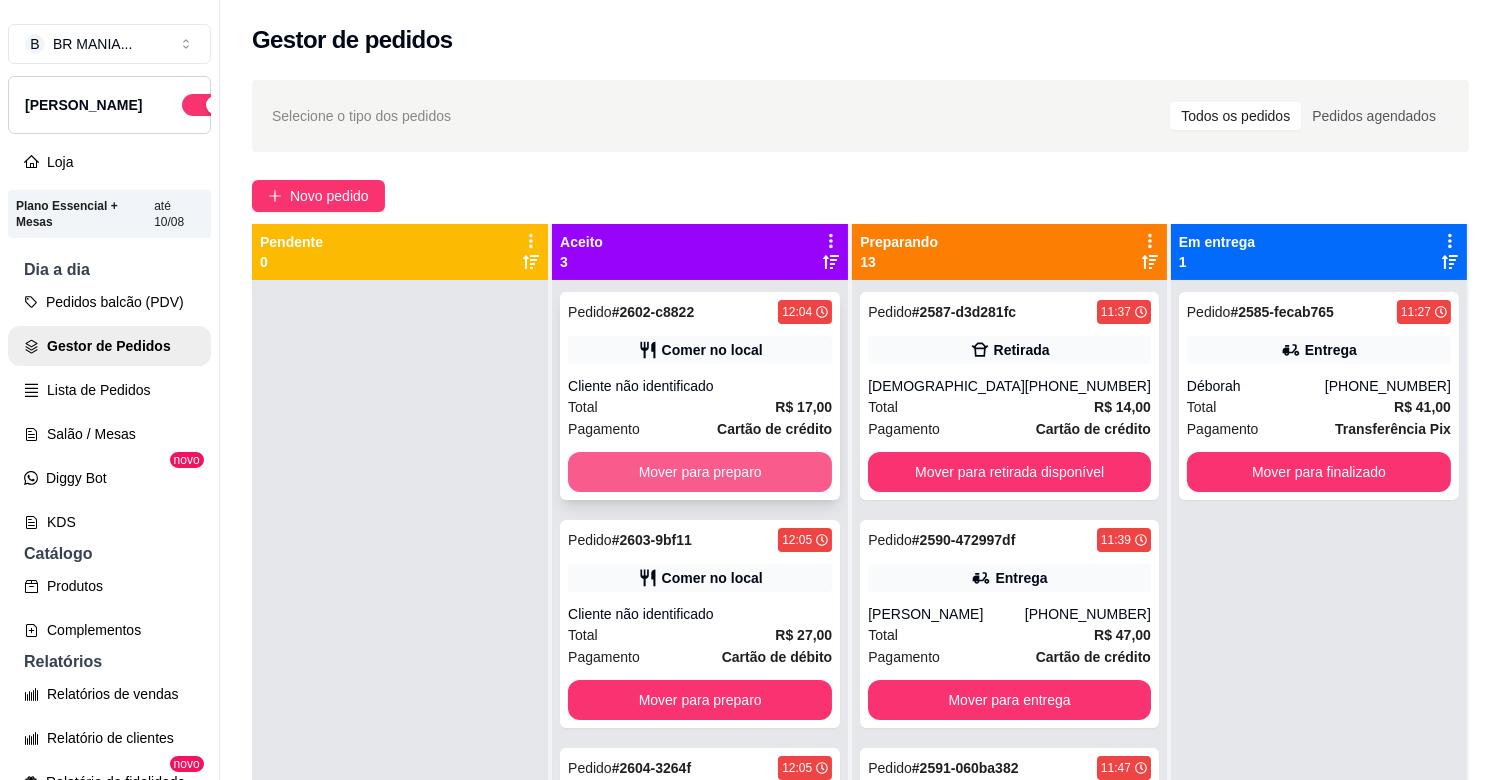 click on "Mover para preparo" at bounding box center (700, 472) 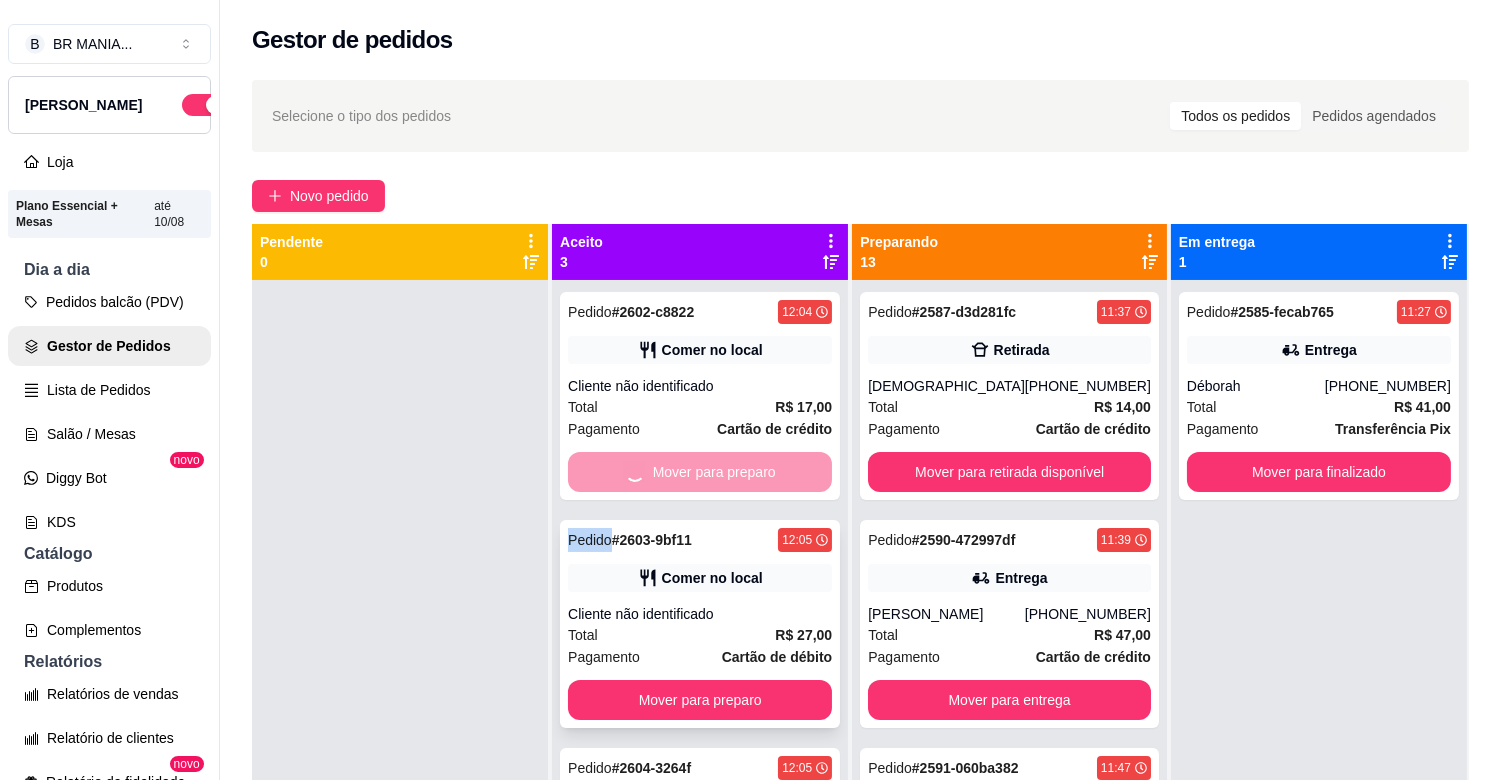 click on "Mover para preparo" at bounding box center [700, 700] 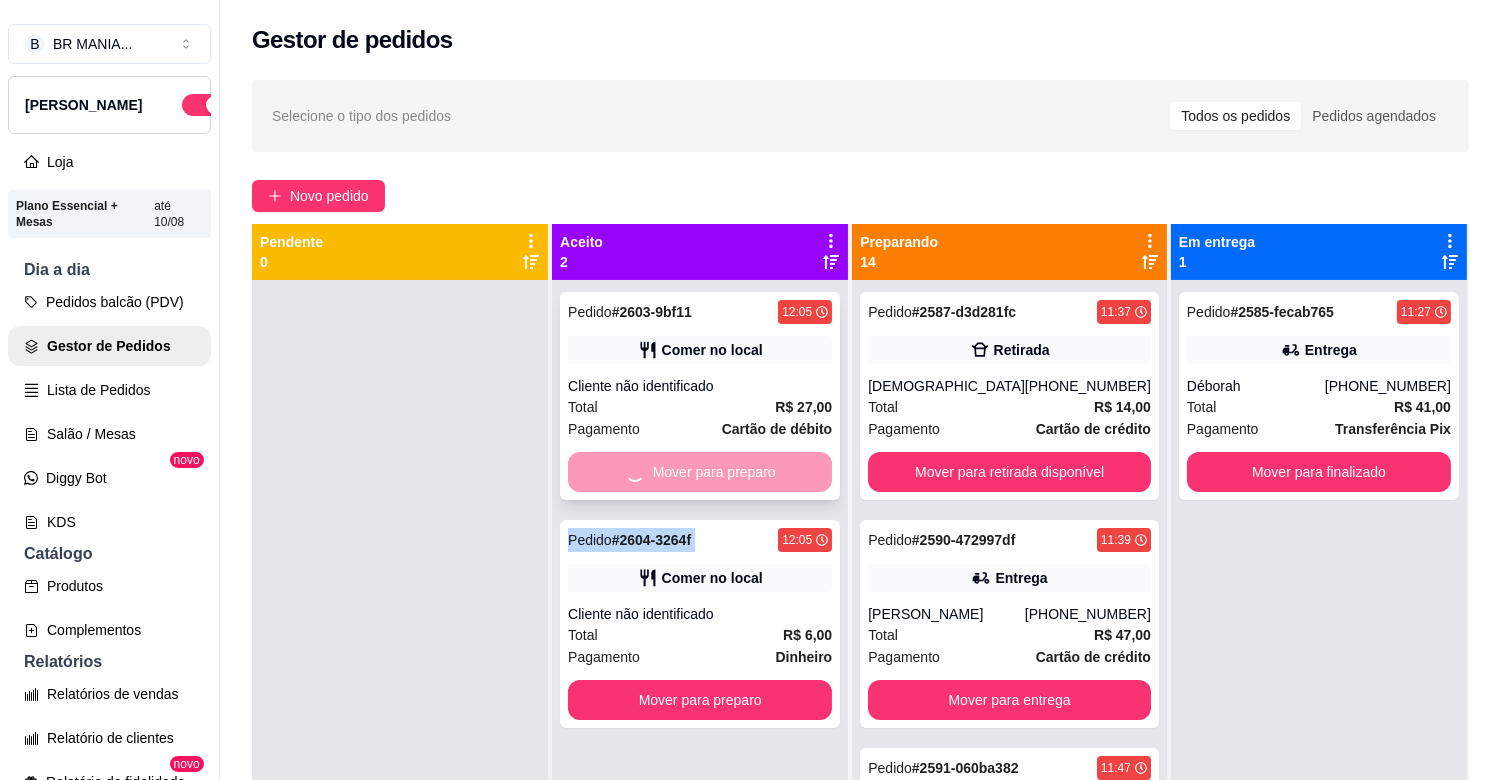 click on "Mover para preparo" at bounding box center [700, 472] 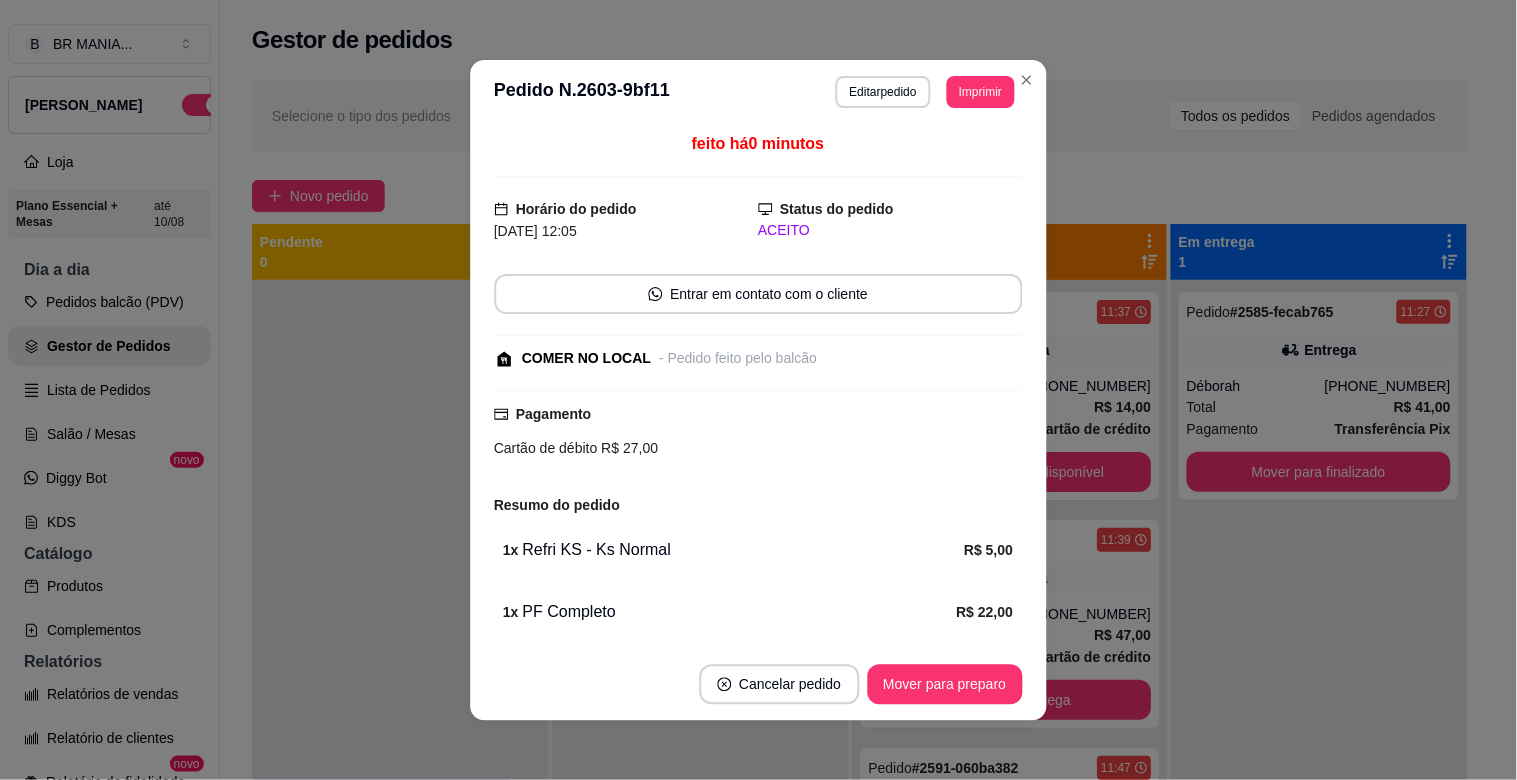 click on "Pagamento Cartão de débito   R$ 27,00" at bounding box center (758, 435) 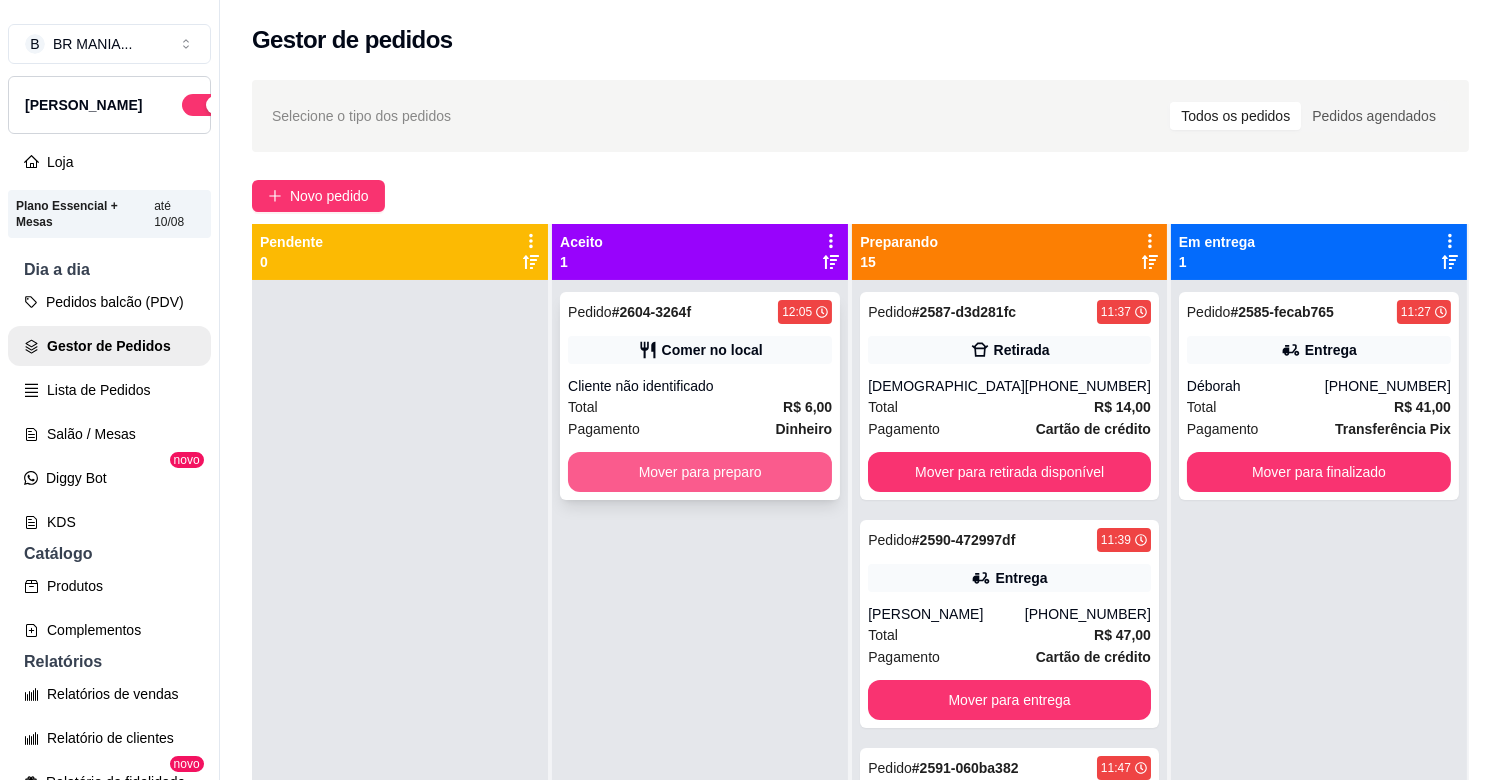 click on "Mover para preparo" at bounding box center [700, 472] 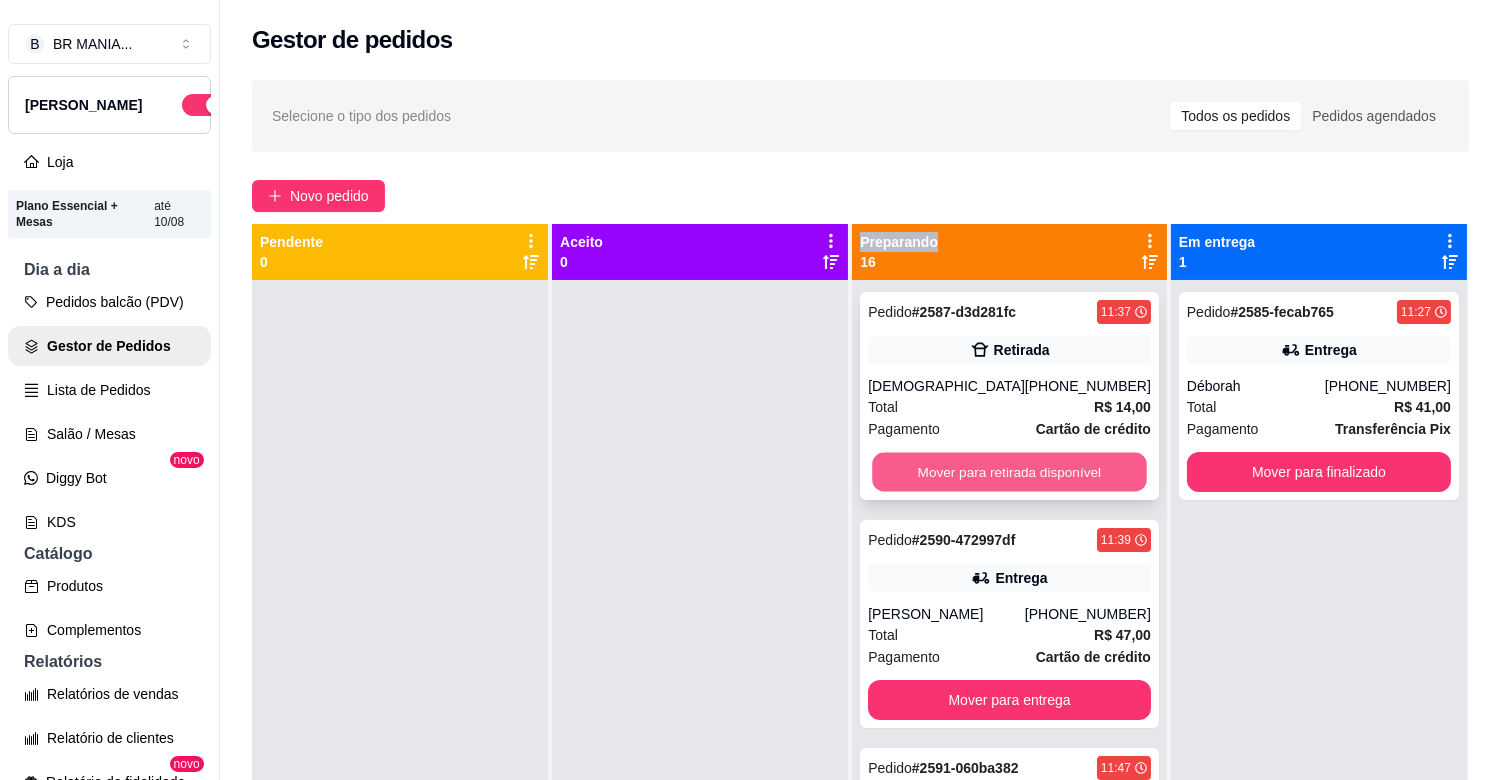 click on "Mover para retirada disponível" at bounding box center [1009, 472] 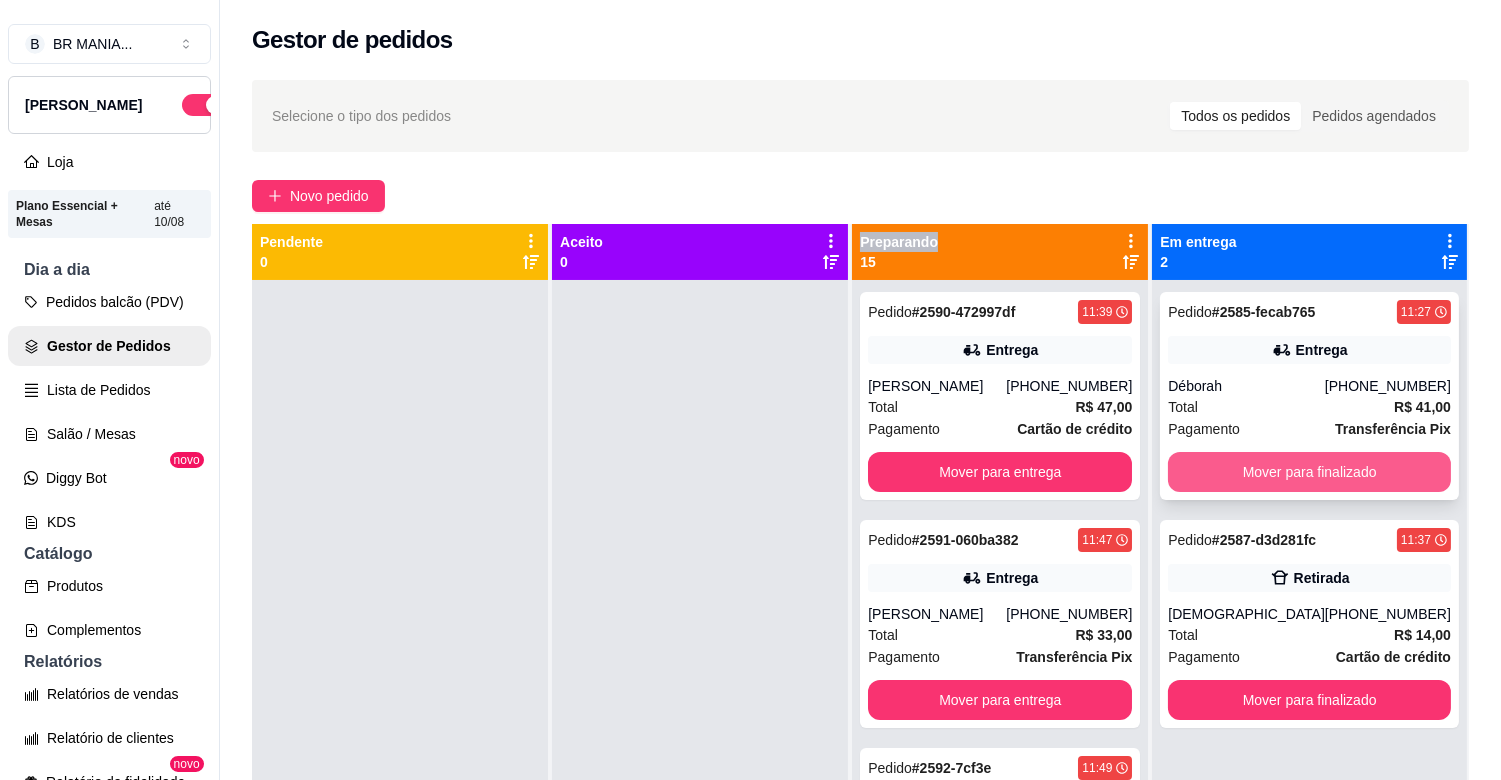 click on "Mover para finalizado" at bounding box center (1309, 472) 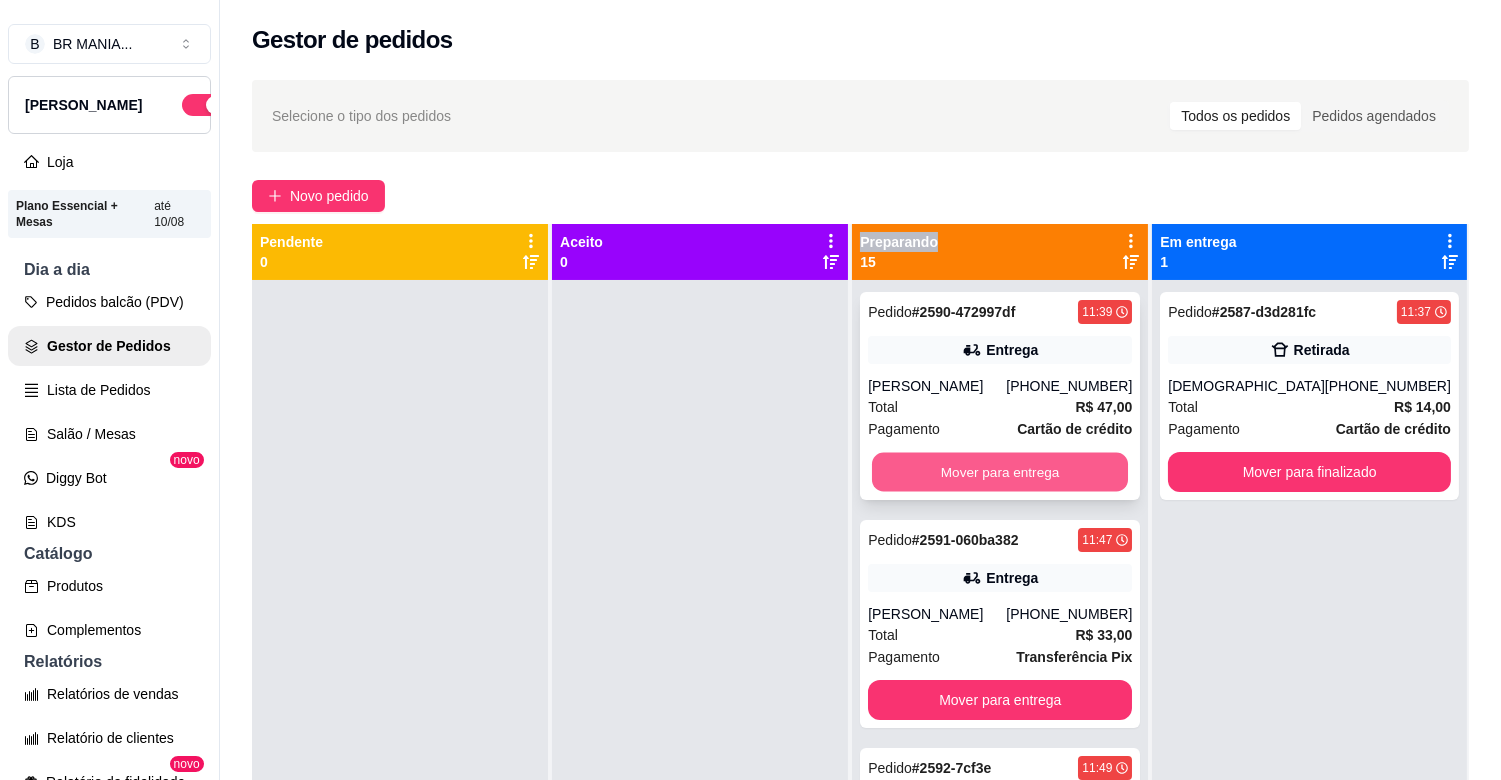 click on "Mover para entrega" at bounding box center [1000, 472] 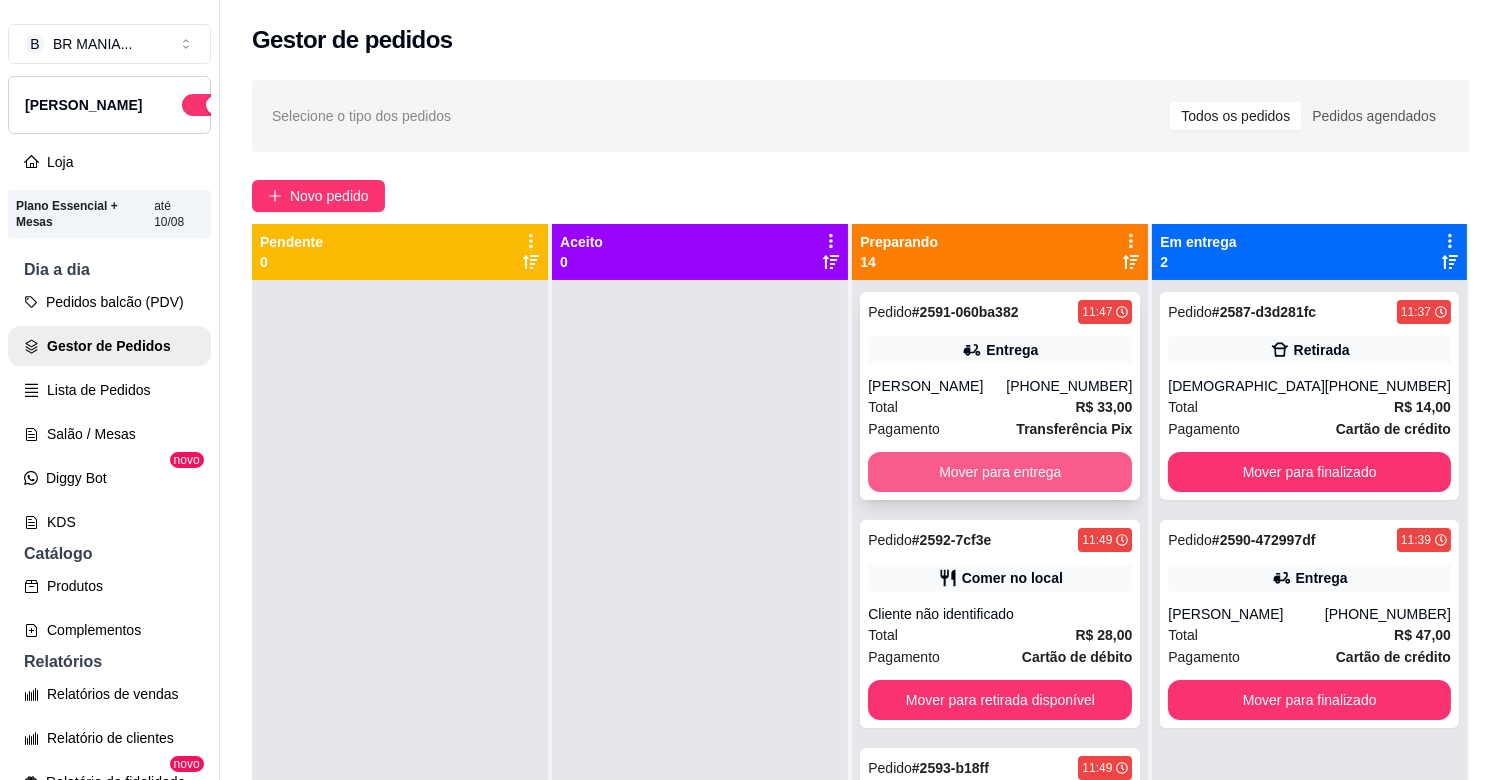 click on "Mover para entrega" at bounding box center [1000, 472] 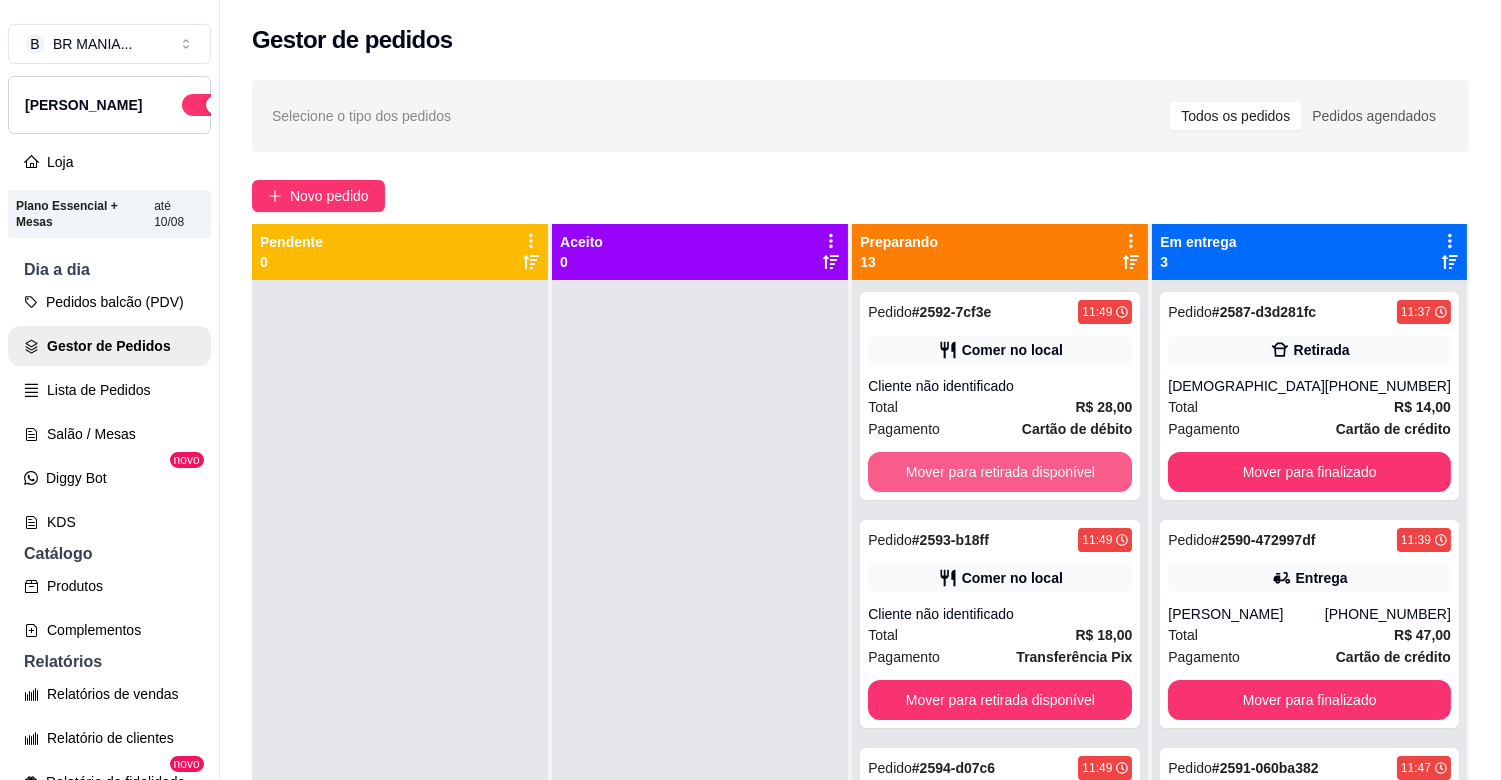 click on "Mover para retirada disponível" at bounding box center [1000, 472] 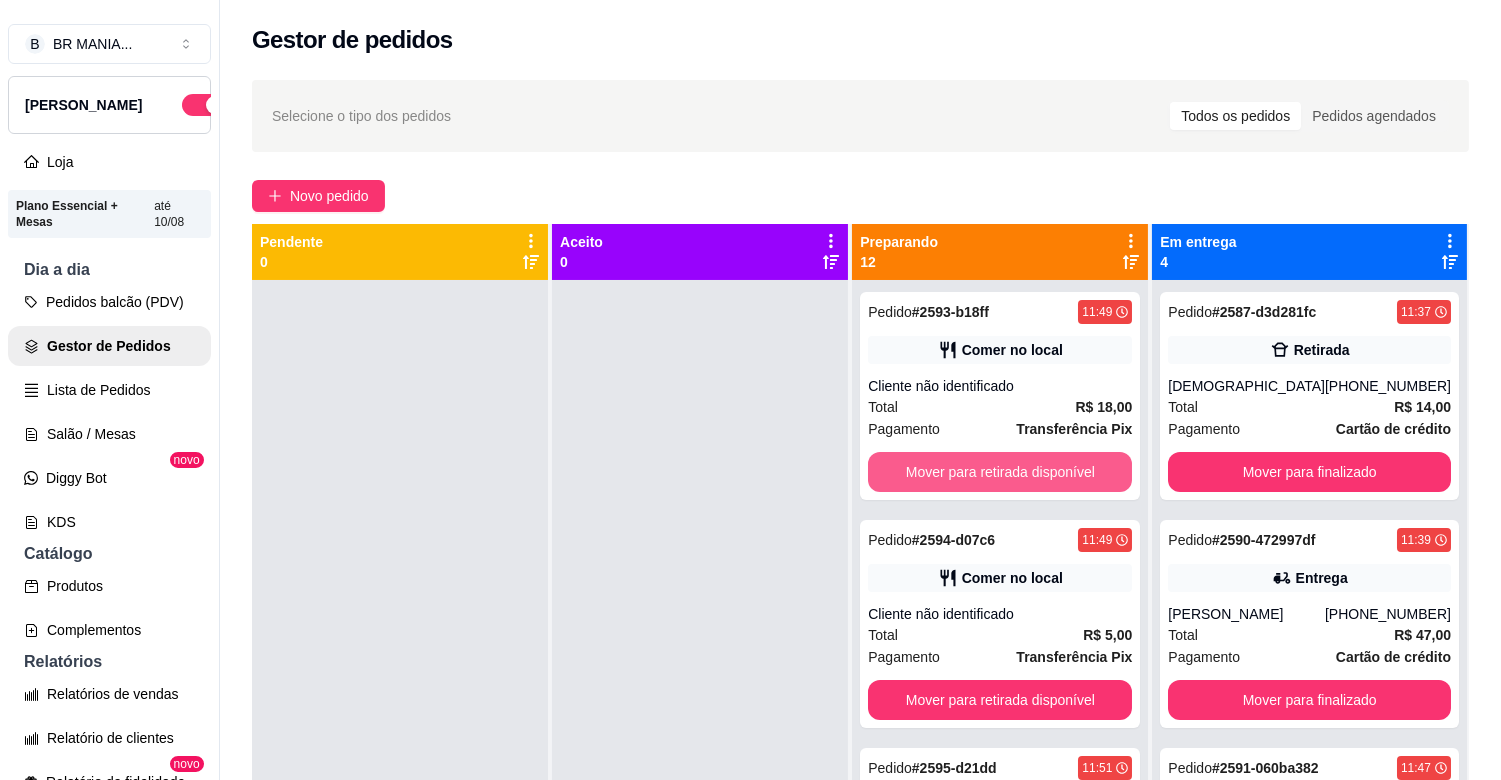 click on "Mover para retirada disponível" at bounding box center (1000, 472) 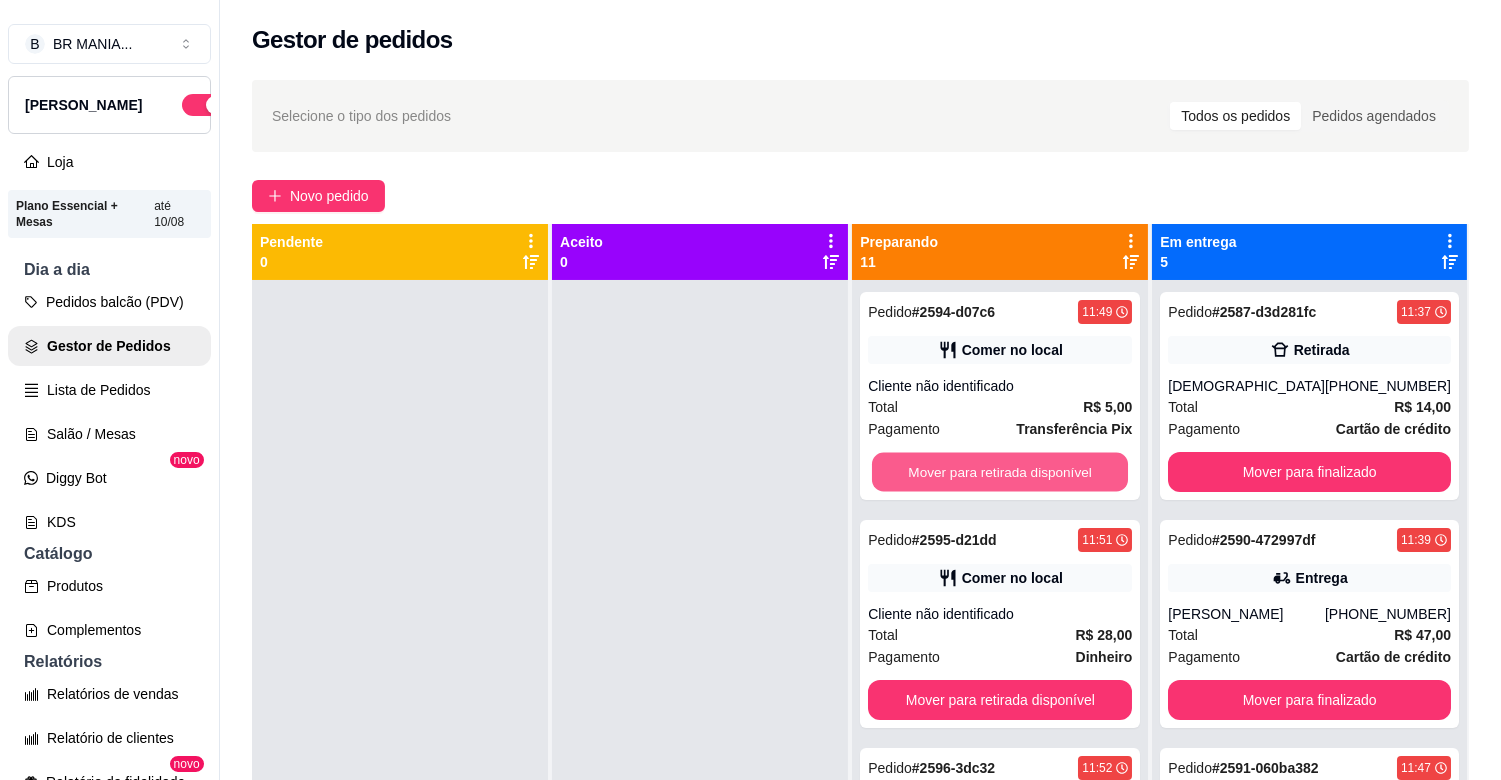 click on "Mover para retirada disponível" at bounding box center [1000, 472] 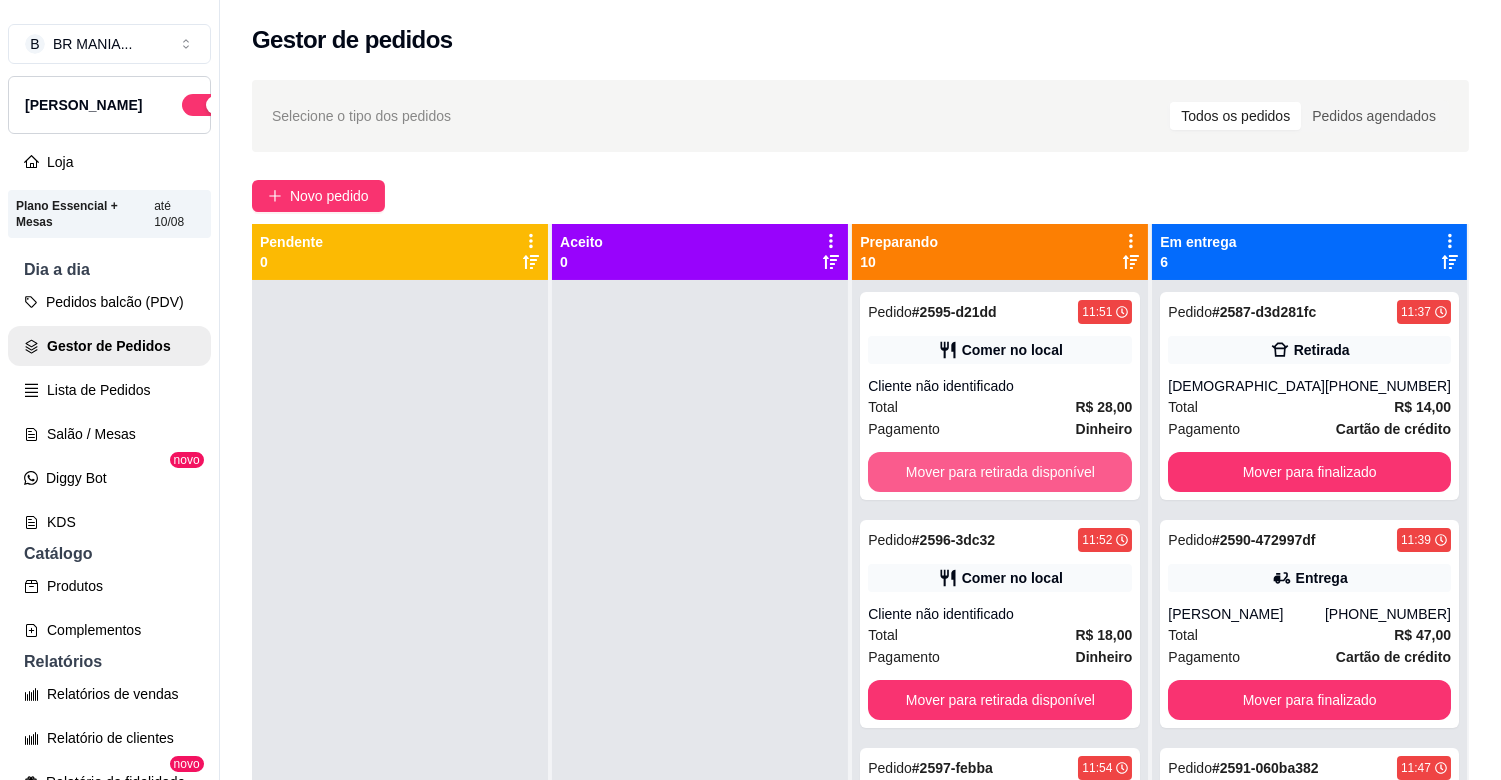 click on "Mover para retirada disponível" at bounding box center (1000, 472) 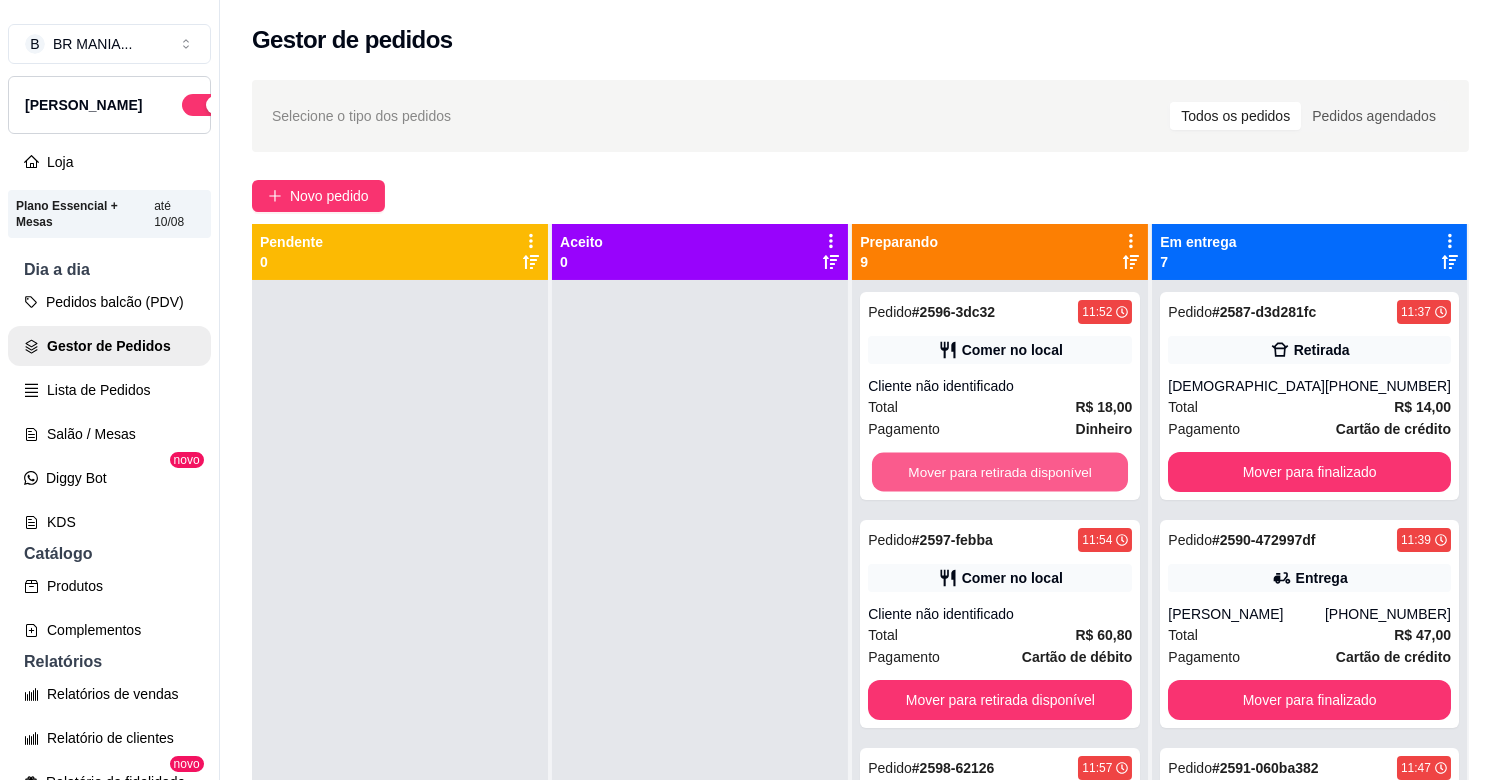 click on "Mover para retirada disponível" at bounding box center [1000, 472] 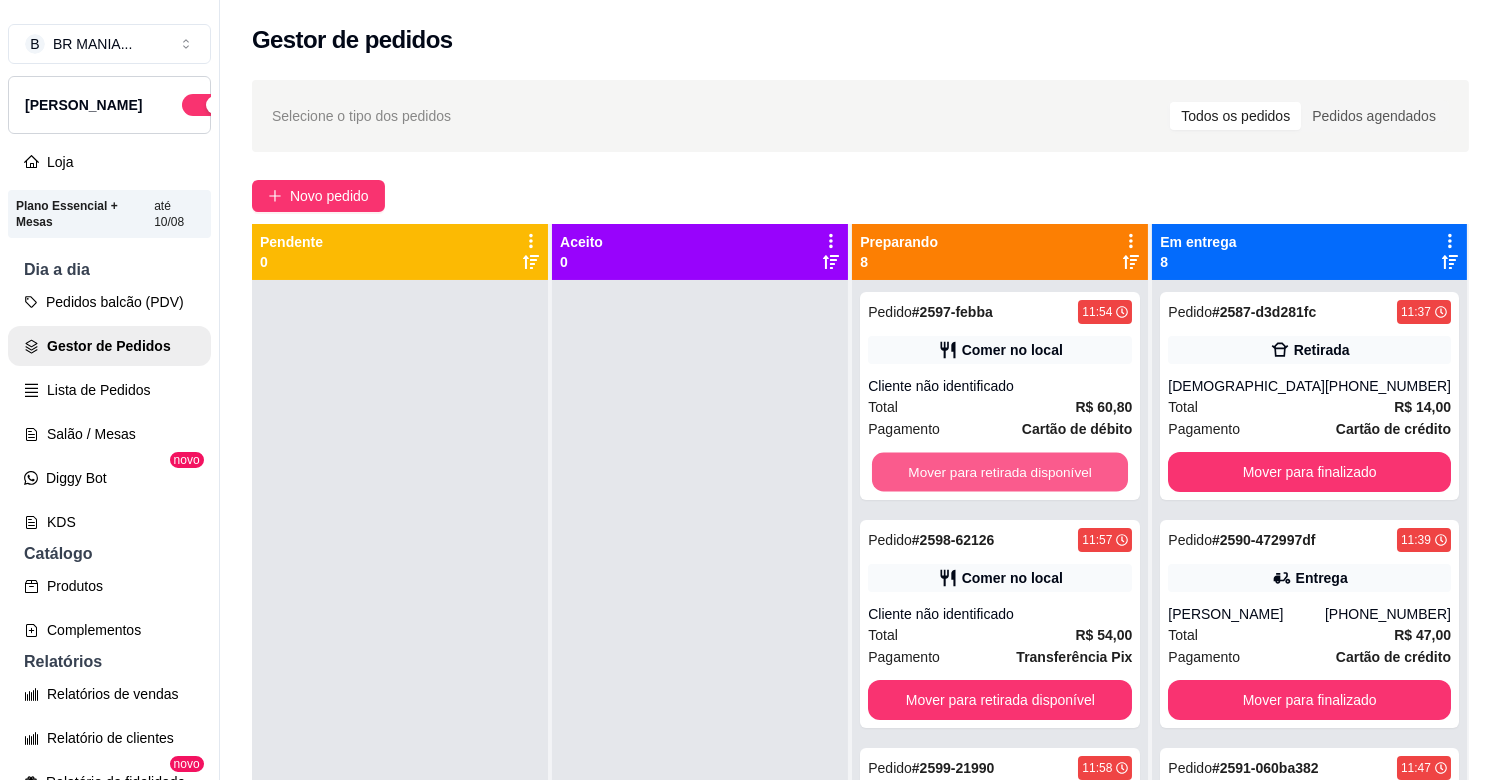 click on "Mover para retirada disponível" at bounding box center [1000, 472] 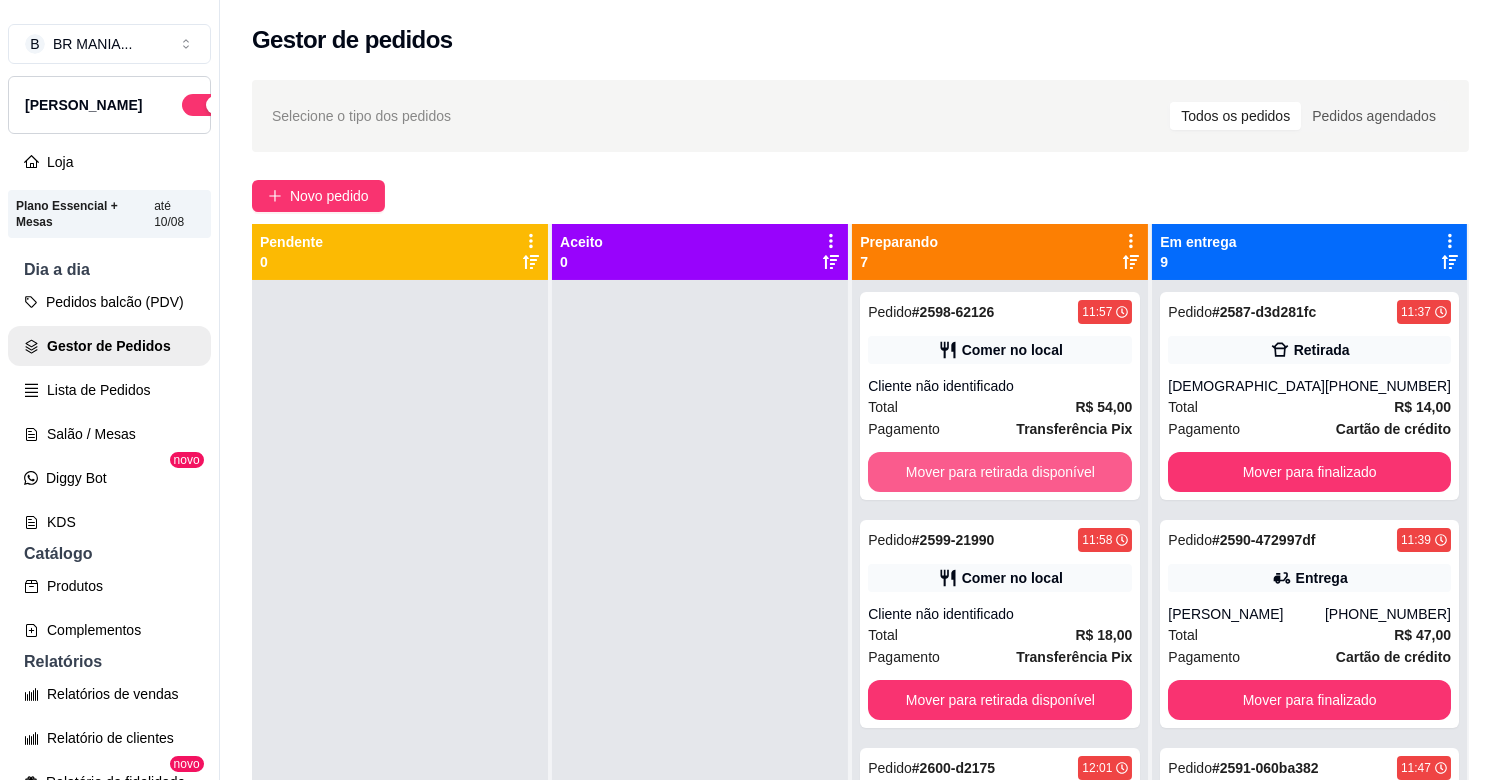 click on "Mover para retirada disponível" at bounding box center [1000, 472] 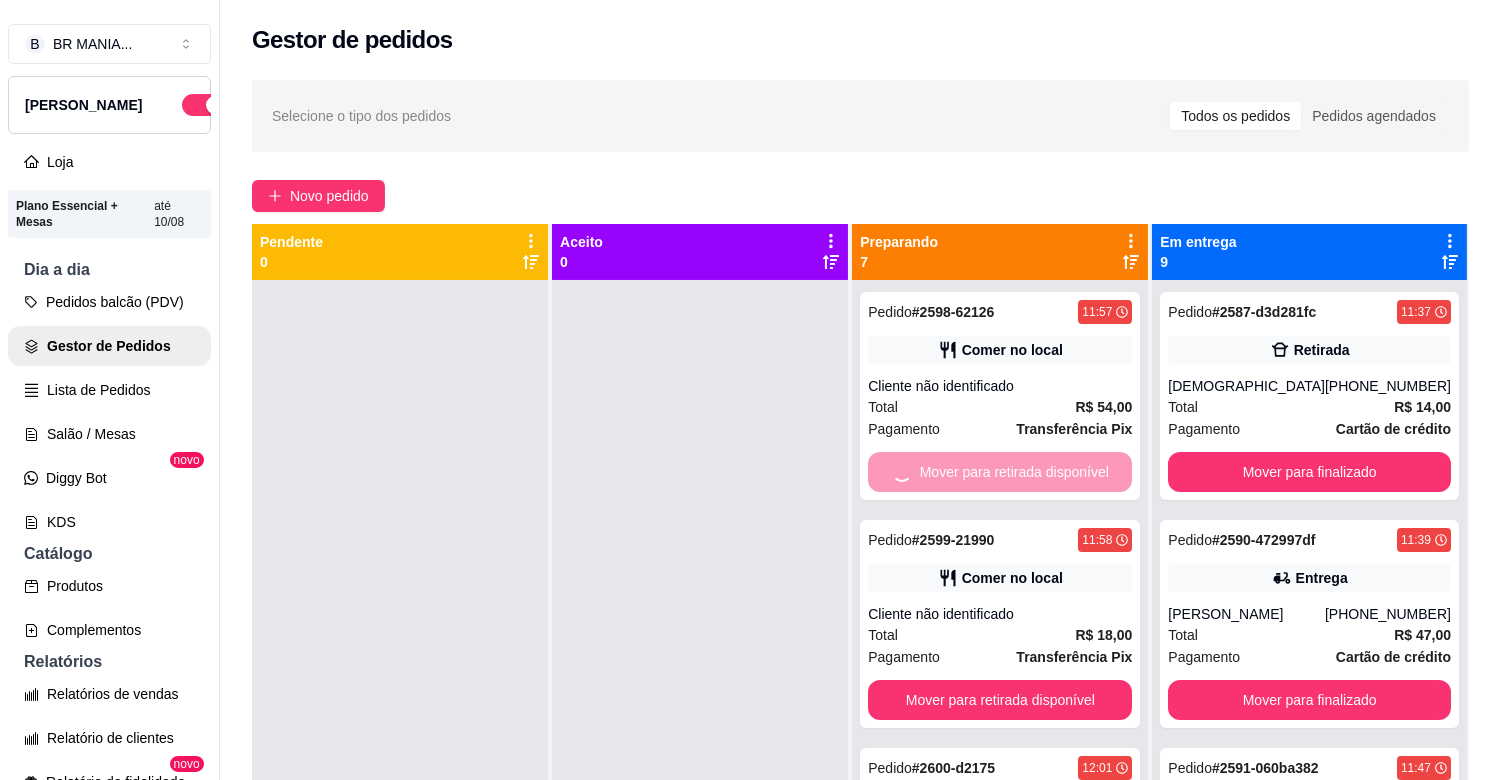 click on "Mover para retirada disponível" at bounding box center (1000, 472) 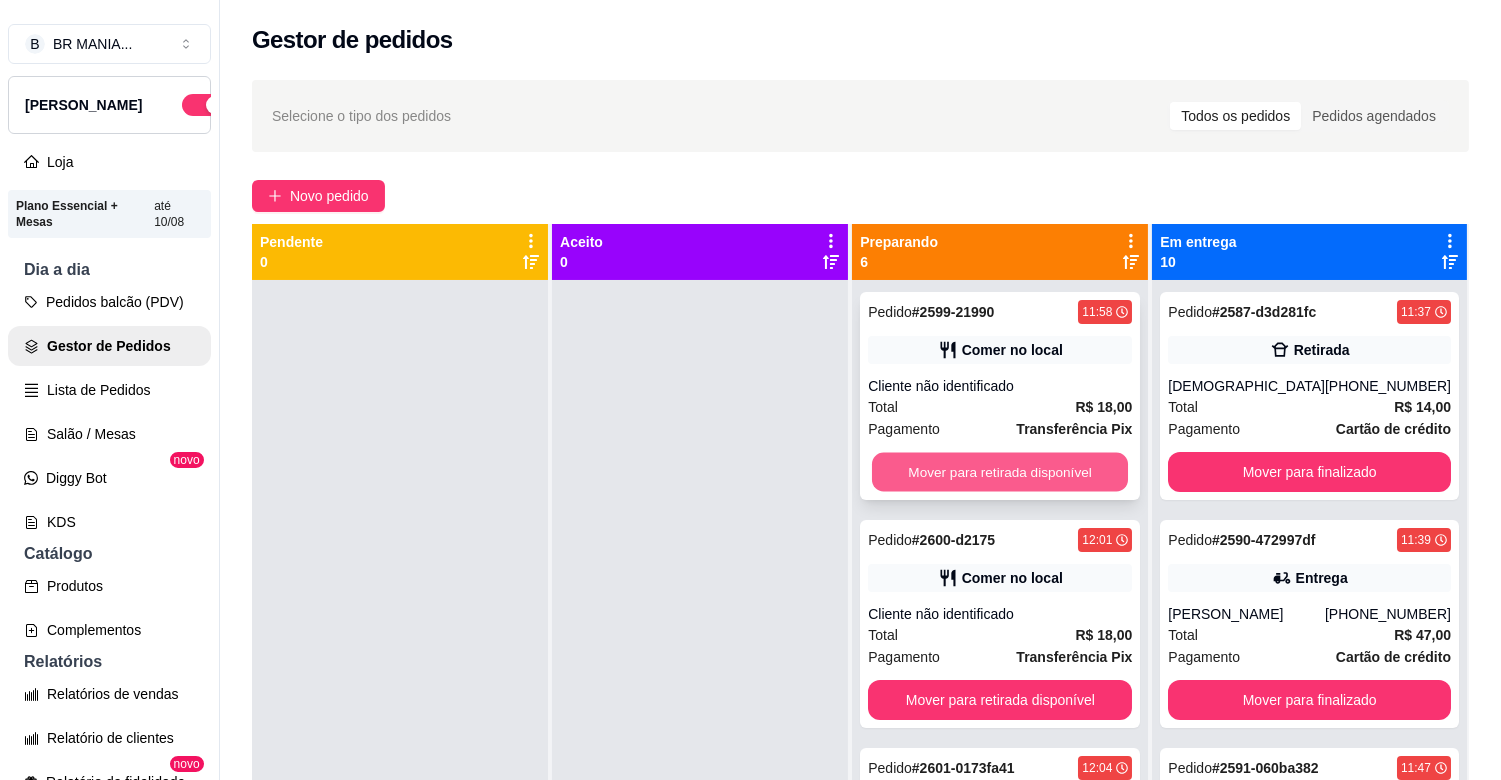 click on "Mover para retirada disponível" at bounding box center (1000, 472) 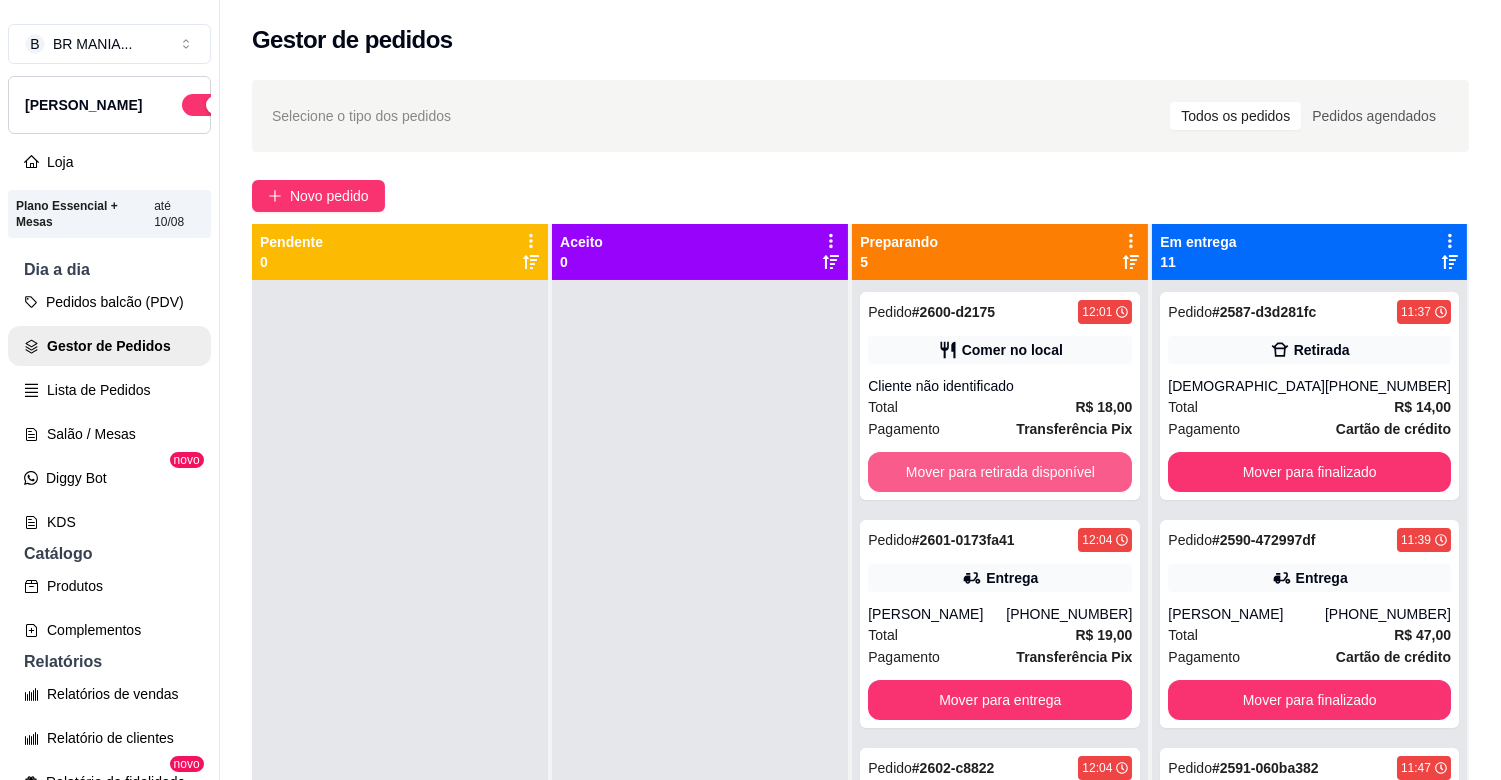 click on "Mover para retirada disponível" at bounding box center (1000, 472) 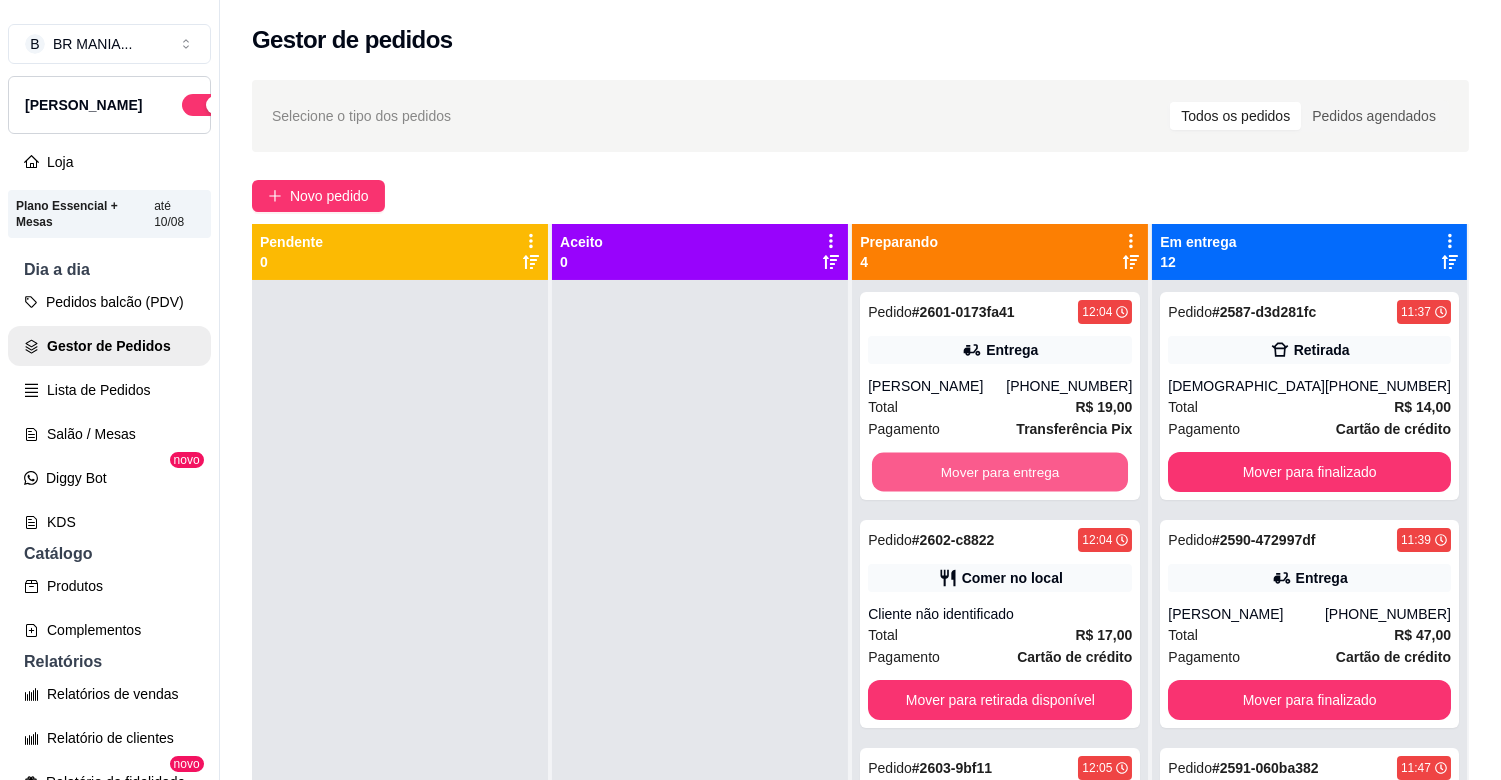 click on "Mover para entrega" at bounding box center (1000, 472) 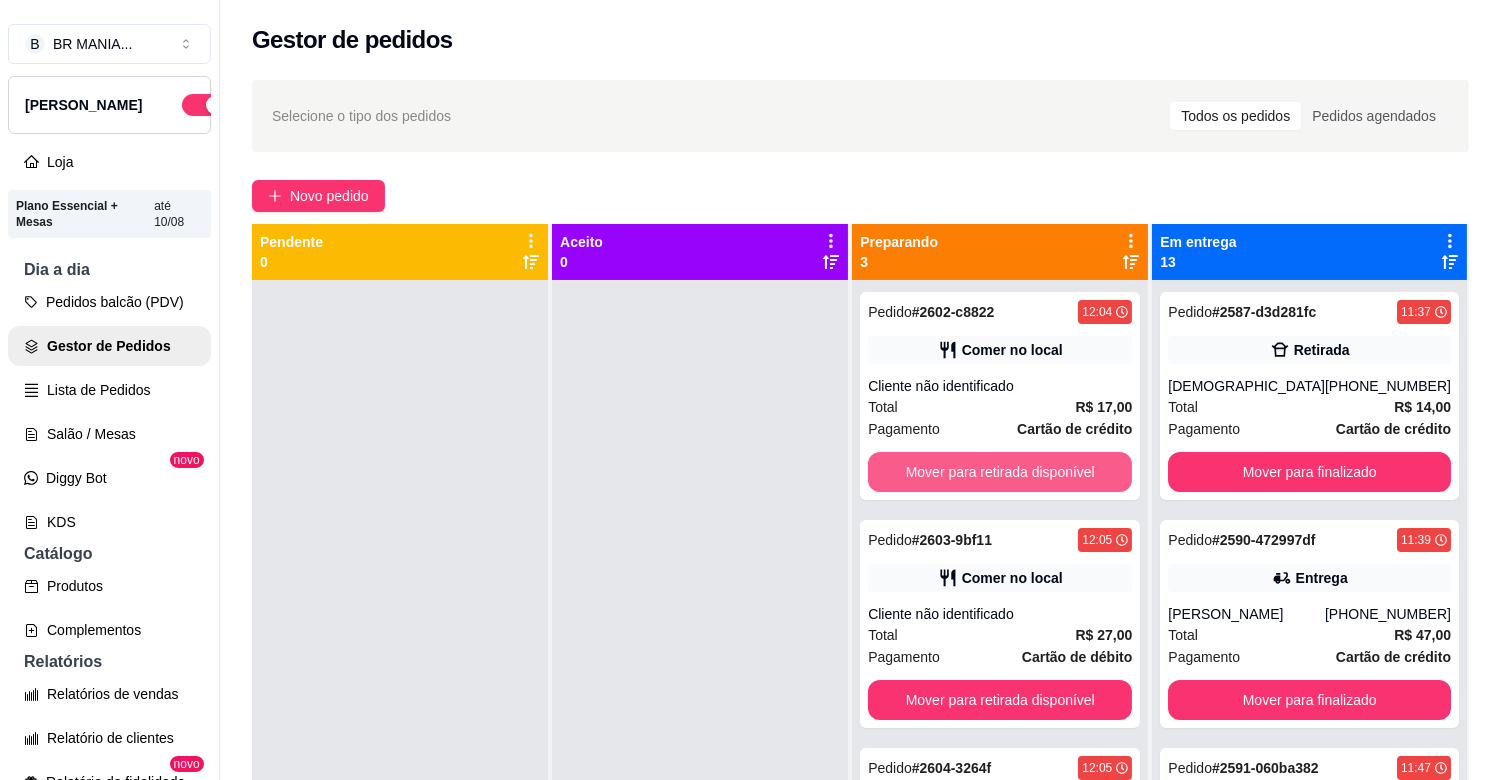 click on "Mover para retirada disponível" at bounding box center (1000, 472) 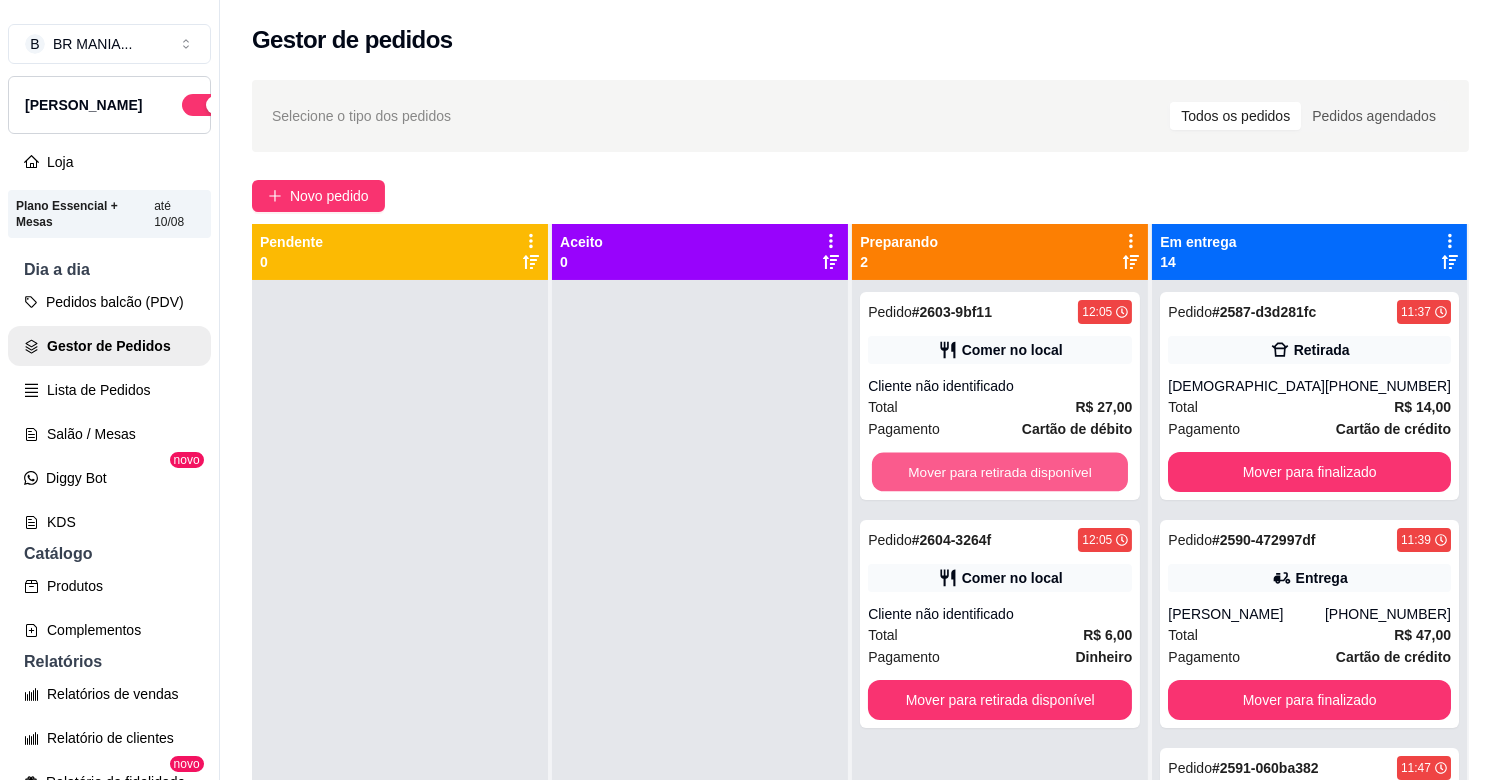 click on "Mover para retirada disponível" at bounding box center (1000, 472) 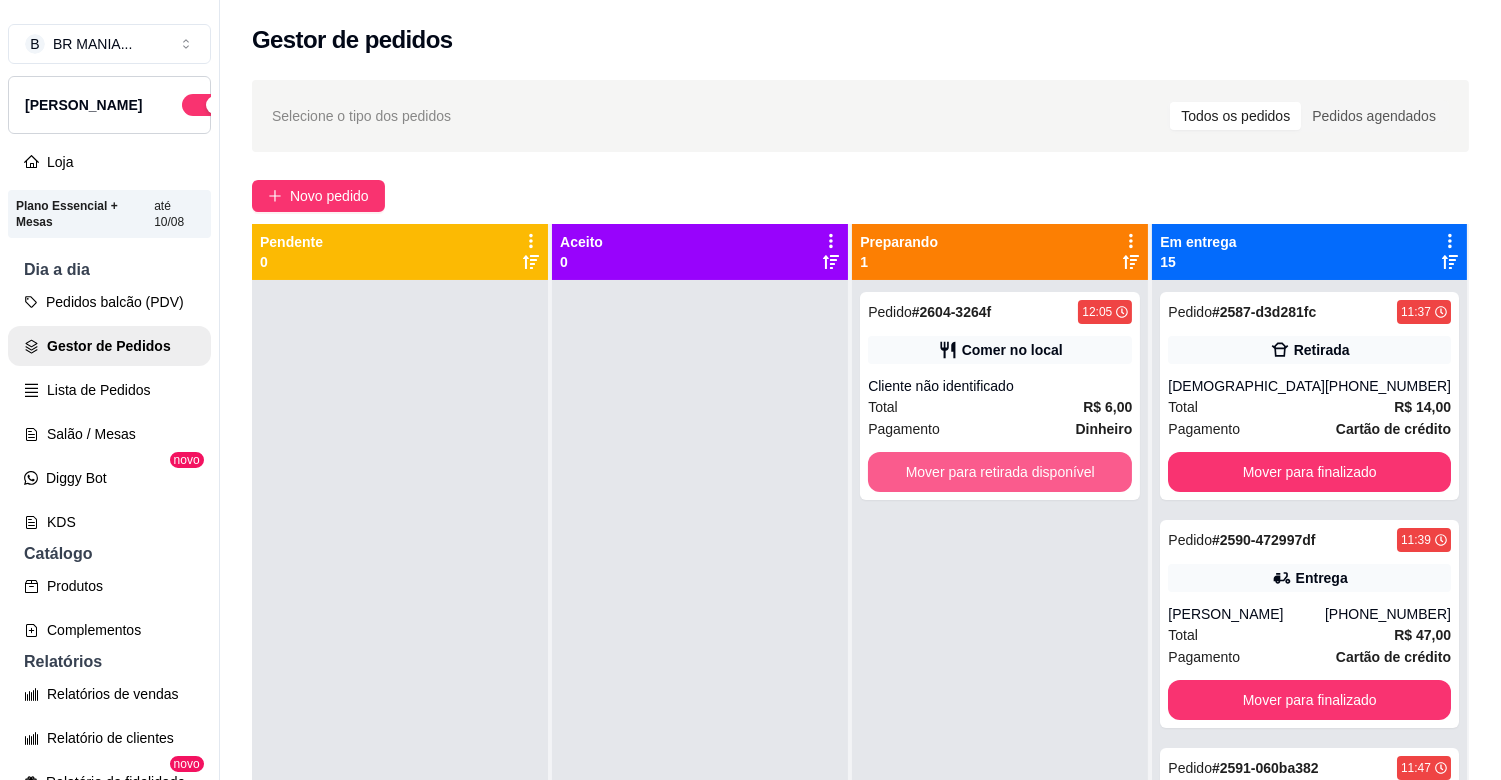 click on "Mover para retirada disponível" at bounding box center (1000, 472) 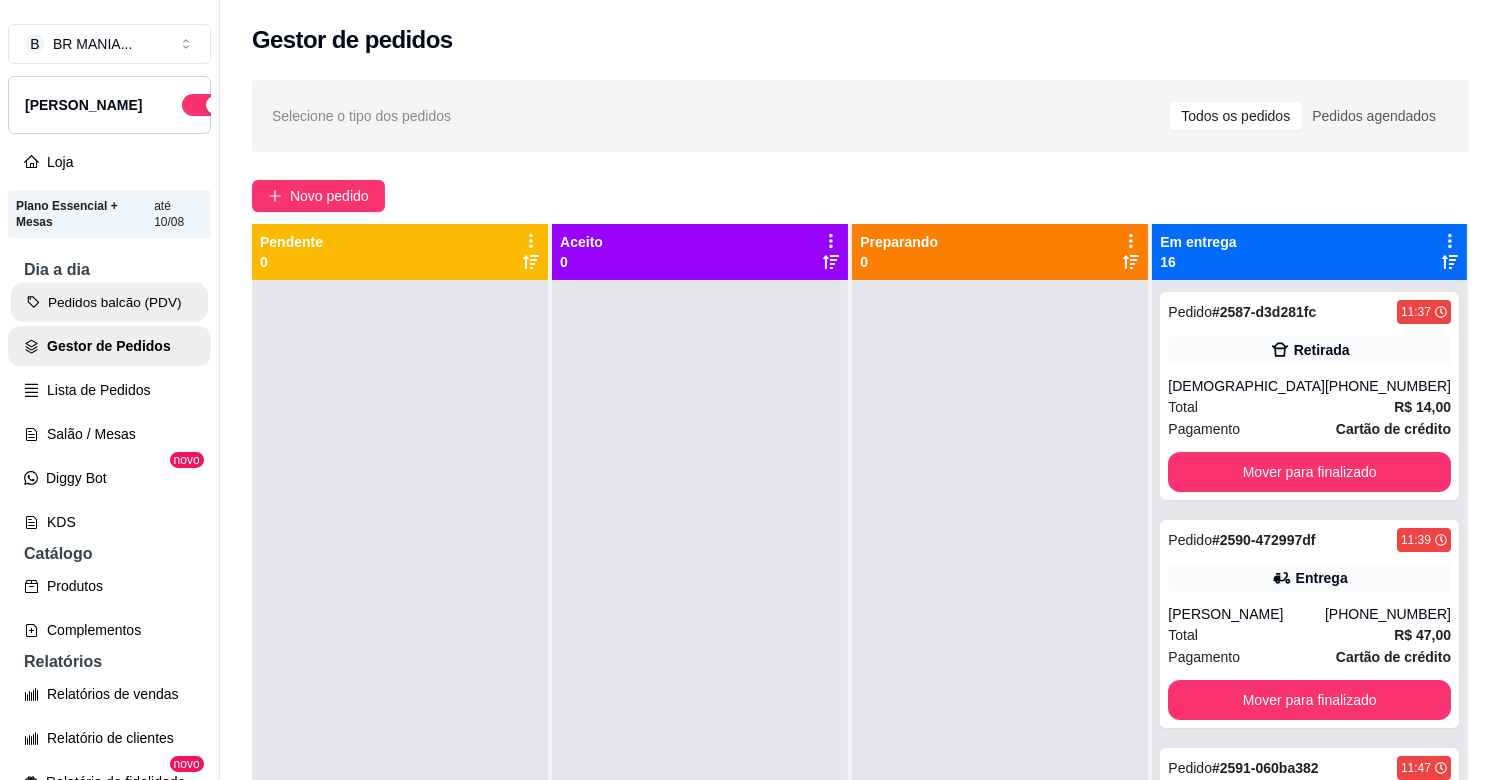 click on "Pedidos balcão (PDV)" at bounding box center (109, 302) 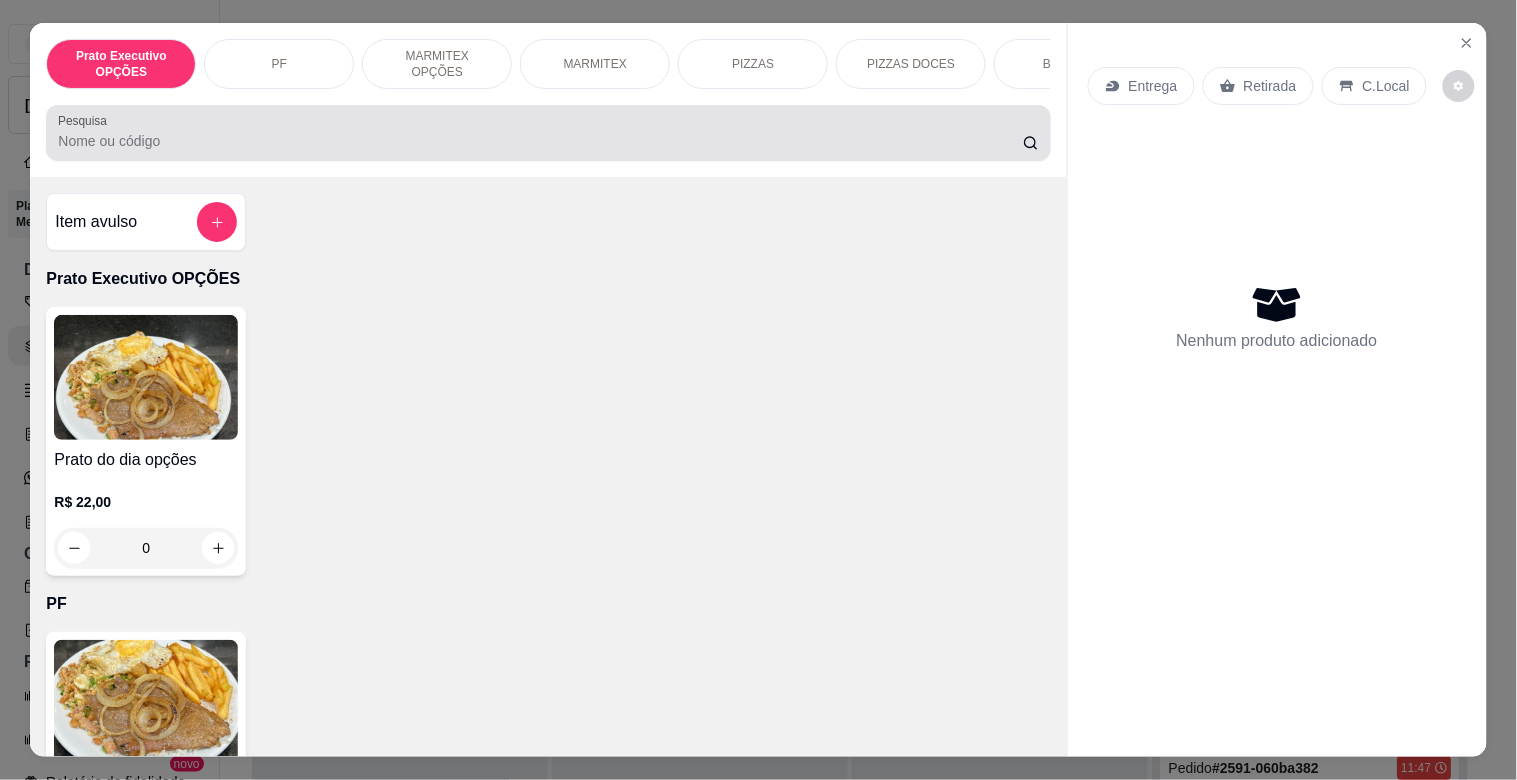 click at bounding box center [548, 133] 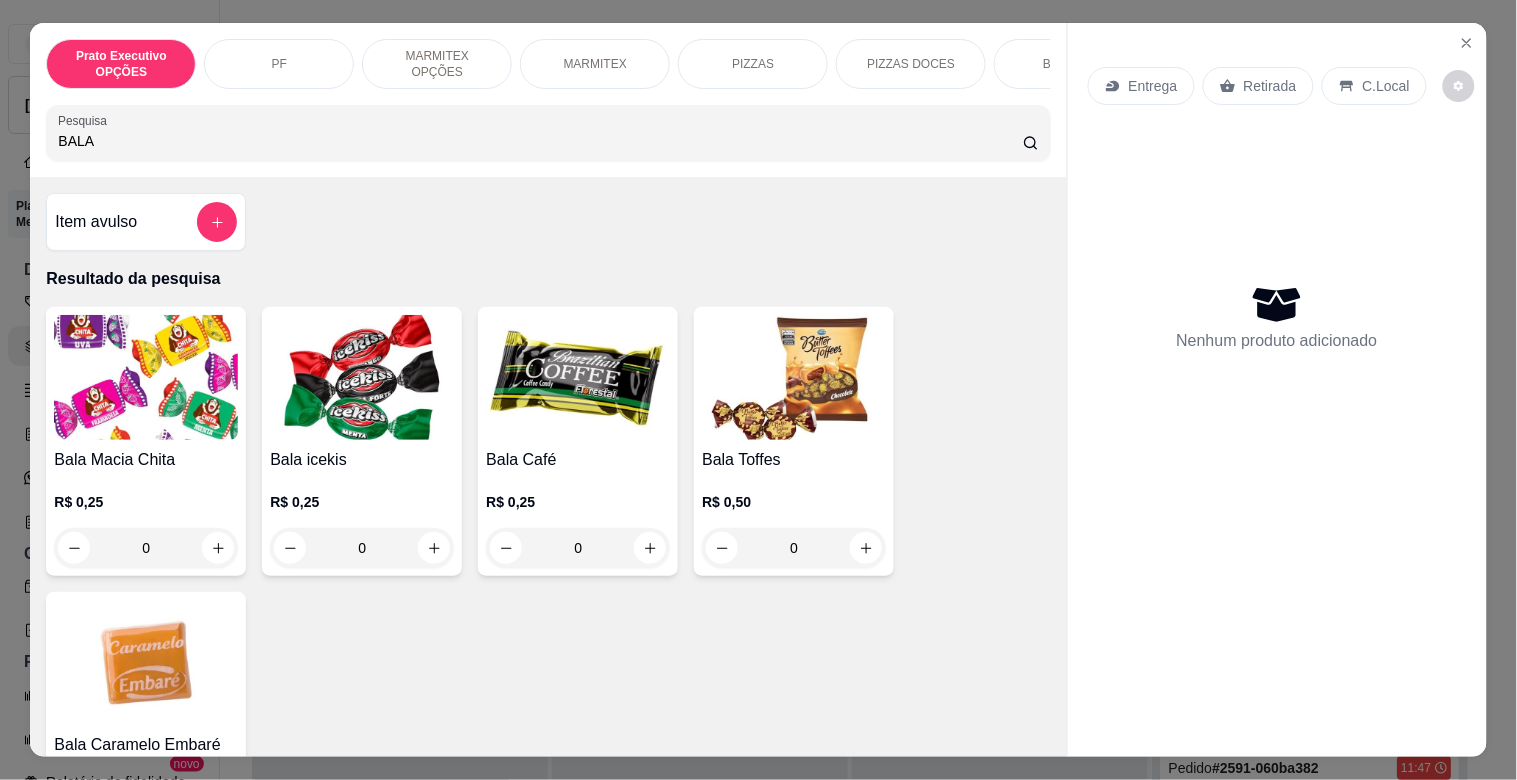 click at bounding box center (794, 377) 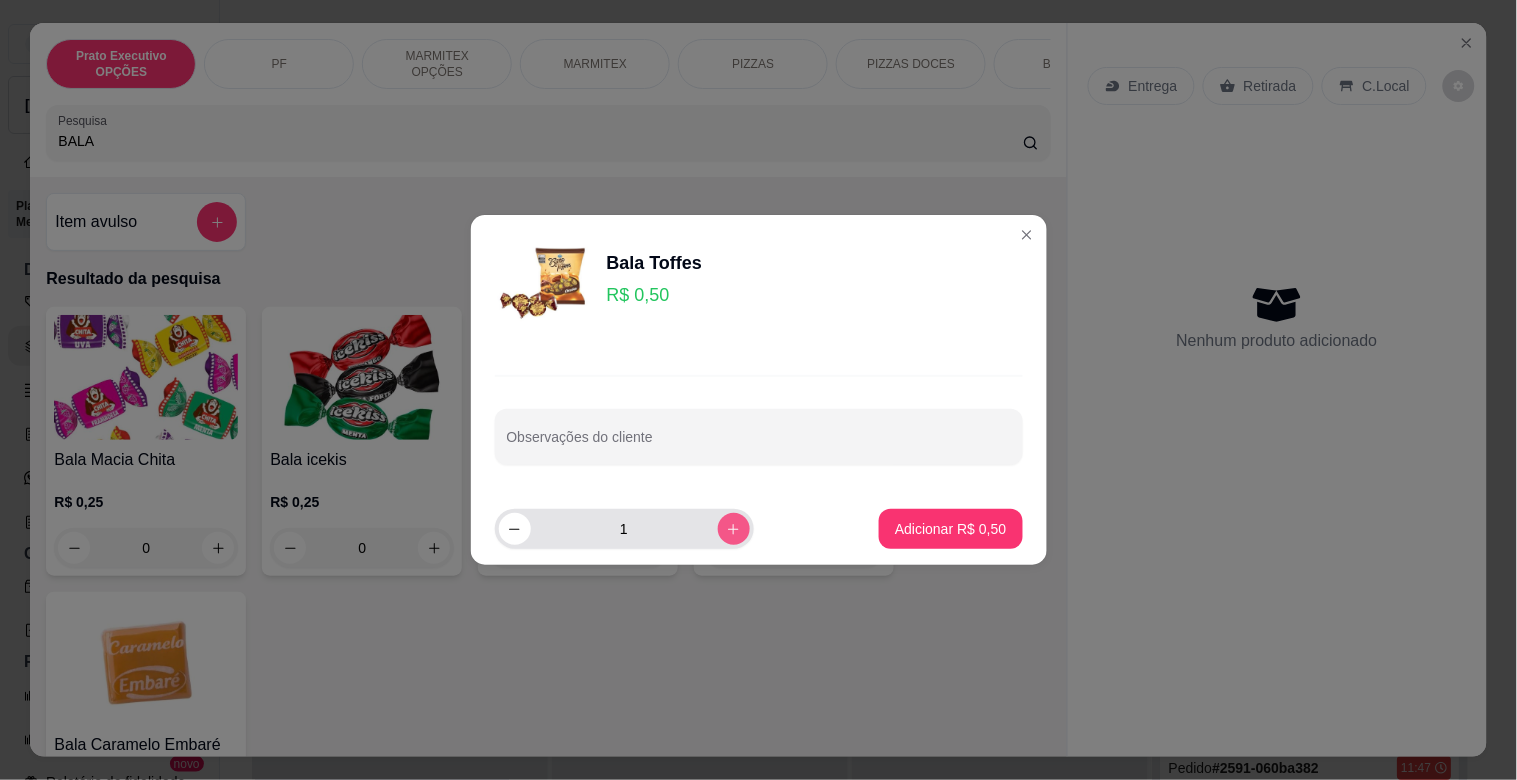 click at bounding box center (734, 529) 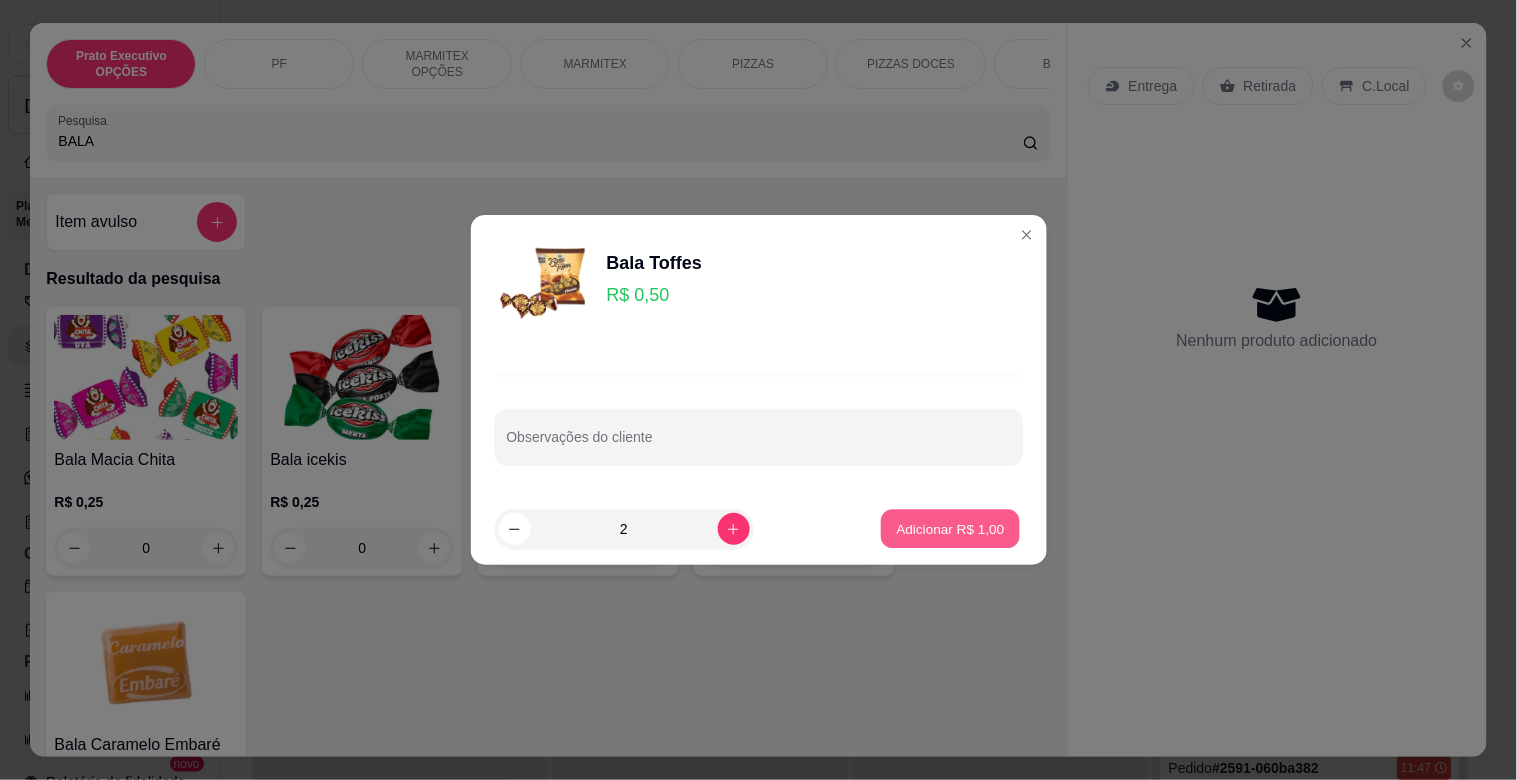 click on "Adicionar   R$ 1,00" at bounding box center [950, 529] 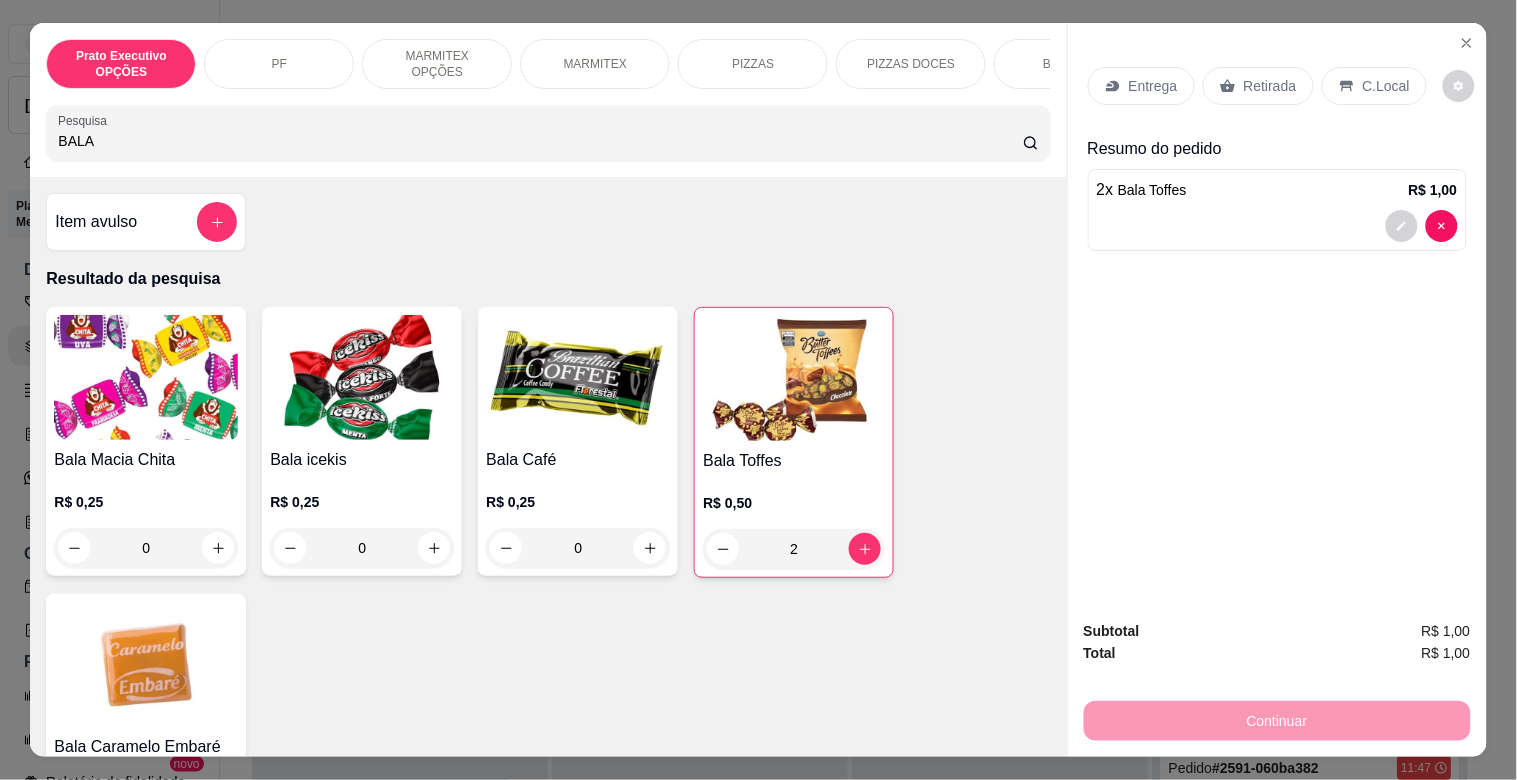 click on "Entrega Retirada C.Local" at bounding box center [1277, 86] 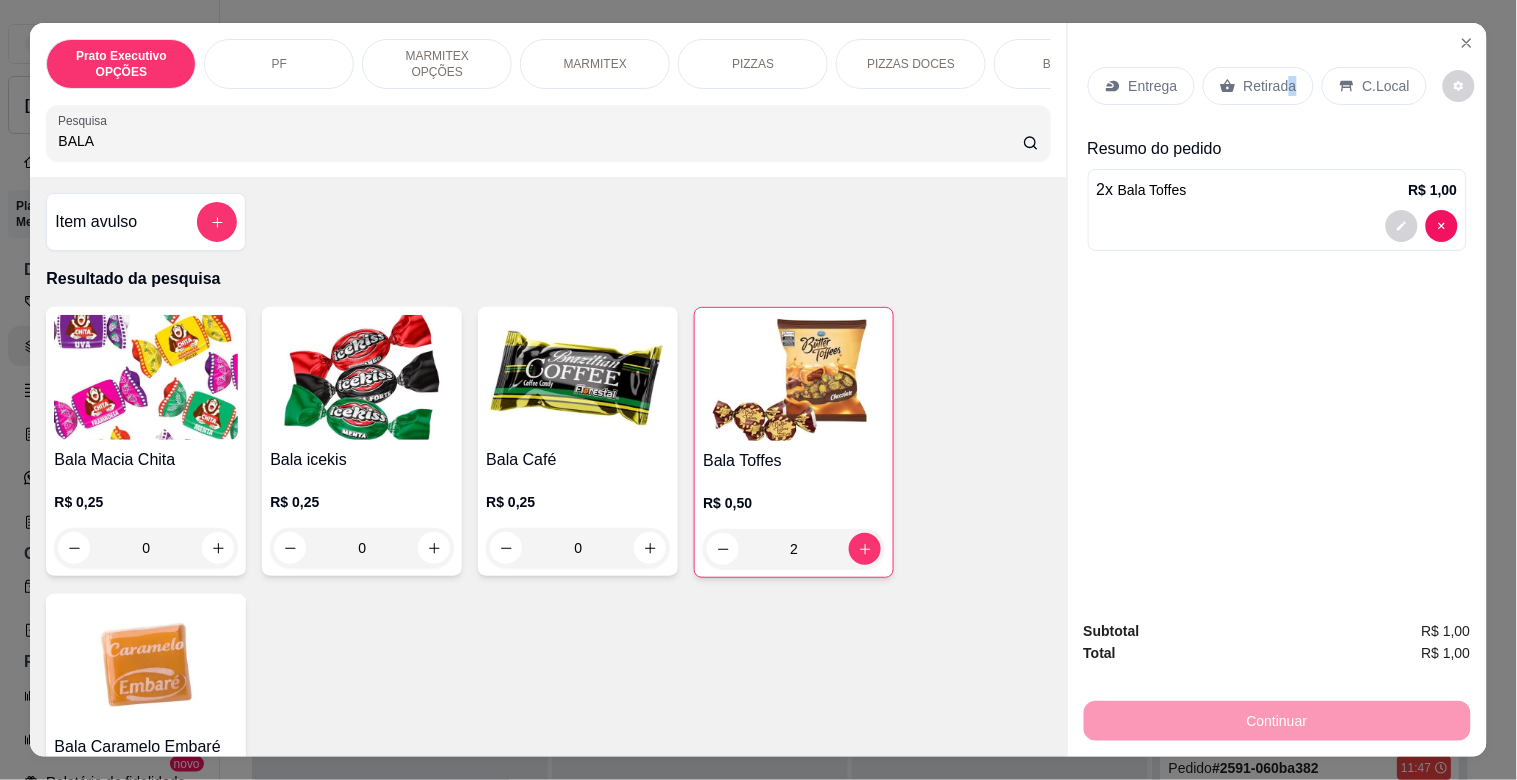 click on "Retirada" at bounding box center (1258, 86) 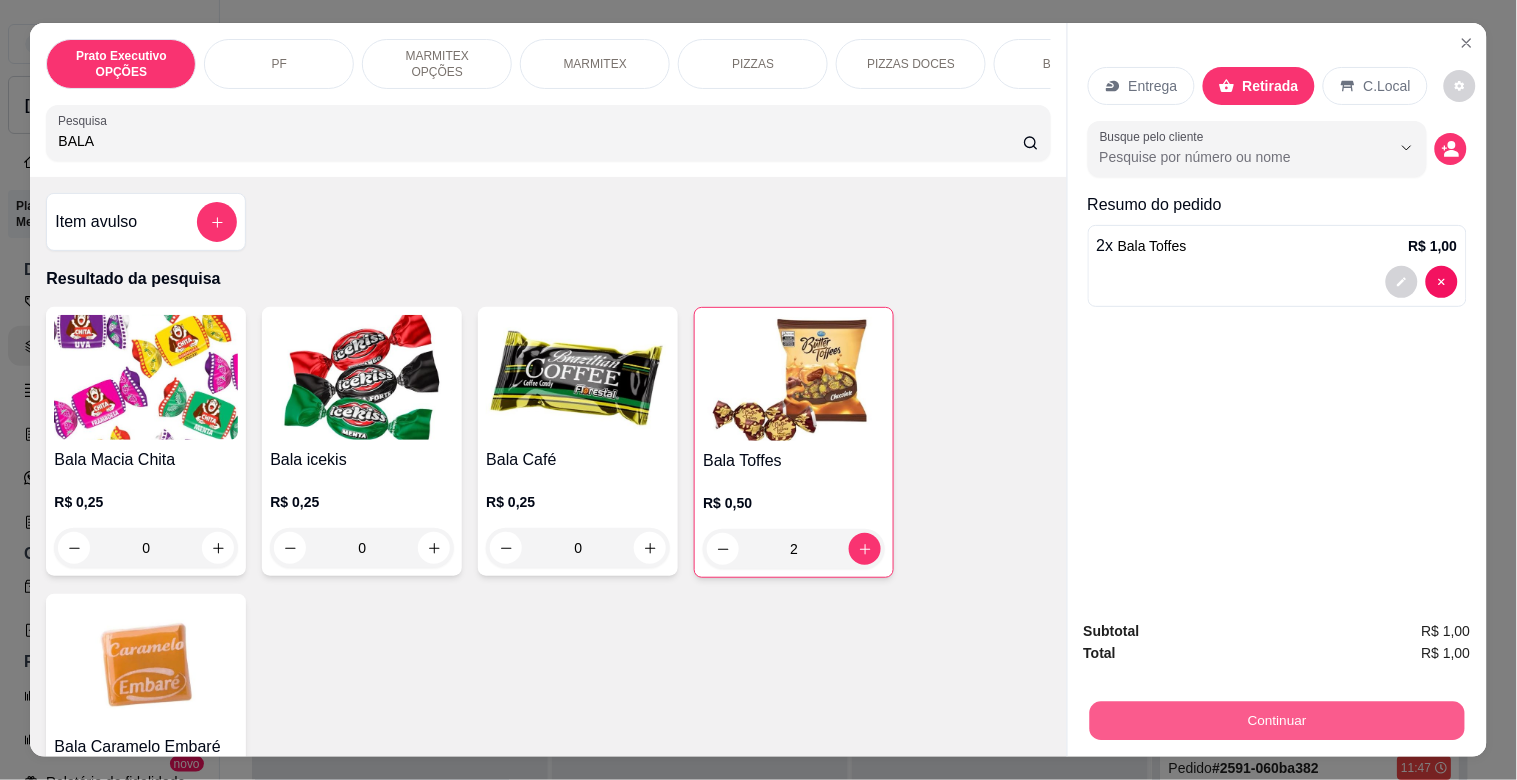 click on "Continuar" at bounding box center (1276, 720) 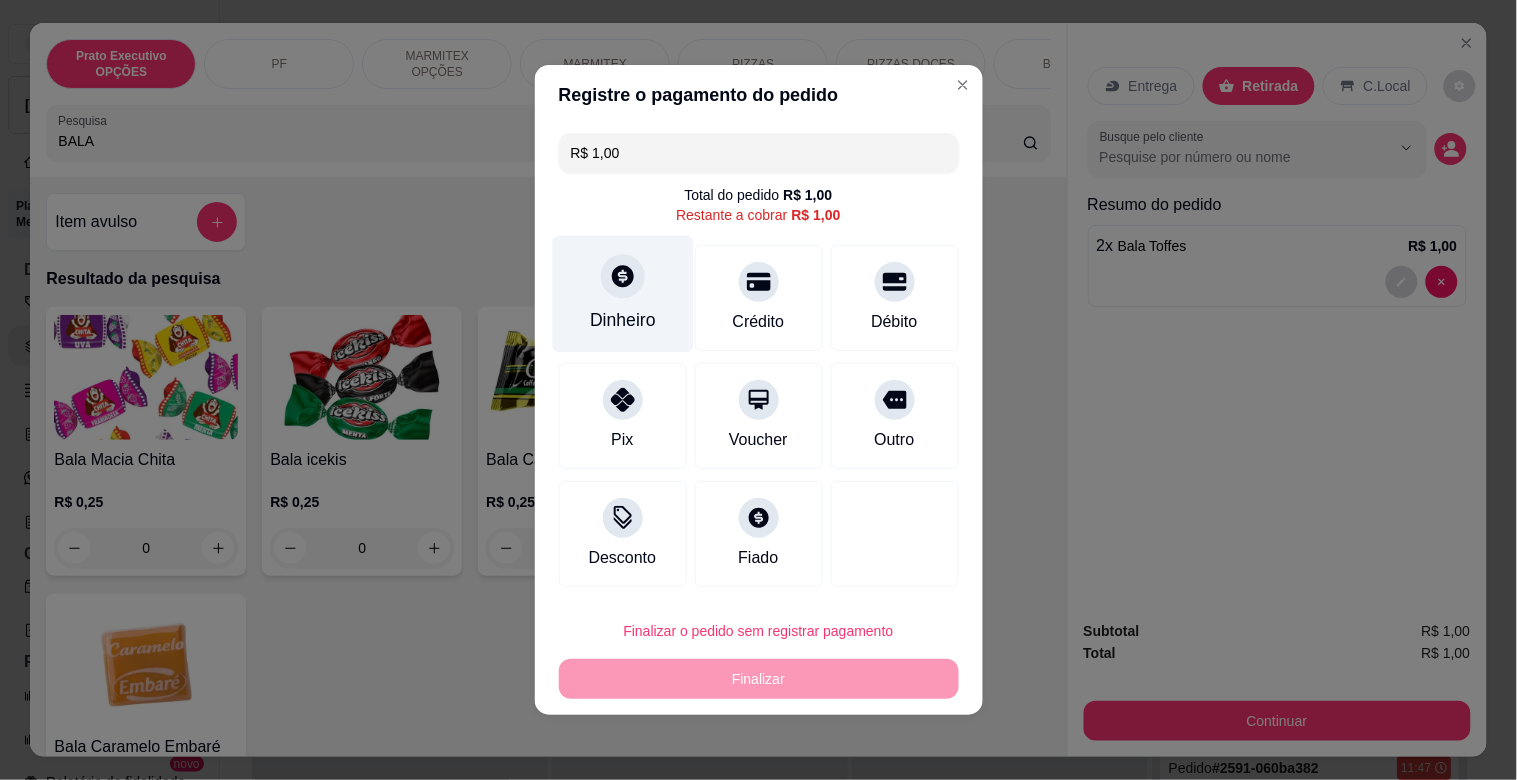 click on "Dinheiro" at bounding box center [622, 294] 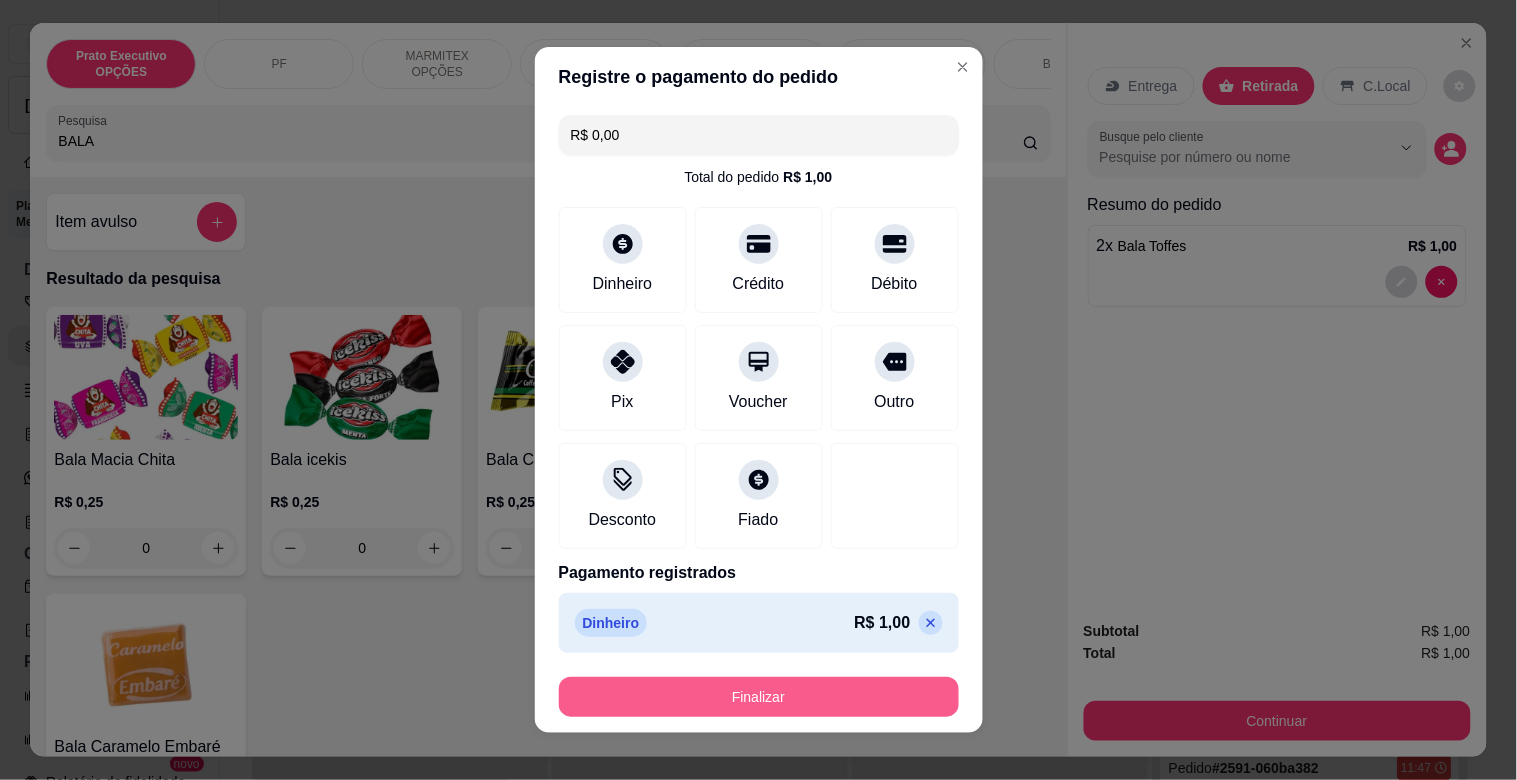 click on "Finalizar" at bounding box center (759, 697) 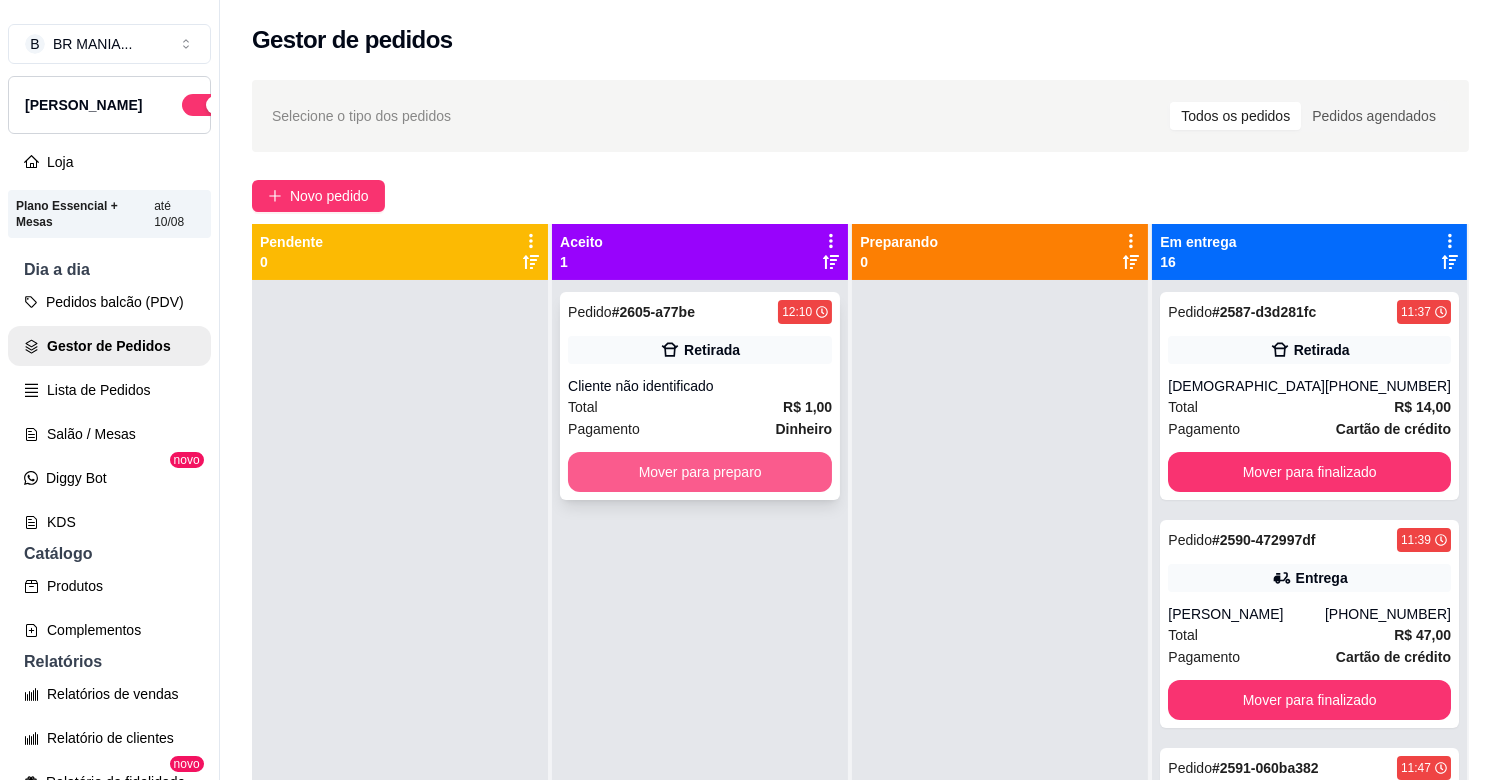 click on "Mover para preparo" at bounding box center [700, 472] 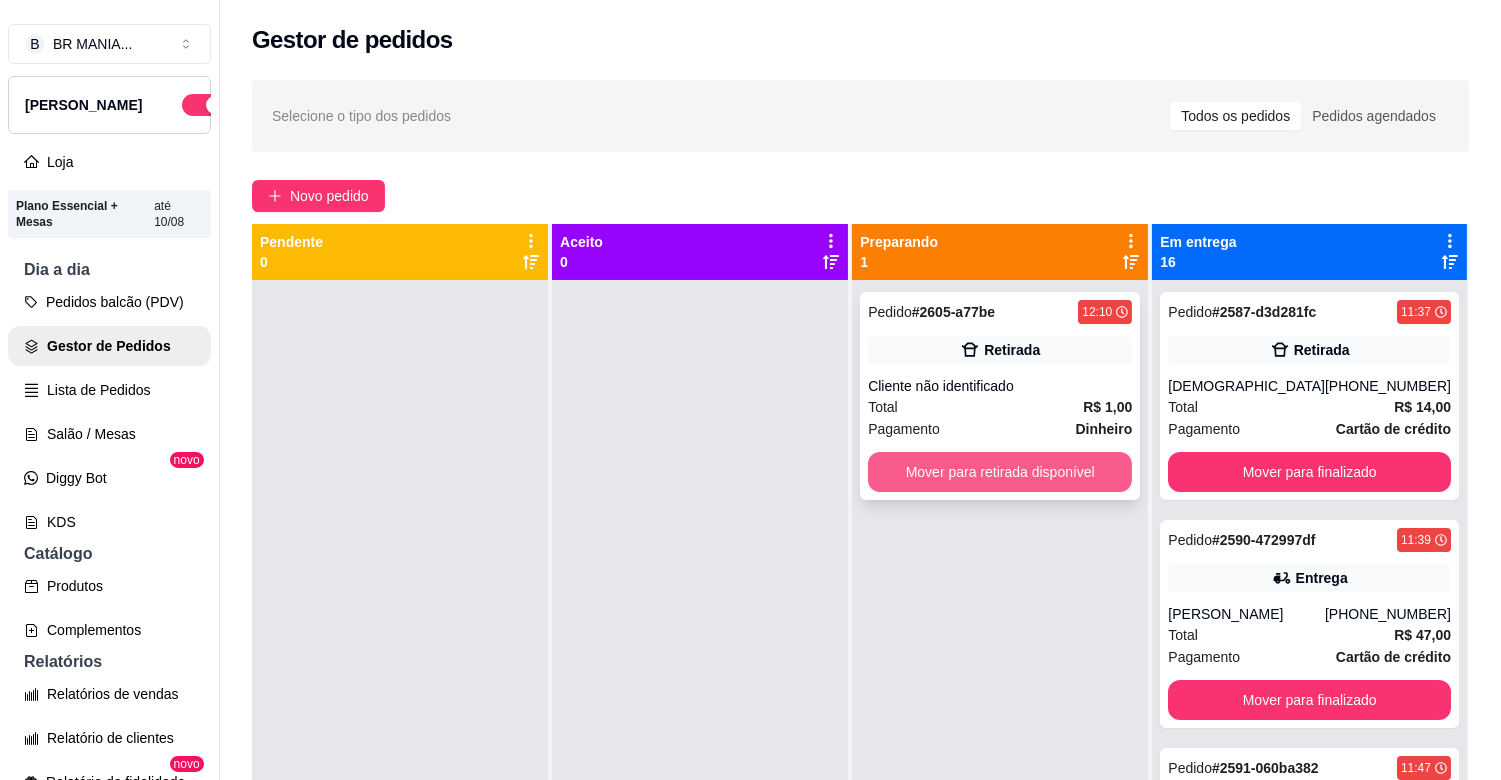 click on "Mover para retirada disponível" at bounding box center [1000, 472] 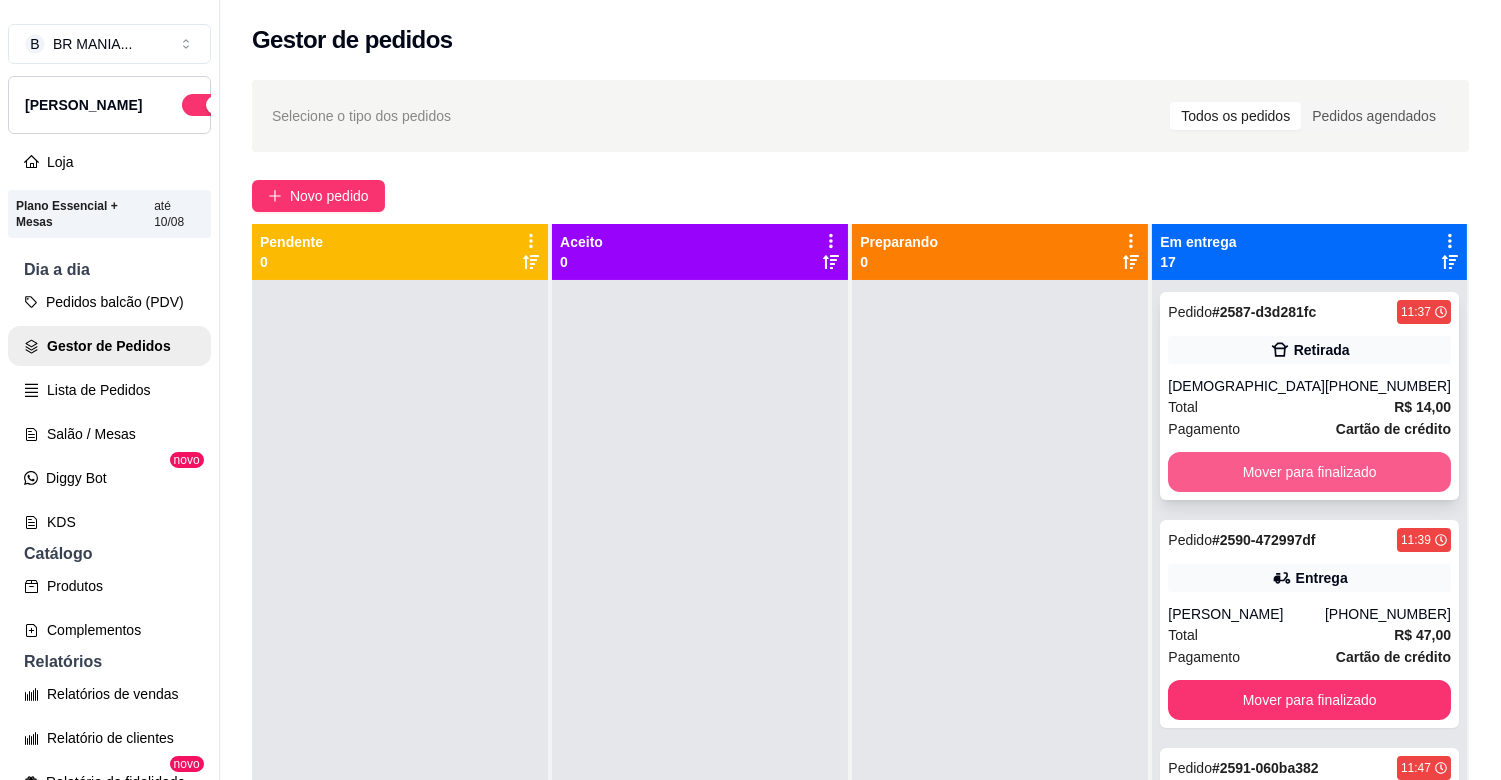 click on "Mover para finalizado" at bounding box center [1309, 472] 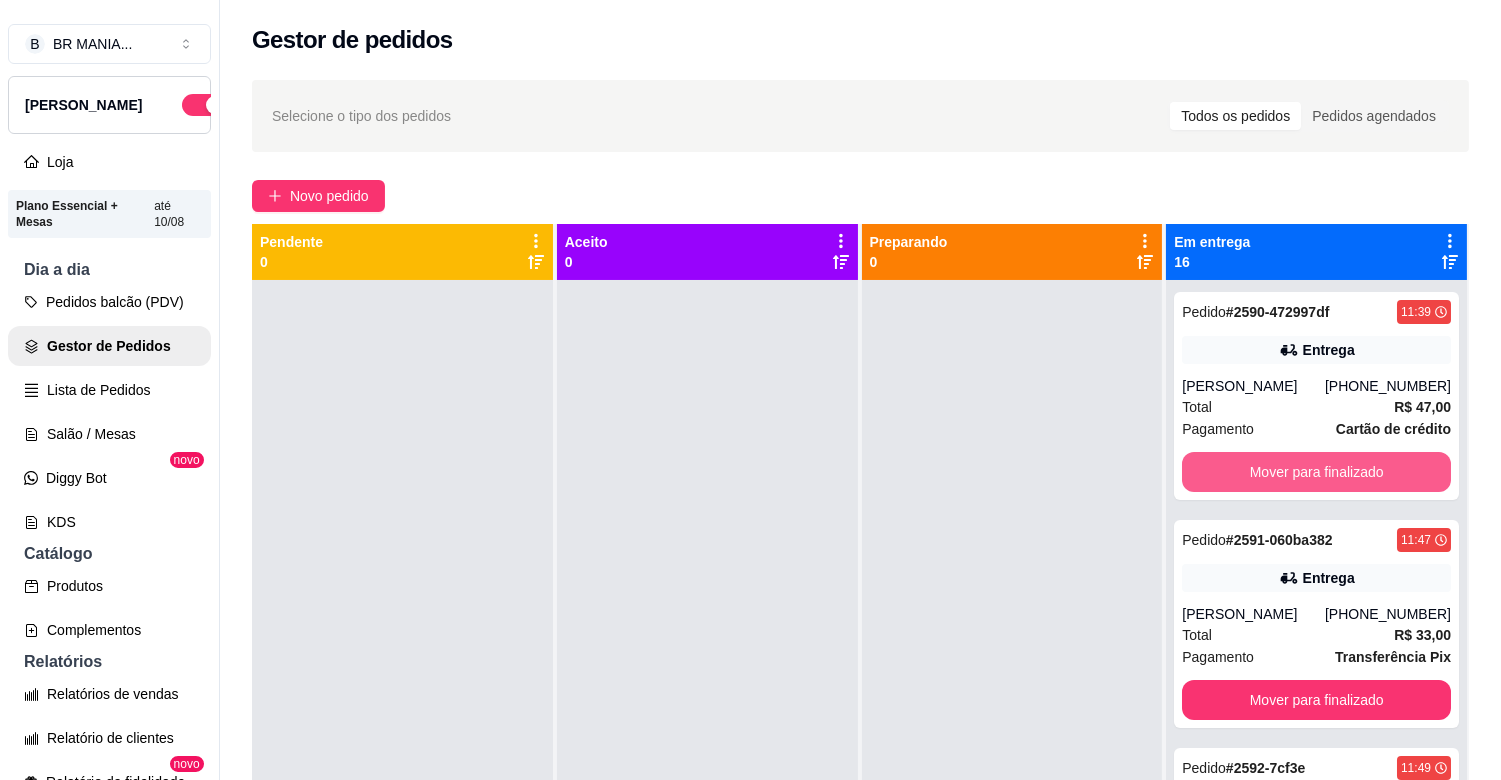 click on "Mover para finalizado" at bounding box center (1316, 472) 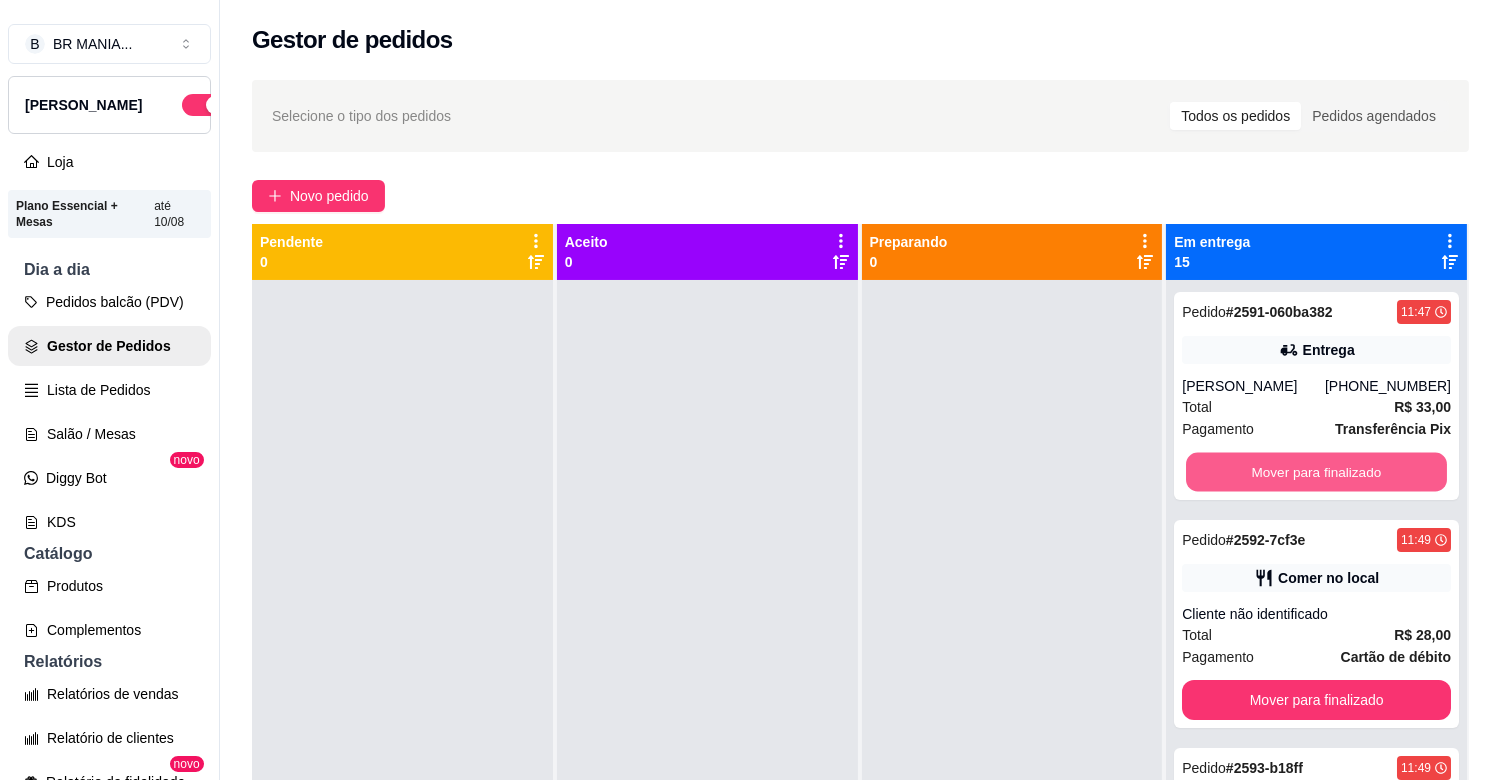 click on "Mover para finalizado" at bounding box center [1316, 472] 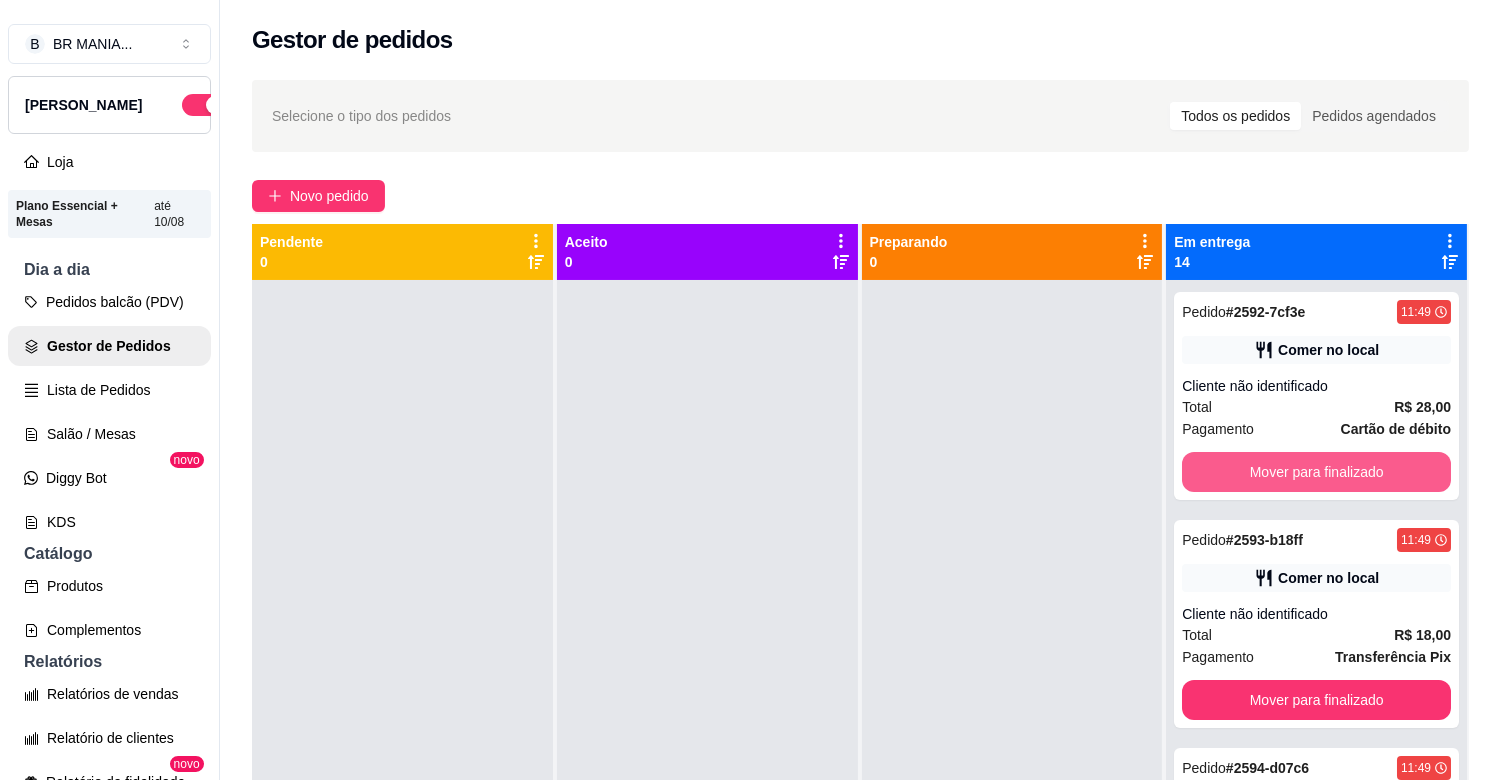 click on "Mover para finalizado" at bounding box center (1316, 472) 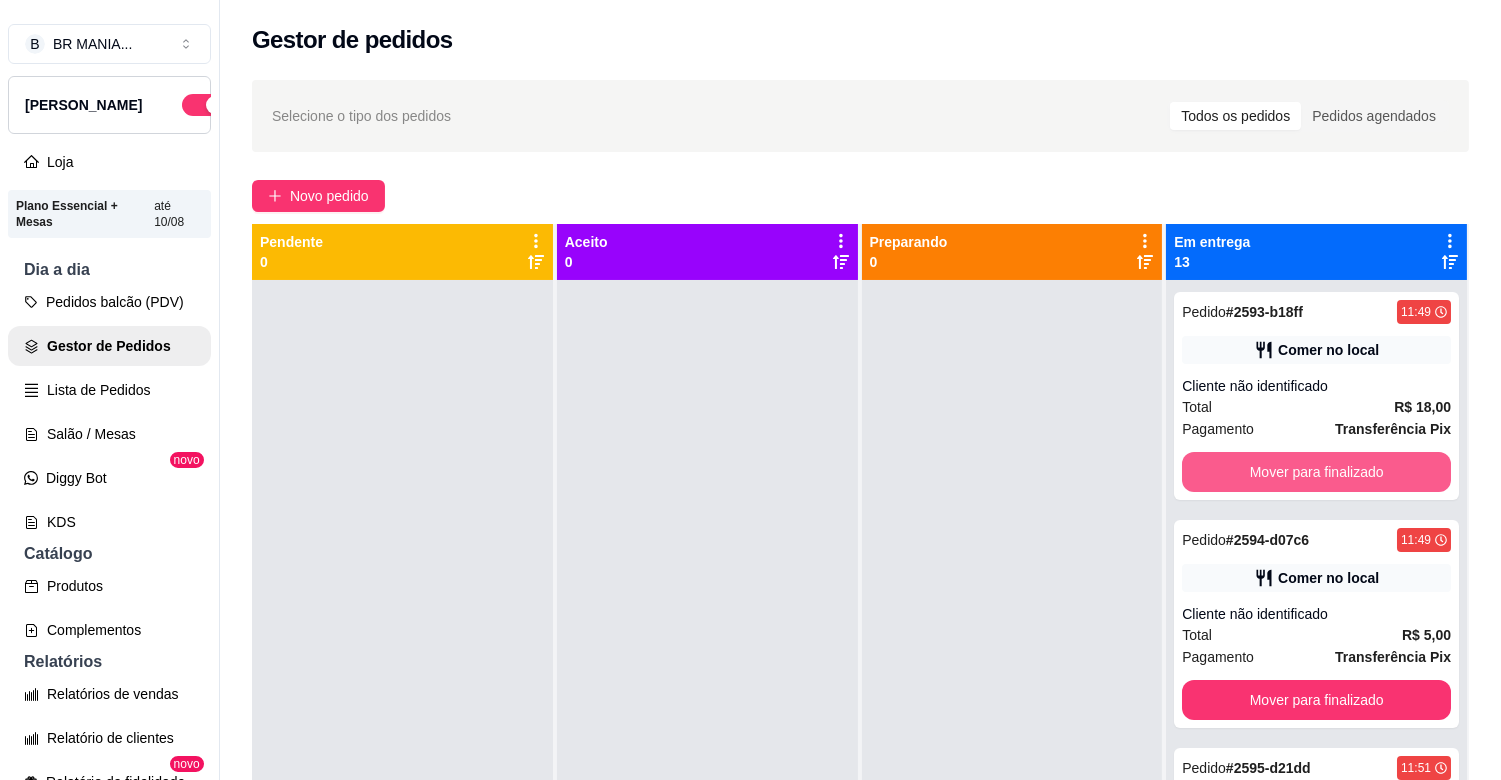 click on "Mover para finalizado" at bounding box center [1316, 472] 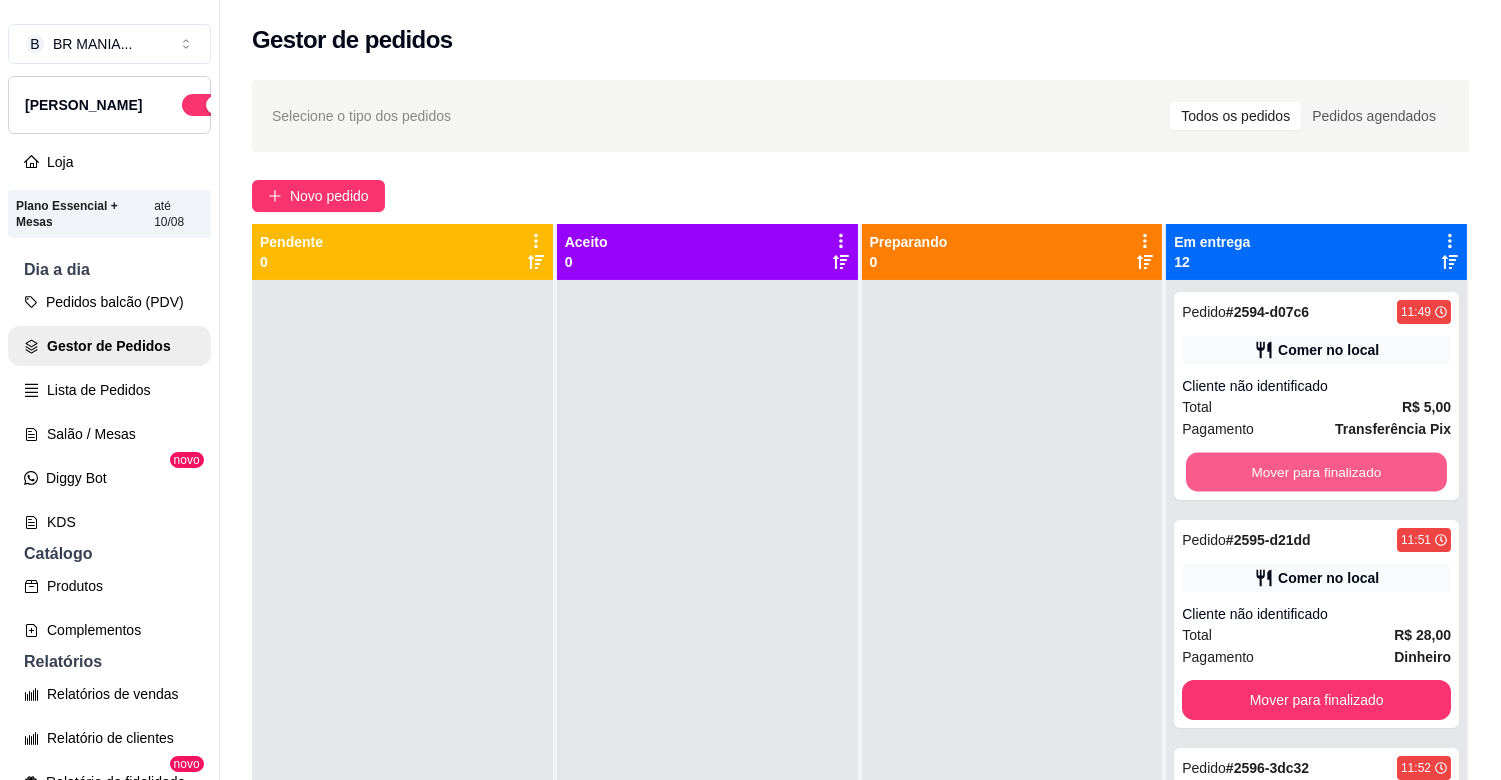 click on "Mover para finalizado" at bounding box center [1316, 472] 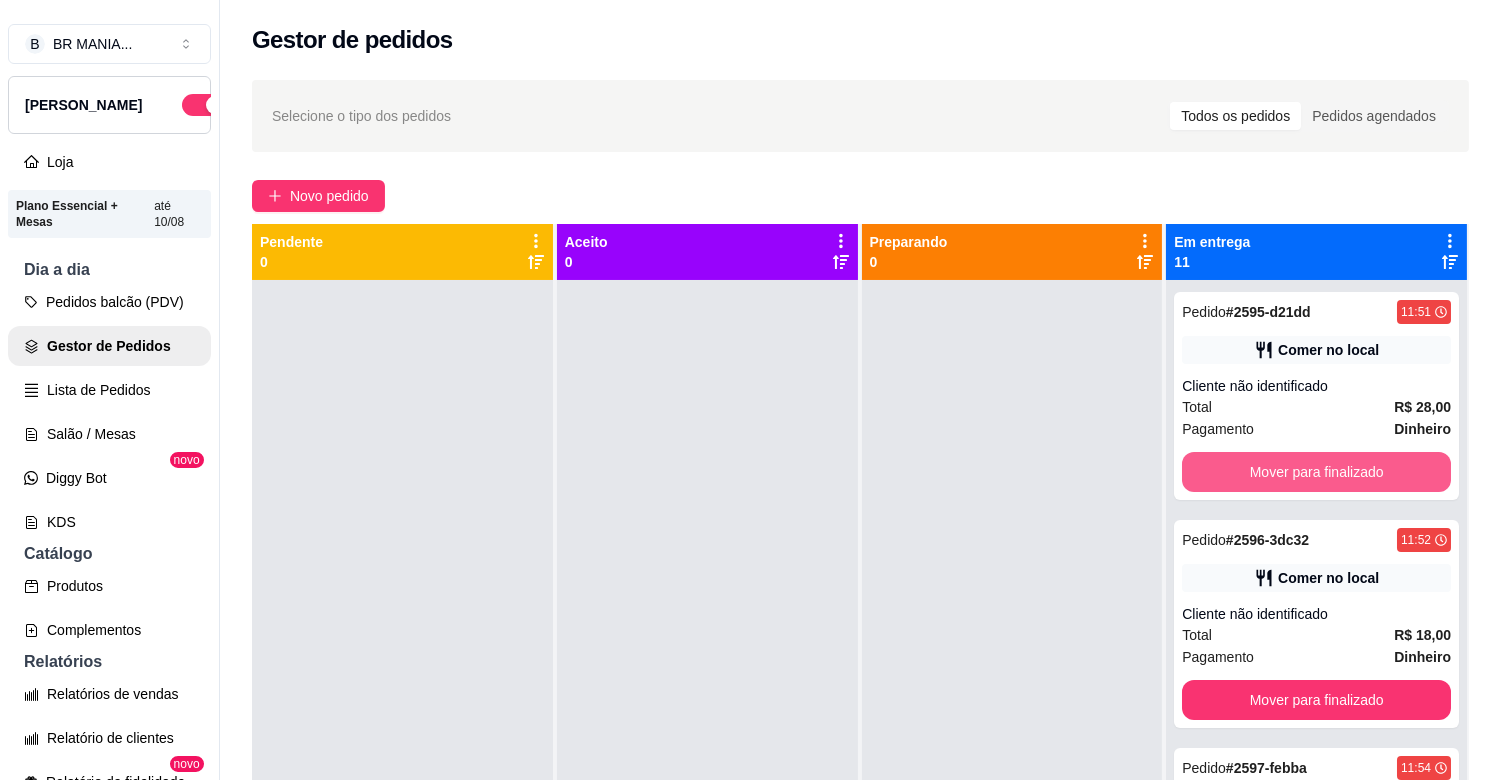 click on "Mover para finalizado" at bounding box center [1316, 472] 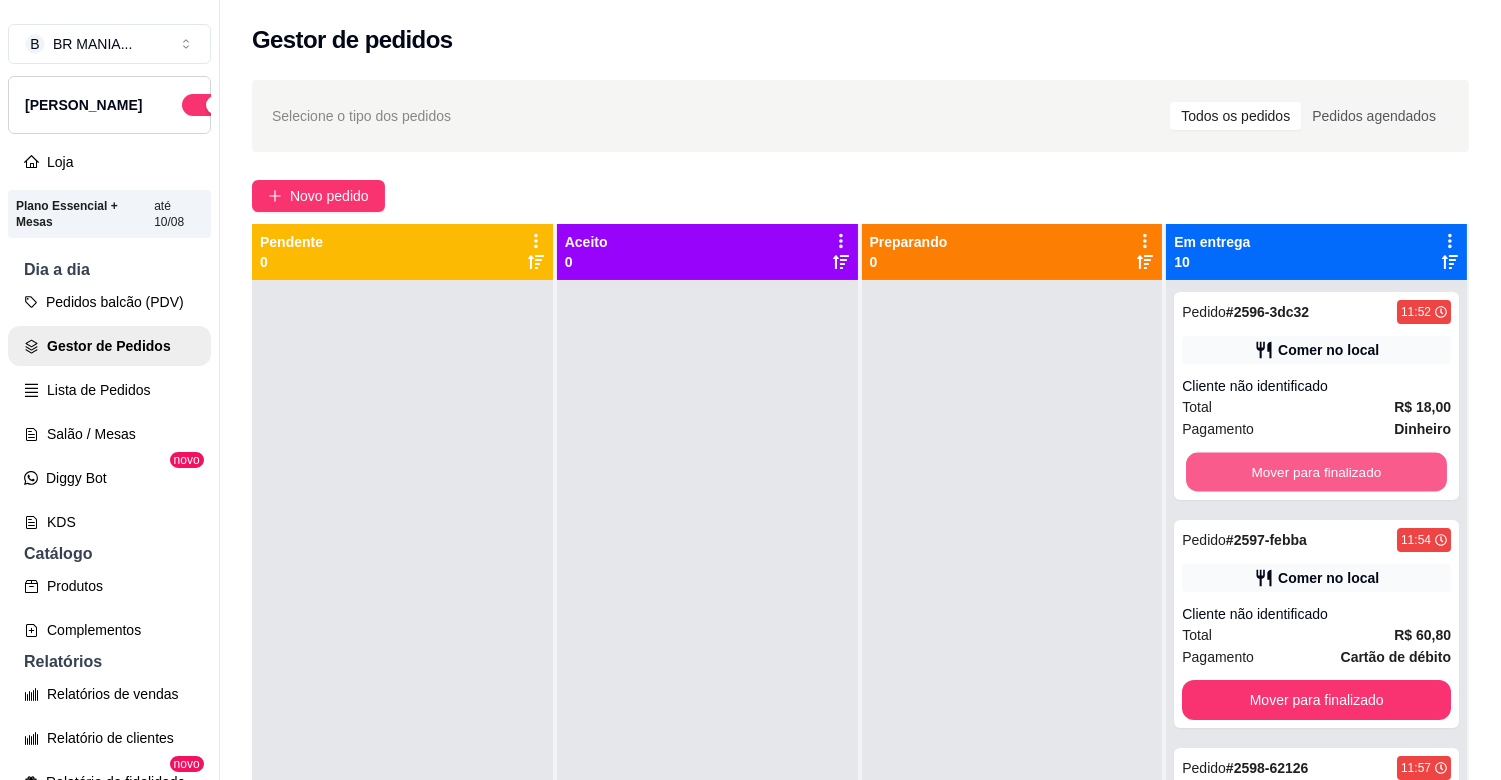 click on "Mover para finalizado" at bounding box center [1316, 472] 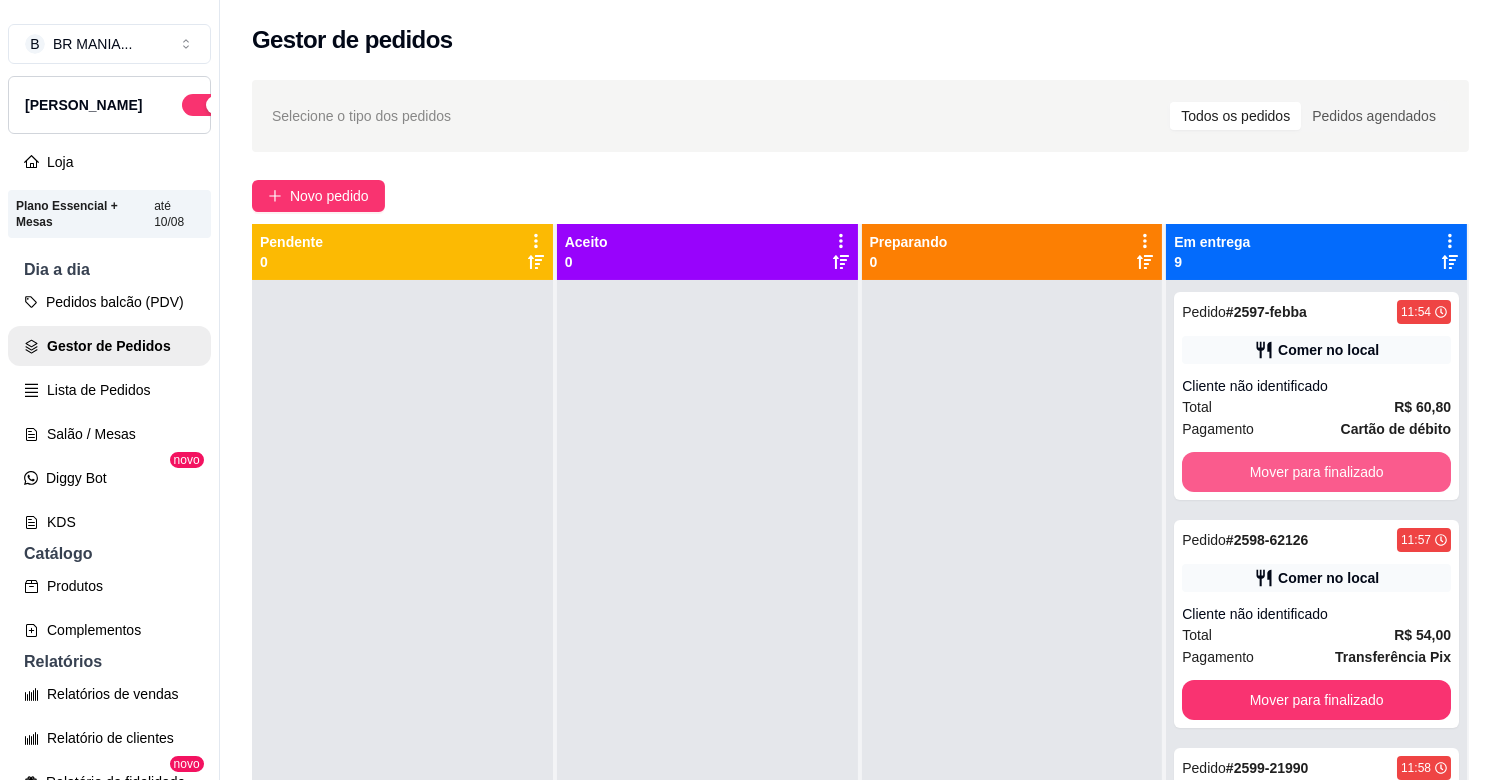 click on "Mover para finalizado" at bounding box center (1316, 472) 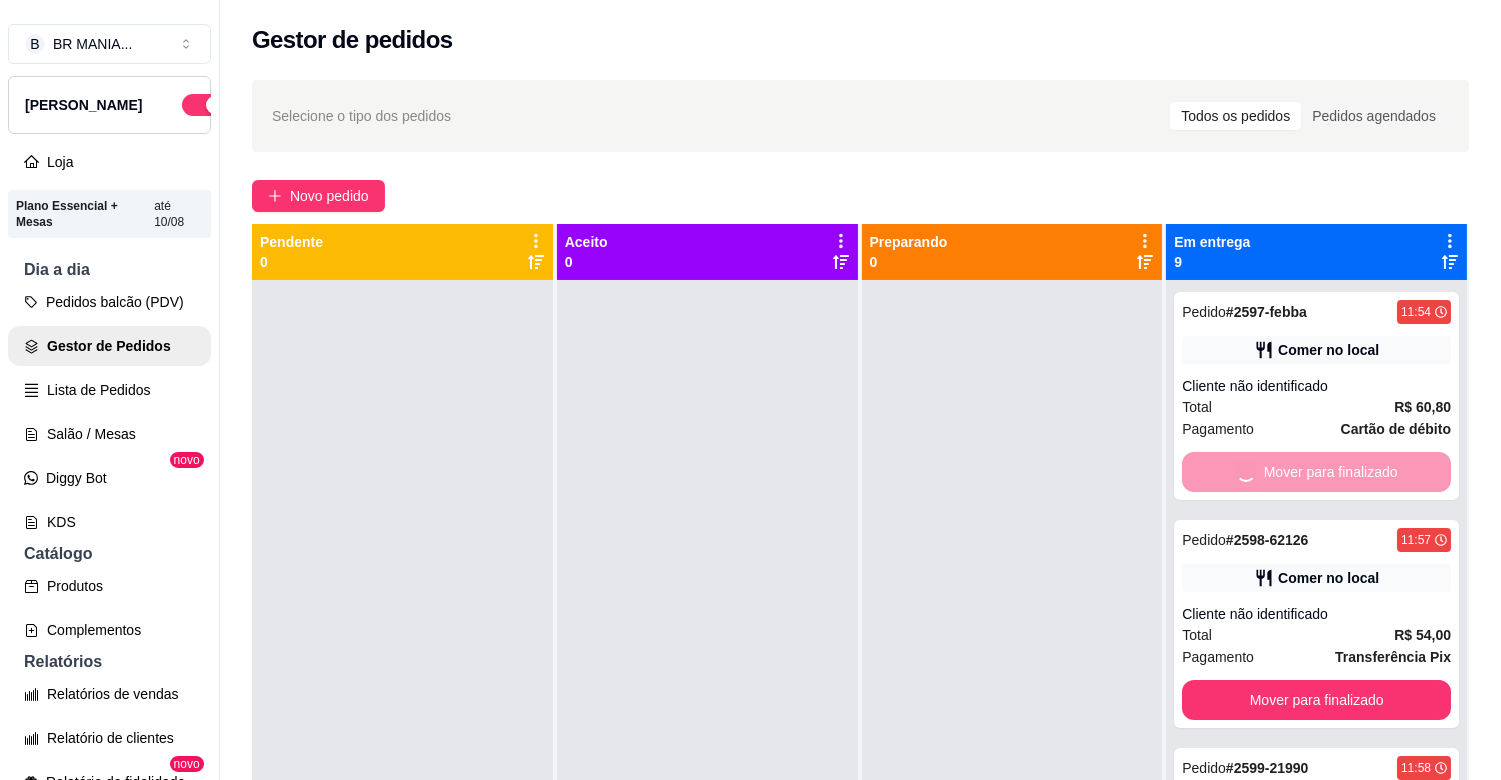 click on "Mover para finalizado" at bounding box center [1316, 700] 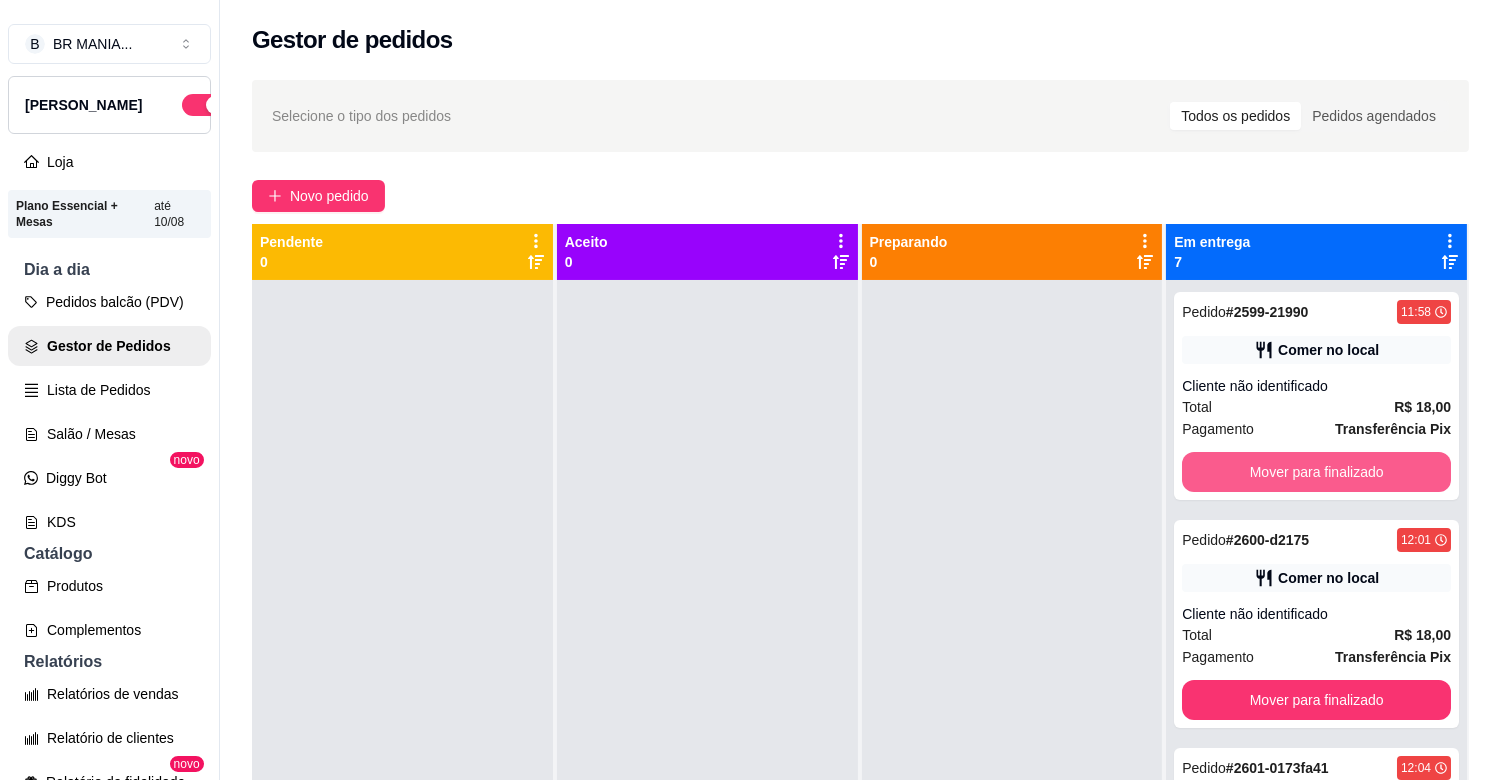 click on "Mover para finalizado" at bounding box center (1316, 472) 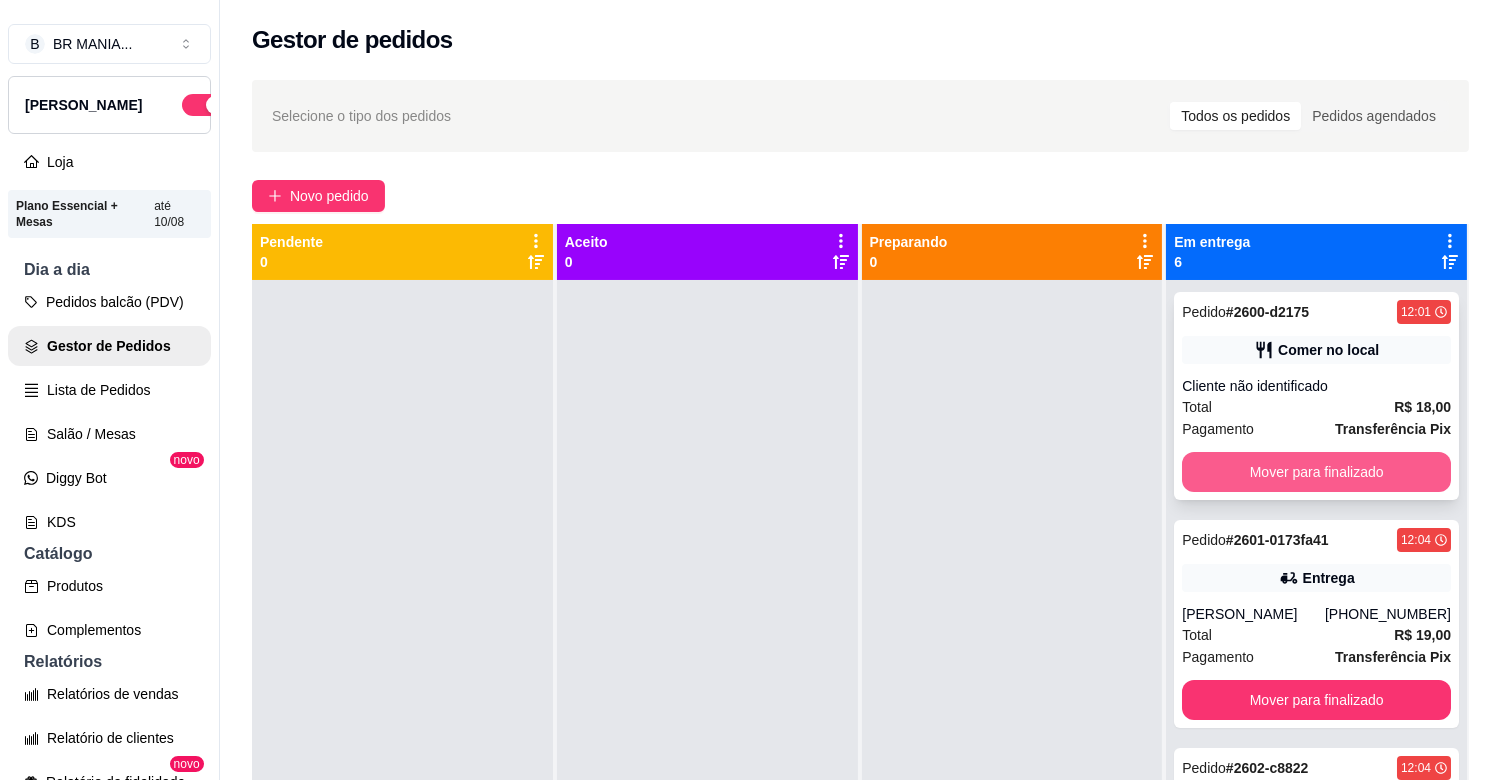 click on "Mover para finalizado" at bounding box center [1316, 472] 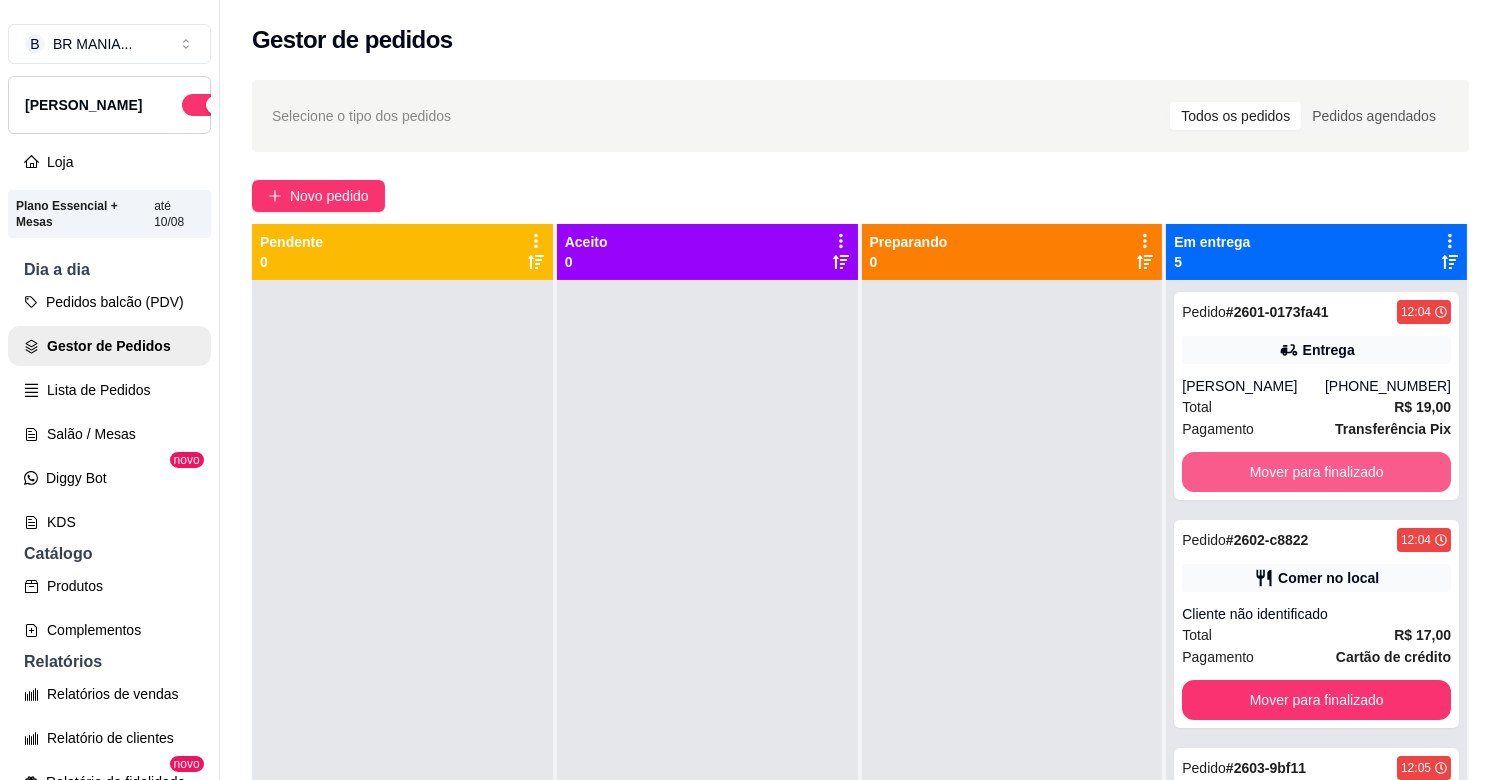 click on "Mover para finalizado" at bounding box center [1316, 472] 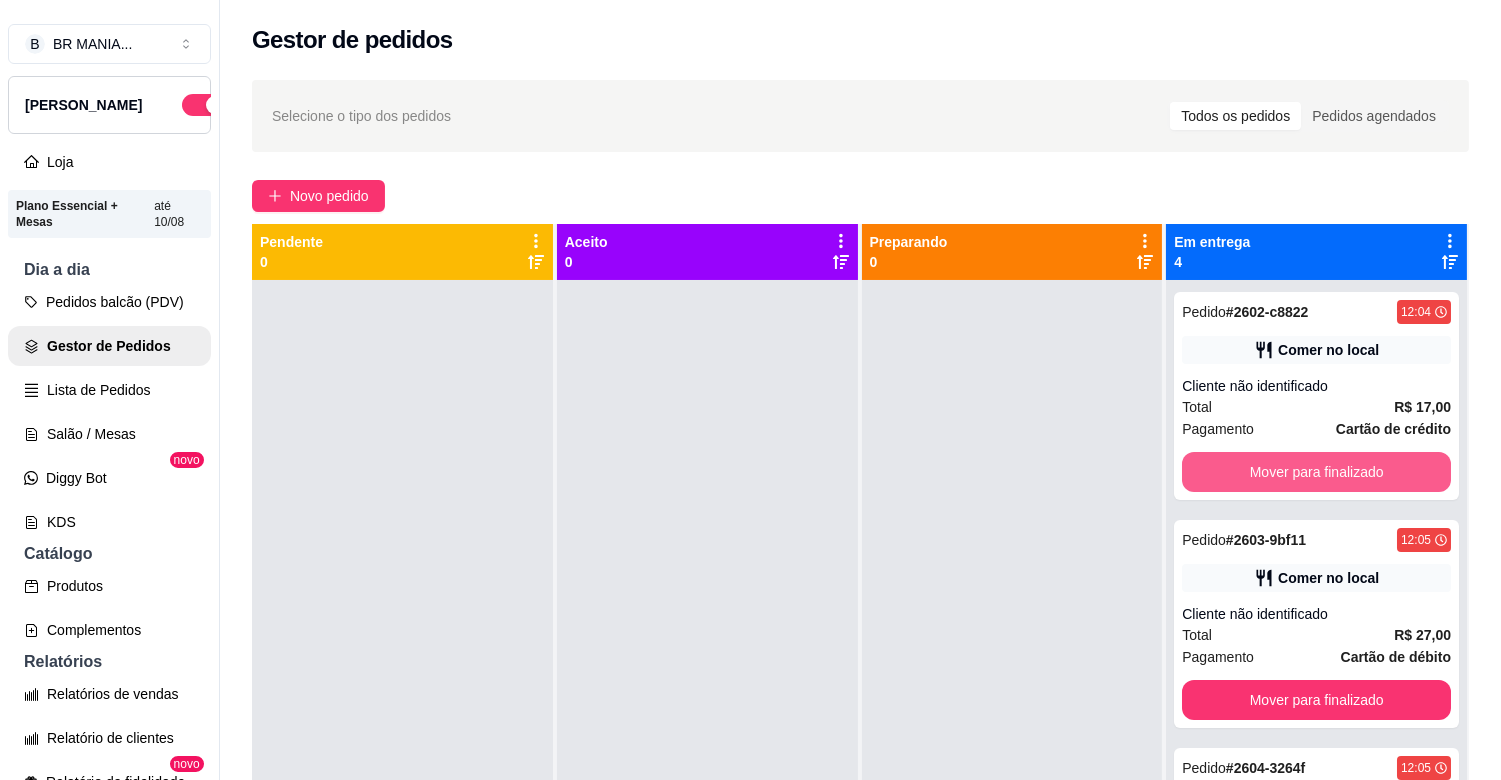 click on "Mover para finalizado" at bounding box center [1316, 472] 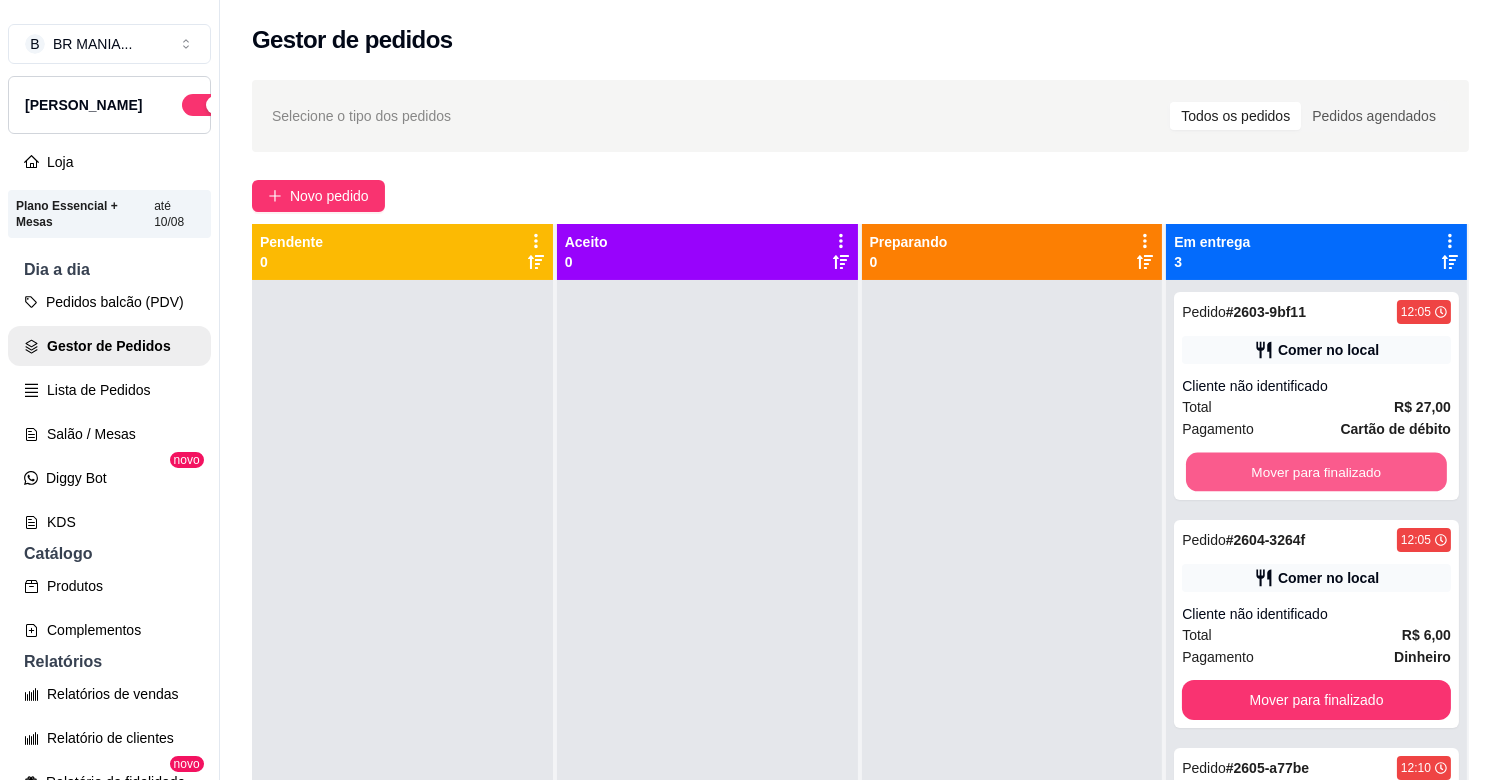 click on "Mover para finalizado" at bounding box center [1316, 472] 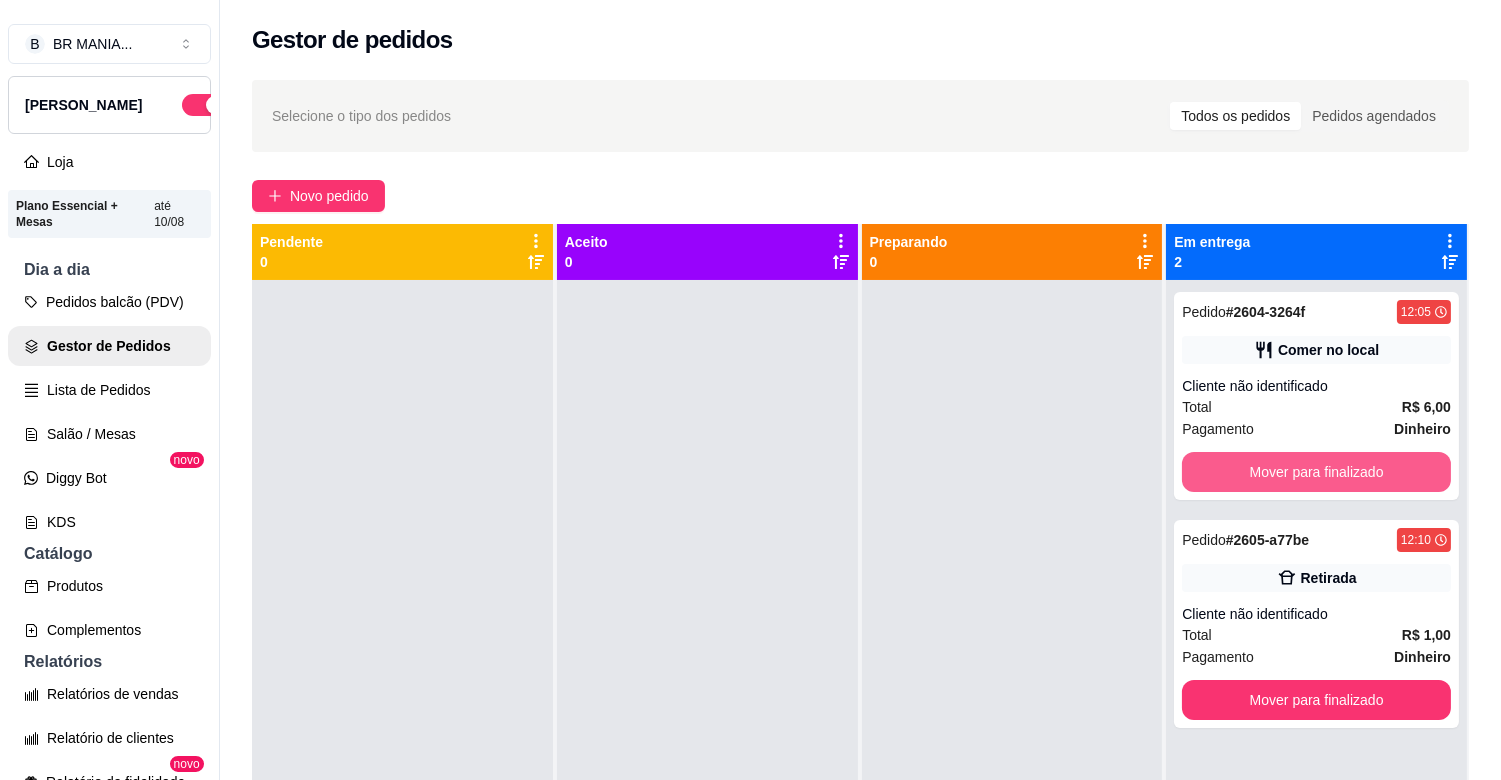 click on "Mover para finalizado" at bounding box center [1316, 472] 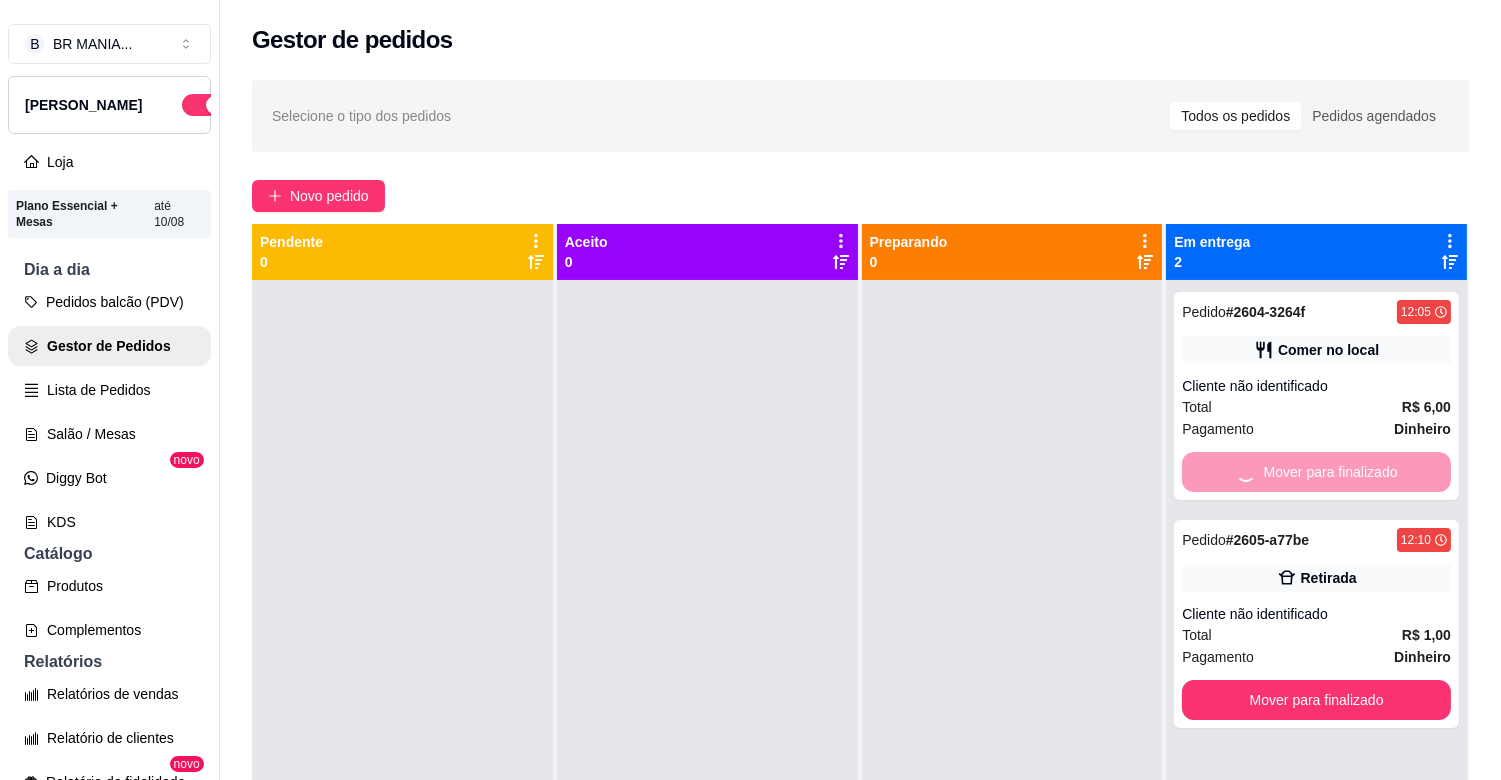 click on "Mover para finalizado" at bounding box center [1316, 472] 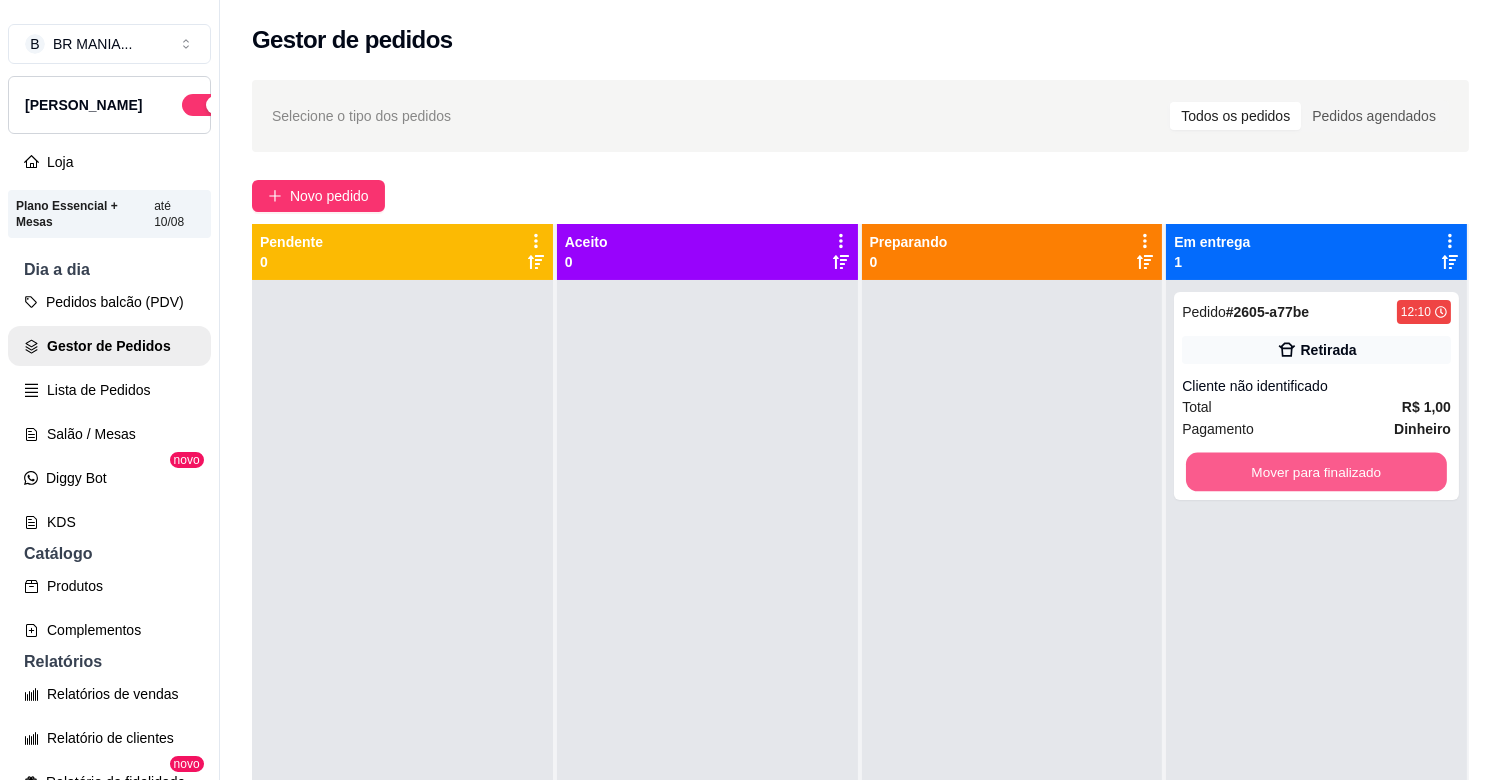 click on "Mover para finalizado" at bounding box center [1316, 472] 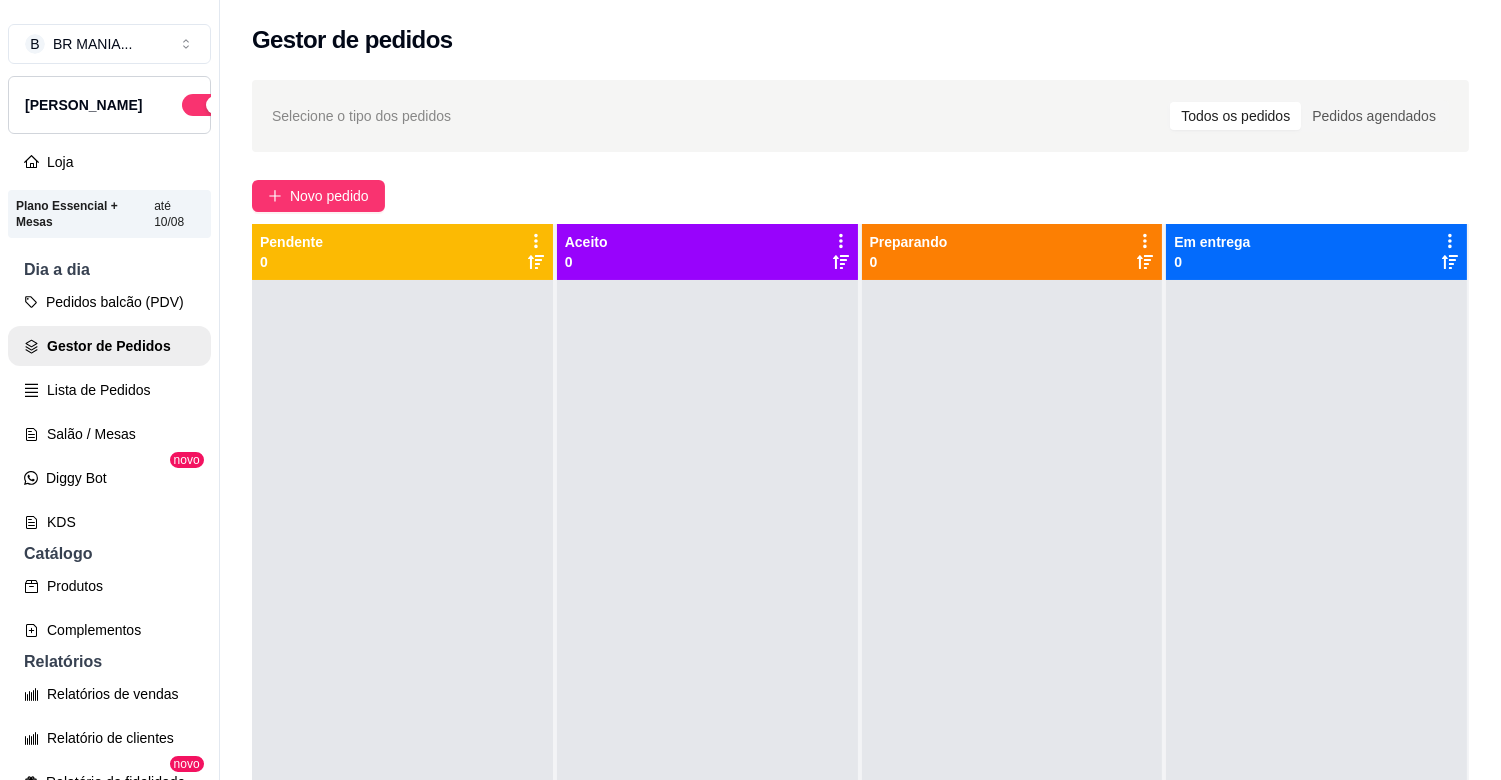 click at bounding box center (402, 670) 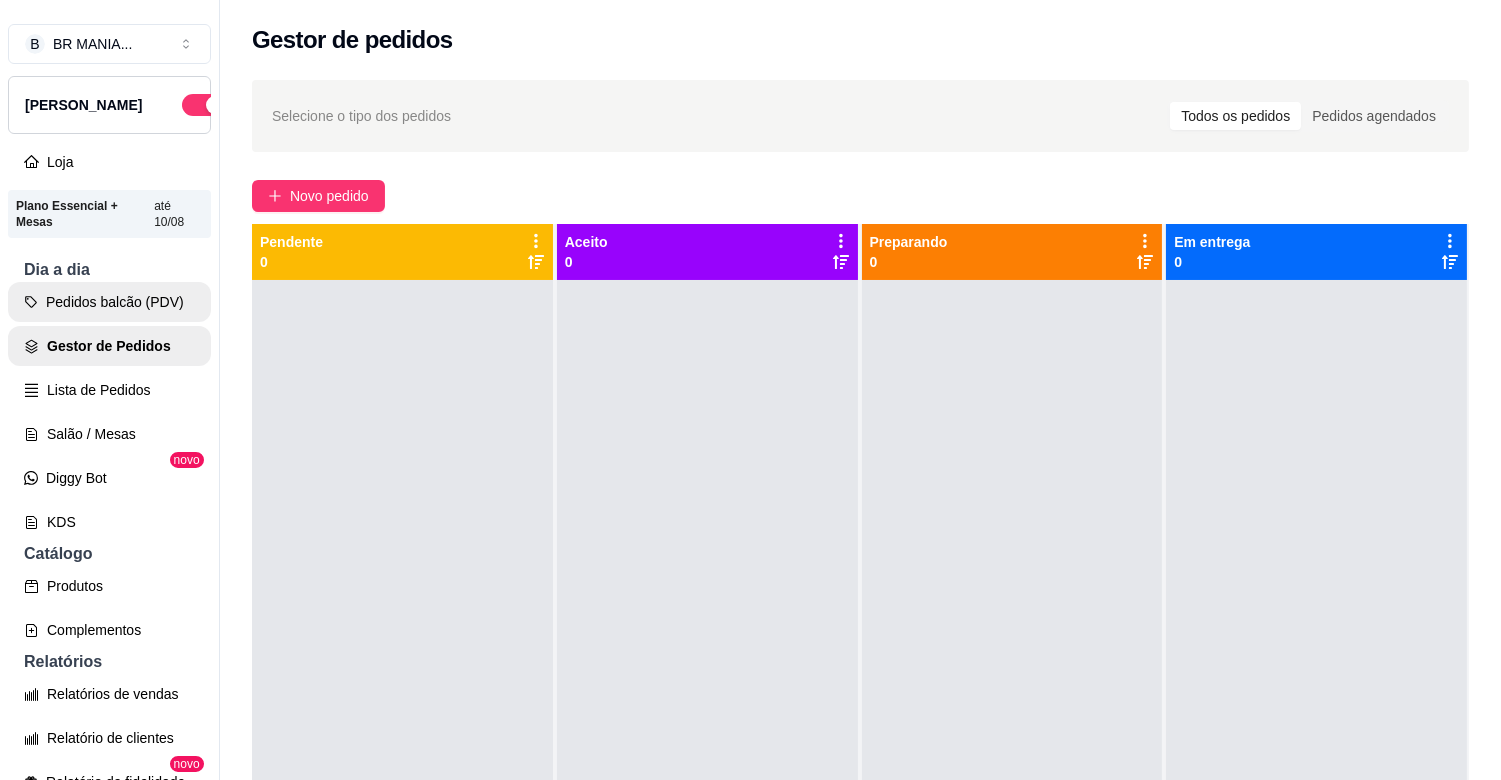 click on "Pedidos balcão (PDV)" at bounding box center (109, 302) 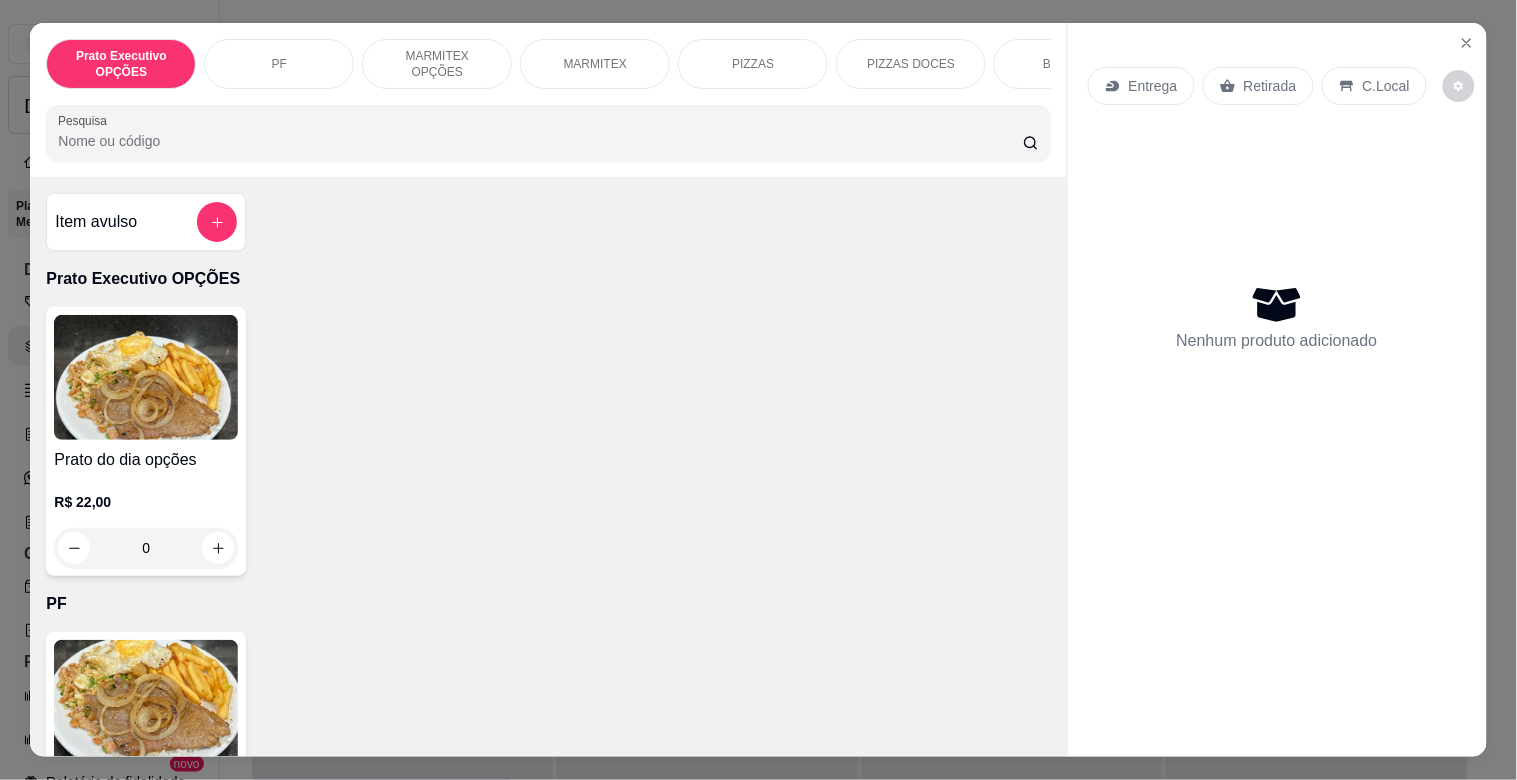 click on "MARMITEX" at bounding box center [595, 64] 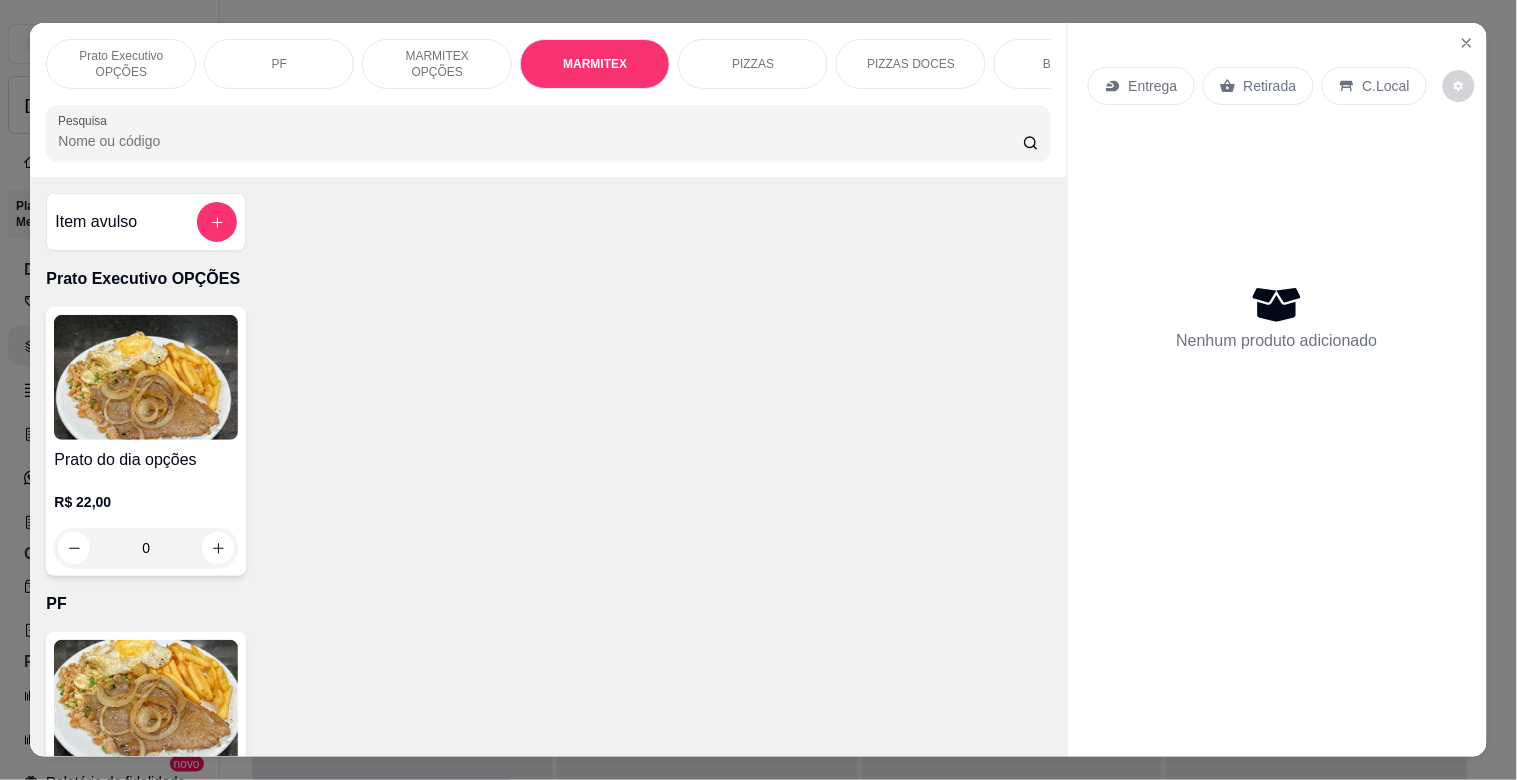 scroll, scrollTop: 1064, scrollLeft: 0, axis: vertical 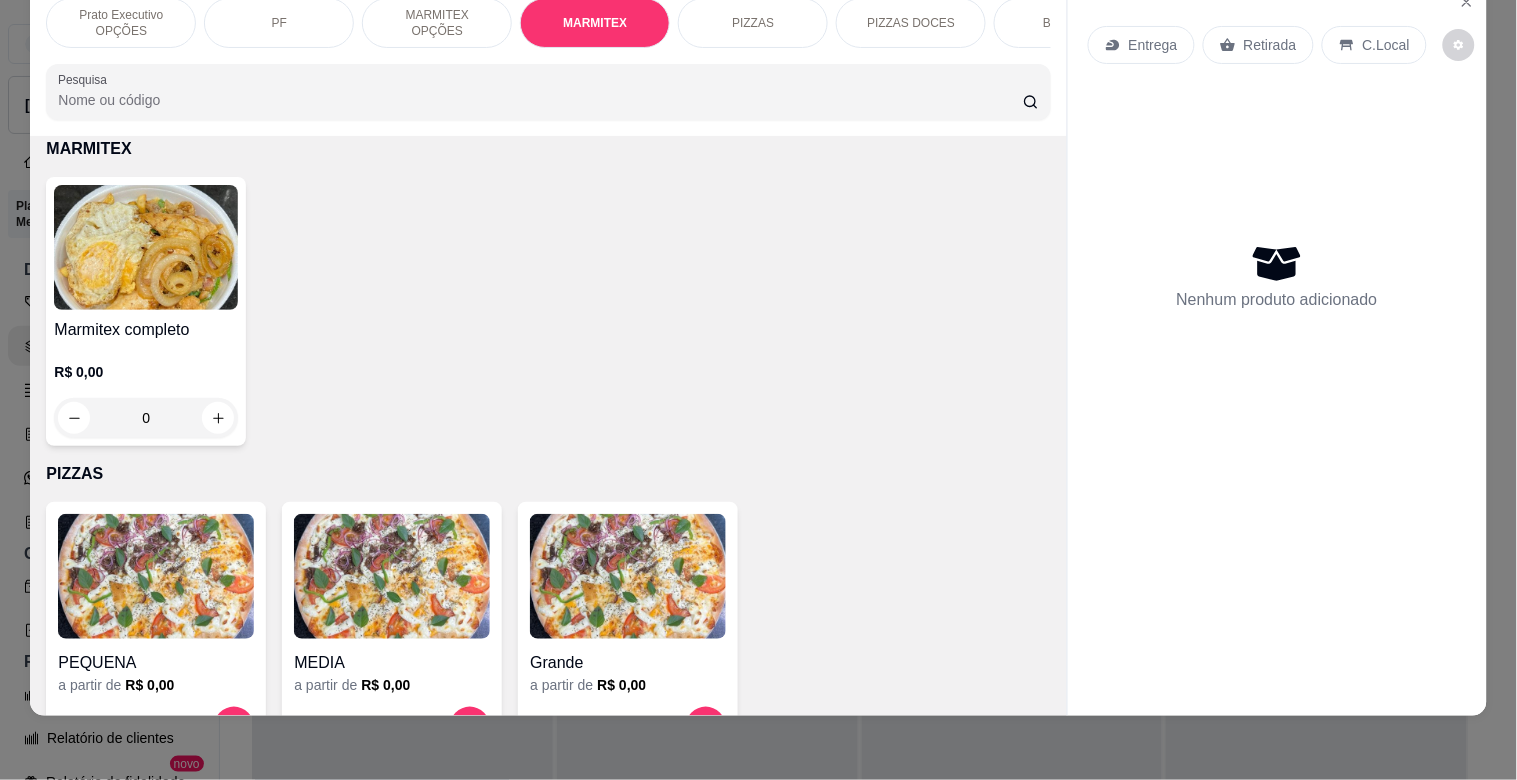 click at bounding box center [146, 247] 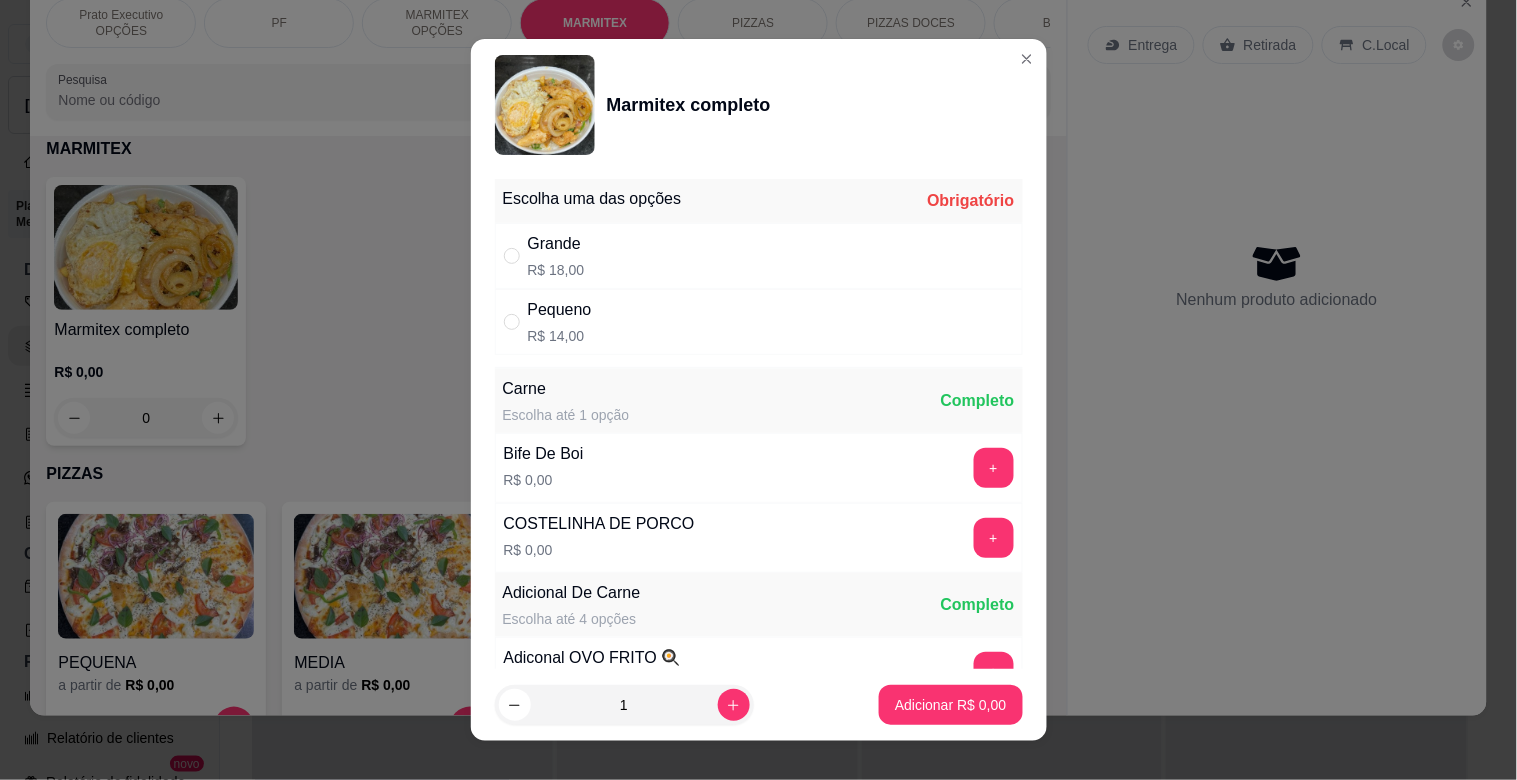 click on "Pequeno  R$ 14,00" at bounding box center (759, 322) 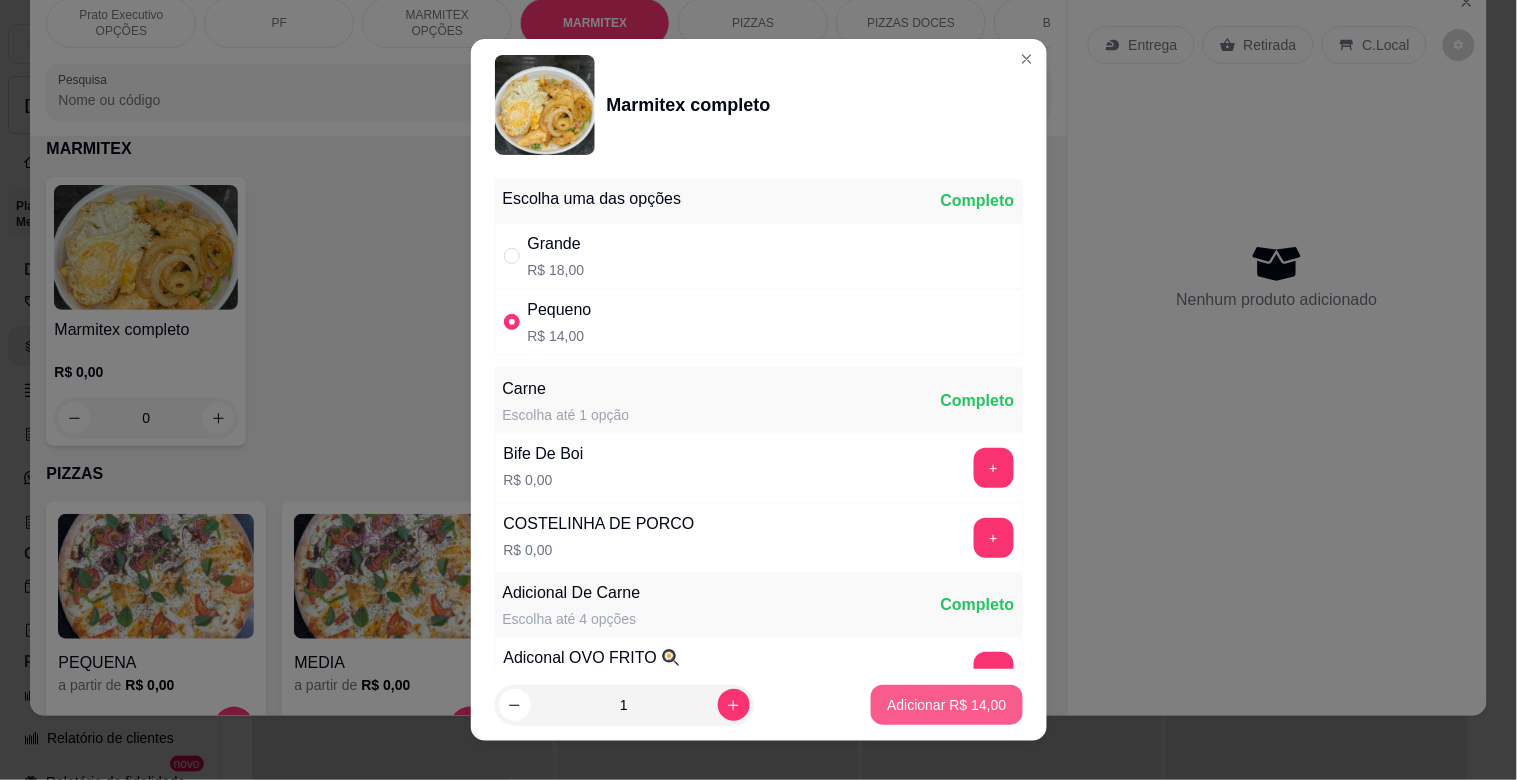 click on "Adicionar   R$ 14,00" at bounding box center [946, 705] 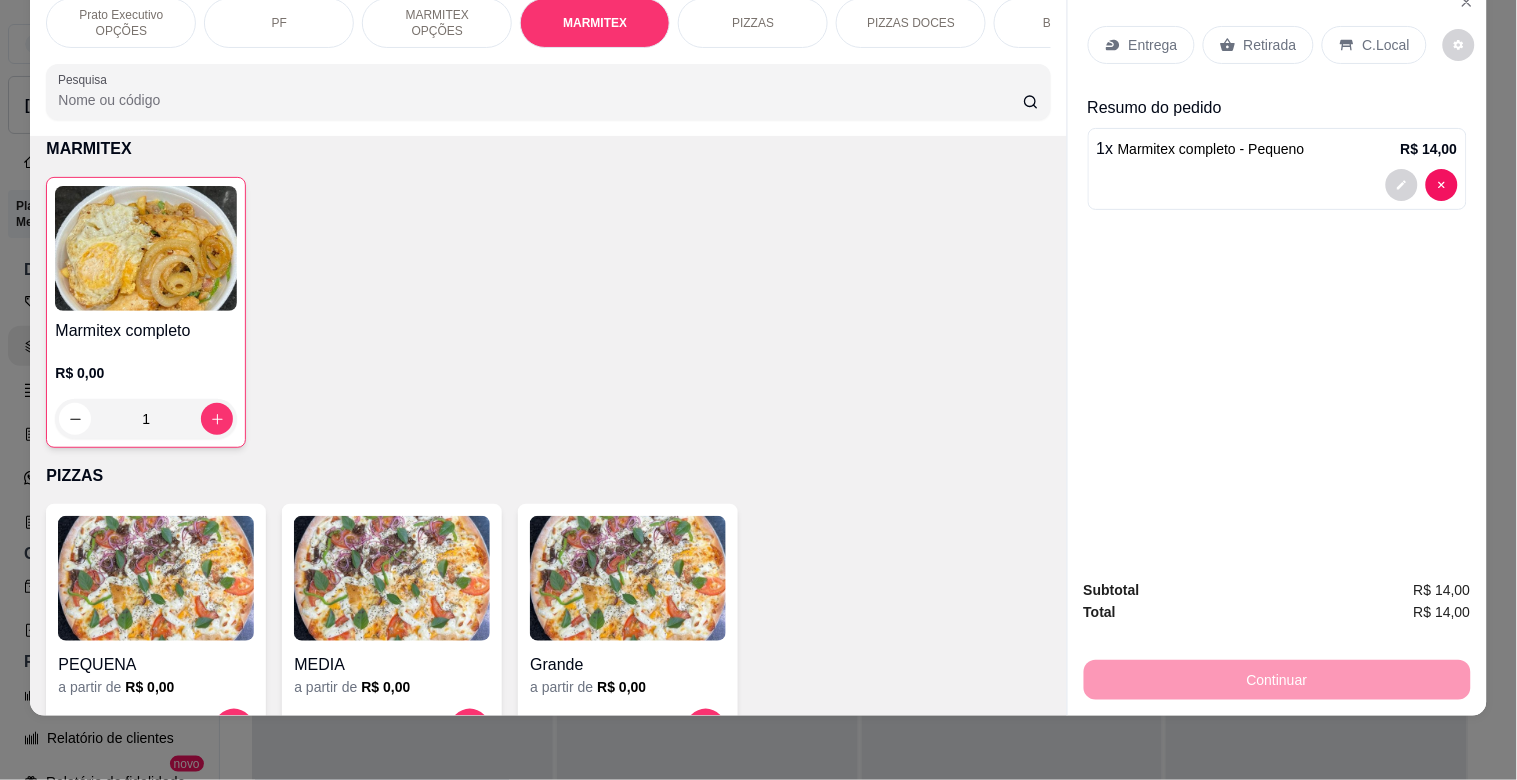 click on "R$ 0,00 1" at bounding box center (146, 391) 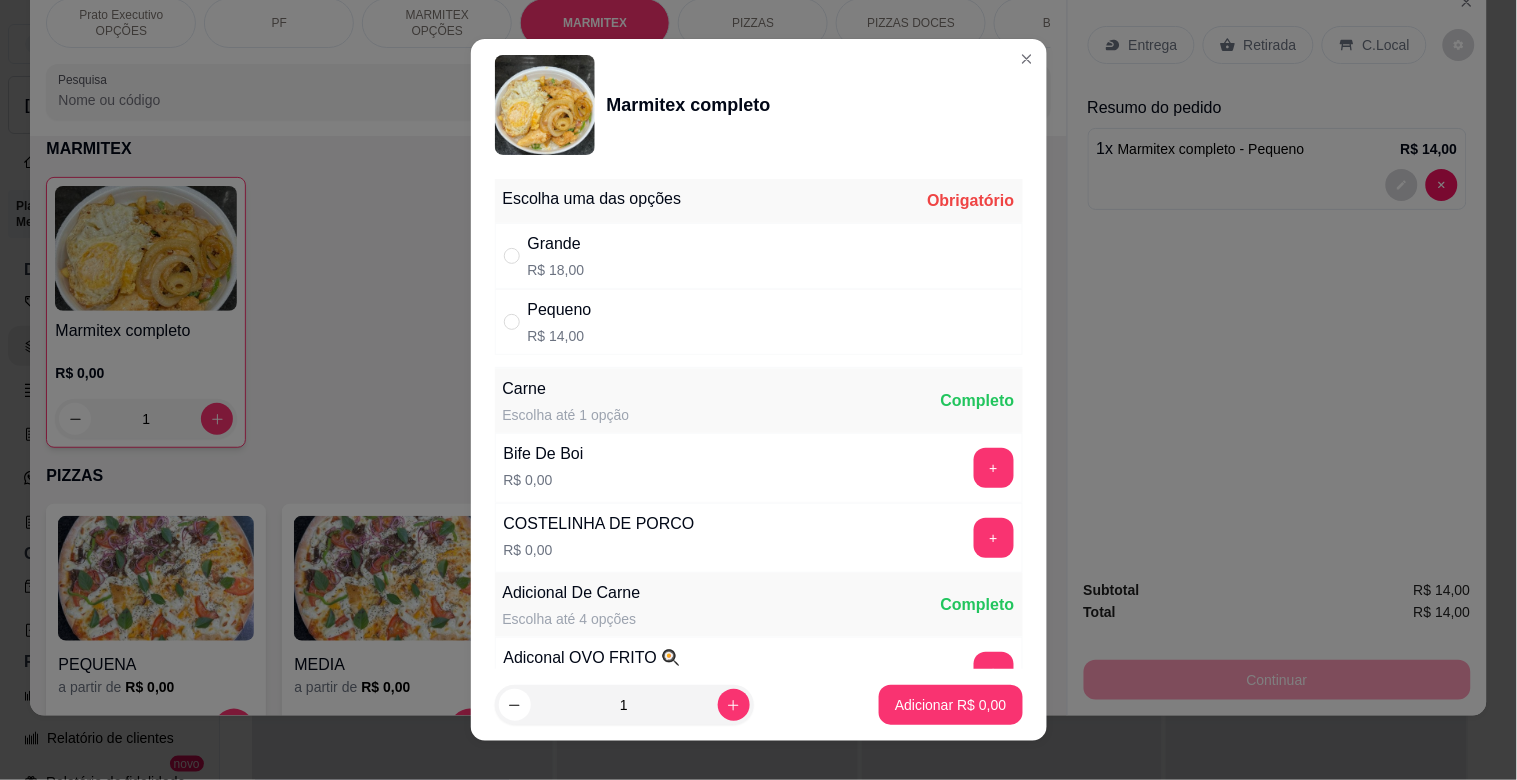 click on "Grande" at bounding box center (556, 244) 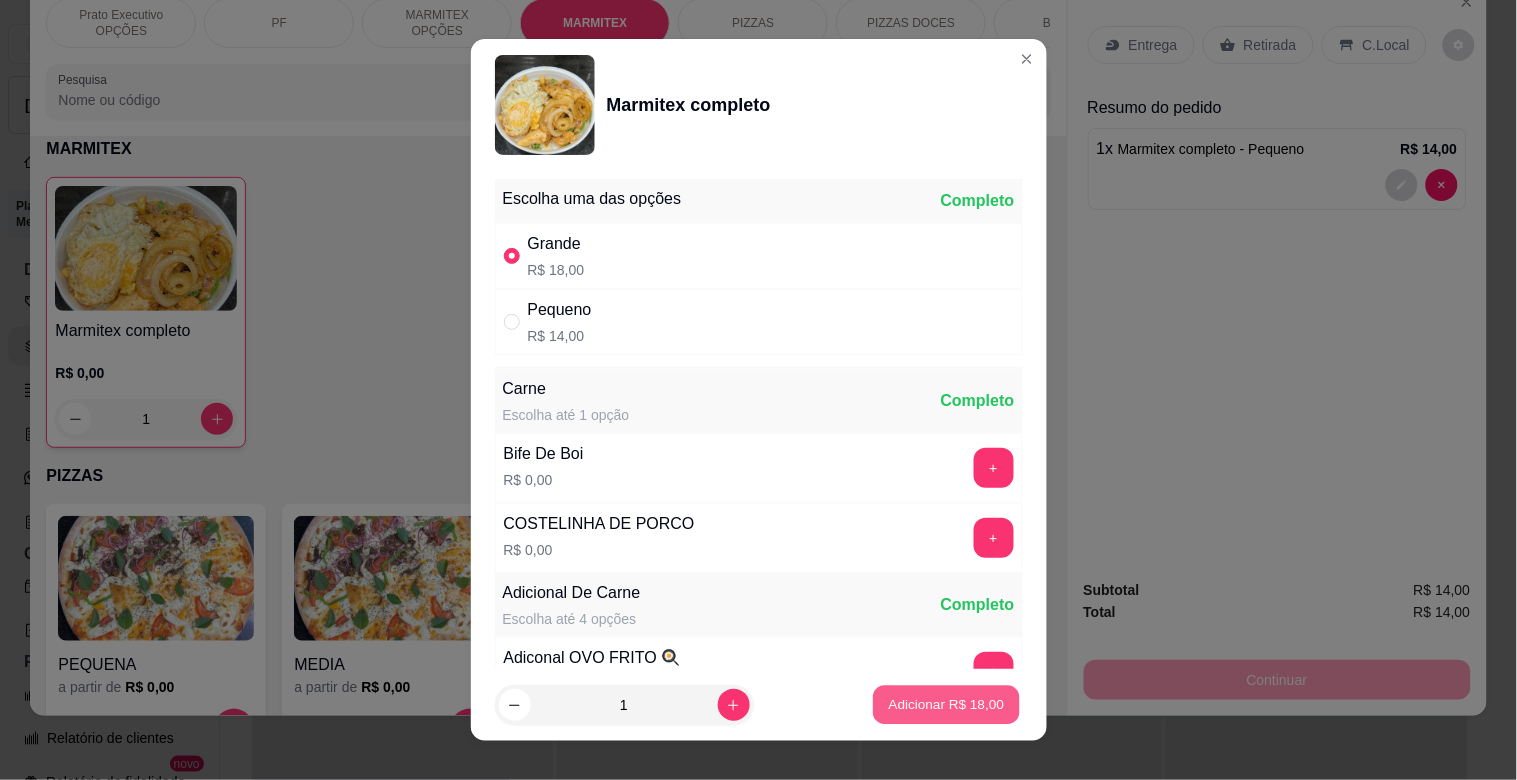 click on "Adicionar   R$ 18,00" at bounding box center [947, 705] 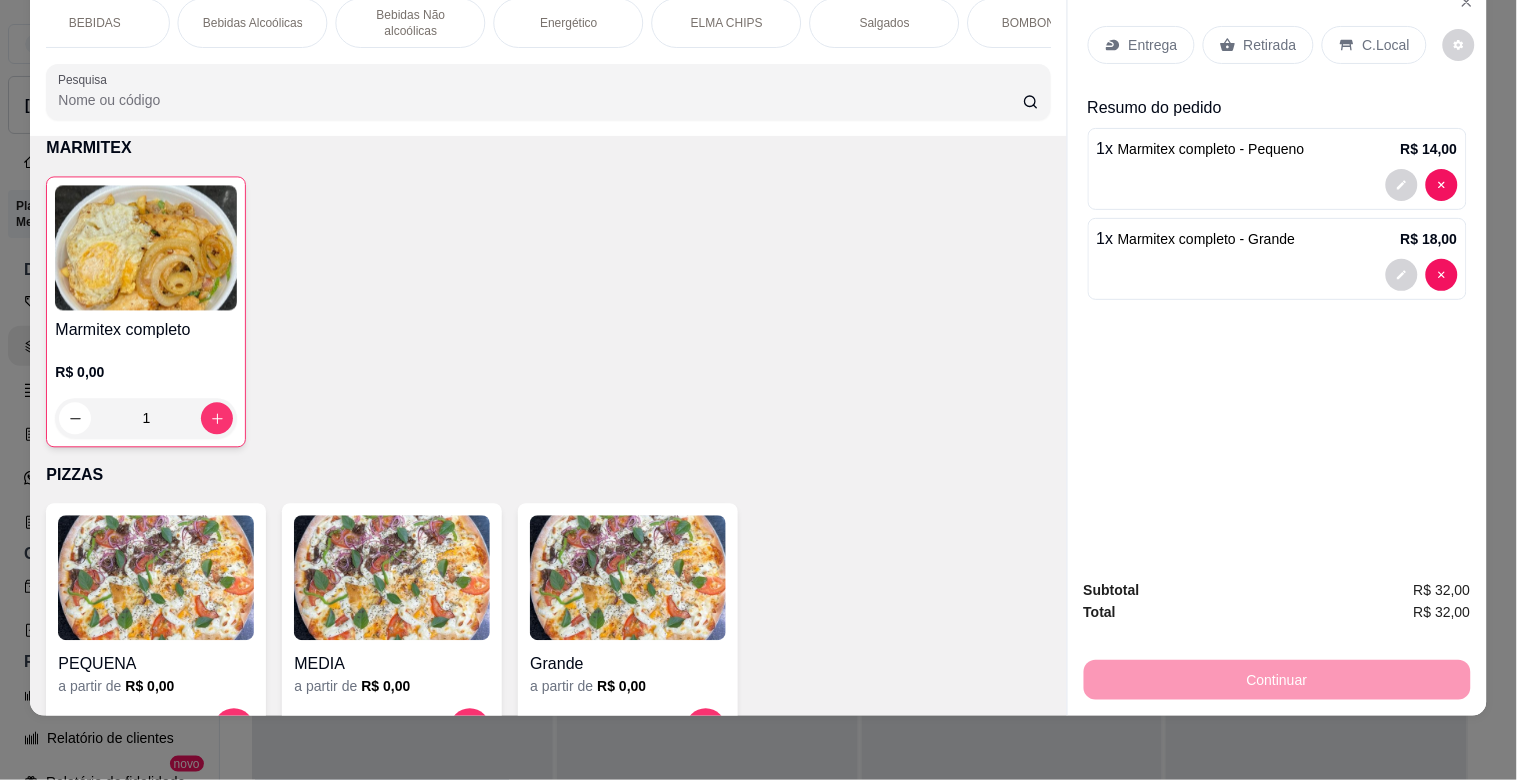 scroll, scrollTop: 0, scrollLeft: 1804, axis: horizontal 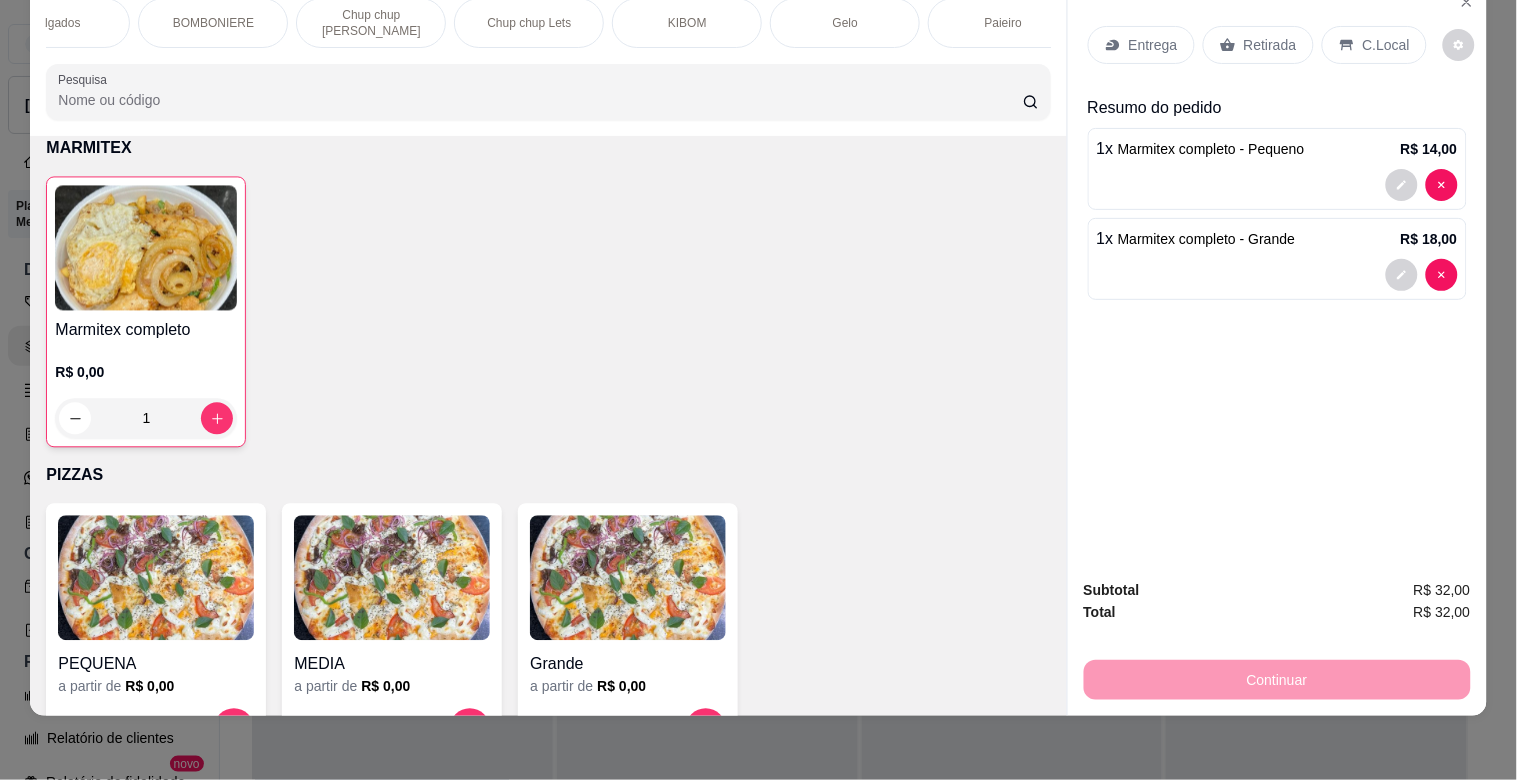 drag, startPoint x: 213, startPoint y: 1, endPoint x: 651, endPoint y: 218, distance: 488.80774 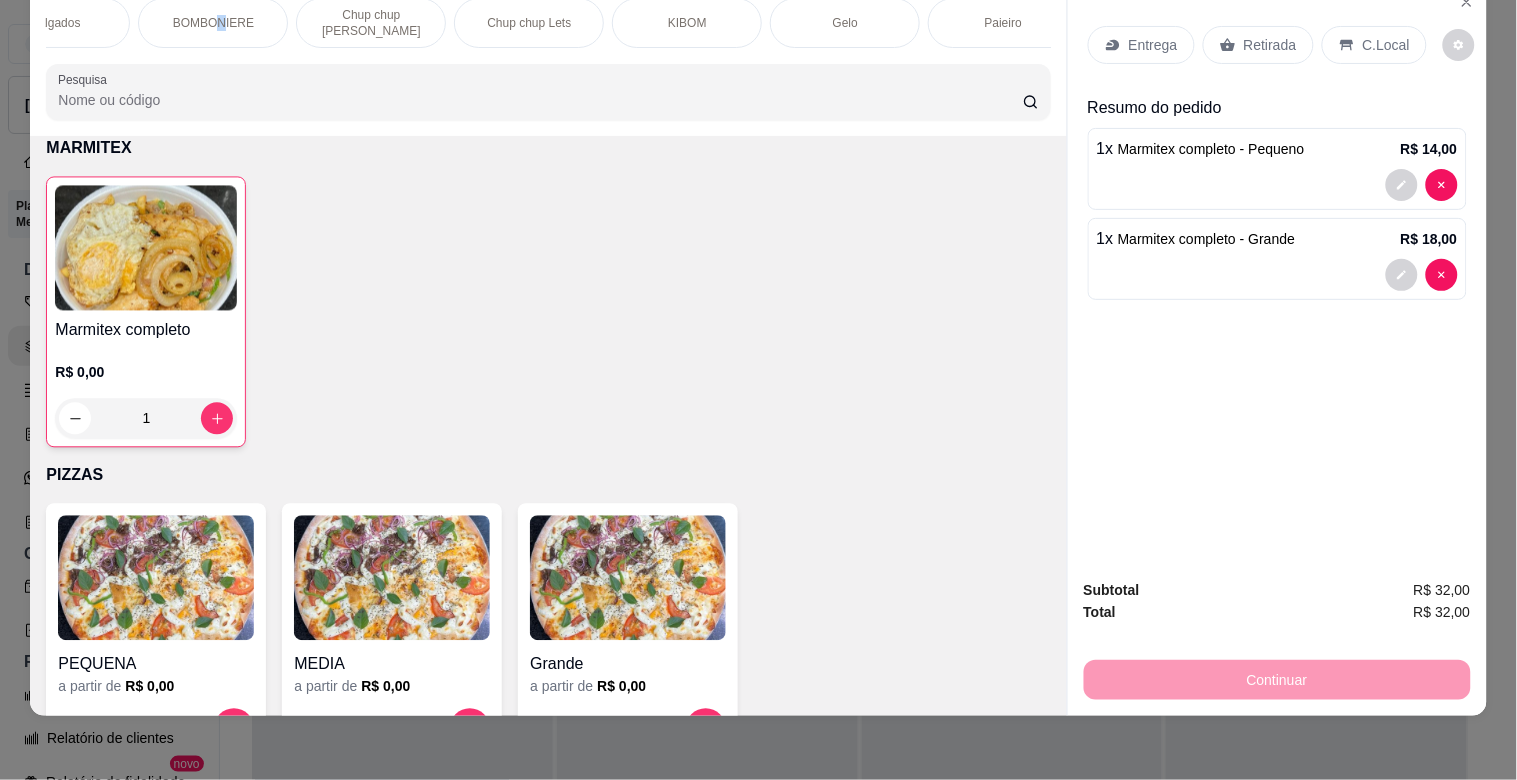scroll, scrollTop: 27, scrollLeft: 0, axis: vertical 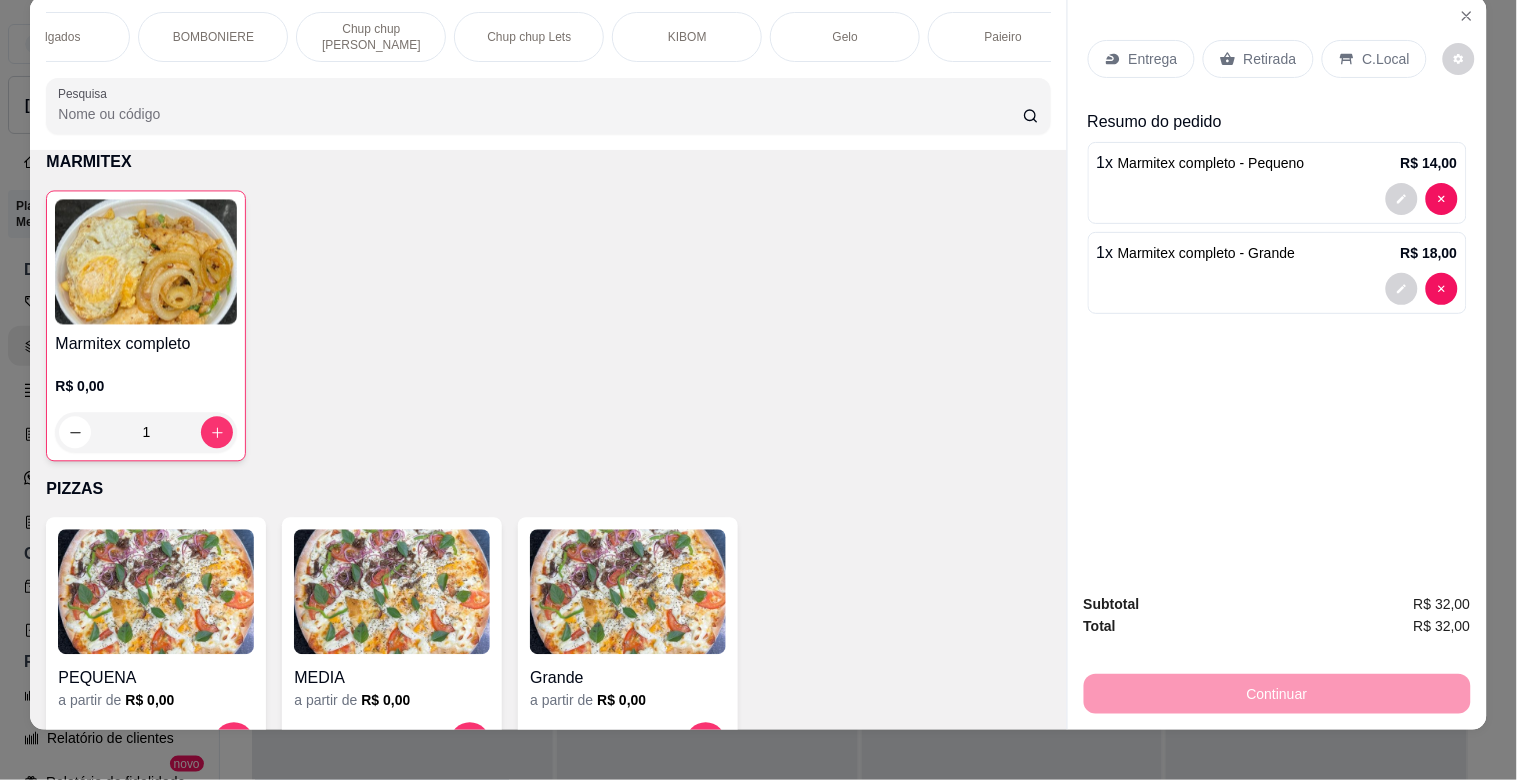 click on "BOMBONIERE" at bounding box center [213, 37] 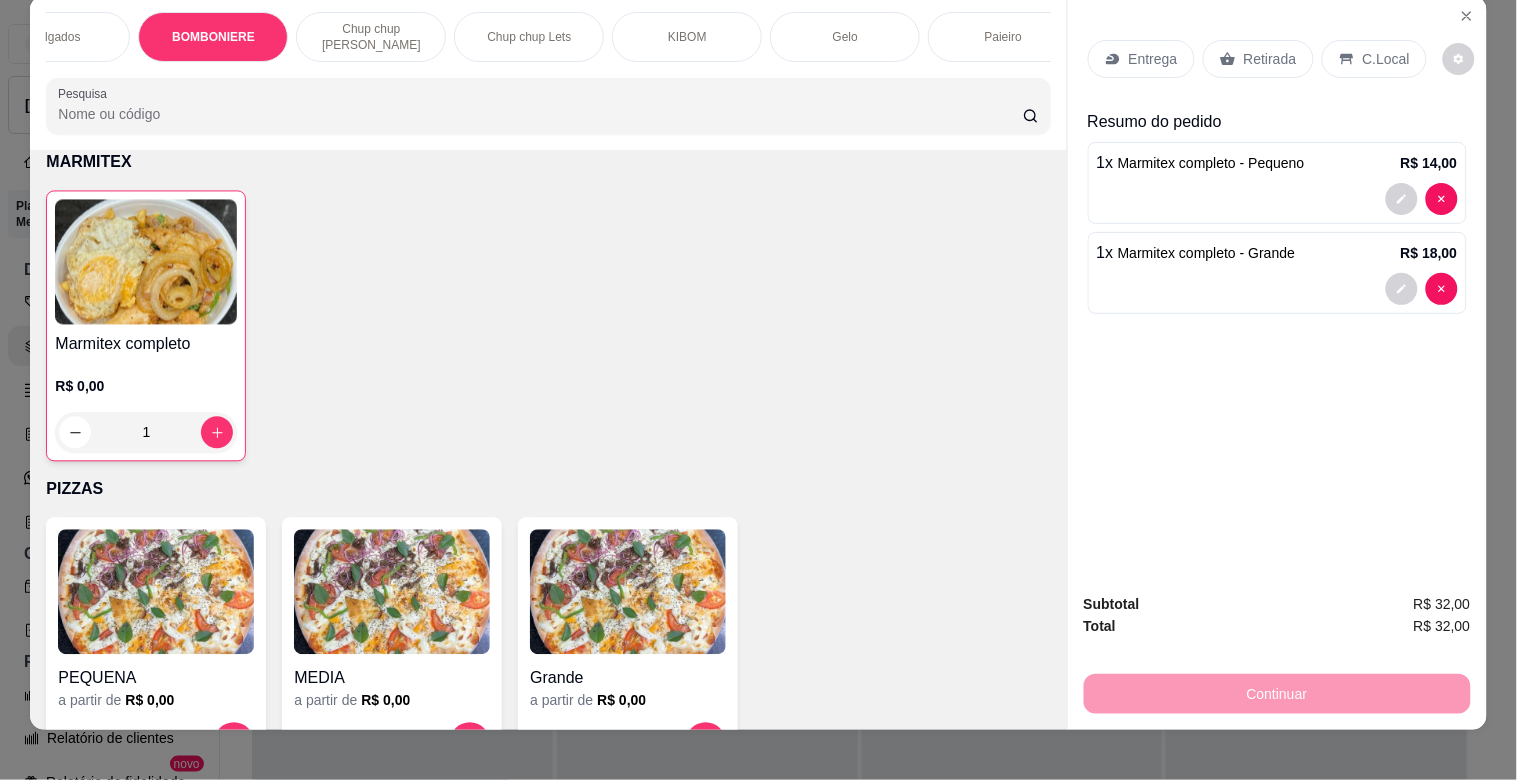 scroll, scrollTop: 6034, scrollLeft: 0, axis: vertical 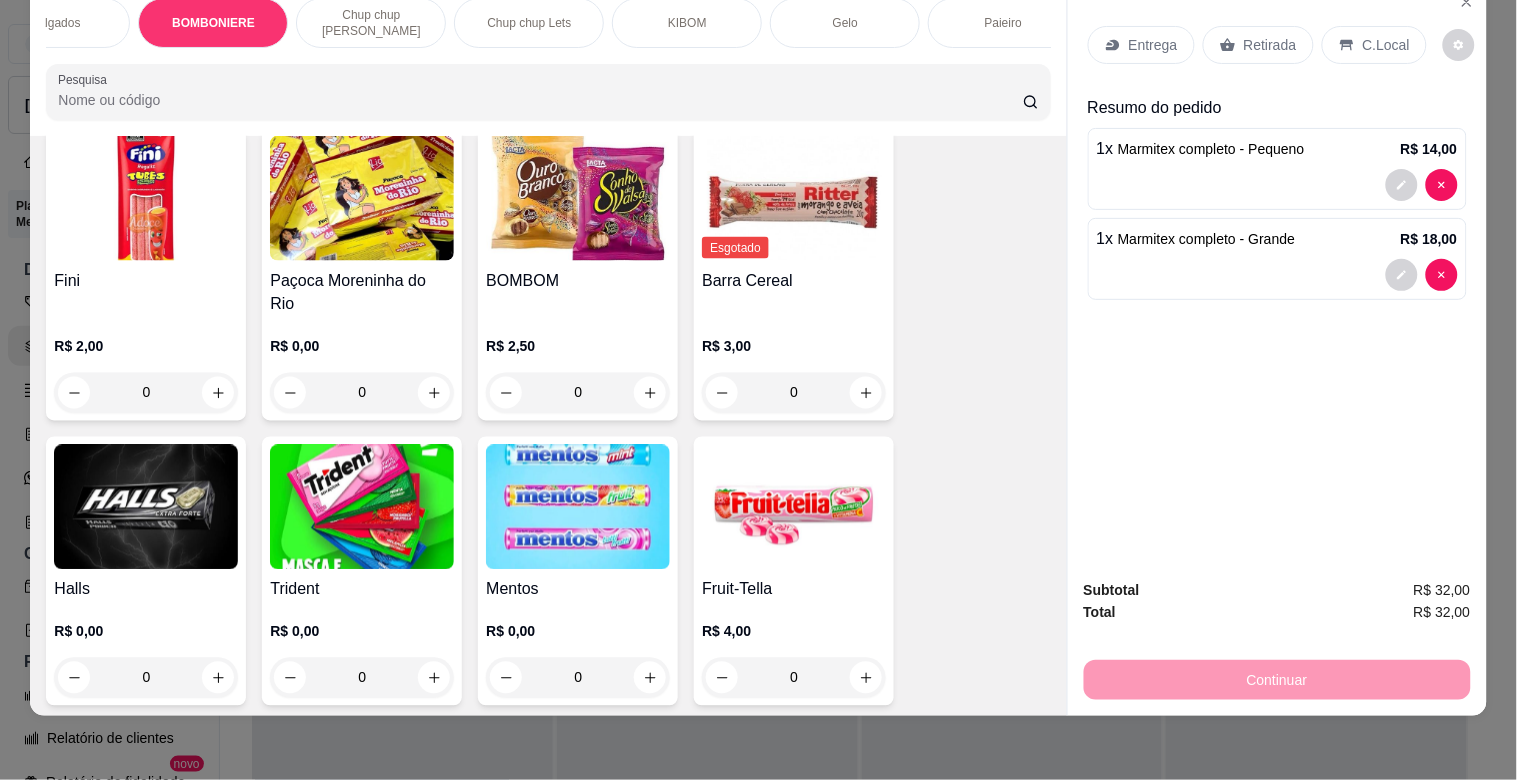 click at bounding box center (146, 507) 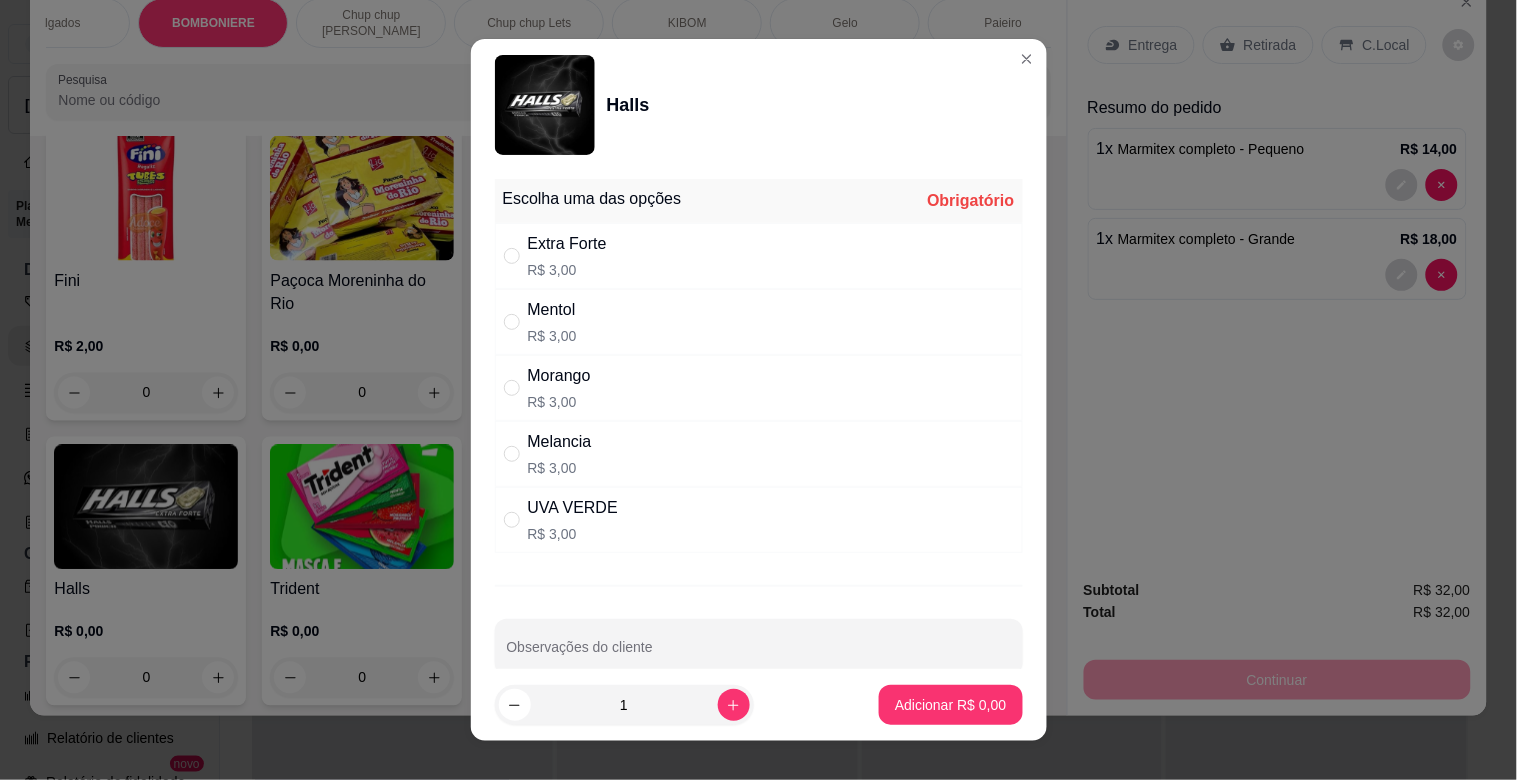 click on "Extra Forte R$ 3,00" at bounding box center [567, 256] 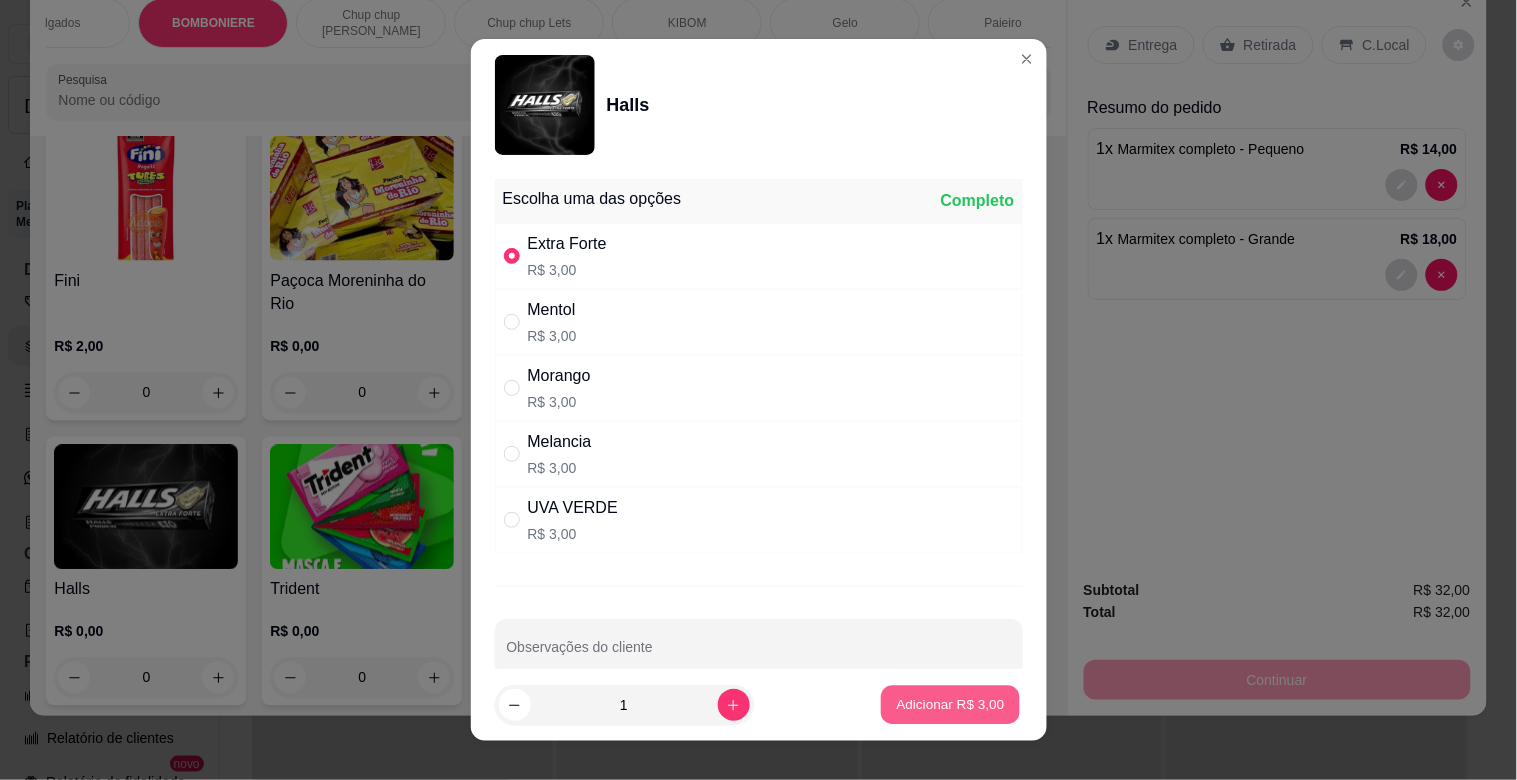 click on "Adicionar   R$ 3,00" at bounding box center [950, 705] 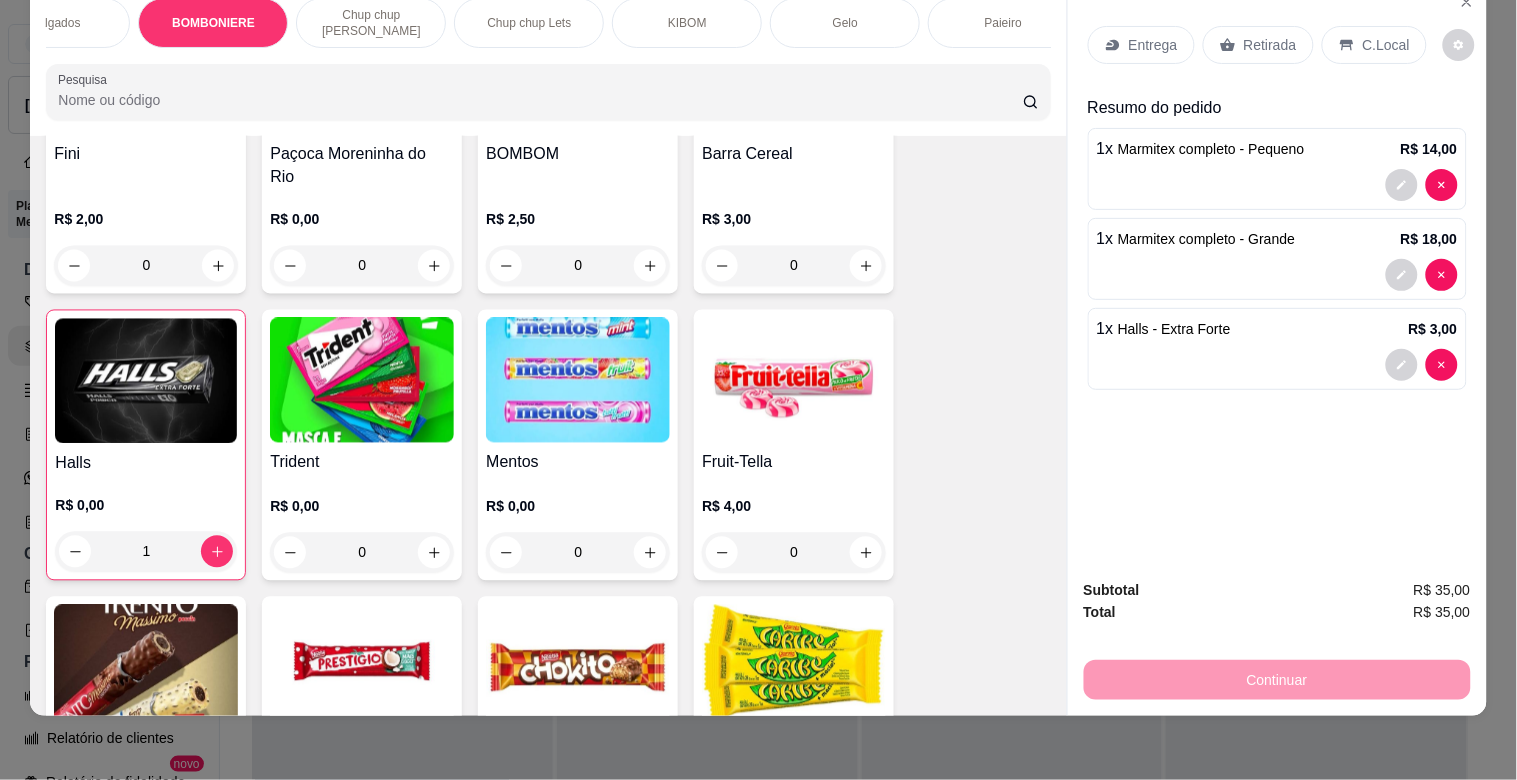 scroll, scrollTop: 6854, scrollLeft: 0, axis: vertical 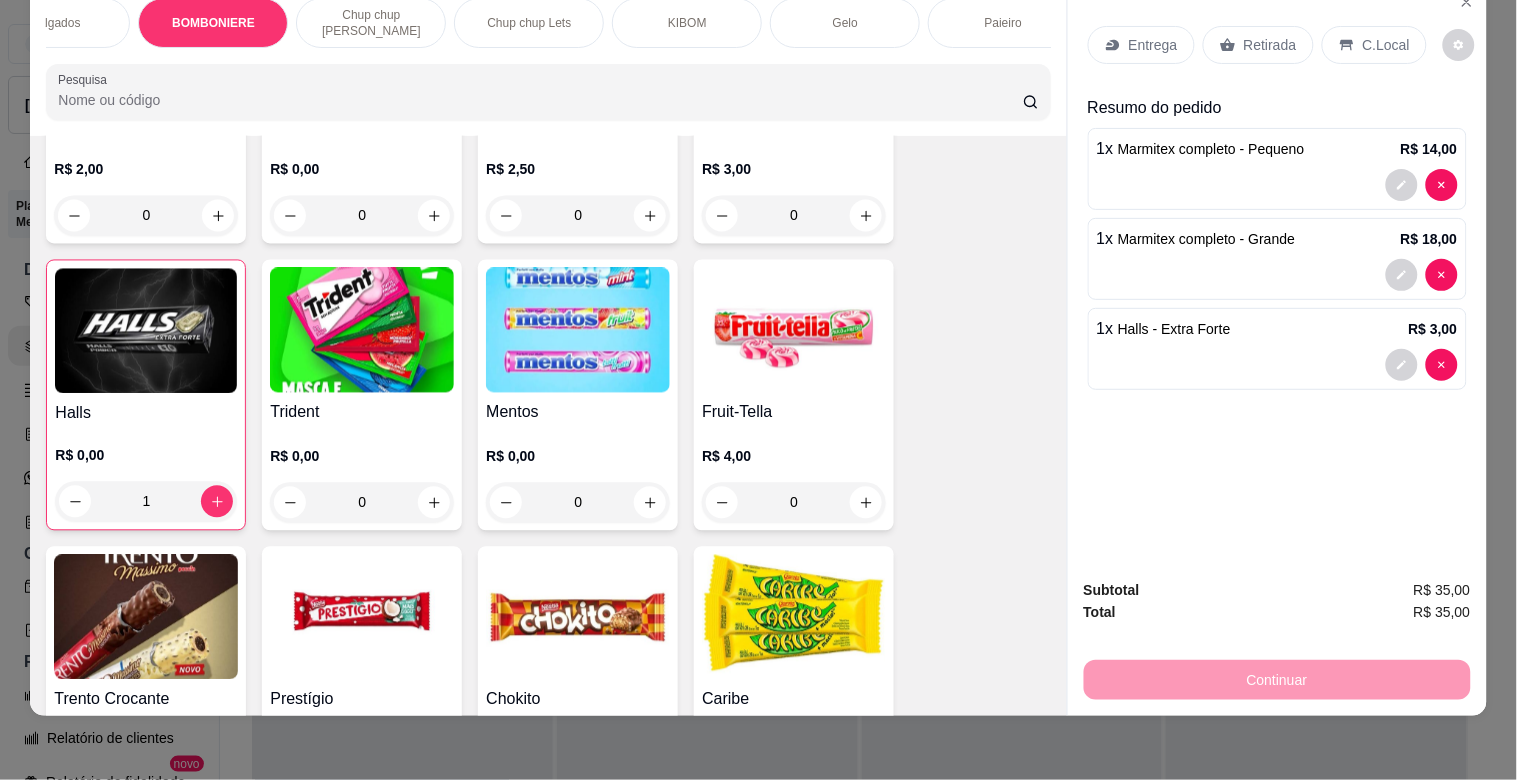 click at bounding box center (146, 617) 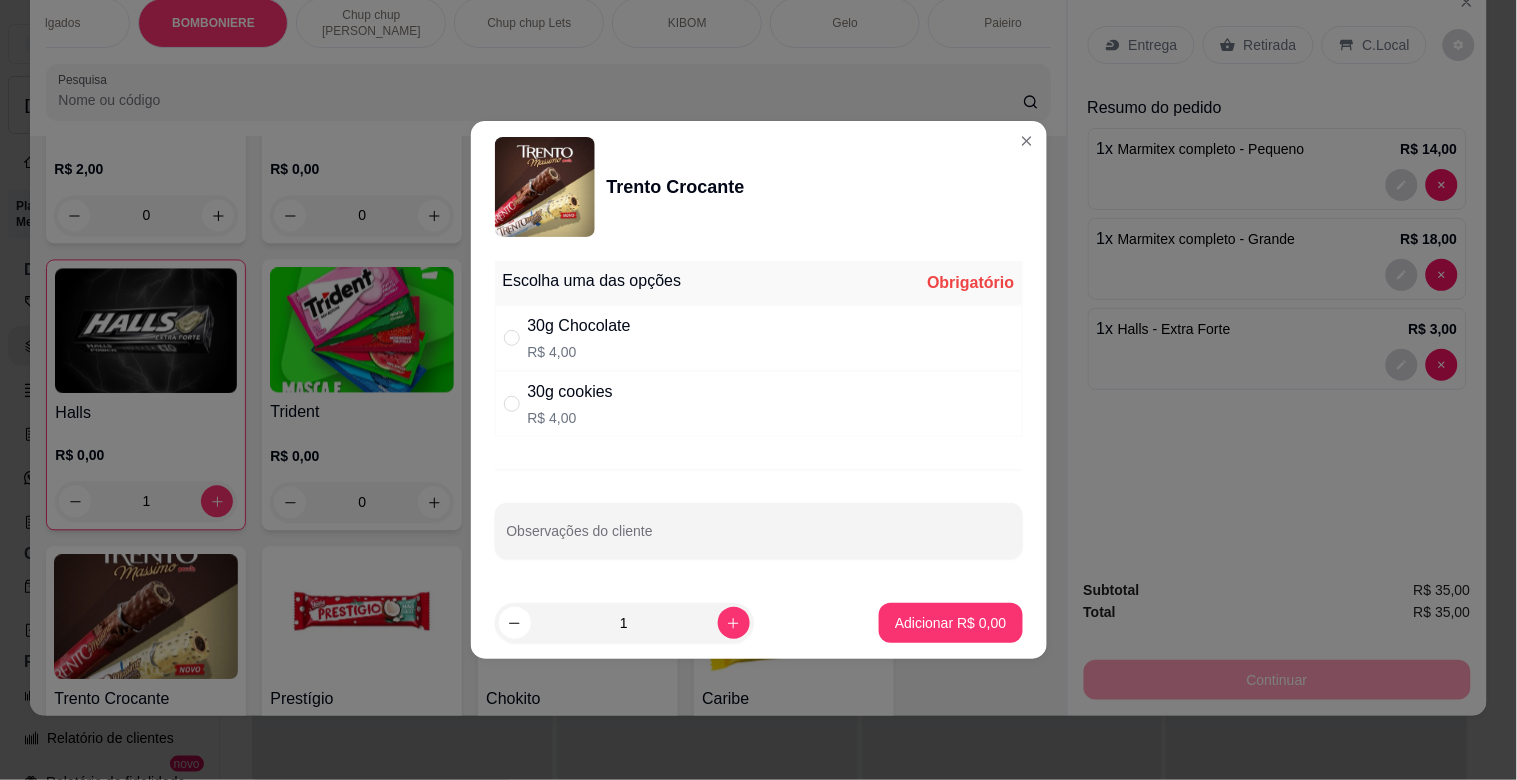 drag, startPoint x: 576, startPoint y: 408, endPoint x: 608, endPoint y: 444, distance: 48.166378 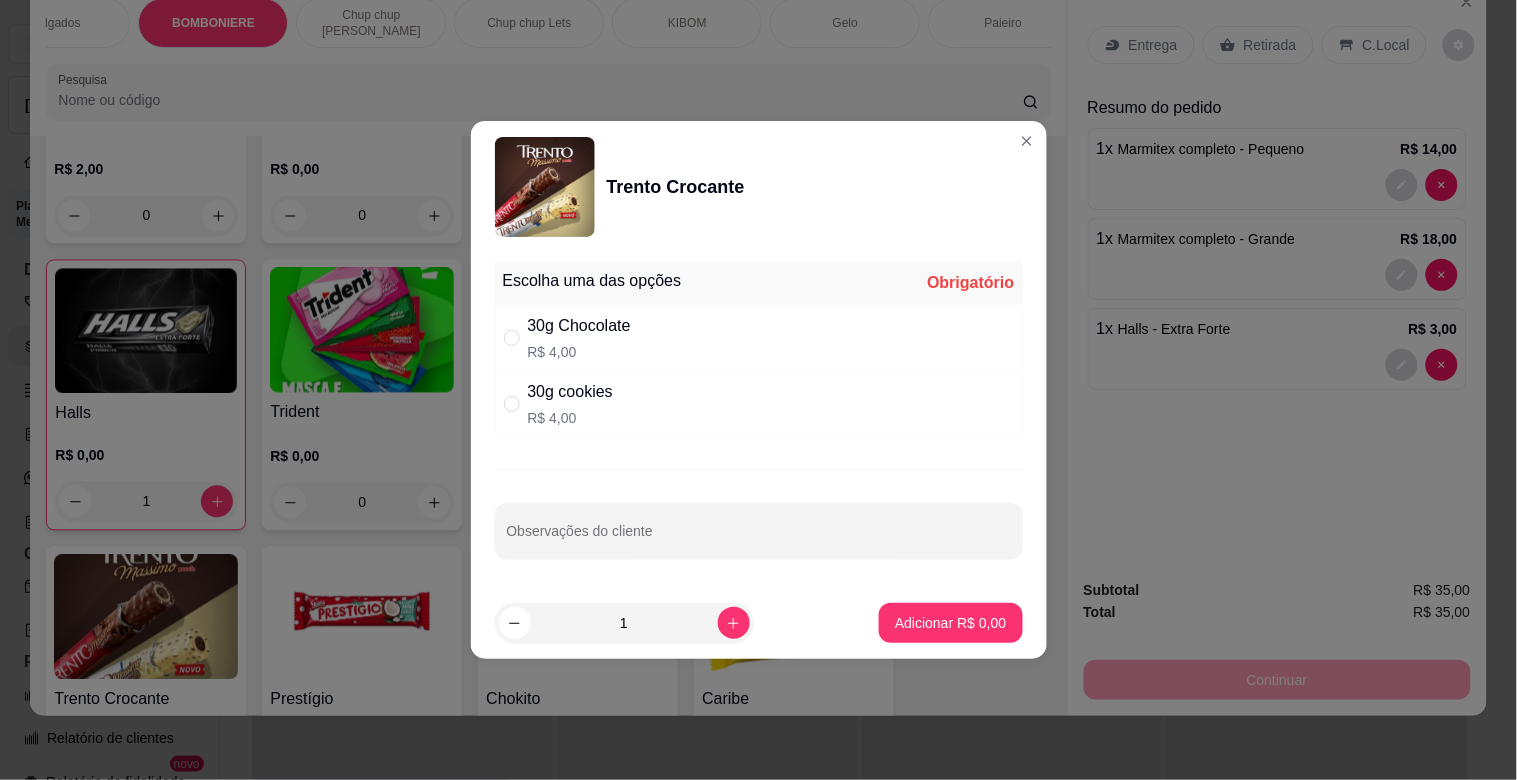 click on "R$ 4,00" at bounding box center (570, 418) 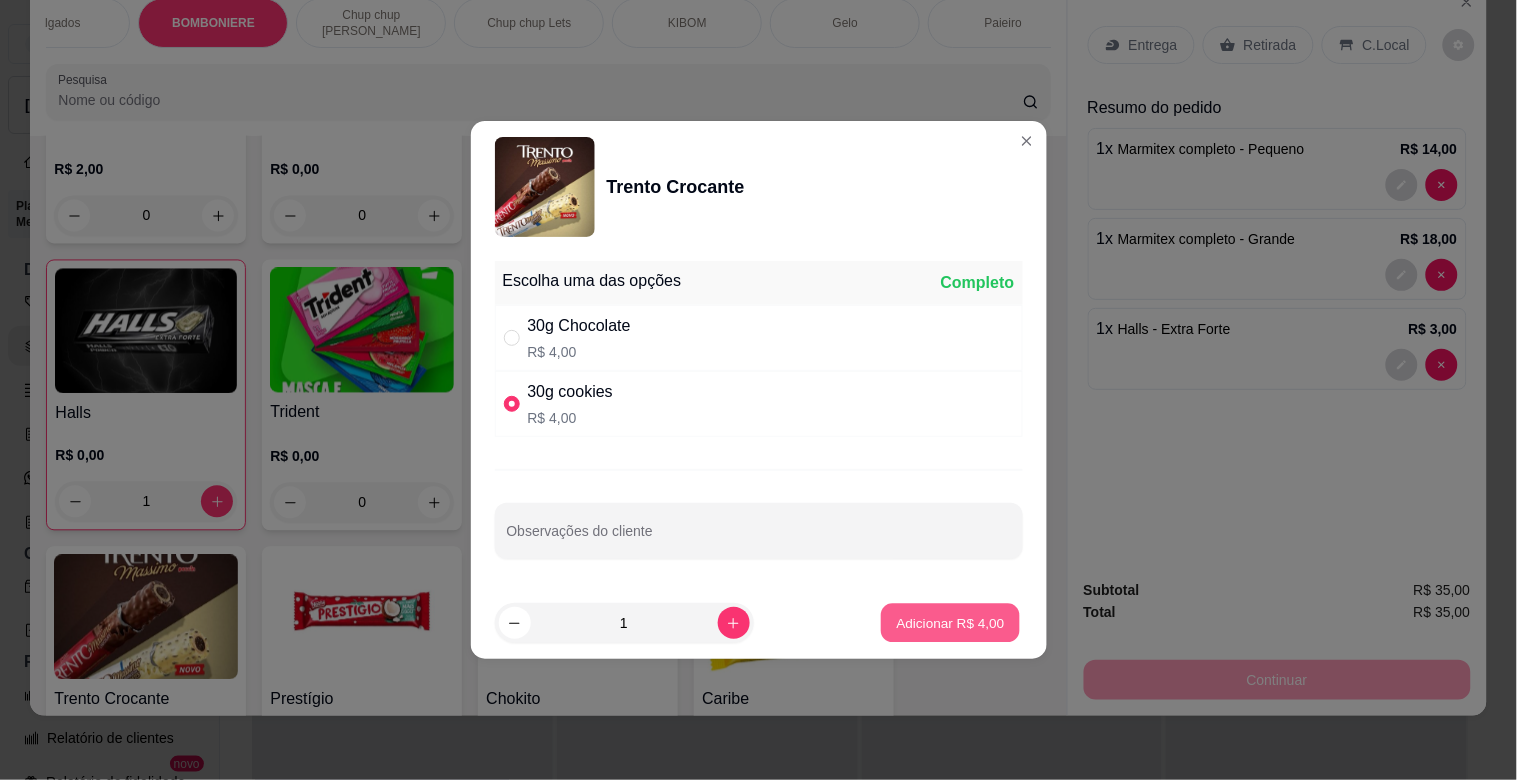 click on "Adicionar   R$ 4,00" at bounding box center [951, 622] 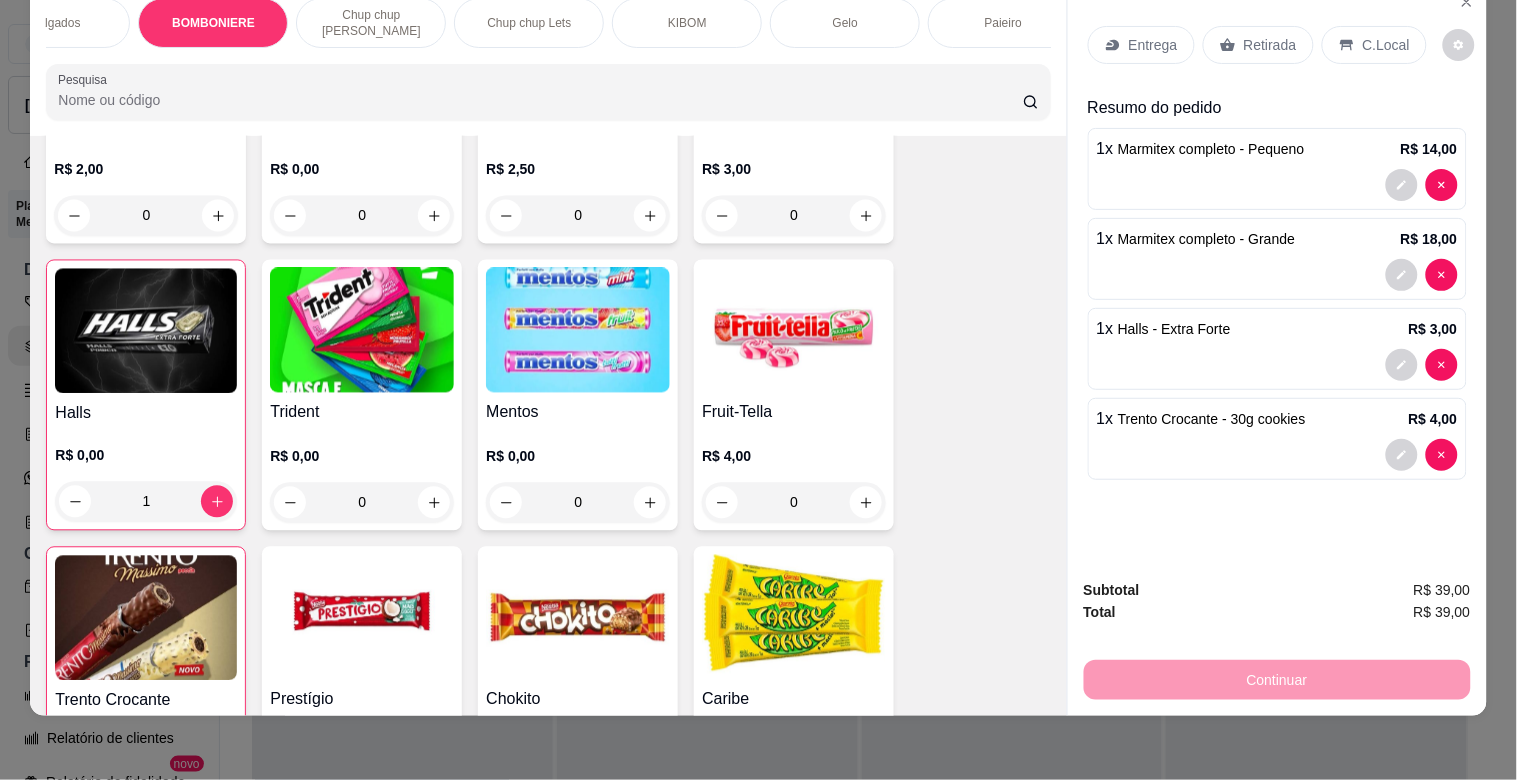 click on "C.Local" at bounding box center [1386, 45] 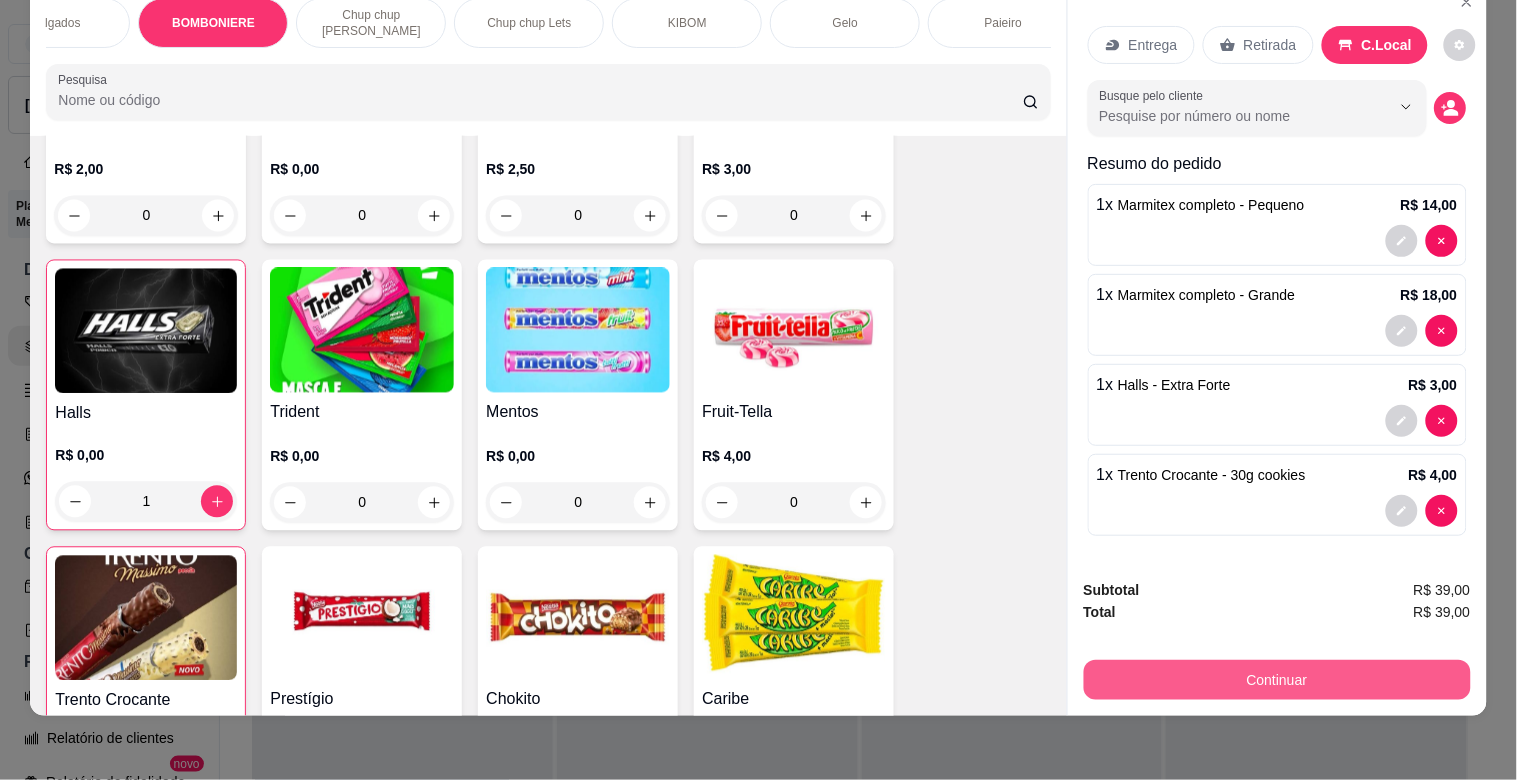 click on "Continuar" at bounding box center (1277, 680) 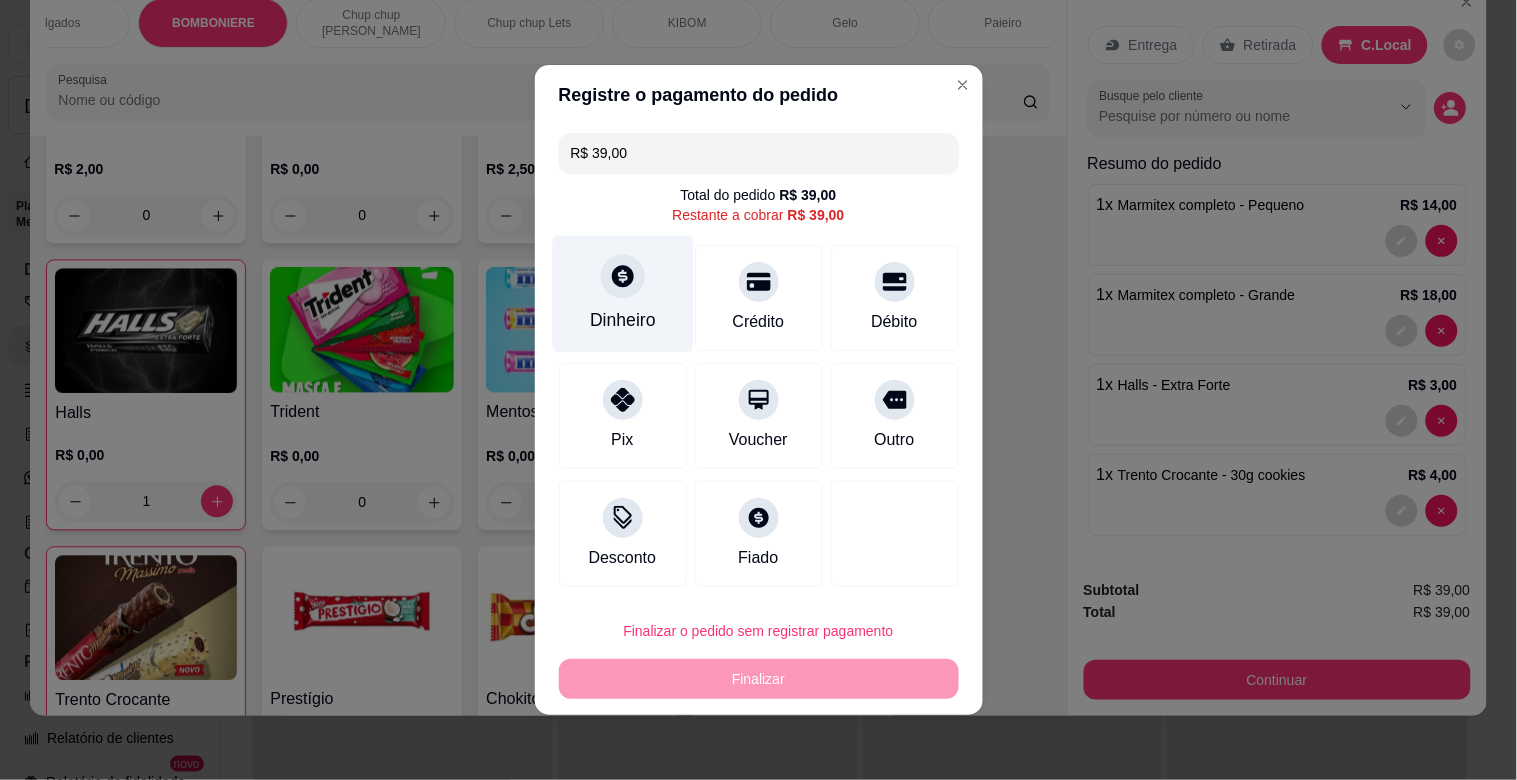 click on "Dinheiro" at bounding box center [623, 320] 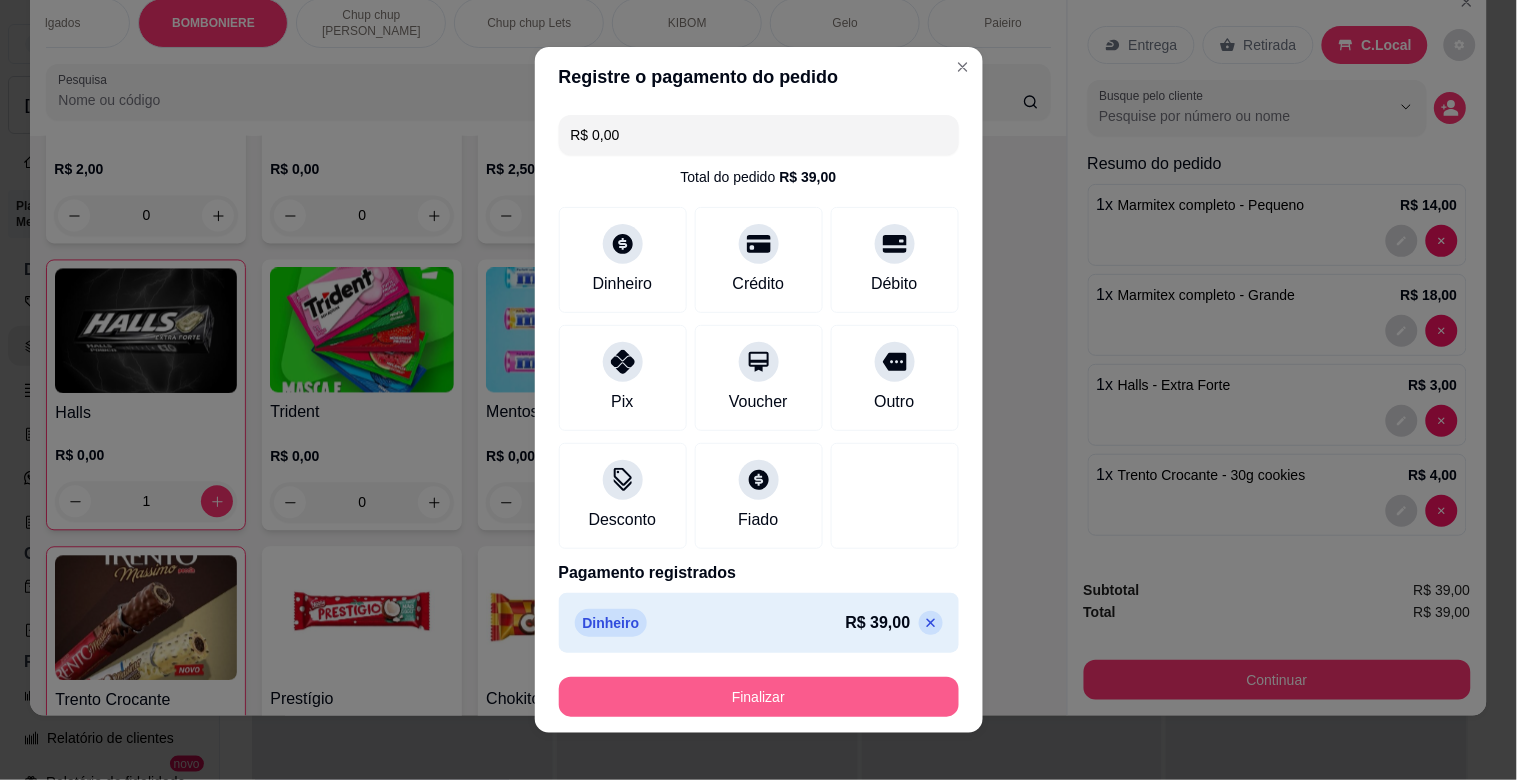 click on "Finalizar" at bounding box center (759, 697) 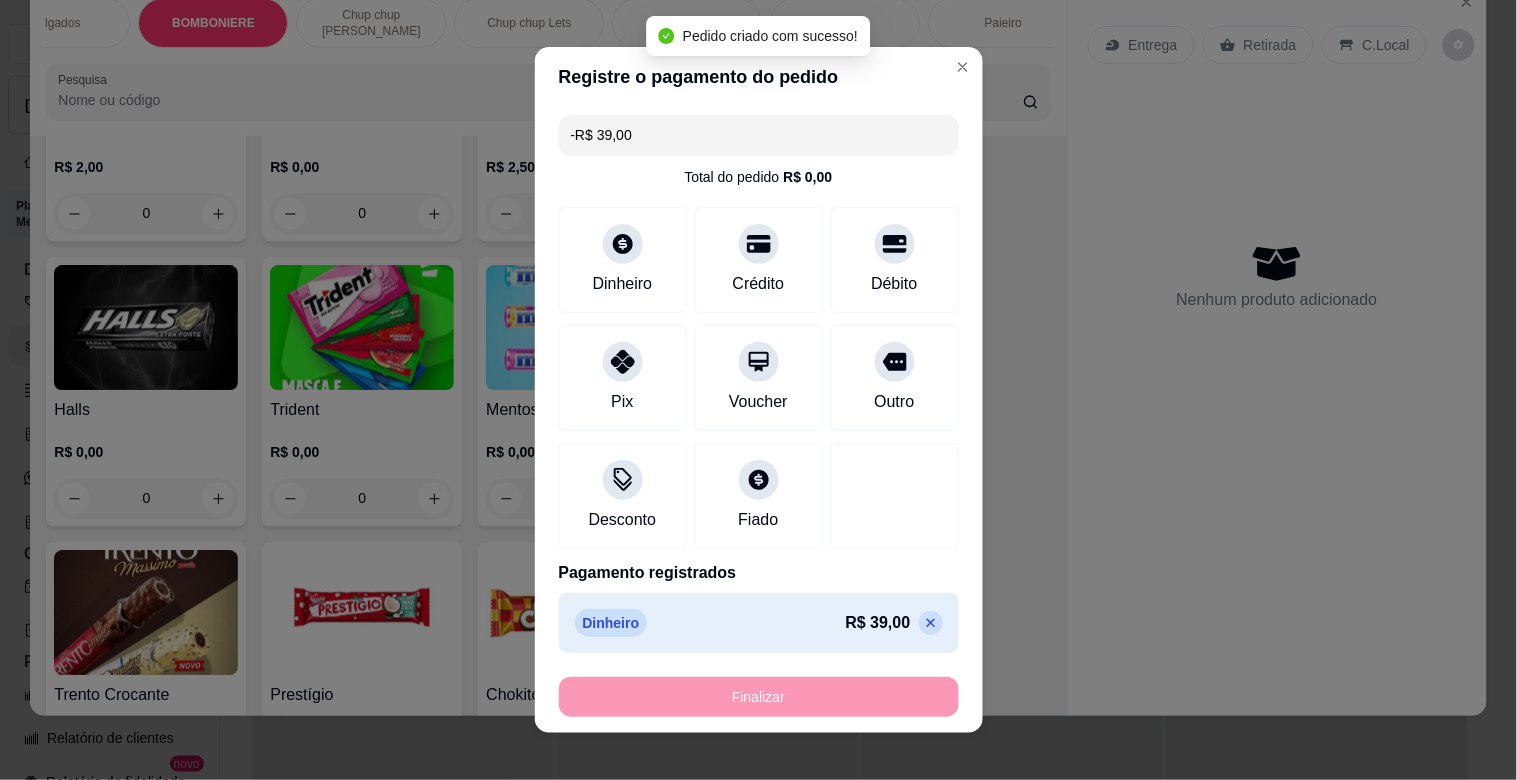scroll, scrollTop: 6852, scrollLeft: 0, axis: vertical 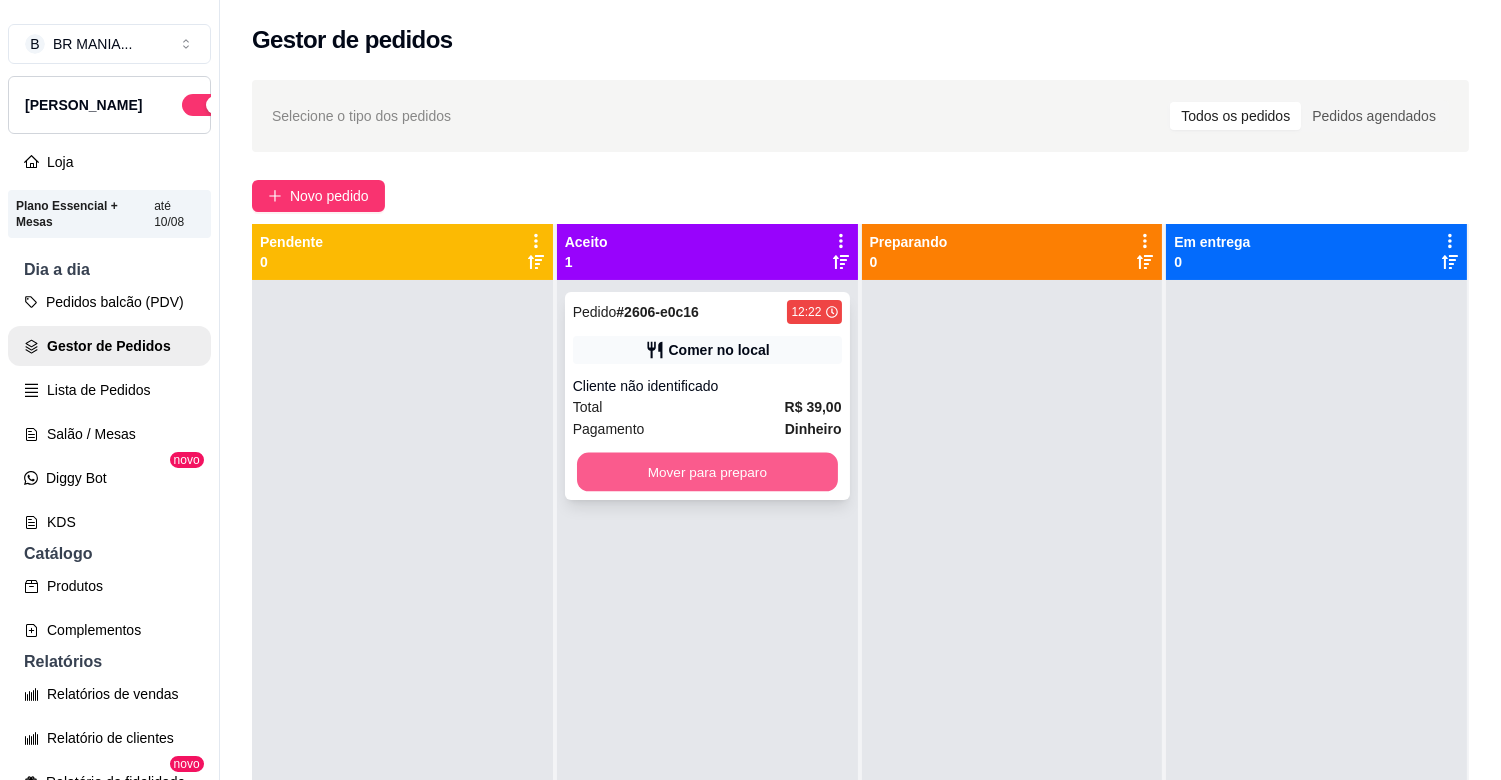 click on "Mover para preparo" at bounding box center (707, 472) 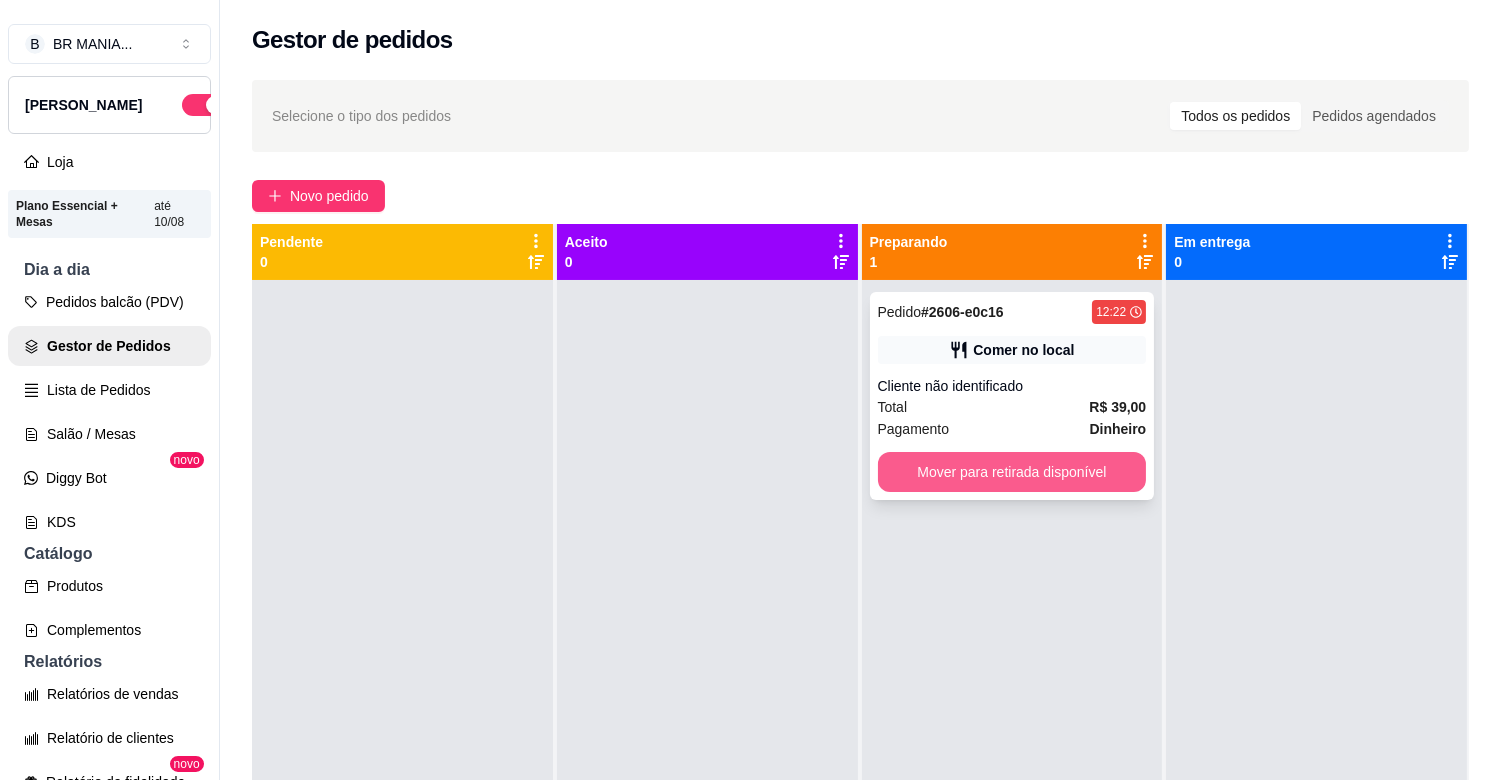 click on "Mover para retirada disponível" at bounding box center (1012, 472) 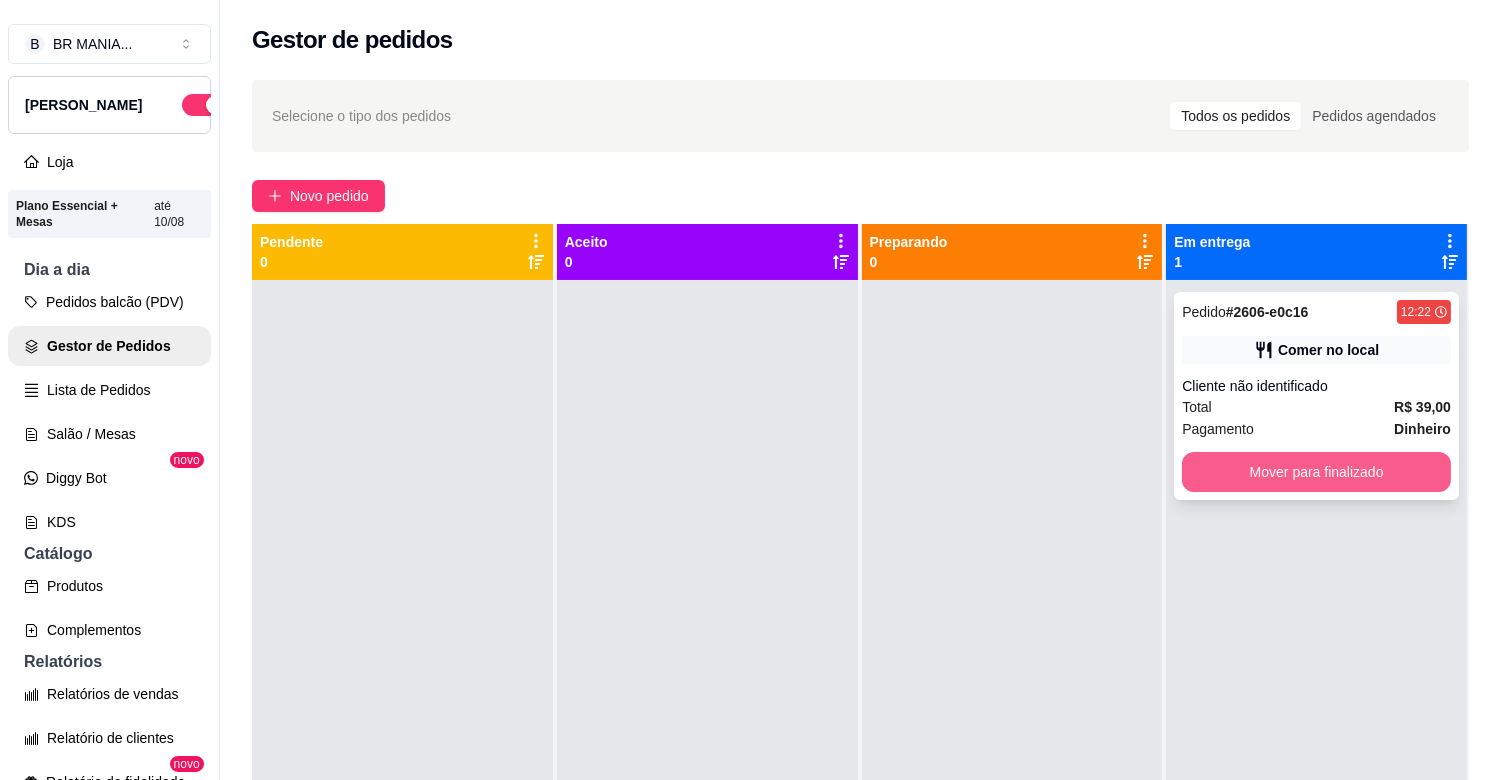 click on "Mover para finalizado" at bounding box center (1316, 472) 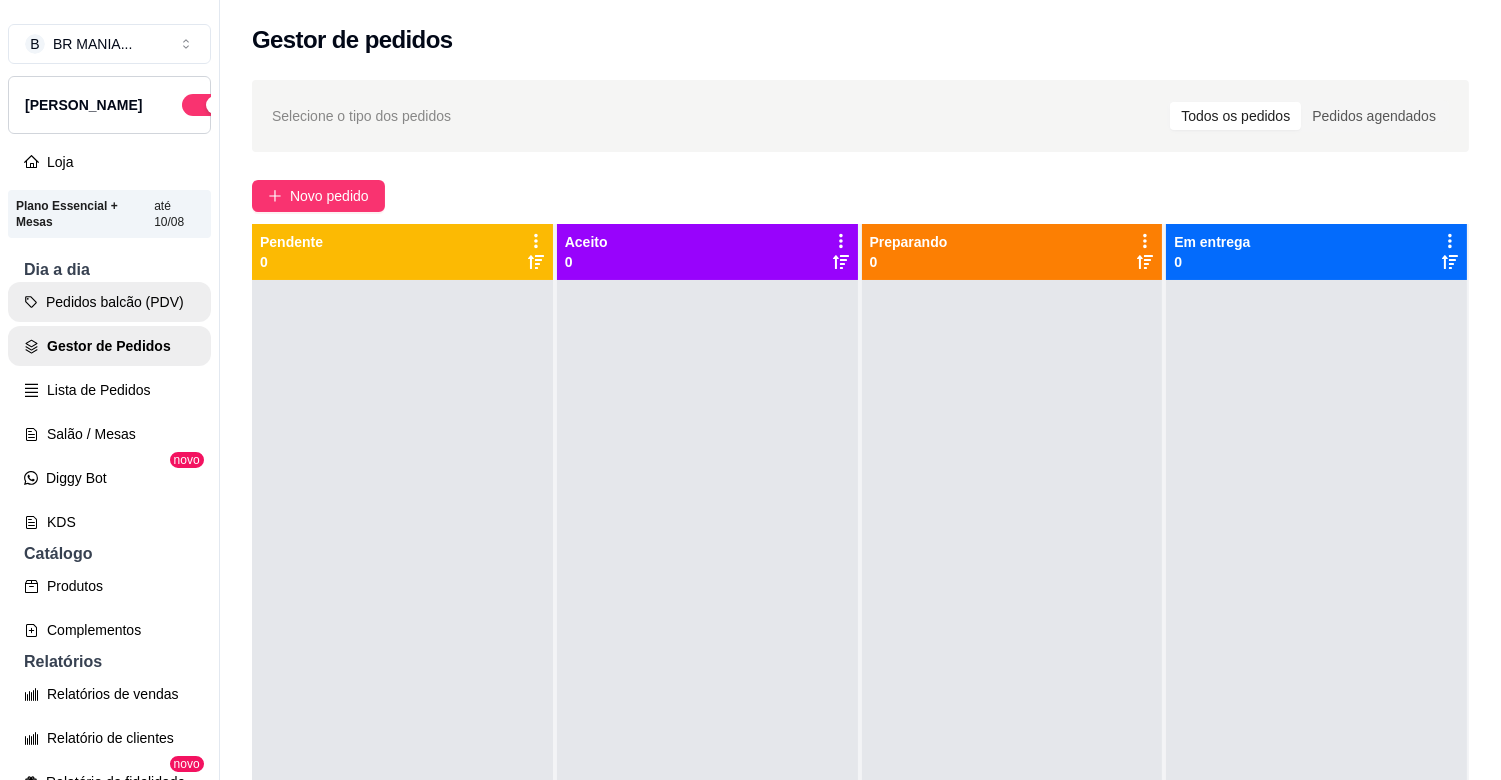 click on "Pedidos balcão (PDV)" at bounding box center (109, 302) 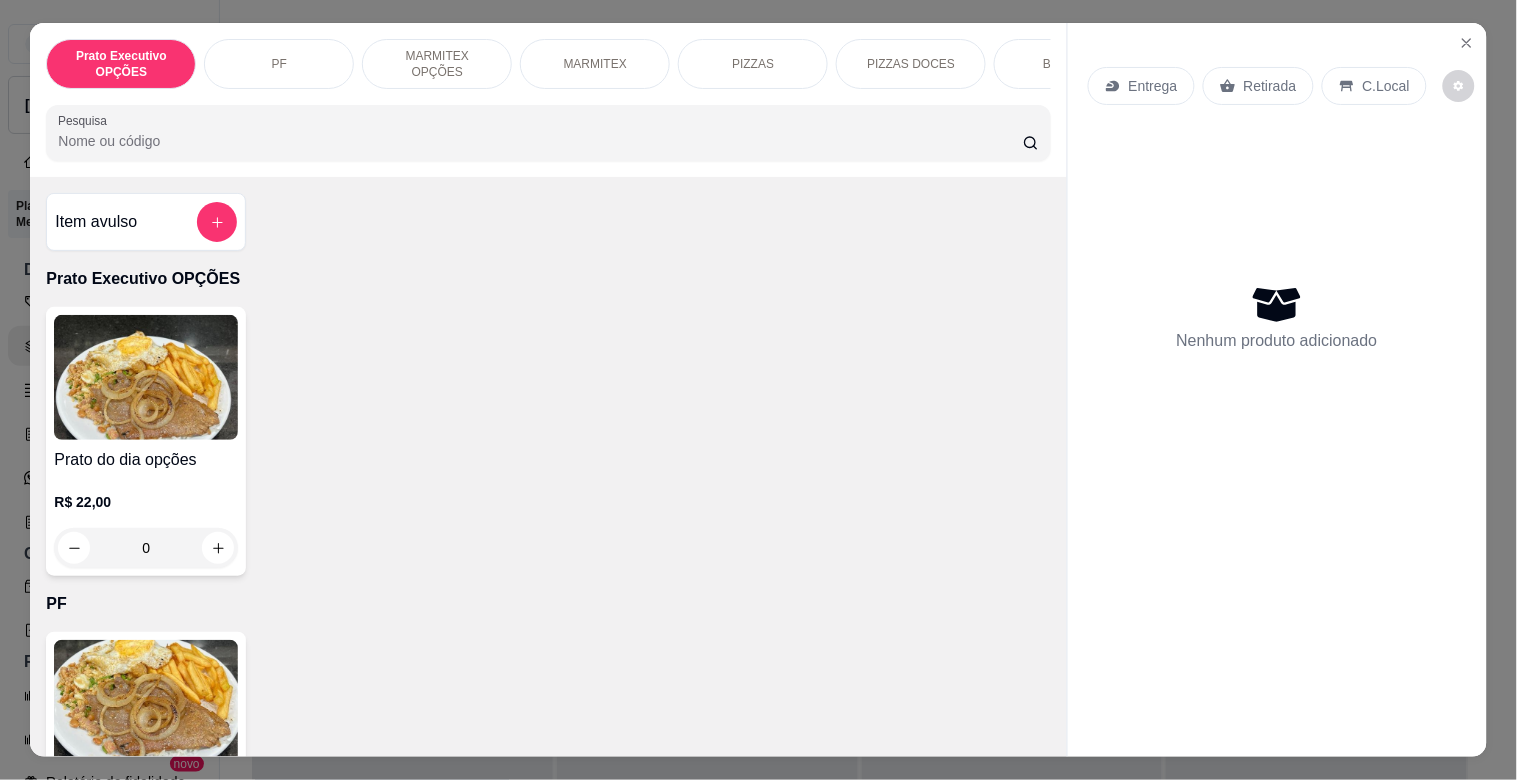 drag, startPoint x: 1014, startPoint y: 50, endPoint x: 1005, endPoint y: 68, distance: 20.12461 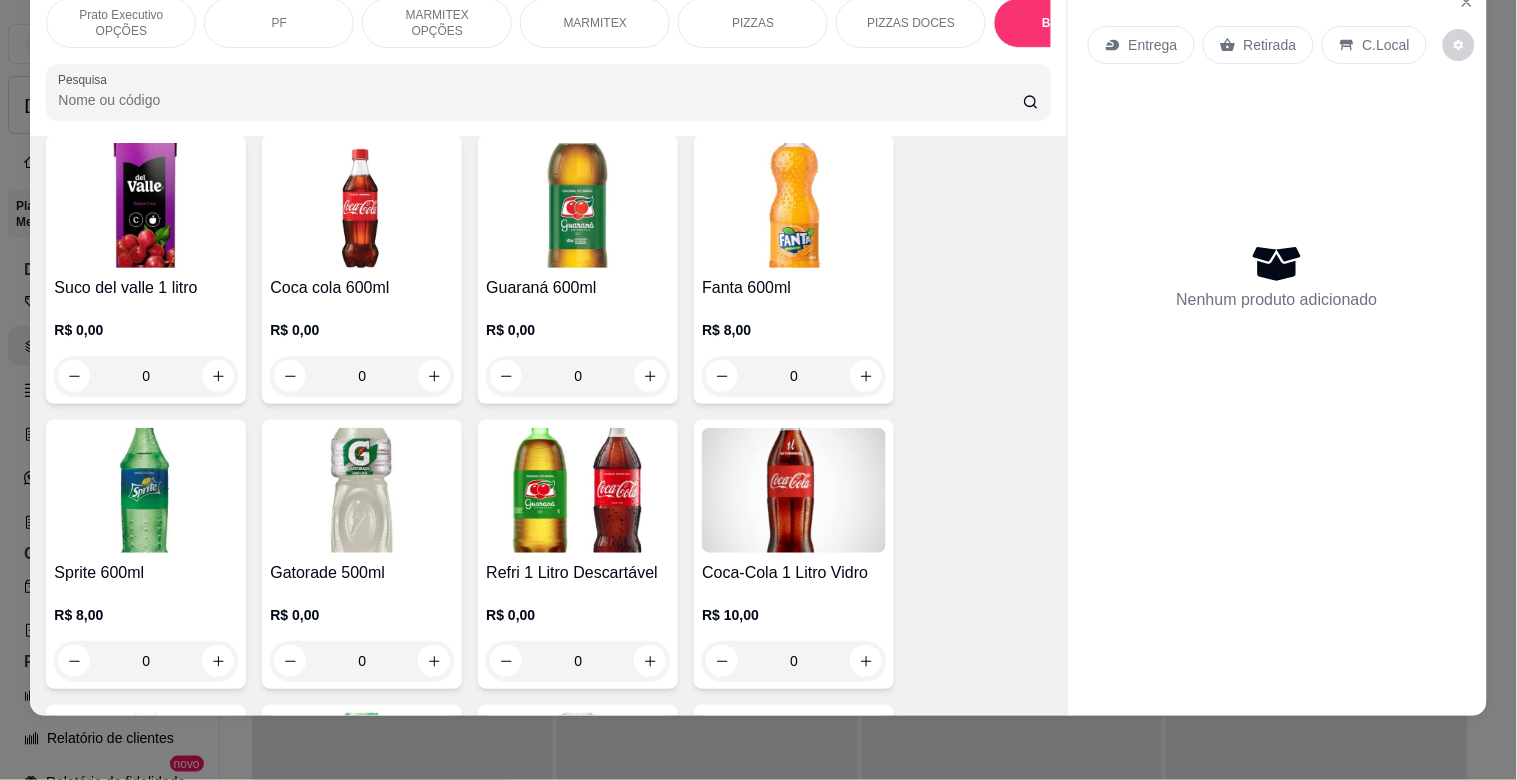 scroll, scrollTop: 2986, scrollLeft: 0, axis: vertical 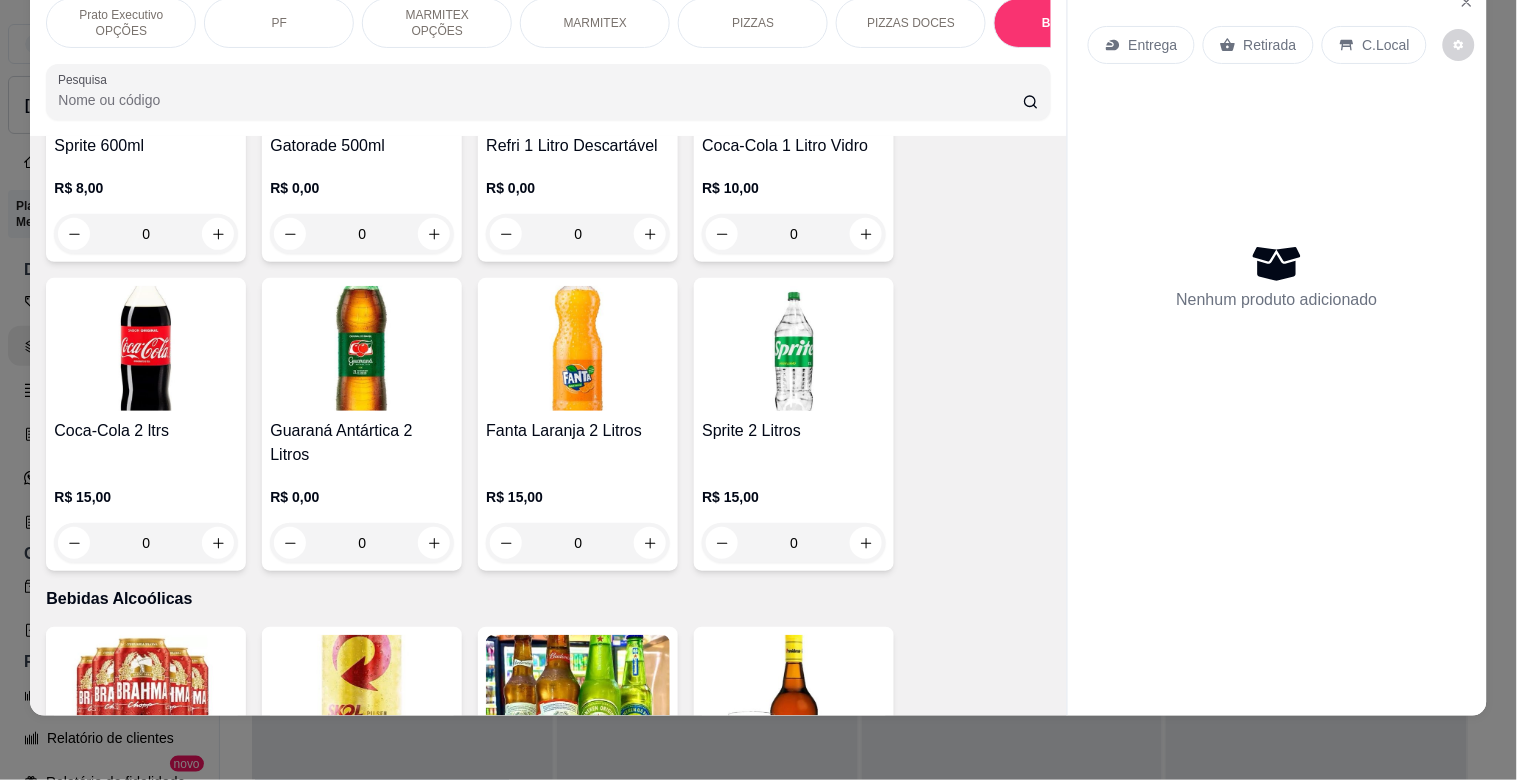 click at bounding box center (146, 348) 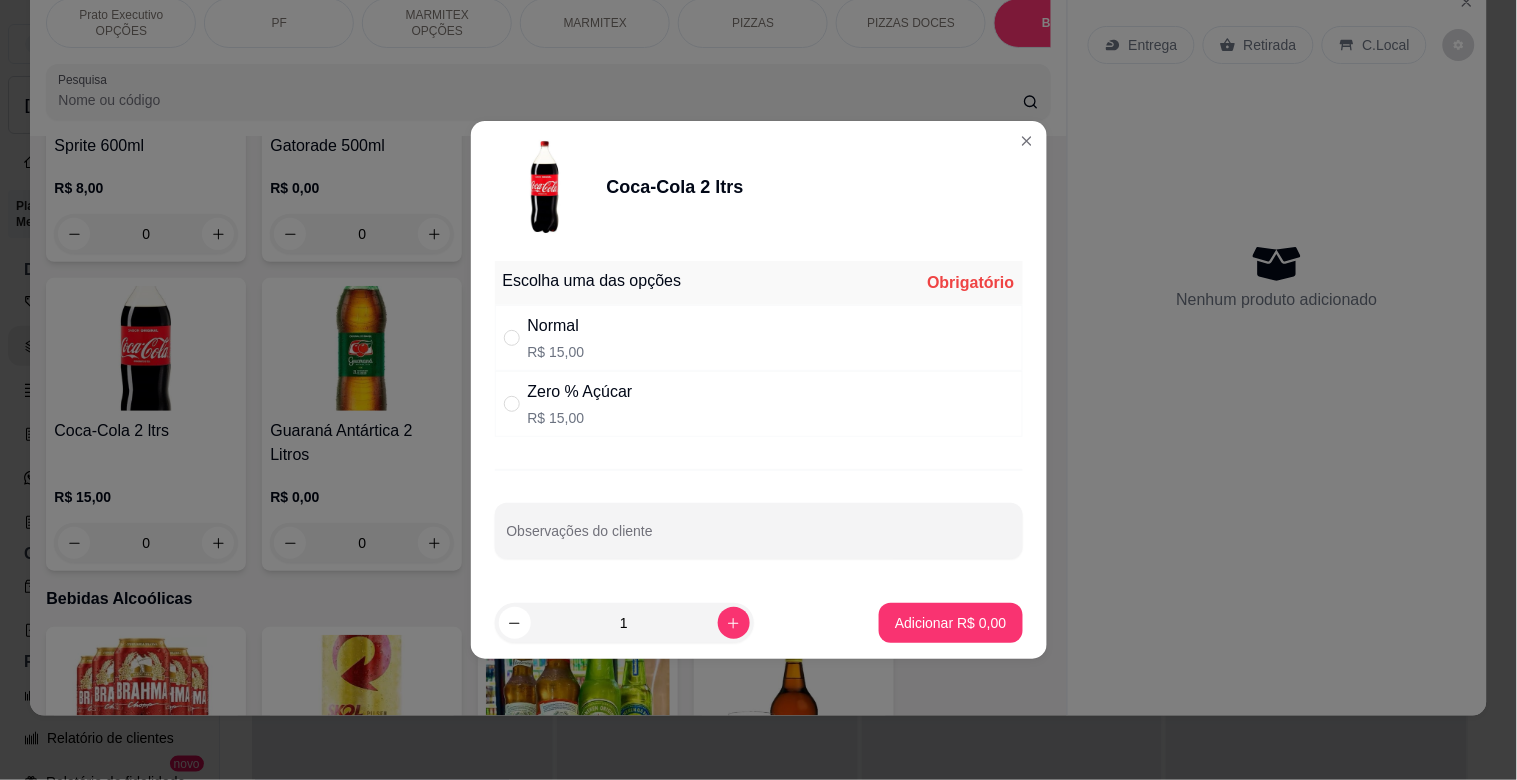 drag, startPoint x: 535, startPoint y: 342, endPoint x: 903, endPoint y: 562, distance: 428.747 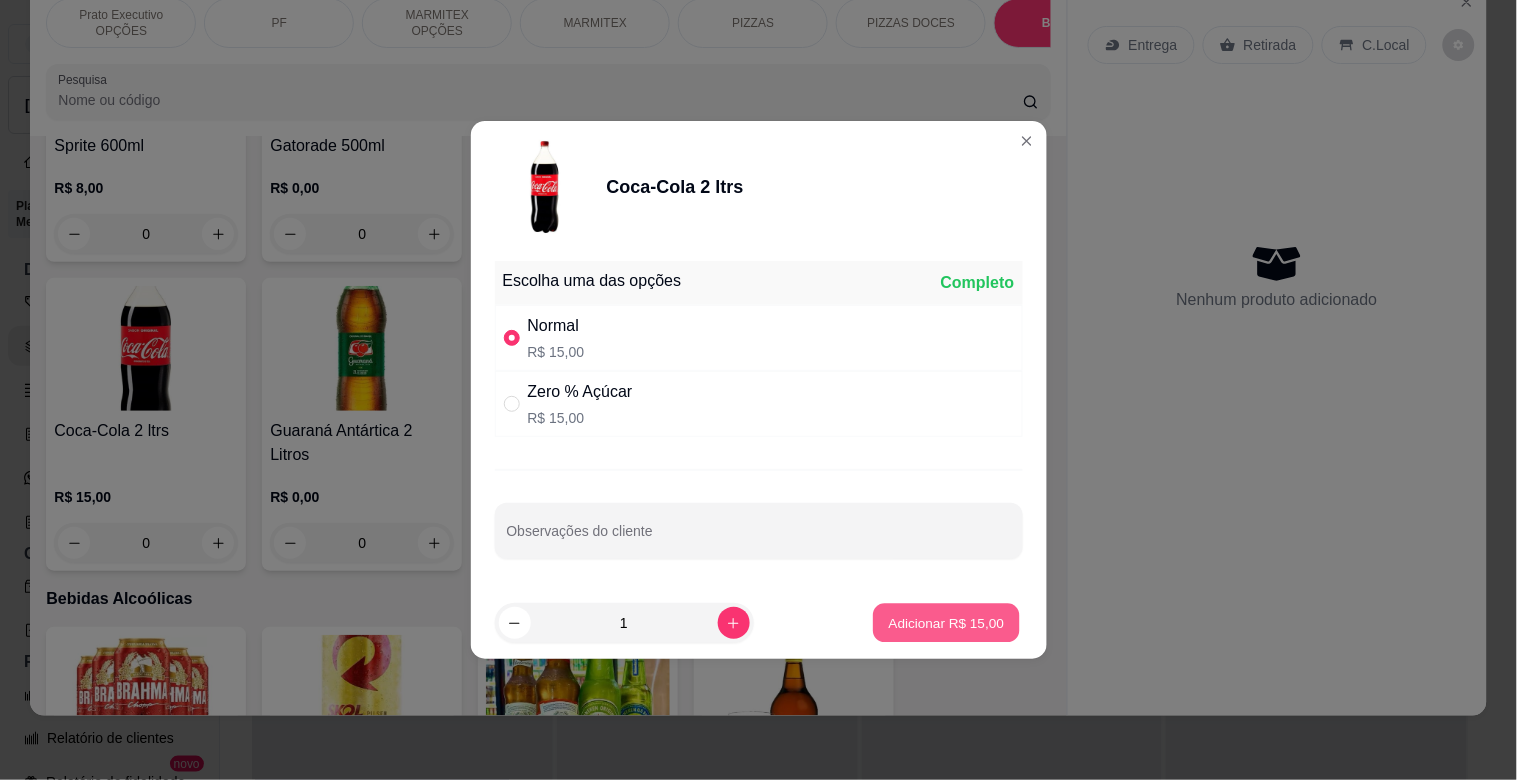 click on "Adicionar   R$ 15,00" at bounding box center [946, 623] 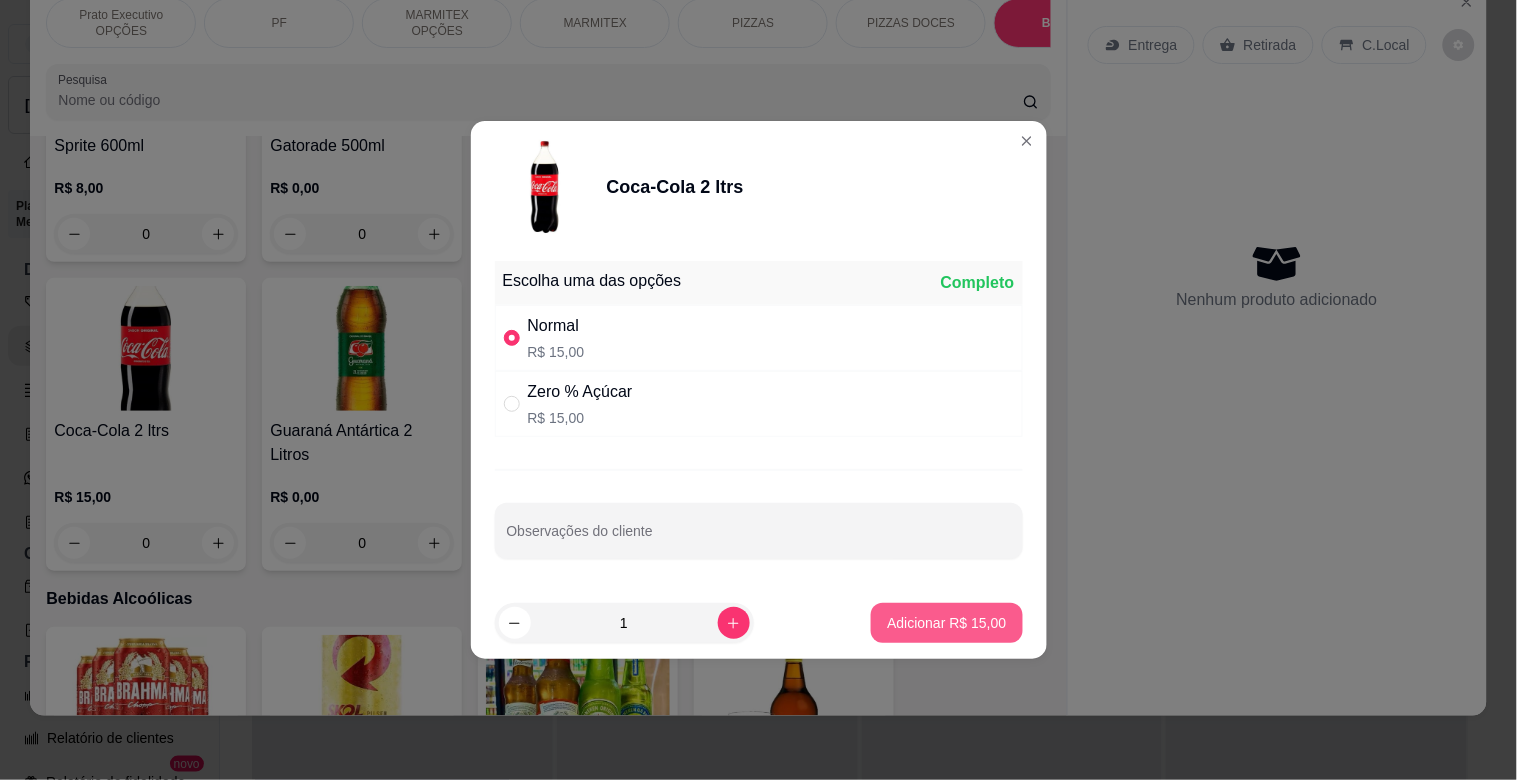 click on "Adicionar   R$ 15,00" at bounding box center (946, 623) 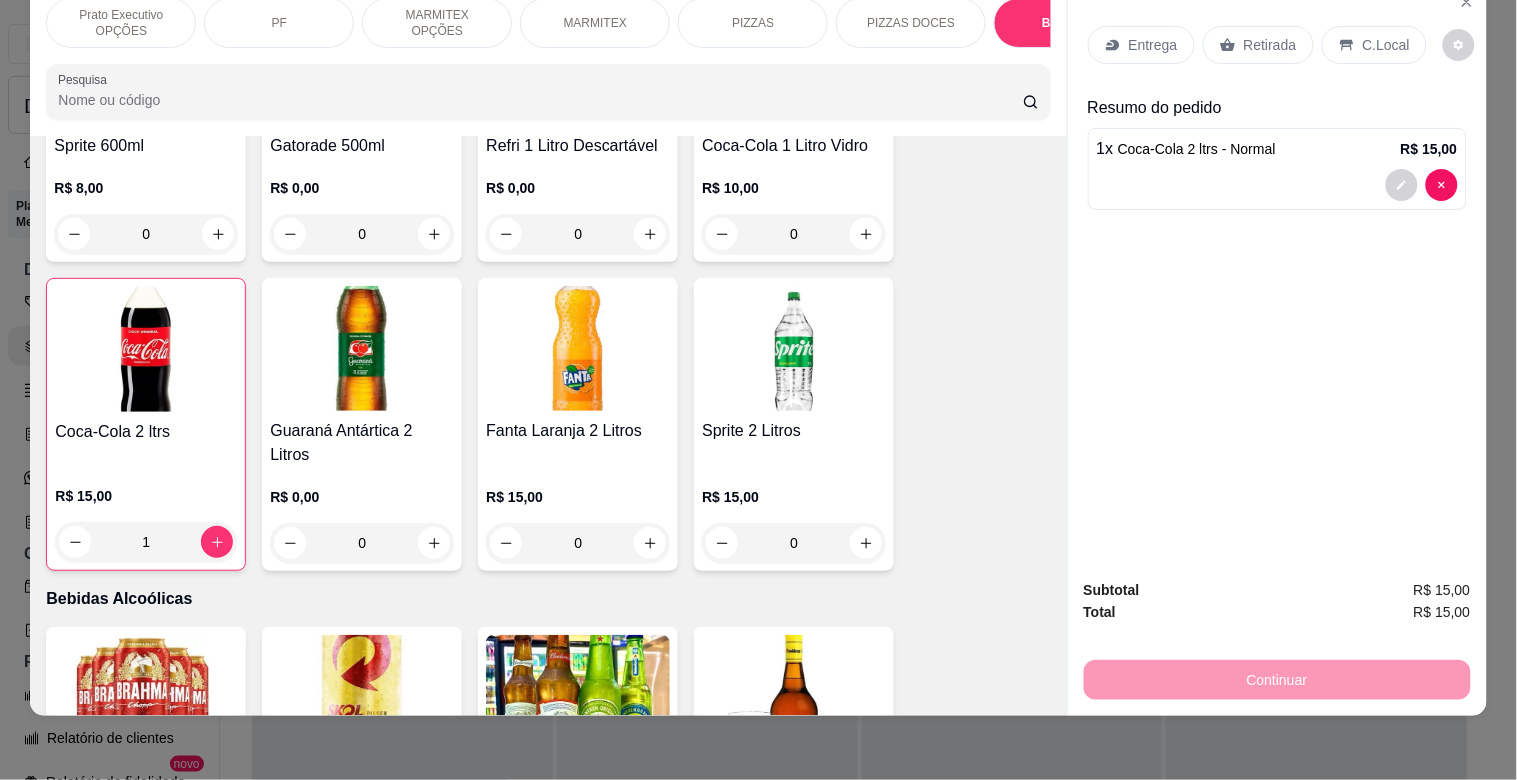 click on "C.Local" at bounding box center [1374, 45] 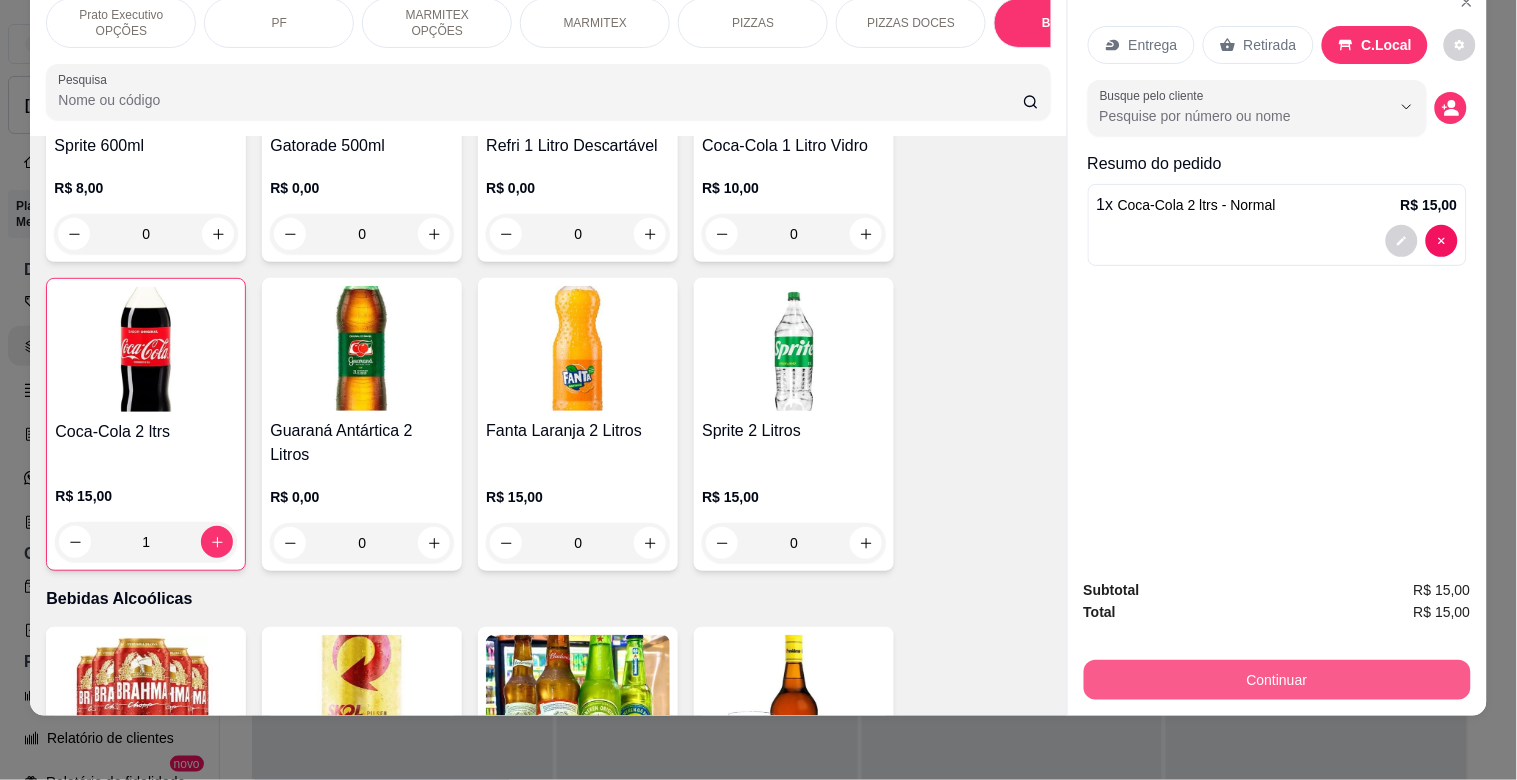 click on "Continuar" at bounding box center (1277, 680) 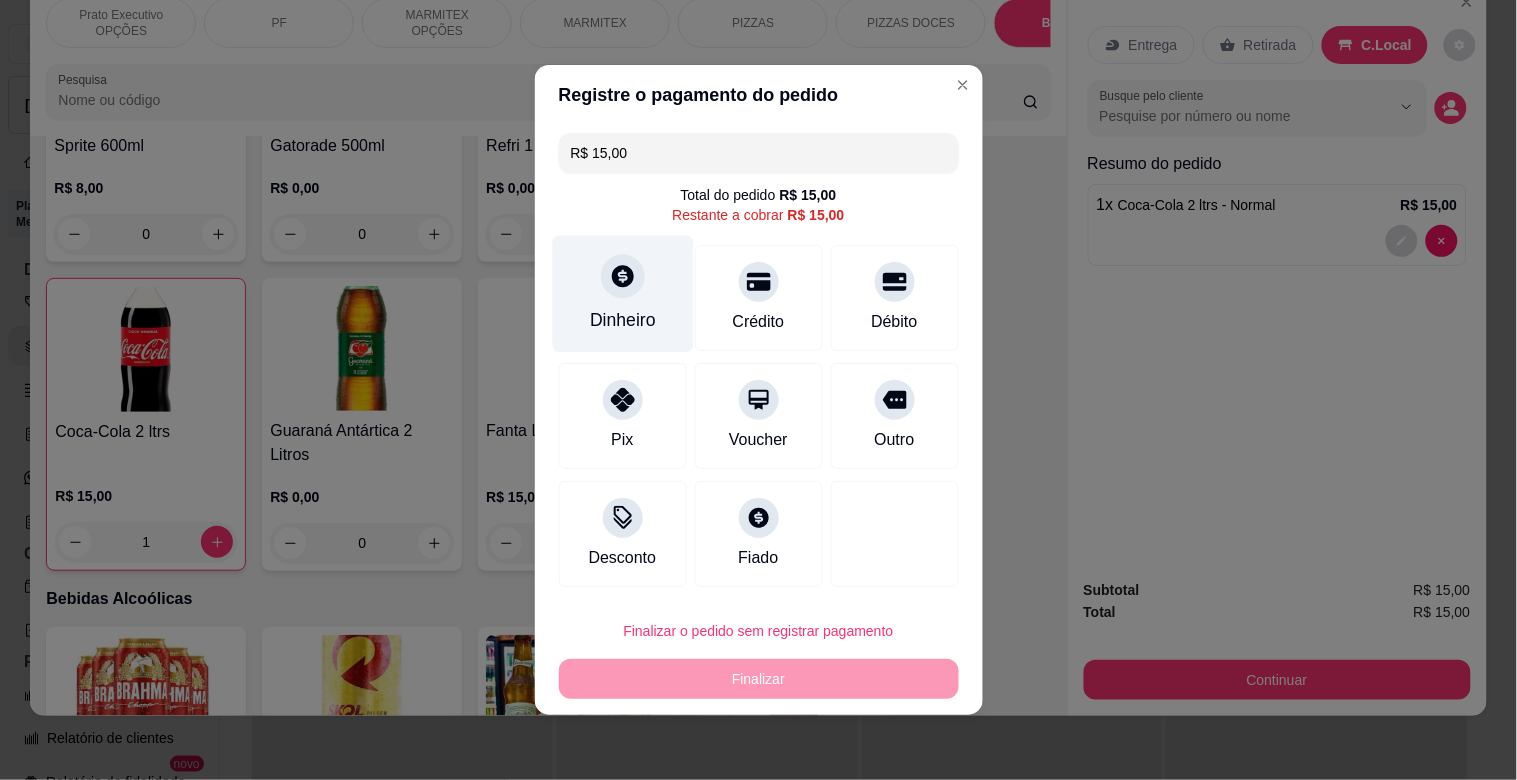 click 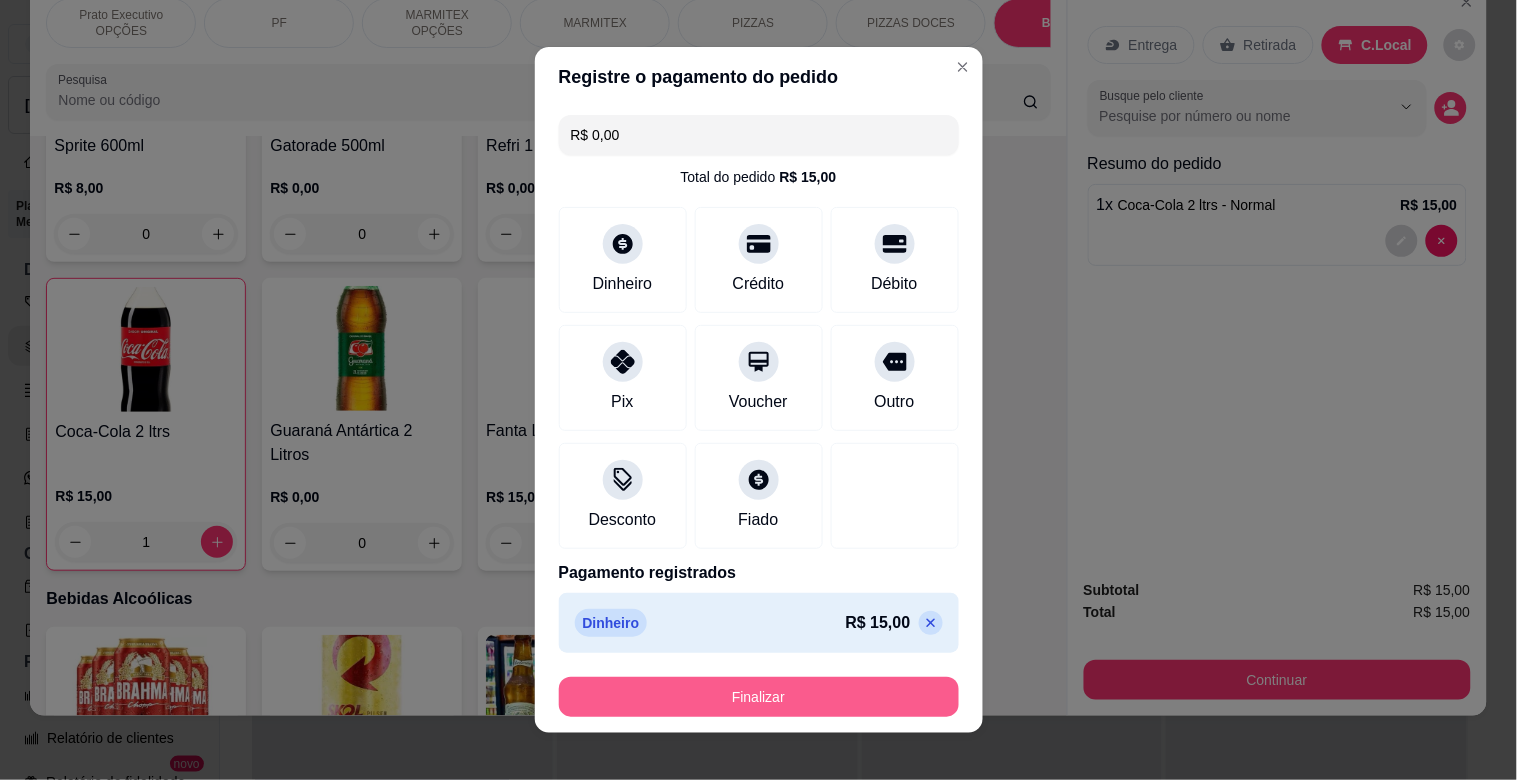 click on "Finalizar" at bounding box center (759, 697) 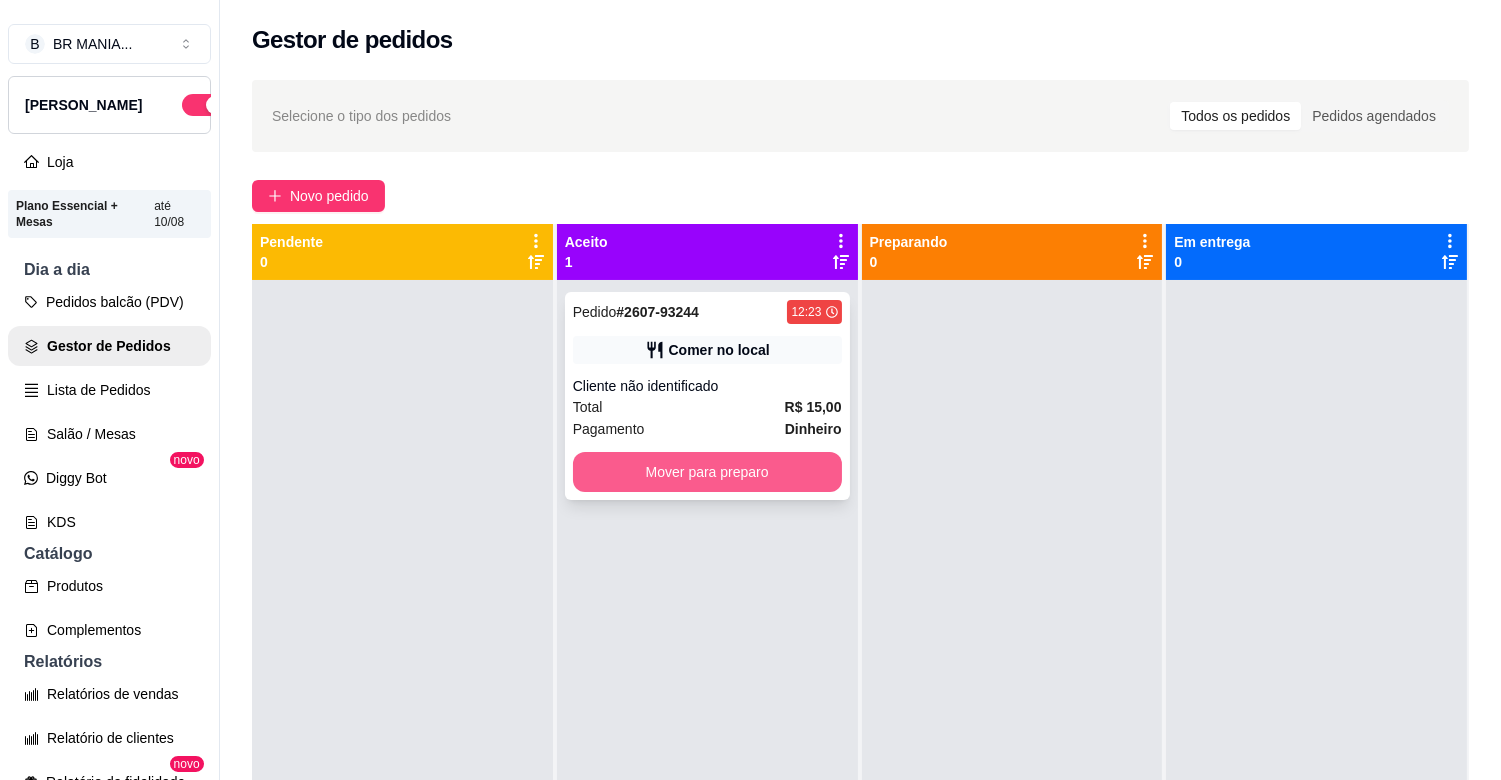 click on "Mover para preparo" at bounding box center (707, 472) 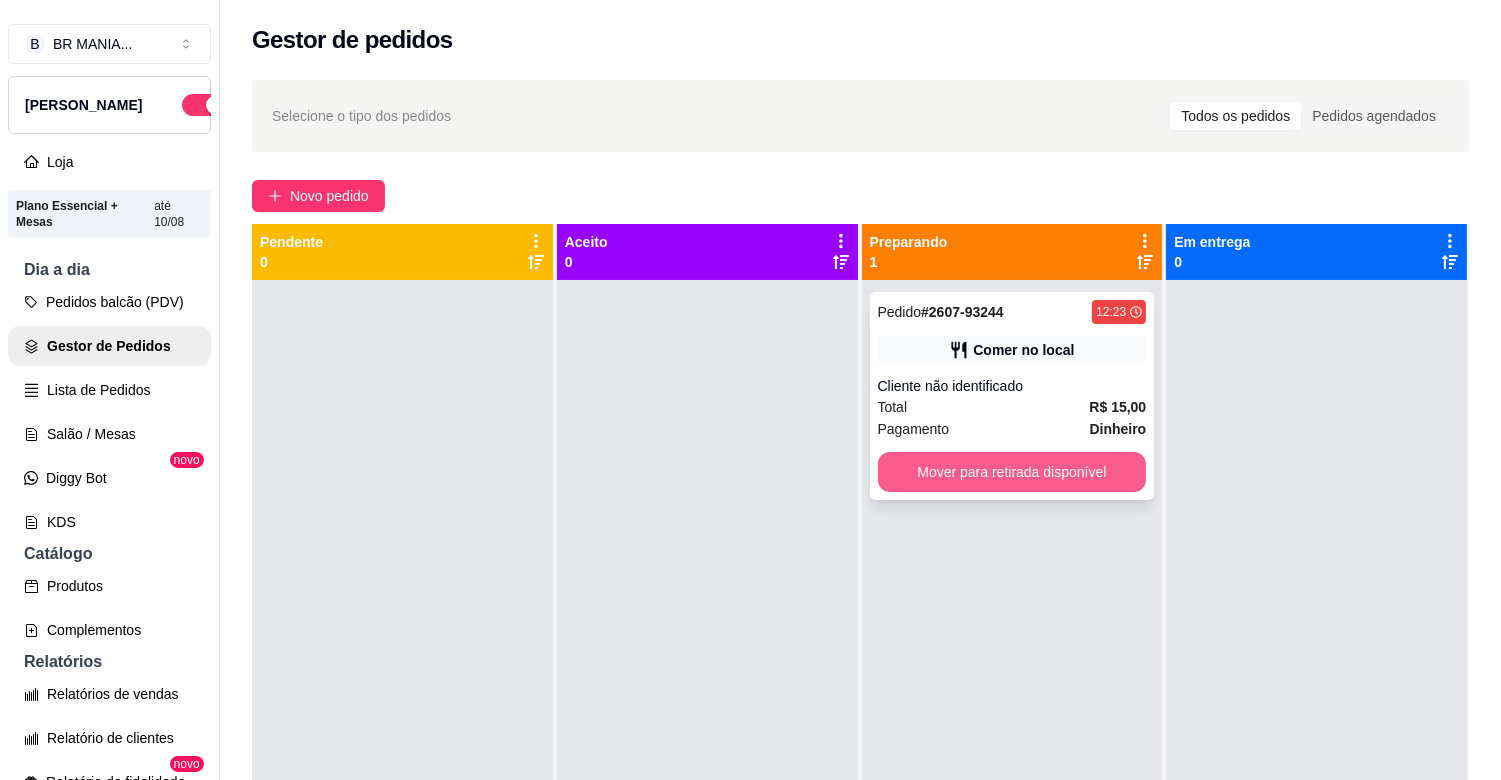 click on "Mover para retirada disponível" at bounding box center [1012, 472] 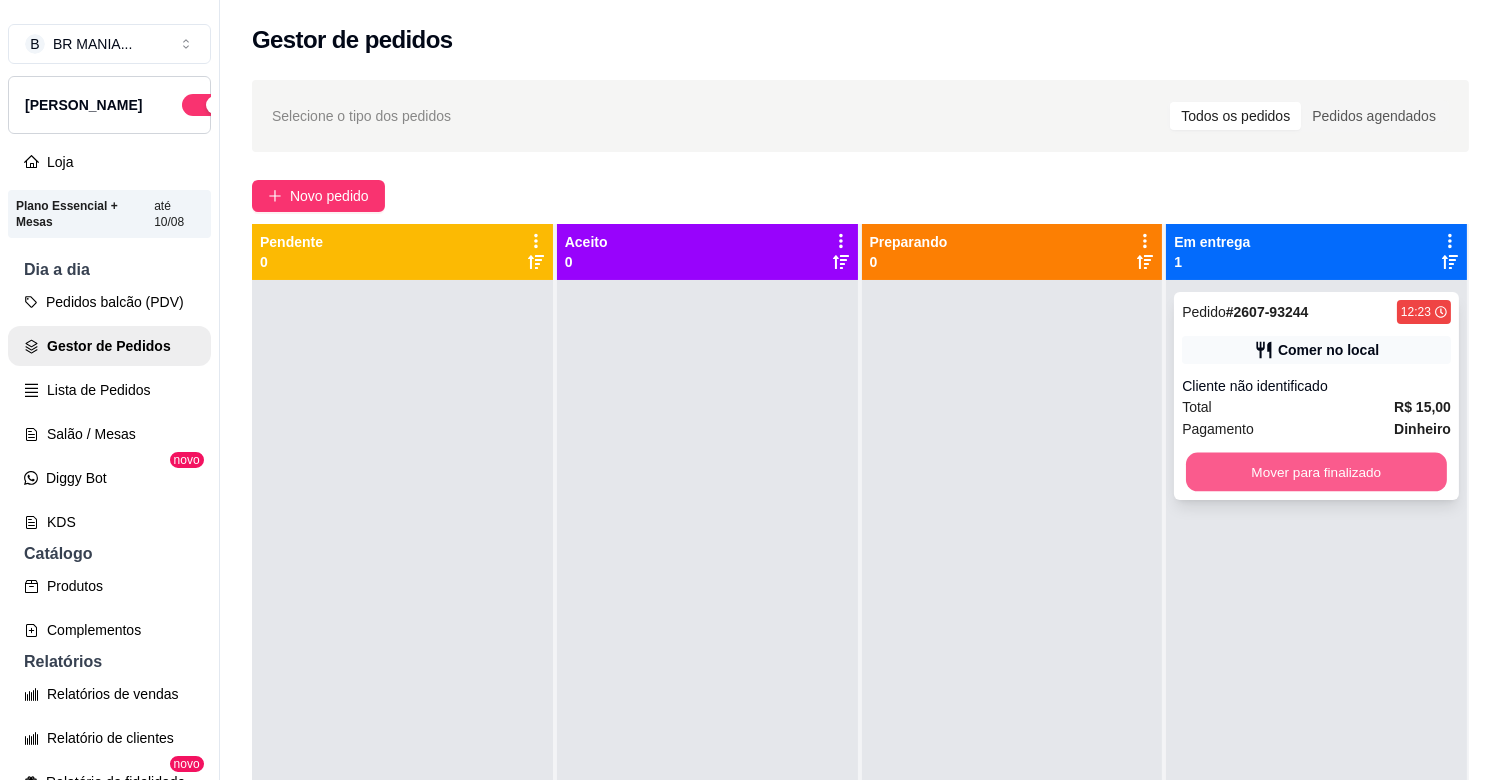 click on "Mover para finalizado" at bounding box center [1316, 472] 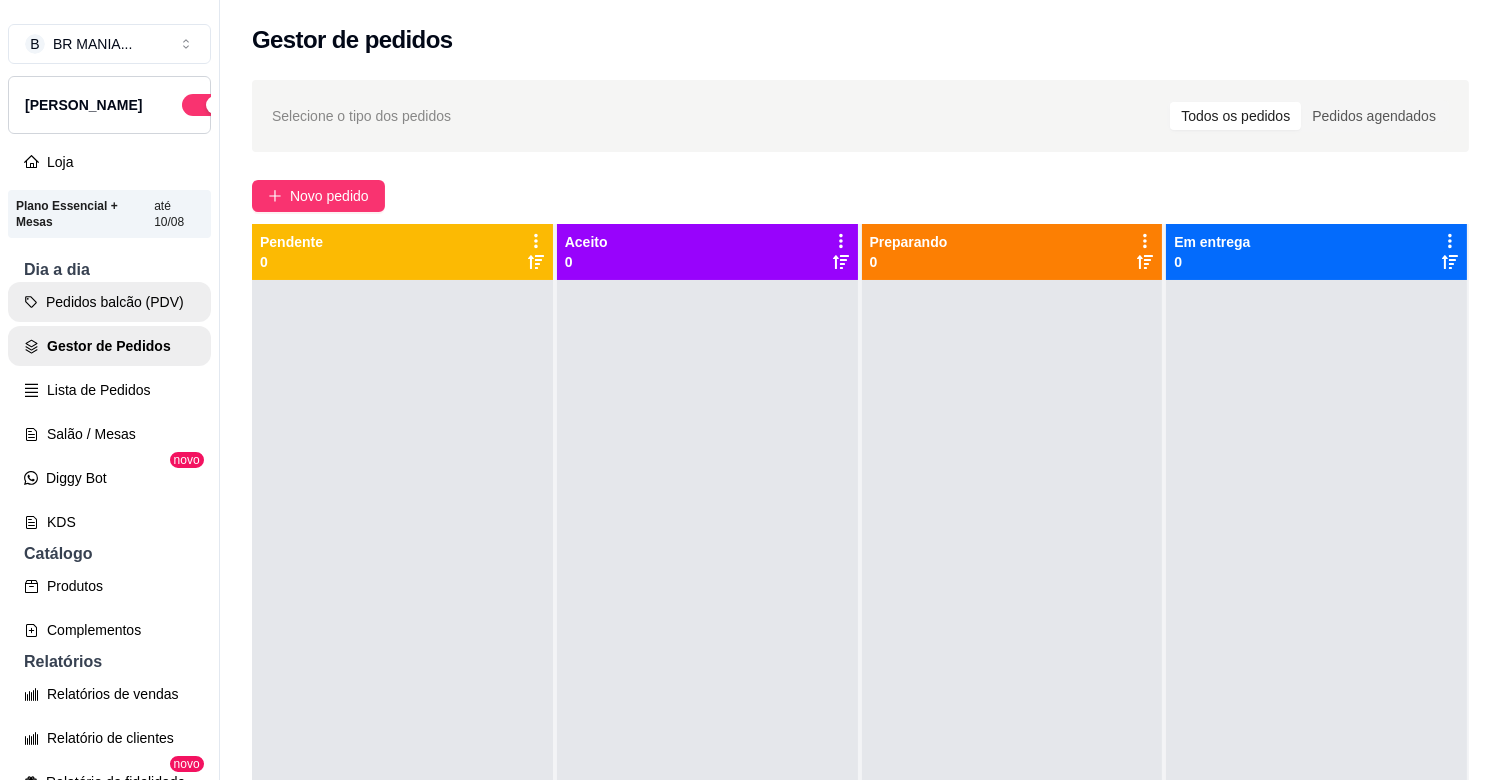 click on "Pedidos balcão (PDV)" at bounding box center [109, 302] 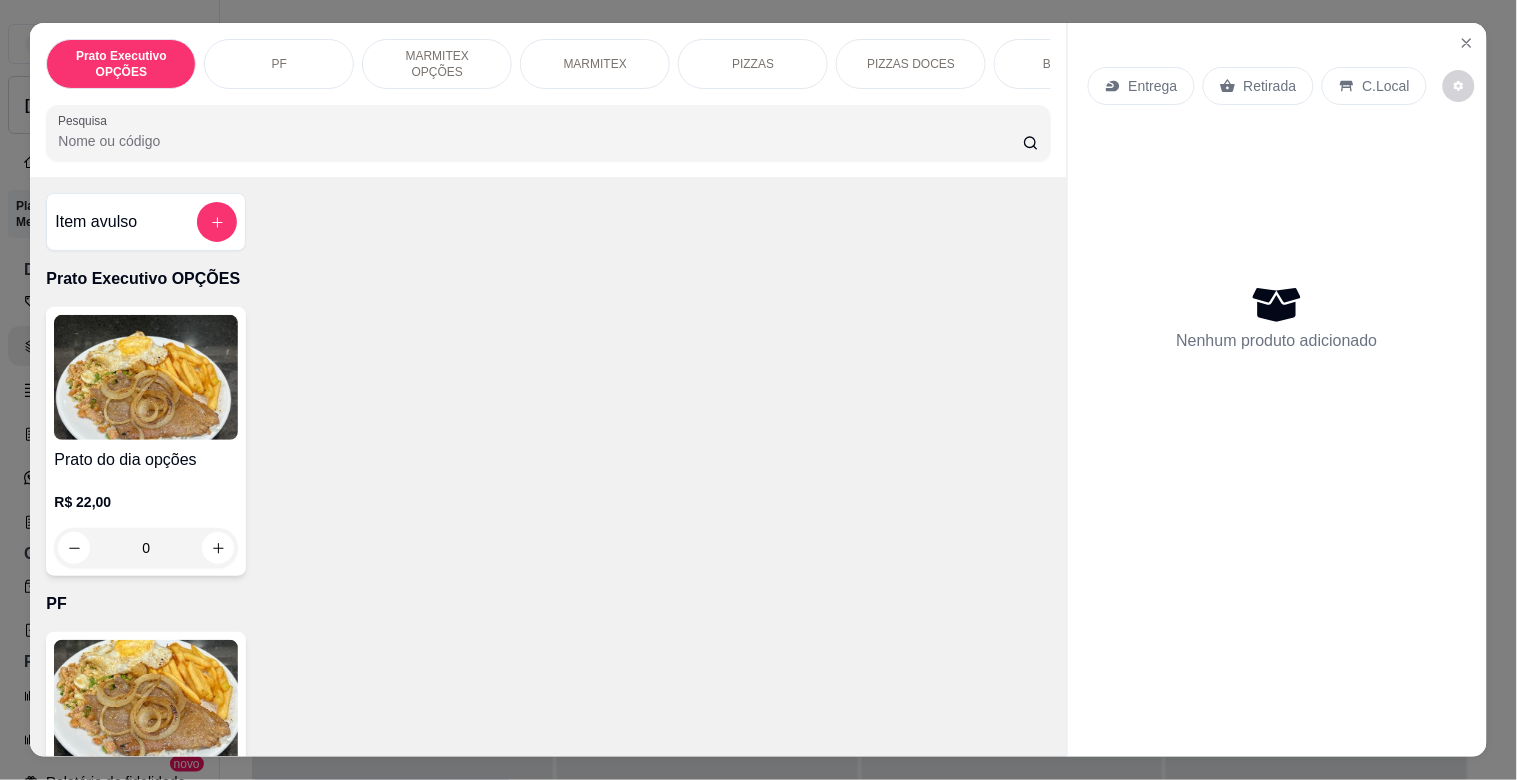 click on "MARMITEX" at bounding box center [595, 64] 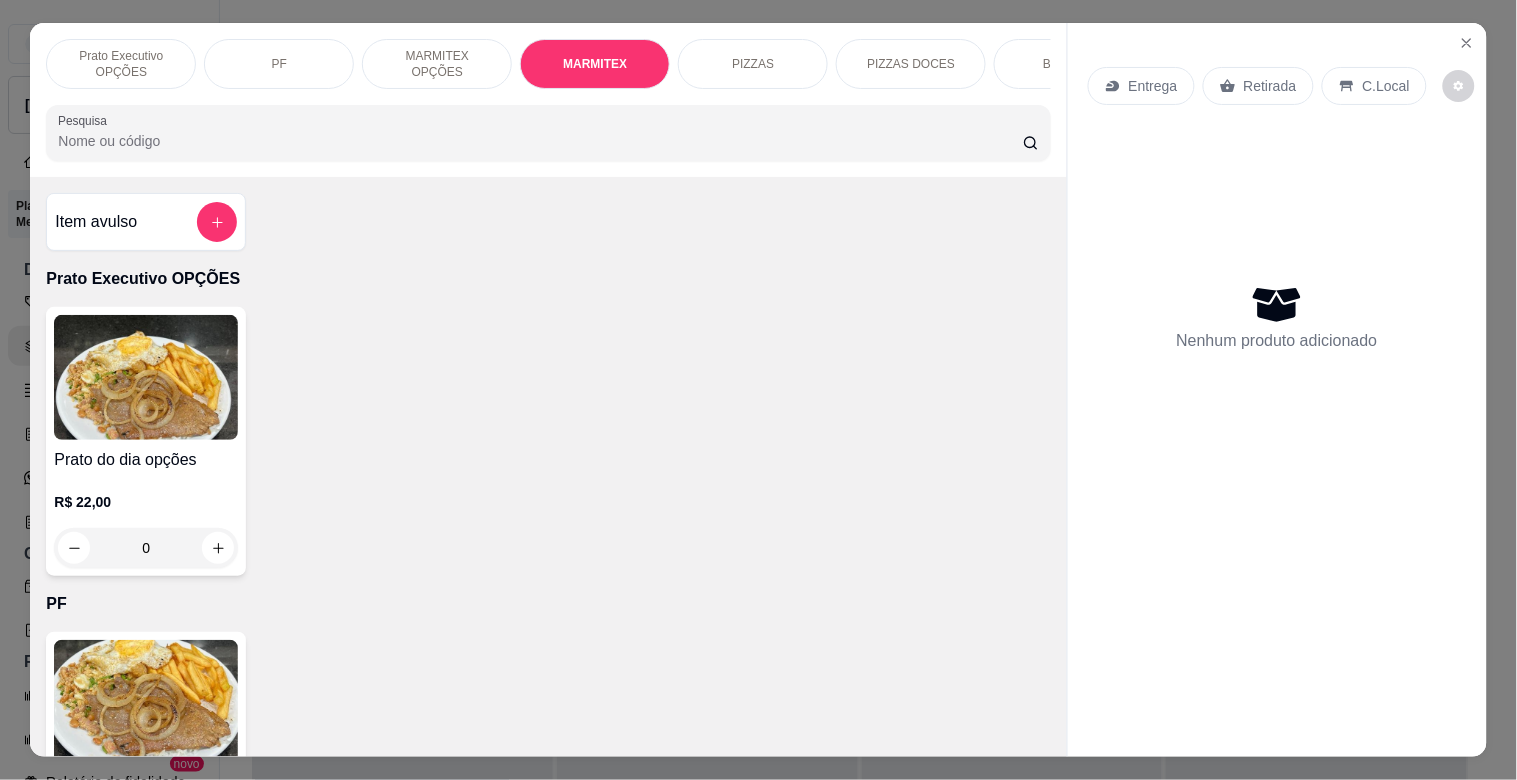 scroll, scrollTop: 1064, scrollLeft: 0, axis: vertical 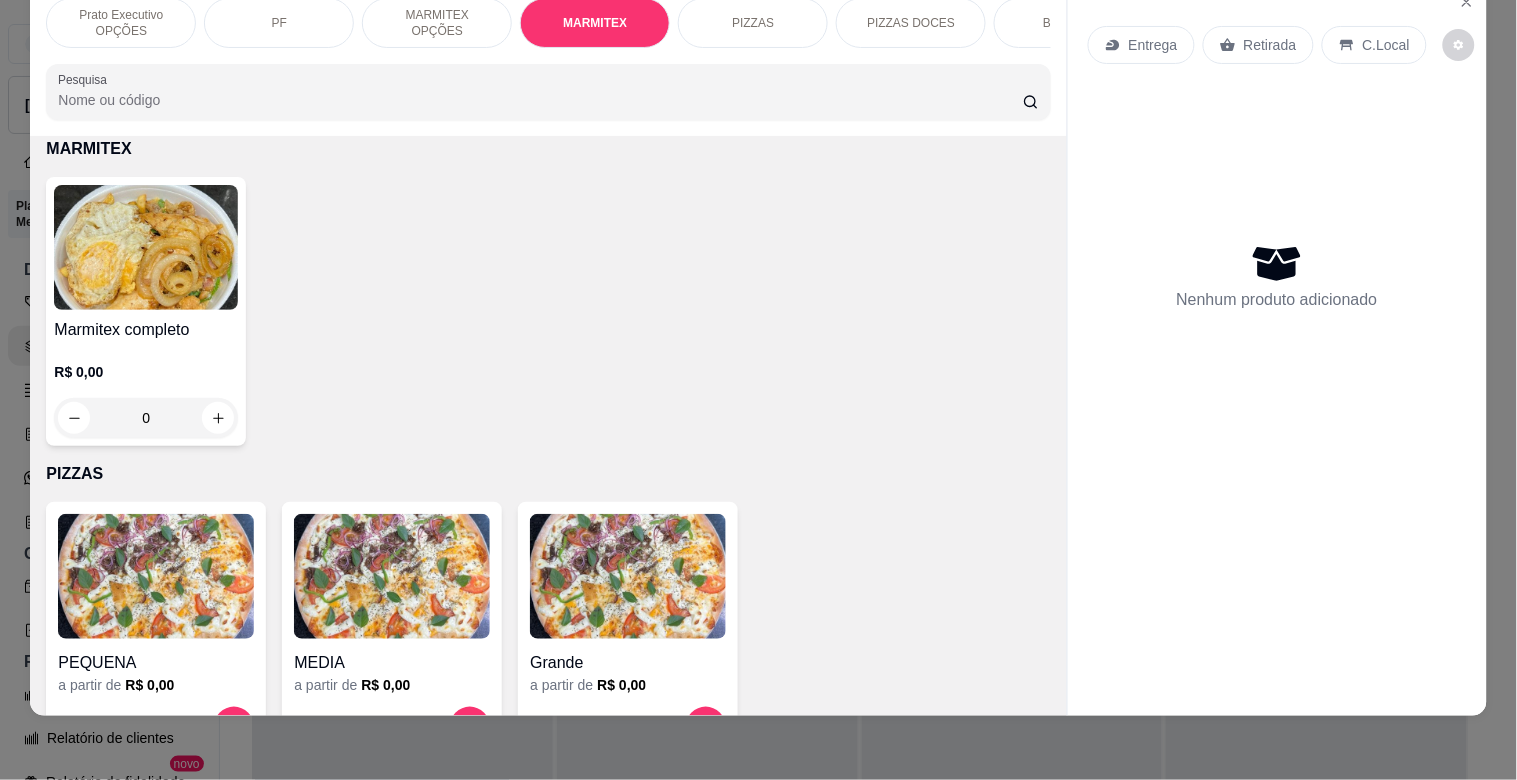 click on "Prato Executivo OPÇÕES PF  MARMITEX OPÇÕES  MARMITEX  PIZZAS PIZZAS DOCES BEBIDAS  Bebidas Alcoólicas  Bebidas Não alcoólicas  Energético  ELMA CHIPS Salgados  BOMBONIERE  Chup chup Rose Gourmet  Chup chup Lets  KIBOM Gelo  Paieiro  Isqueiro BIC Grande  Seda ZOMO  Doceria [PERSON_NAME]  Pesquisa" at bounding box center [548, 59] 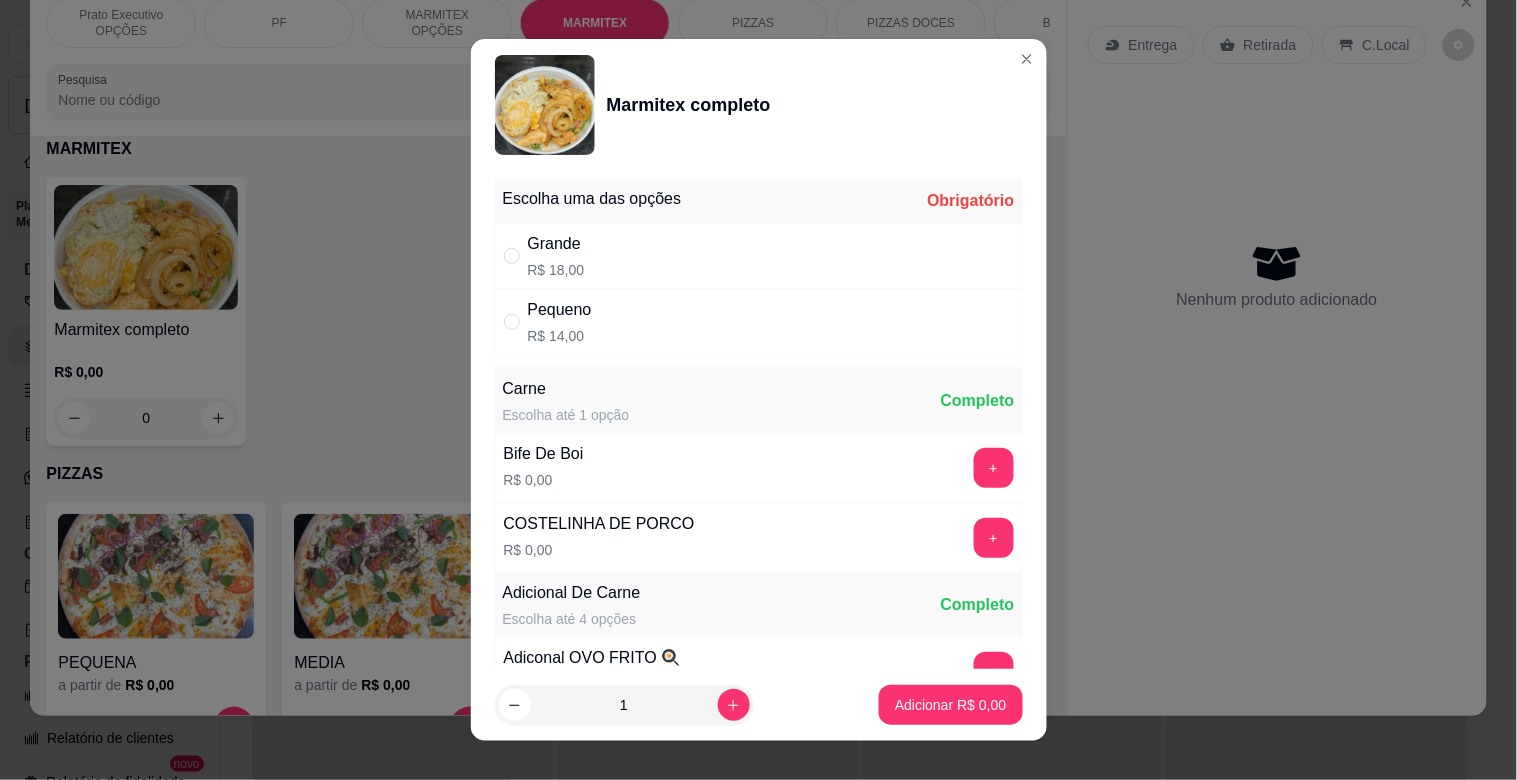 click on "Grande" at bounding box center (556, 244) 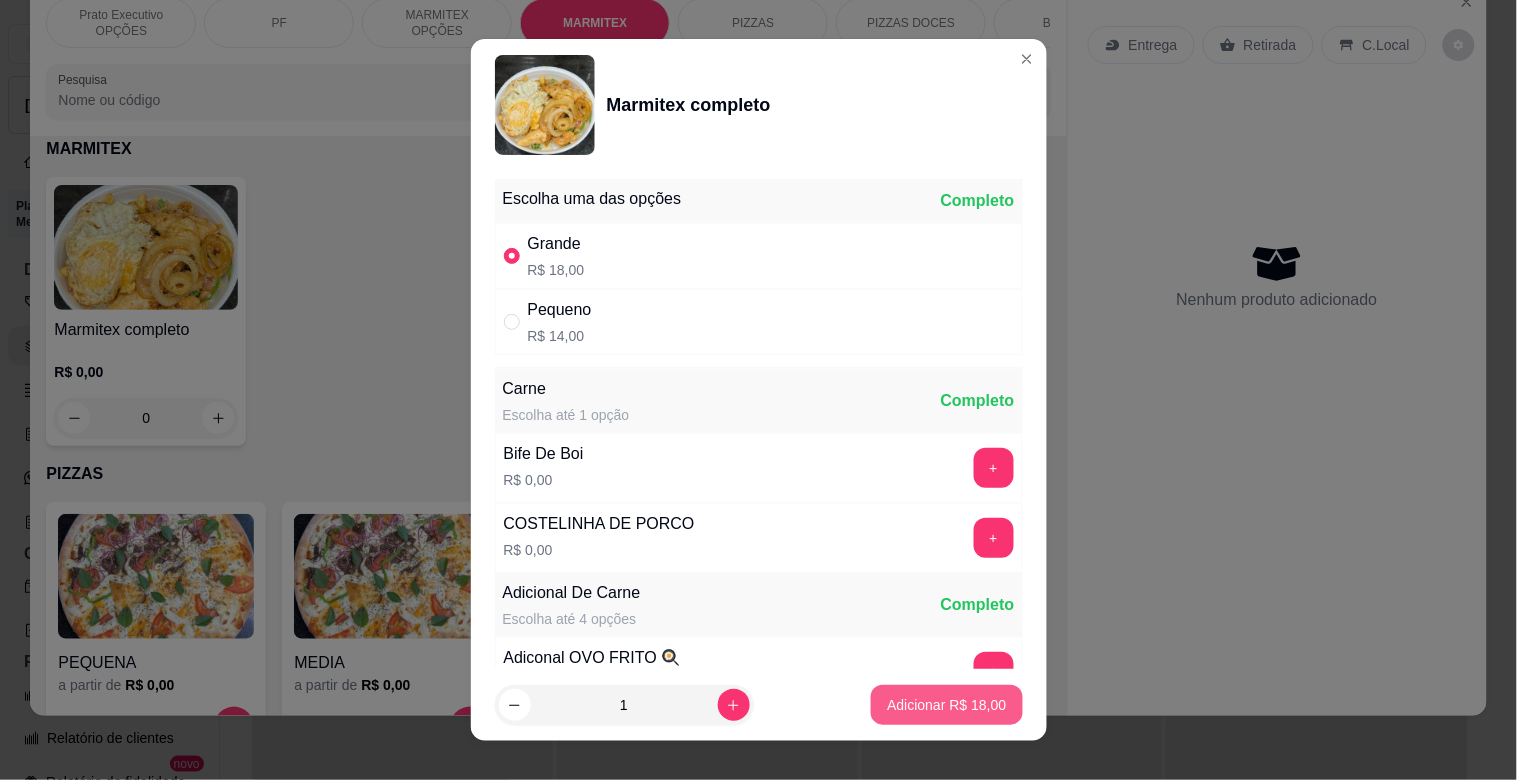 click on "Adicionar   R$ 18,00" at bounding box center (946, 705) 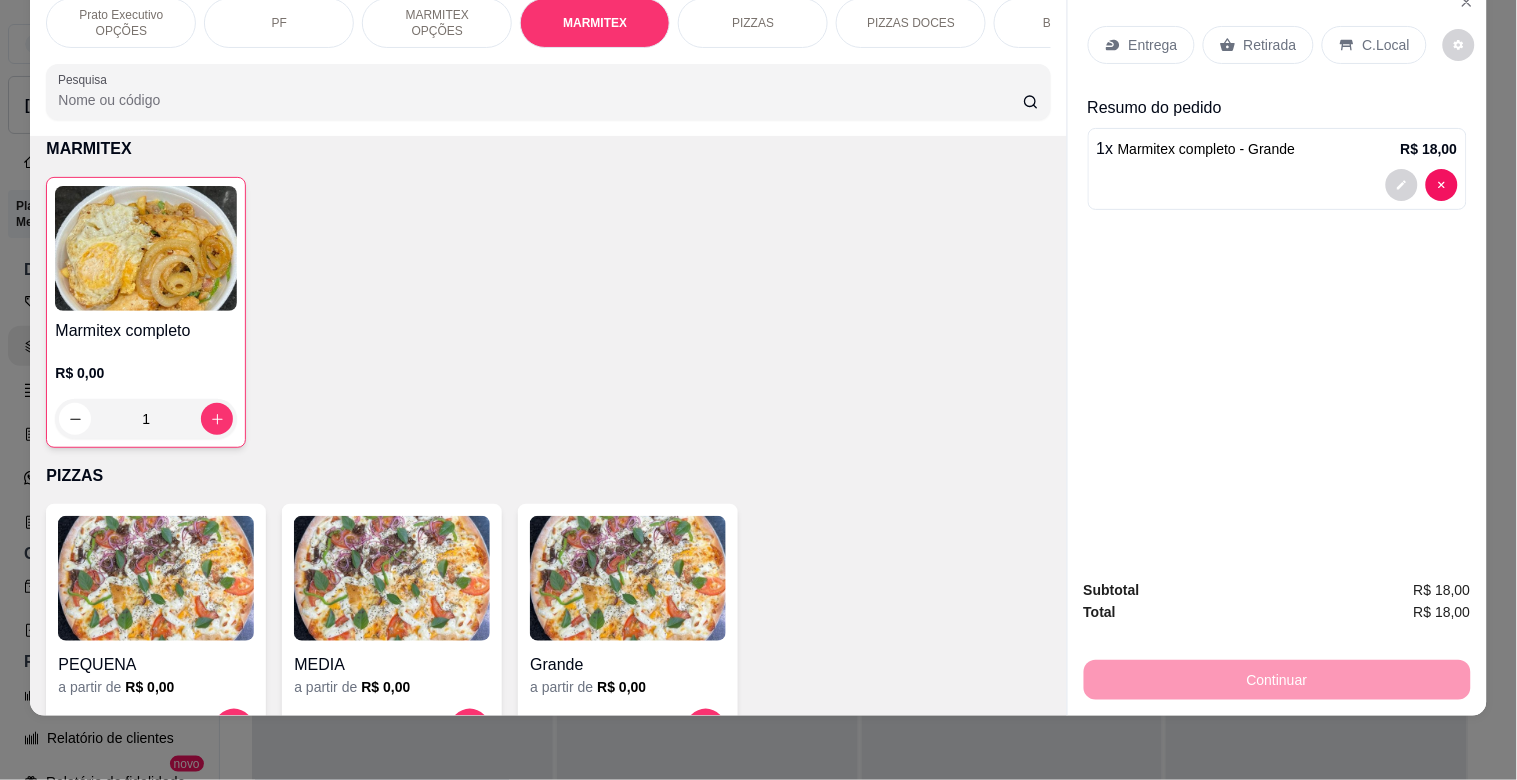 click on "C.Local" at bounding box center [1386, 45] 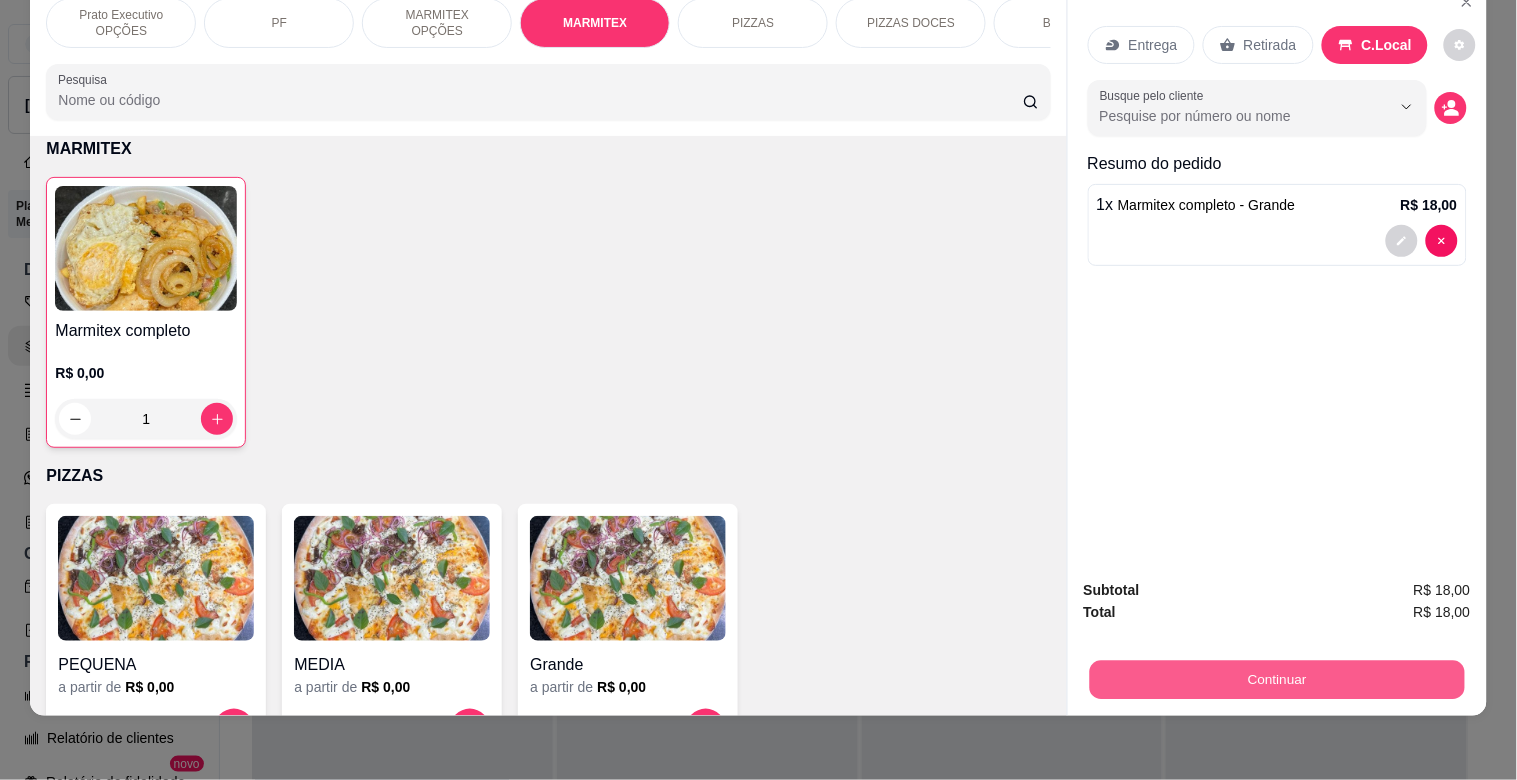 click on "Continuar" at bounding box center [1276, 679] 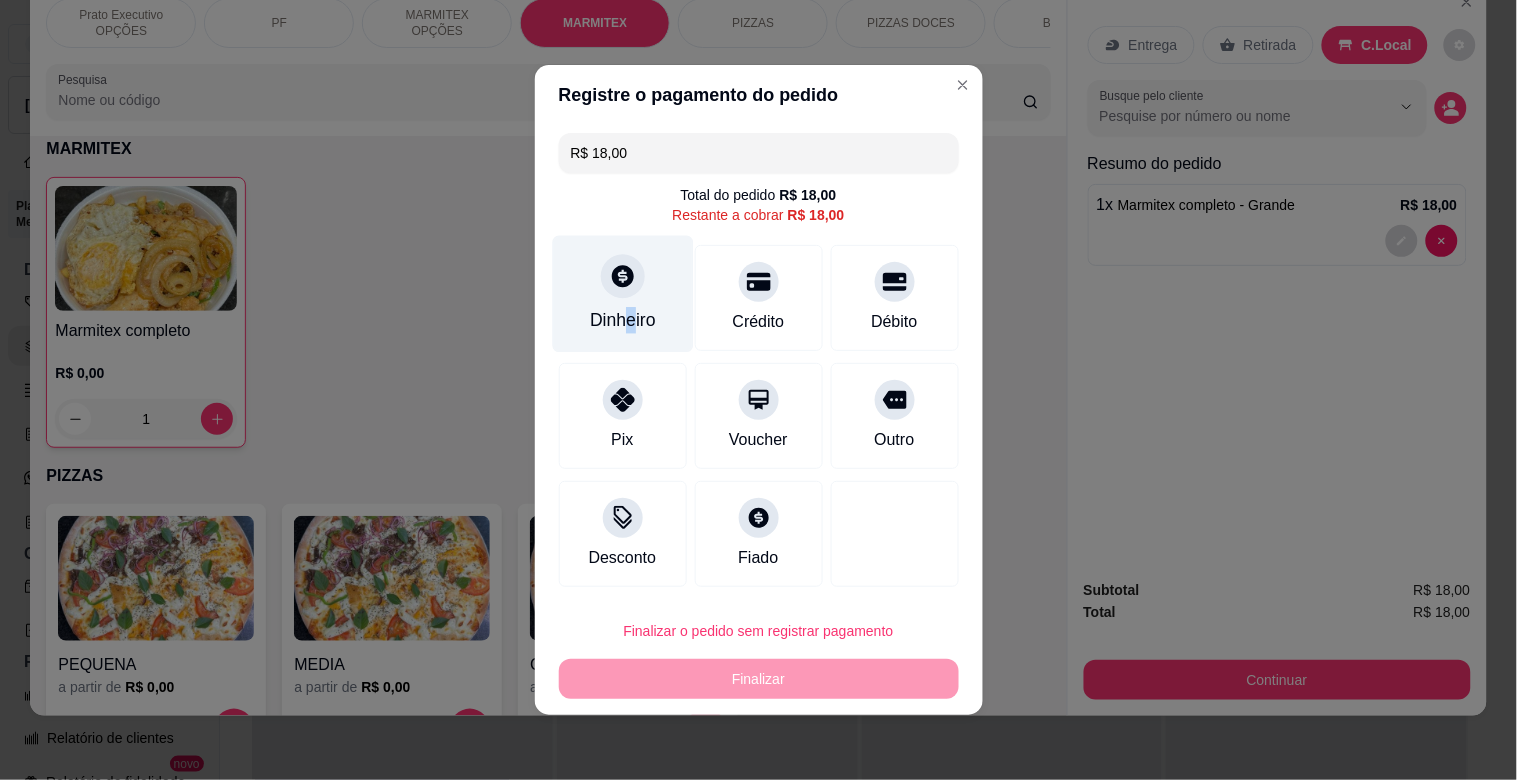 click on "Dinheiro" at bounding box center [623, 320] 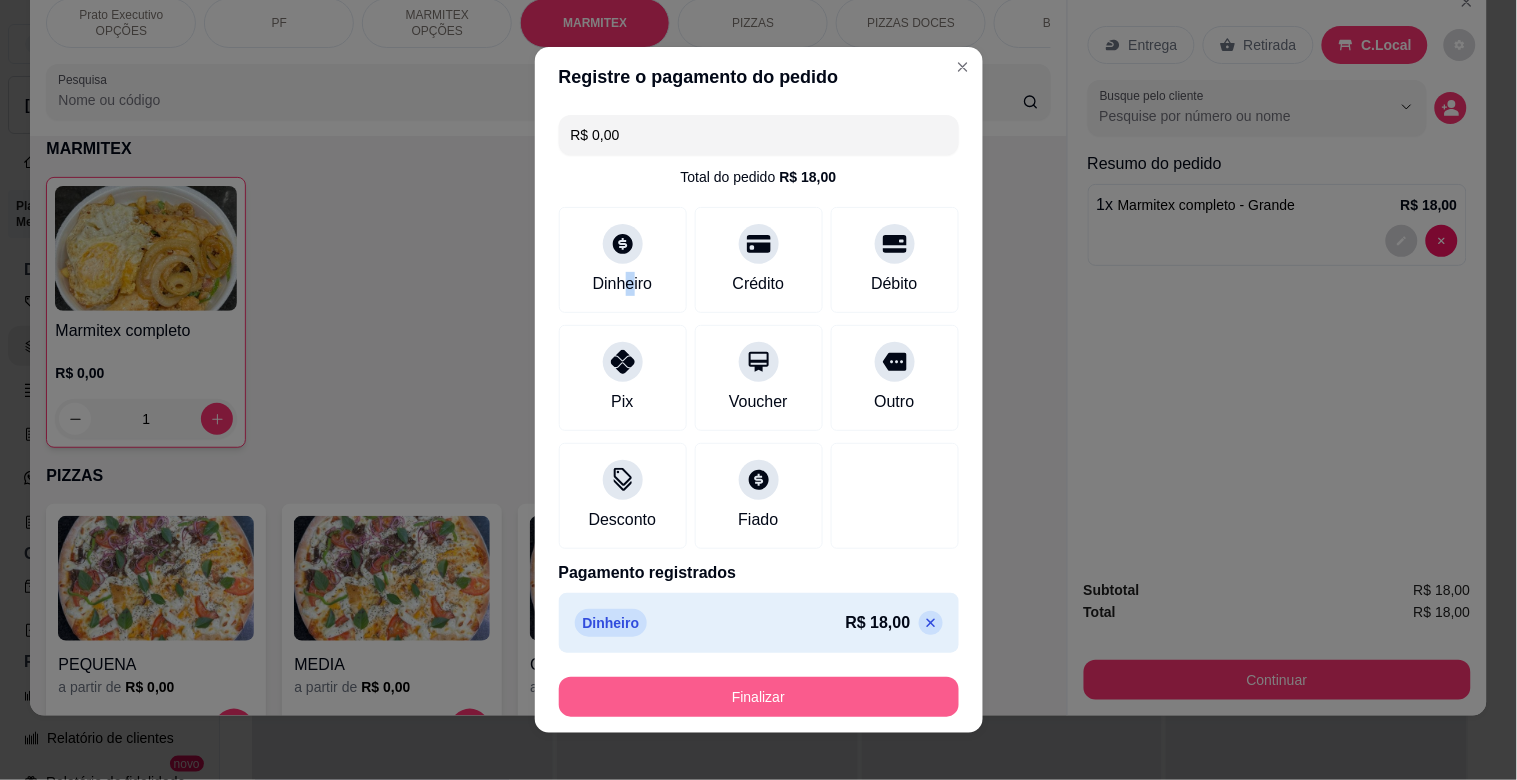 click on "Finalizar" at bounding box center (759, 697) 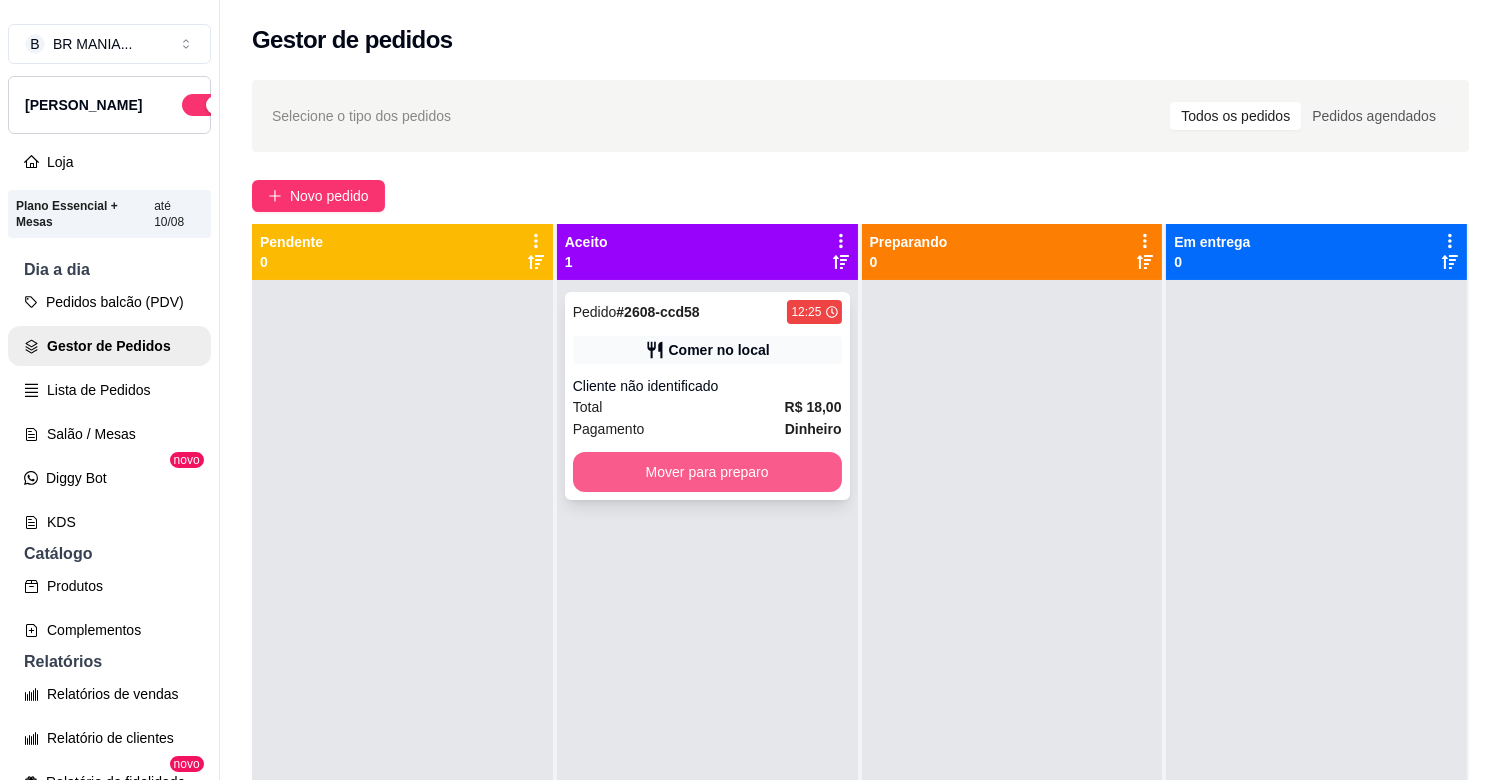 click on "Mover para preparo" at bounding box center [707, 472] 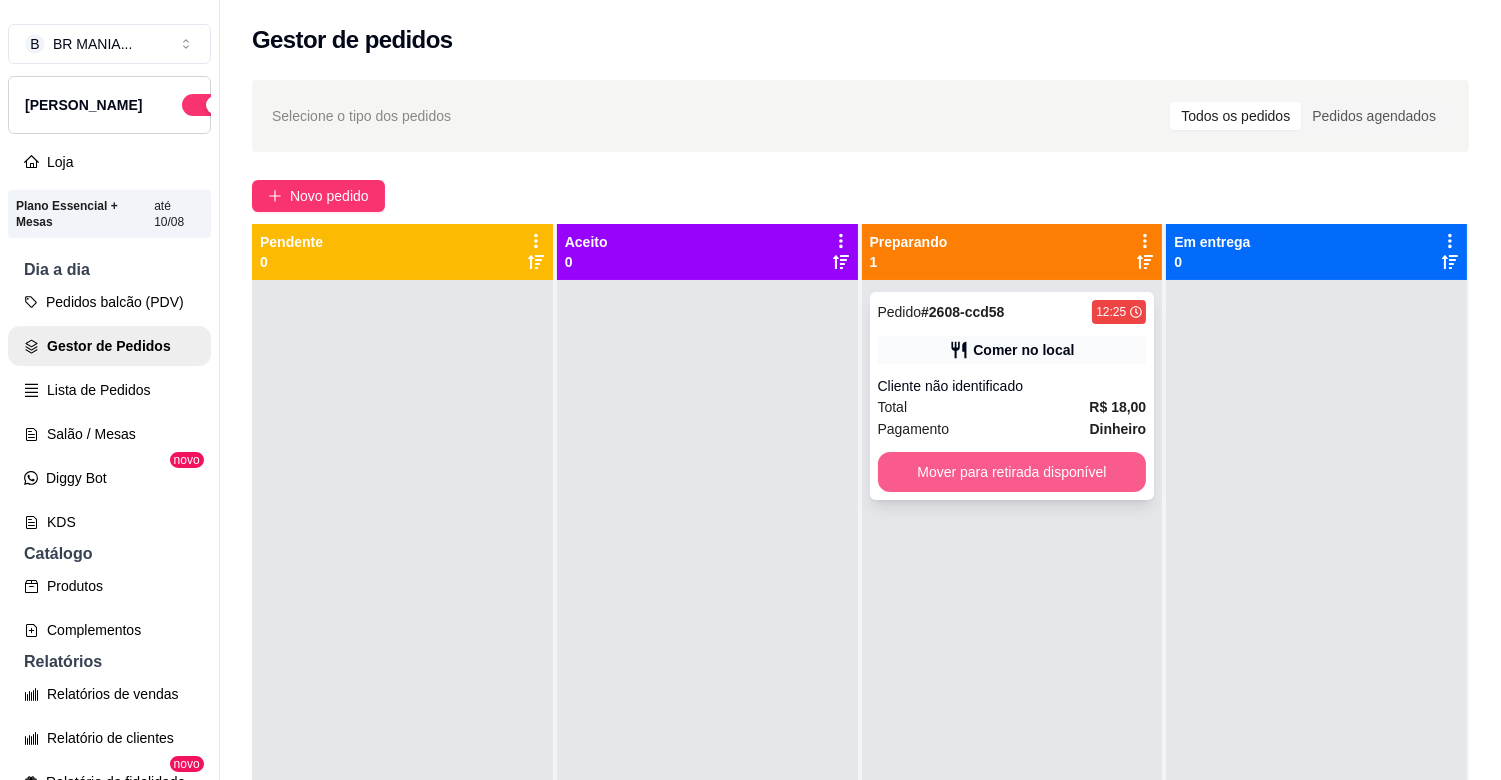 click on "Mover para retirada disponível" at bounding box center [1012, 472] 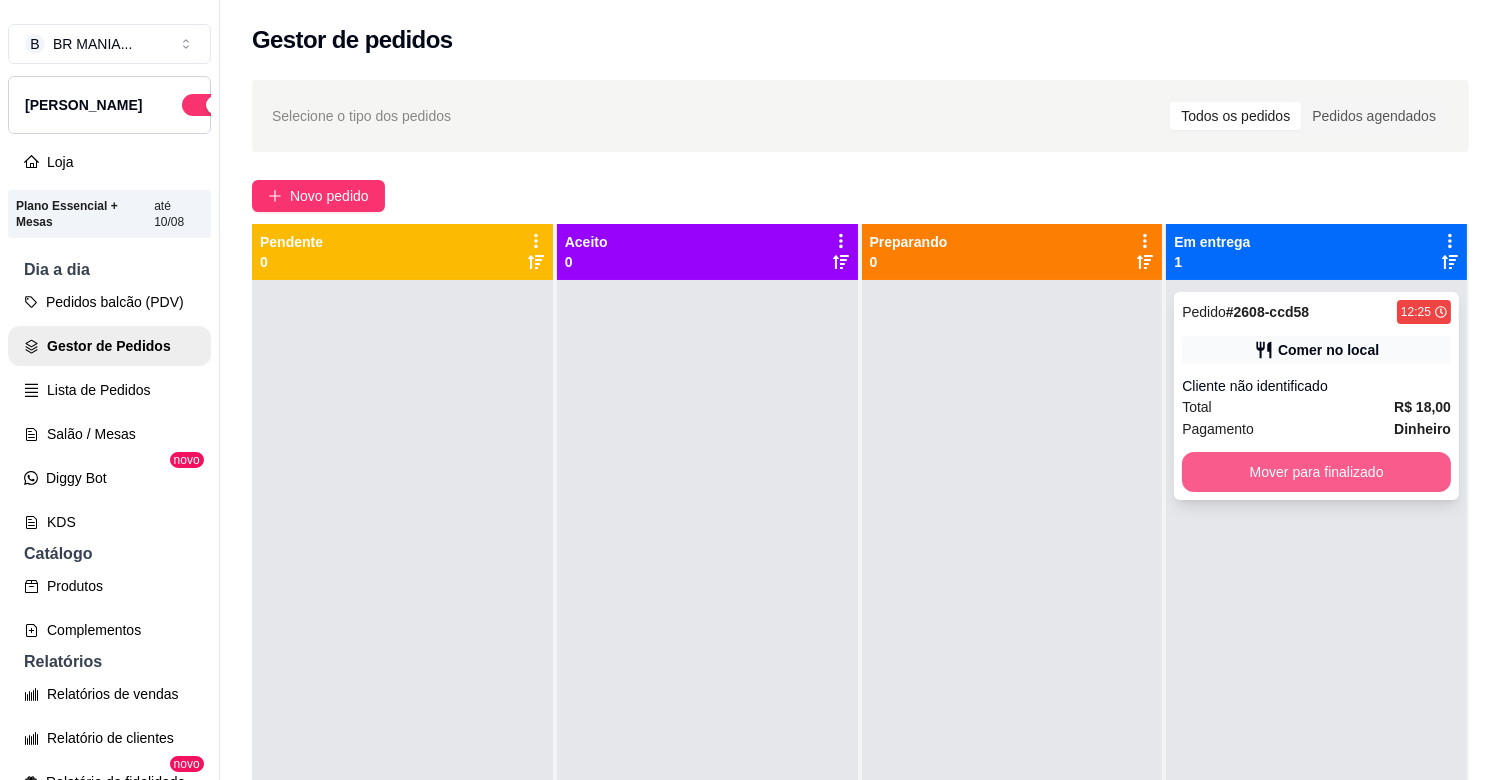click on "Mover para finalizado" at bounding box center [1316, 472] 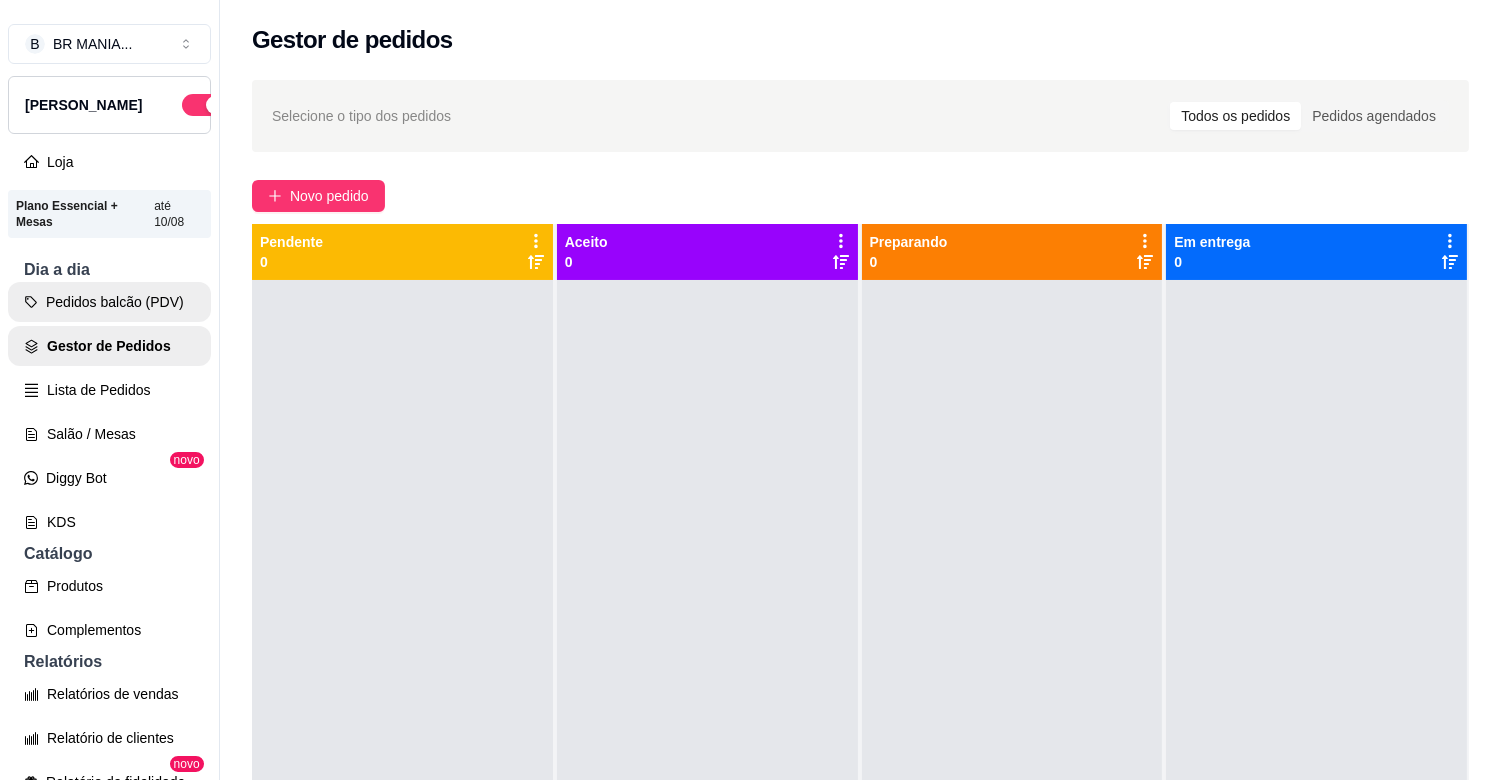 click on "Pedidos balcão (PDV)" at bounding box center (109, 302) 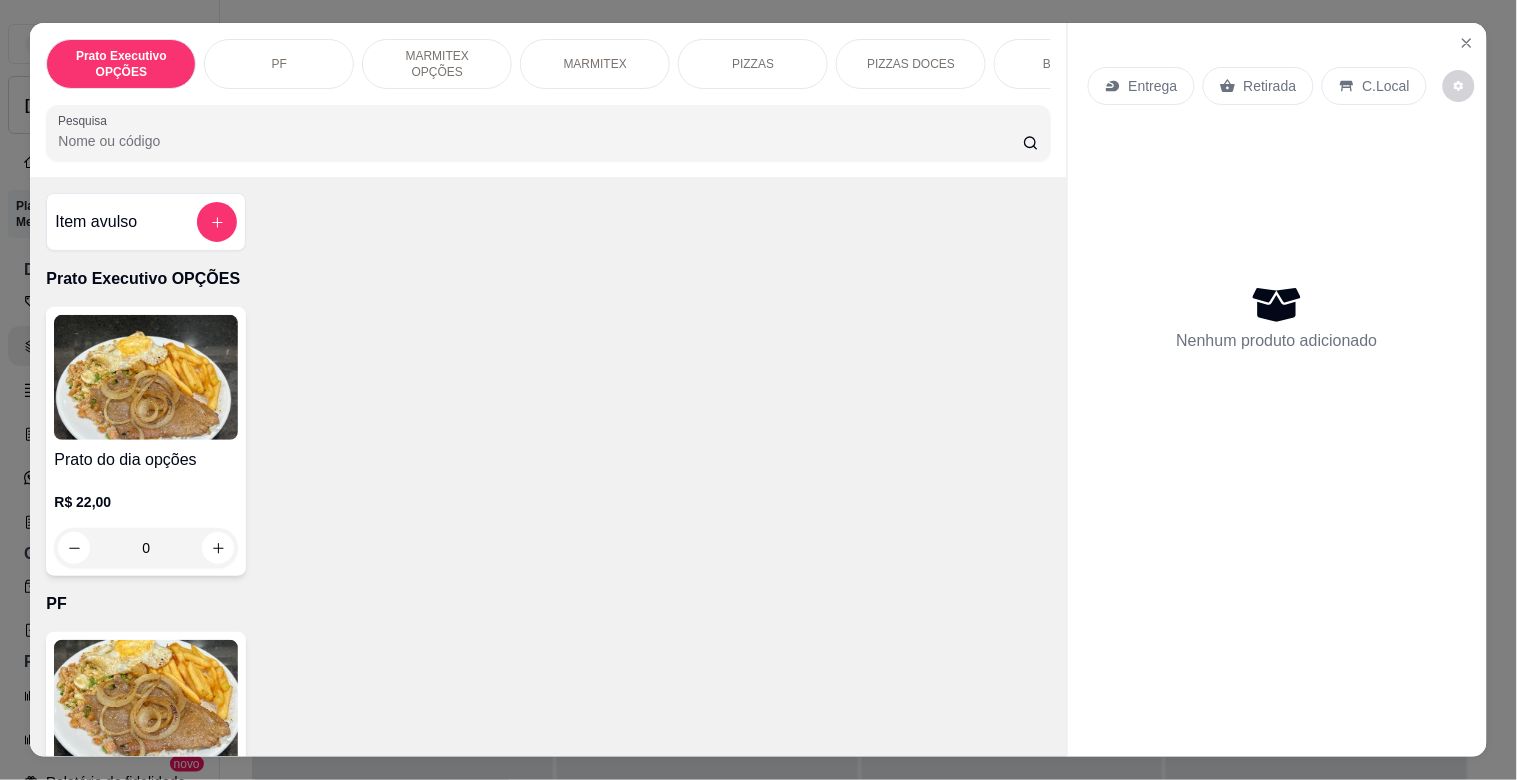 click on "MARMITEX" at bounding box center [595, 64] 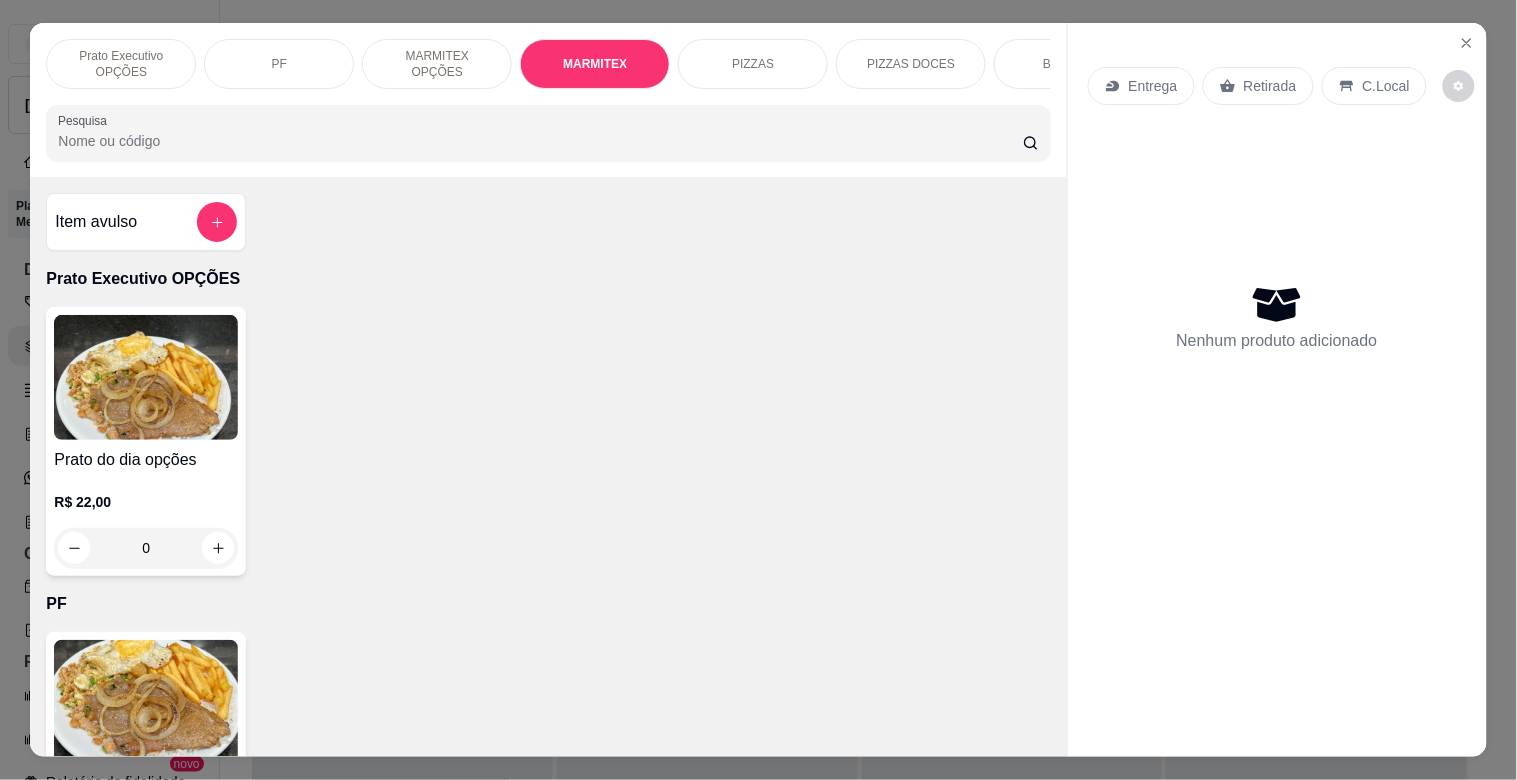scroll, scrollTop: 1064, scrollLeft: 0, axis: vertical 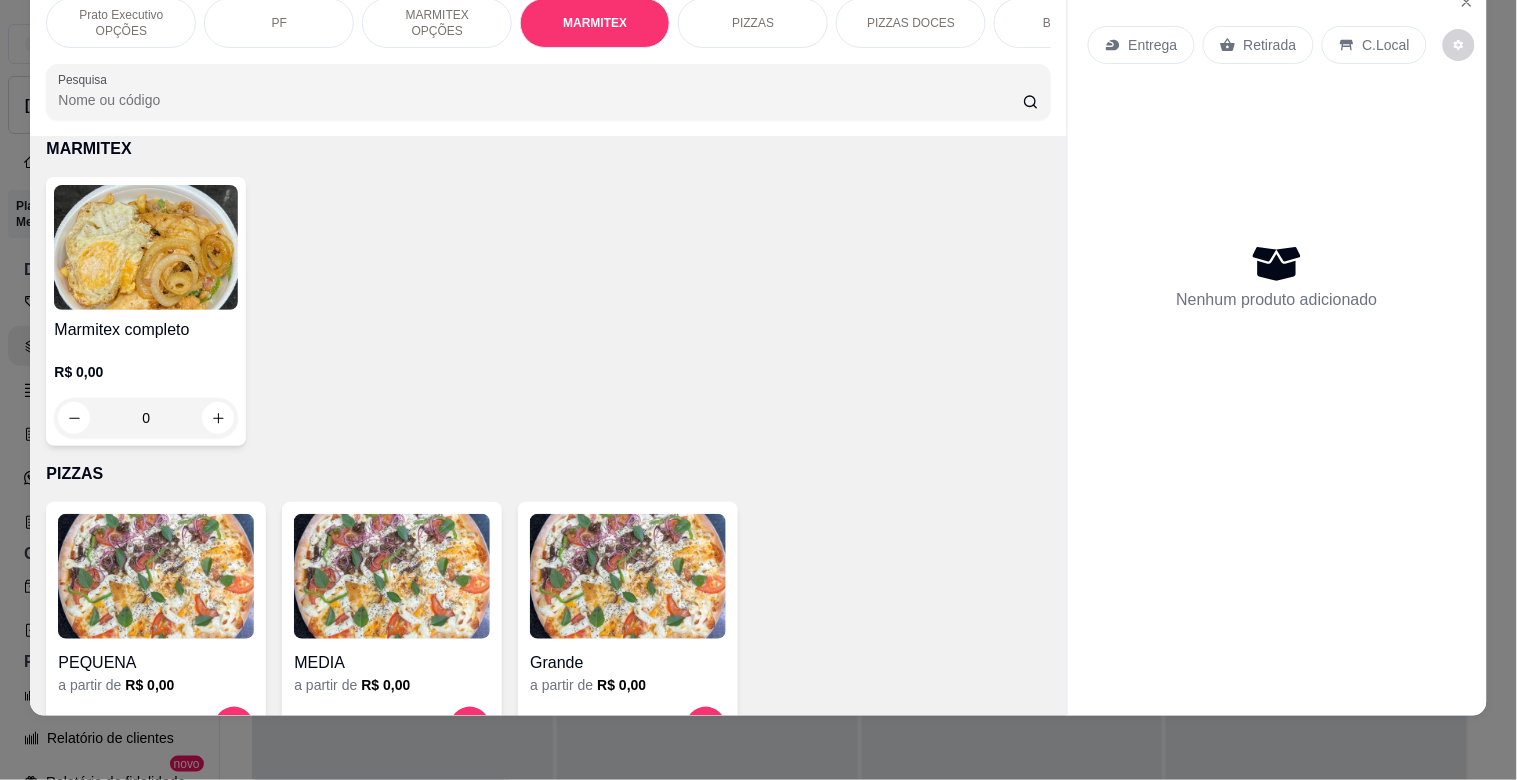 click on "R$ 0,00" at bounding box center [146, 372] 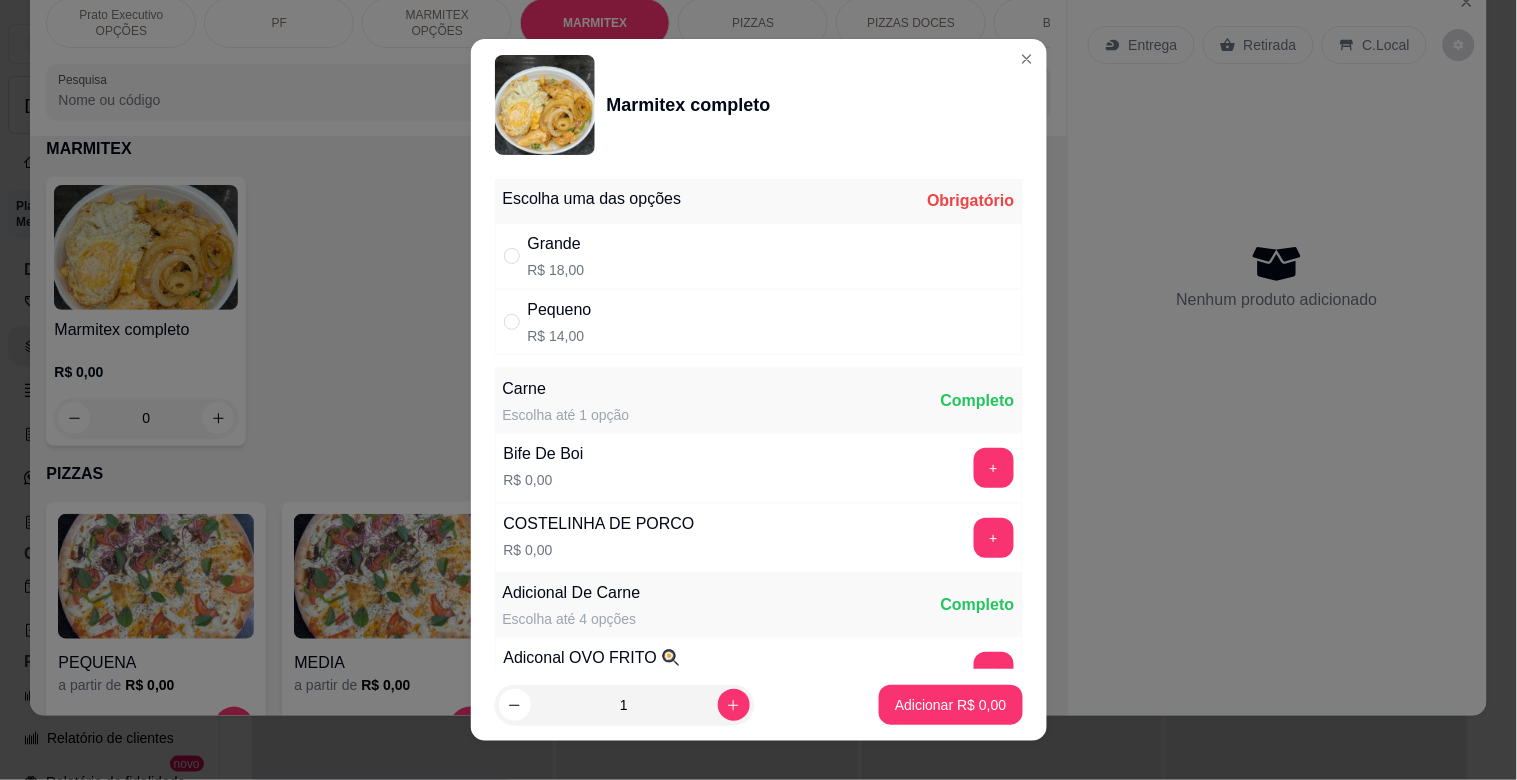 click on "Pequeno  R$ 14,00" at bounding box center (560, 322) 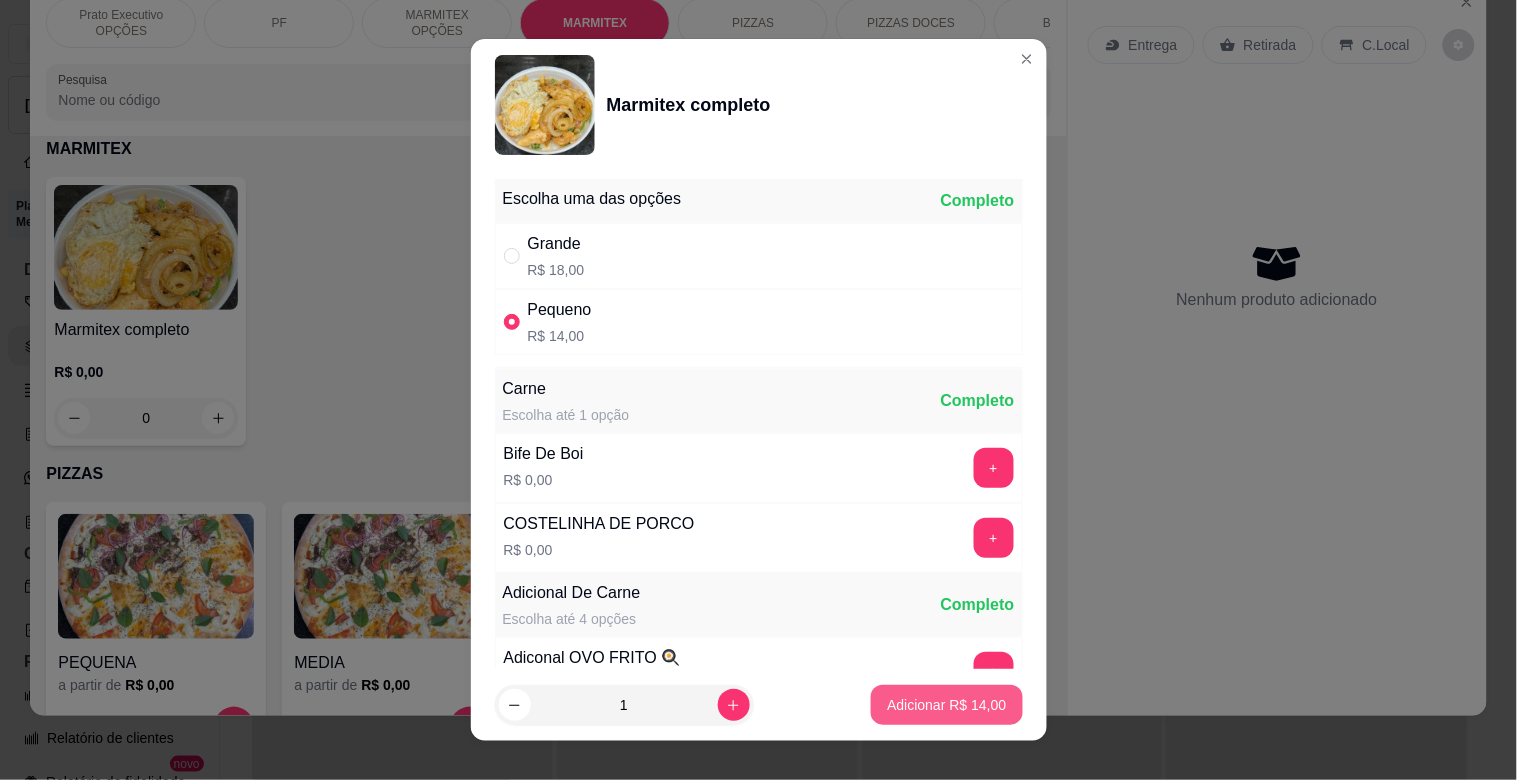 click on "Adicionar   R$ 14,00" at bounding box center (946, 705) 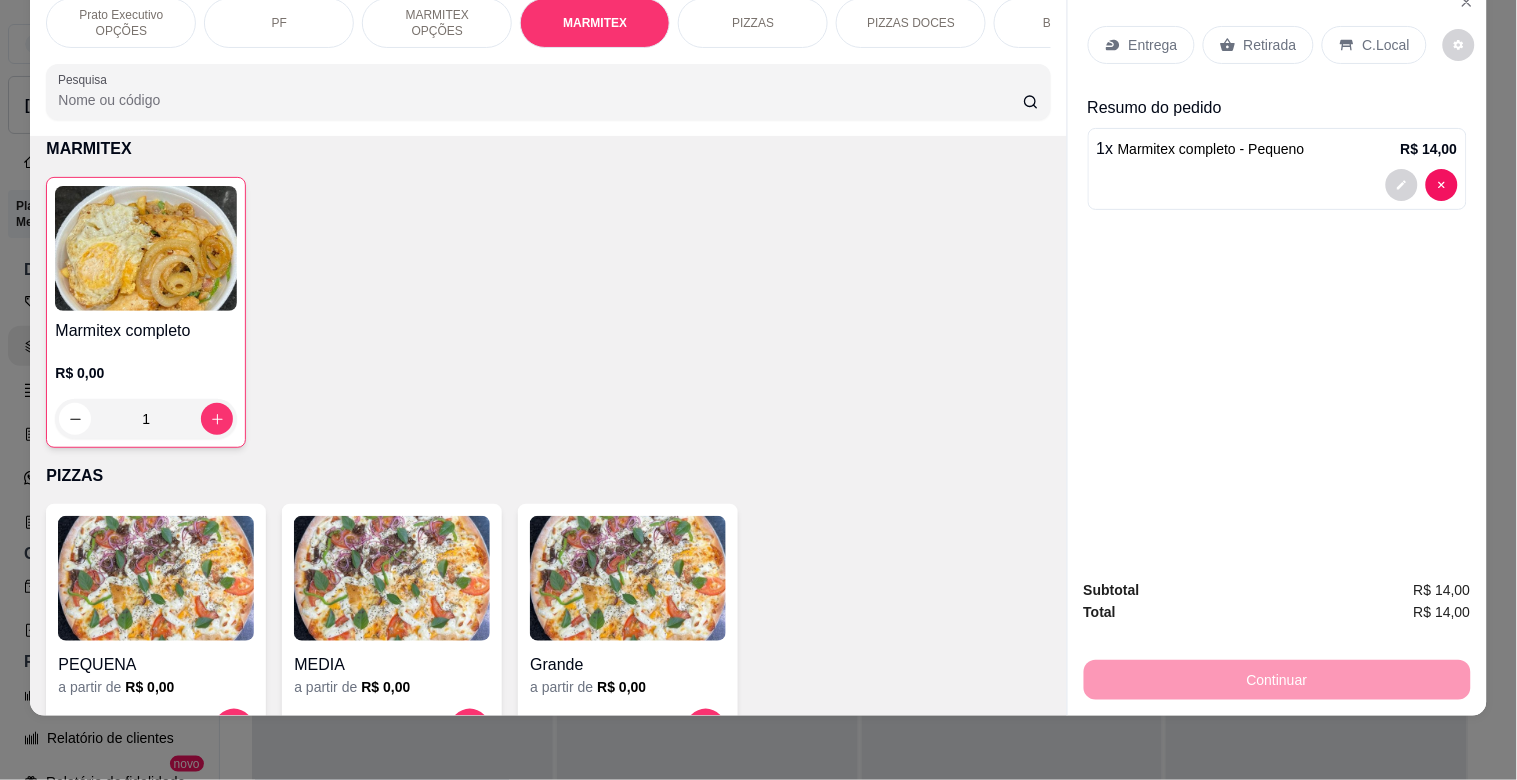 click on "C.Local" at bounding box center [1386, 45] 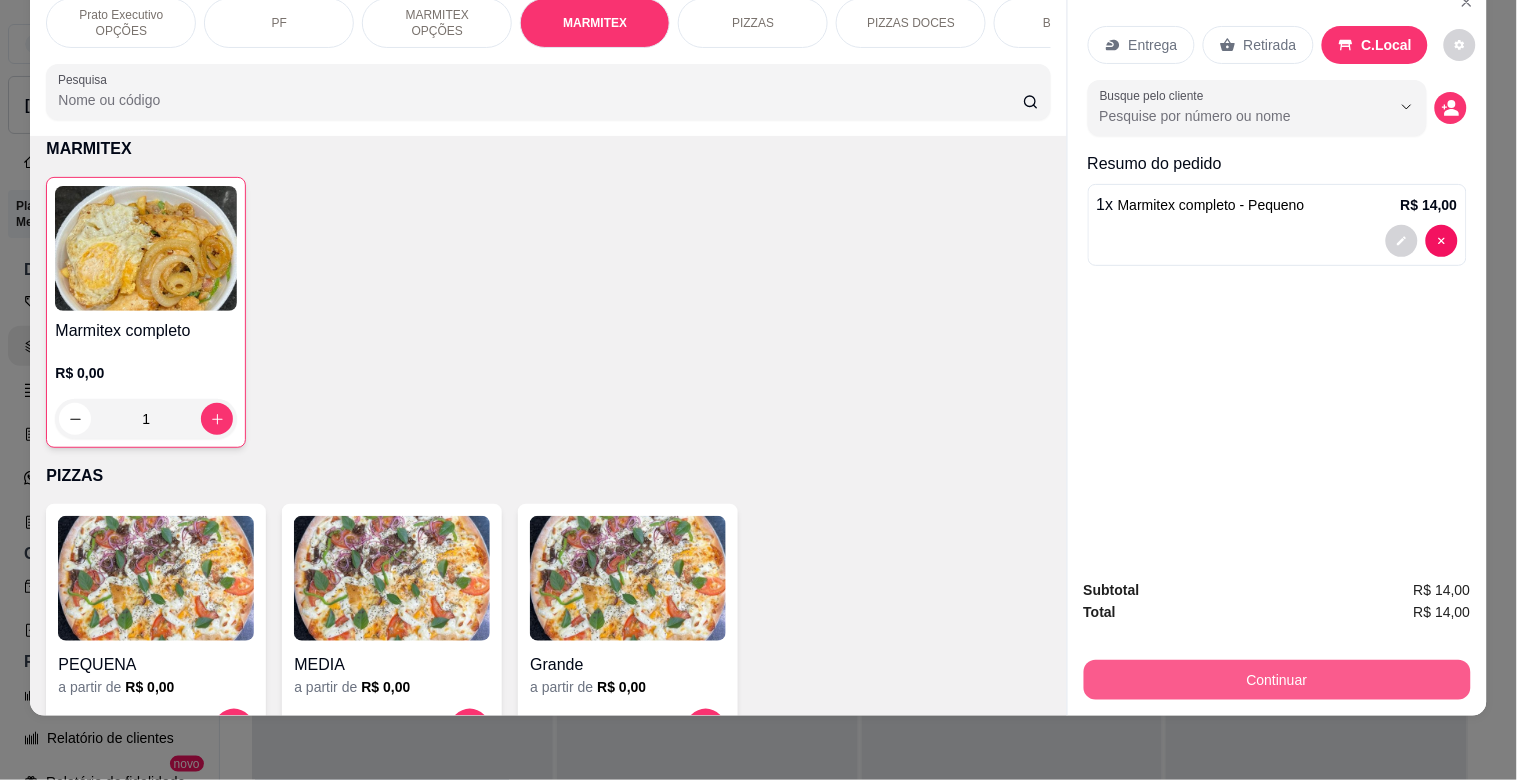 click on "Continuar" at bounding box center (1277, 680) 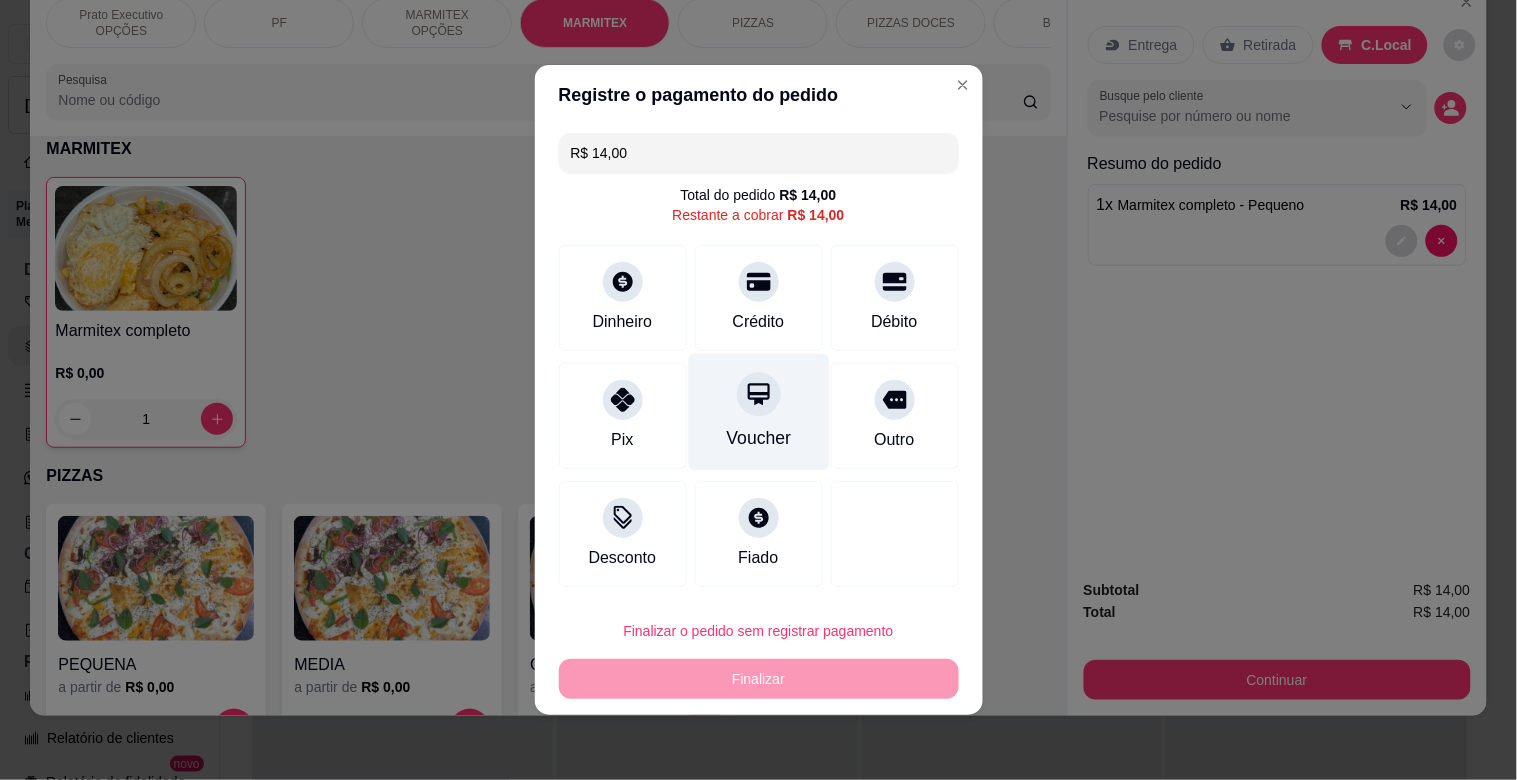 click on "Crédito" at bounding box center (759, 322) 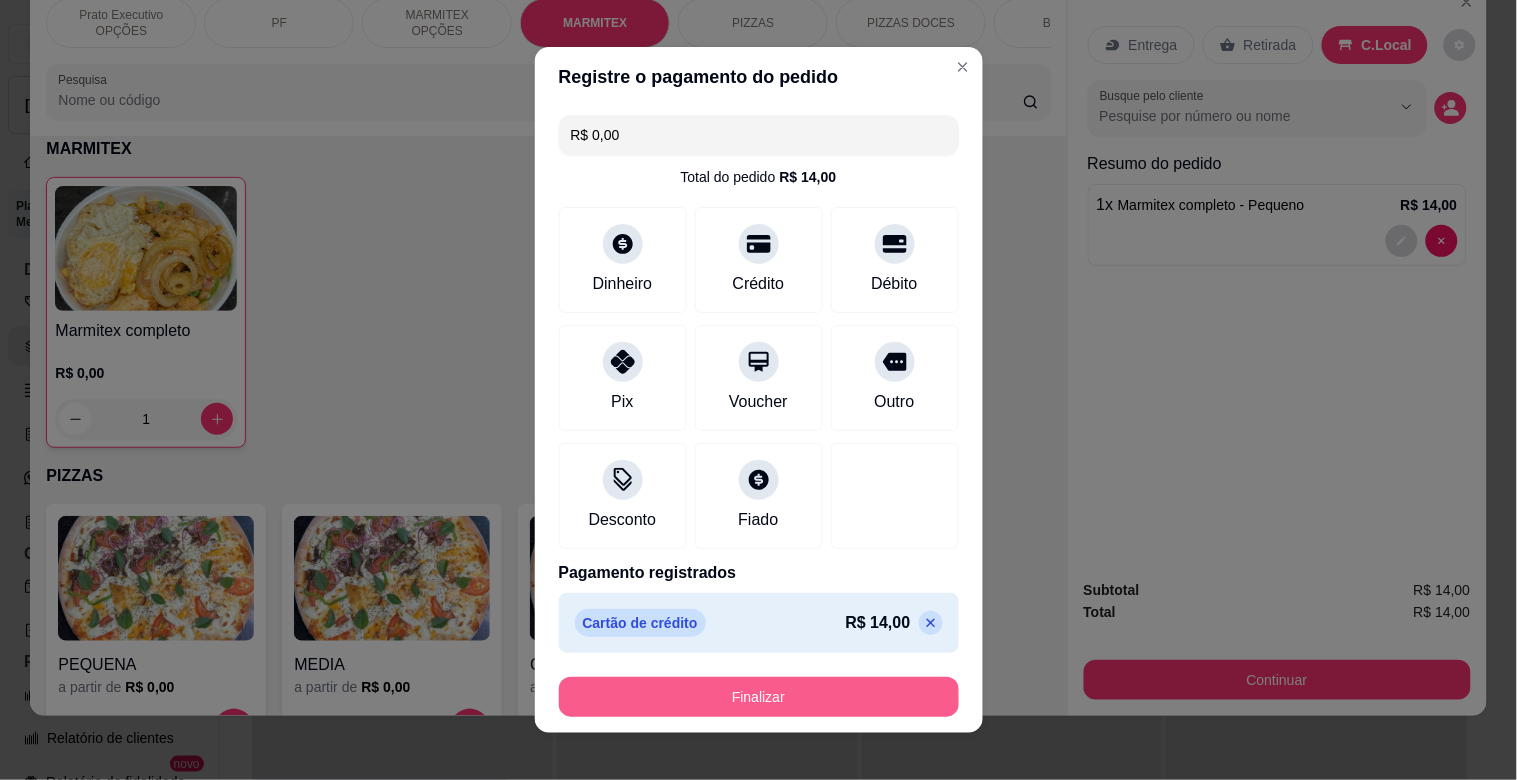 click on "Finalizar" at bounding box center [759, 697] 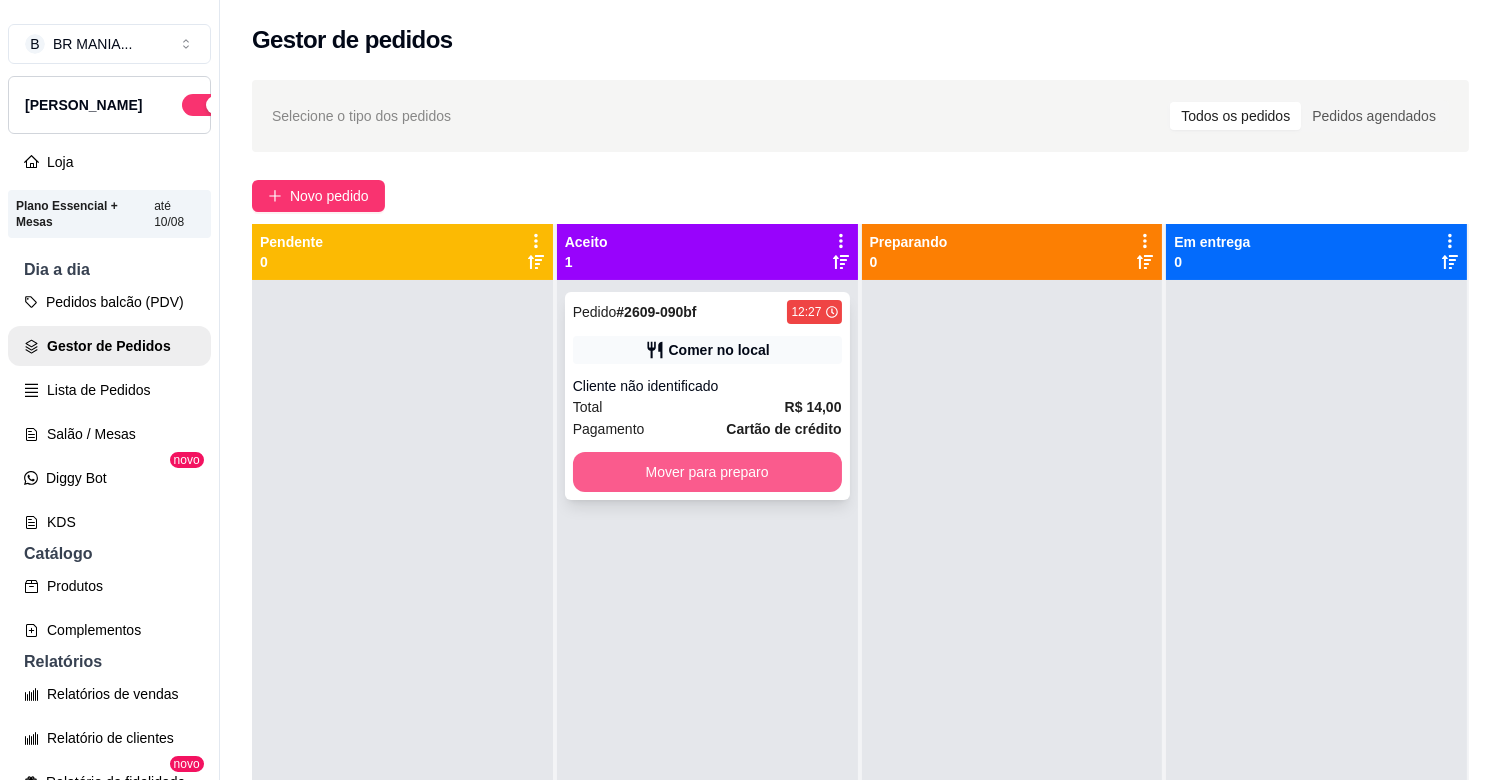click on "Mover para preparo" at bounding box center (707, 472) 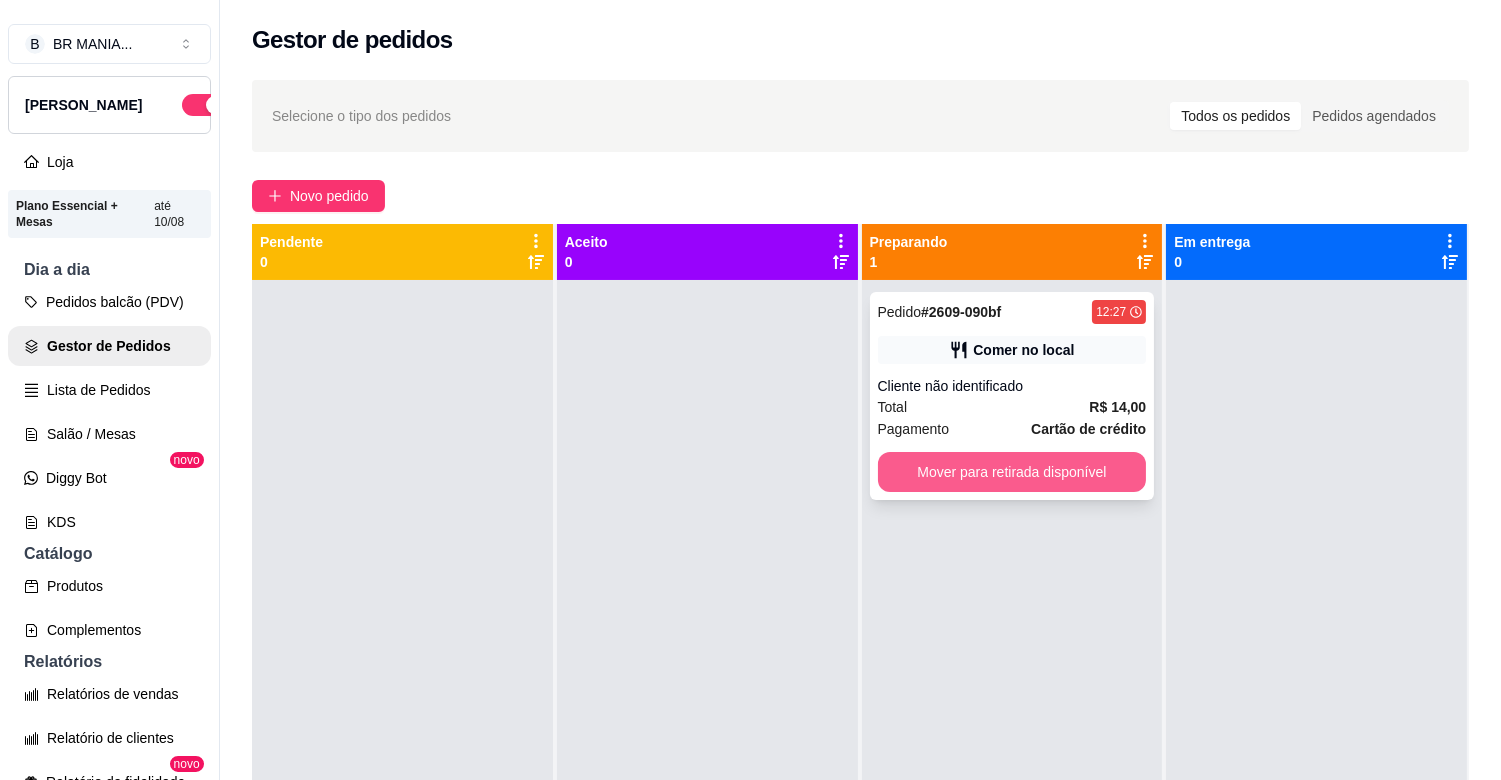 click on "Mover para retirada disponível" at bounding box center [1012, 472] 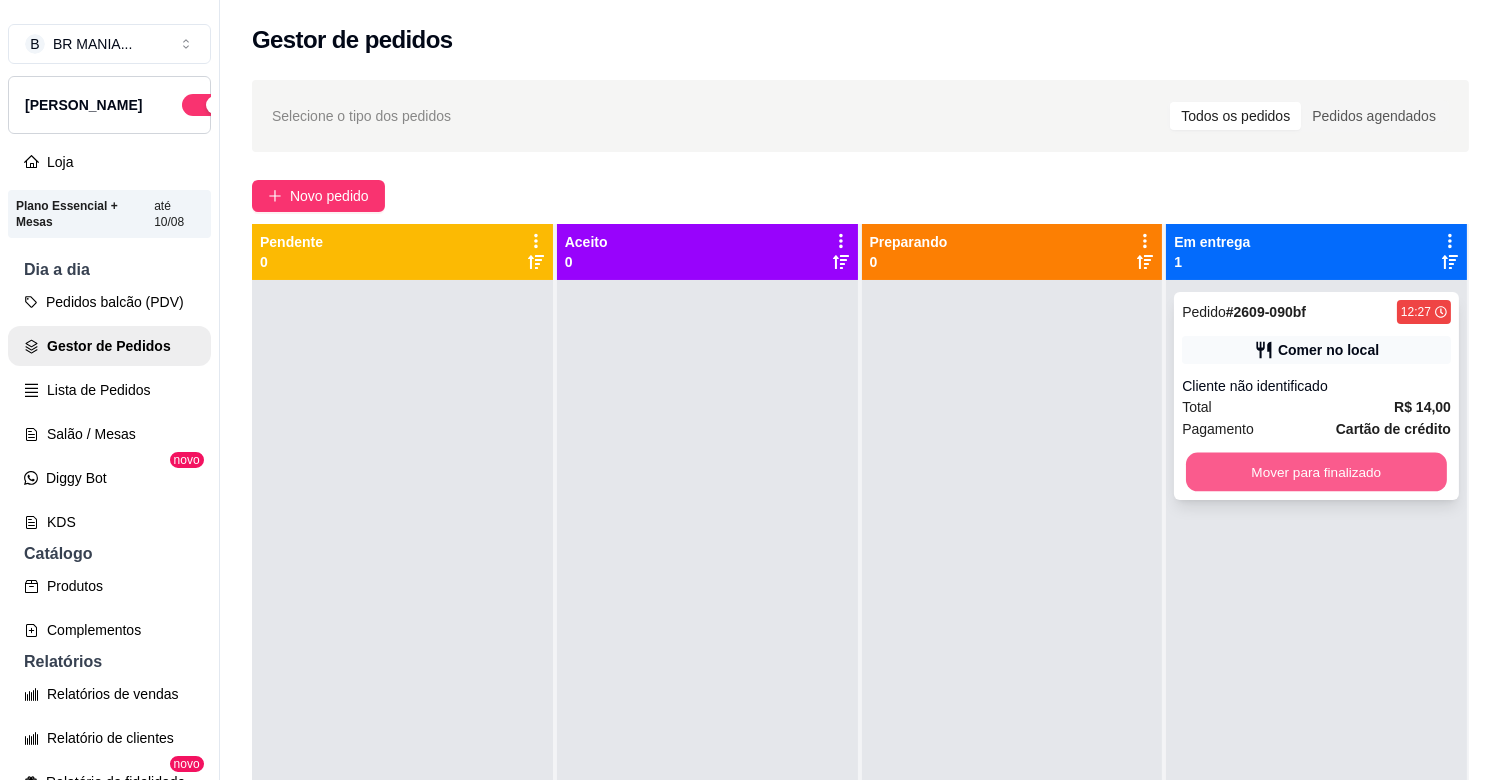 click on "Mover para finalizado" at bounding box center (1316, 472) 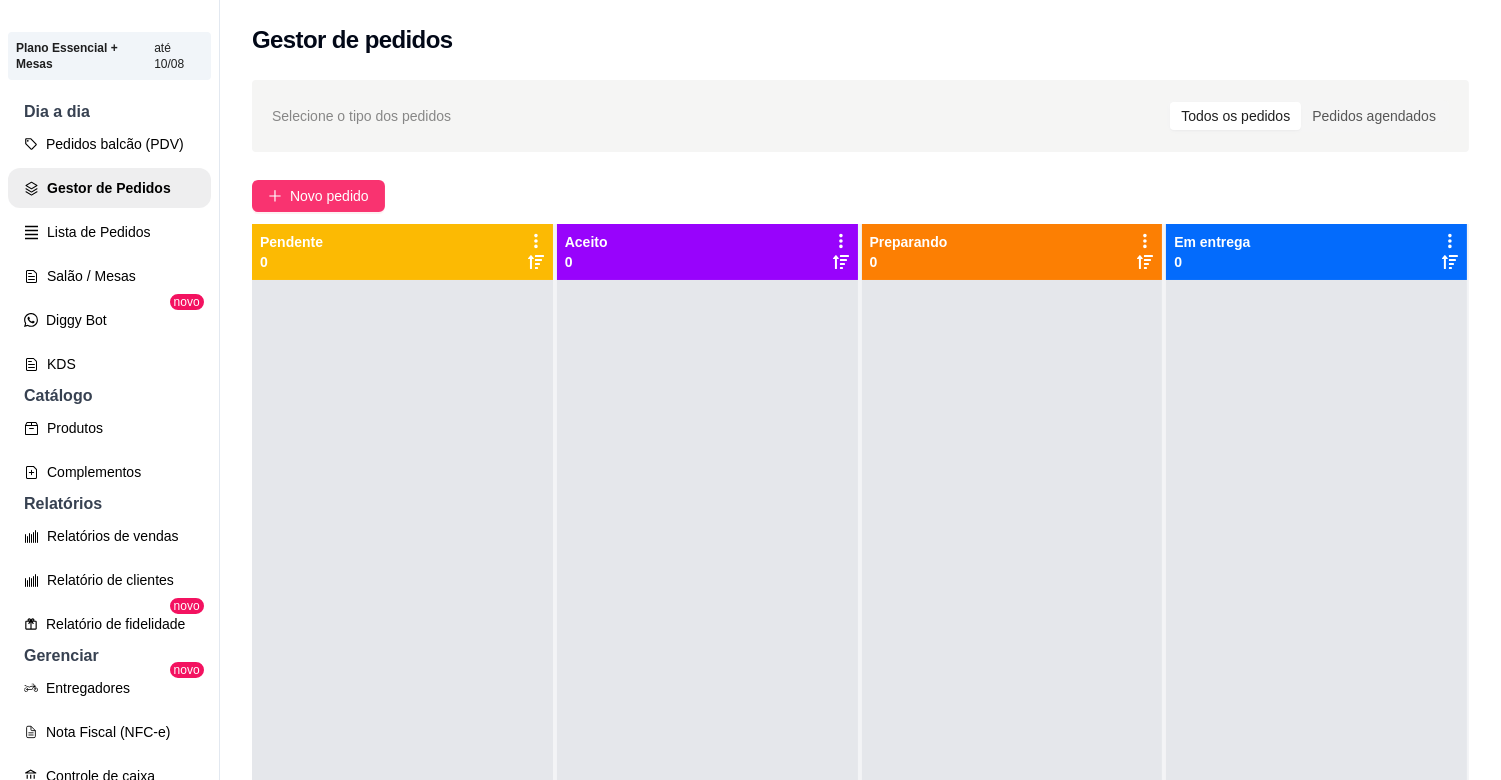 scroll, scrollTop: 0, scrollLeft: 0, axis: both 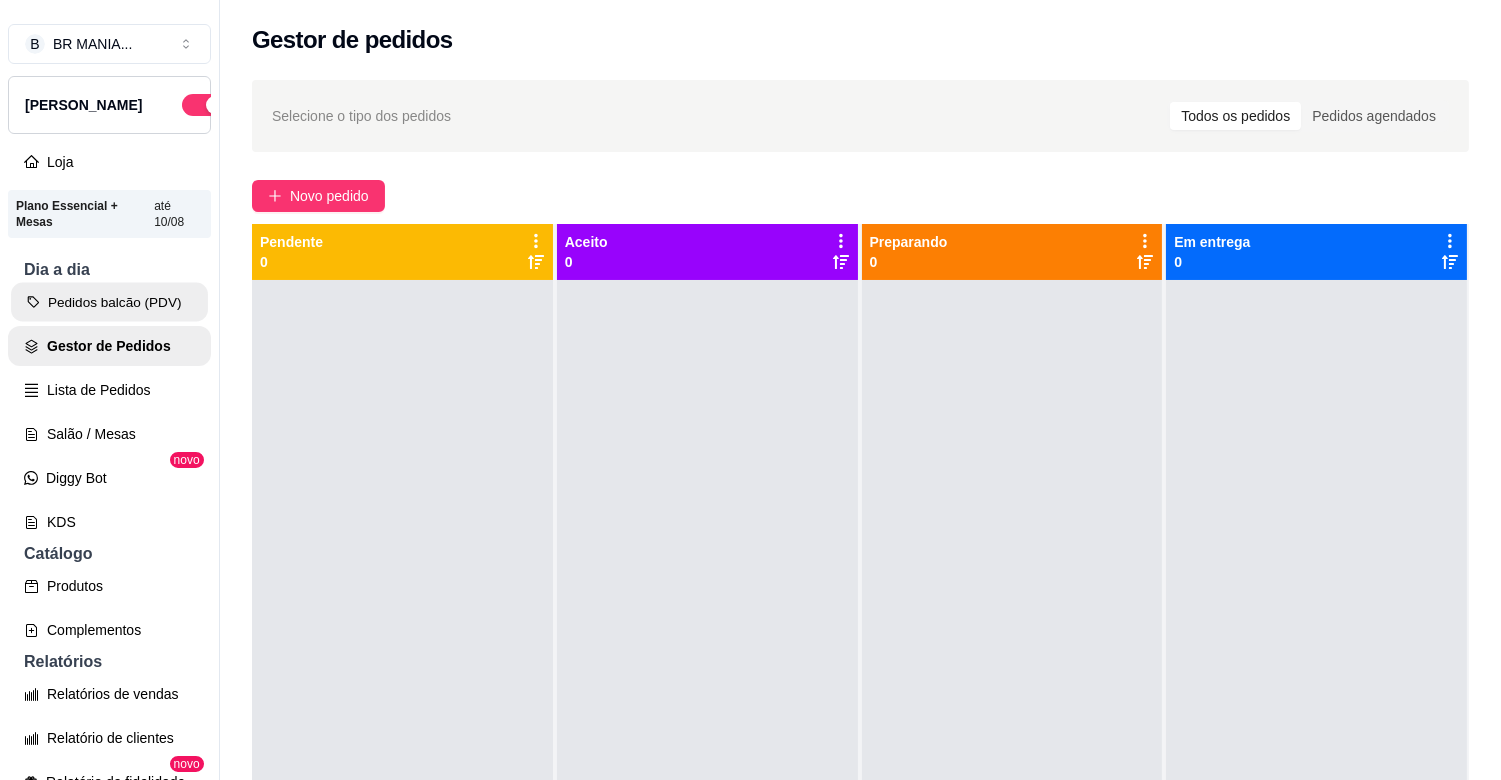 click on "Pedidos balcão (PDV)" at bounding box center [109, 302] 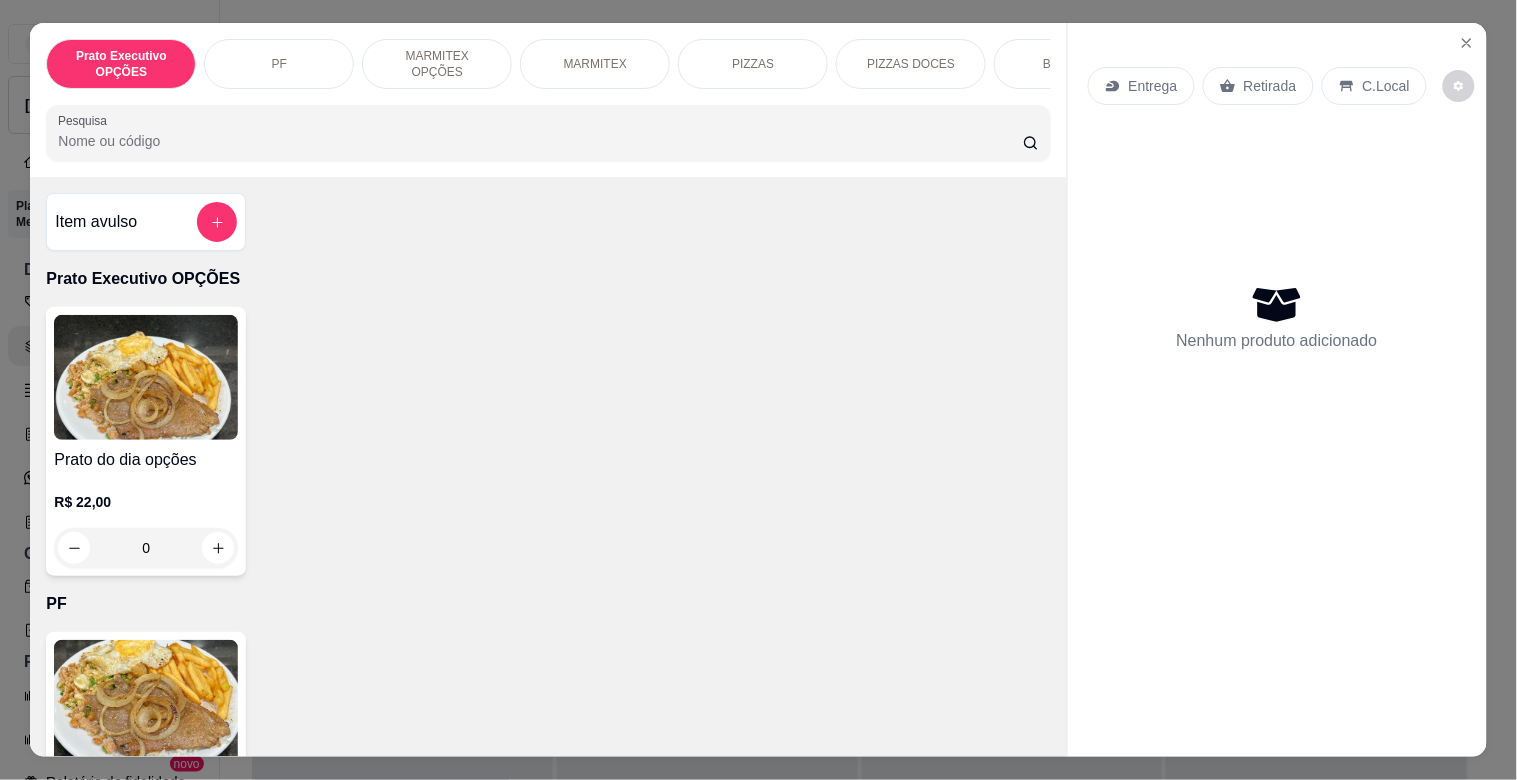 click on "MARMITEX" at bounding box center [595, 64] 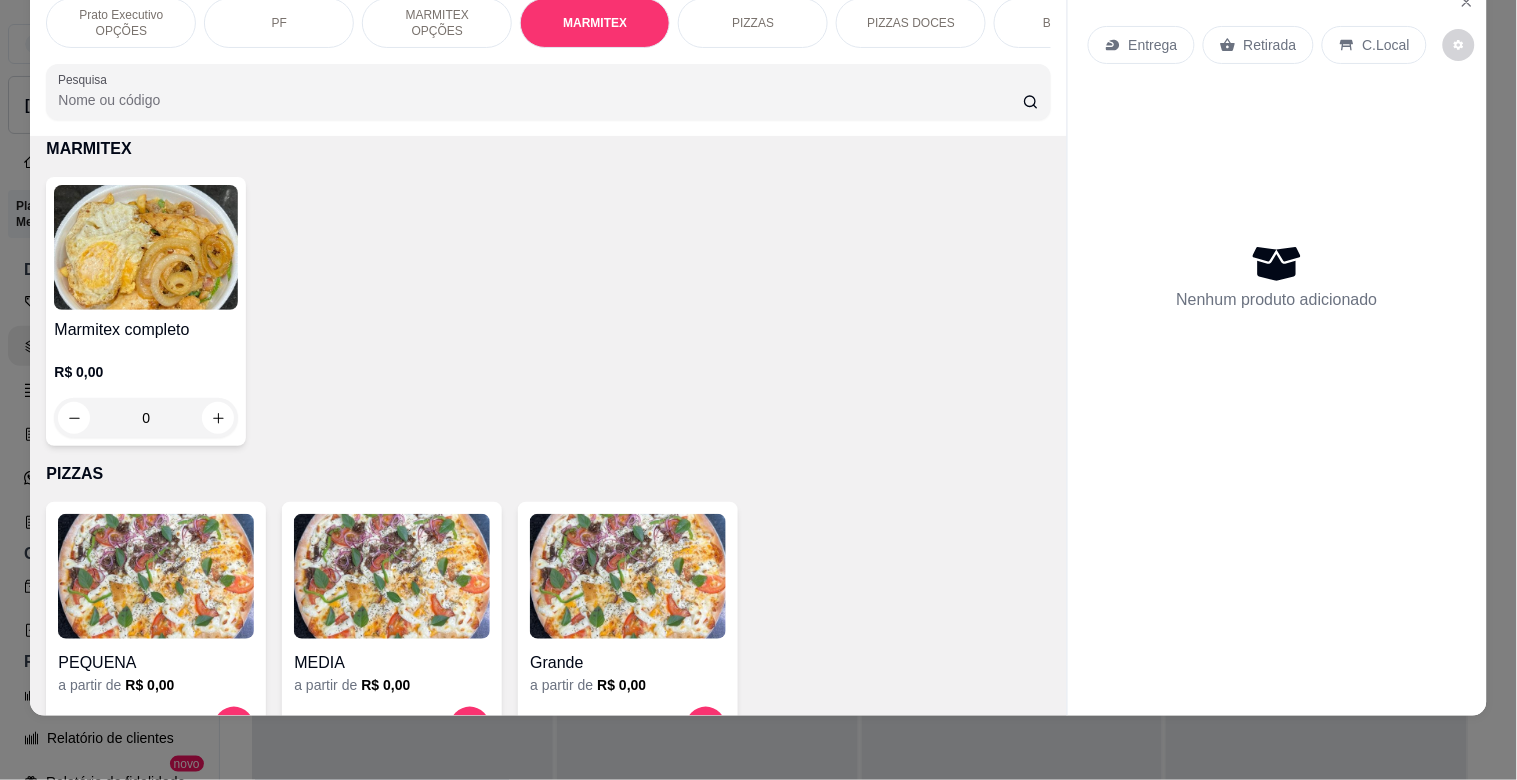 click at bounding box center [146, 247] 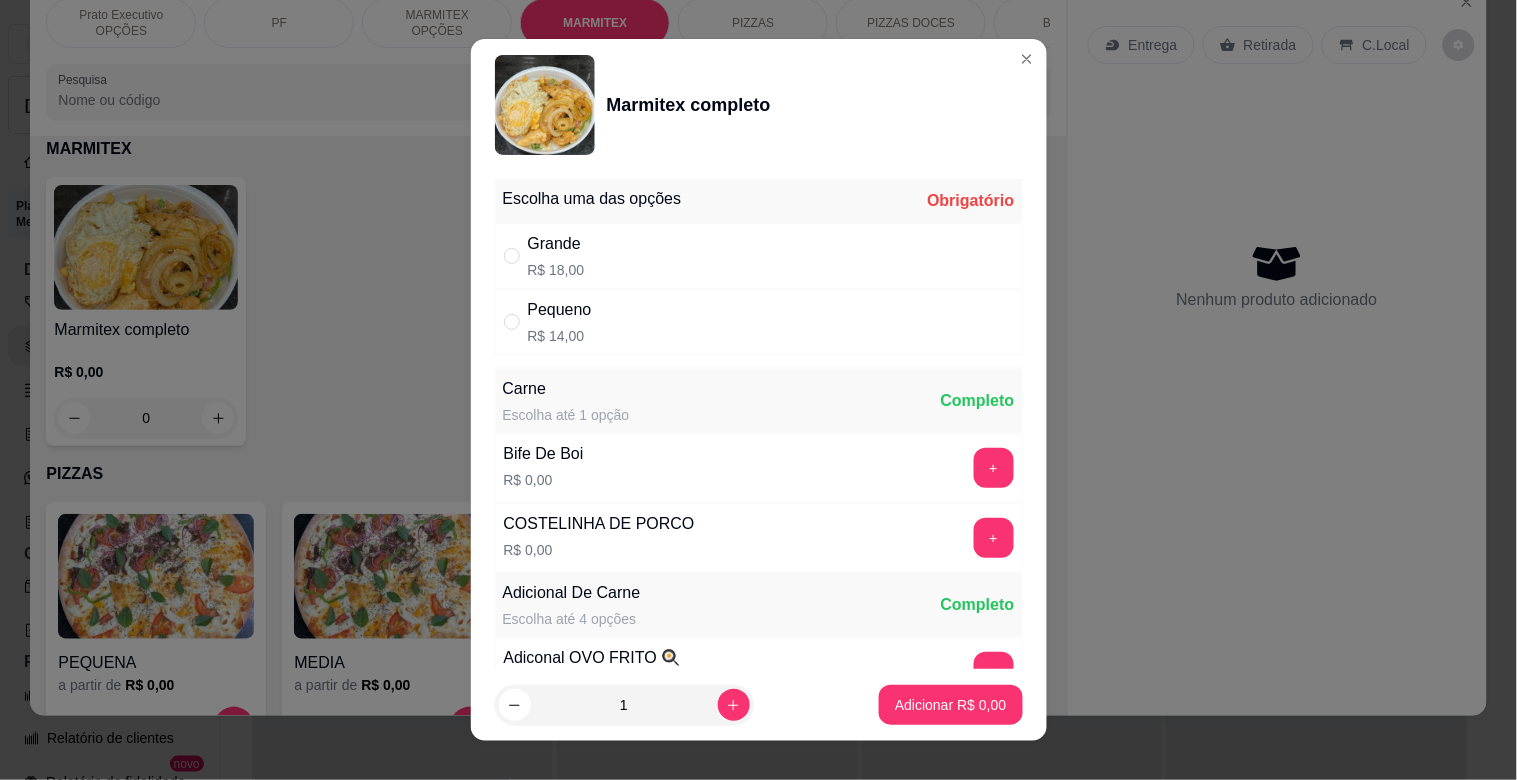 click on "Grande  R$ 18,00" at bounding box center [759, 256] 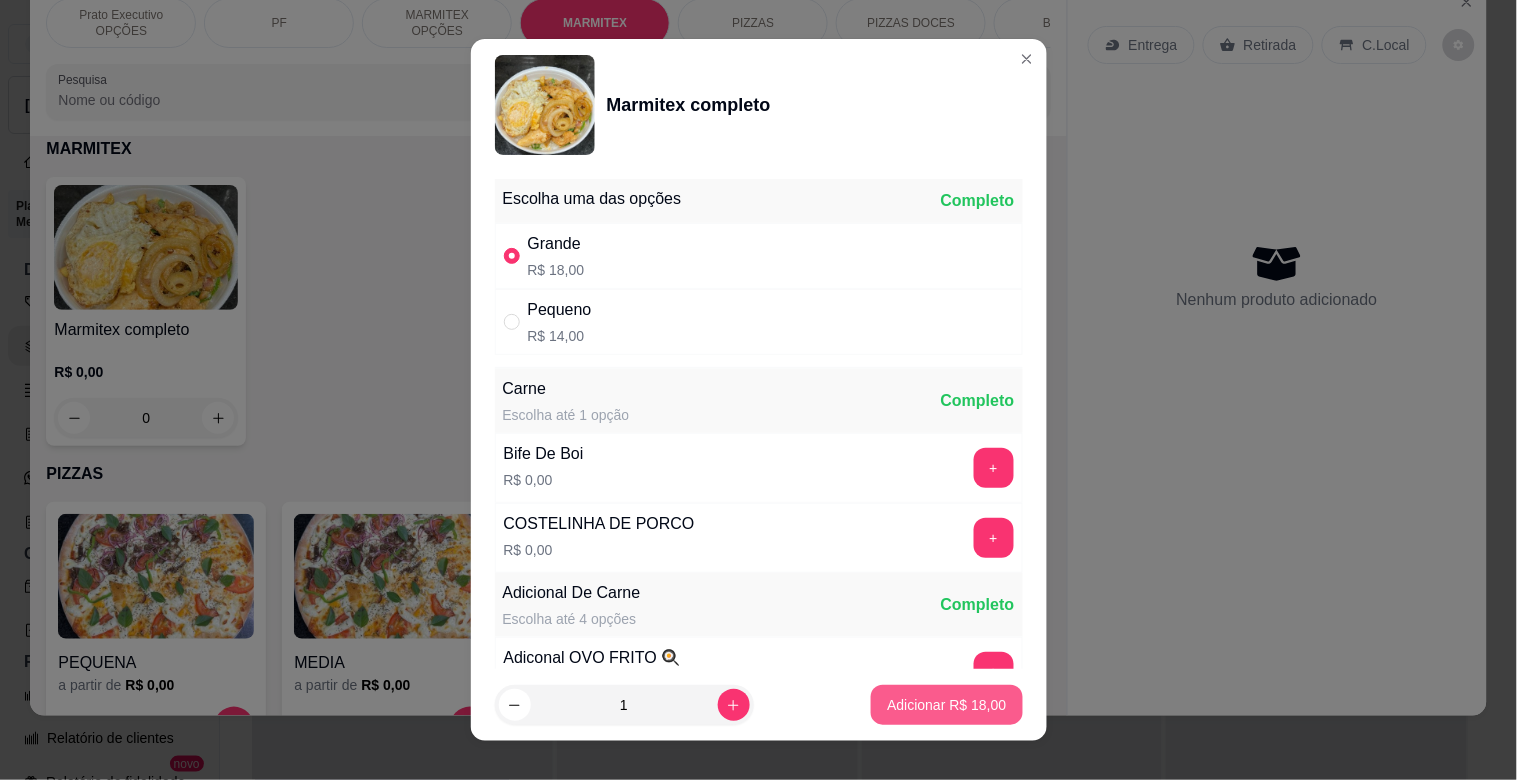 click on "Adicionar   R$ 18,00" at bounding box center (946, 705) 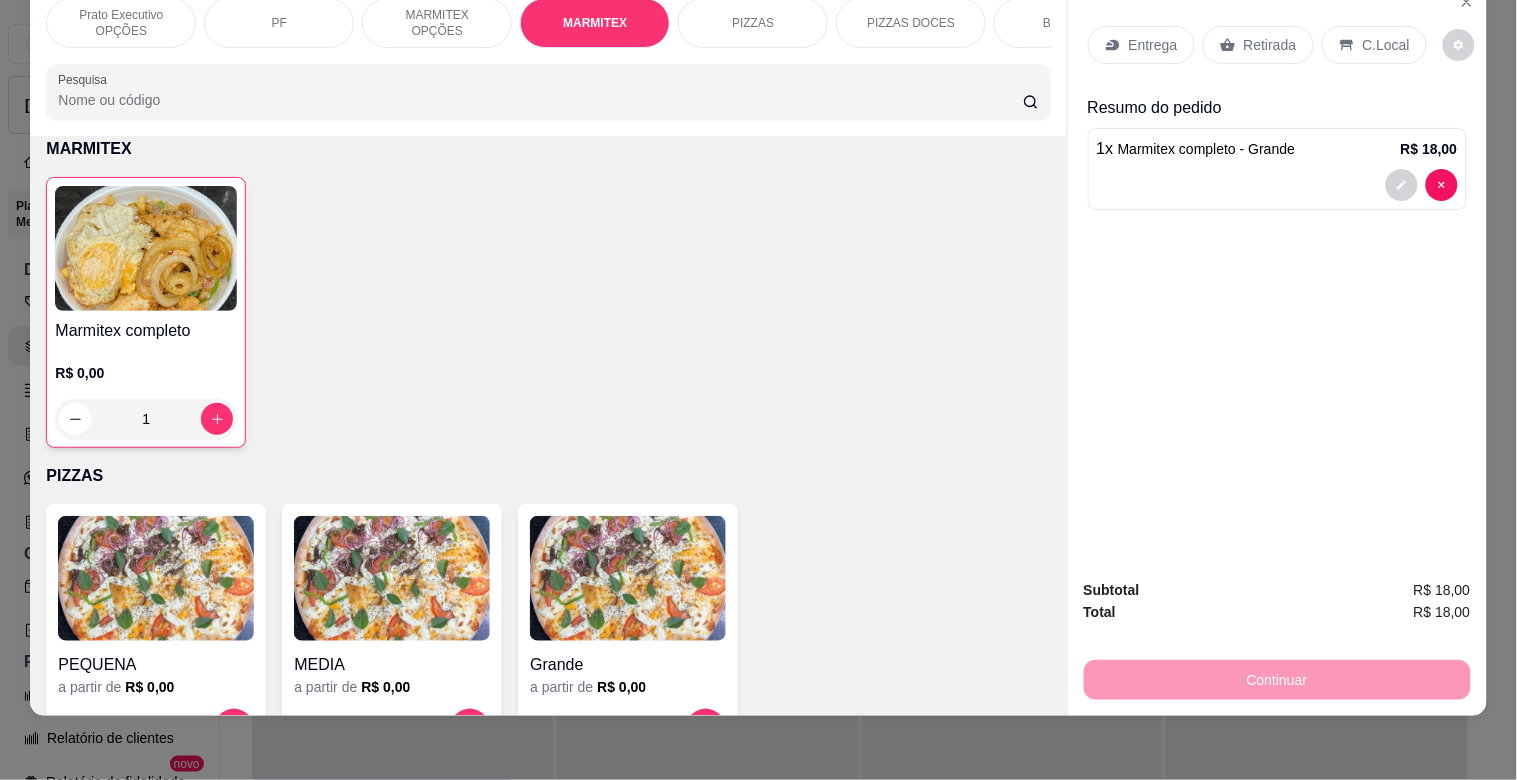 click 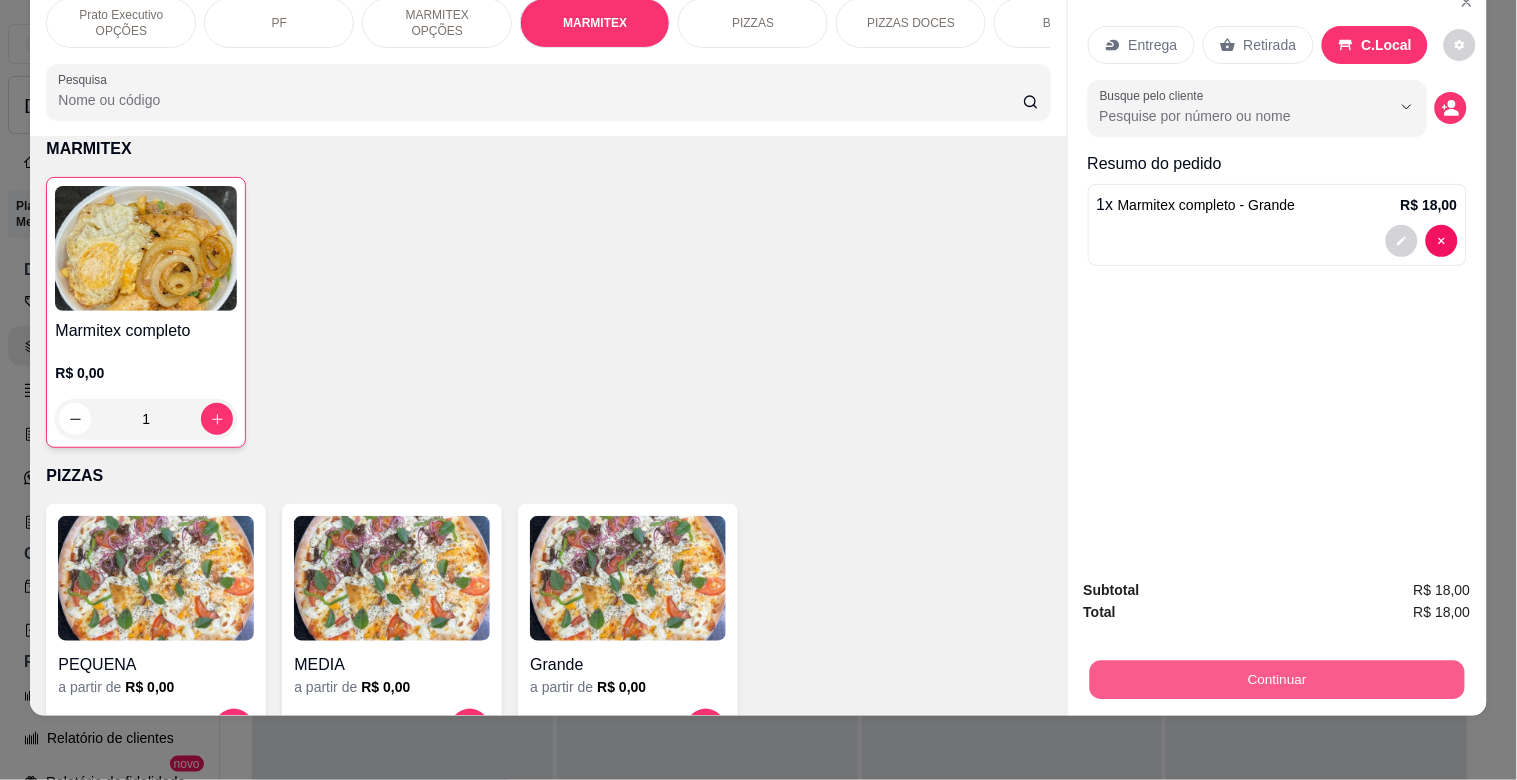 click on "Continuar" at bounding box center [1276, 679] 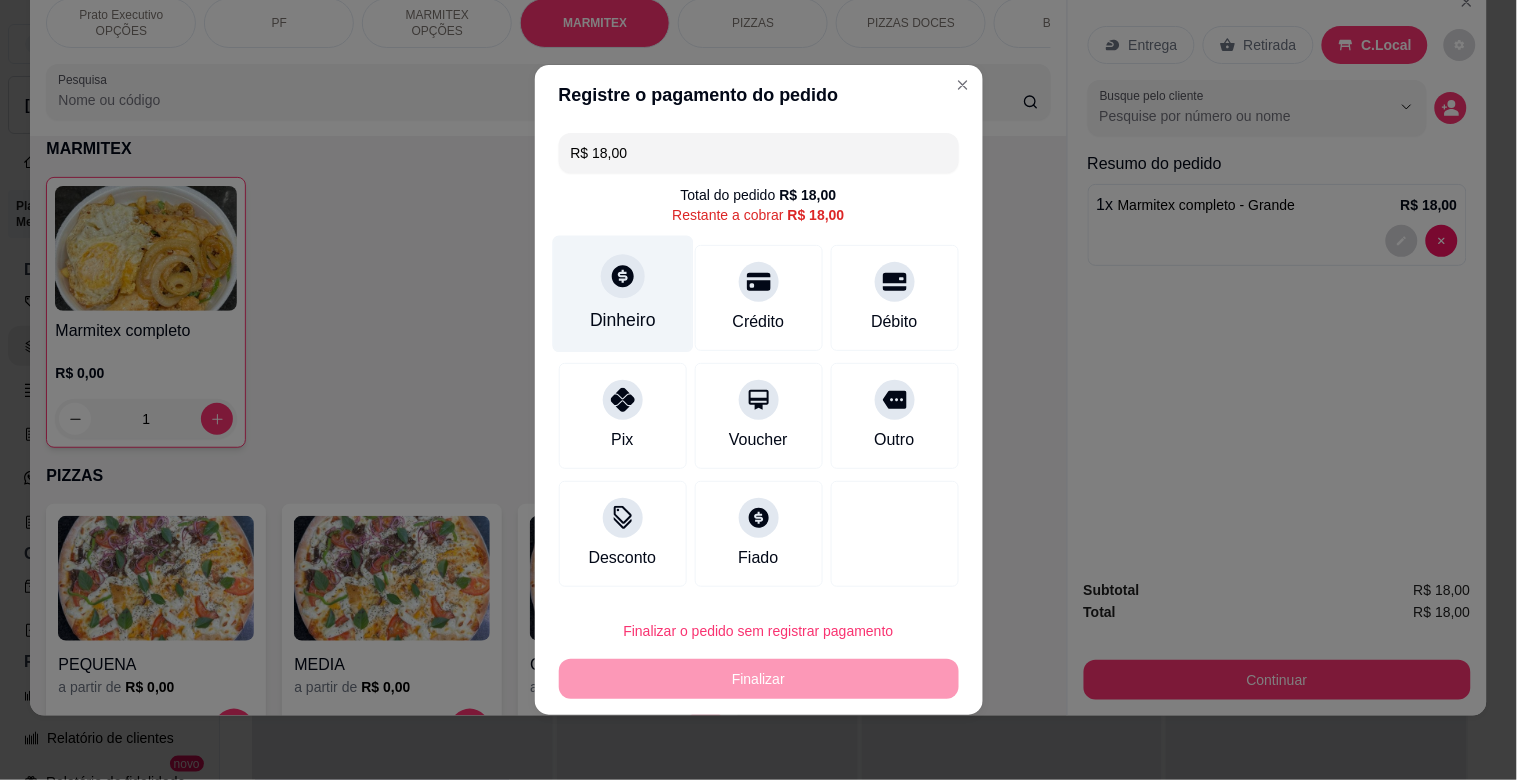 click on "Dinheiro" at bounding box center (622, 294) 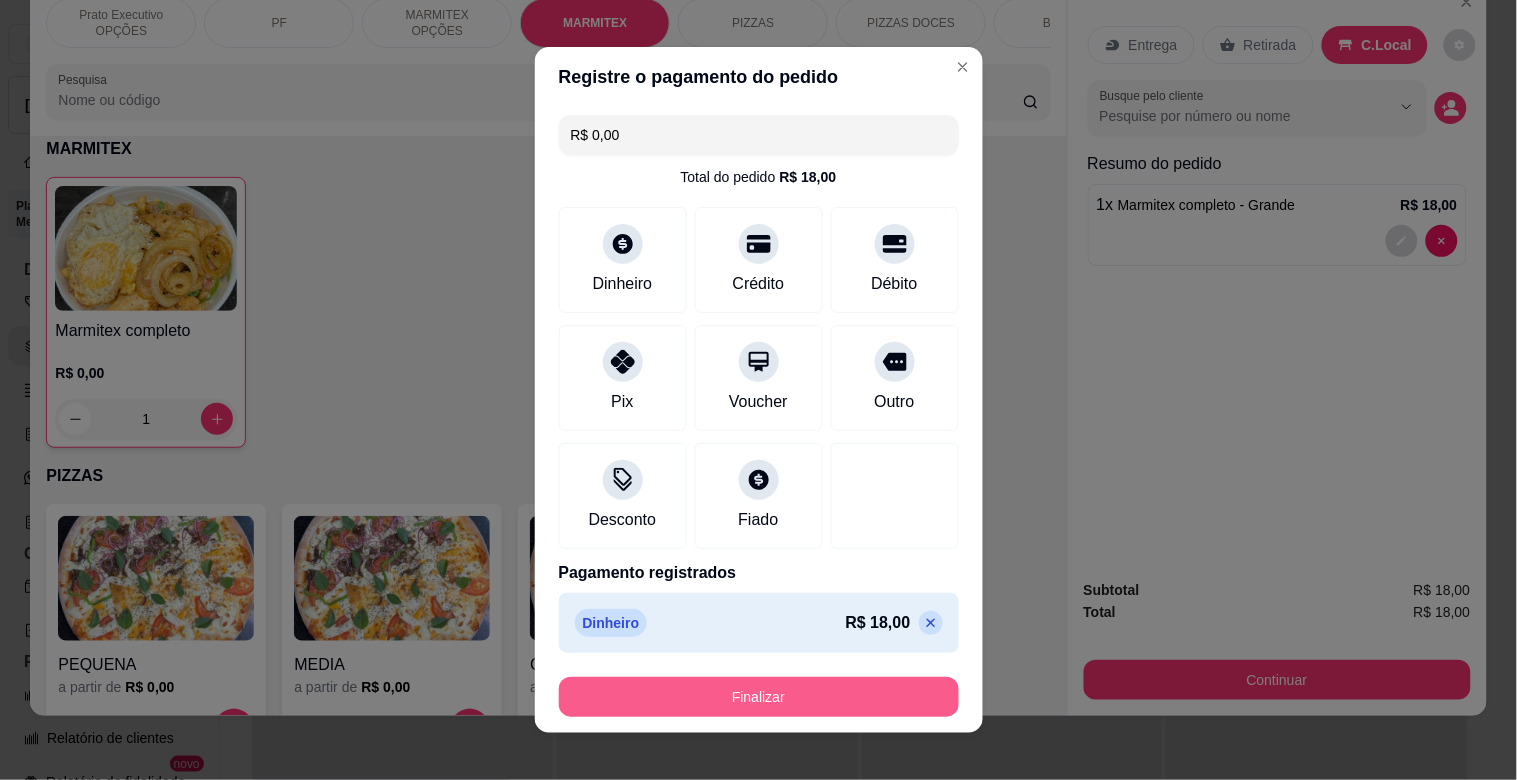 click on "Finalizar" at bounding box center (759, 697) 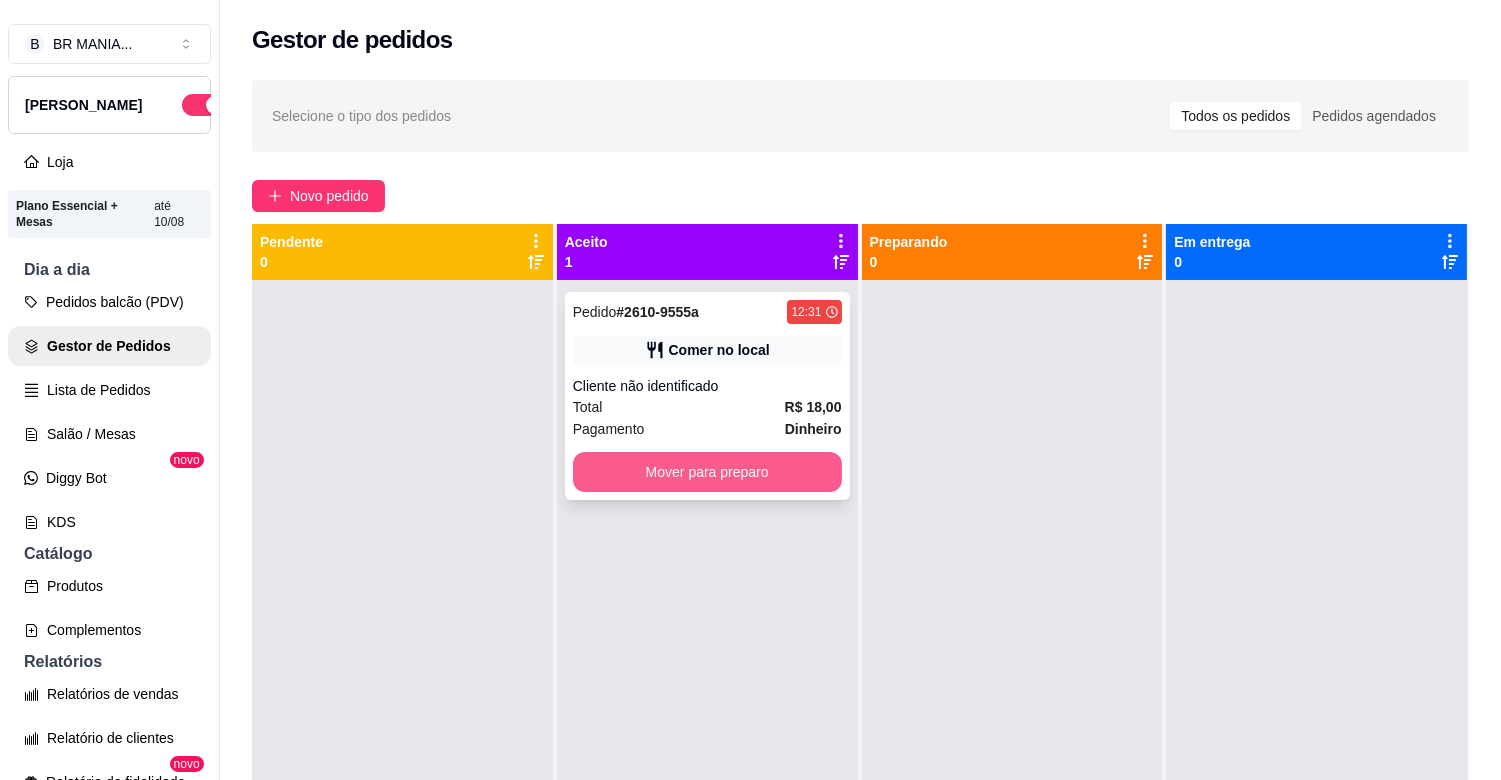 click on "Mover para preparo" at bounding box center [707, 472] 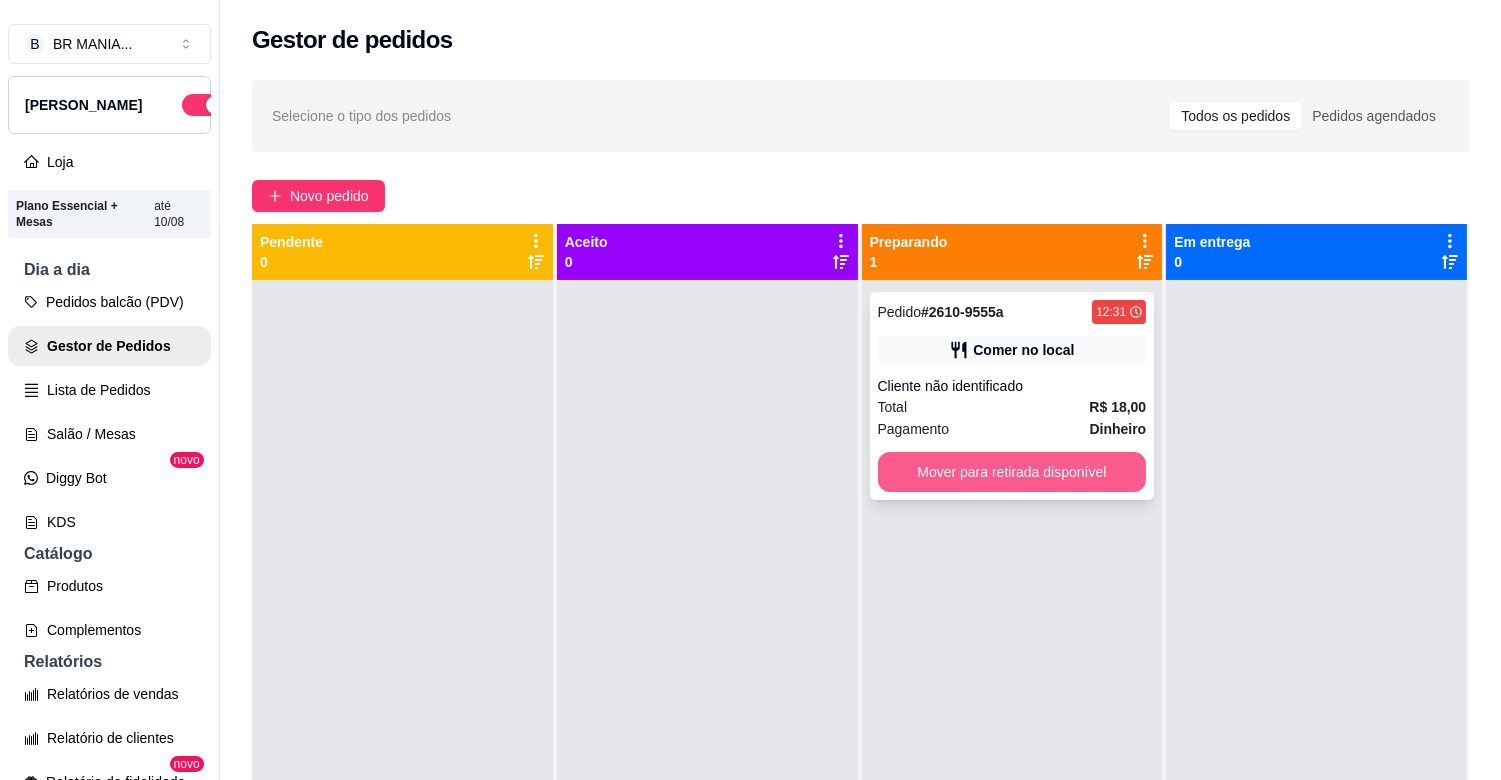 click on "Mover para retirada disponível" at bounding box center (1012, 472) 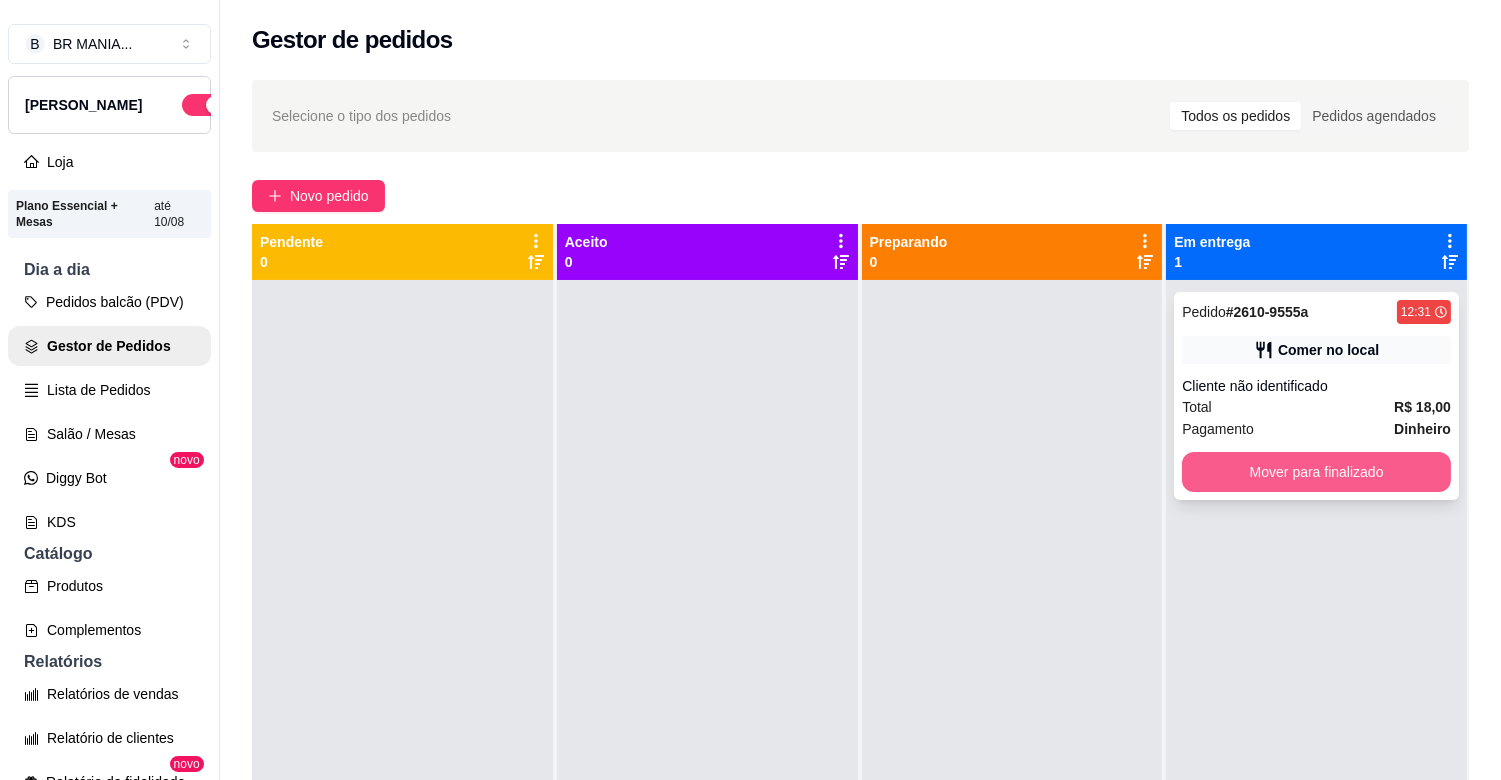 click on "Mover para finalizado" at bounding box center [1316, 472] 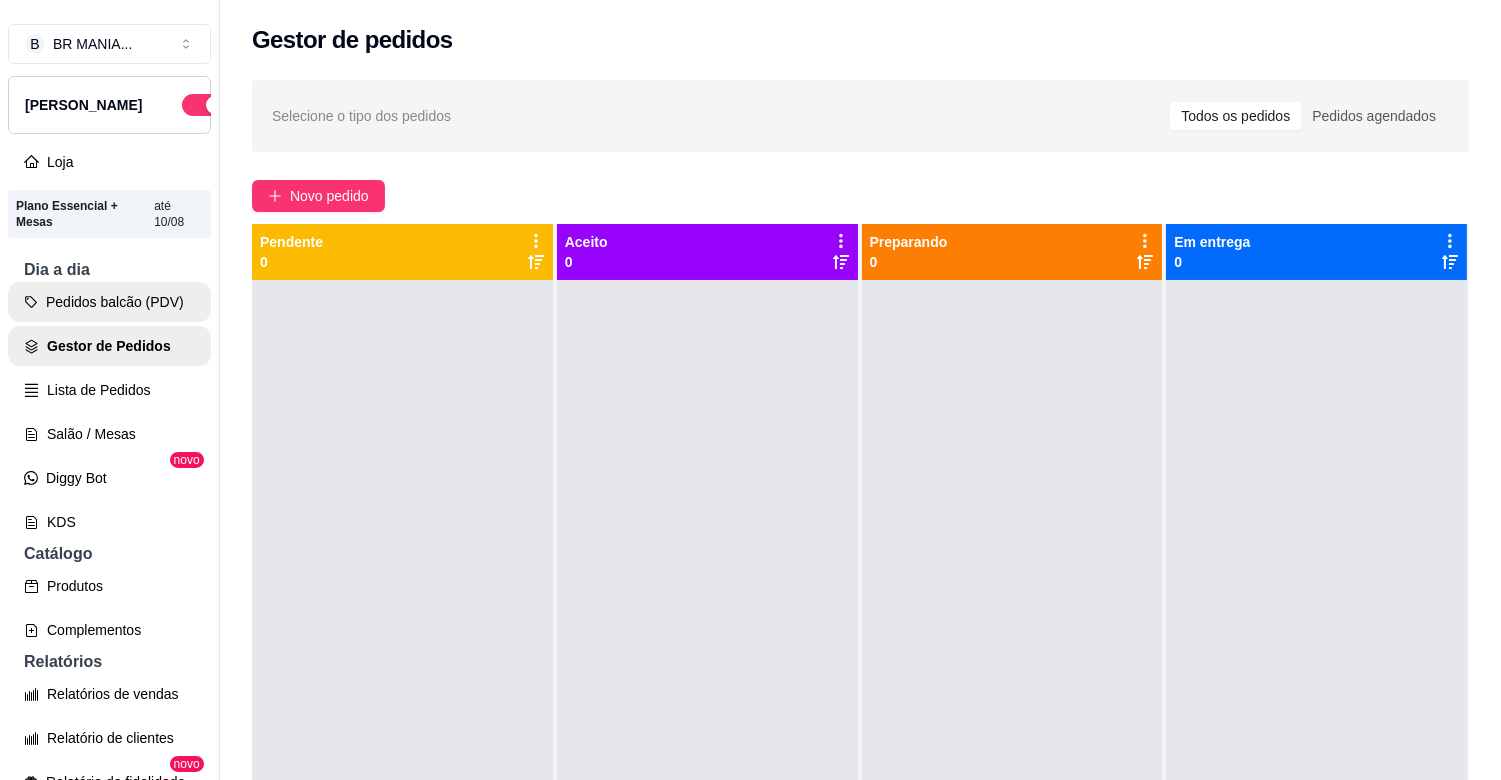 click on "Pedidos balcão (PDV)" at bounding box center [109, 302] 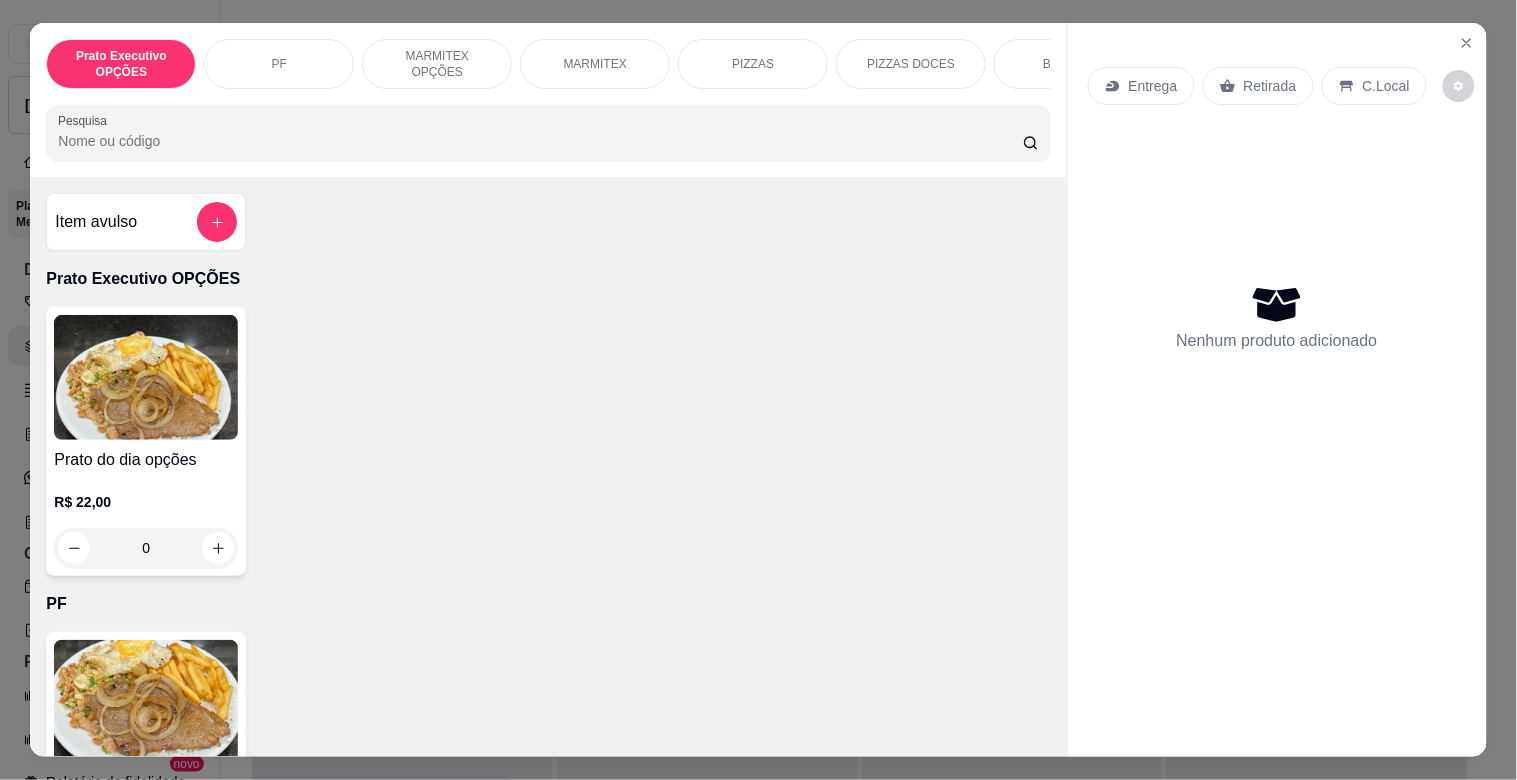 click on "MARMITEX" at bounding box center [595, 64] 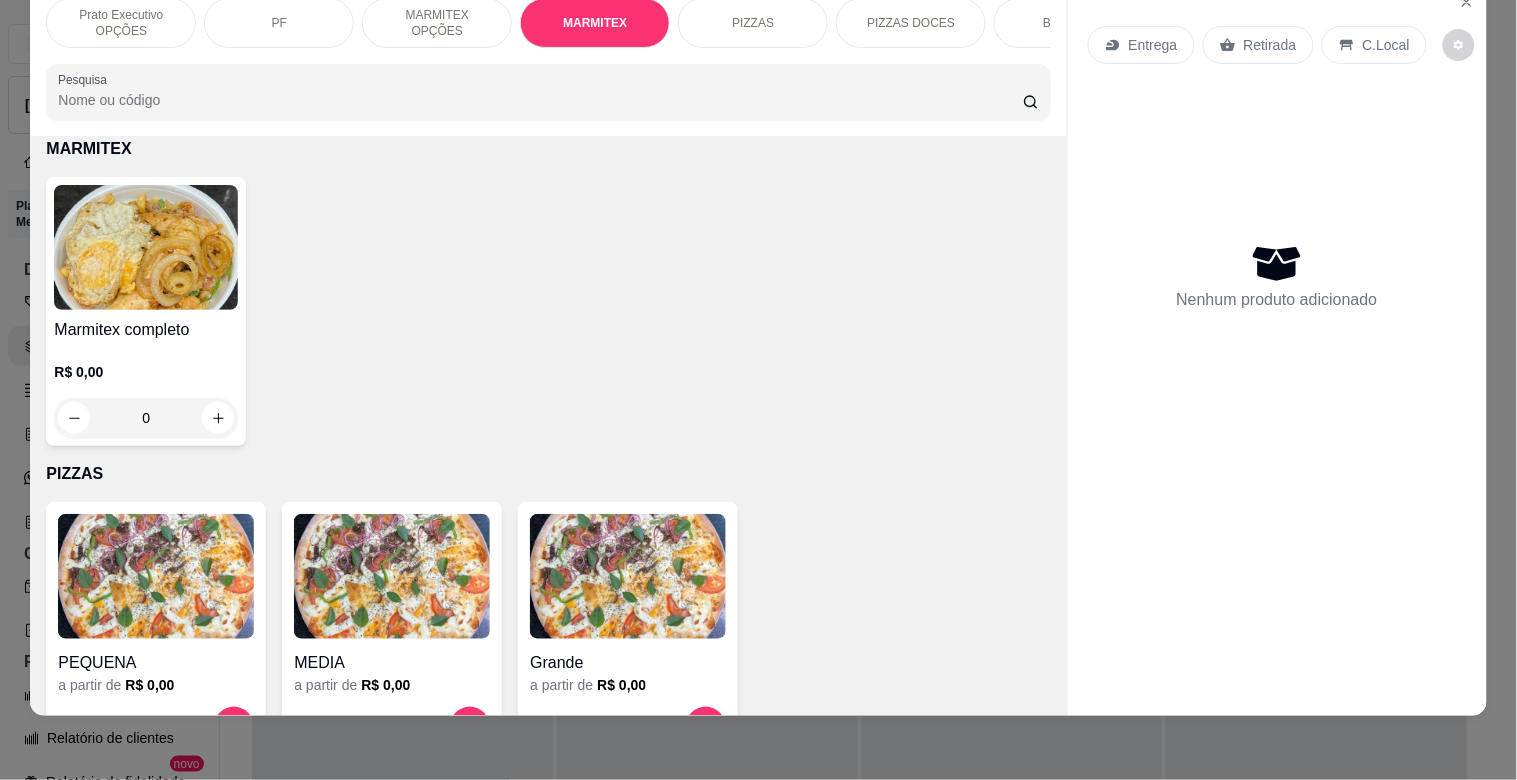 click at bounding box center (146, 247) 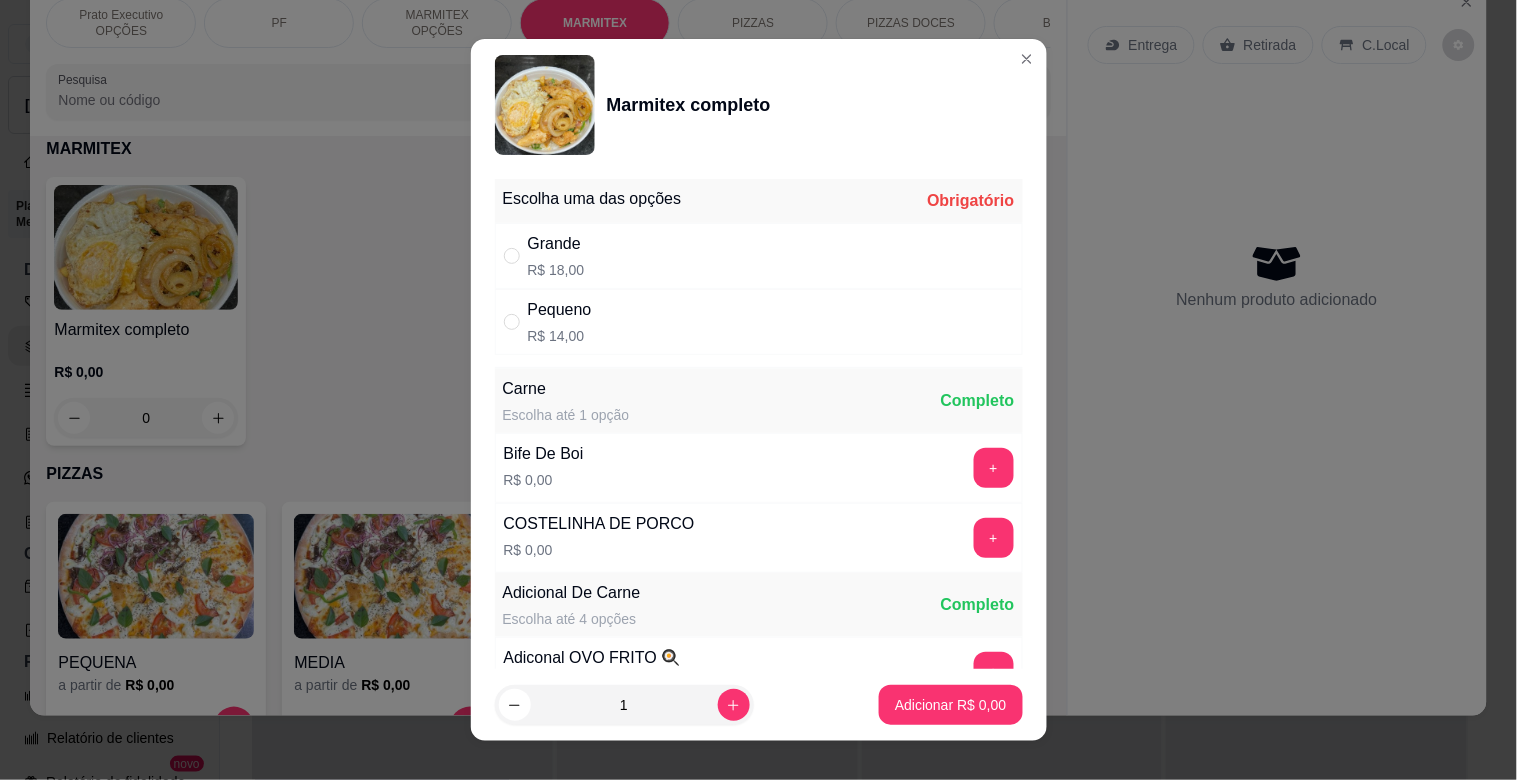 click on "Pequeno" at bounding box center (560, 310) 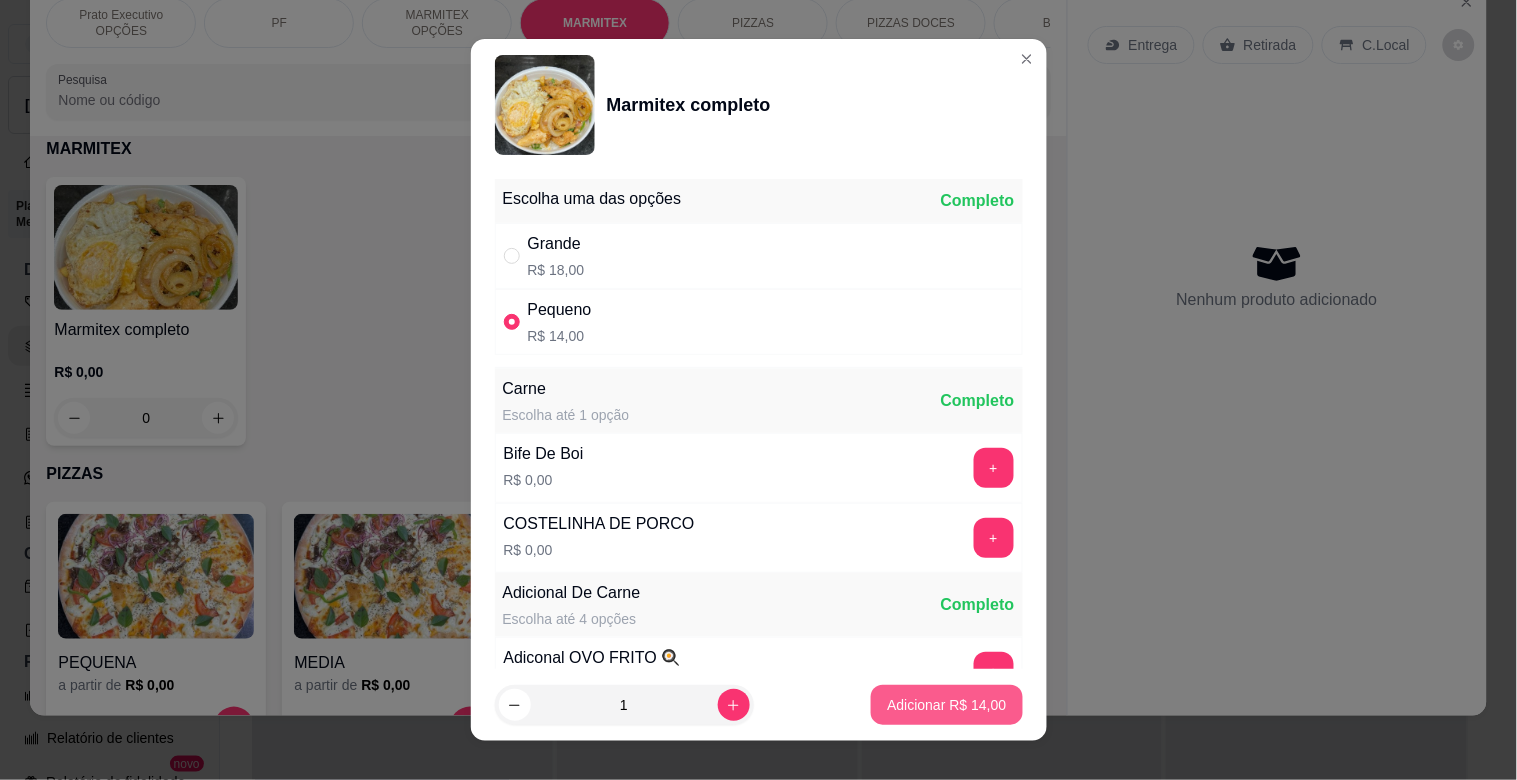 click on "Adicionar   R$ 14,00" at bounding box center [946, 705] 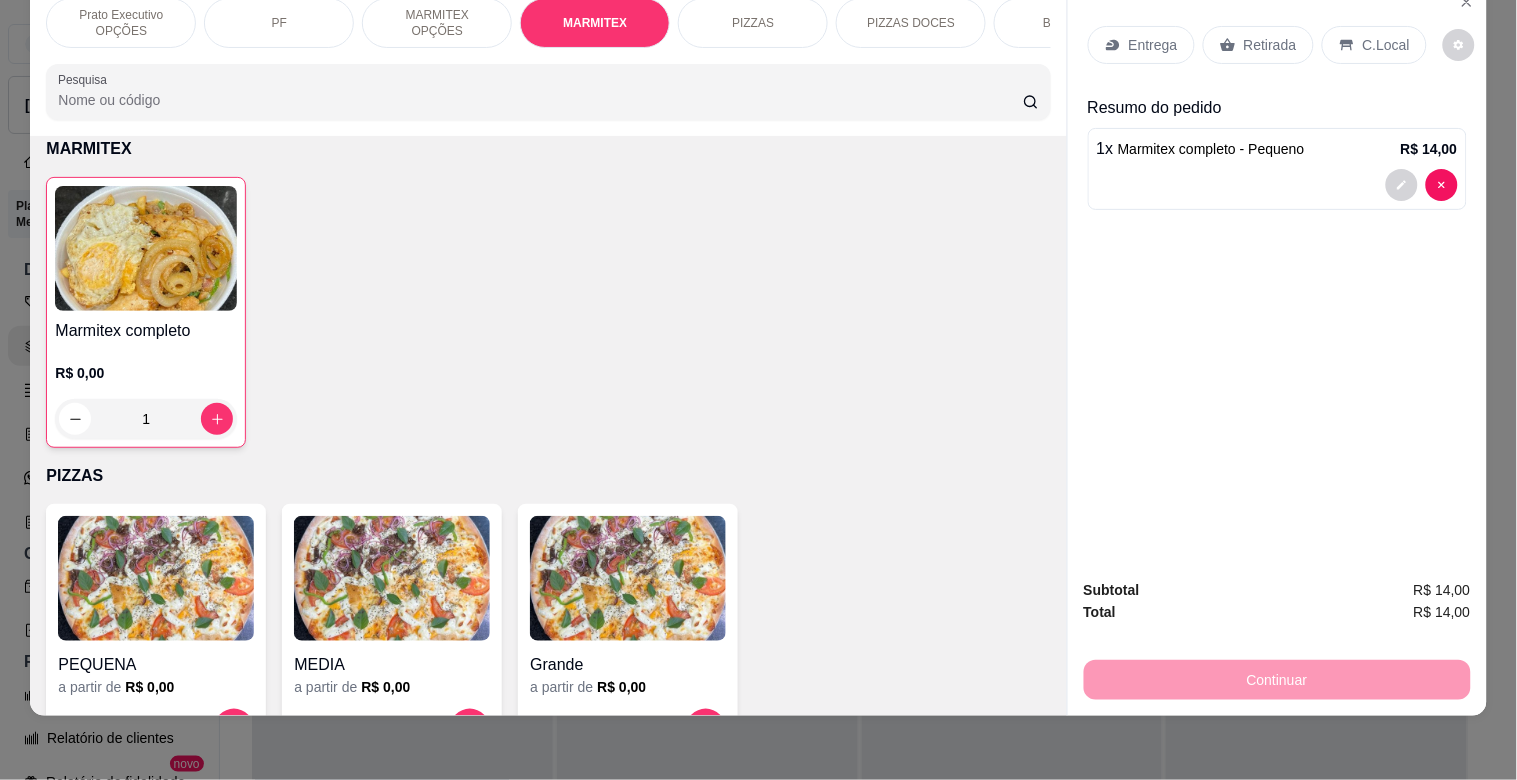 click on "BEBIDAS" at bounding box center [1069, 23] 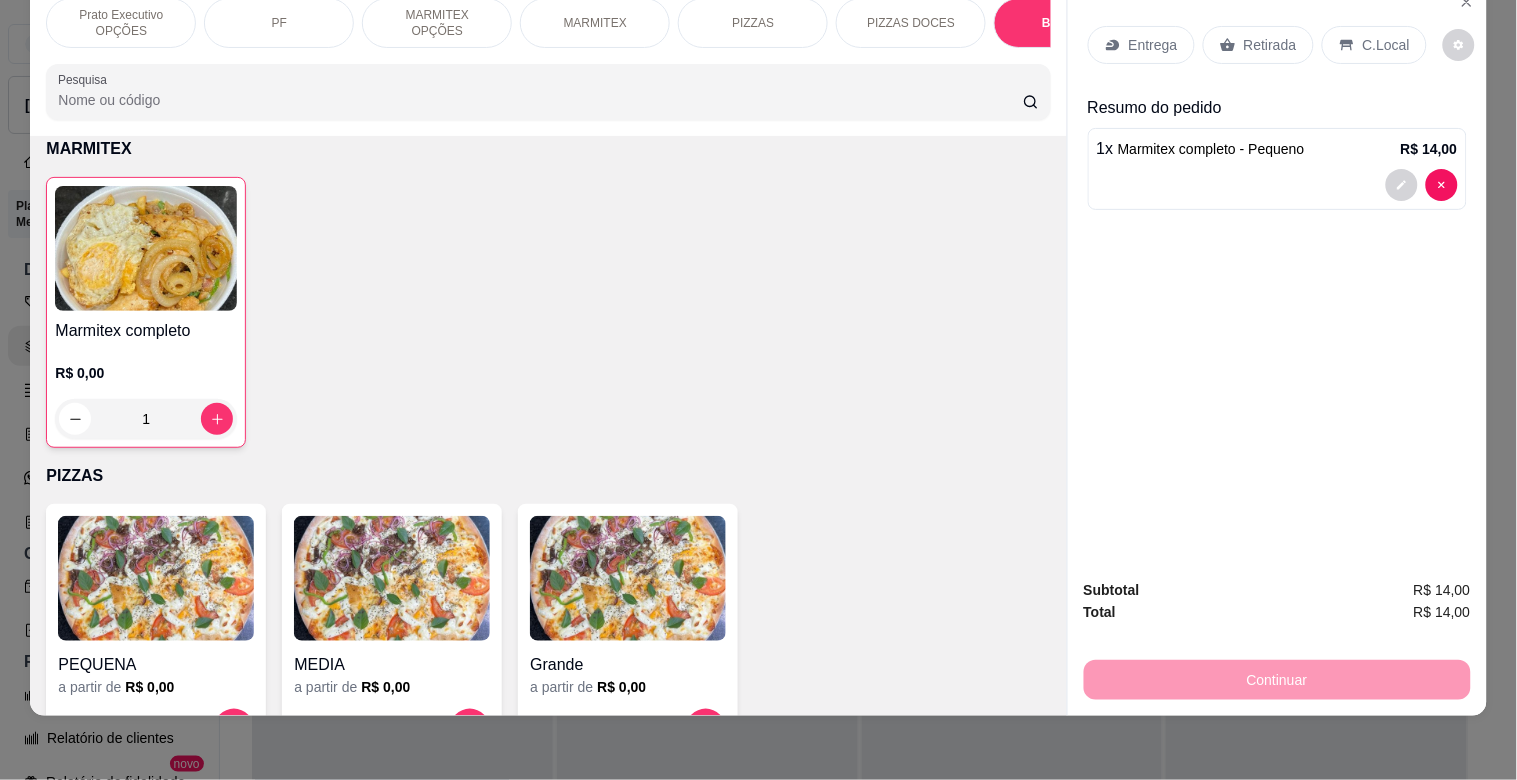 scroll, scrollTop: 2017, scrollLeft: 0, axis: vertical 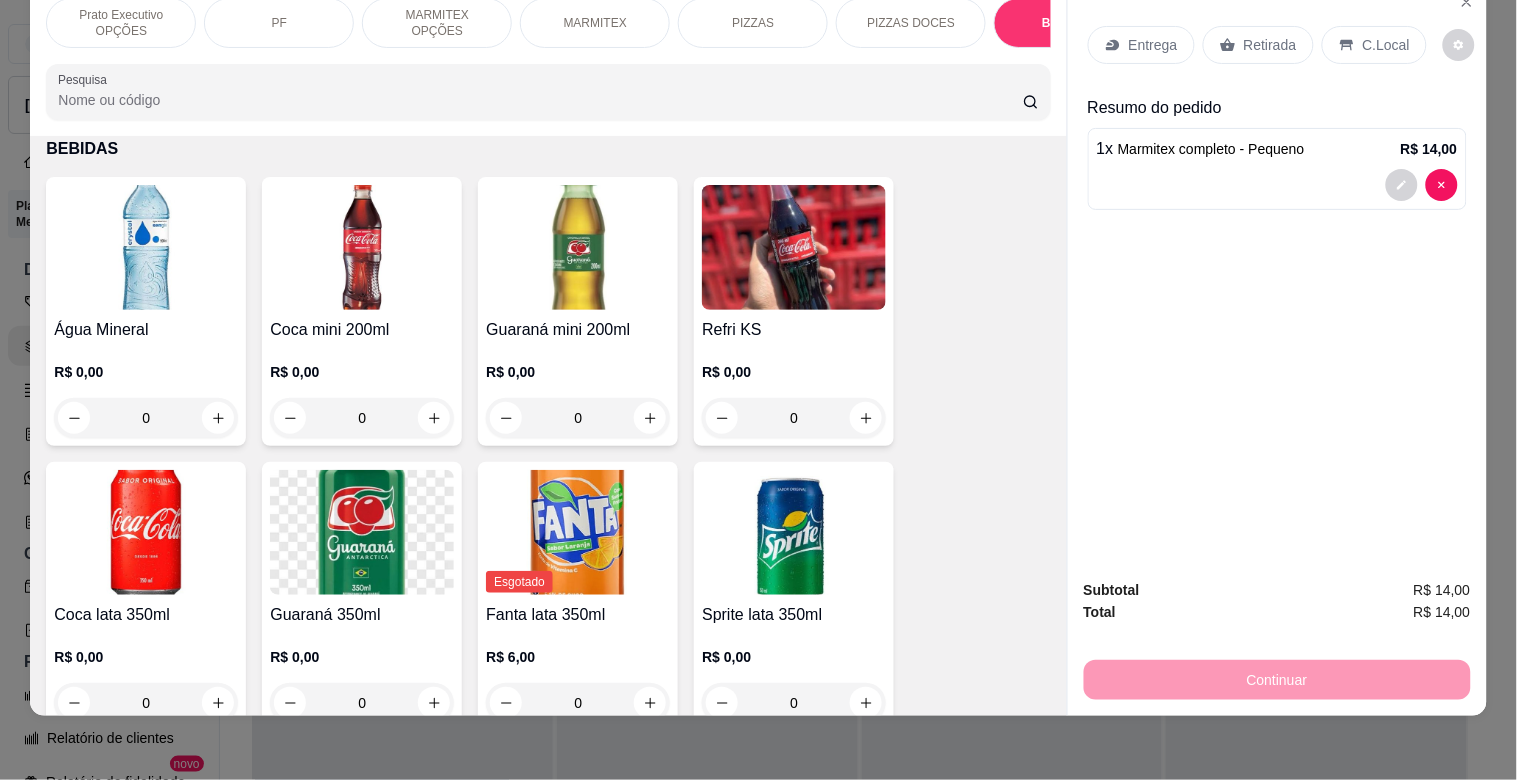 click at bounding box center (578, 247) 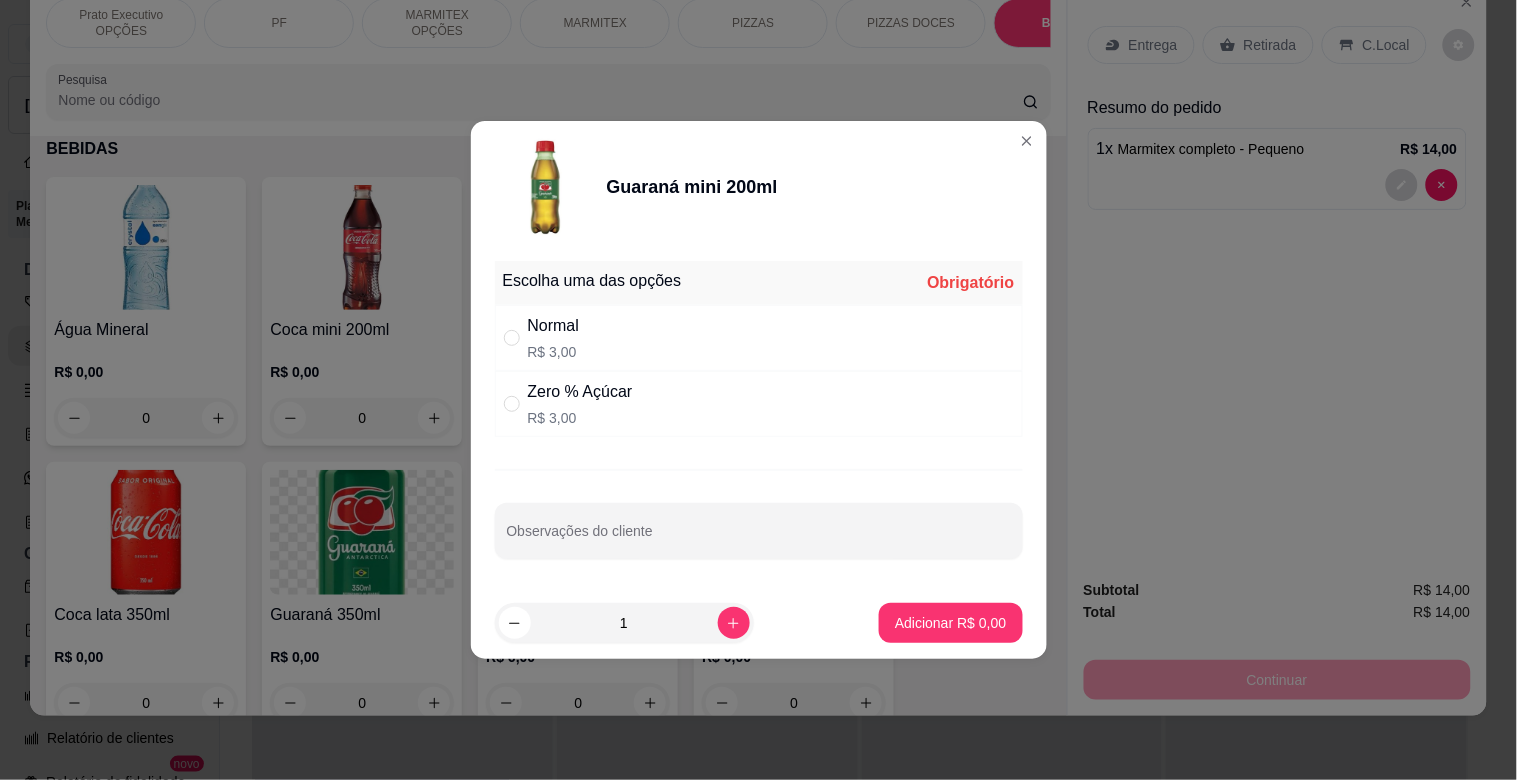 drag, startPoint x: 558, startPoint y: 320, endPoint x: 685, endPoint y: 388, distance: 144.05902 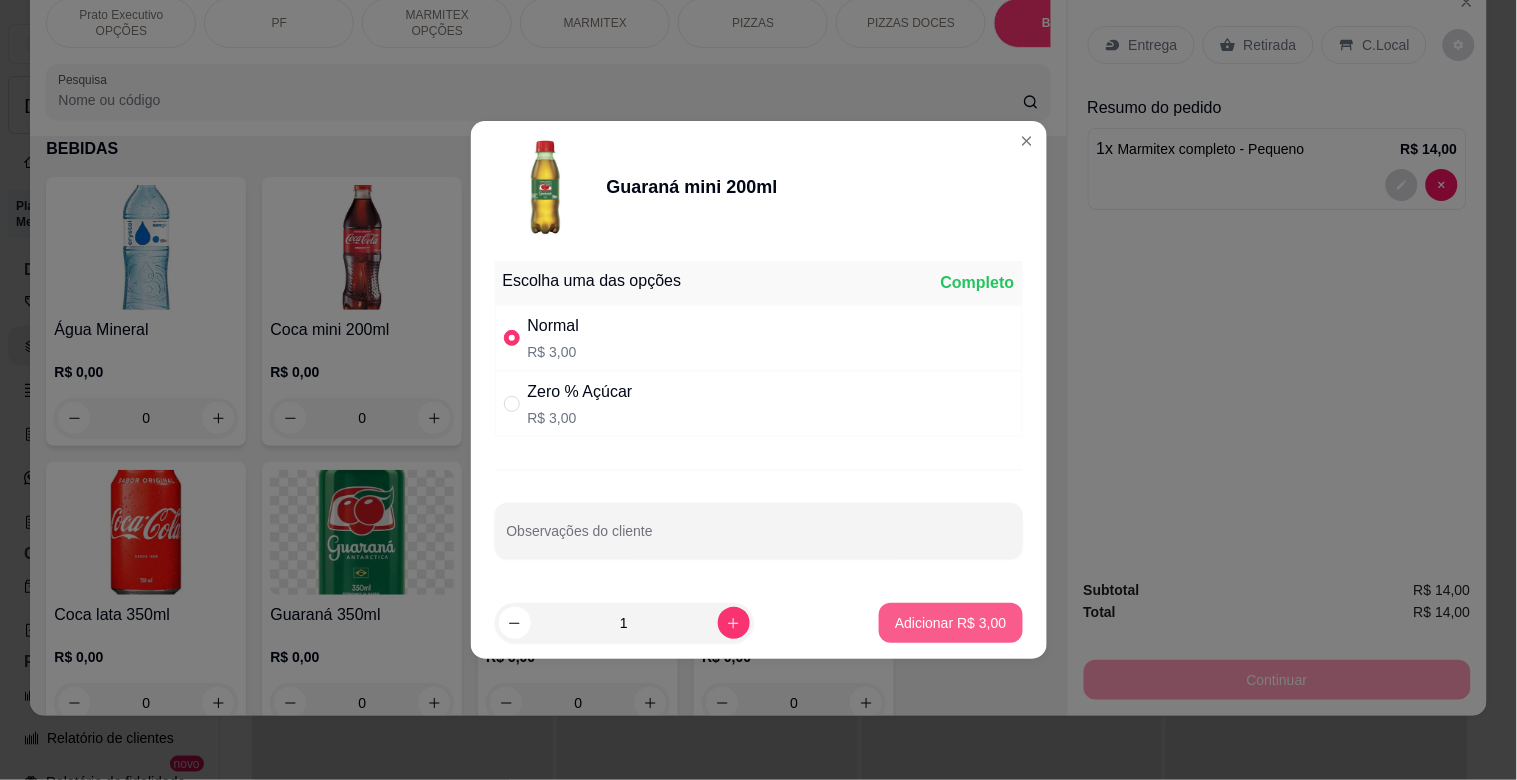 click on "Adicionar   R$ 3,00" at bounding box center (950, 623) 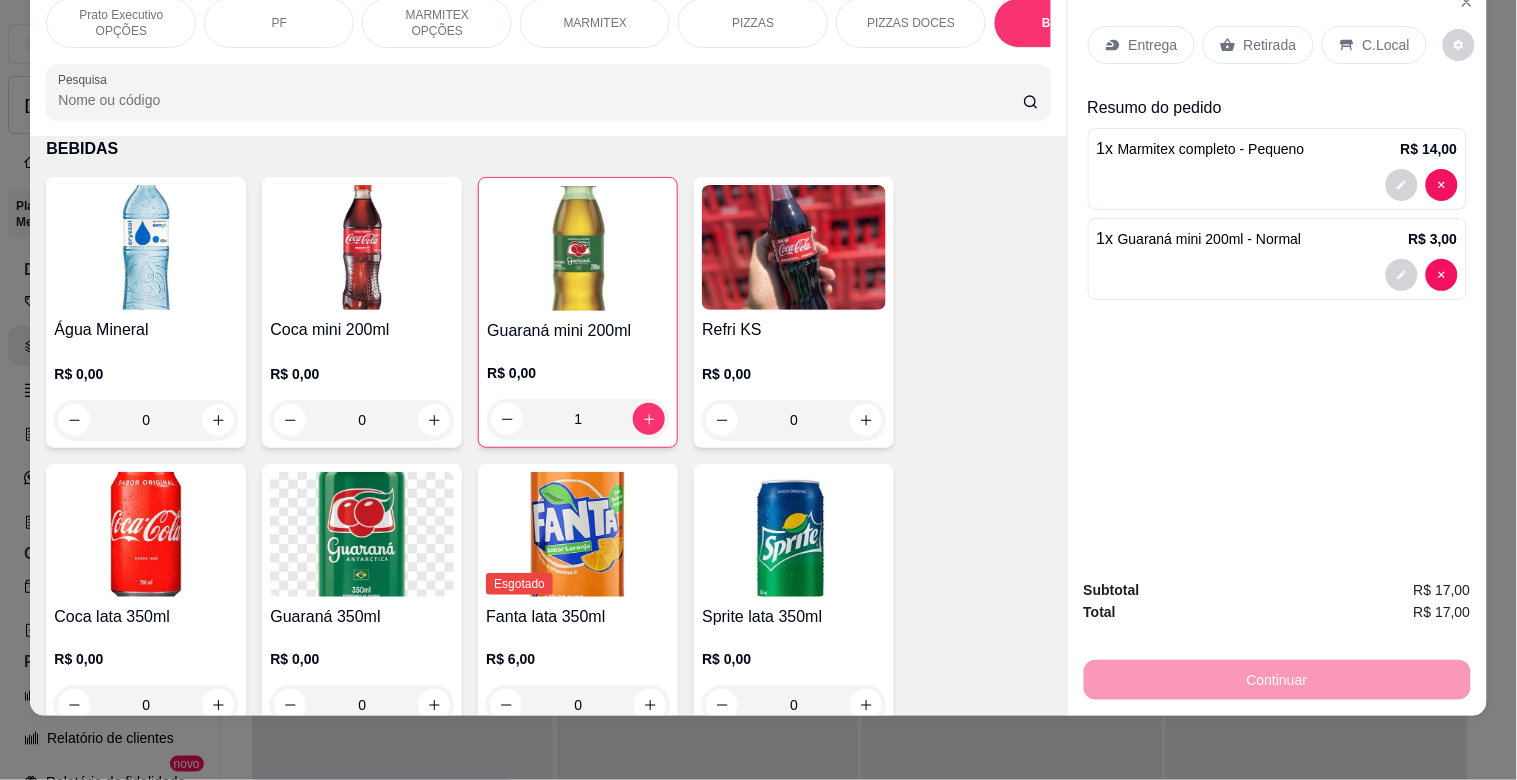 click on "C.Local" at bounding box center (1386, 45) 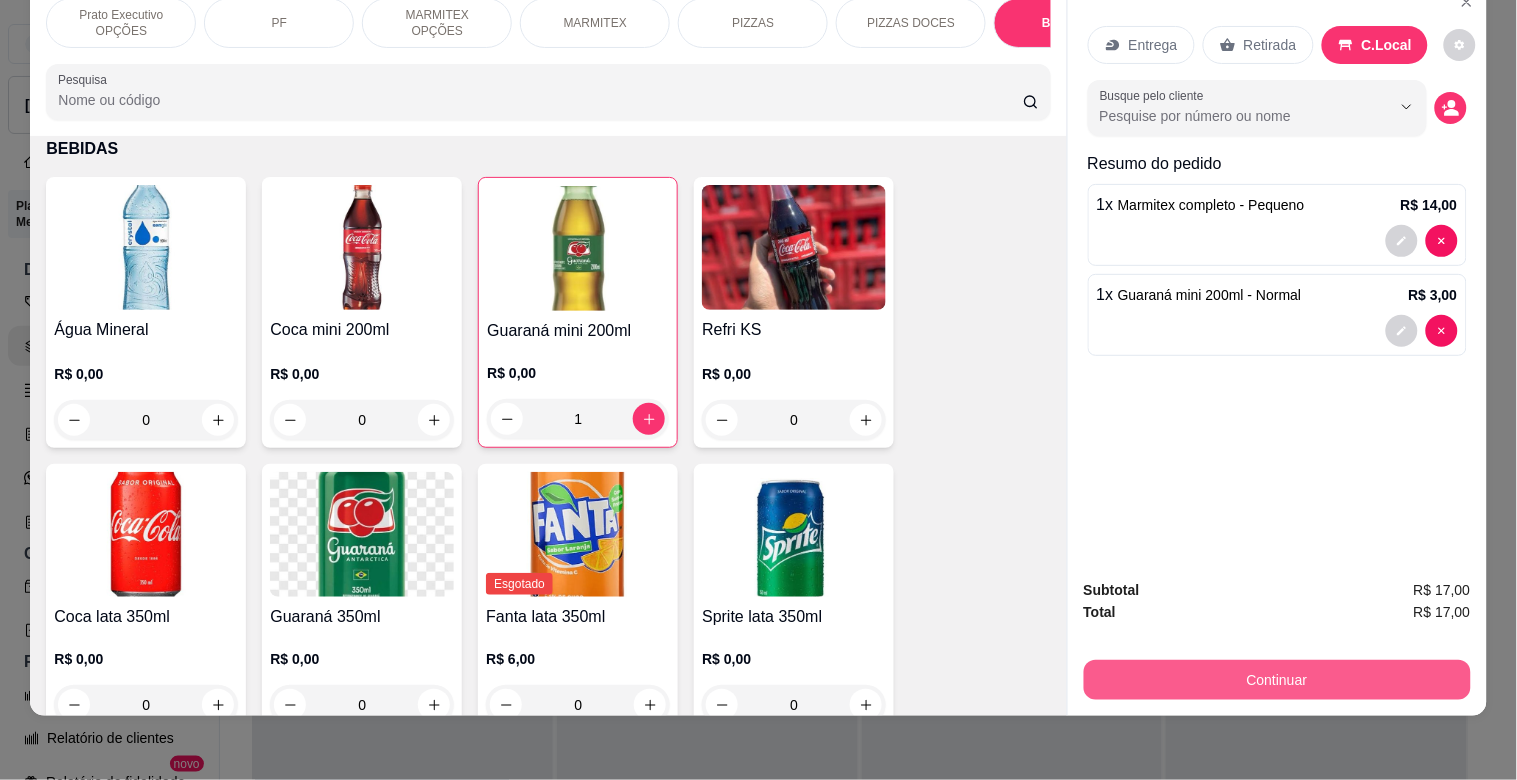 click on "Continuar" at bounding box center [1277, 680] 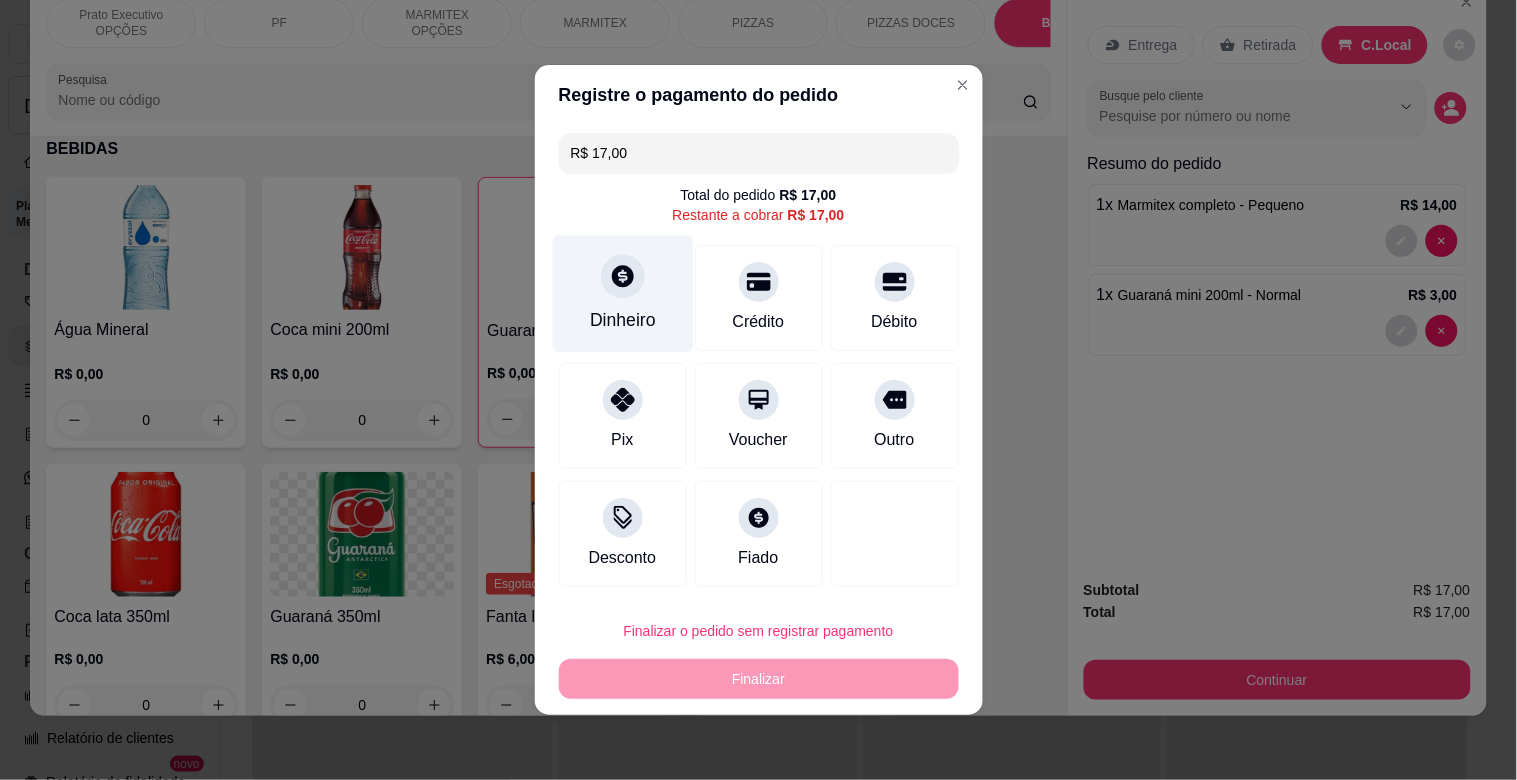 click on "Dinheiro" at bounding box center (623, 320) 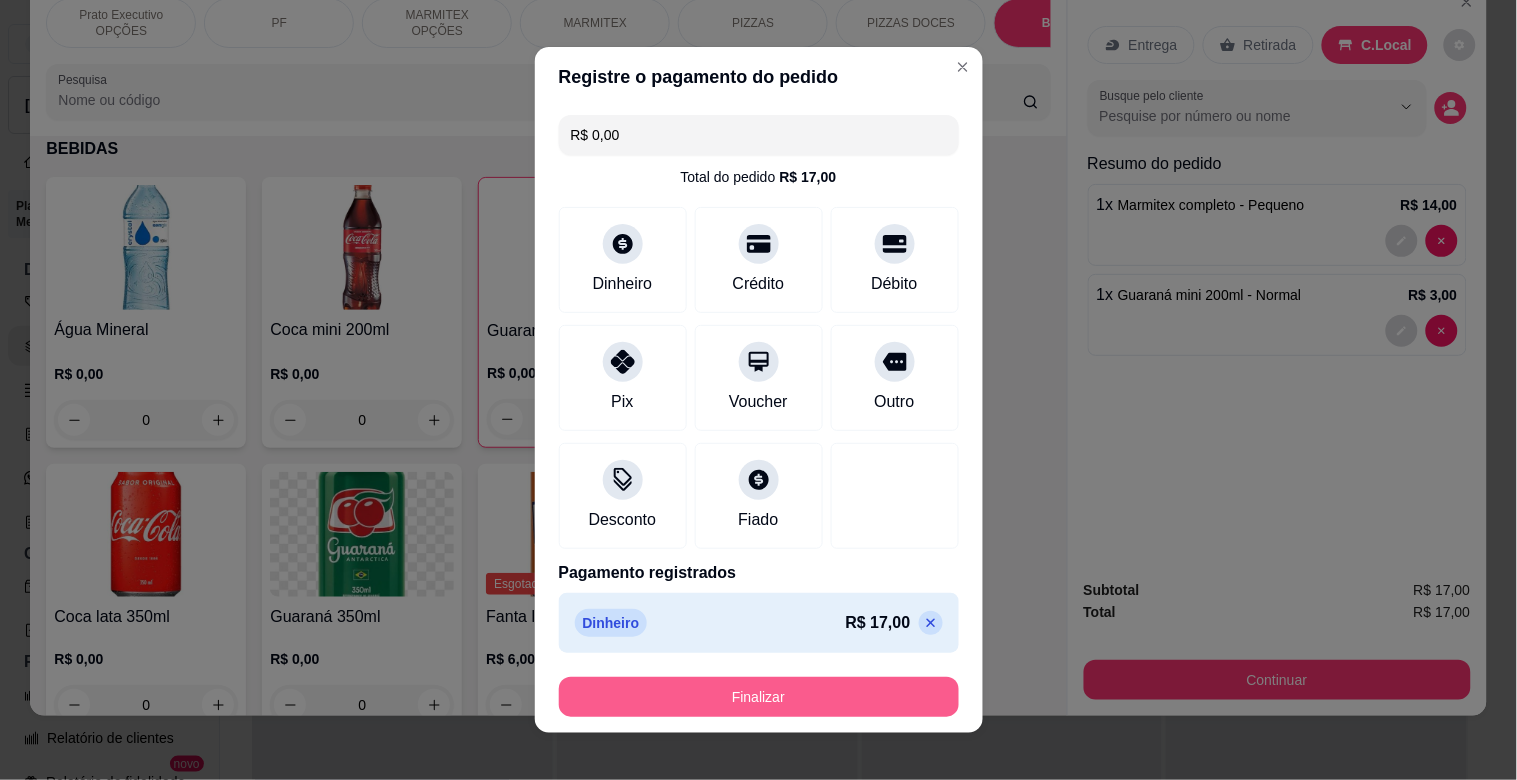 click on "Finalizar" at bounding box center [759, 697] 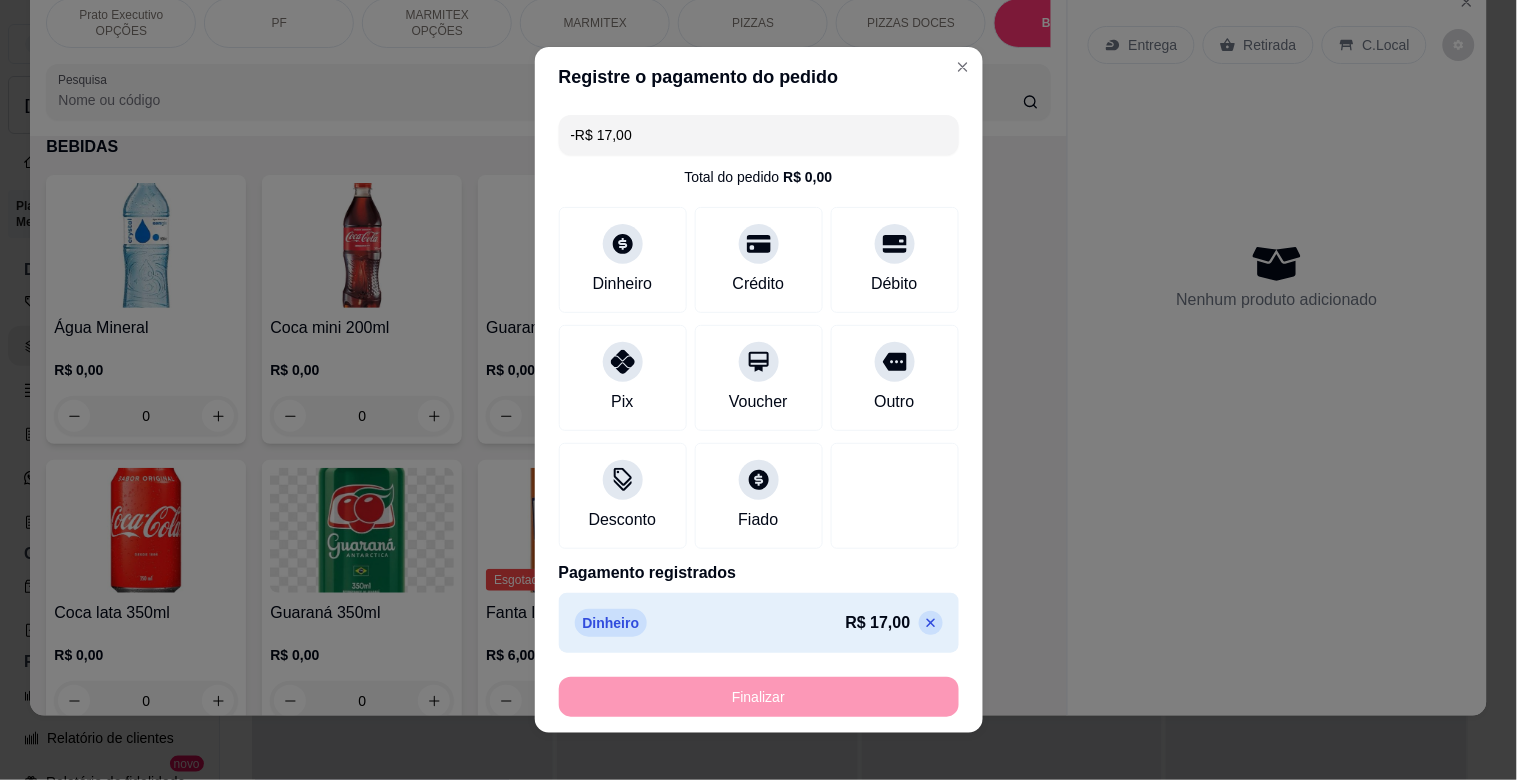 scroll, scrollTop: 2015, scrollLeft: 0, axis: vertical 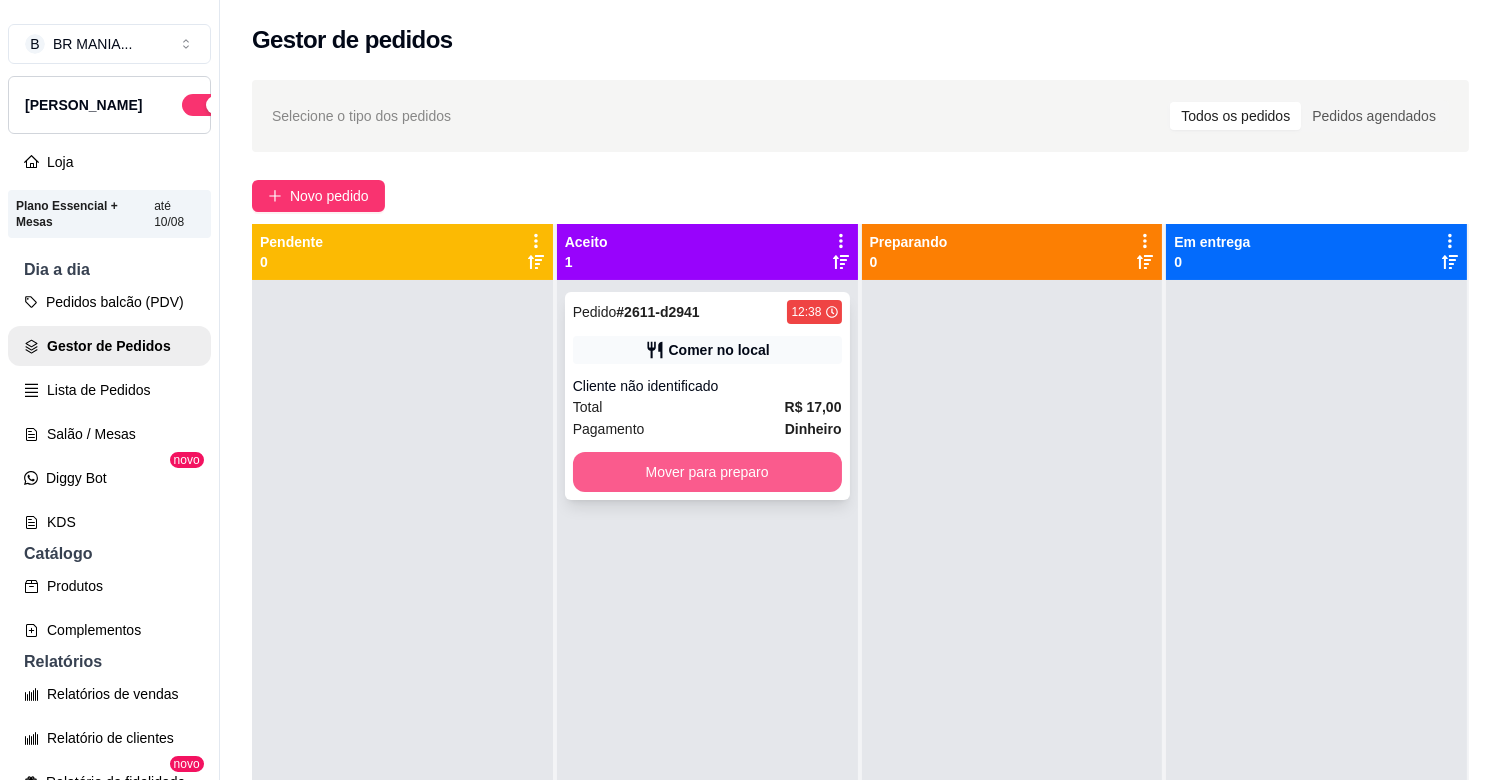 click on "Mover para preparo" at bounding box center [707, 472] 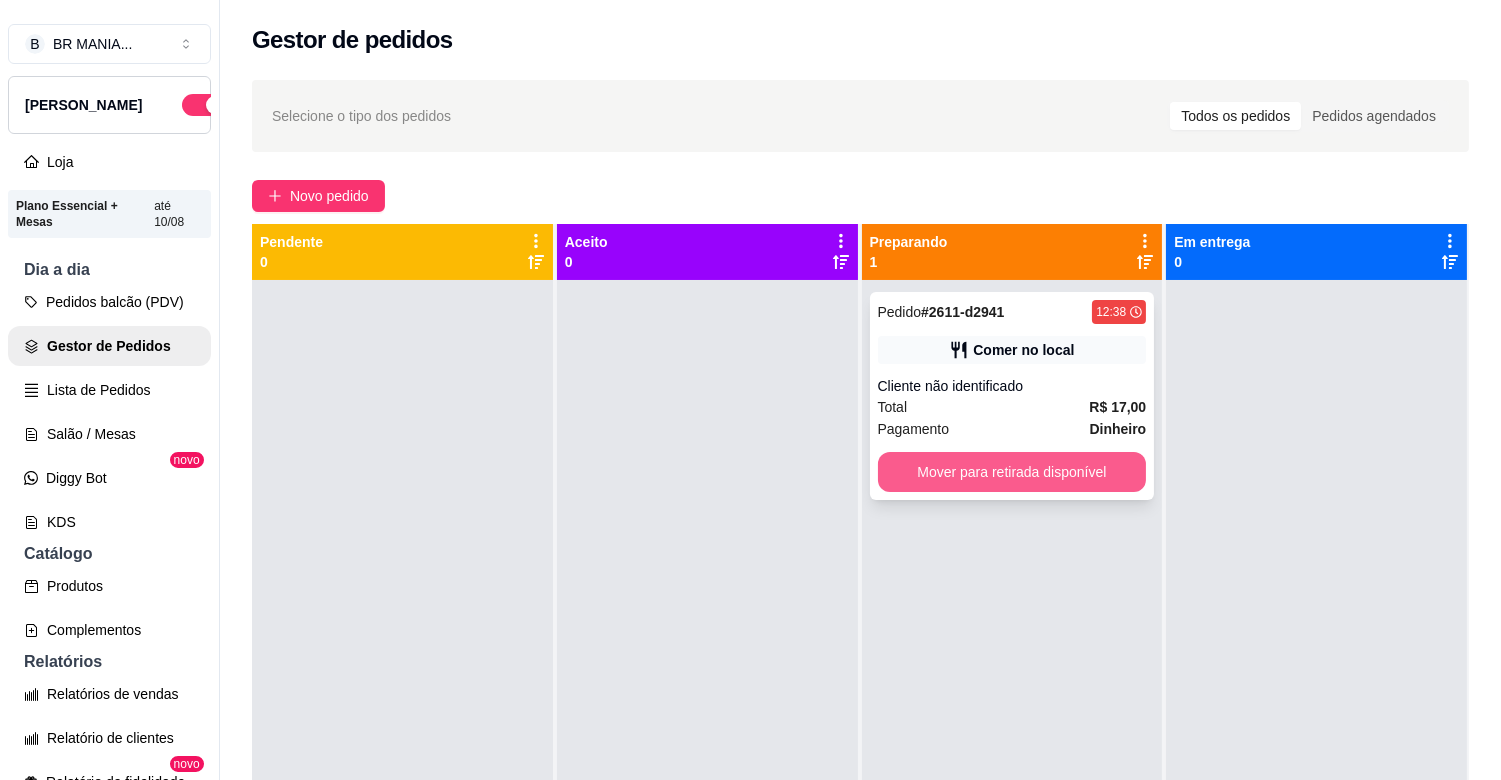 click on "Mover para retirada disponível" at bounding box center [1012, 472] 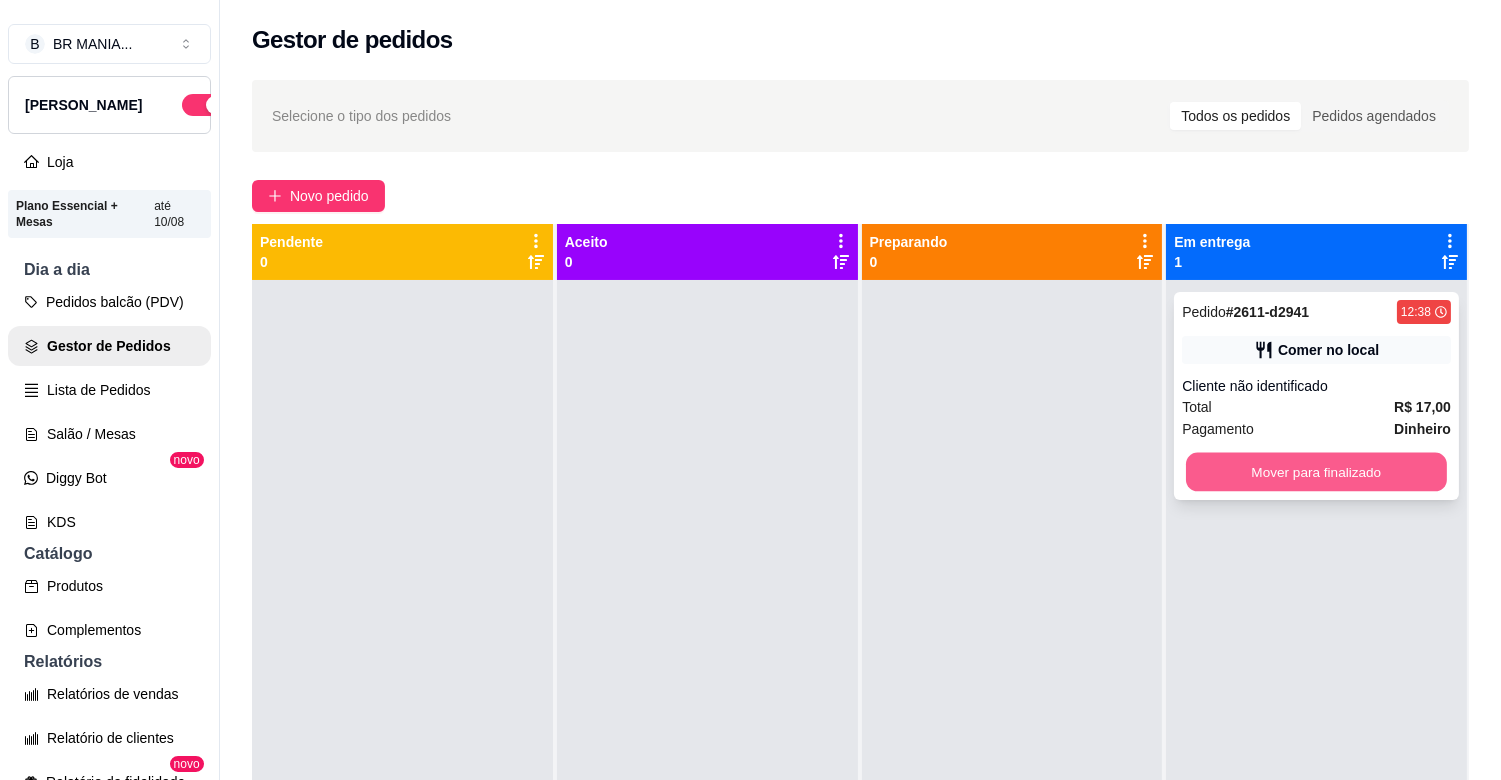 click on "Mover para finalizado" at bounding box center (1316, 472) 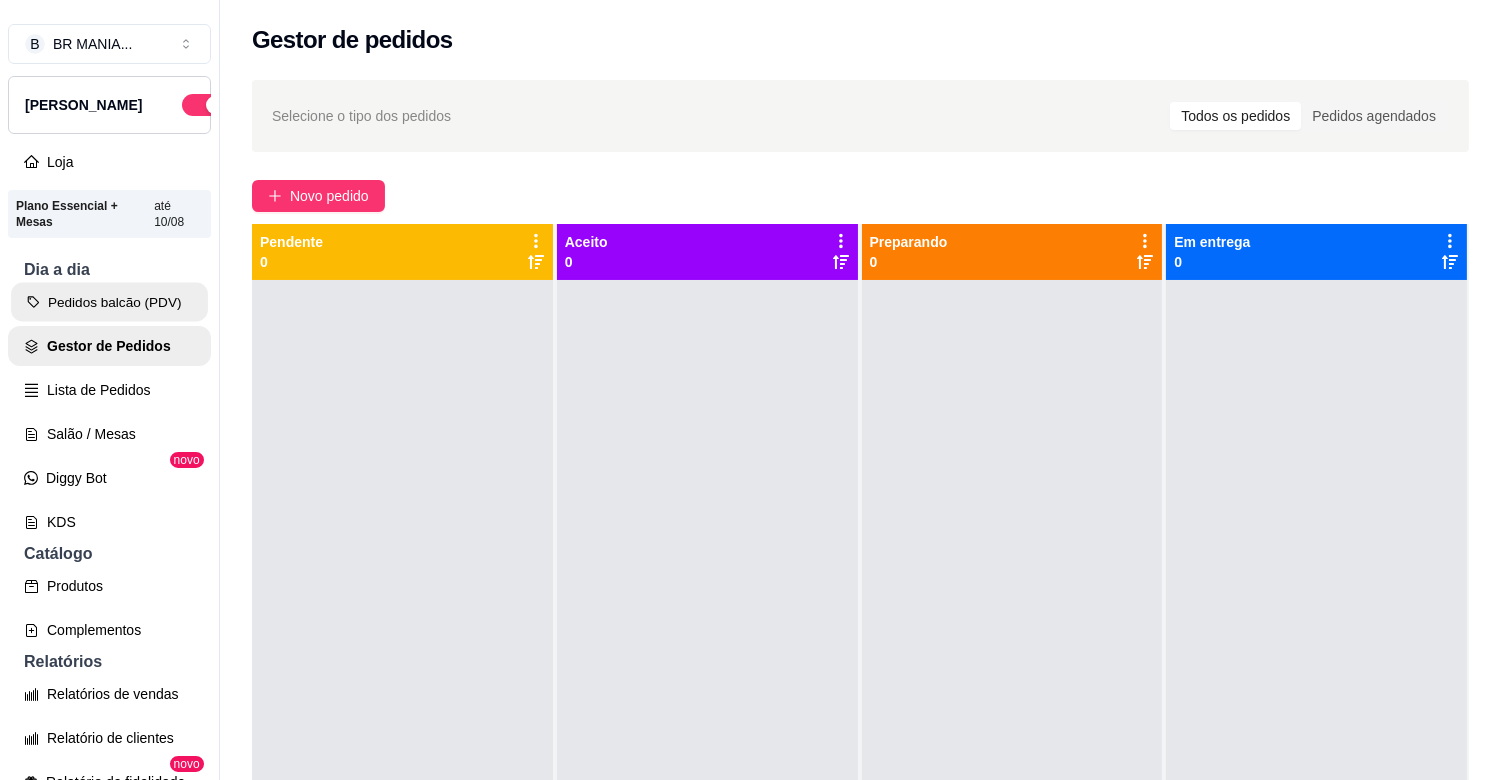 click on "Pedidos balcão (PDV)" at bounding box center [109, 302] 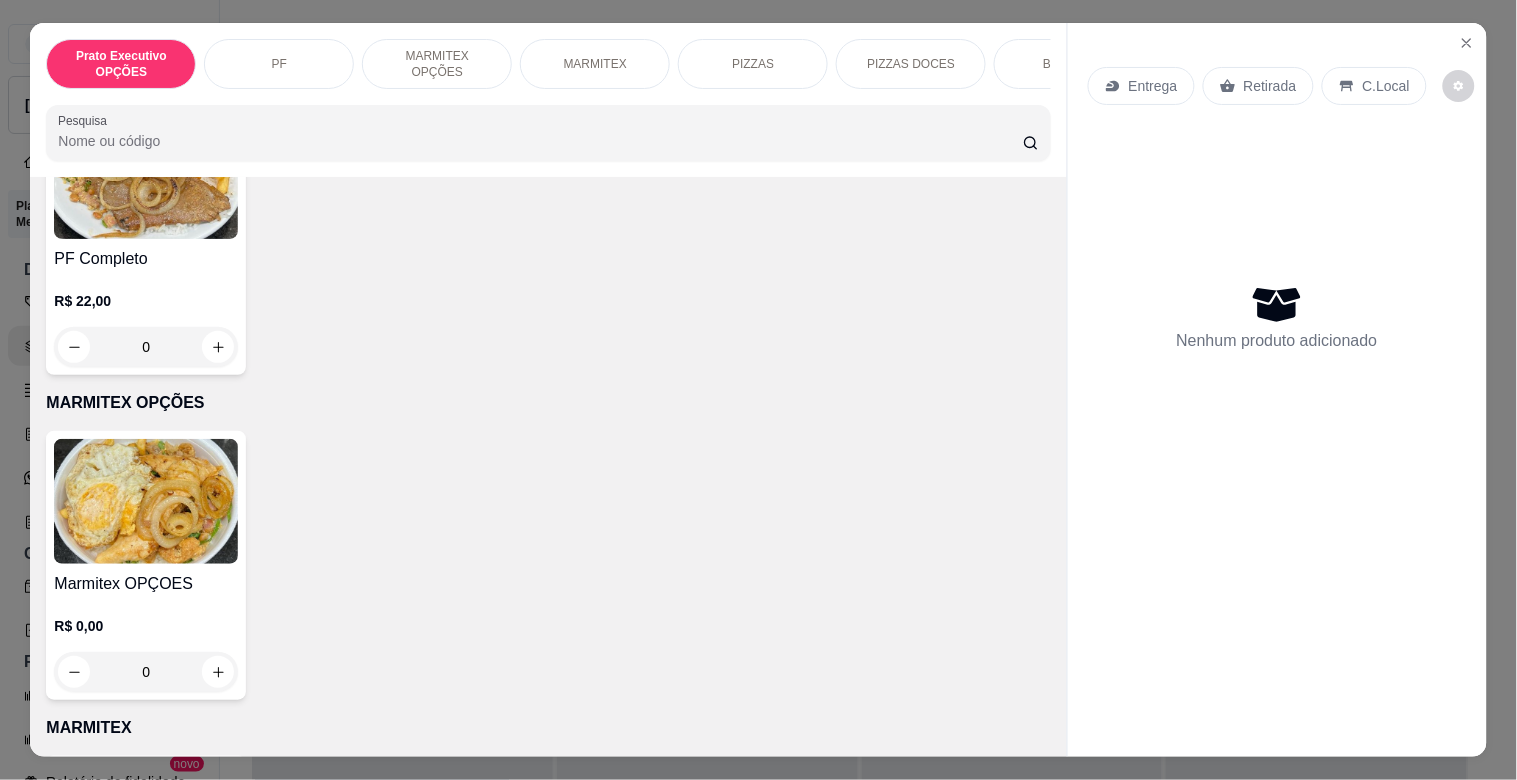 scroll, scrollTop: 352, scrollLeft: 0, axis: vertical 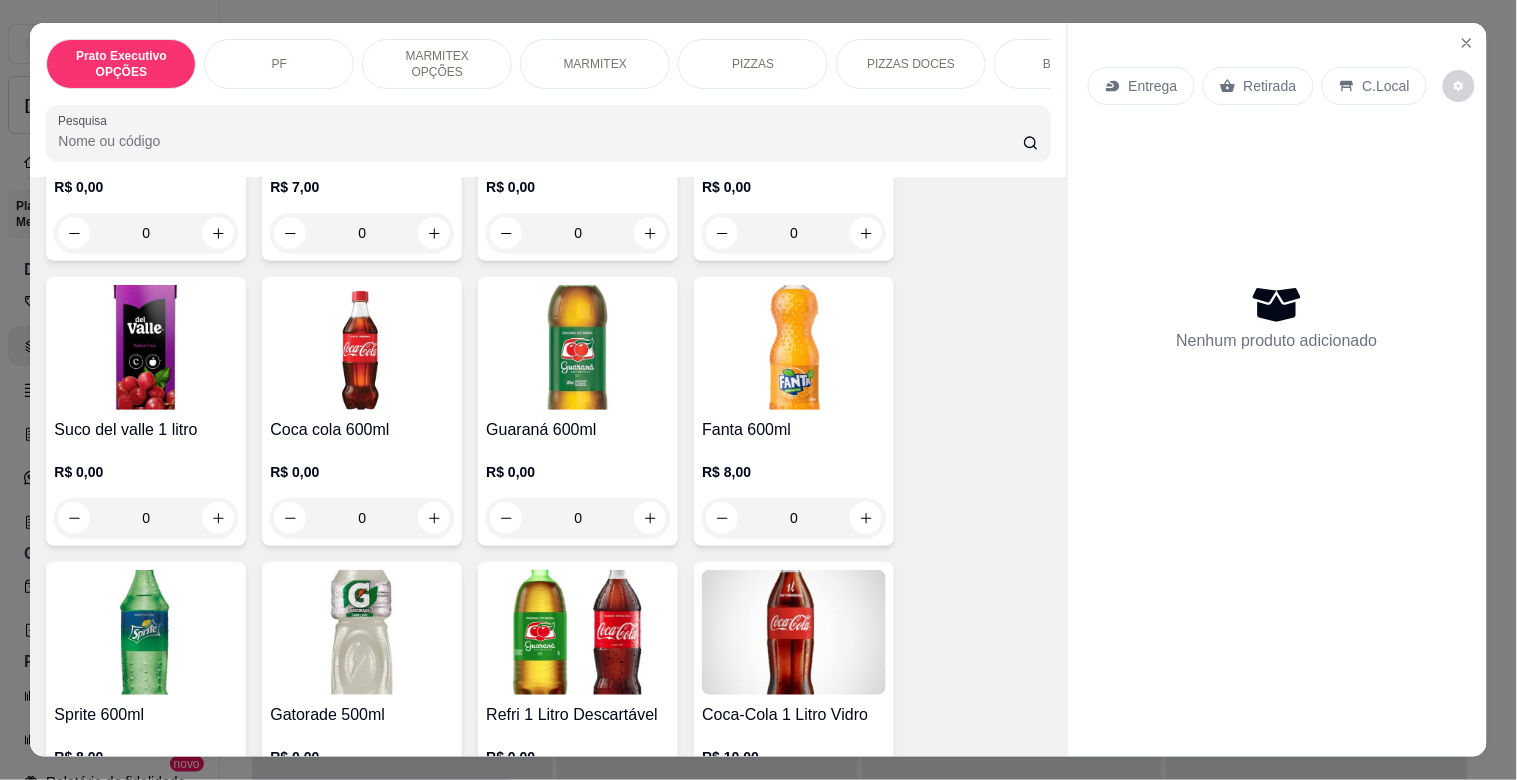click at bounding box center (794, 347) 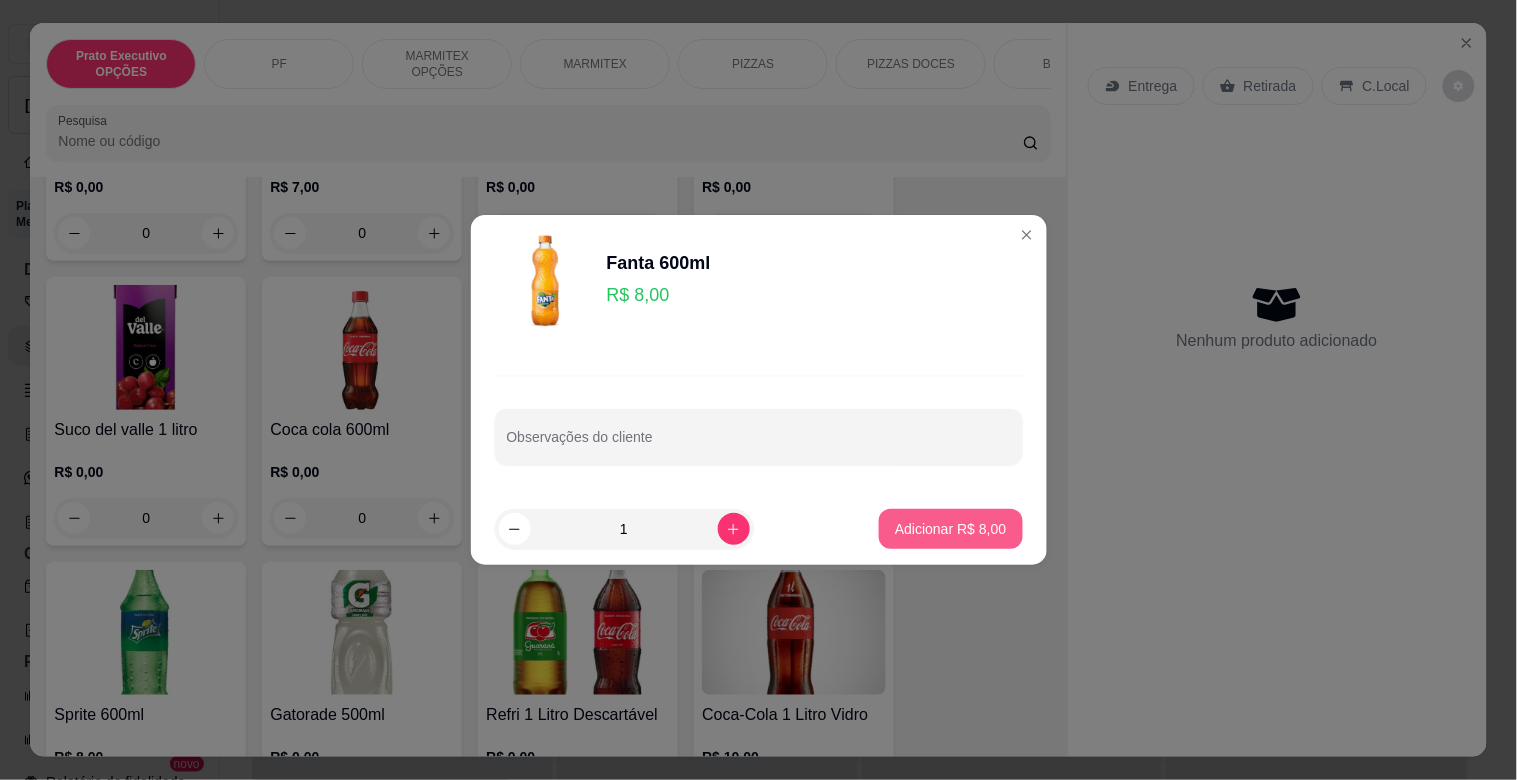 click on "Adicionar   R$ 8,00" at bounding box center [950, 529] 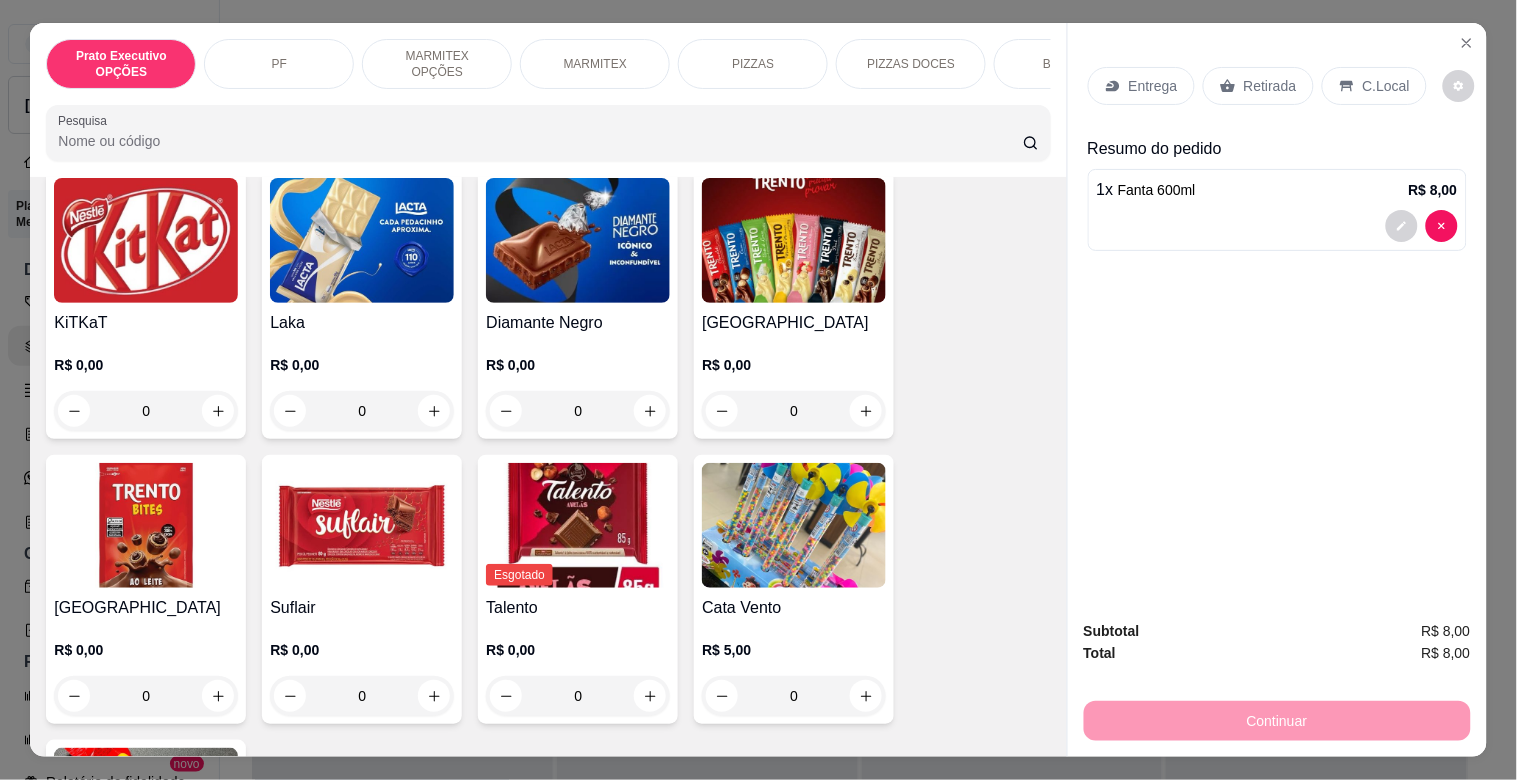 scroll, scrollTop: 7355, scrollLeft: 0, axis: vertical 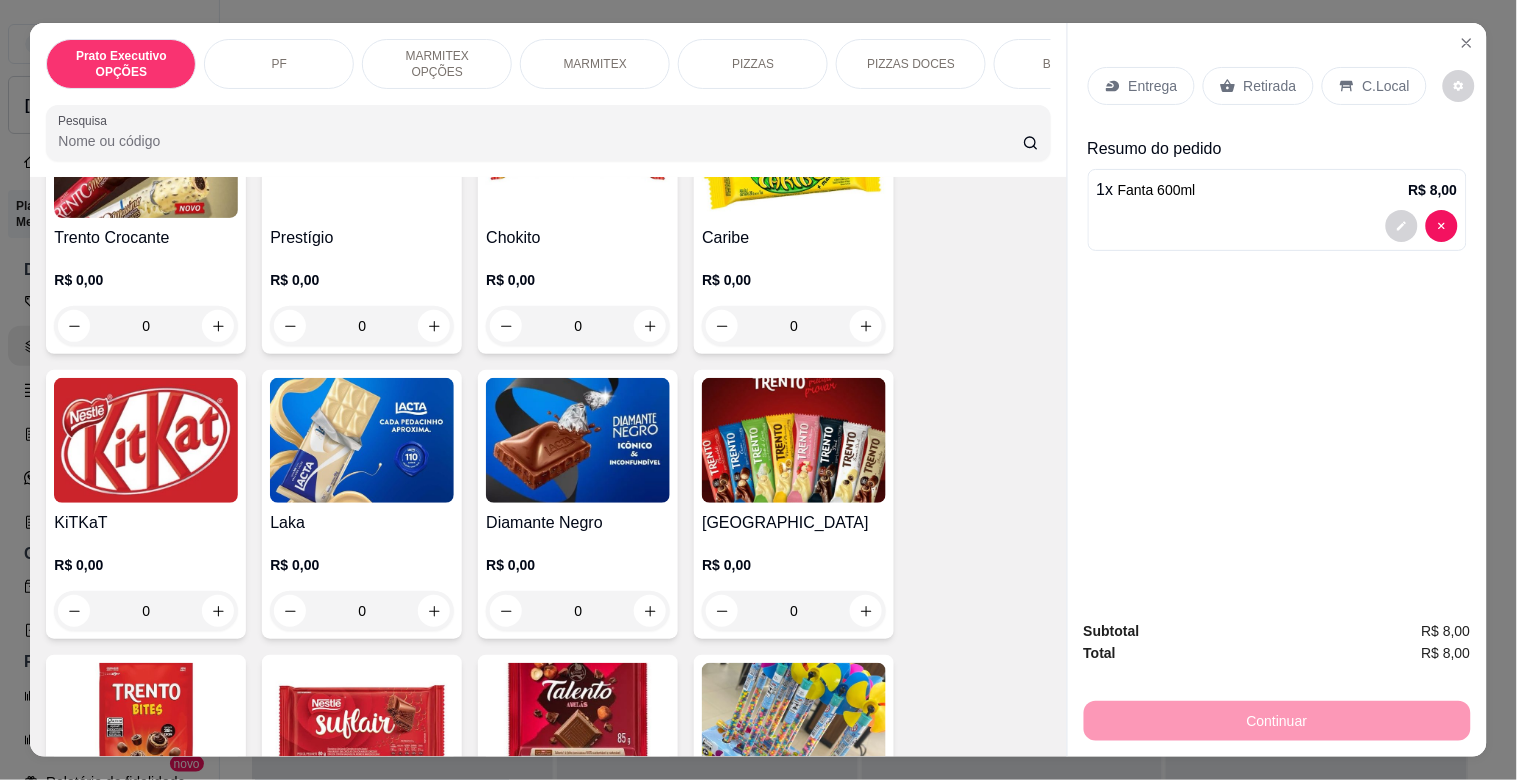 click at bounding box center (794, 440) 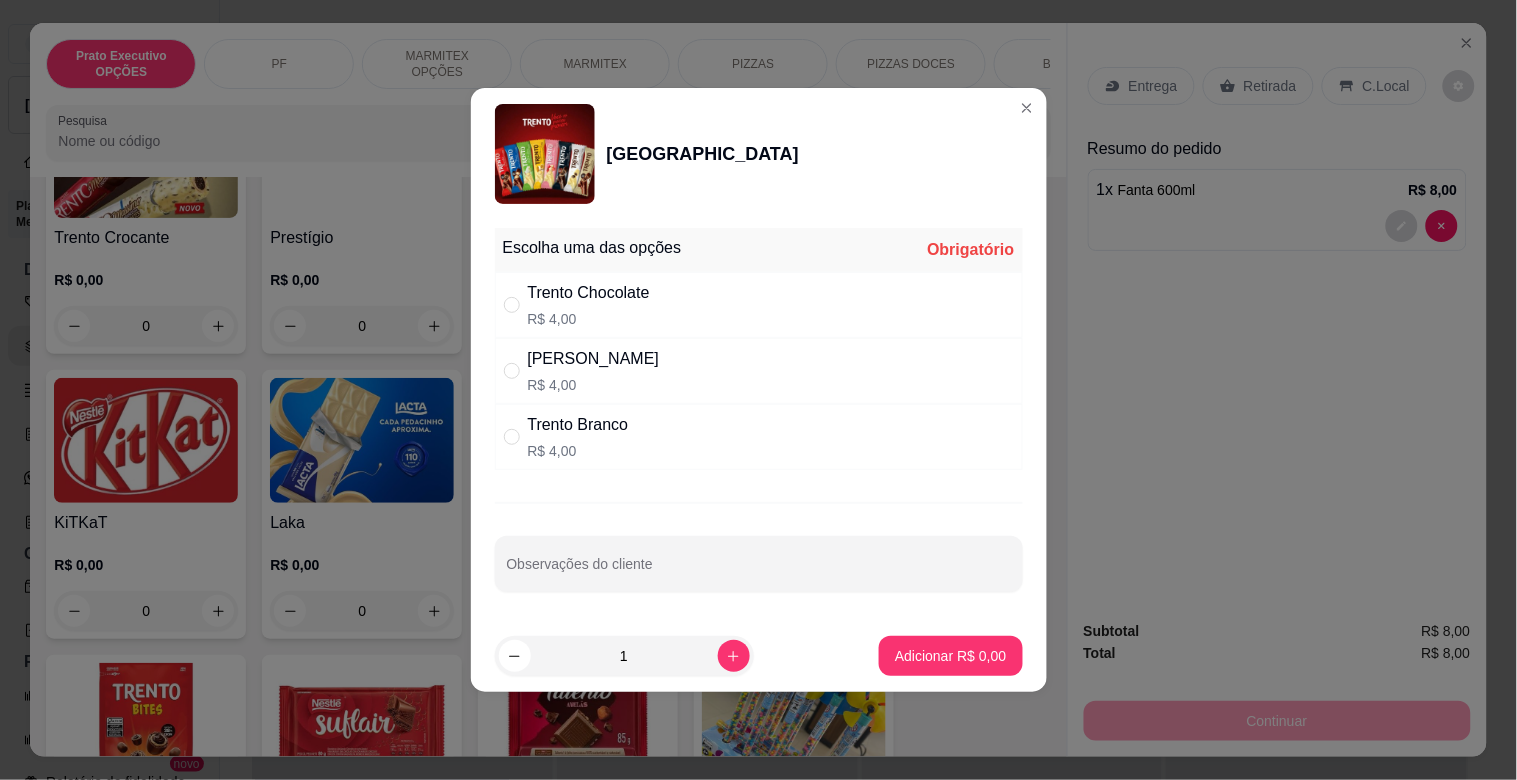 click on "Trento Branco R$ 4,00" at bounding box center (759, 437) 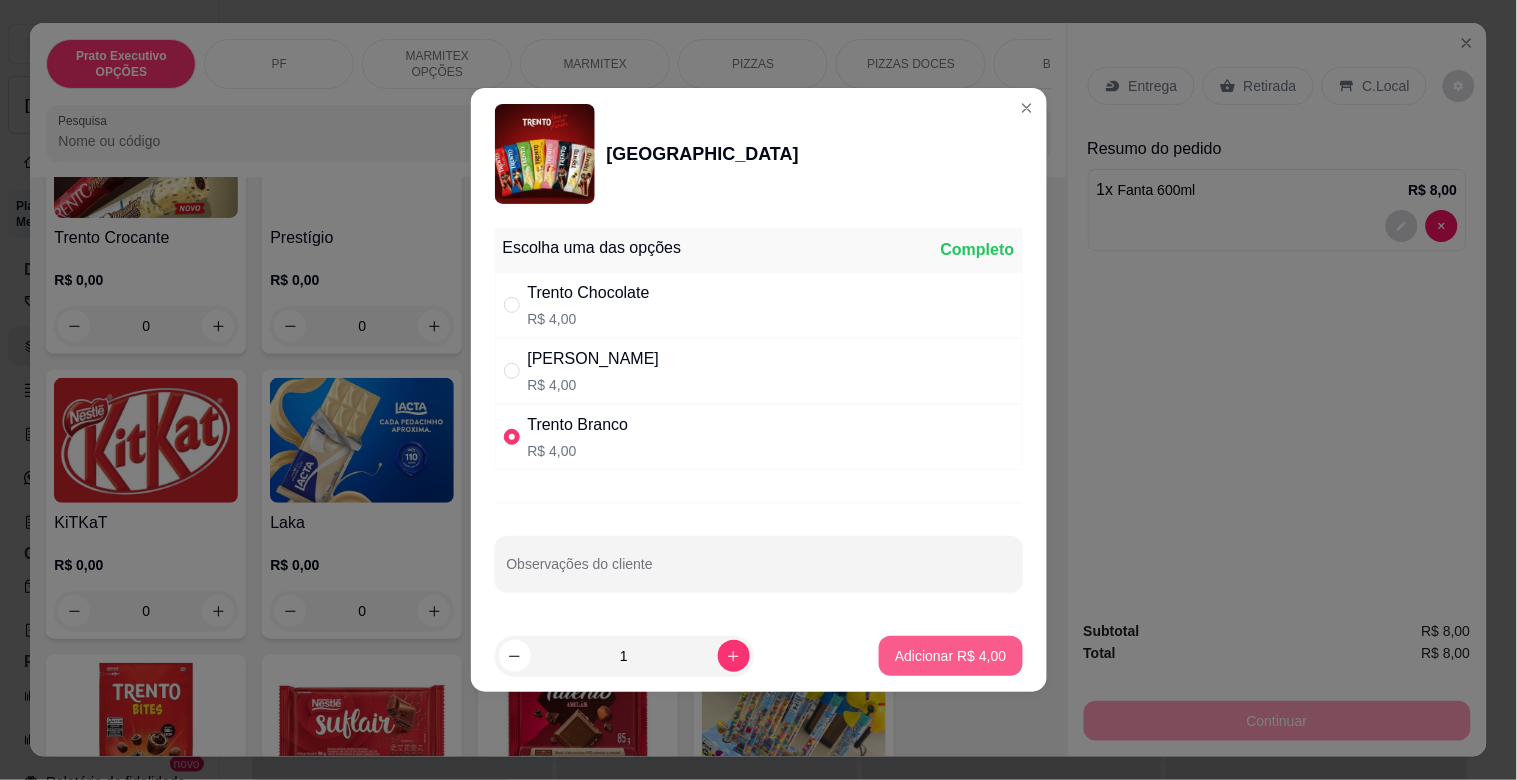 click on "Adicionar   R$ 4,00" at bounding box center (950, 656) 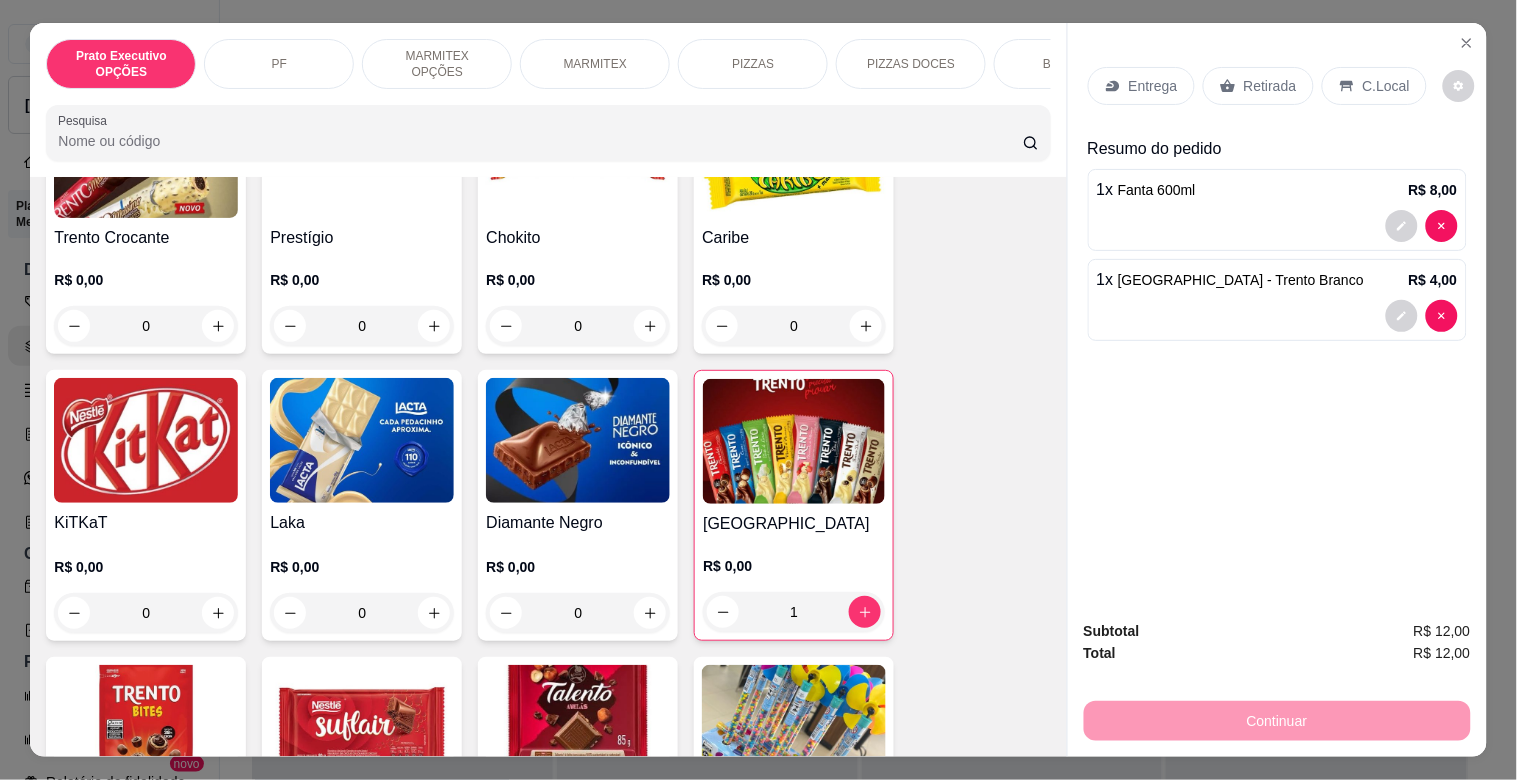 click at bounding box center (794, 441) 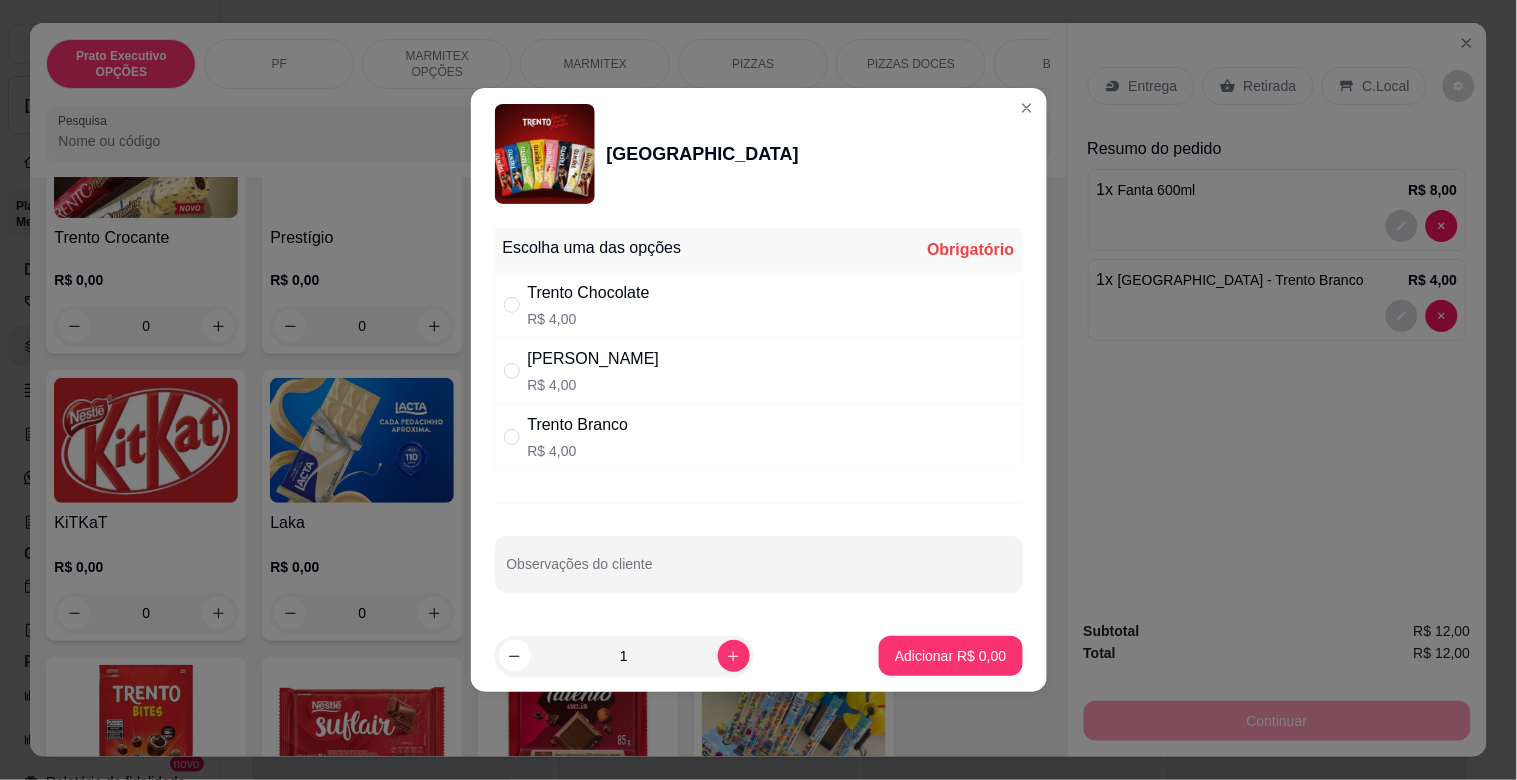 click on "Trento Chocolate" at bounding box center (589, 293) 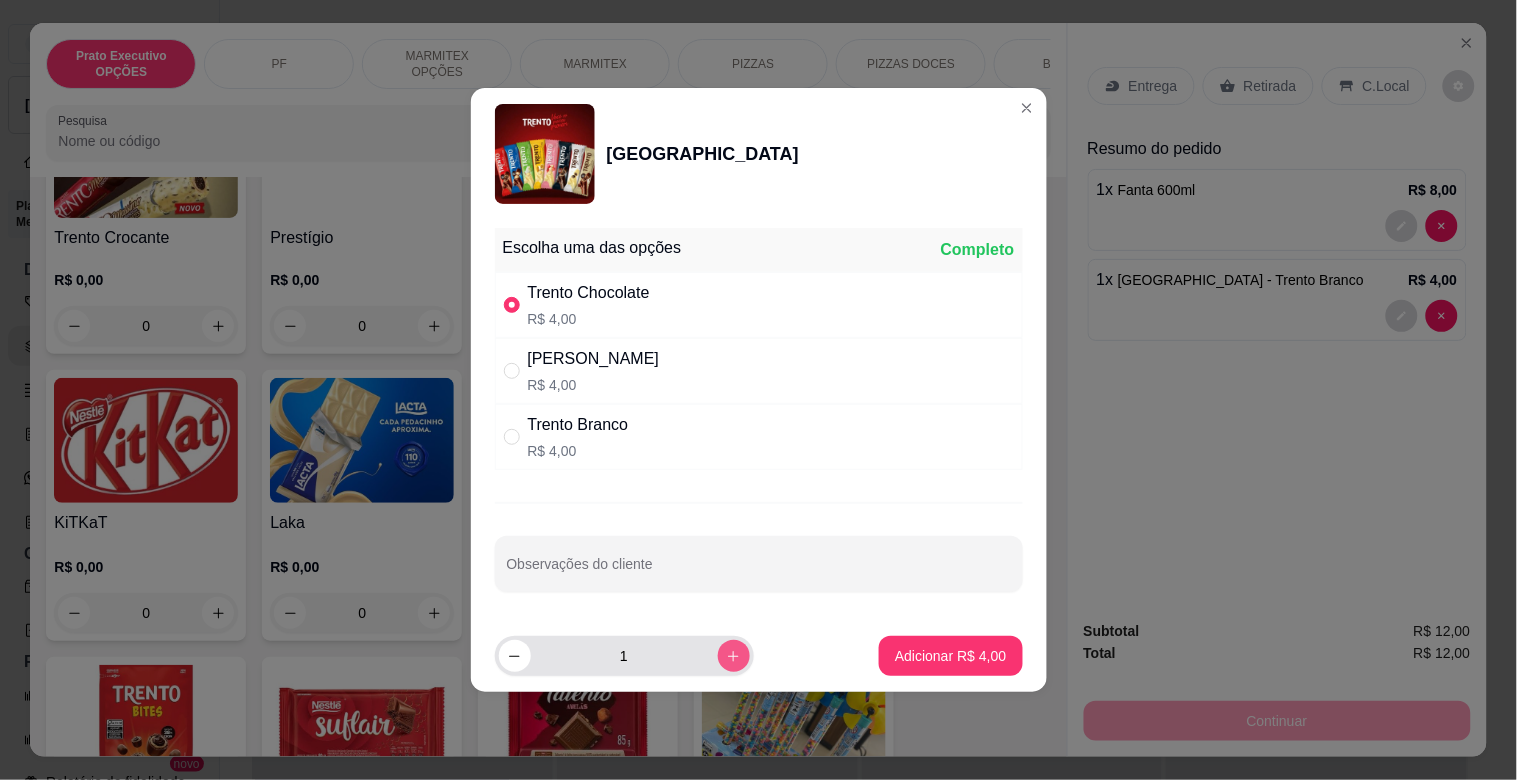 click 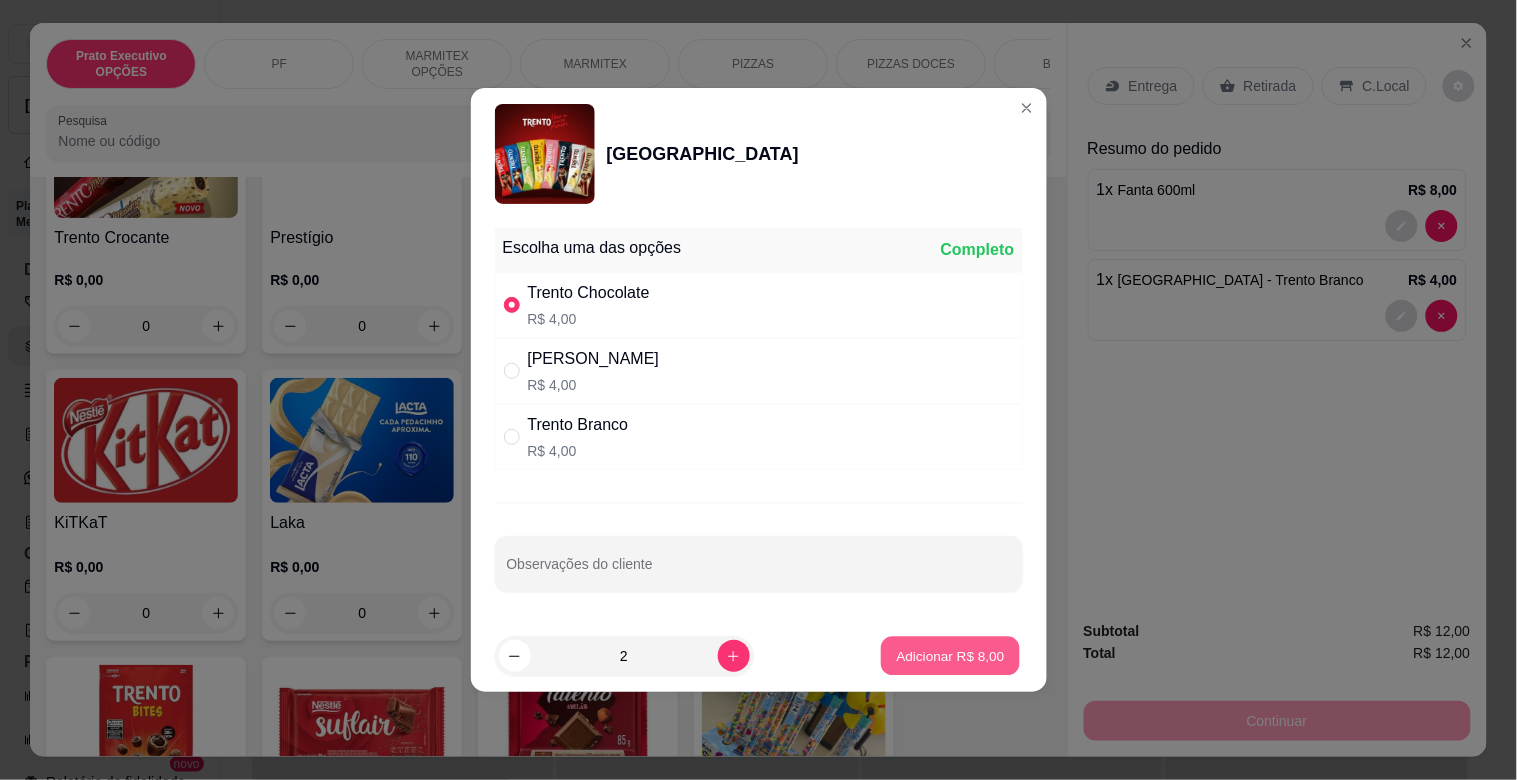 click on "Adicionar   R$ 8,00" at bounding box center [951, 655] 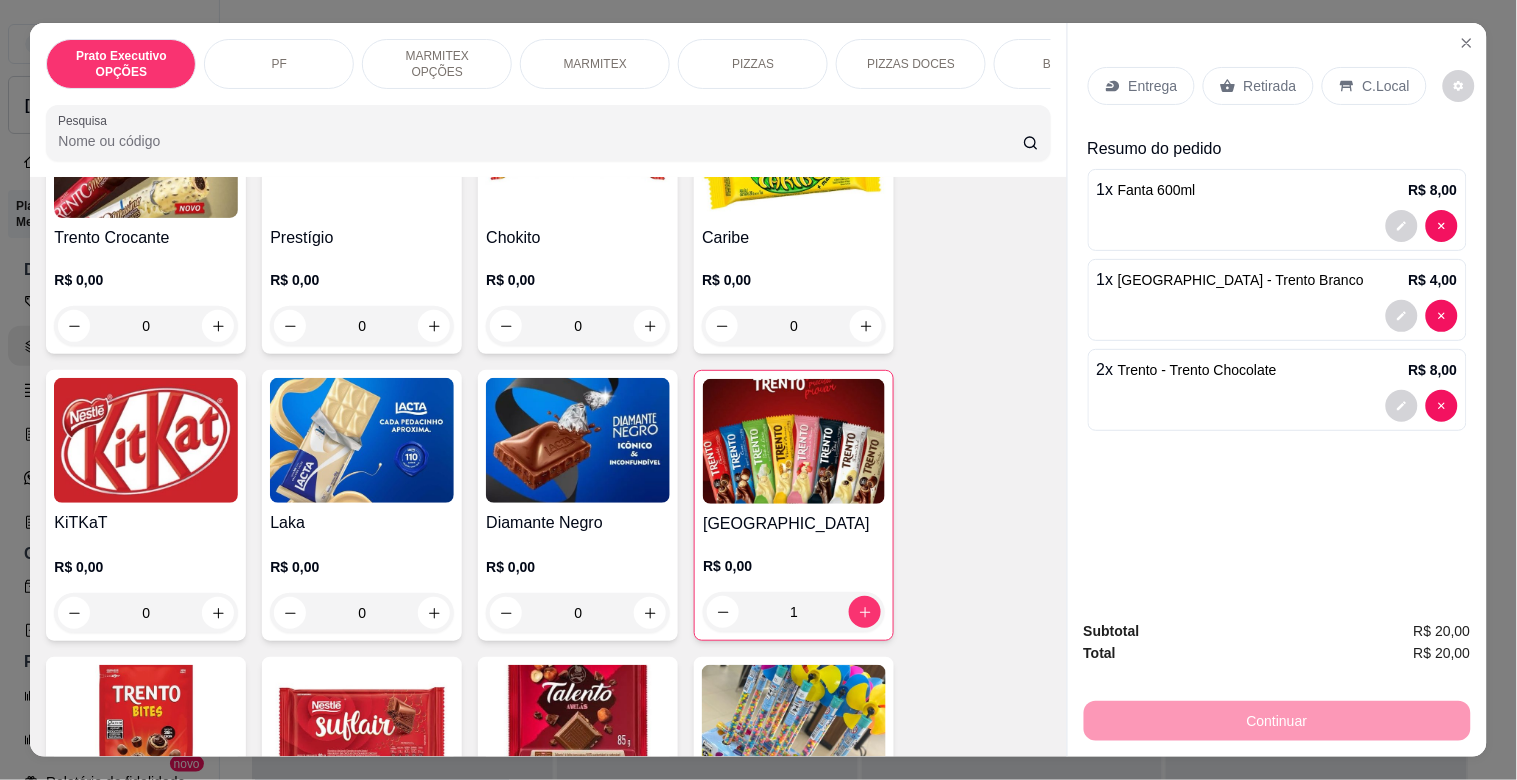 drag, startPoint x: 1282, startPoint y: 66, endPoint x: 1262, endPoint y: 80, distance: 24.41311 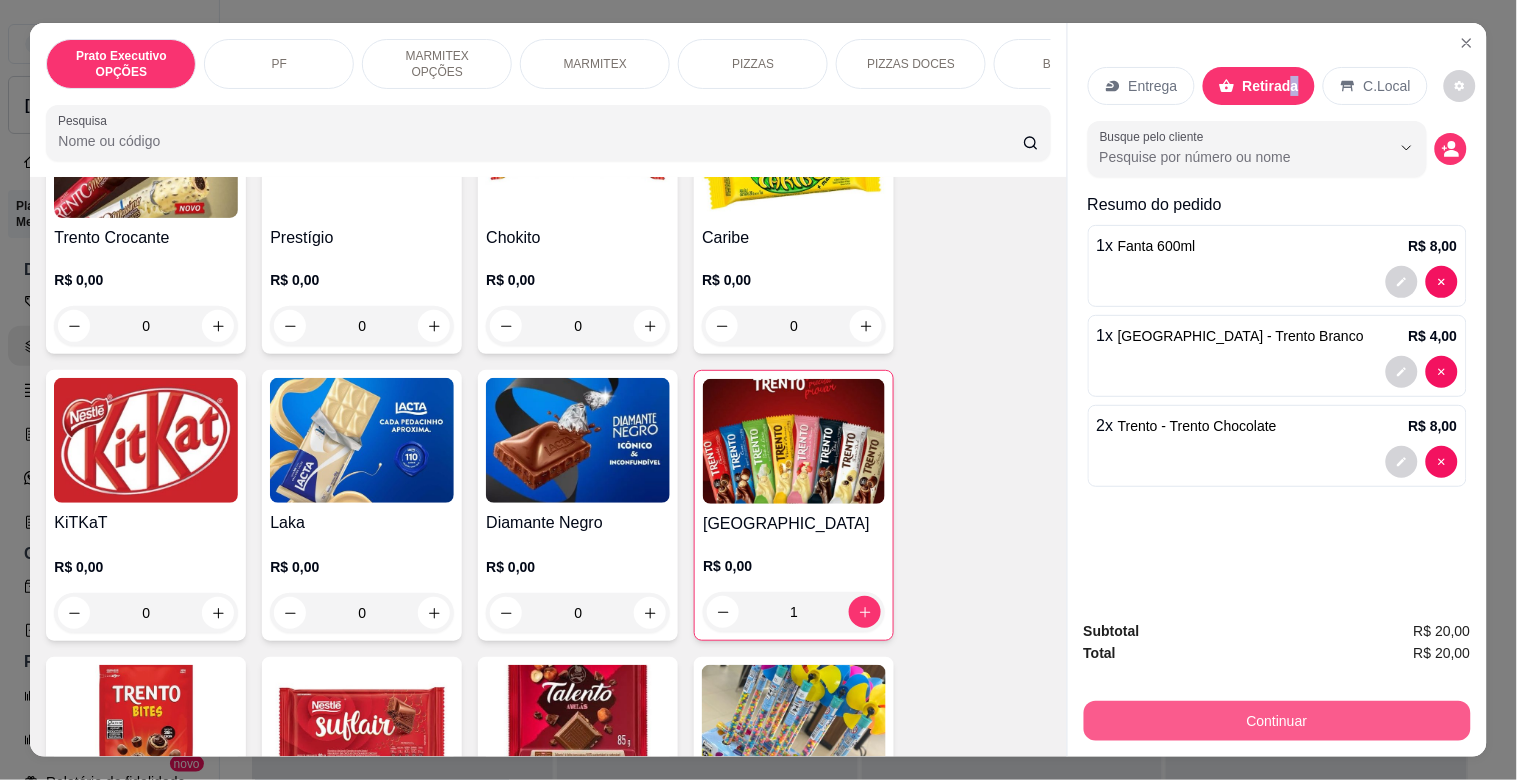 click on "Continuar" at bounding box center [1277, 721] 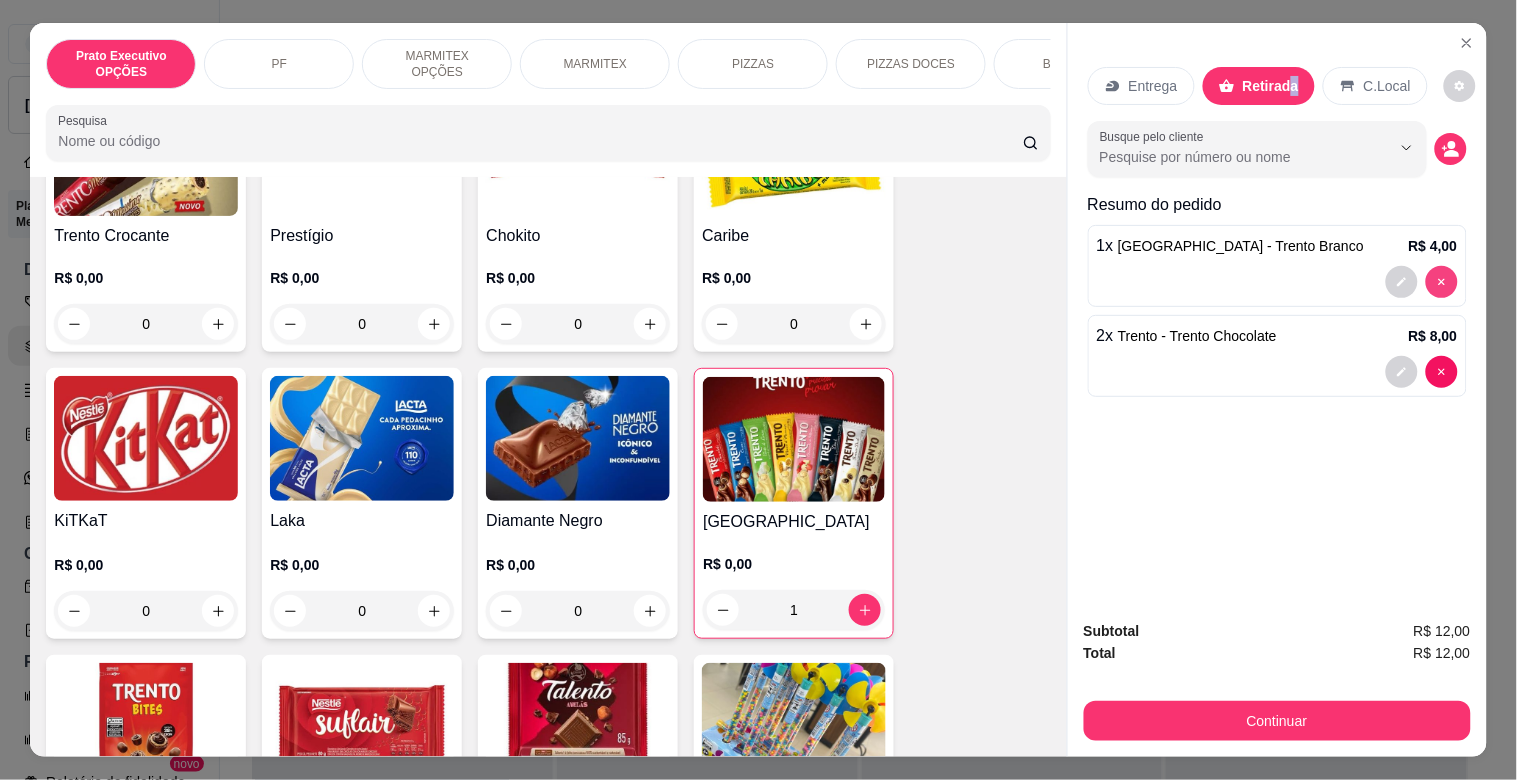 scroll, scrollTop: 7353, scrollLeft: 0, axis: vertical 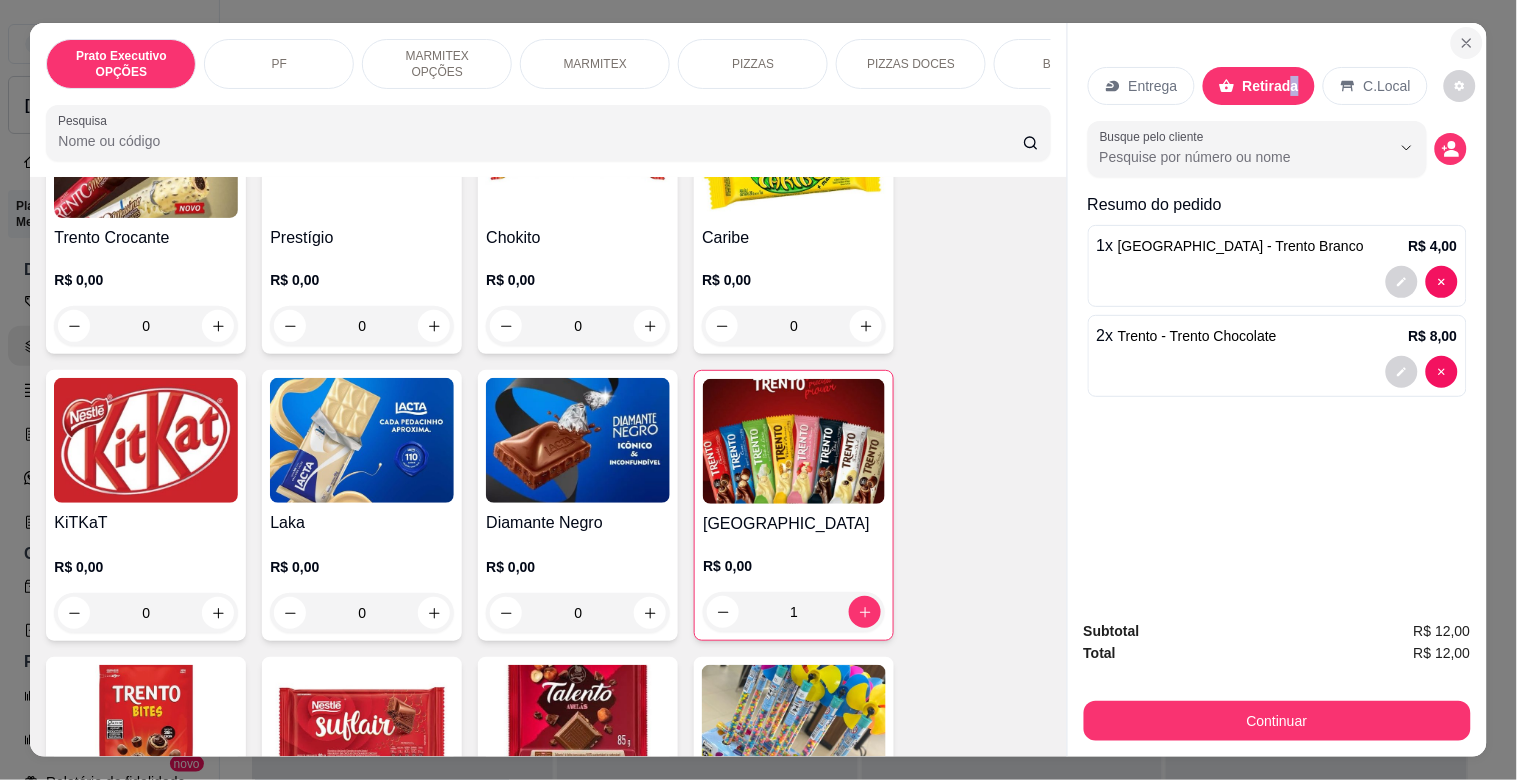click at bounding box center [1467, 43] 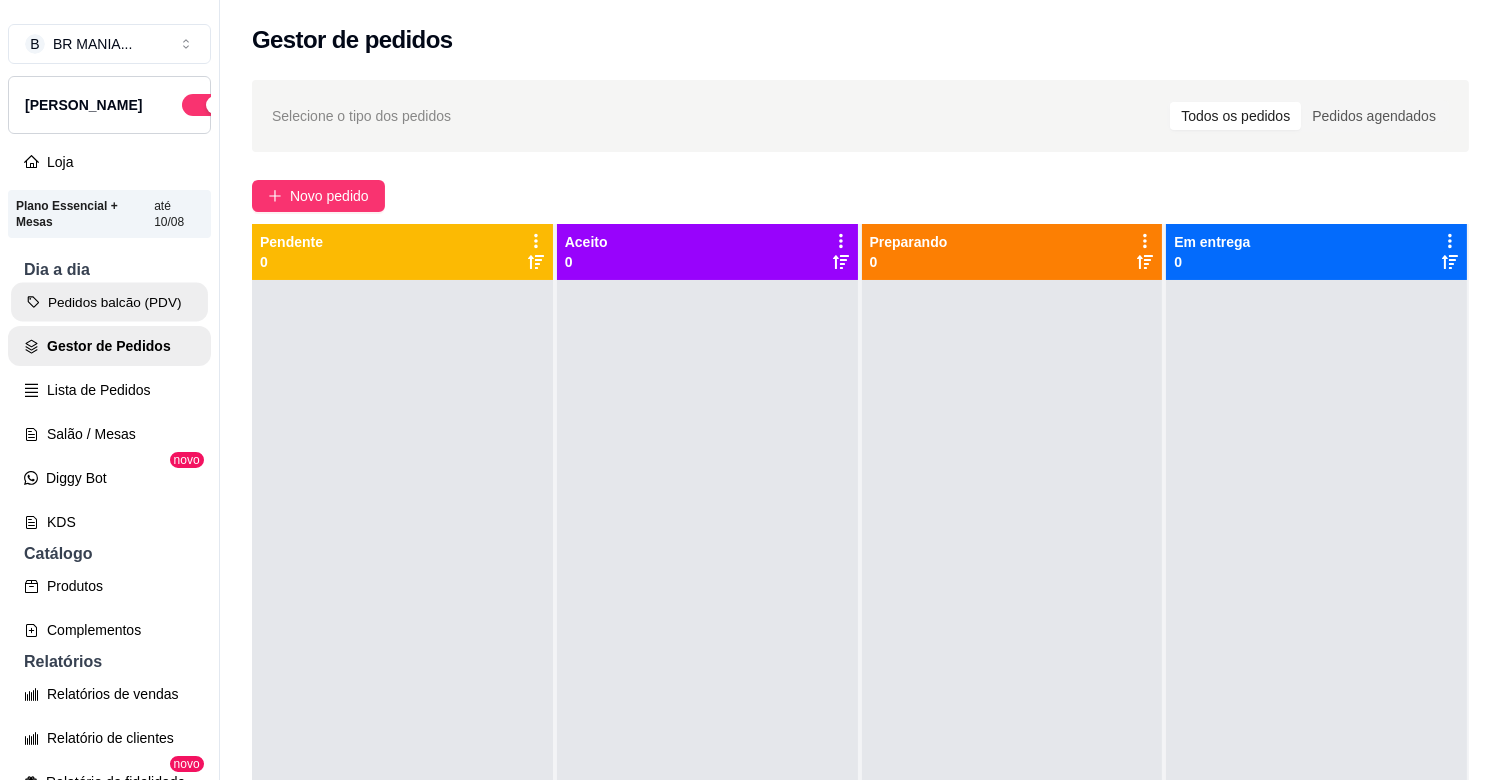 click on "Pedidos balcão (PDV)" at bounding box center [109, 302] 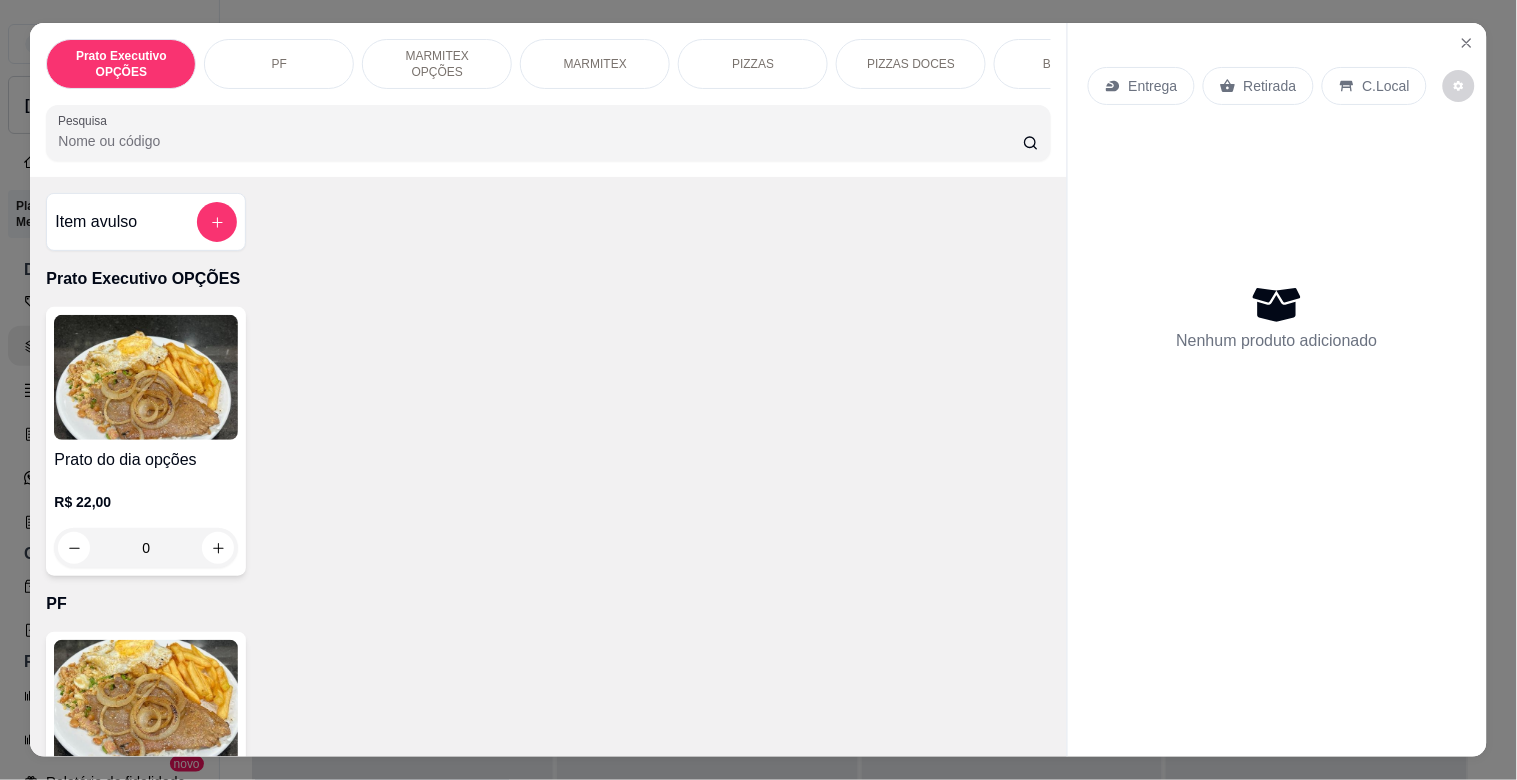 click at bounding box center (146, 702) 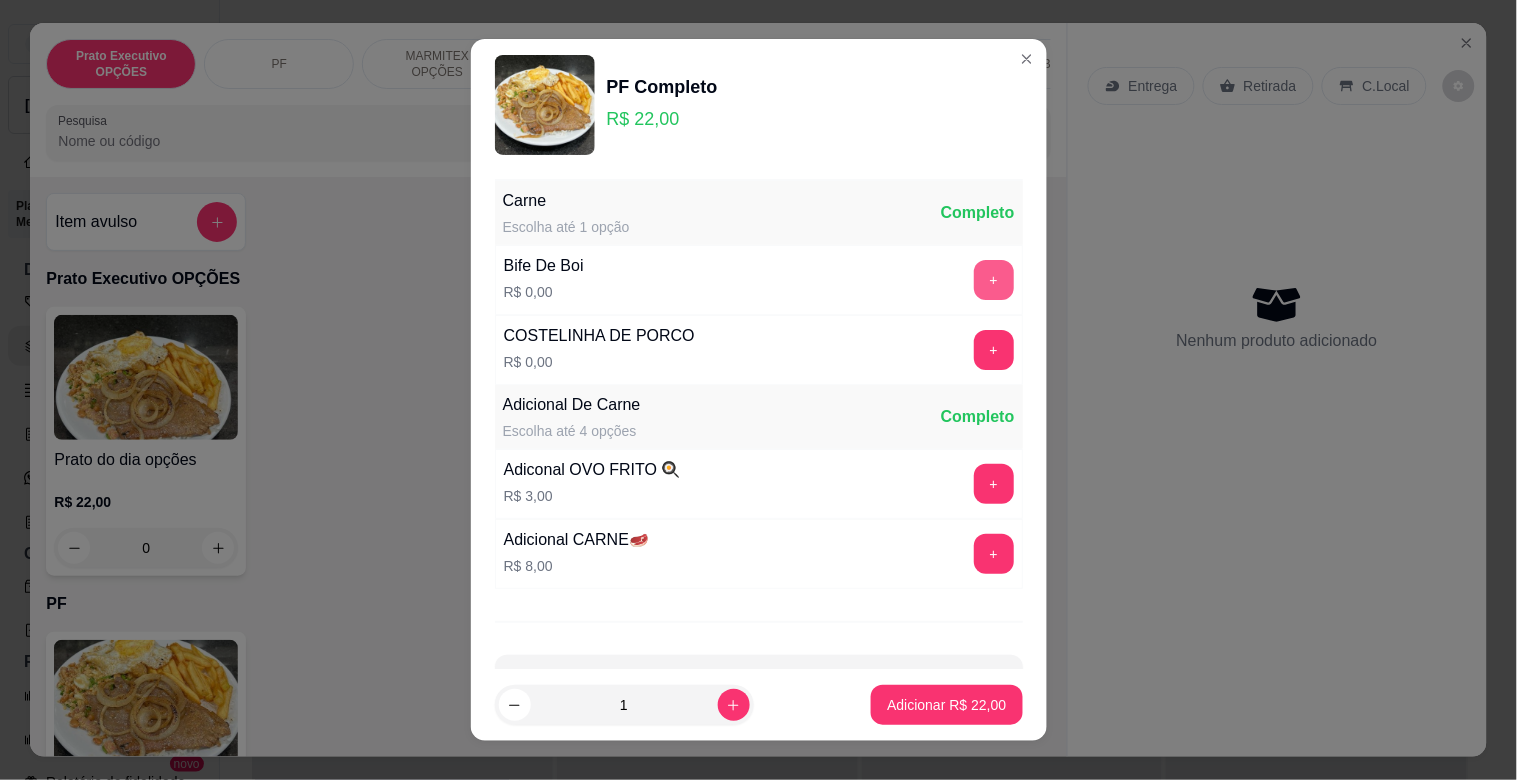 click on "+" at bounding box center [994, 280] 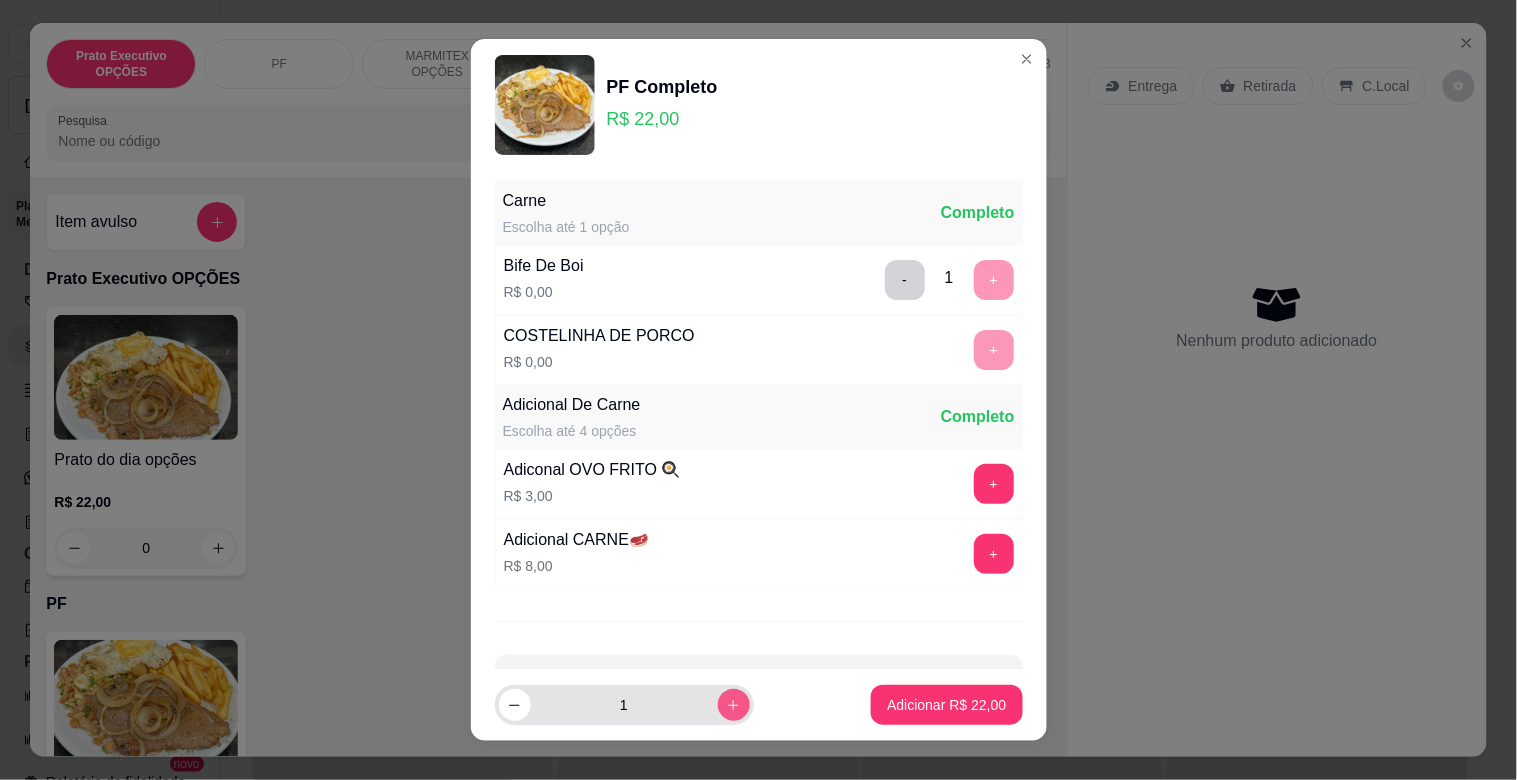 click 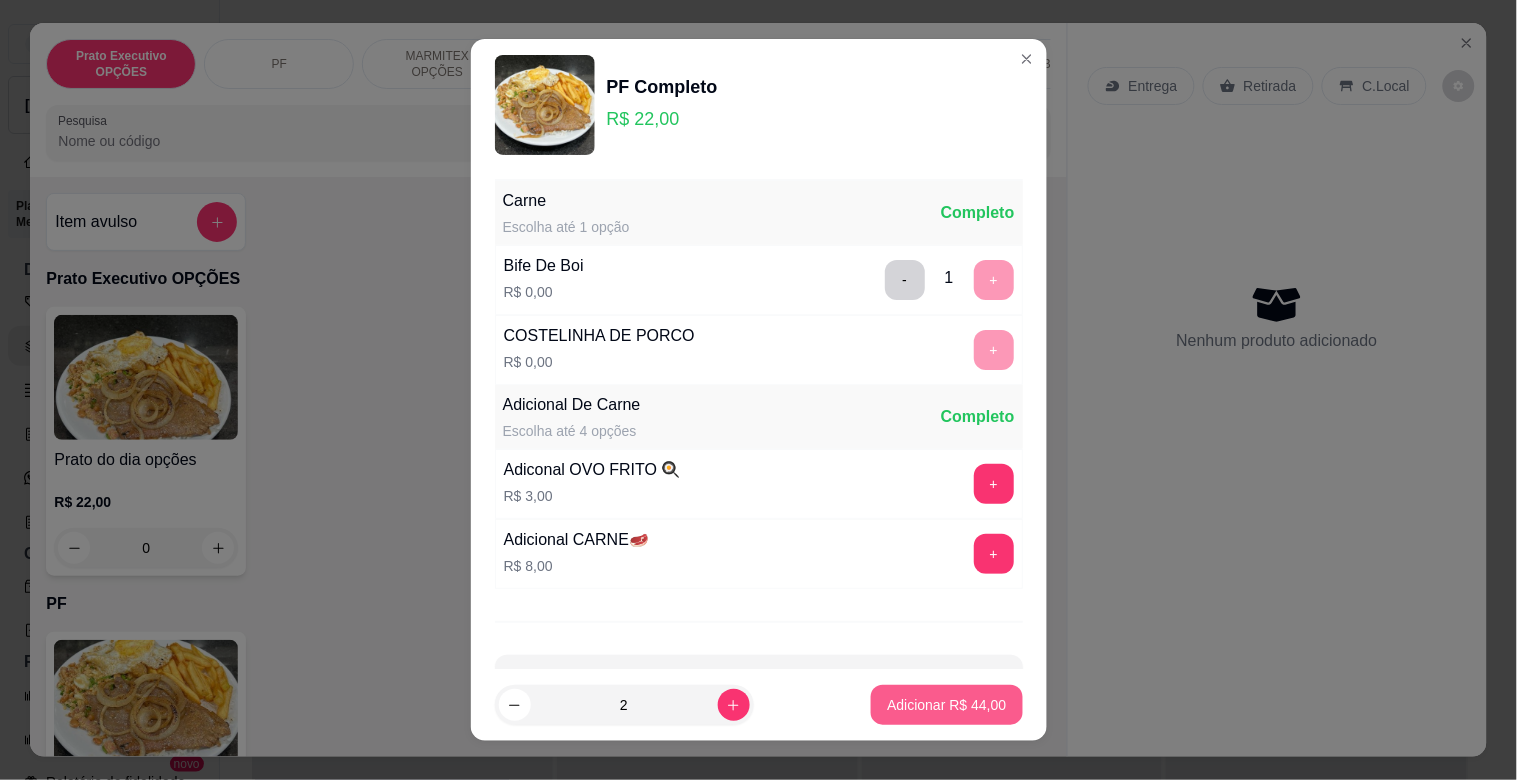 click on "Adicionar   R$ 44,00" at bounding box center [946, 705] 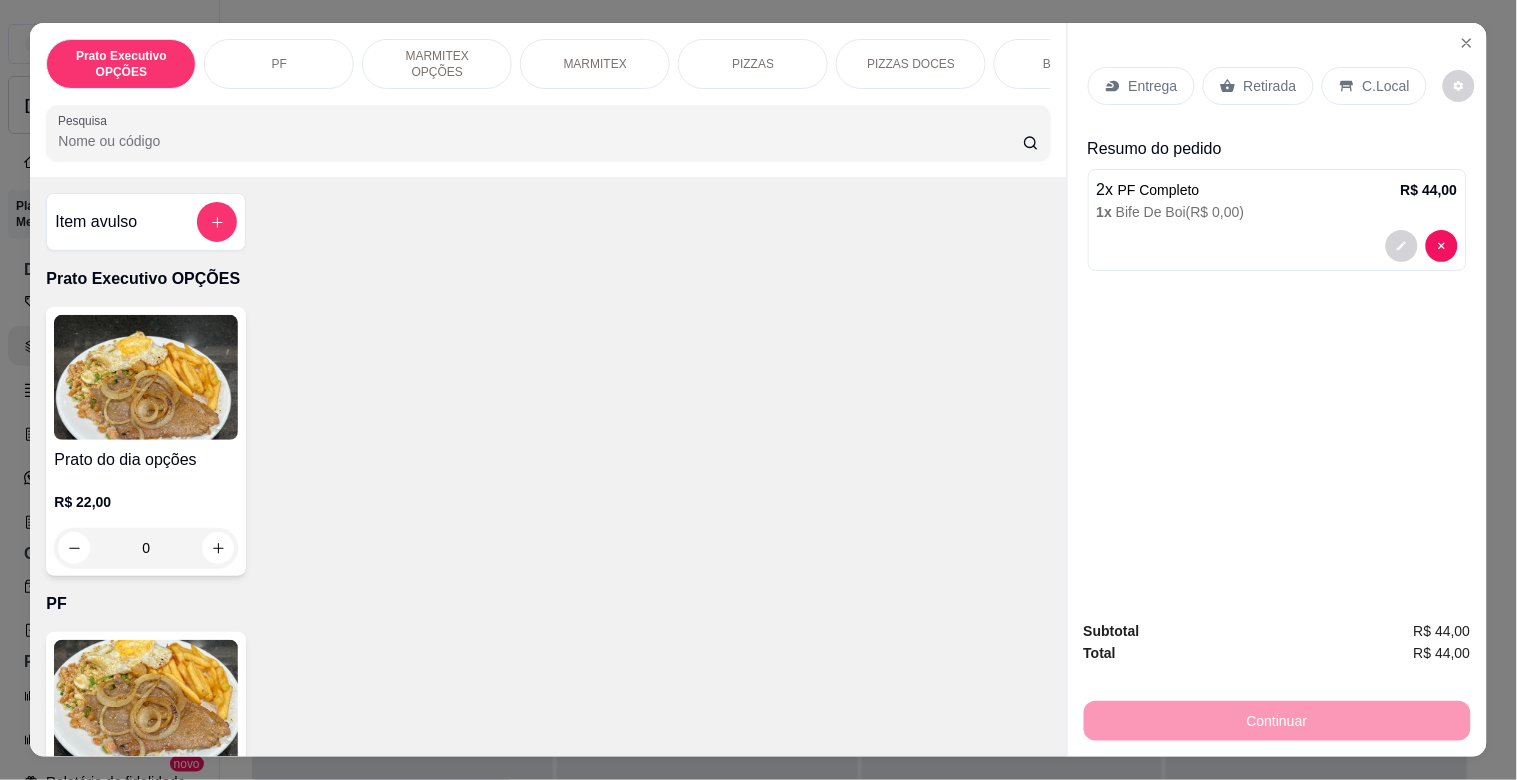 click on "Retirada" at bounding box center (1270, 86) 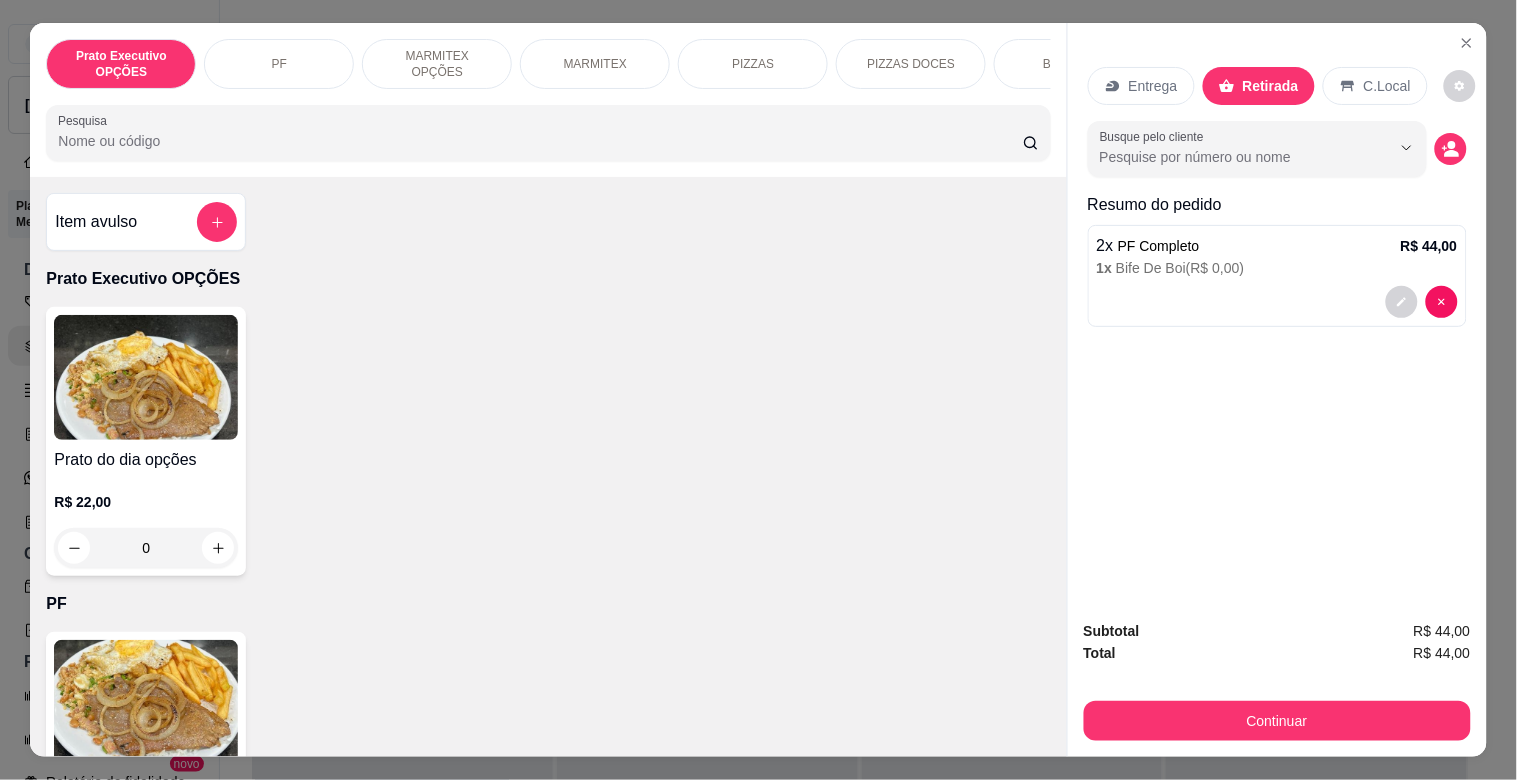 click on "C.Local" at bounding box center [1387, 86] 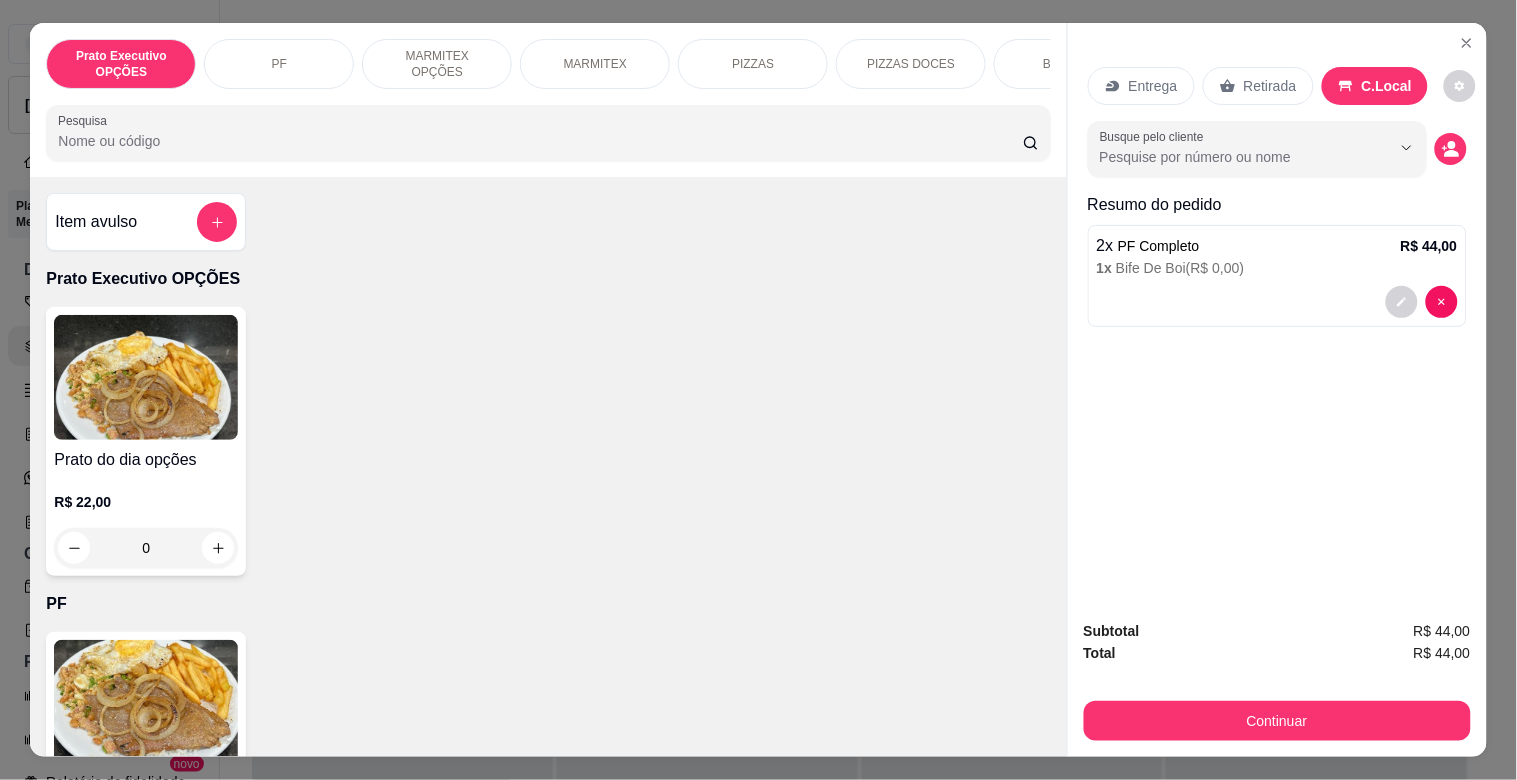 click on "Busque pelo cliente" at bounding box center (1277, 149) 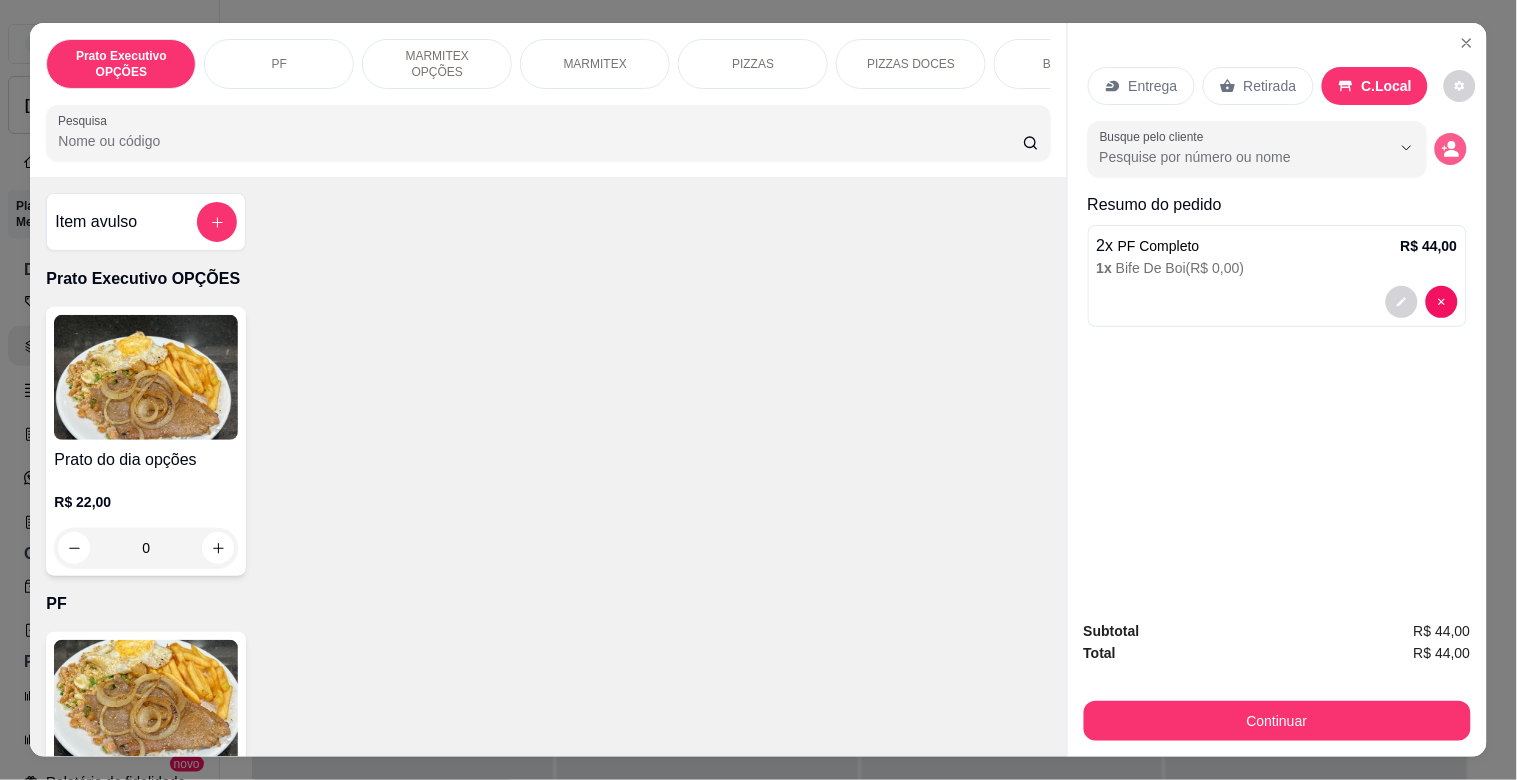 click 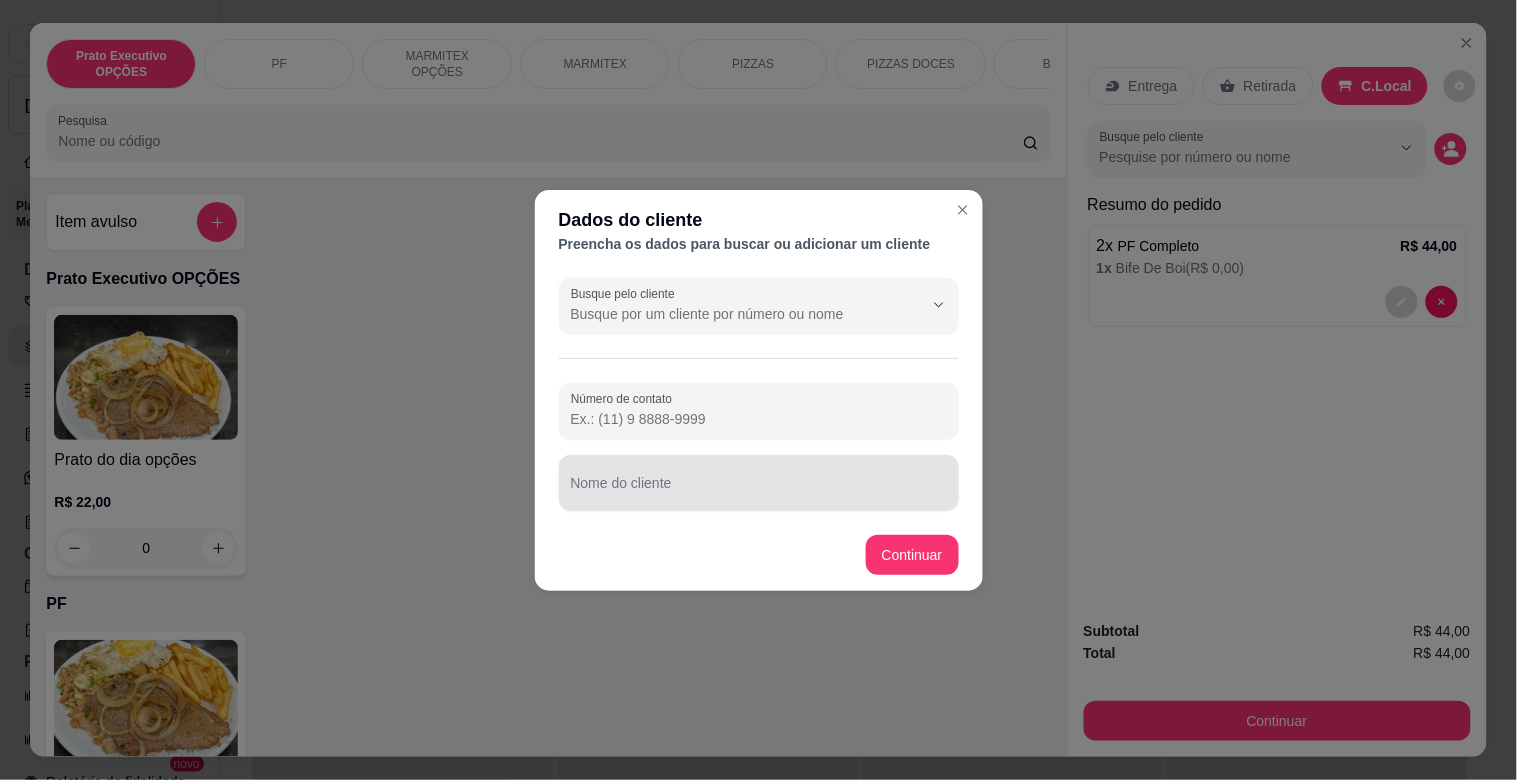 click at bounding box center (759, 483) 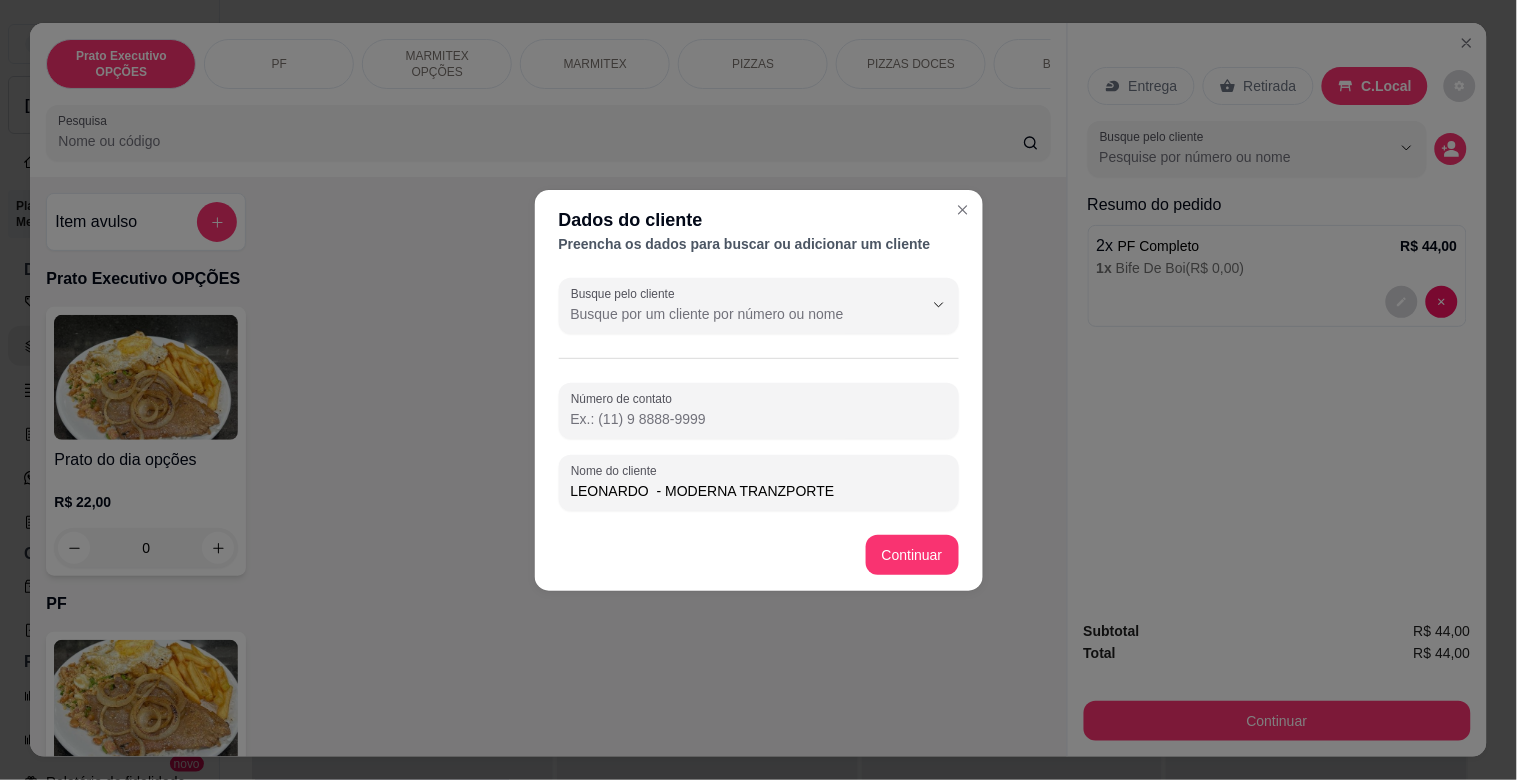 click on "LEONARDO  - MODERNA TRANZPORTE" at bounding box center (759, 491) 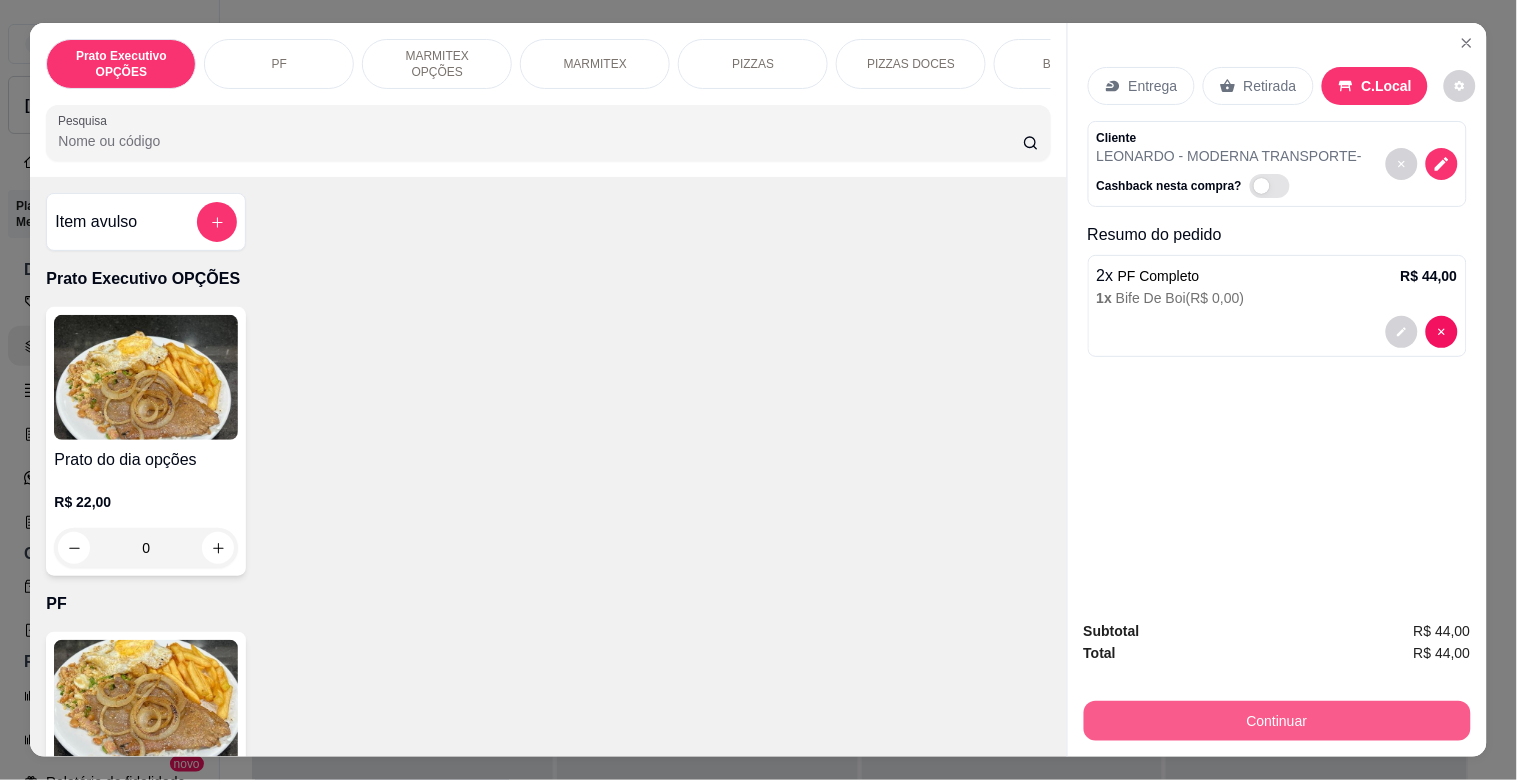 click on "Continuar" at bounding box center (1277, 721) 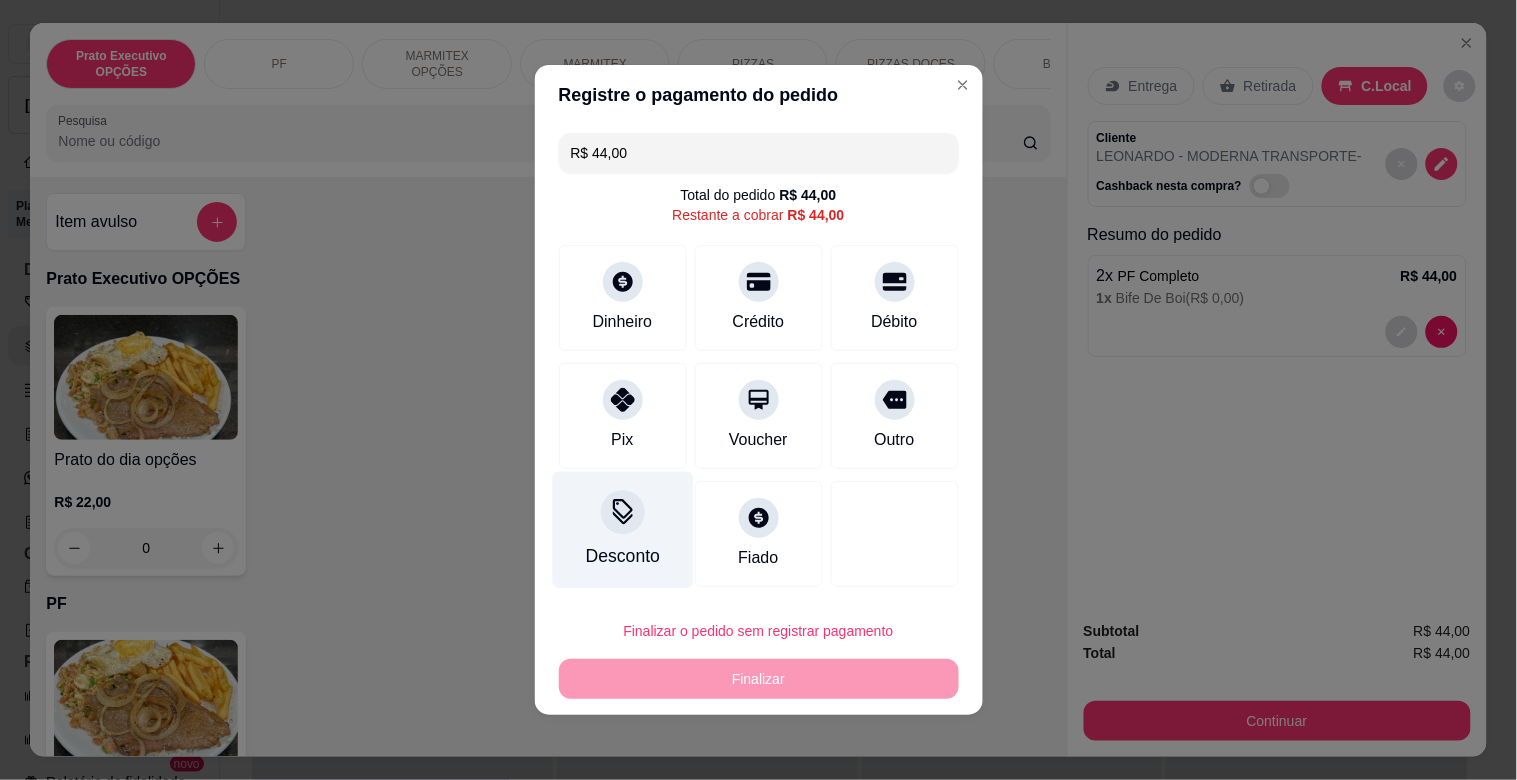 click on "Desconto" at bounding box center (622, 530) 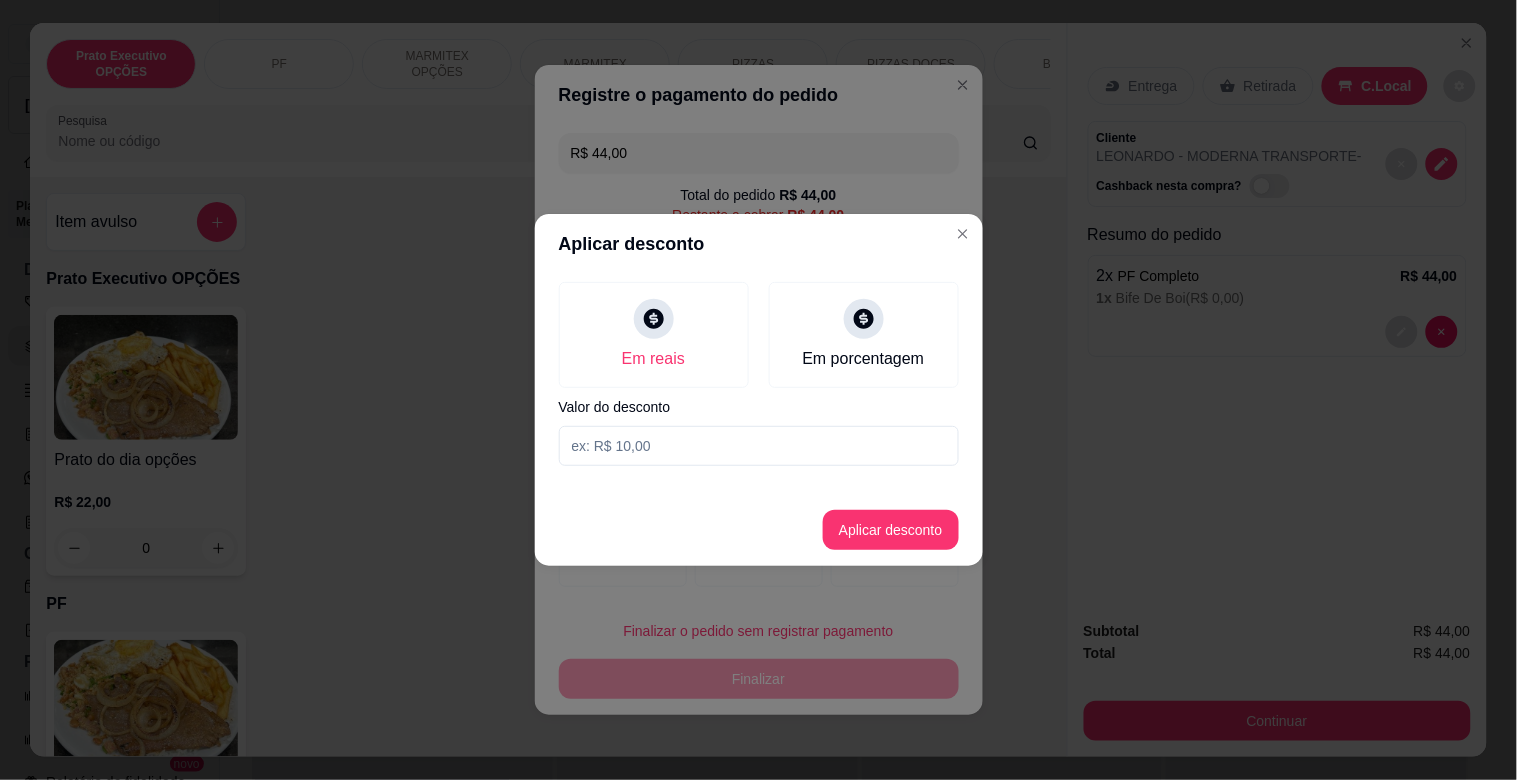 click at bounding box center [759, 446] 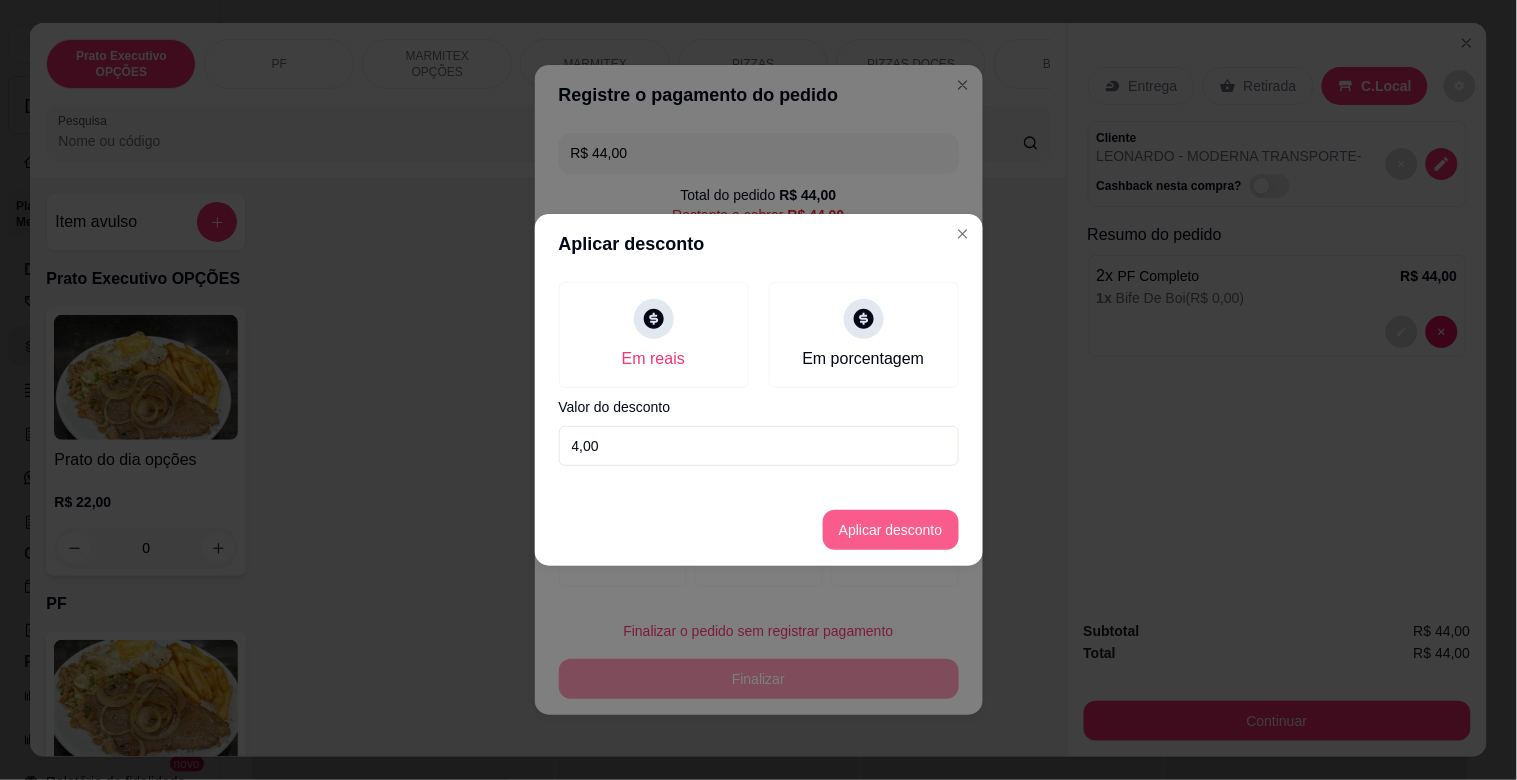 click on "Aplicar desconto" at bounding box center (891, 530) 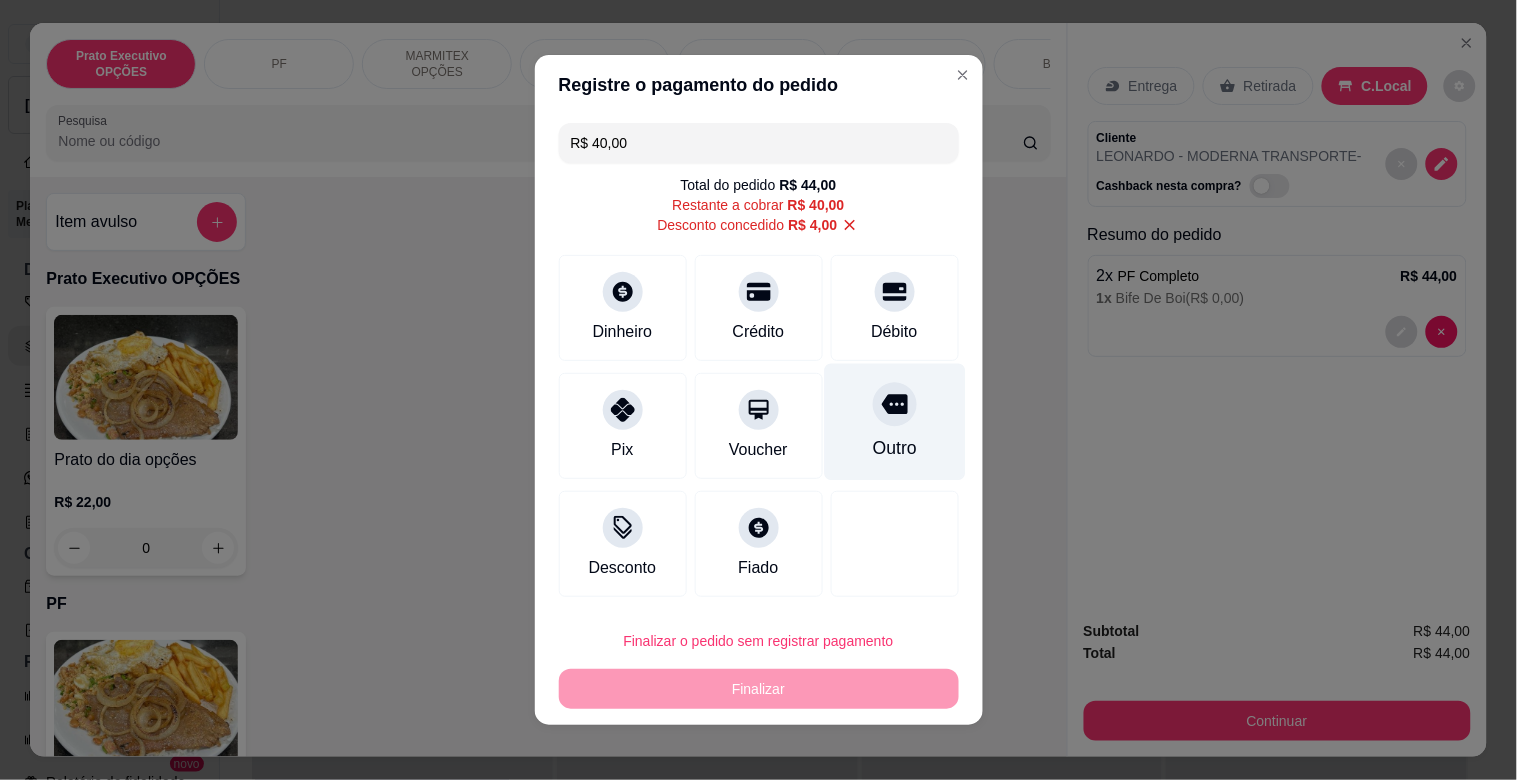 click 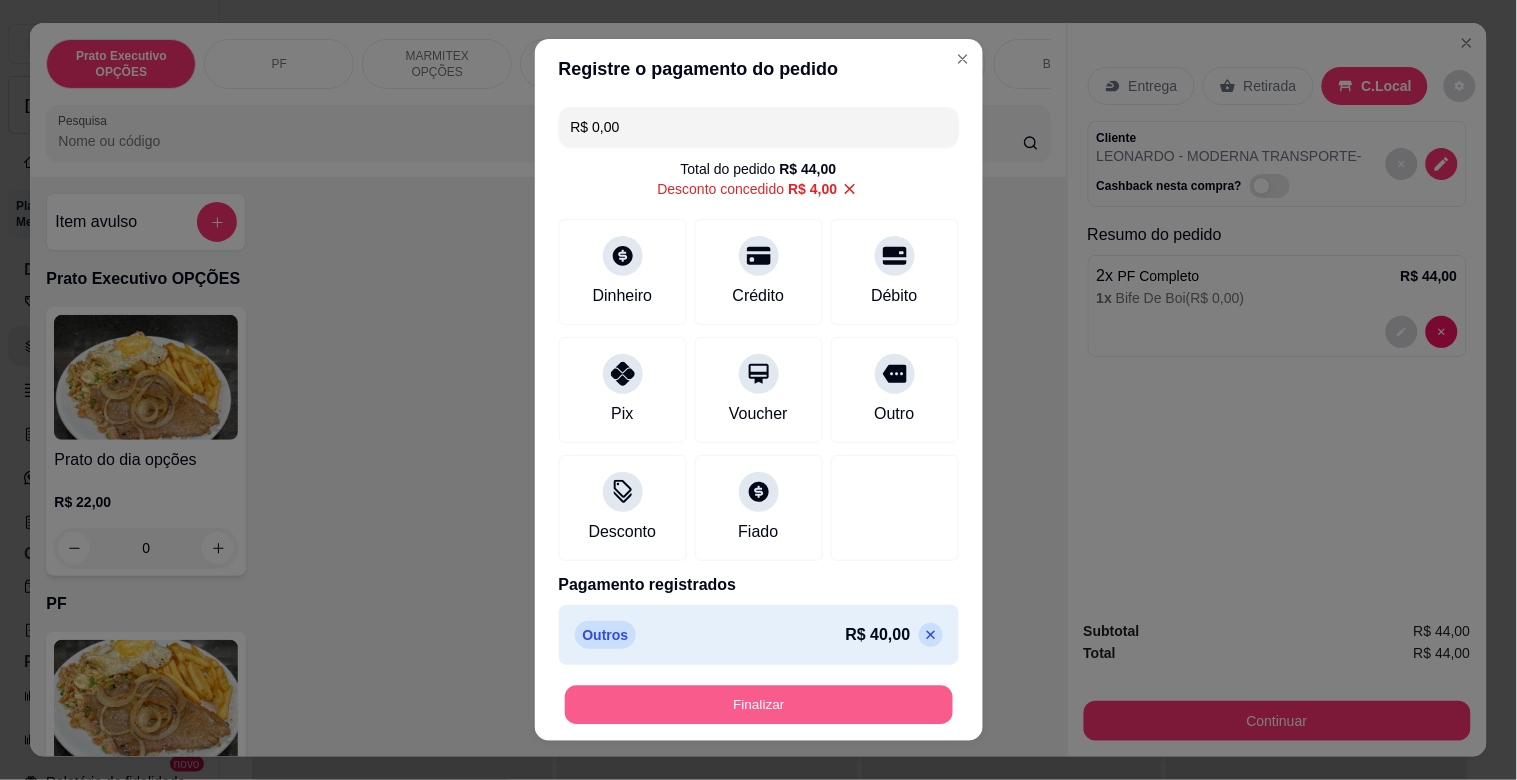 click on "Finalizar" at bounding box center (759, 705) 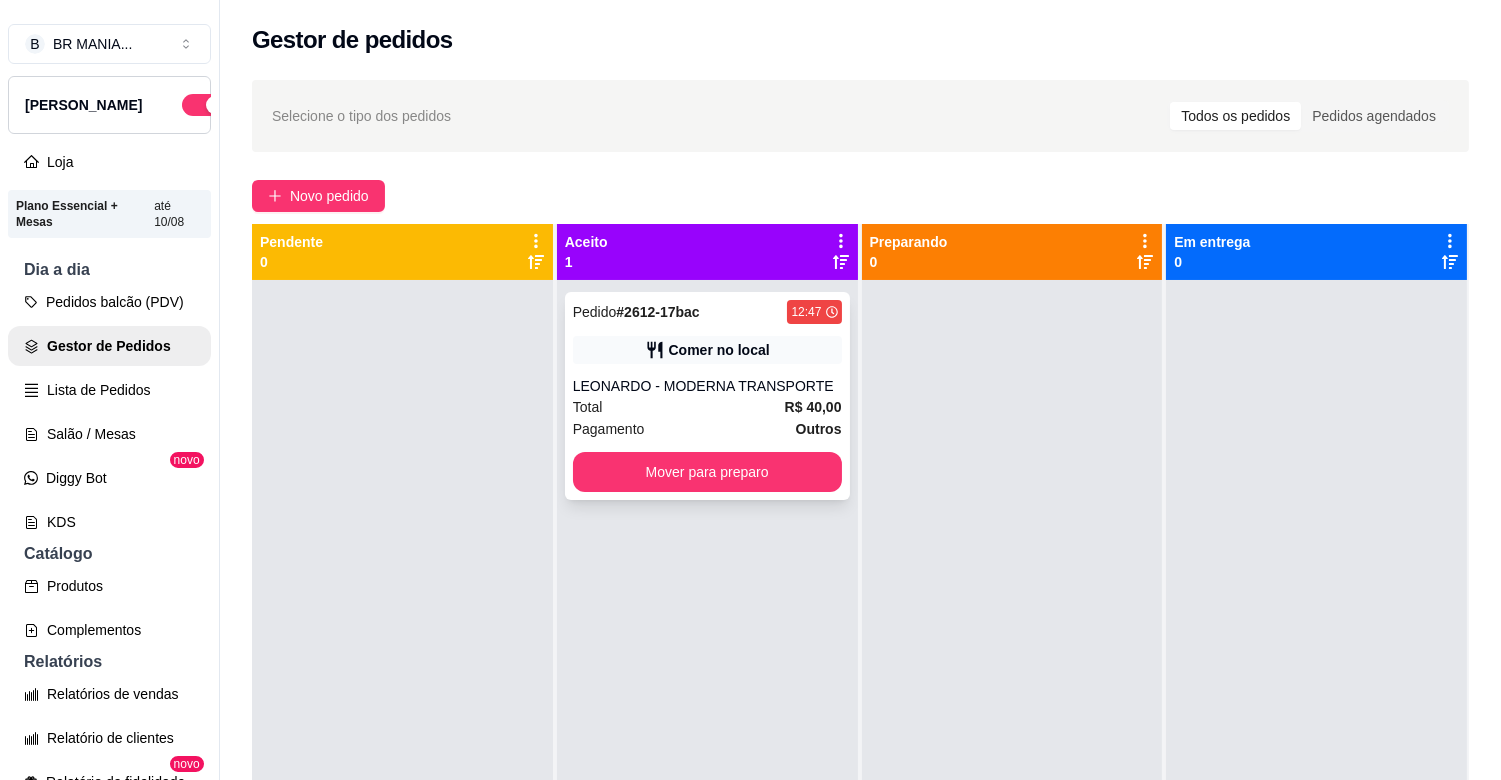 click on "Comer no local" at bounding box center [719, 350] 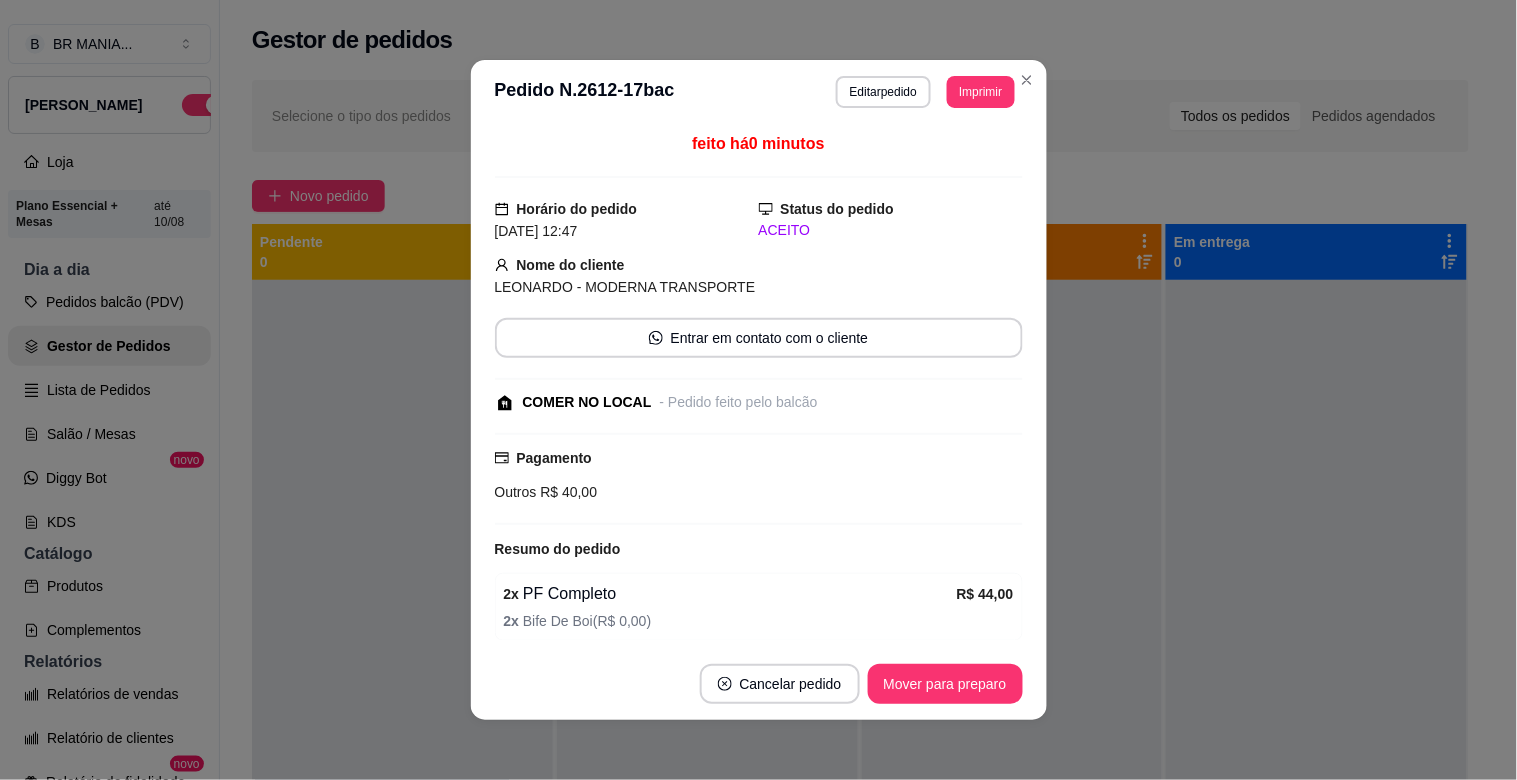 drag, startPoint x: 970, startPoint y: 71, endPoint x: 977, endPoint y: 91, distance: 21.189621 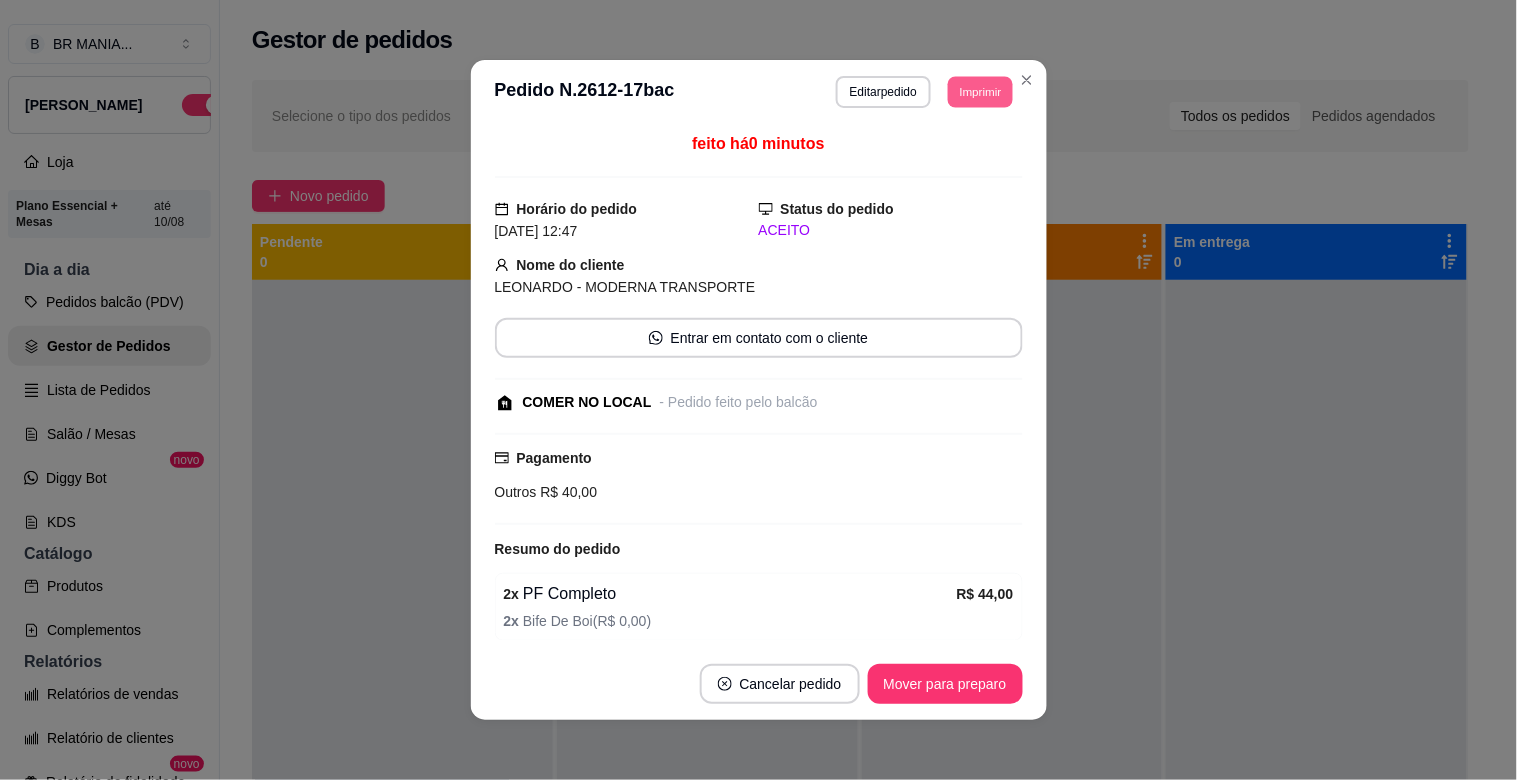 click on "Imprimir" at bounding box center (980, 91) 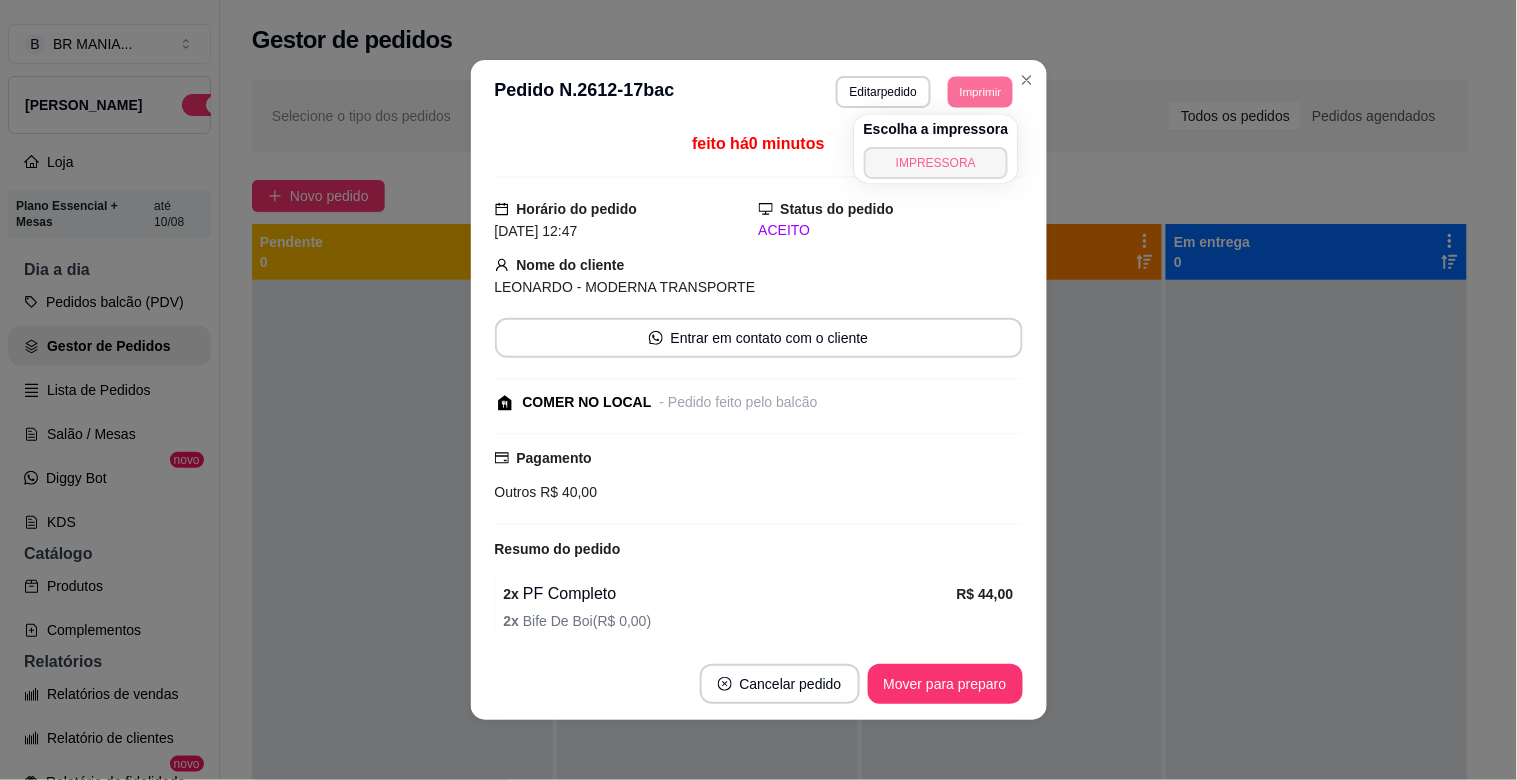 click on "IMPRESSORA" at bounding box center (936, 163) 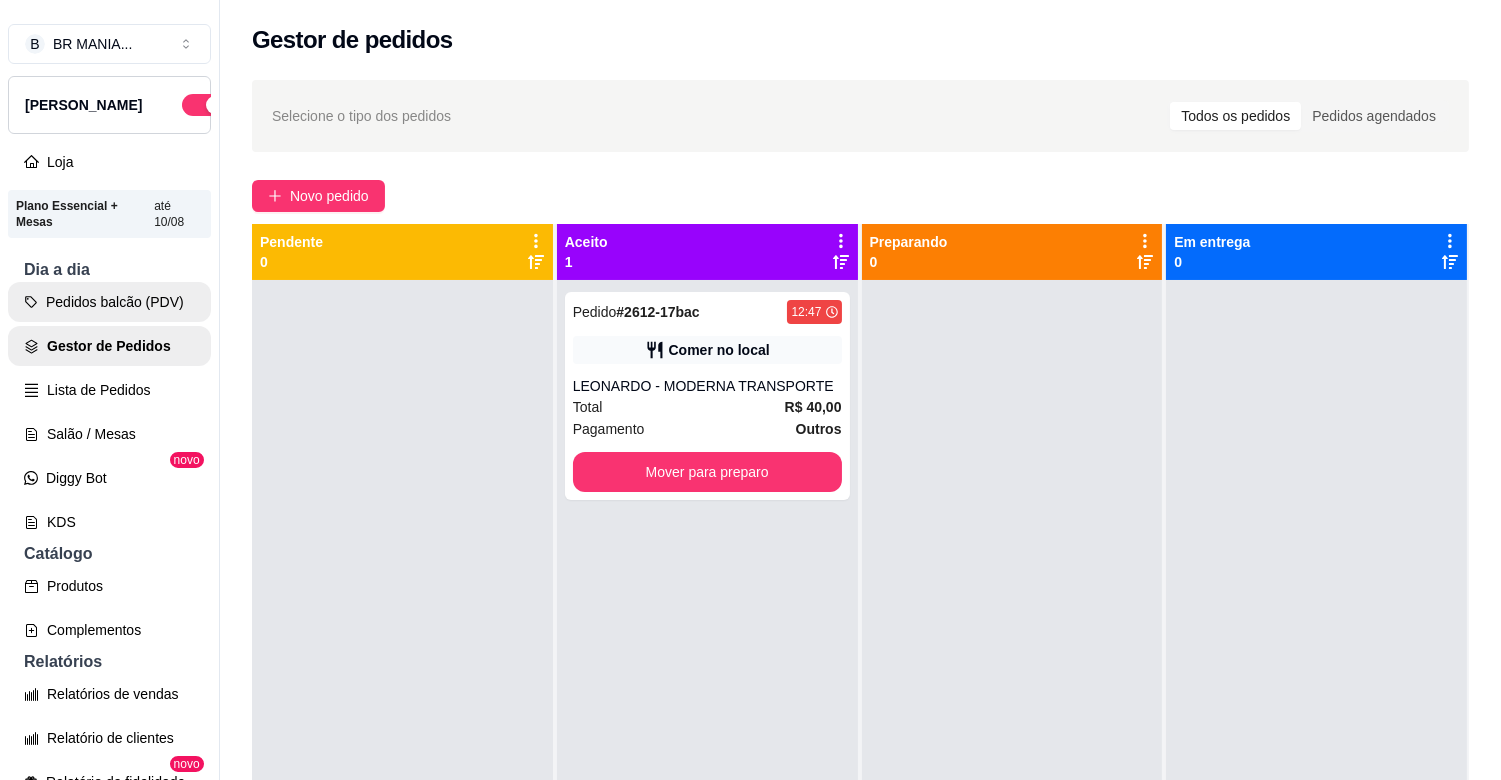 click on "Pedidos balcão (PDV)" at bounding box center (109, 302) 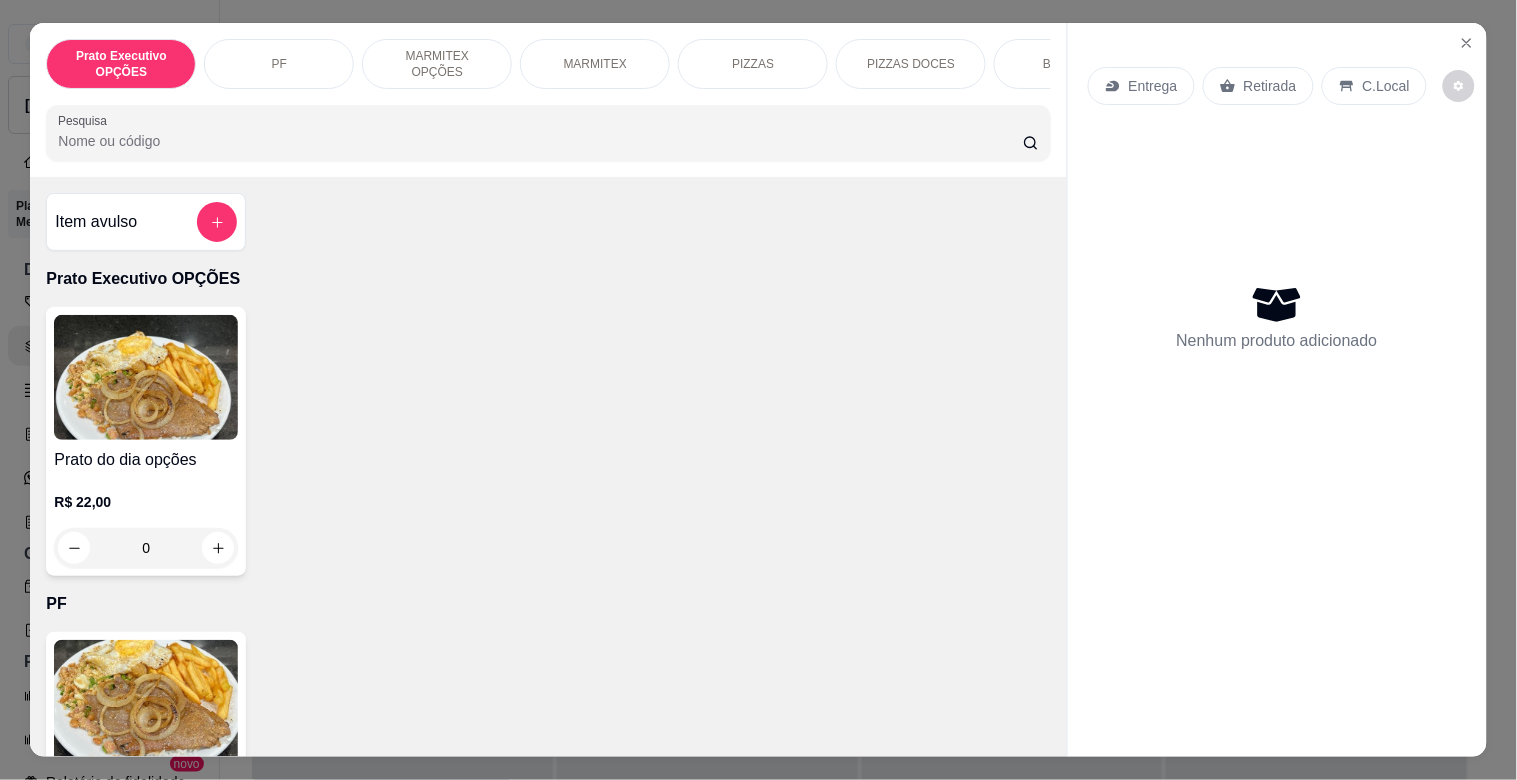 drag, startPoint x: 262, startPoint y: 173, endPoint x: 264, endPoint y: 163, distance: 10.198039 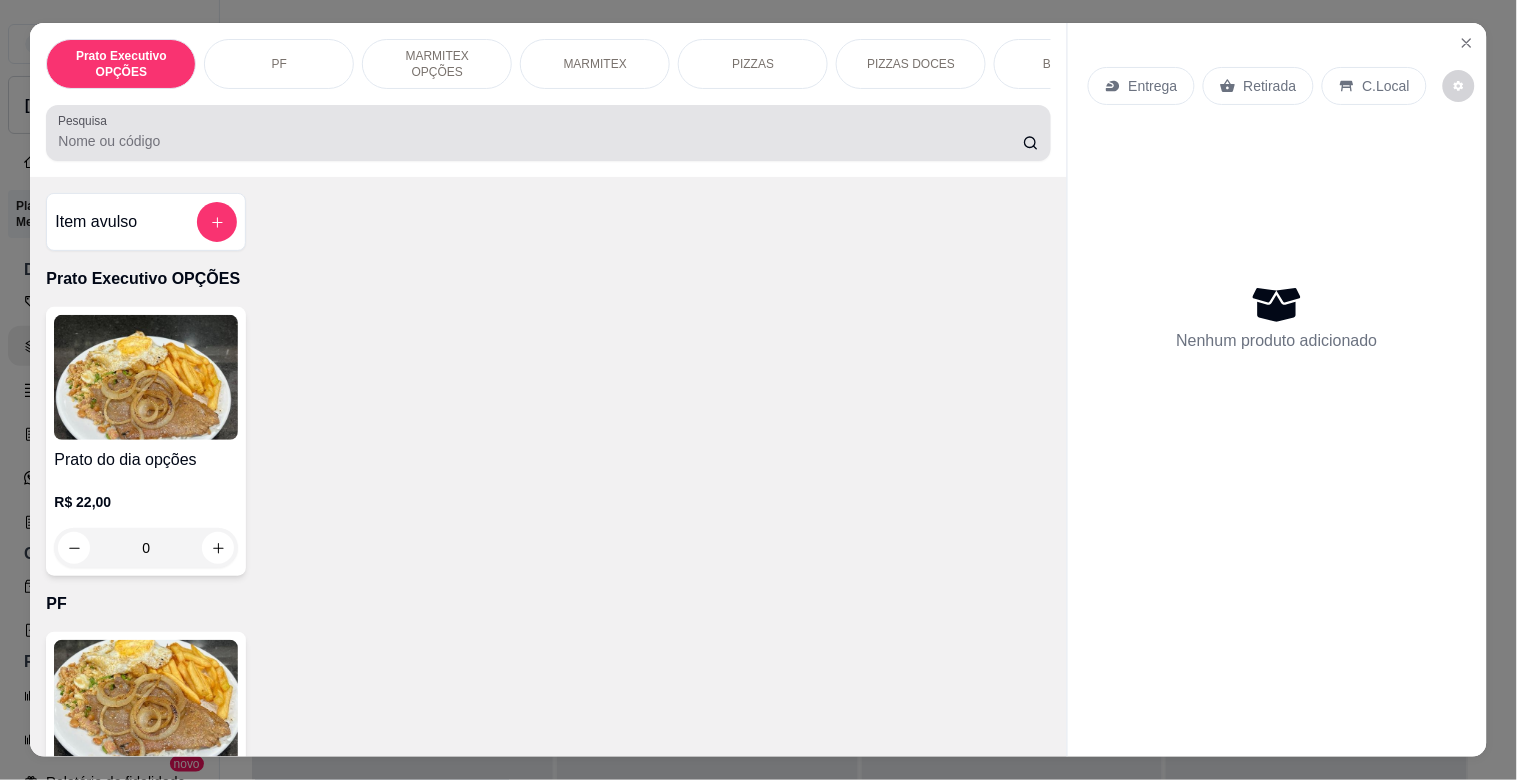 click on "Pesquisa" at bounding box center (540, 141) 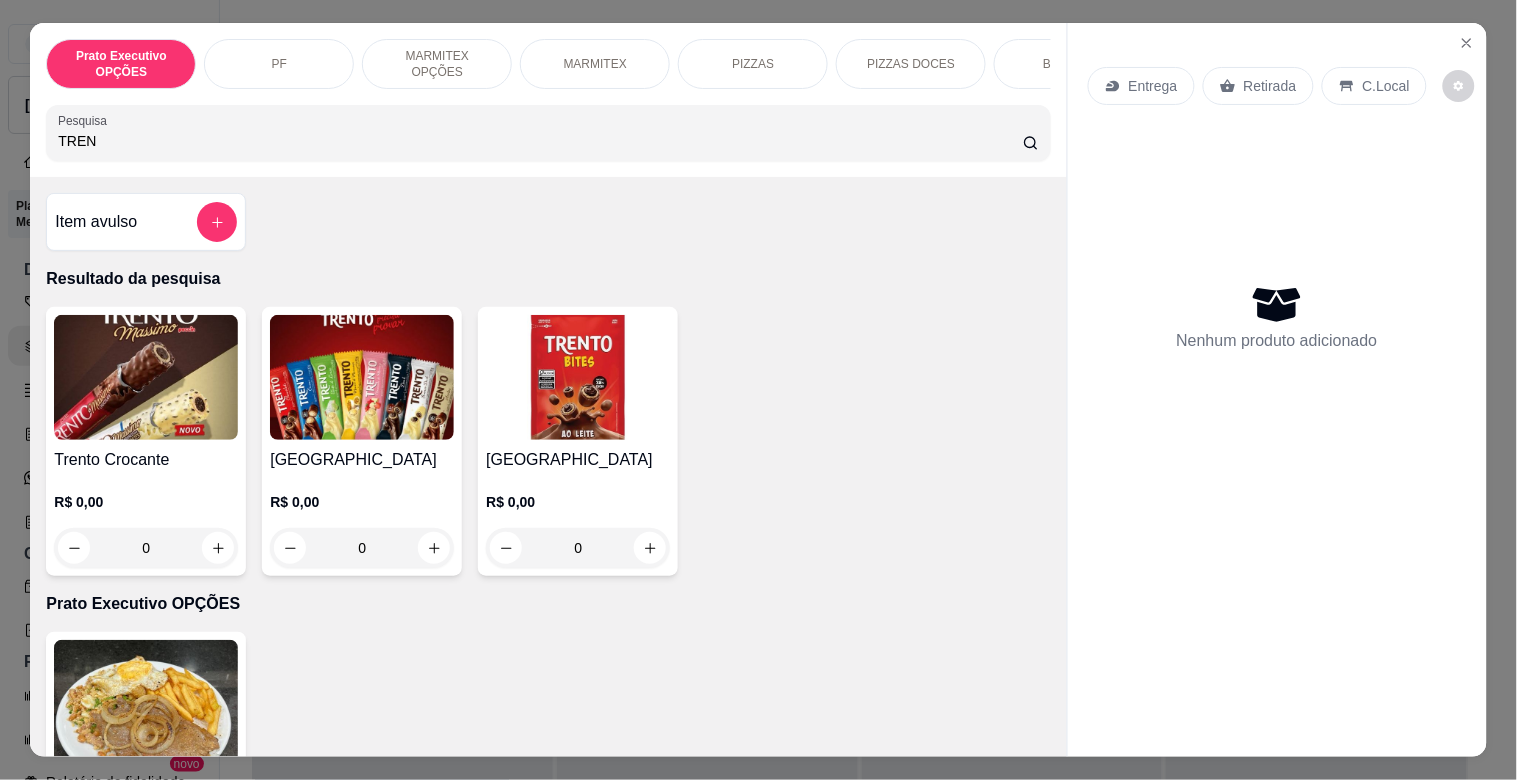 click at bounding box center [362, 377] 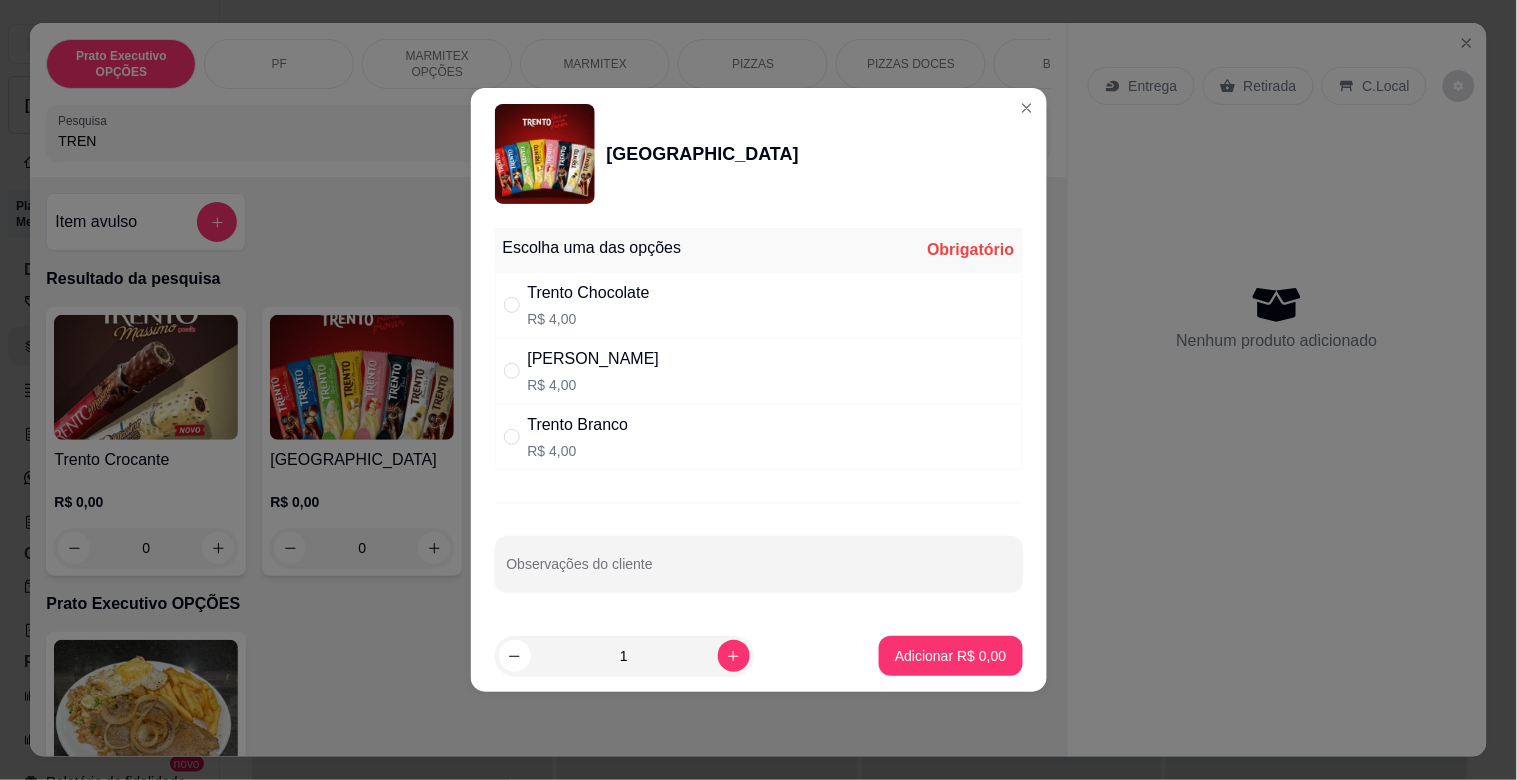 click on "Trento Chocolate  R$ 4,00" at bounding box center (759, 305) 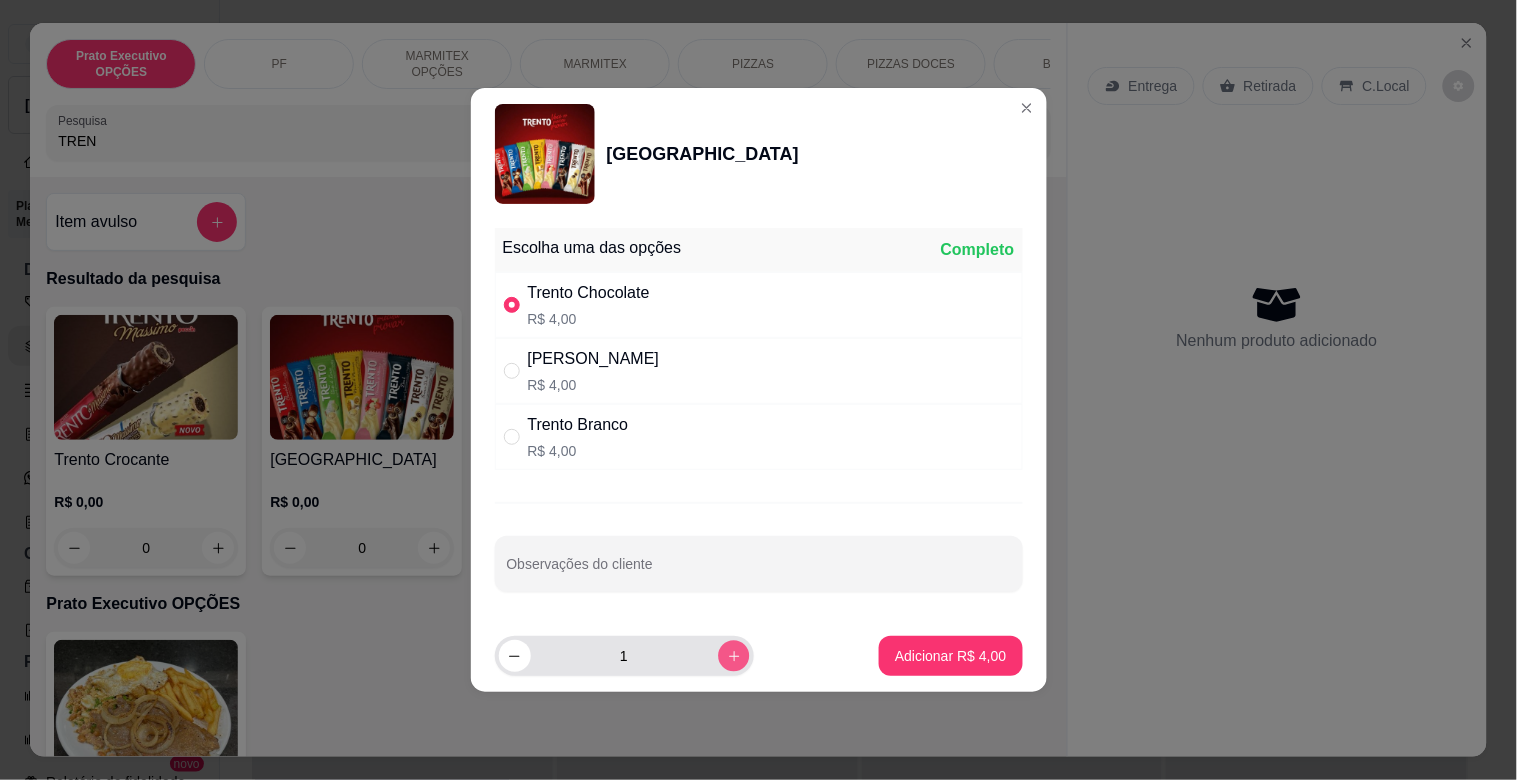 click 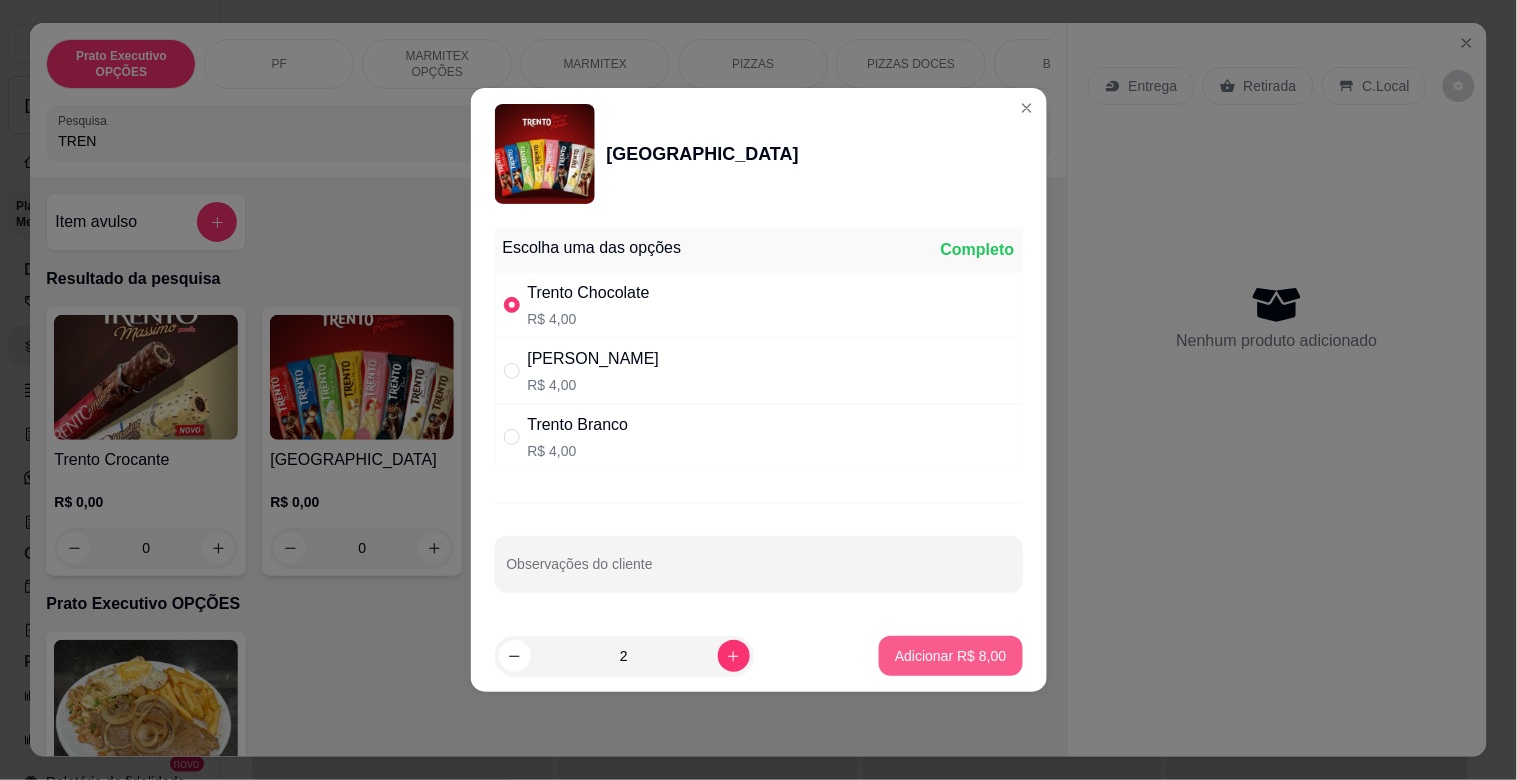 click on "Adicionar   R$ 8,00" at bounding box center [950, 656] 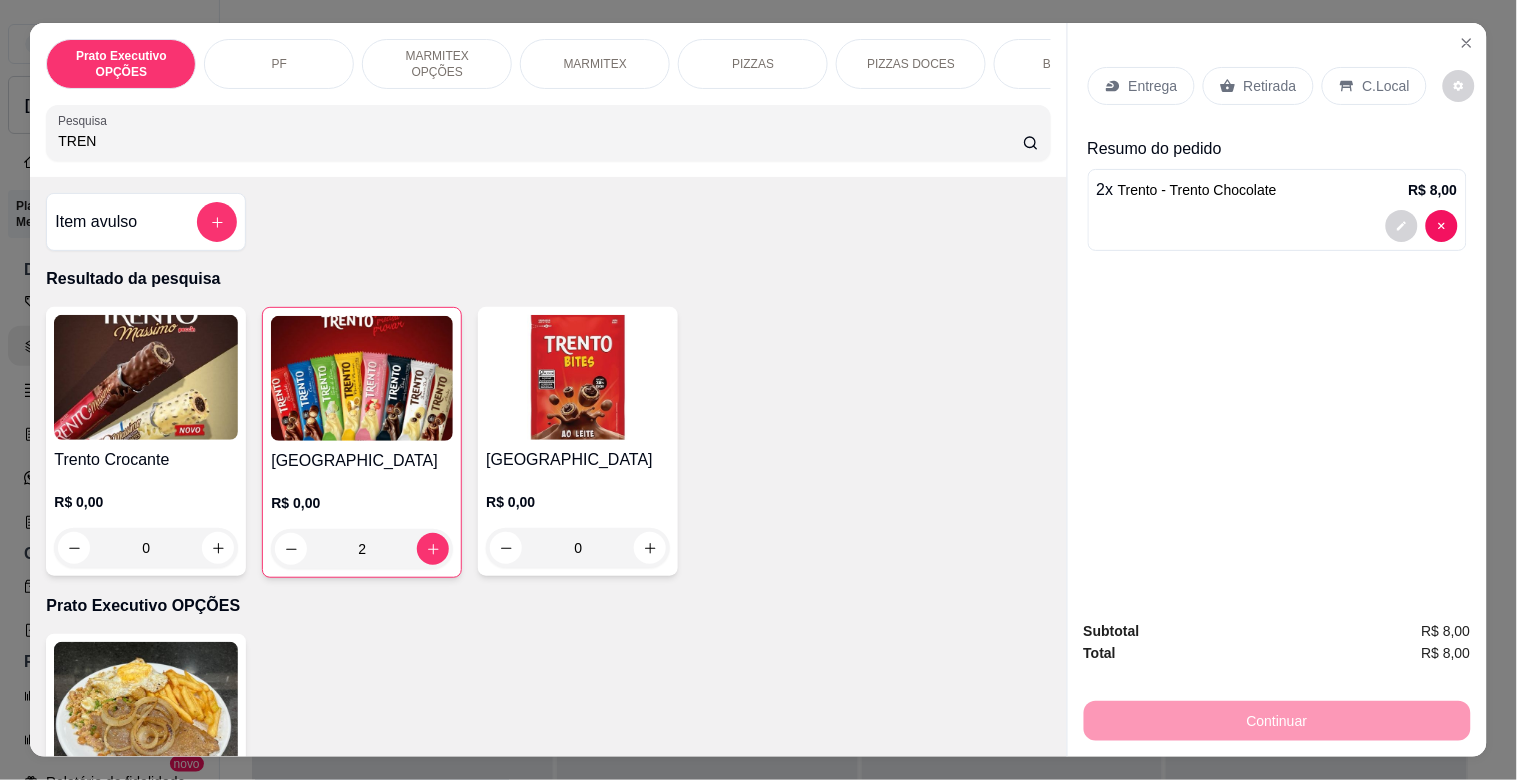 click at bounding box center (362, 378) 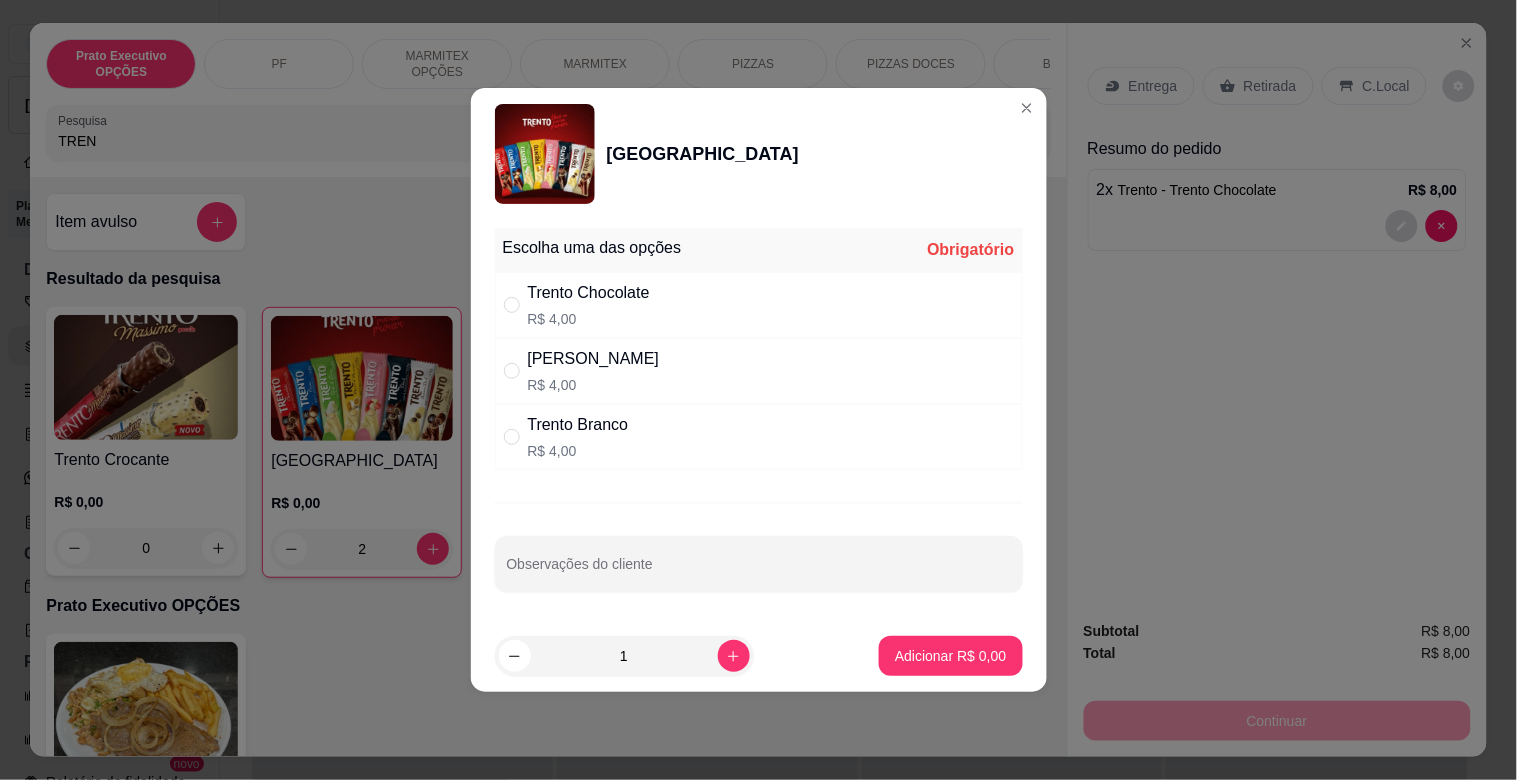 click on "Trento Branco R$ 4,00" at bounding box center (759, 437) 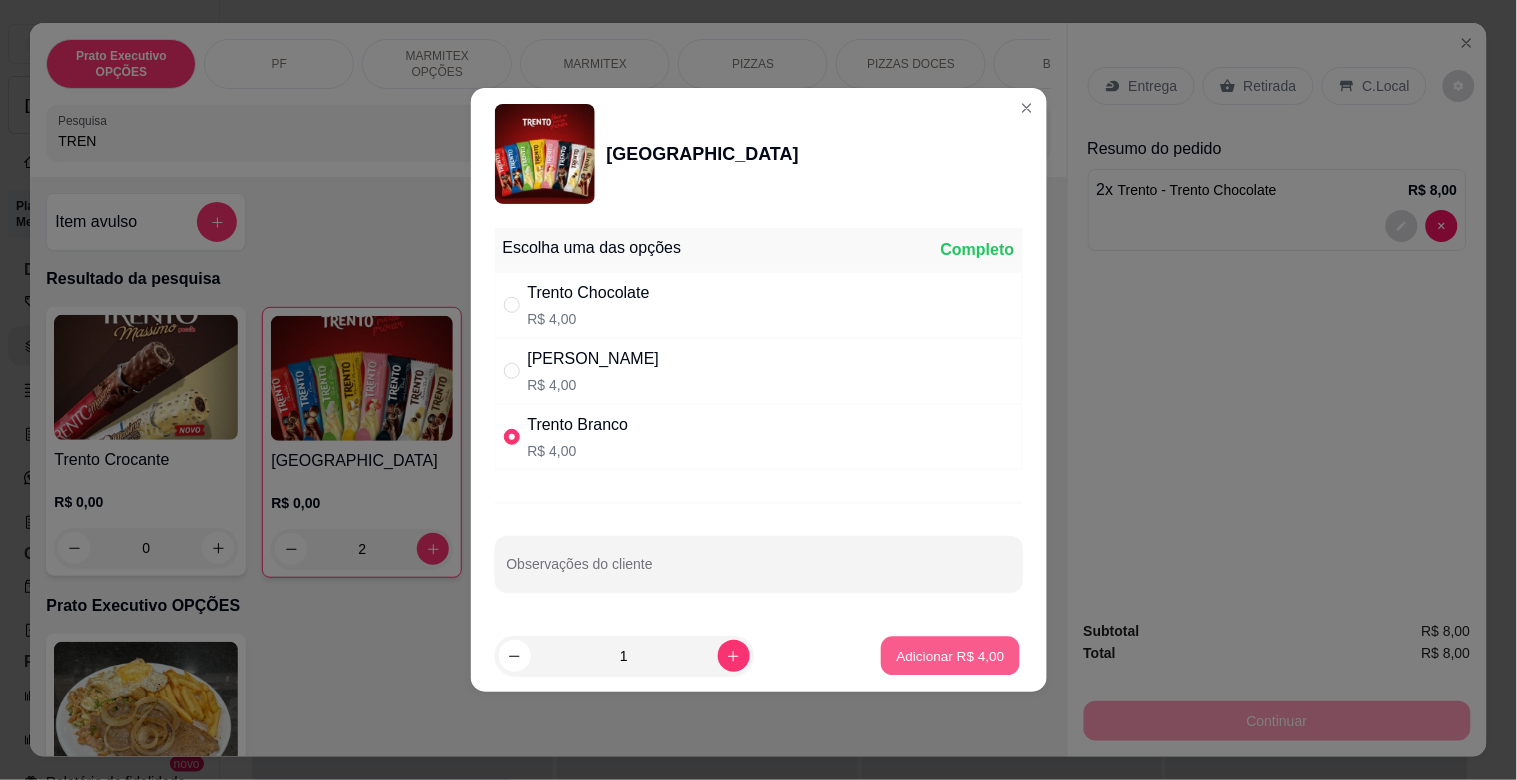 click on "Adicionar   R$ 4,00" at bounding box center (951, 655) 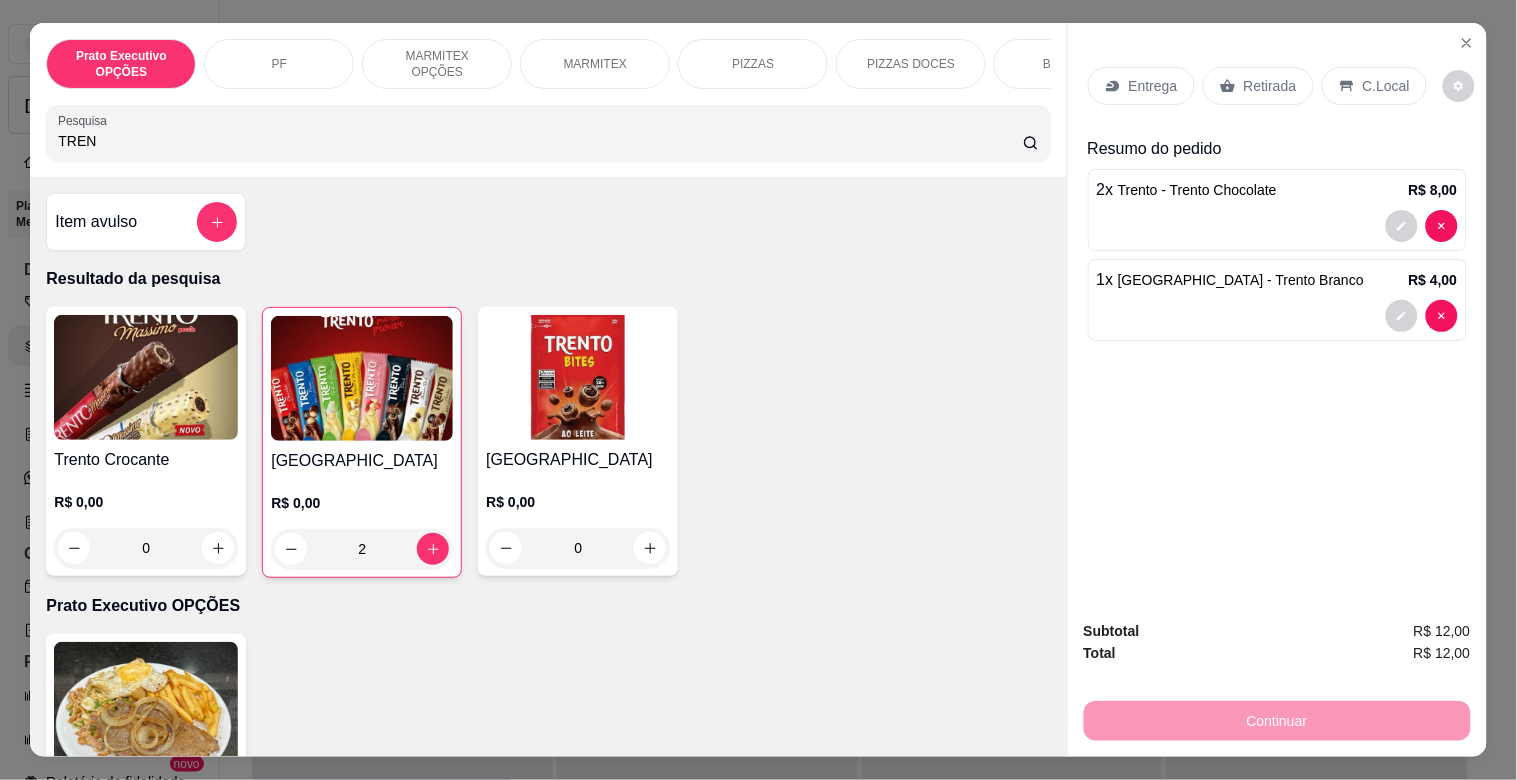 click on "TREN" at bounding box center [540, 141] 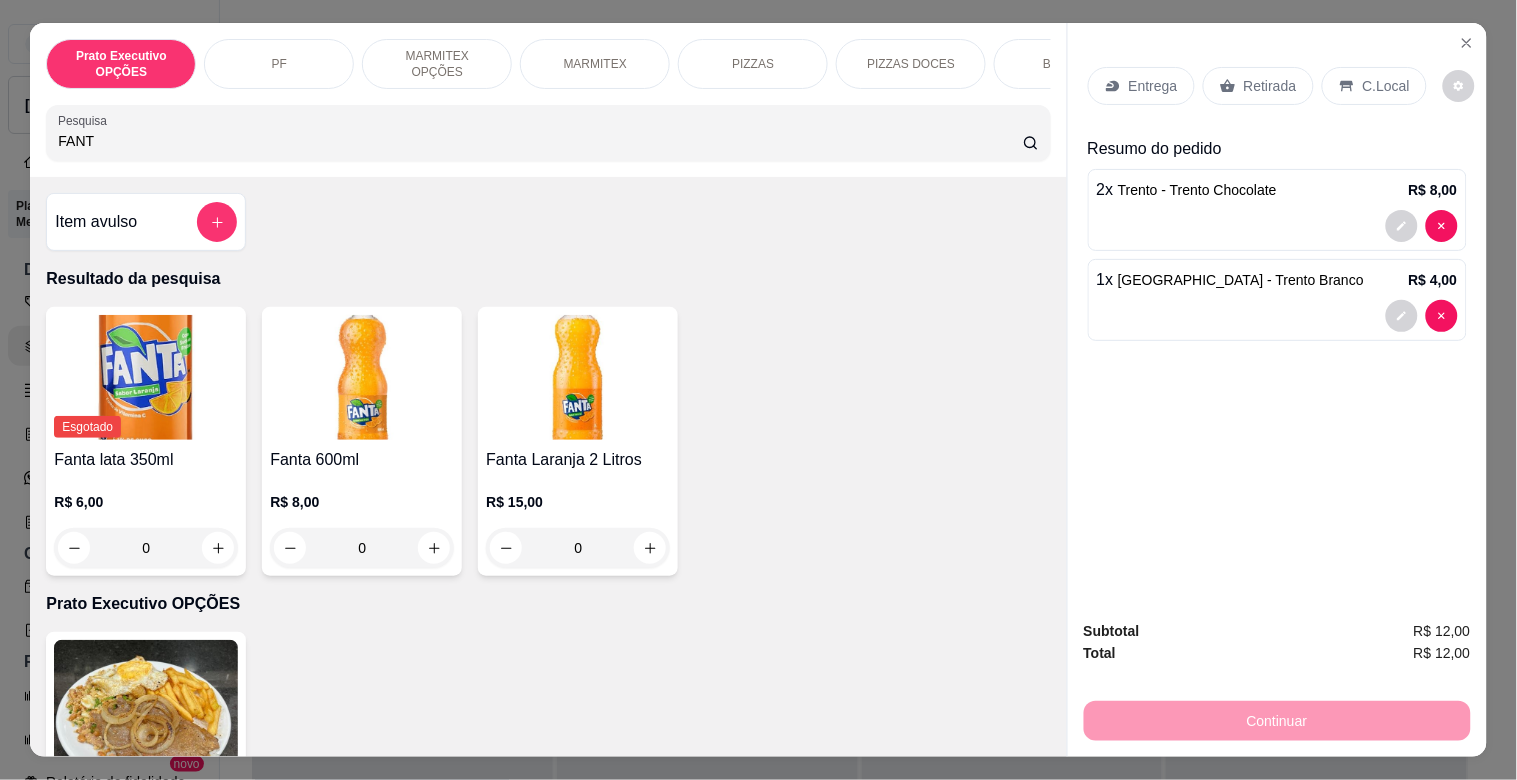 click at bounding box center [362, 377] 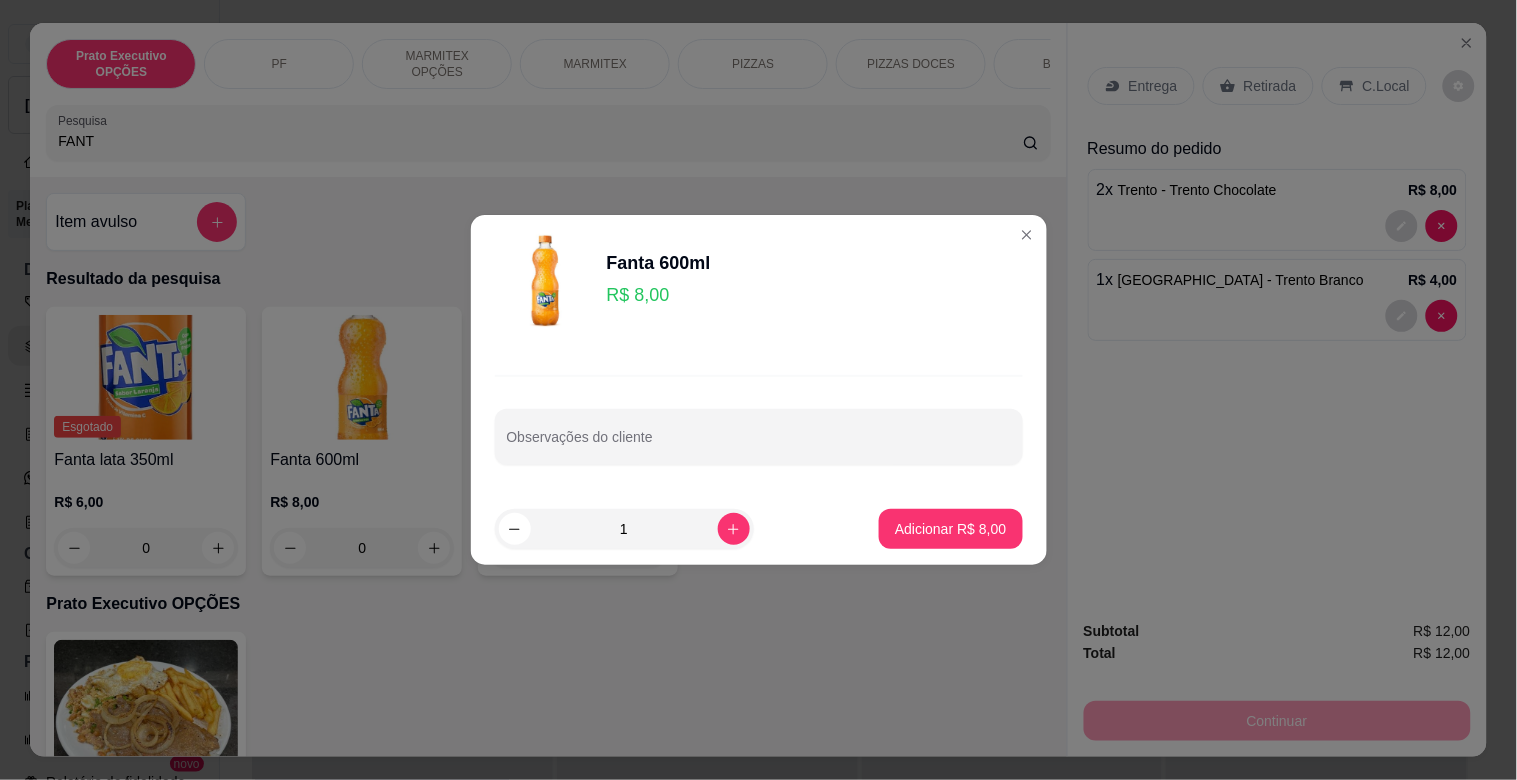 click on "Observações do cliente" at bounding box center [759, 420] 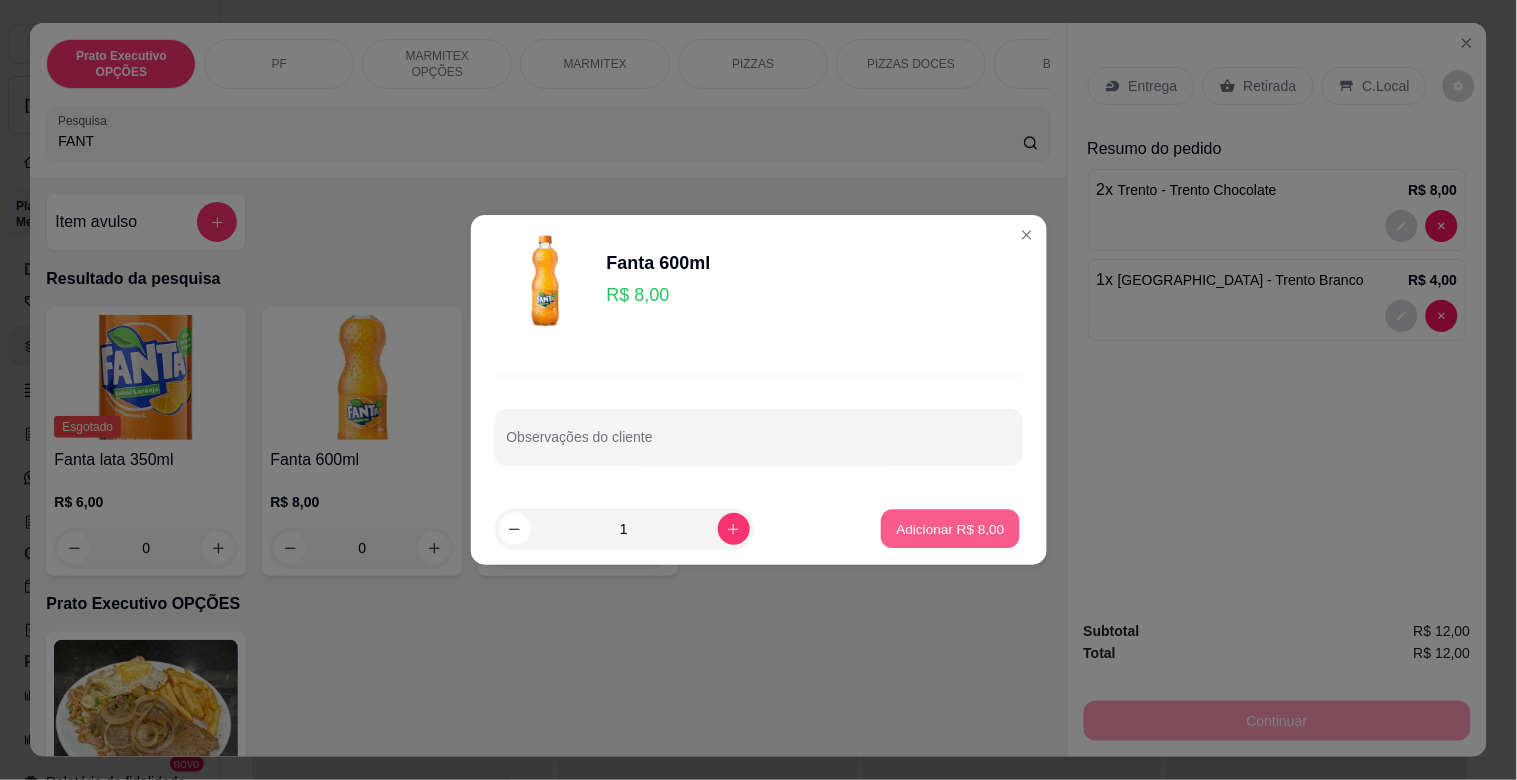 click on "Adicionar   R$ 8,00" at bounding box center (951, 528) 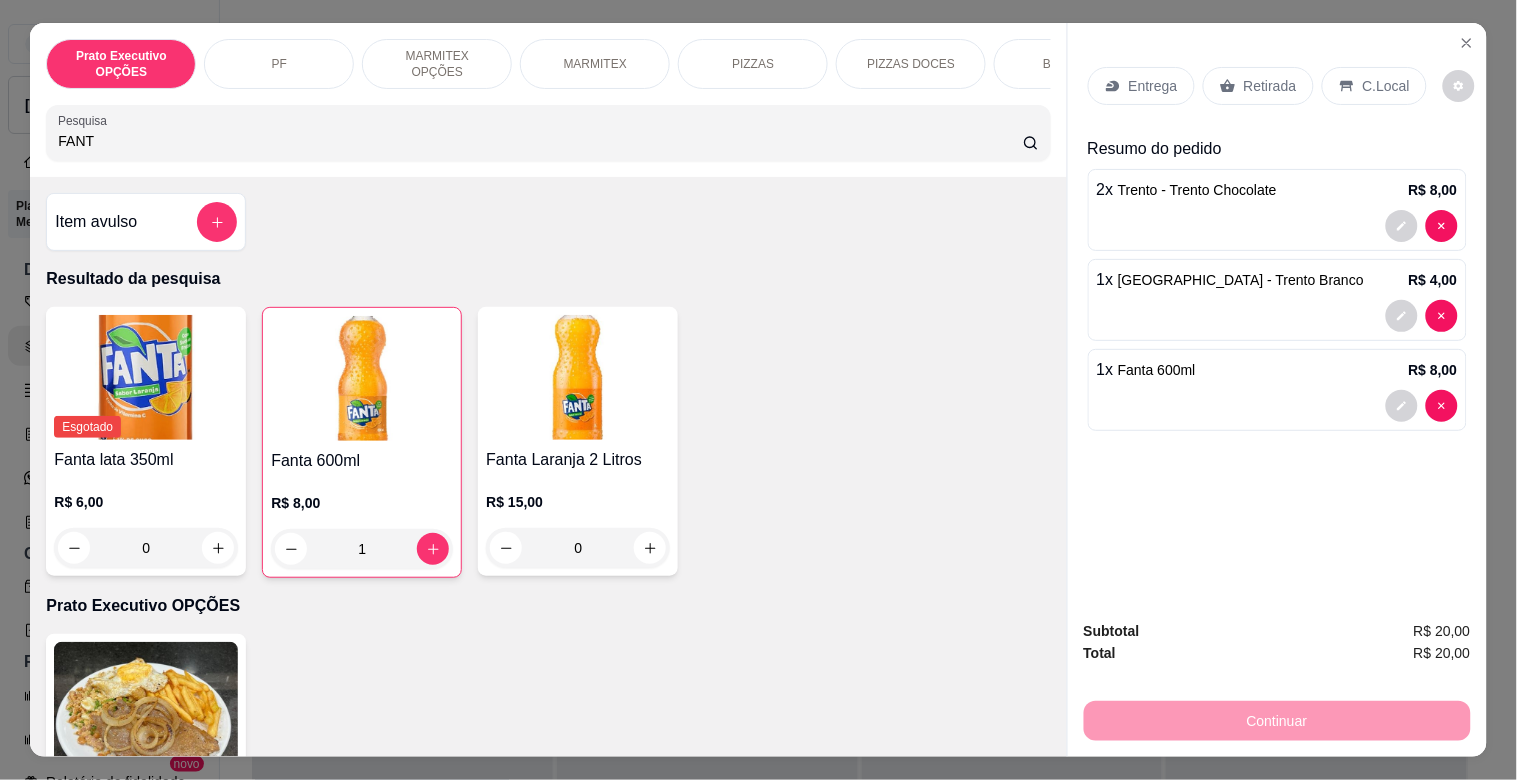 click on "Retirada" at bounding box center (1270, 86) 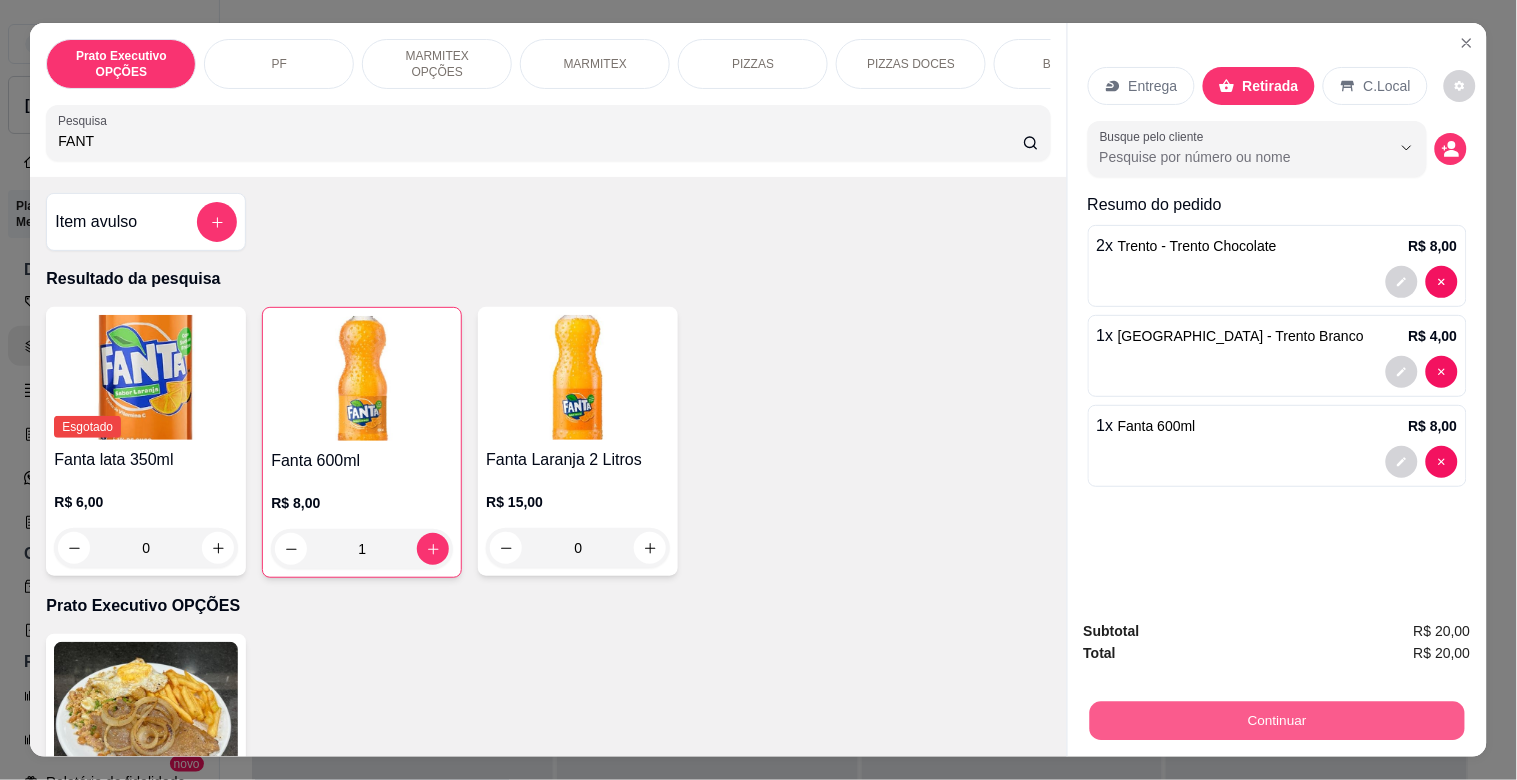 click on "Continuar" at bounding box center (1276, 720) 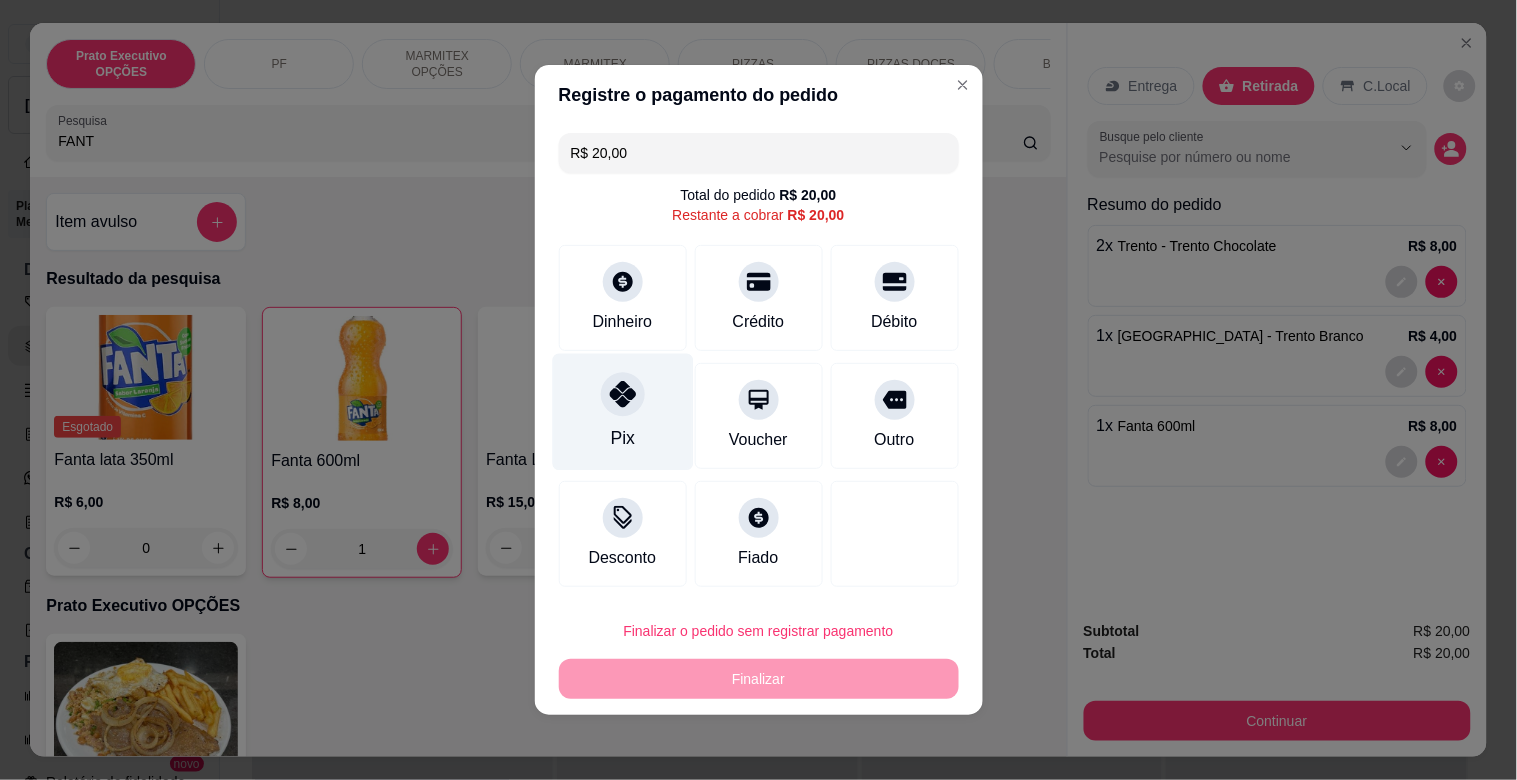 click on "Pix" at bounding box center [622, 412] 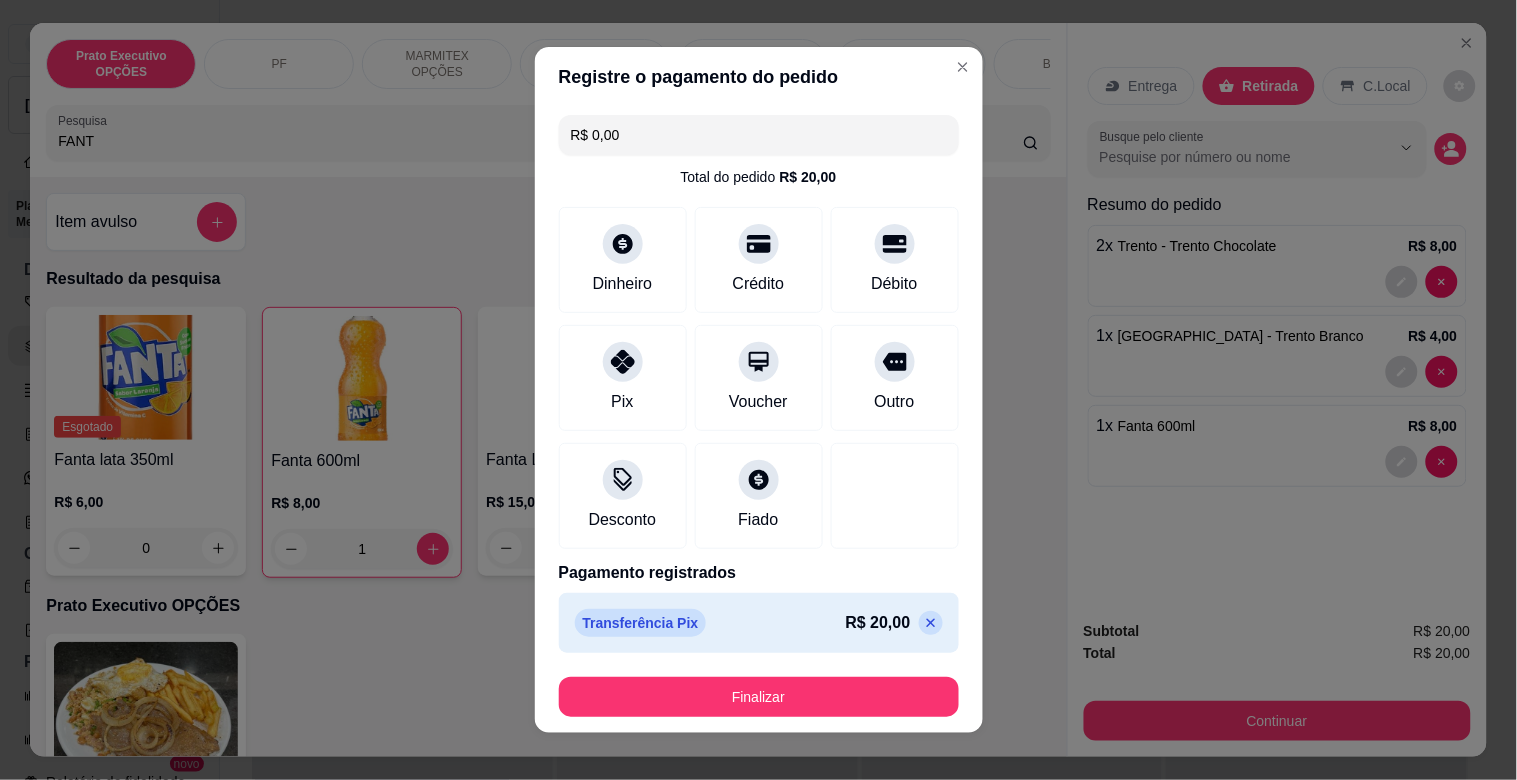 click on "Finalizar" at bounding box center (759, 697) 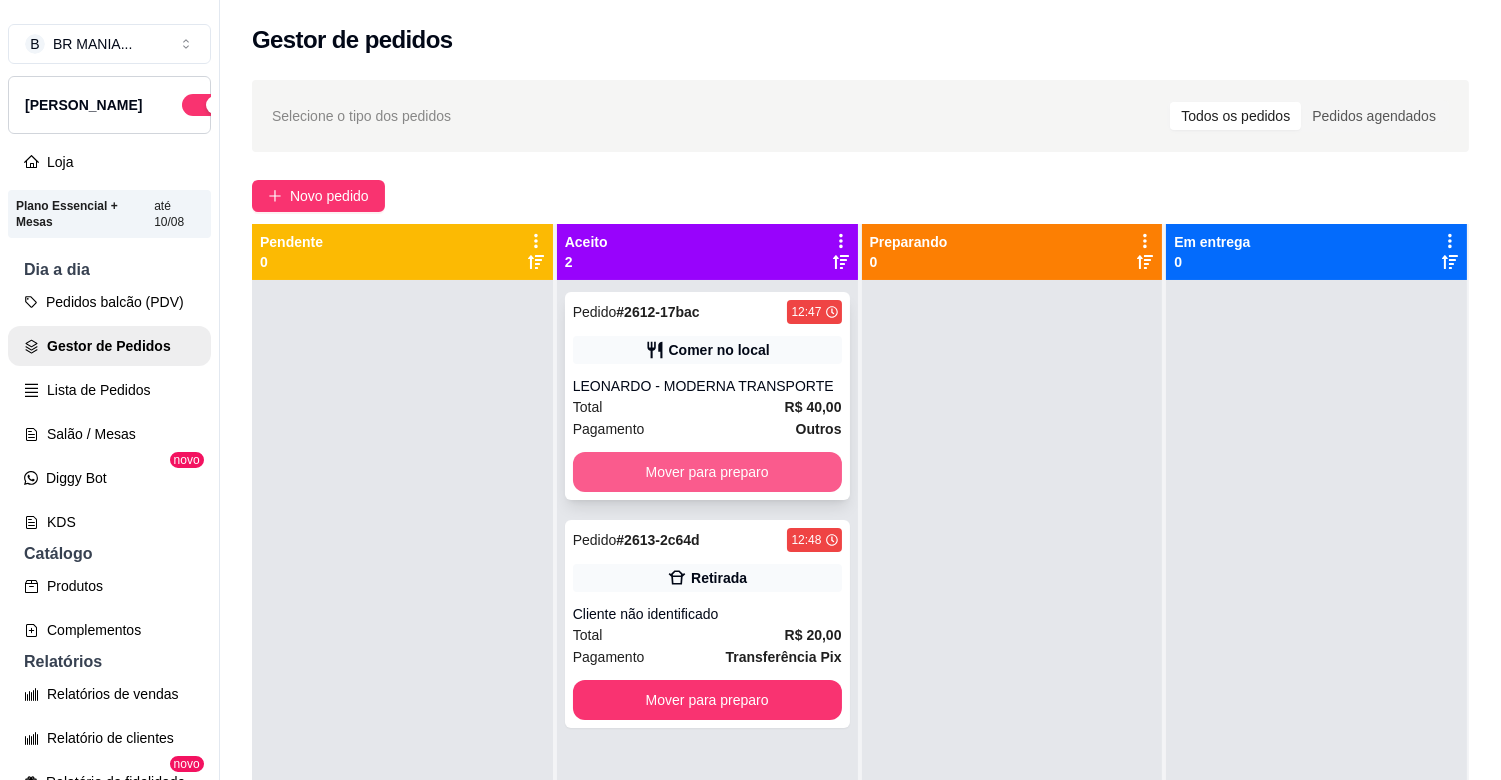 click on "Mover para preparo" at bounding box center [707, 472] 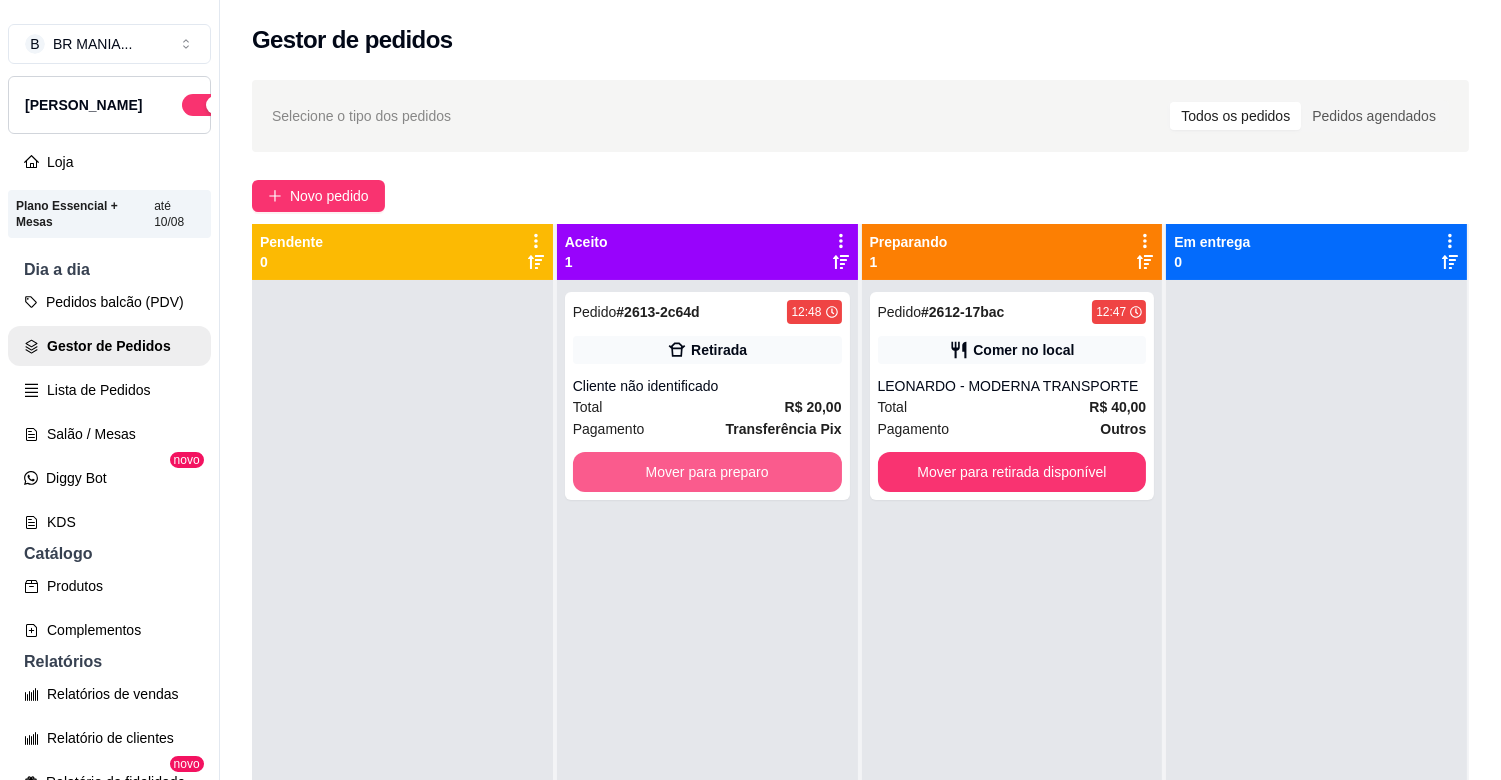 click on "Mover para preparo" at bounding box center [707, 472] 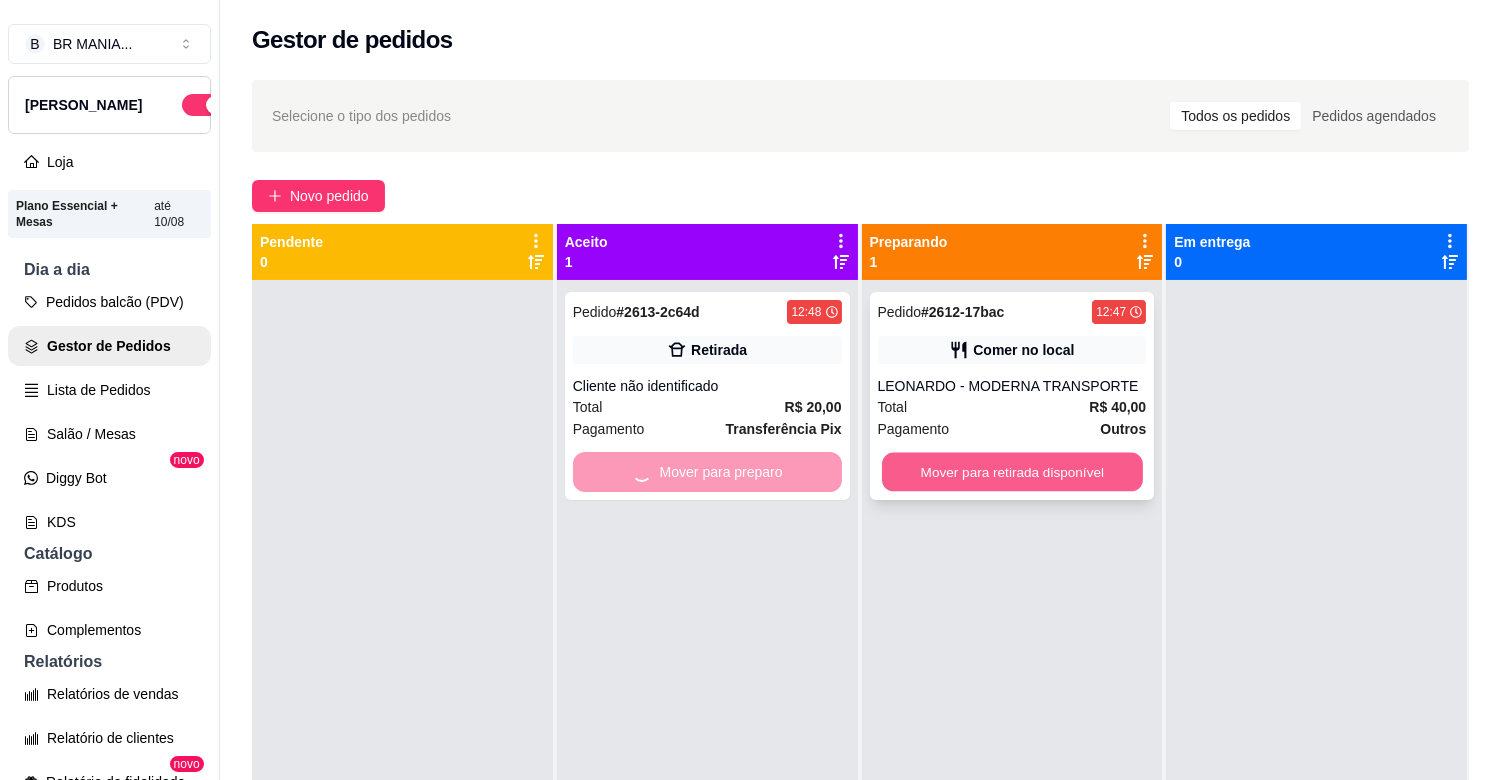 click on "Mover para retirada disponível" at bounding box center (1012, 472) 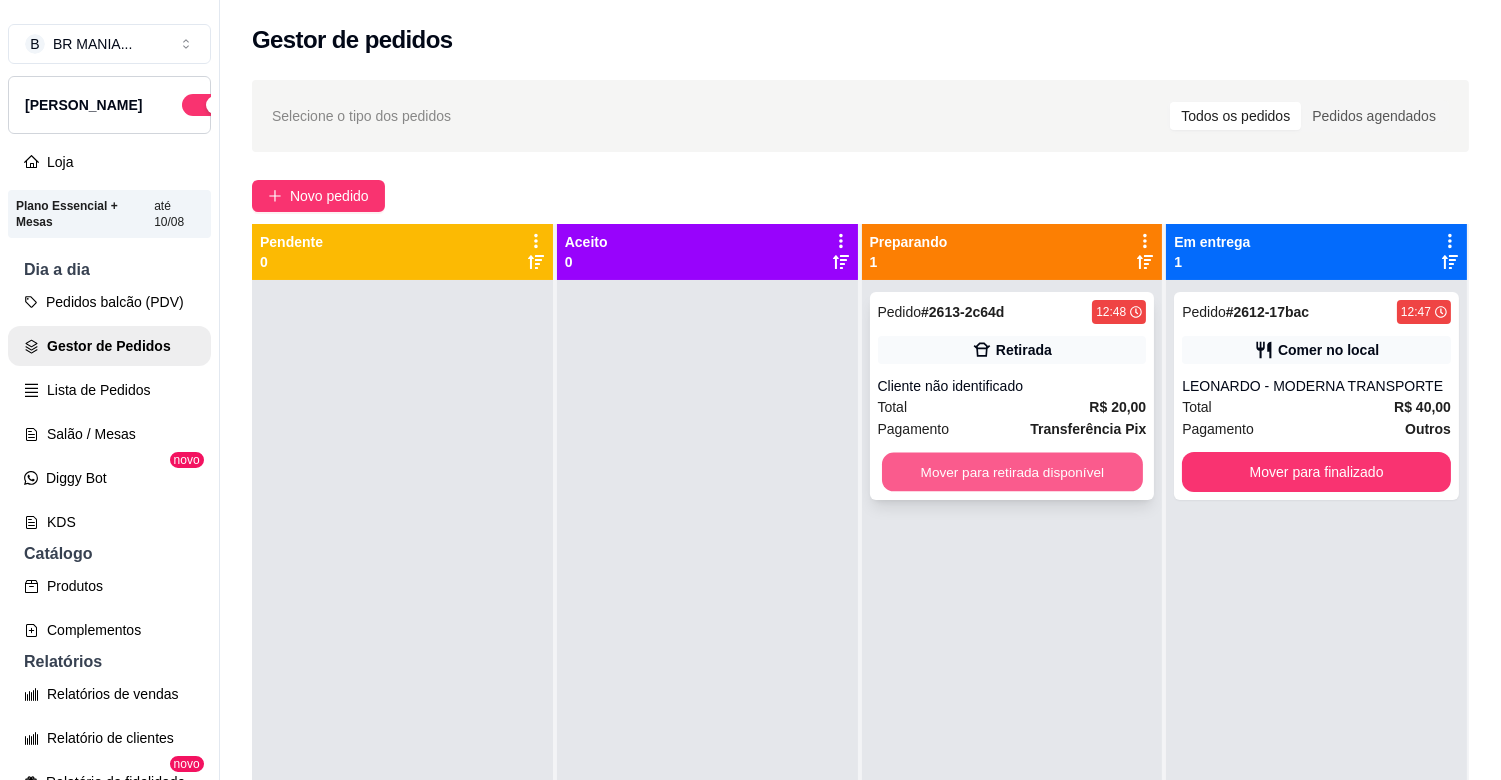 click on "Mover para retirada disponível" at bounding box center [1012, 472] 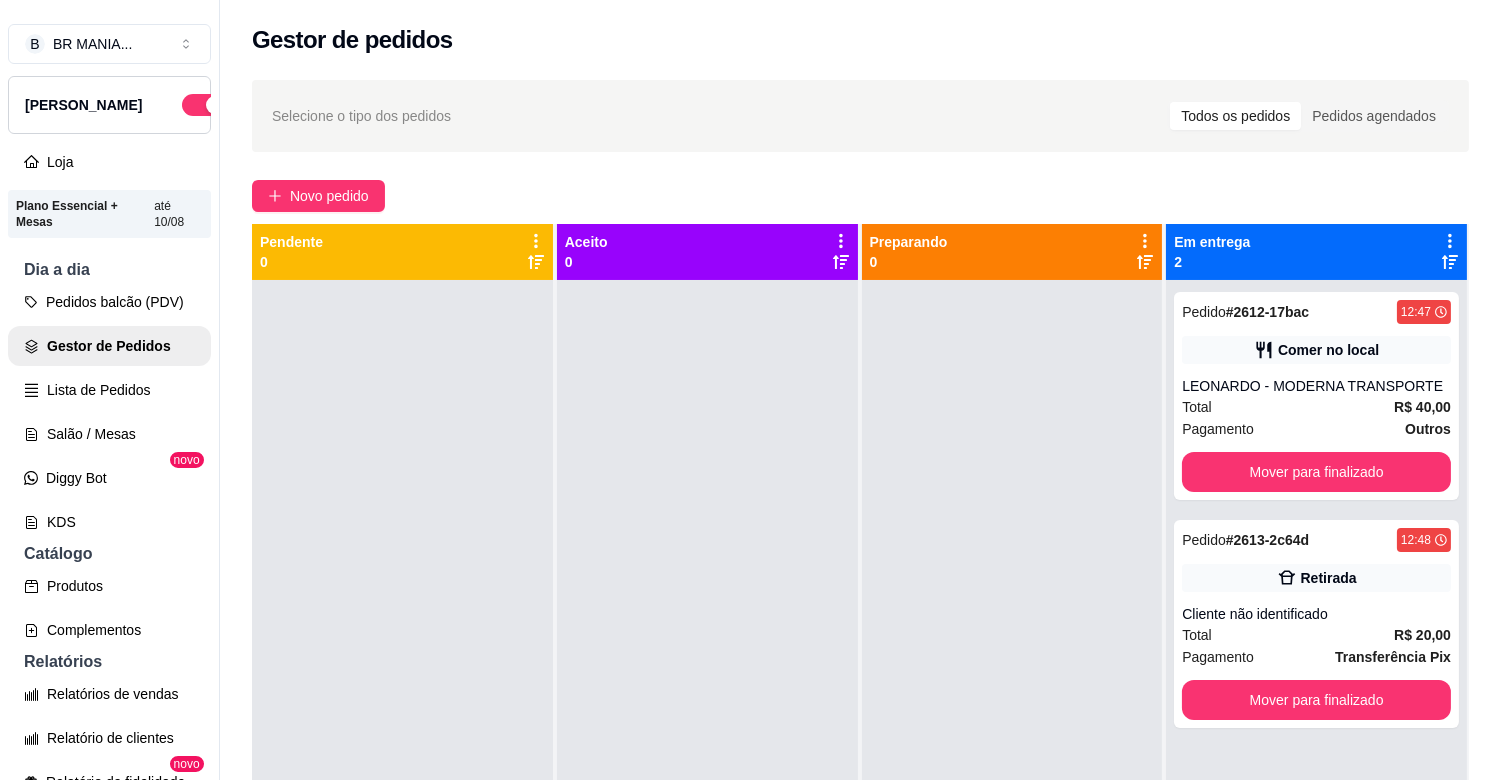 click at bounding box center (1012, 670) 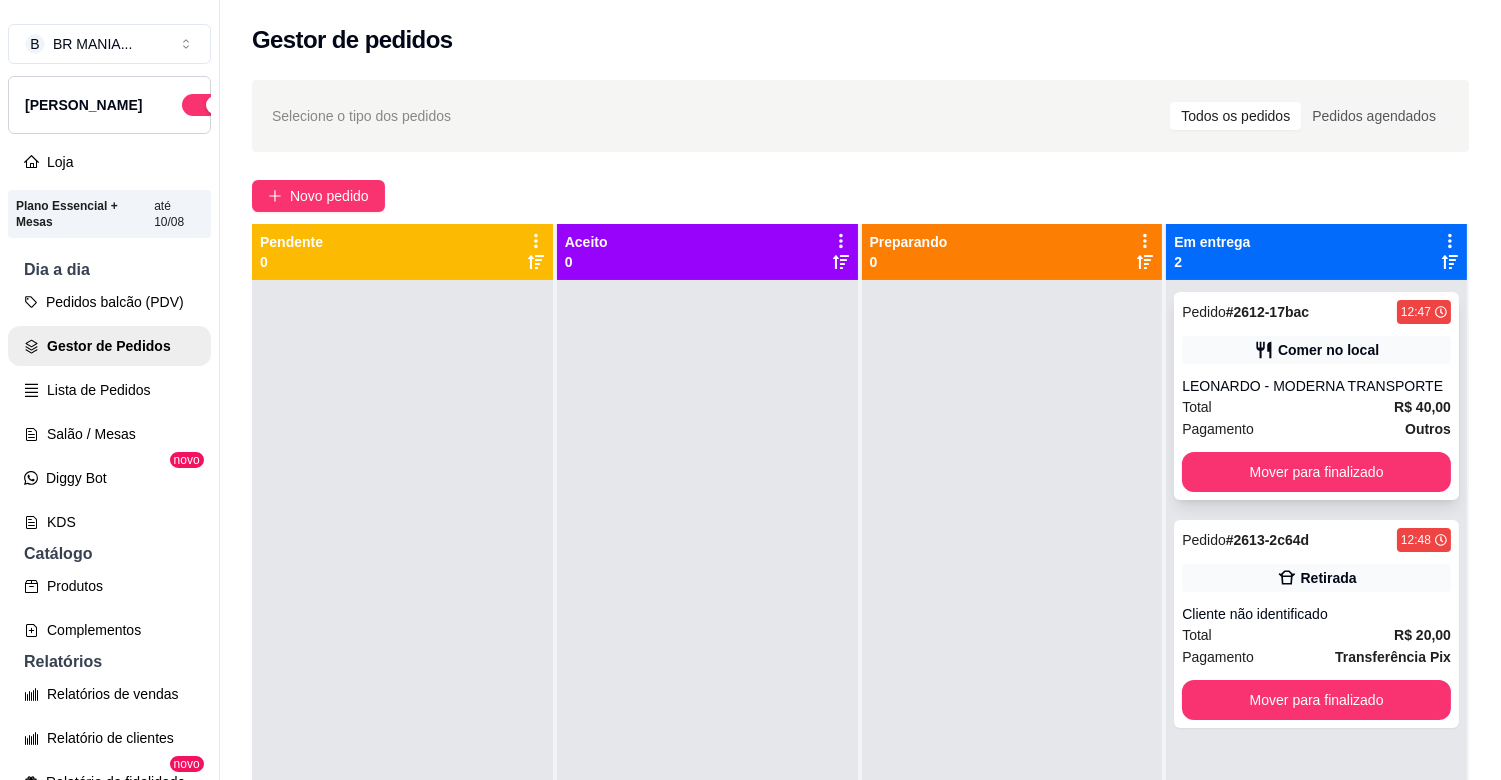 click on "Pagamento Outros" at bounding box center [1316, 429] 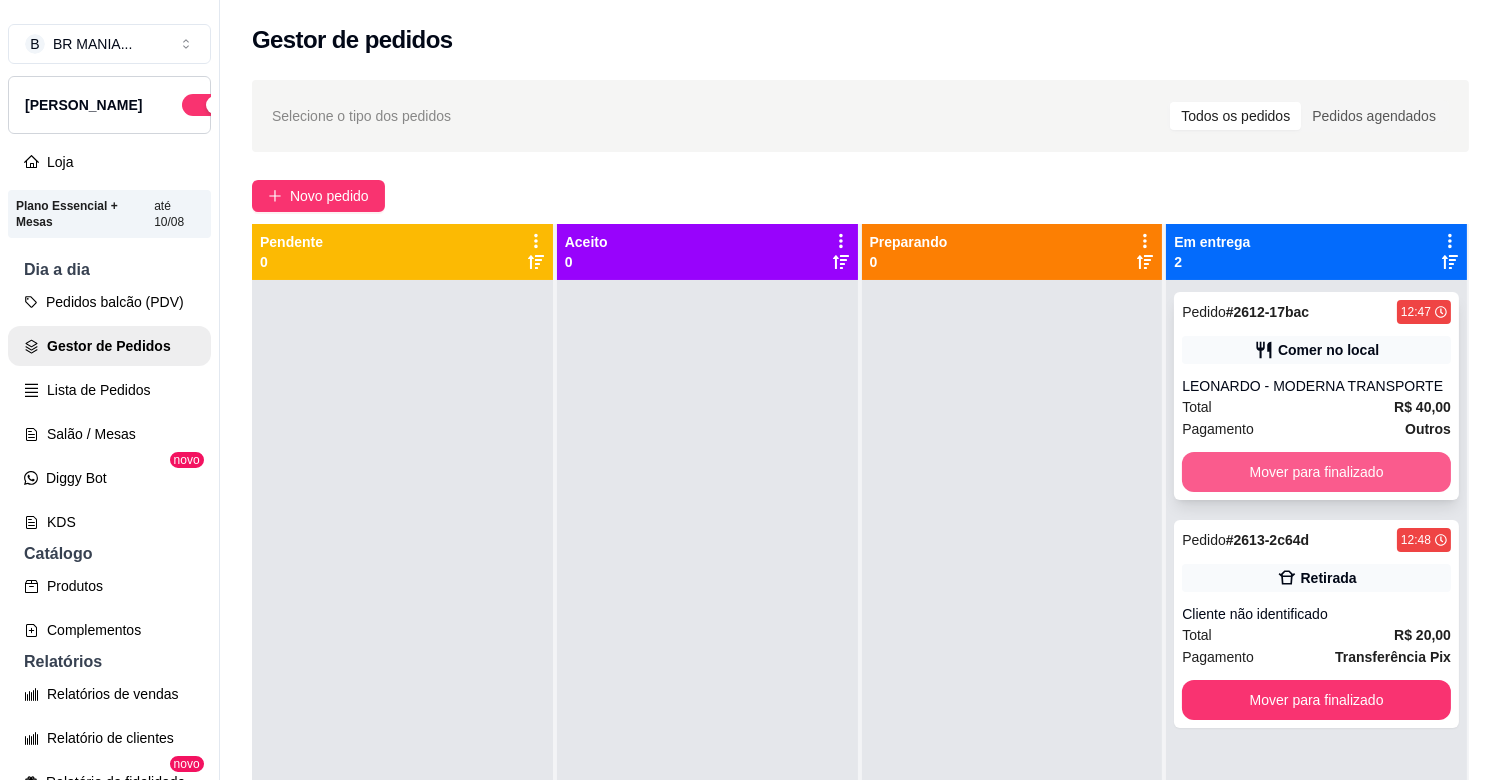 click on "Mover para finalizado" at bounding box center (1316, 472) 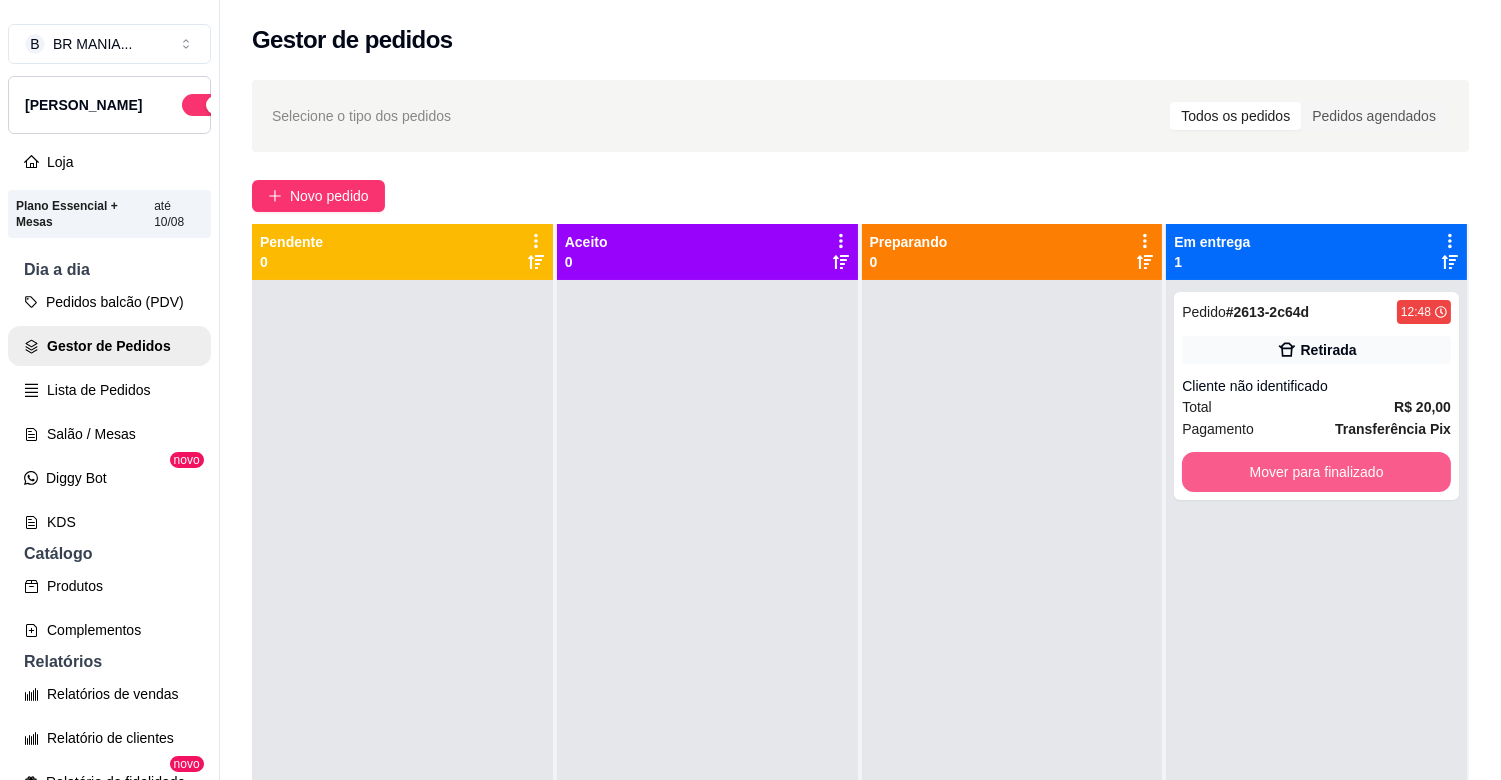 click on "Mover para finalizado" at bounding box center [1316, 472] 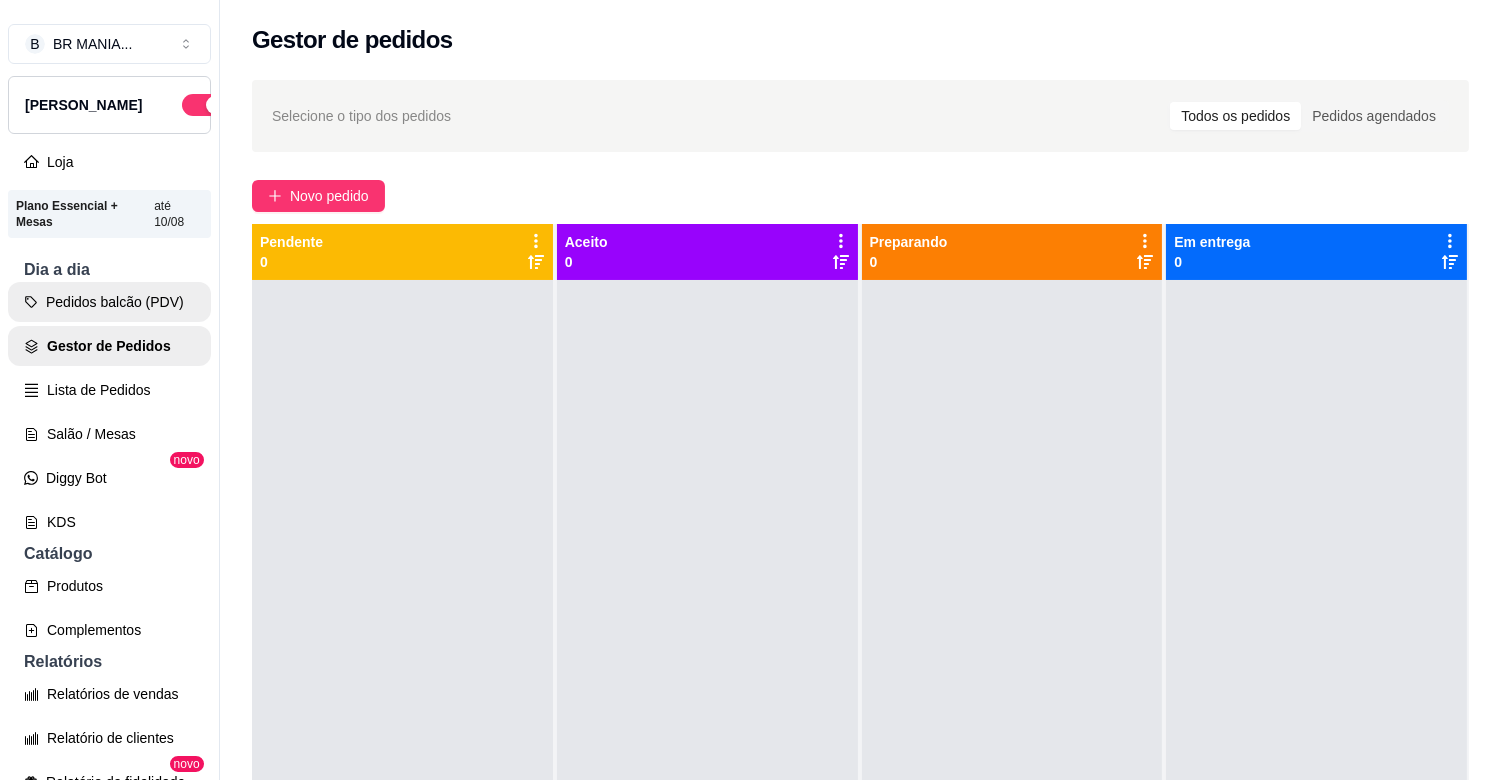 click on "Pedidos balcão (PDV)" at bounding box center (109, 302) 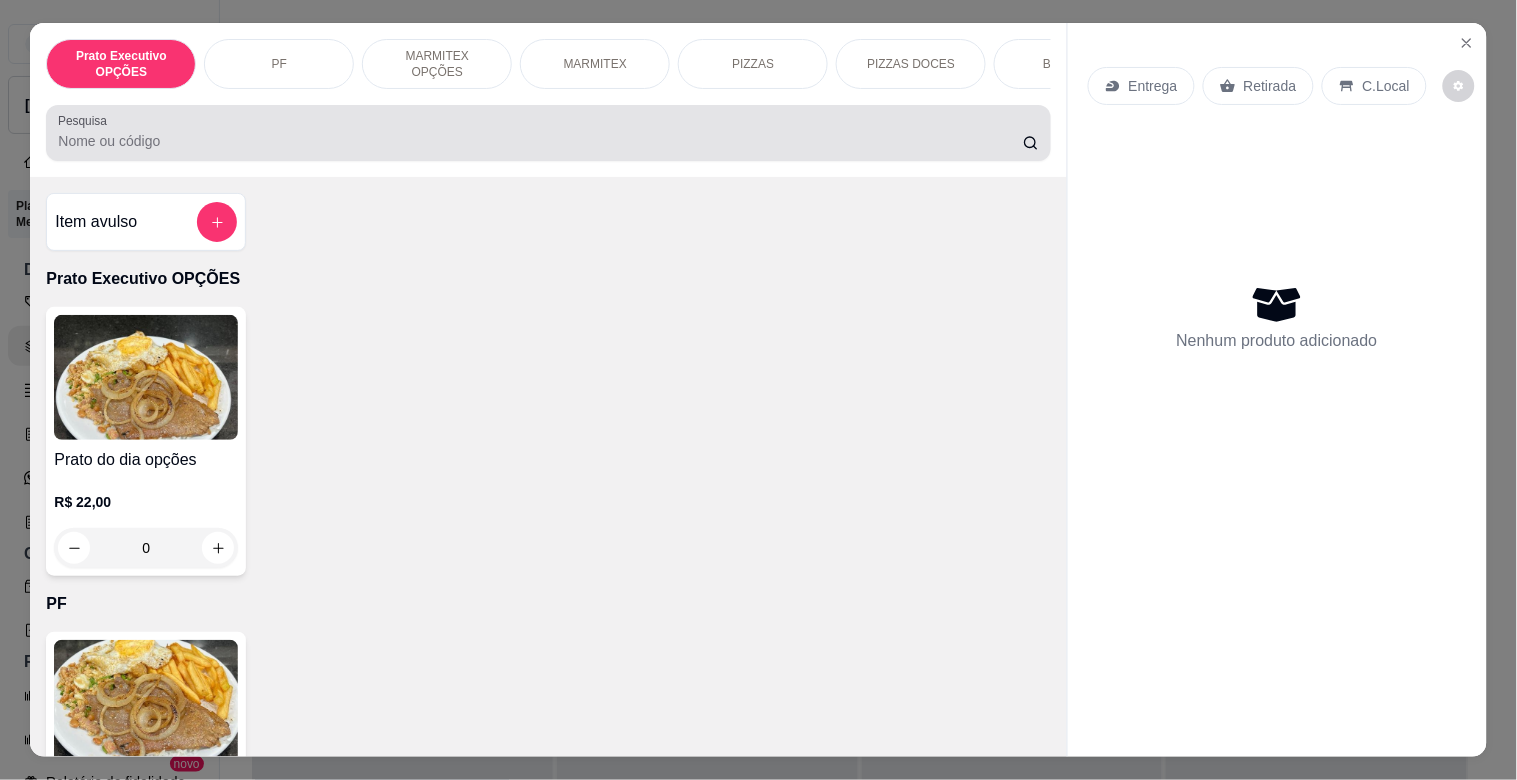 click on "Pesquisa" at bounding box center [548, 133] 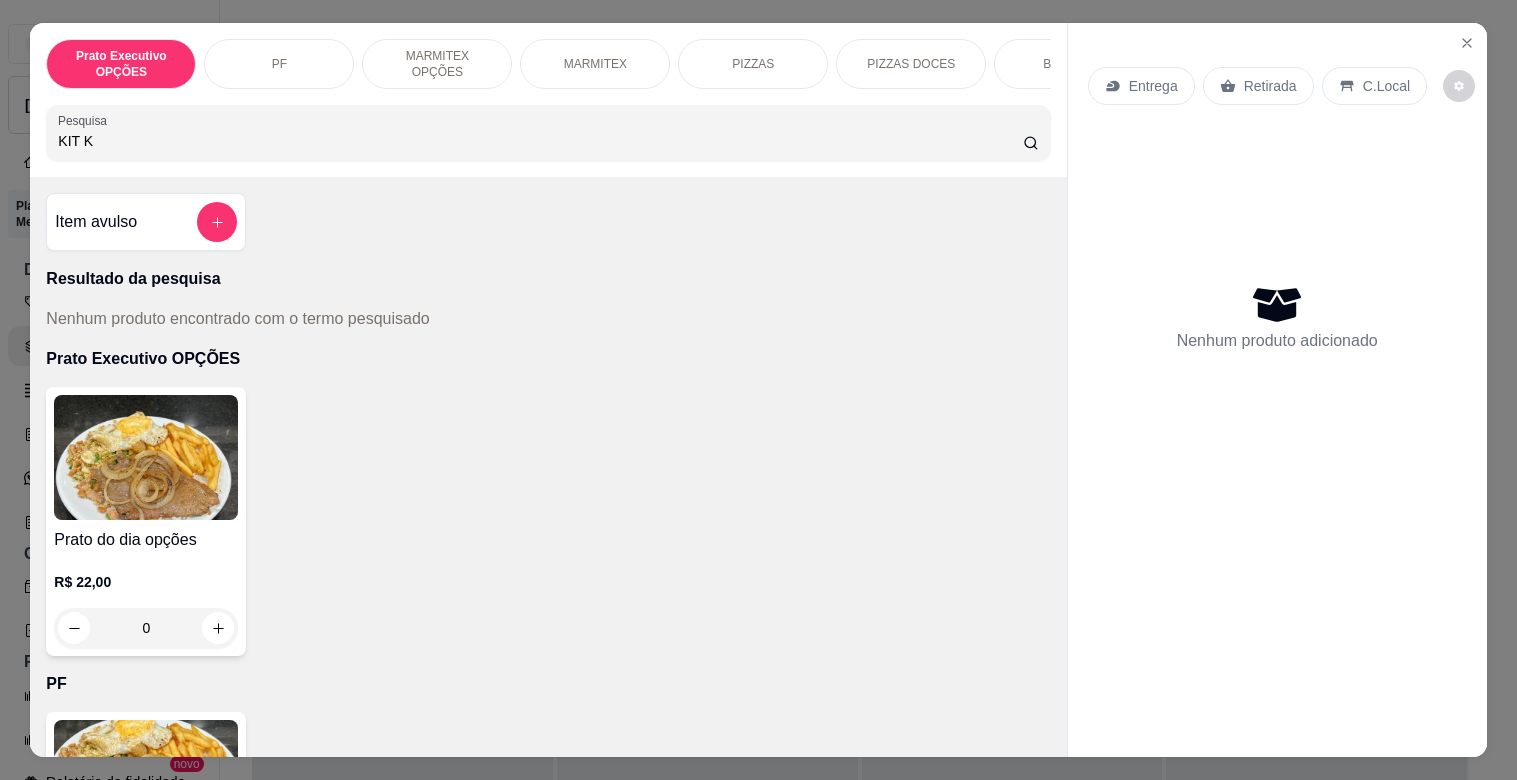 scroll, scrollTop: 0, scrollLeft: 0, axis: both 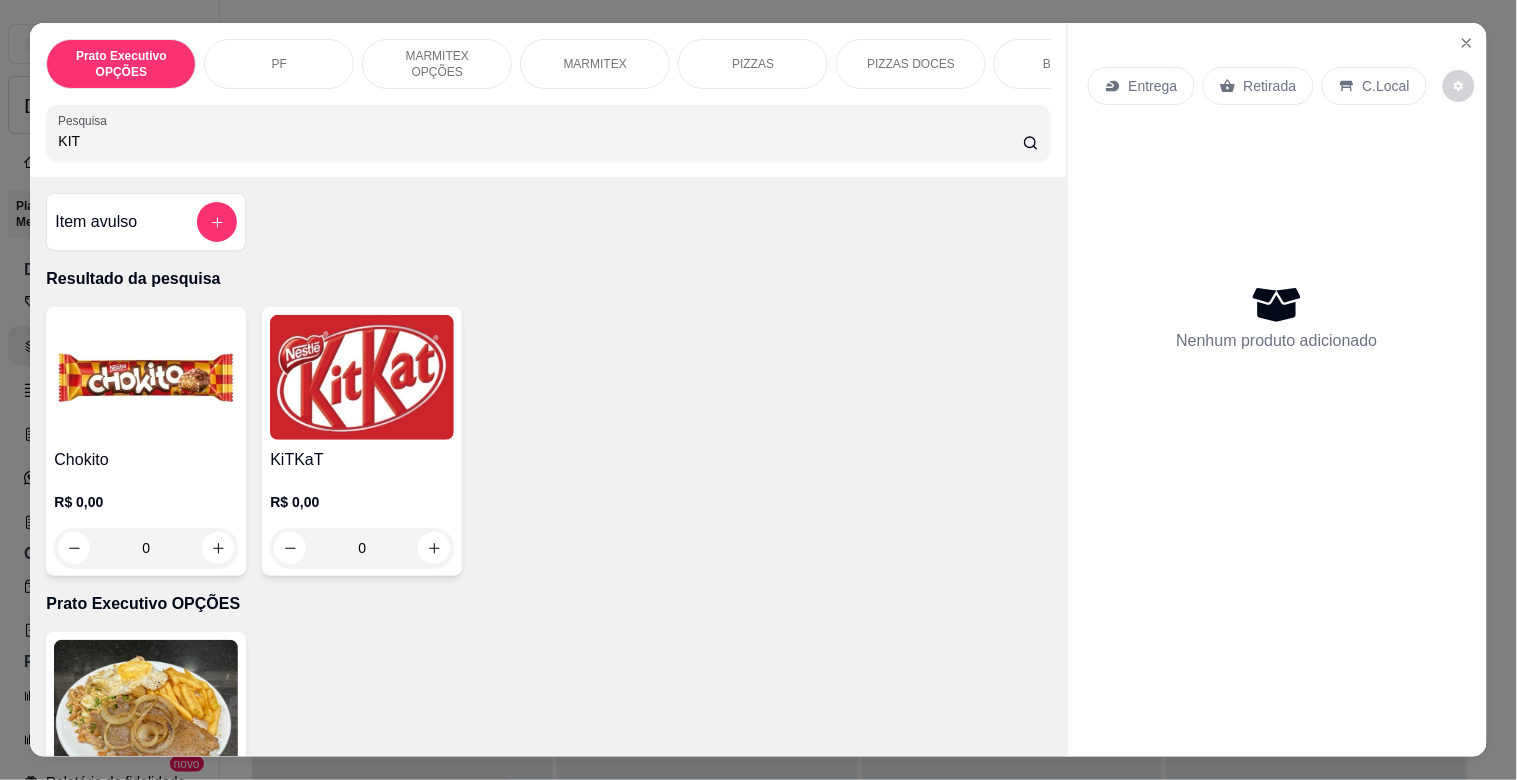 type on "KIT" 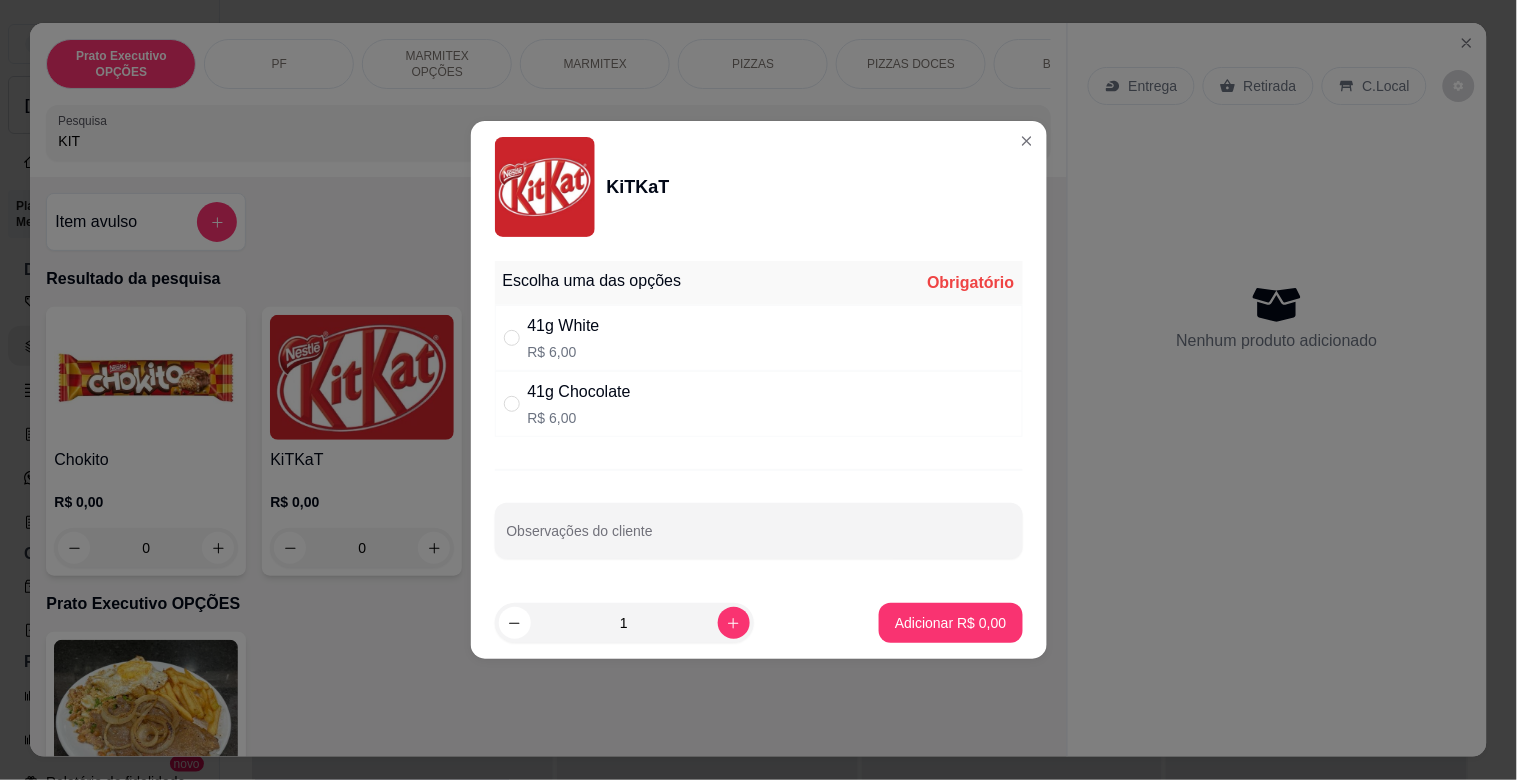 drag, startPoint x: 572, startPoint y: 408, endPoint x: 1055, endPoint y: 575, distance: 511.05576 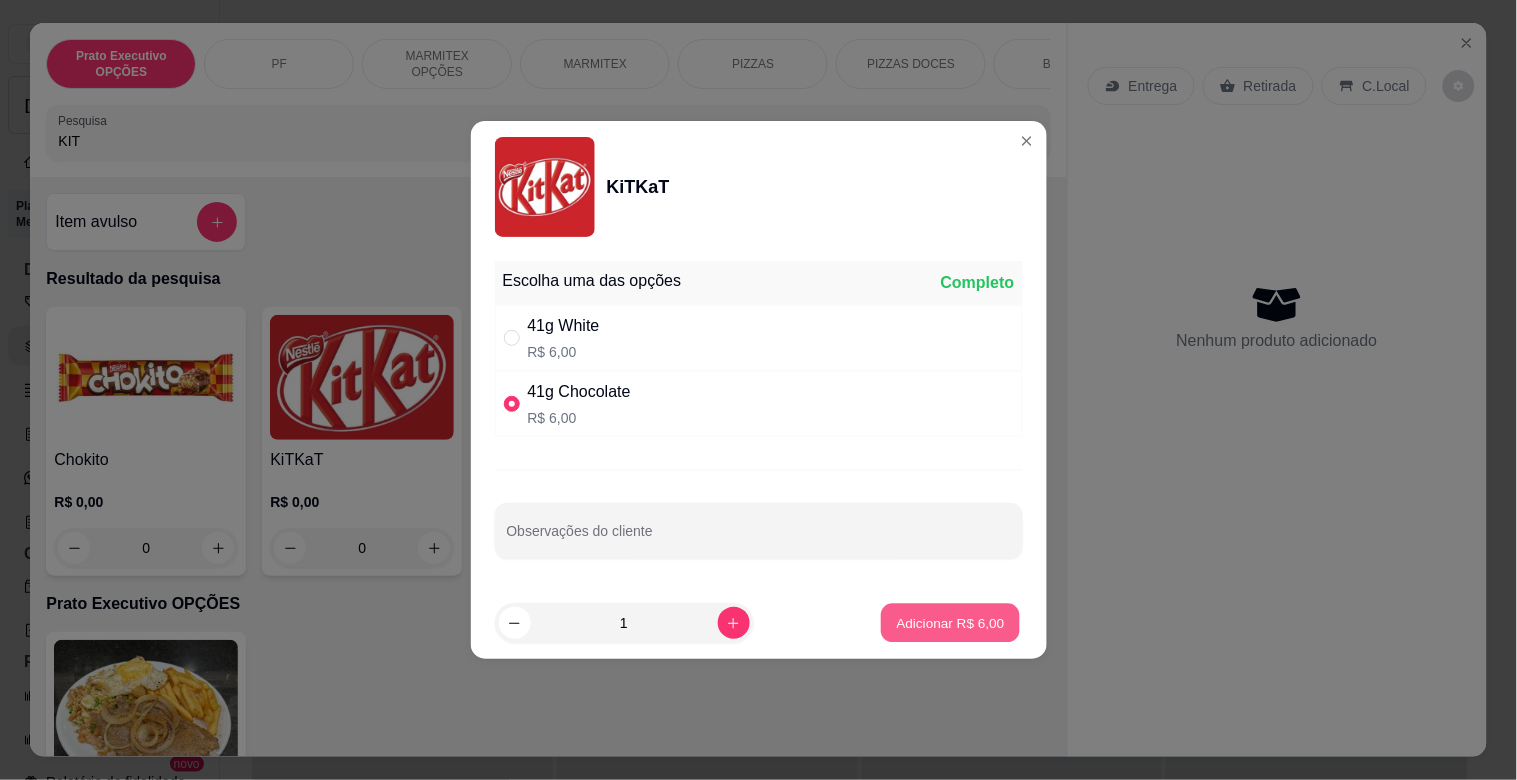 click on "Adicionar   R$ 6,00" at bounding box center (951, 622) 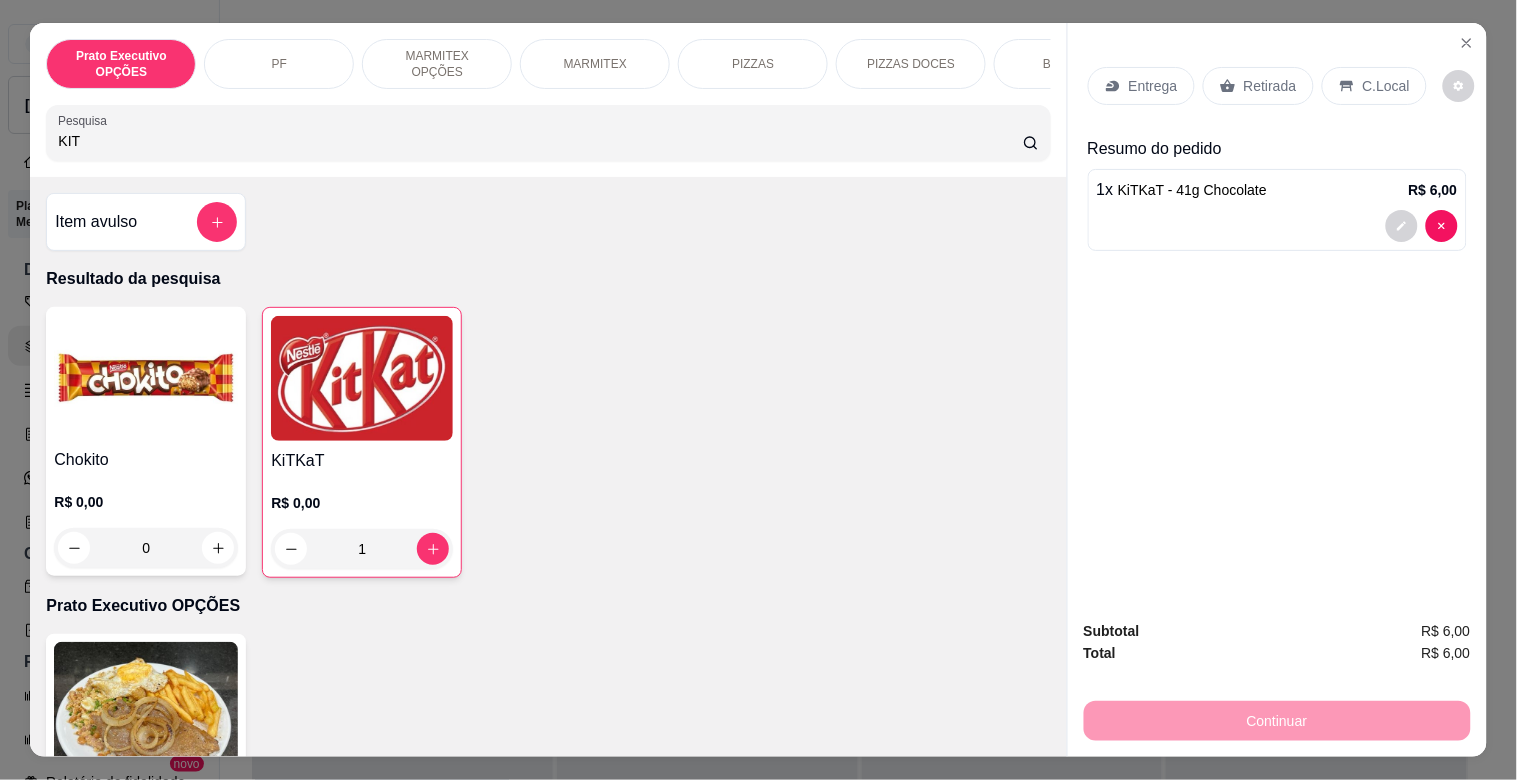 click on "Retirada" at bounding box center (1258, 86) 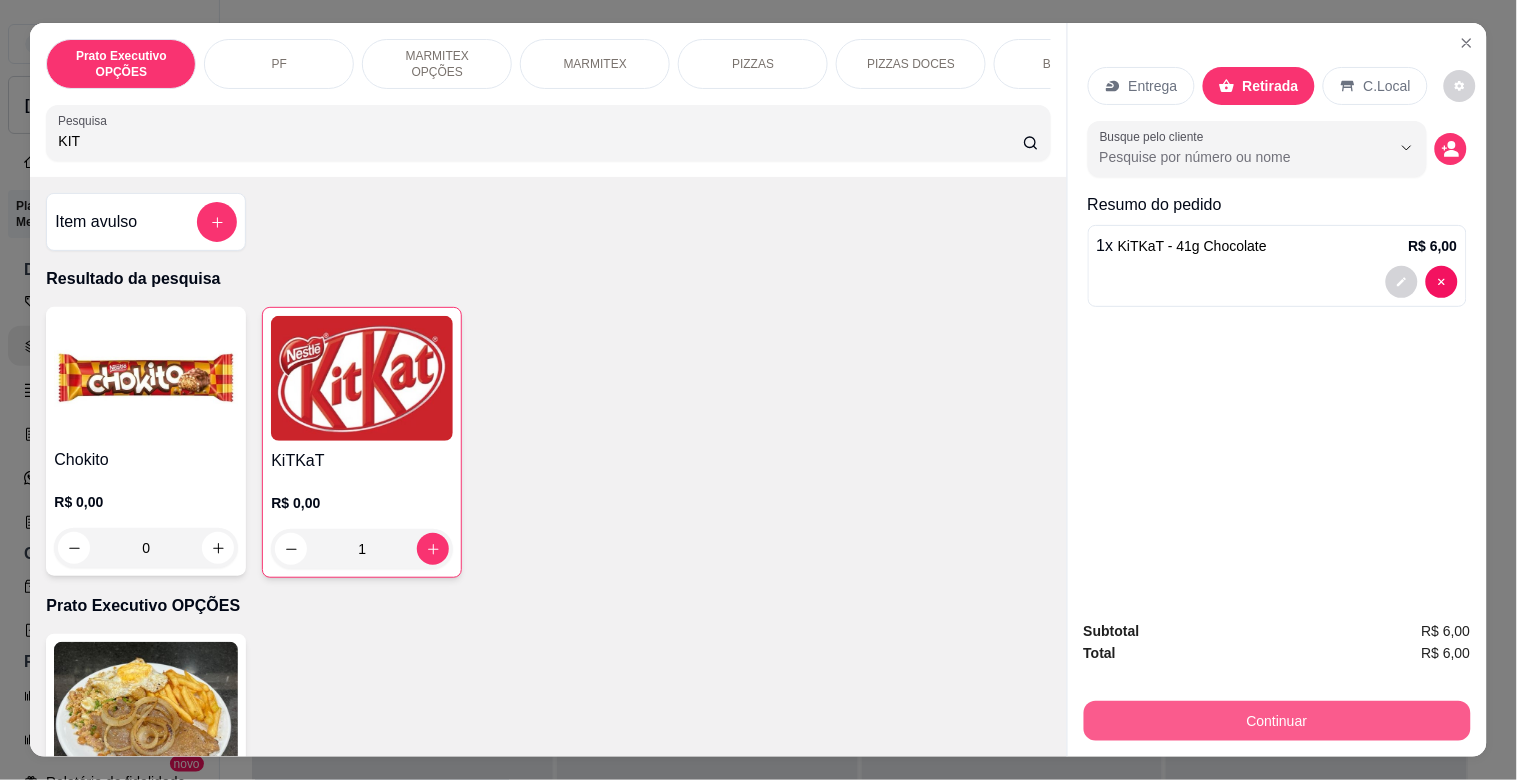 click on "Continuar" at bounding box center [1277, 721] 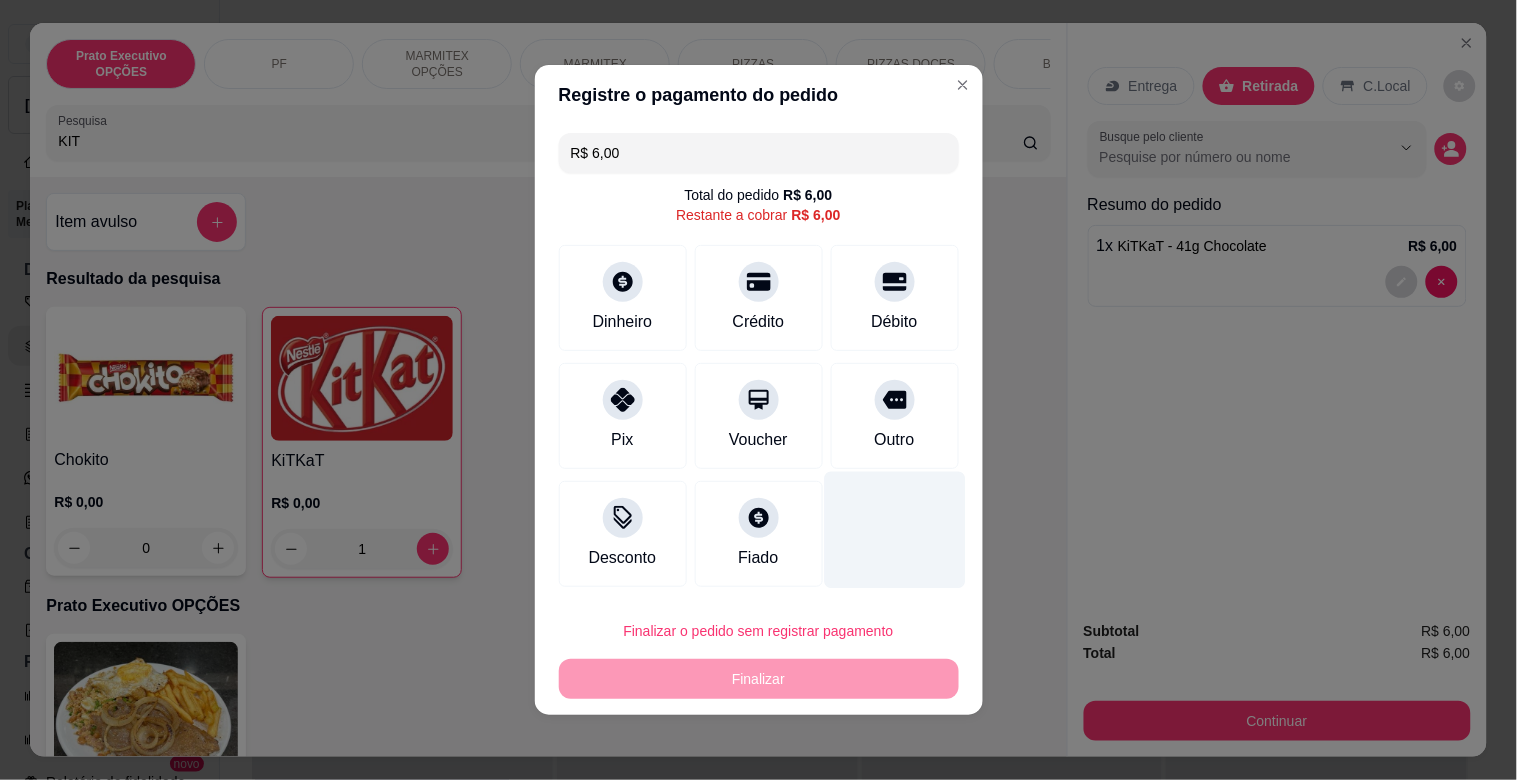 drag, startPoint x: 594, startPoint y: 422, endPoint x: 828, endPoint y: 521, distance: 254.08069 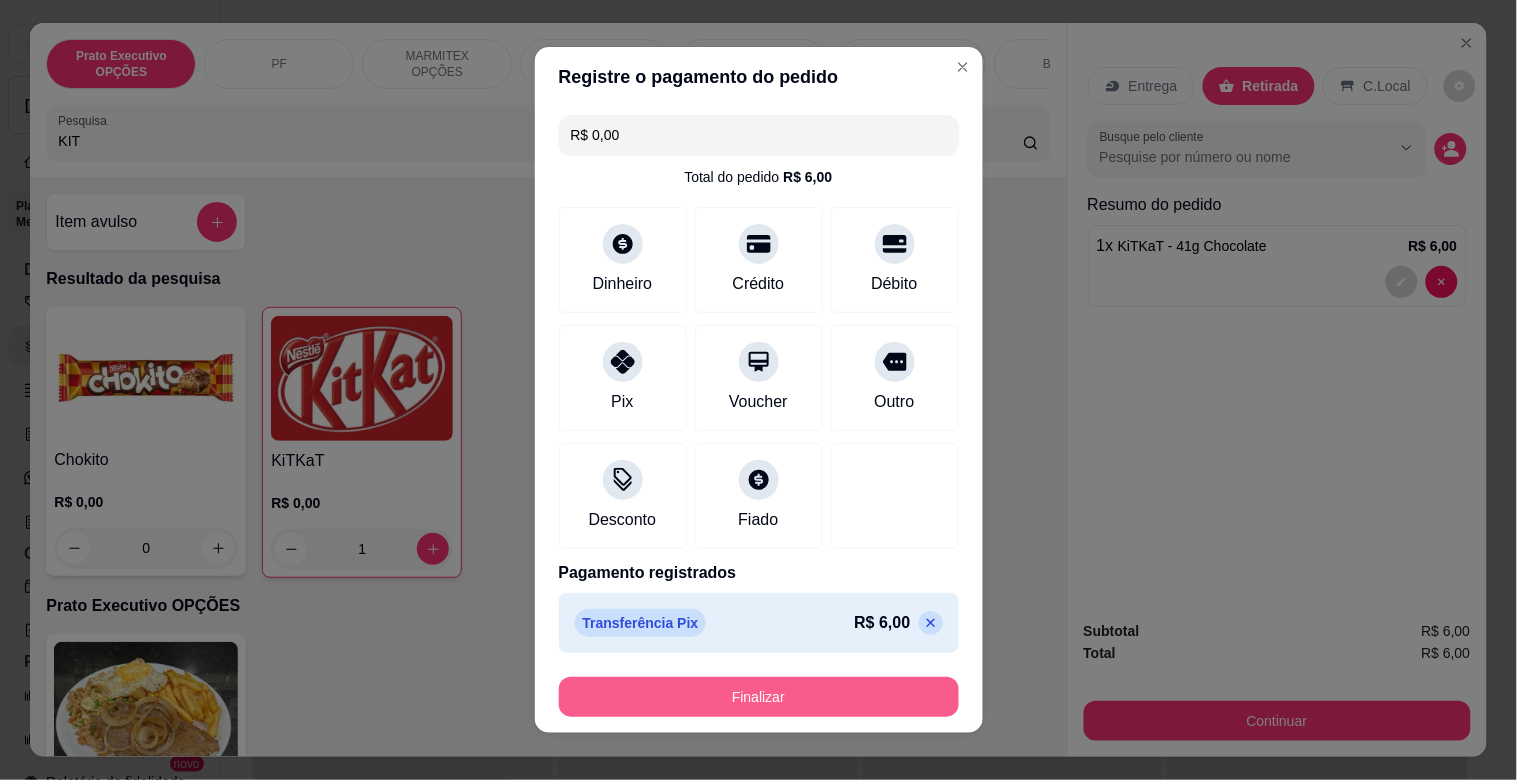 click on "Finalizar" at bounding box center (759, 697) 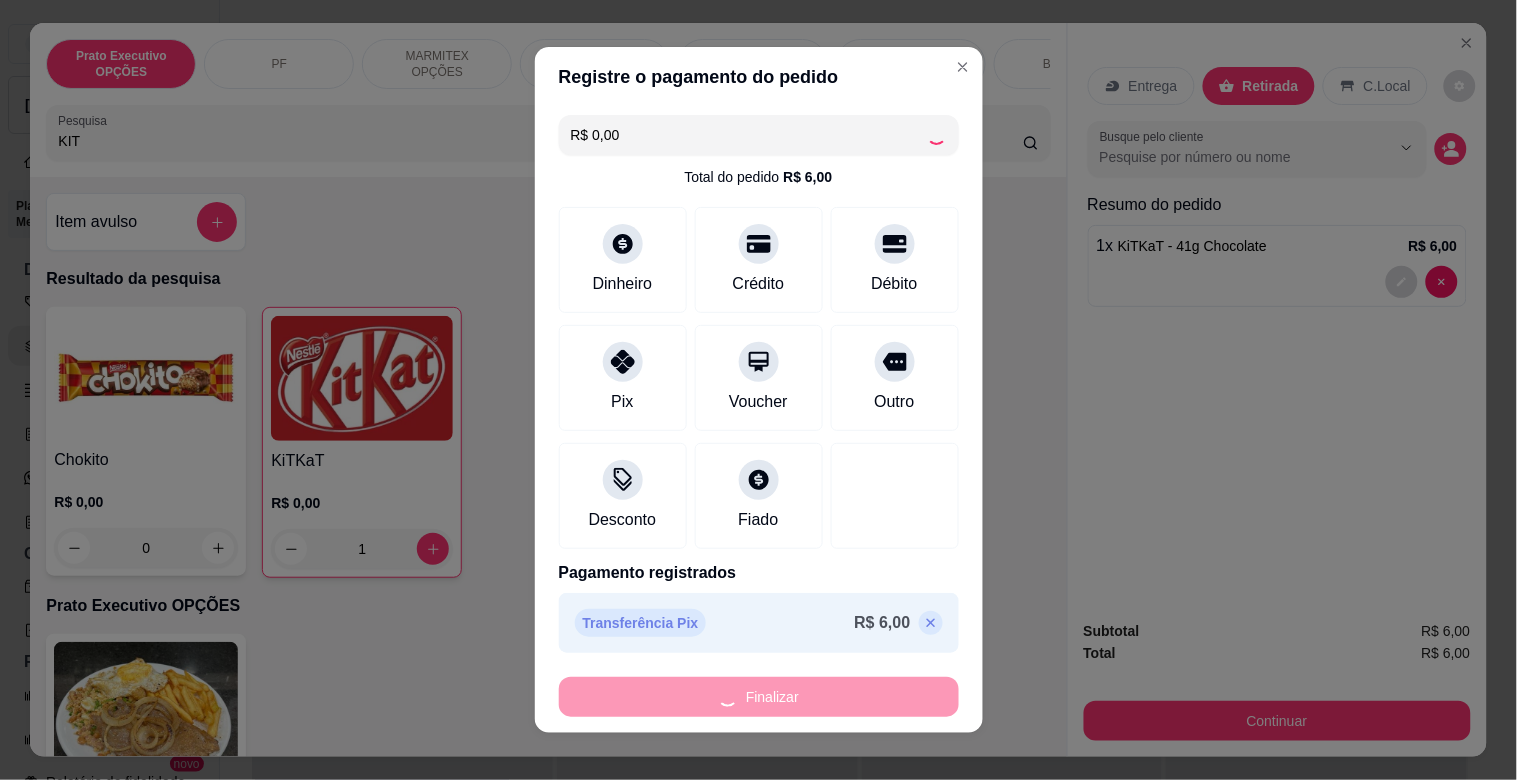 type on "0" 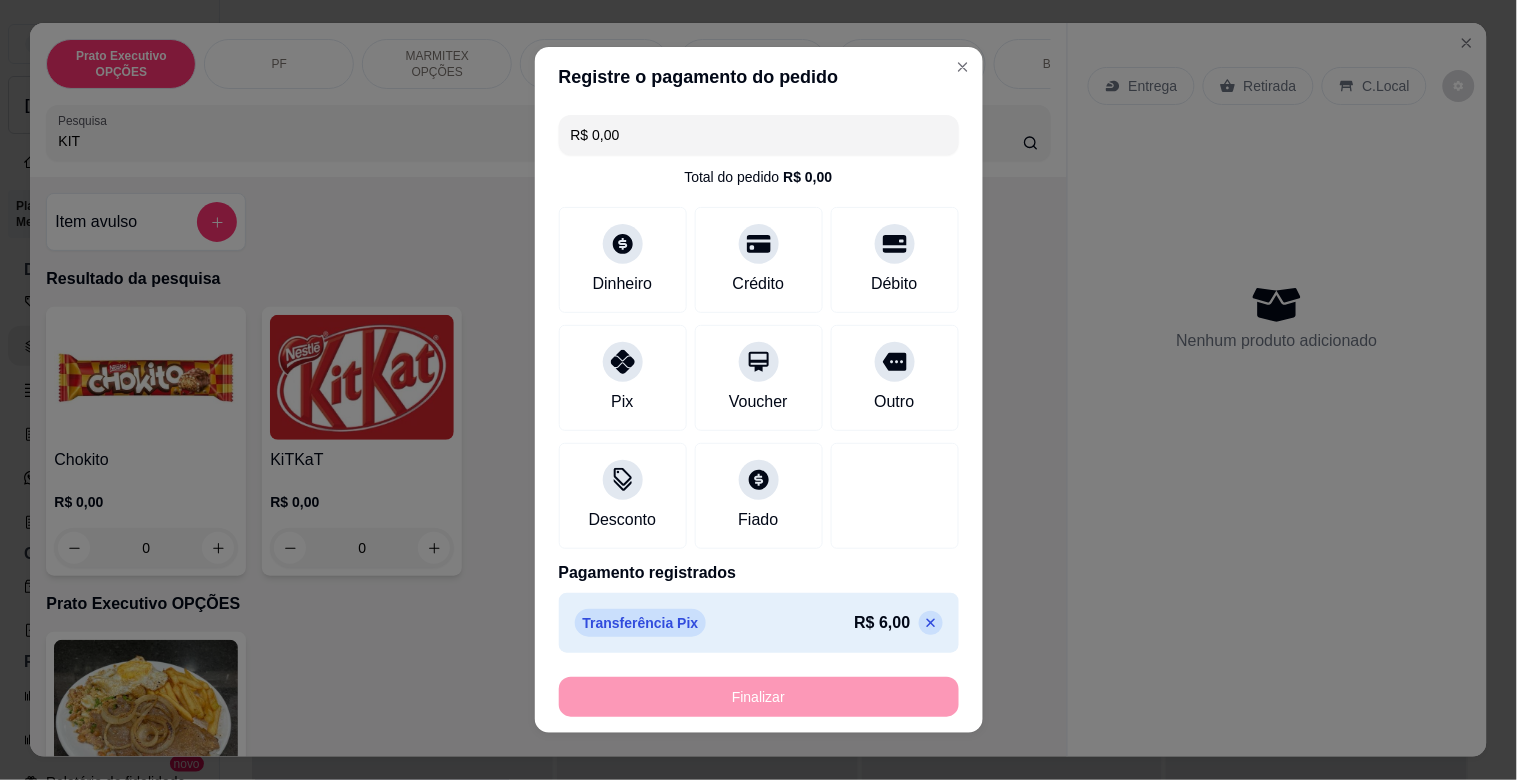type on "-R$ 6,00" 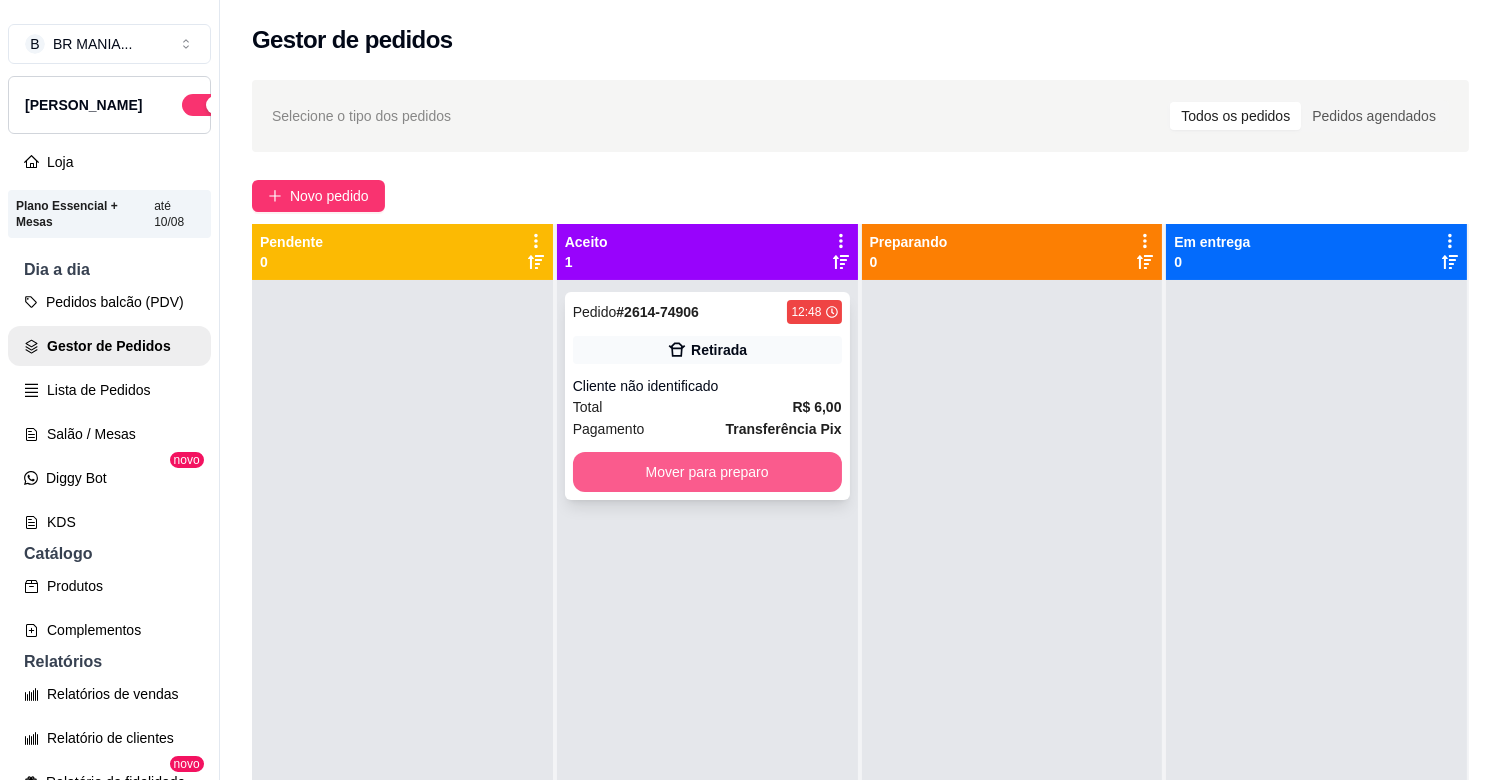 click on "Mover para preparo" at bounding box center (707, 472) 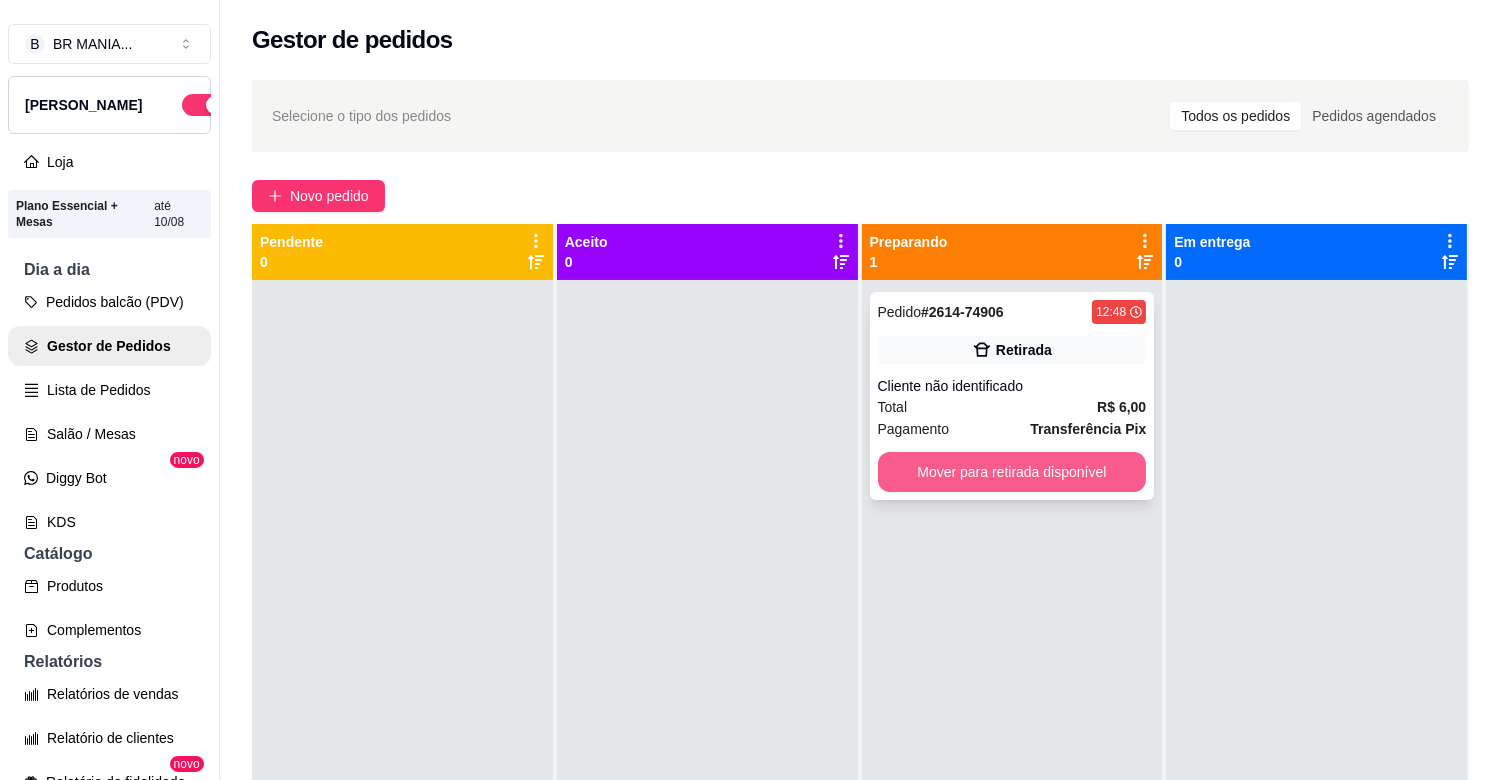 click on "Mover para retirada disponível" at bounding box center (1012, 472) 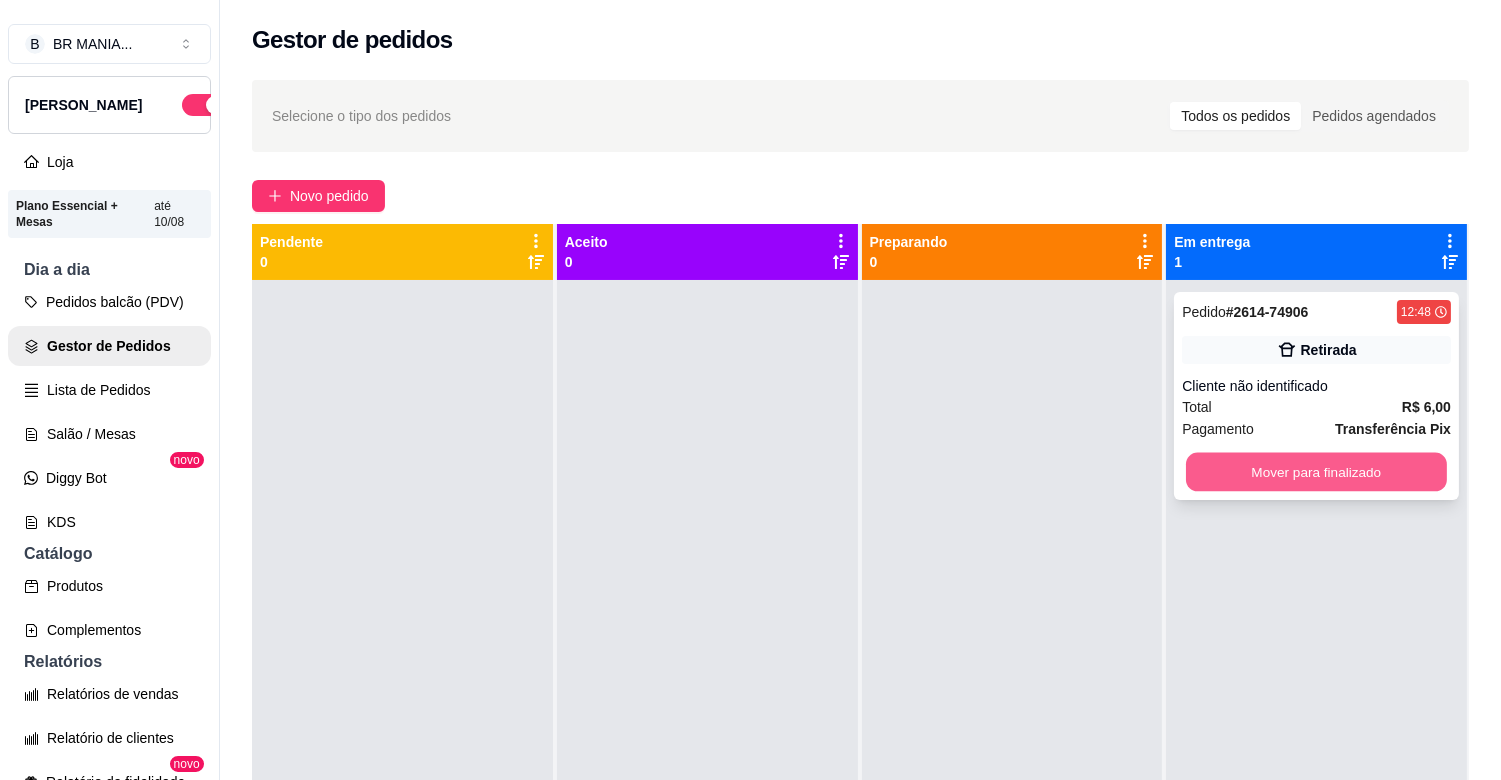 click on "Mover para finalizado" at bounding box center [1316, 472] 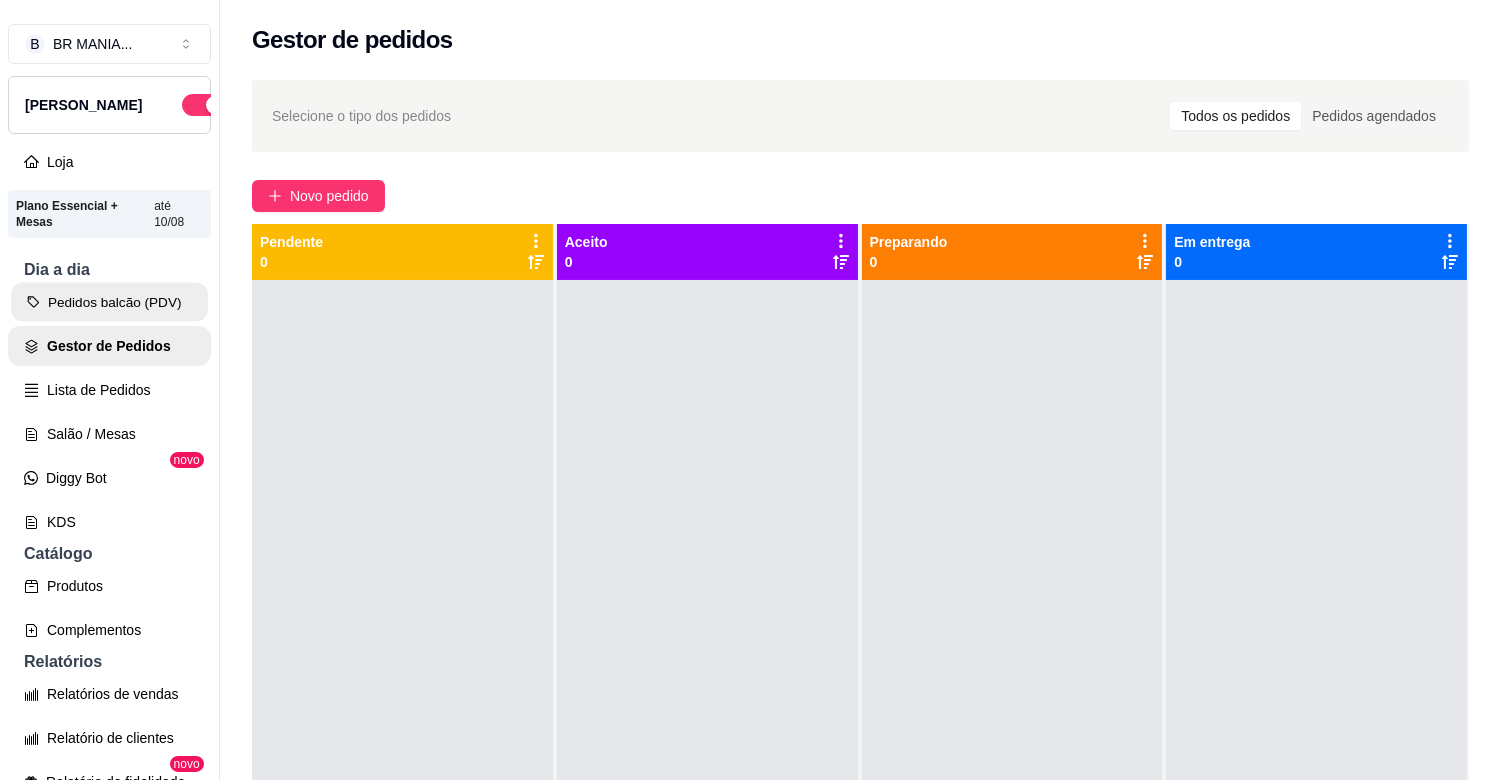 click on "Pedidos balcão (PDV)" at bounding box center [109, 302] 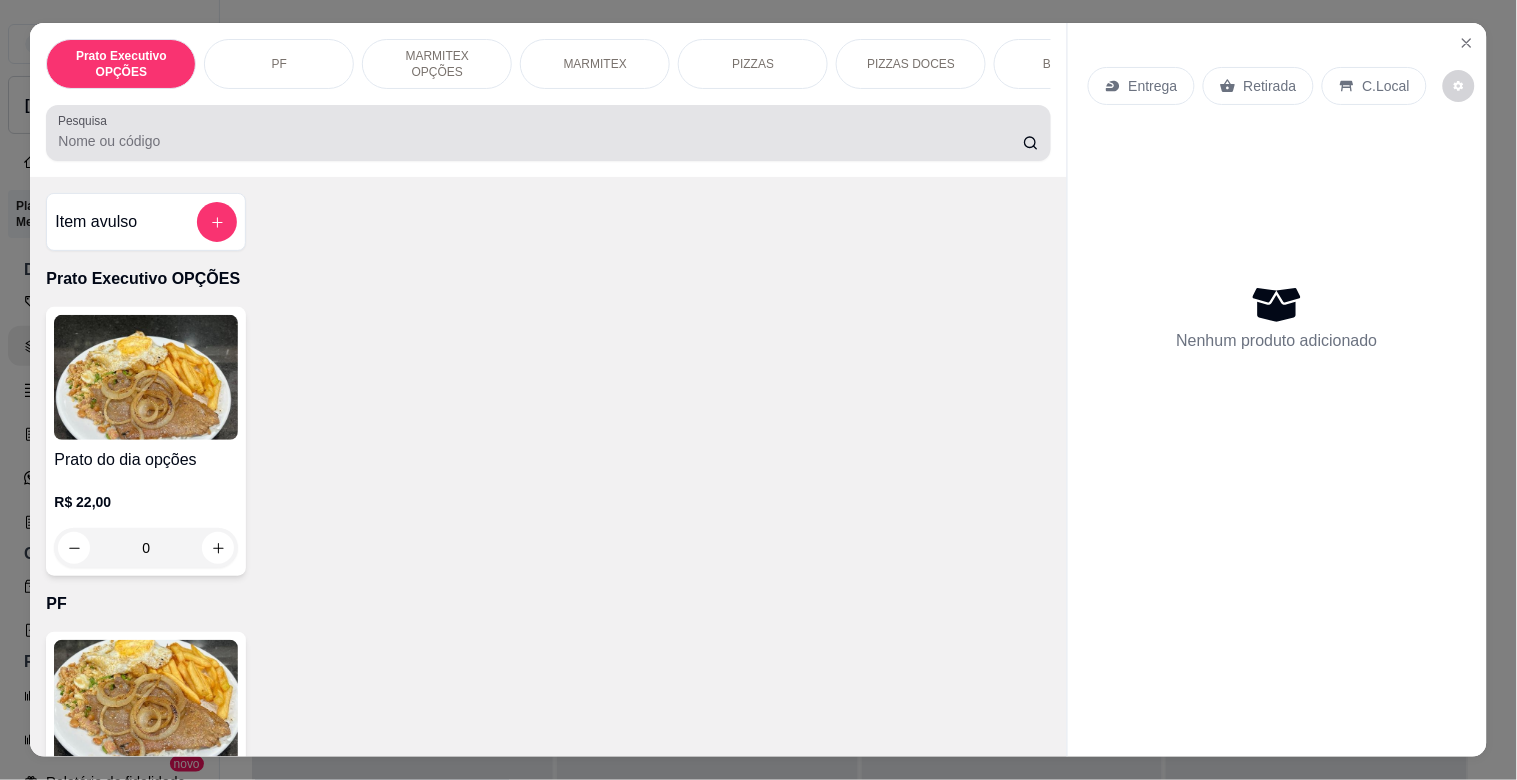 click at bounding box center (548, 133) 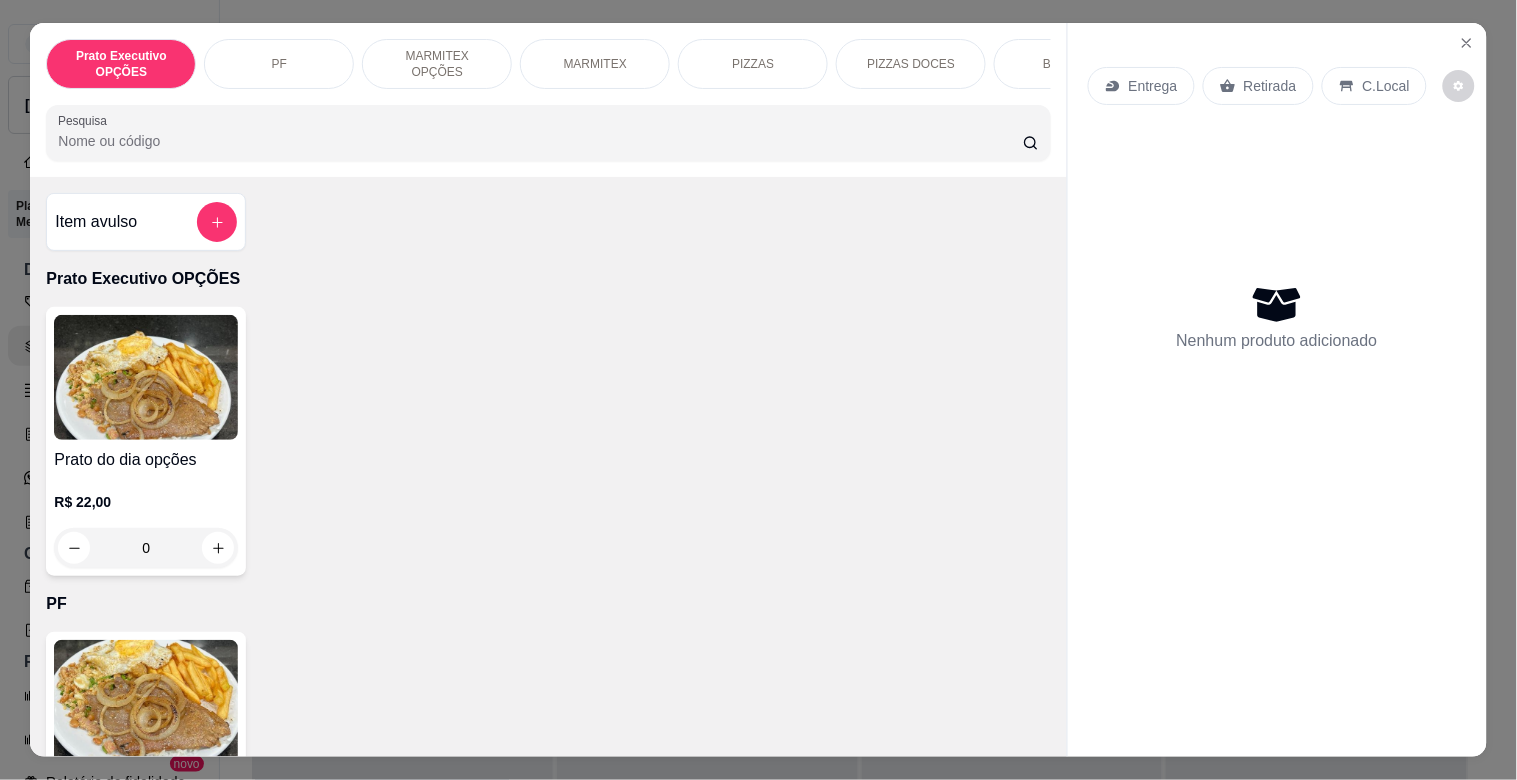 click at bounding box center (146, 702) 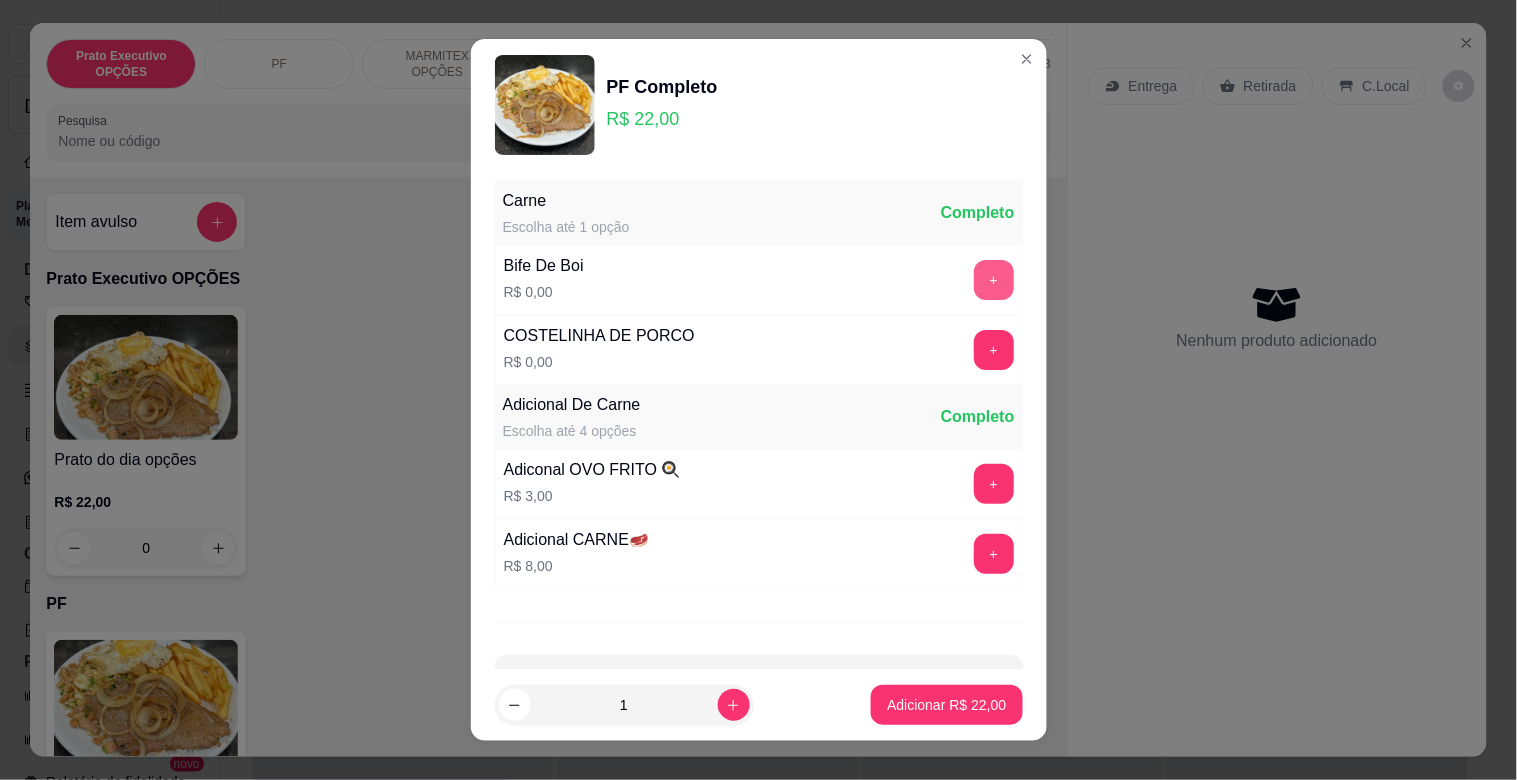 click on "+" at bounding box center [994, 280] 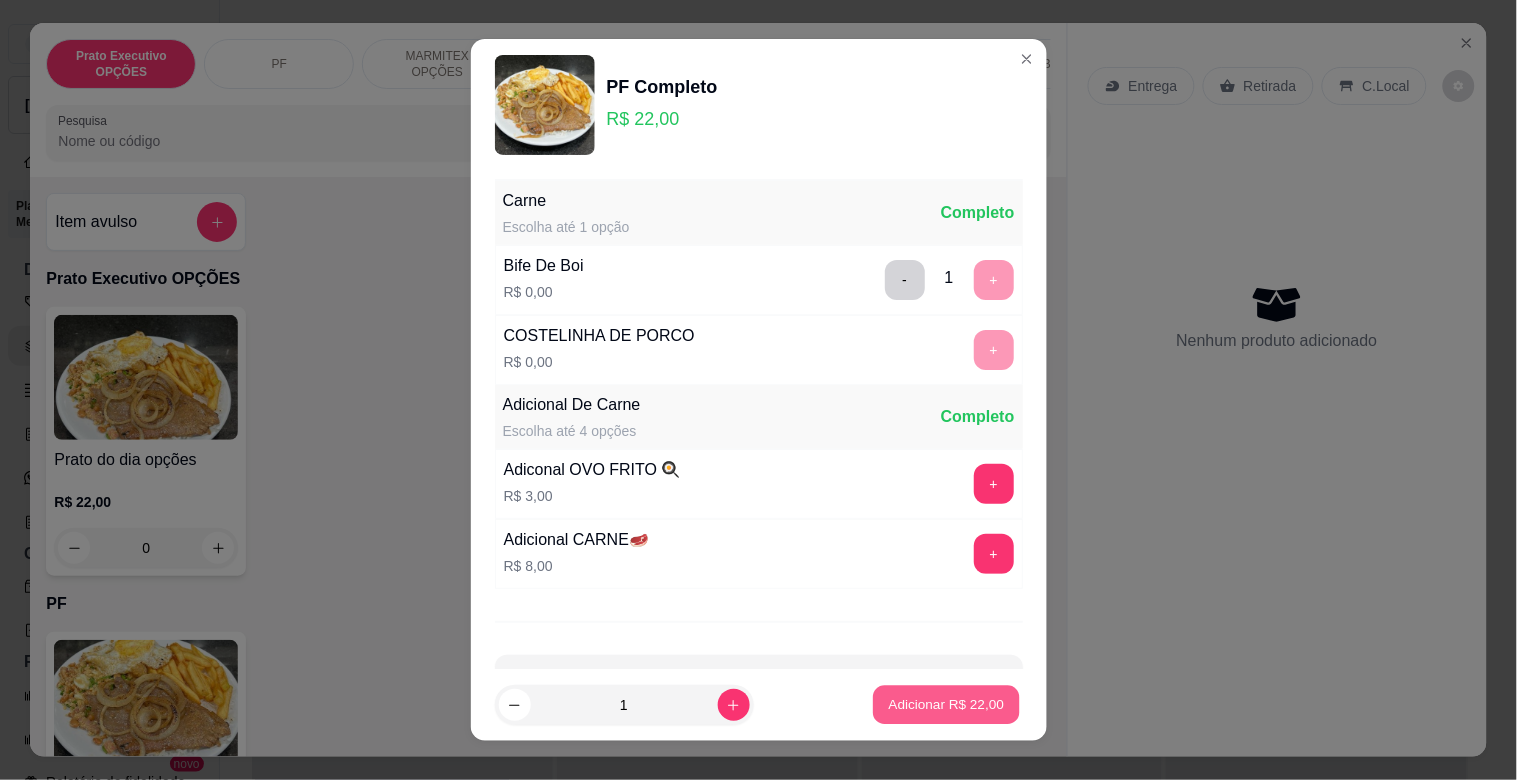 click on "Adicionar   R$ 22,00" at bounding box center [947, 705] 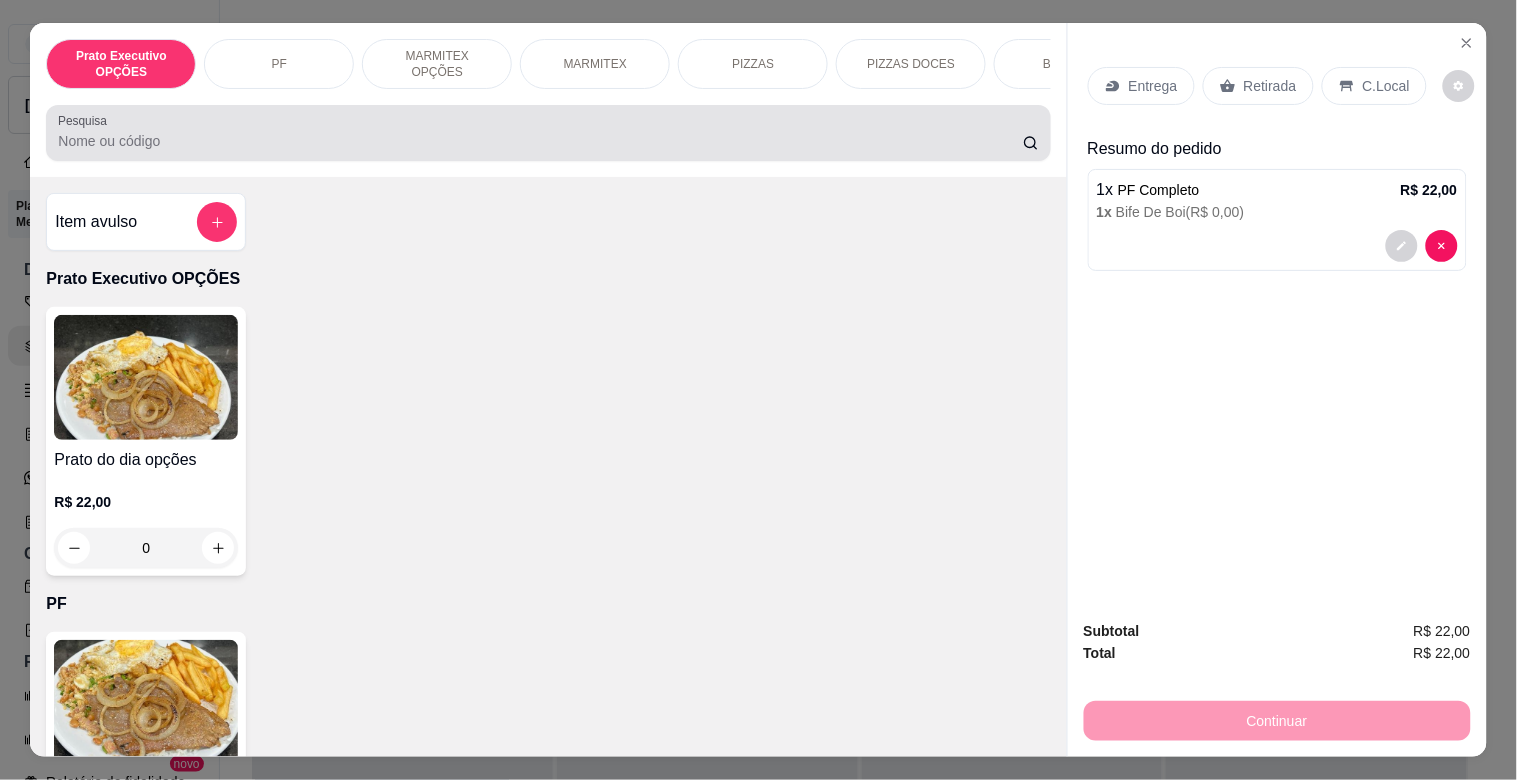 click on "Pesquisa" at bounding box center [548, 133] 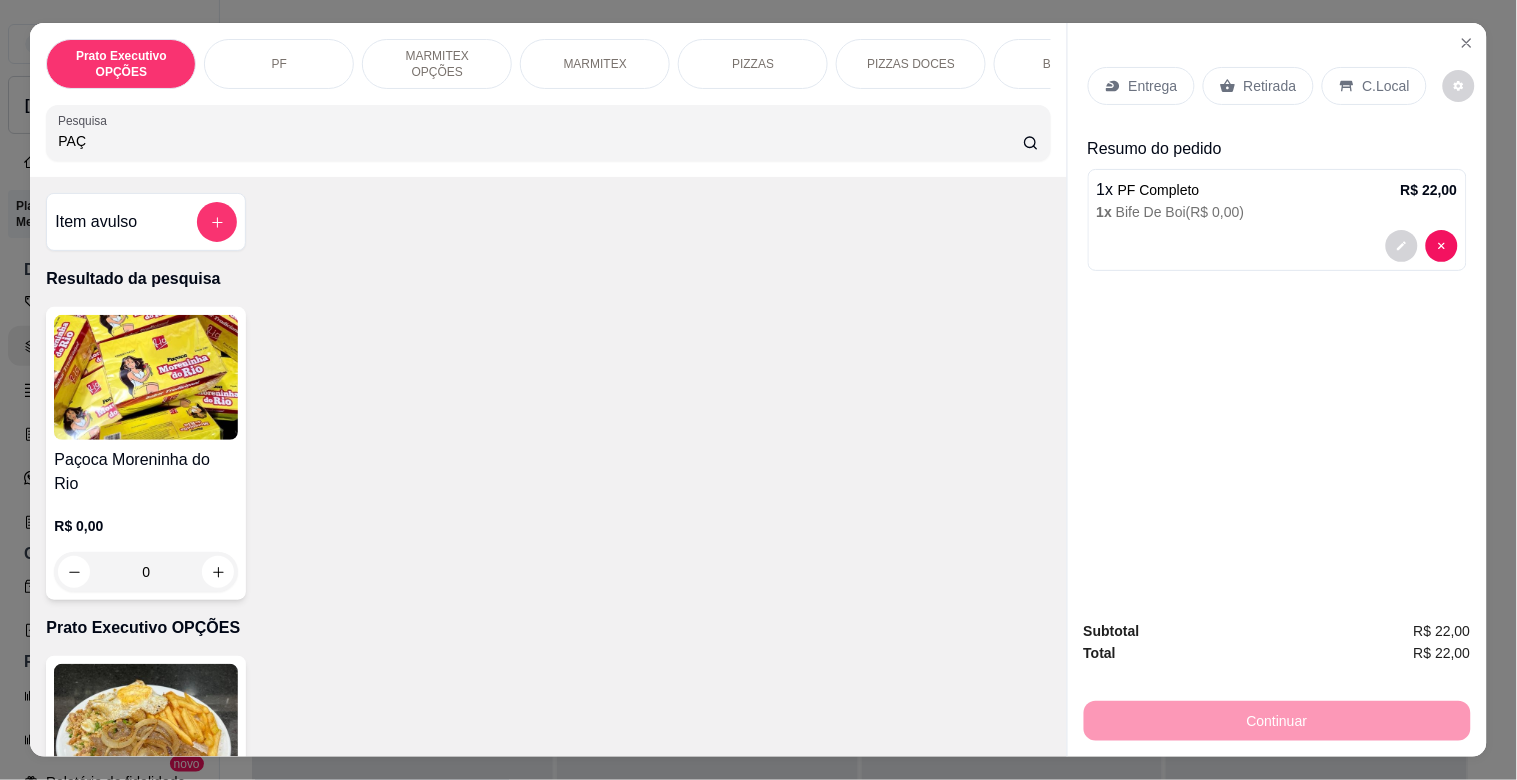 type on "PAÇ" 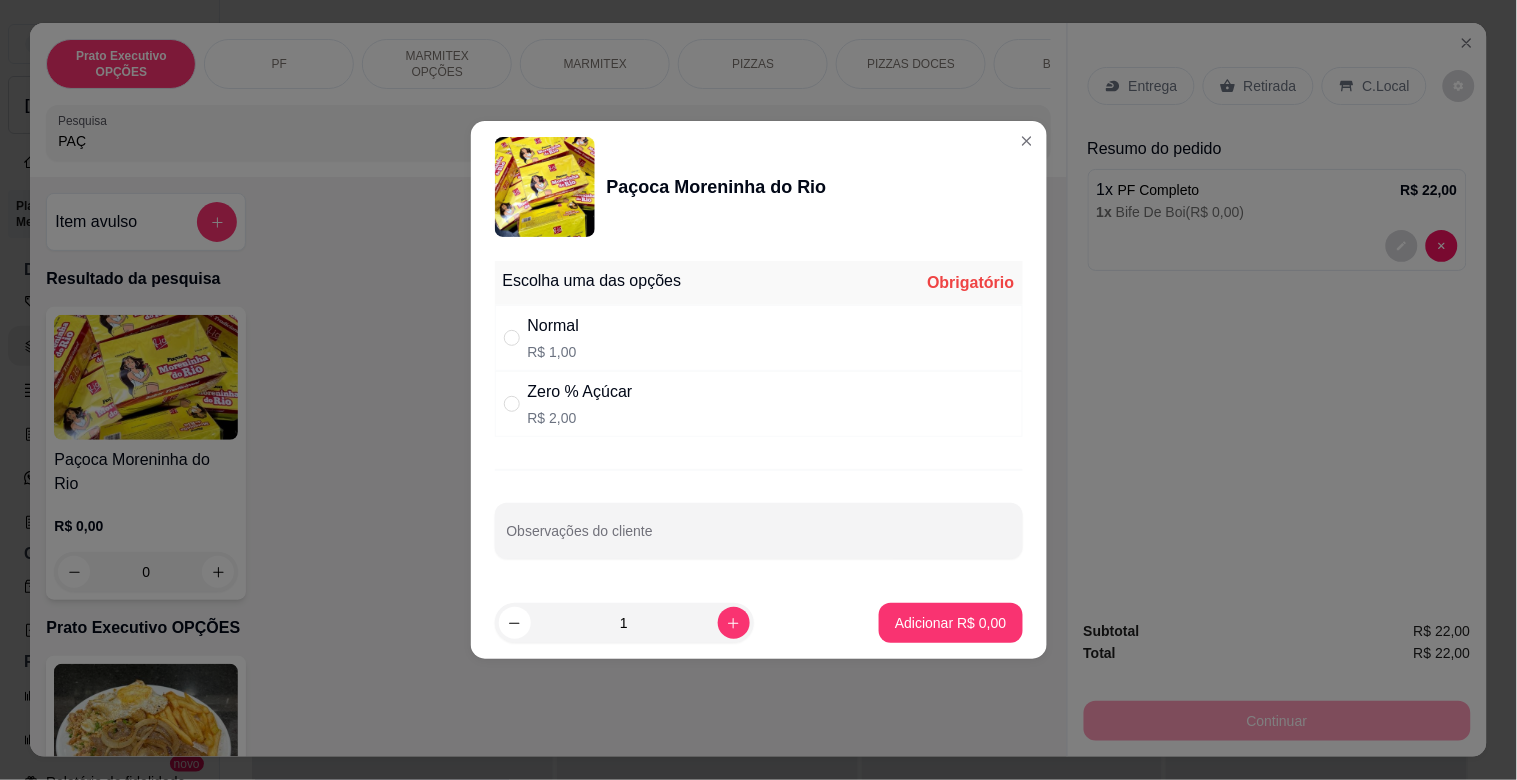 click on "Normal  R$ 1,00" at bounding box center (759, 338) 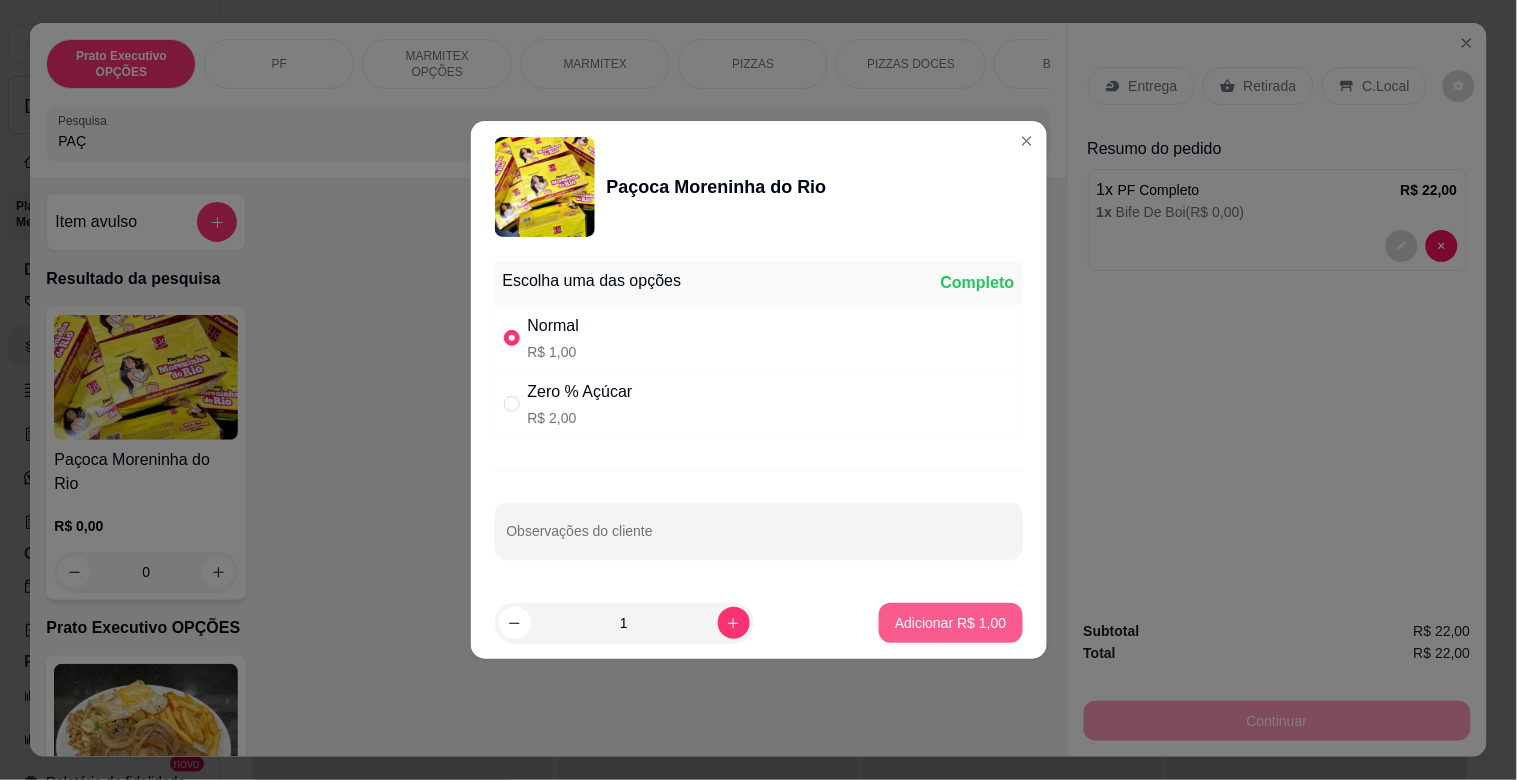 click on "Adicionar   R$ 1,00" at bounding box center [950, 623] 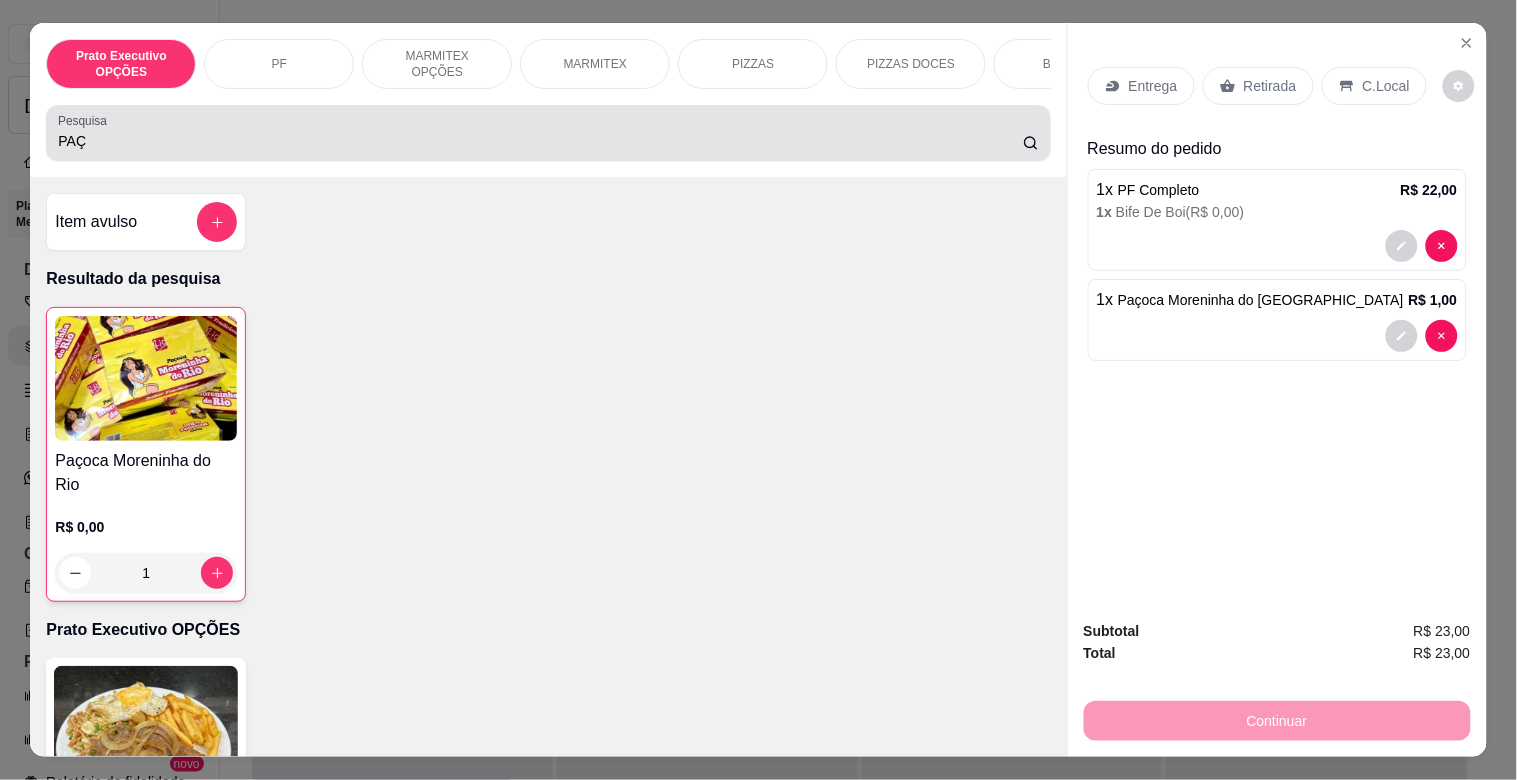 click on "PAÇ" at bounding box center (540, 141) 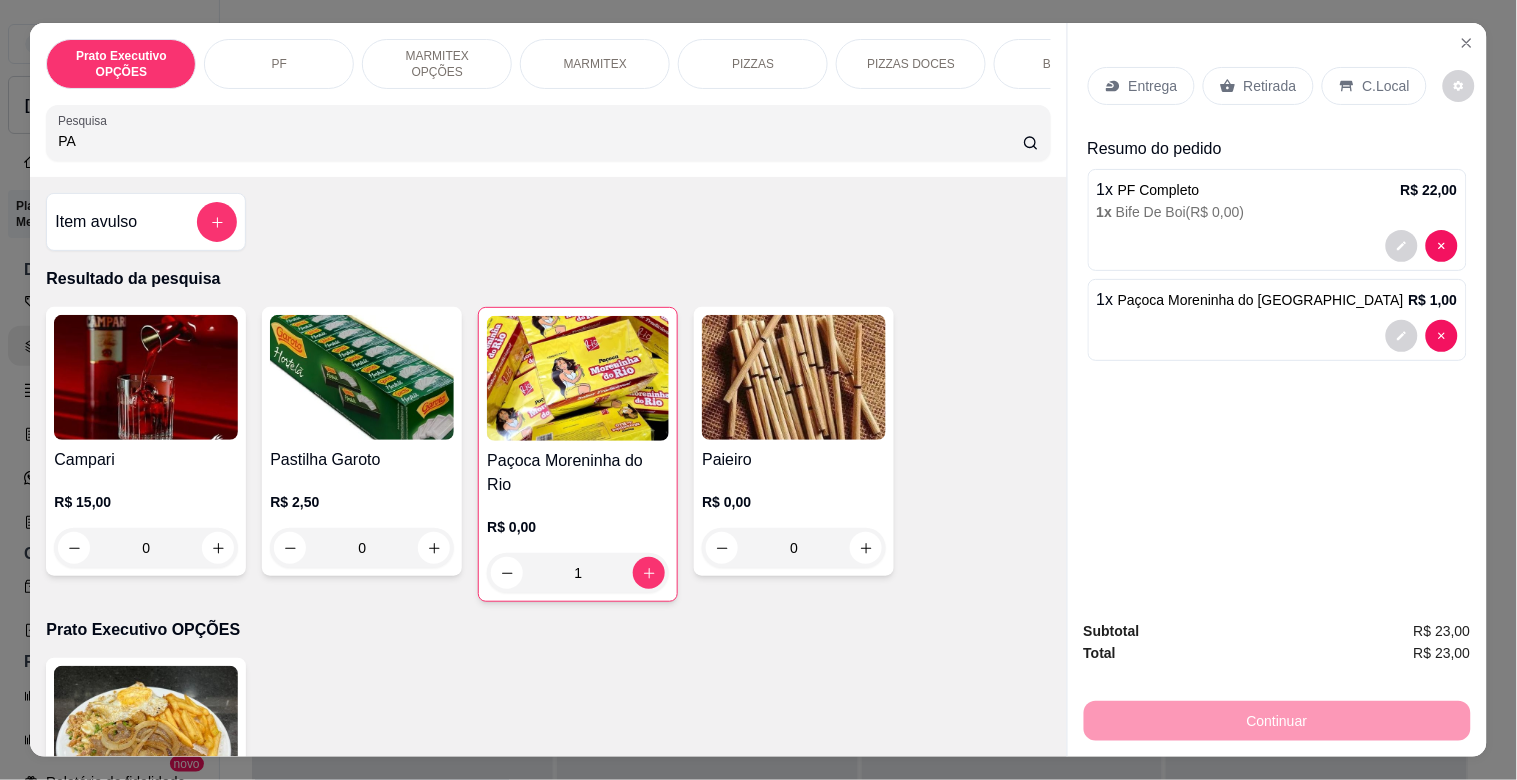 type on "P" 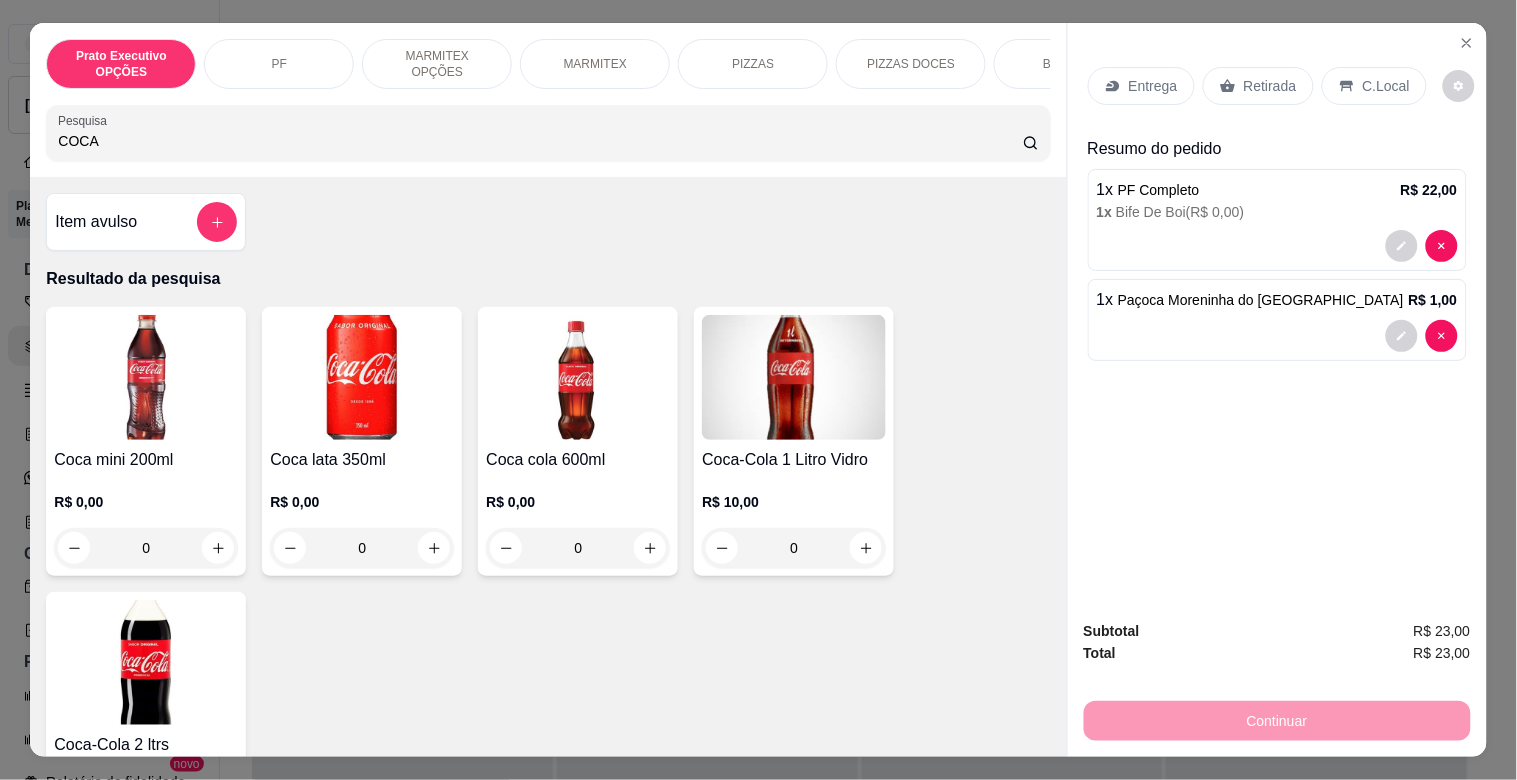 type on "COCA" 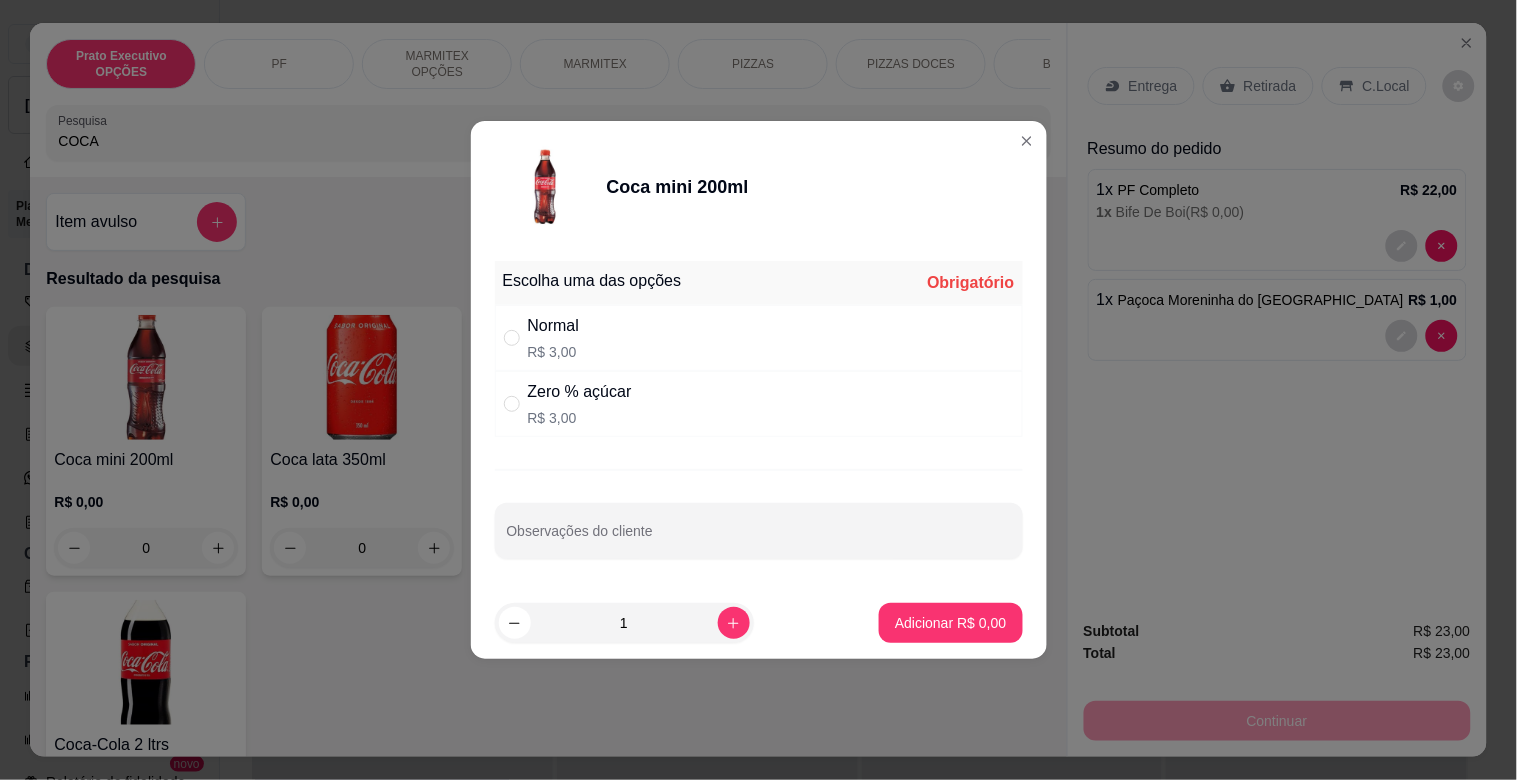 click on "Escolha uma das opções Obrigatório Normal   R$ 3,00 Zero % açúcar  R$ 3,00 Observações do cliente" at bounding box center (759, 420) 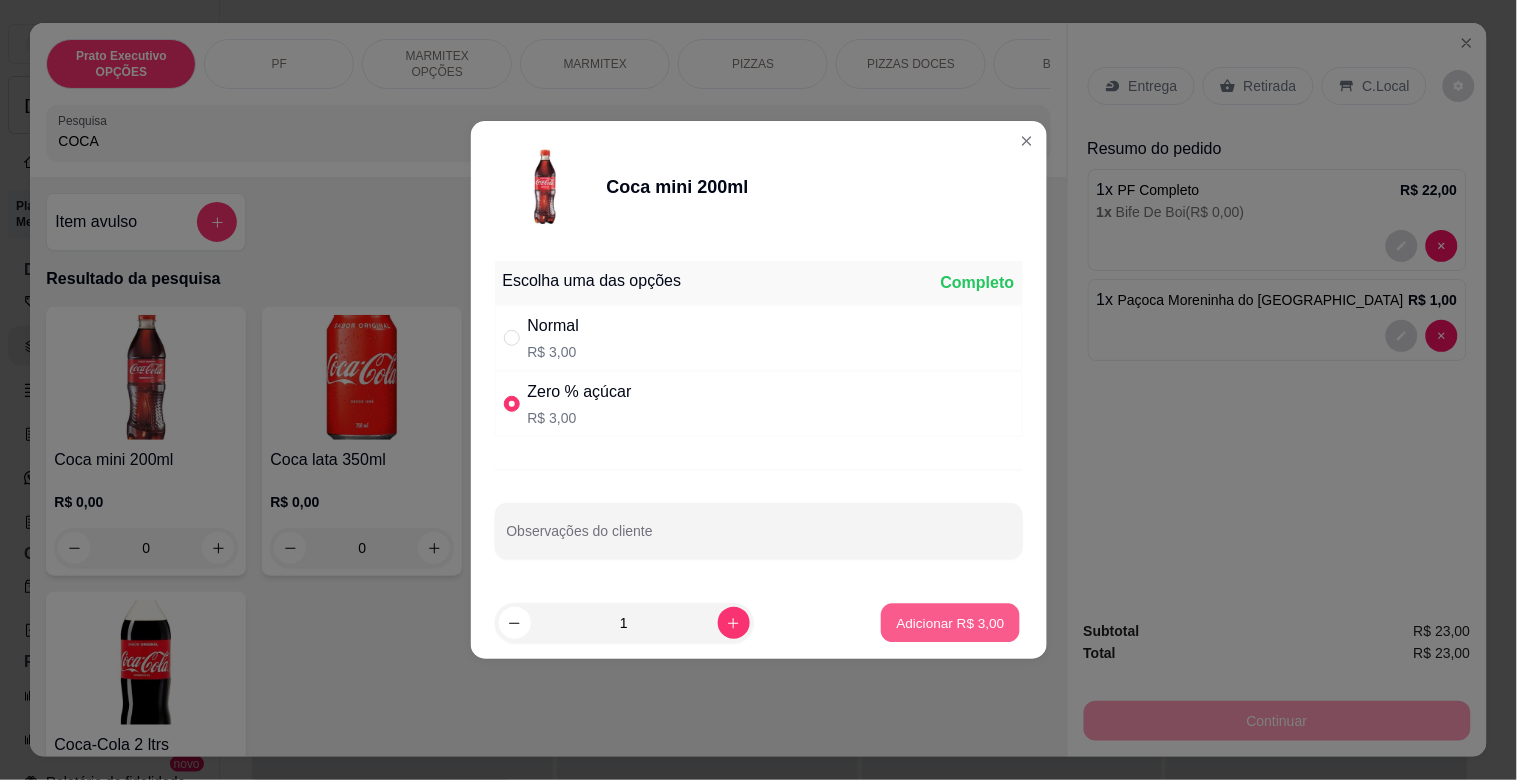 click on "Adicionar   R$ 3,00" at bounding box center (950, 623) 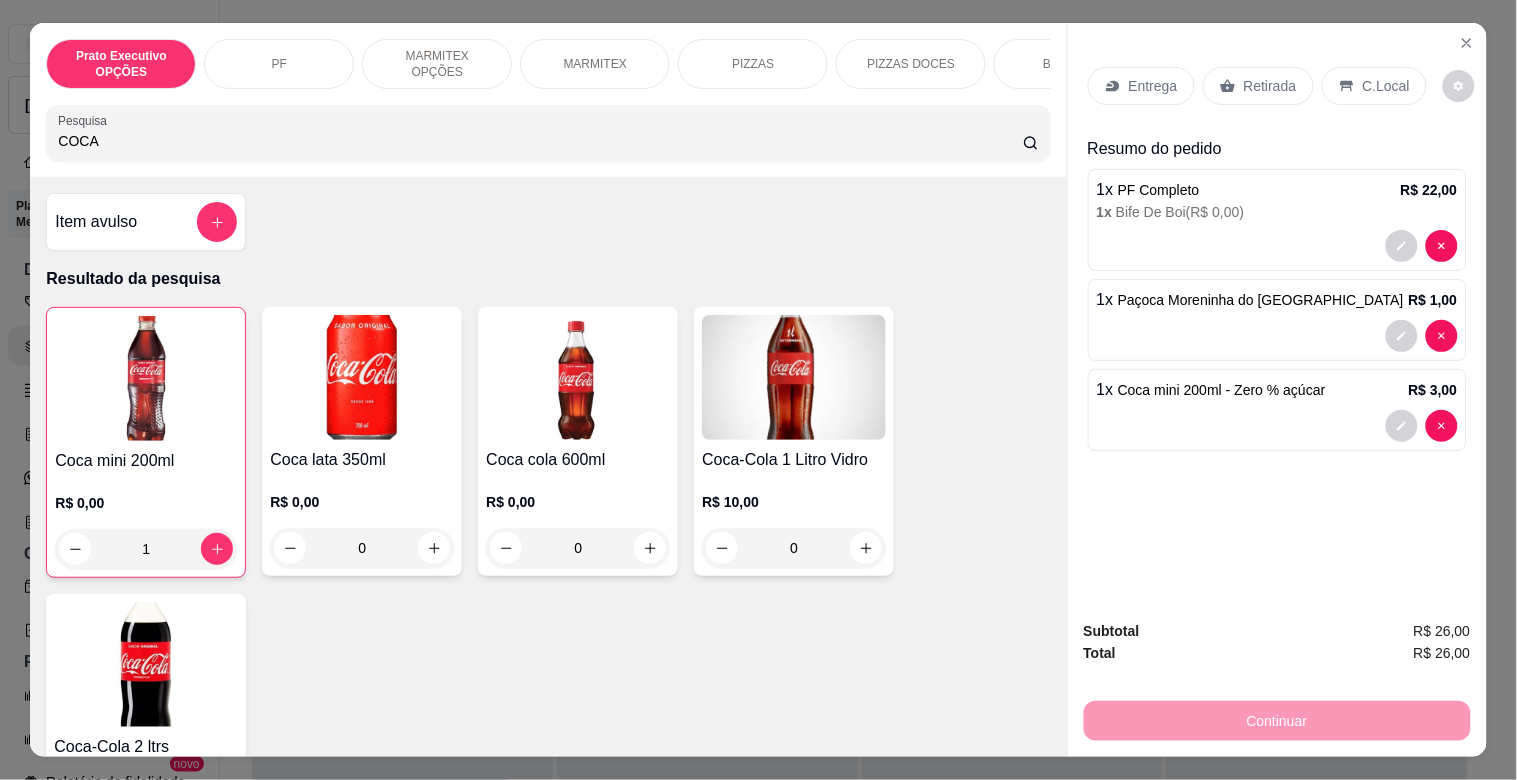 click on "C.Local" at bounding box center [1374, 86] 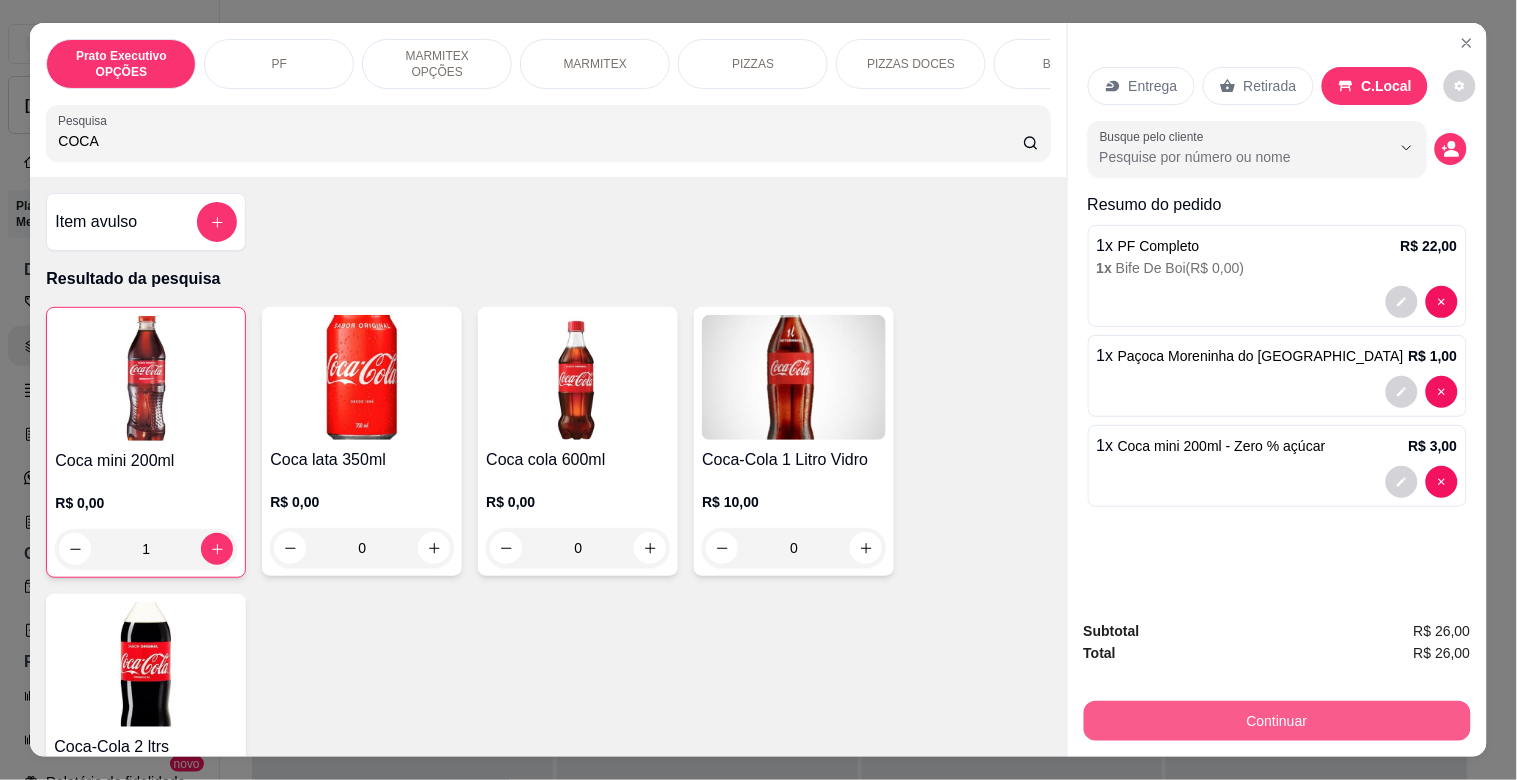 click on "Continuar" at bounding box center [1277, 721] 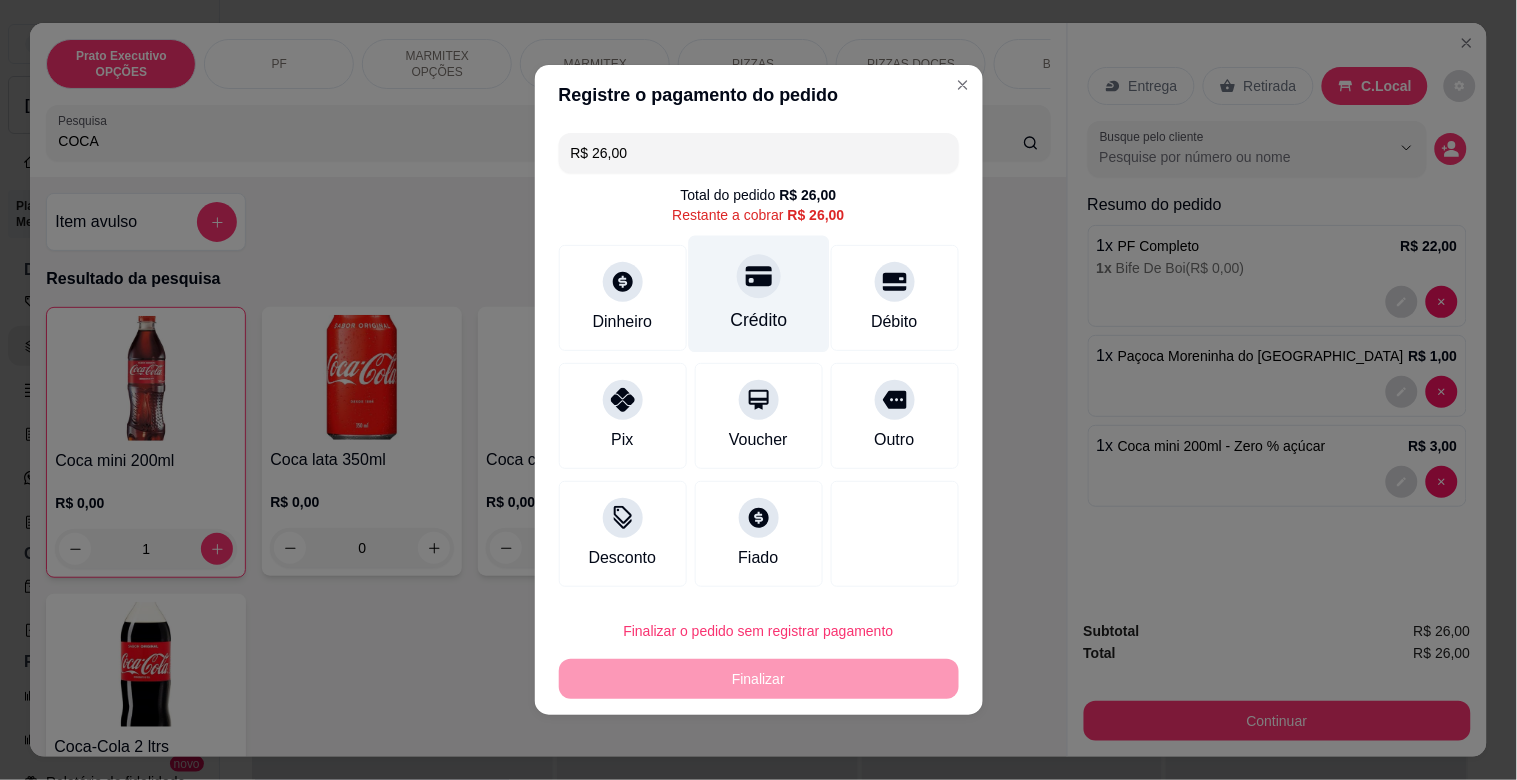 click on "Crédito" at bounding box center (758, 320) 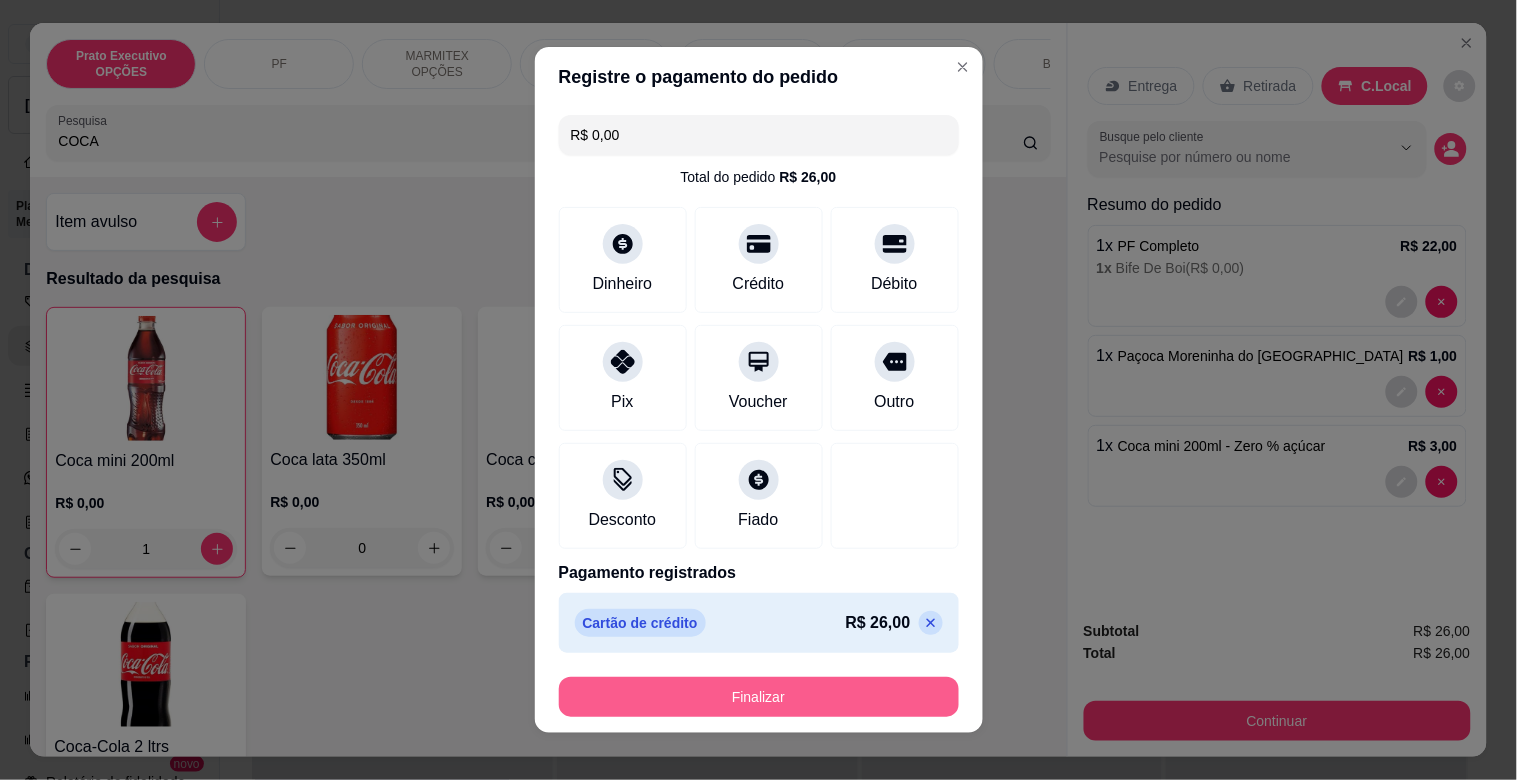 click on "Finalizar" at bounding box center [759, 697] 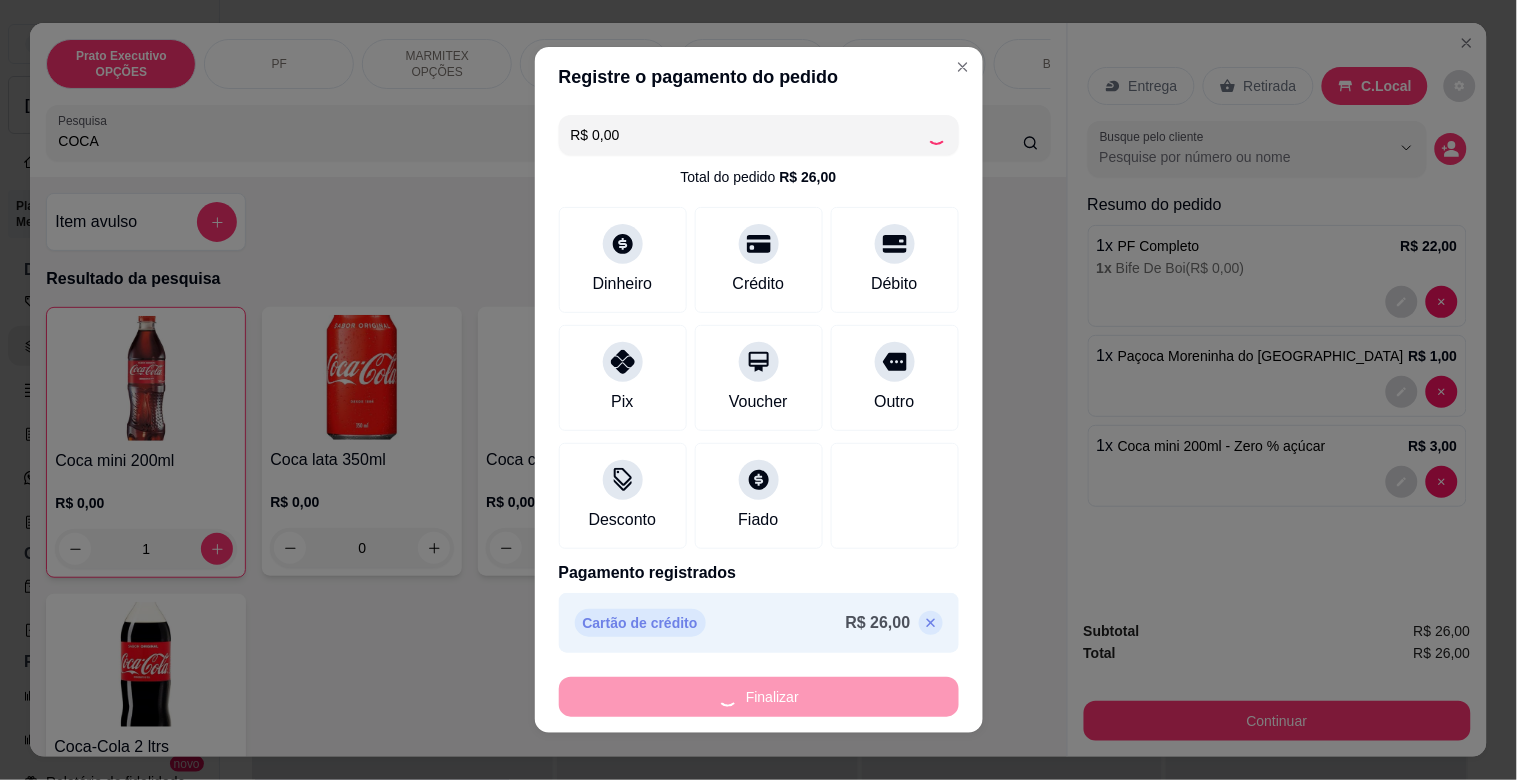 type on "0" 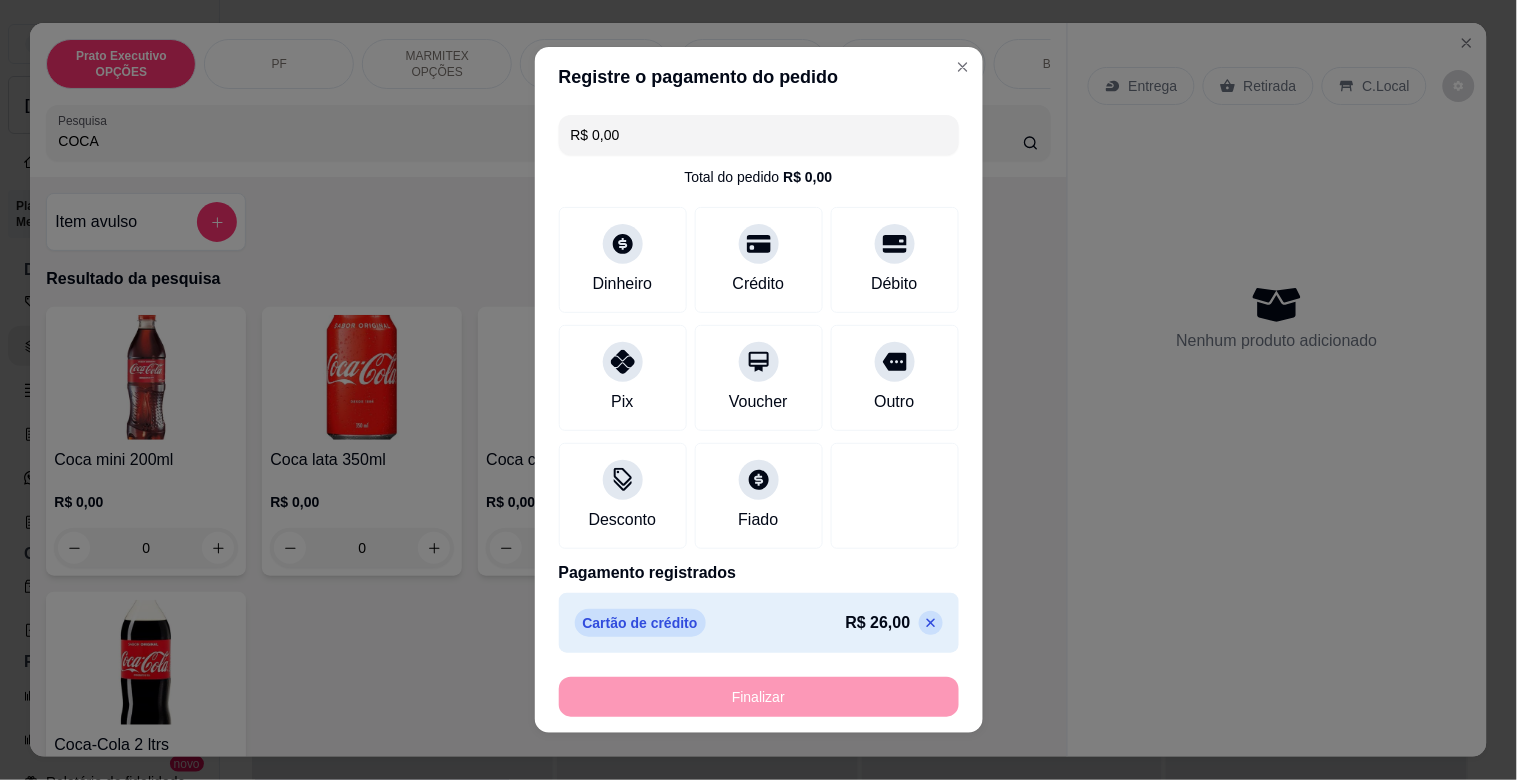 type on "-R$ 26,00" 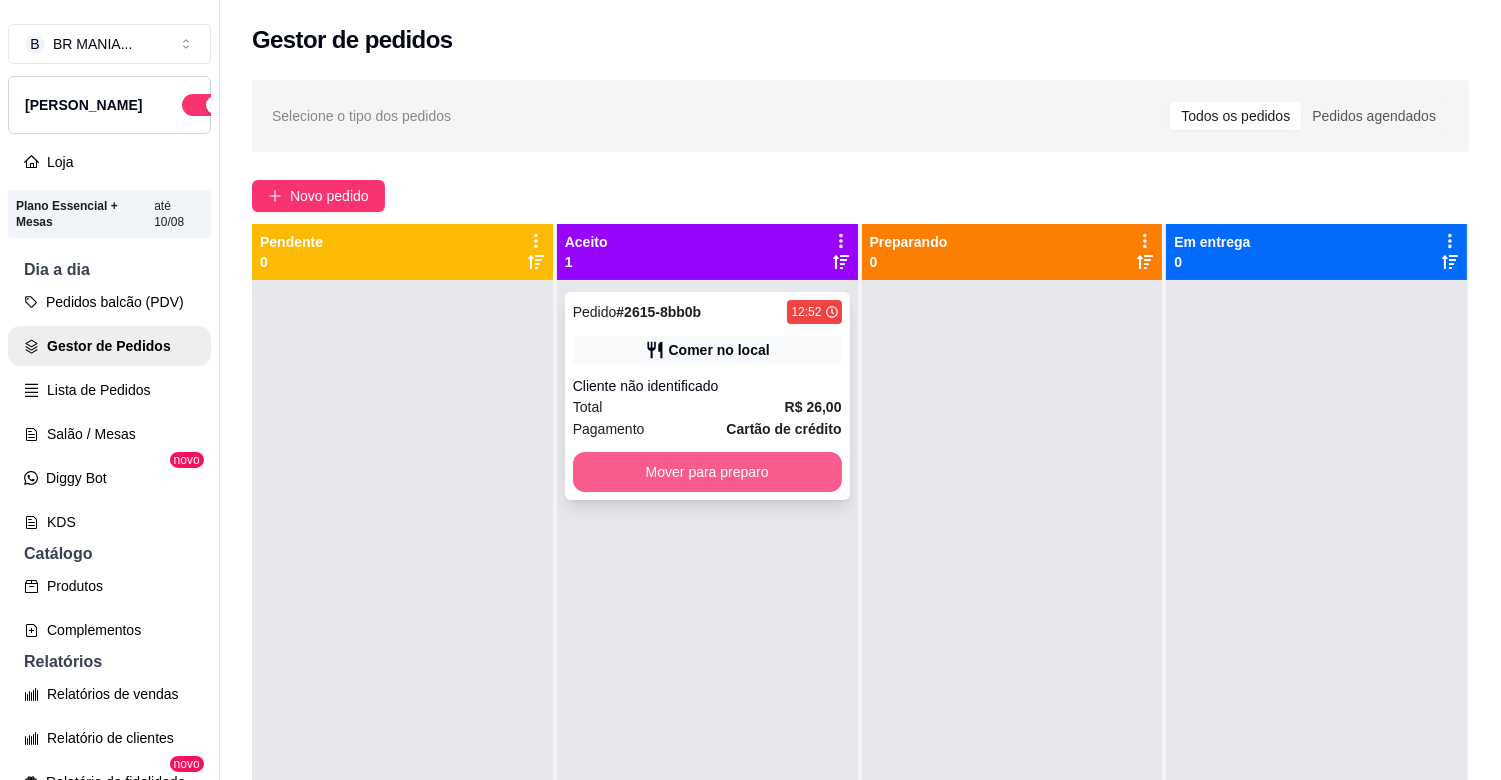 click on "Mover para preparo" at bounding box center [707, 472] 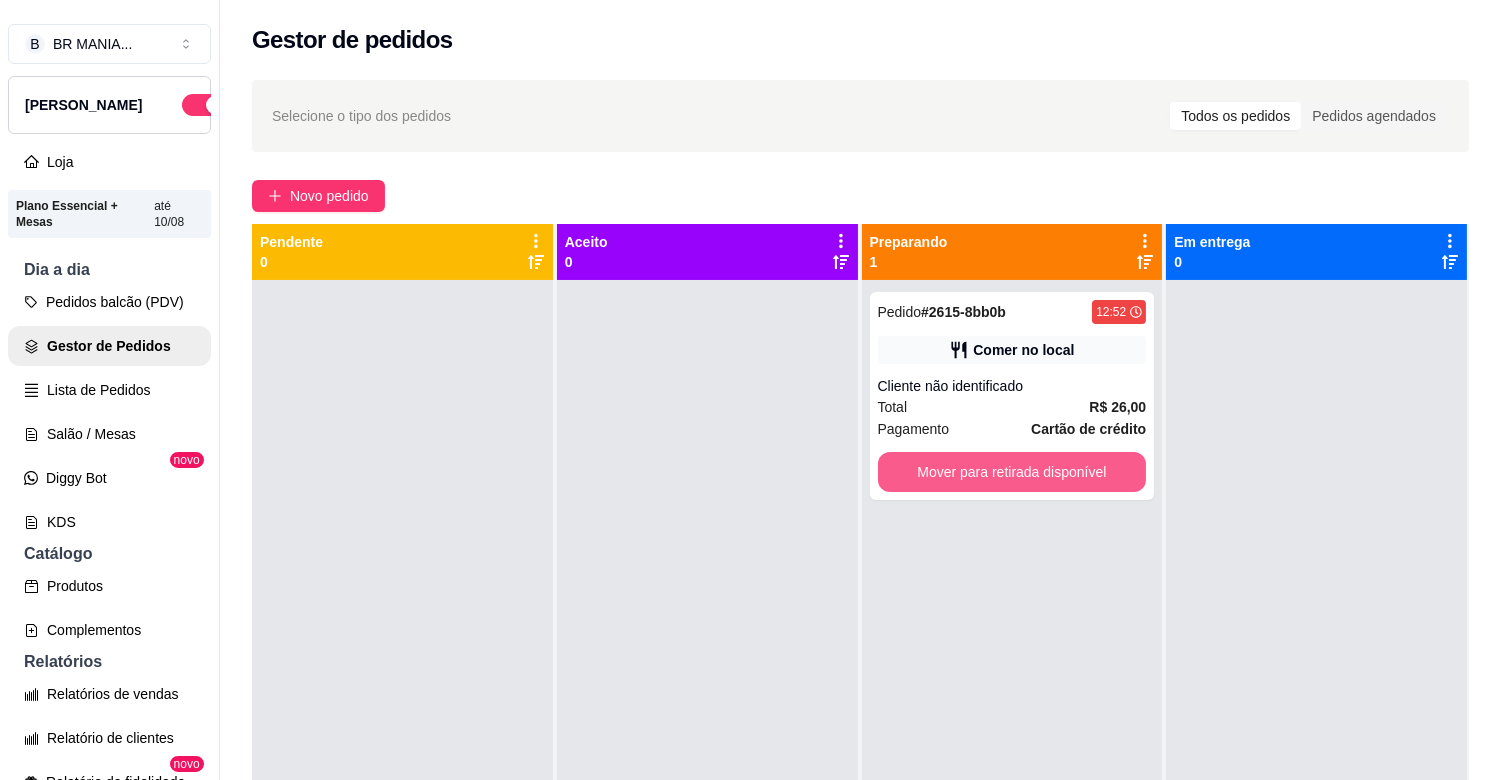 click on "Mover para retirada disponível" at bounding box center (1012, 472) 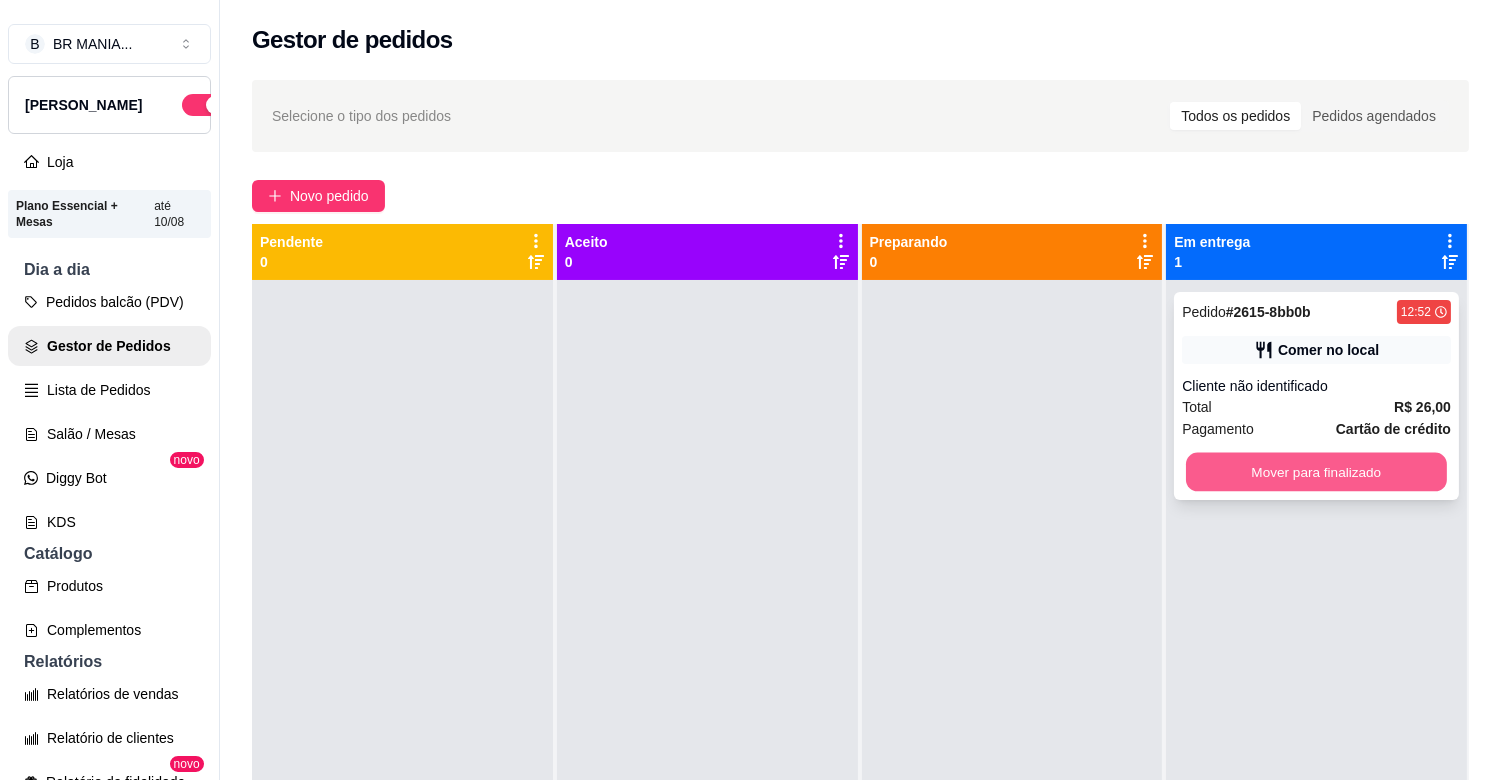 click on "Mover para finalizado" at bounding box center (1316, 472) 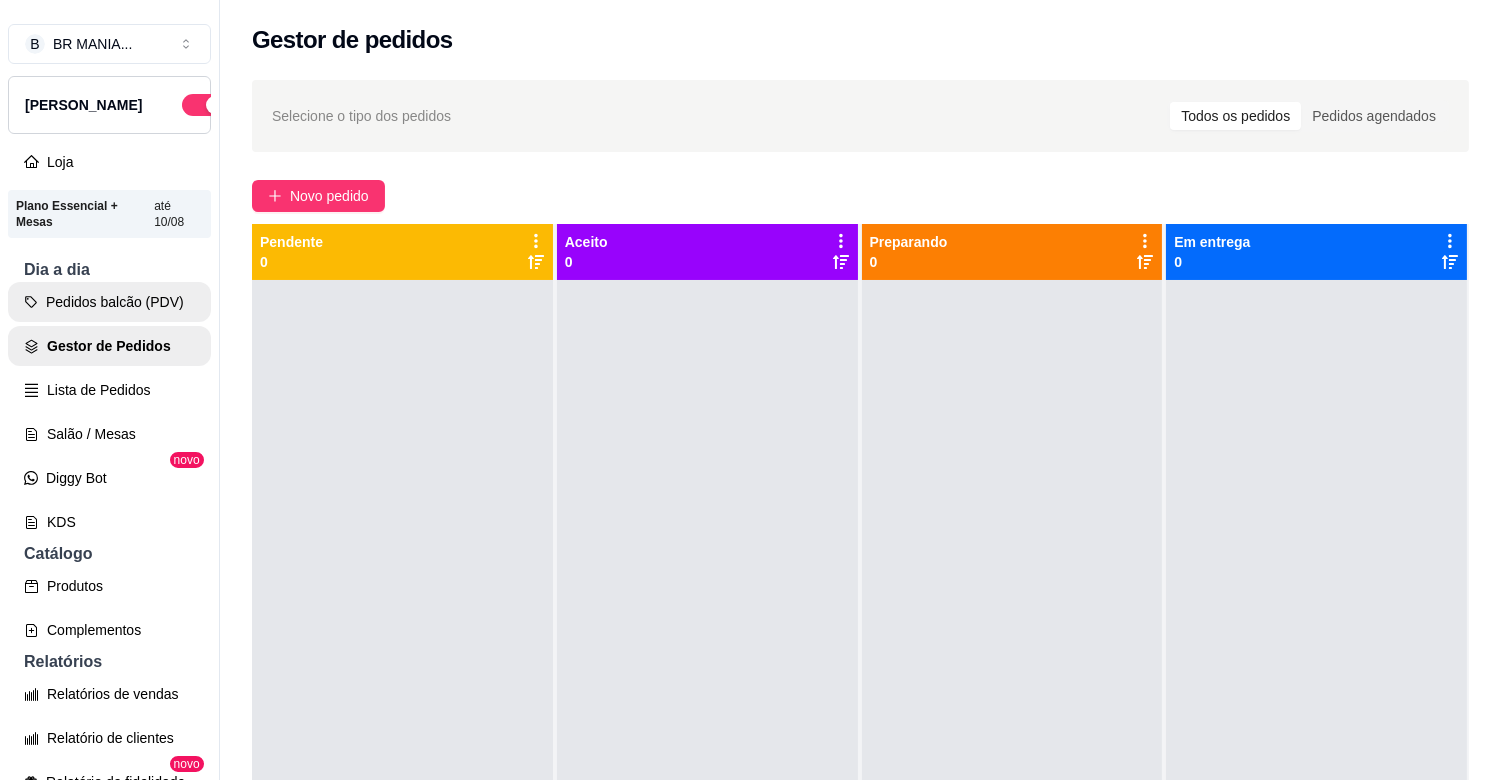 click on "Pedidos balcão (PDV)" at bounding box center [109, 302] 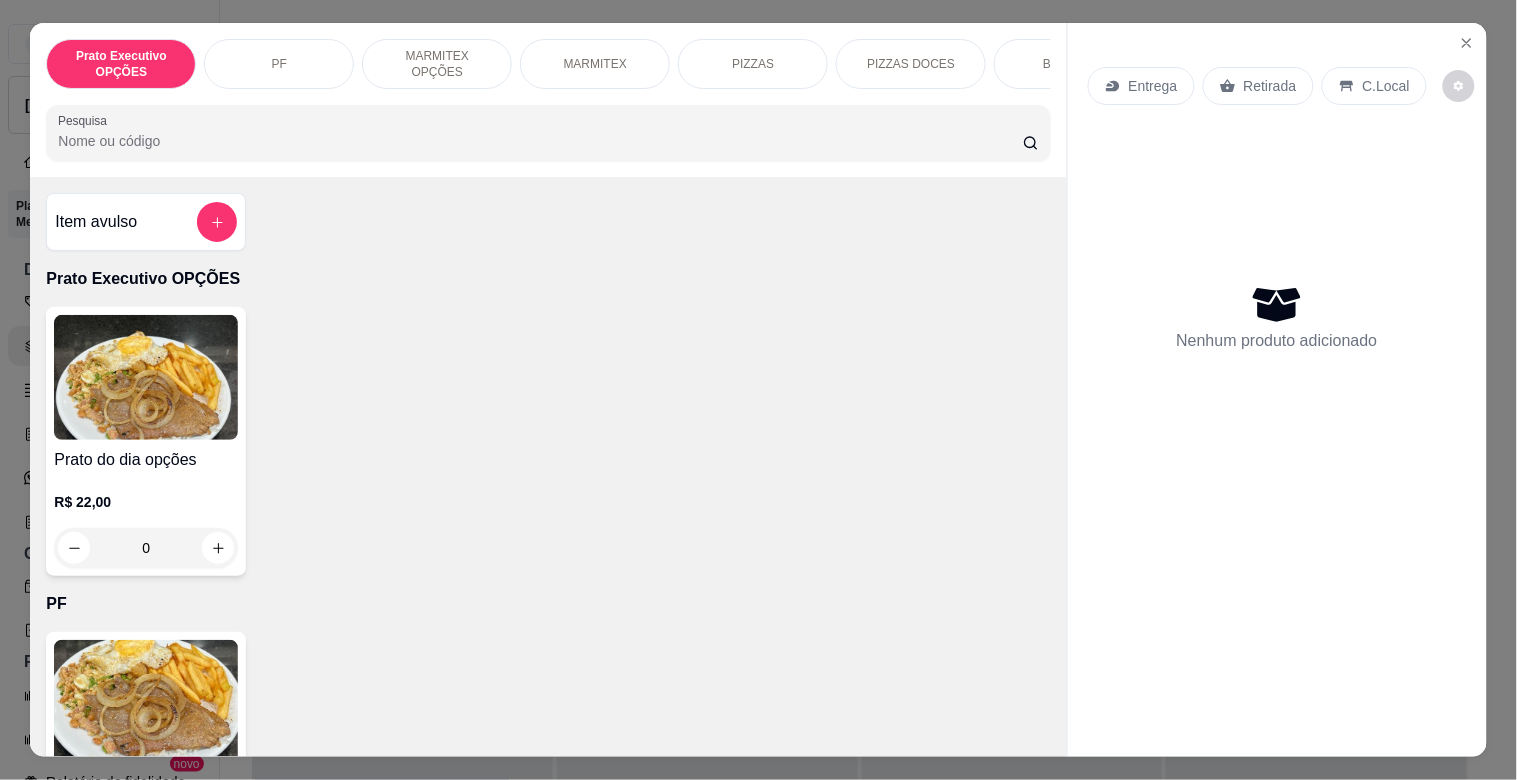 click at bounding box center (146, 702) 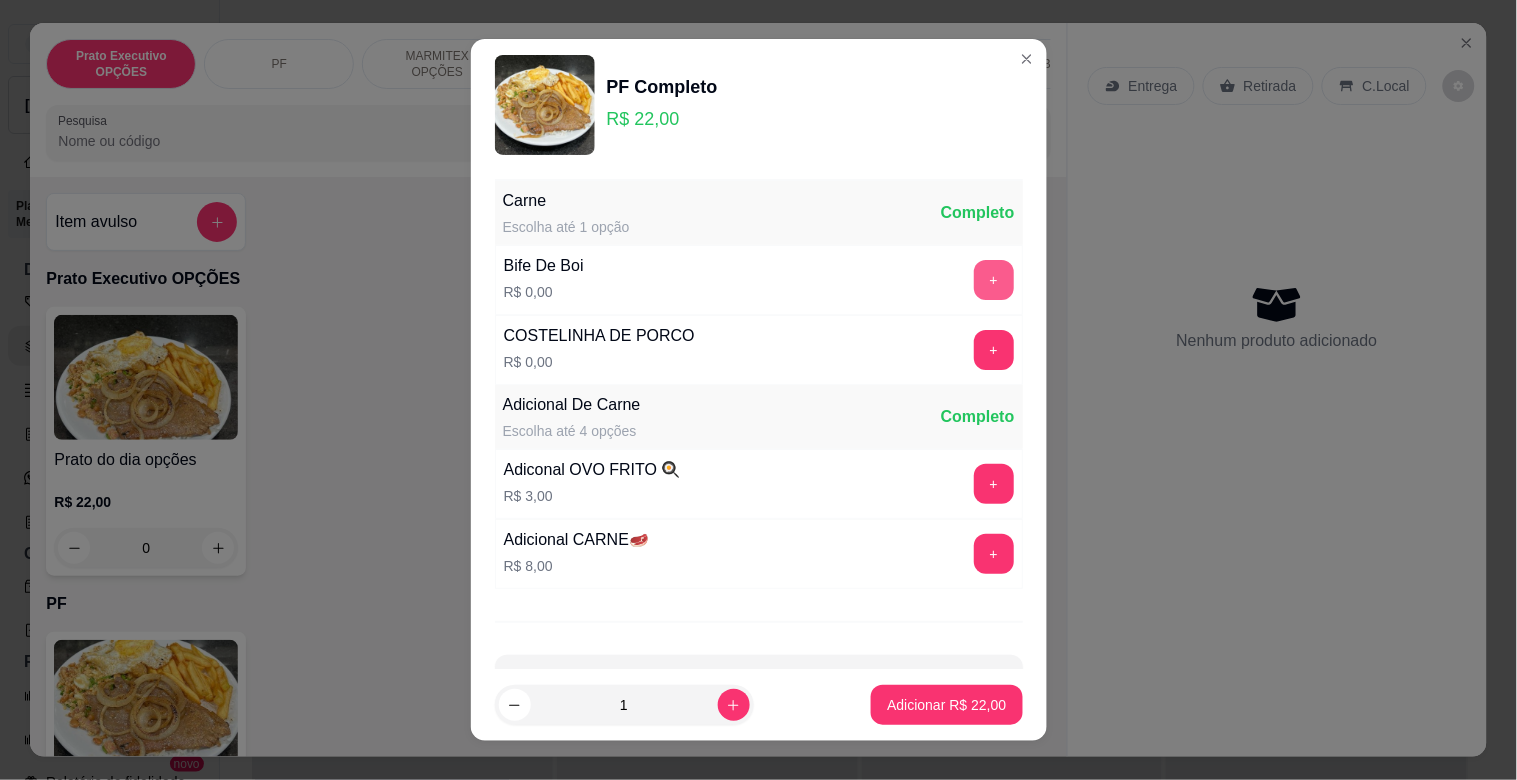 click on "+" at bounding box center (994, 280) 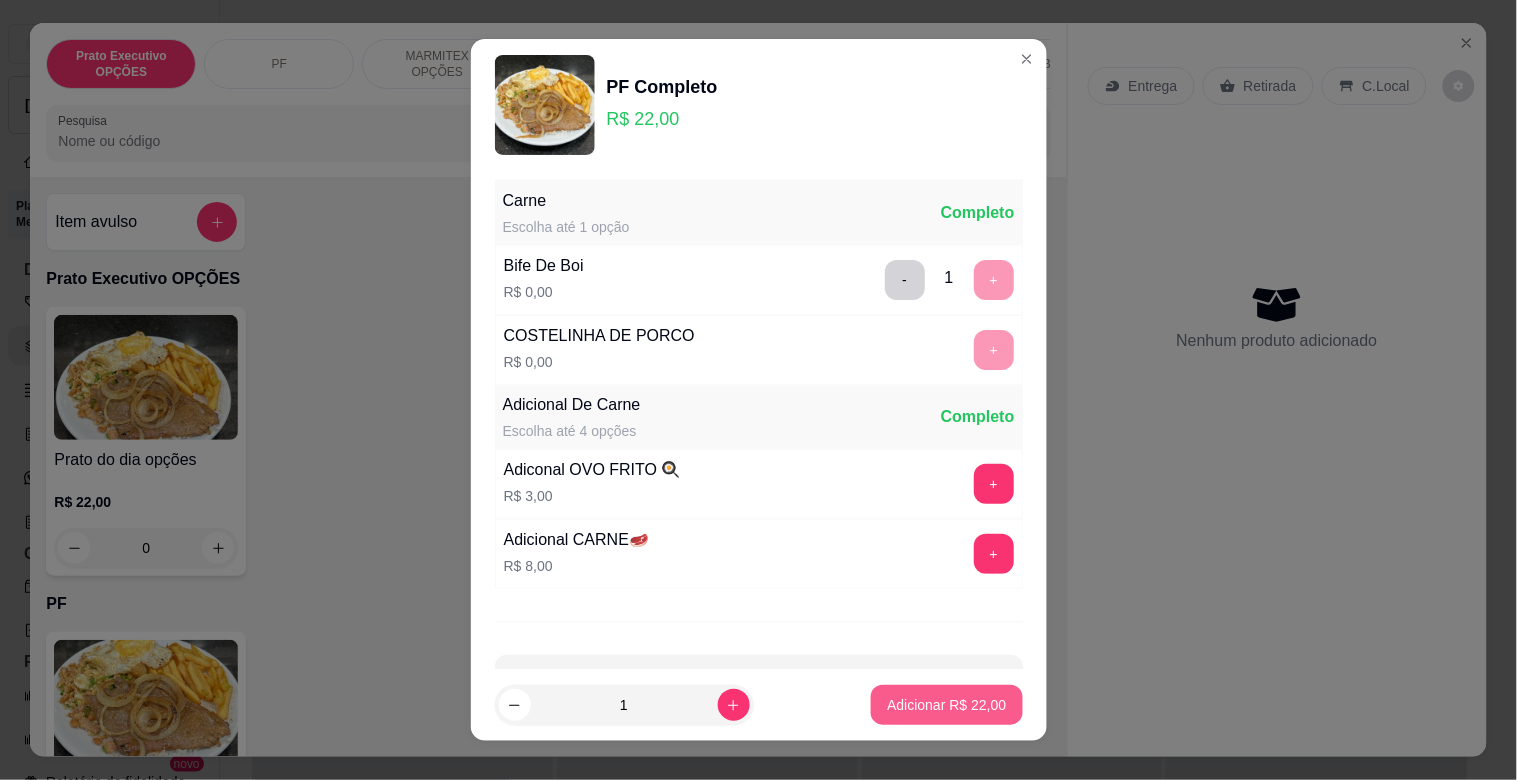 click on "Adicionar   R$ 22,00" at bounding box center [946, 705] 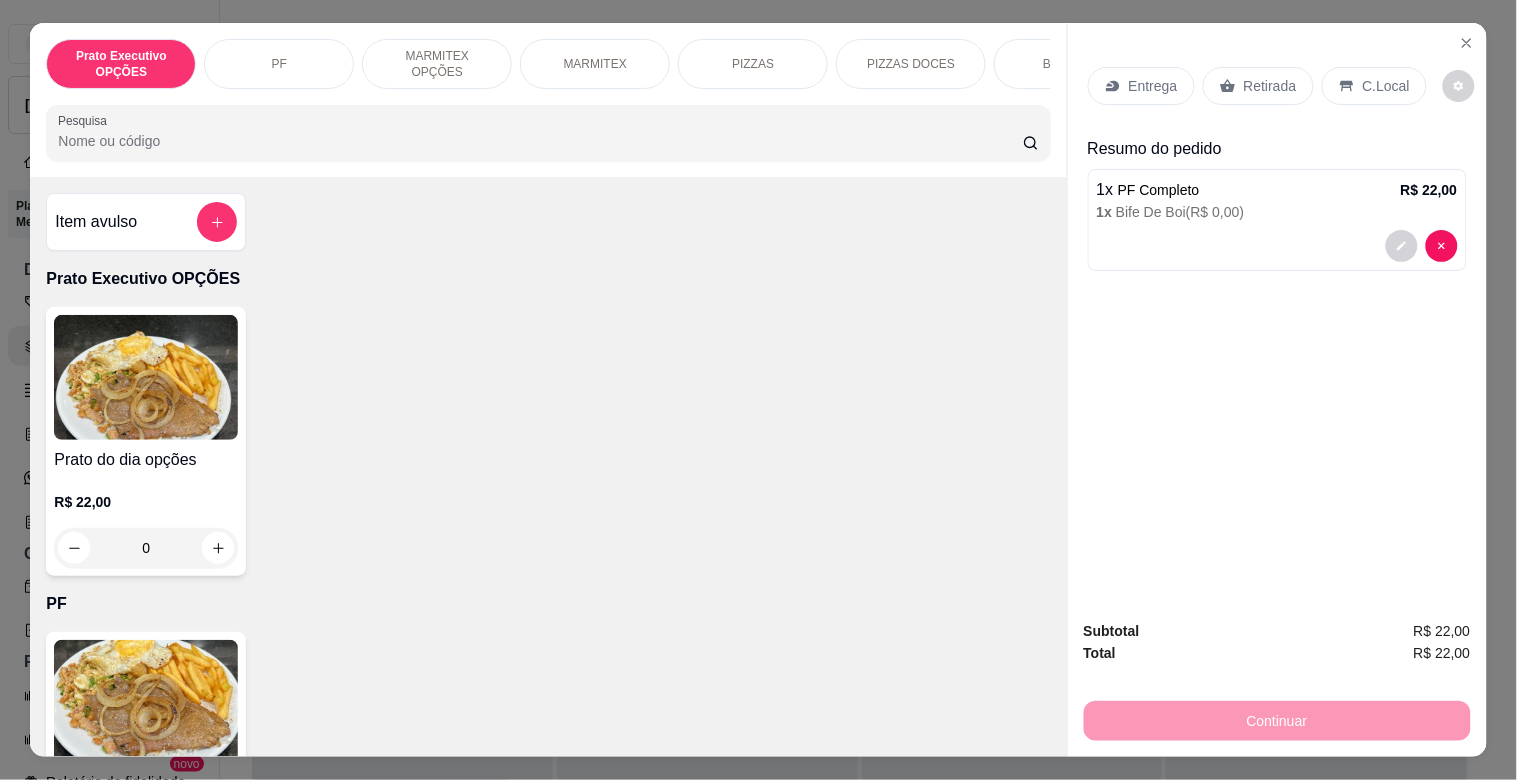 click on "C.Local" at bounding box center [1374, 86] 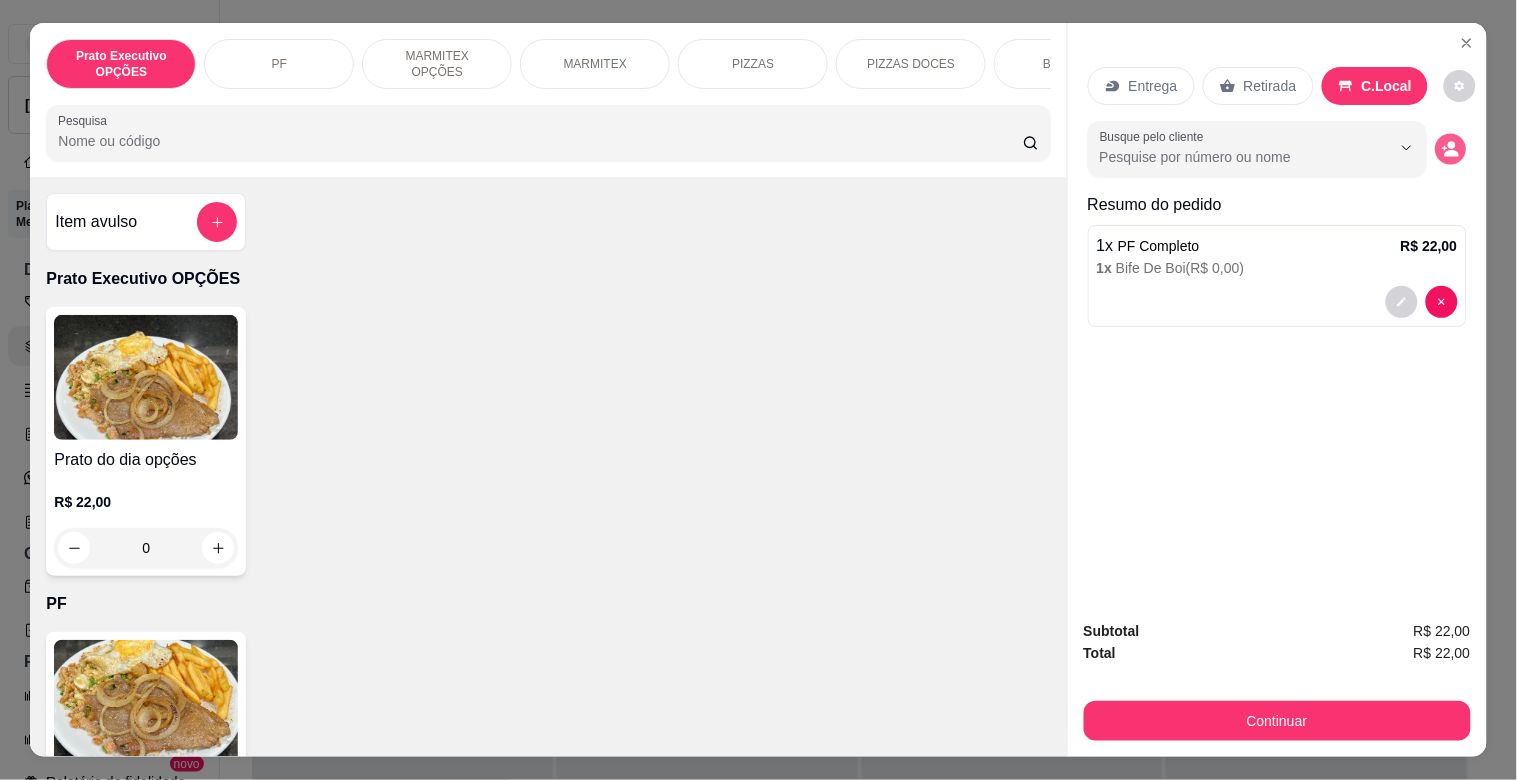 click 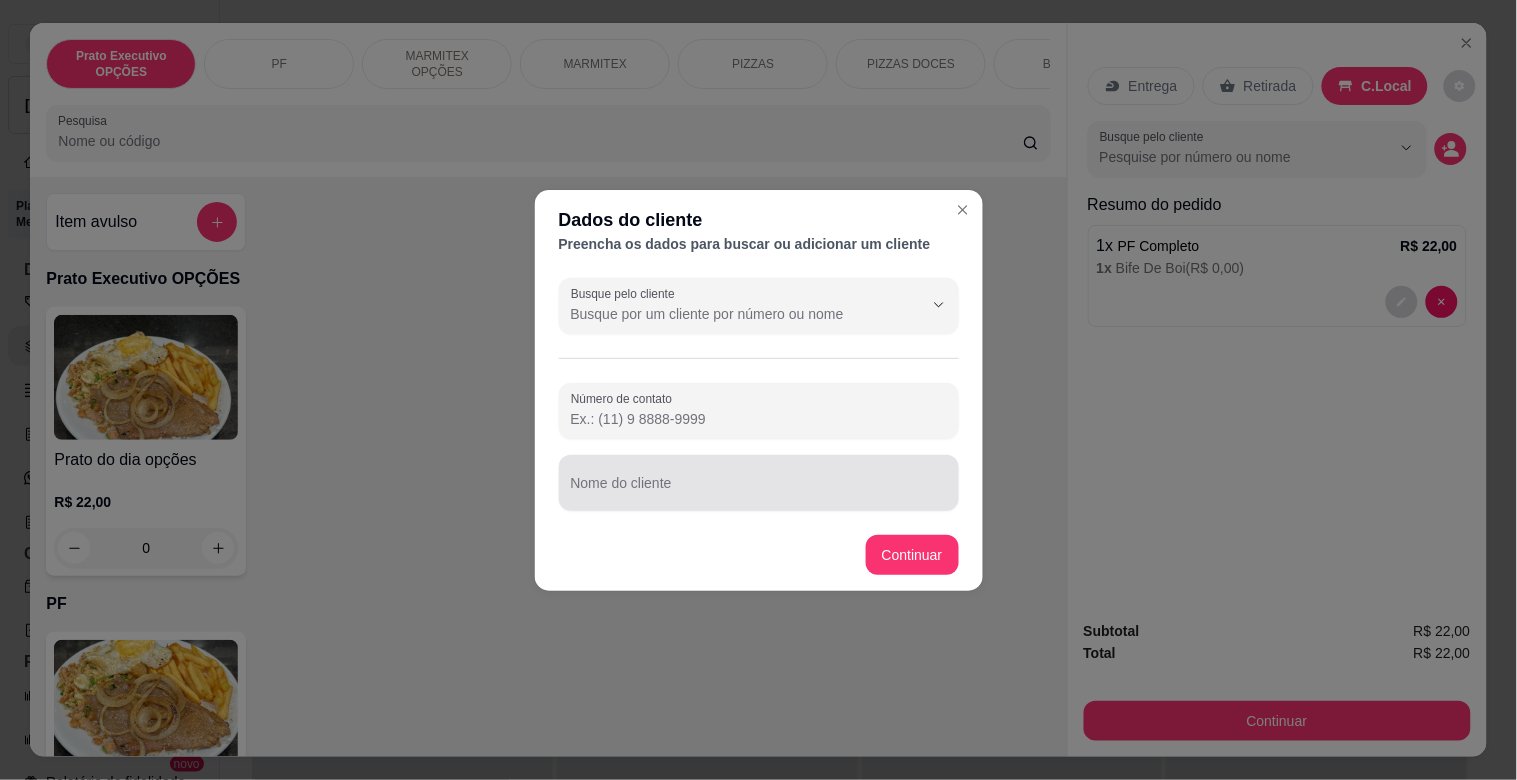 click at bounding box center (759, 483) 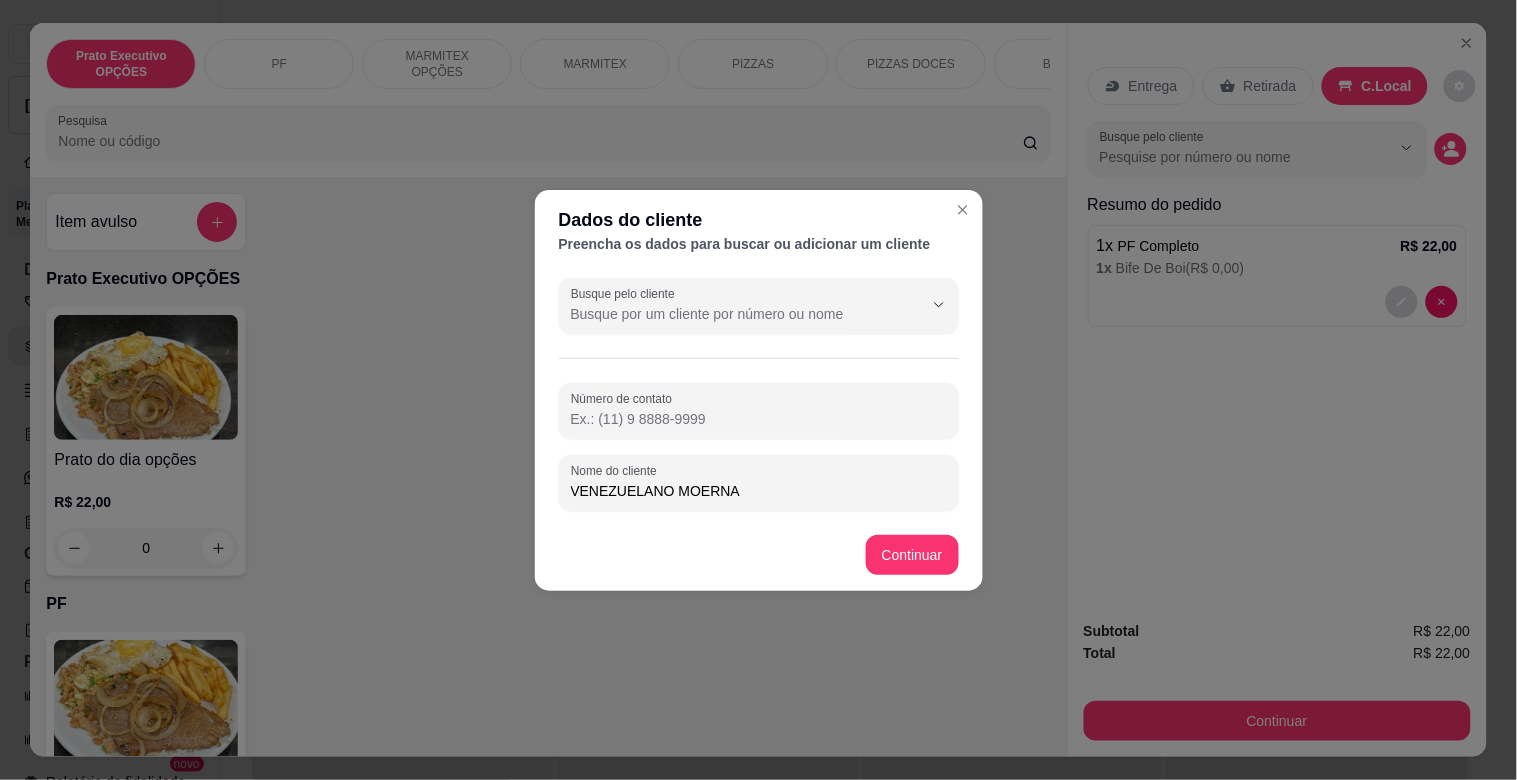 click on "VENEZUELANO MOERNA" at bounding box center (759, 491) 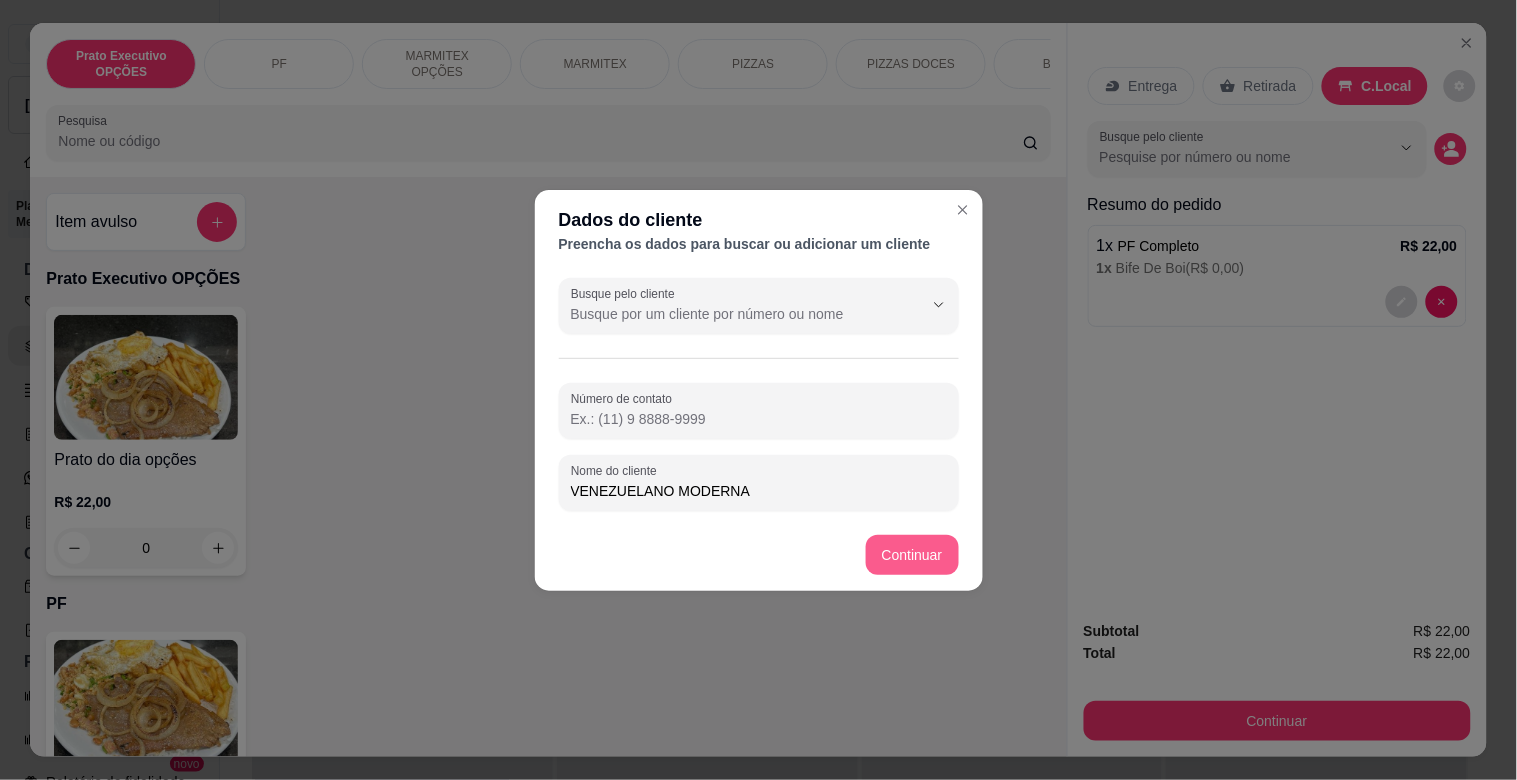 type on "VENEZUELANO MODERNA" 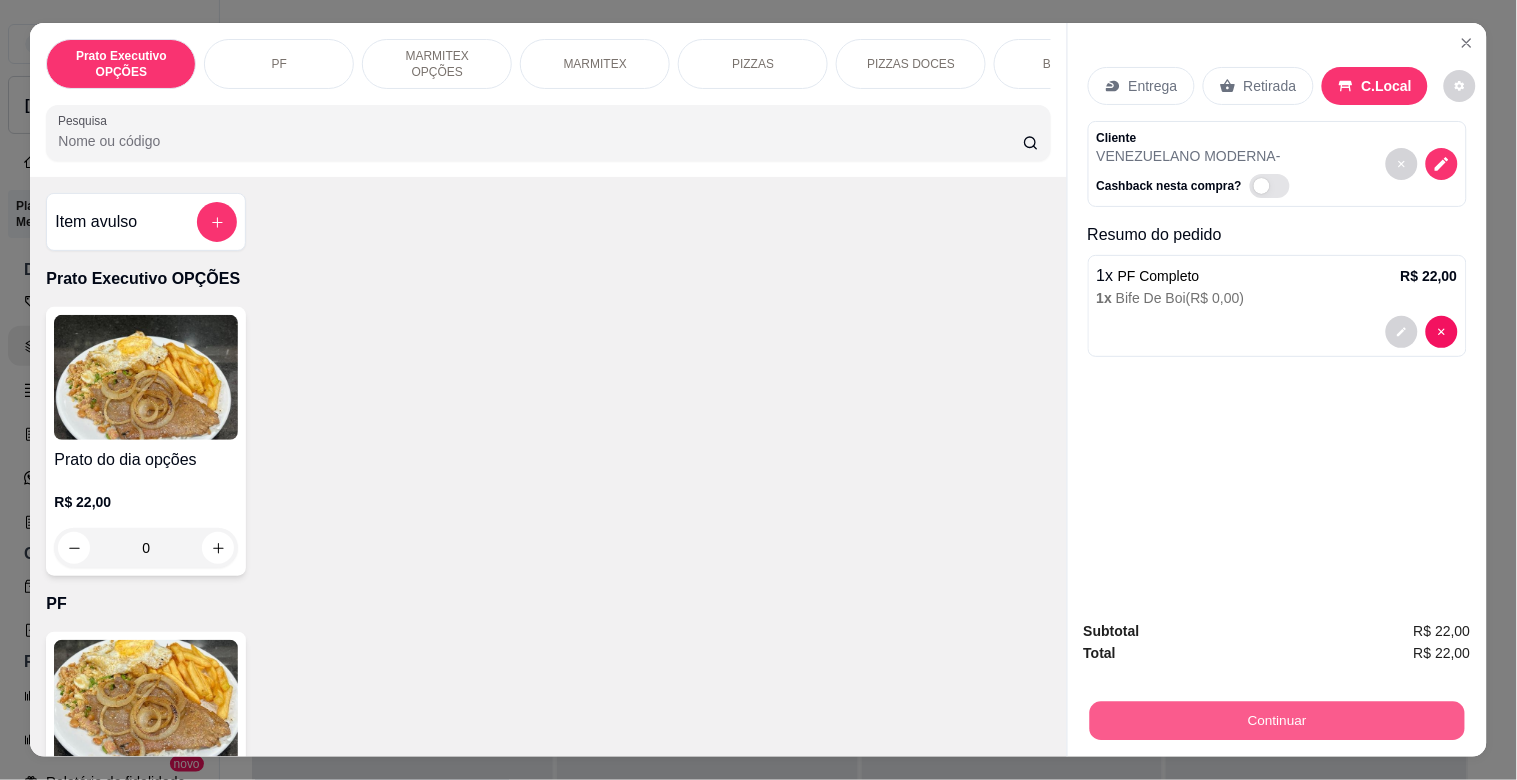 click on "Continuar" at bounding box center (1276, 720) 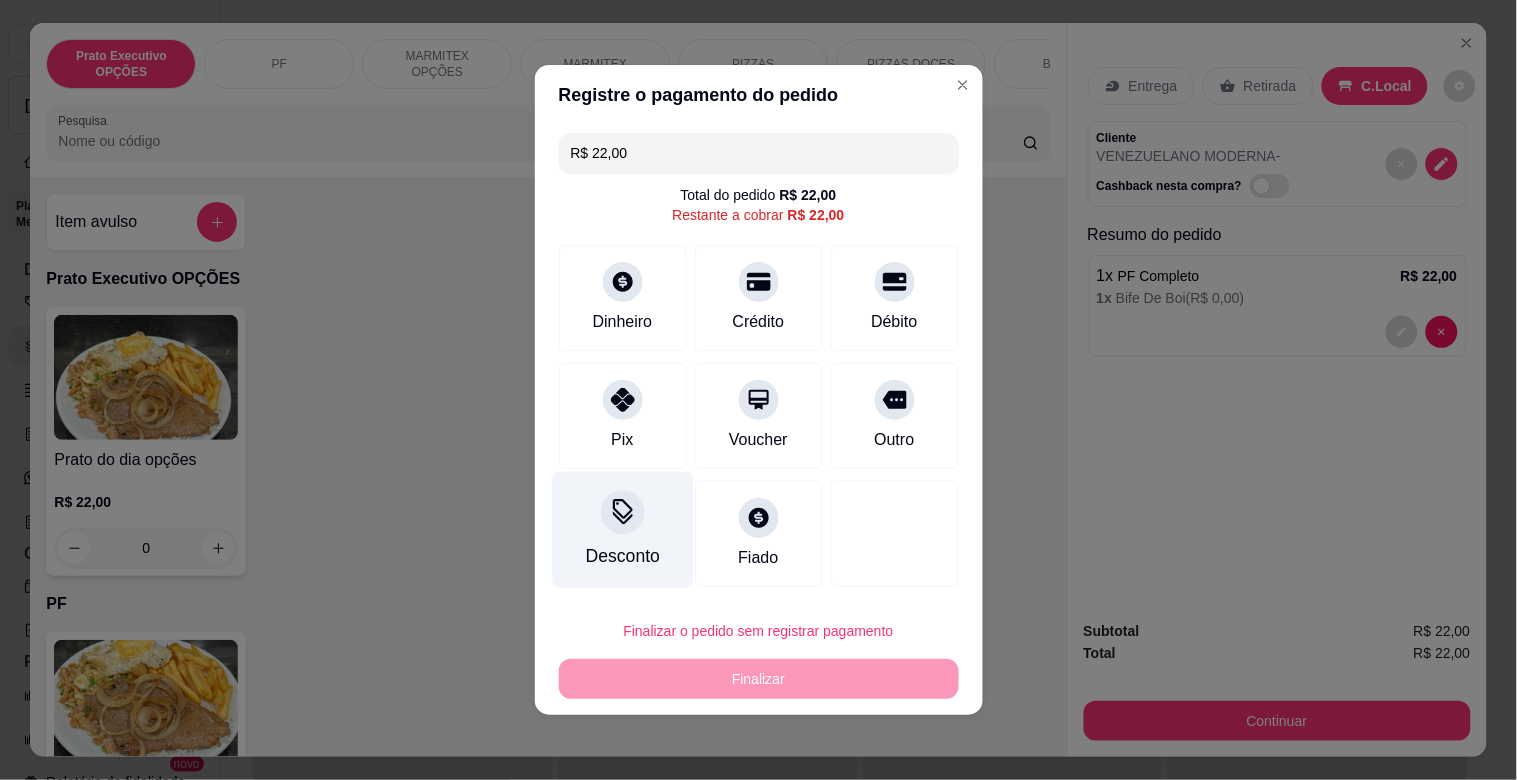 click on "Desconto" at bounding box center [622, 530] 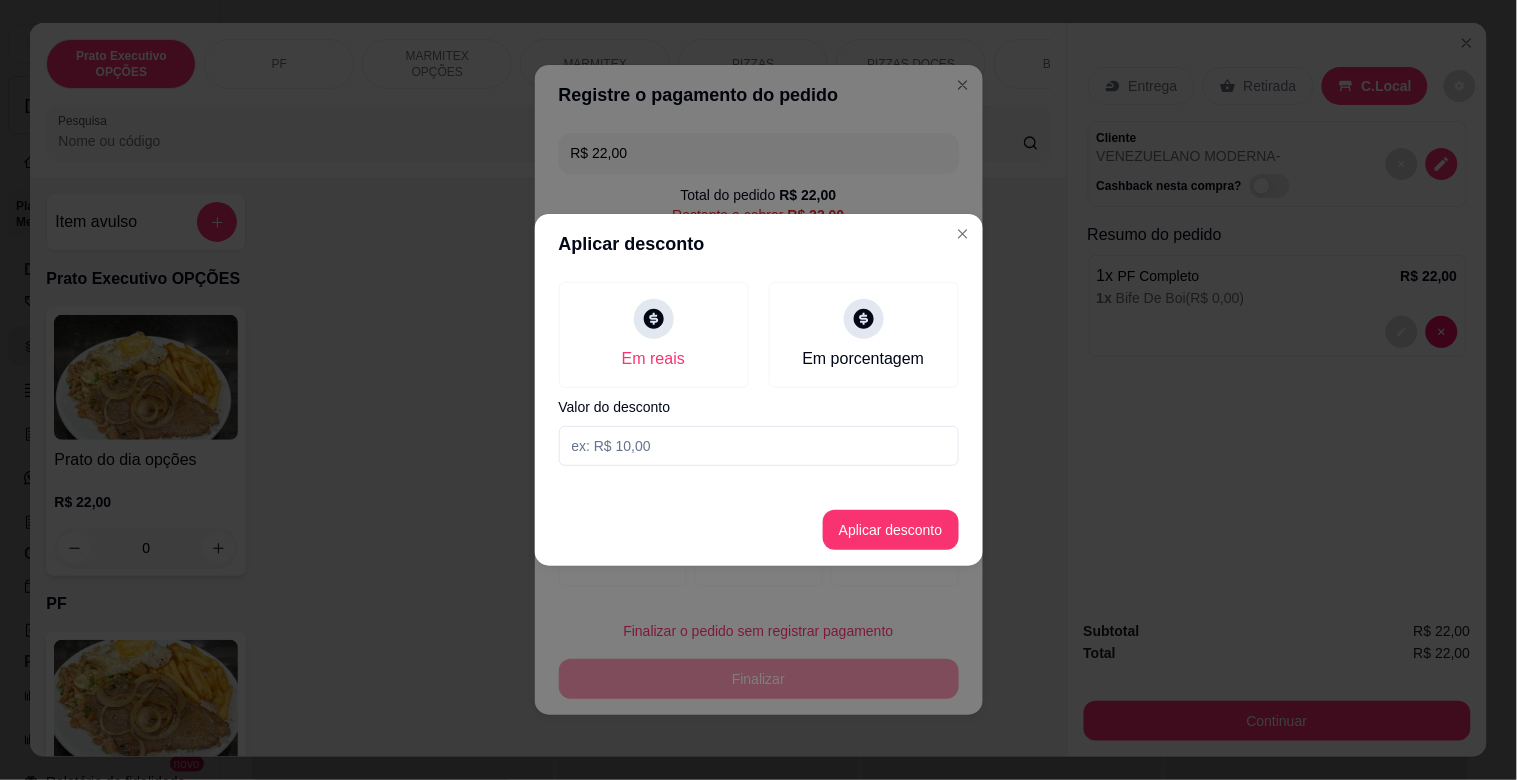 click at bounding box center (759, 446) 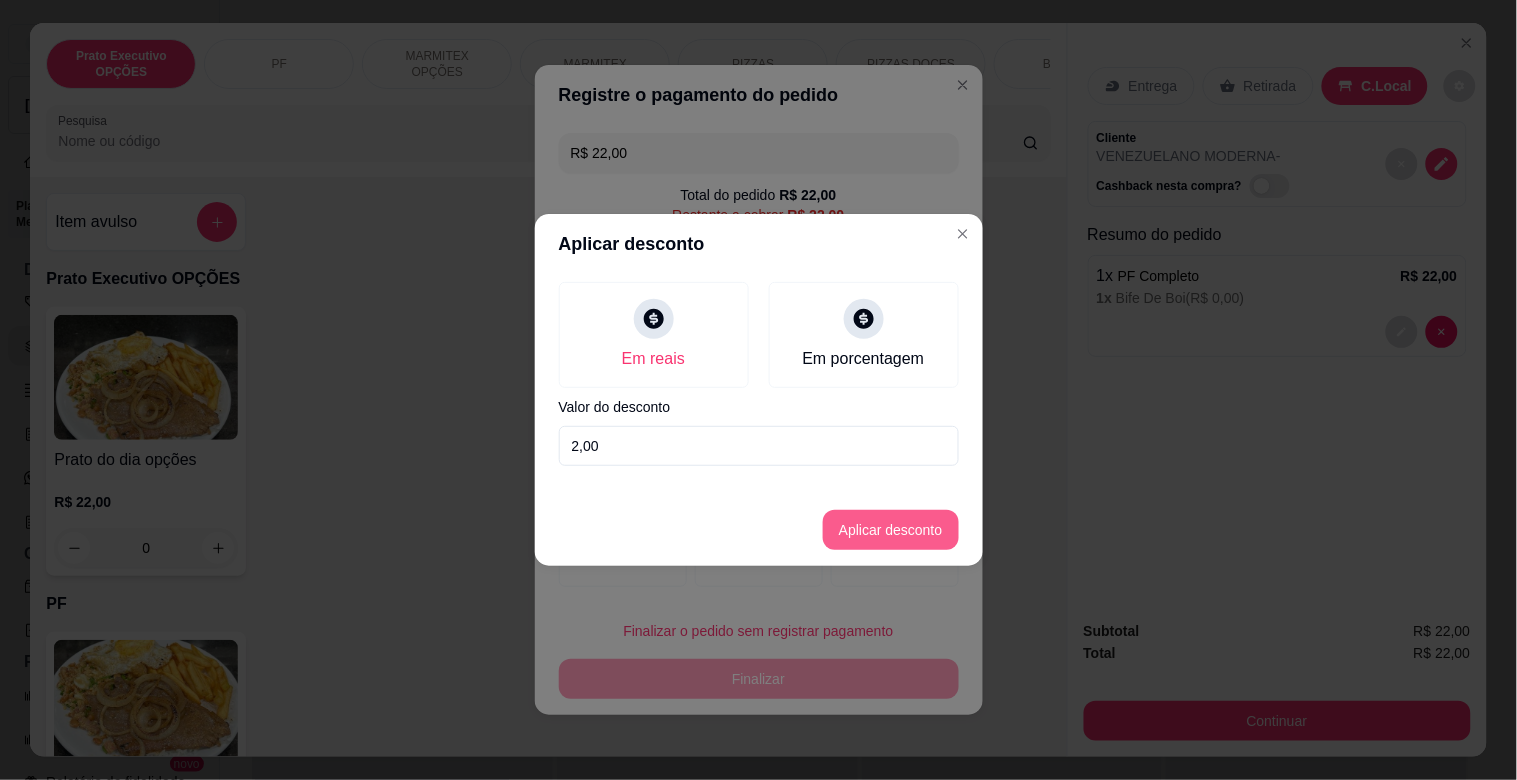type on "2,00" 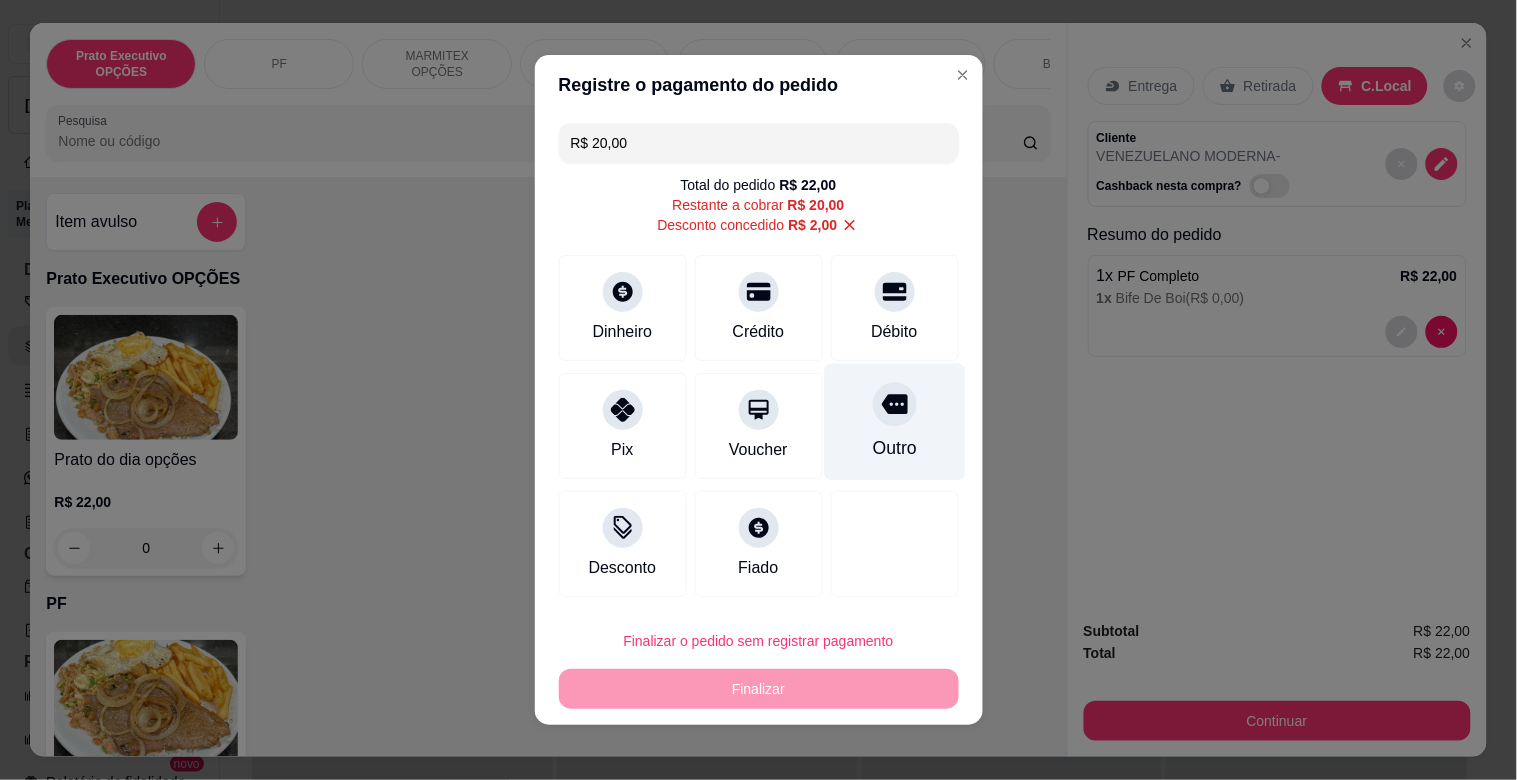 click on "Outro" at bounding box center [894, 448] 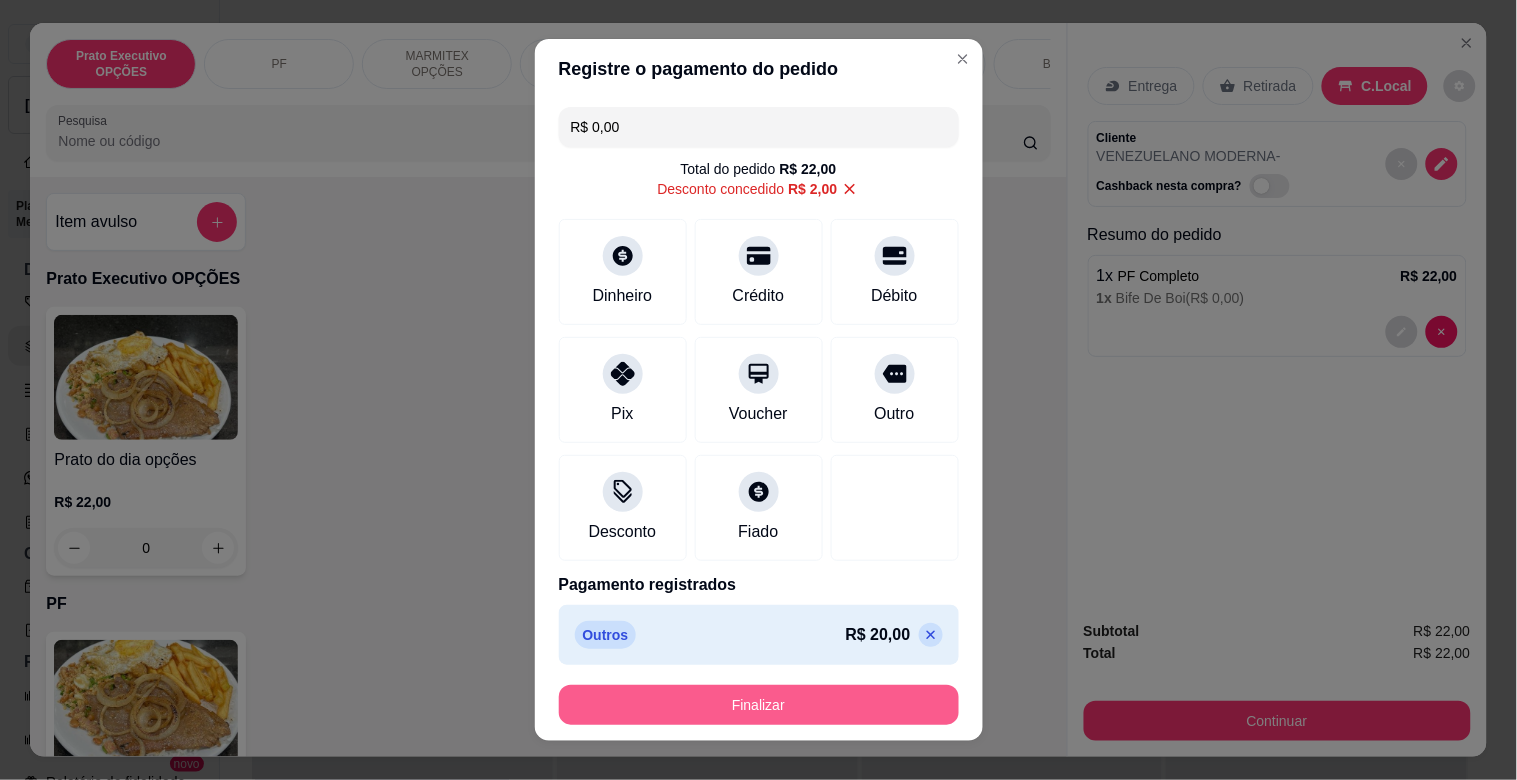 click on "Finalizar" at bounding box center (759, 705) 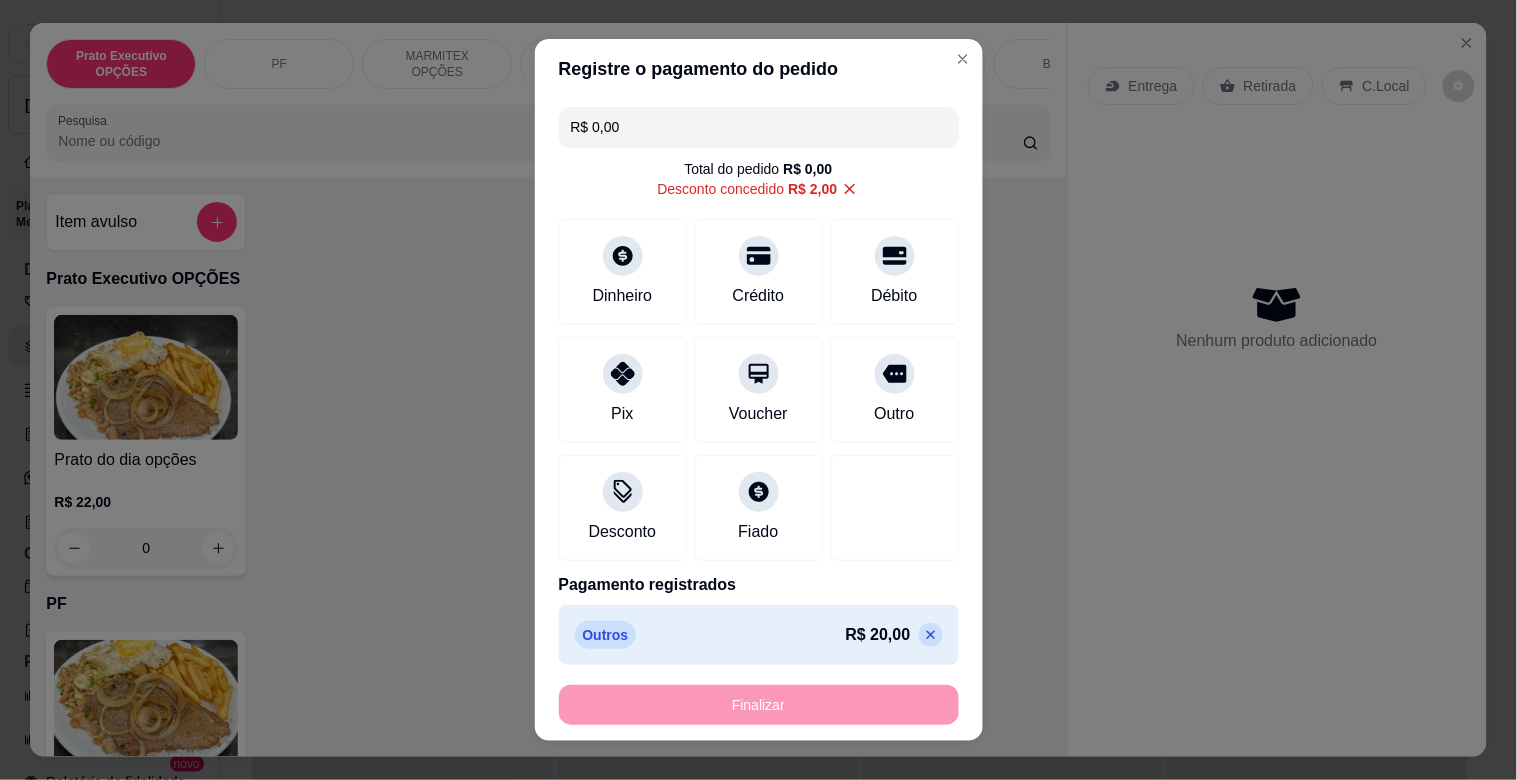 type on "-R$ 22,00" 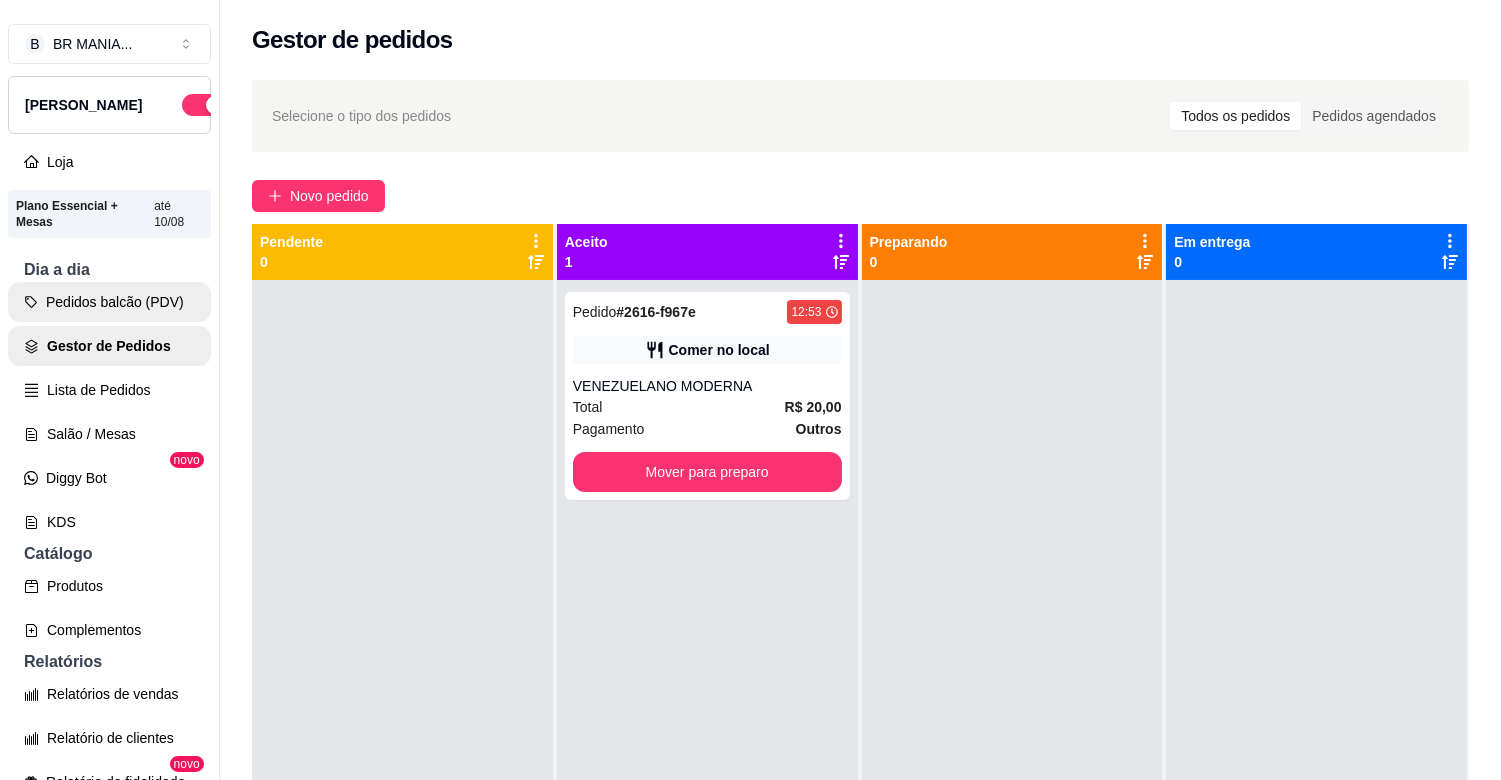 click on "Pedidos balcão (PDV)" at bounding box center [109, 302] 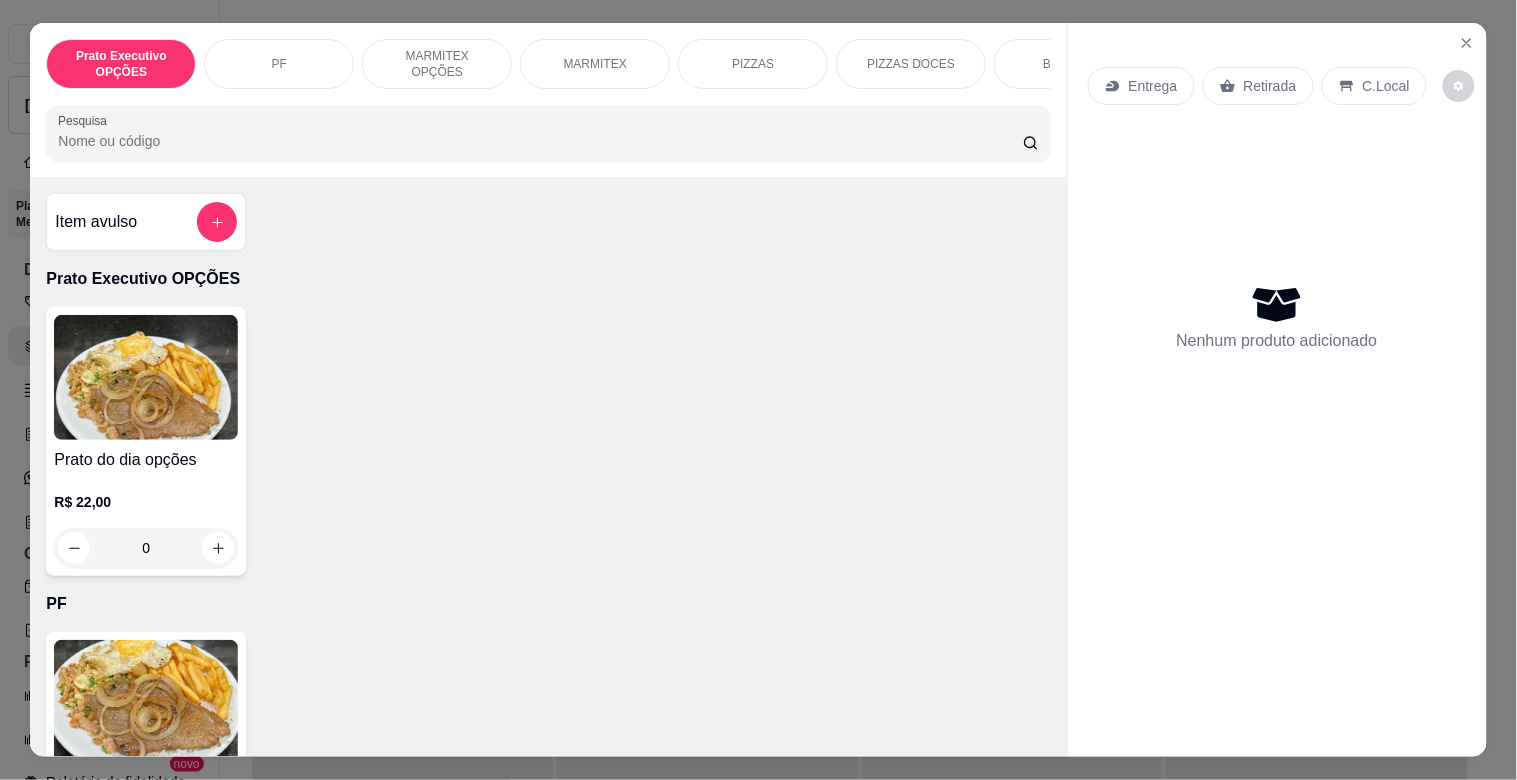 click at bounding box center (146, 702) 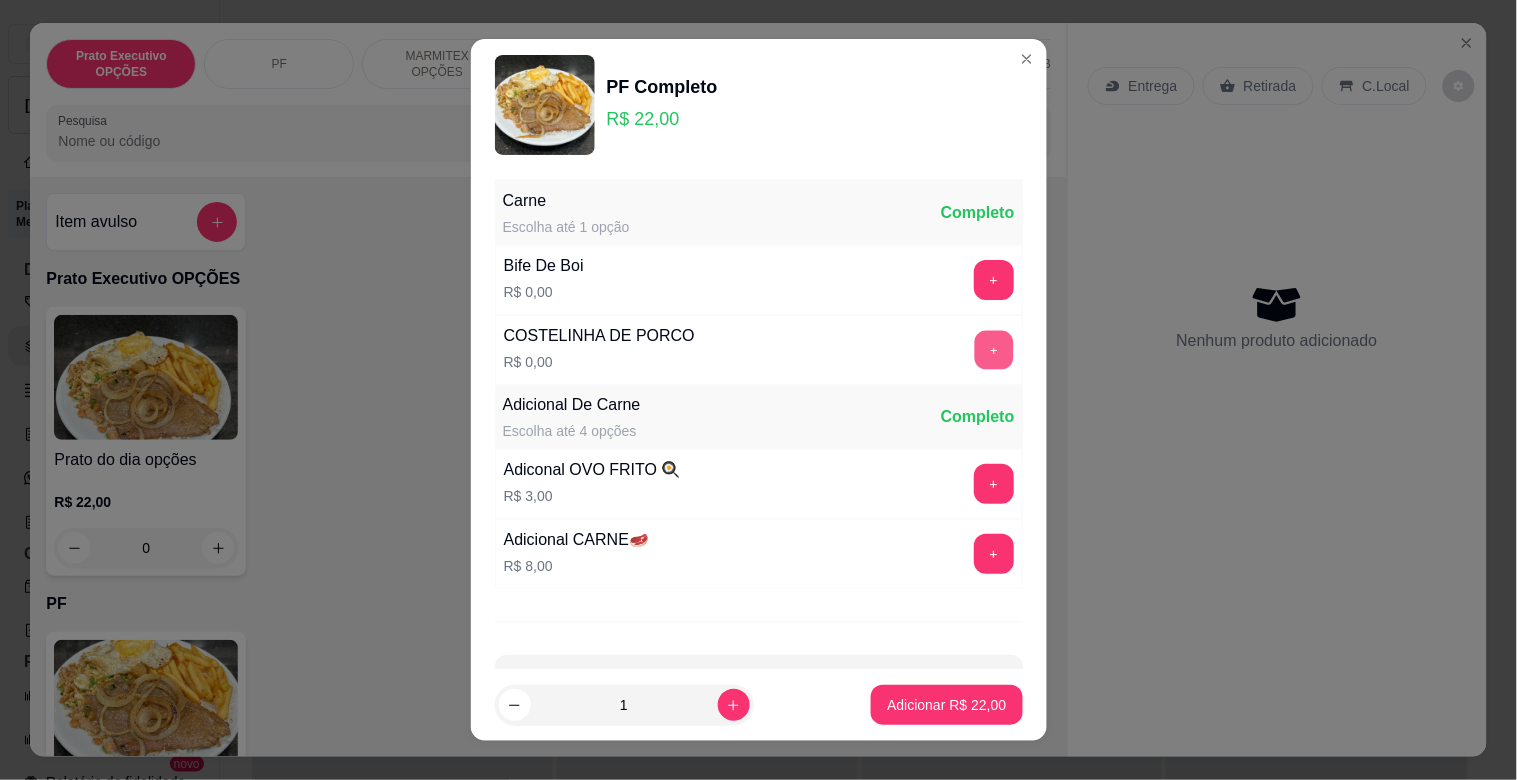click on "+" at bounding box center (993, 350) 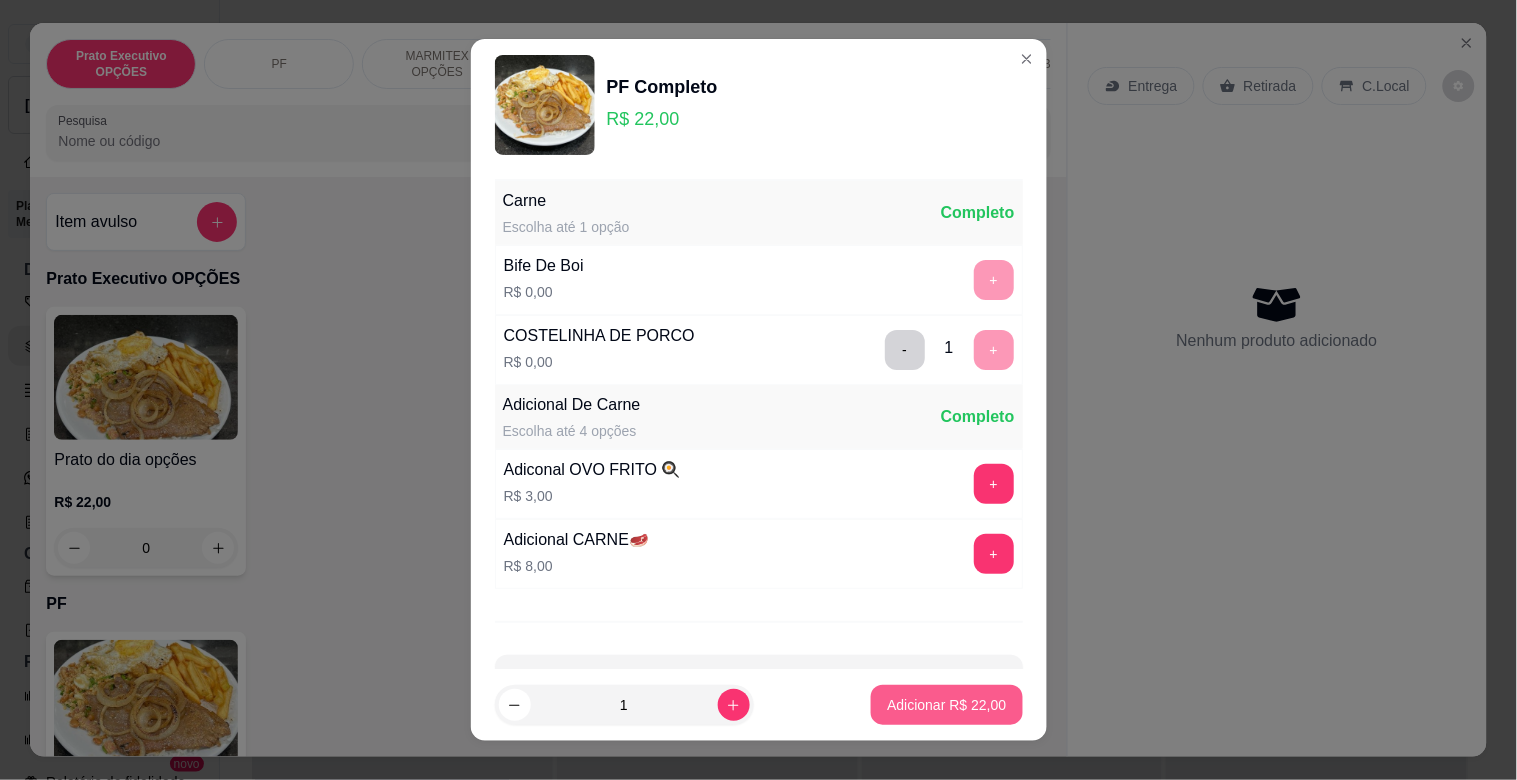 click on "Adicionar   R$ 22,00" at bounding box center (946, 705) 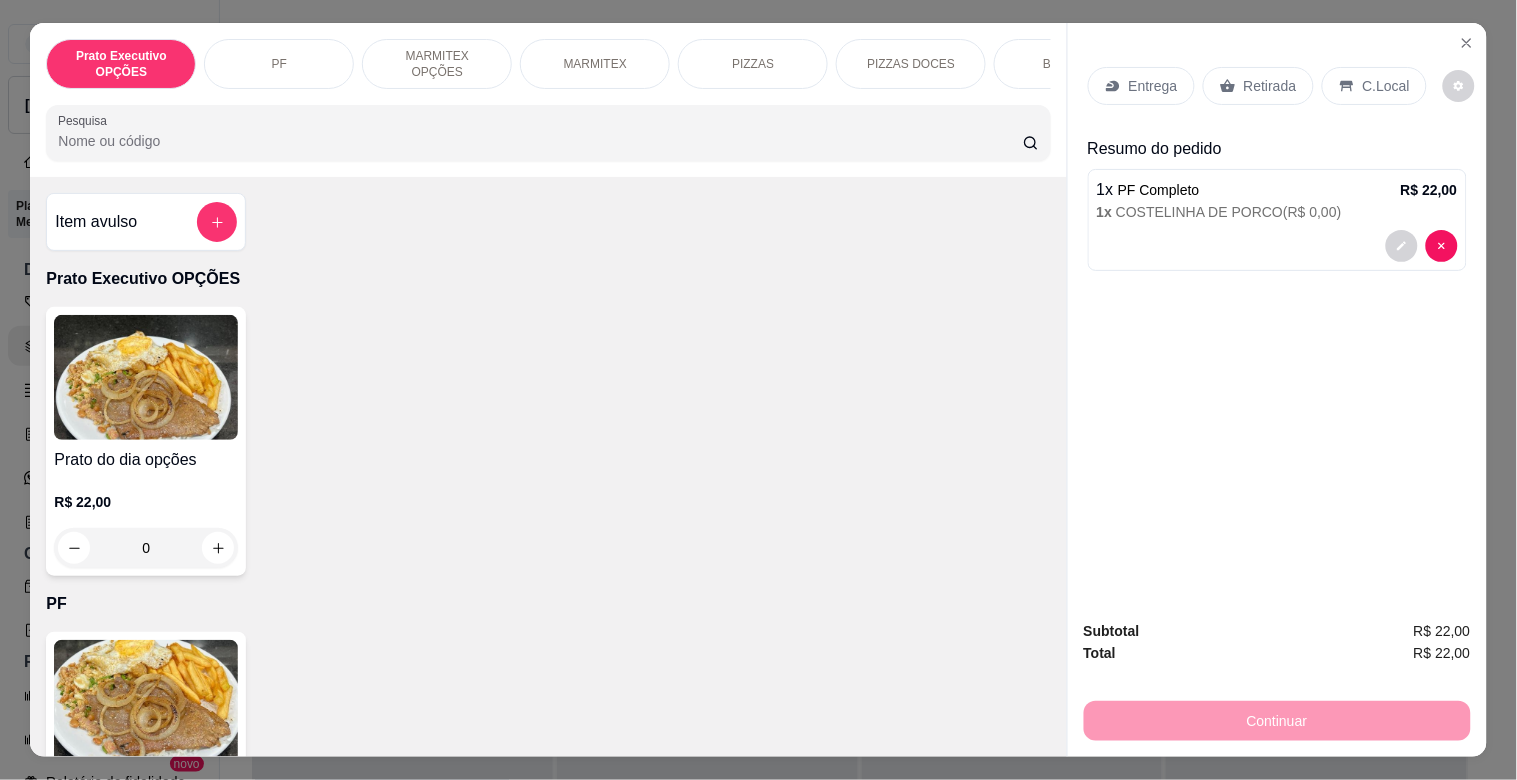 click on "C.Local" at bounding box center (1374, 86) 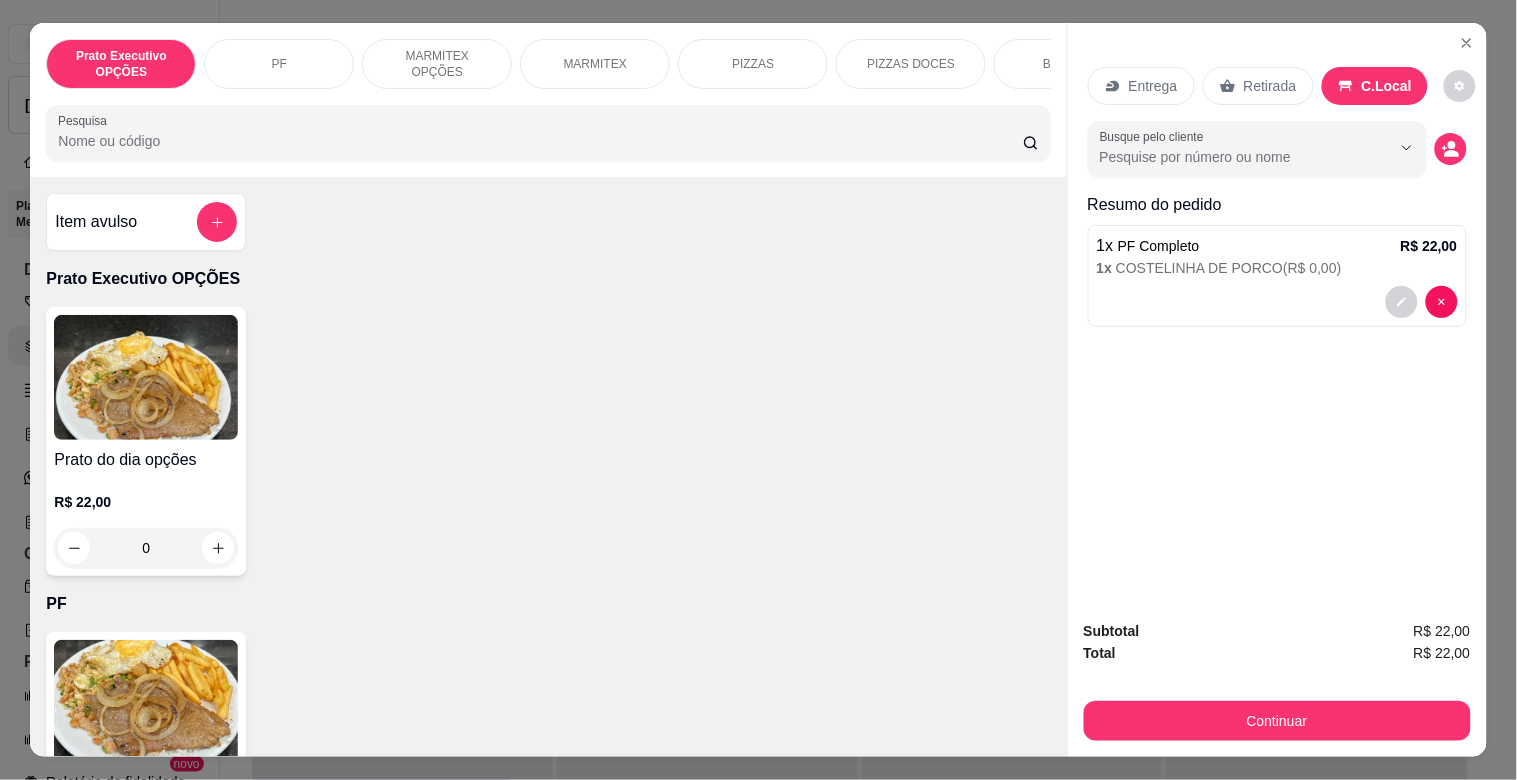 click at bounding box center [1451, 149] 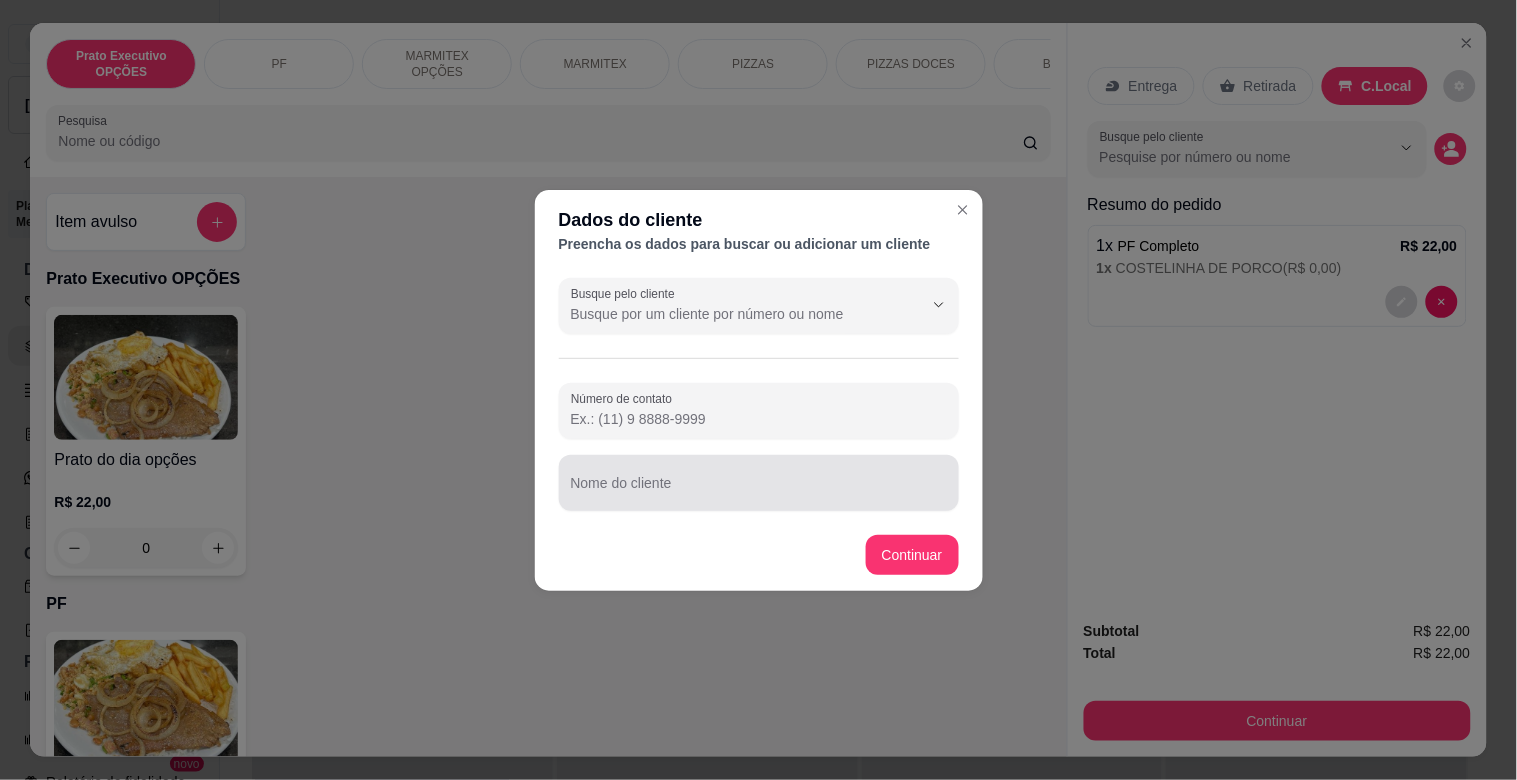 click at bounding box center [759, 483] 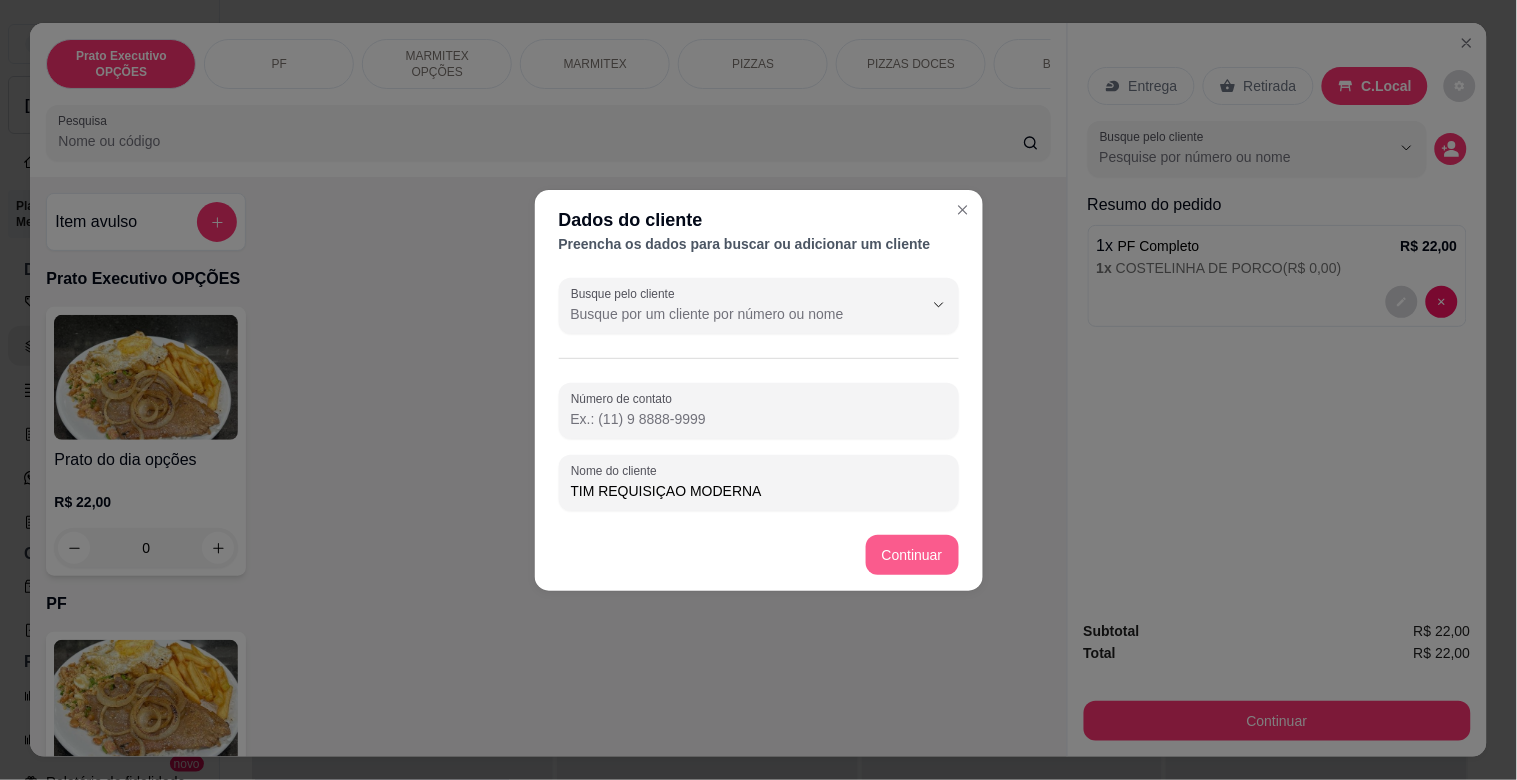 type on "TIM REQUISIÇAO MODERNA" 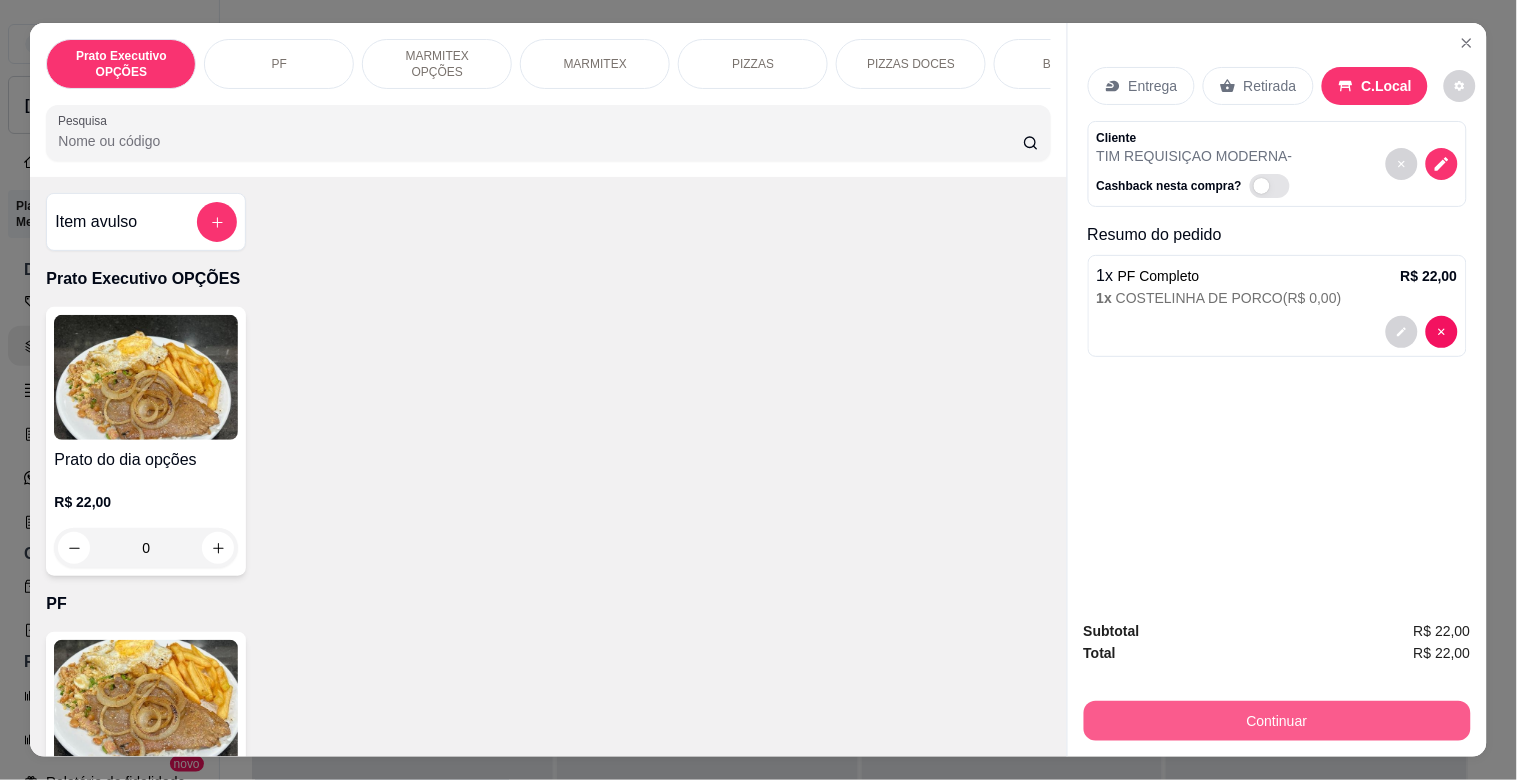 click on "Continuar" at bounding box center (1277, 721) 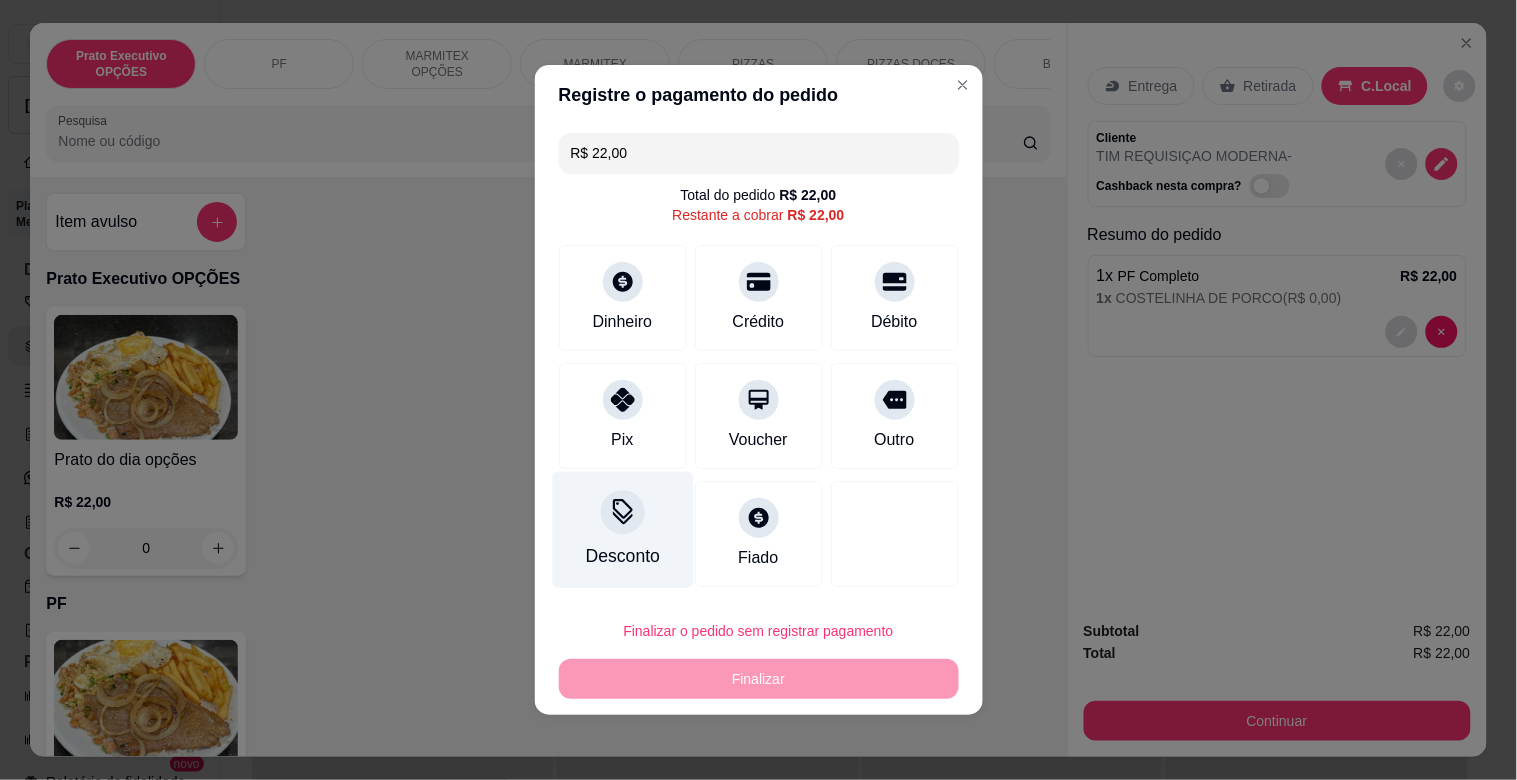 click on "Desconto" at bounding box center (622, 556) 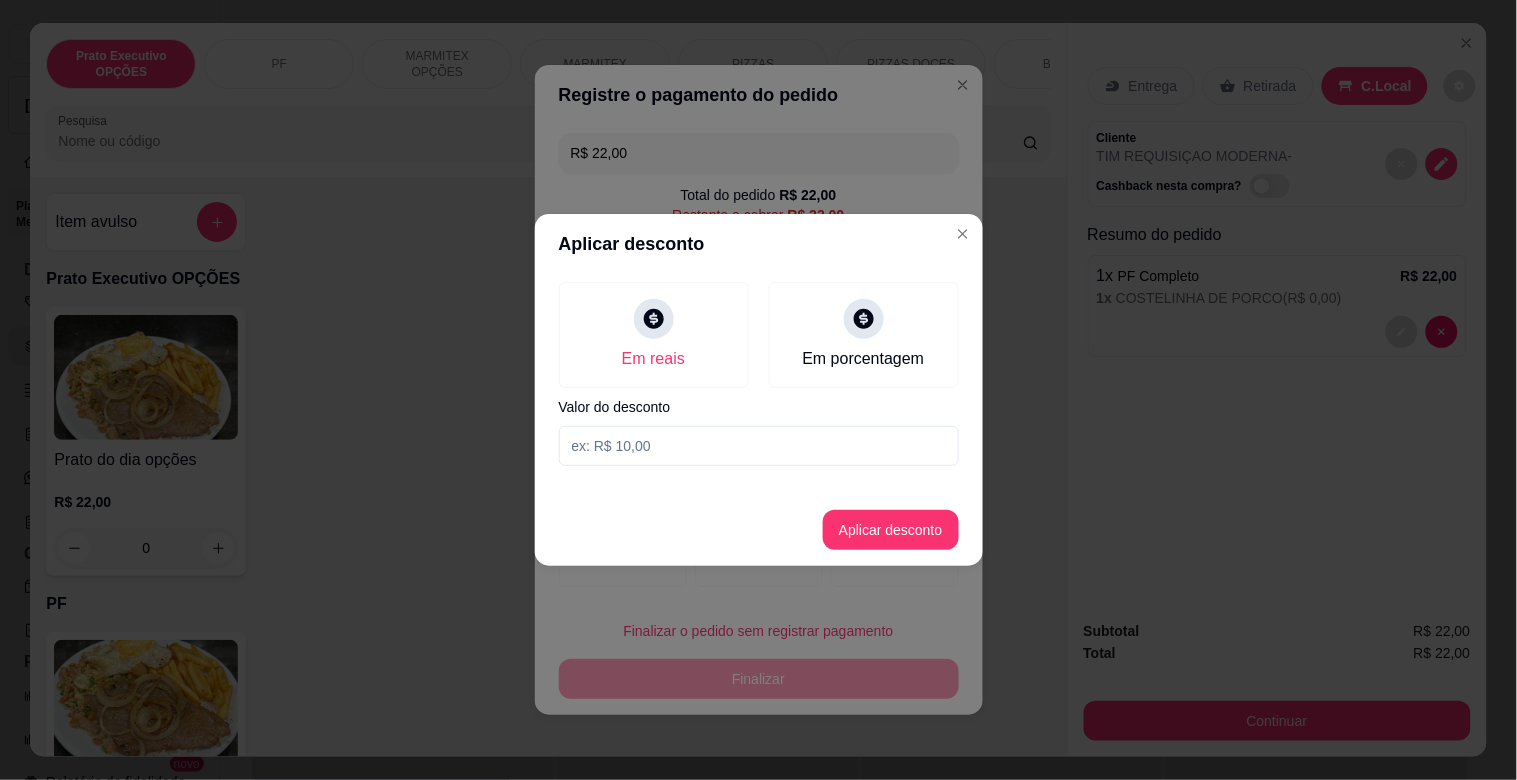 click at bounding box center [759, 446] 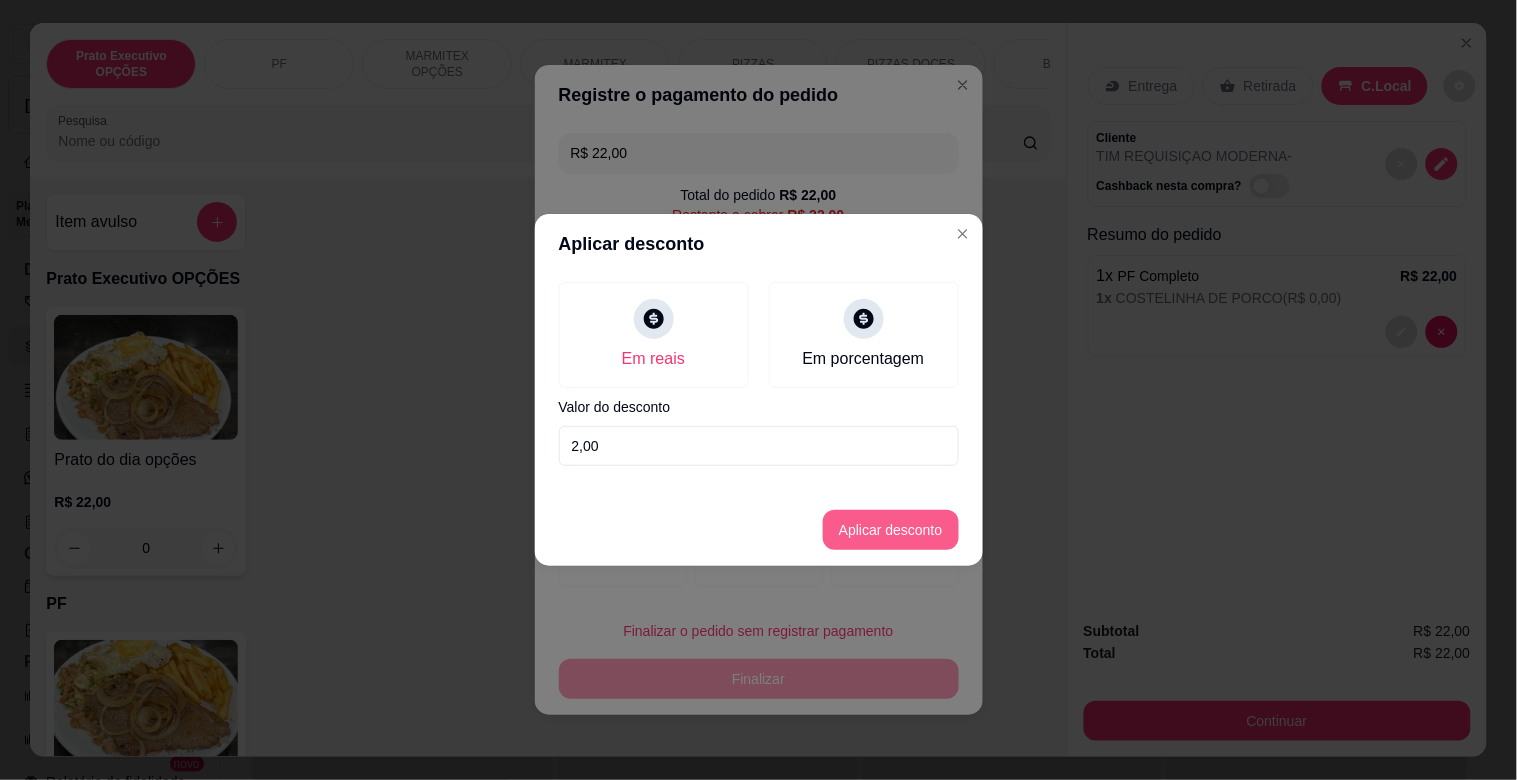 type on "2,00" 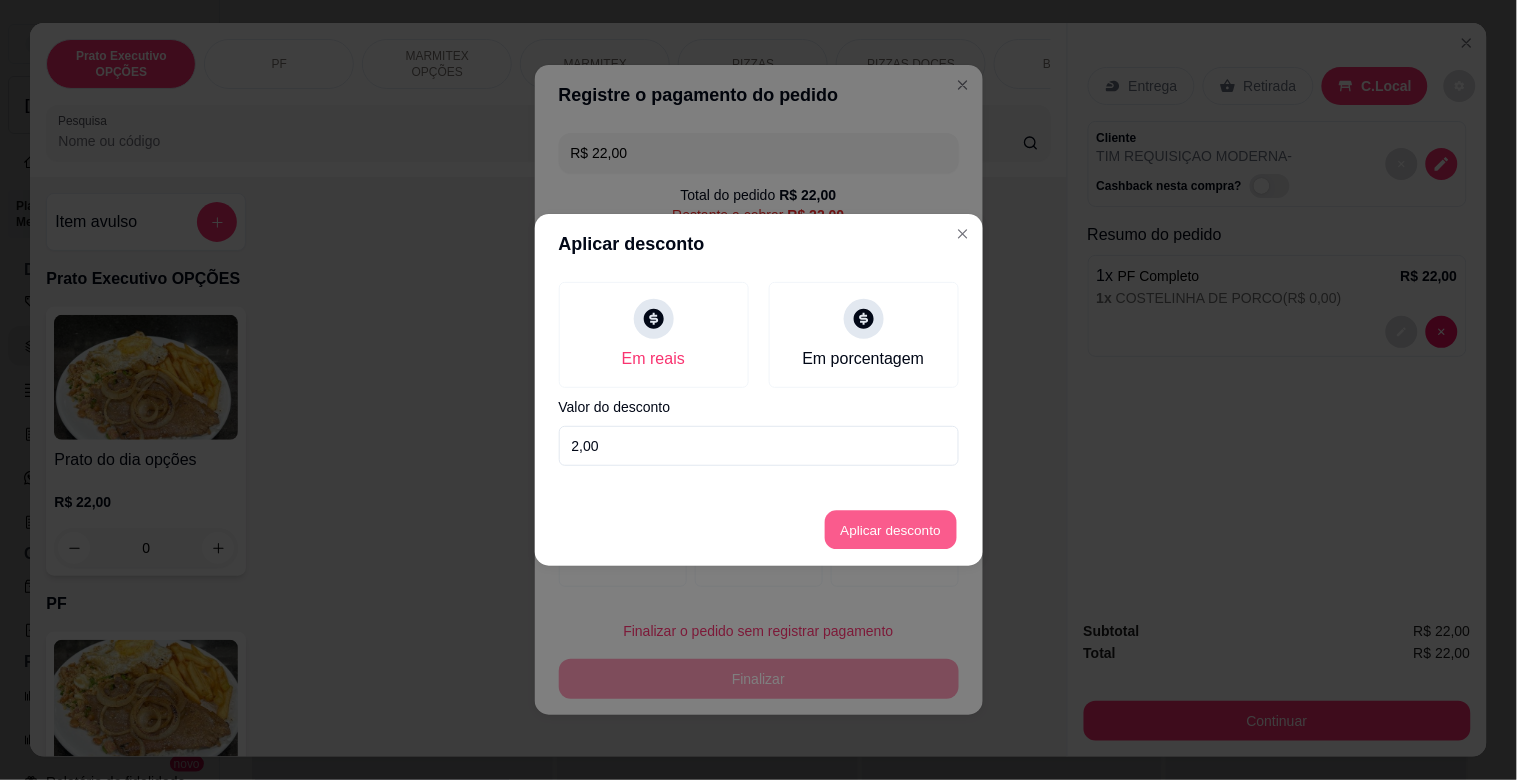 click on "Aplicar desconto" at bounding box center (890, 530) 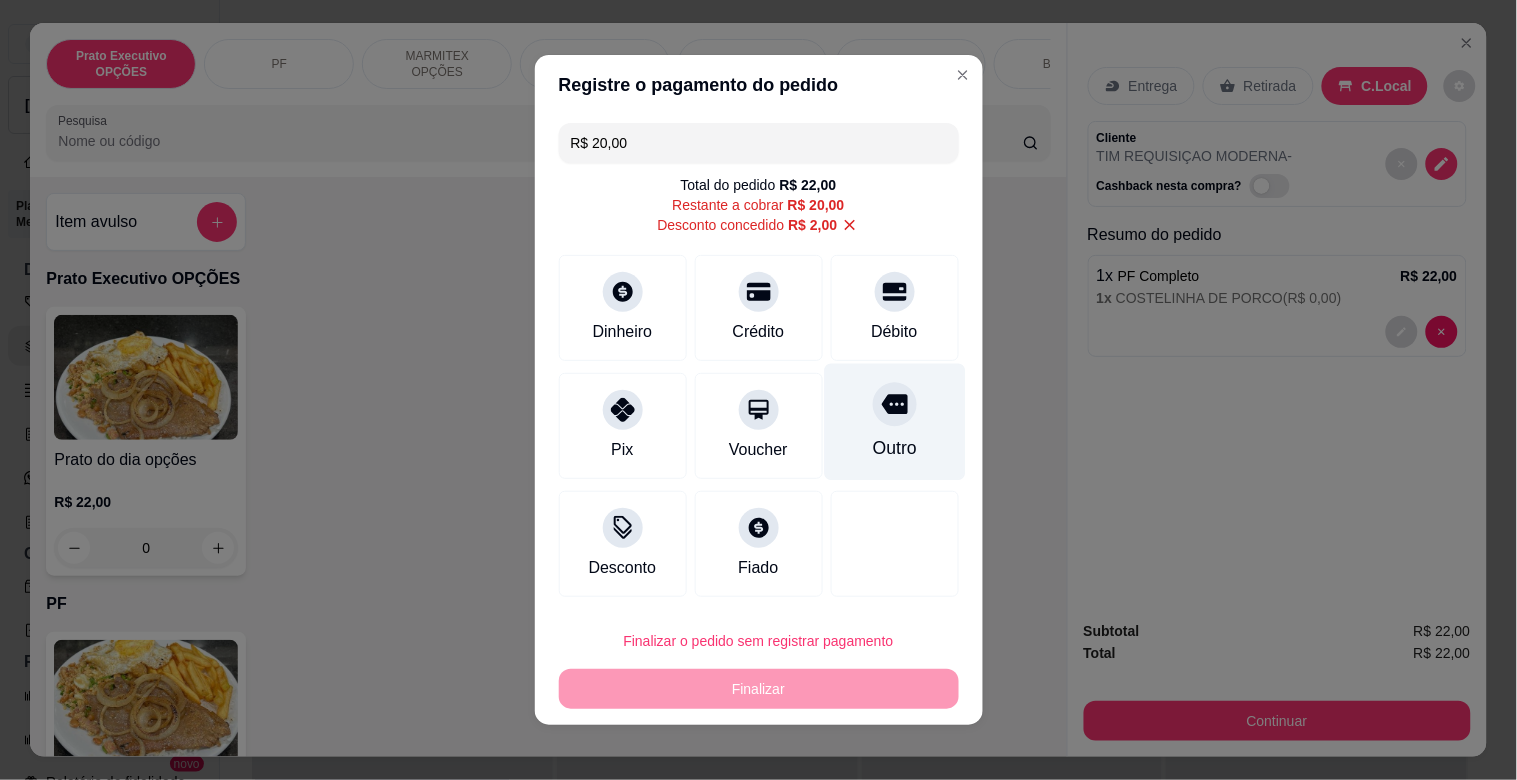 click at bounding box center [895, 404] 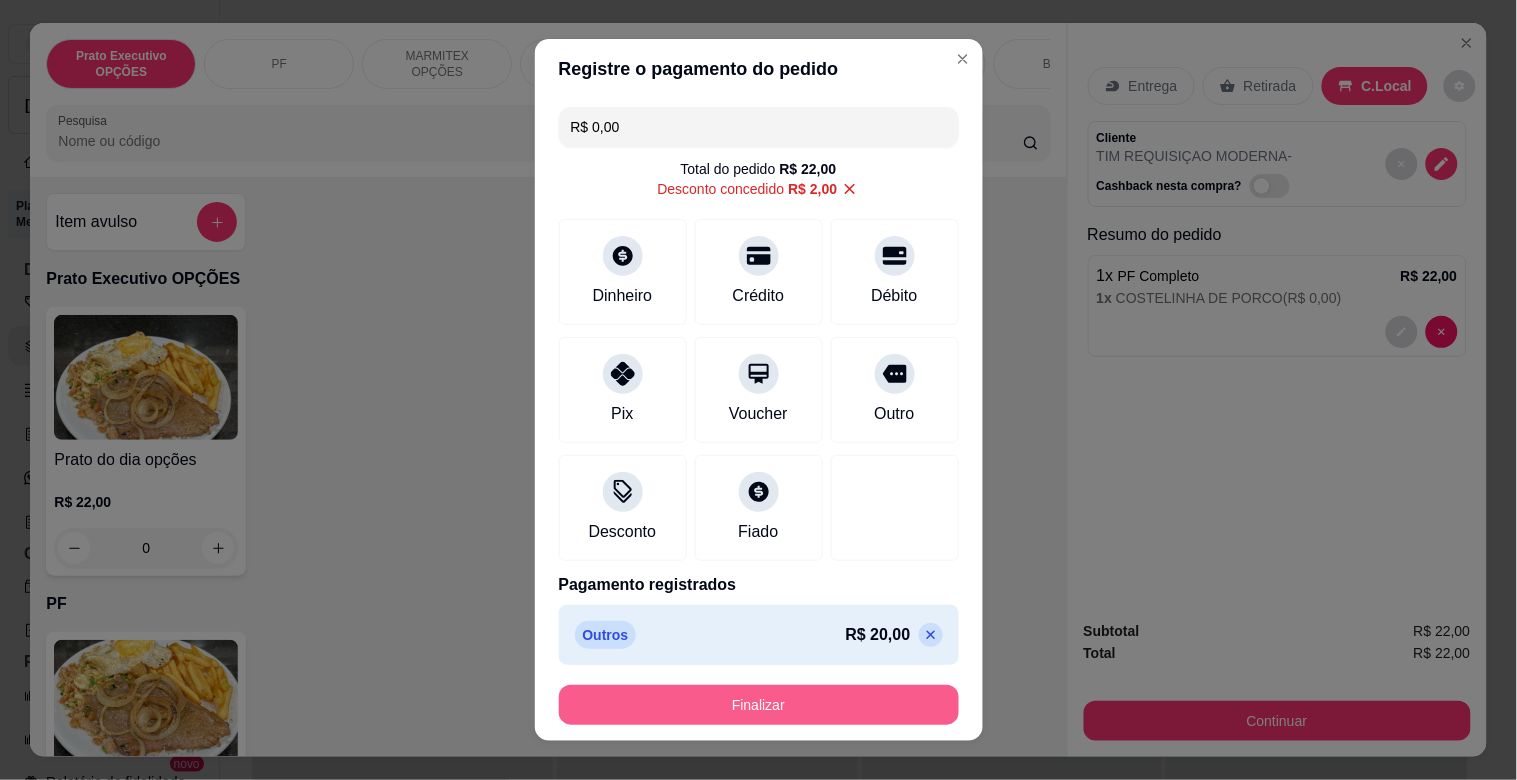 click on "Finalizar" at bounding box center (759, 705) 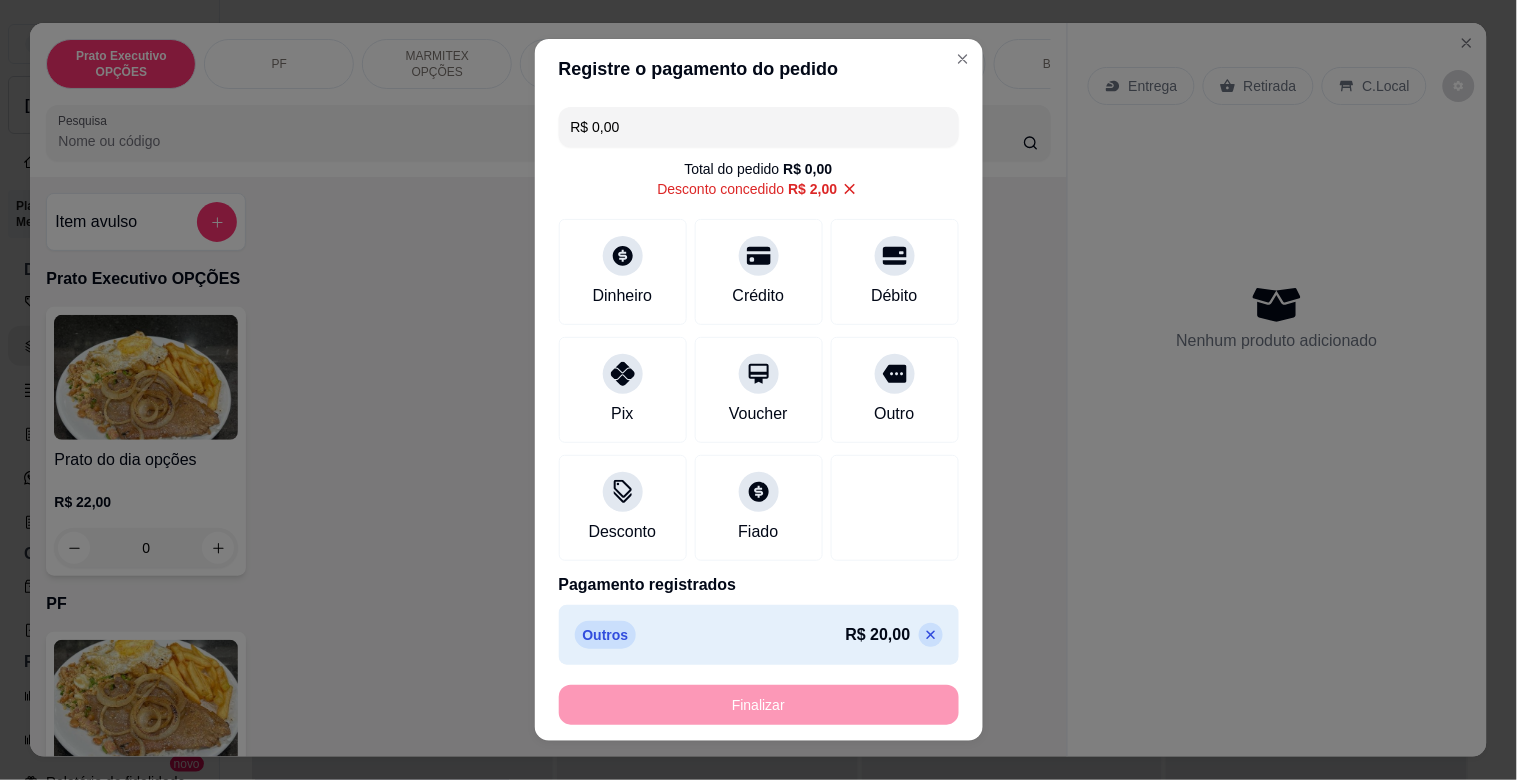 type on "-R$ 22,00" 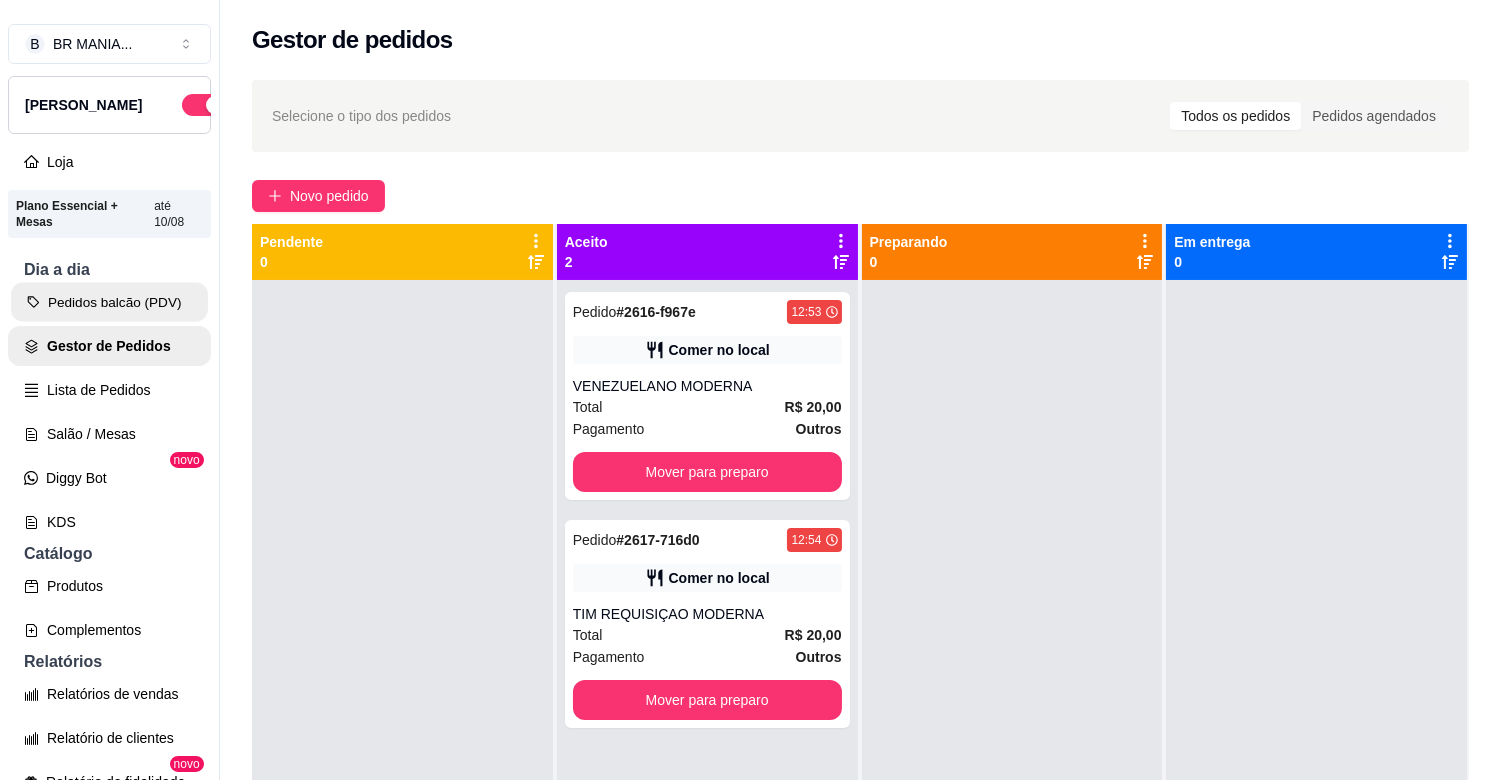 click on "Pedidos balcão (PDV)" at bounding box center (109, 302) 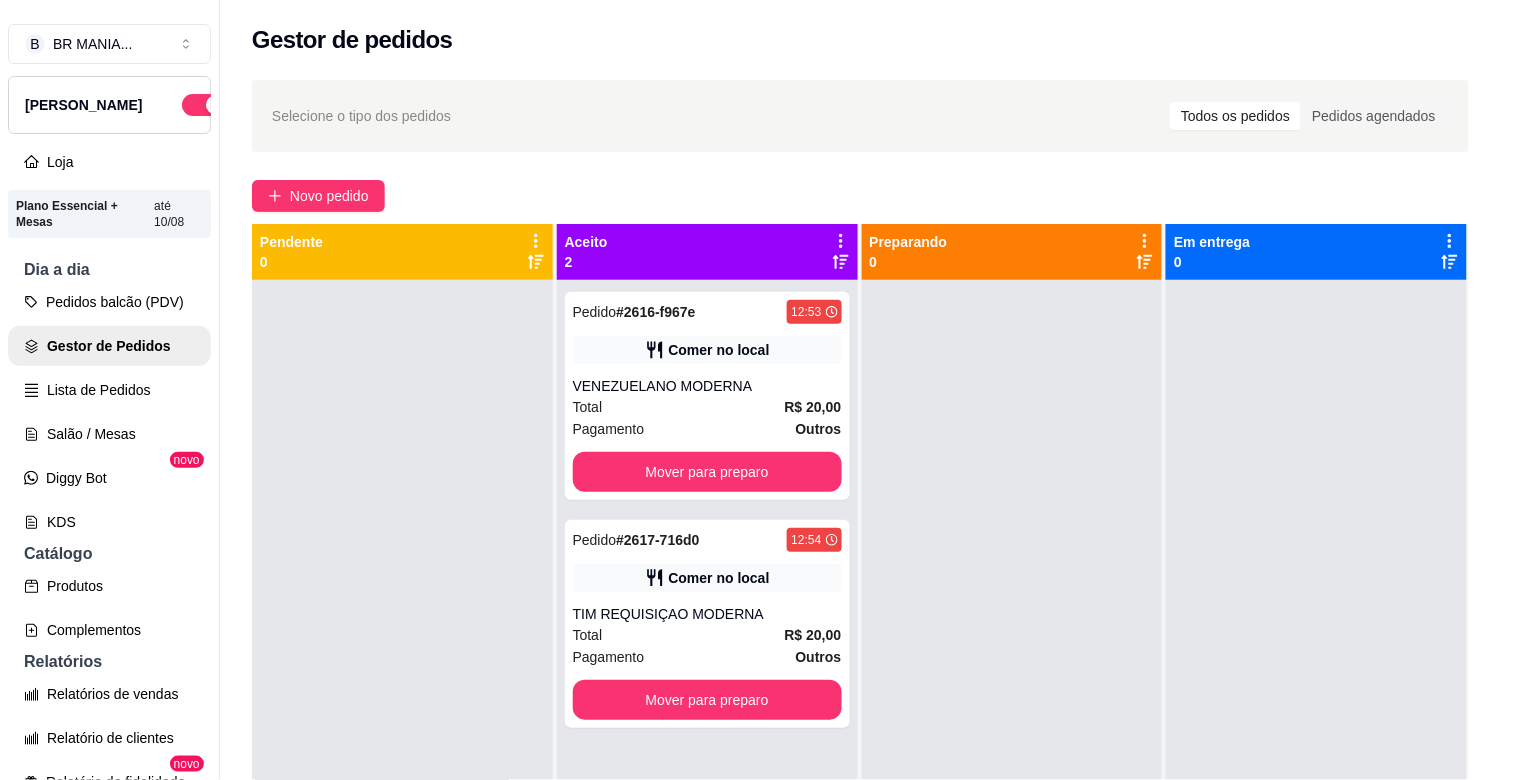 click at bounding box center (146, 703) 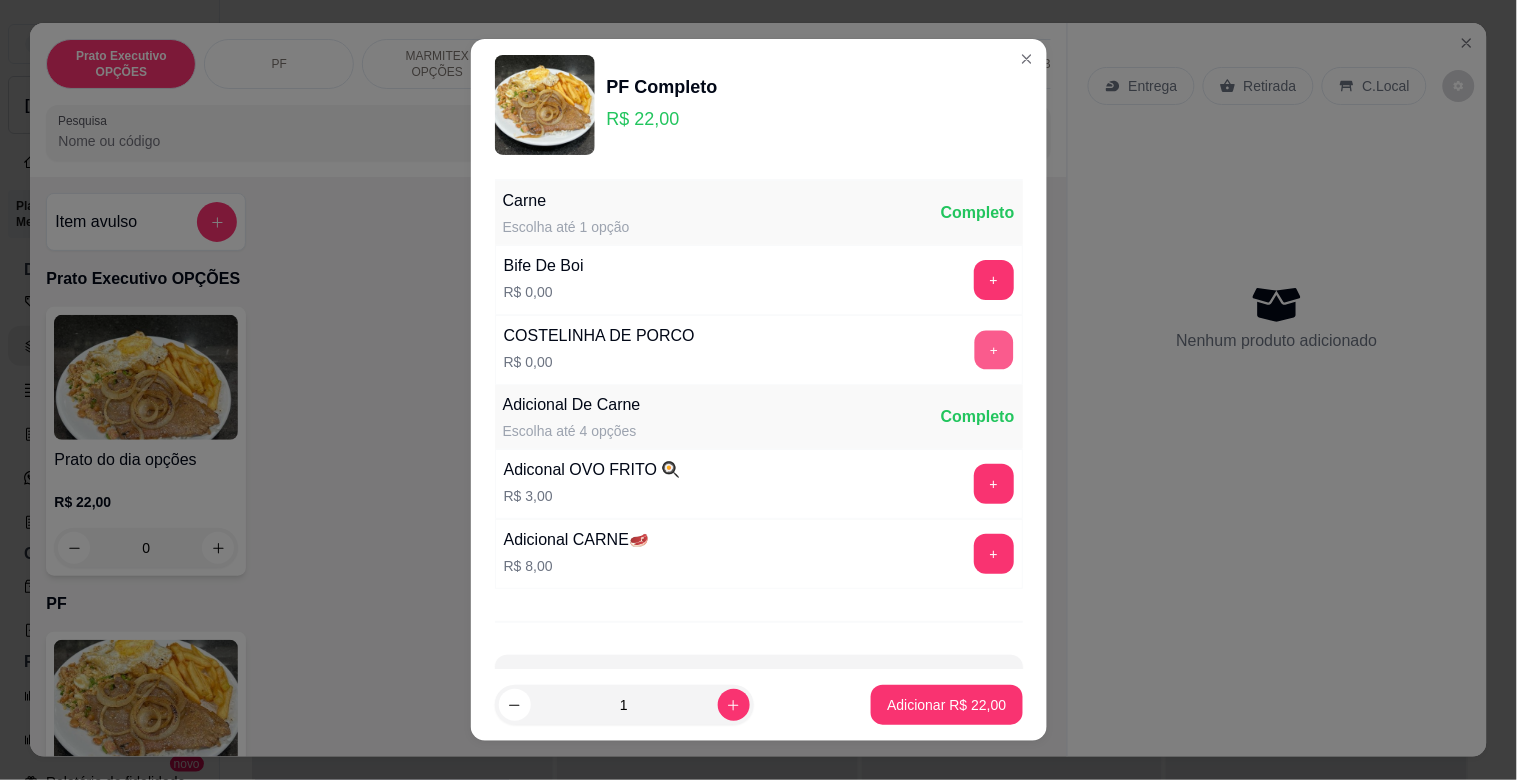 click on "+" at bounding box center (993, 350) 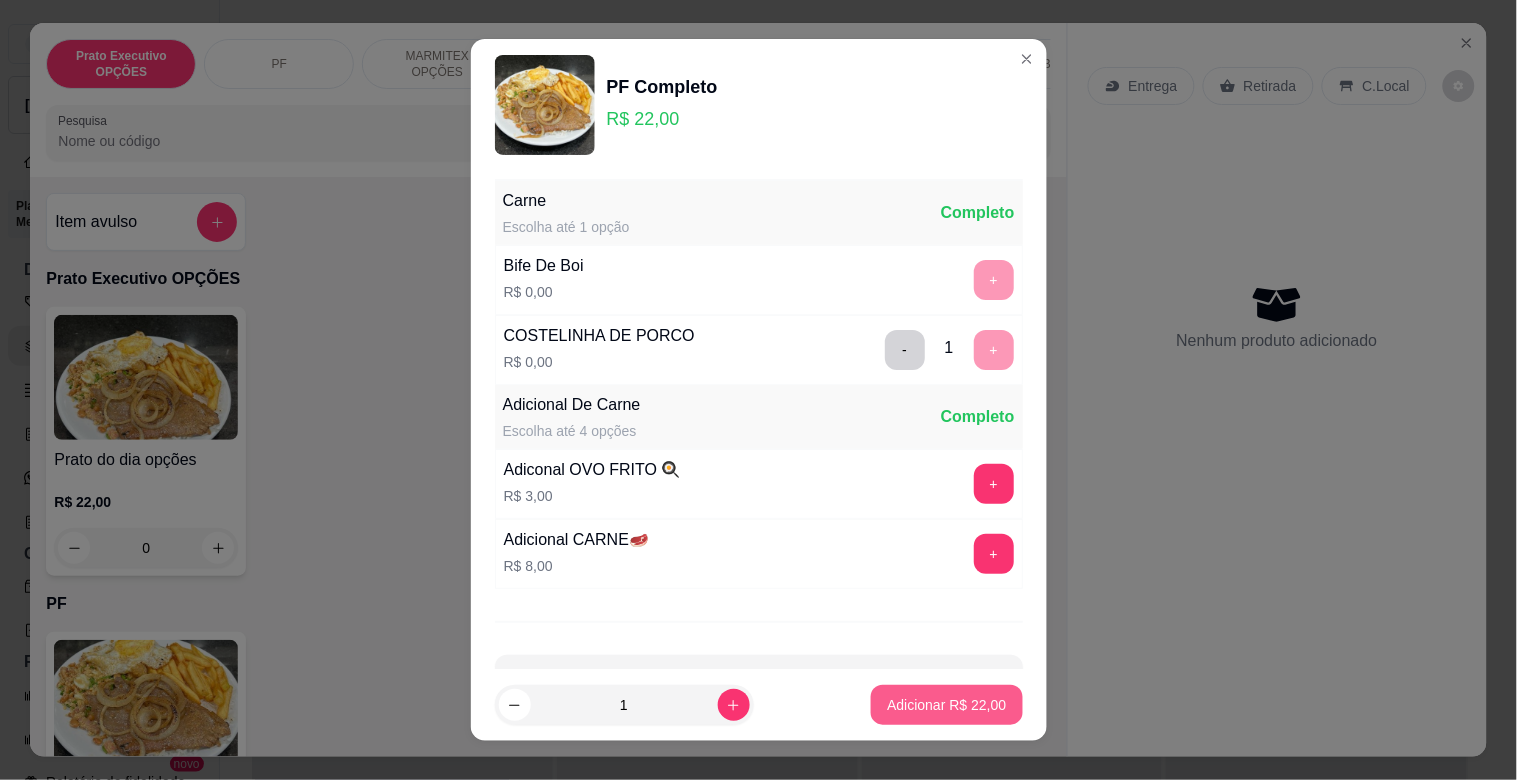click on "Adicionar   R$ 22,00" at bounding box center [946, 705] 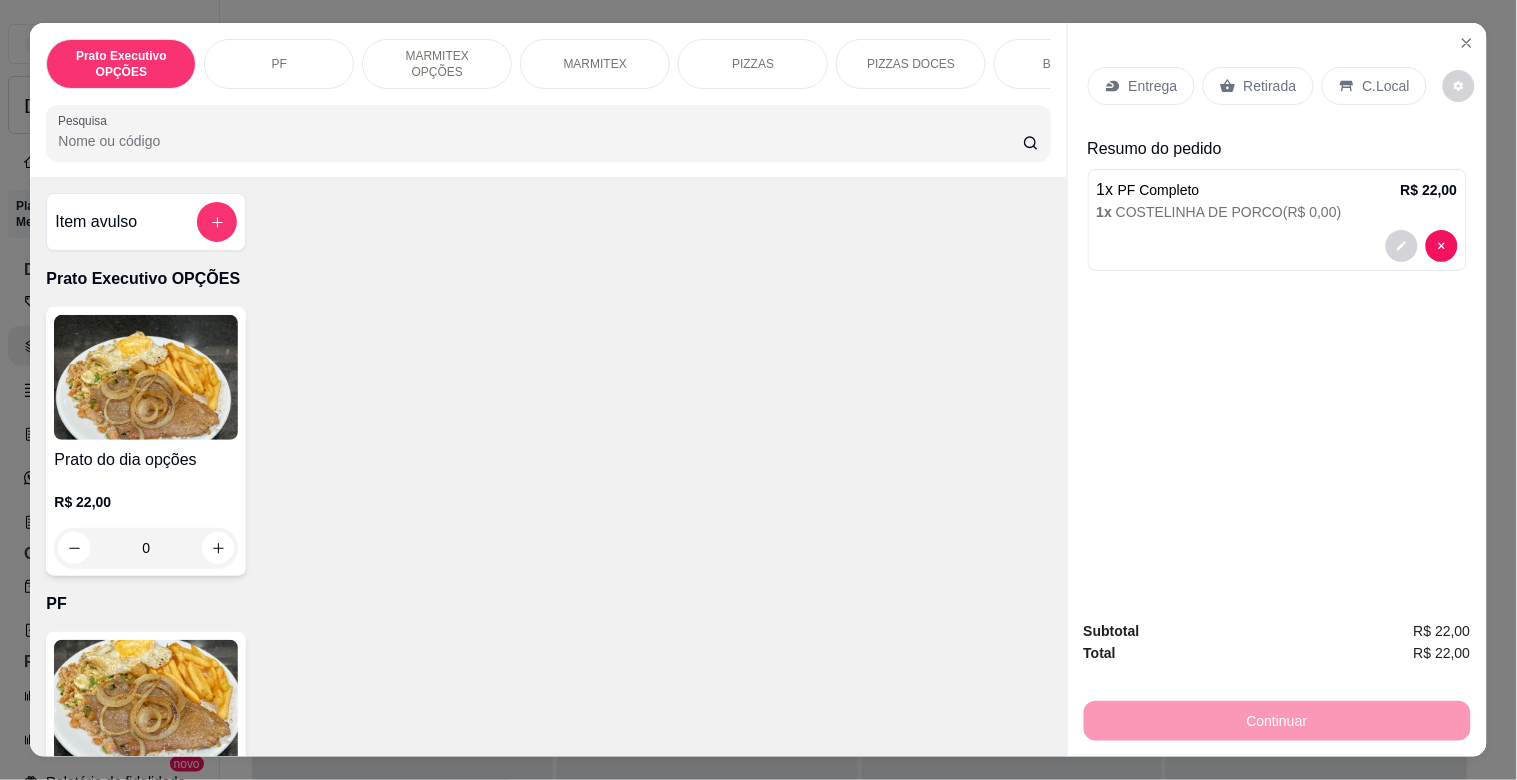 click on "C.Local" at bounding box center [1386, 86] 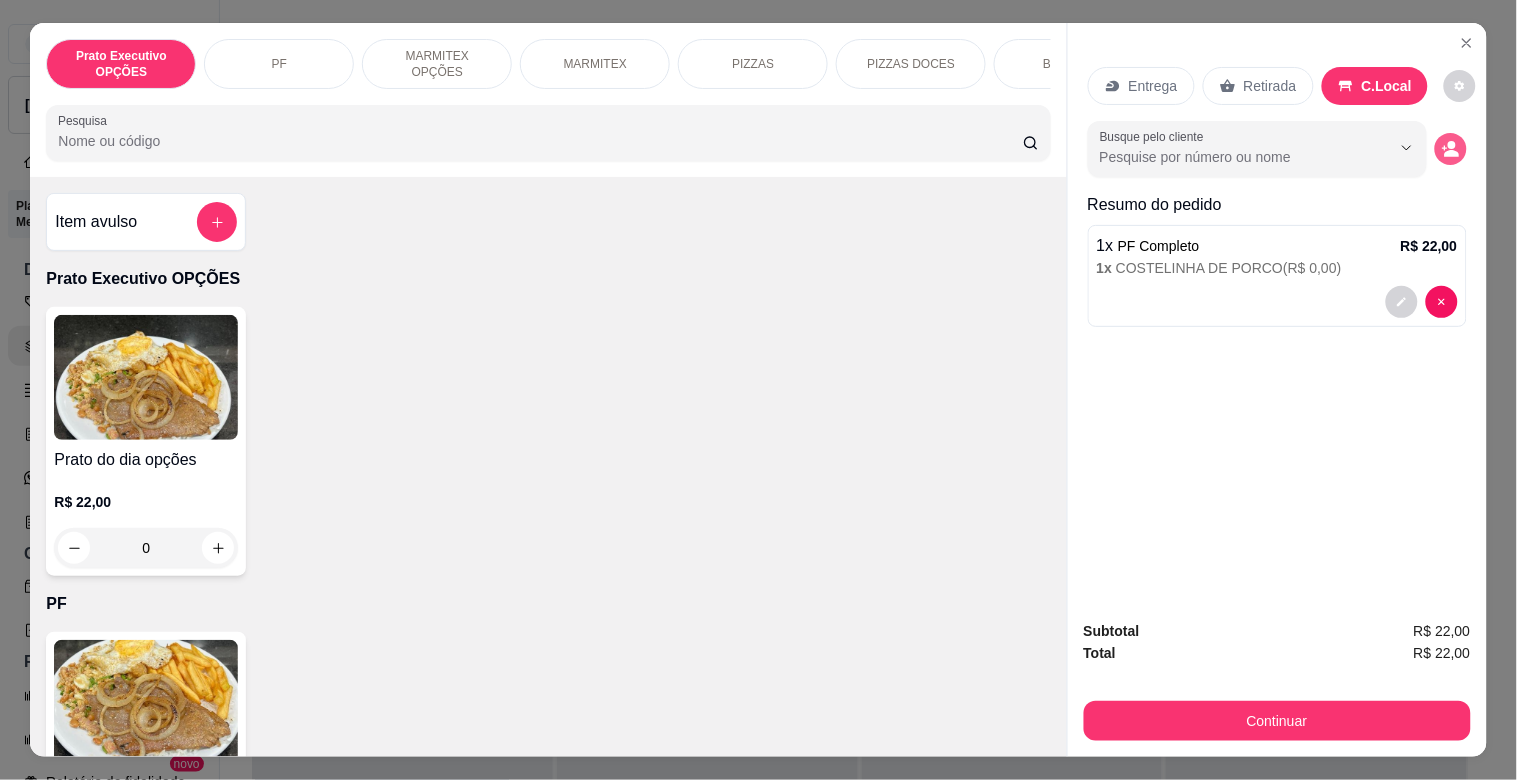 click 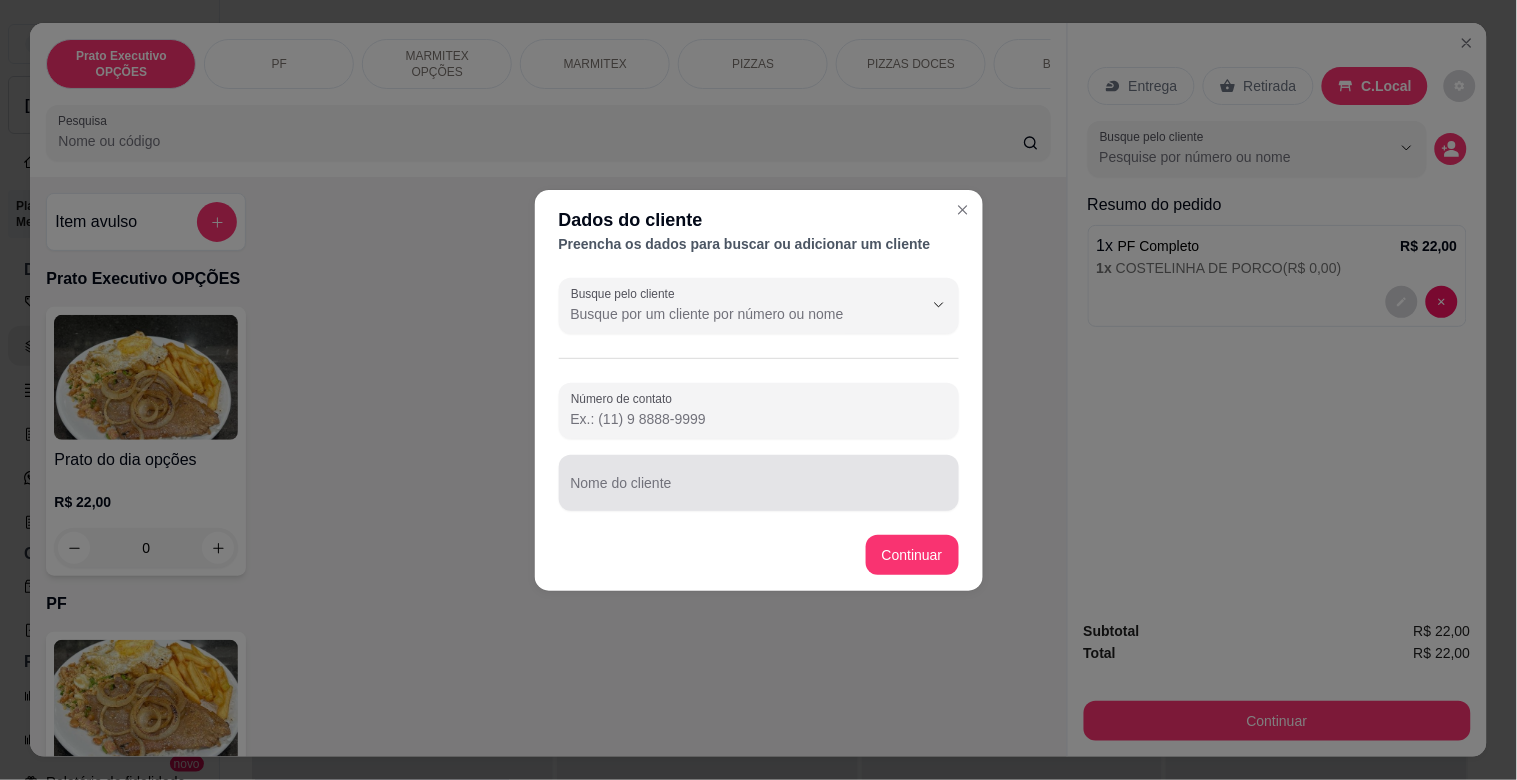 click at bounding box center (759, 483) 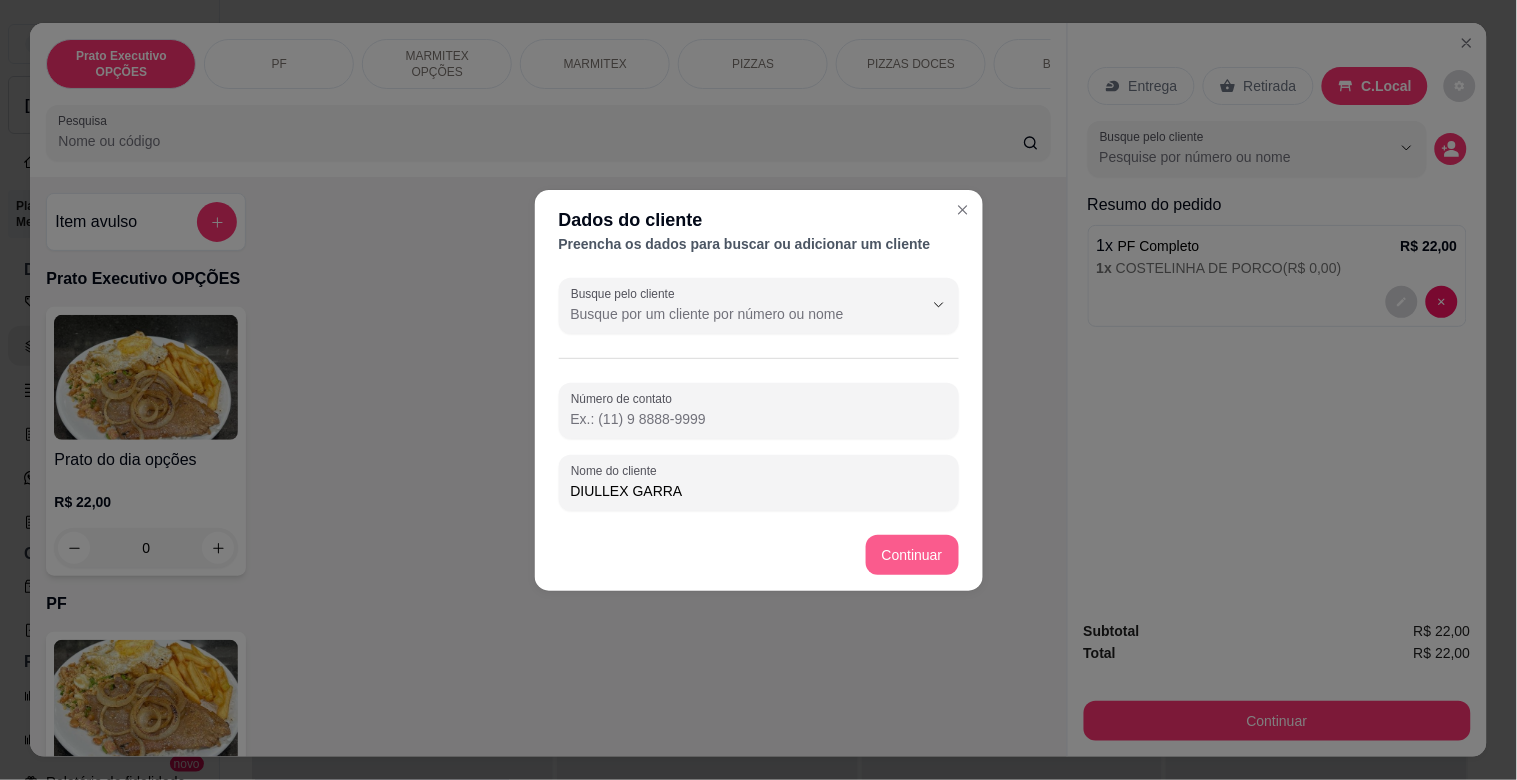 type on "DIULLEX GARRA" 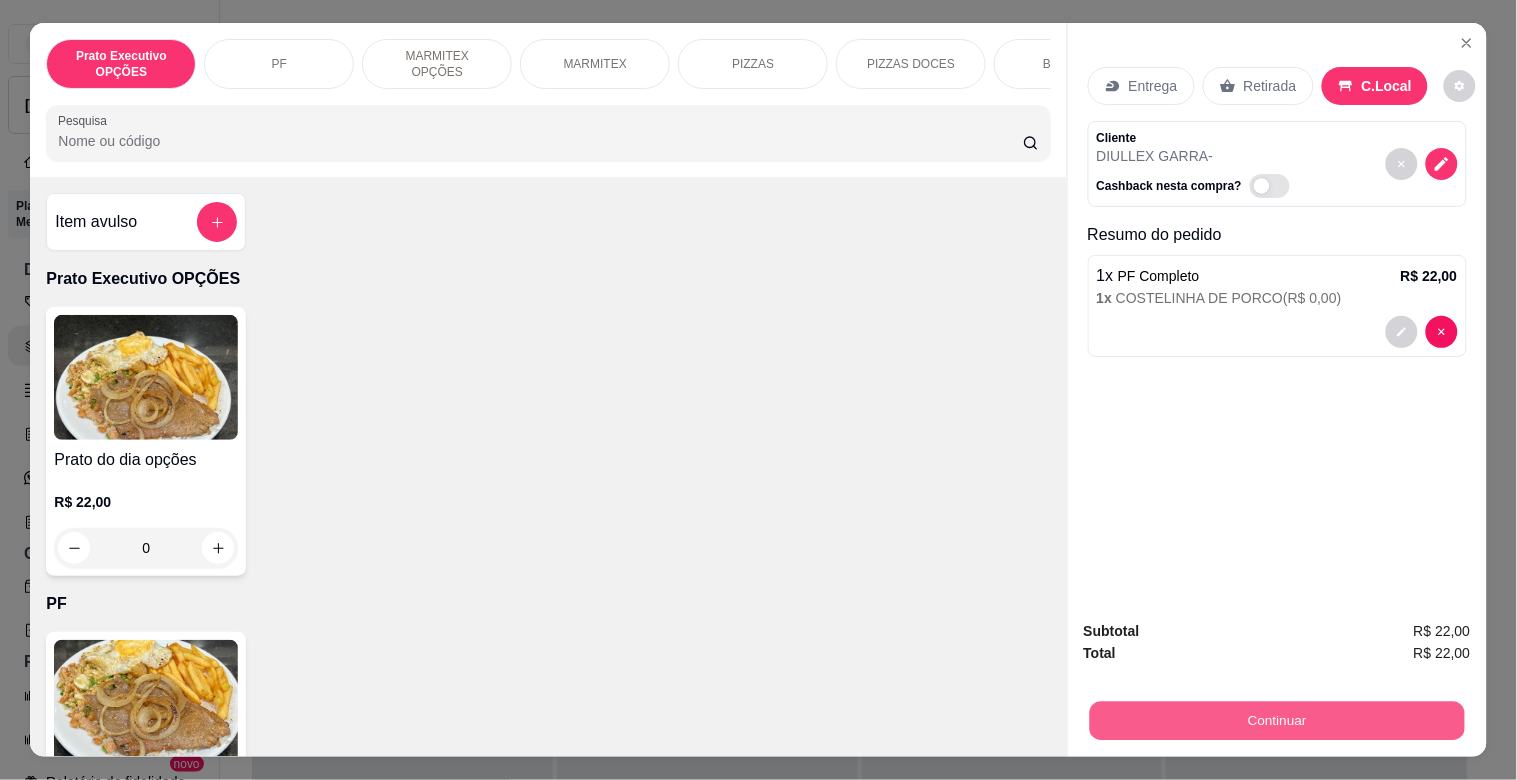 click on "Continuar" at bounding box center (1276, 720) 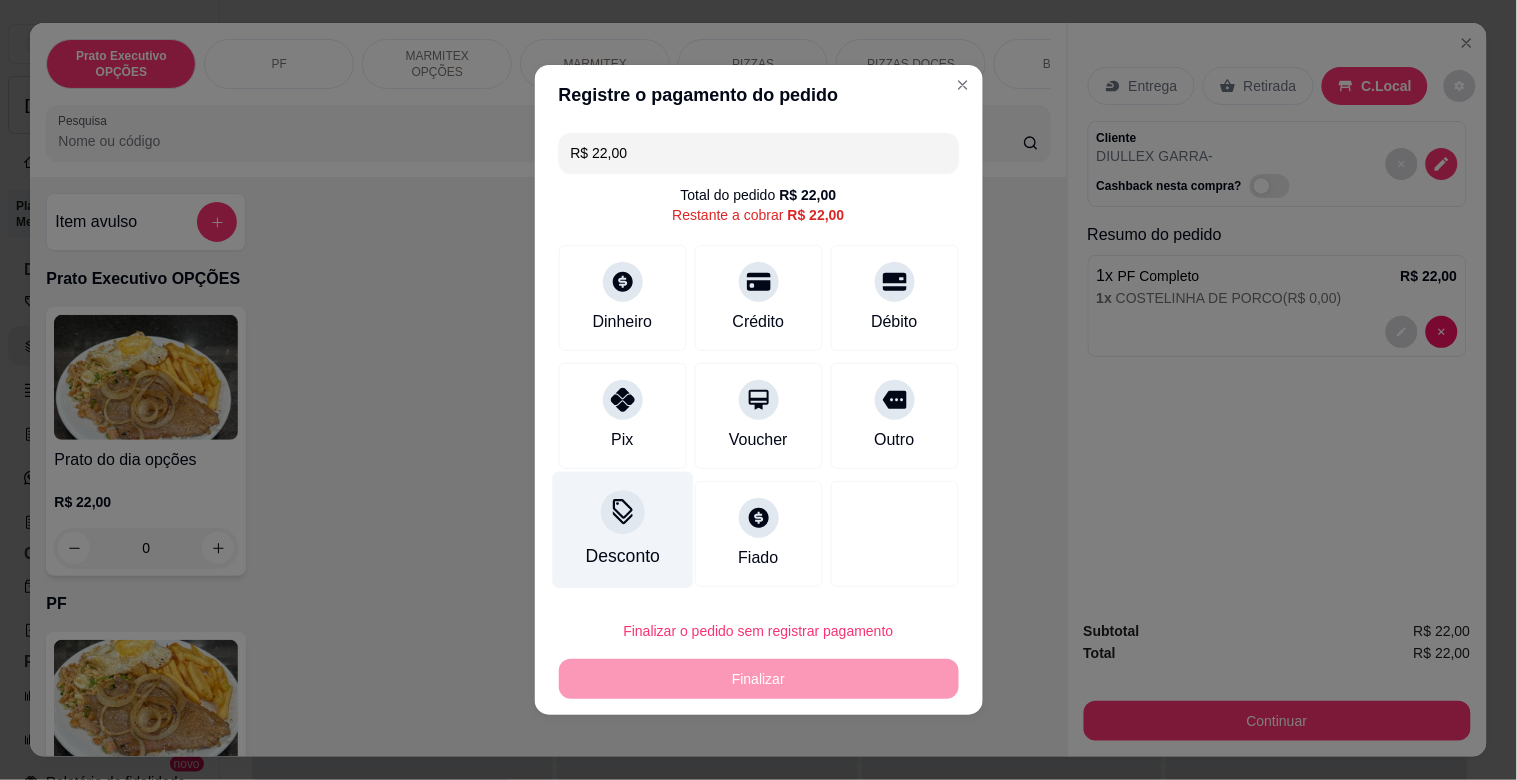 click on "Desconto" at bounding box center (622, 530) 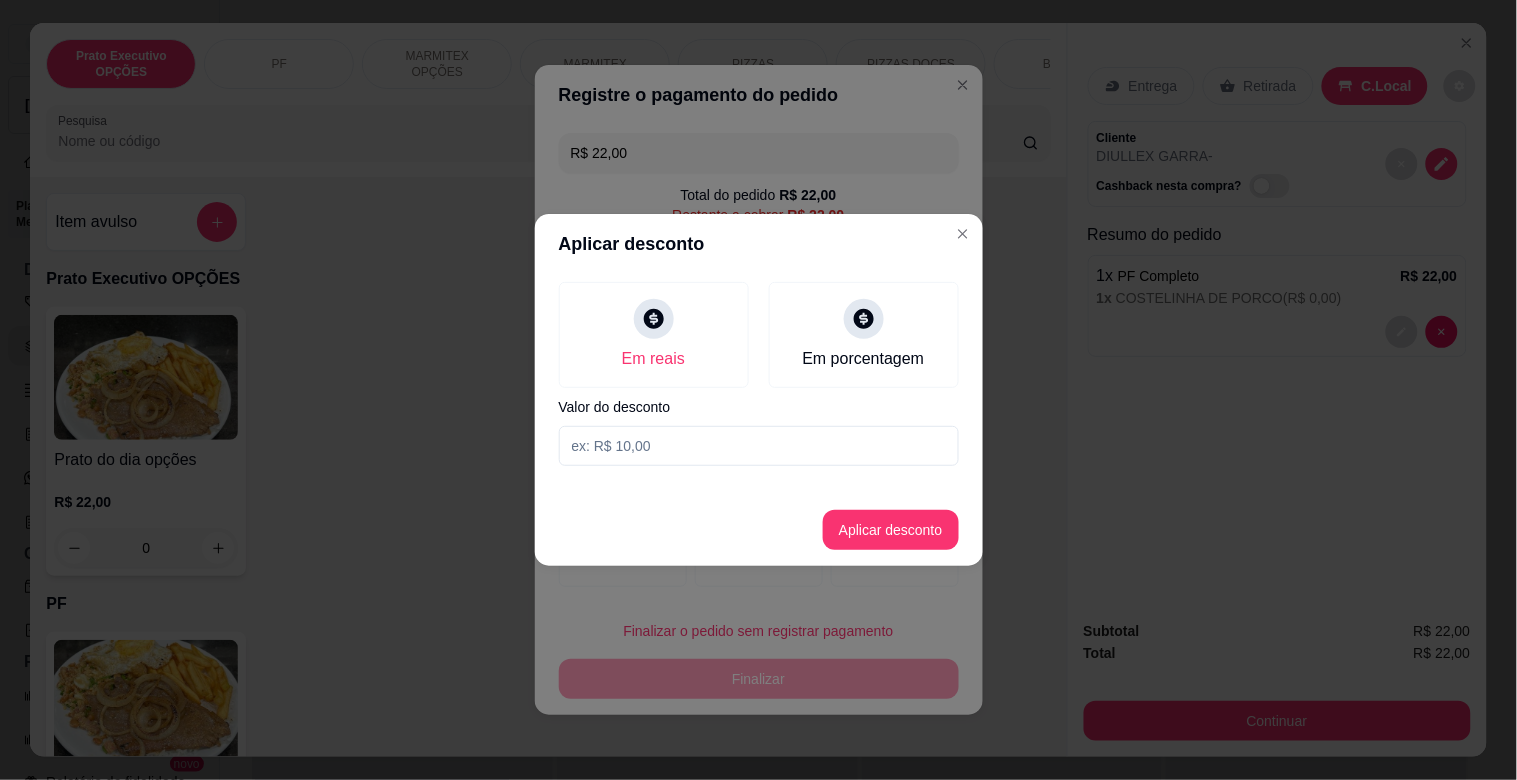 click at bounding box center (759, 446) 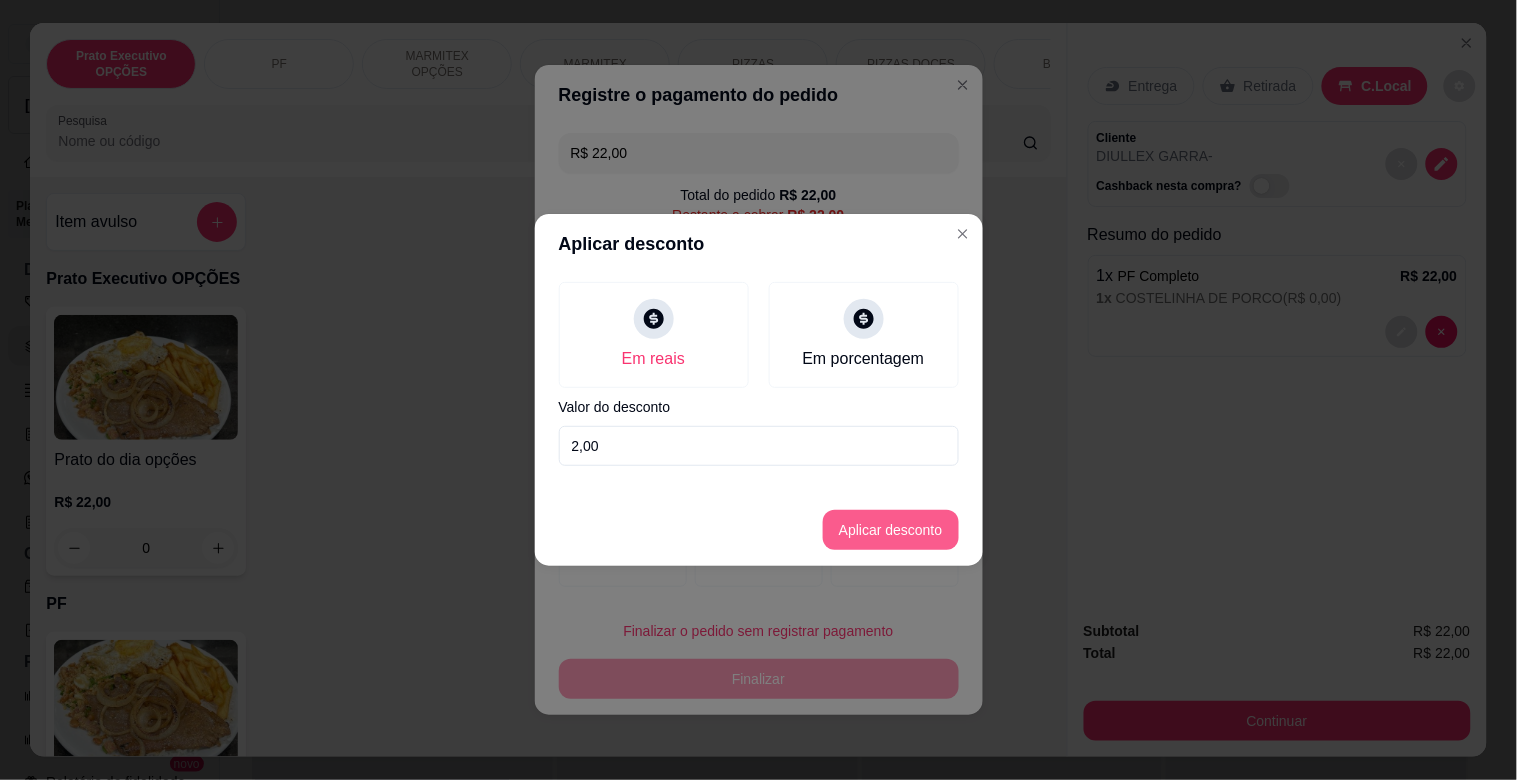 type on "2,00" 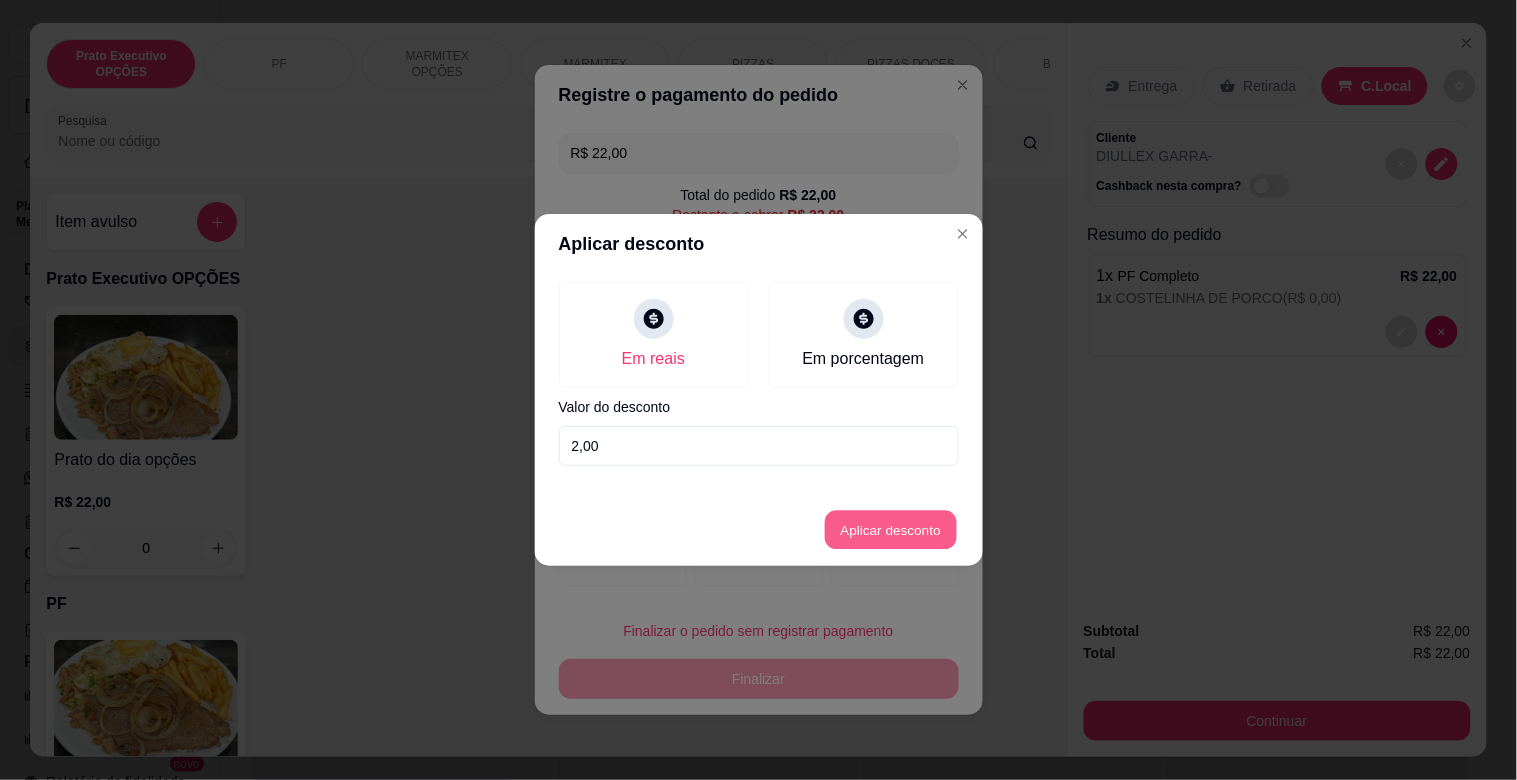 click on "Aplicar desconto" at bounding box center (890, 530) 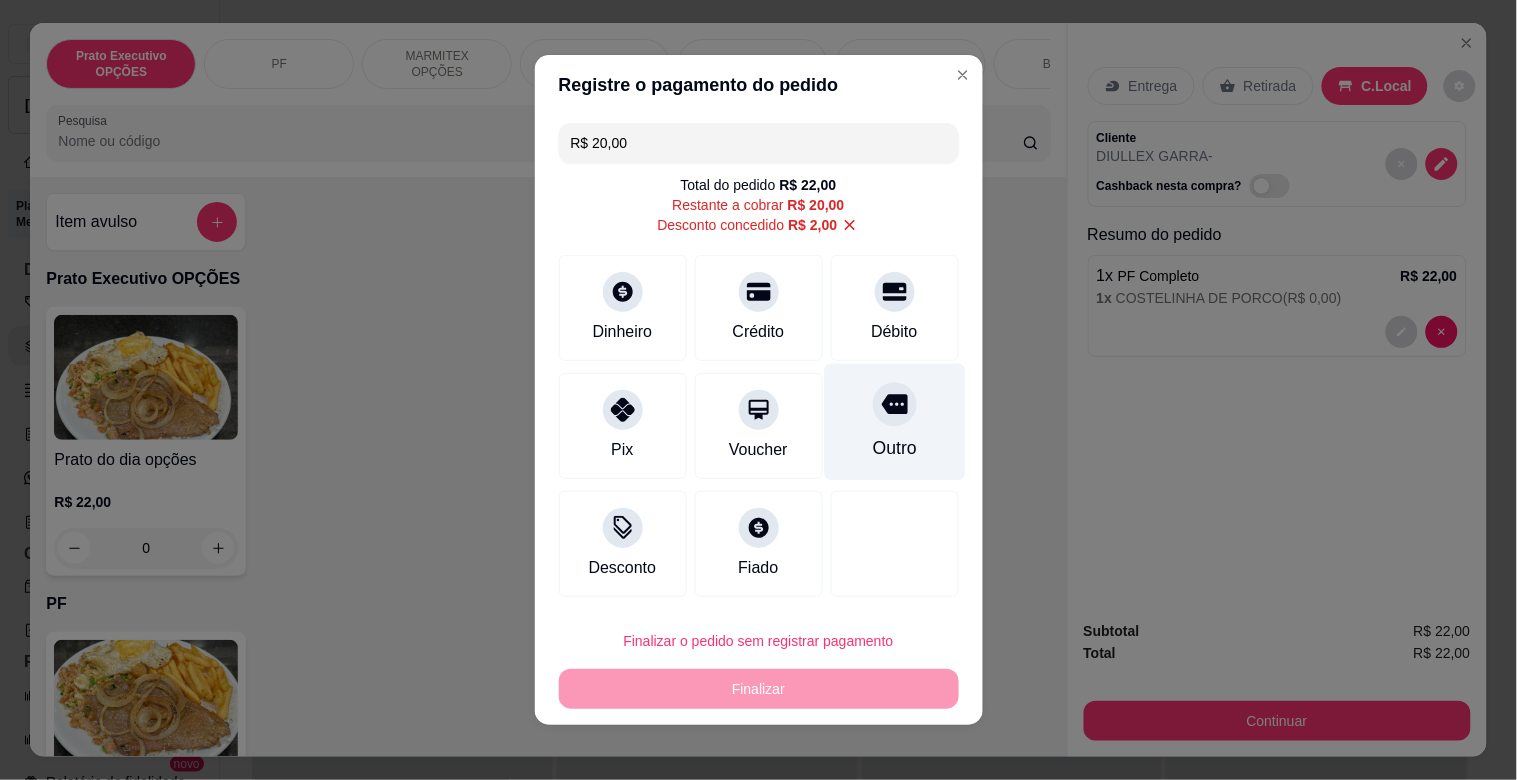 click 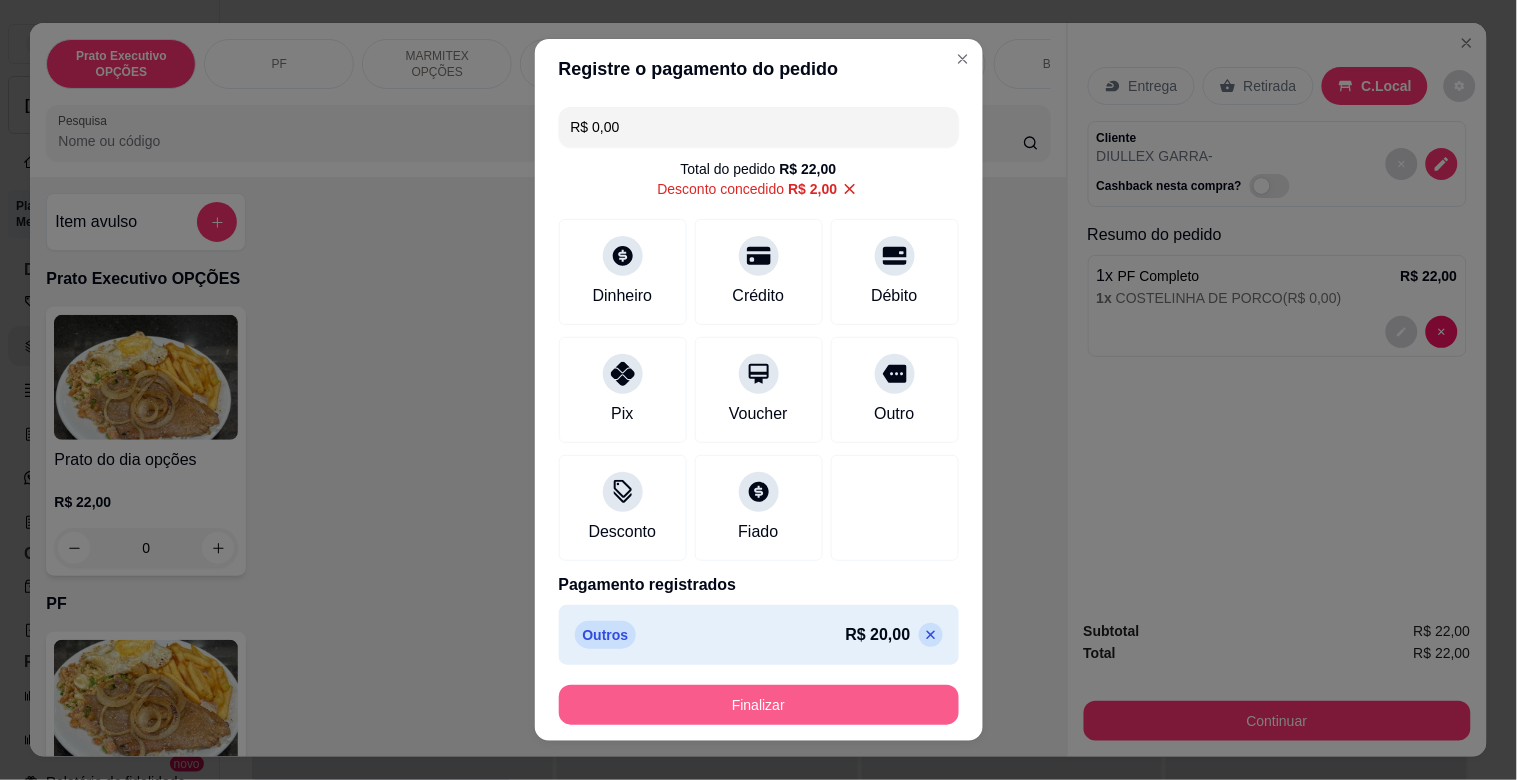 click on "Finalizar" at bounding box center (759, 705) 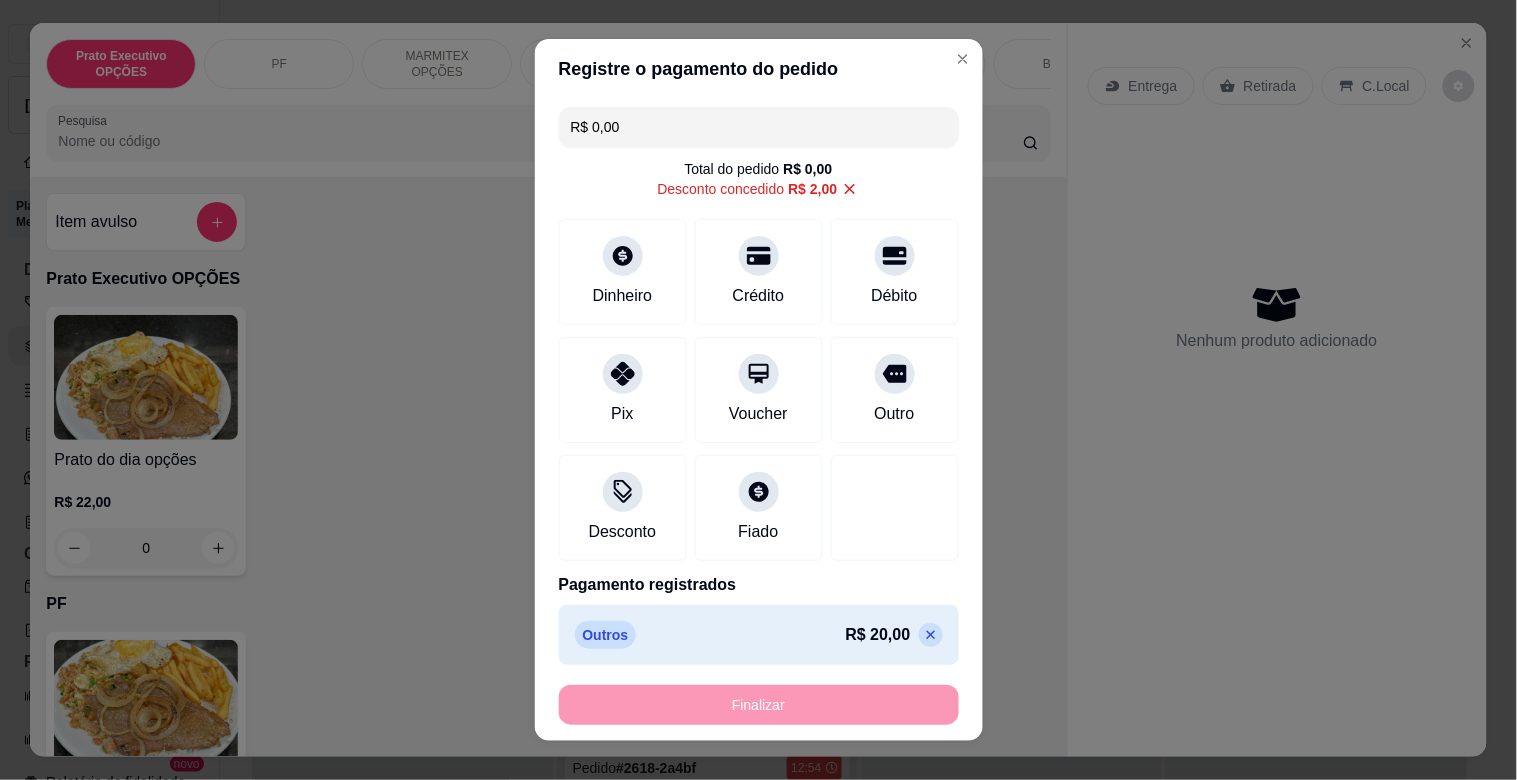 type on "-R$ 22,00" 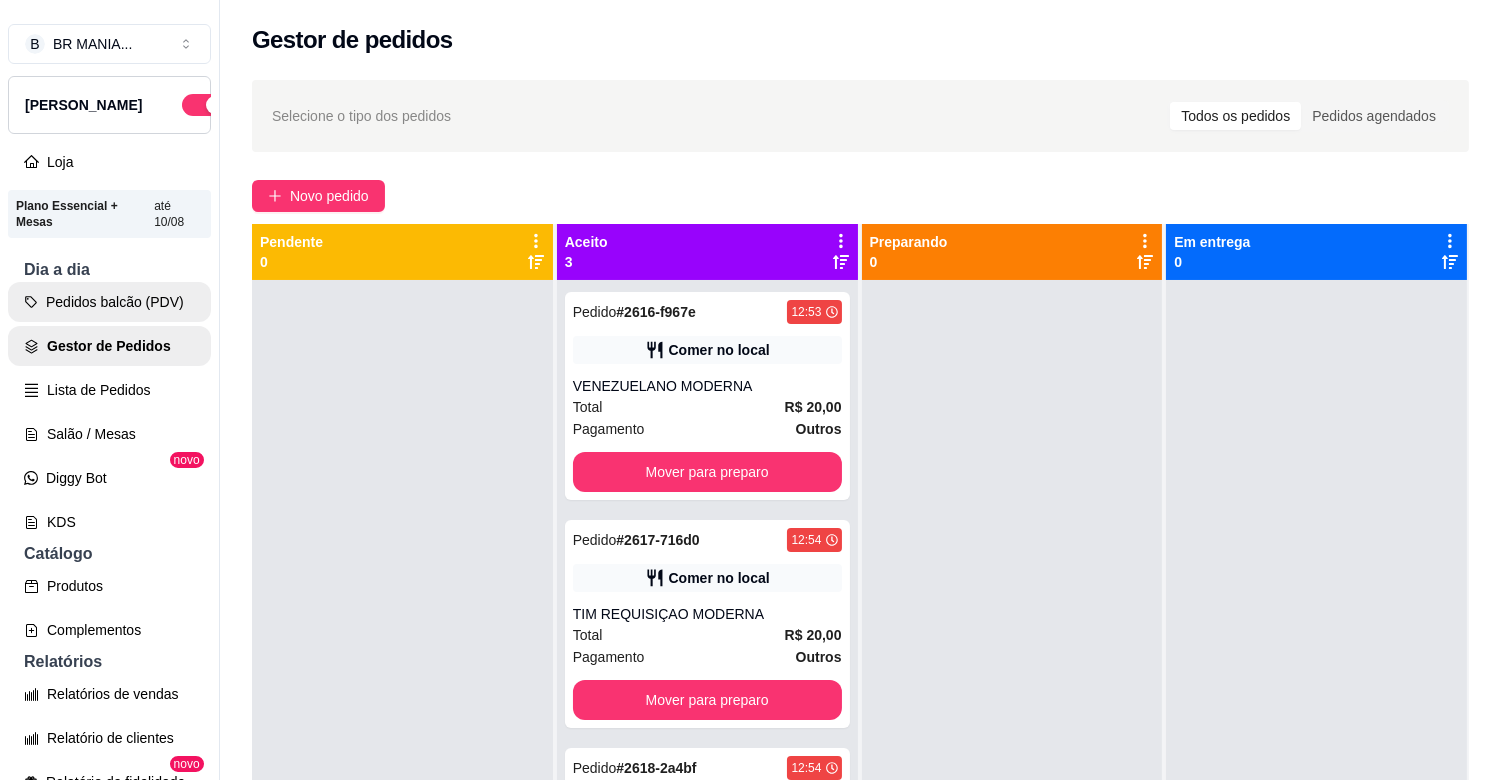 click on "Pedidos balcão (PDV)" at bounding box center [109, 302] 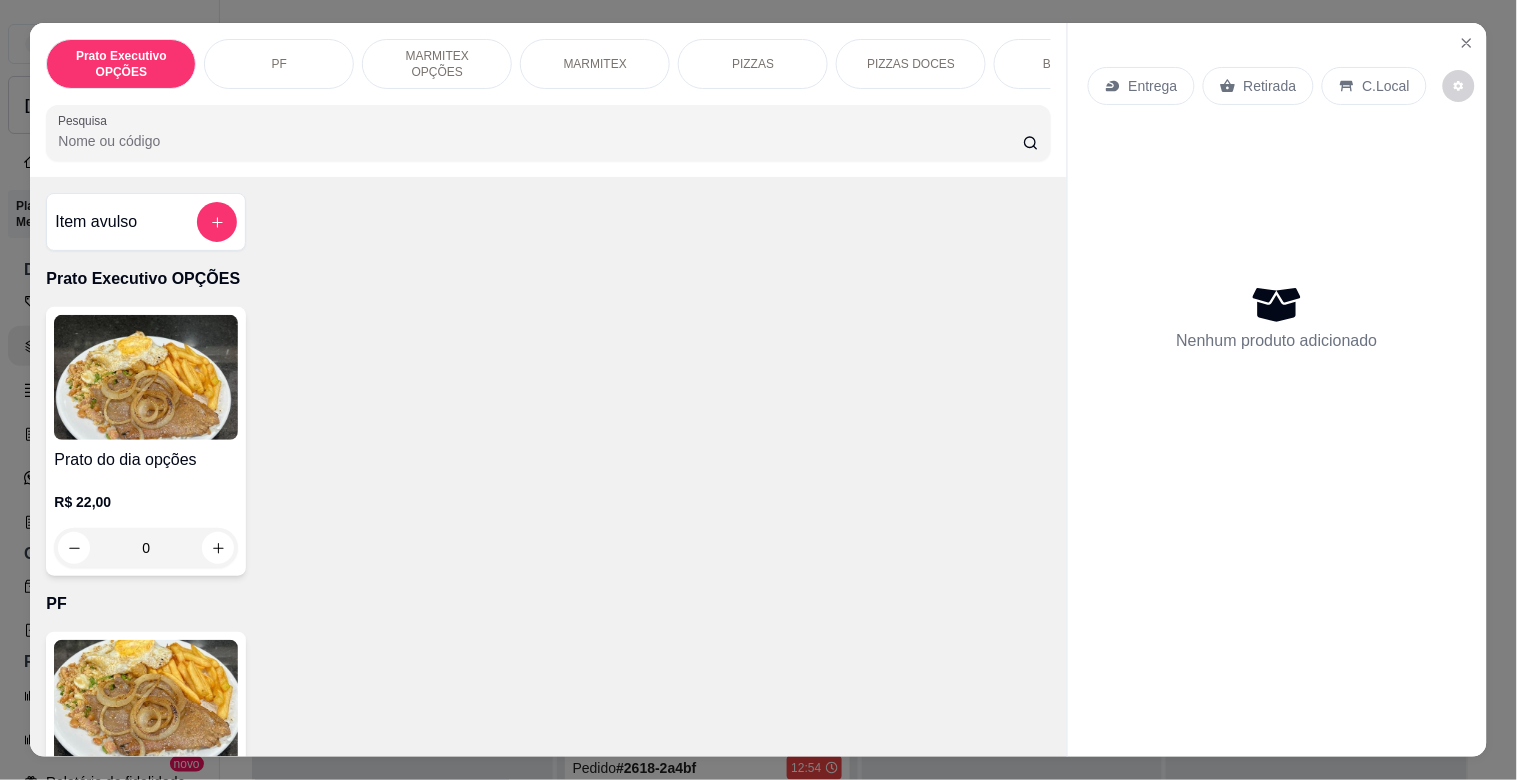 click at bounding box center (146, 702) 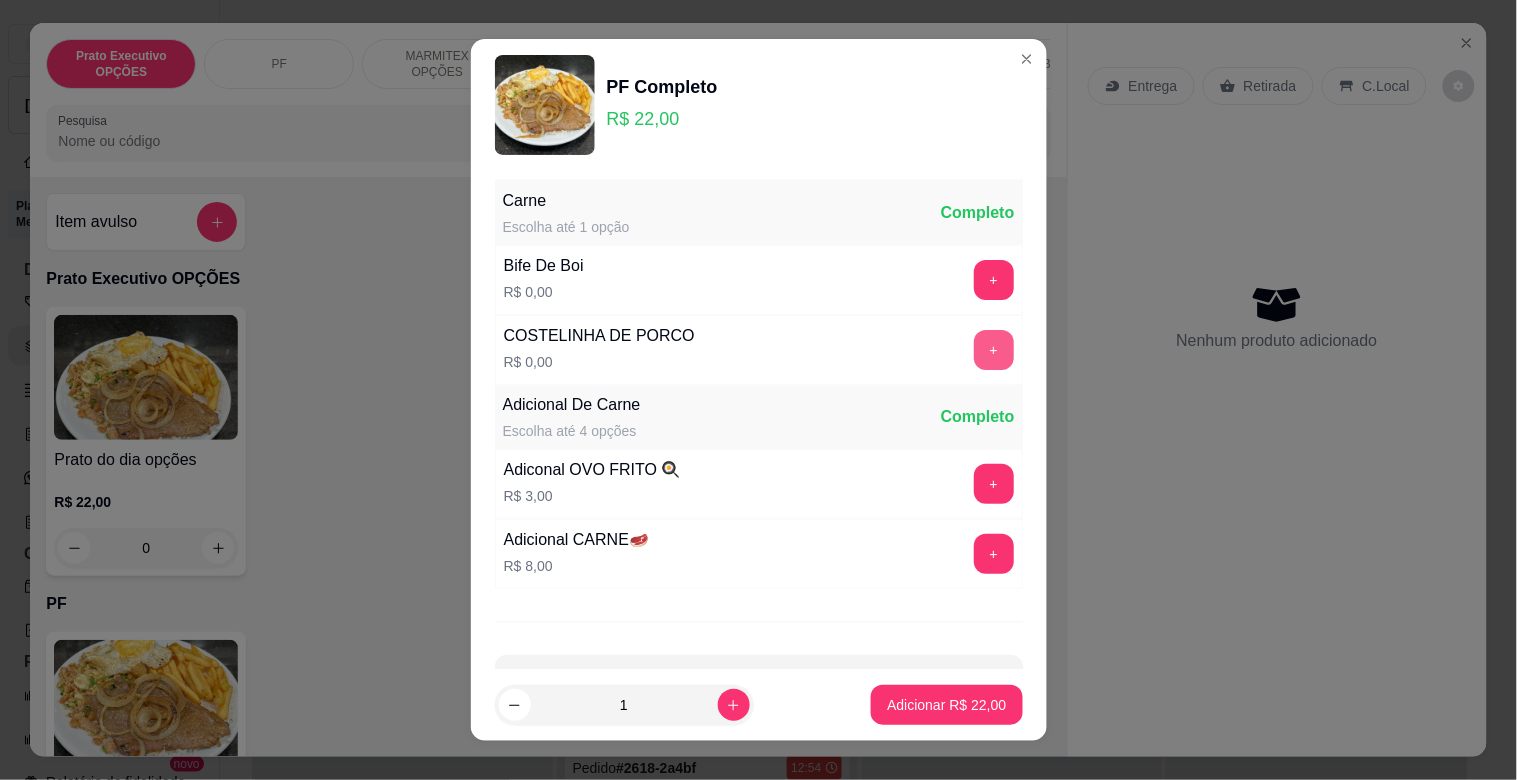 click on "+" at bounding box center (994, 350) 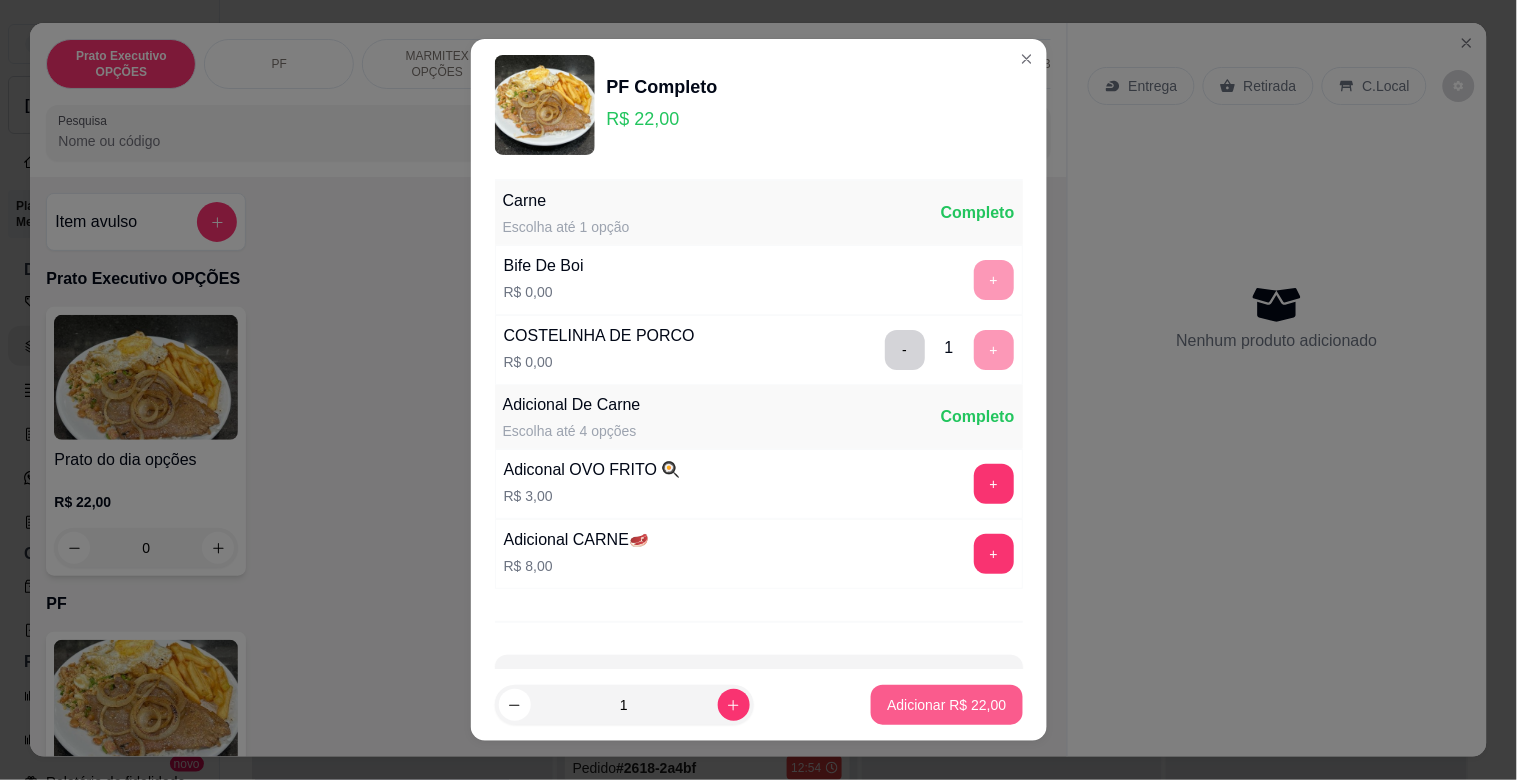 click on "Adicionar   R$ 22,00" at bounding box center (946, 705) 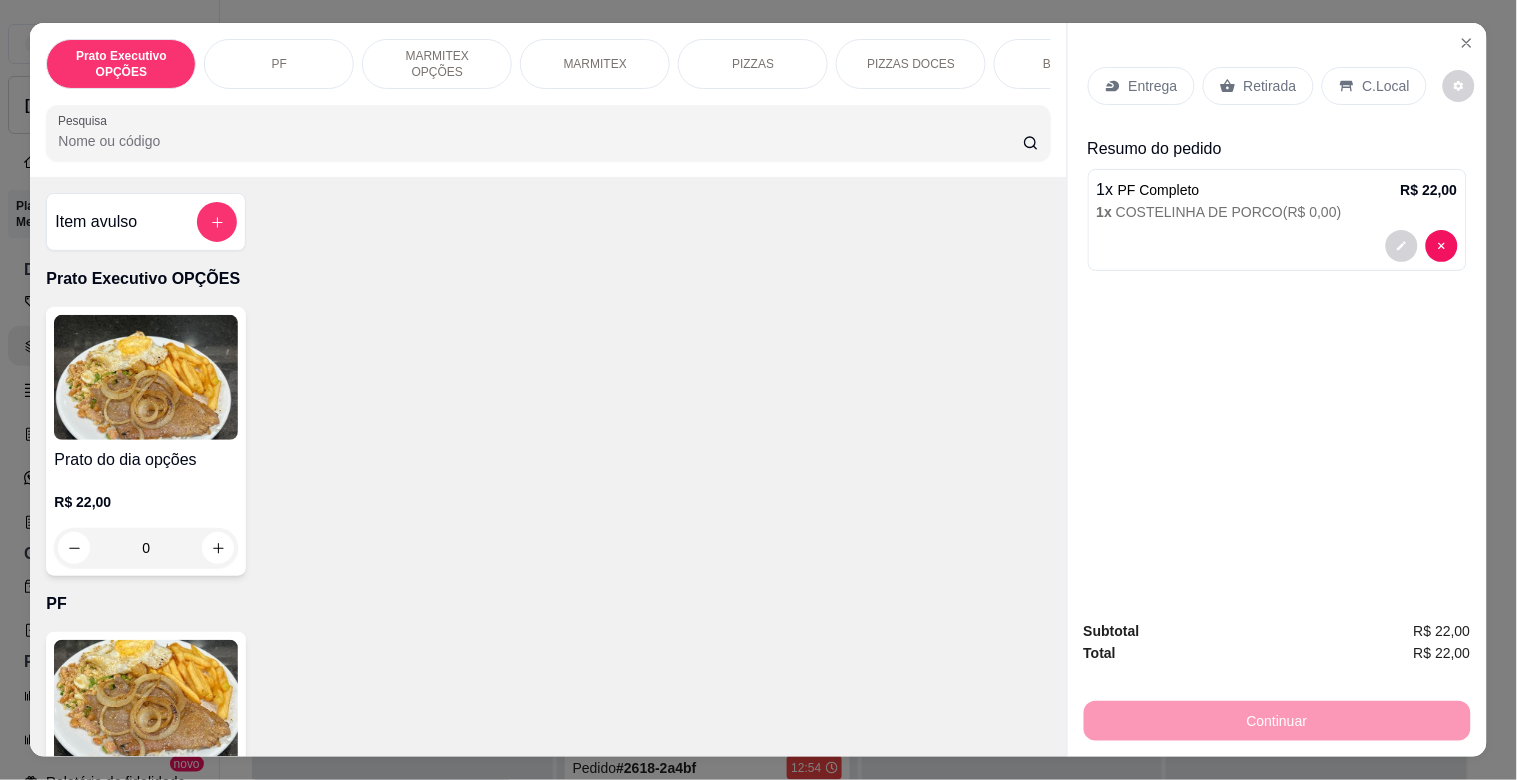 click on "C.Local" at bounding box center (1386, 86) 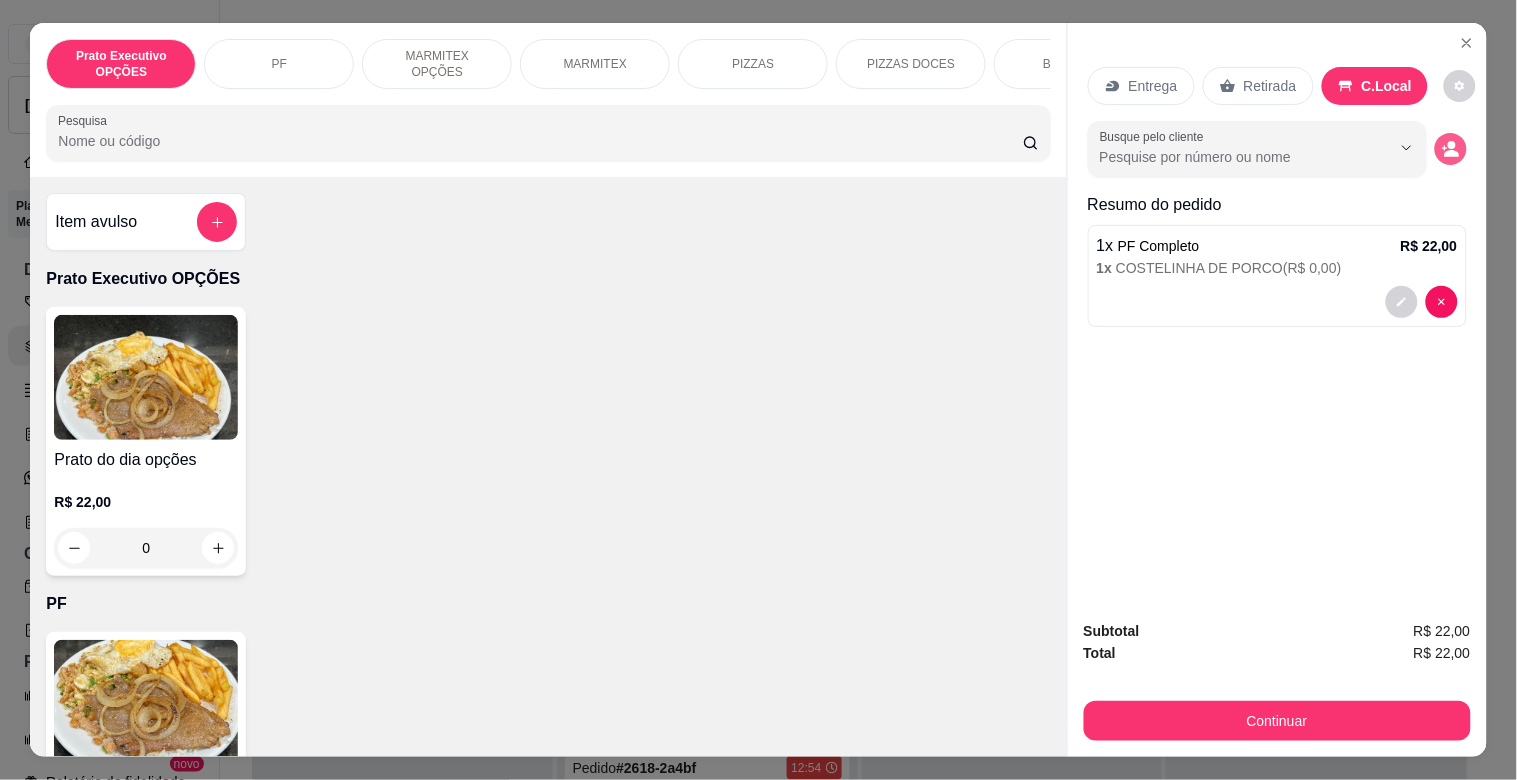 click 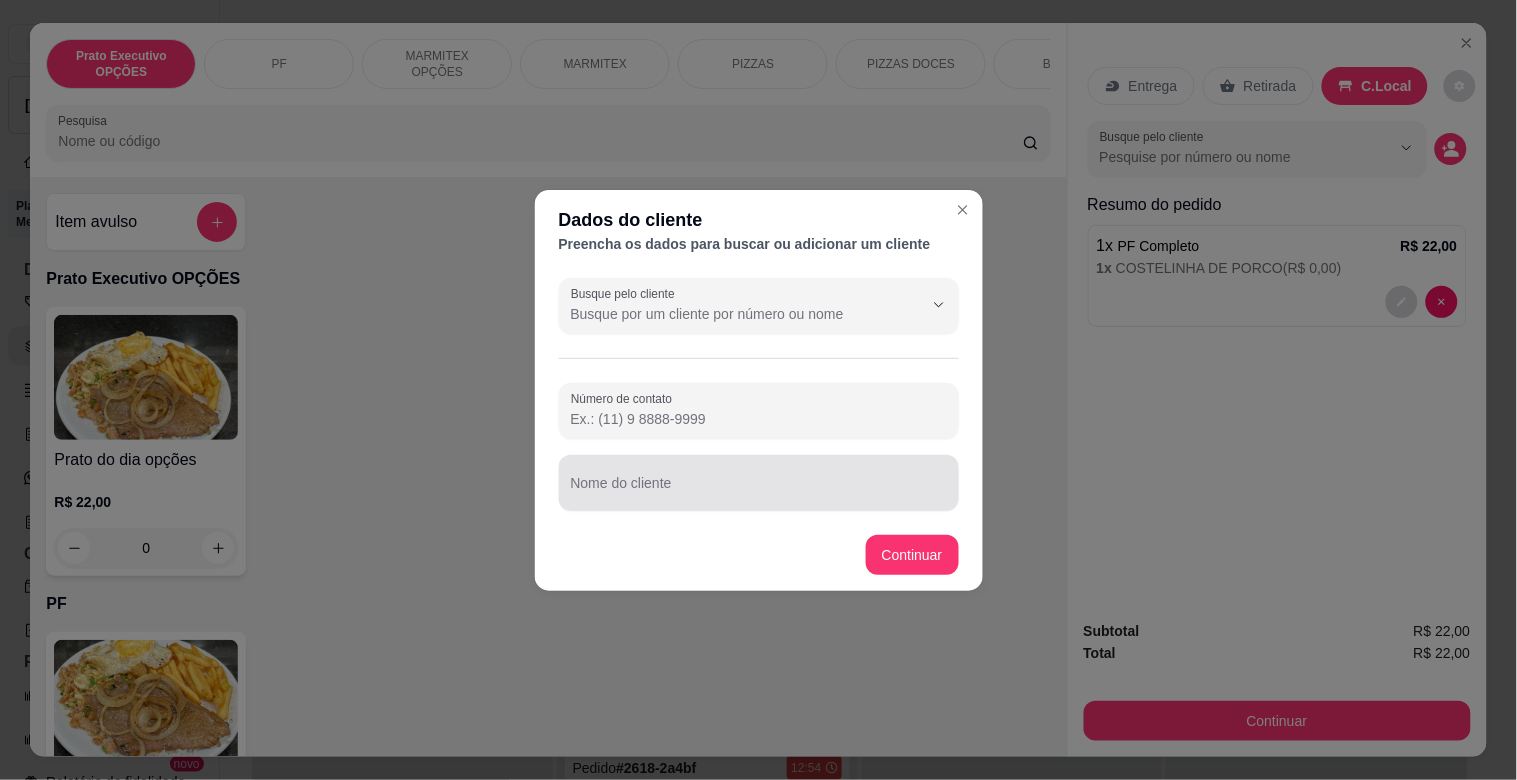 click on "Nome do cliente" at bounding box center [759, 491] 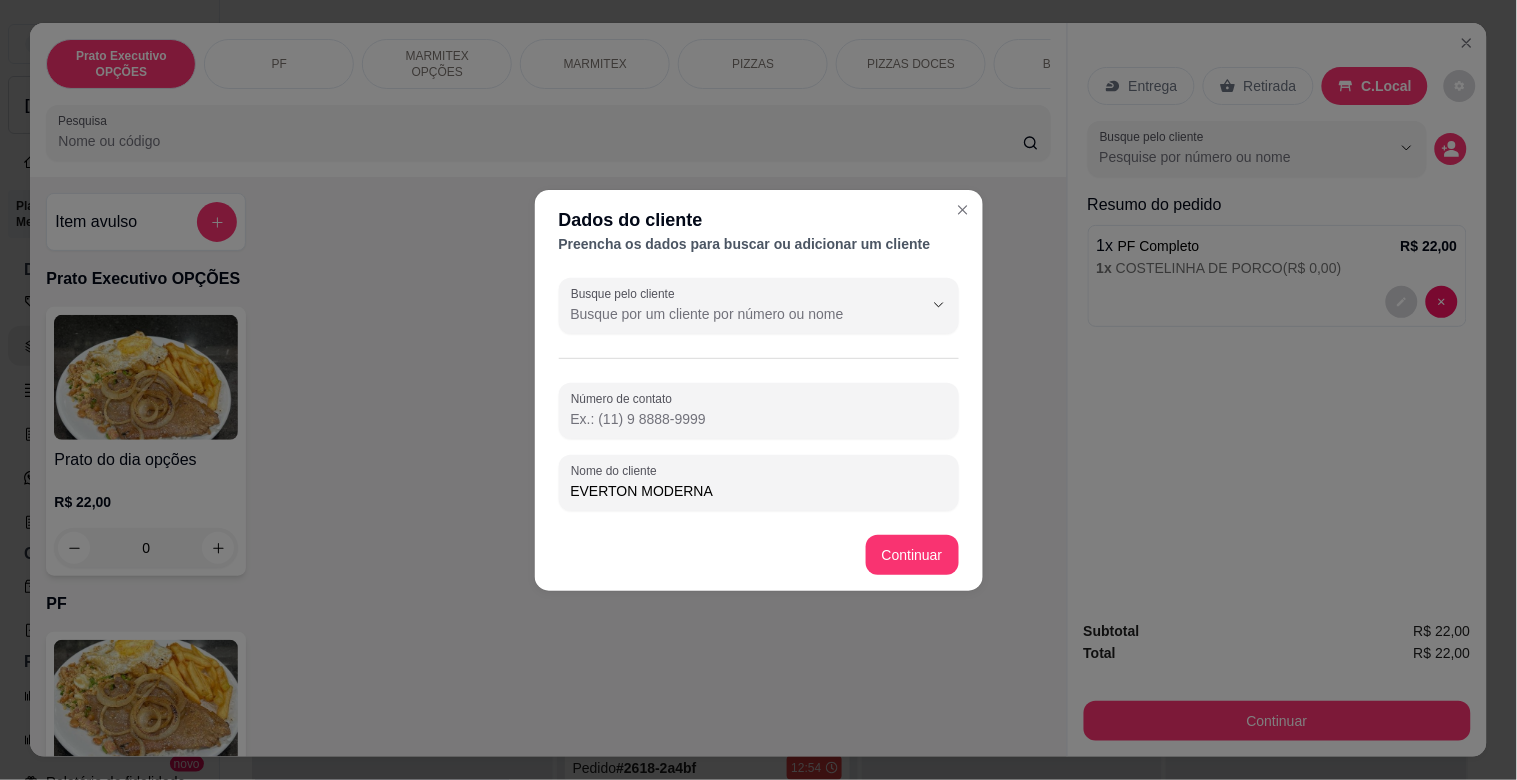 type on "EVERTON MODERNA" 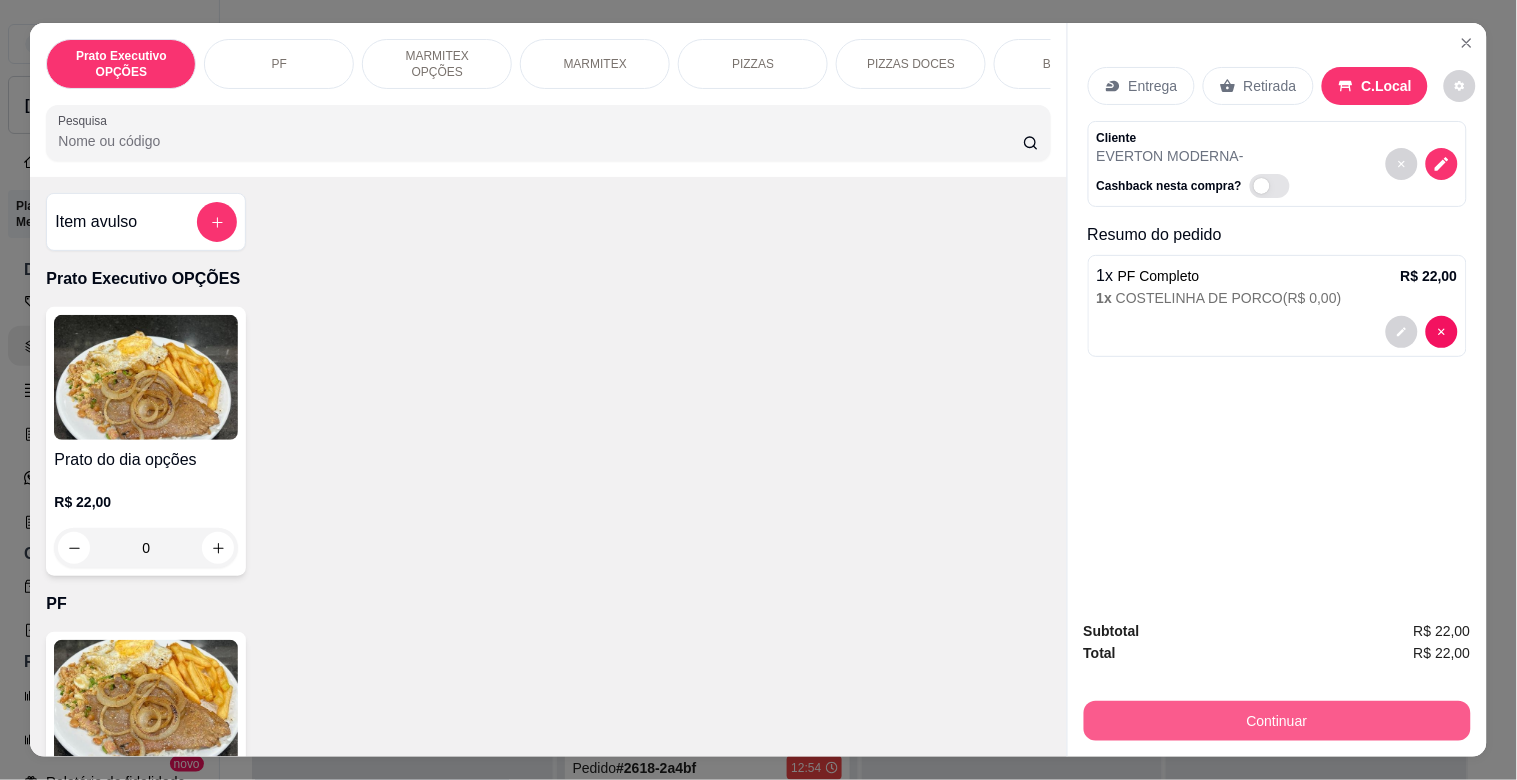 click on "Continuar" at bounding box center [1277, 721] 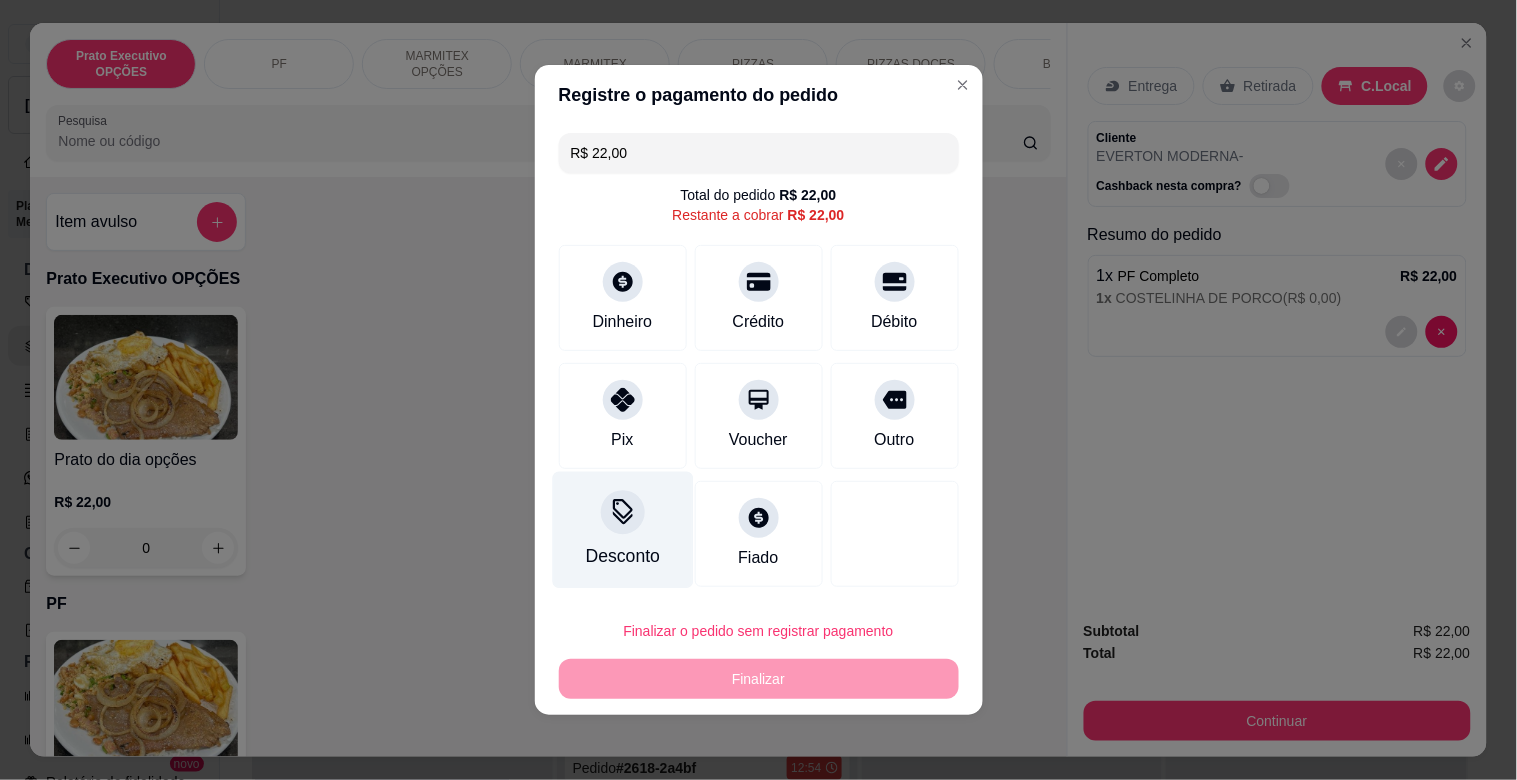 click 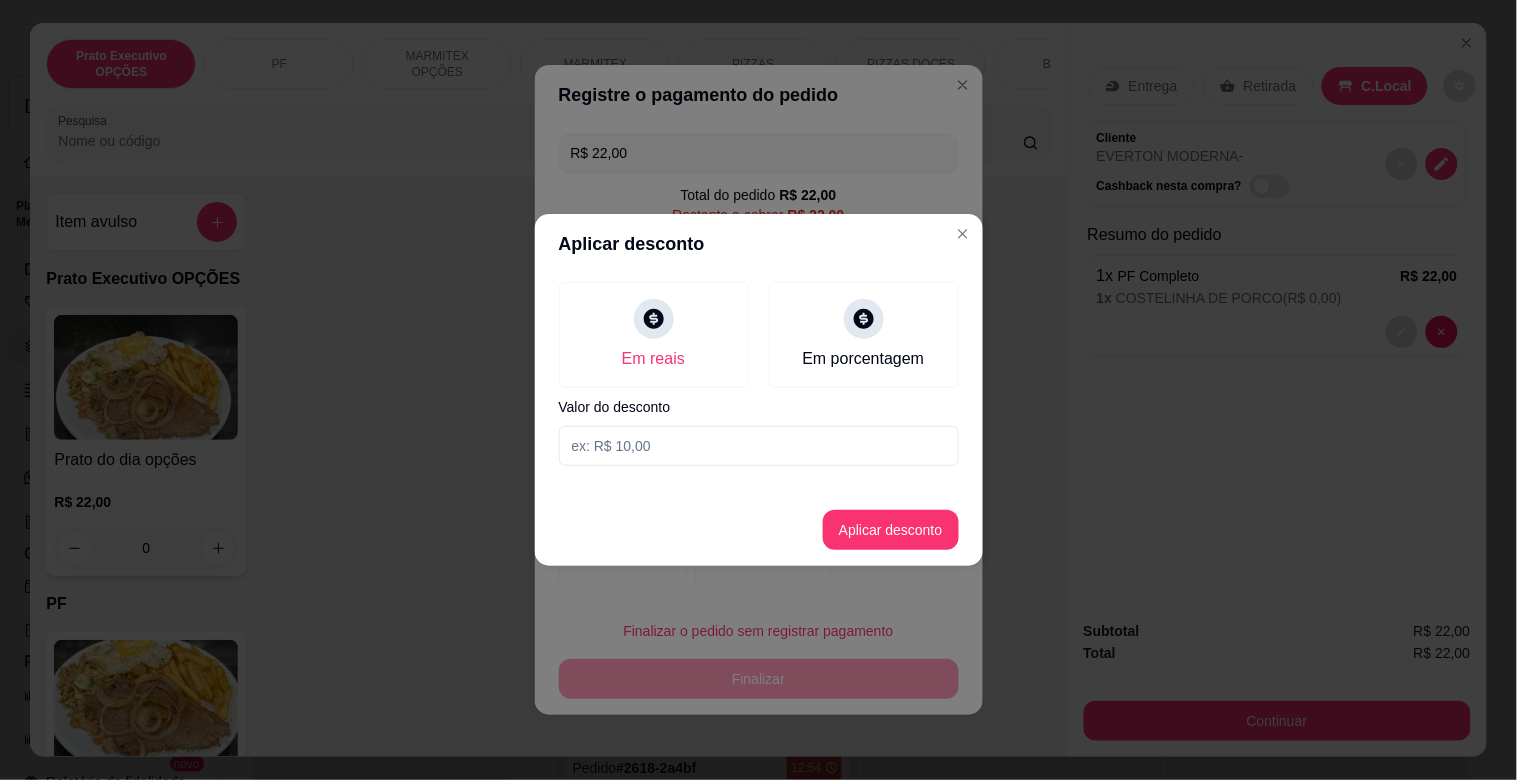 click at bounding box center [759, 446] 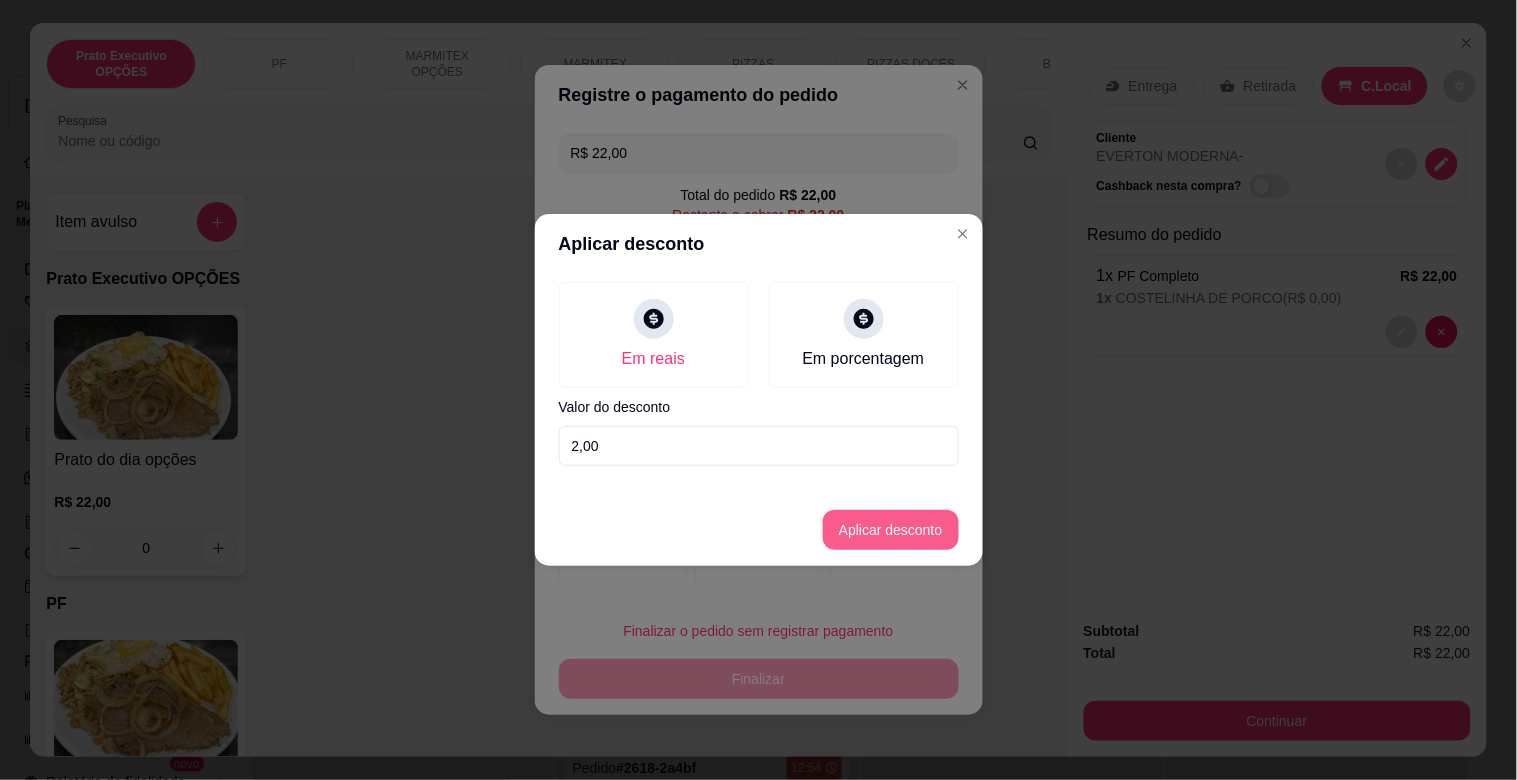 type on "2,00" 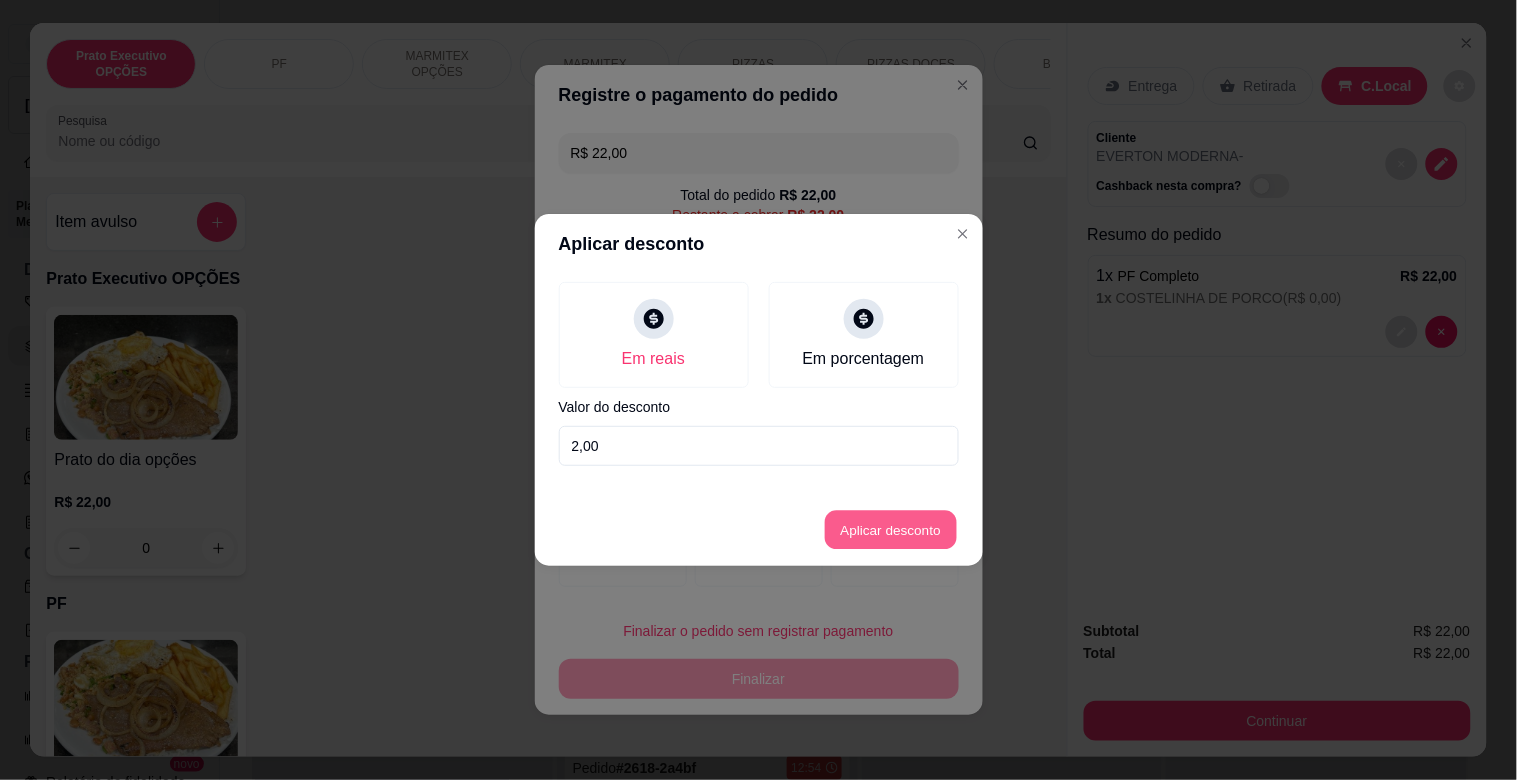click on "Aplicar desconto" at bounding box center (890, 530) 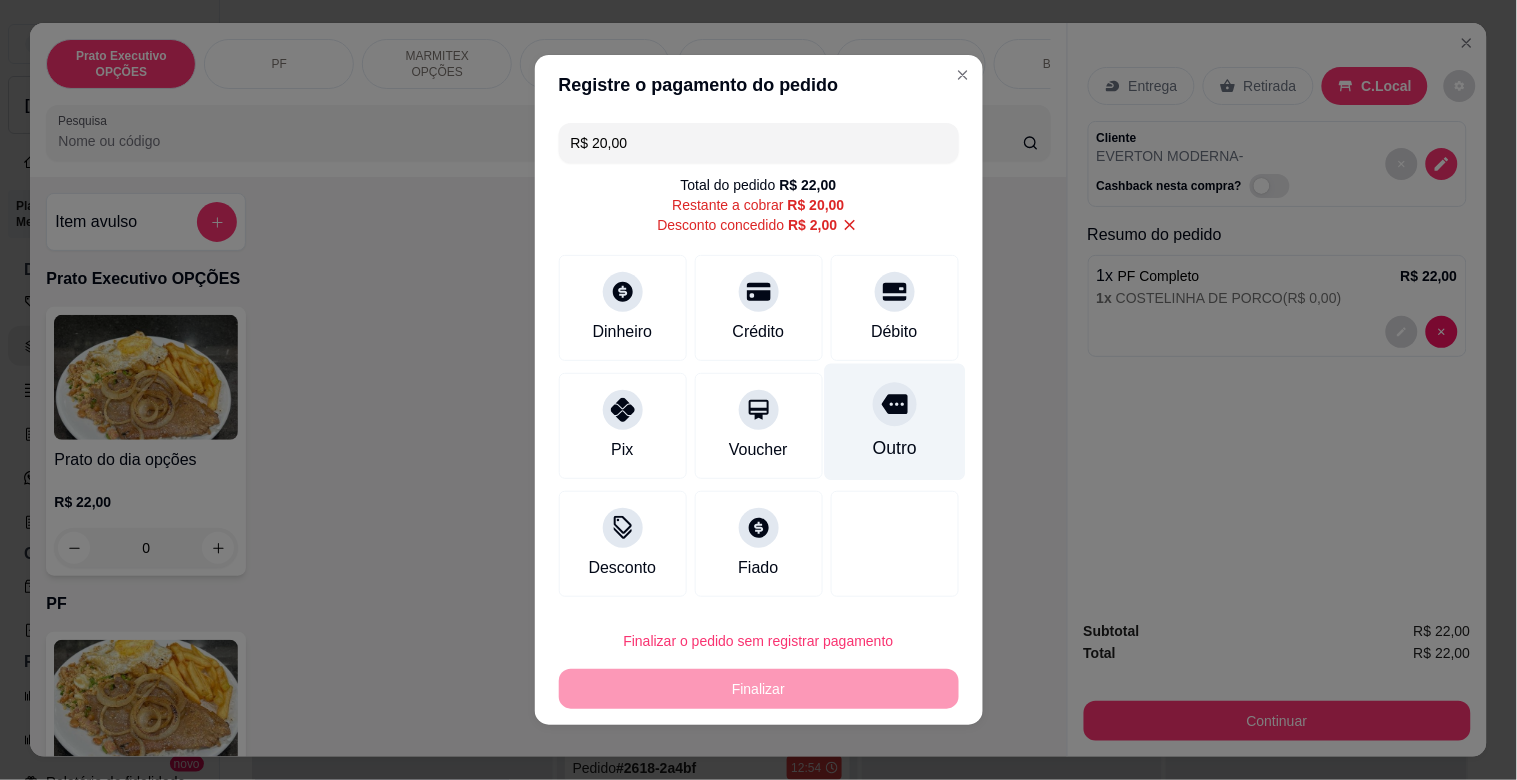 click at bounding box center [895, 404] 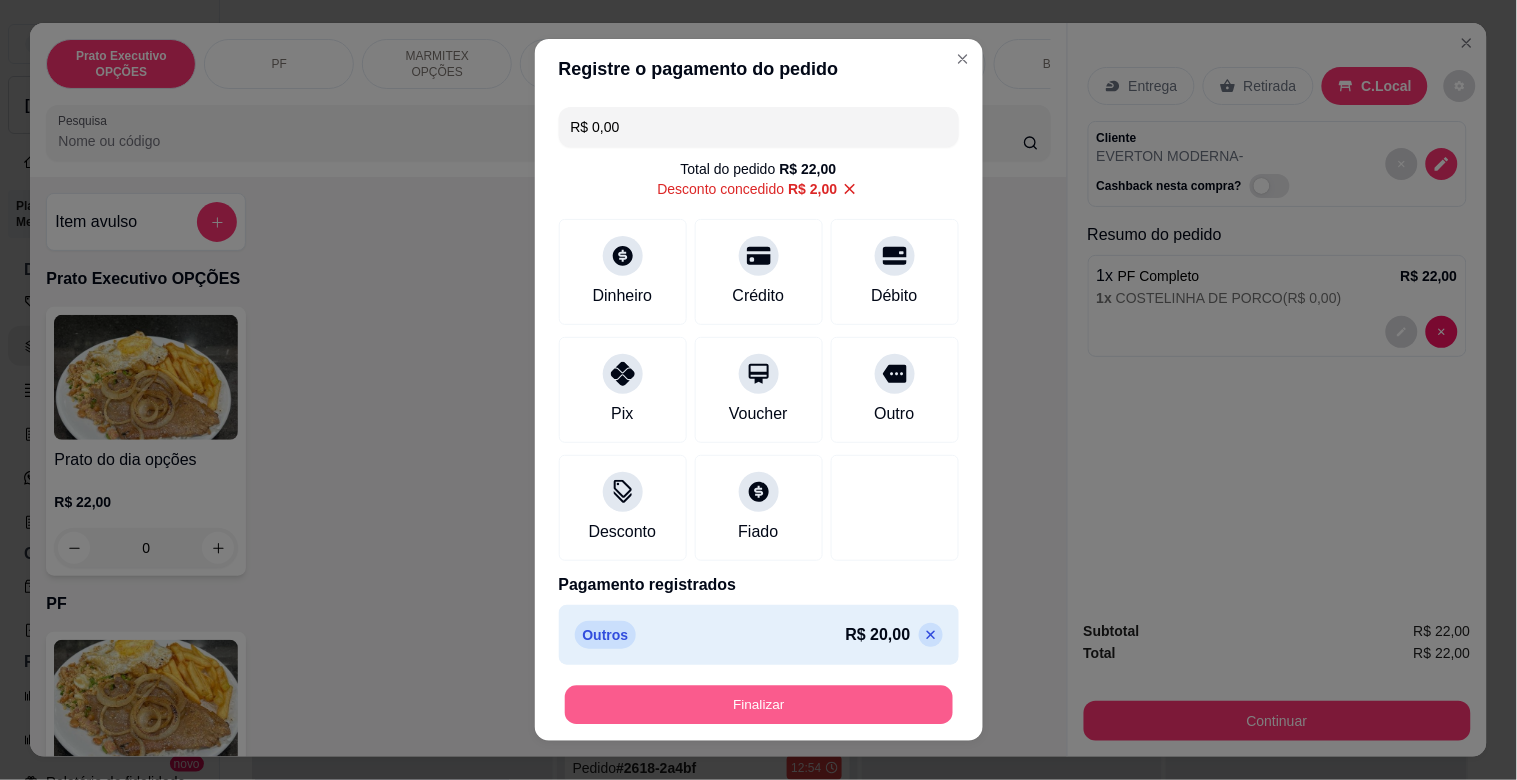 click on "Finalizar" at bounding box center (759, 705) 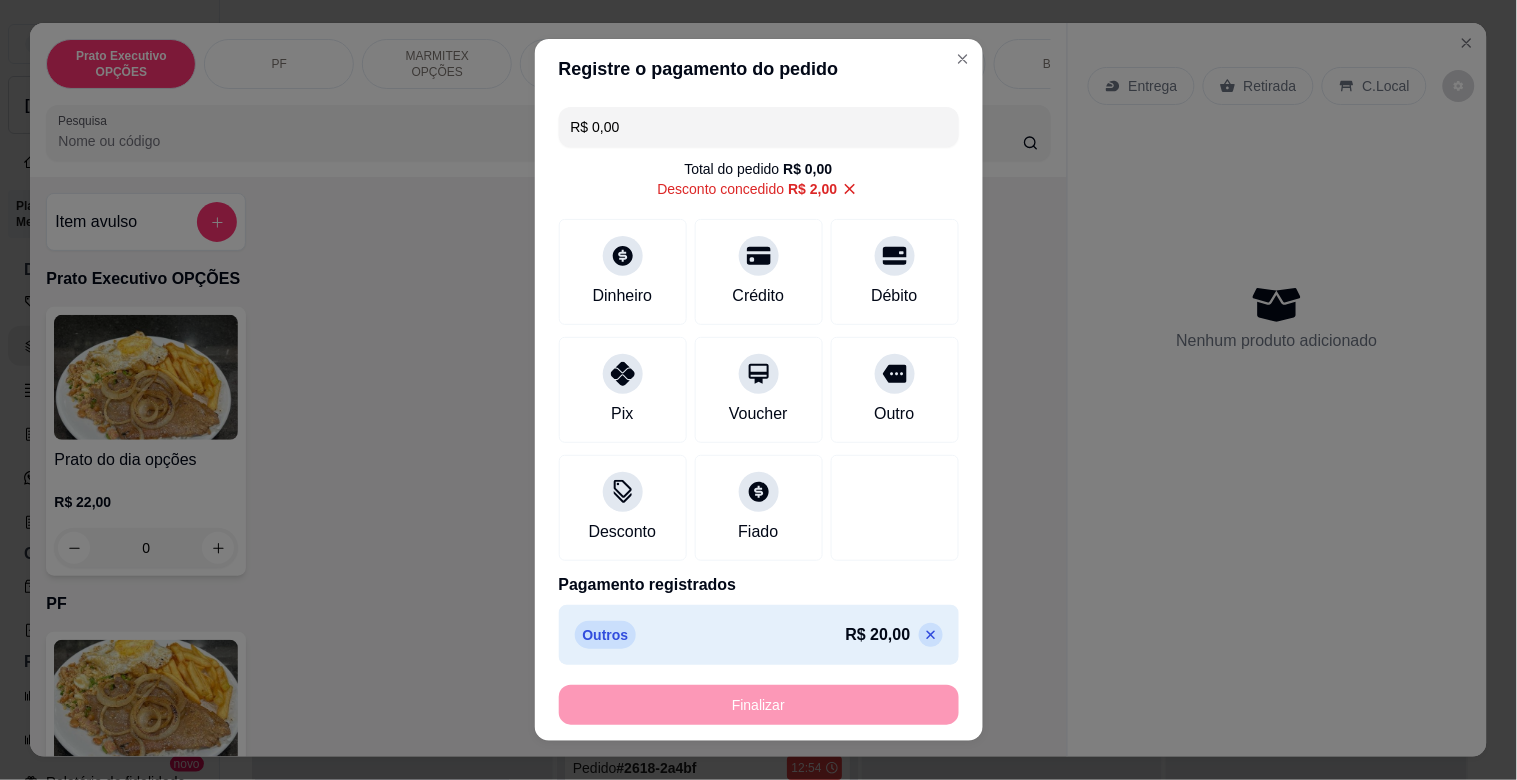 type on "-R$ 22,00" 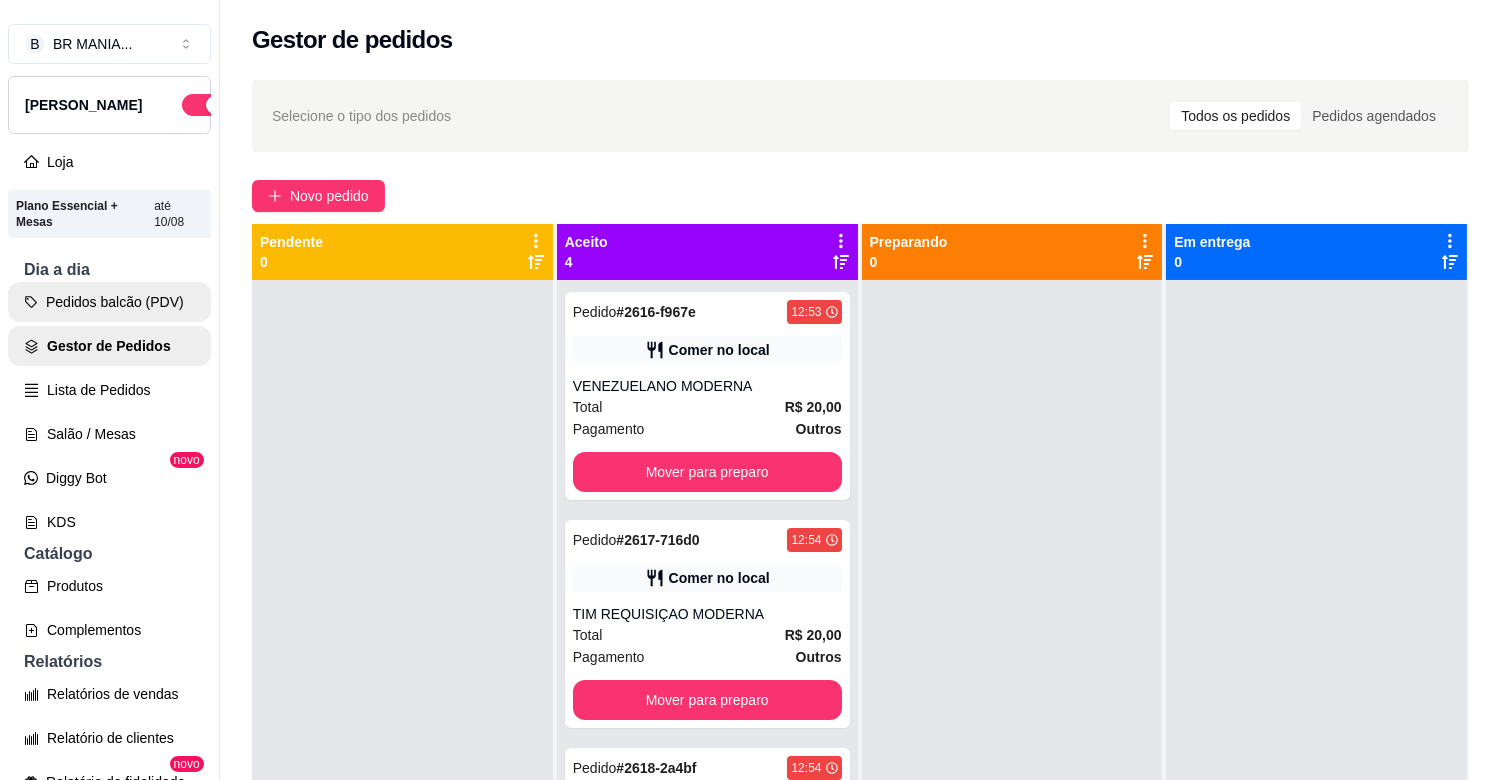 click on "Pedidos balcão (PDV)" at bounding box center (109, 302) 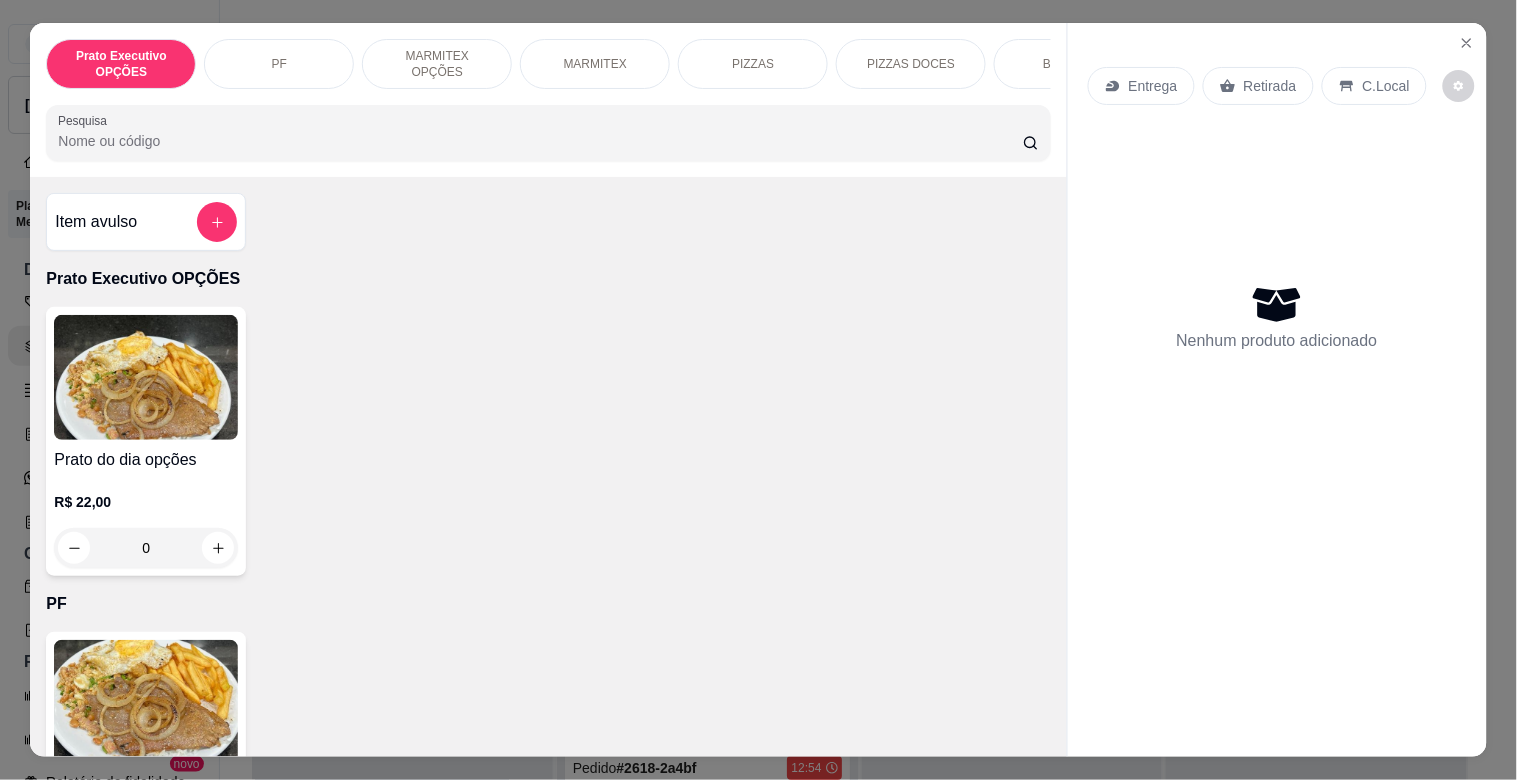 drag, startPoint x: 593, startPoint y: 26, endPoint x: 593, endPoint y: 45, distance: 19 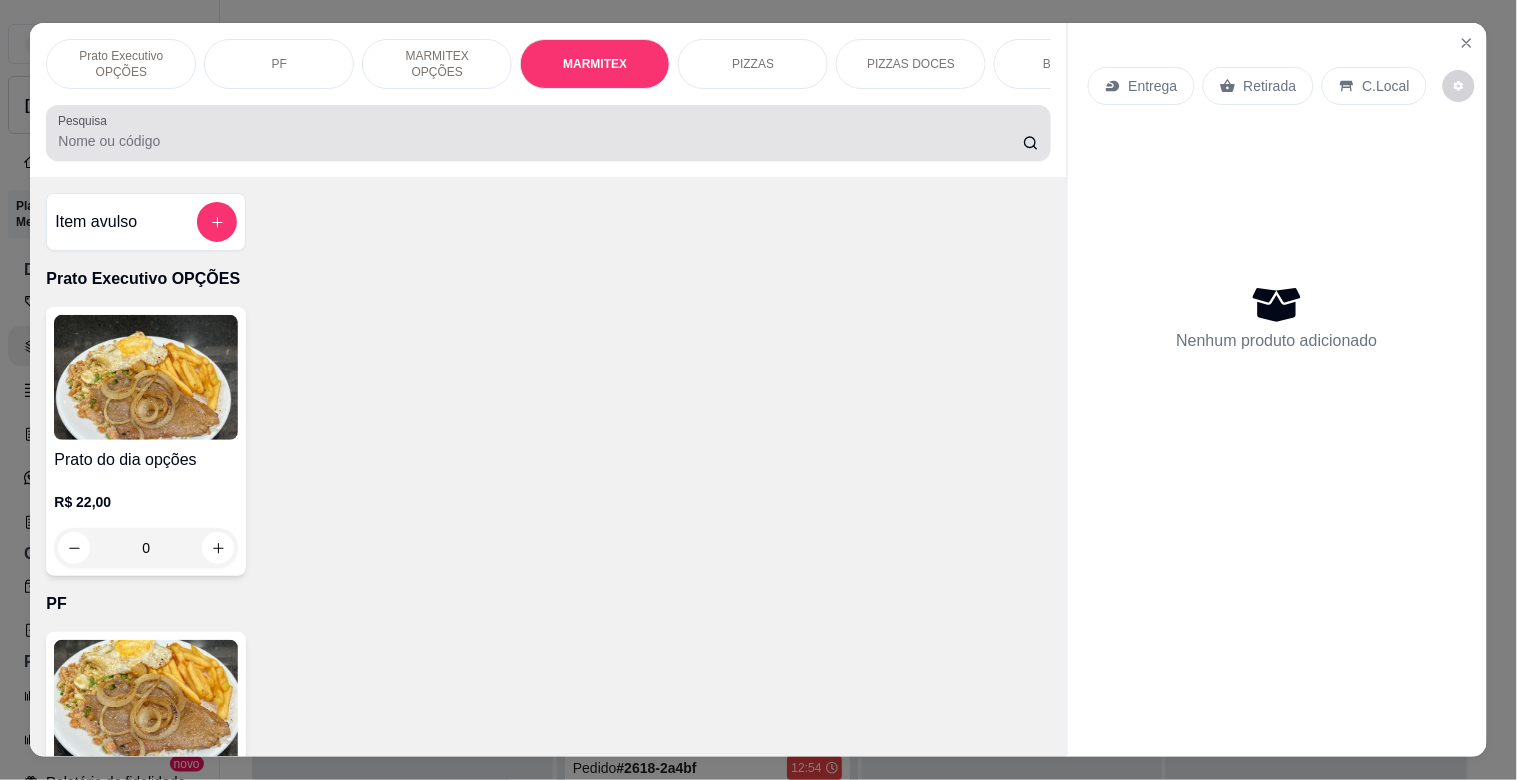 scroll, scrollTop: 1064, scrollLeft: 0, axis: vertical 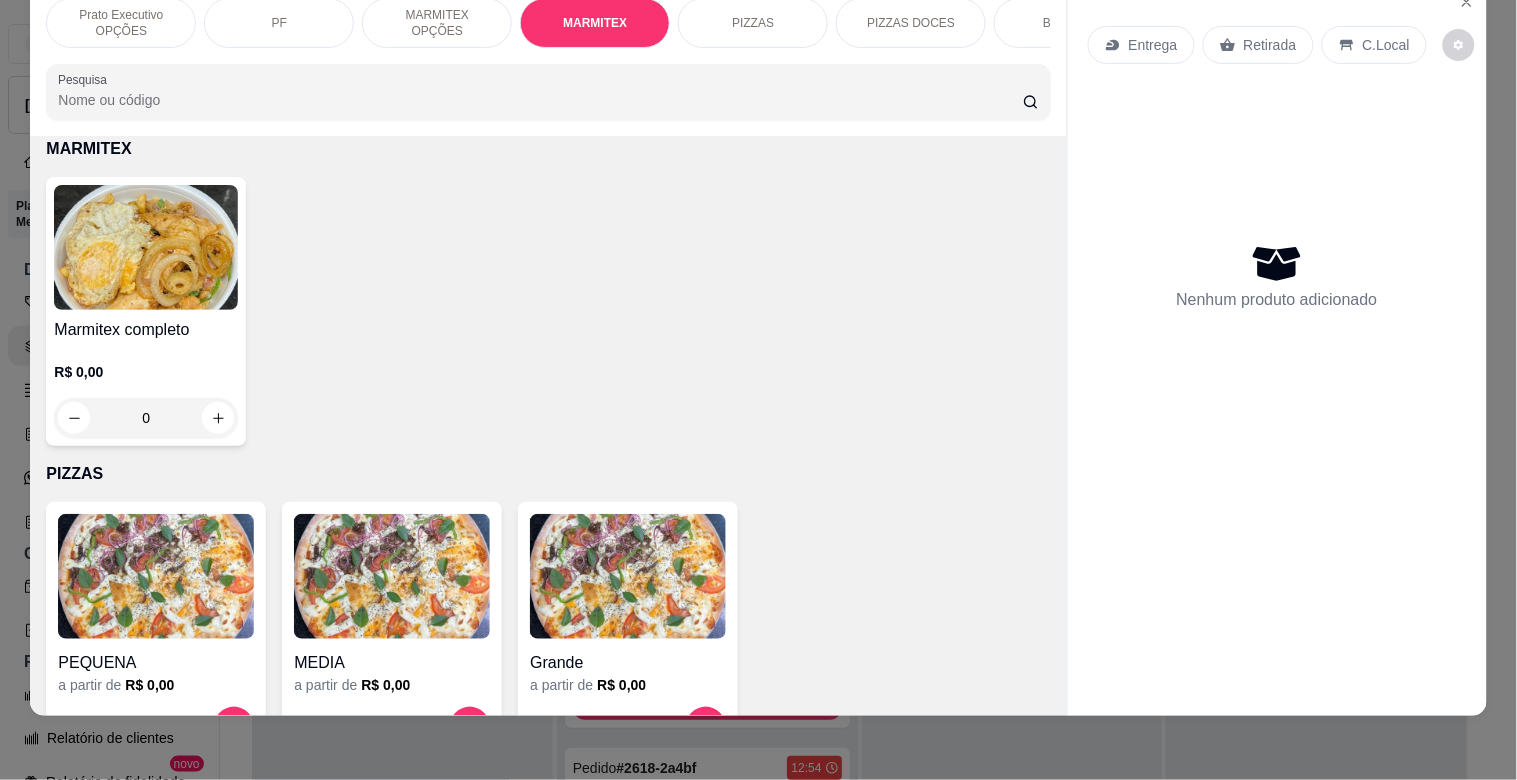 click on "Marmitex completo    R$ 0,00 0" at bounding box center [146, 311] 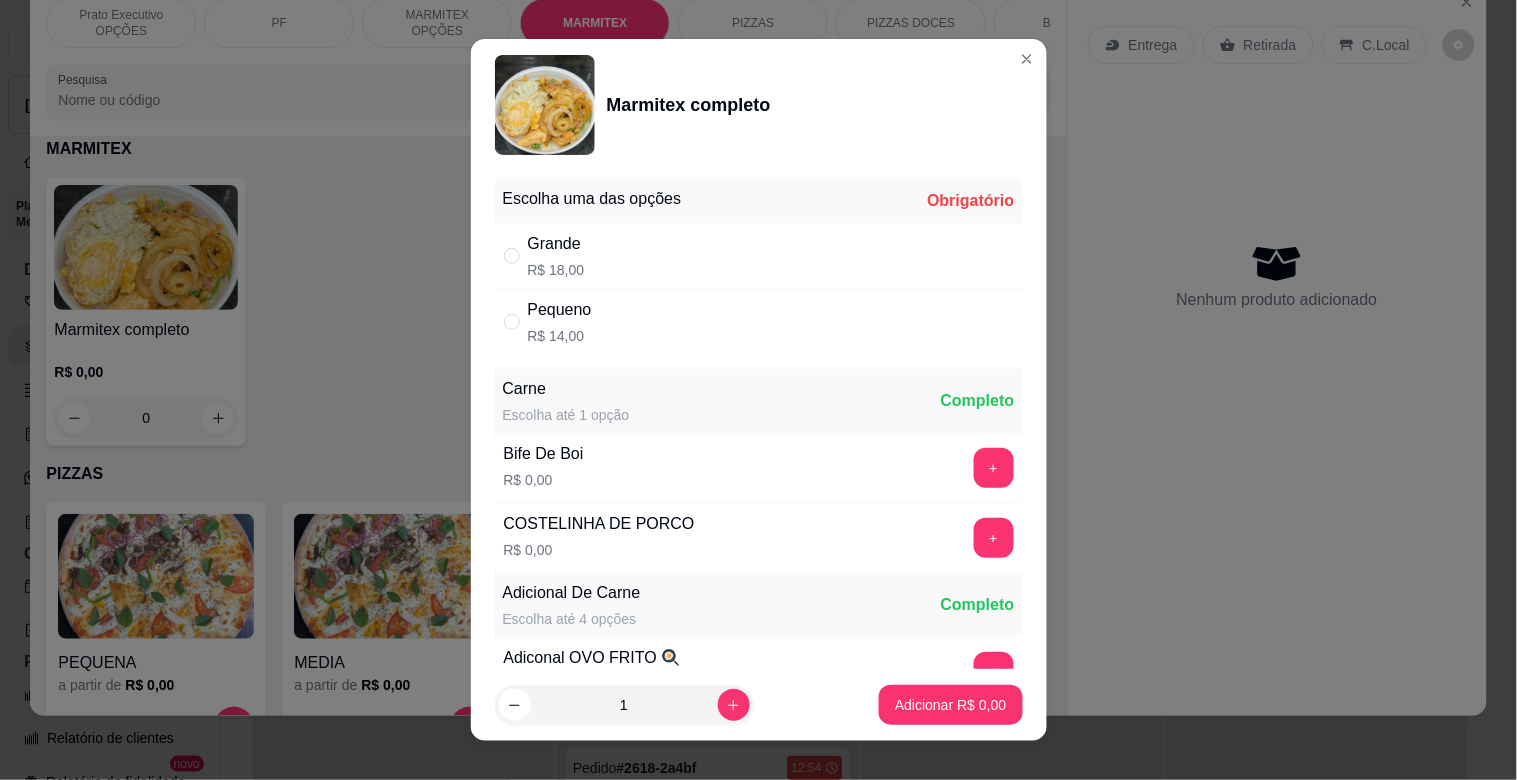 click on "Grande  R$ 18,00" at bounding box center (759, 256) 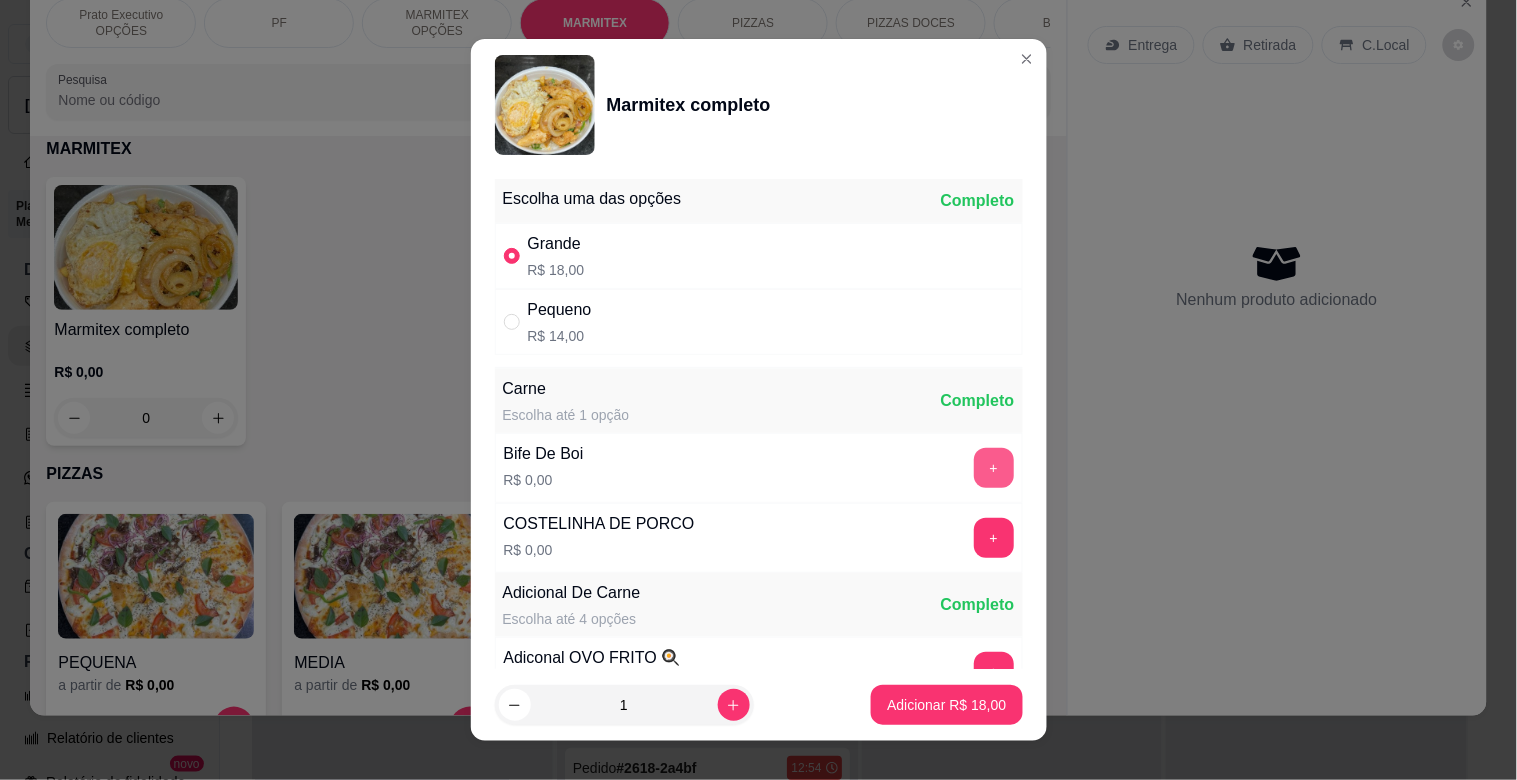 click on "+" at bounding box center (994, 468) 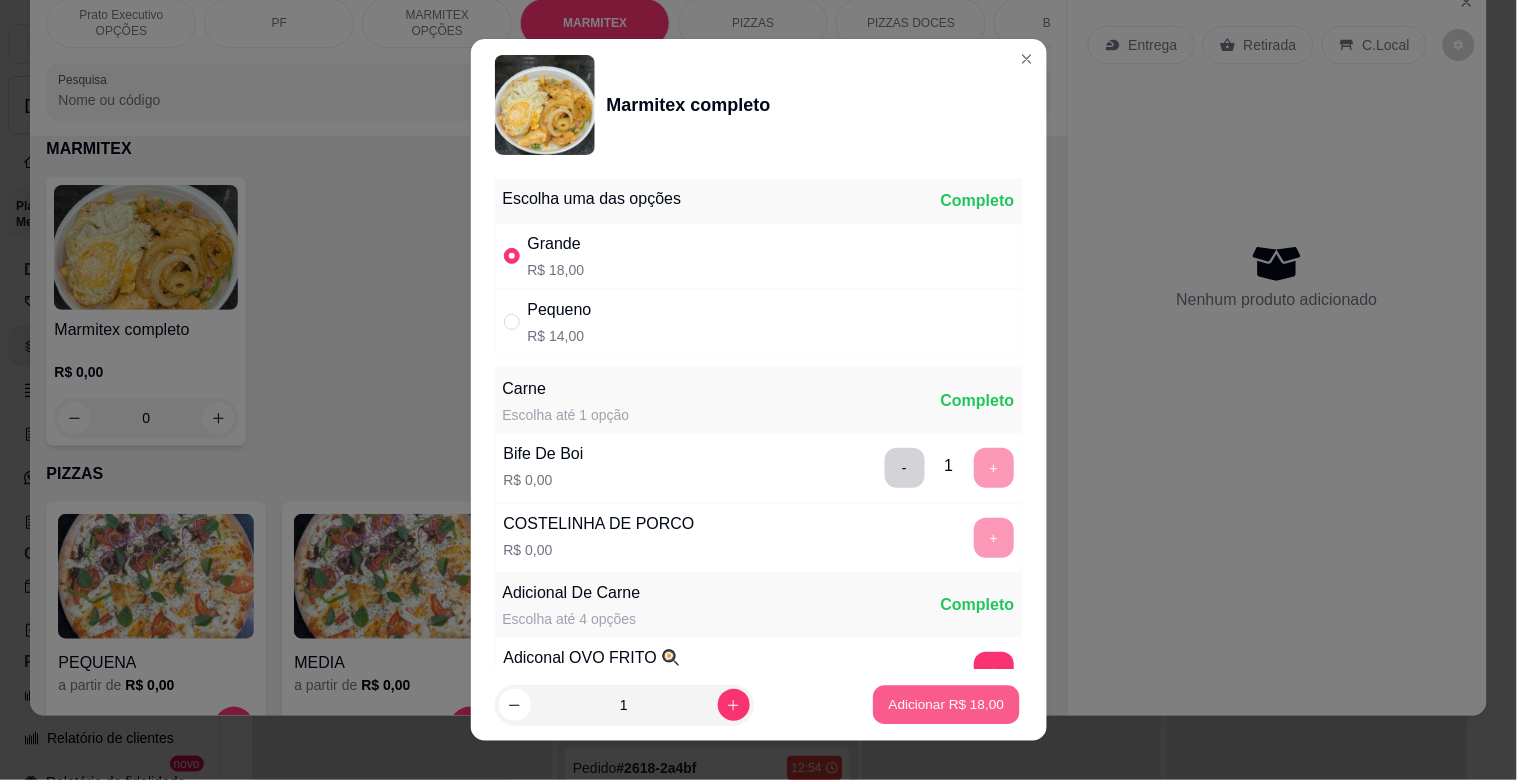 click on "Adicionar   R$ 18,00" at bounding box center (947, 704) 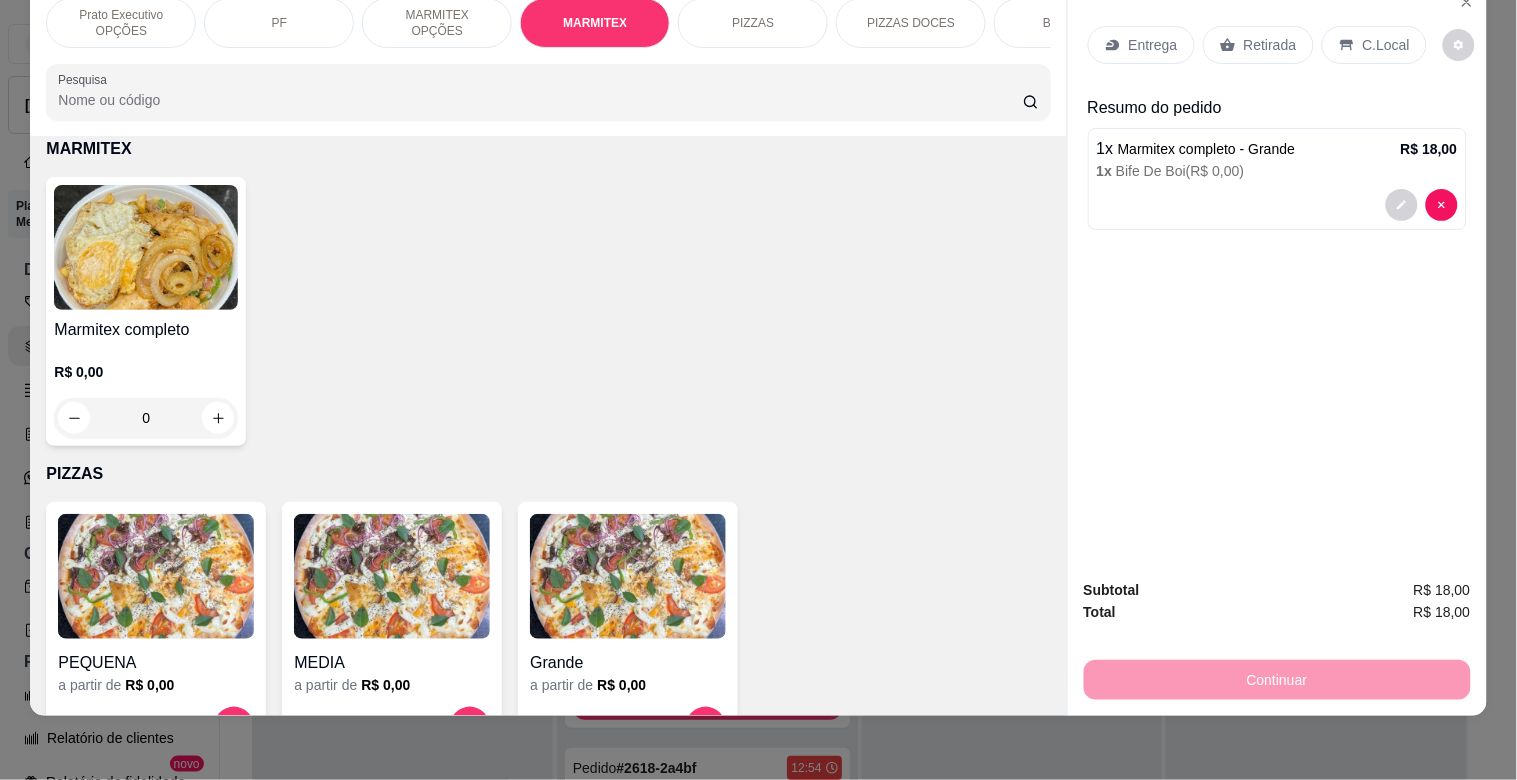 click on "Retirada" at bounding box center [1258, 45] 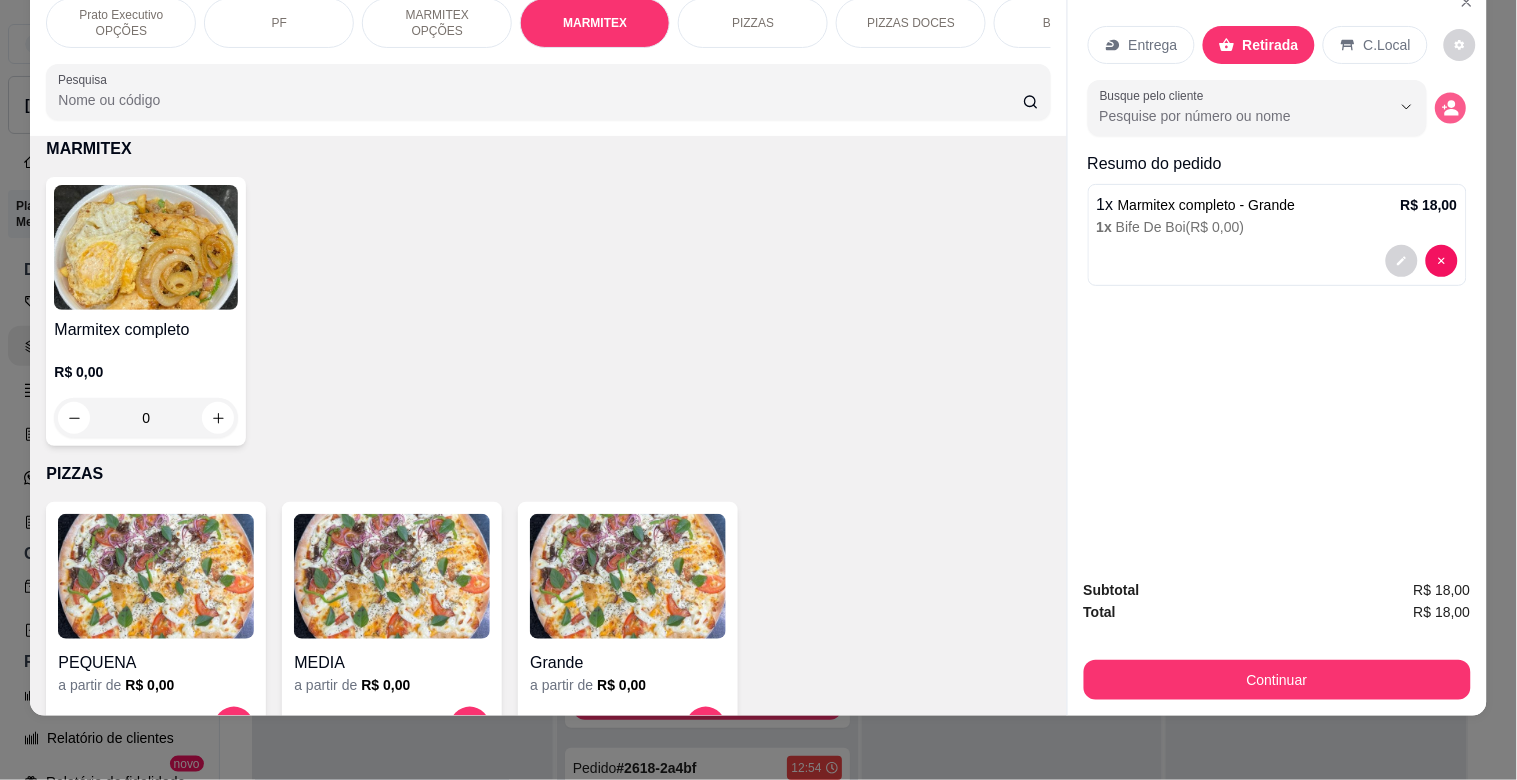 click at bounding box center (1450, 108) 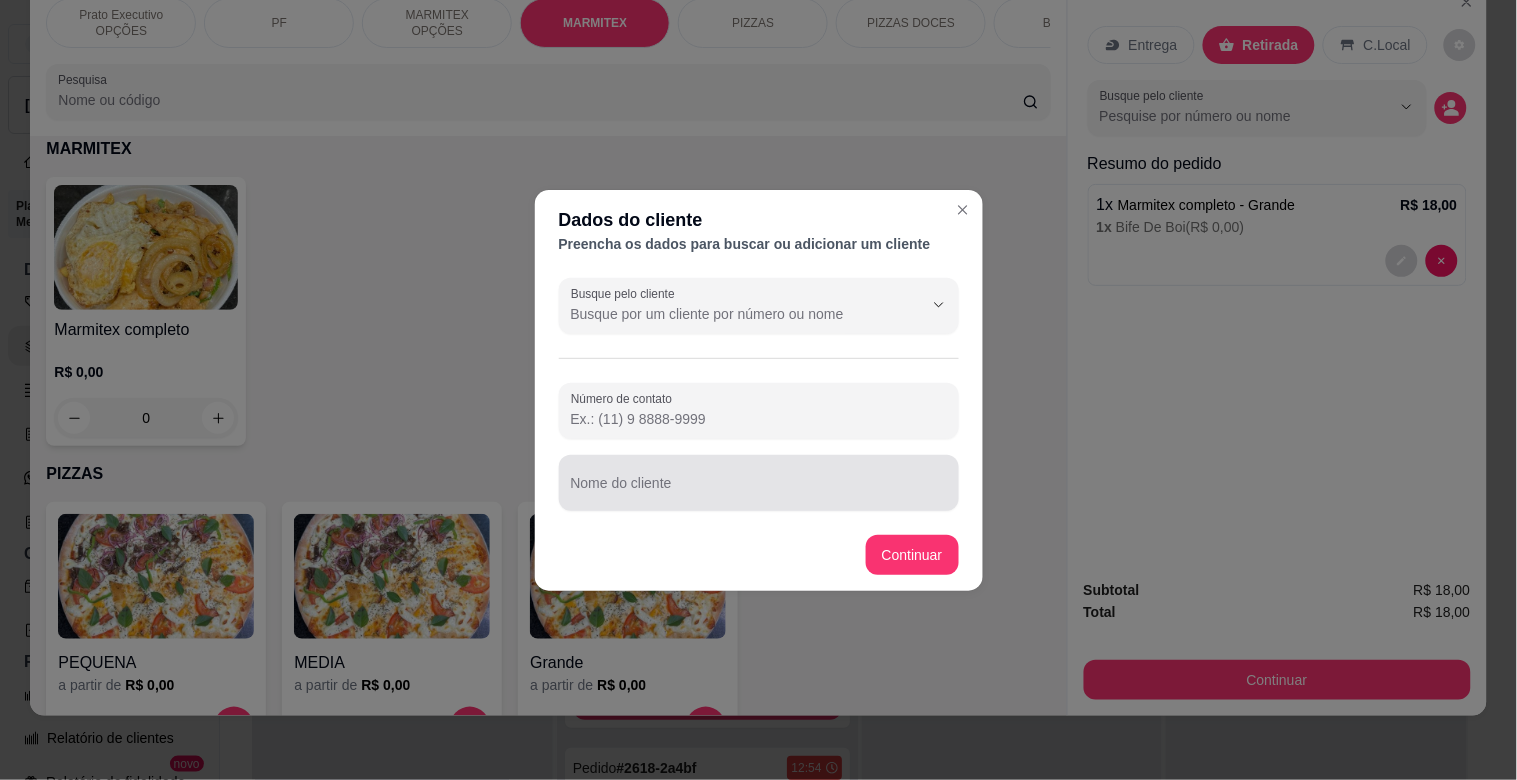 click on "Nome do cliente" at bounding box center [759, 491] 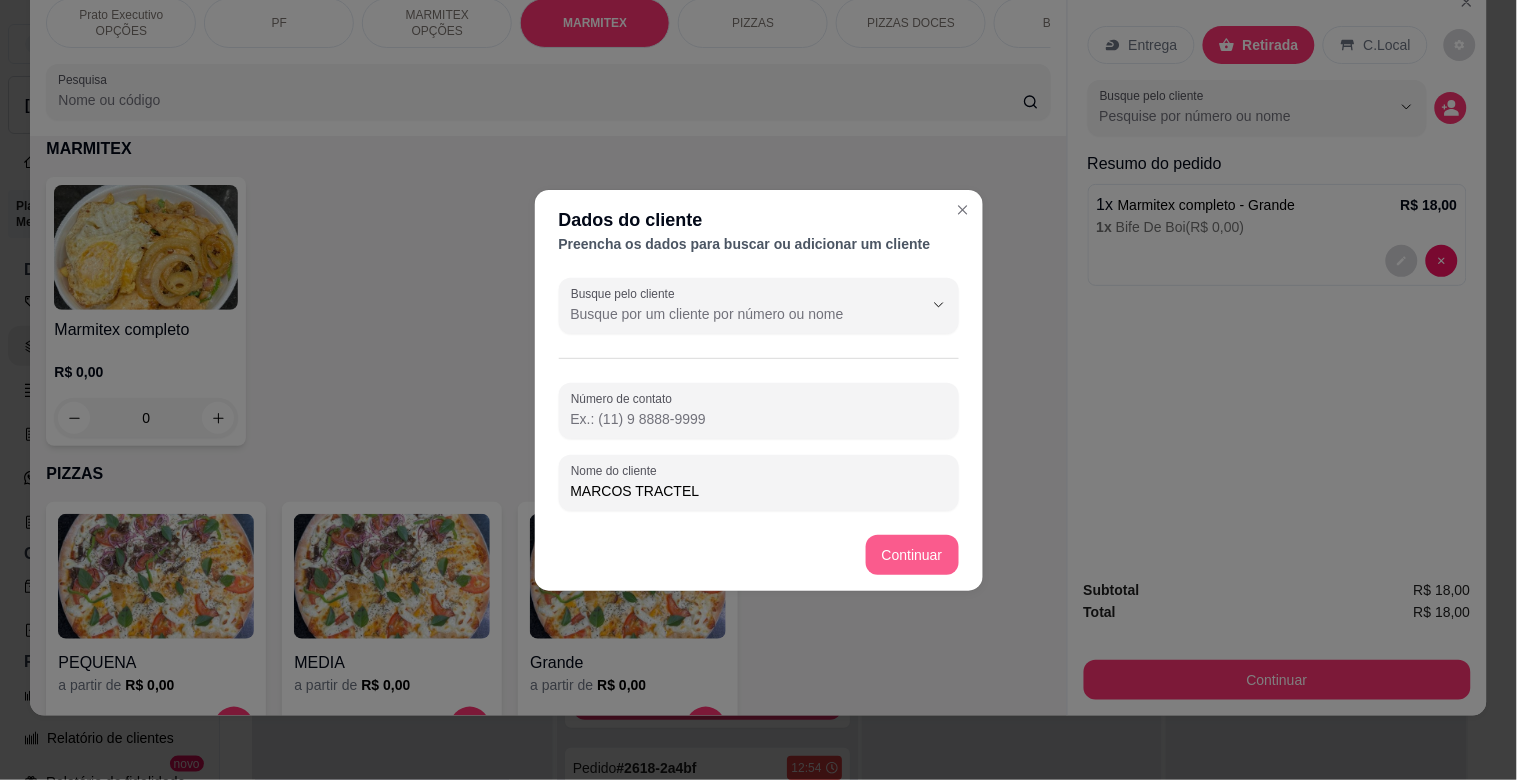 type on "MARCOS TRACTEL" 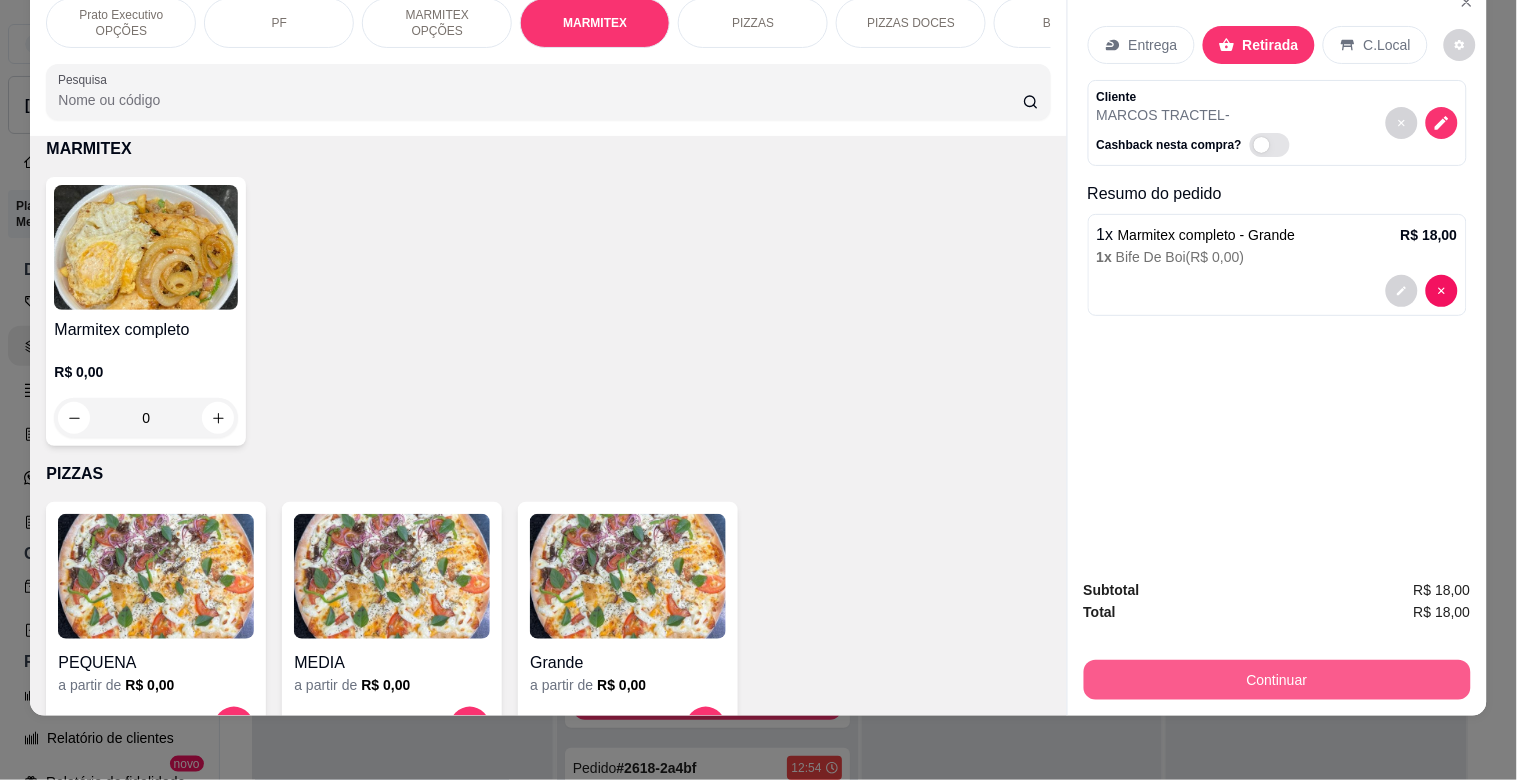 click on "Continuar" at bounding box center (1277, 680) 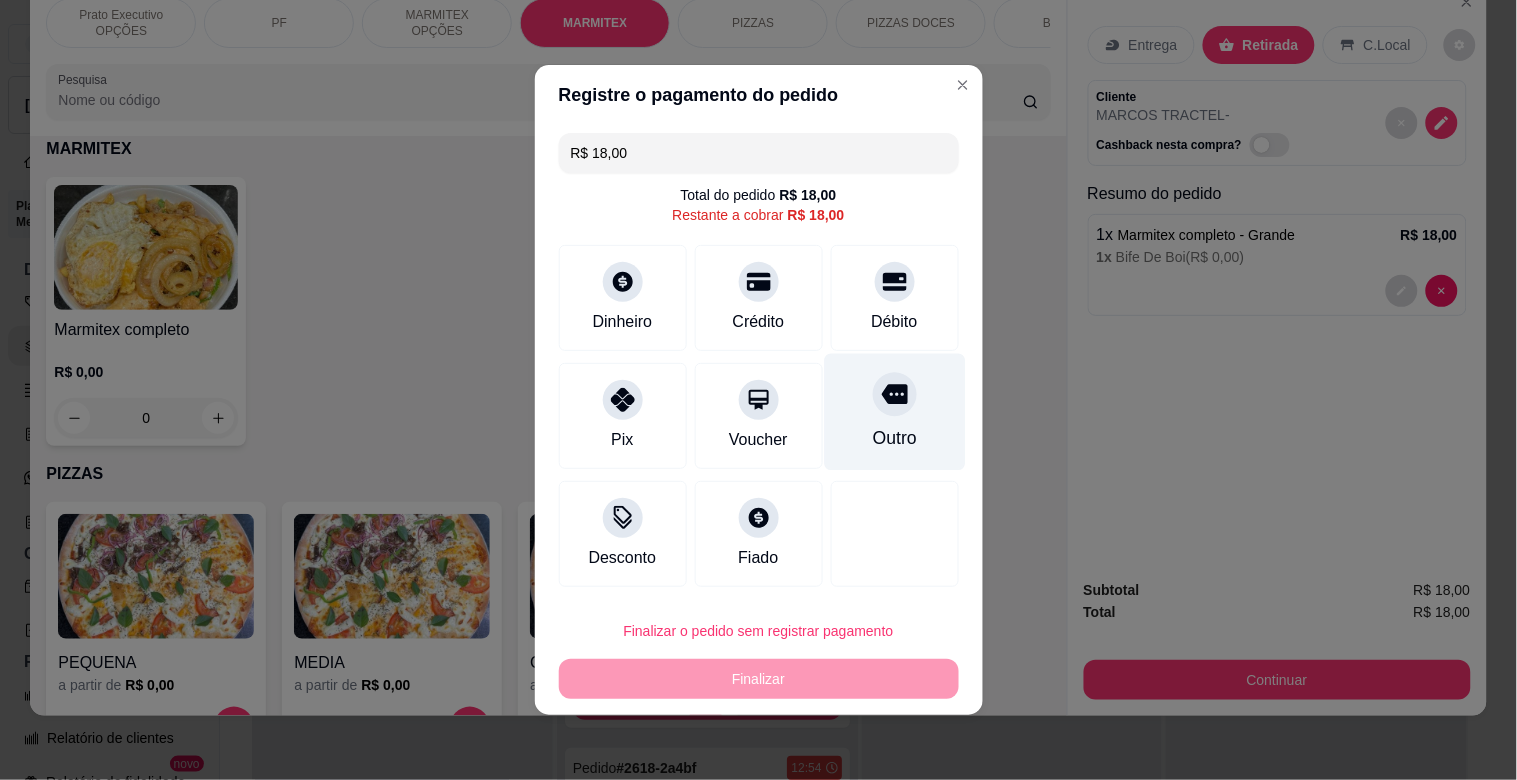 click on "Outro" at bounding box center [894, 438] 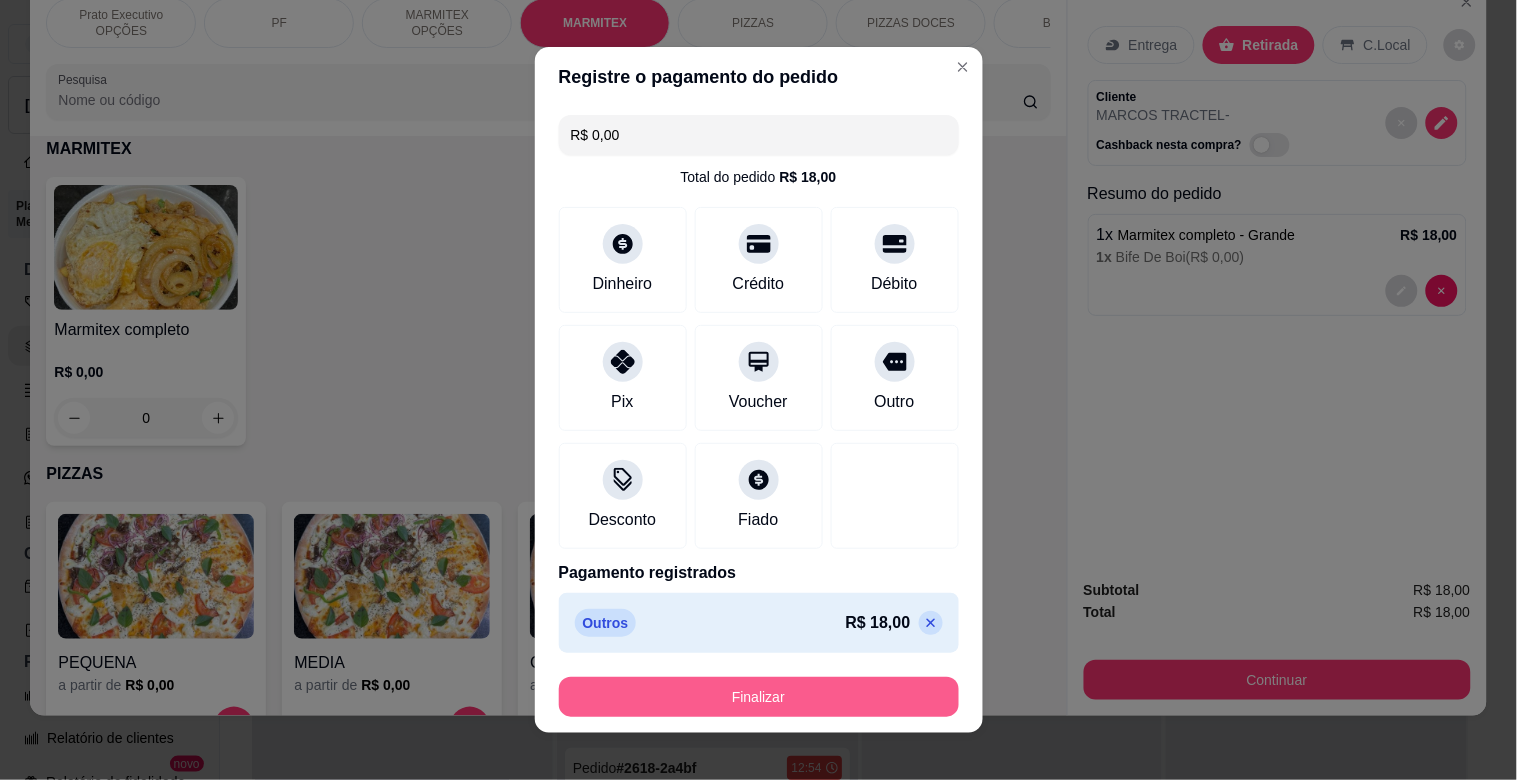 click on "Finalizar" at bounding box center [759, 697] 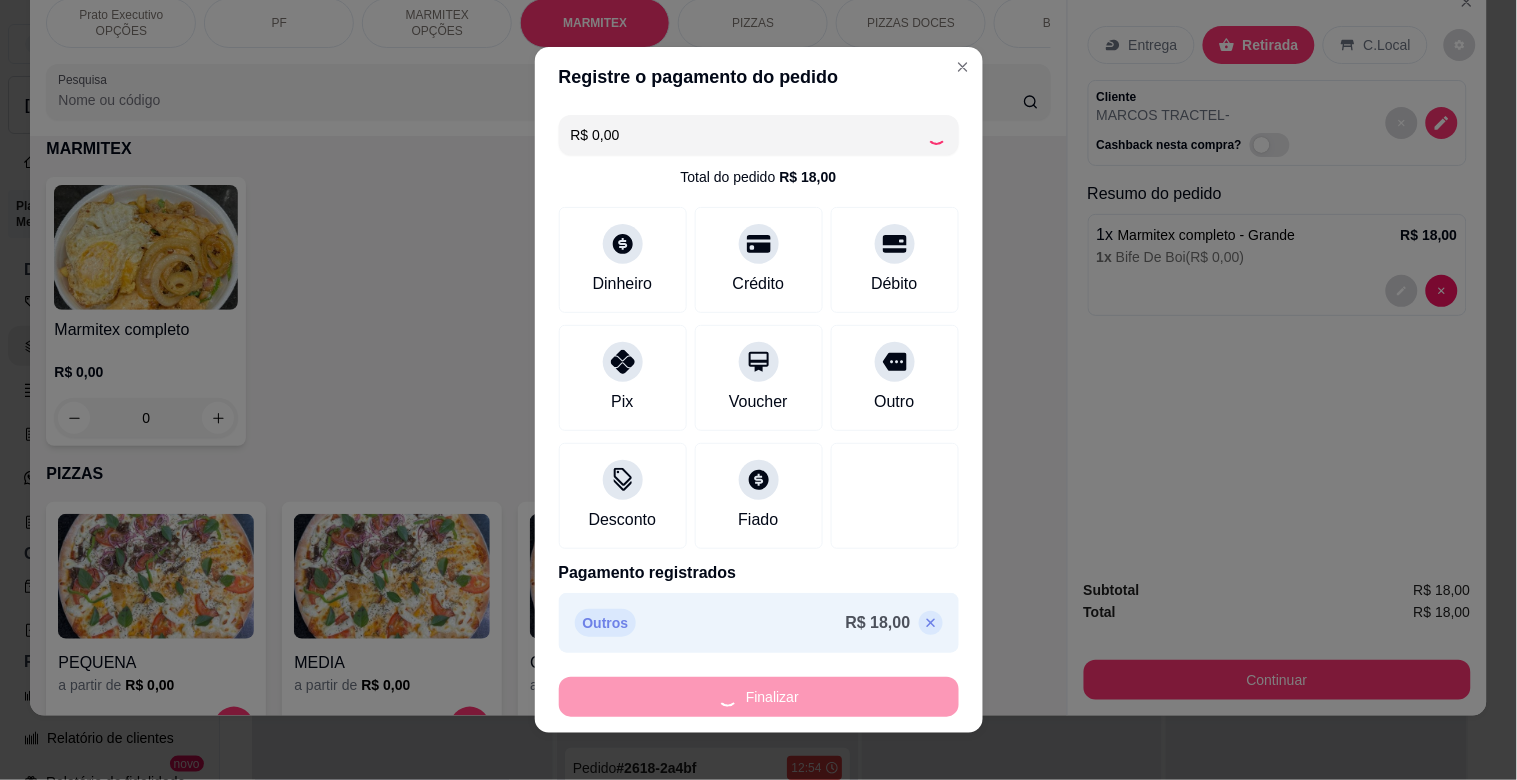 type on "-R$ 18,00" 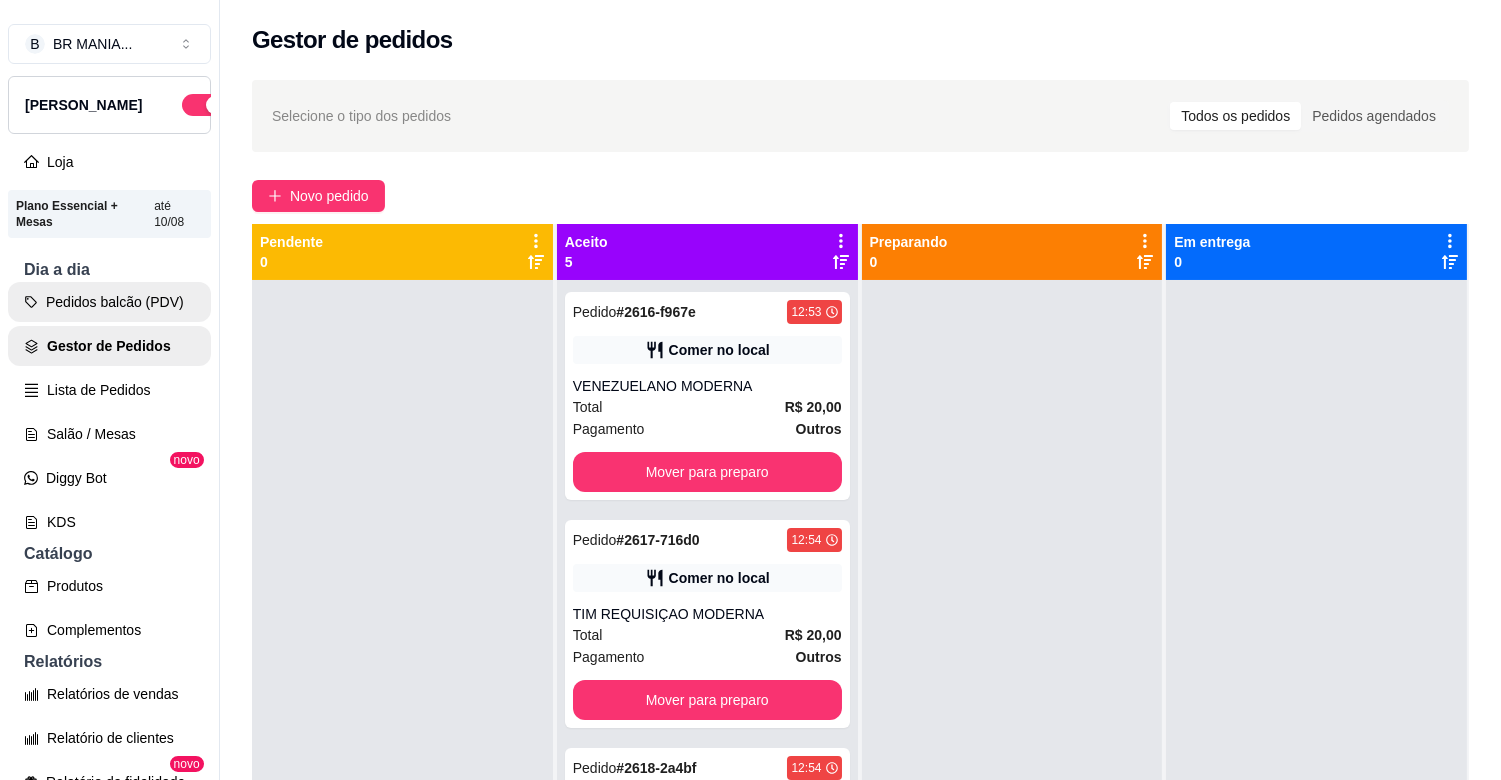 click on "Pedidos balcão (PDV)" at bounding box center [109, 302] 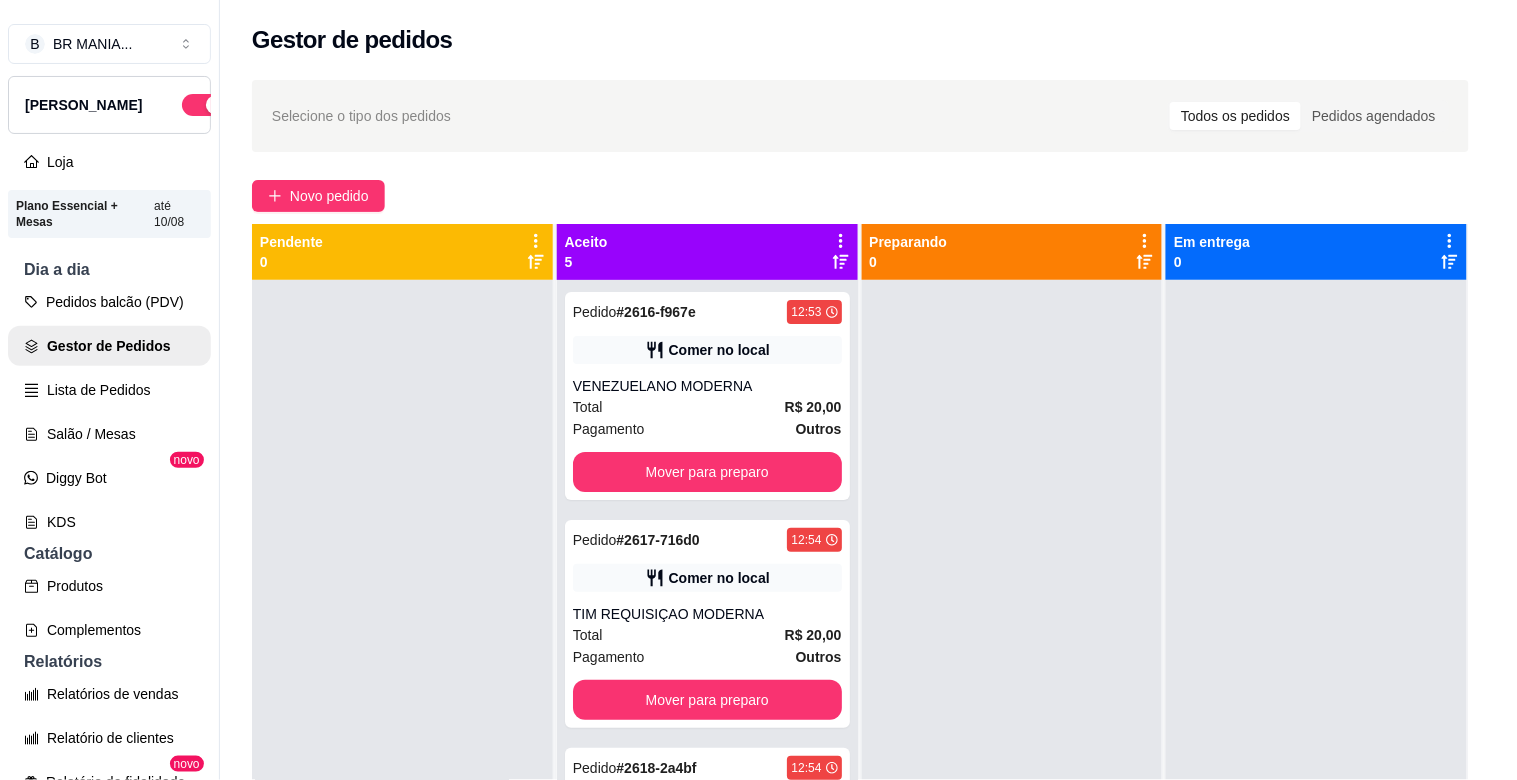 click at bounding box center [146, 702] 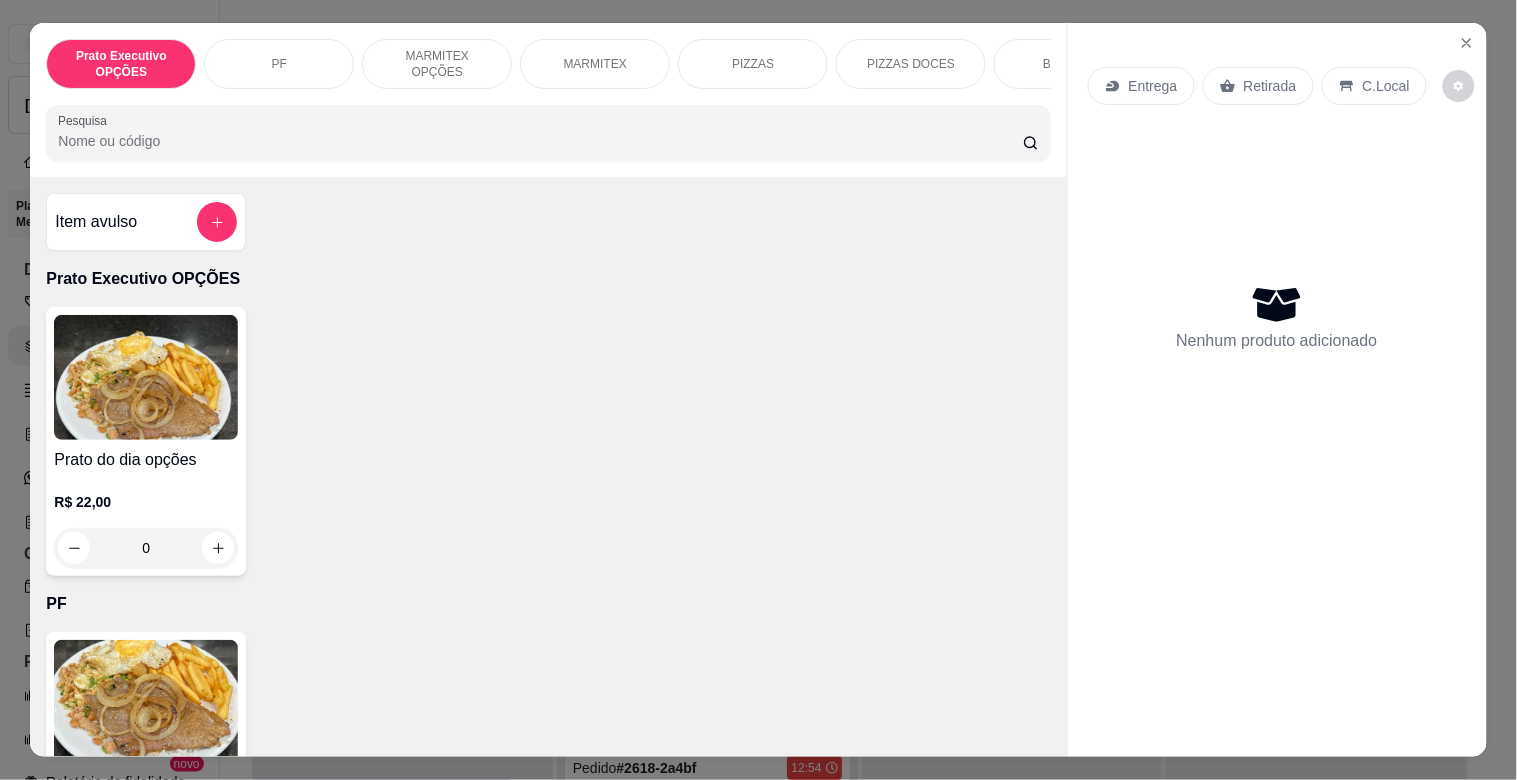 click at bounding box center (146, 702) 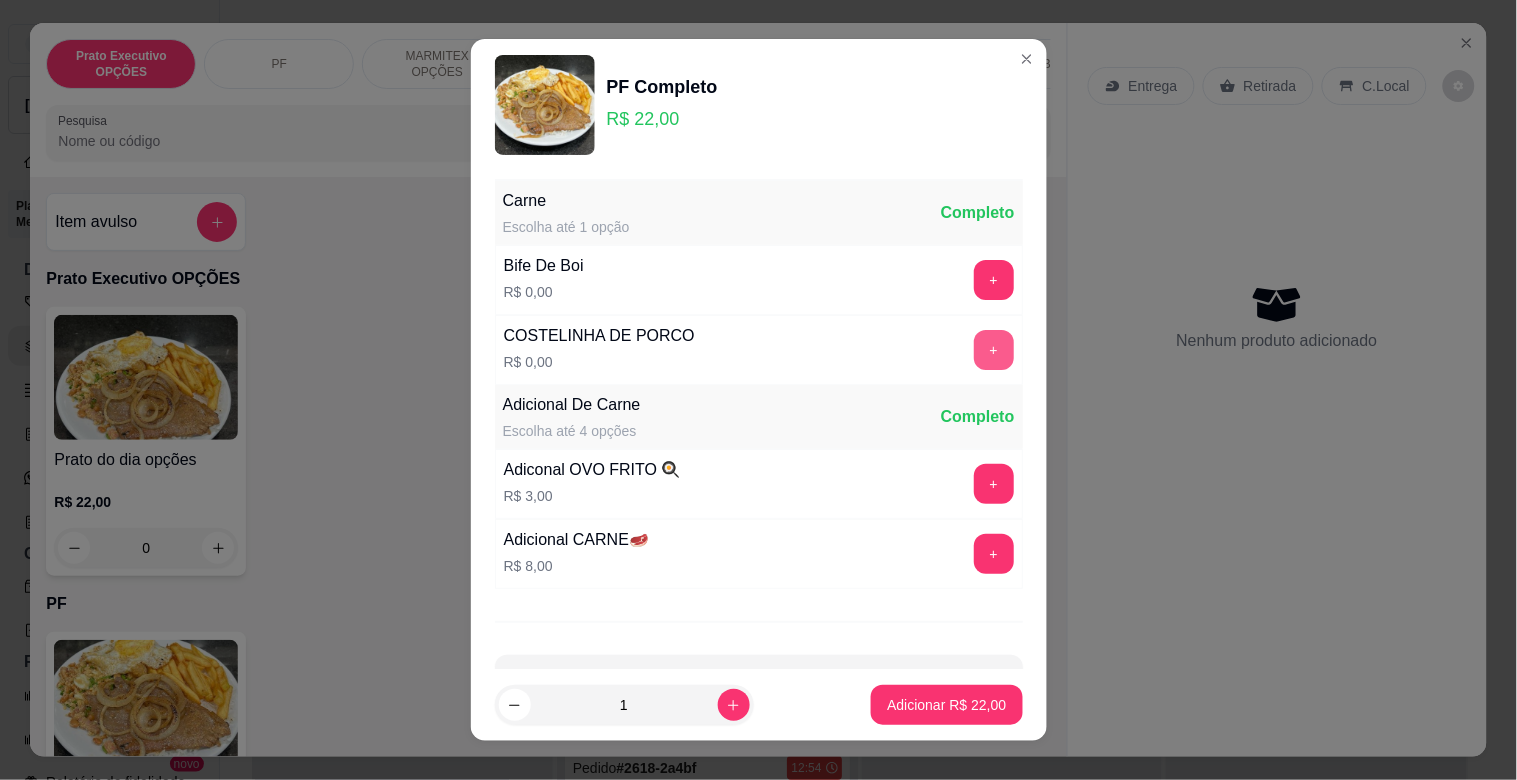 click on "+" at bounding box center (994, 350) 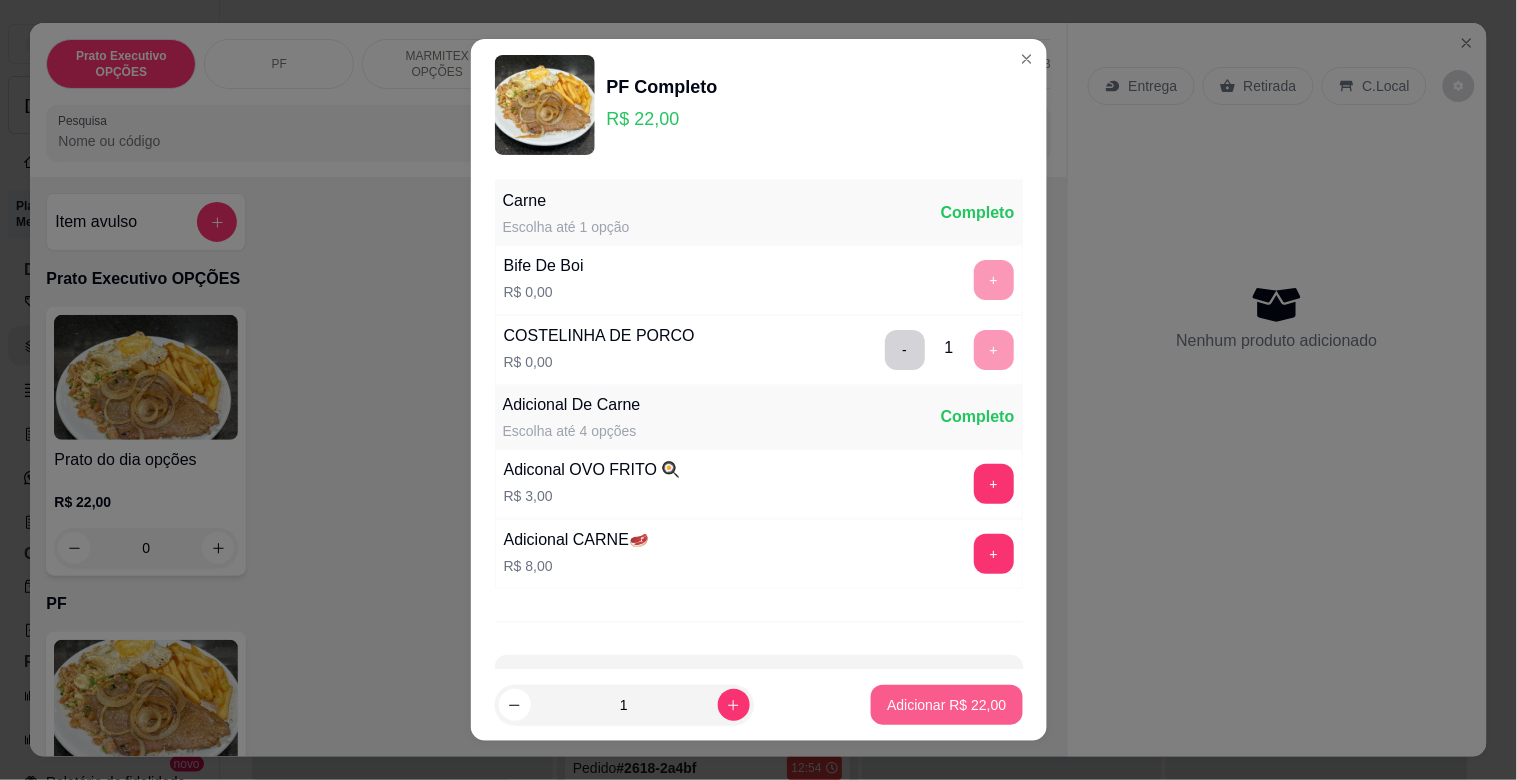 click on "Adicionar   R$ 22,00" at bounding box center [946, 705] 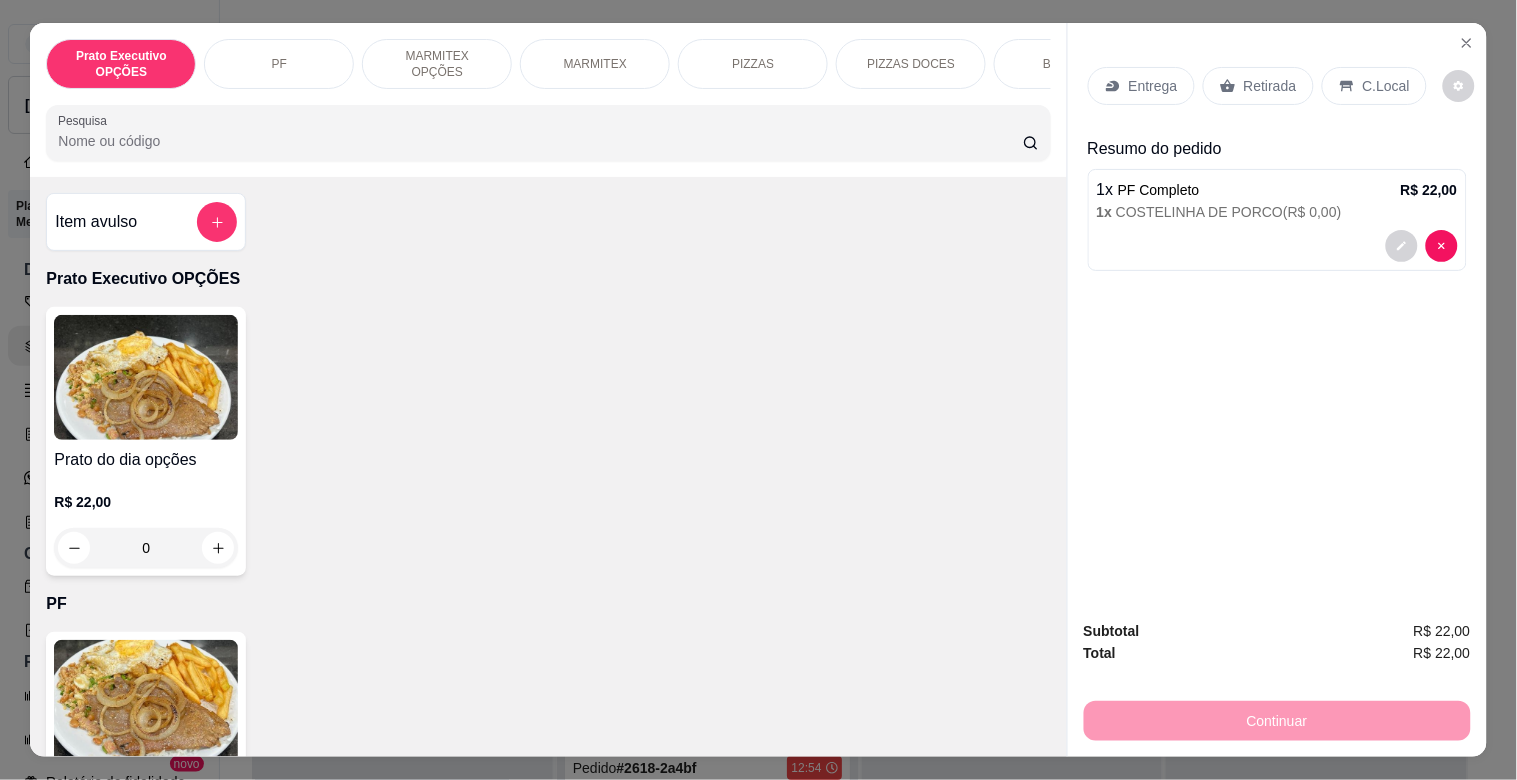 click on "Retirada" at bounding box center (1258, 86) 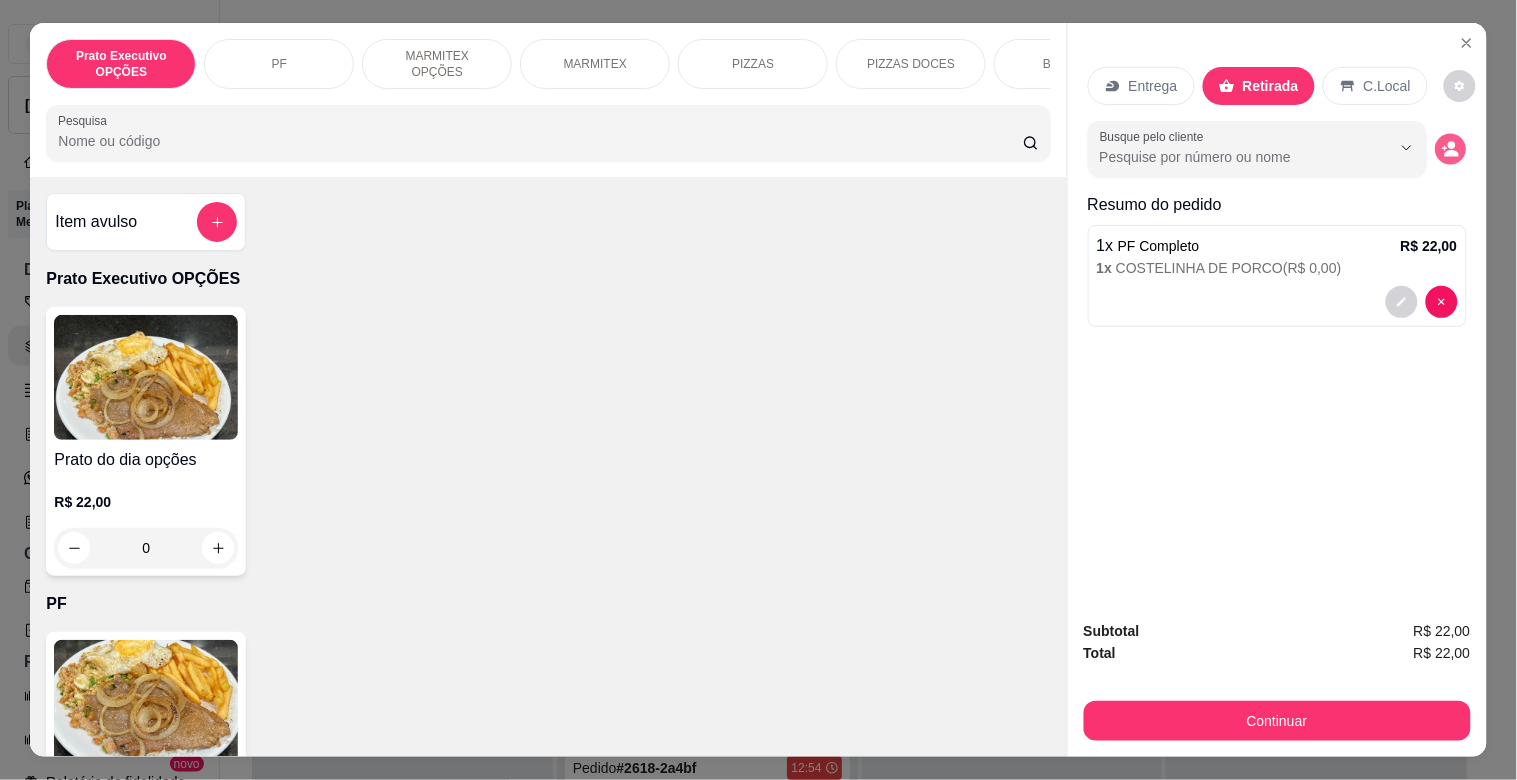 click at bounding box center (1450, 149) 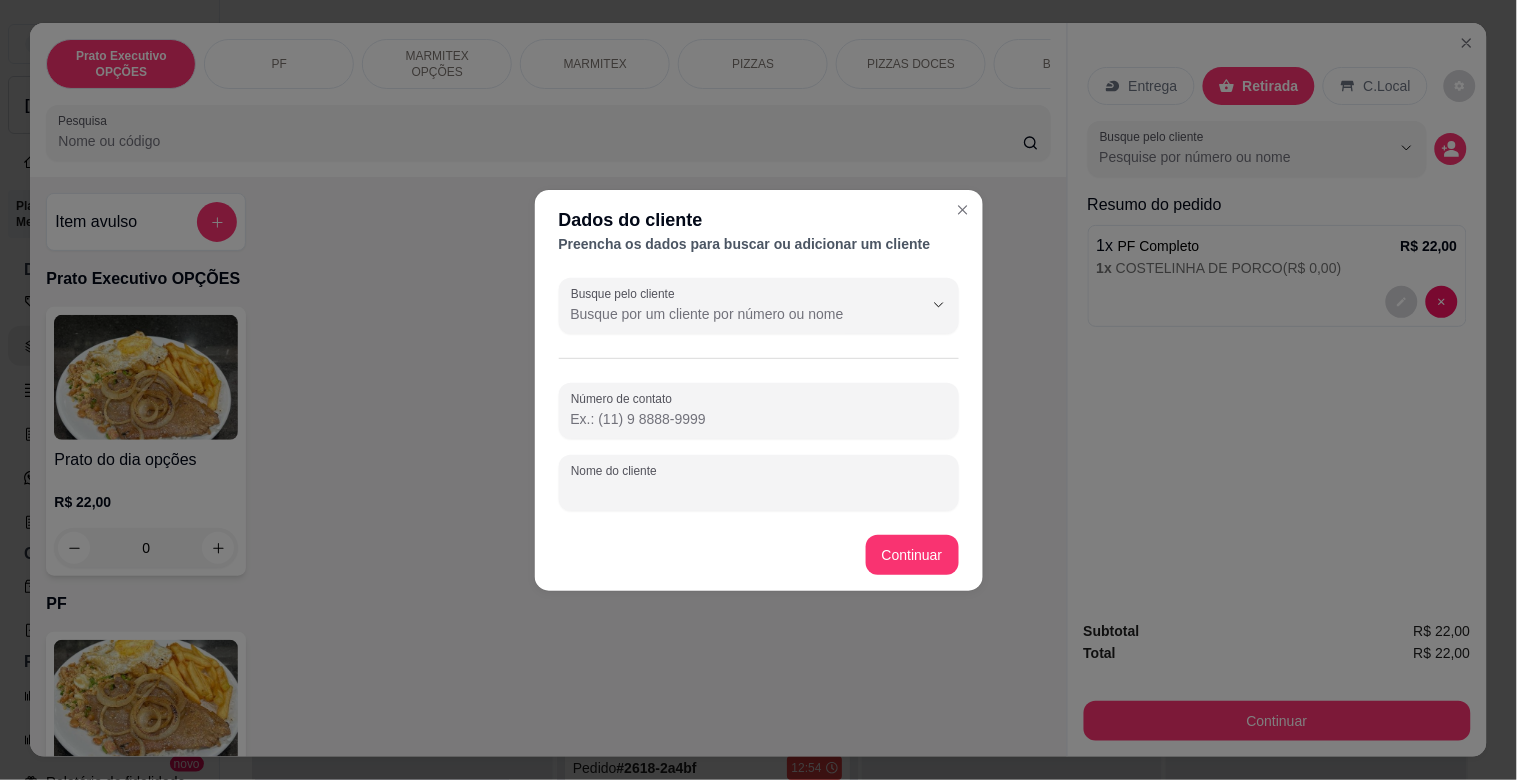 click on "Nome do cliente" at bounding box center [759, 491] 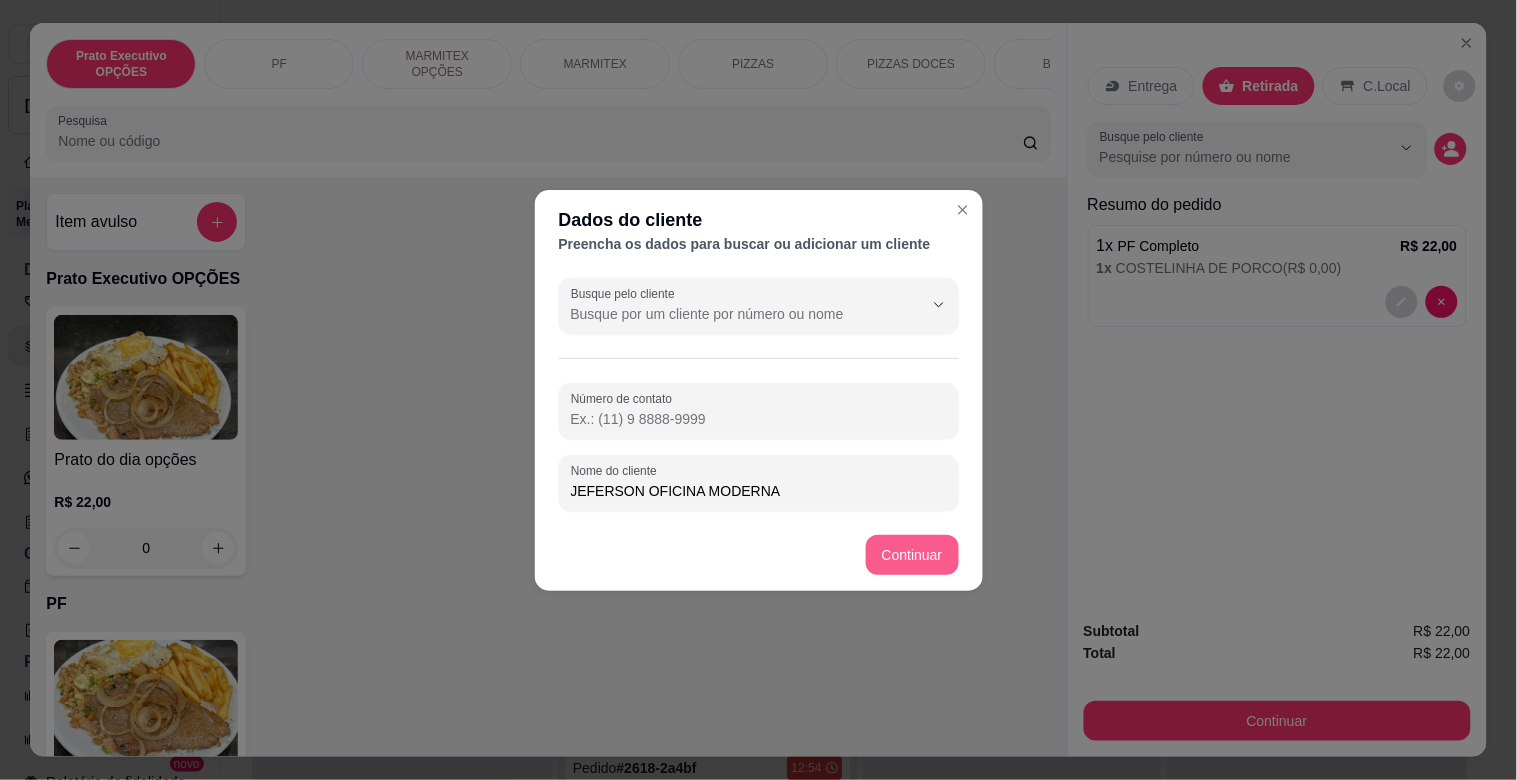 type on "JEFERSON OFICINA MODERNA" 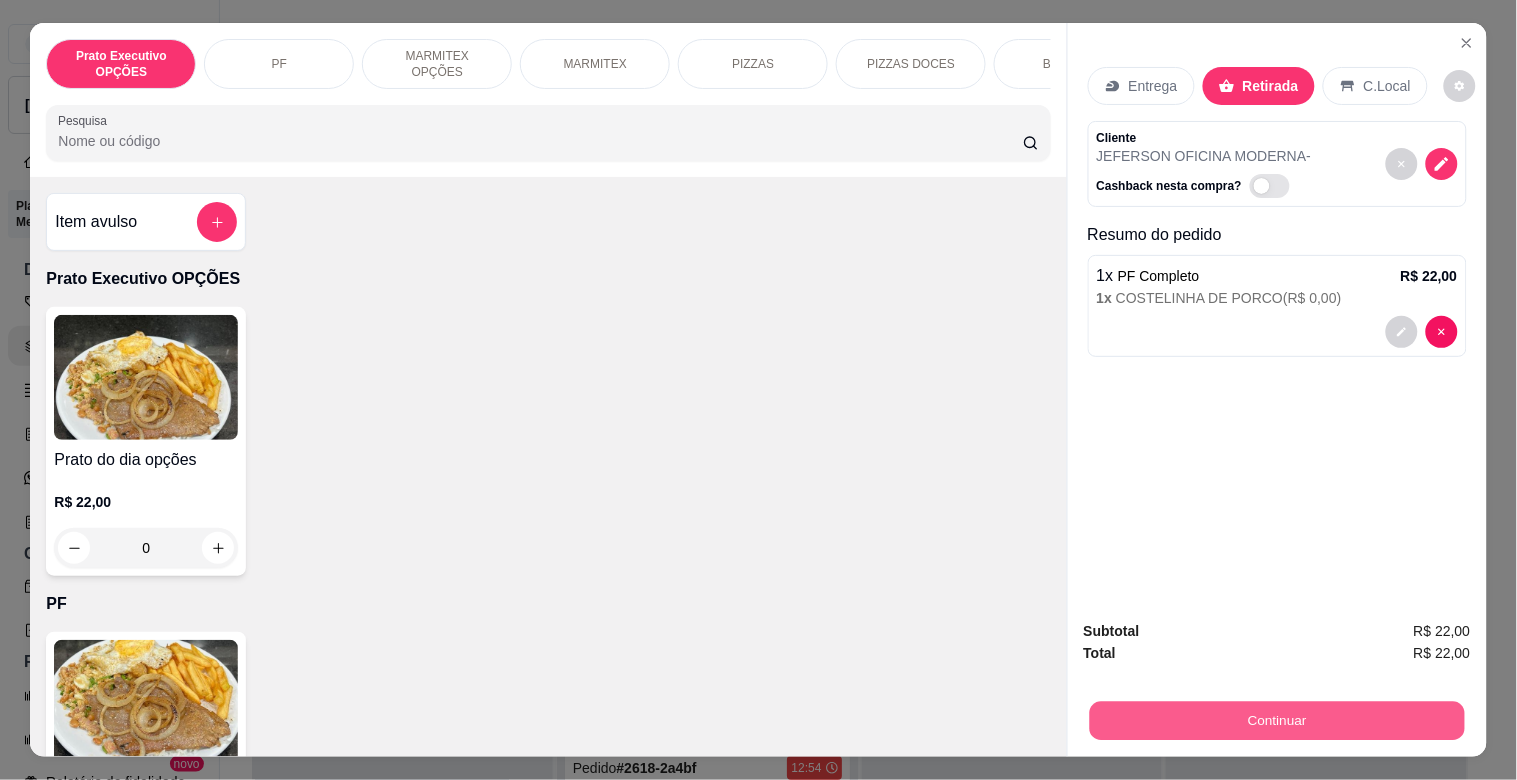 click on "Continuar" at bounding box center [1276, 720] 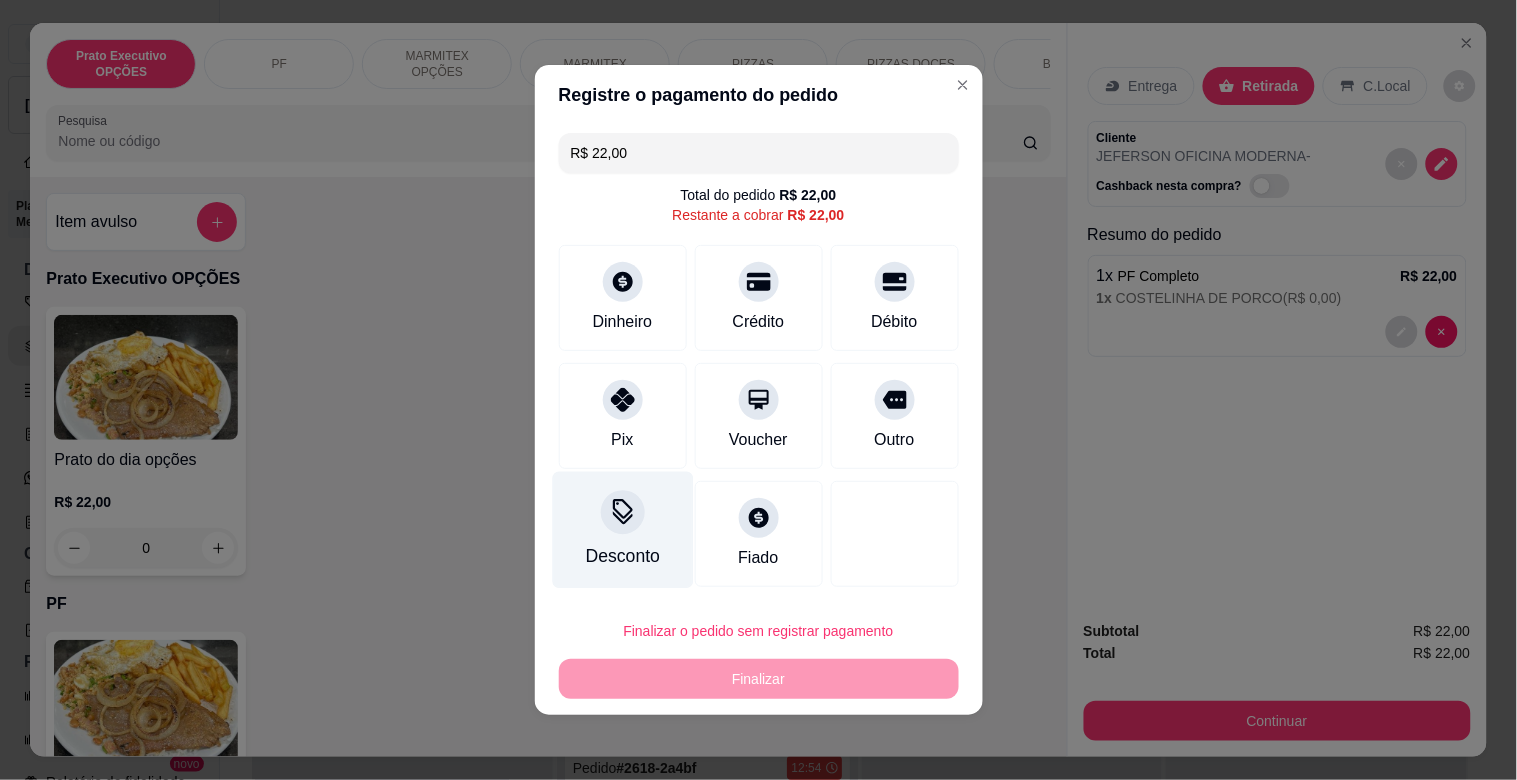 click at bounding box center [623, 512] 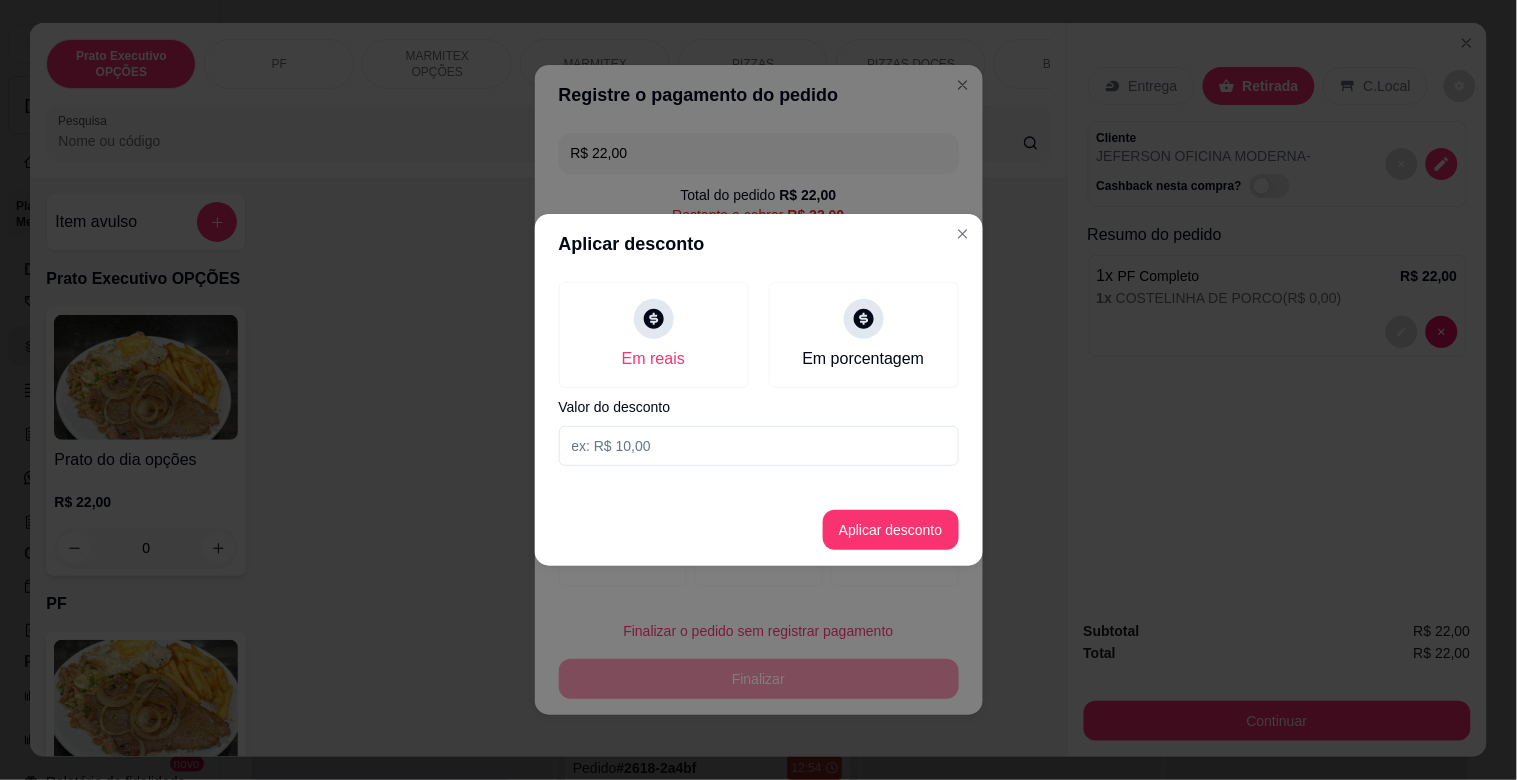 click at bounding box center [759, 446] 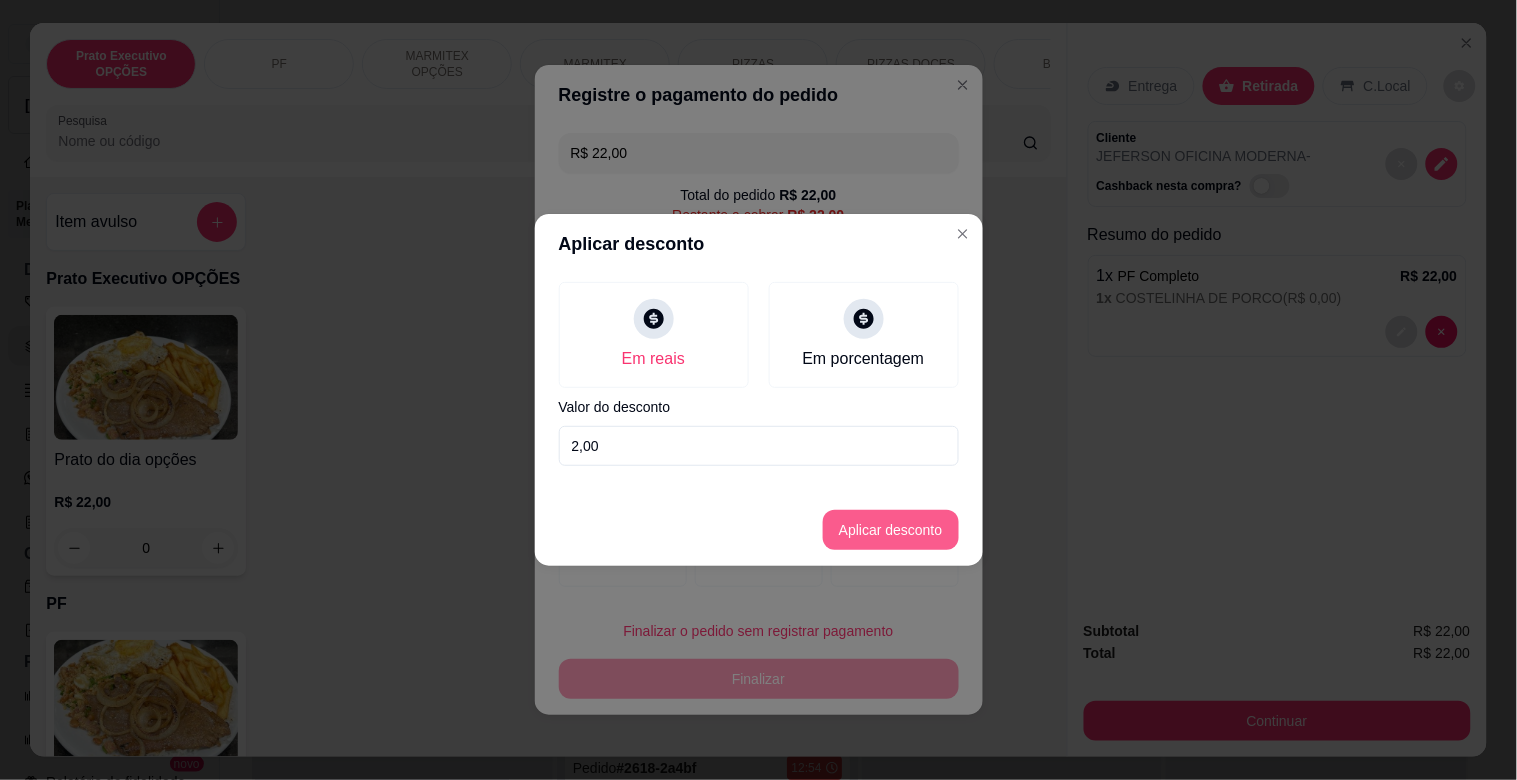 type on "2,00" 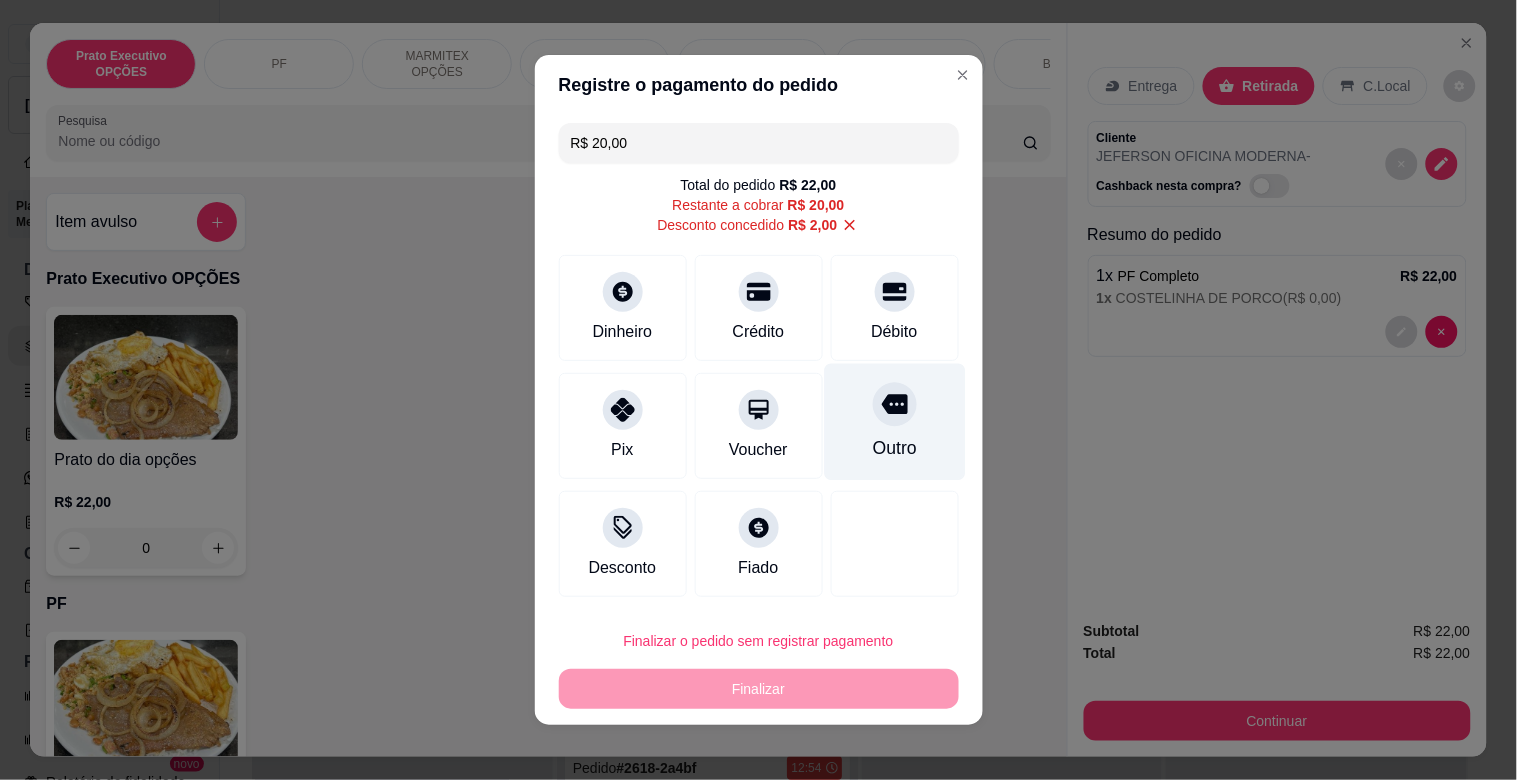 click 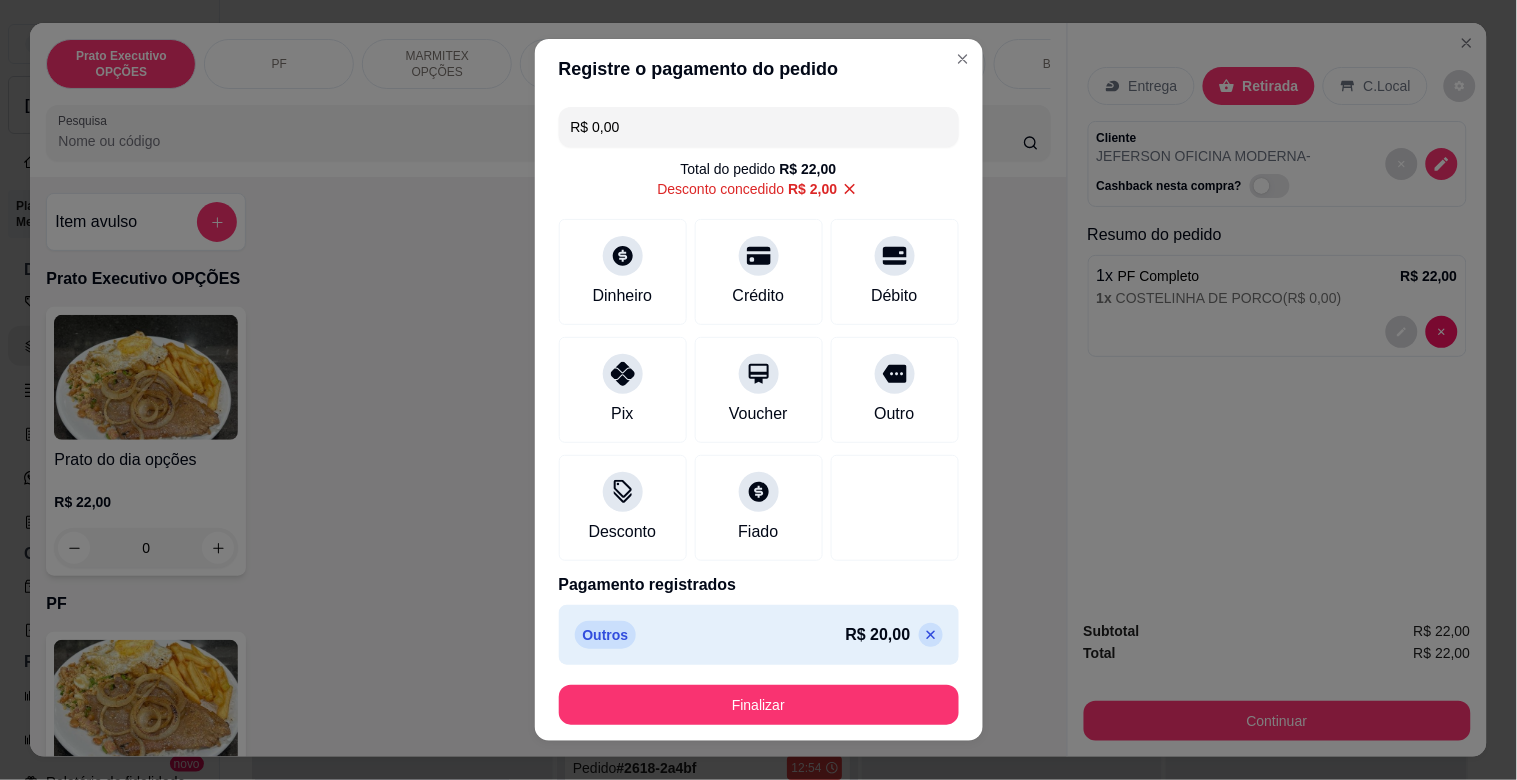 click on "Finalizar" at bounding box center (759, 705) 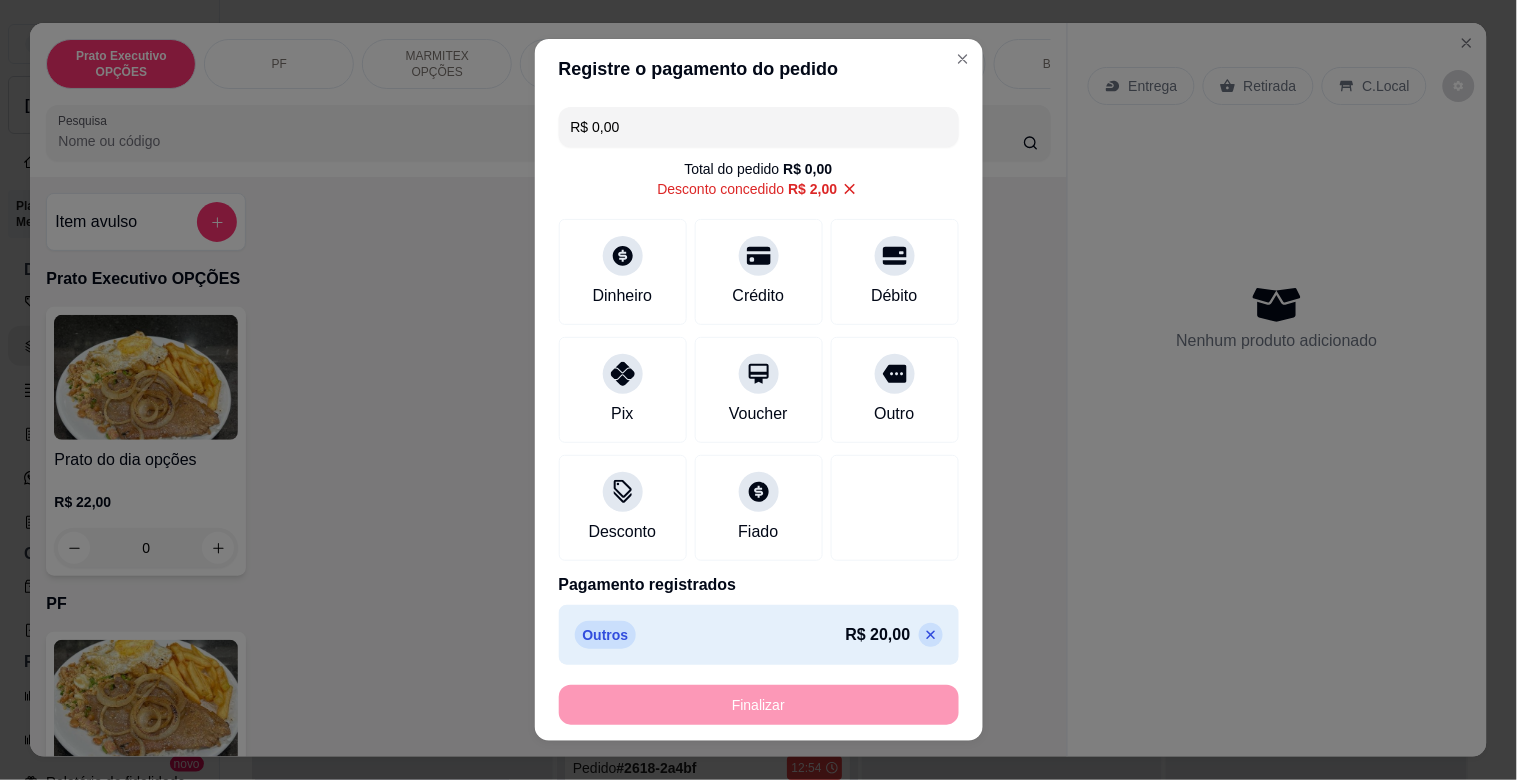 type on "-R$ 22,00" 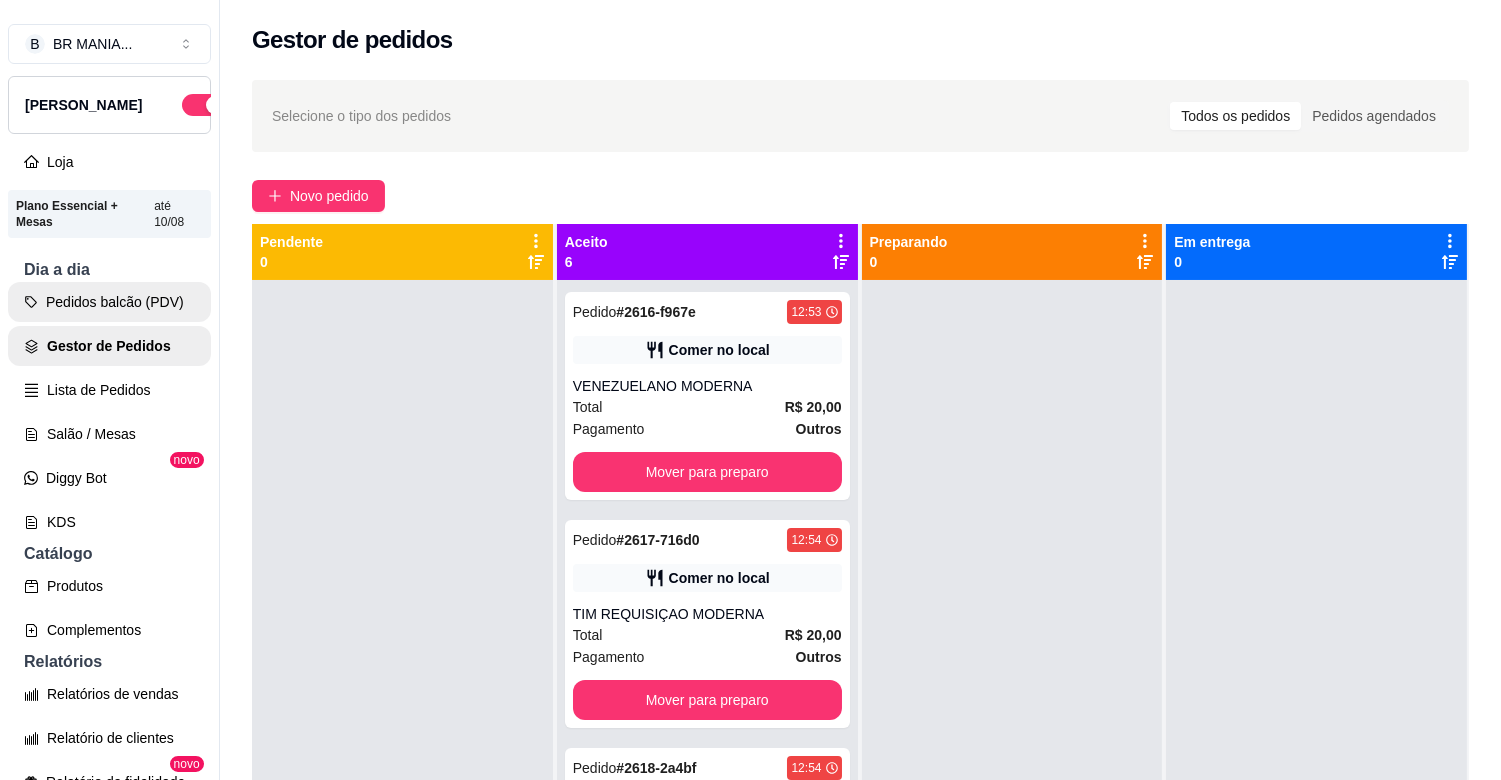click on "Pedidos balcão (PDV)" at bounding box center (109, 302) 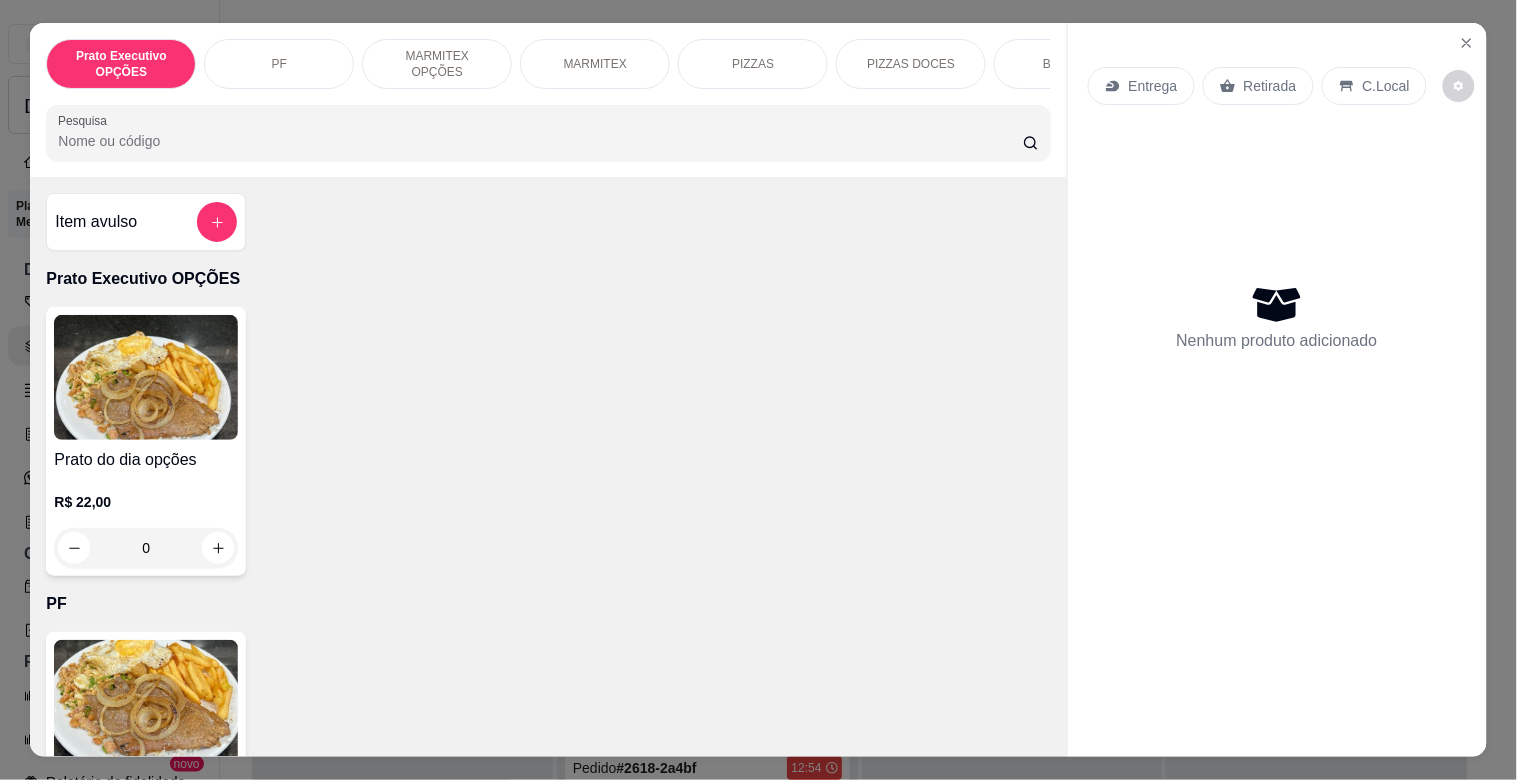 click at bounding box center [146, 702] 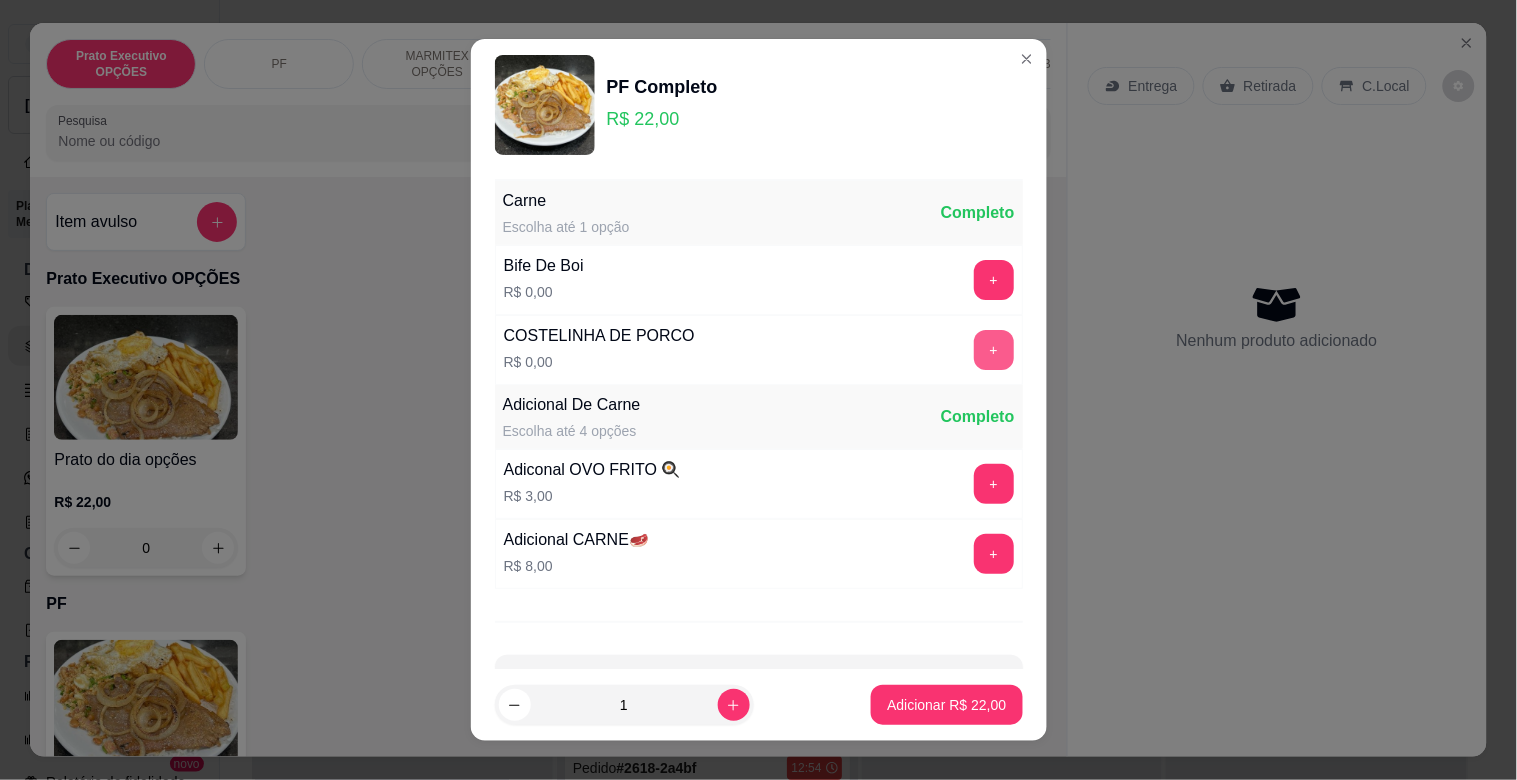 click on "+" at bounding box center (994, 350) 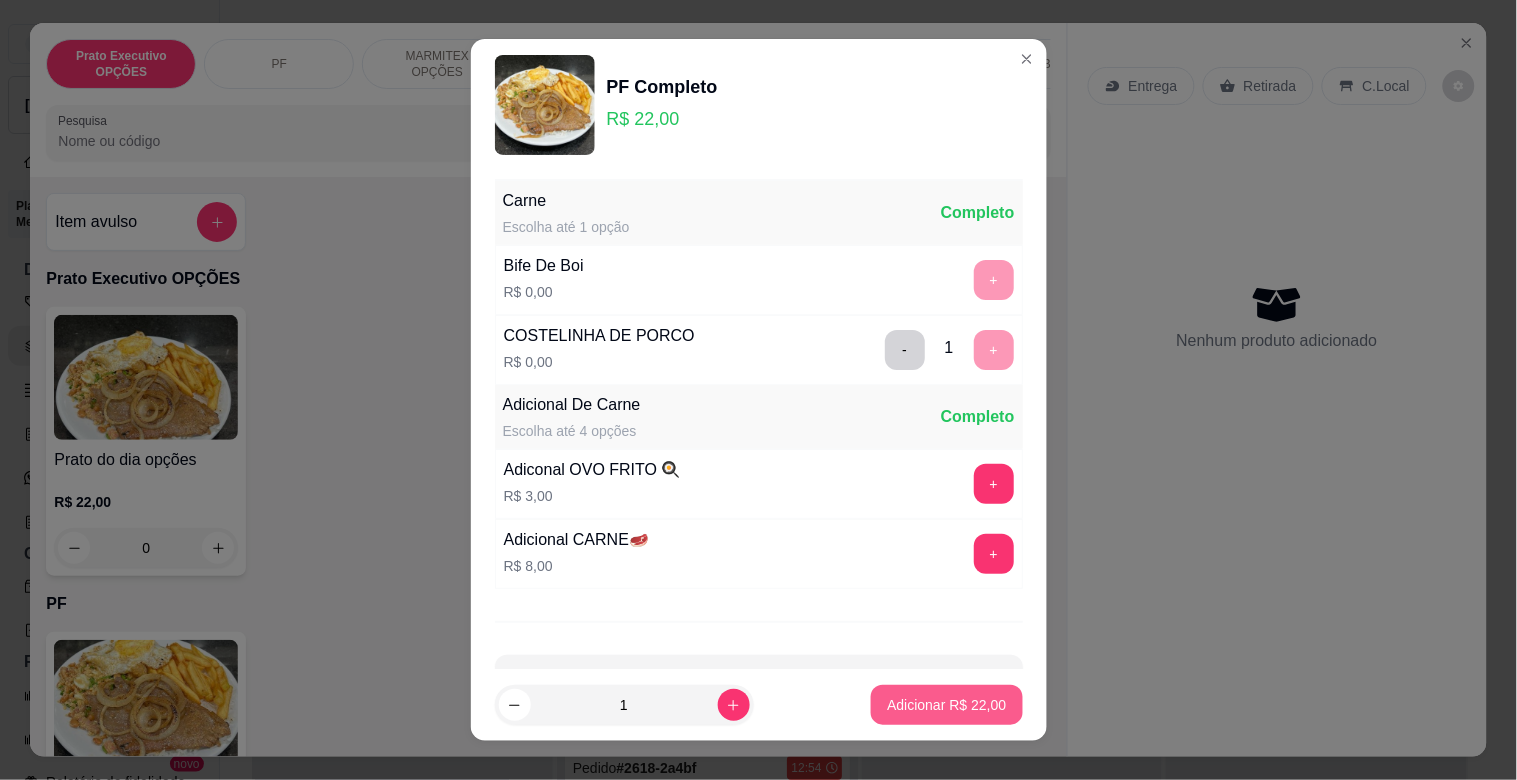 click on "Adicionar   R$ 22,00" at bounding box center (946, 705) 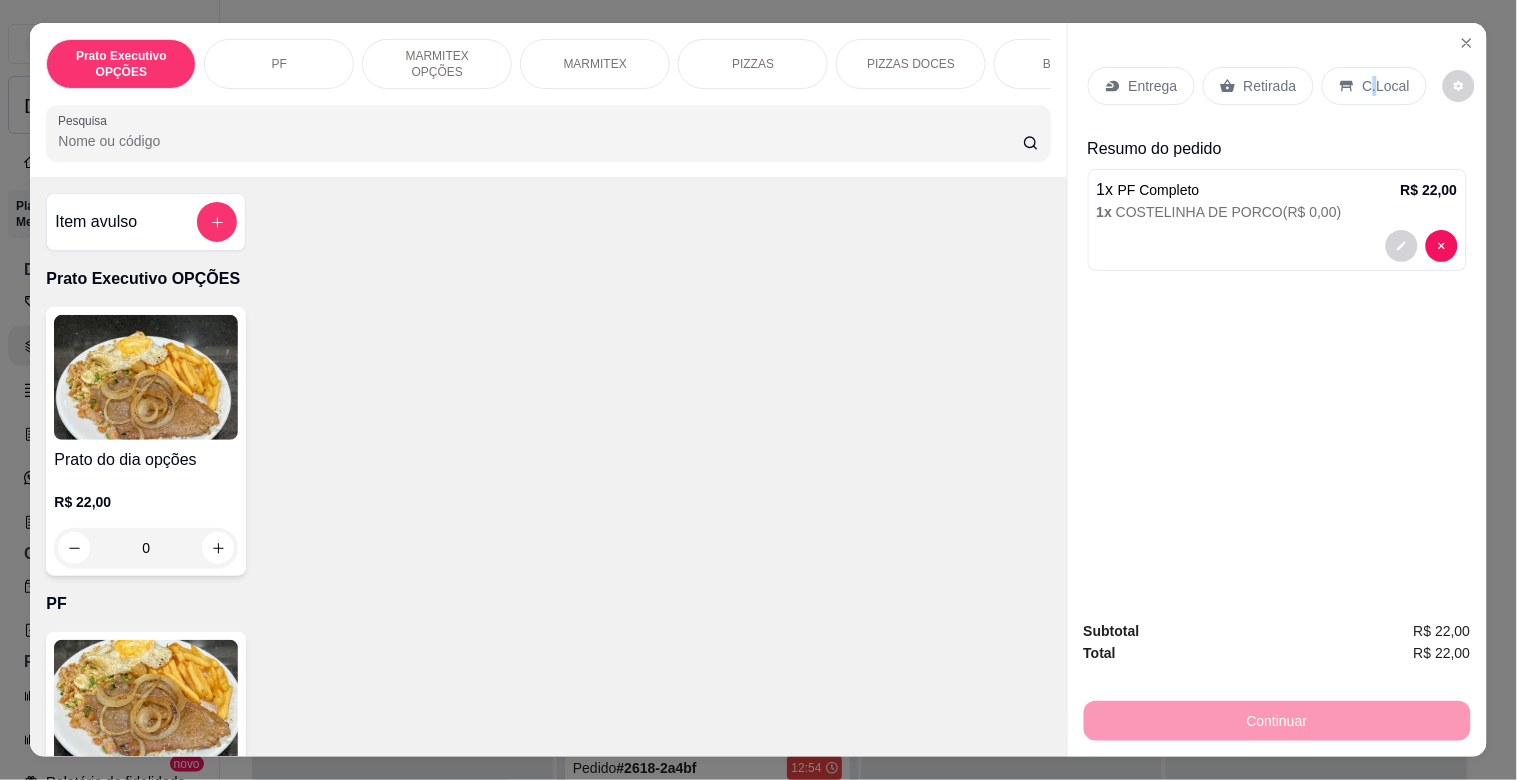 click on "C.Local" at bounding box center [1386, 86] 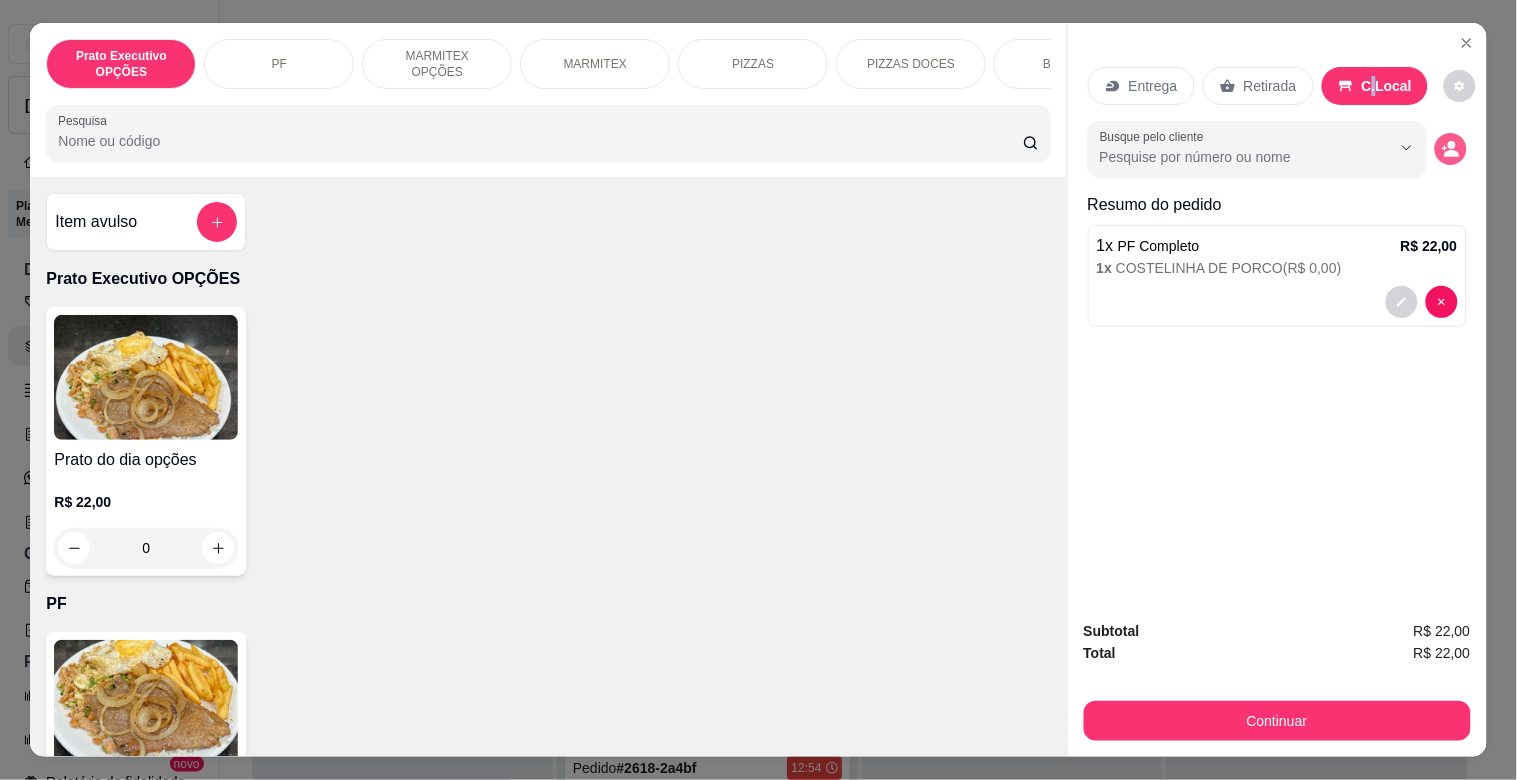 click at bounding box center [1451, 149] 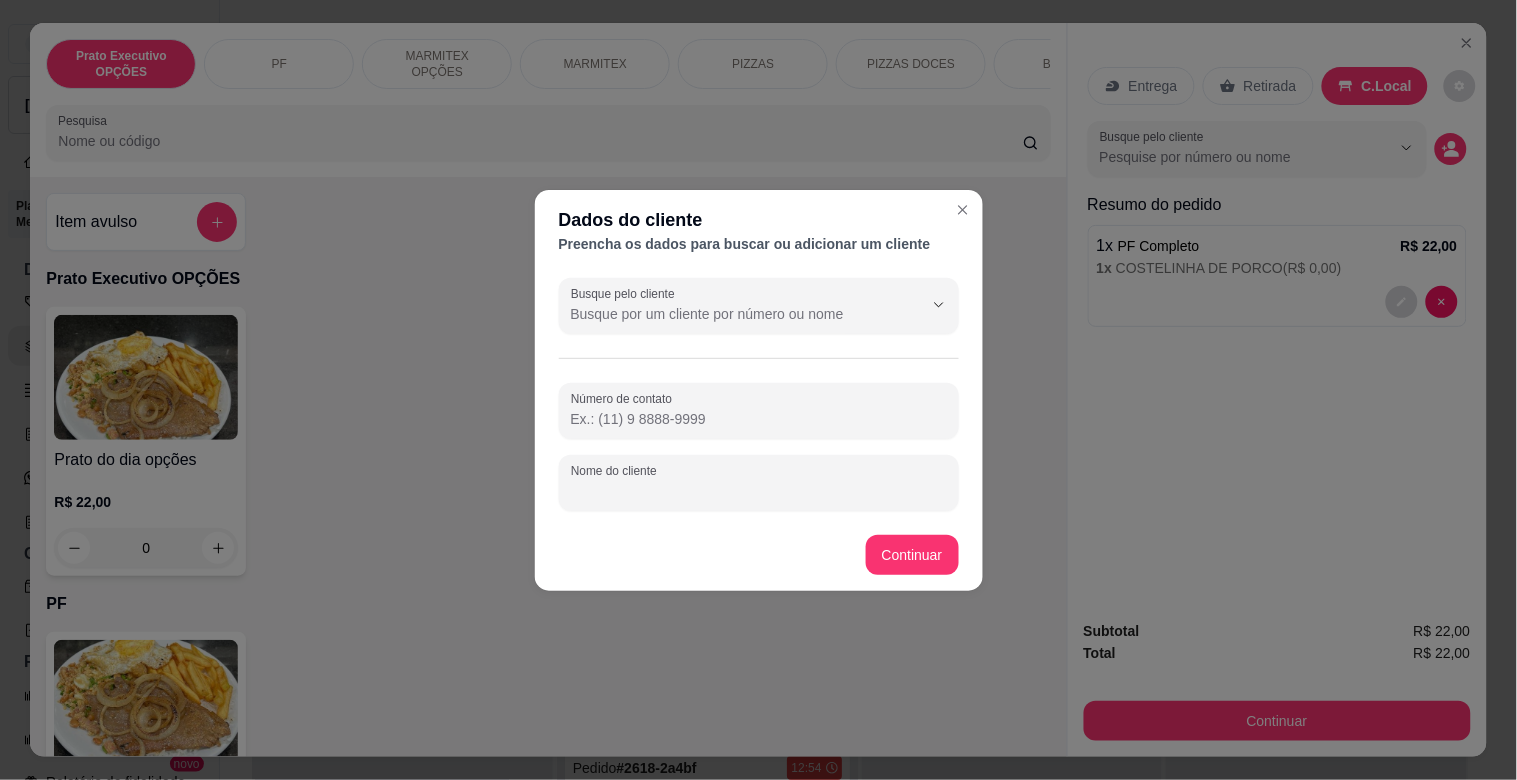 click on "Nome do cliente" at bounding box center [759, 491] 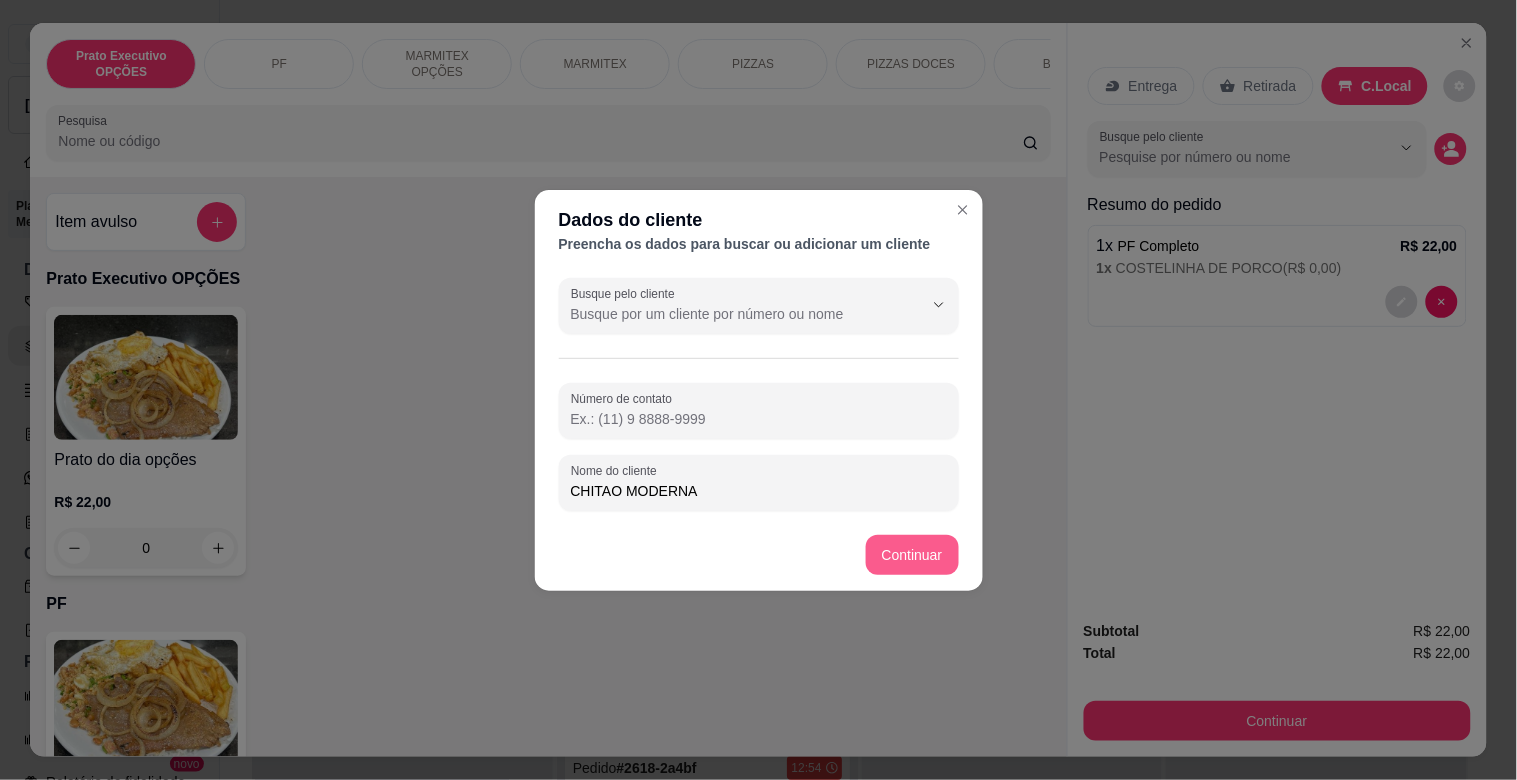 type on "CHITAO MODERNA" 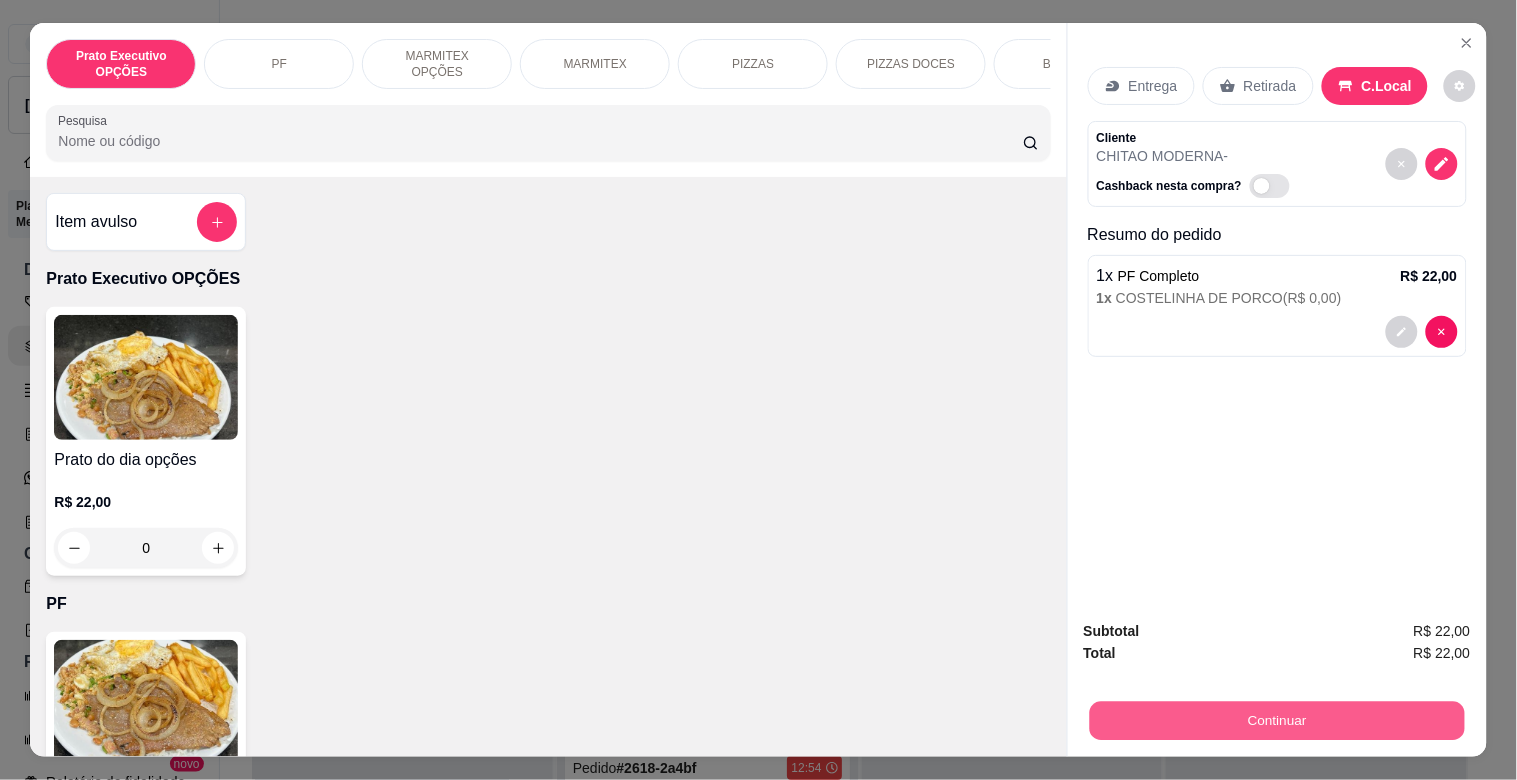 click on "Continuar" at bounding box center (1276, 720) 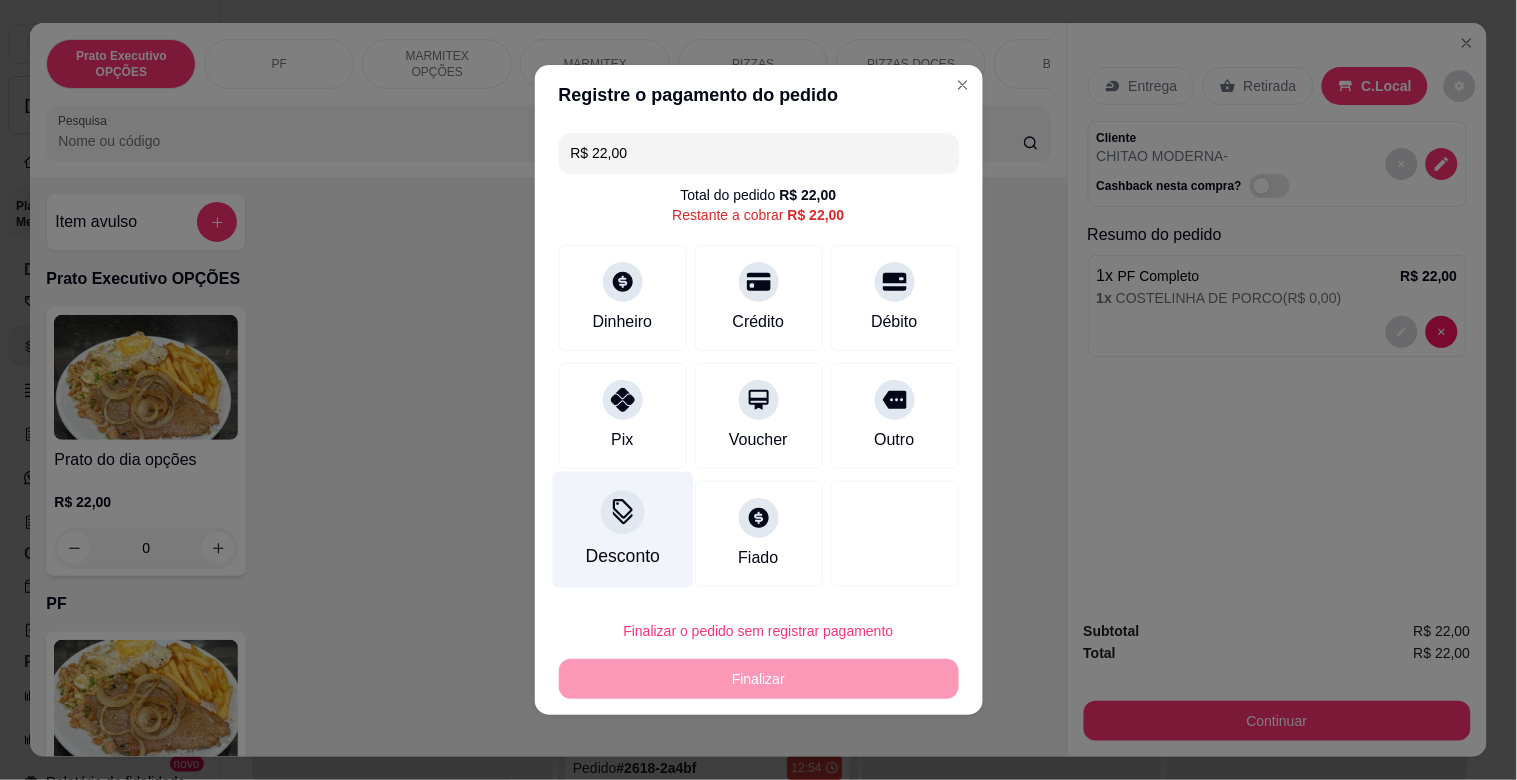 click on "Desconto" at bounding box center [622, 530] 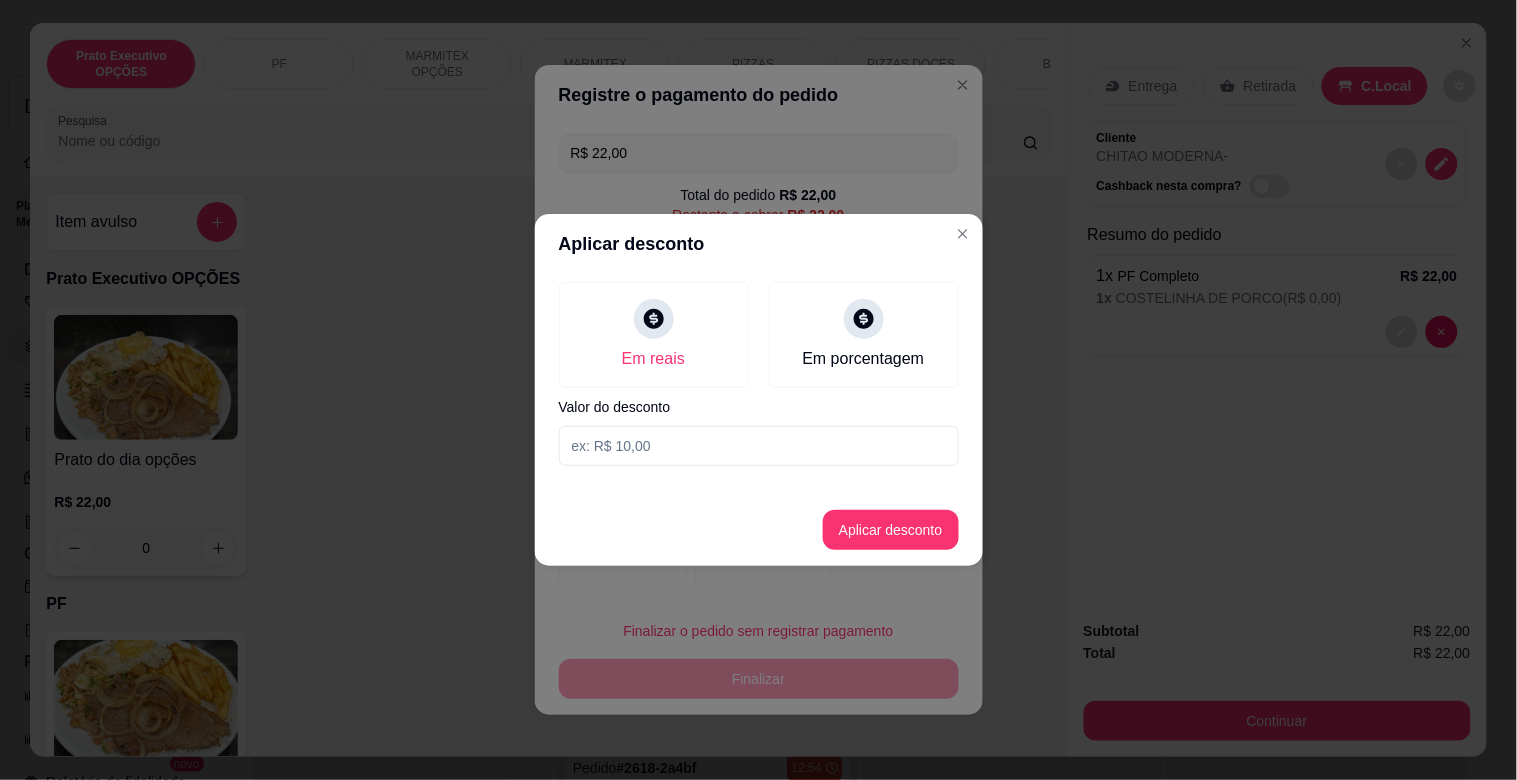 click at bounding box center (759, 446) 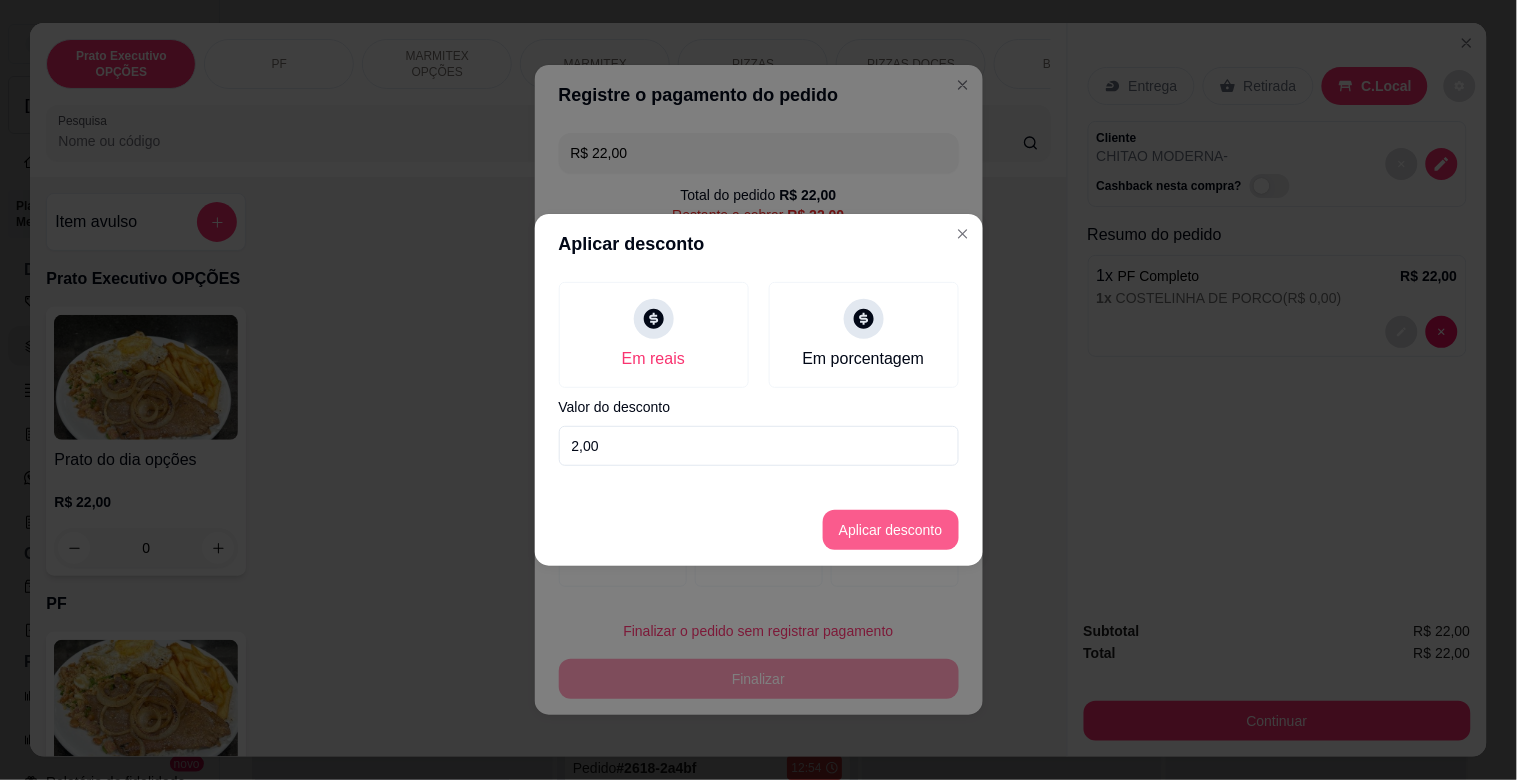 type on "2,00" 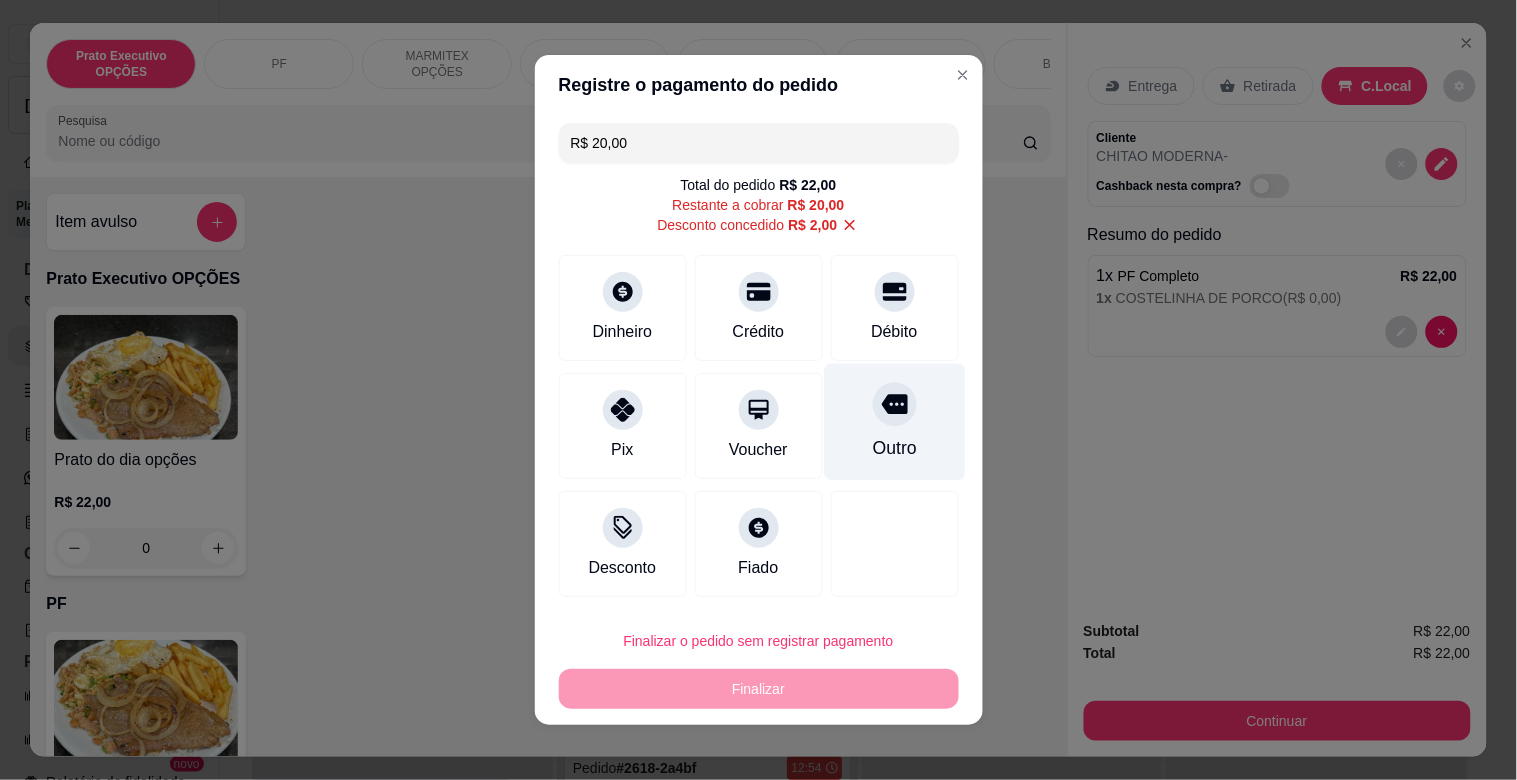 click on "Outro" at bounding box center [894, 448] 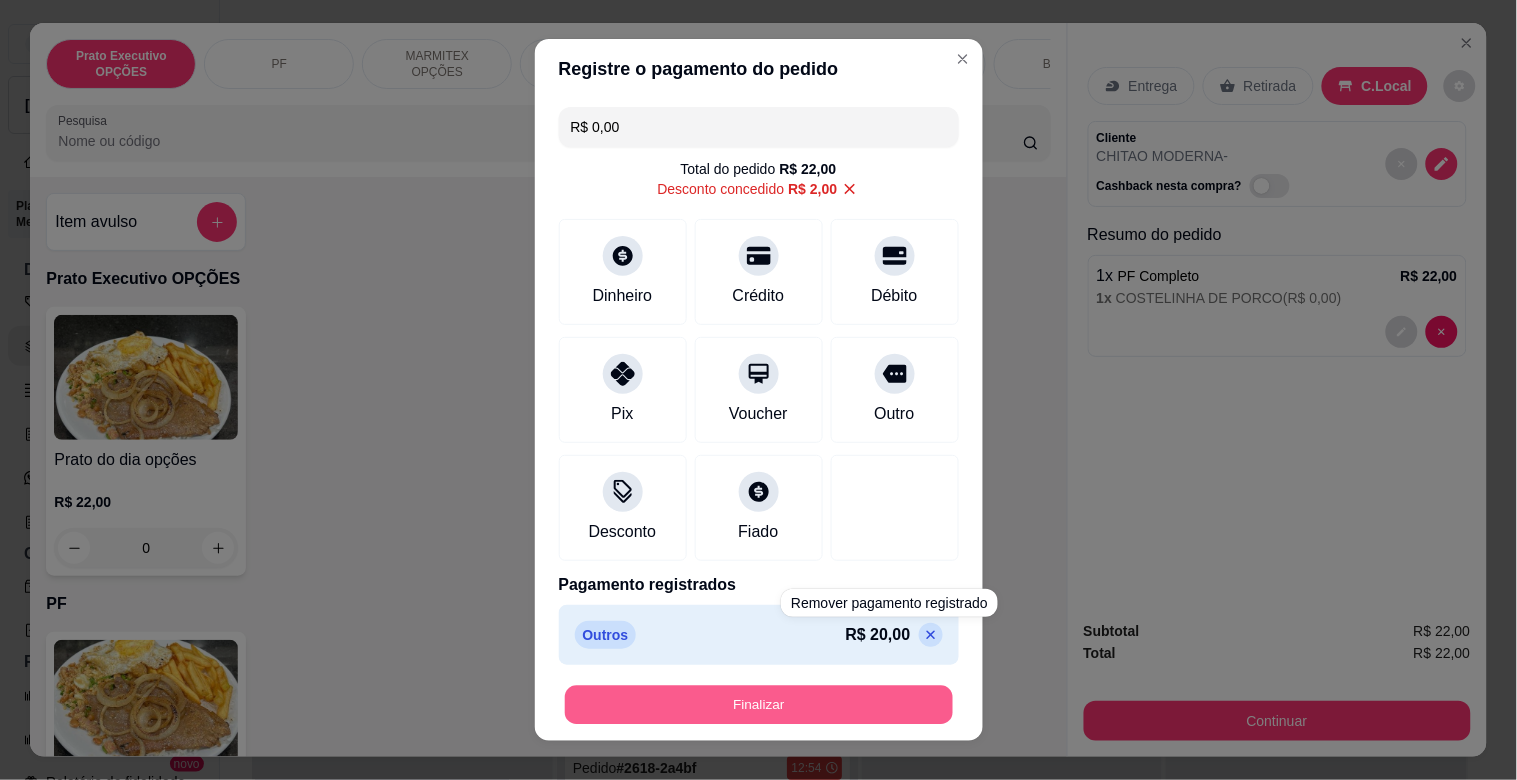 click on "Finalizar" at bounding box center [759, 705] 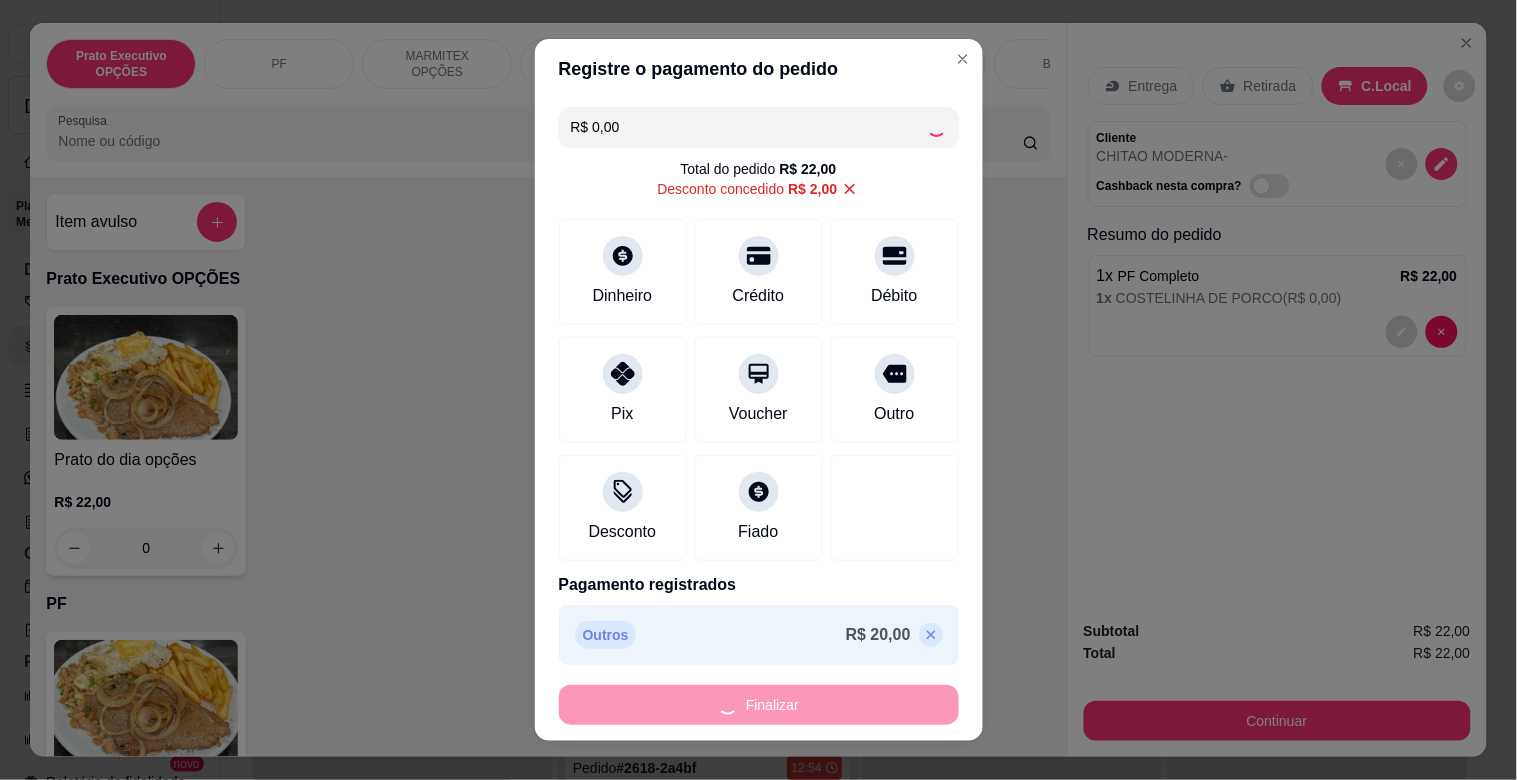 type on "-R$ 22,00" 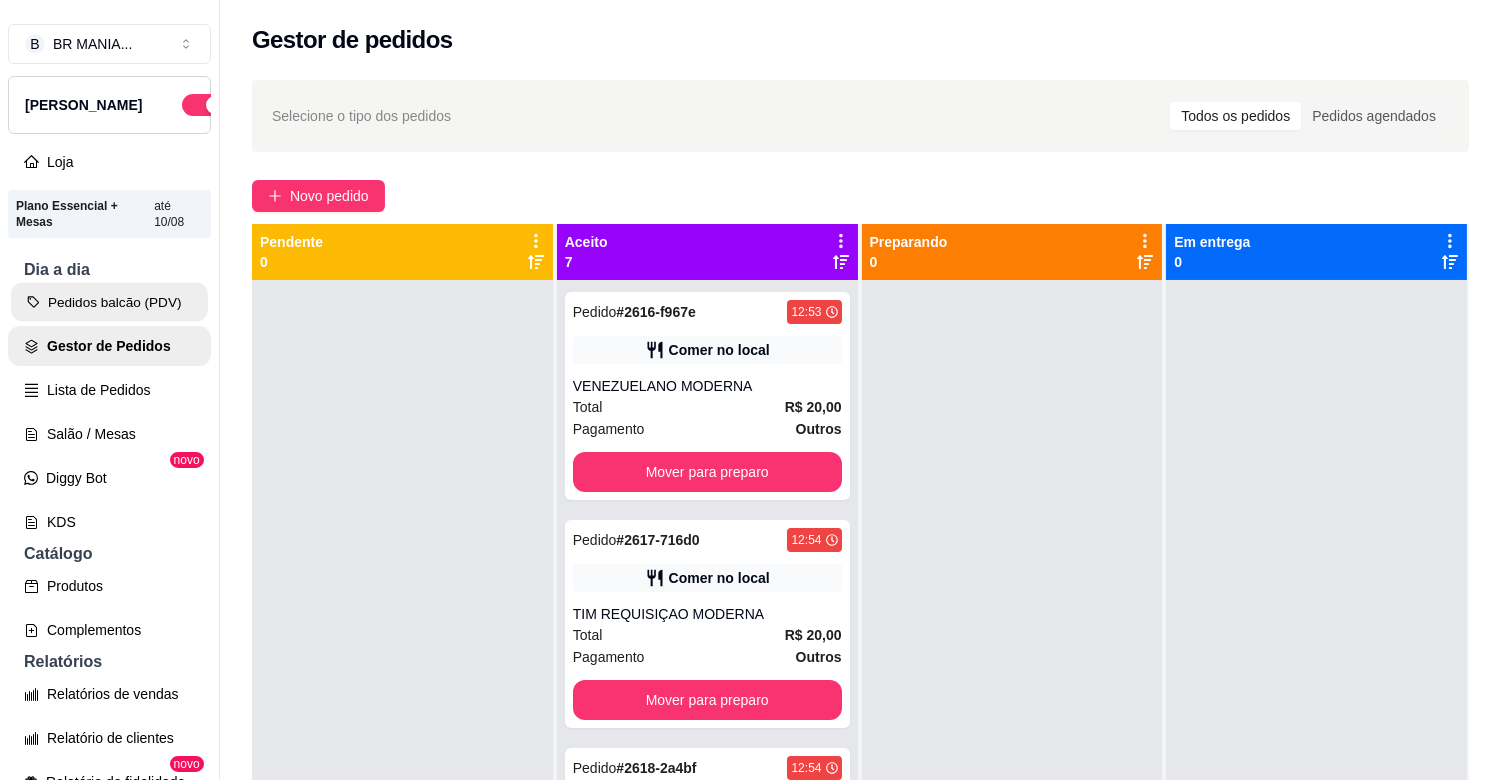 click on "Pedidos balcão (PDV)" at bounding box center [109, 302] 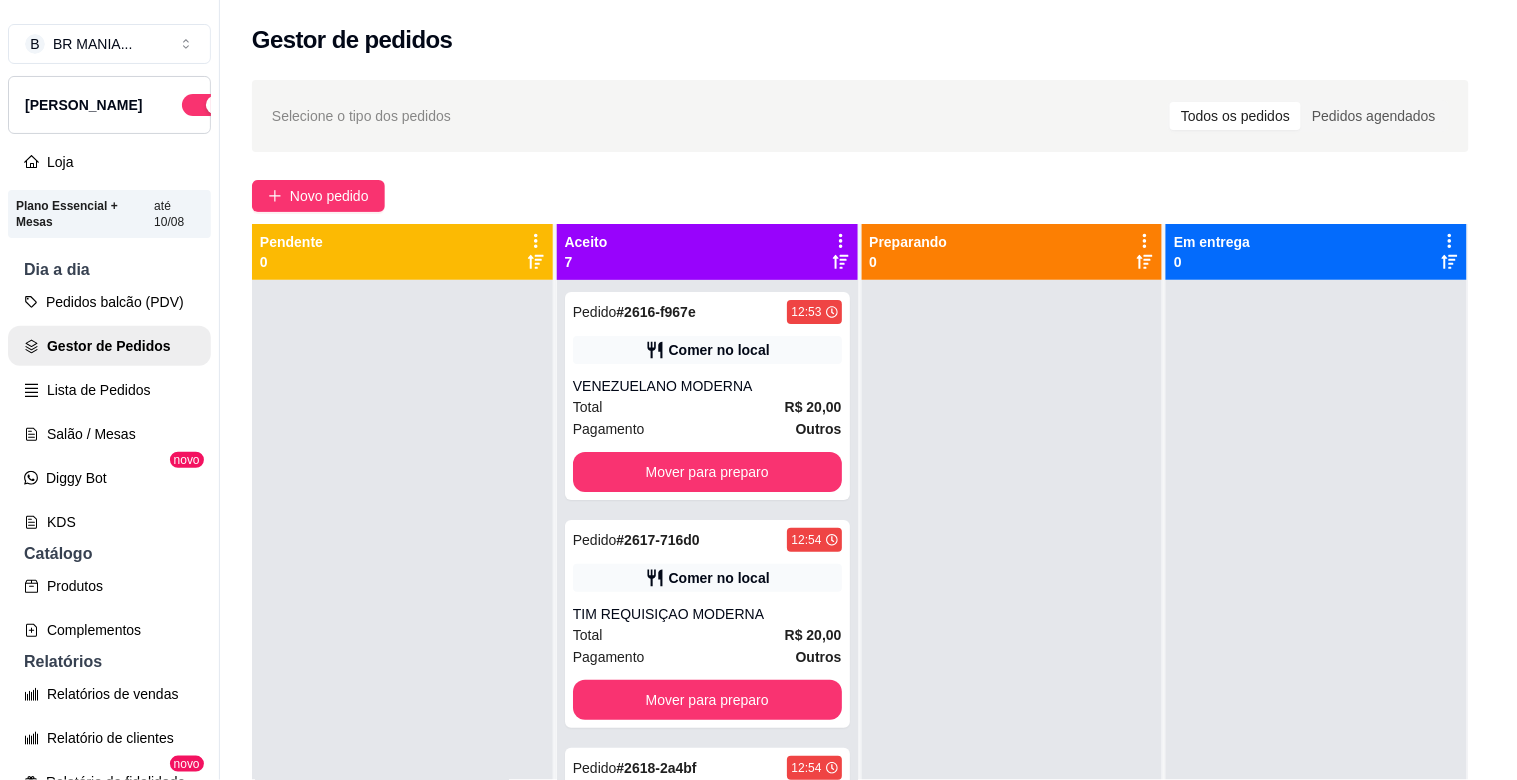 click at bounding box center (146, 702) 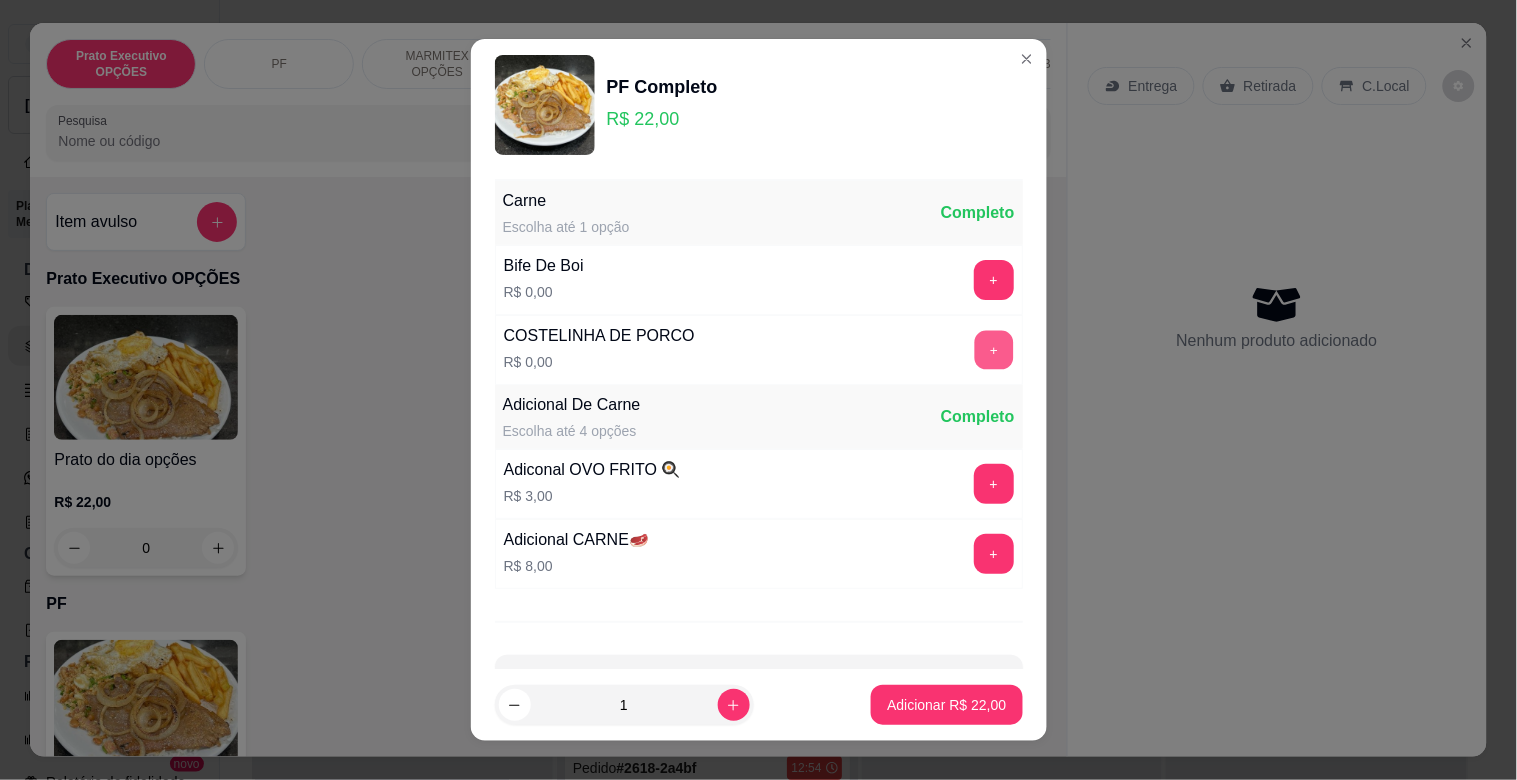 click on "+" at bounding box center [993, 350] 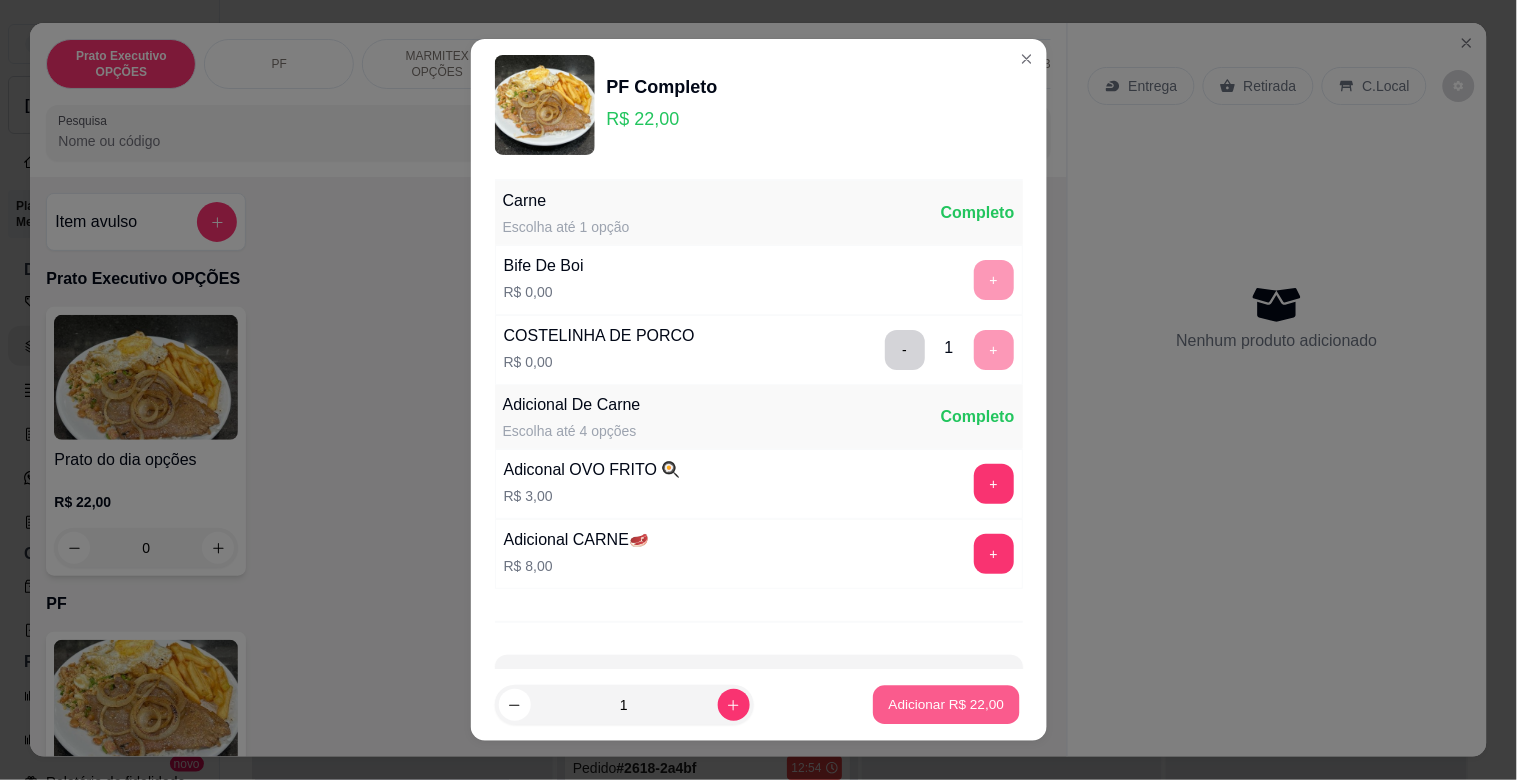 click on "Adicionar   R$ 22,00" at bounding box center (947, 705) 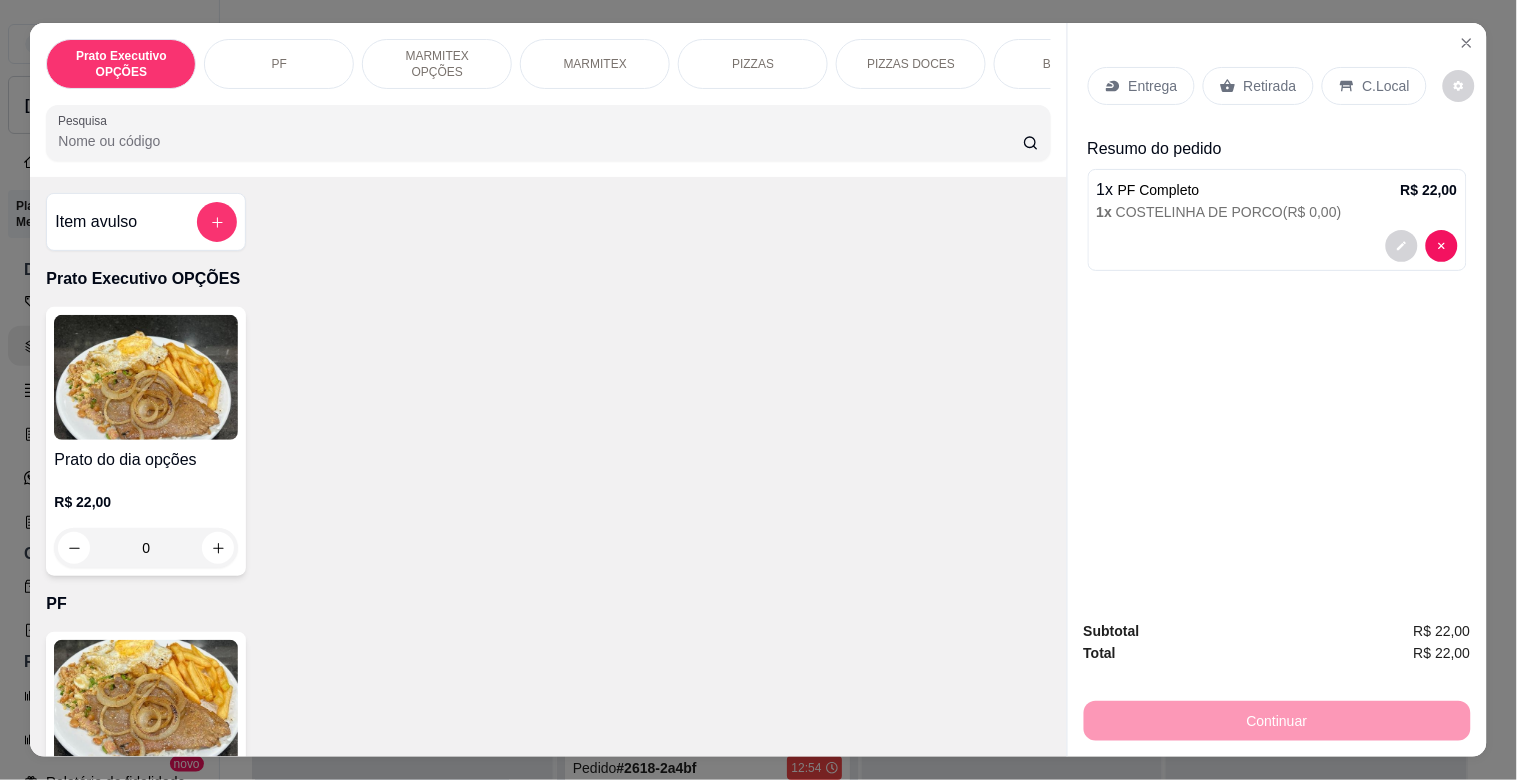 click on "C.Local" at bounding box center [1386, 86] 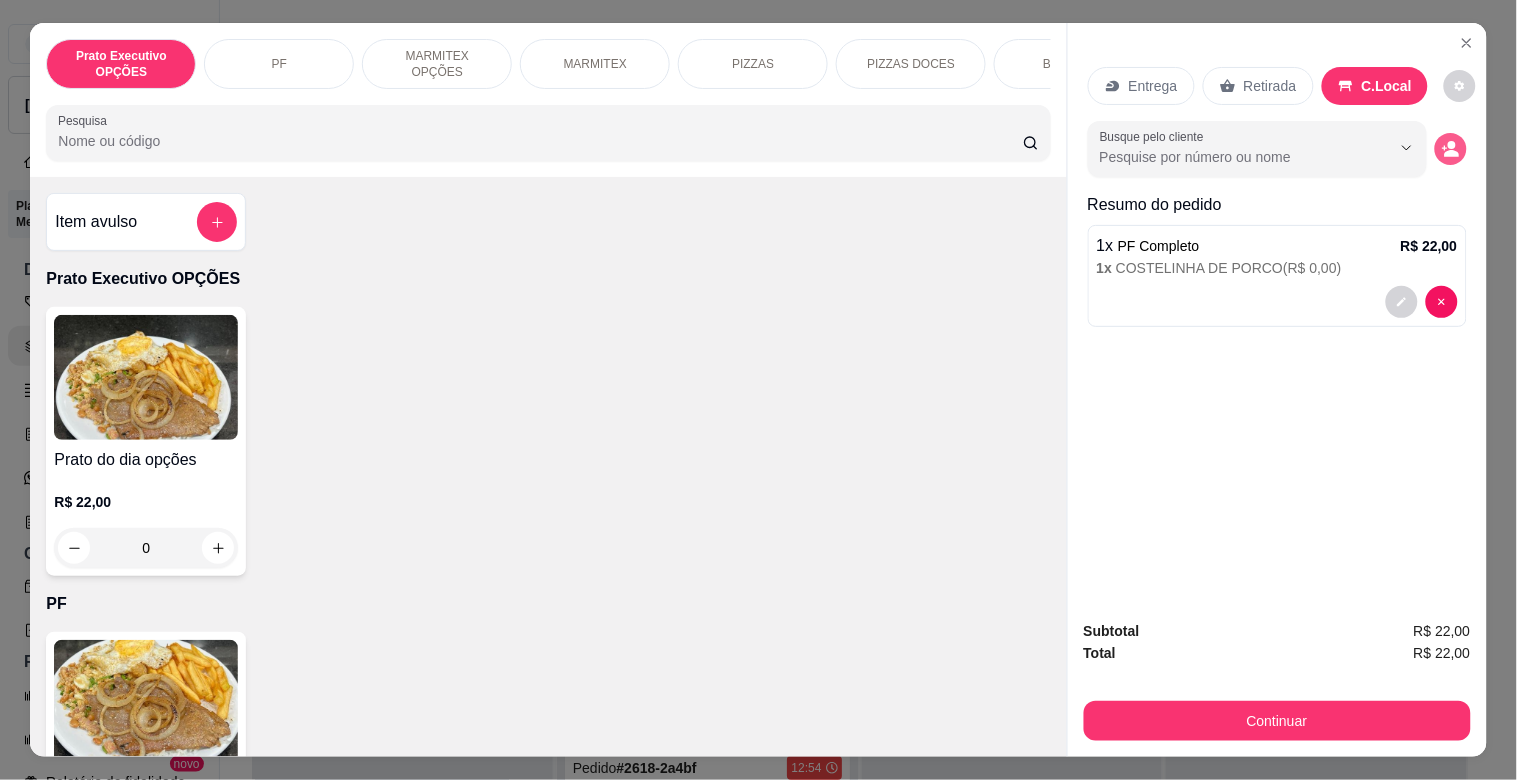 click 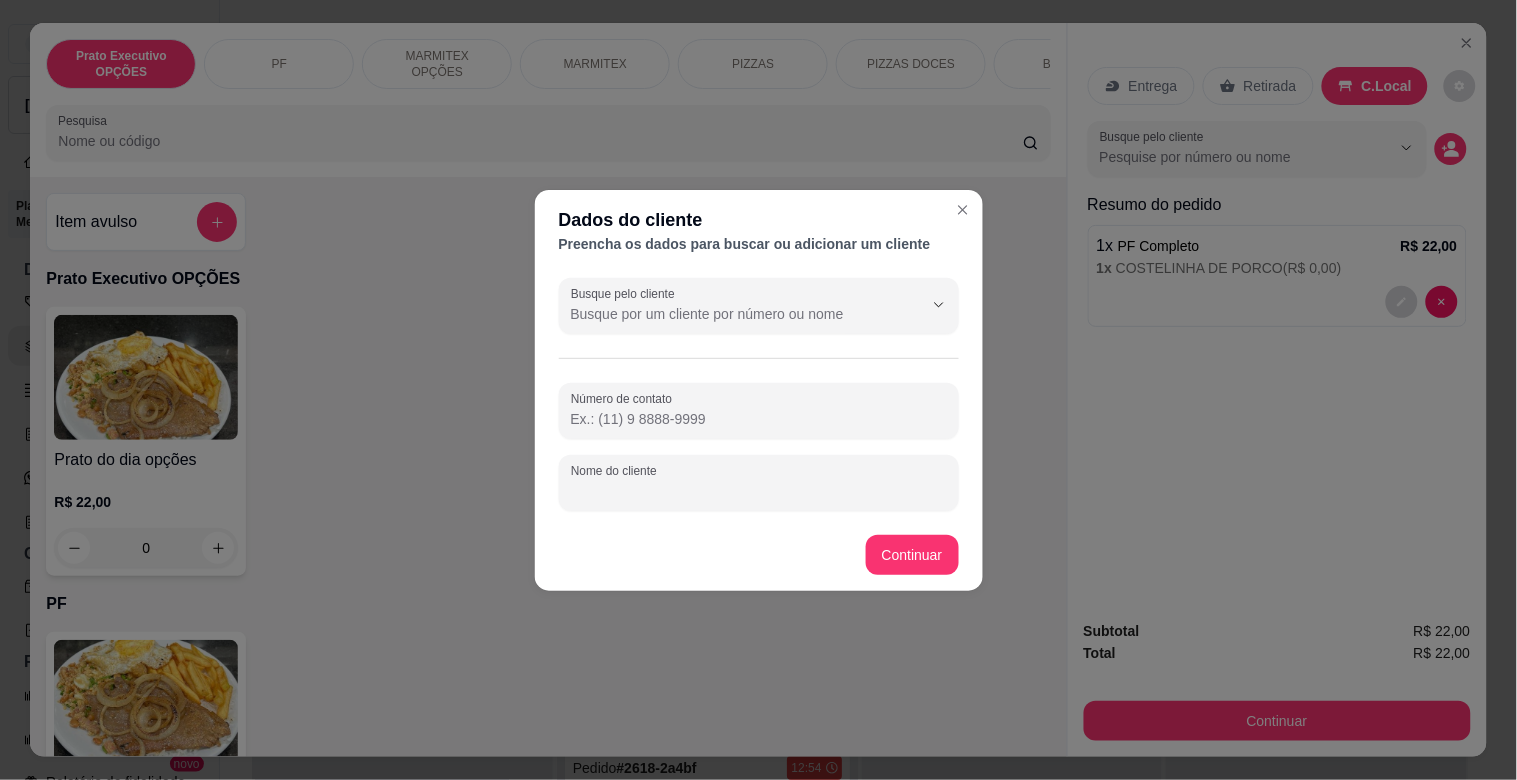 click on "Nome do cliente" at bounding box center (759, 491) 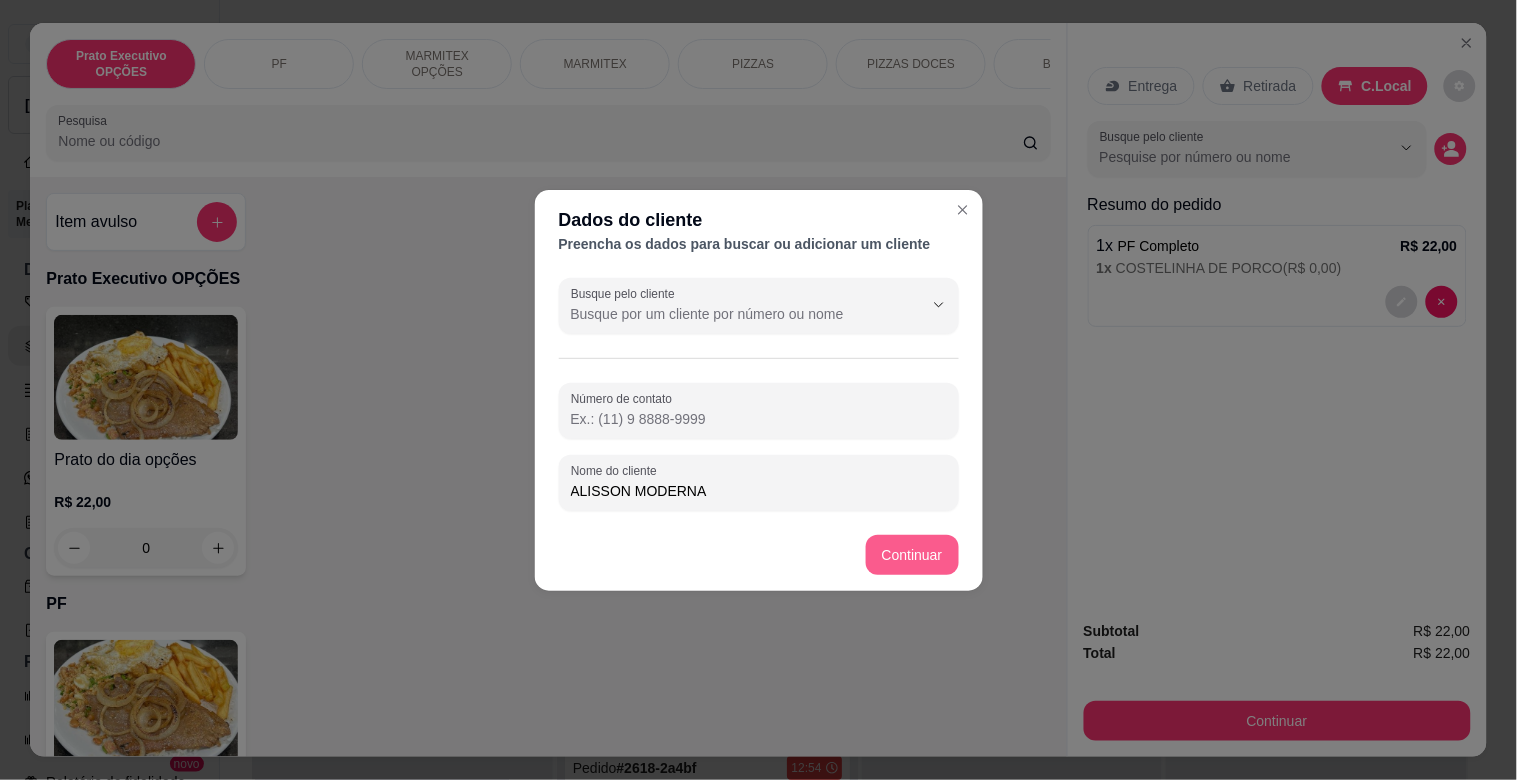 type on "ALISSON MODERNA" 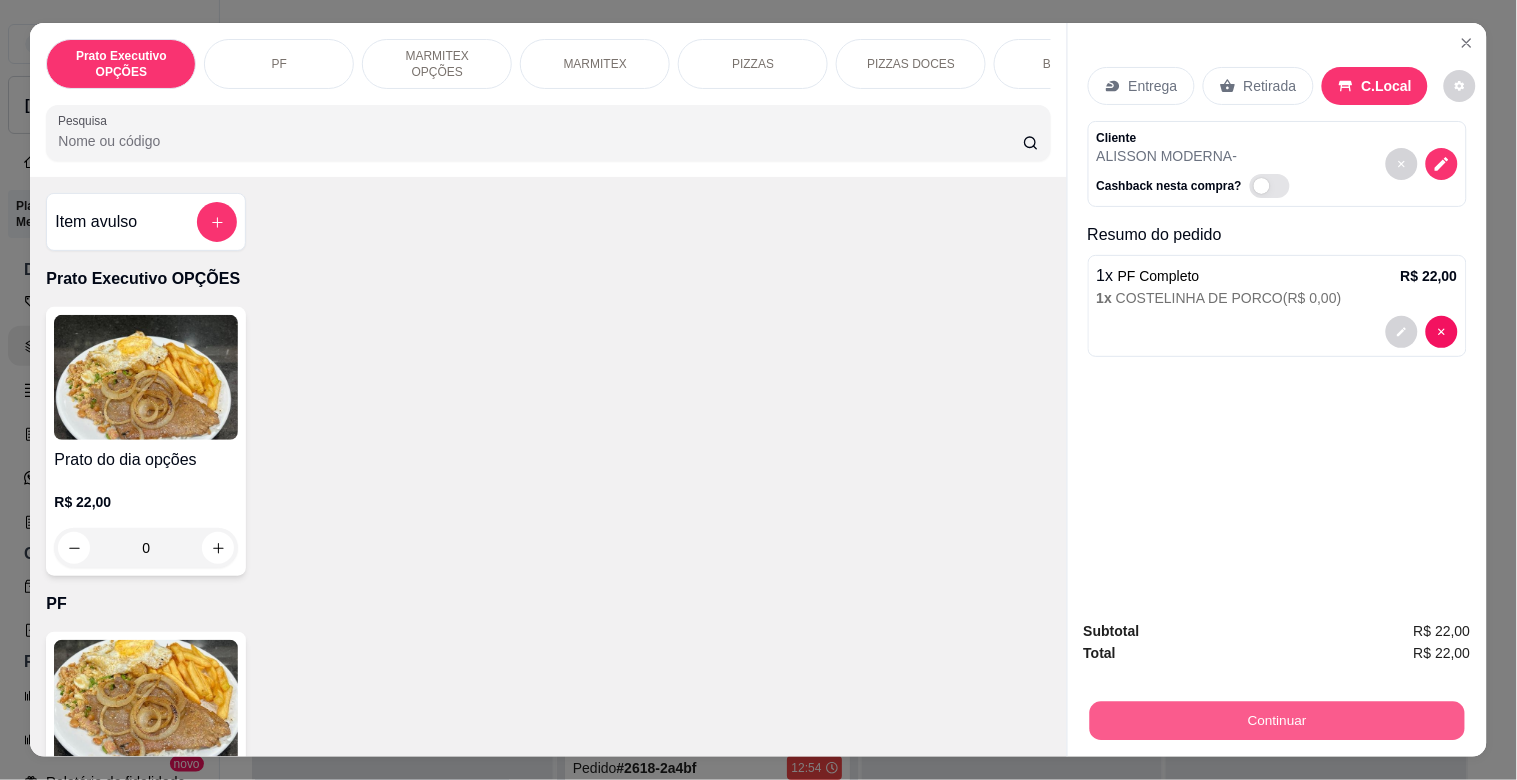click on "Continuar" at bounding box center [1276, 720] 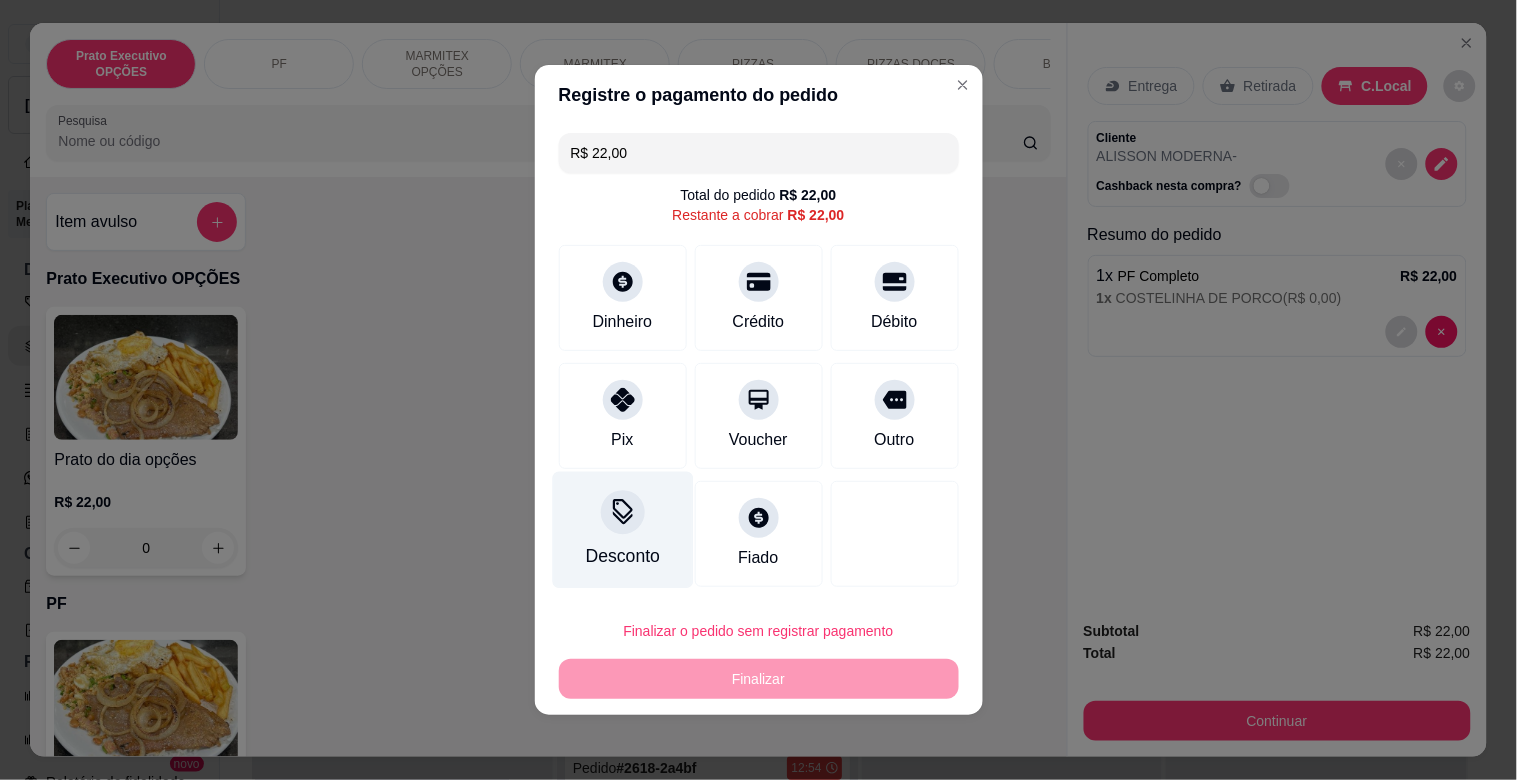 click on "Desconto" at bounding box center [622, 530] 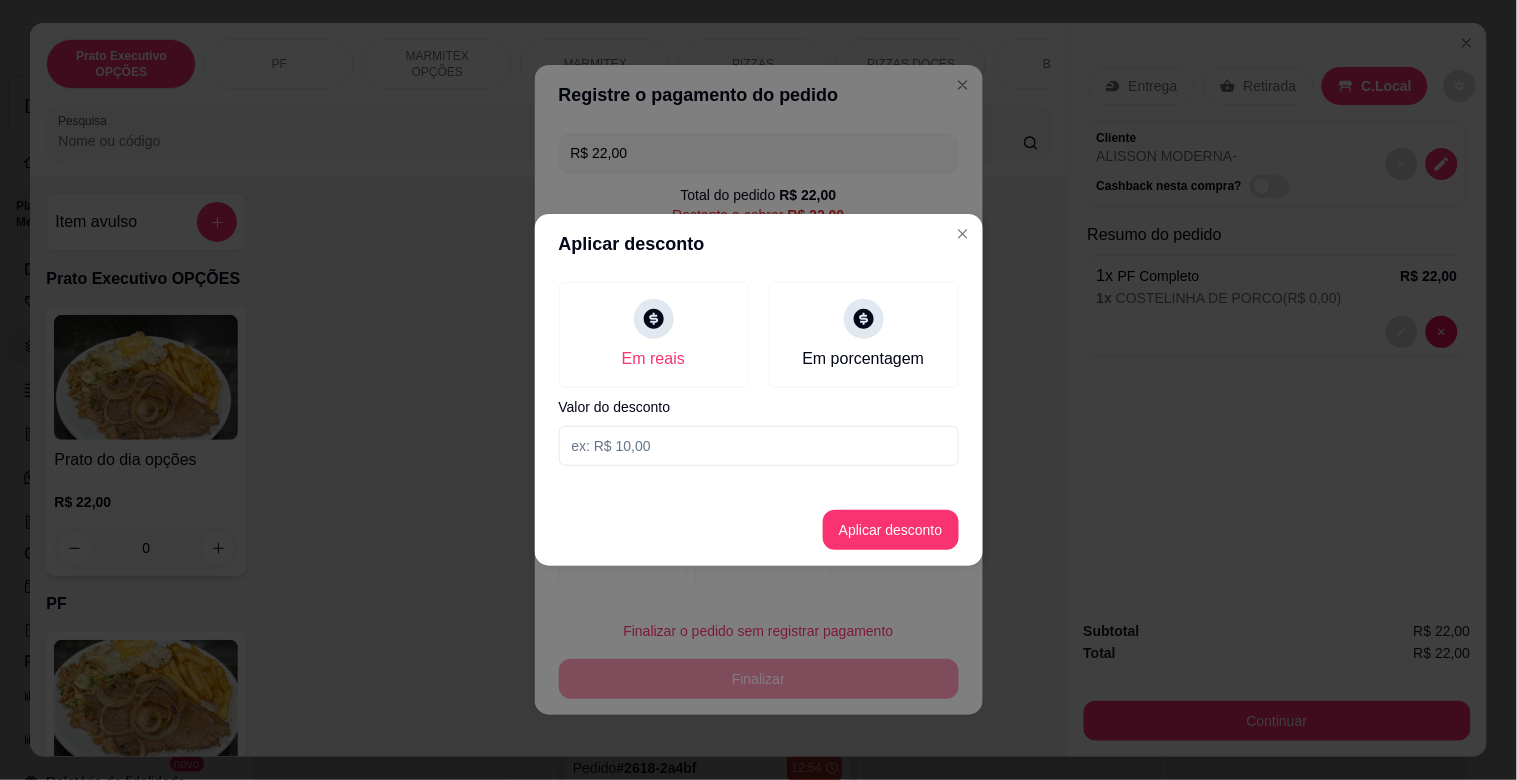 click at bounding box center [759, 446] 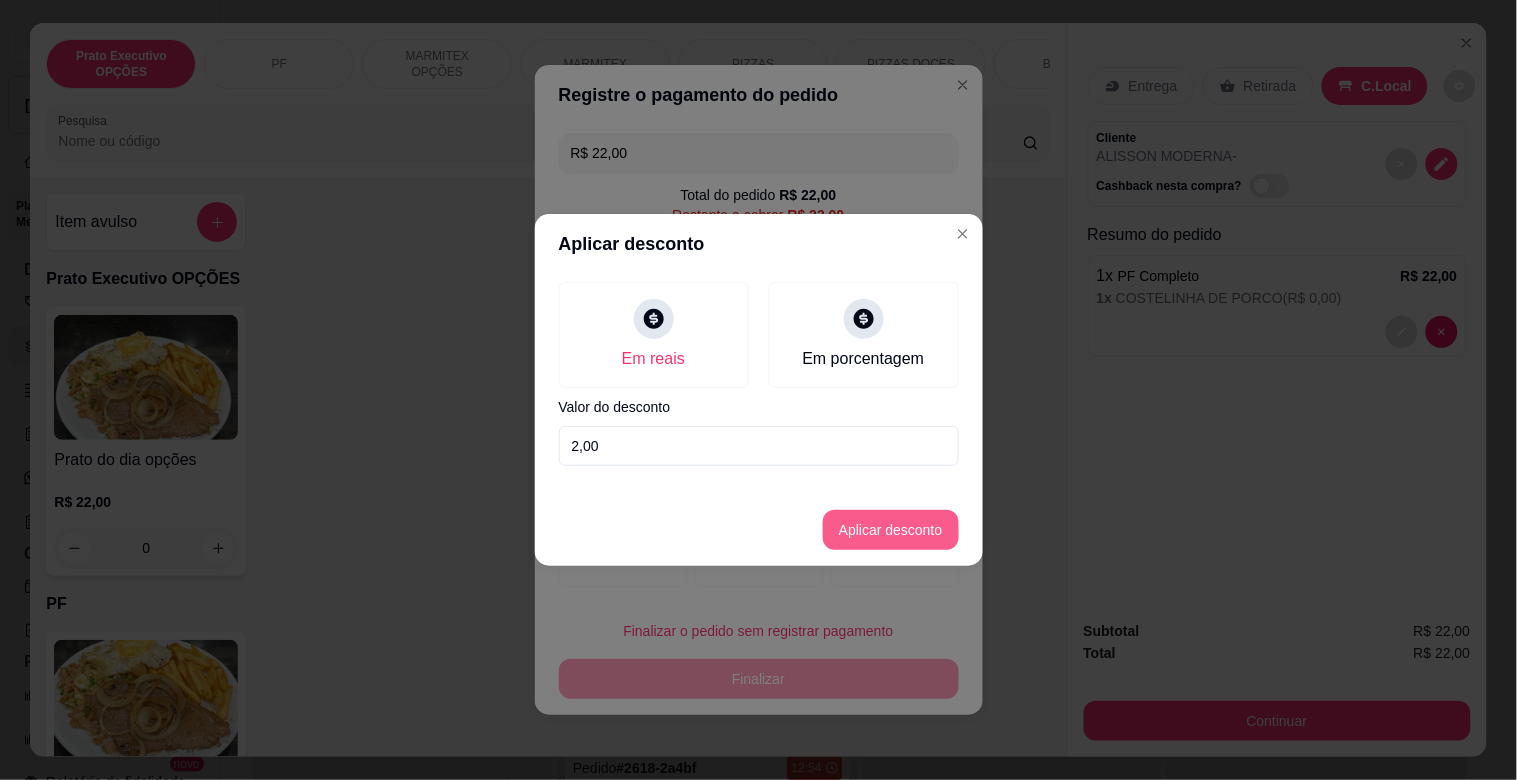type on "2,00" 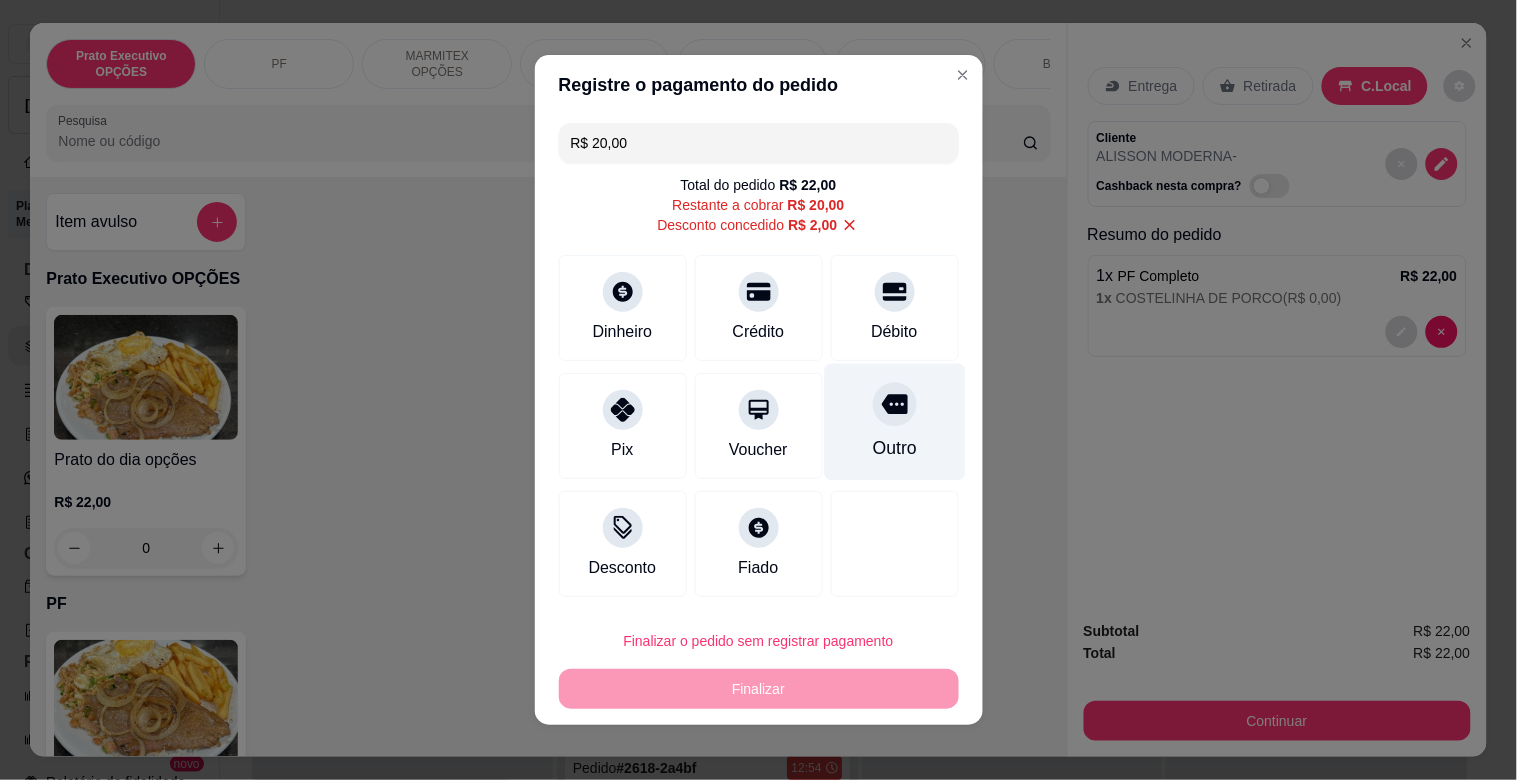 click on "Outro" at bounding box center [894, 448] 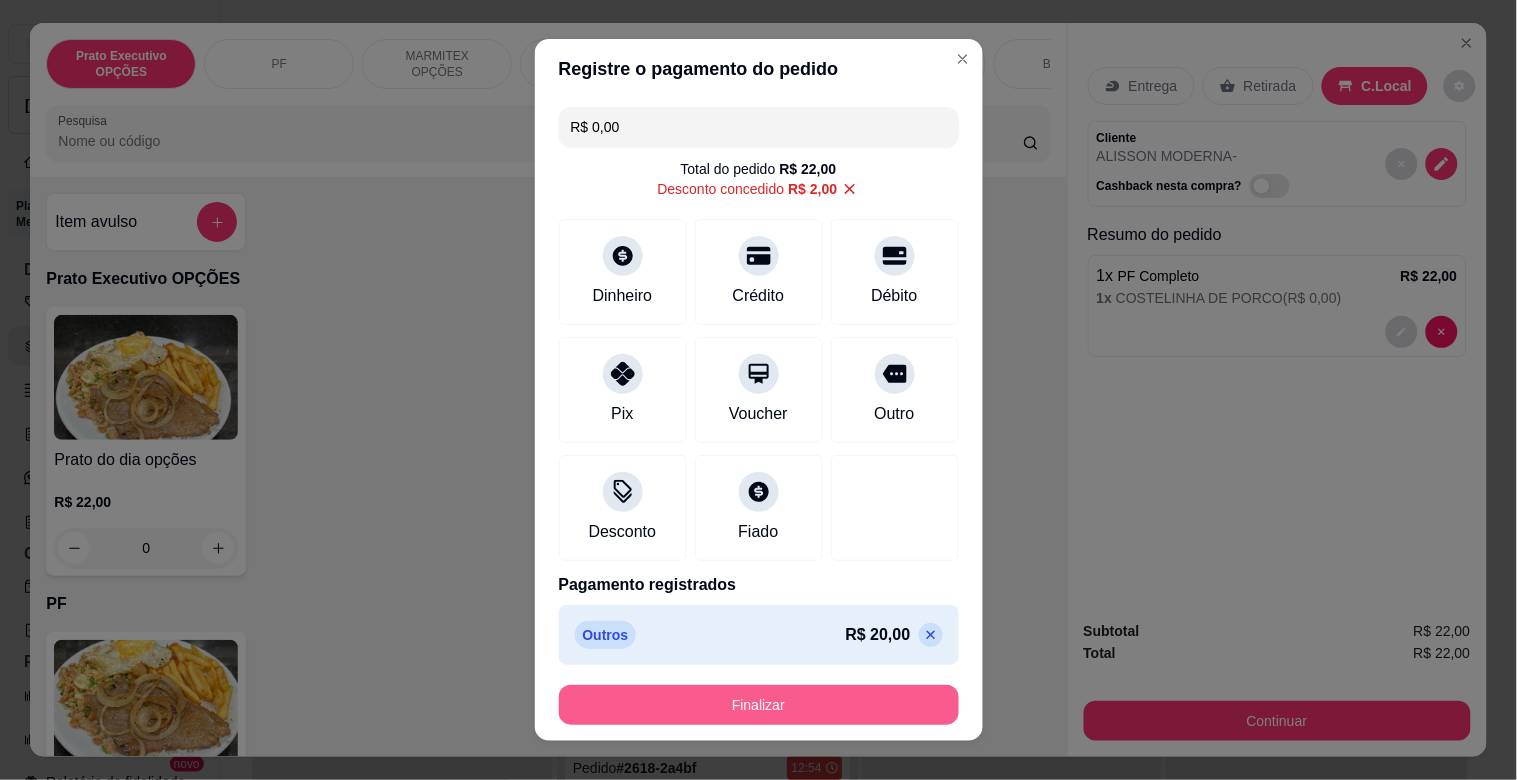 click on "Finalizar" at bounding box center [759, 705] 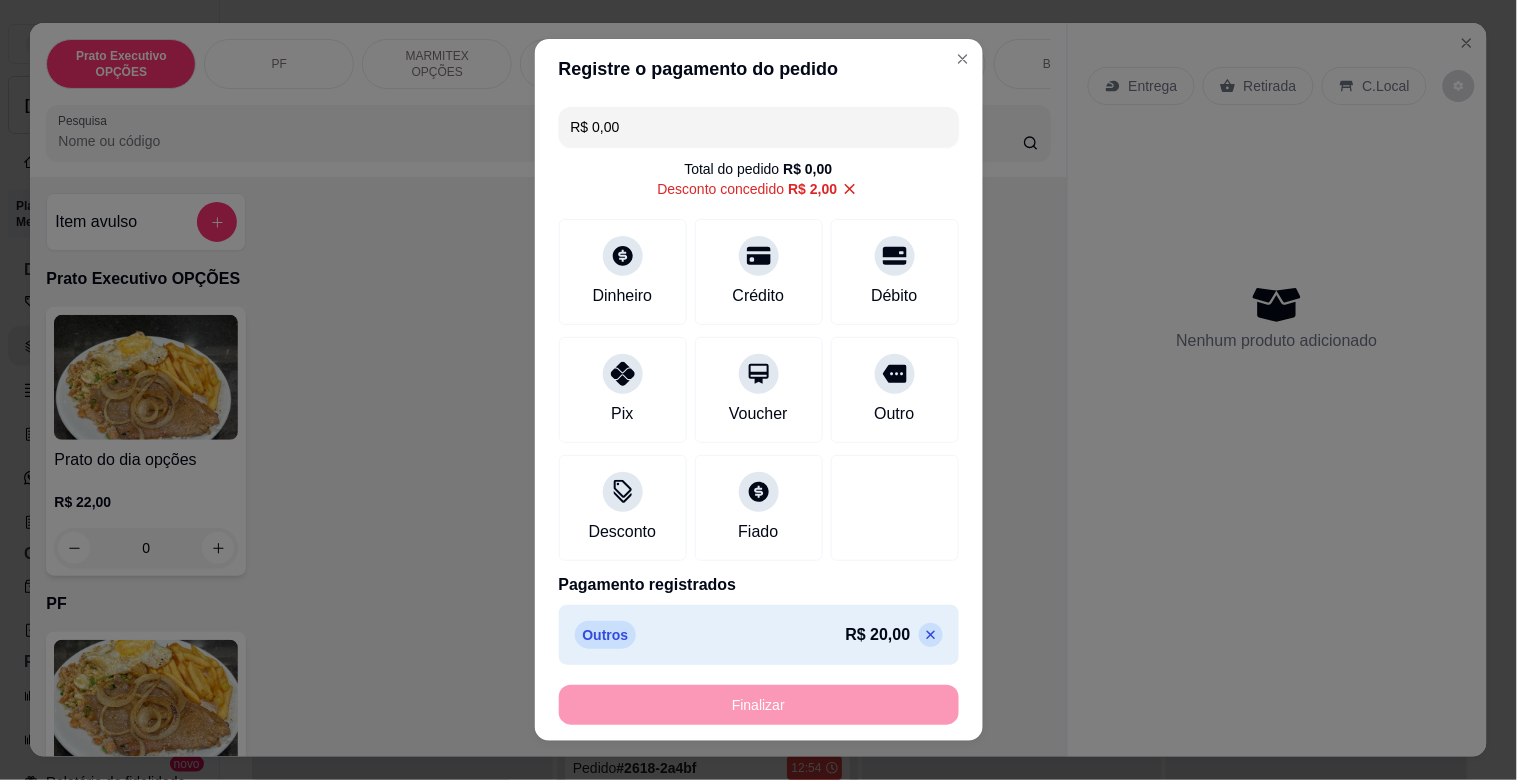 type on "-R$ 22,00" 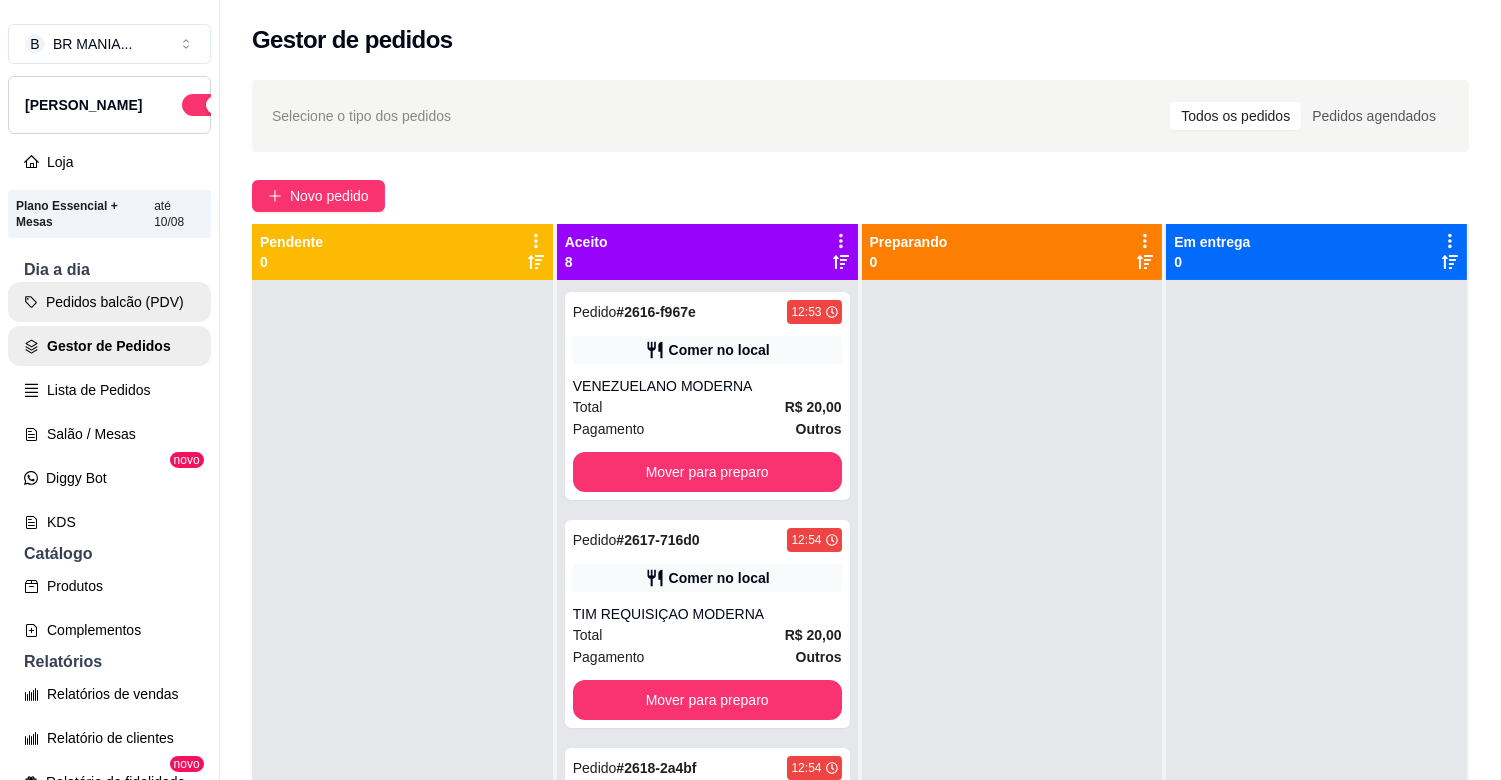 click on "Pedidos balcão (PDV)" at bounding box center [109, 302] 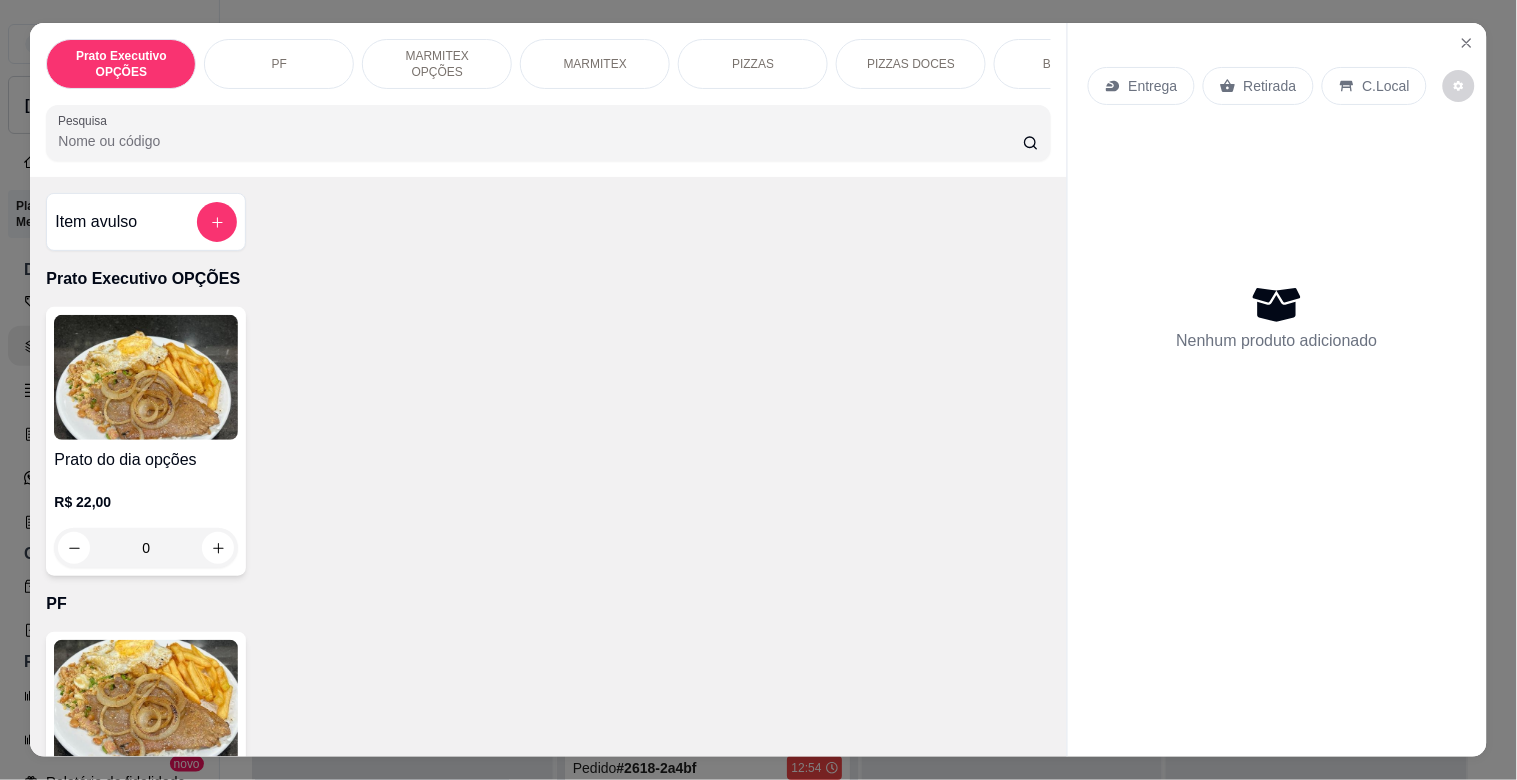 click at bounding box center (146, 702) 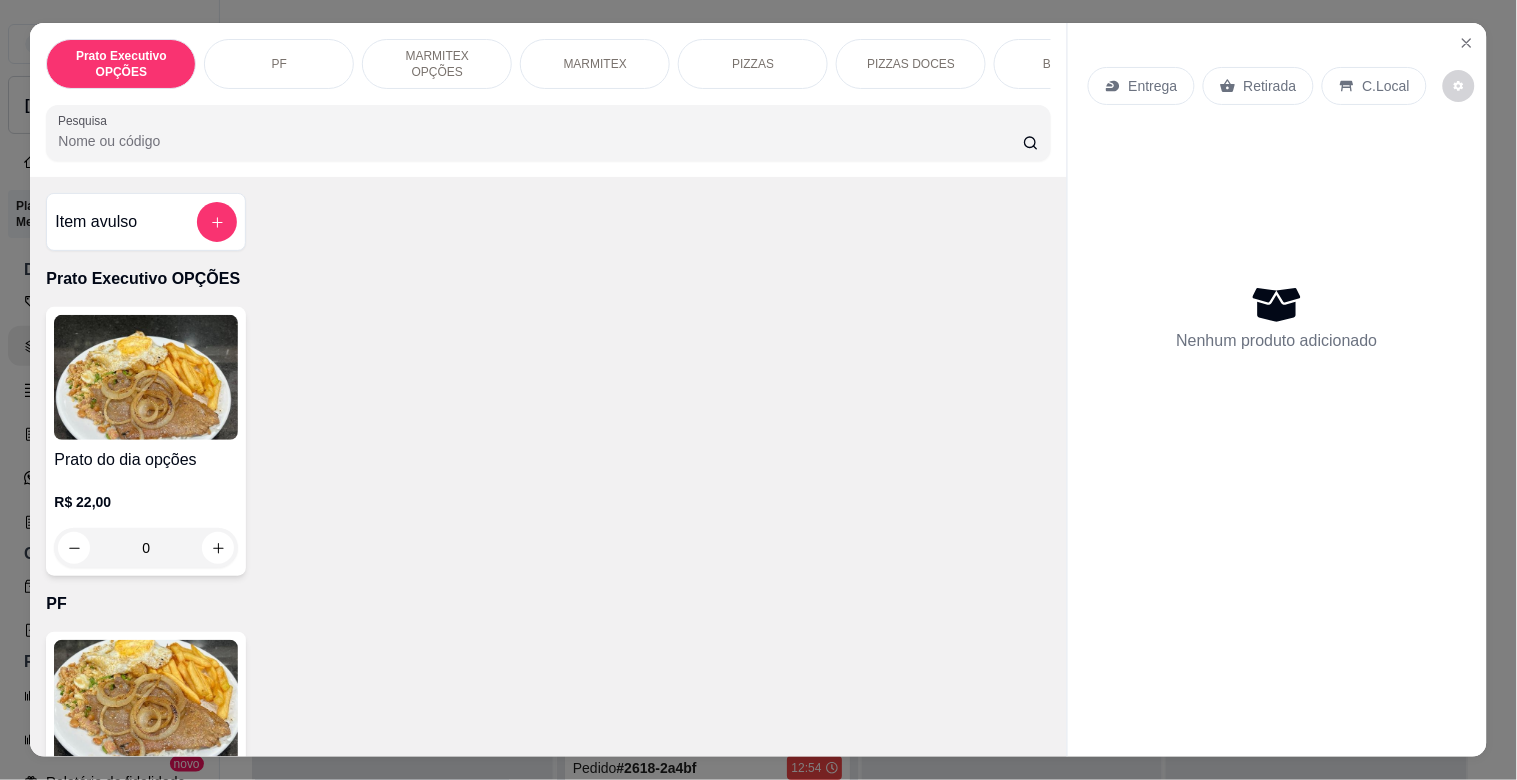 click on "MARMITEX" at bounding box center (595, 64) 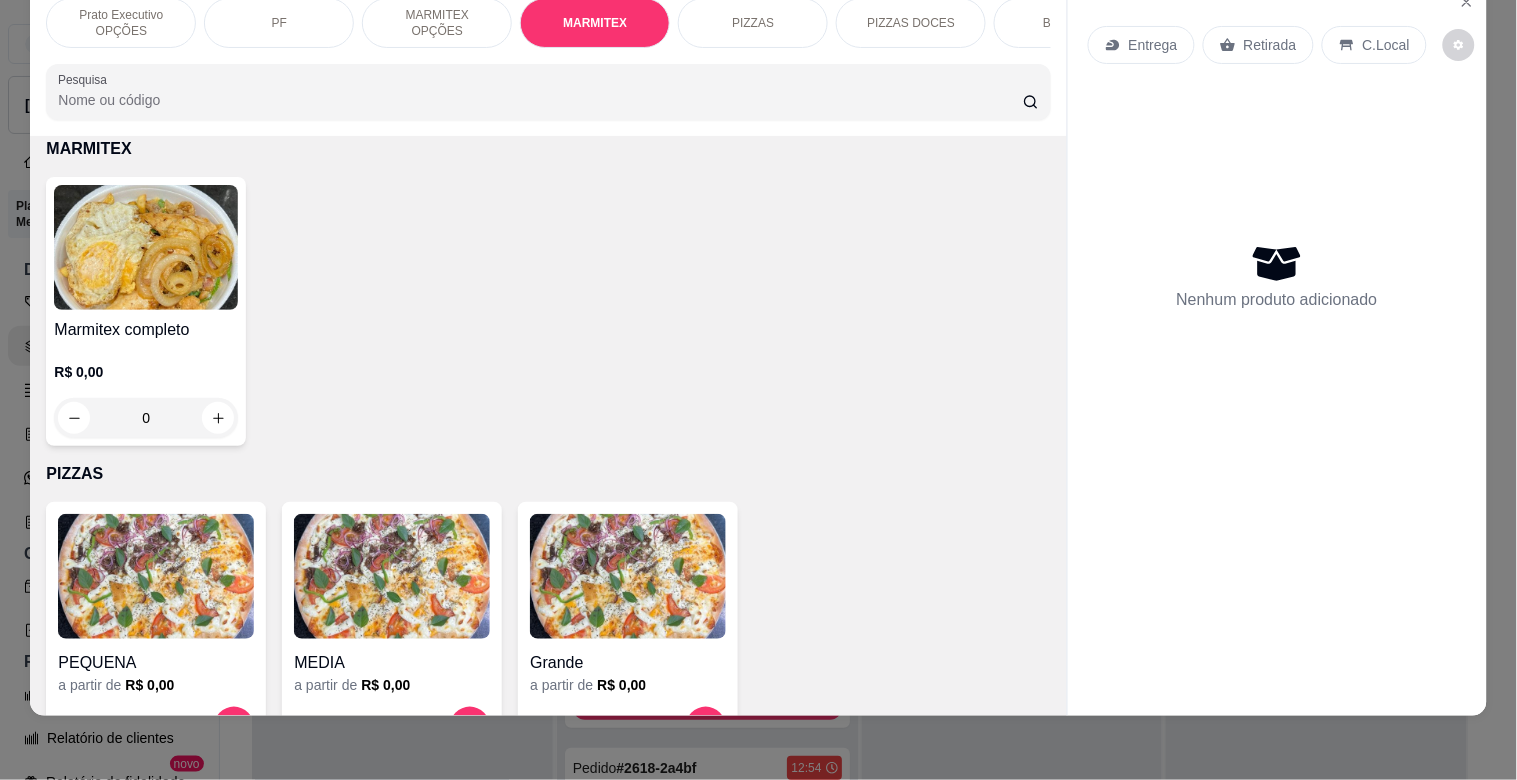 click at bounding box center (146, 247) 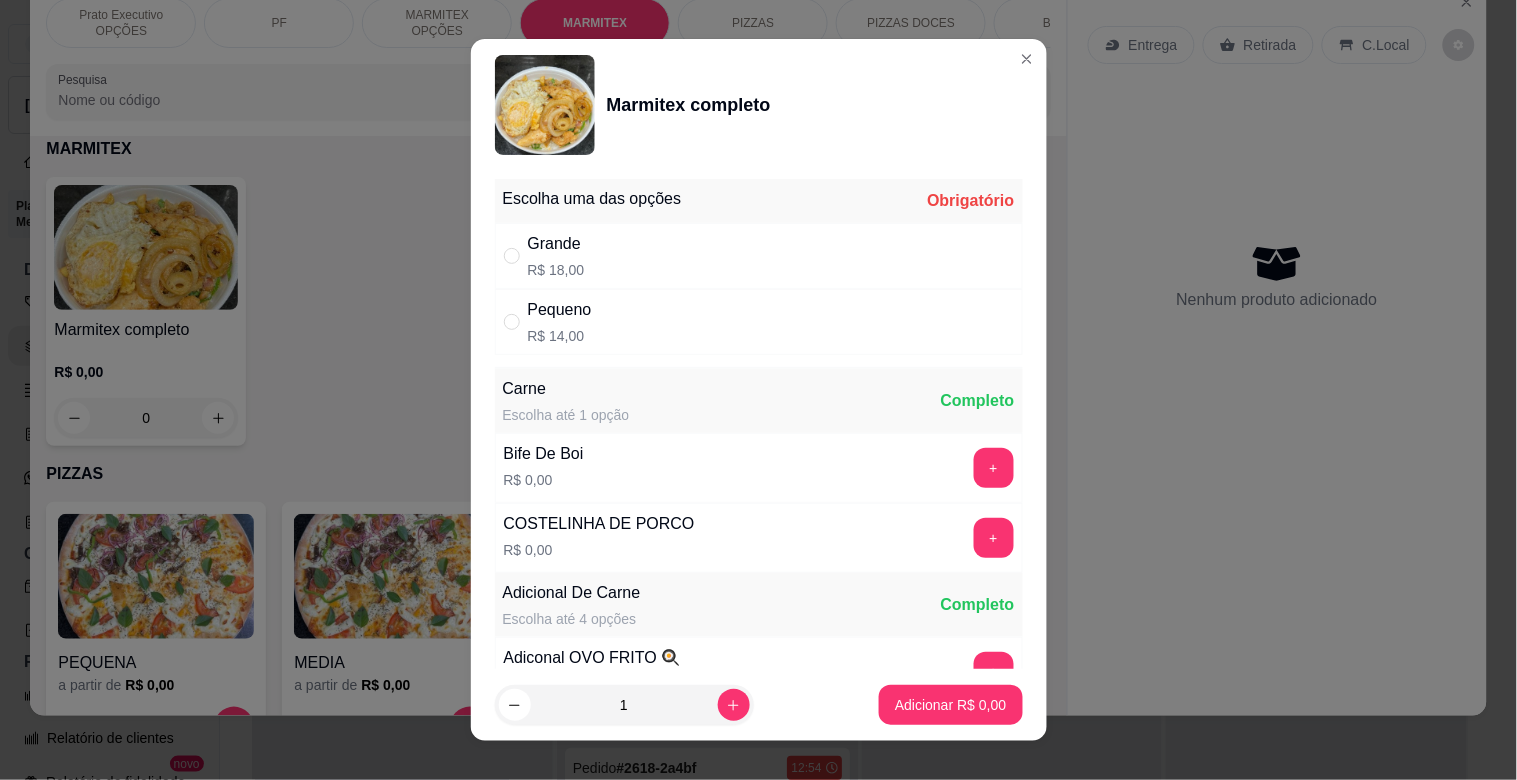 drag, startPoint x: 686, startPoint y: 297, endPoint x: 694, endPoint y: 313, distance: 17.888544 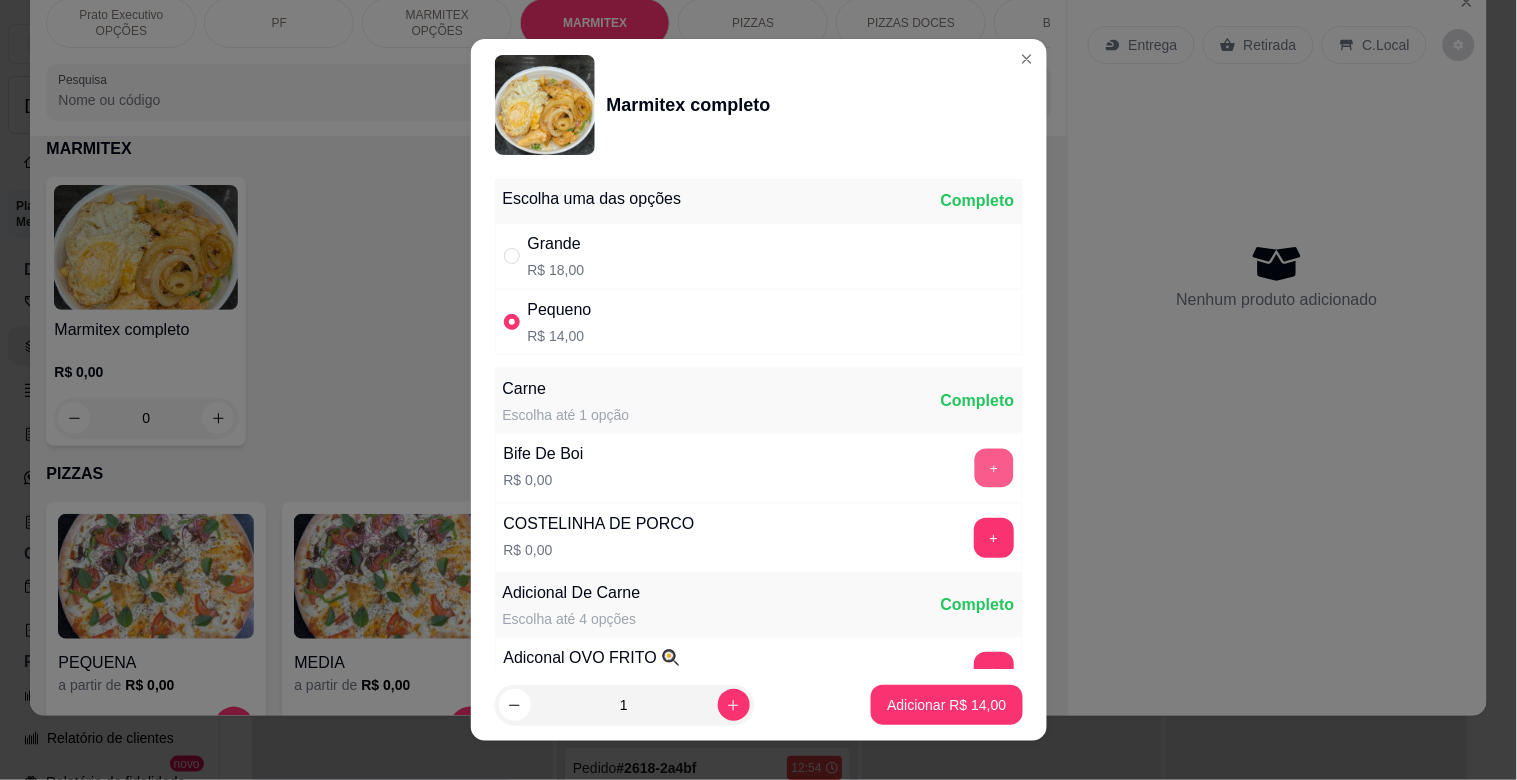 click on "+" at bounding box center (993, 468) 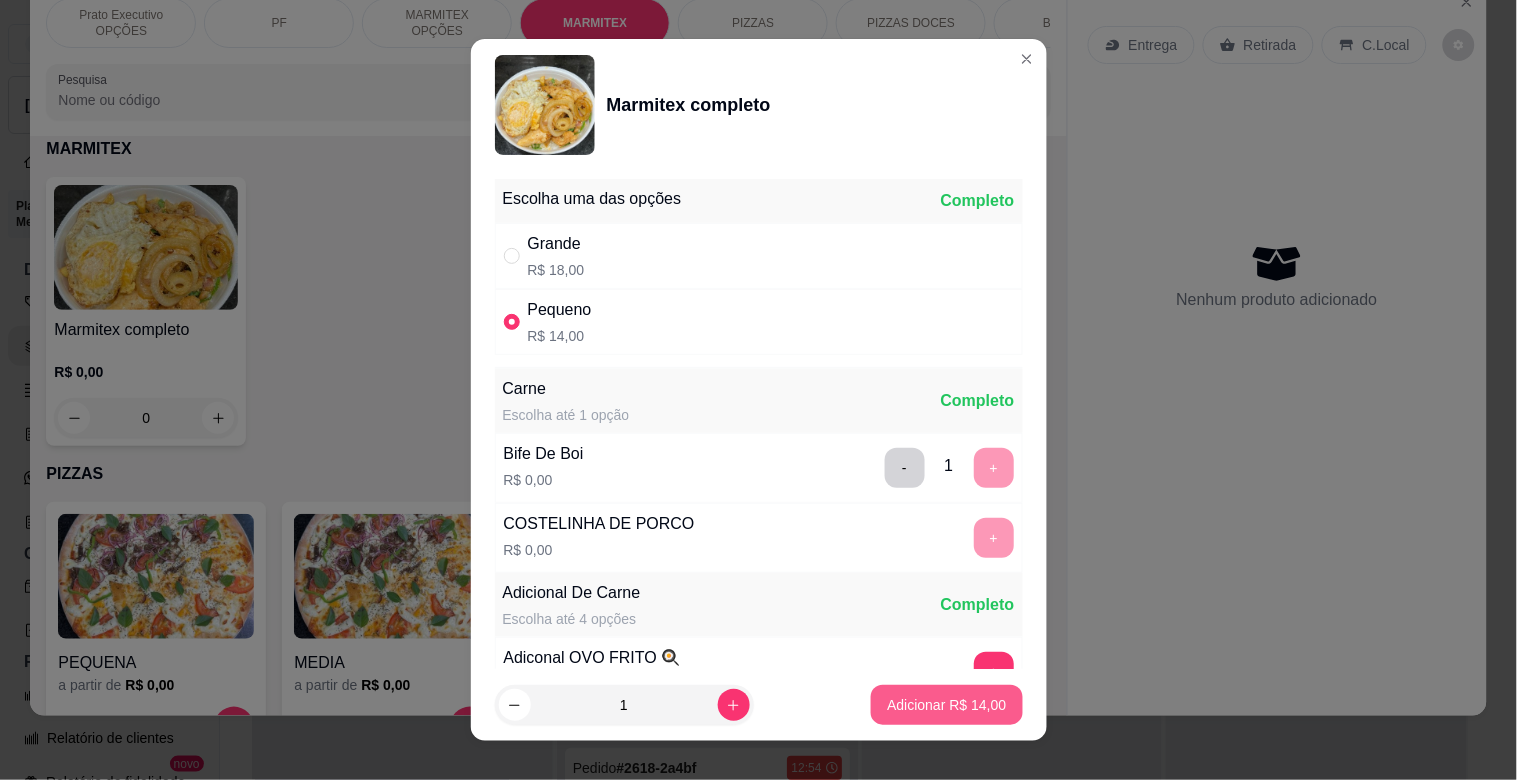 click on "Adicionar   R$ 14,00" at bounding box center (946, 705) 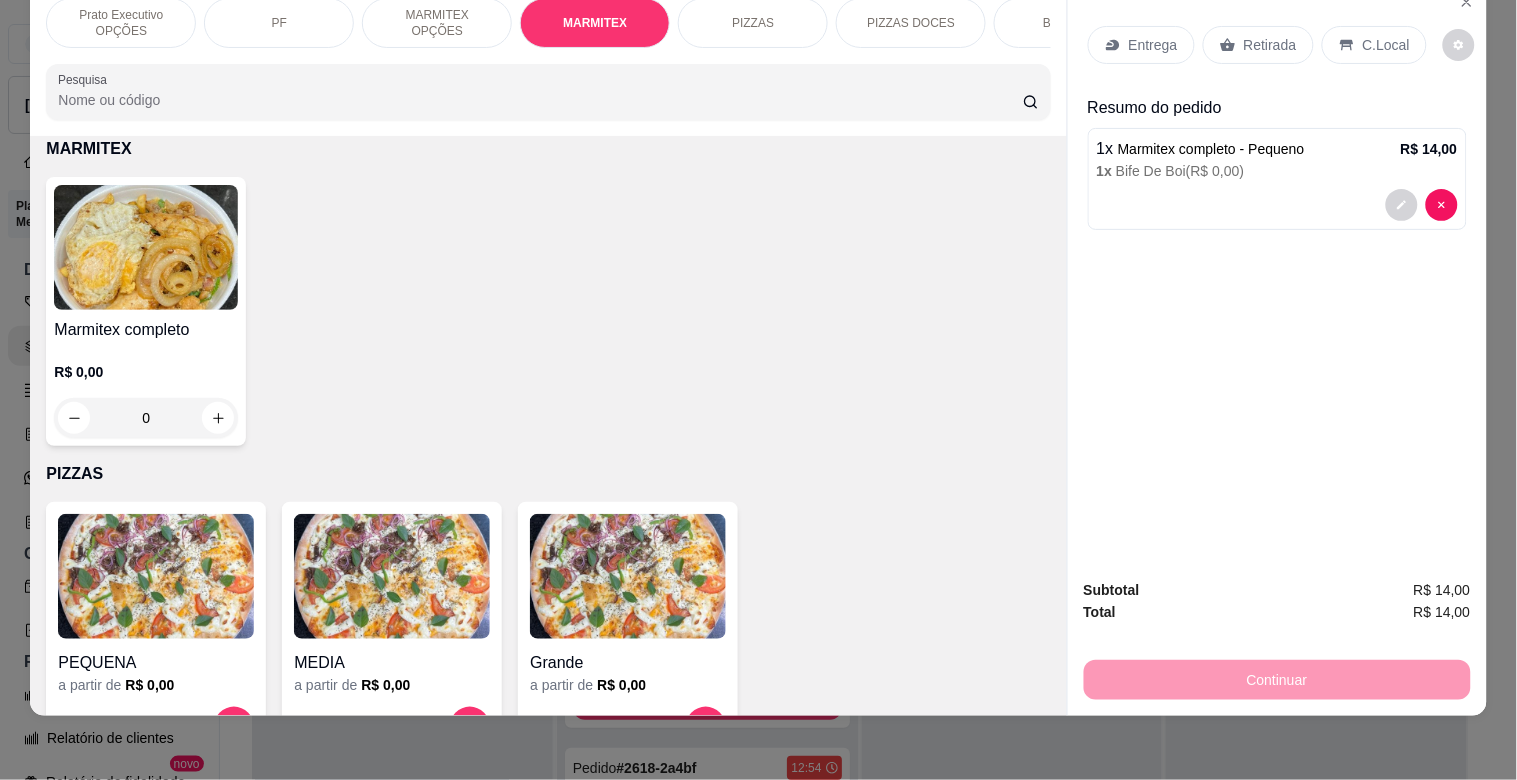 click on "Retirada" at bounding box center (1270, 45) 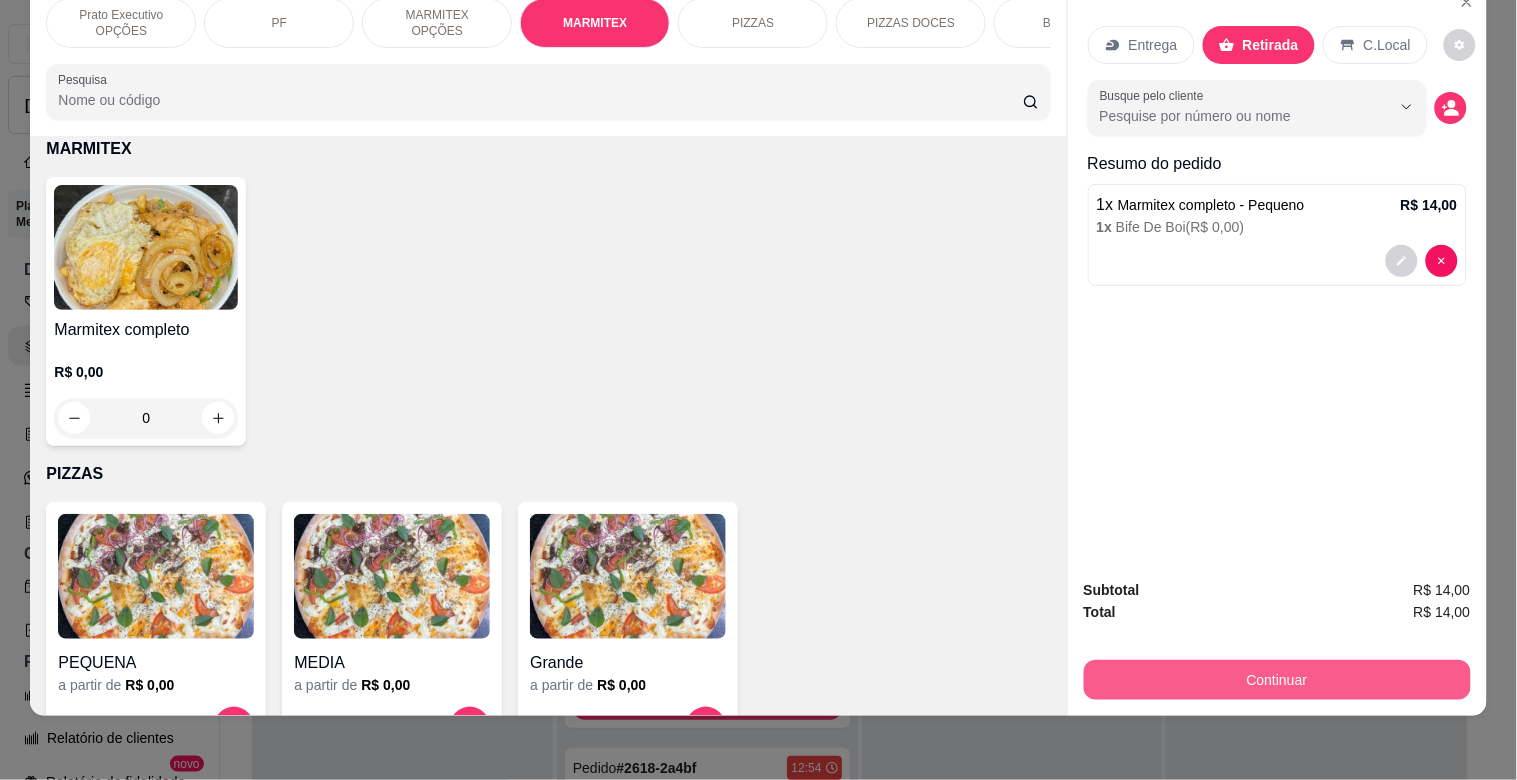 click on "Continuar" at bounding box center (1277, 680) 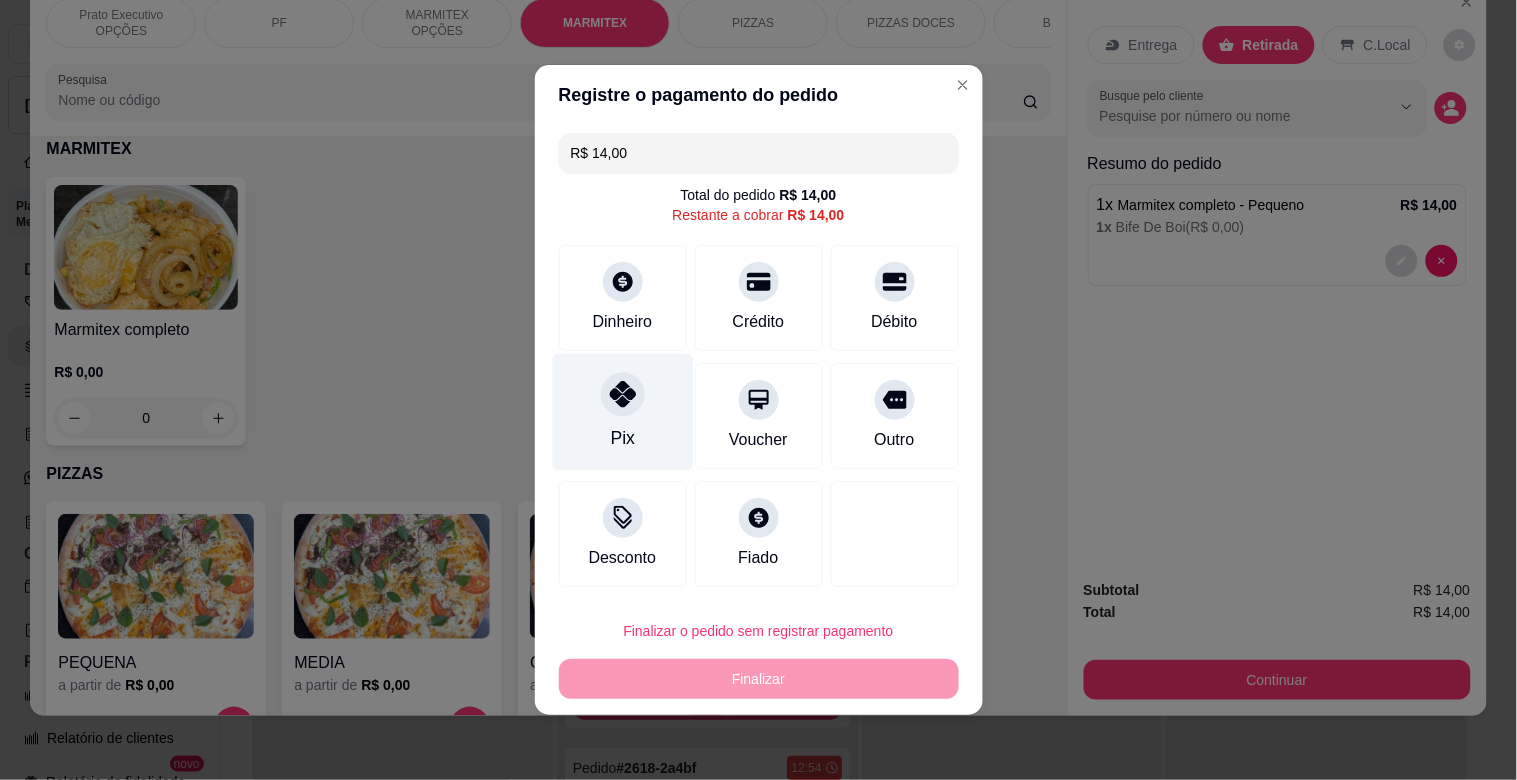 drag, startPoint x: 607, startPoint y: 418, endPoint x: 711, endPoint y: 436, distance: 105.546196 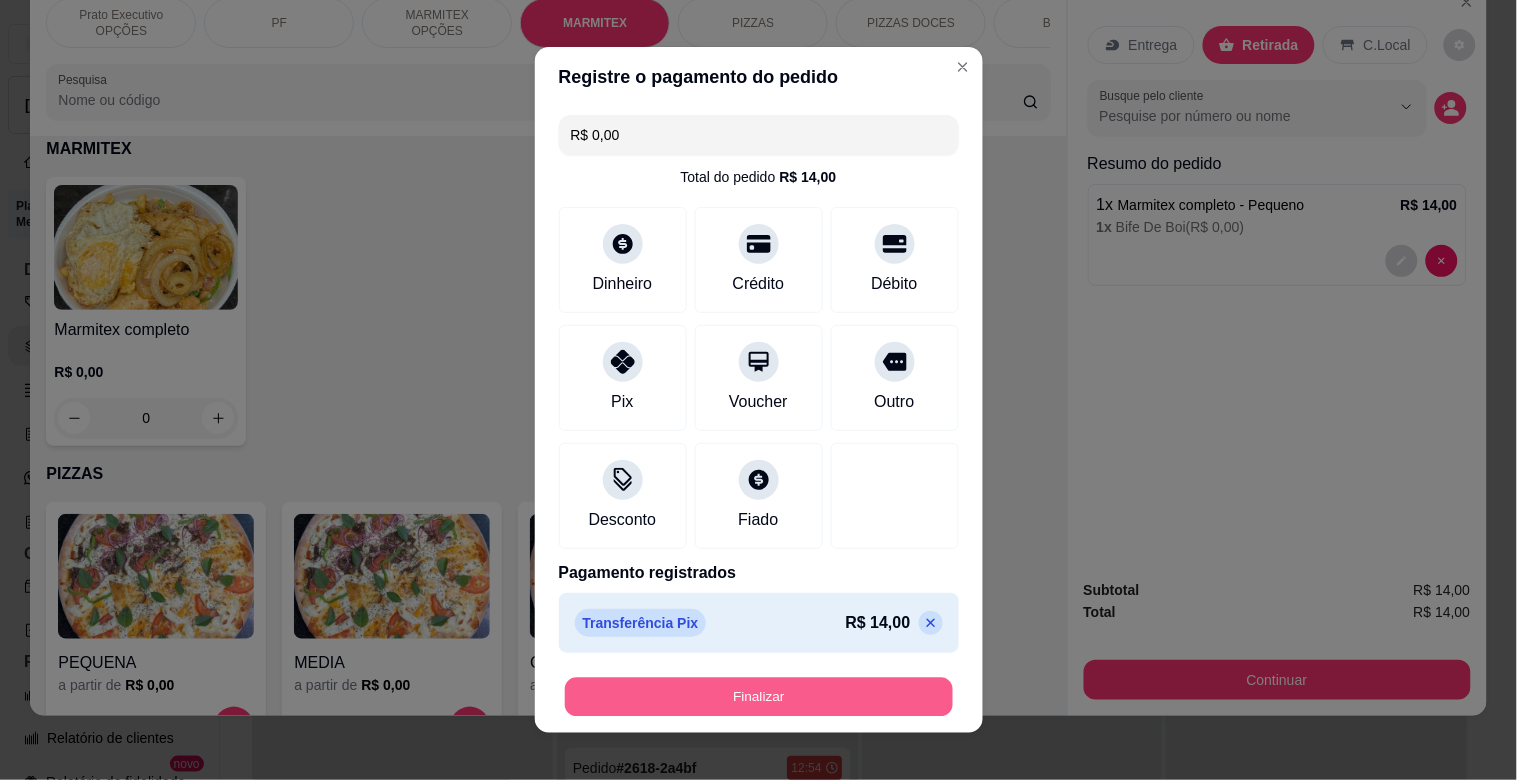 click on "Finalizar" at bounding box center (759, 697) 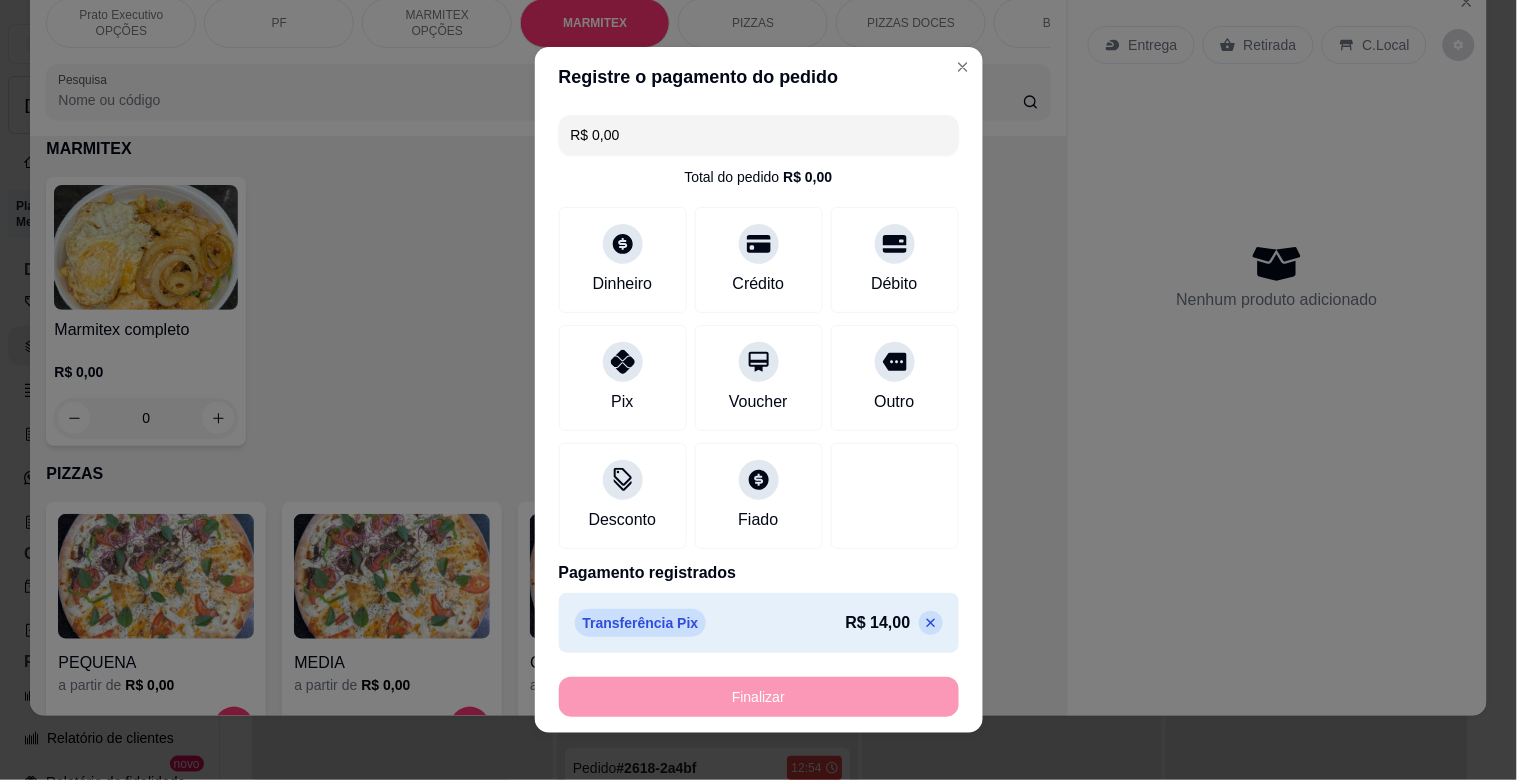 type on "-R$ 14,00" 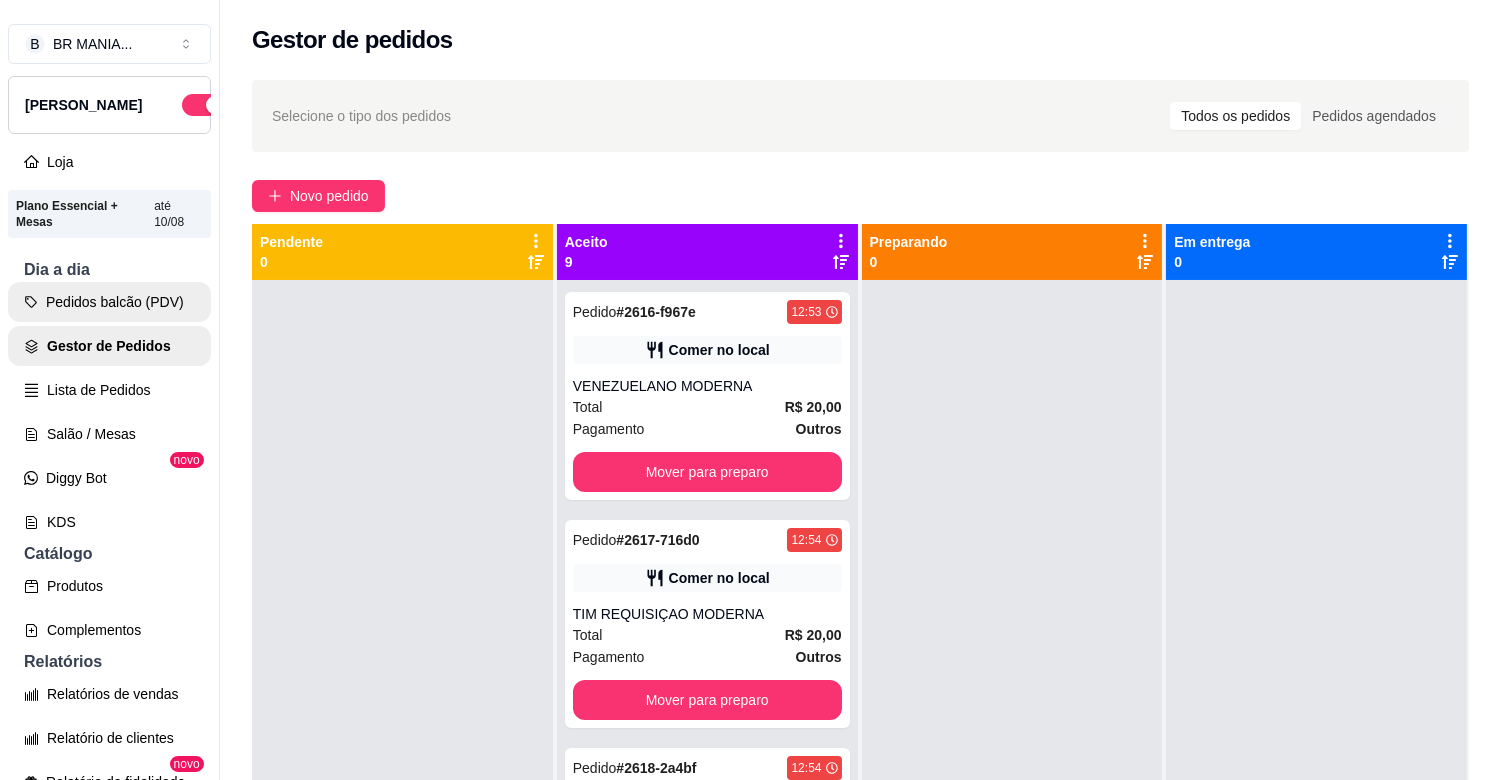 click on "Pedidos balcão (PDV)" at bounding box center [109, 302] 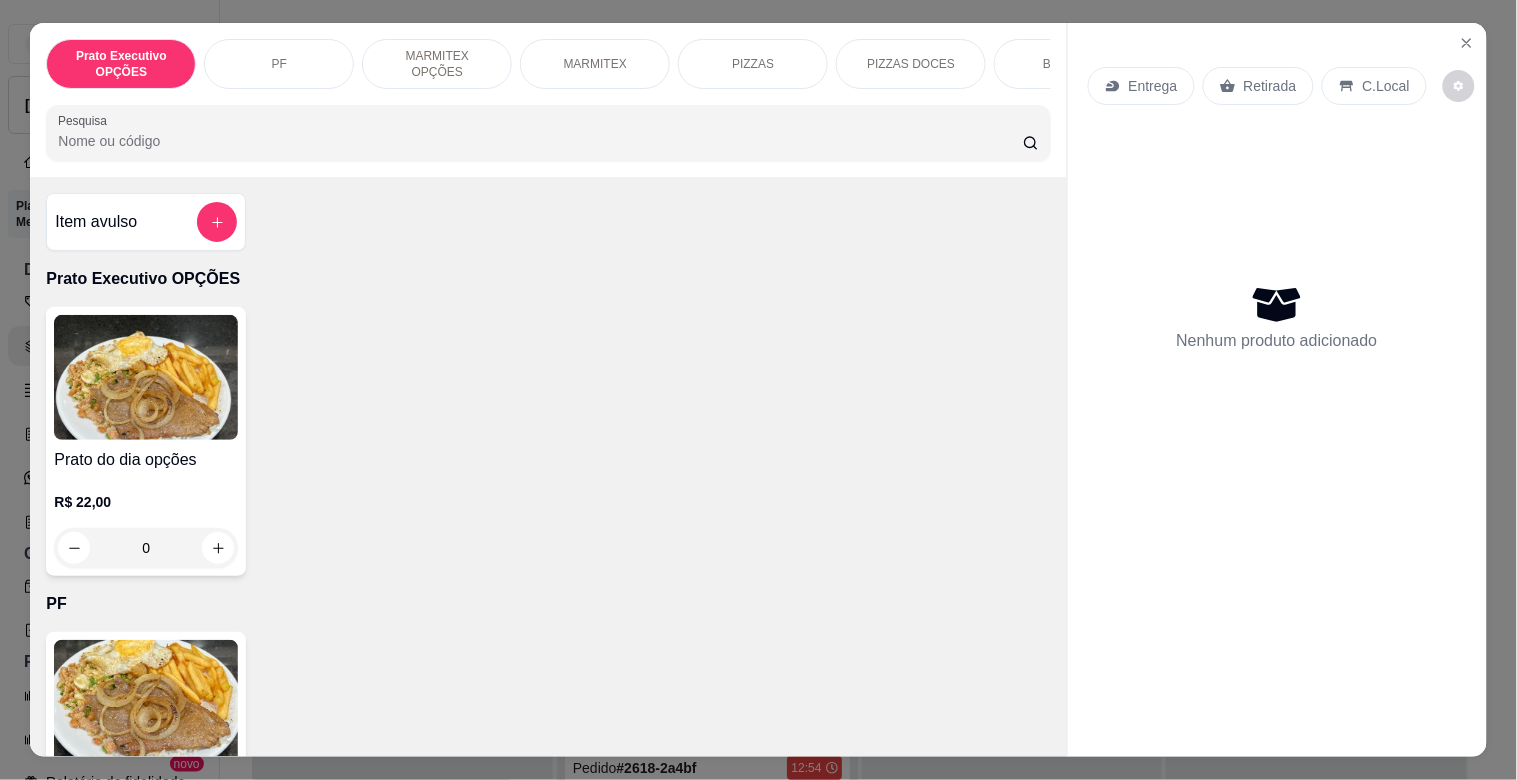 click at bounding box center [146, 702] 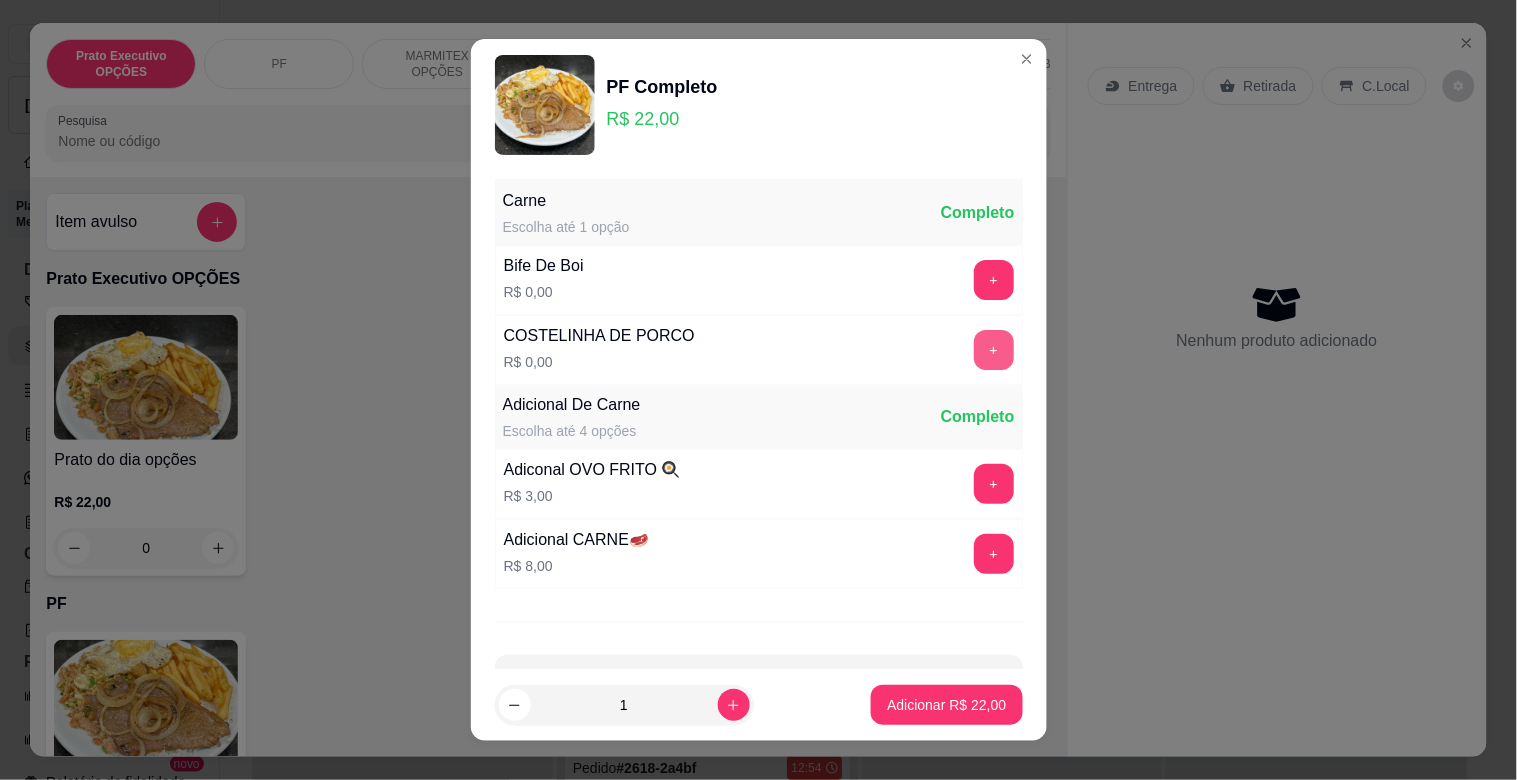 click on "+" at bounding box center (994, 350) 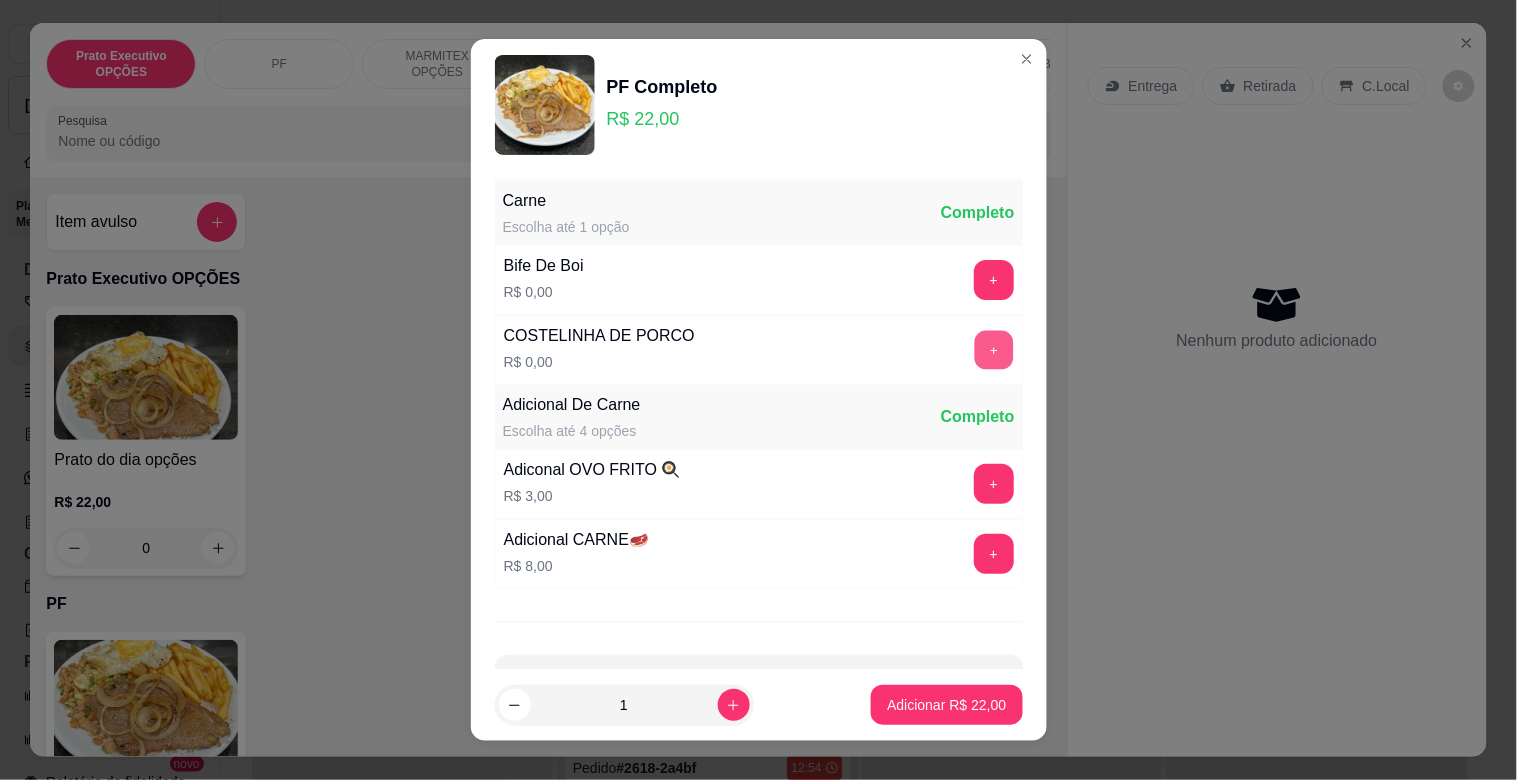 click on "+" at bounding box center [993, 350] 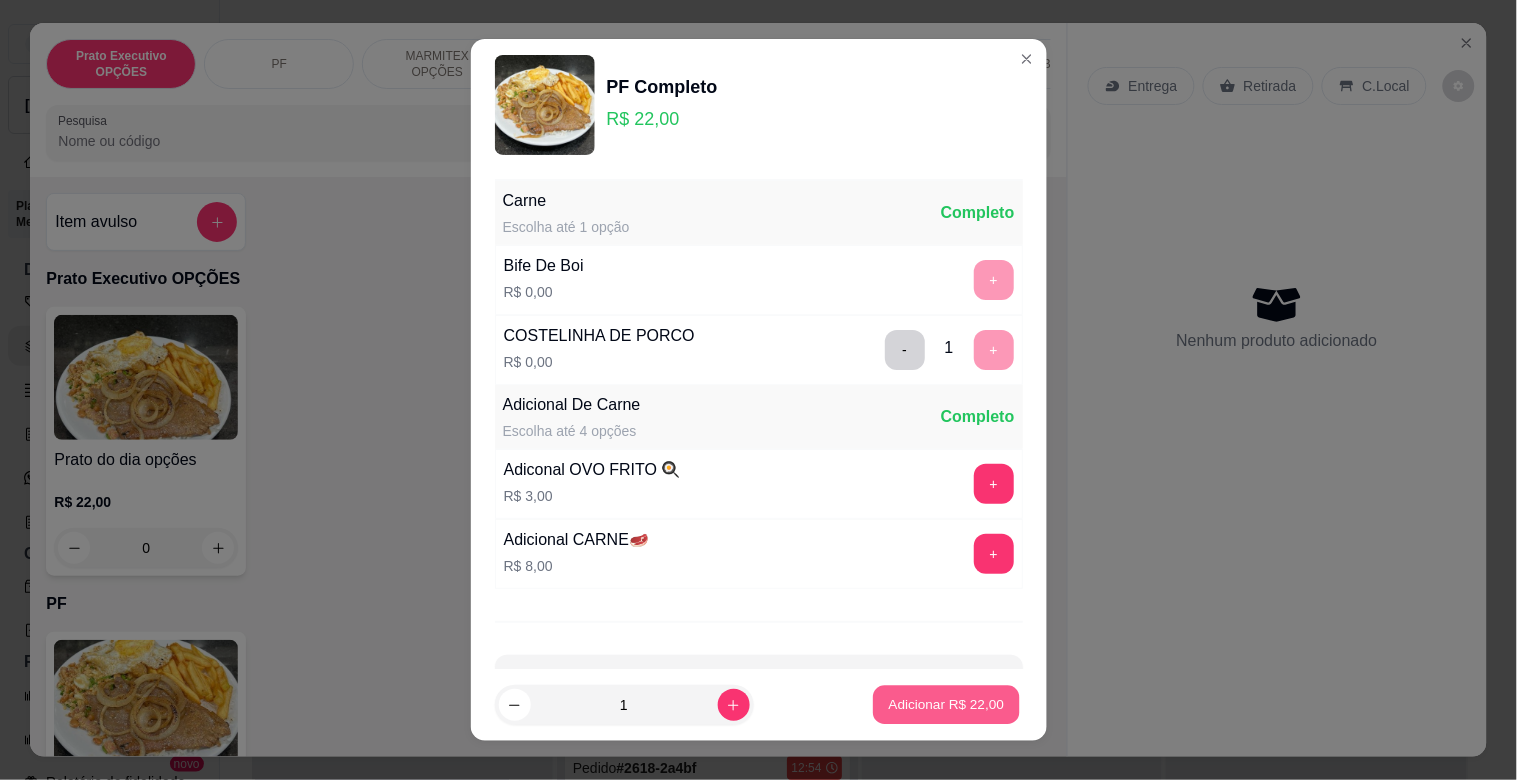 click on "Adicionar   R$ 22,00" at bounding box center [947, 704] 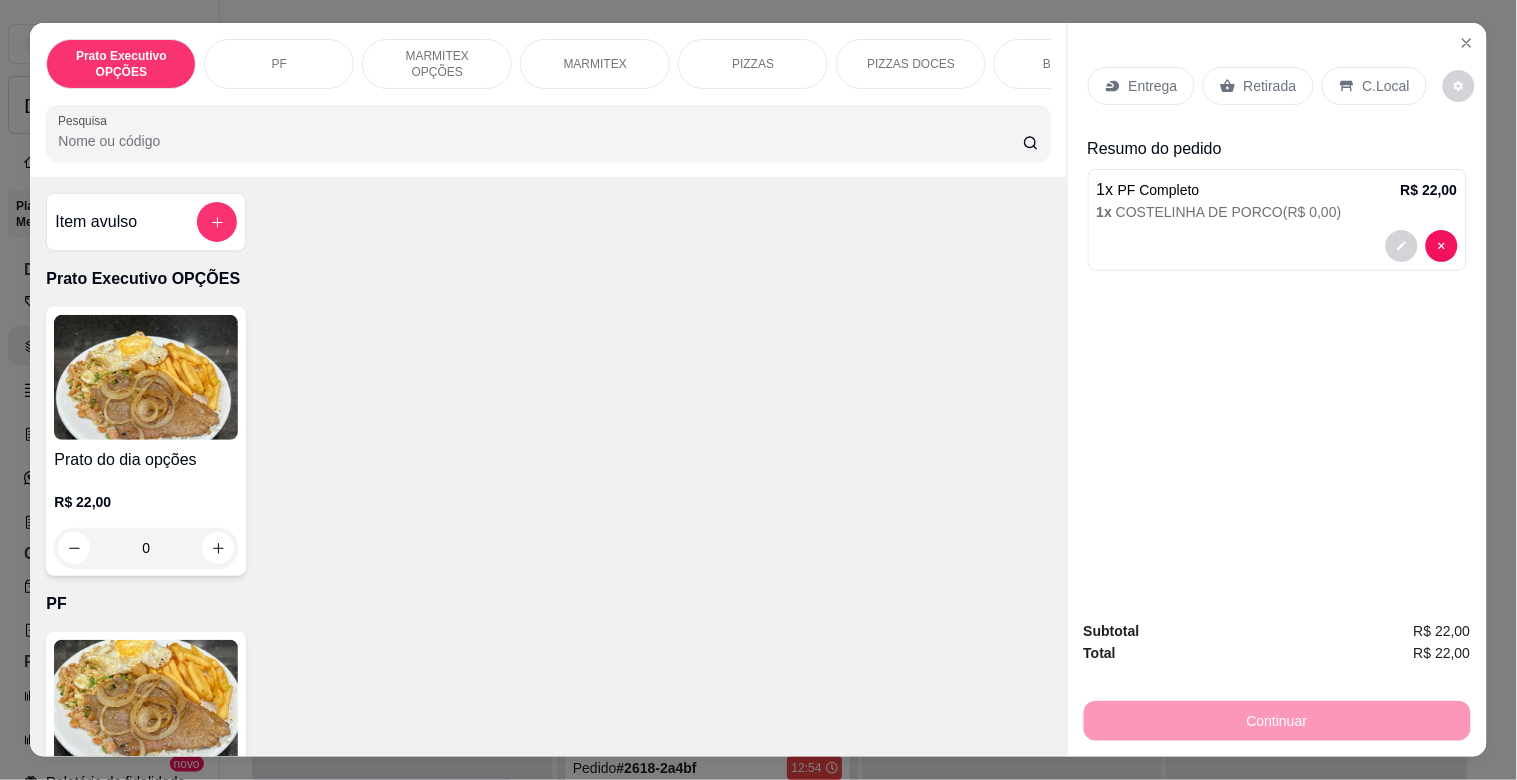 drag, startPoint x: 1338, startPoint y: 63, endPoint x: 1467, endPoint y: 132, distance: 146.29422 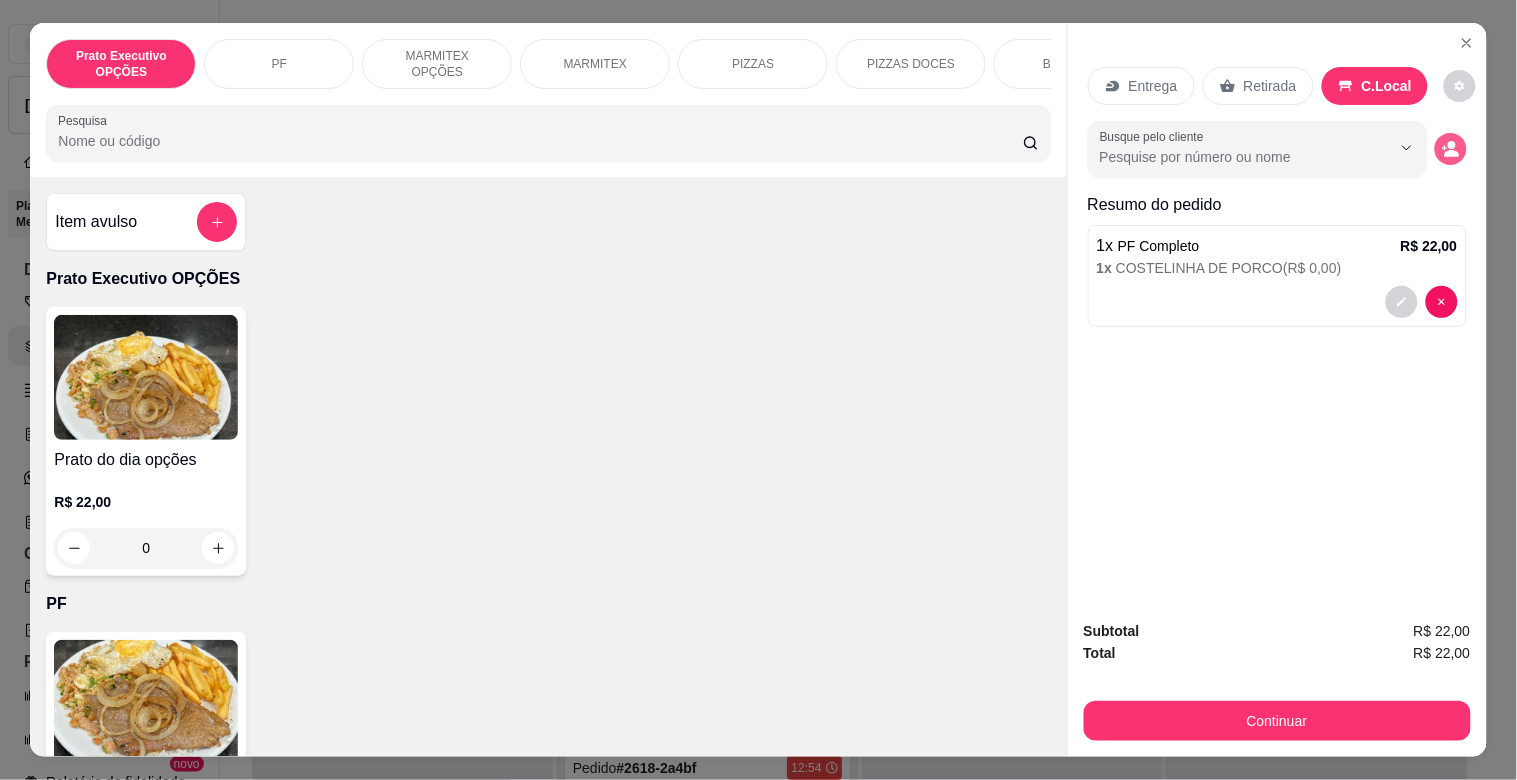click at bounding box center (1451, 149) 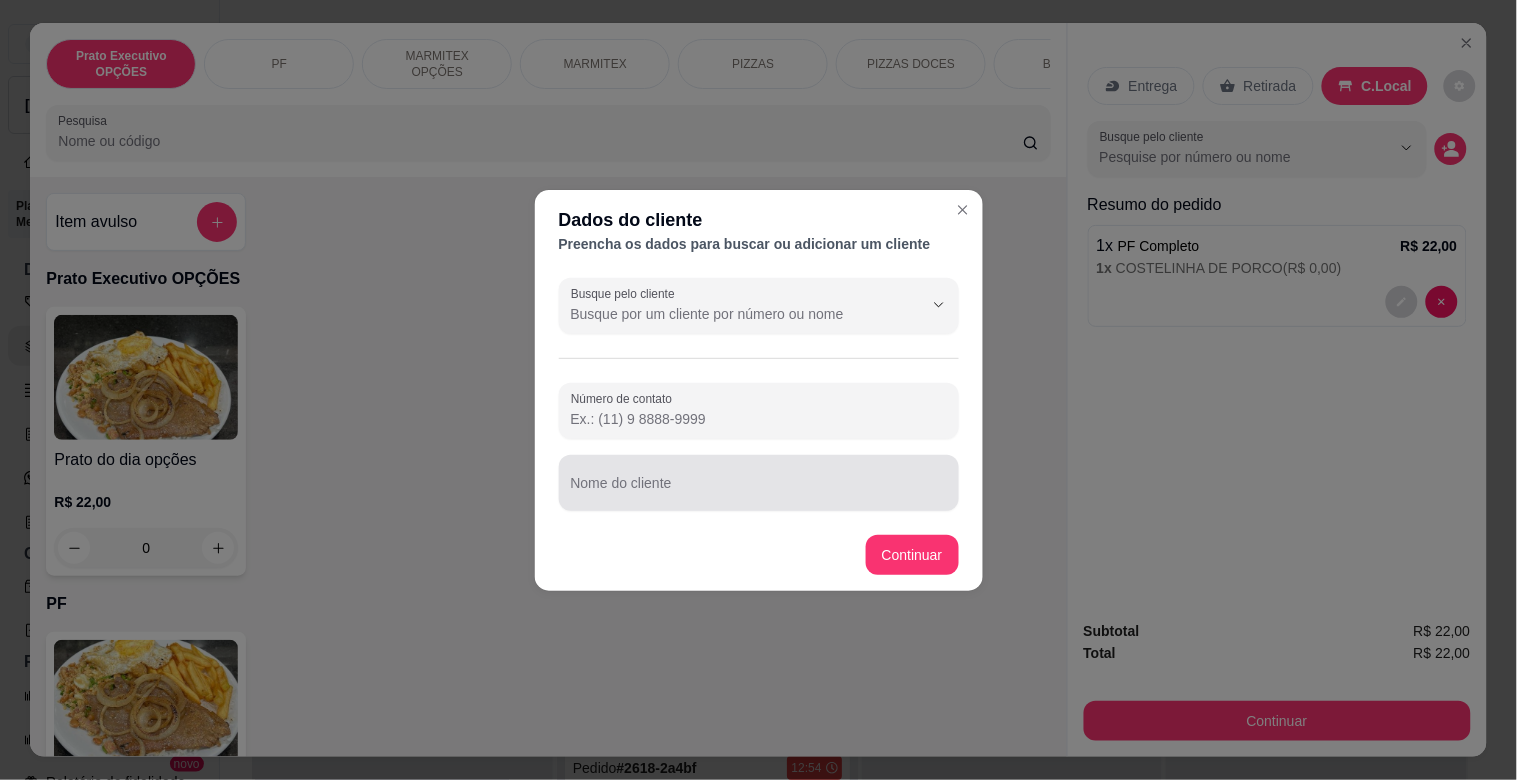 click at bounding box center (759, 483) 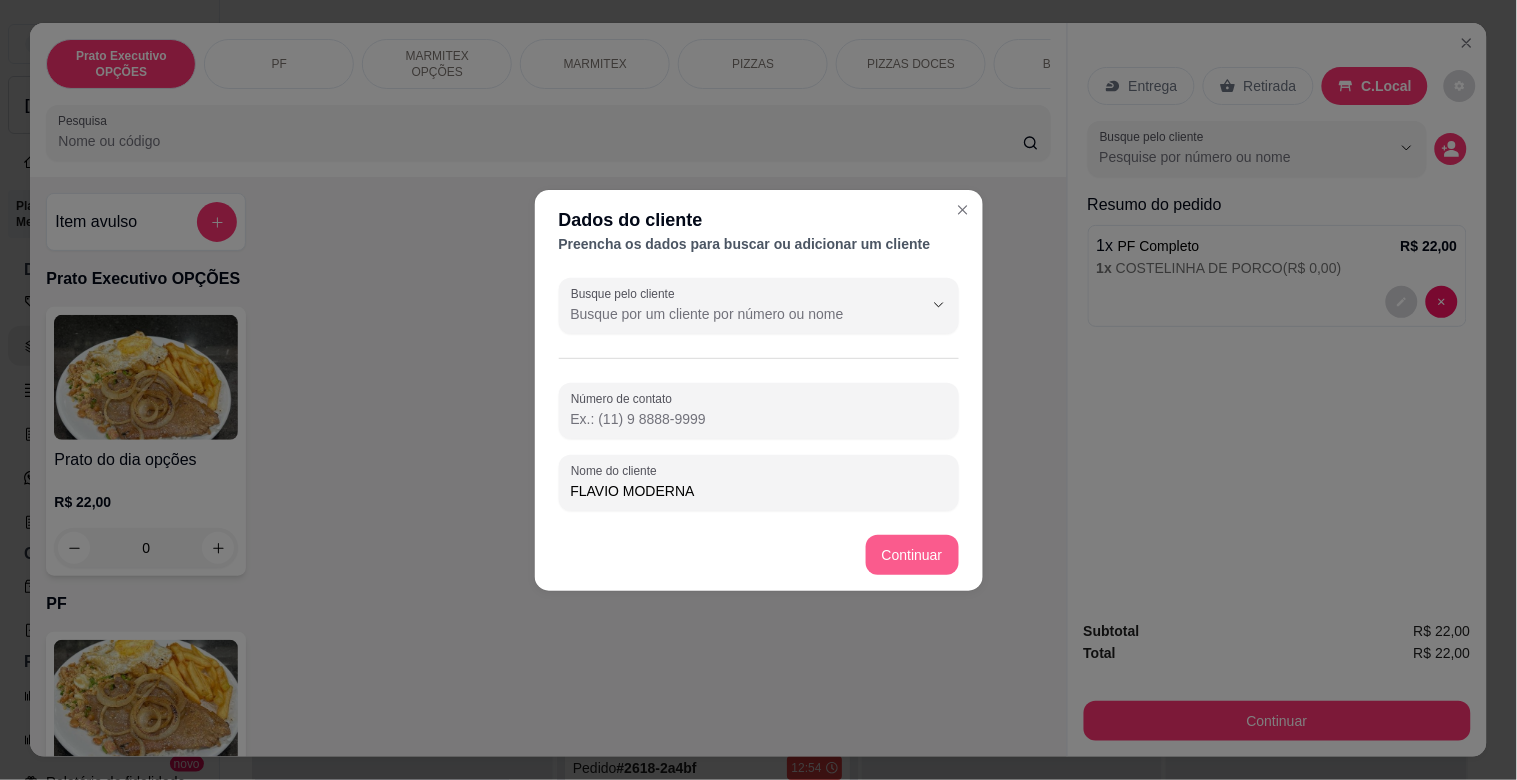 type on "FLAVIO MODERNA" 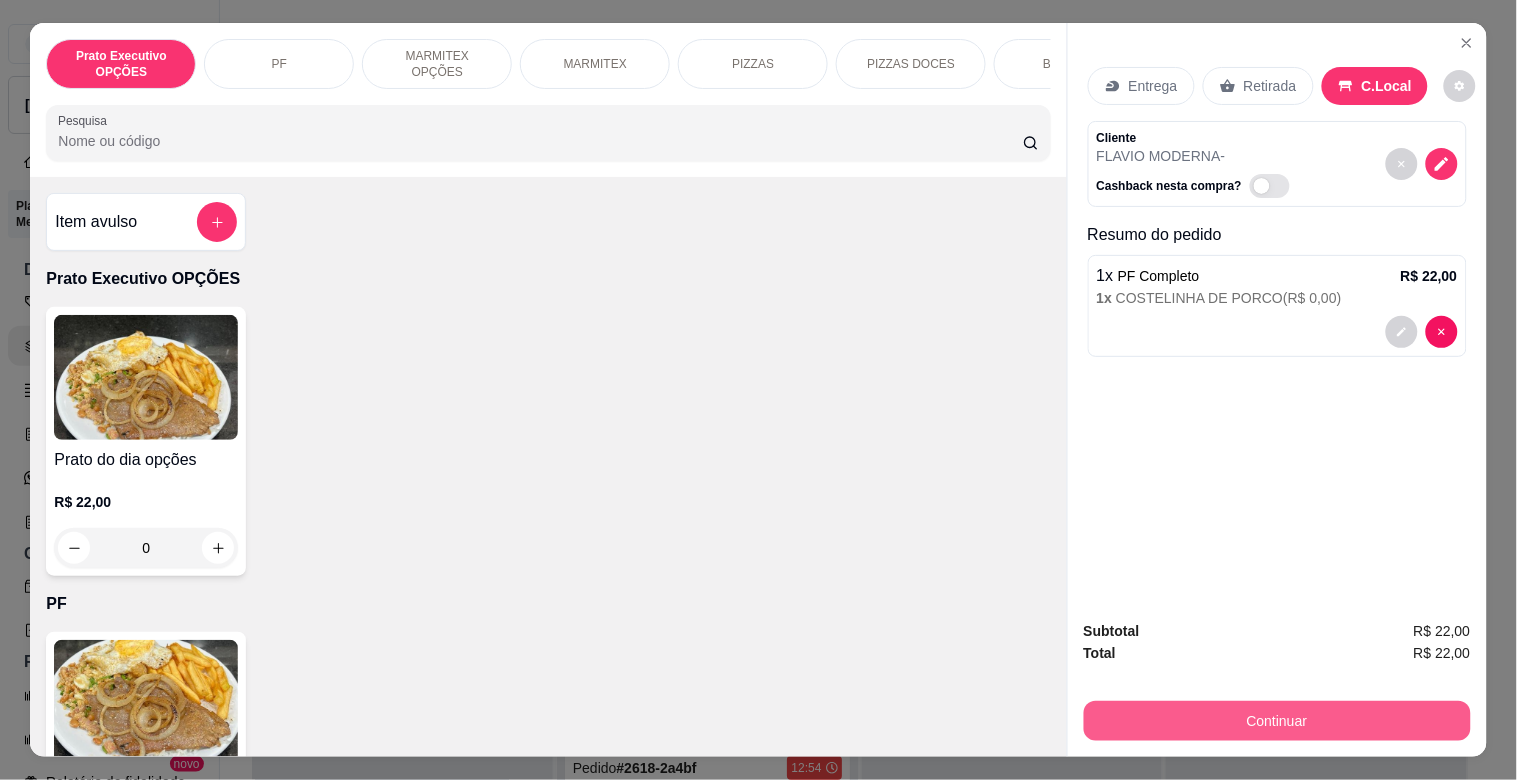 click on "Continuar" at bounding box center (1277, 721) 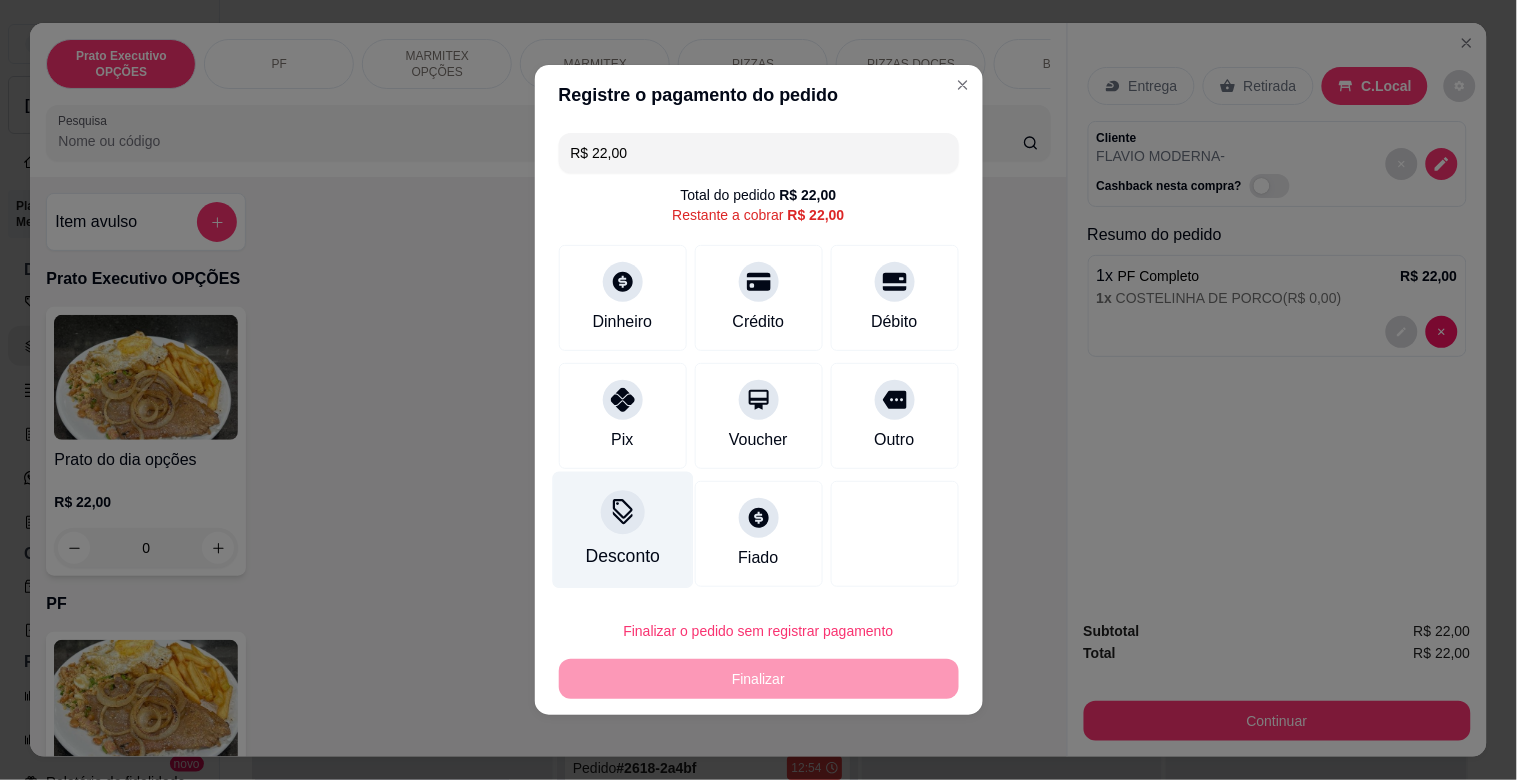 click 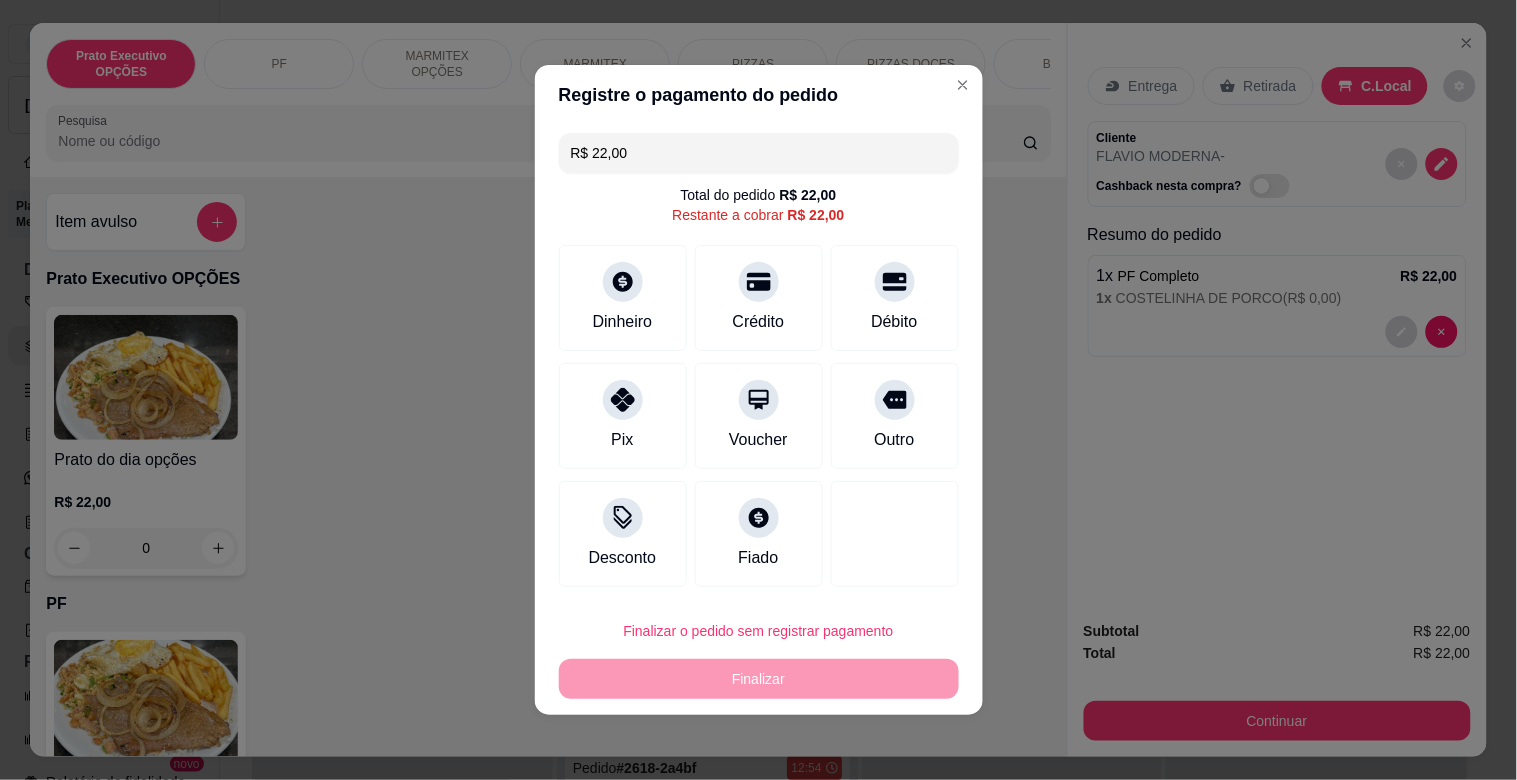 click at bounding box center [758, 446] 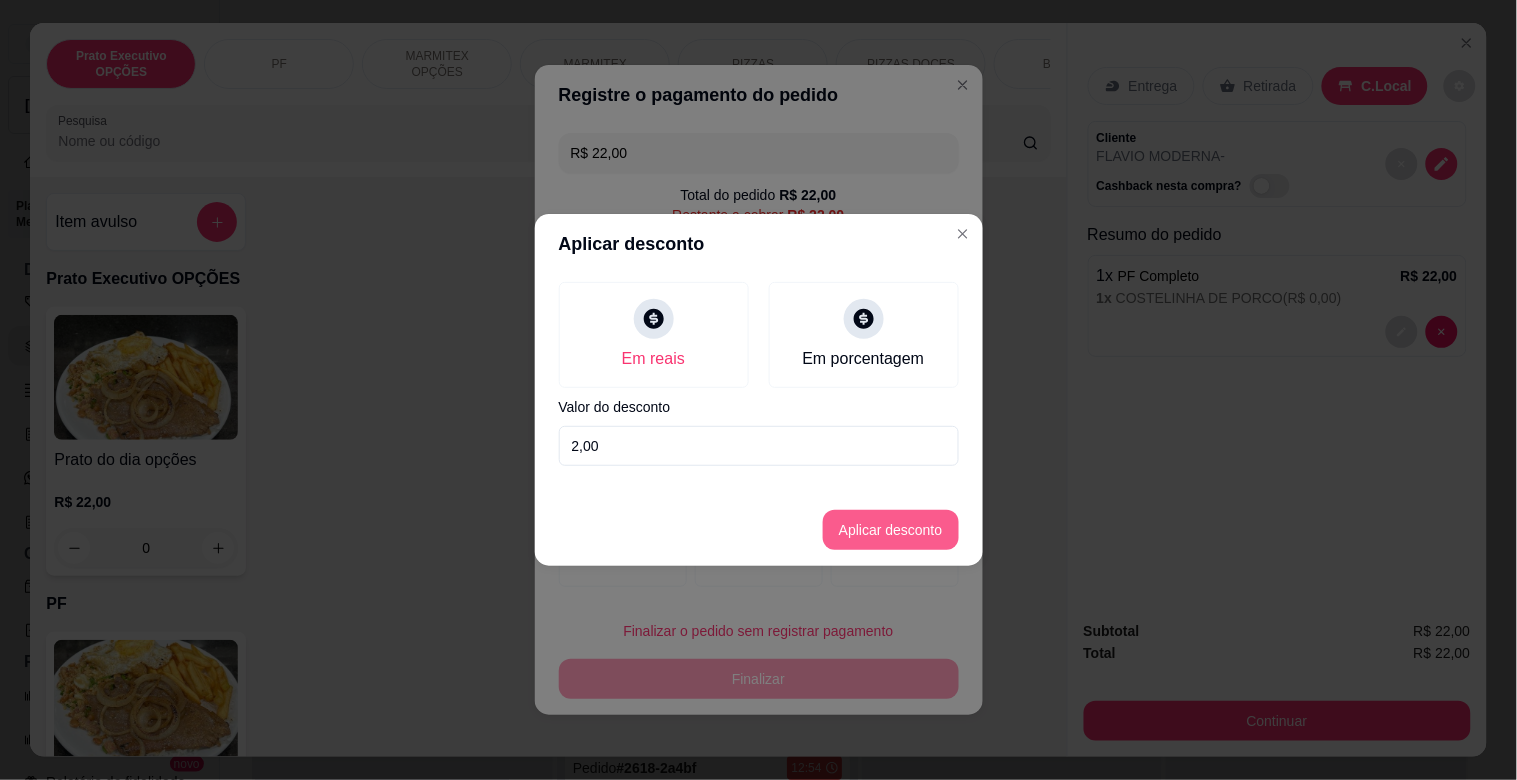 type on "2,00" 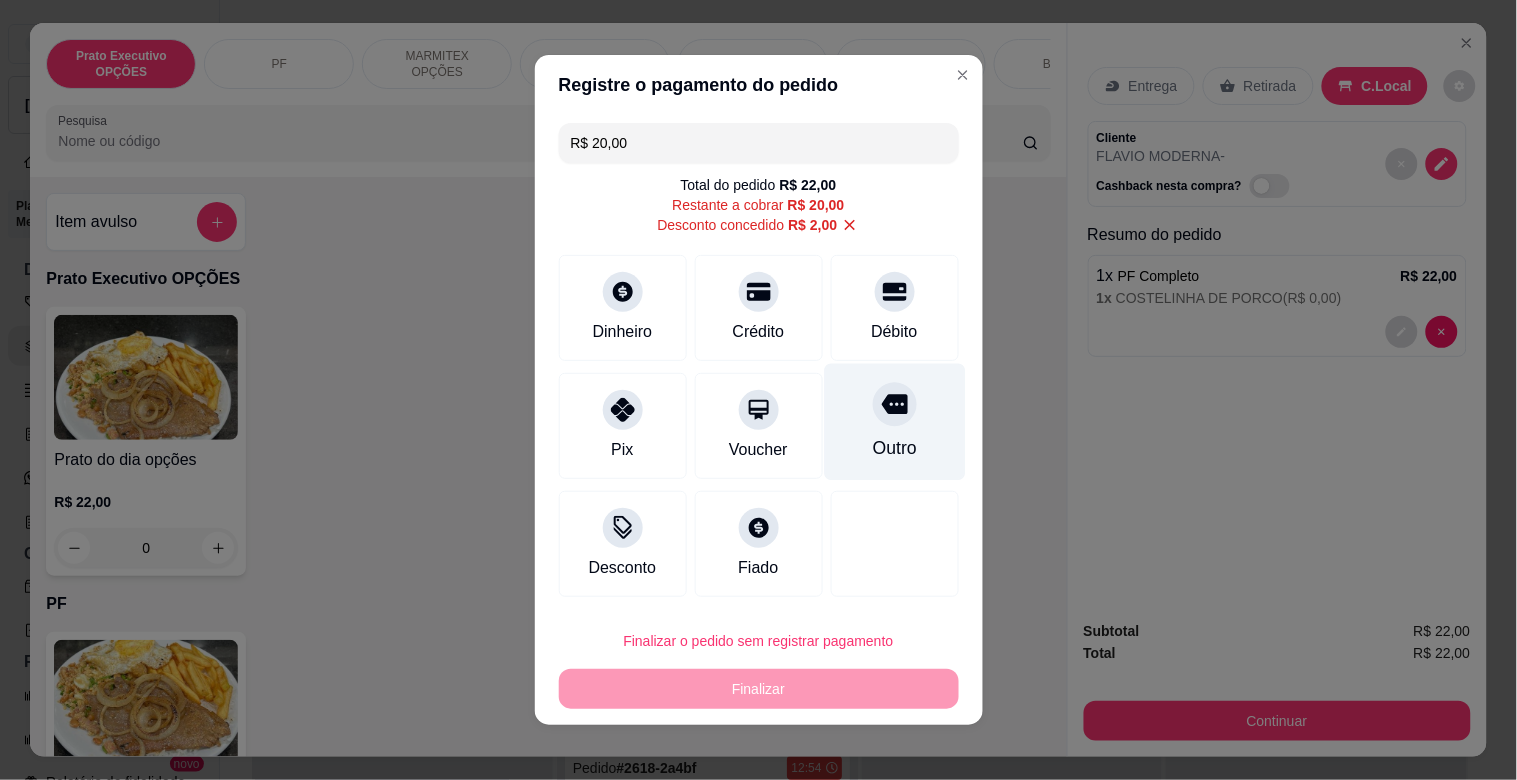 click at bounding box center (895, 404) 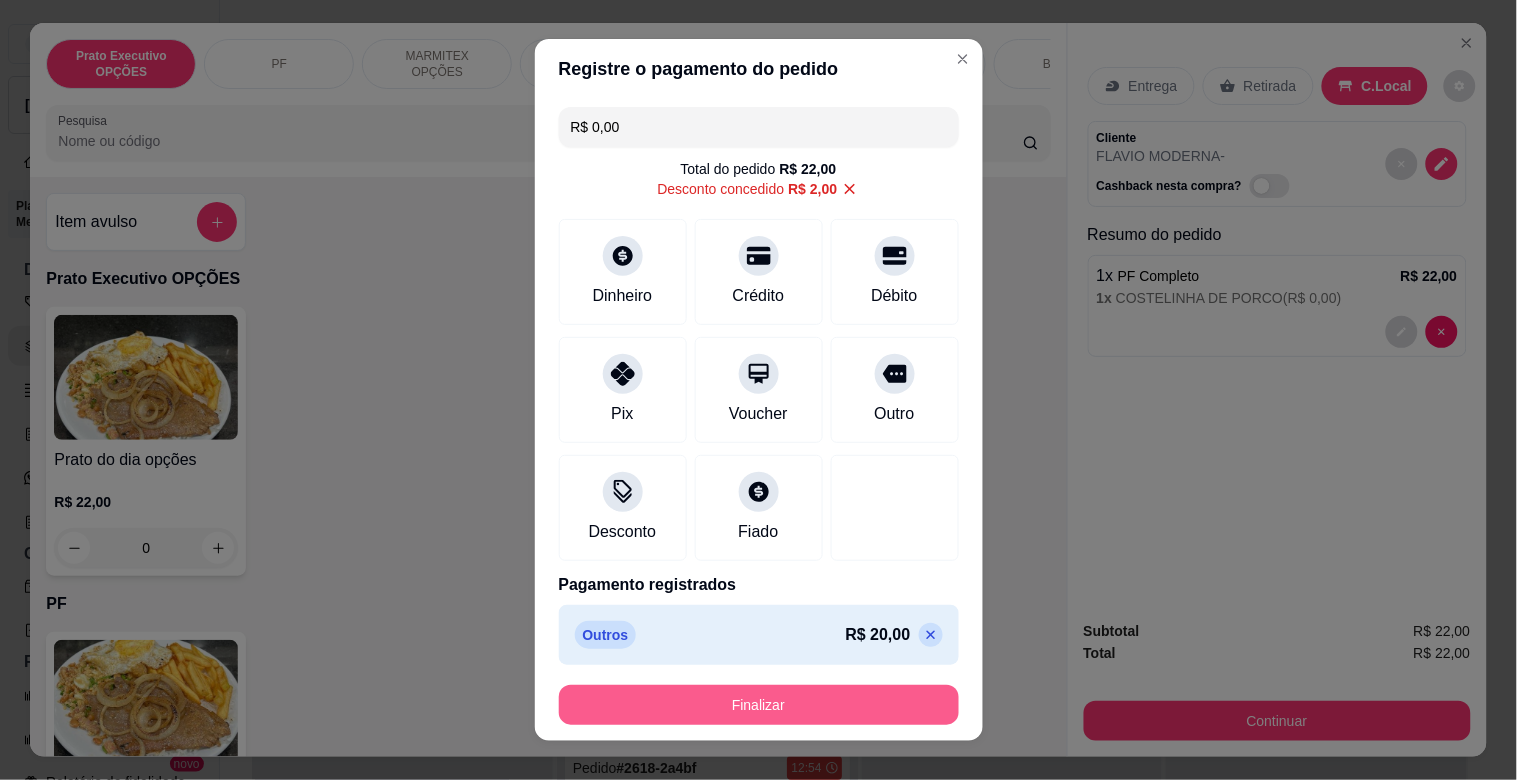 click on "Finalizar" at bounding box center (759, 705) 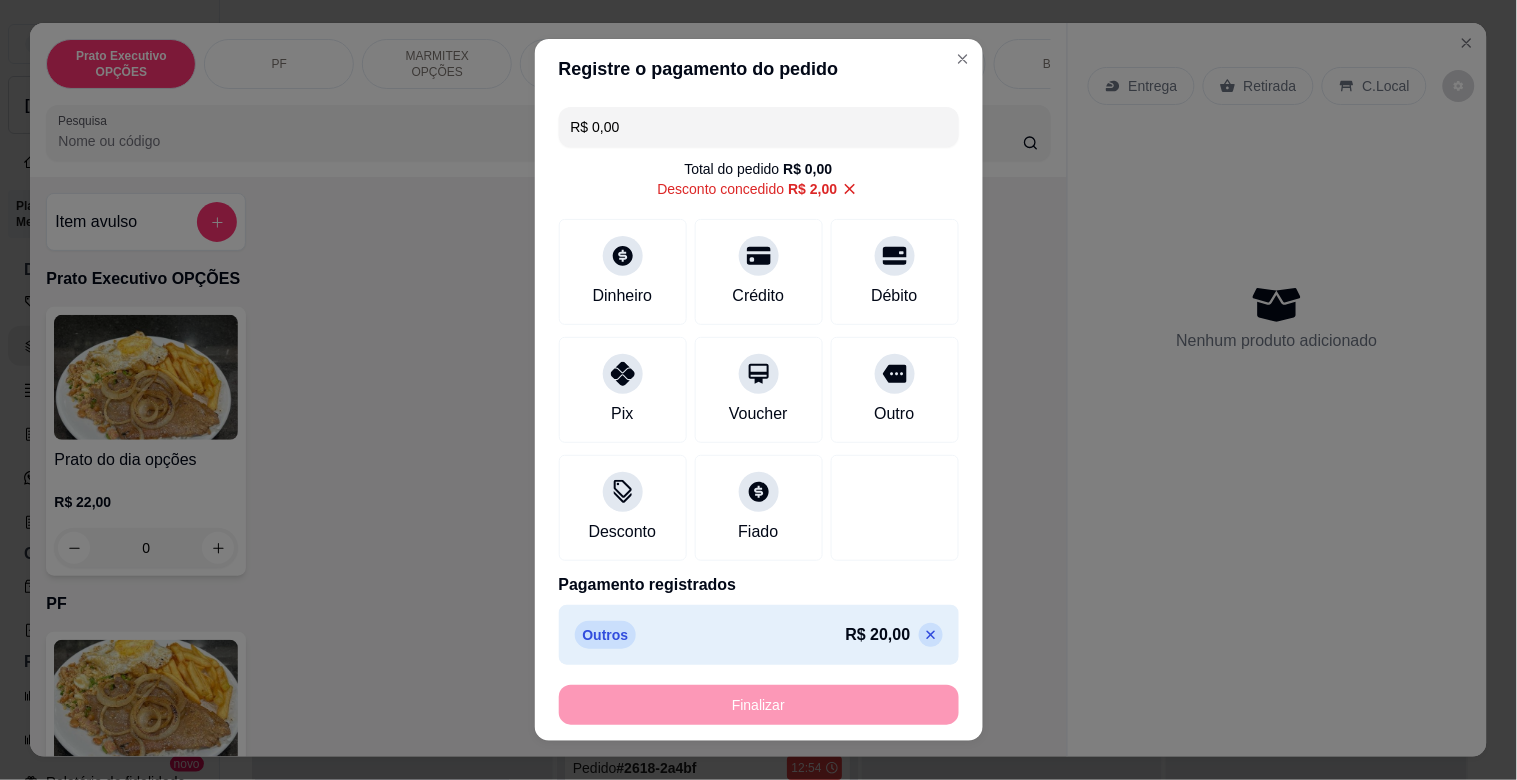 type on "-R$ 22,00" 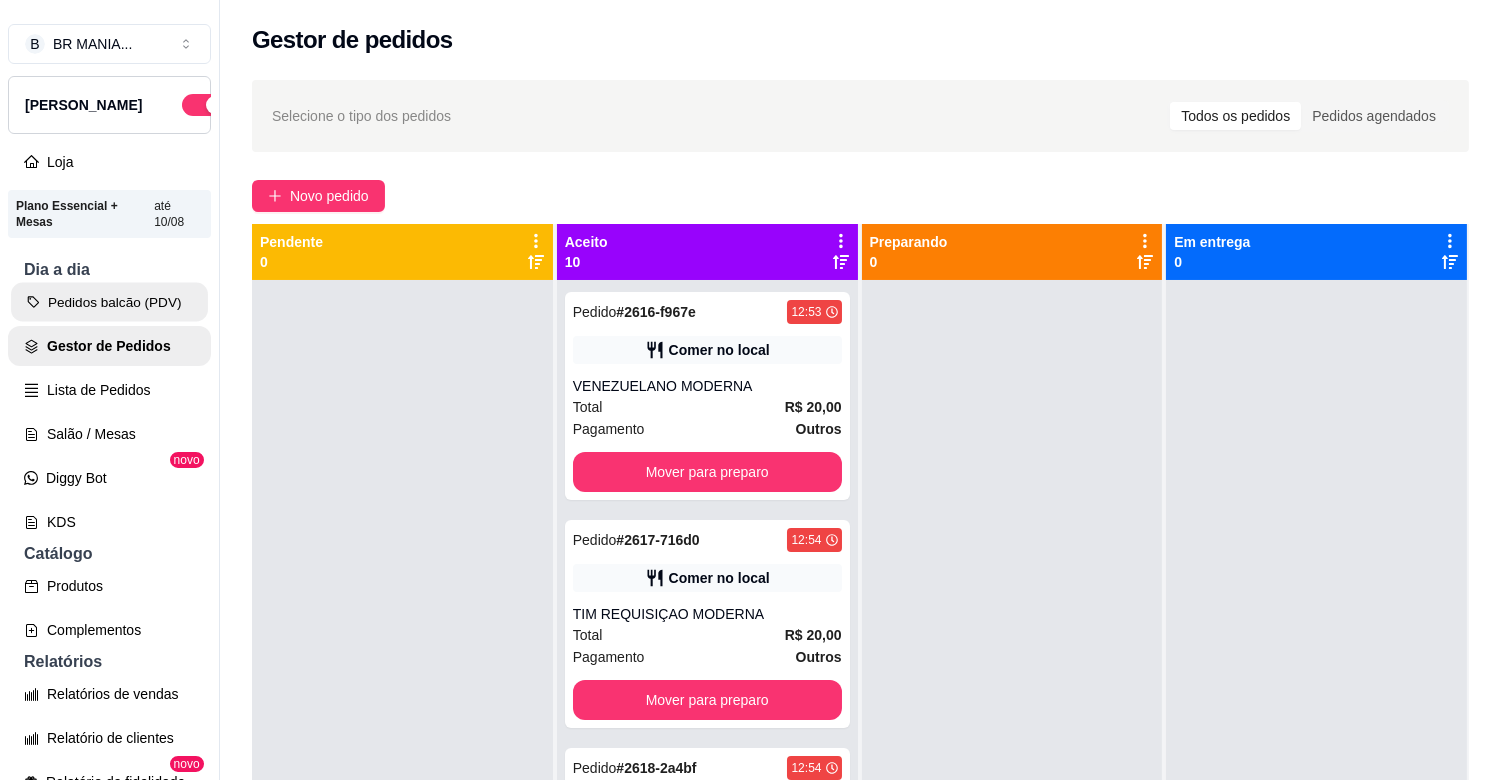 click on "Pedidos balcão (PDV)" at bounding box center (109, 302) 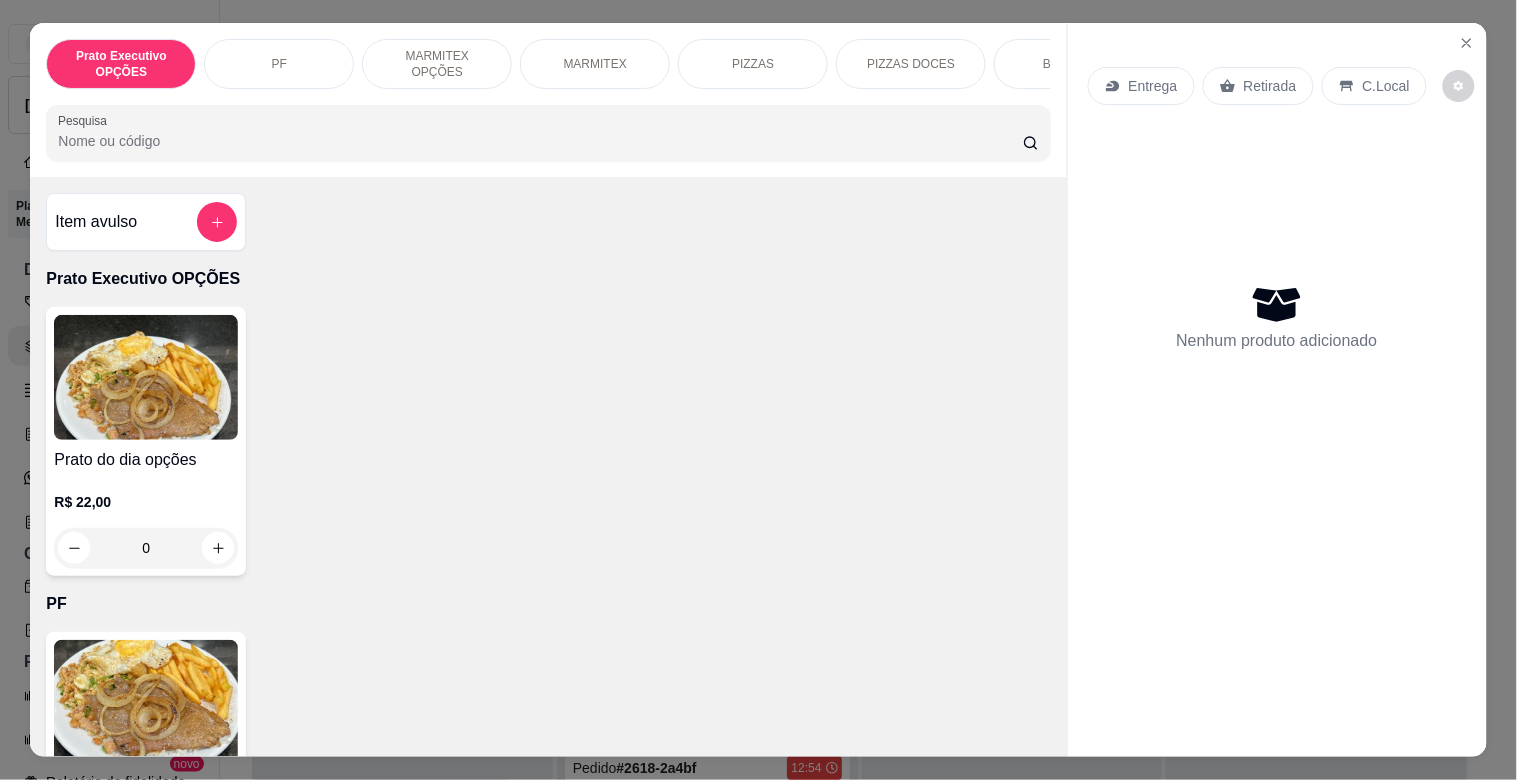 click at bounding box center (146, 702) 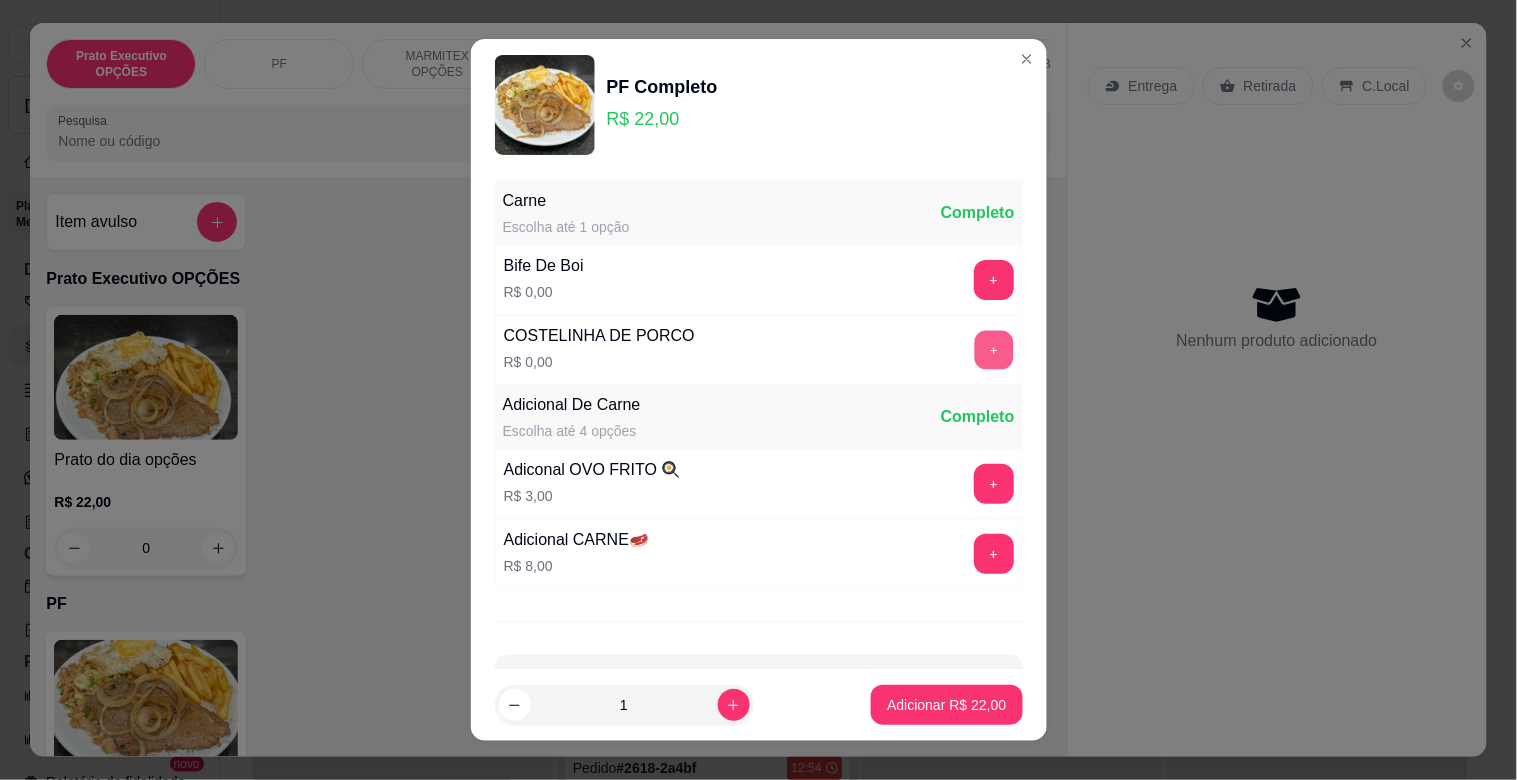 click on "+" at bounding box center [993, 350] 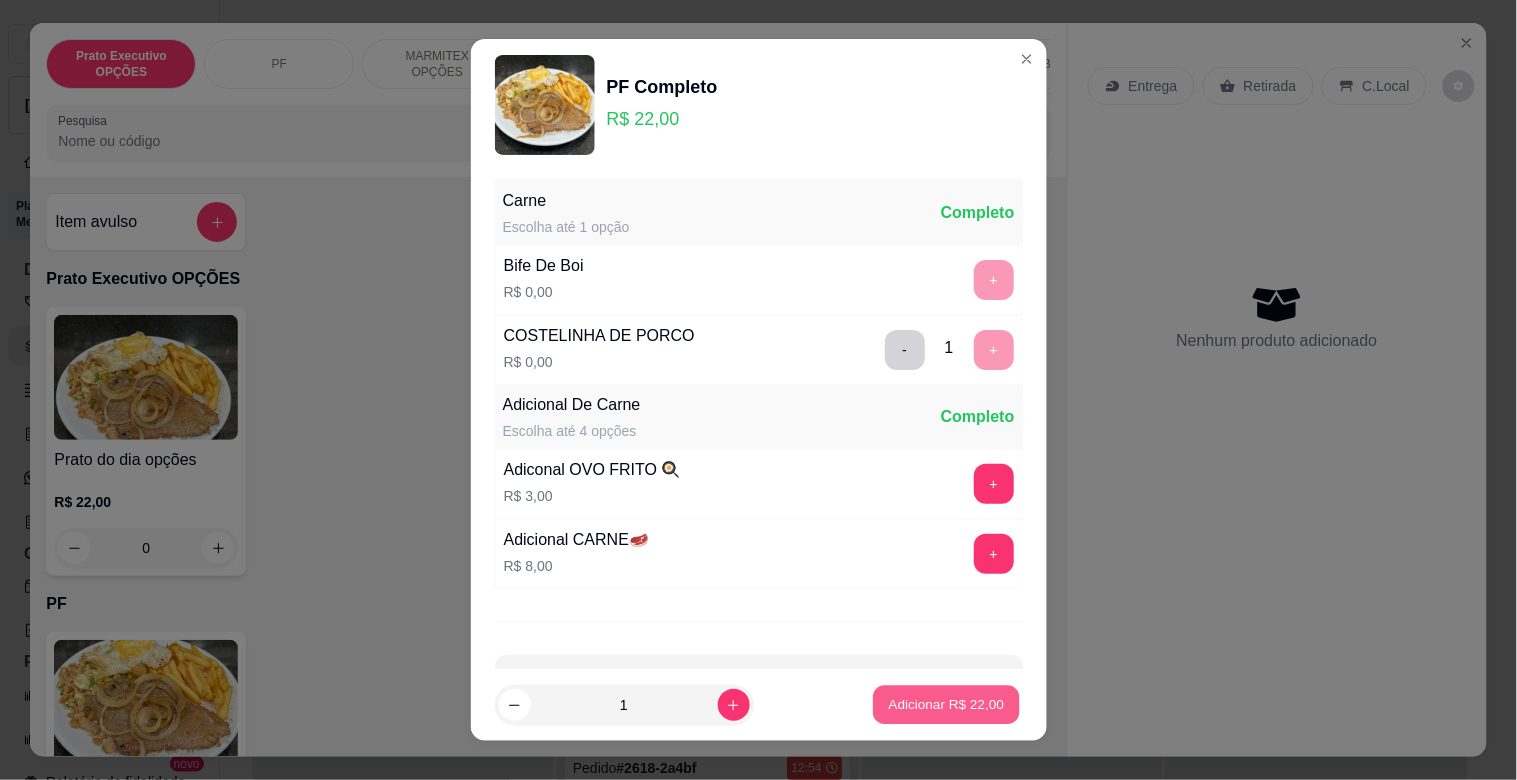 click on "Adicionar   R$ 22,00" at bounding box center (947, 704) 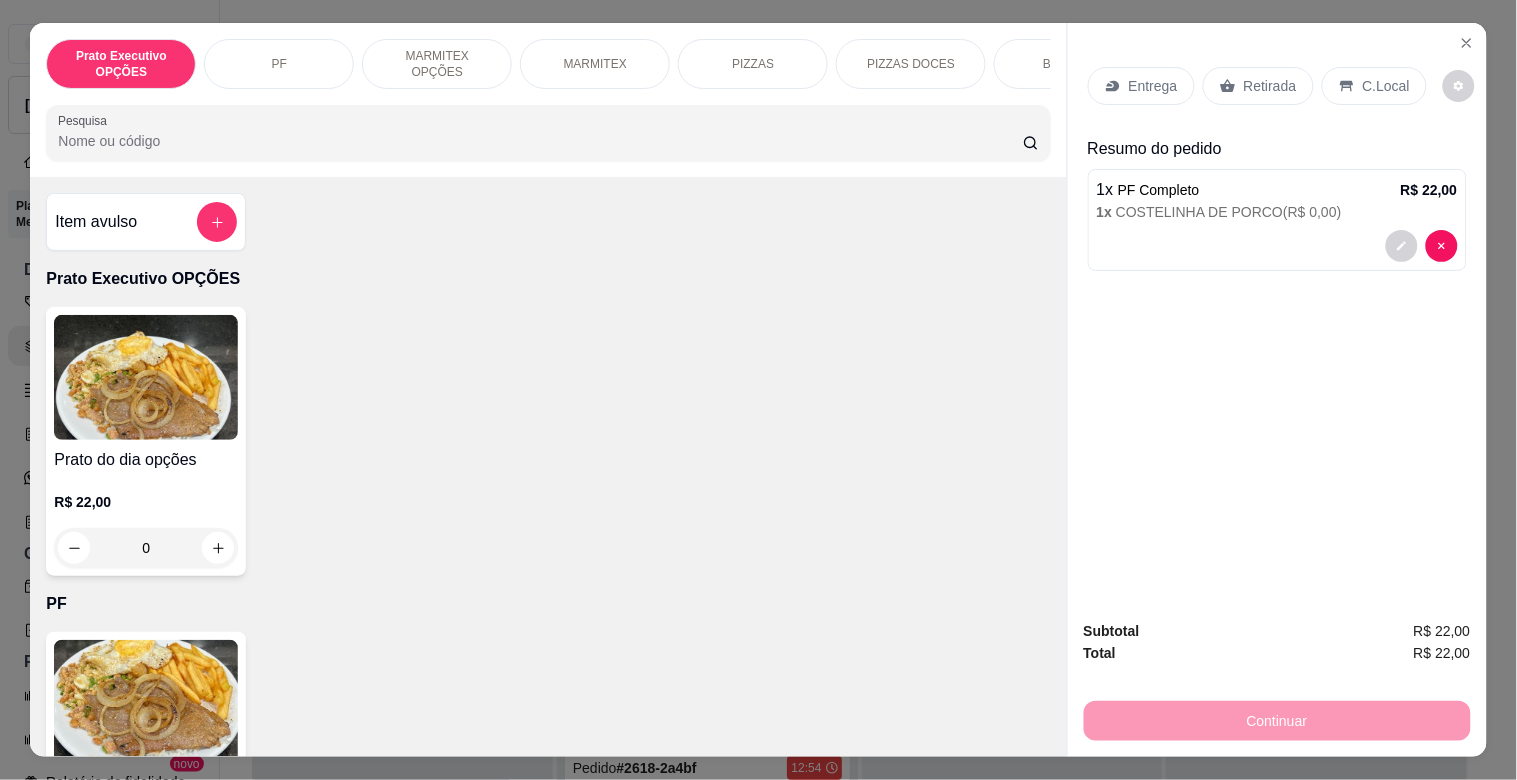 click 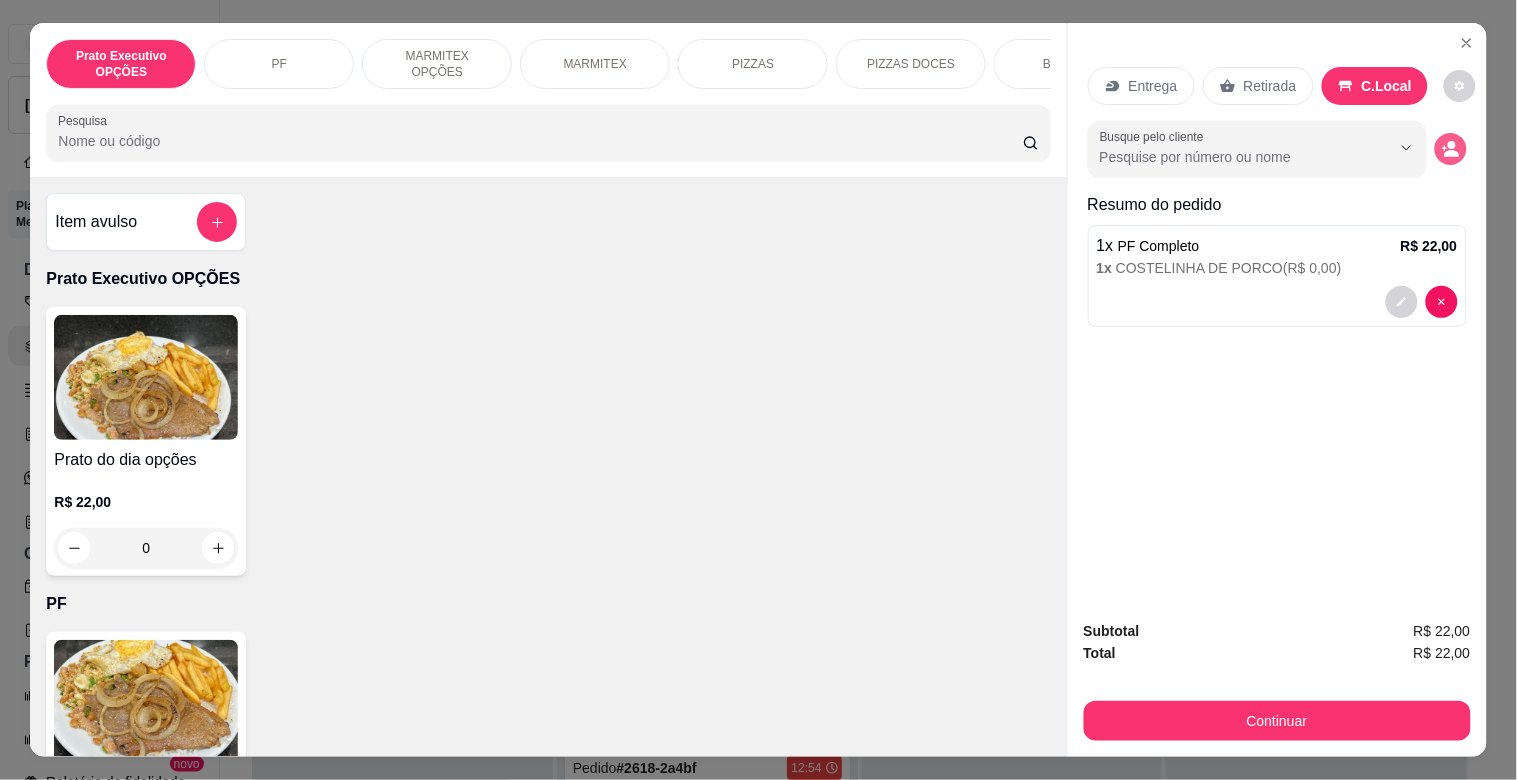 click 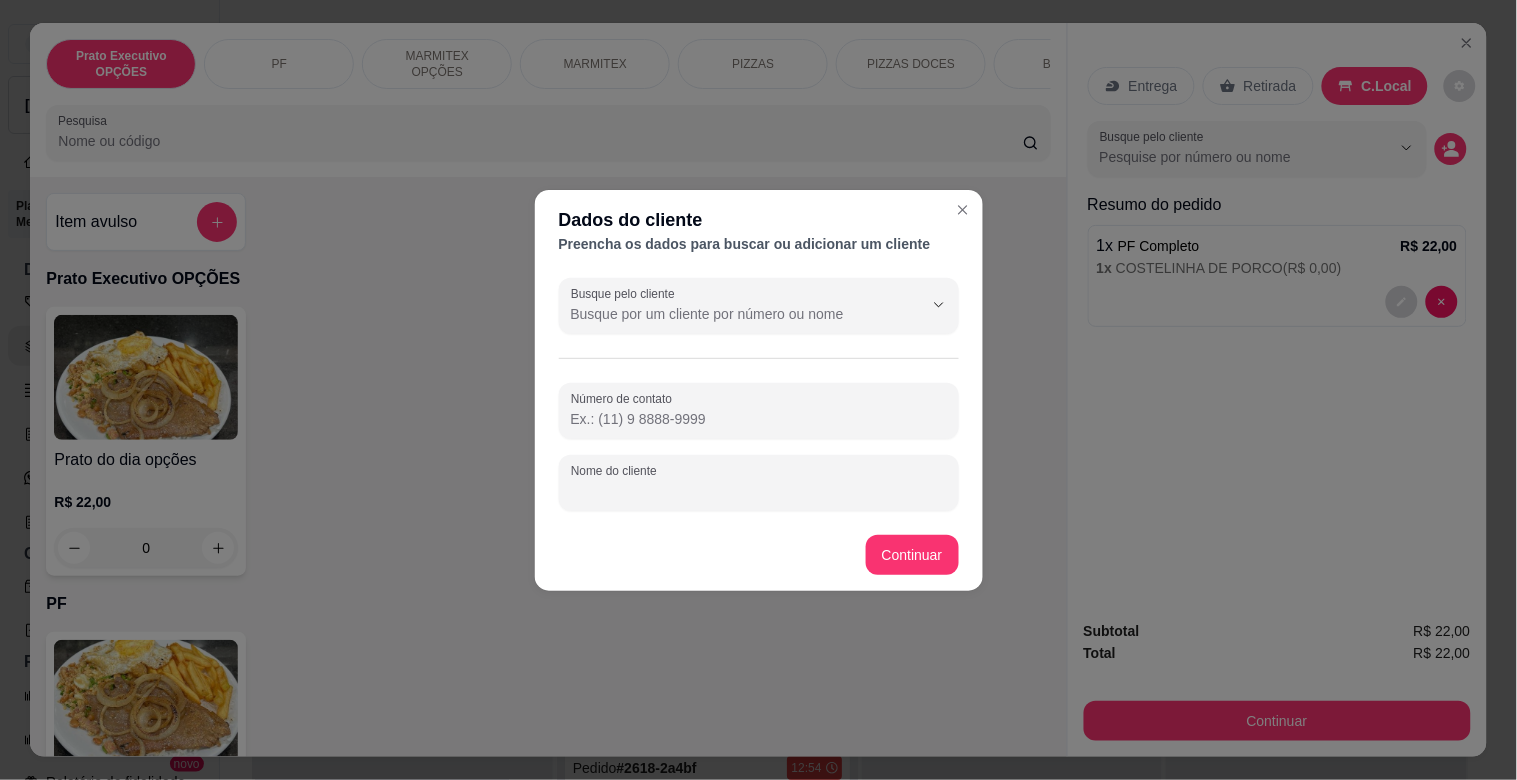 click on "Nome do cliente" at bounding box center (759, 491) 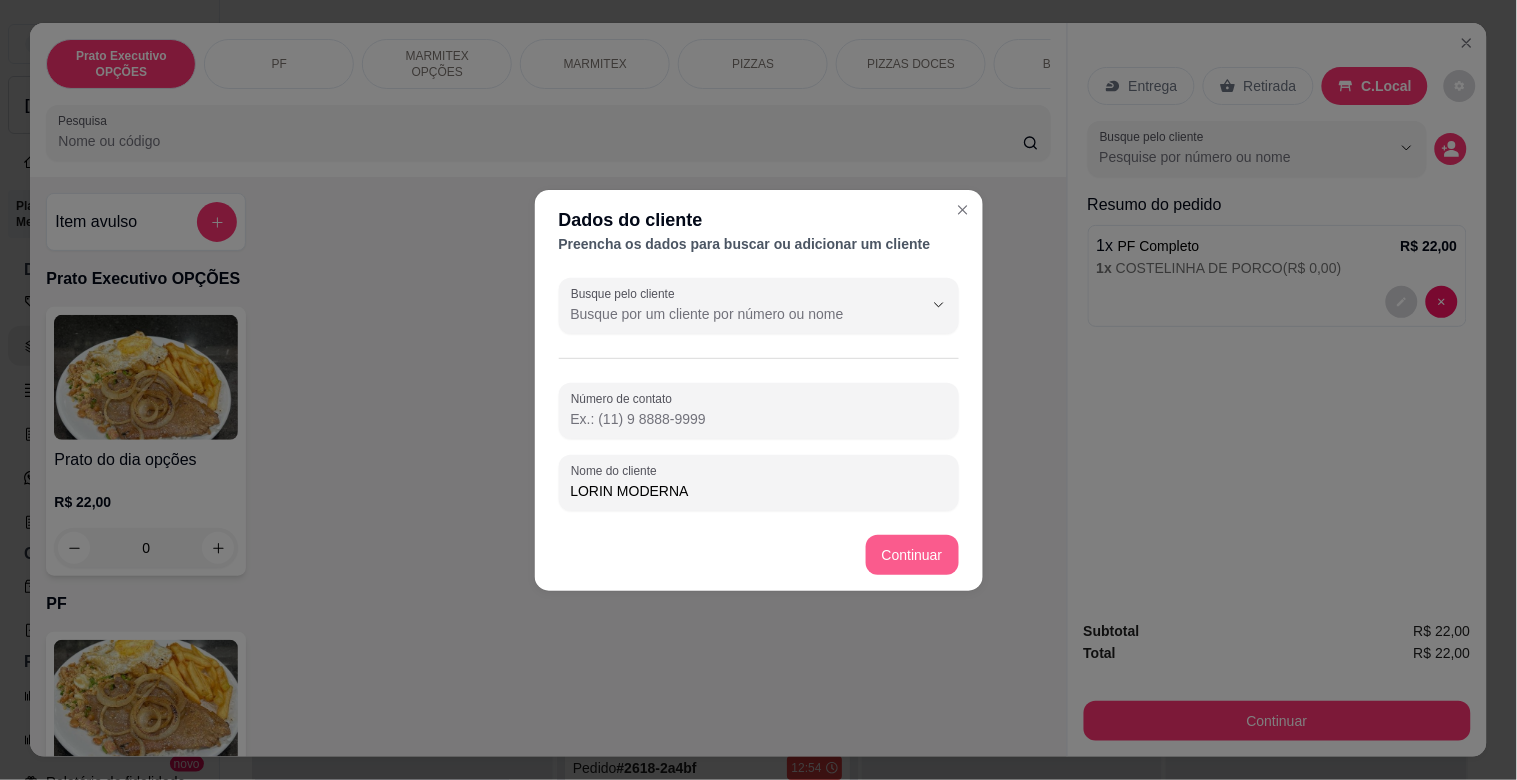 type on "LORIN MODERNA" 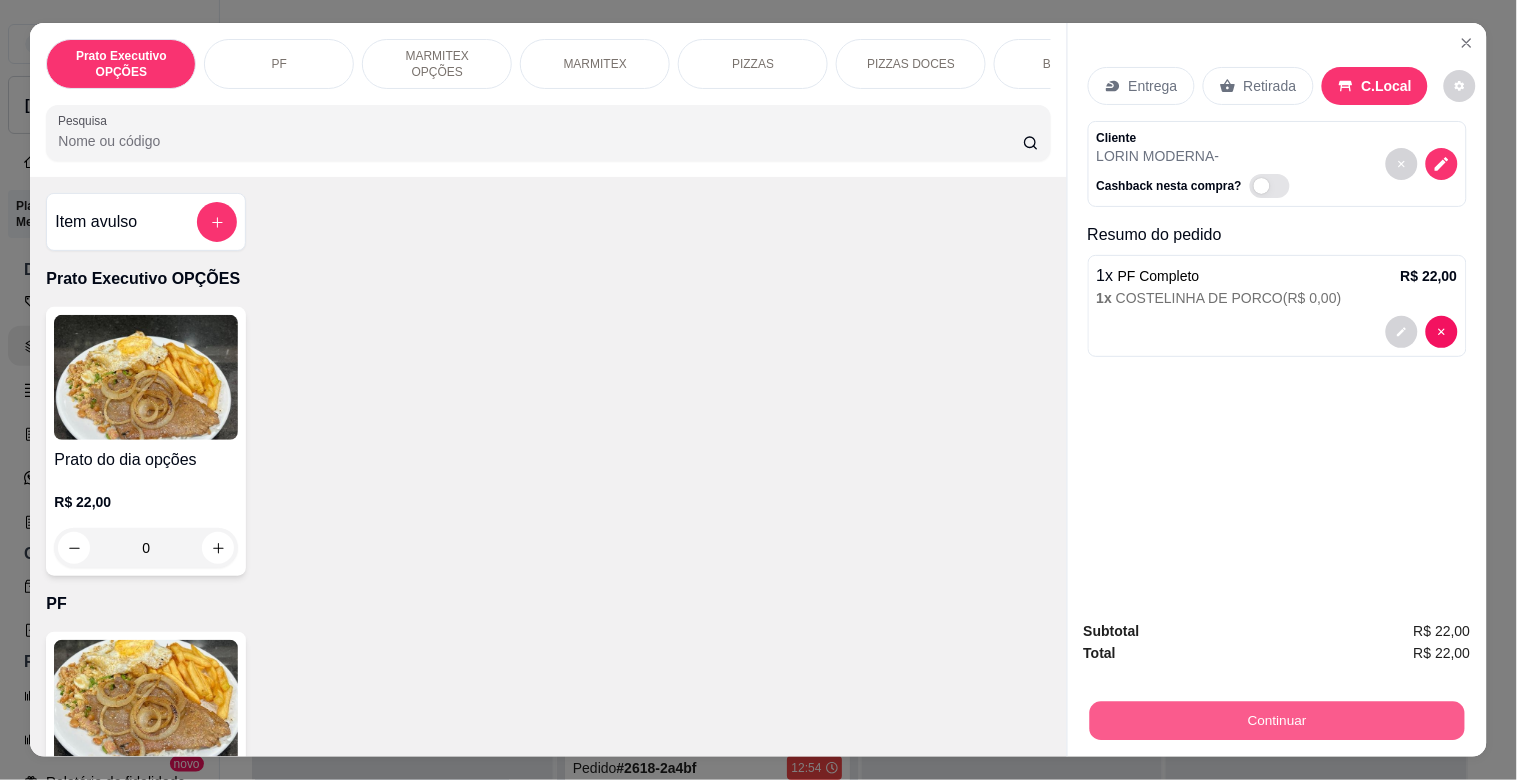 click on "Continuar" at bounding box center (1276, 720) 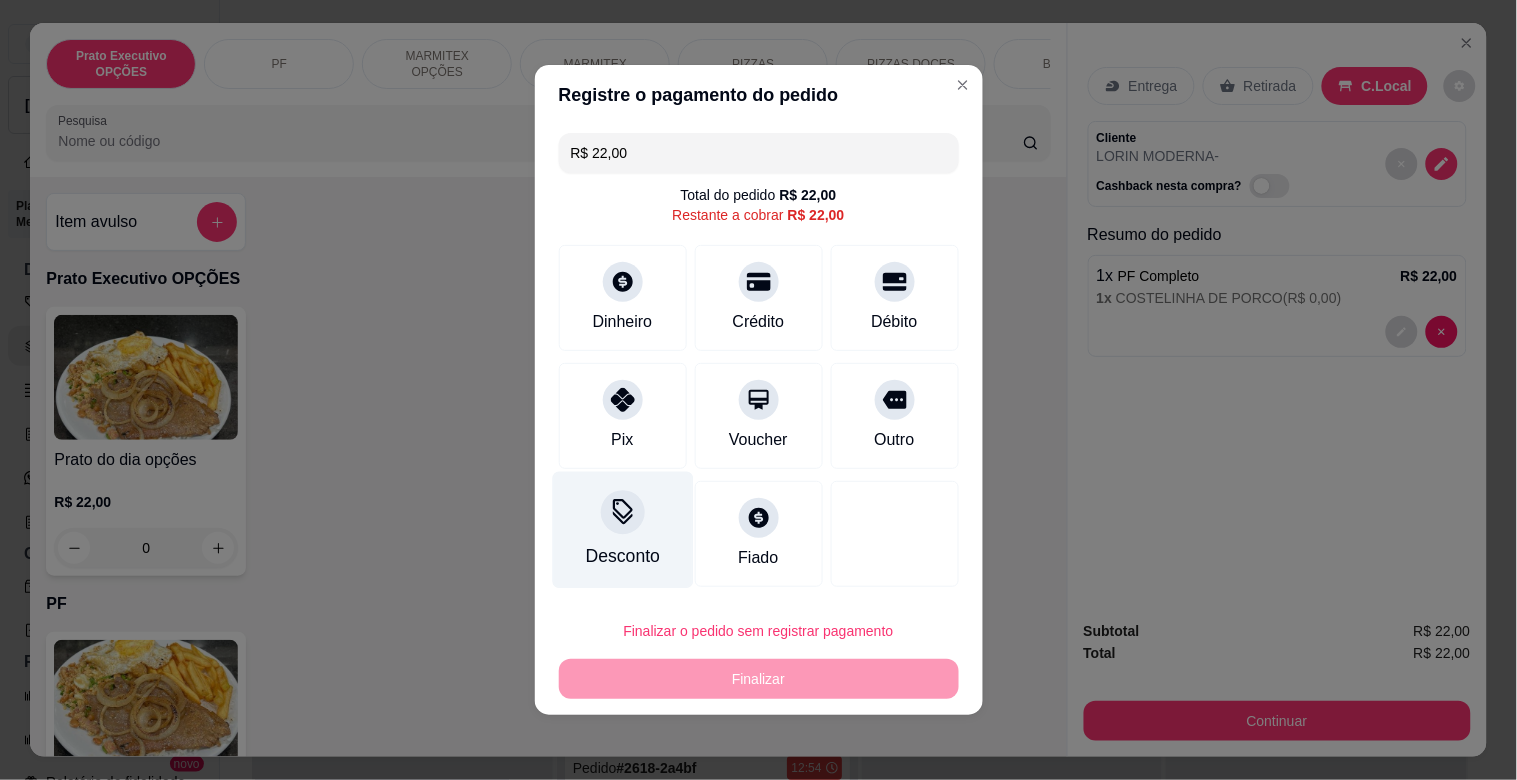 click on "Desconto" at bounding box center (622, 530) 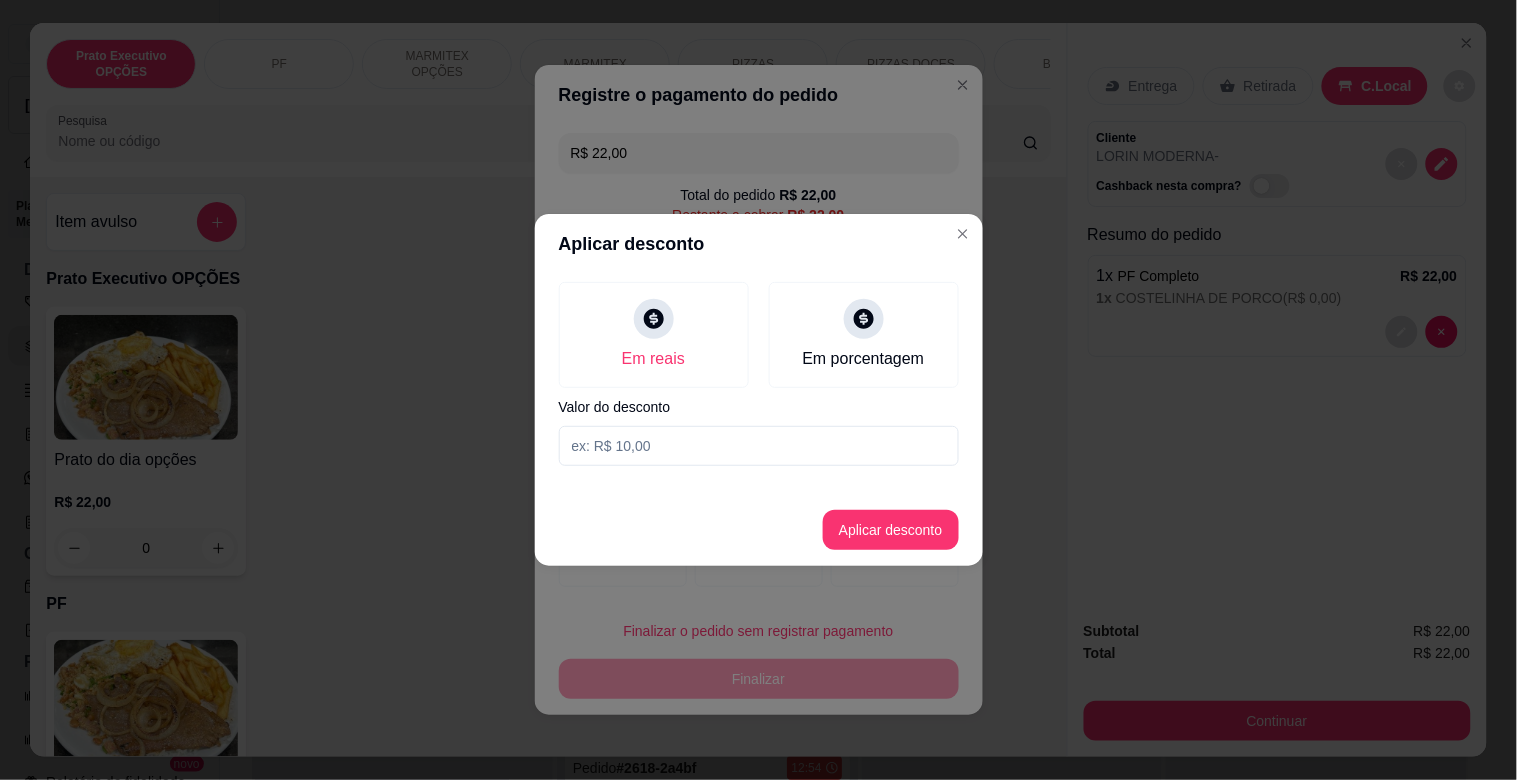 click at bounding box center (759, 446) 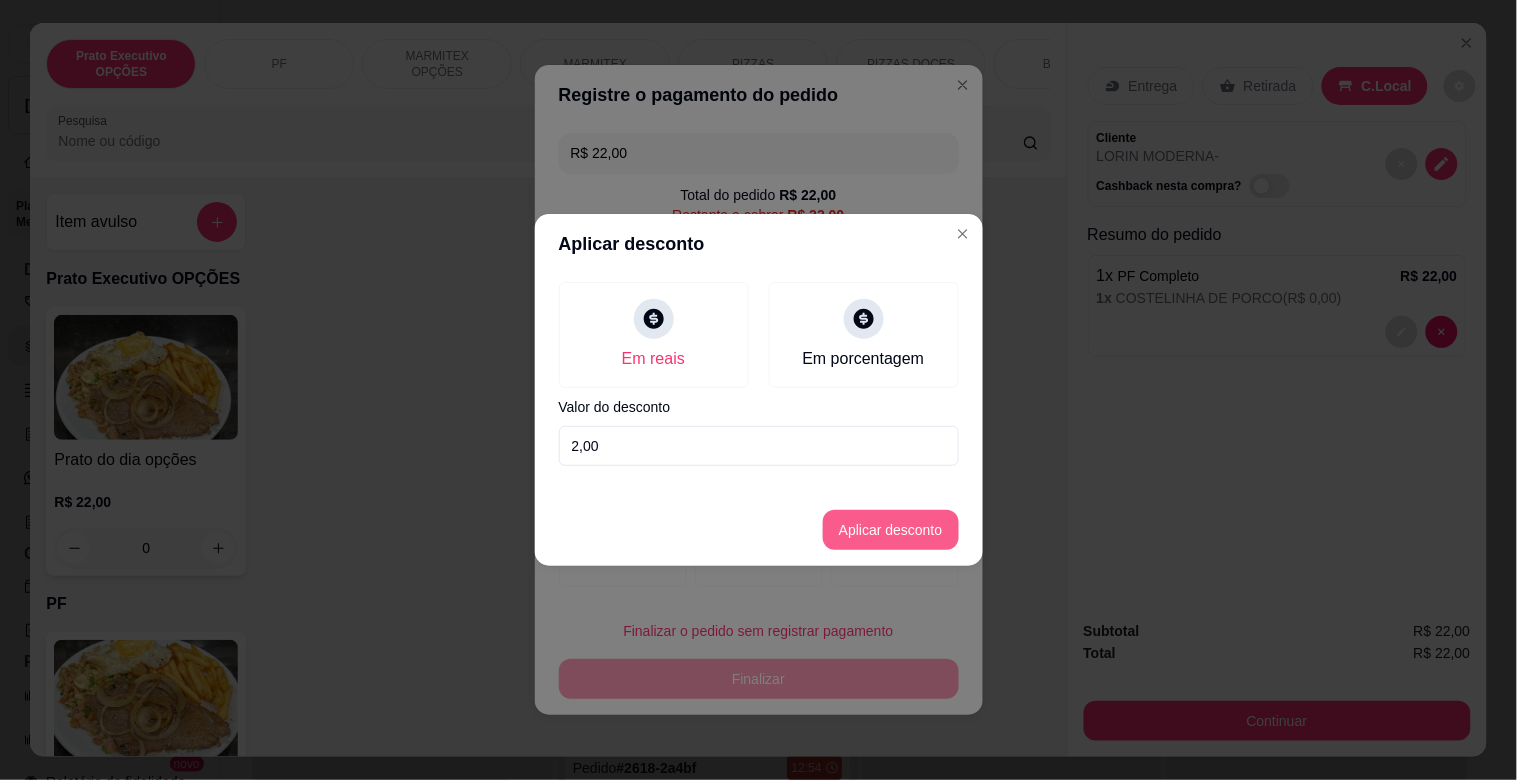 type on "2,00" 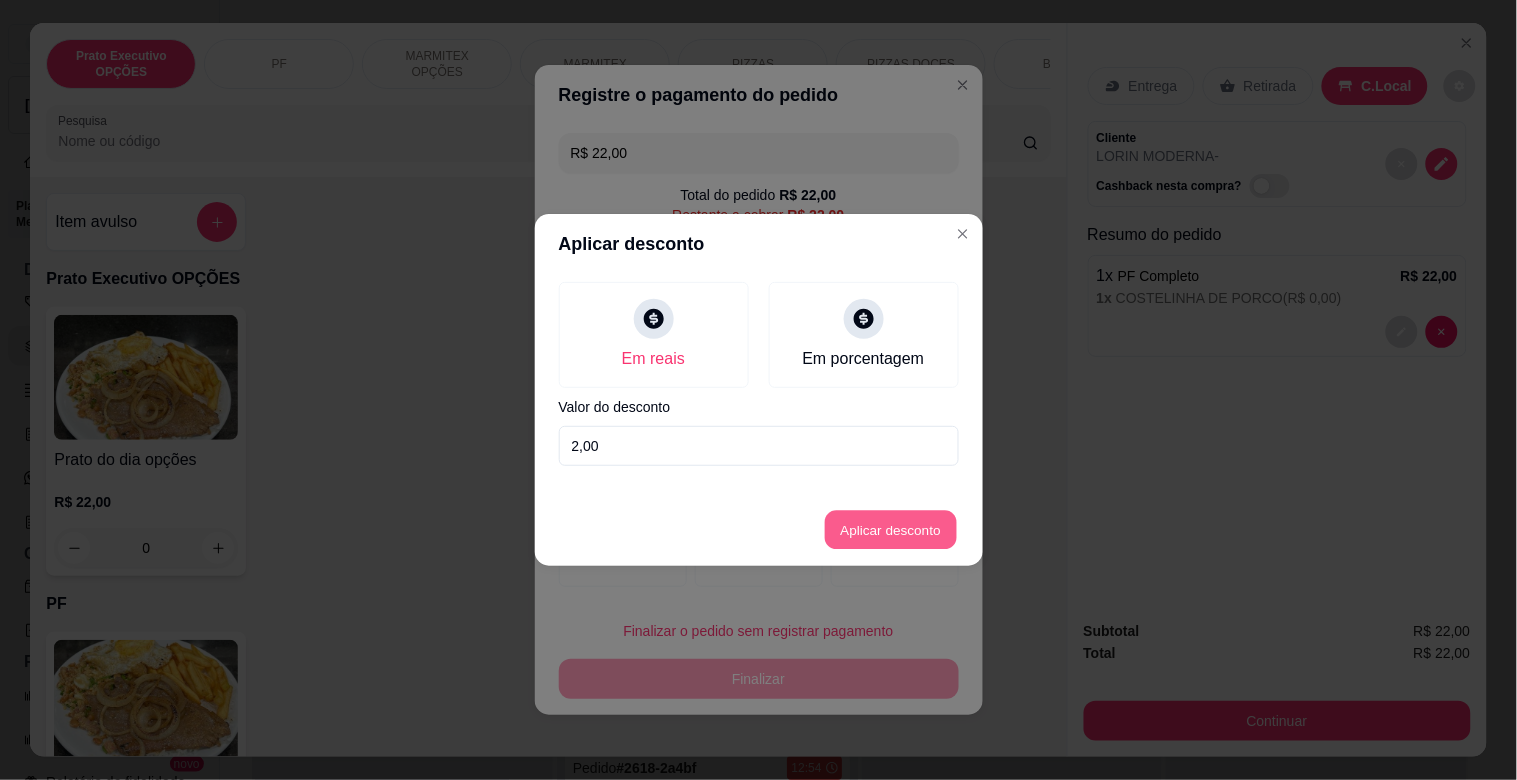 click on "Aplicar desconto" at bounding box center [890, 530] 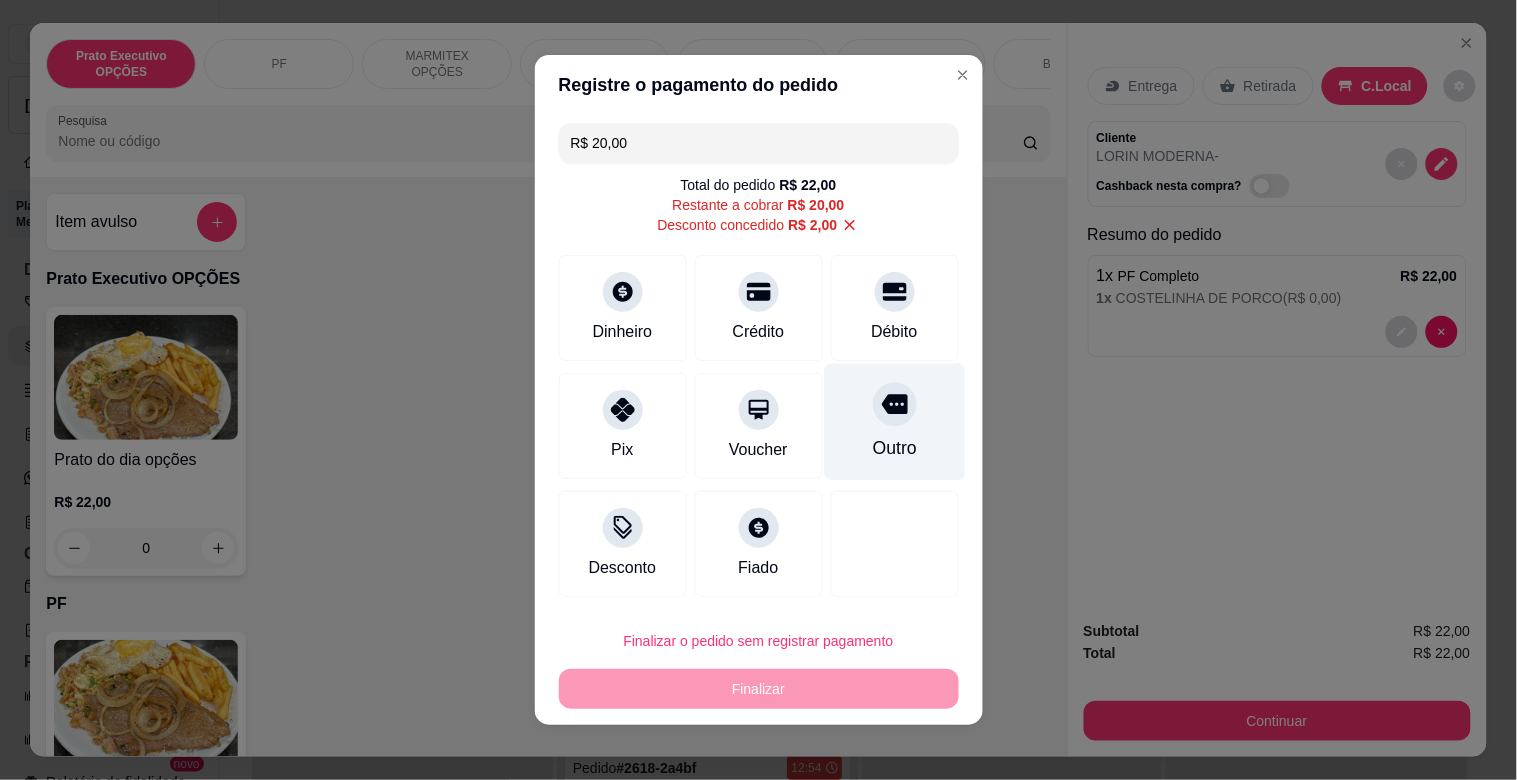click on "Outro" at bounding box center [894, 448] 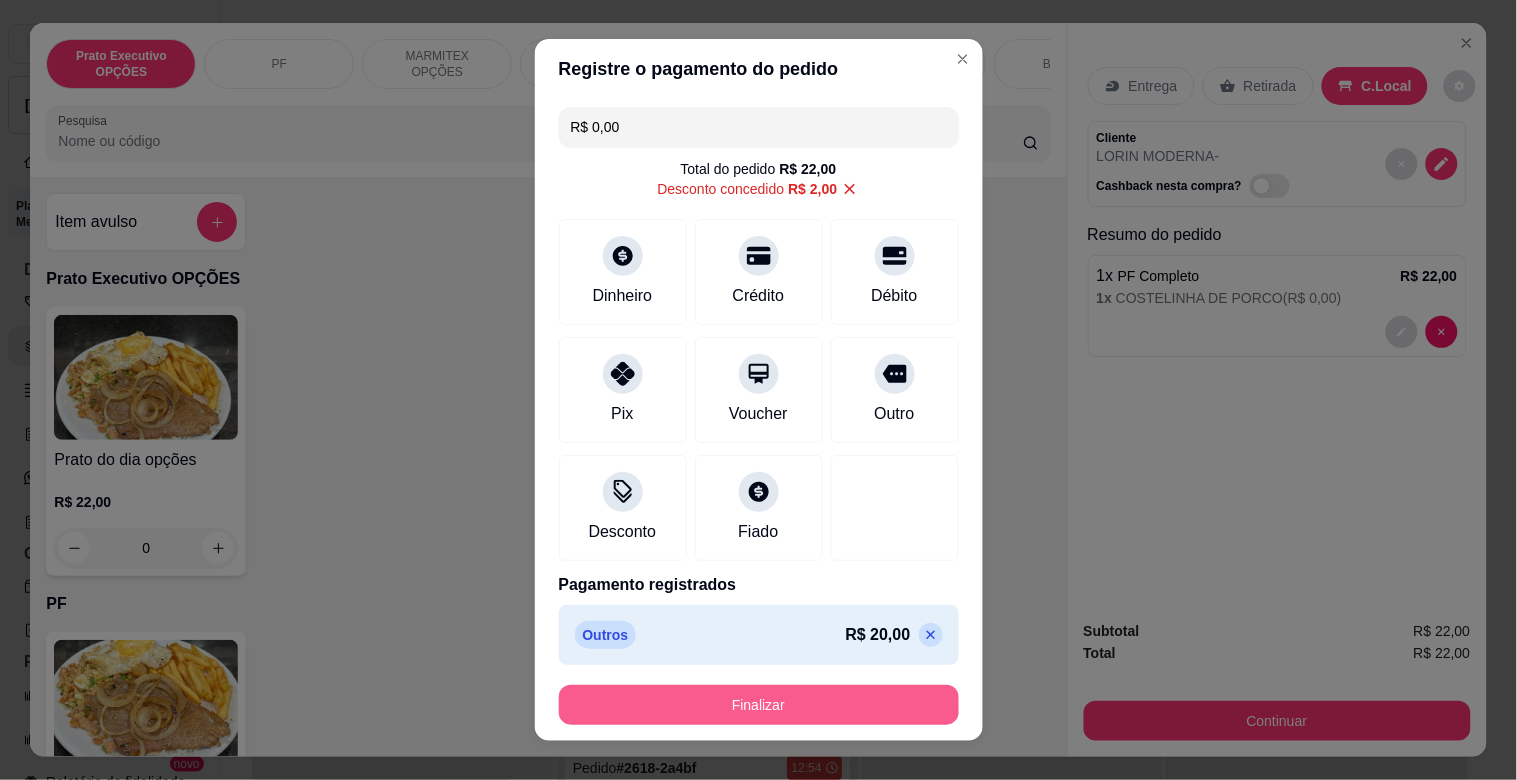 click on "Finalizar" at bounding box center (759, 705) 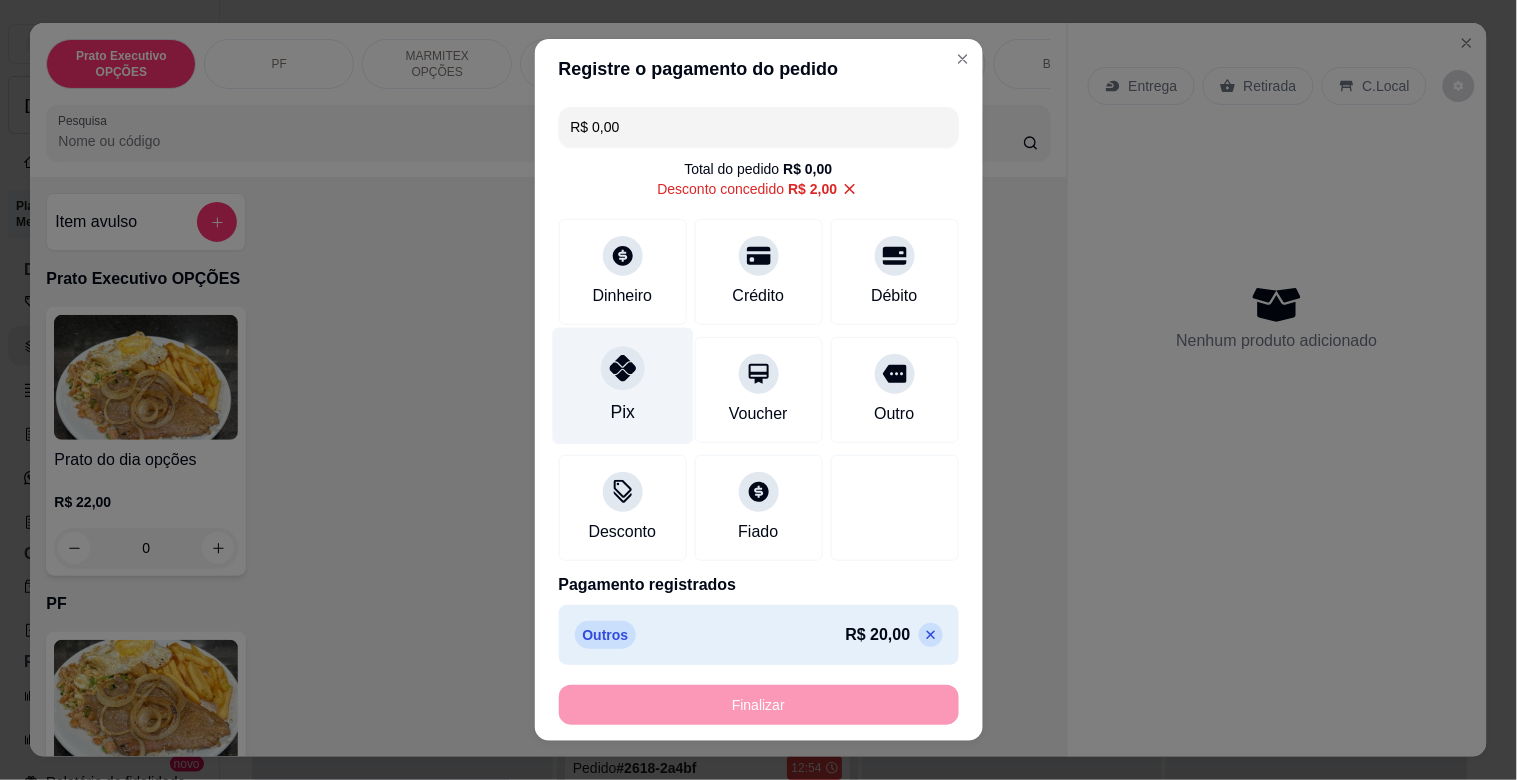 type on "-R$ 22,00" 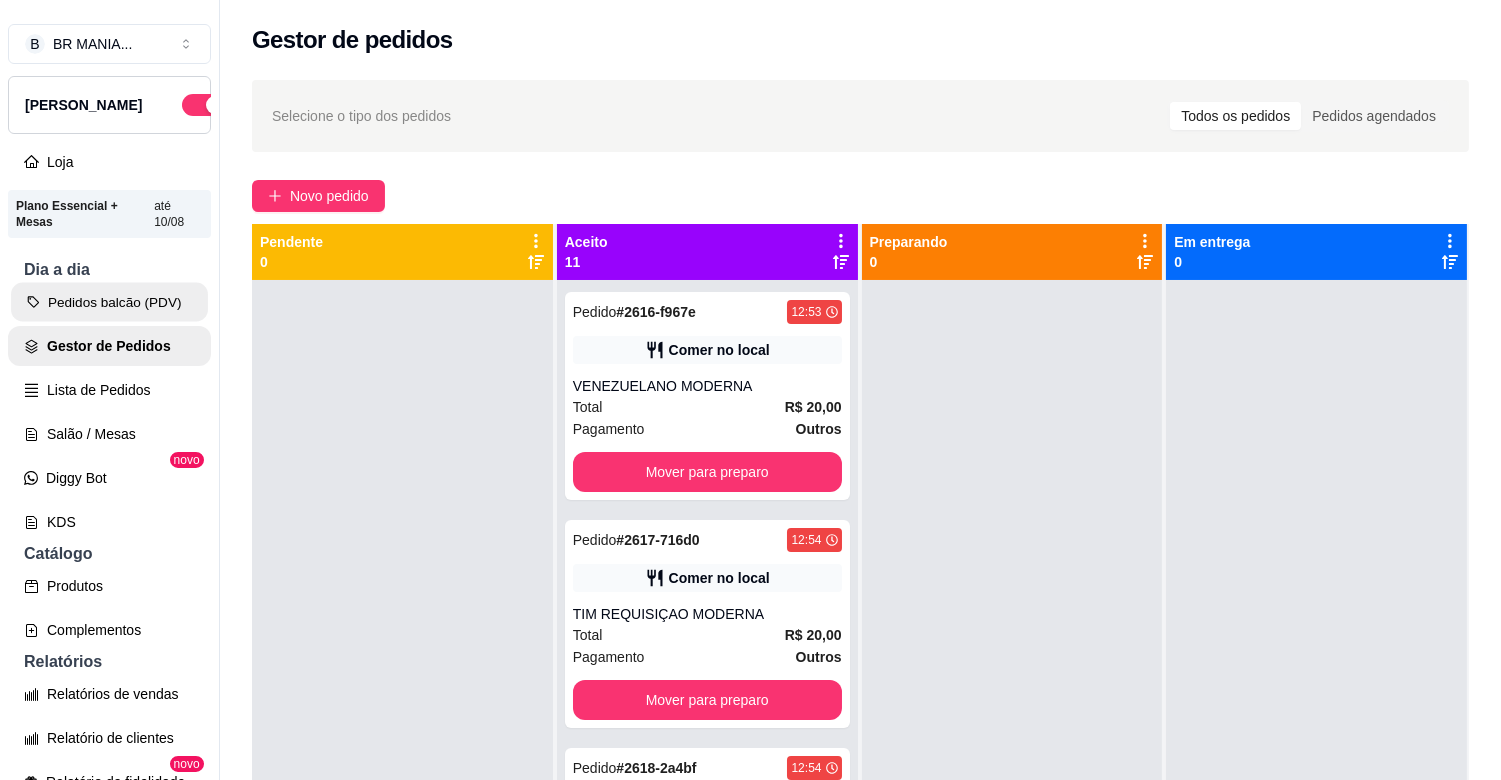 click on "Pedidos balcão (PDV)" at bounding box center [109, 302] 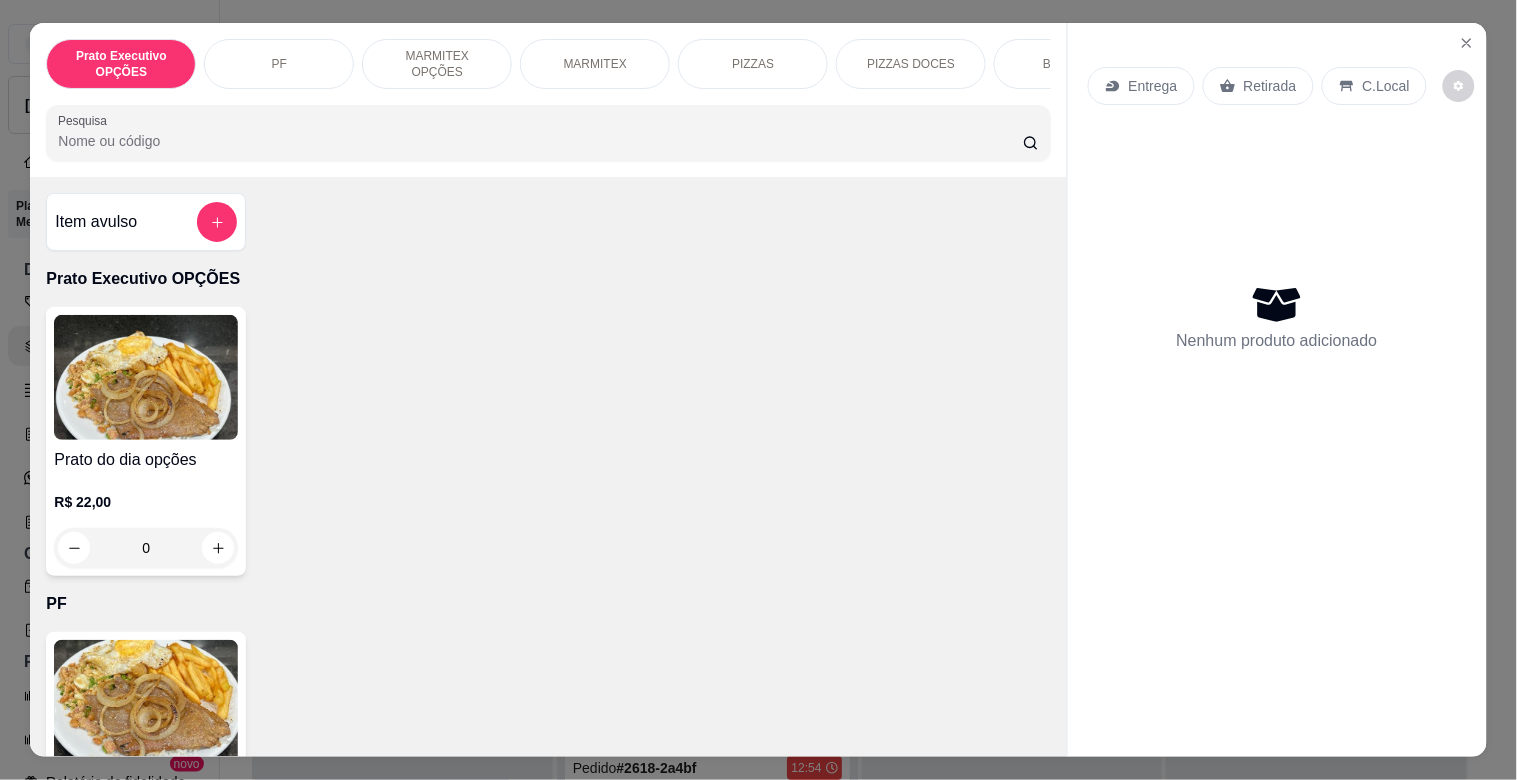 click on "MARMITEX" at bounding box center [595, 64] 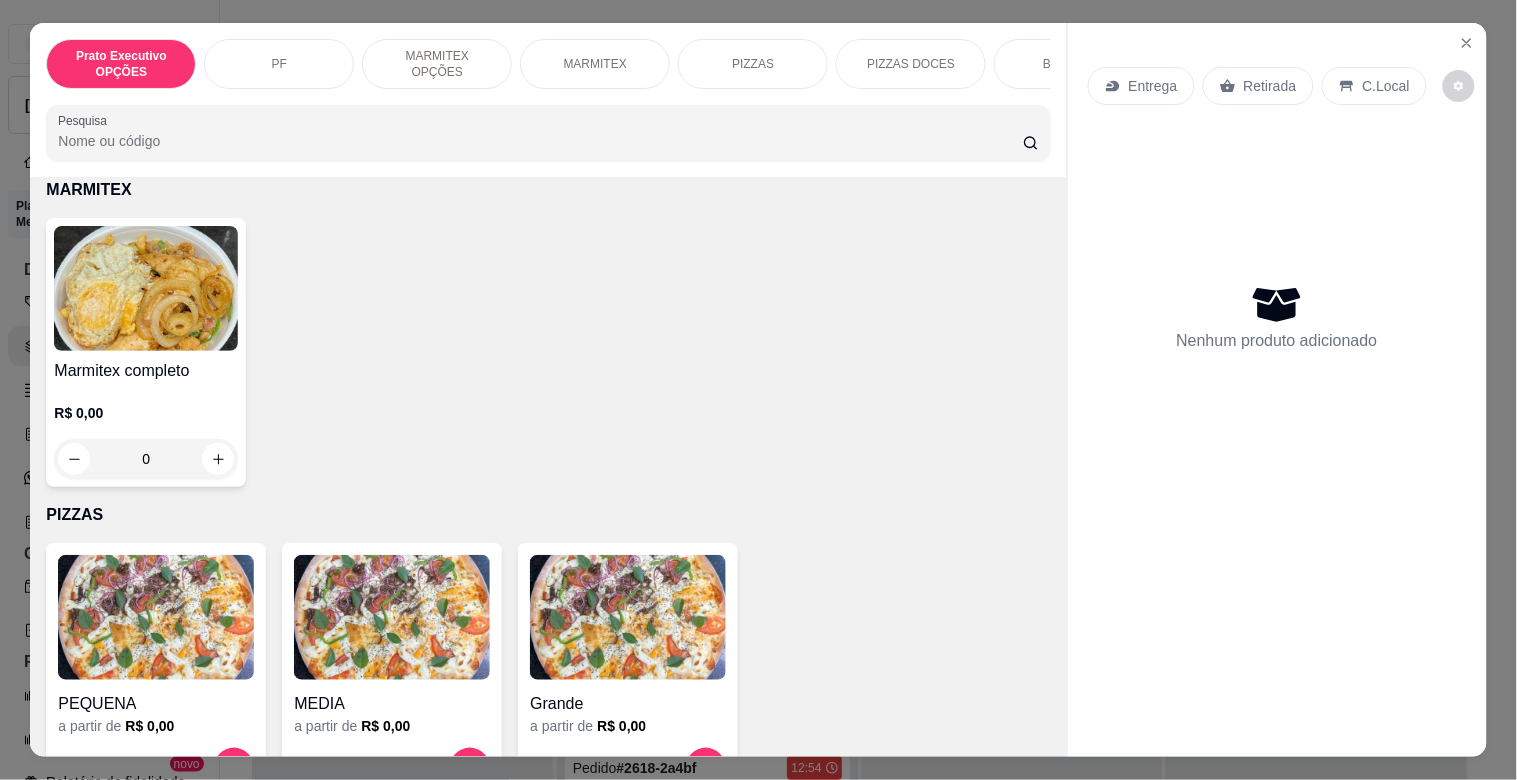 scroll, scrollTop: 48, scrollLeft: 0, axis: vertical 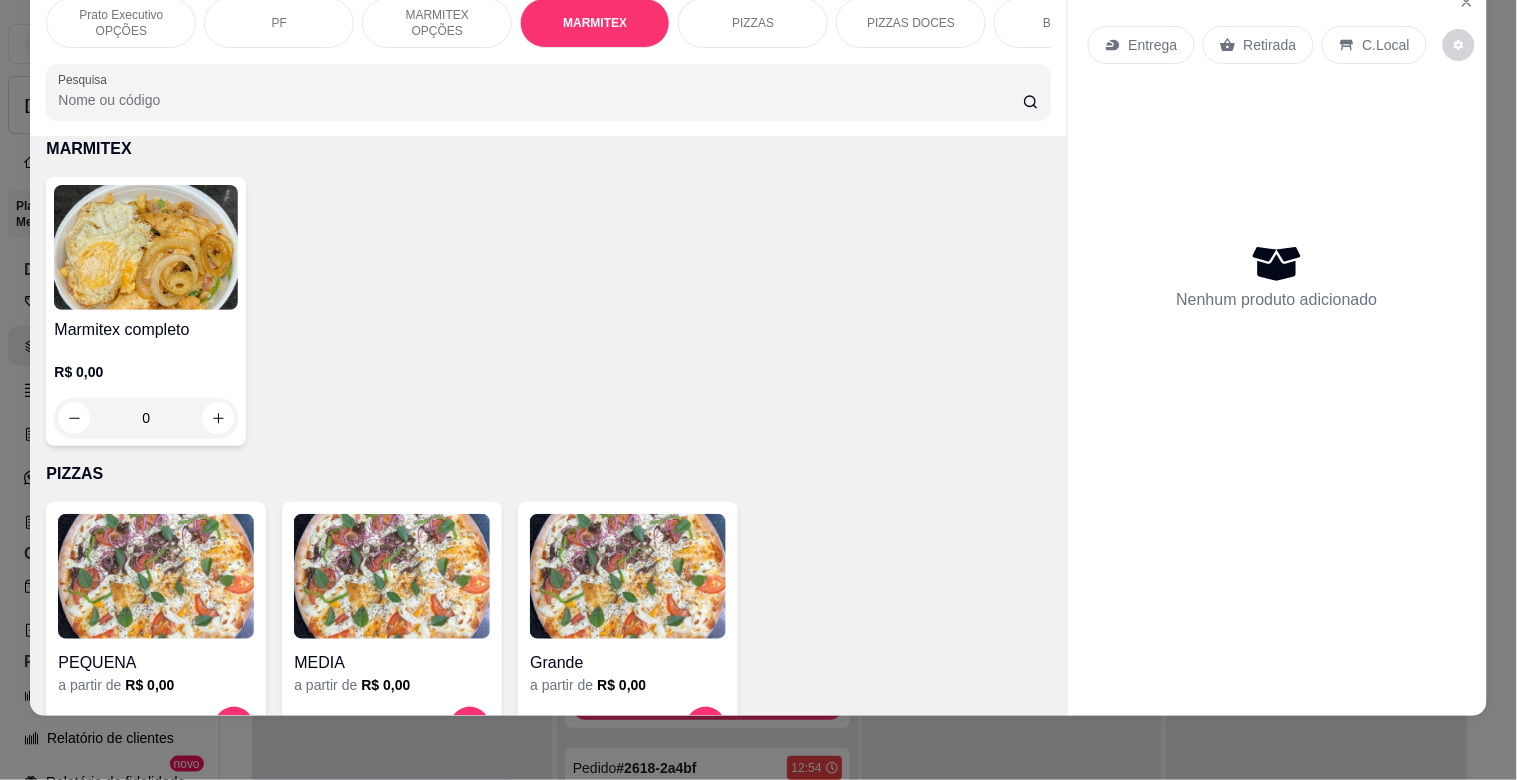 click on "Marmitex completo    R$ 0,00 0" at bounding box center (548, 311) 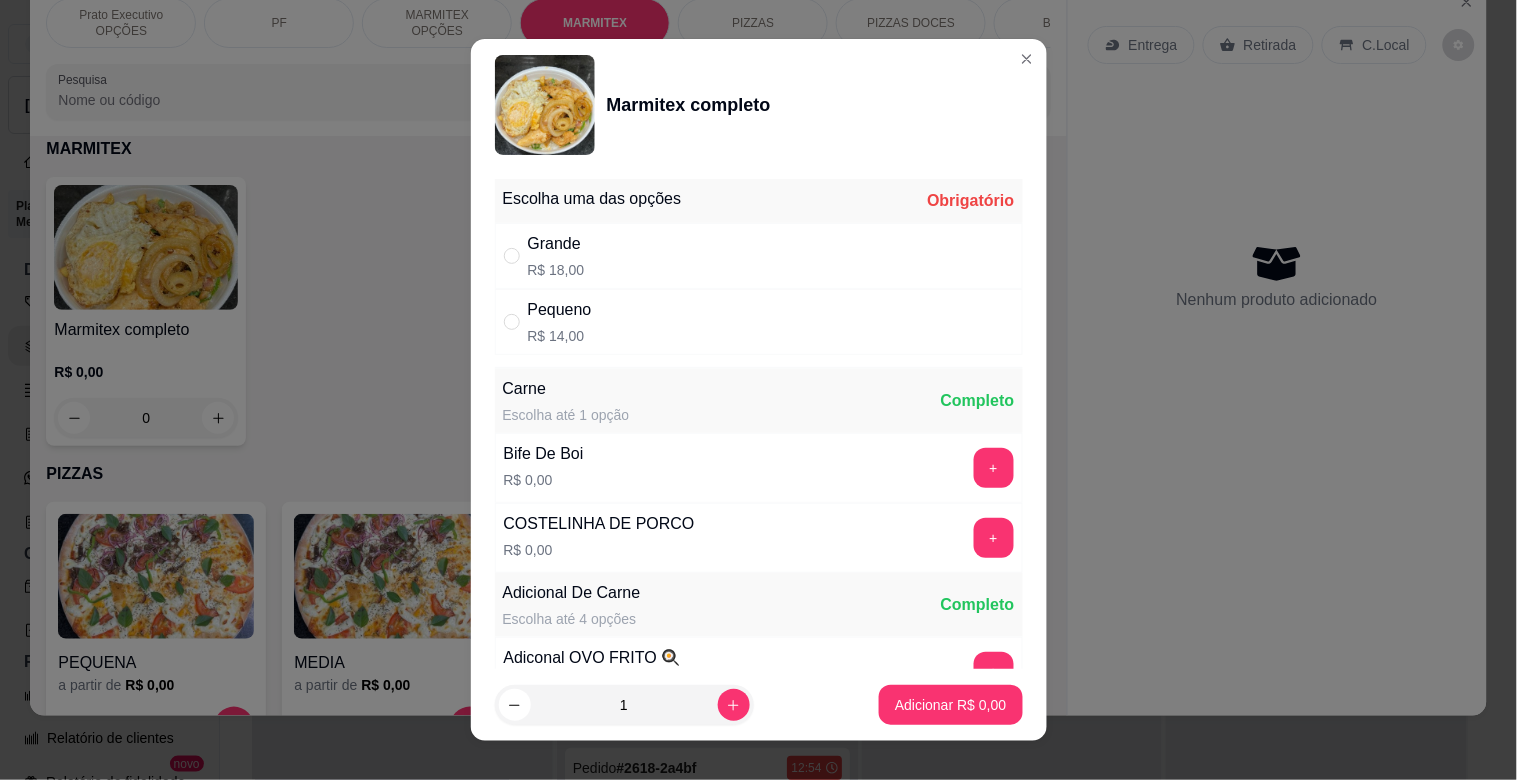 click on "Grande  R$ 18,00" at bounding box center (759, 256) 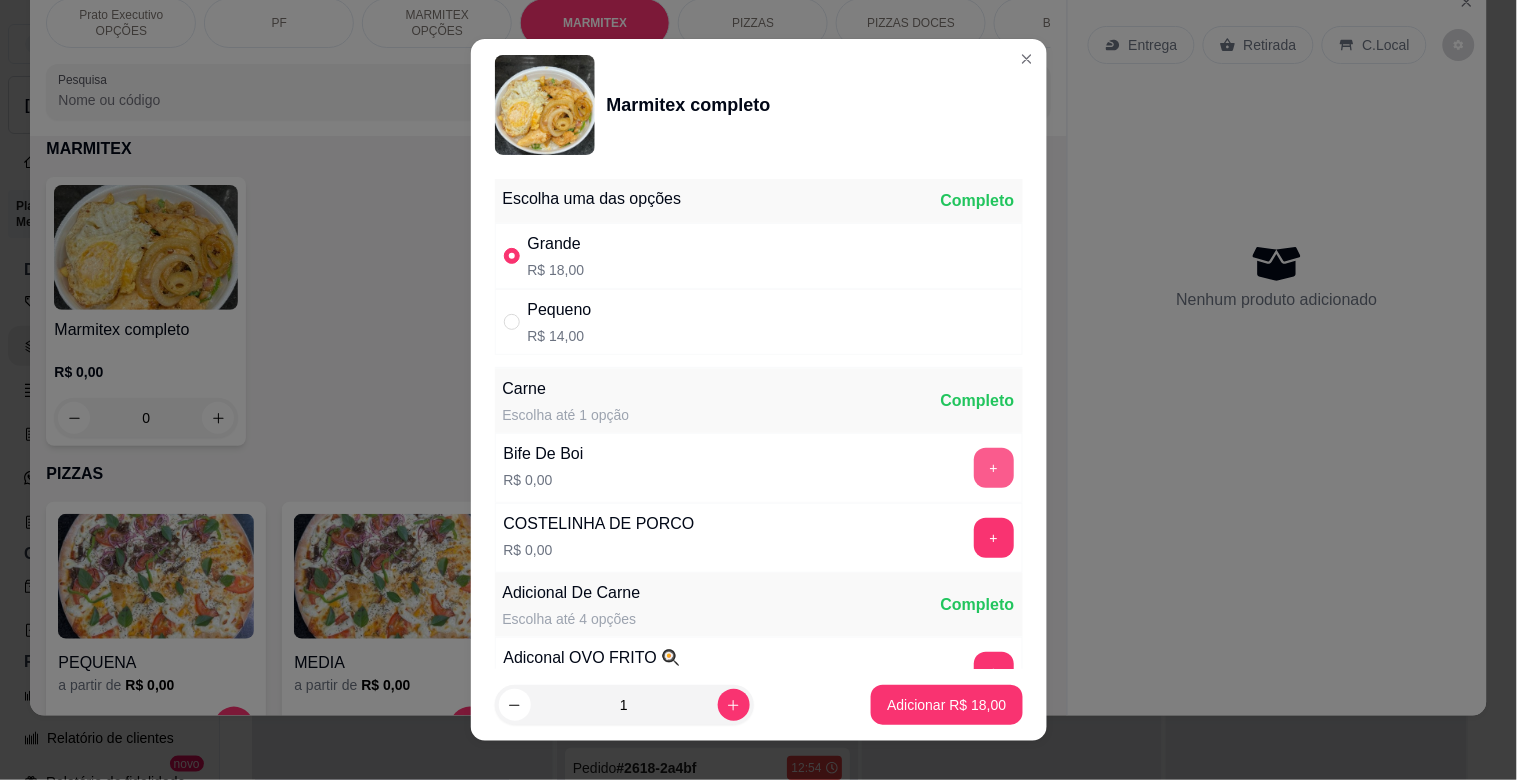 click on "+" at bounding box center [994, 468] 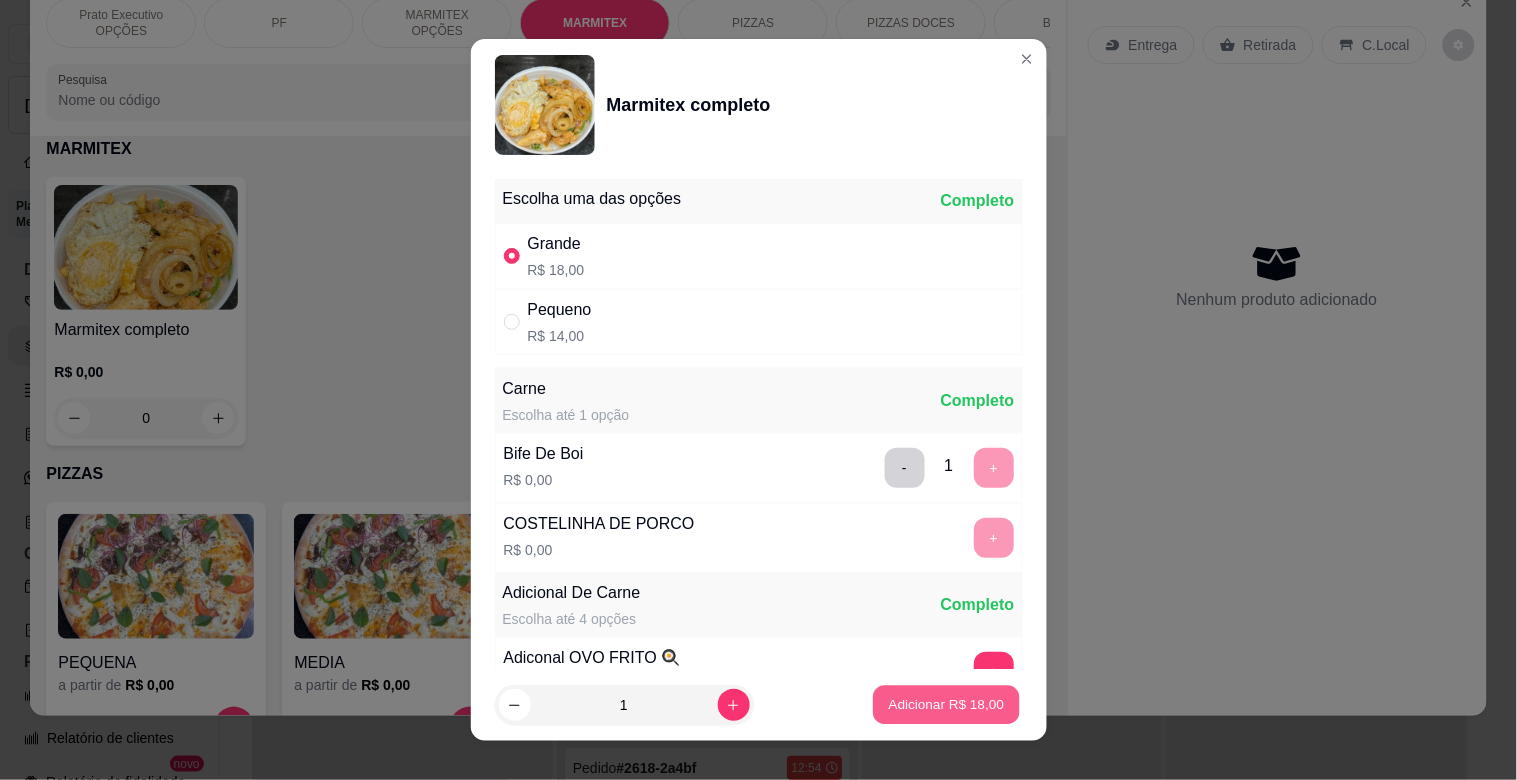 click on "Adicionar   R$ 18,00" at bounding box center [947, 704] 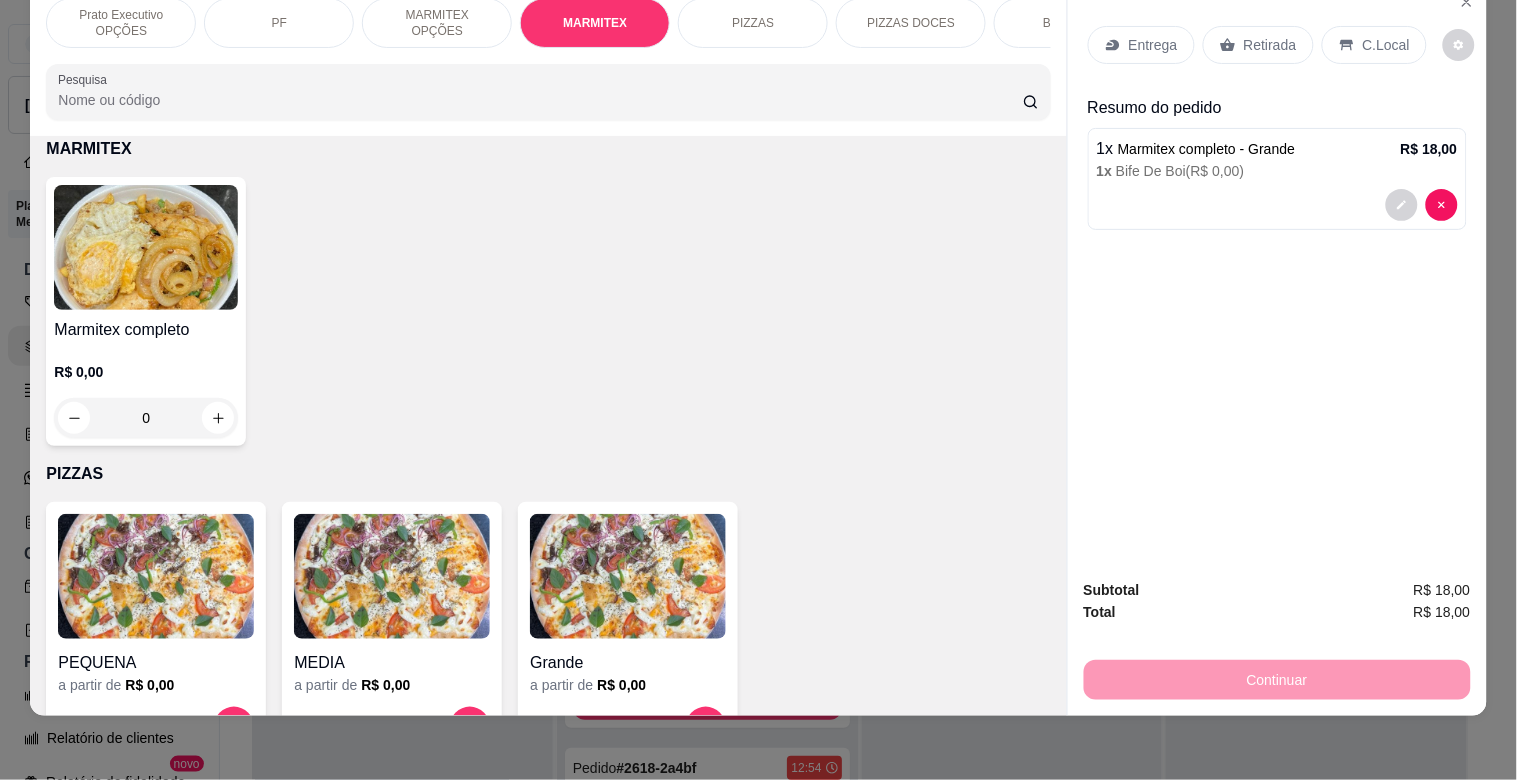 click on "Retirada" at bounding box center [1258, 45] 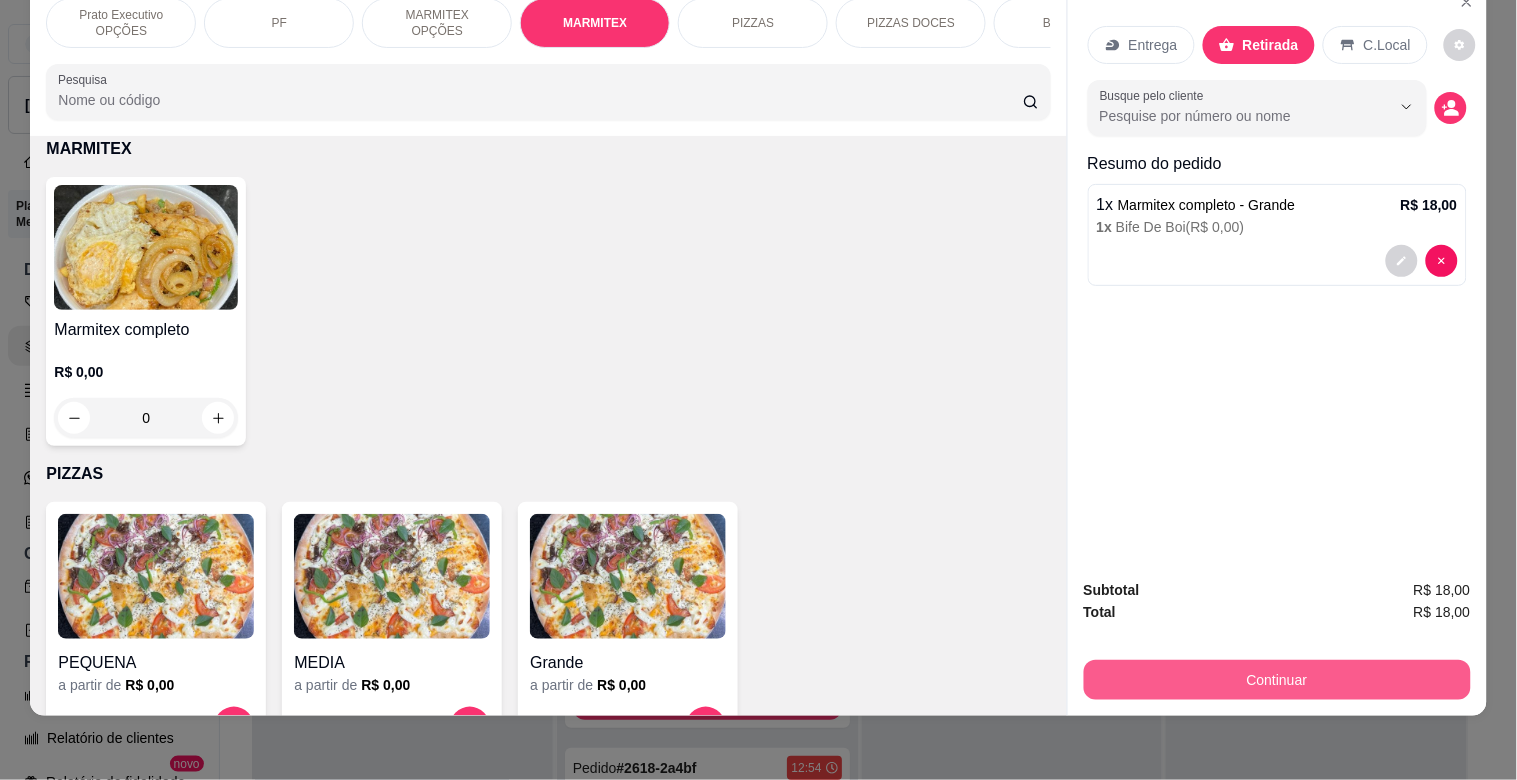 click on "Continuar" at bounding box center [1277, 680] 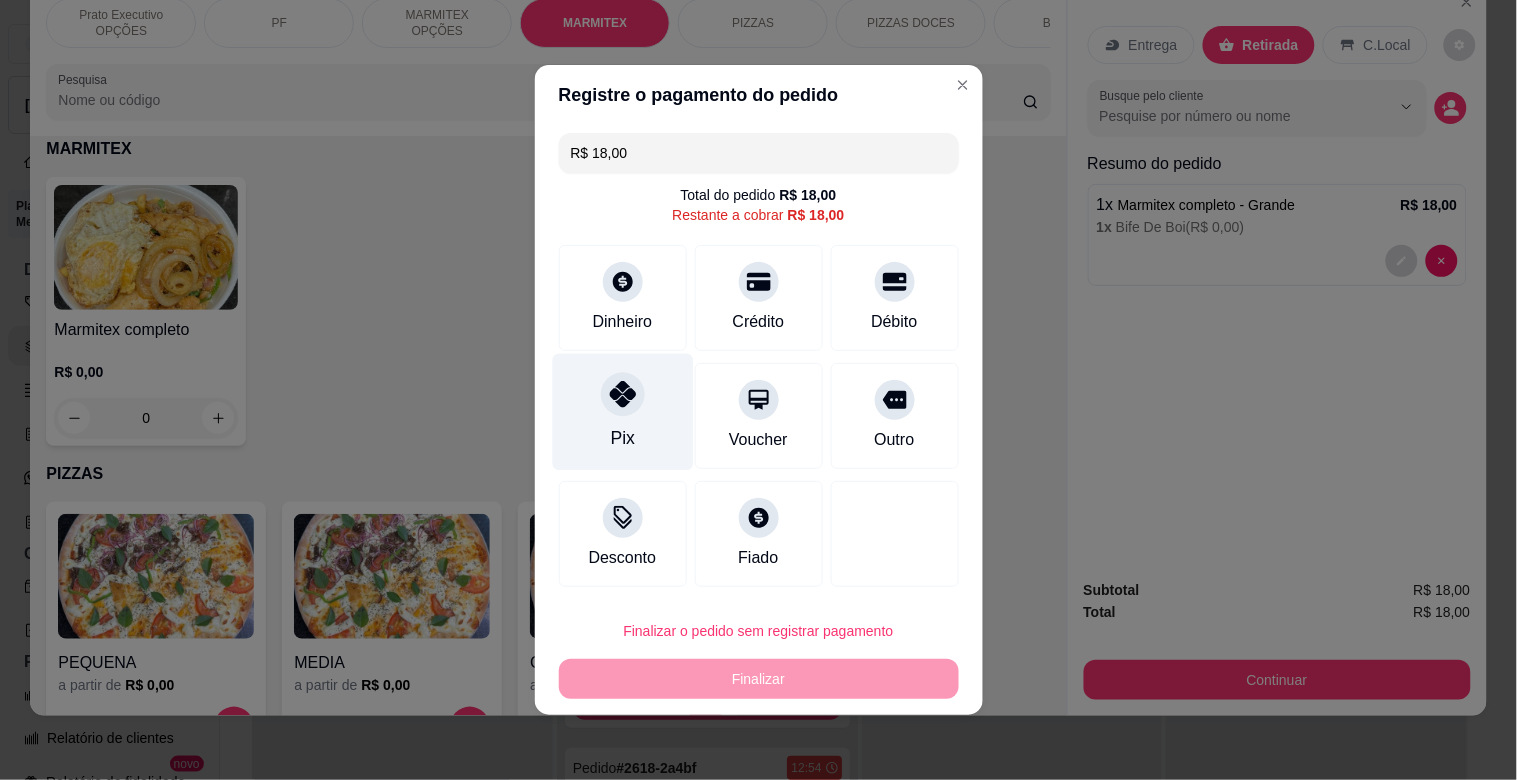 click on "Pix" at bounding box center (622, 412) 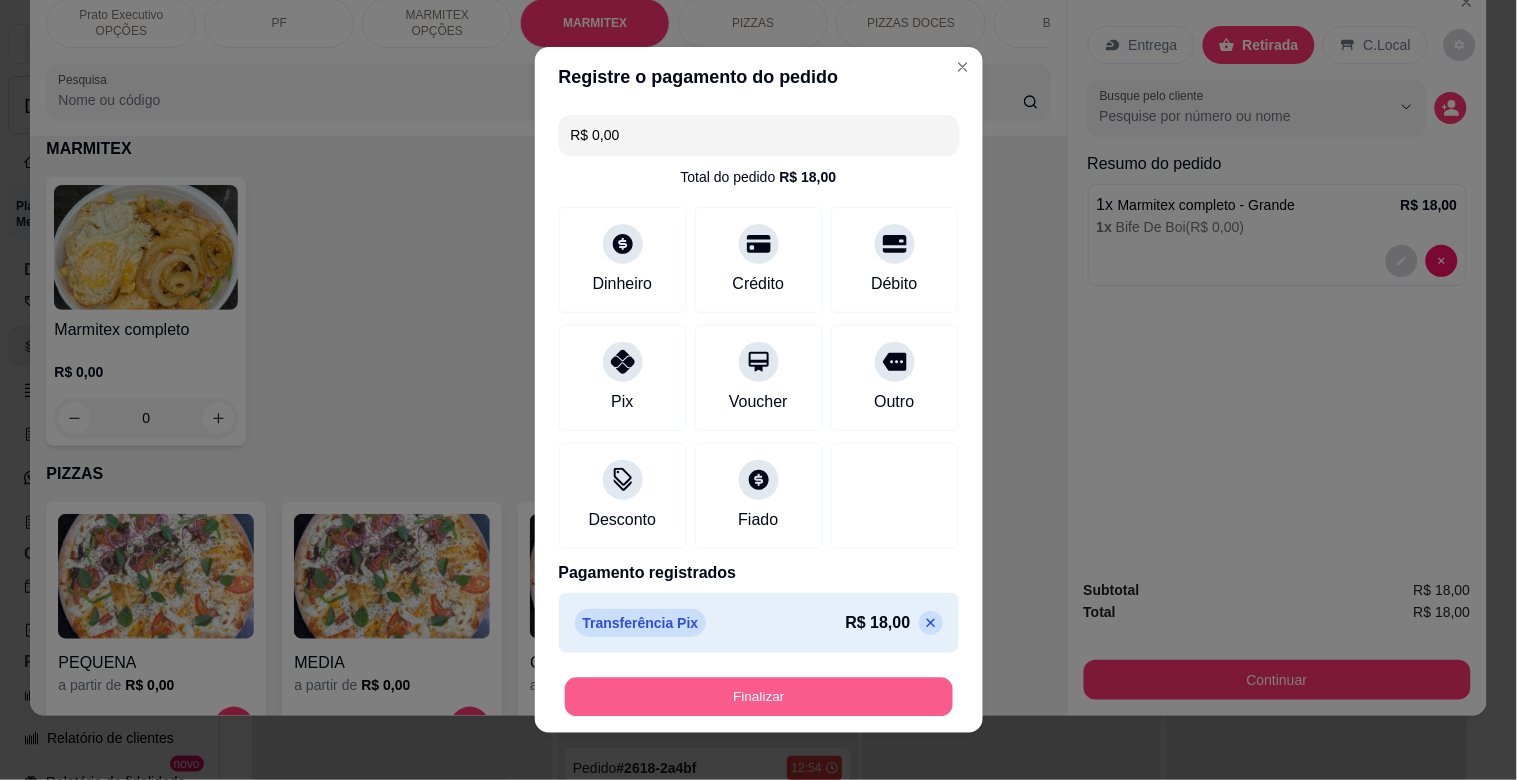 click on "Finalizar" at bounding box center [759, 697] 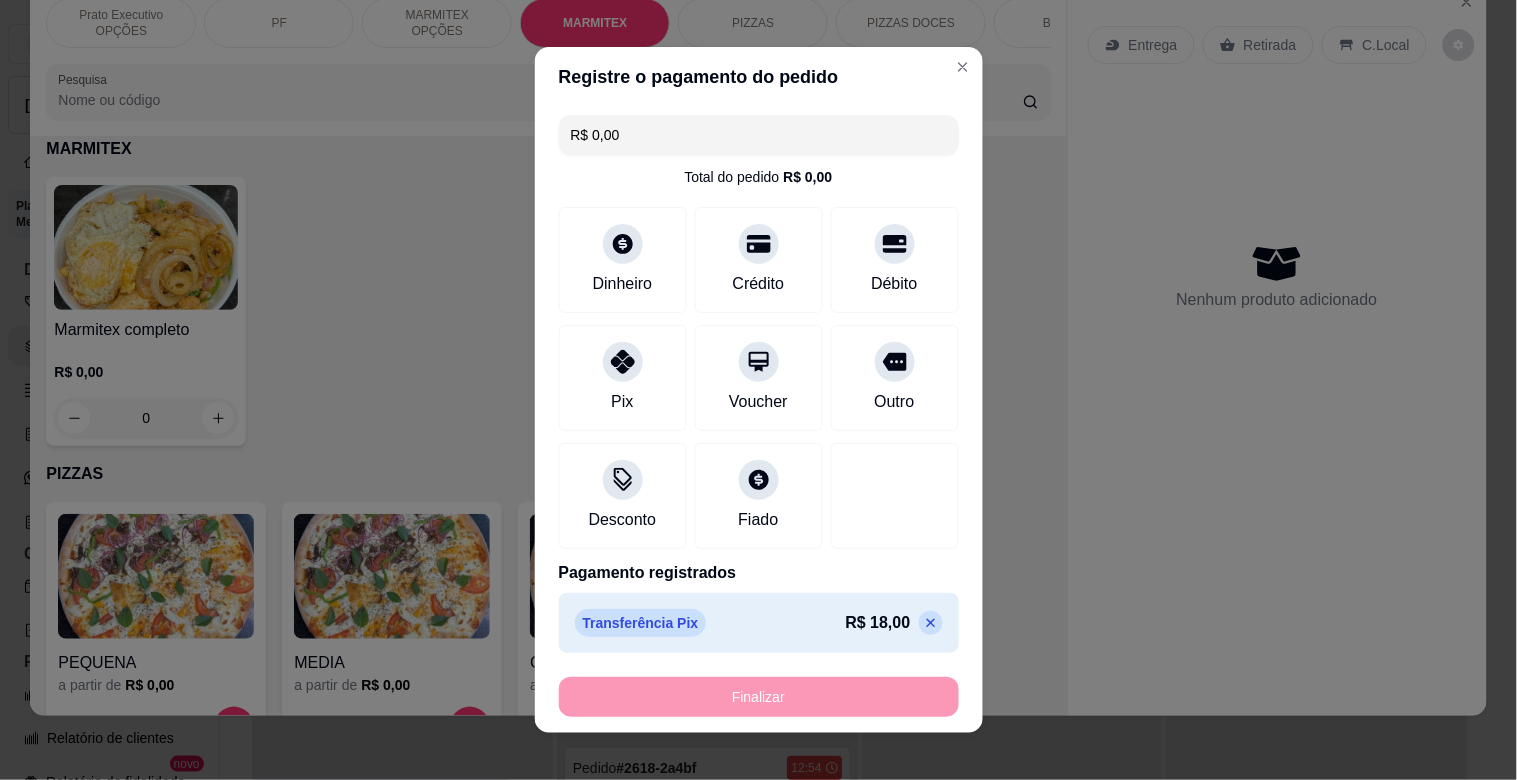 type on "-R$ 18,00" 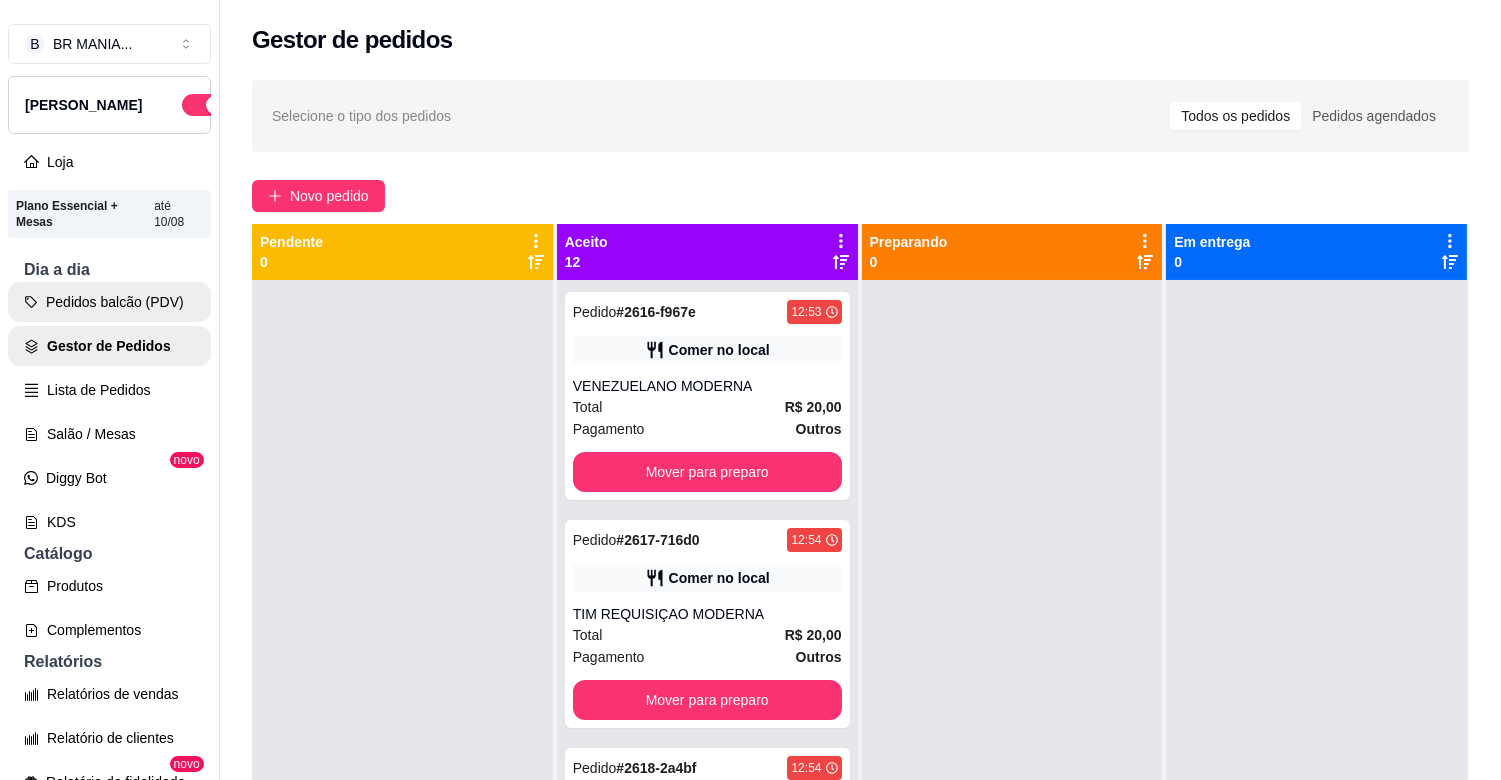 click on "Pedidos balcão (PDV)" at bounding box center [109, 302] 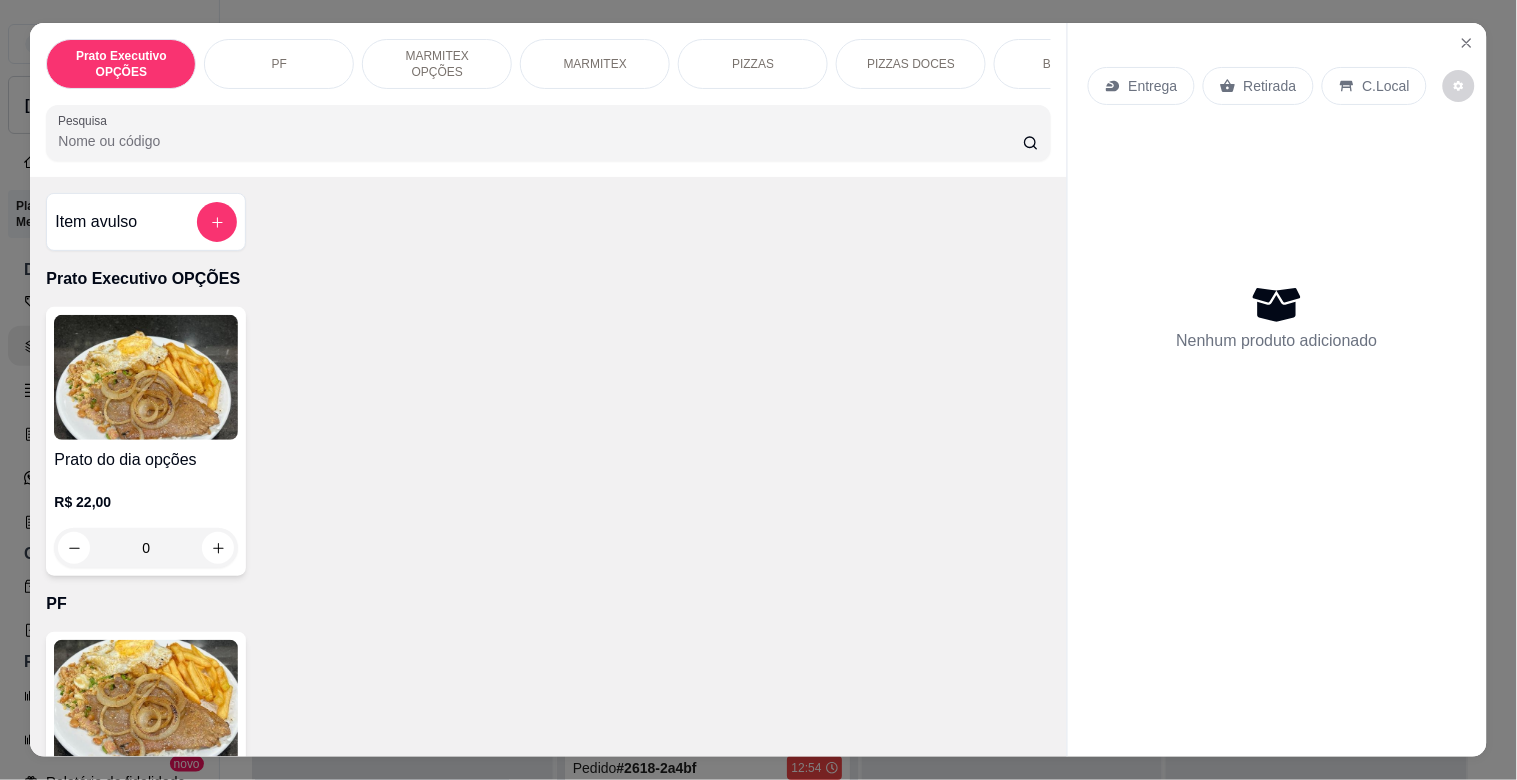 click at bounding box center (146, 702) 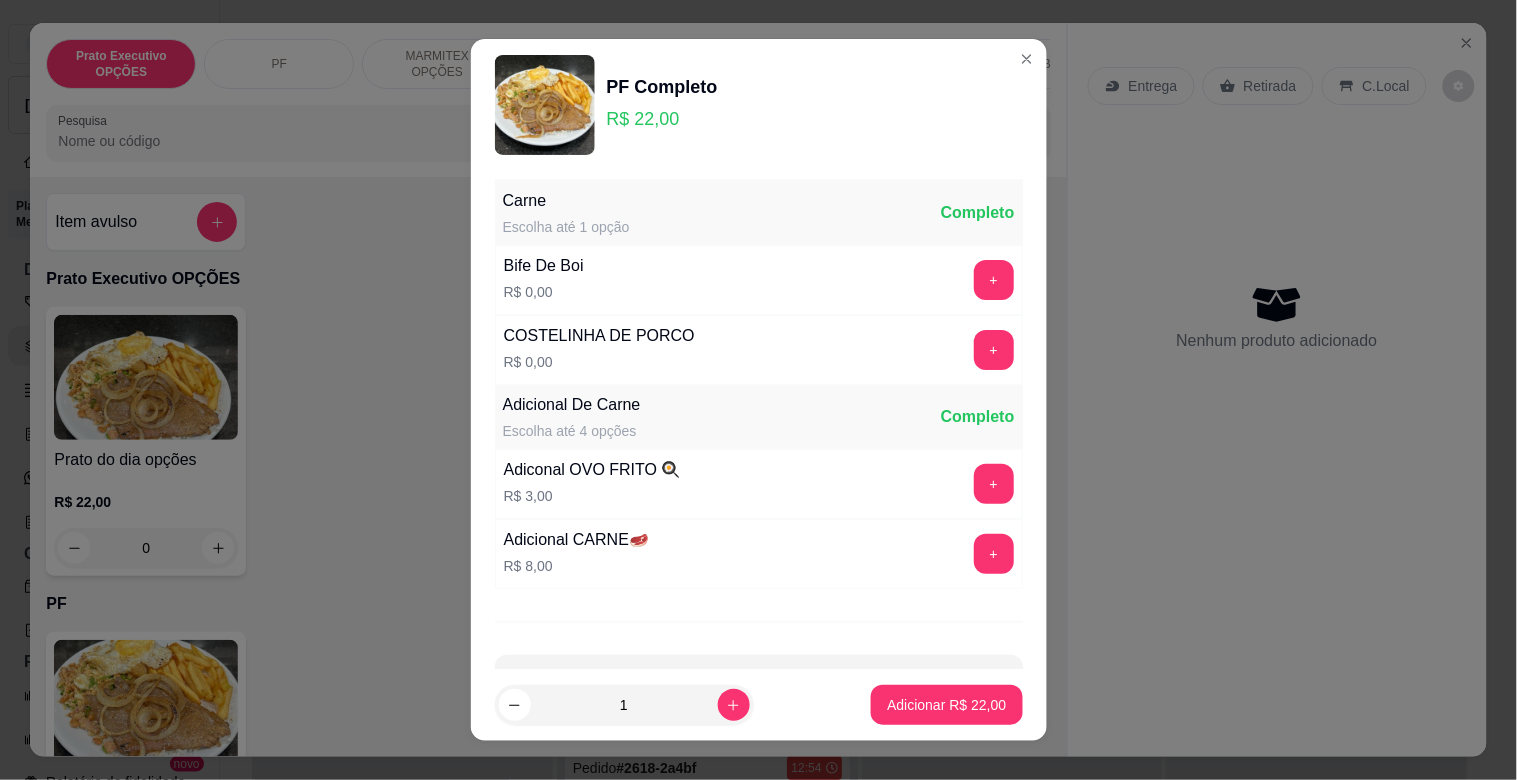 click on "+" at bounding box center [994, 350] 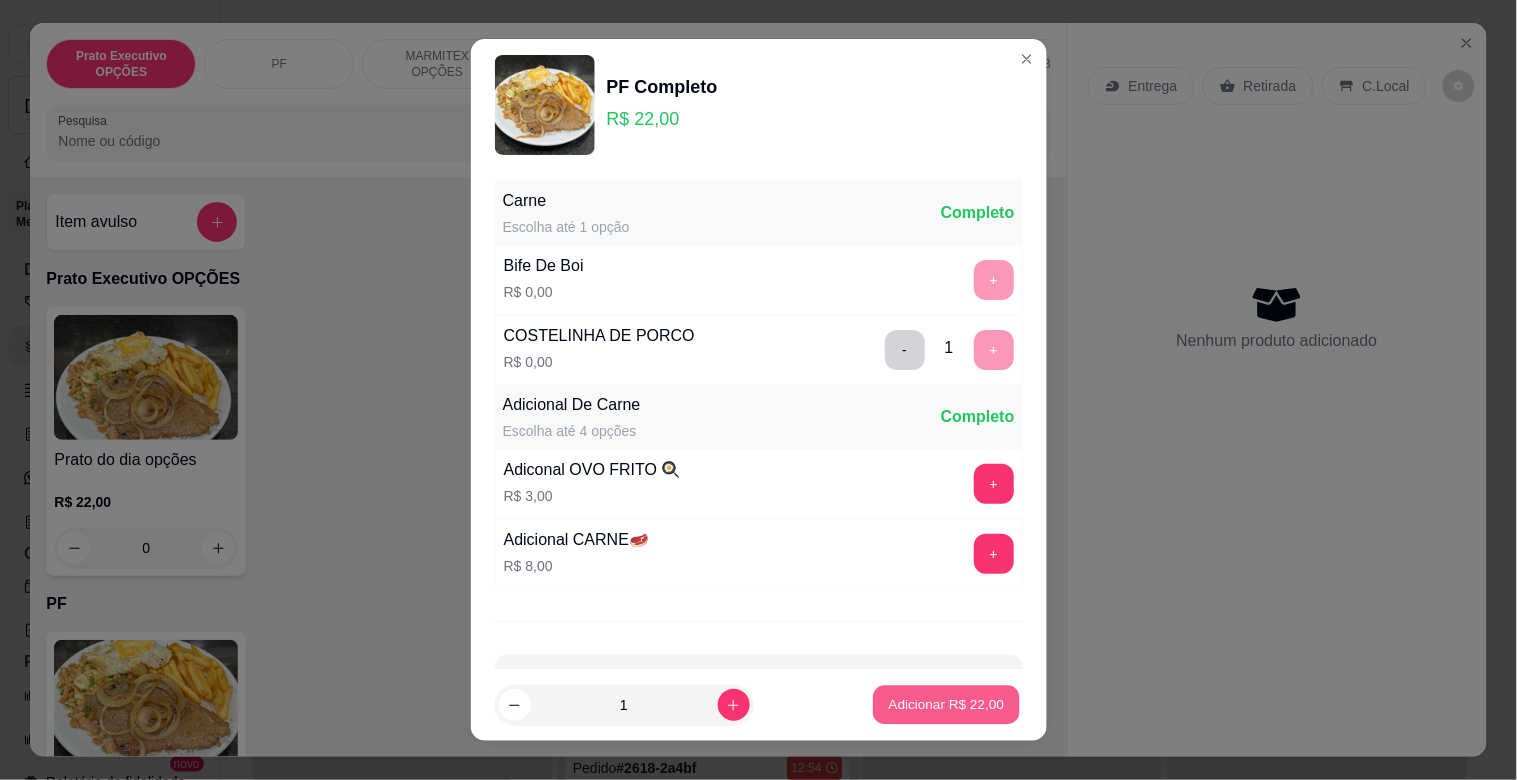 click on "Adicionar   R$ 22,00" at bounding box center [947, 705] 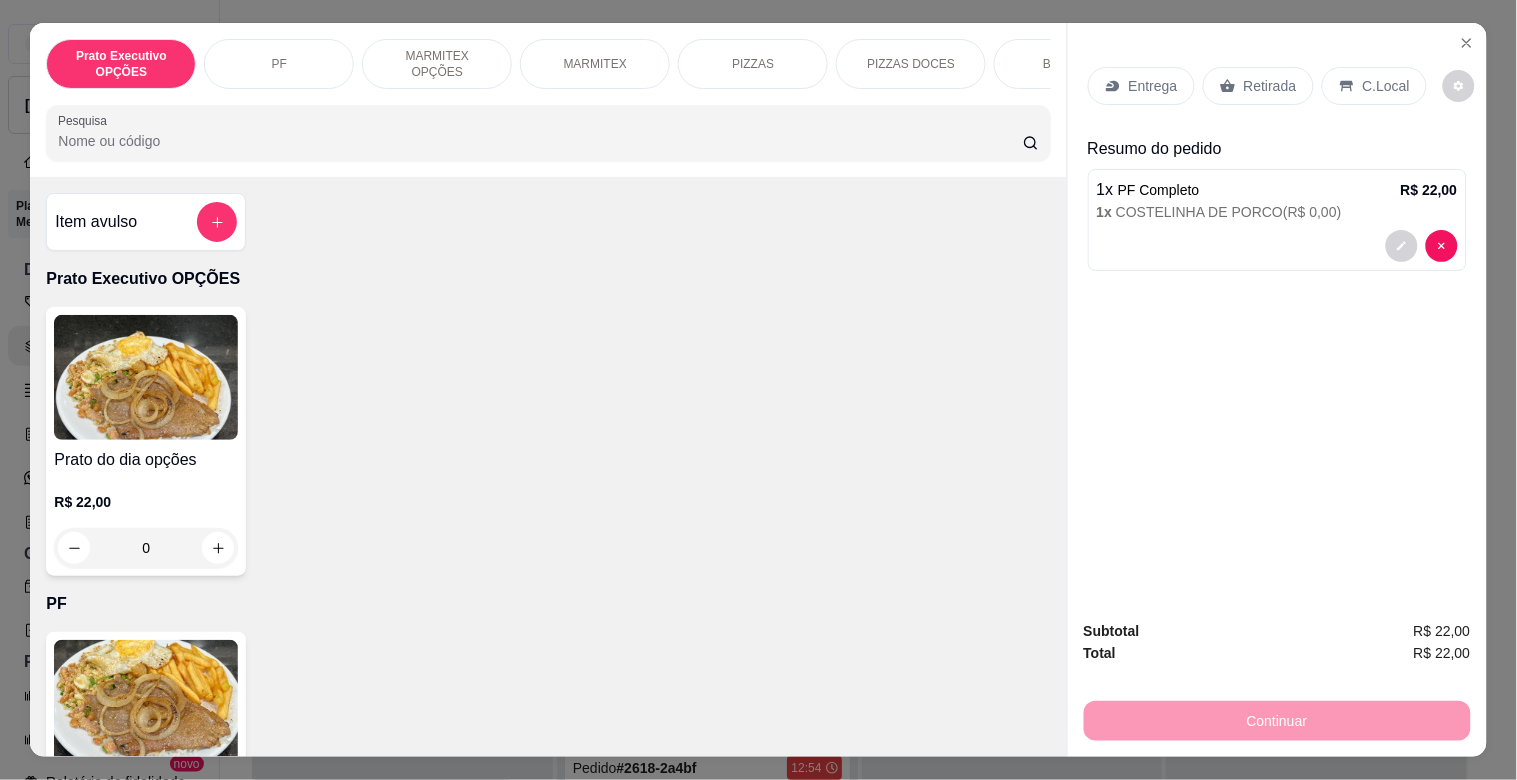 click on "C.Local" at bounding box center (1386, 86) 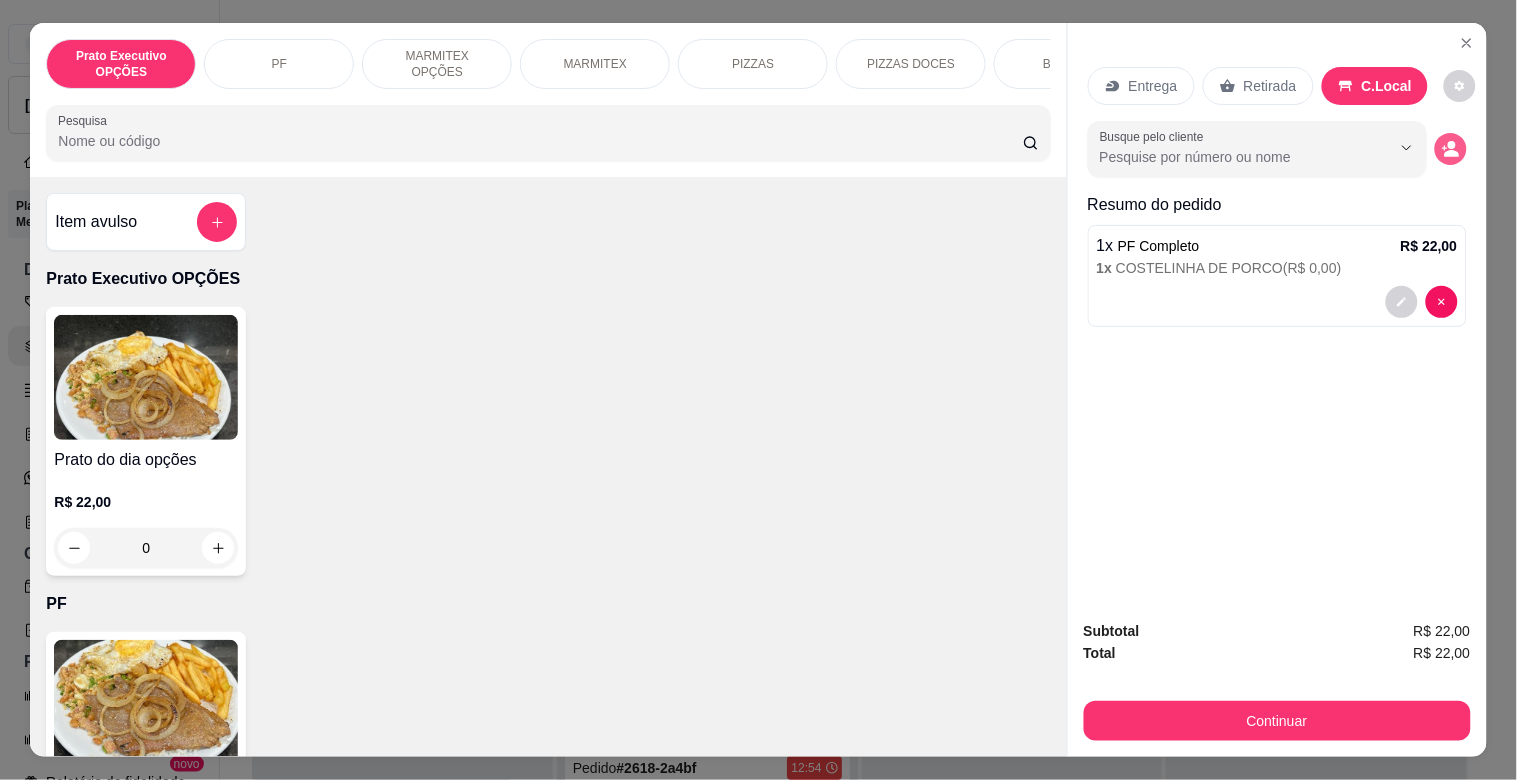 click 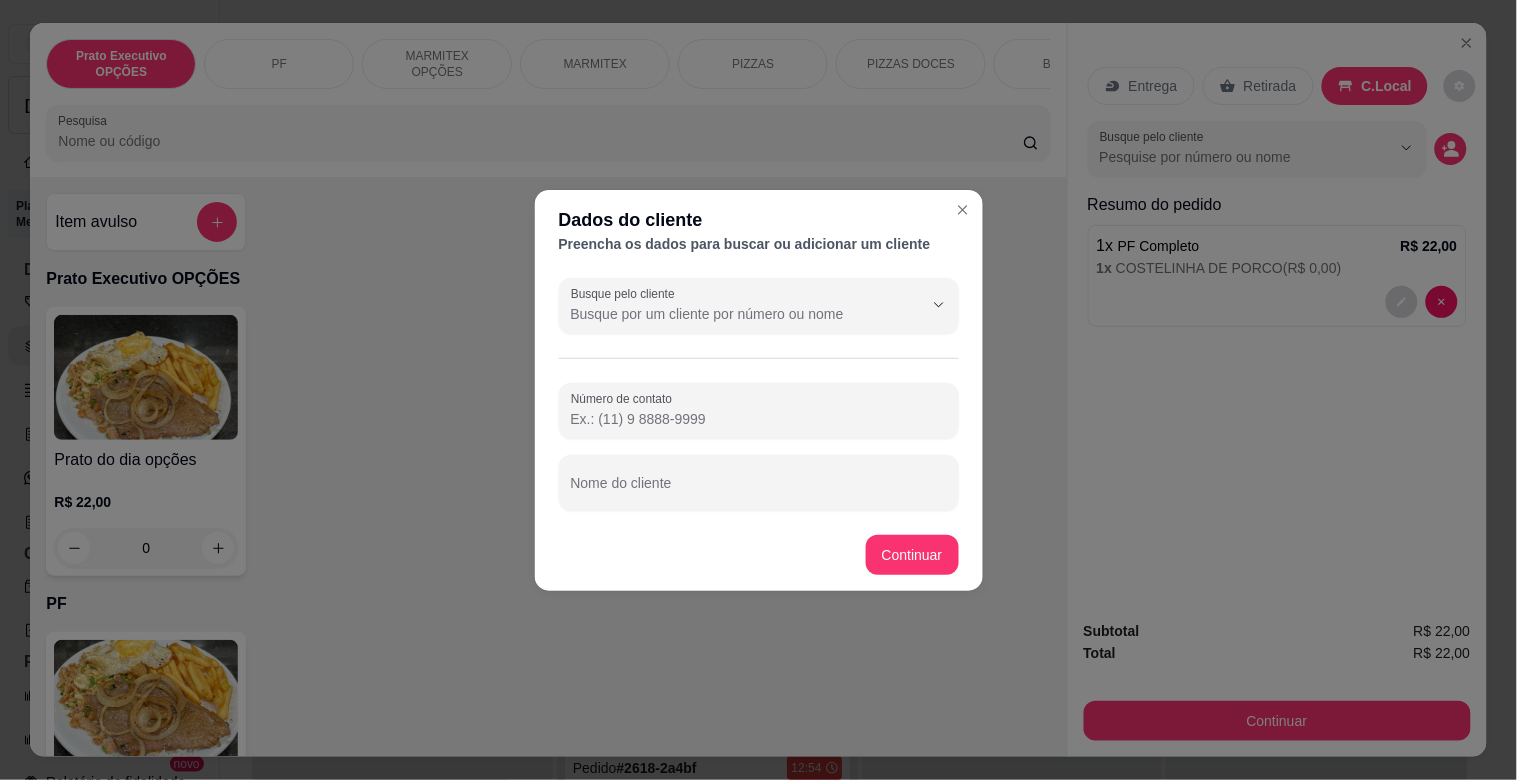 click on "Nome do cliente" at bounding box center (759, 483) 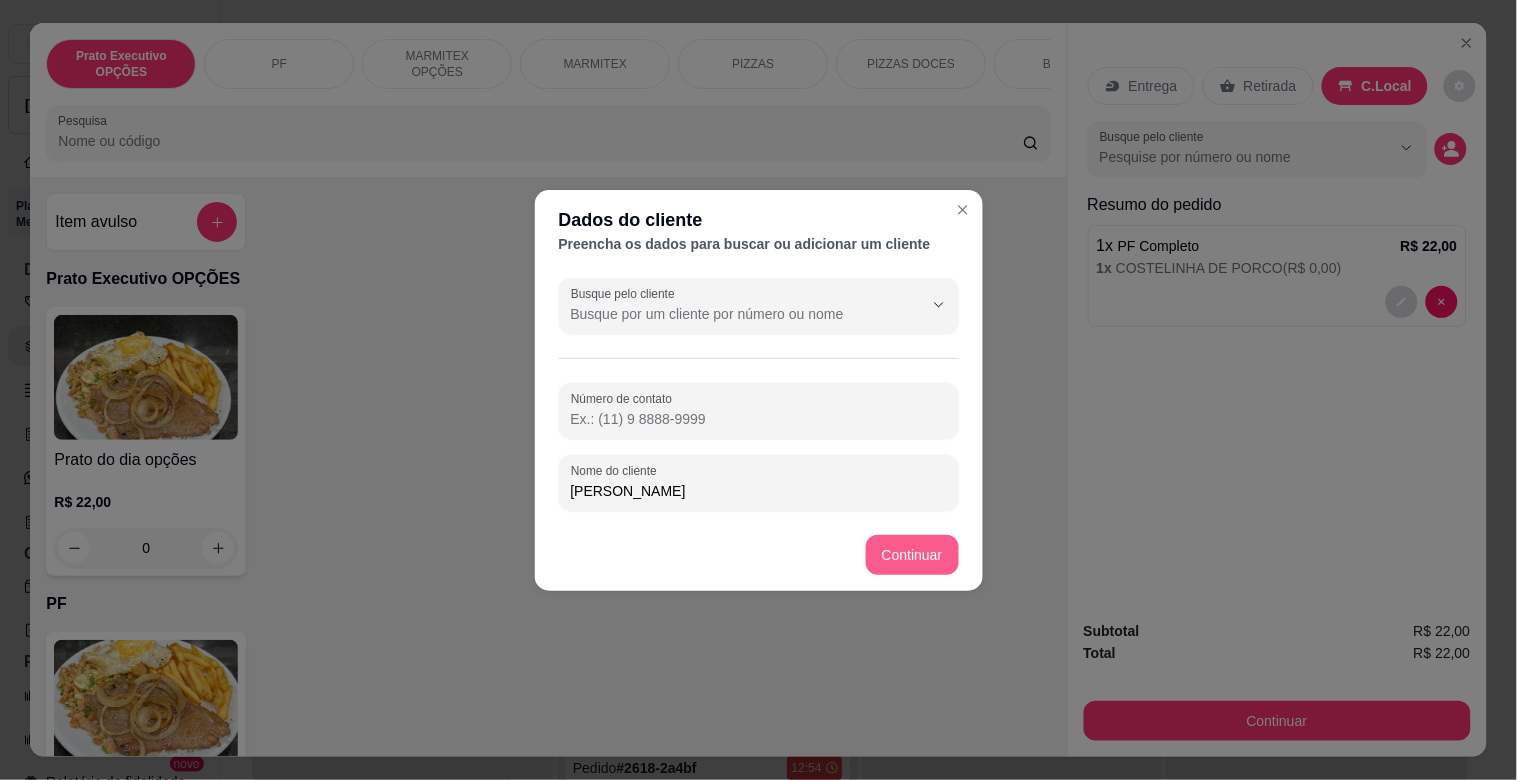 type on "LUCAO GARRA" 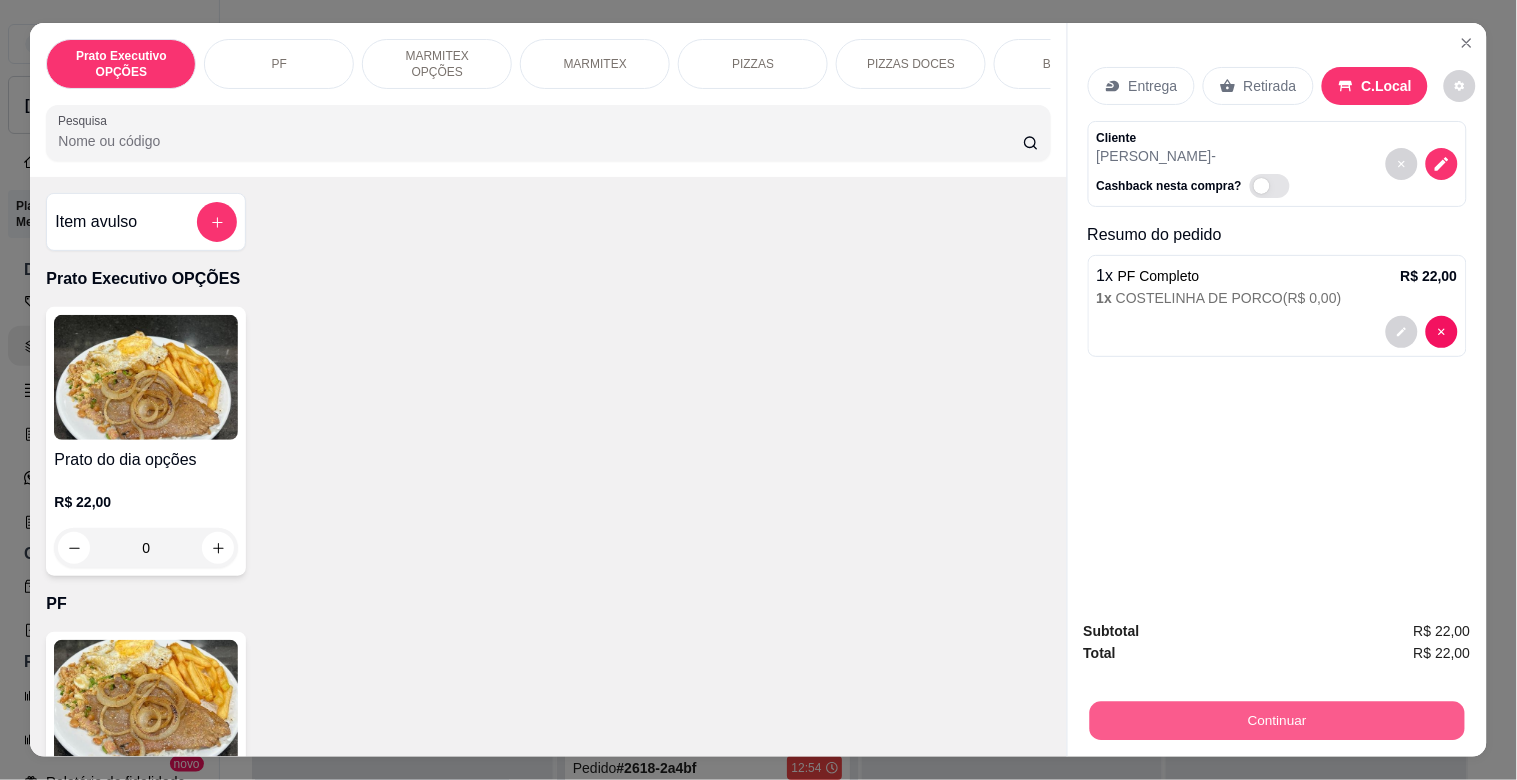 click on "Continuar" at bounding box center (1276, 720) 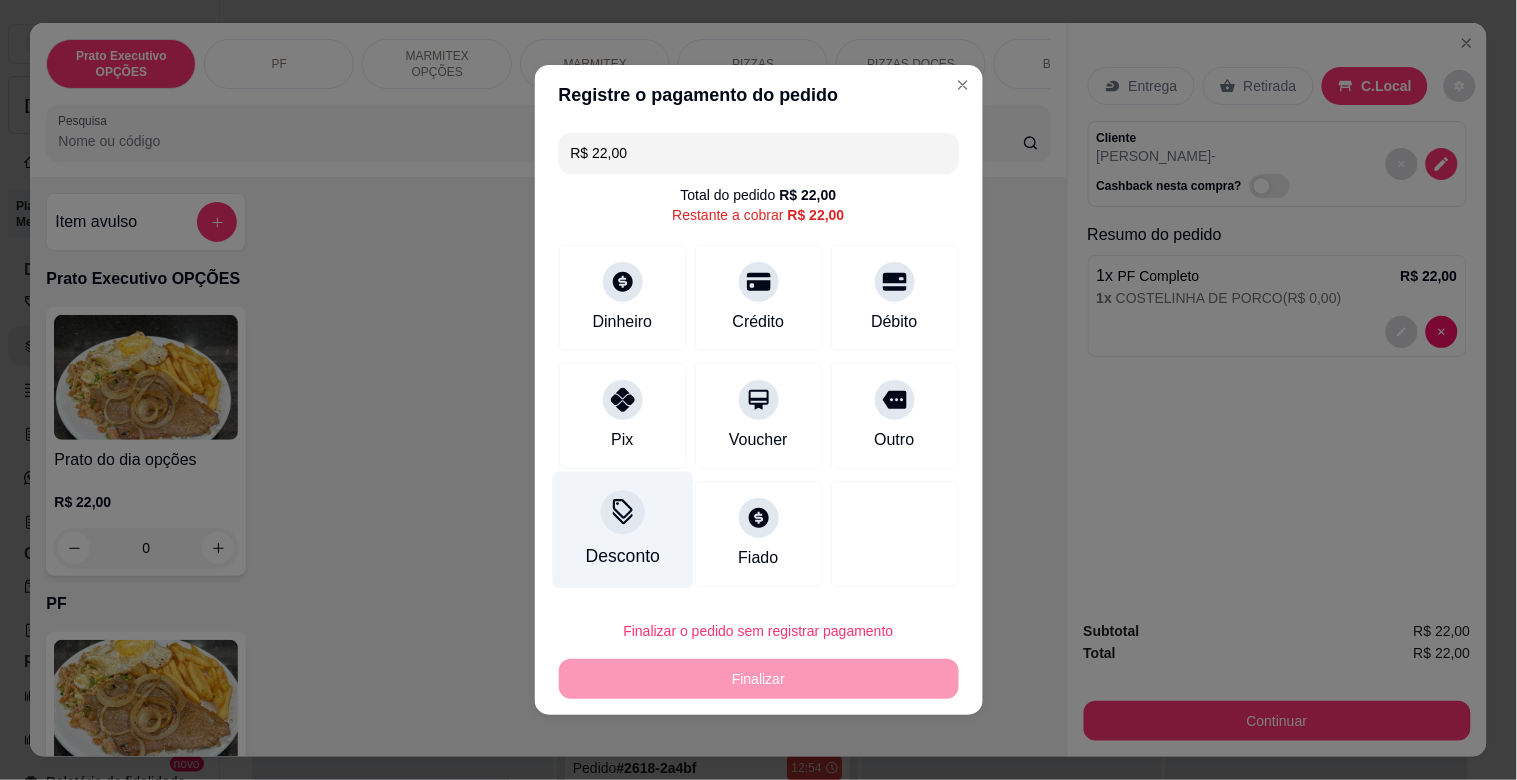 click 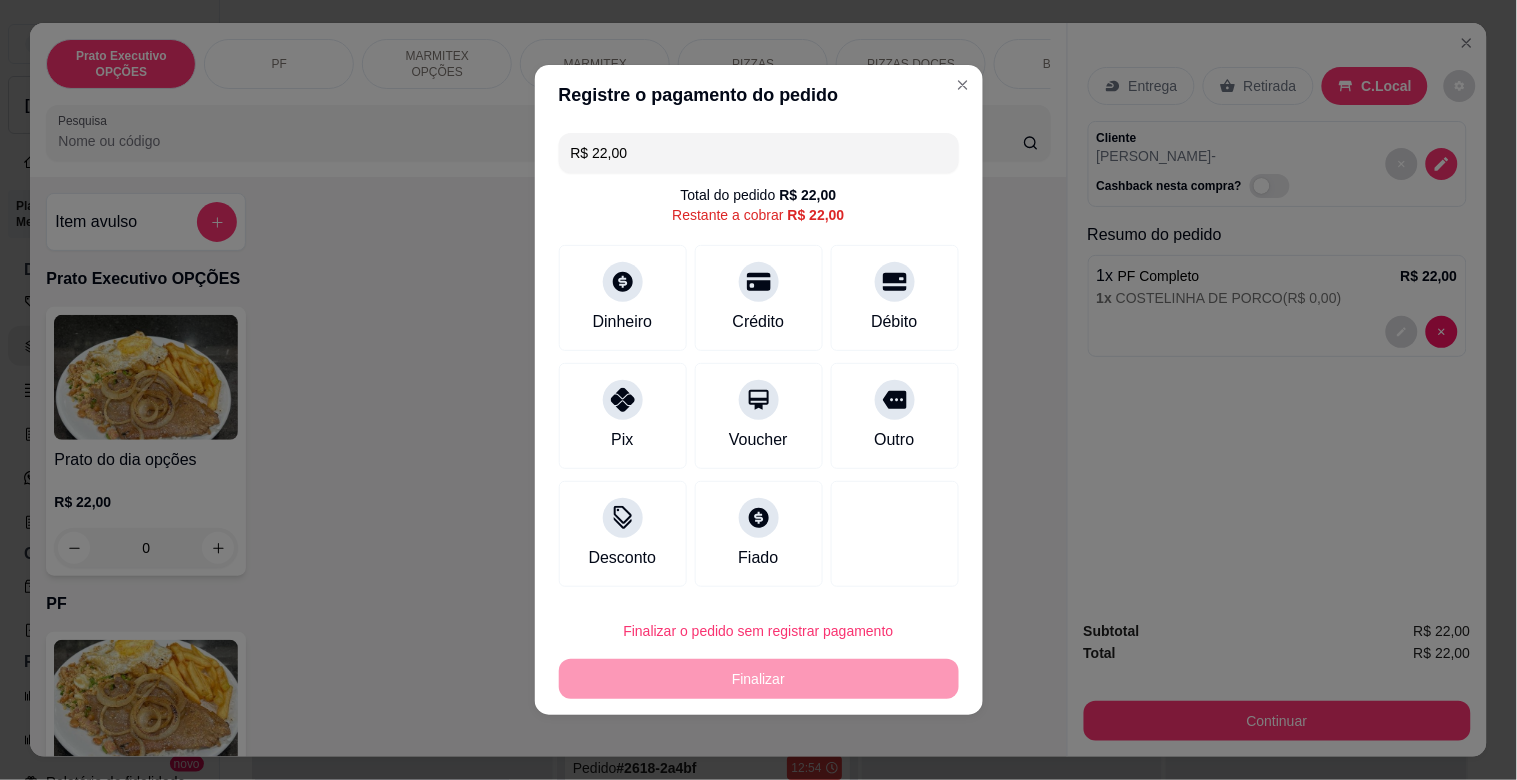 click at bounding box center (758, 446) 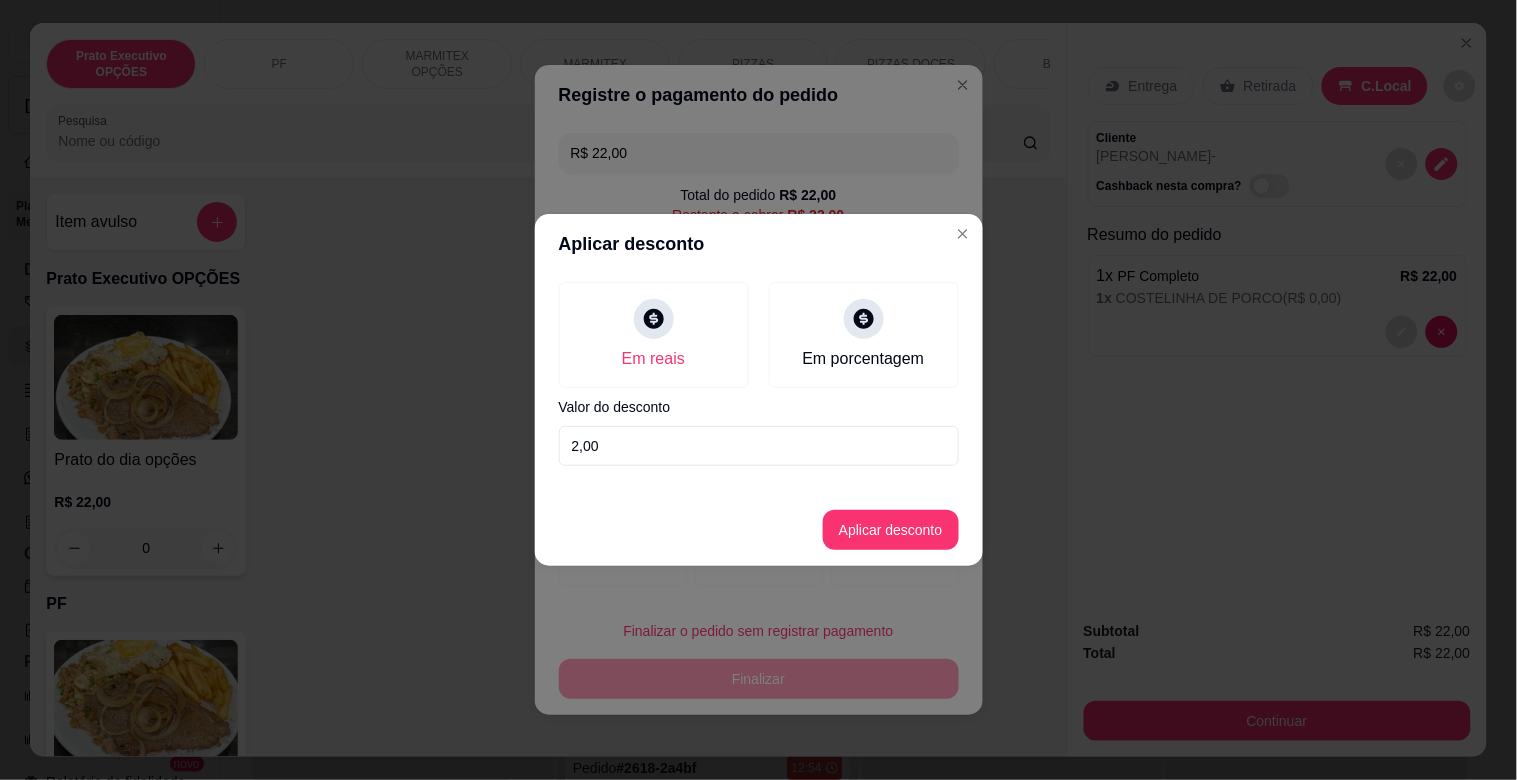type on "2,00" 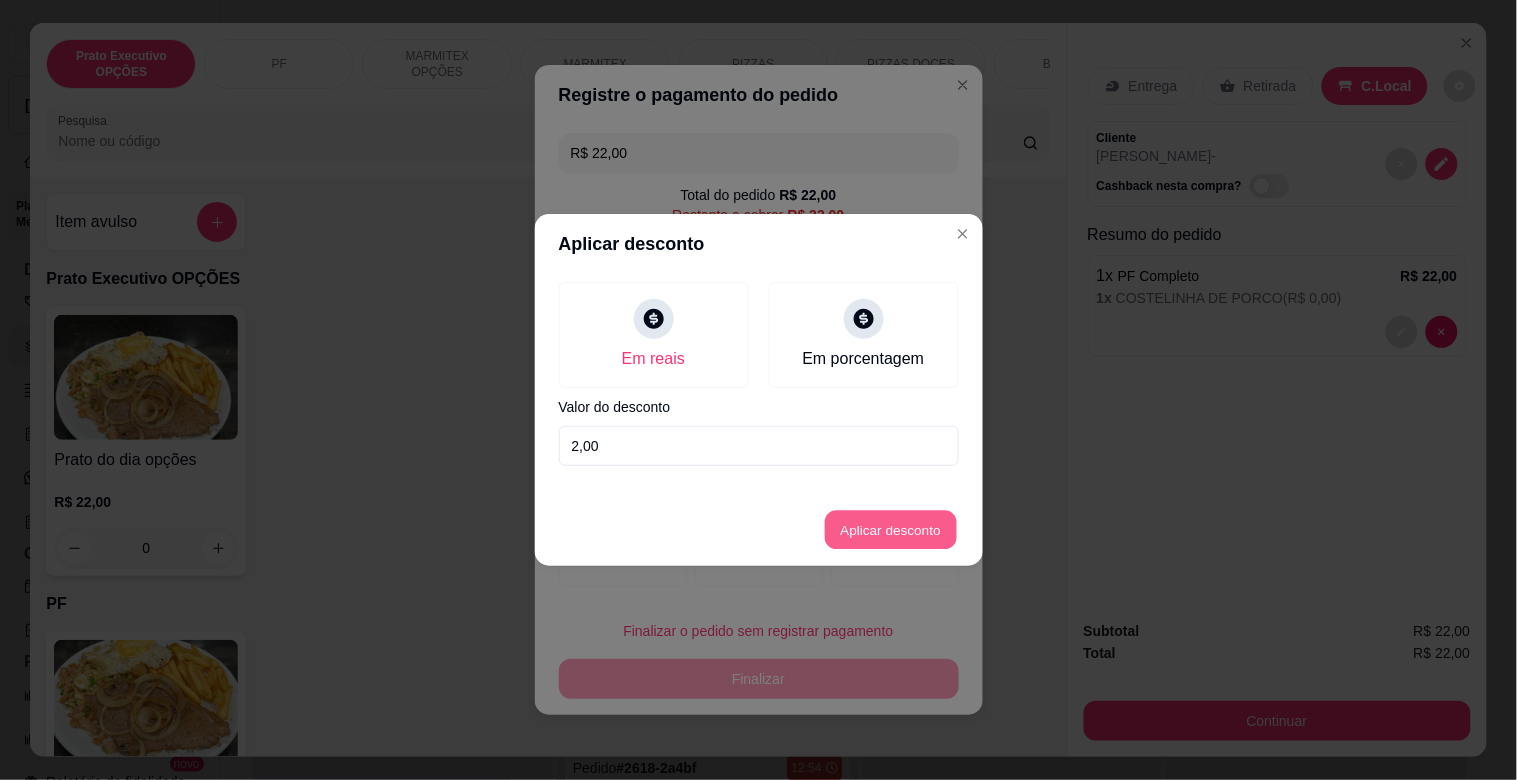 click on "Aplicar desconto" at bounding box center [890, 530] 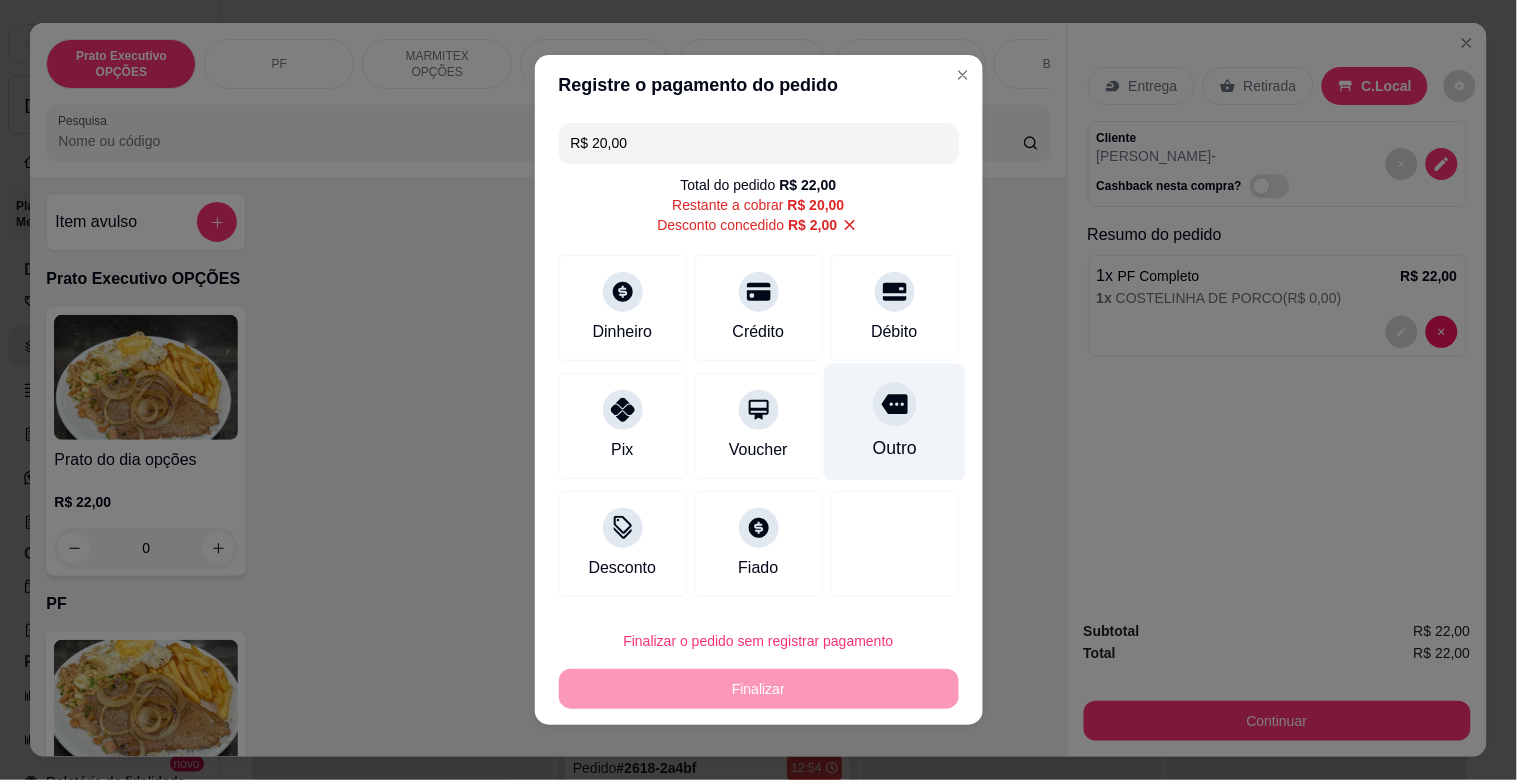 drag, startPoint x: 873, startPoint y: 380, endPoint x: 906, endPoint y: 410, distance: 44.598206 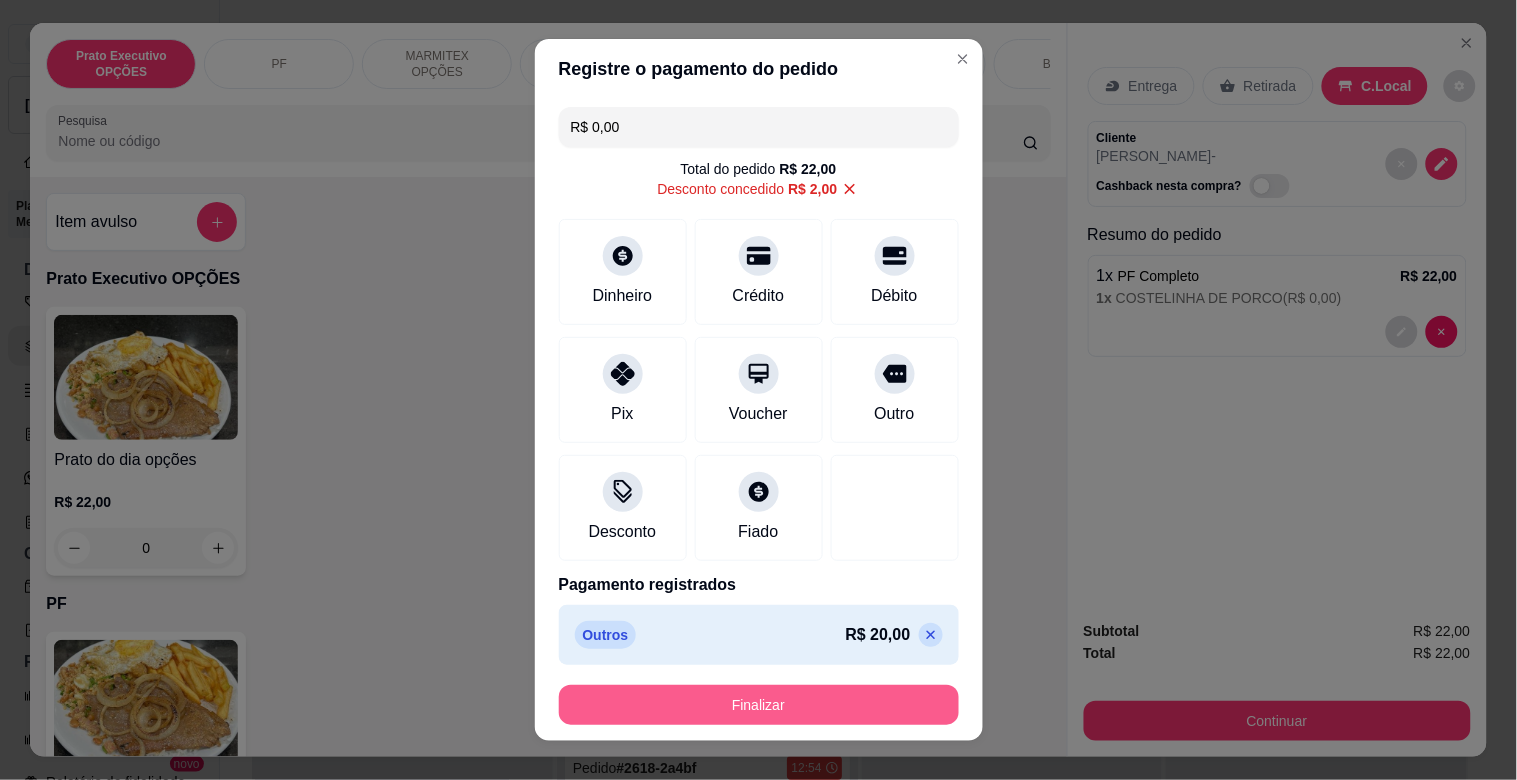 click on "Finalizar" at bounding box center (759, 705) 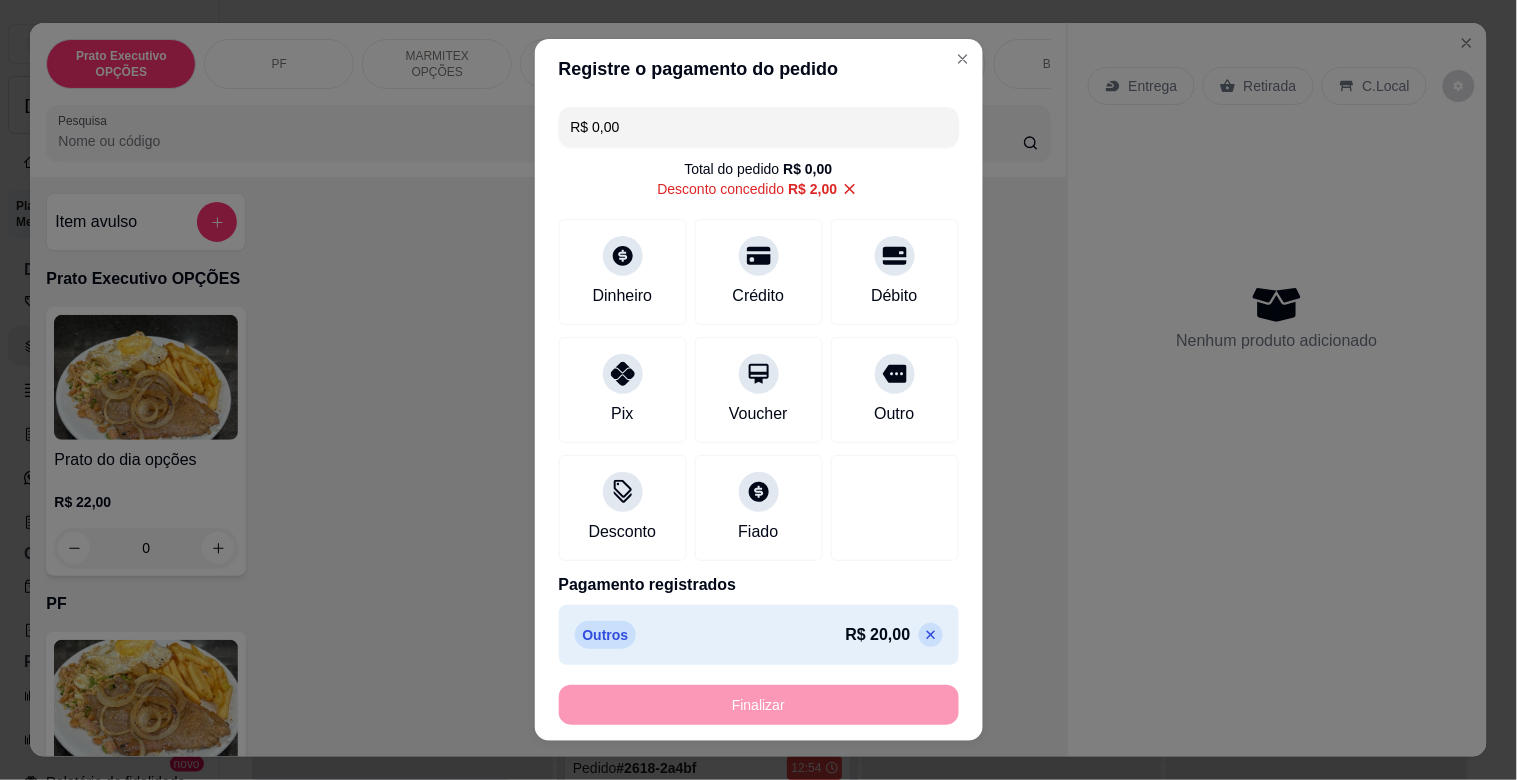 type on "-R$ 22,00" 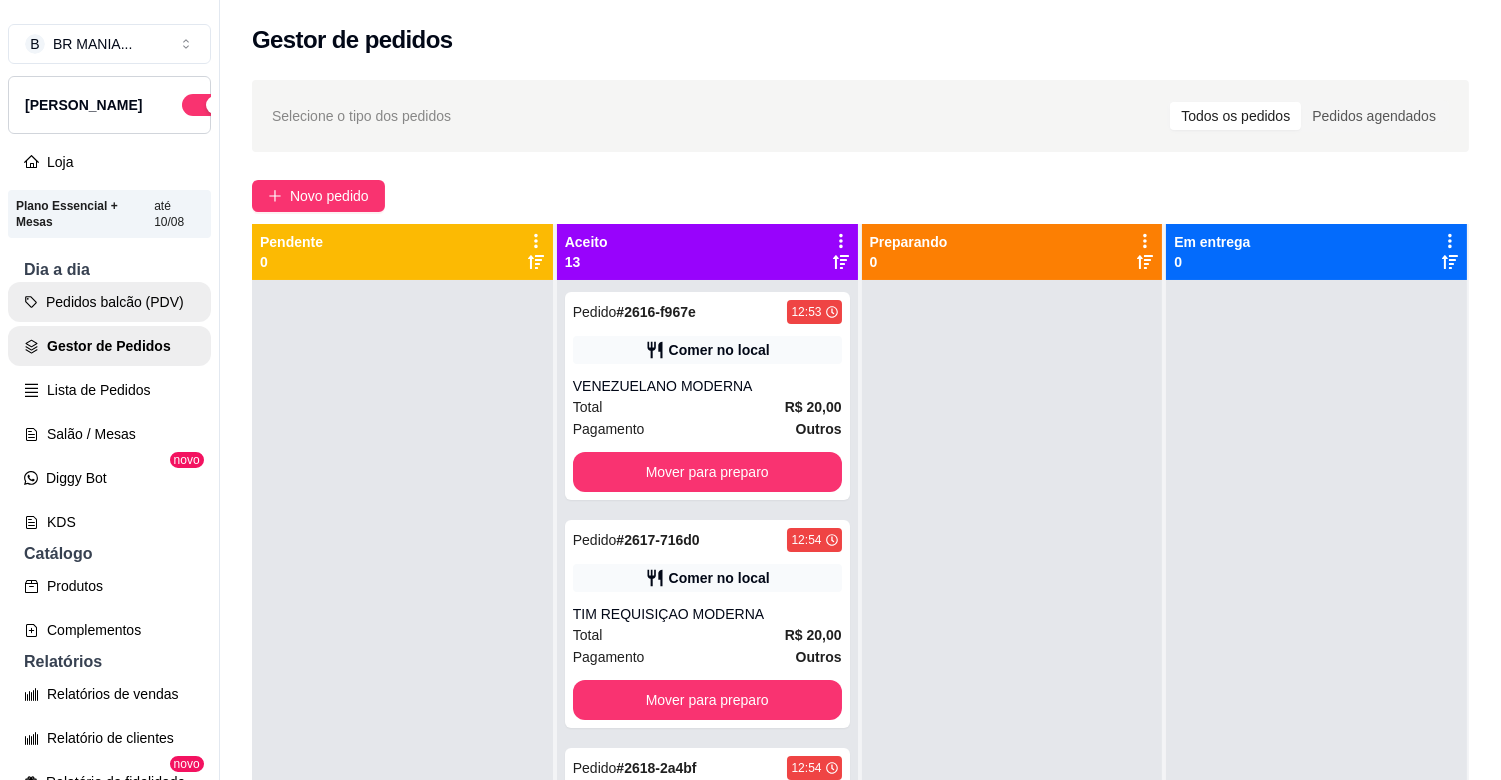 click on "Pedidos balcão (PDV)" at bounding box center (109, 302) 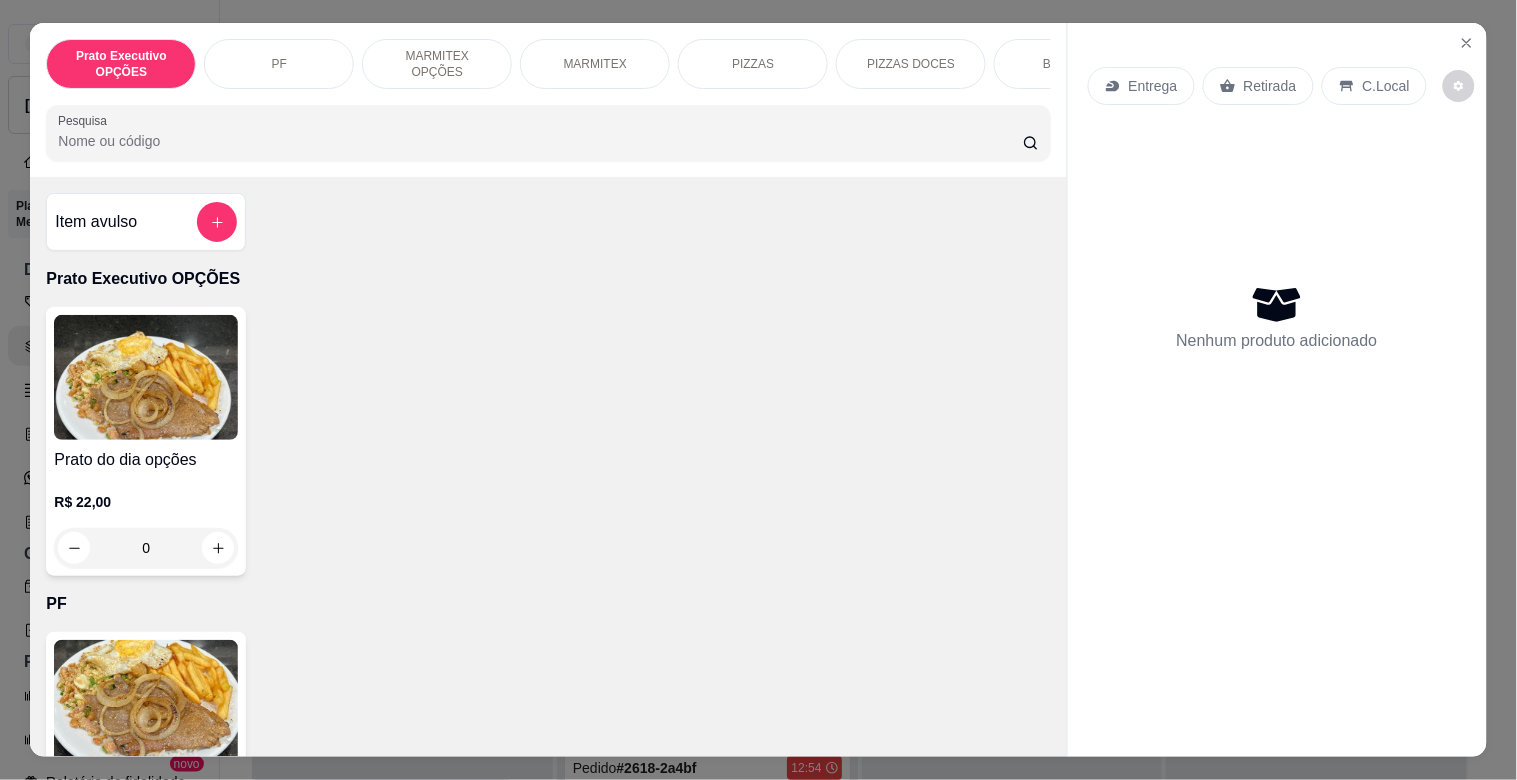 click at bounding box center [146, 702] 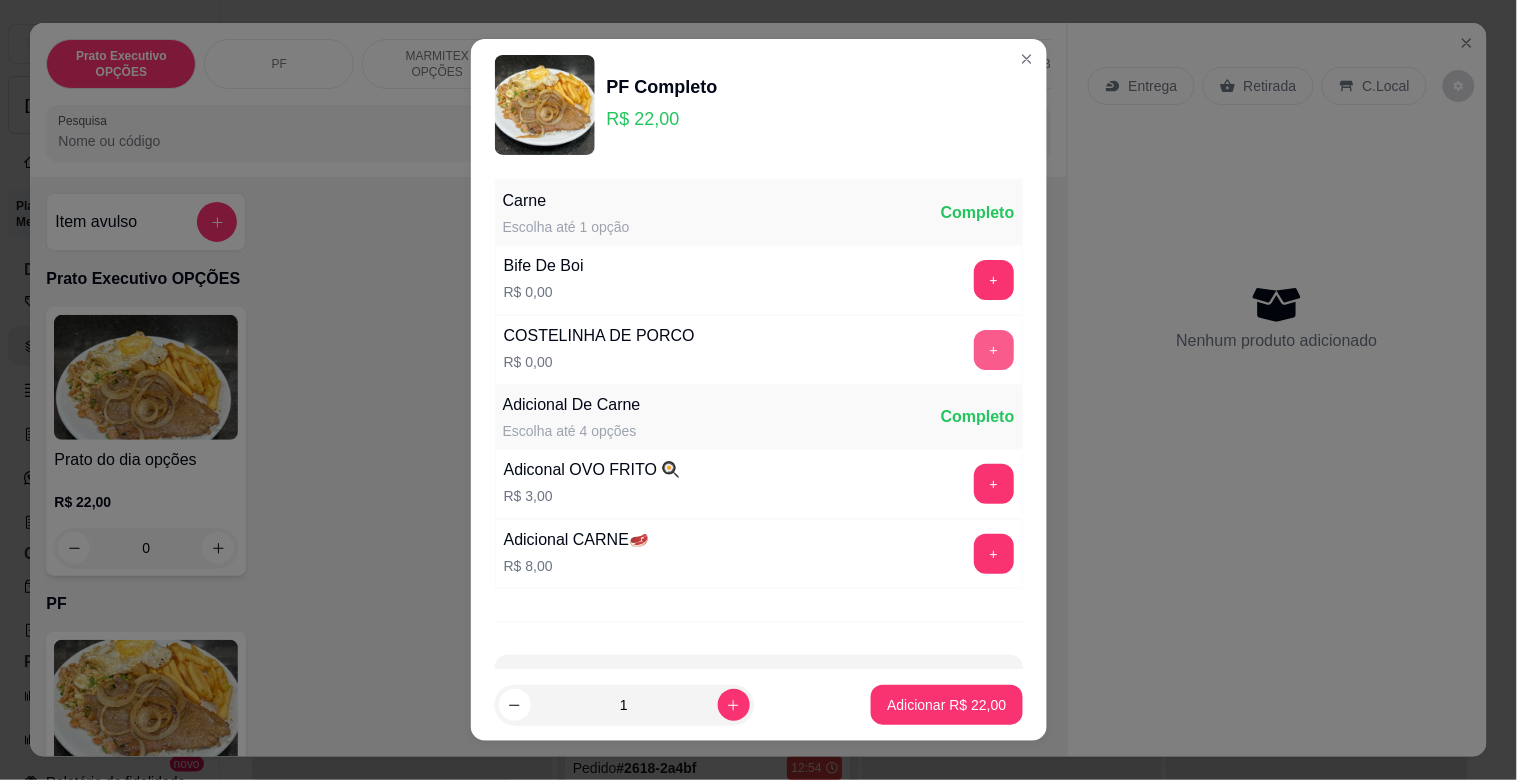 click on "+" at bounding box center (994, 350) 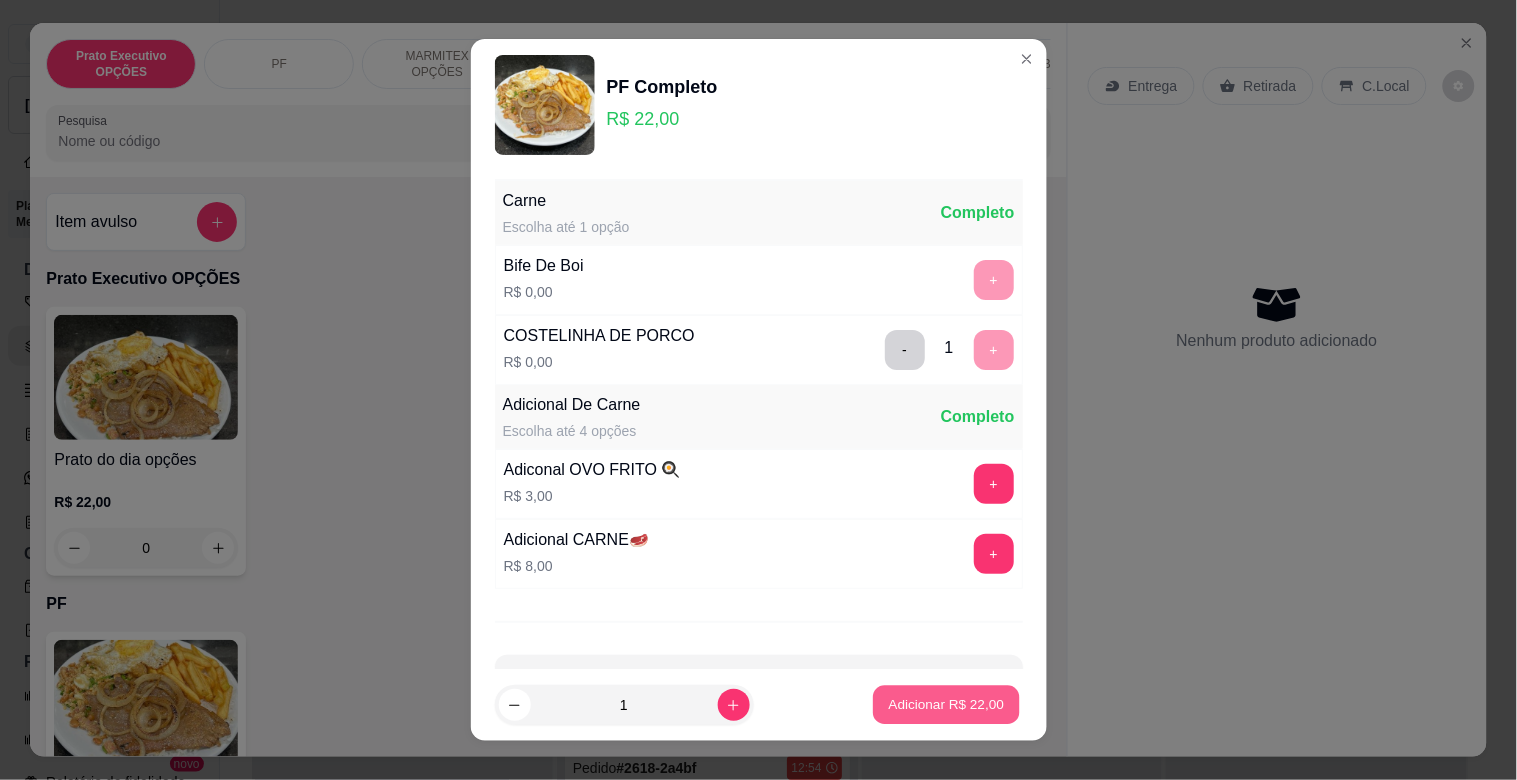 click on "Adicionar   R$ 22,00" at bounding box center (947, 704) 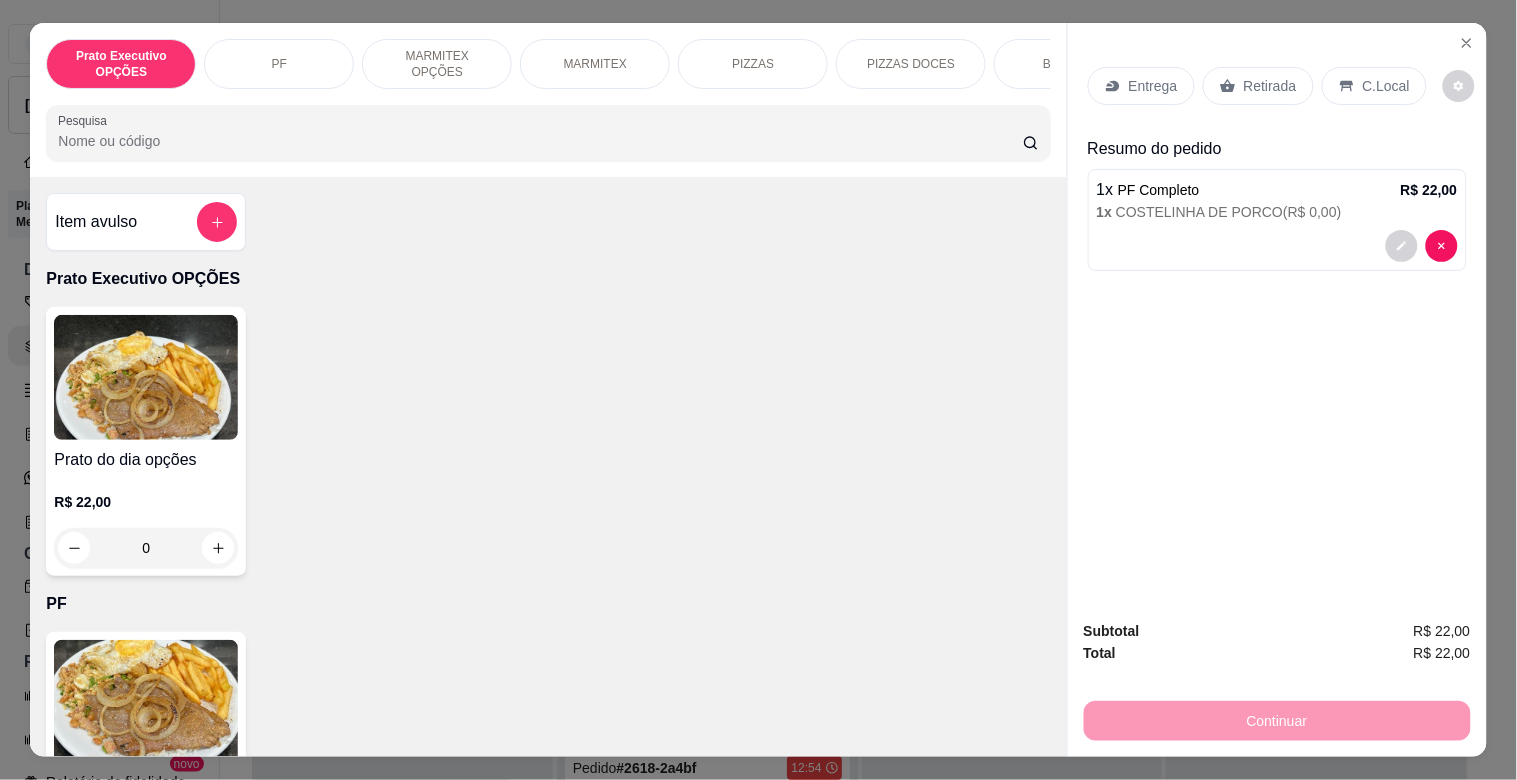 click on "C.Local" at bounding box center [1386, 86] 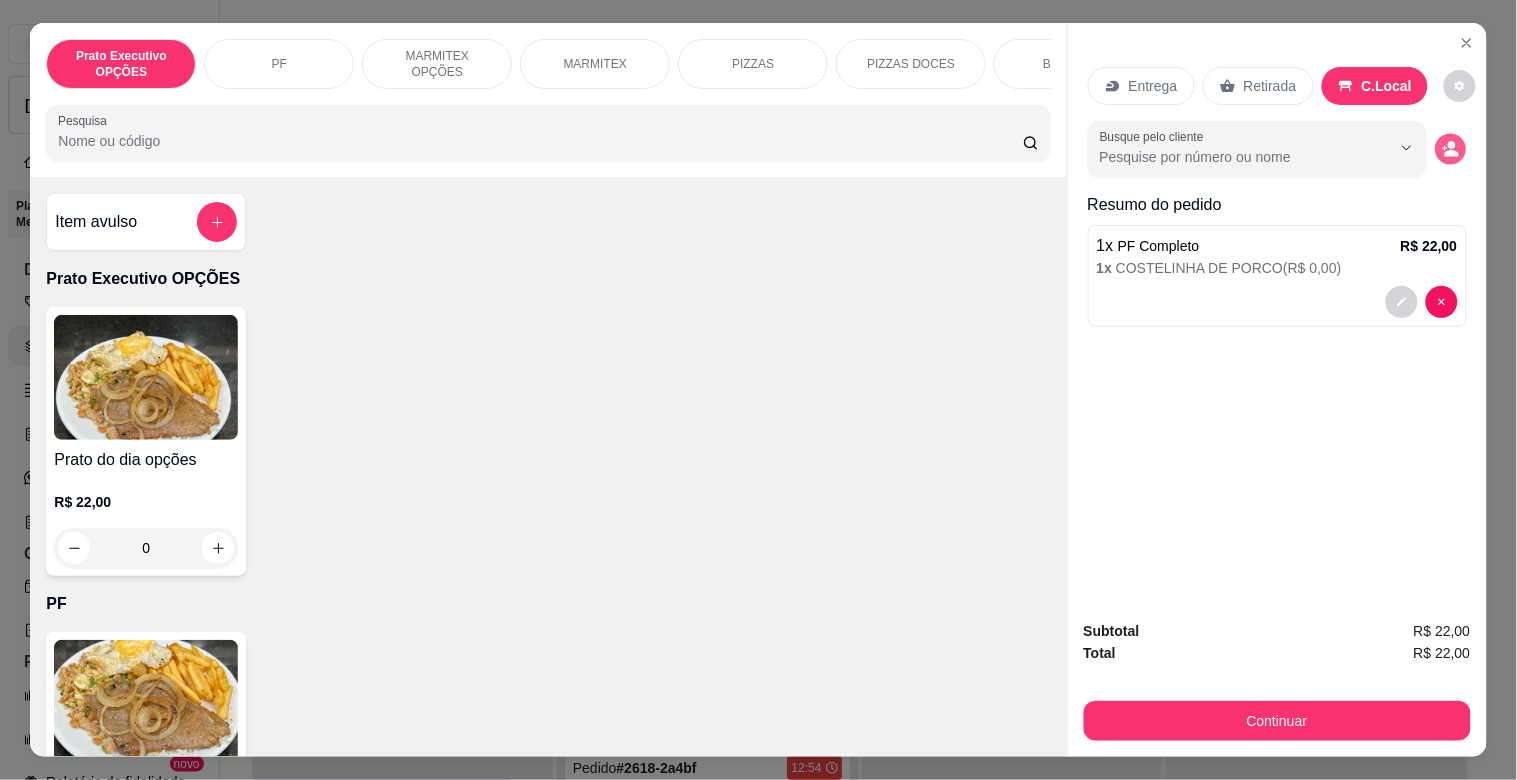 click 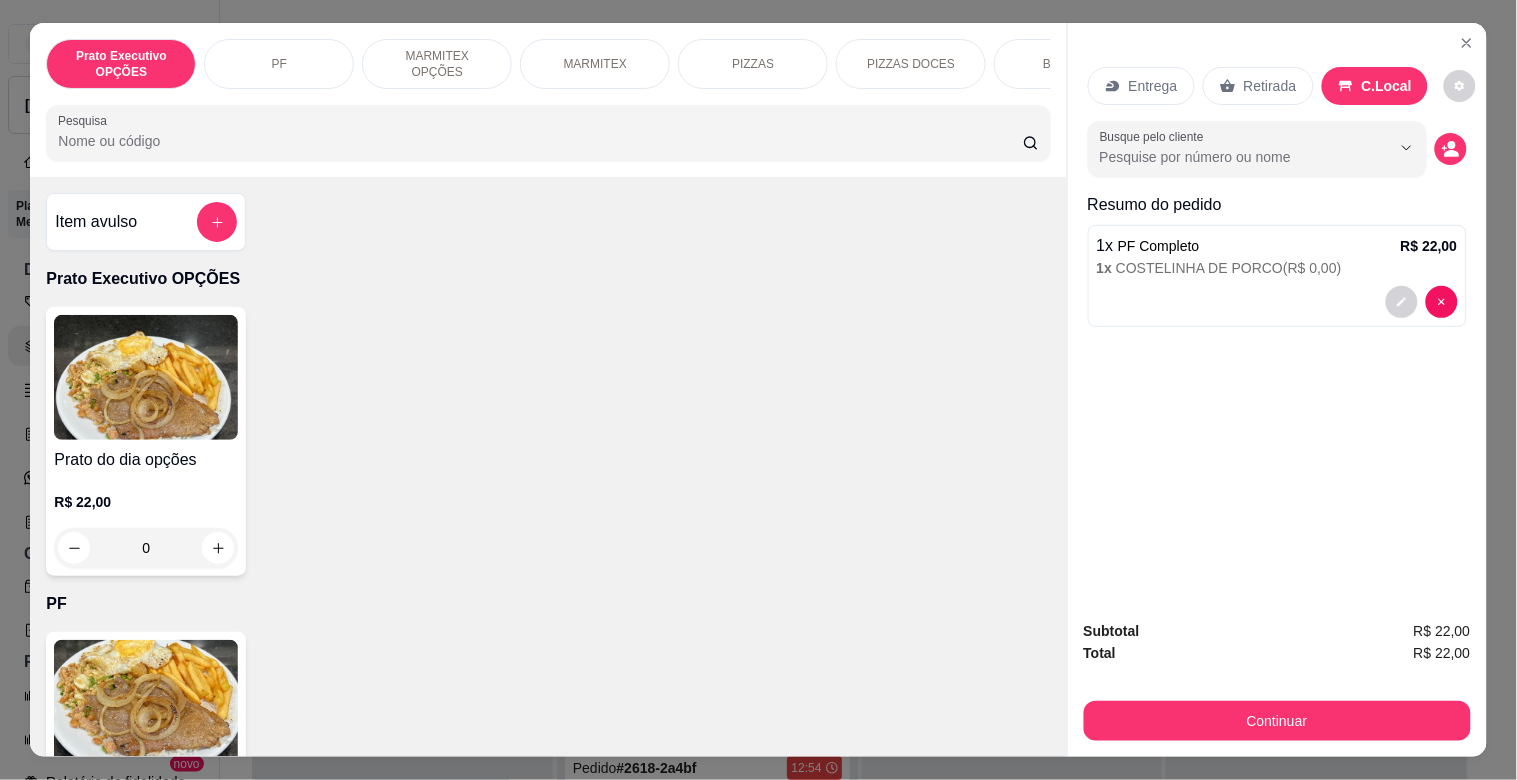 click on "Nome do cliente" at bounding box center (758, 491) 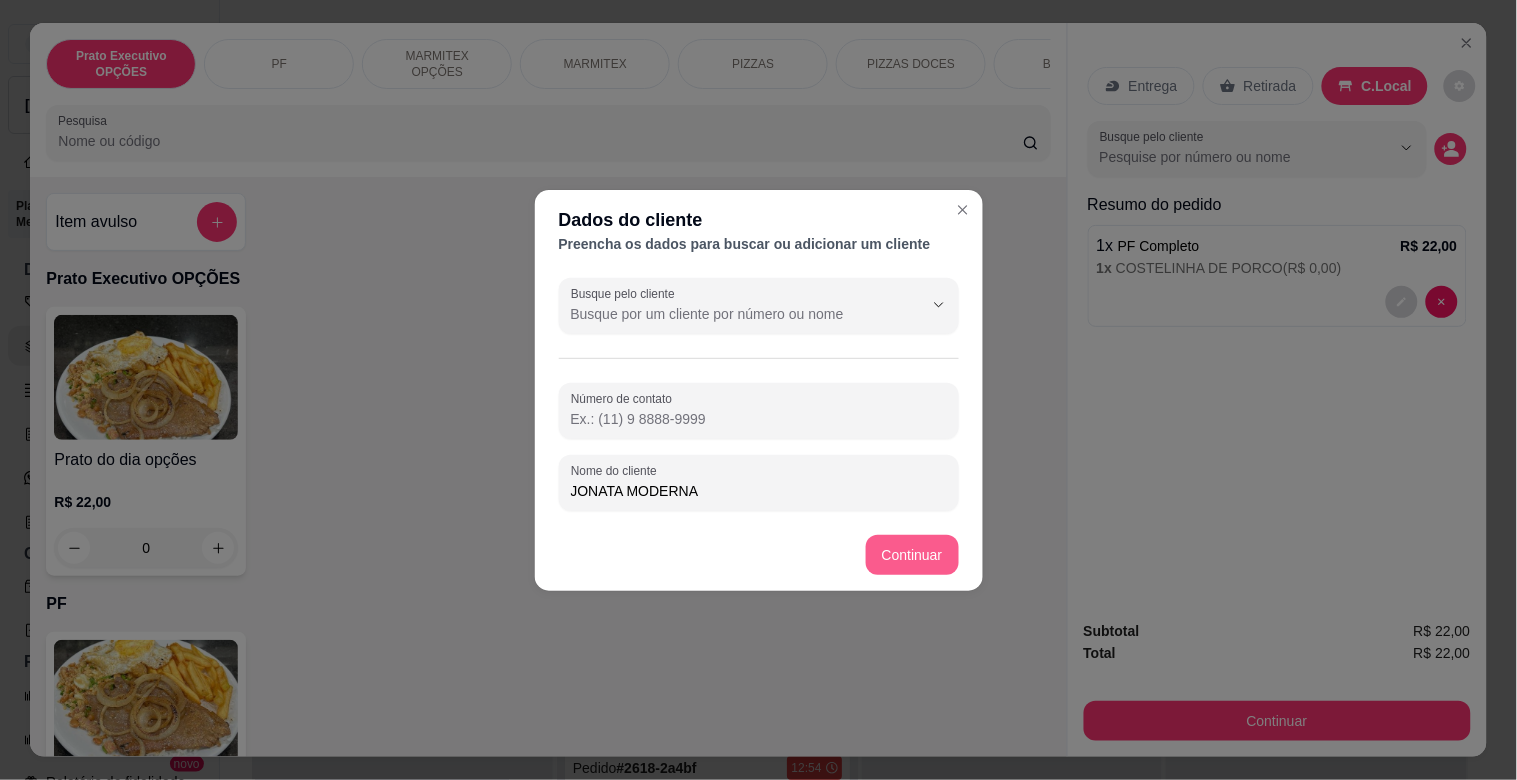 type on "JONATA MODERNA" 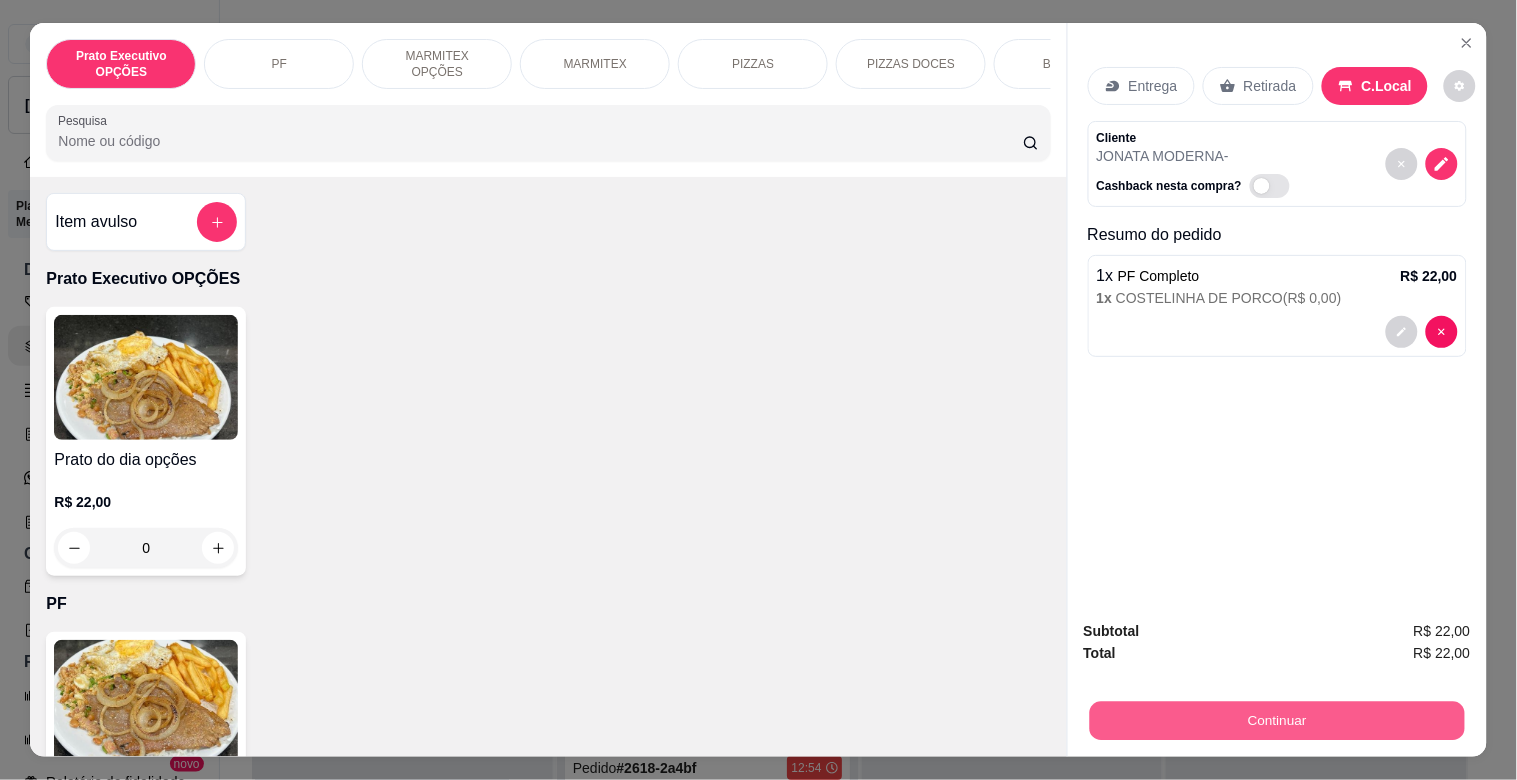 click on "Continuar" at bounding box center (1276, 720) 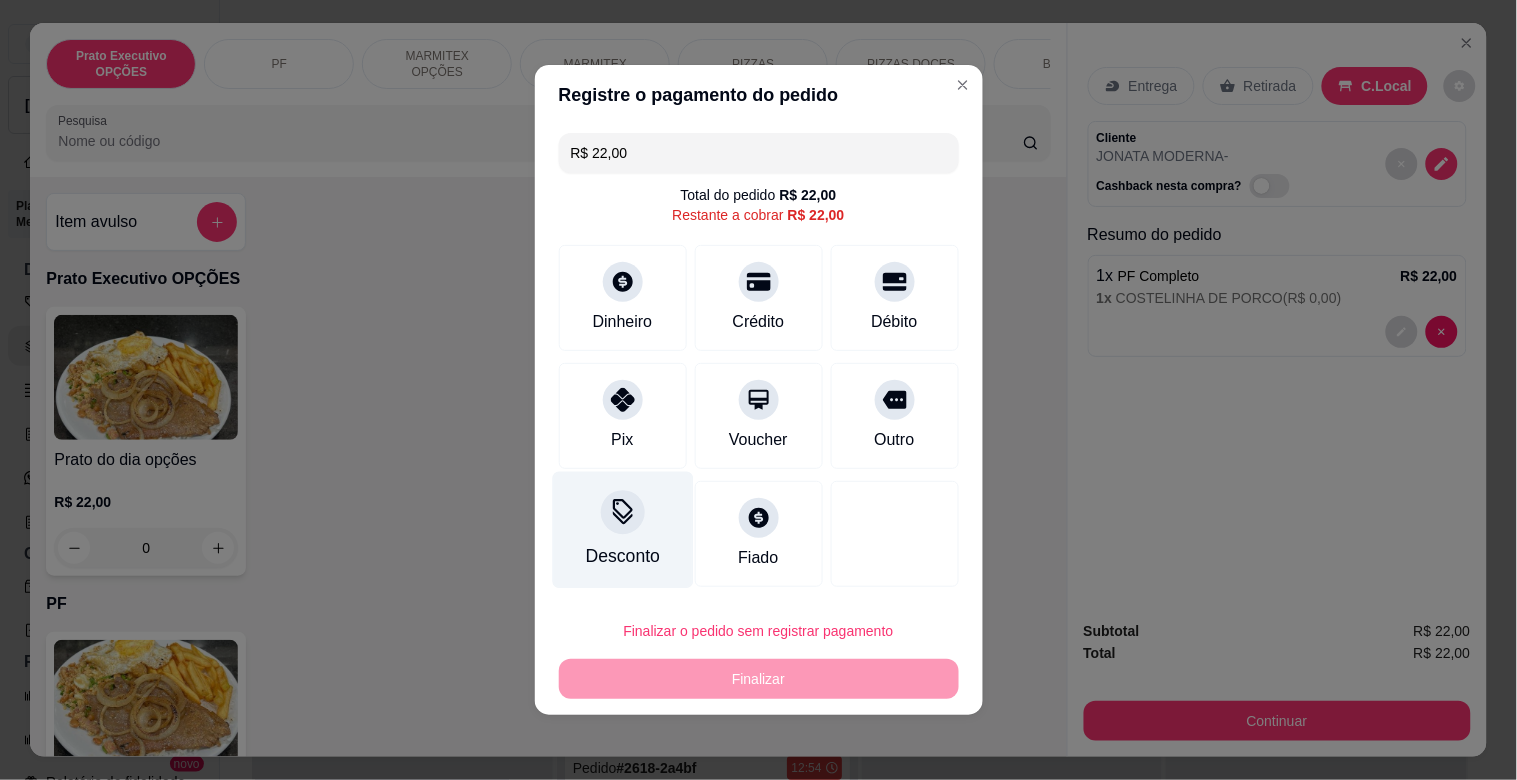 click on "Desconto" at bounding box center (622, 556) 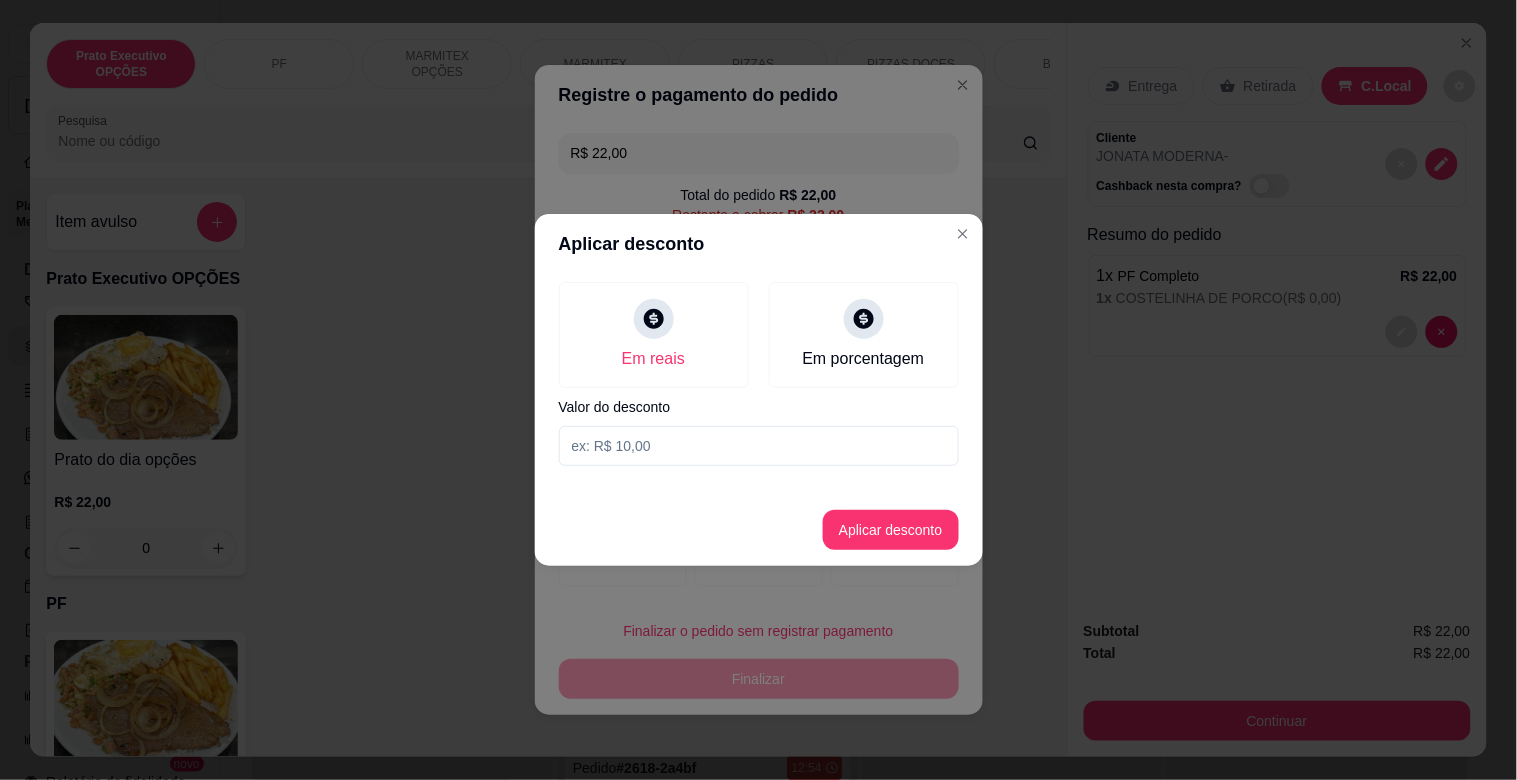 click at bounding box center (759, 446) 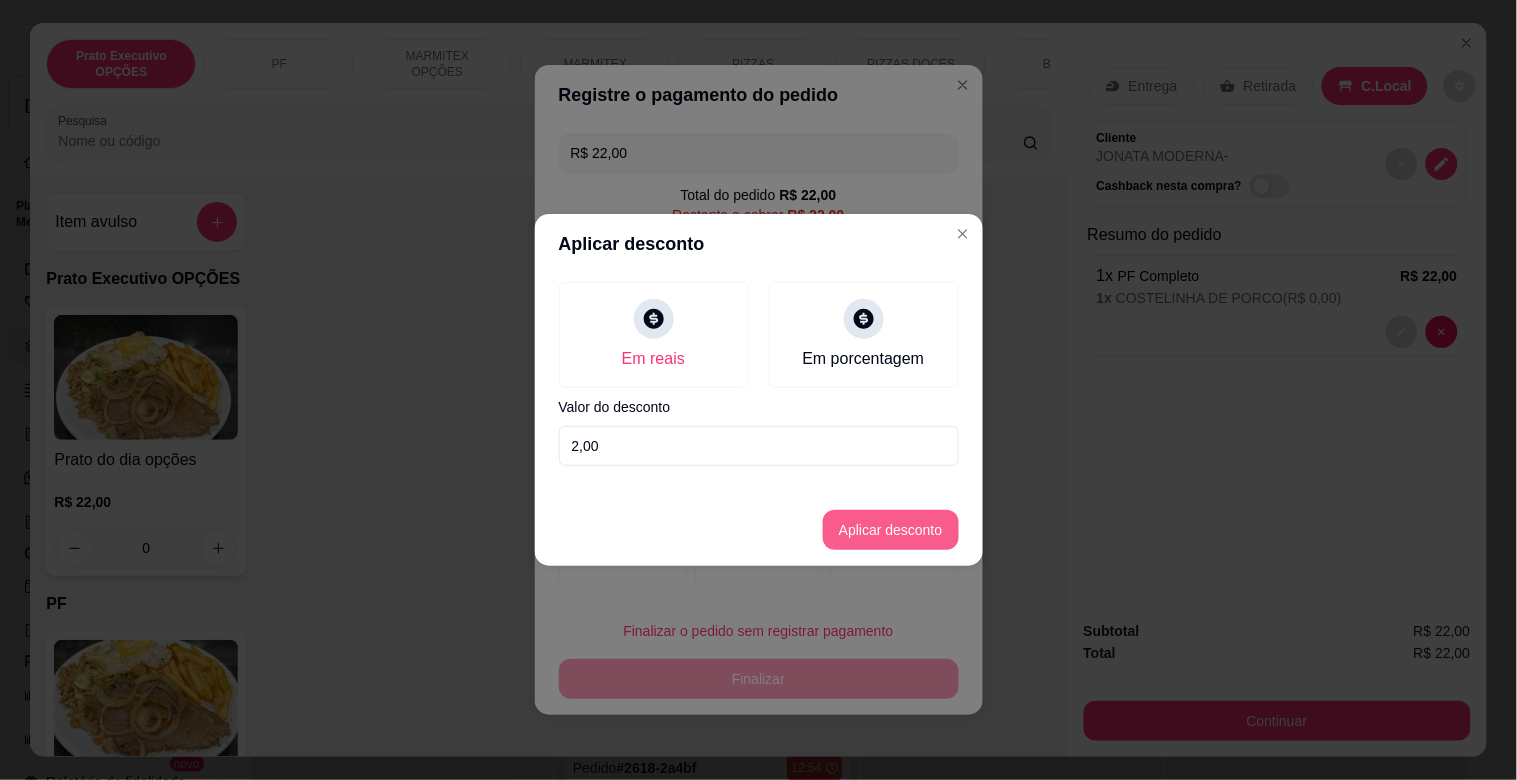 type on "2,00" 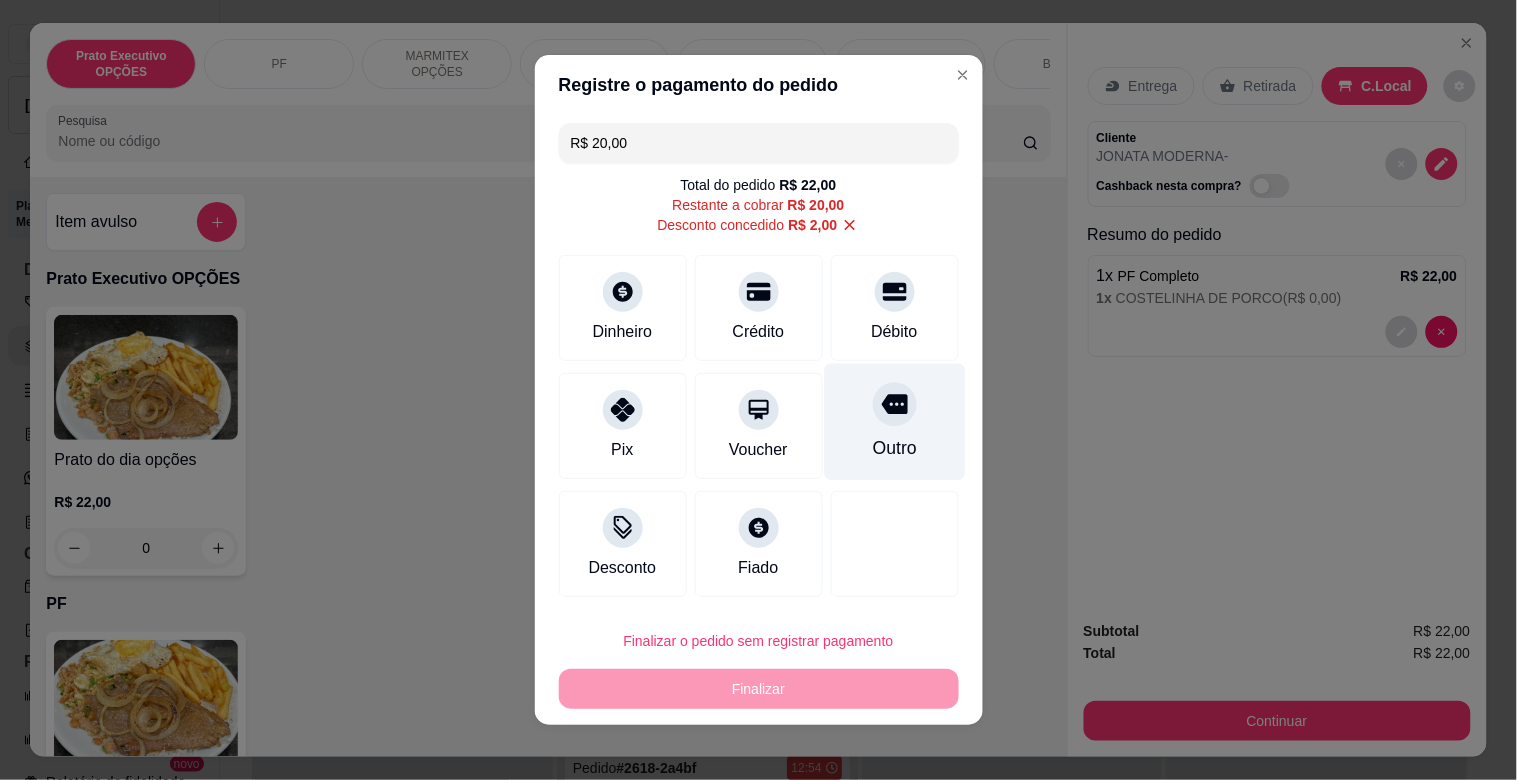 click on "Outro" at bounding box center (894, 422) 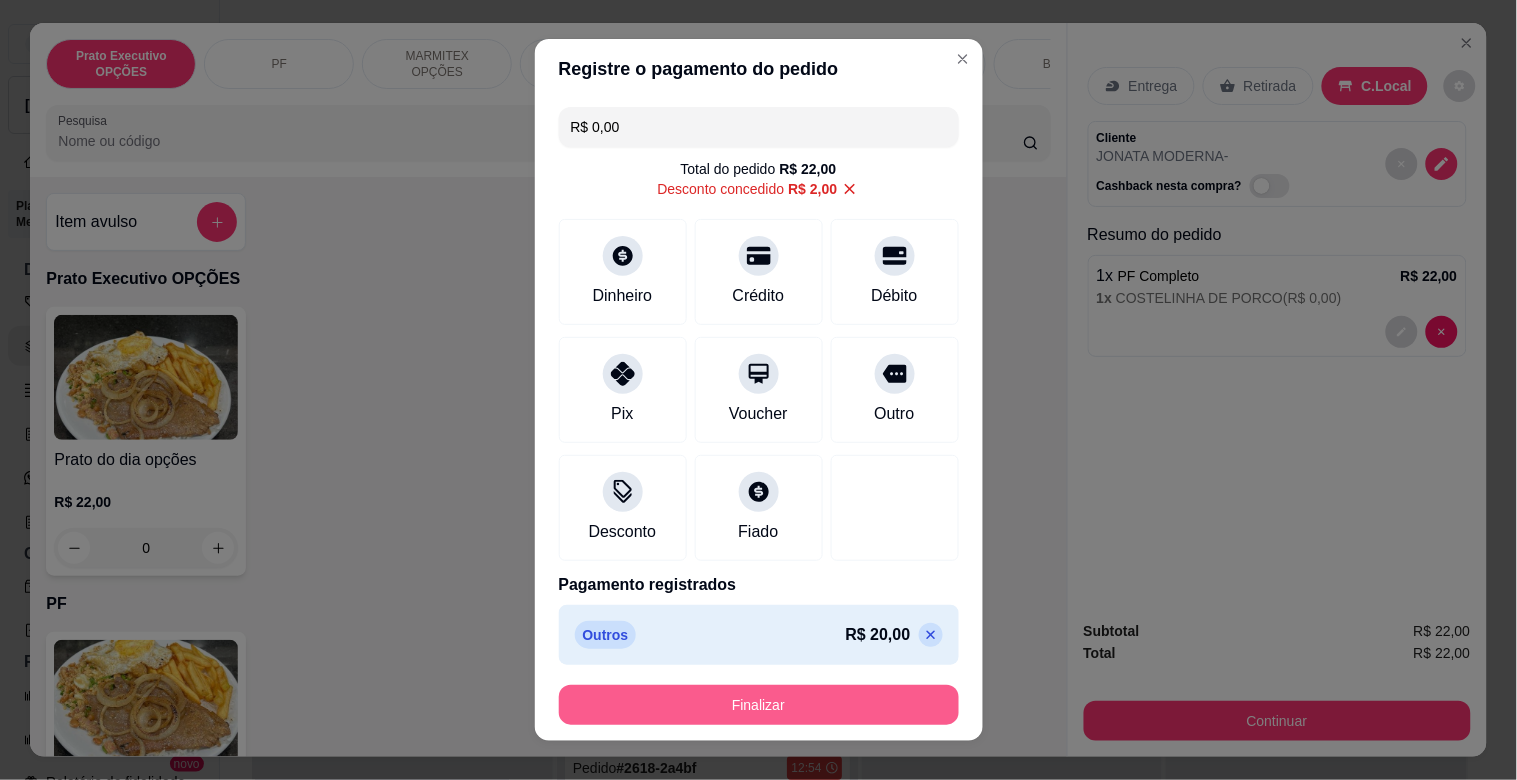 click on "Finalizar" at bounding box center (759, 705) 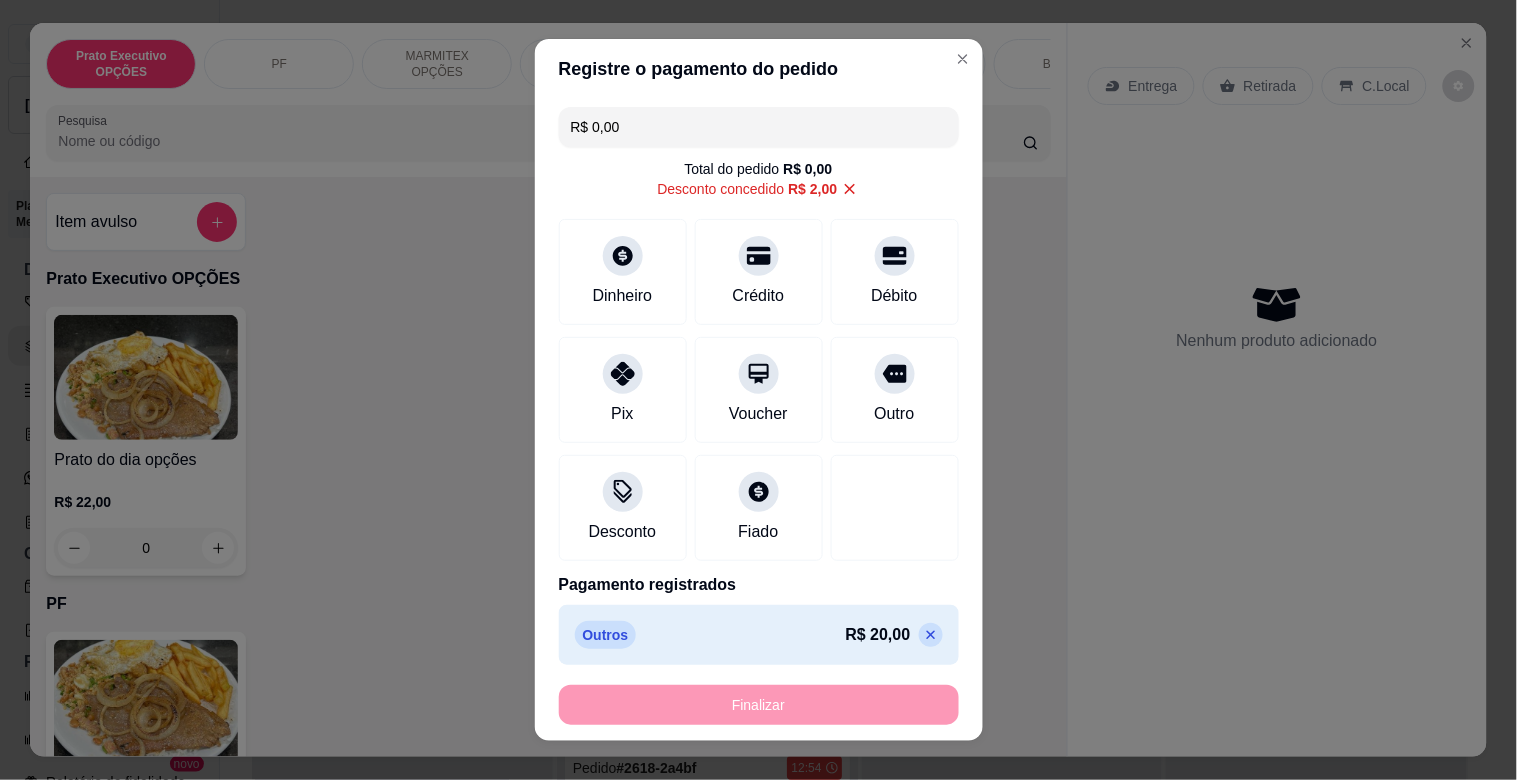 type on "-R$ 22,00" 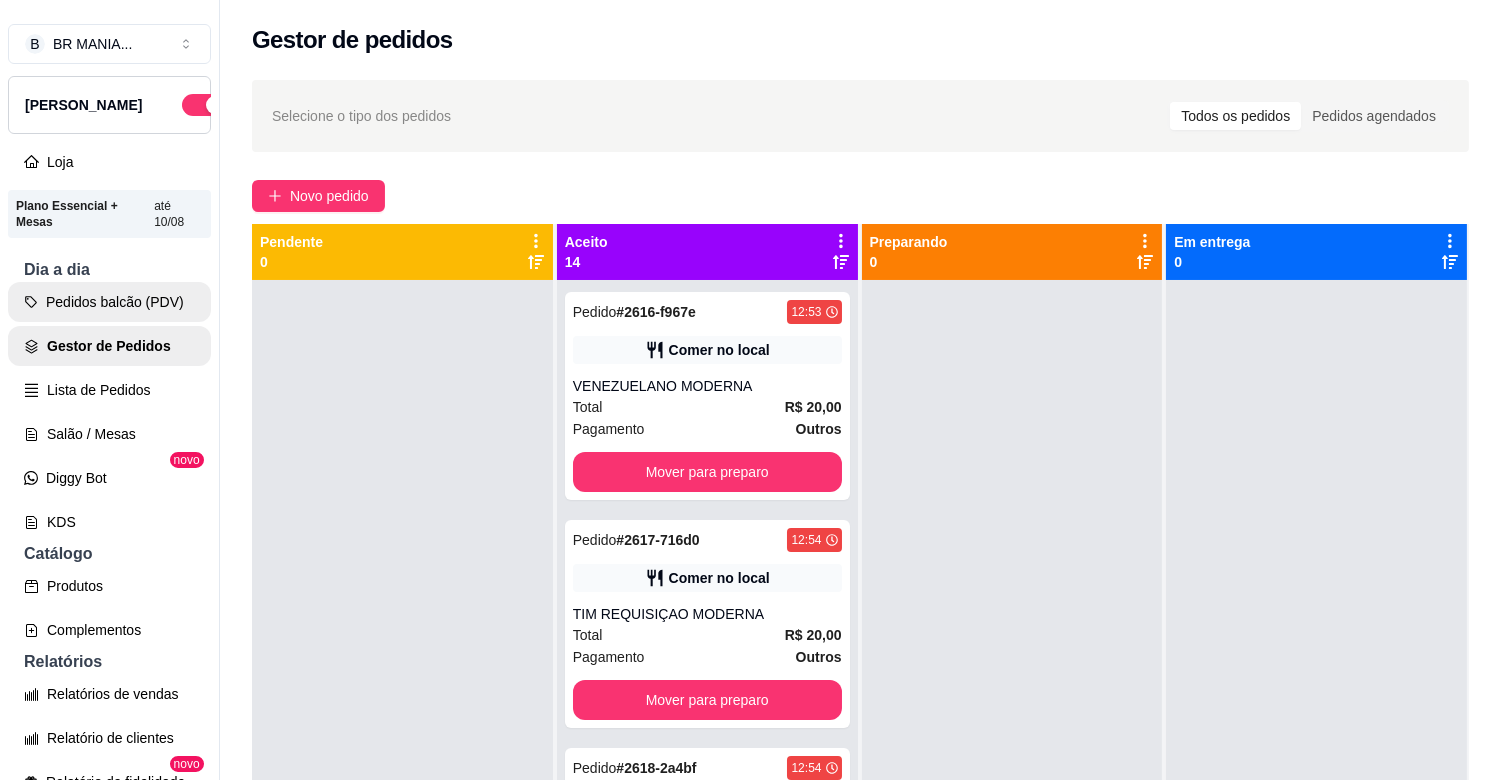 click on "Pedidos balcão (PDV)" at bounding box center [109, 302] 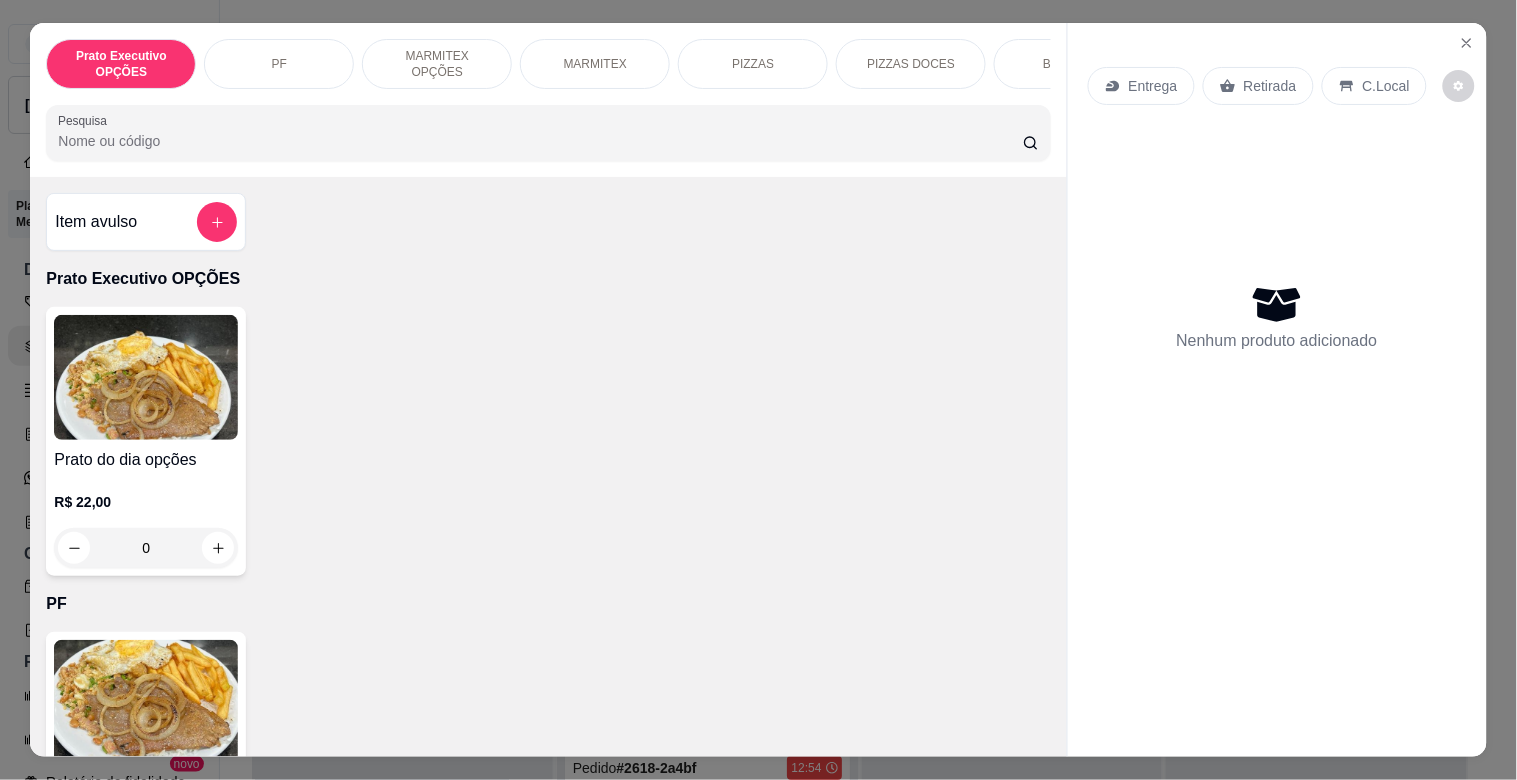 click at bounding box center [146, 702] 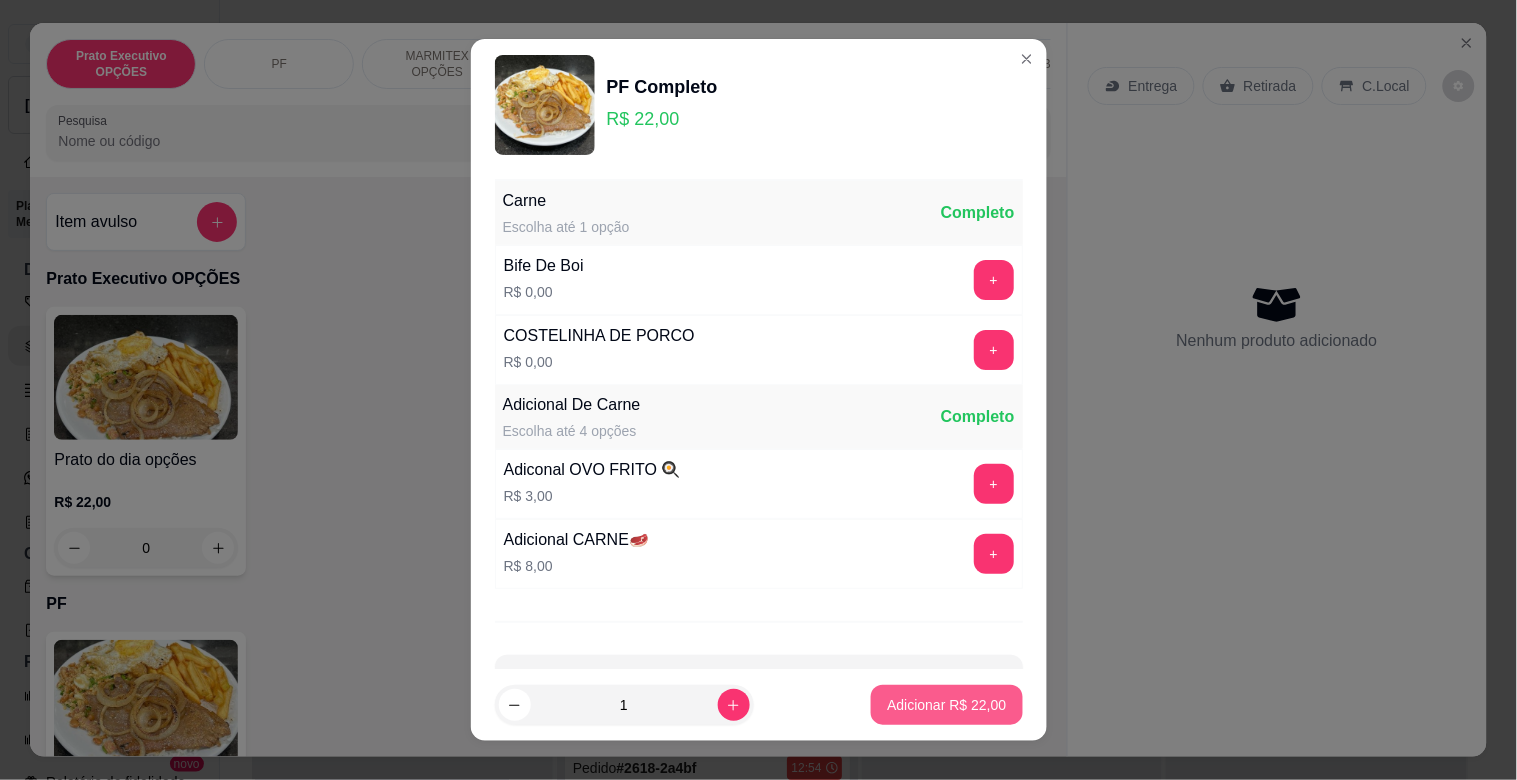 click on "Adicionar   R$ 22,00" at bounding box center (946, 705) 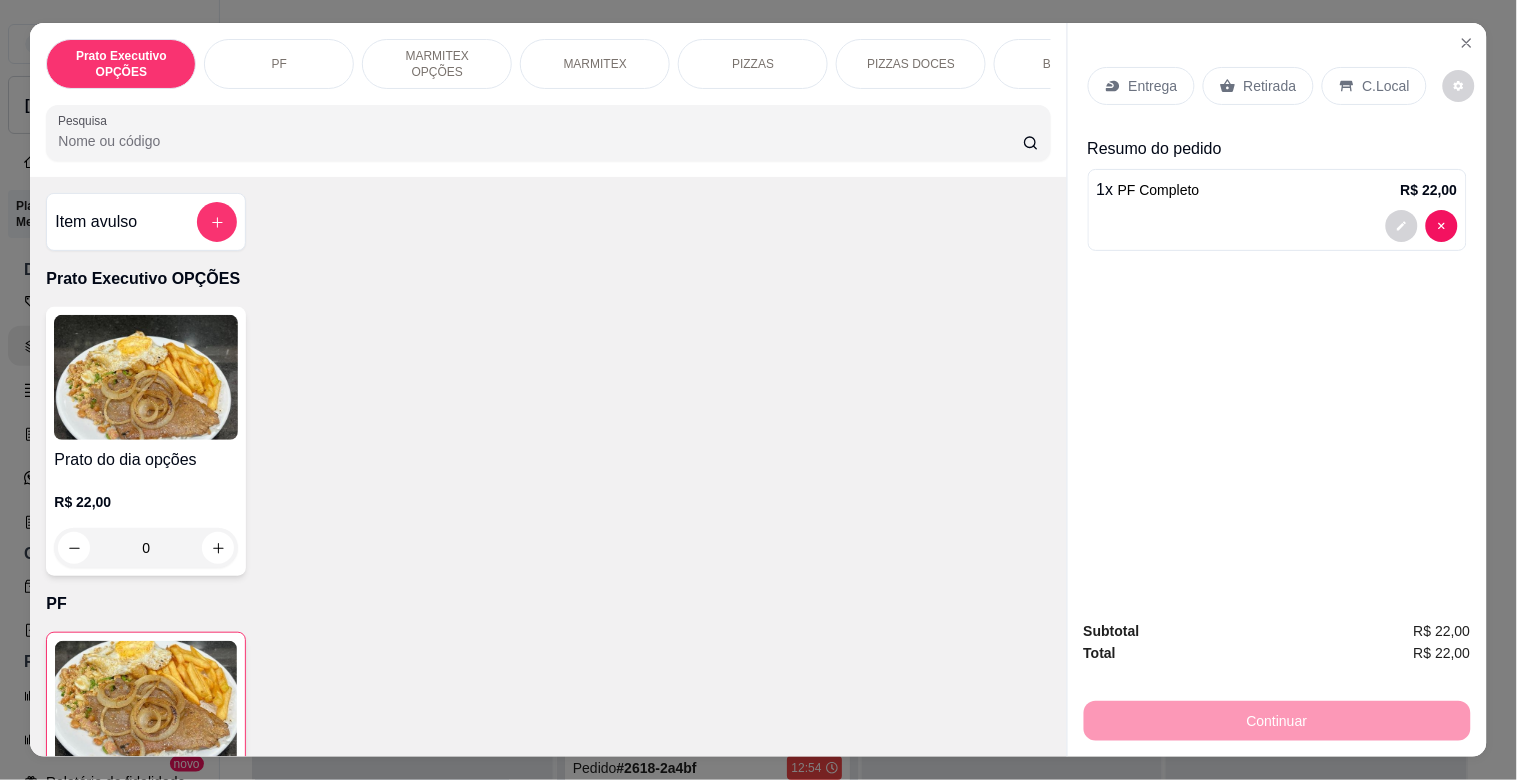 click on "C.Local" at bounding box center (1386, 86) 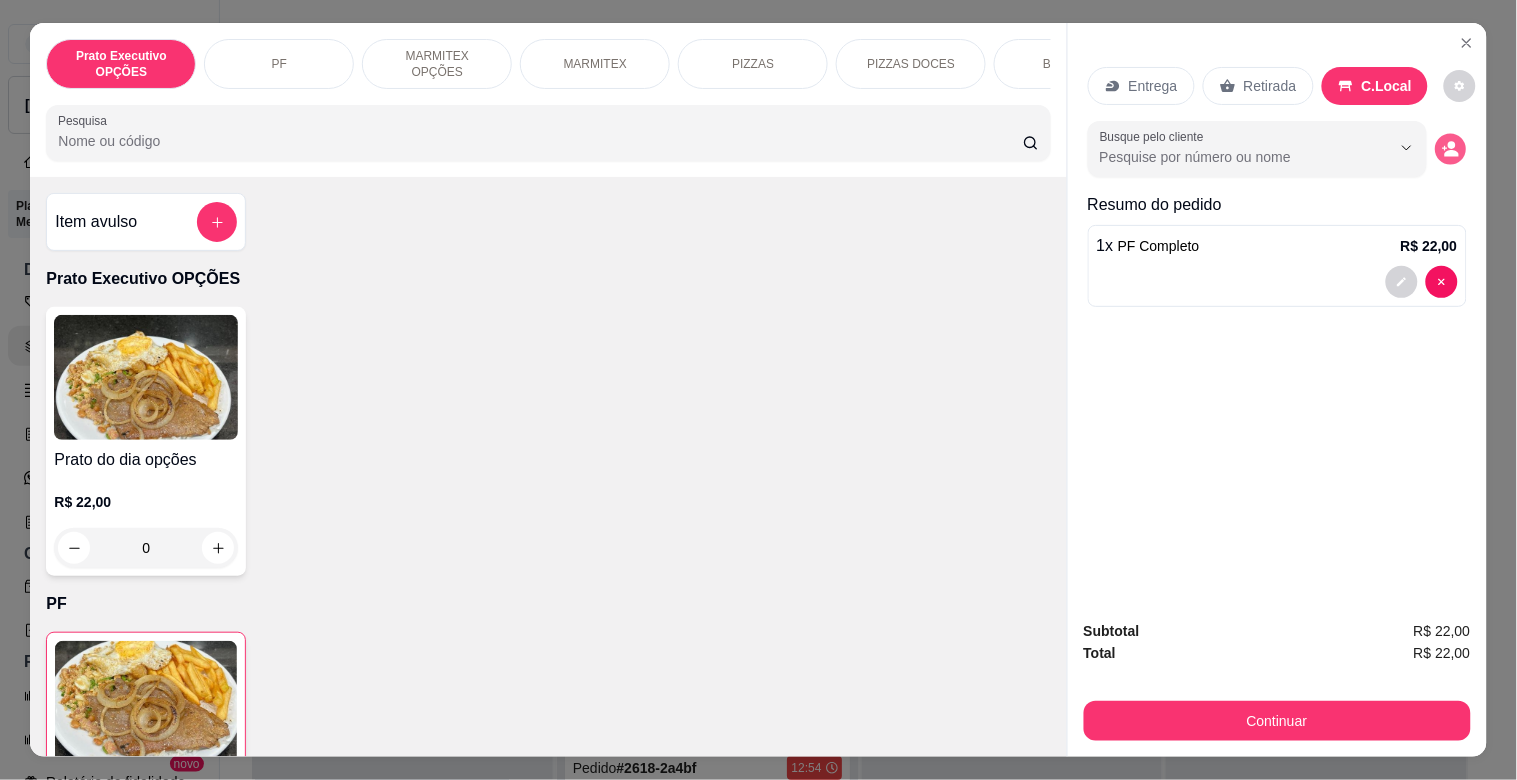 click 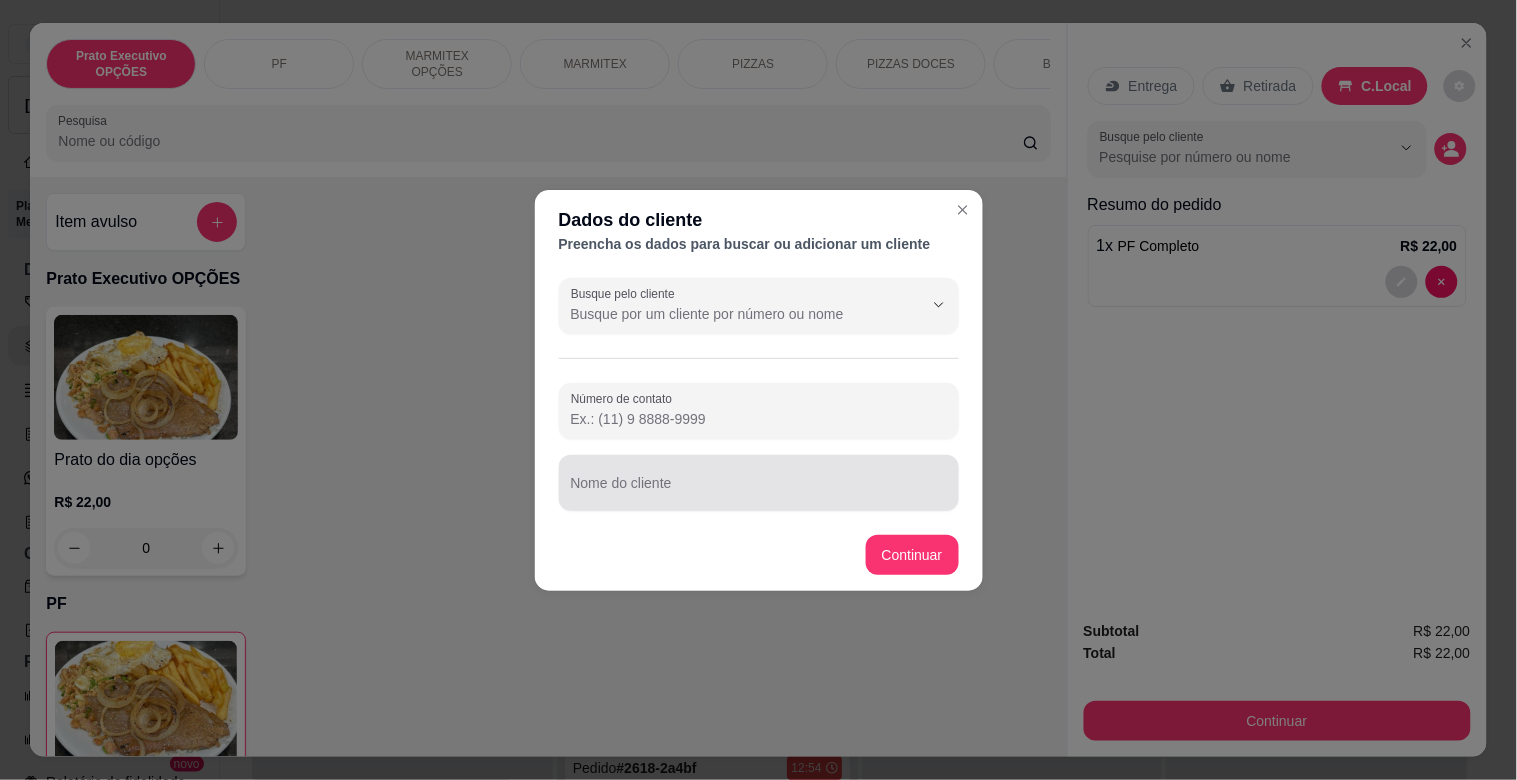 click on "Nome do cliente" at bounding box center [759, 491] 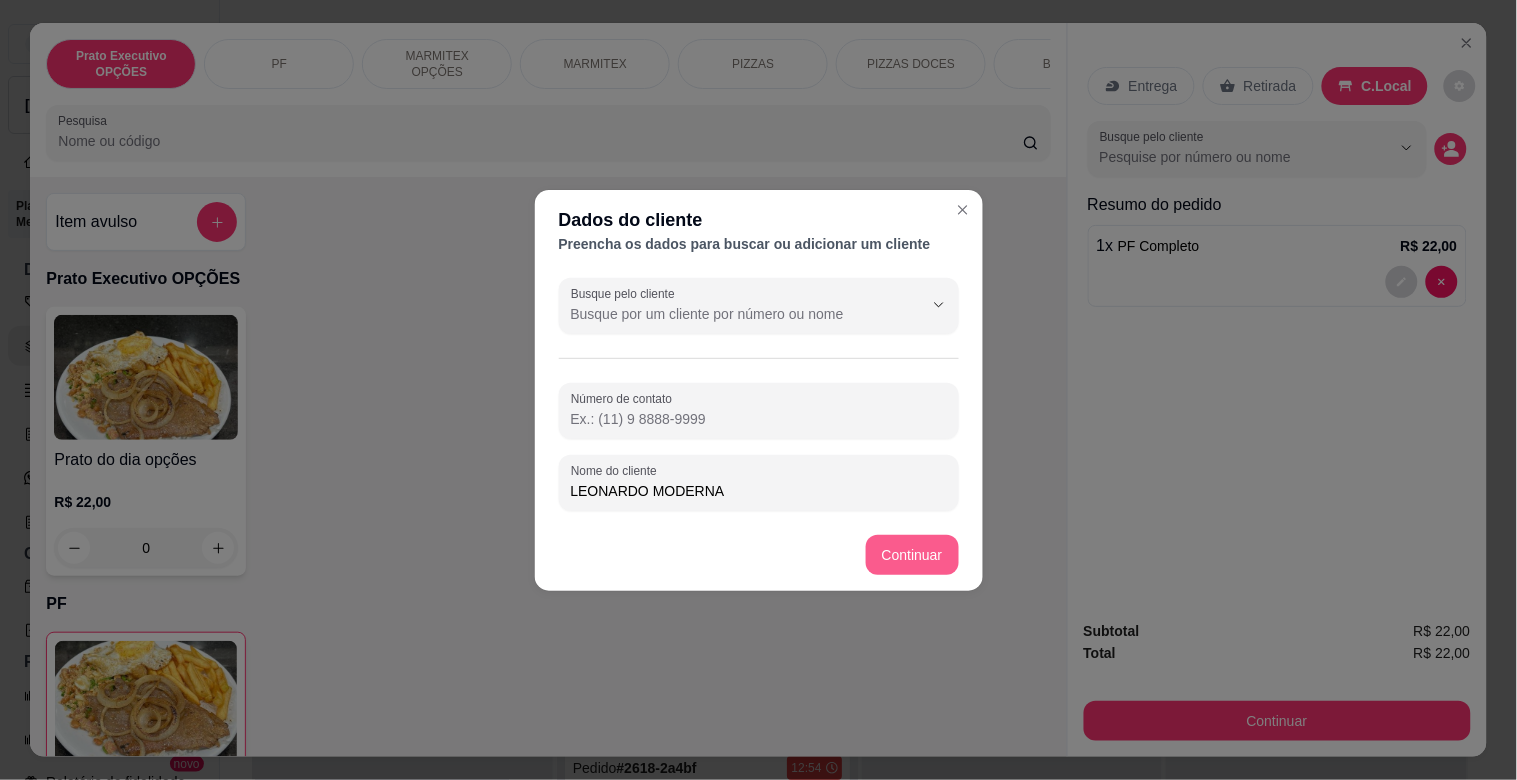 type on "LEONARDO MODERNA" 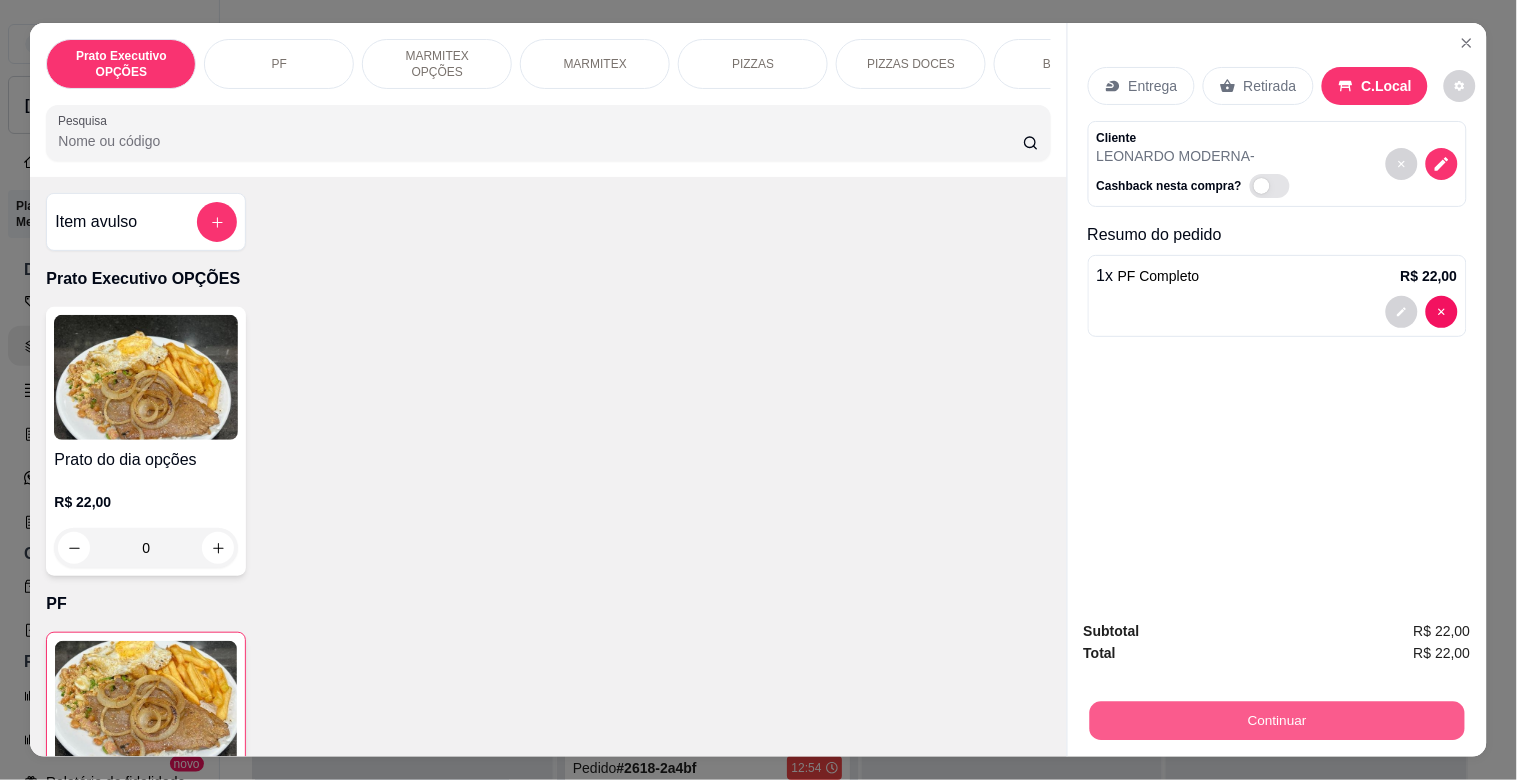 click on "Continuar" at bounding box center (1276, 720) 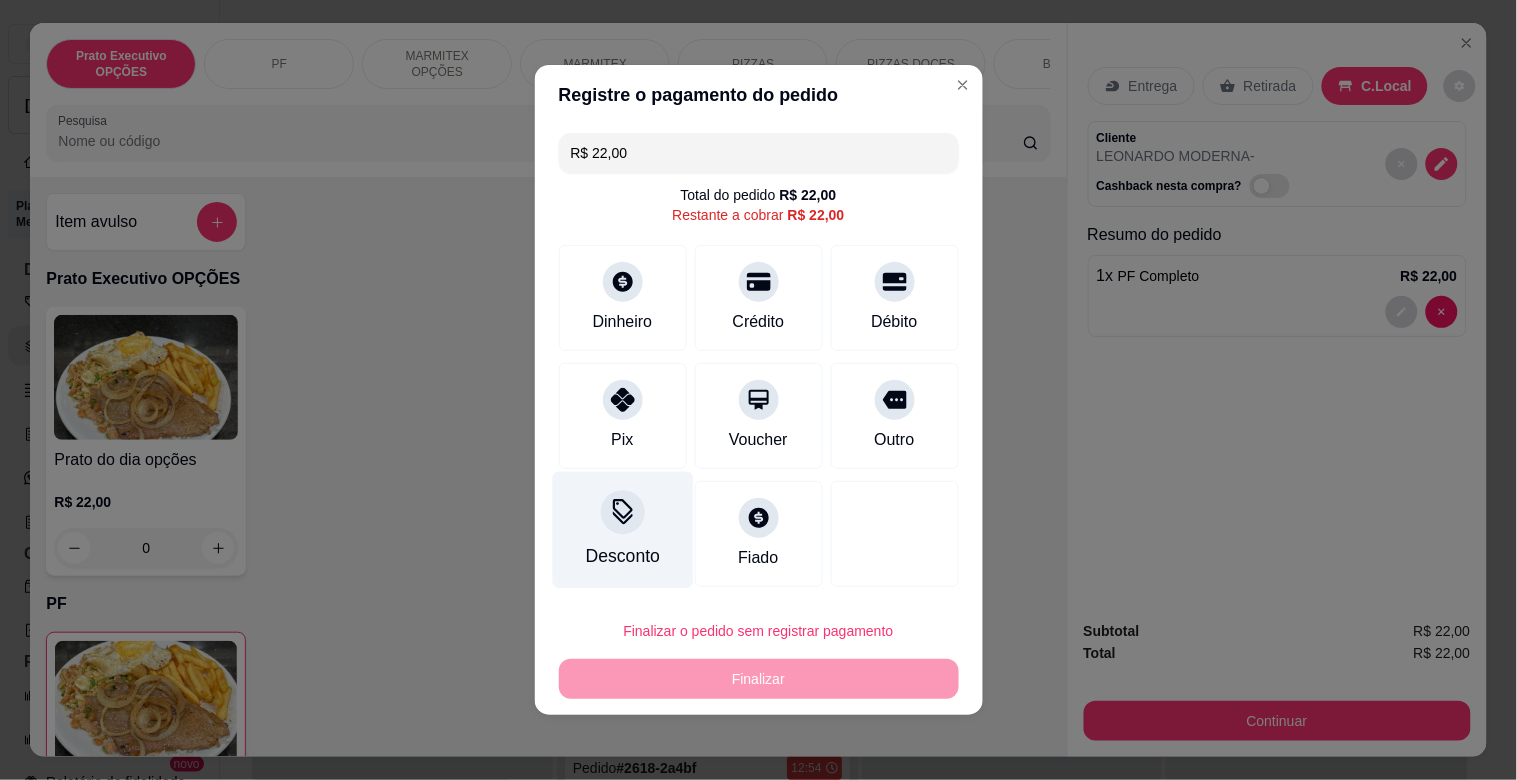 click 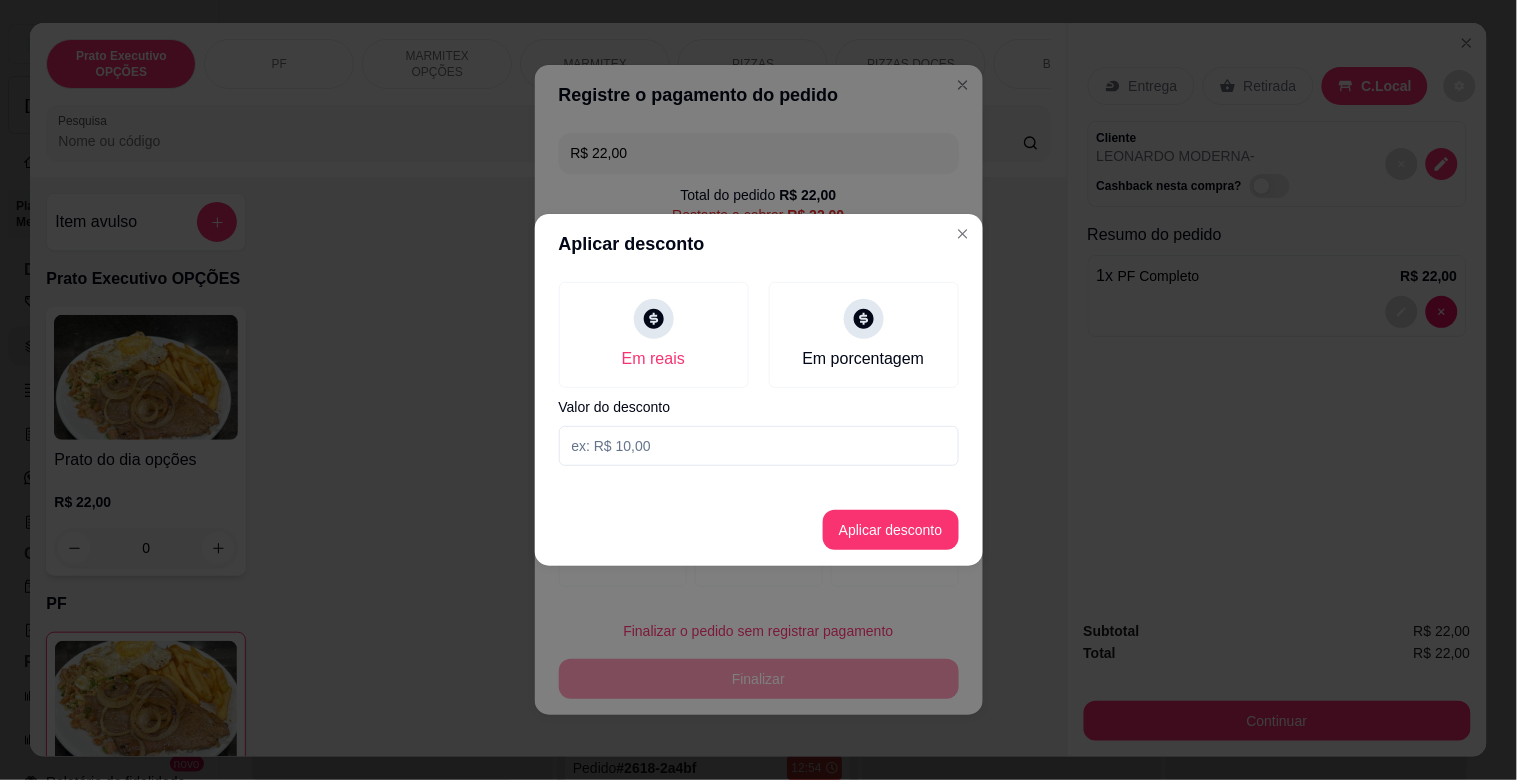 click at bounding box center (759, 446) 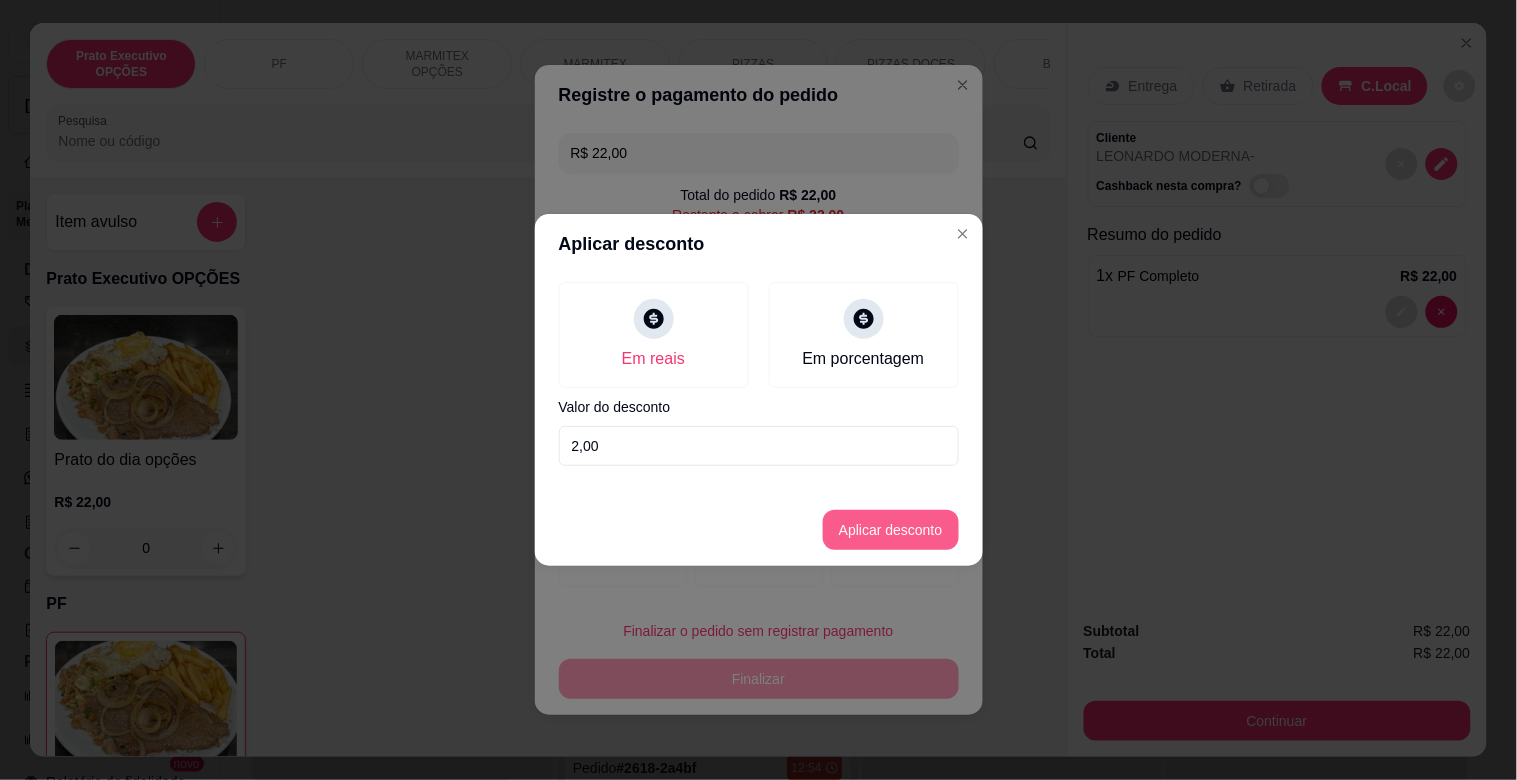 type on "2,00" 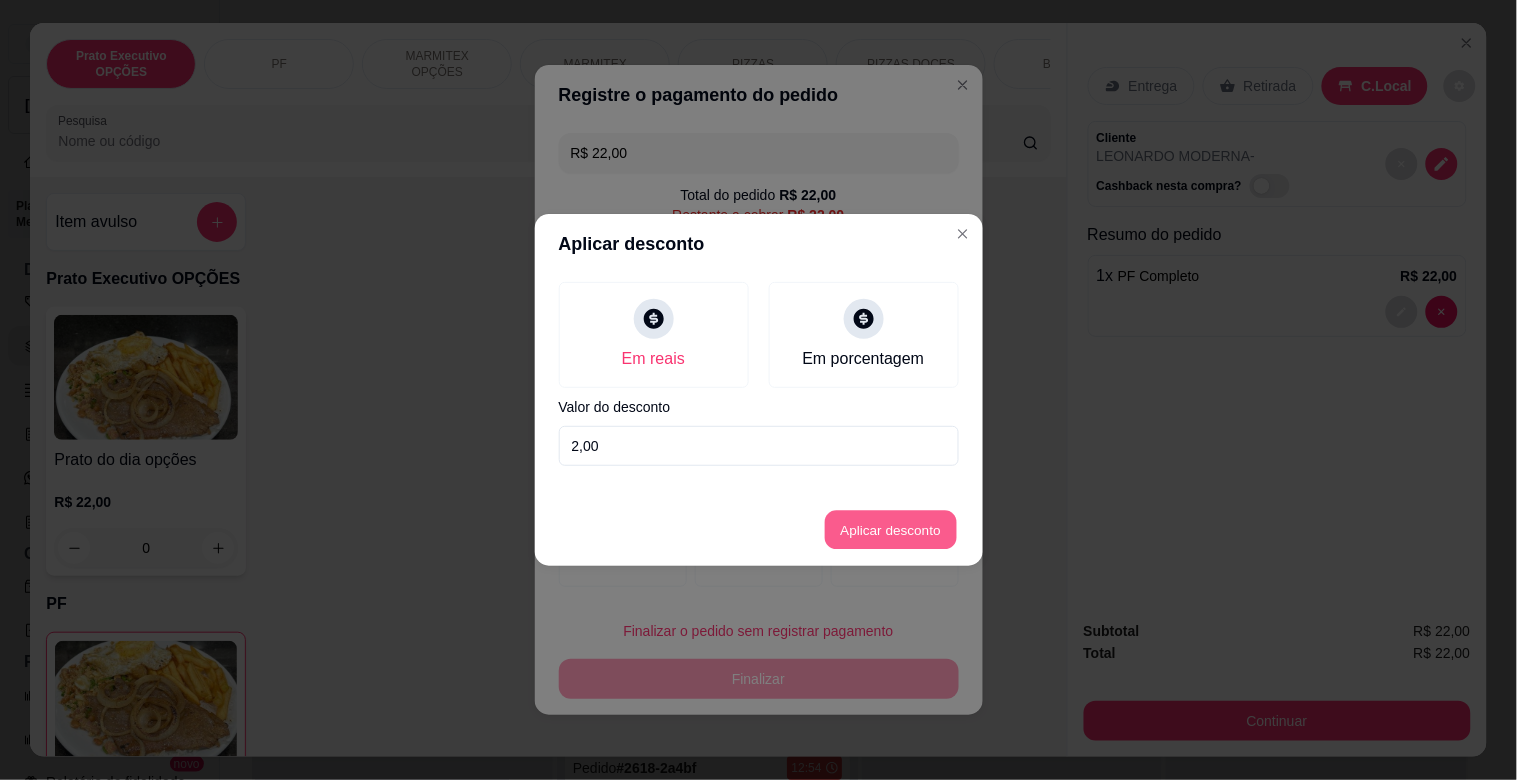 click on "Aplicar desconto" at bounding box center (890, 530) 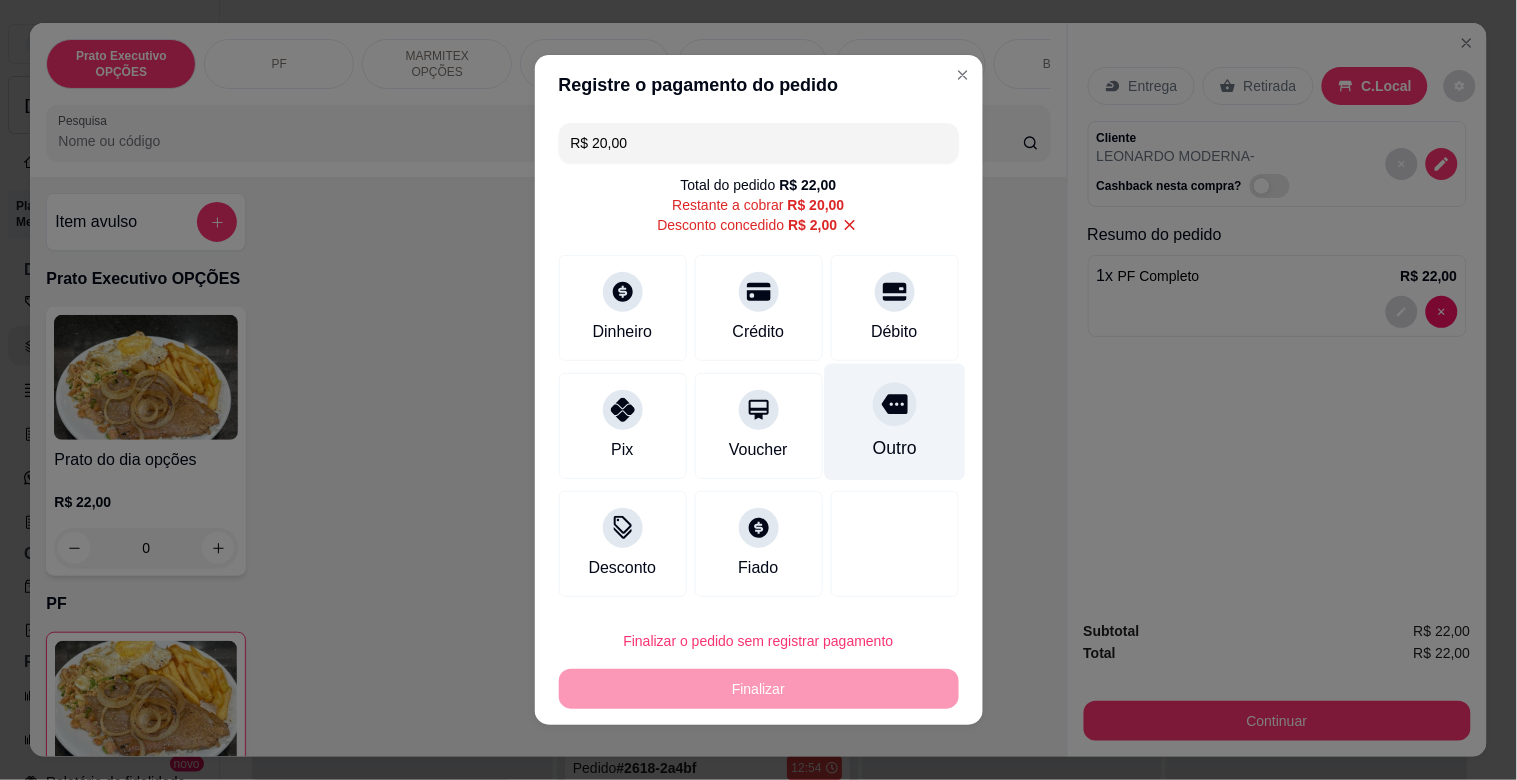 click on "Outro" at bounding box center (894, 422) 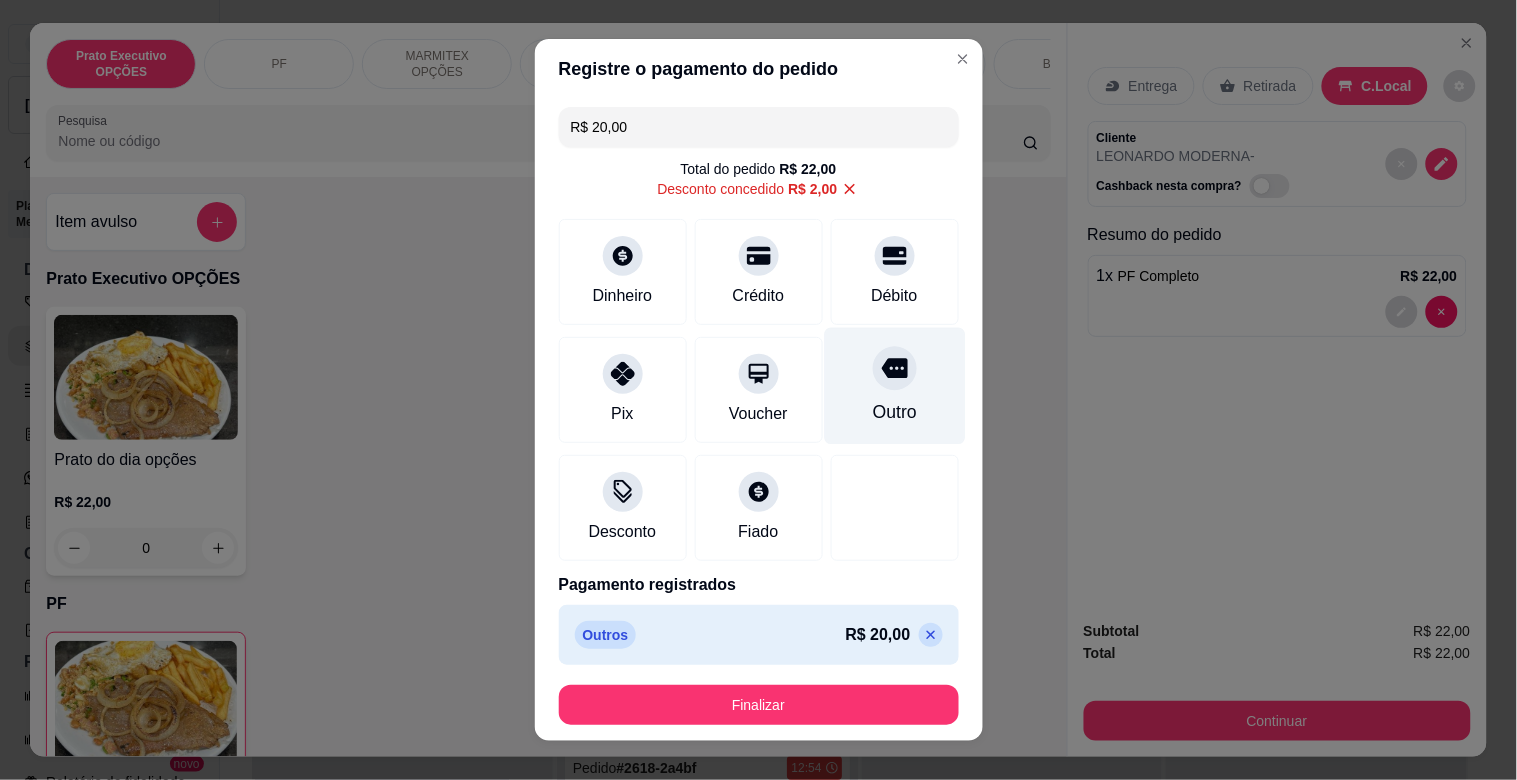 type on "R$ 0,00" 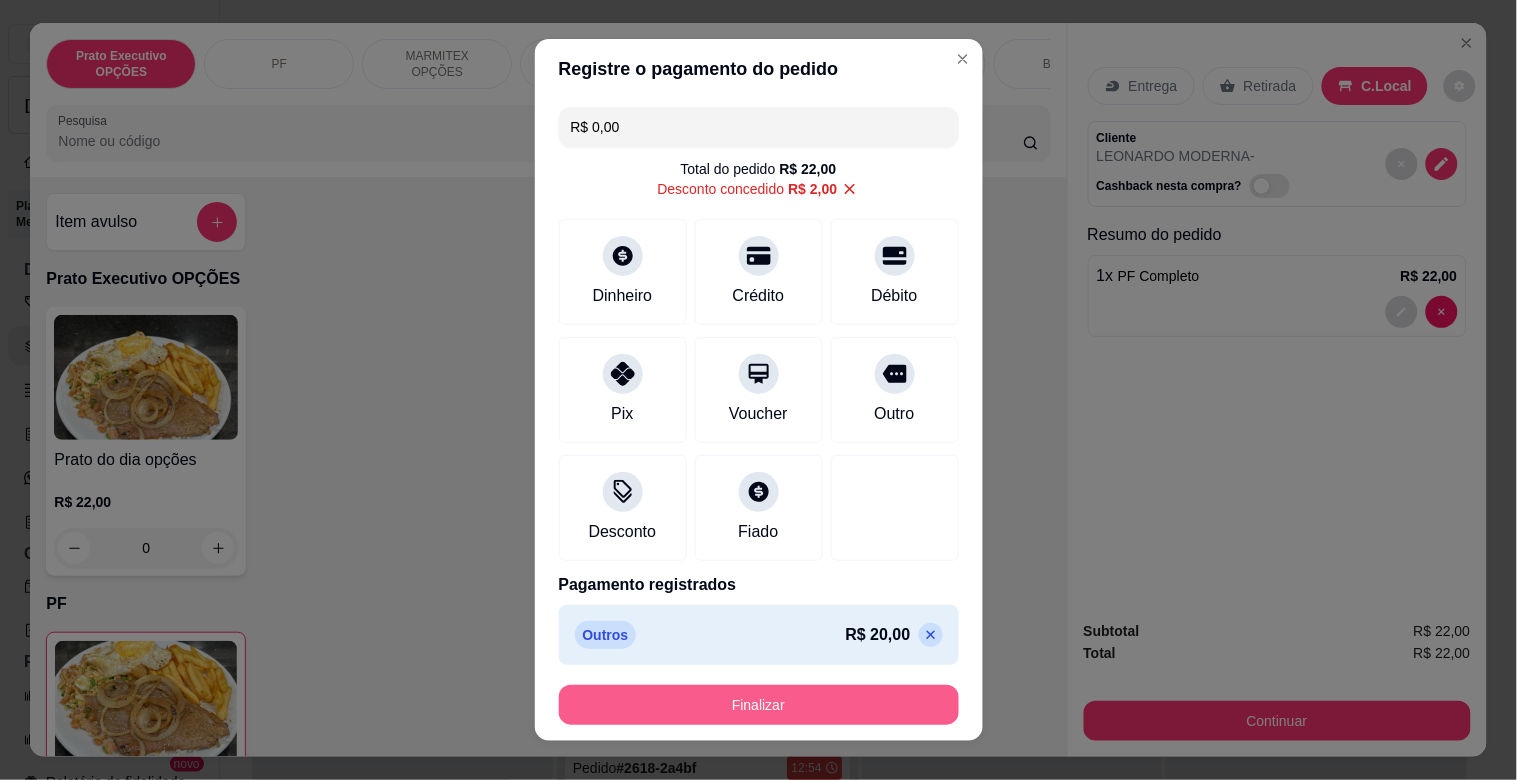 click on "Finalizar" at bounding box center (759, 705) 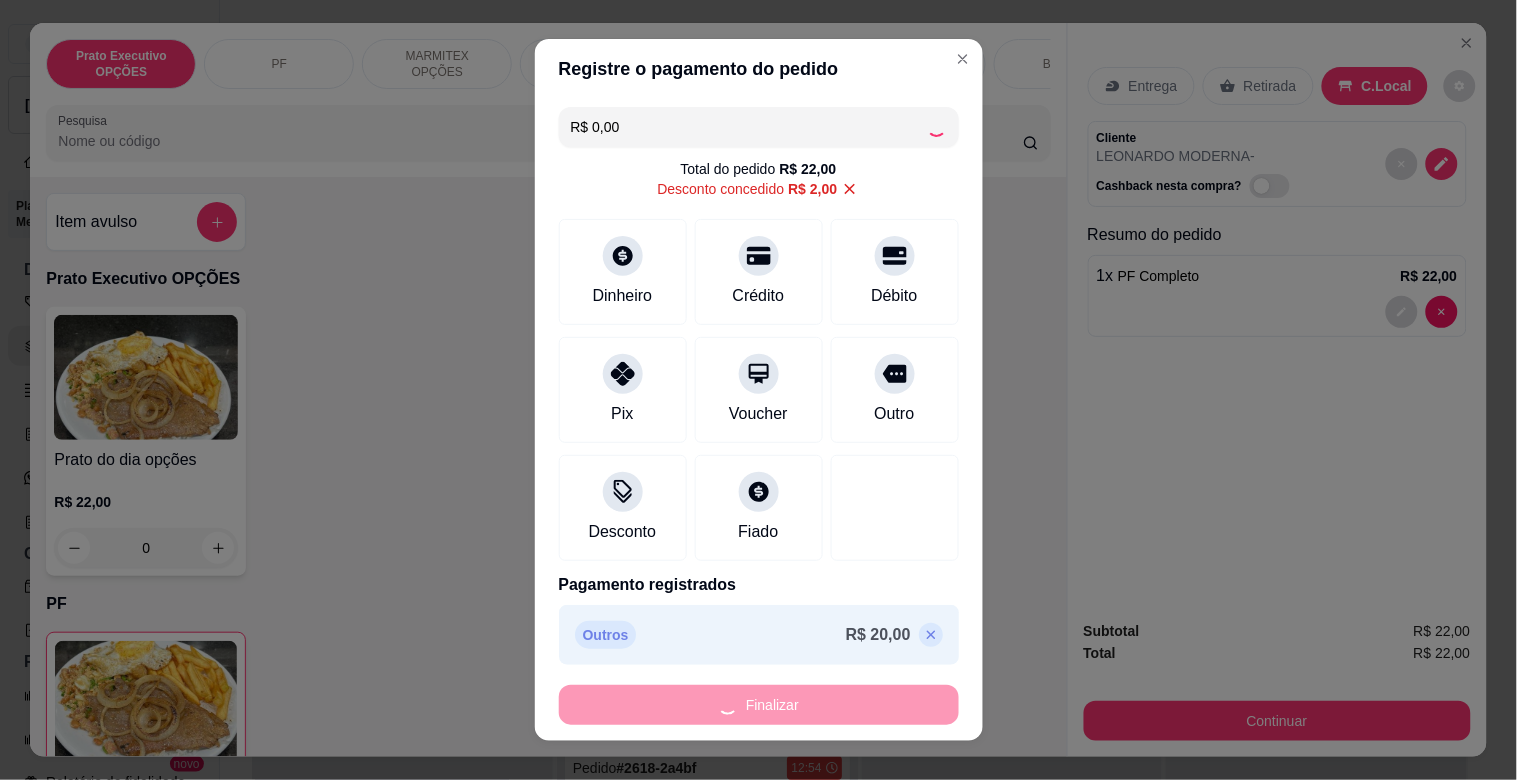 type on "0" 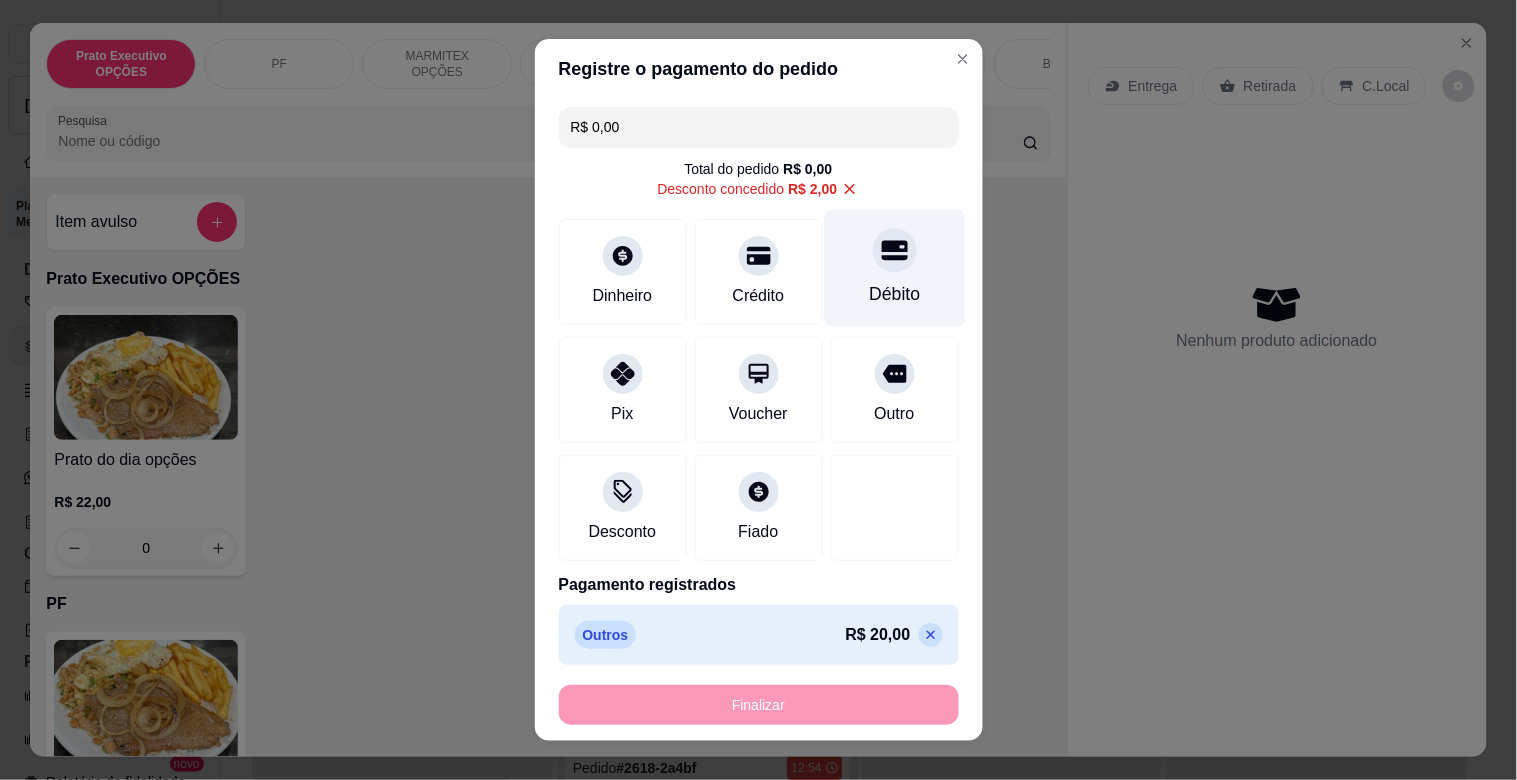 type on "-R$ 22,00" 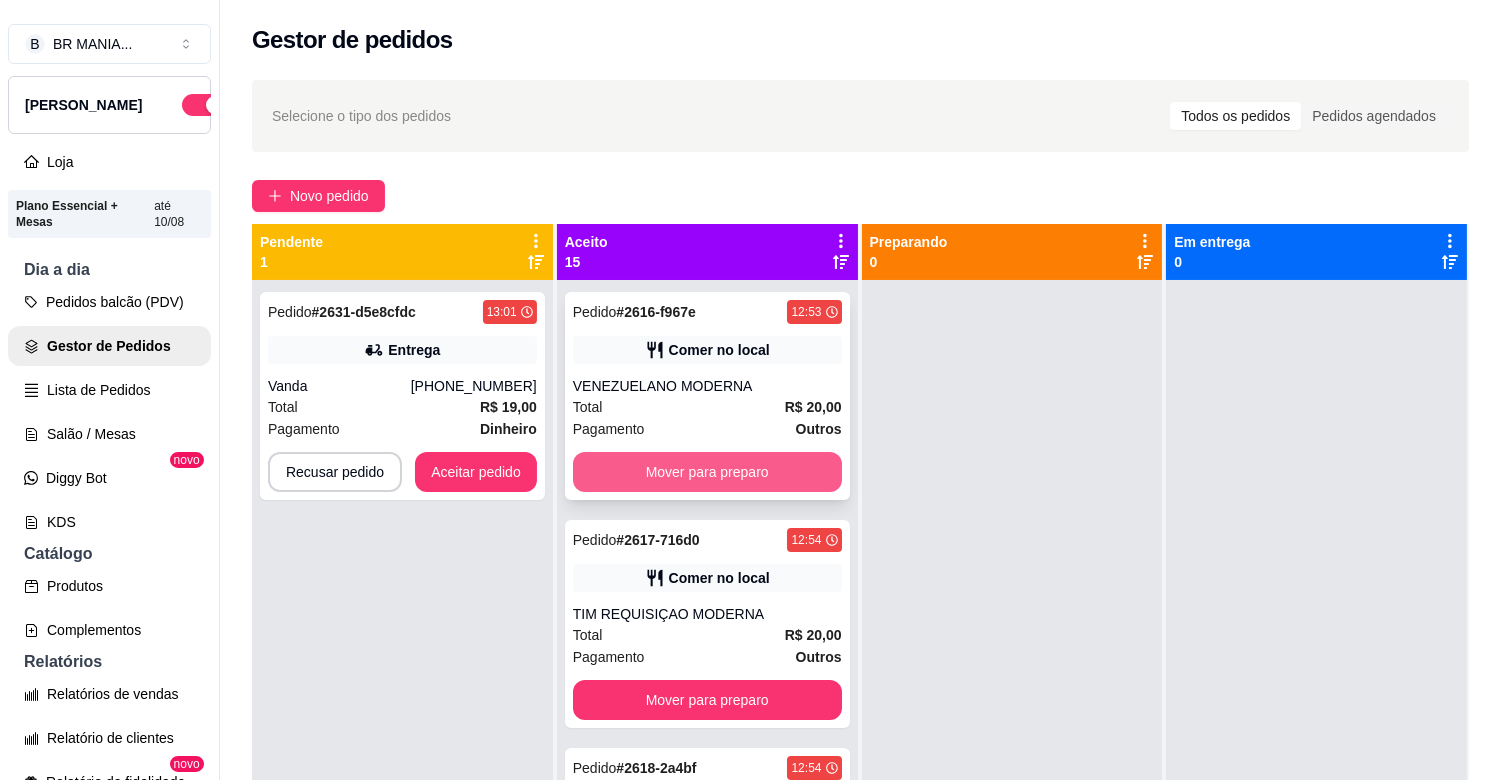 click on "Mover para preparo" at bounding box center (707, 472) 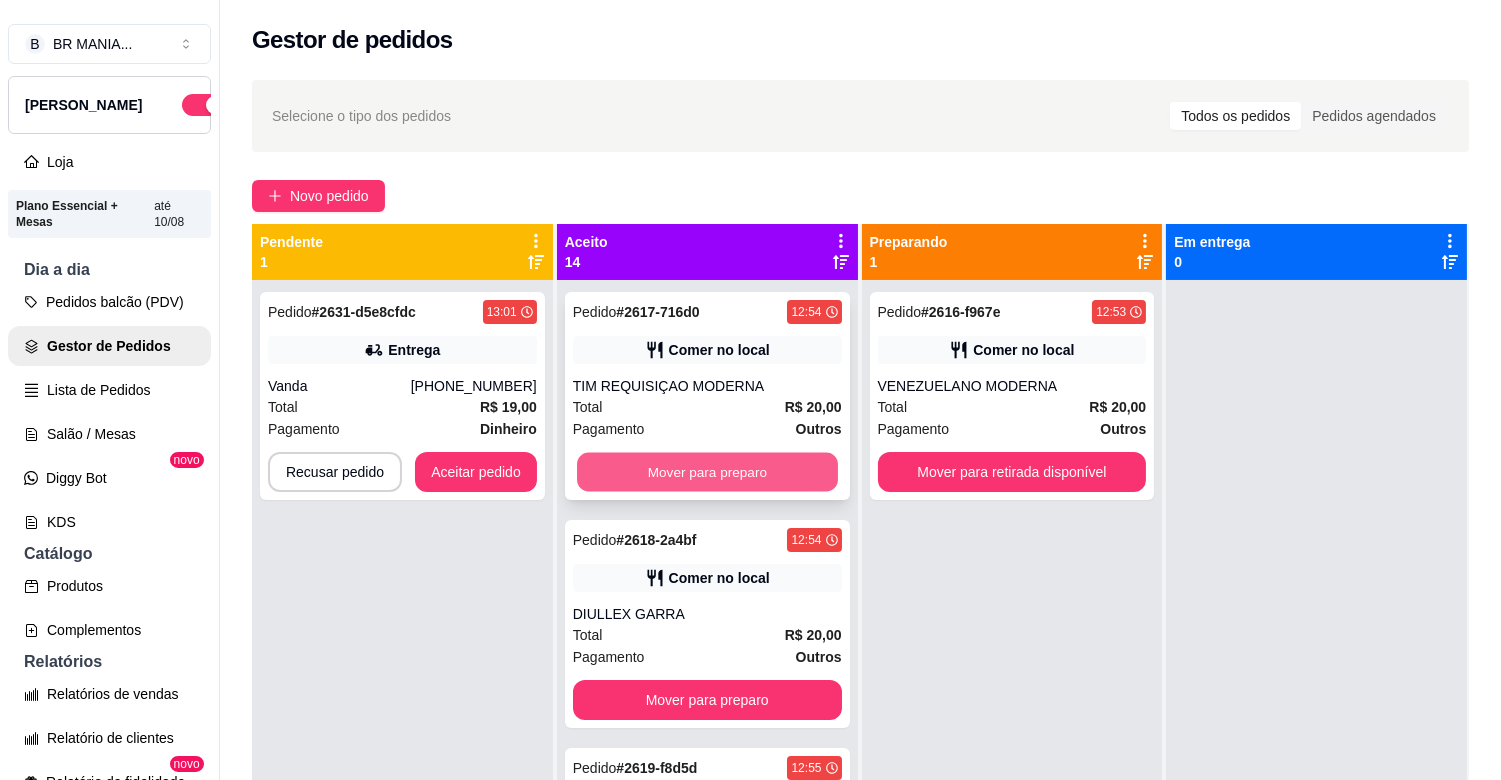 click on "Mover para preparo" at bounding box center (707, 472) 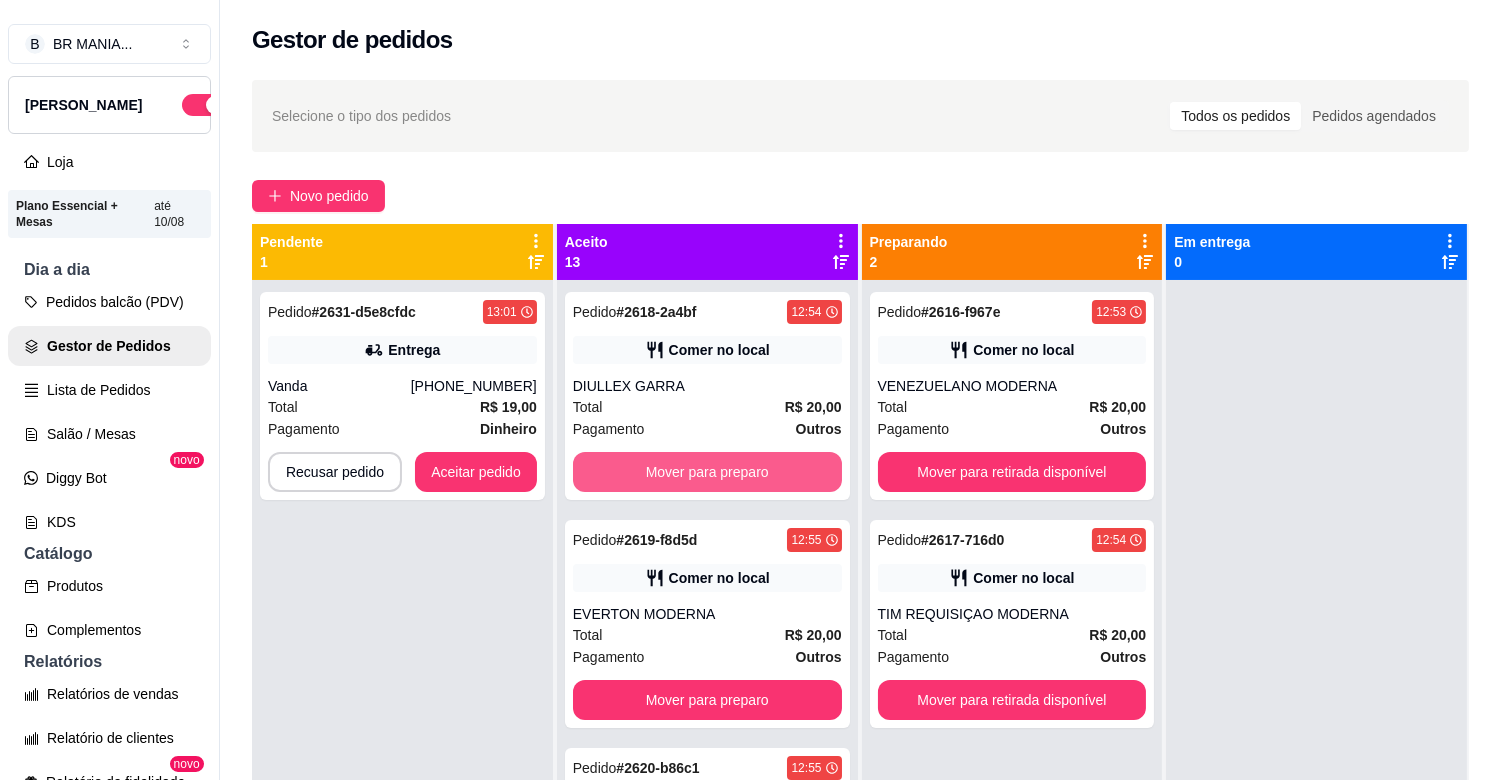click on "Mover para preparo" at bounding box center [707, 472] 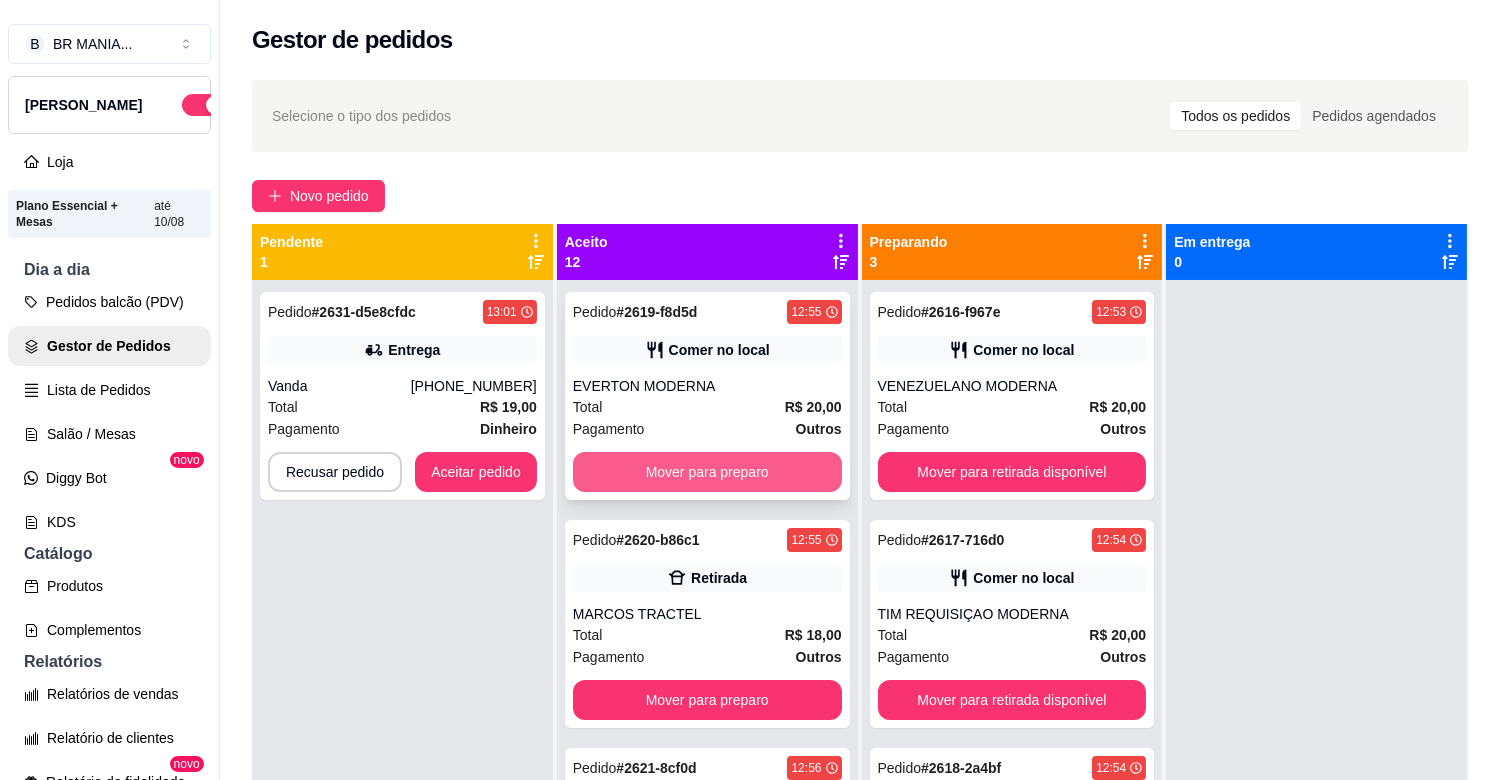 click on "Mover para preparo" at bounding box center [707, 472] 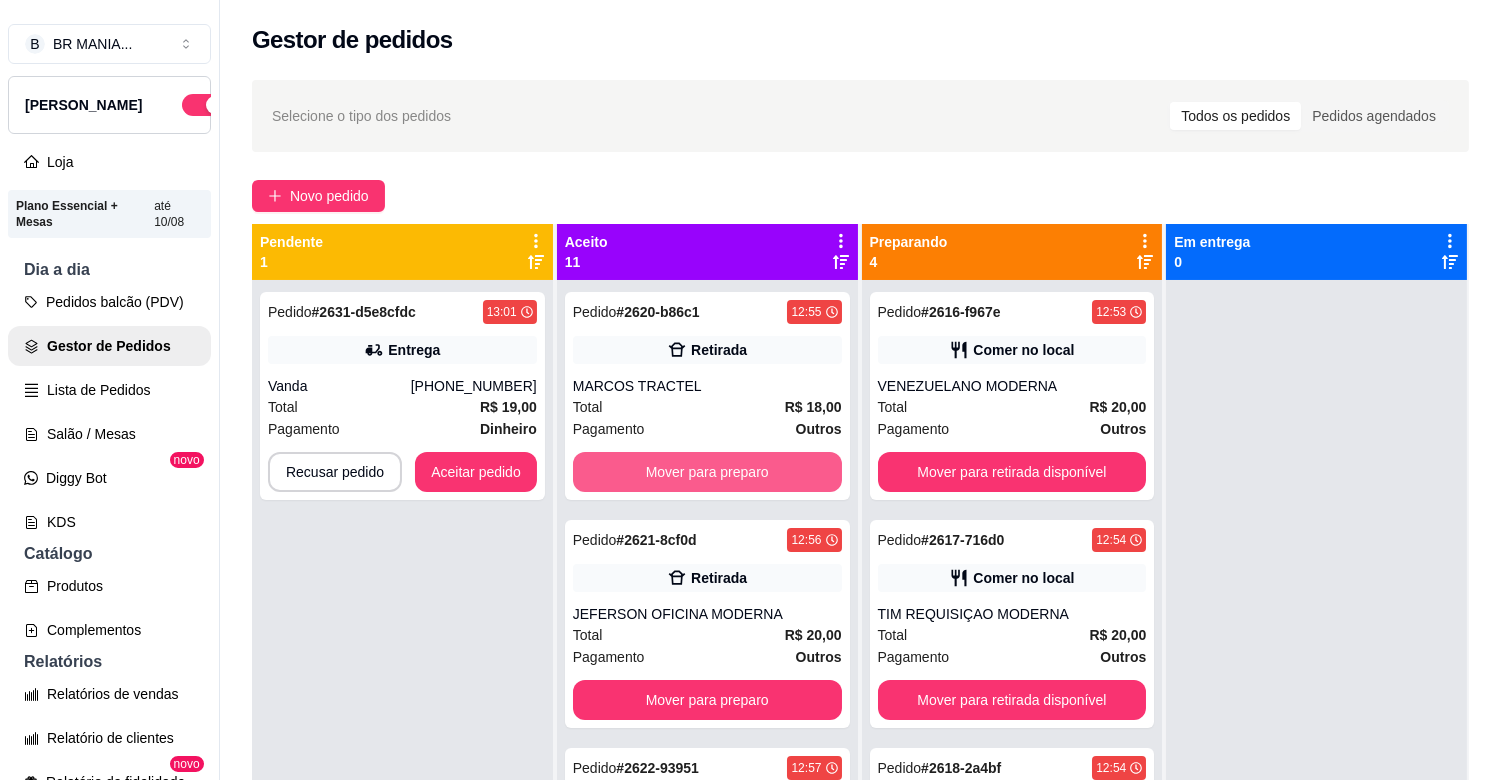 click on "Mover para preparo" at bounding box center [707, 472] 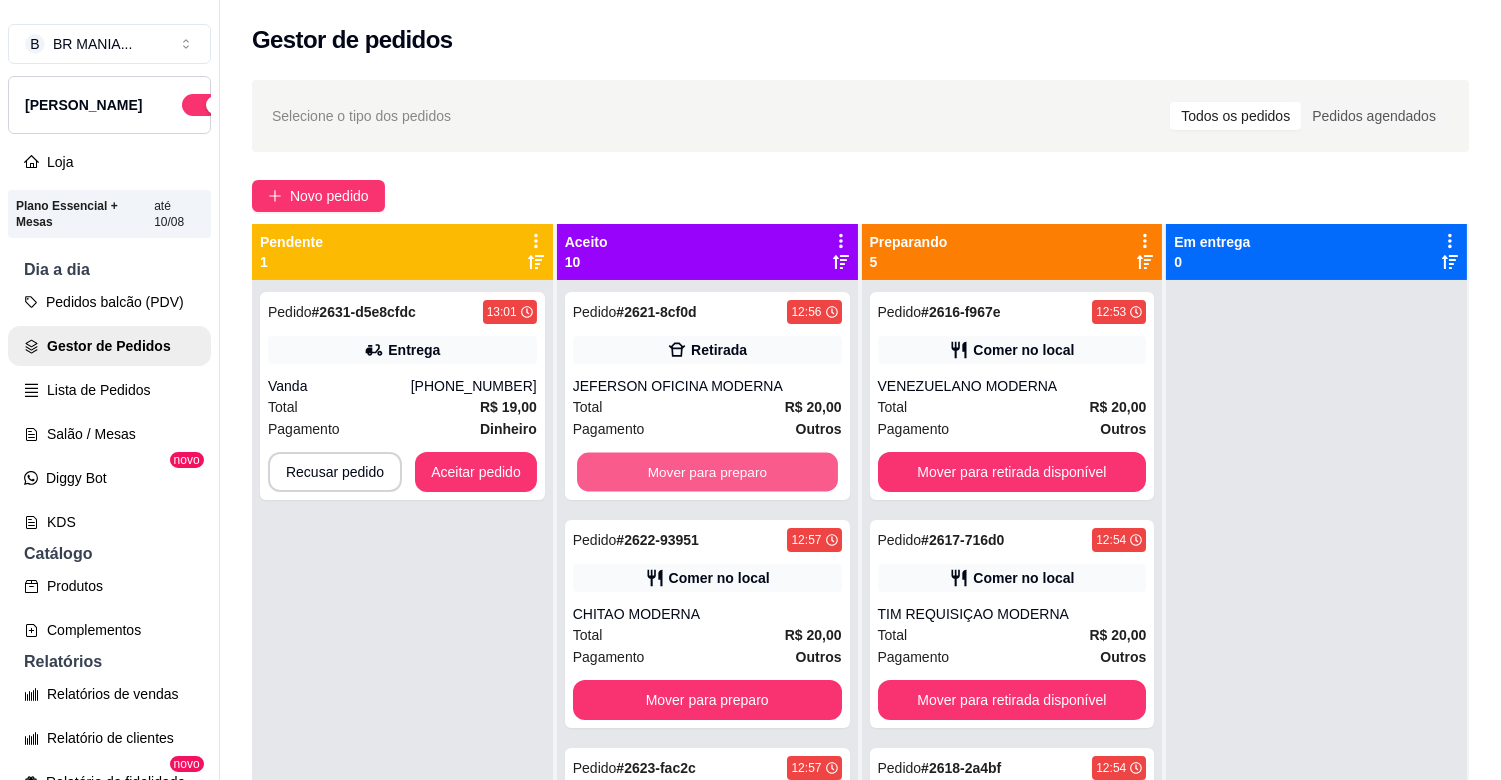click on "Mover para preparo" at bounding box center [707, 472] 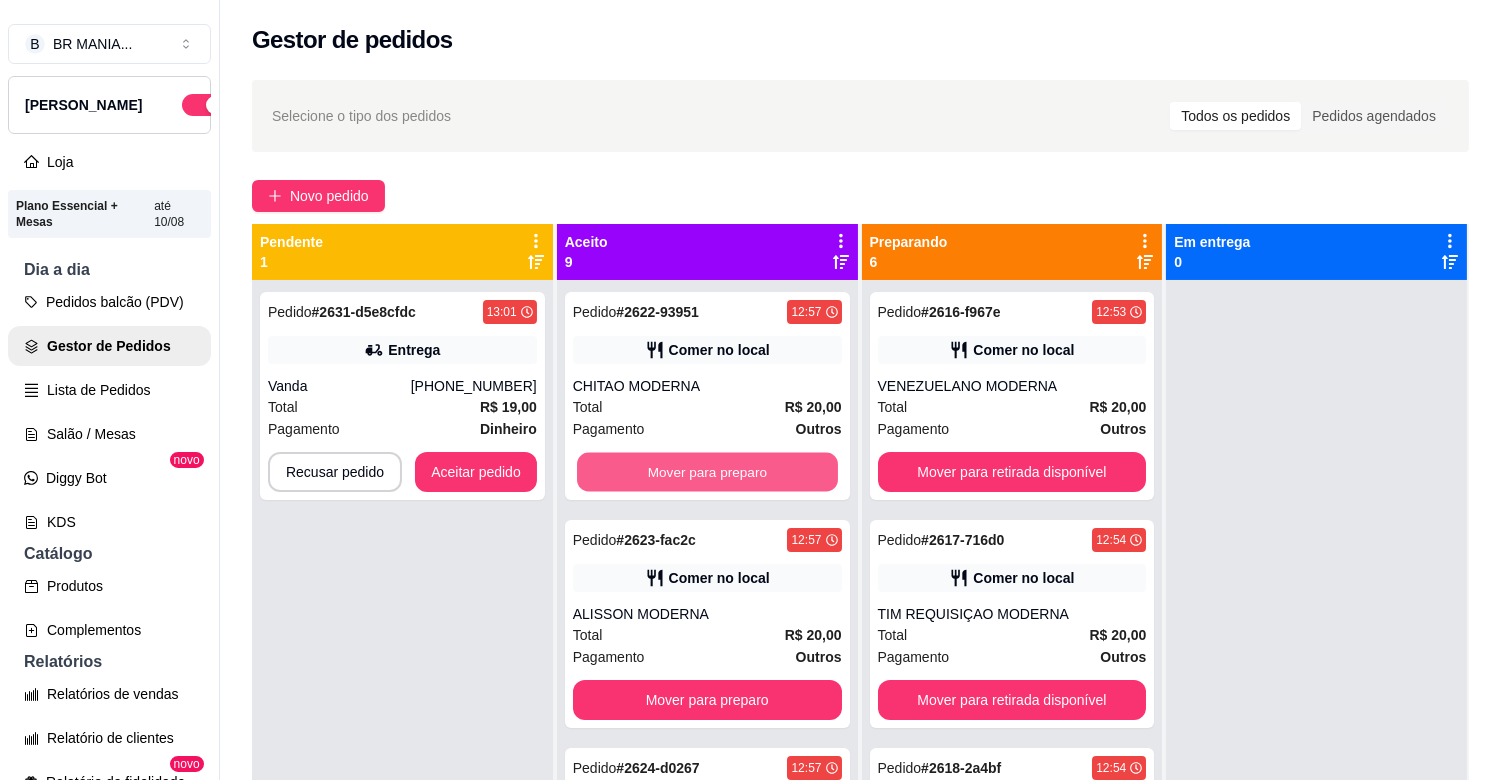 click on "Mover para preparo" at bounding box center (707, 472) 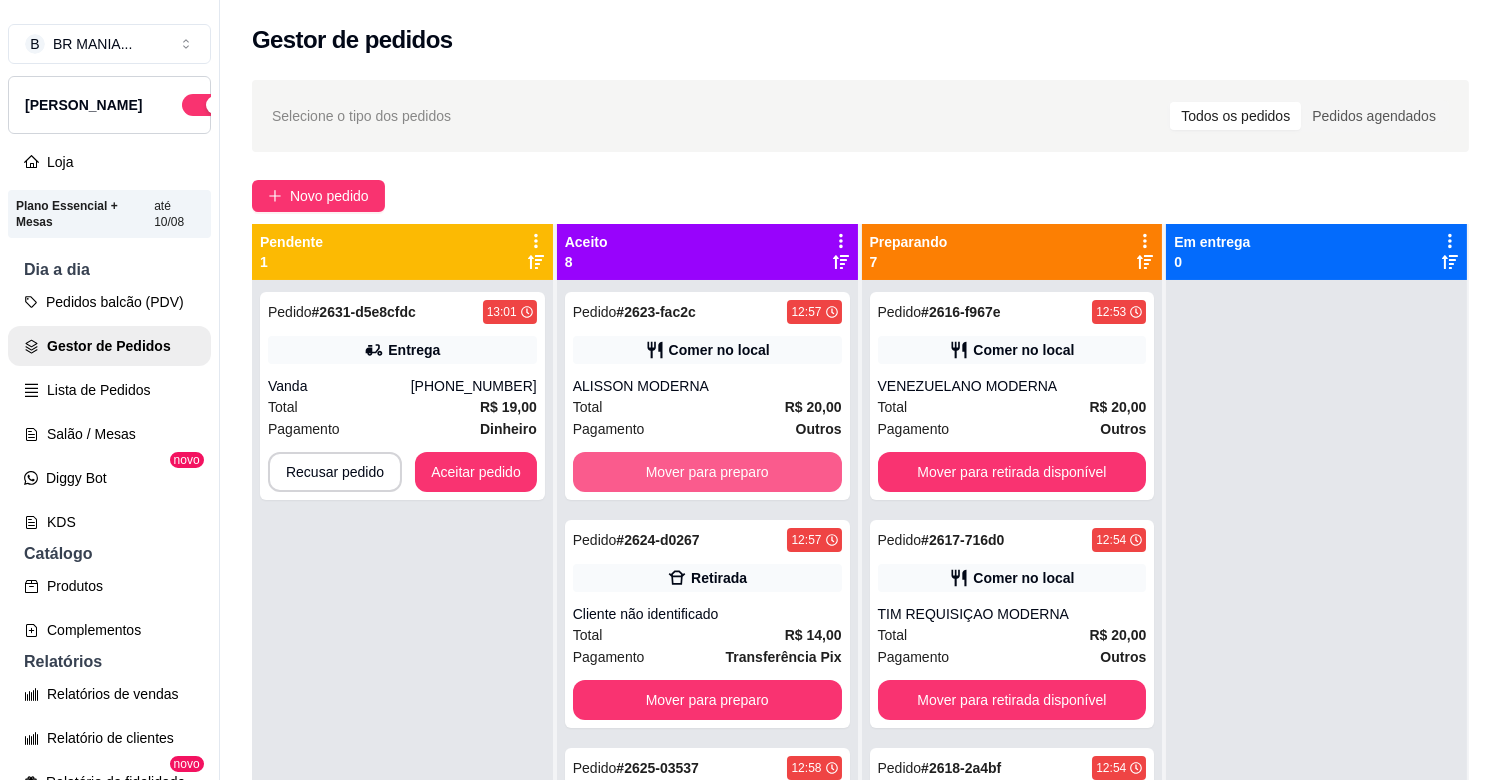 click on "Mover para preparo" at bounding box center (707, 472) 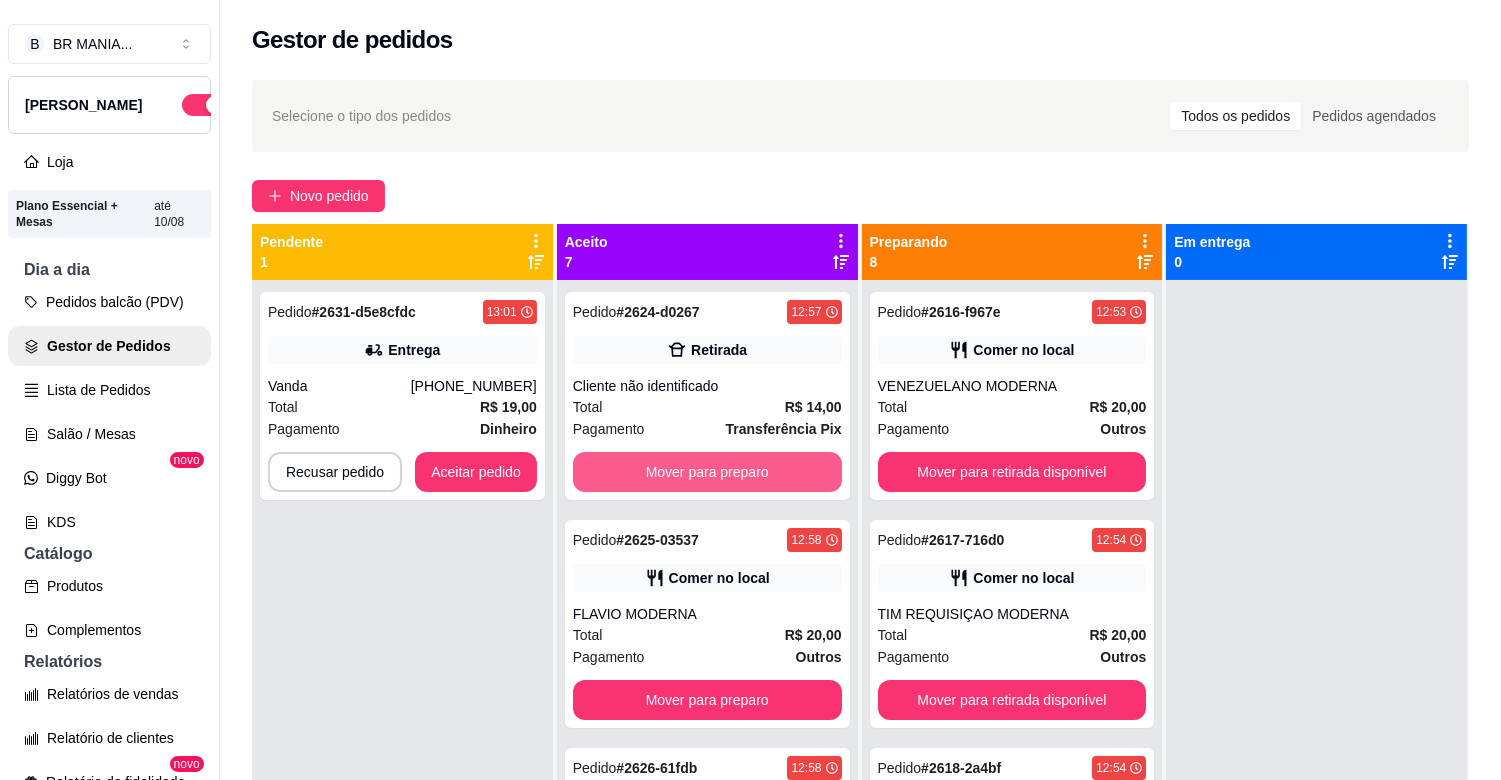 click on "Mover para preparo" at bounding box center [707, 472] 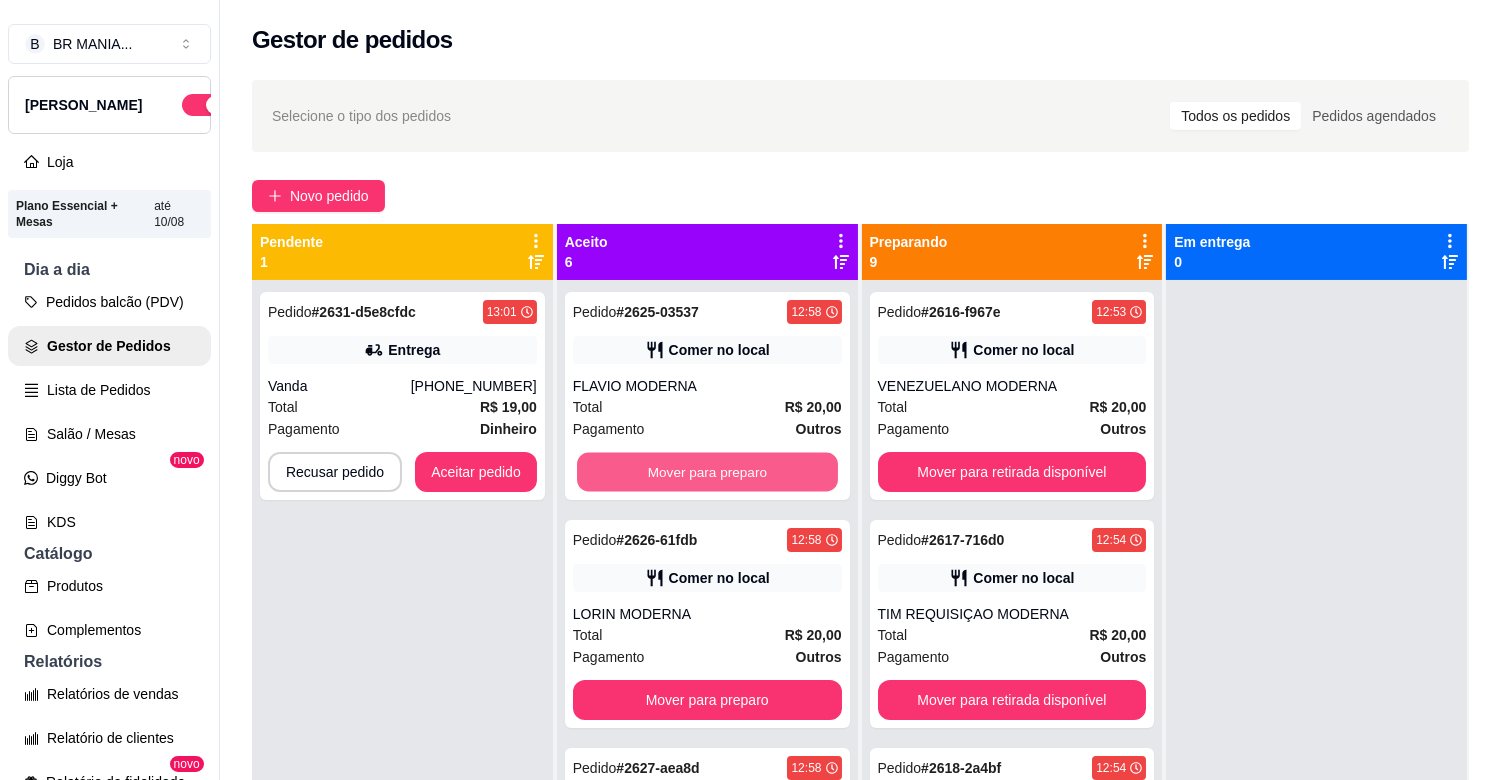 click on "Mover para preparo" at bounding box center (707, 472) 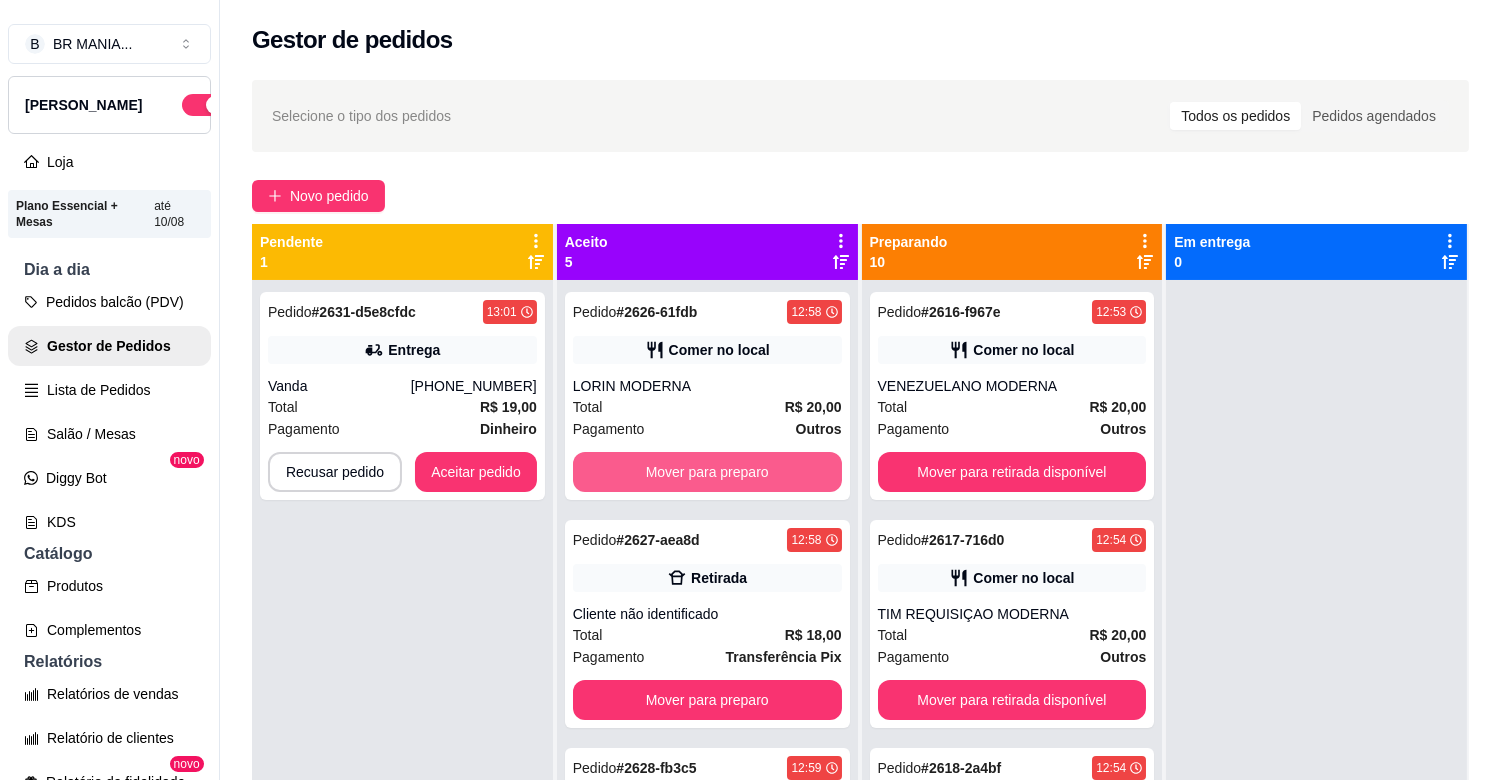 click on "Mover para preparo" at bounding box center (707, 472) 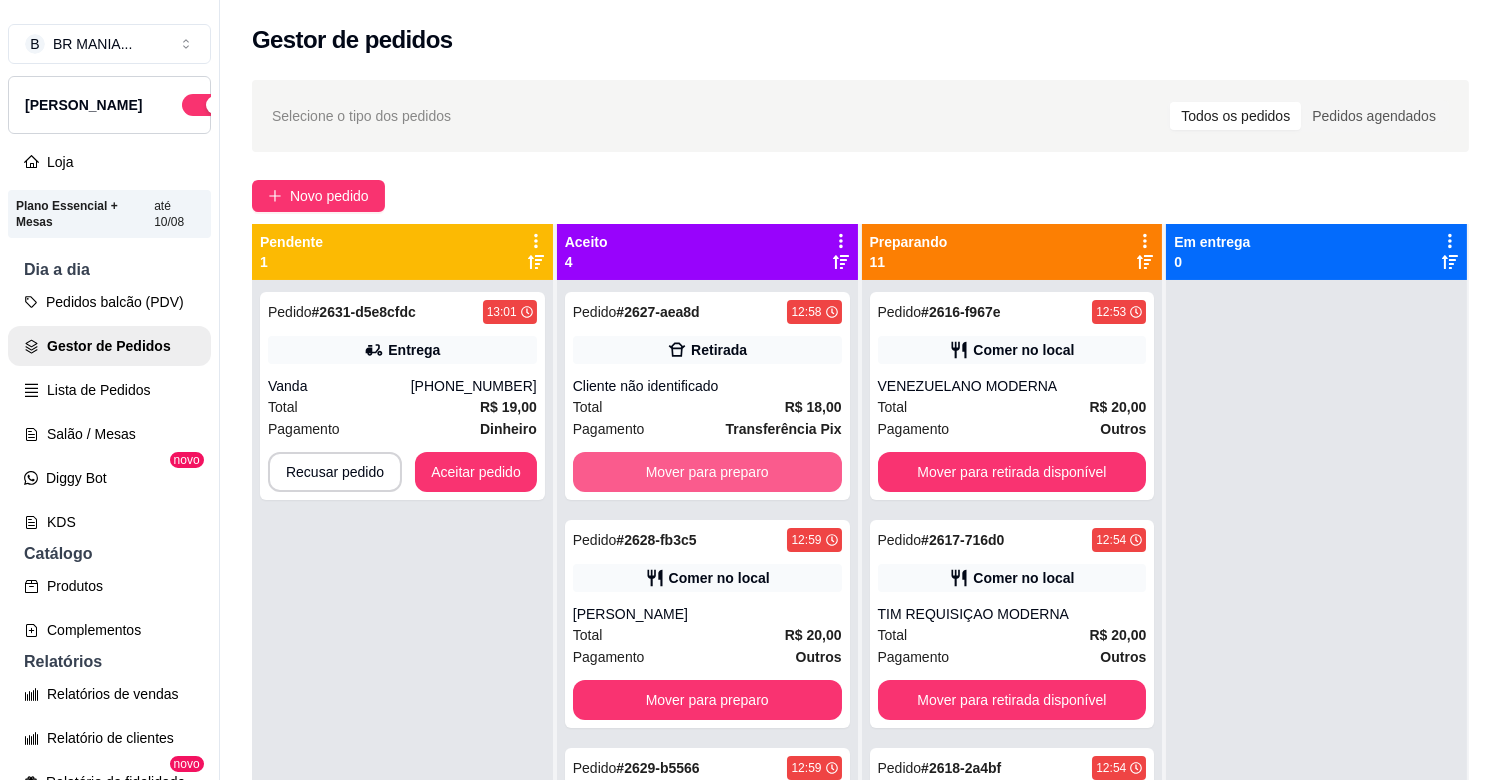 click on "Mover para preparo" at bounding box center [707, 472] 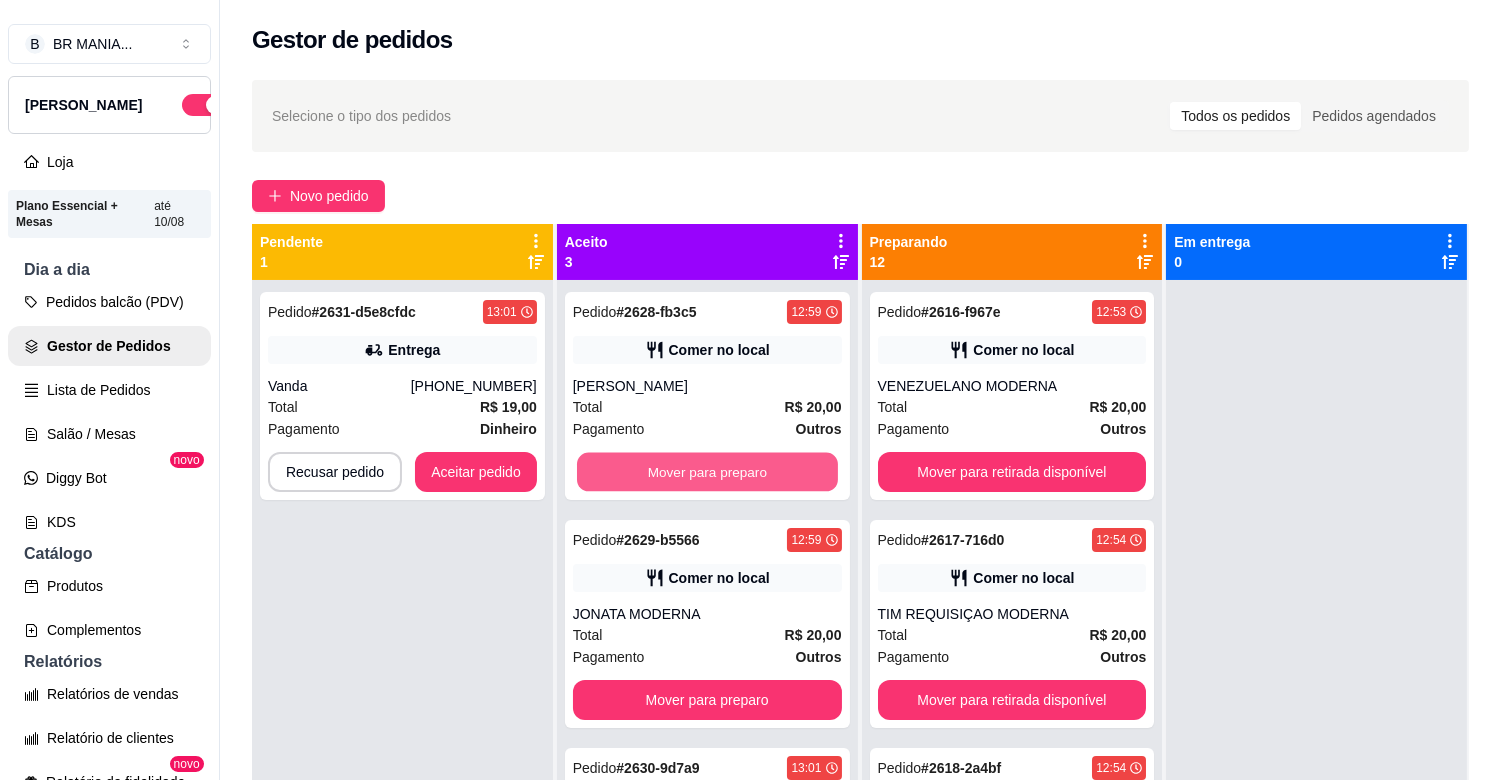 click on "Mover para preparo" at bounding box center [707, 472] 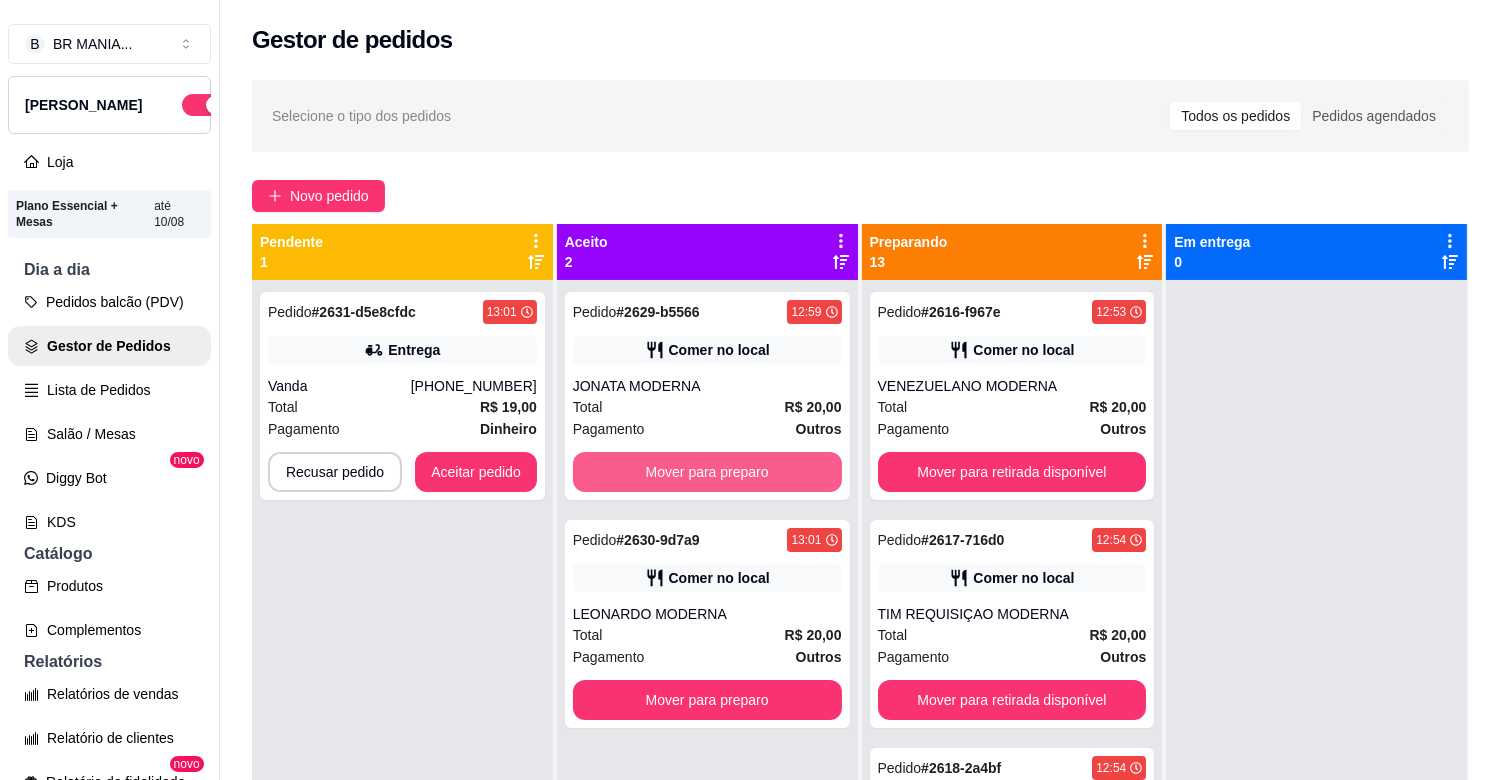 click on "Mover para preparo" at bounding box center (707, 472) 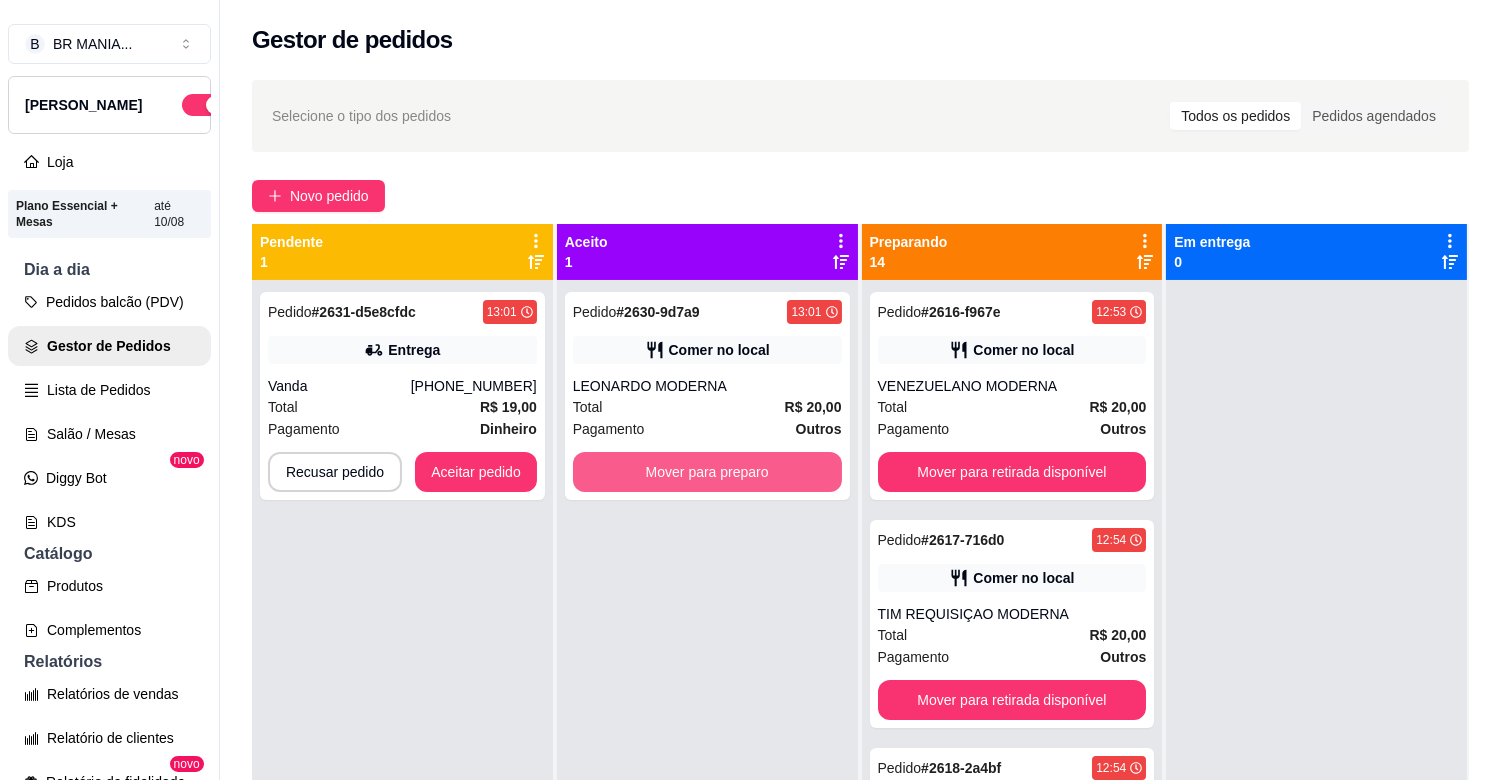 click on "Mover para preparo" at bounding box center (707, 472) 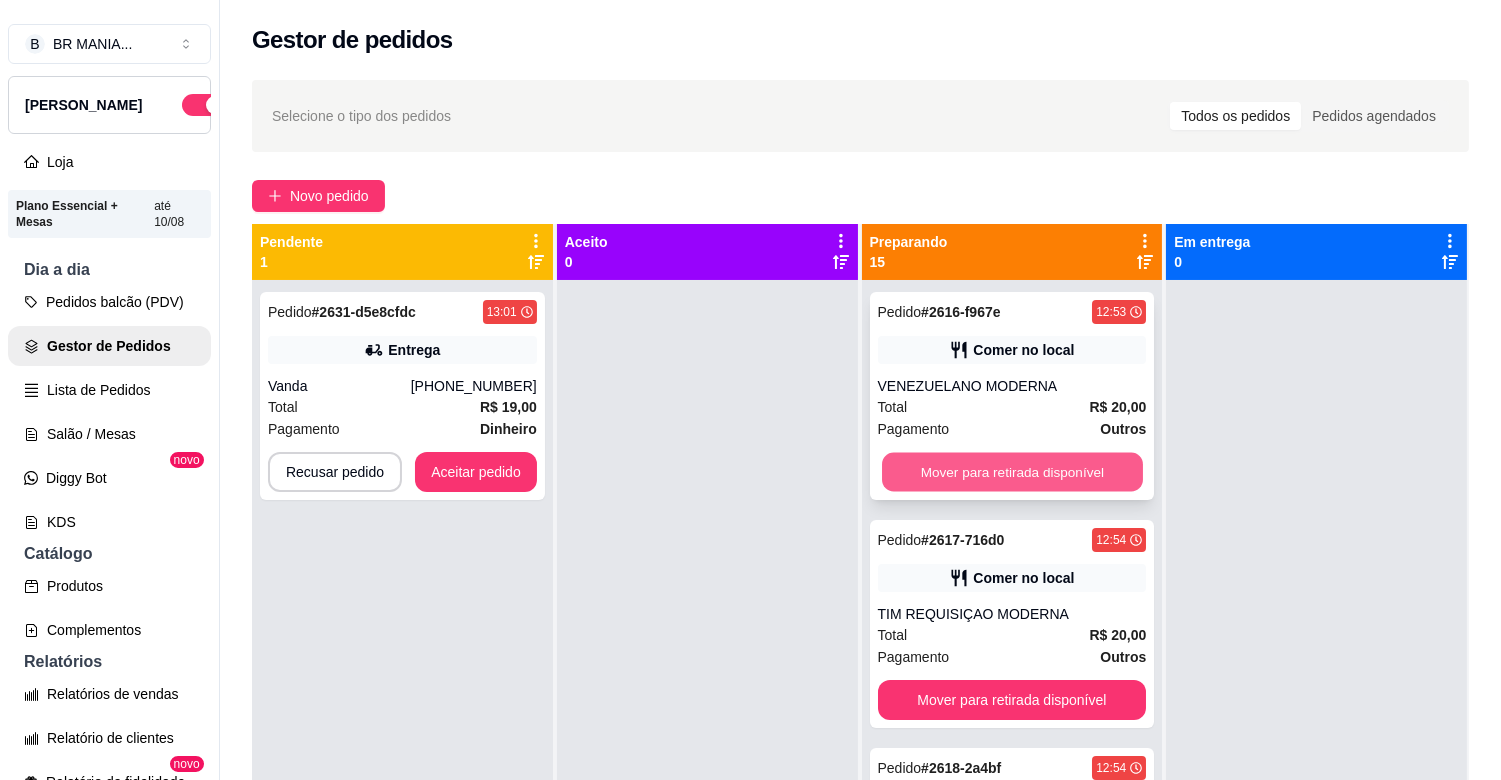 click on "Mover para retirada disponível" at bounding box center (1012, 472) 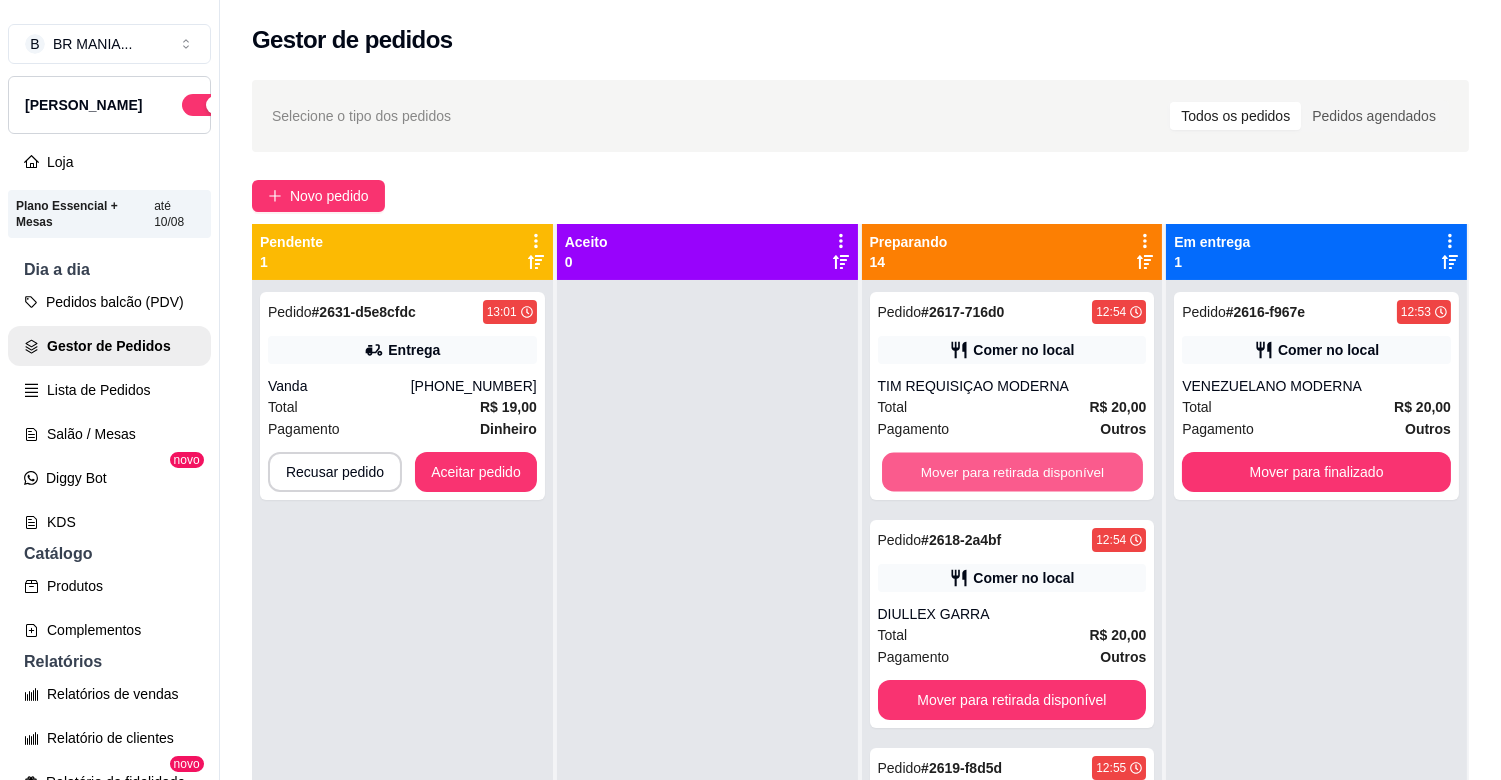 click on "Mover para retirada disponível" at bounding box center [1012, 472] 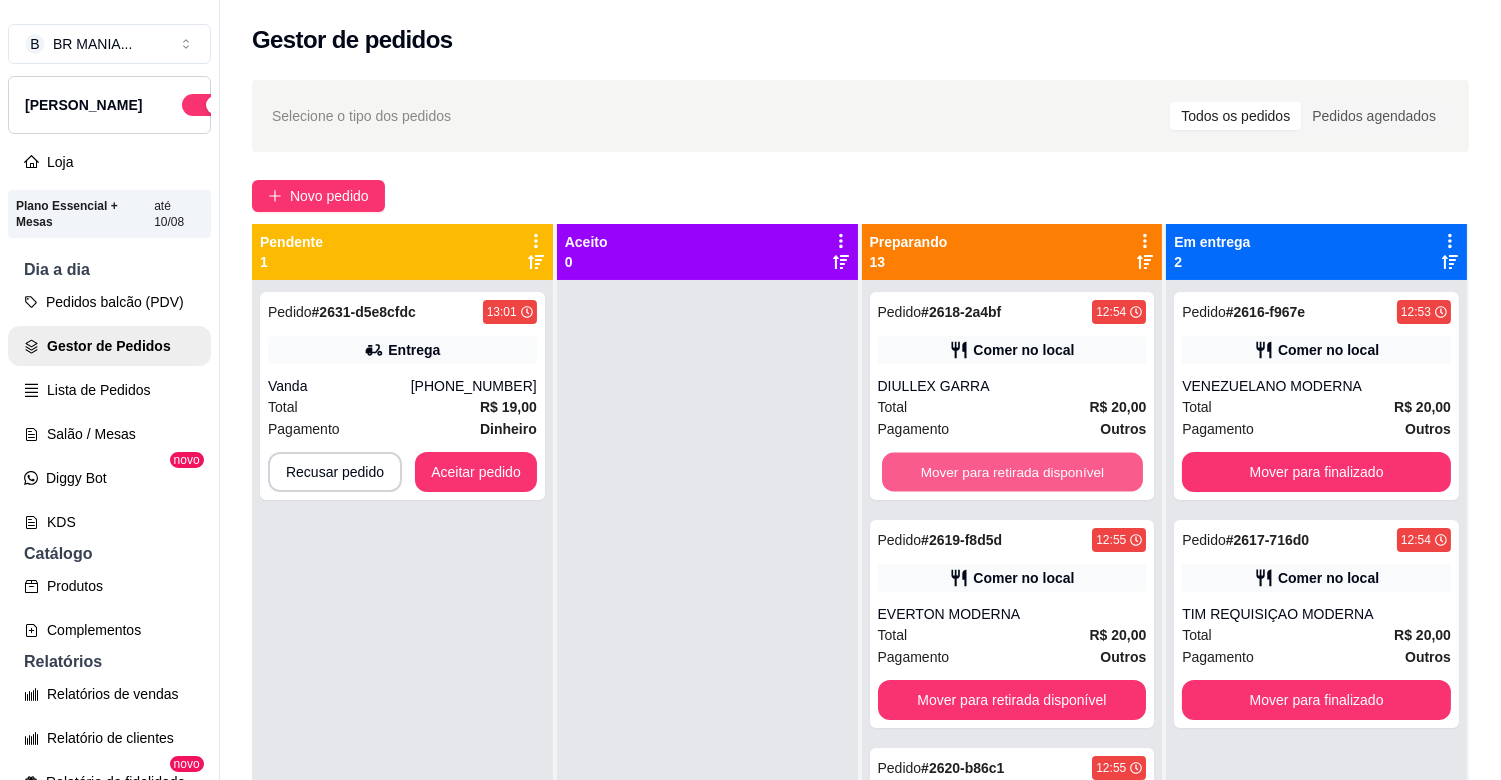 click on "Mover para retirada disponível" at bounding box center (1012, 472) 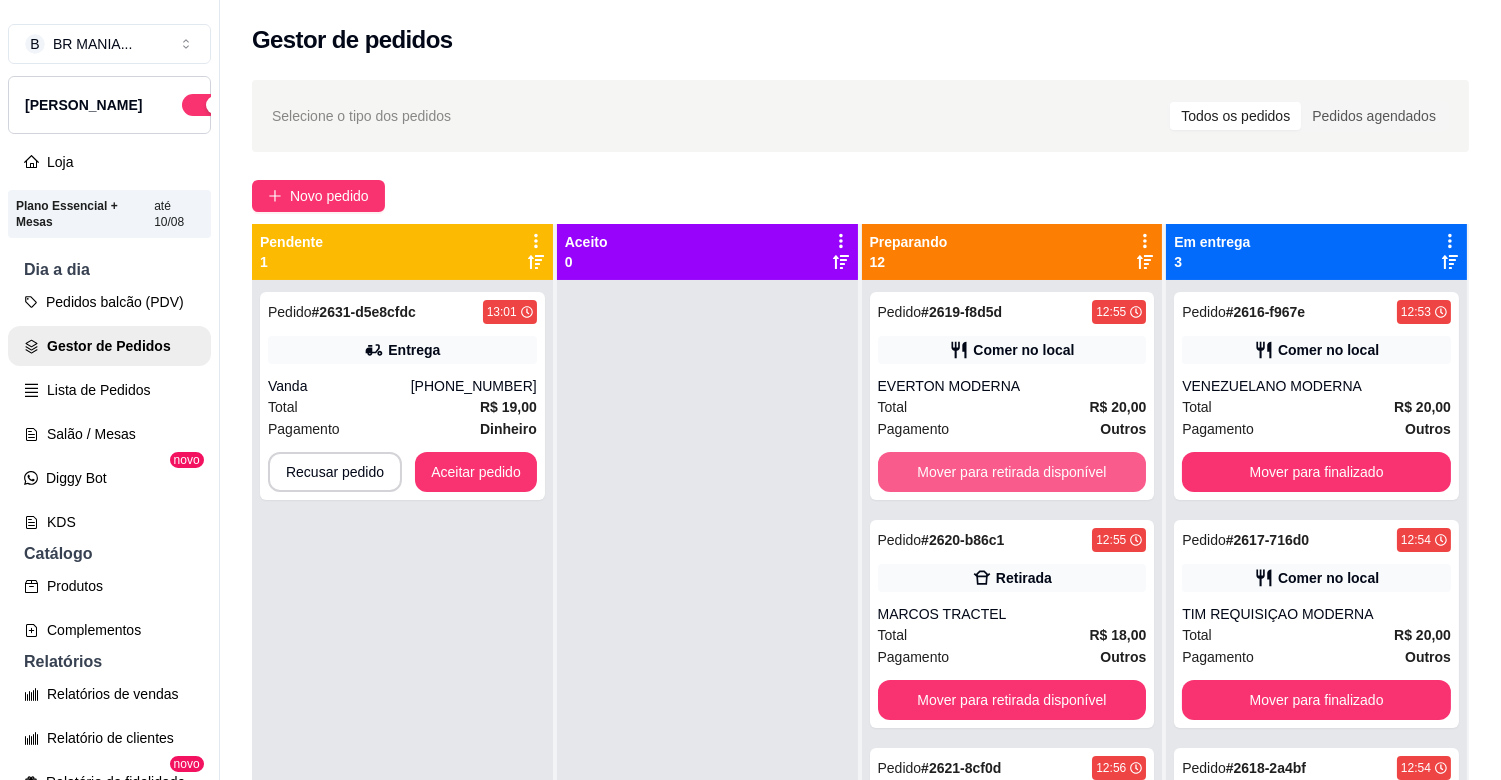 click on "Mover para retirada disponível" at bounding box center [1012, 472] 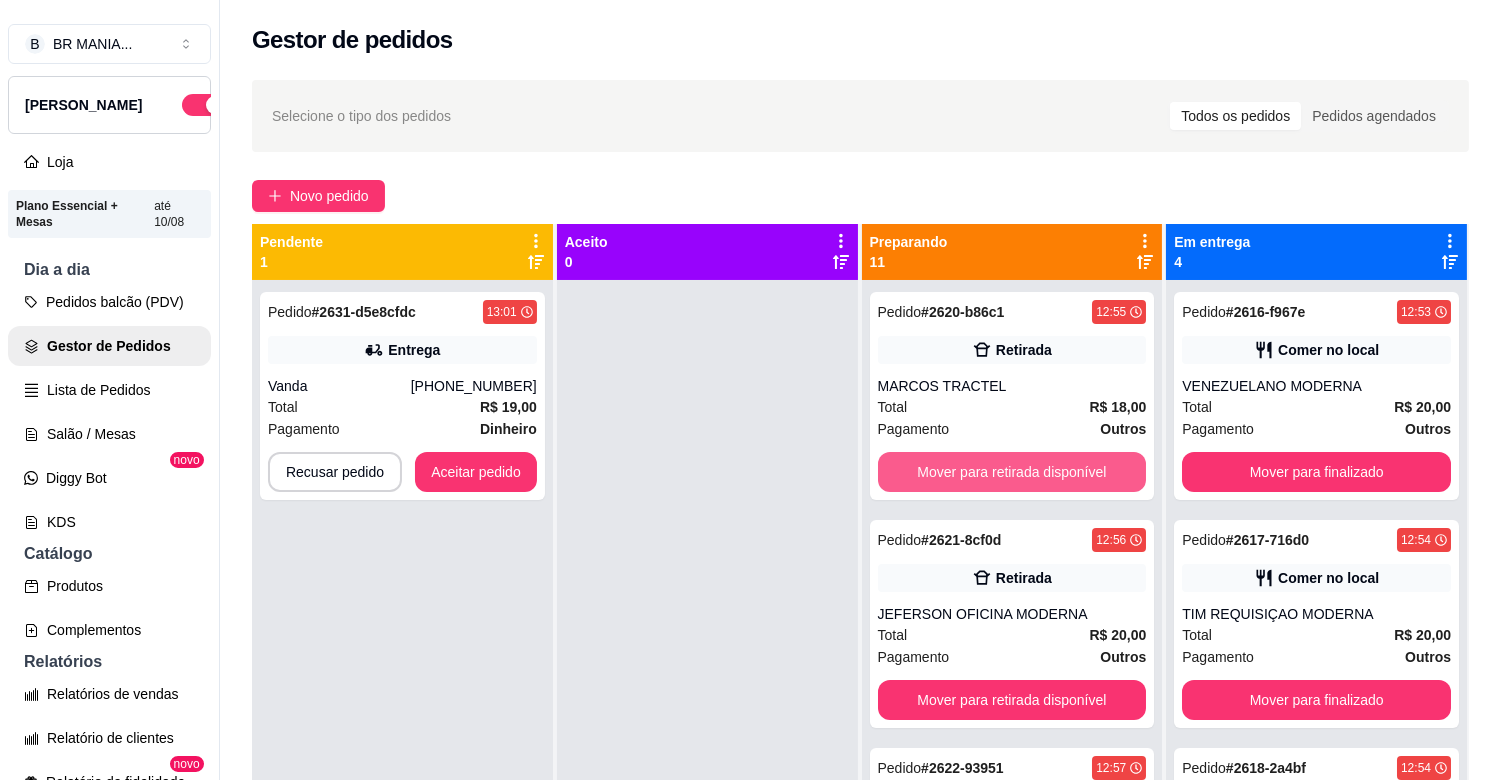 click on "Mover para retirada disponível" at bounding box center (1012, 472) 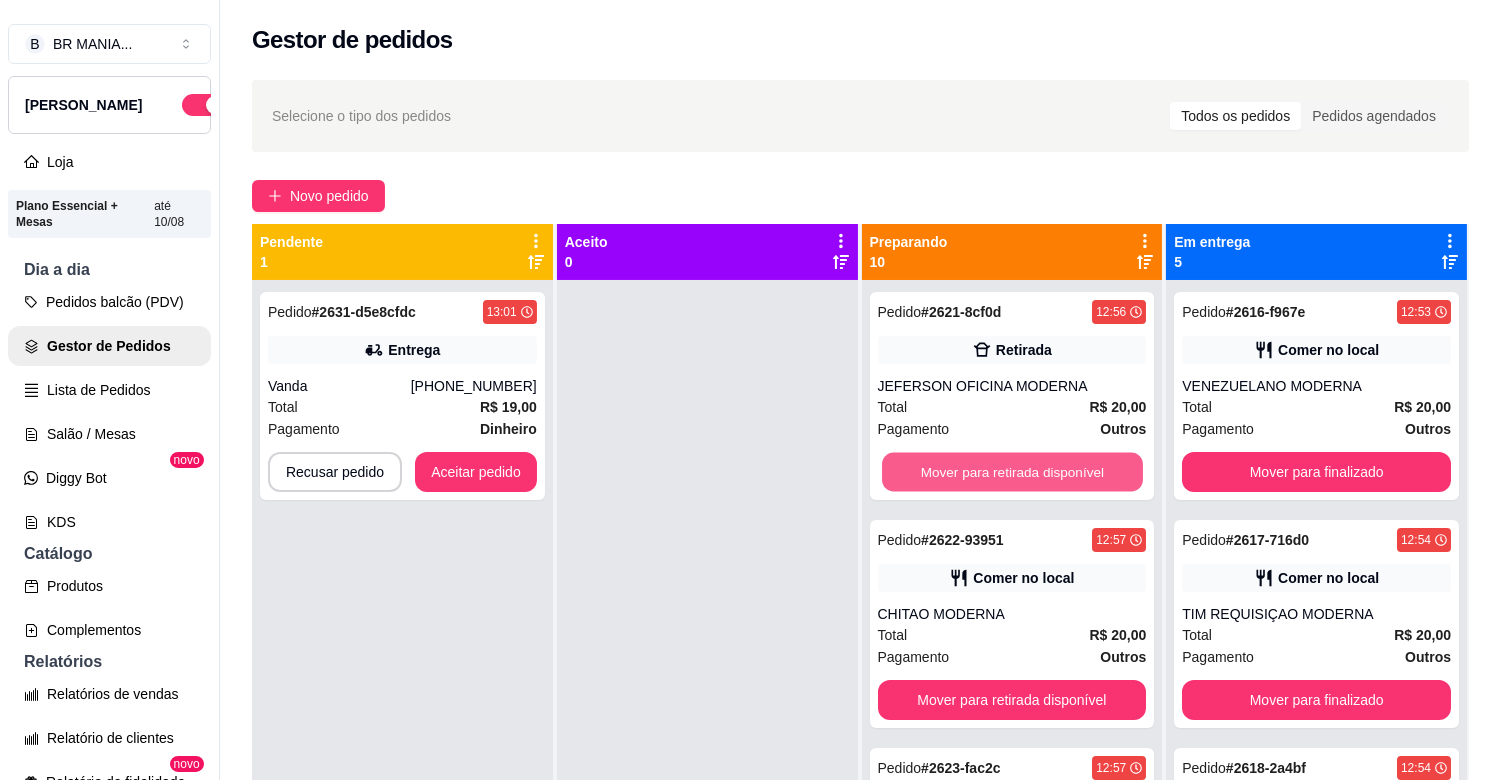click on "Mover para retirada disponível" at bounding box center (1012, 472) 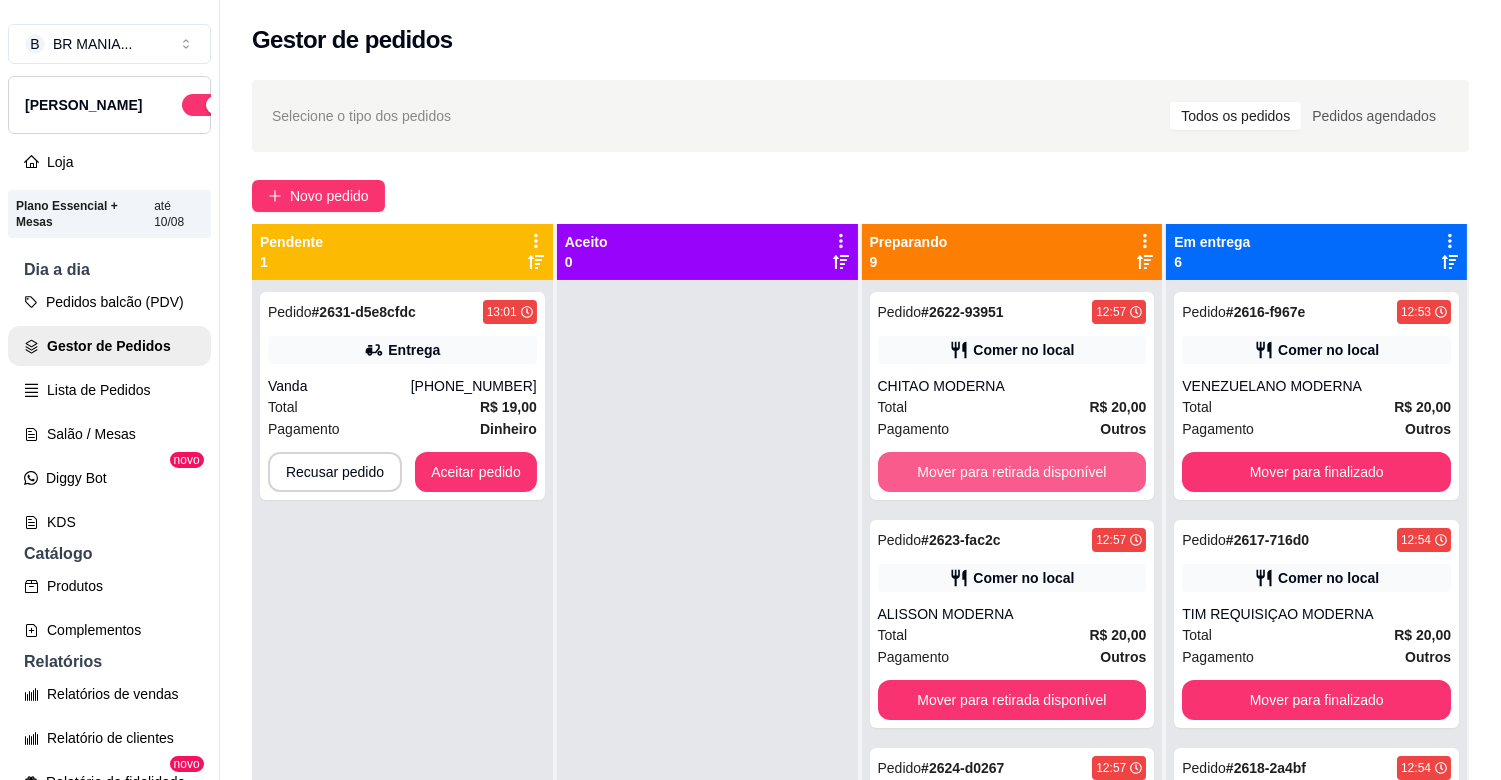 click on "Mover para retirada disponível" at bounding box center [1012, 472] 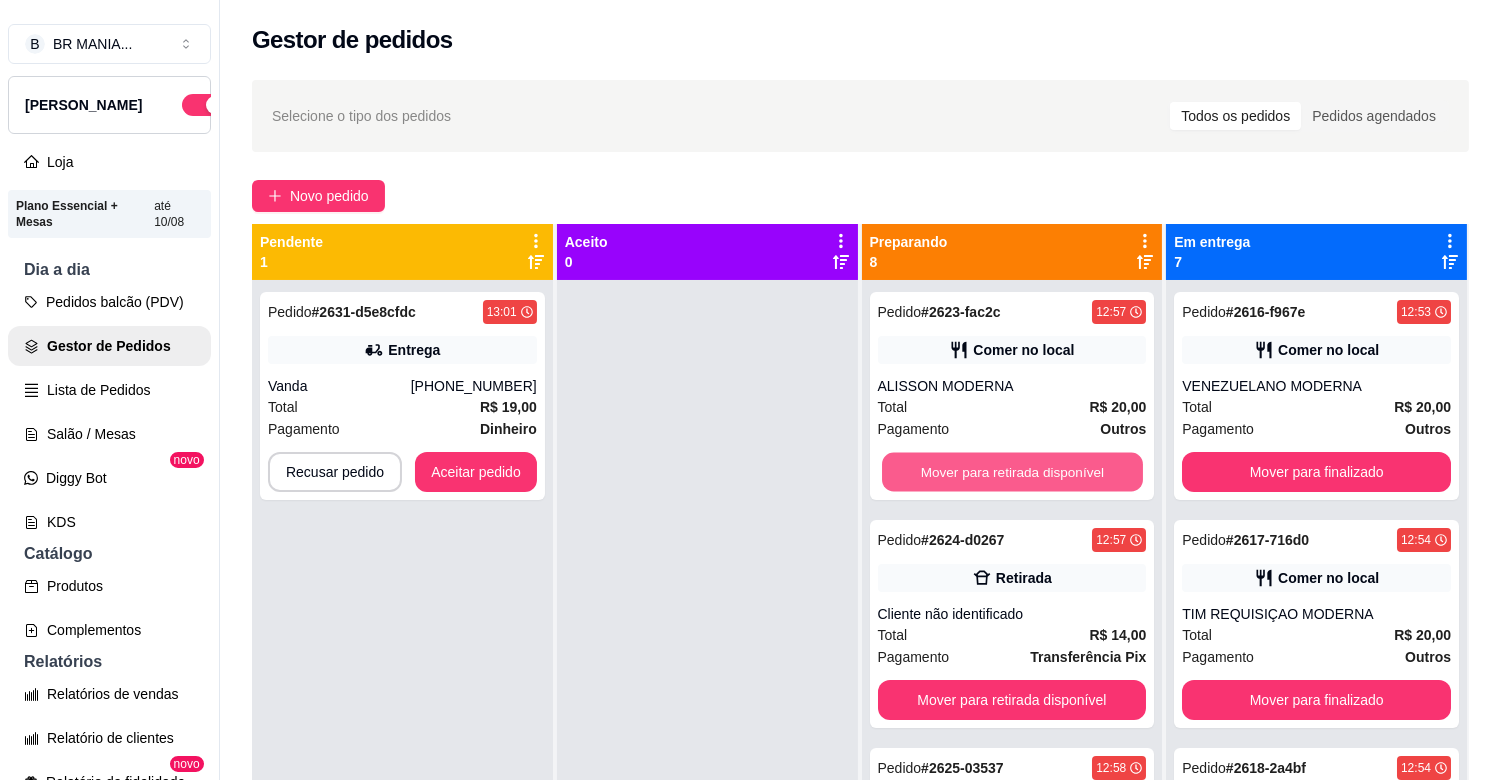 click on "Mover para retirada disponível" at bounding box center [1012, 472] 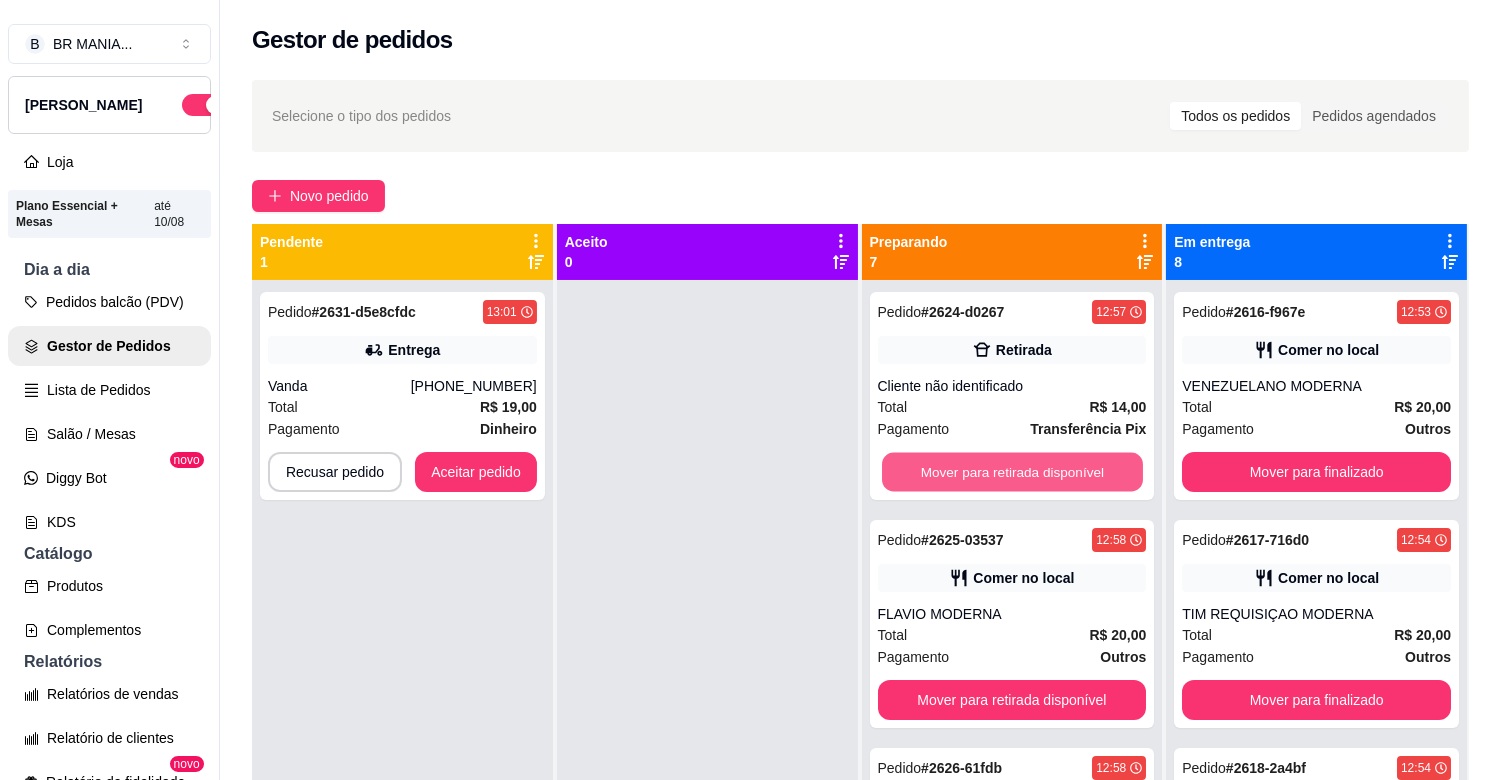 click on "Mover para retirada disponível" at bounding box center (1012, 472) 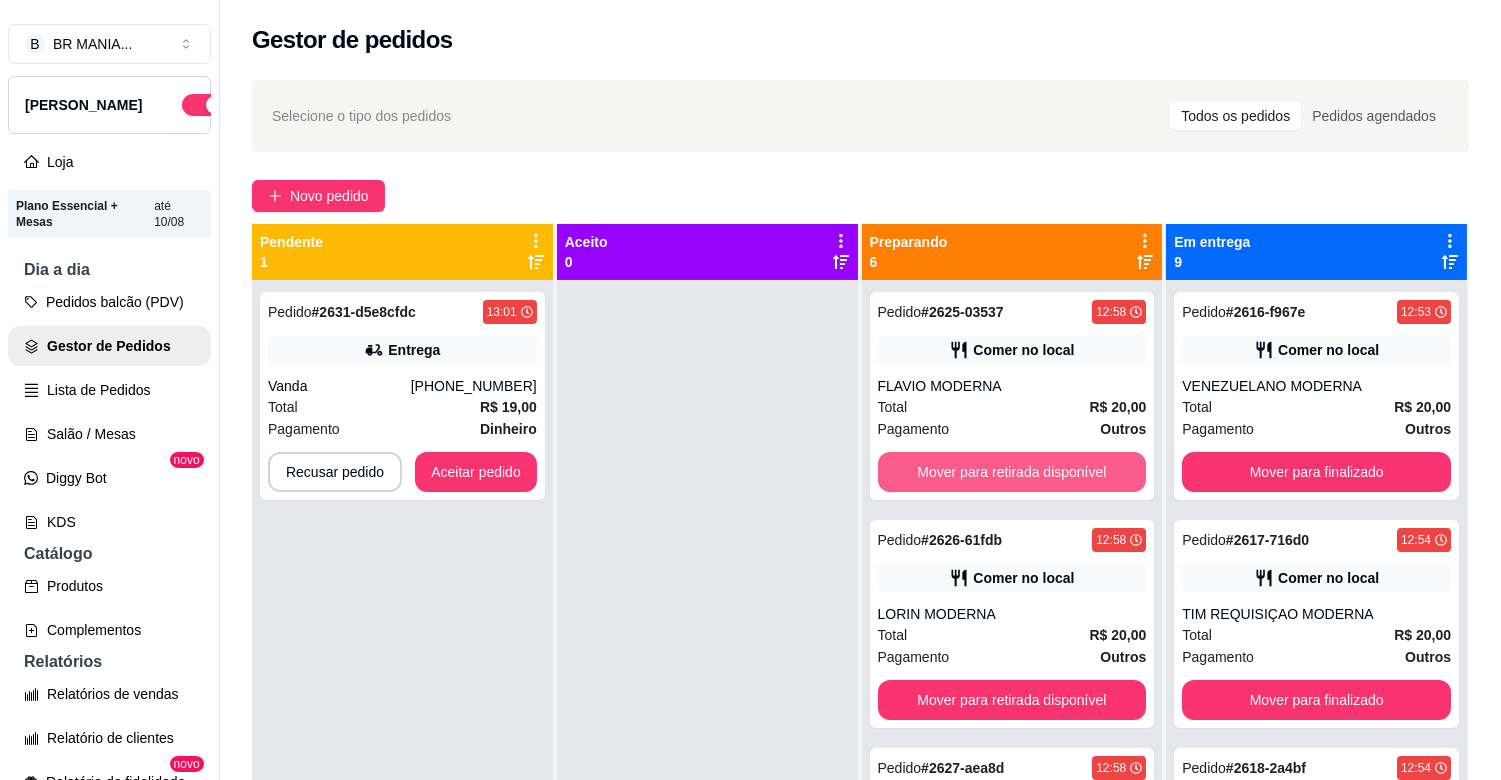 click on "Mover para retirada disponível" at bounding box center (1012, 472) 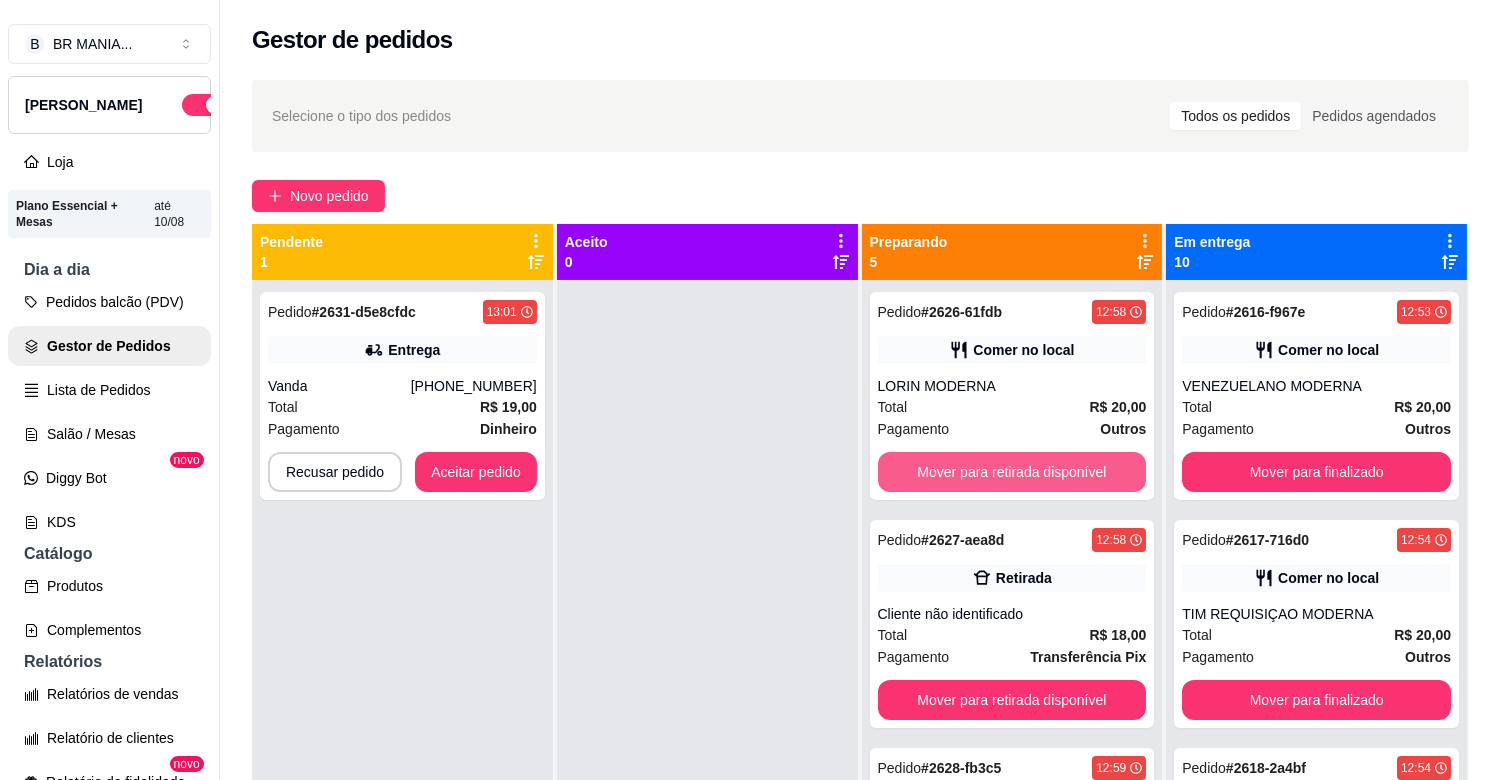 click on "Mover para retirada disponível" at bounding box center [1012, 472] 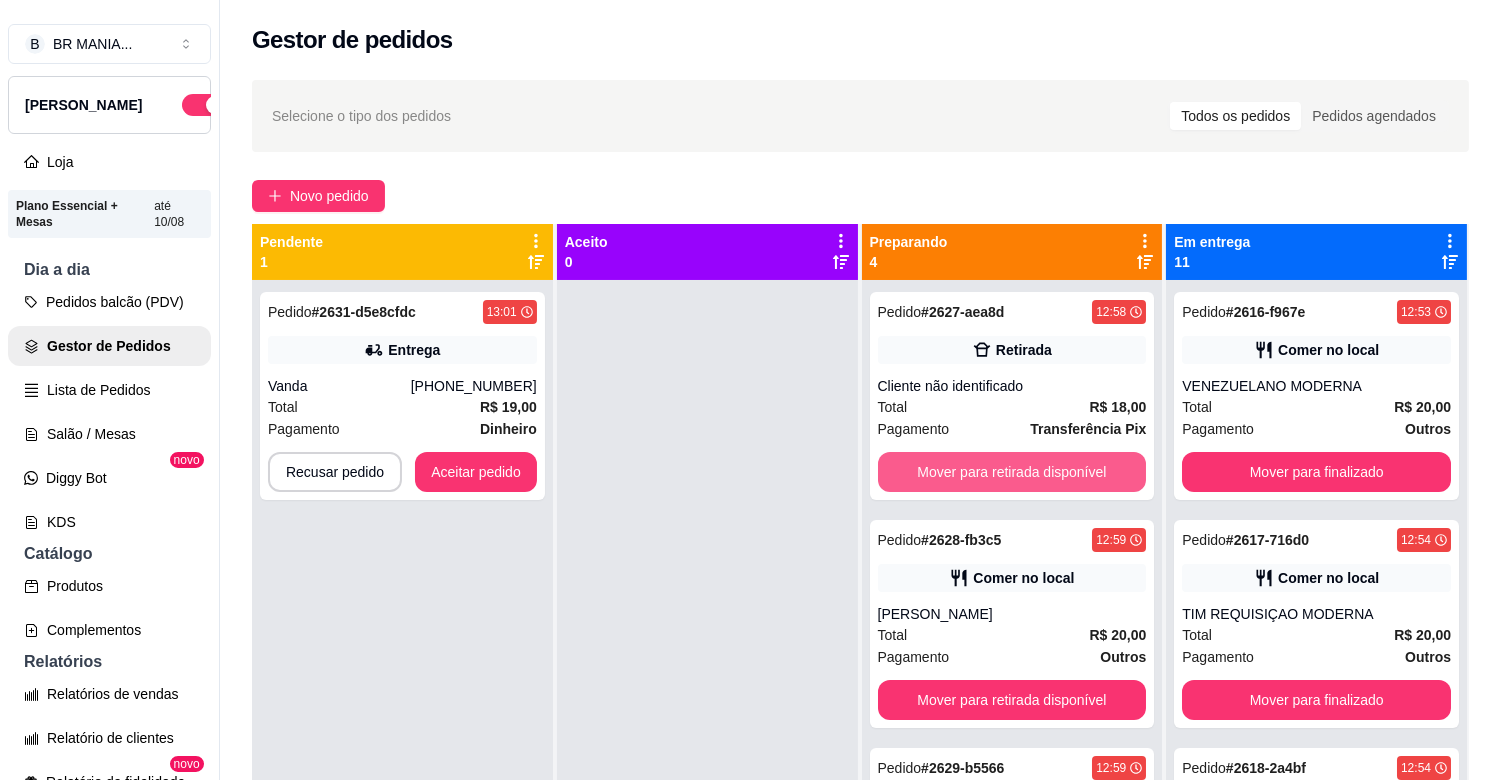 click on "Mover para retirada disponível" at bounding box center [1012, 472] 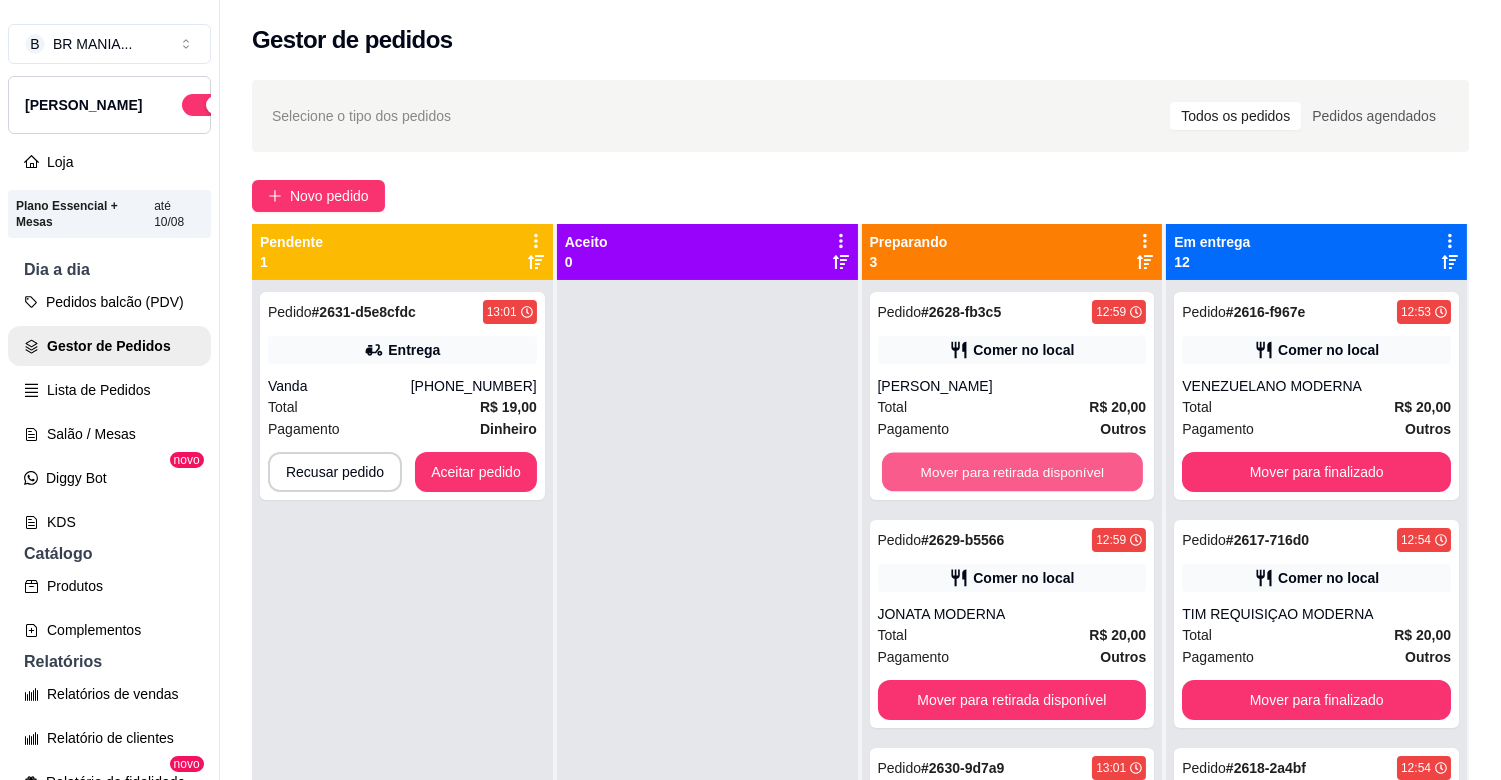 click on "Mover para retirada disponível" at bounding box center [1012, 472] 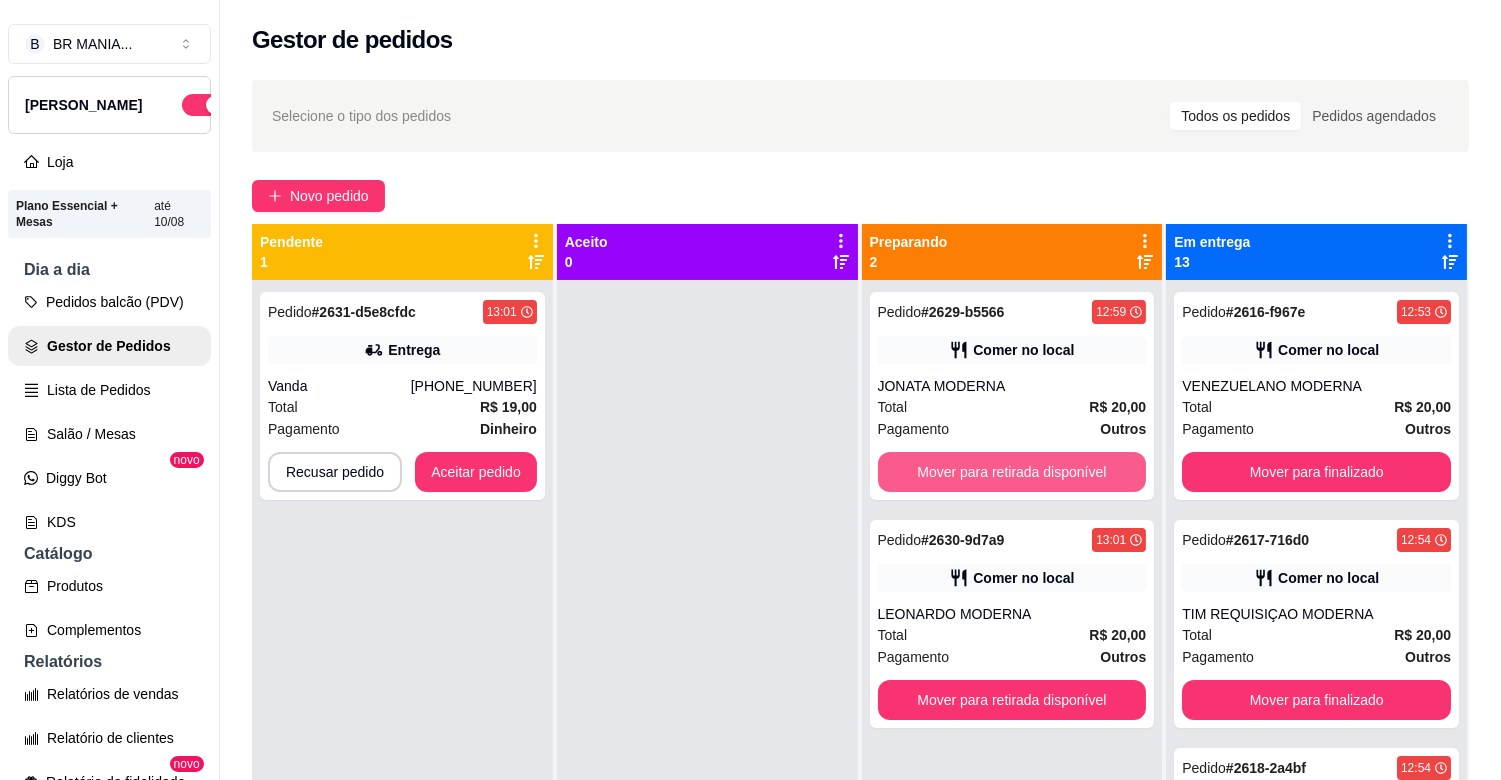 click on "Mover para retirada disponível" at bounding box center [1012, 472] 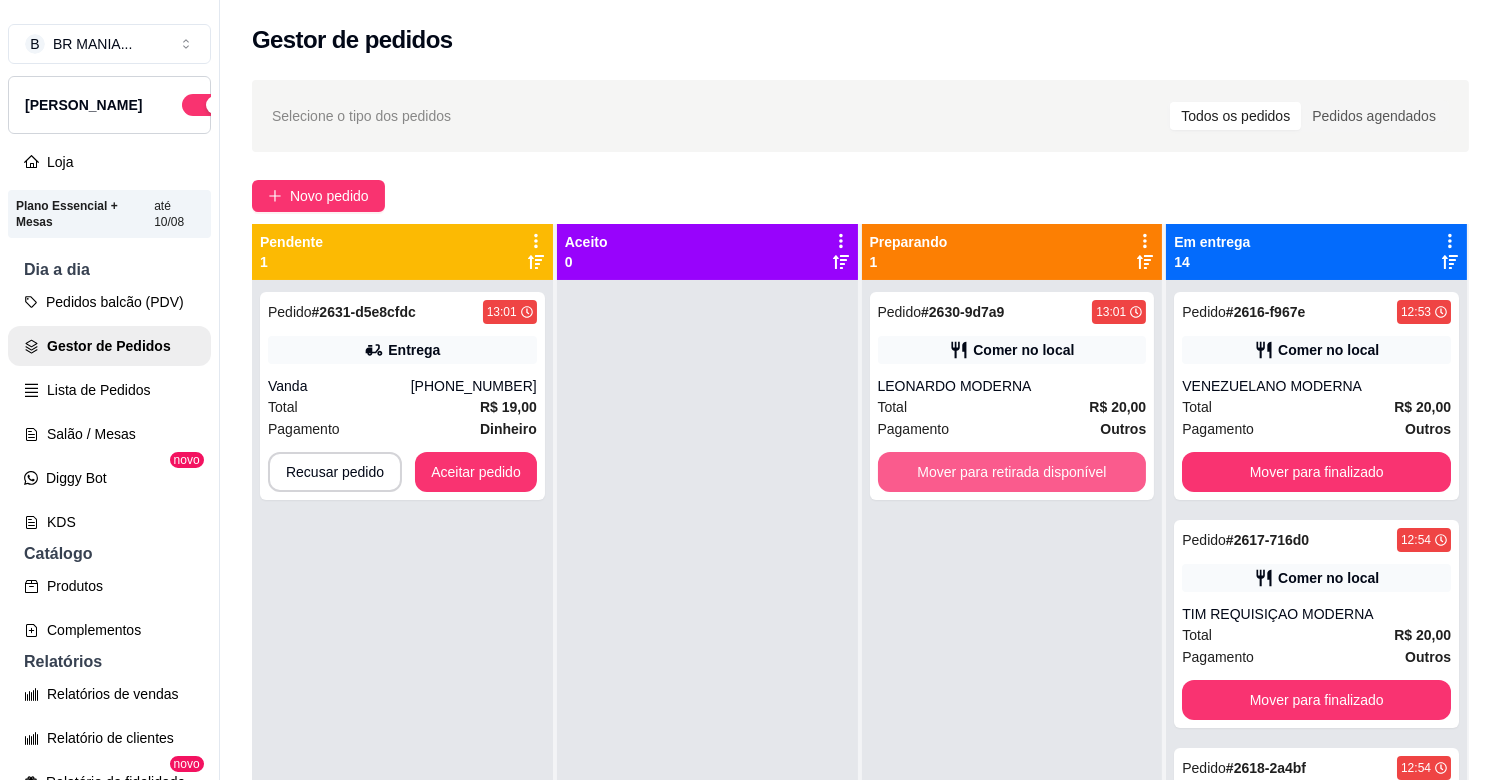 click on "Mover para retirada disponível" at bounding box center (1012, 472) 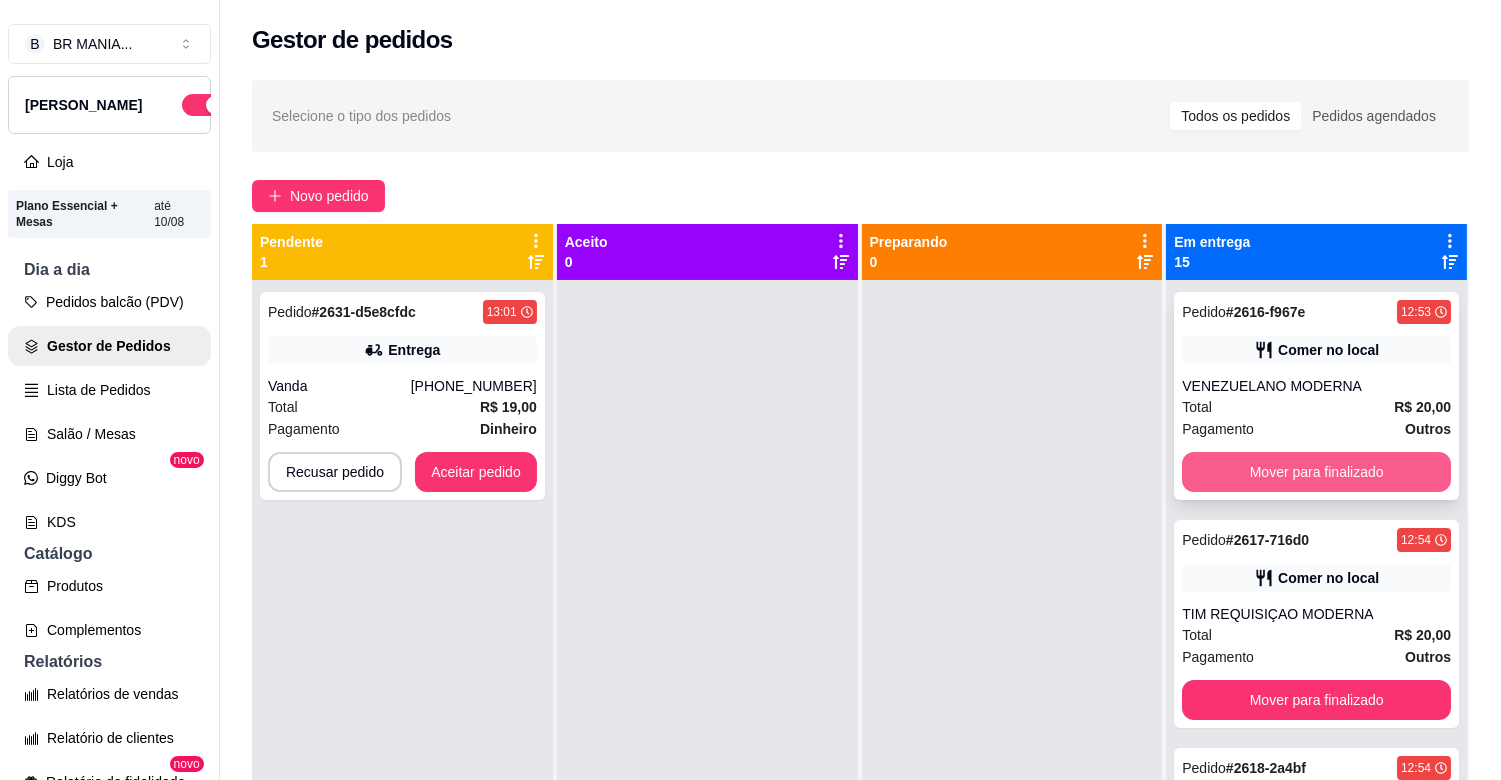 click on "Mover para finalizado" at bounding box center (1316, 472) 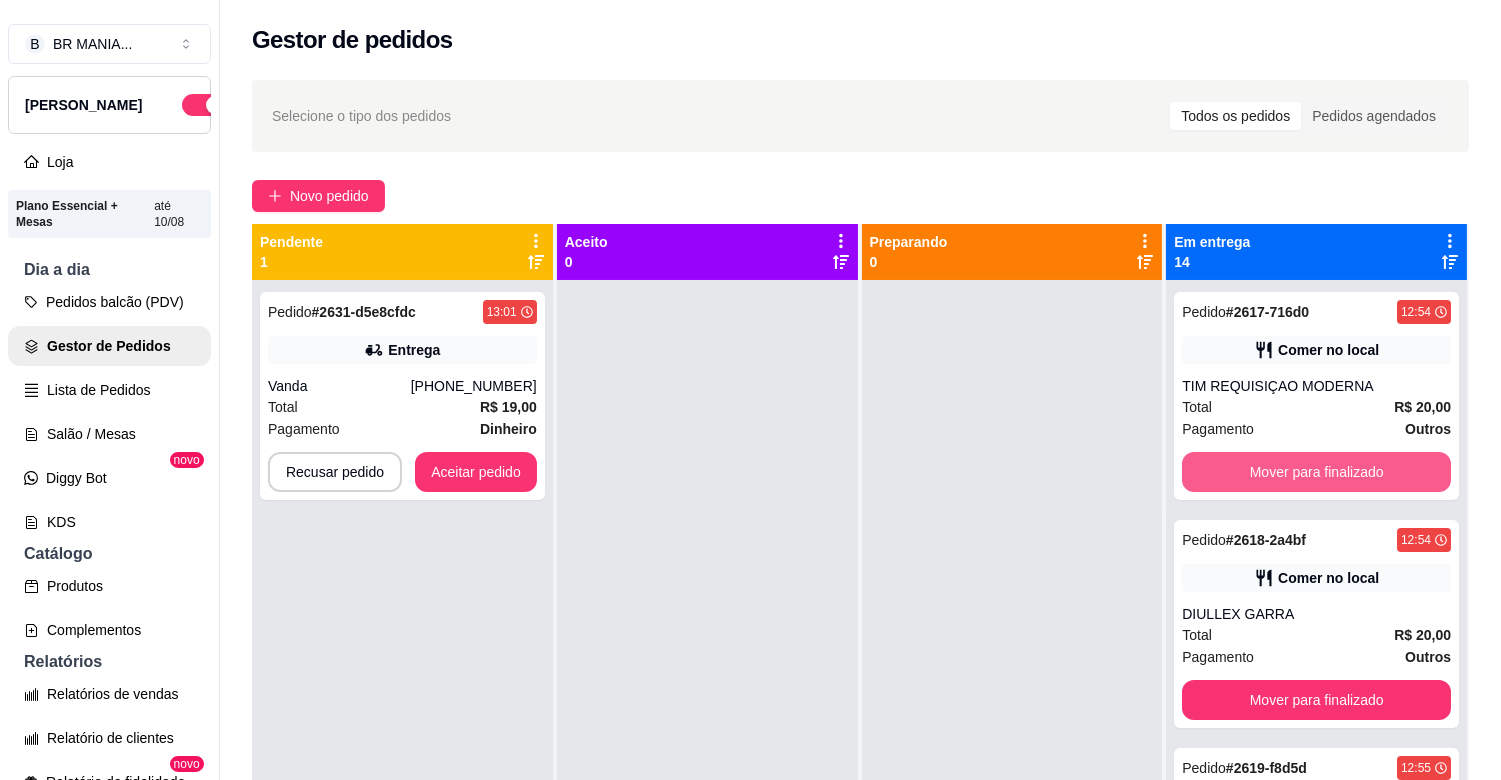 click on "Mover para finalizado" at bounding box center [1316, 472] 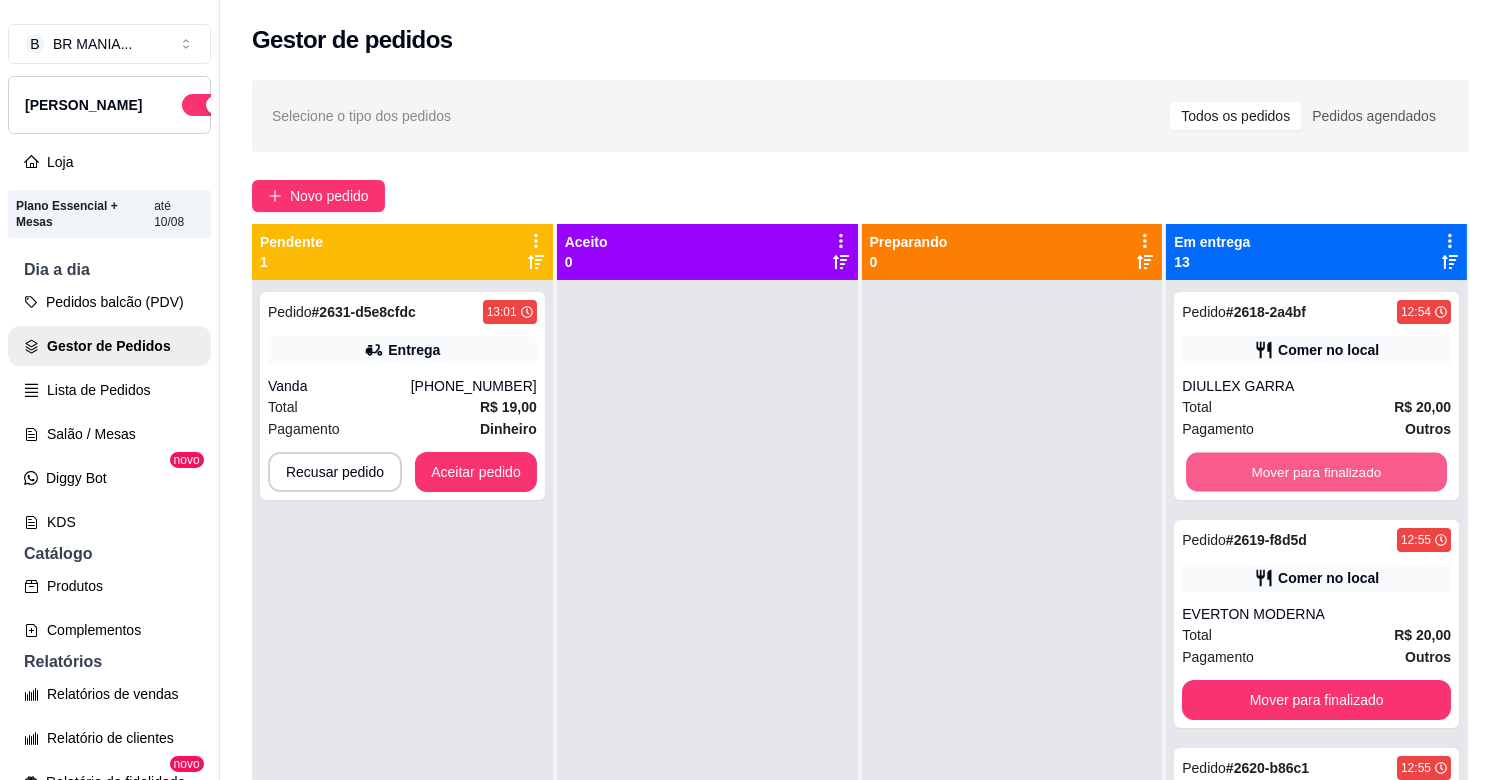 click on "Mover para finalizado" at bounding box center (1316, 472) 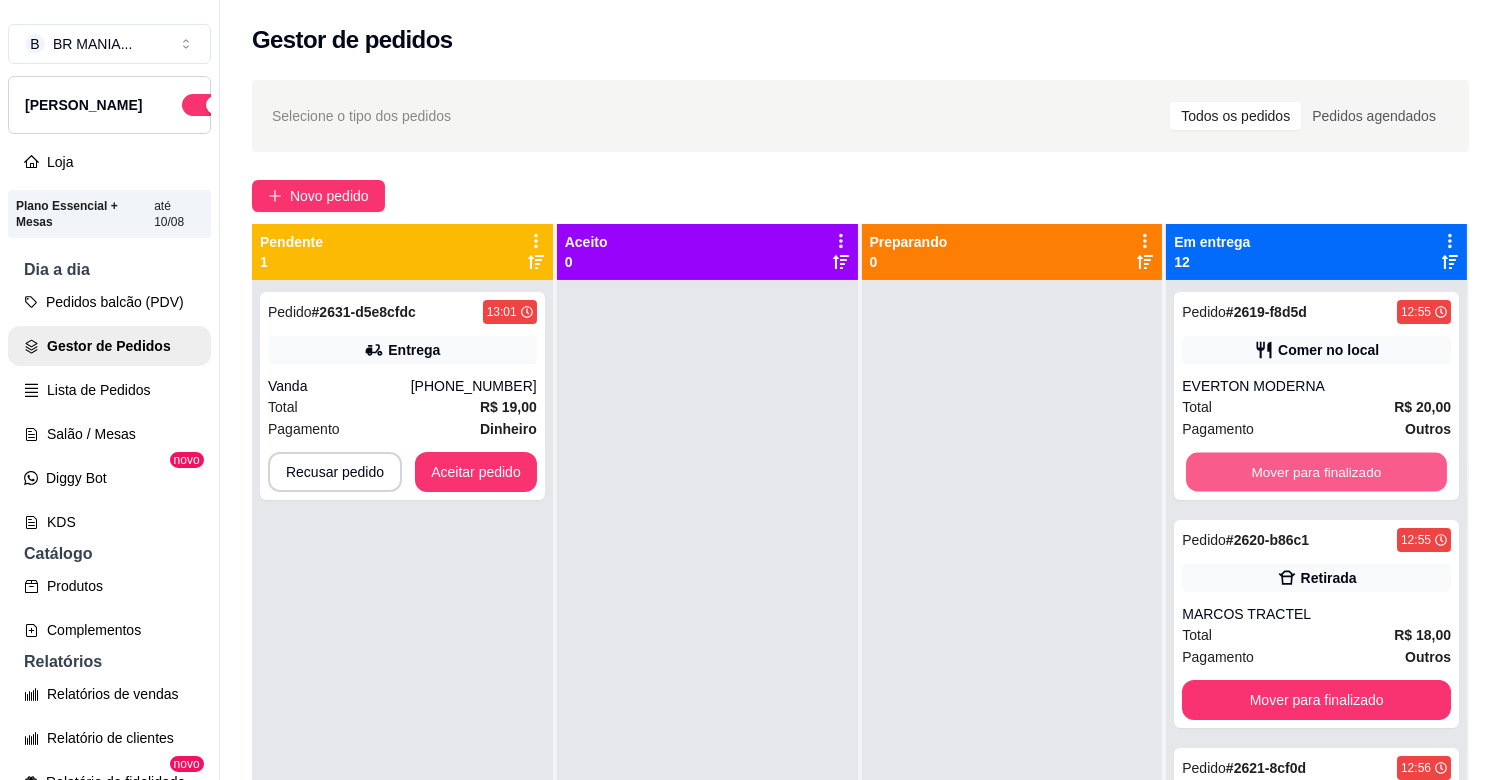 click on "Mover para finalizado" at bounding box center [1316, 472] 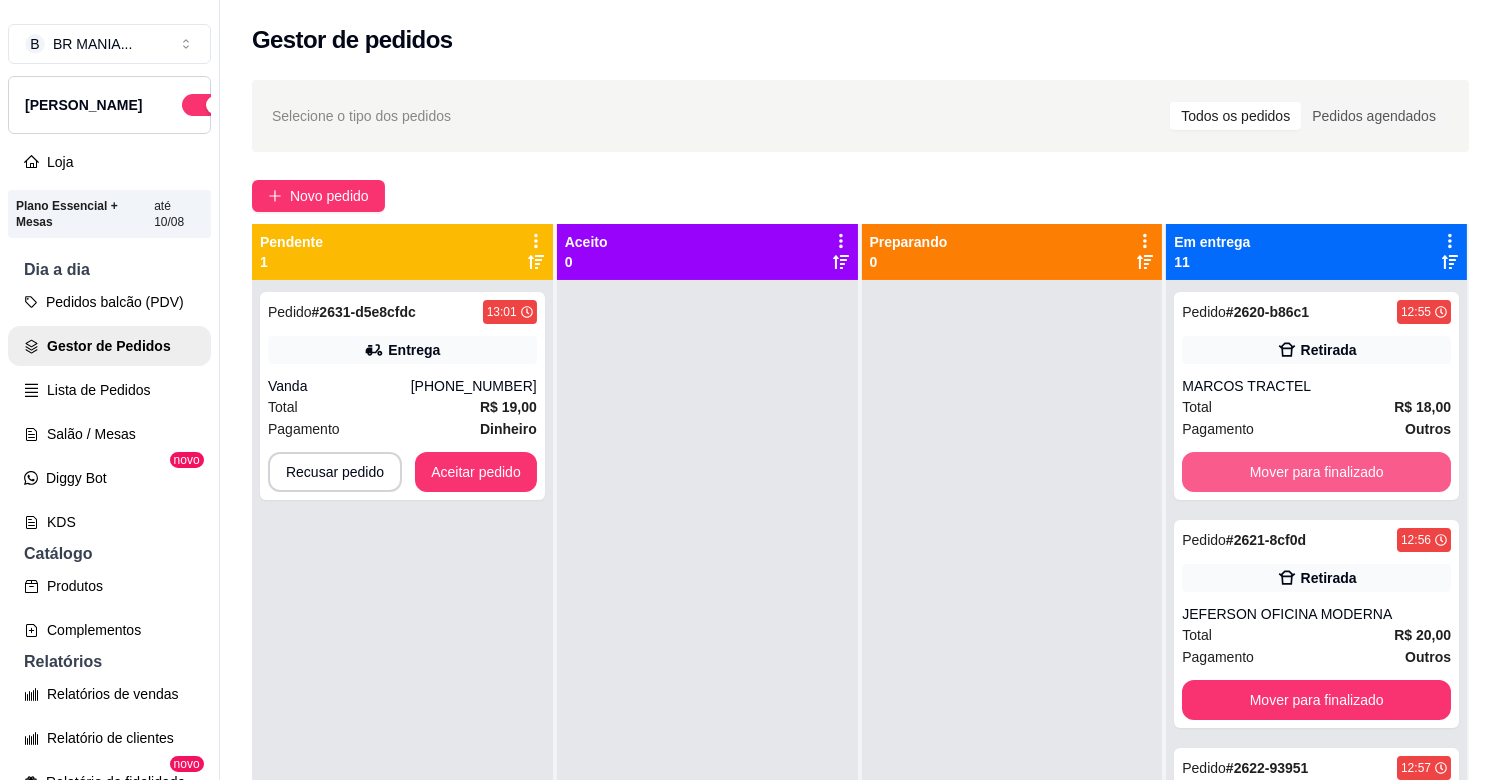 click on "Mover para finalizado" at bounding box center (1316, 472) 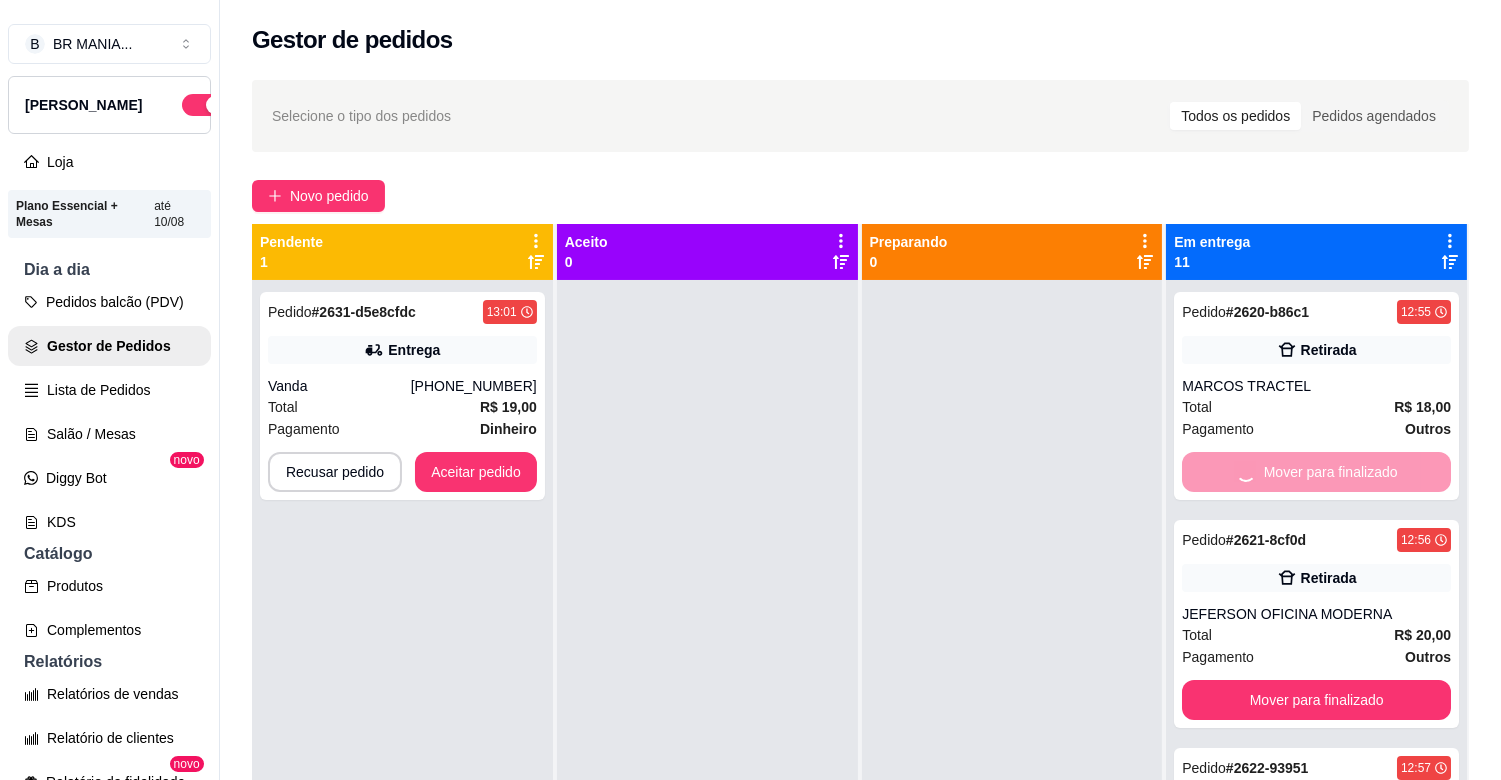click on "Mover para finalizado" at bounding box center (1316, 700) 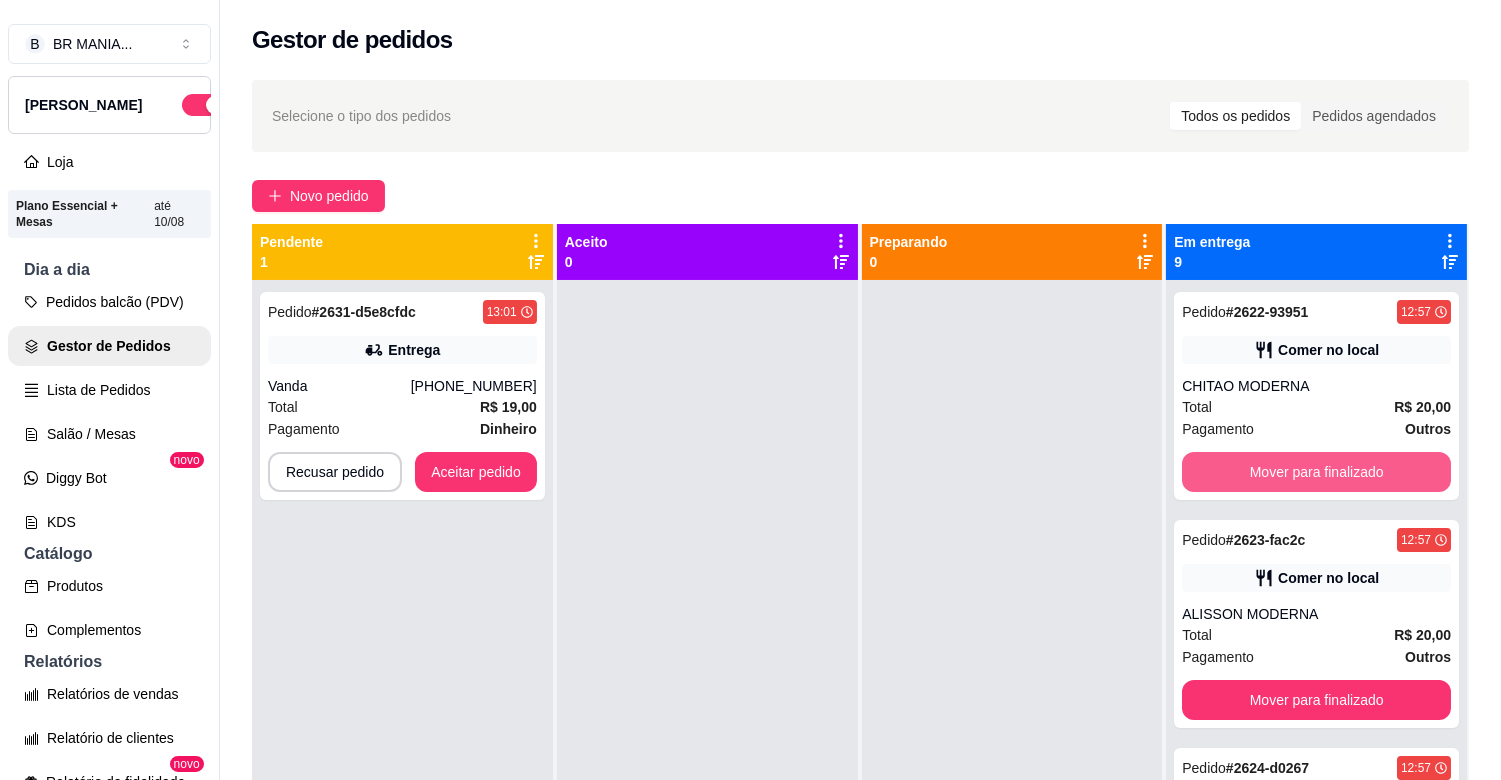 click on "Mover para finalizado" at bounding box center [1316, 472] 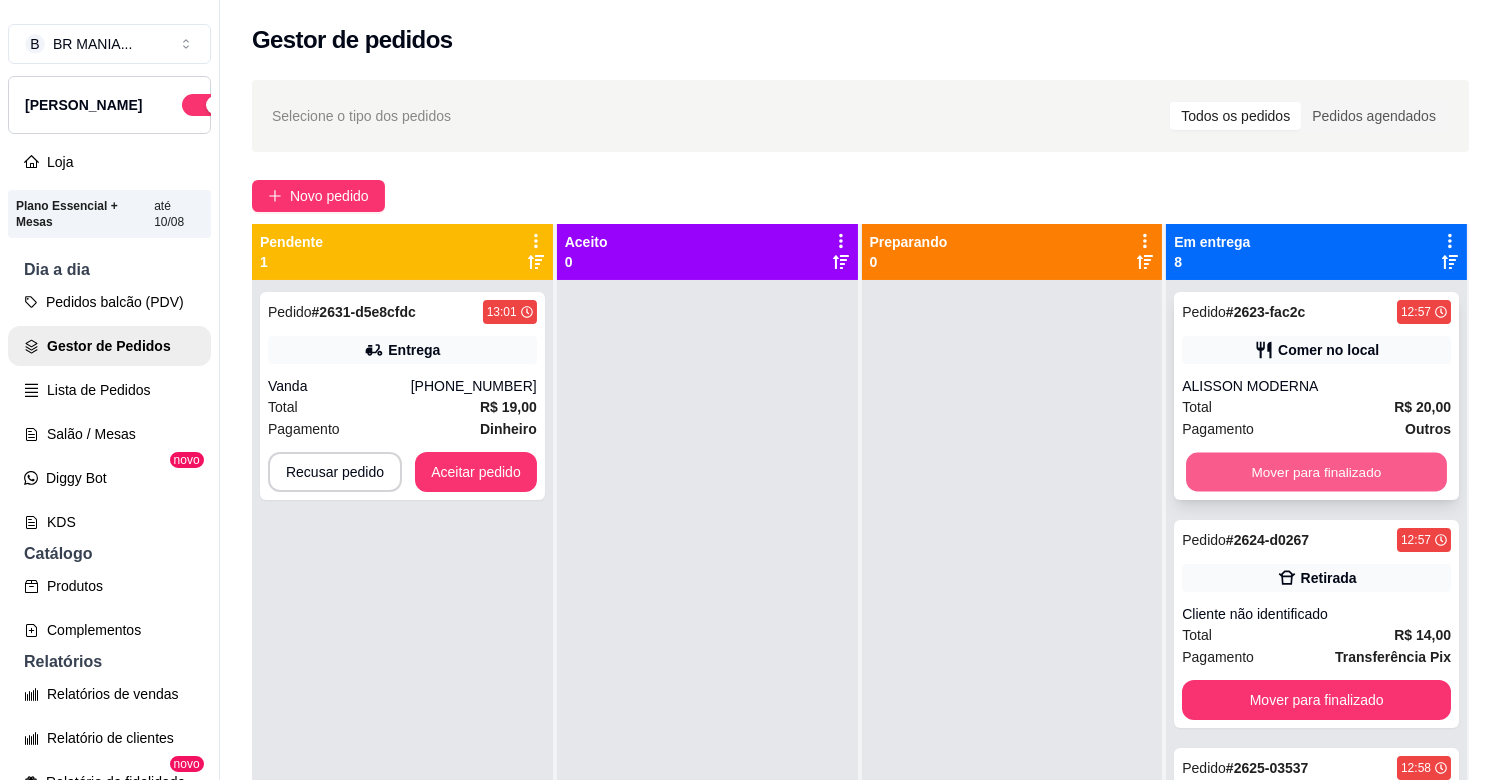 click on "Mover para finalizado" at bounding box center [1316, 472] 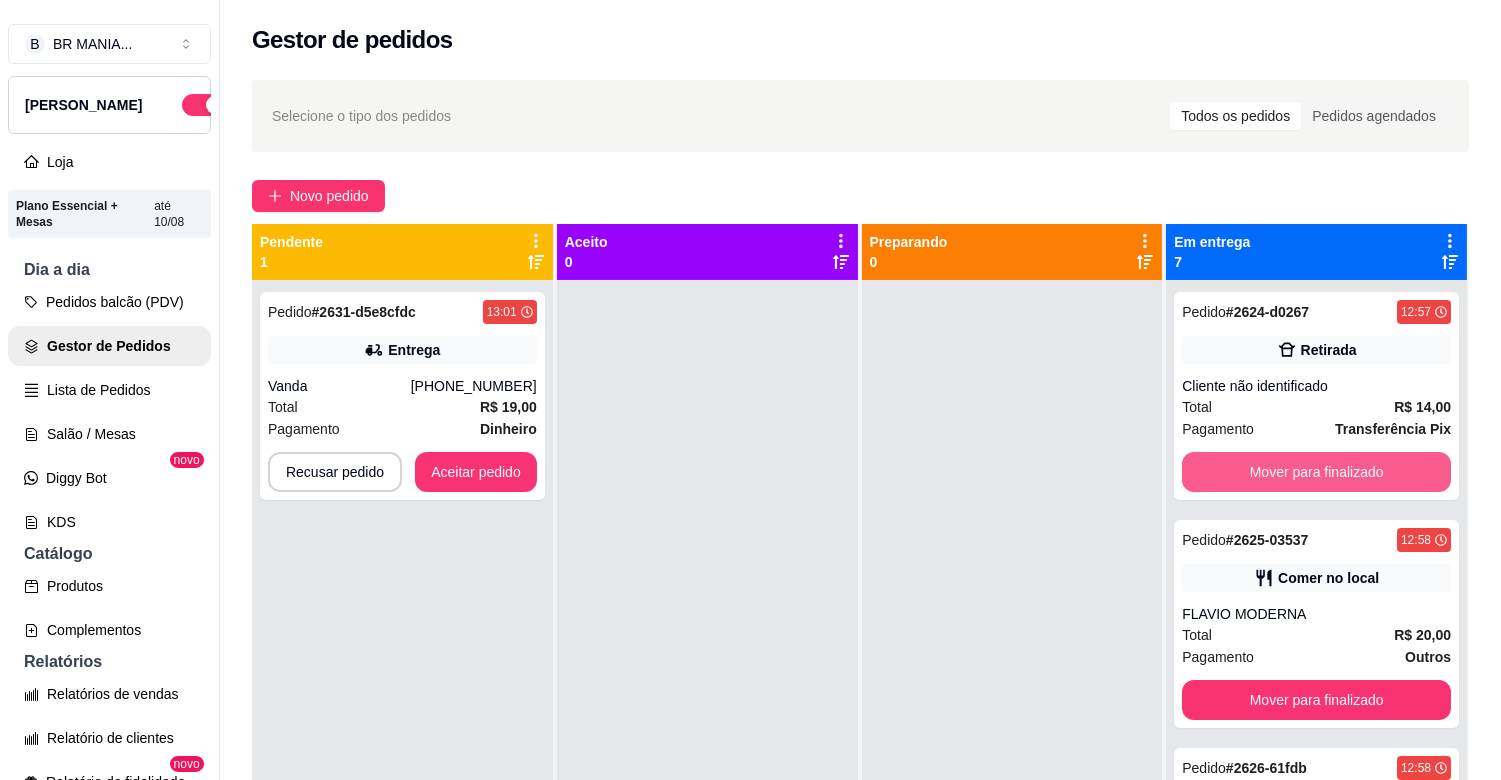 click on "Mover para finalizado" at bounding box center [1316, 472] 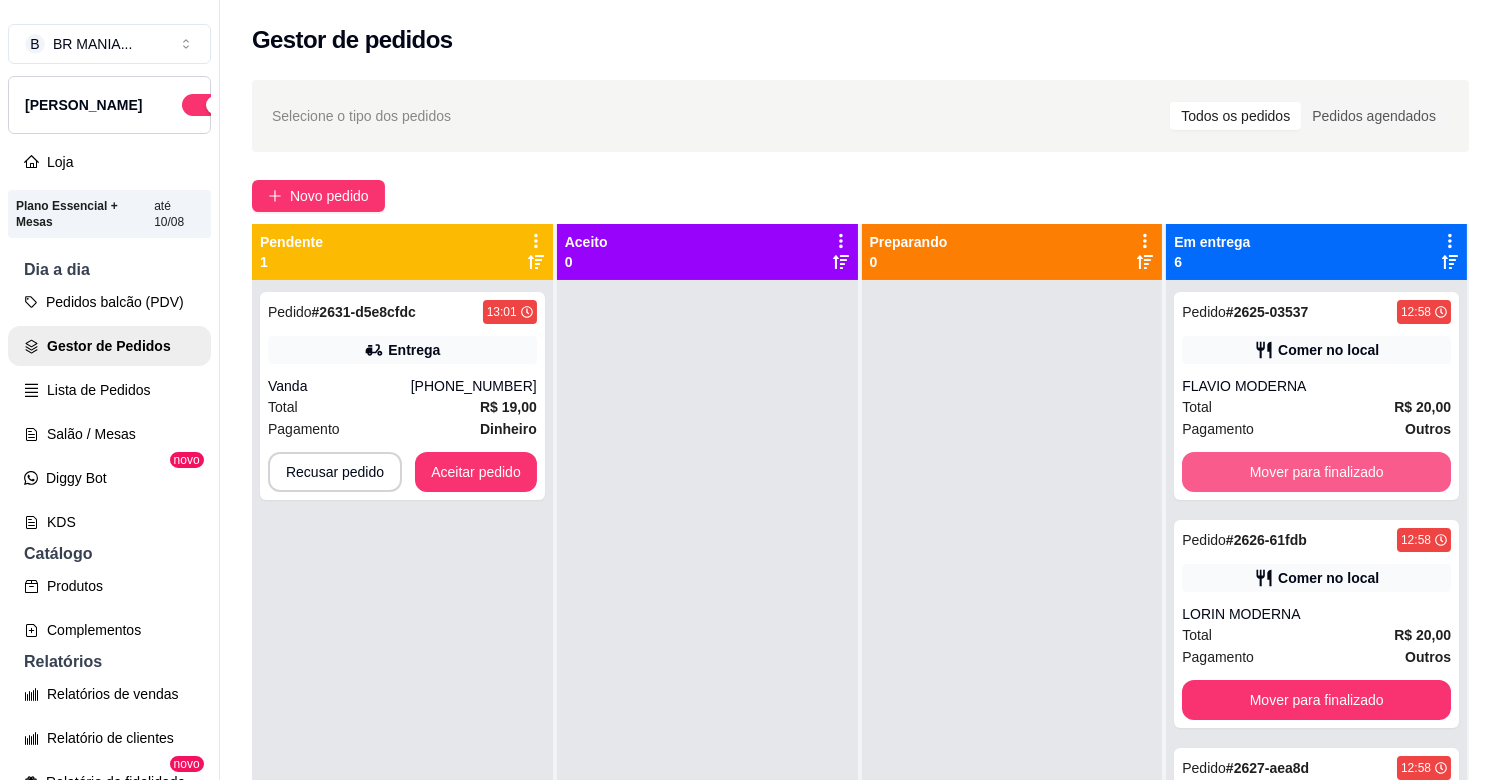 click on "Mover para finalizado" at bounding box center [1316, 472] 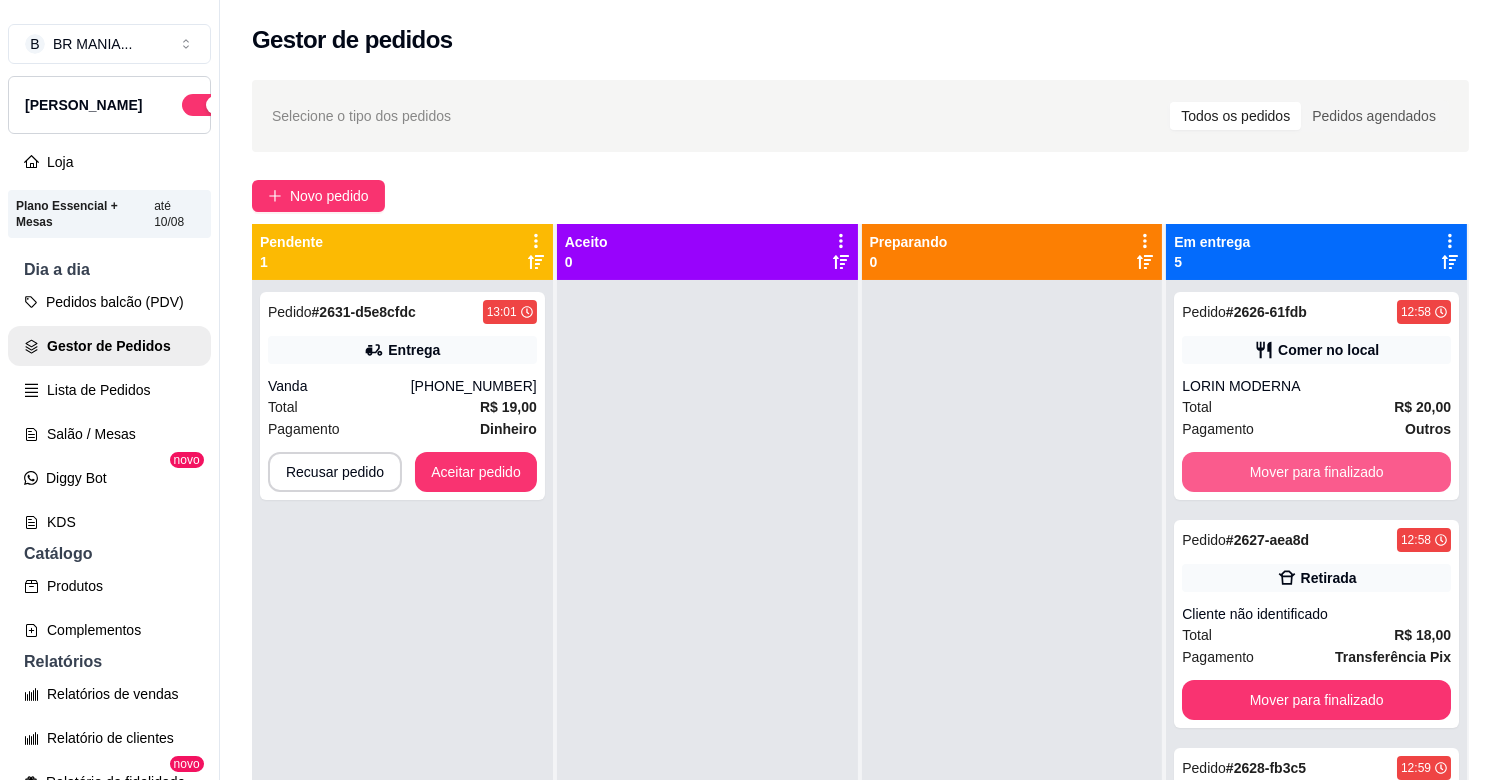 click on "Mover para finalizado" at bounding box center (1316, 472) 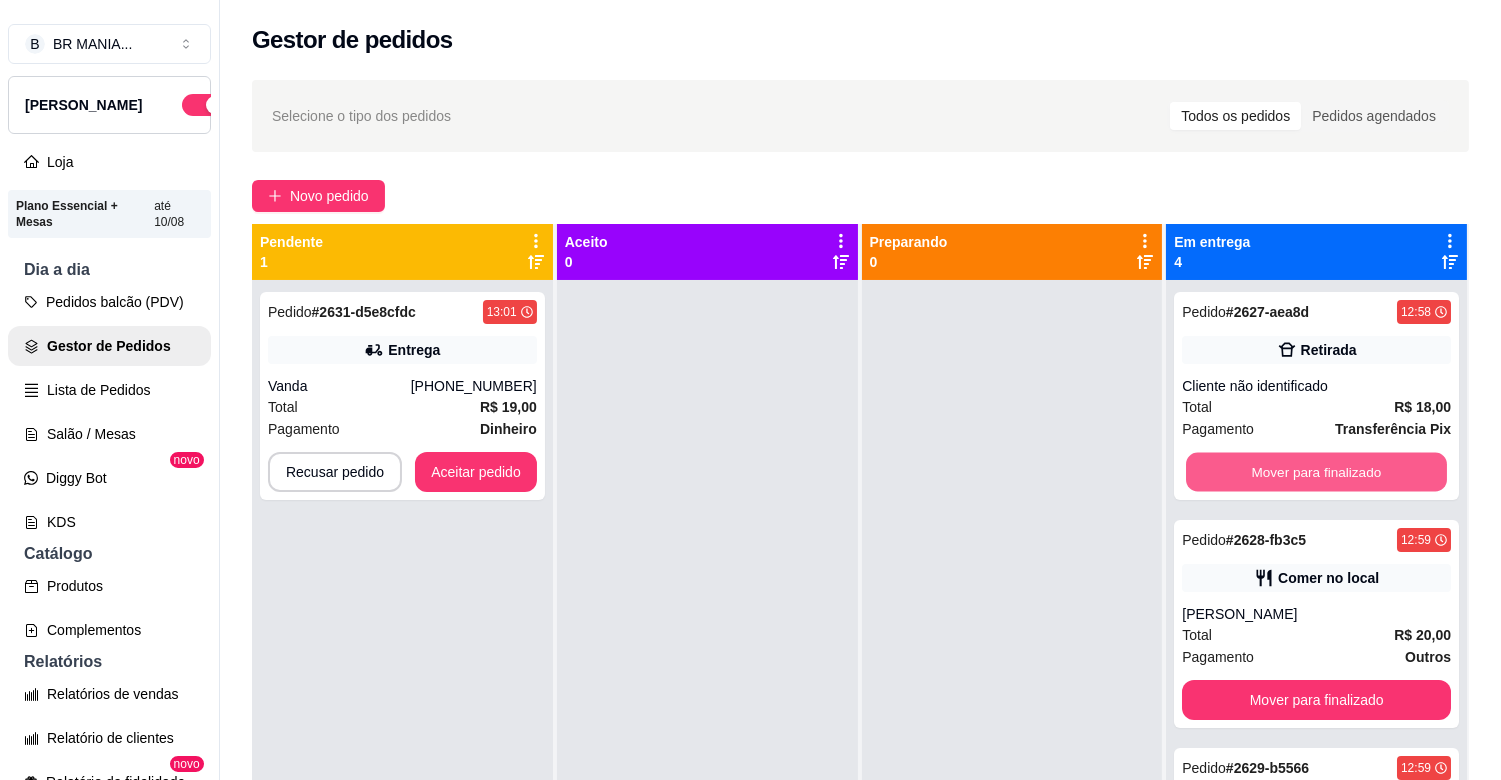 click on "Mover para finalizado" at bounding box center (1316, 472) 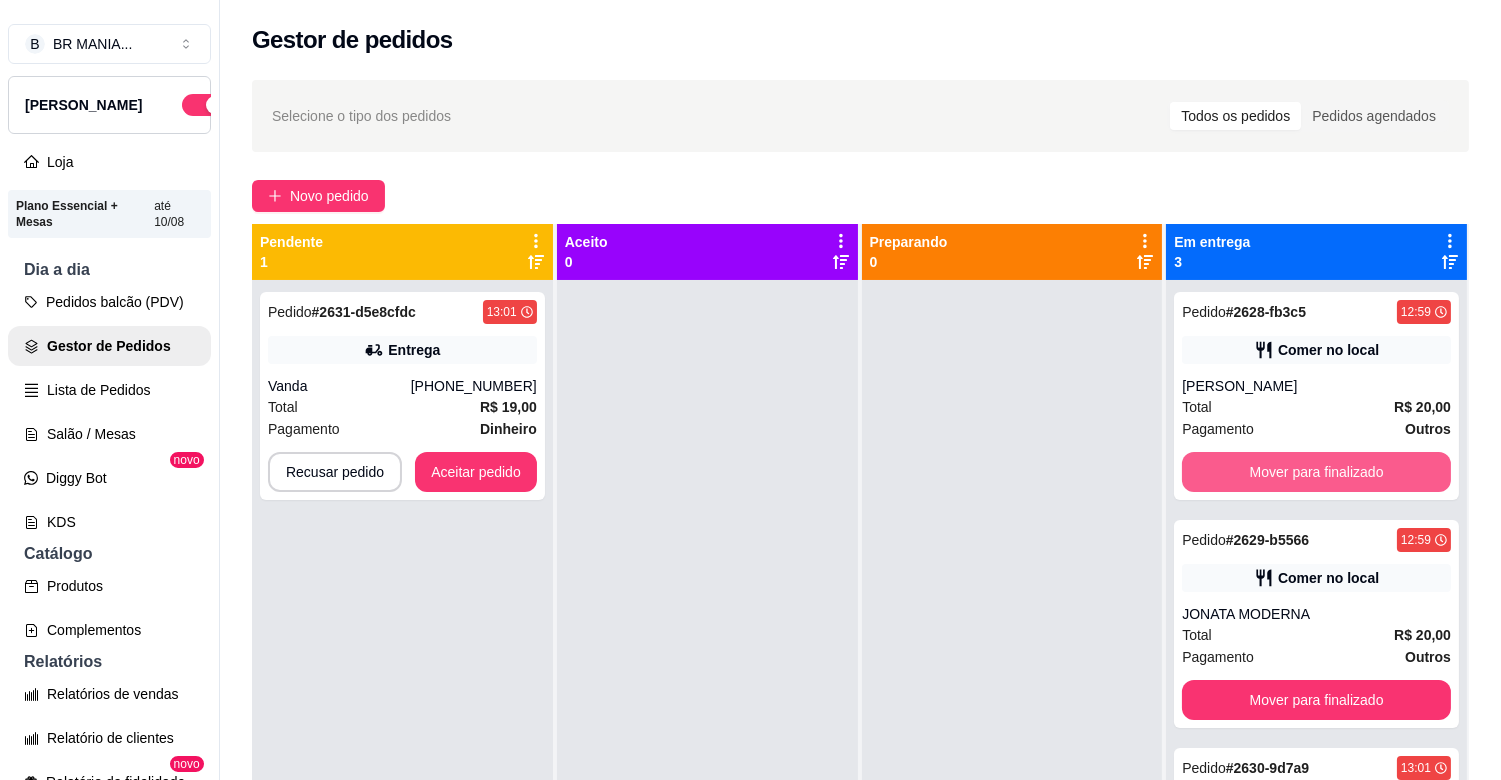click on "Mover para finalizado" at bounding box center [1316, 472] 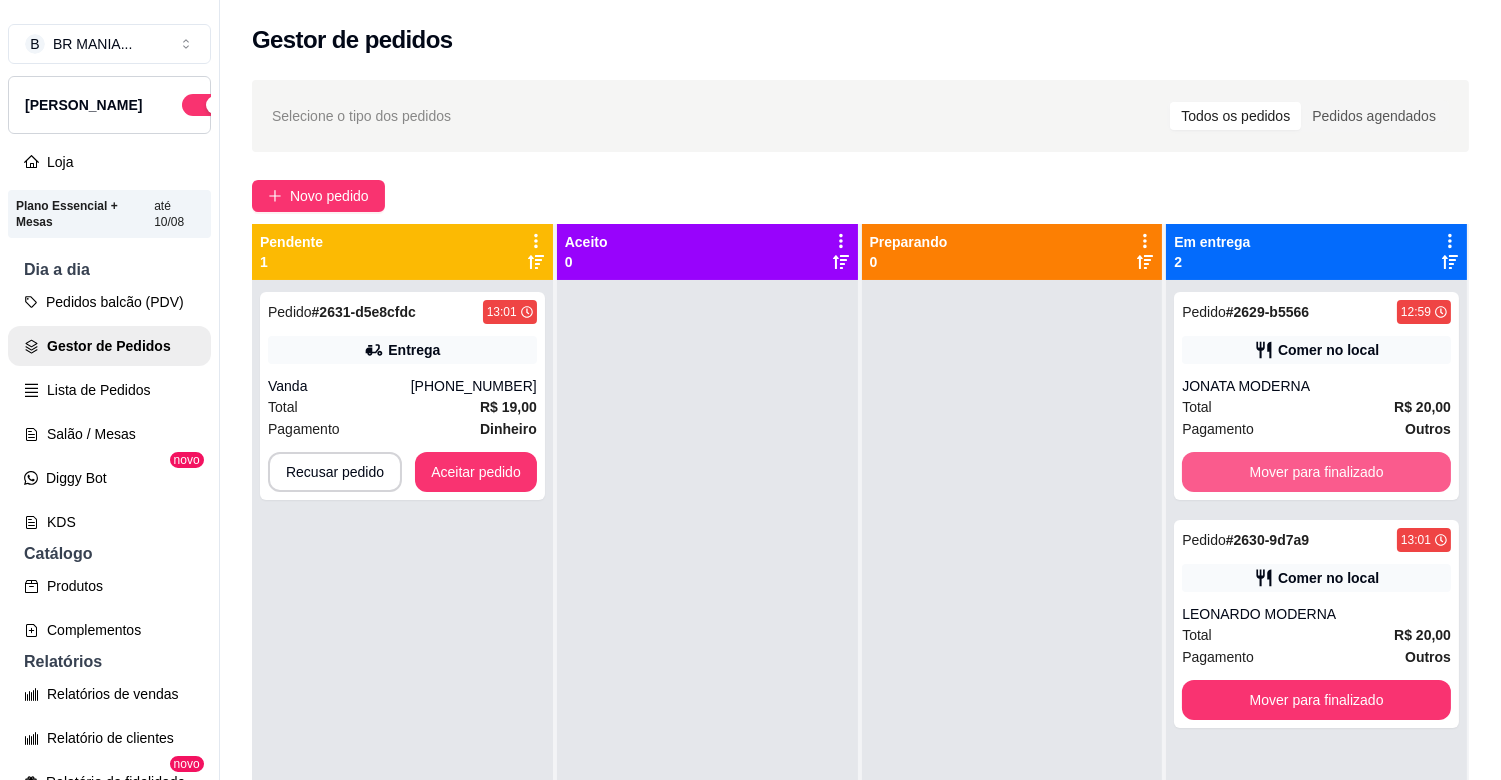 click on "Mover para finalizado" at bounding box center [1316, 472] 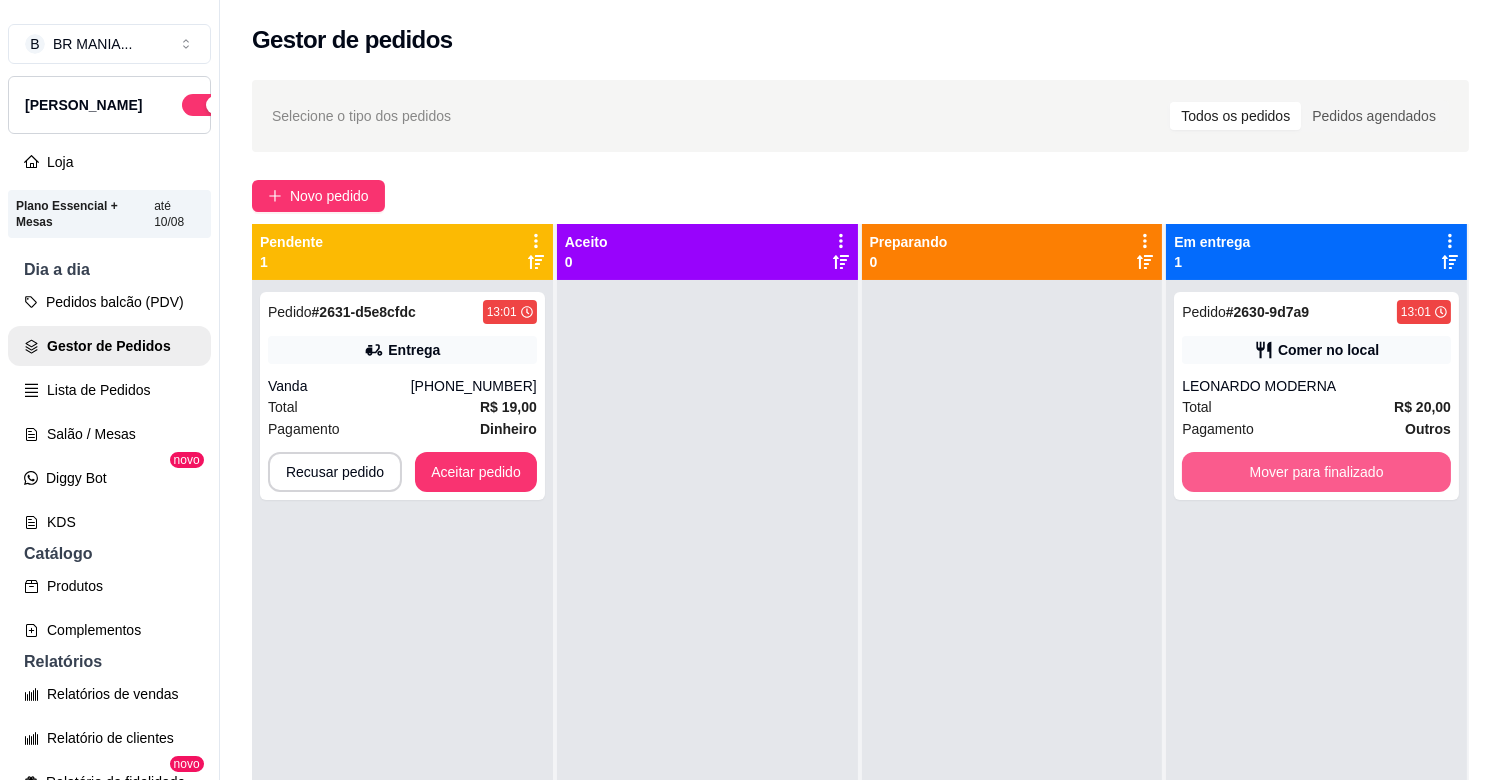 click on "Mover para finalizado" at bounding box center [1316, 472] 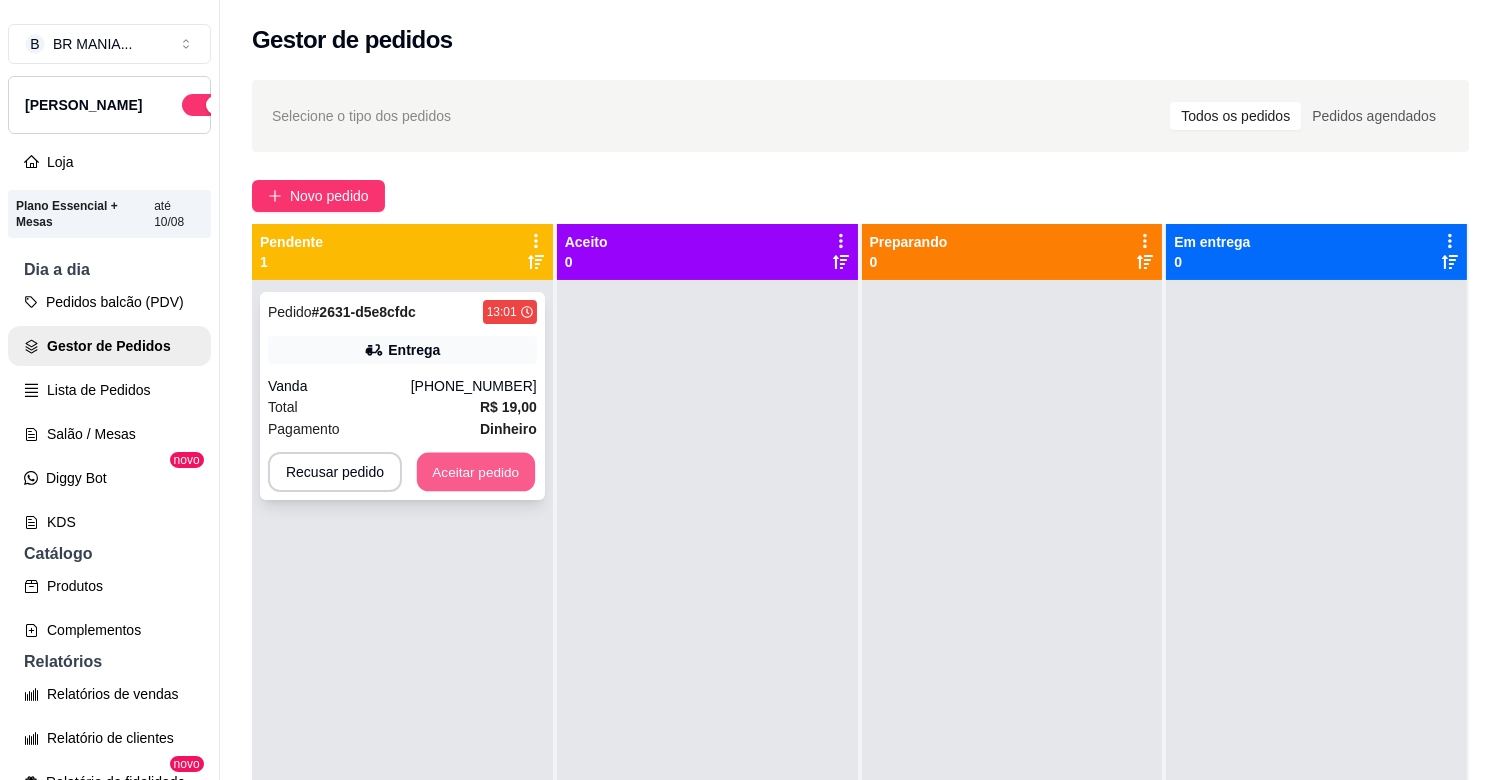 click on "Aceitar pedido" at bounding box center [476, 472] 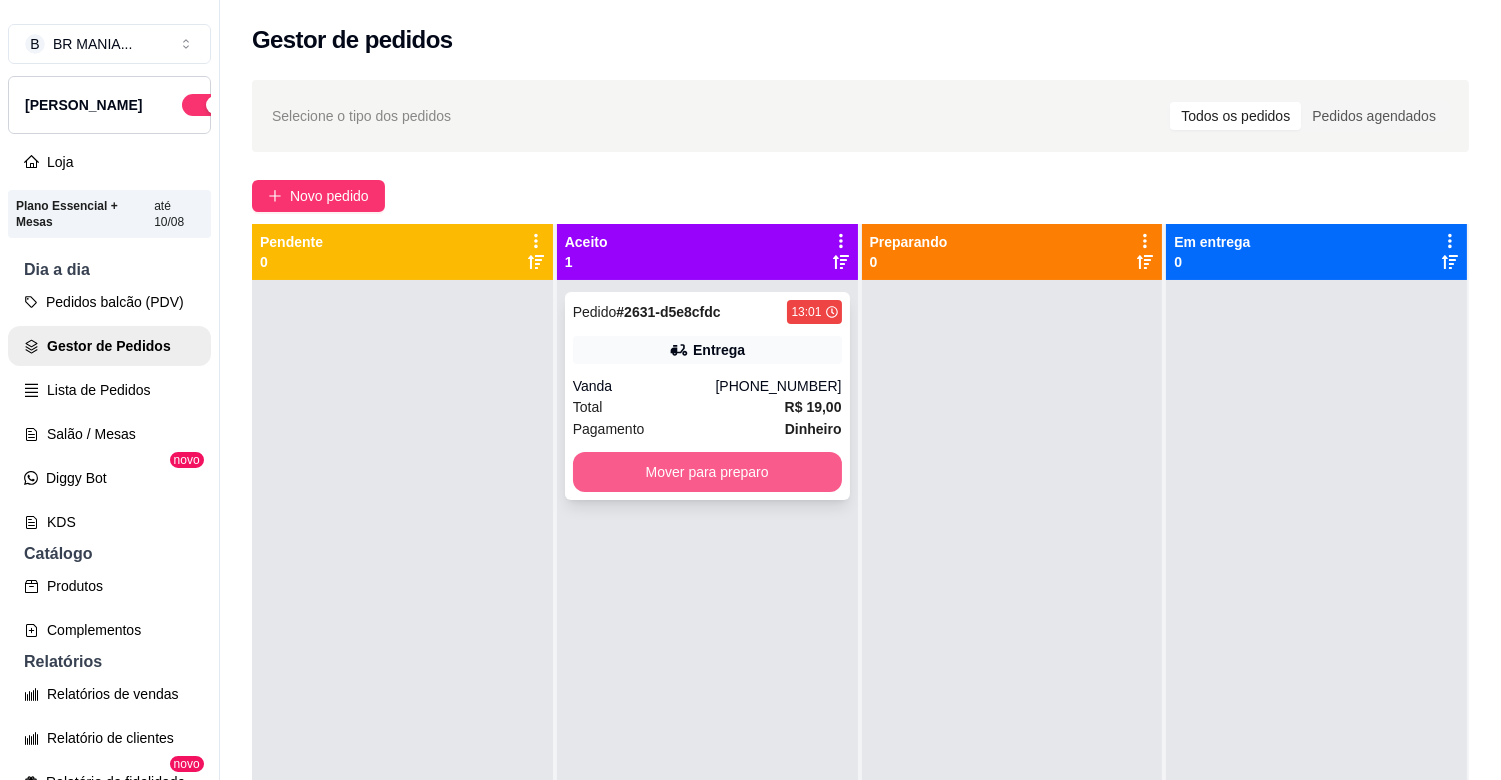 click on "Mover para preparo" at bounding box center (707, 472) 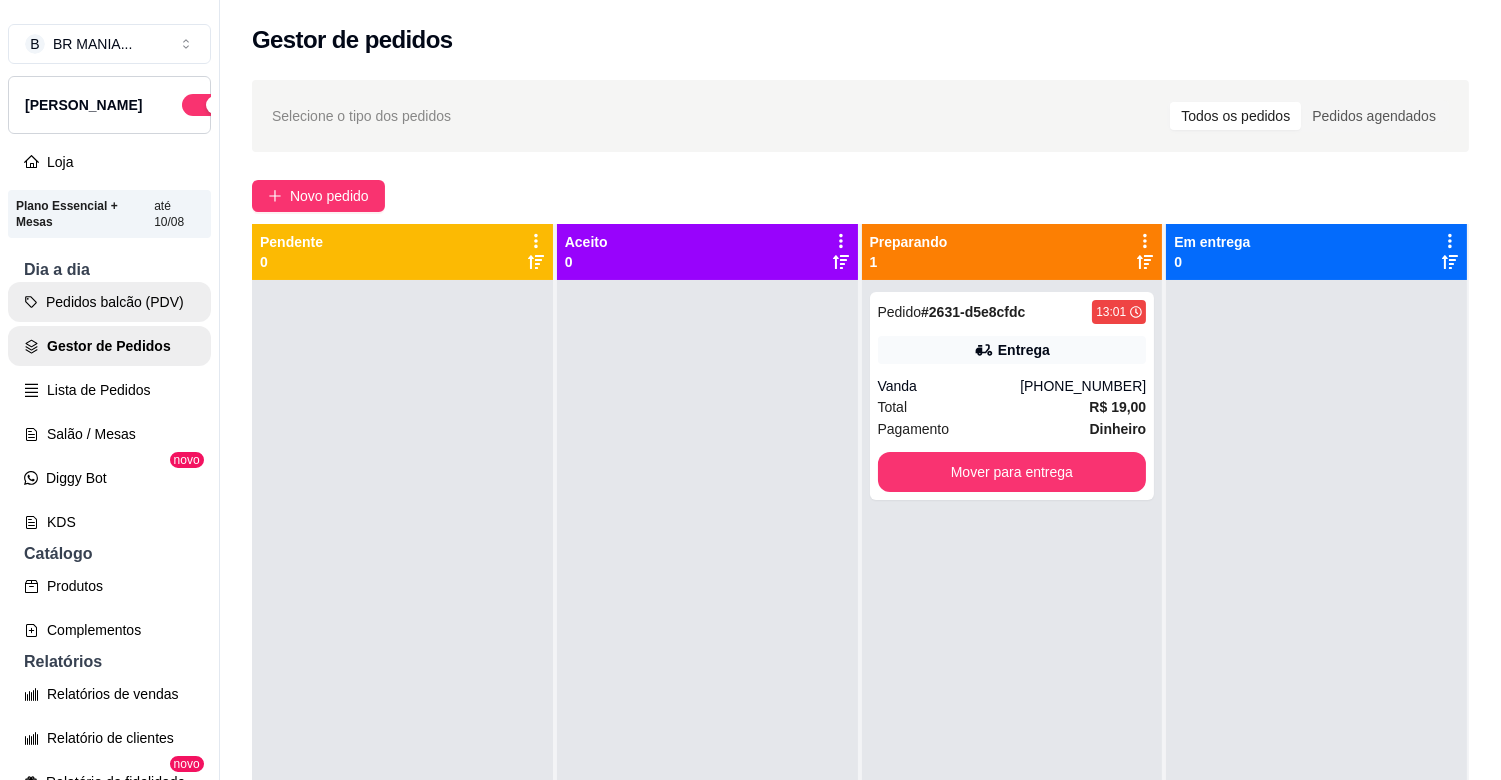 click on "Pedidos balcão (PDV)" at bounding box center (109, 302) 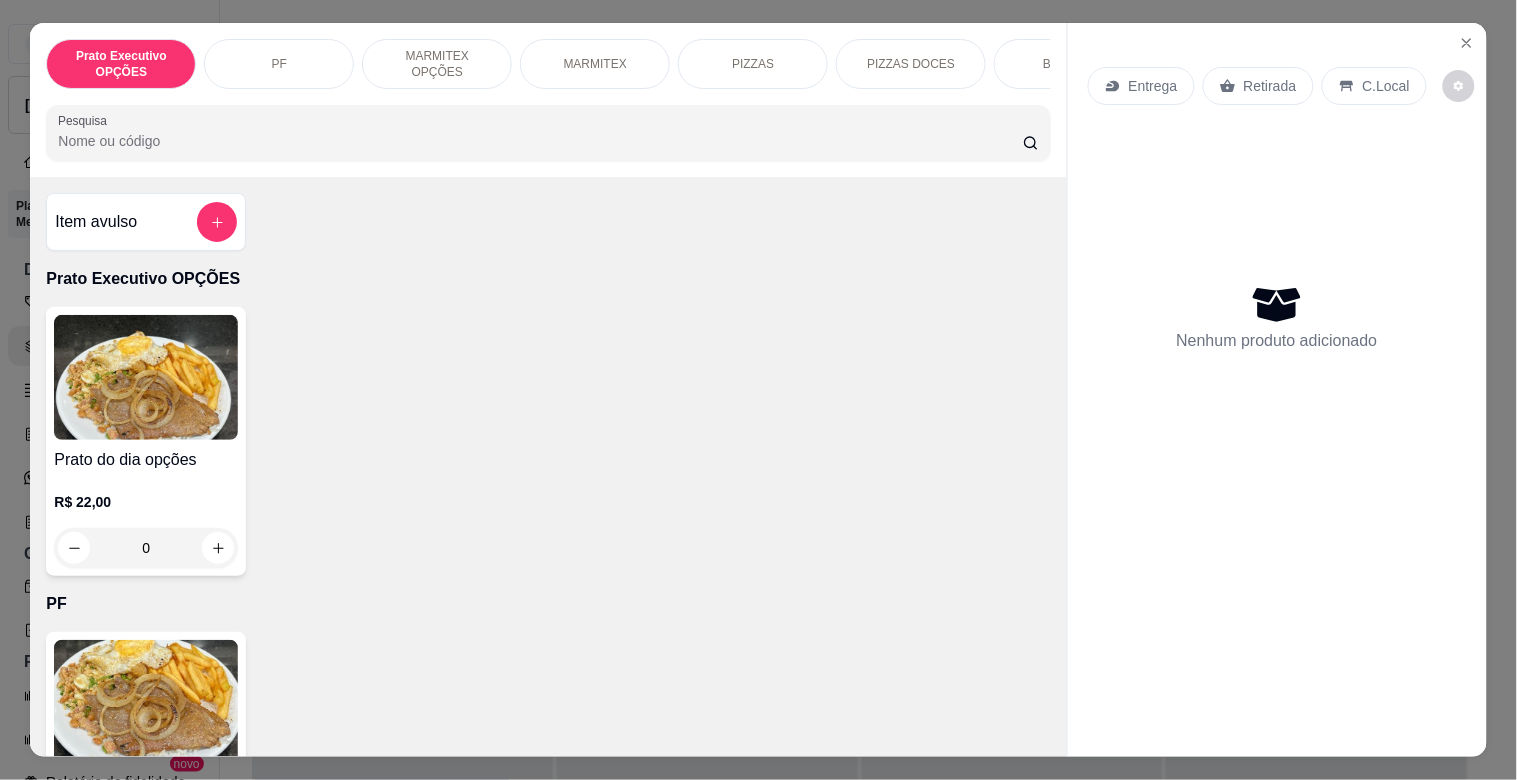 click on "MARMITEX" at bounding box center (595, 64) 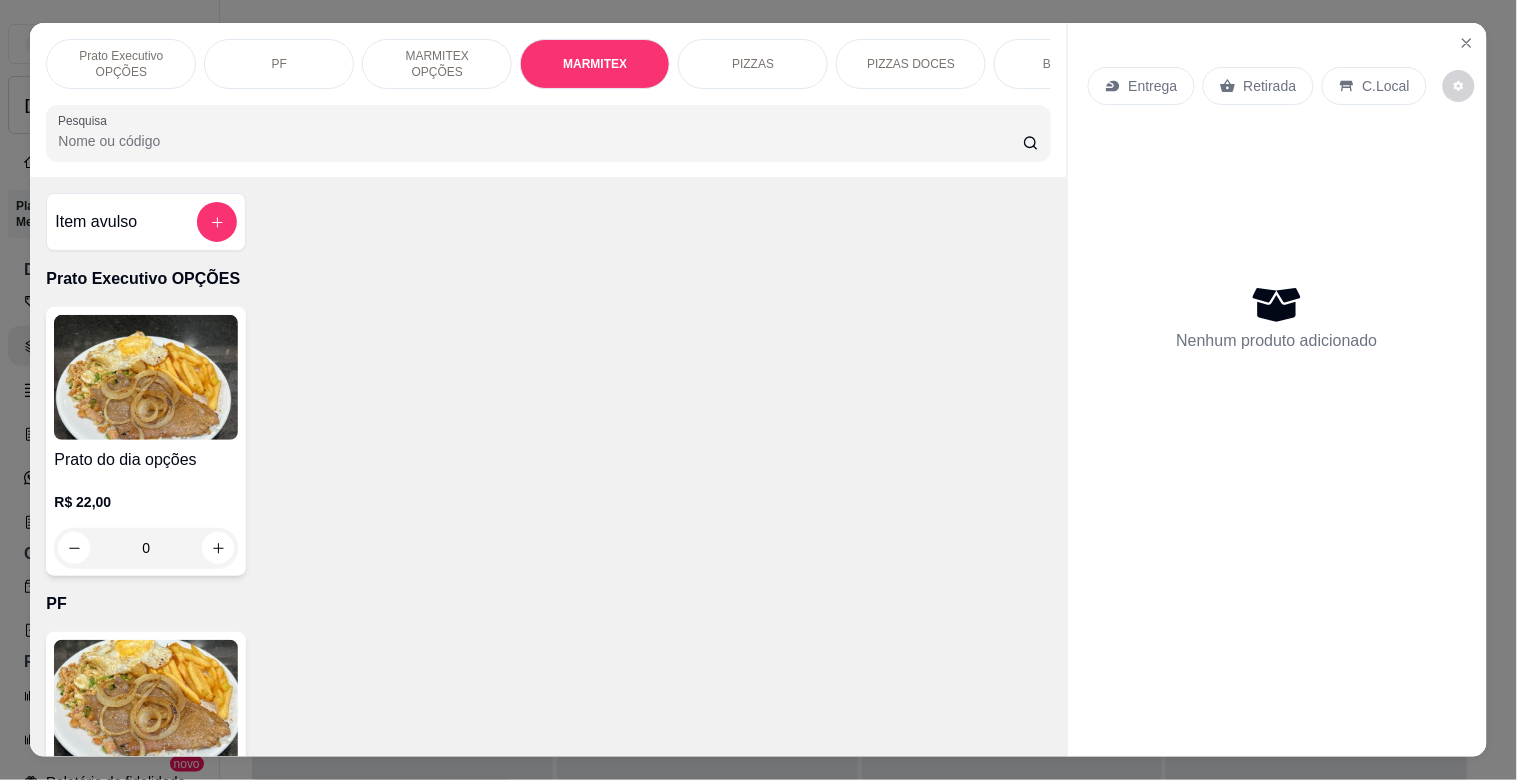 scroll, scrollTop: 1064, scrollLeft: 0, axis: vertical 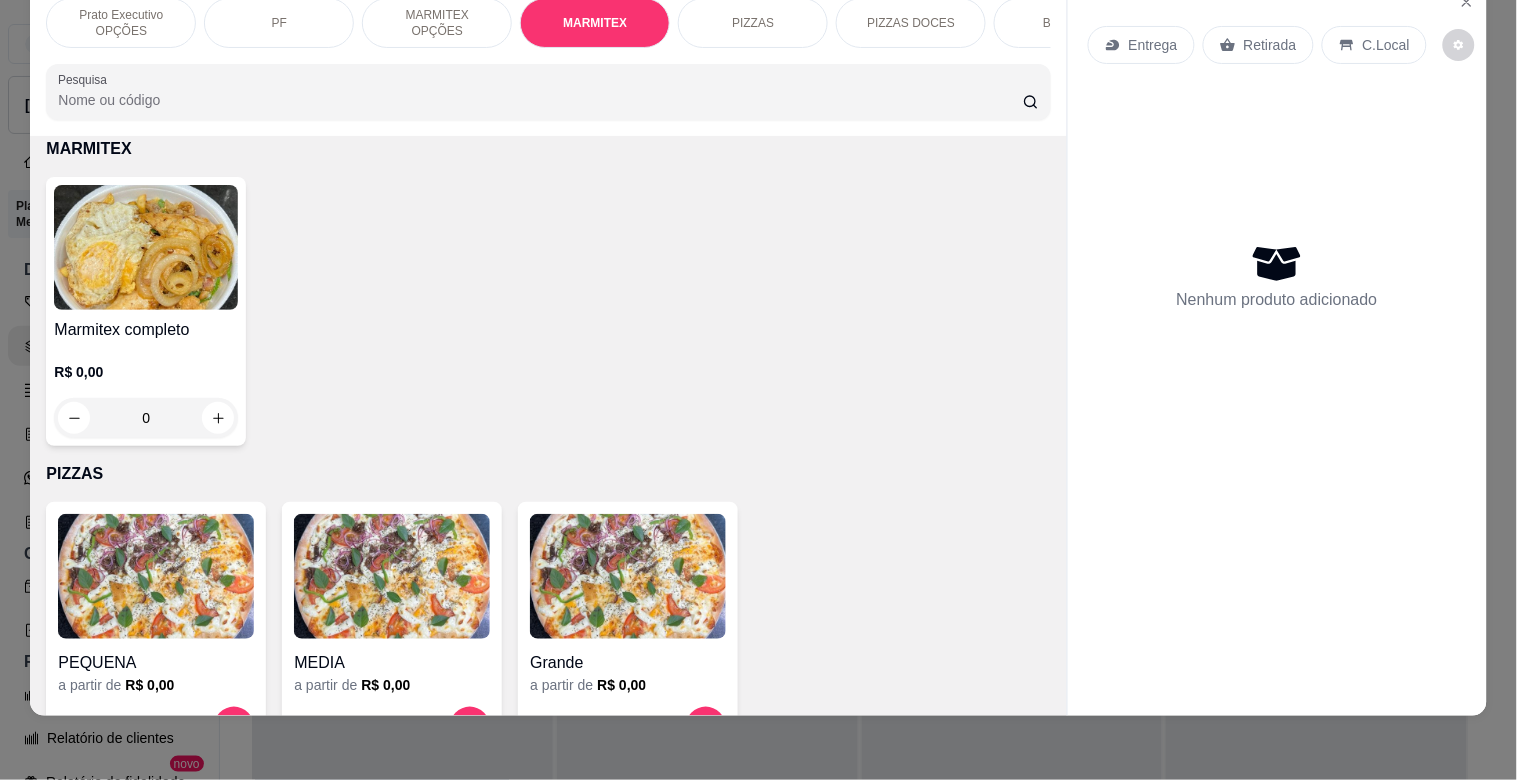 click at bounding box center (146, 247) 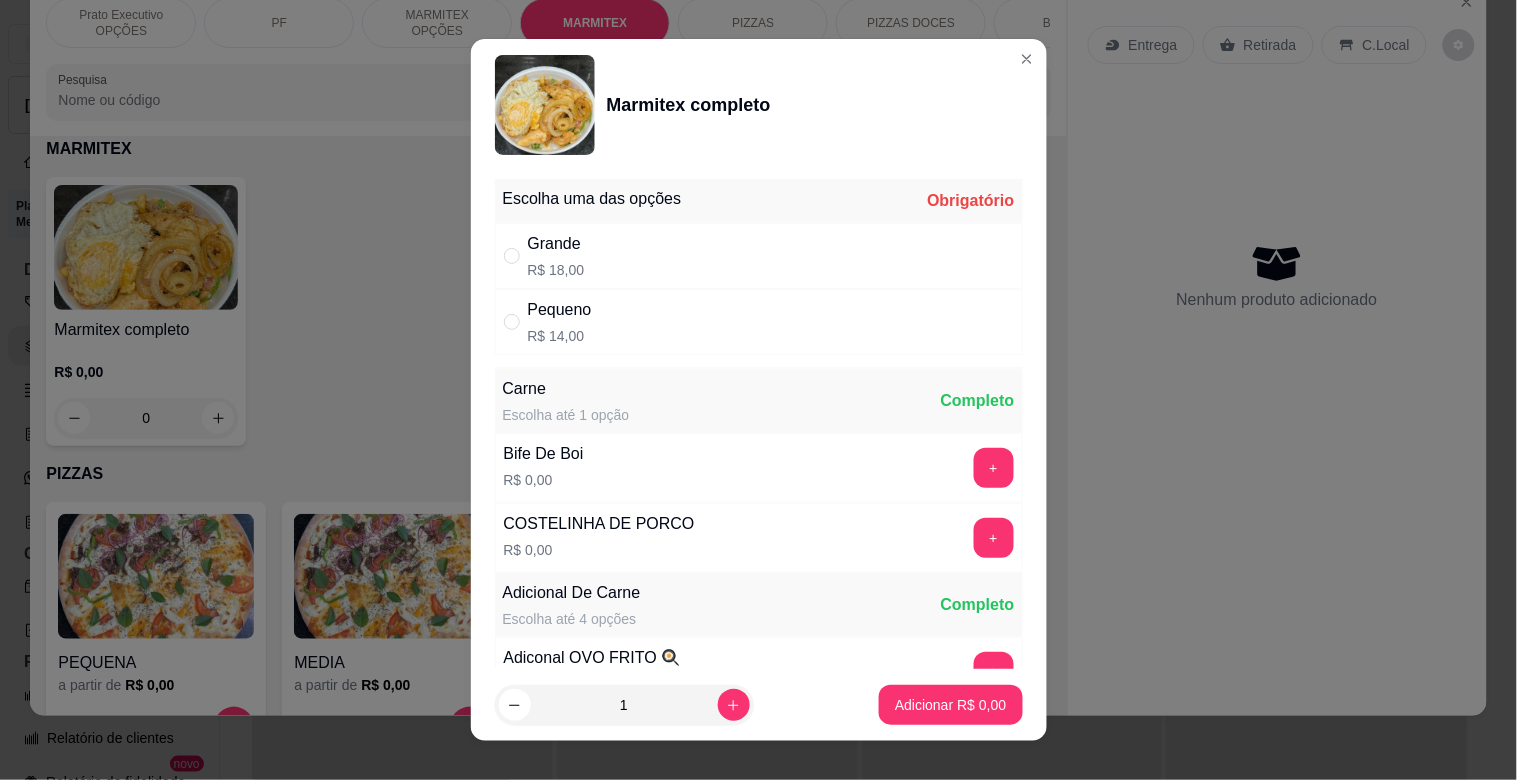 click on "Grande  R$ 18,00" at bounding box center (759, 256) 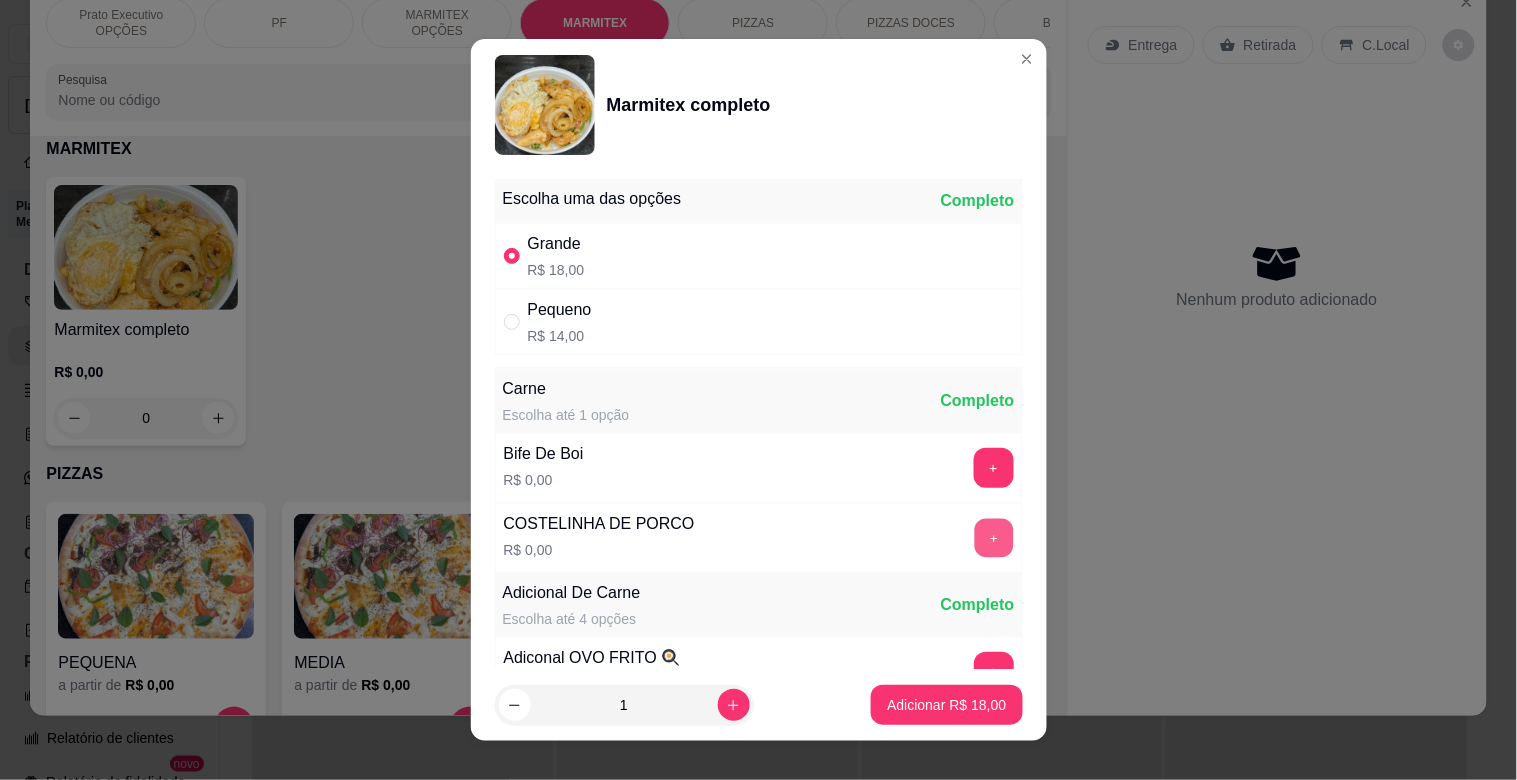 click on "+" at bounding box center [993, 538] 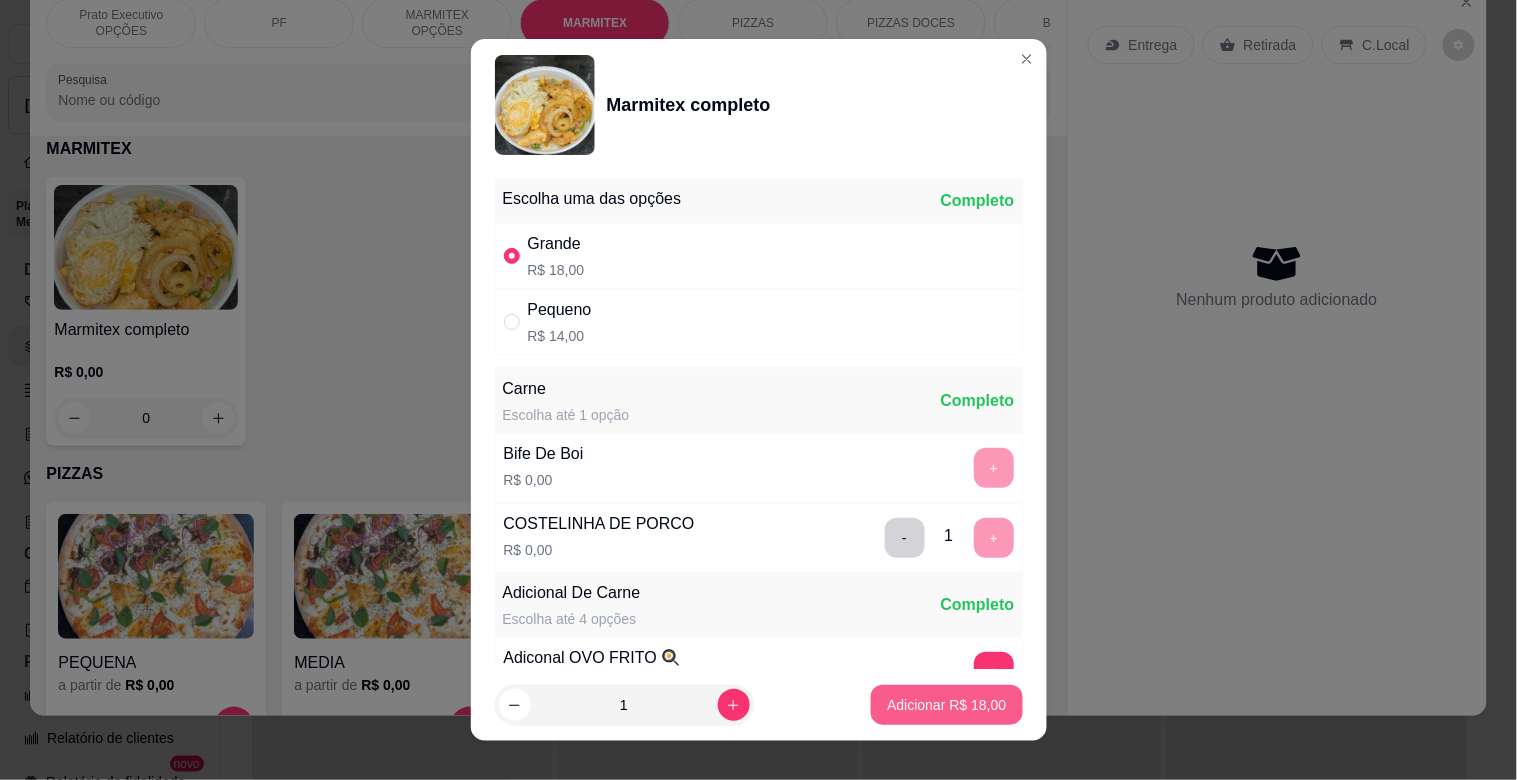 click on "Adicionar   R$ 18,00" at bounding box center [946, 705] 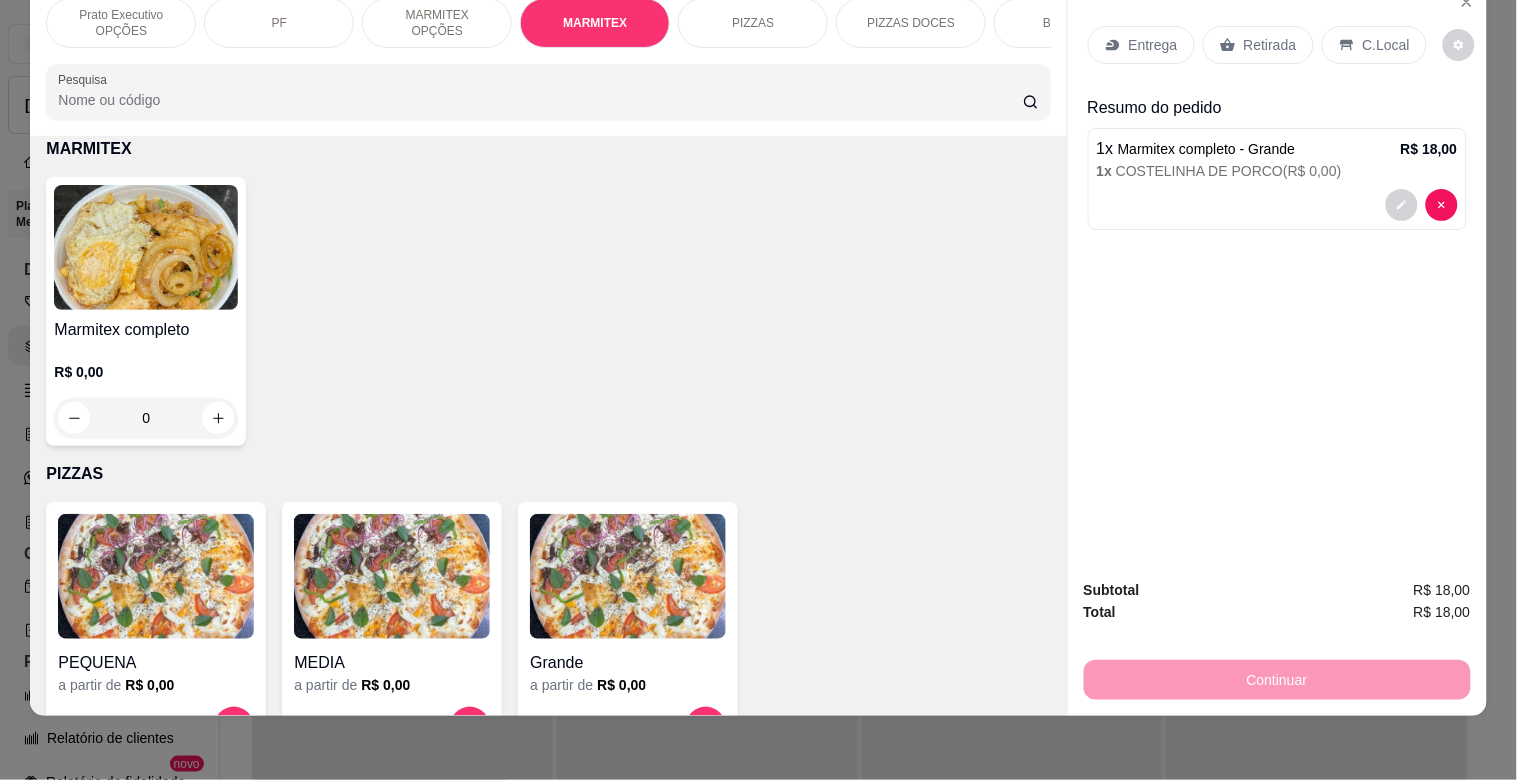 click on "Retirada" at bounding box center [1270, 45] 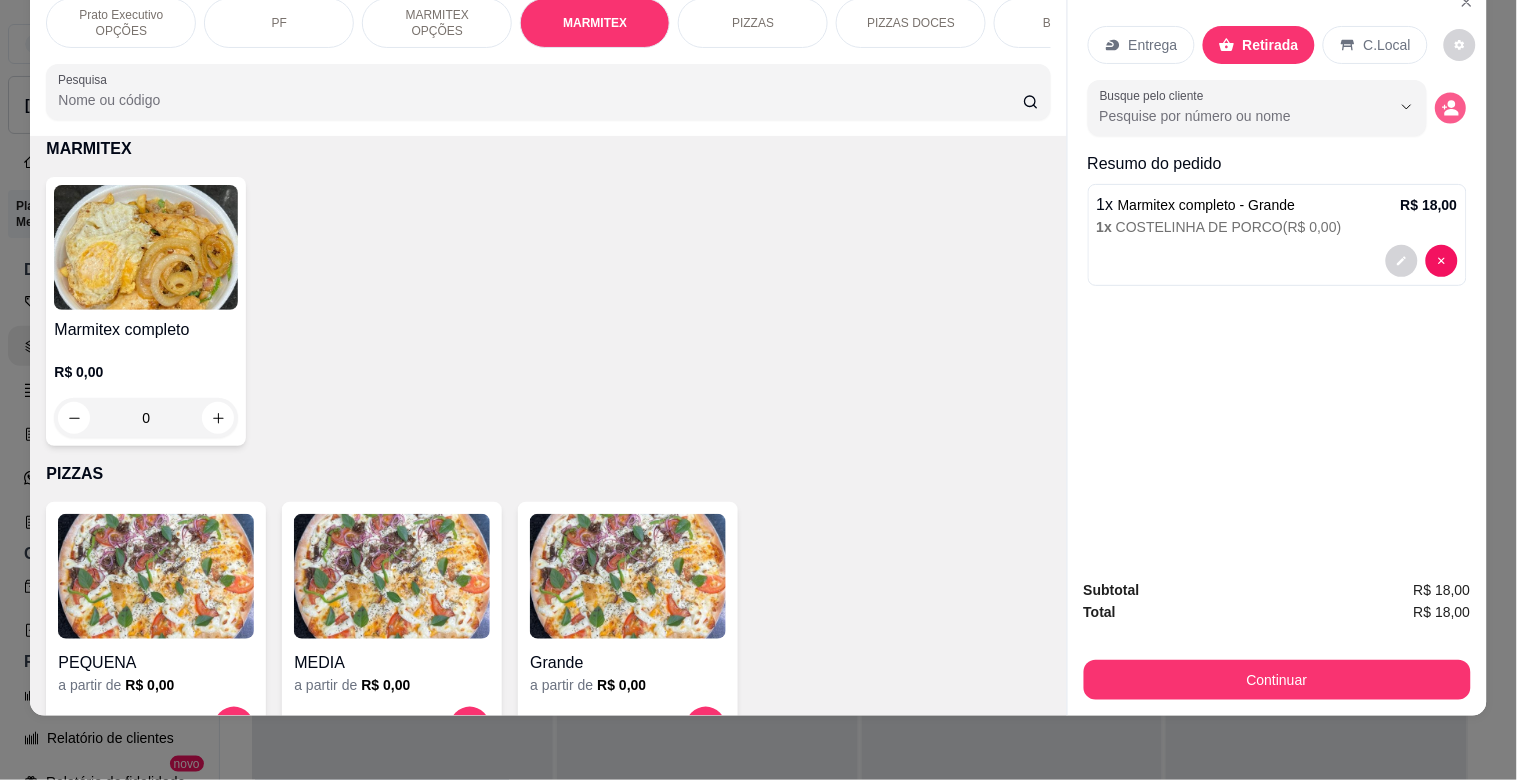 click 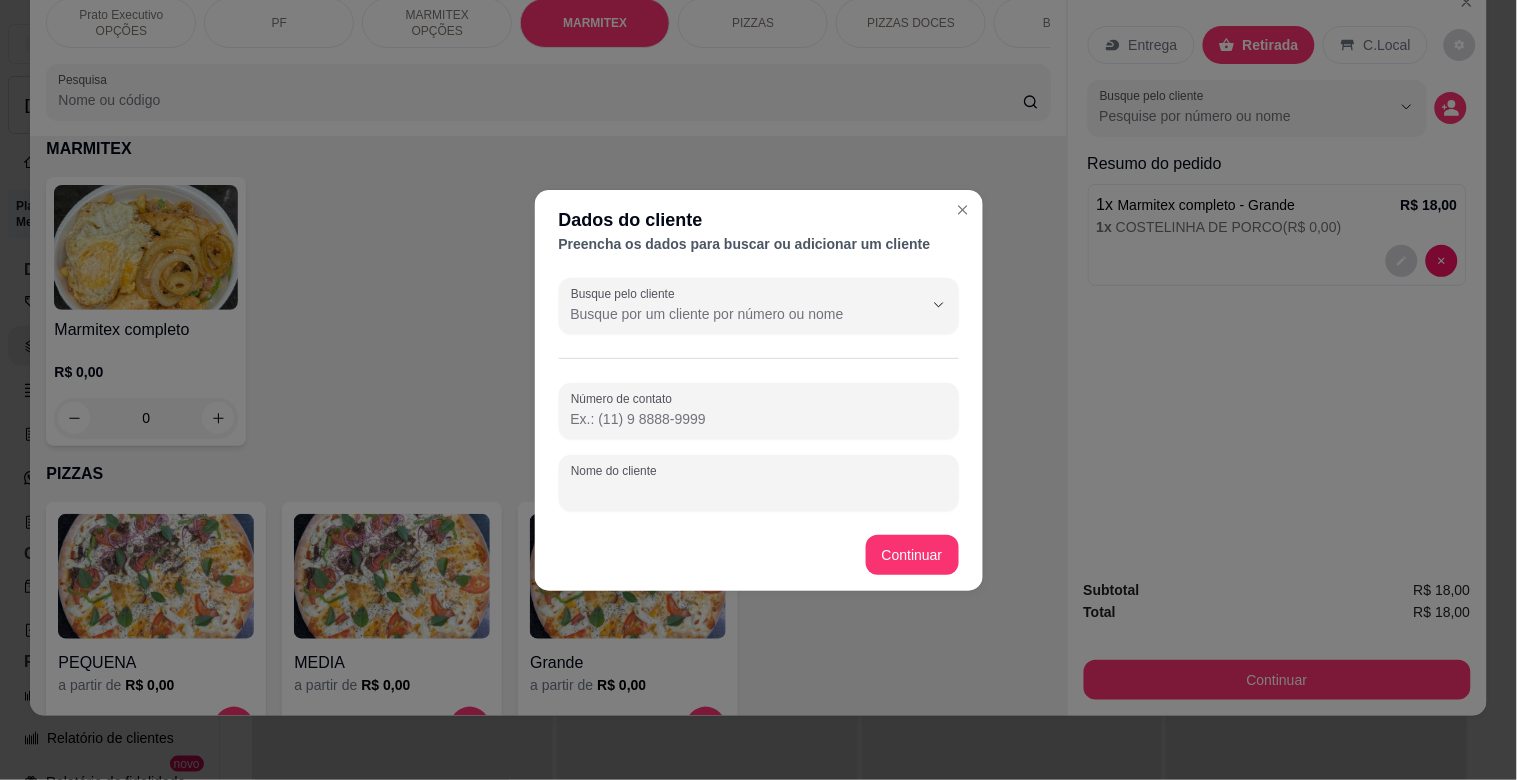 click on "Nome do cliente" at bounding box center [759, 491] 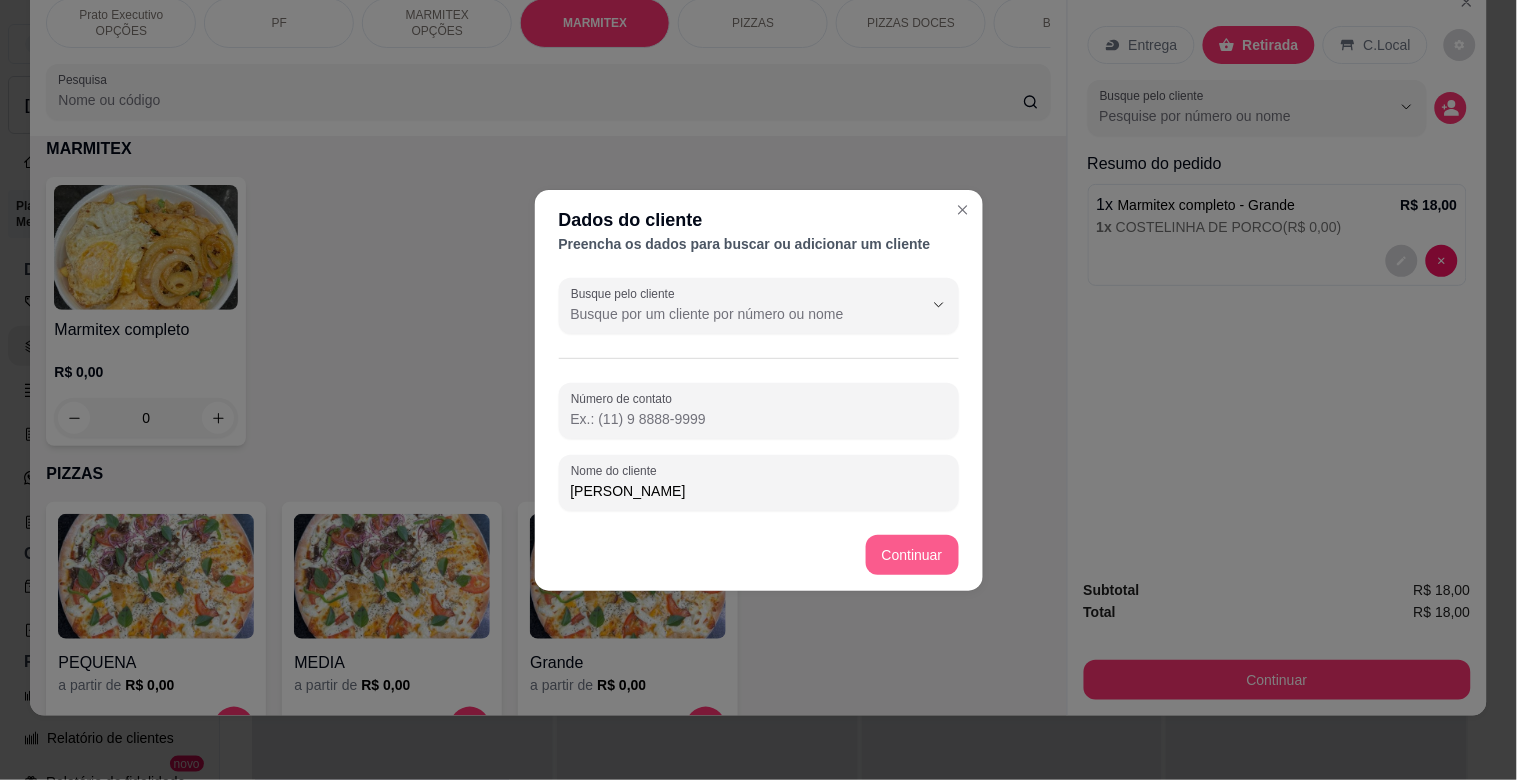 type on "GILBERTO TRACTEL" 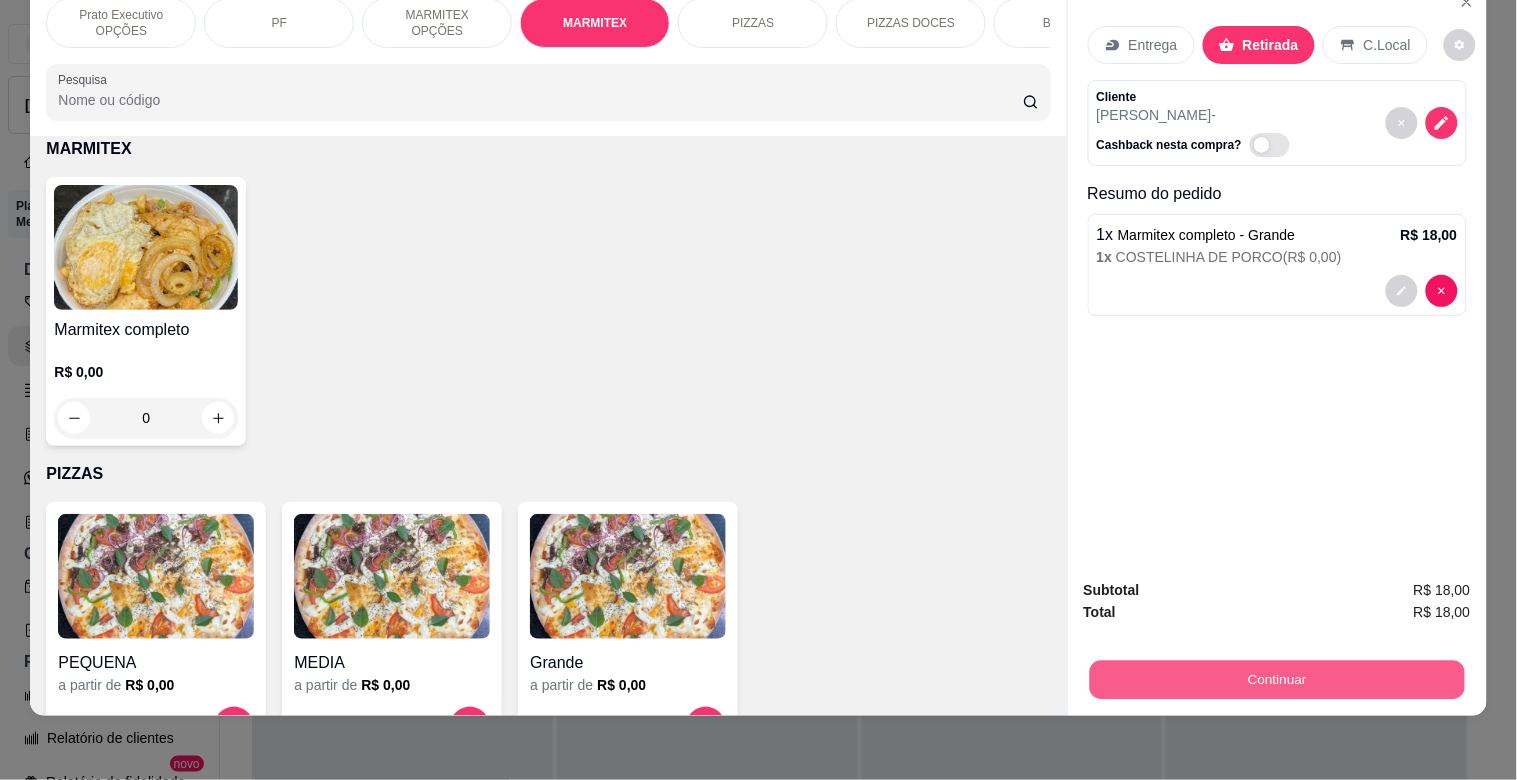 click on "Continuar" at bounding box center [1276, 679] 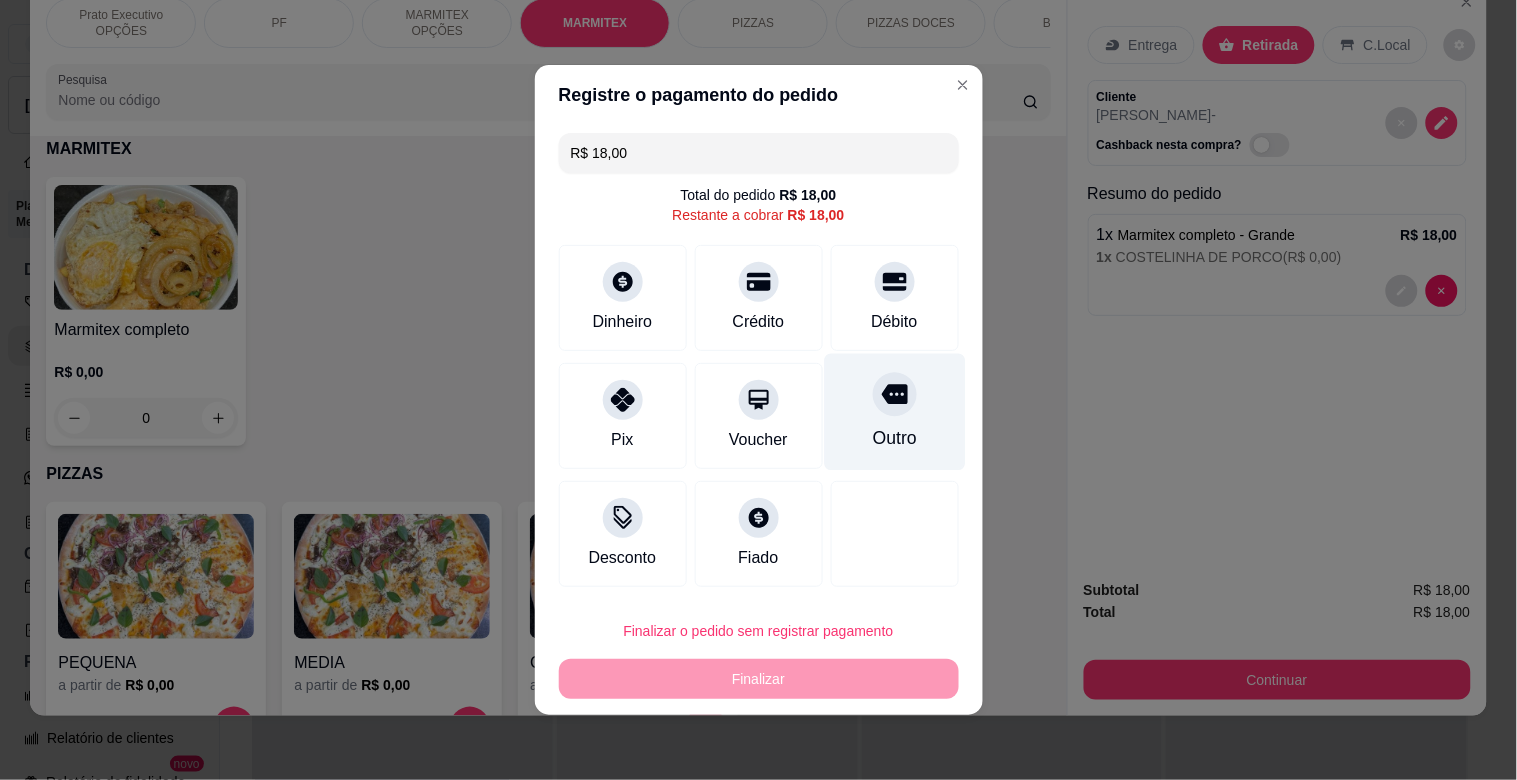 click on "Outro" at bounding box center [894, 412] 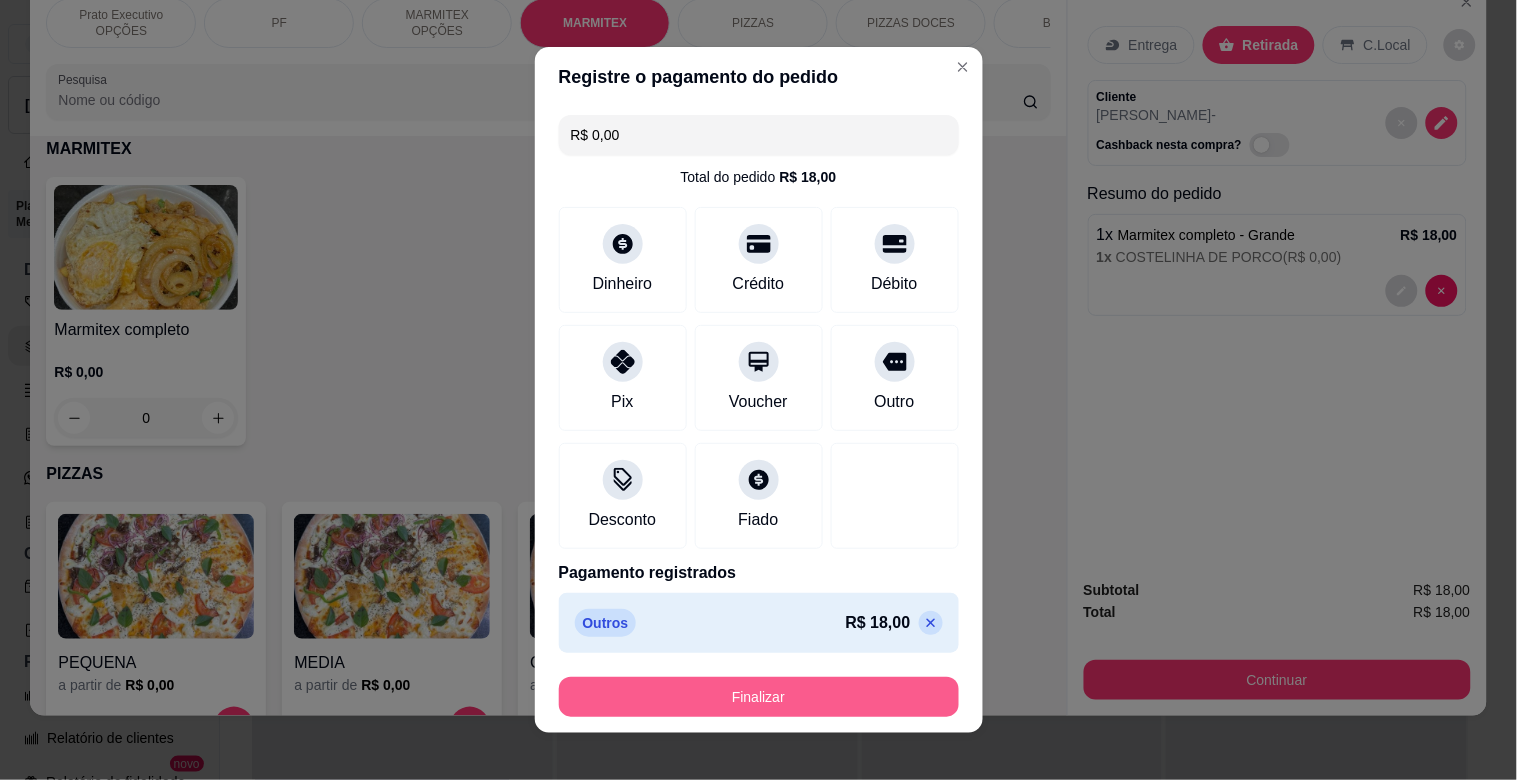 click on "Finalizar" at bounding box center (759, 697) 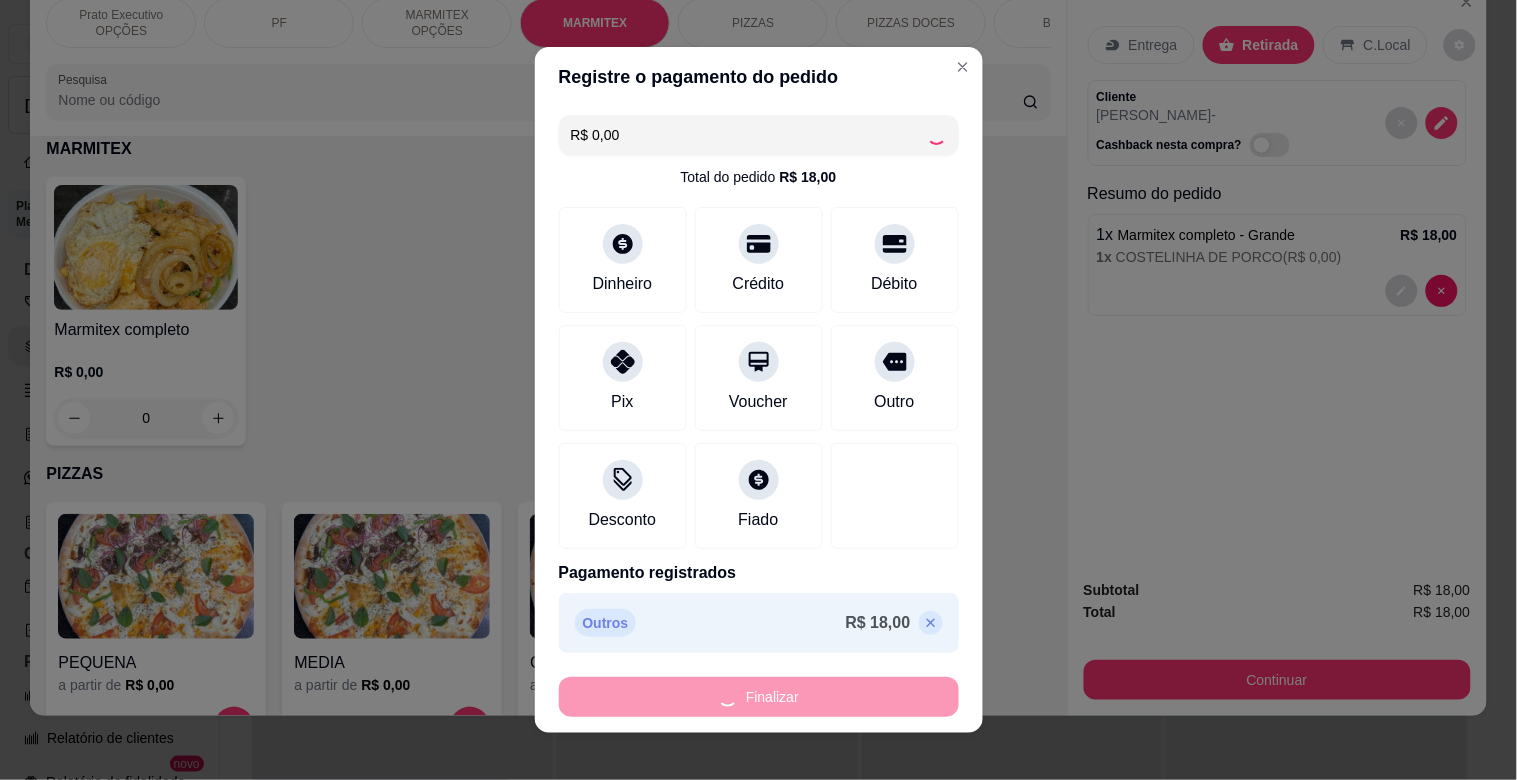 type on "-R$ 18,00" 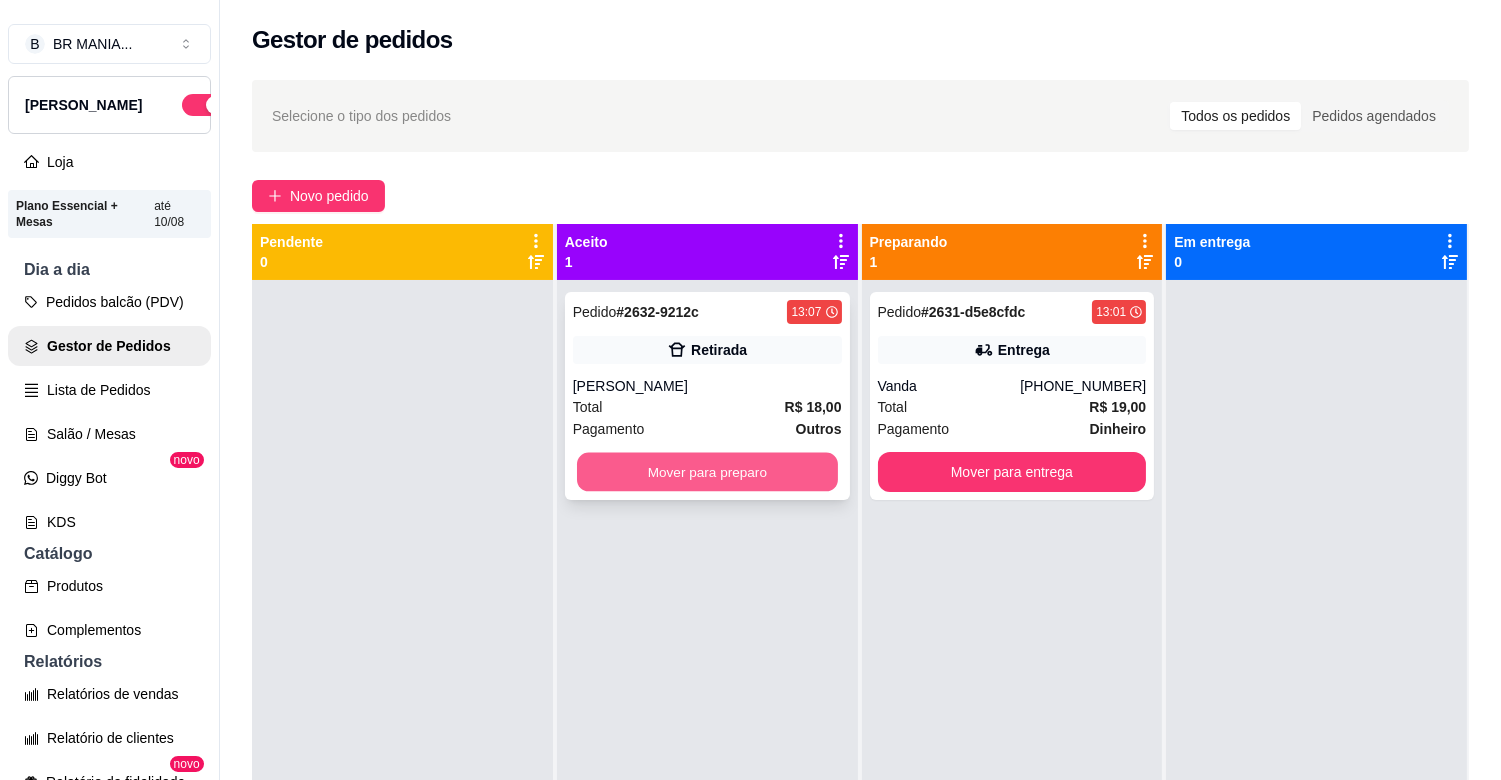 click on "Mover para preparo" at bounding box center (707, 472) 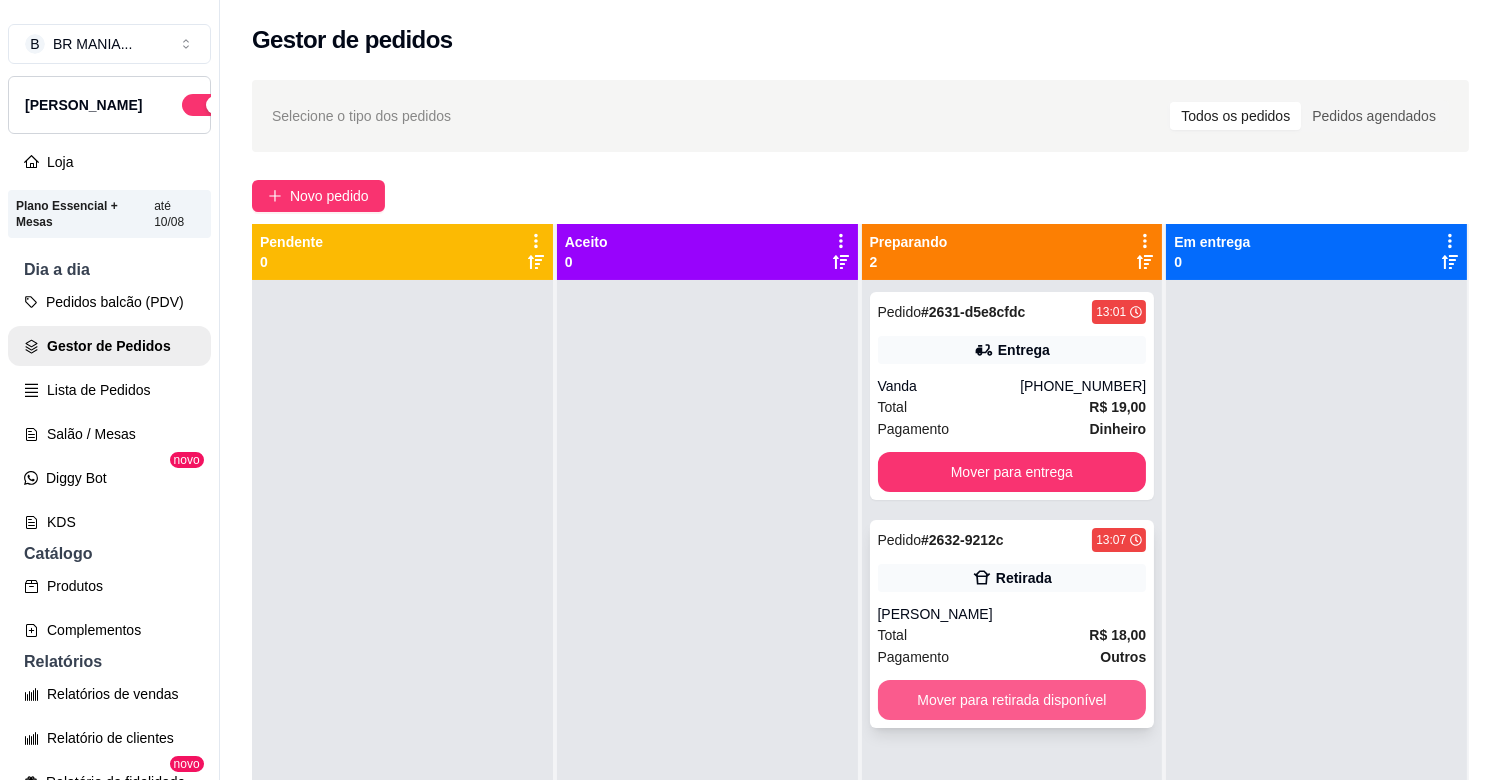 click on "Mover para retirada disponível" at bounding box center (1012, 700) 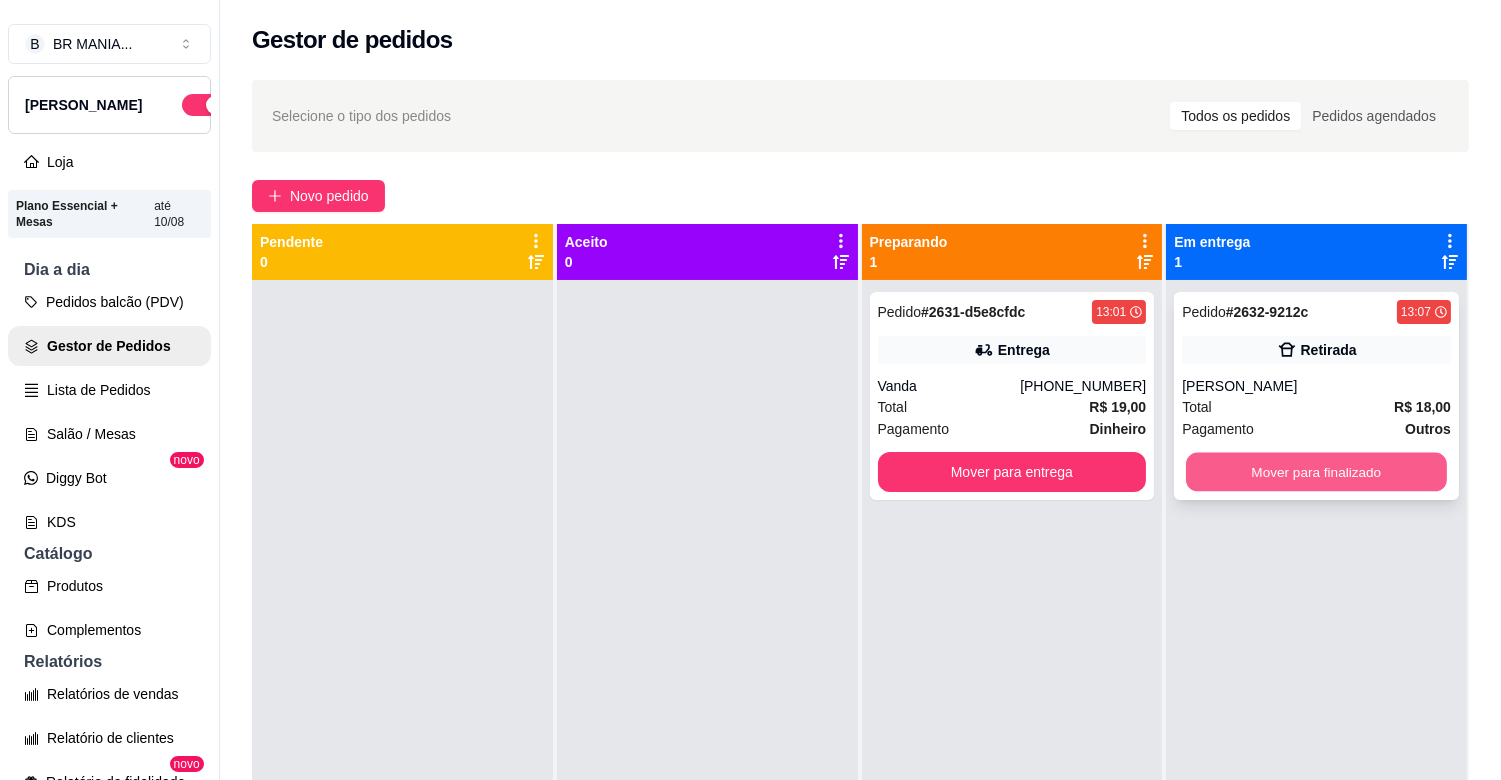 click on "Mover para finalizado" at bounding box center (1316, 472) 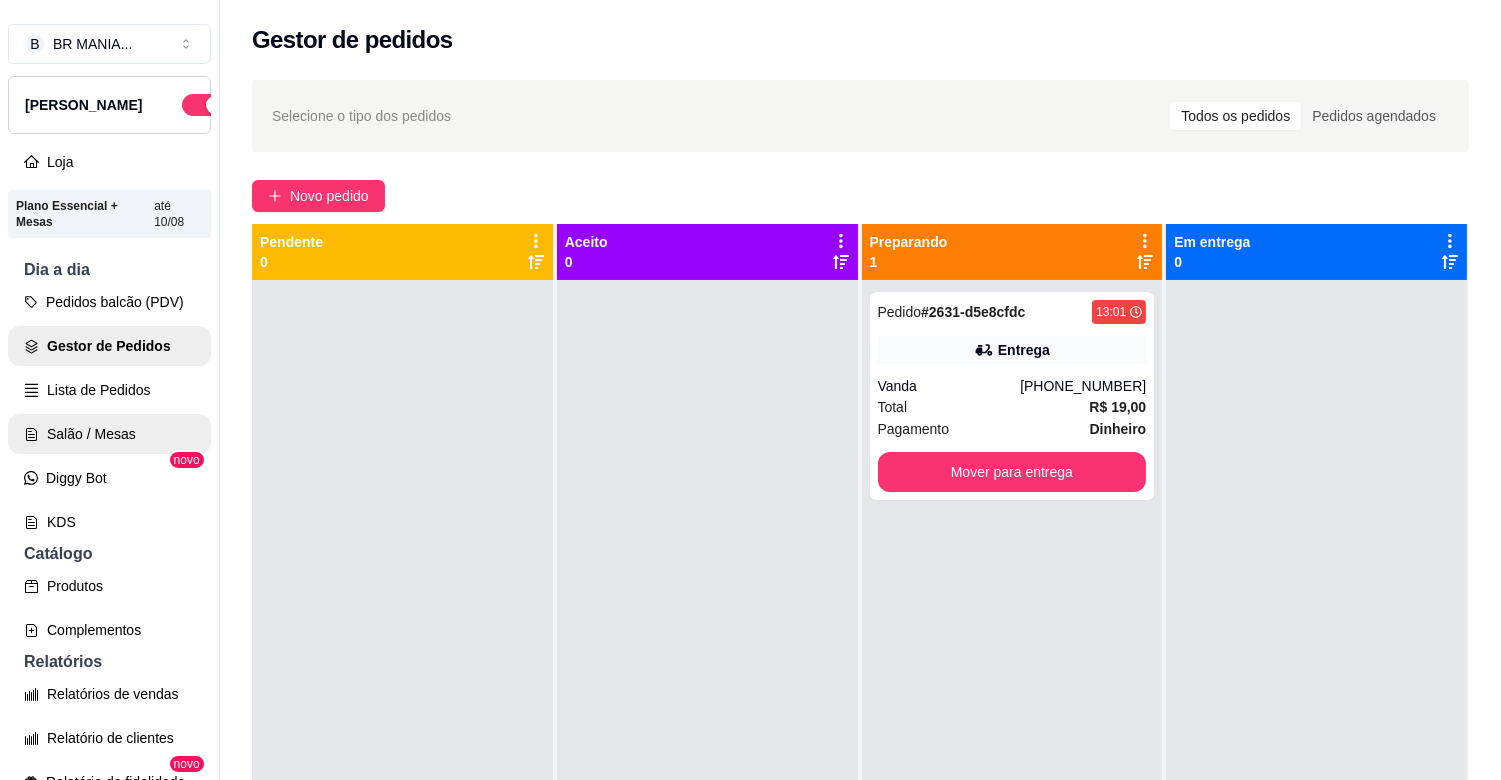 click on "Salão / Mesas" at bounding box center (109, 434) 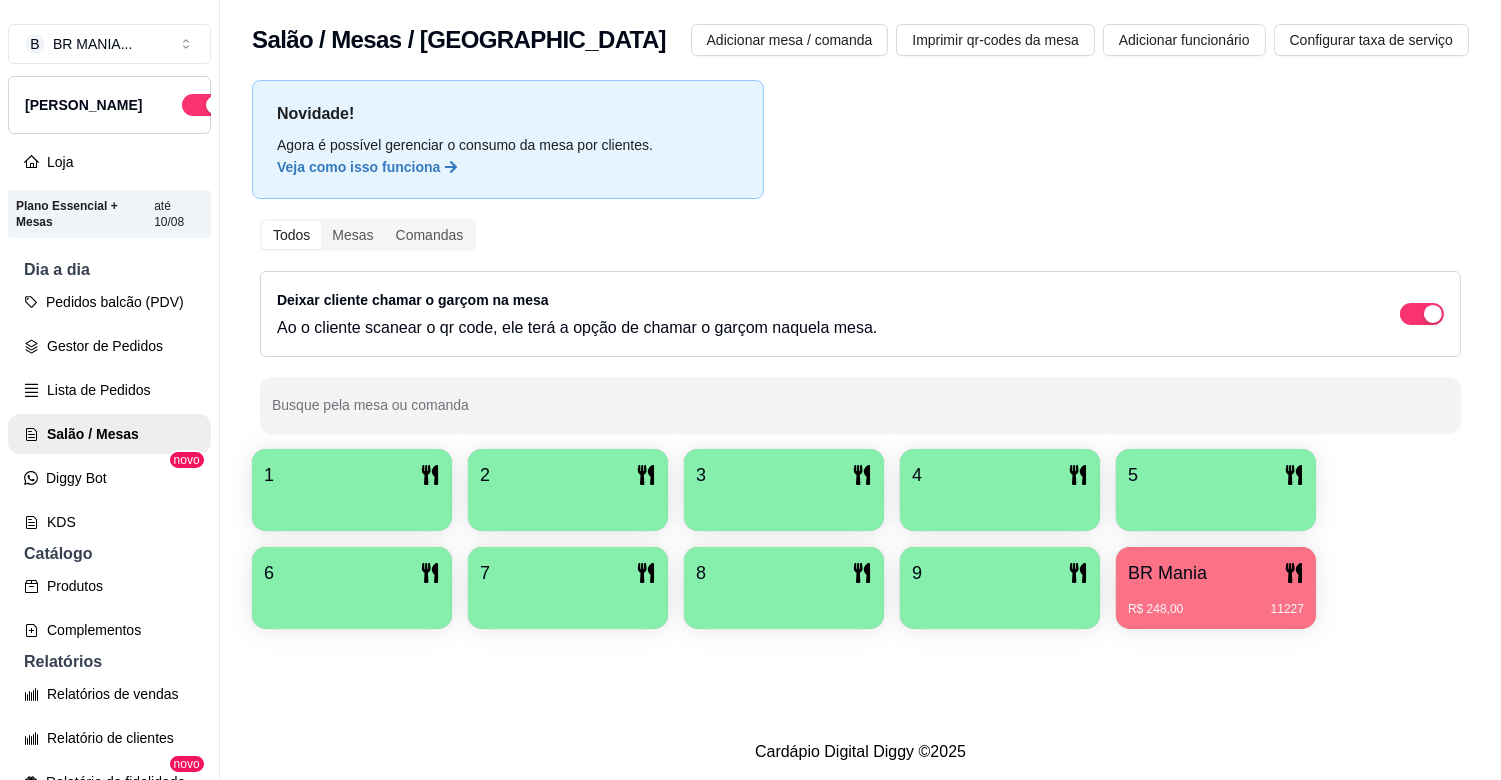 click on "R$ 248,00 11227" at bounding box center [1216, 609] 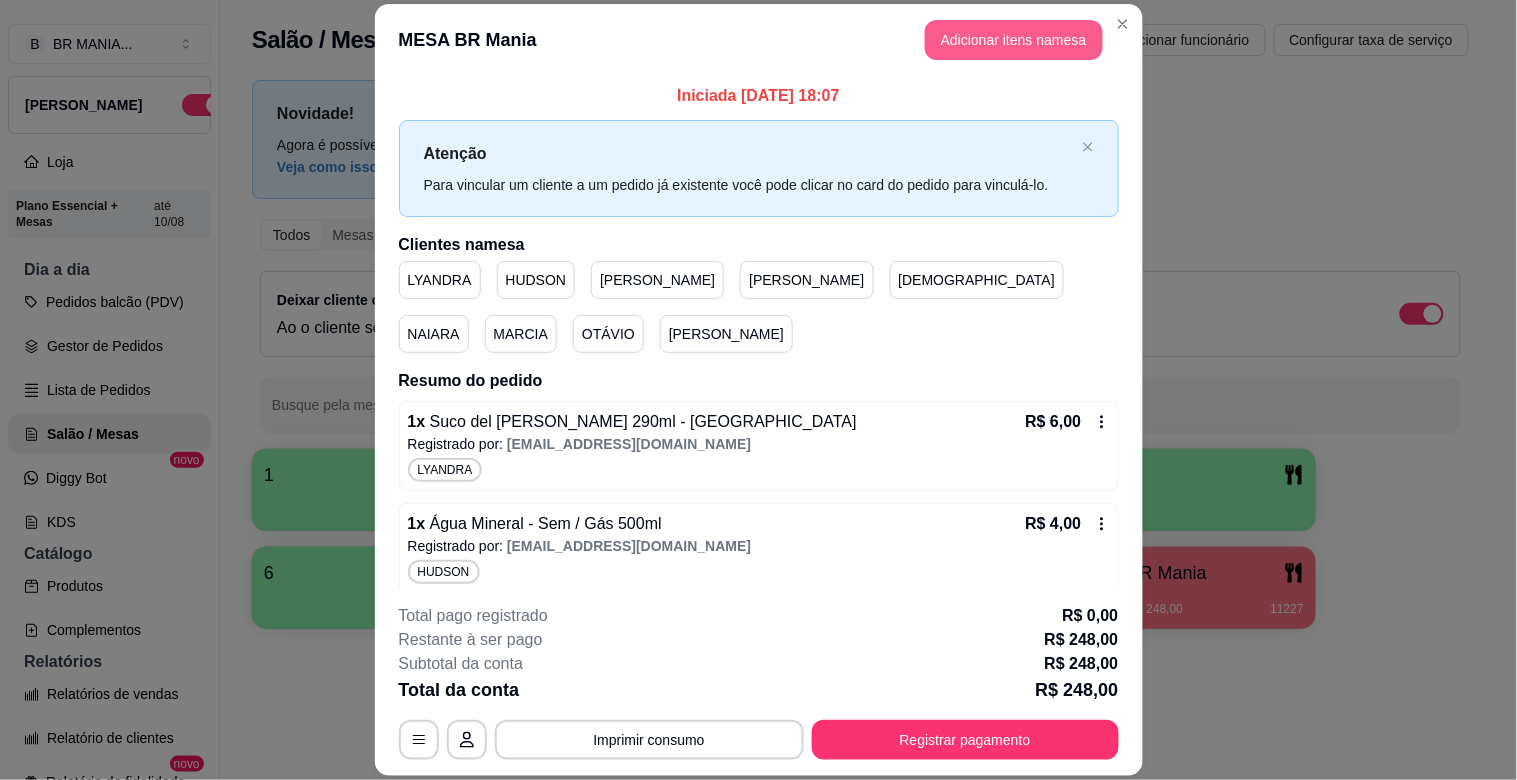 click on "Adicionar itens na  mesa" at bounding box center [1014, 40] 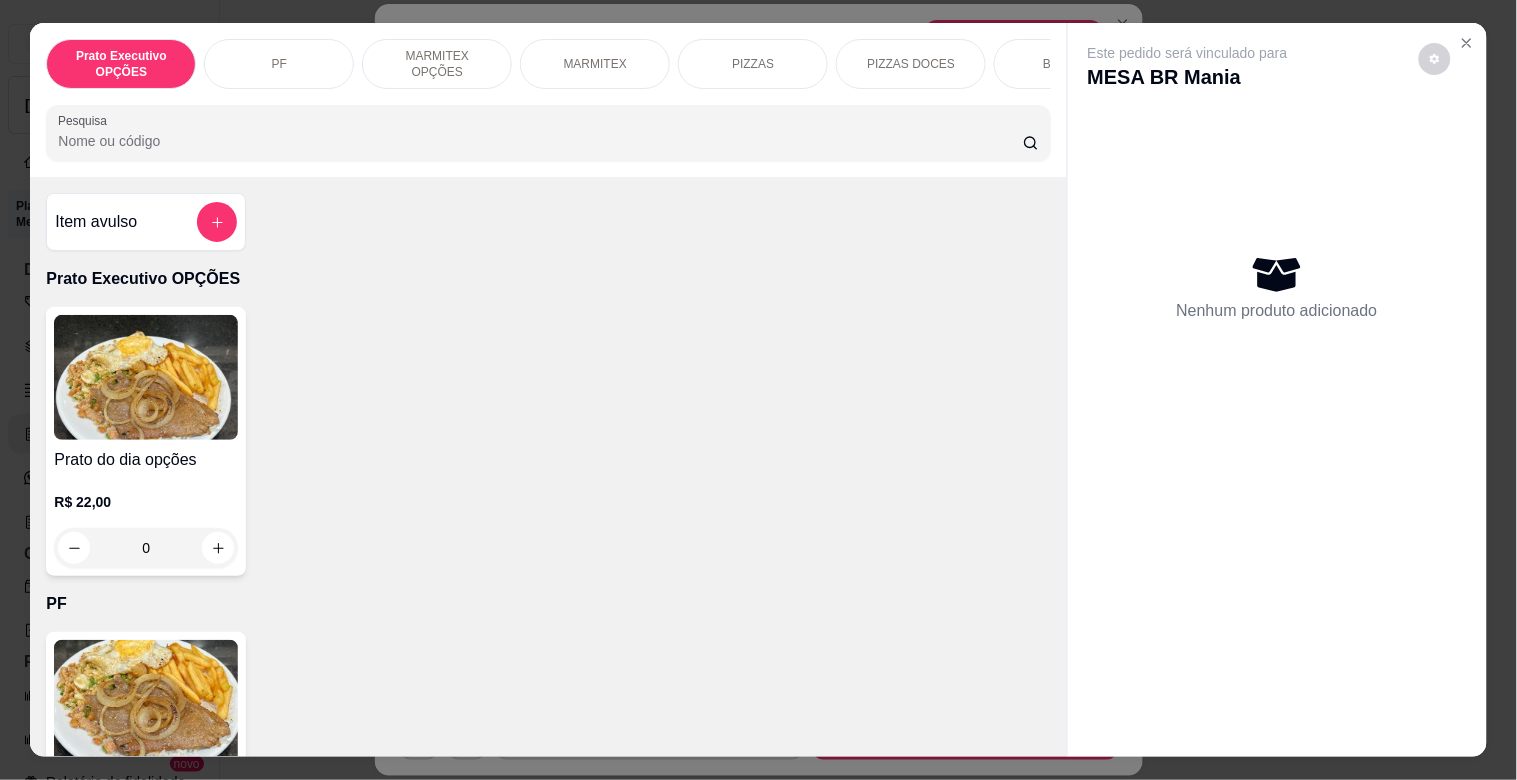 drag, startPoint x: 382, startPoint y: 170, endPoint x: 387, endPoint y: 153, distance: 17.720045 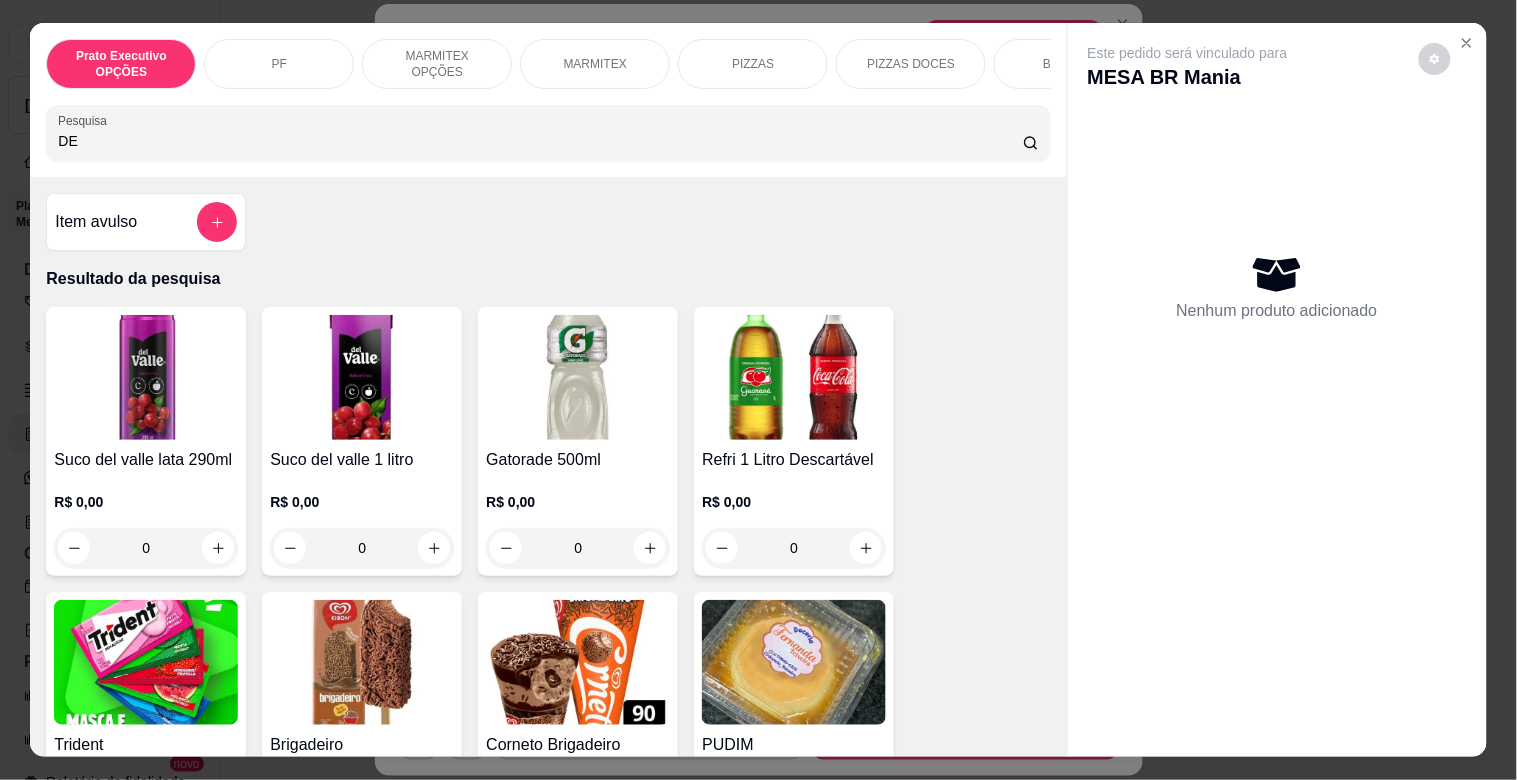 type on "DE" 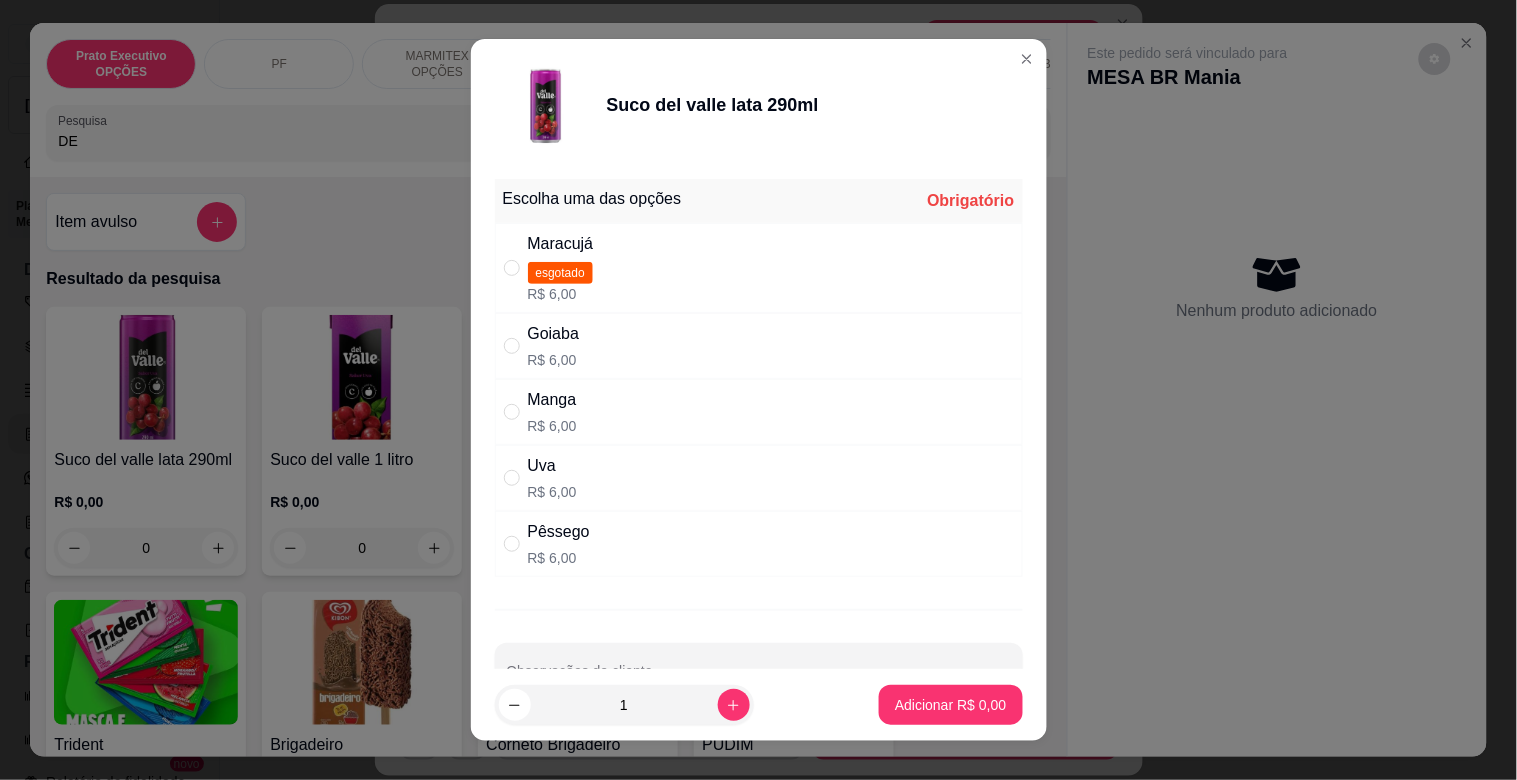 click on "Maracujá  esgotado R$ 6,00" at bounding box center (759, 268) 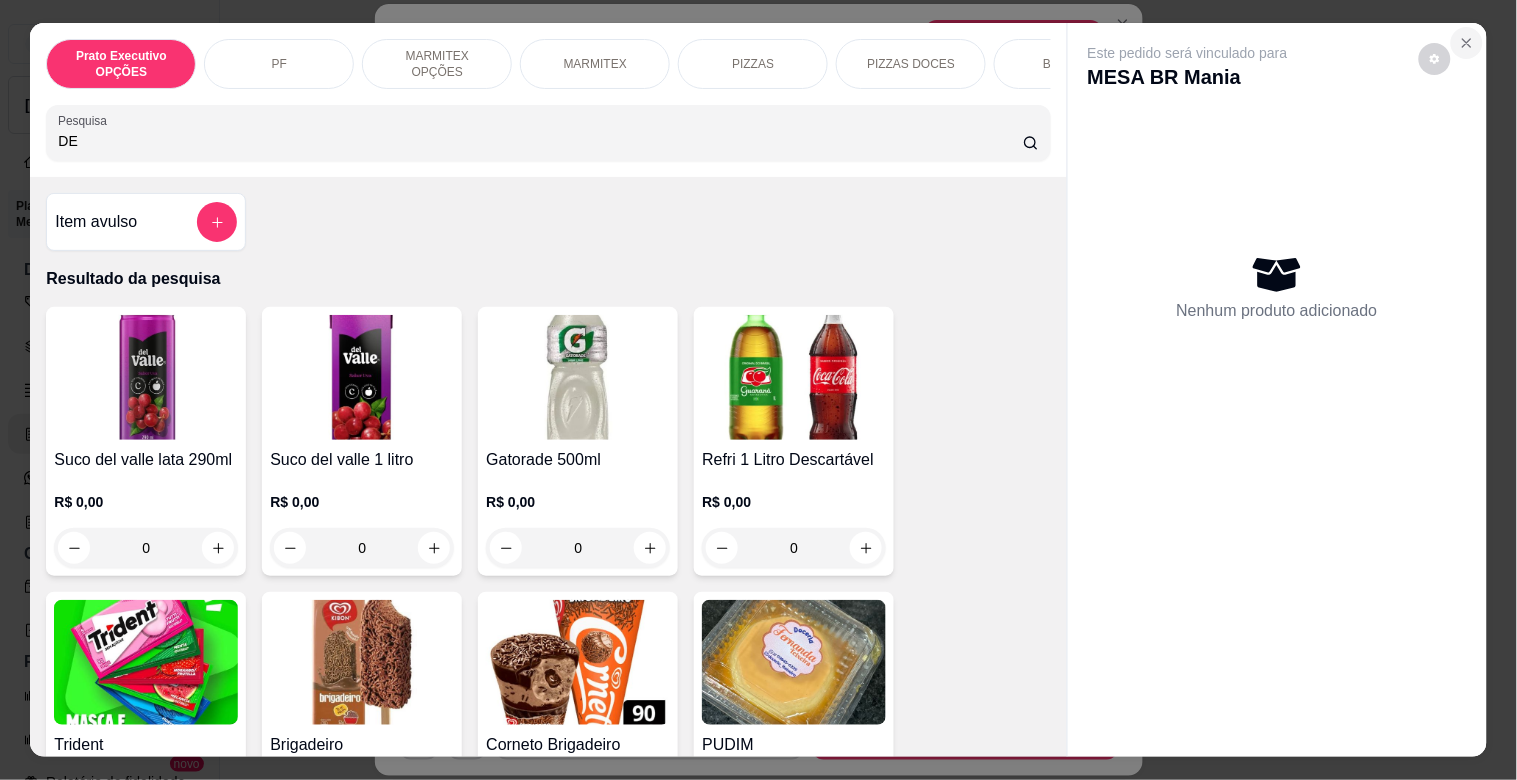 click at bounding box center [1467, 43] 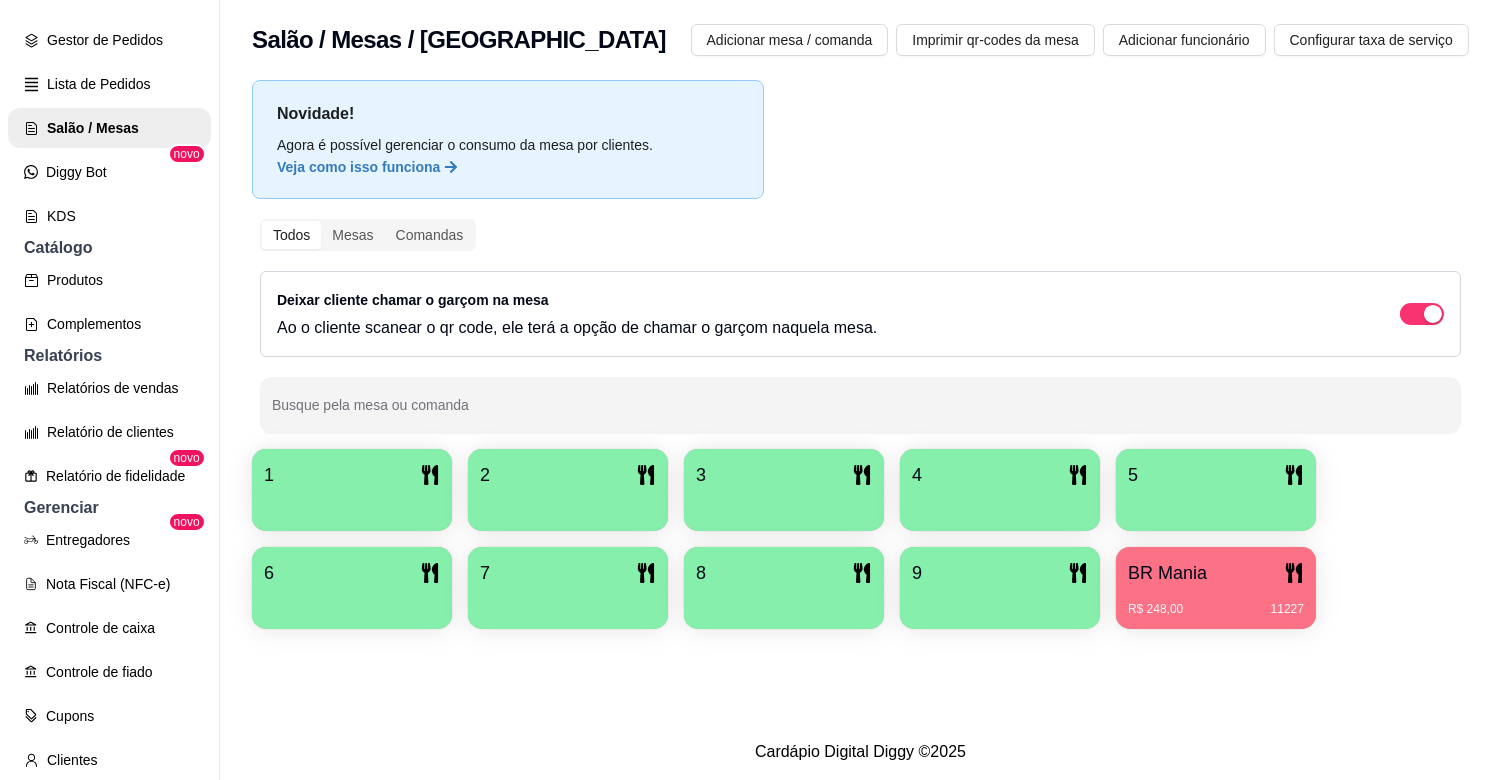 scroll, scrollTop: 605, scrollLeft: 0, axis: vertical 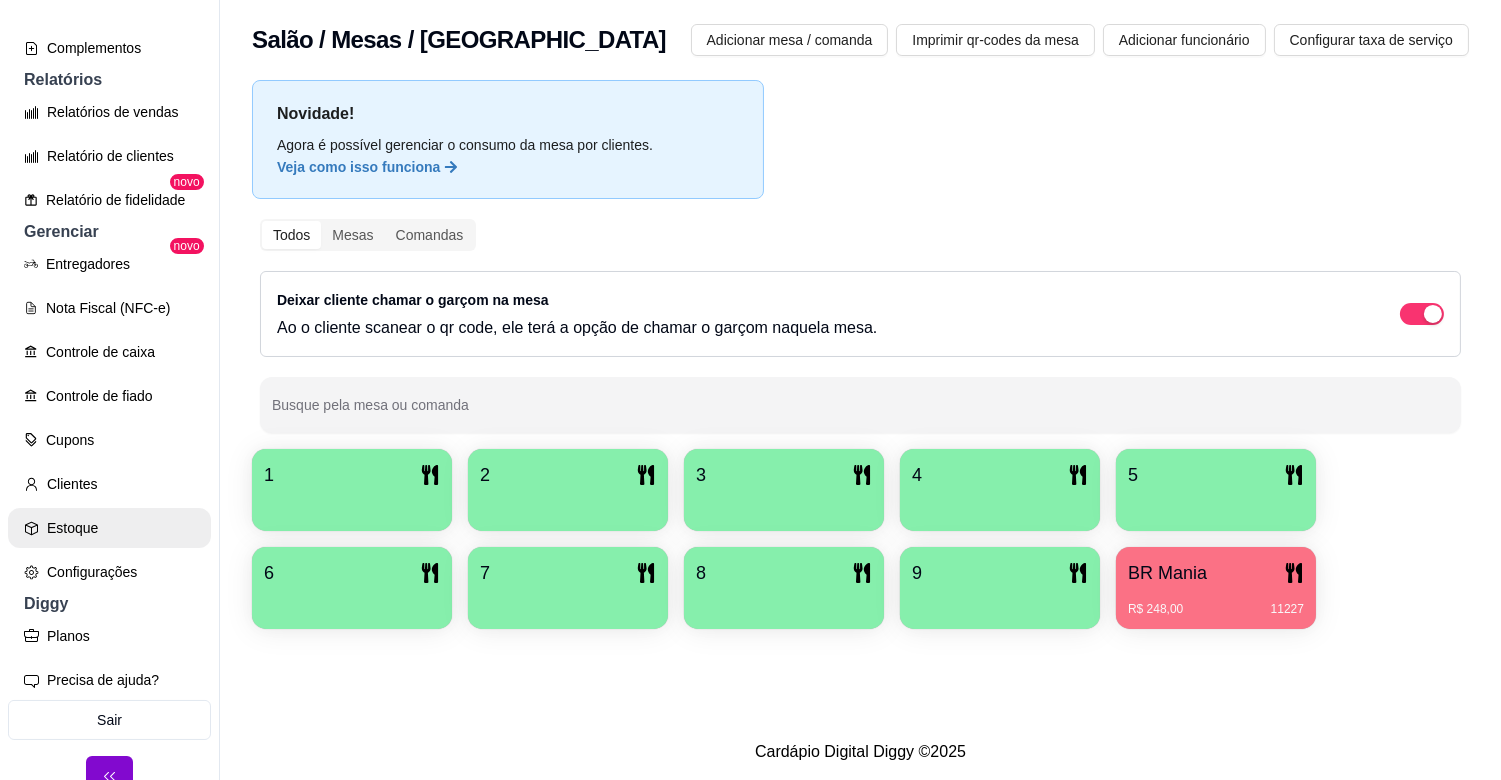 click on "Estoque" at bounding box center (109, 528) 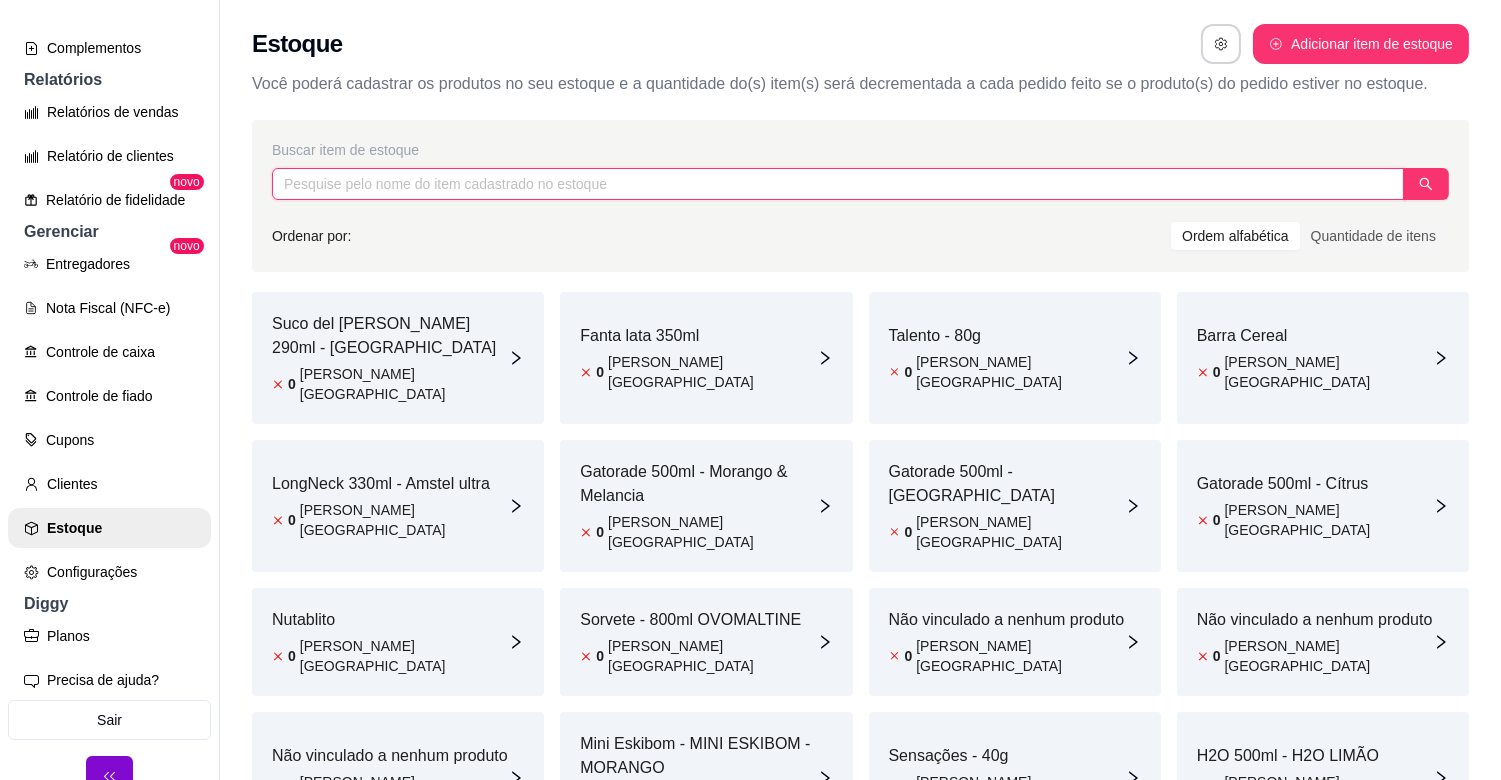 click at bounding box center [838, 184] 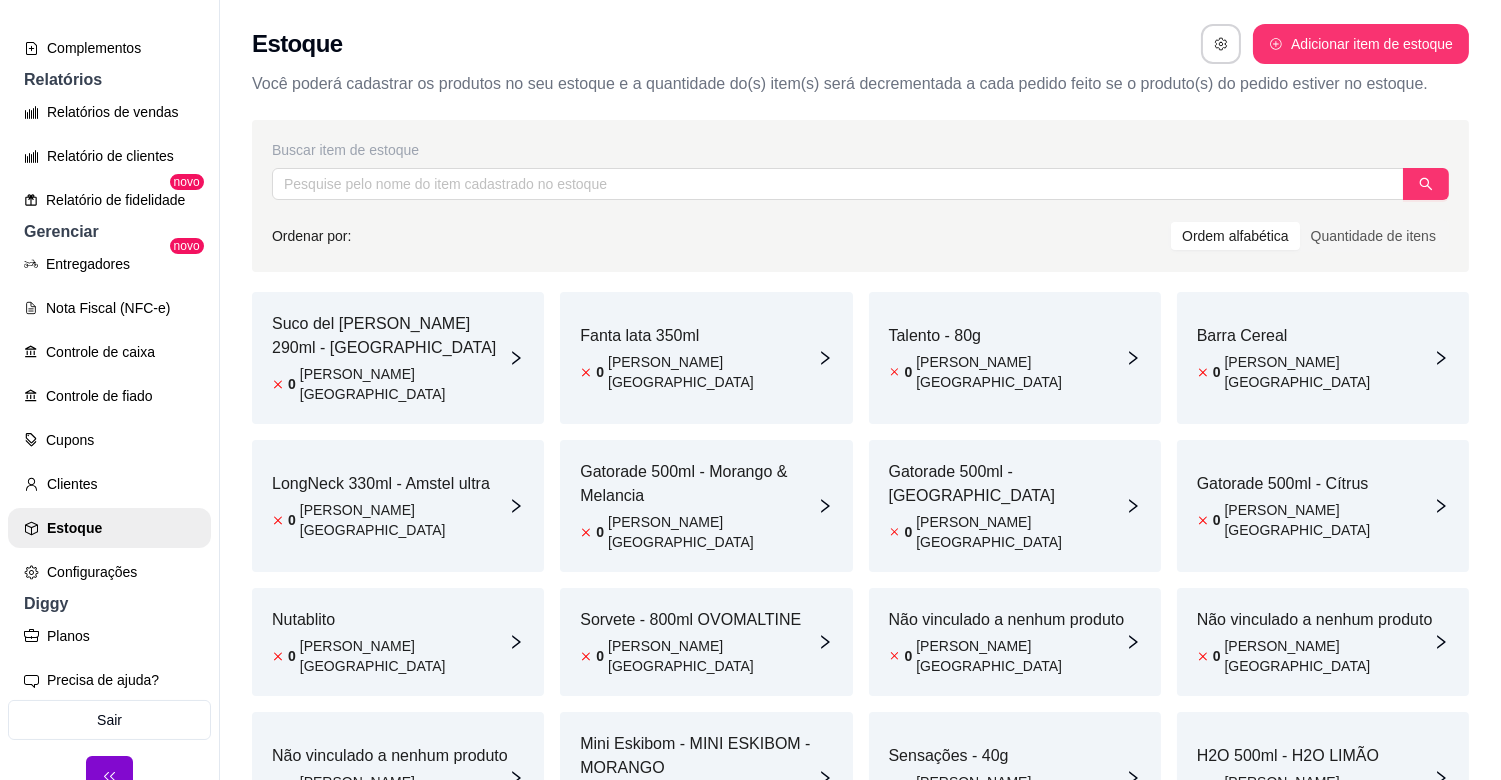 click on "0 em estoque" at bounding box center [390, 384] 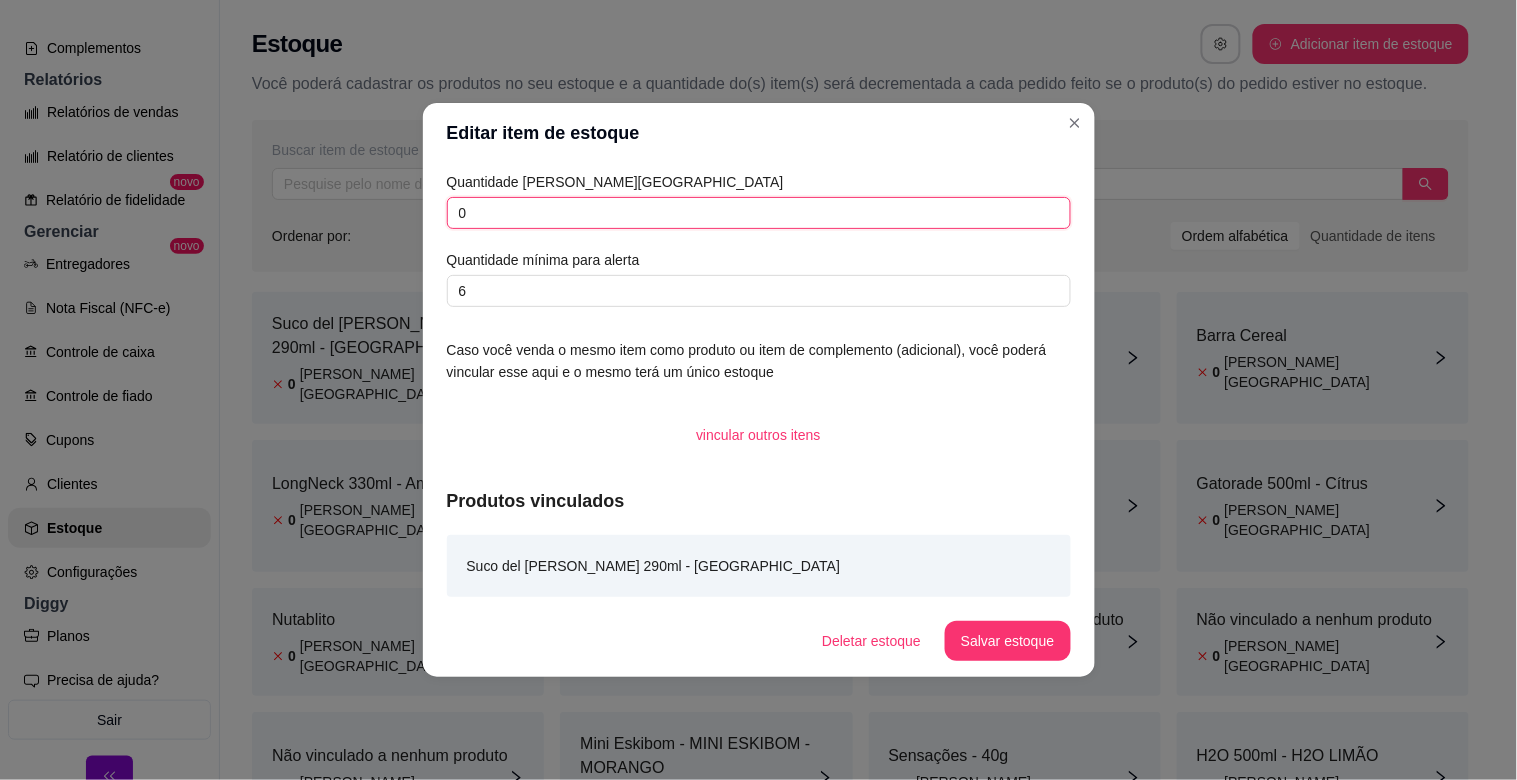 click on "0" at bounding box center [759, 213] 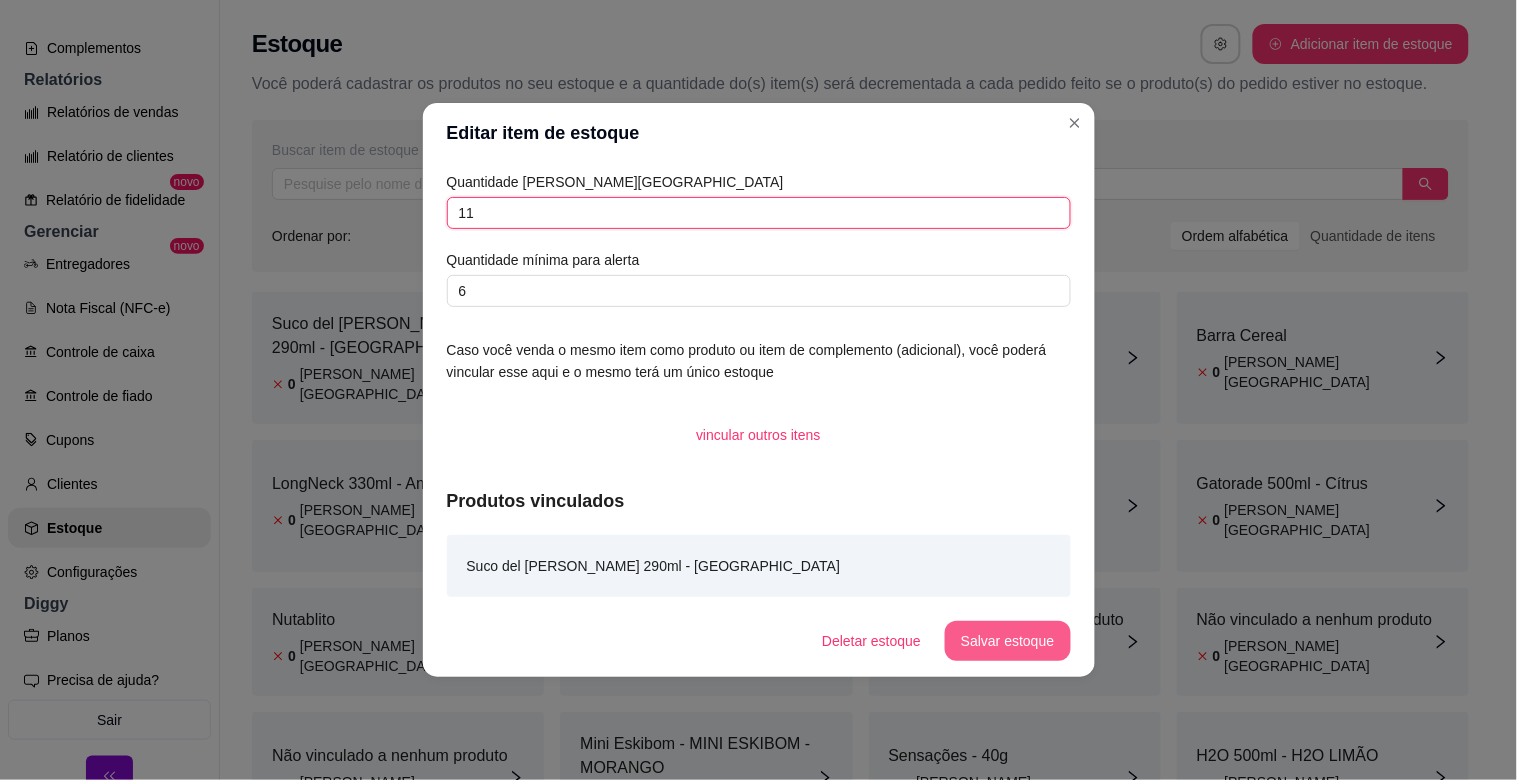 type on "11" 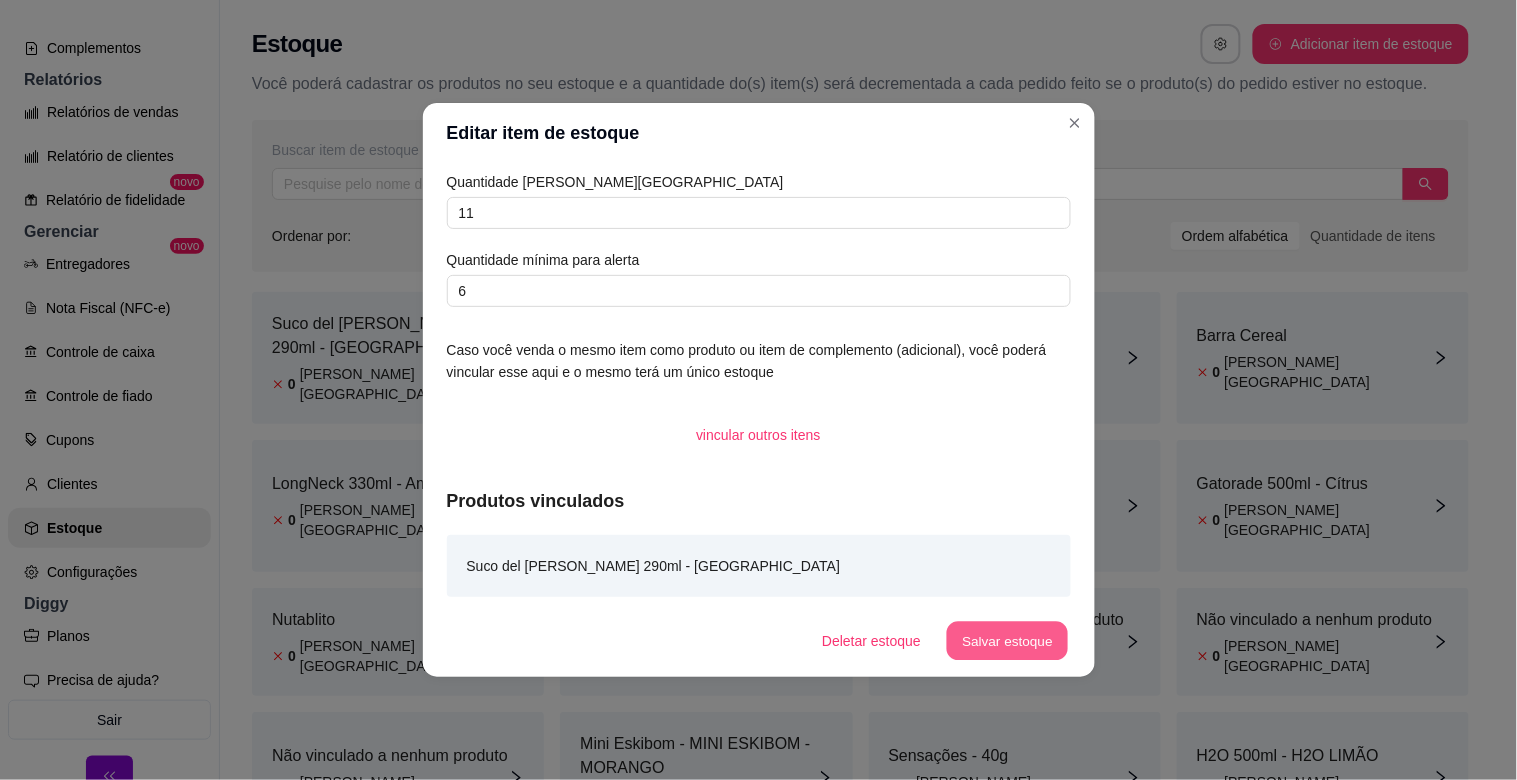 click on "Salvar estoque" at bounding box center [1008, 641] 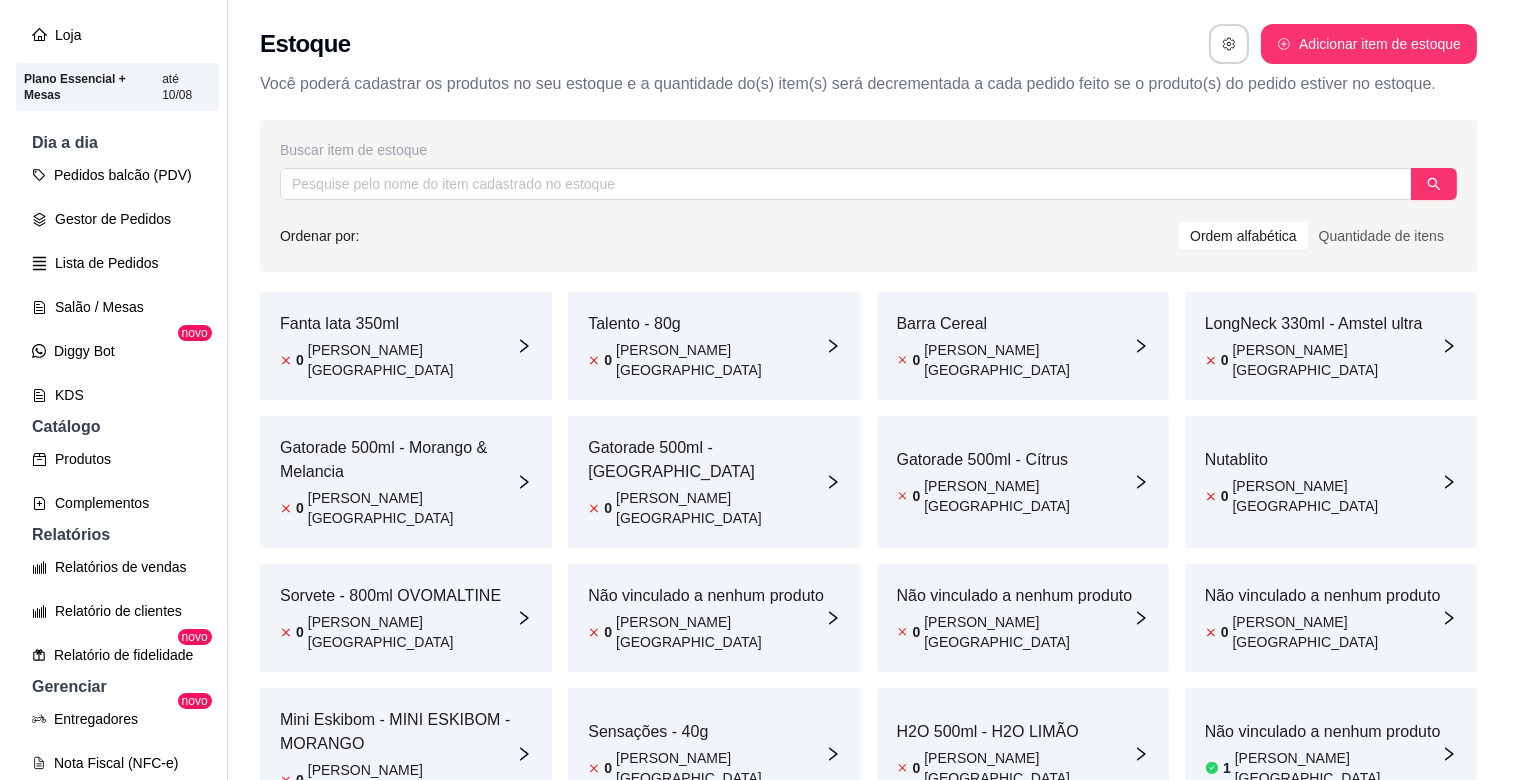 scroll, scrollTop: 0, scrollLeft: 0, axis: both 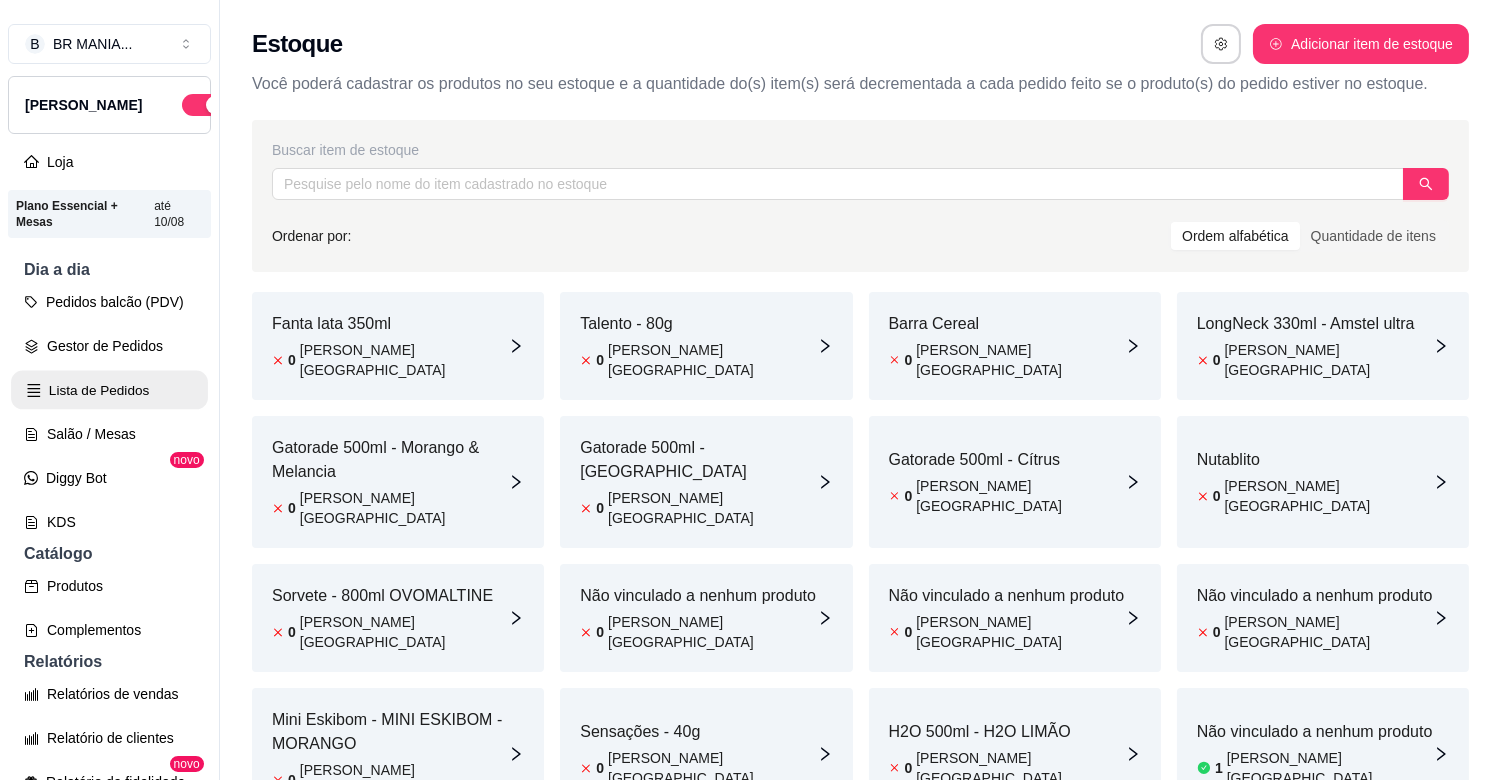 click on "Lista de Pedidos" at bounding box center (109, 390) 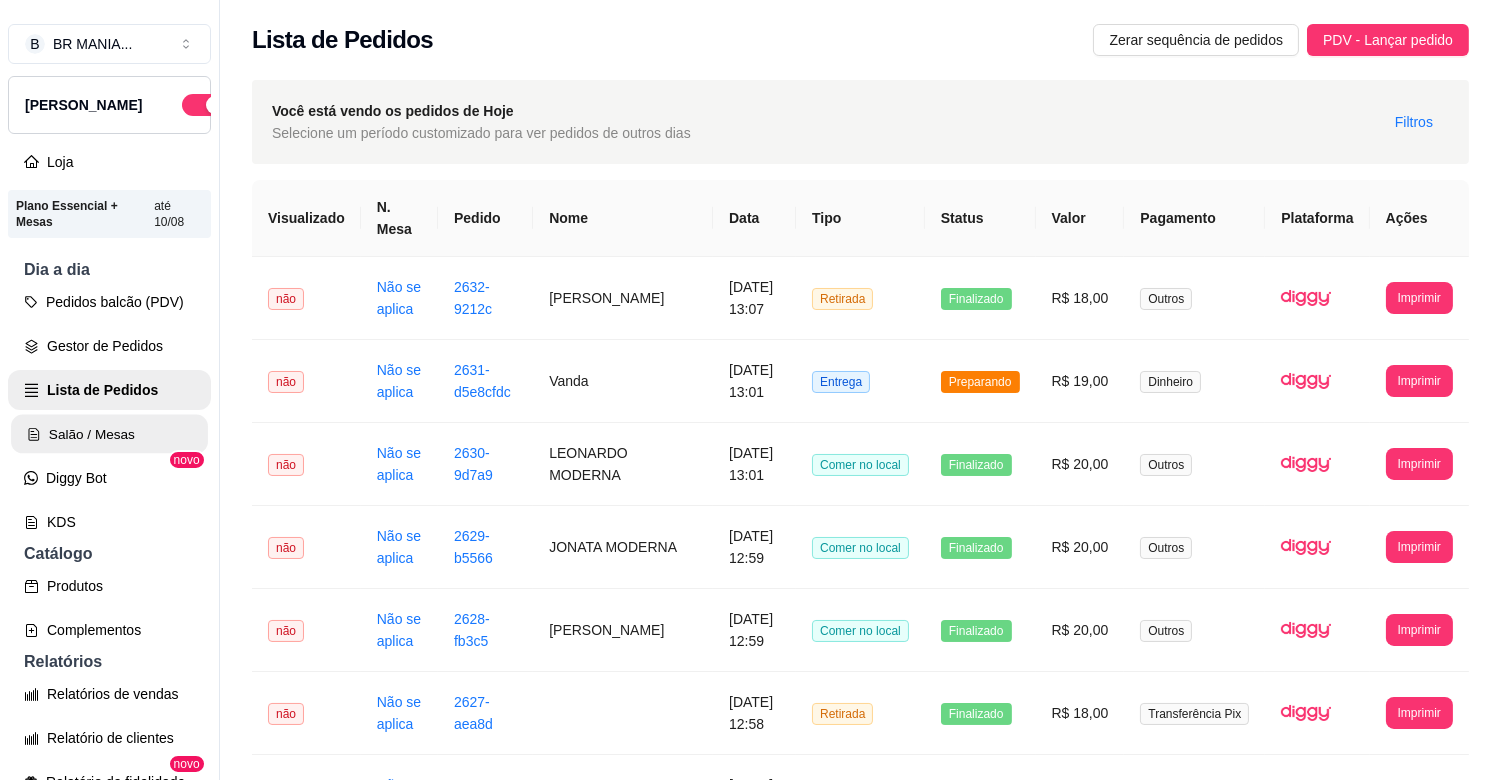 click on "Salão / Mesas" at bounding box center [109, 434] 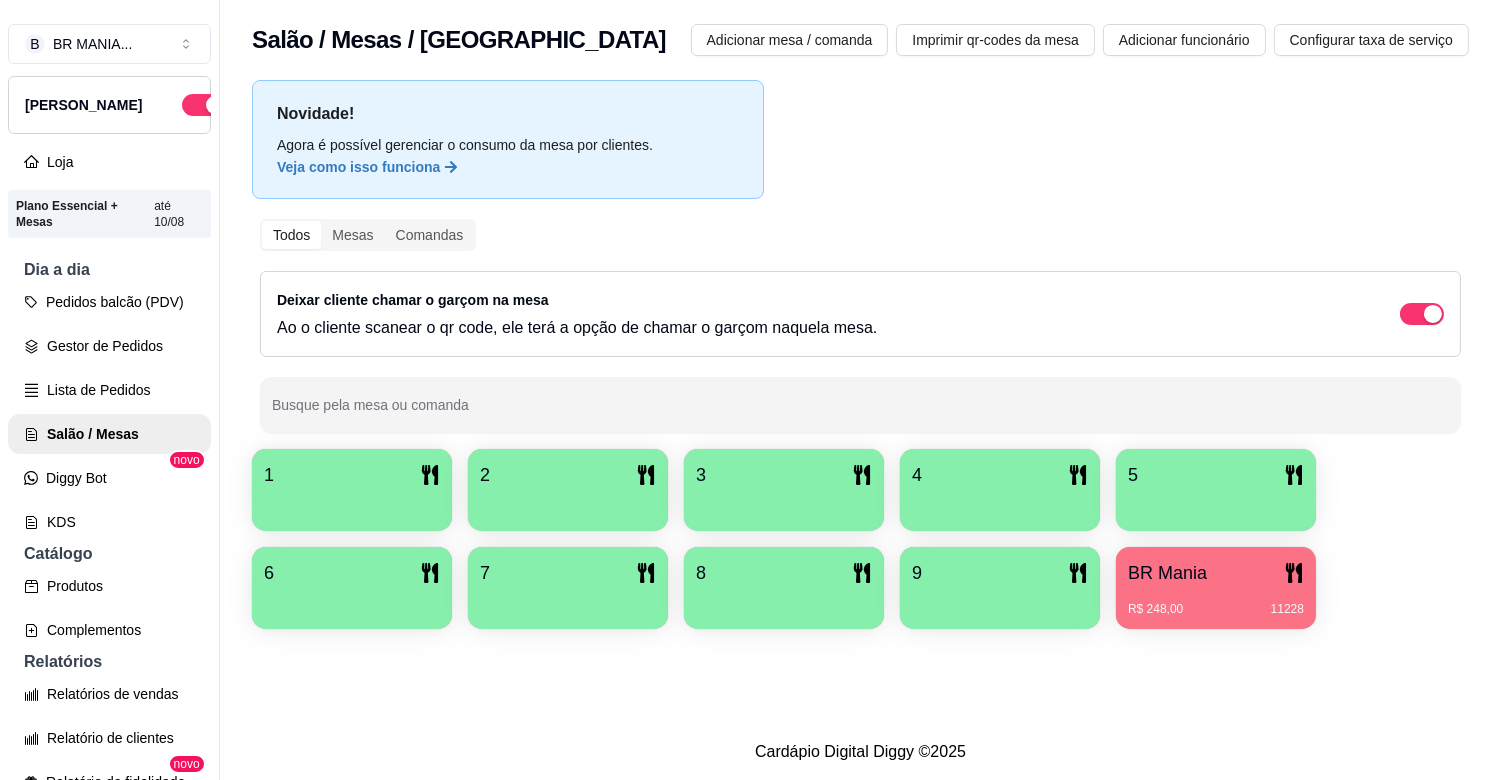 click on "BR Mania" at bounding box center [1216, 573] 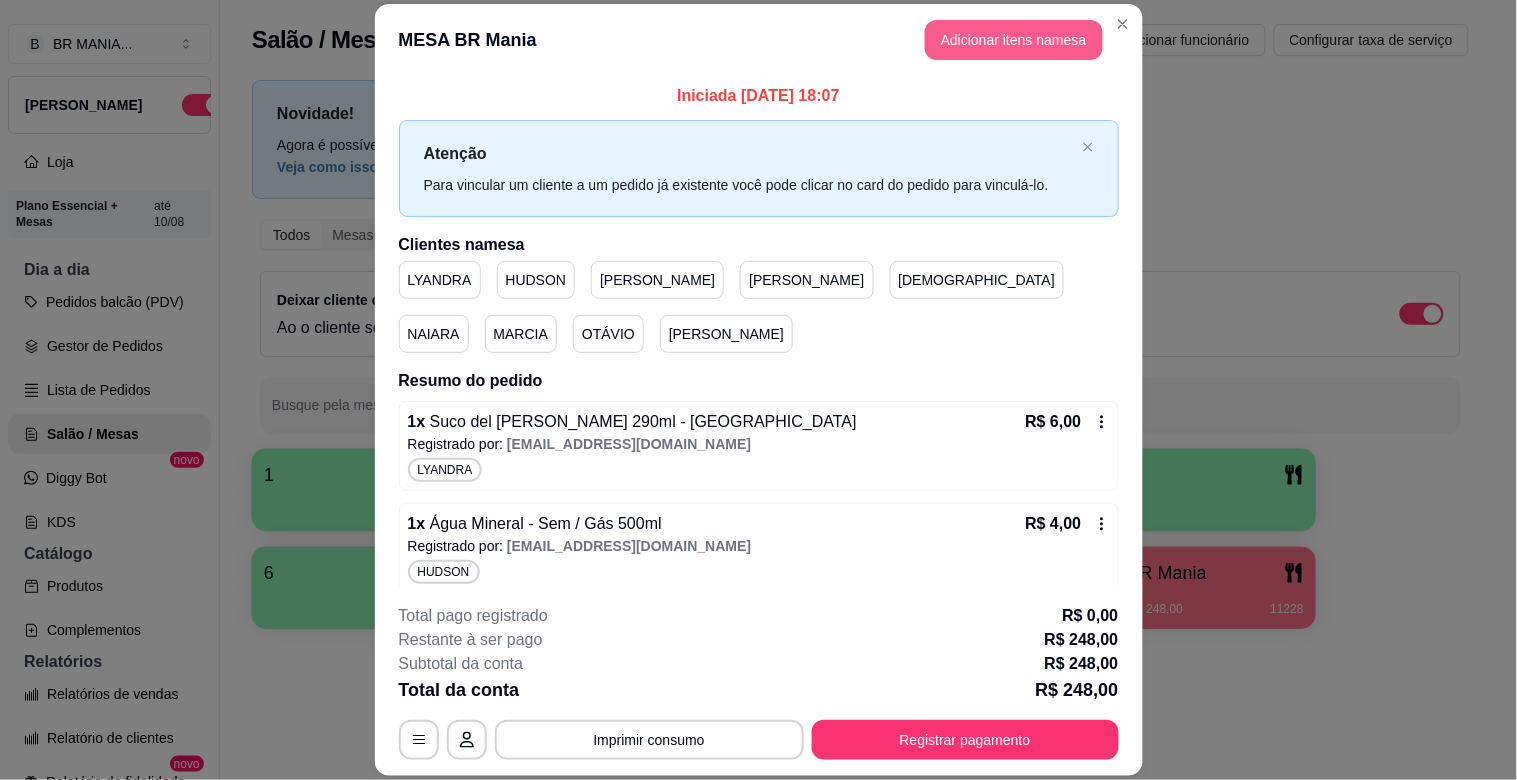 click on "Adicionar itens na  mesa" at bounding box center (1014, 40) 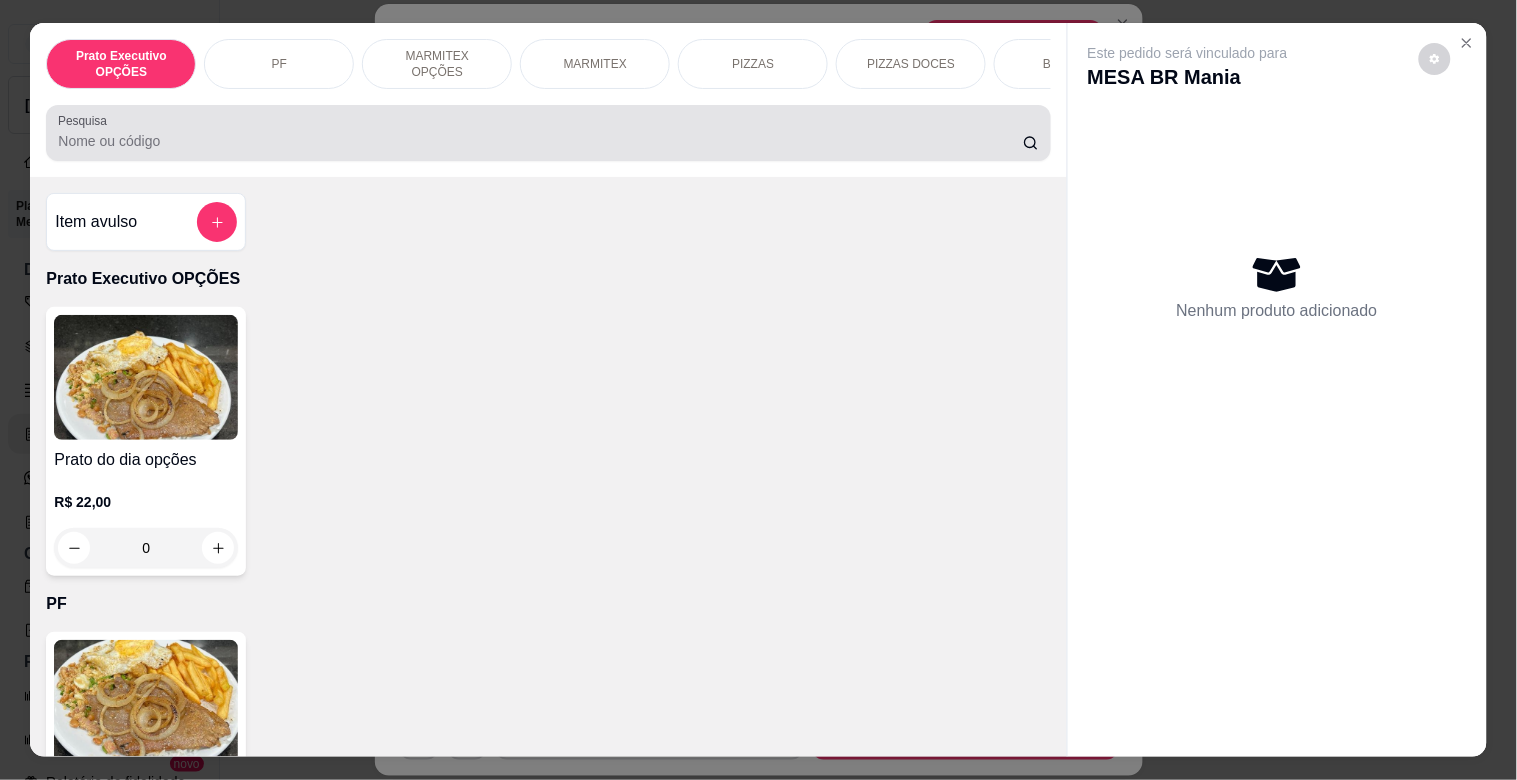 click on "Pesquisa" at bounding box center [548, 133] 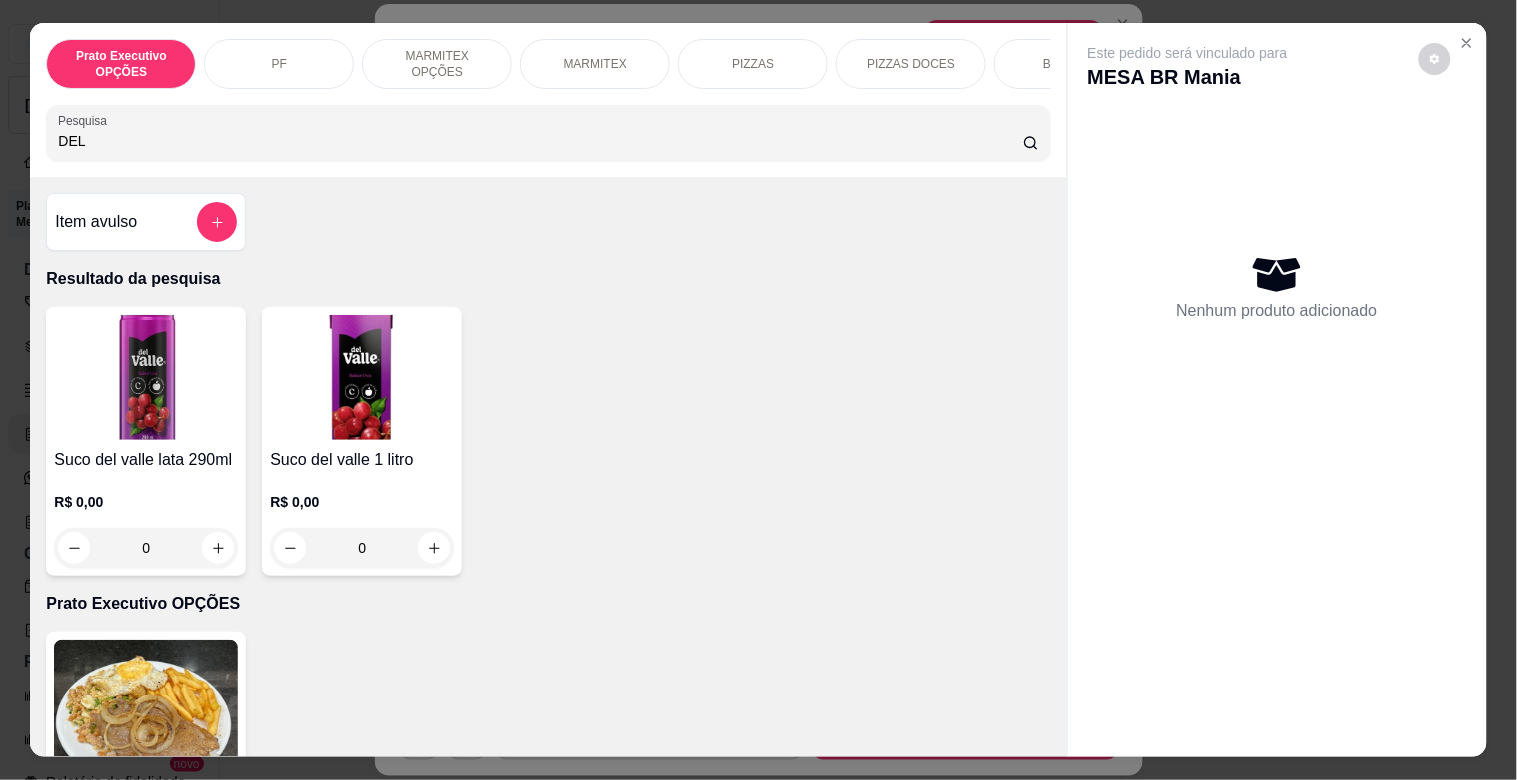 type on "DEL" 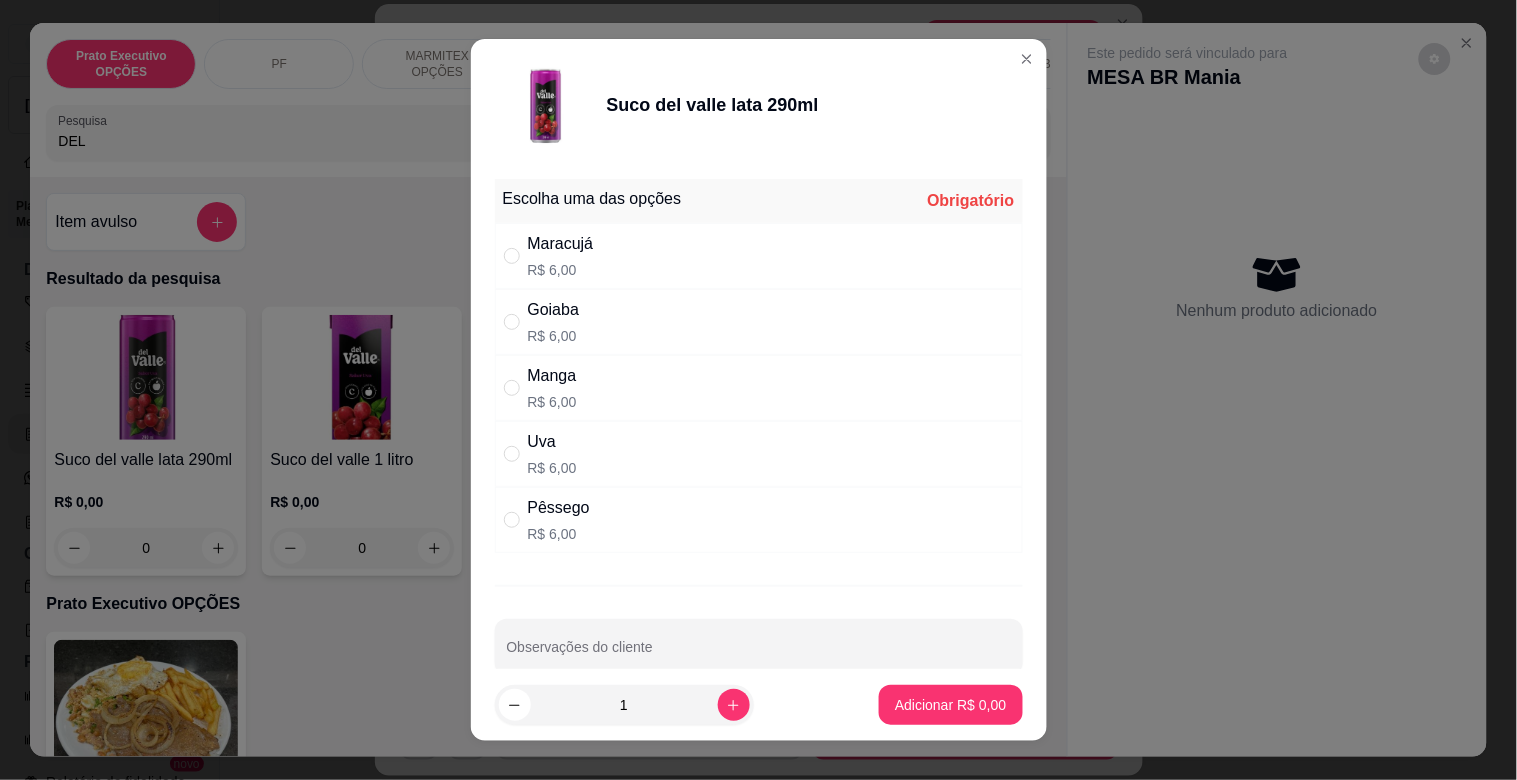 click on "Maracujá  R$ 6,00" at bounding box center (759, 256) 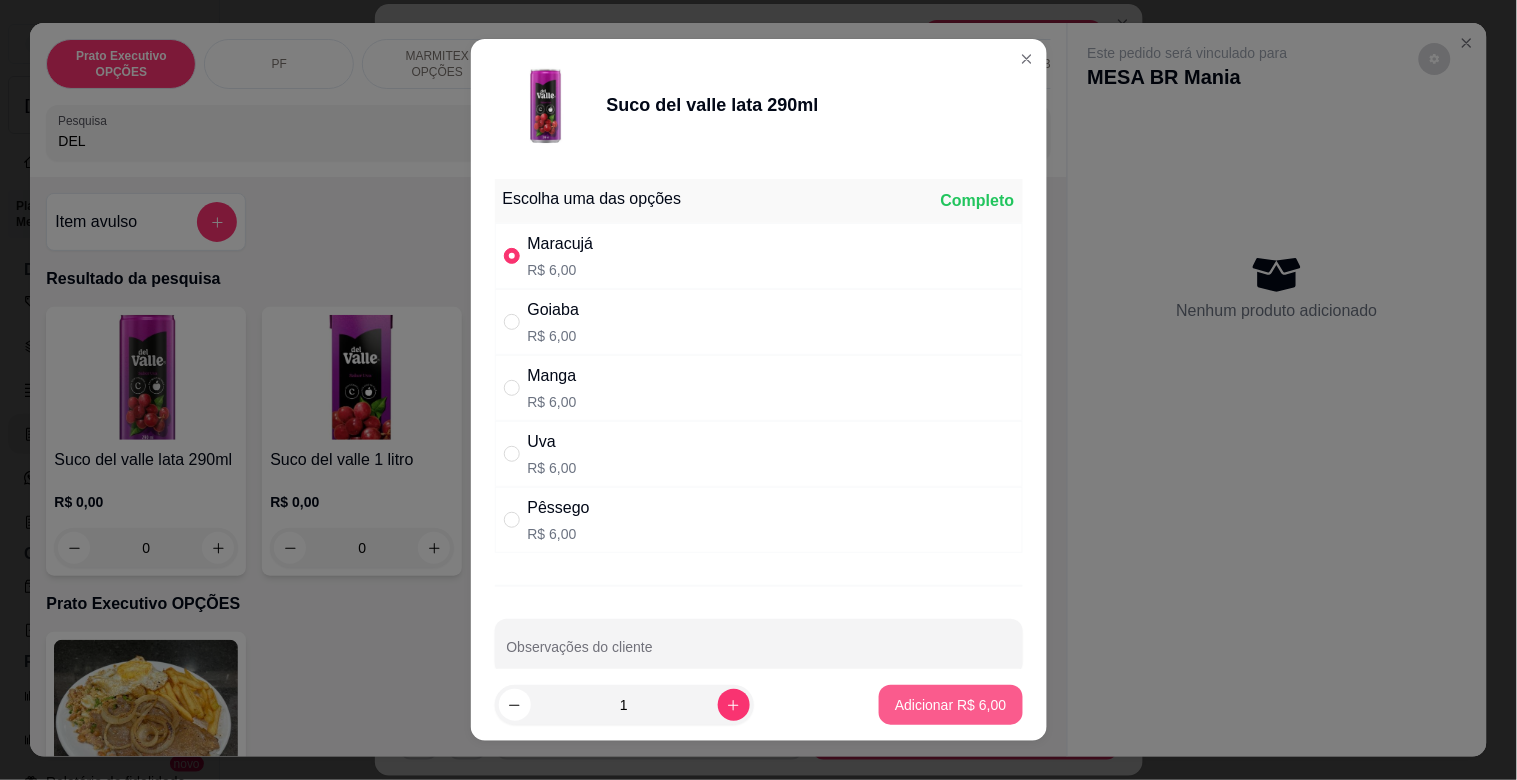 click on "Adicionar   R$ 6,00" at bounding box center [950, 705] 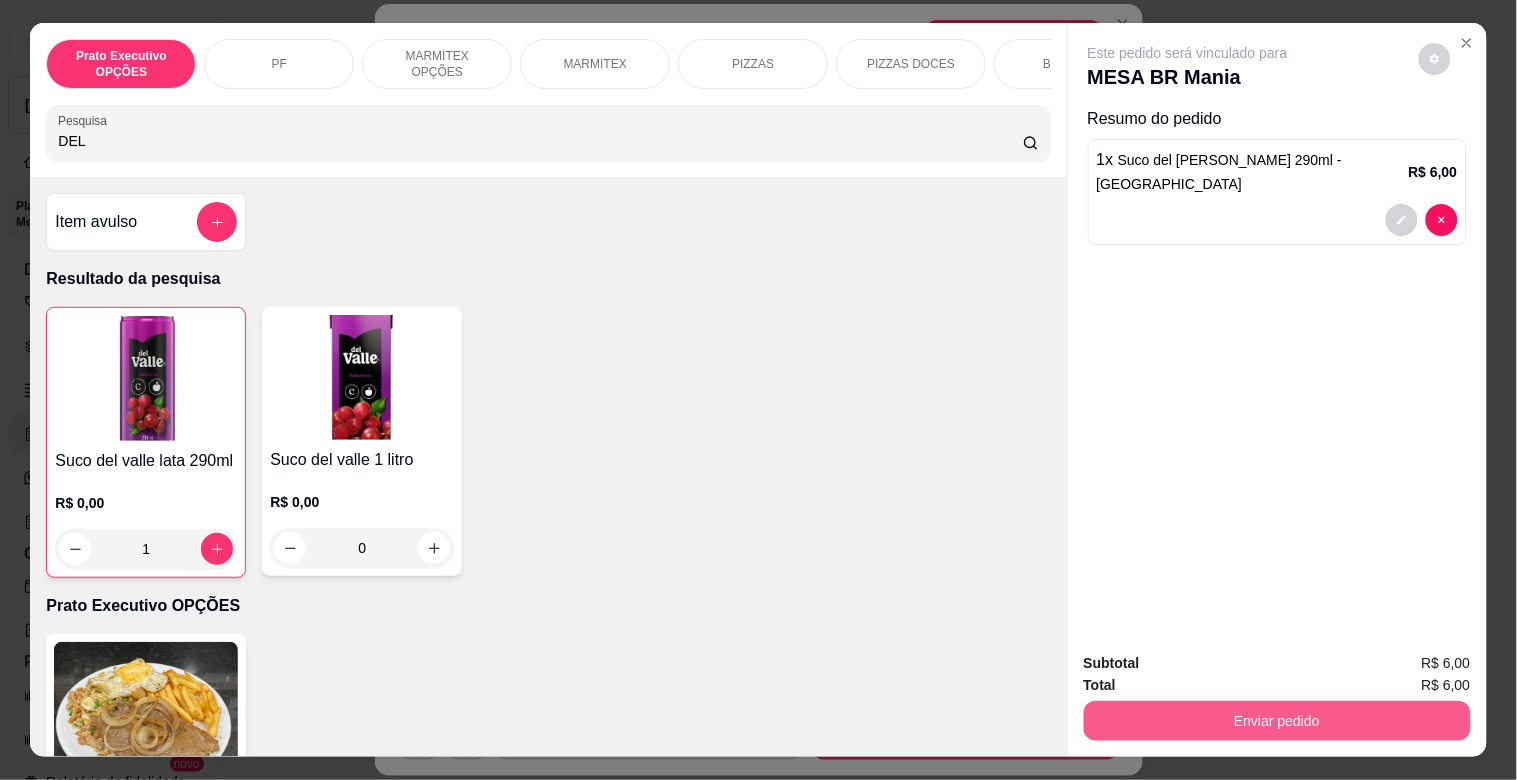click on "Enviar pedido" at bounding box center [1277, 721] 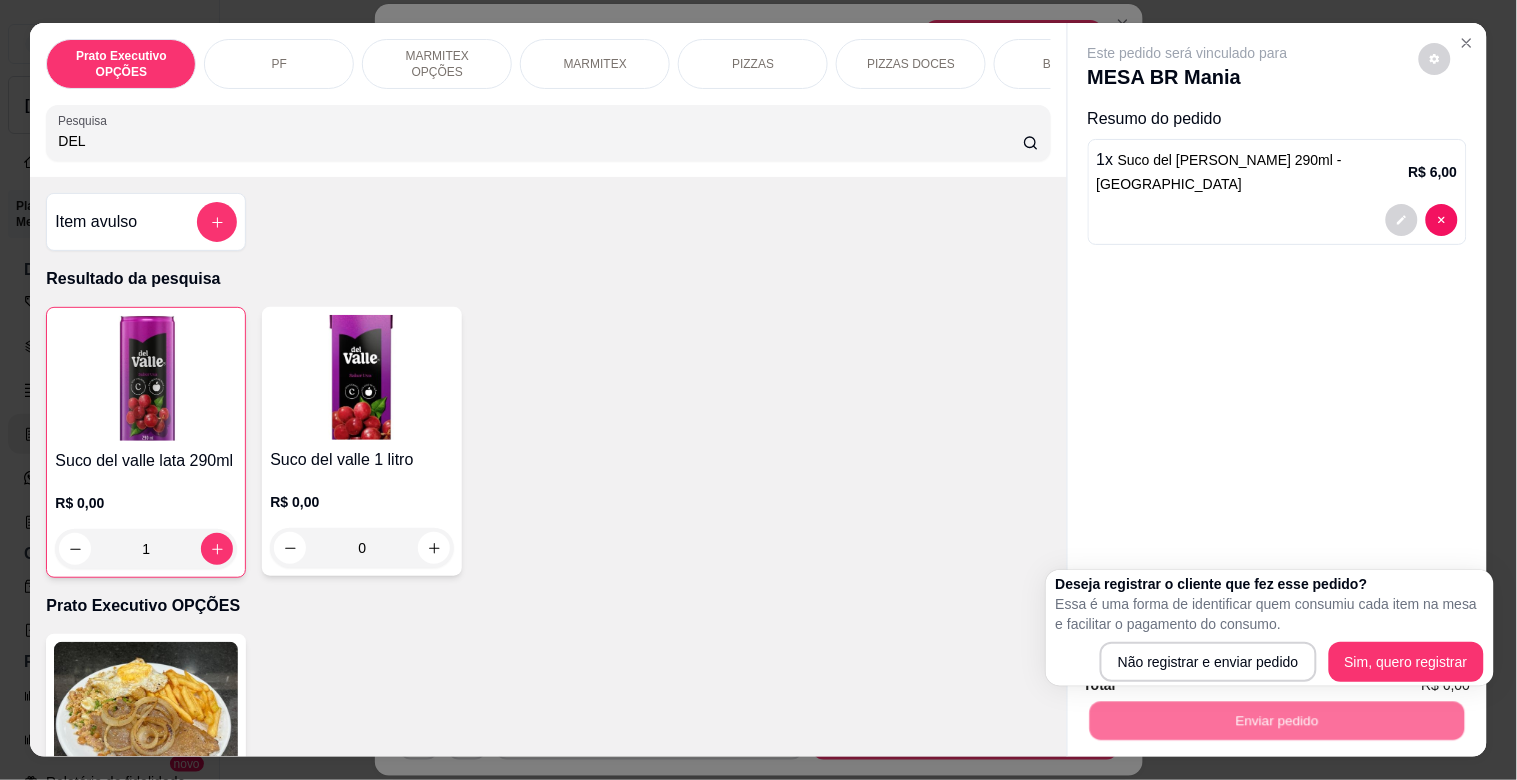 click on "Deseja registrar o cliente que fez esse pedido? Essa é uma forma de identificar quem consumiu cada item na mesa e facilitar o pagamento do consumo. Não registrar e enviar pedido Sim, quero registrar" at bounding box center [1270, 628] 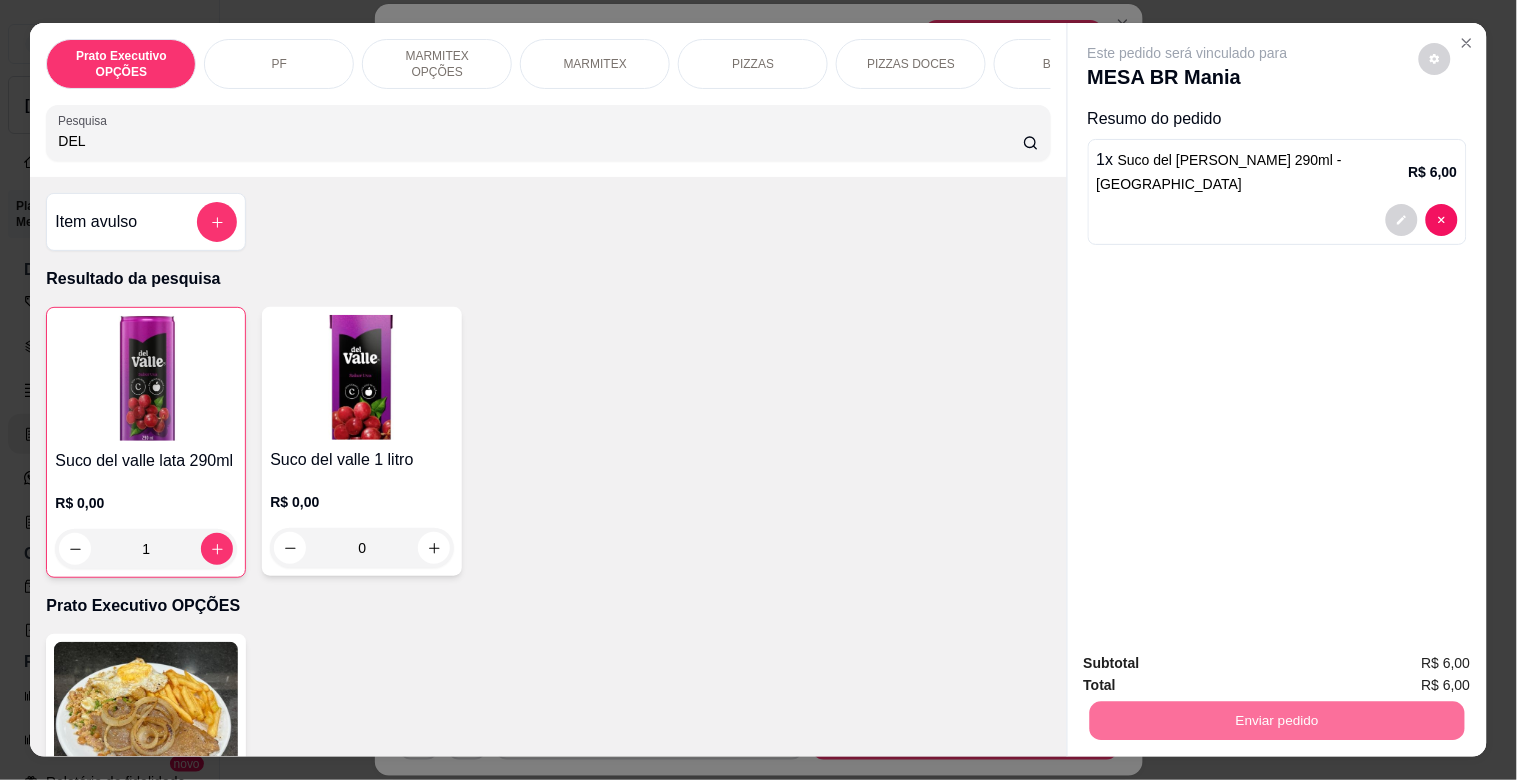 click on "Sim, quero registrar" at bounding box center (1400, 663) 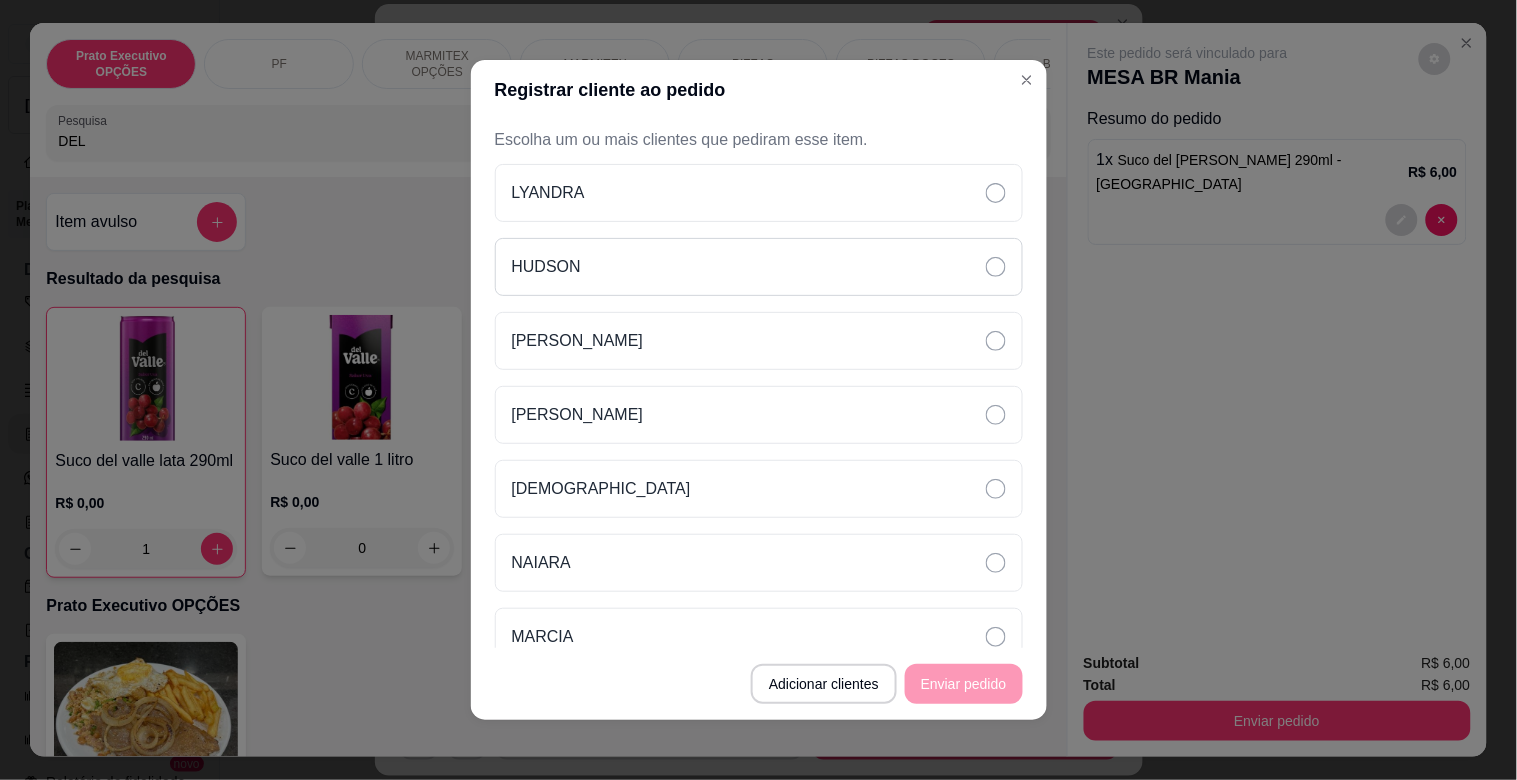 click on "HUDSON" at bounding box center (546, 267) 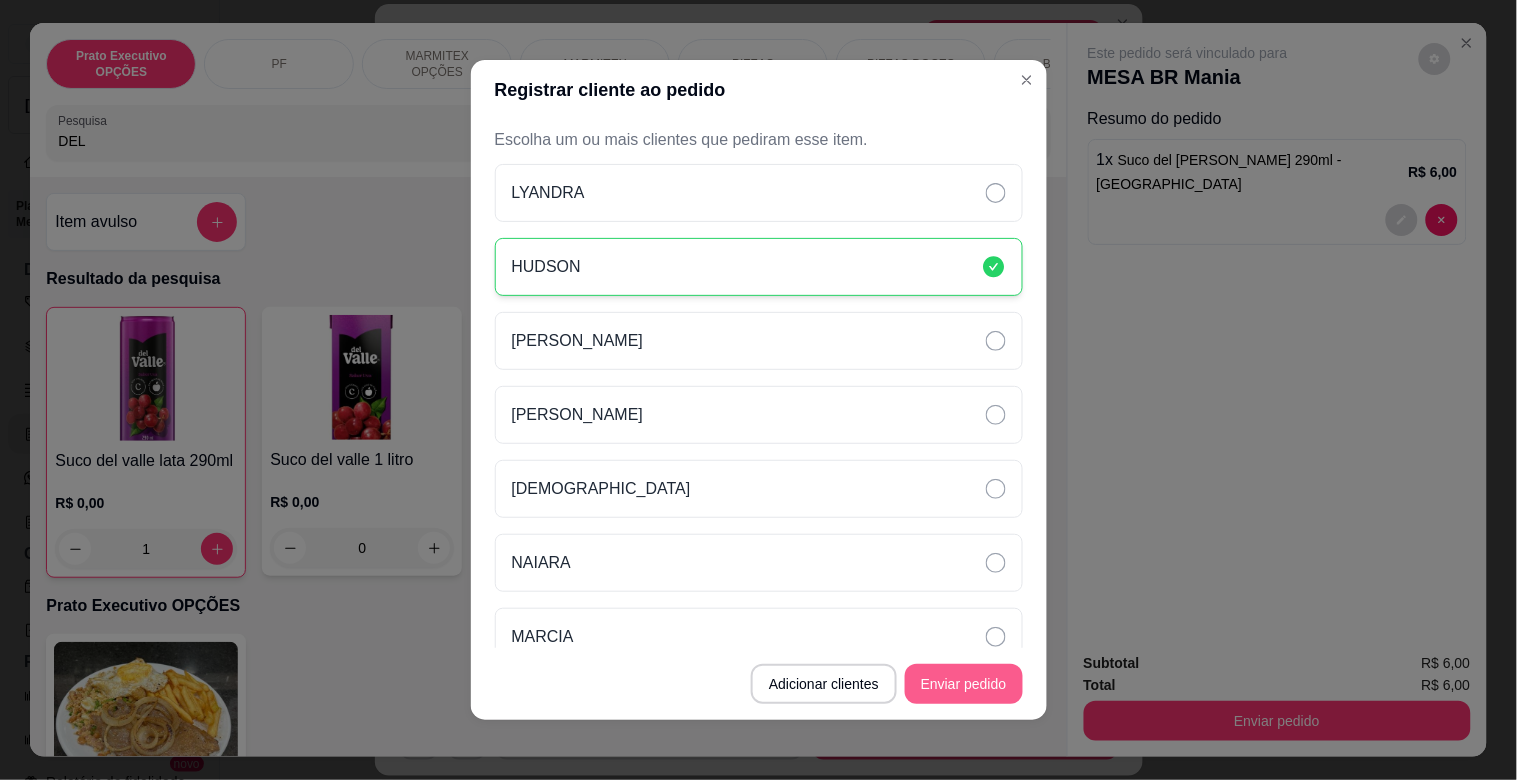 click on "Enviar pedido" at bounding box center [964, 684] 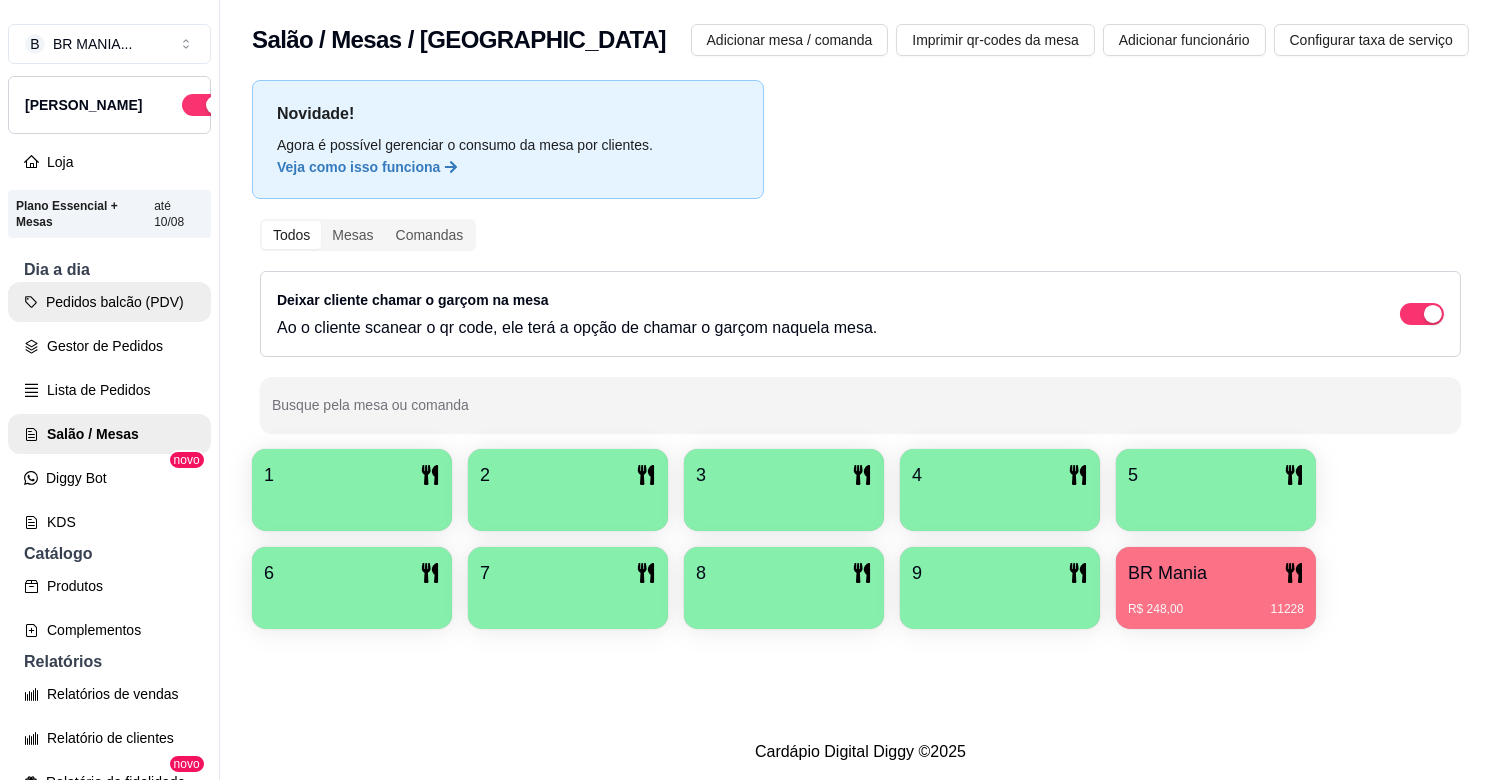 click on "Pedidos balcão (PDV)" at bounding box center [109, 302] 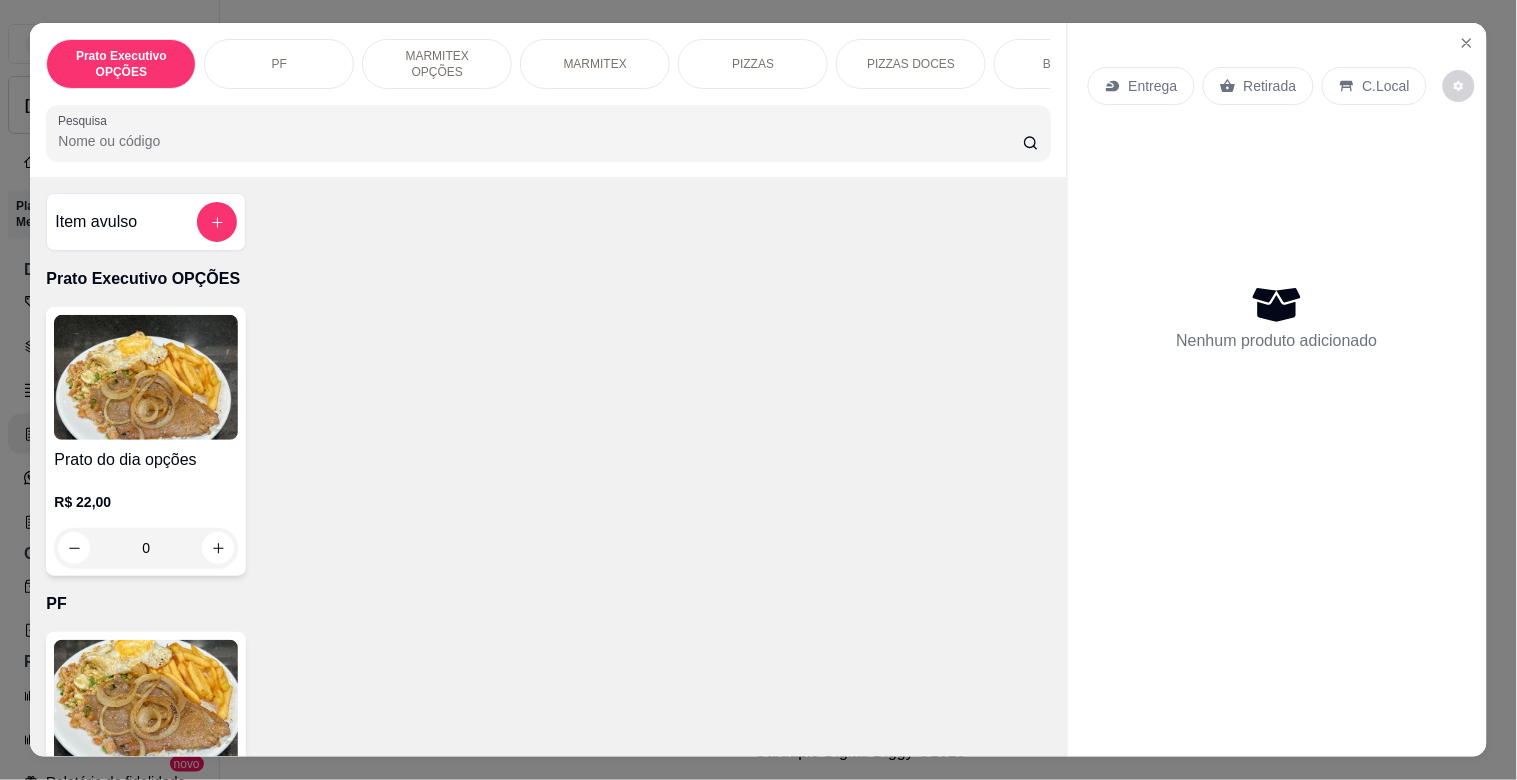 click on "Prato do dia opções    R$ 22,00 0" at bounding box center [548, 441] 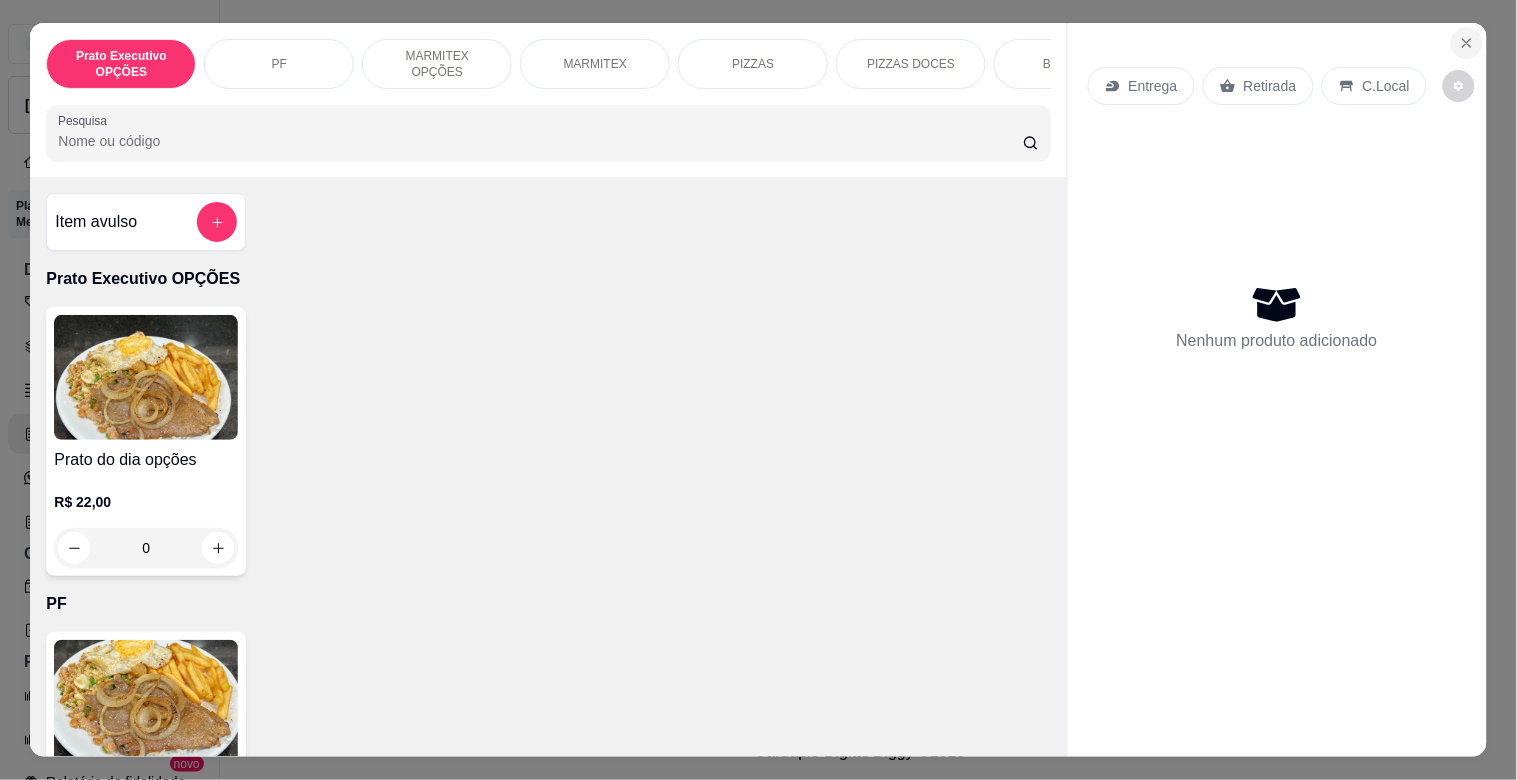 click 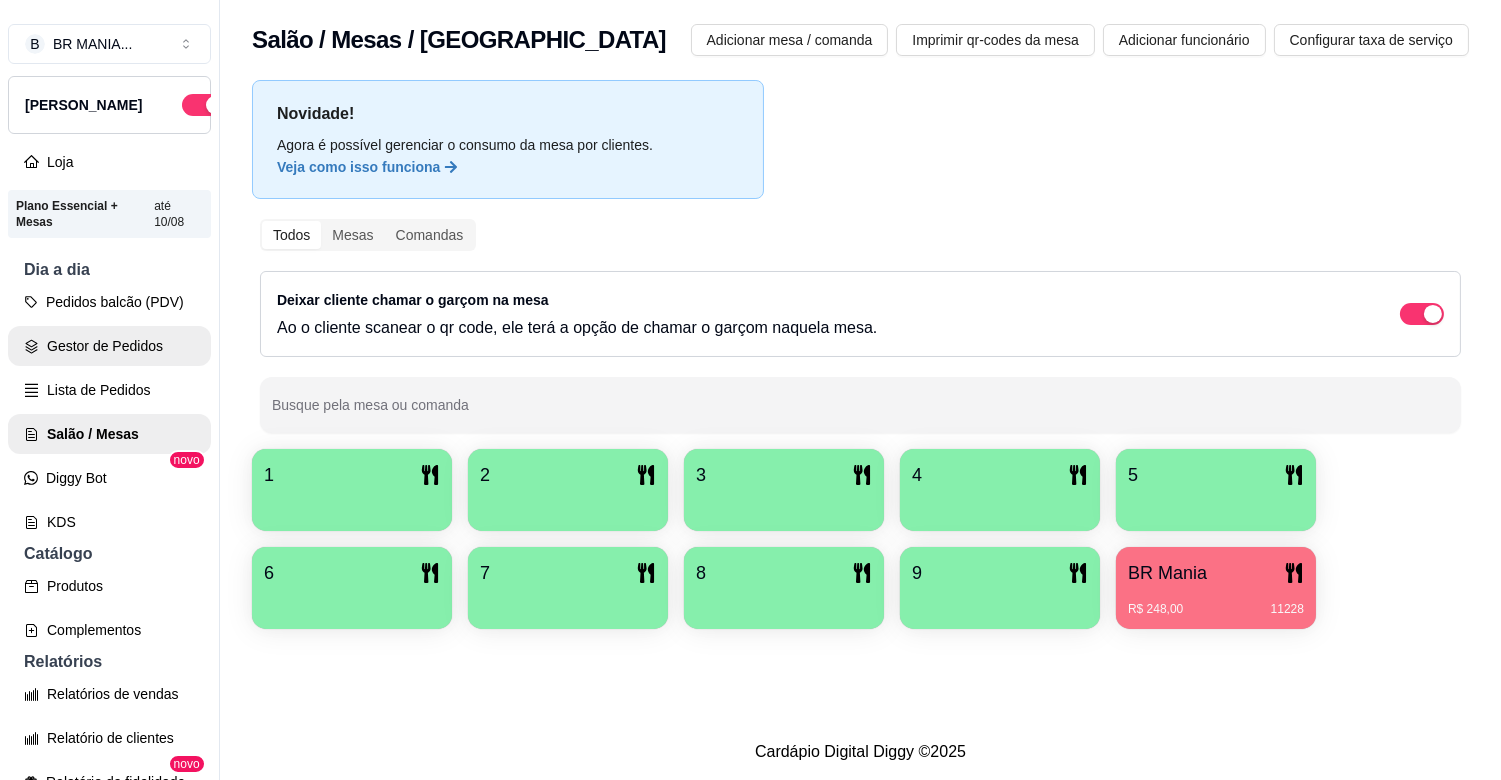 click on "Gestor de Pedidos" at bounding box center (109, 346) 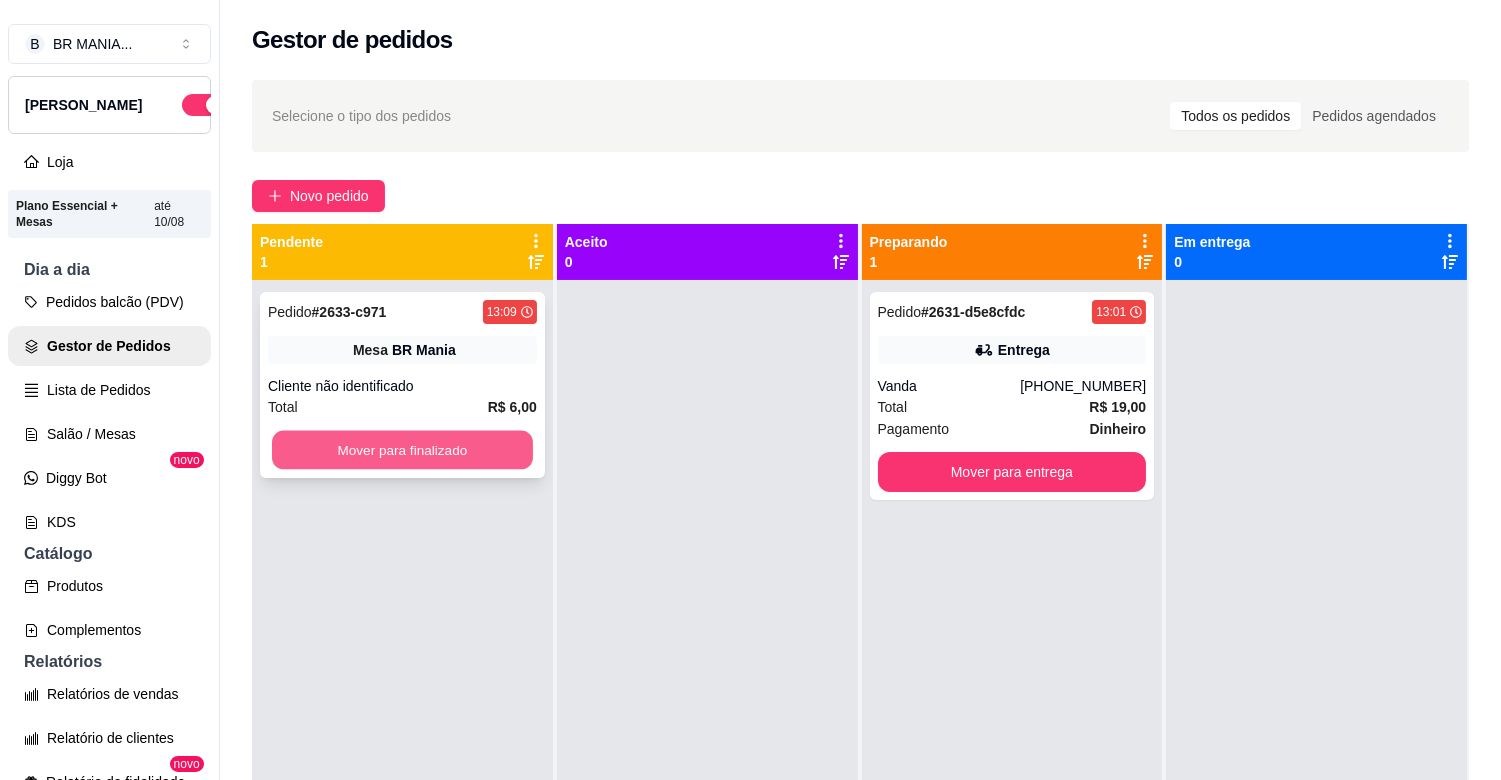 click on "Mover para finalizado" at bounding box center [402, 450] 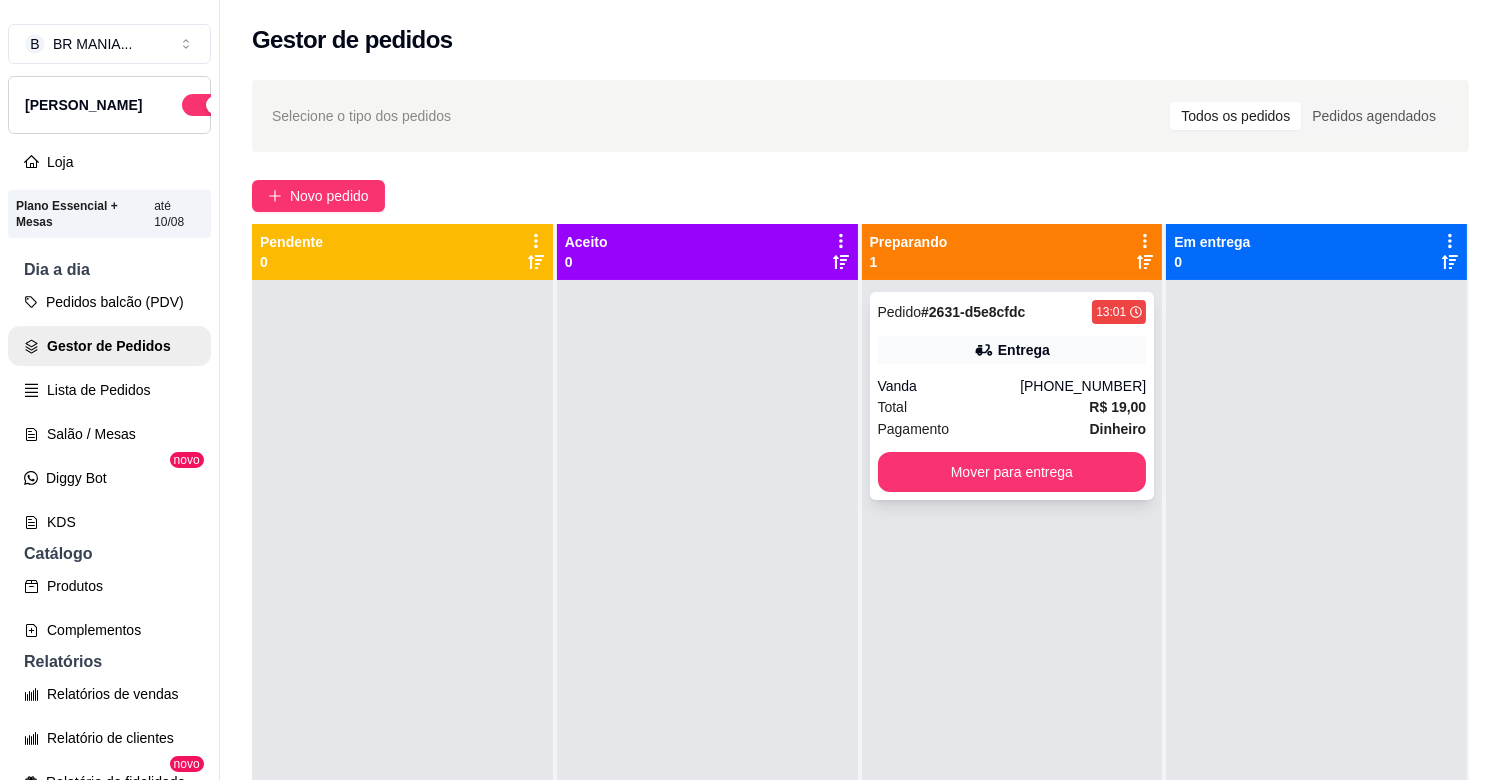 click on "Pedido  # 2631-d5e8cfdc 13:01 Entrega Vanda (37) 99948-5976 Total R$ 19,00 Pagamento Dinheiro Mover para entrega" at bounding box center [1012, 396] 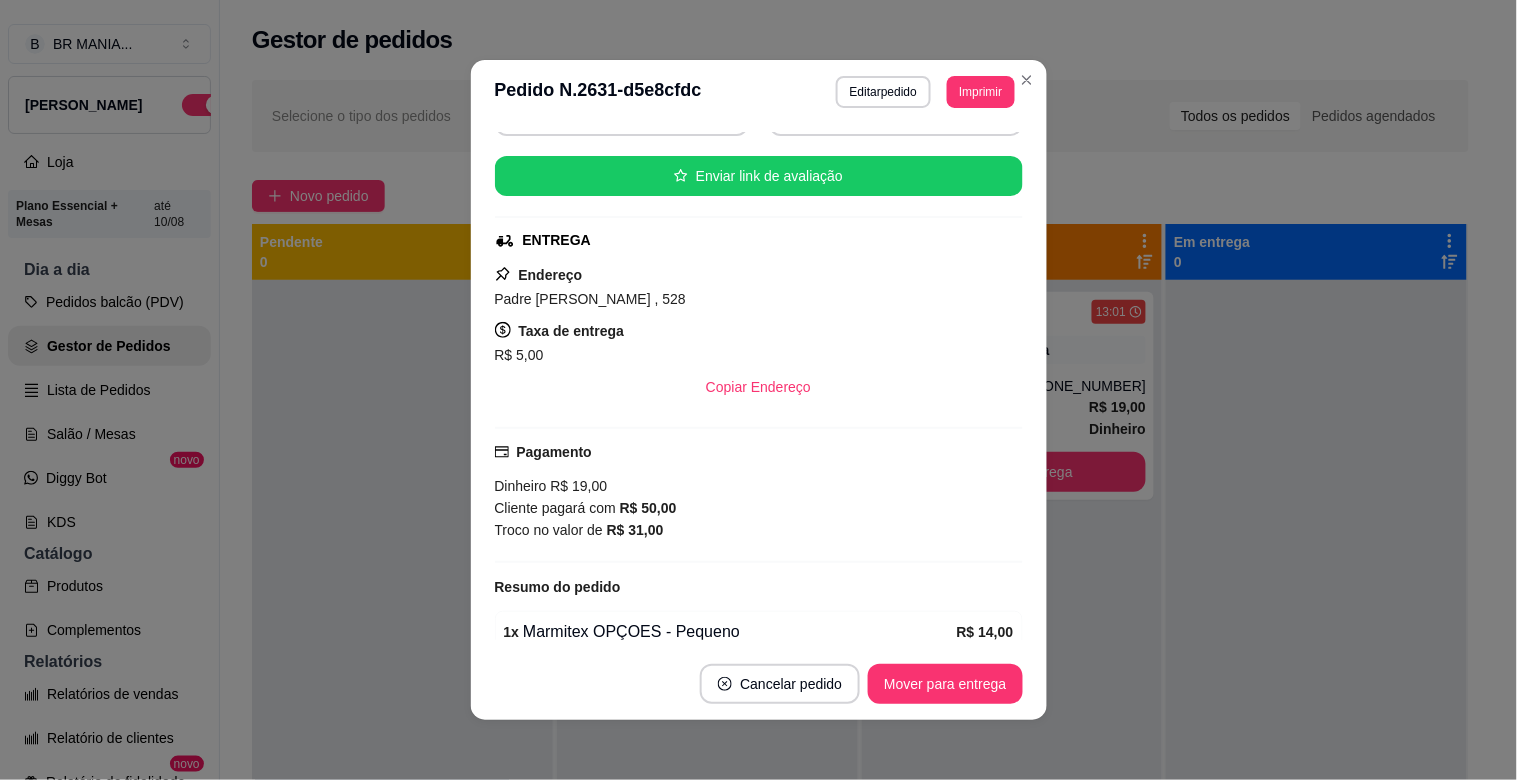 scroll, scrollTop: 235, scrollLeft: 0, axis: vertical 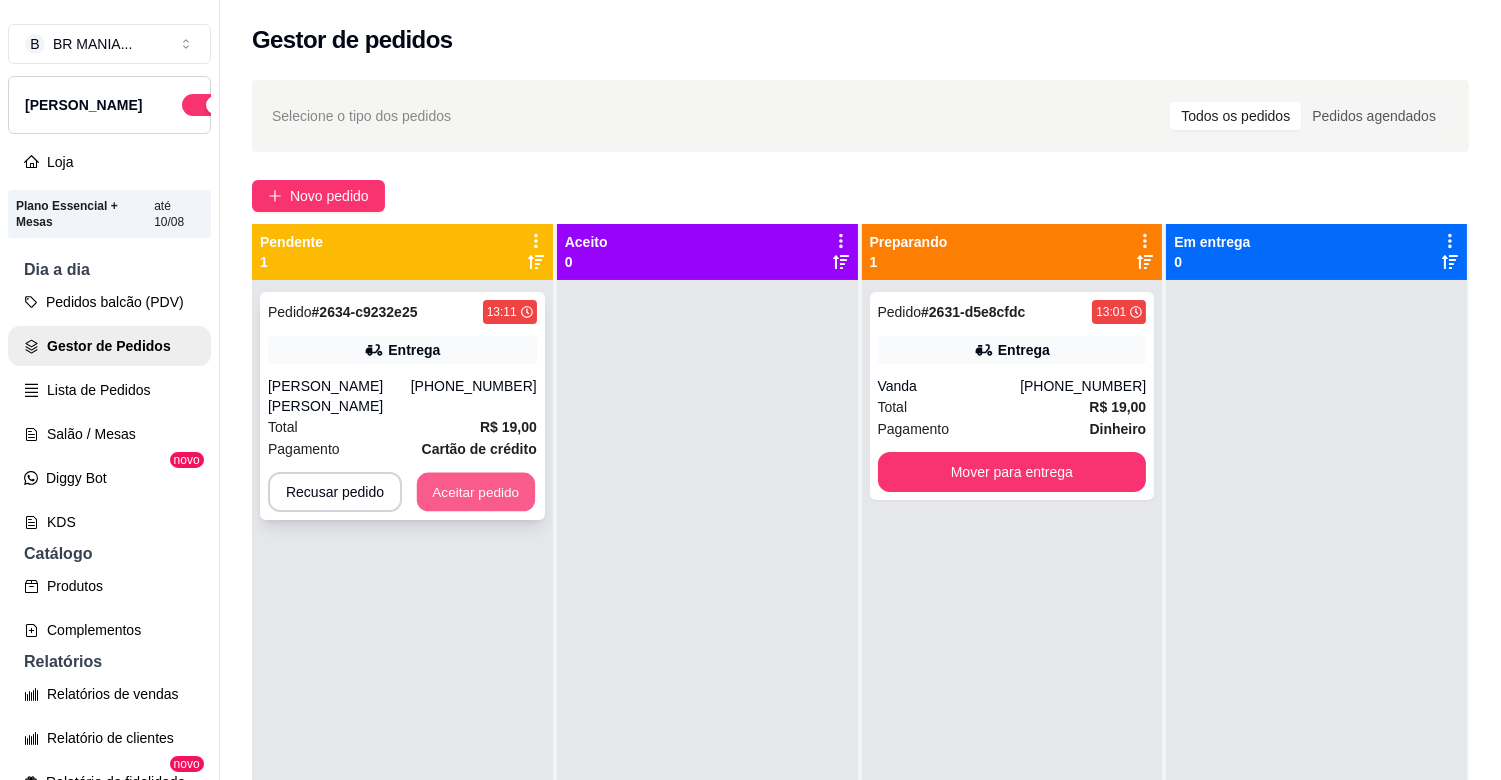 click on "Aceitar pedido" at bounding box center [476, 492] 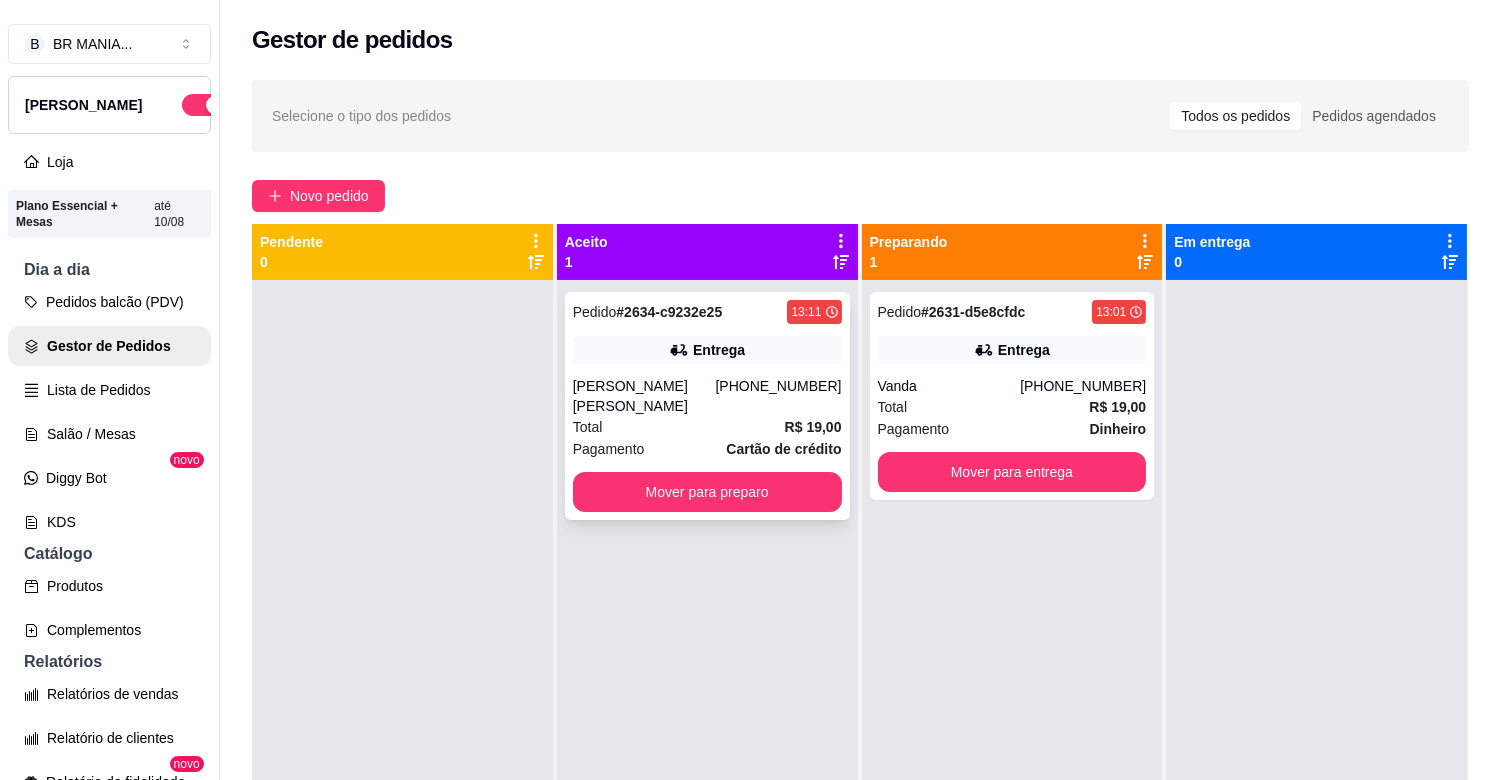 click on "Total R$ 19,00" at bounding box center (707, 427) 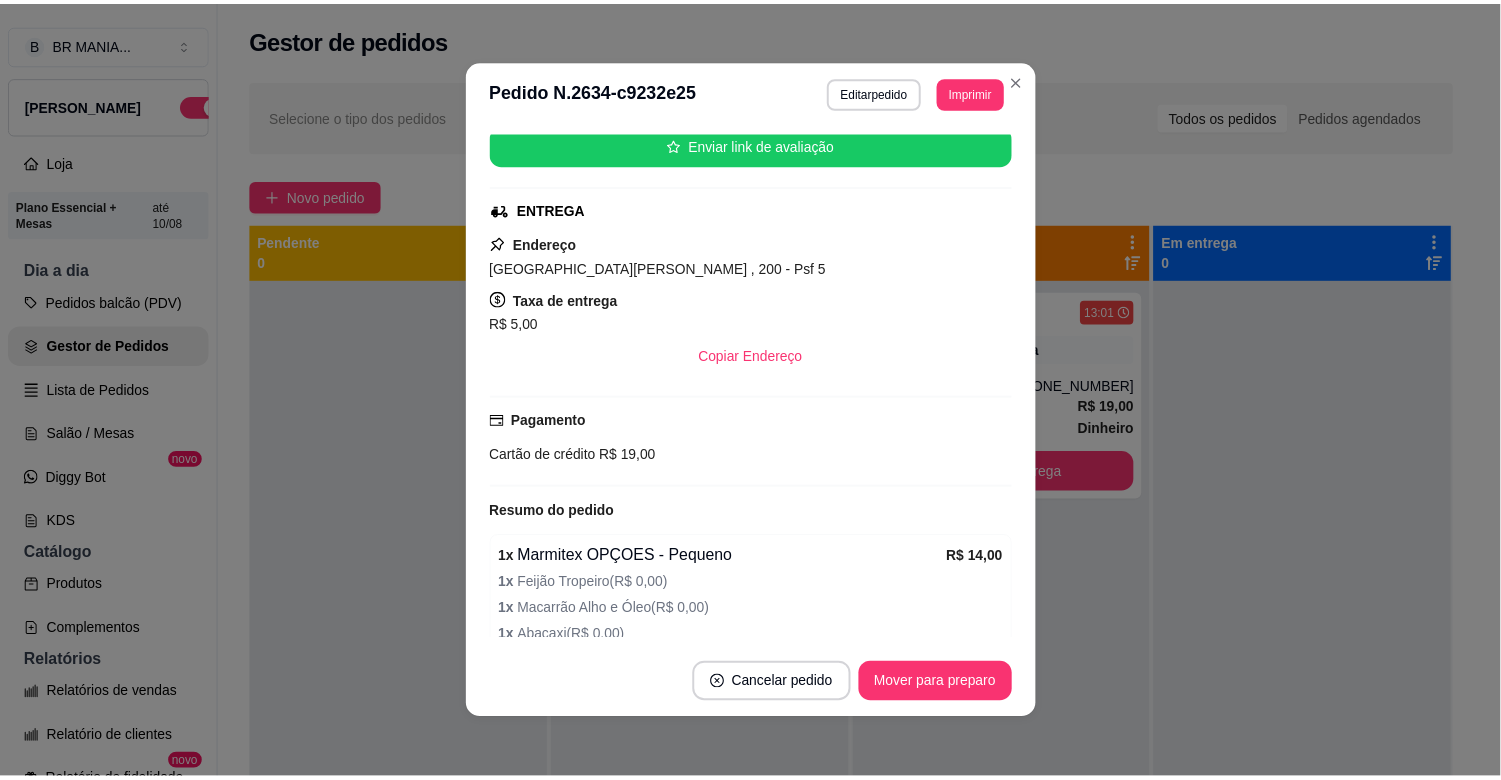 scroll, scrollTop: 254, scrollLeft: 0, axis: vertical 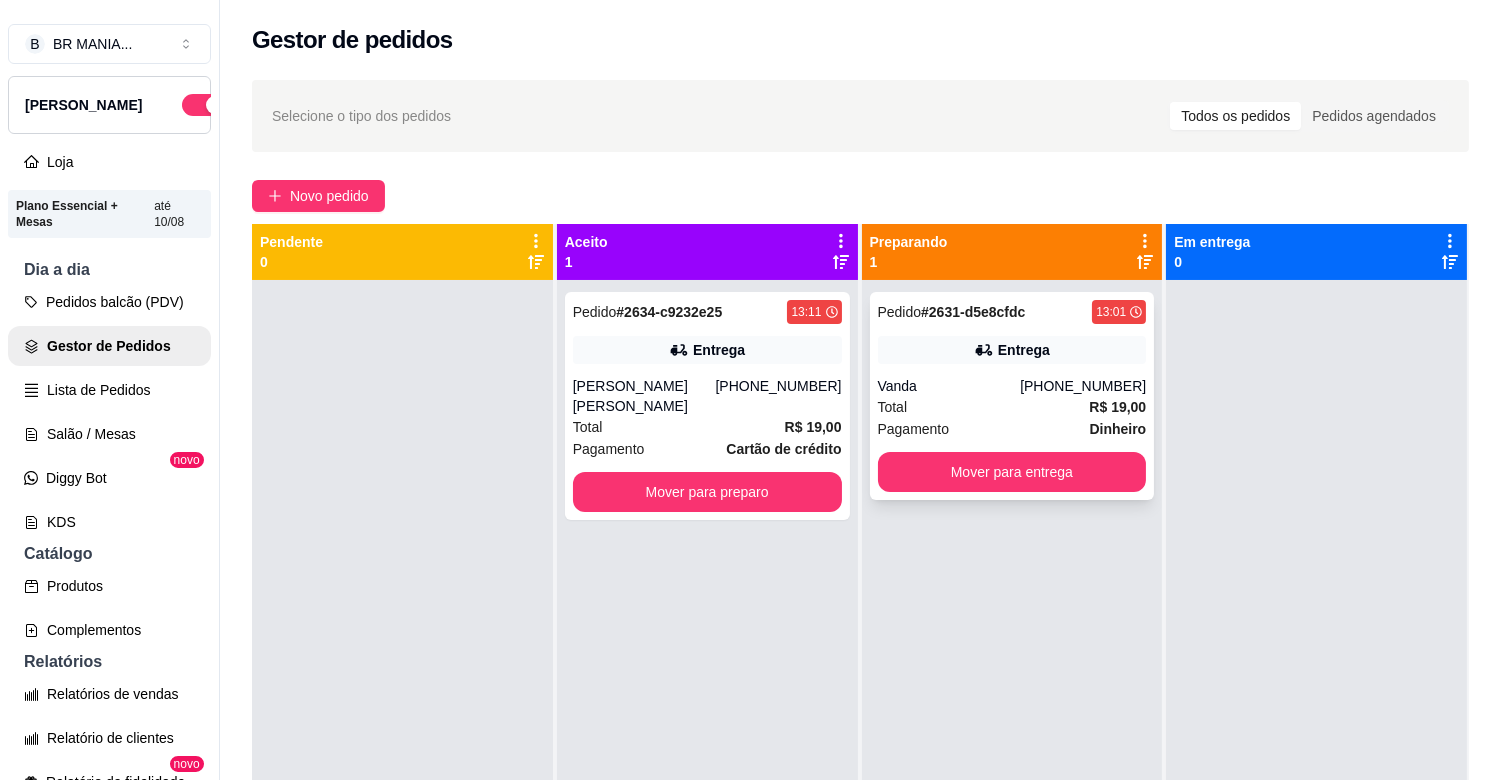 click on "Pedido  # 2631-d5e8cfdc 13:01 Entrega Vanda (37) 99948-5976 Total R$ 19,00 Pagamento Dinheiro Mover para entrega" at bounding box center [1012, 396] 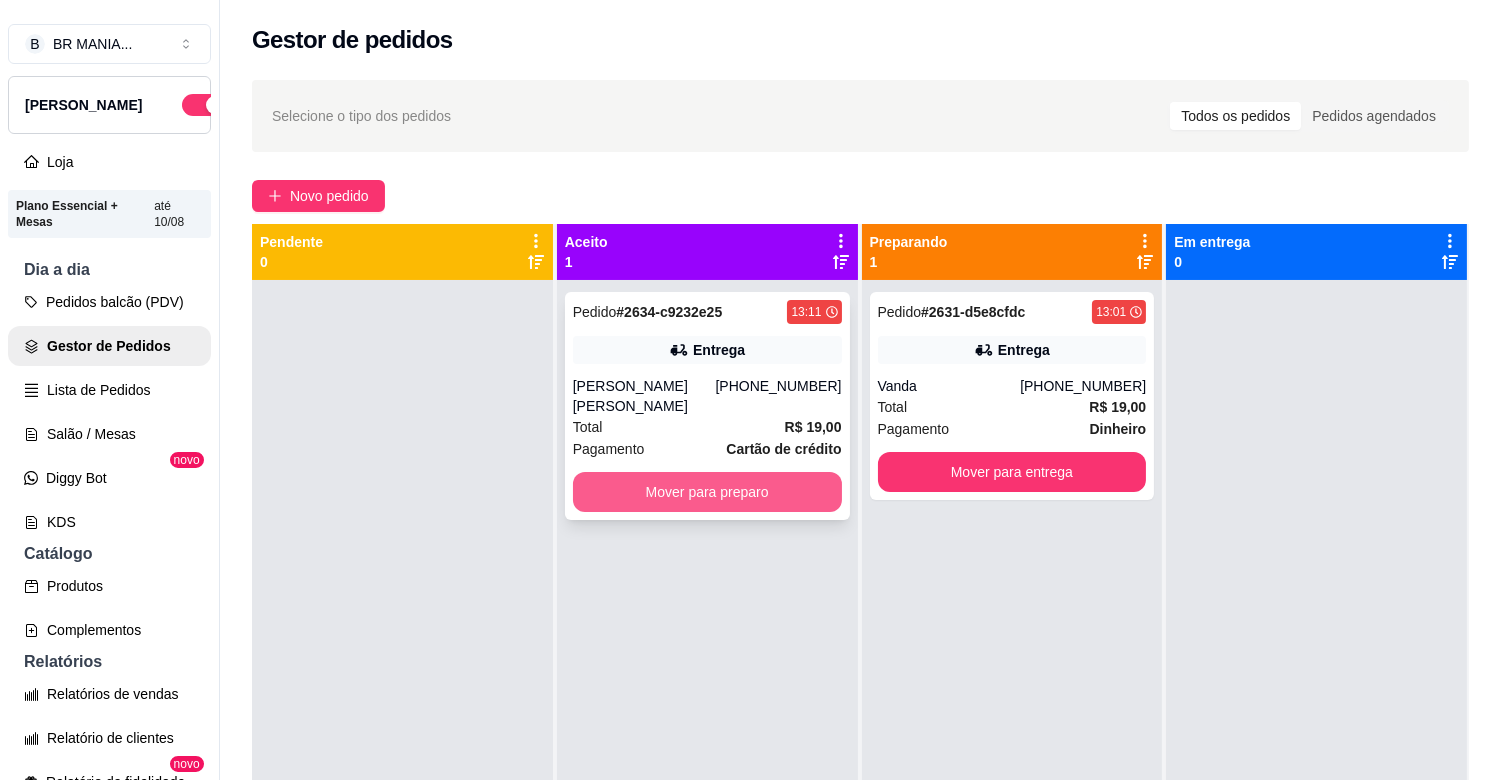 click on "Mover para preparo" at bounding box center (707, 492) 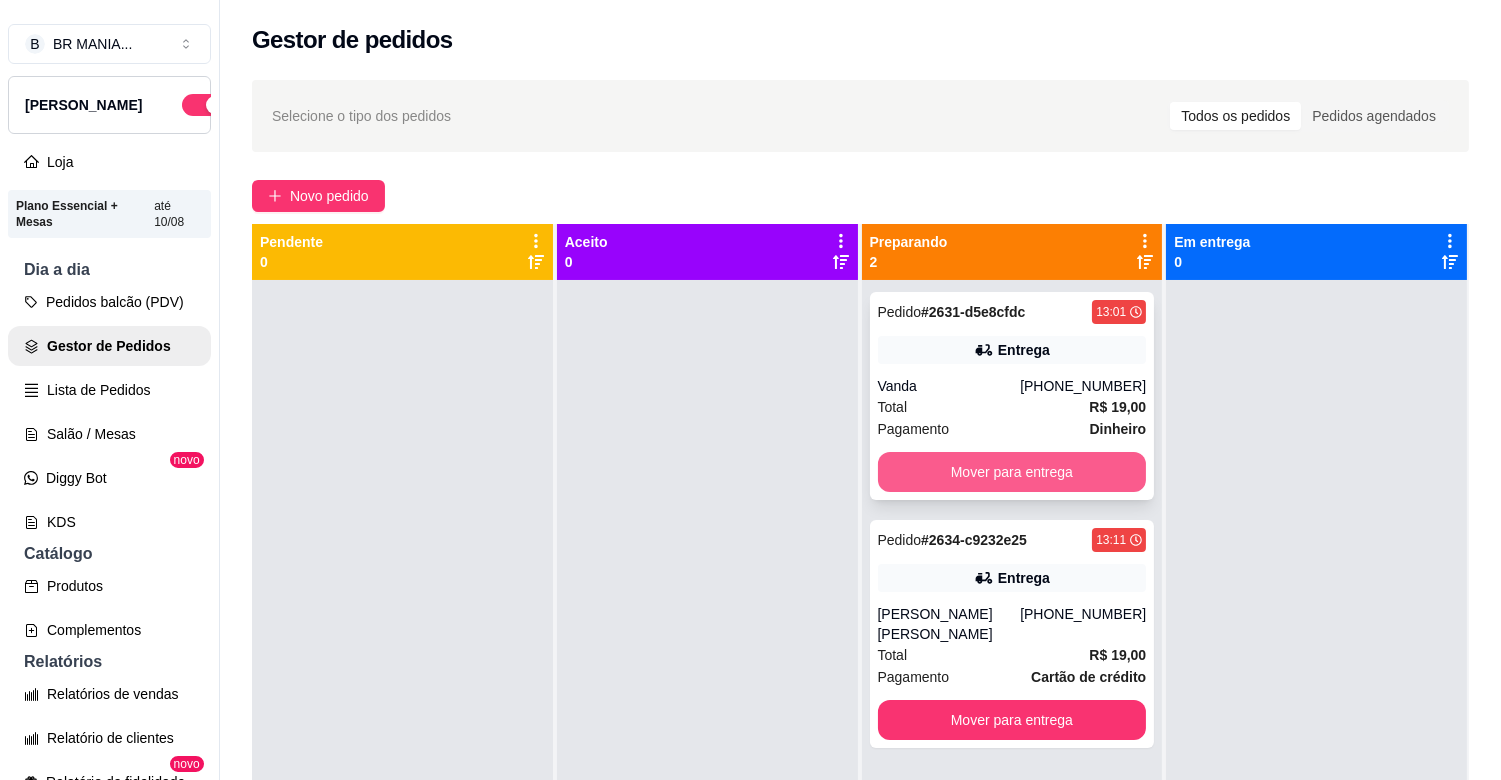 click on "Mover para entrega" at bounding box center (1012, 472) 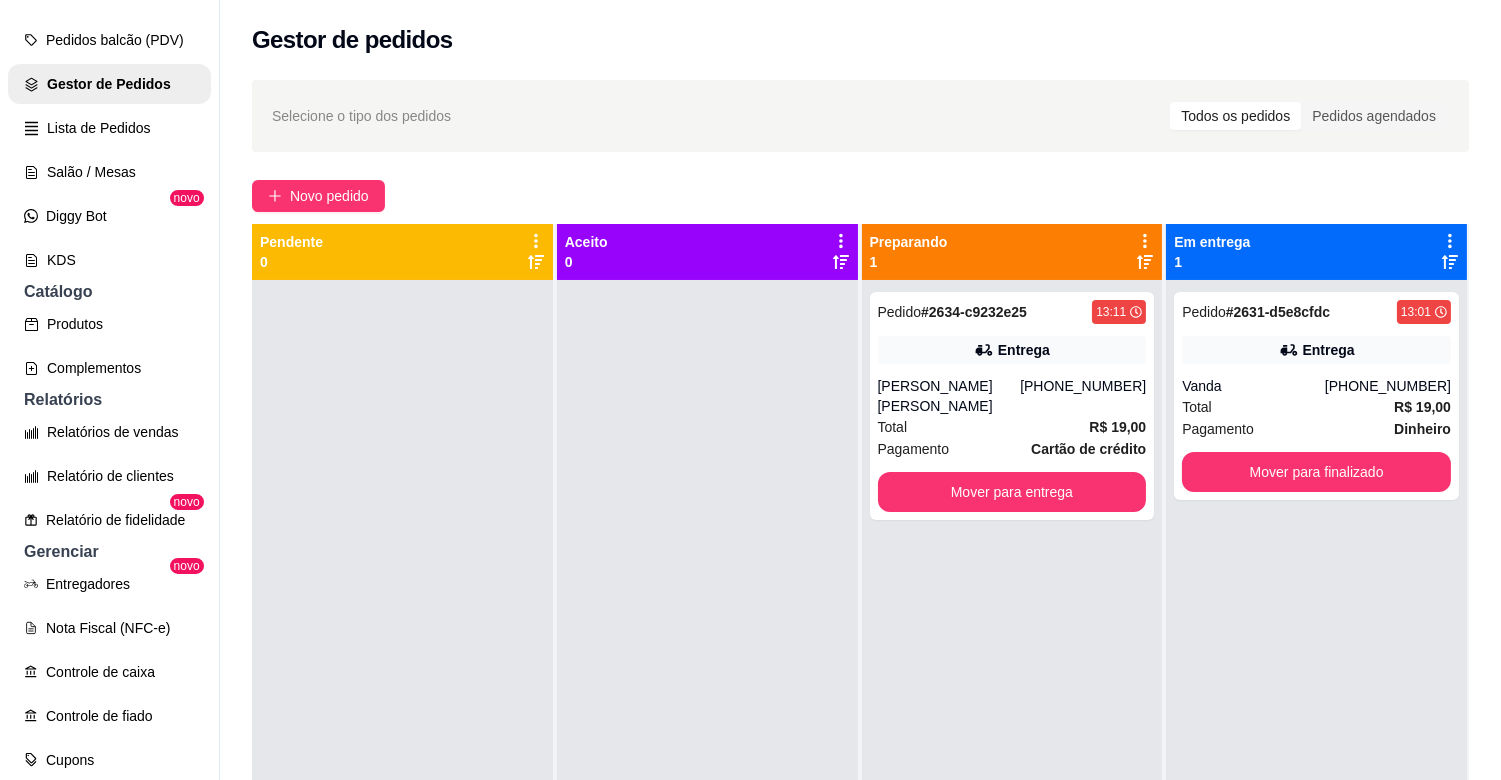 scroll, scrollTop: 235, scrollLeft: 0, axis: vertical 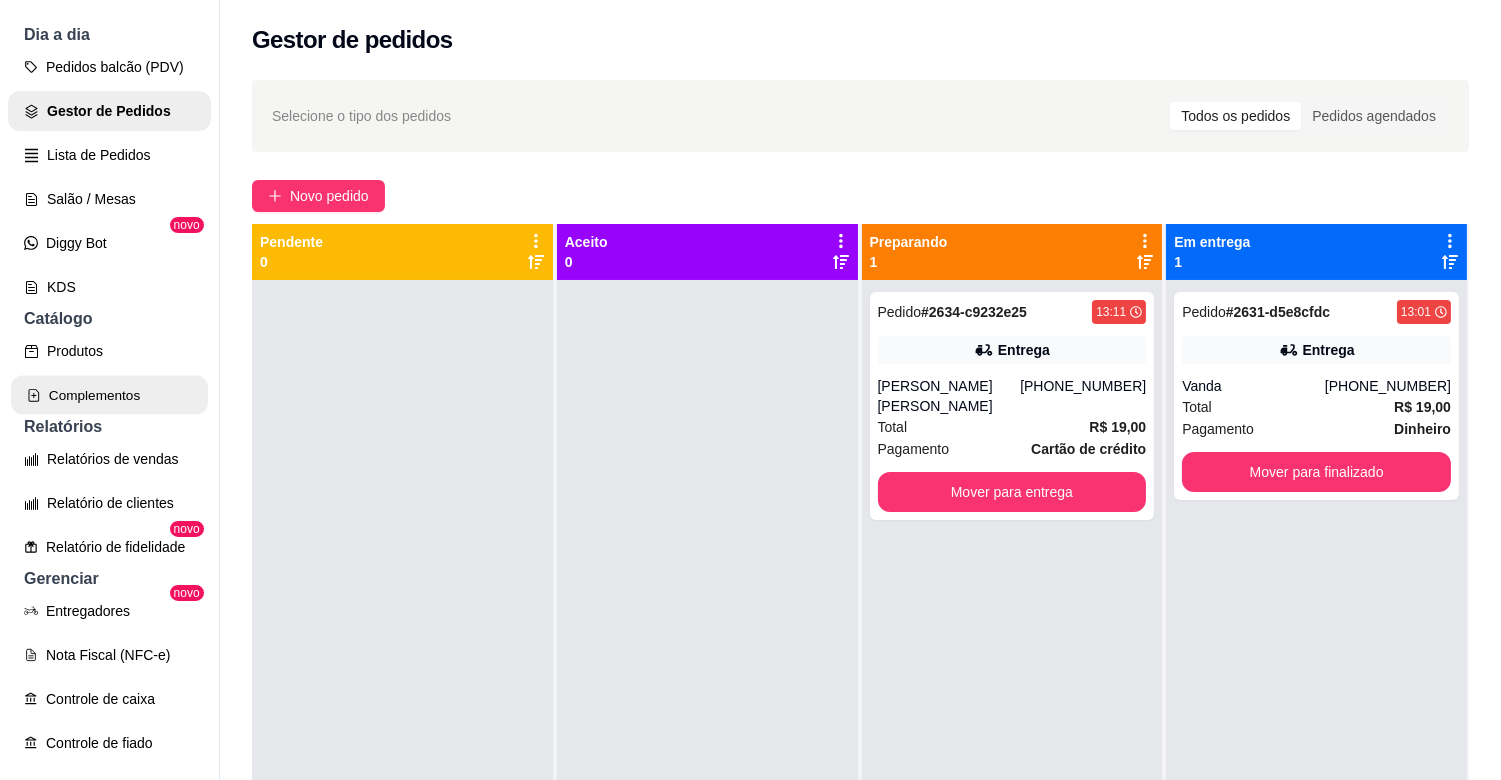 click on "Complementos" at bounding box center (109, 395) 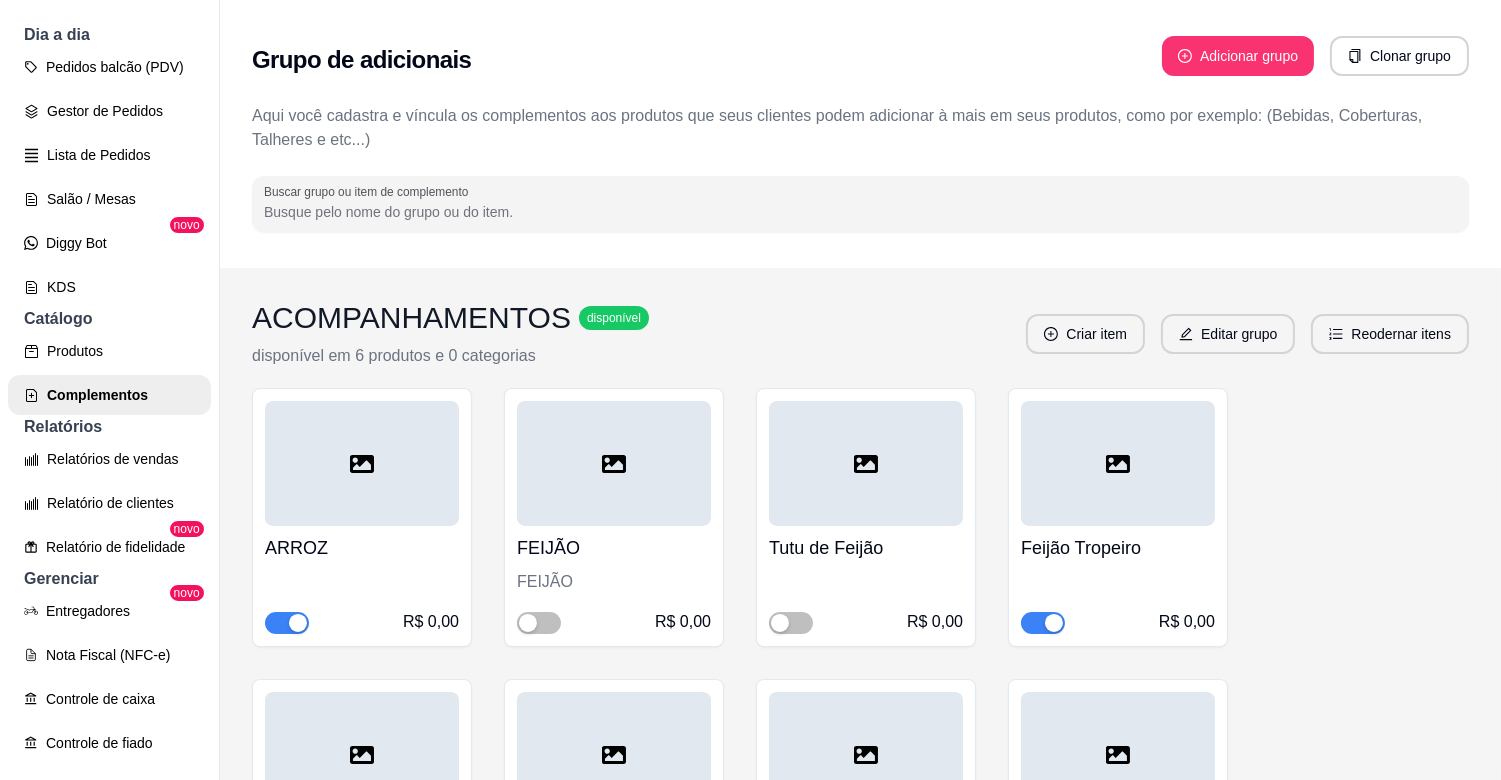 click on "ARROZ R$ 0,00 FEIJÃO  FEIJÃO  R$ 0,00 Tutu de Feijão  R$ 0,00 Feijão Tropeiro  R$ 0,00 Feijoada  R$ 0,00 Macarrão Alho e Óleo  R$ 0,00 MACARRÃO DE MOLHO  R$ 0,00 BATATA FRITA  BATATA FRITA  R$ 0,00 Batata ao Molho  R$ 0,00 Salpicão  R$ 0,00 Cenoura , Chuchu , Palmito R$ 0,00 OVO FRITO  R$ 0,00 farofa de bacon com couve R$ 0,00 Farofa de Cenoura  R$ 0,00 Farofa de Abobrinha  R$ 0,00 Lasanha de frango R$ 0,00 Creme de Milho  R$ 0,00 Purê de Batata  R$ 0,00 Farofa de Couve R$ 0,00 MAIONESE R$ 0,00 Repolho refogado  R$ 0,00 MANDIOCA CALDO R$ 0,00 Batatonese  R$ 0,00 Couve Refogada R$ 0,00 Cenoura com Palmito  R$ 0,00 Abóbora Moranga R$ 0,00 Repolhonese R$ 0,00 ESCONDIDINHO DE BATATA C/ CARNE MOÍDA  ESCONDIDINHO  R$ 0,00 MACARRÃO CREMOSO R$ 0,00 Macarronese  R$ 0,00 Fricassê de frango  4 em estoque R$ 0,00 Ovo cozido  10 em estoque R$ 0,00 batata, cenoura, chuchu R$ 0,00 OMELETE R$ 0,00 Batata com cenoura cozida  42 em estoque R$ 0,00 BATATA RUSTICA  batata rustica" at bounding box center [860, 2279] 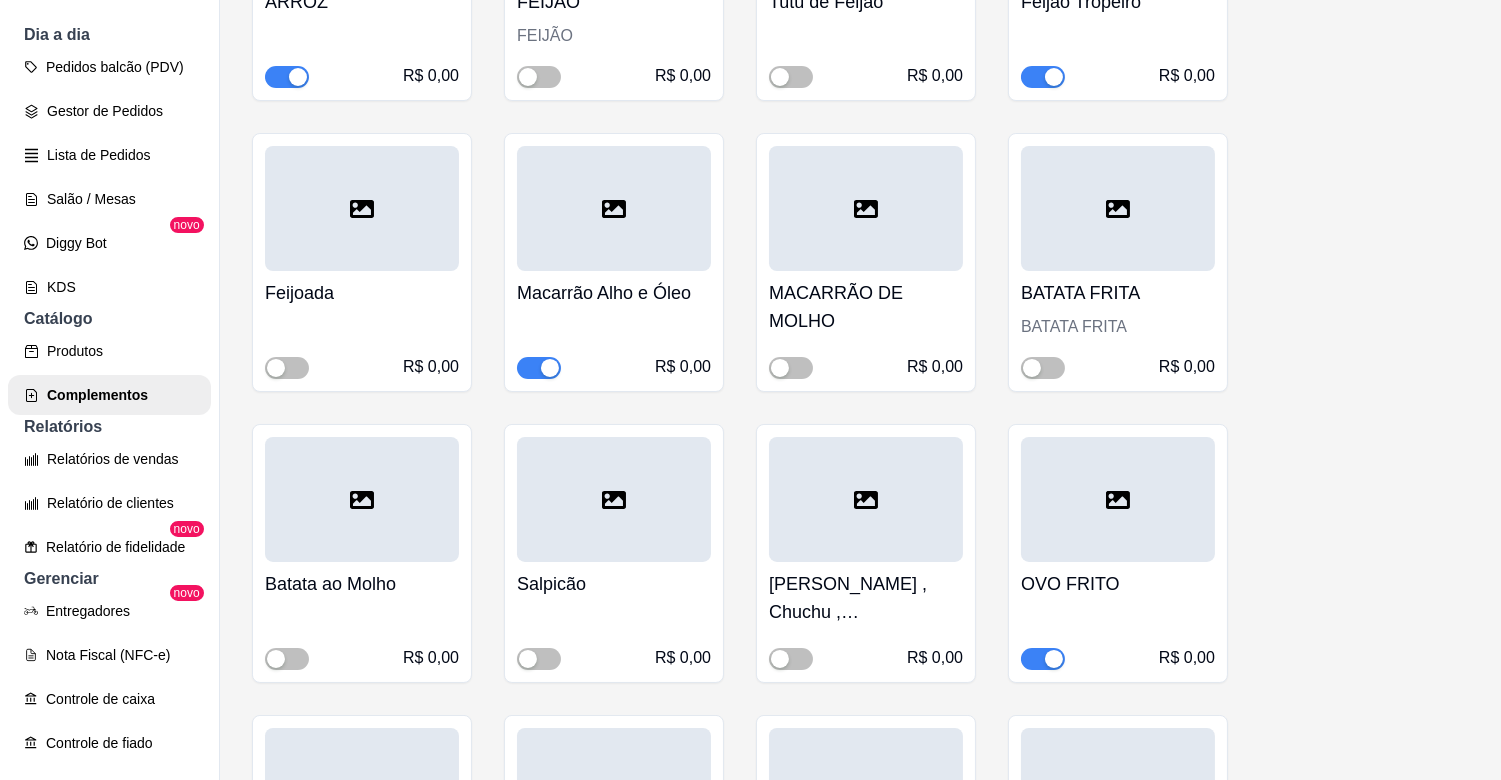 scroll, scrollTop: 533, scrollLeft: 0, axis: vertical 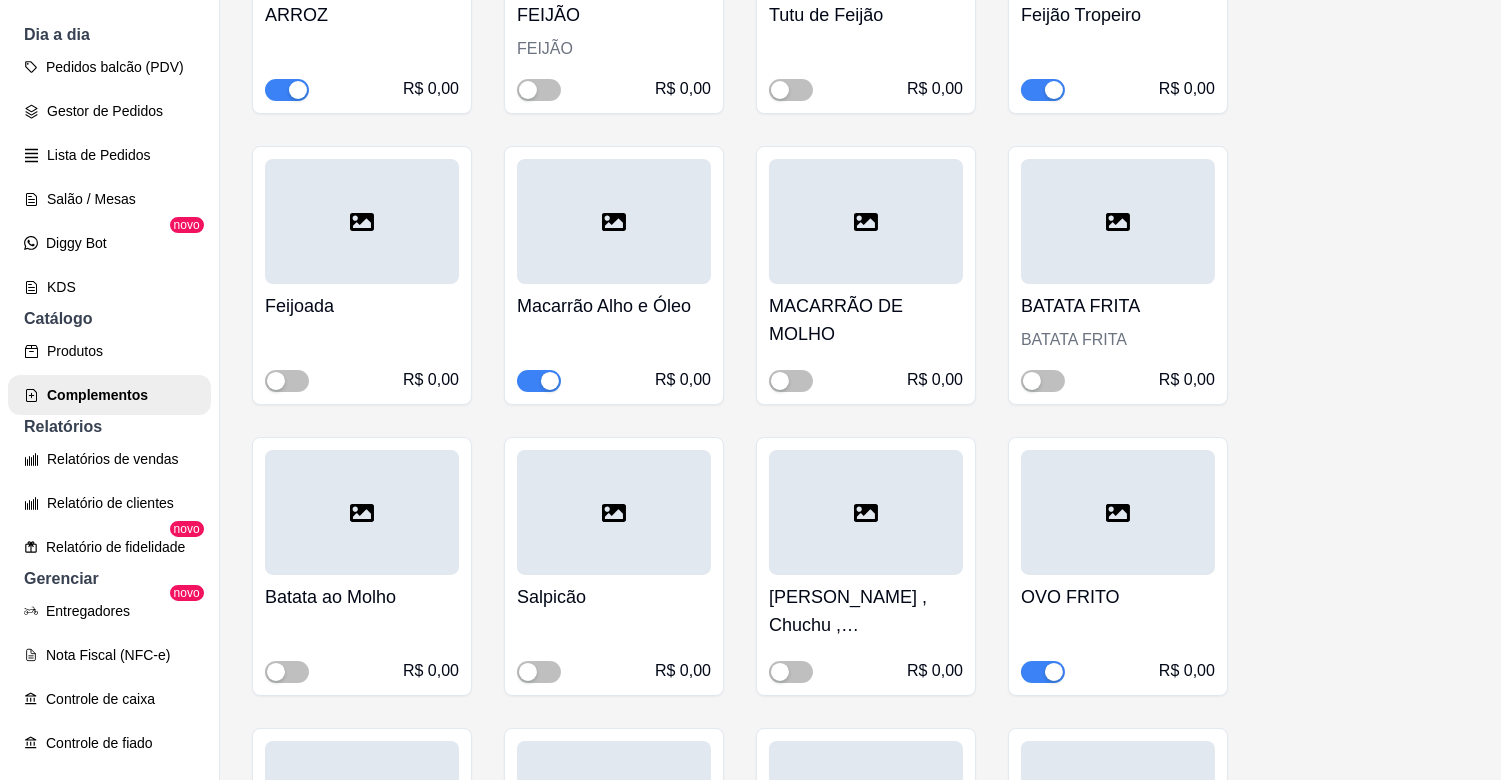 click at bounding box center (539, 381) 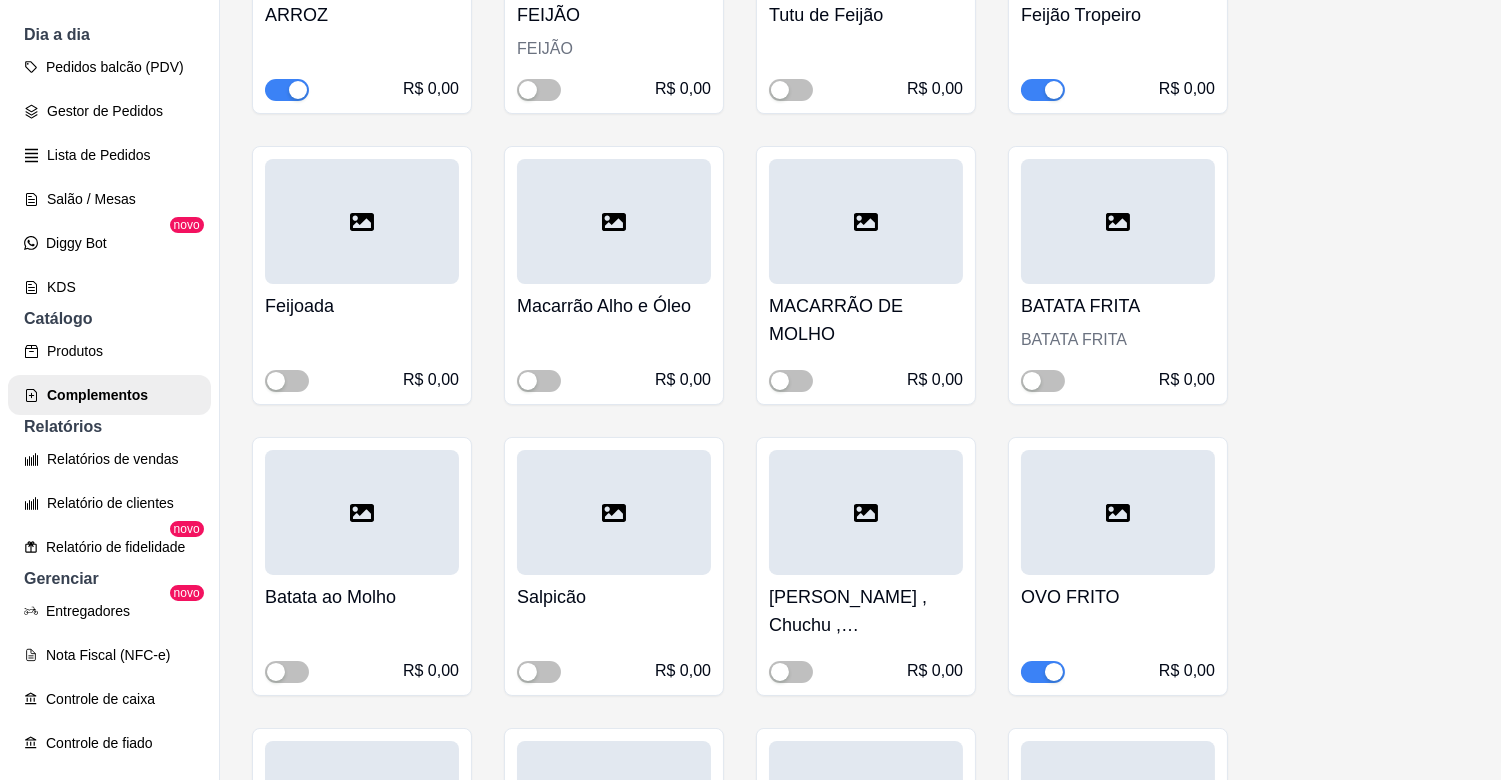 scroll, scrollTop: 0, scrollLeft: 0, axis: both 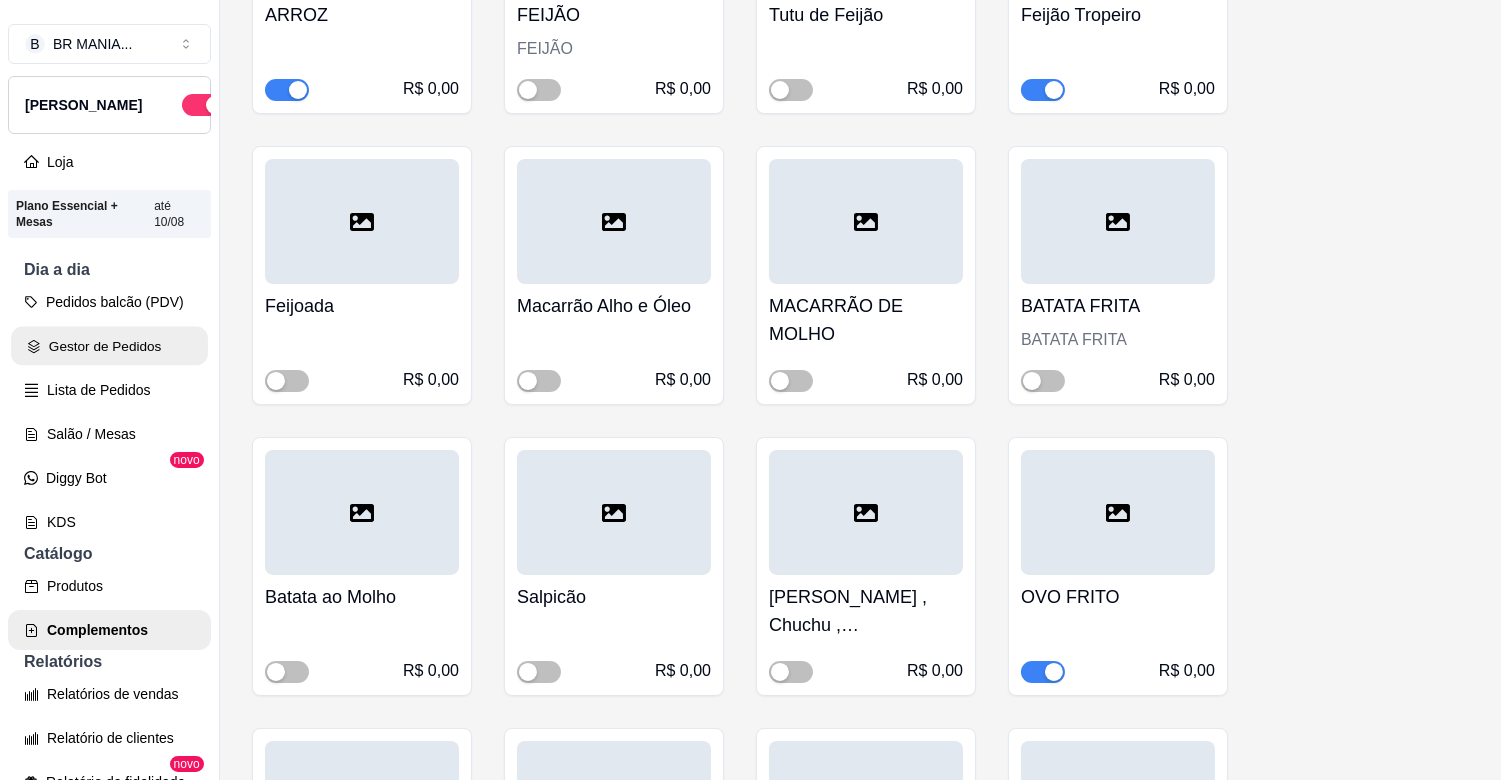 click on "Gestor de Pedidos" at bounding box center [109, 346] 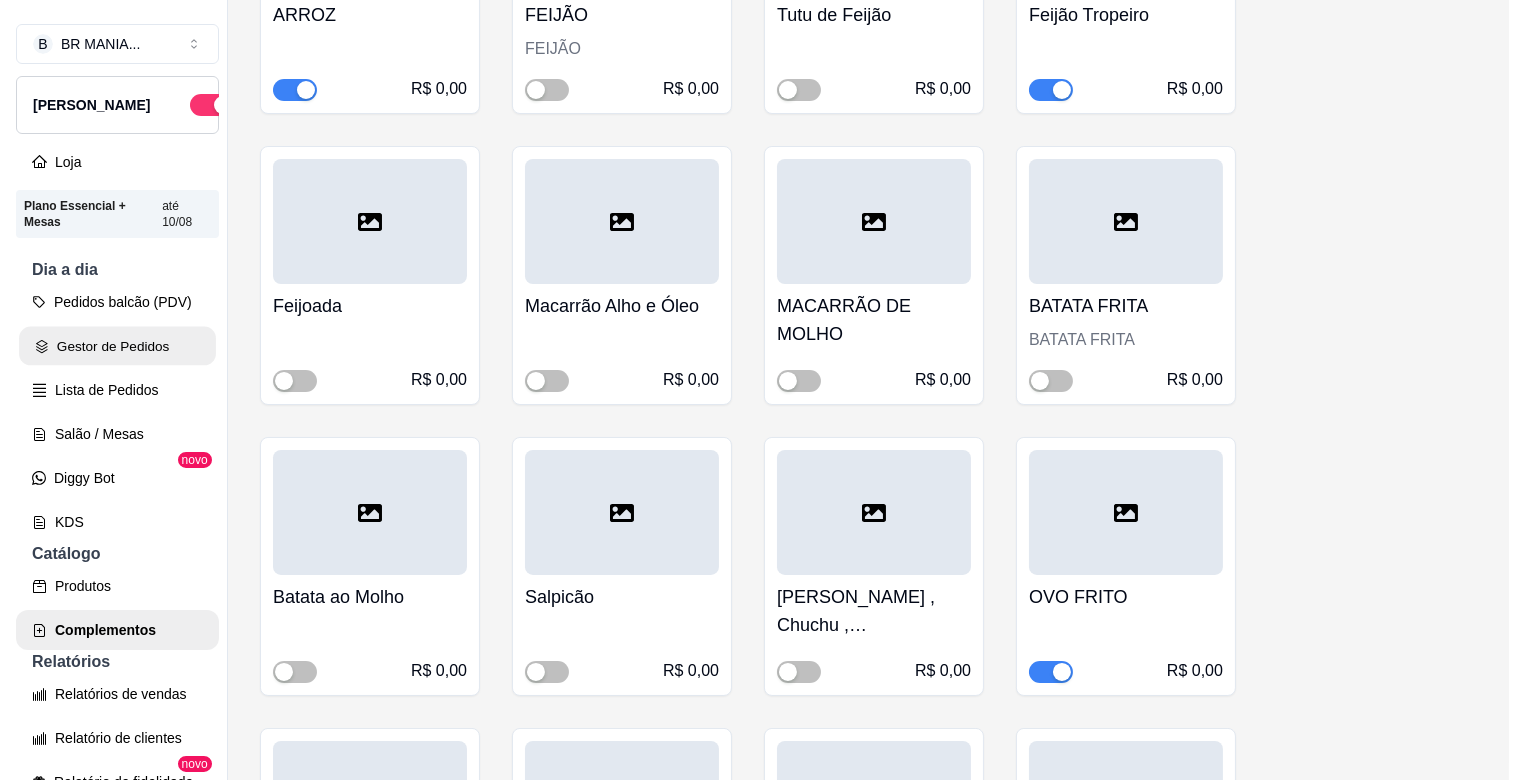 scroll, scrollTop: 0, scrollLeft: 0, axis: both 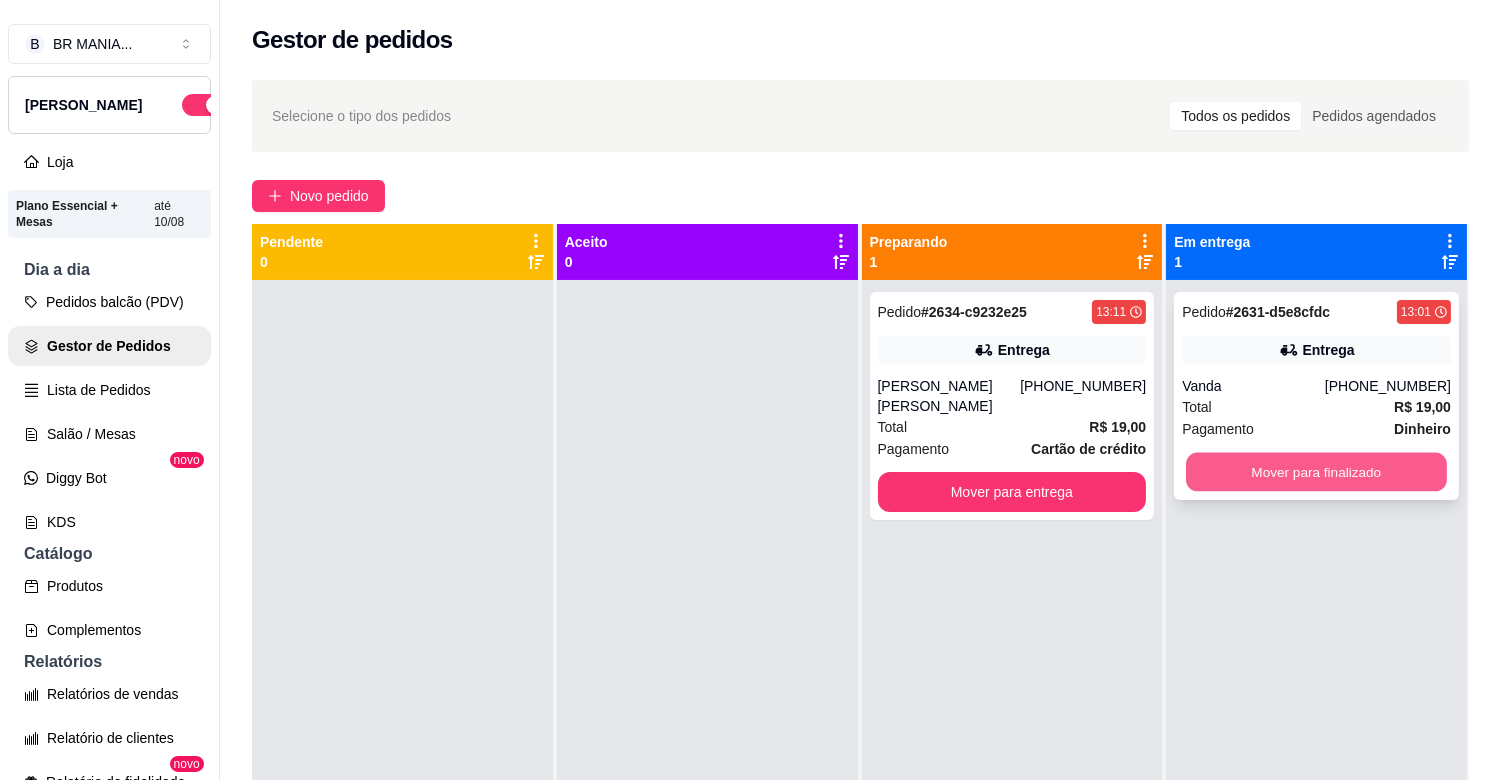 click on "Mover para finalizado" at bounding box center [1316, 472] 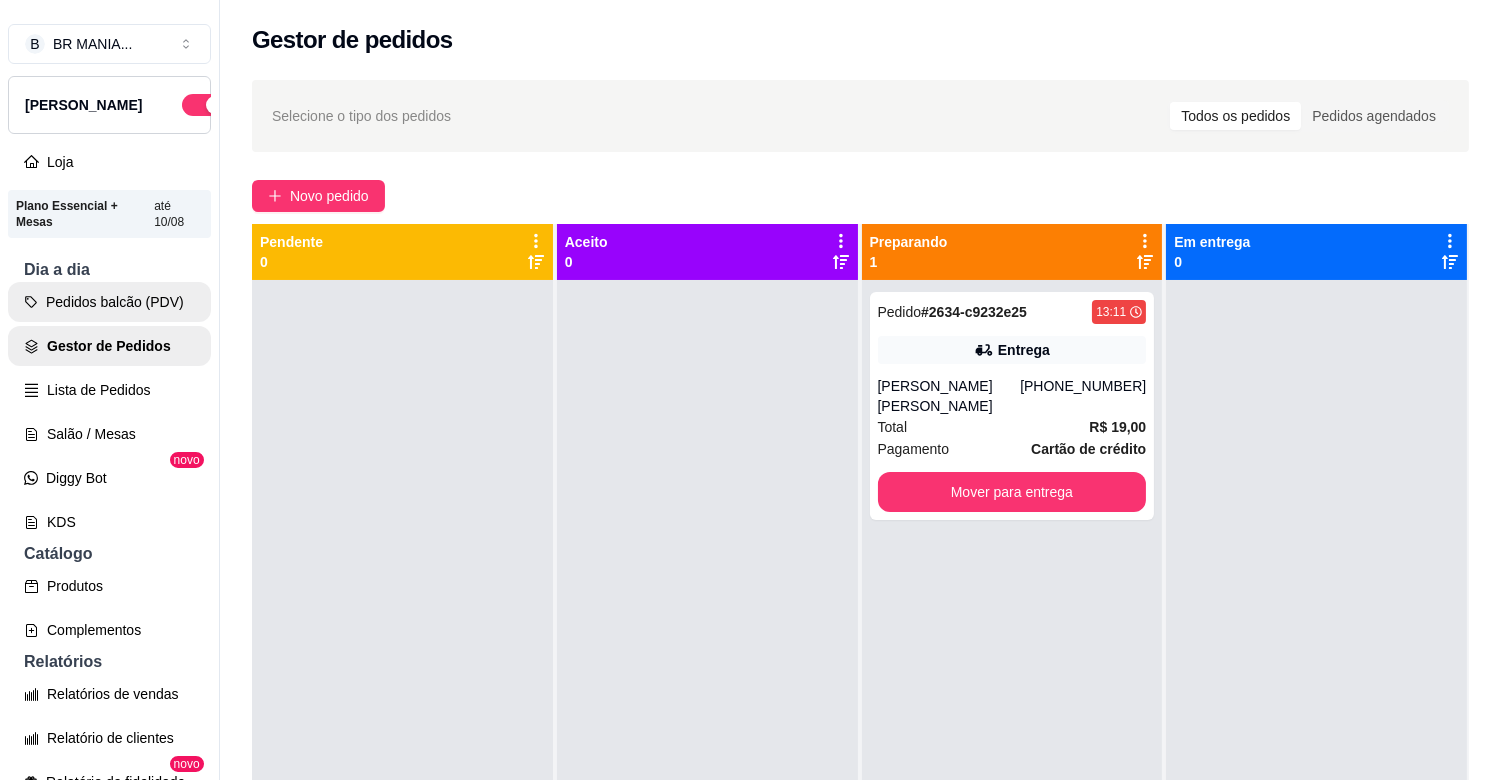click on "Pedidos balcão (PDV)" at bounding box center (109, 302) 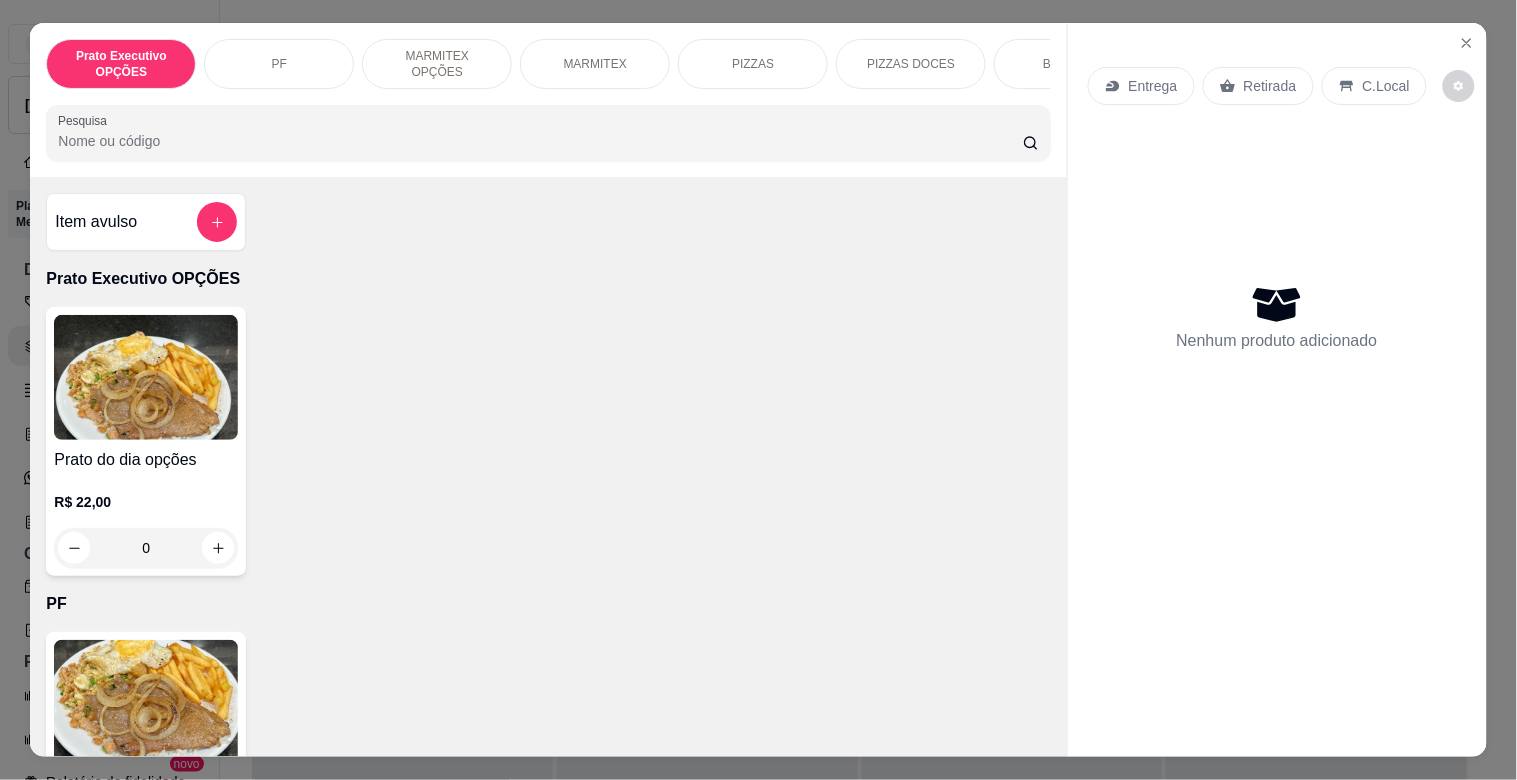 click on "MARMITEX" at bounding box center [595, 64] 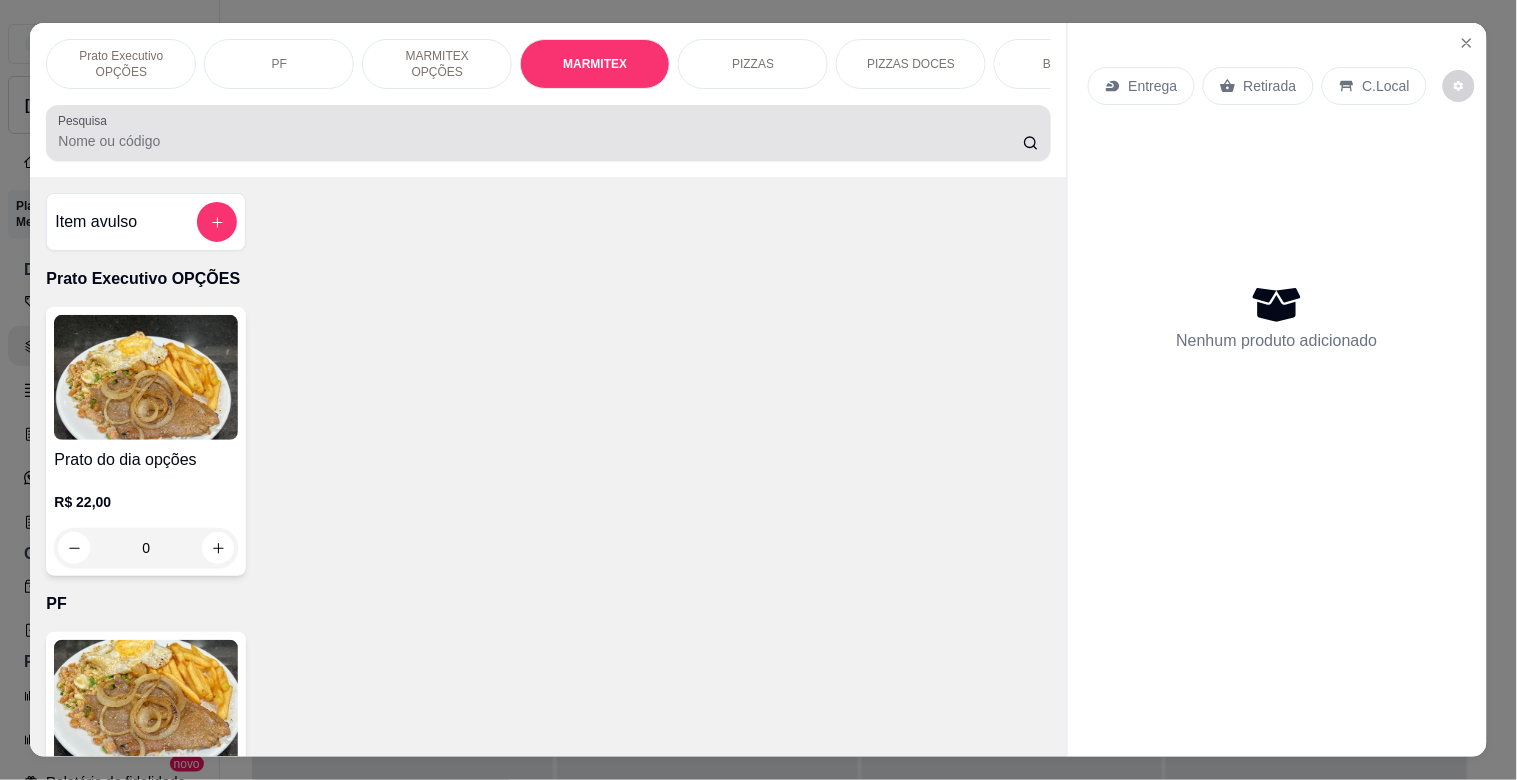scroll, scrollTop: 1064, scrollLeft: 0, axis: vertical 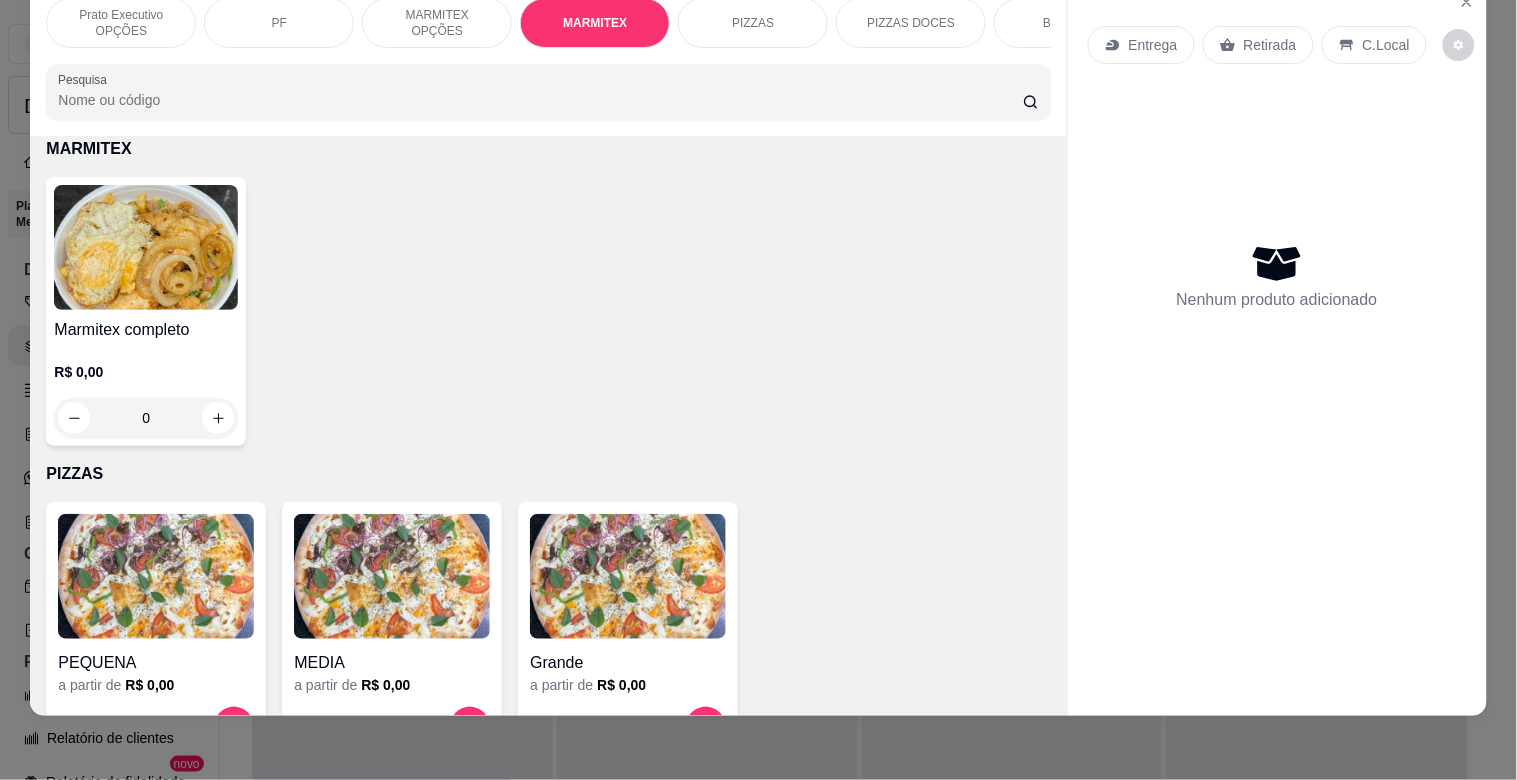 click at bounding box center [146, 247] 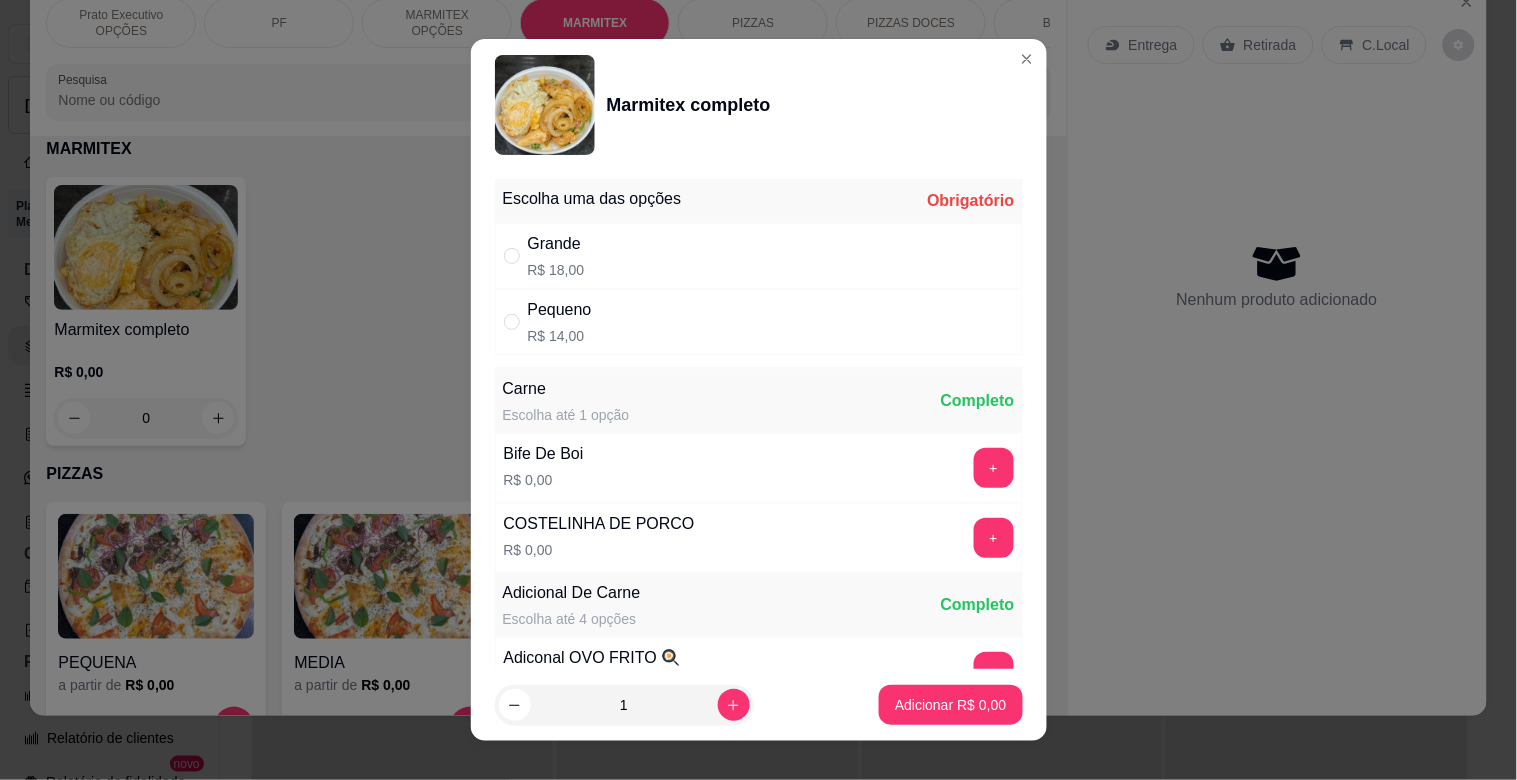 click on "Grande  R$ 18,00" at bounding box center [759, 256] 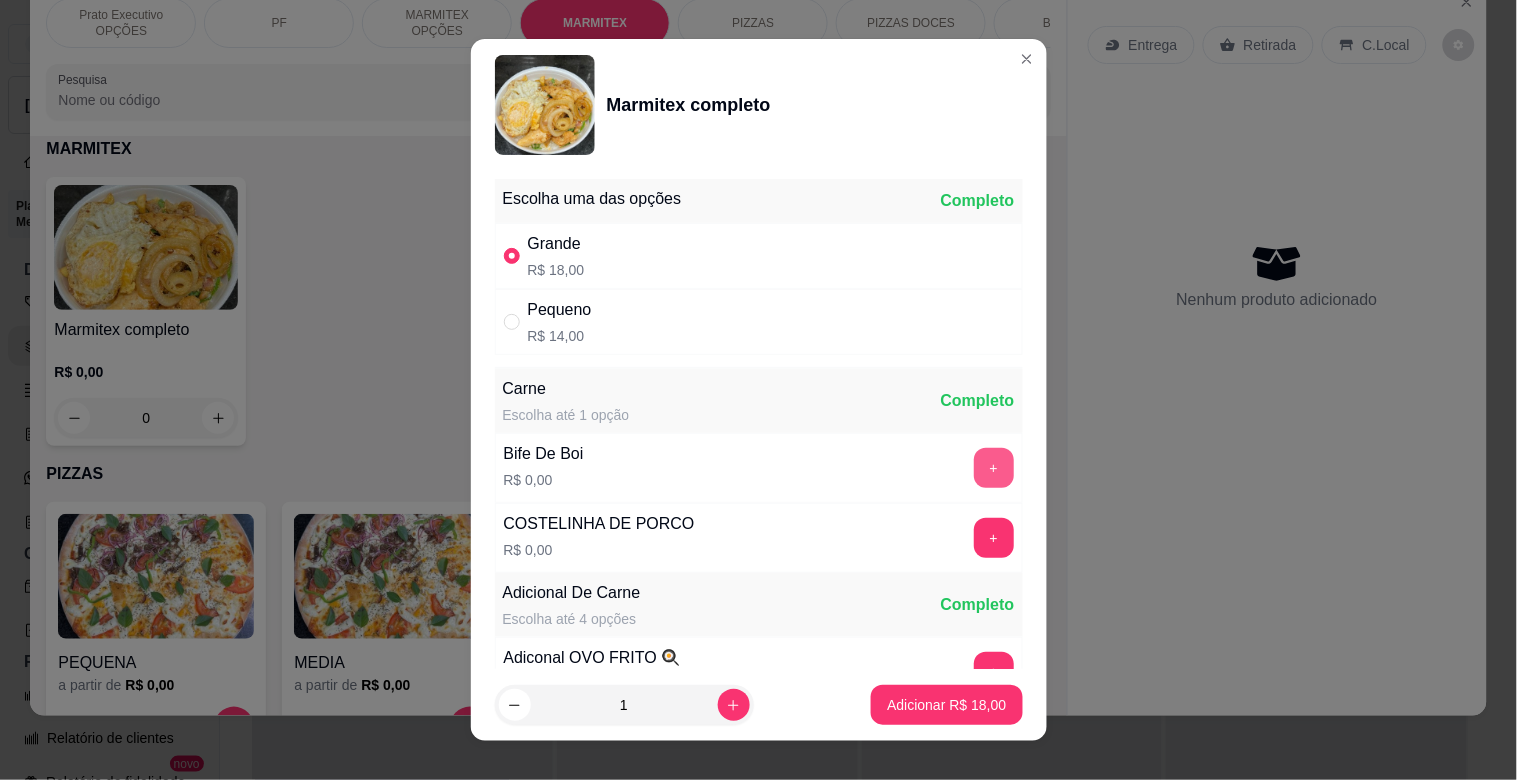 click on "+" at bounding box center (994, 468) 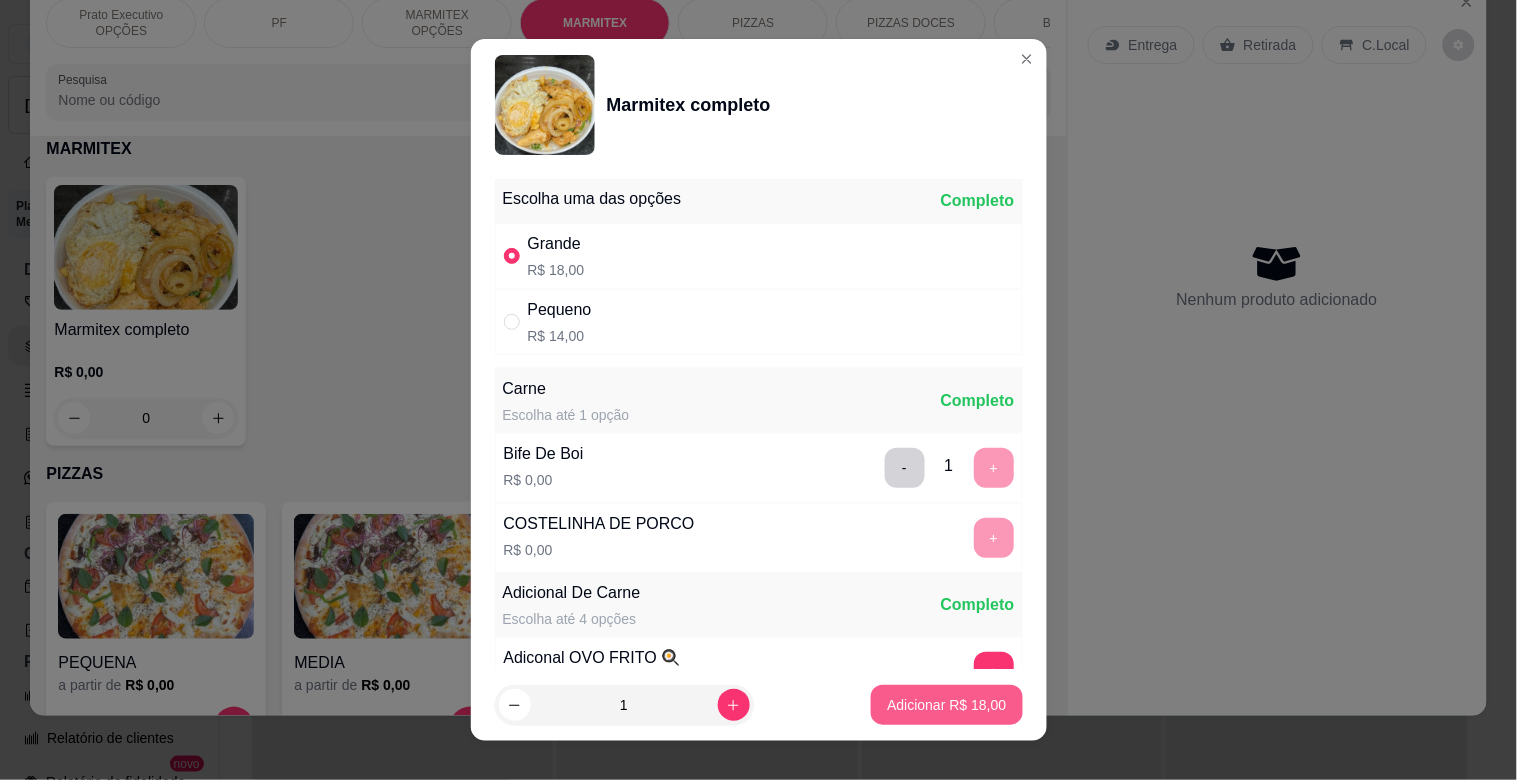 click on "Adicionar   R$ 18,00" at bounding box center [946, 705] 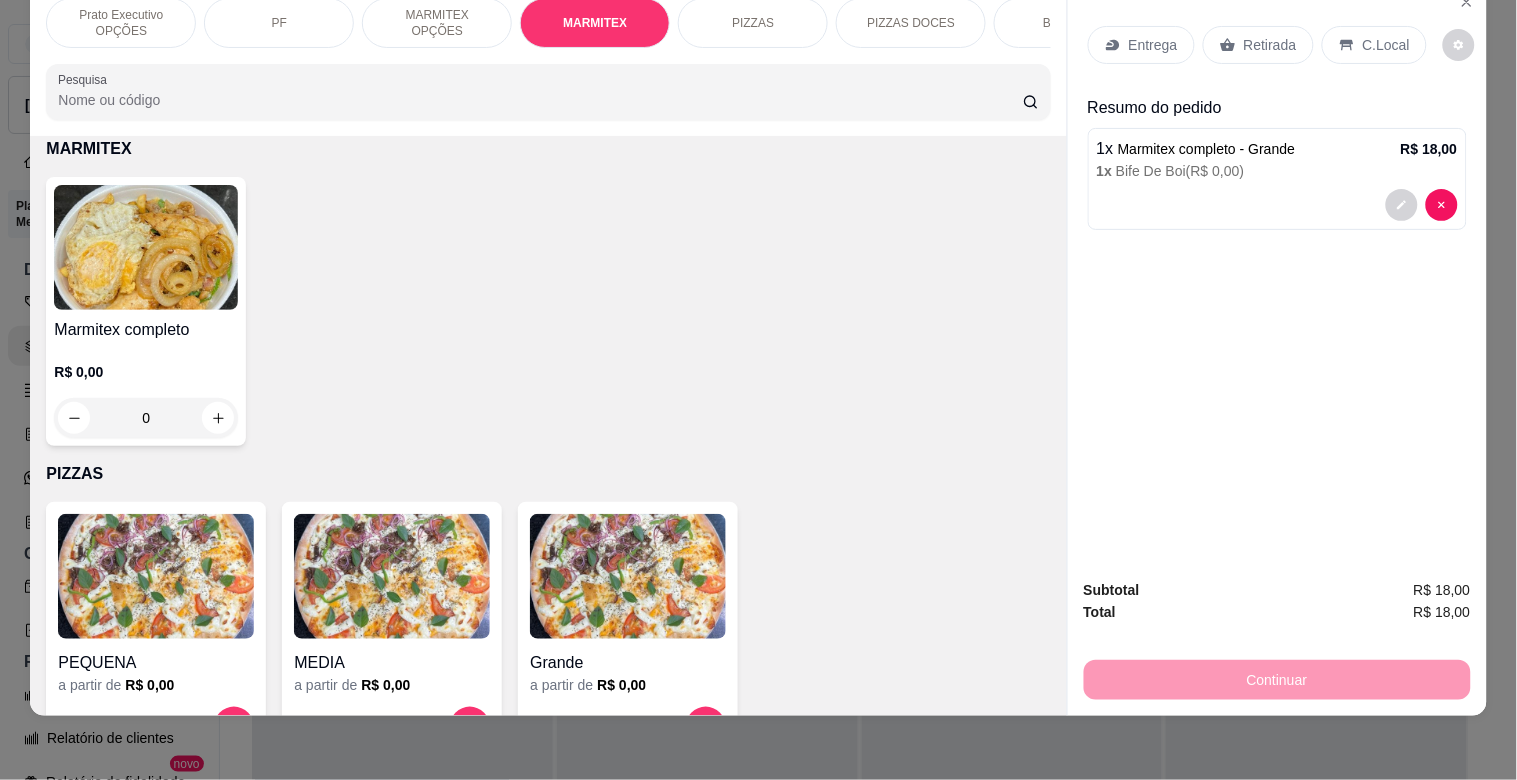 click on "Retirada" at bounding box center [1270, 45] 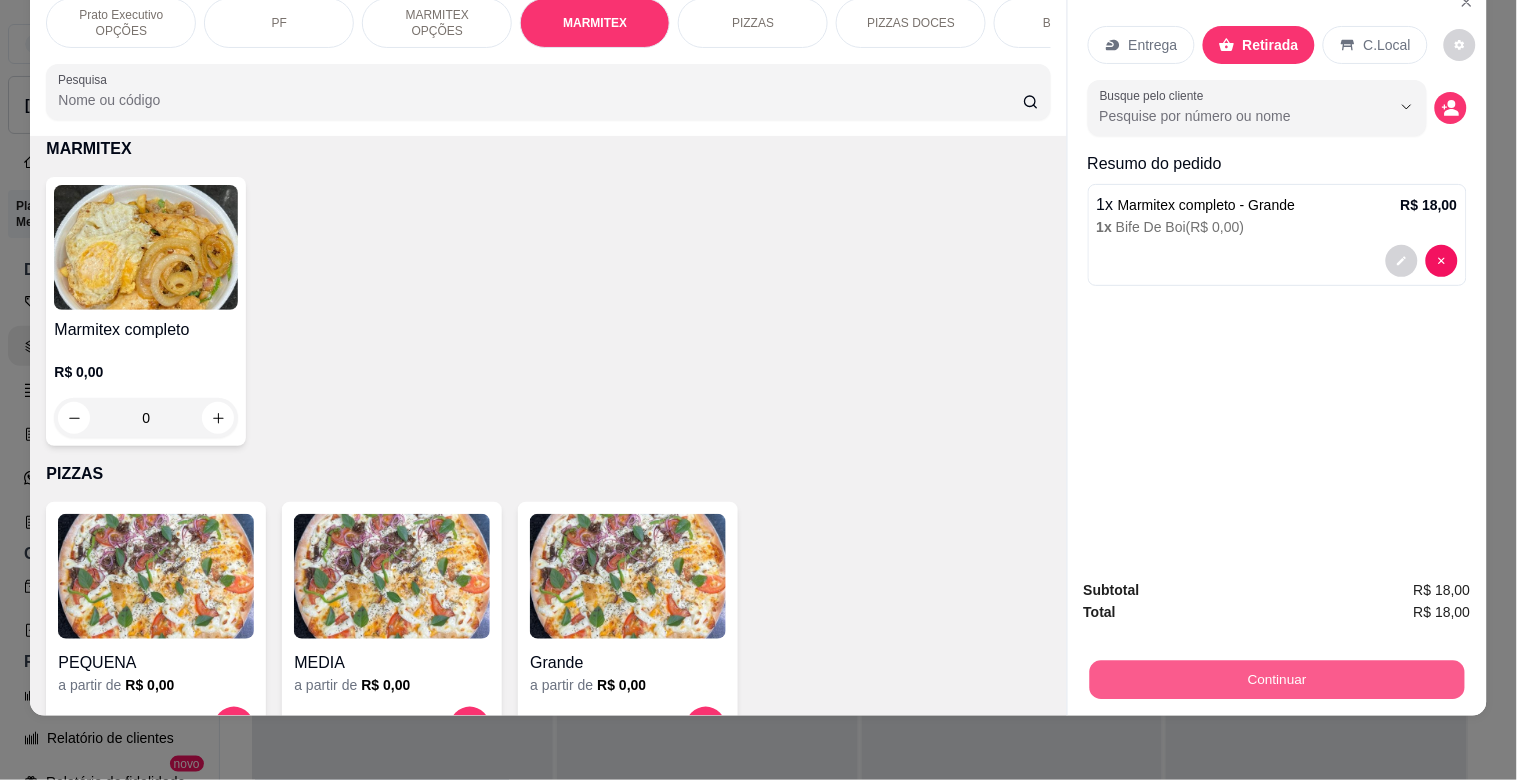 click on "Continuar" at bounding box center (1276, 679) 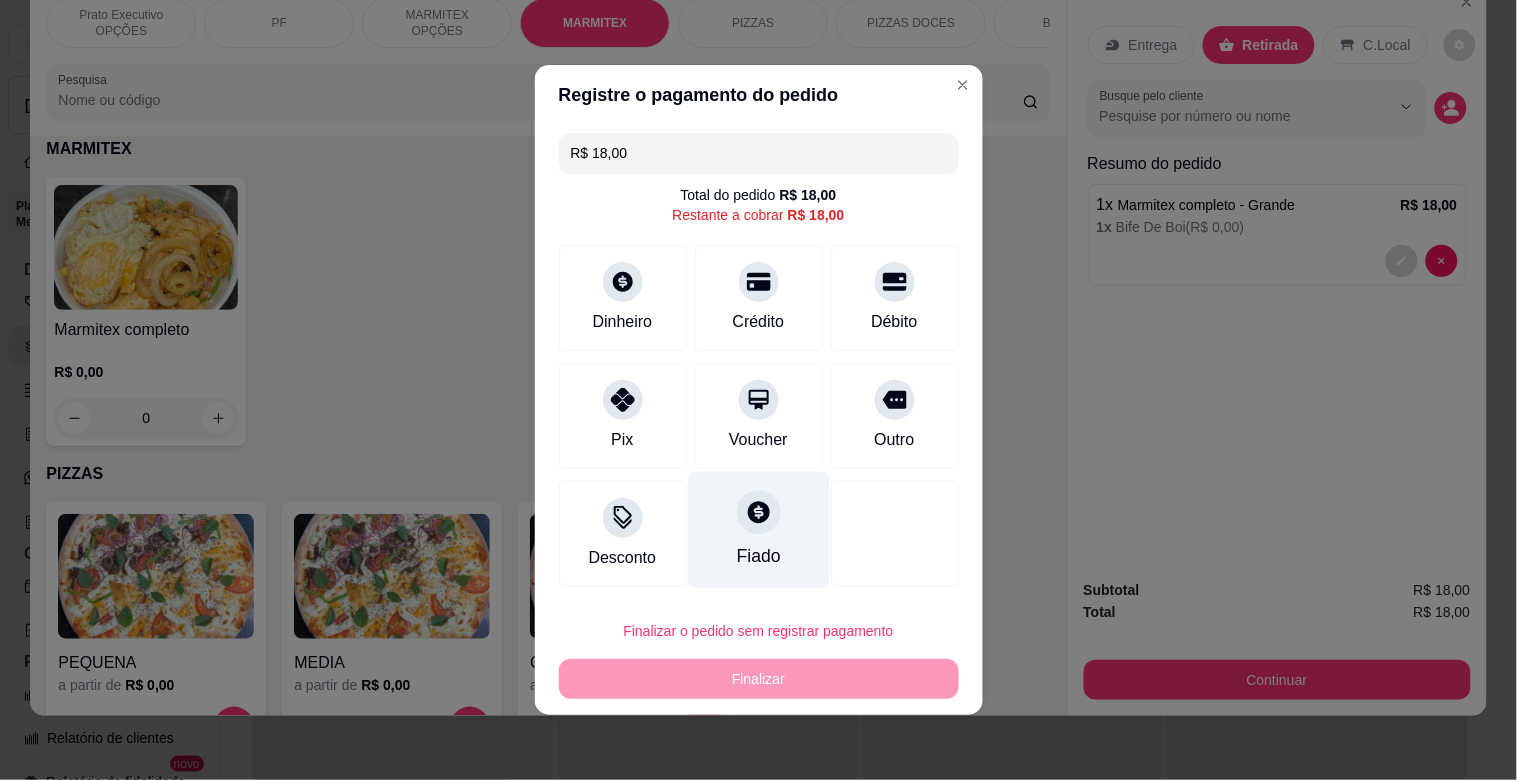 drag, startPoint x: 616, startPoint y: 417, endPoint x: 772, endPoint y: 481, distance: 168.6179 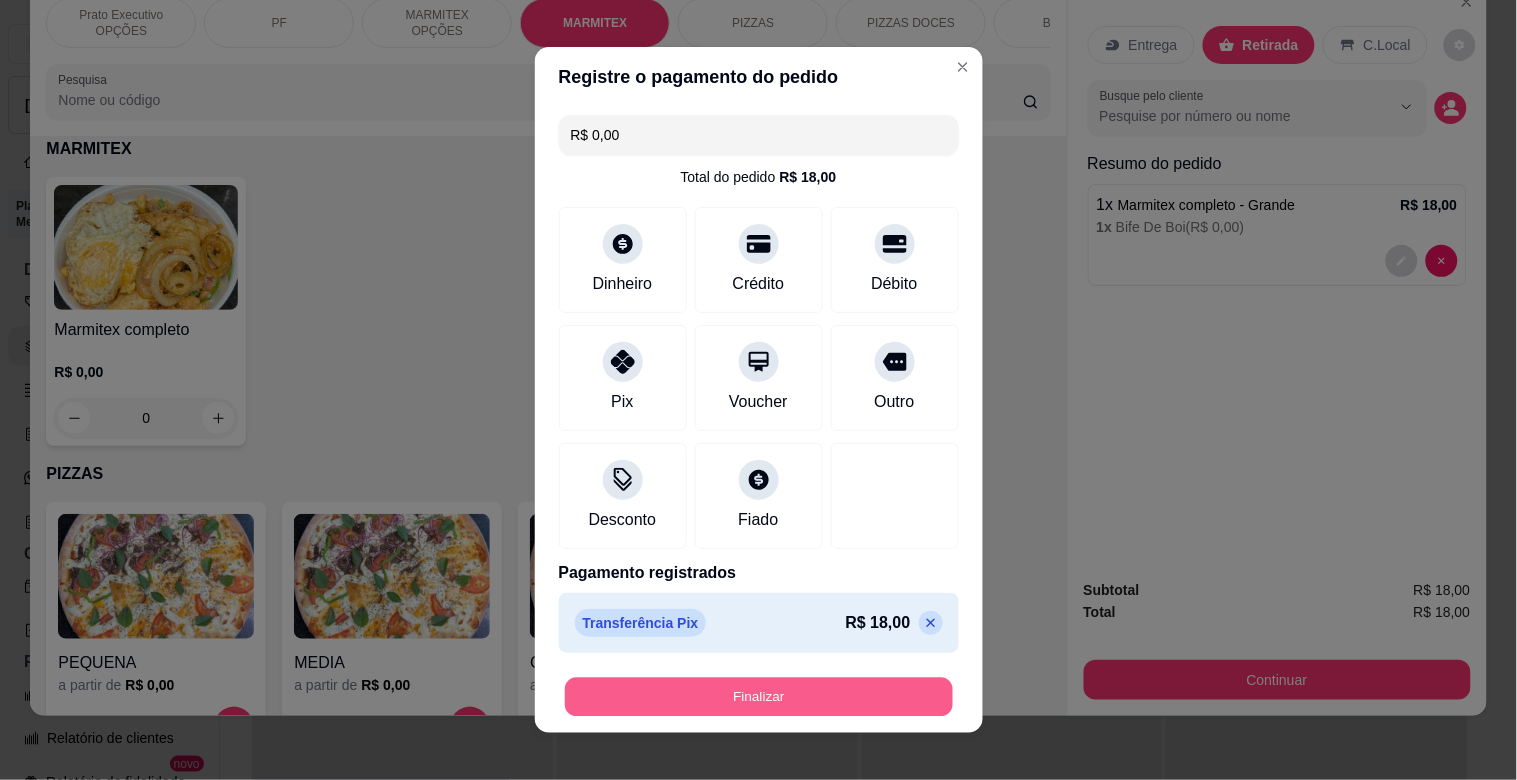 click on "Finalizar" at bounding box center [759, 697] 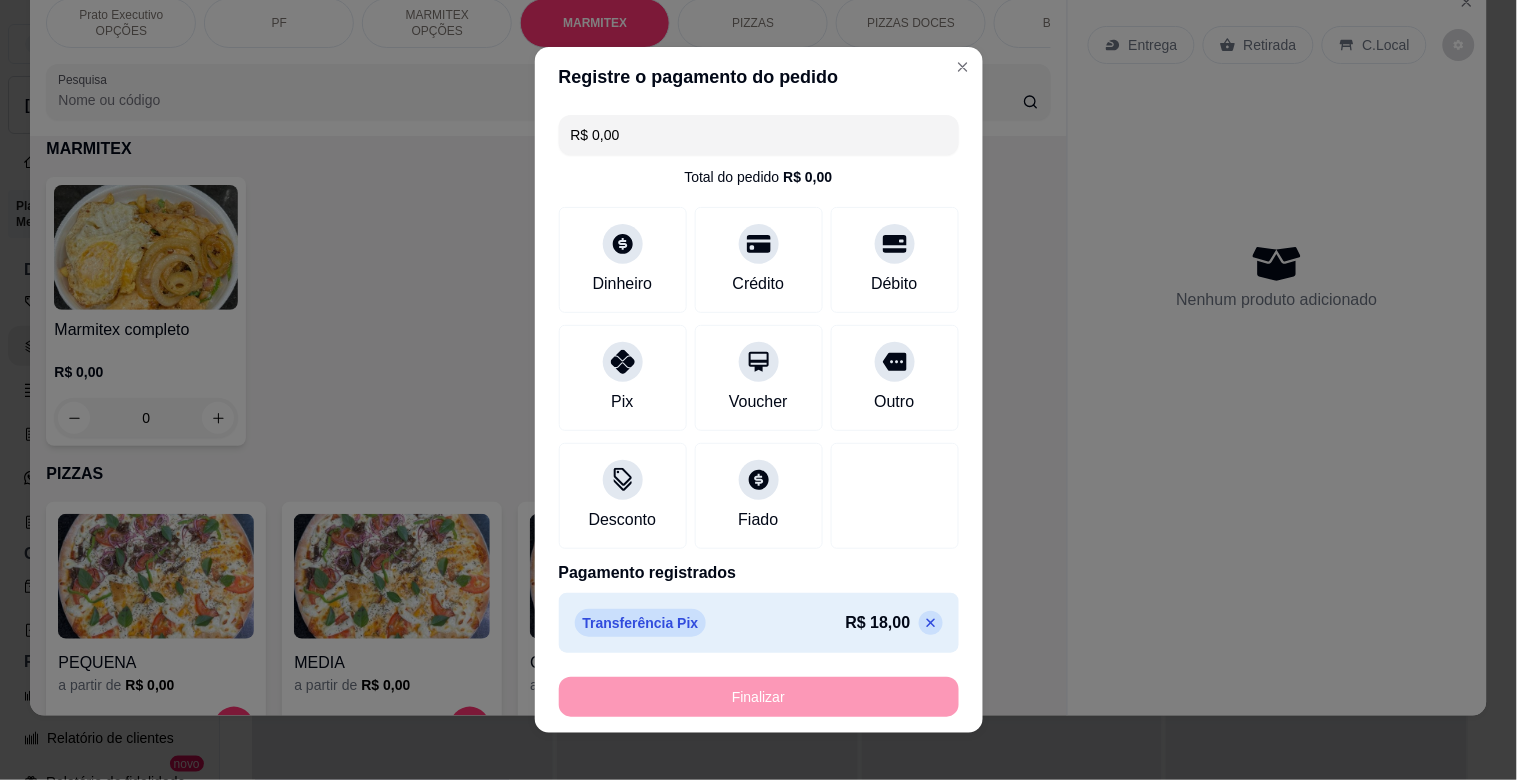 type on "-R$ 18,00" 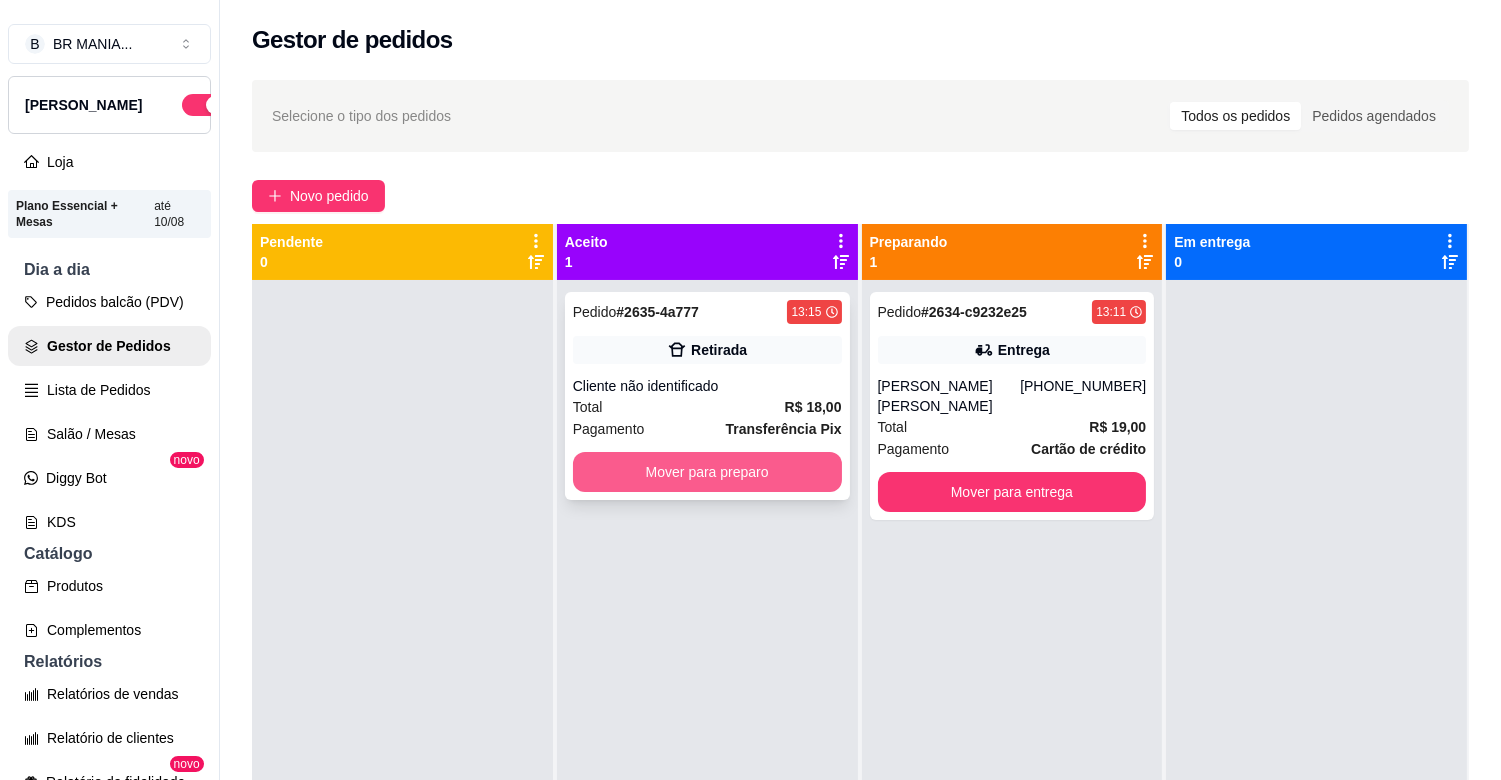 click on "Mover para preparo" at bounding box center (707, 472) 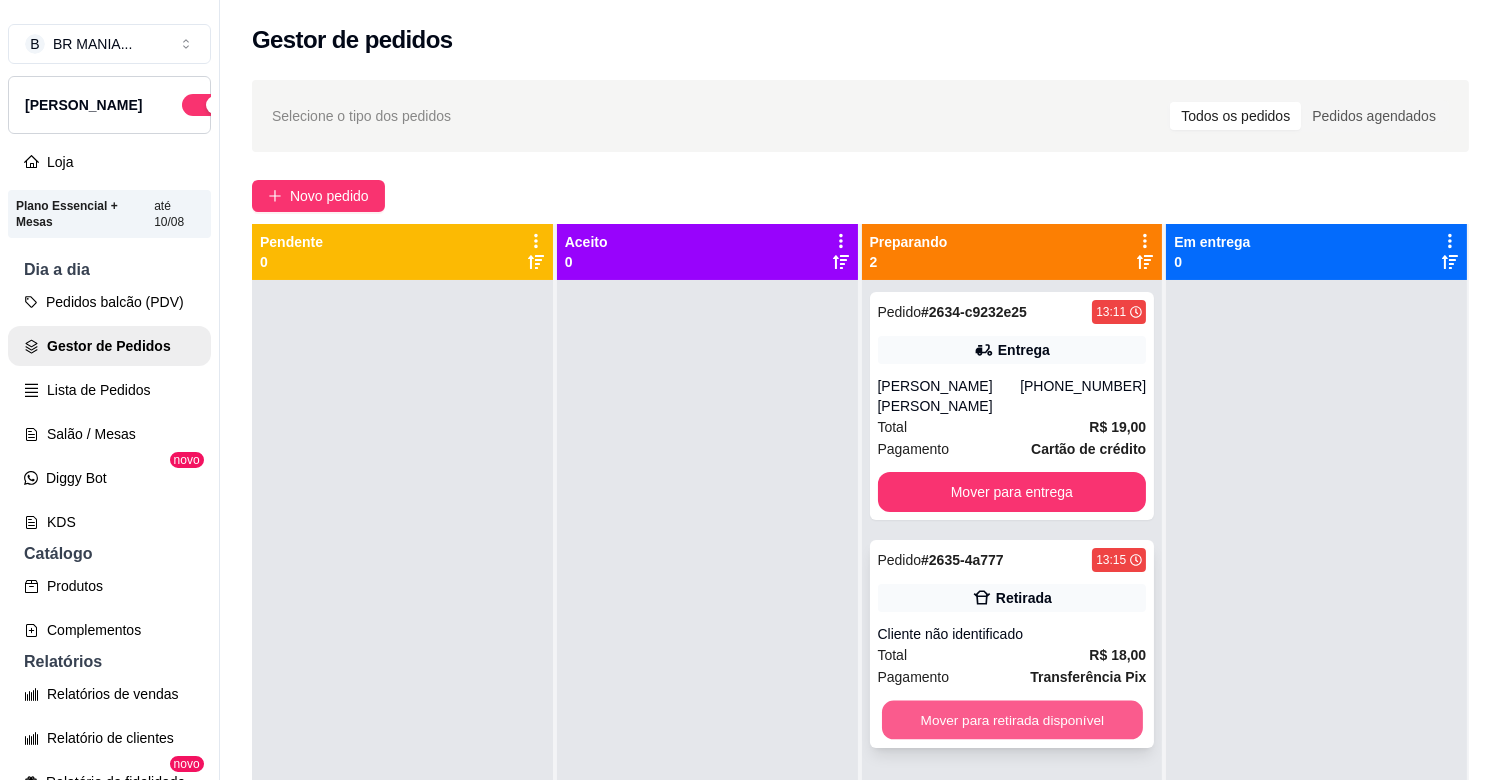 click on "Mover para retirada disponível" at bounding box center (1012, 720) 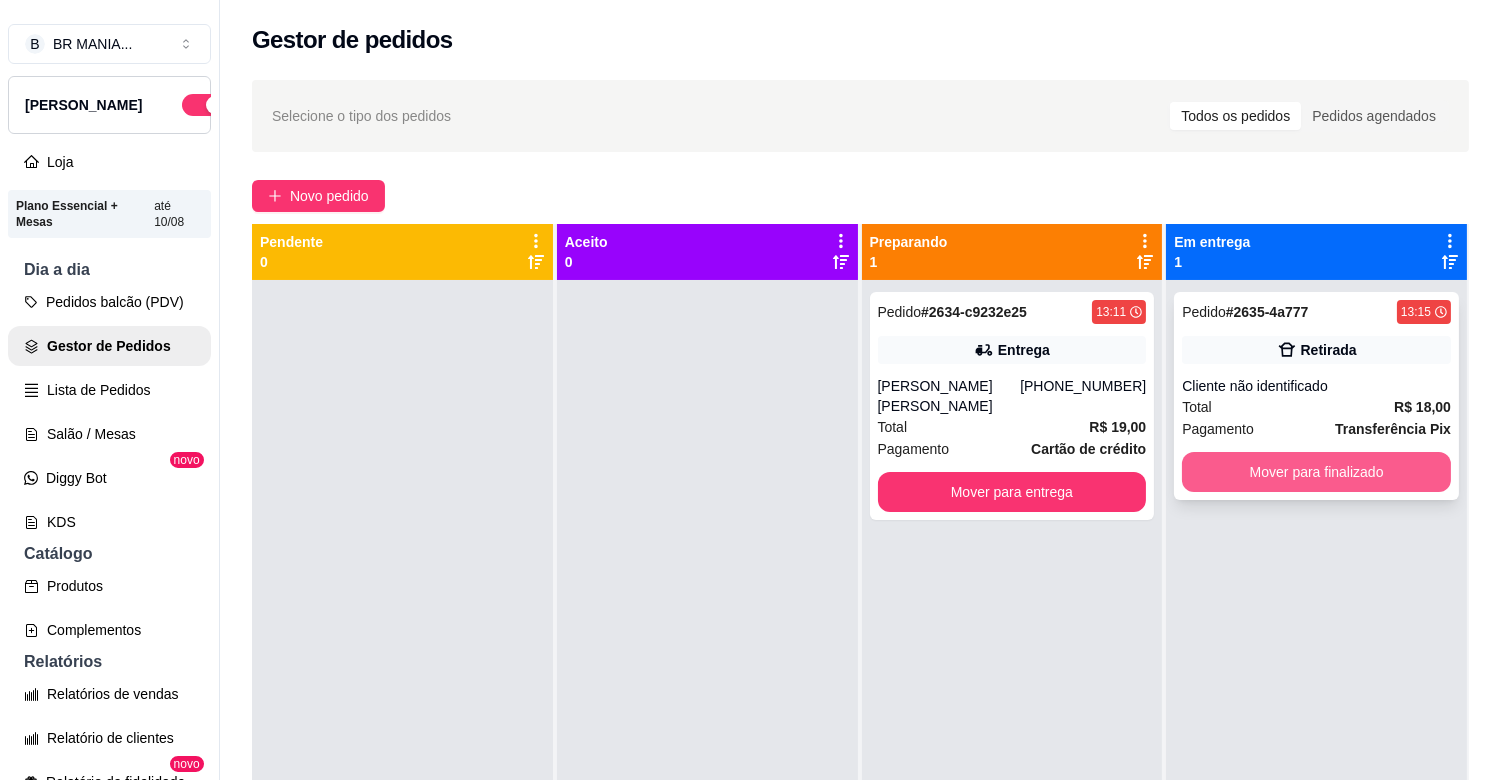 click on "Mover para finalizado" at bounding box center [1316, 472] 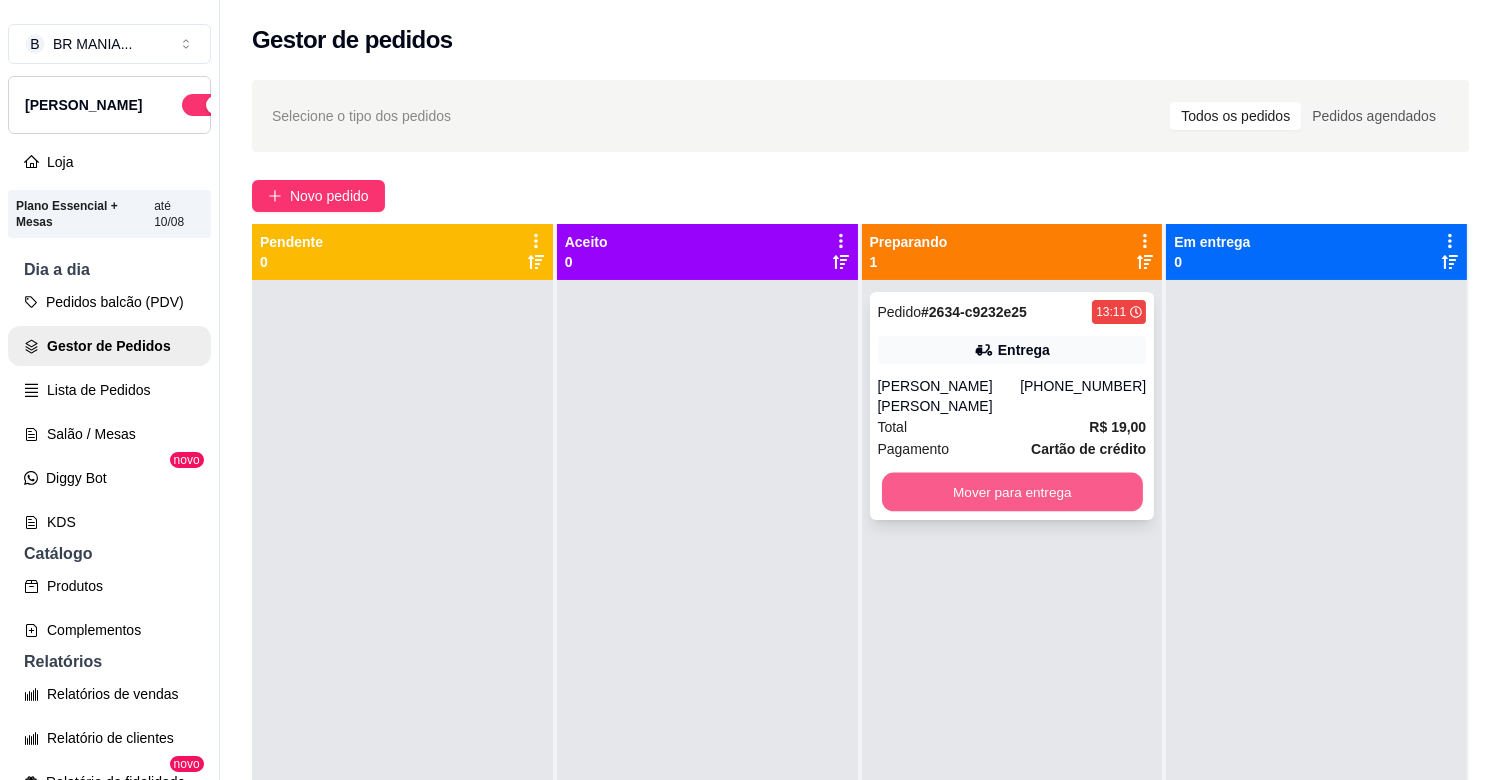 click on "Mover para entrega" at bounding box center [1012, 492] 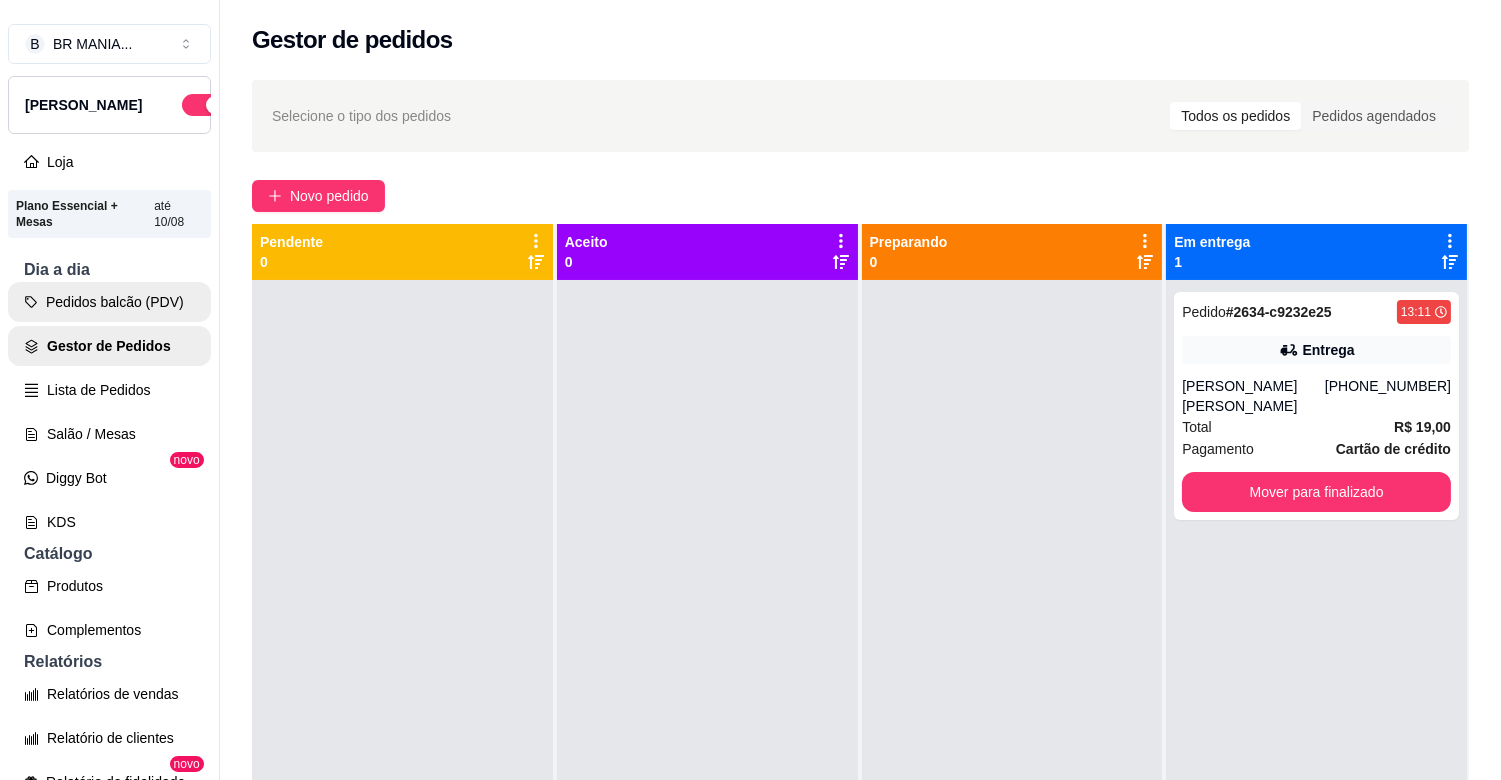 click on "Pedidos balcão (PDV)" at bounding box center (109, 302) 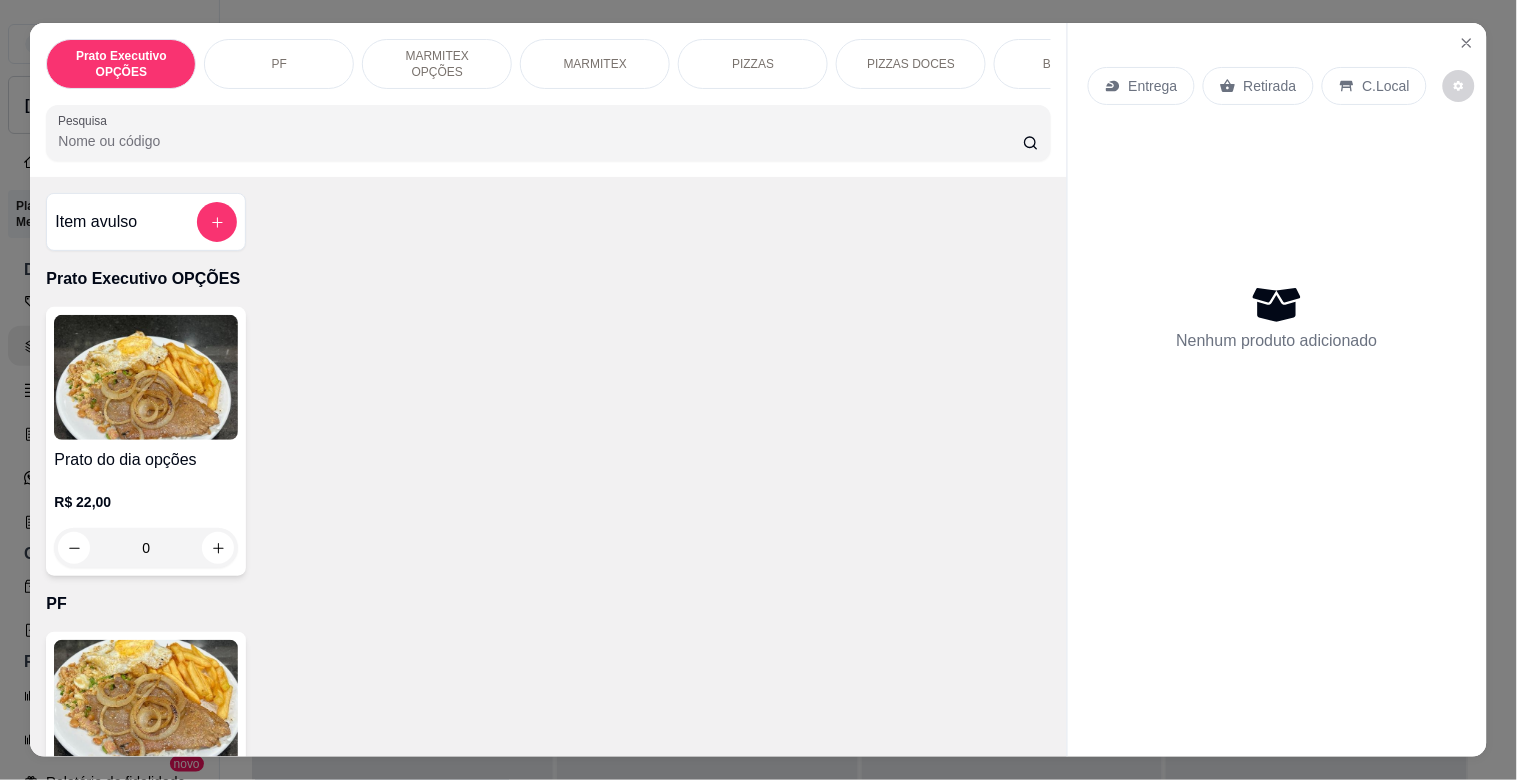 click on "Pesquisa" at bounding box center [540, 141] 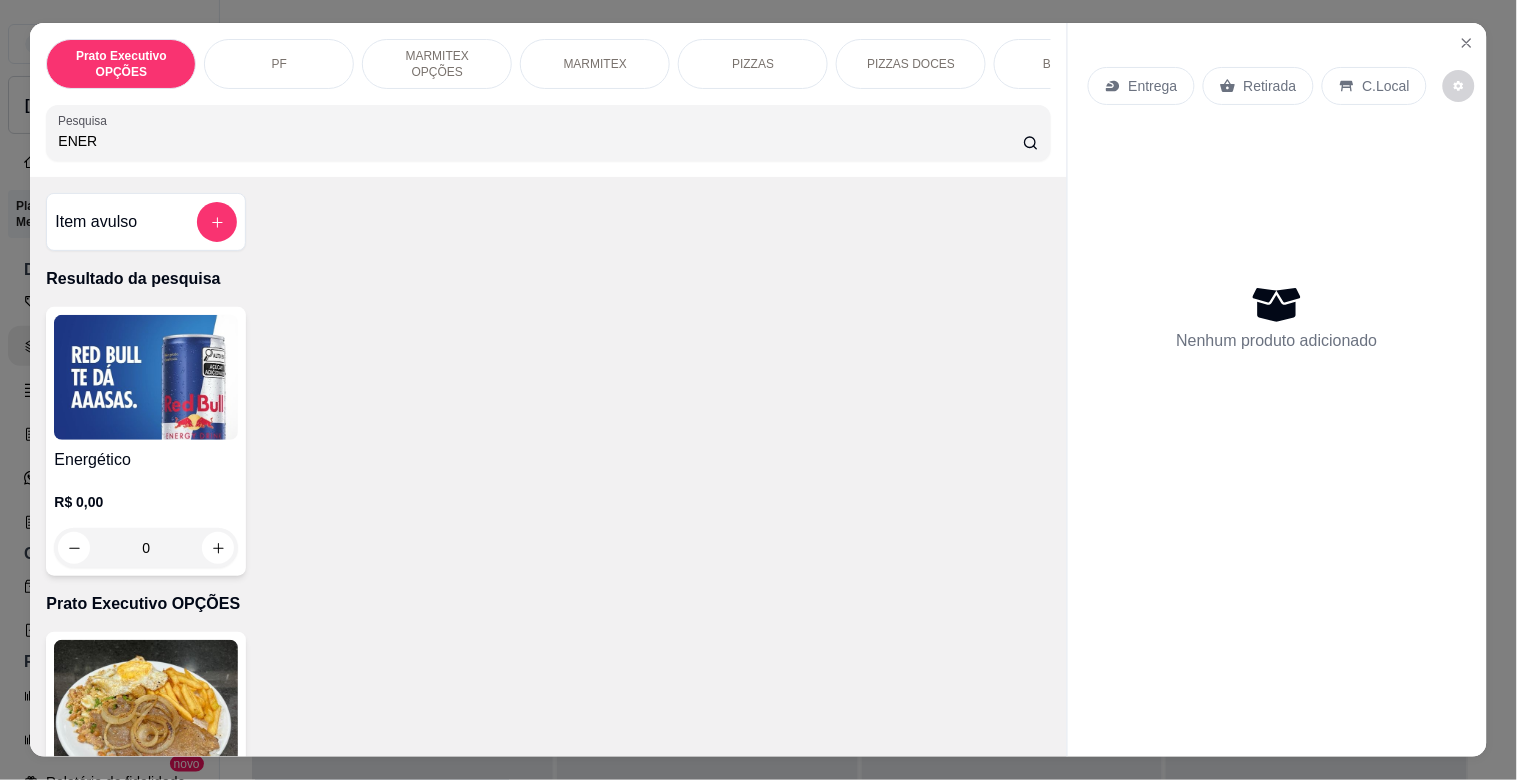 type on "ENER" 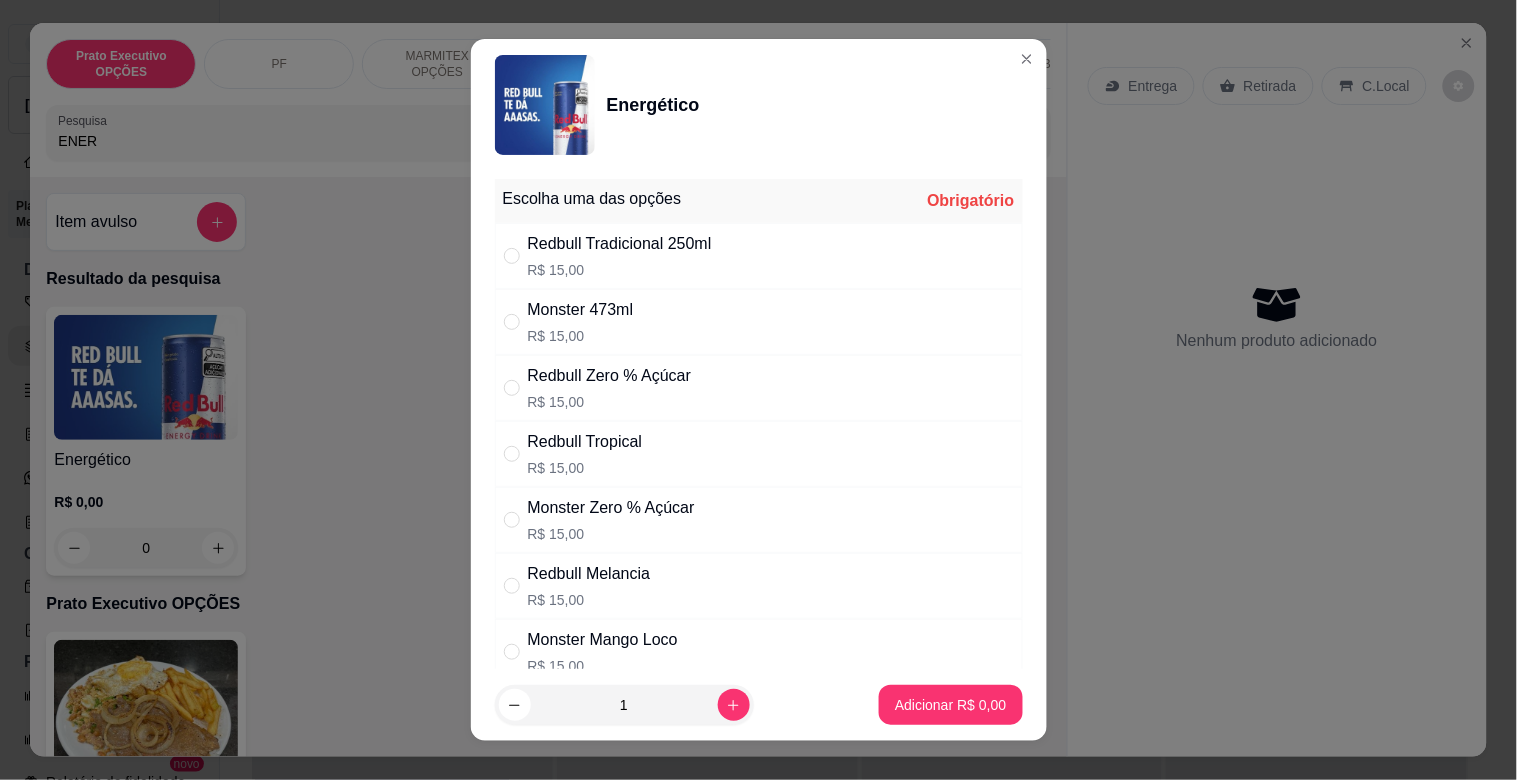 click on "Monster Zero % Açúcar  R$ 15,00" at bounding box center [759, 520] 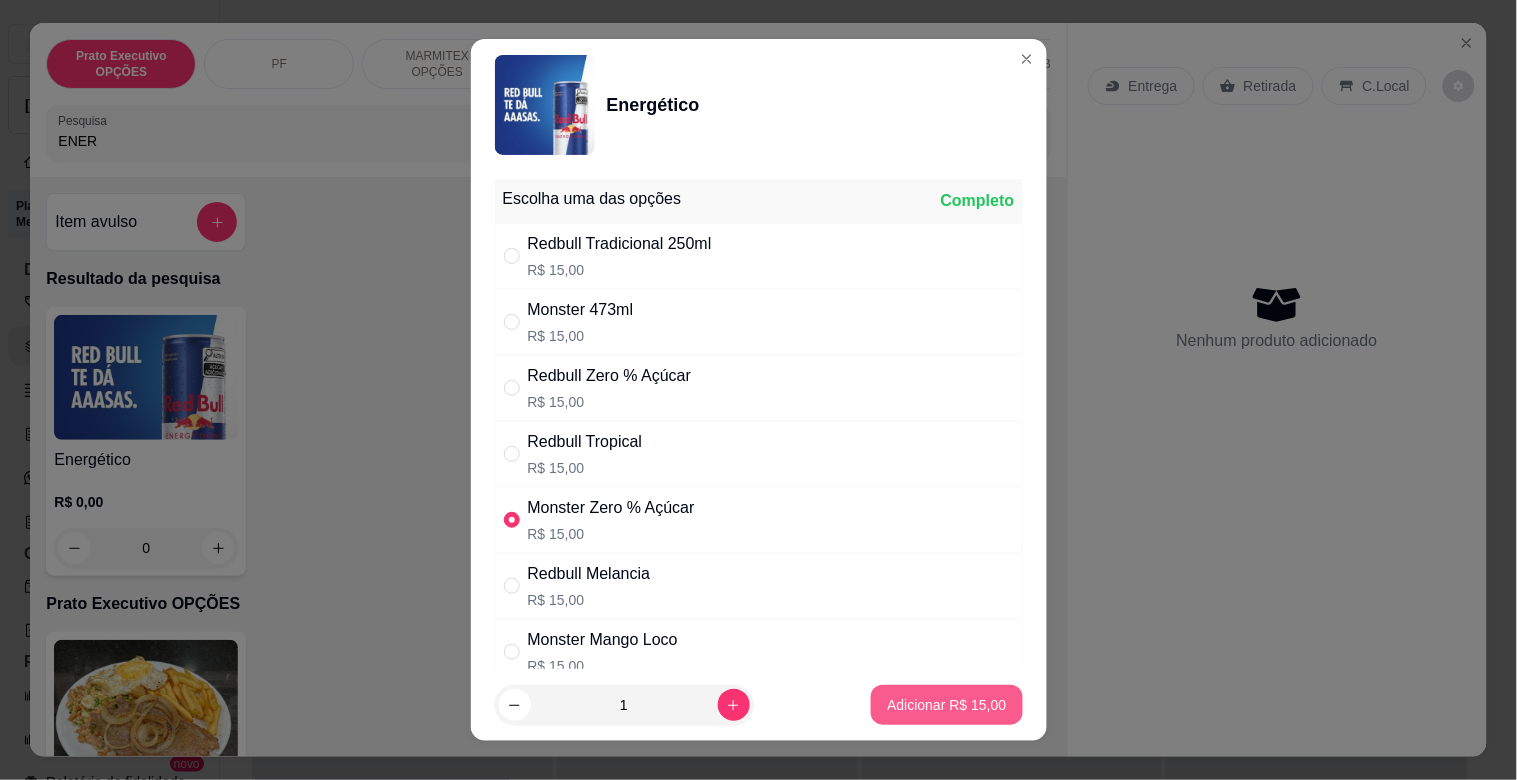 click on "Adicionar   R$ 15,00" at bounding box center [946, 705] 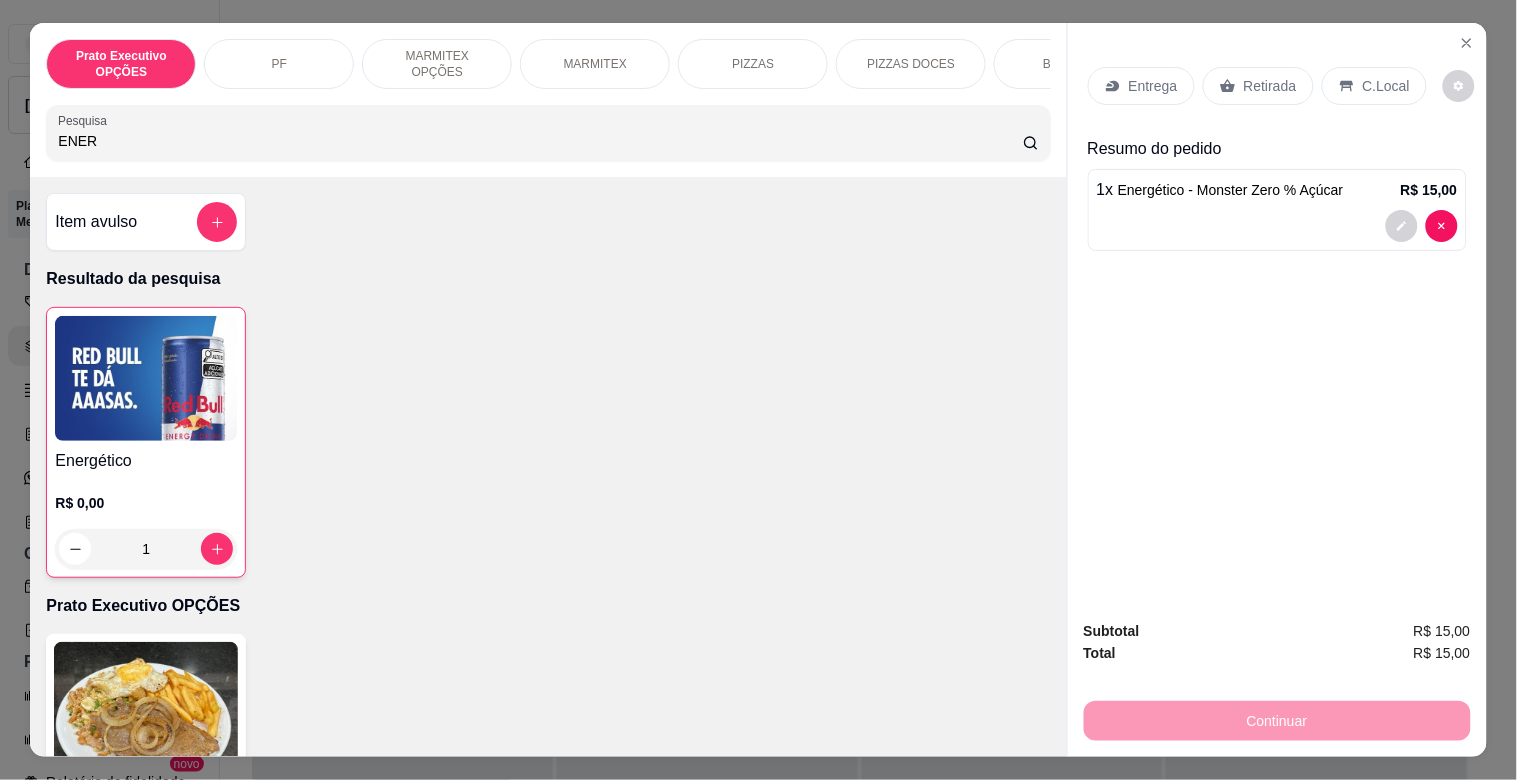 click on "ENER" at bounding box center (540, 141) 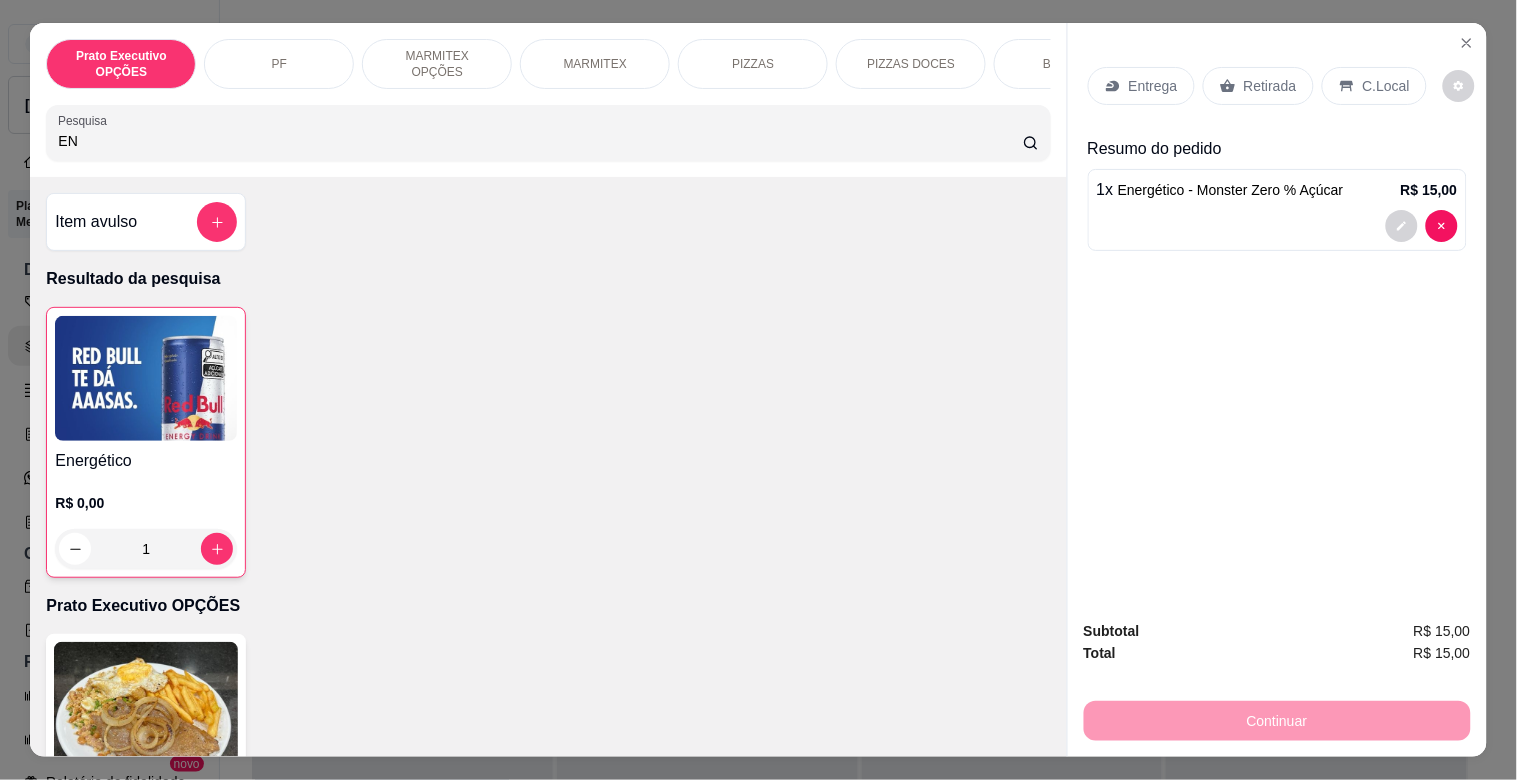type on "E" 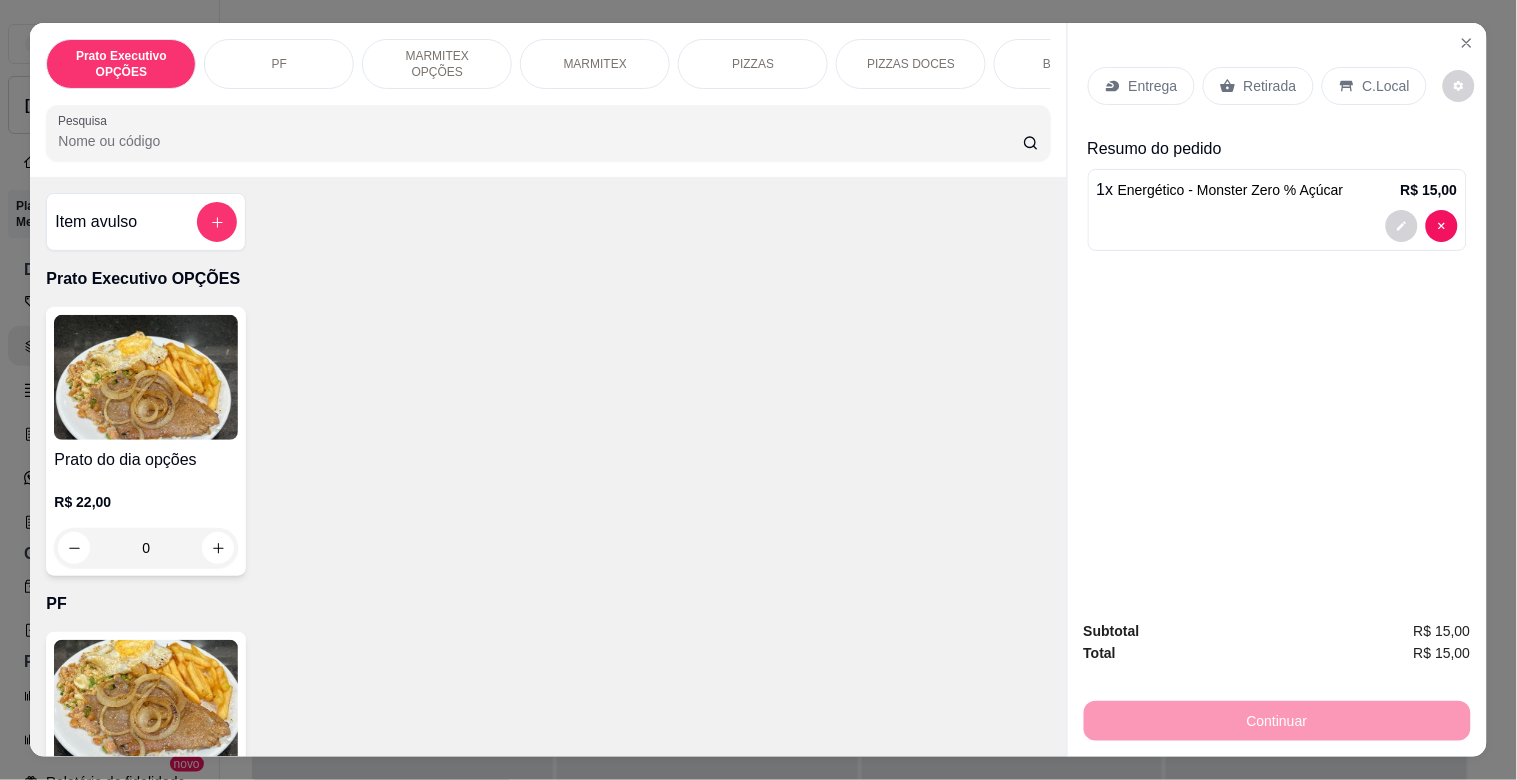 type 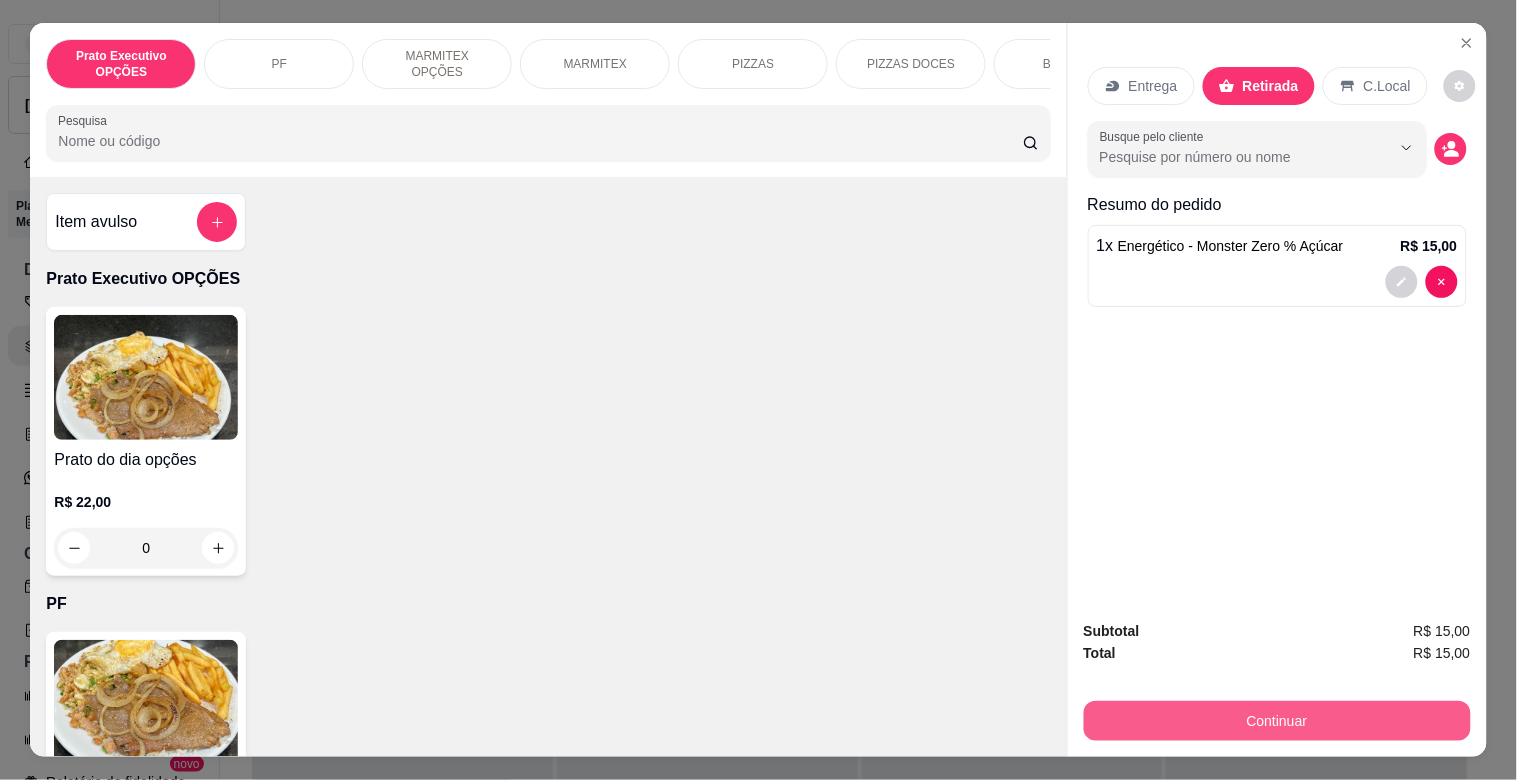 click on "Continuar" at bounding box center [1277, 721] 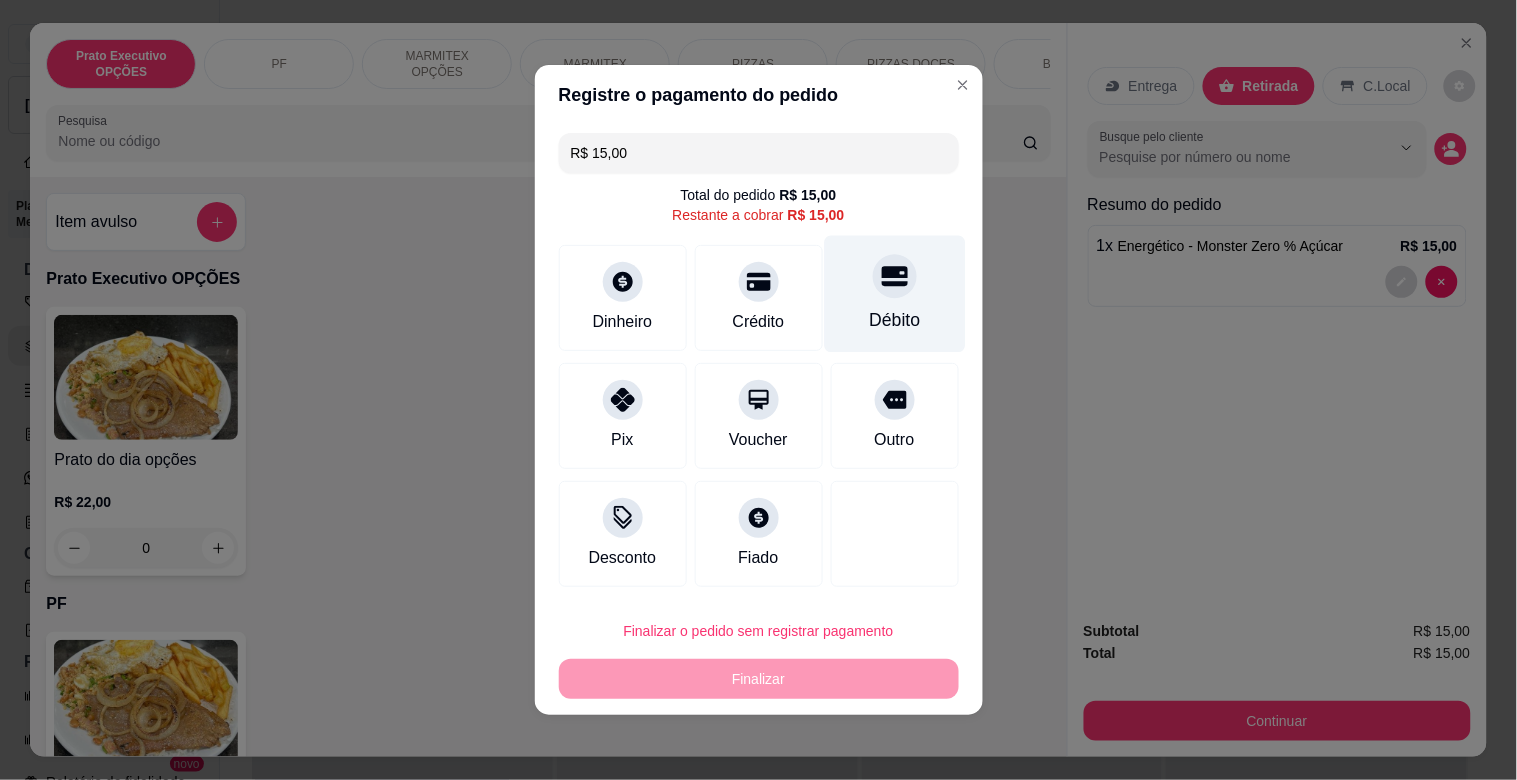 click on "Débito" at bounding box center [894, 320] 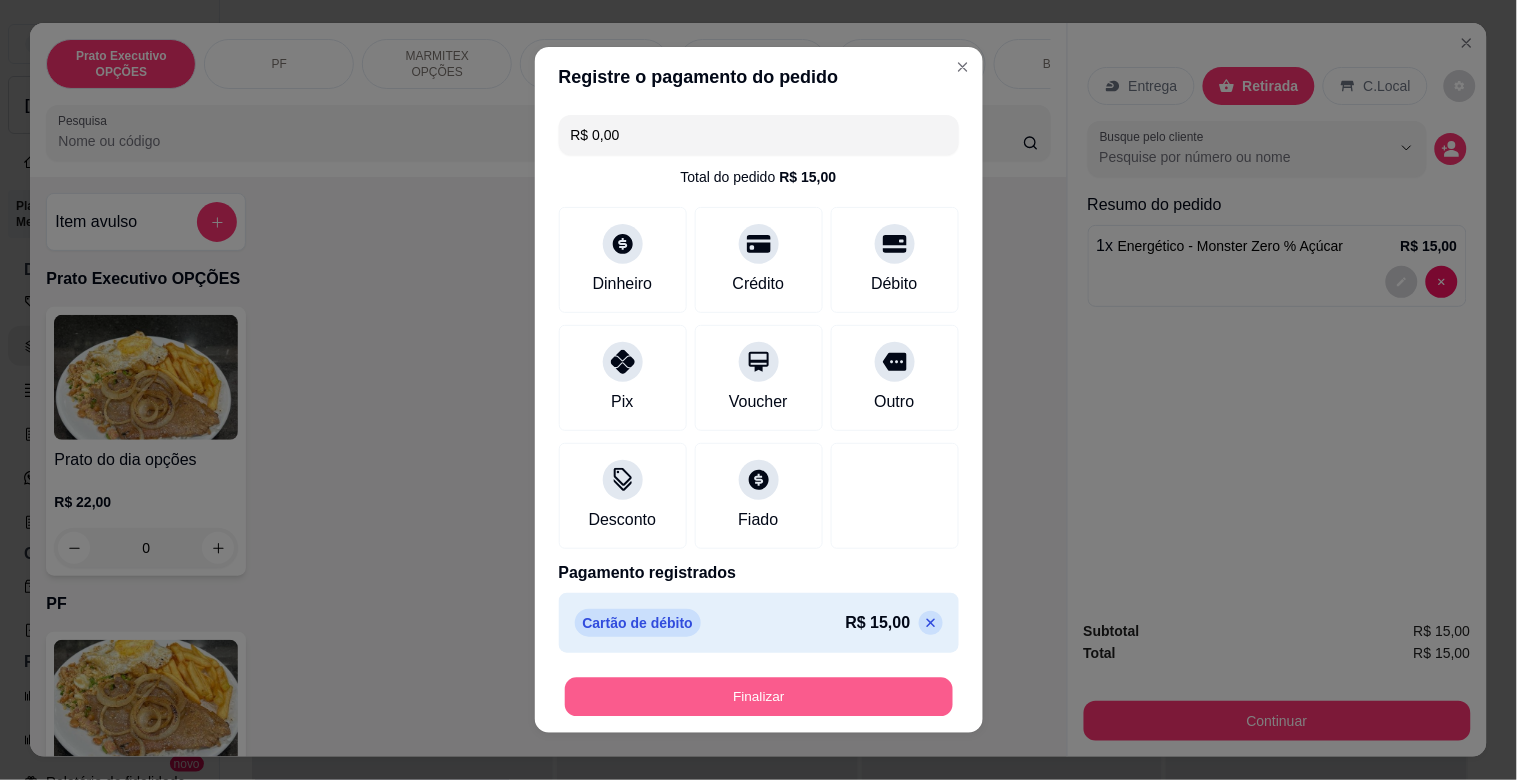 click on "Finalizar" at bounding box center [759, 697] 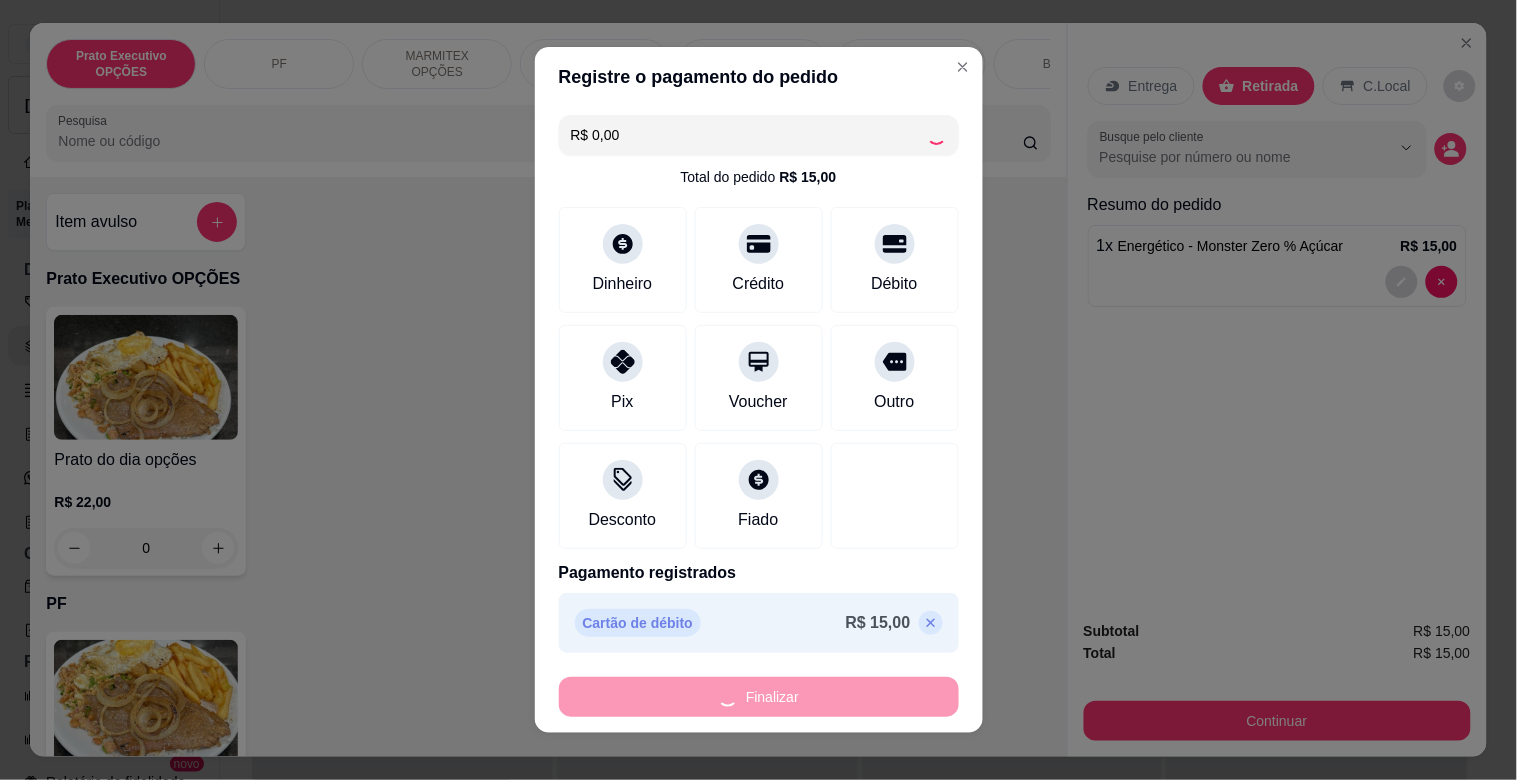 type on "0" 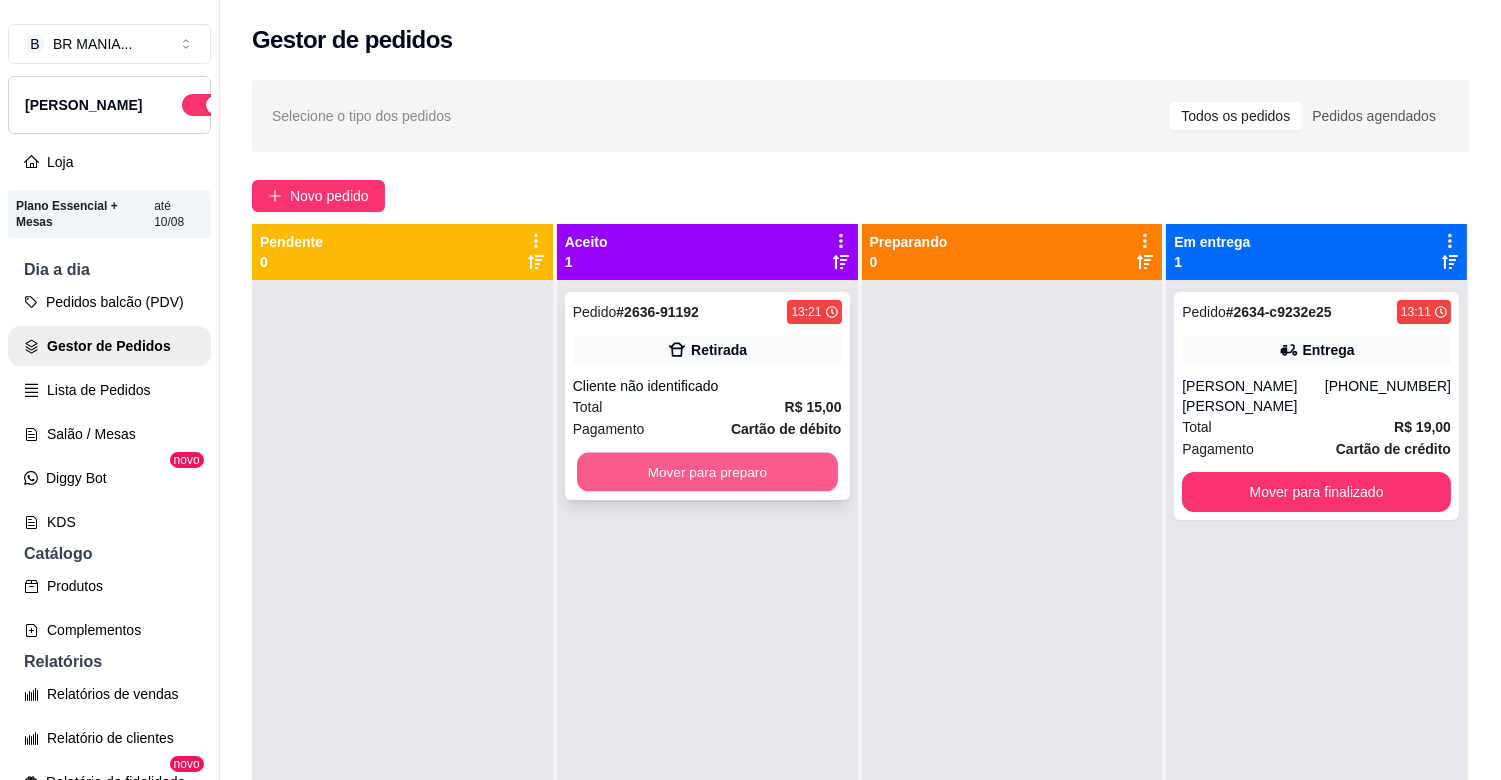 click on "Mover para preparo" at bounding box center (707, 472) 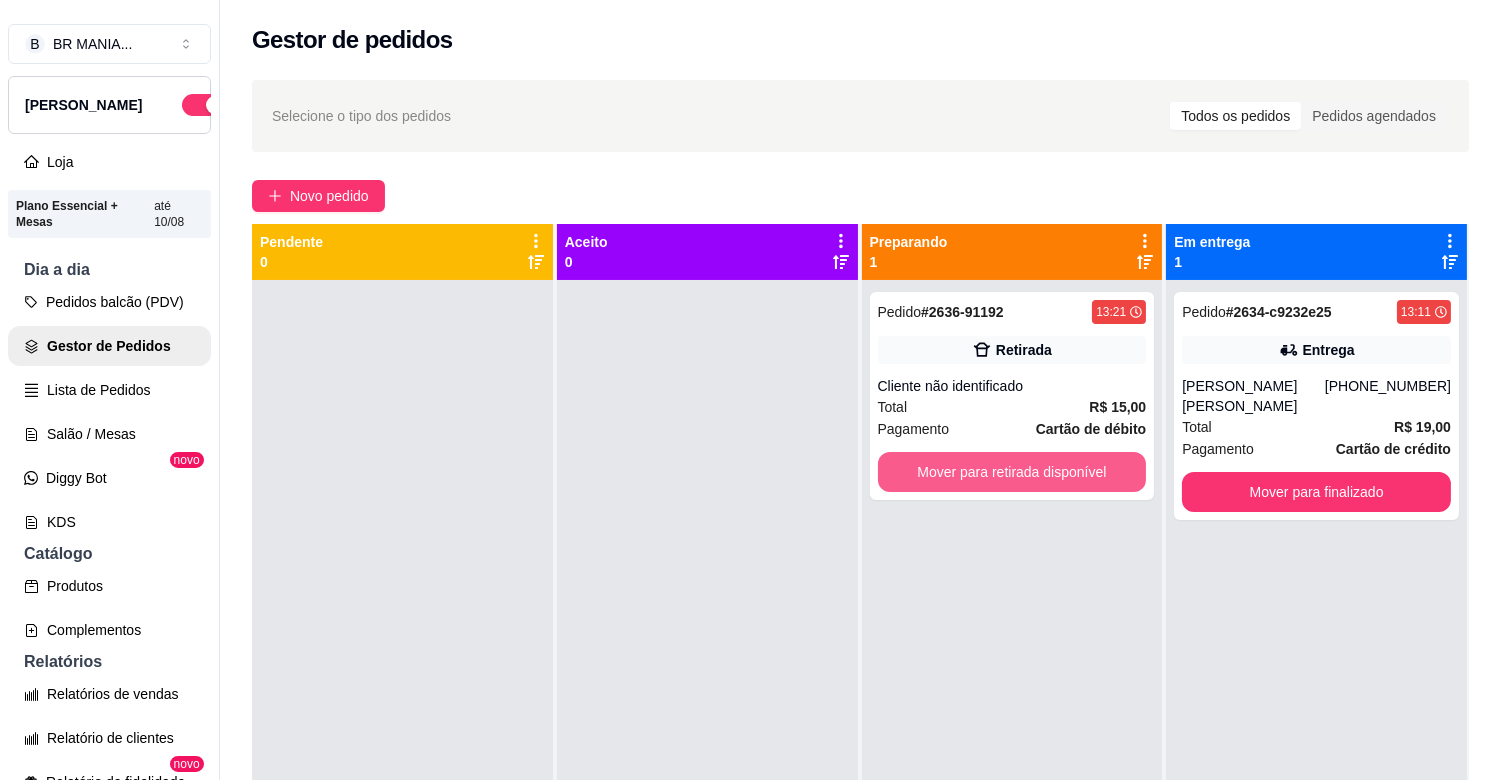 click on "Mover para retirada disponível" at bounding box center [1012, 472] 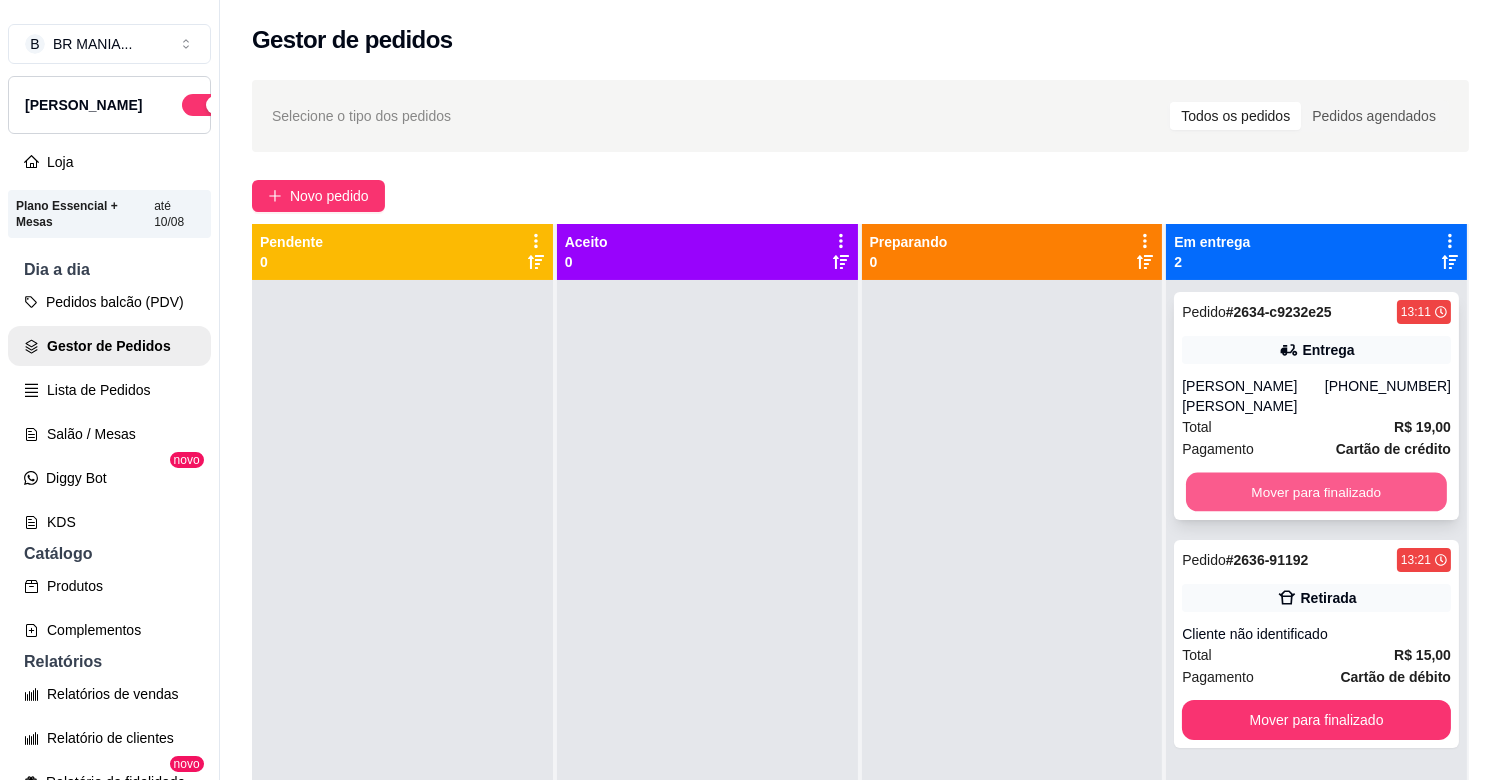 click on "Mover para finalizado" at bounding box center (1316, 492) 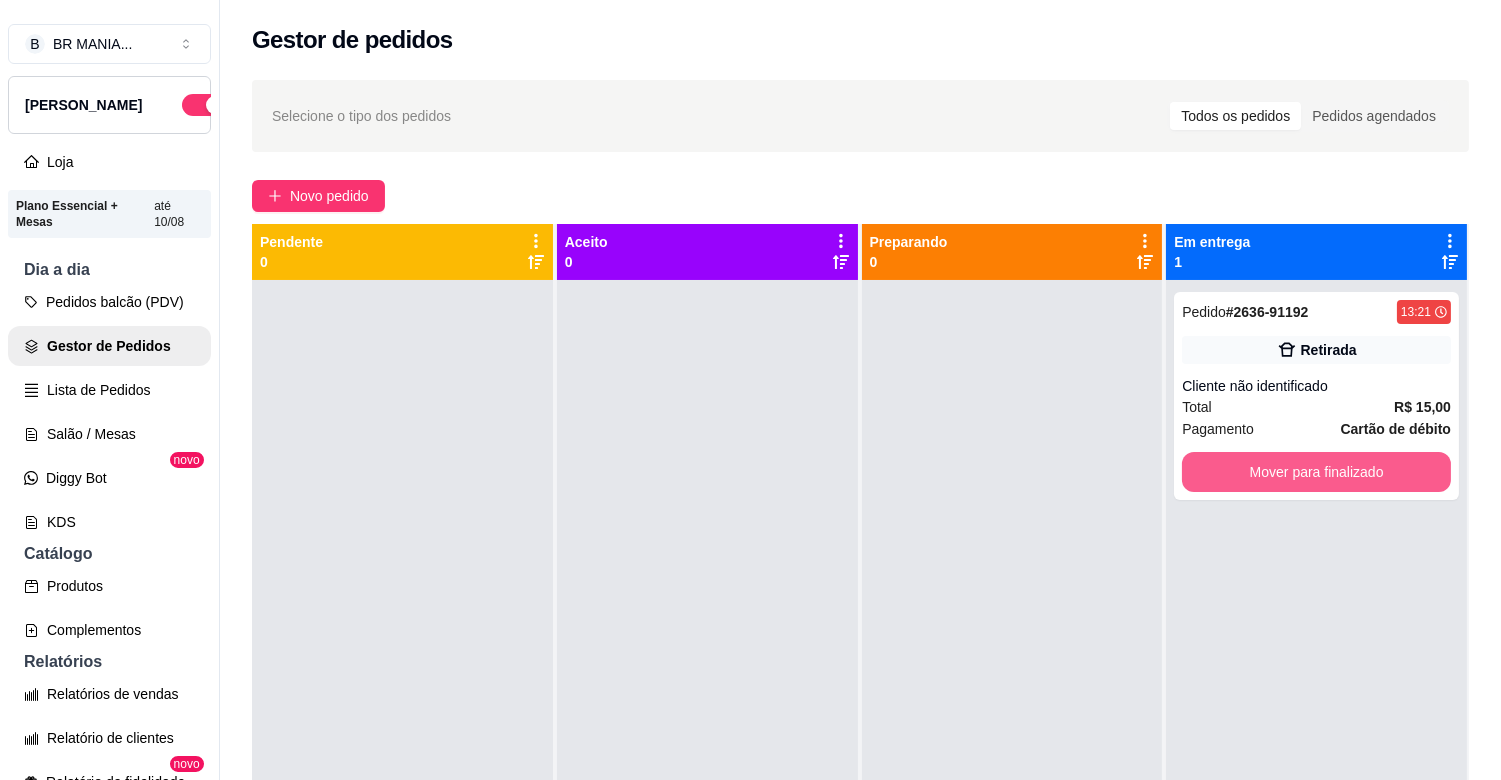 click on "Mover para finalizado" at bounding box center [1316, 472] 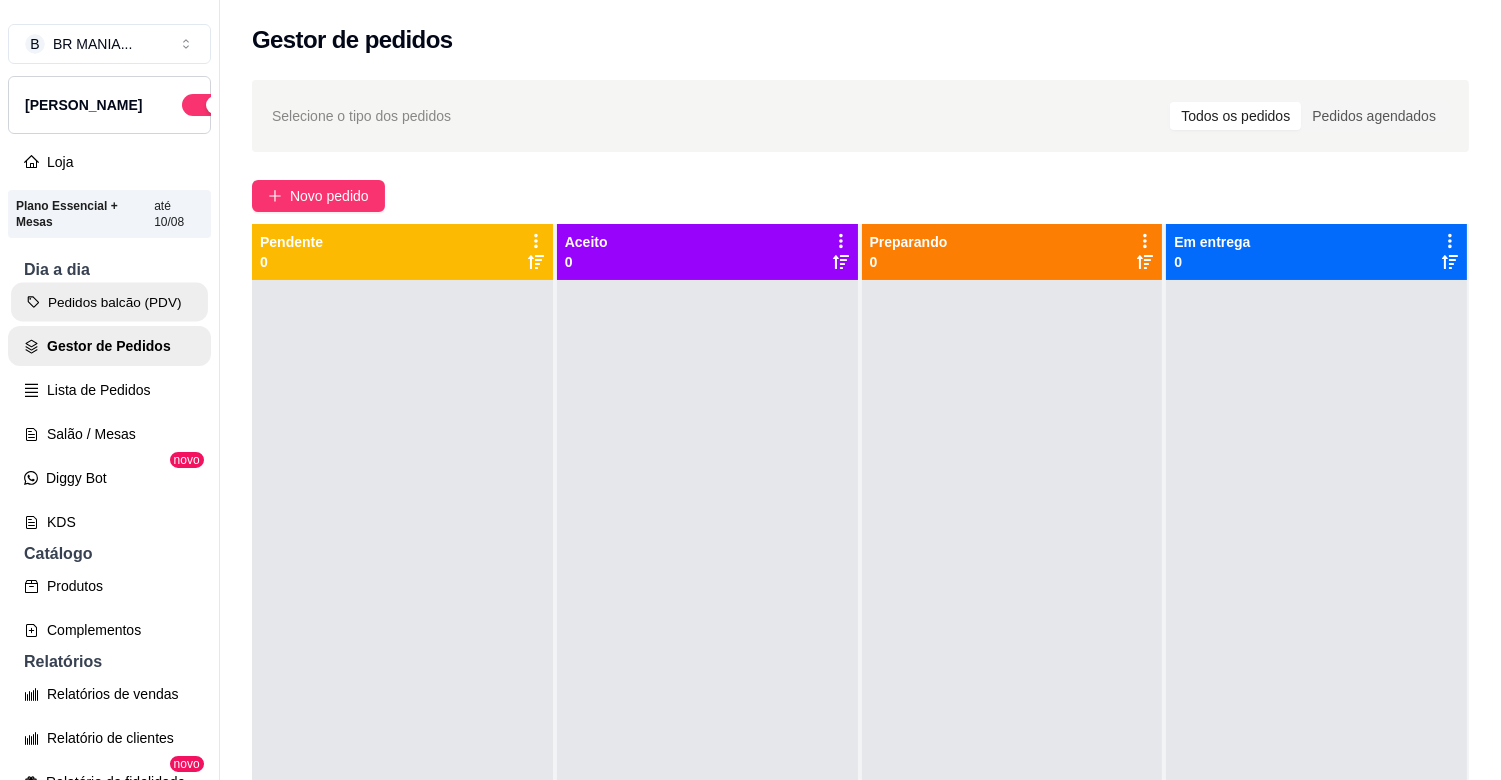 click on "Pedidos balcão (PDV)" at bounding box center [109, 302] 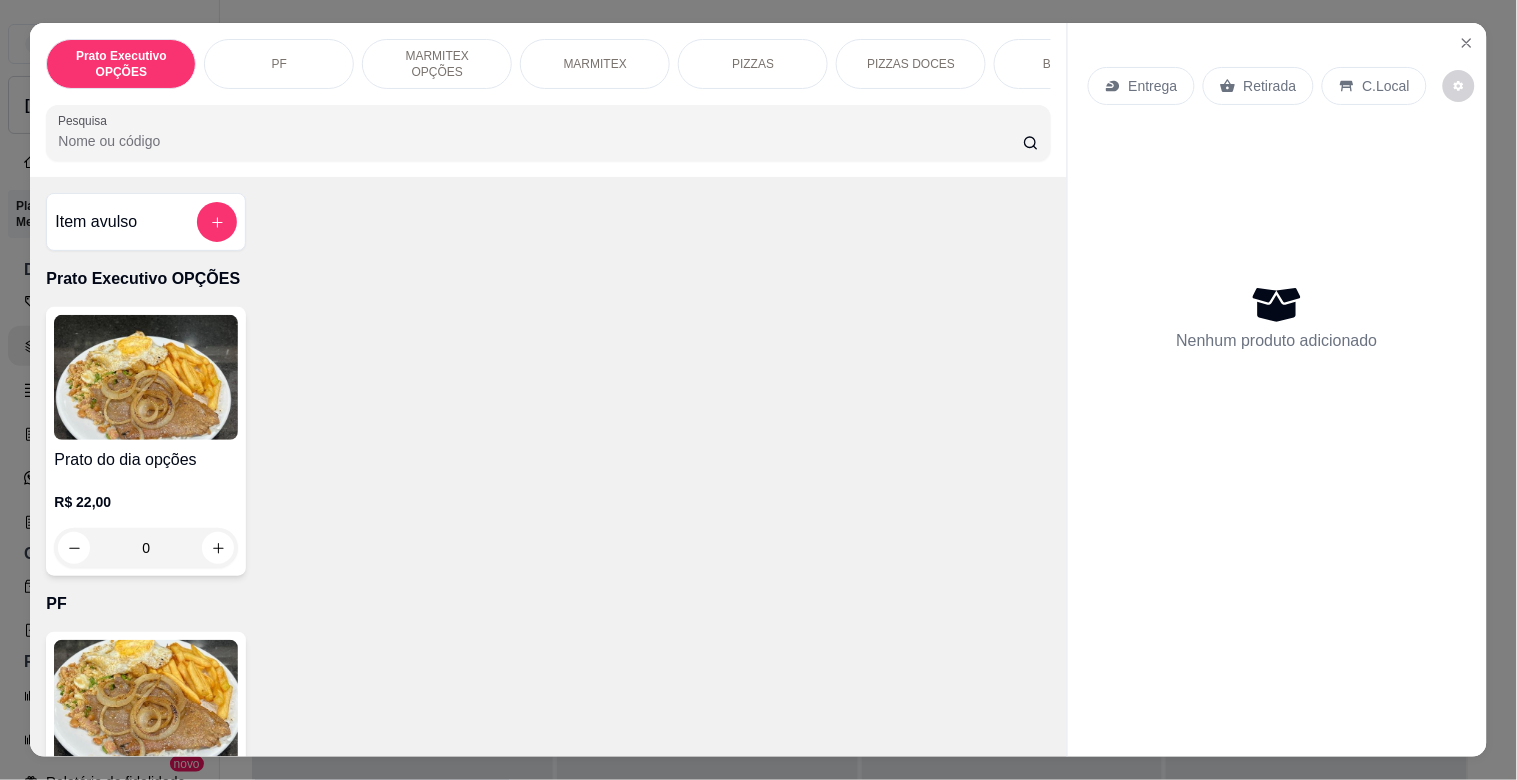 click on "Pesquisa" at bounding box center [540, 141] 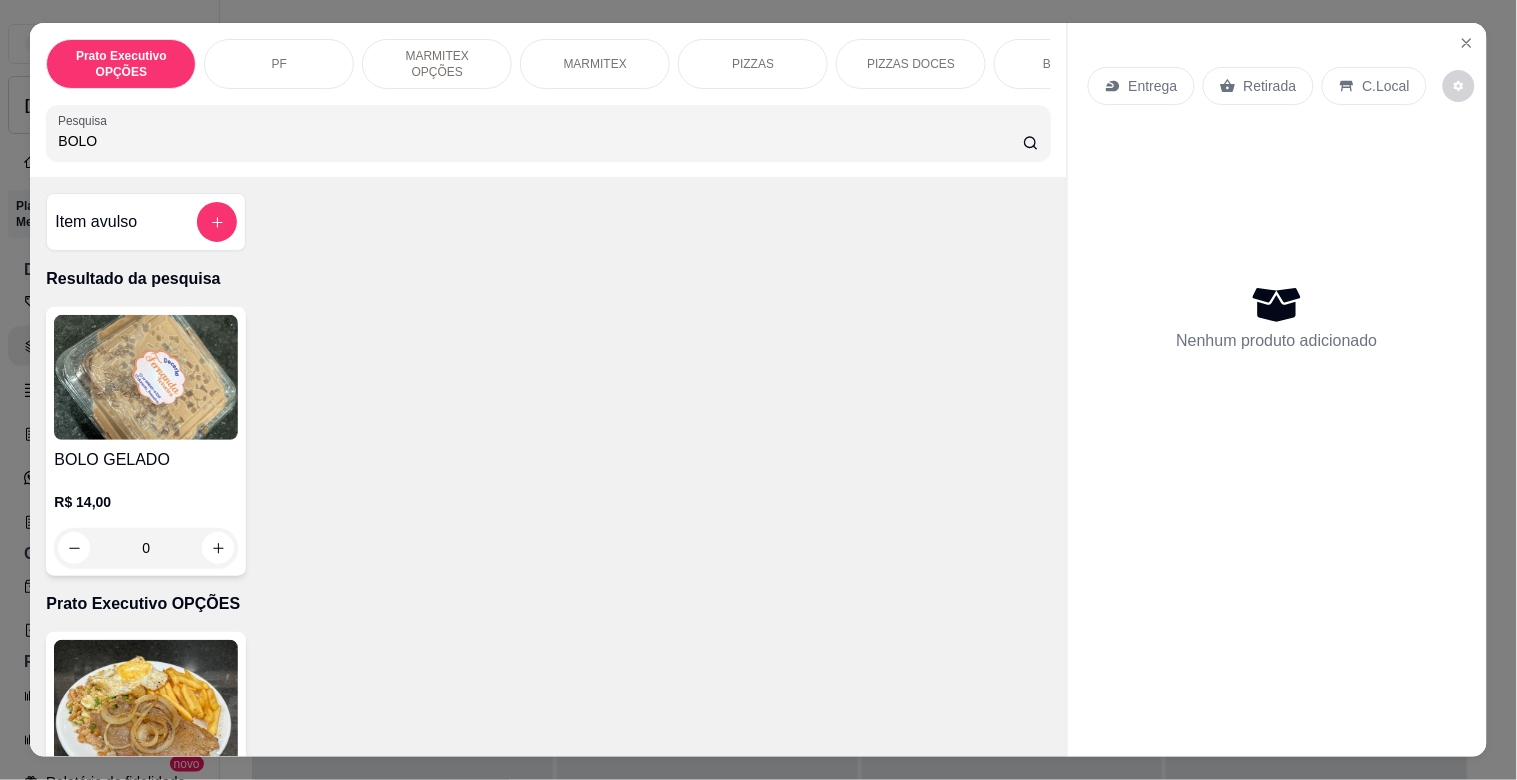 type on "BOLO" 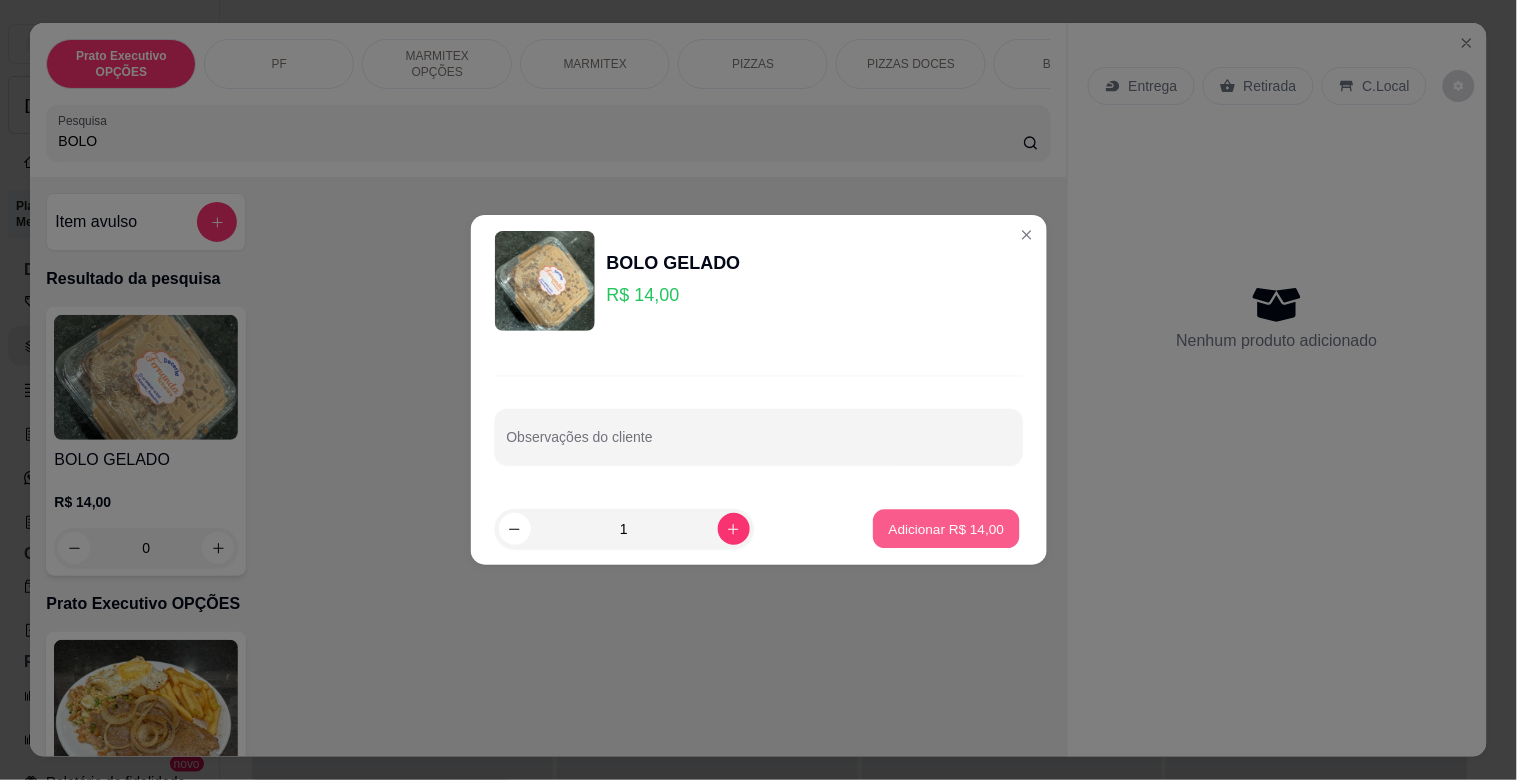 click on "Adicionar   R$ 14,00" at bounding box center [947, 529] 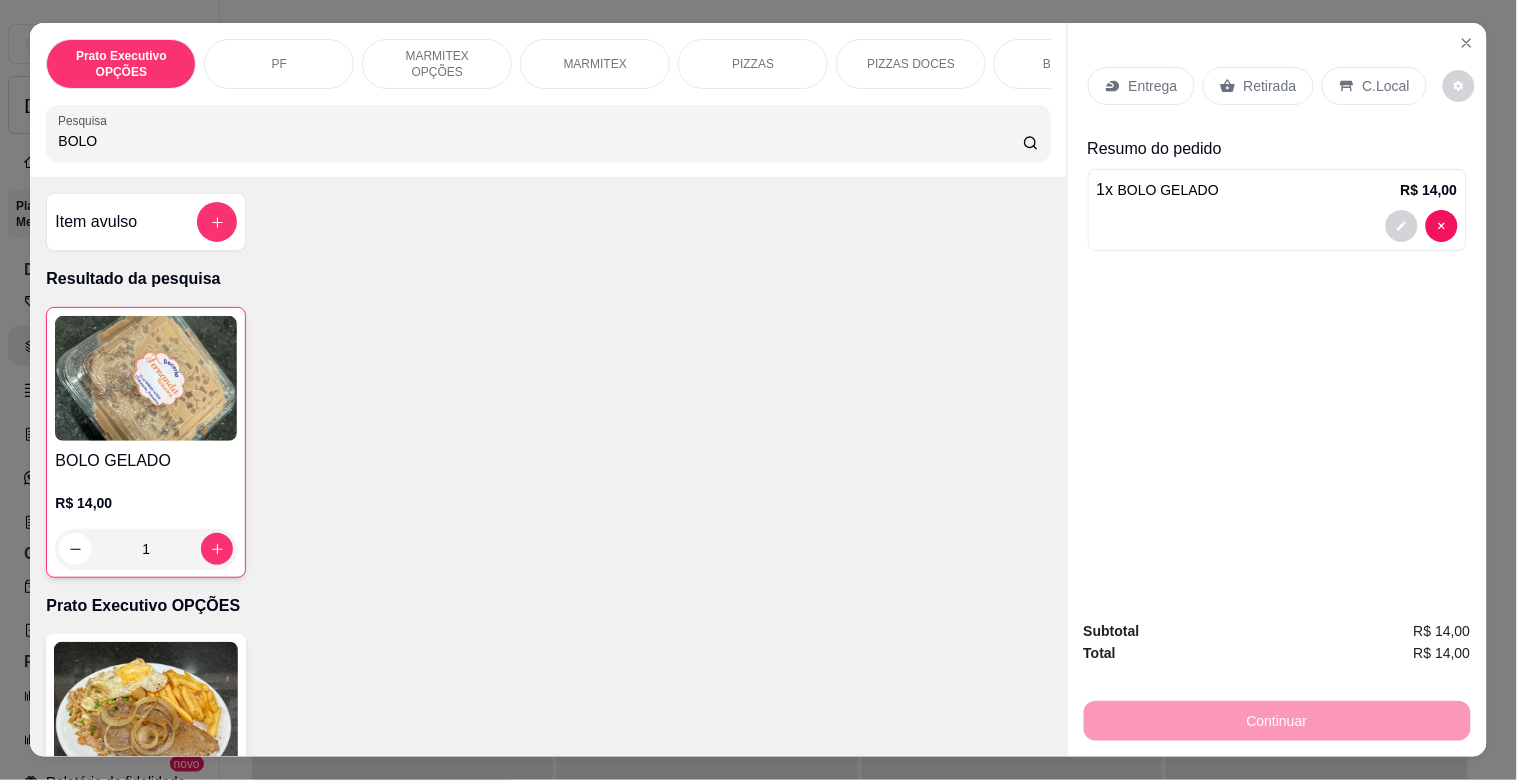 click on "Retirada" at bounding box center (1270, 86) 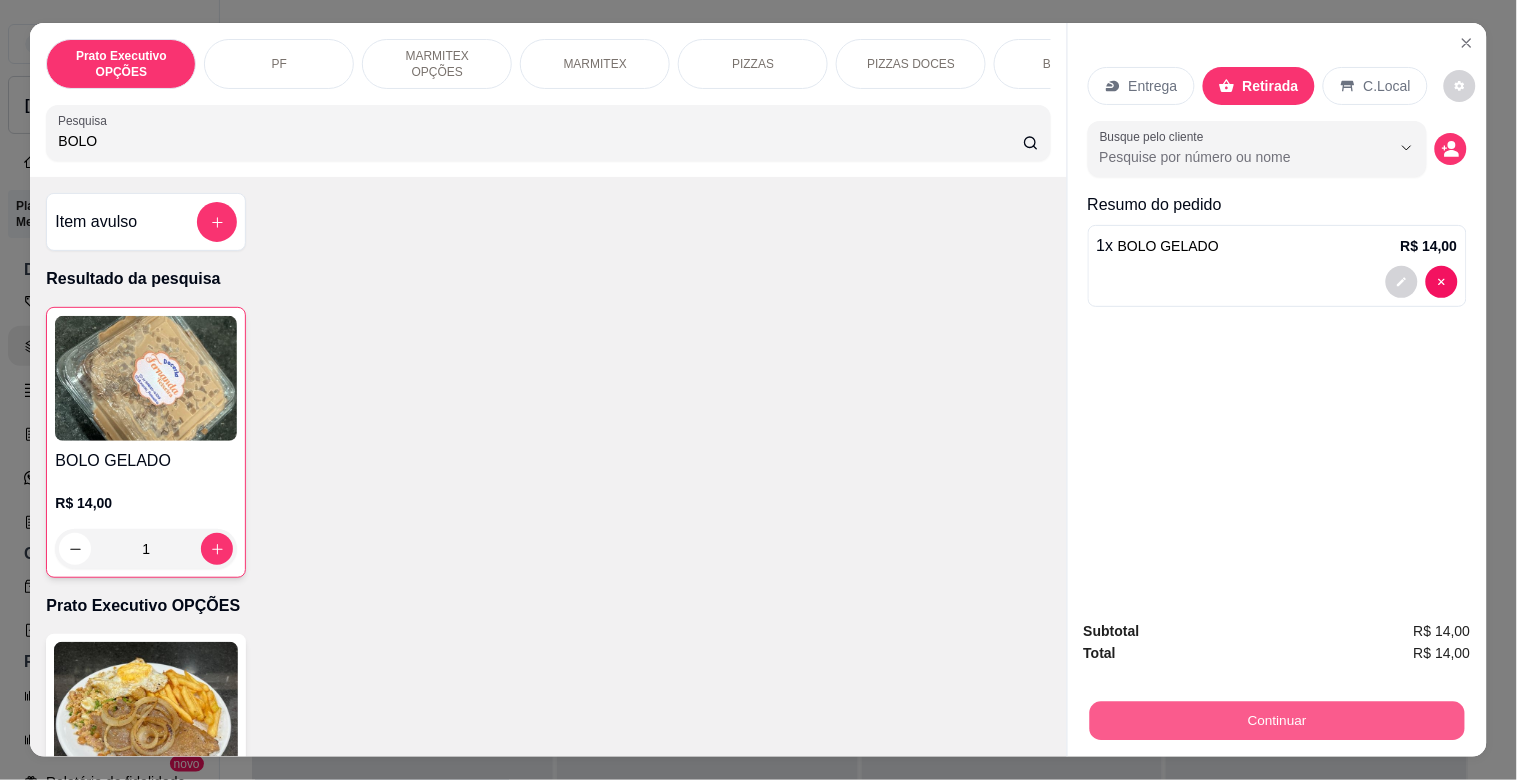 click on "Continuar" at bounding box center [1276, 720] 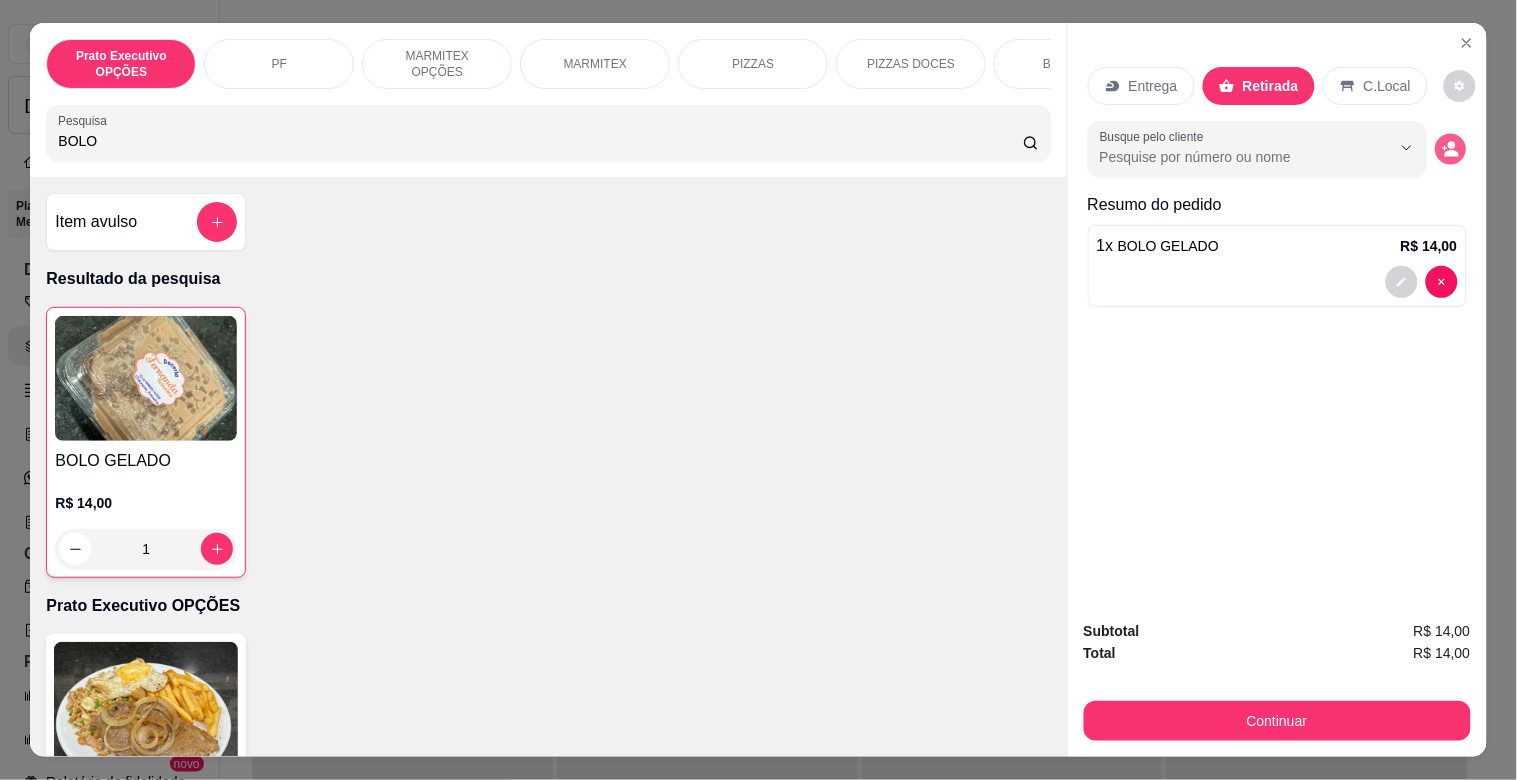 click at bounding box center (1450, 149) 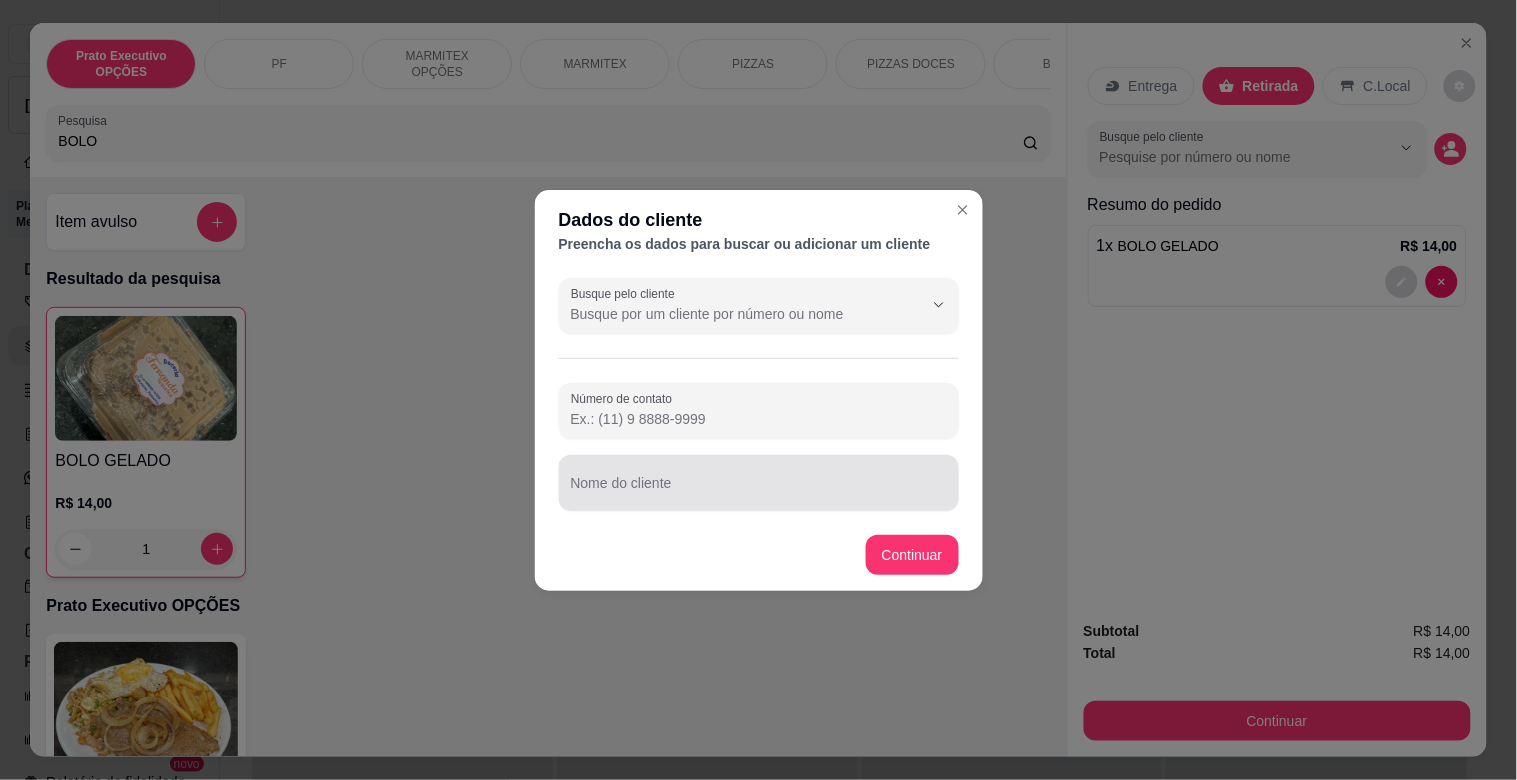 click on "Nome do cliente" at bounding box center (759, 483) 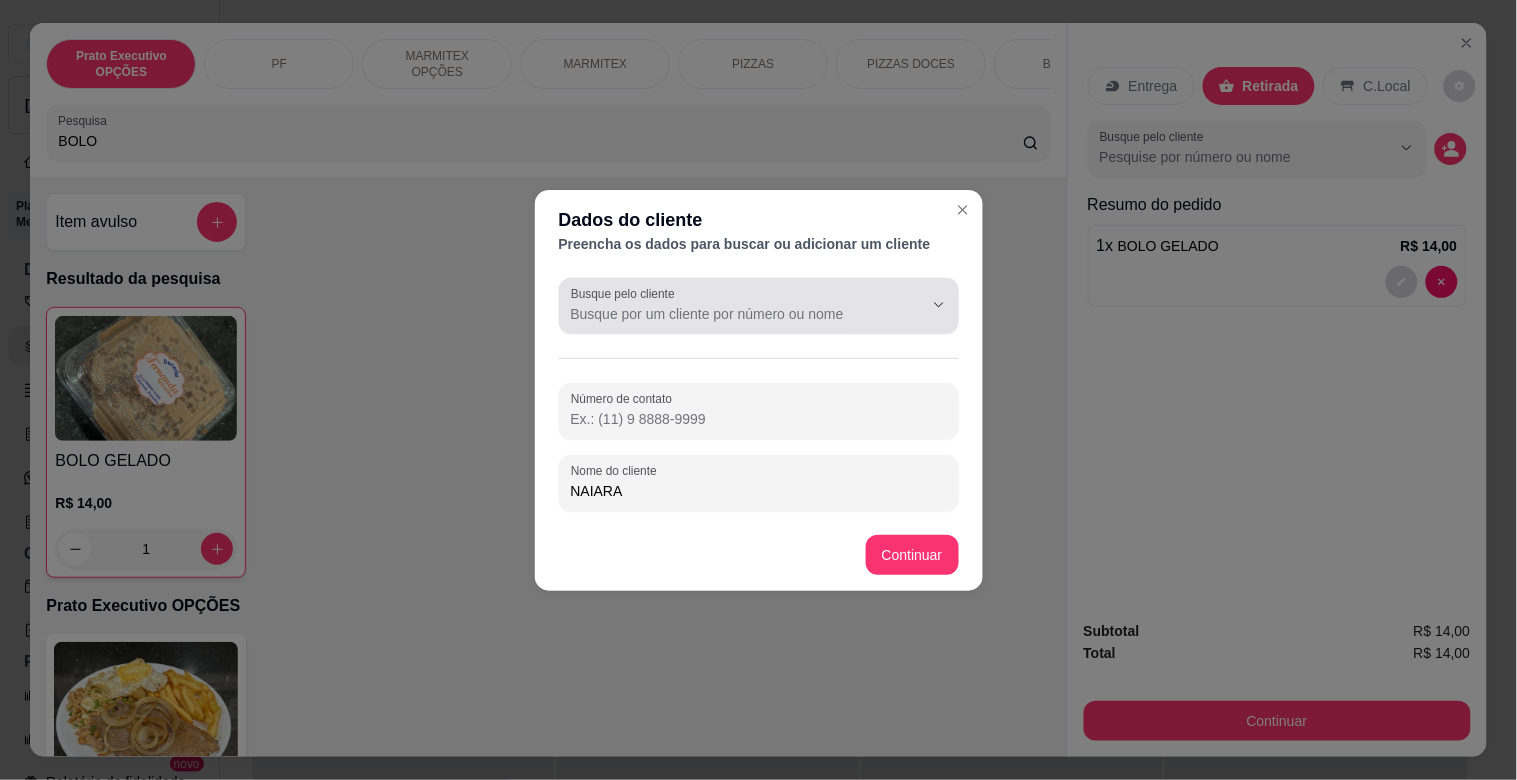 type on "NAIARA" 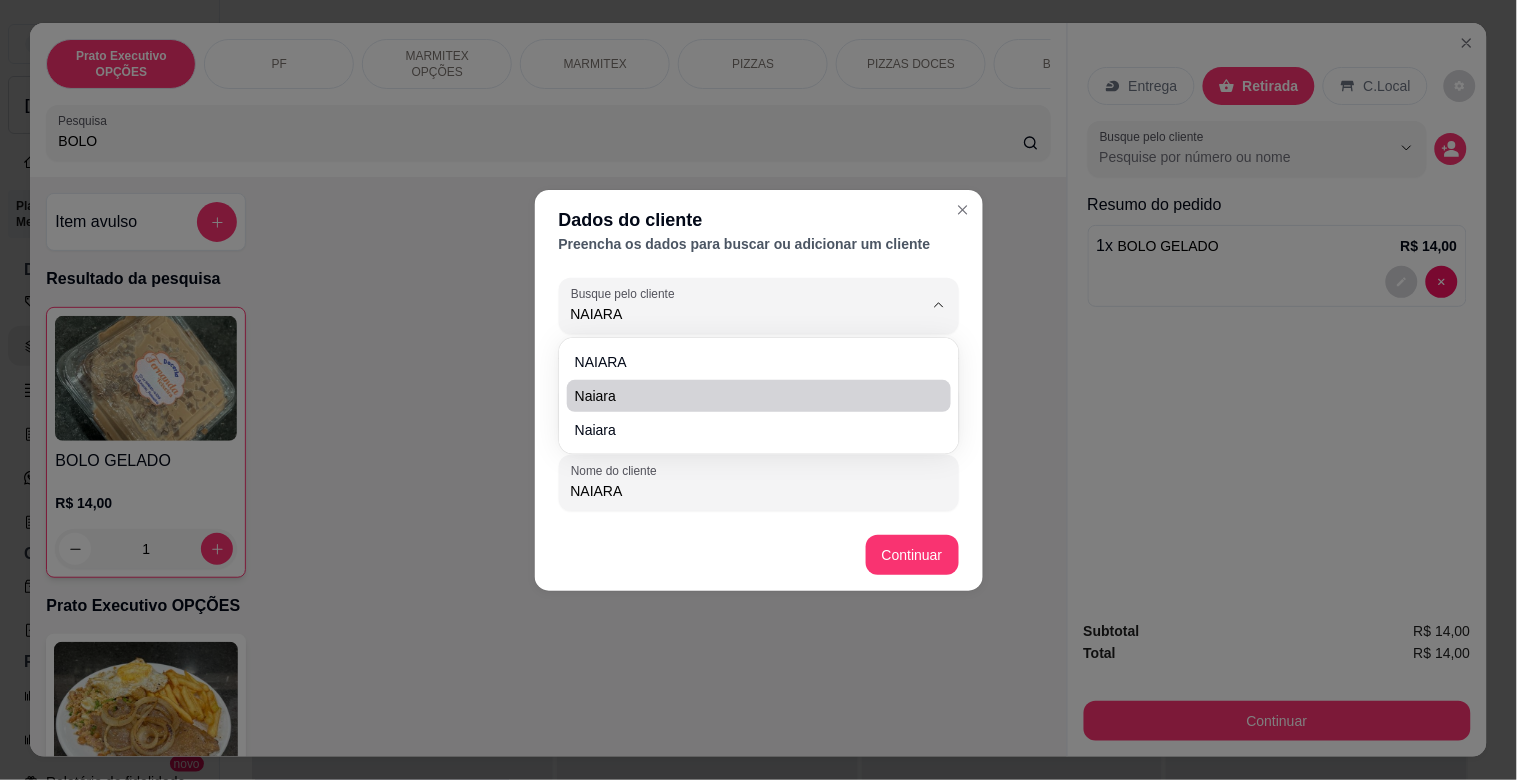 click on "Naiara" at bounding box center [749, 396] 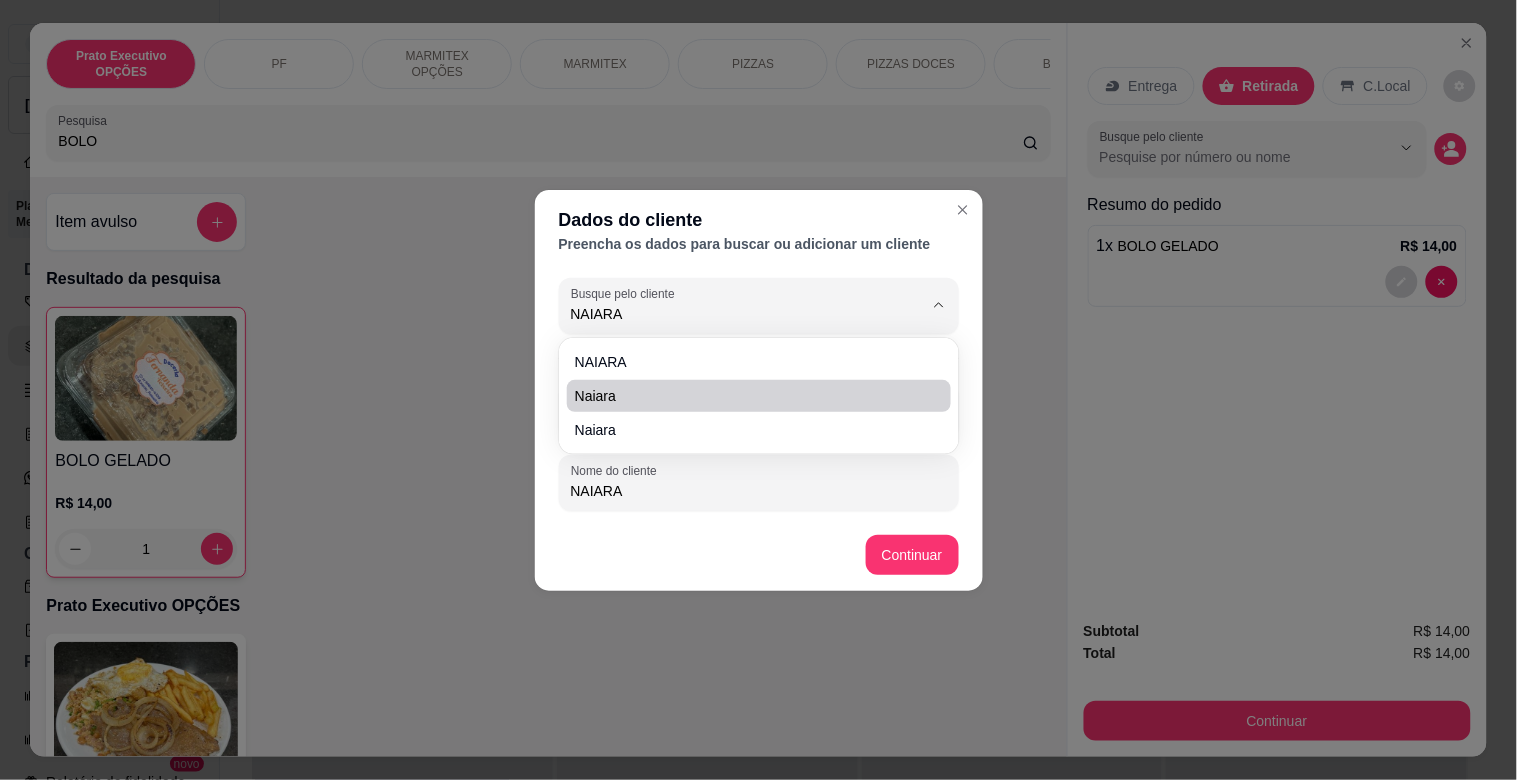 type on "Naiara" 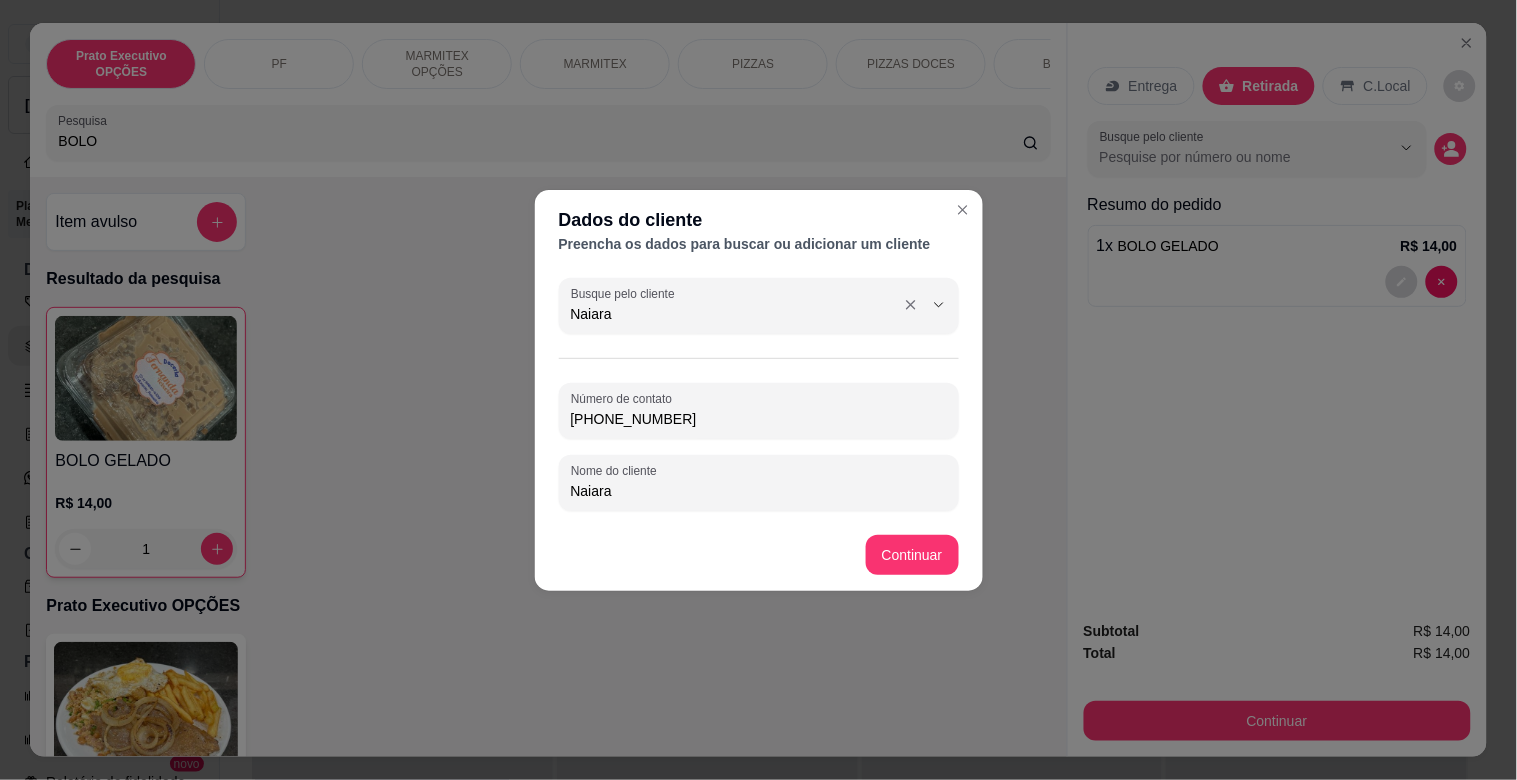 click on "Naiara" at bounding box center (731, 314) 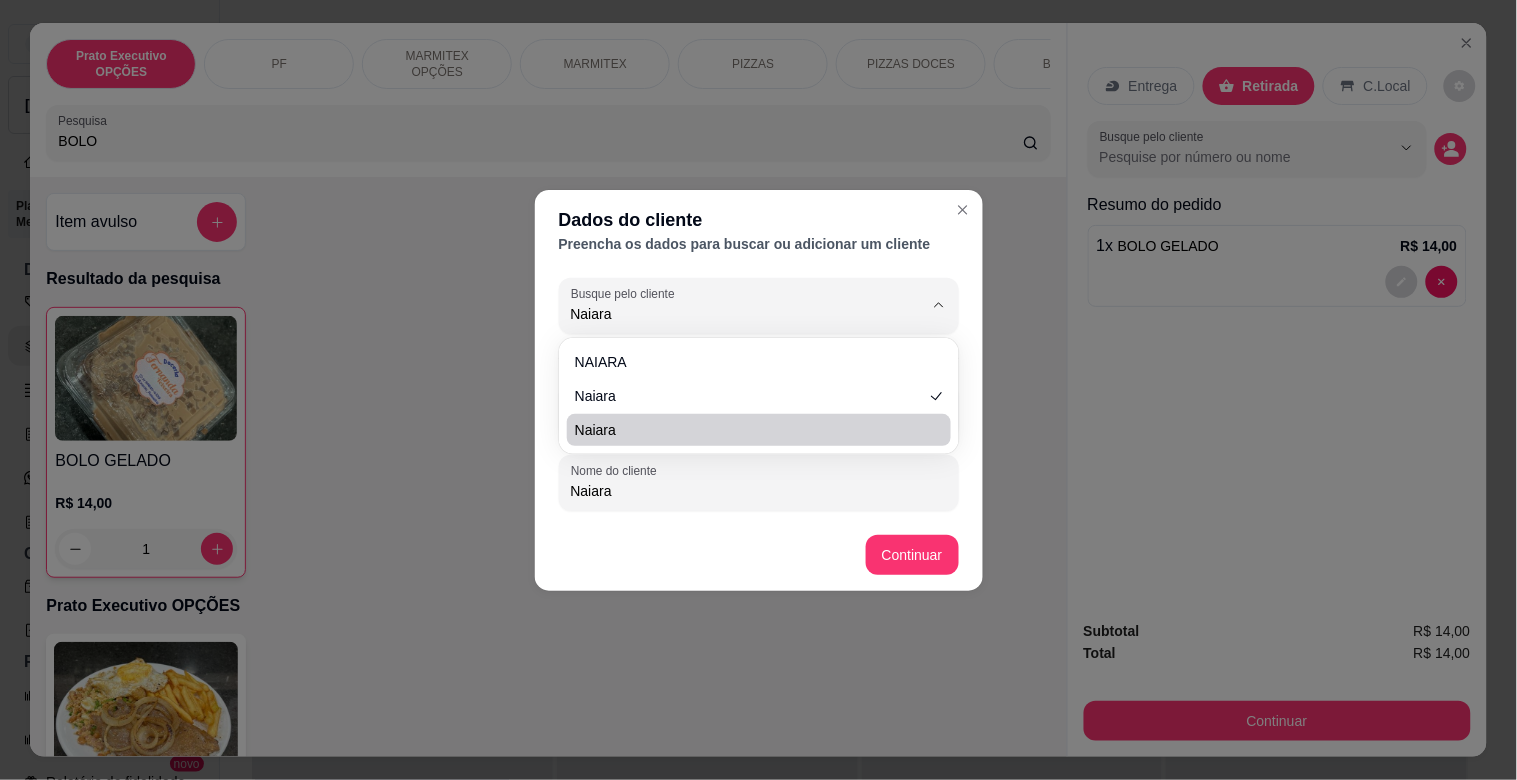 click on "Naiara" at bounding box center [759, 430] 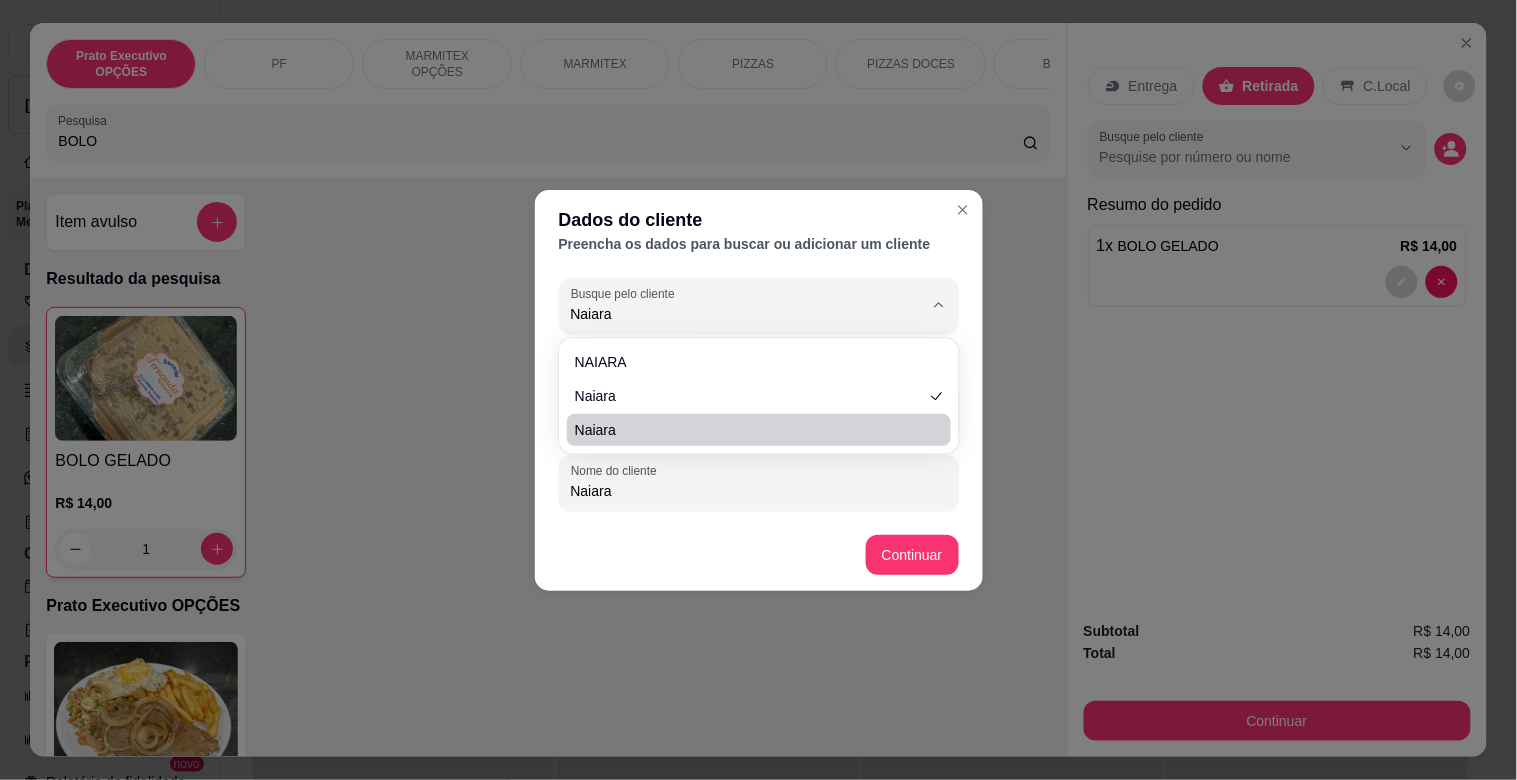 type on "Naiara" 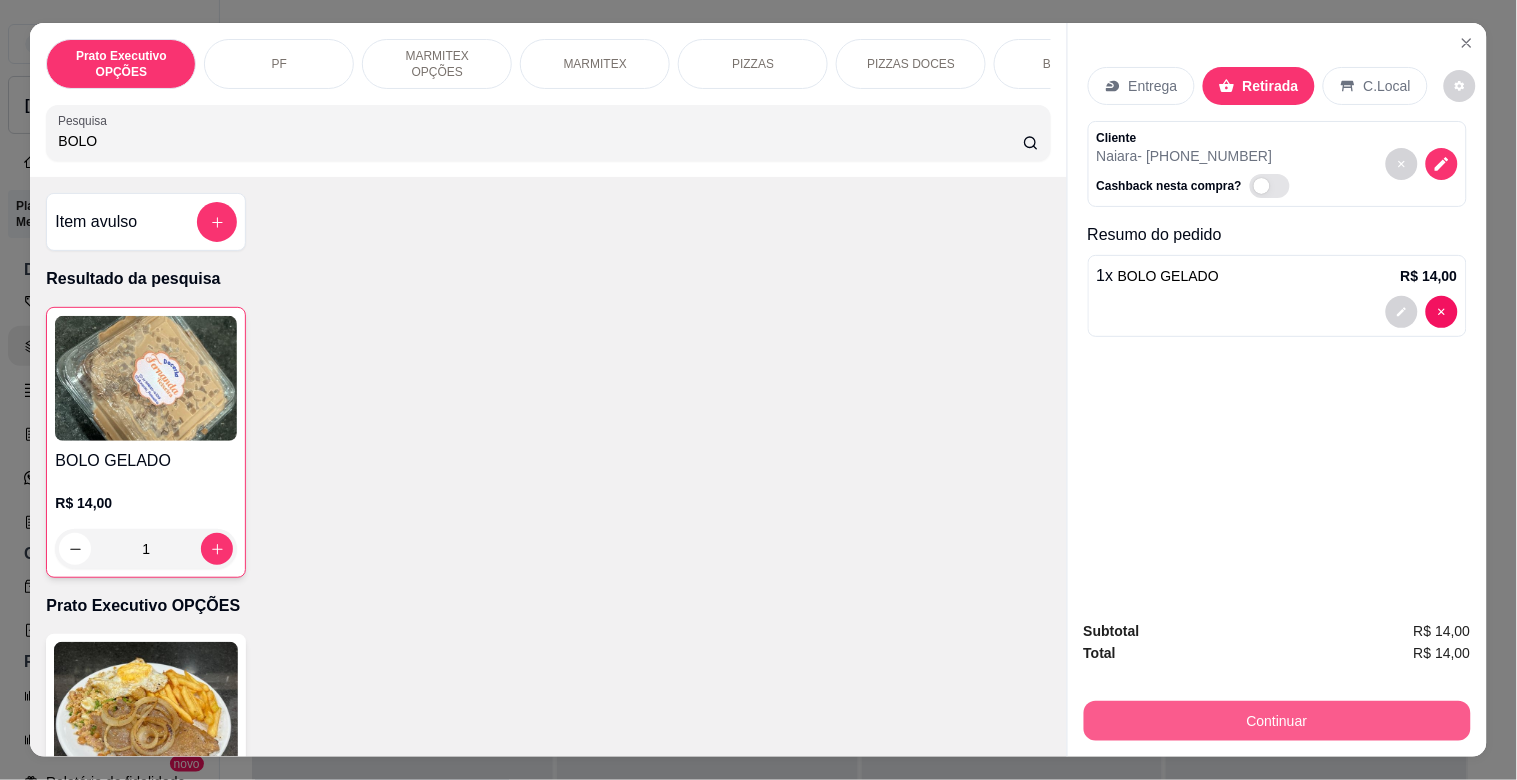 click on "Continuar" at bounding box center (1277, 721) 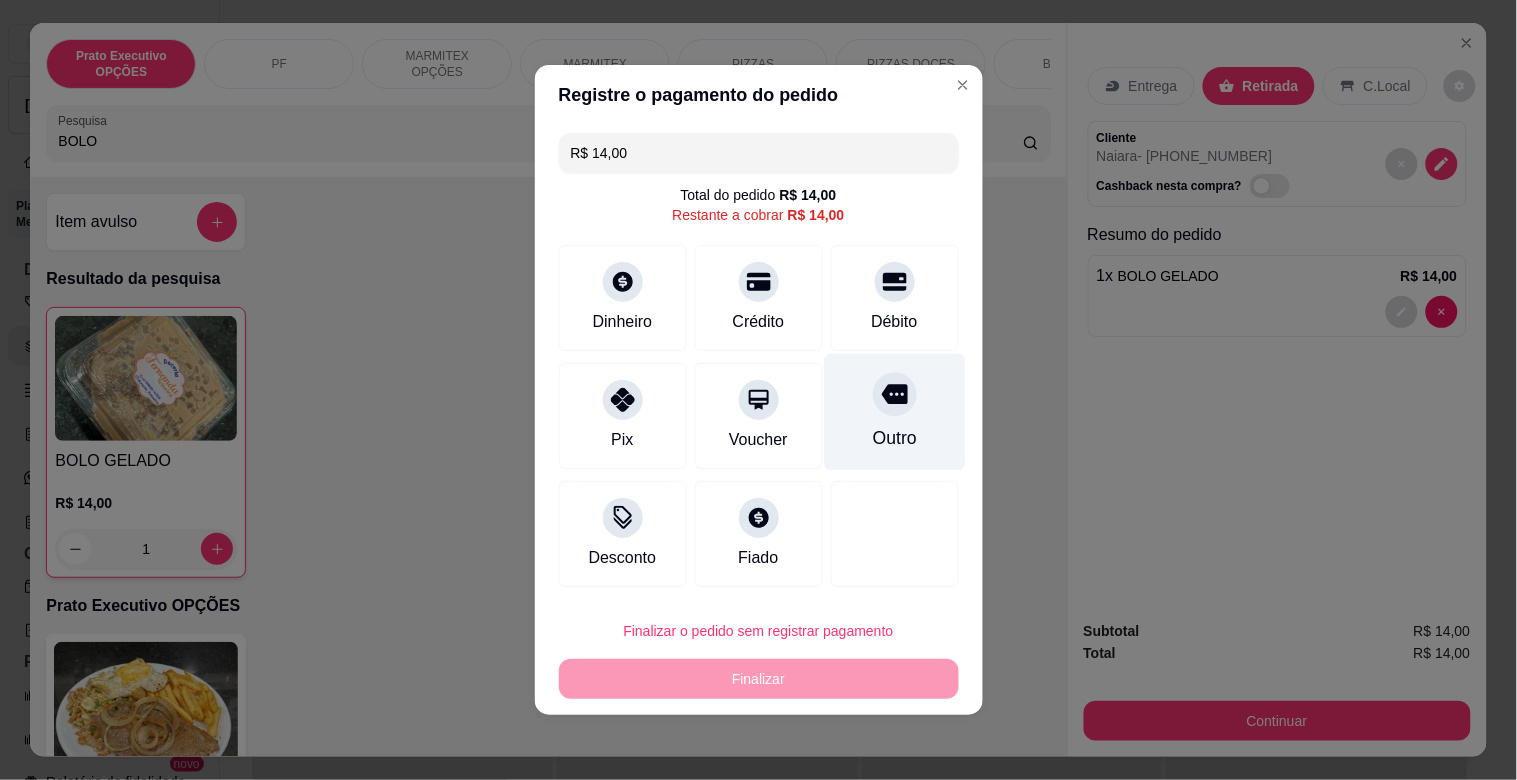 click at bounding box center (895, 394) 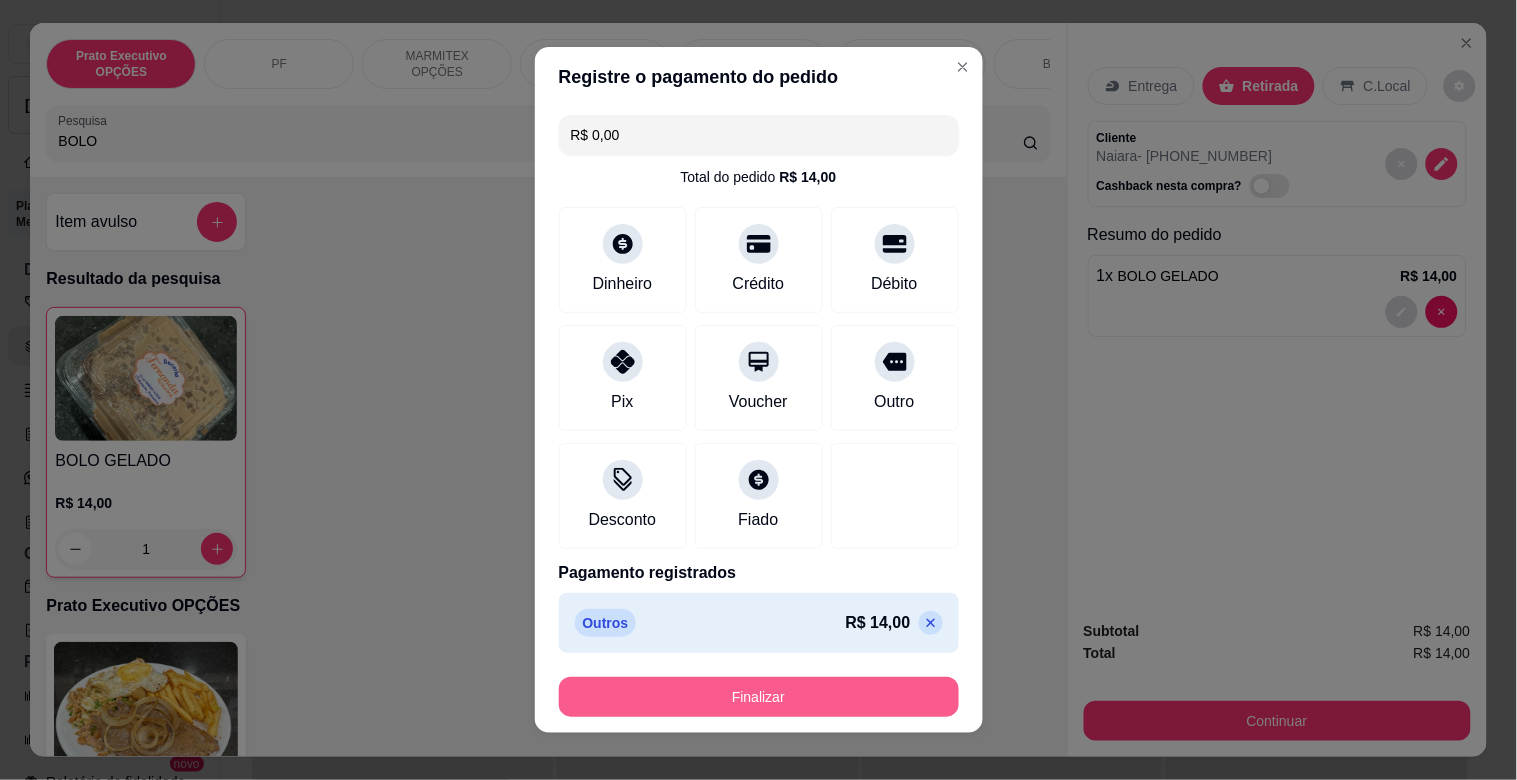 click on "Finalizar" at bounding box center [759, 697] 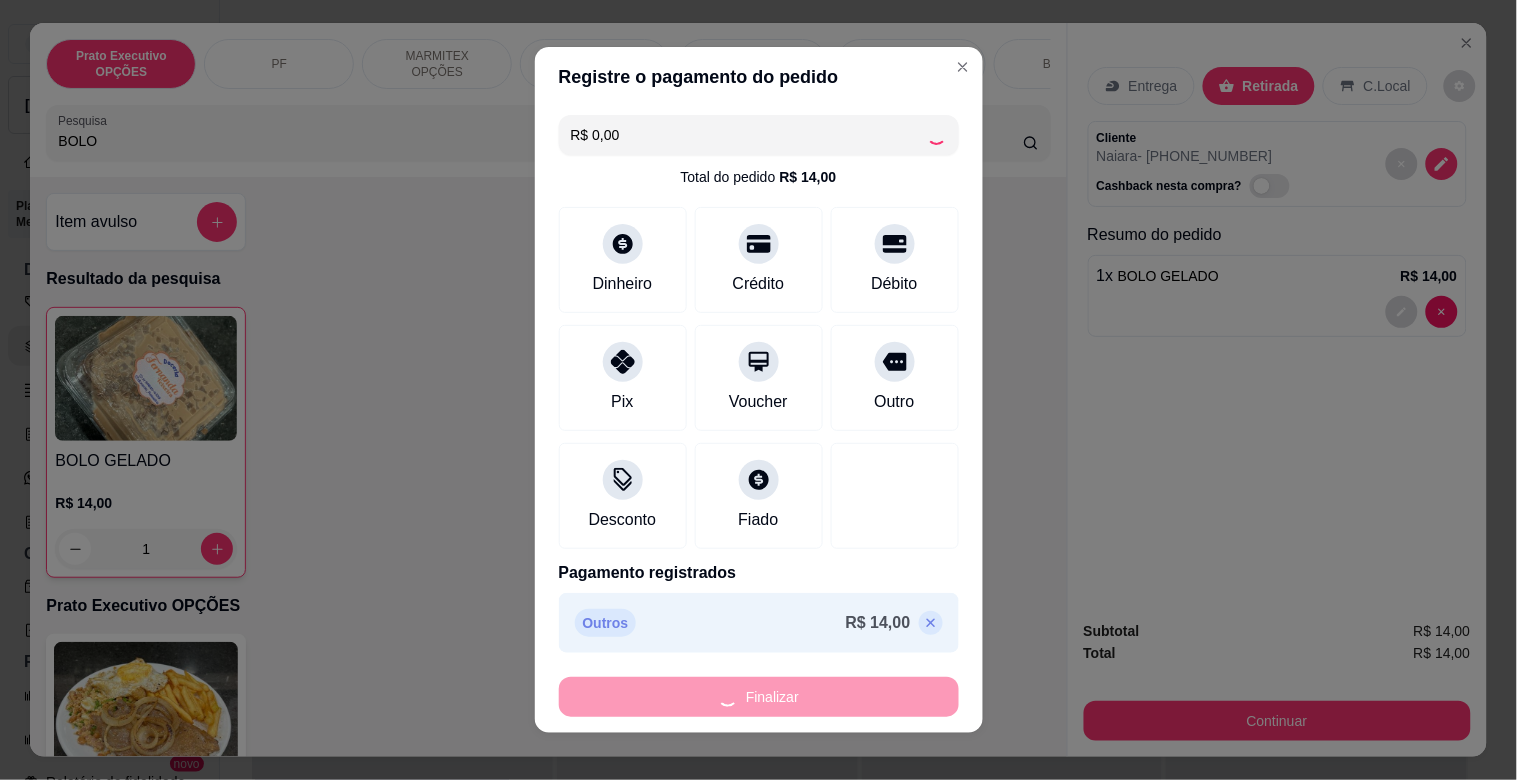 type on "0" 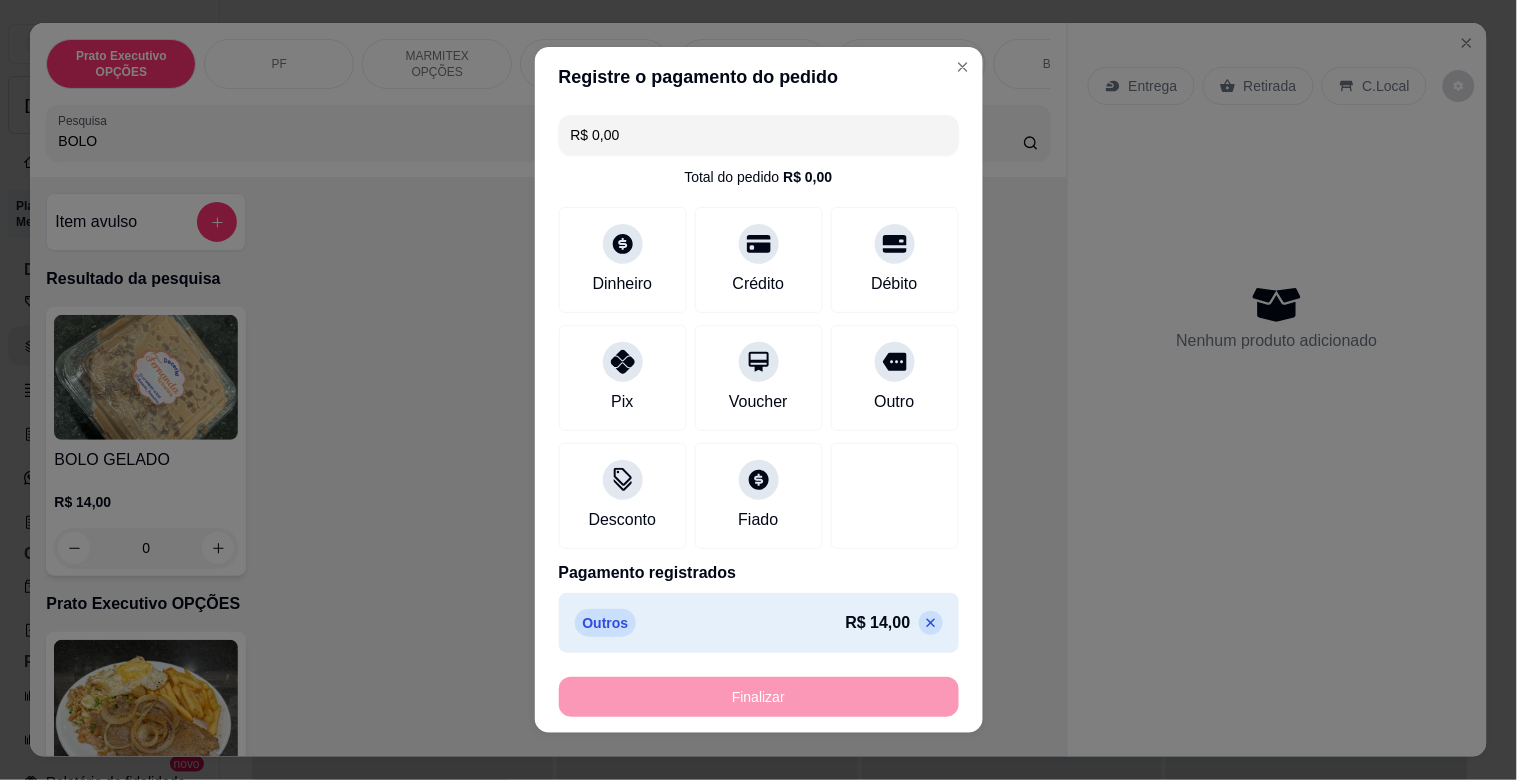 type on "-R$ 14,00" 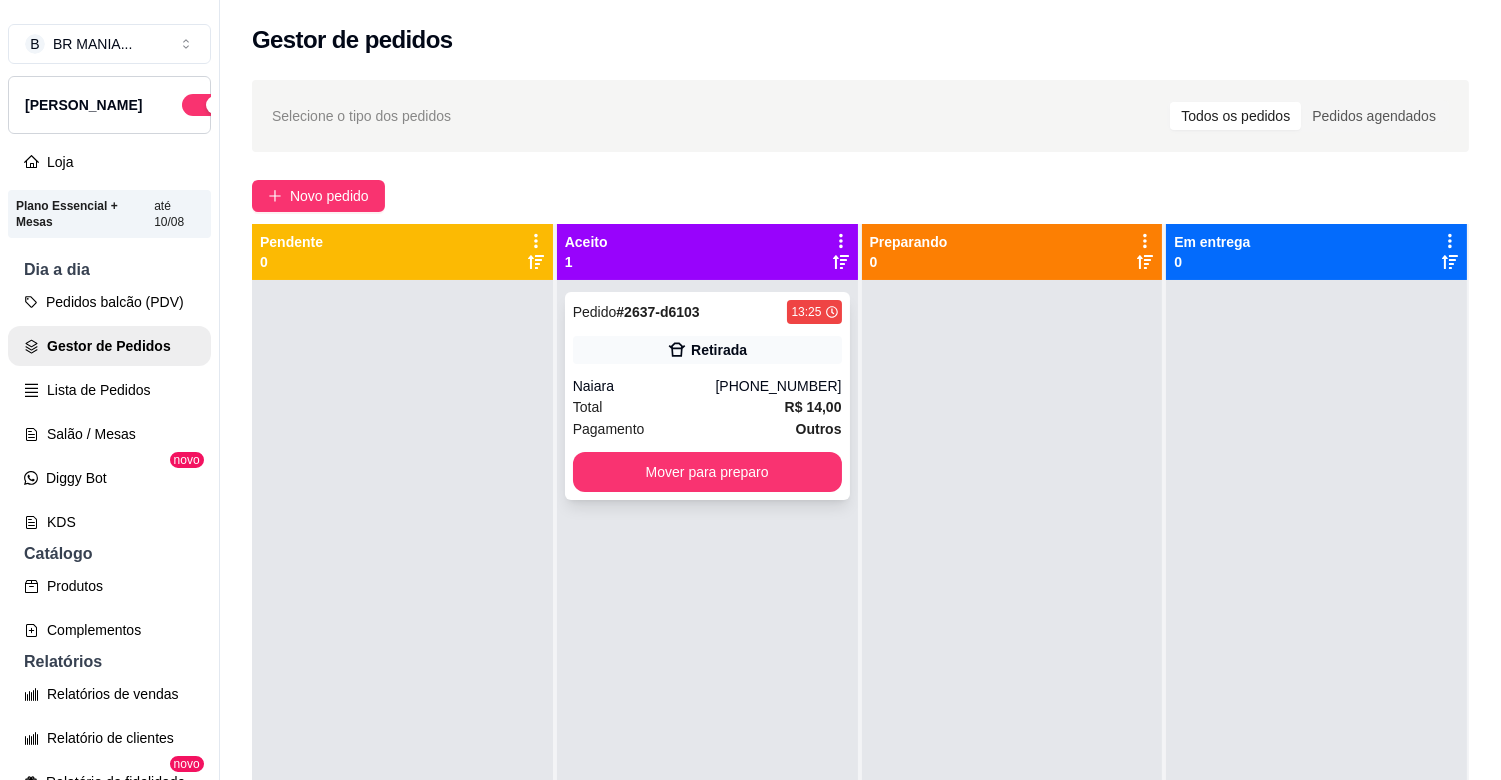 click on "Total R$ 14,00" at bounding box center (707, 407) 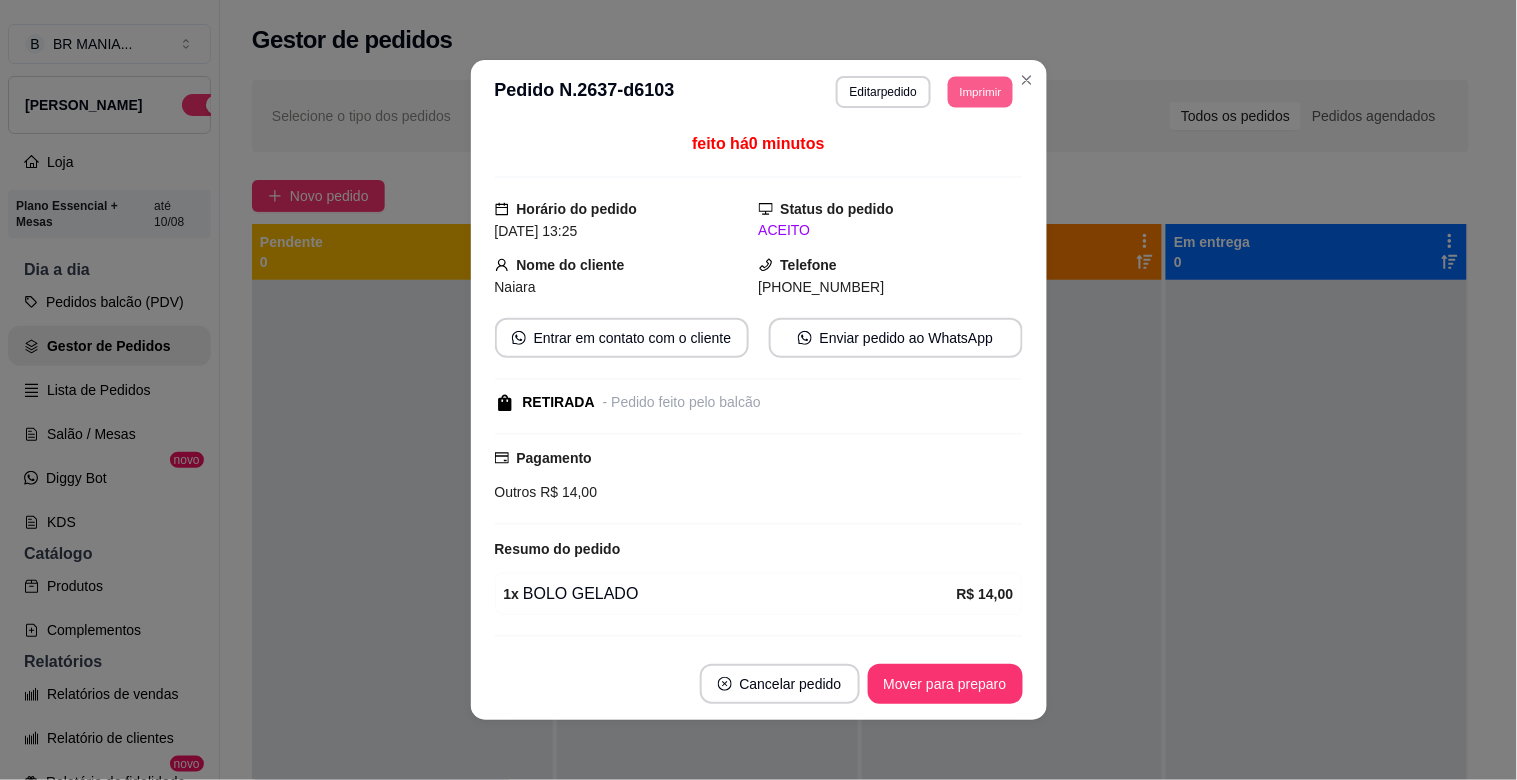 click on "Imprimir" at bounding box center [980, 91] 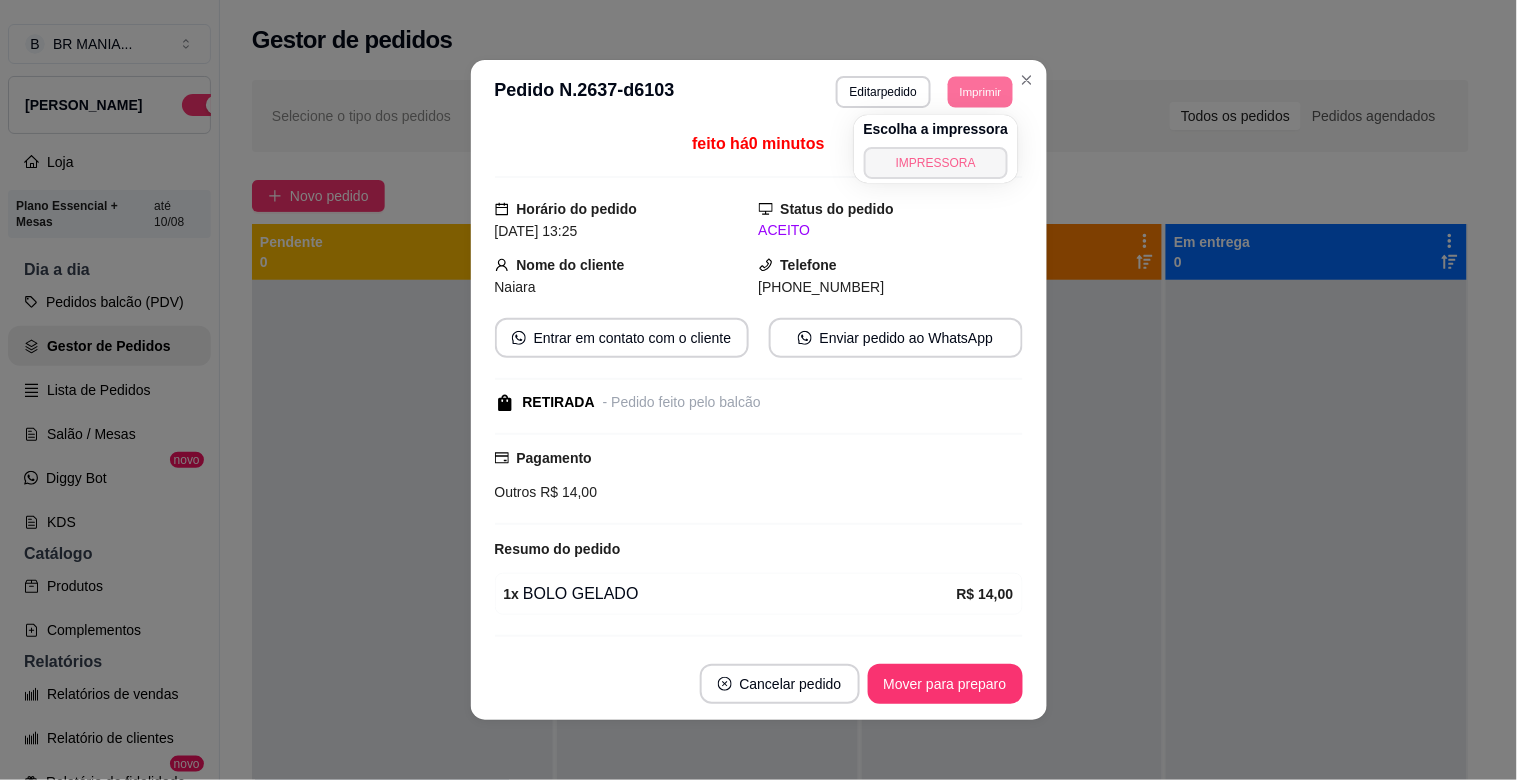click on "IMPRESSORA" at bounding box center (936, 163) 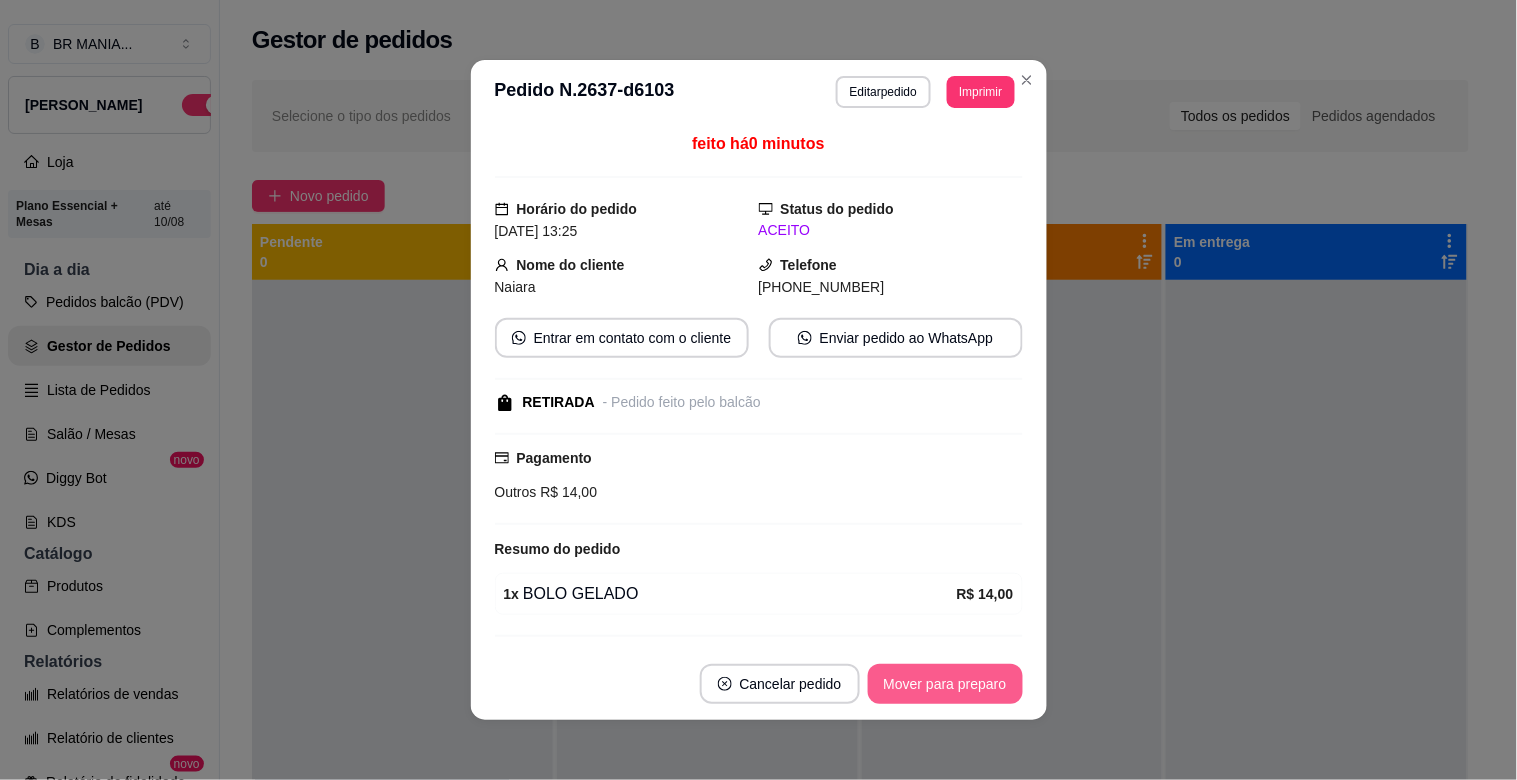 click on "Mover para preparo" at bounding box center (945, 684) 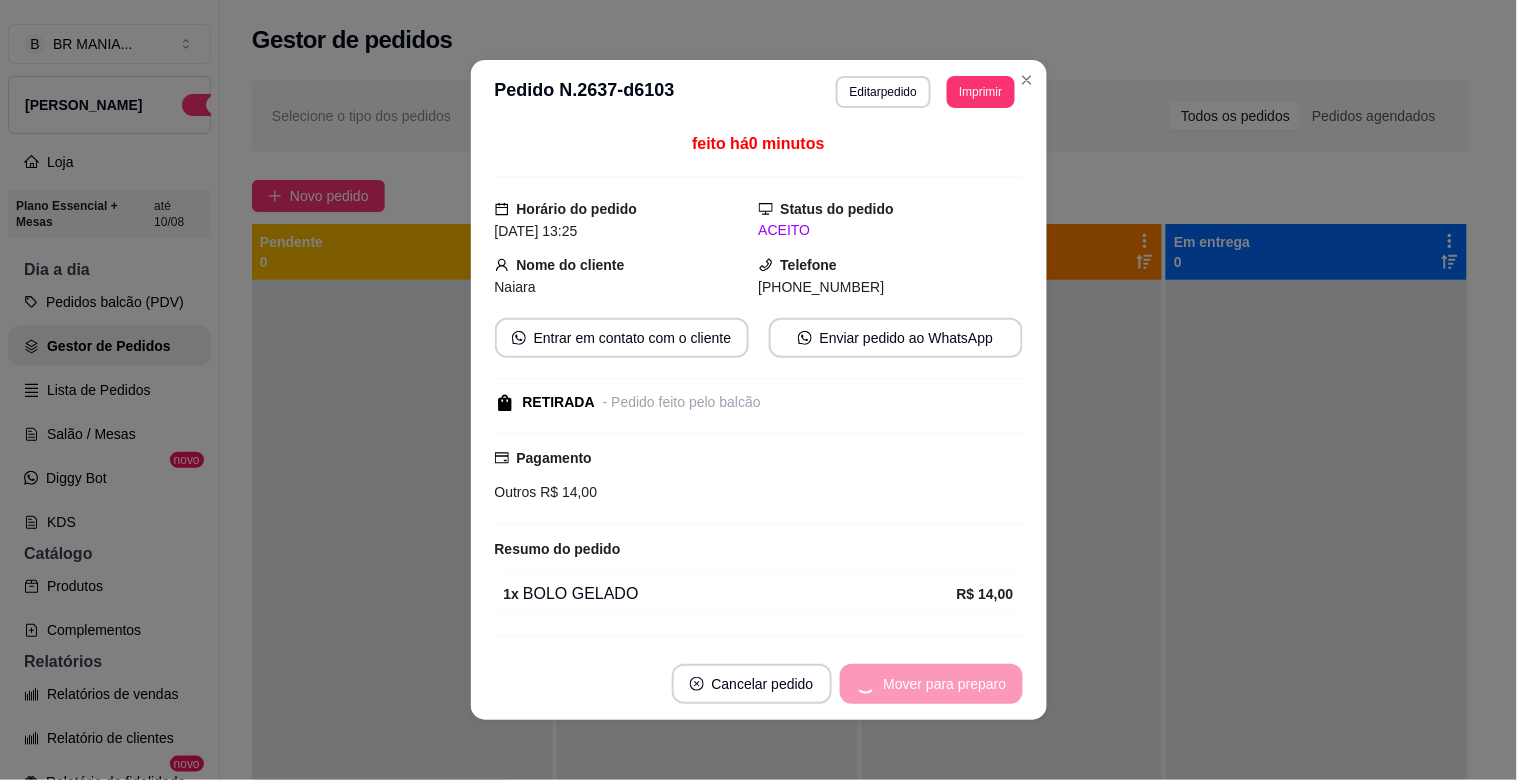 click on "Mover para preparo" at bounding box center (931, 684) 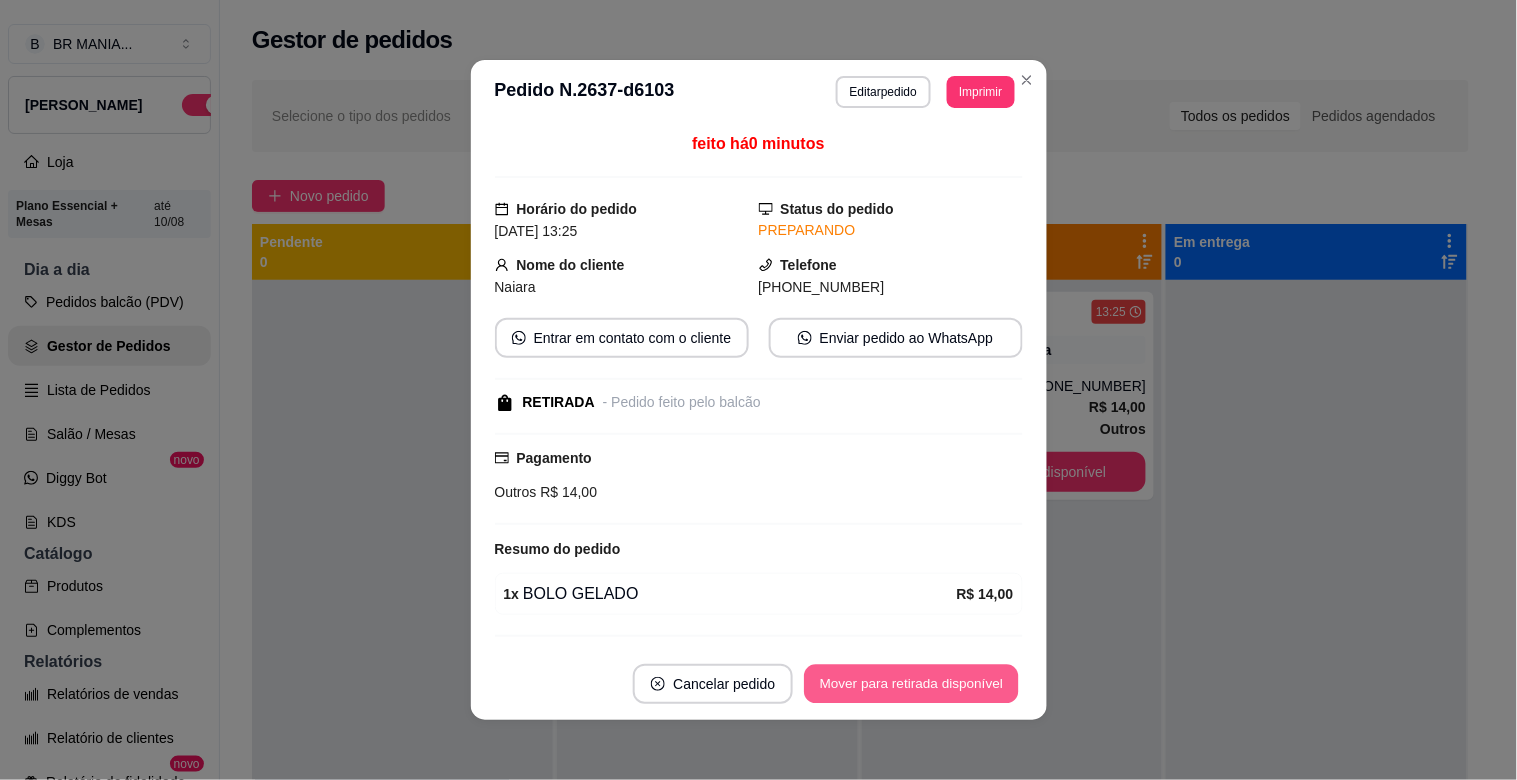 click on "Mover para retirada disponível" at bounding box center (912, 684) 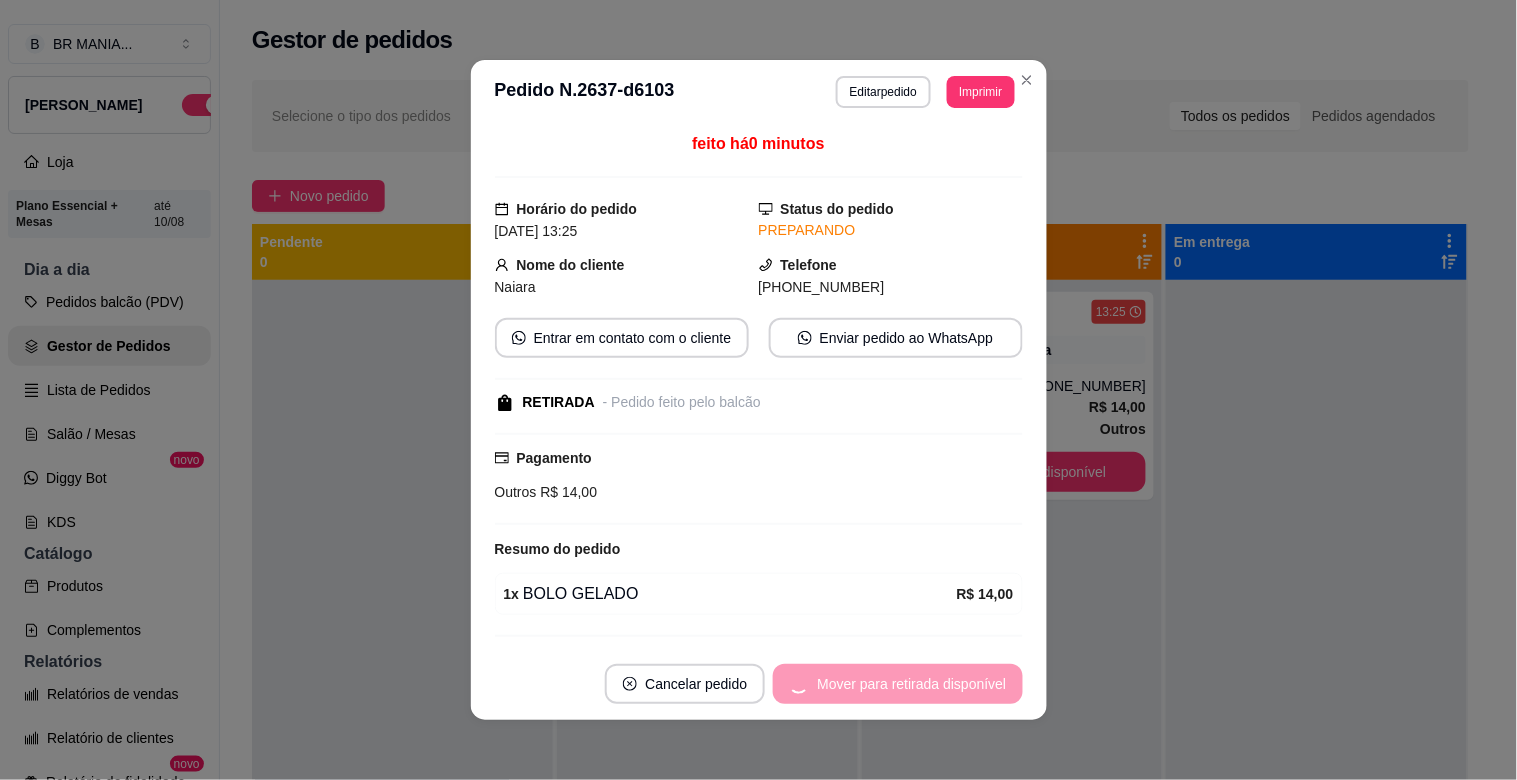 click on "Mover para retirada disponível" at bounding box center (897, 684) 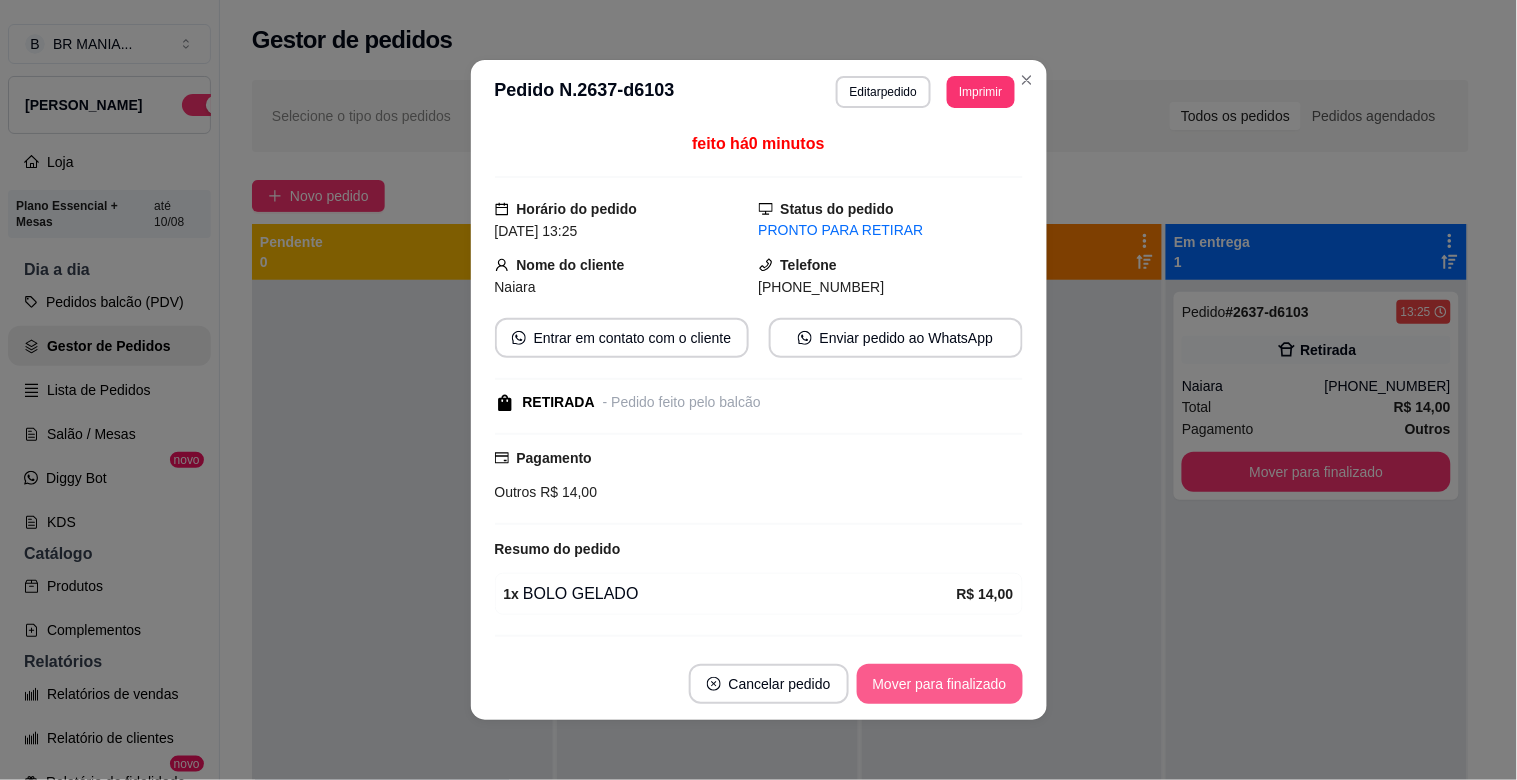 click on "Mover para finalizado" at bounding box center (940, 684) 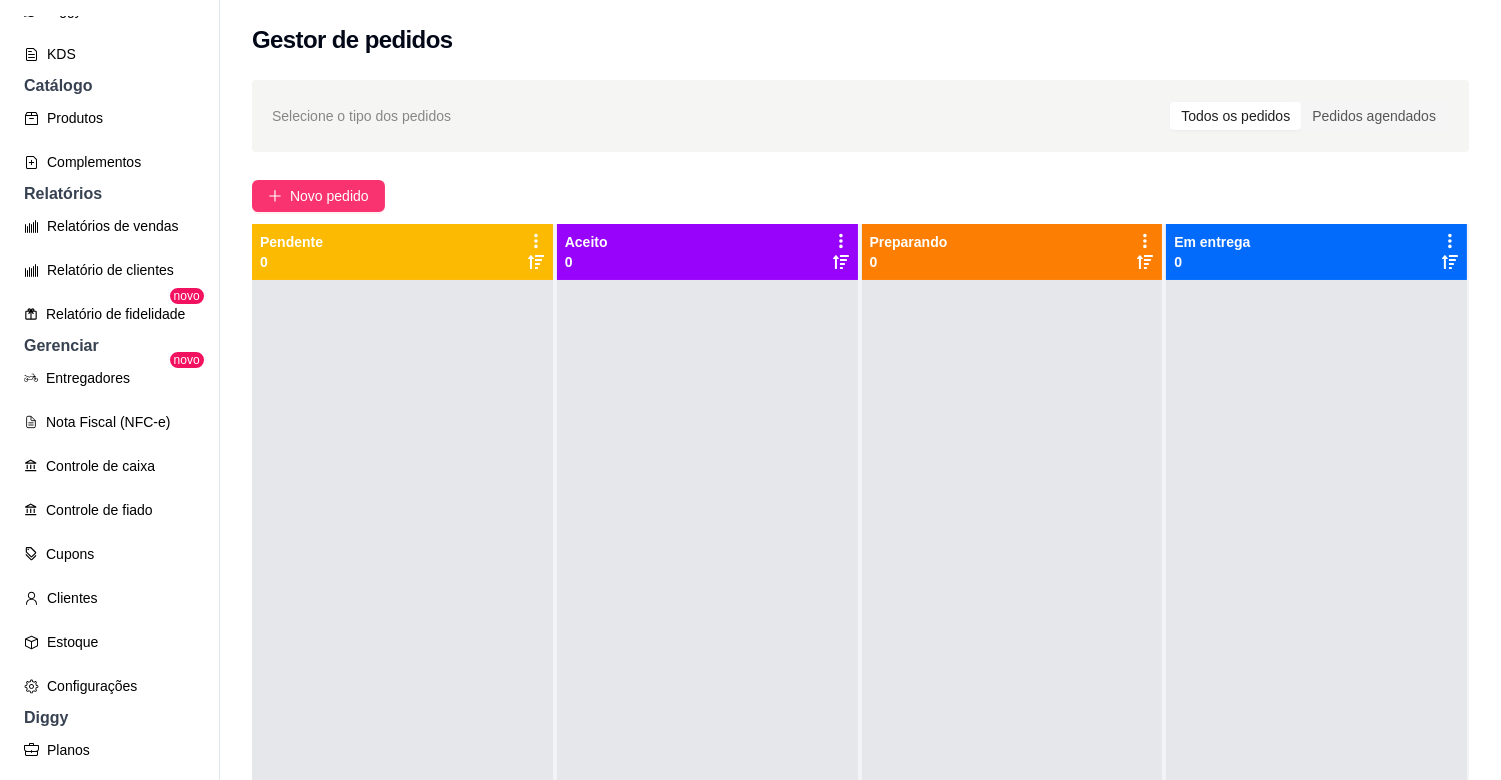 scroll, scrollTop: 471, scrollLeft: 0, axis: vertical 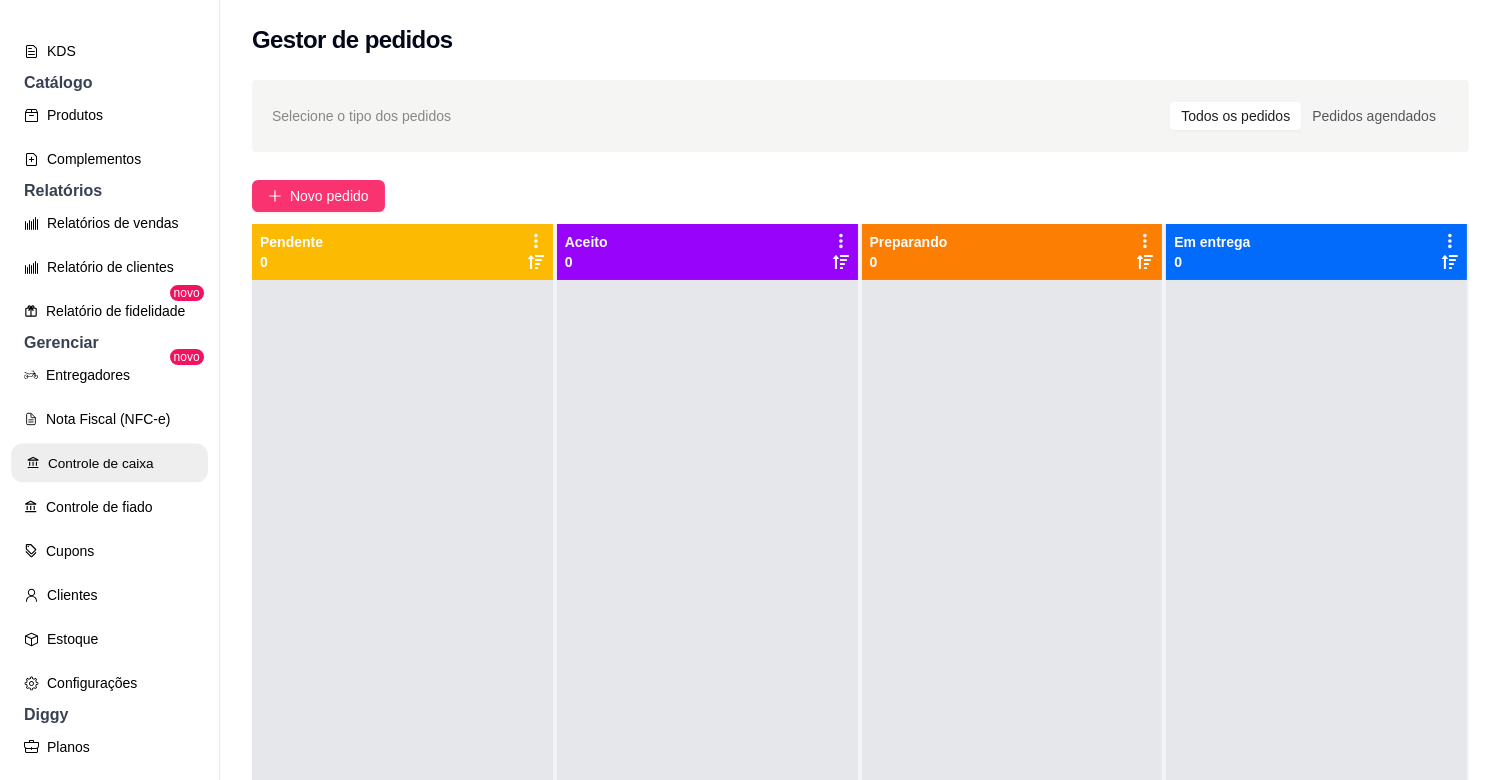 click on "Controle de caixa" at bounding box center (109, 463) 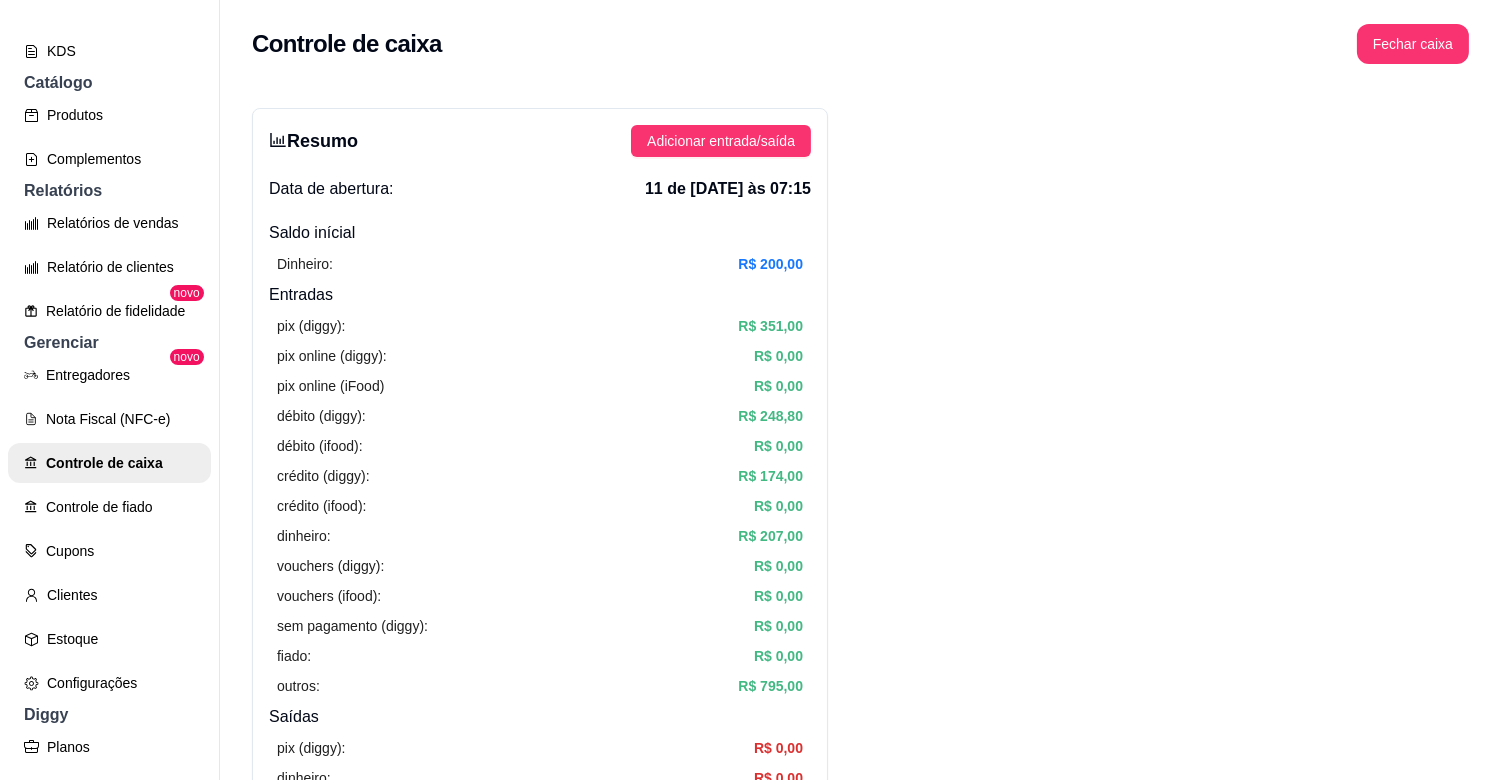 scroll, scrollTop: 32, scrollLeft: 0, axis: vertical 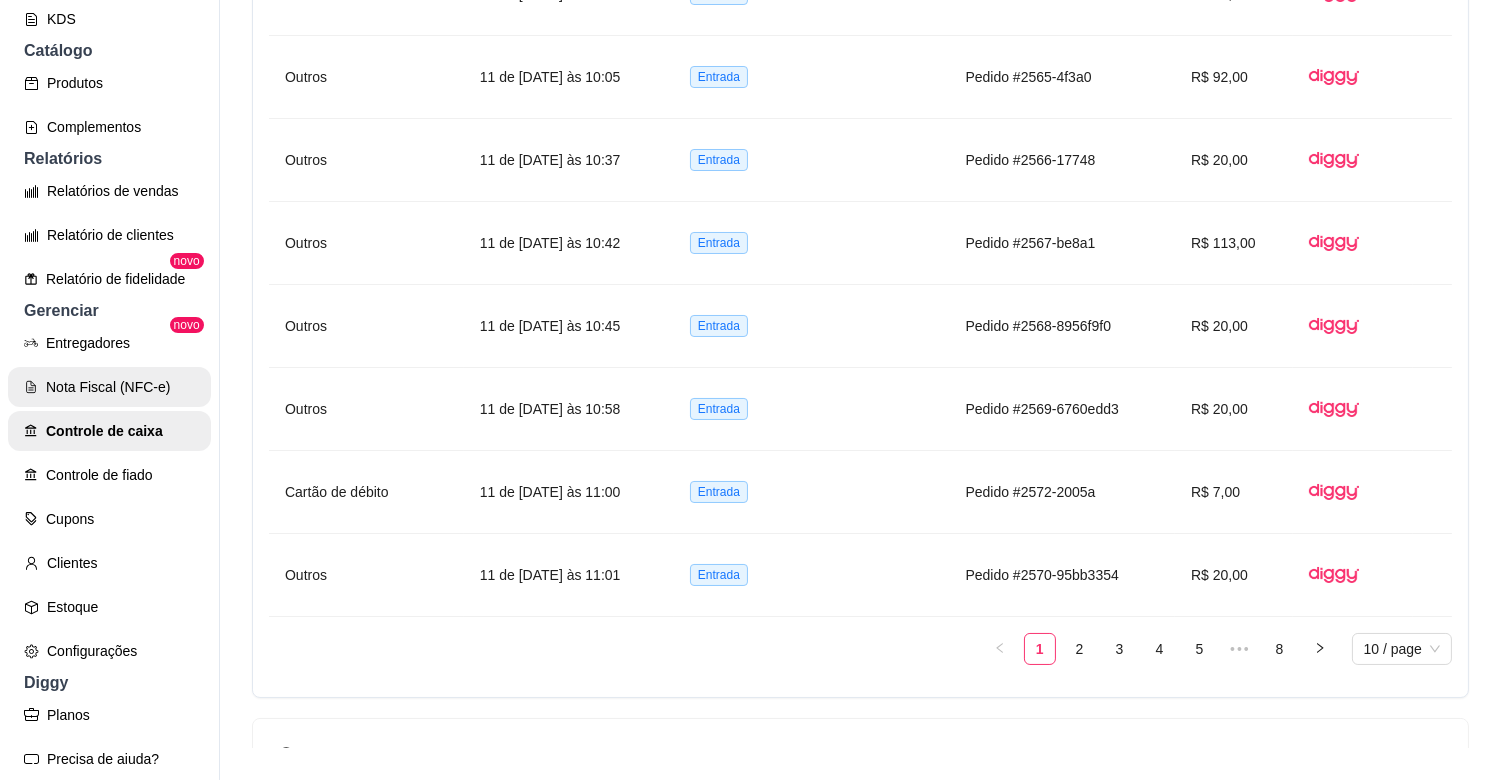 click on "Nota Fiscal (NFC-e)" at bounding box center [109, 387] 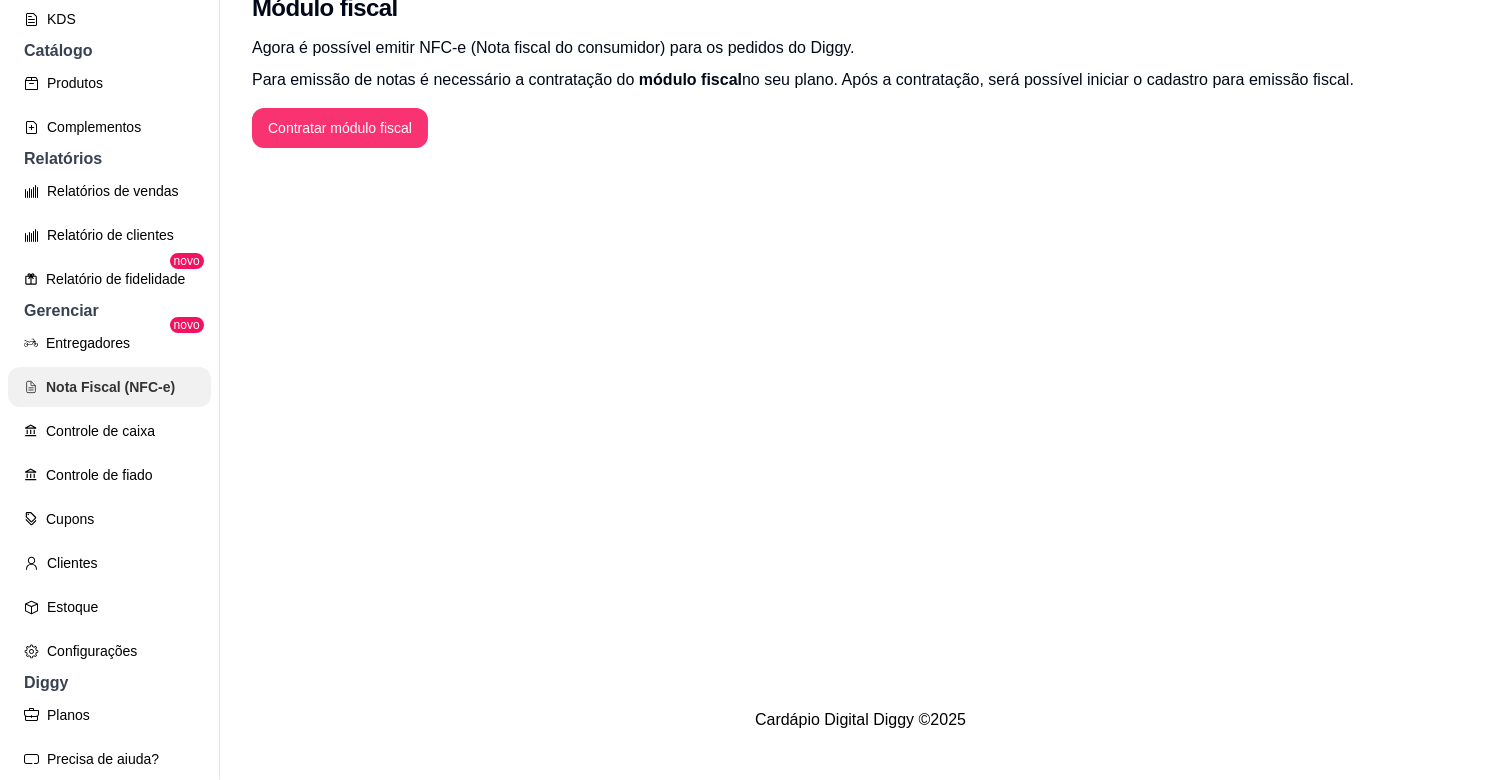 scroll, scrollTop: 0, scrollLeft: 0, axis: both 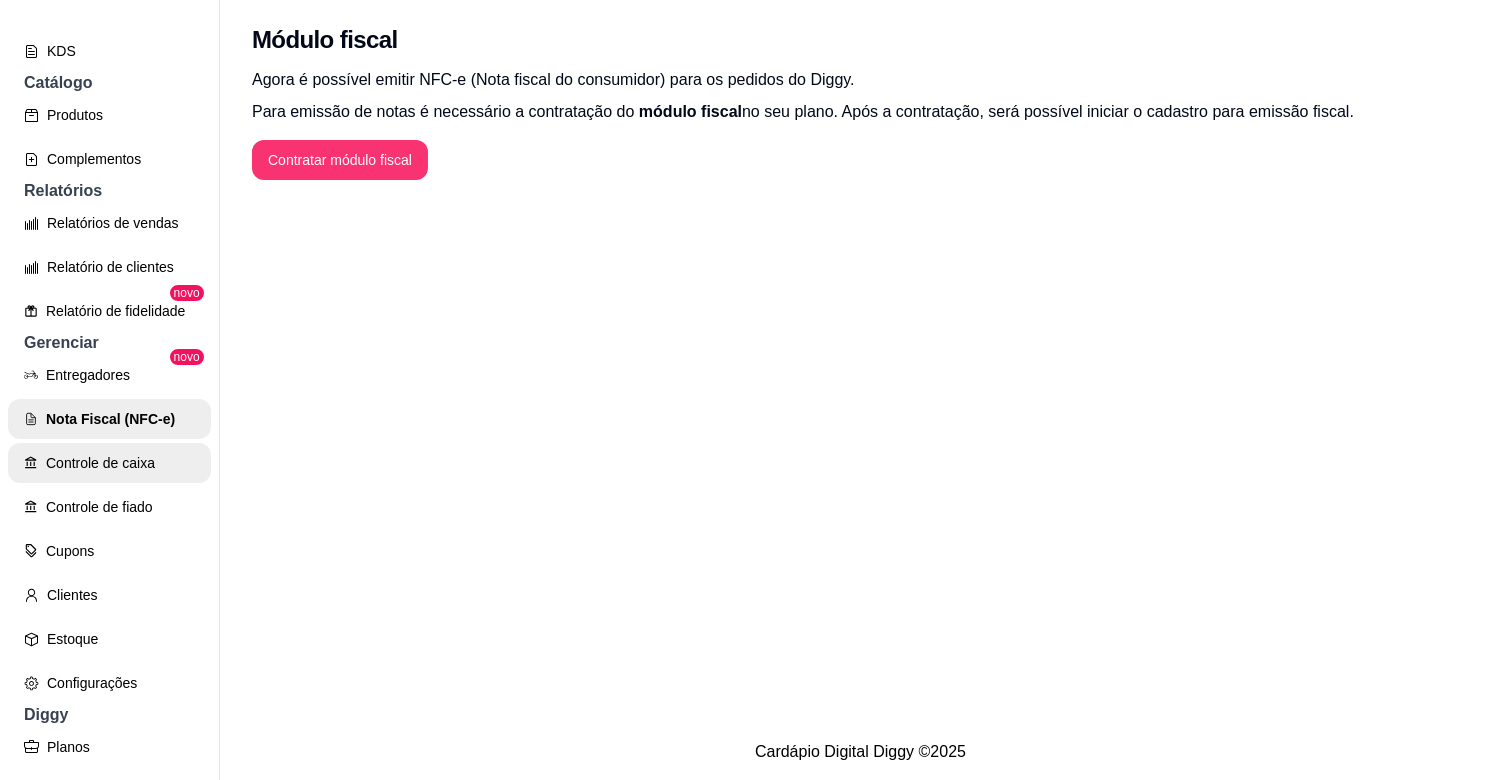 click on "Controle de caixa" at bounding box center [109, 463] 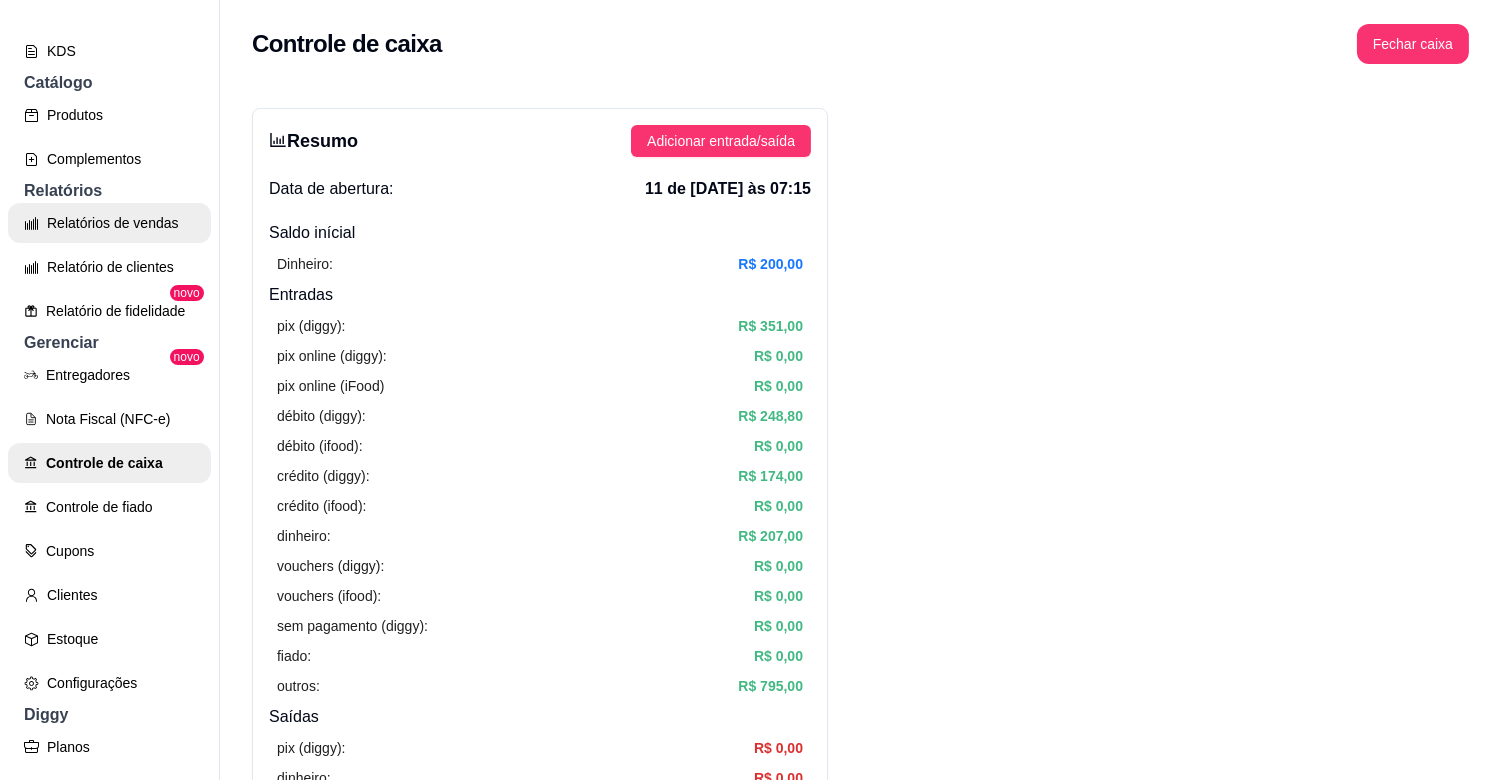 click on "Relatórios de vendas" at bounding box center (109, 223) 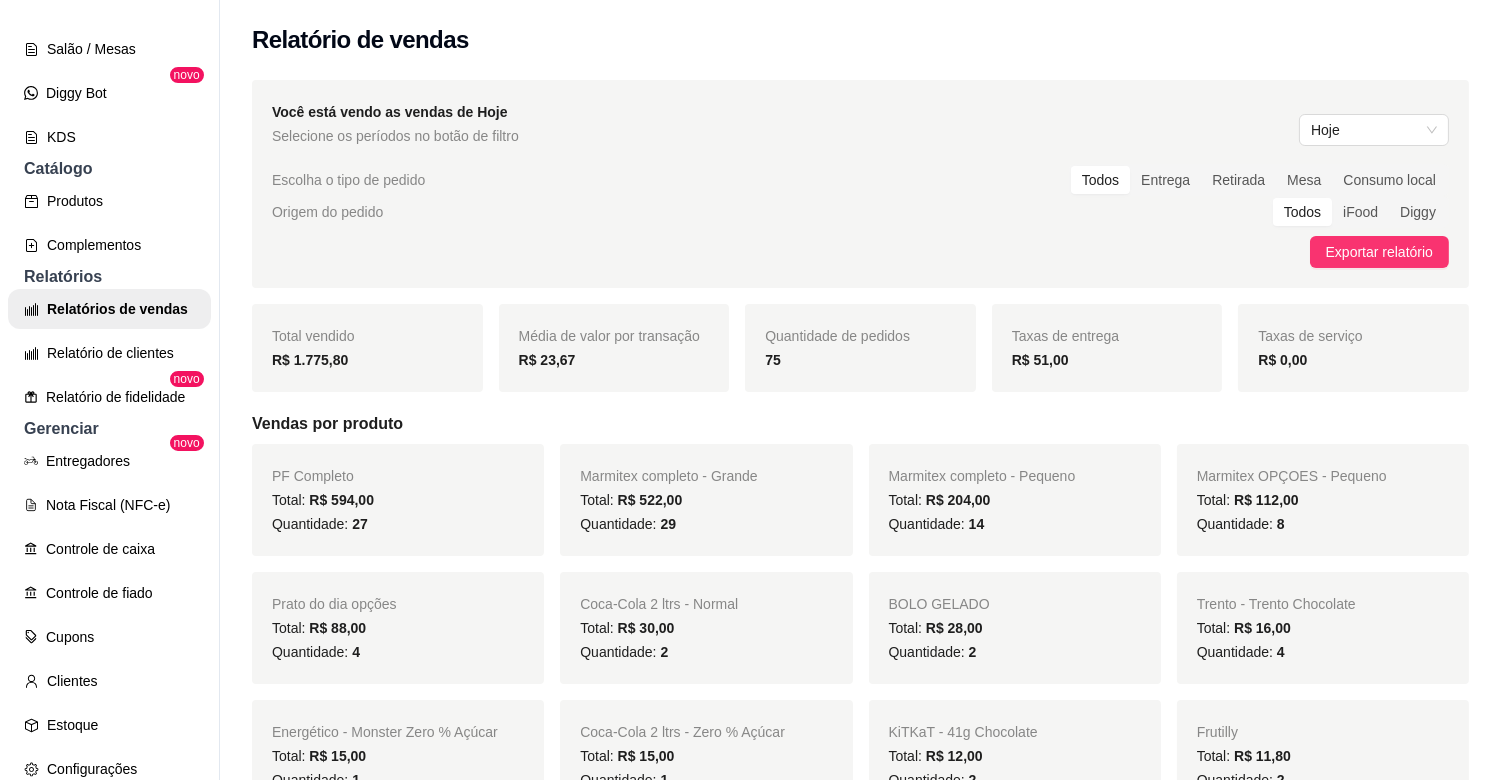 scroll, scrollTop: 131, scrollLeft: 0, axis: vertical 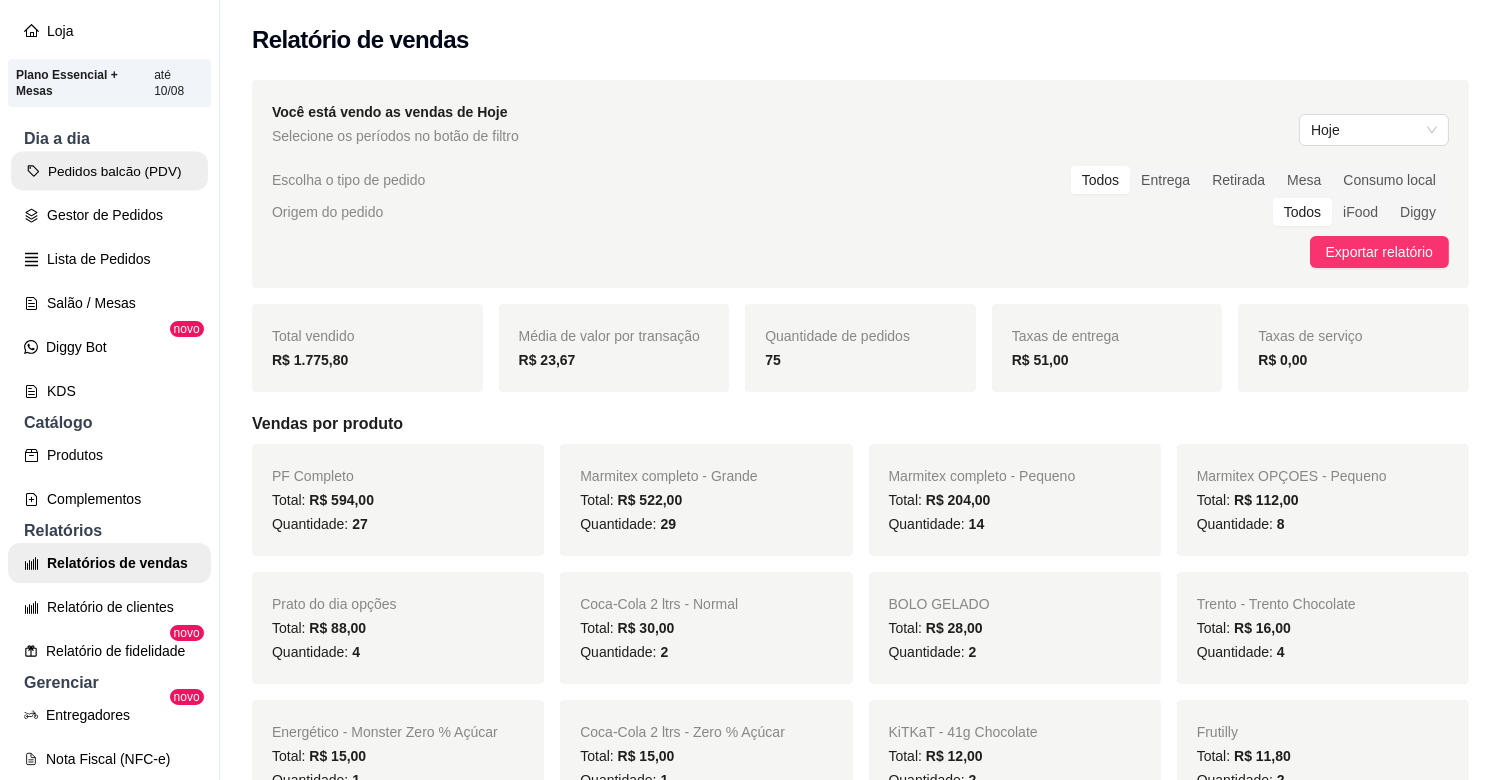 click on "Pedidos balcão (PDV)" at bounding box center (109, 171) 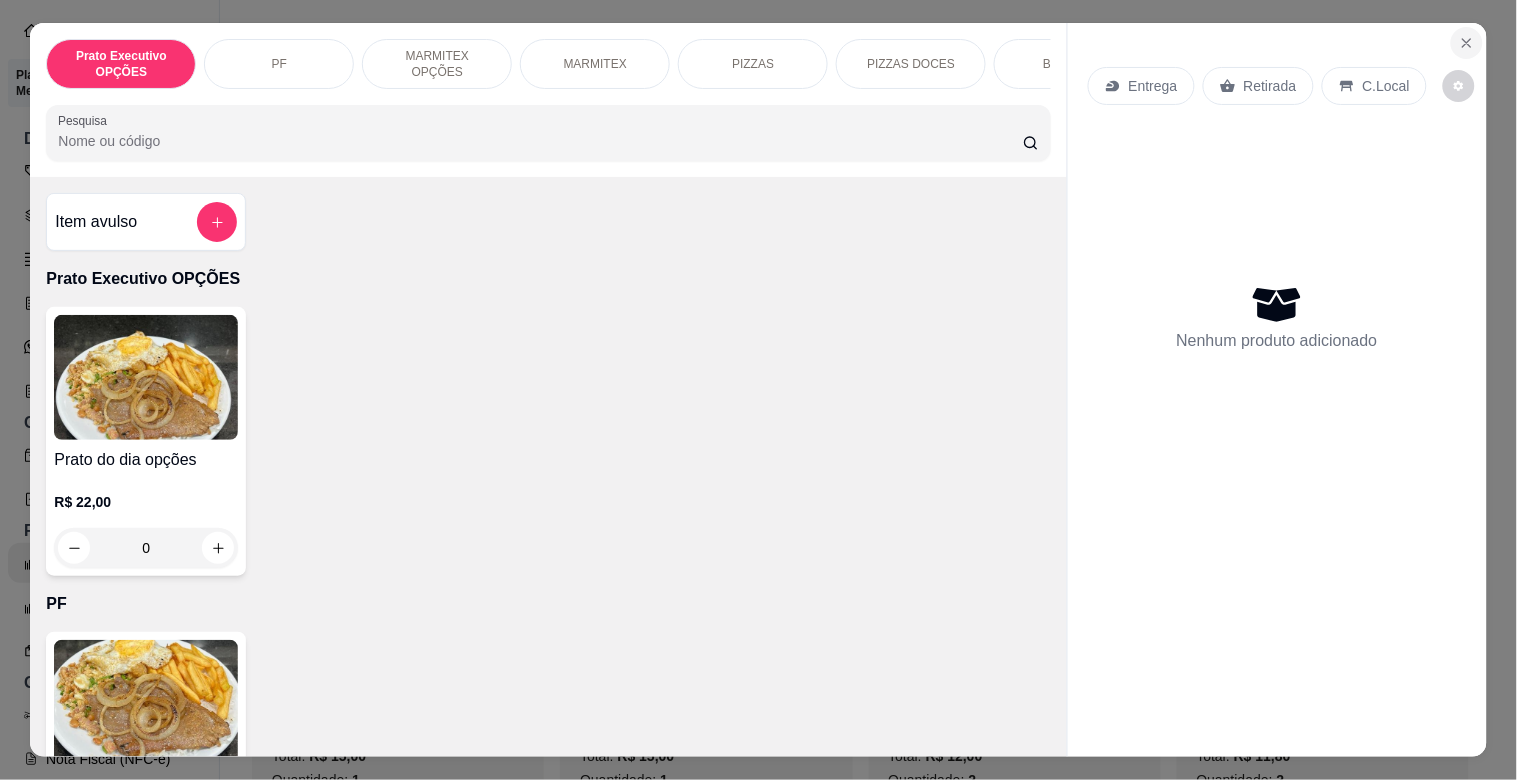 click 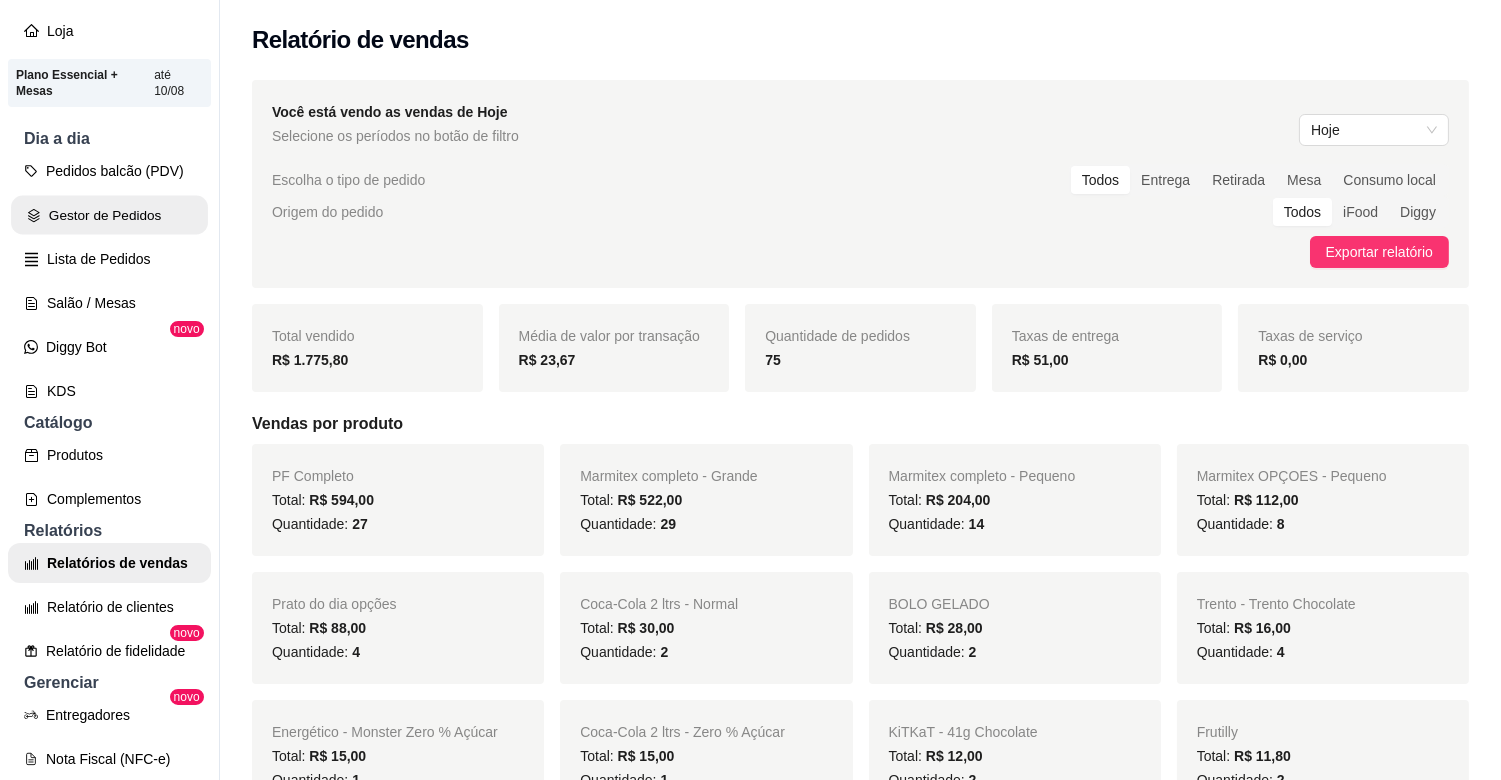 click on "Gestor de Pedidos" at bounding box center [109, 215] 